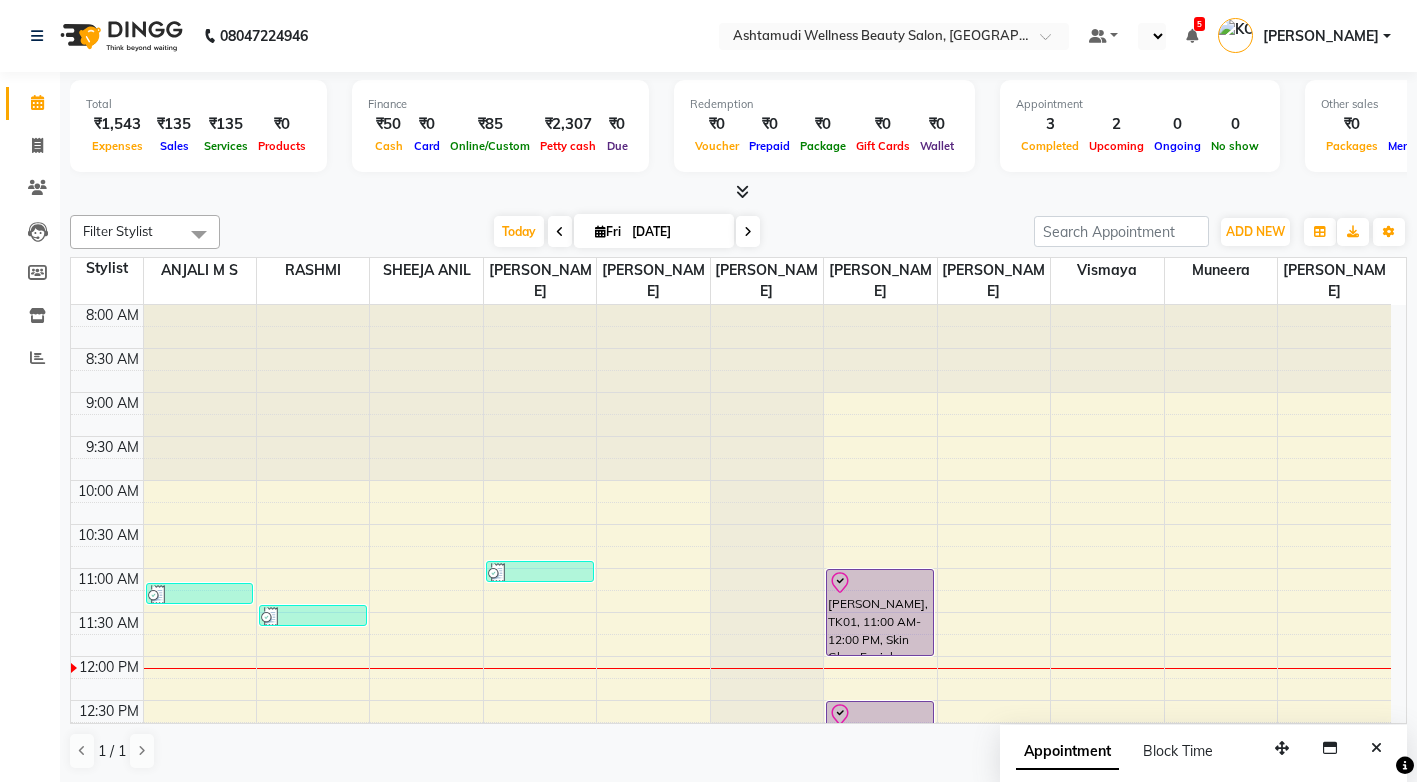 scroll, scrollTop: 0, scrollLeft: 0, axis: both 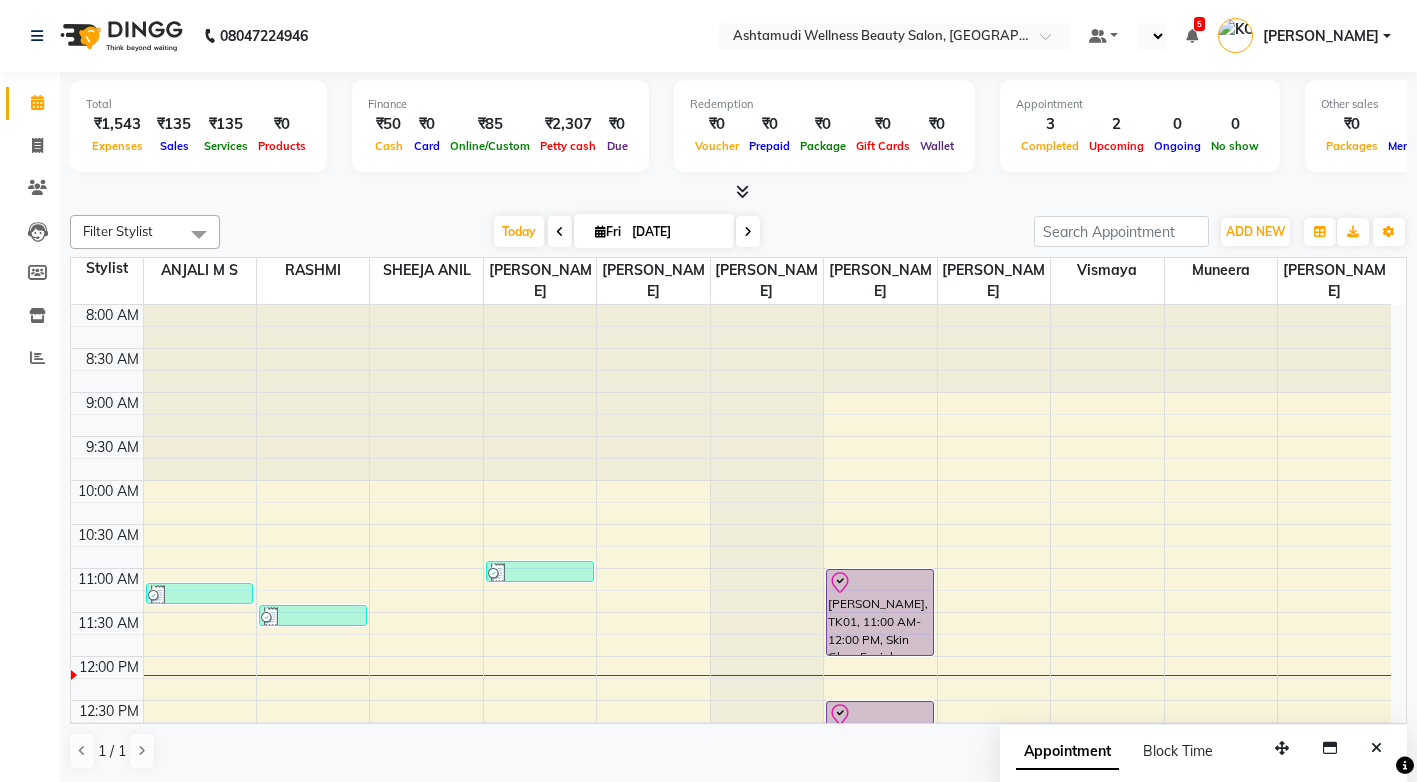 click on "Today  Fri 11-07-2025" at bounding box center [627, 232] 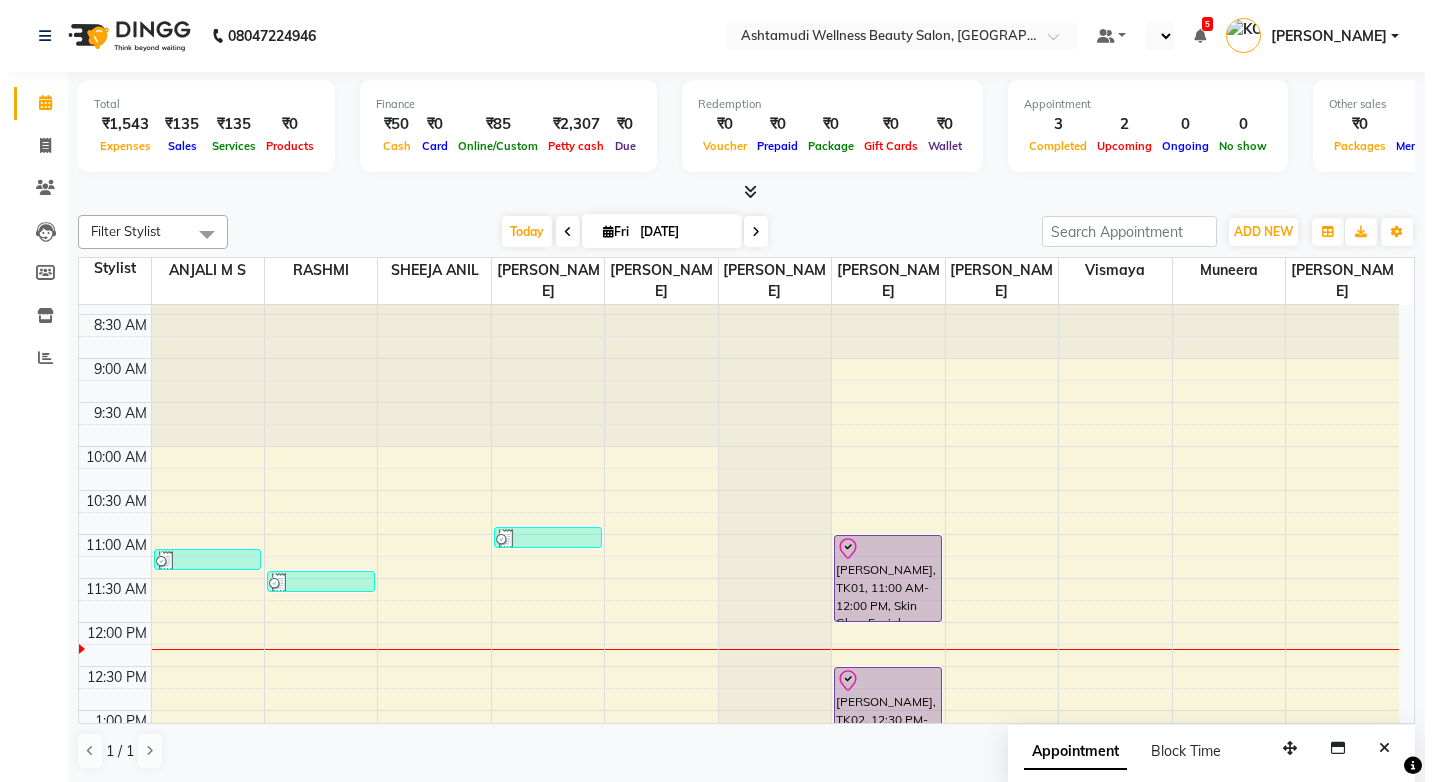 scroll, scrollTop: 0, scrollLeft: 0, axis: both 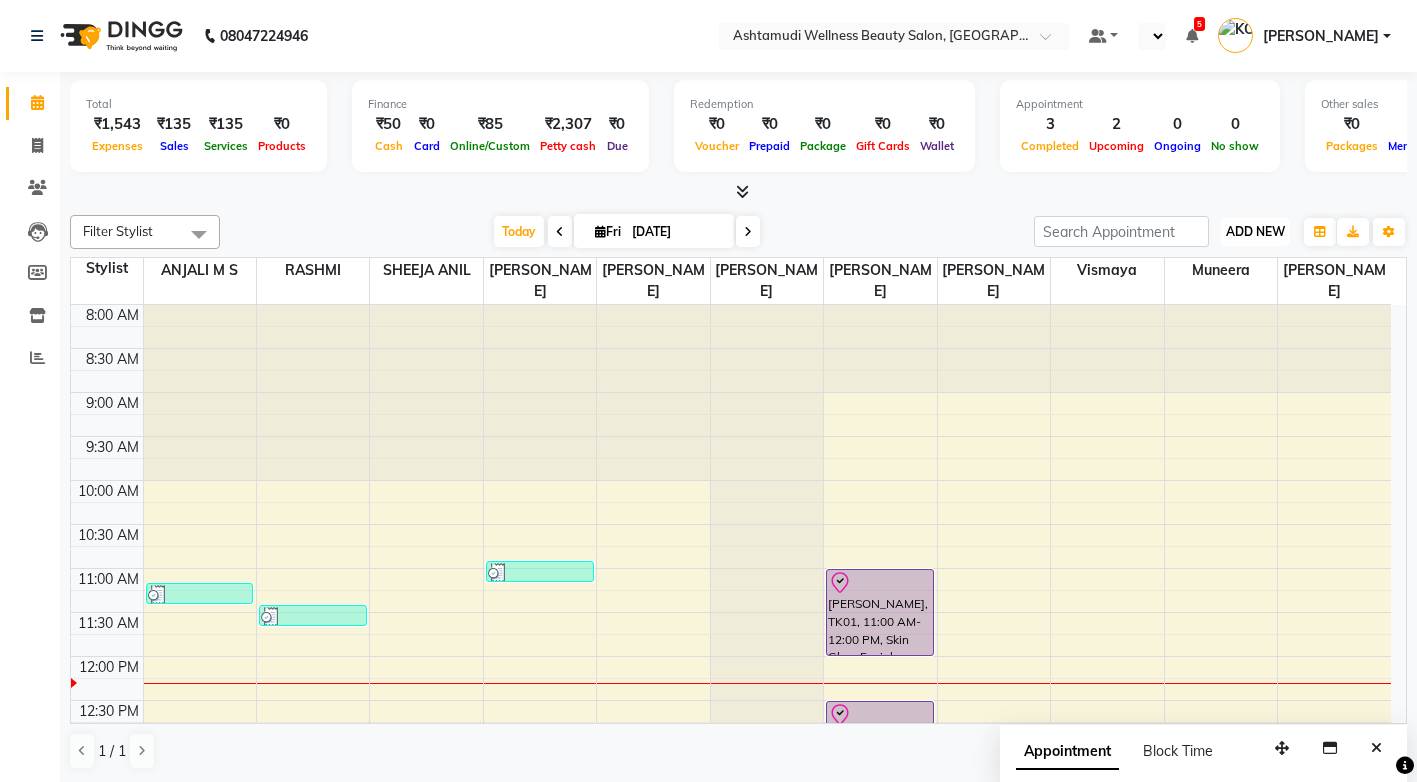 click on "ADD NEW" at bounding box center (1255, 231) 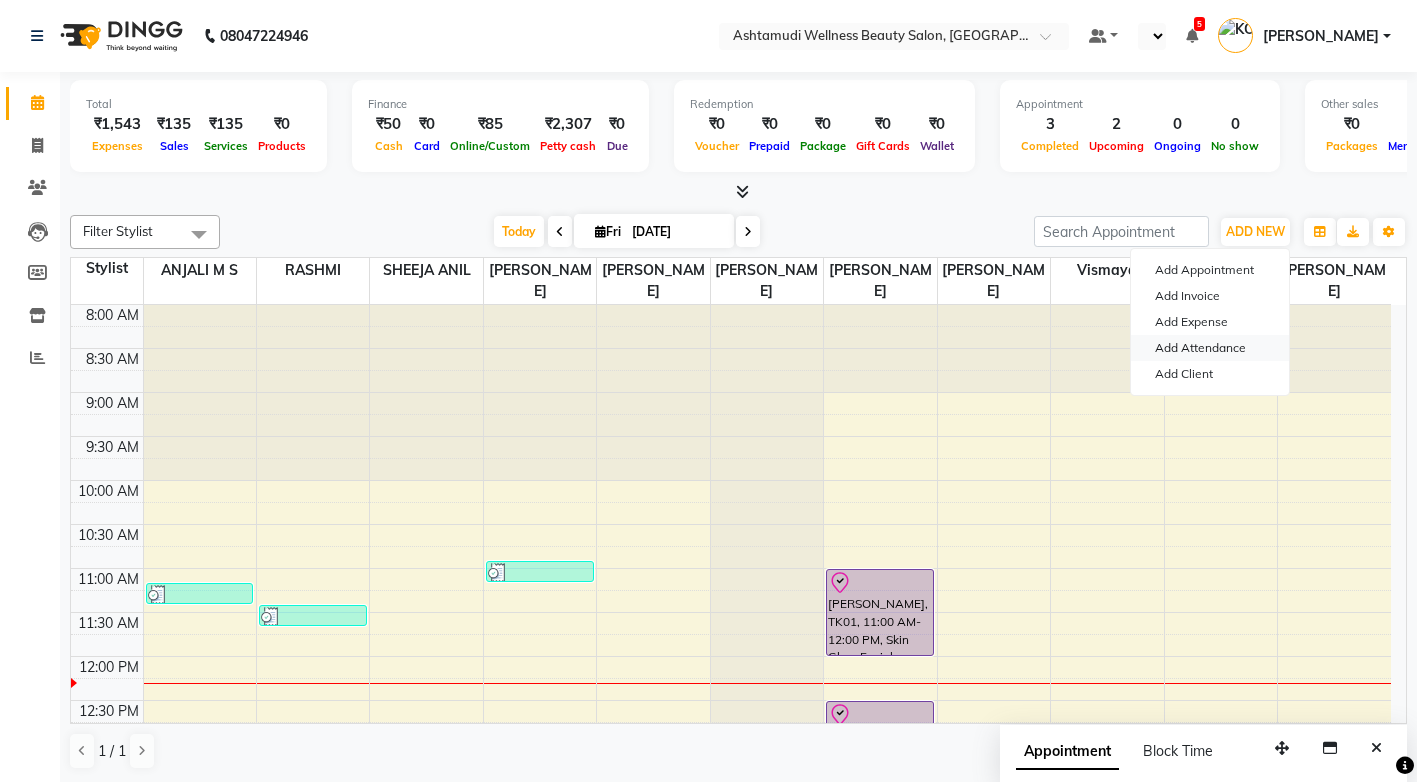 click on "Add Attendance" at bounding box center (1210, 348) 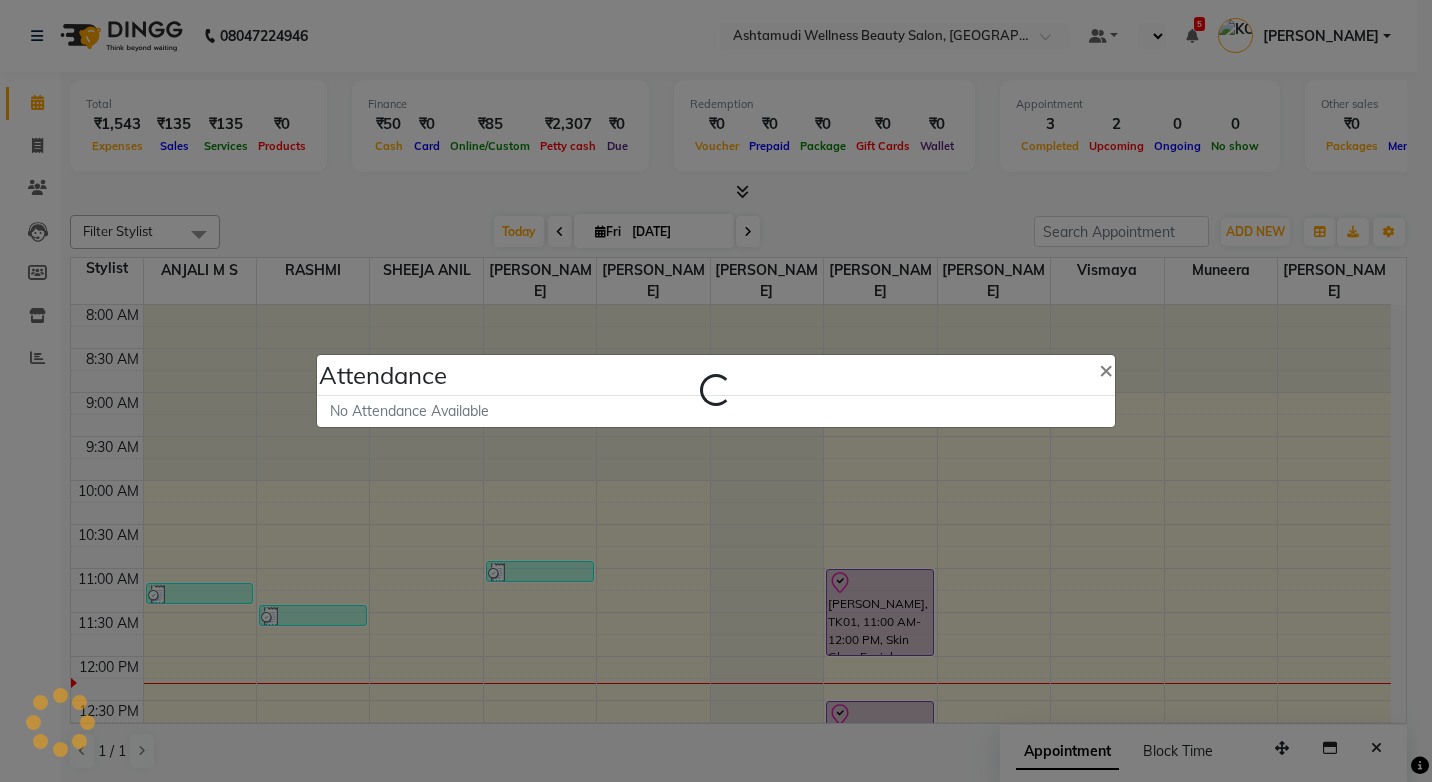 select on "A" 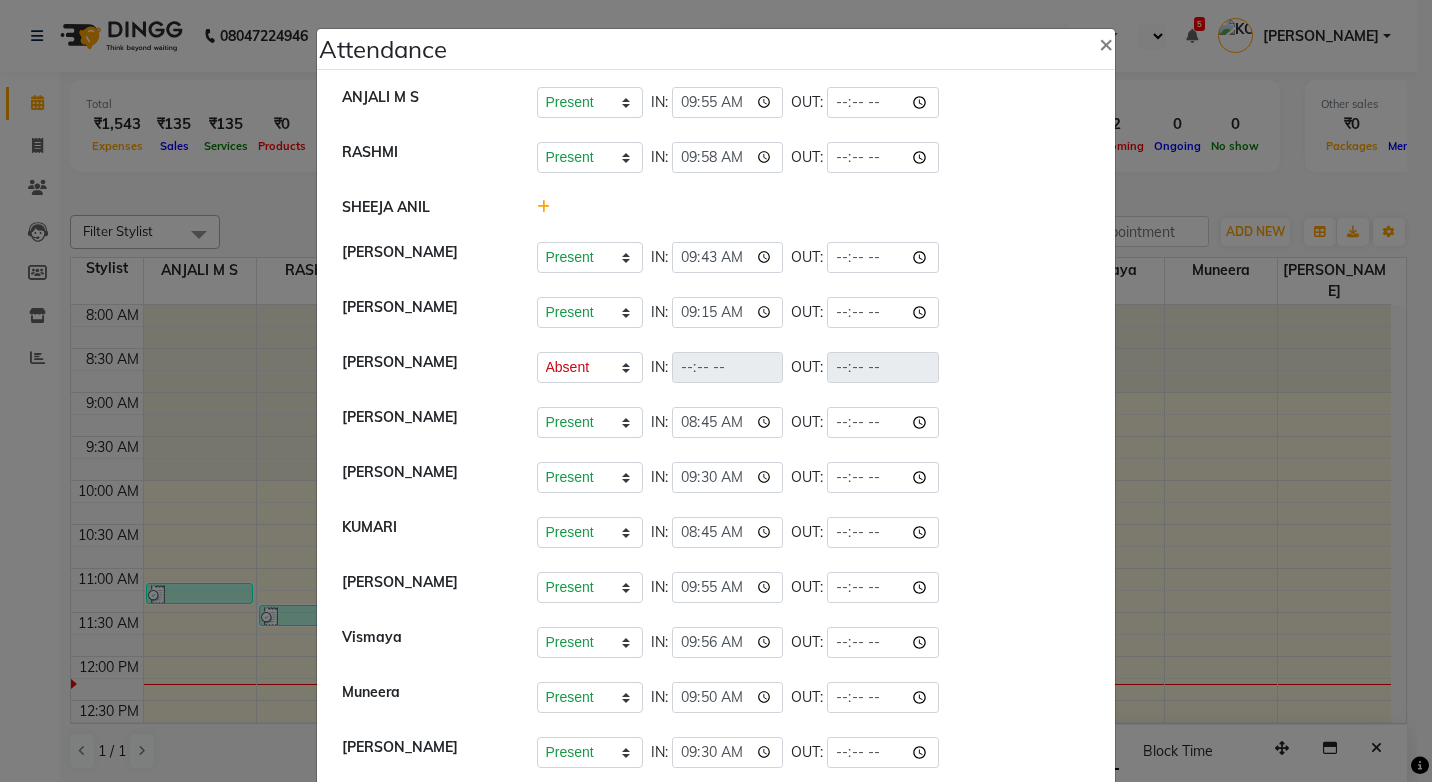 click 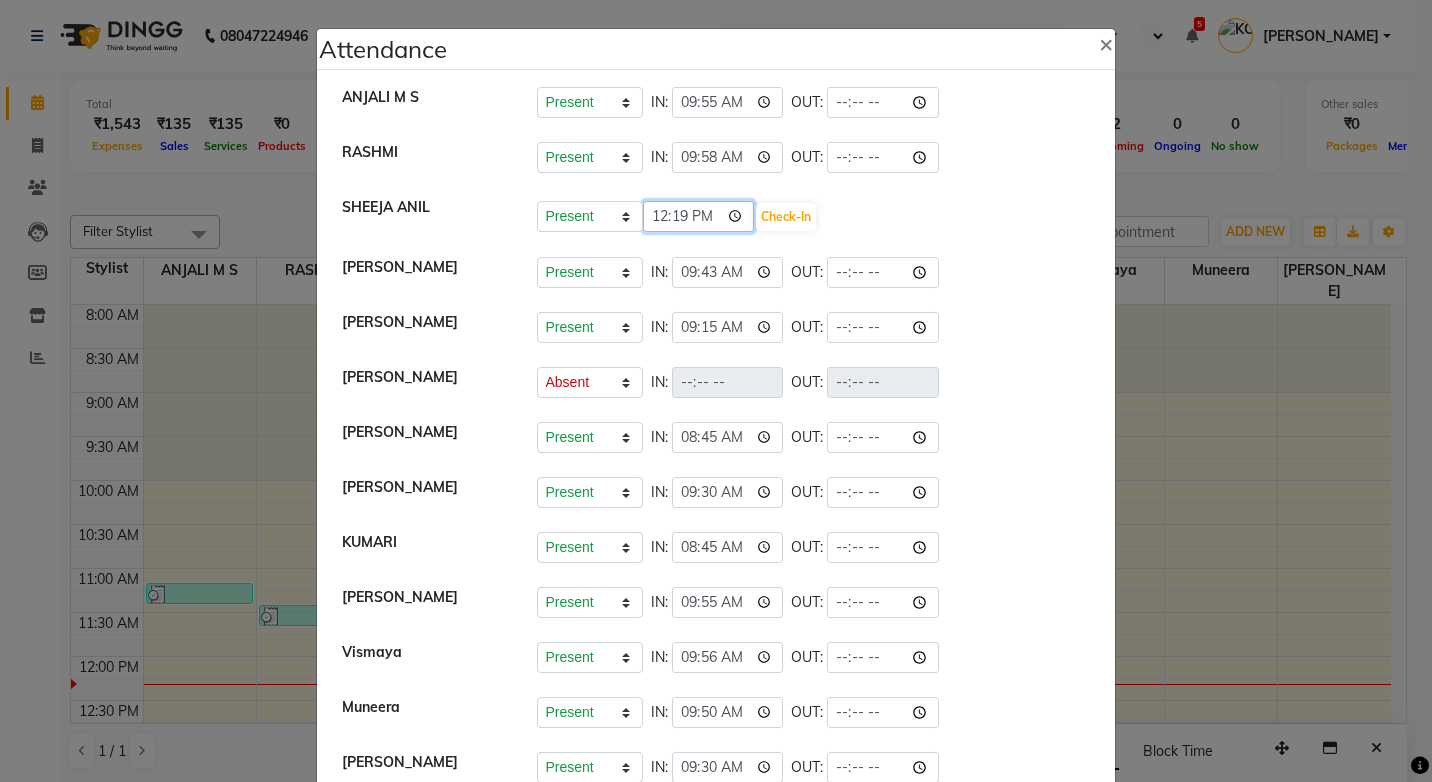 click on "12:19" 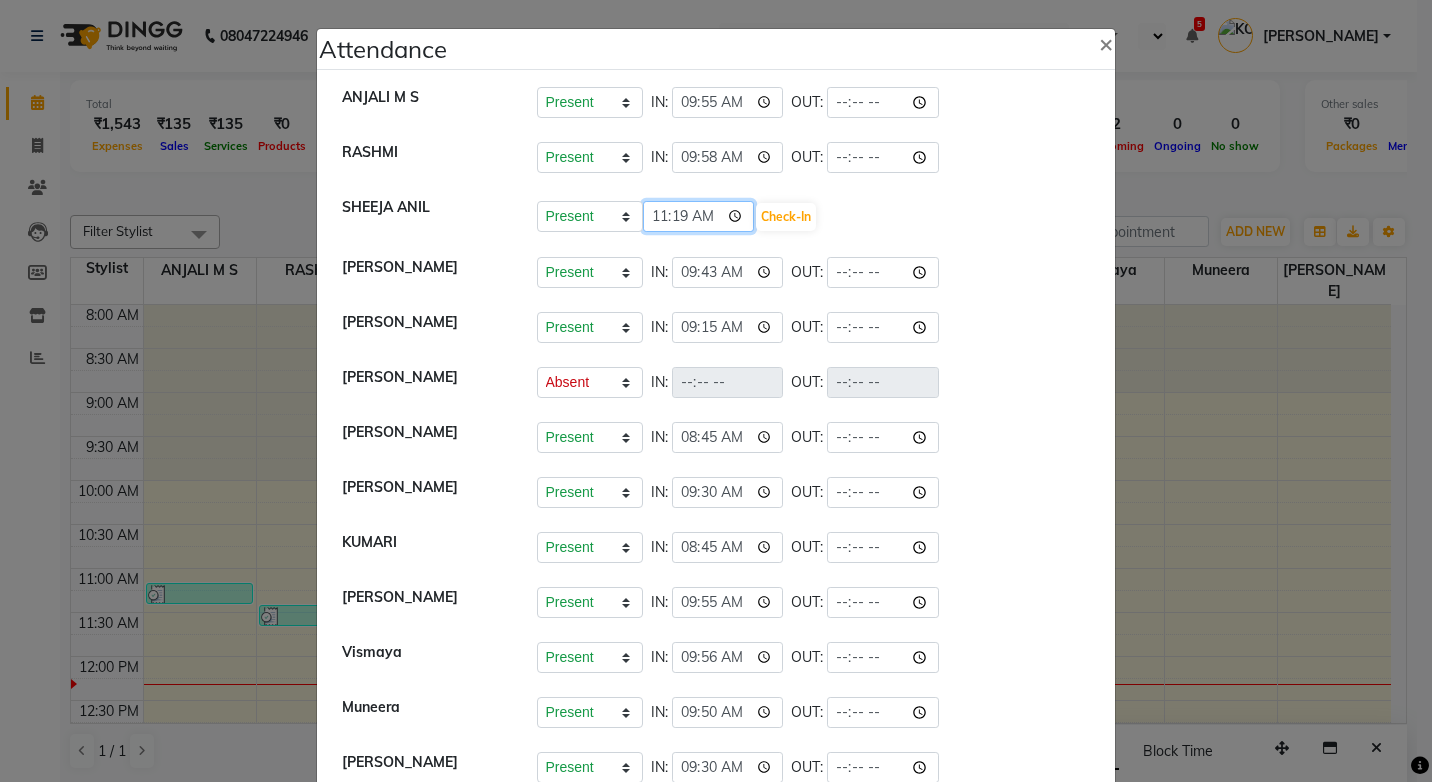 type on "11:00" 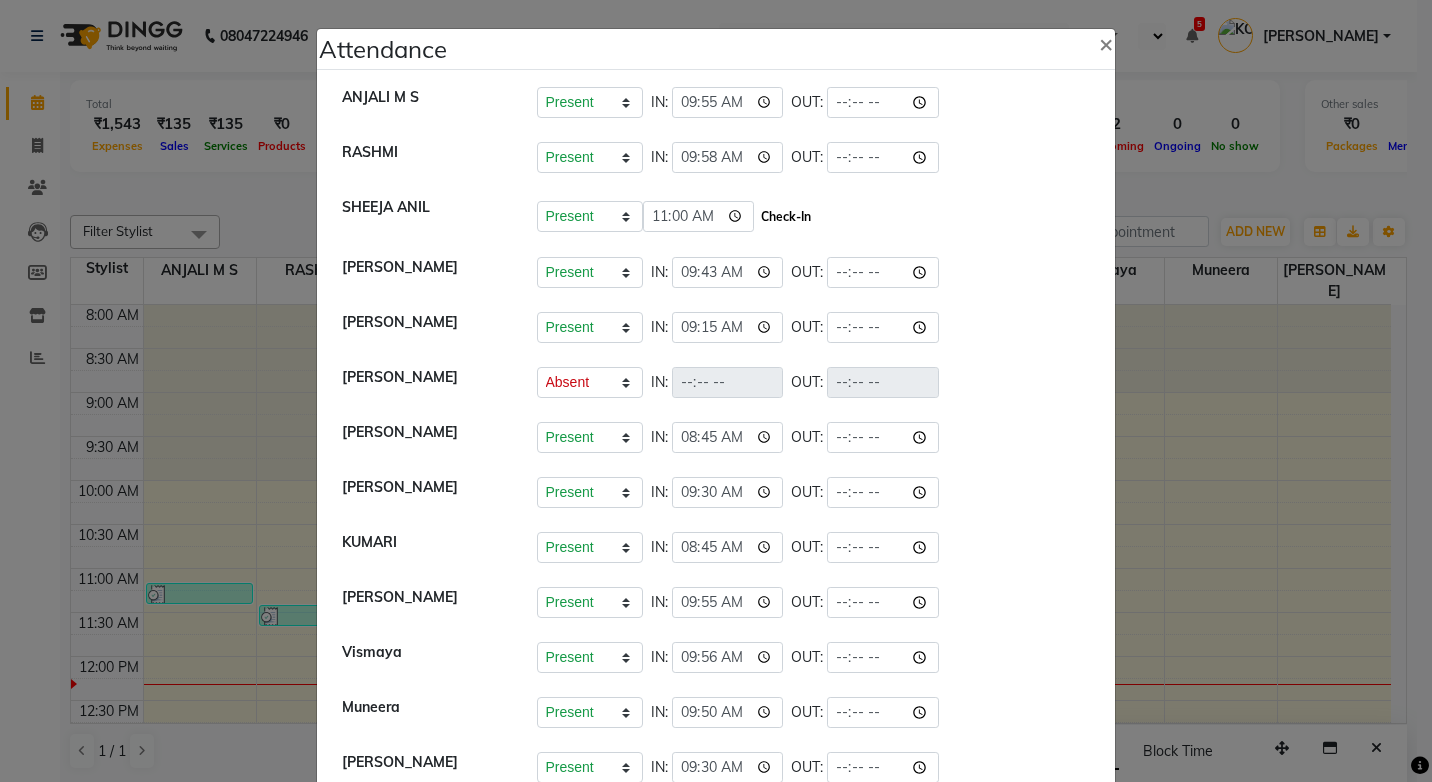 click on "Check-In" 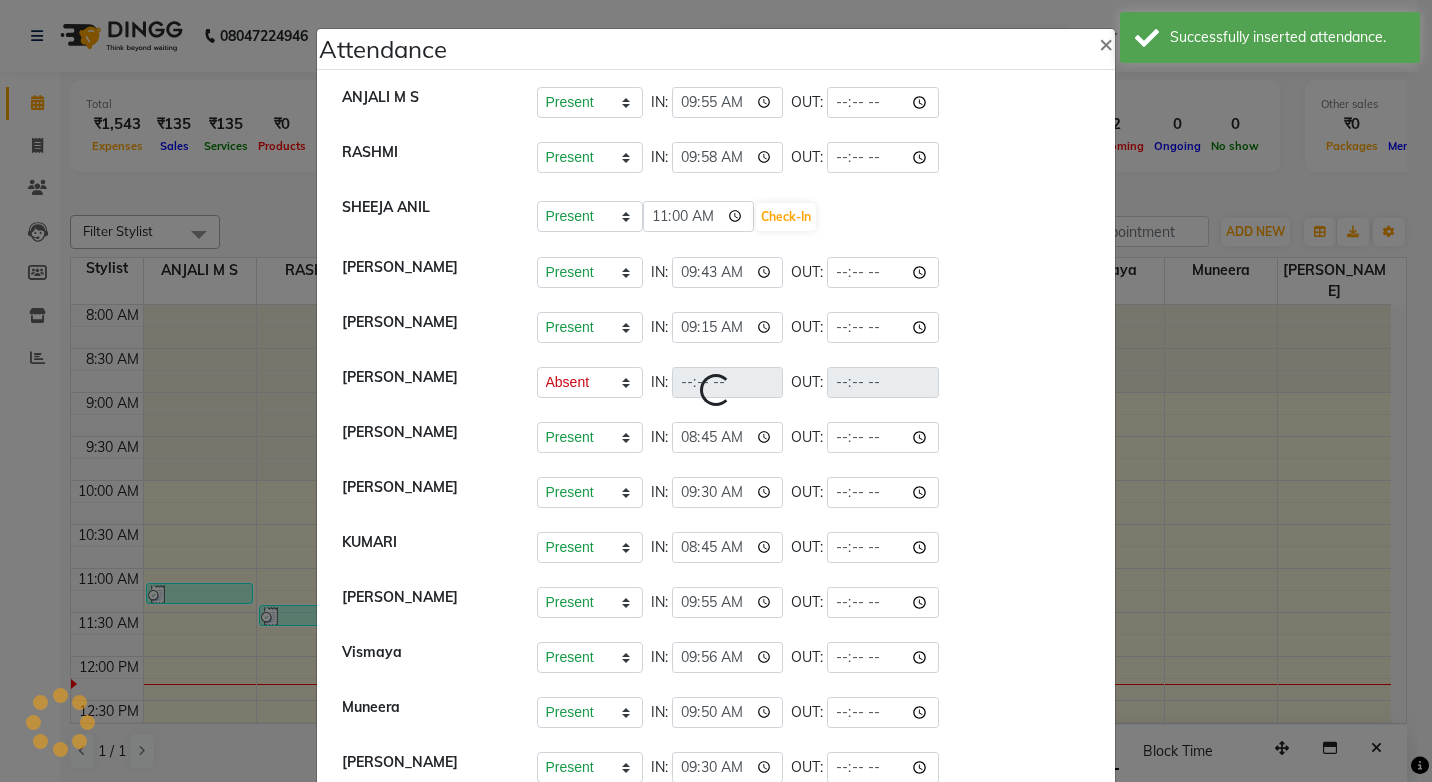 select on "A" 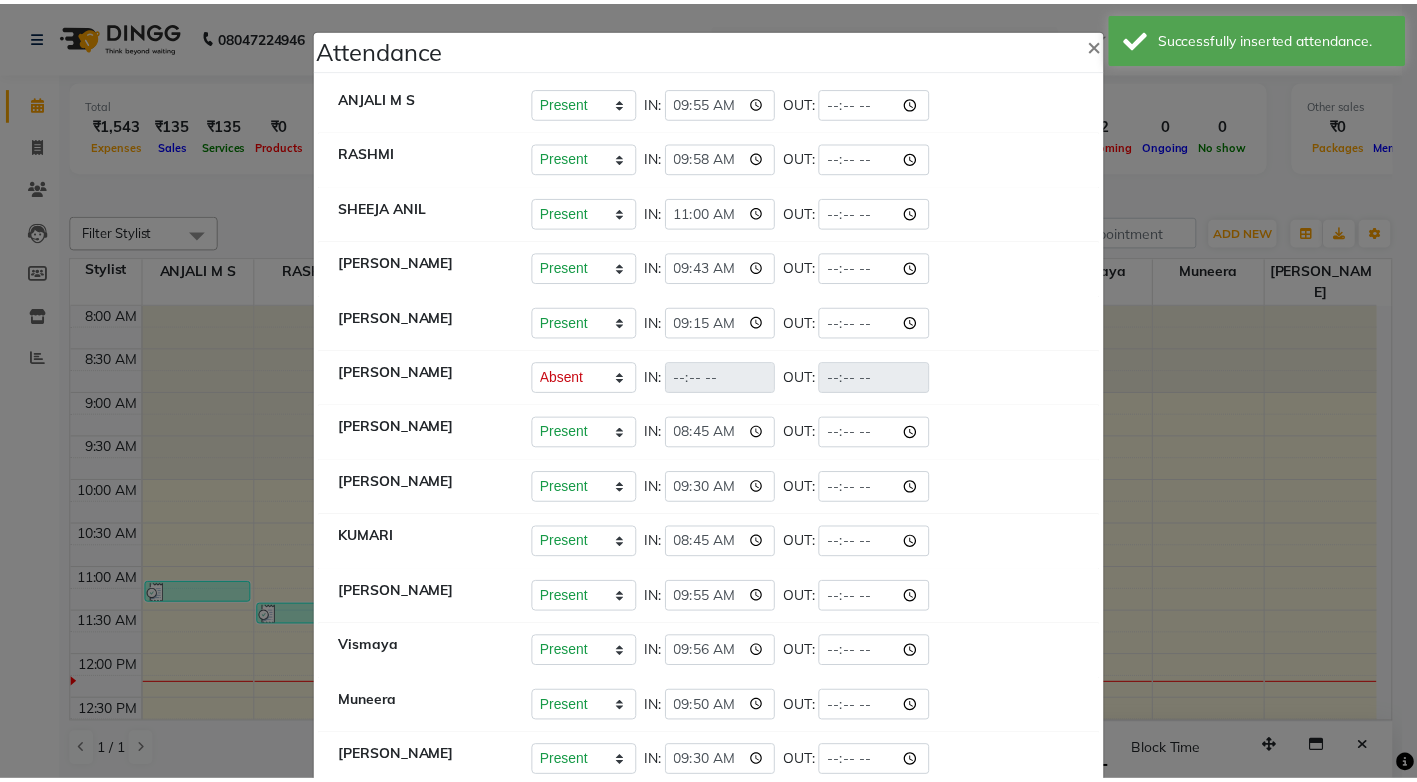 scroll, scrollTop: 42, scrollLeft: 0, axis: vertical 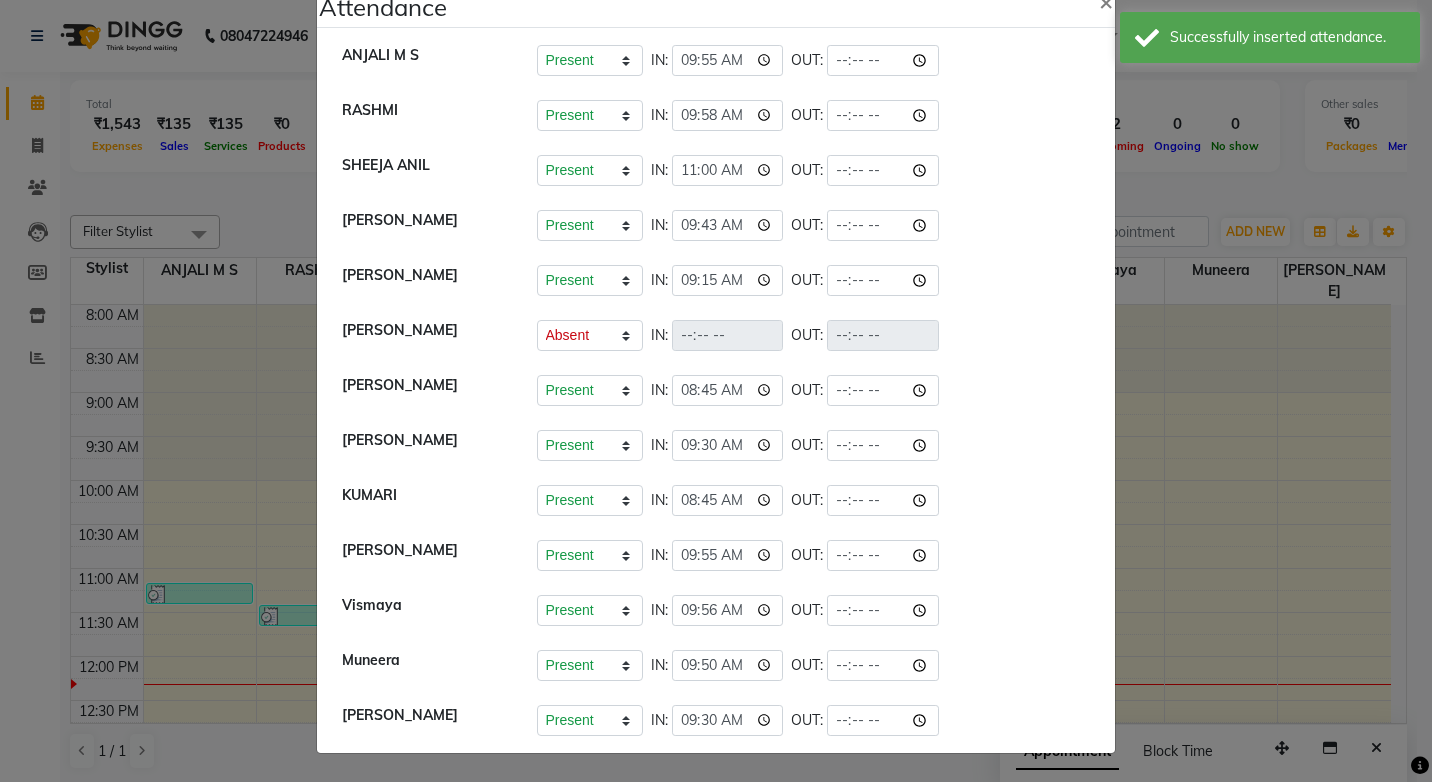 click on "Attendance ×  ANJALI M S   Present   Absent   Late   Half Day   Weekly Off  IN:  09:55 OUT:   RASHMI   Present   Absent   Late   Half Day   Weekly Off  IN:  09:58 OUT:   SHEEJA ANIL   Present   Absent   Late   Half Day   Weekly Off  IN:  11:00 OUT:   SHYNI    Present   Absent   Late   Half Day   Weekly Off  IN:  09:43 OUT:   SINDHYA    Present   Absent   Late   Half Day   Weekly Off  IN:  09:15 OUT:   STEFFY STEPHAN   Present   Absent   Late   Half Day   Weekly Off  IN:  OUT:   KOTTIYAM ASHTAMUDI   Present   Absent   Late   Half Day   Weekly Off  IN:  08:45 OUT:   ASWATHY   Present   Absent   Late   Half Day   Weekly Off  IN:  09:30 OUT:   KUMARI   Present   Absent   Late   Half Day   Weekly Off  IN:  08:45 OUT:   Sreepriya   Present   Absent   Late   Half Day   Weekly Off  IN:  09:55 OUT:   Vismaya   Present   Absent   Late   Half Day   Weekly Off  IN:  09:56 OUT:   Muneera   Present   Absent   Late   Half Day   Weekly Off  IN:  09:50 OUT:   Sona Sunil   Present   Absent   Late   Half Day   Weekly Off  IN:" 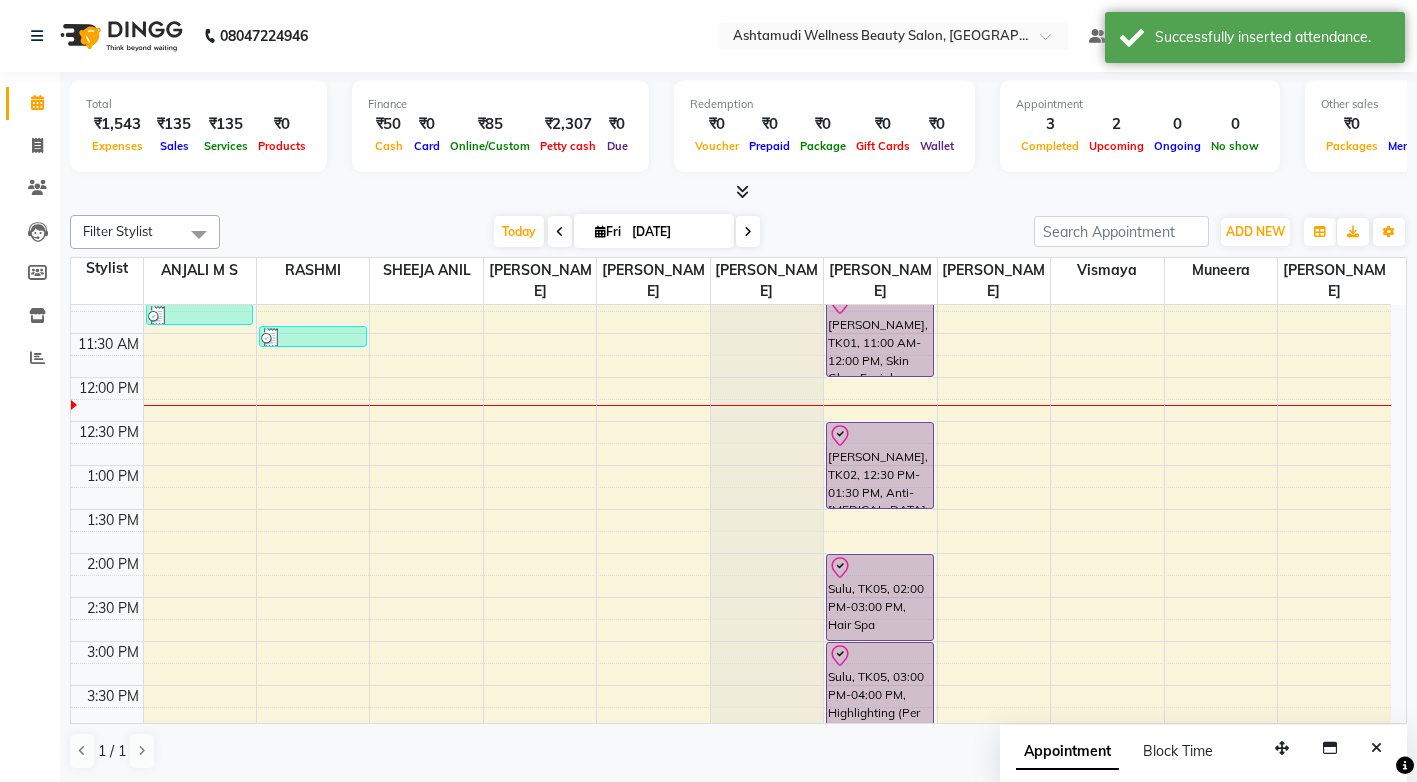 scroll, scrollTop: 300, scrollLeft: 0, axis: vertical 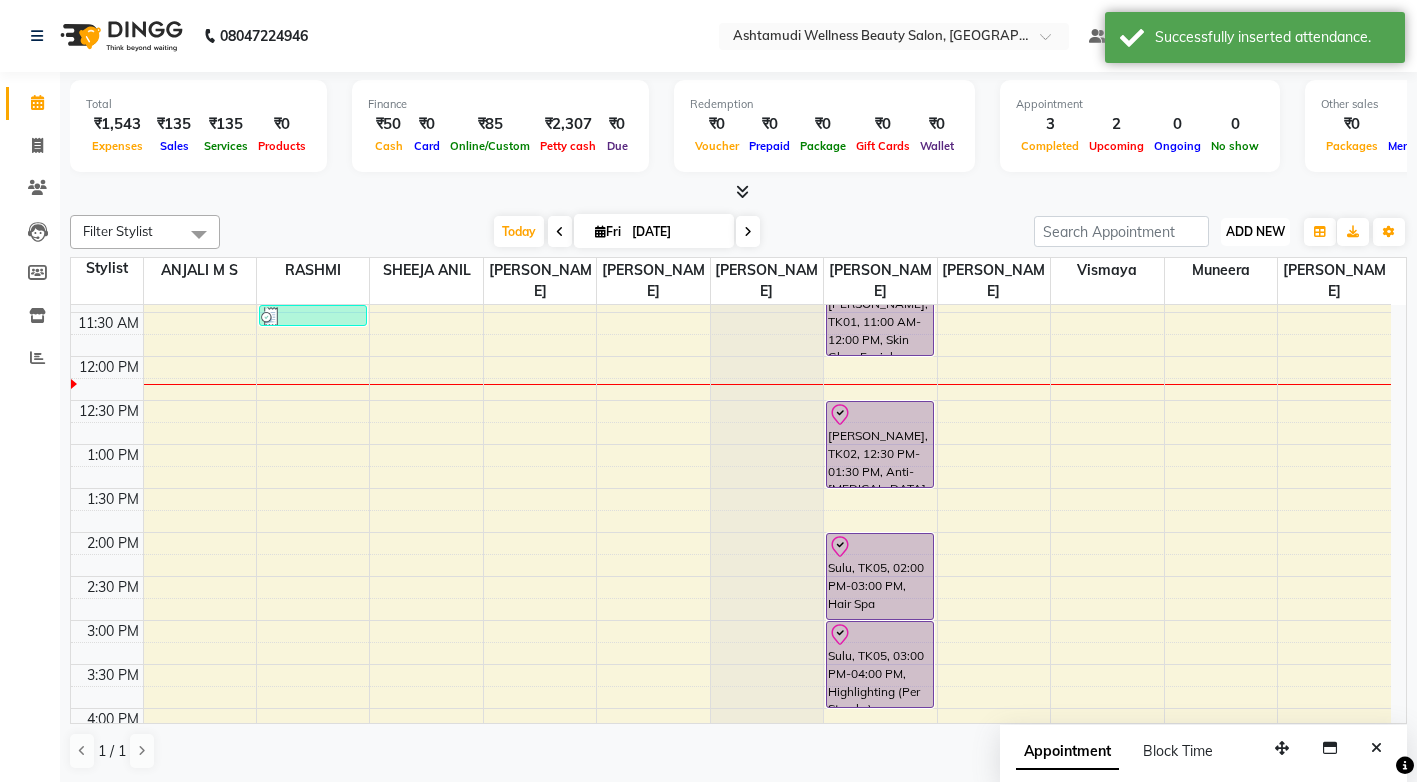 click on "ADD NEW" at bounding box center [1255, 231] 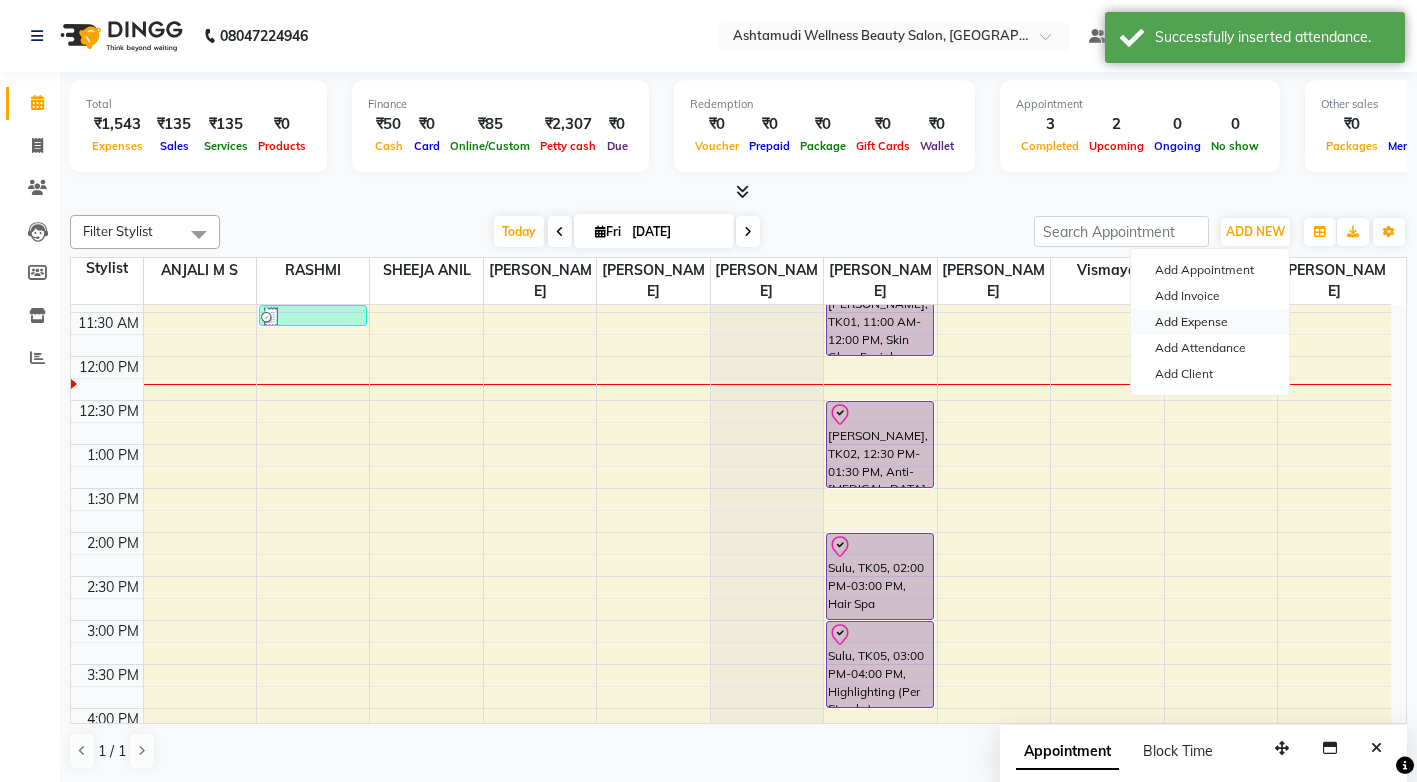 click on "Add Expense" at bounding box center (1210, 322) 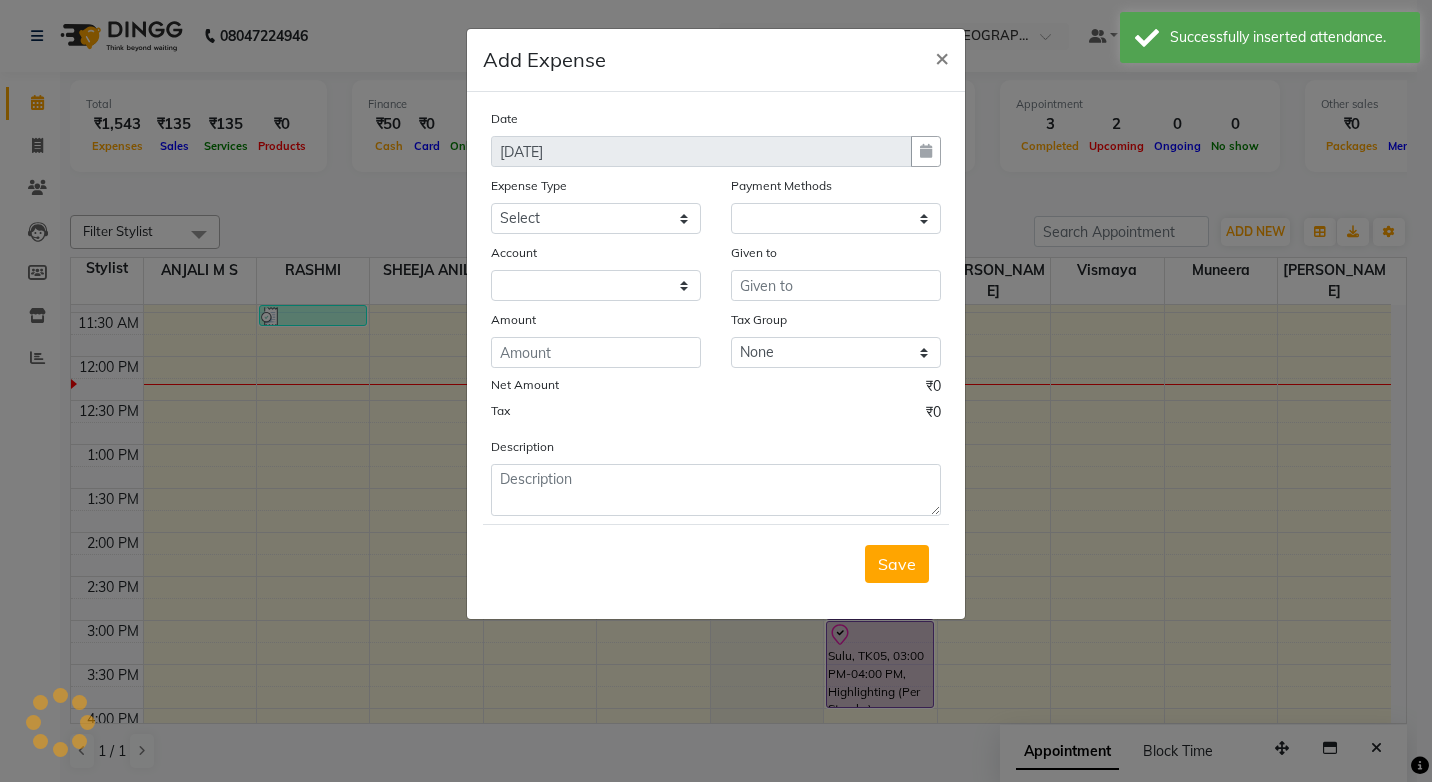 select 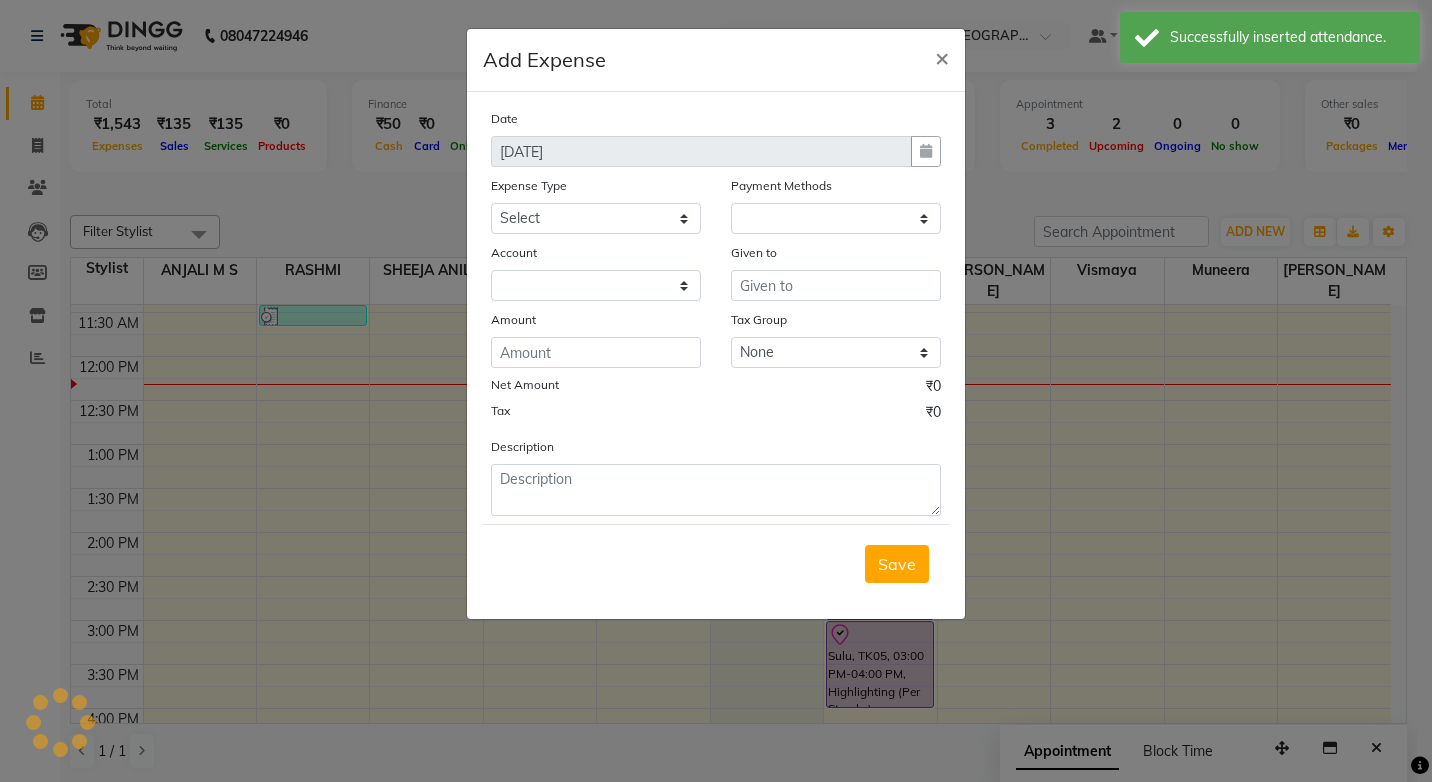 select on "1" 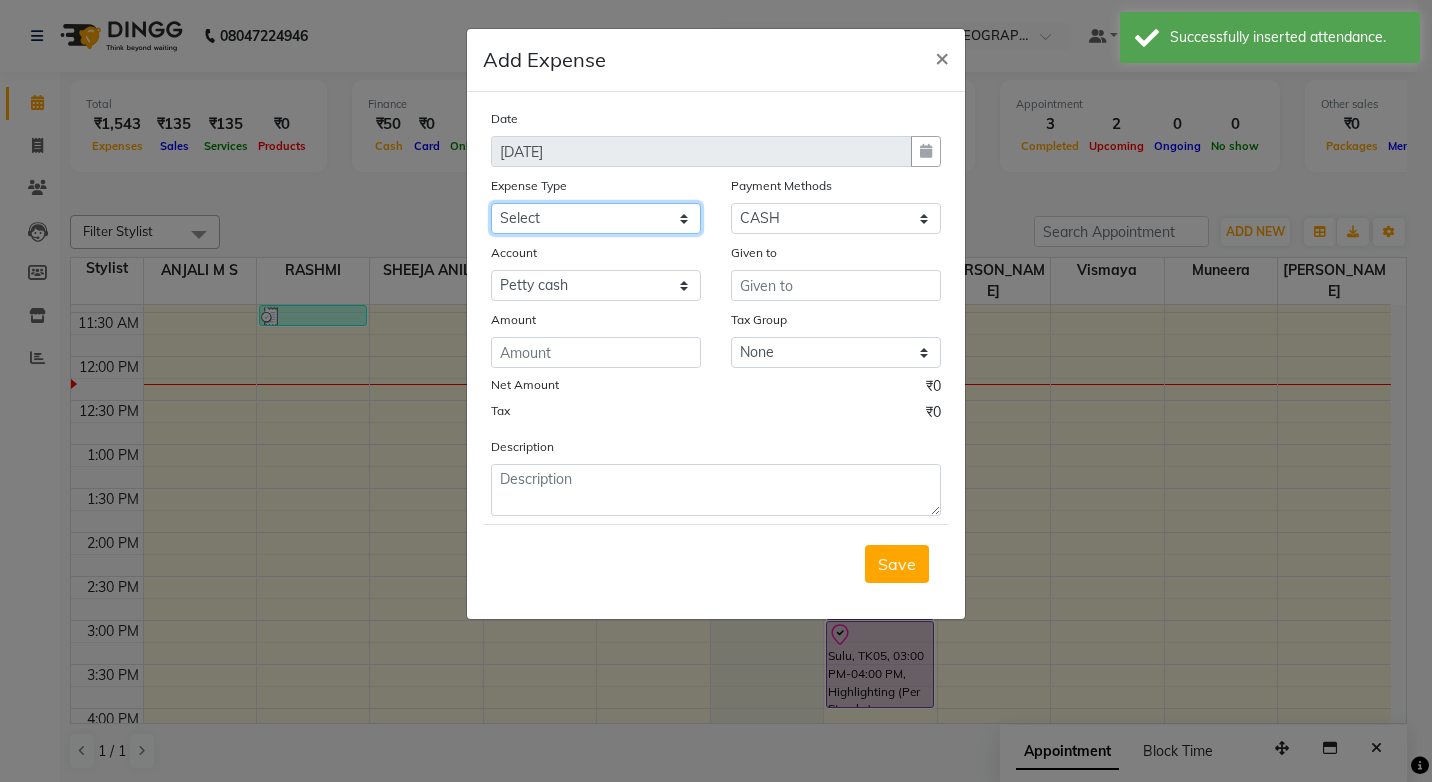 click on "Select ACCOMODATION EXPENSES ADVERTISEMENT SALES PROMOTIONAL EXPENSES Bonus BRIDAL ACCESSORIES REFUND BRIDAL COMMISSION BRIDAL FOOD BRIDAL INCENTIVES BRIDAL ORNAMENTS REFUND BRIDAL TA CASH DEPOSIT RAK BANK COMPUTER ACCESSORIES MOBILE PHONE Donation and Charity Expenses ELECTRICITY CHARGES ELECTRONICS FITTINGS Event Expense FISH FOOD EXPENSES FOOD REFRESHMENT FOR CLIENTS FOOD REFRESHMENT FOR STAFFS Freight And Forwarding Charges FUEL FOR GENERATOR FURNITURE AND EQUIPMENTS Gifts for Clients GIFTS FOR STAFFS GOKULAM CHITS HOSTEL RENT LAUNDRY EXPENSES LICENSE OTHER FEES LOADING UNLOADING CHARGES Medical Expenses MEHNDI PAYMENTS MISCELLANEOUS EXPENSES NEWSPAPER PERIODICALS Ornaments Maintenance Expense OVERTIME ALLOWANCES Payment For Pest Control Perfomance based incentives POSTAGE COURIER CHARGES Printing PRINTING STATIONERY EXPENSES PROFESSIONAL TAX REPAIRS MAINTENANCE ROUND OFF Salary SALARY ADVANCE Sales Incentives Membership Card SALES INCENTIVES PRODUCT SALES INCENTIVES SERVICES SALON ESSENTIALS SALON RENT" 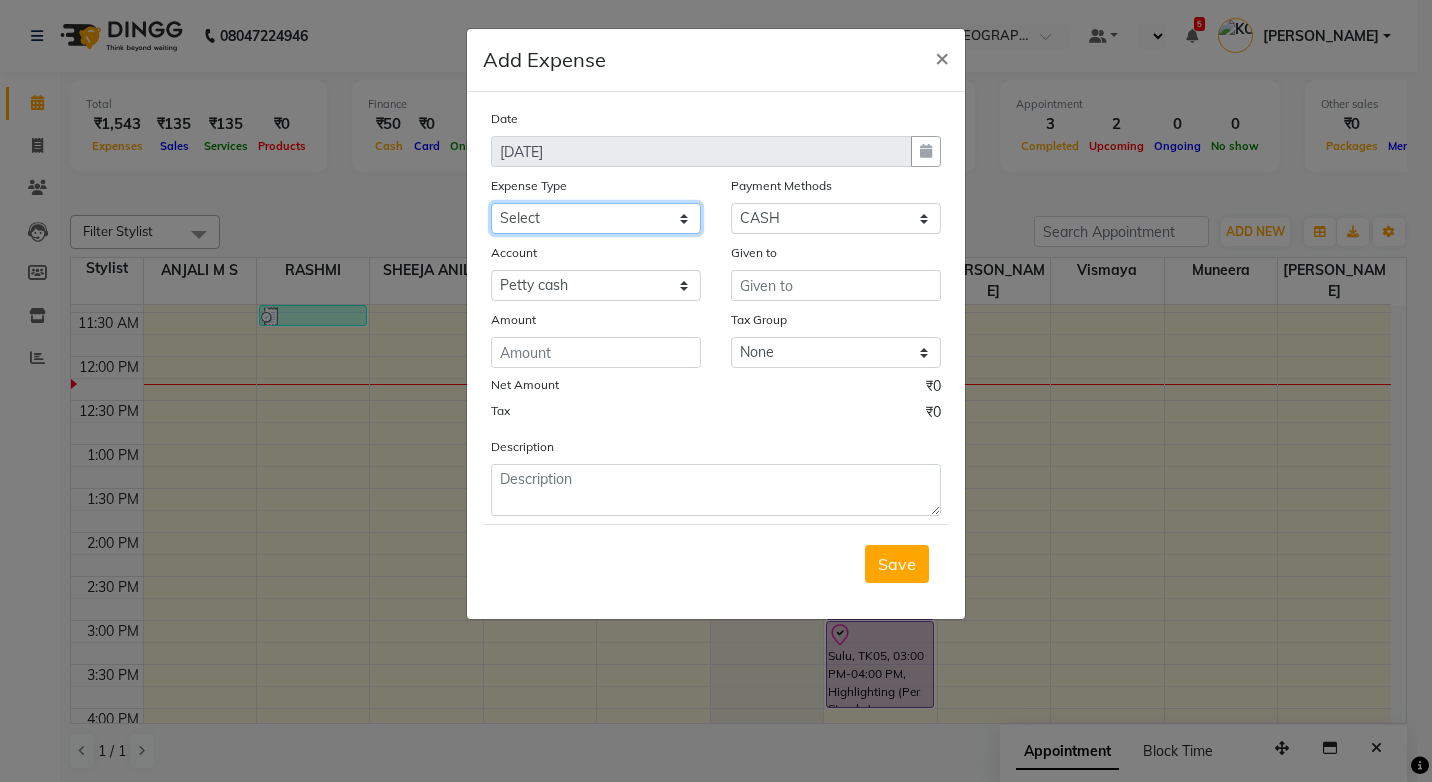 select on "6187" 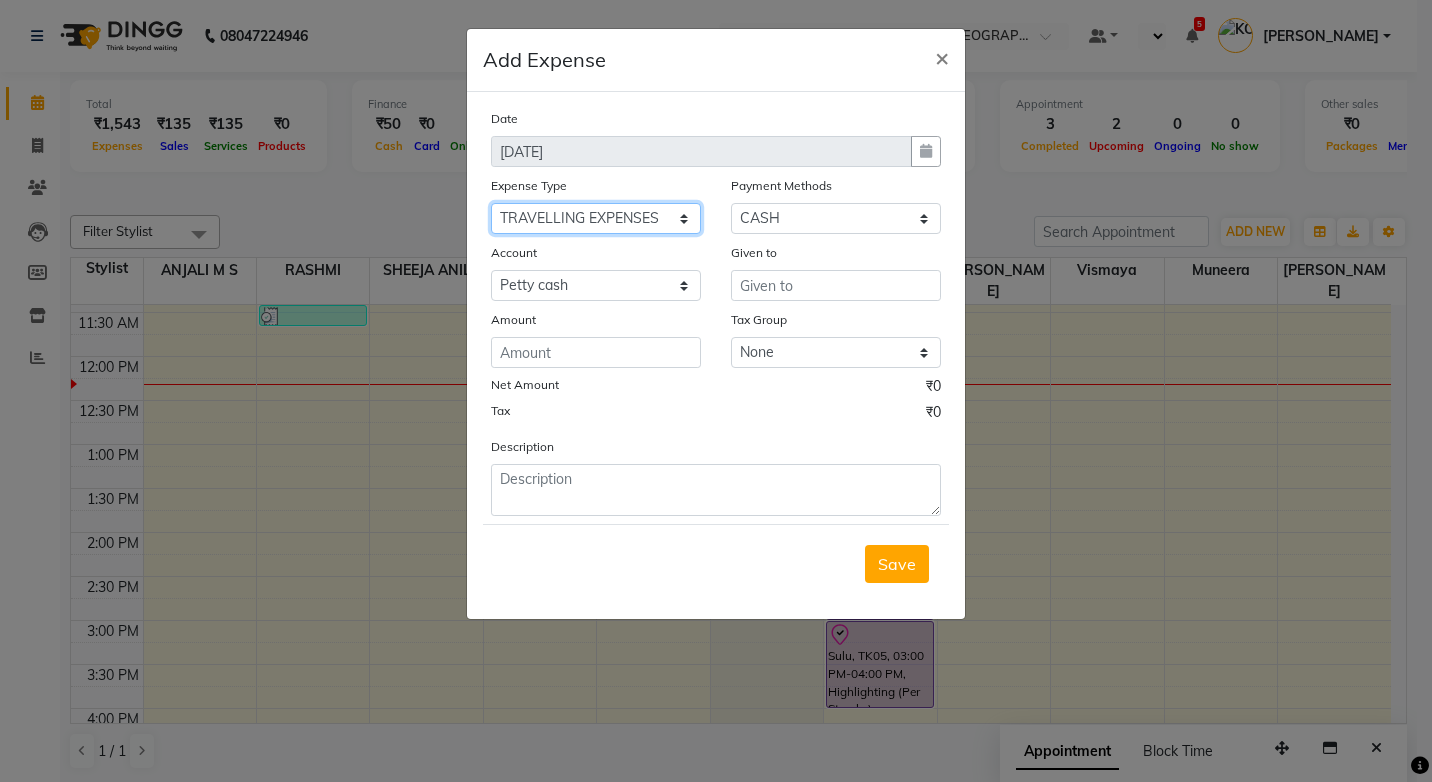 click on "Select ACCOMODATION EXPENSES ADVERTISEMENT SALES PROMOTIONAL EXPENSES Bonus BRIDAL ACCESSORIES REFUND BRIDAL COMMISSION BRIDAL FOOD BRIDAL INCENTIVES BRIDAL ORNAMENTS REFUND BRIDAL TA CASH DEPOSIT RAK BANK COMPUTER ACCESSORIES MOBILE PHONE Donation and Charity Expenses ELECTRICITY CHARGES ELECTRONICS FITTINGS Event Expense FISH FOOD EXPENSES FOOD REFRESHMENT FOR CLIENTS FOOD REFRESHMENT FOR STAFFS Freight And Forwarding Charges FUEL FOR GENERATOR FURNITURE AND EQUIPMENTS Gifts for Clients GIFTS FOR STAFFS GOKULAM CHITS HOSTEL RENT LAUNDRY EXPENSES LICENSE OTHER FEES LOADING UNLOADING CHARGES Medical Expenses MEHNDI PAYMENTS MISCELLANEOUS EXPENSES NEWSPAPER PERIODICALS Ornaments Maintenance Expense OVERTIME ALLOWANCES Payment For Pest Control Perfomance based incentives POSTAGE COURIER CHARGES Printing PRINTING STATIONERY EXPENSES PROFESSIONAL TAX REPAIRS MAINTENANCE ROUND OFF Salary SALARY ADVANCE Sales Incentives Membership Card SALES INCENTIVES PRODUCT SALES INCENTIVES SERVICES SALON ESSENTIALS SALON RENT" 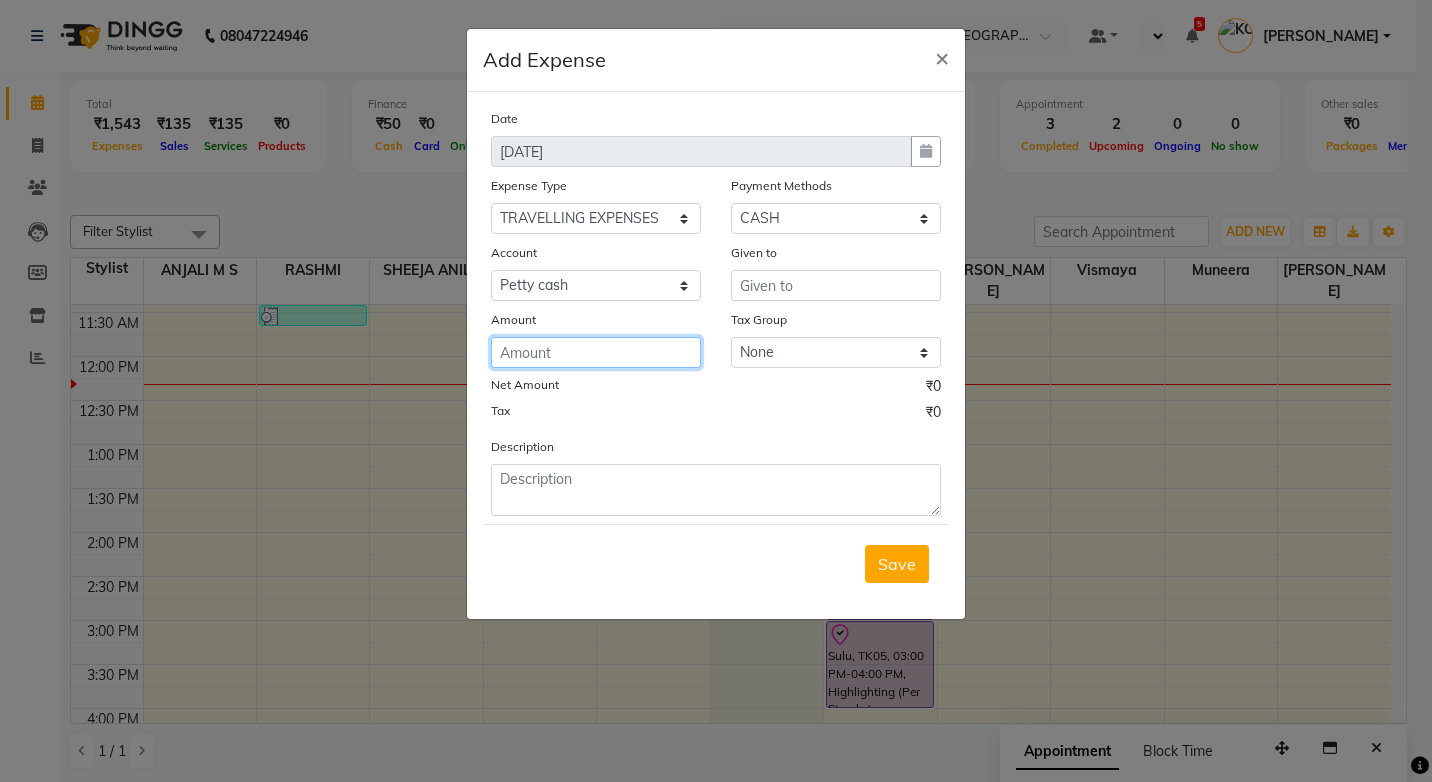click 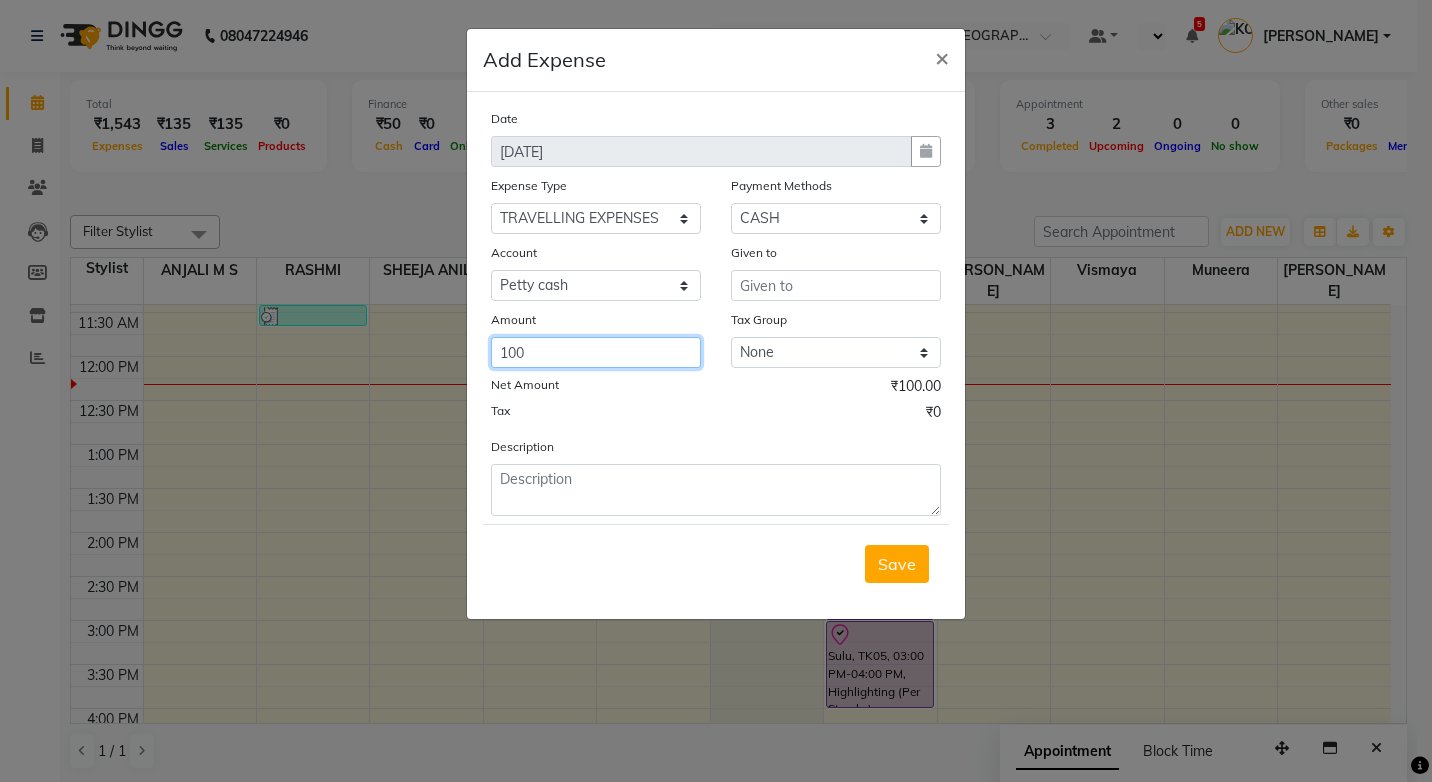 type on "100" 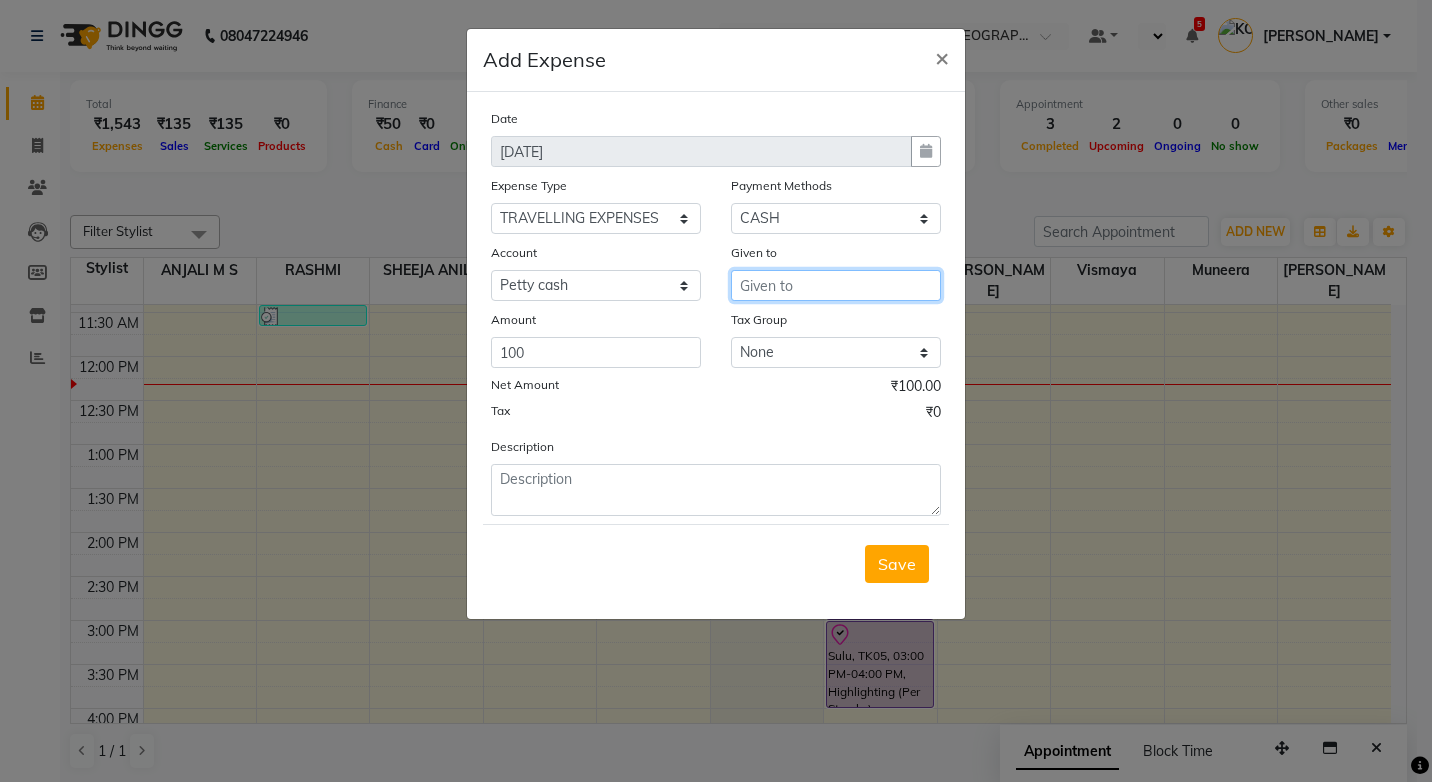 click at bounding box center (836, 285) 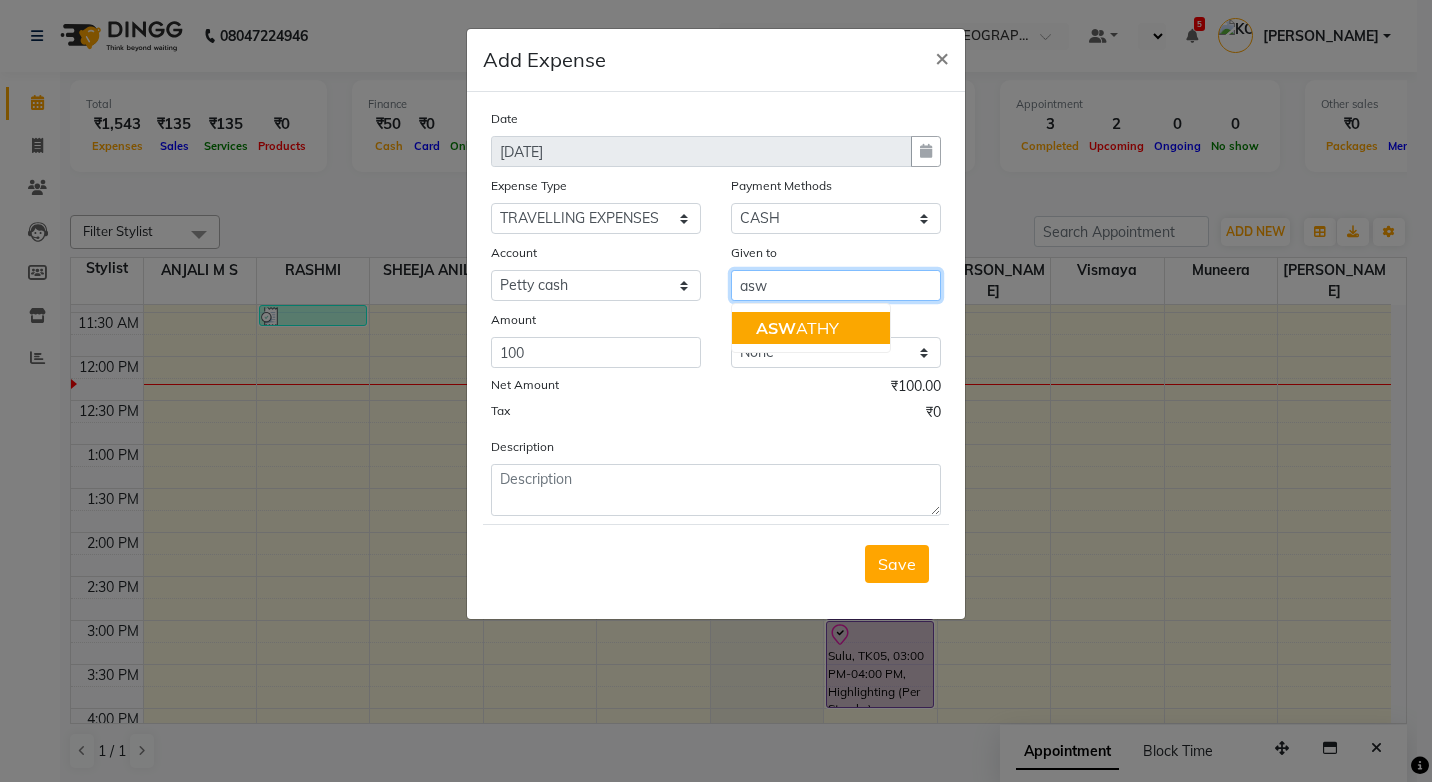click on "ASW" 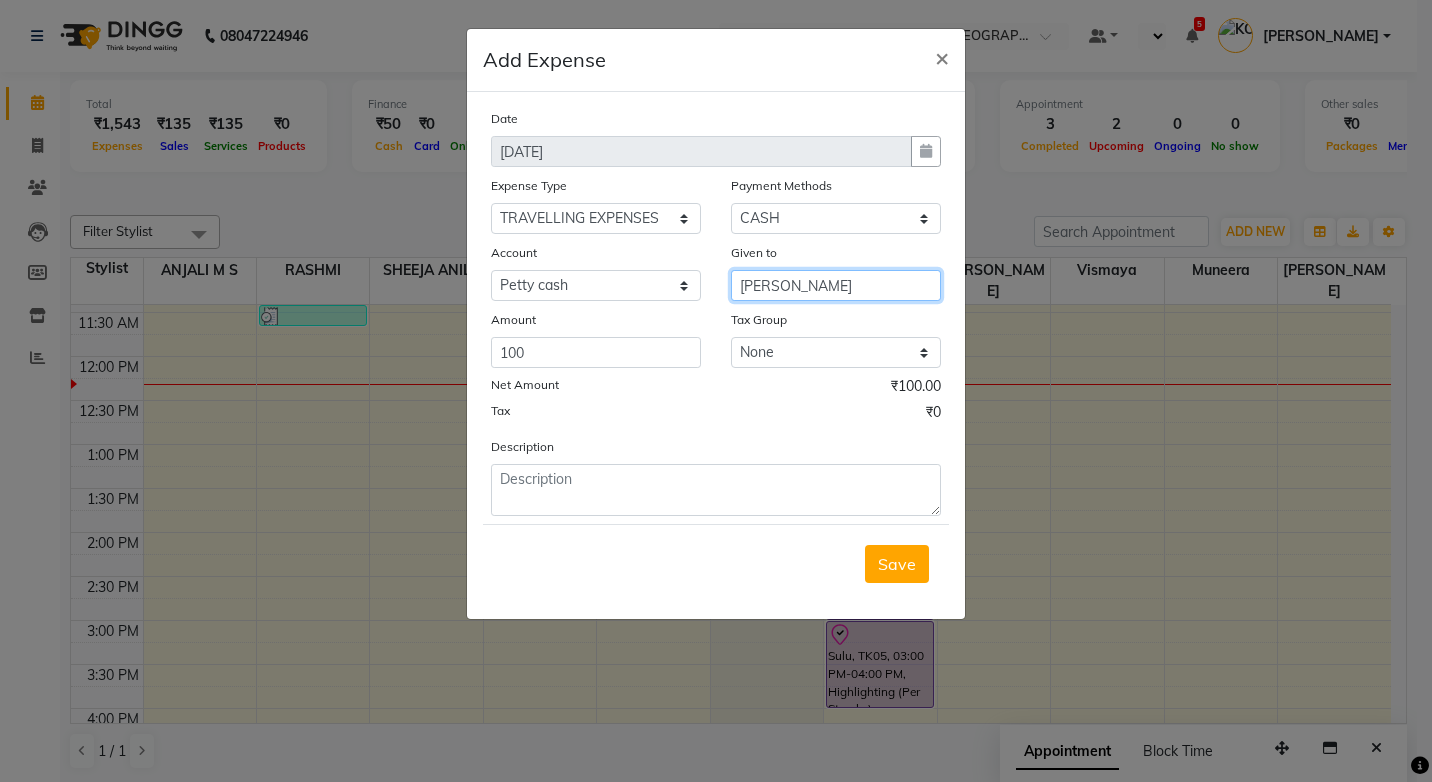 type on "[PERSON_NAME]" 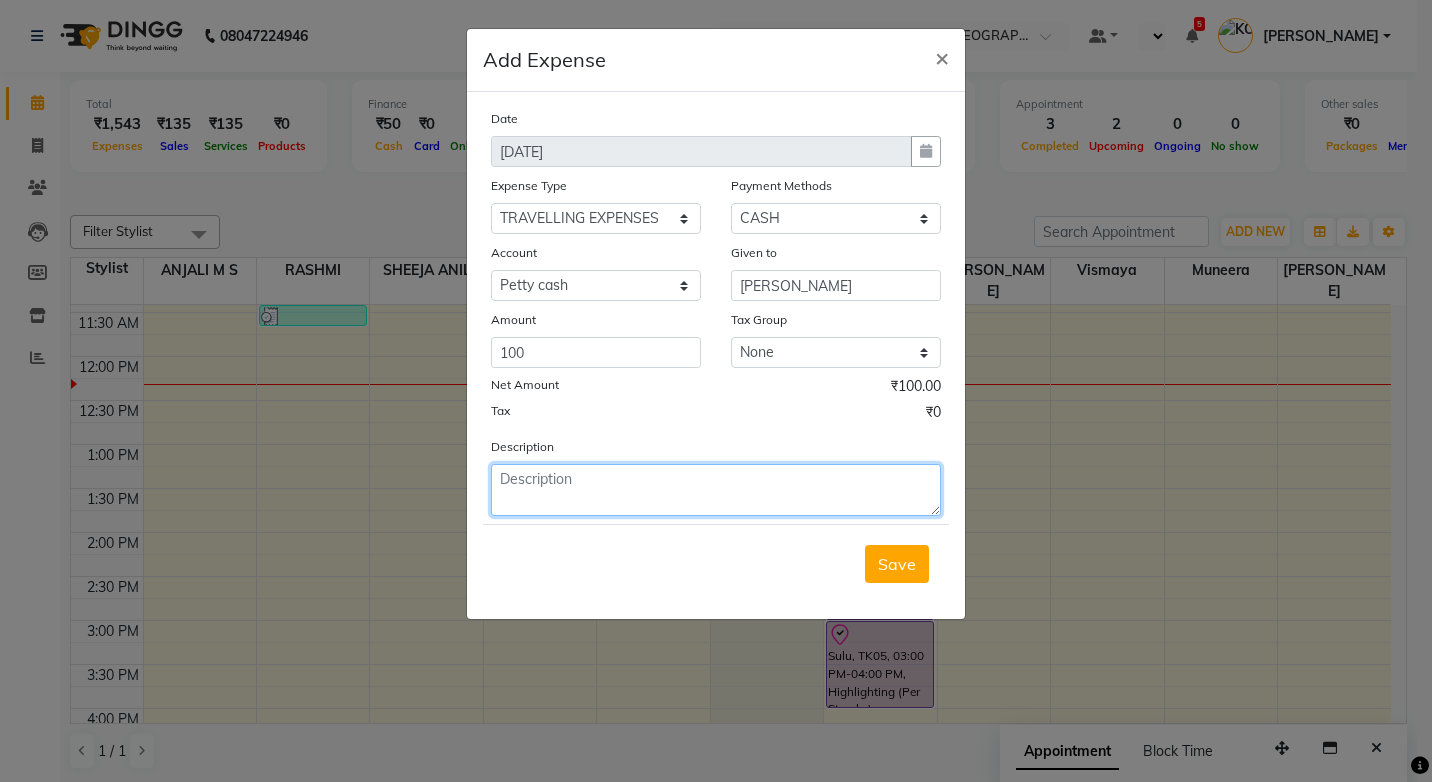 click 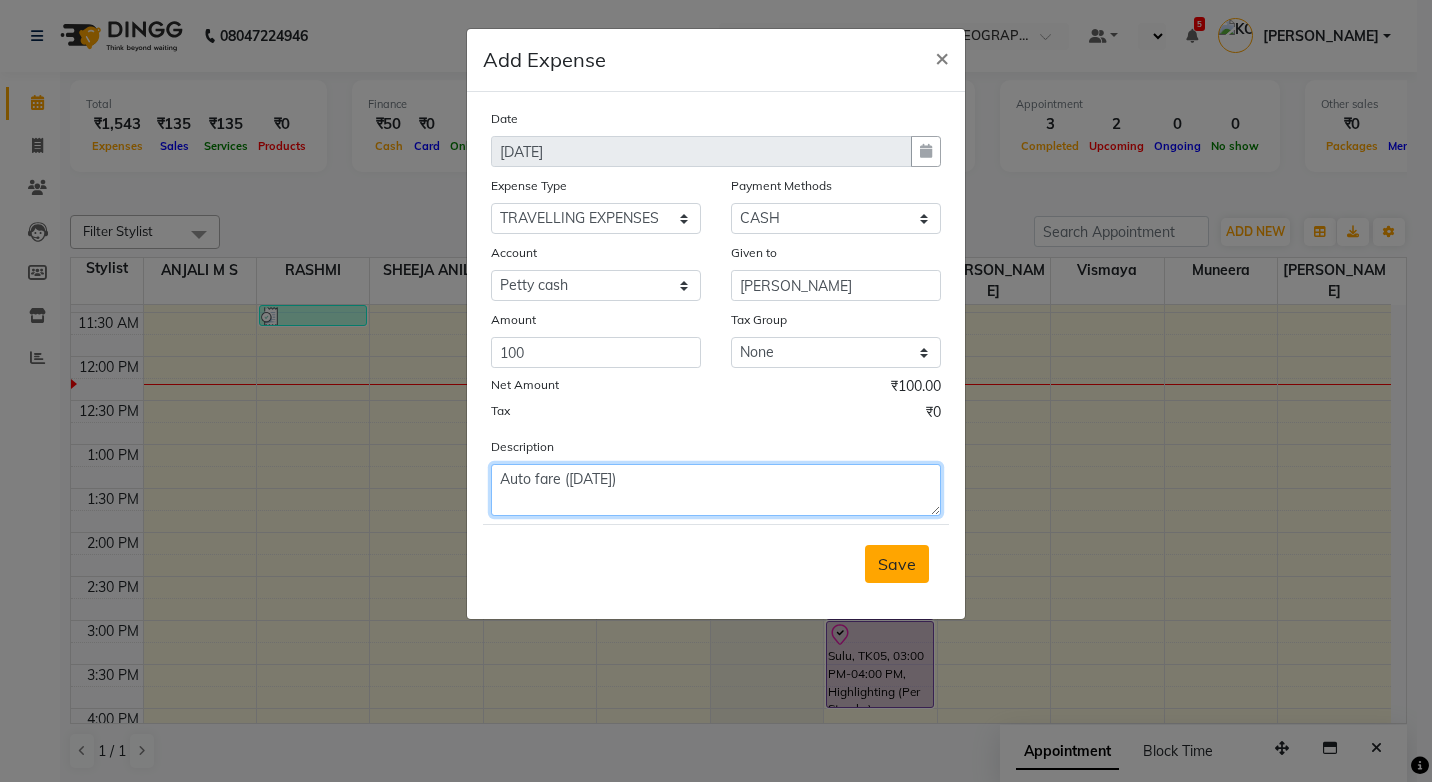 type on "Auto fare ([DATE])" 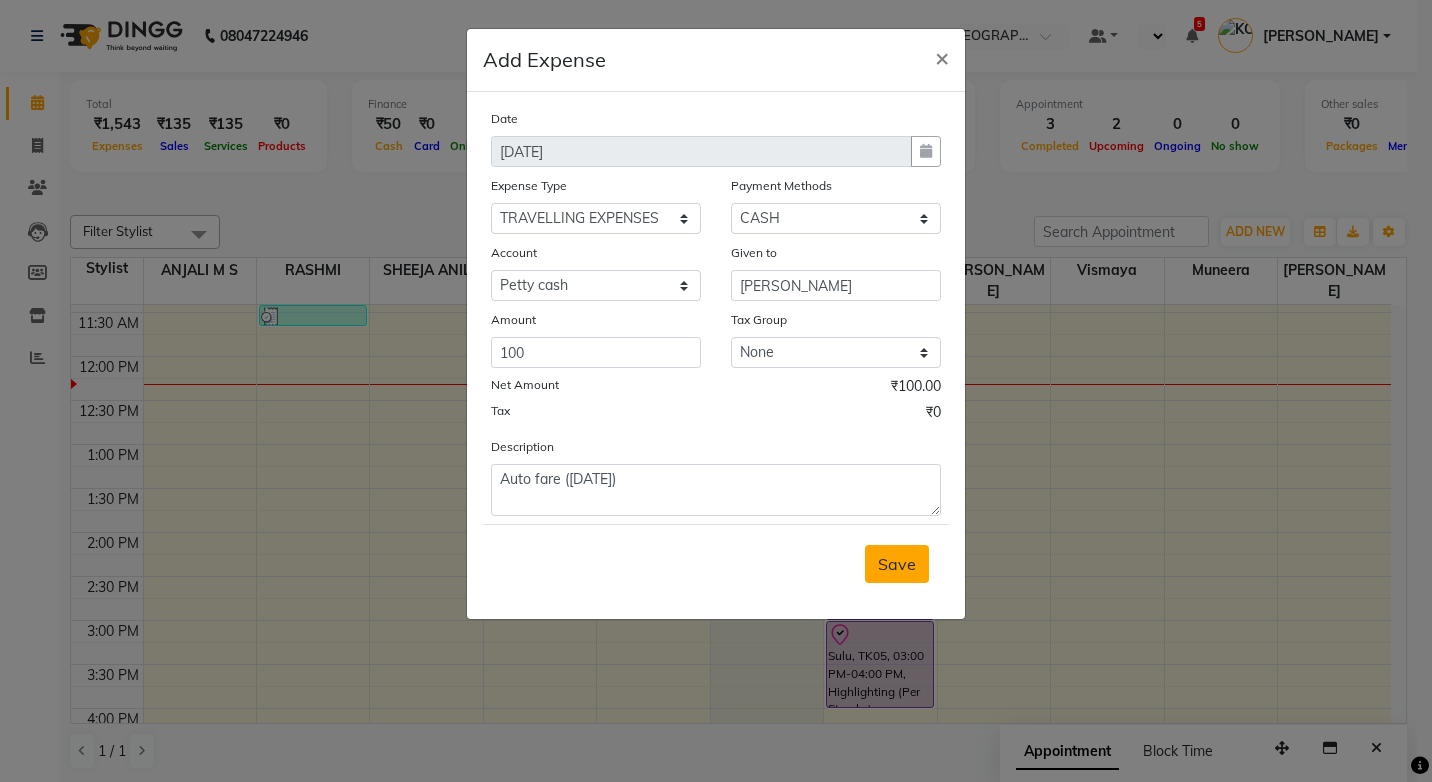 click on "Save" at bounding box center [897, 564] 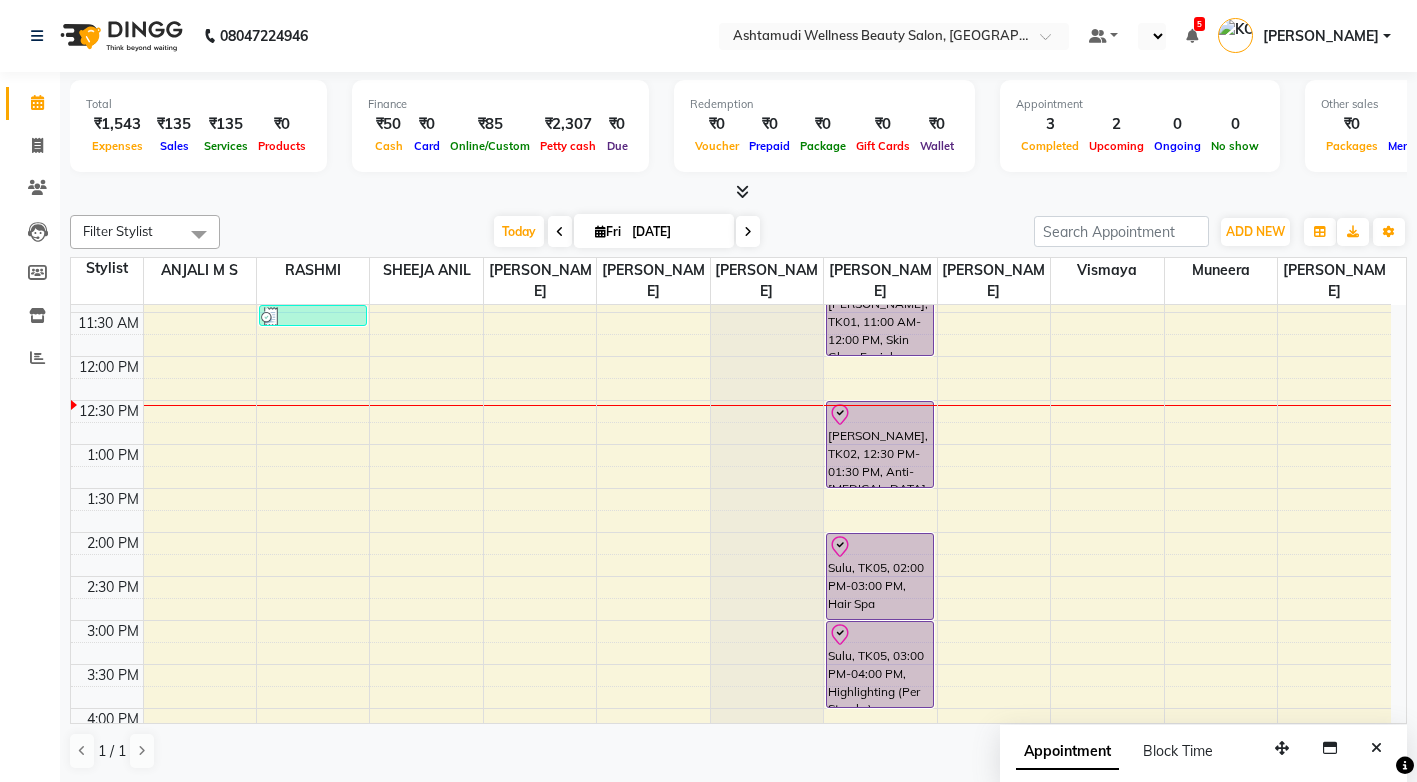 click on "8:00 AM 8:30 AM 9:00 AM 9:30 AM 10:00 AM 10:30 AM 11:00 AM 11:30 AM 12:00 PM 12:30 PM 1:00 PM 1:30 PM 2:00 PM 2:30 PM 3:00 PM 3:30 PM 4:00 PM 4:30 PM 5:00 PM 5:30 PM 6:00 PM 6:30 PM 7:00 PM 7:30 PM 8:00 PM 8:30 PM     Bindhu, TK04, 11:10 AM-11:25 AM, Eyebrows Threading     Bindhu, TK04, 11:25 AM-11:40 AM, Eyebrows Threading     Bindhu, TK03, 10:55 AM-11:10 AM, Eyebrows Threading
Sreedevi, TK01, 11:00 AM-12:00 PM, Skin Glow Facial
Athira, TK02, 12:30 PM-01:30 PM, Anti-Dandruff Treatment With Spa
Sulu, TK05, 02:00 PM-03:00 PM, Hair Spa
Sulu, TK05, 03:00 PM-04:00 PM, Highlighting (Per Streaks)" at bounding box center [731, 576] 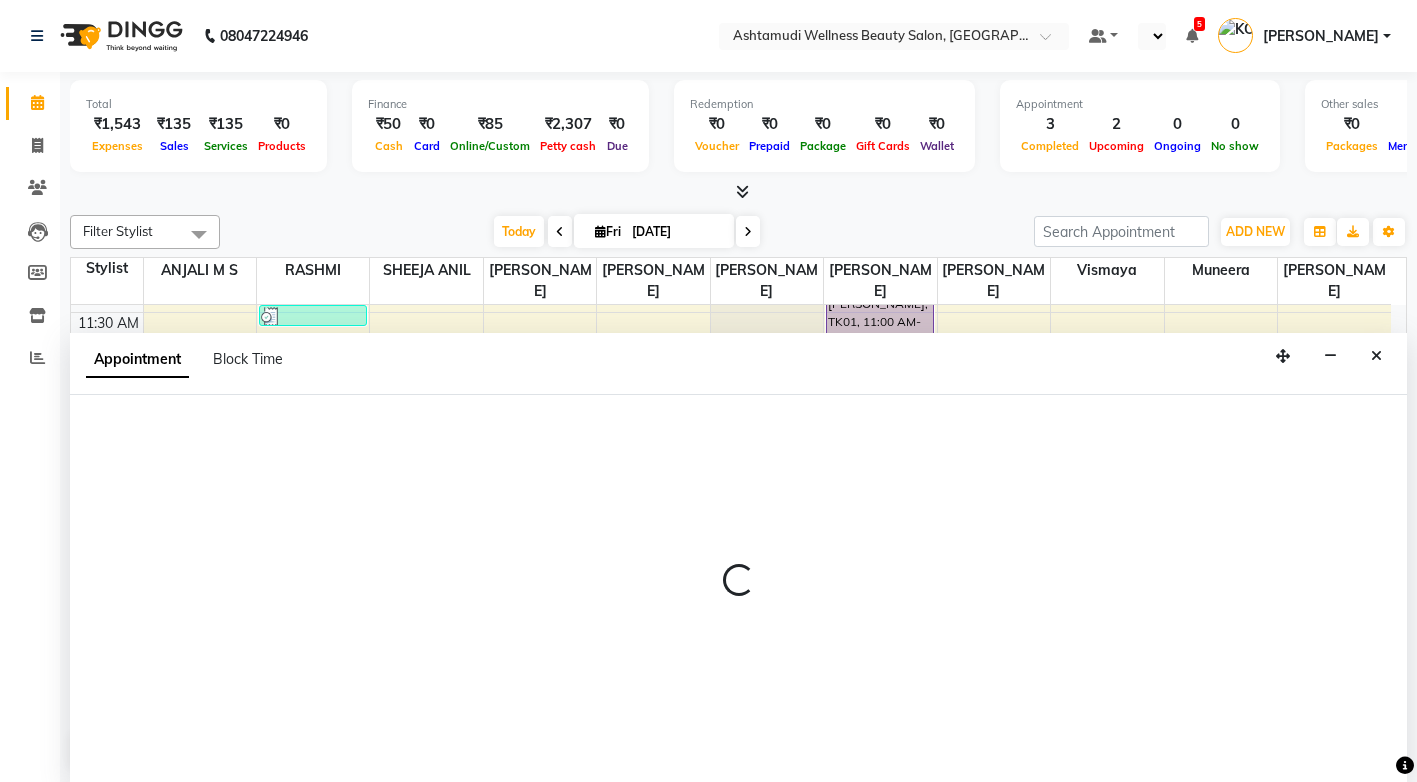 select on "65322" 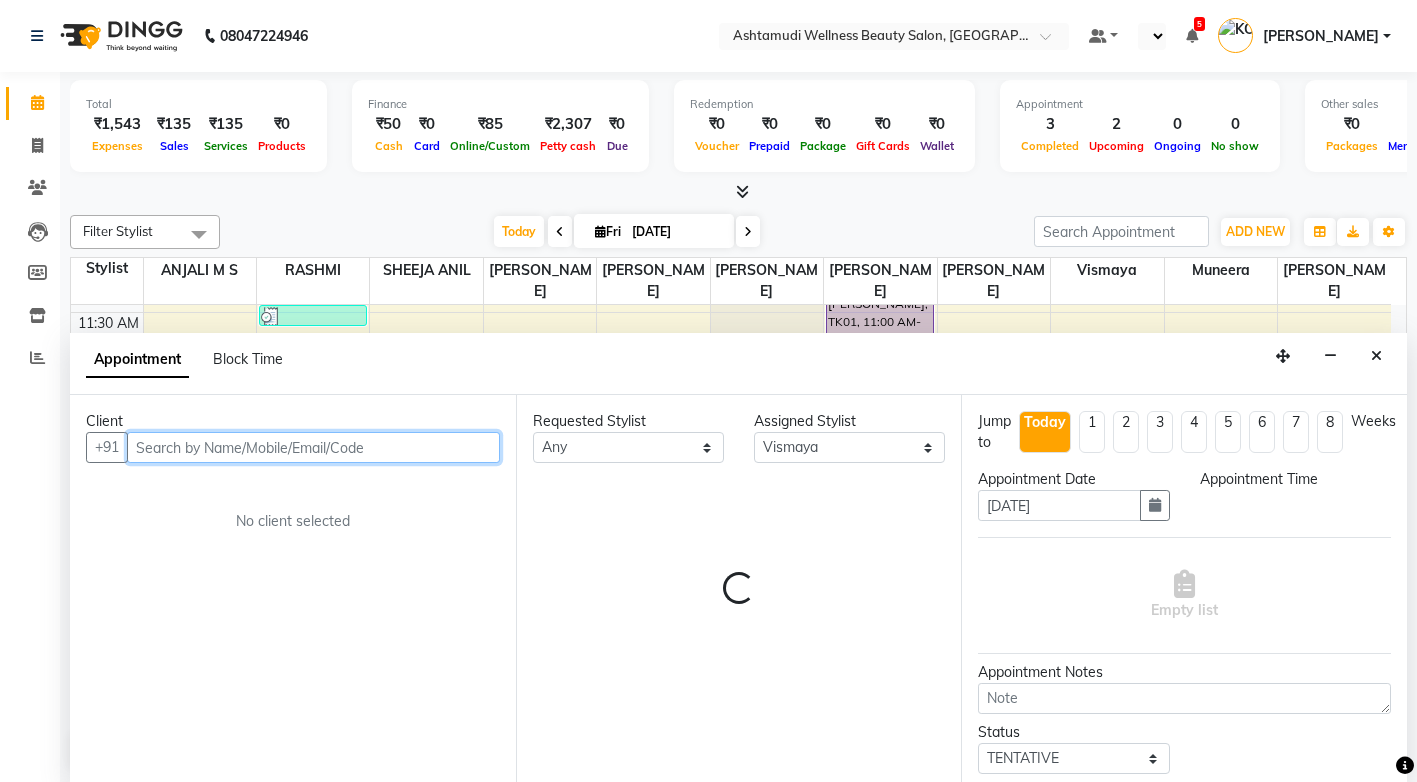 select on "870" 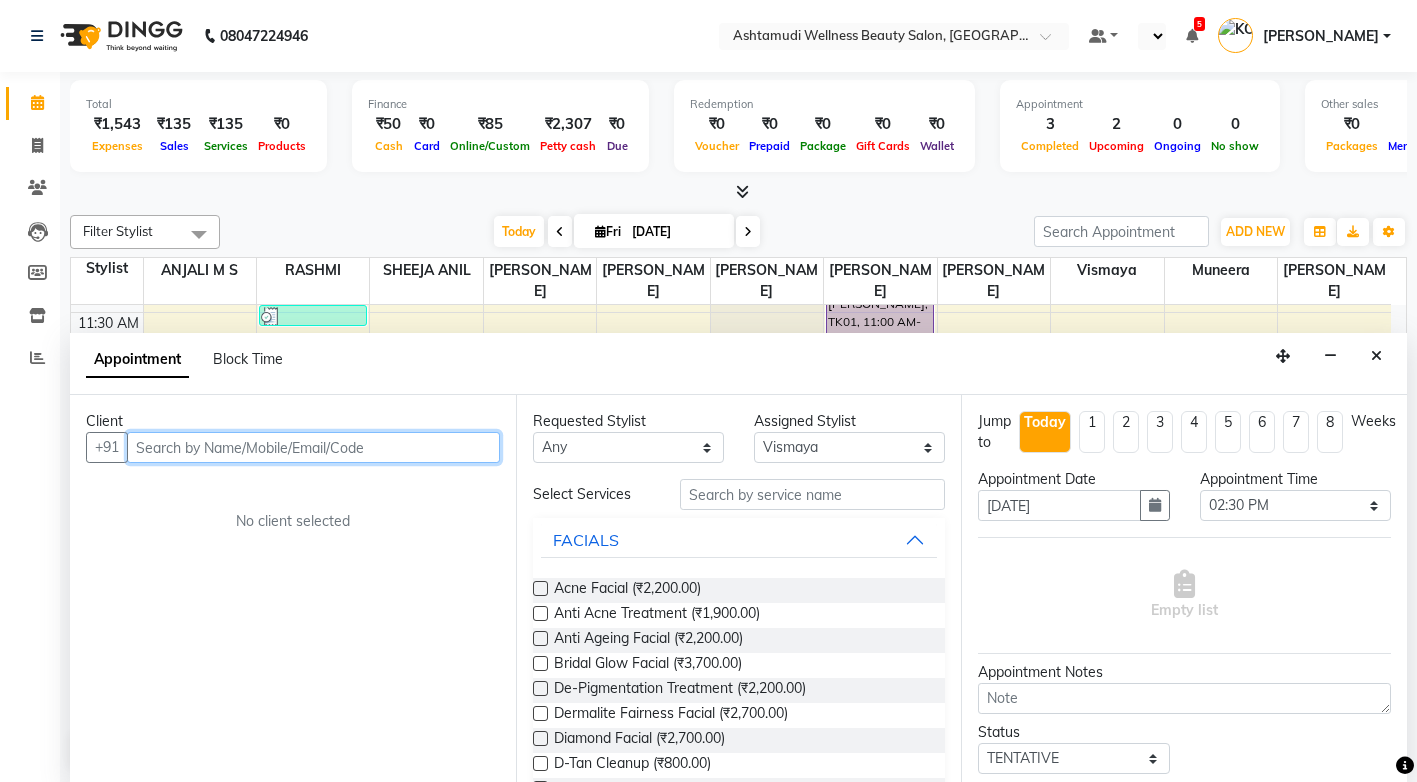 scroll, scrollTop: 1, scrollLeft: 0, axis: vertical 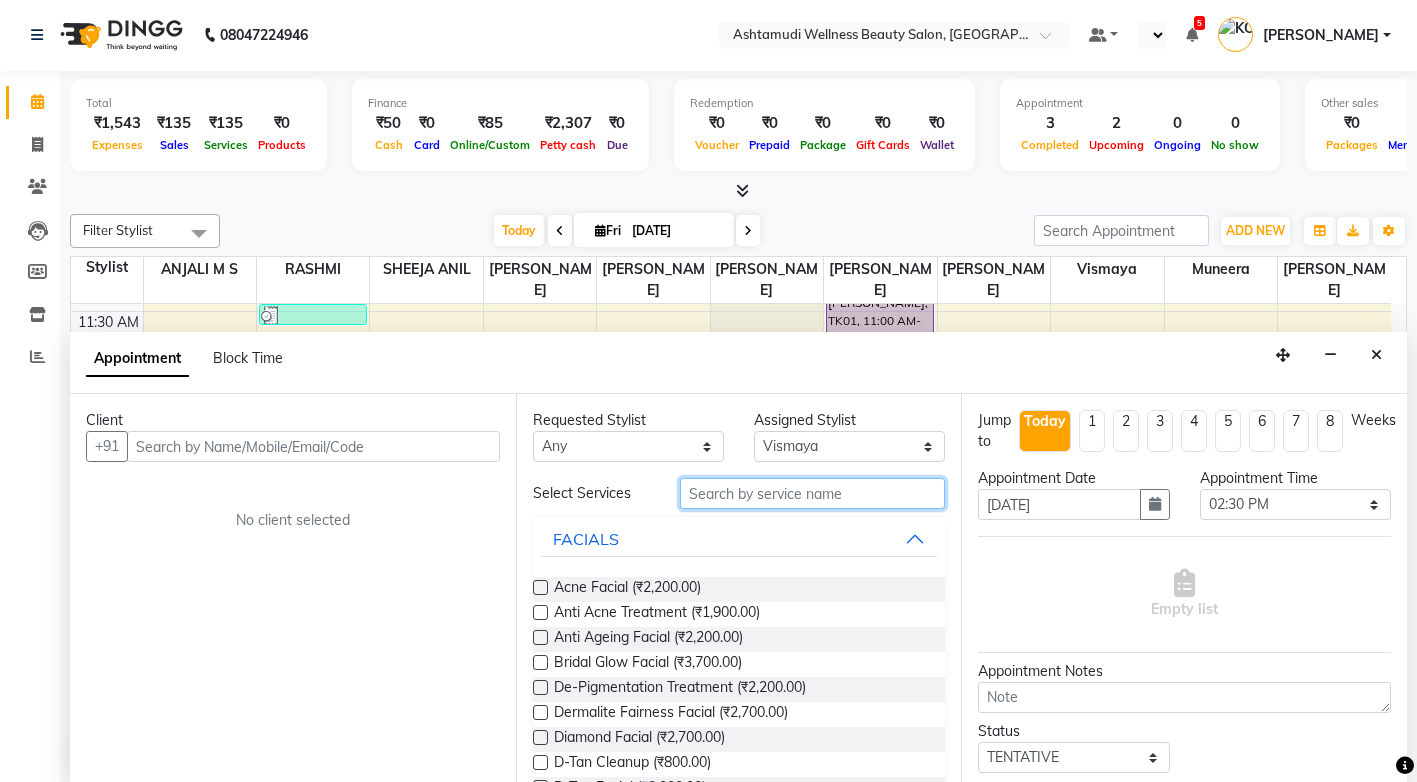 click at bounding box center [812, 493] 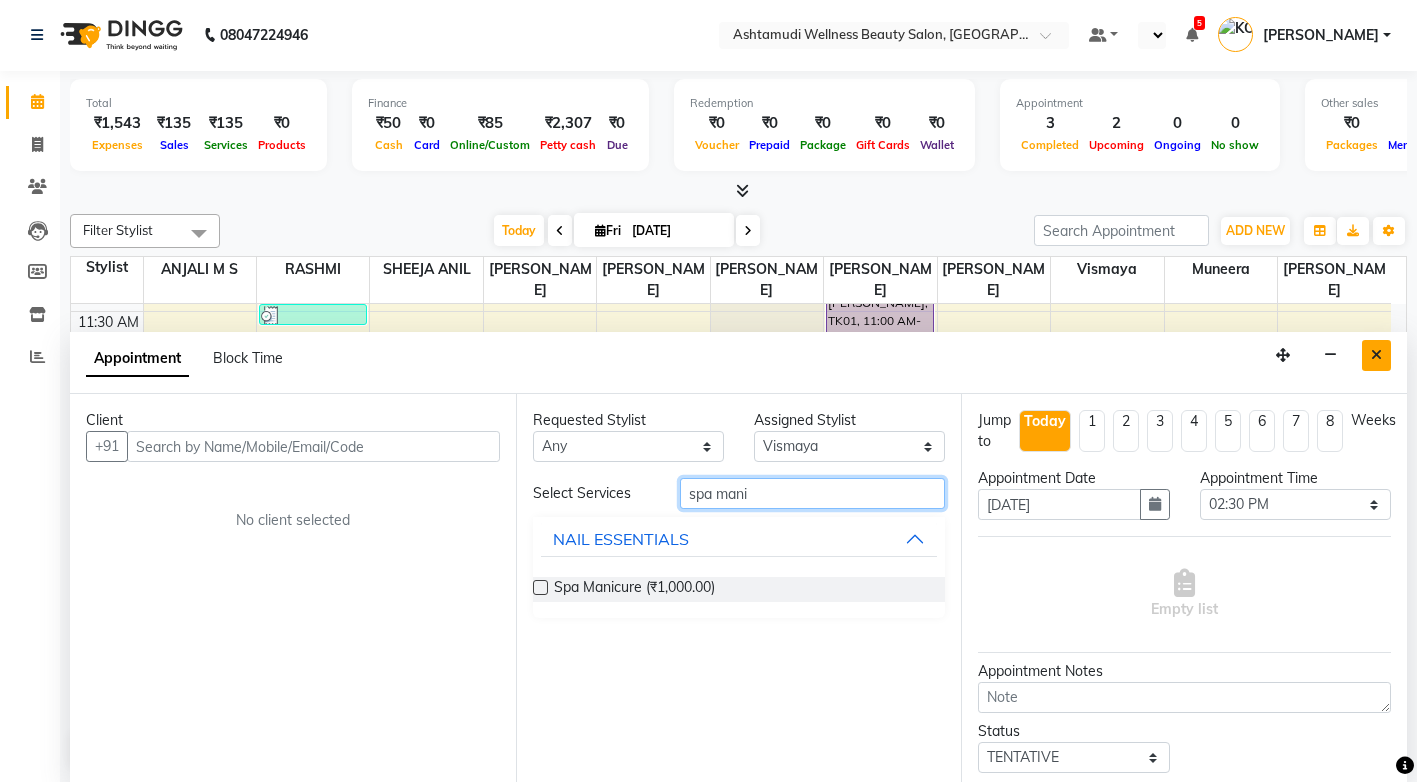 type on "spa mani" 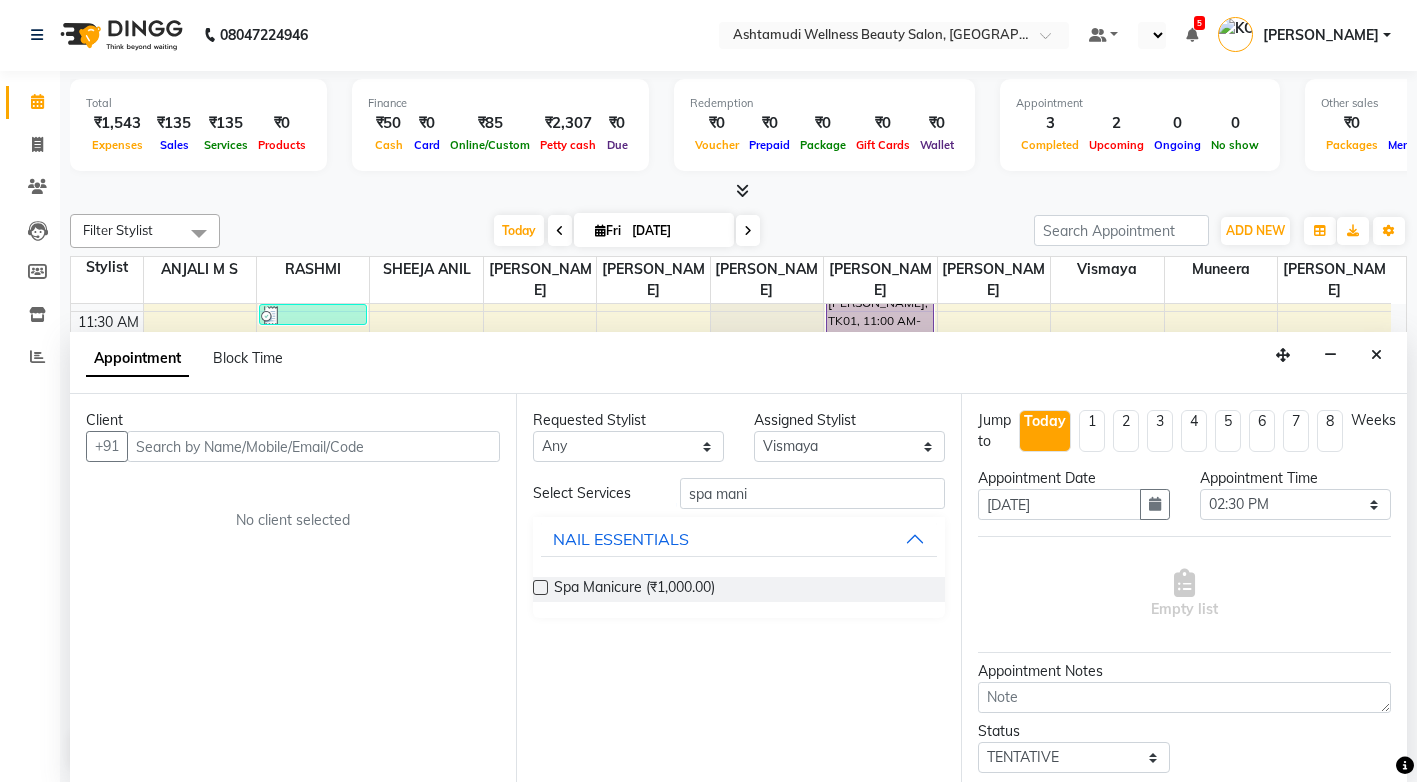 click at bounding box center [1376, 355] 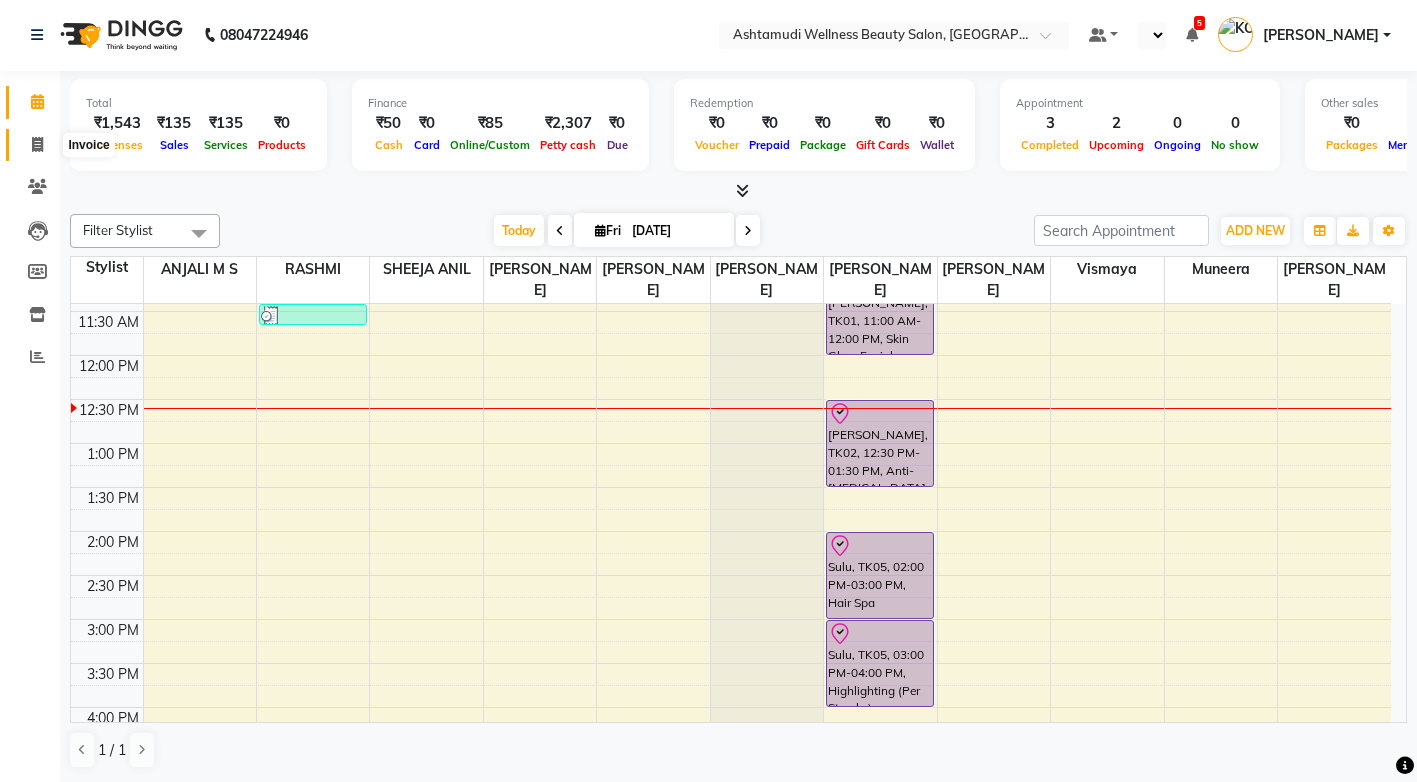click 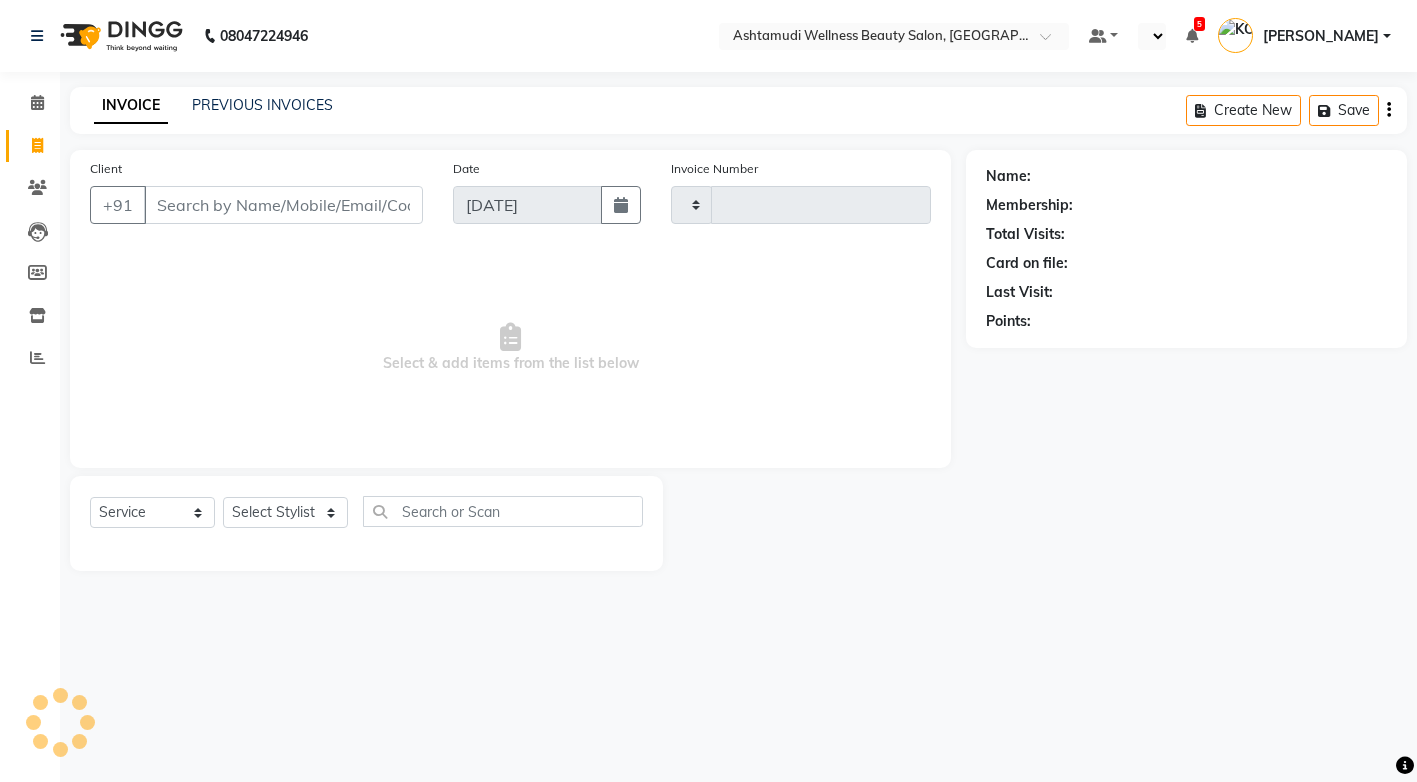 type on "2106" 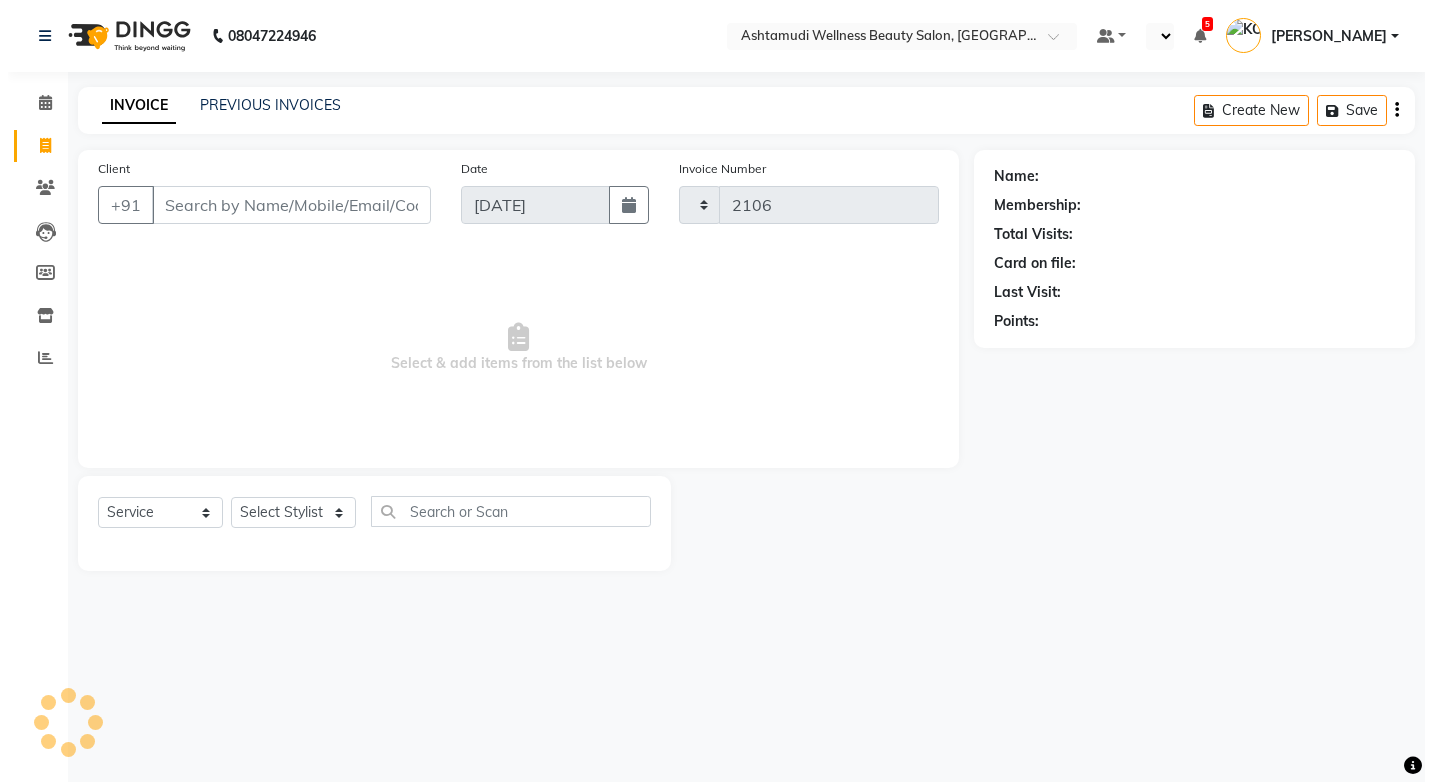 scroll, scrollTop: 0, scrollLeft: 0, axis: both 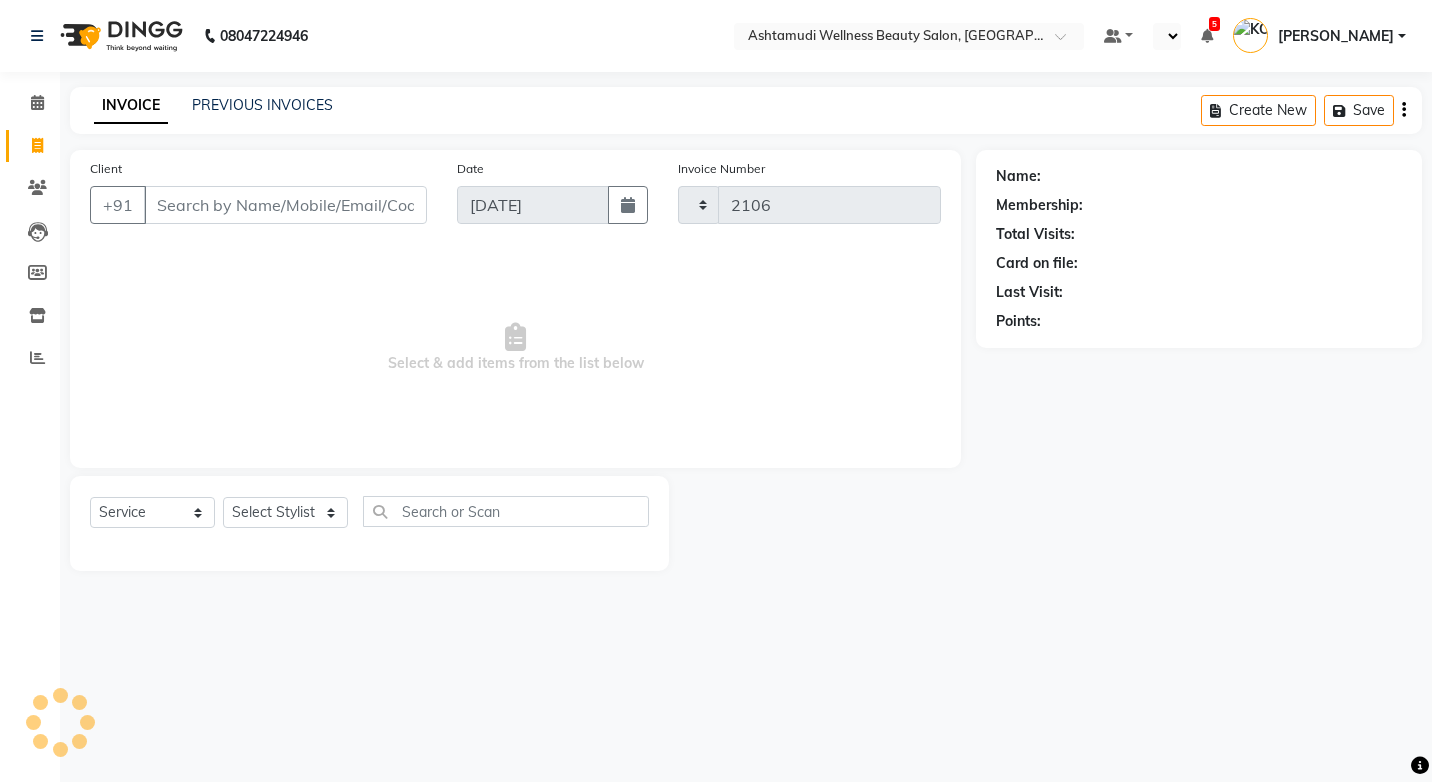 select on "4674" 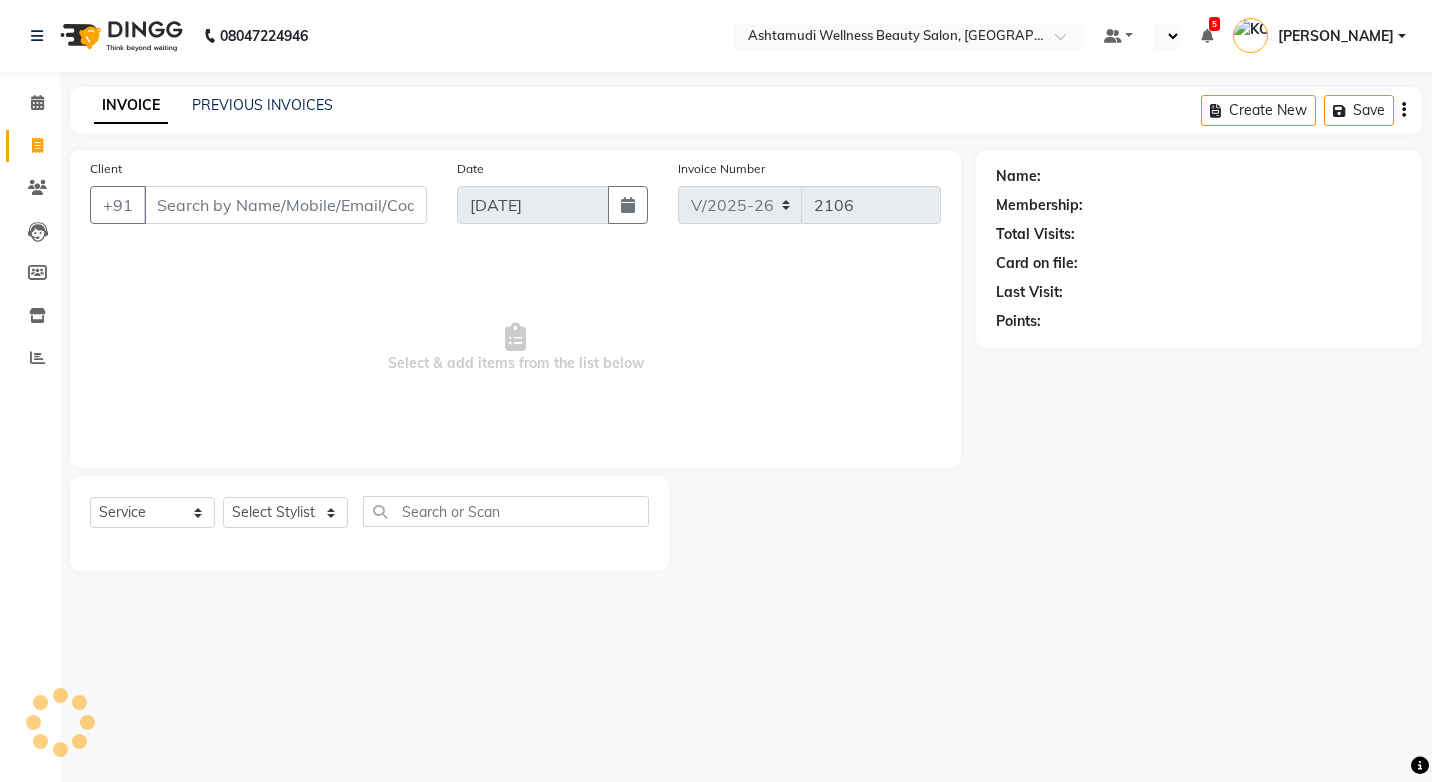 click on "Client" at bounding box center (285, 205) 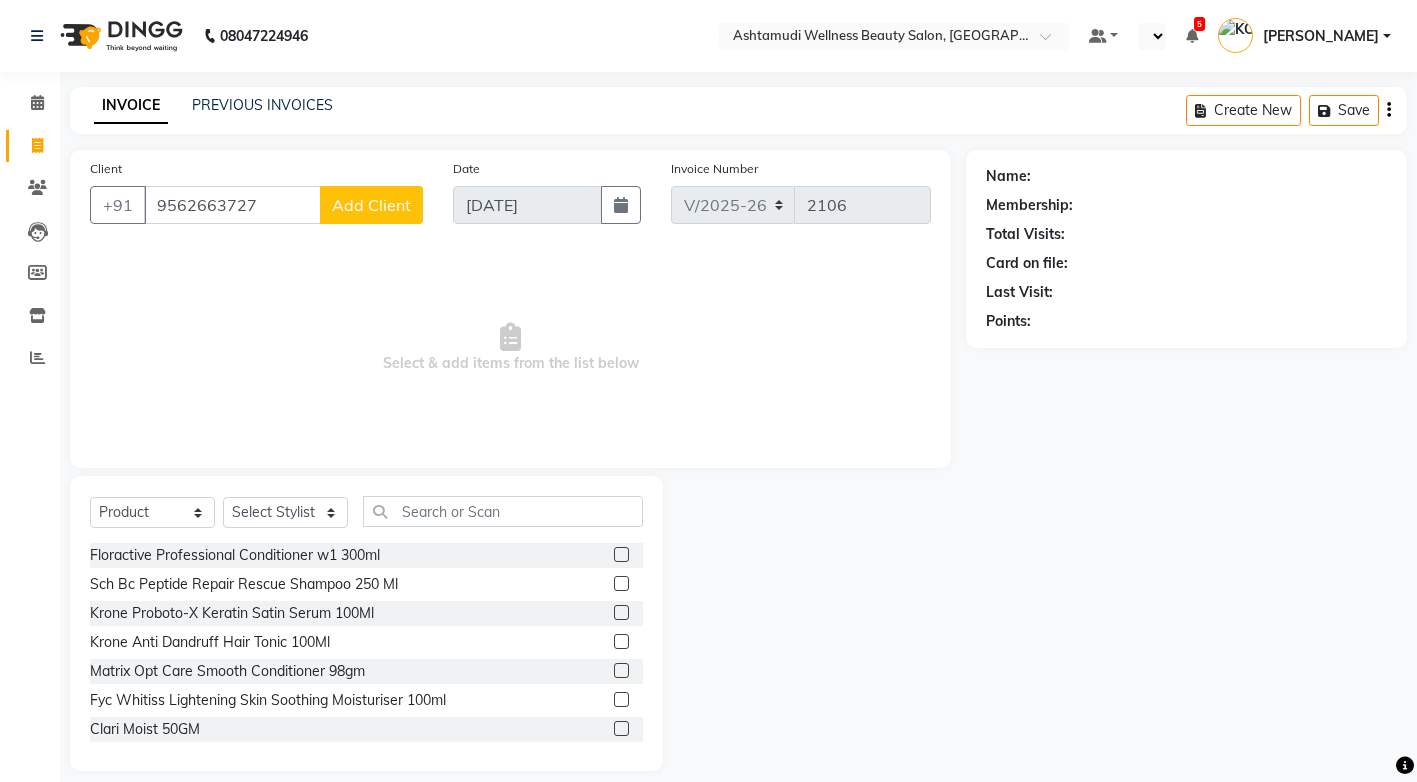 type on "9562663727" 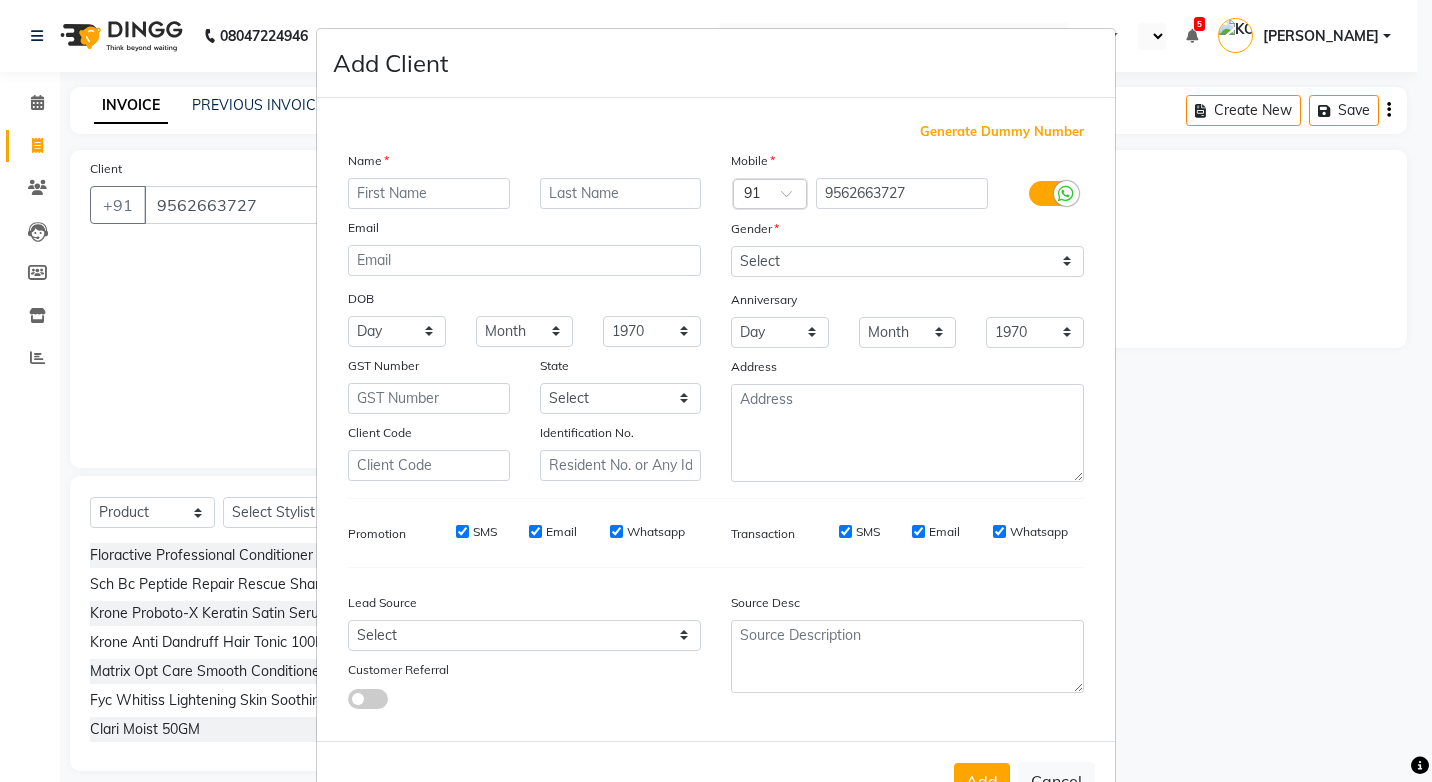 click at bounding box center [429, 193] 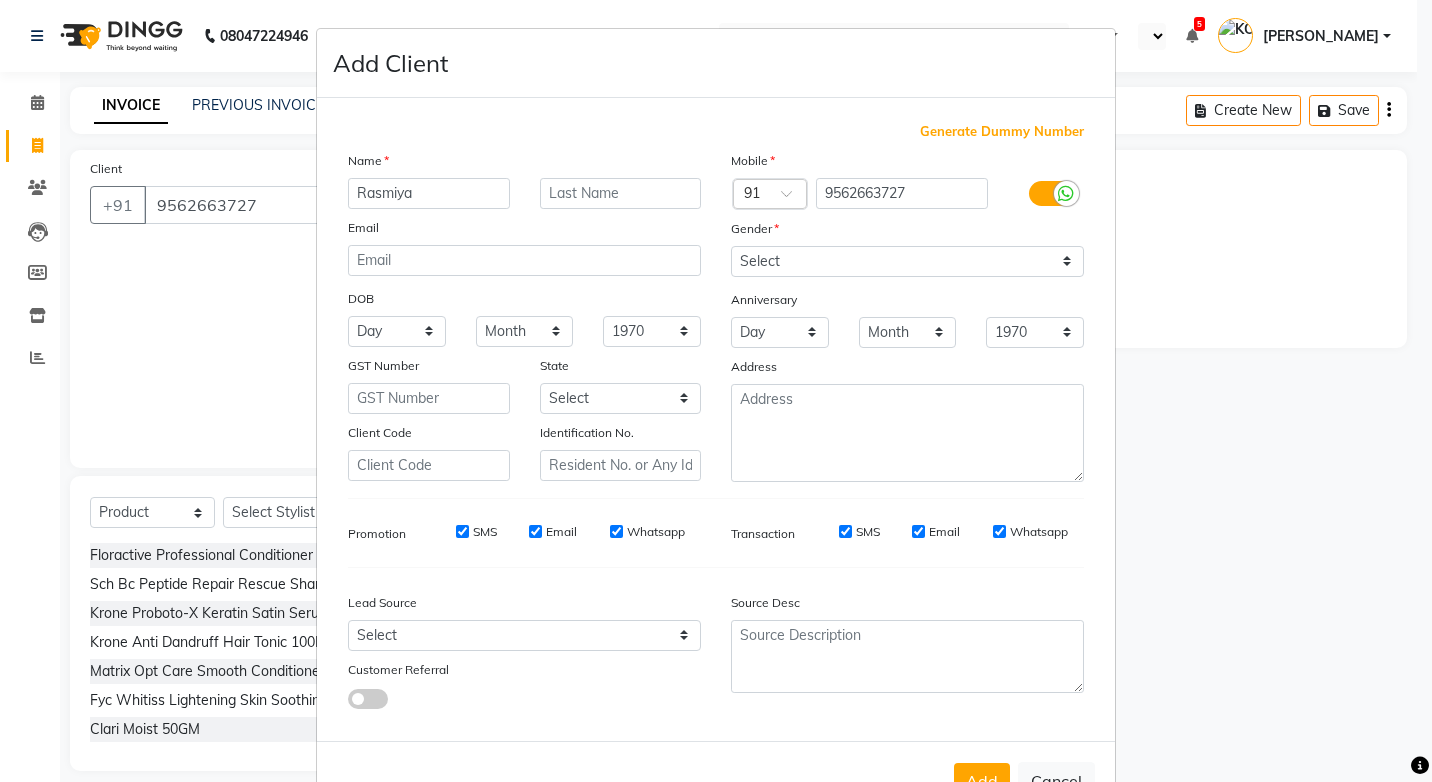 type on "Rasmiya" 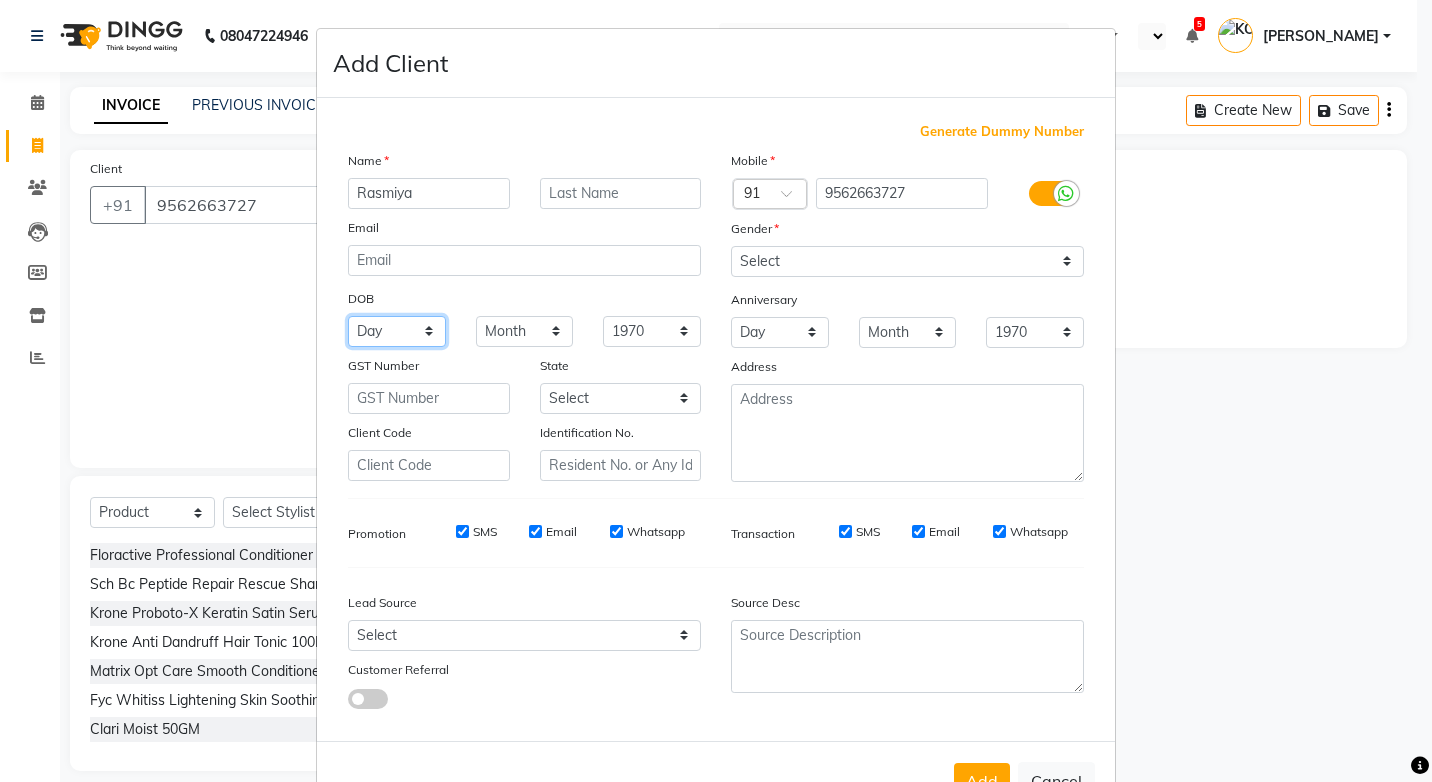 click on "Day 01 02 03 04 05 06 07 08 09 10 11 12 13 14 15 16 17 18 19 20 21 22 23 24 25 26 27 28 29 30 31" at bounding box center (397, 331) 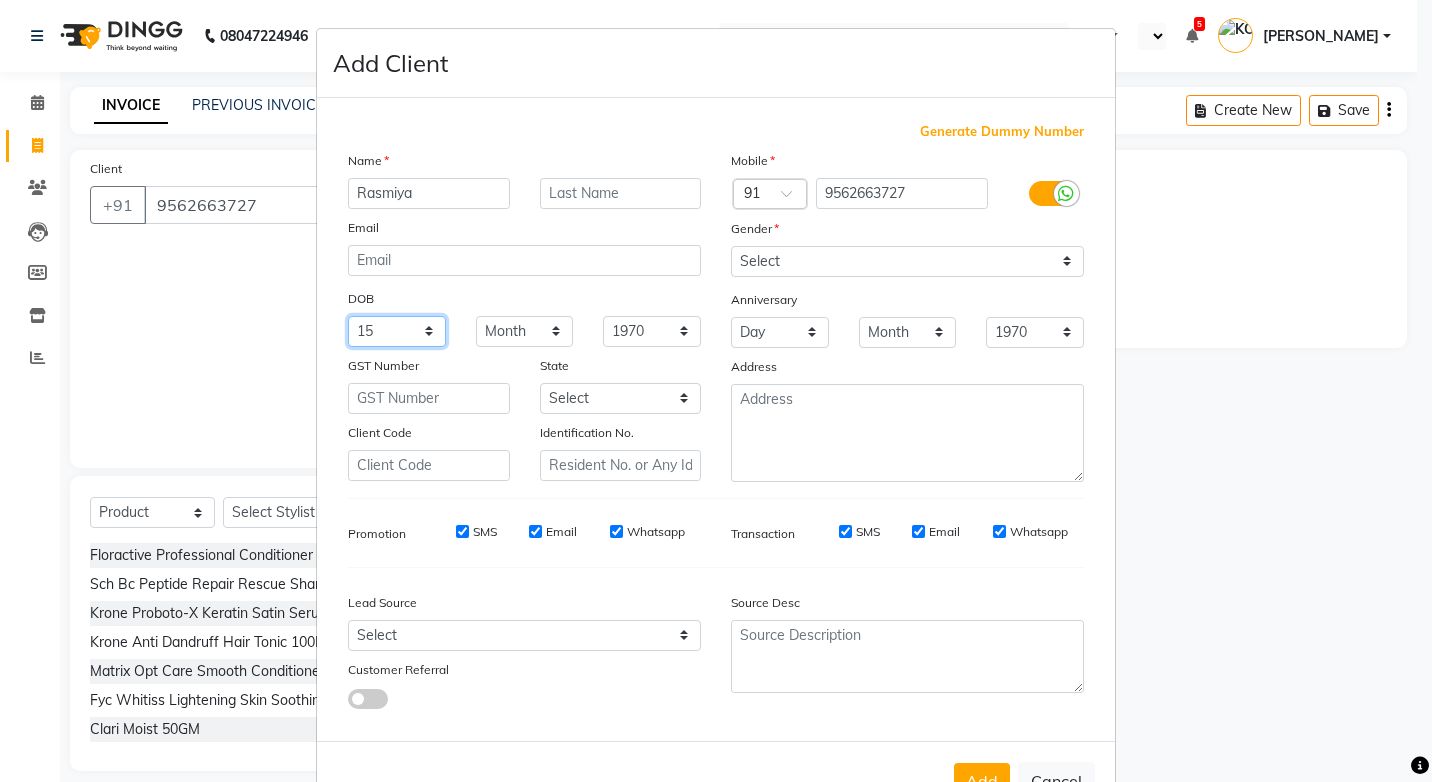 click on "Day 01 02 03 04 05 06 07 08 09 10 11 12 13 14 15 16 17 18 19 20 21 22 23 24 25 26 27 28 29 30 31" at bounding box center (397, 331) 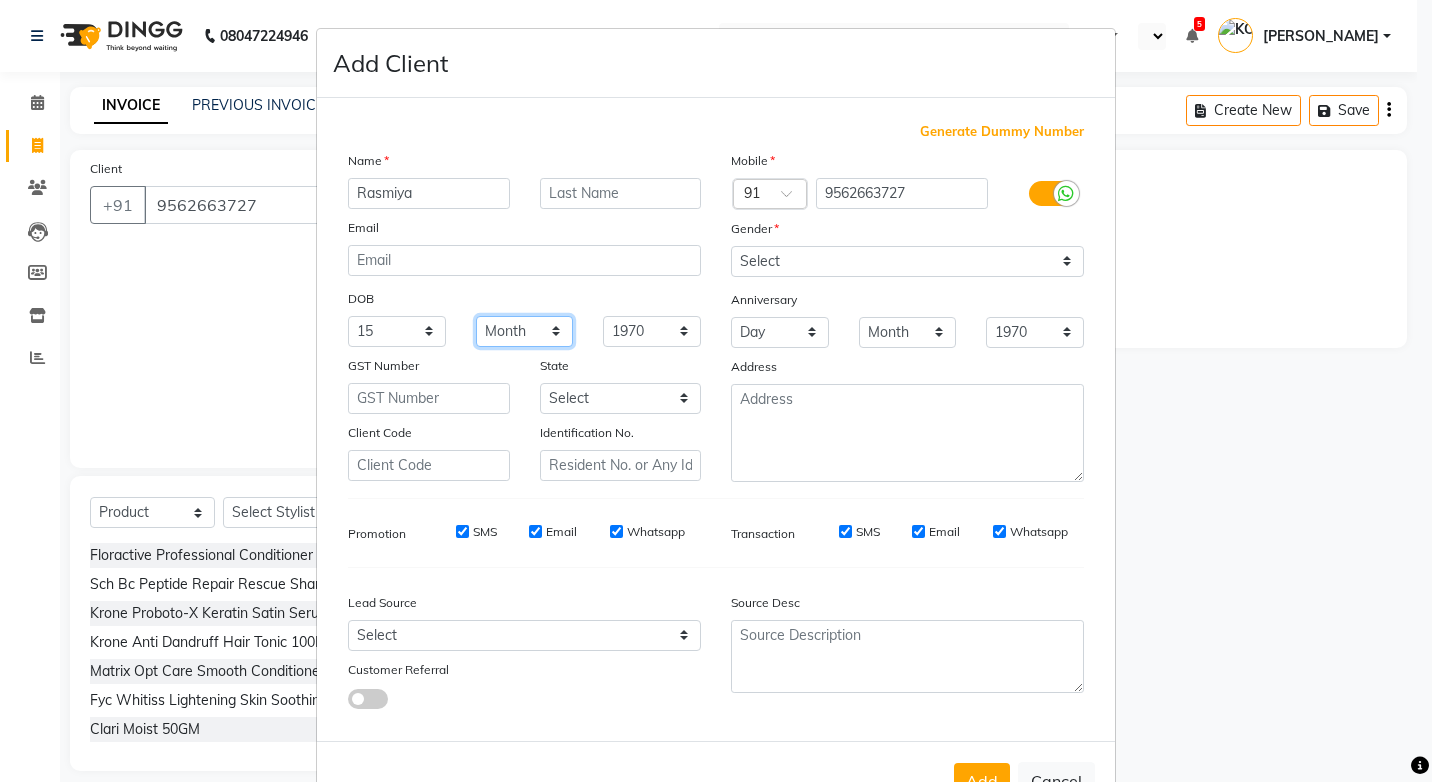 drag, startPoint x: 500, startPoint y: 328, endPoint x: 509, endPoint y: 348, distance: 21.931713 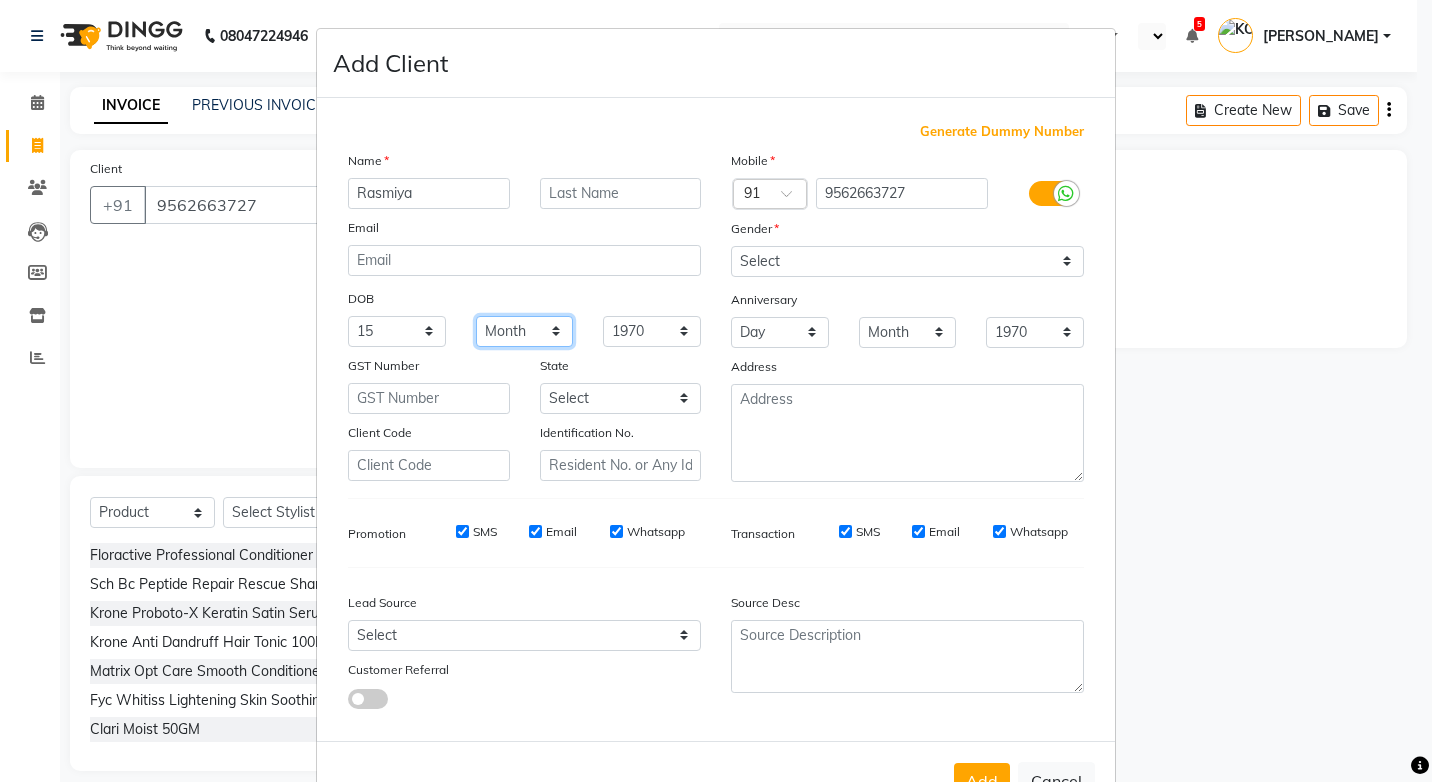 select on "02" 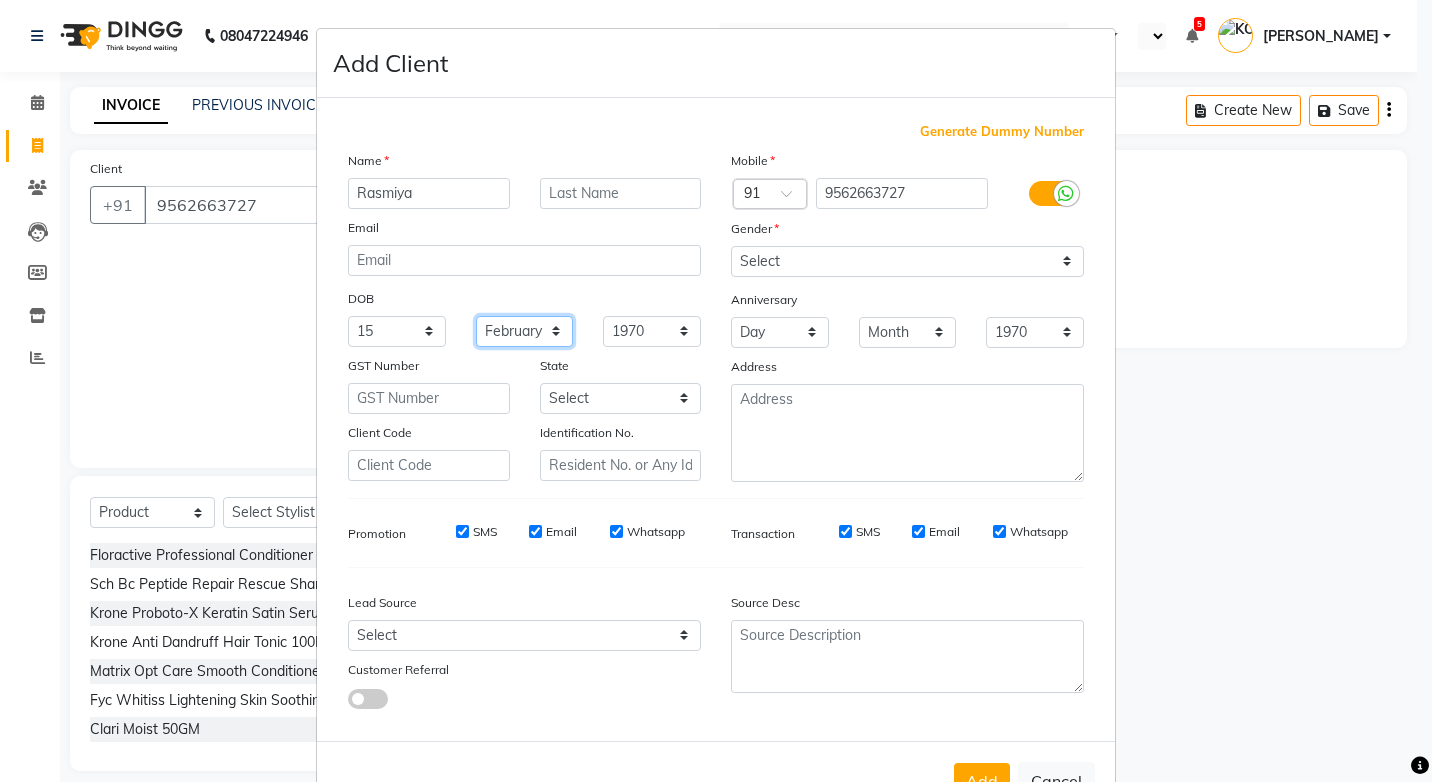 click on "Month January February March April May June July August September October November December" at bounding box center (525, 331) 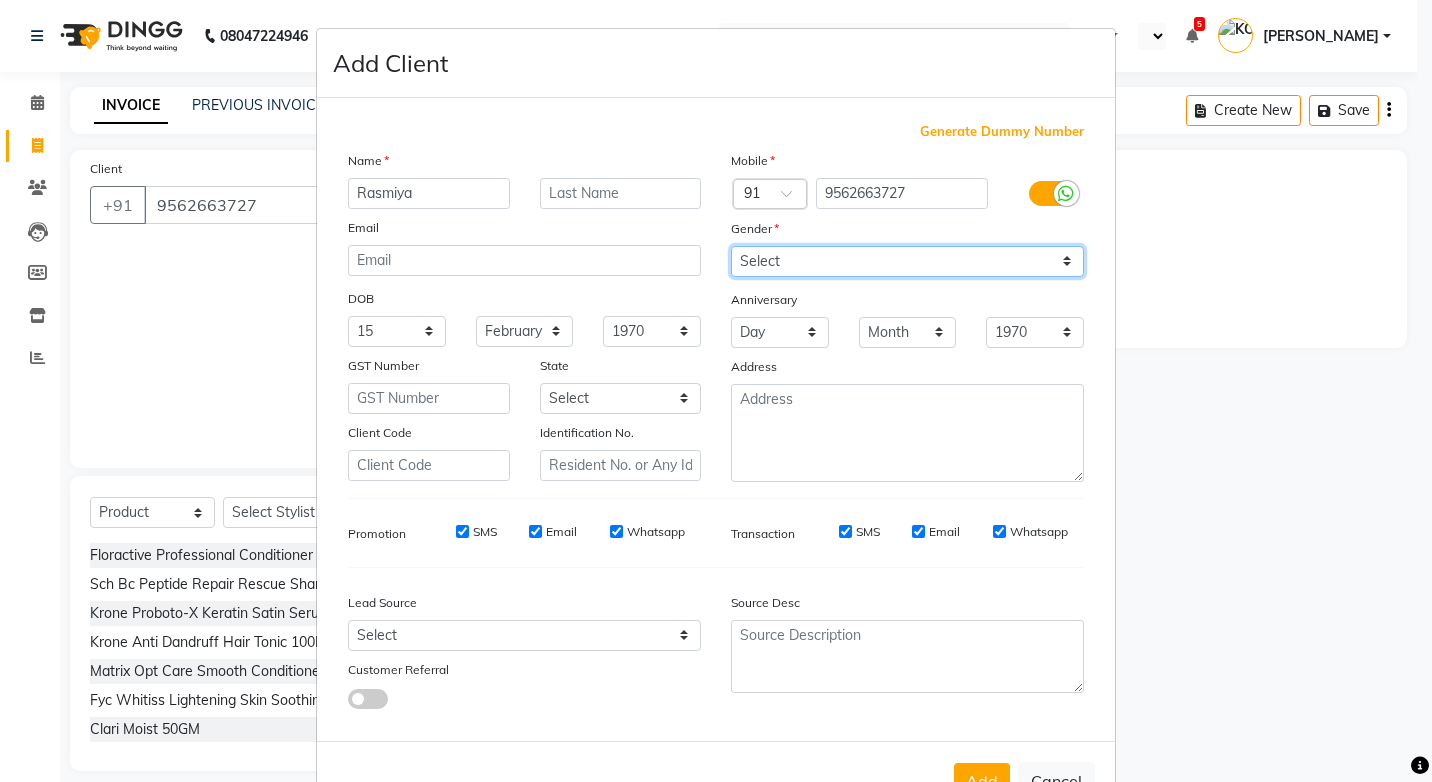 drag, startPoint x: 1055, startPoint y: 259, endPoint x: 1051, endPoint y: 272, distance: 13.601471 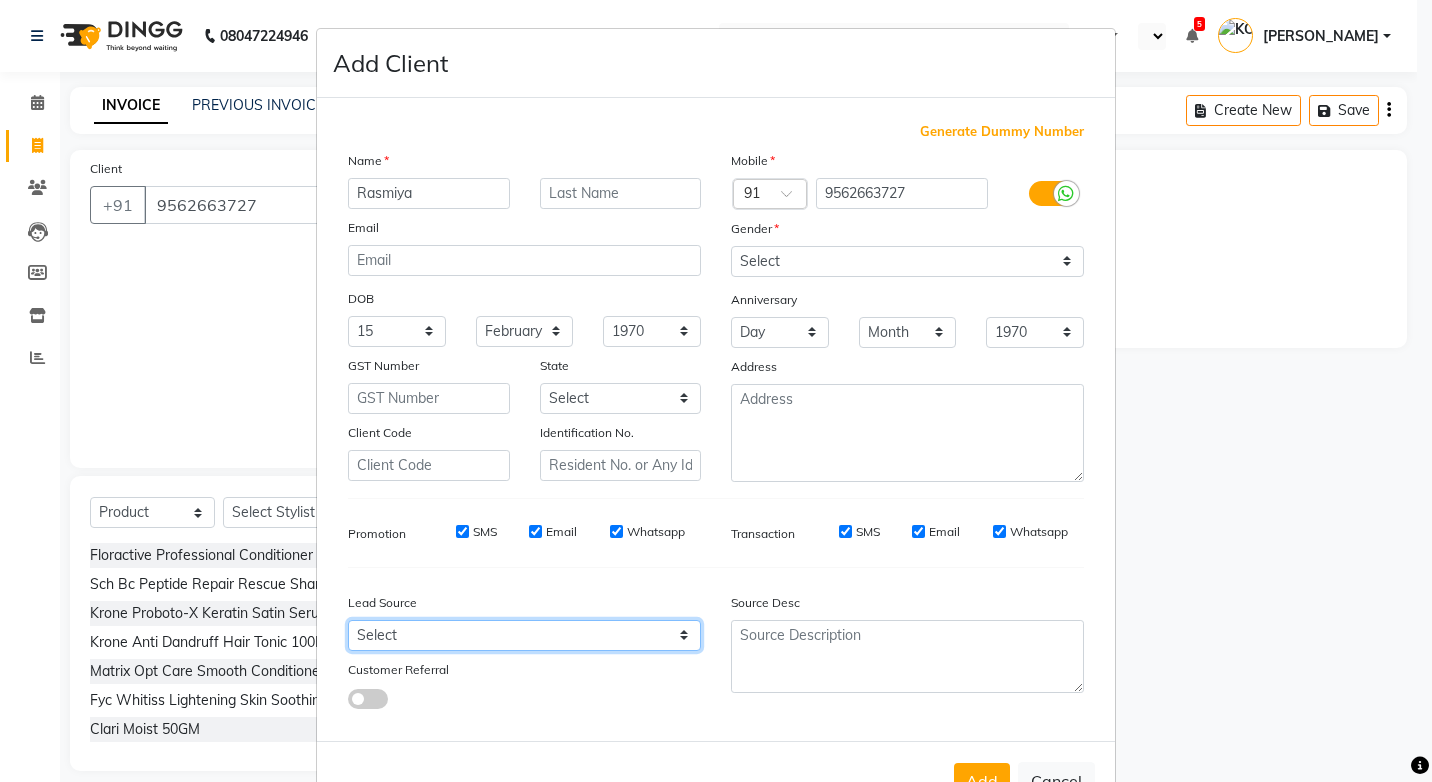 click on "Select Walk-in Referral Internet Friend Word of Mouth Advertisement Facebook JustDial Google Other Instagram  YouTube  WhatsApp" at bounding box center [524, 635] 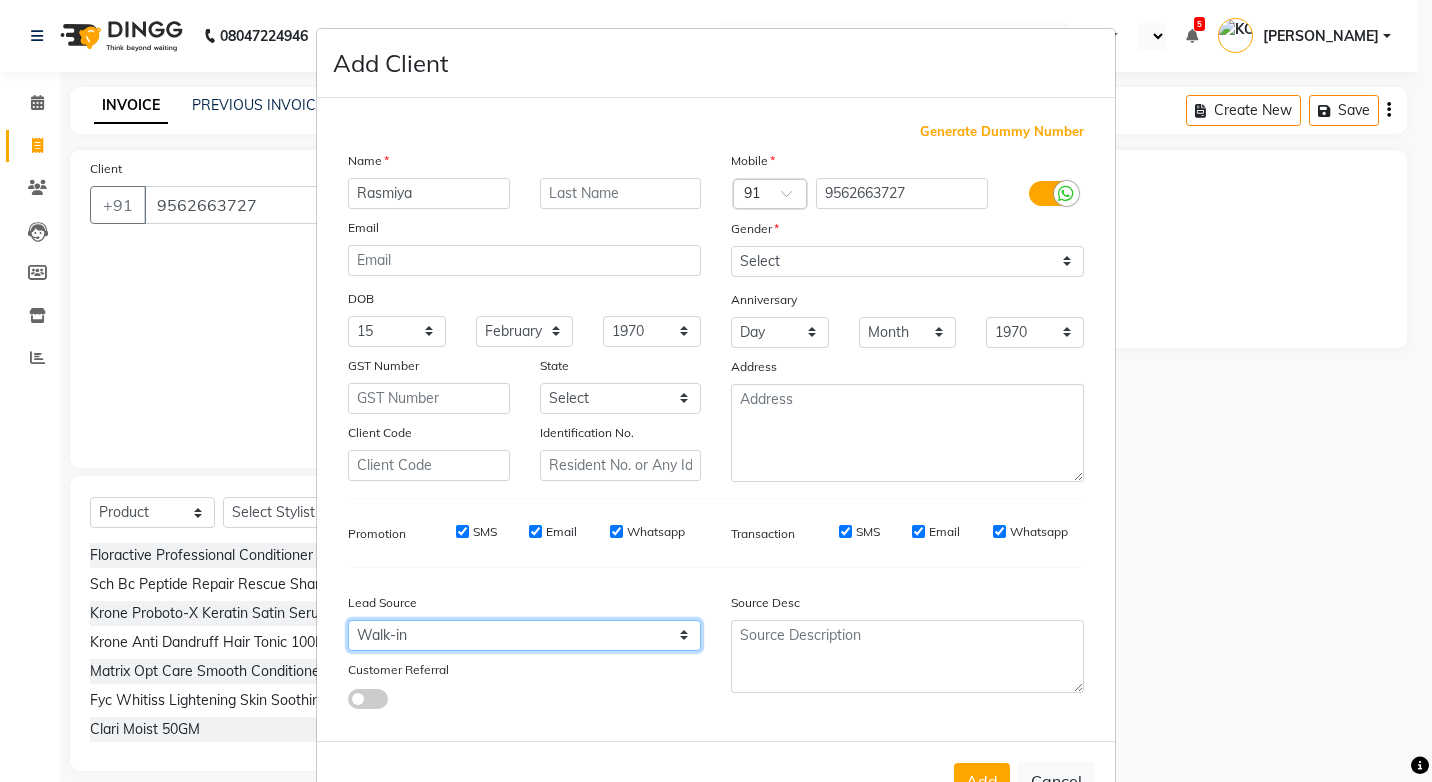 click on "Select Walk-in Referral Internet Friend Word of Mouth Advertisement Facebook JustDial Google Other Instagram  YouTube  WhatsApp" at bounding box center [524, 635] 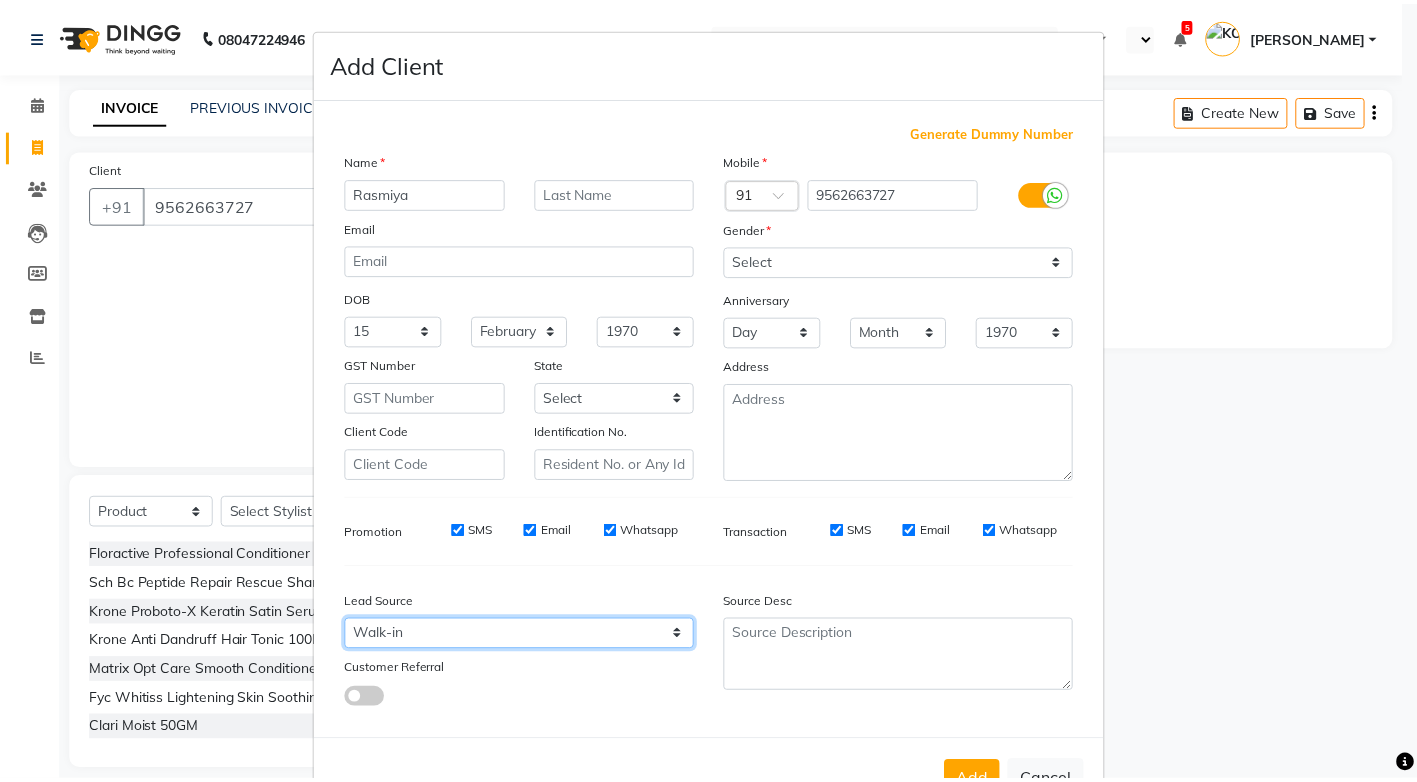scroll, scrollTop: 67, scrollLeft: 0, axis: vertical 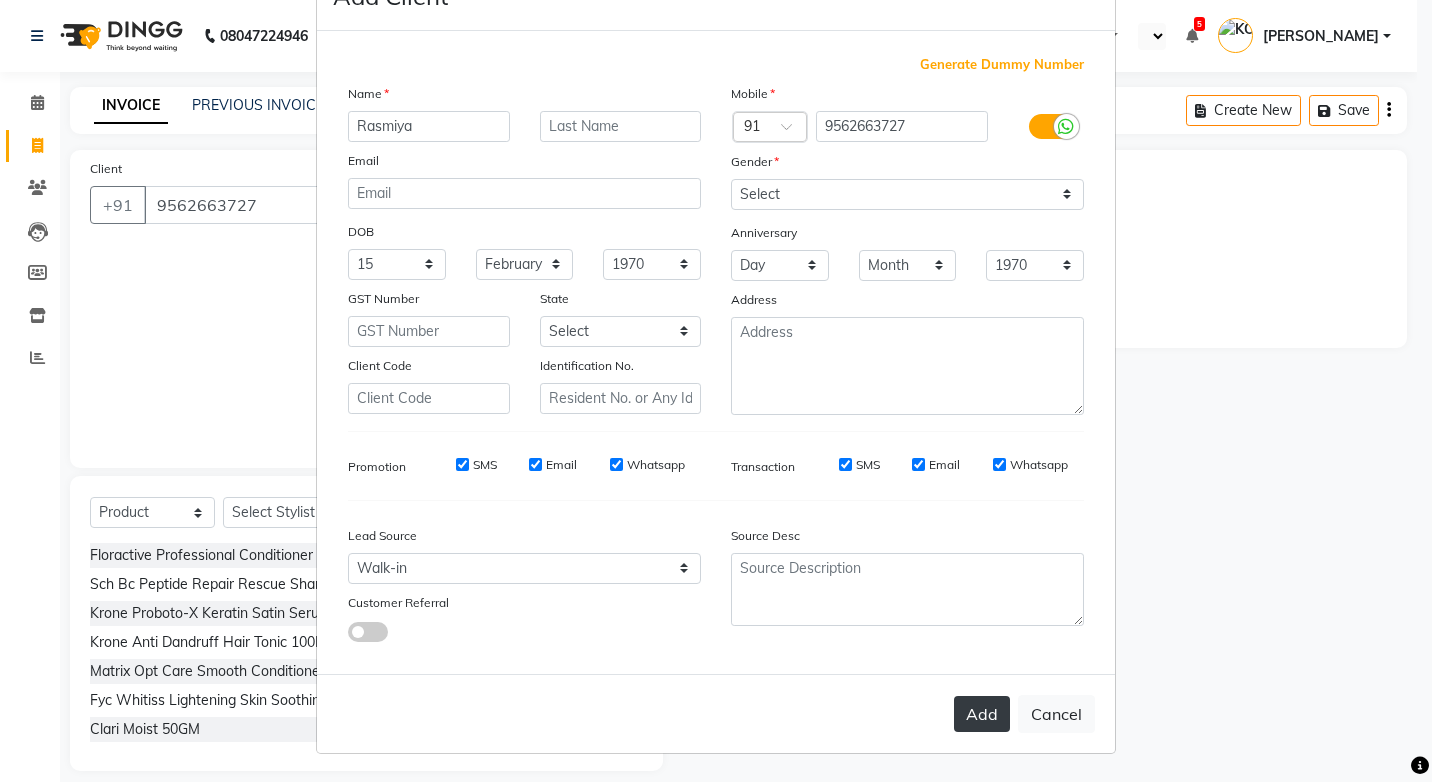 click on "Add" at bounding box center [982, 714] 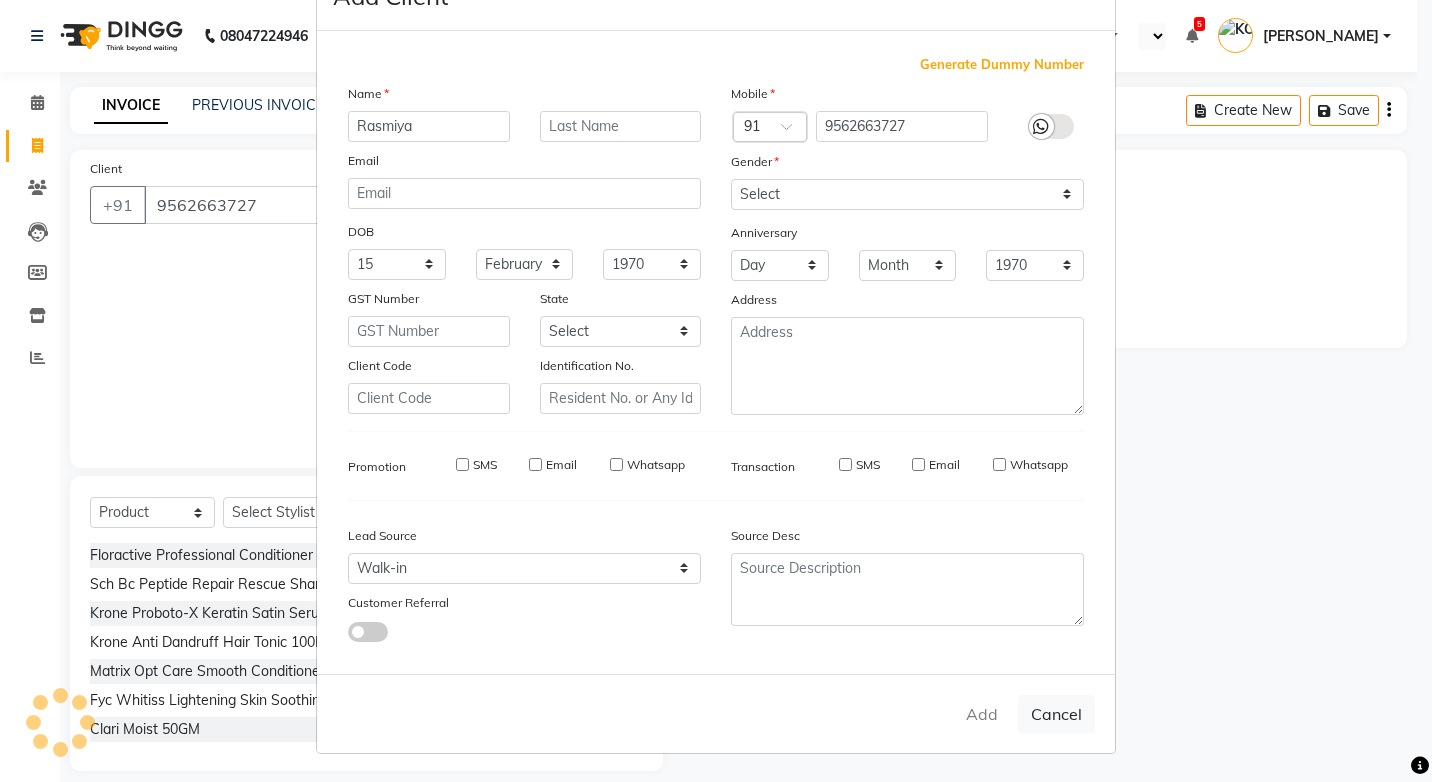 type 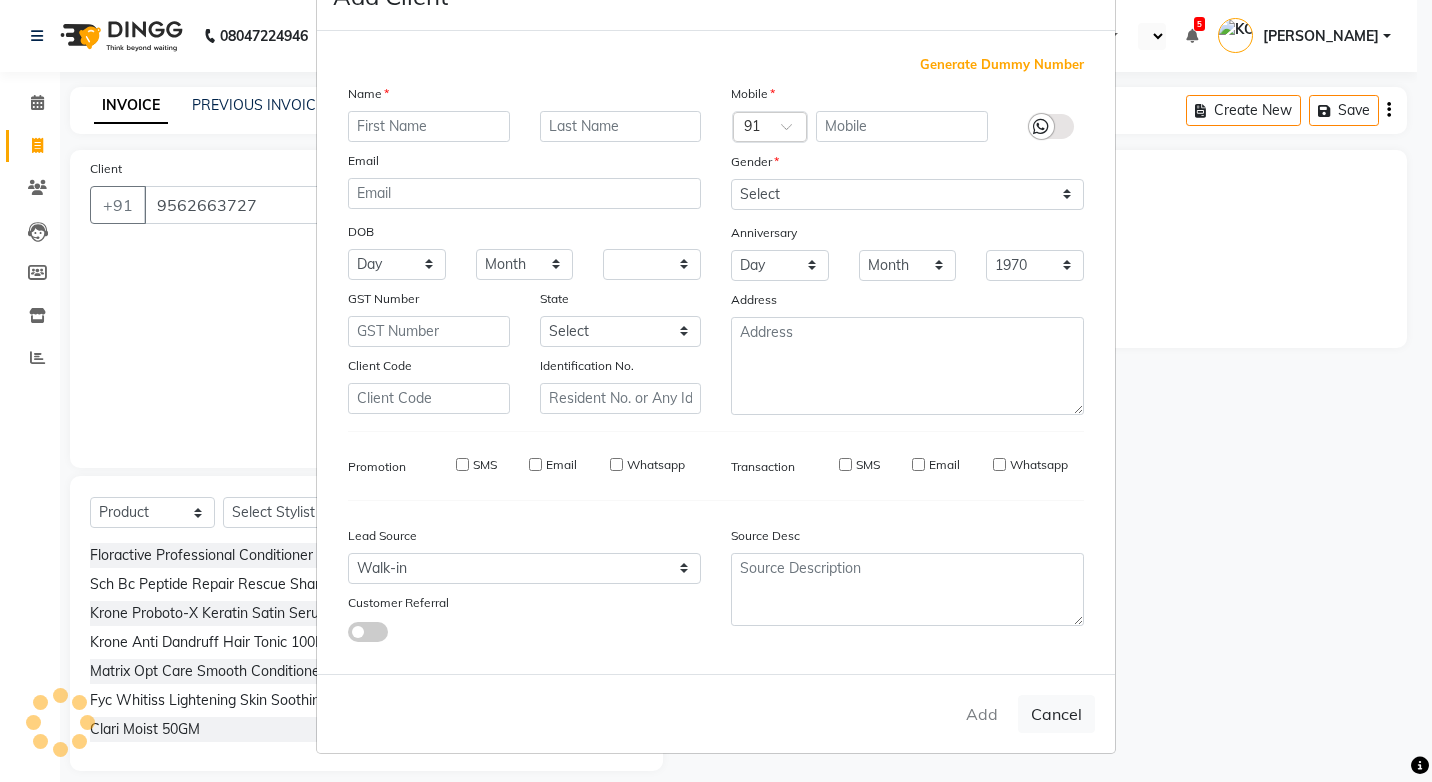 select 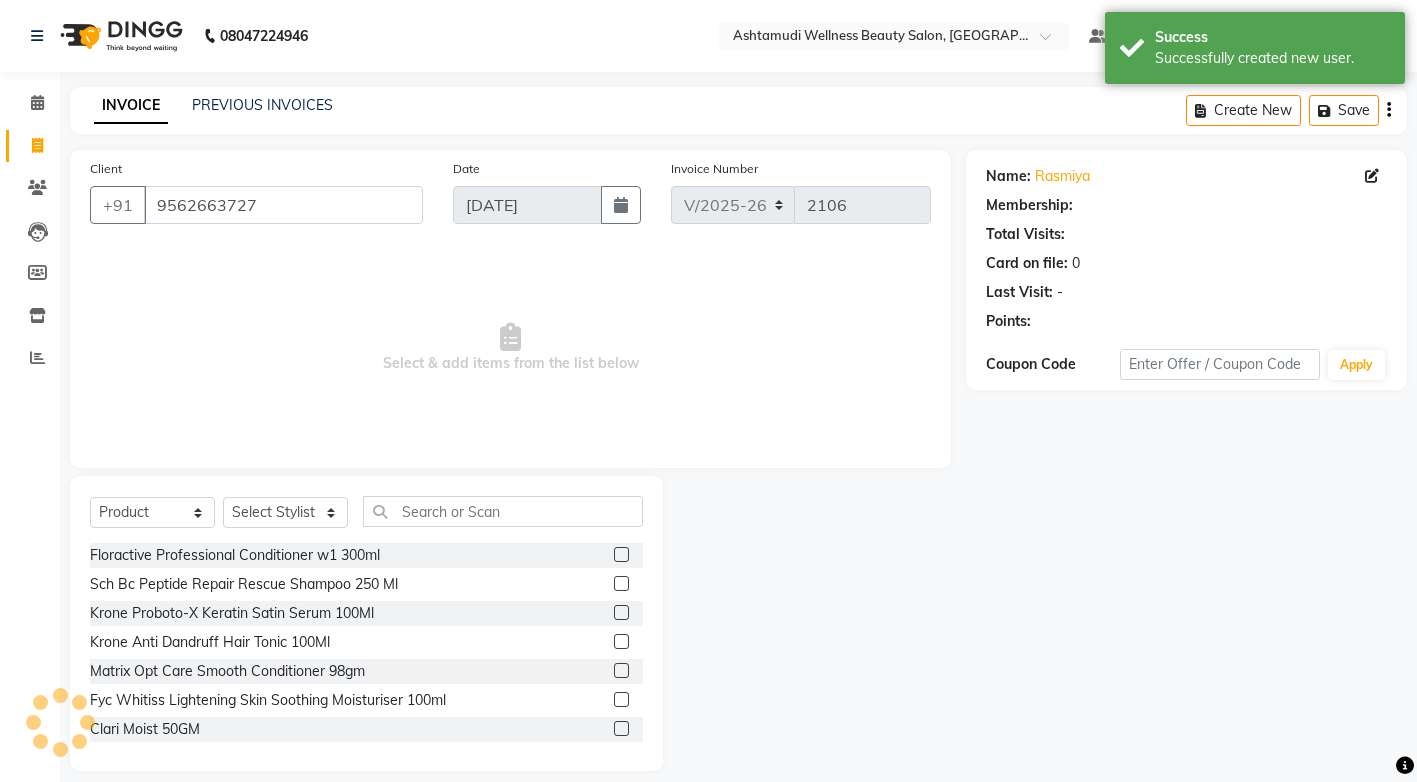 select on "1: Object" 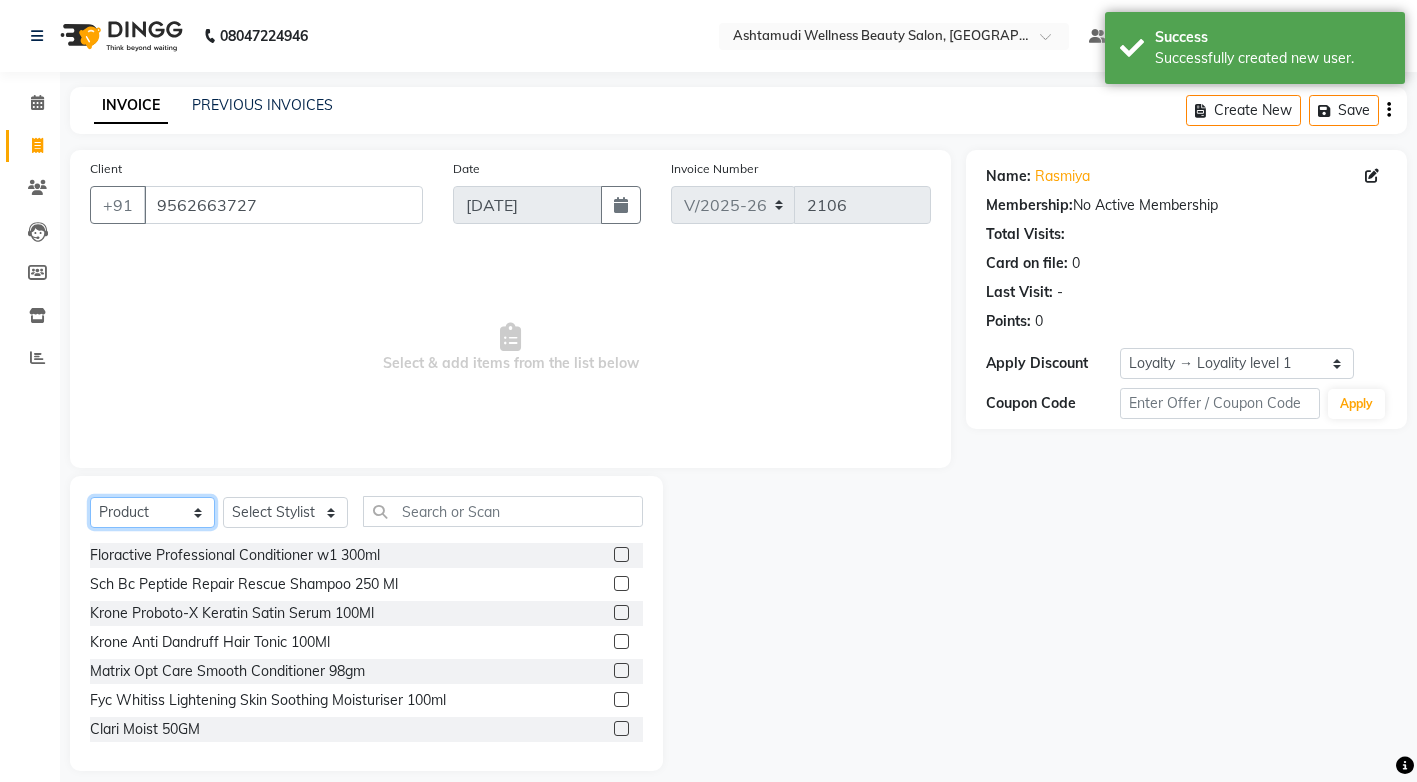 click on "Select  Service  Product  Membership  Package Voucher Prepaid Gift Card" 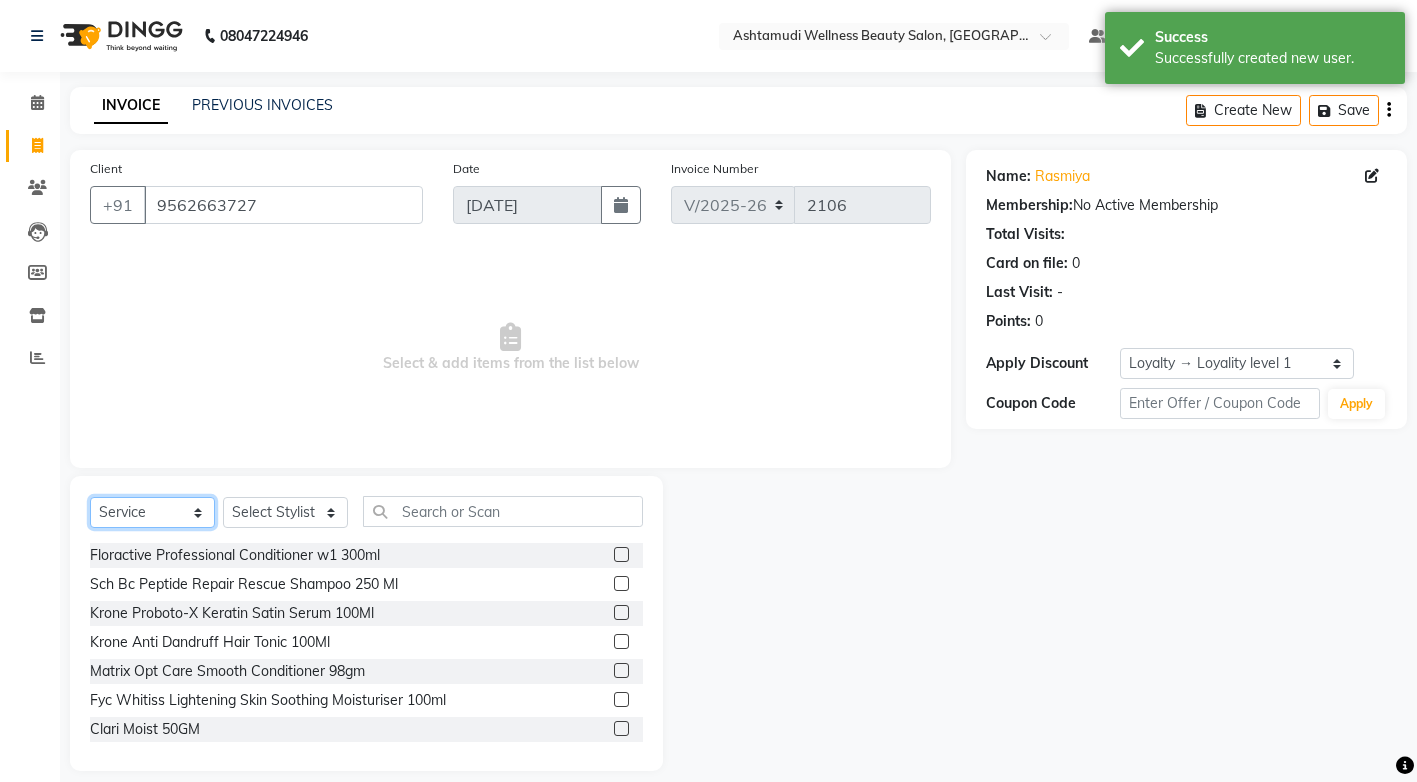 click on "Select  Service  Product  Membership  Package Voucher Prepaid Gift Card" 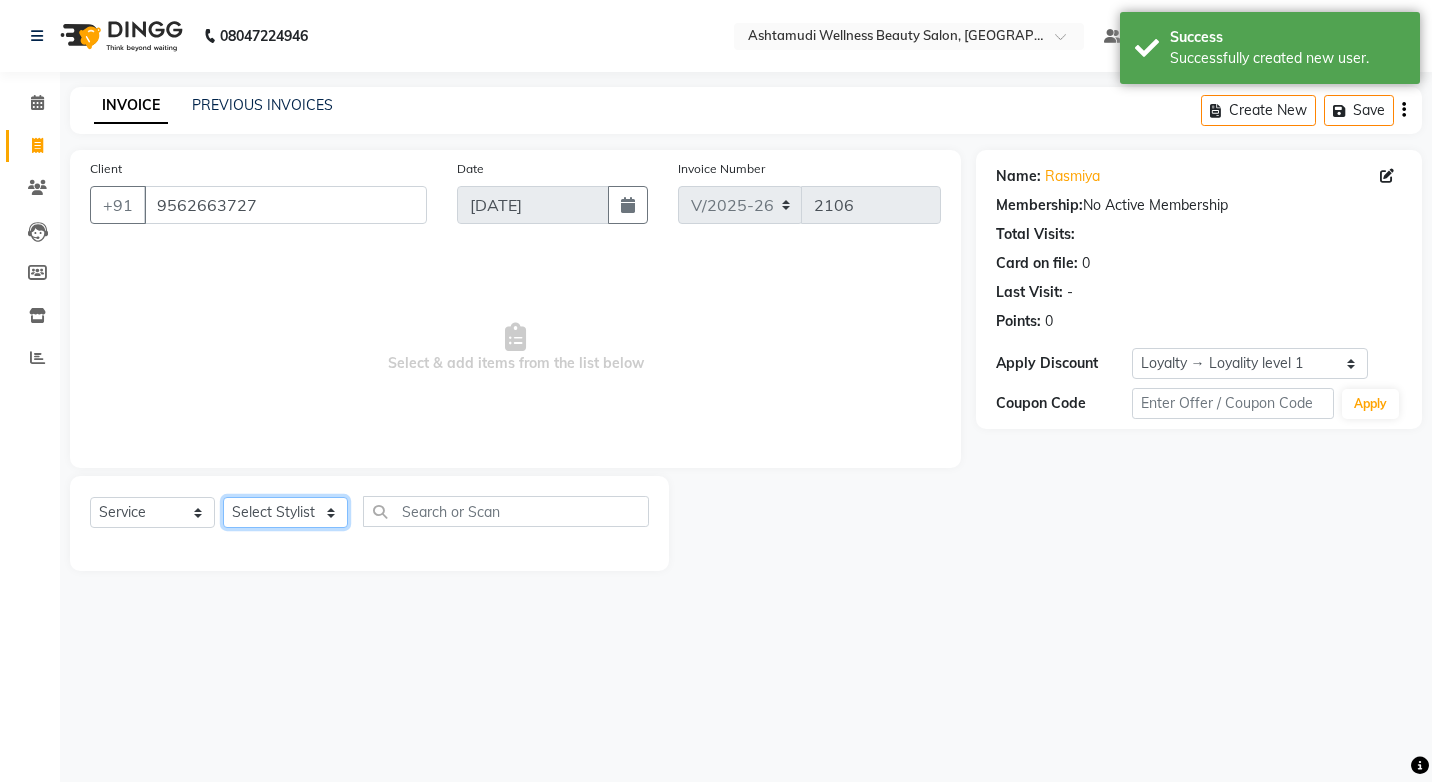 click on "Select Stylist ANJALI M S [PERSON_NAME] KOTTIYAM ASHTAMUDI [PERSON_NAME] [PERSON_NAME] [PERSON_NAME] [PERSON_NAME]  Sona [PERSON_NAME] [PERSON_NAME] [PERSON_NAME]" 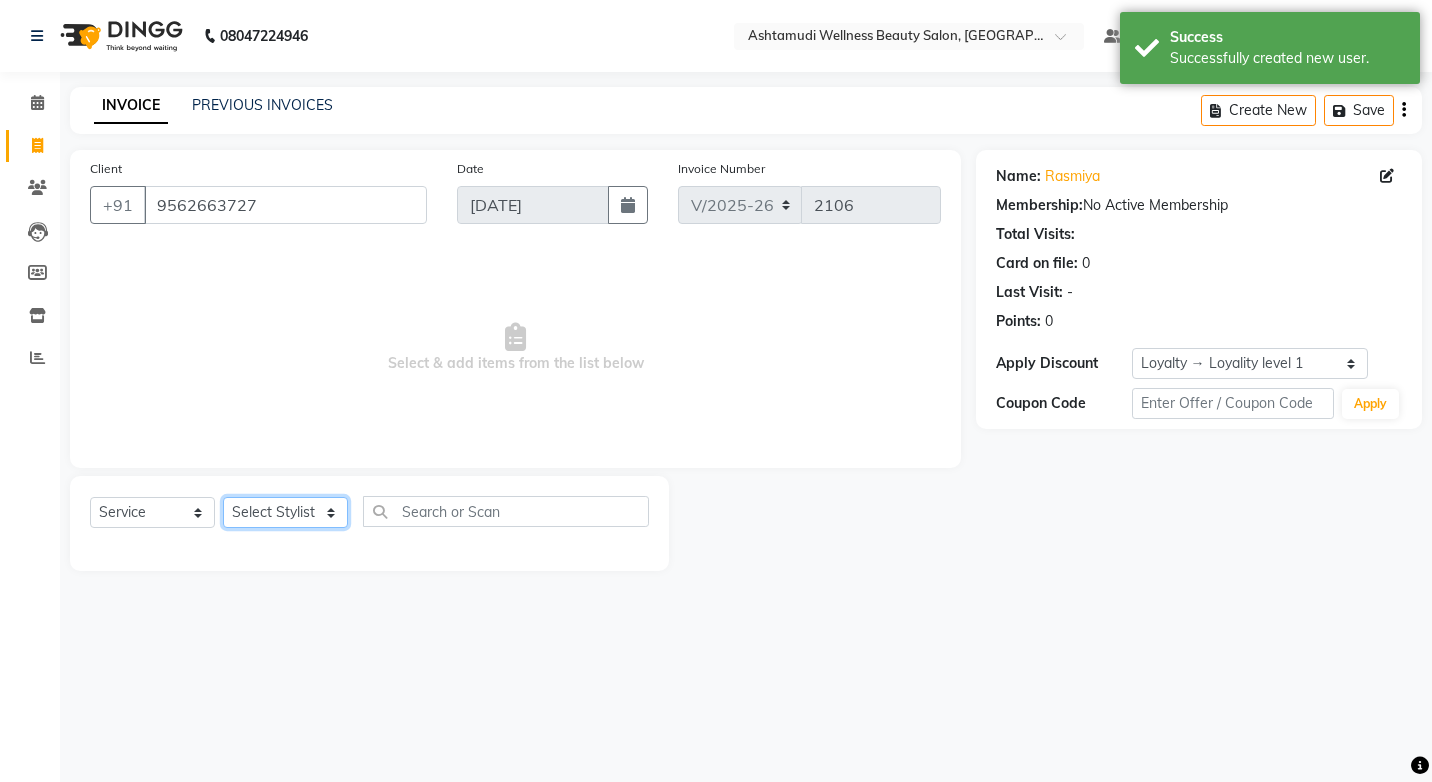select on "27529" 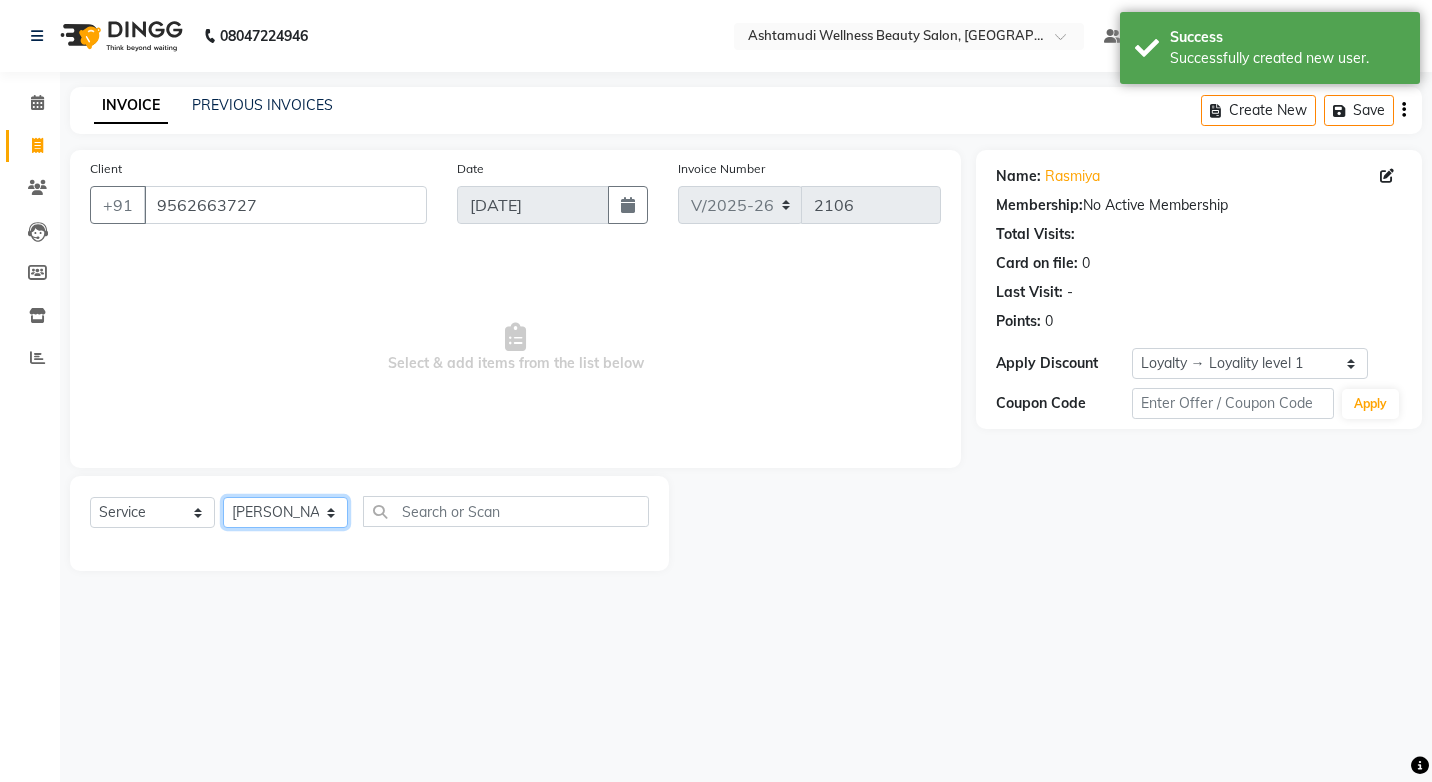click on "Select Stylist ANJALI M S [PERSON_NAME] KOTTIYAM ASHTAMUDI [PERSON_NAME] [PERSON_NAME] [PERSON_NAME] [PERSON_NAME]  Sona [PERSON_NAME] [PERSON_NAME] [PERSON_NAME]" 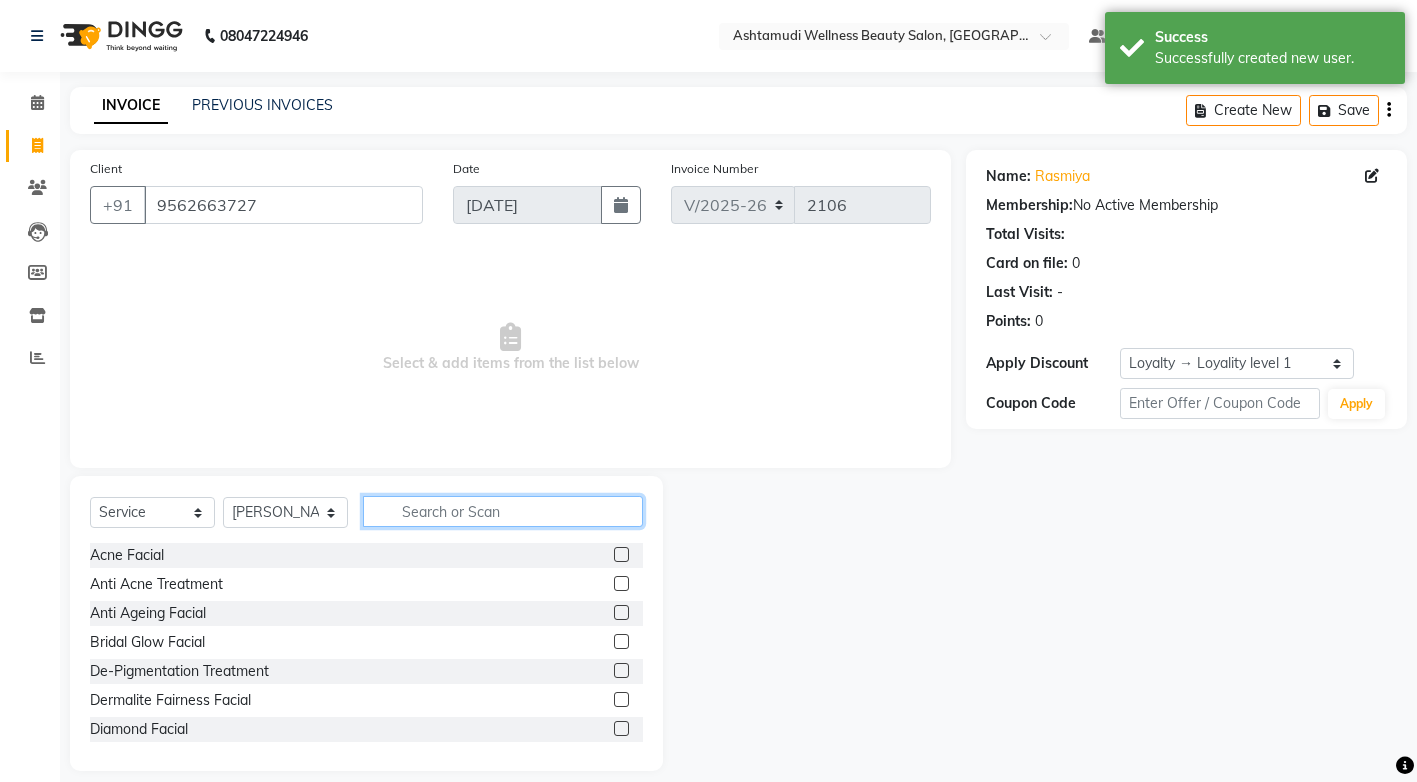 click 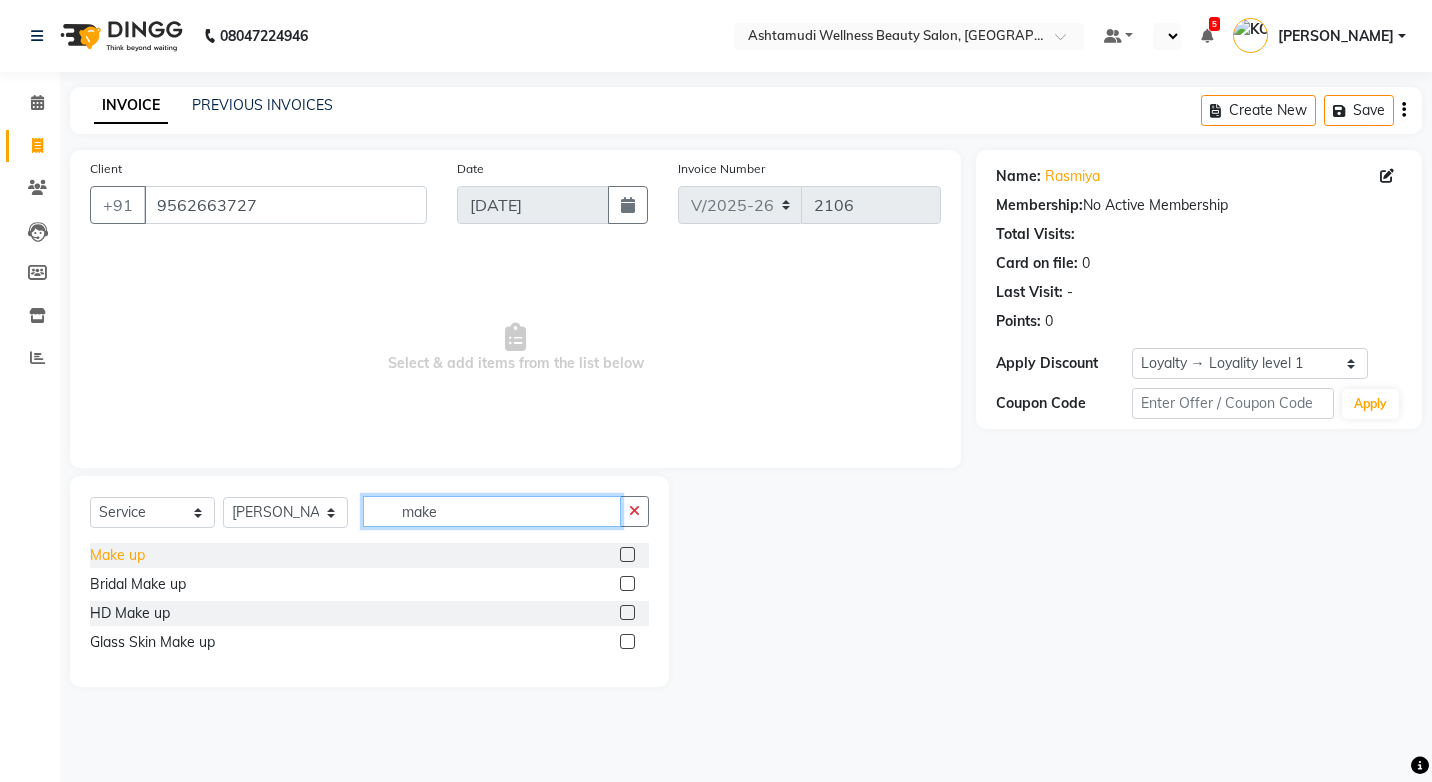 type on "make" 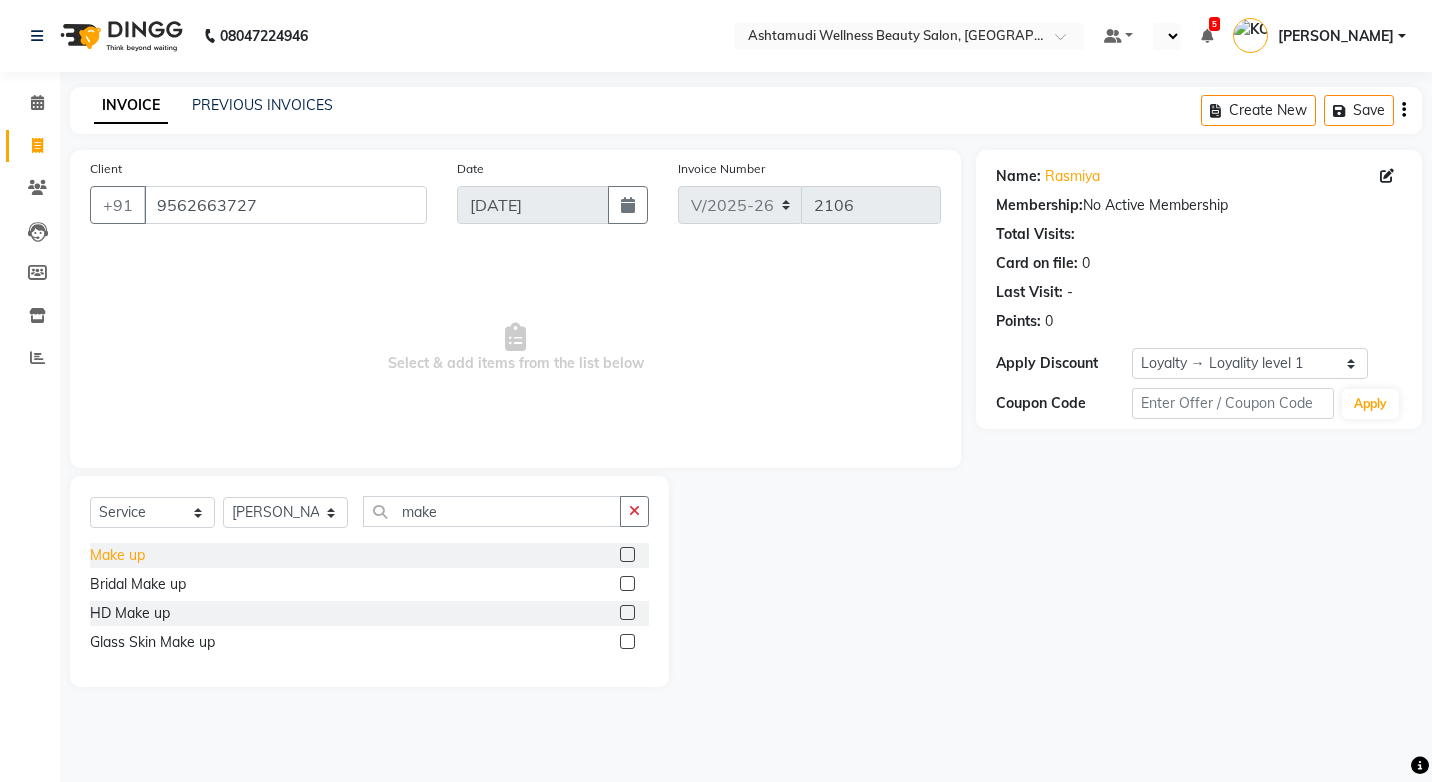 click on "Make up" 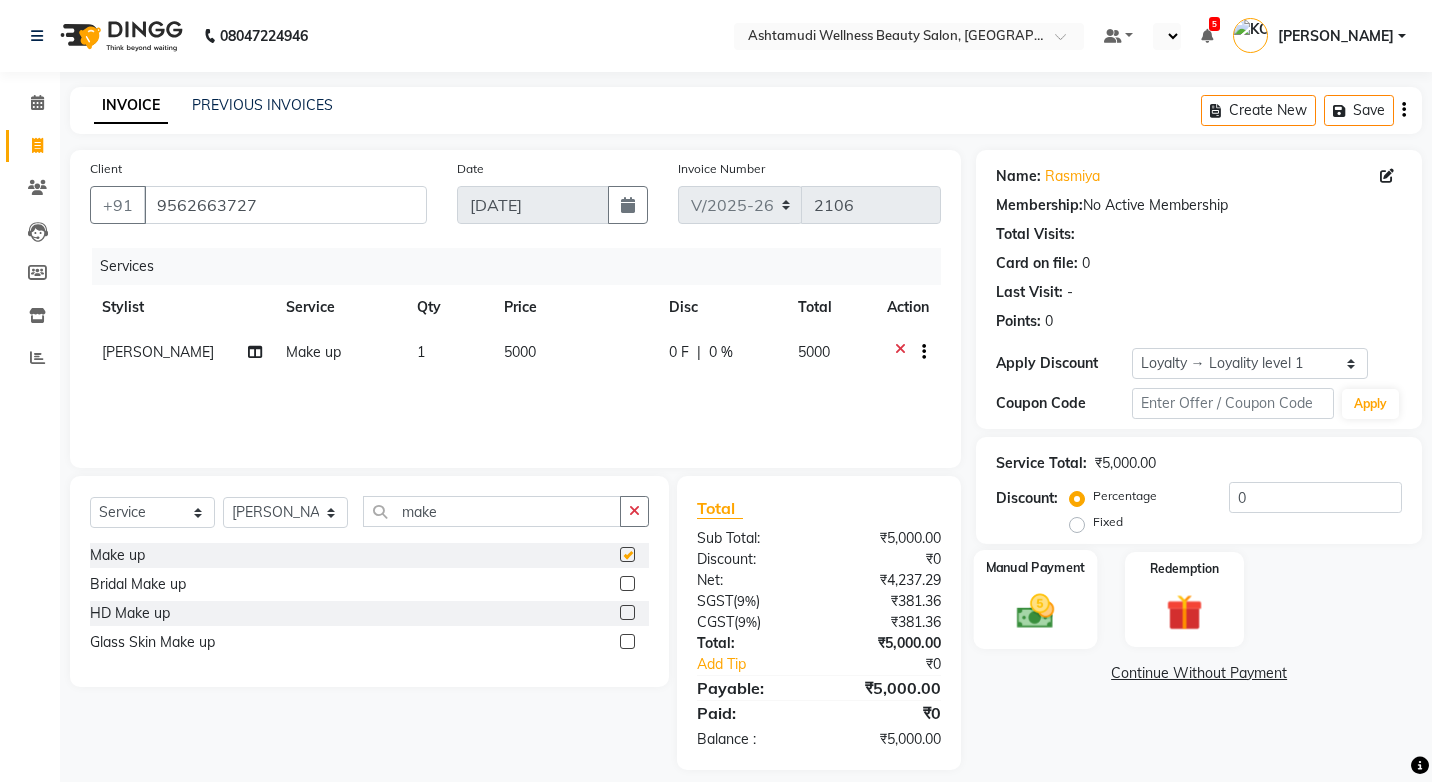 checkbox on "false" 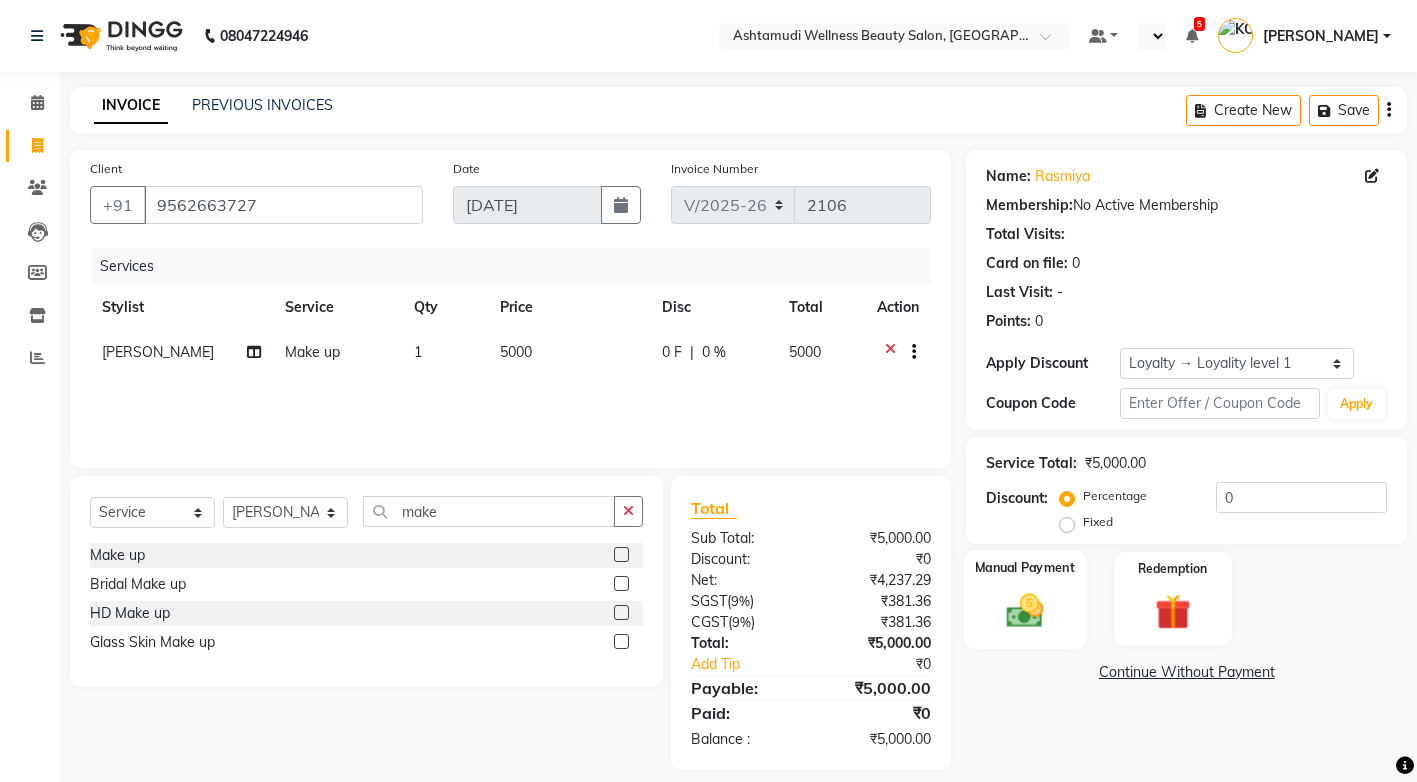 click 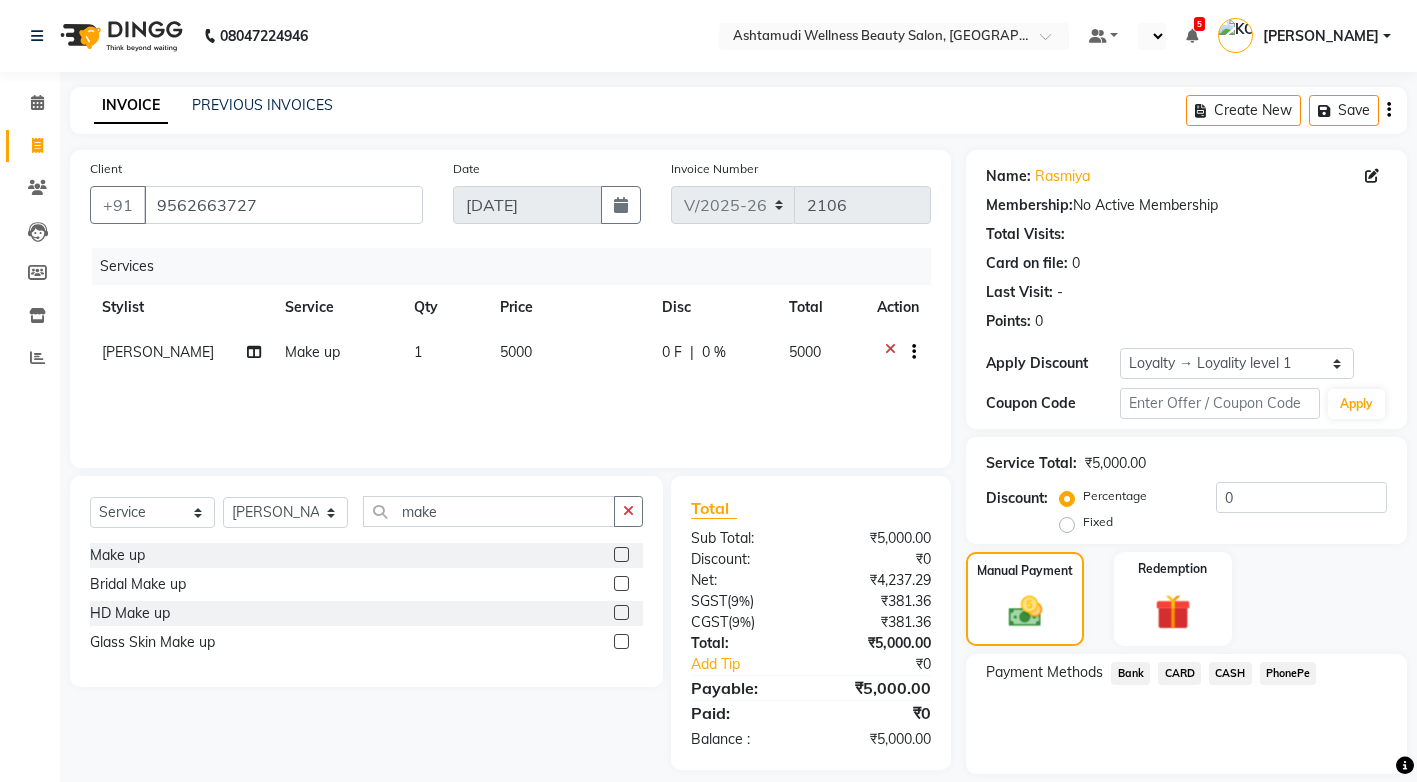 click on "PhonePe" 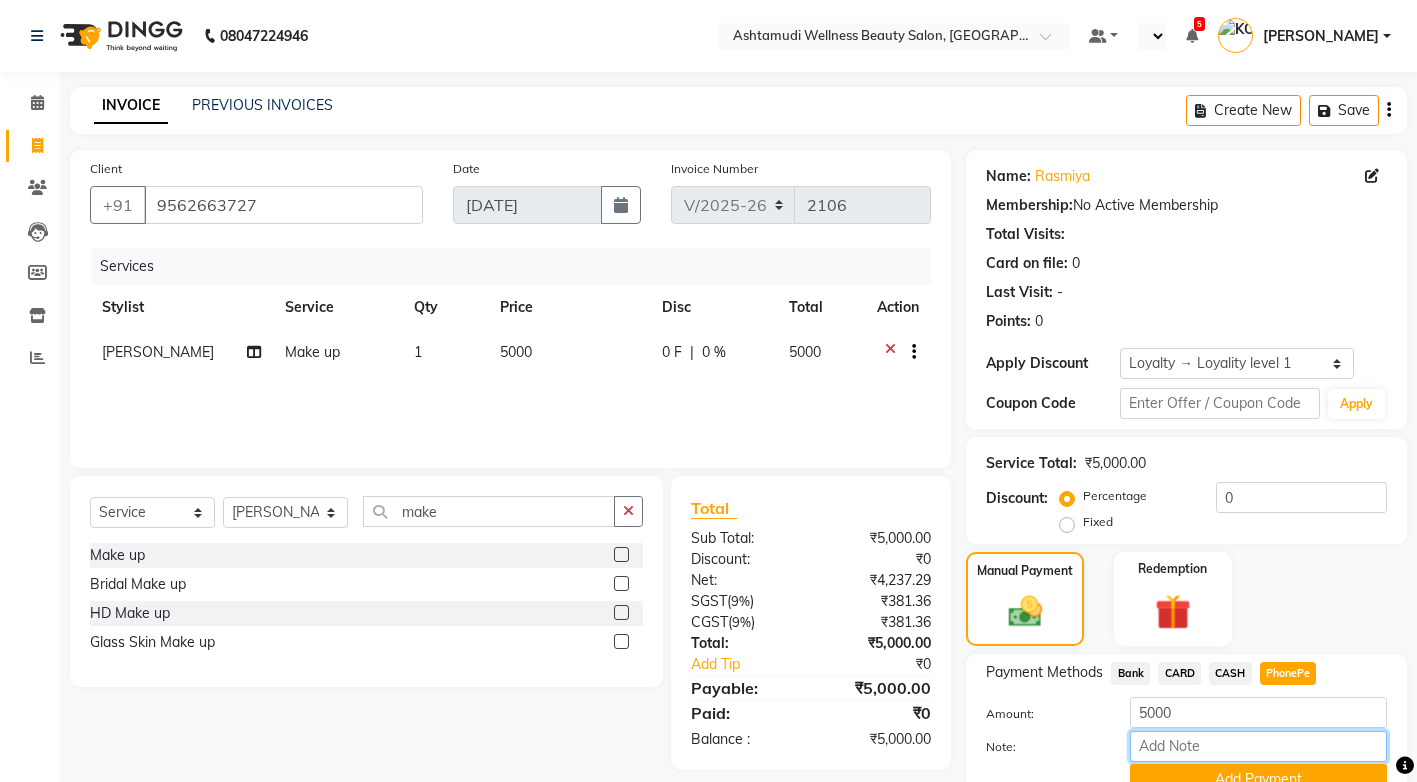 click on "Note:" at bounding box center [1258, 746] 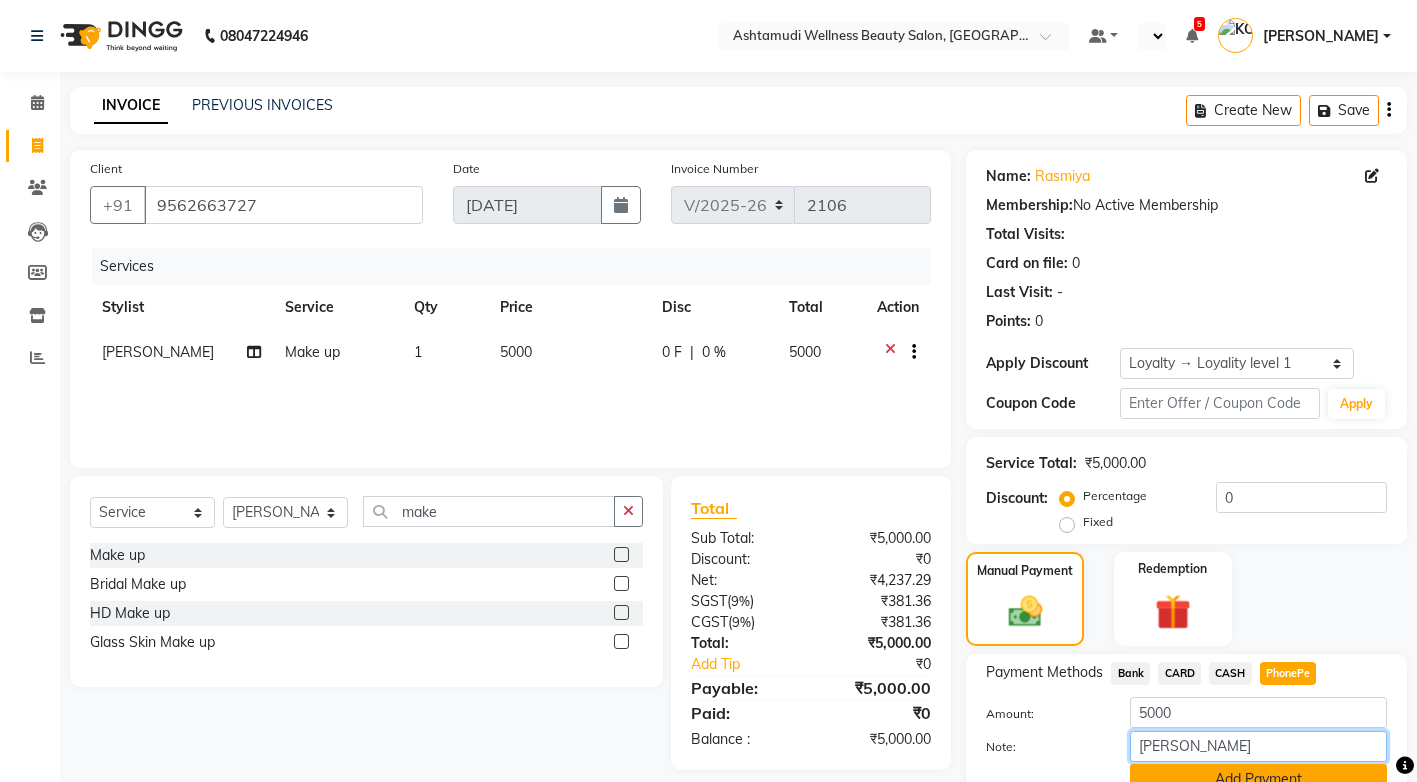 scroll, scrollTop: 92, scrollLeft: 0, axis: vertical 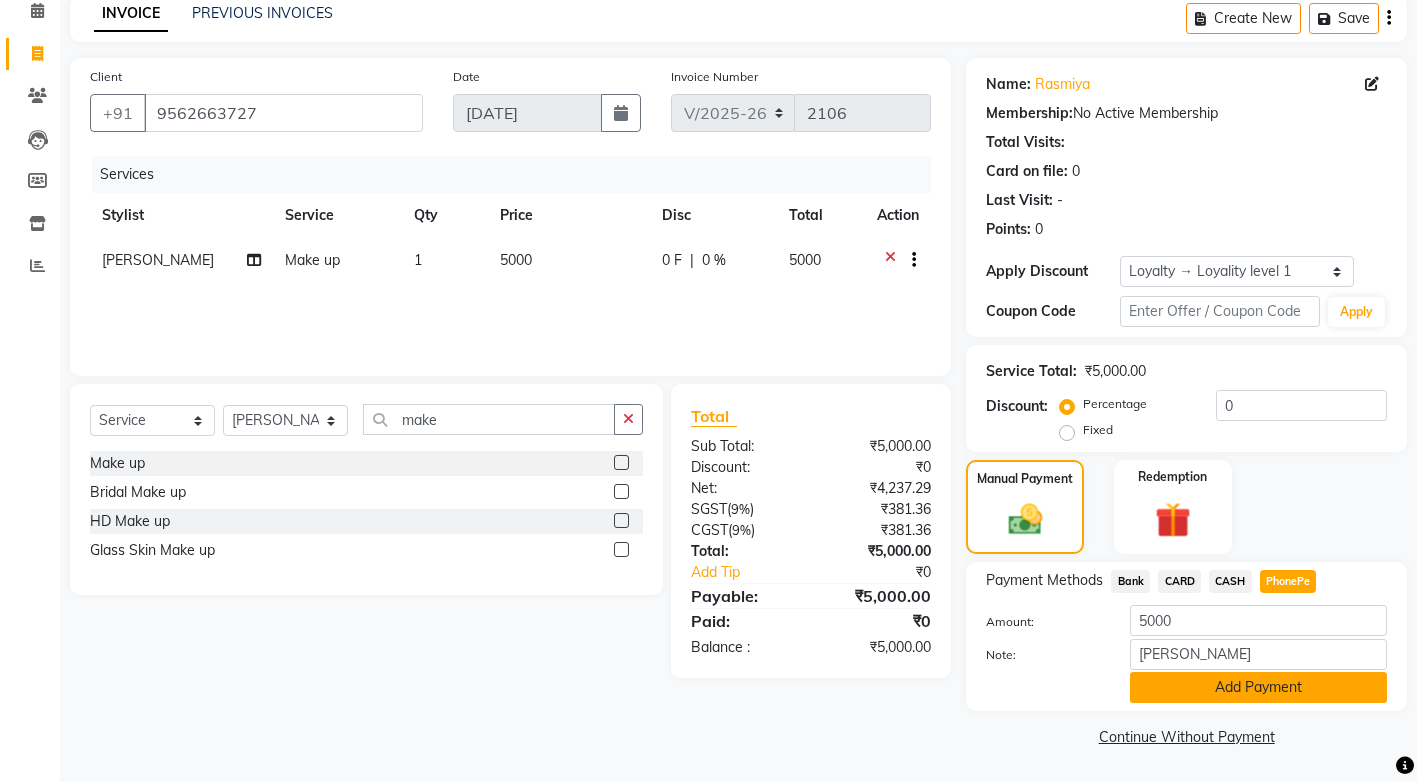 click on "Add Payment" 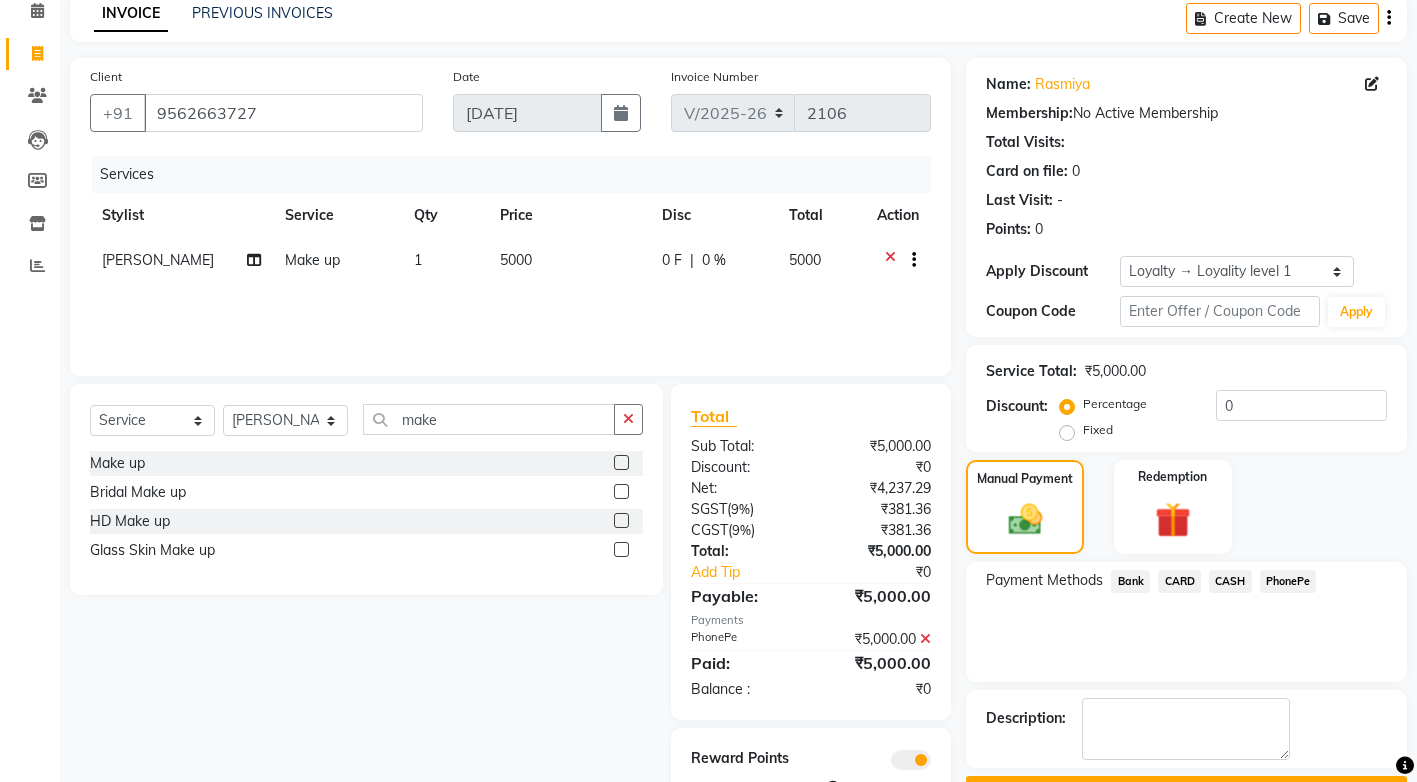 scroll, scrollTop: 180, scrollLeft: 0, axis: vertical 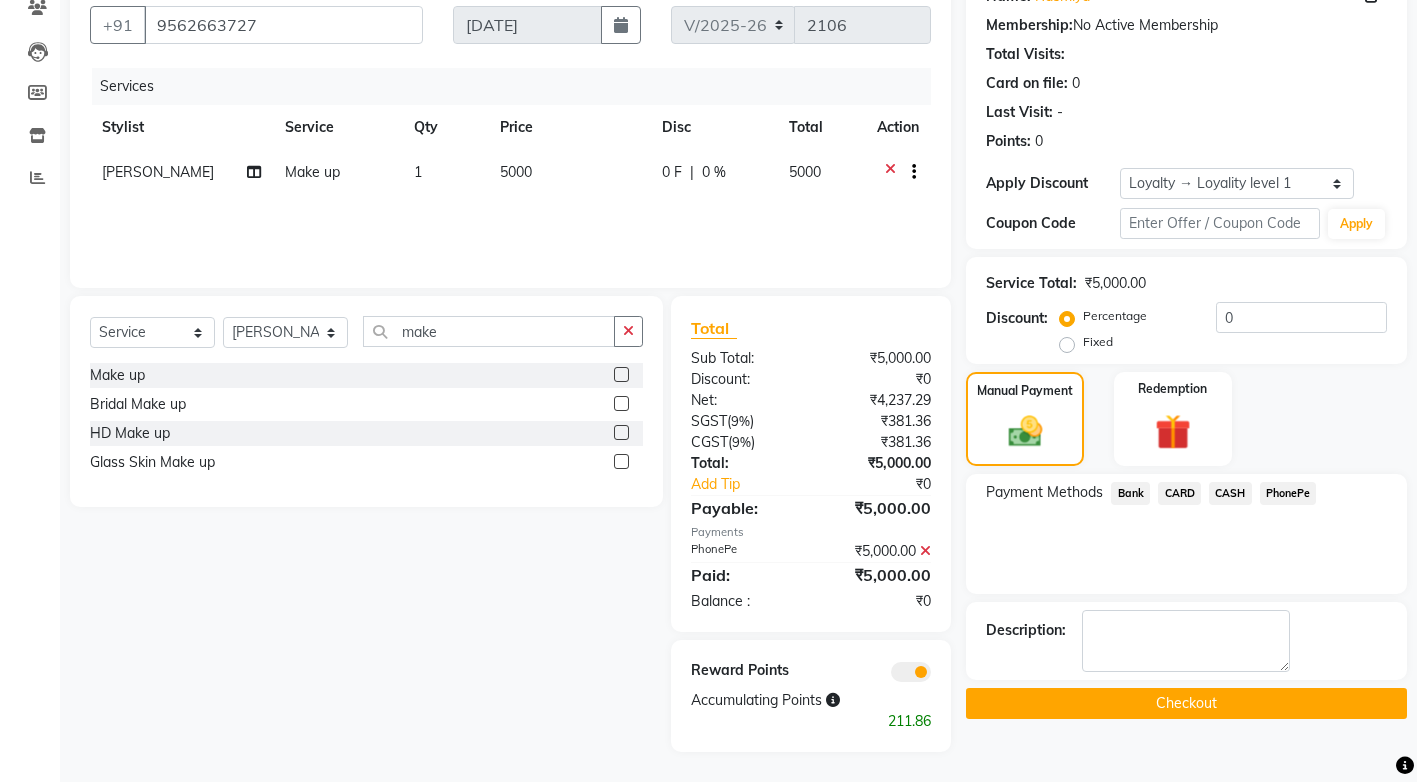 click on "Checkout" 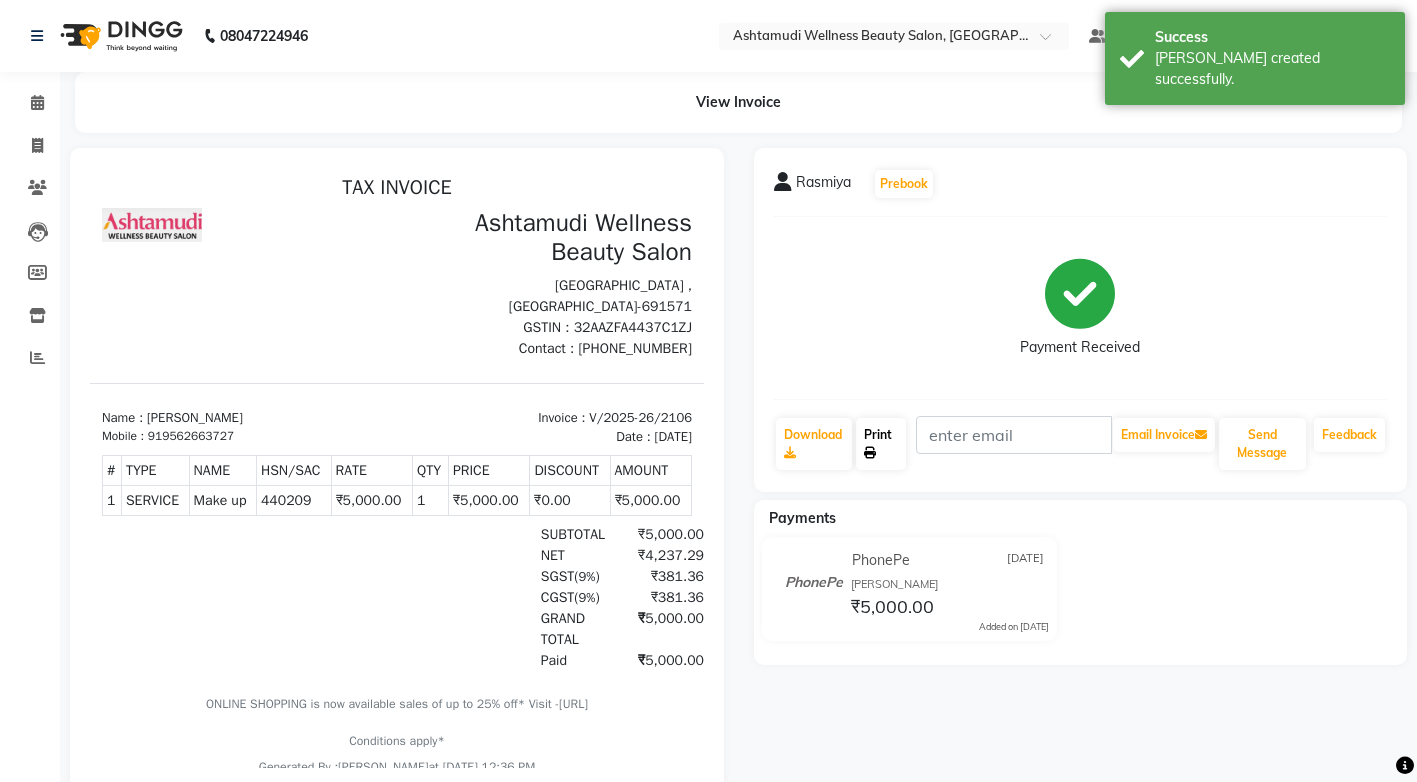 scroll, scrollTop: 0, scrollLeft: 0, axis: both 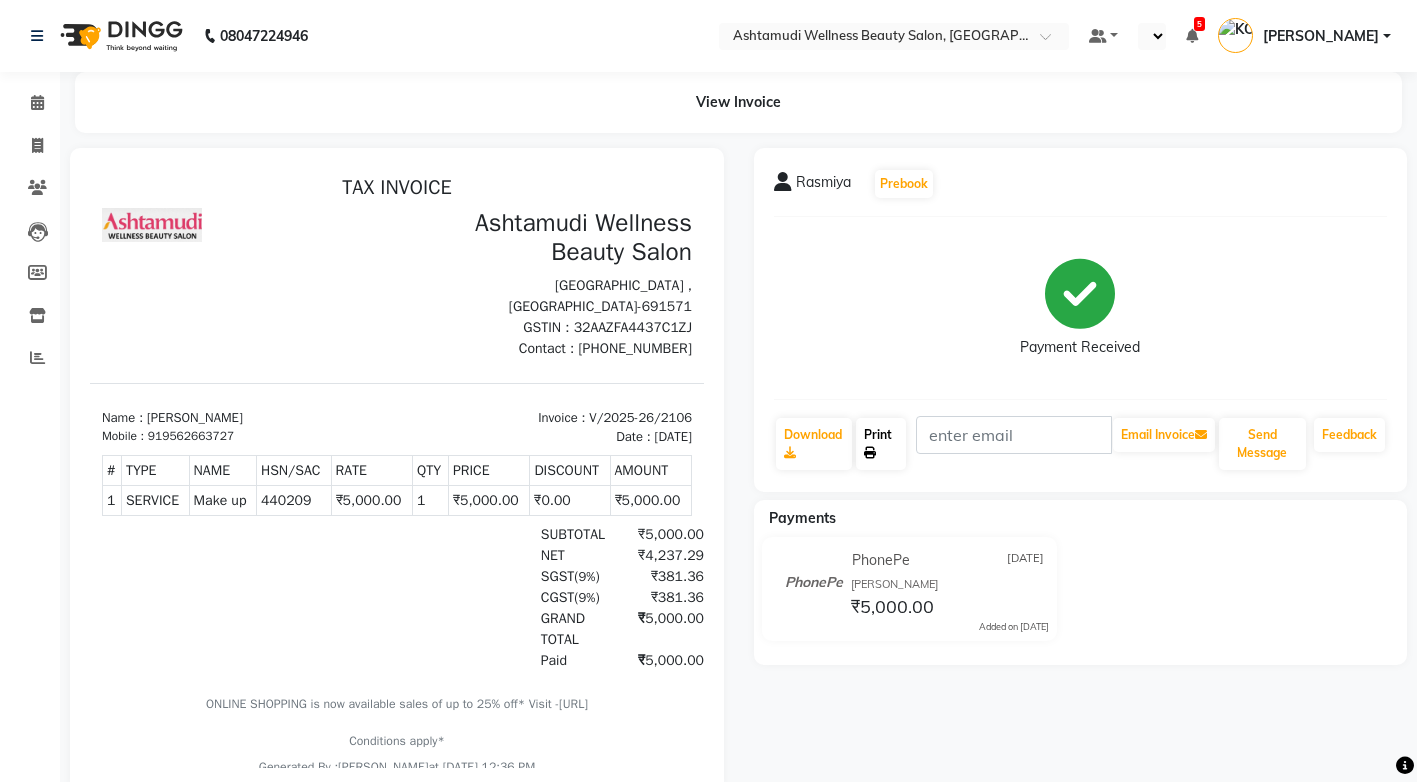 click 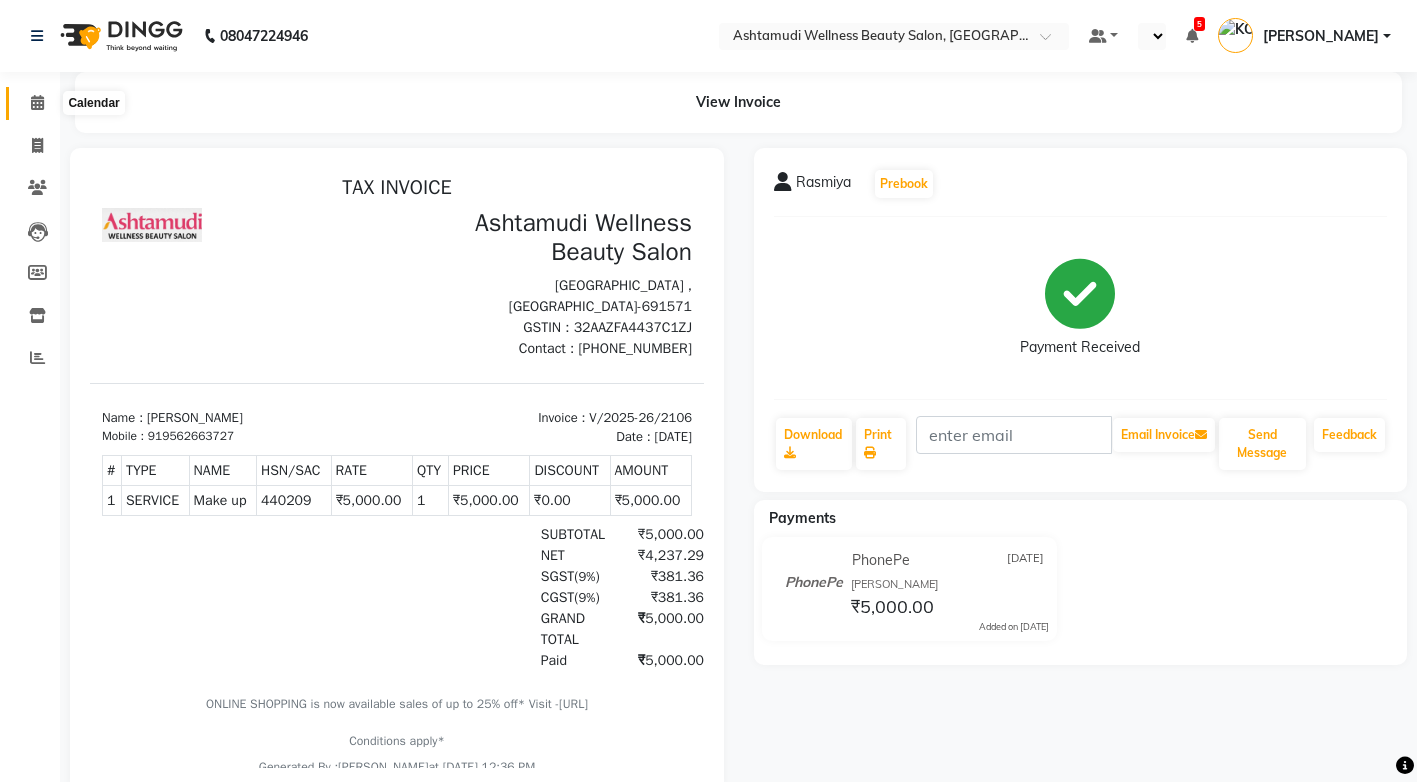 click 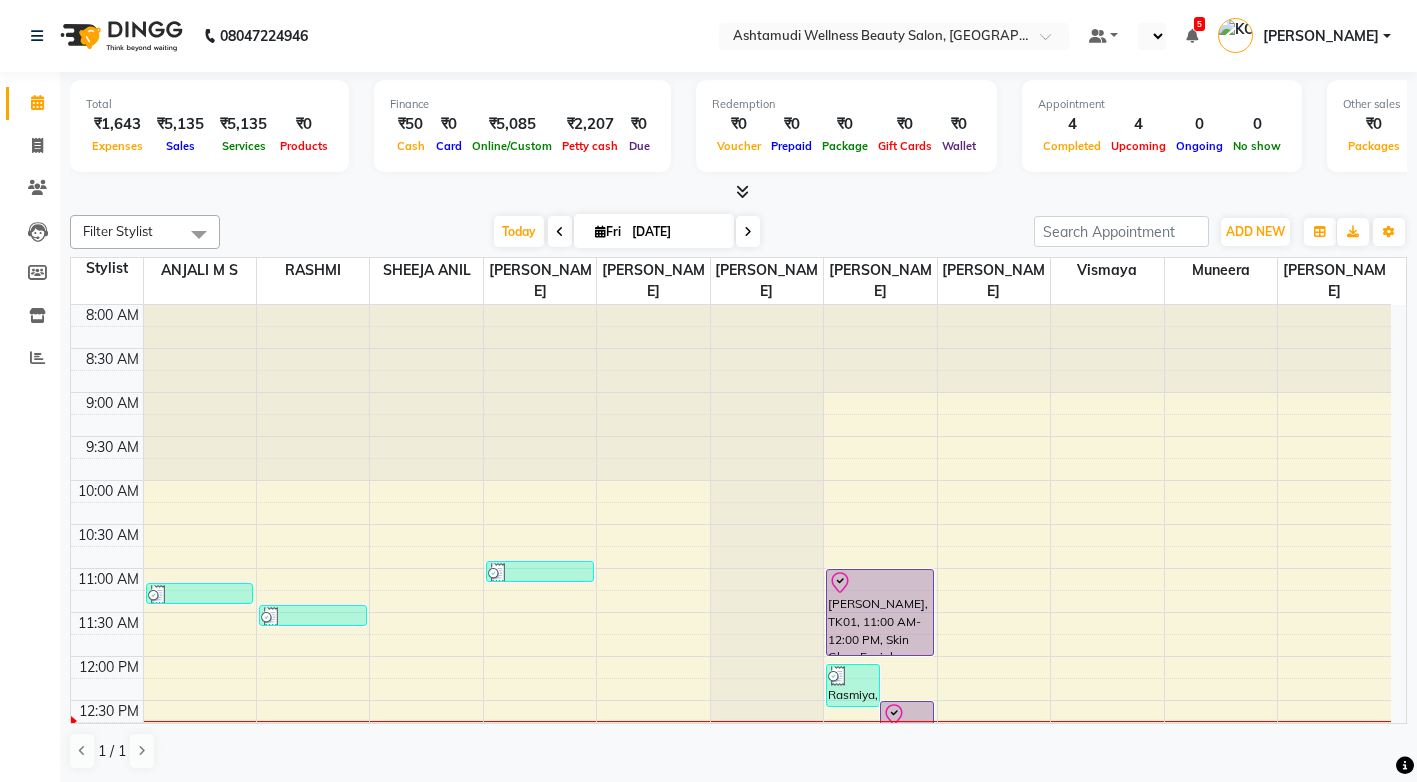 scroll, scrollTop: 200, scrollLeft: 0, axis: vertical 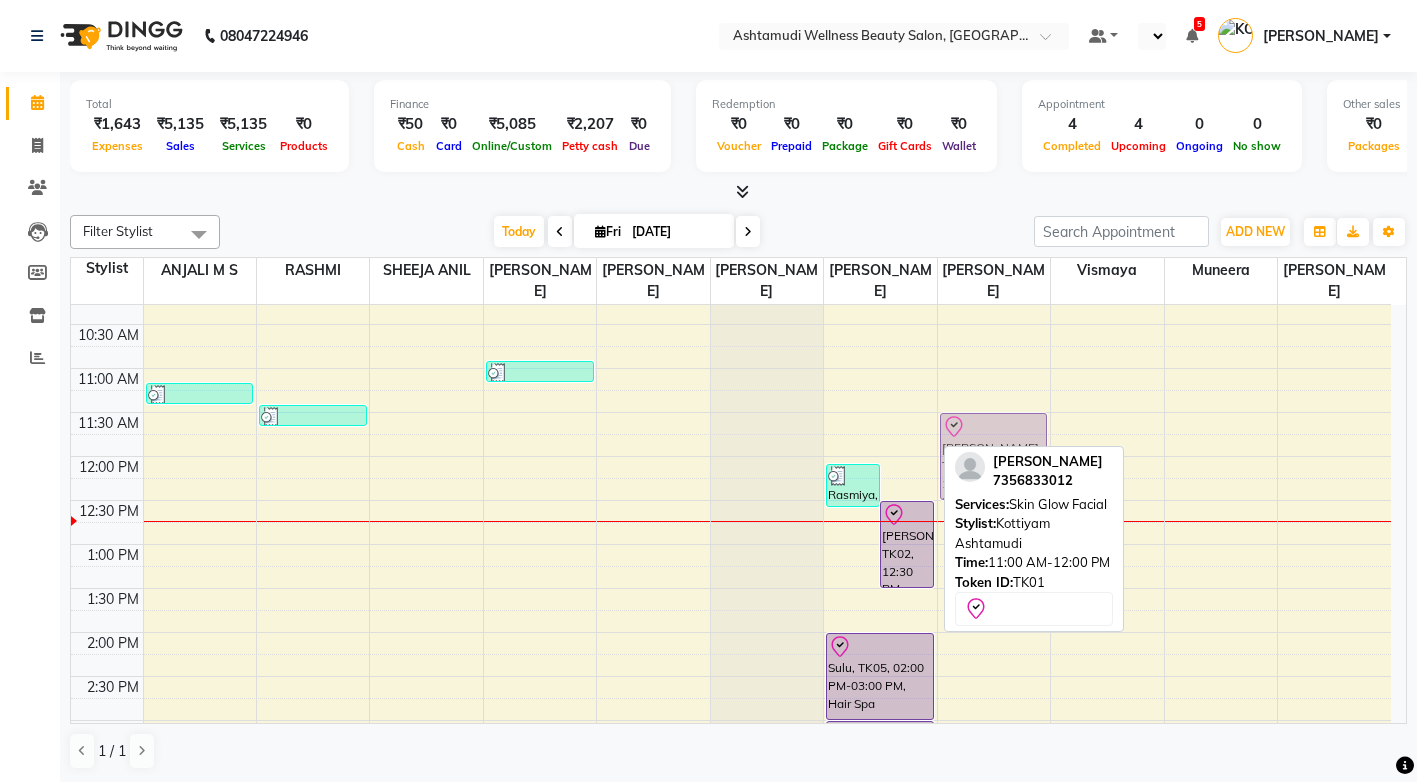 drag, startPoint x: 863, startPoint y: 409, endPoint x: 982, endPoint y: 442, distance: 123.49089 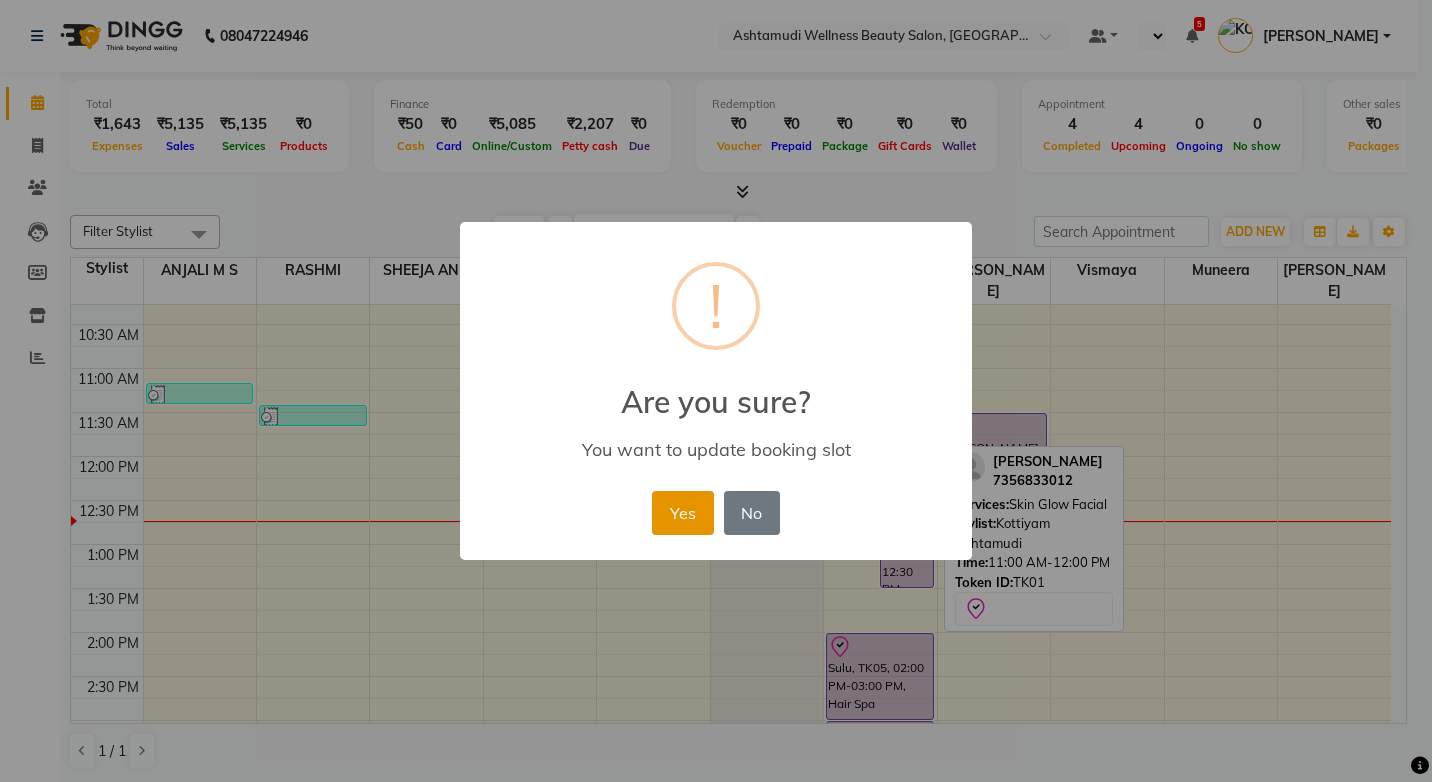 click on "Yes" at bounding box center (682, 513) 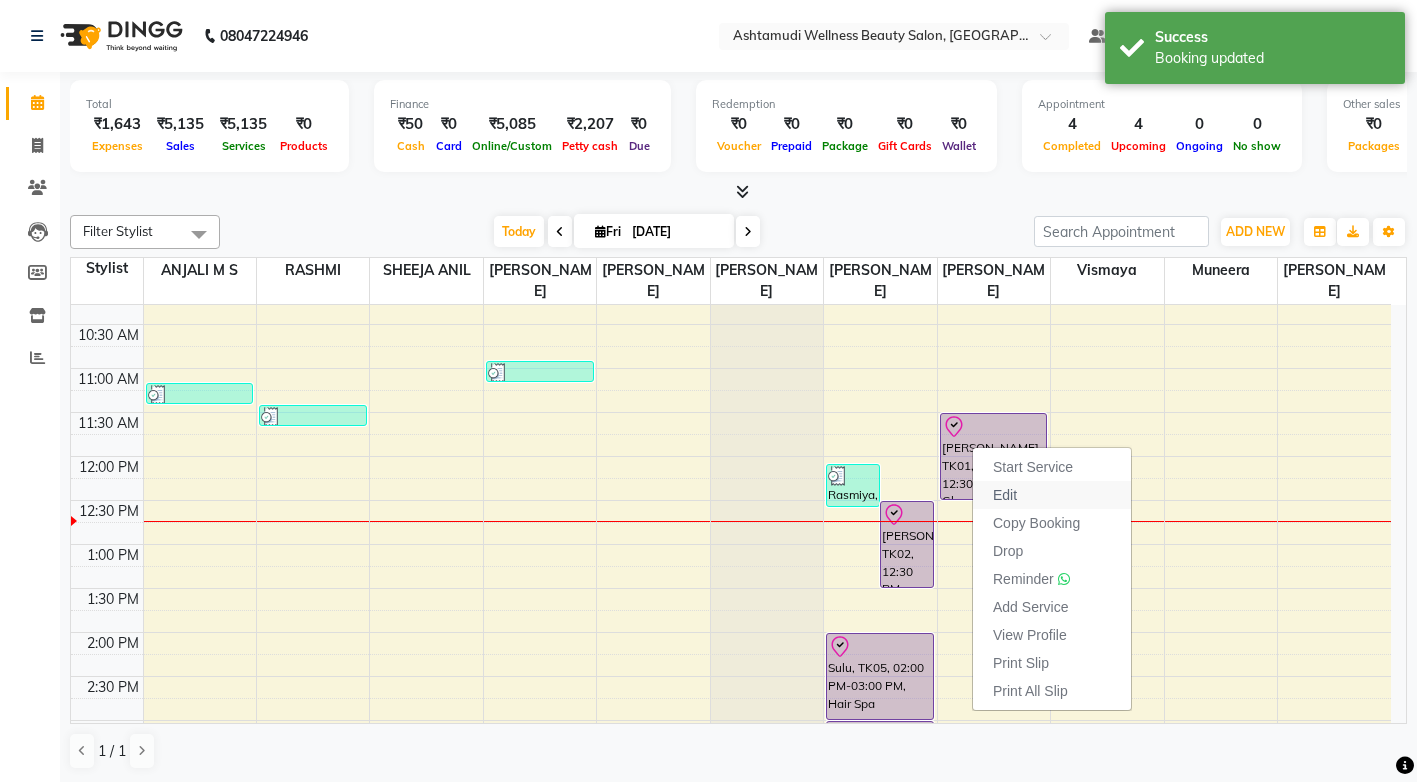 click on "Edit" at bounding box center (1052, 495) 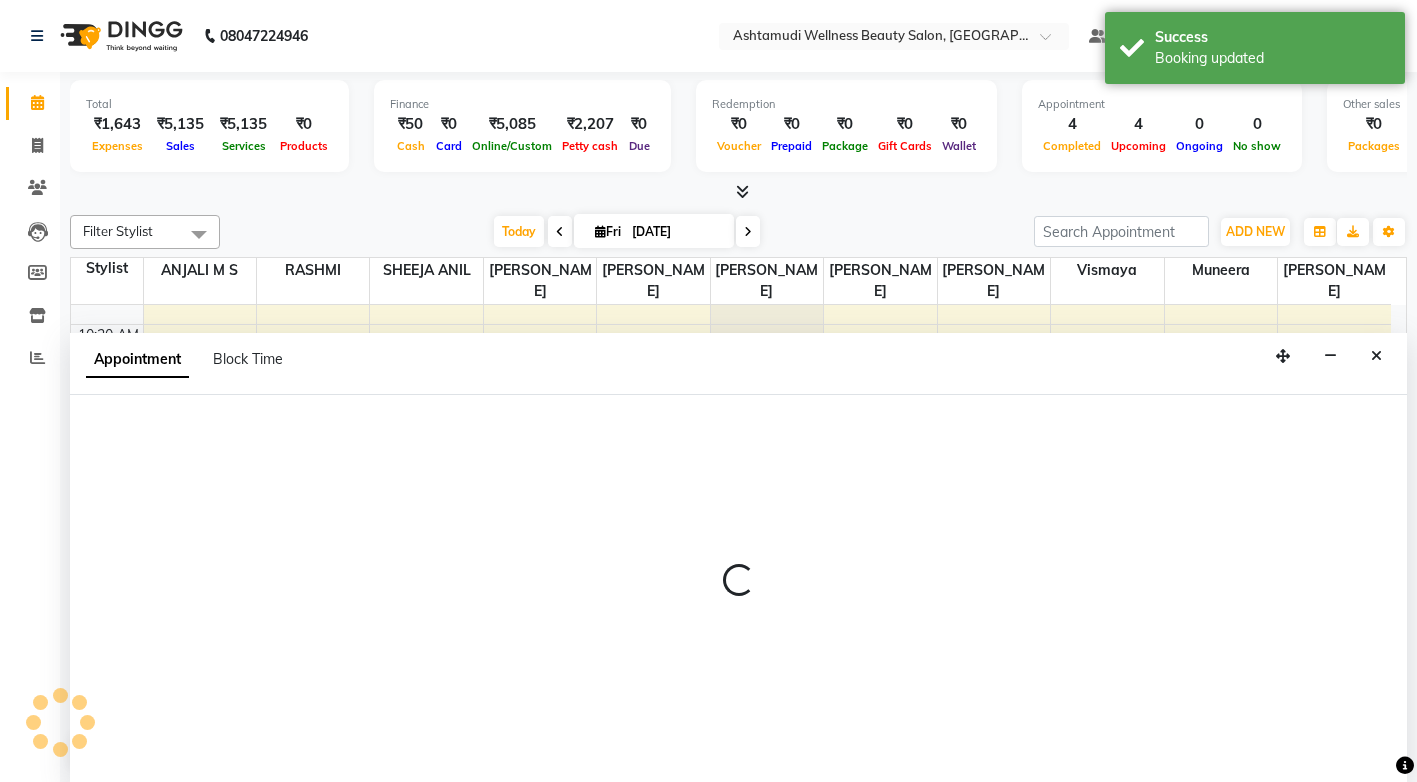 scroll, scrollTop: 1, scrollLeft: 0, axis: vertical 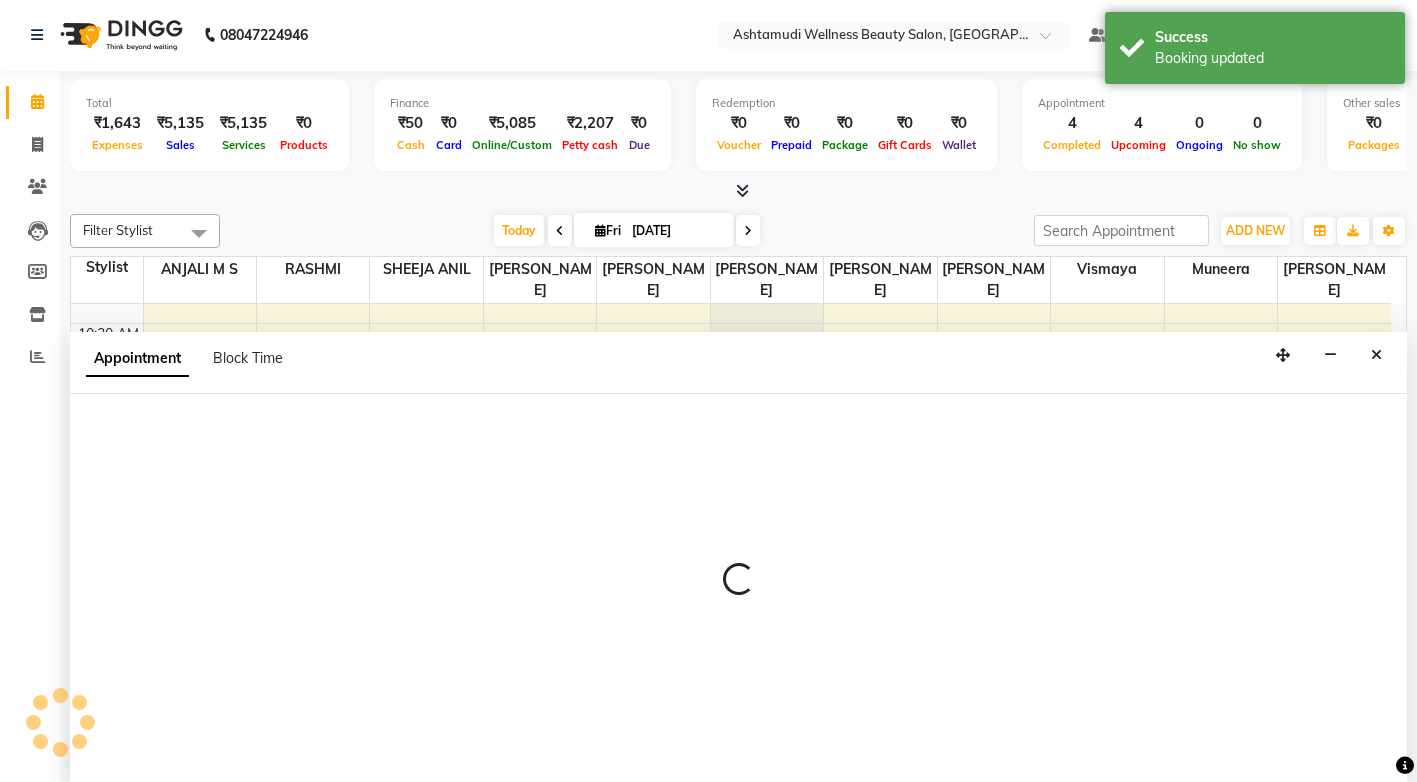 select on "tentative" 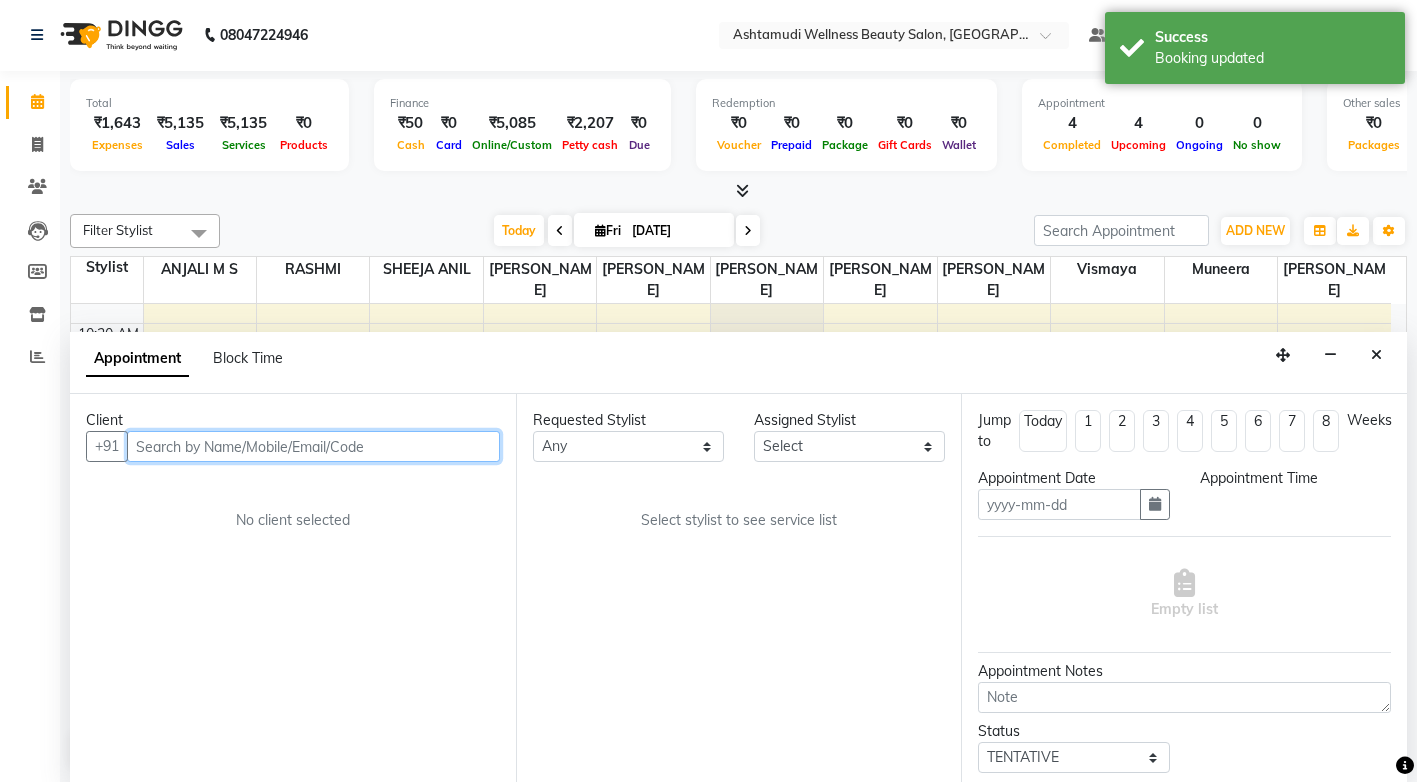type on "[DATE]" 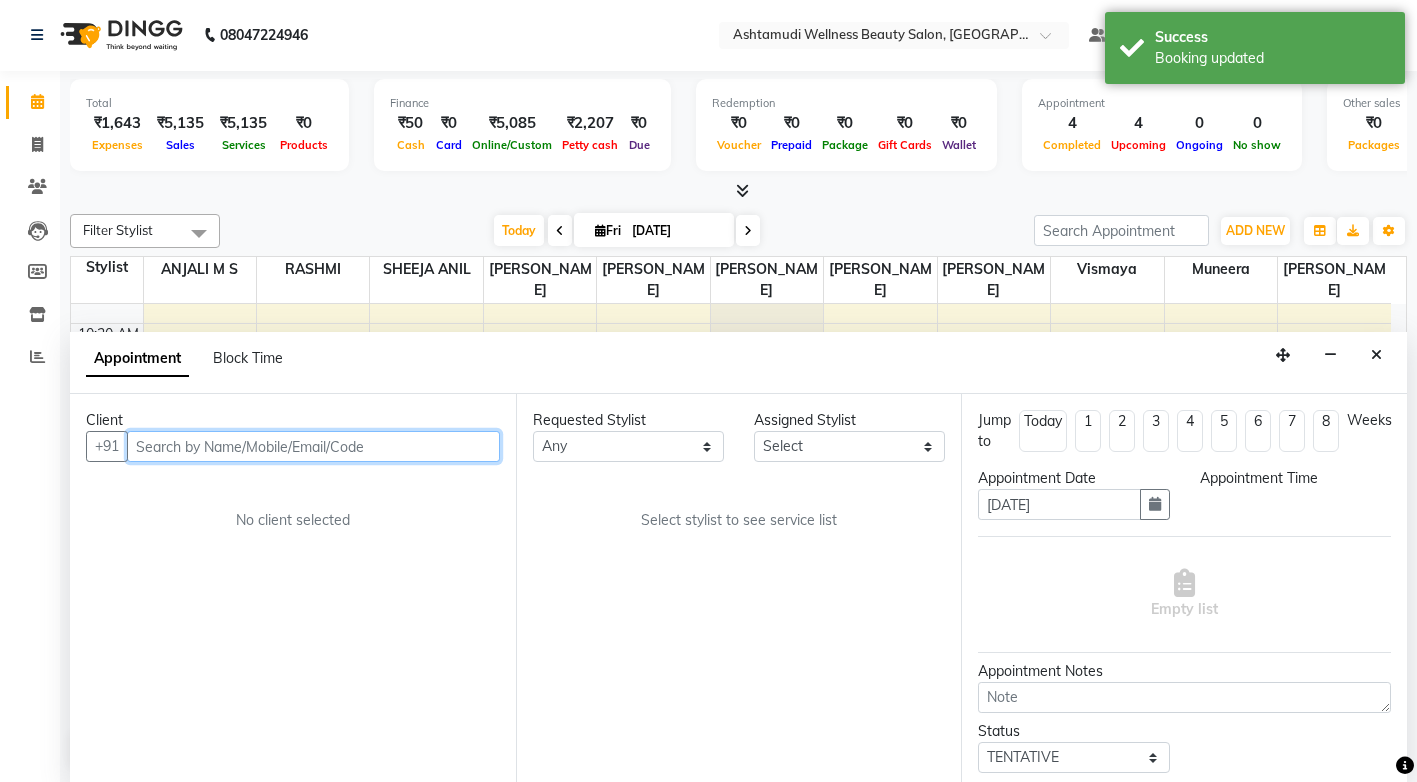 select on "check-in" 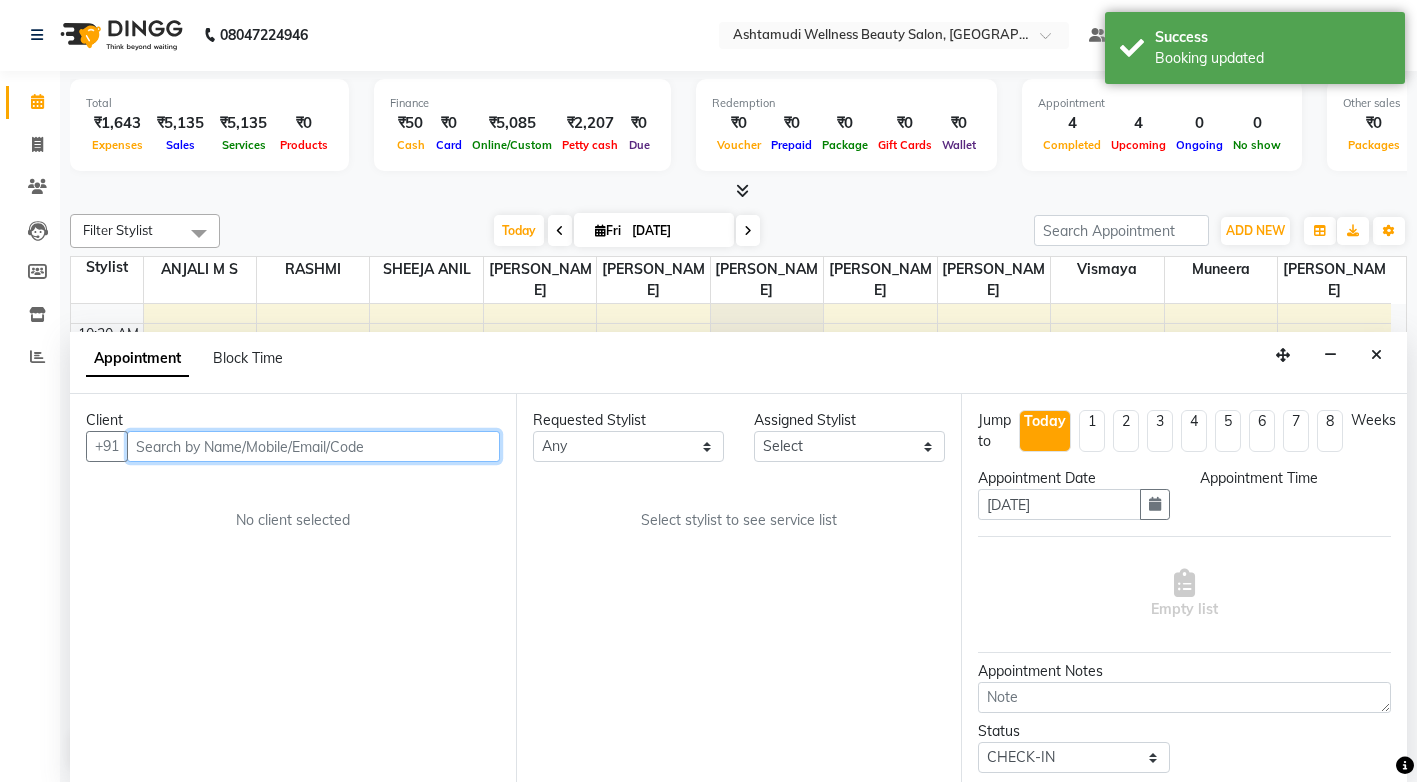 scroll, scrollTop: 0, scrollLeft: 0, axis: both 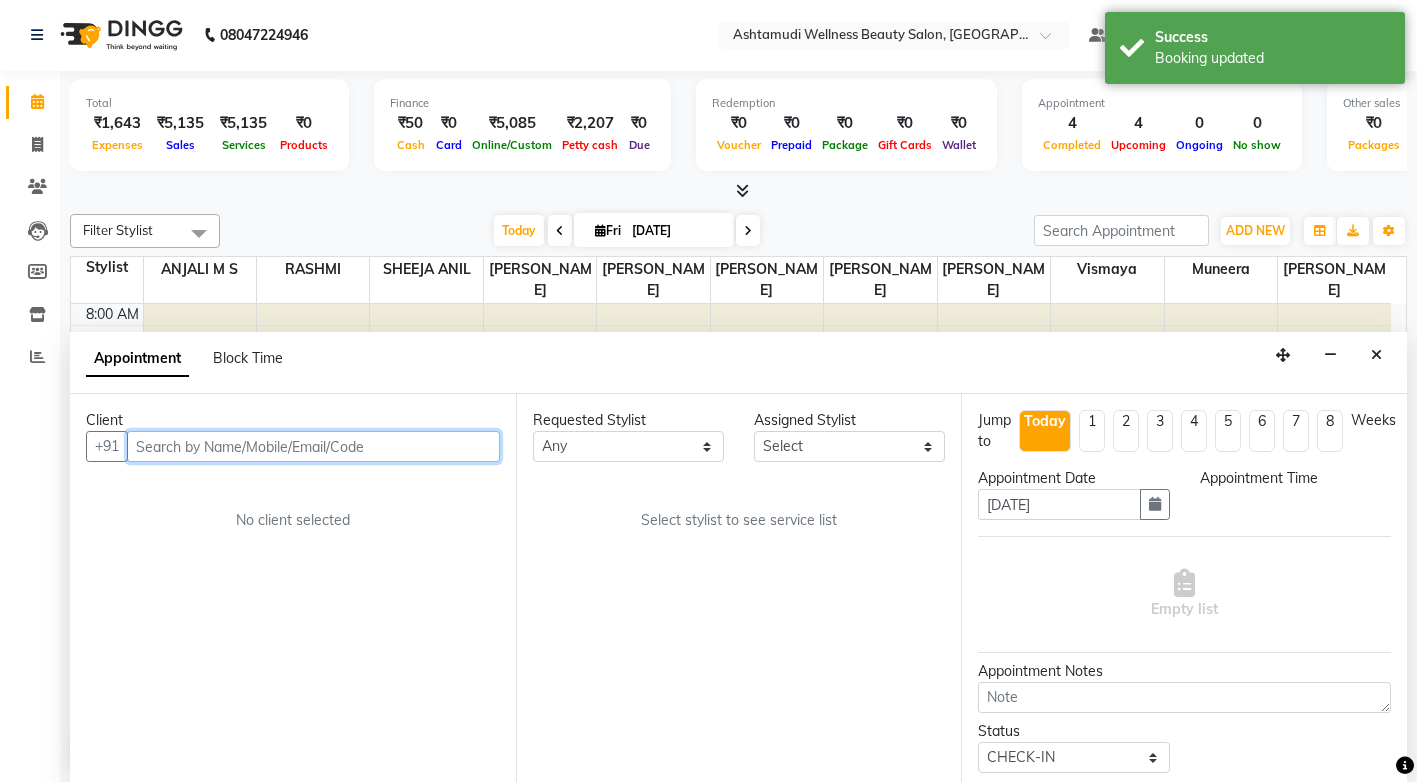select on "690" 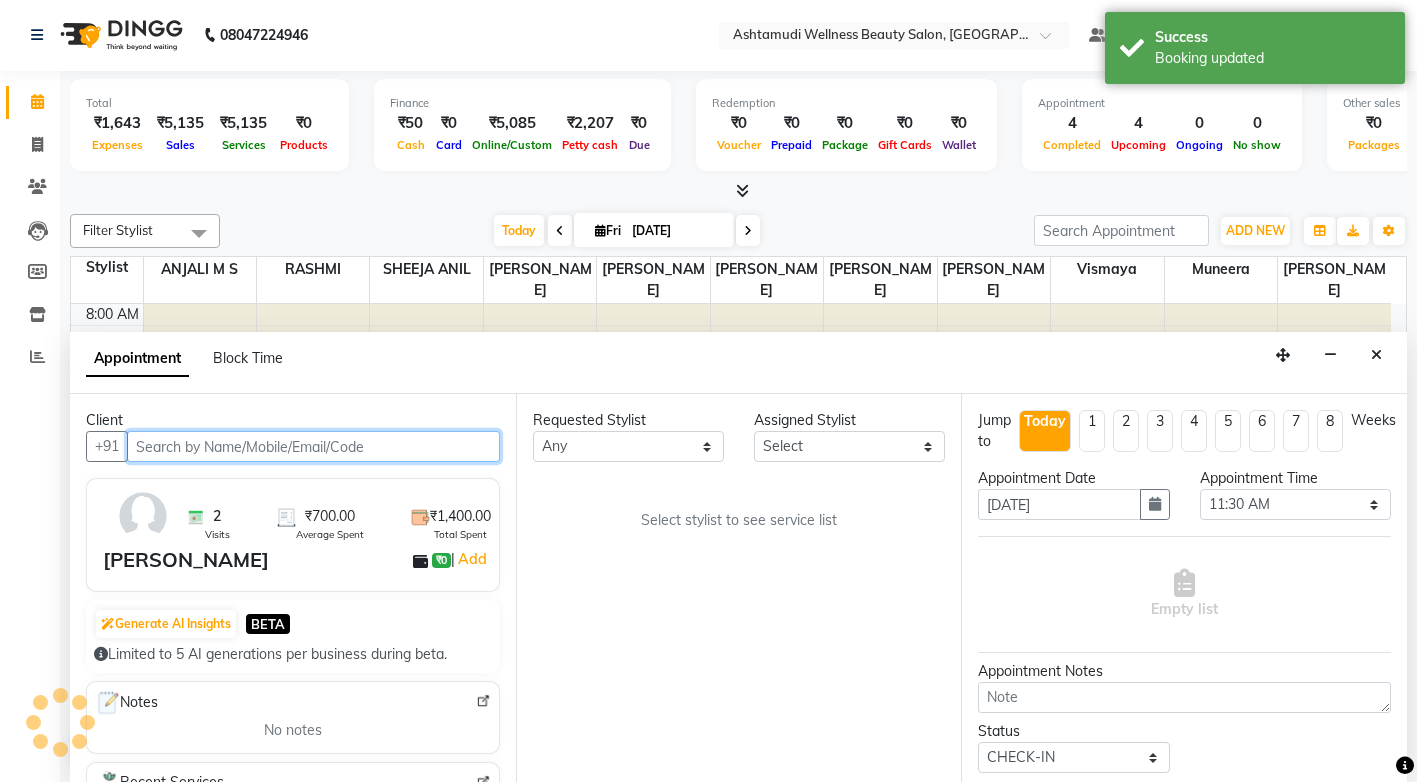 scroll, scrollTop: 353, scrollLeft: 0, axis: vertical 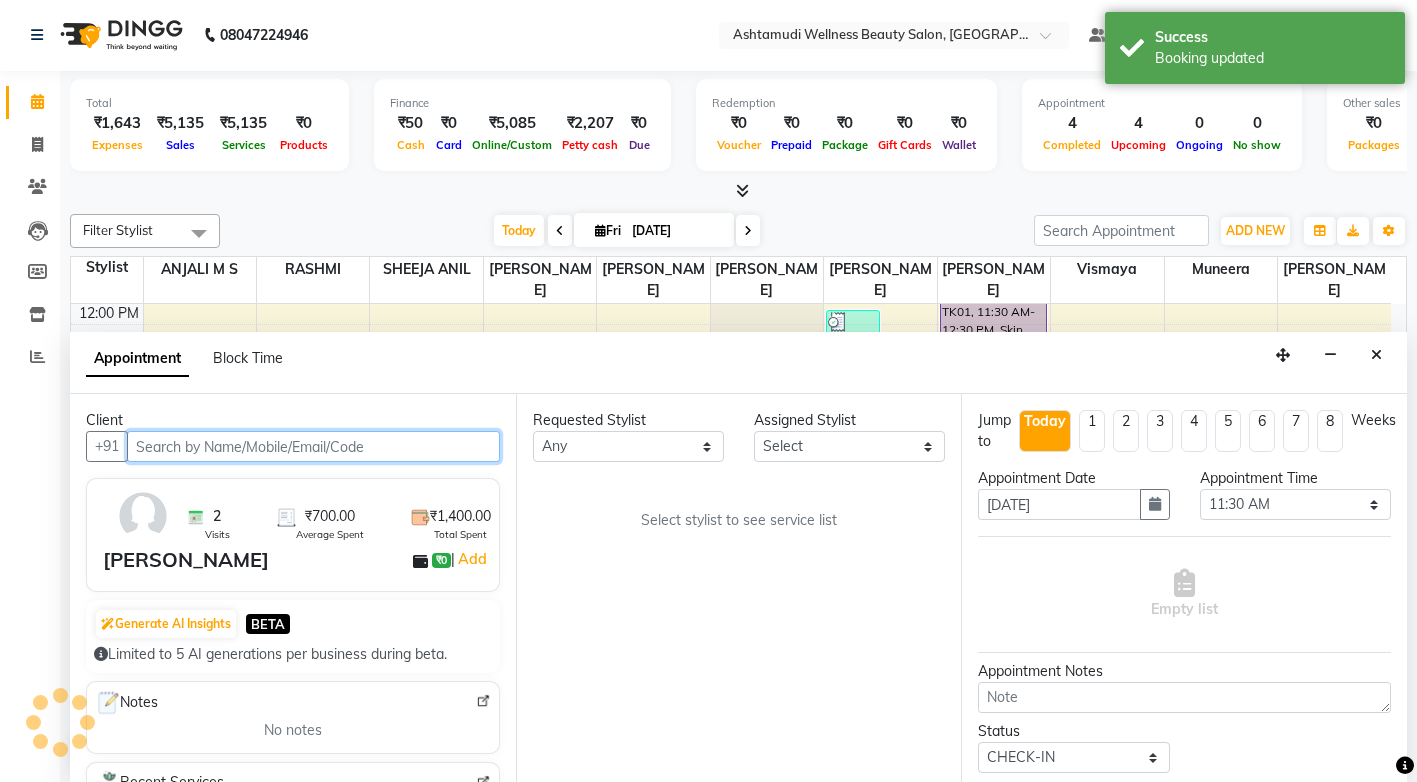 select on "50208" 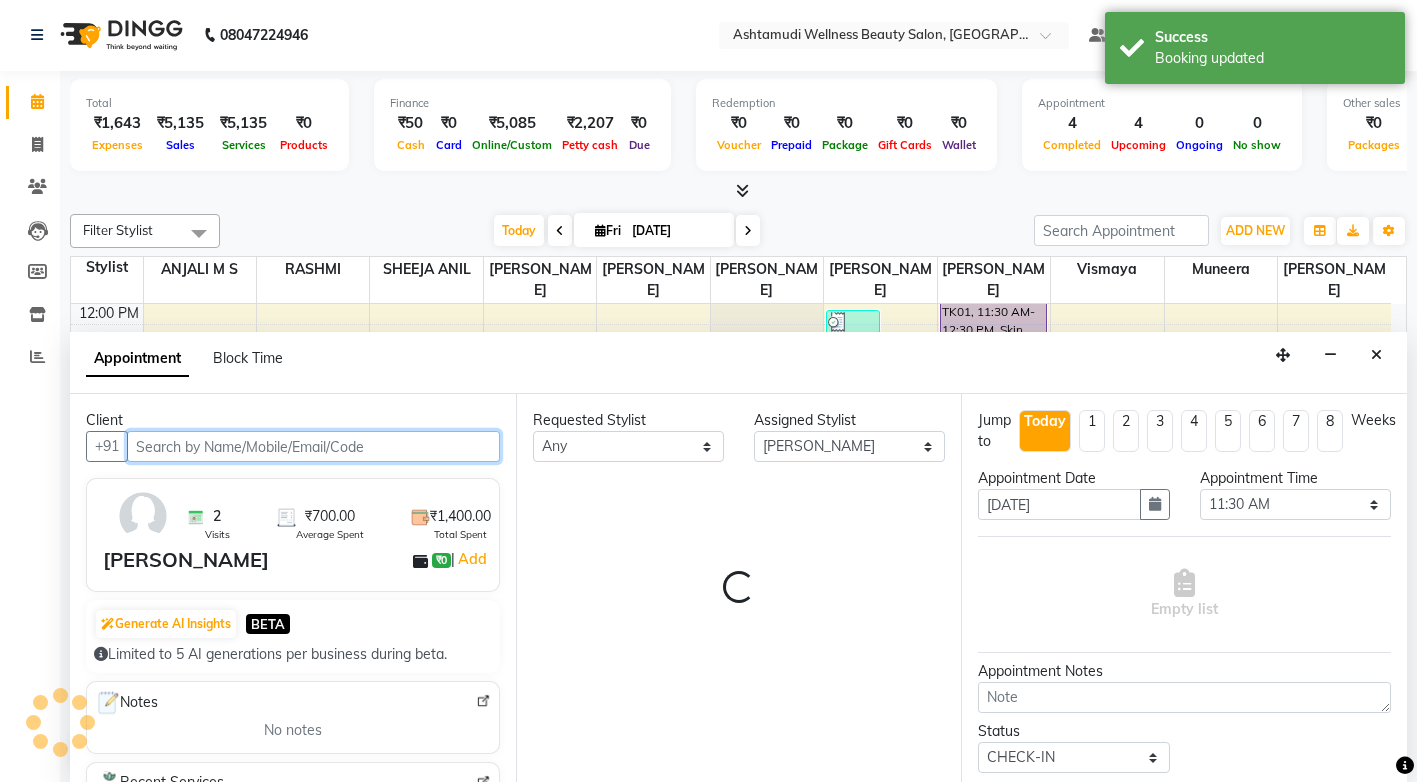 select on "2029" 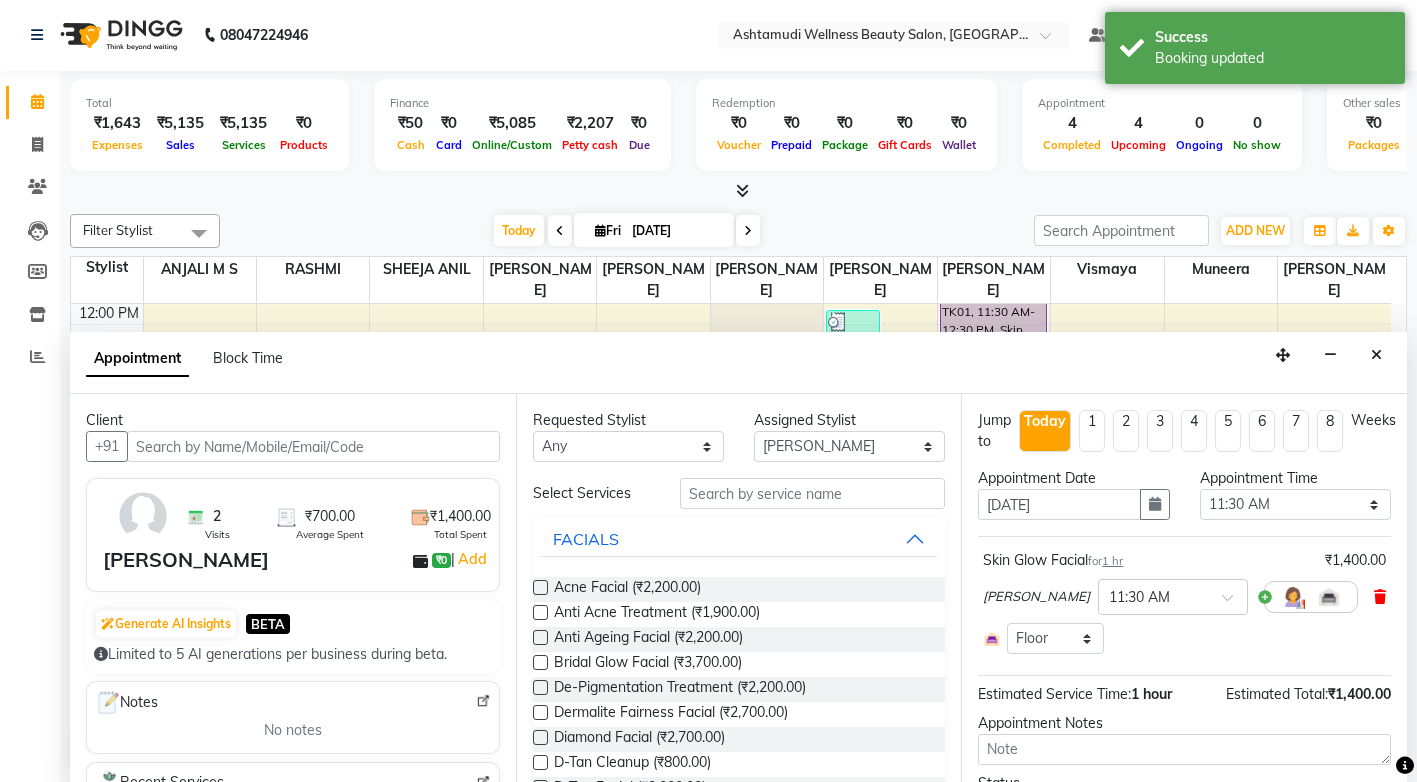 click at bounding box center (1380, 597) 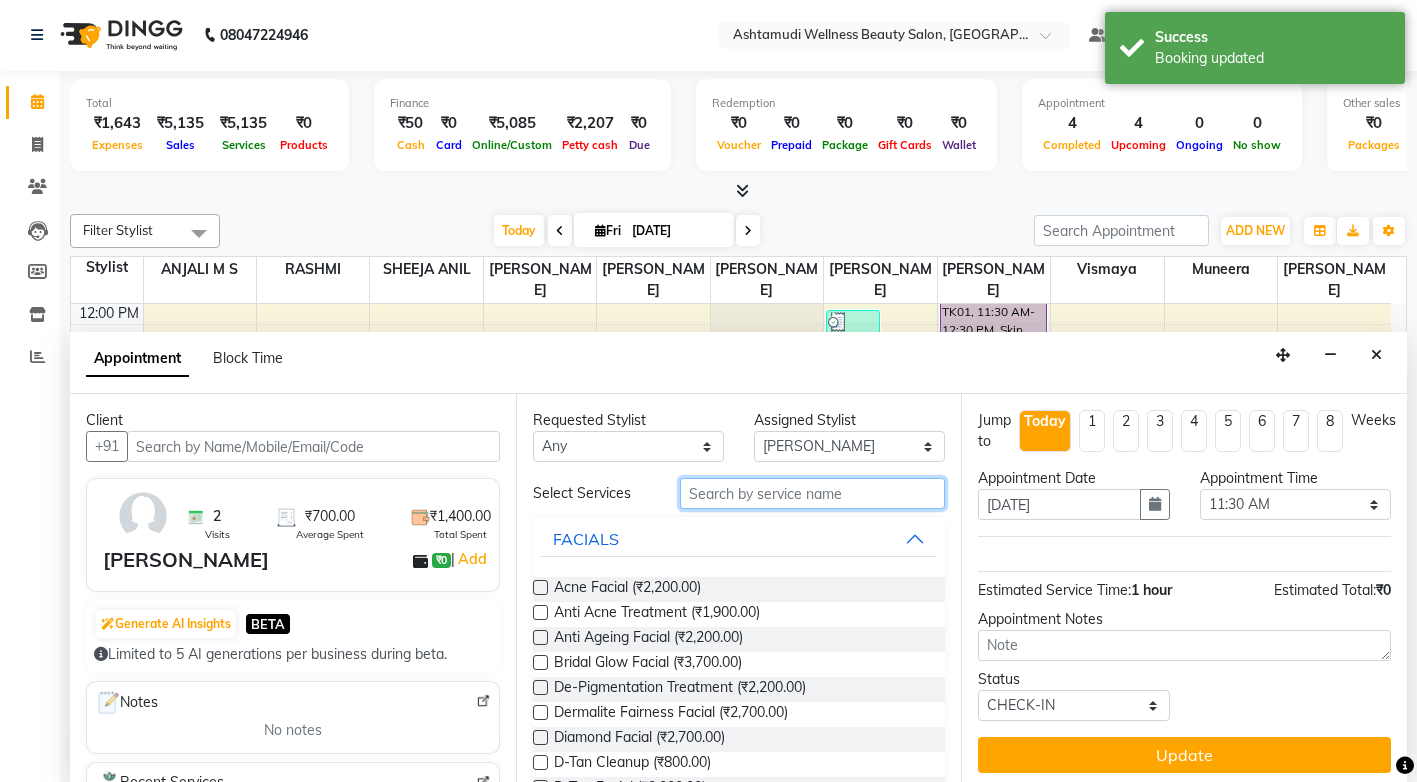 click at bounding box center [812, 493] 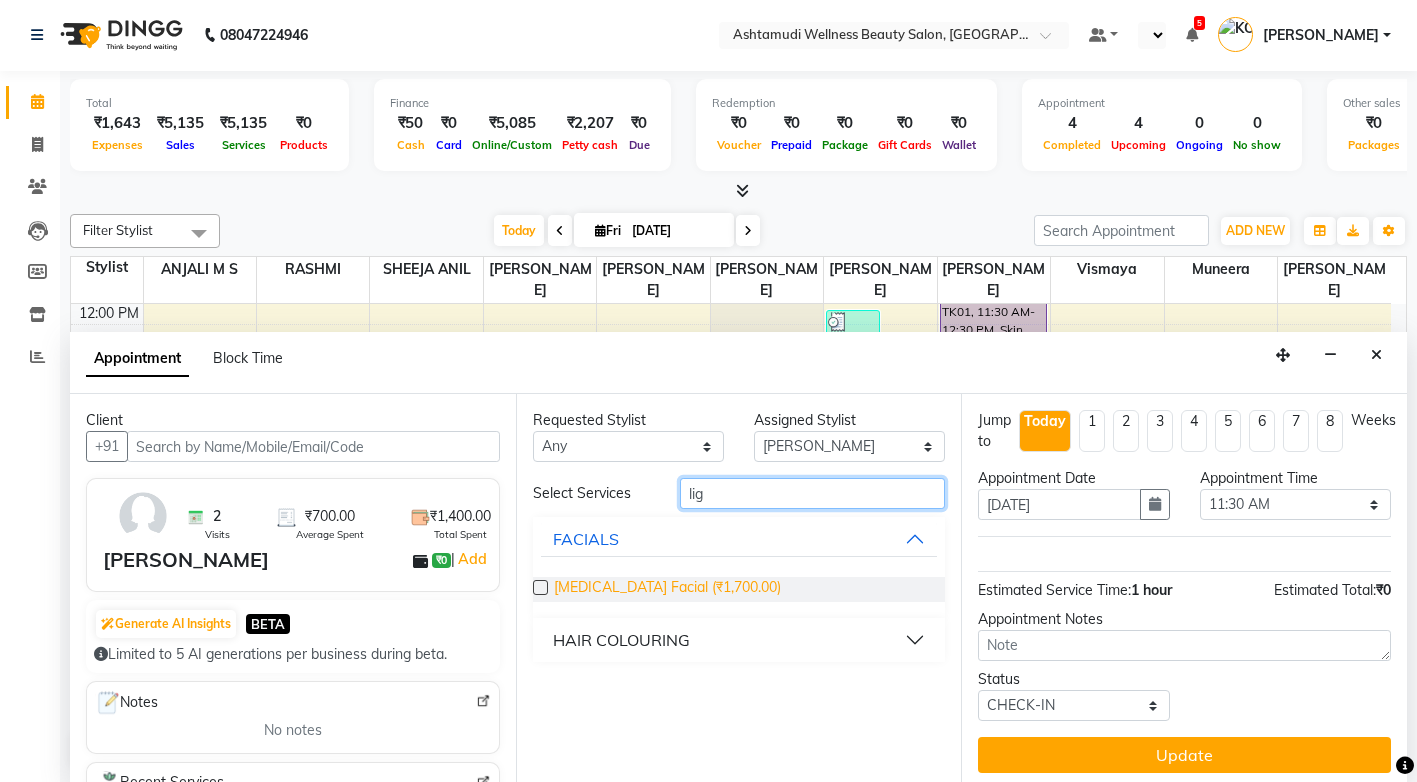 type on "lig" 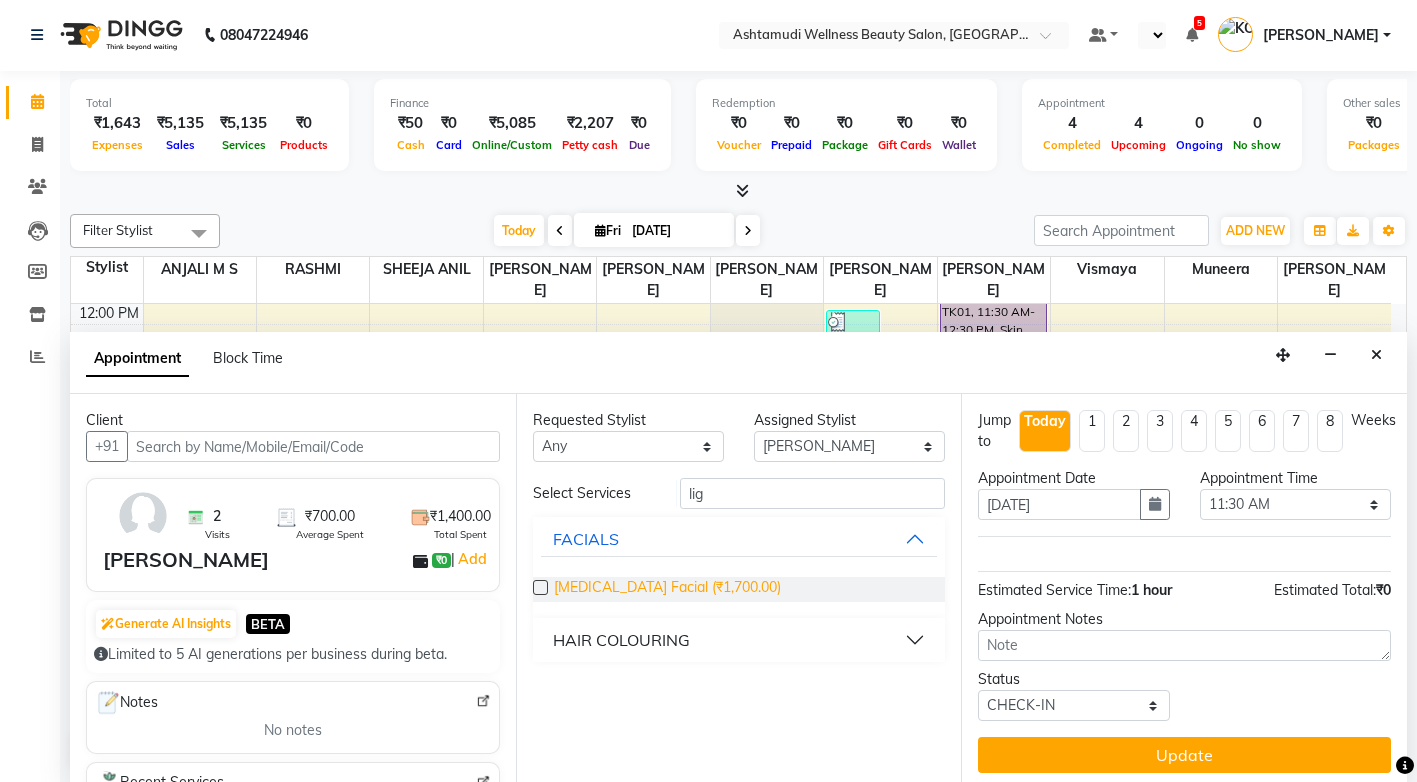 click on "Skin Lightening Facial (₹1,700.00)" at bounding box center [667, 589] 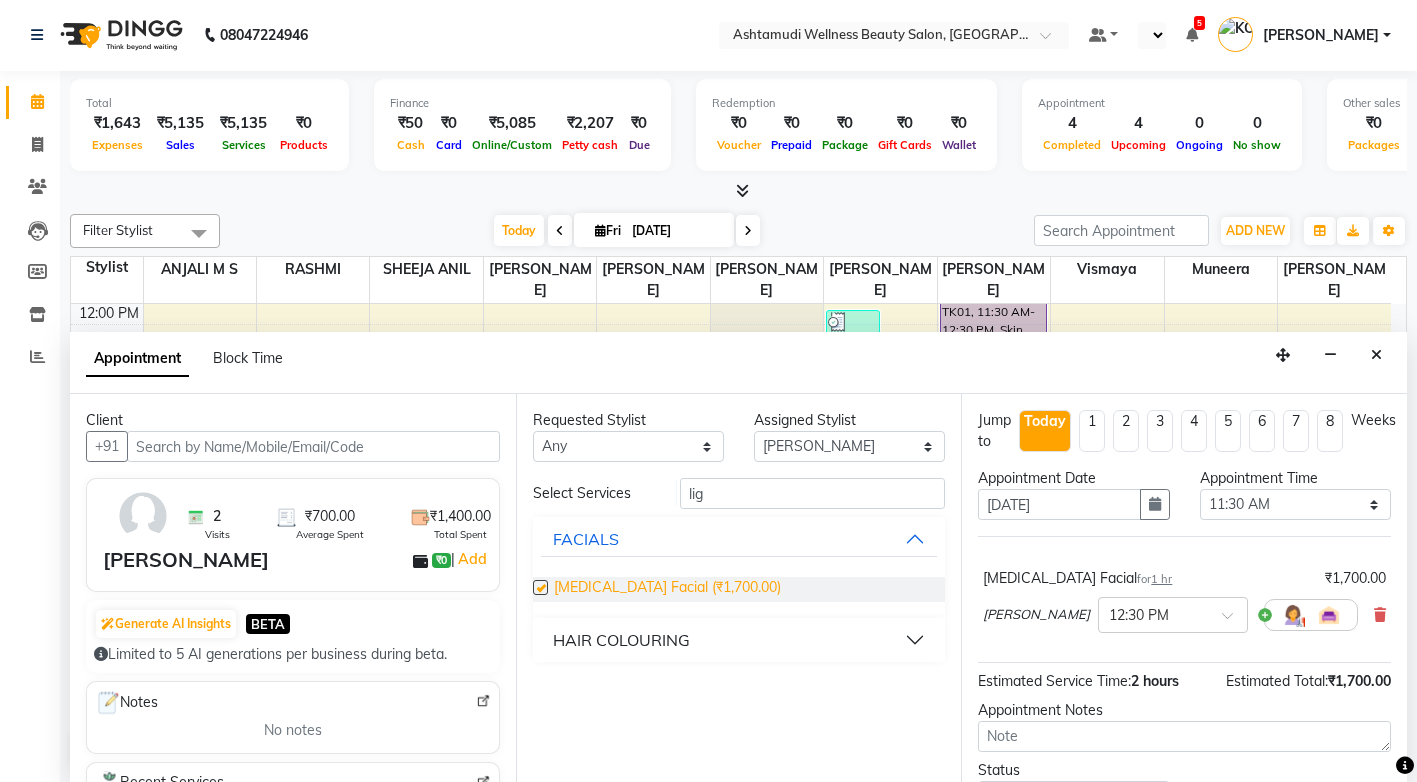 checkbox on "false" 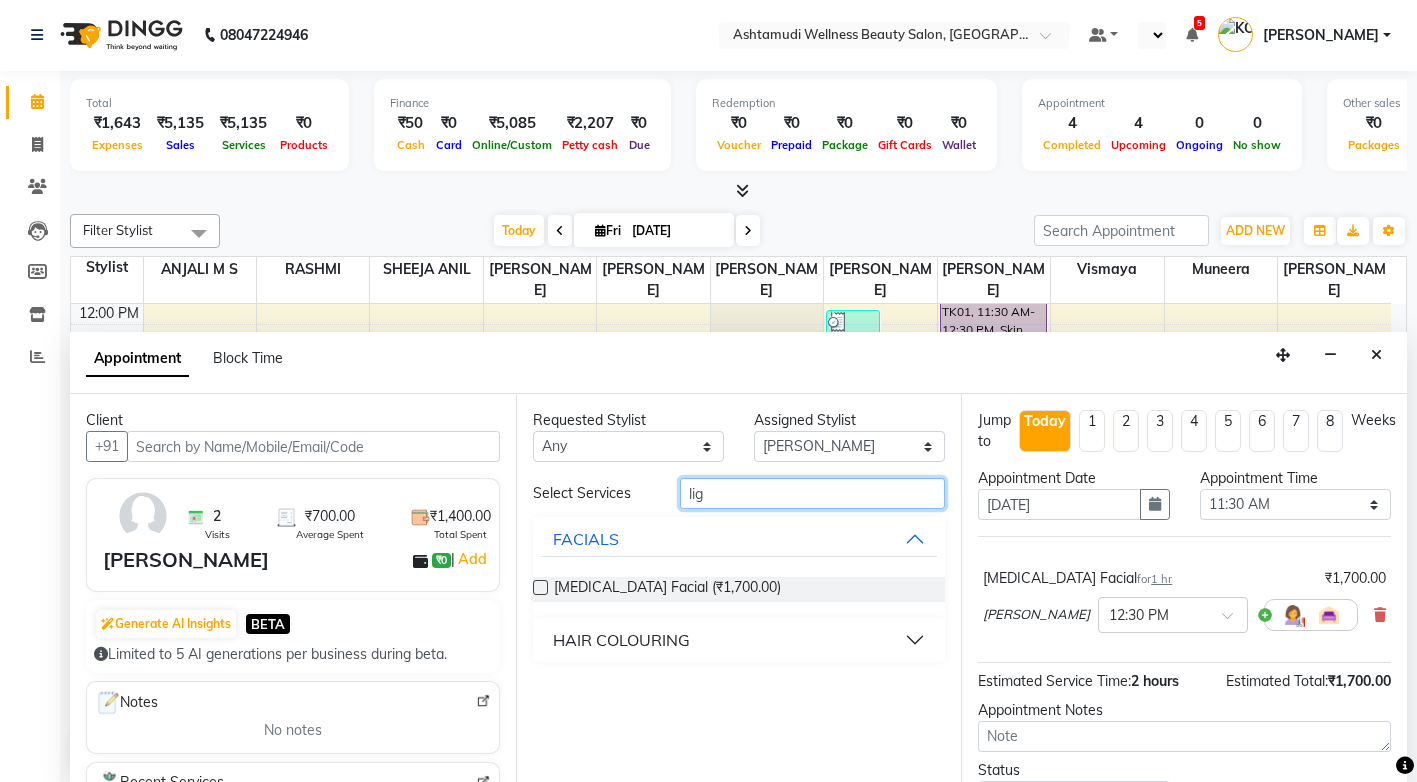 click on "lig" at bounding box center [812, 493] 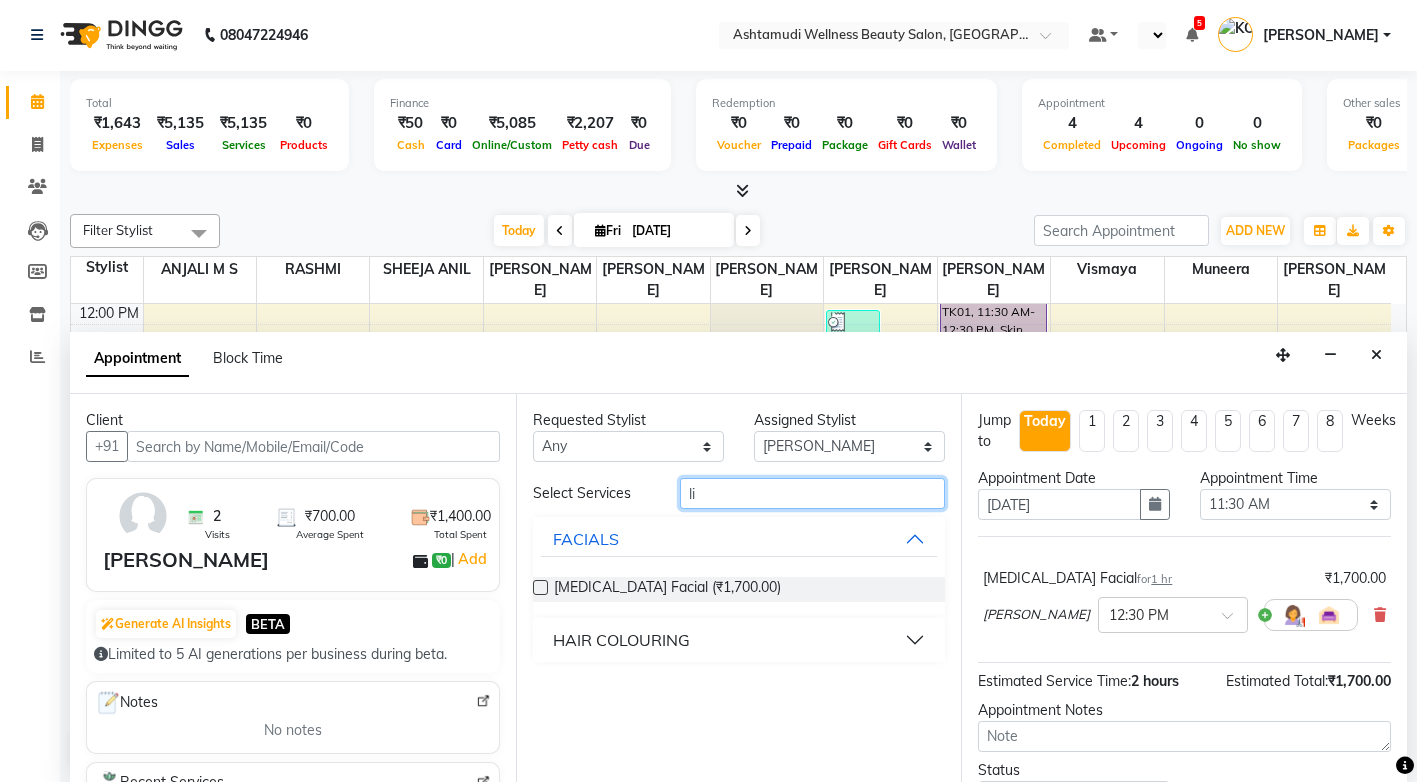 type on "l" 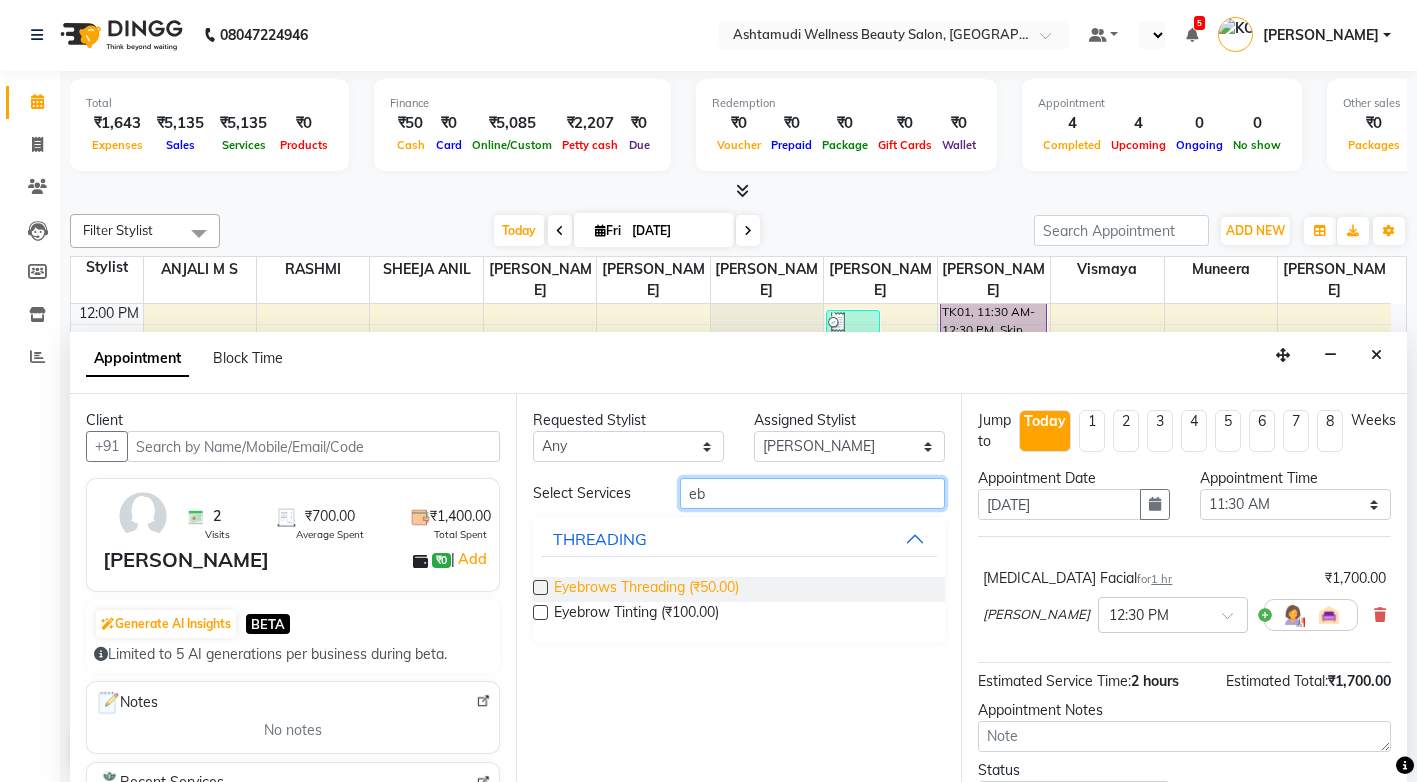 type on "eb" 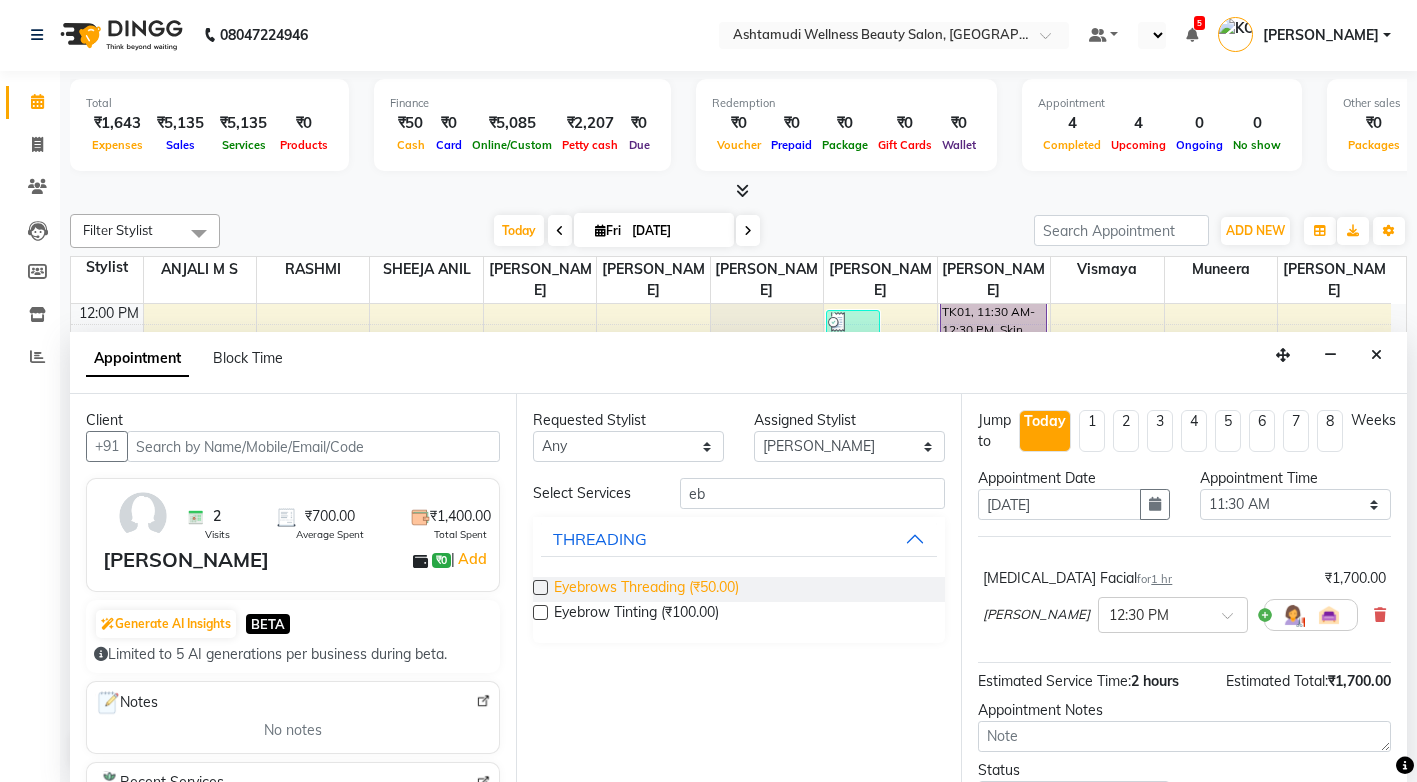 click on "Eyebrows Threading (₹50.00)" at bounding box center [646, 589] 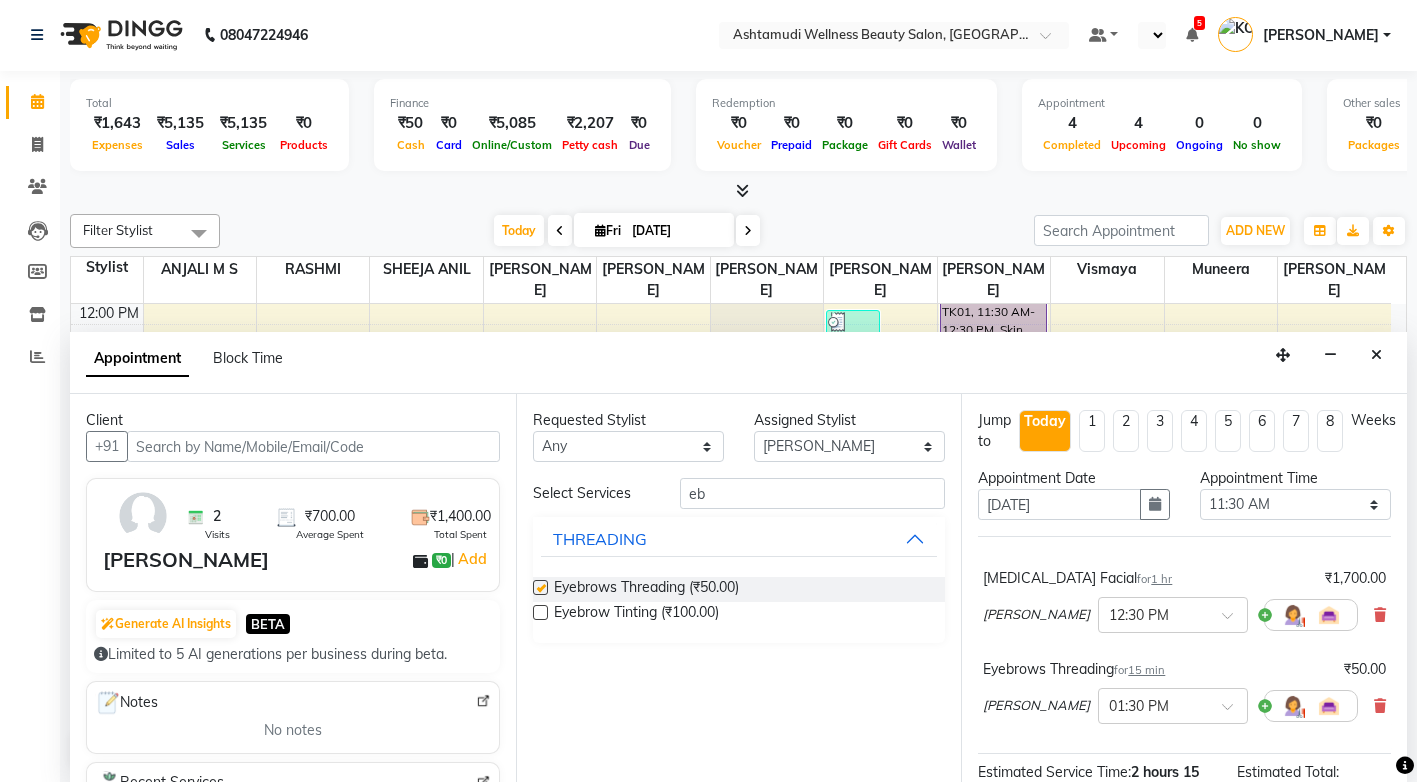 checkbox on "false" 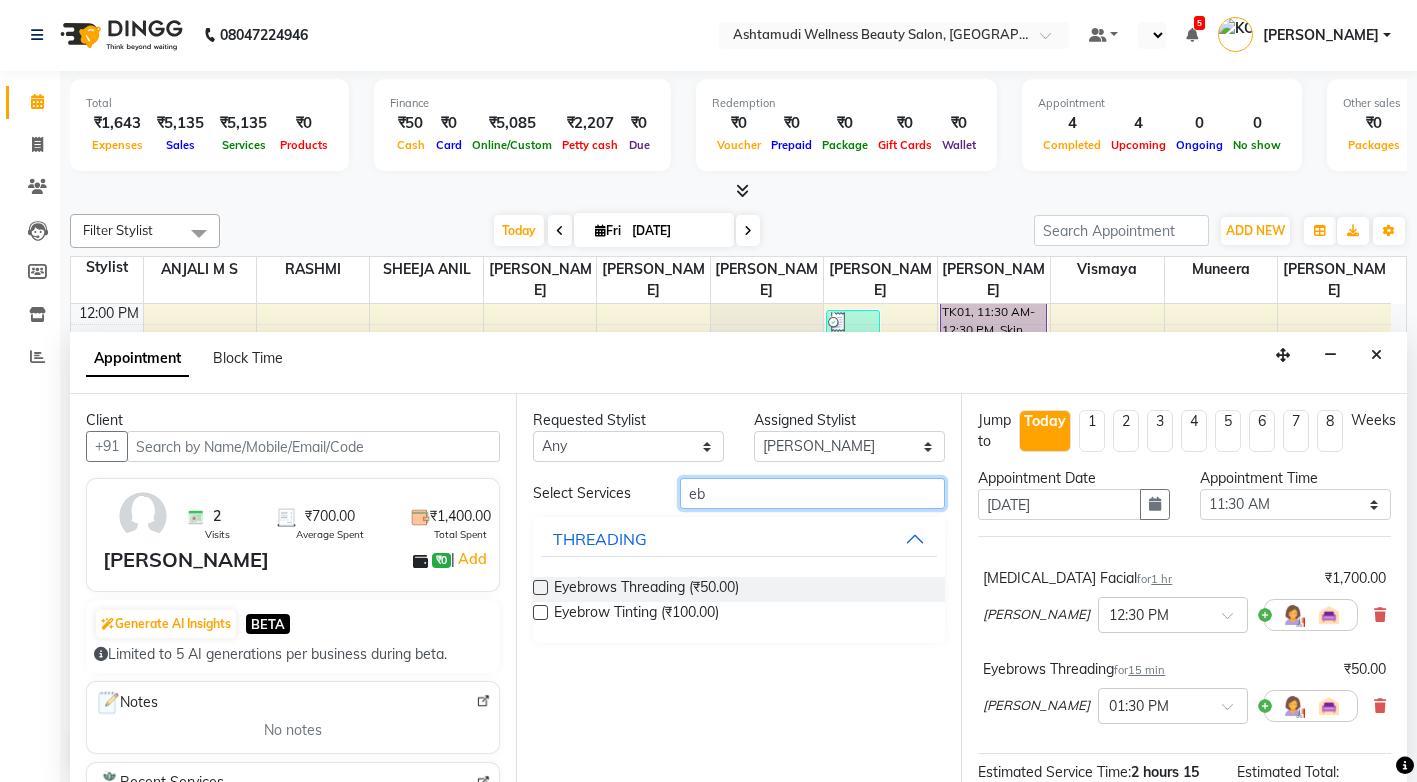 click on "eb" at bounding box center [812, 493] 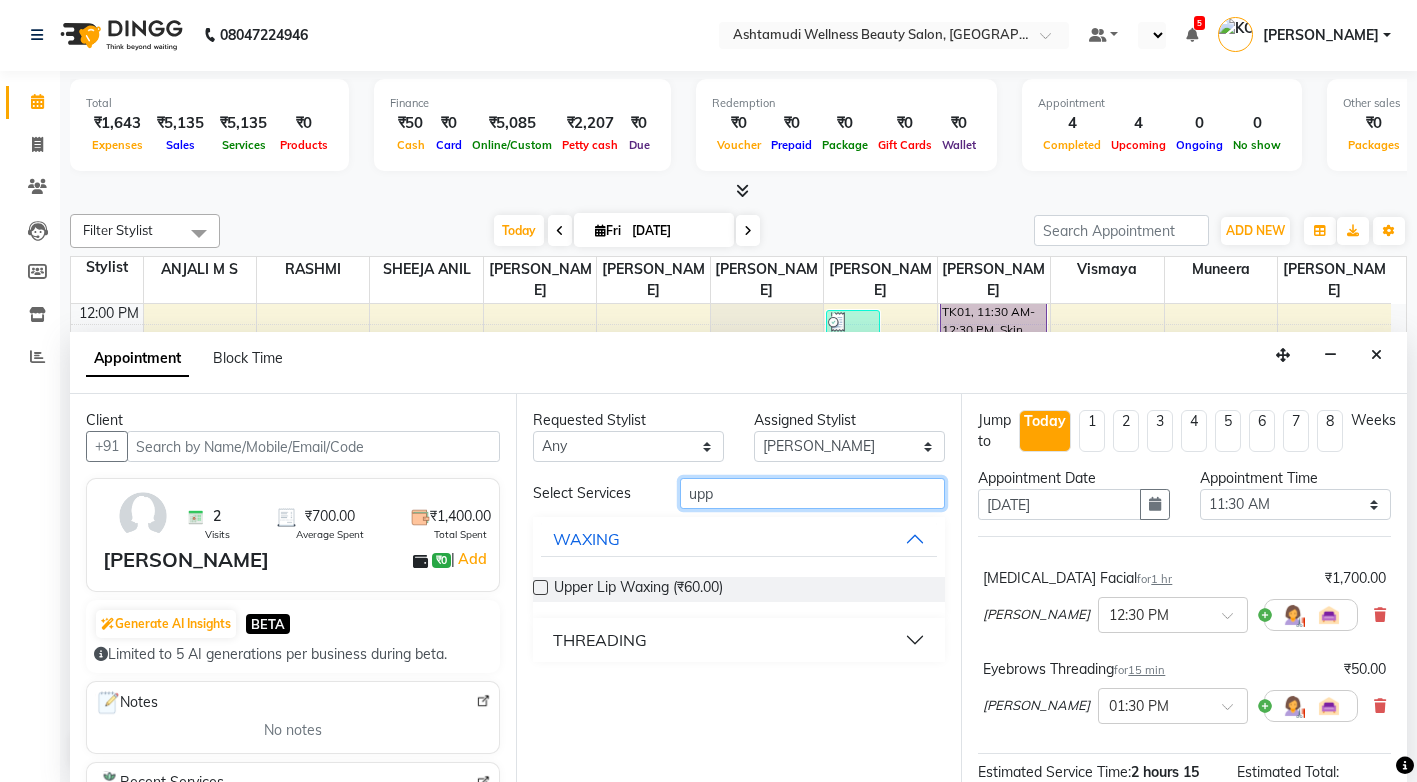 type on "upp" 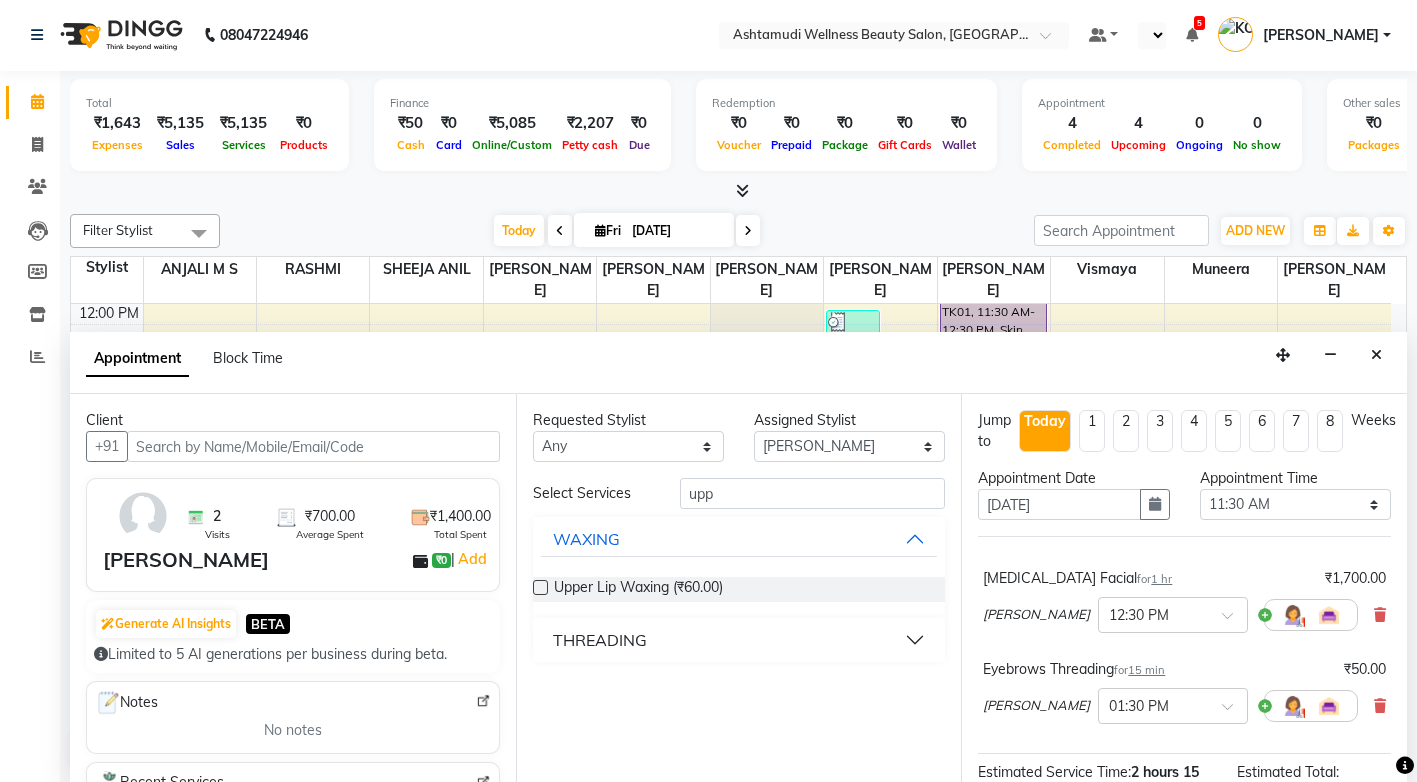 click on "THREADING" at bounding box center (600, 640) 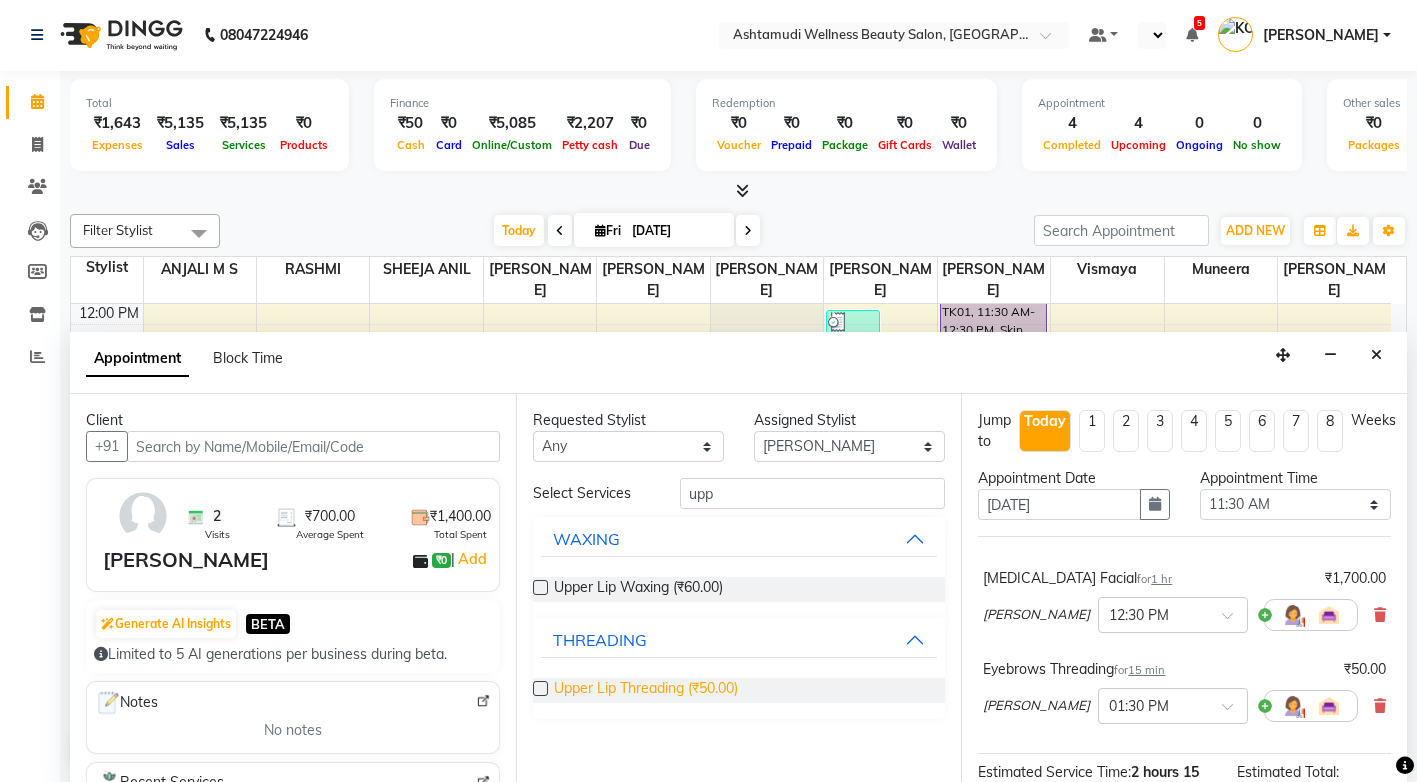 click on "Upper Lip Threading (₹50.00)" at bounding box center [646, 690] 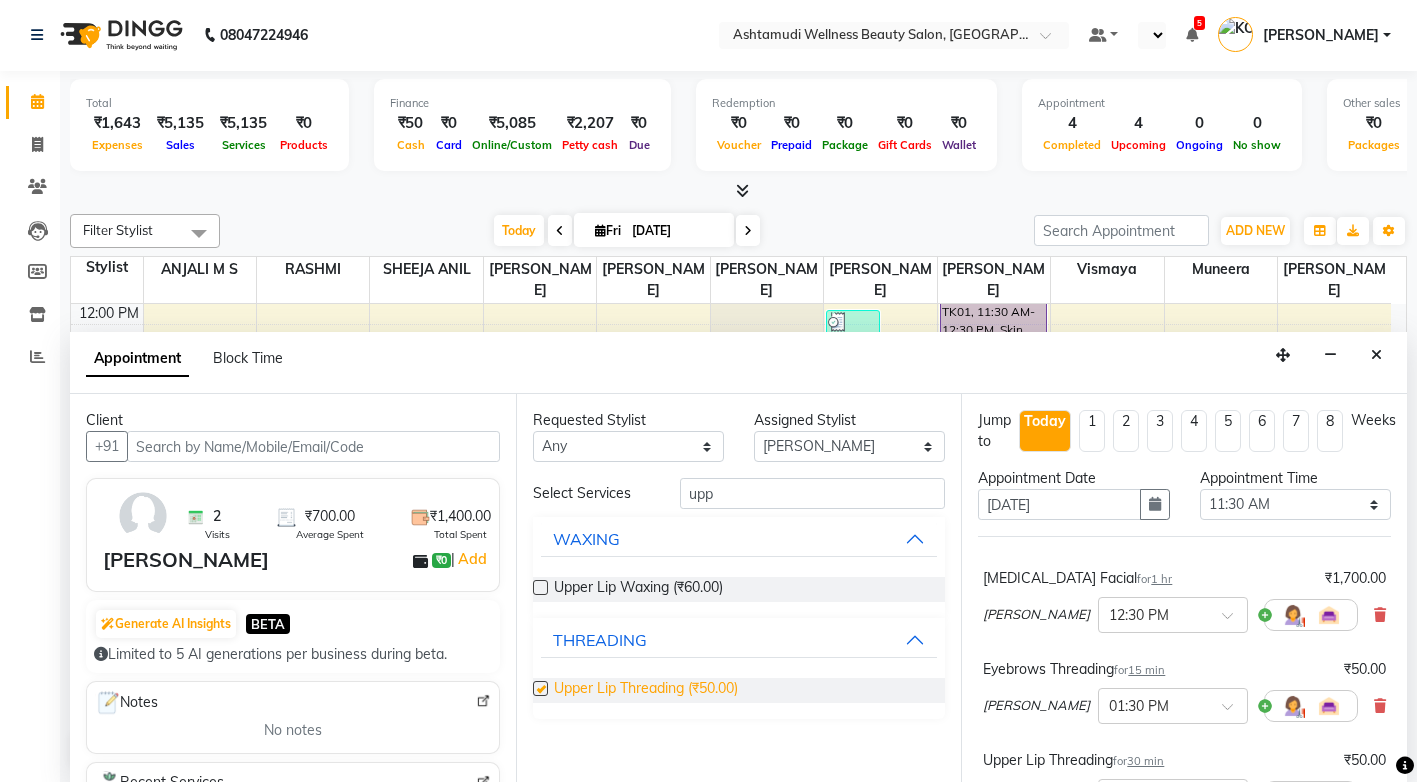 checkbox on "false" 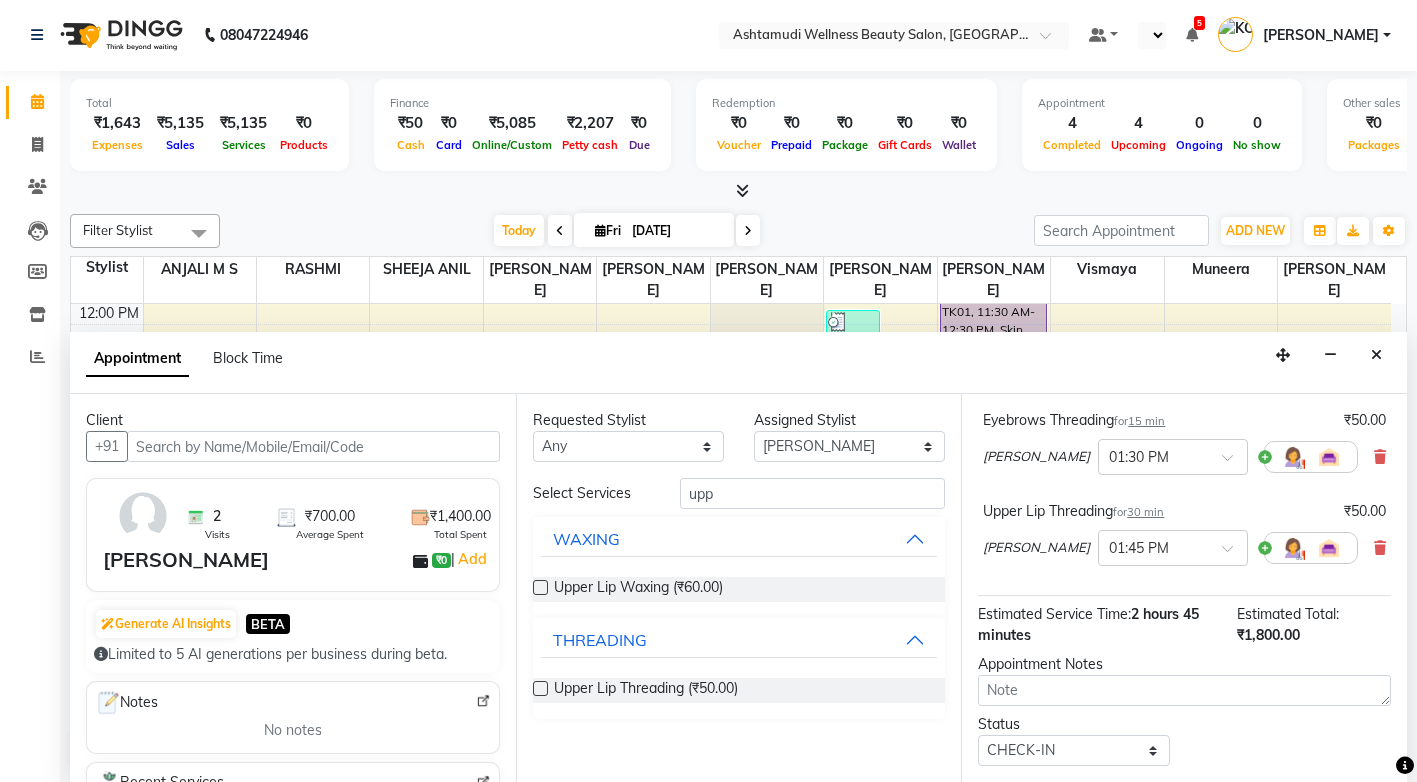 scroll, scrollTop: 301, scrollLeft: 0, axis: vertical 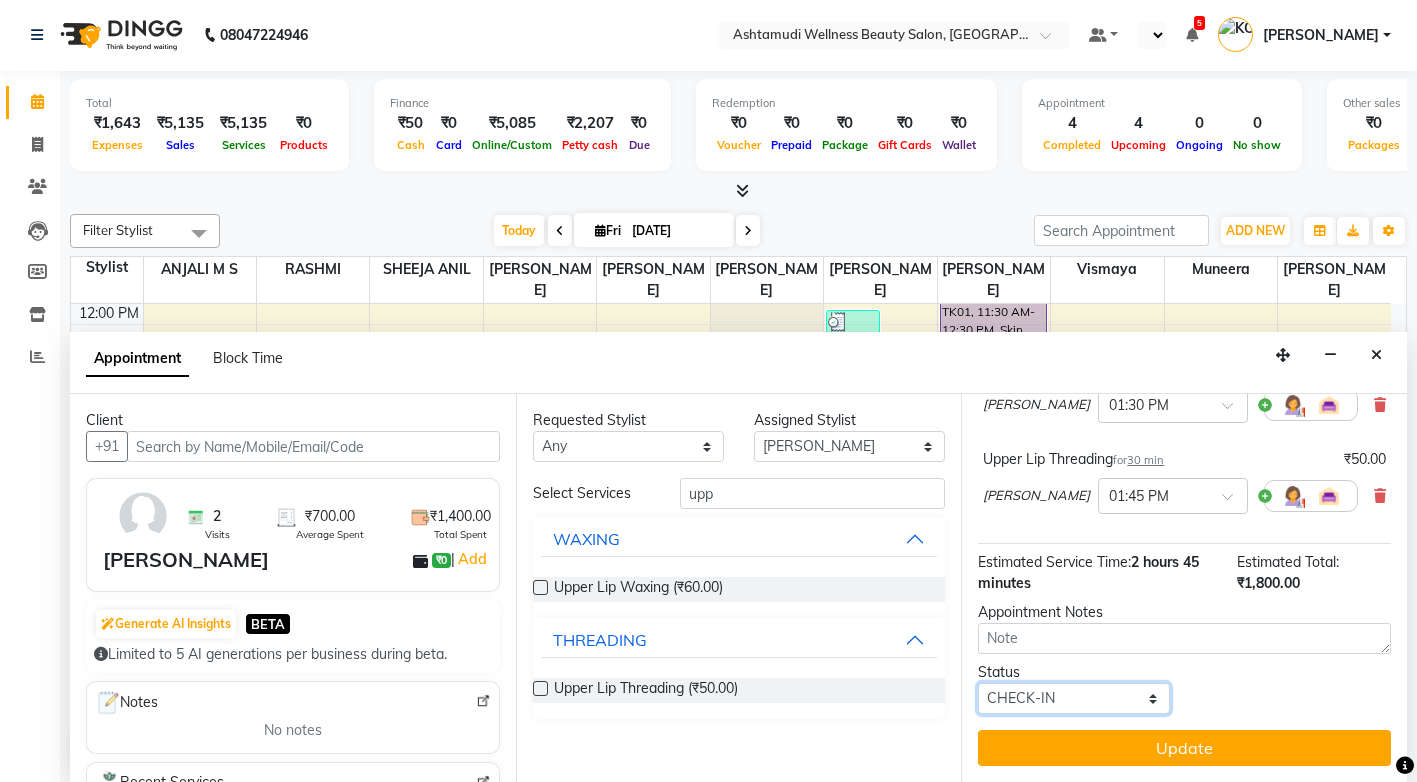 click on "Select TENTATIVE CONFIRM CHECK-IN UPCOMING" at bounding box center [1073, 698] 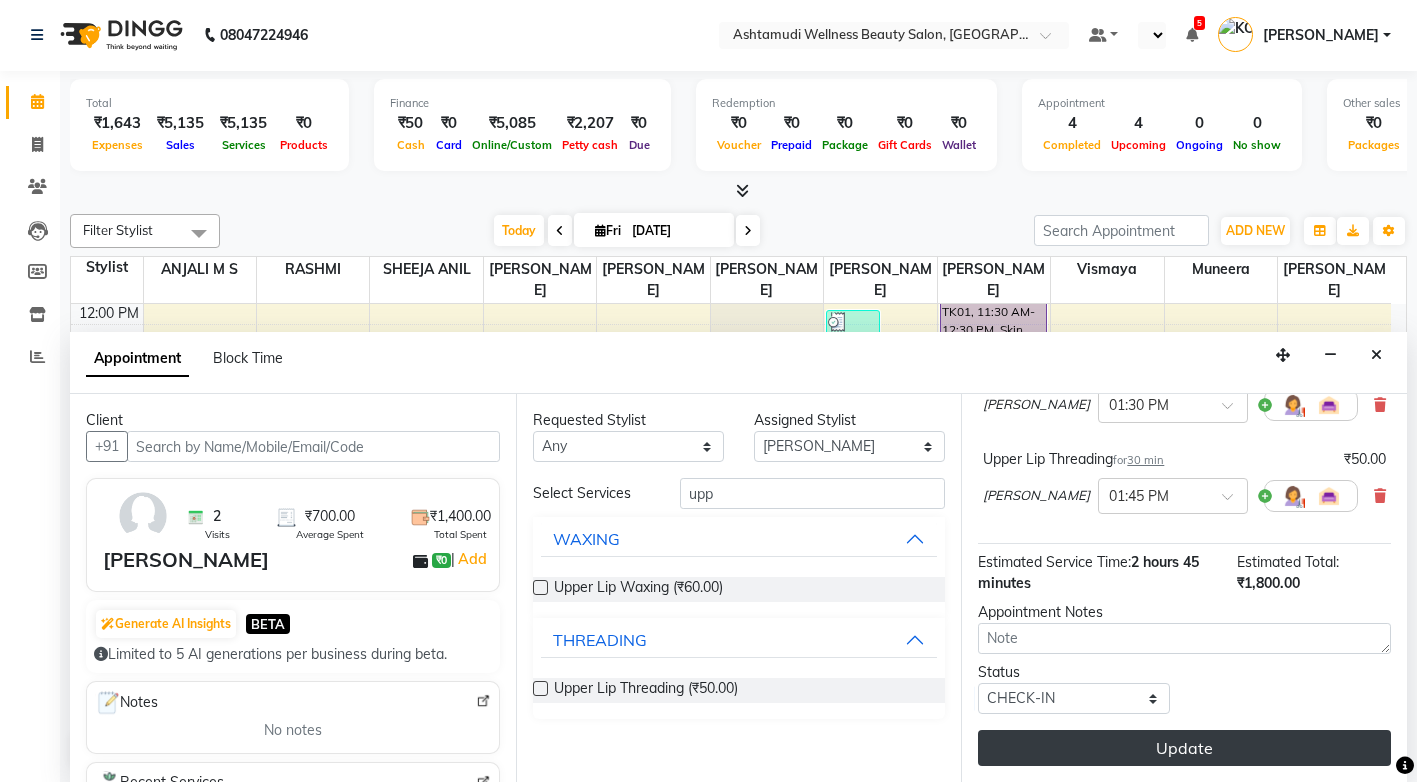 click on "Update" at bounding box center (1184, 748) 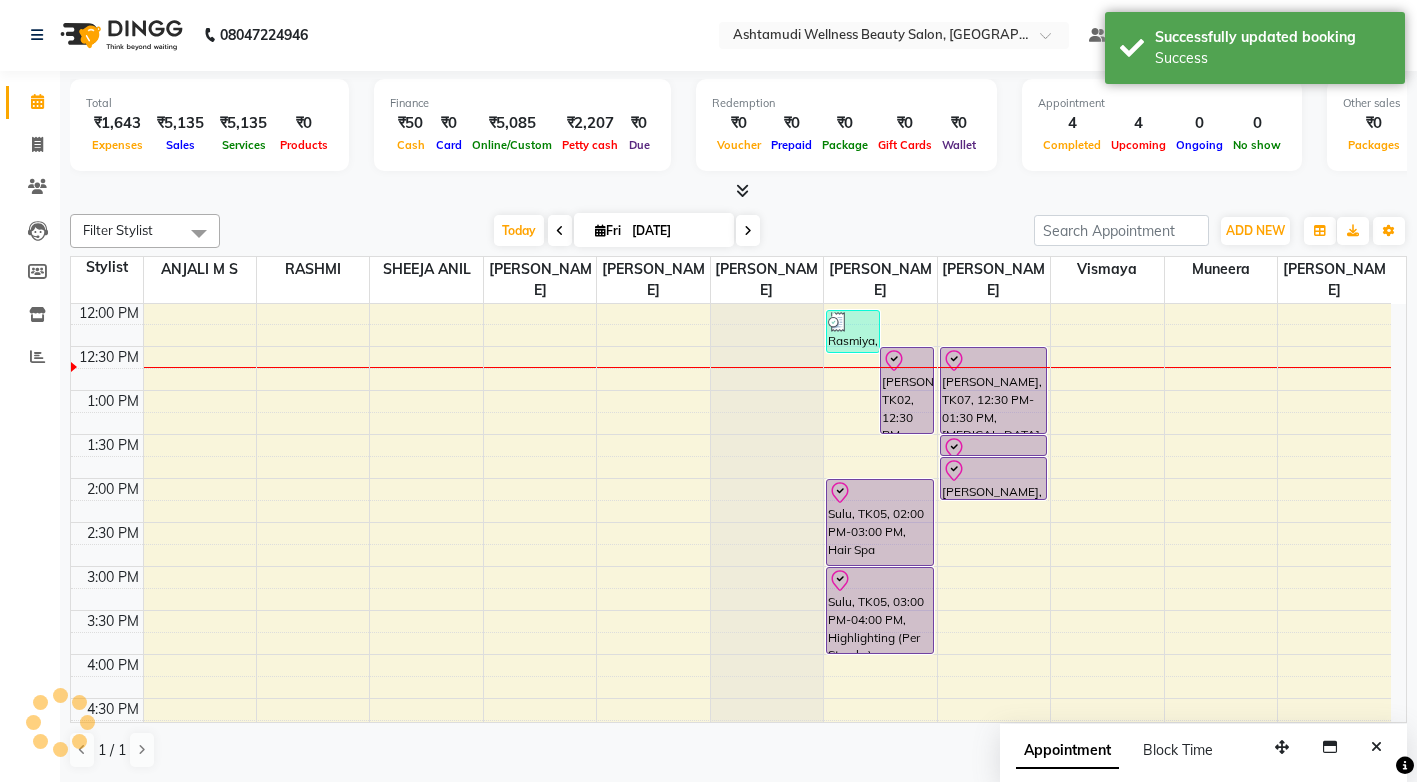 scroll, scrollTop: 0, scrollLeft: 0, axis: both 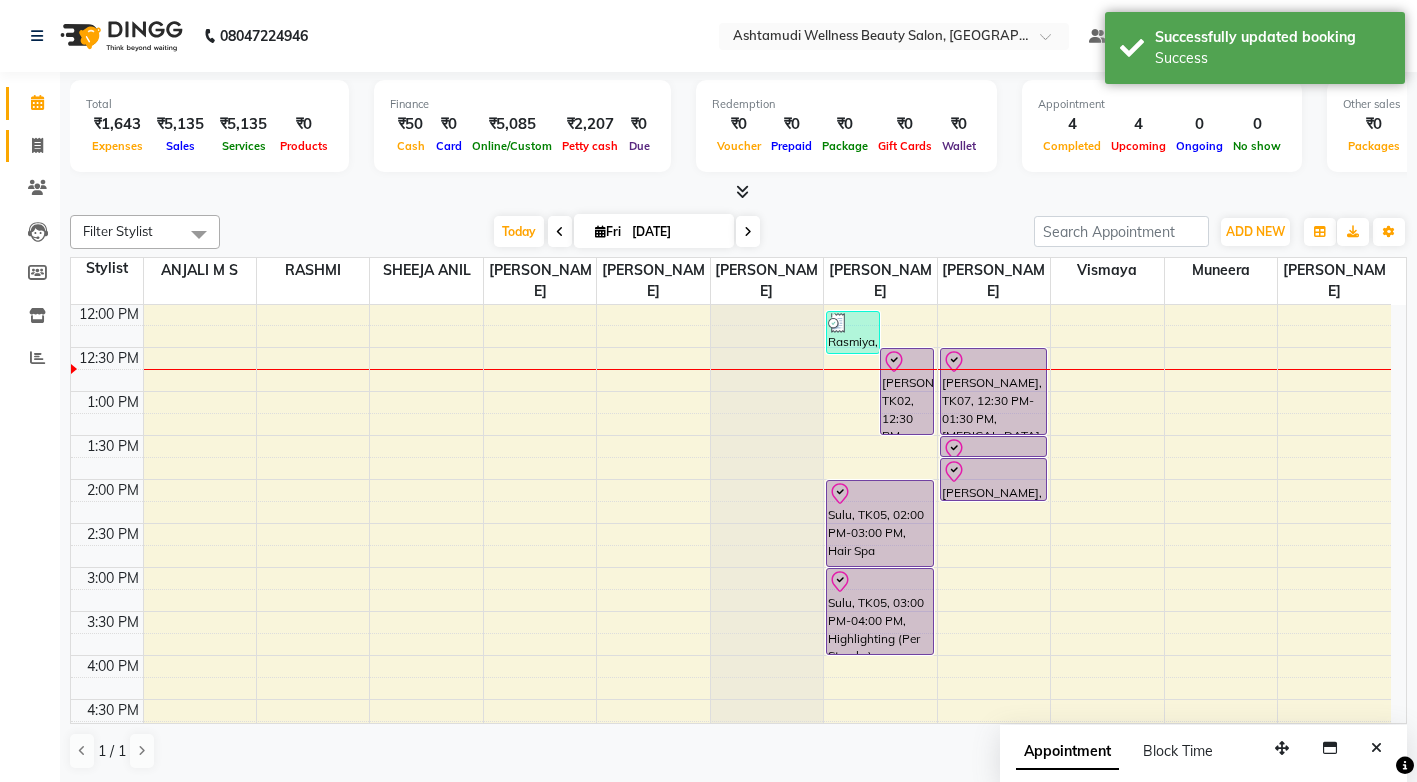 click 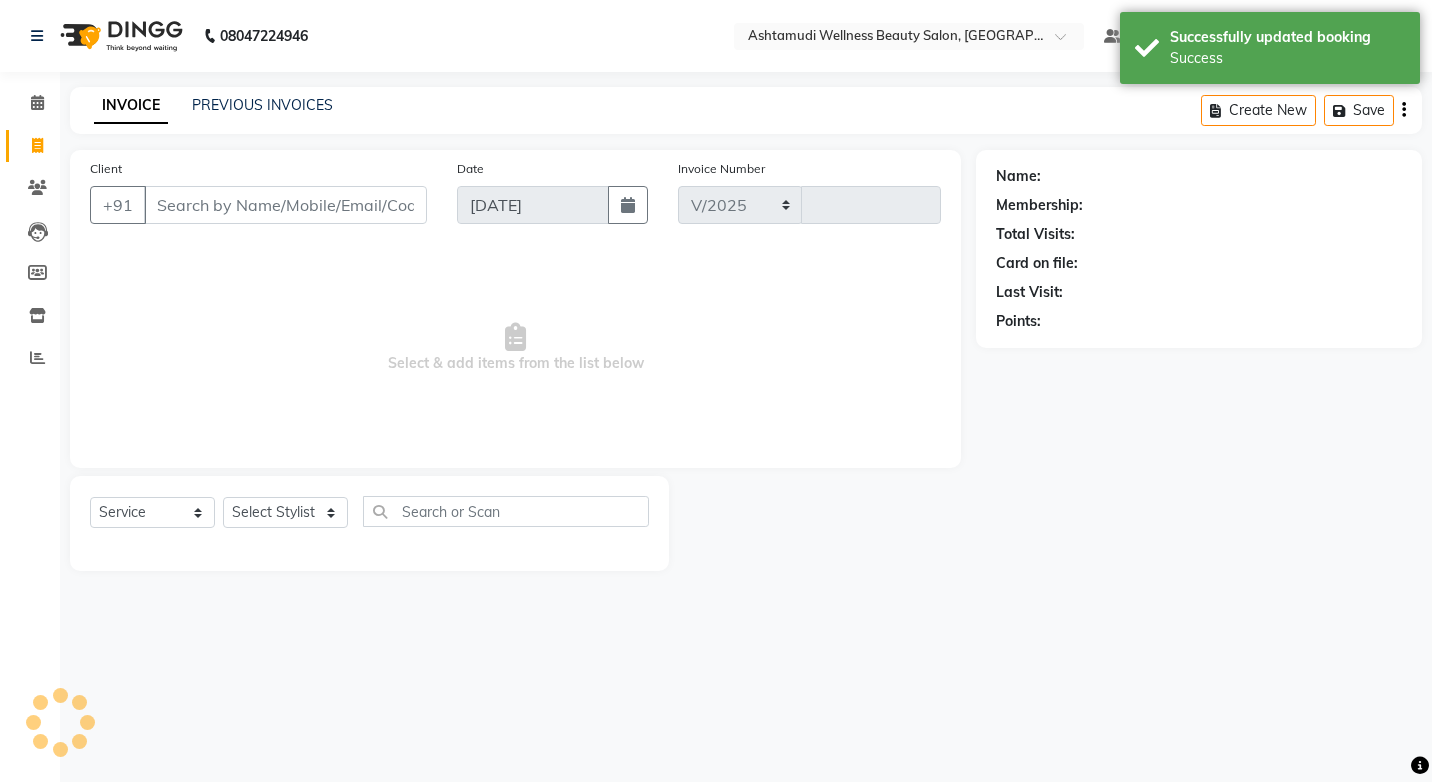 select on "4674" 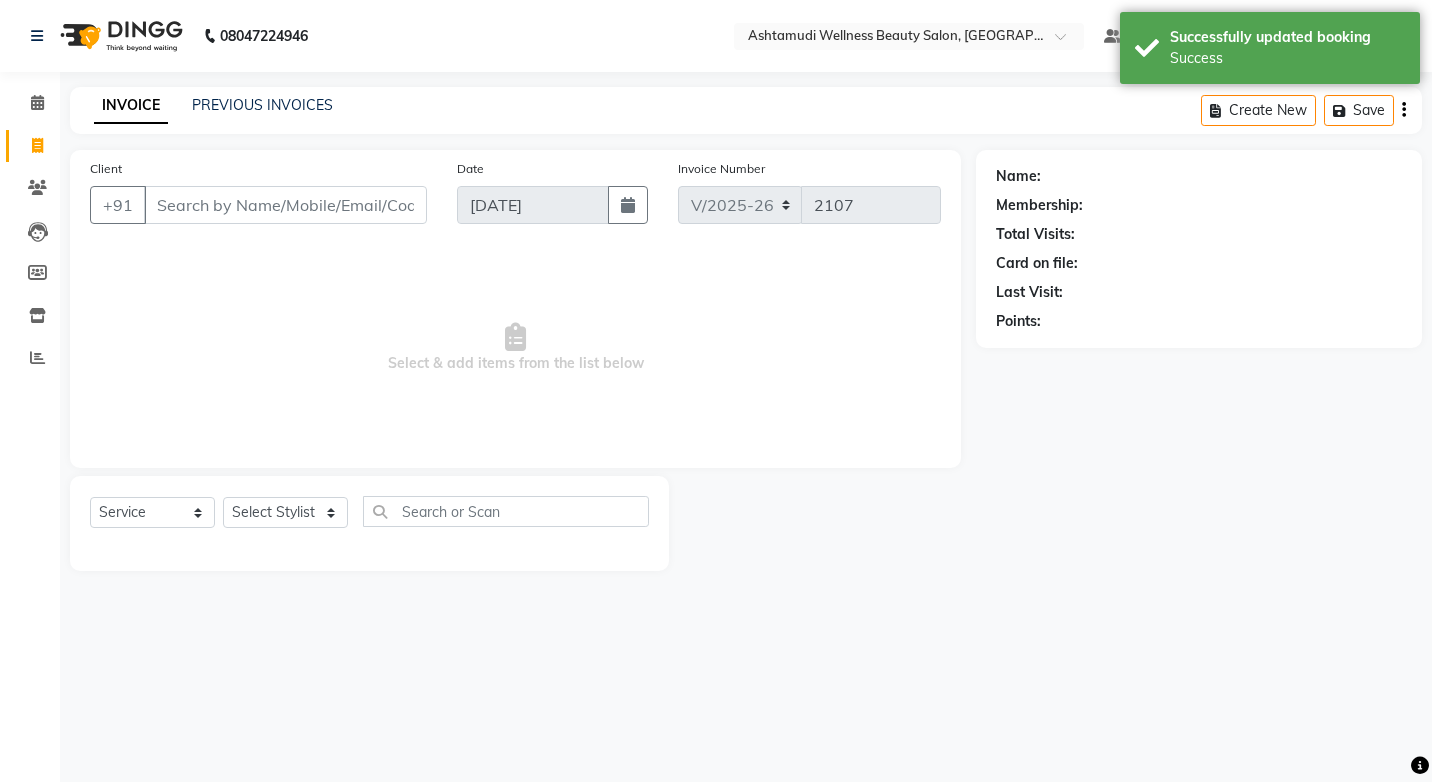click on "Client" at bounding box center (285, 205) 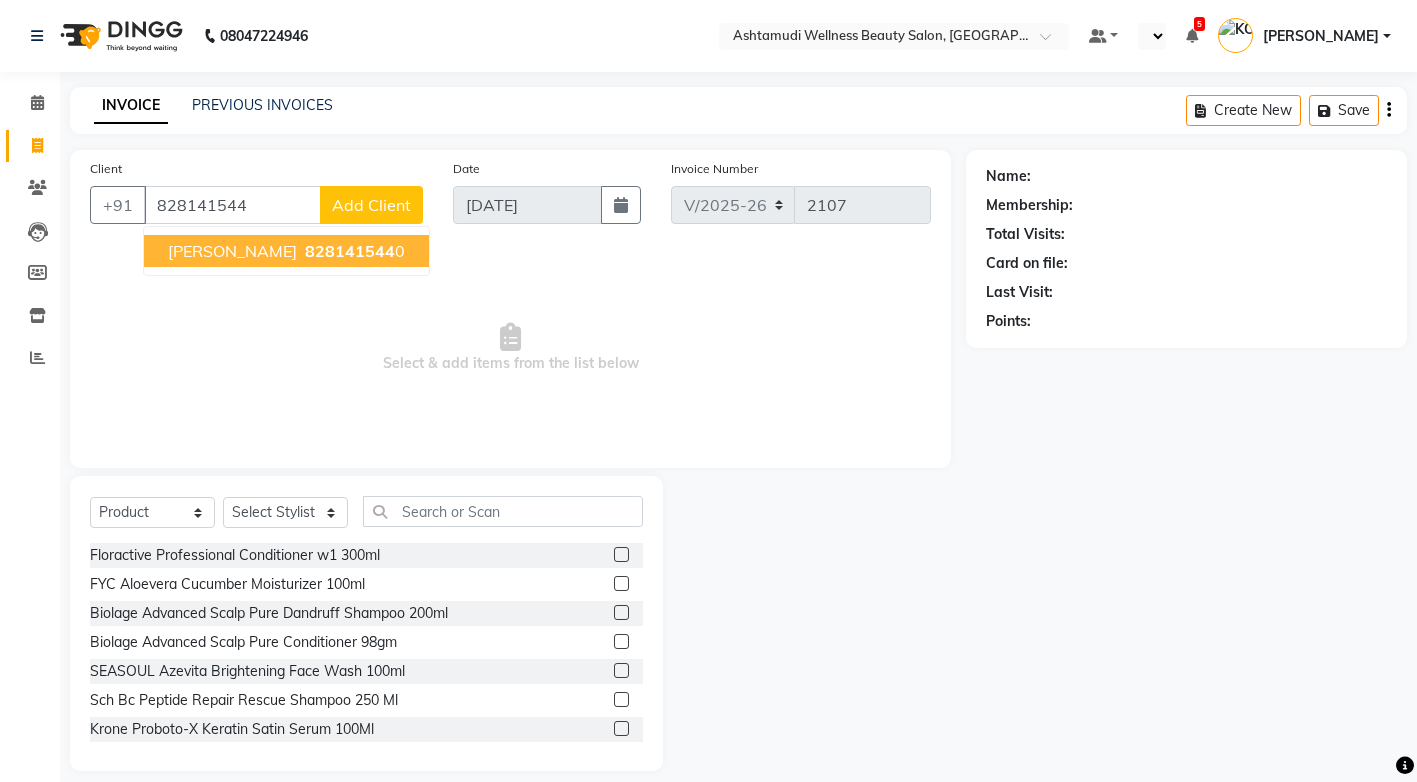 click on "828141544" at bounding box center [350, 251] 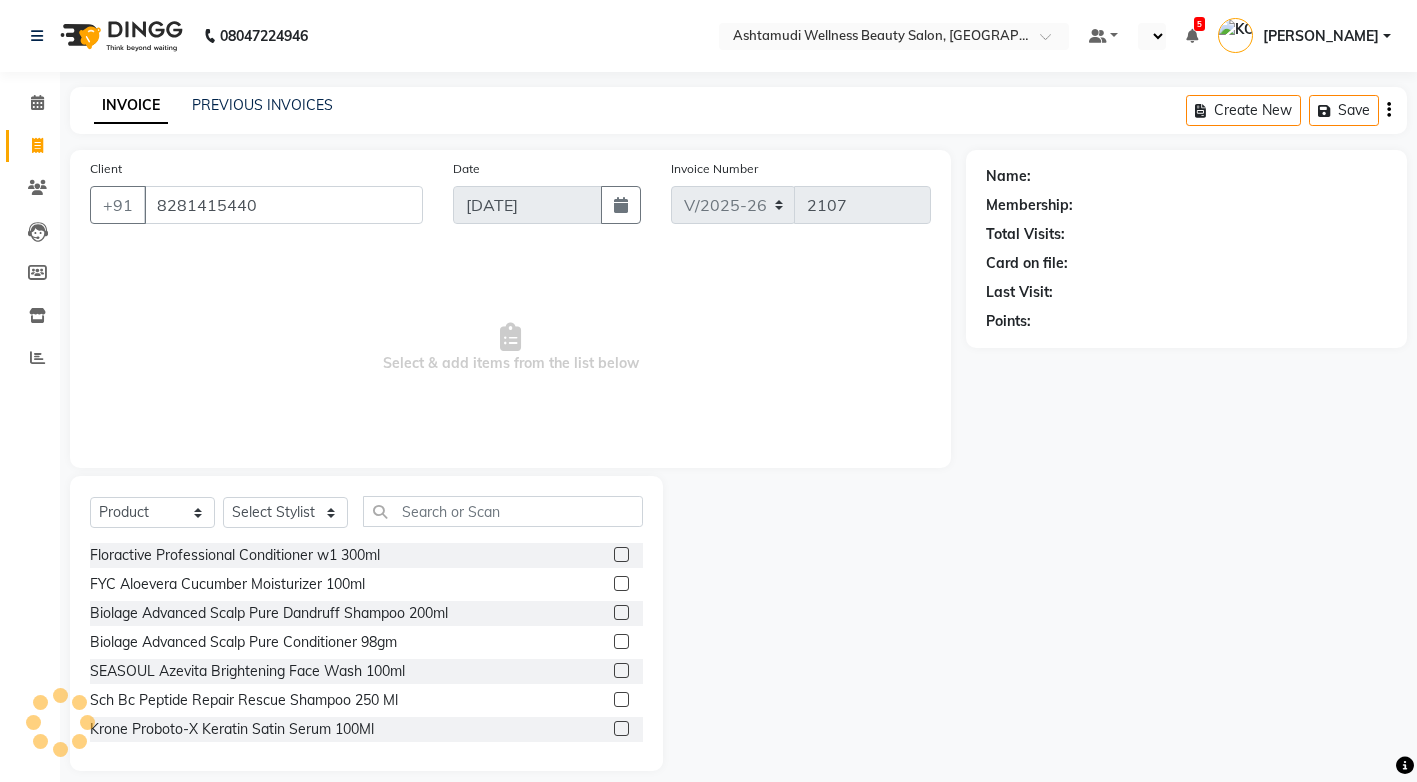 type on "8281415440" 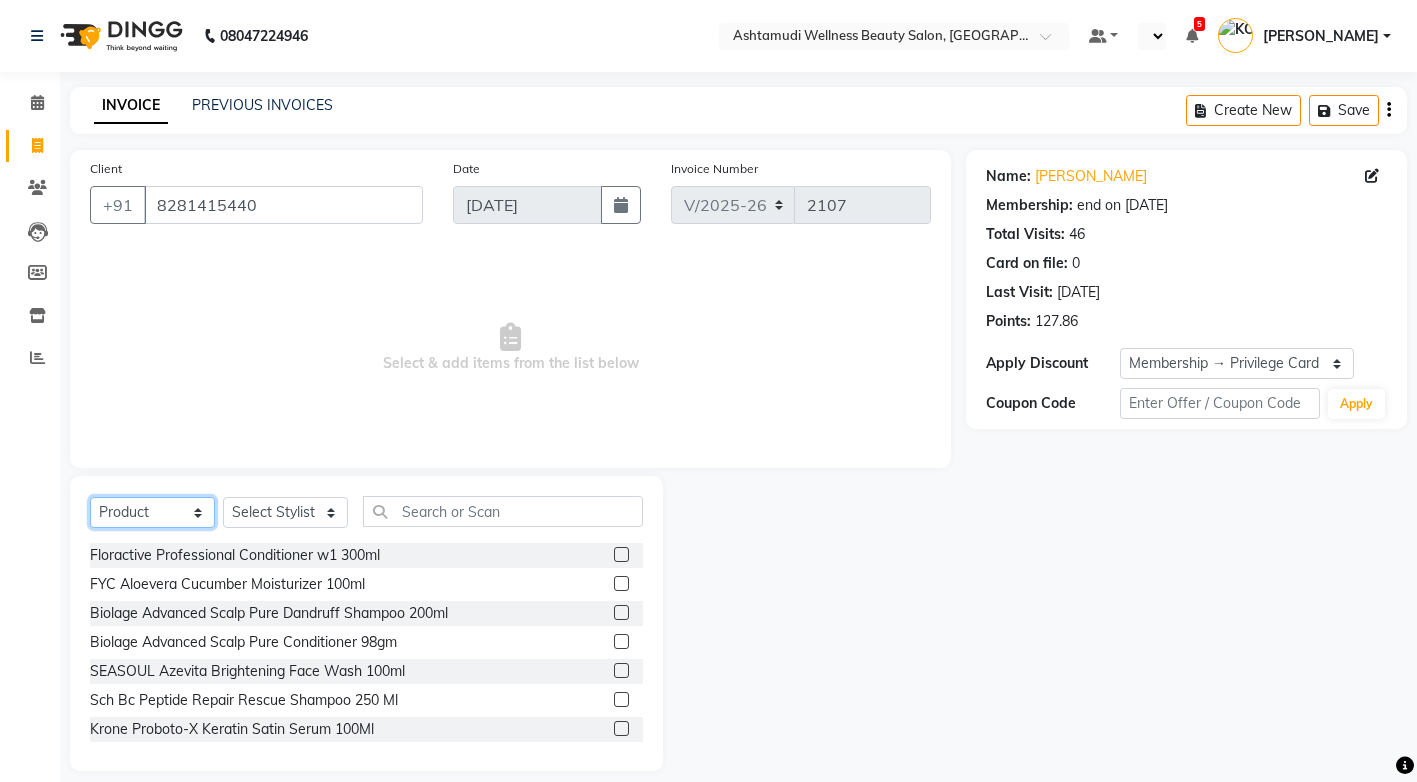 click on "Select  Service  Product  Membership  Package Voucher Prepaid Gift Card" 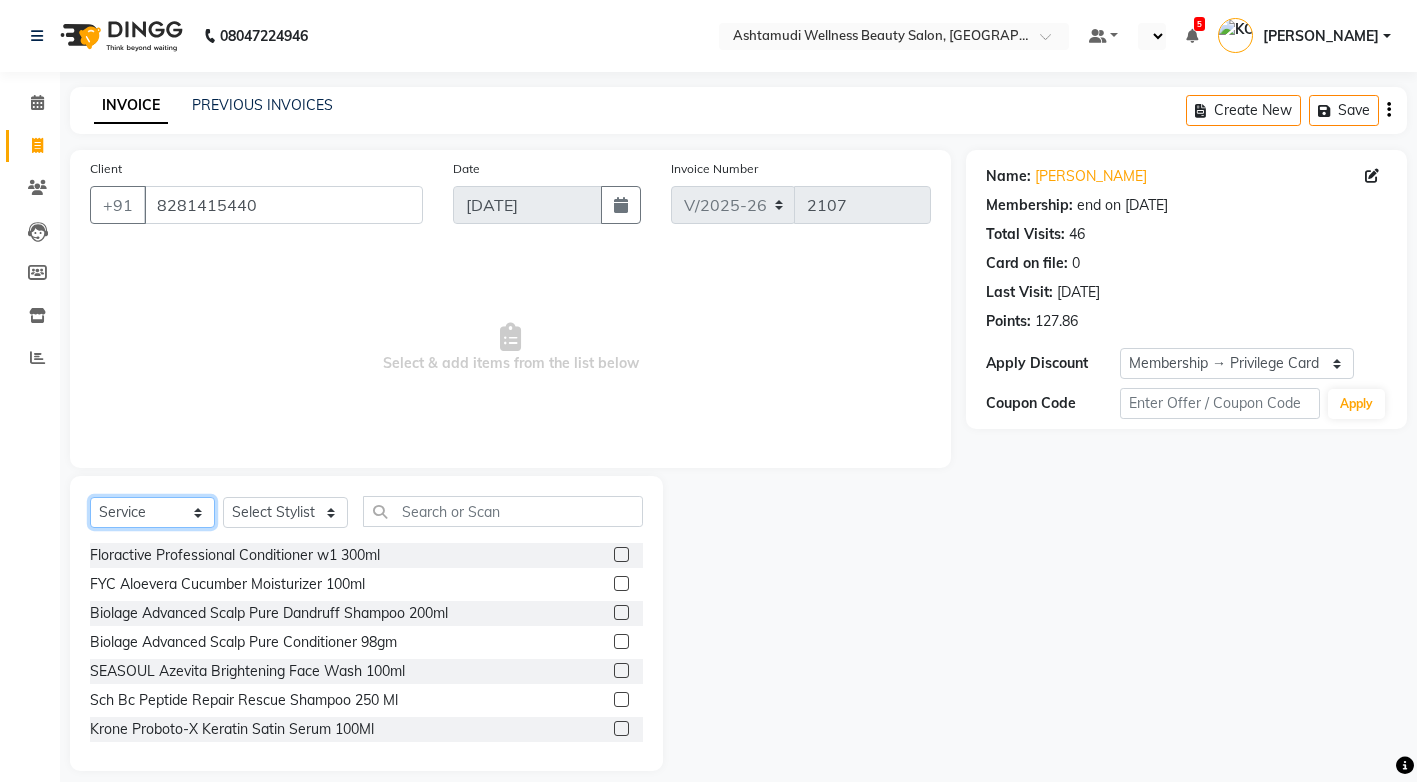 click on "Select  Service  Product  Membership  Package Voucher Prepaid Gift Card" 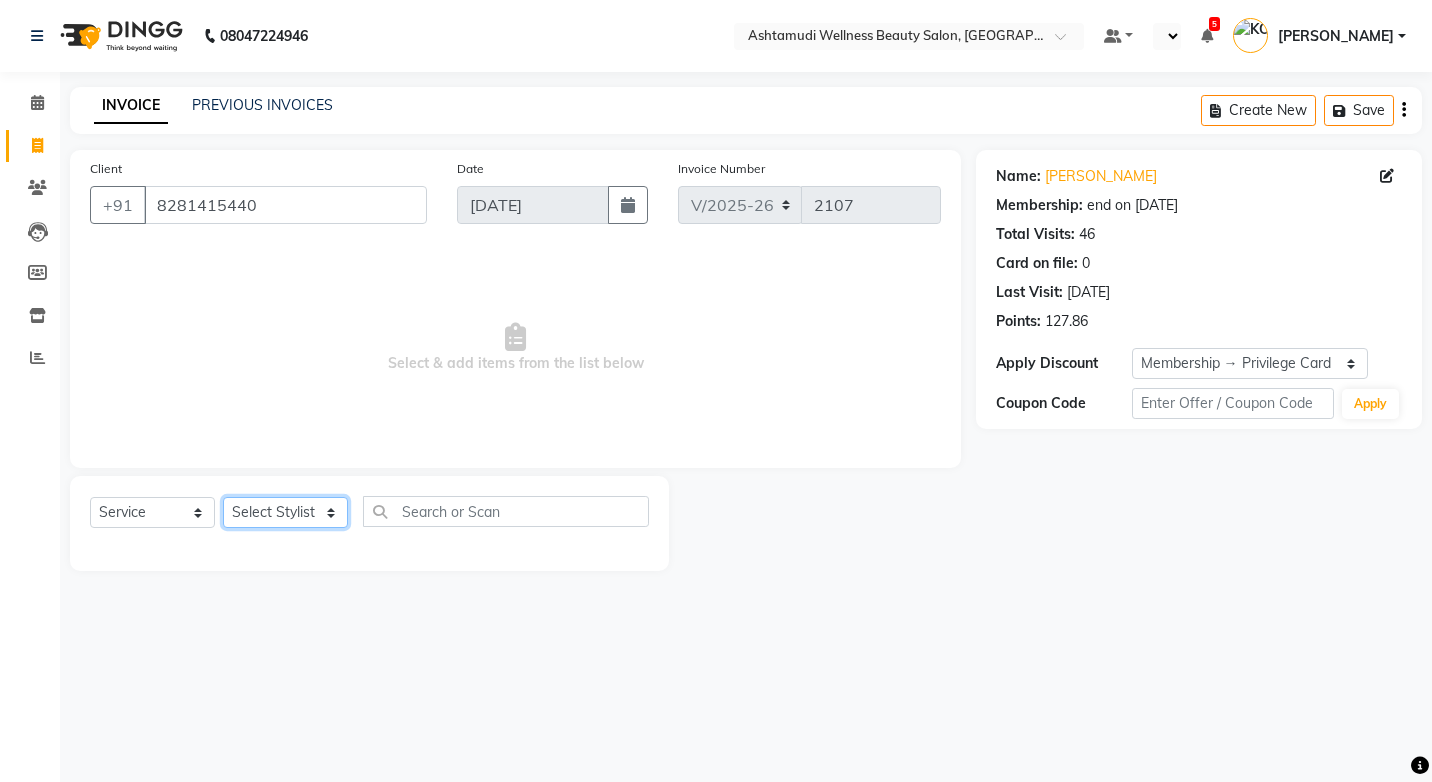click on "Select Stylist ANJALI M S [PERSON_NAME] KOTTIYAM ASHTAMUDI [PERSON_NAME] [PERSON_NAME] [PERSON_NAME] [PERSON_NAME]  Sona [PERSON_NAME] [PERSON_NAME] [PERSON_NAME]" 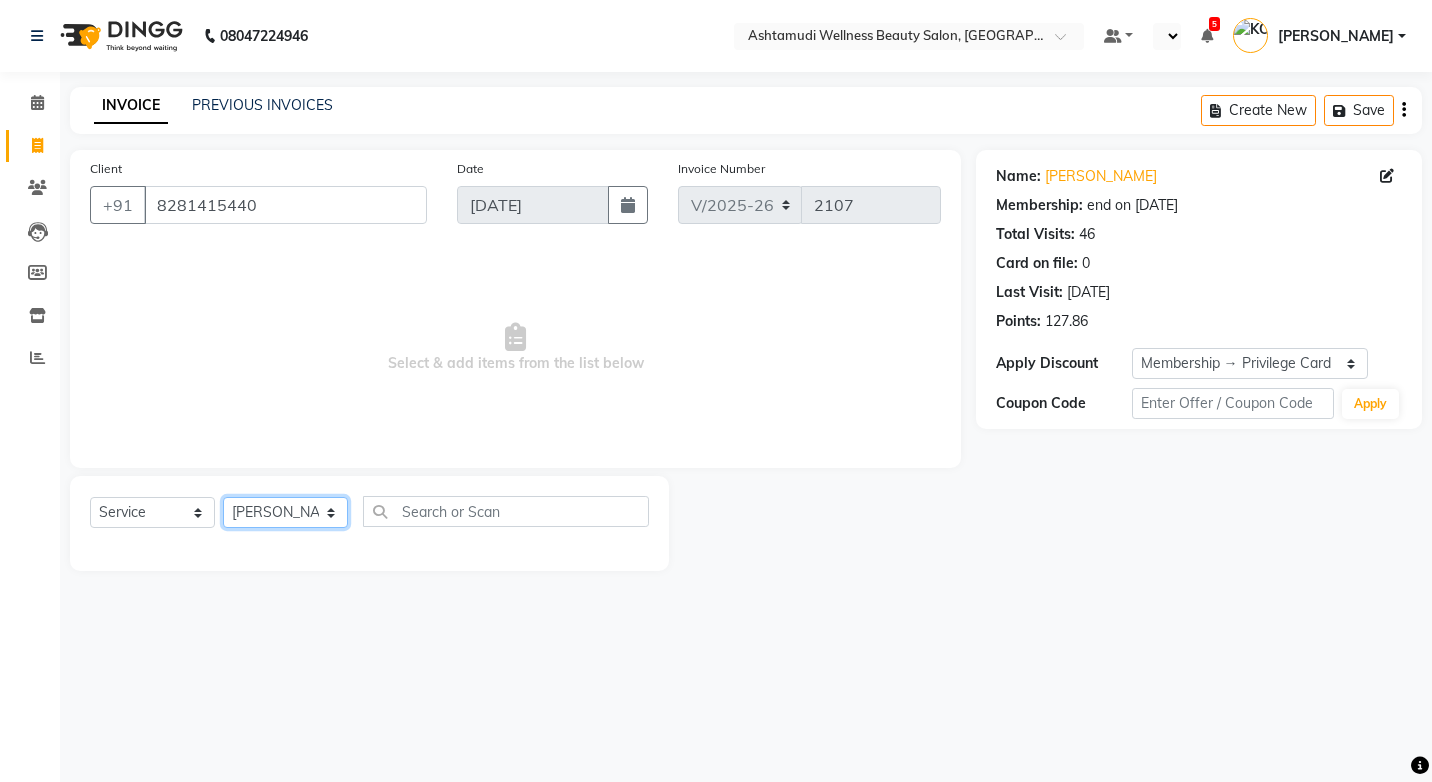 click on "Select Stylist ANJALI M S [PERSON_NAME] KOTTIYAM ASHTAMUDI [PERSON_NAME] [PERSON_NAME] [PERSON_NAME] [PERSON_NAME]  Sona [PERSON_NAME] [PERSON_NAME] [PERSON_NAME]" 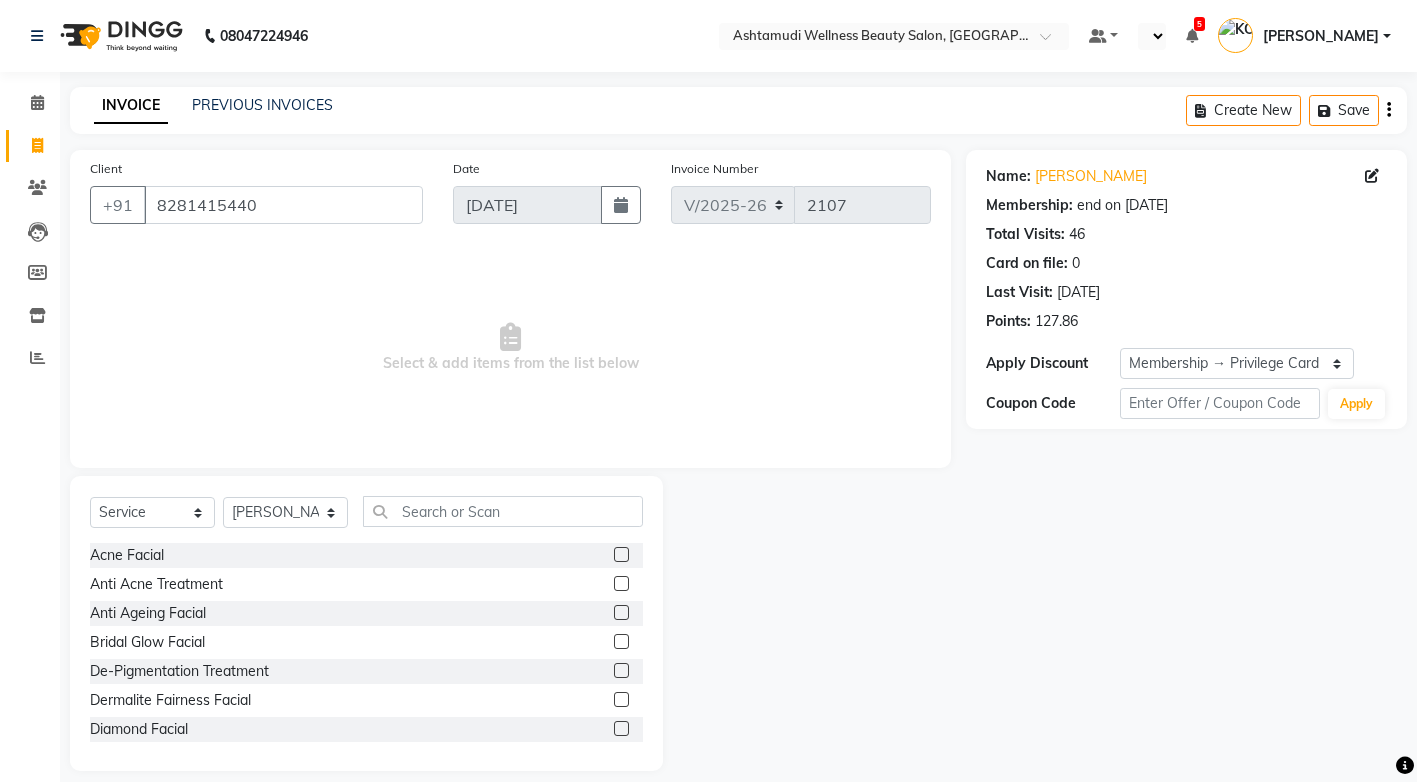 click on "Select  Service  Product  Membership  Package Voucher Prepaid Gift Card  Select Stylist ANJALI M S ASWATHY KOTTIYAM ASHTAMUDI KUMARI Muneera RASHMI SHEEJA ANIL SHYNI  SINDHYA  Sona Sunil Sreepriya STEFFY STEPHAN Vismaya" 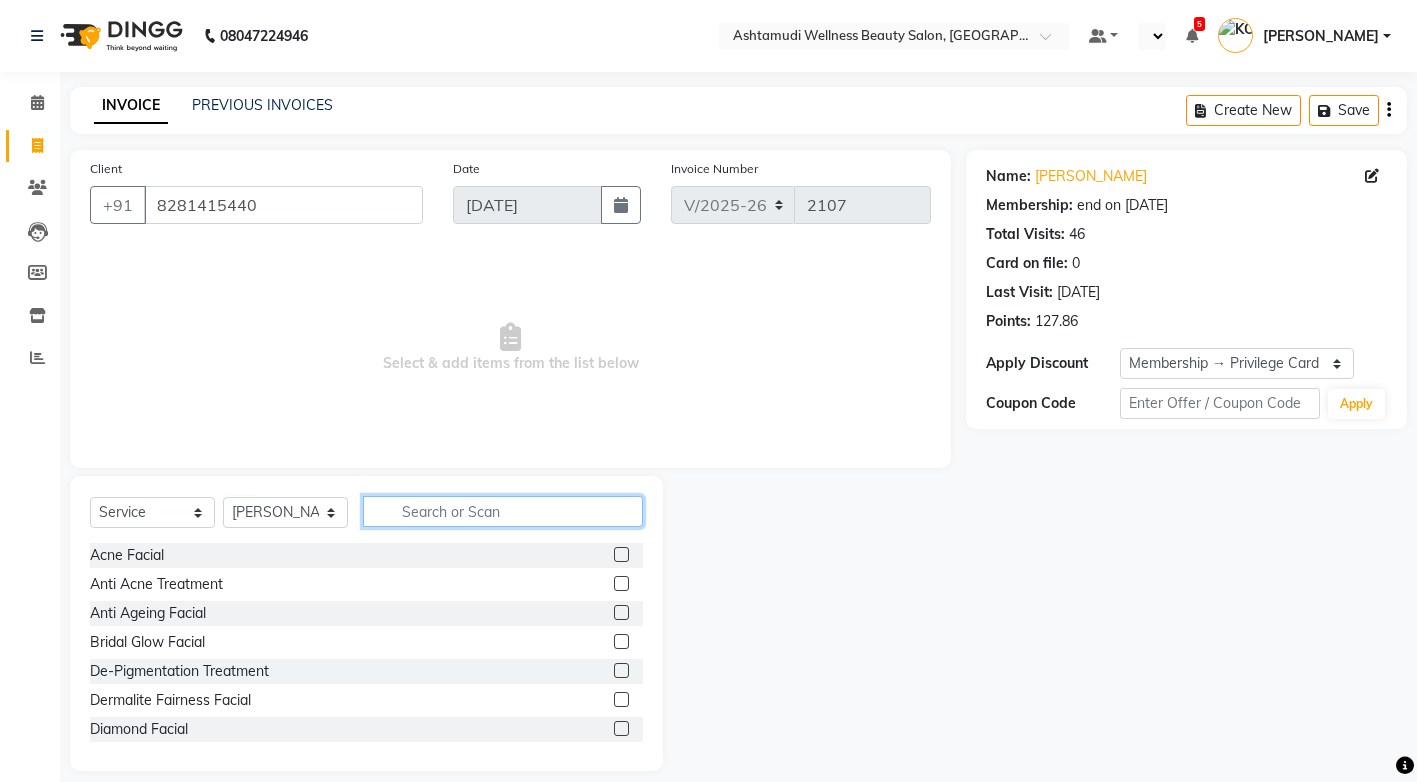 click 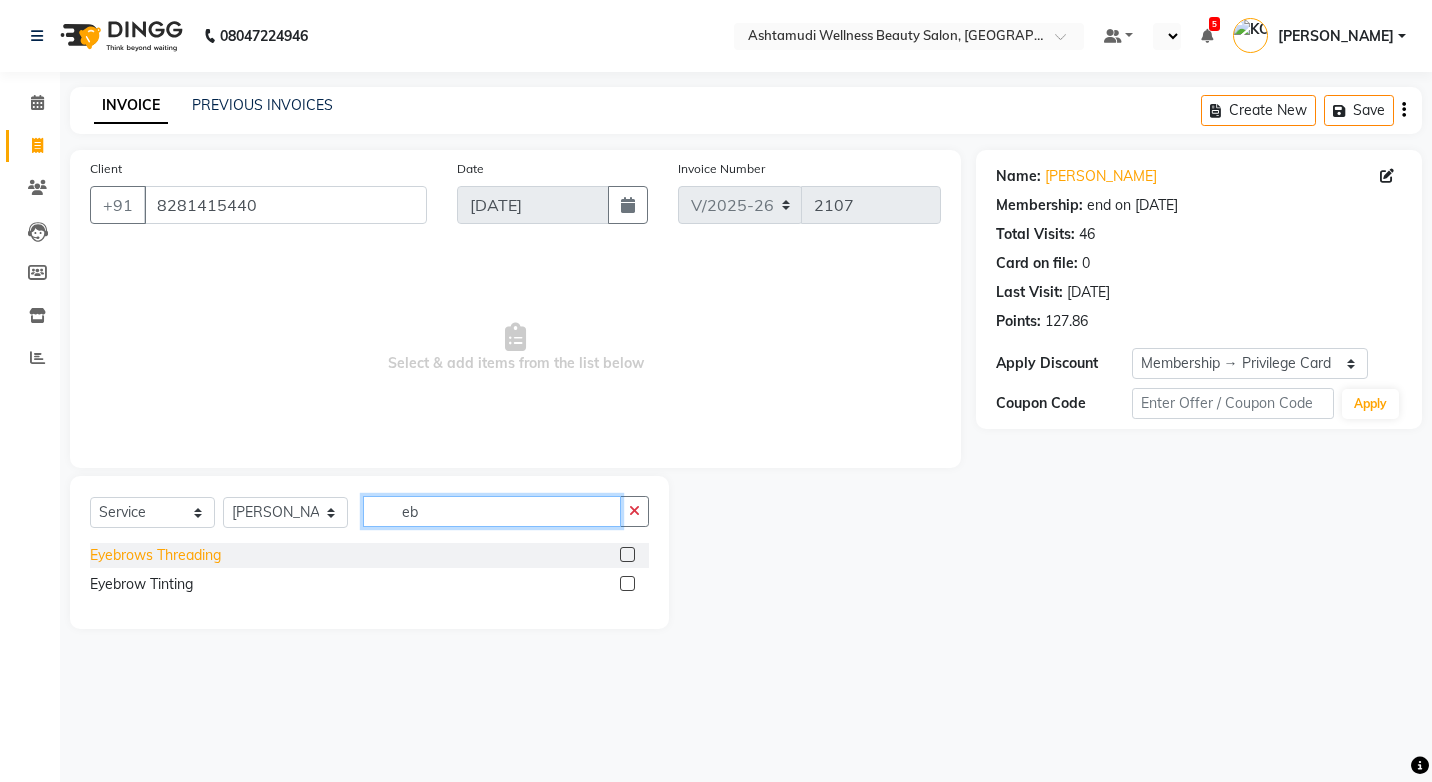 type on "eb" 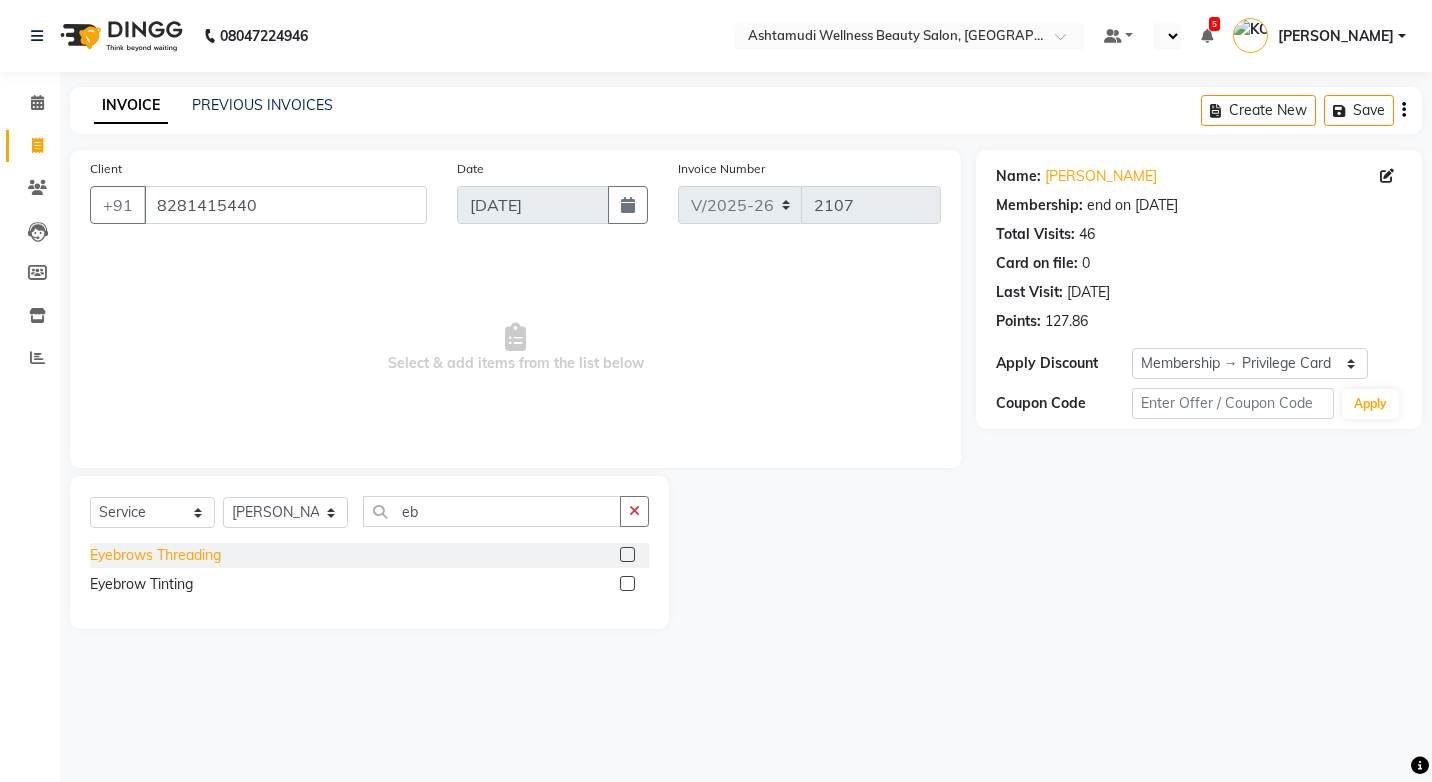 click on "Eyebrows Threading" 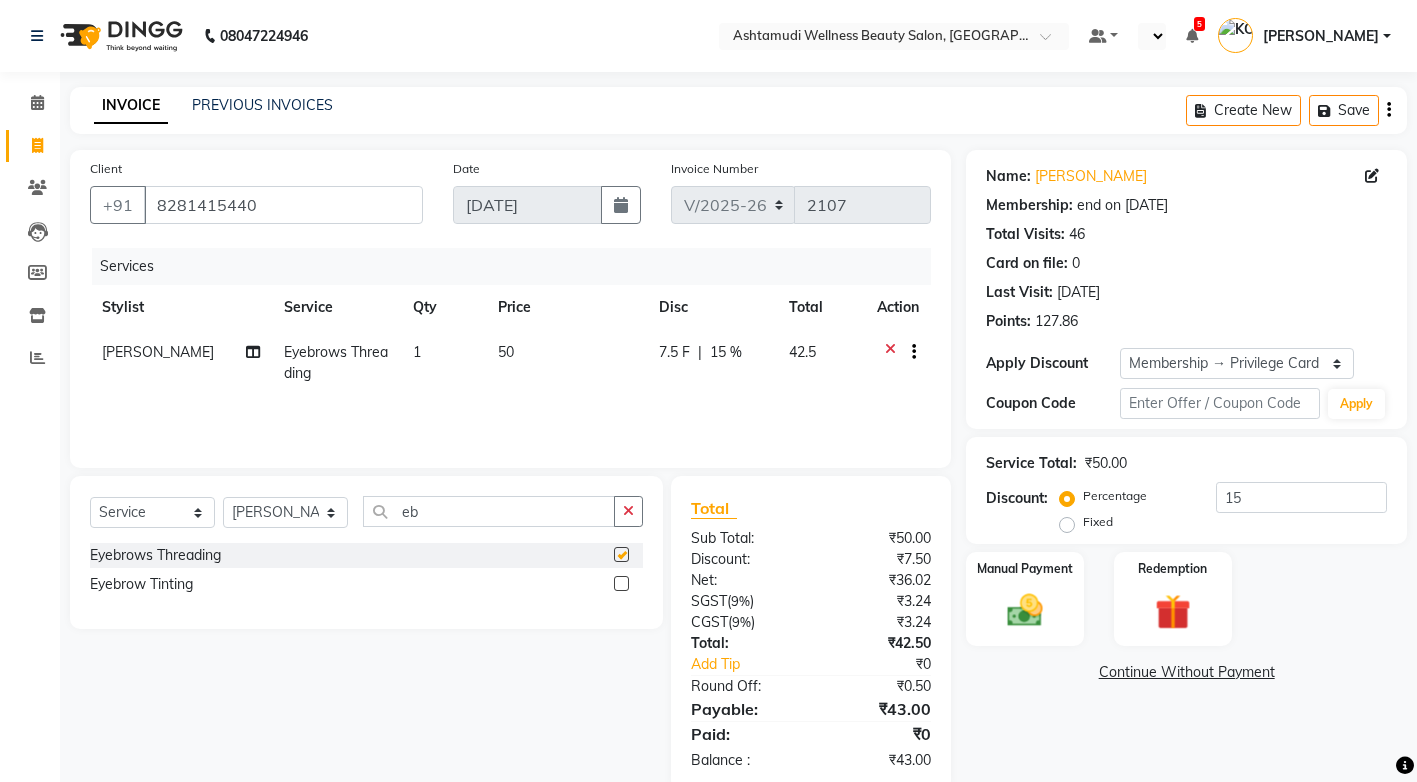 checkbox on "false" 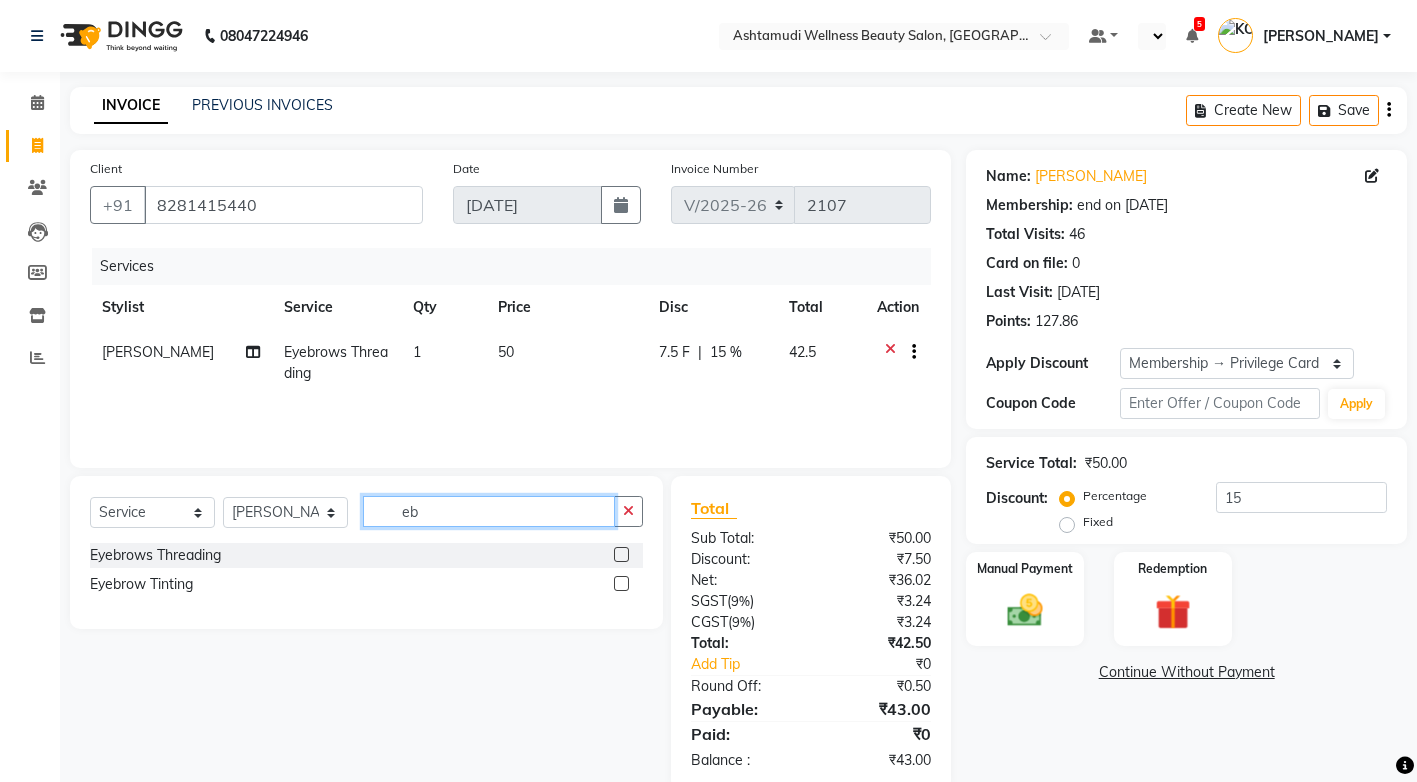 click on "eb" 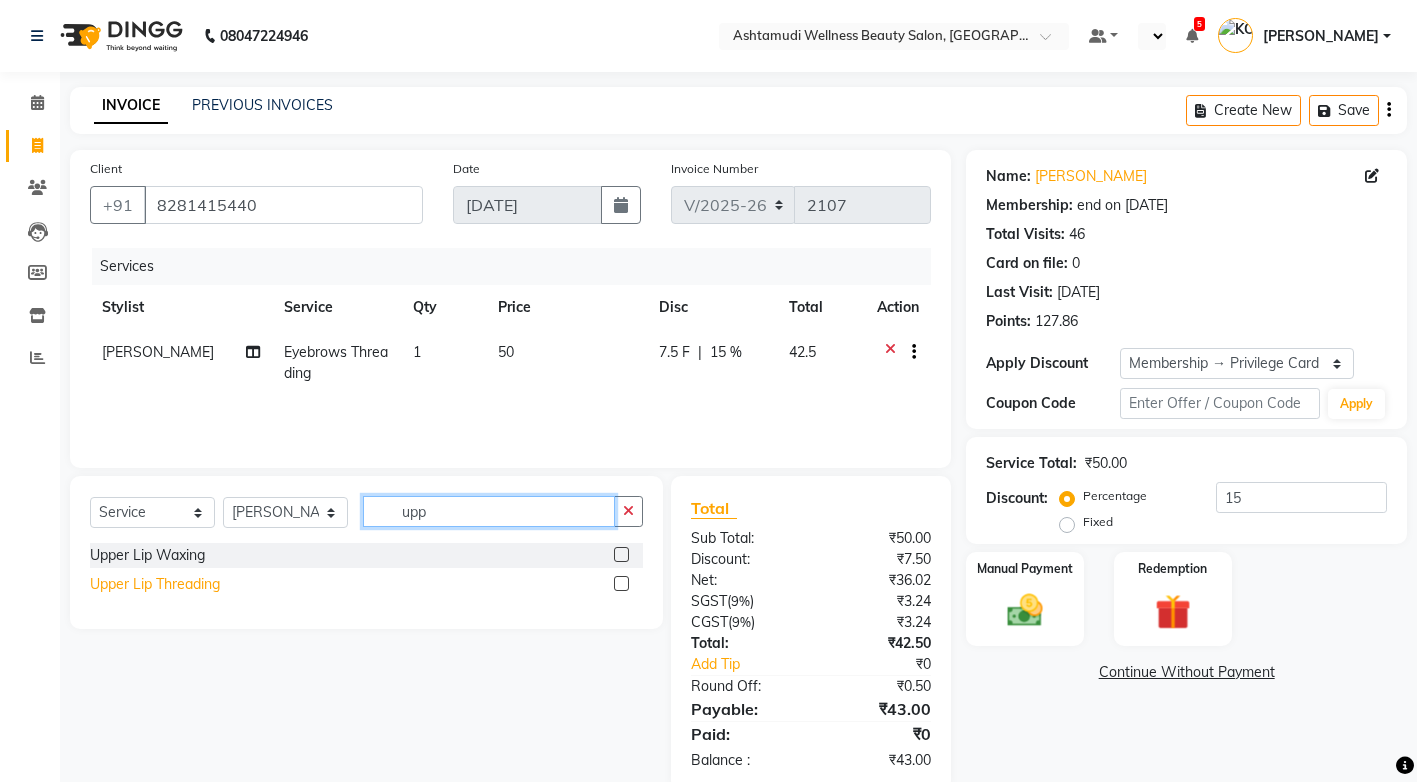 type on "upp" 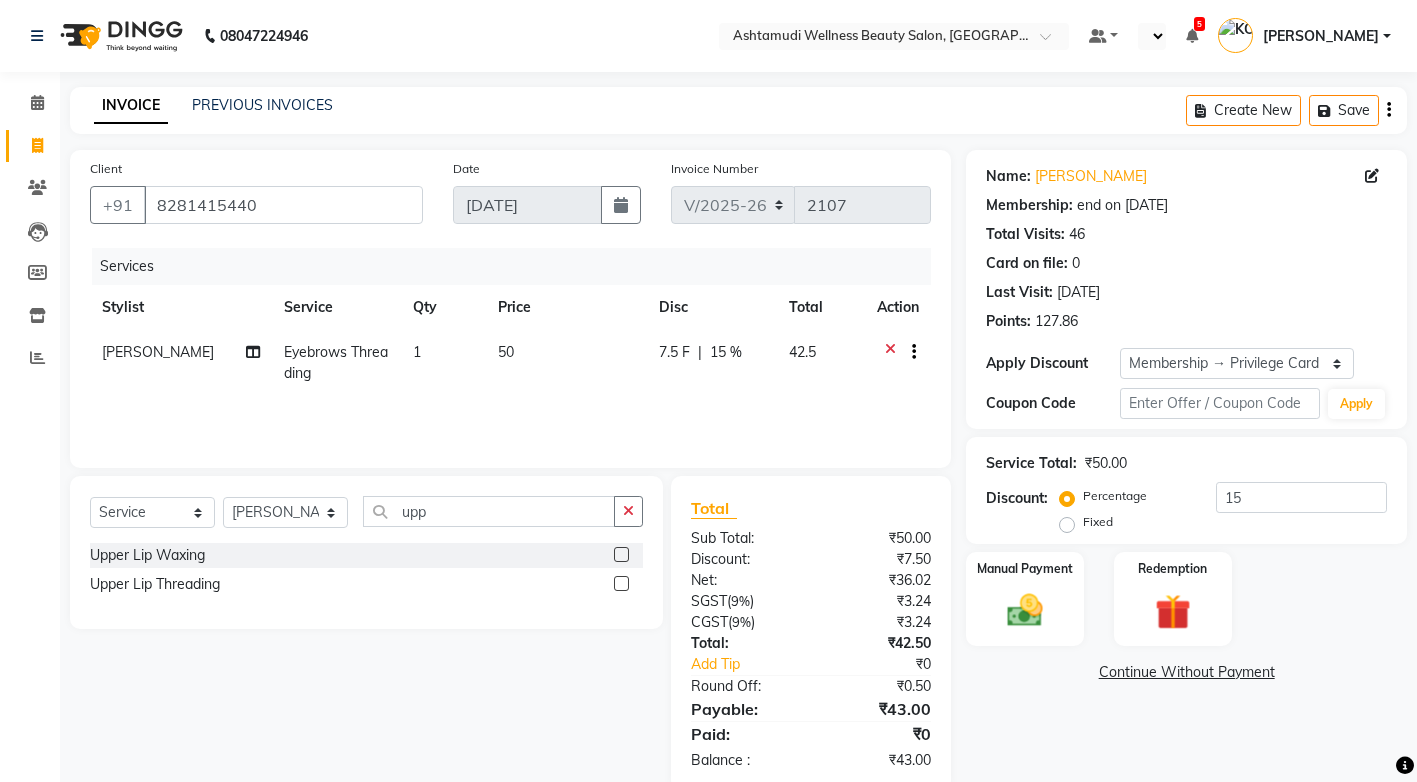 drag, startPoint x: 127, startPoint y: 587, endPoint x: 381, endPoint y: 567, distance: 254.78618 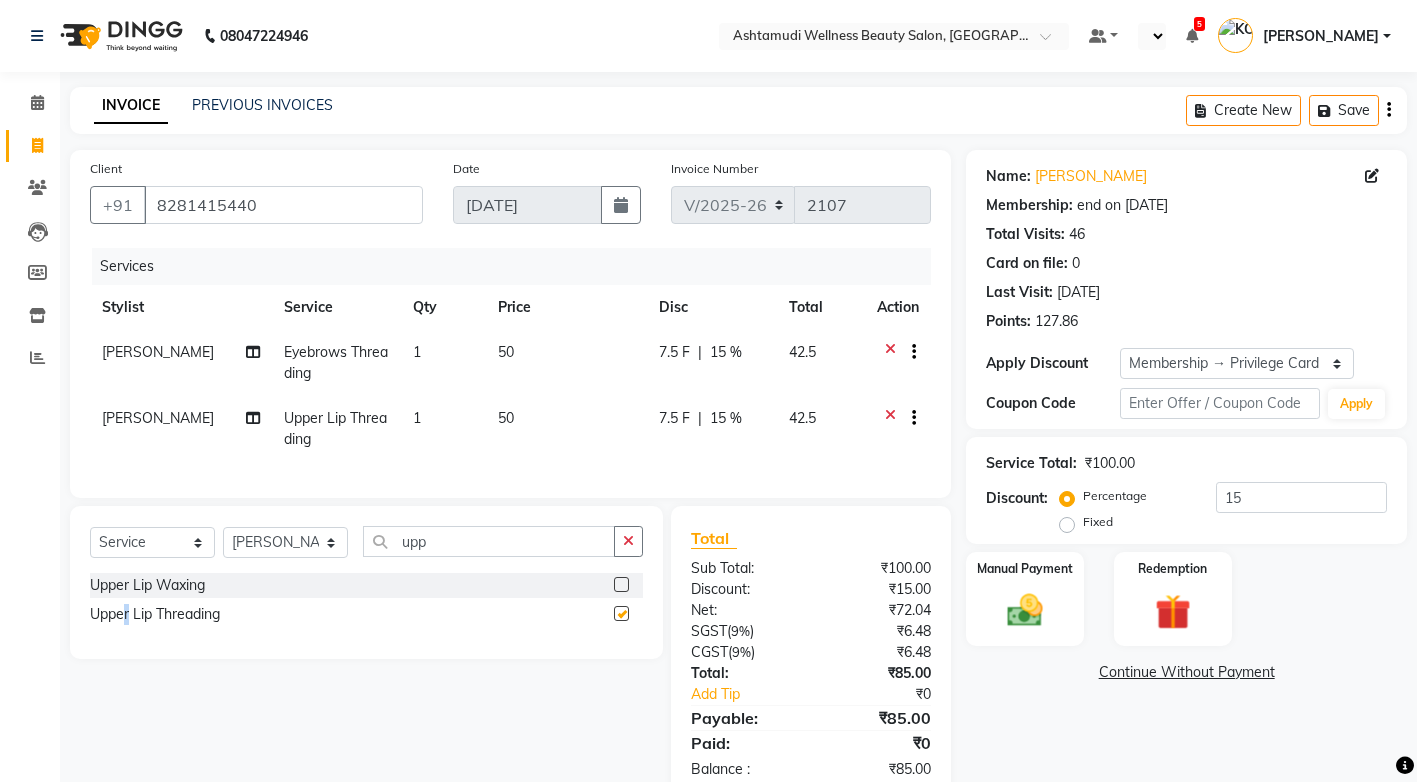 checkbox on "false" 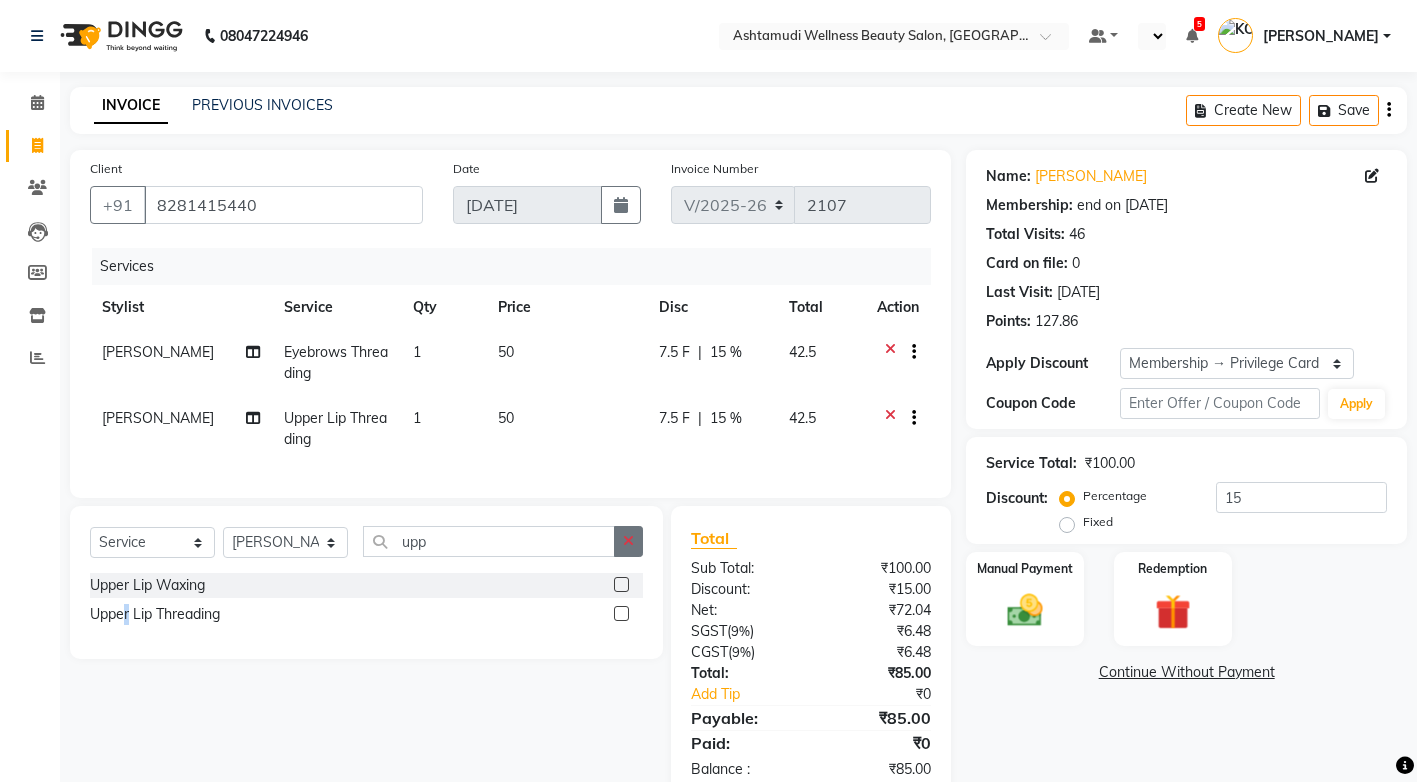 click 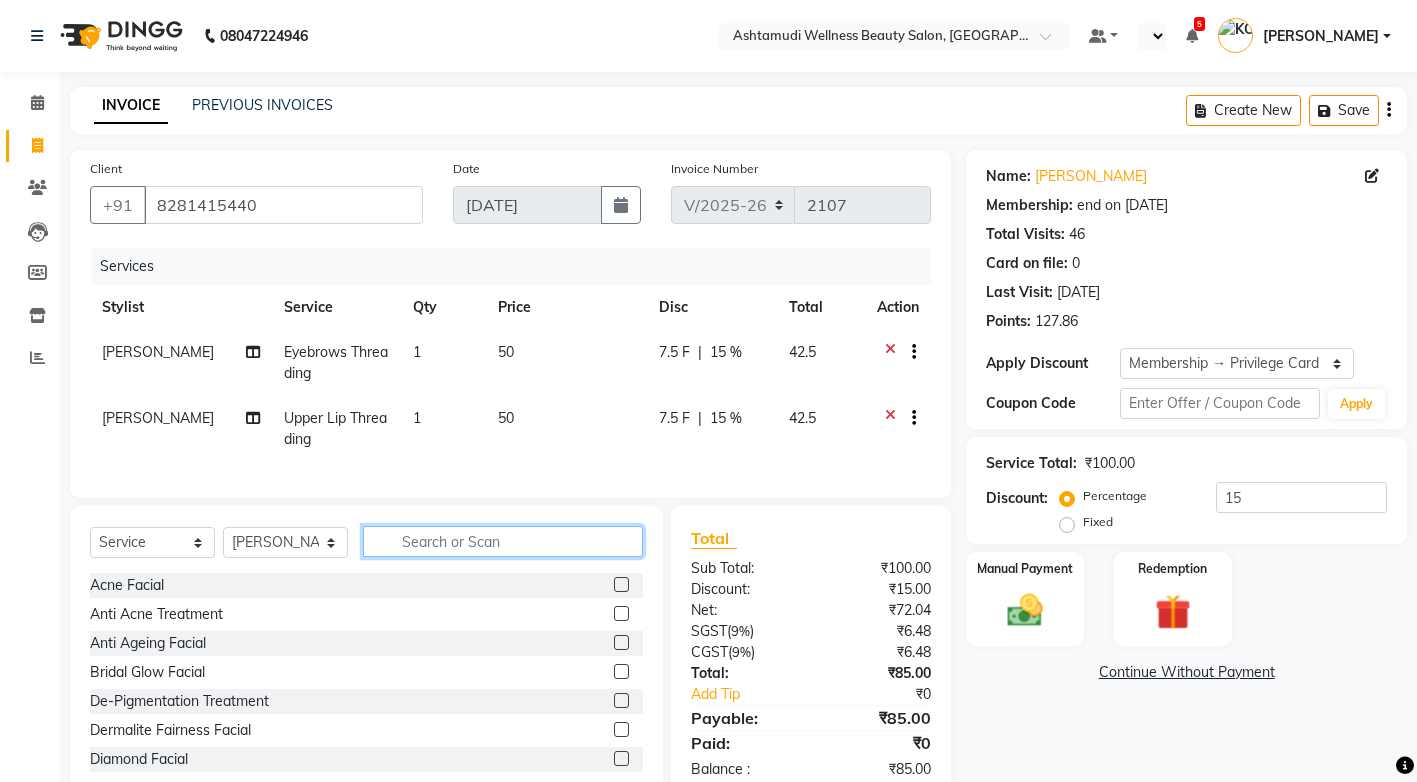 click 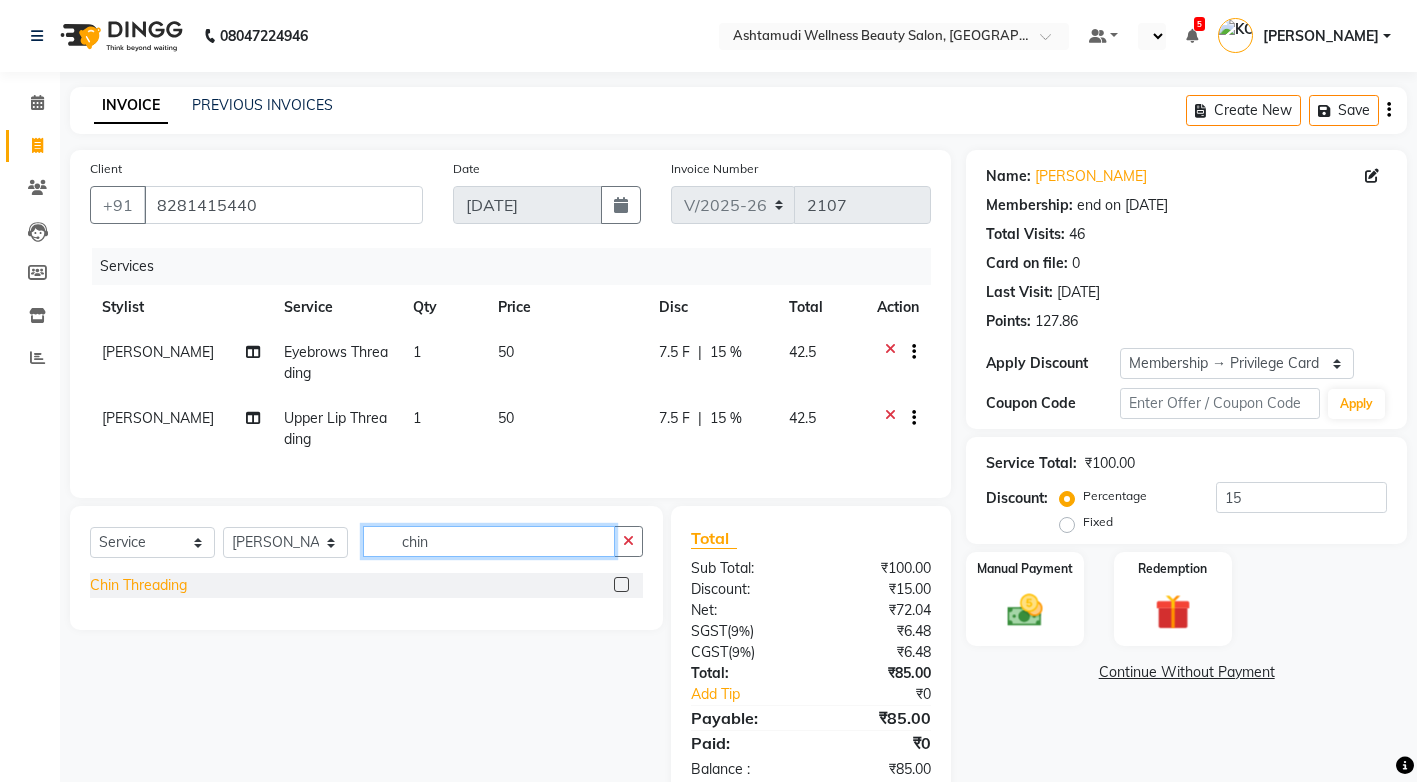 type on "chin" 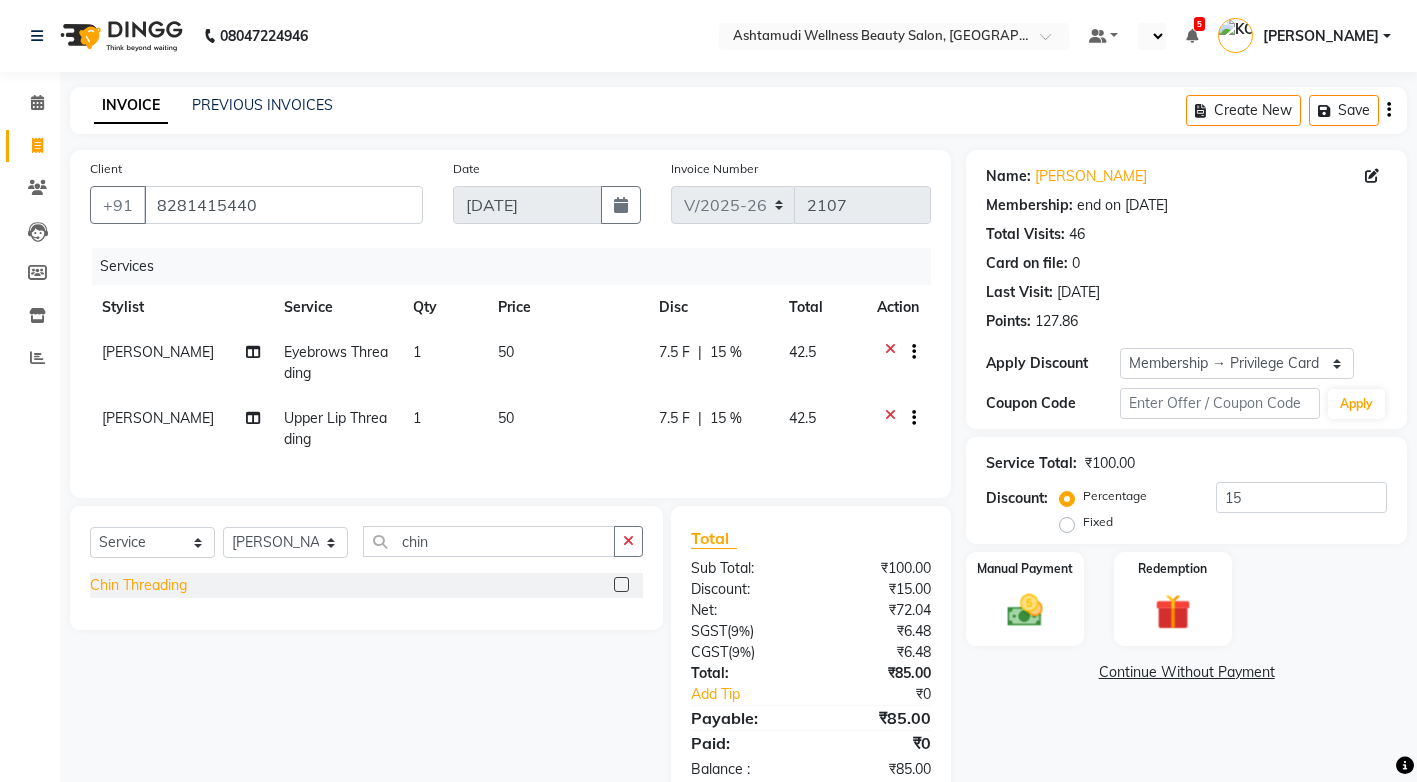 click on "Chin Threading" 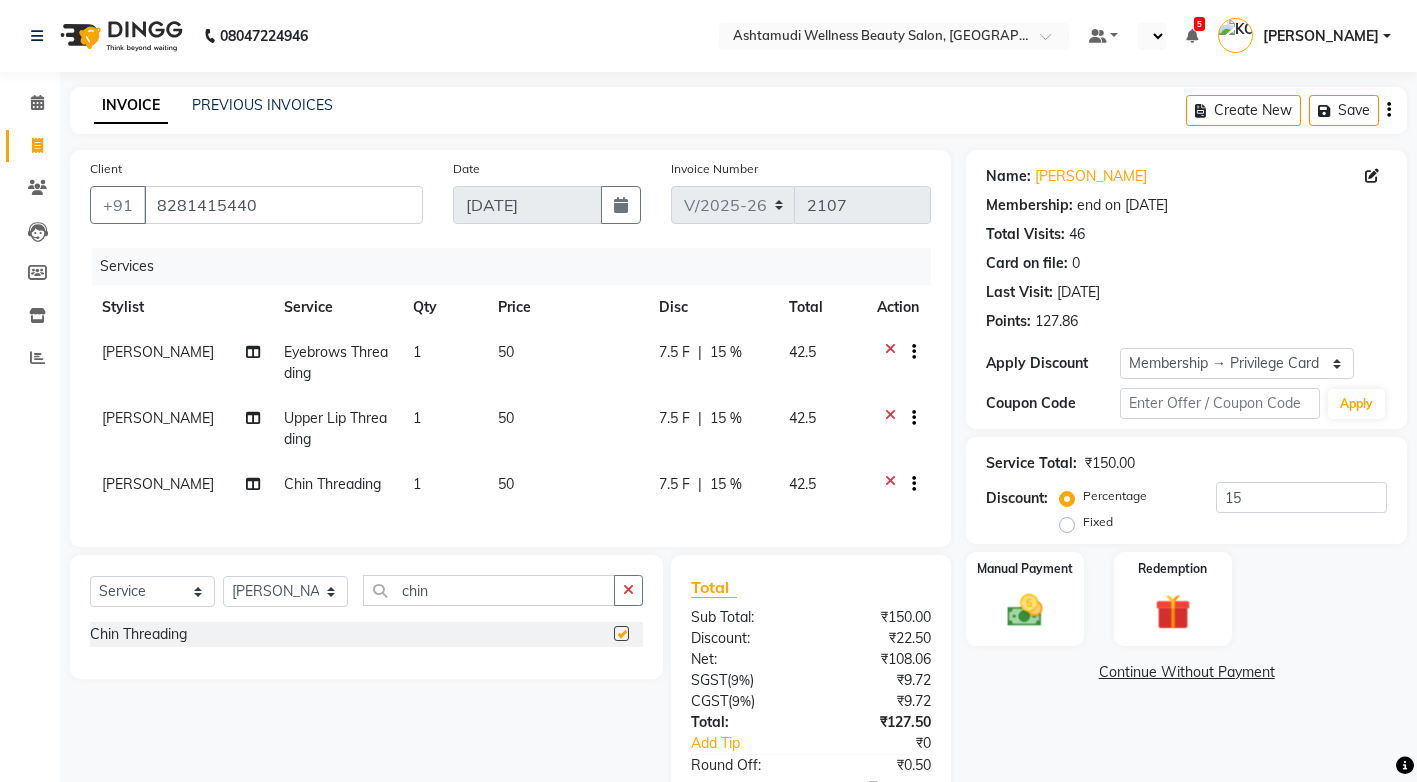 checkbox on "false" 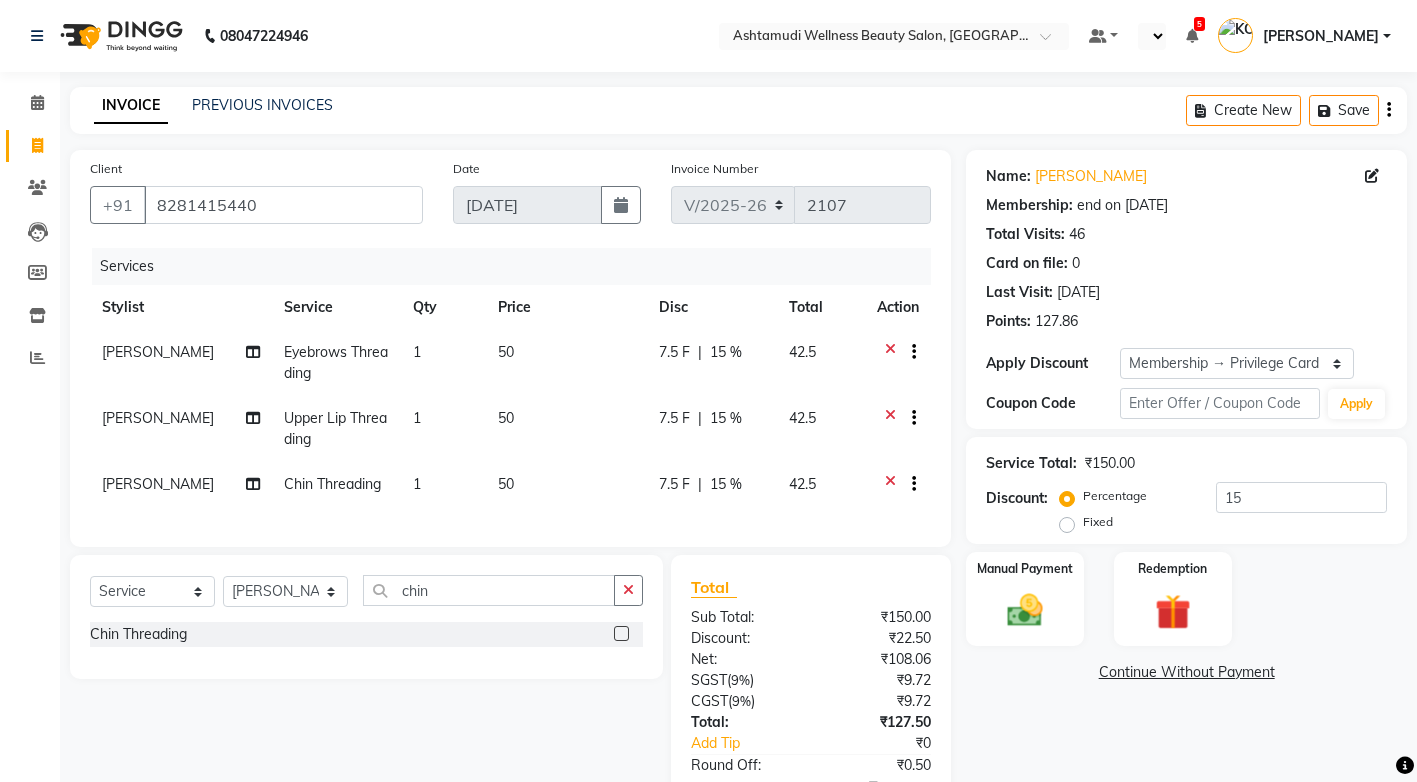 scroll, scrollTop: 133, scrollLeft: 0, axis: vertical 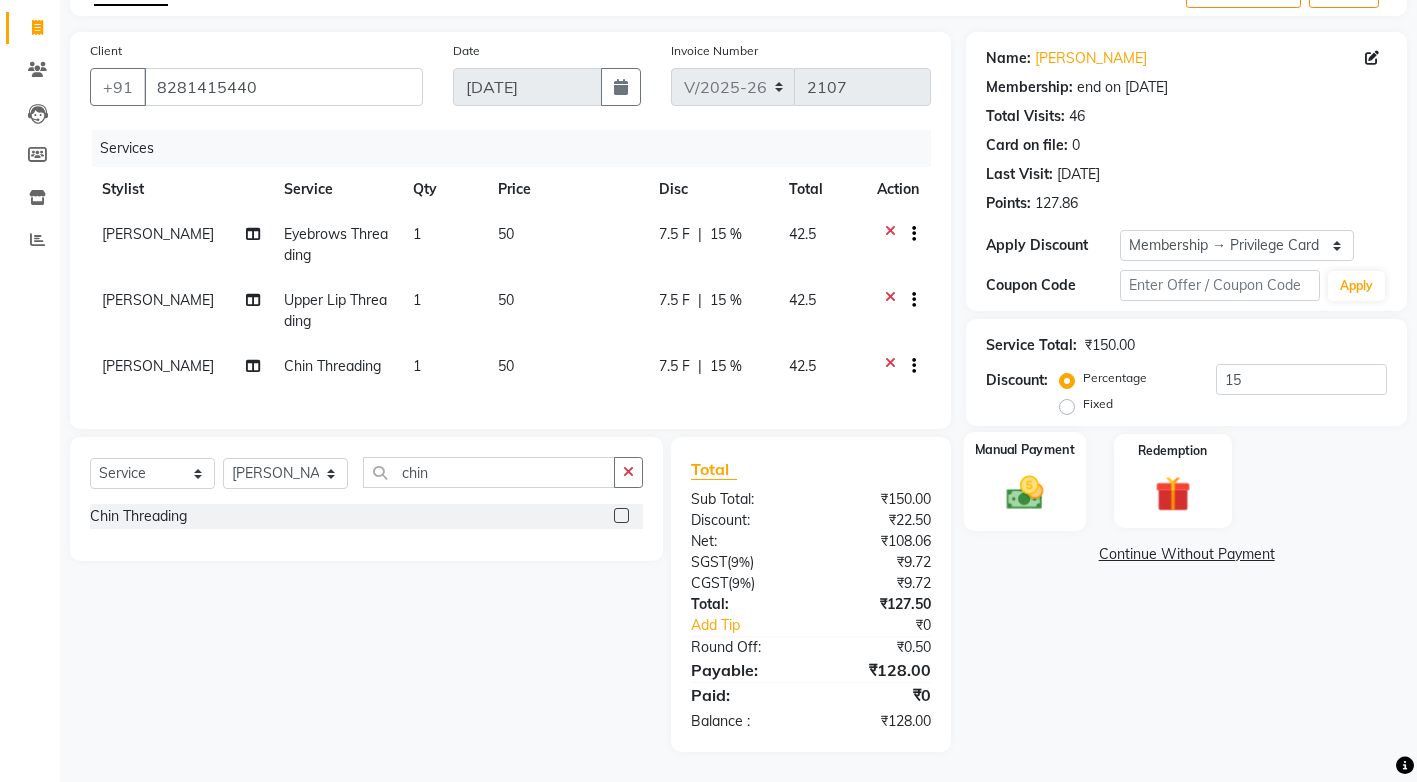 click on "Manual Payment" 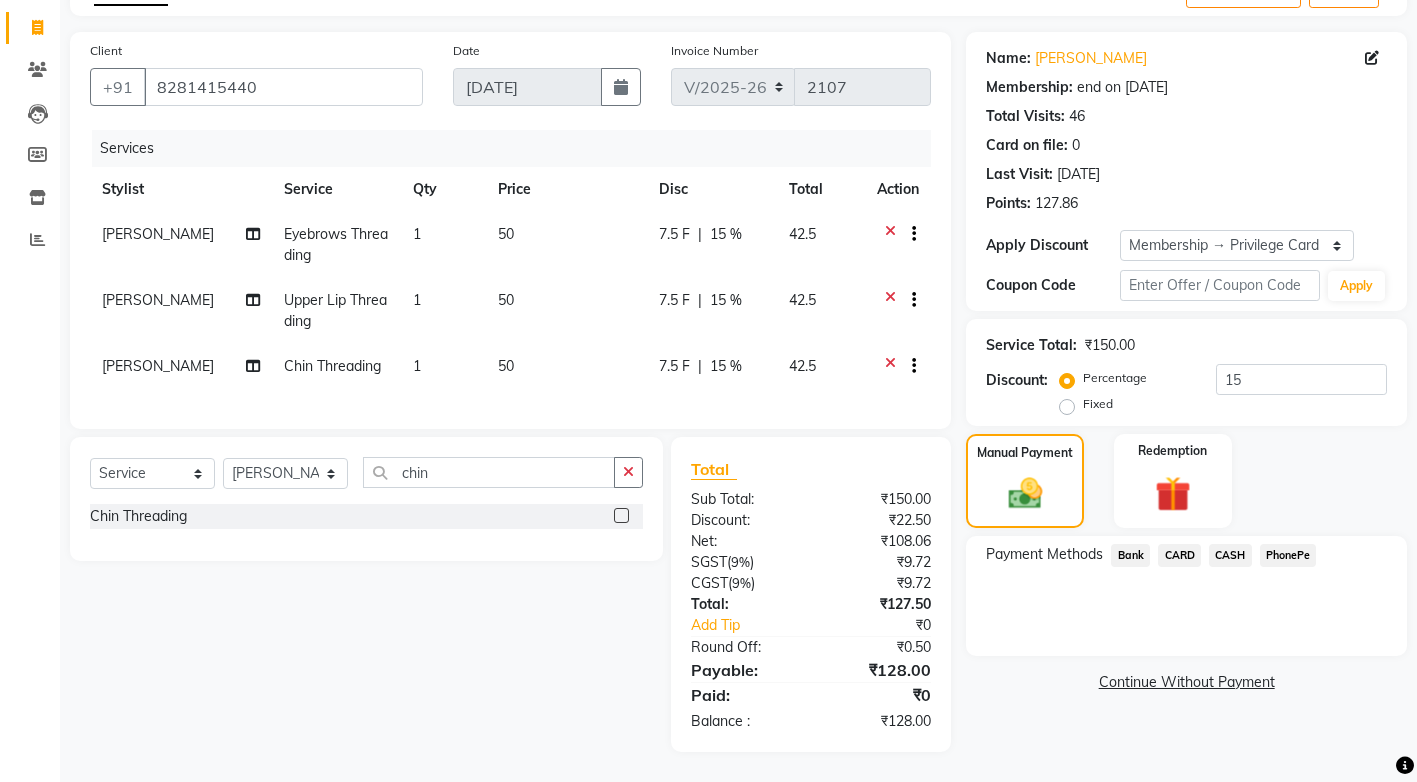 click on "PhonePe" 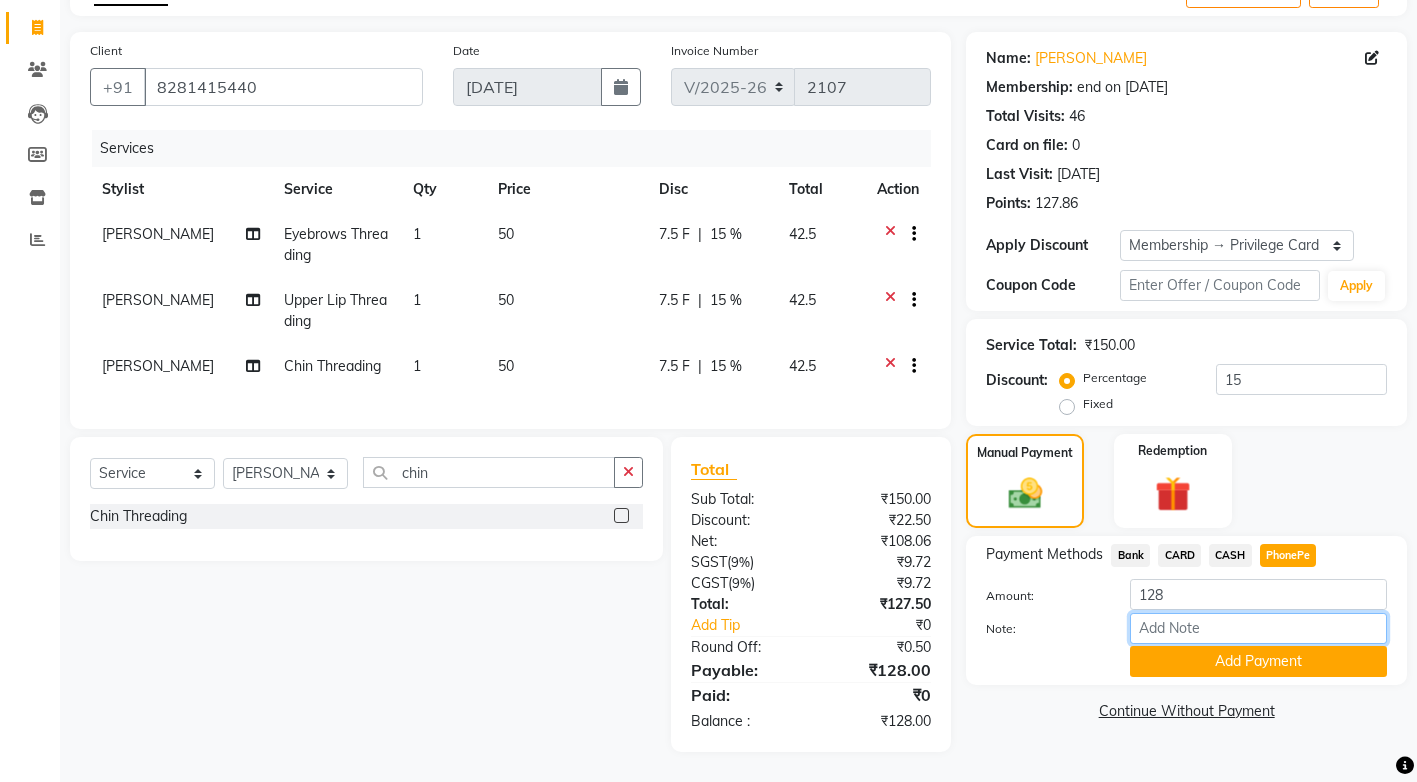 drag, startPoint x: 1253, startPoint y: 610, endPoint x: 1262, endPoint y: 596, distance: 16.643316 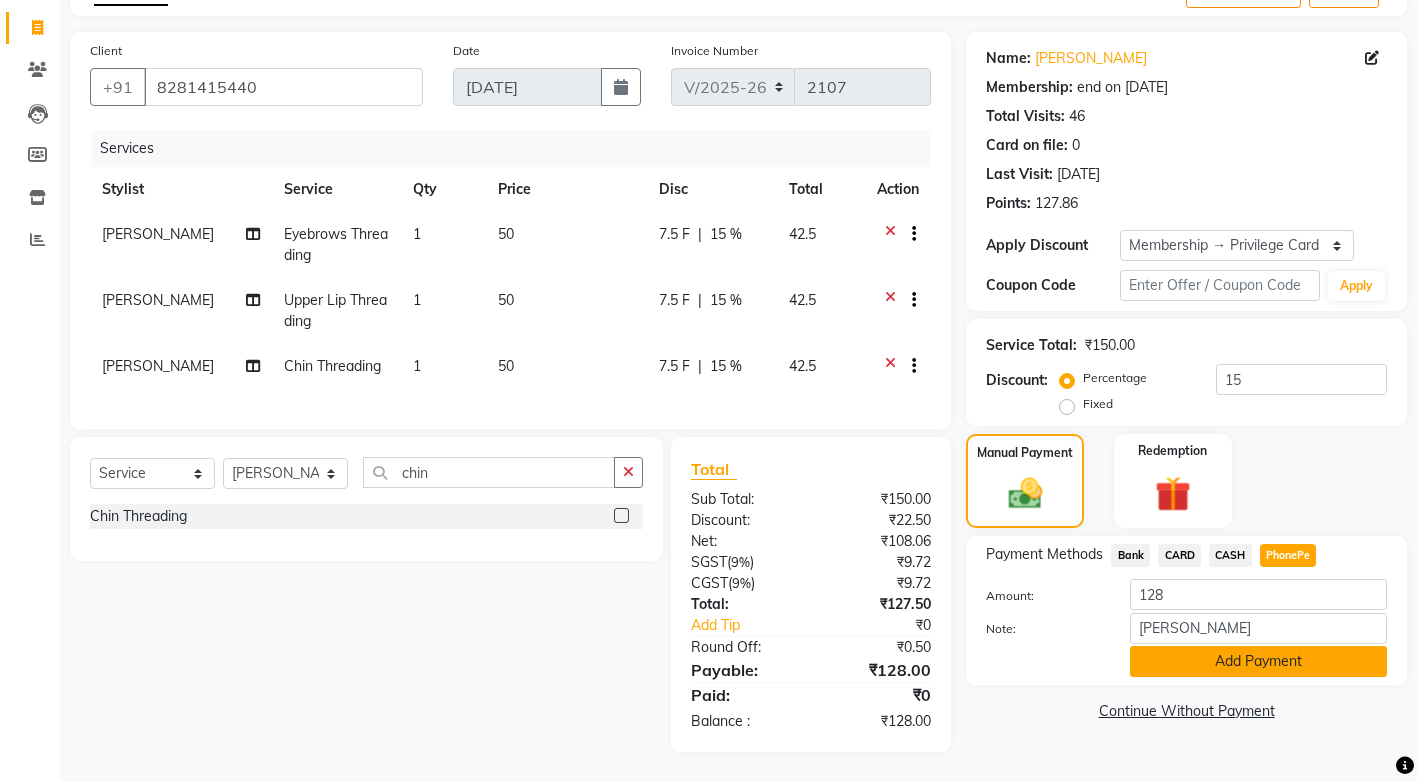 click on "Add Payment" 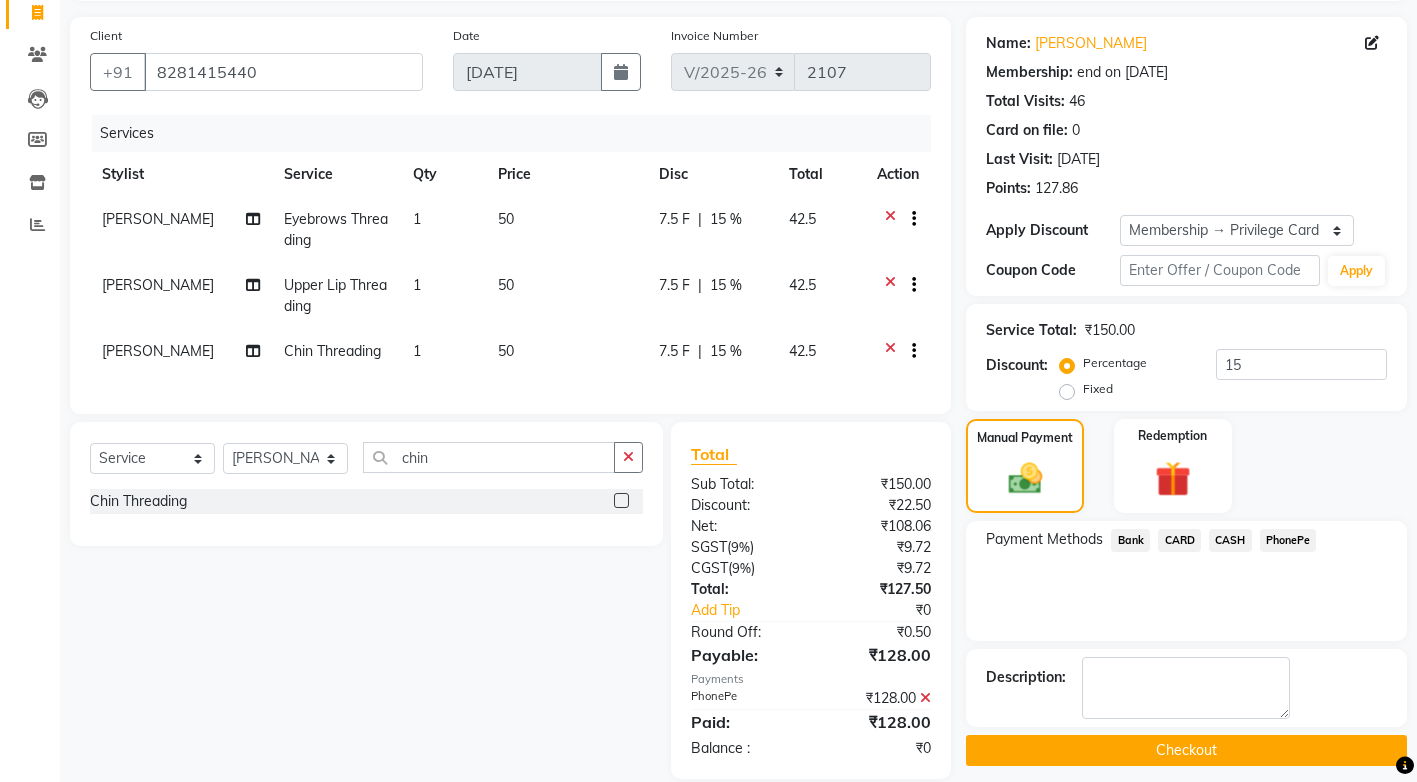 scroll, scrollTop: 245, scrollLeft: 0, axis: vertical 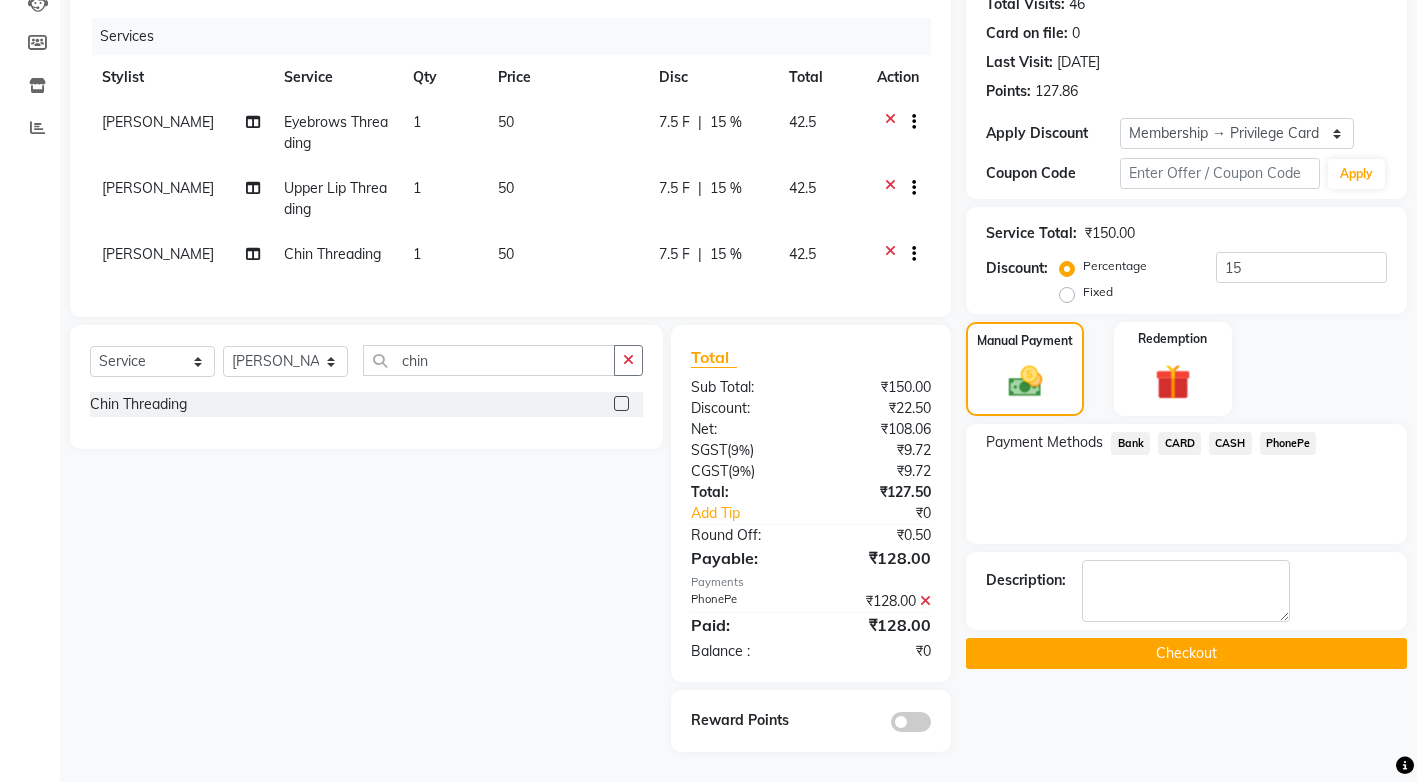 click on "Checkout" 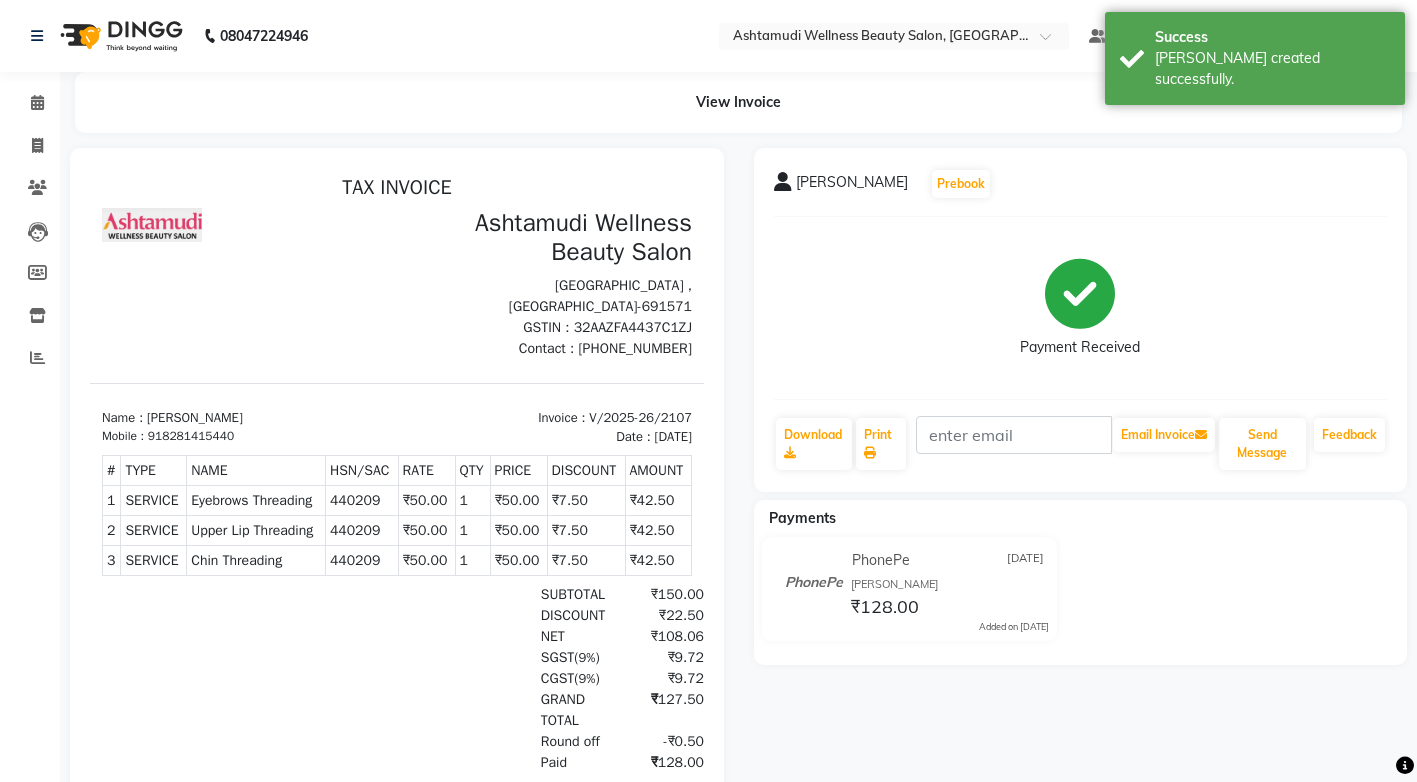 scroll, scrollTop: 0, scrollLeft: 0, axis: both 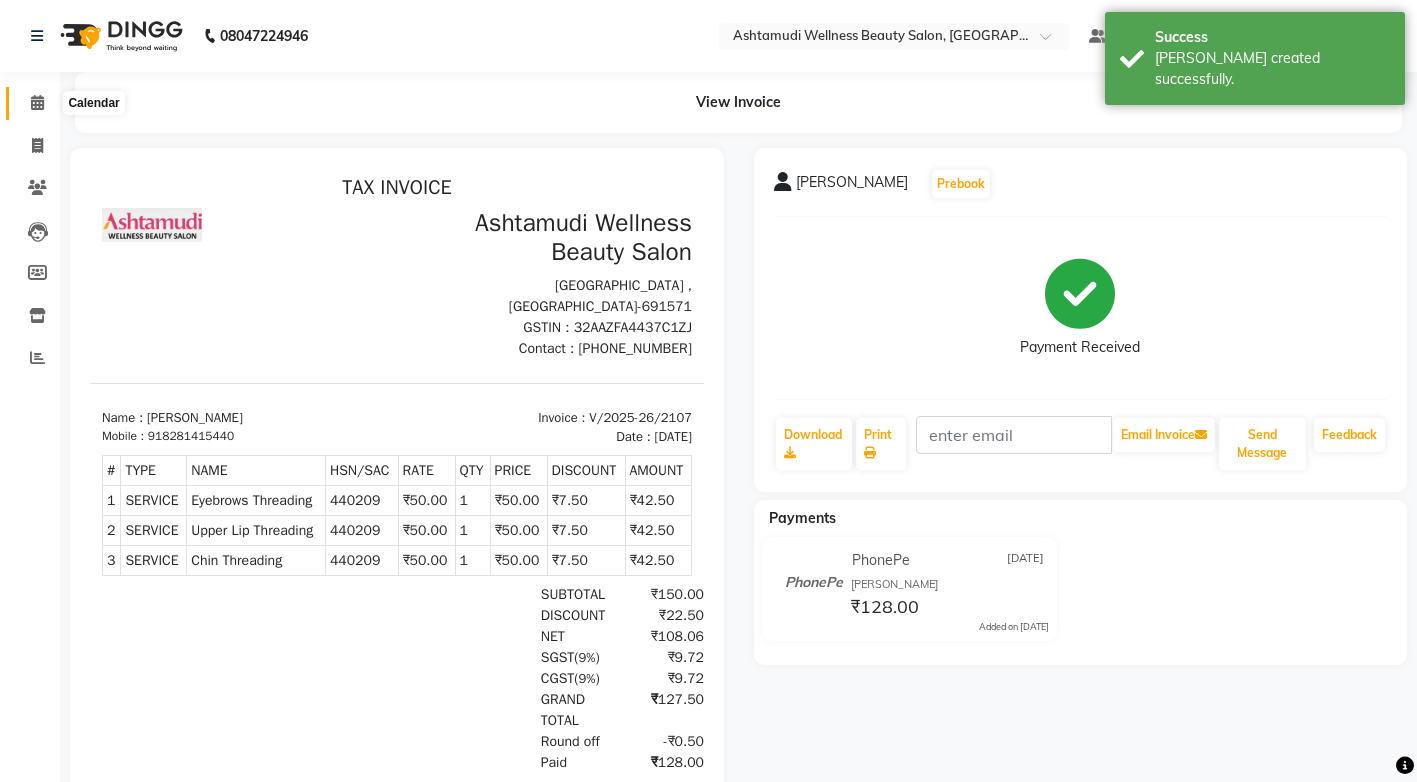 click 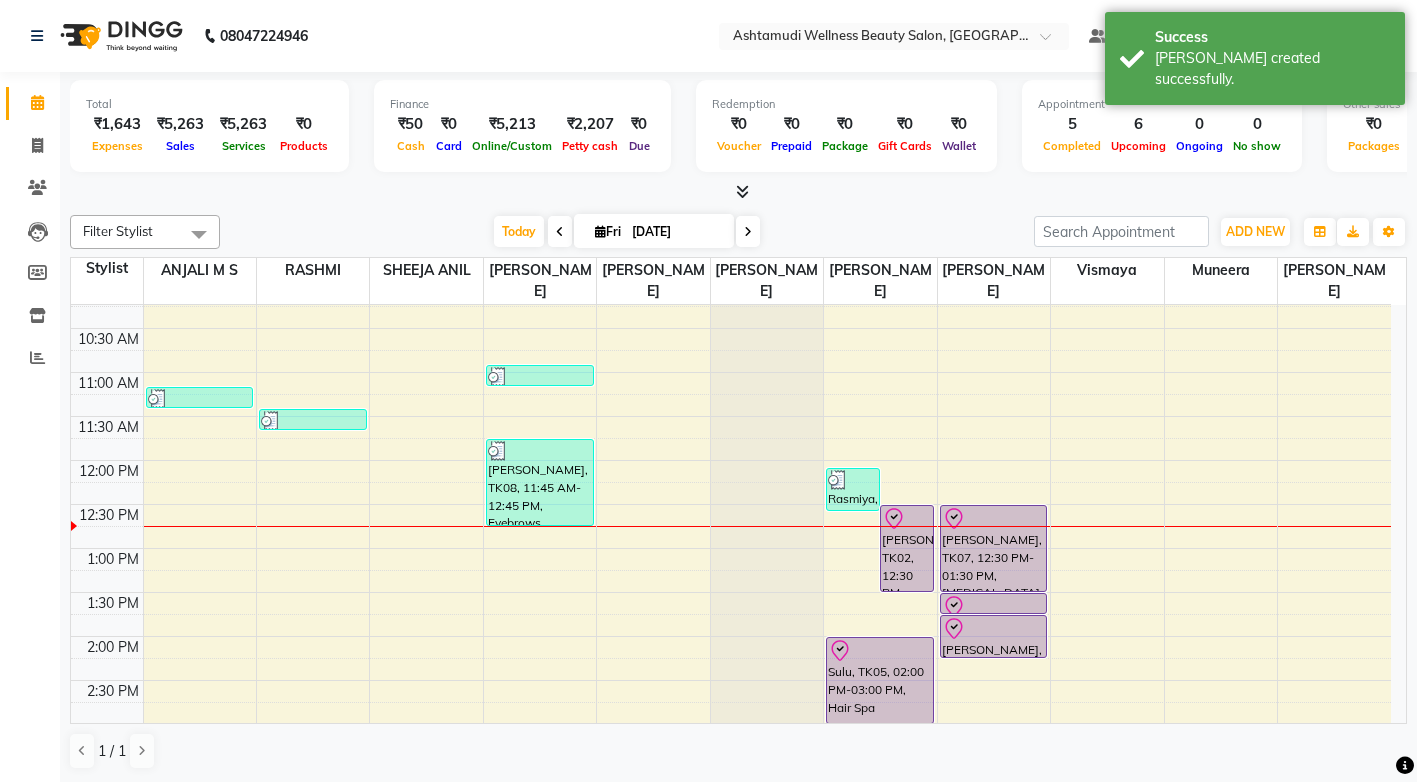 scroll, scrollTop: 200, scrollLeft: 0, axis: vertical 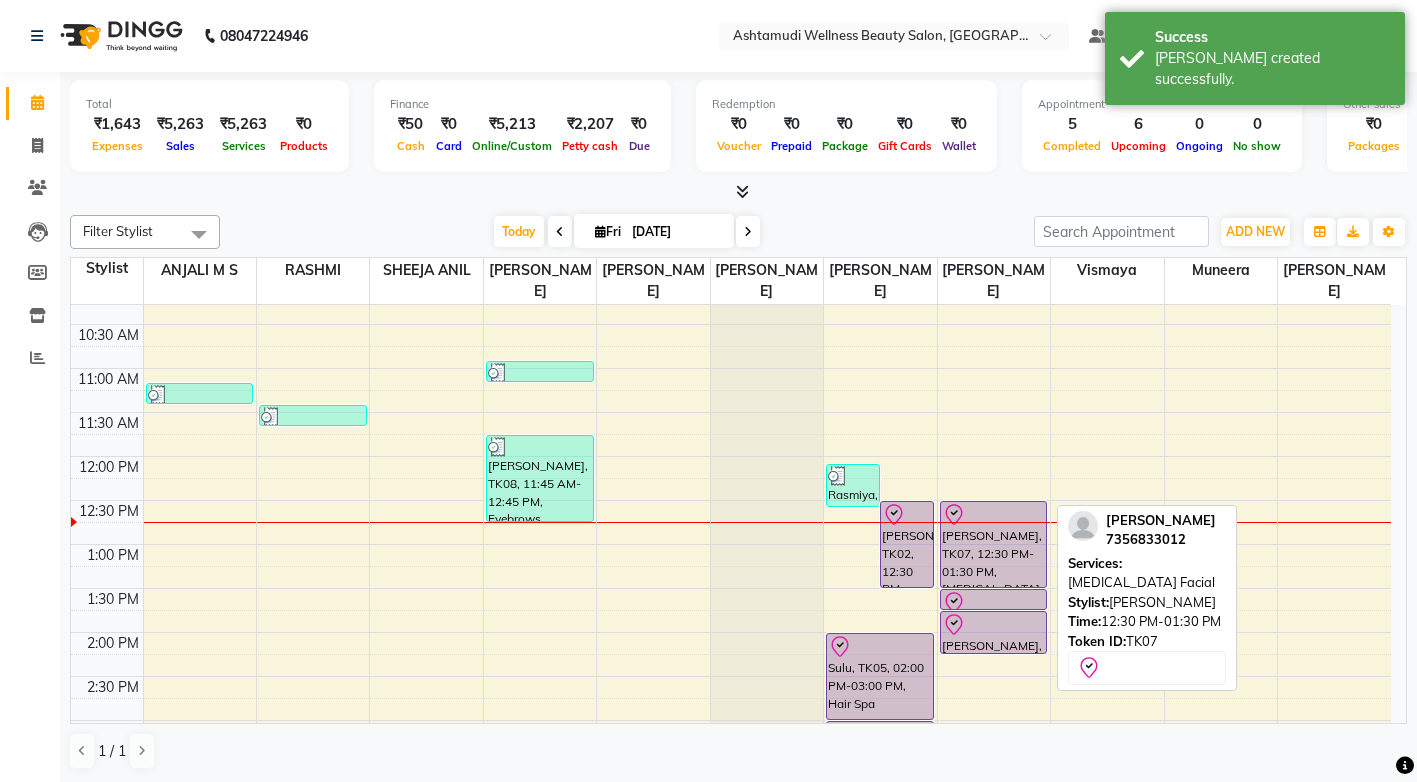 click on "[PERSON_NAME], TK07, 12:30 PM-01:30 PM, [MEDICAL_DATA] Facial" at bounding box center (994, 544) 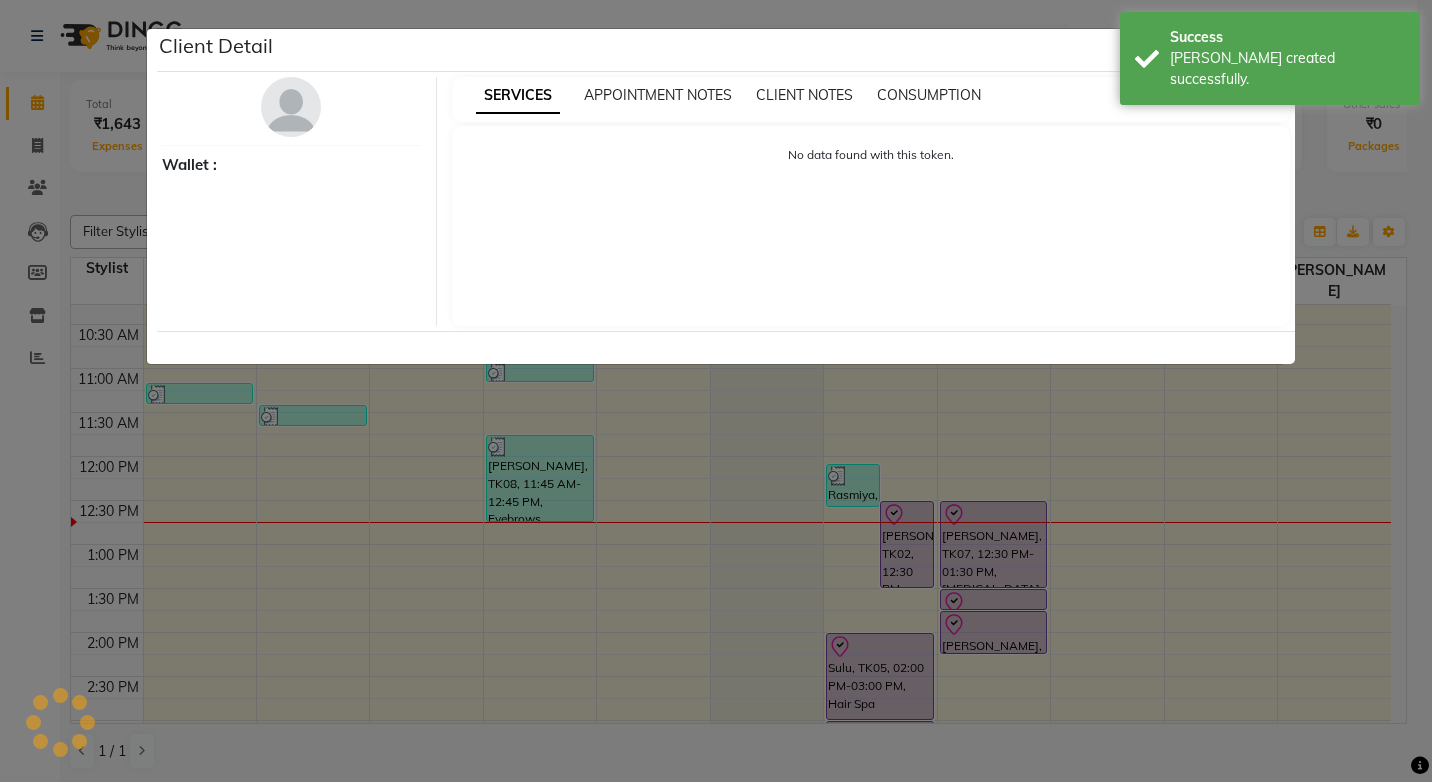 select on "8" 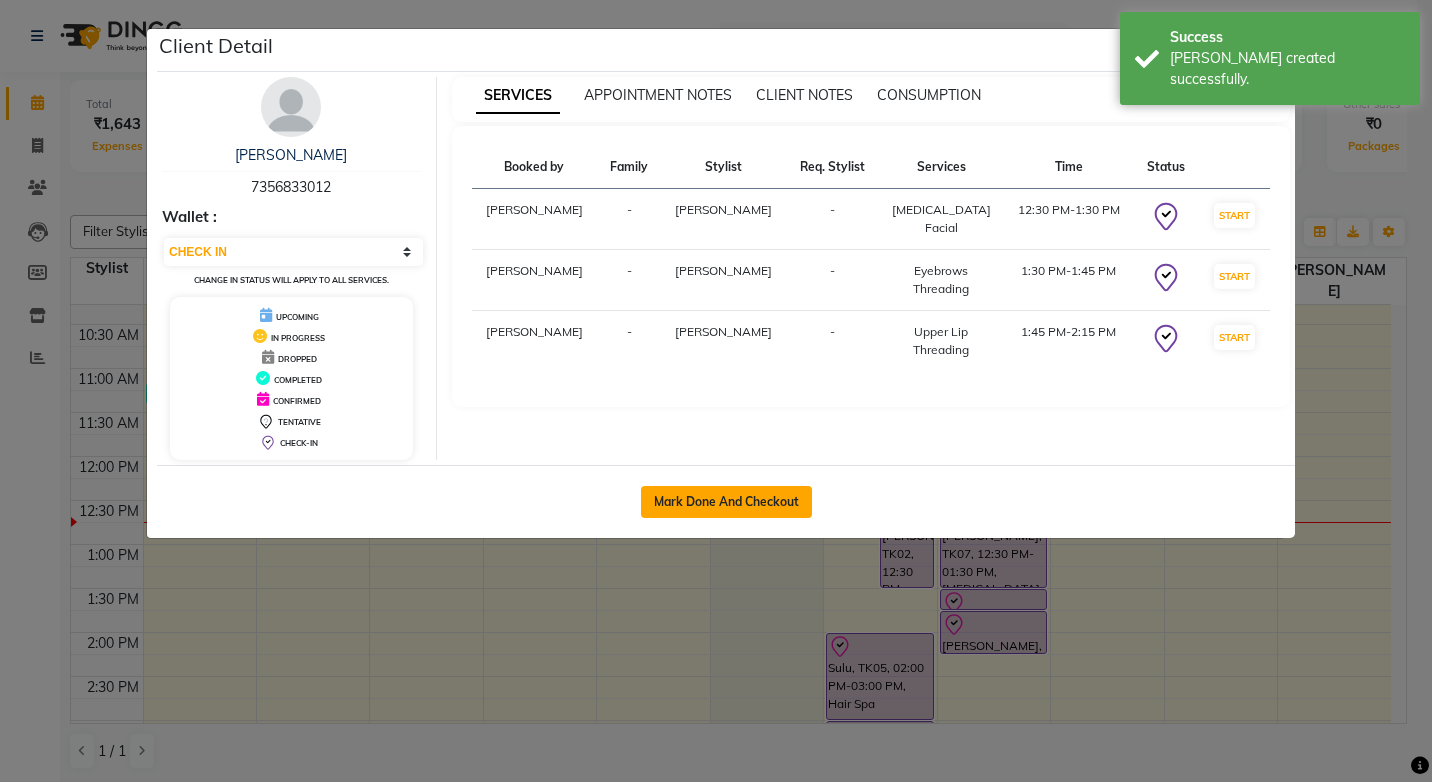 click on "Mark Done And Checkout" 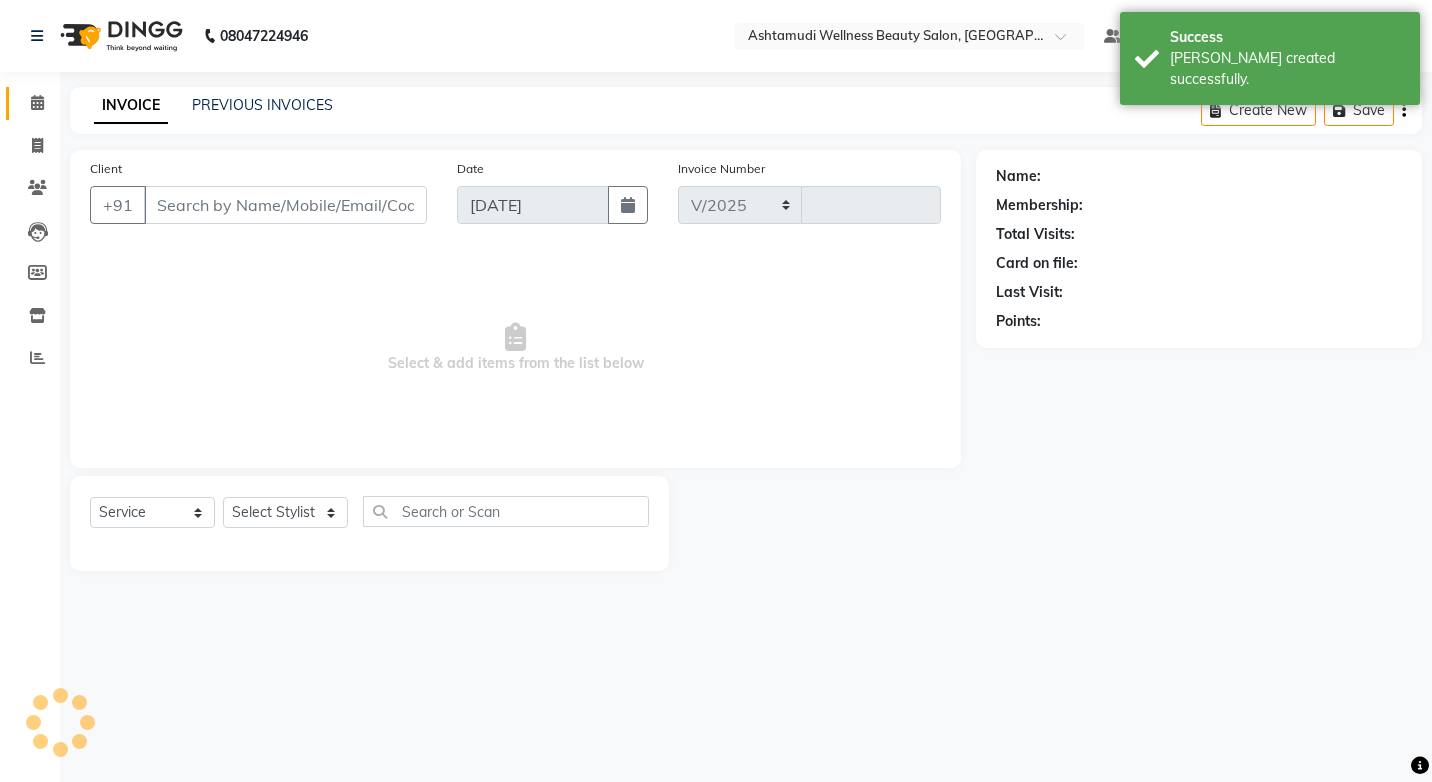 select on "4674" 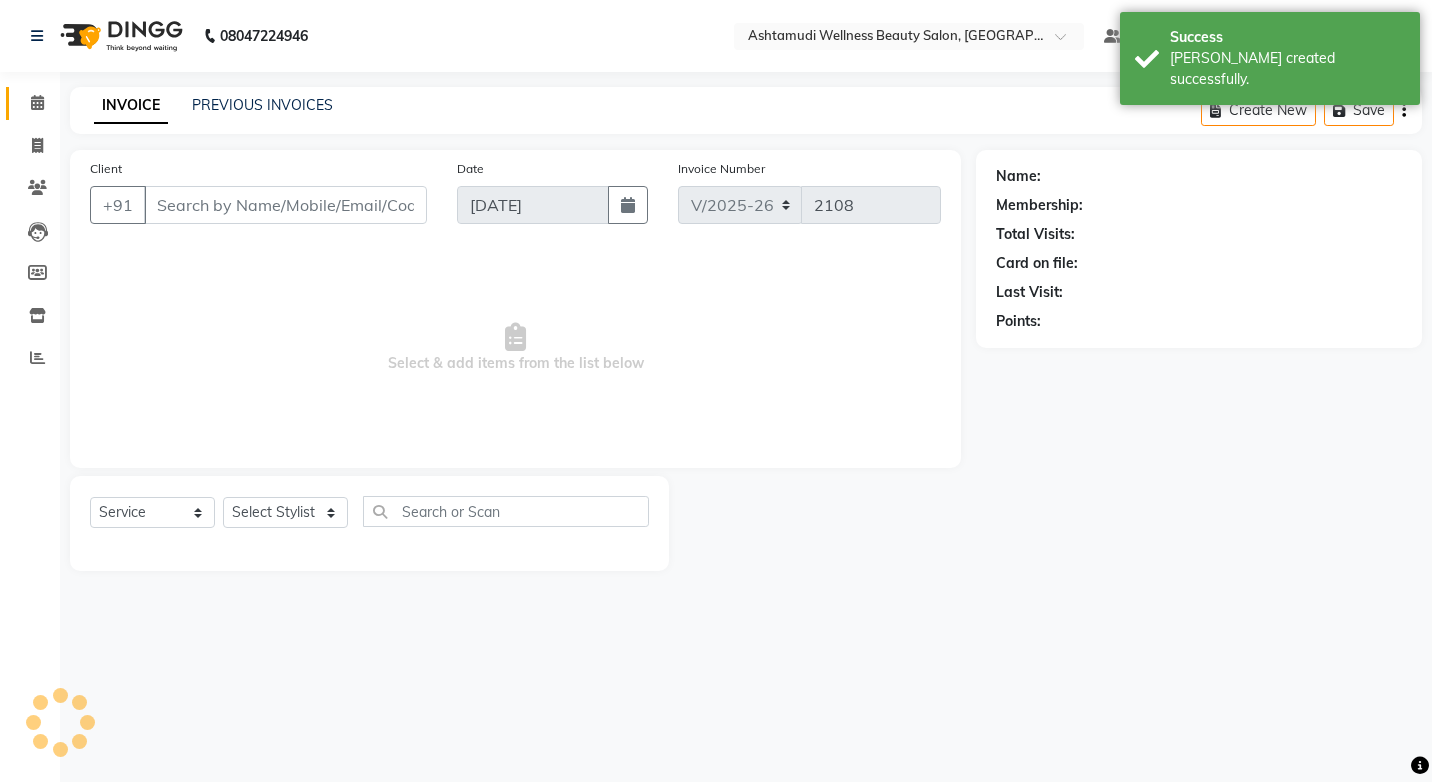 select on "product" 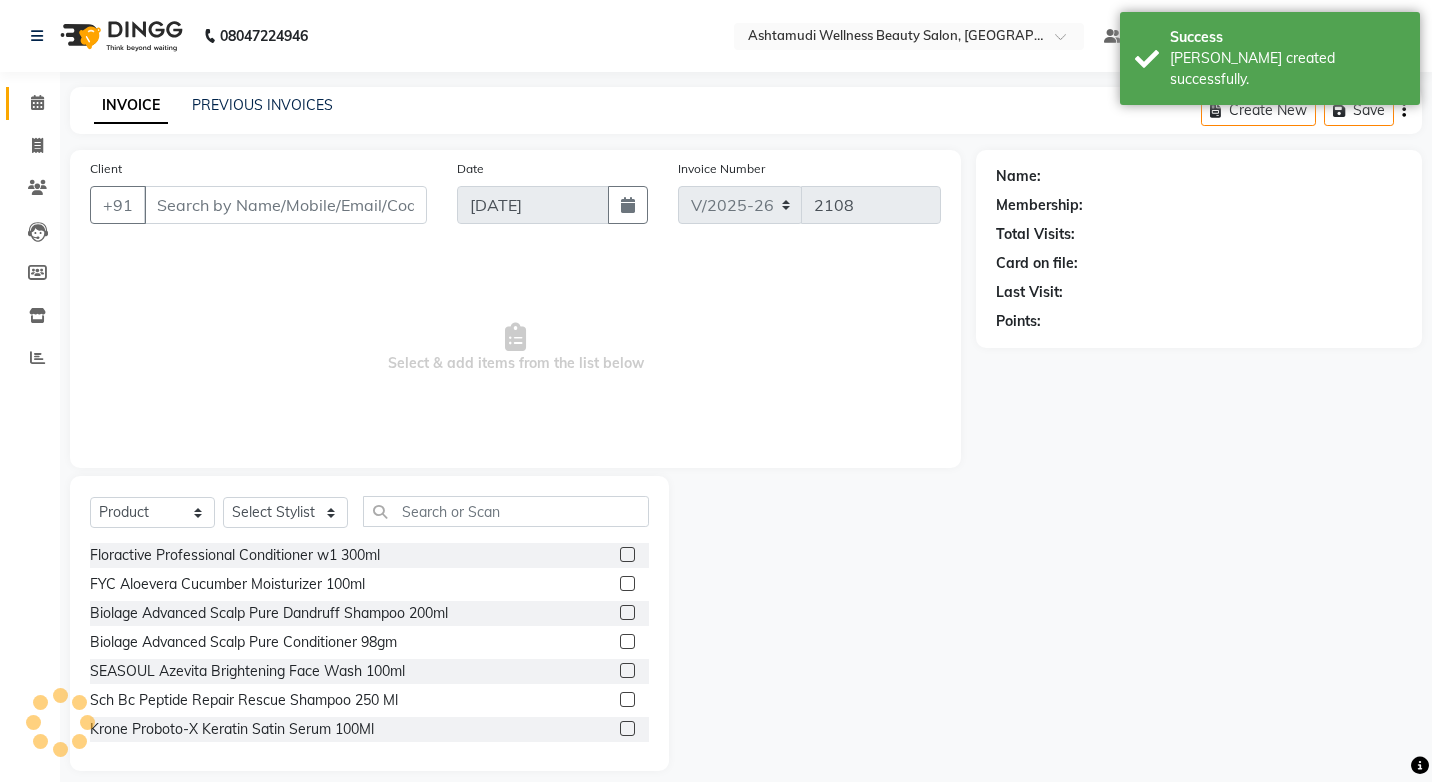 type on "7356833012" 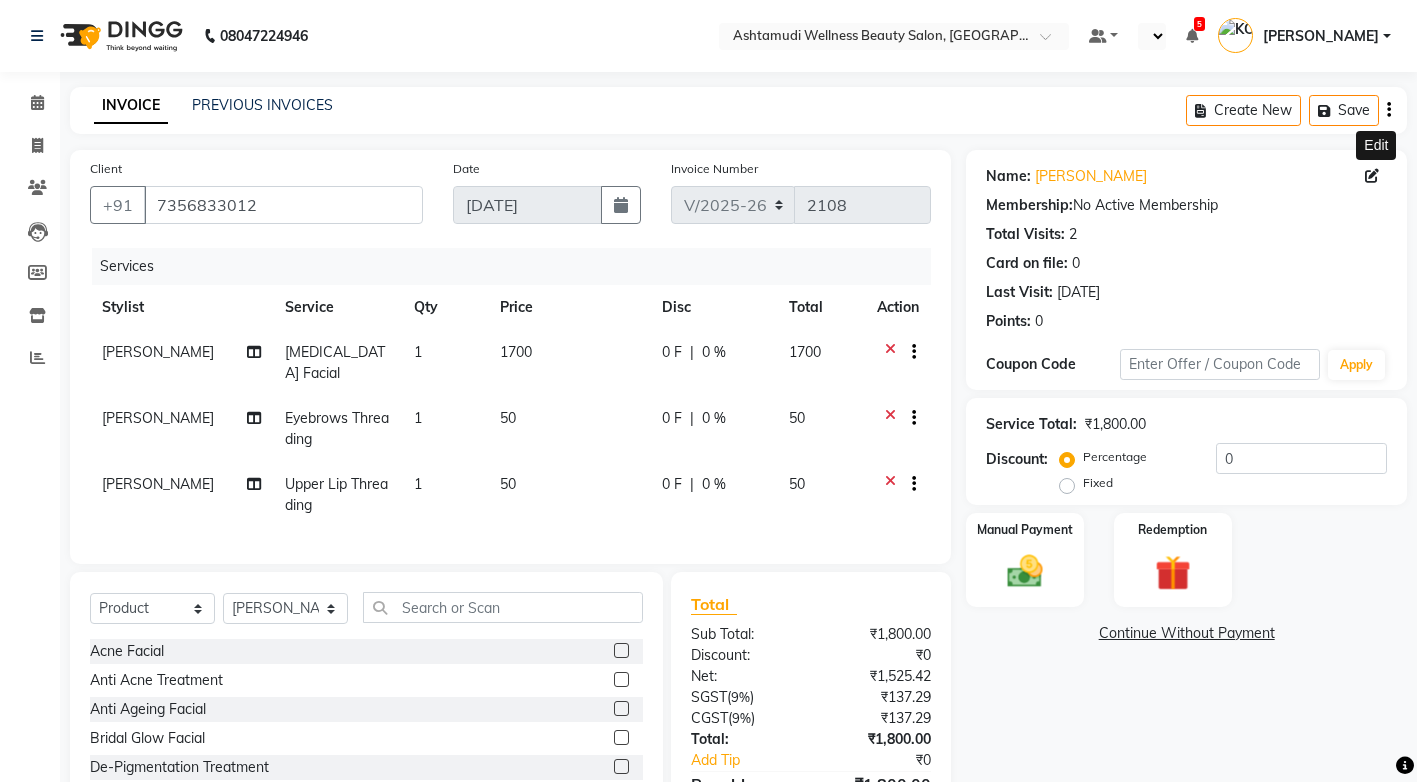 click 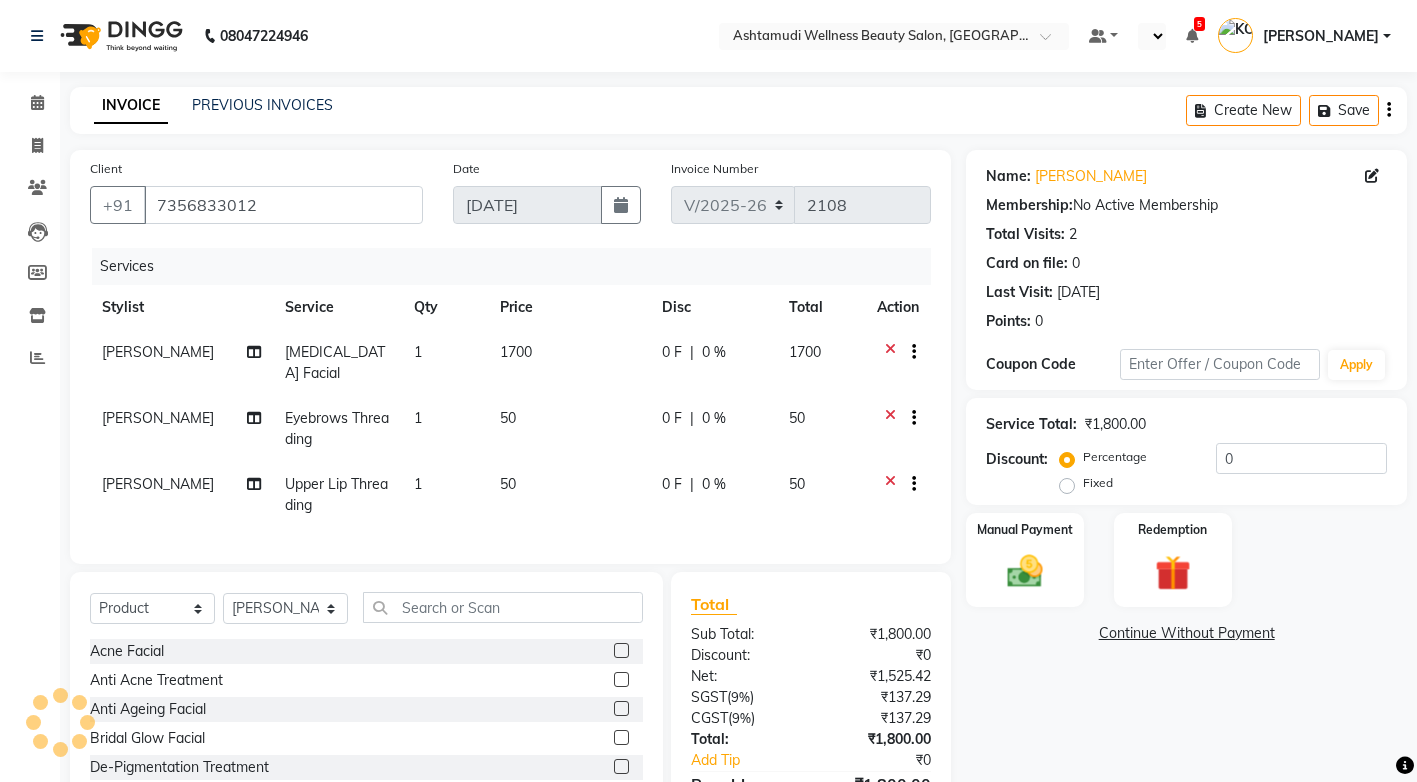 select on "20" 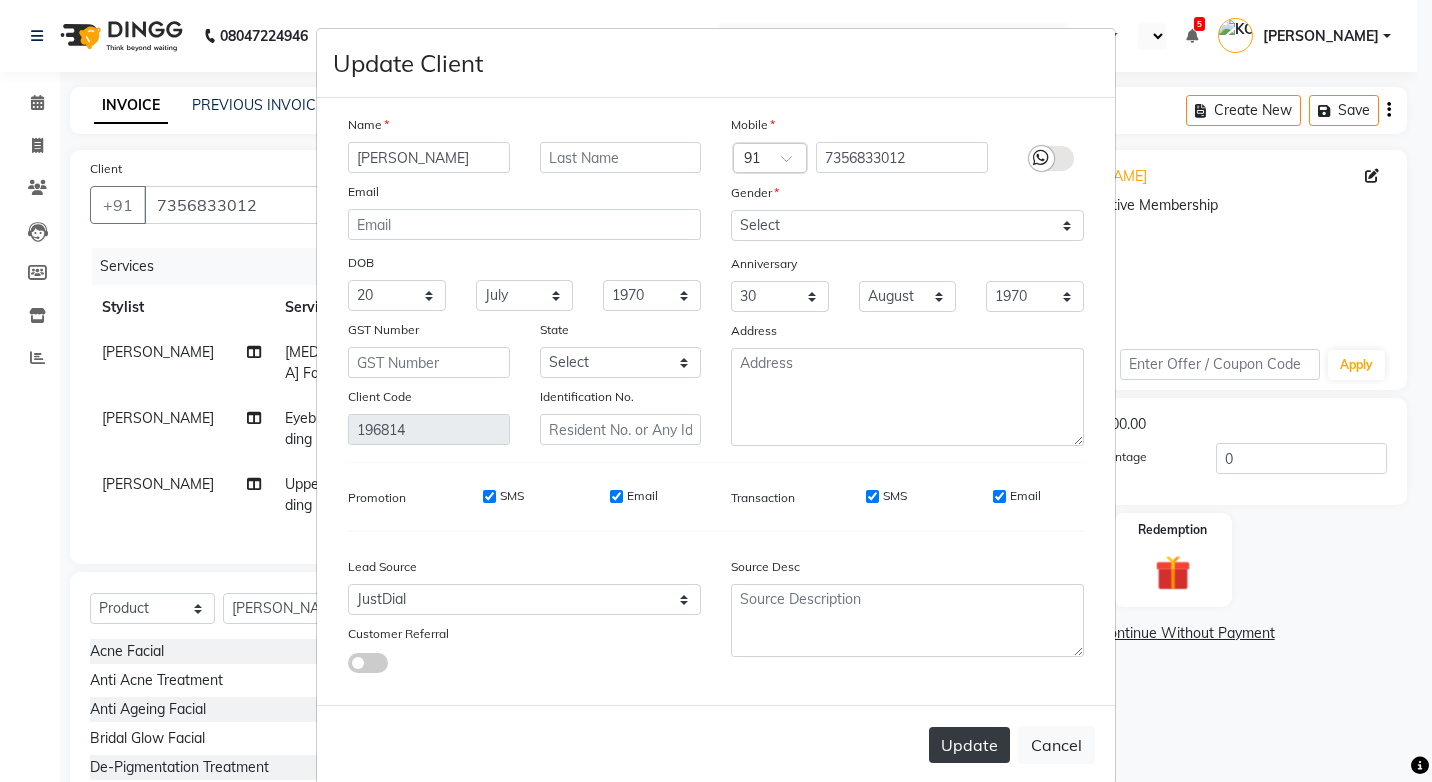 click on "Update" at bounding box center [969, 745] 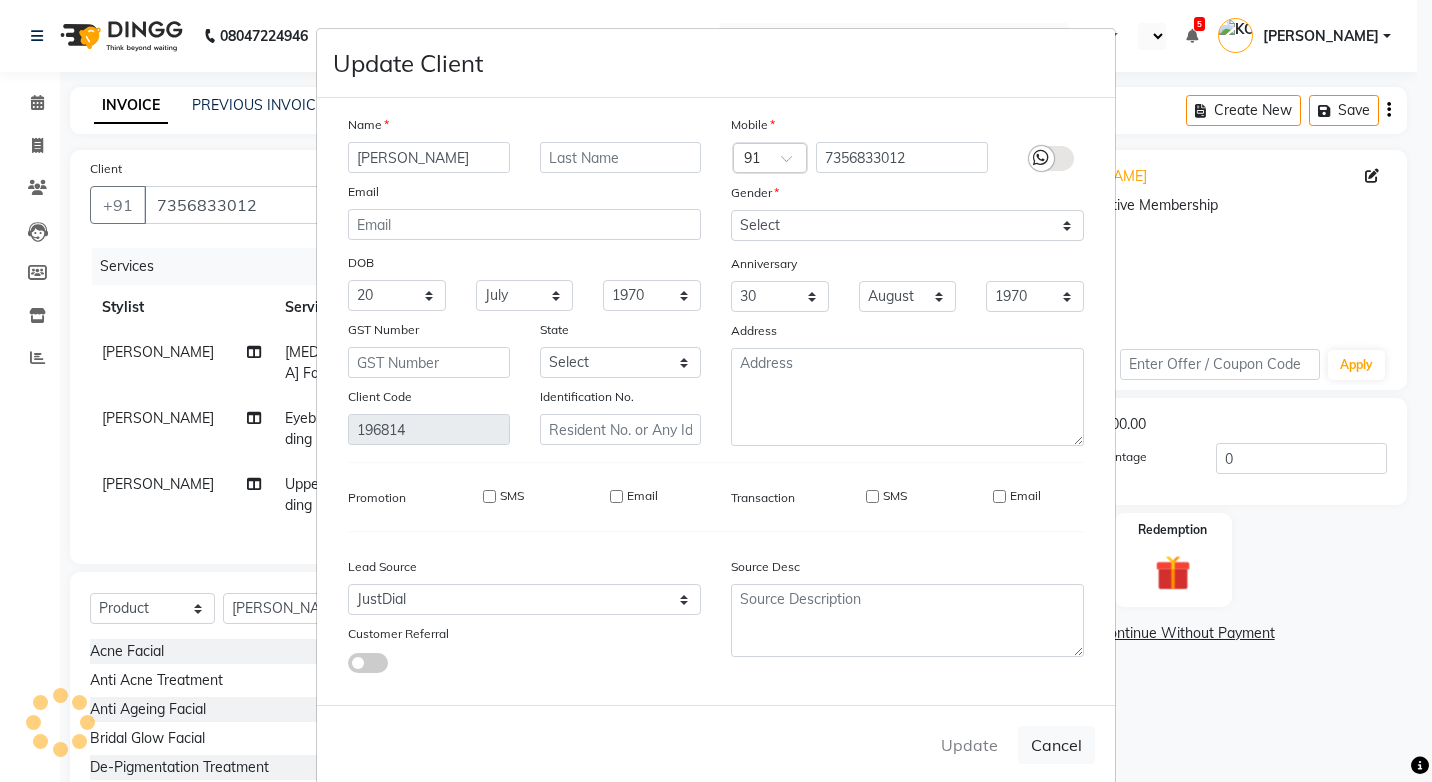 type 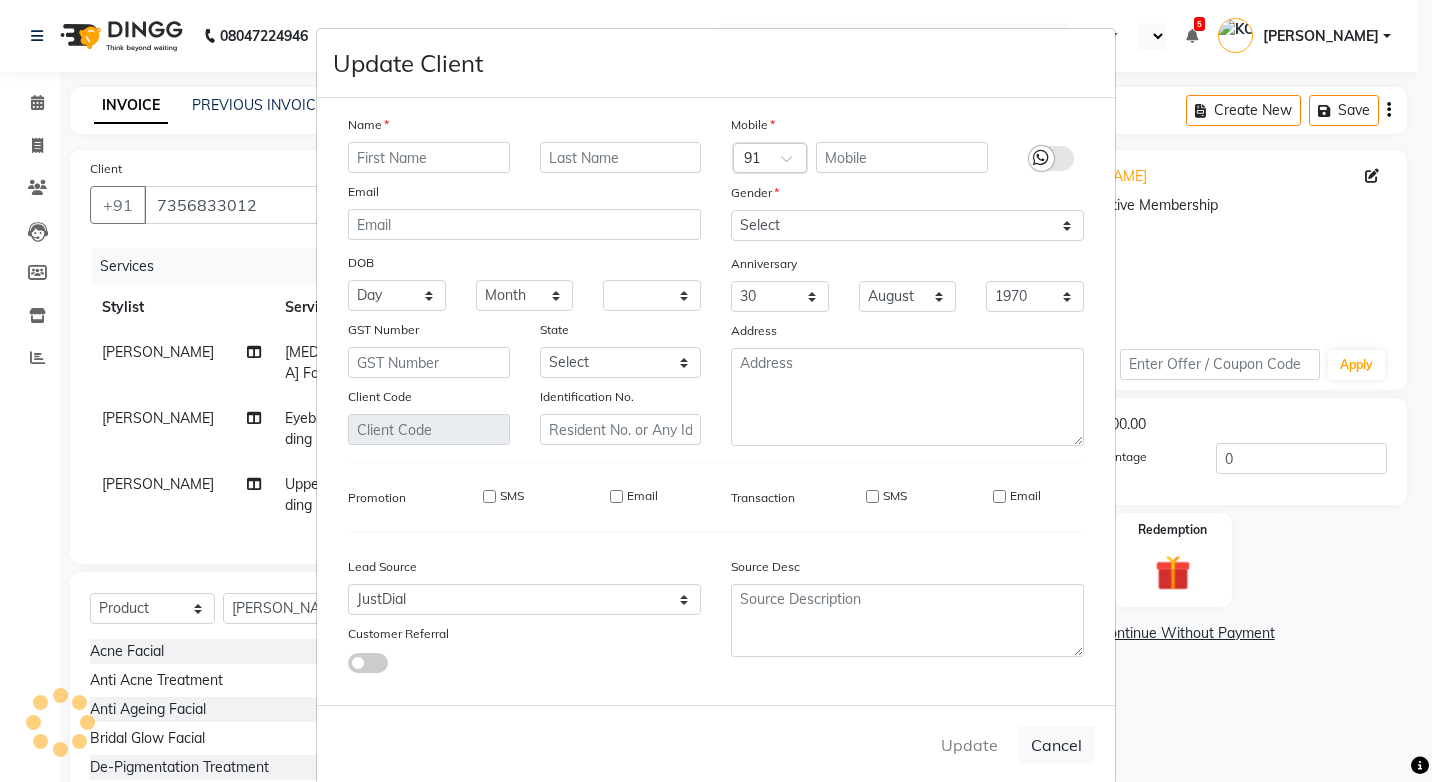 select 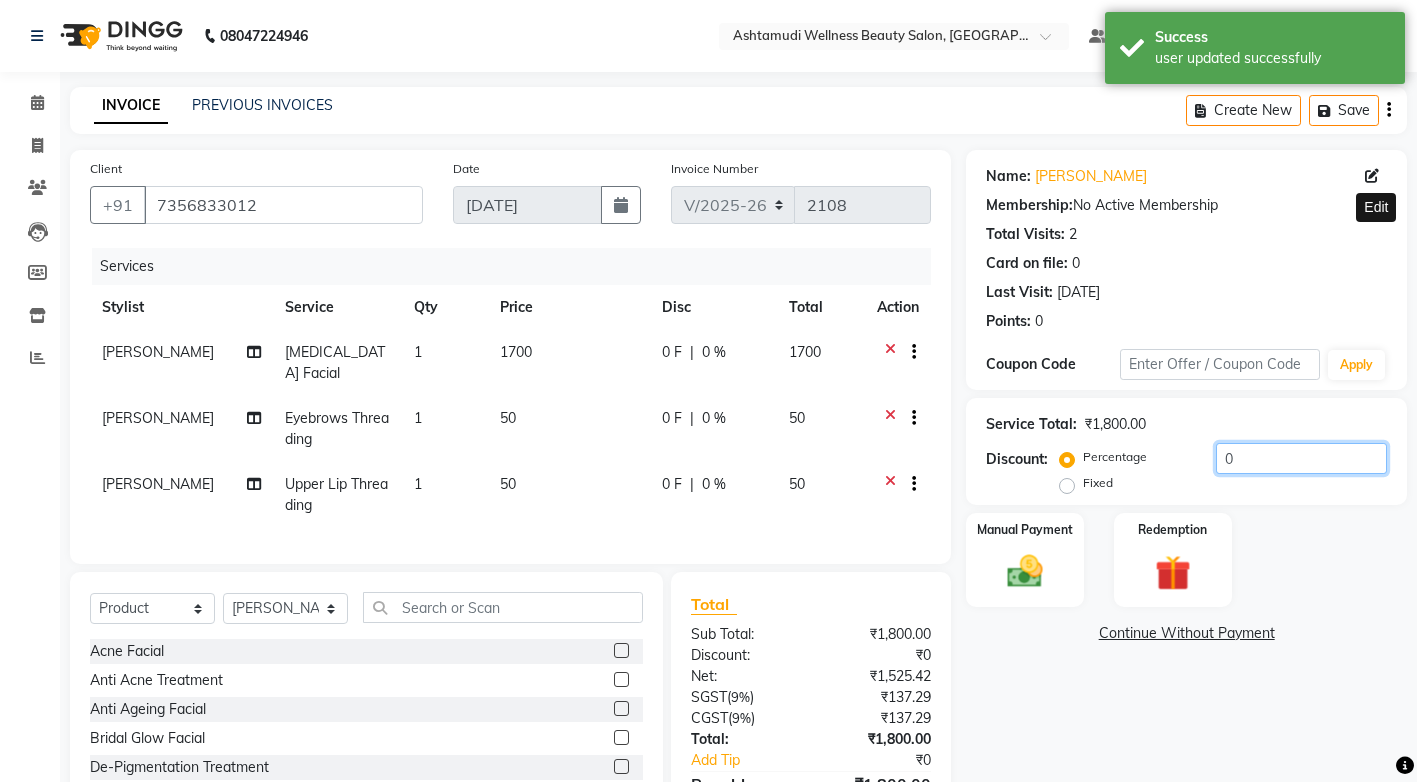 click on "0" 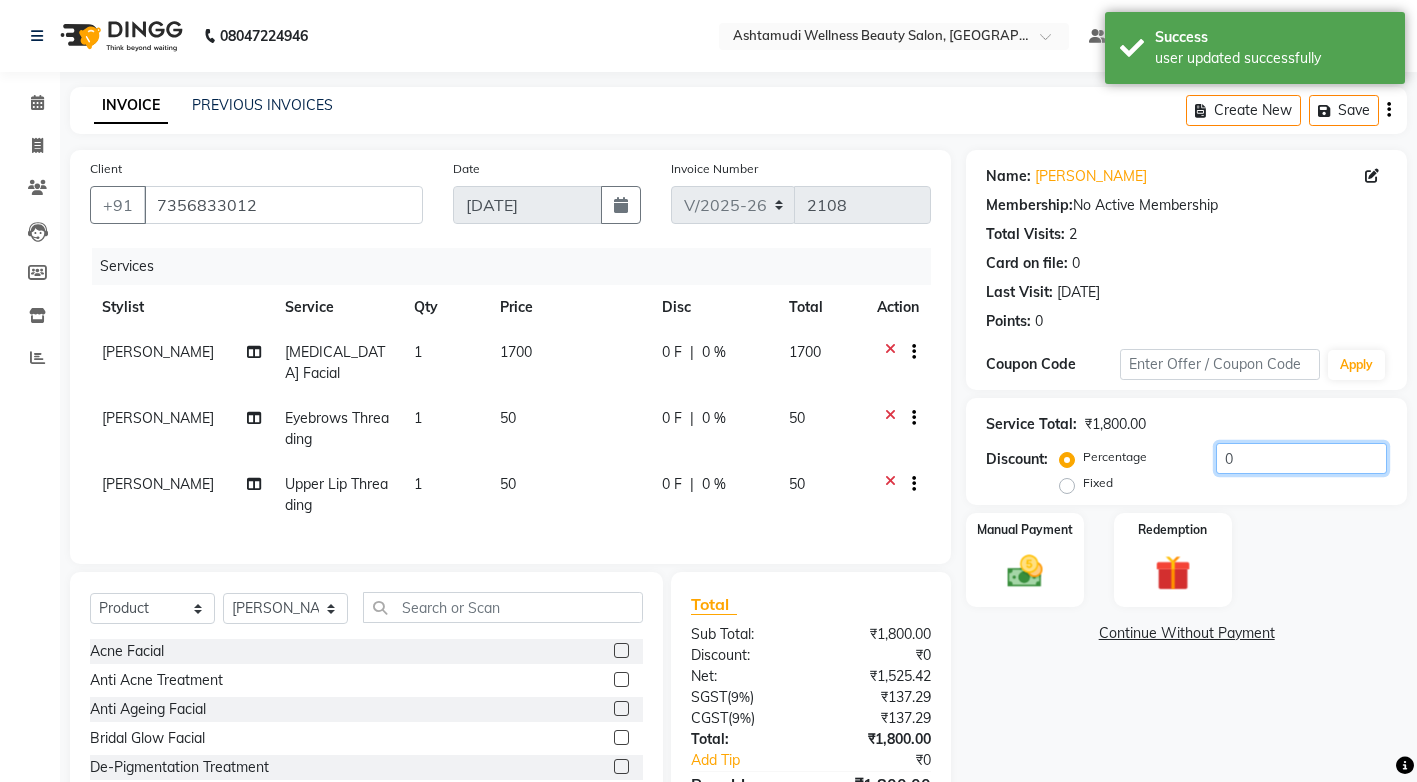 scroll, scrollTop: 130, scrollLeft: 0, axis: vertical 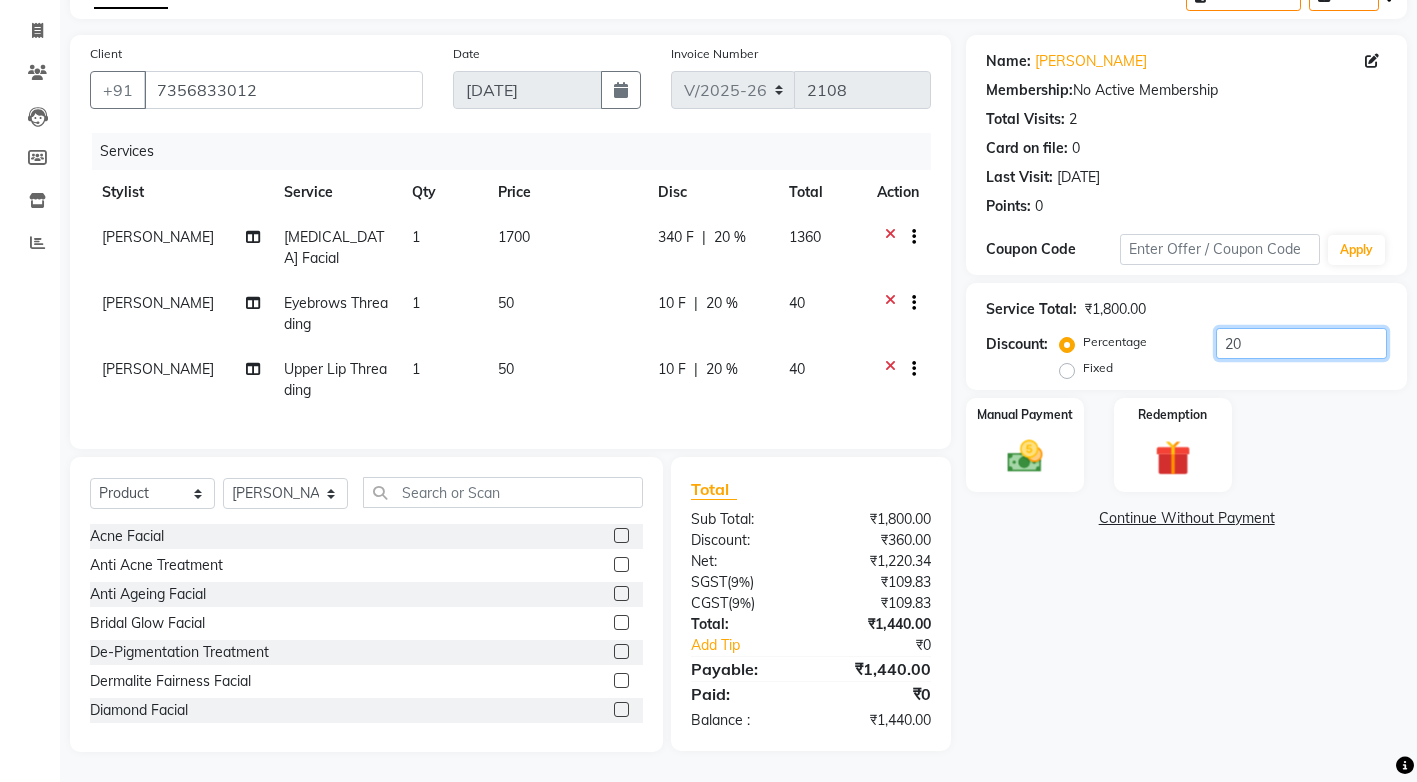 type on "20" 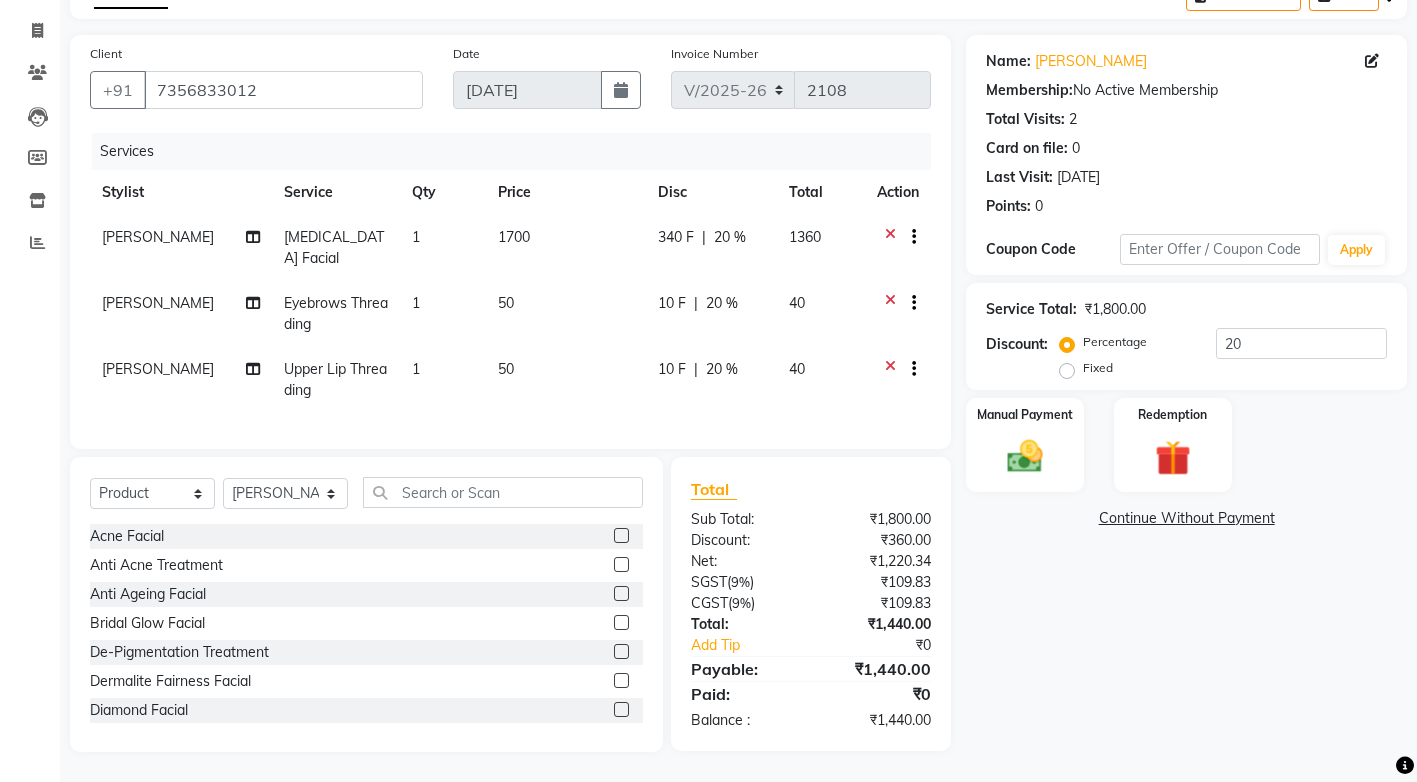 click 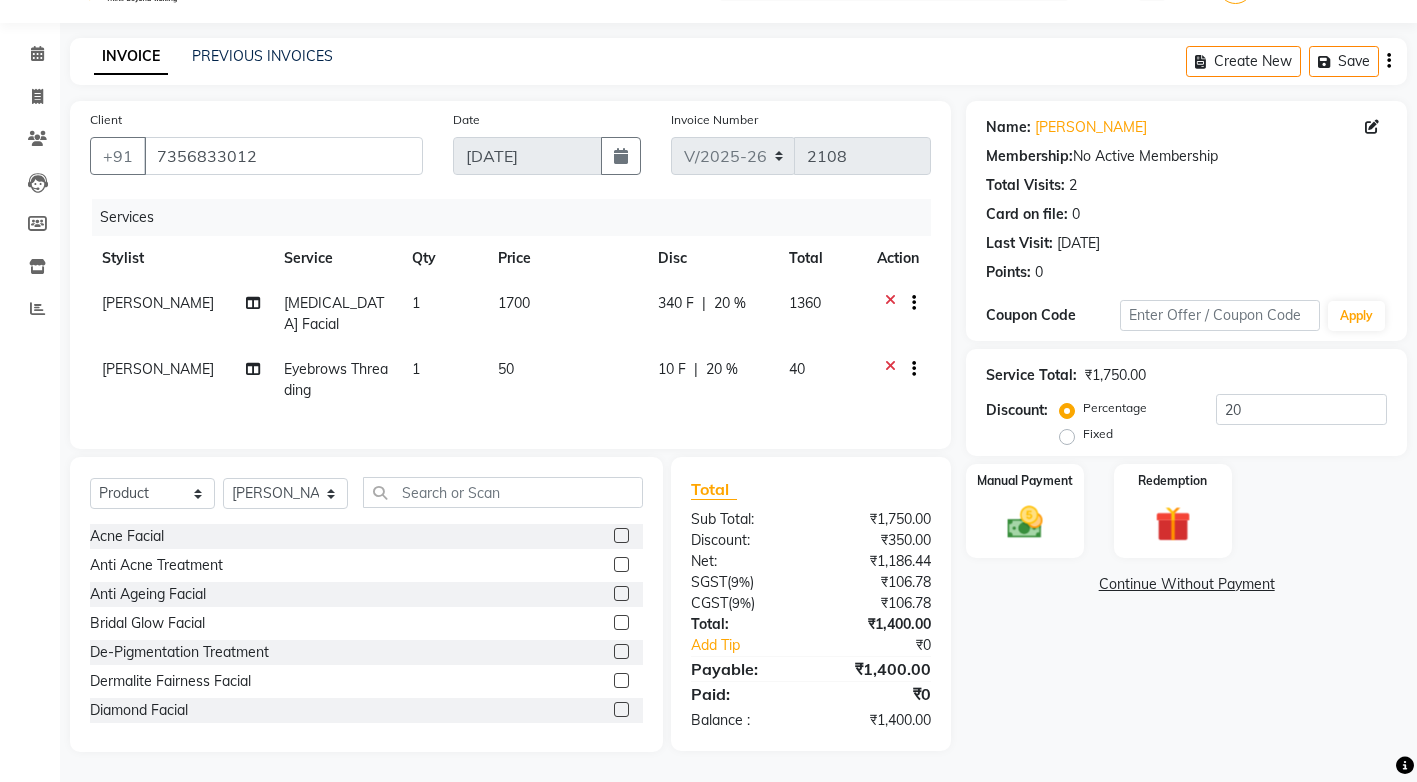 scroll, scrollTop: 64, scrollLeft: 0, axis: vertical 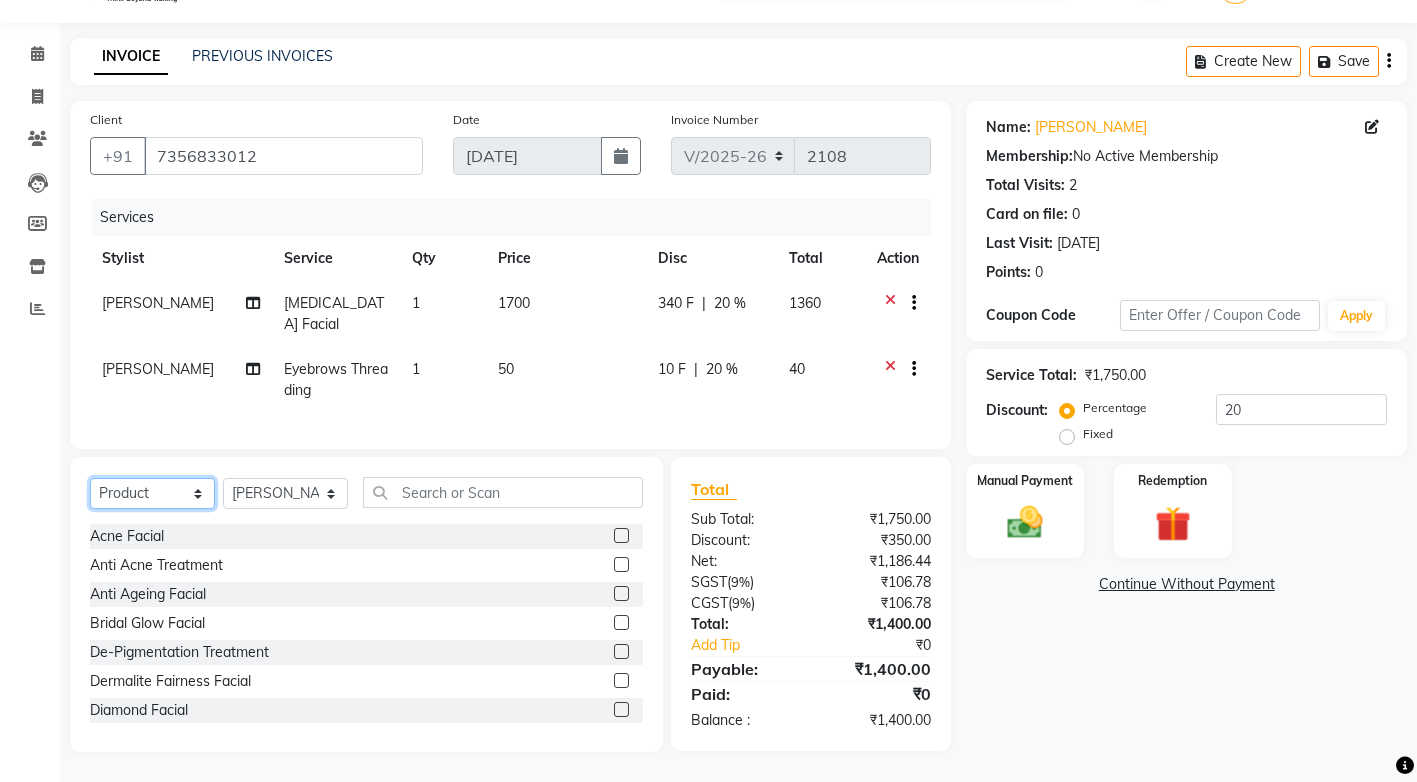 click on "Select  Service  Product  Membership  Package Voucher Prepaid Gift Card" 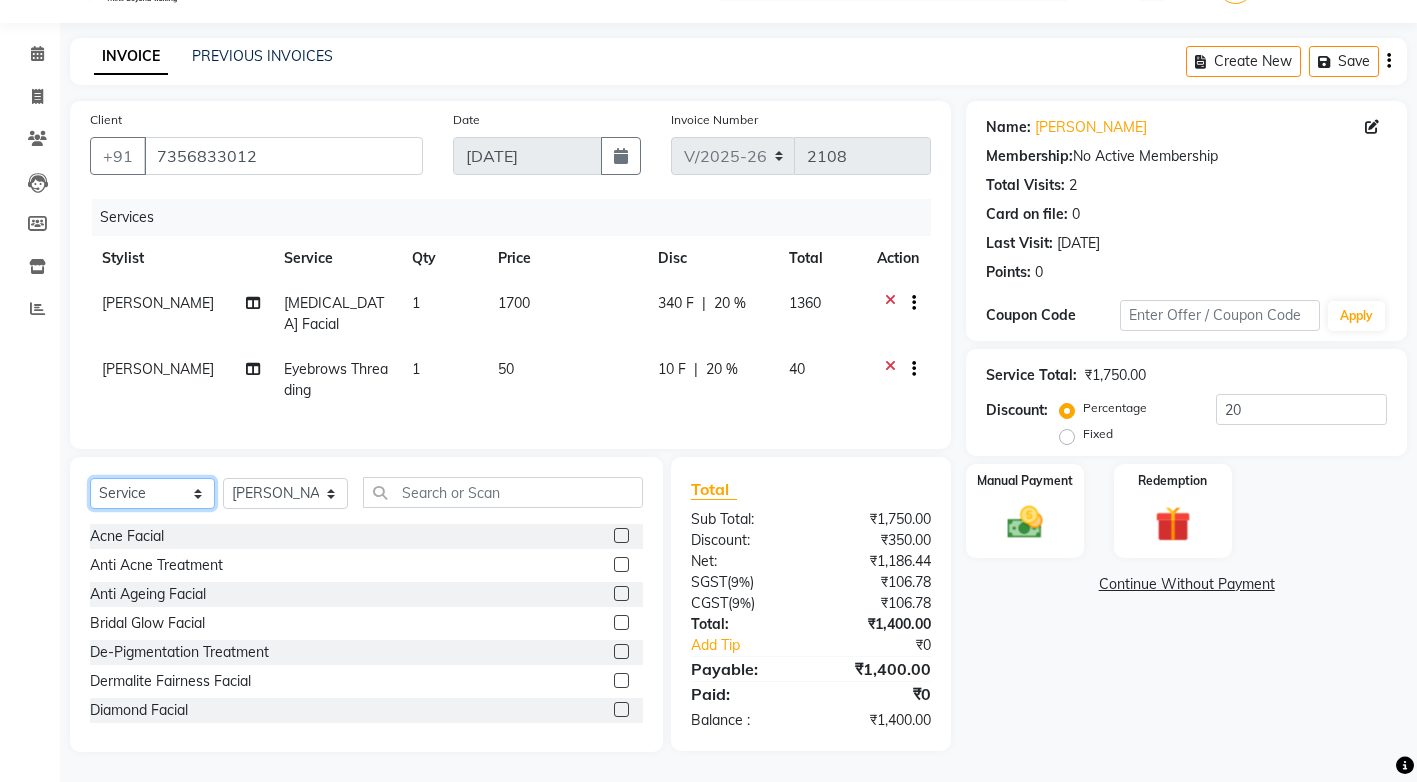 click on "Select  Service  Product  Membership  Package Voucher Prepaid Gift Card" 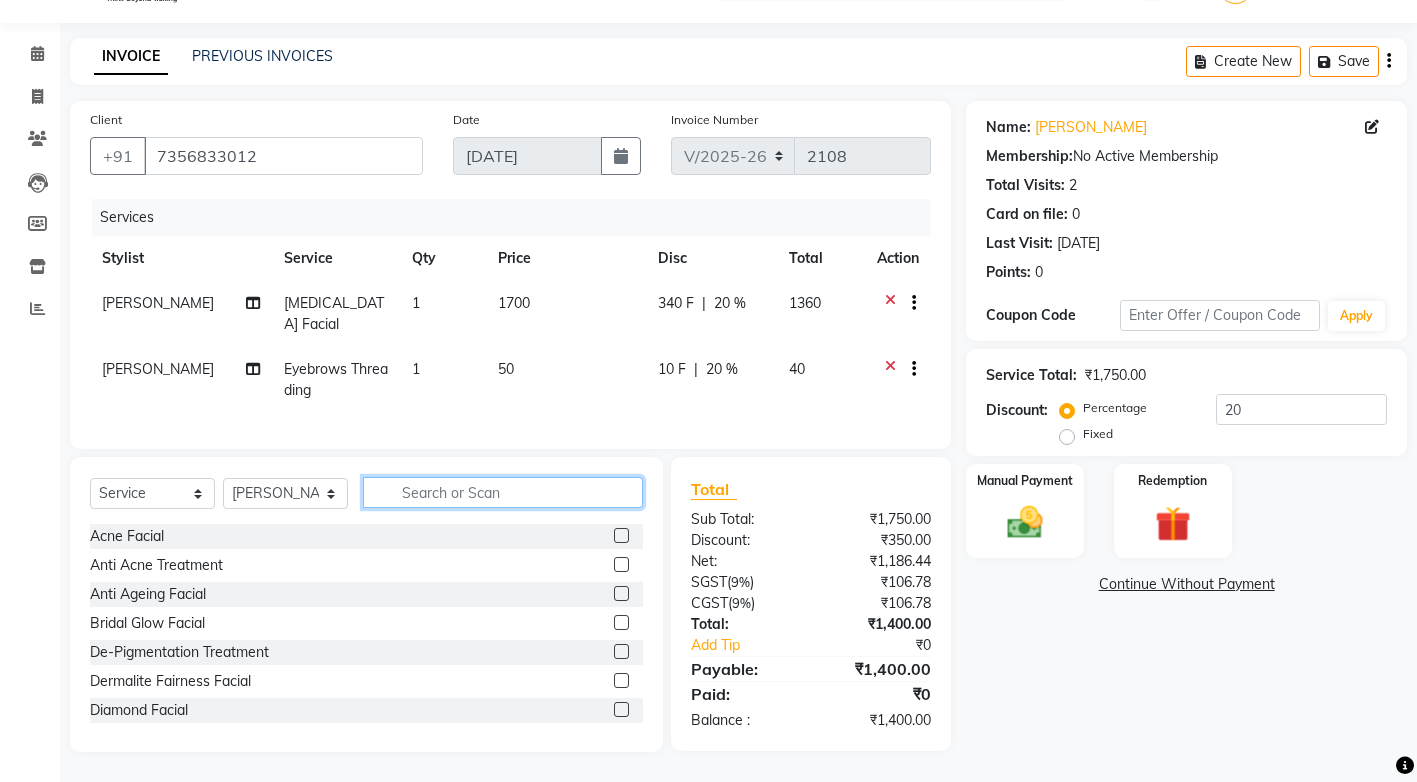 click 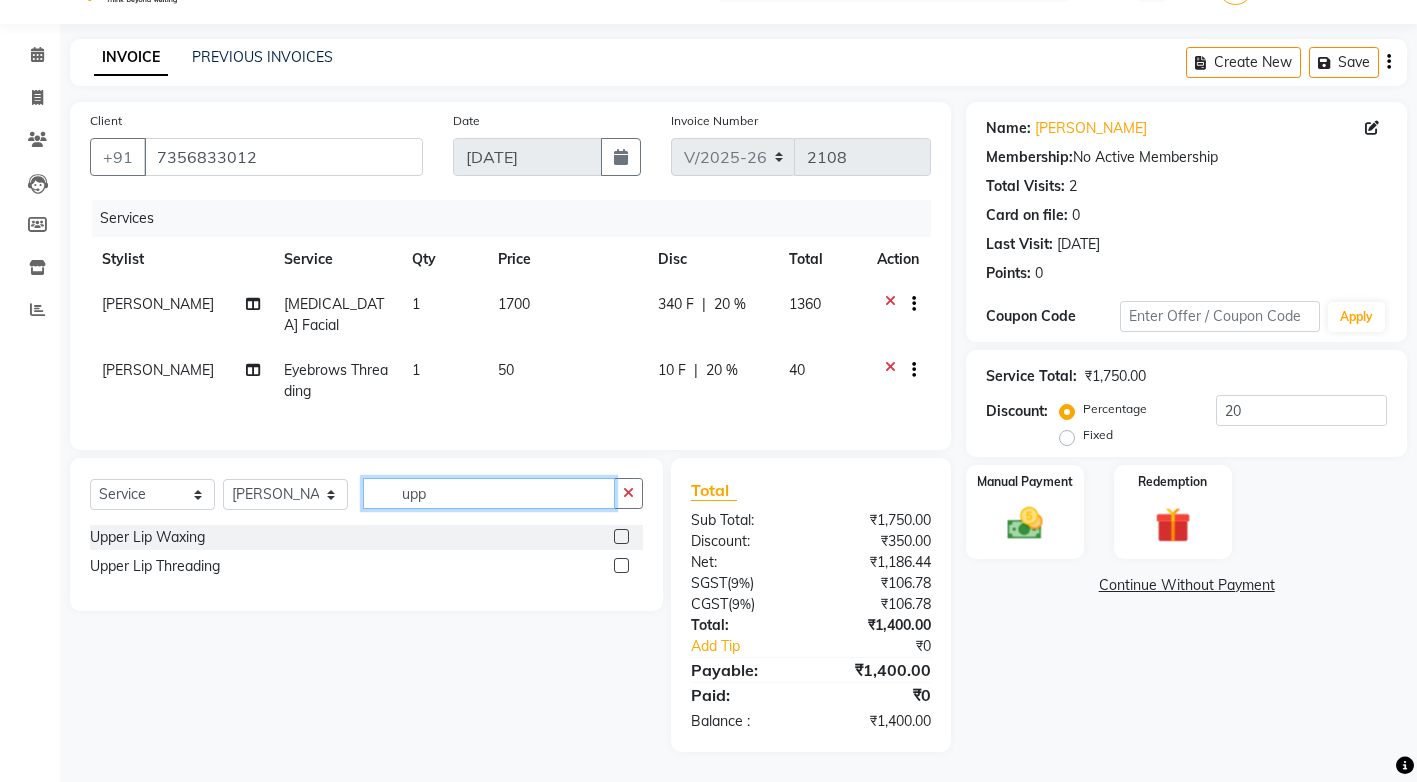 scroll, scrollTop: 63, scrollLeft: 0, axis: vertical 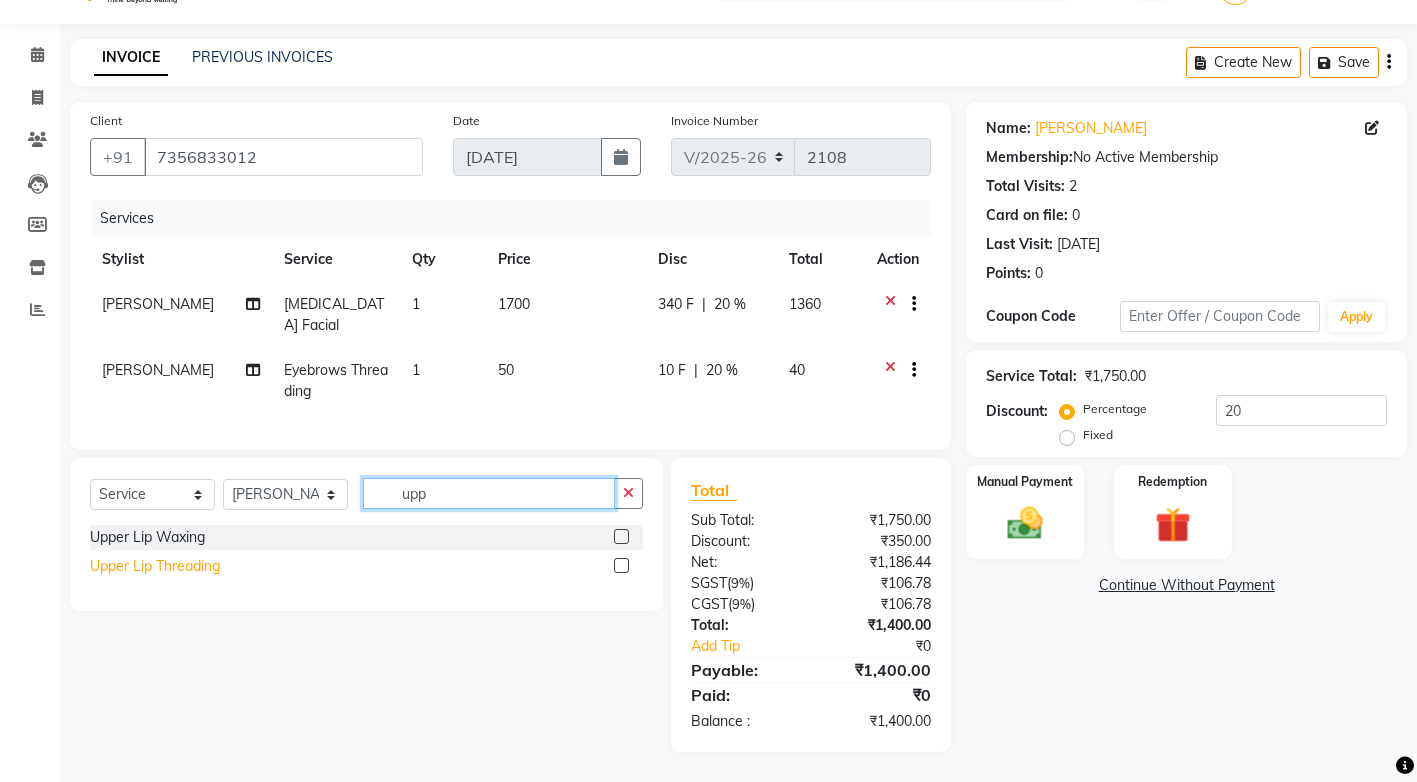 type on "upp" 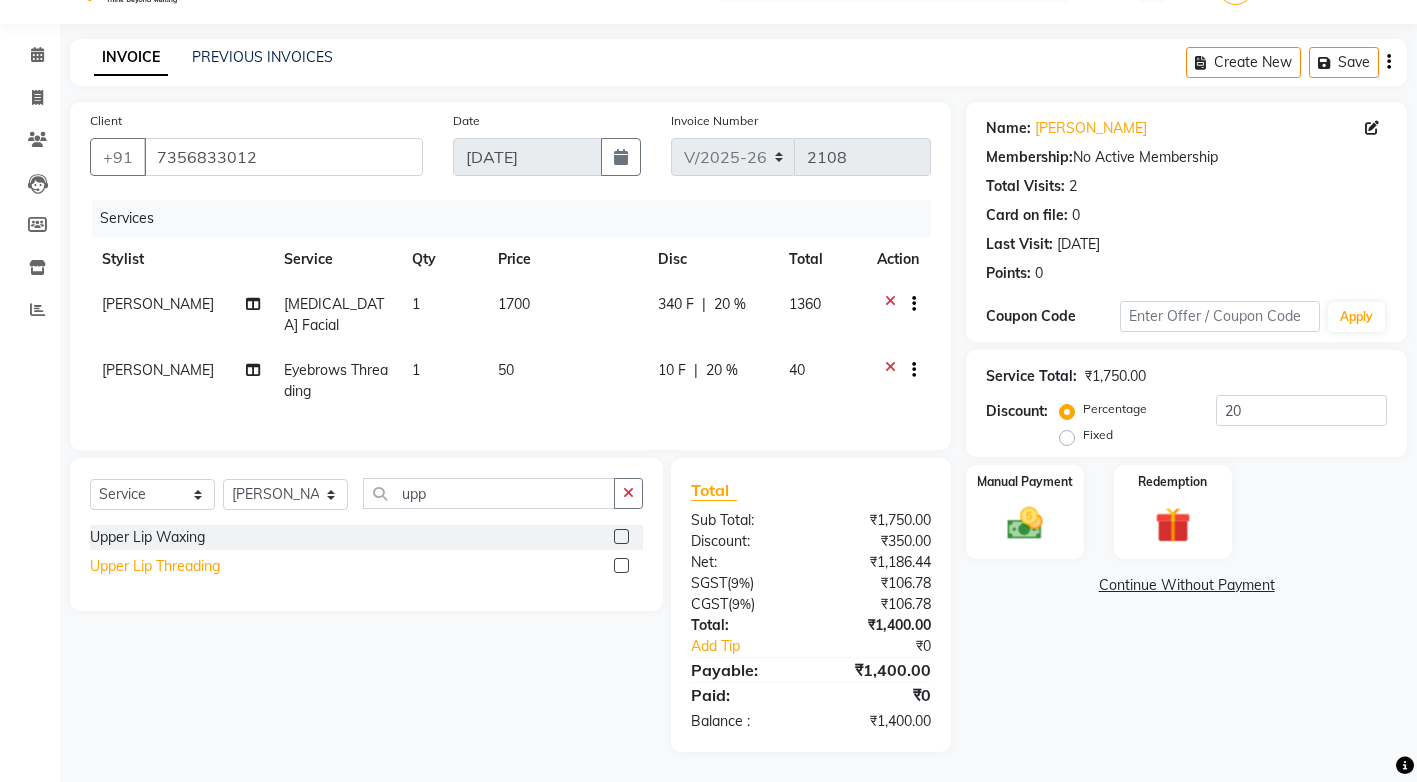 click on "Upper Lip Threading" 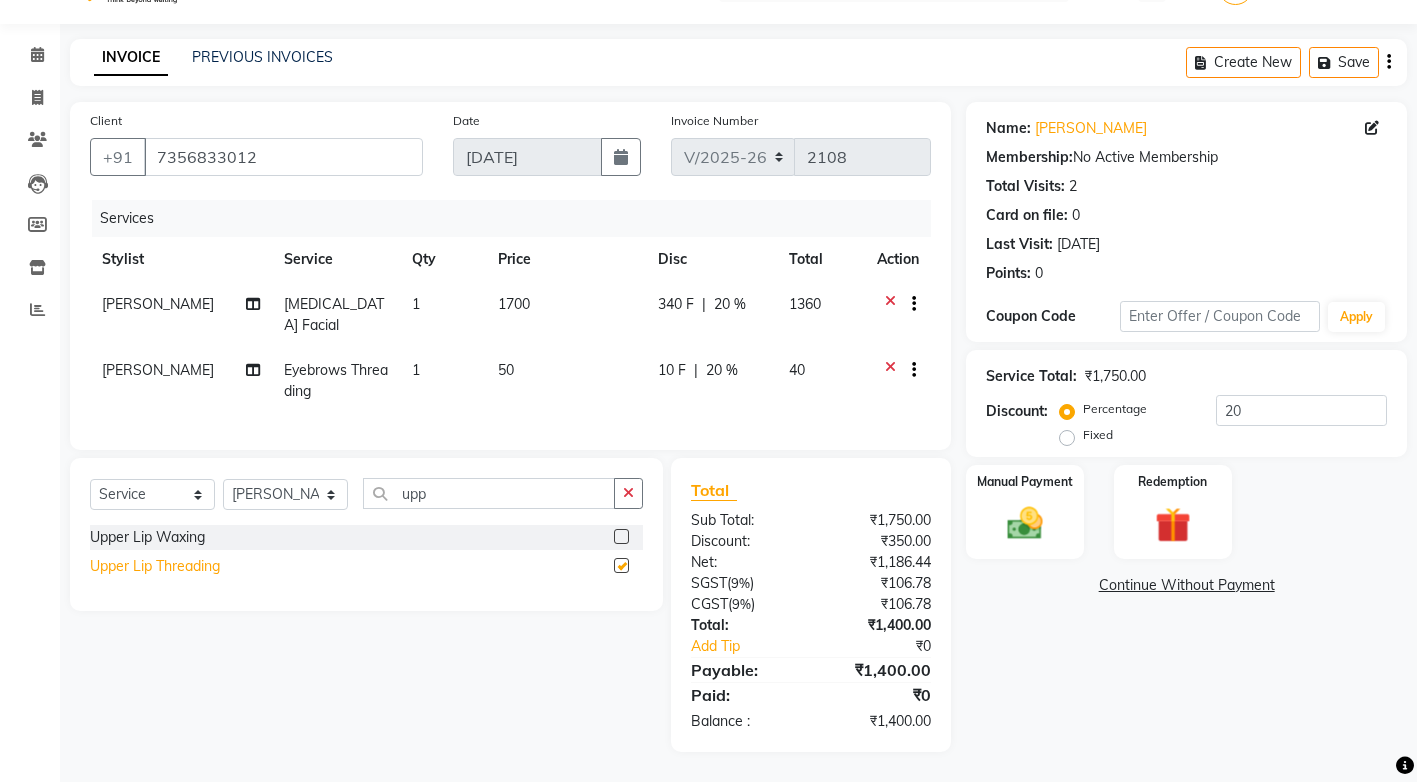 checkbox on "false" 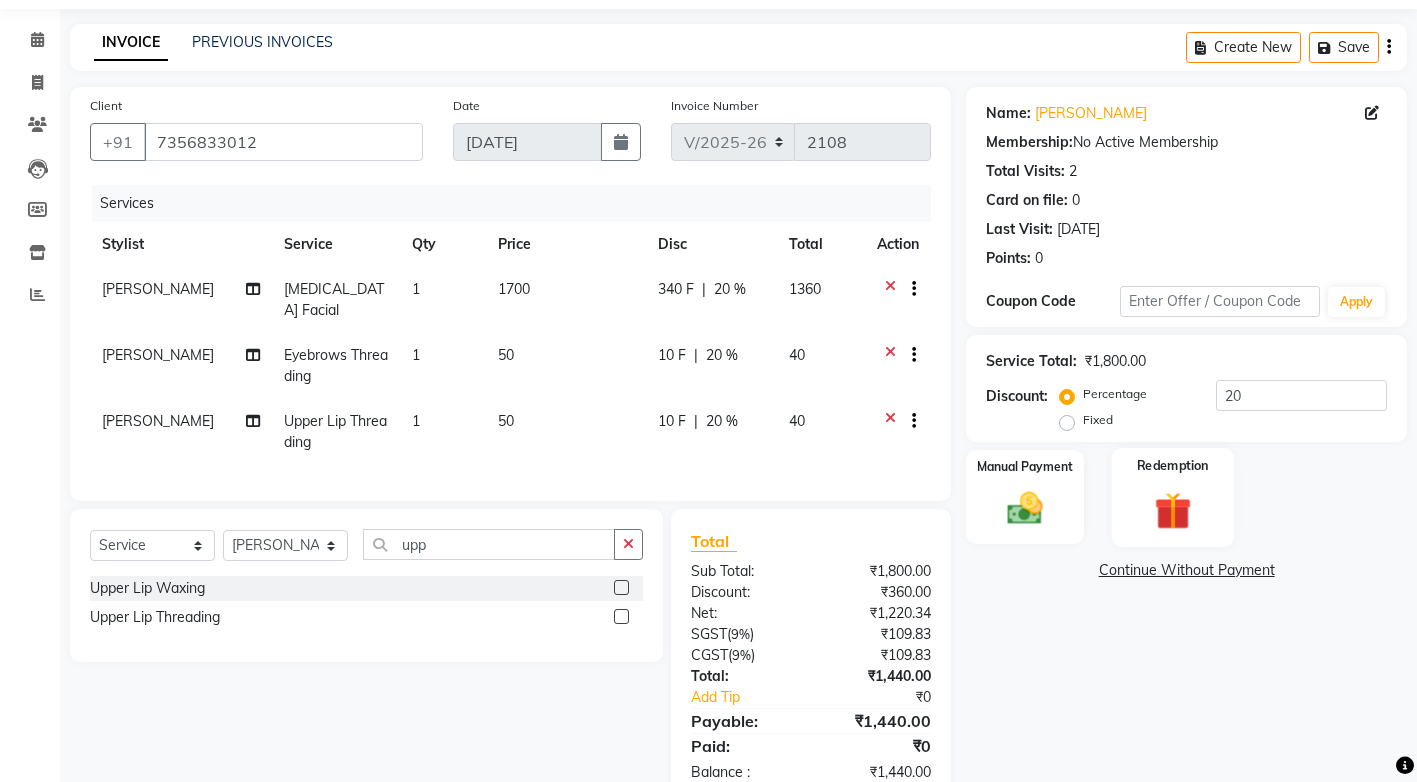 scroll, scrollTop: 129, scrollLeft: 0, axis: vertical 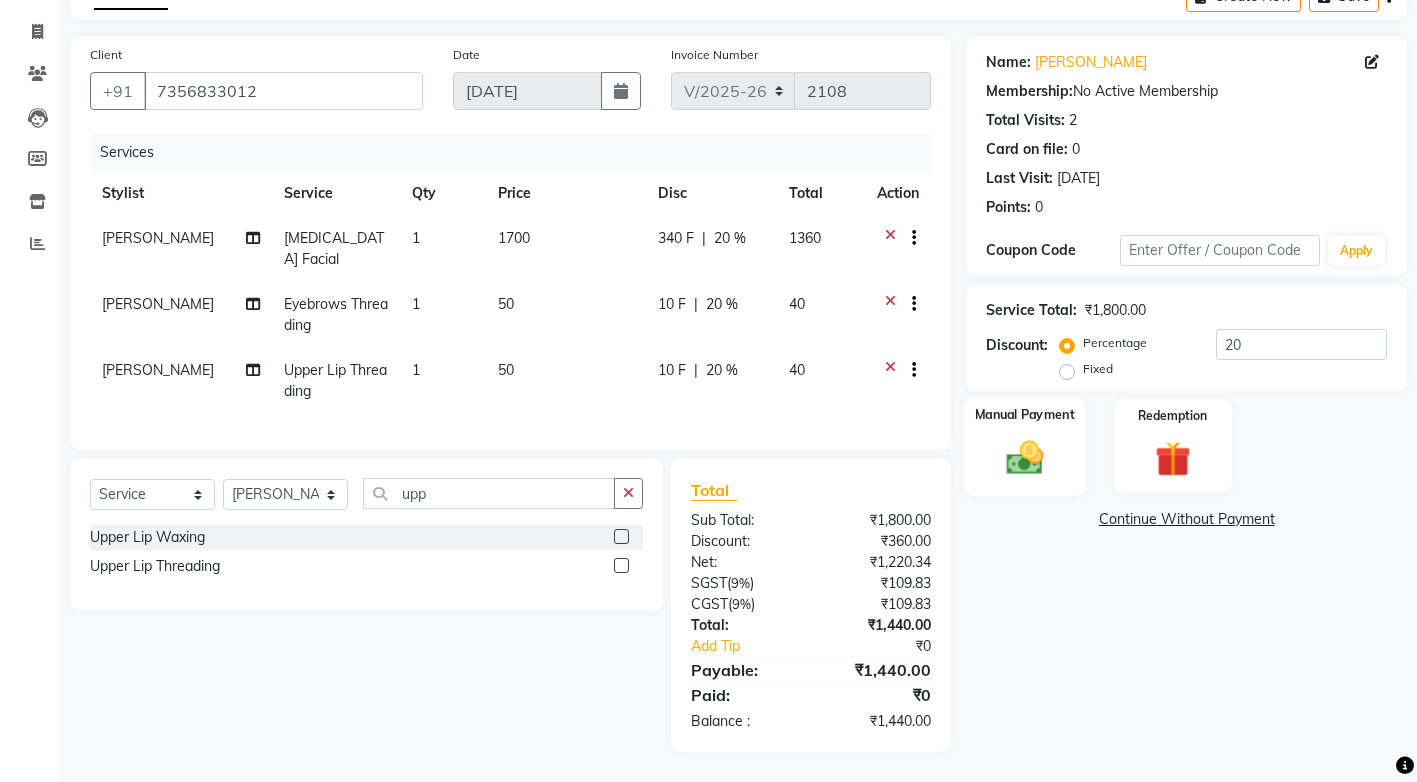 click 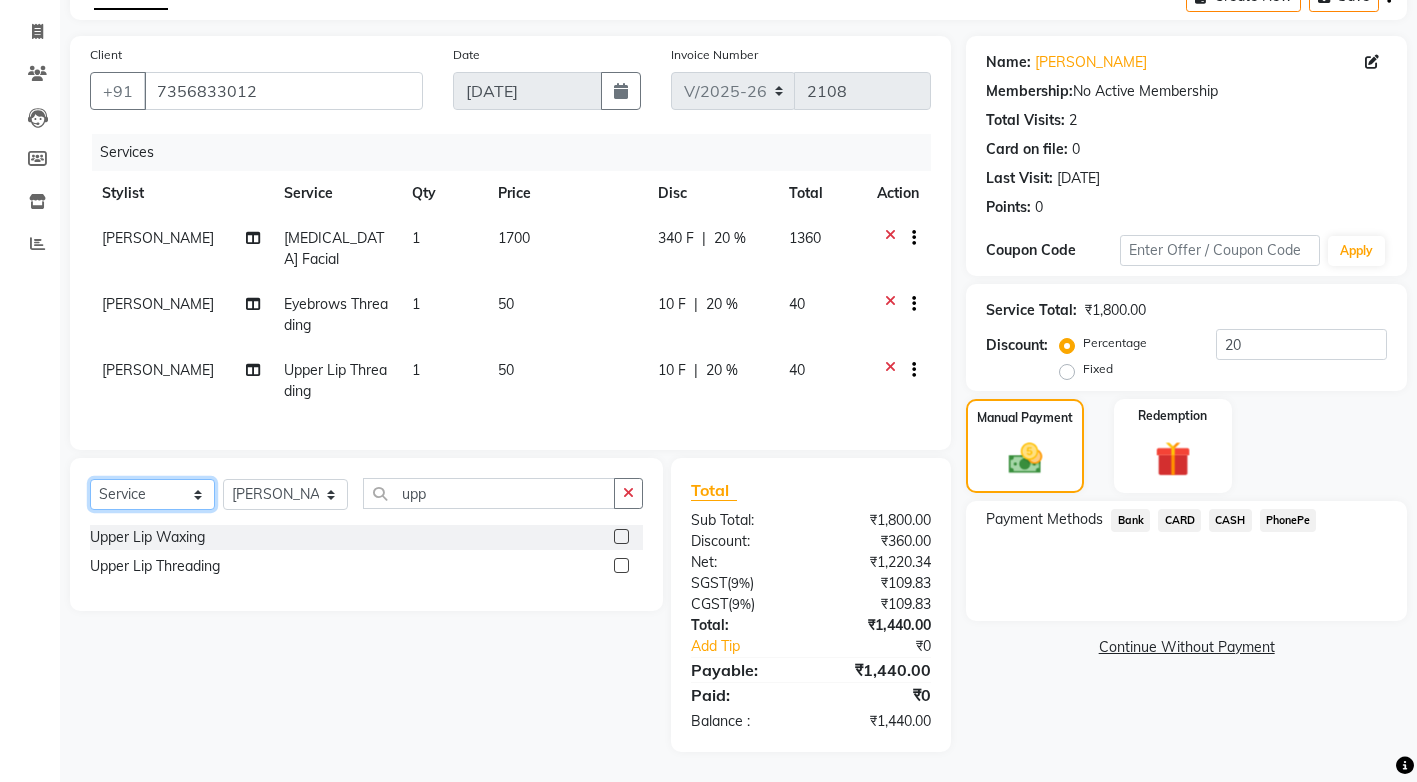 click on "Select  Service  Product  Membership  Package Voucher Prepaid Gift Card" 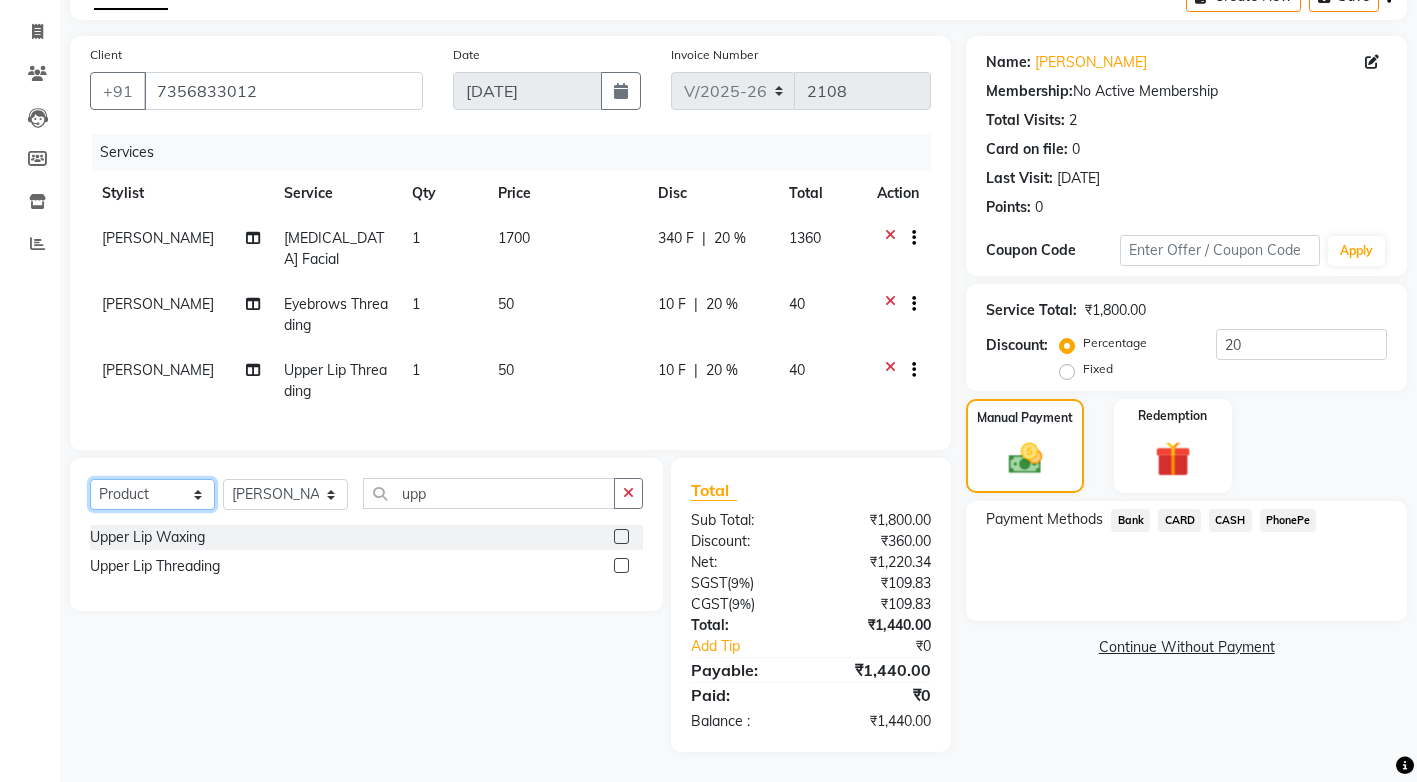 click on "Select  Service  Product  Membership  Package Voucher Prepaid Gift Card" 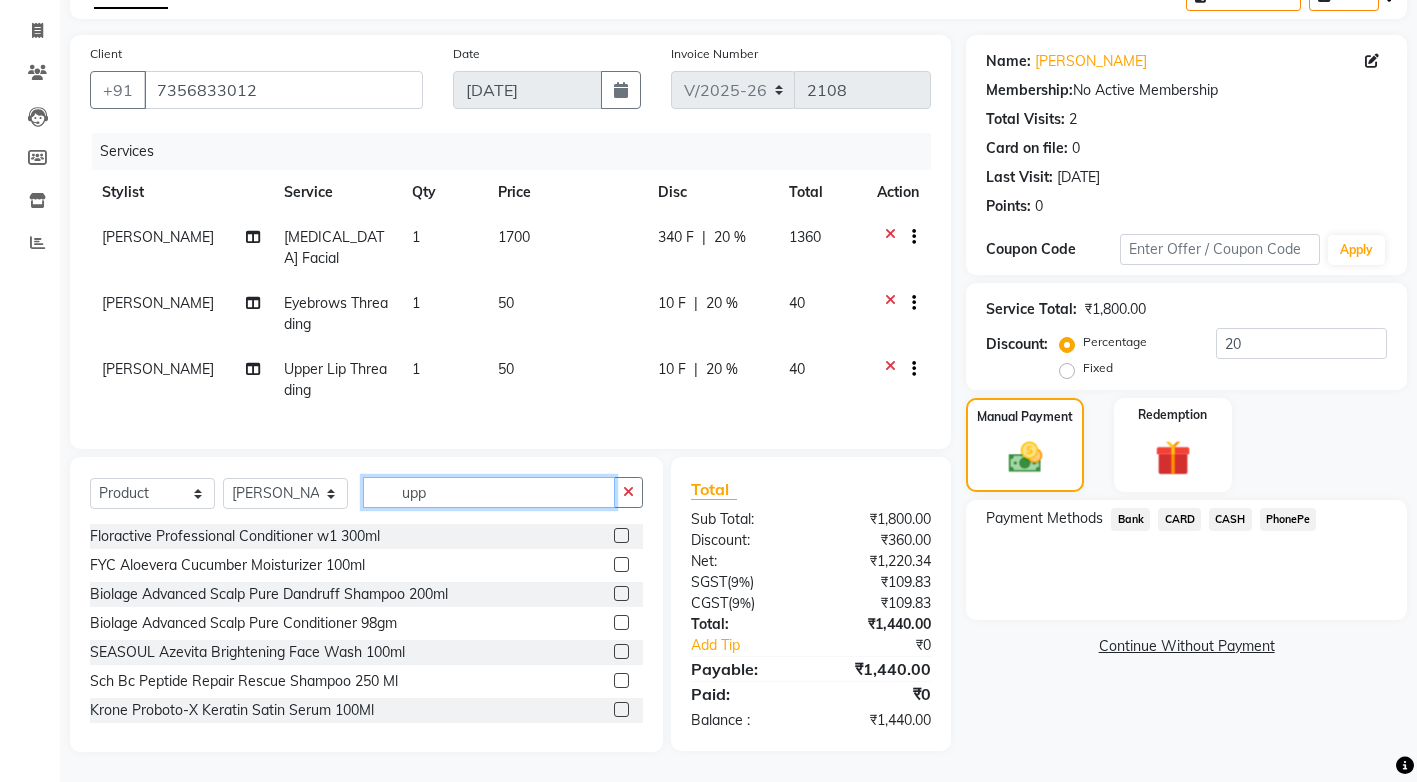 click on "upp" 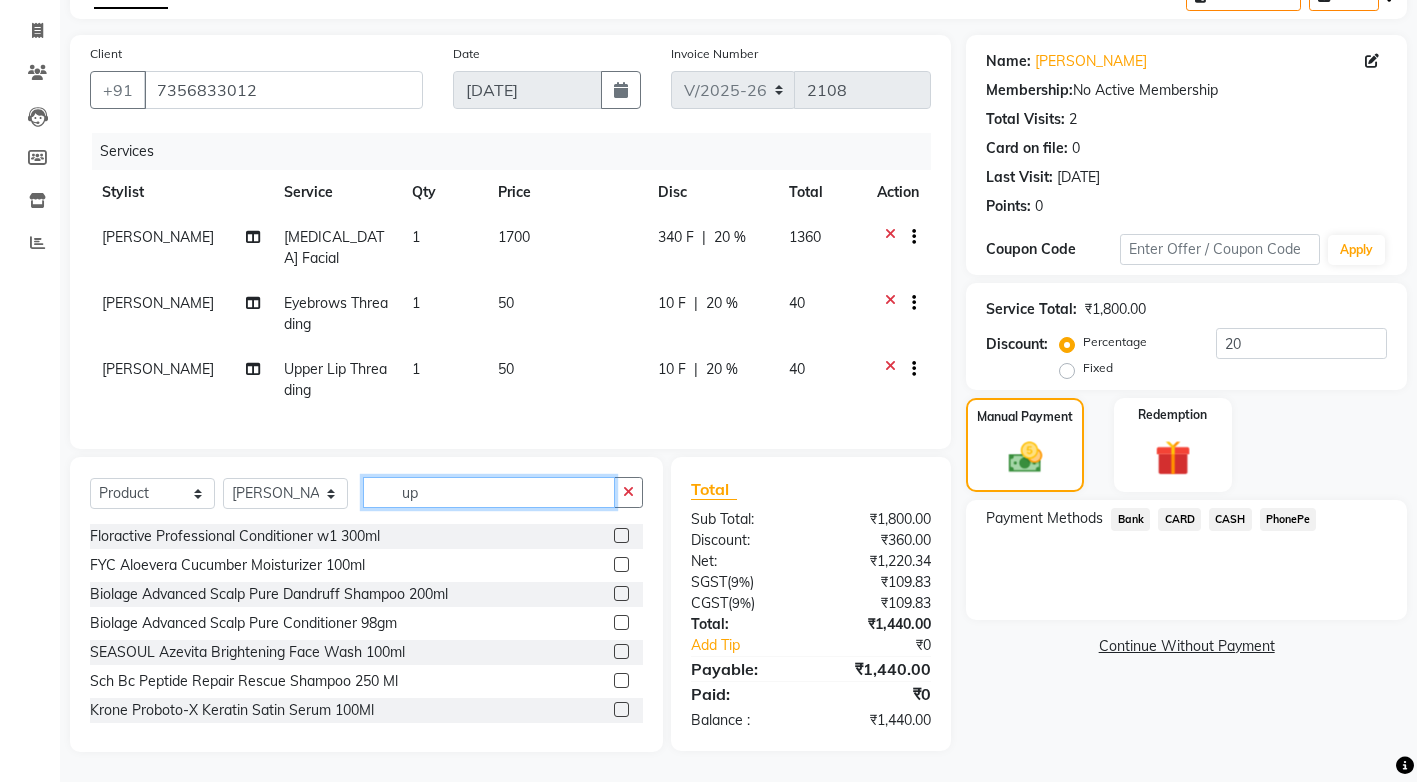 type on "u" 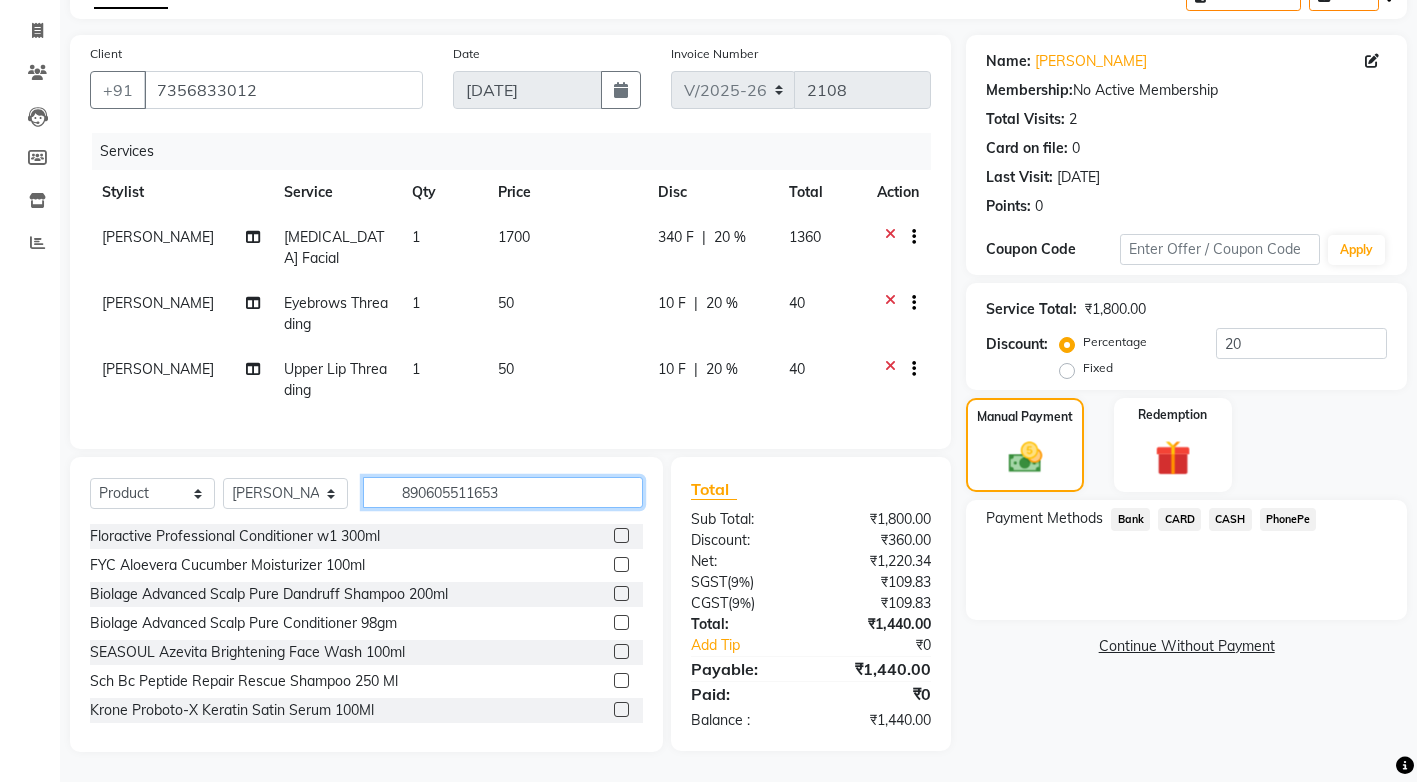 type on "8906055116531" 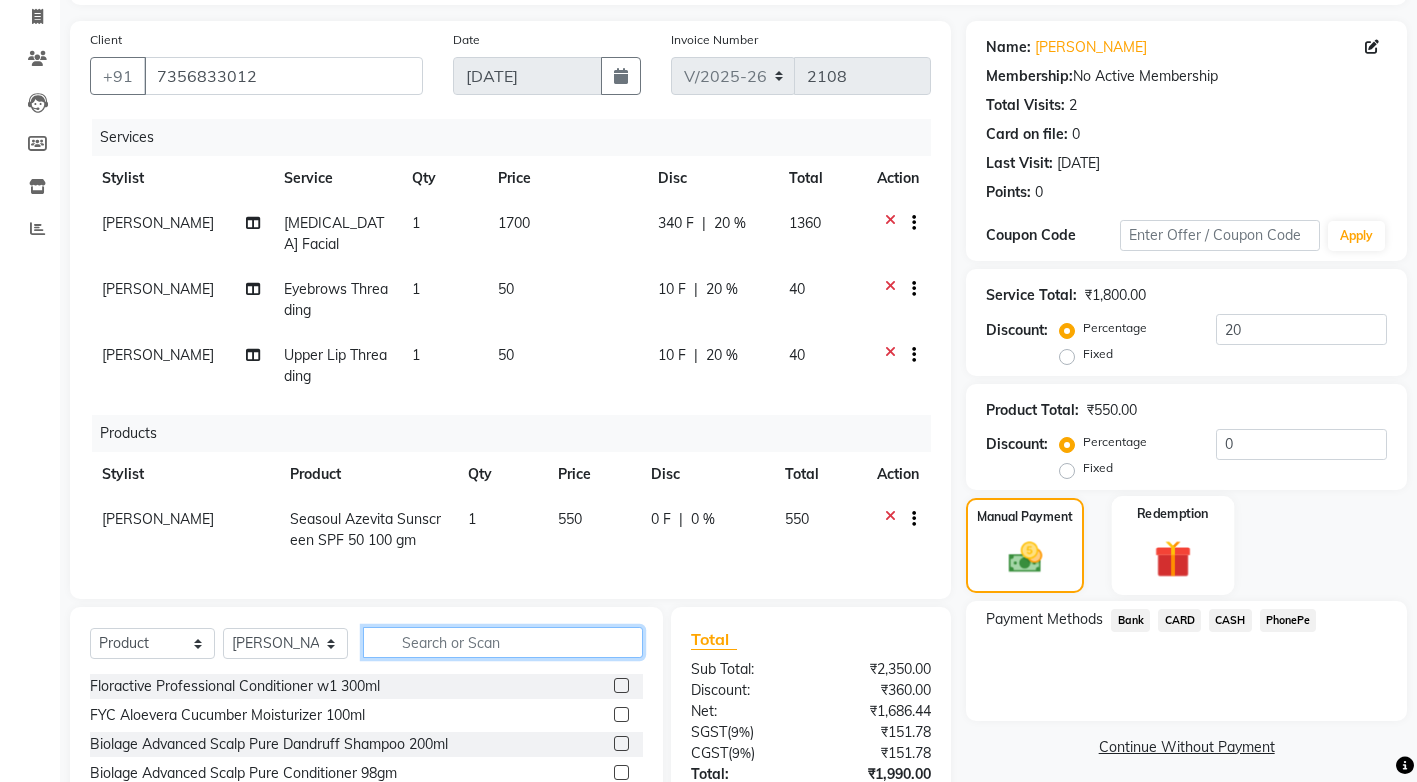 scroll, scrollTop: 294, scrollLeft: 0, axis: vertical 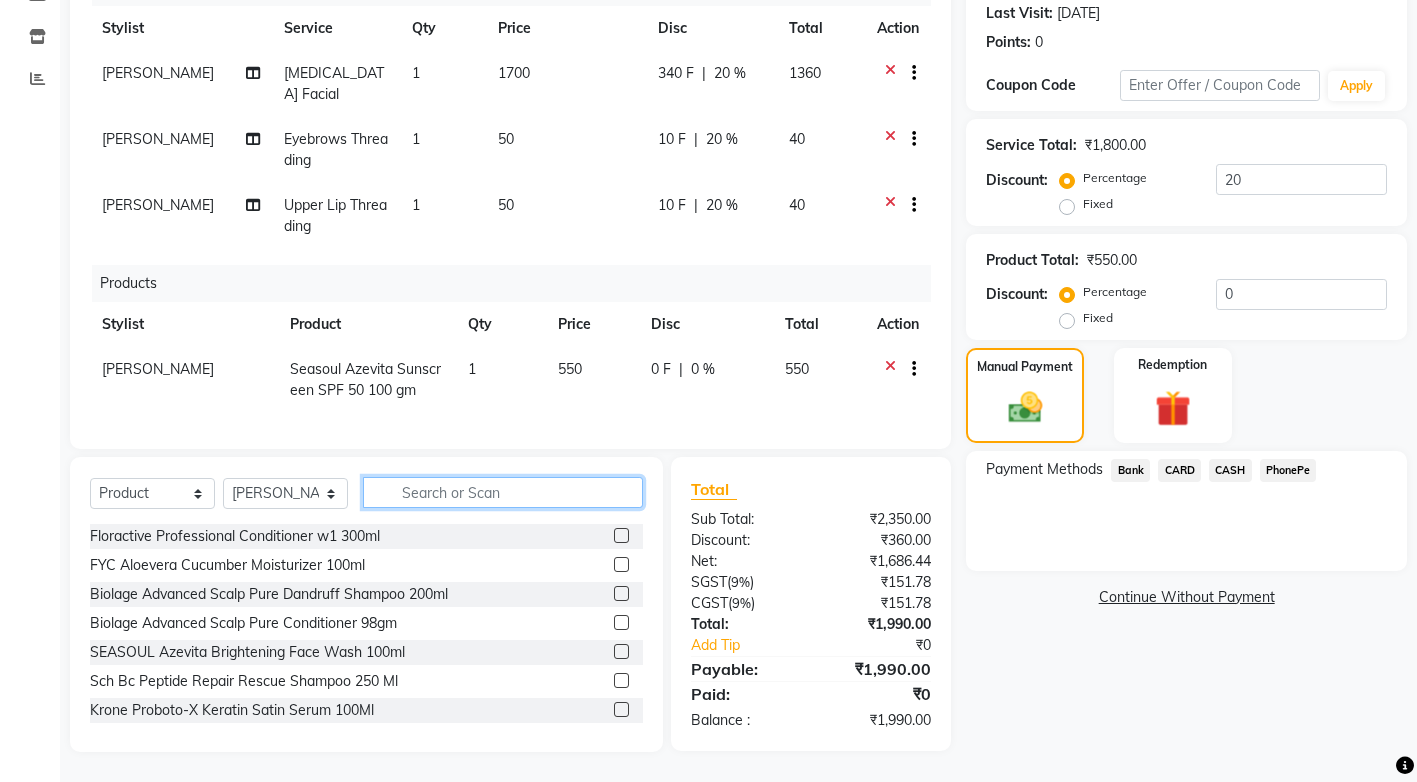 type 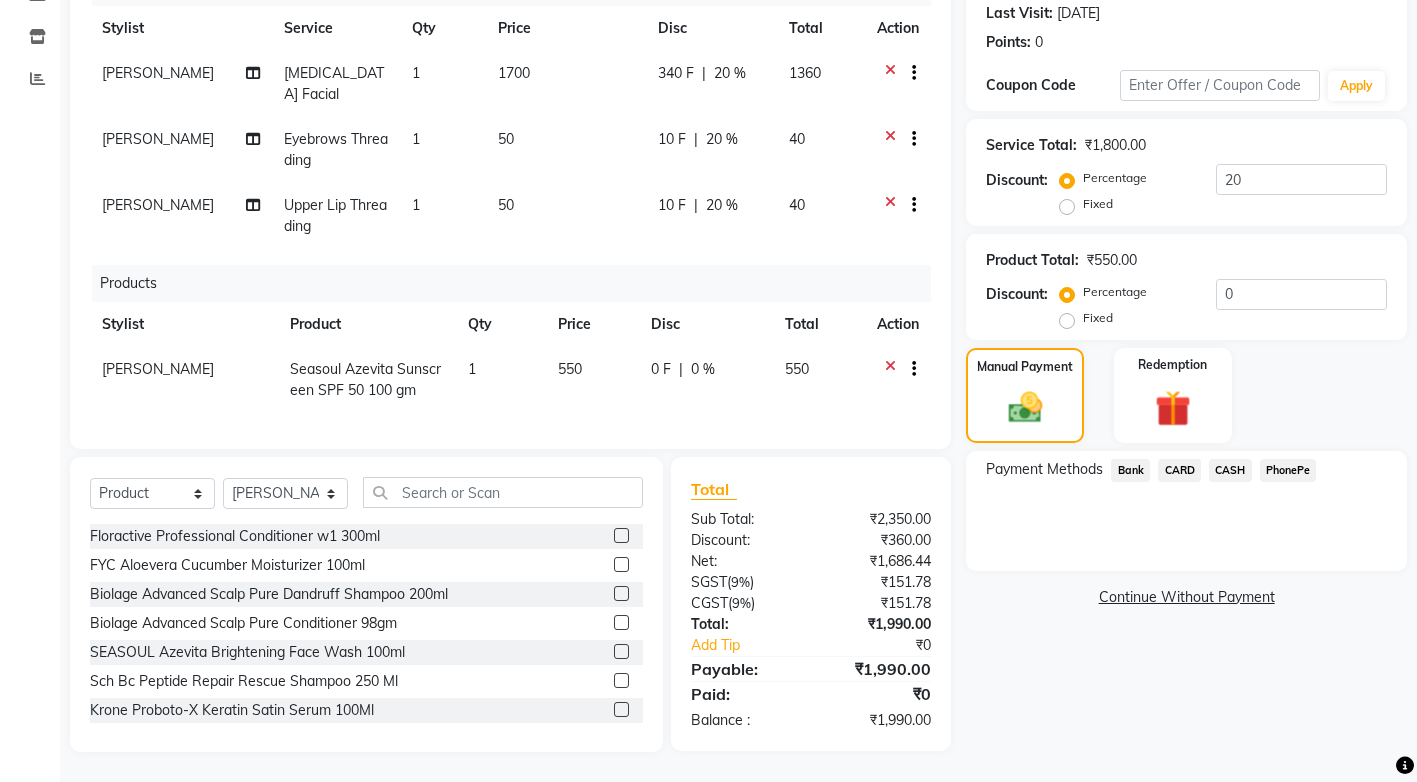 click on "PhonePe" 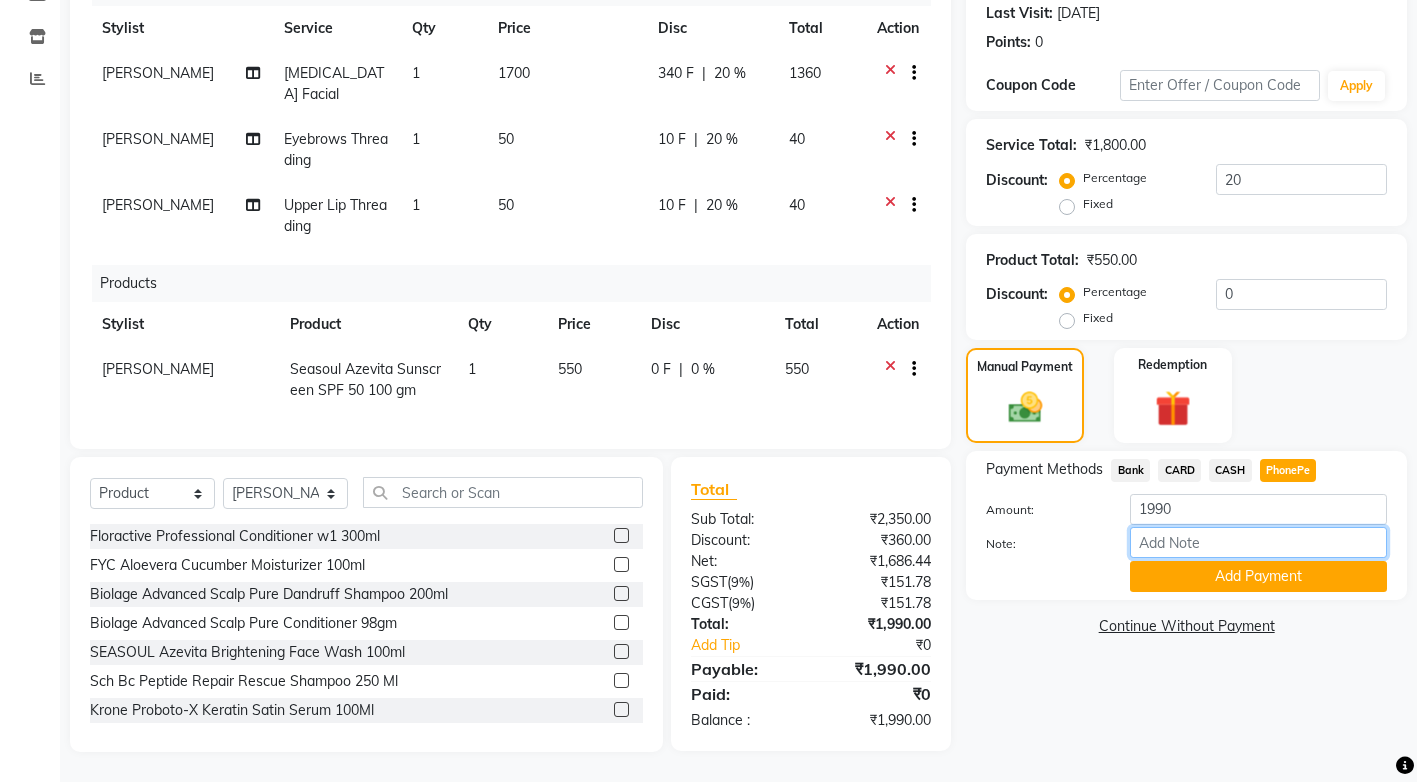 click on "Note:" at bounding box center (1258, 542) 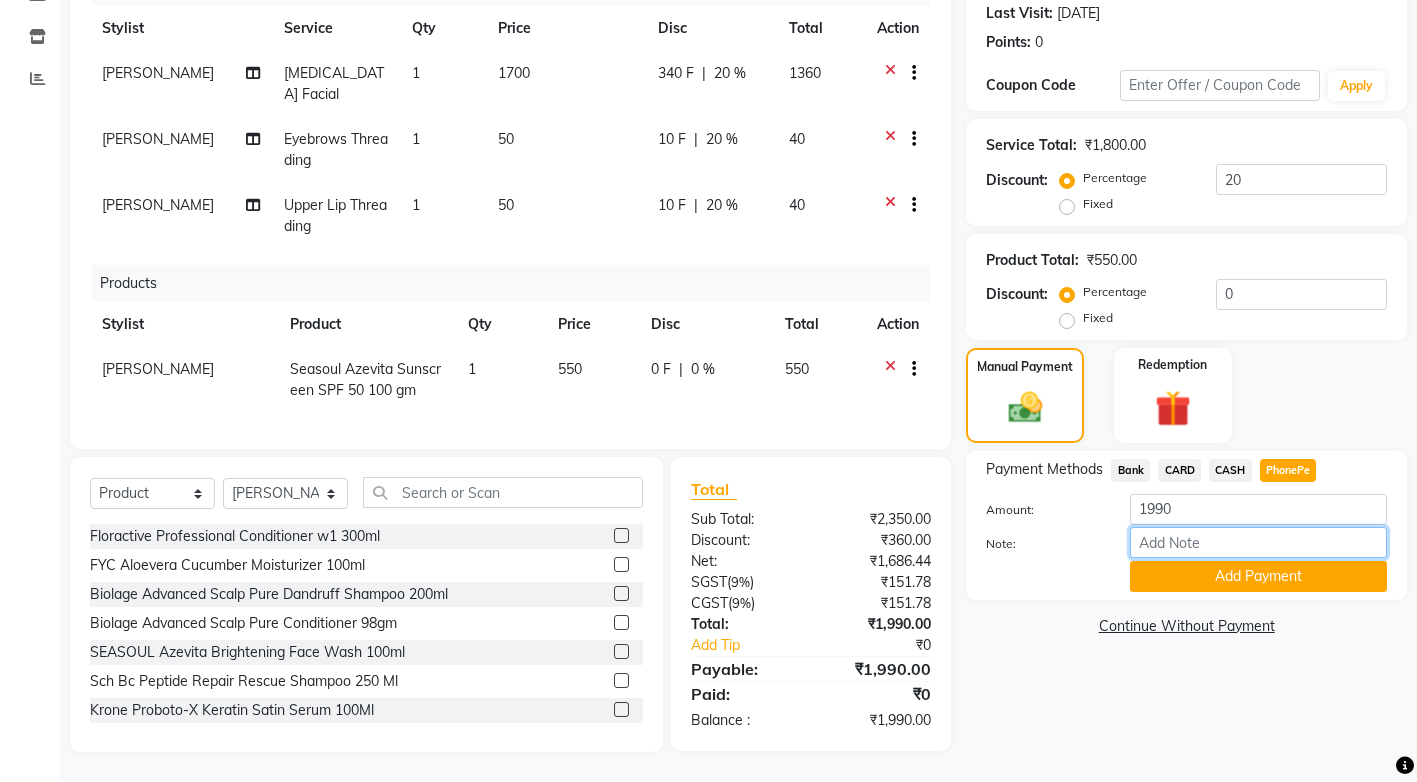 type on "vismaya vaisakh" 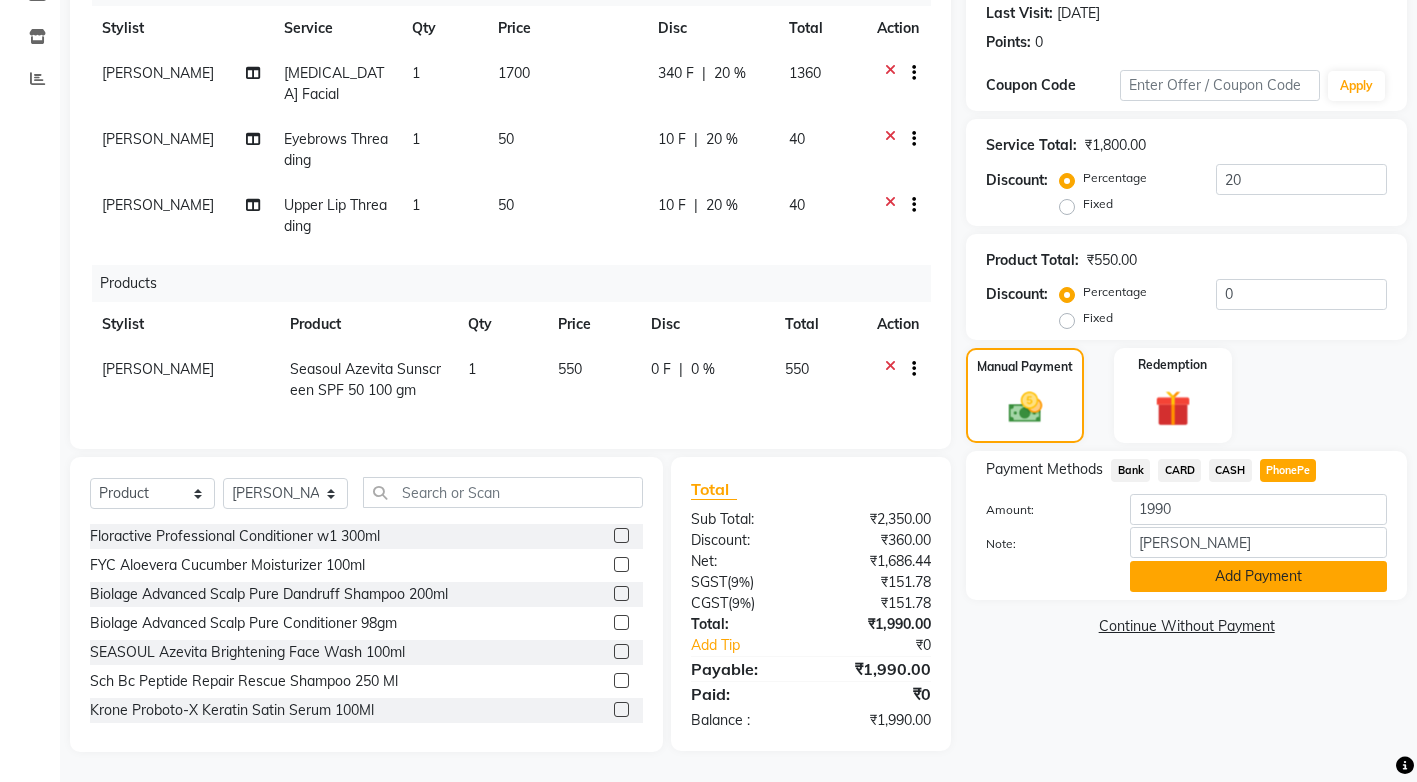 click on "Add Payment" 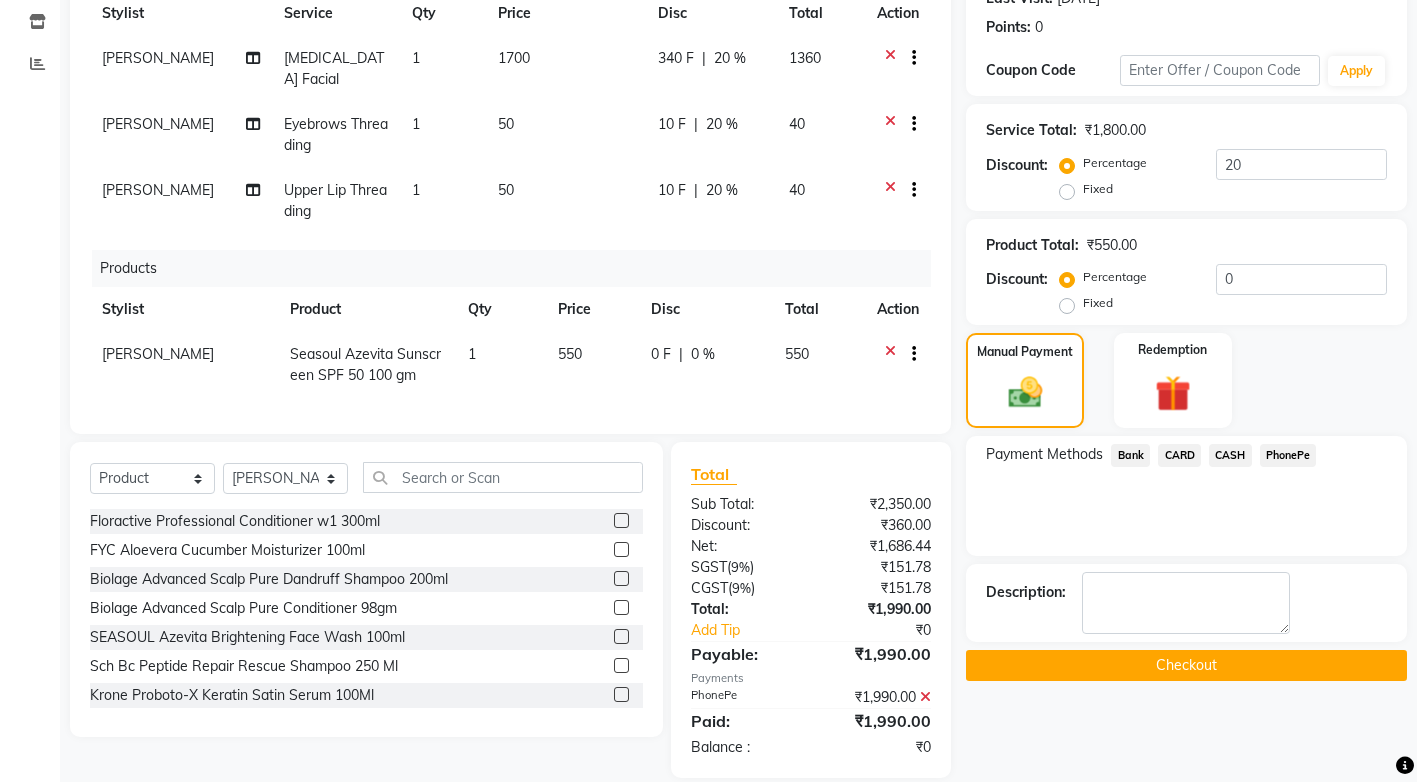 scroll, scrollTop: 335, scrollLeft: 0, axis: vertical 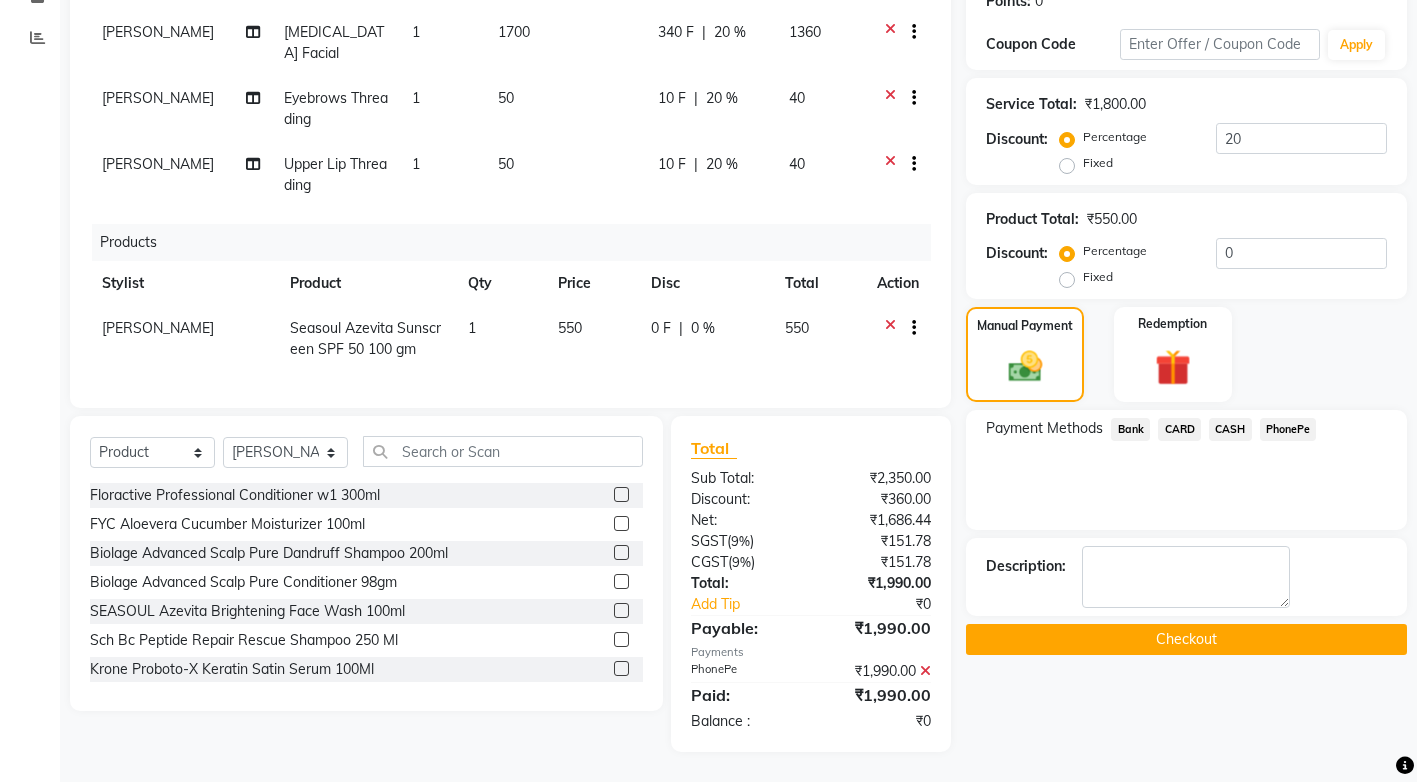 click on "Checkout" 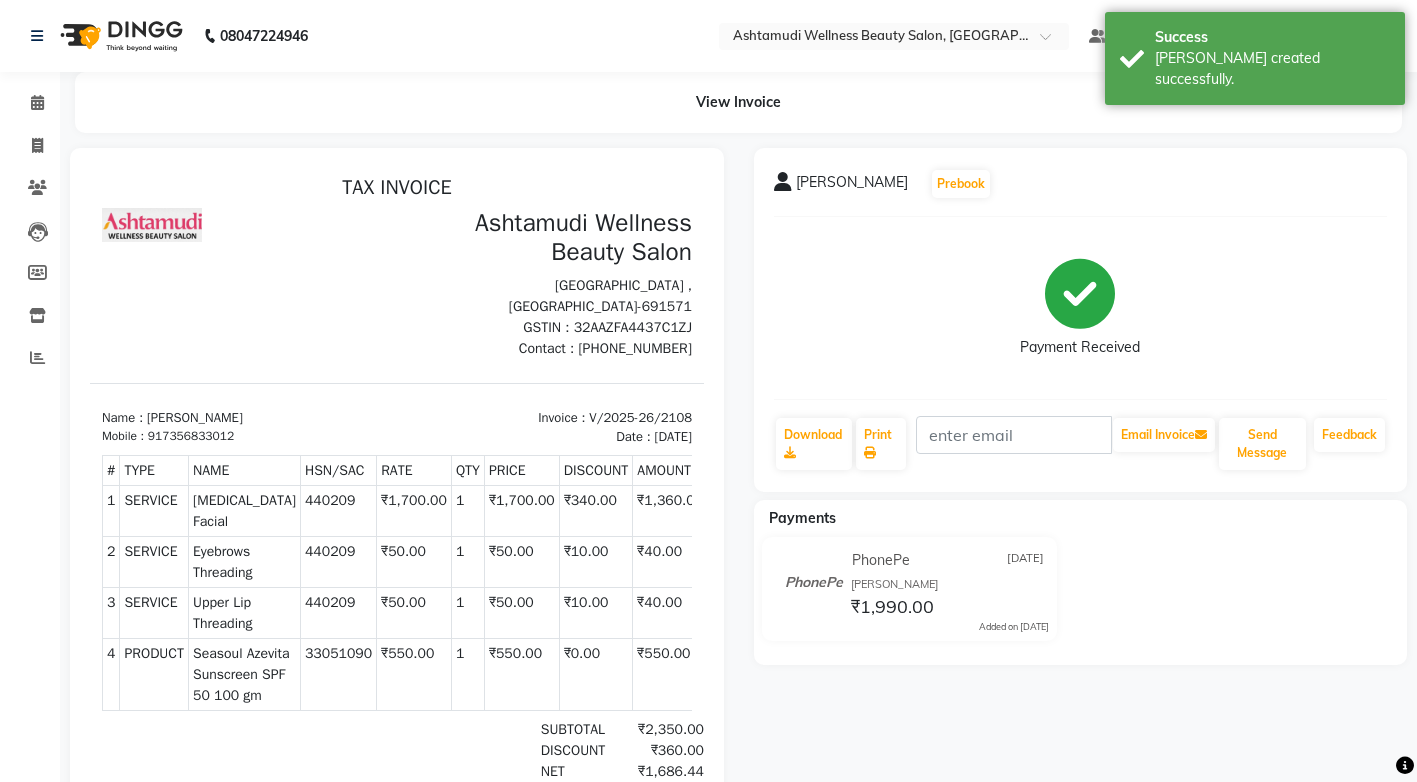 scroll, scrollTop: 0, scrollLeft: 0, axis: both 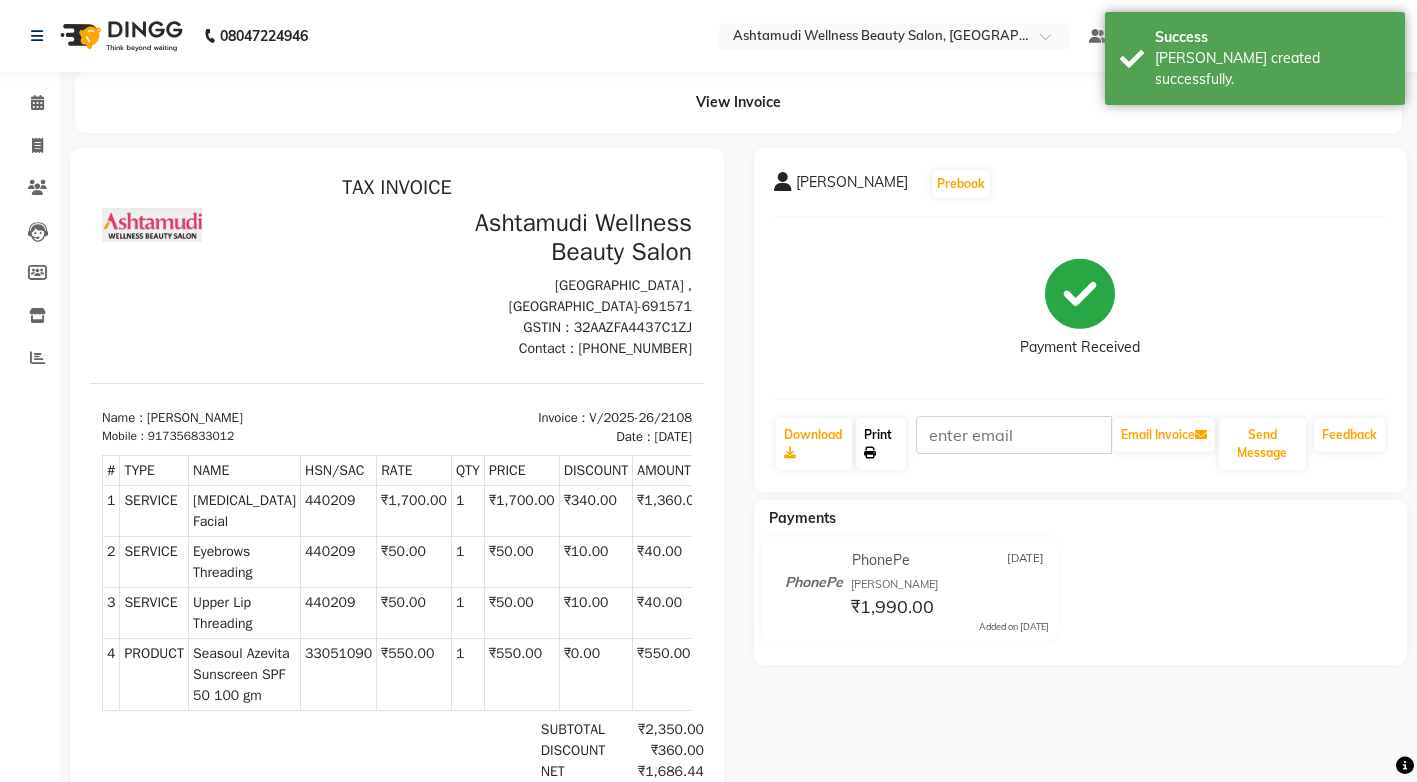 click on "Print" 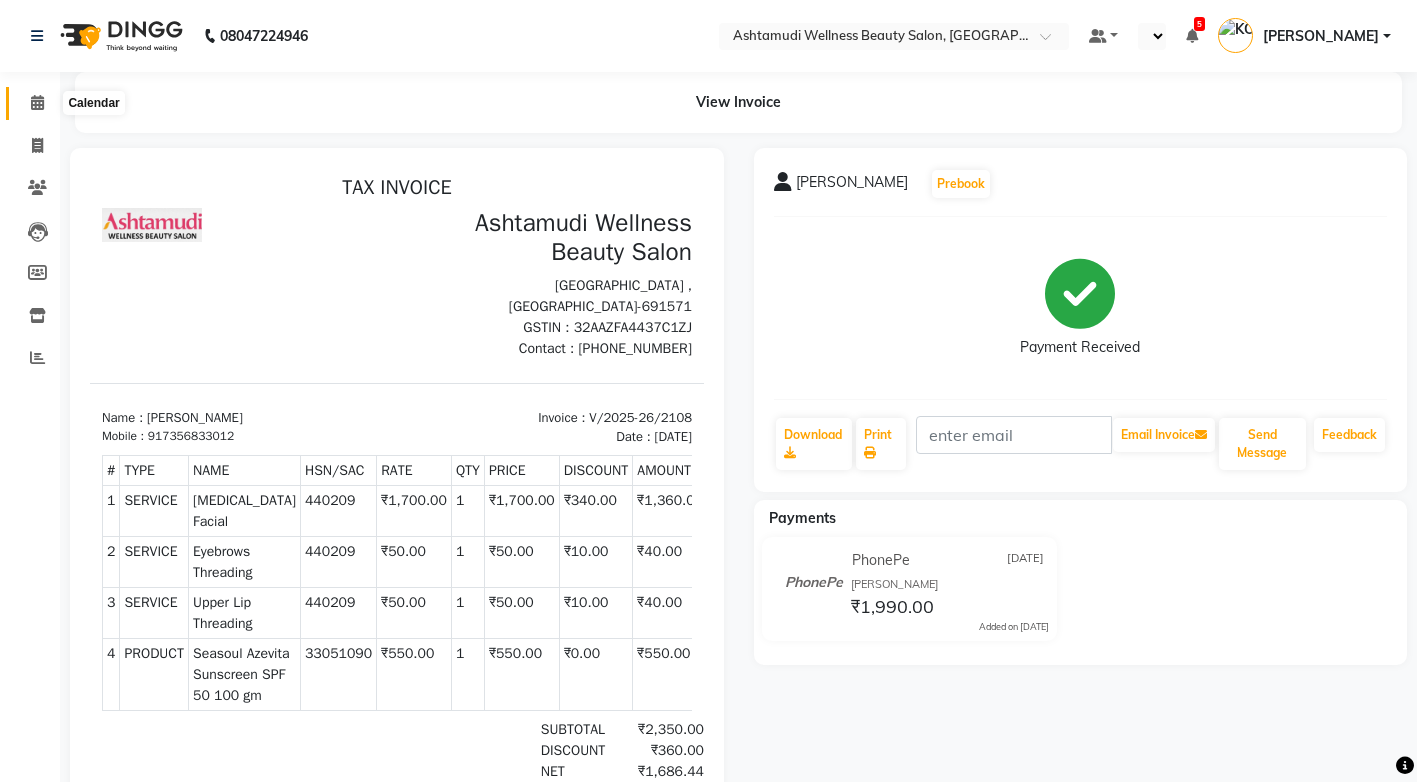 click 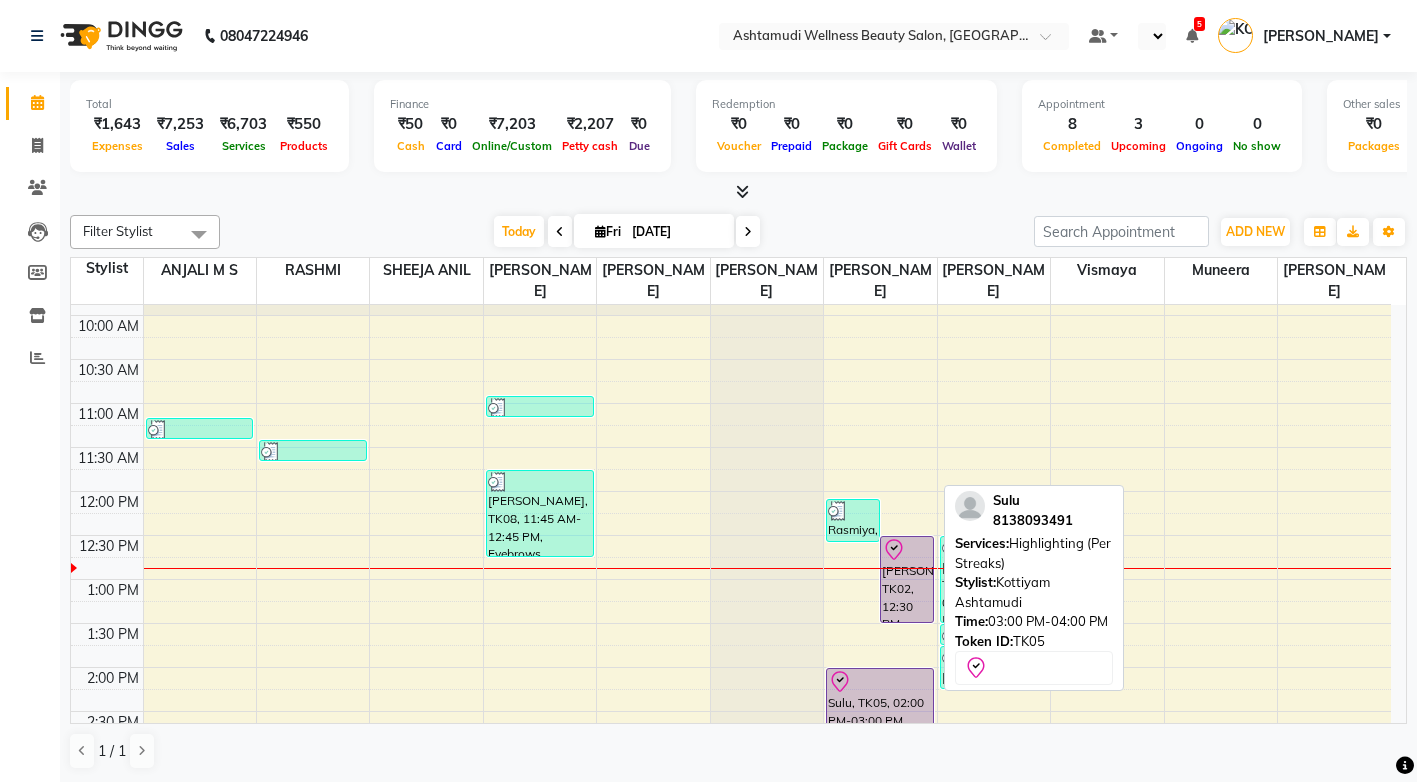 scroll, scrollTop: 0, scrollLeft: 0, axis: both 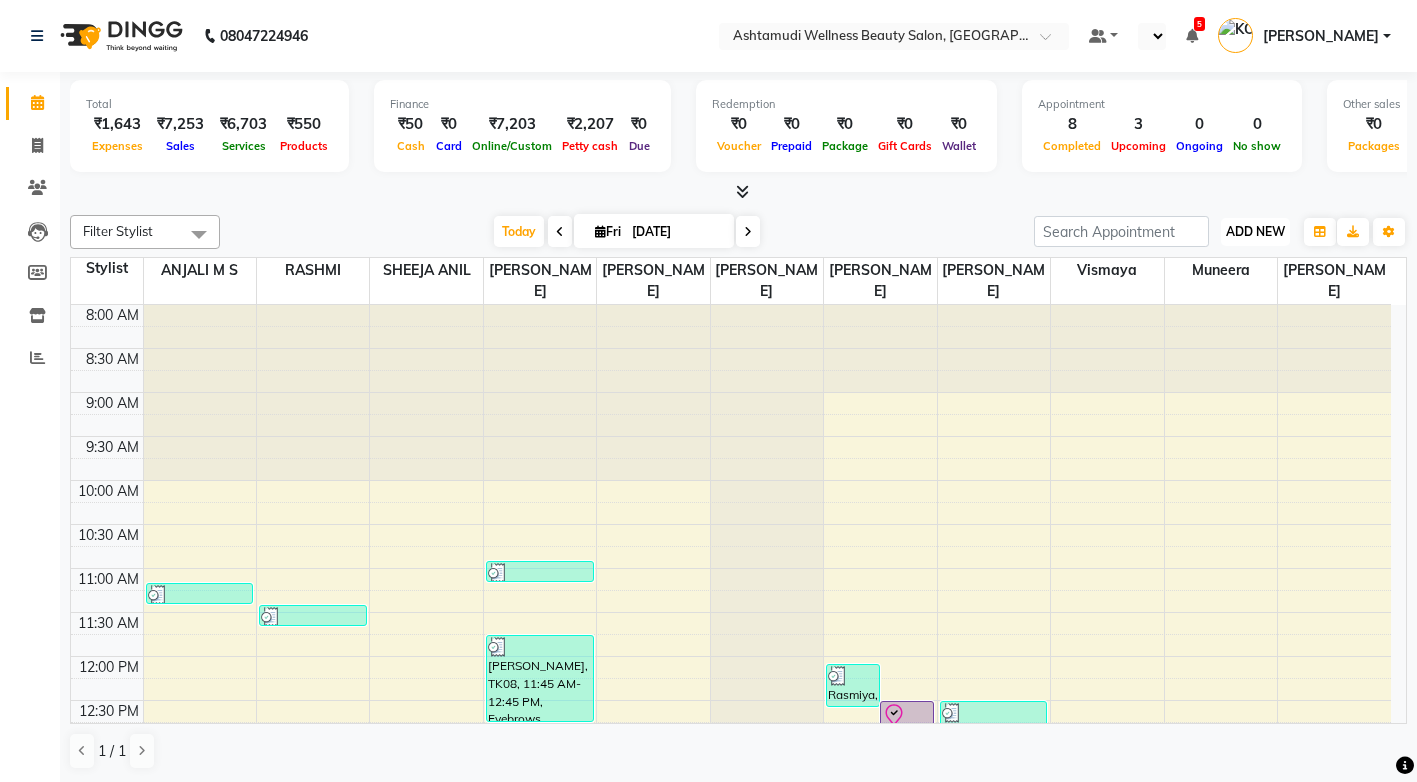 click on "ADD NEW" at bounding box center (1255, 231) 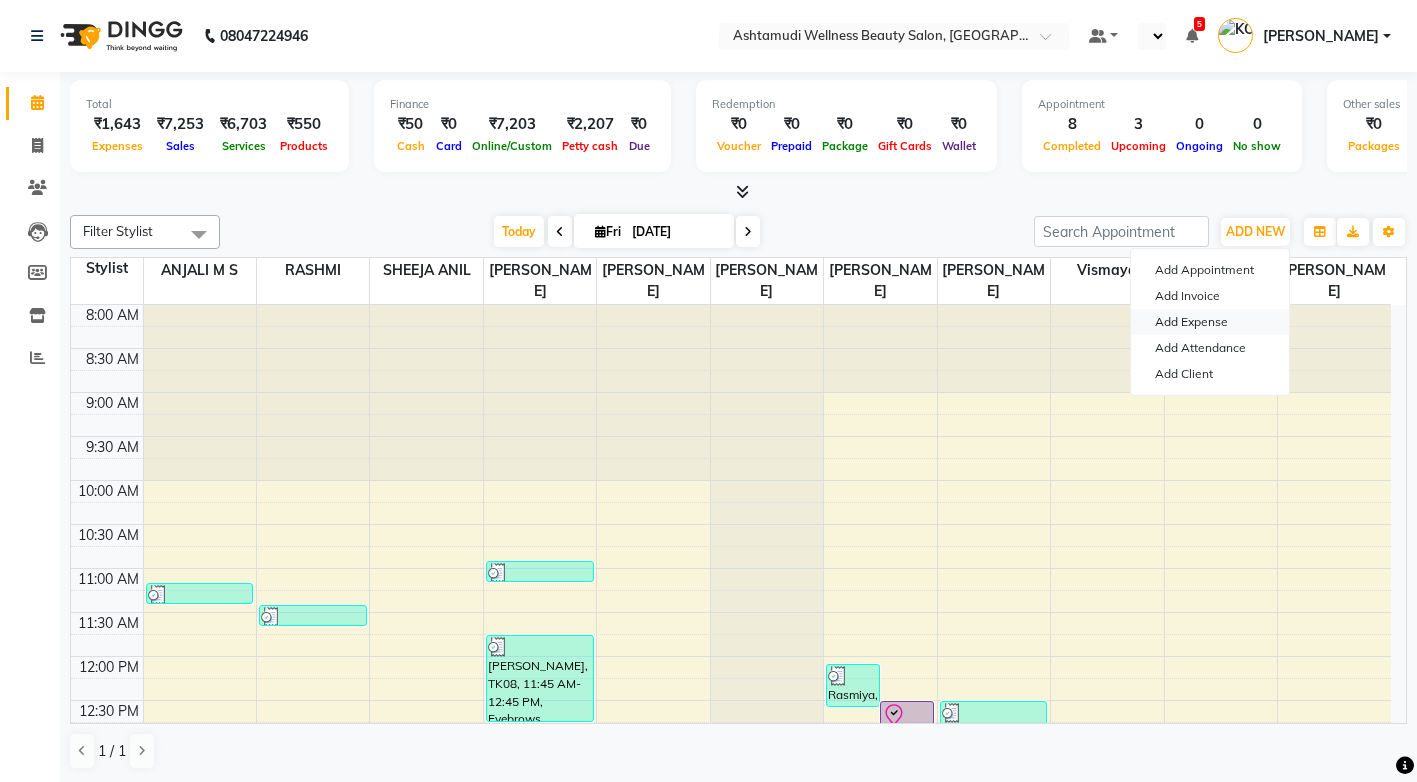 click on "Add Expense" at bounding box center (1210, 322) 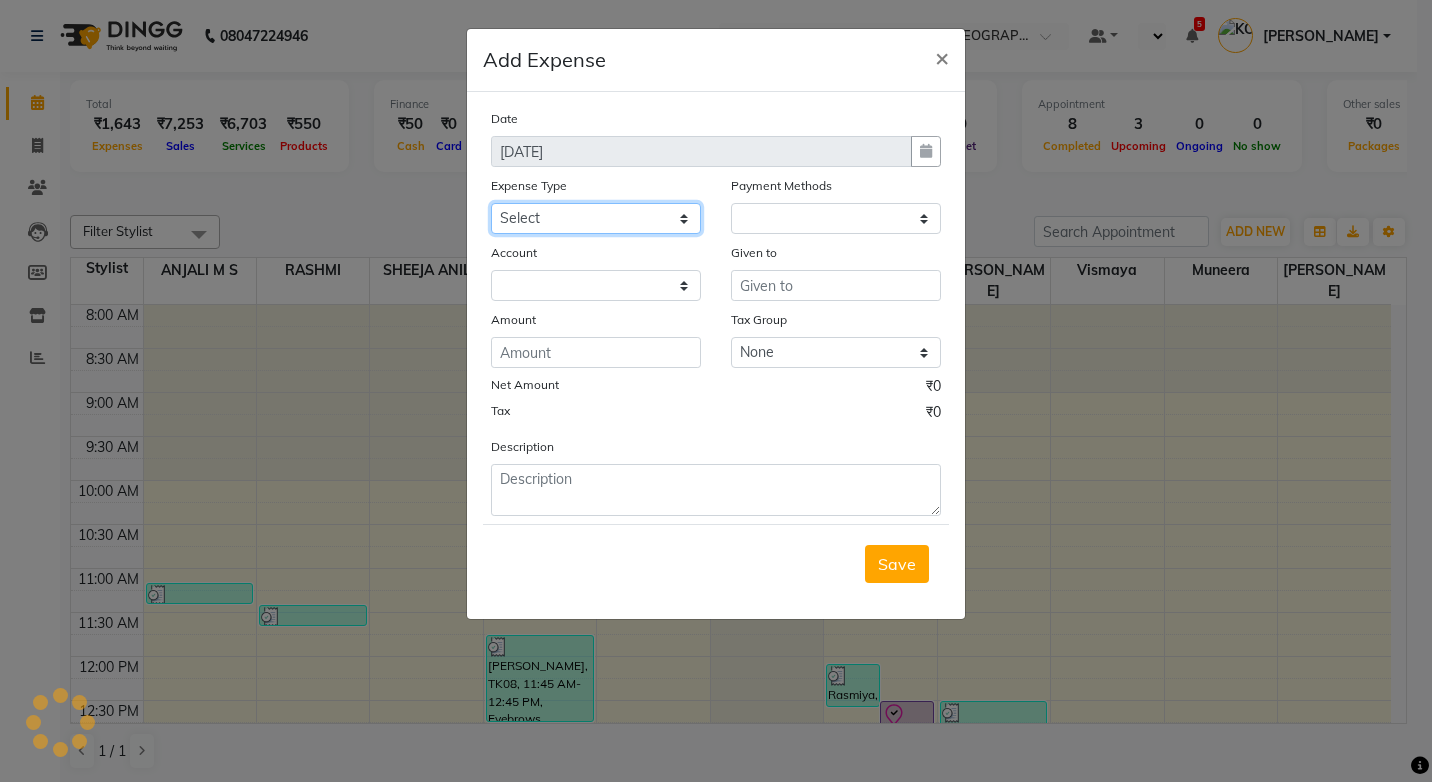 click on "Select ACCOMODATION EXPENSES ADVERTISEMENT SALES PROMOTIONAL EXPENSES Bonus BRIDAL ACCESSORIES REFUND BRIDAL COMMISSION BRIDAL FOOD BRIDAL INCENTIVES BRIDAL ORNAMENTS REFUND BRIDAL TA CASH DEPOSIT RAK BANK COMPUTER ACCESSORIES MOBILE PHONE Donation and Charity Expenses ELECTRICITY CHARGES ELECTRONICS FITTINGS Event Expense FISH FOOD EXPENSES FOOD REFRESHMENT FOR CLIENTS FOOD REFRESHMENT FOR STAFFS Freight And Forwarding Charges FUEL FOR GENERATOR FURNITURE AND EQUIPMENTS Gifts for Clients GIFTS FOR STAFFS GOKULAM CHITS HOSTEL RENT LAUNDRY EXPENSES LICENSE OTHER FEES LOADING UNLOADING CHARGES Medical Expenses MEHNDI PAYMENTS MISCELLANEOUS EXPENSES NEWSPAPER PERIODICALS Ornaments Maintenance Expense OVERTIME ALLOWANCES Payment For Pest Control Perfomance based incentives POSTAGE COURIER CHARGES Printing PRINTING STATIONERY EXPENSES PROFESSIONAL TAX REPAIRS MAINTENANCE ROUND OFF Salary SALARY ADVANCE Sales Incentives Membership Card SALES INCENTIVES PRODUCT SALES INCENTIVES SERVICES SALON ESSENTIALS SALON RENT" 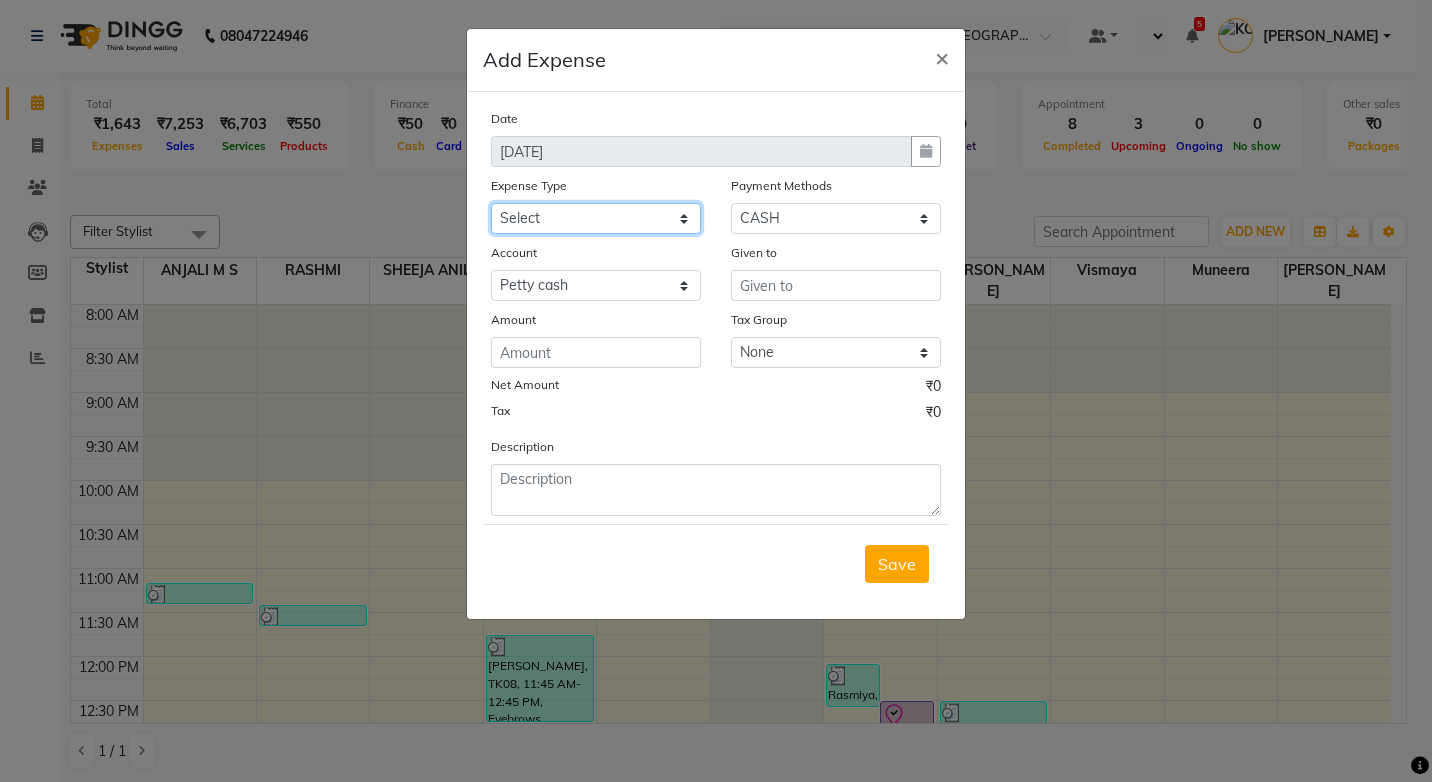 select on "6188" 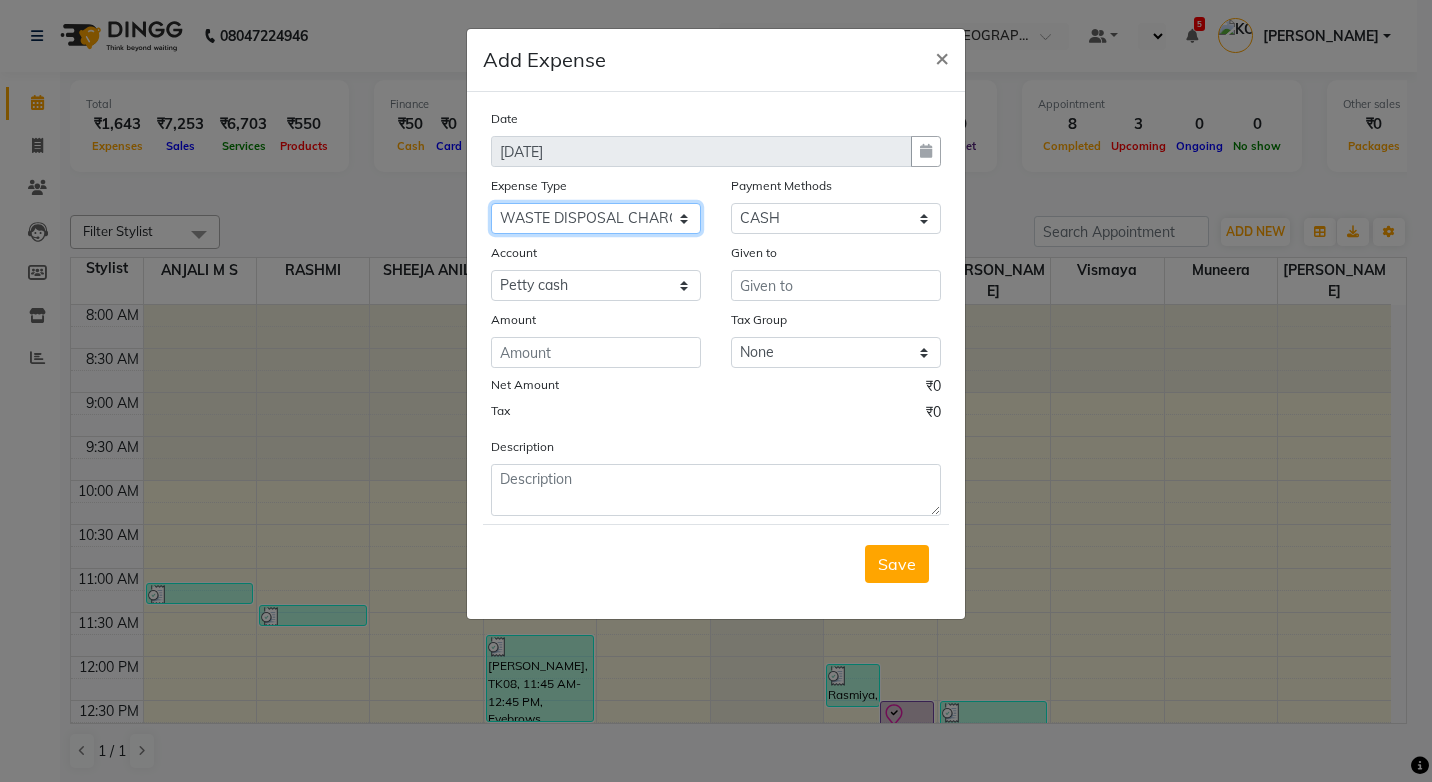 click on "Select ACCOMODATION EXPENSES ADVERTISEMENT SALES PROMOTIONAL EXPENSES Bonus BRIDAL ACCESSORIES REFUND BRIDAL COMMISSION BRIDAL FOOD BRIDAL INCENTIVES BRIDAL ORNAMENTS REFUND BRIDAL TA CASH DEPOSIT RAK BANK COMPUTER ACCESSORIES MOBILE PHONE Donation and Charity Expenses ELECTRICITY CHARGES ELECTRONICS FITTINGS Event Expense FISH FOOD EXPENSES FOOD REFRESHMENT FOR CLIENTS FOOD REFRESHMENT FOR STAFFS Freight And Forwarding Charges FUEL FOR GENERATOR FURNITURE AND EQUIPMENTS Gifts for Clients GIFTS FOR STAFFS GOKULAM CHITS HOSTEL RENT LAUNDRY EXPENSES LICENSE OTHER FEES LOADING UNLOADING CHARGES Medical Expenses MEHNDI PAYMENTS MISCELLANEOUS EXPENSES NEWSPAPER PERIODICALS Ornaments Maintenance Expense OVERTIME ALLOWANCES Payment For Pest Control Perfomance based incentives POSTAGE COURIER CHARGES Printing PRINTING STATIONERY EXPENSES PROFESSIONAL TAX REPAIRS MAINTENANCE ROUND OFF Salary SALARY ADVANCE Sales Incentives Membership Card SALES INCENTIVES PRODUCT SALES INCENTIVES SERVICES SALON ESSENTIALS SALON RENT" 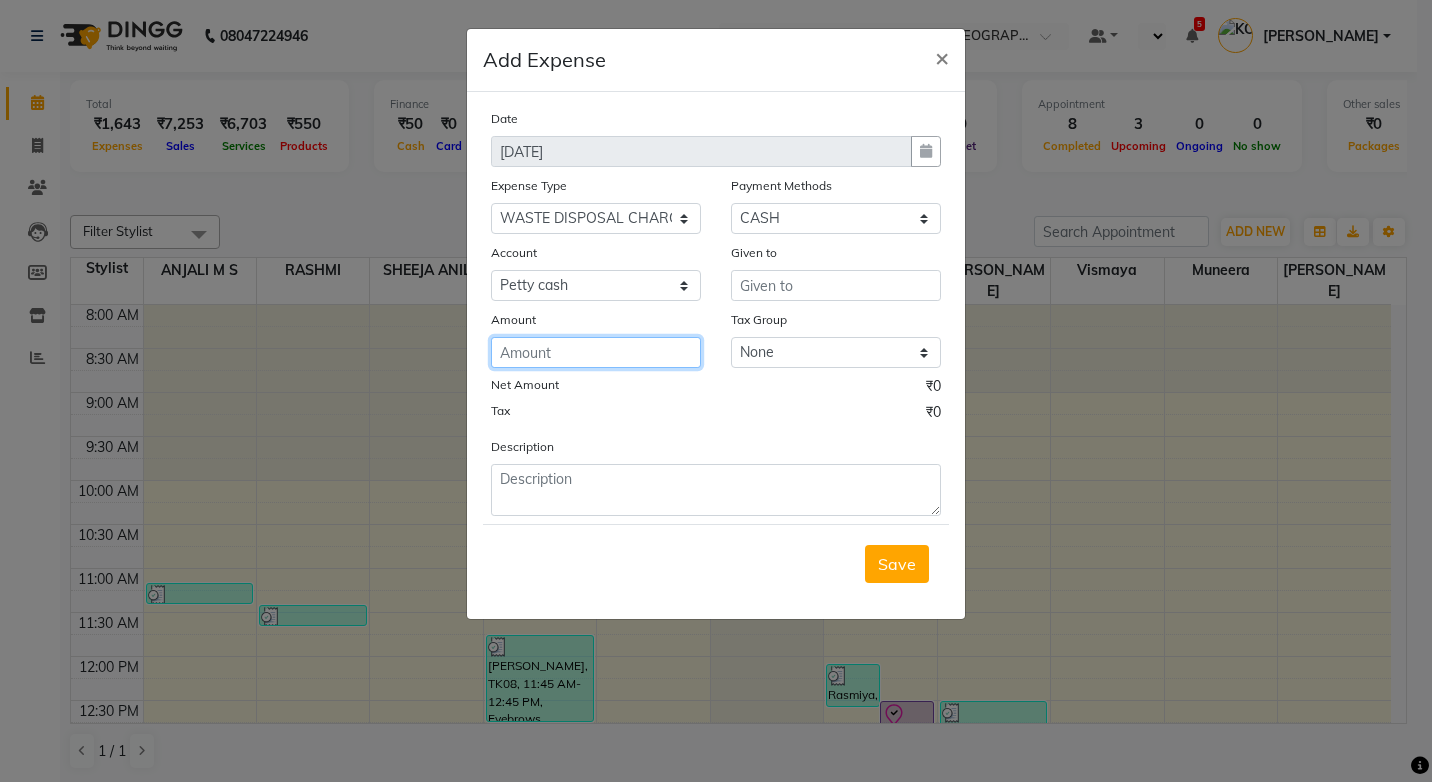 click 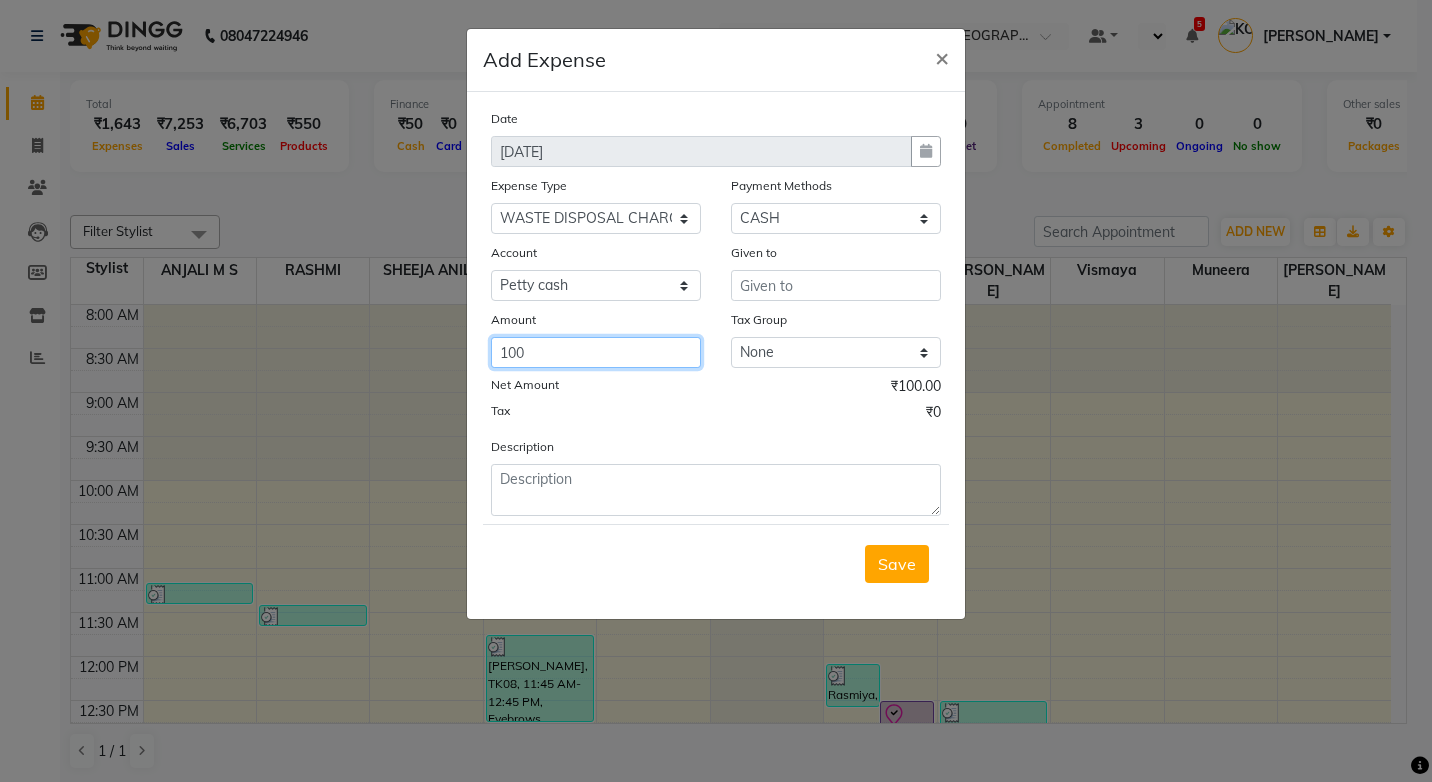 type on "100" 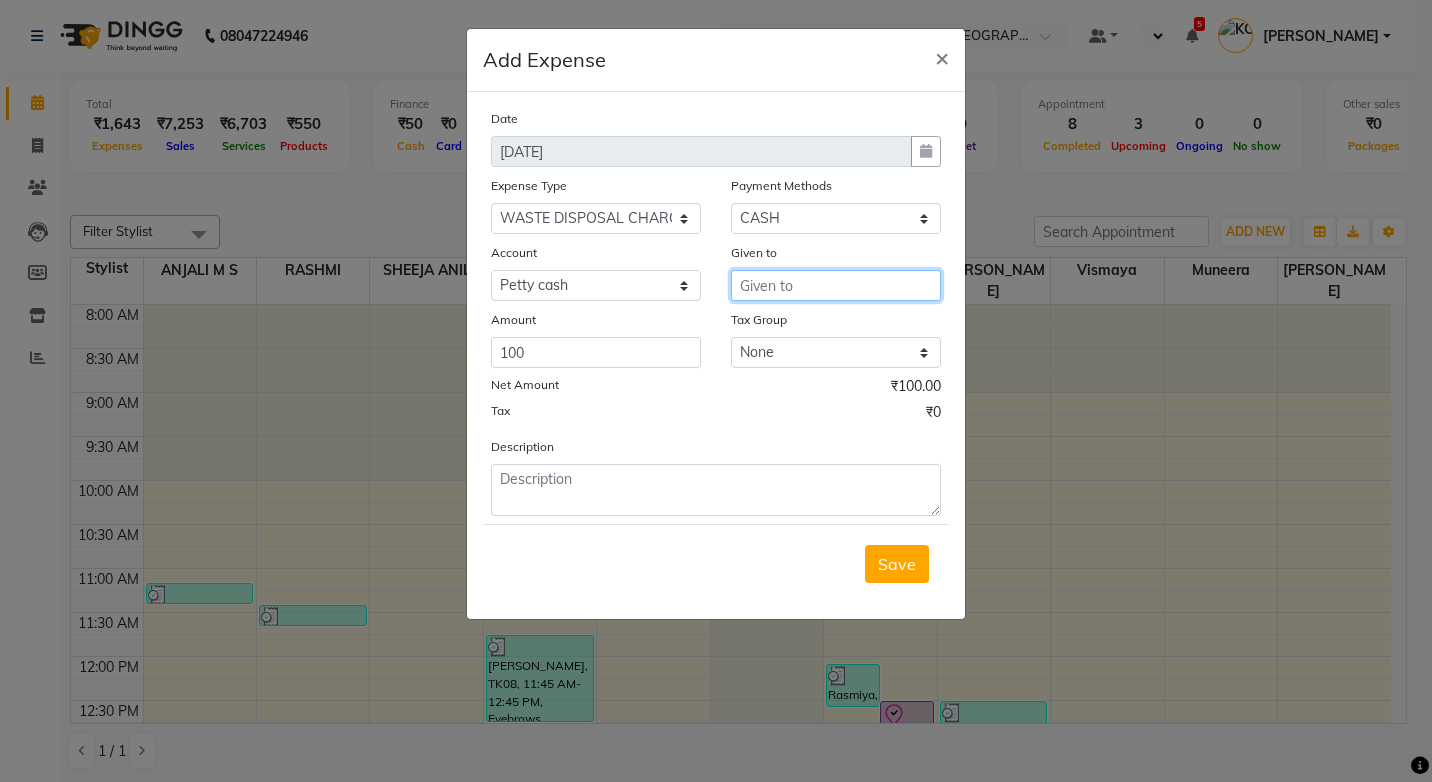 click at bounding box center (836, 285) 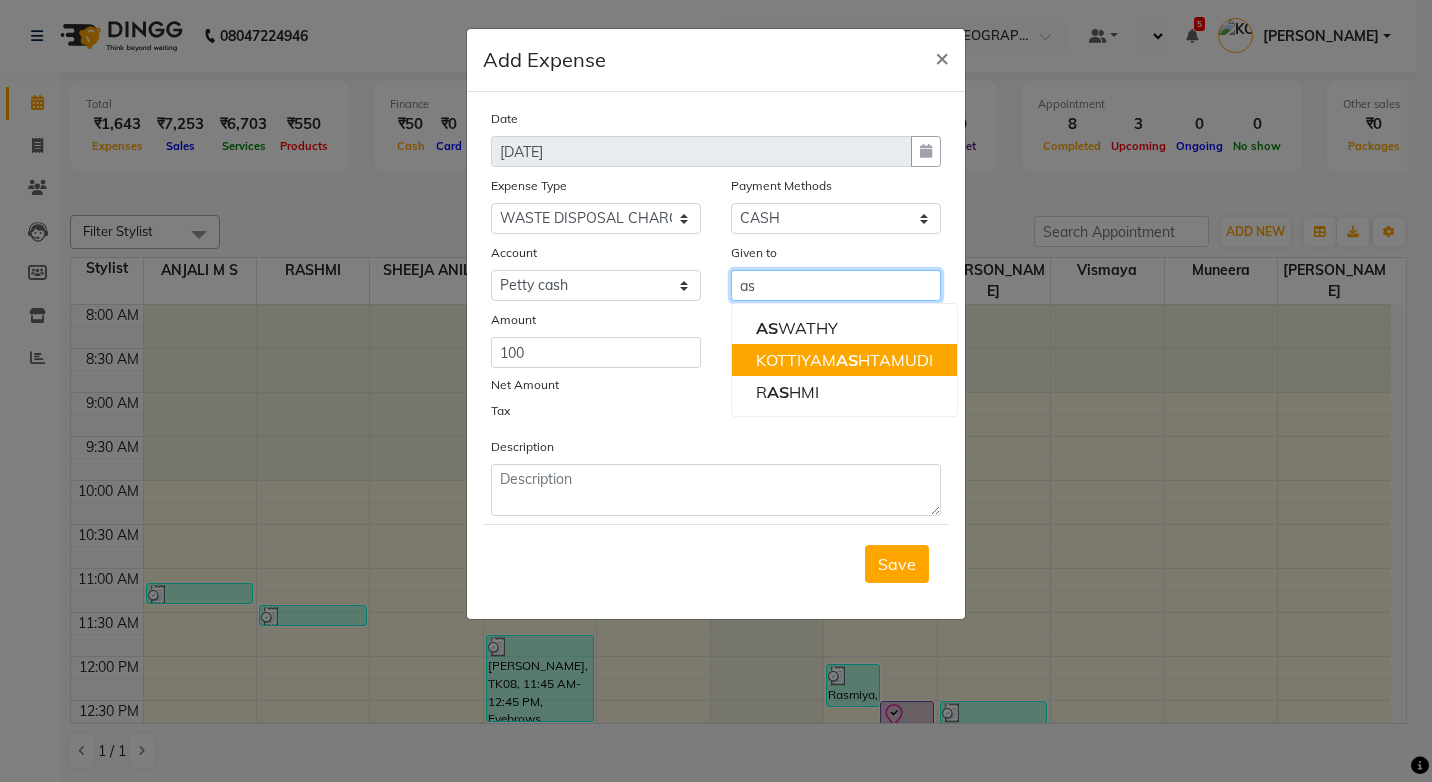 click on "KOTTIYAM  AS HTAMUDI" at bounding box center (844, 360) 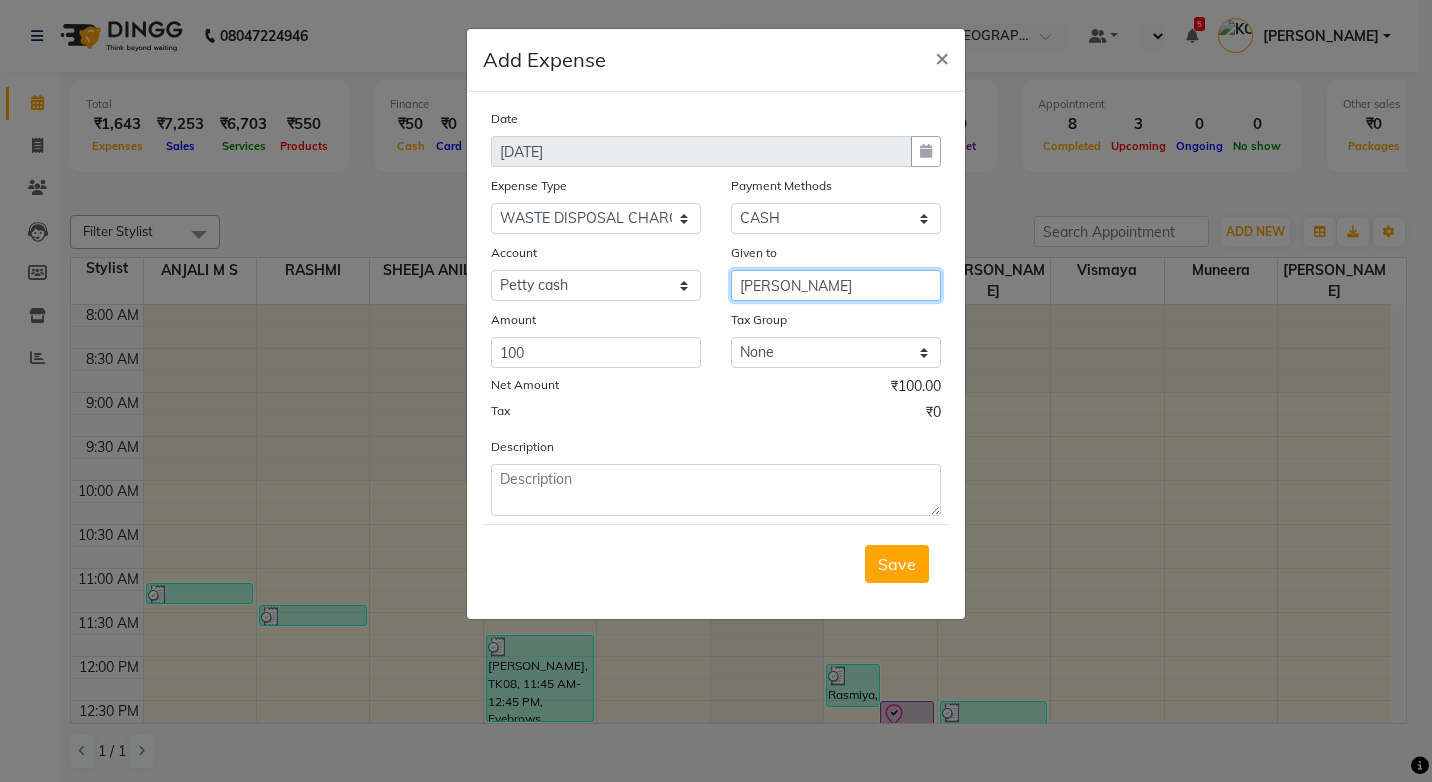 type on "[PERSON_NAME]" 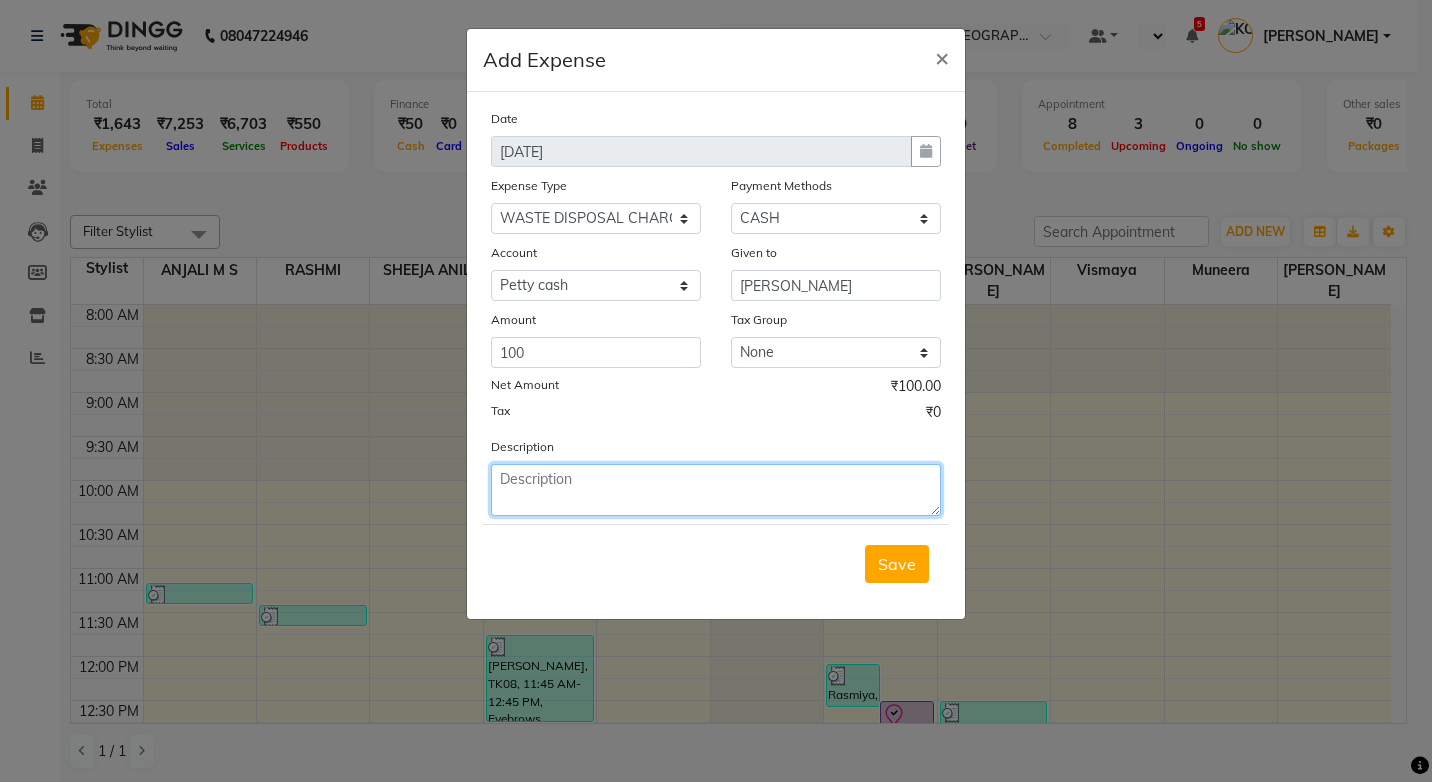 drag, startPoint x: 600, startPoint y: 496, endPoint x: 601, endPoint y: 486, distance: 10.049875 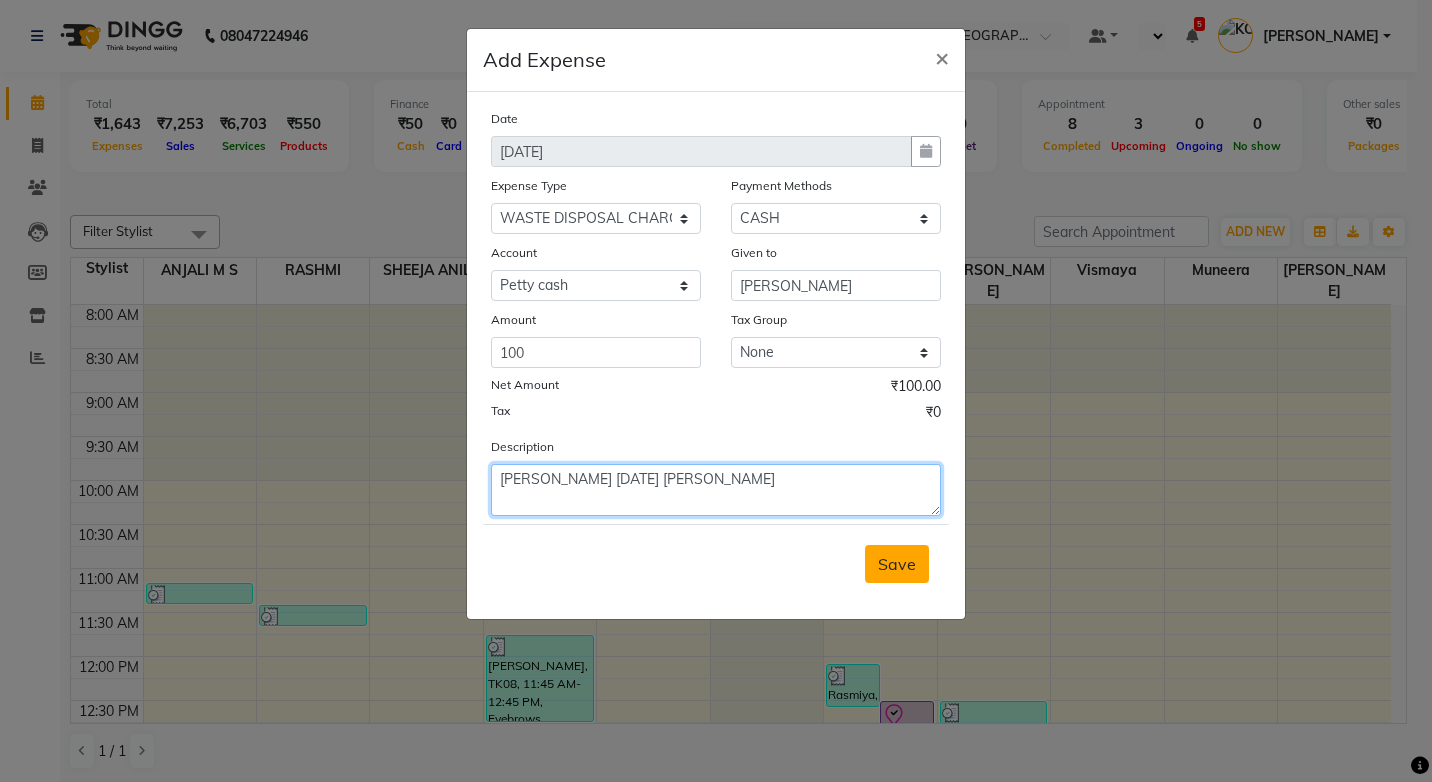 type on "Haritha karma sena" 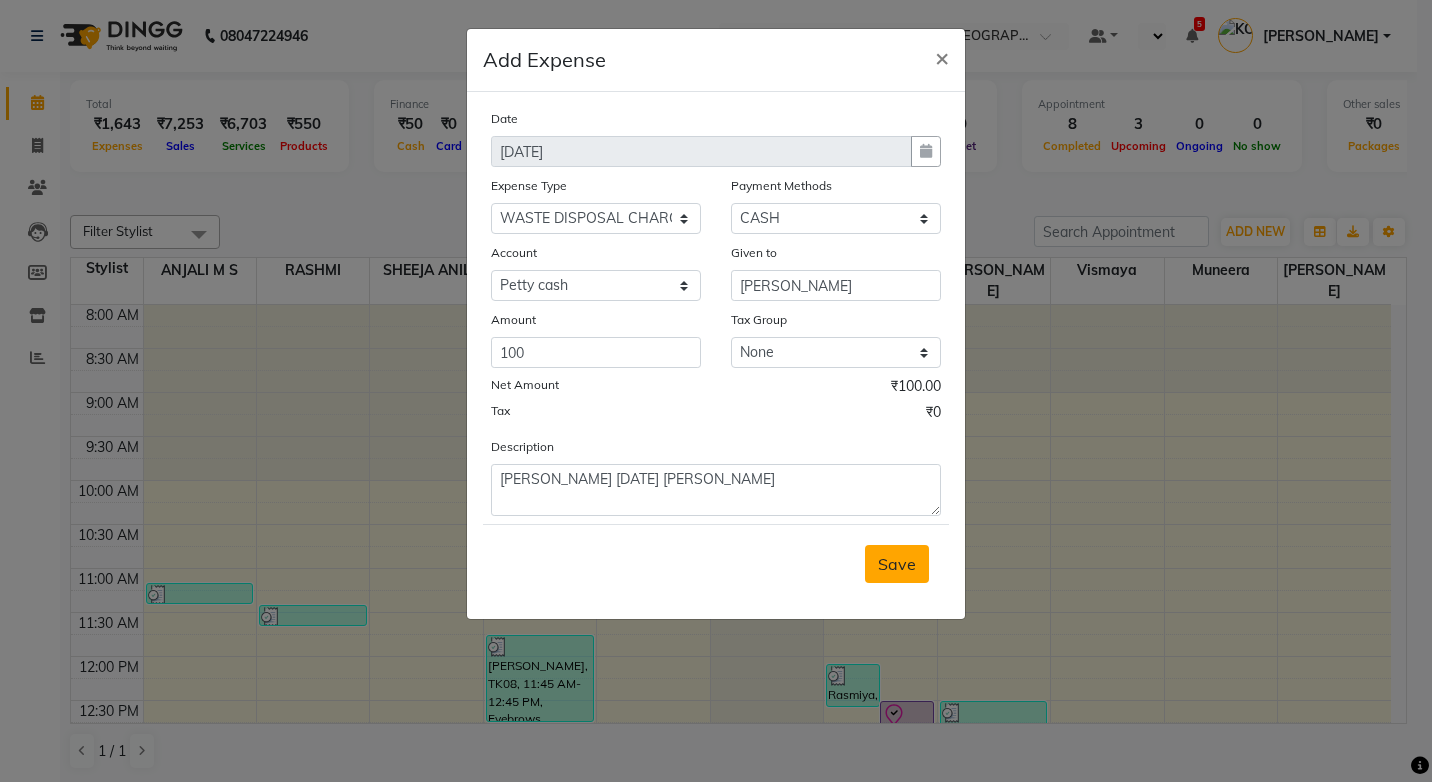 click on "Save" at bounding box center (897, 564) 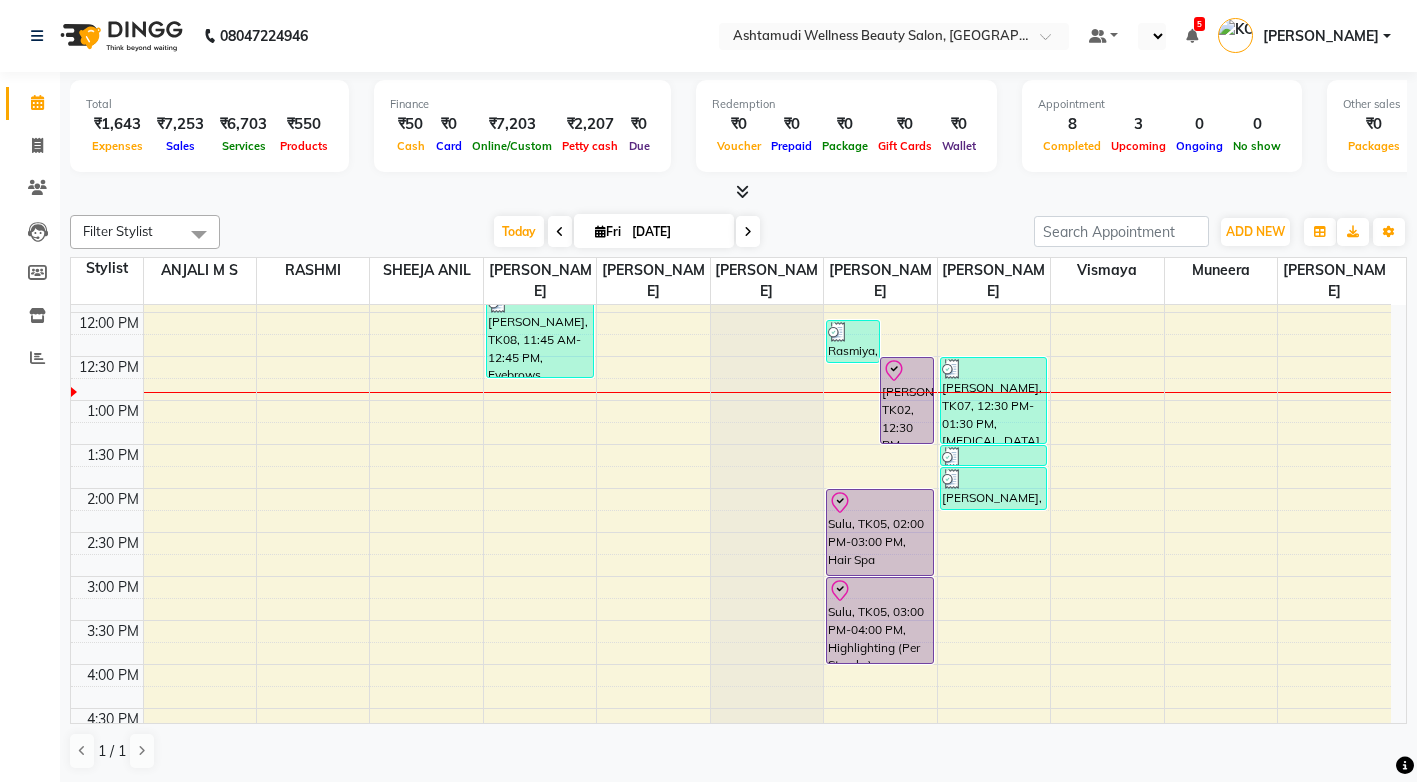 scroll, scrollTop: 400, scrollLeft: 0, axis: vertical 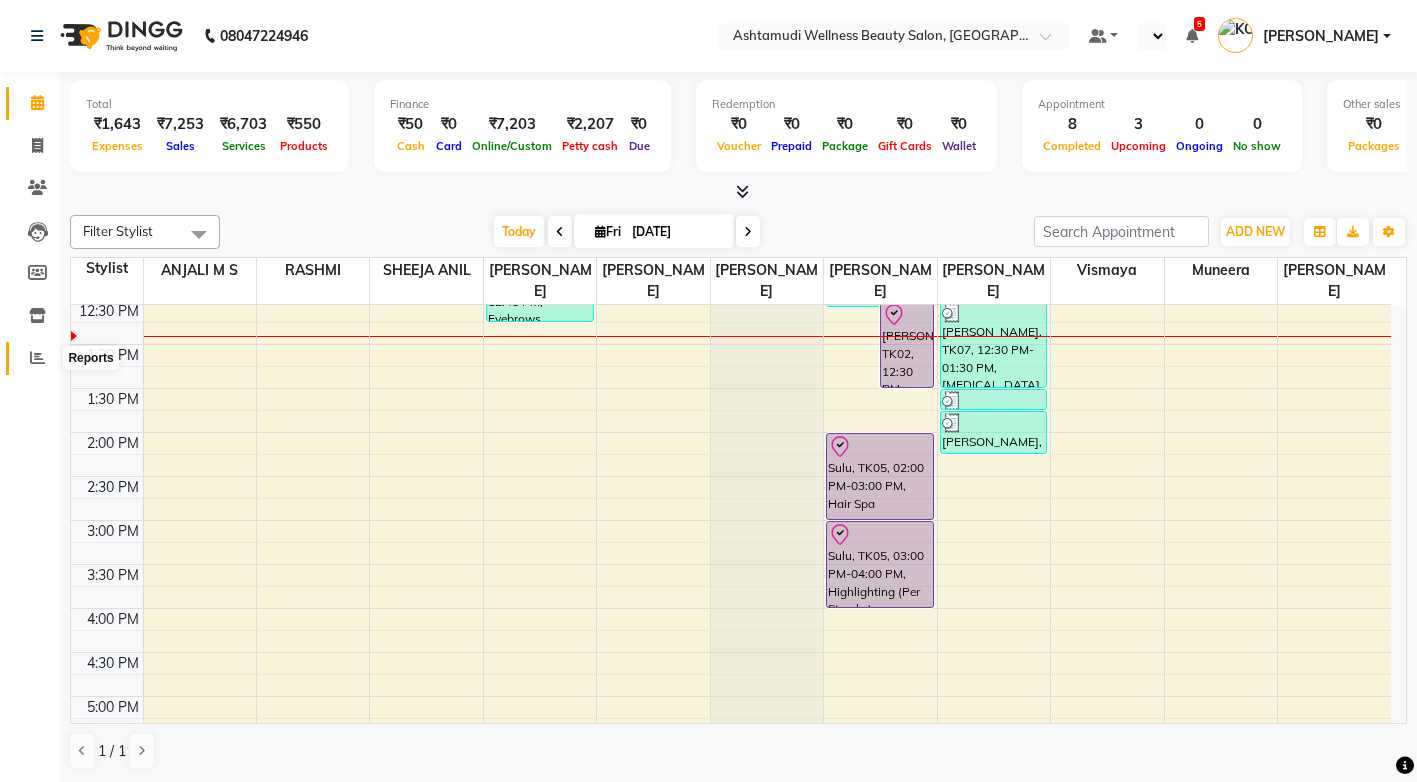 click 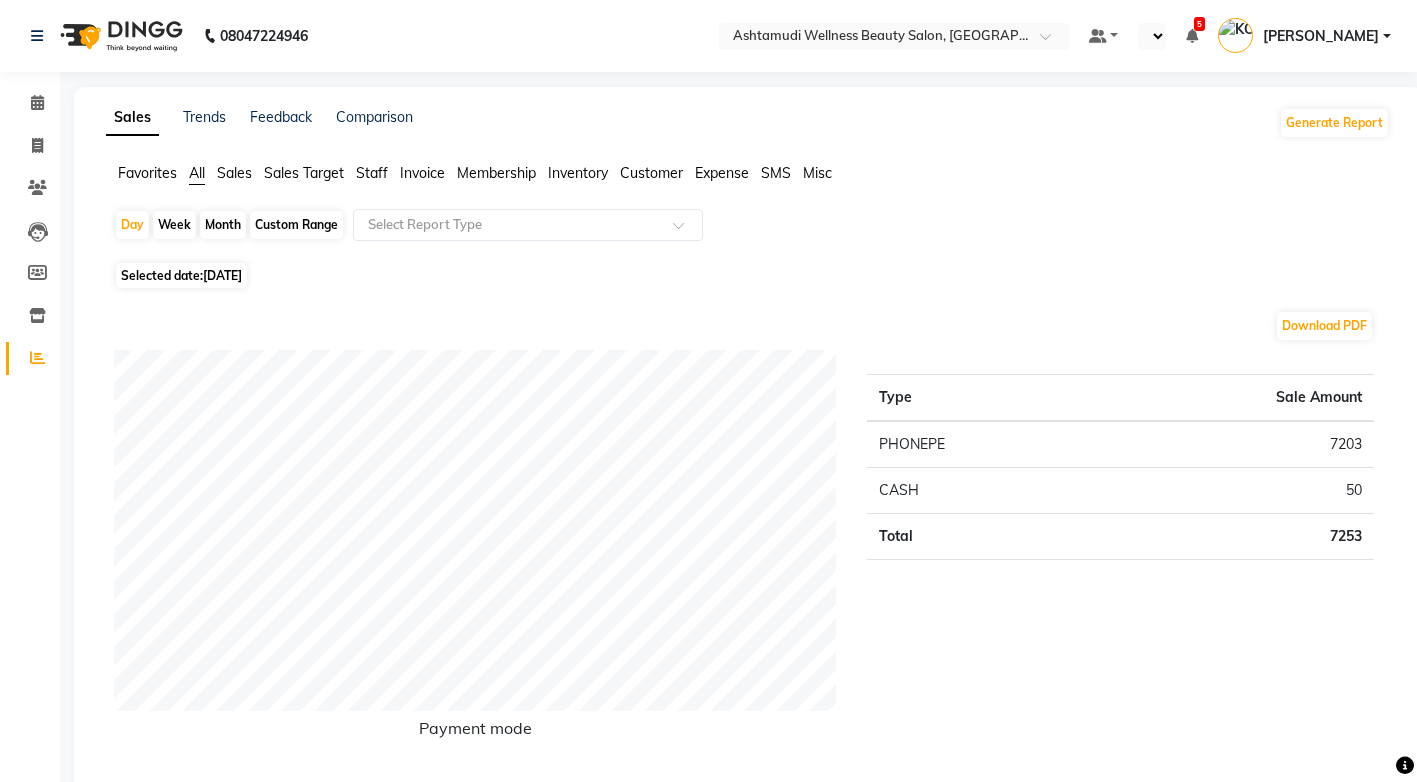 click on "Expense" 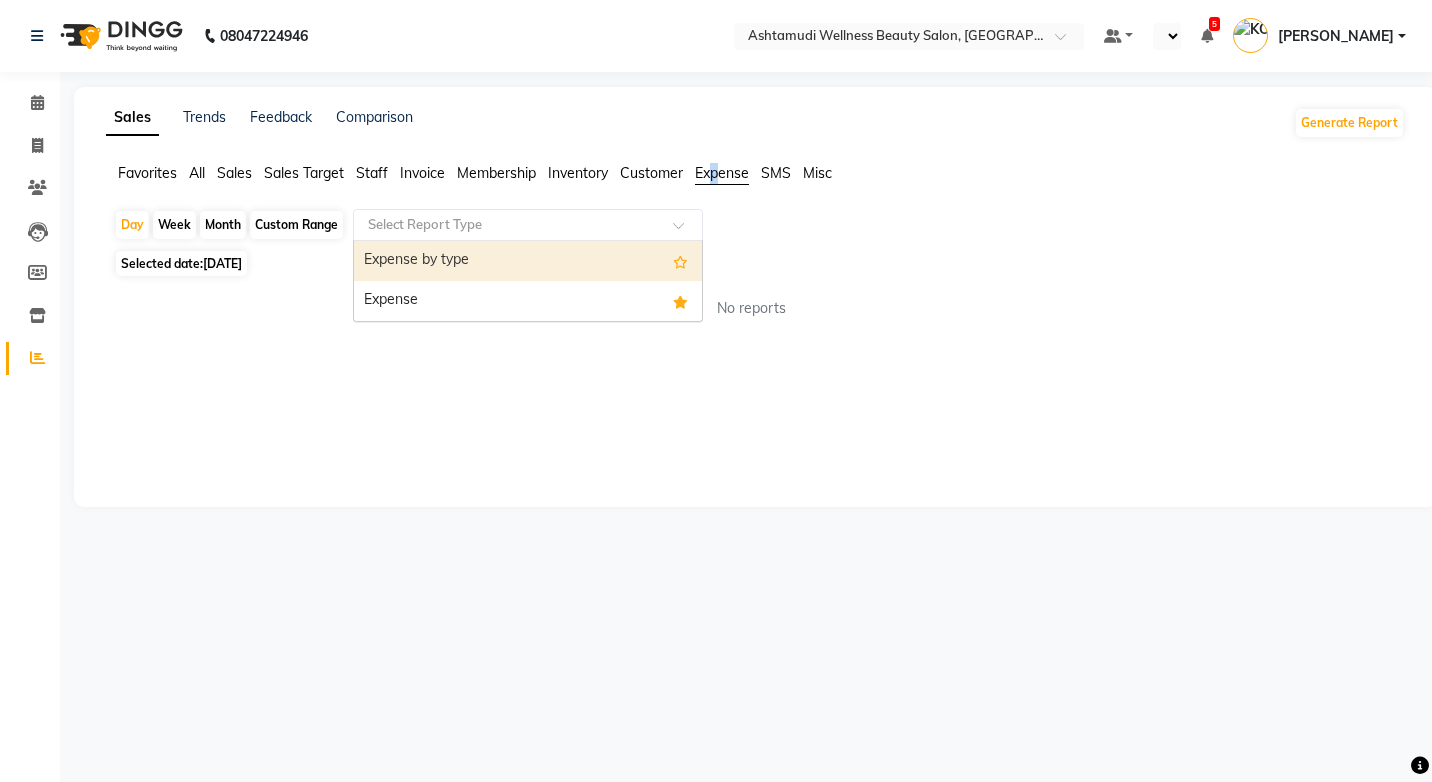 click 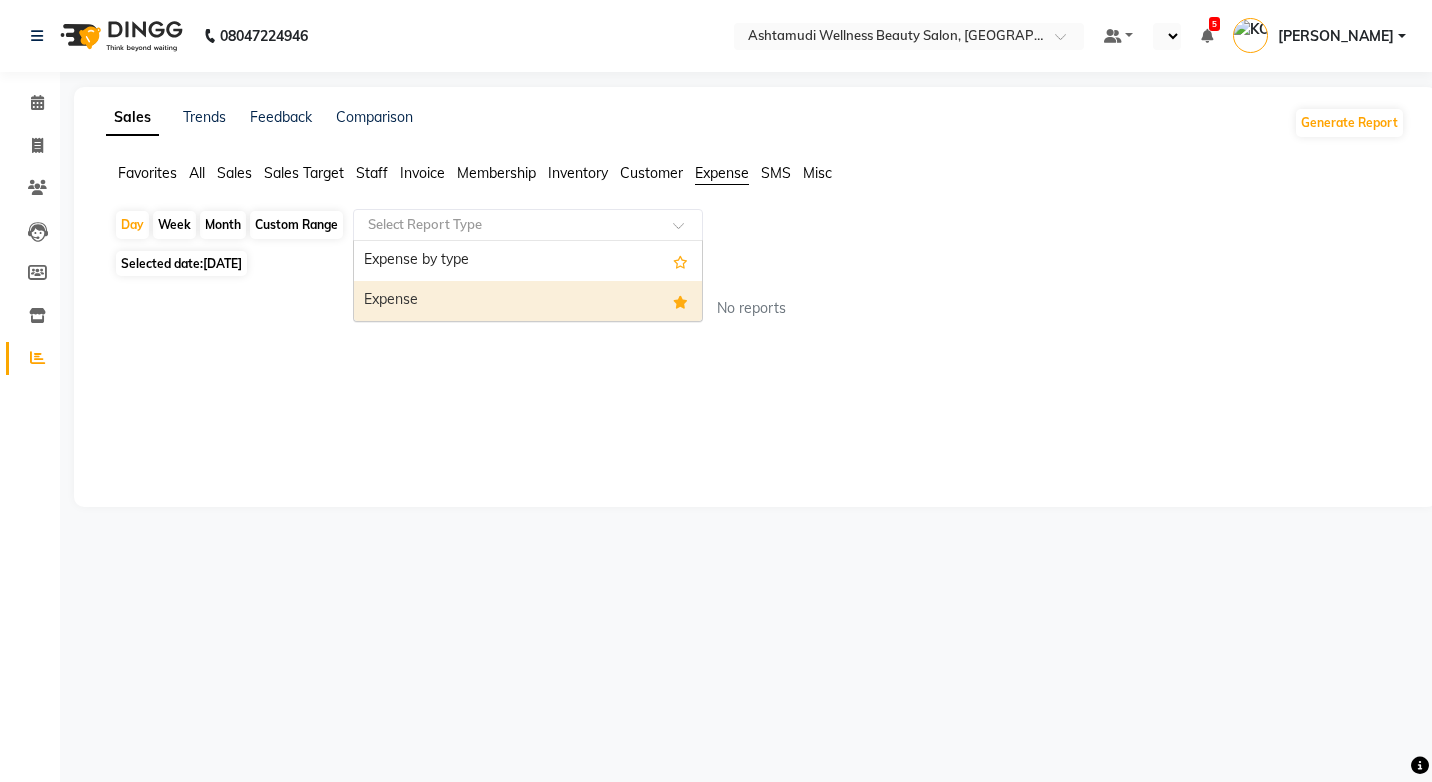 click on "Expense" at bounding box center (528, 301) 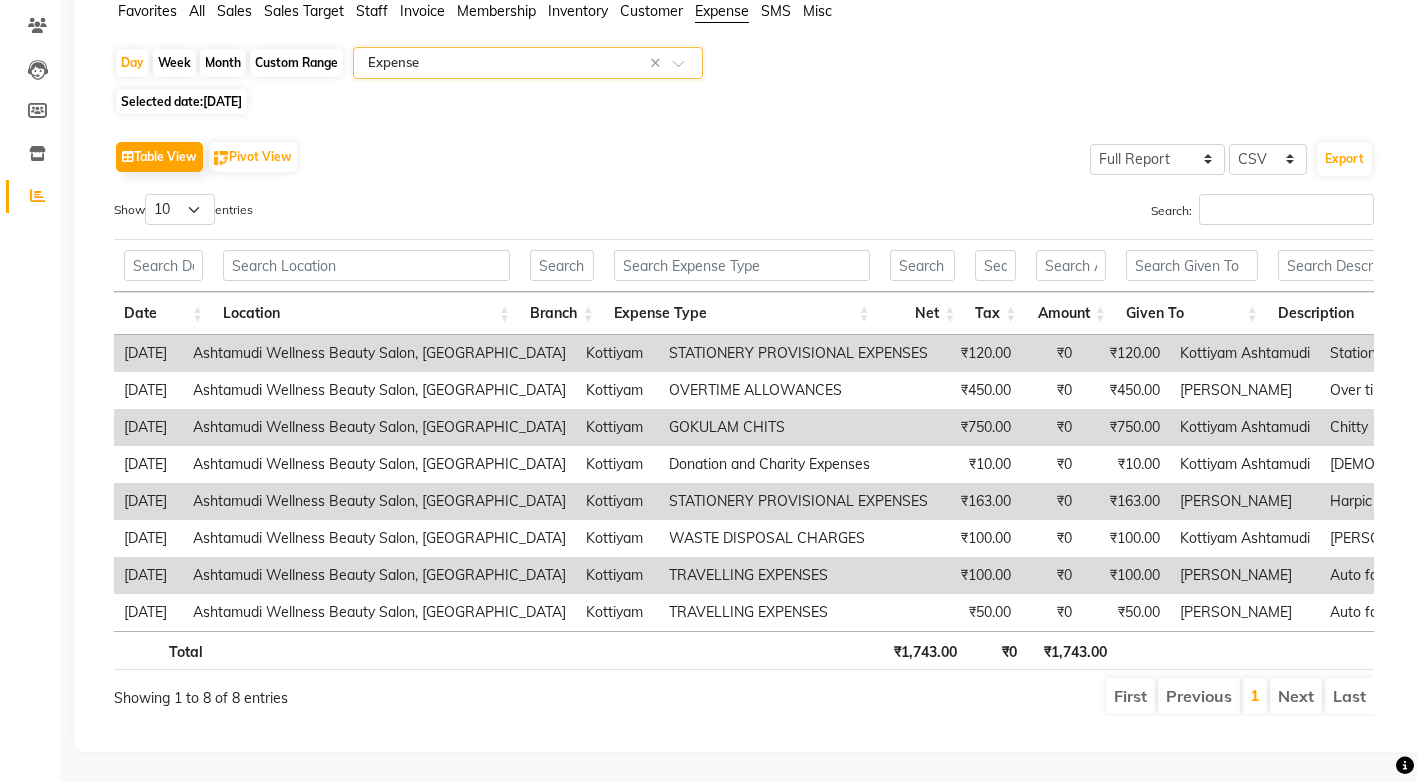 scroll, scrollTop: 0, scrollLeft: 0, axis: both 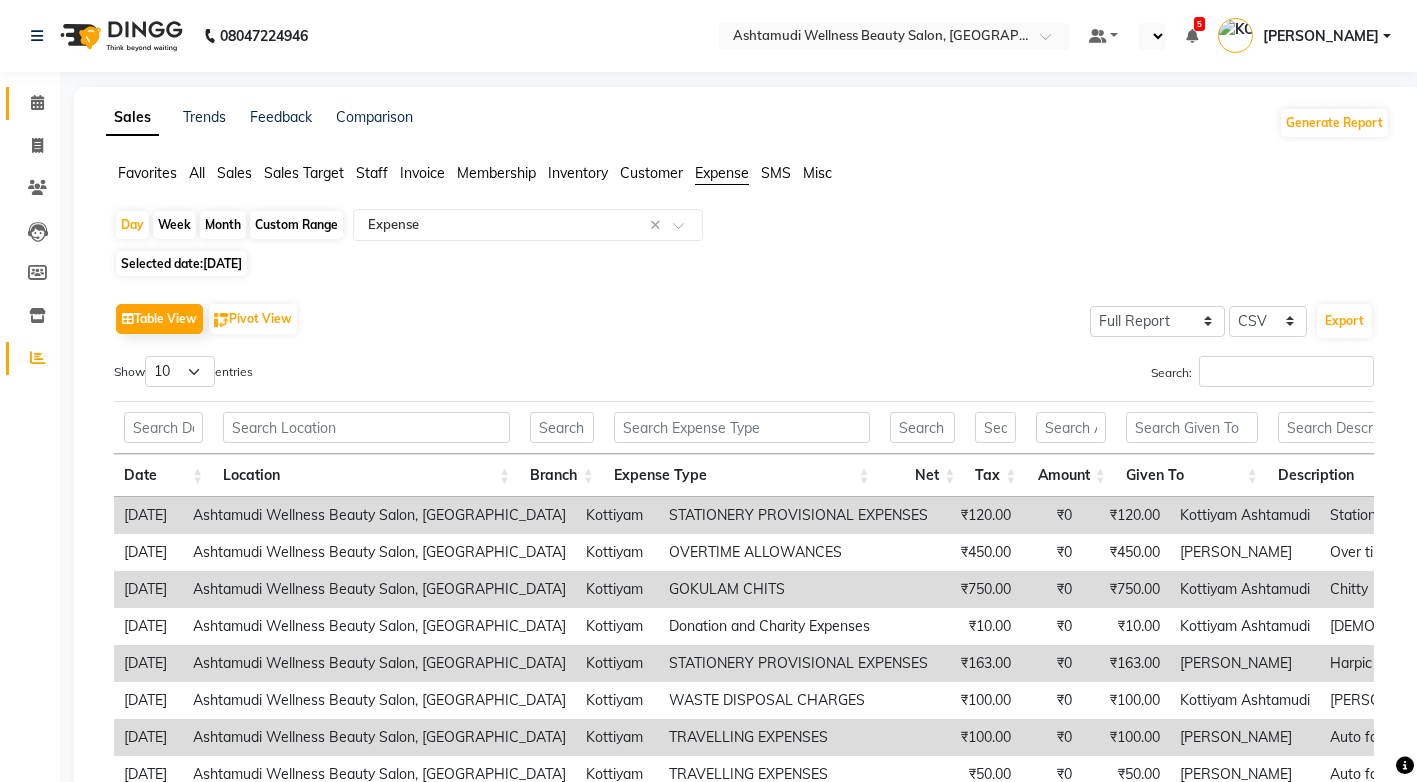 click 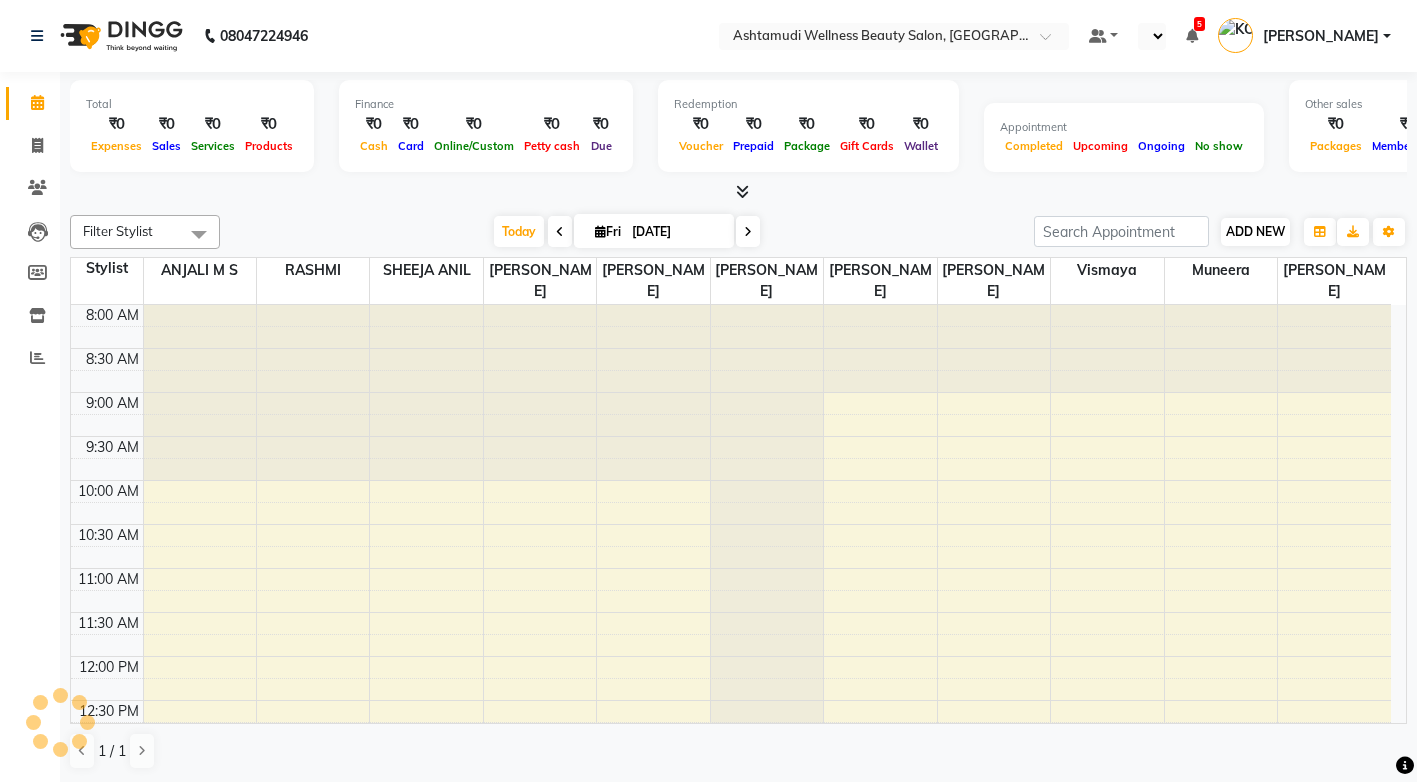 scroll, scrollTop: 0, scrollLeft: 0, axis: both 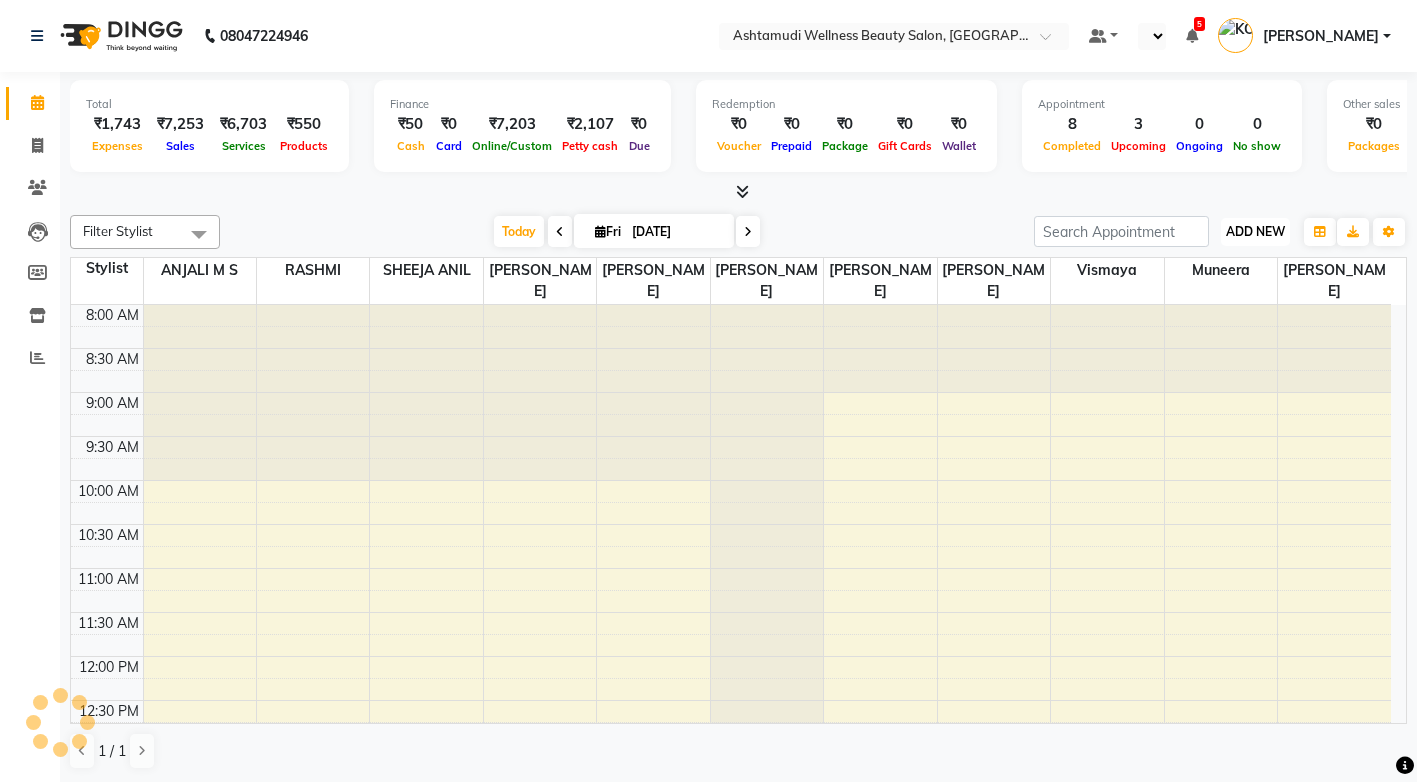 click on "ADD NEW" at bounding box center [1255, 231] 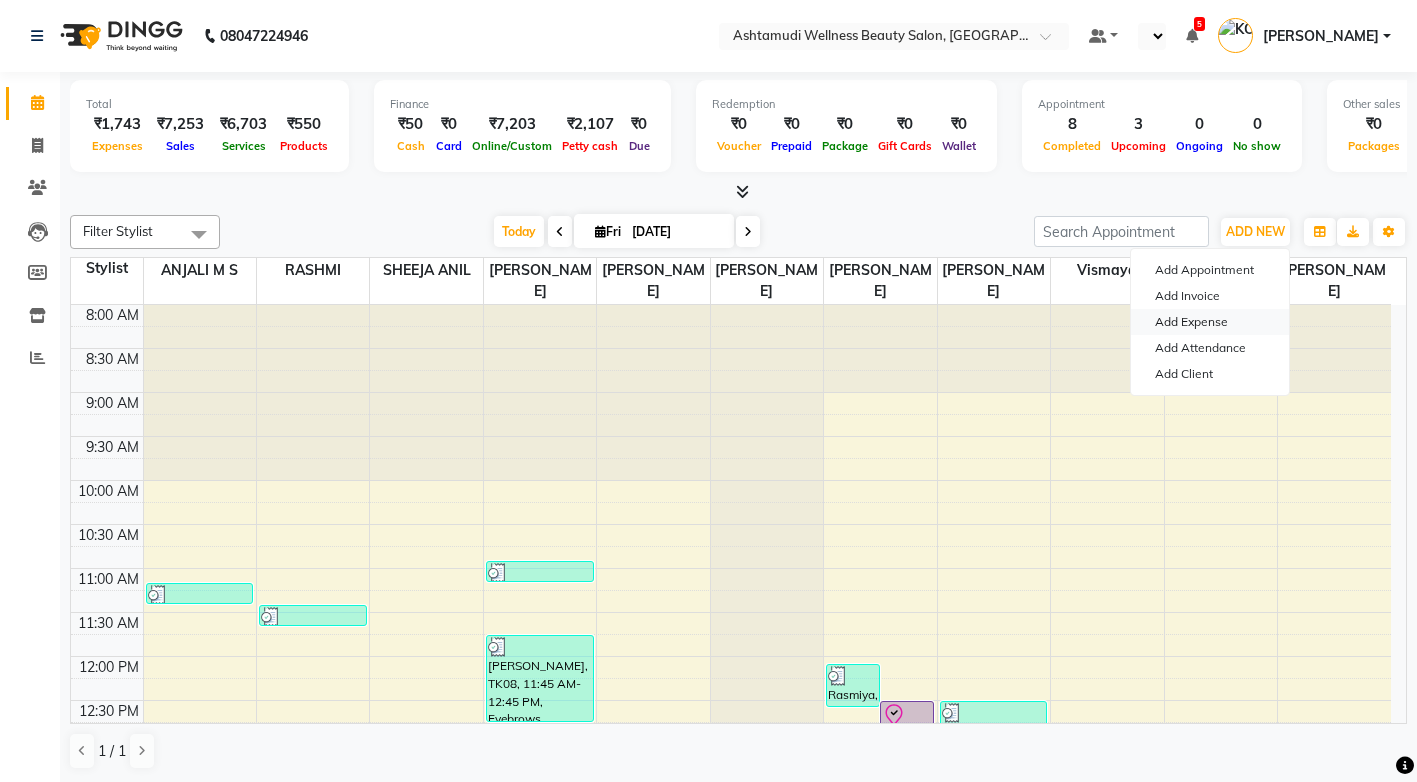 click on "Add Expense" at bounding box center [1210, 322] 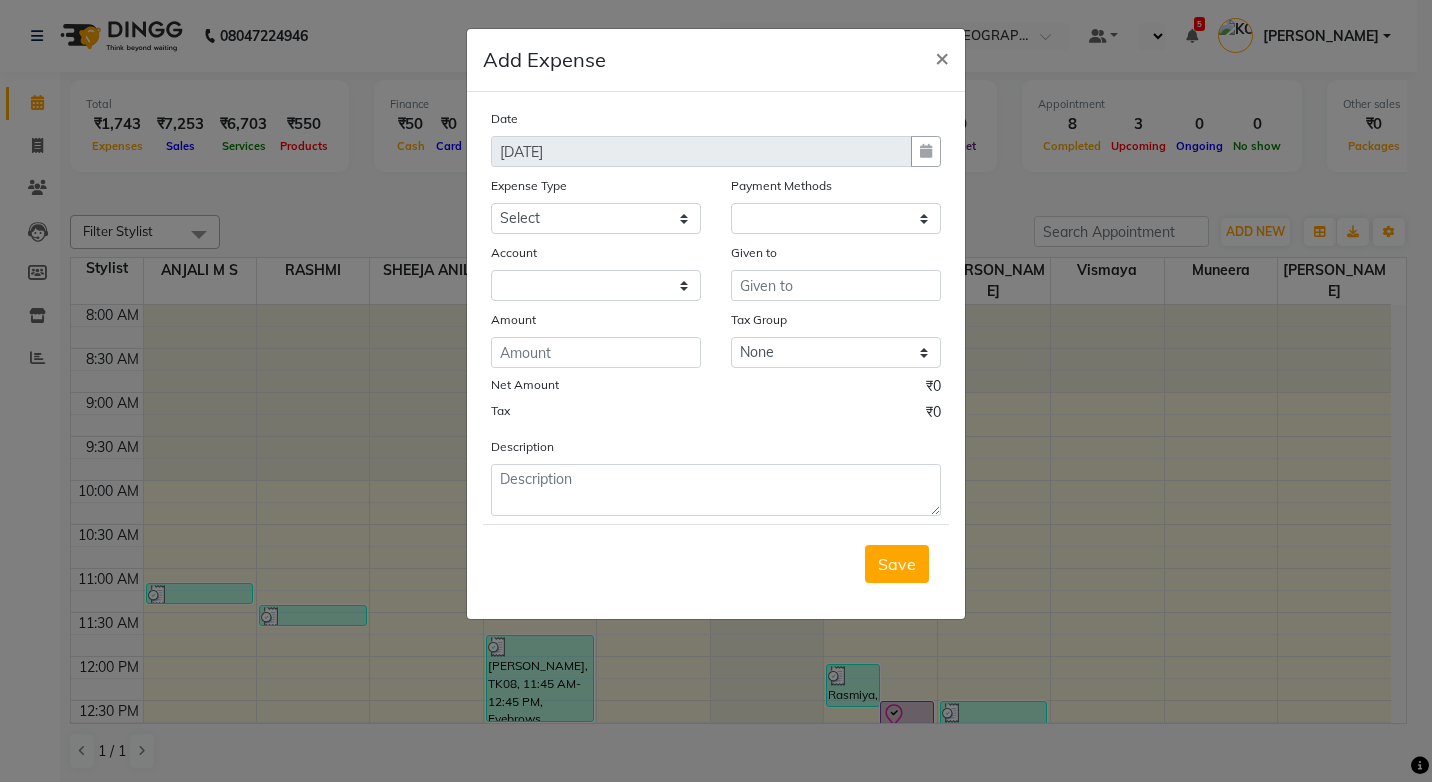 select on "1" 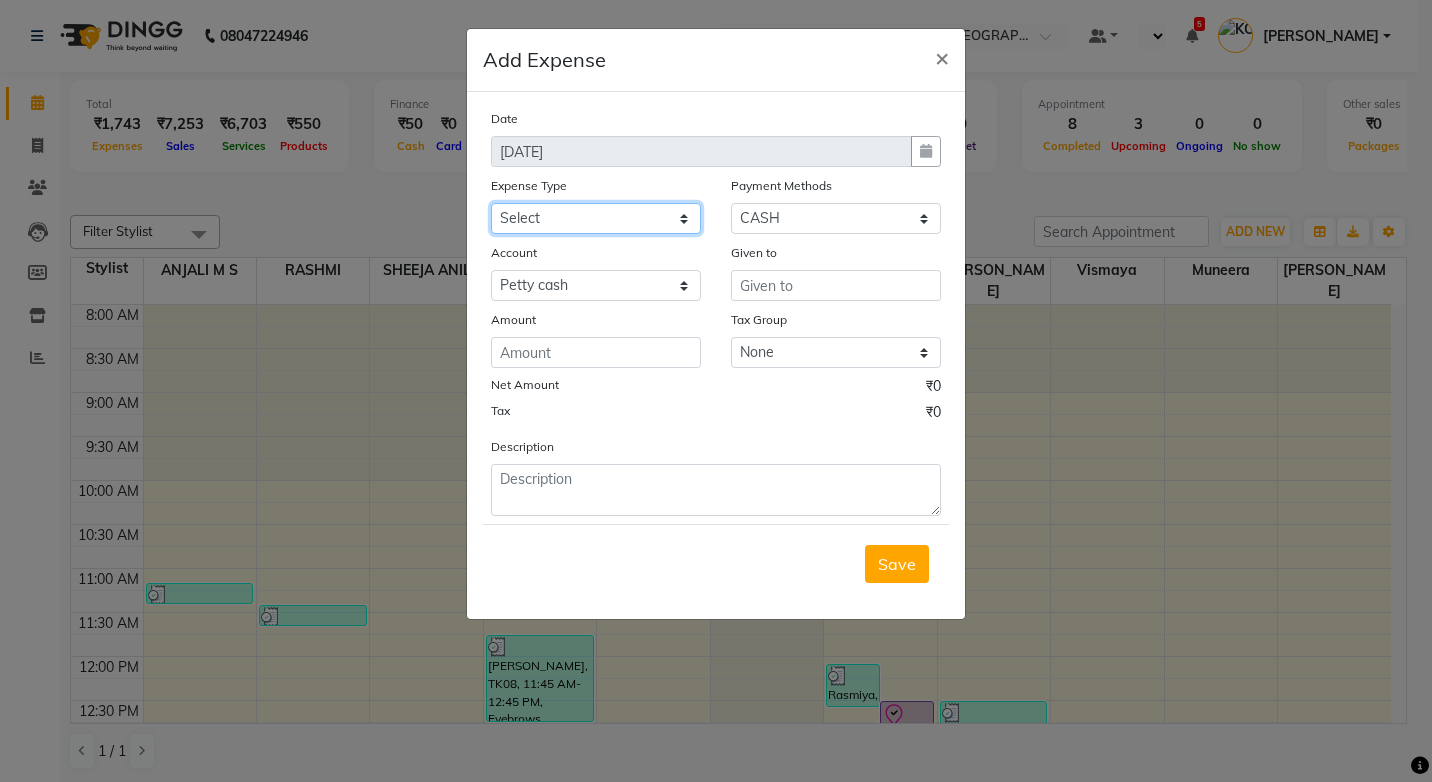 click on "Select ACCOMODATION EXPENSES ADVERTISEMENT SALES PROMOTIONAL EXPENSES Bonus BRIDAL ACCESSORIES REFUND BRIDAL COMMISSION BRIDAL FOOD BRIDAL INCENTIVES BRIDAL ORNAMENTS REFUND BRIDAL TA CASH DEPOSIT RAK BANK COMPUTER ACCESSORIES MOBILE PHONE Donation and Charity Expenses ELECTRICITY CHARGES ELECTRONICS FITTINGS Event Expense FISH FOOD EXPENSES FOOD REFRESHMENT FOR CLIENTS FOOD REFRESHMENT FOR STAFFS Freight And Forwarding Charges FUEL FOR GENERATOR FURNITURE AND EQUIPMENTS Gifts for Clients GIFTS FOR STAFFS GOKULAM CHITS HOSTEL RENT LAUNDRY EXPENSES LICENSE OTHER FEES LOADING UNLOADING CHARGES Medical Expenses MEHNDI PAYMENTS MISCELLANEOUS EXPENSES NEWSPAPER PERIODICALS Ornaments Maintenance Expense OVERTIME ALLOWANCES Payment For Pest Control Perfomance based incentives POSTAGE COURIER CHARGES Printing PRINTING STATIONERY EXPENSES PROFESSIONAL TAX REPAIRS MAINTENANCE ROUND OFF Salary SALARY ADVANCE Sales Incentives Membership Card SALES INCENTIVES PRODUCT SALES INCENTIVES SERVICES SALON ESSENTIALS SALON RENT" 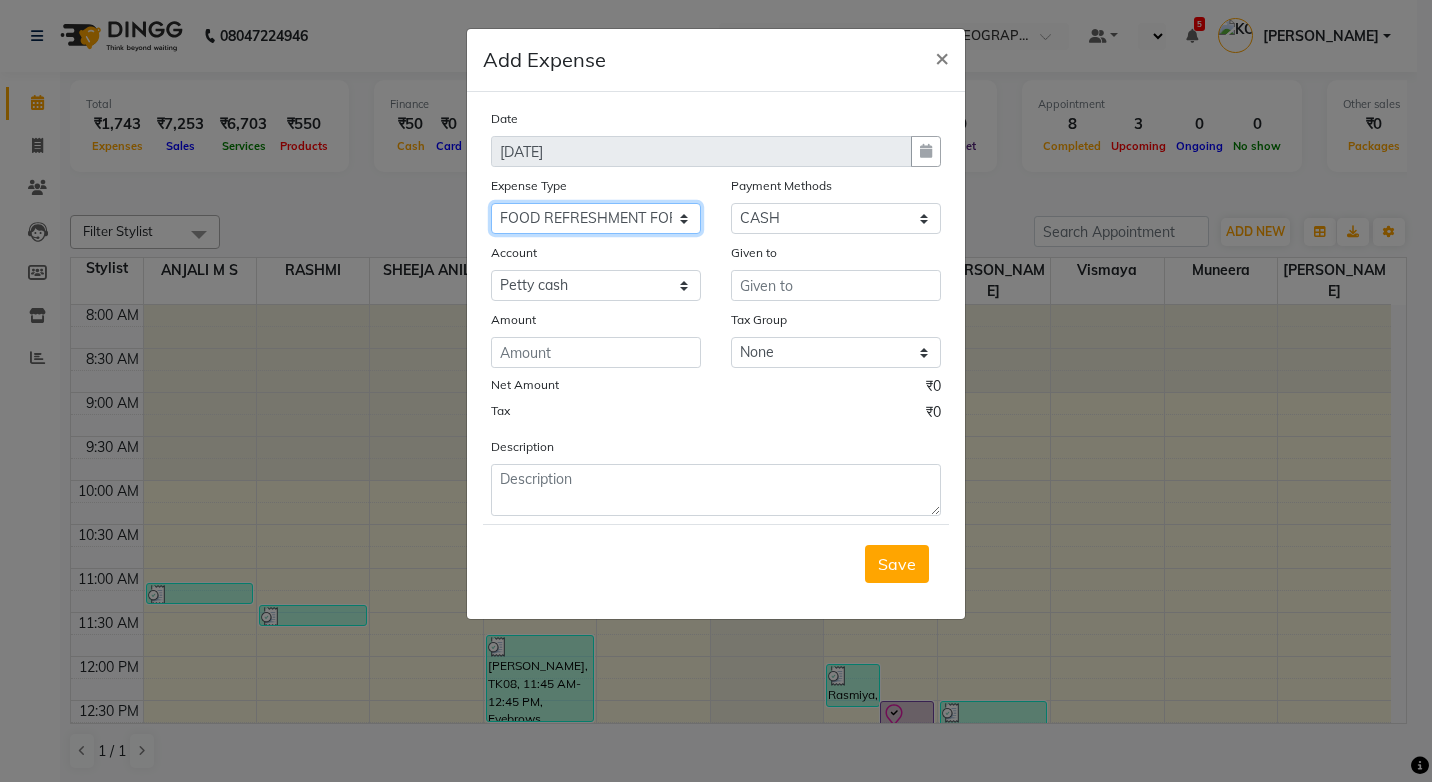 click on "Select ACCOMODATION EXPENSES ADVERTISEMENT SALES PROMOTIONAL EXPENSES Bonus BRIDAL ACCESSORIES REFUND BRIDAL COMMISSION BRIDAL FOOD BRIDAL INCENTIVES BRIDAL ORNAMENTS REFUND BRIDAL TA CASH DEPOSIT RAK BANK COMPUTER ACCESSORIES MOBILE PHONE Donation and Charity Expenses ELECTRICITY CHARGES ELECTRONICS FITTINGS Event Expense FISH FOOD EXPENSES FOOD REFRESHMENT FOR CLIENTS FOOD REFRESHMENT FOR STAFFS Freight And Forwarding Charges FUEL FOR GENERATOR FURNITURE AND EQUIPMENTS Gifts for Clients GIFTS FOR STAFFS GOKULAM CHITS HOSTEL RENT LAUNDRY EXPENSES LICENSE OTHER FEES LOADING UNLOADING CHARGES Medical Expenses MEHNDI PAYMENTS MISCELLANEOUS EXPENSES NEWSPAPER PERIODICALS Ornaments Maintenance Expense OVERTIME ALLOWANCES Payment For Pest Control Perfomance based incentives POSTAGE COURIER CHARGES Printing PRINTING STATIONERY EXPENSES PROFESSIONAL TAX REPAIRS MAINTENANCE ROUND OFF Salary SALARY ADVANCE Sales Incentives Membership Card SALES INCENTIVES PRODUCT SALES INCENTIVES SERVICES SALON ESSENTIALS SALON RENT" 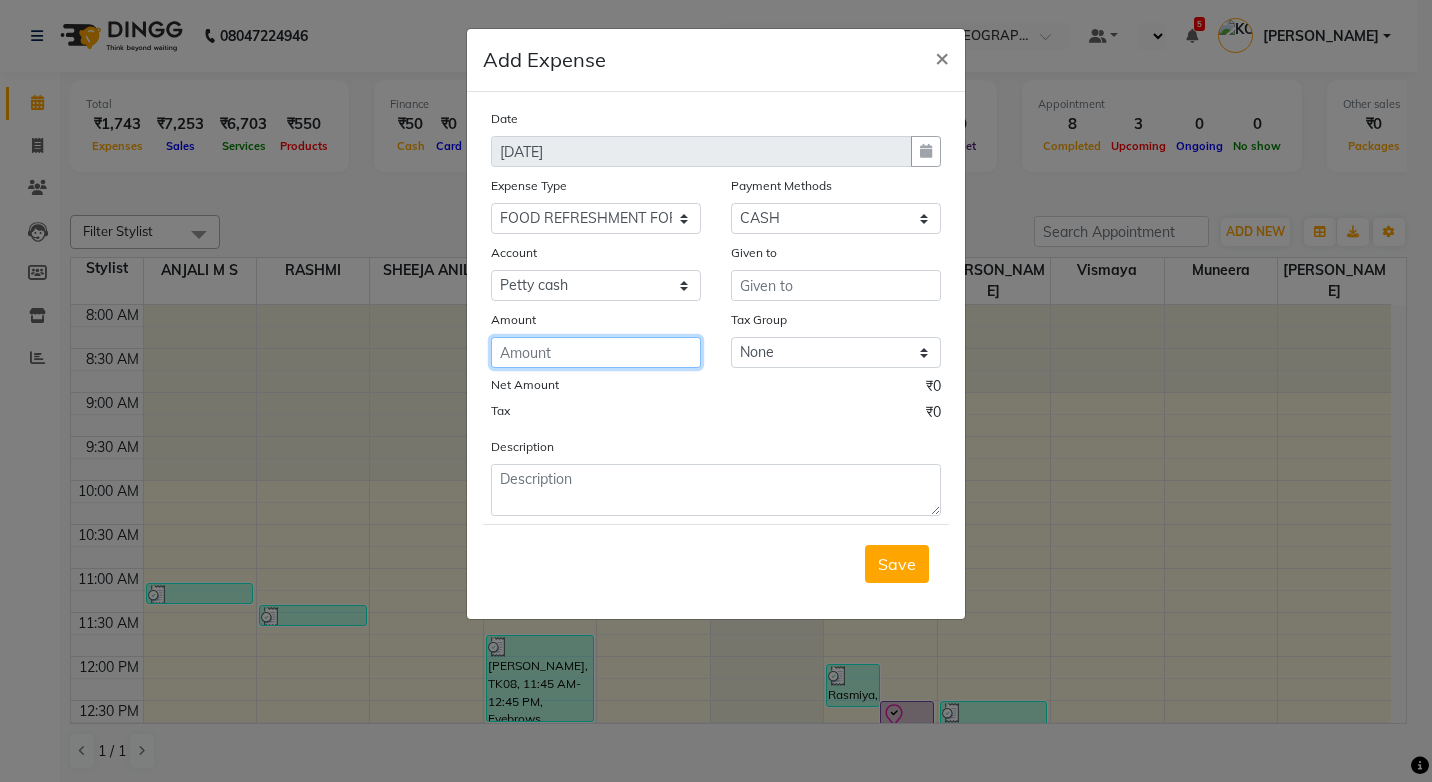 click 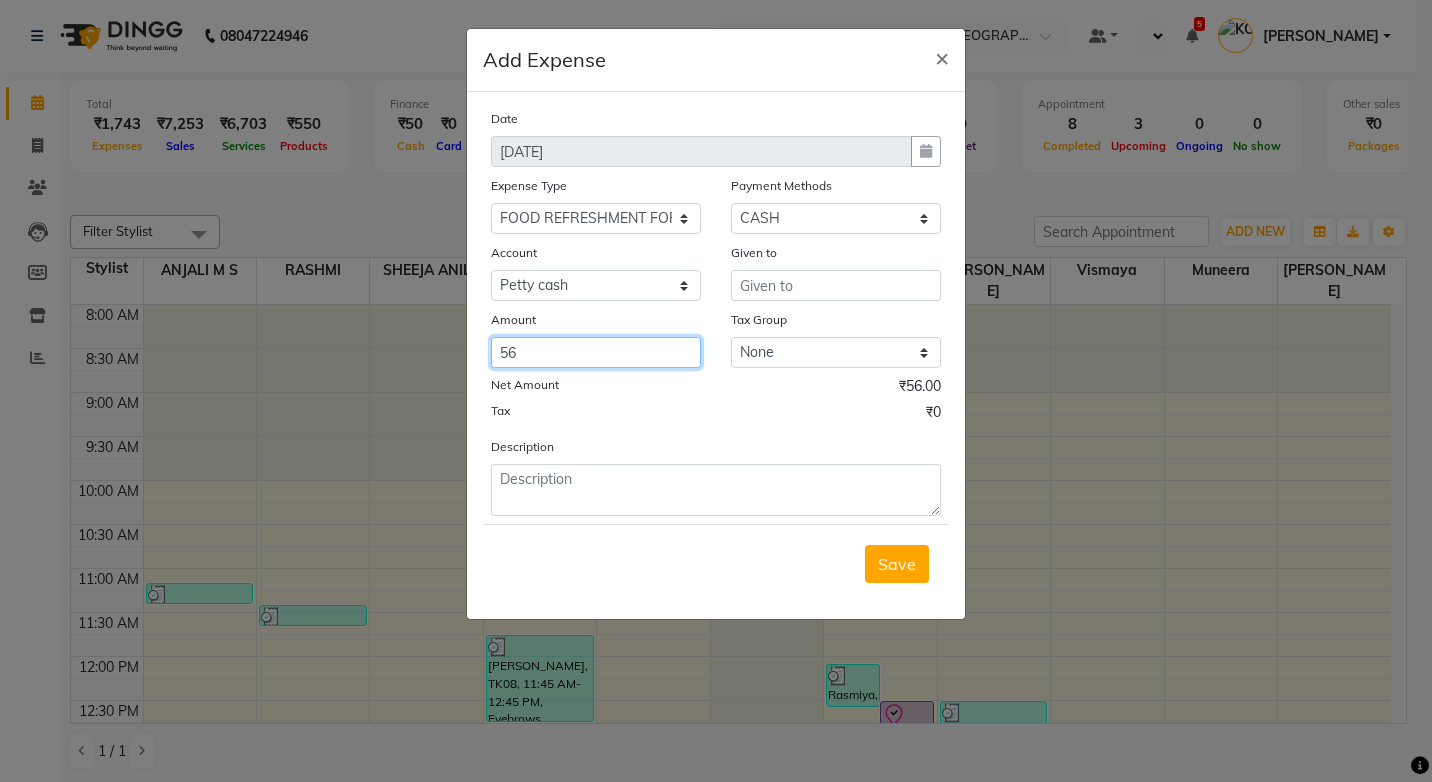 type on "56" 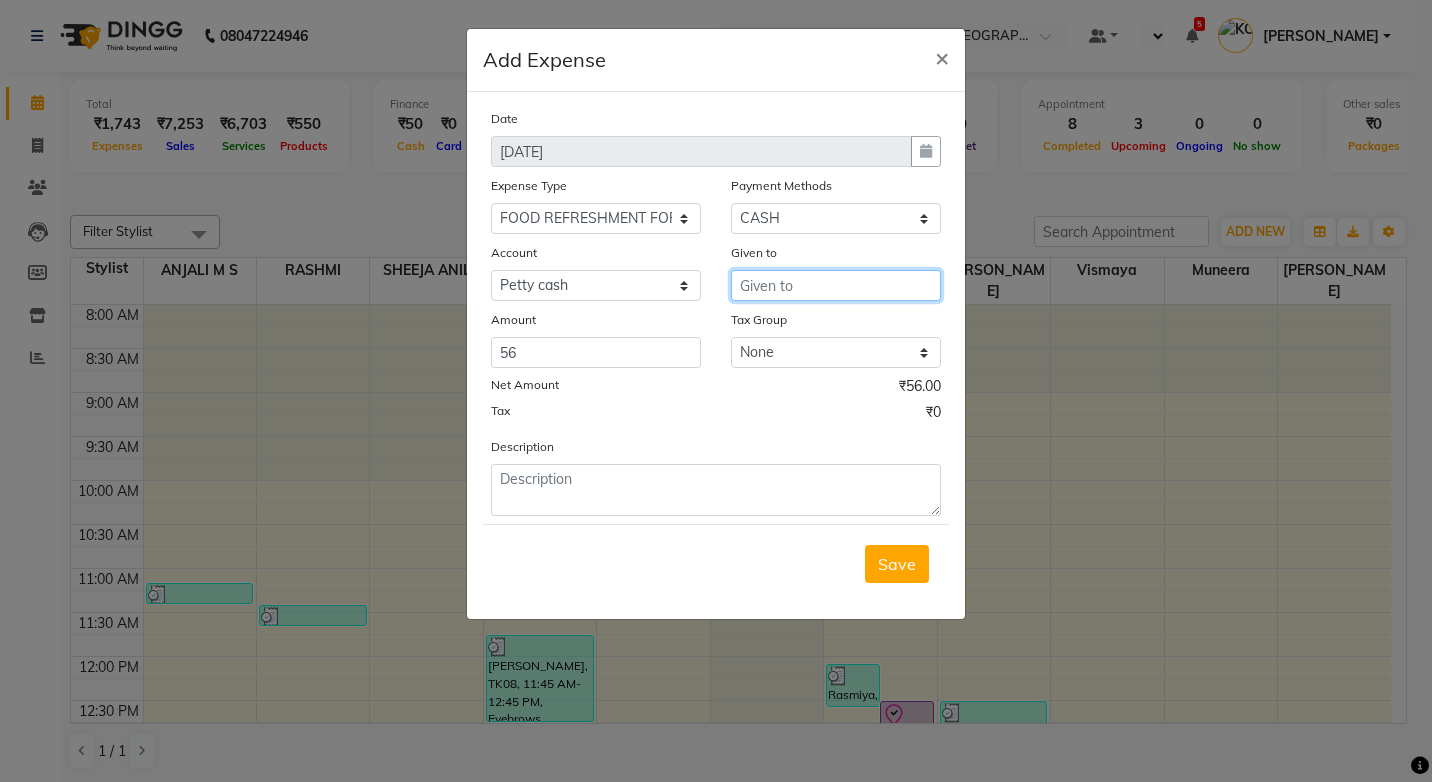click at bounding box center [836, 285] 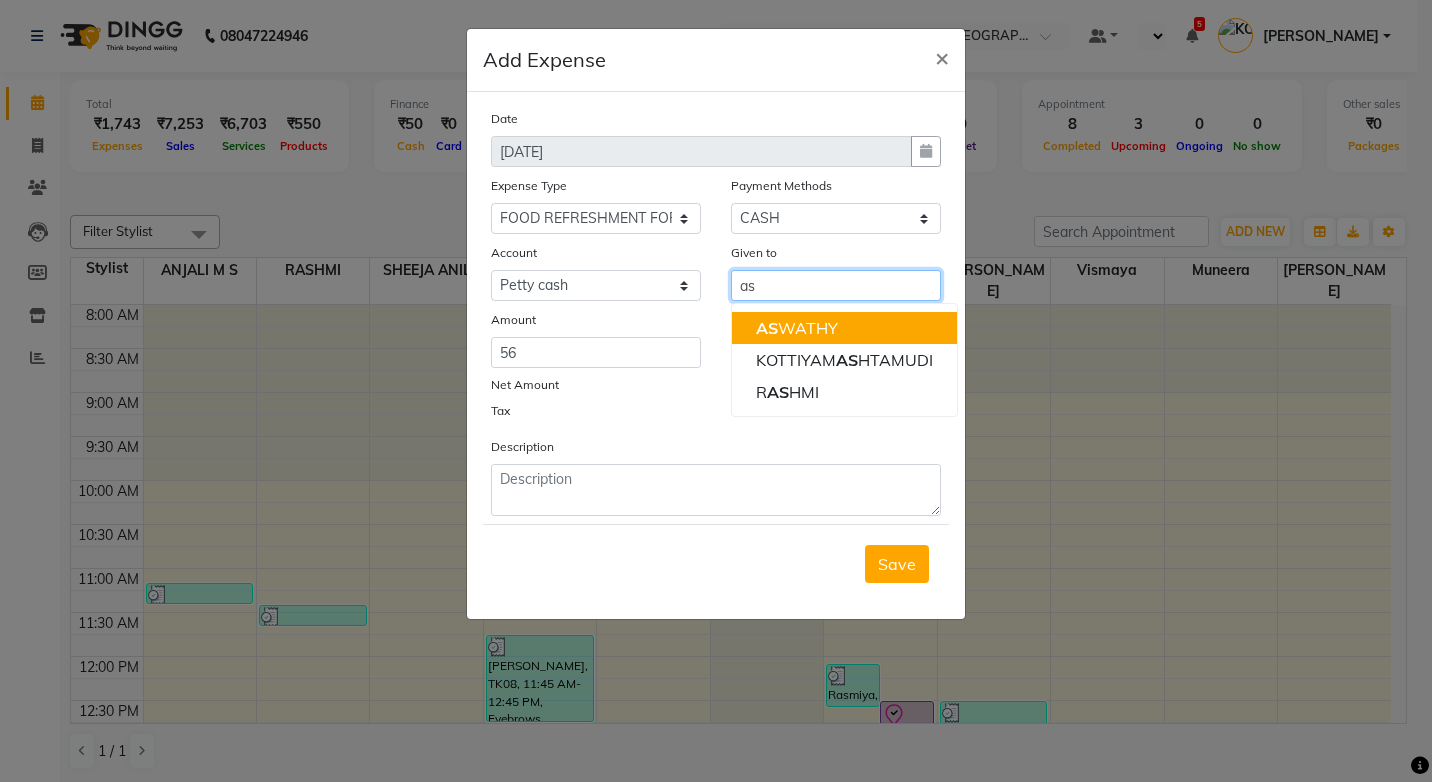 click on "AS WATHY" at bounding box center (797, 328) 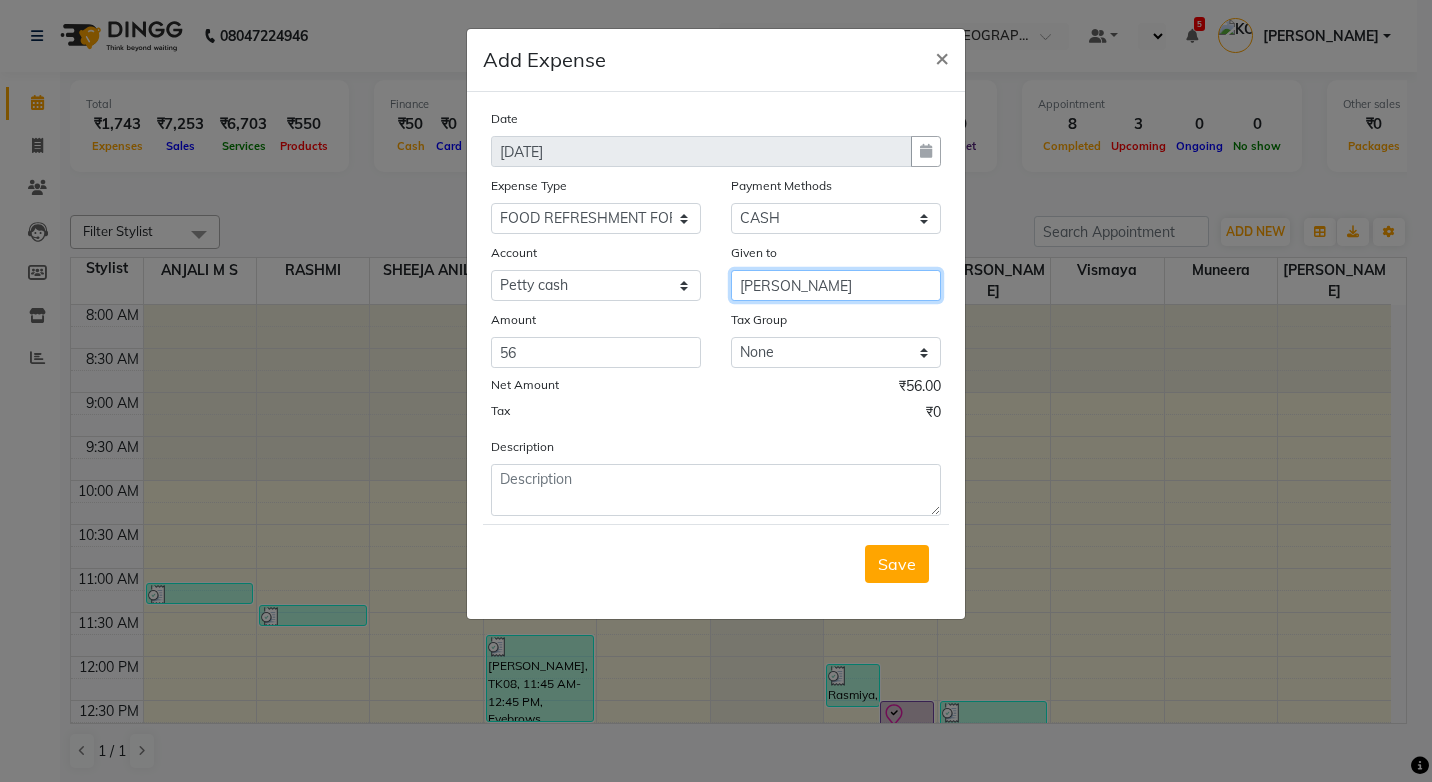 type on "[PERSON_NAME]" 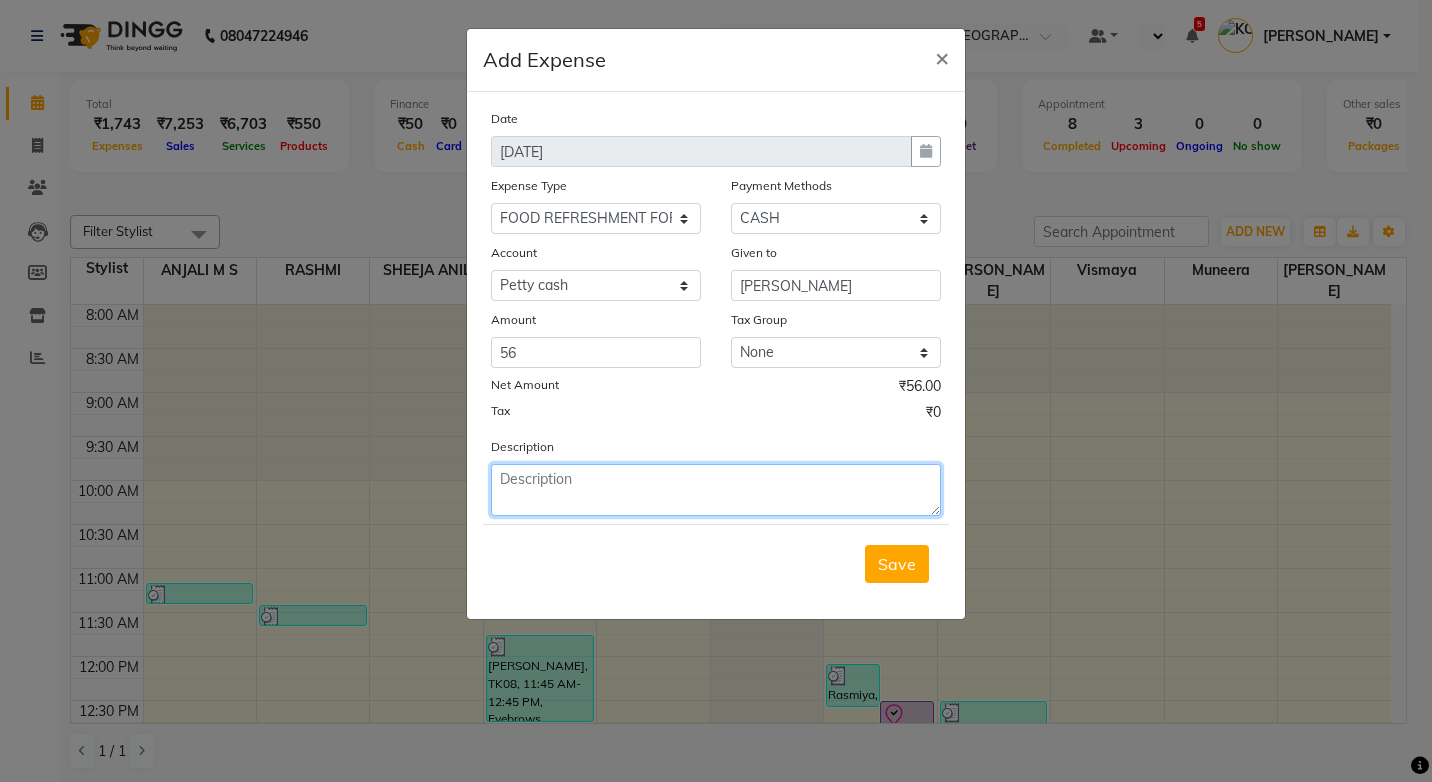 click 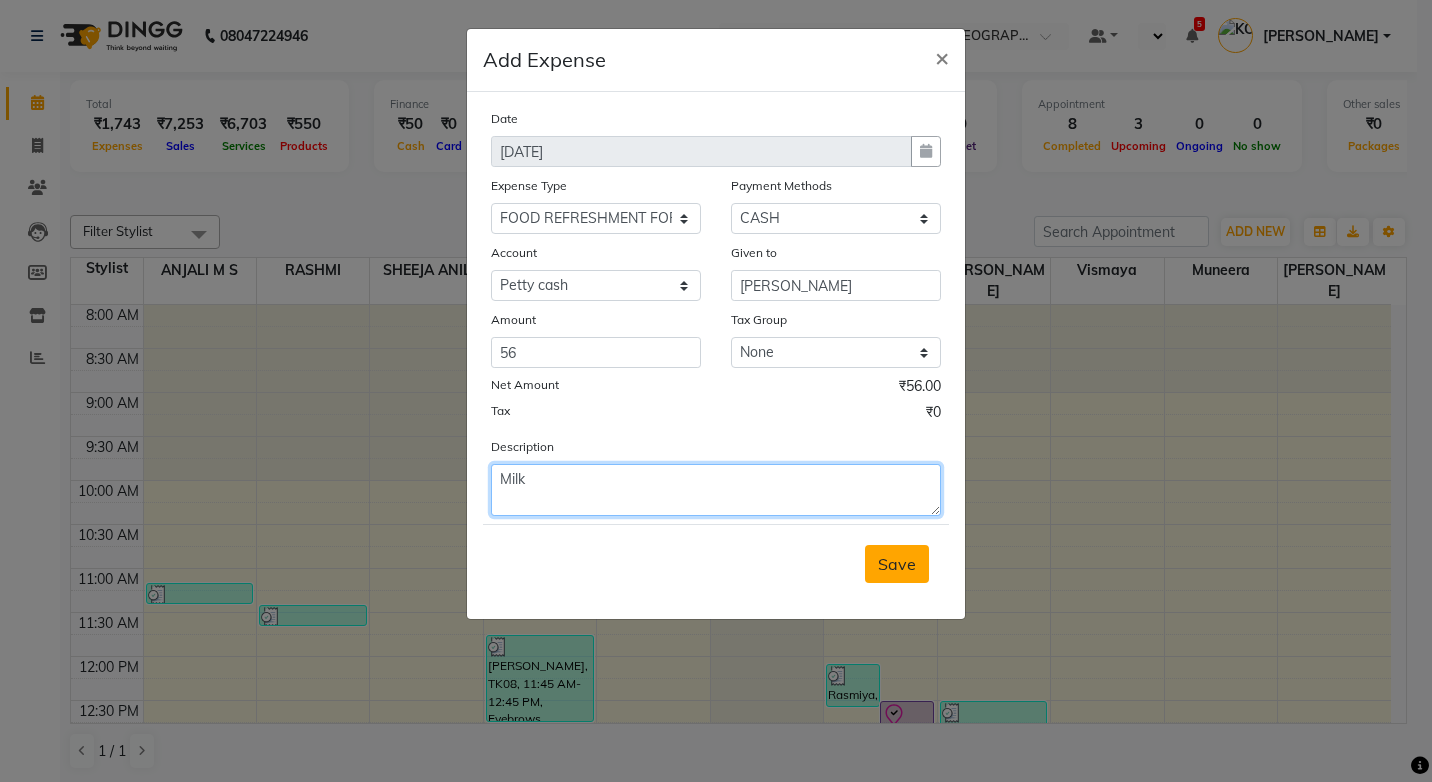 type on "Milk" 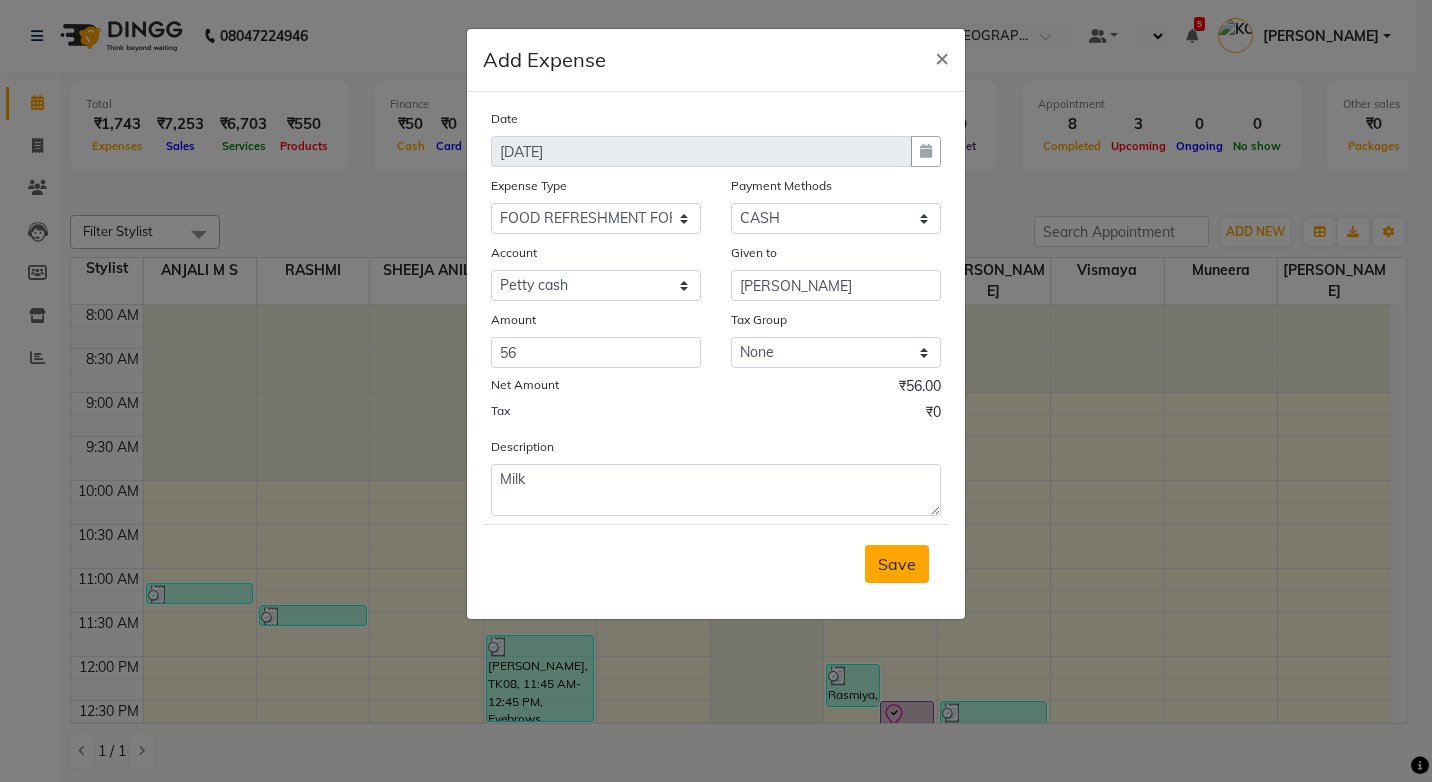 click on "Save" at bounding box center (897, 564) 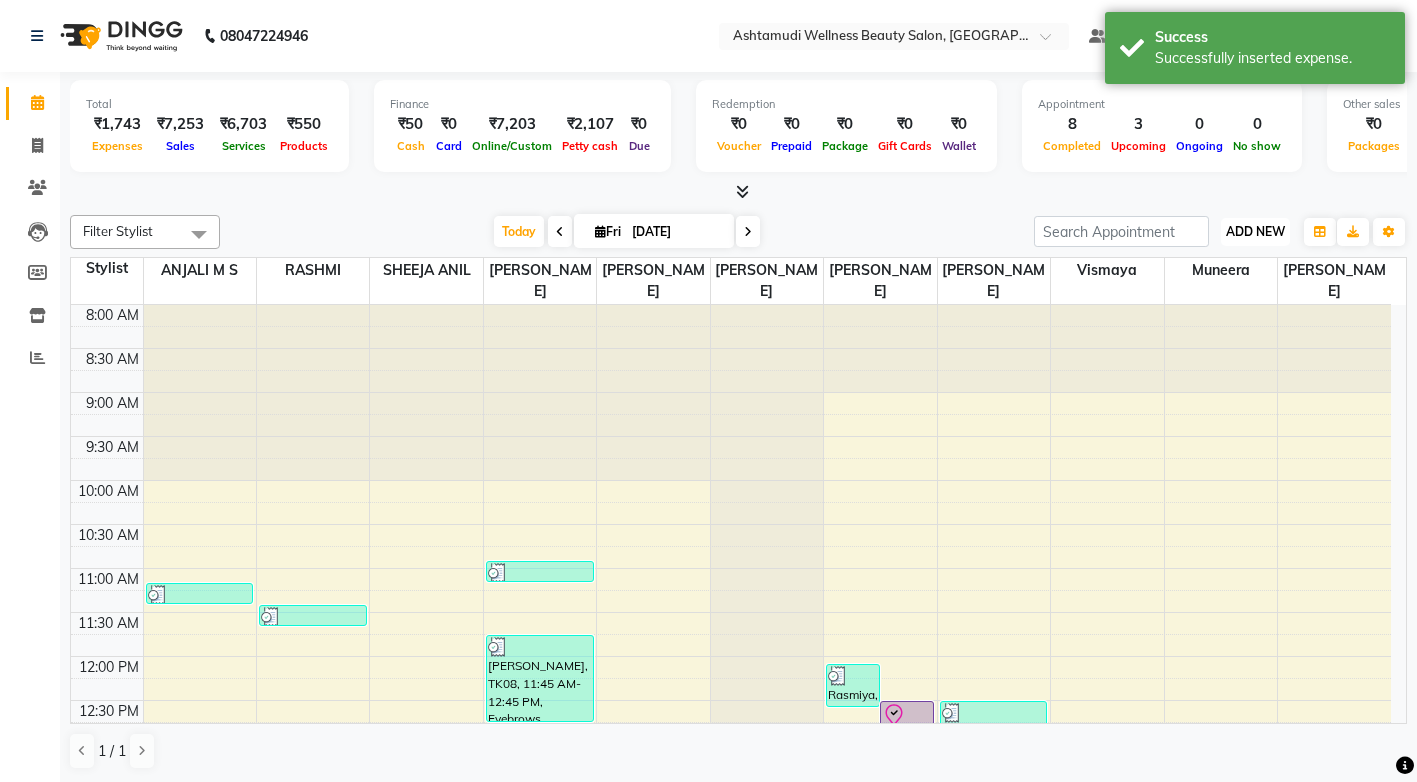 click on "ADD NEW" at bounding box center [1255, 231] 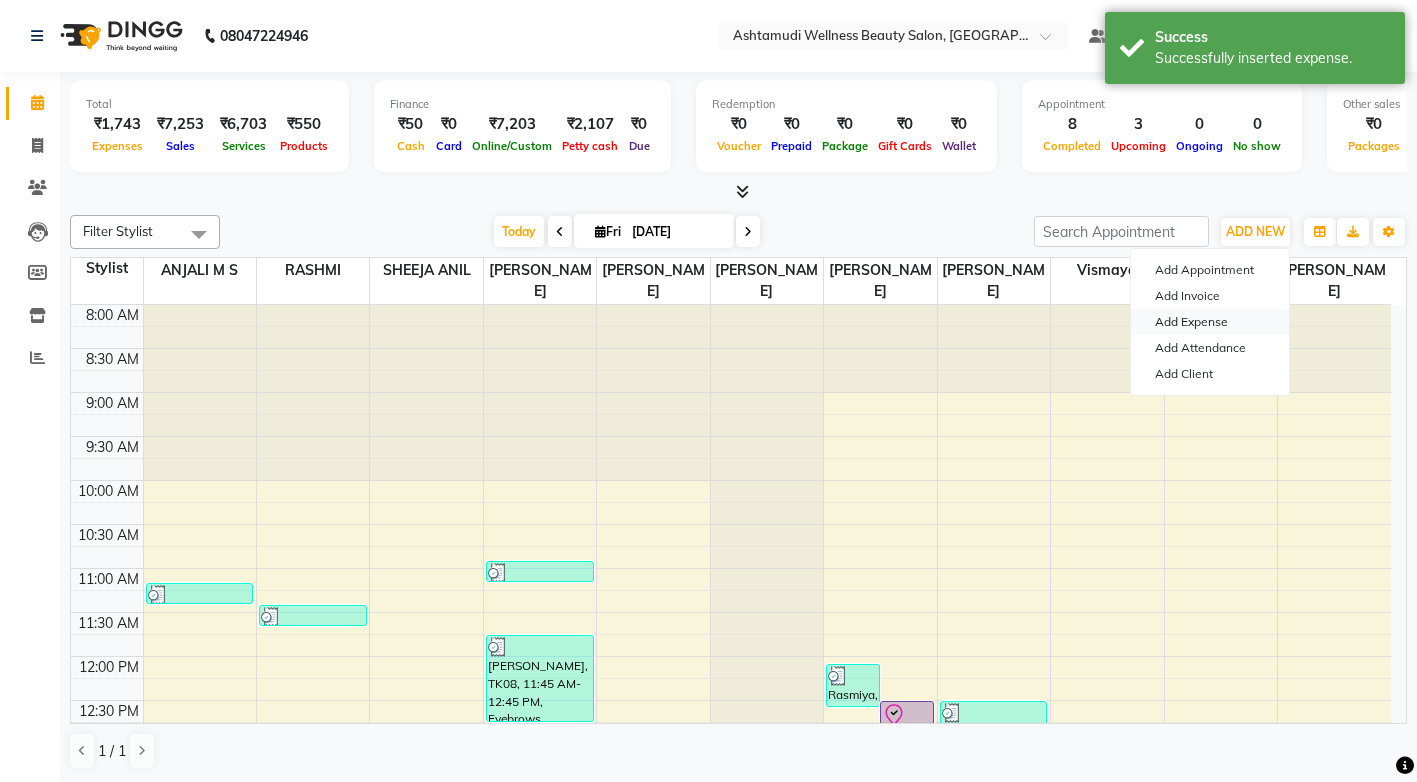 click on "Add Expense" at bounding box center (1210, 322) 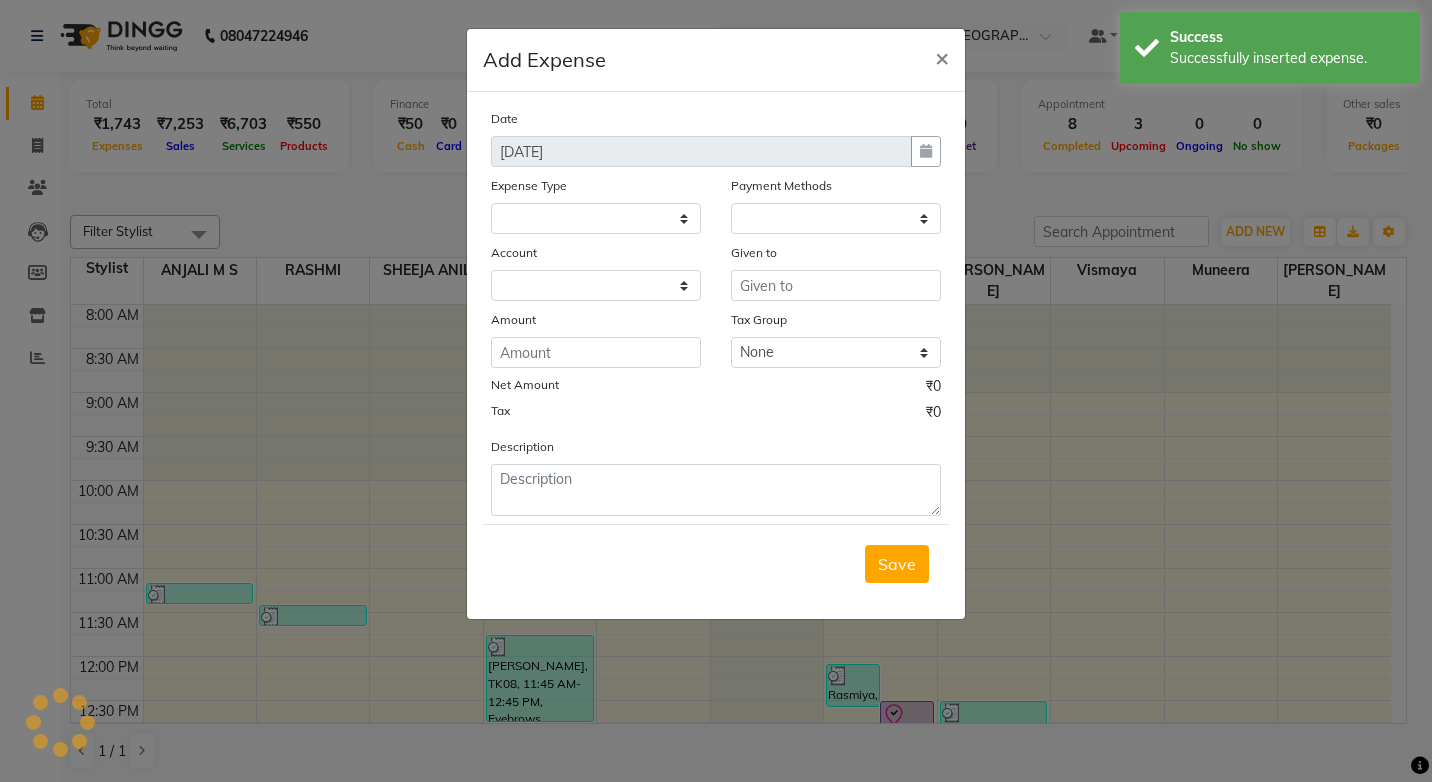 select 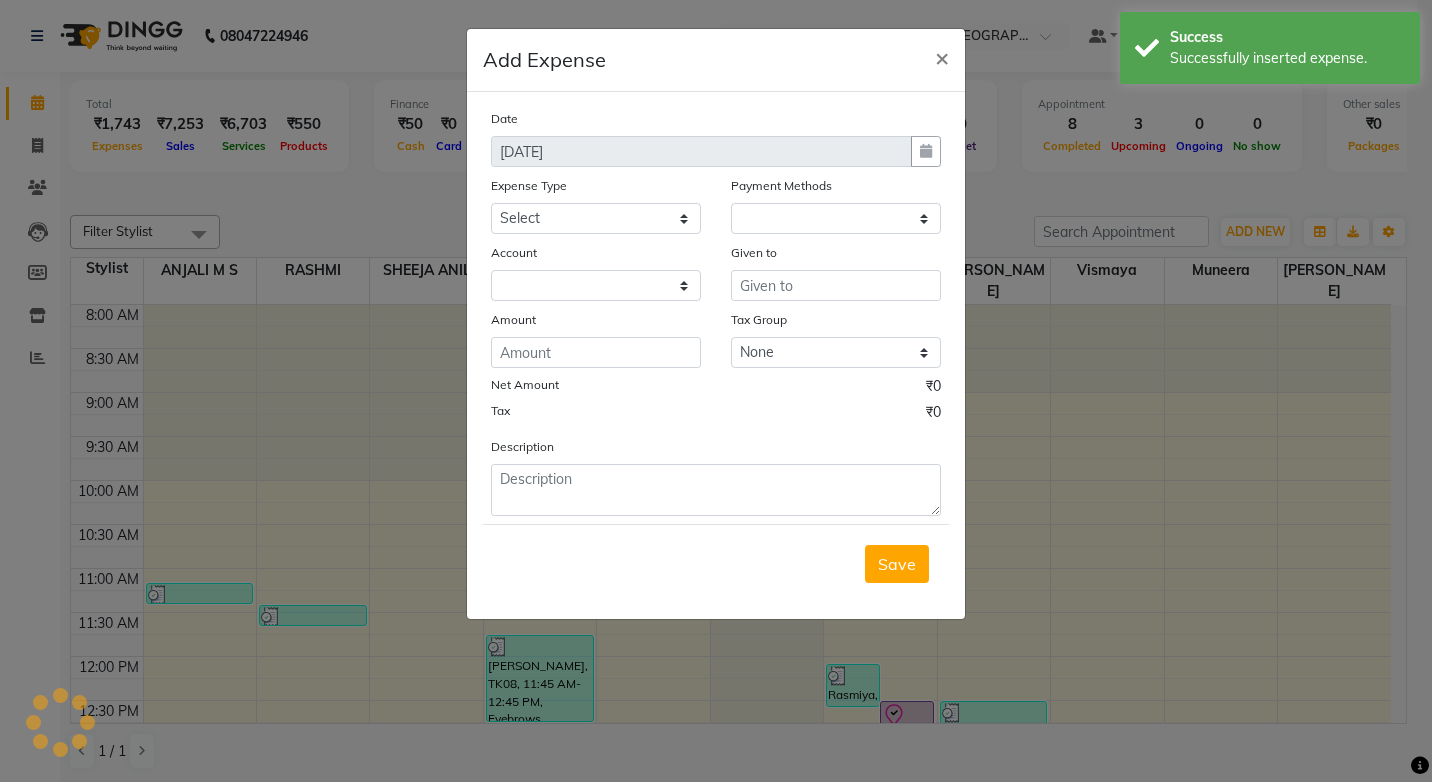 select on "1" 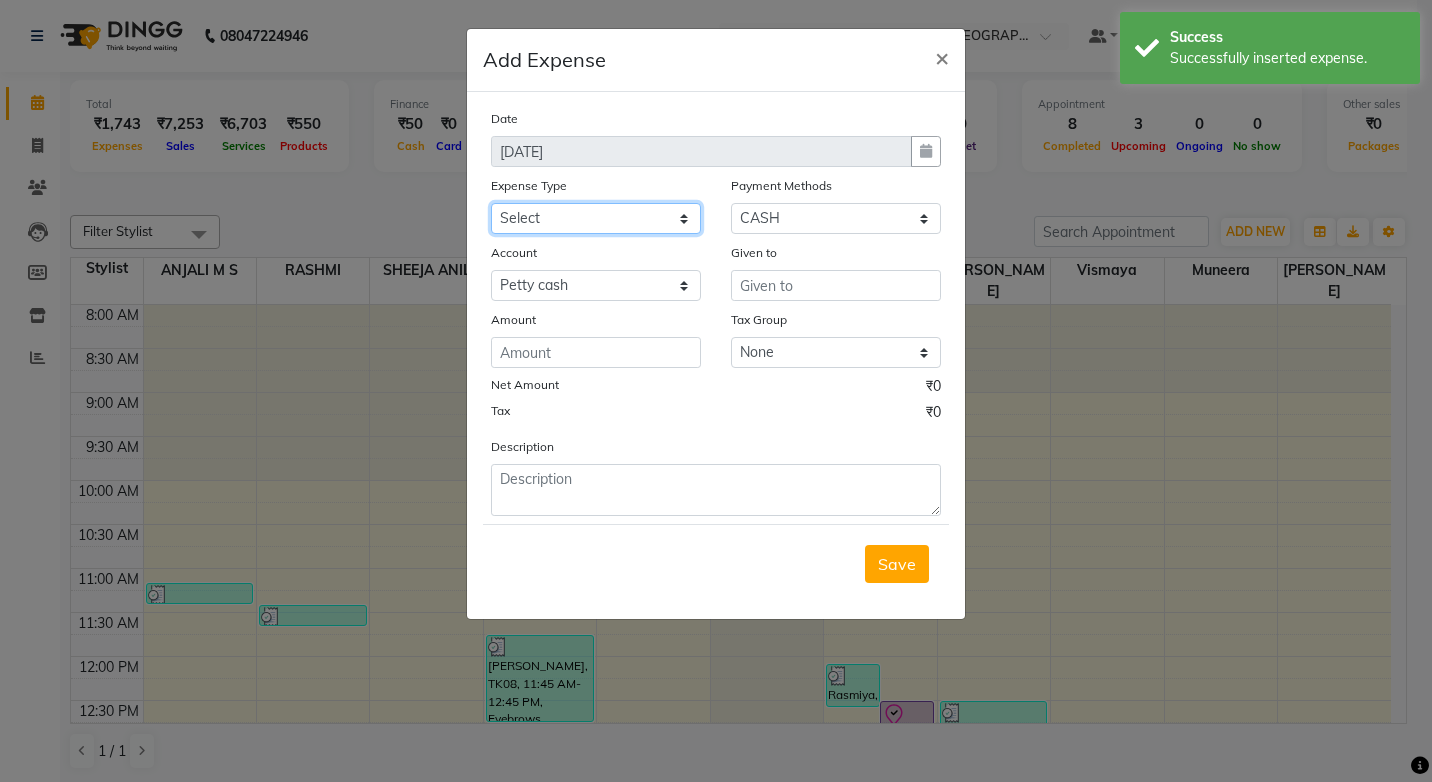 click on "Select ACCOMODATION EXPENSES ADVERTISEMENT SALES PROMOTIONAL EXPENSES Bonus BRIDAL ACCESSORIES REFUND BRIDAL COMMISSION BRIDAL FOOD BRIDAL INCENTIVES BRIDAL ORNAMENTS REFUND BRIDAL TA CASH DEPOSIT RAK BANK COMPUTER ACCESSORIES MOBILE PHONE Donation and Charity Expenses ELECTRICITY CHARGES ELECTRONICS FITTINGS Event Expense FISH FOOD EXPENSES FOOD REFRESHMENT FOR CLIENTS FOOD REFRESHMENT FOR STAFFS Freight And Forwarding Charges FUEL FOR GENERATOR FURNITURE AND EQUIPMENTS Gifts for Clients GIFTS FOR STAFFS GOKULAM CHITS HOSTEL RENT LAUNDRY EXPENSES LICENSE OTHER FEES LOADING UNLOADING CHARGES Medical Expenses MEHNDI PAYMENTS MISCELLANEOUS EXPENSES NEWSPAPER PERIODICALS Ornaments Maintenance Expense OVERTIME ALLOWANCES Payment For Pest Control Perfomance based incentives POSTAGE COURIER CHARGES Printing PRINTING STATIONERY EXPENSES PROFESSIONAL TAX REPAIRS MAINTENANCE ROUND OFF Salary SALARY ADVANCE Sales Incentives Membership Card SALES INCENTIVES PRODUCT SALES INCENTIVES SERVICES SALON ESSENTIALS SALON RENT" 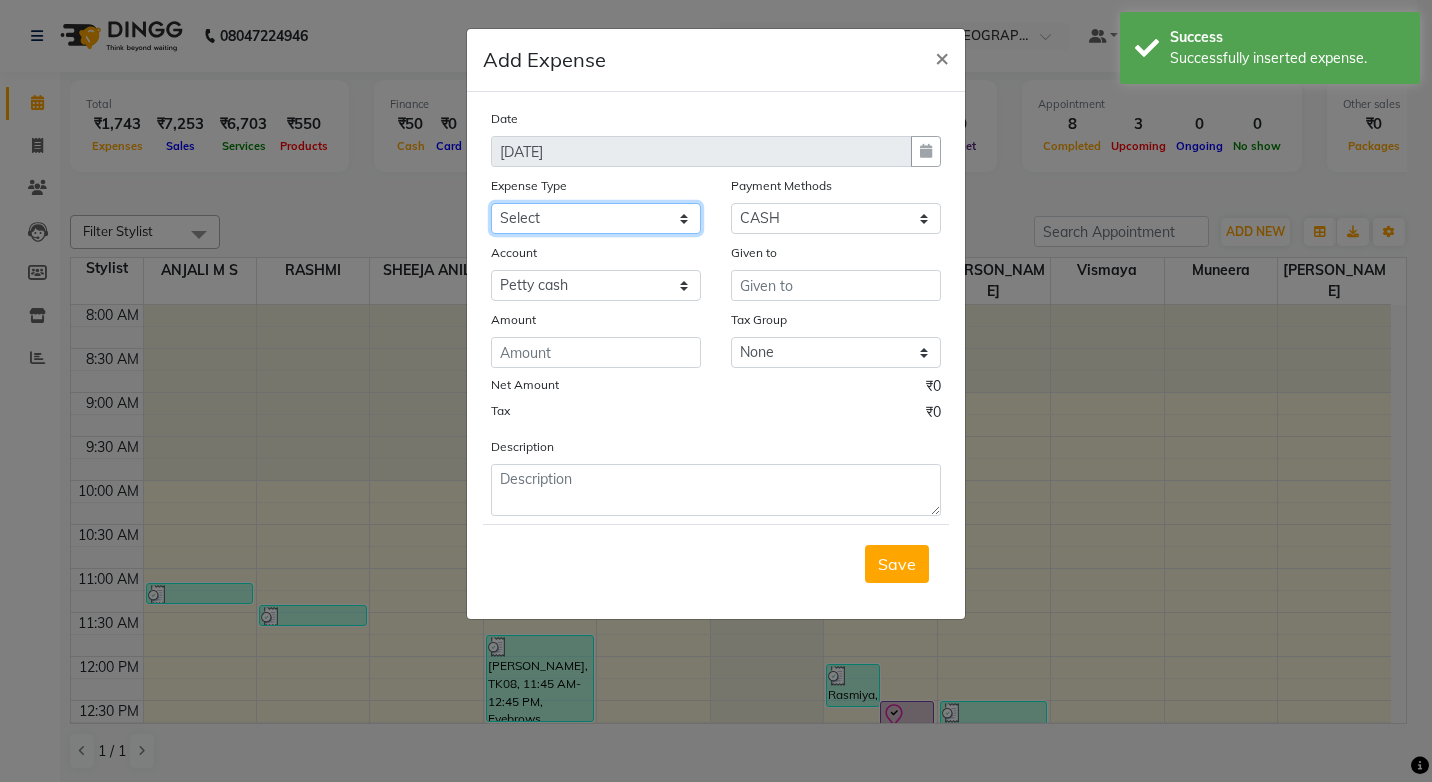 select on "6225" 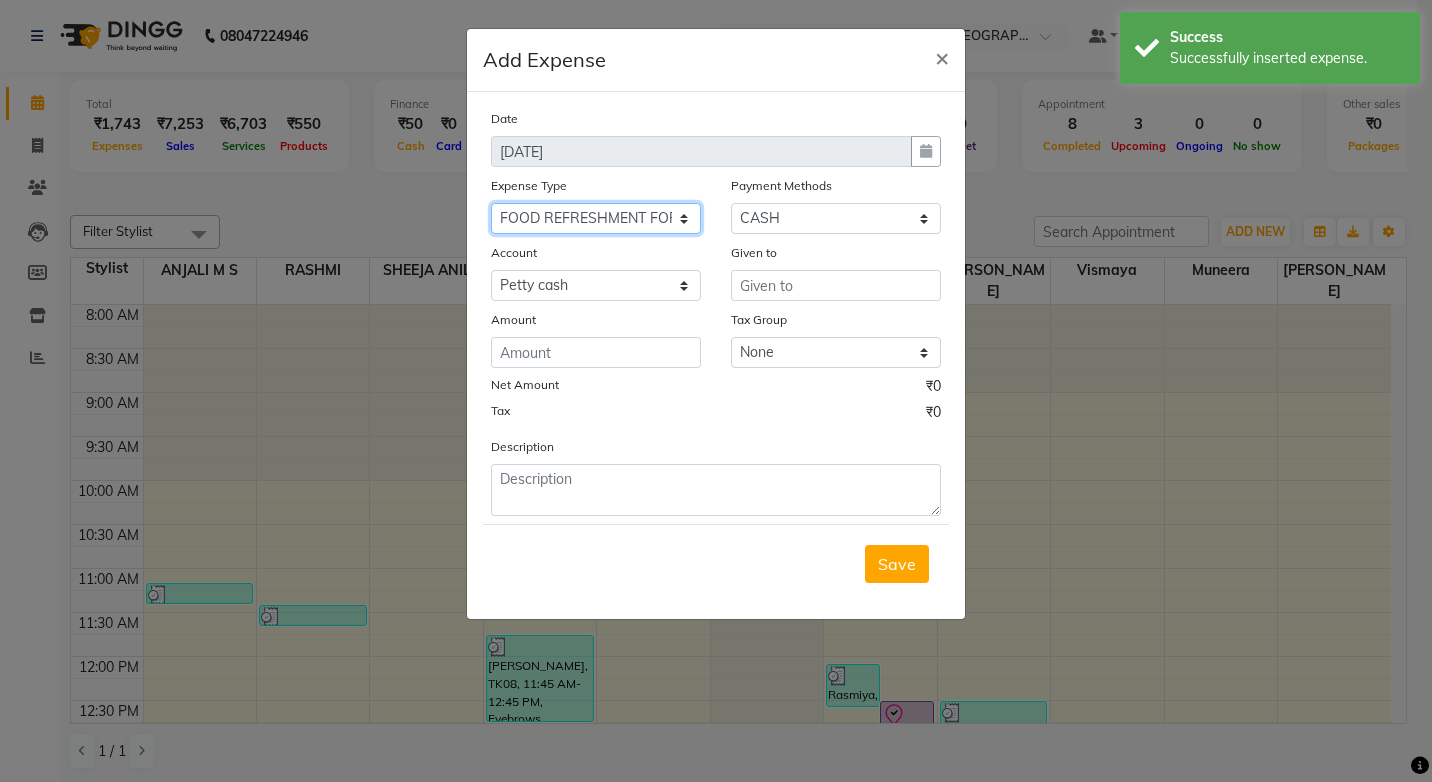 click on "Select ACCOMODATION EXPENSES ADVERTISEMENT SALES PROMOTIONAL EXPENSES Bonus BRIDAL ACCESSORIES REFUND BRIDAL COMMISSION BRIDAL FOOD BRIDAL INCENTIVES BRIDAL ORNAMENTS REFUND BRIDAL TA CASH DEPOSIT RAK BANK COMPUTER ACCESSORIES MOBILE PHONE Donation and Charity Expenses ELECTRICITY CHARGES ELECTRONICS FITTINGS Event Expense FISH FOOD EXPENSES FOOD REFRESHMENT FOR CLIENTS FOOD REFRESHMENT FOR STAFFS Freight And Forwarding Charges FUEL FOR GENERATOR FURNITURE AND EQUIPMENTS Gifts for Clients GIFTS FOR STAFFS GOKULAM CHITS HOSTEL RENT LAUNDRY EXPENSES LICENSE OTHER FEES LOADING UNLOADING CHARGES Medical Expenses MEHNDI PAYMENTS MISCELLANEOUS EXPENSES NEWSPAPER PERIODICALS Ornaments Maintenance Expense OVERTIME ALLOWANCES Payment For Pest Control Perfomance based incentives POSTAGE COURIER CHARGES Printing PRINTING STATIONERY EXPENSES PROFESSIONAL TAX REPAIRS MAINTENANCE ROUND OFF Salary SALARY ADVANCE Sales Incentives Membership Card SALES INCENTIVES PRODUCT SALES INCENTIVES SERVICES SALON ESSENTIALS SALON RENT" 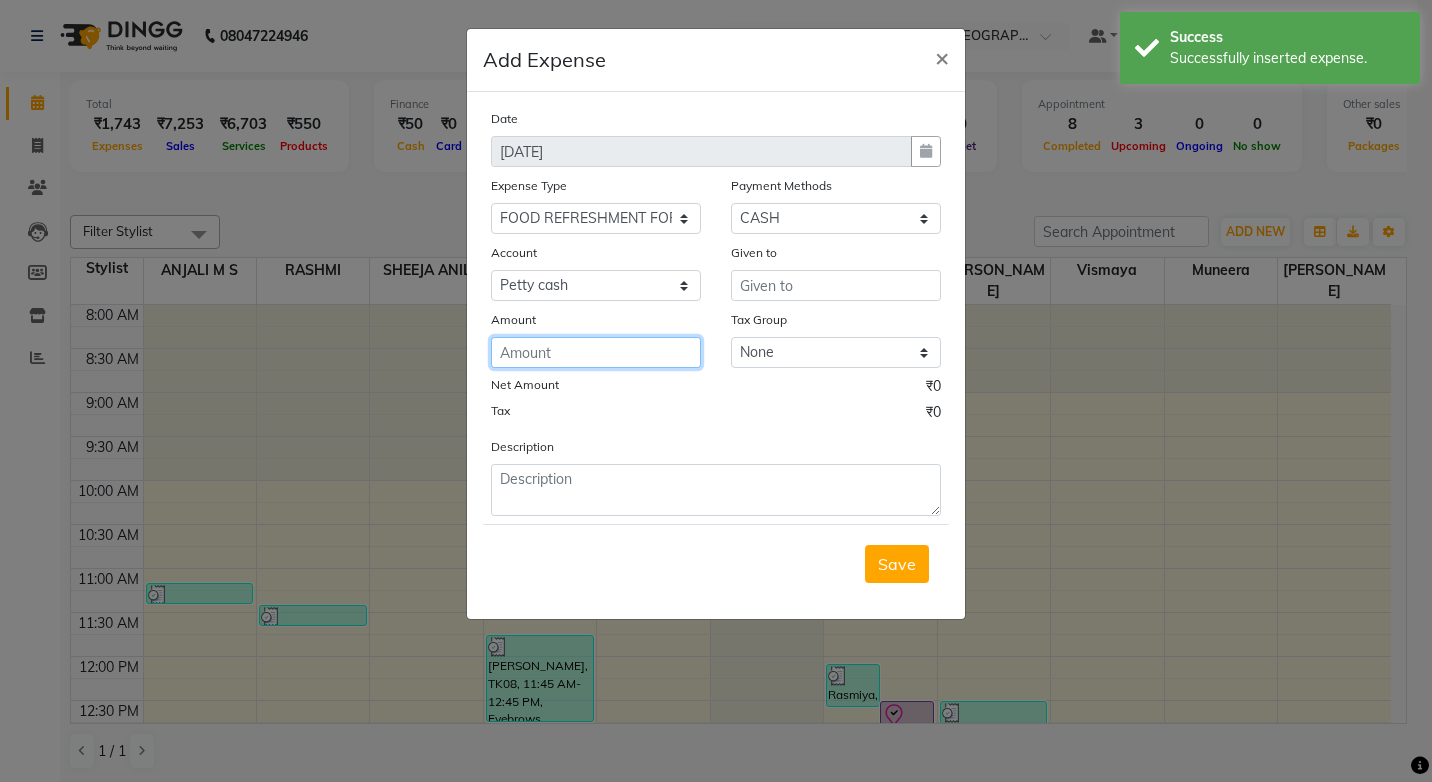 click 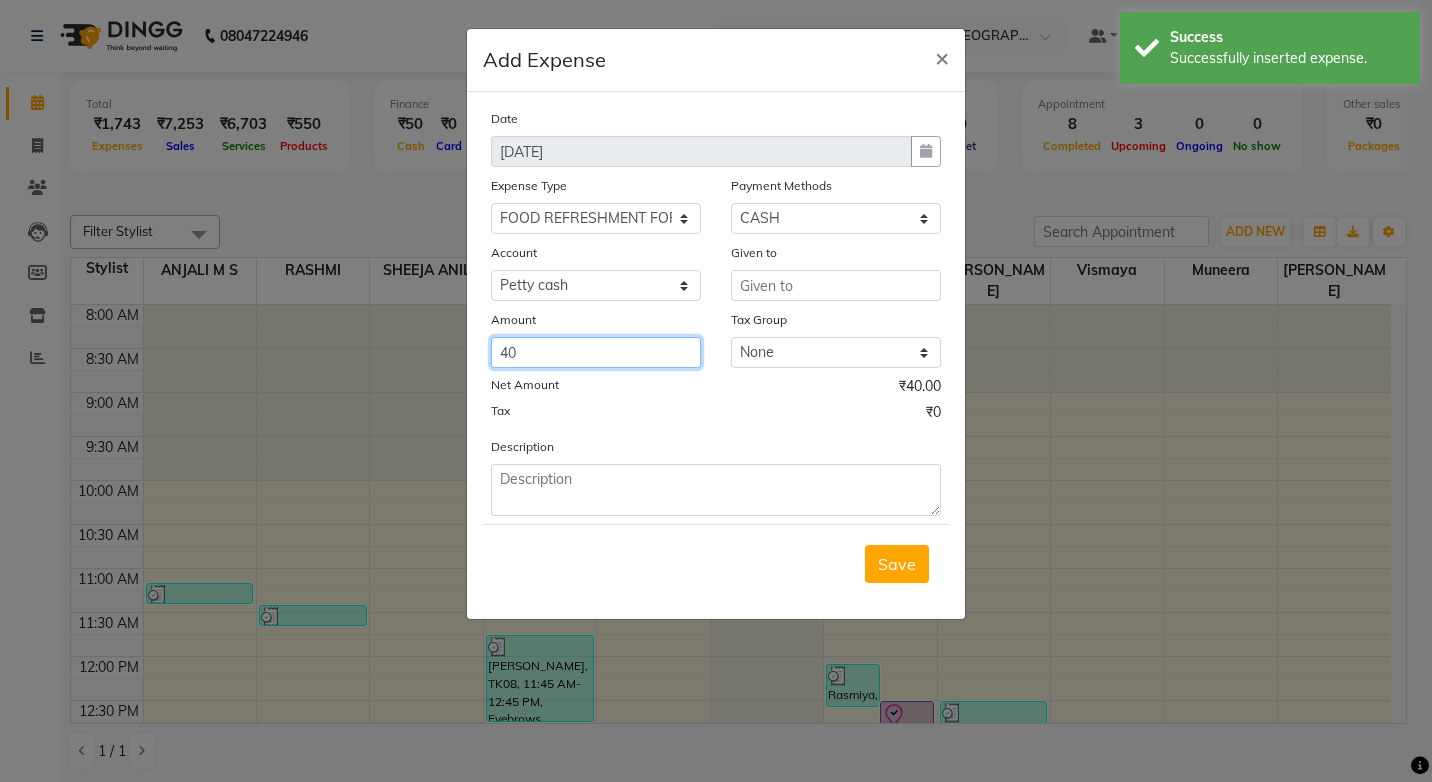 type on "40" 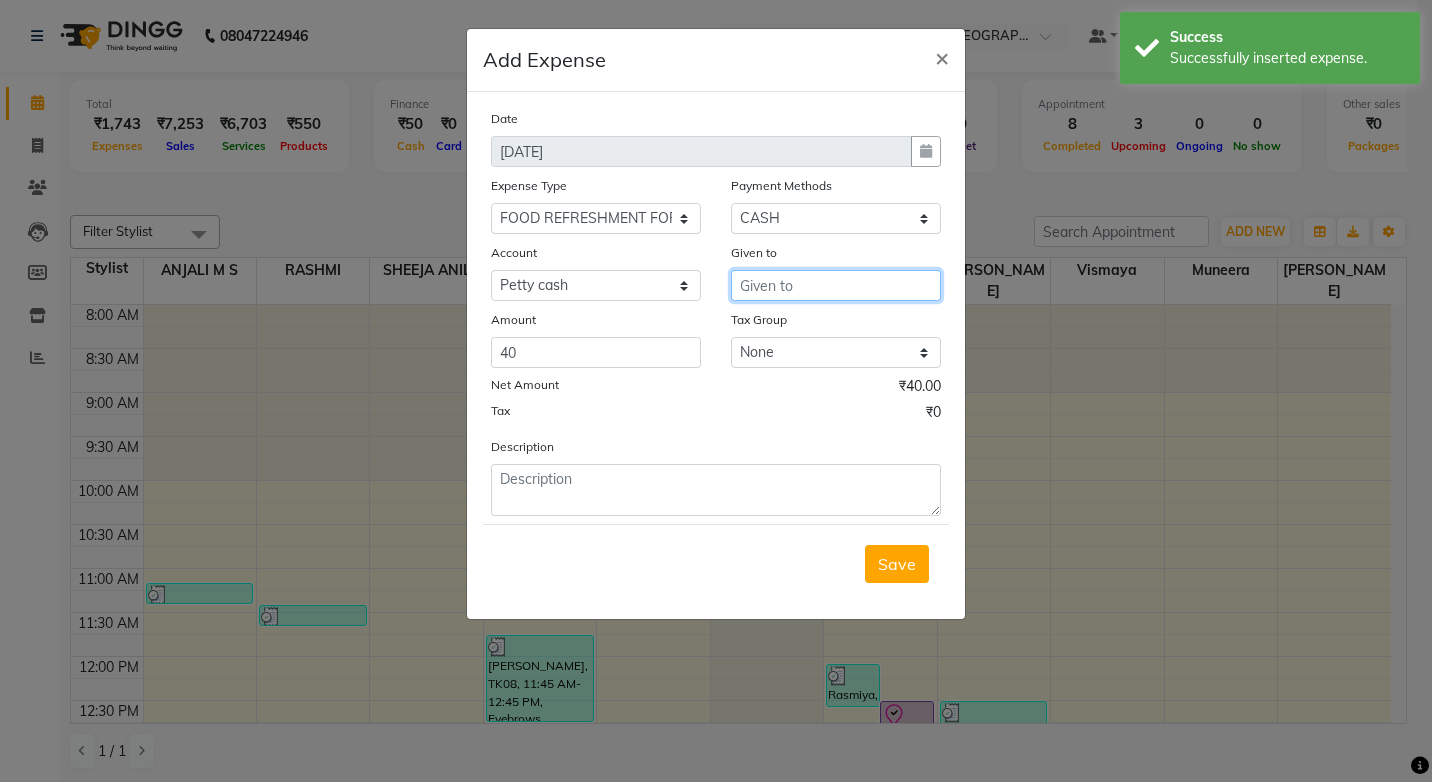 click at bounding box center (836, 285) 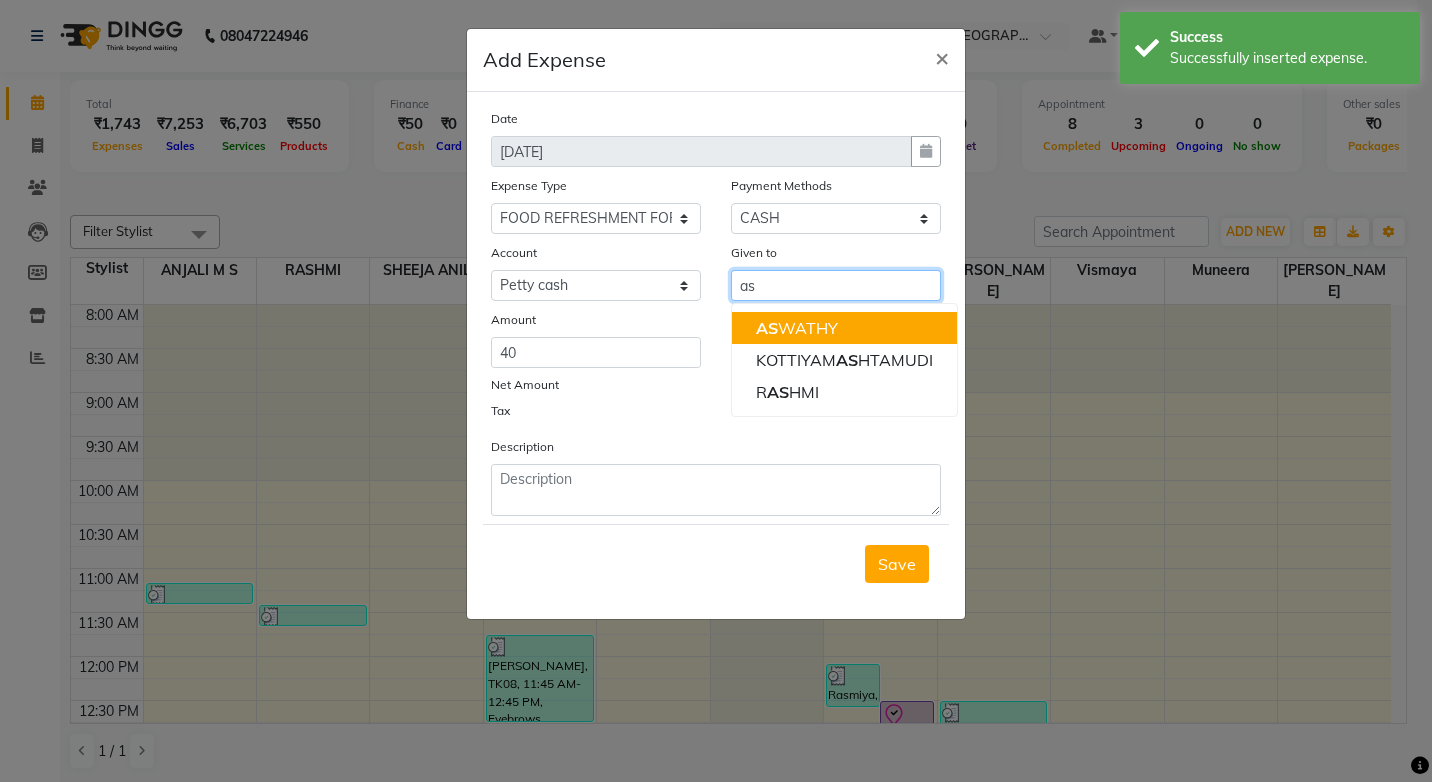 click on "AS WATHY" at bounding box center [797, 328] 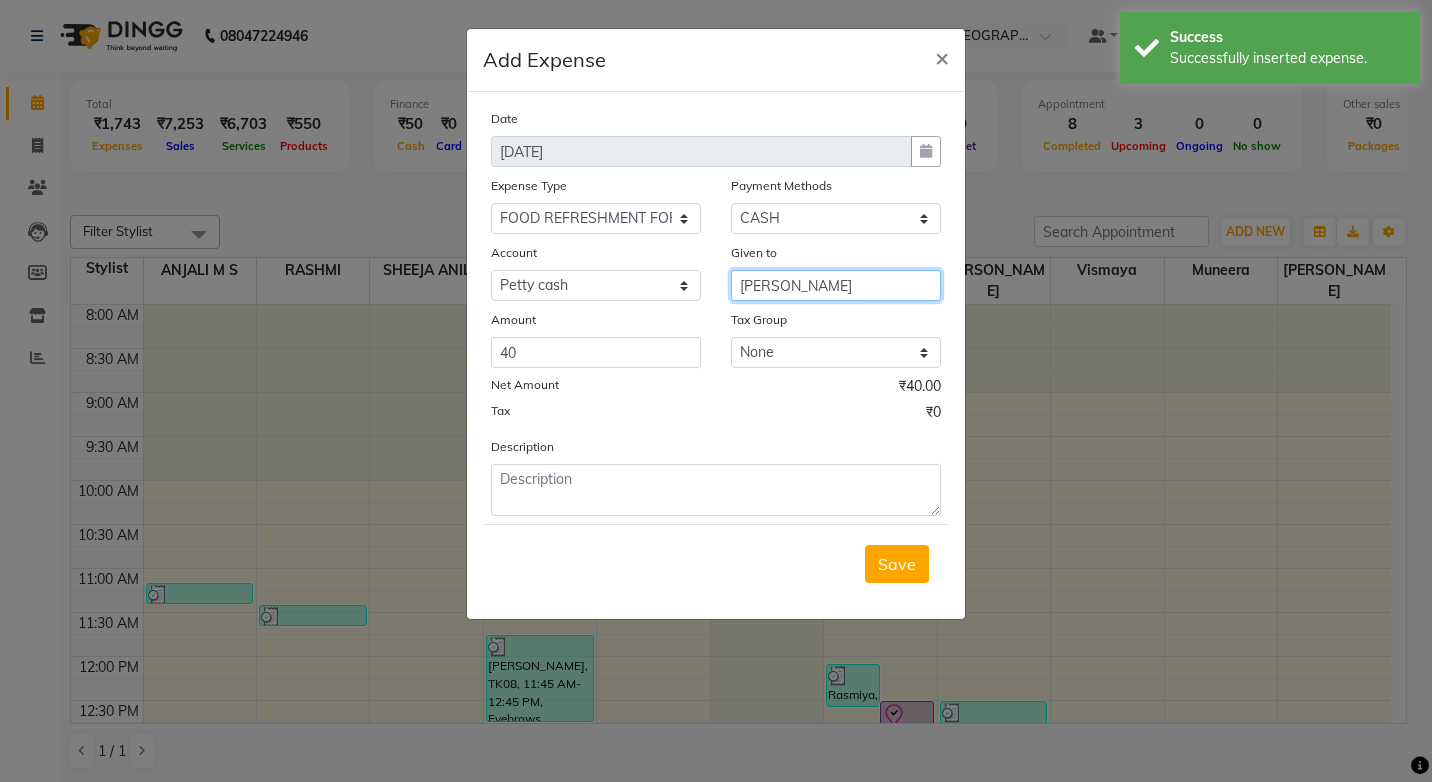 type on "[PERSON_NAME]" 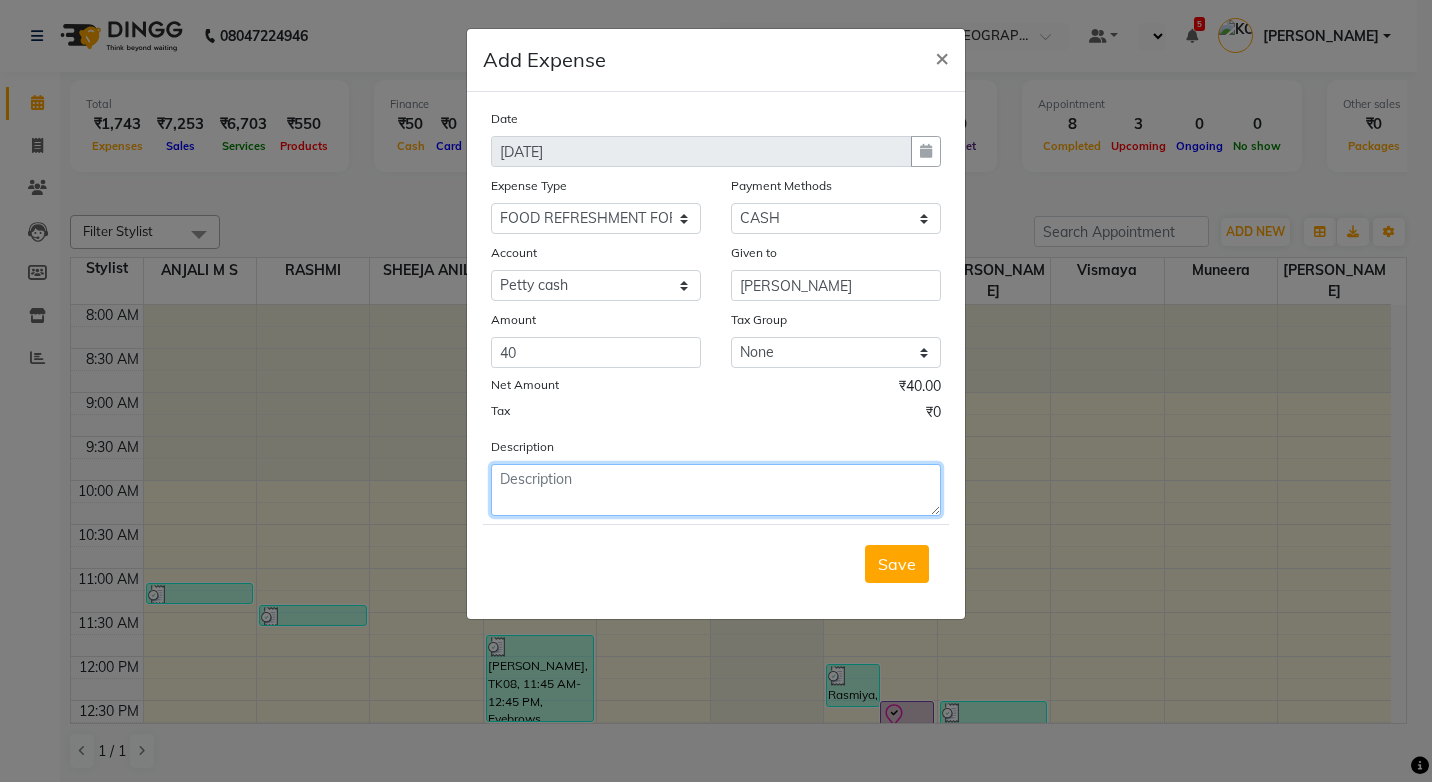 click 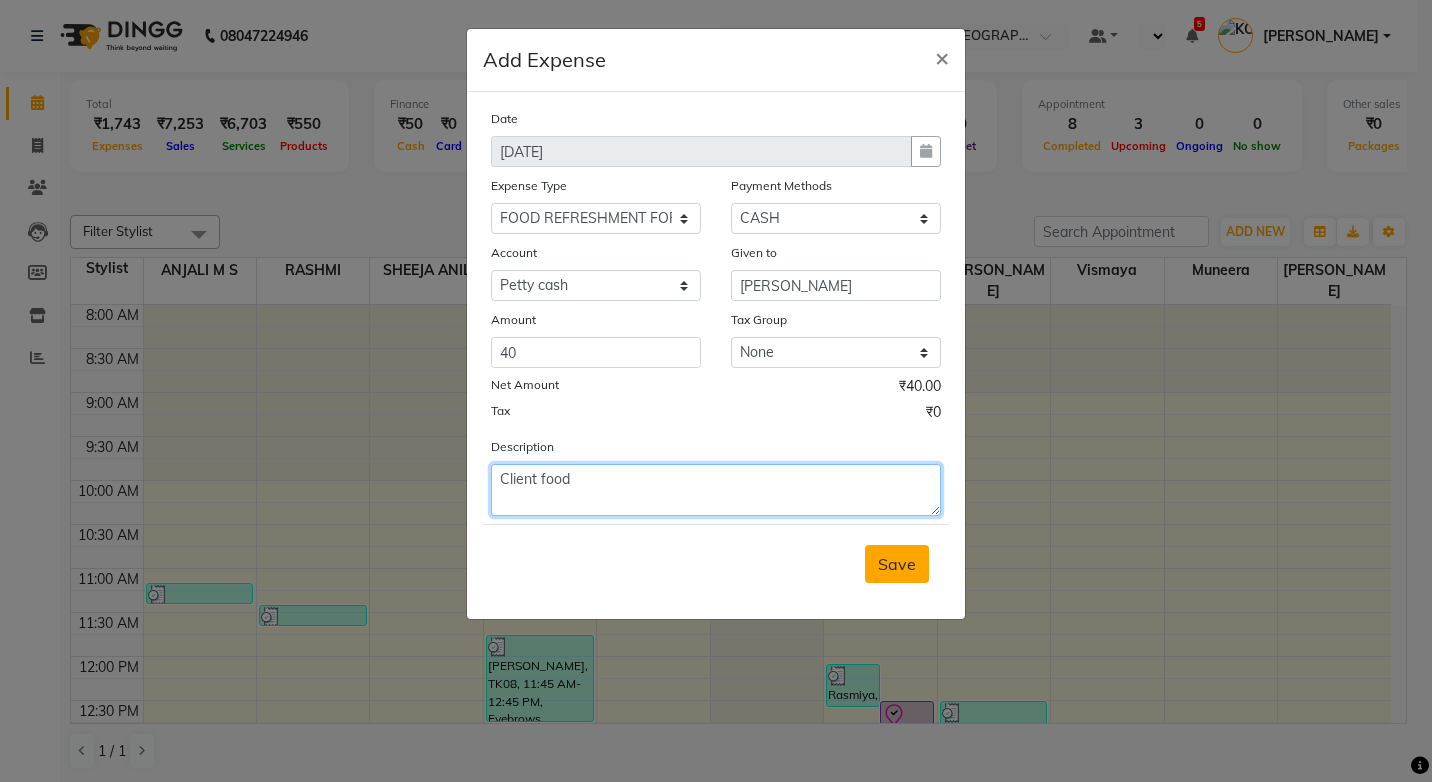 type on "Client food" 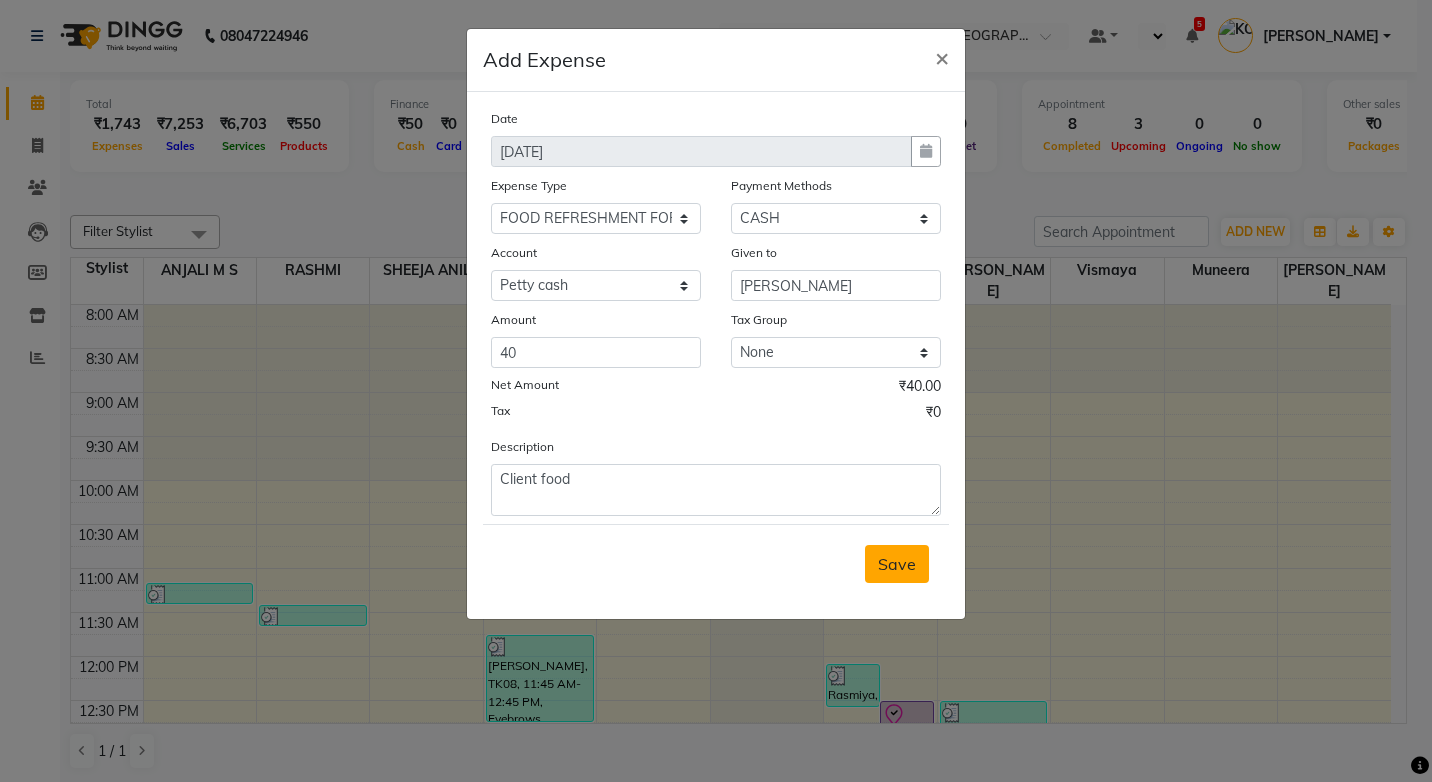 click on "Save" at bounding box center (897, 564) 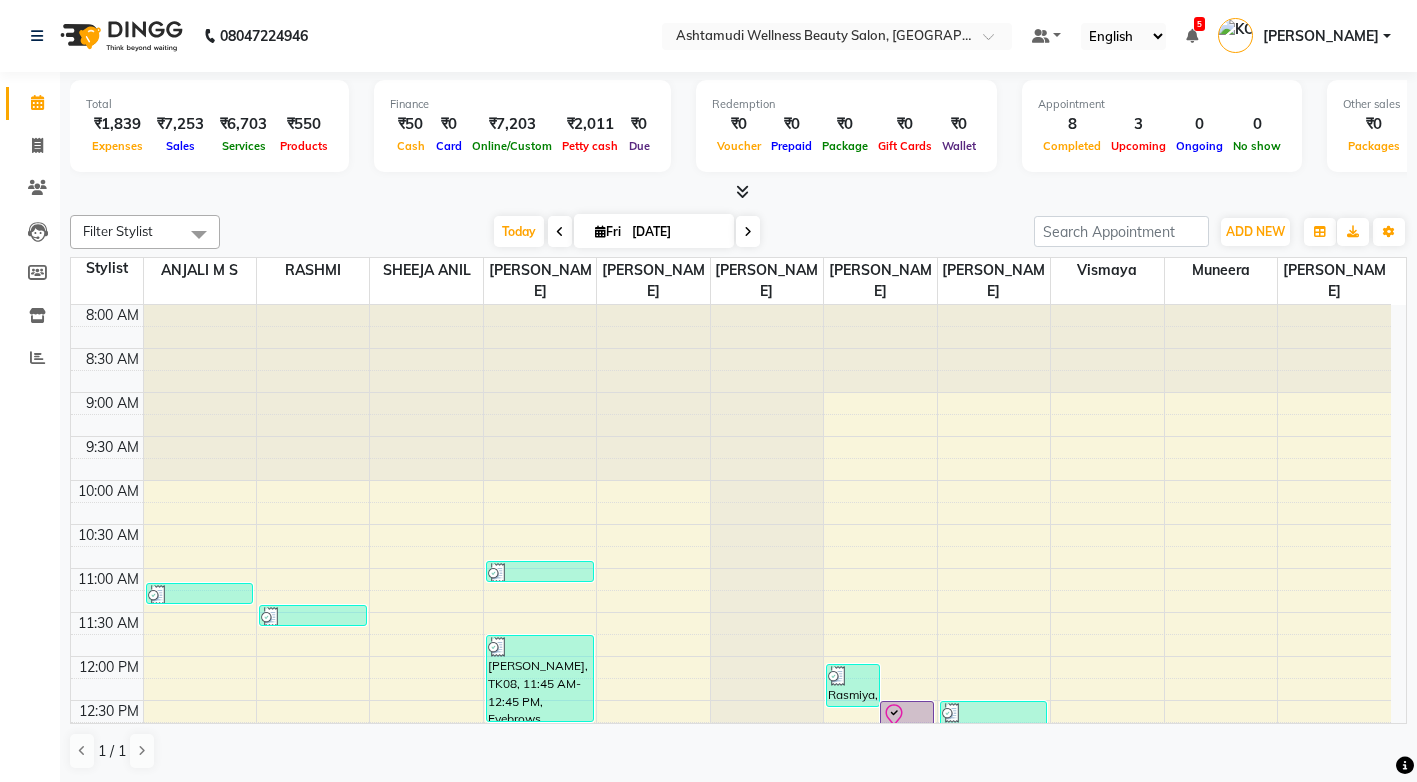 scroll, scrollTop: 0, scrollLeft: 0, axis: both 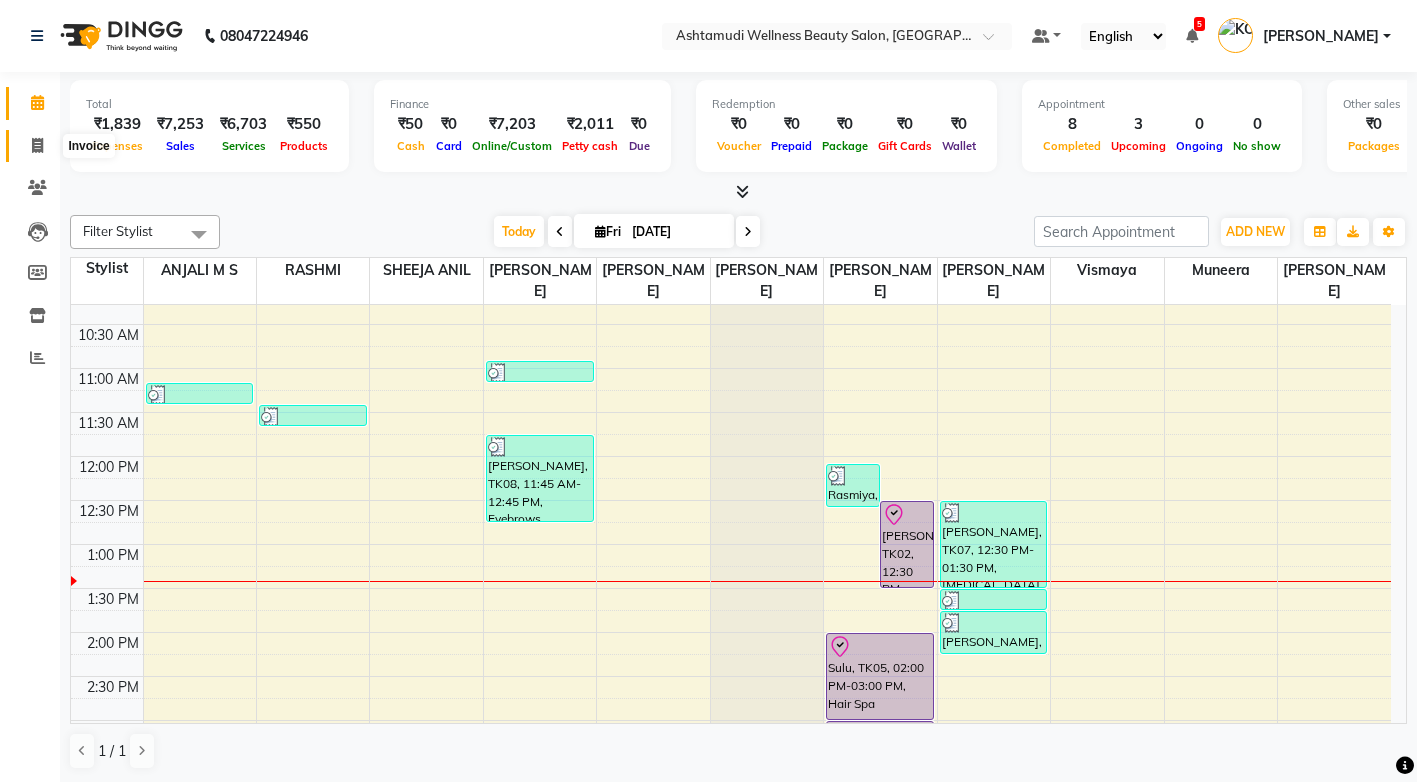 click 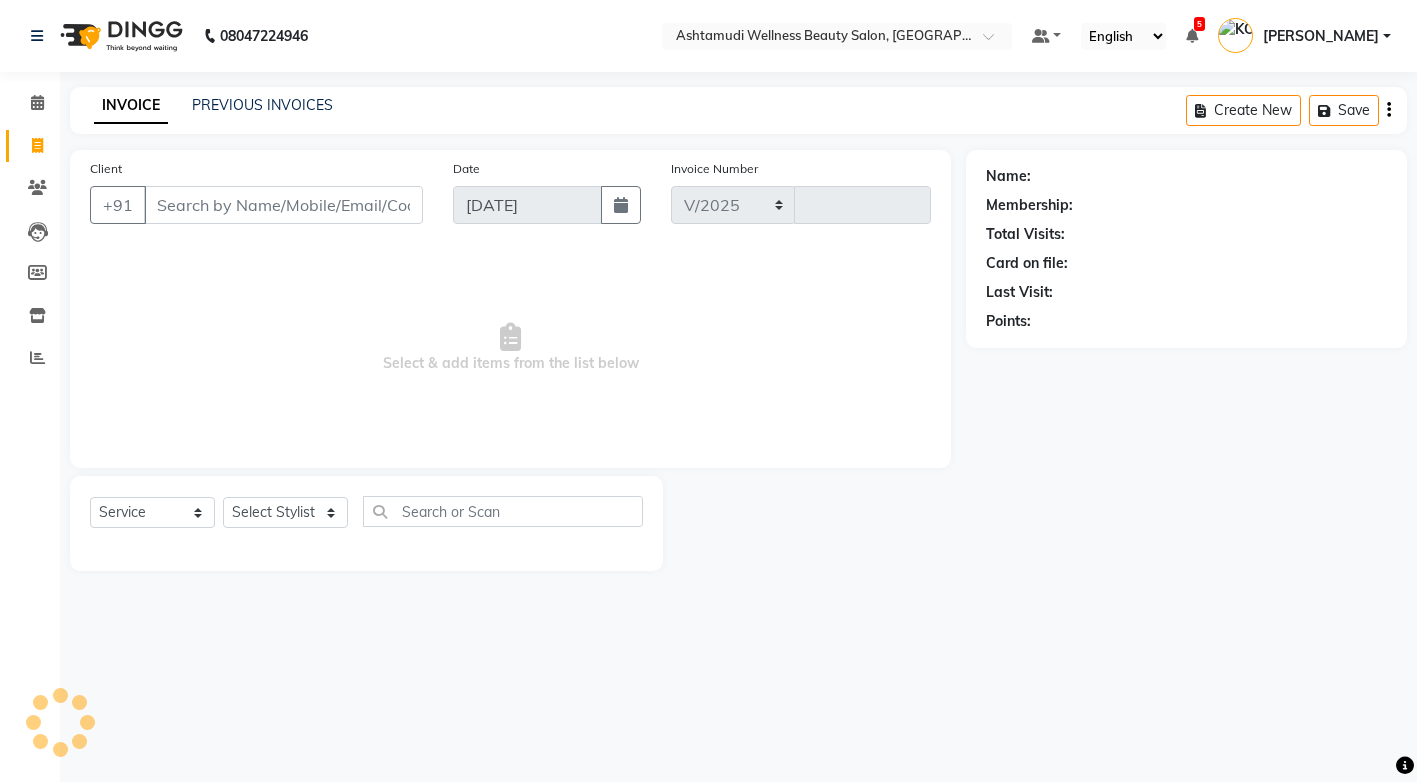 select on "4674" 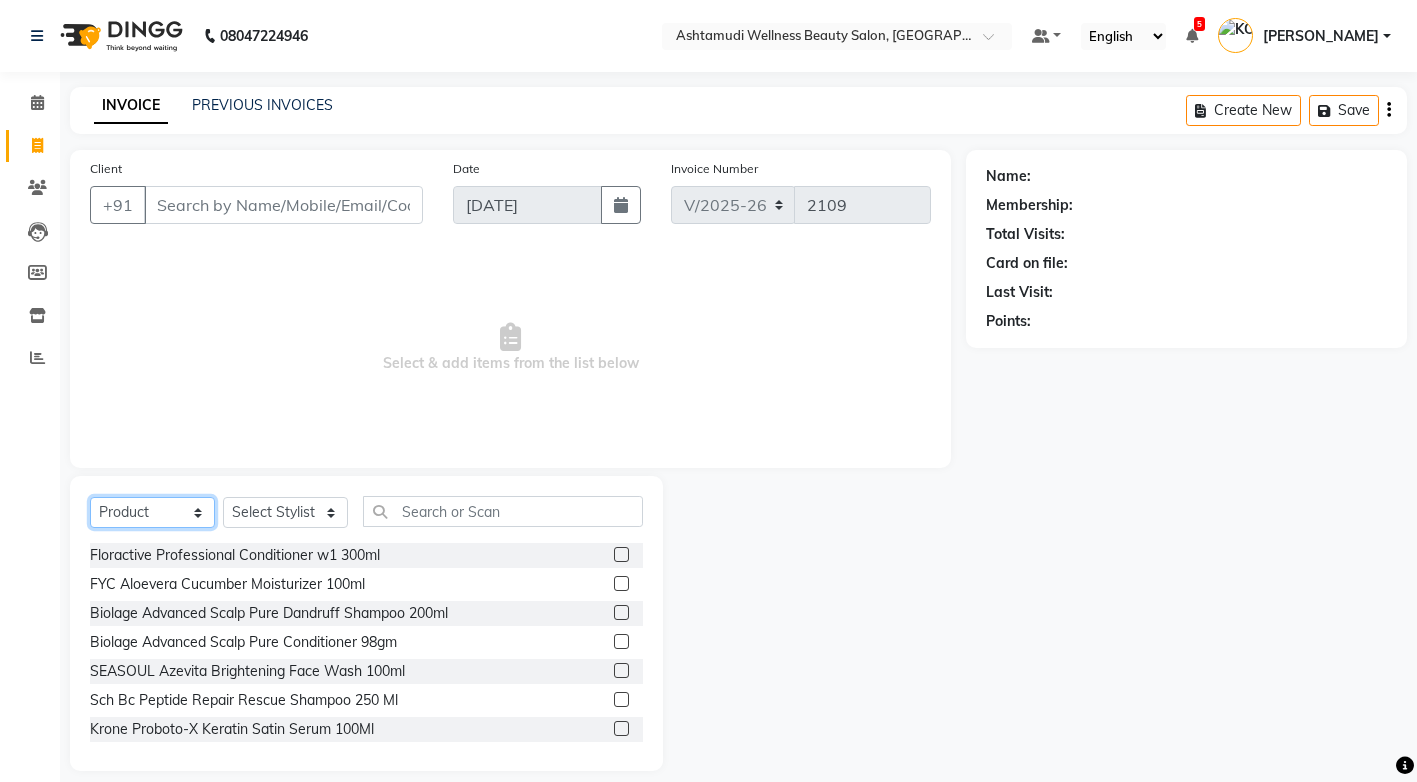 click on "Select  Service  Product  Membership  Package Voucher Prepaid Gift Card" 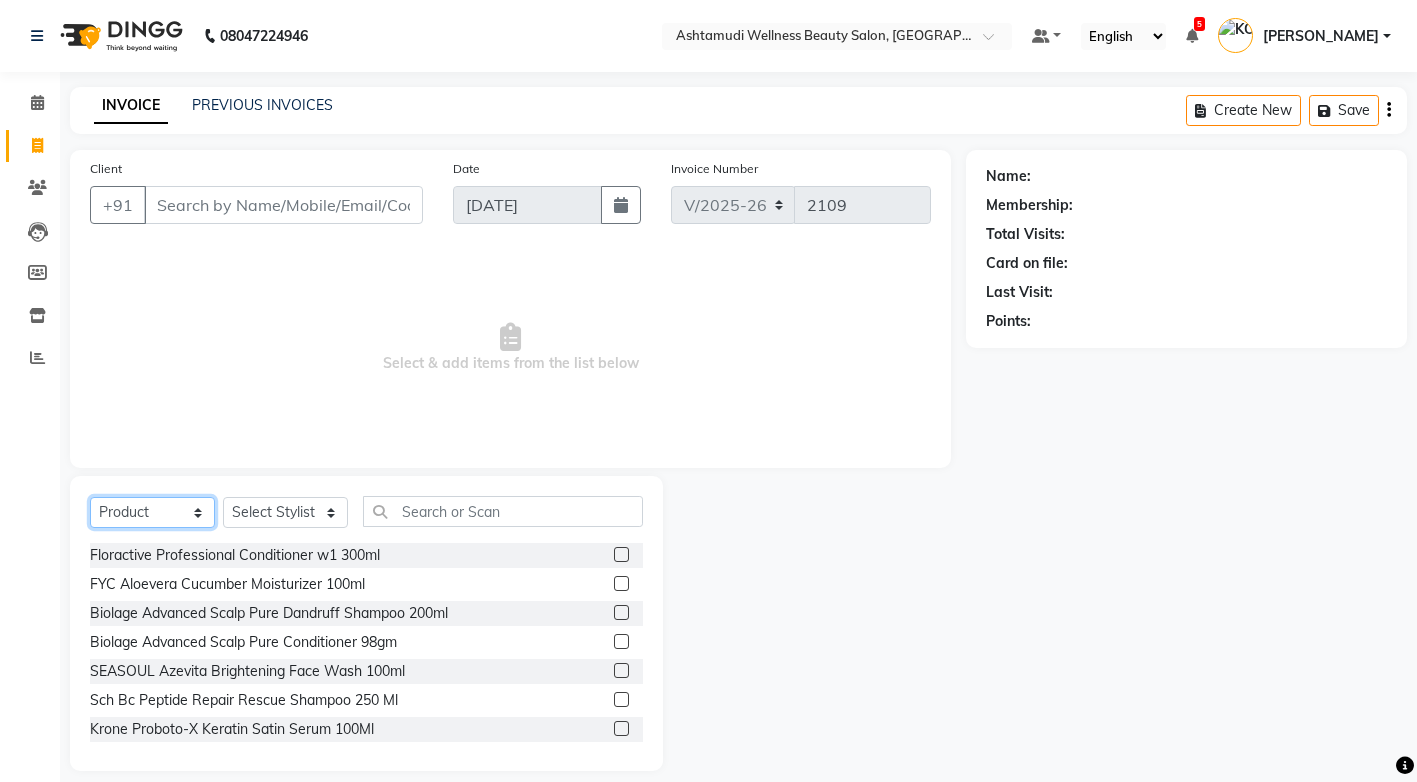 select on "service" 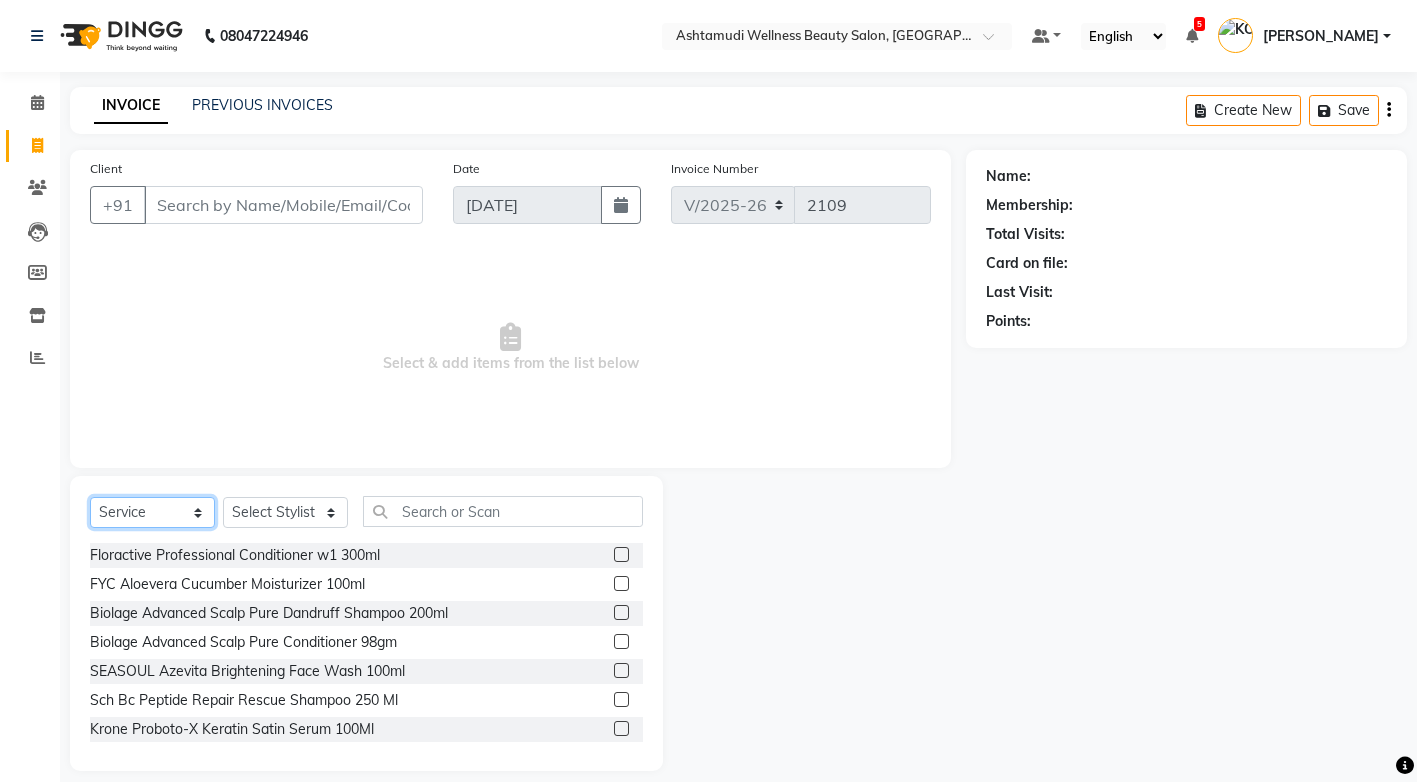 click on "Select  Service  Product  Membership  Package Voucher Prepaid Gift Card" 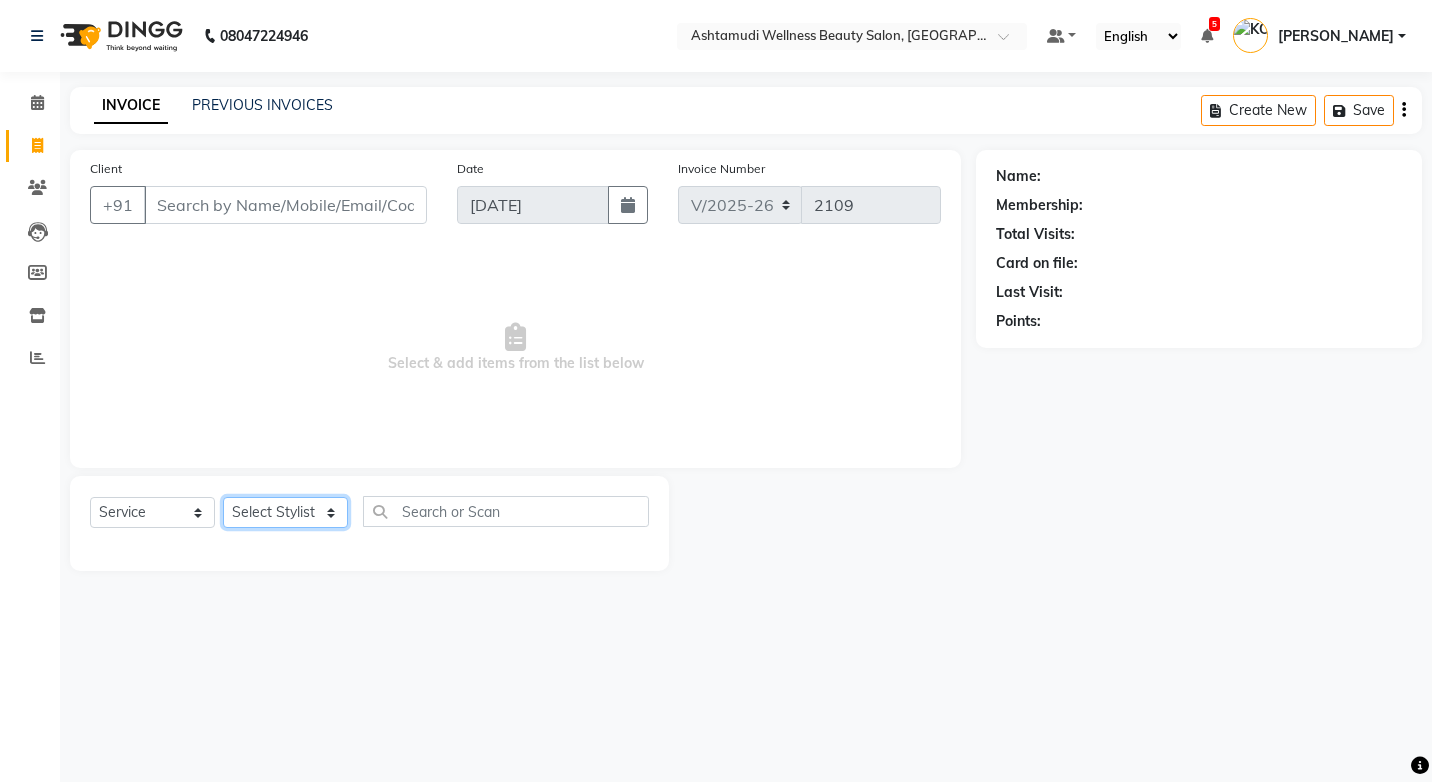 click on "Select Stylist ANJALI M S [PERSON_NAME] KOTTIYAM ASHTAMUDI [PERSON_NAME] [PERSON_NAME] [PERSON_NAME] [PERSON_NAME]  Sona [PERSON_NAME] [PERSON_NAME] [PERSON_NAME]" 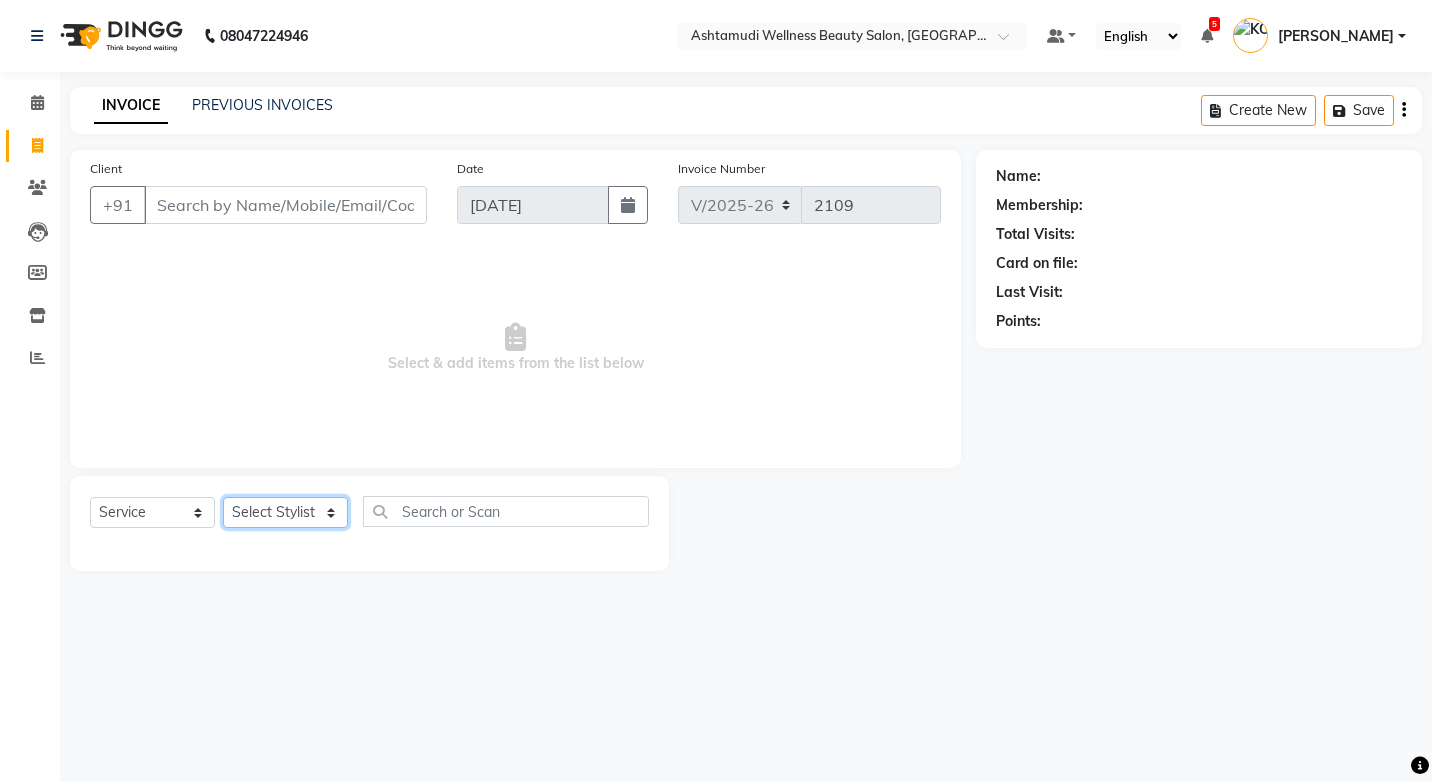 select on "27466" 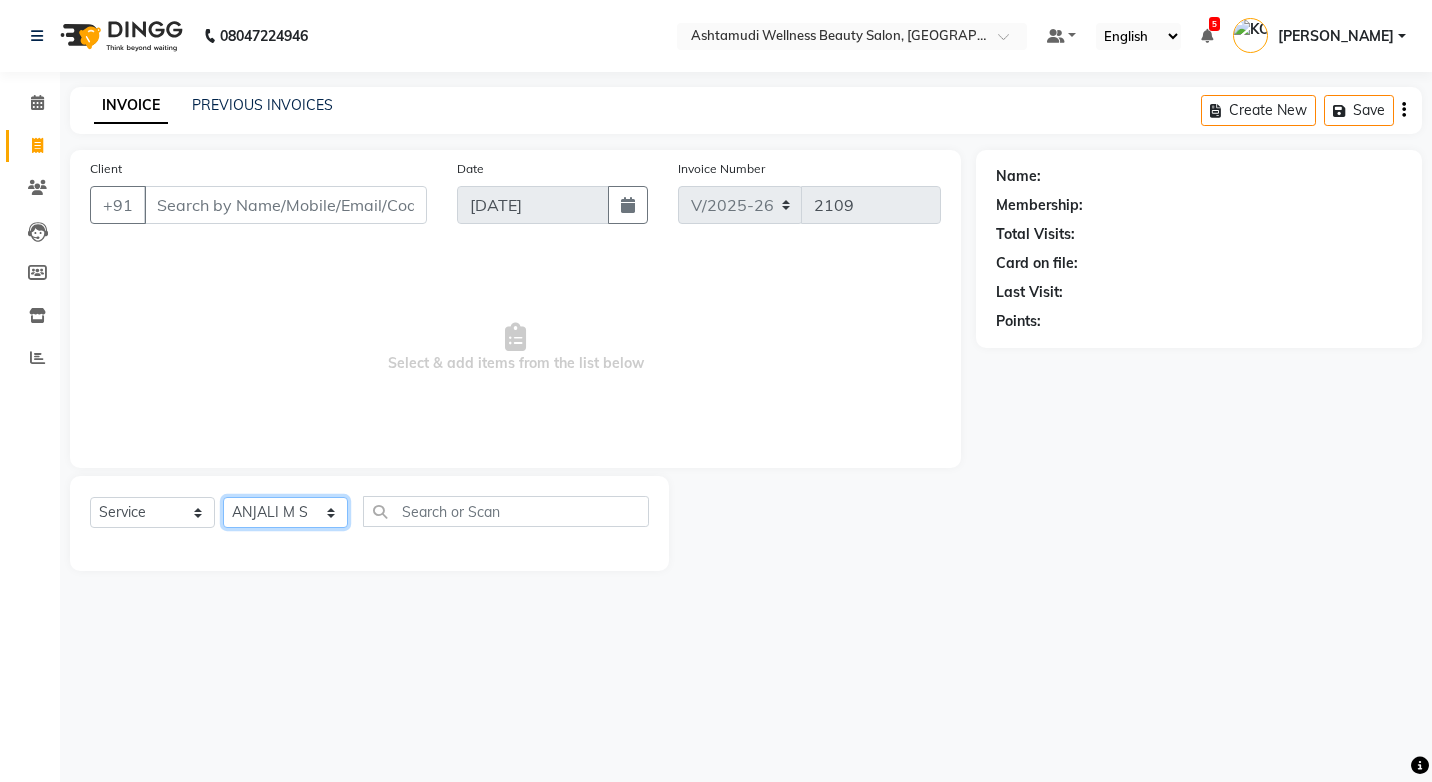 click on "Select Stylist ANJALI M S [PERSON_NAME] KOTTIYAM ASHTAMUDI [PERSON_NAME] [PERSON_NAME] [PERSON_NAME] [PERSON_NAME]  Sona [PERSON_NAME] [PERSON_NAME] [PERSON_NAME]" 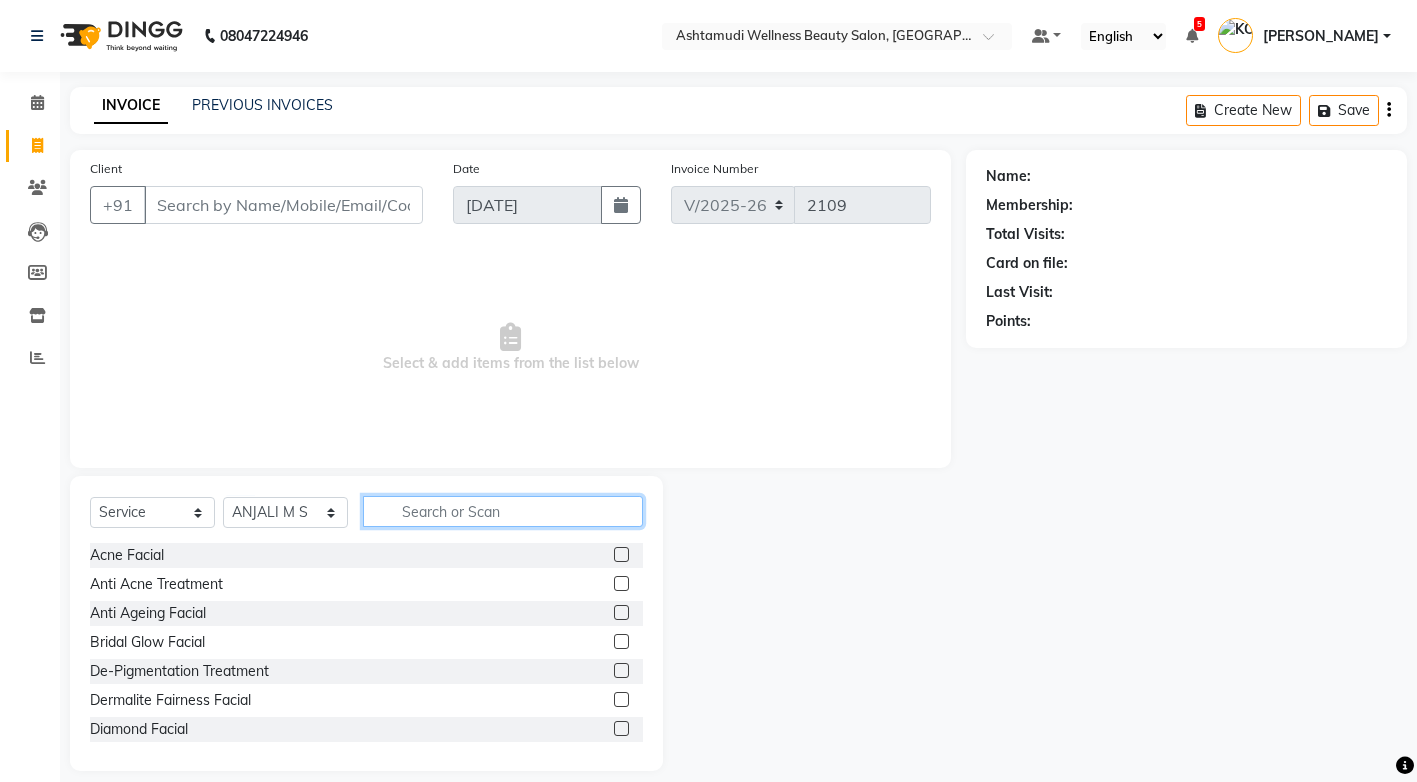 click 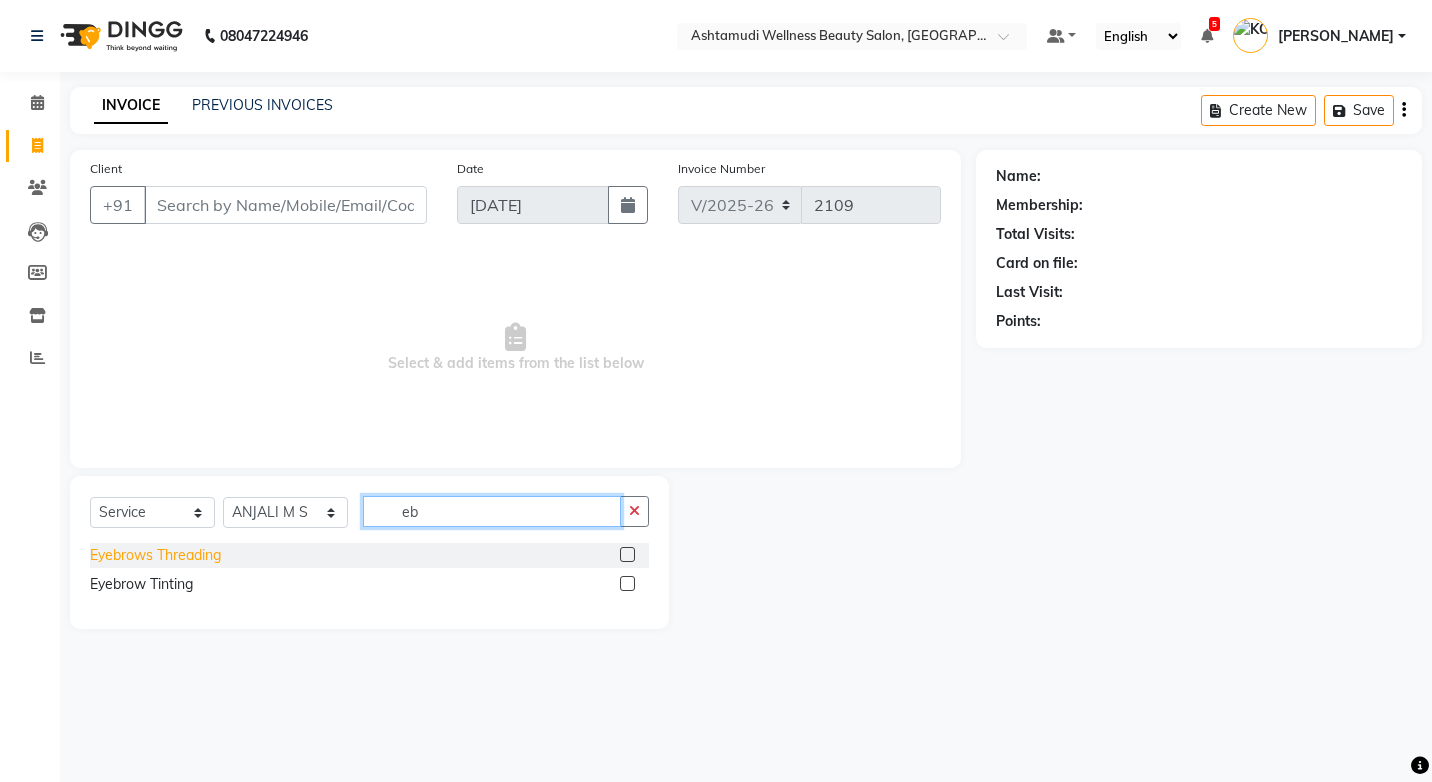 type on "eb" 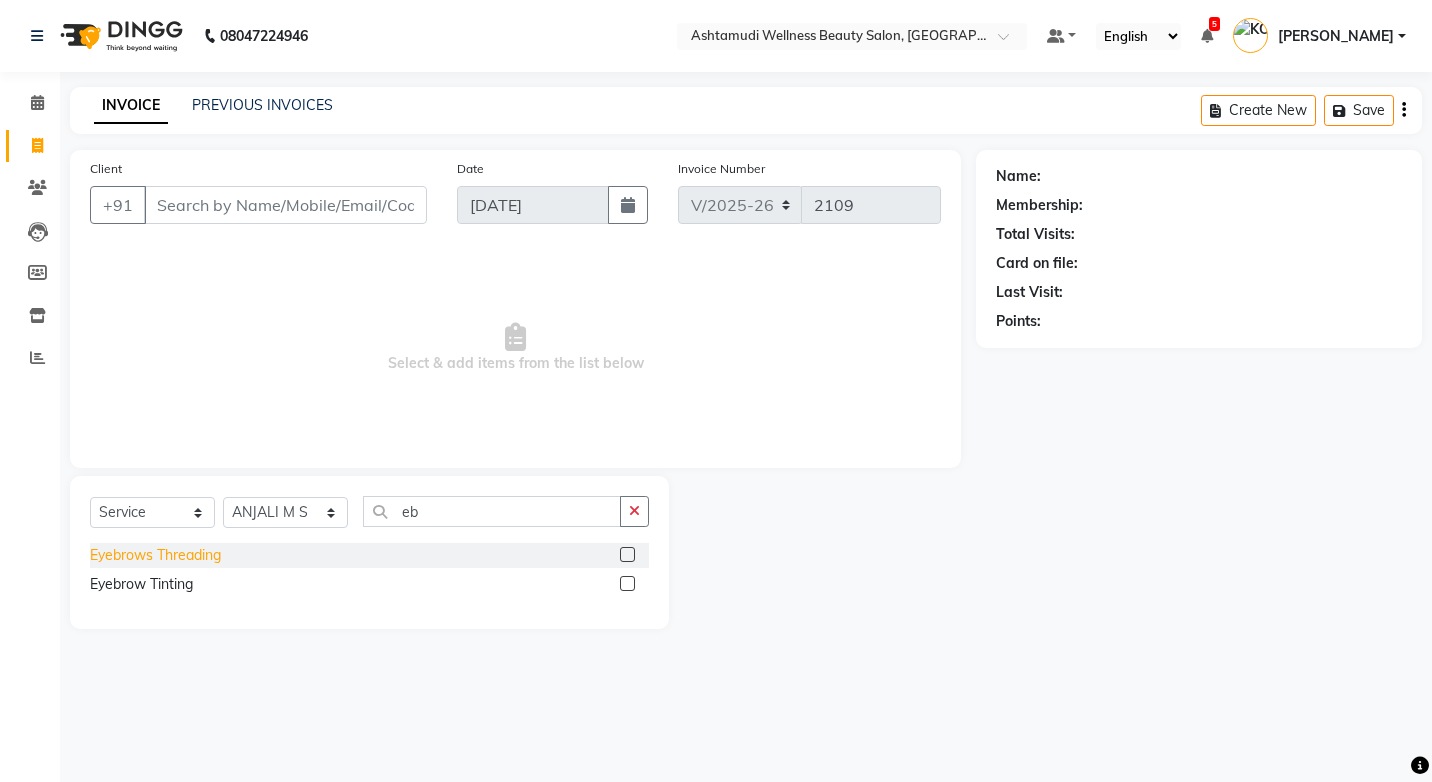 click on "Eyebrows Threading" 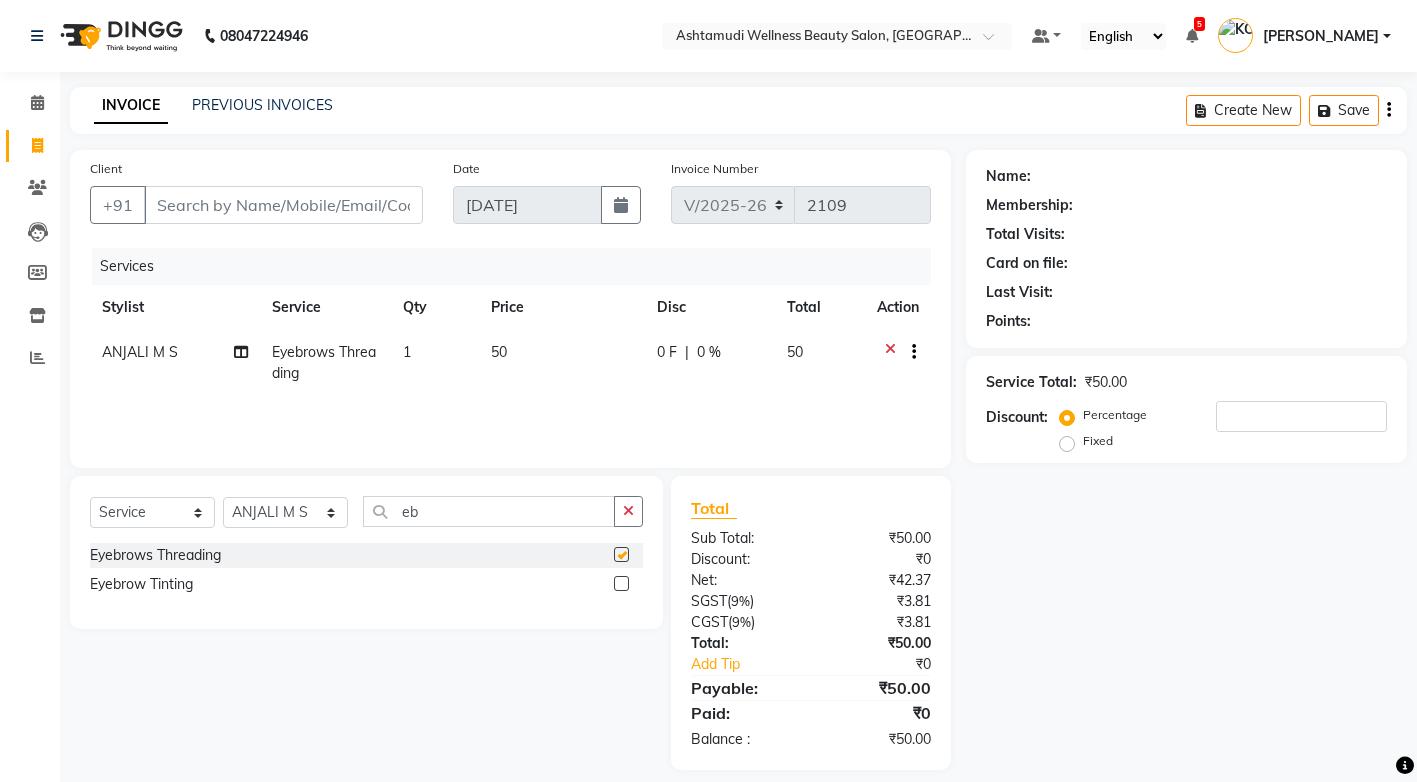 checkbox on "false" 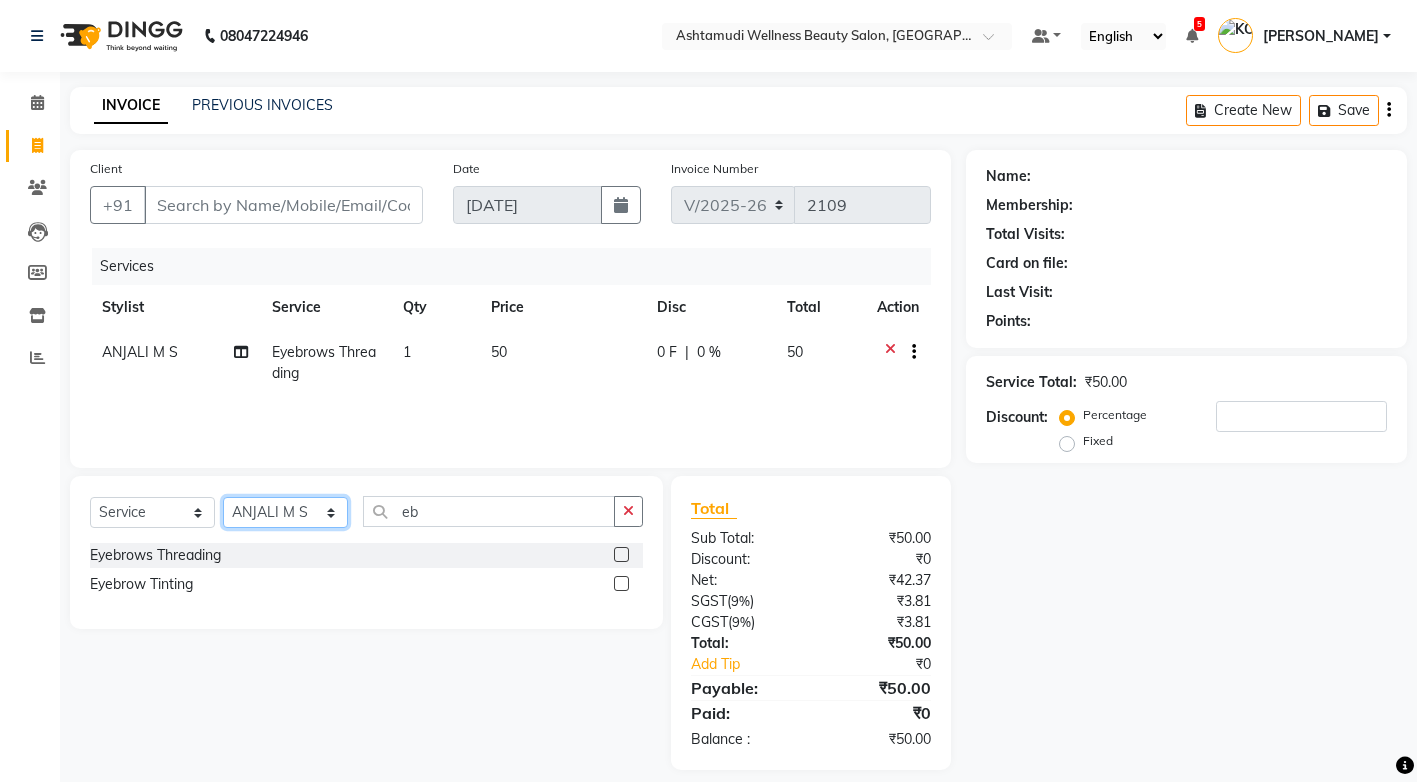 click on "Select Stylist ANJALI M S [PERSON_NAME] KOTTIYAM ASHTAMUDI [PERSON_NAME] [PERSON_NAME] [PERSON_NAME] [PERSON_NAME]  Sona [PERSON_NAME] [PERSON_NAME] [PERSON_NAME]" 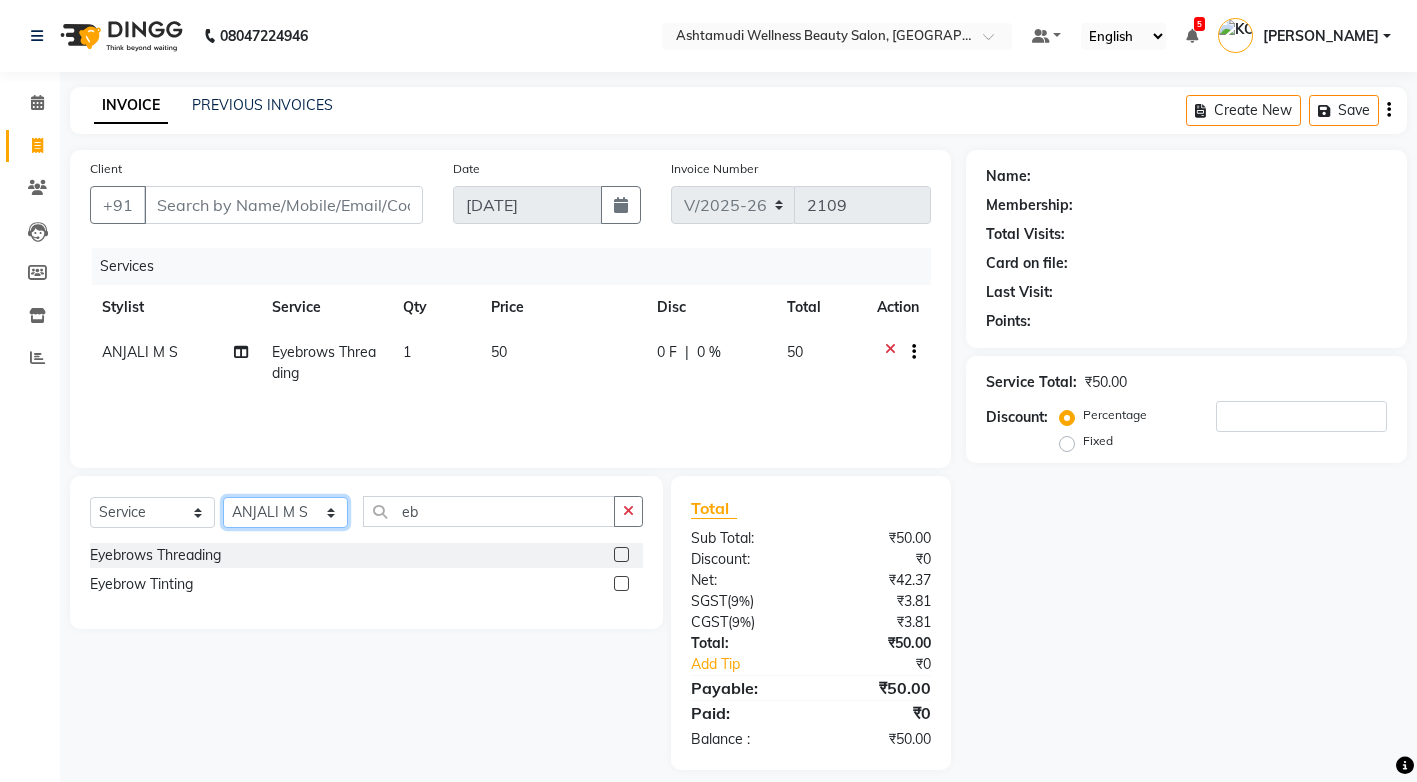 select on "27469" 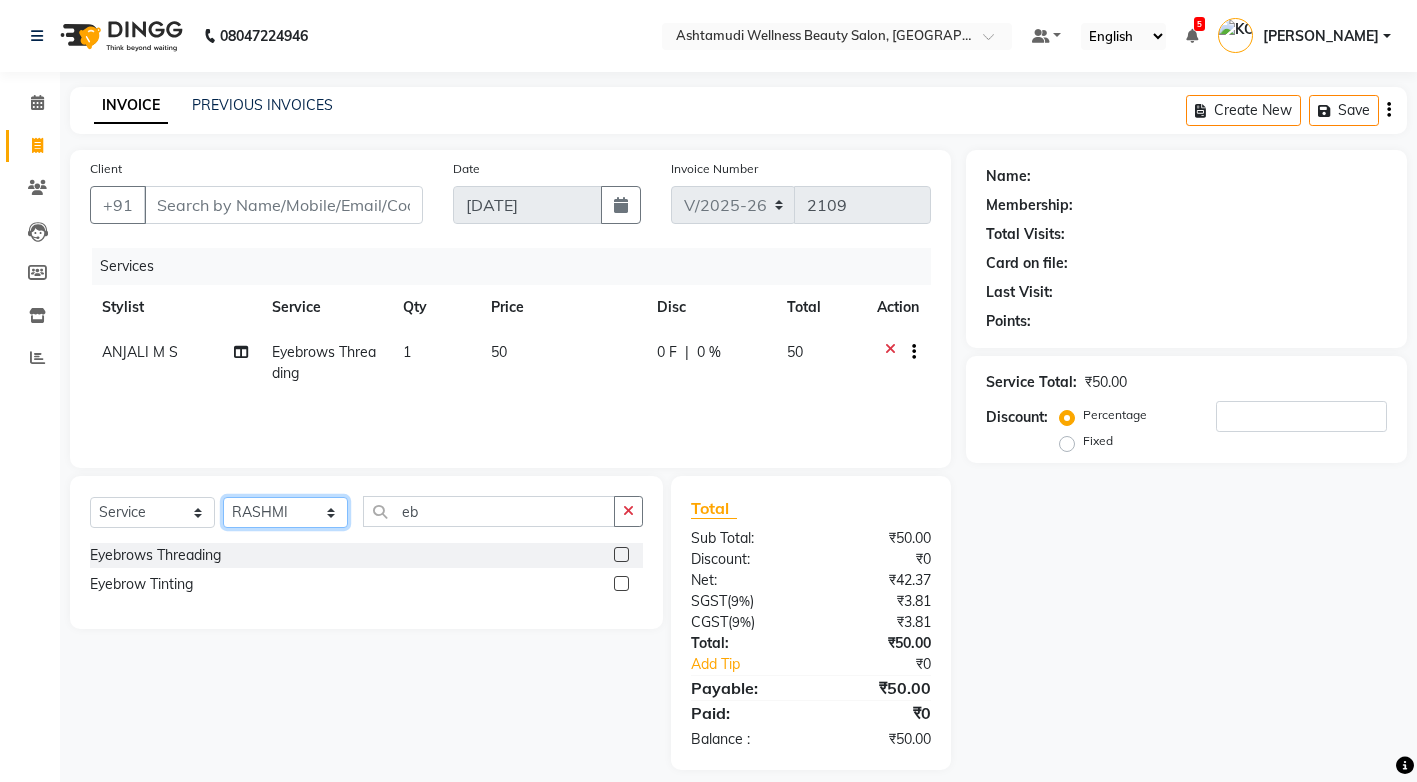 click on "Select Stylist ANJALI M S [PERSON_NAME] KOTTIYAM ASHTAMUDI [PERSON_NAME] [PERSON_NAME] [PERSON_NAME] [PERSON_NAME]  Sona [PERSON_NAME] [PERSON_NAME] [PERSON_NAME]" 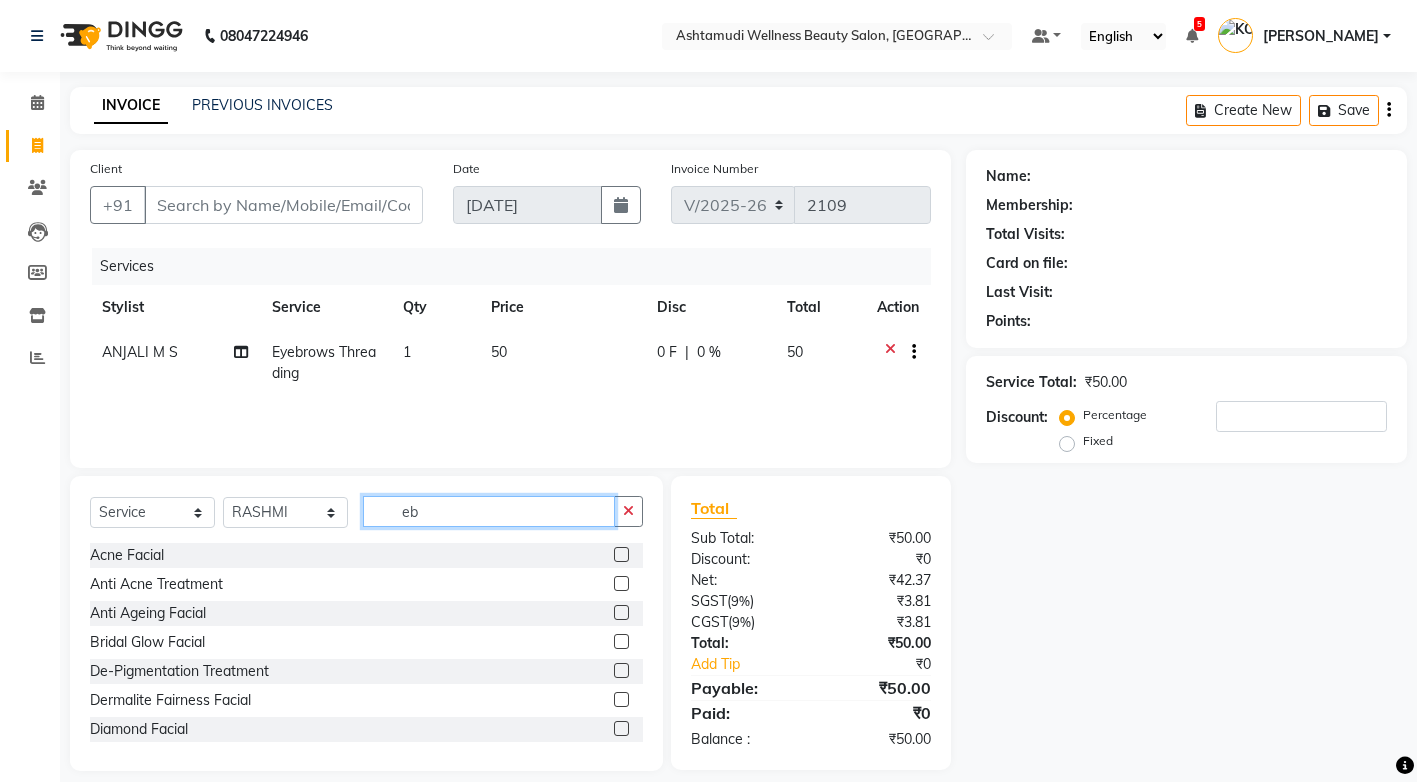 click on "eb" 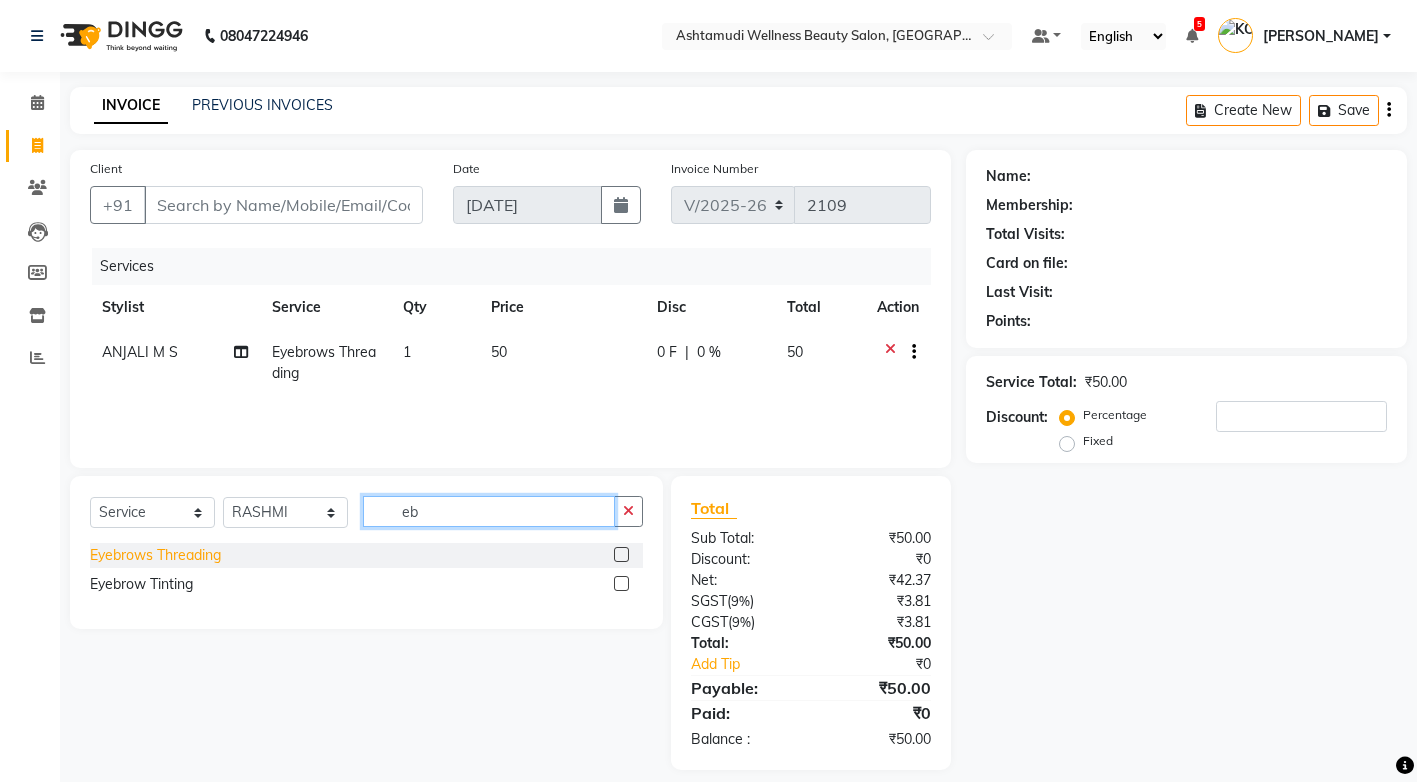 type on "eb" 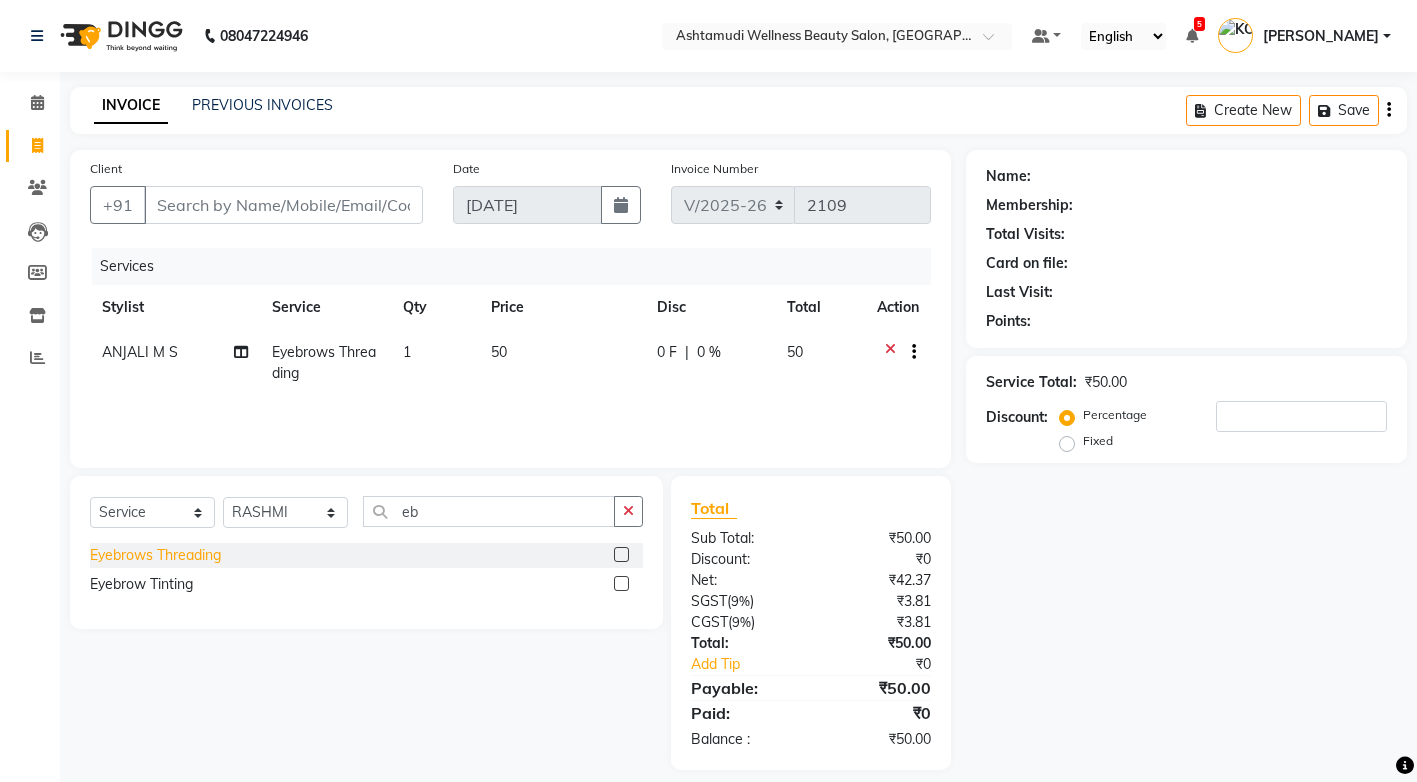 click on "Eyebrows Threading" 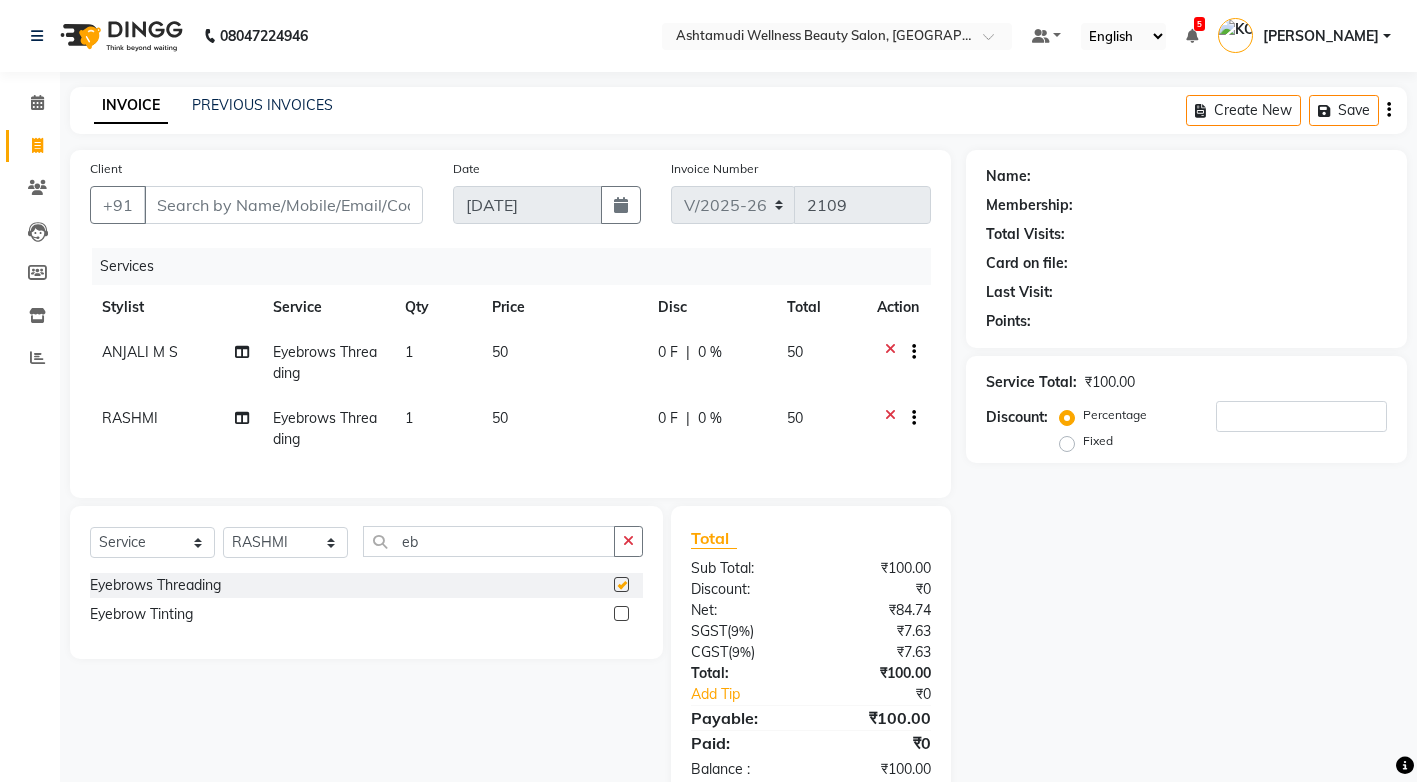 checkbox on "false" 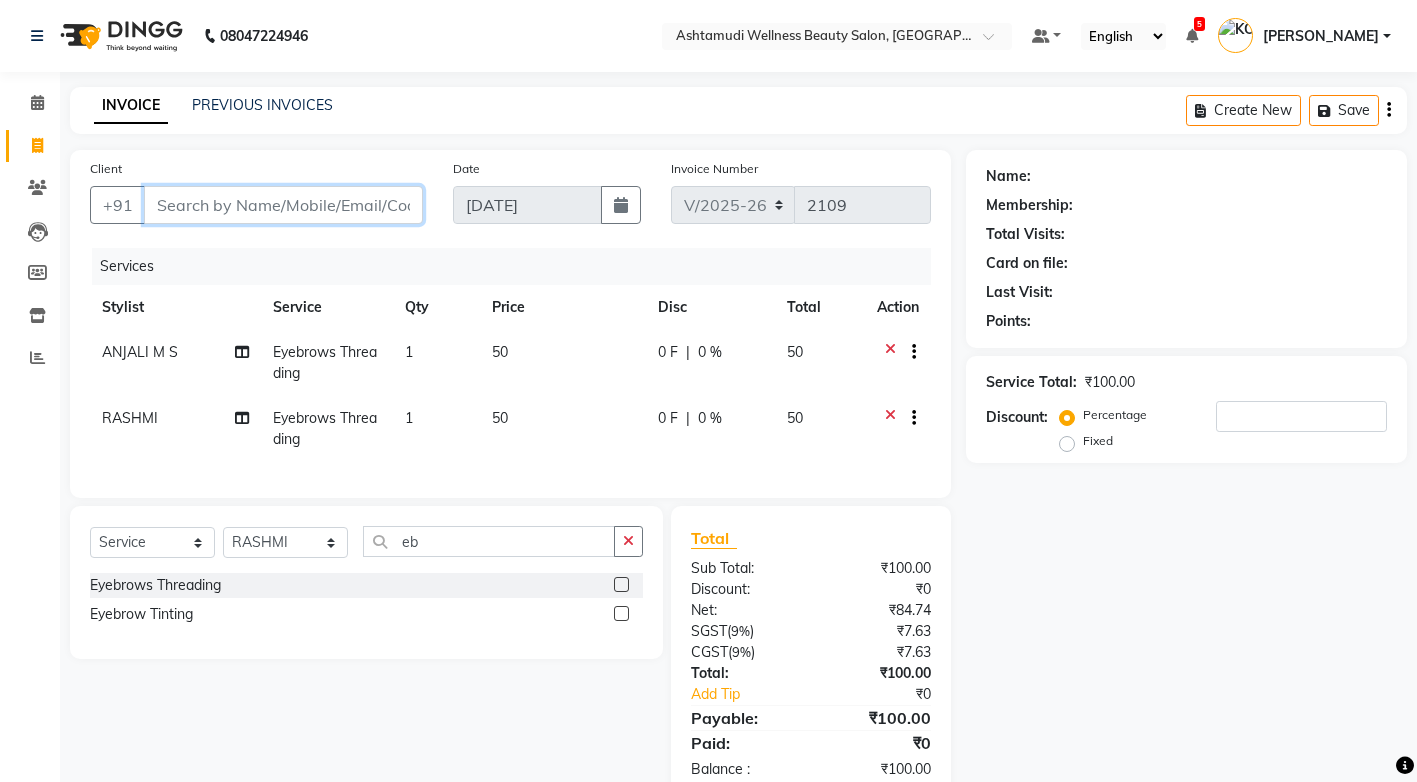 click on "Client" at bounding box center [283, 205] 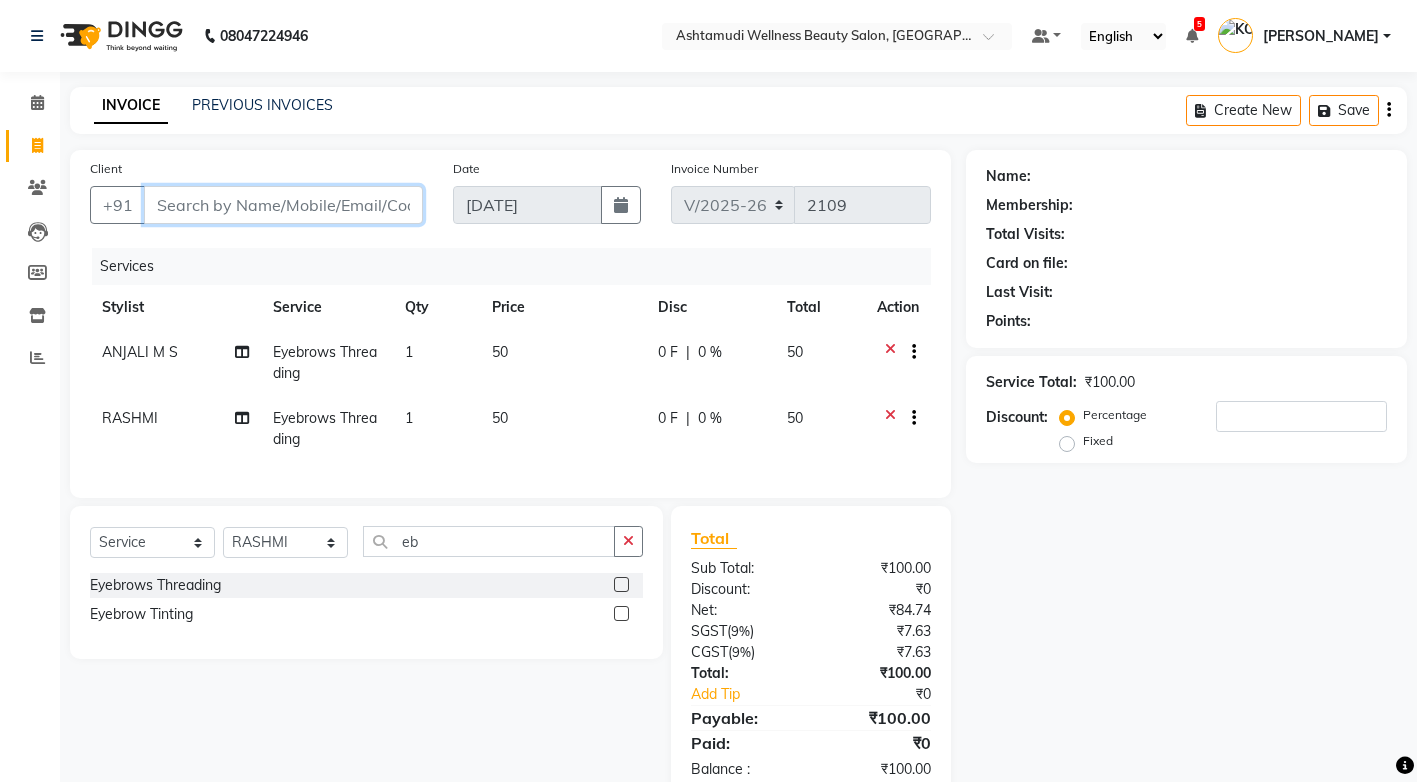 type on "7" 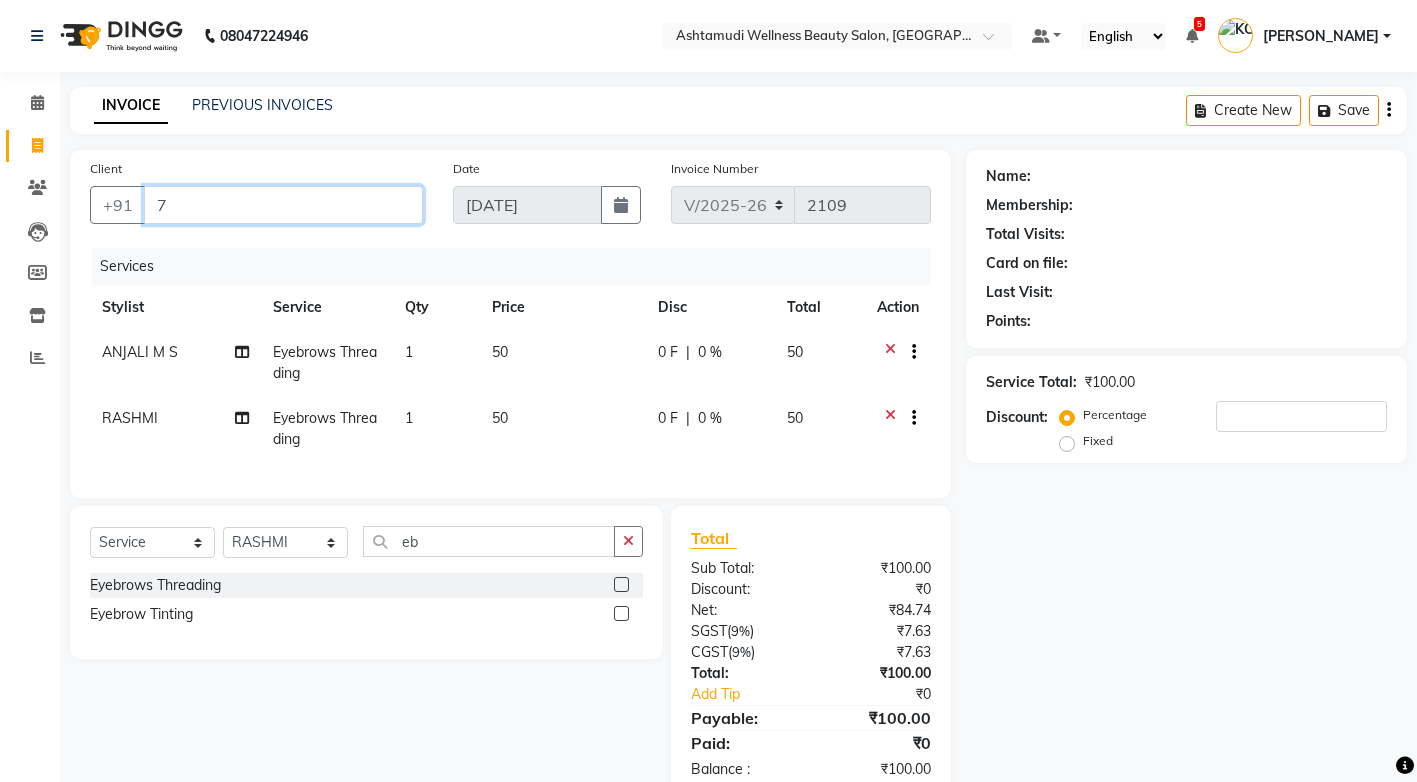 type on "0" 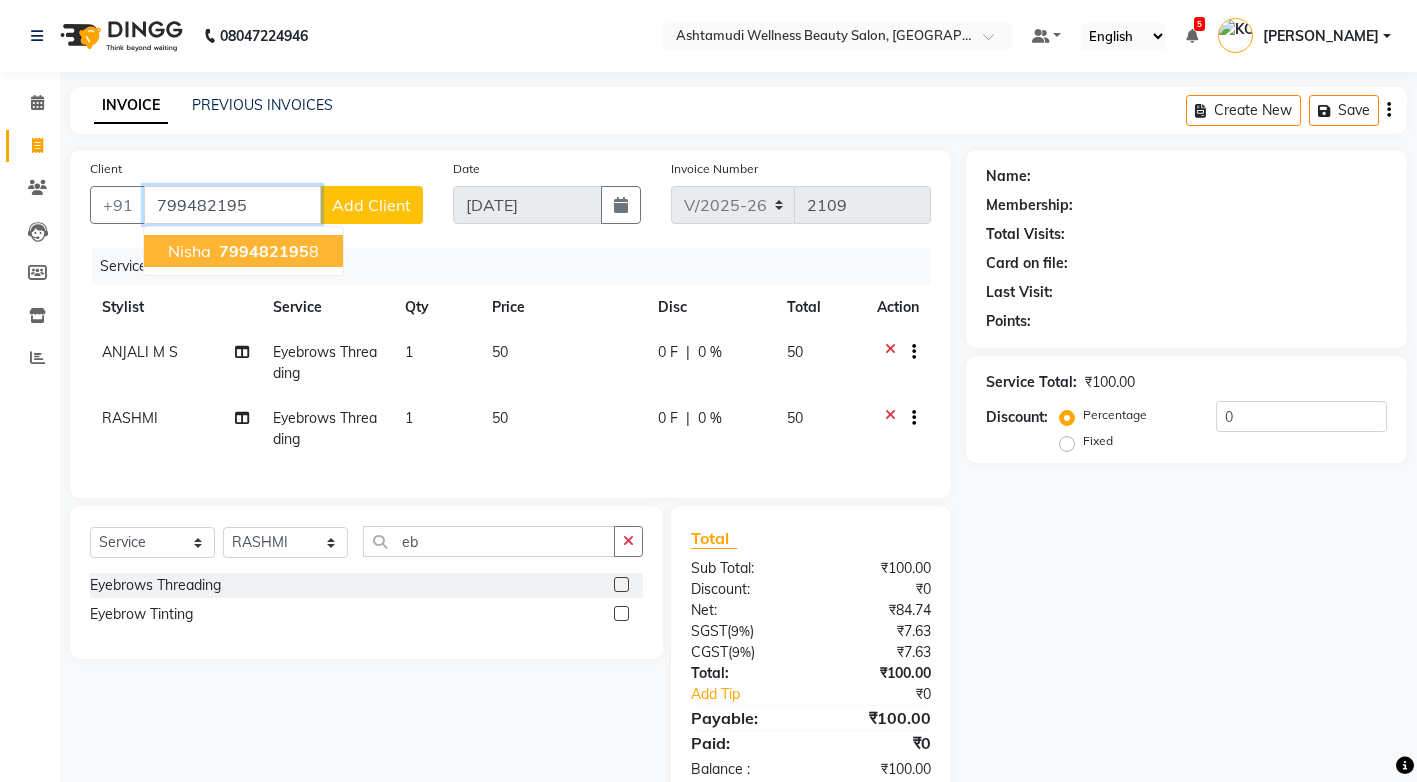 click on "799482195" at bounding box center [264, 251] 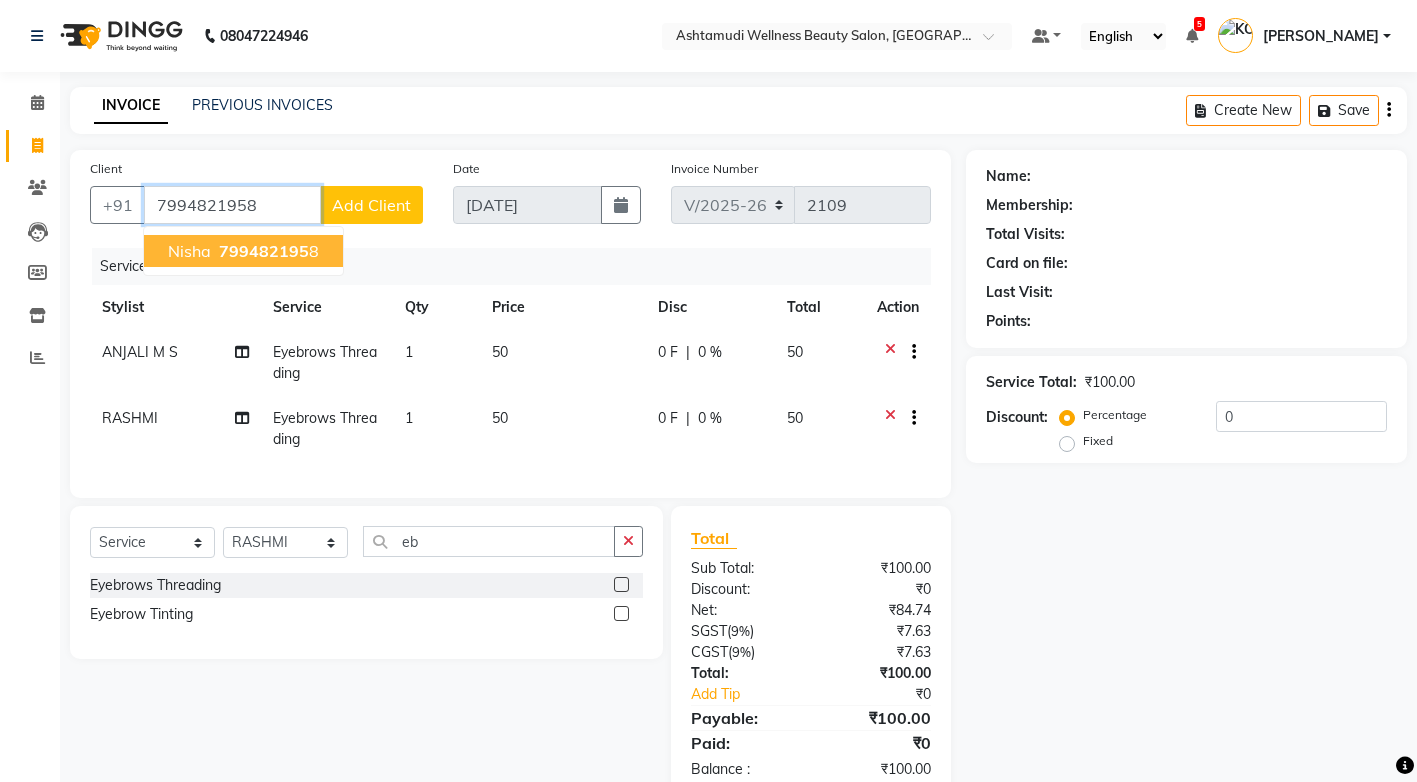 type on "7994821958" 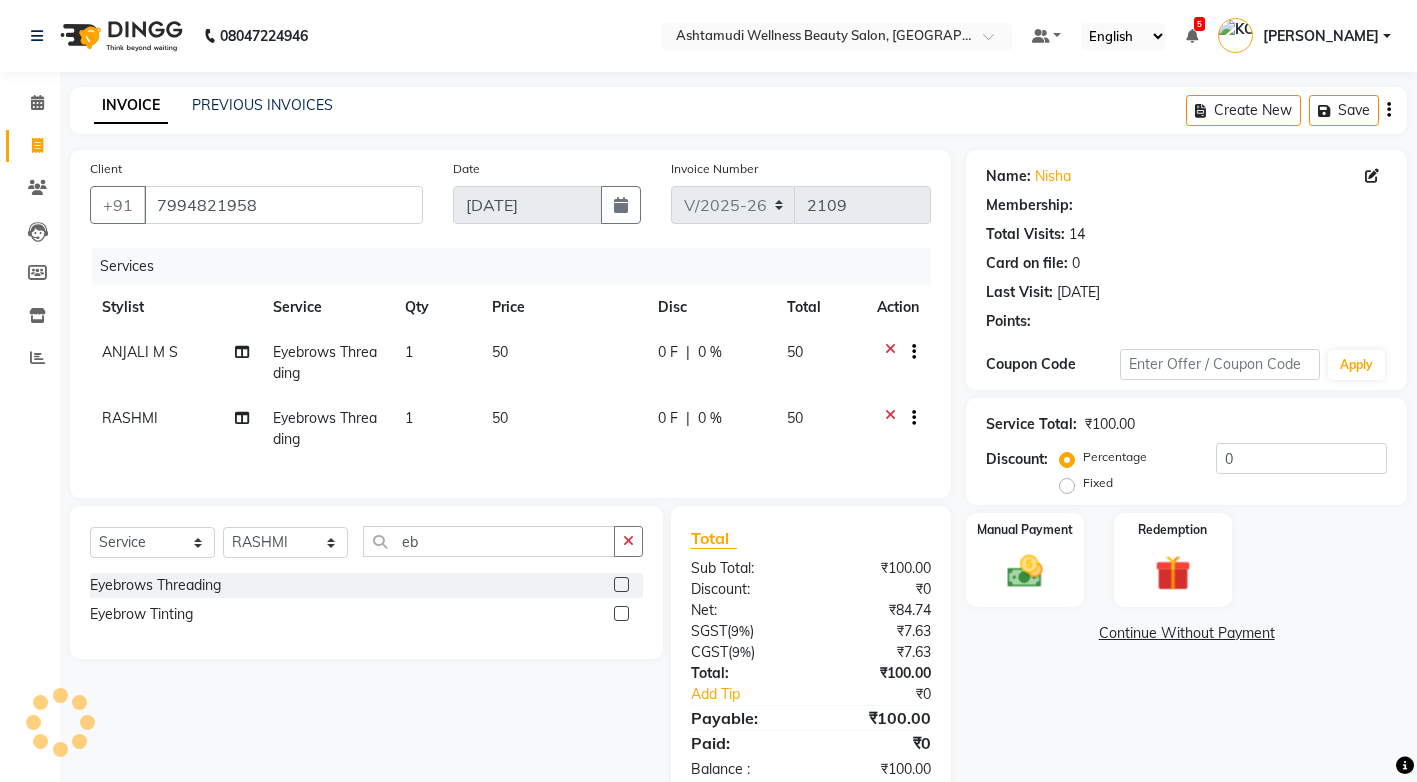 select on "2: Object" 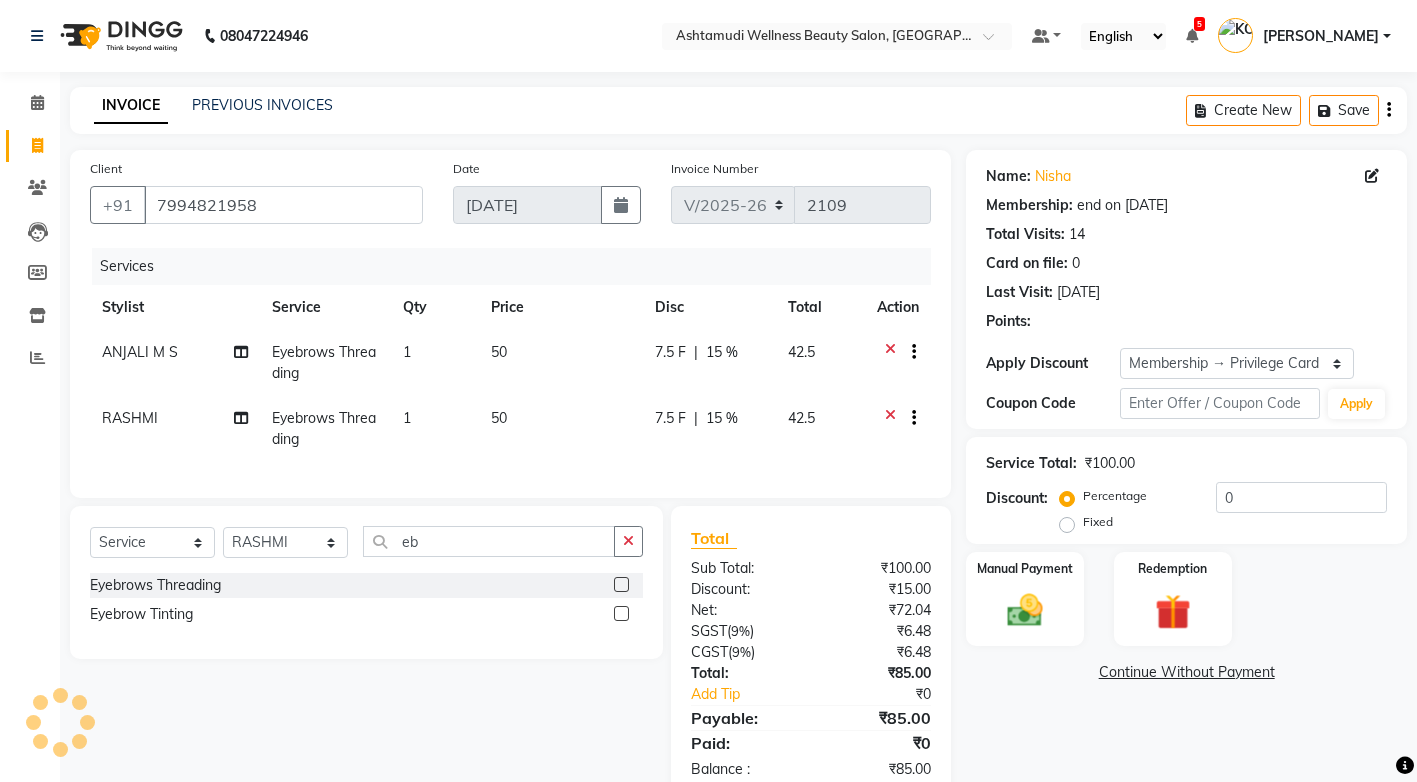 type on "15" 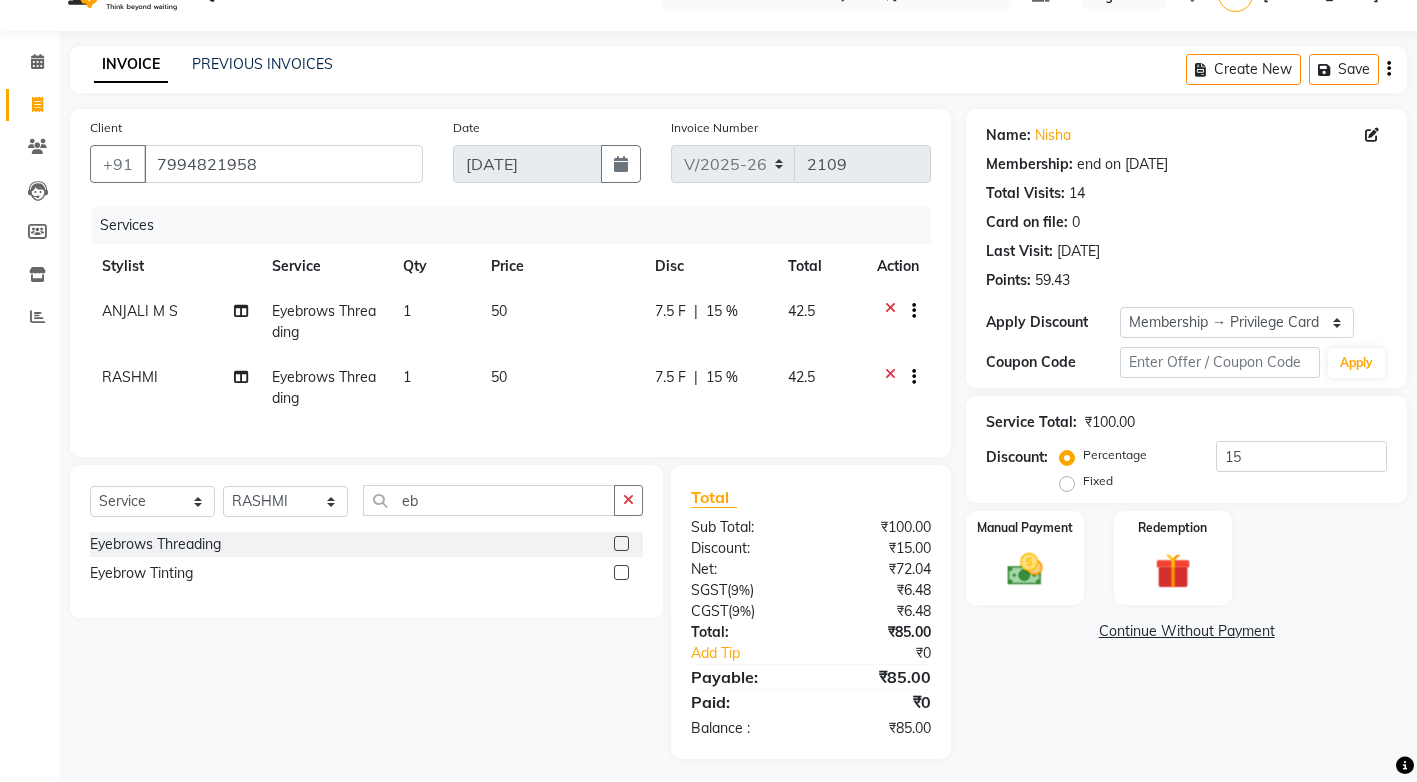 scroll, scrollTop: 63, scrollLeft: 0, axis: vertical 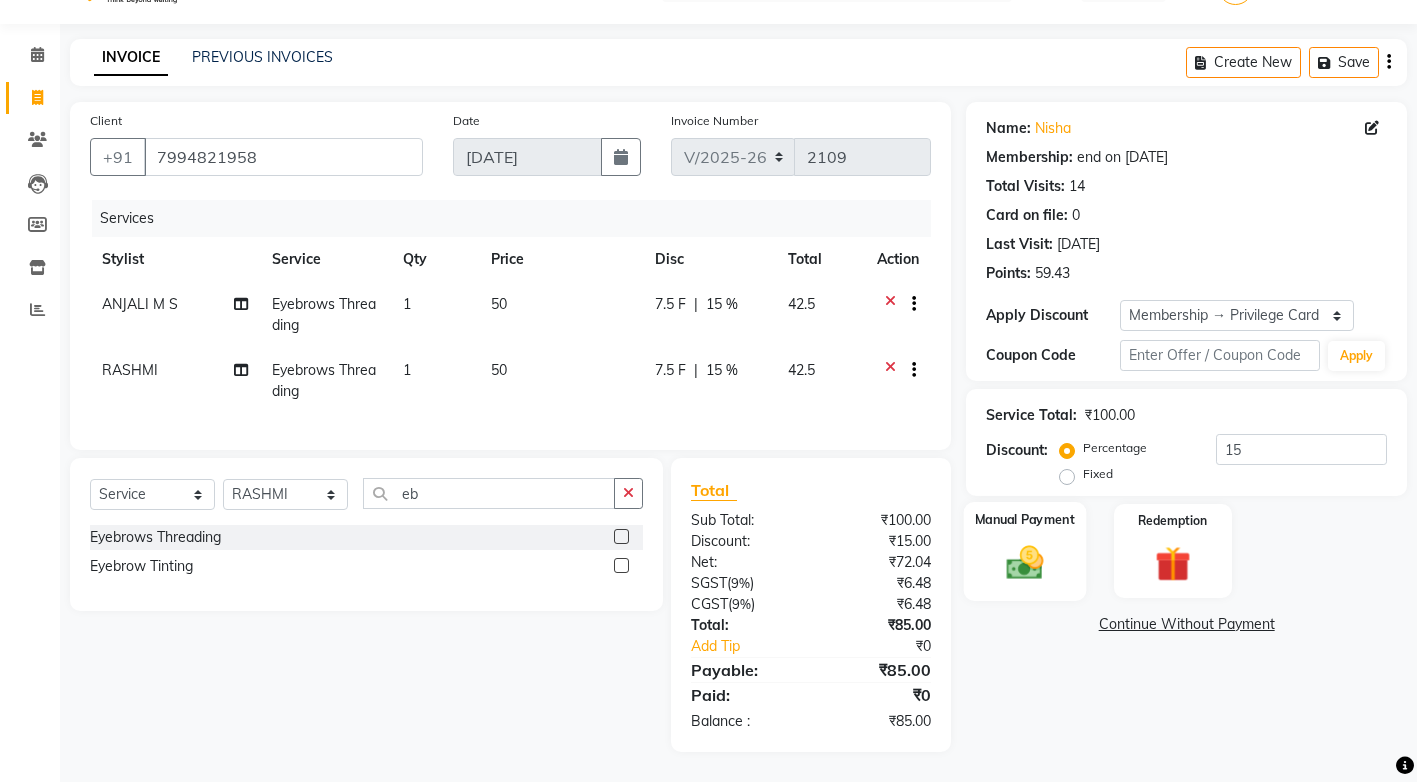 click 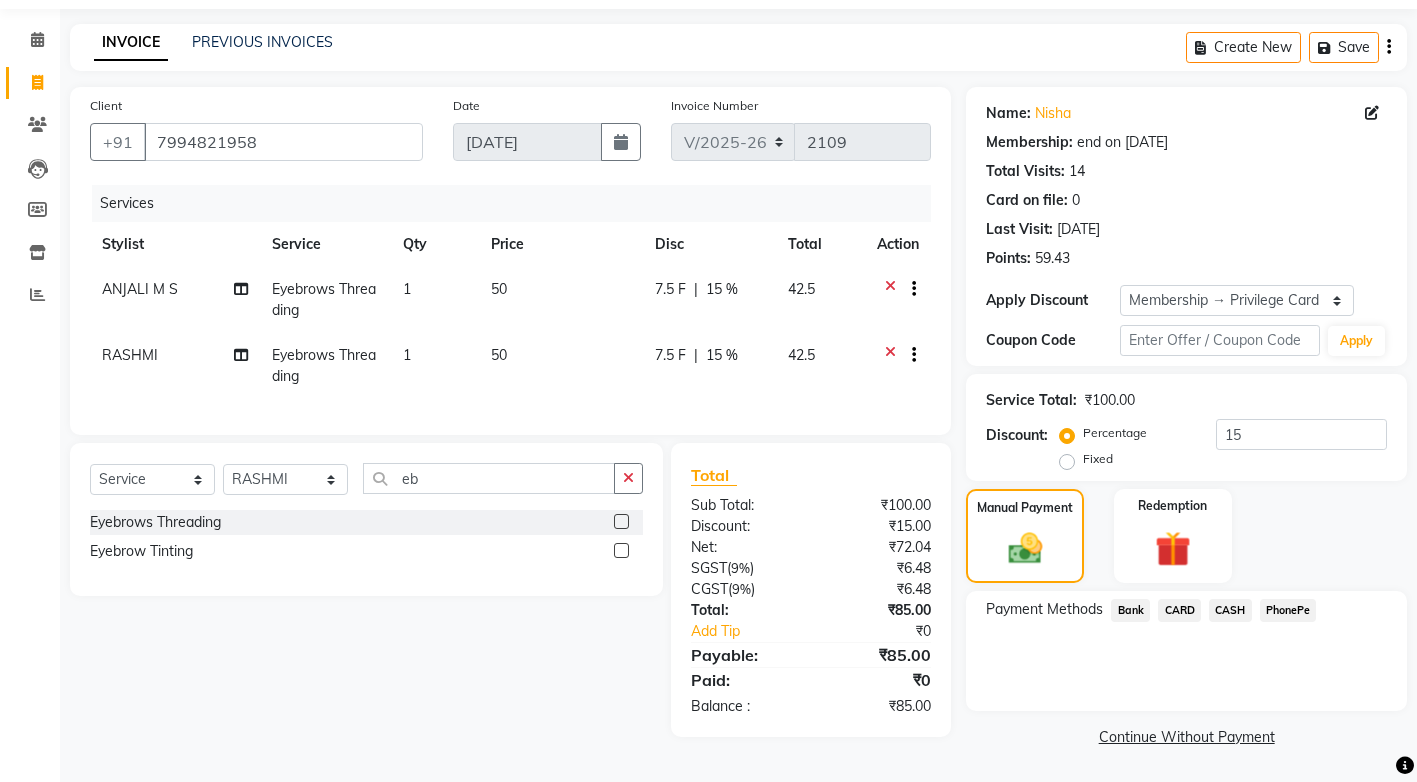 click on "PhonePe" 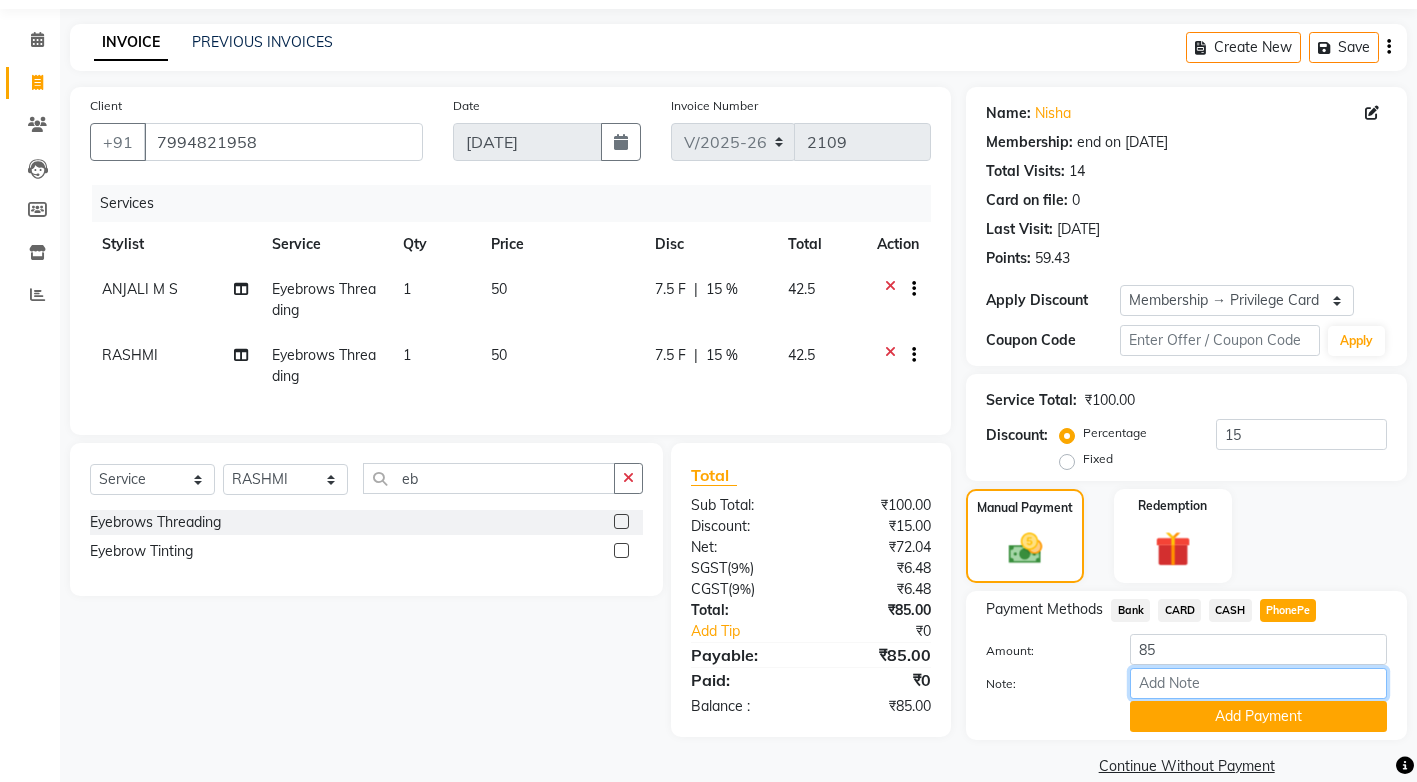 click on "Note:" at bounding box center [1258, 683] 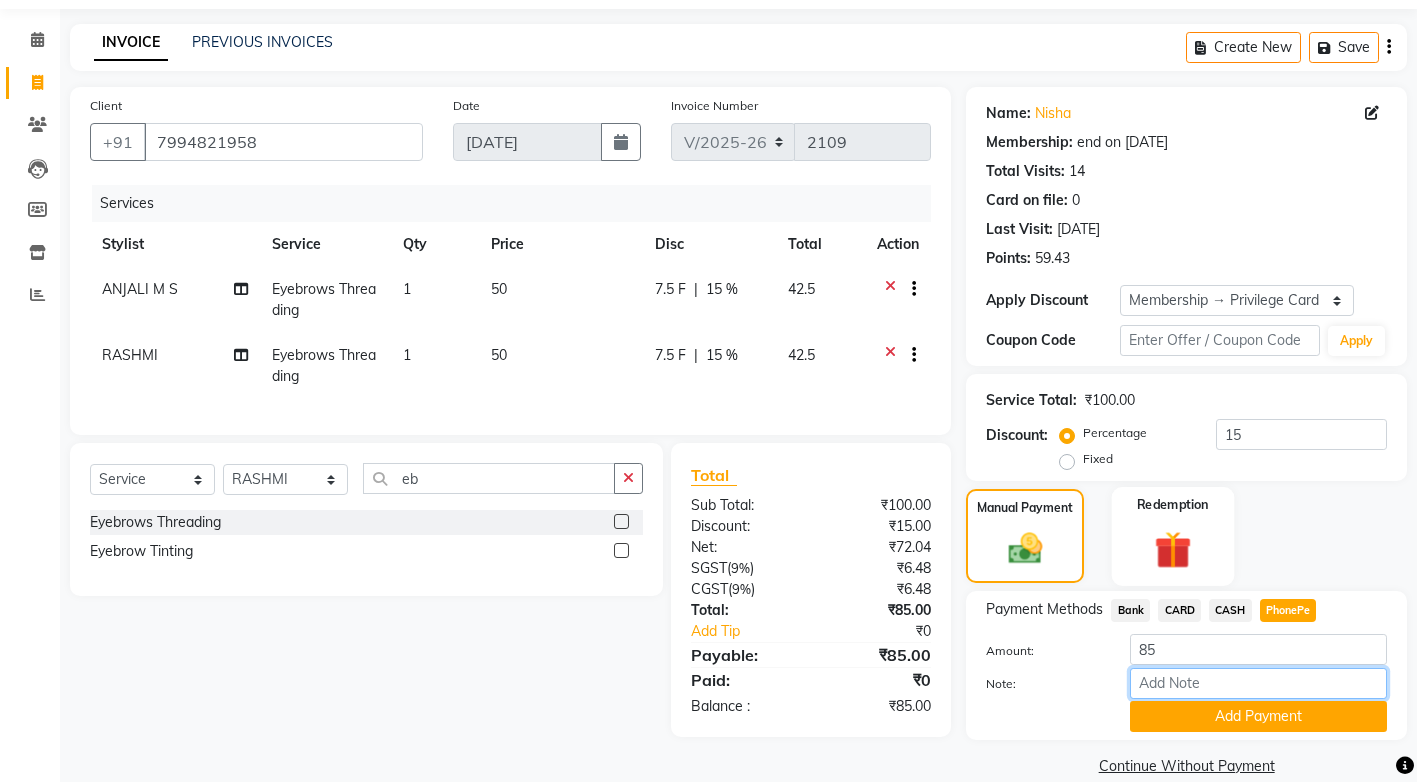 type on "[PERSON_NAME]" 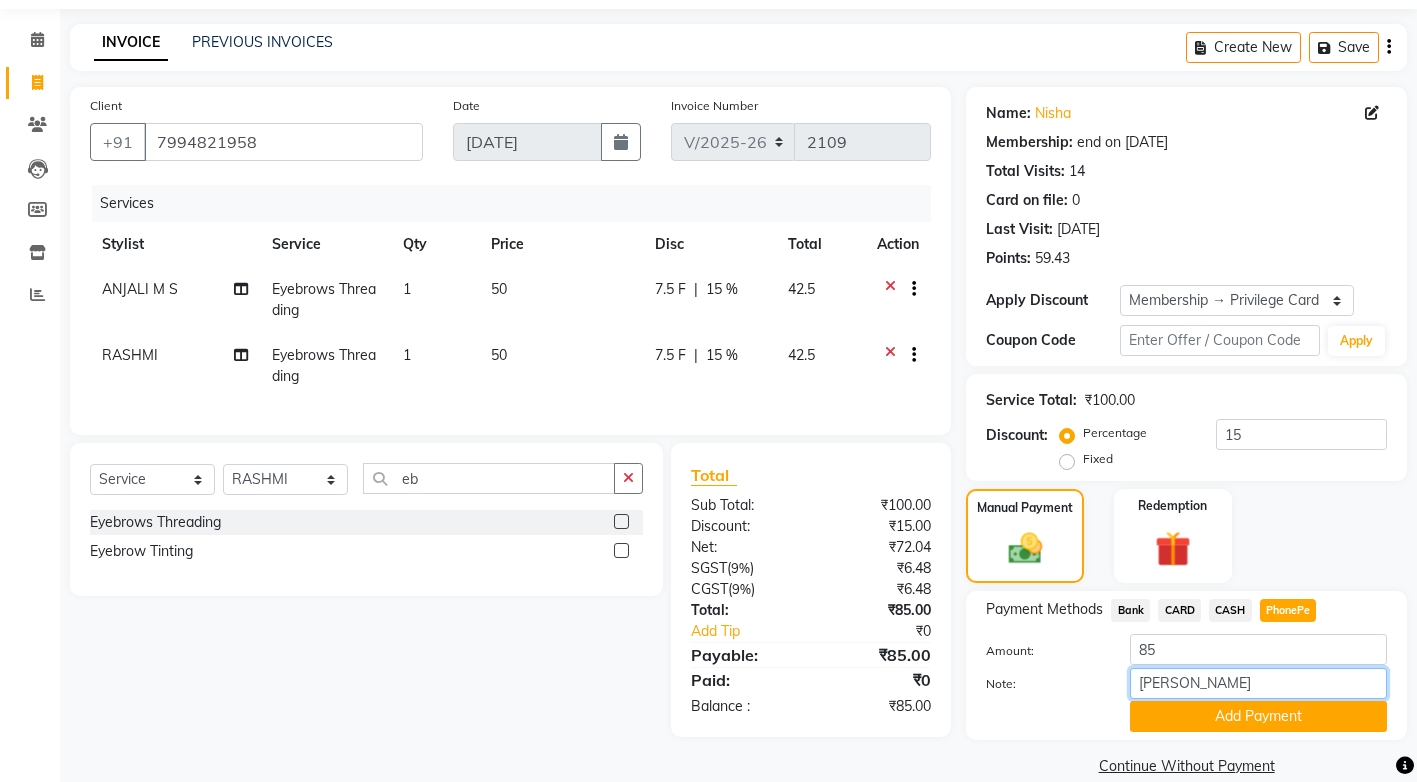 scroll, scrollTop: 92, scrollLeft: 0, axis: vertical 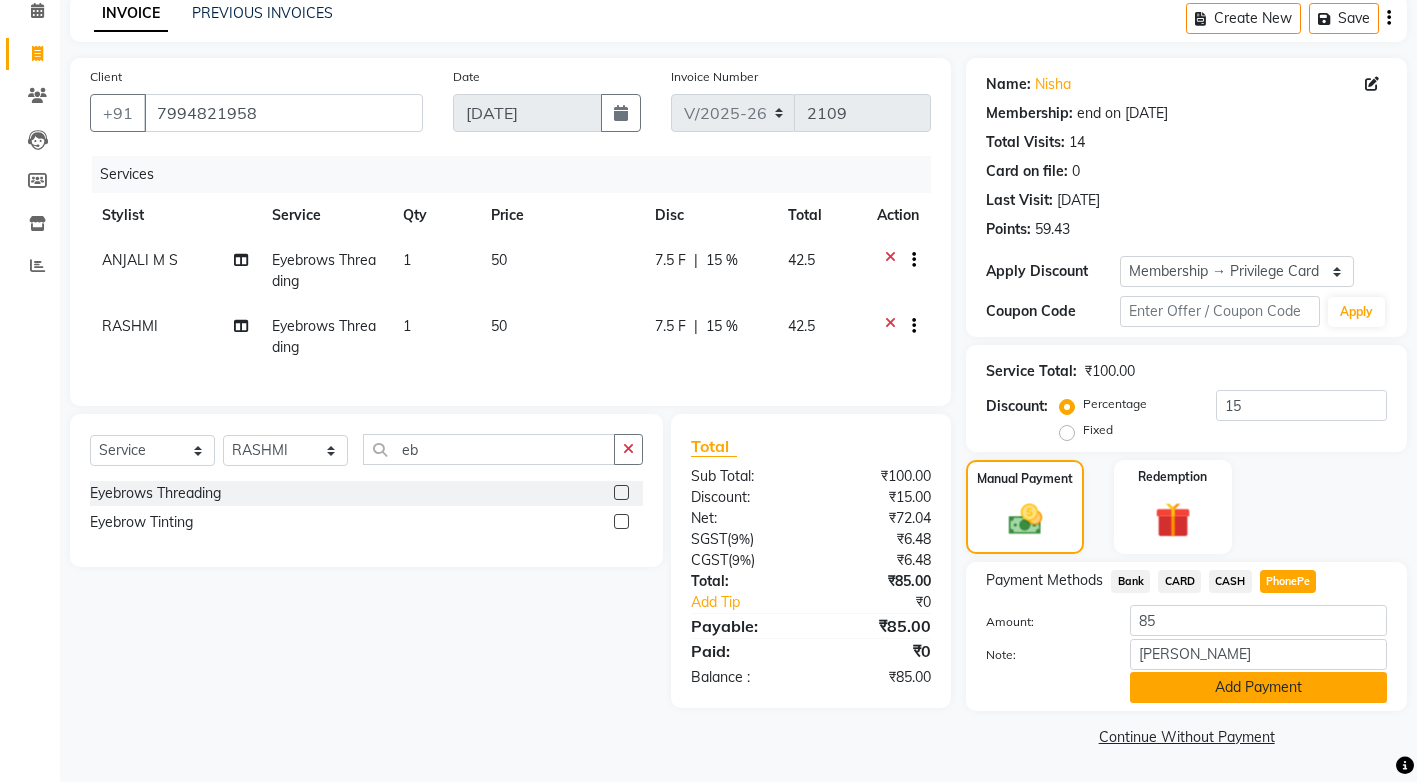 click on "Add Payment" 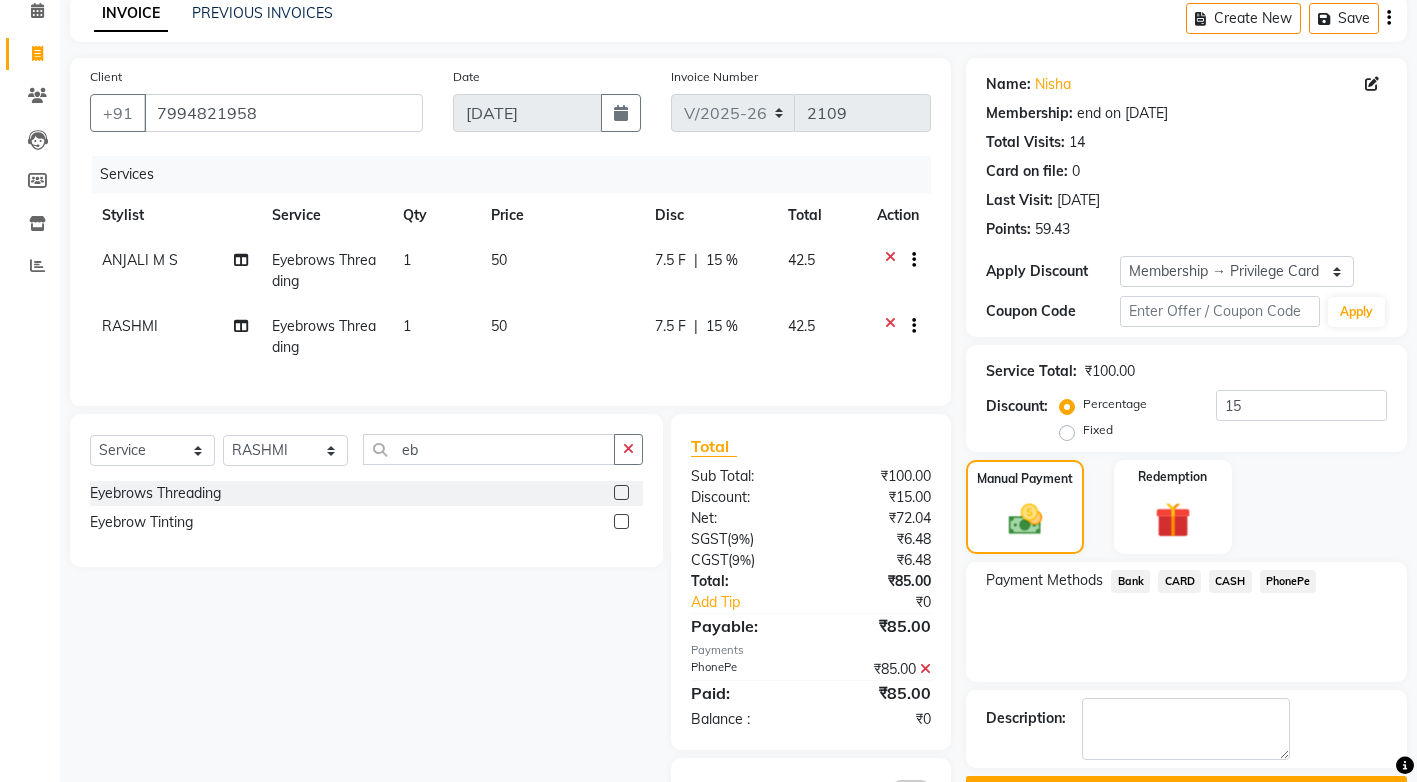 scroll, scrollTop: 175, scrollLeft: 0, axis: vertical 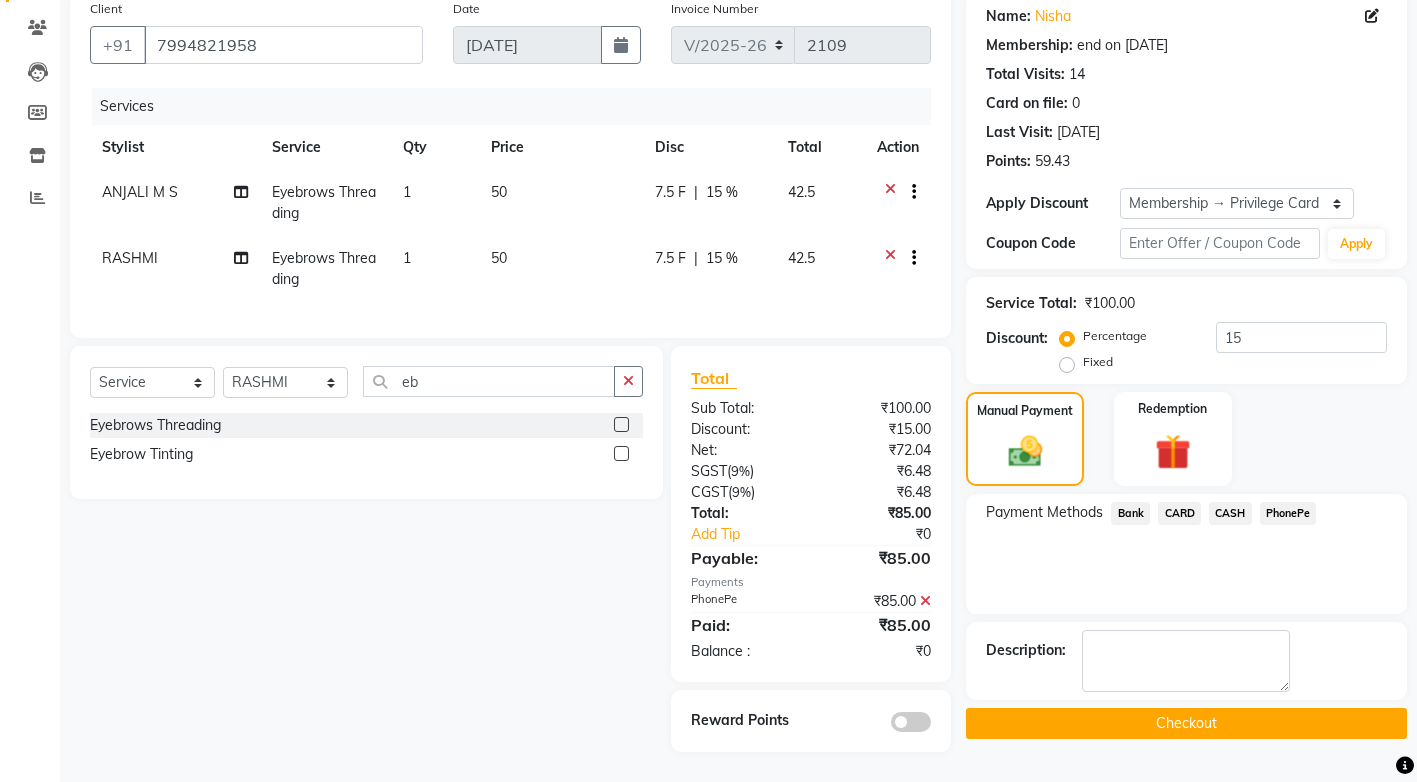 click on "Checkout" 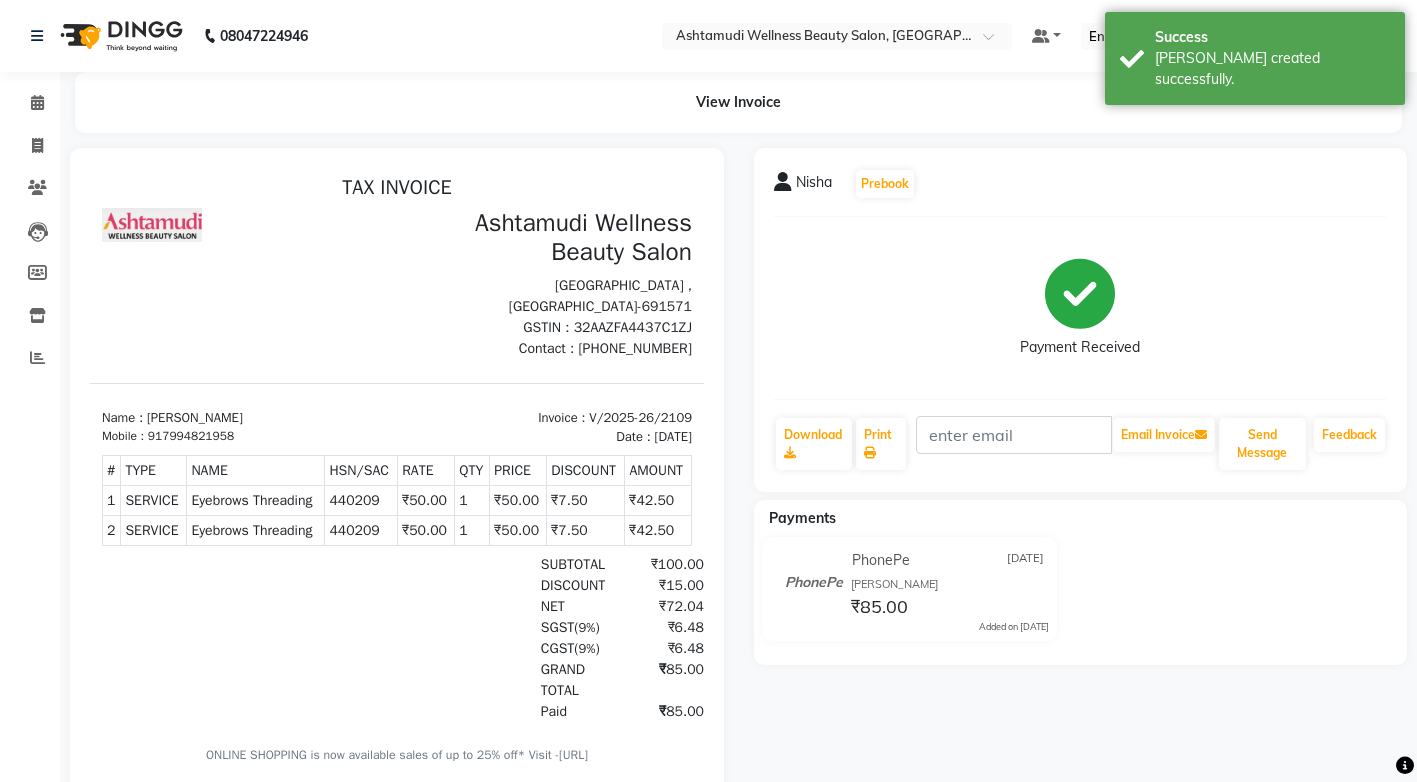 scroll, scrollTop: 0, scrollLeft: 0, axis: both 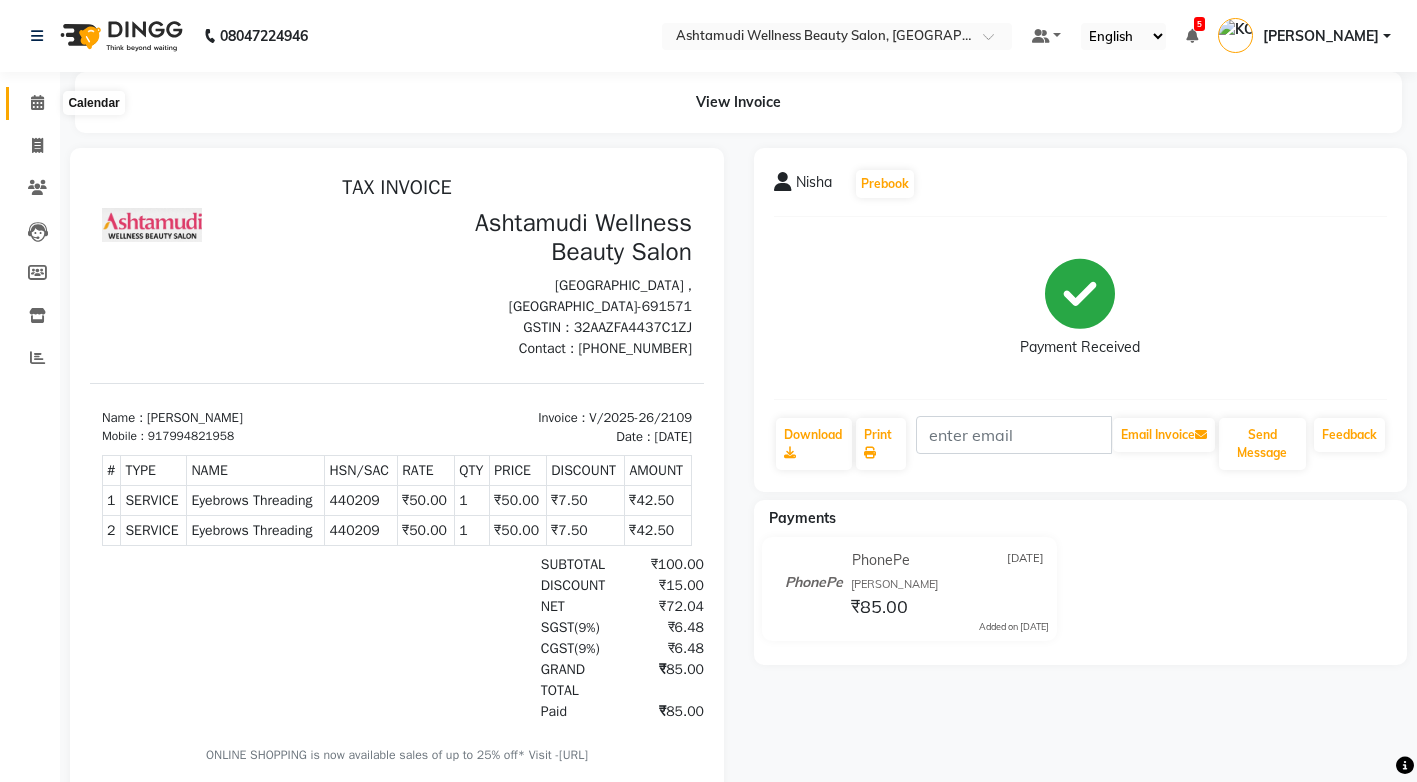 click 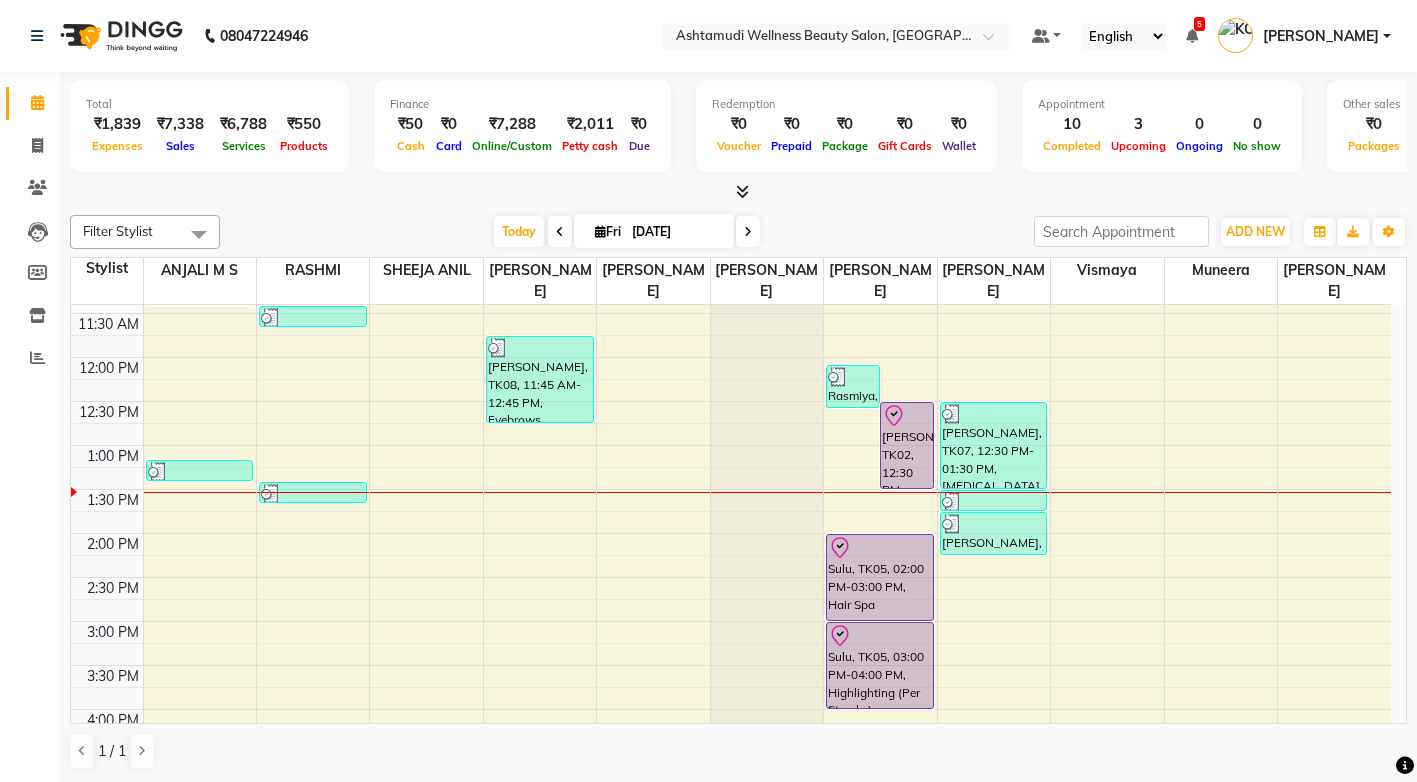 scroll, scrollTop: 300, scrollLeft: 0, axis: vertical 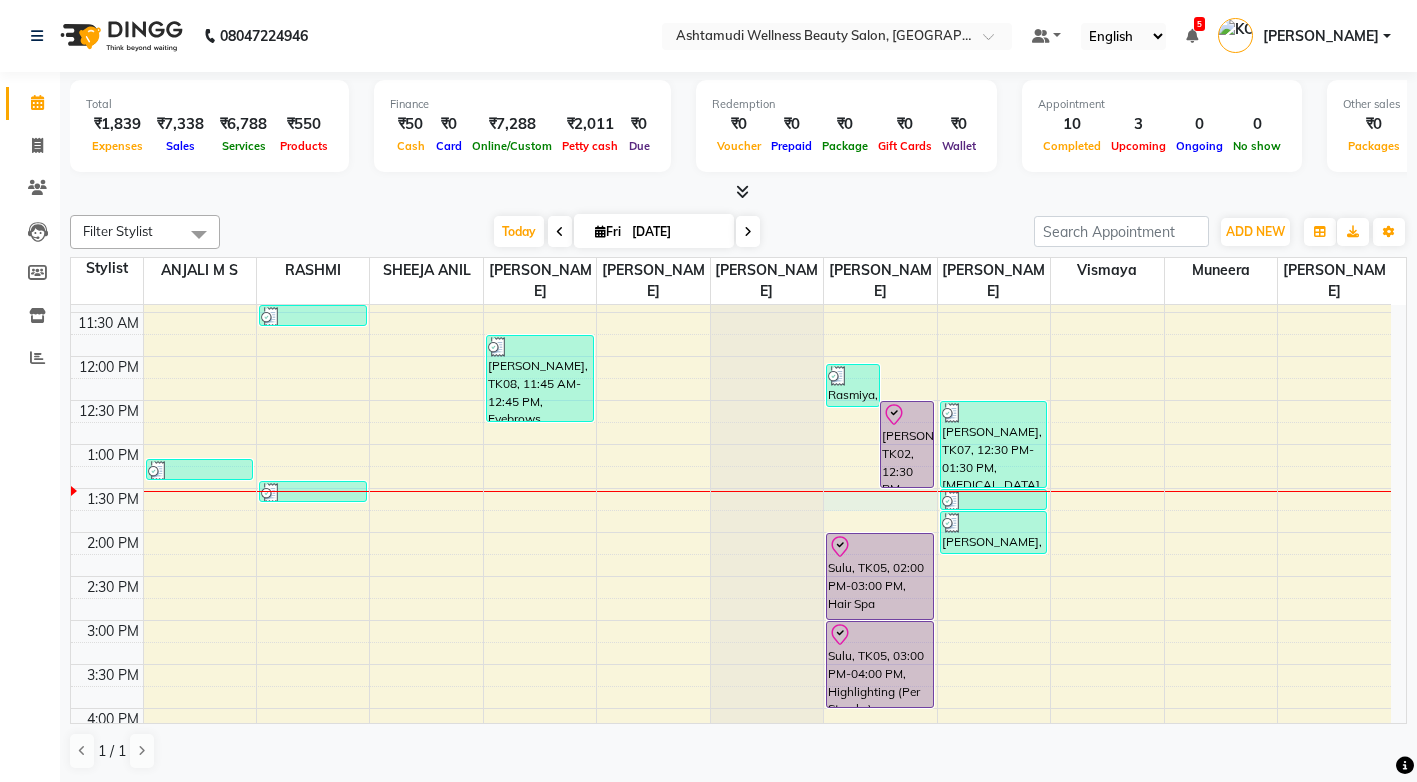 click on "8:00 AM 8:30 AM 9:00 AM 9:30 AM 10:00 AM 10:30 AM 11:00 AM 11:30 AM 12:00 PM 12:30 PM 1:00 PM 1:30 PM 2:00 PM 2:30 PM 3:00 PM 3:30 PM 4:00 PM 4:30 PM 5:00 PM 5:30 PM 6:00 PM 6:30 PM 7:00 PM 7:30 PM 8:00 PM 8:30 PM     Bindhu, TK04, 11:10 AM-11:25 AM, Eyebrows Threading     Nisha, TK09, 01:10 PM-01:25 PM, Eyebrows Threading     Bindhu, TK04, 11:25 AM-11:40 AM, Eyebrows Threading     Nisha, TK09, 01:25 PM-01:40 PM, Eyebrows Threading     Bindhu, TK03, 10:55 AM-11:10 AM, Eyebrows Threading     Leni, TK08, 11:45 AM-12:45 PM, Eyebrows Threading,Upper Lip Threading,Chin Threading     Rasmiya, TK06, 12:05 PM-12:35 PM, Make up
Athira, TK02, 12:30 PM-01:30 PM, Anti-Dandruff Treatment With Spa
Sulu, TK05, 02:00 PM-03:00 PM, Hair Spa
Sulu, TK05, 03:00 PM-04:00 PM, Highlighting (Per Streaks)     Sreedevi, TK07, 12:30 PM-01:30 PM, Skin Lightening Facial     Sreedevi, TK07, 01:30 PM-01:45 PM, Eyebrows Threading     Sreedevi, TK07, 01:45 PM-02:15 PM, Upper Lip Threading" at bounding box center (731, 576) 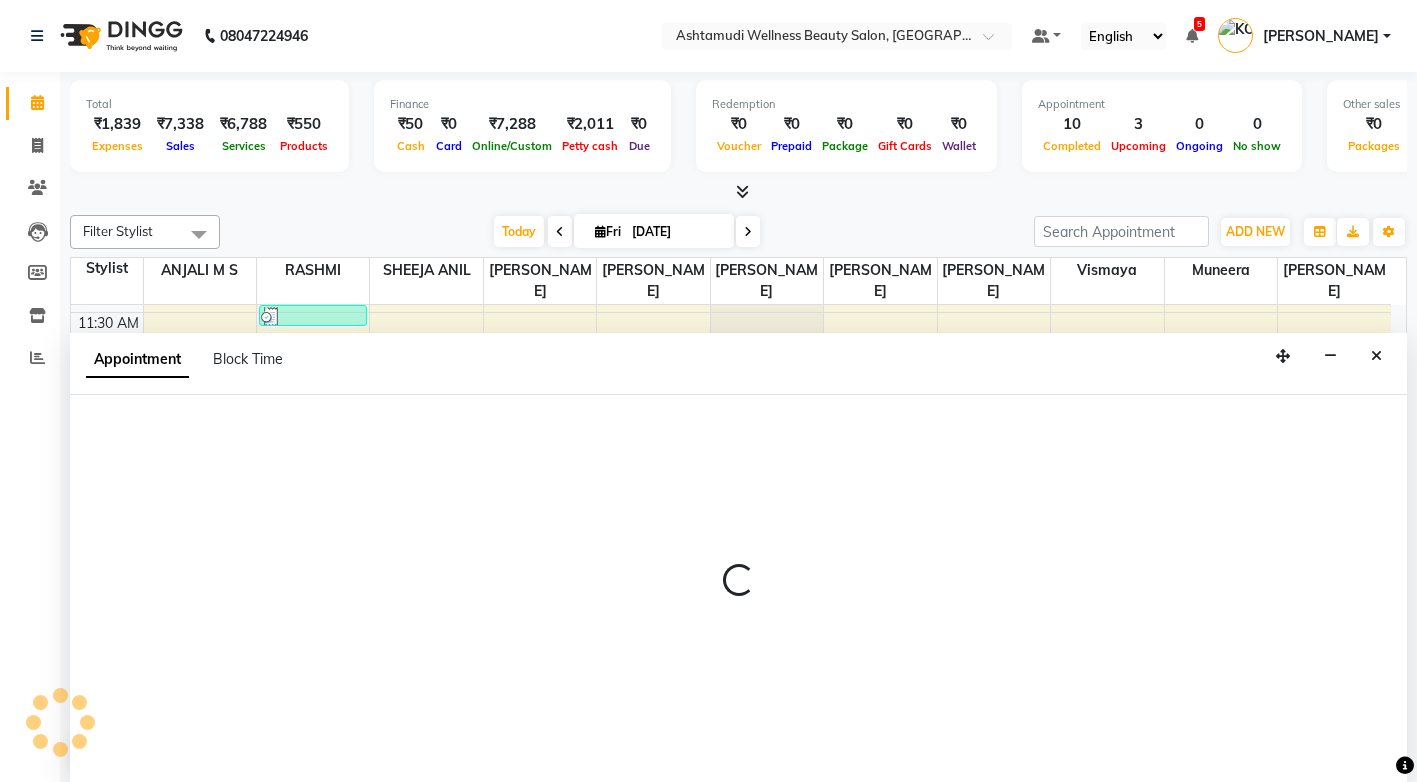 scroll, scrollTop: 1, scrollLeft: 0, axis: vertical 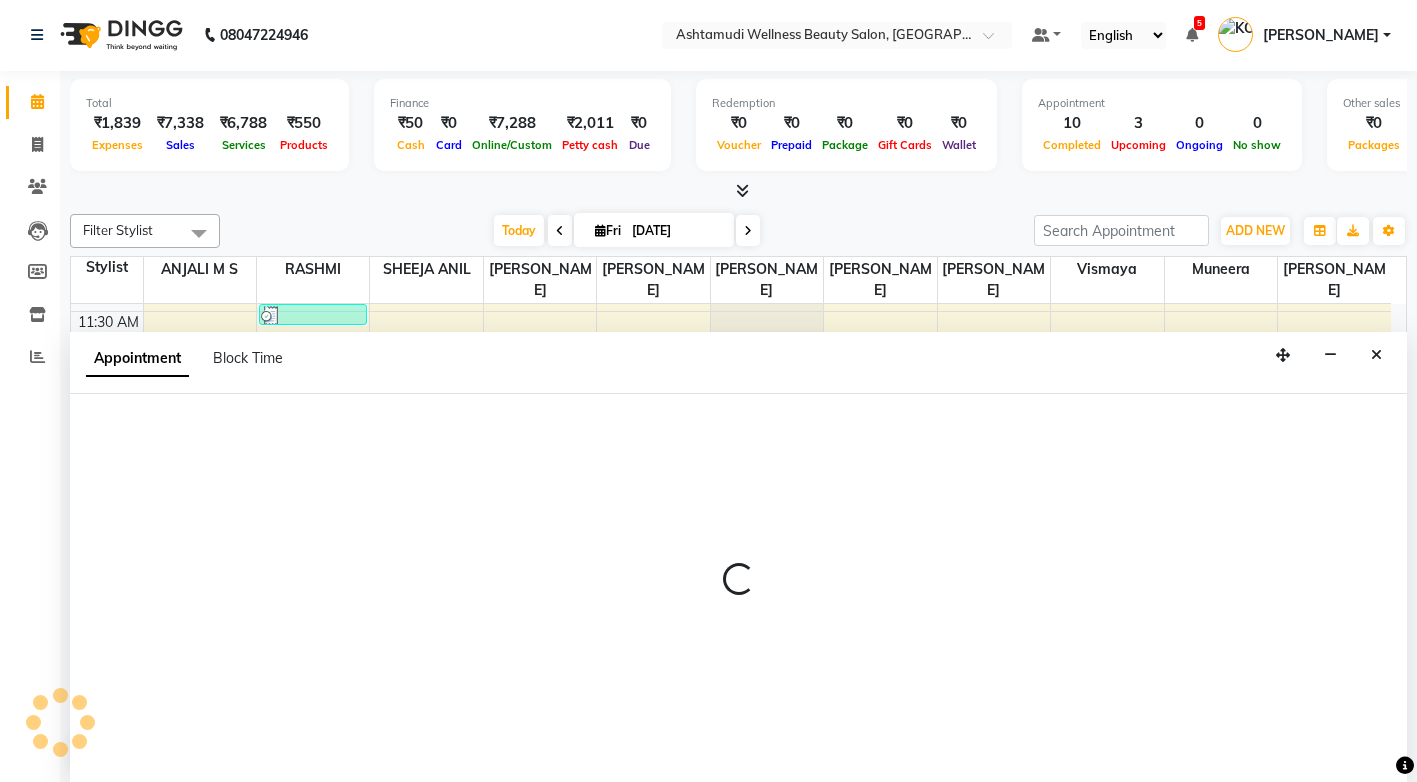 select on "27529" 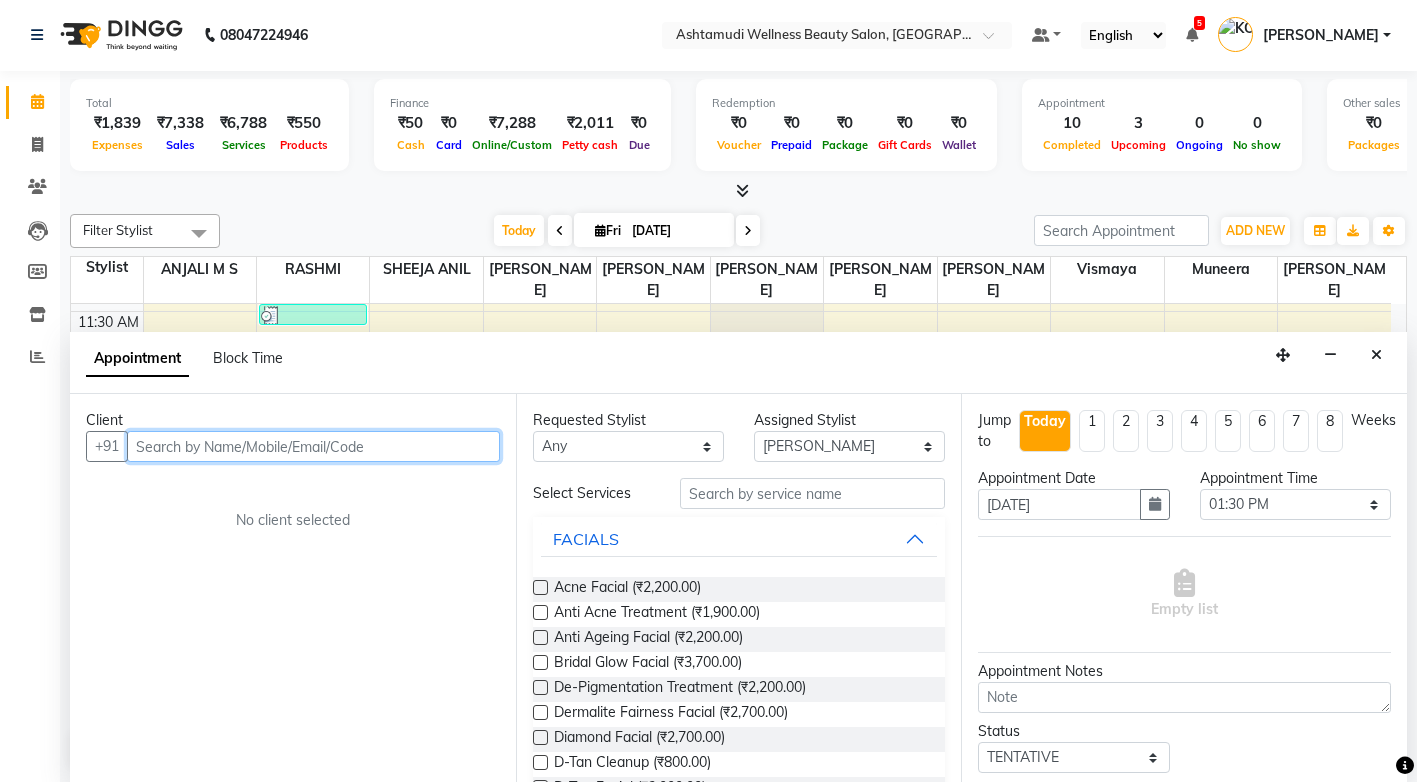 click at bounding box center [313, 446] 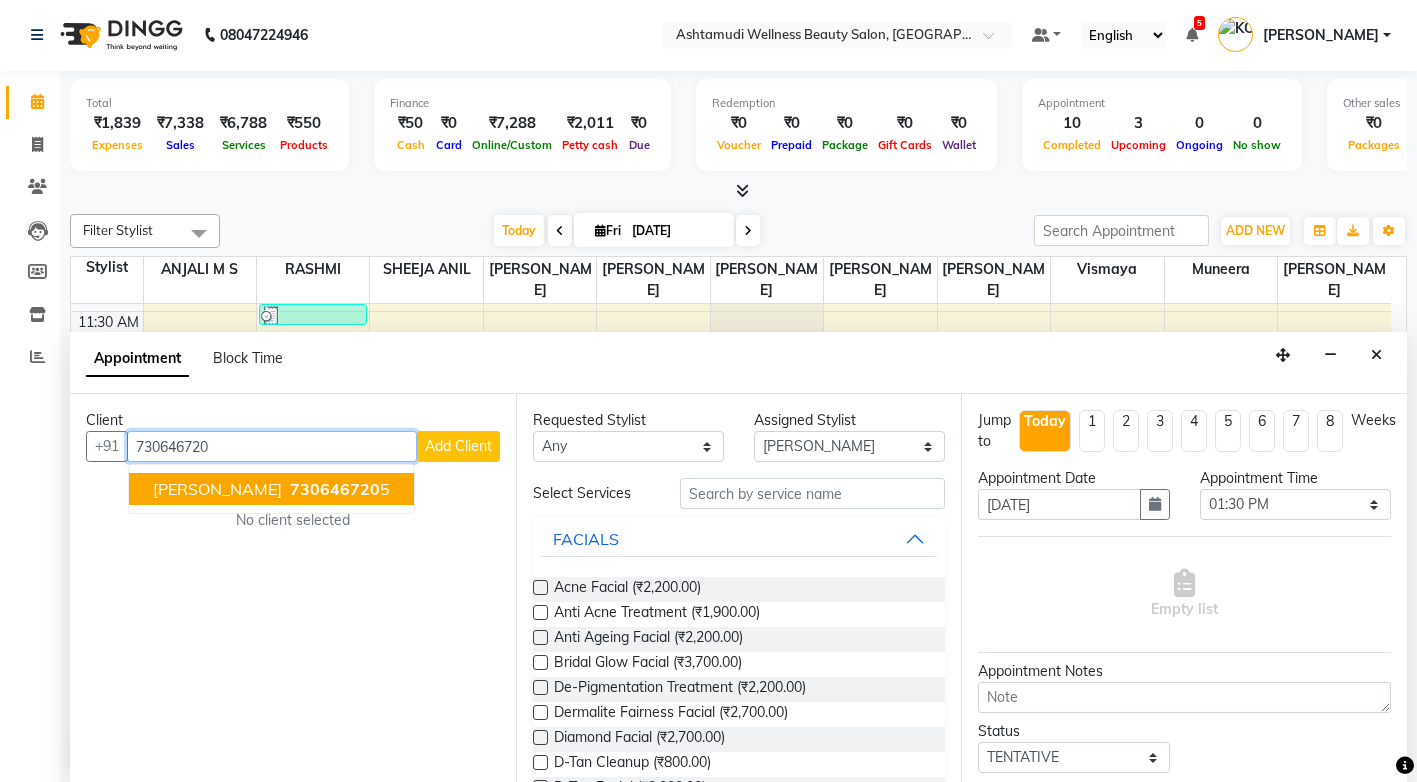 click on "Revathy   730646720 5" at bounding box center (271, 489) 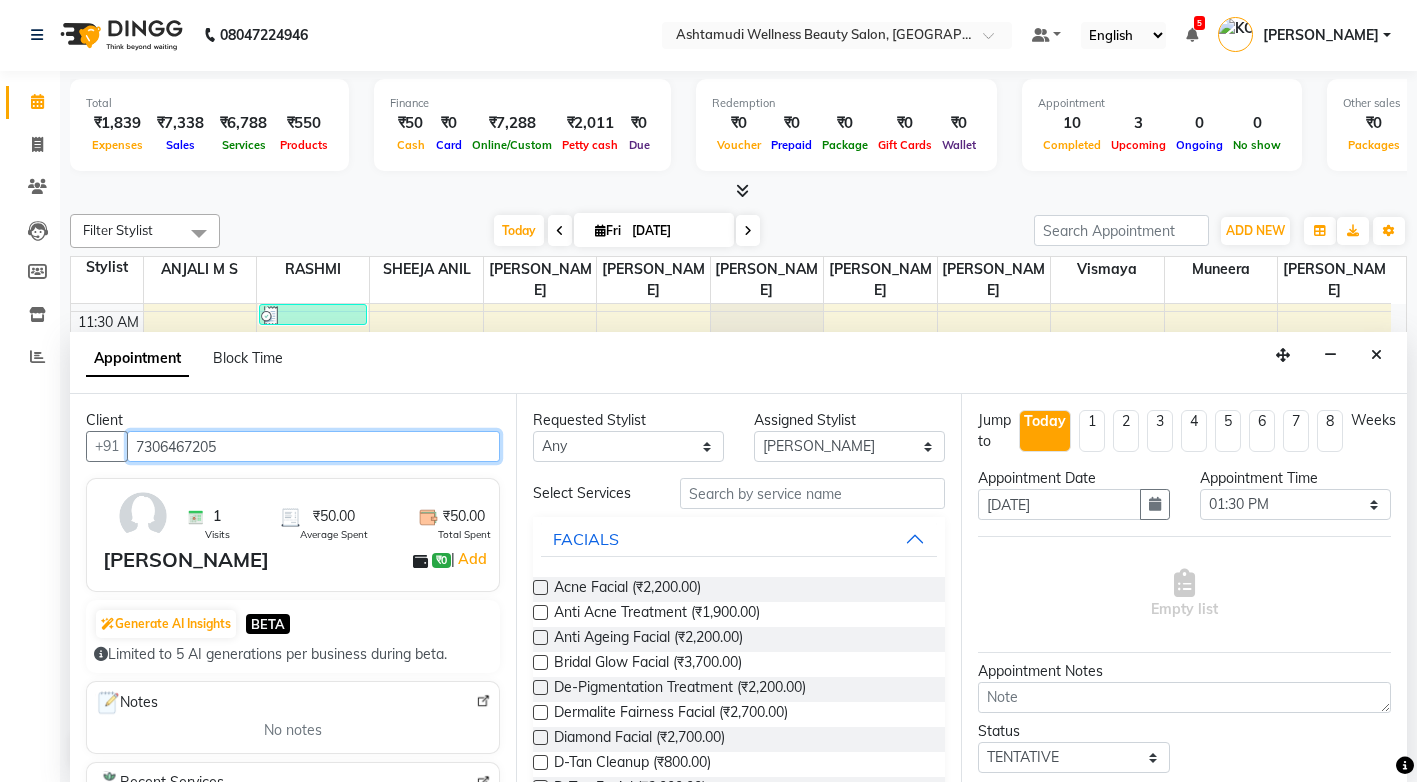 type on "7306467205" 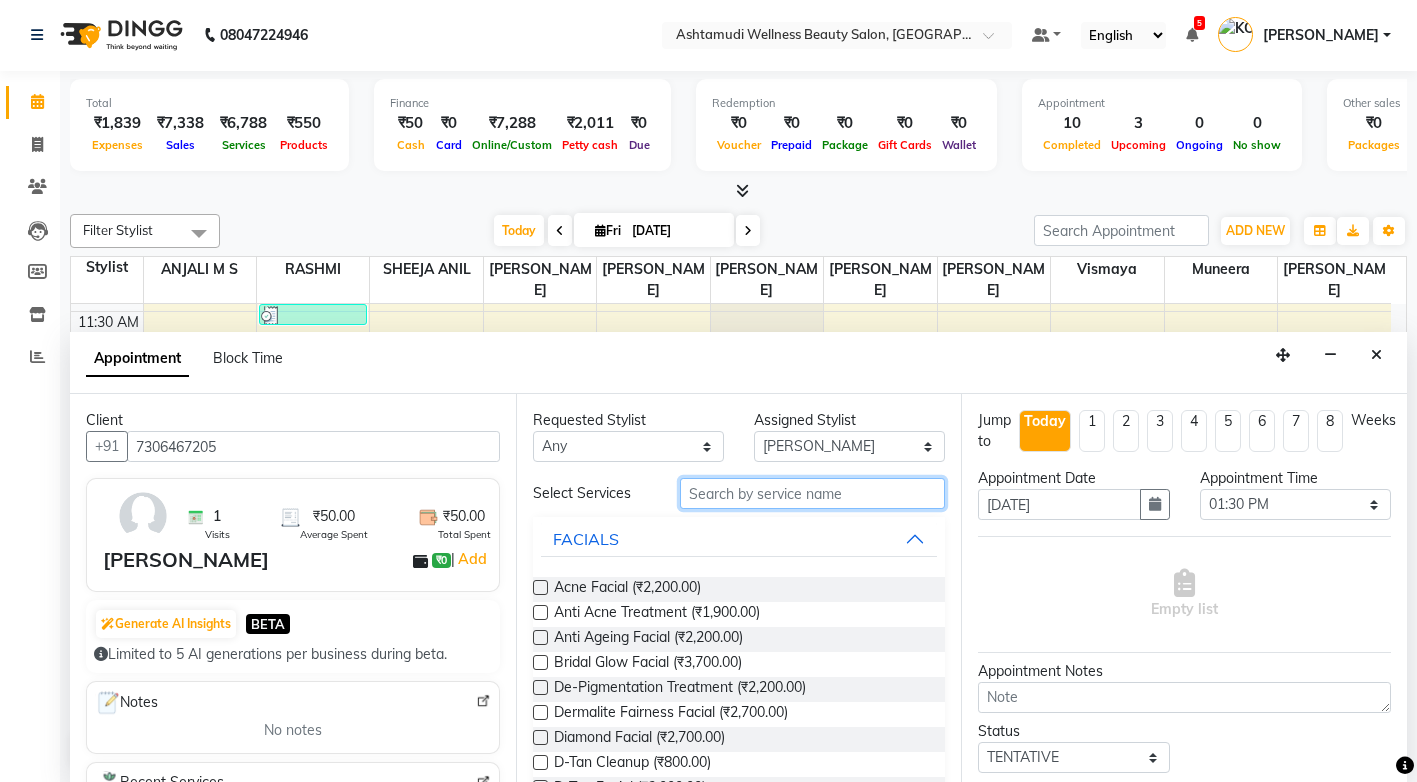 click at bounding box center [812, 493] 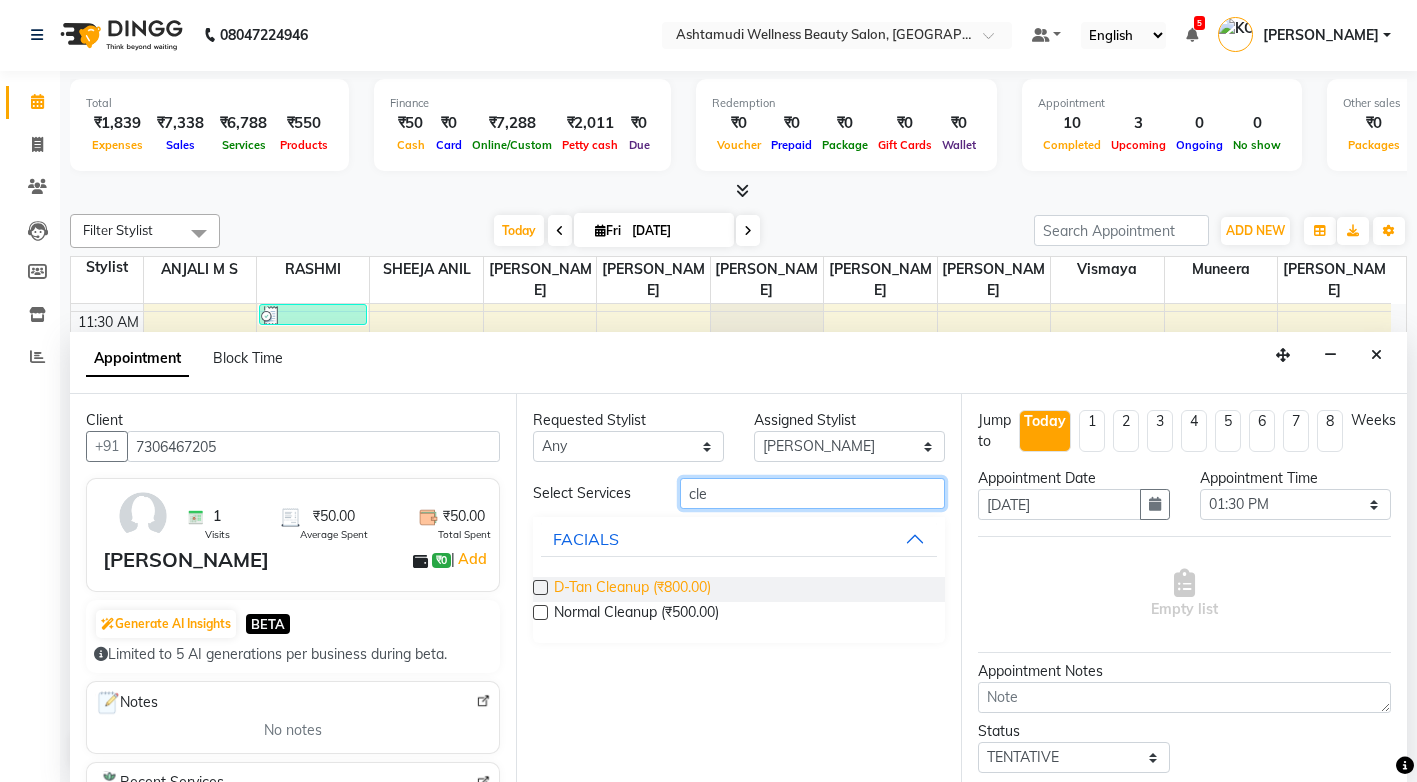 type on "cle" 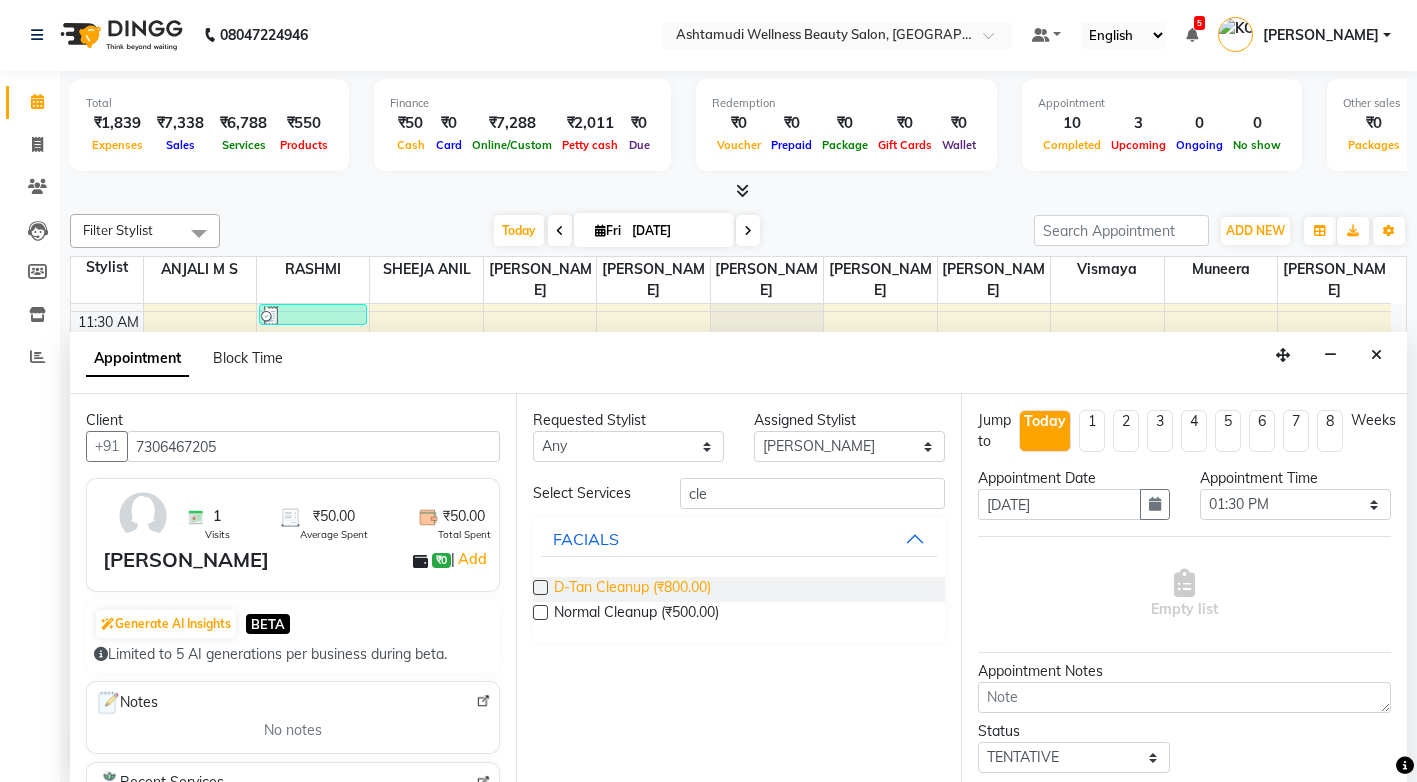 click on "D-Tan Cleanup (₹800.00)" at bounding box center [632, 589] 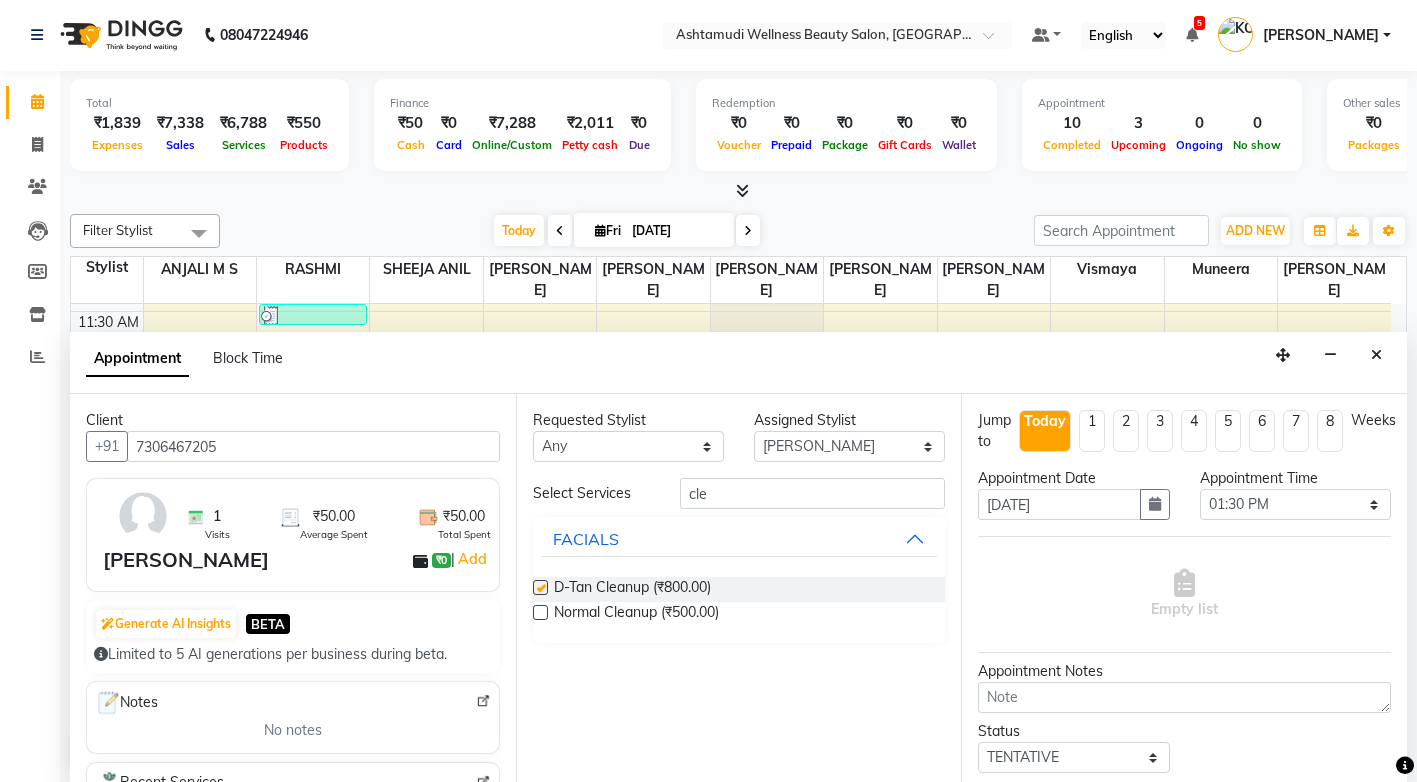 checkbox on "false" 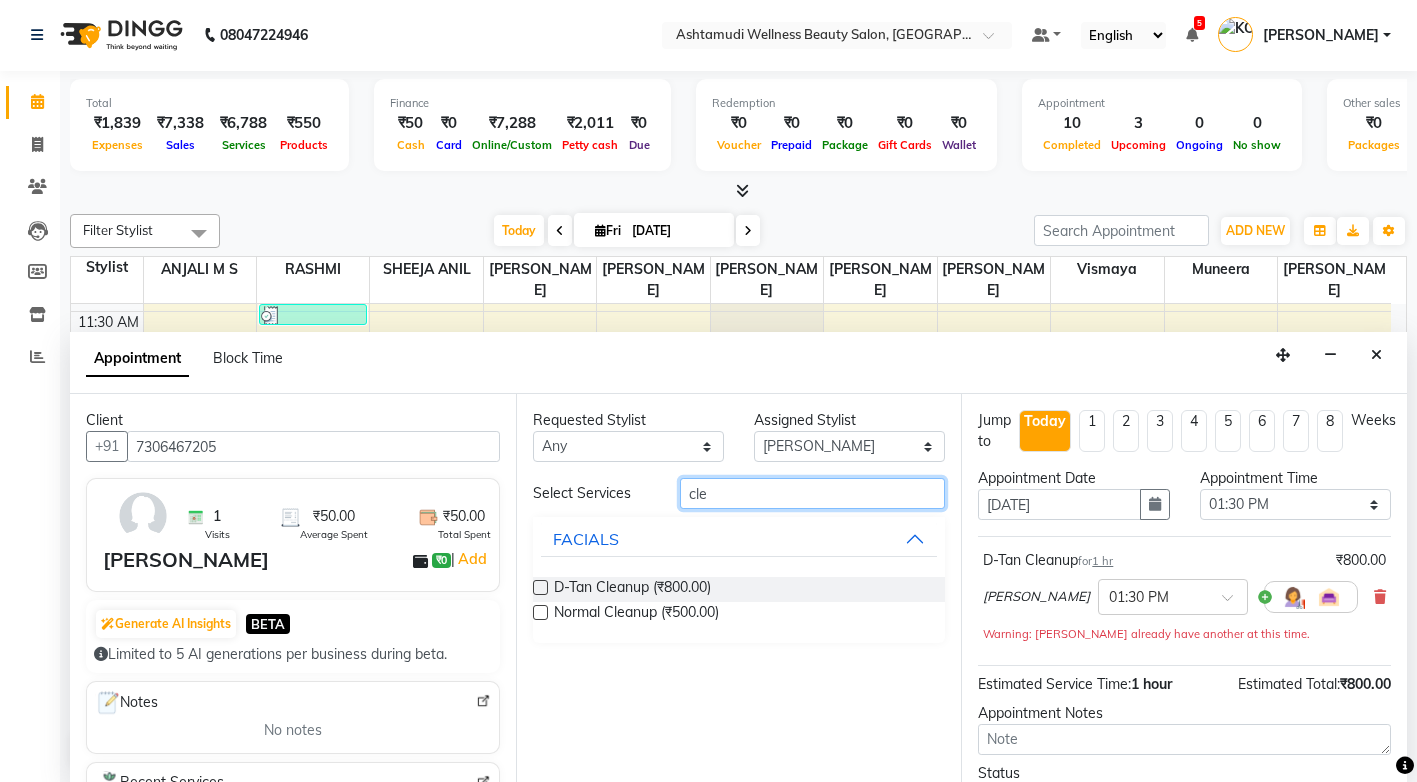 click on "cle" at bounding box center (812, 493) 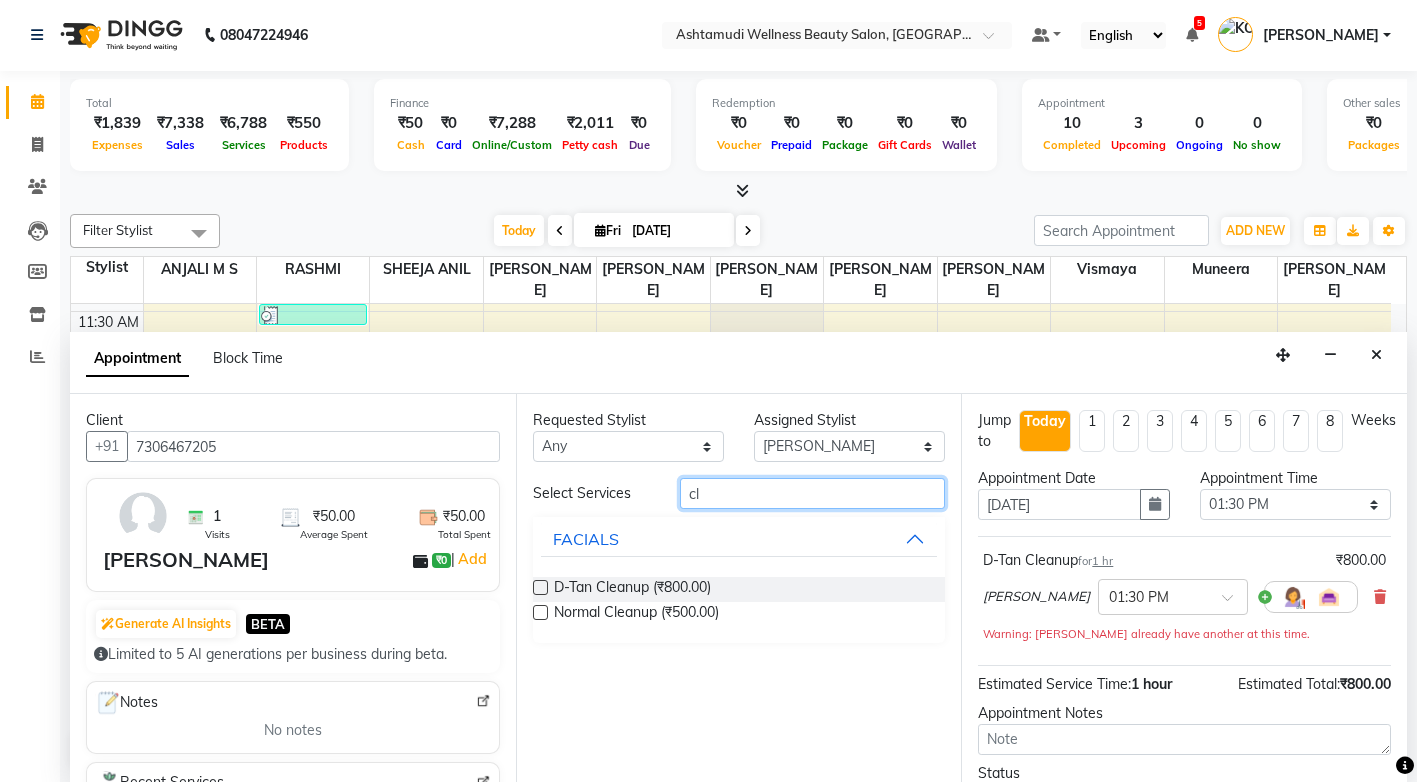 type on "c" 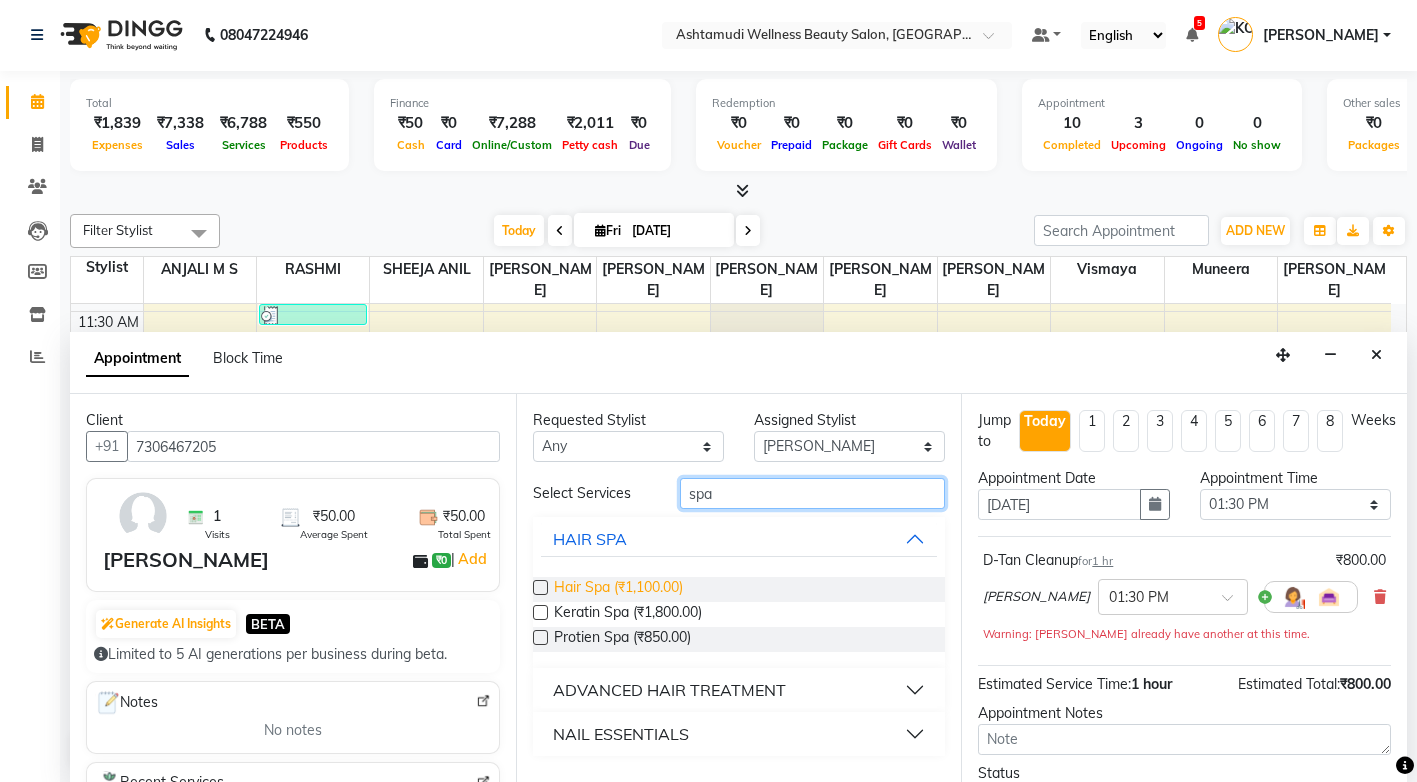type on "spa" 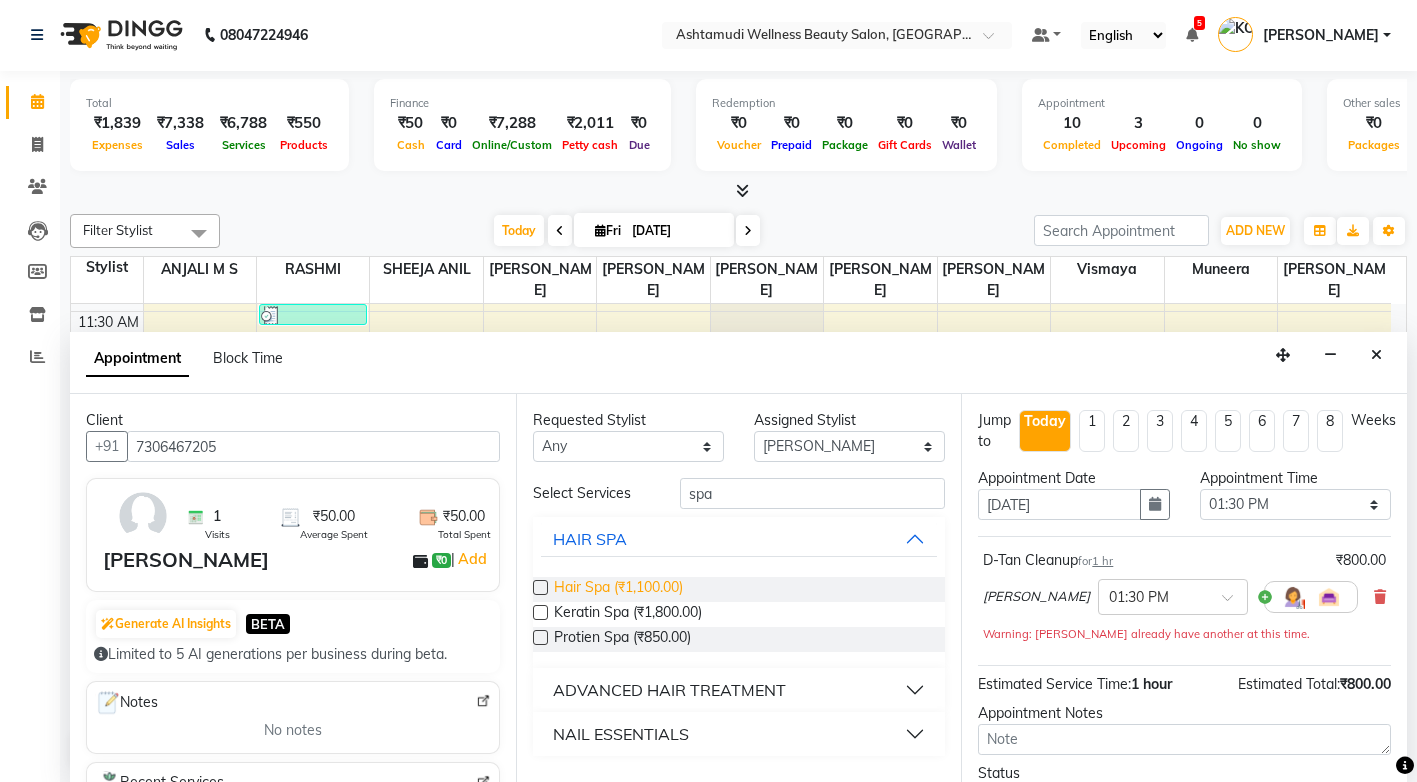 click on "Hair Spa (₹1,100.00)" at bounding box center [618, 589] 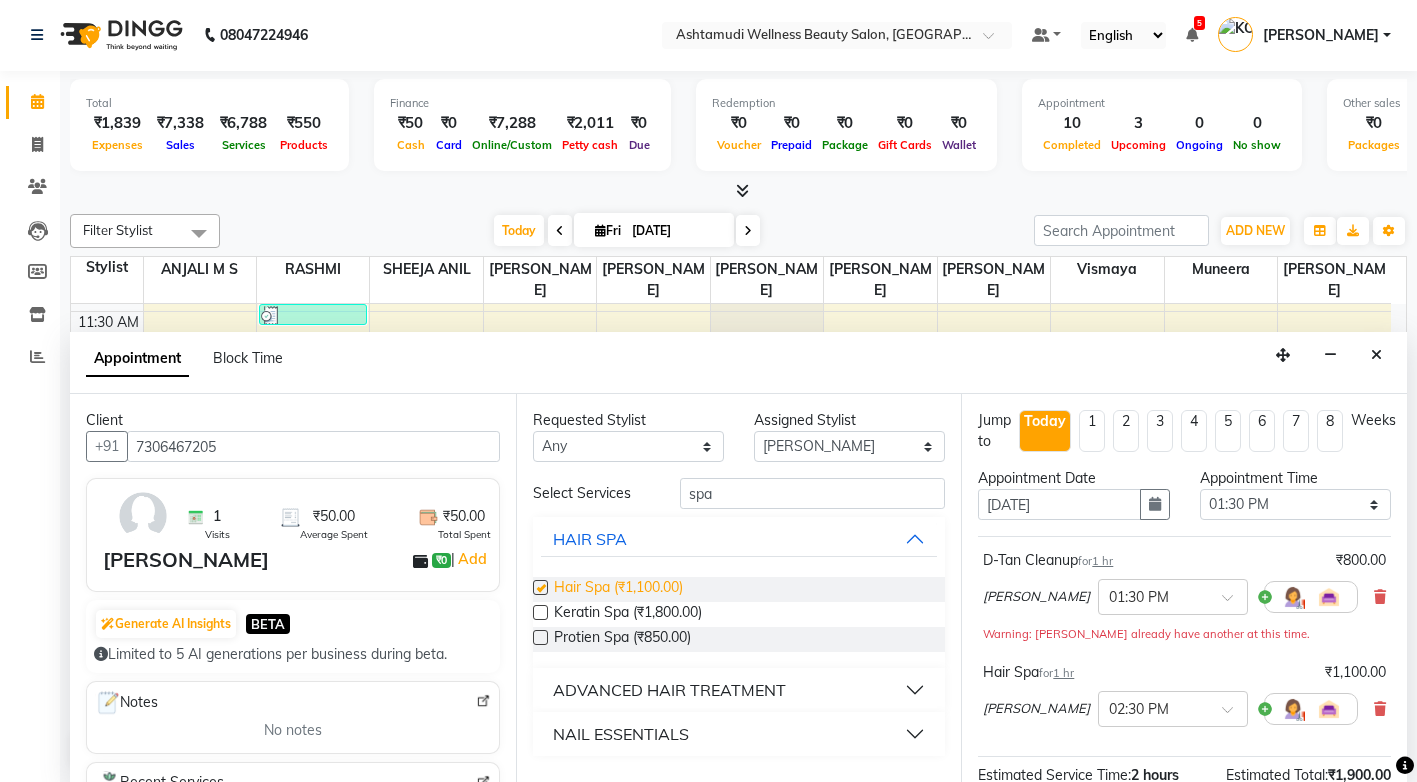 checkbox on "false" 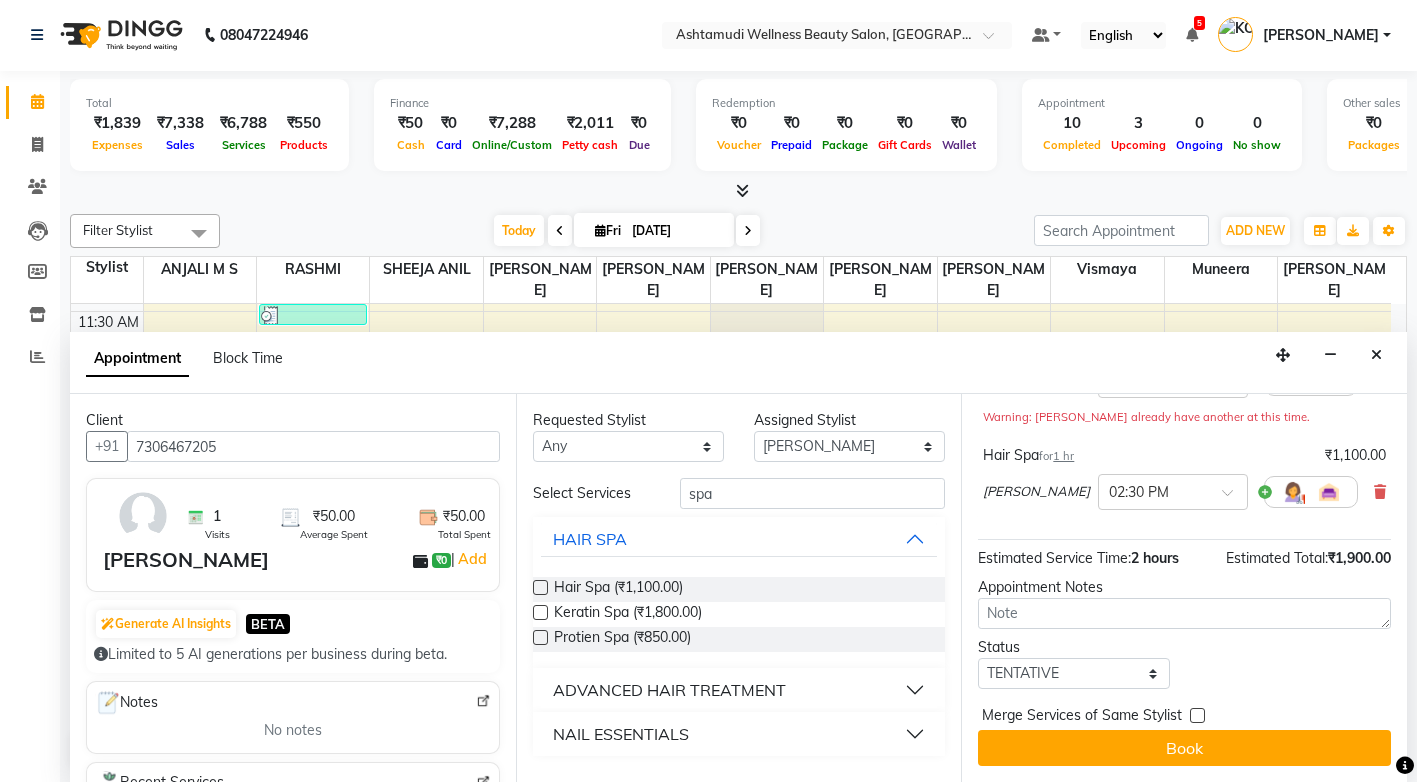 scroll, scrollTop: 223, scrollLeft: 0, axis: vertical 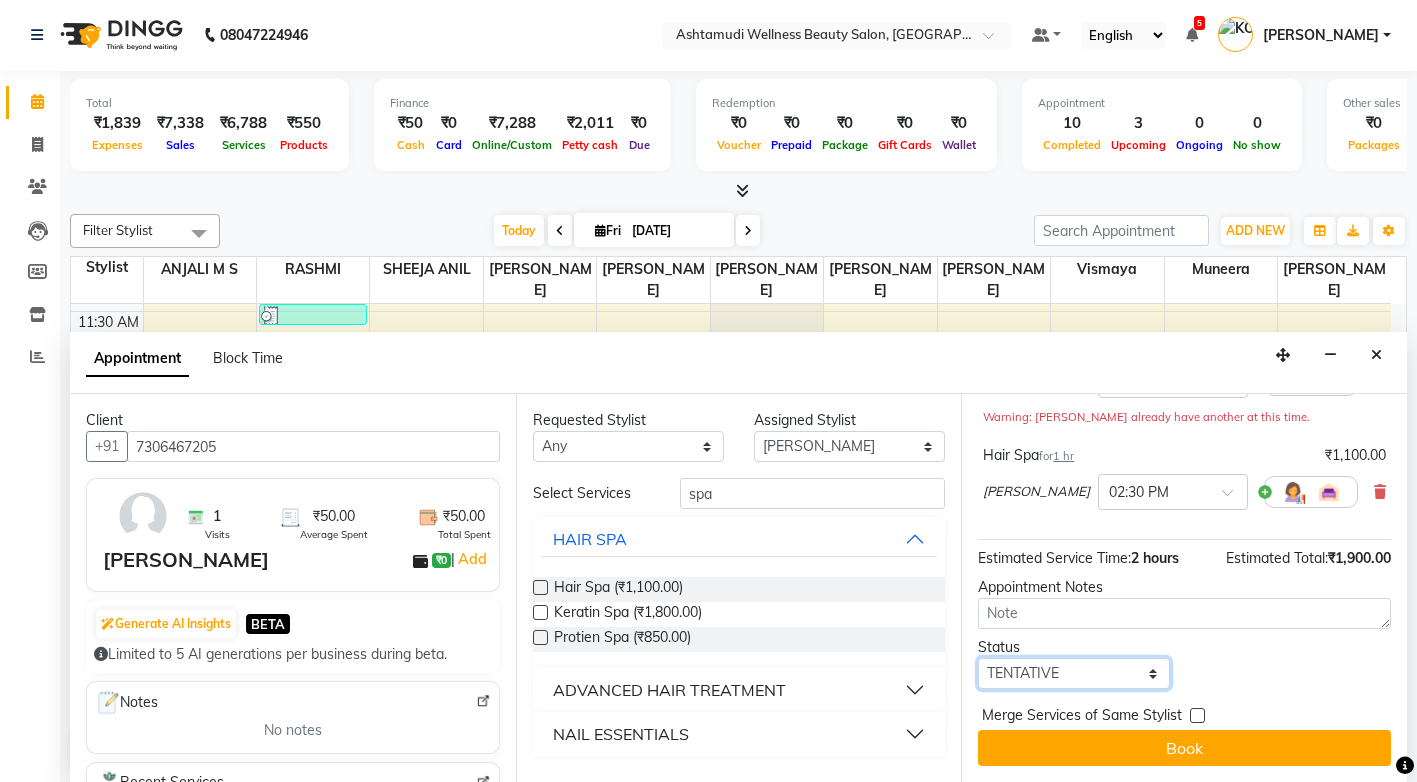 click on "Select TENTATIVE CONFIRM CHECK-IN UPCOMING" at bounding box center (1073, 673) 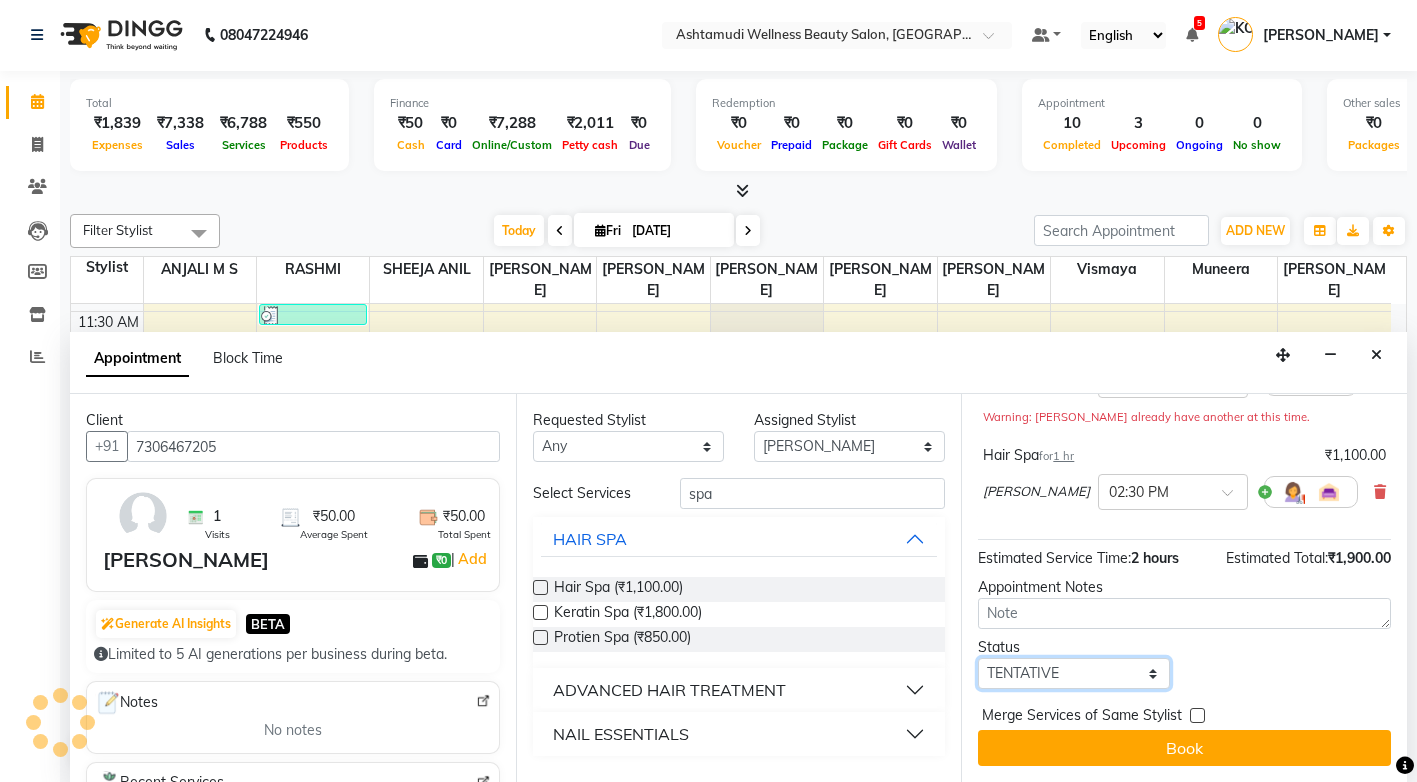 select on "check-in" 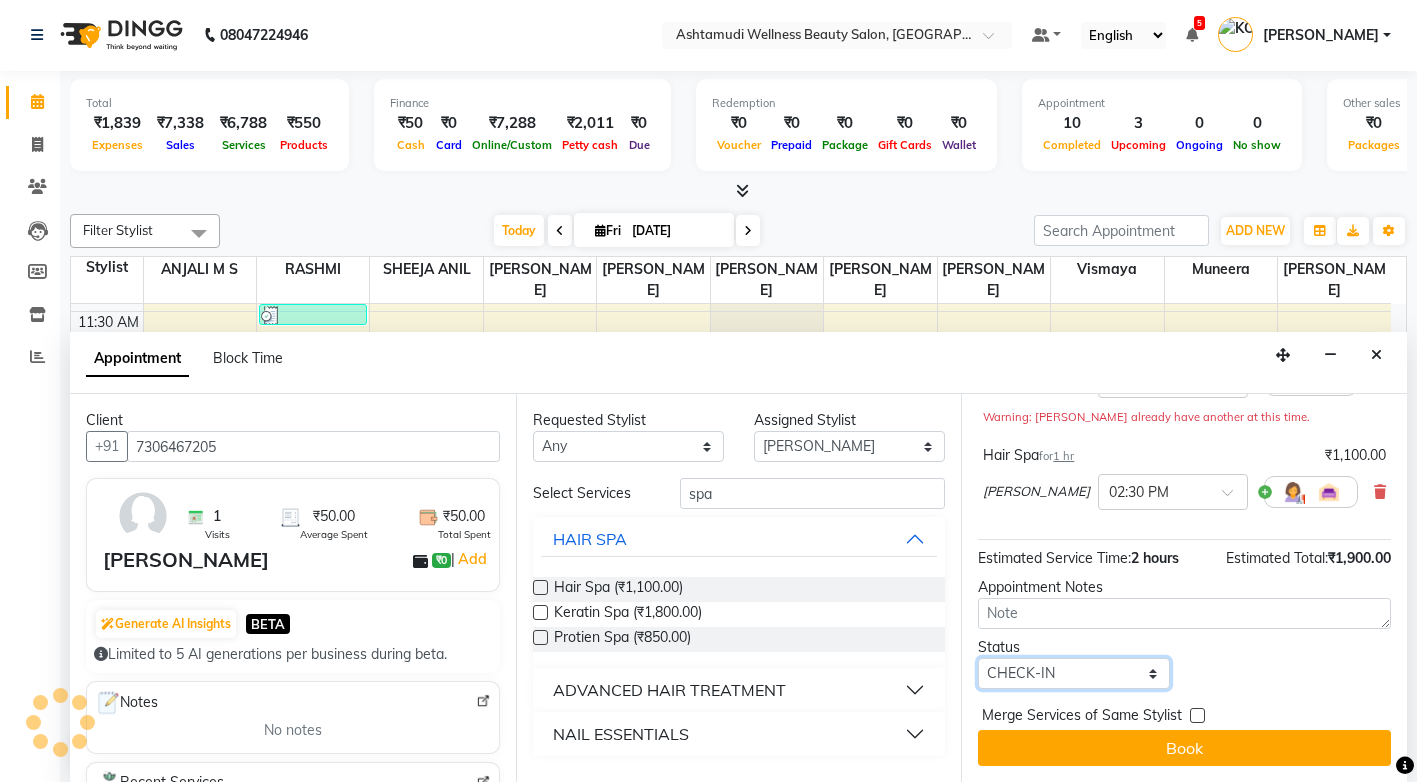 click on "Select TENTATIVE CONFIRM CHECK-IN UPCOMING" at bounding box center [1073, 673] 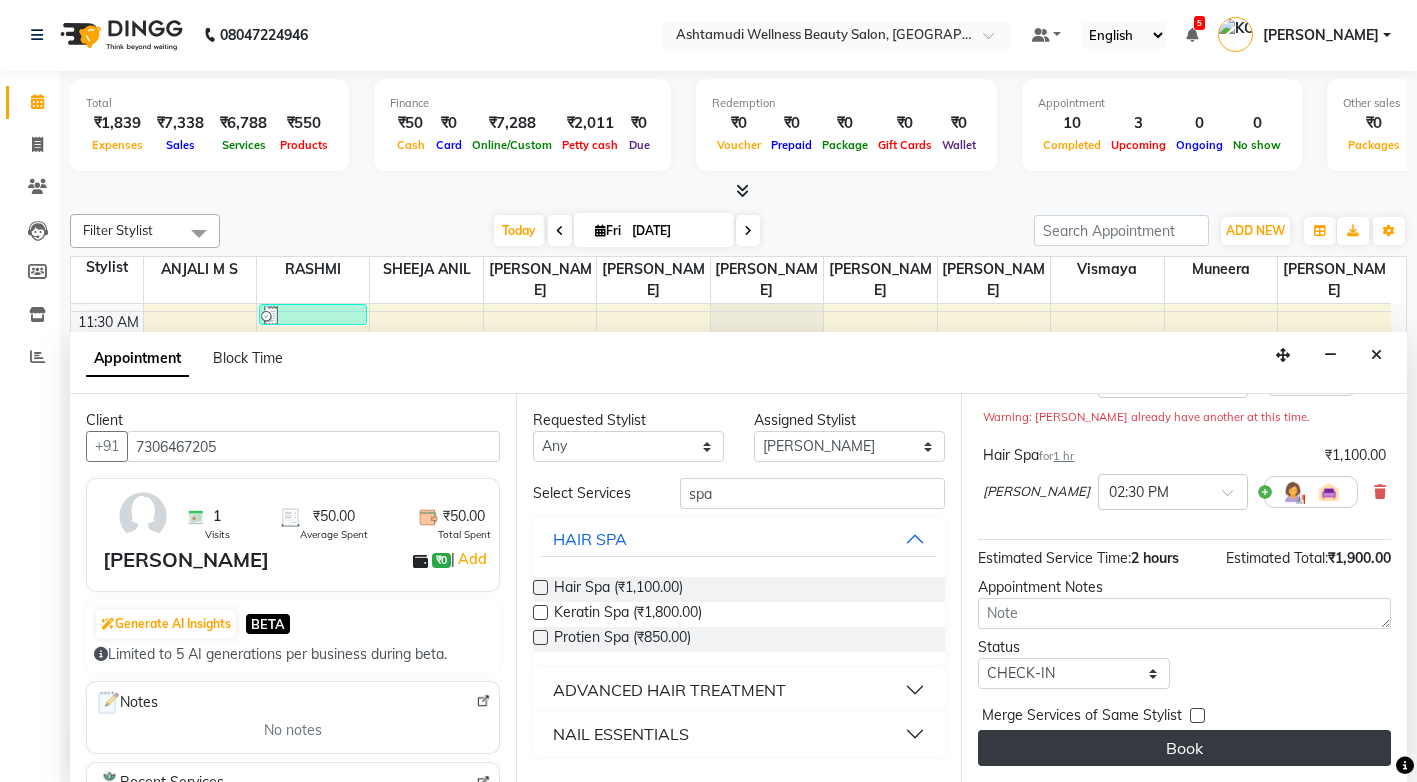 click on "Book" at bounding box center [1184, 748] 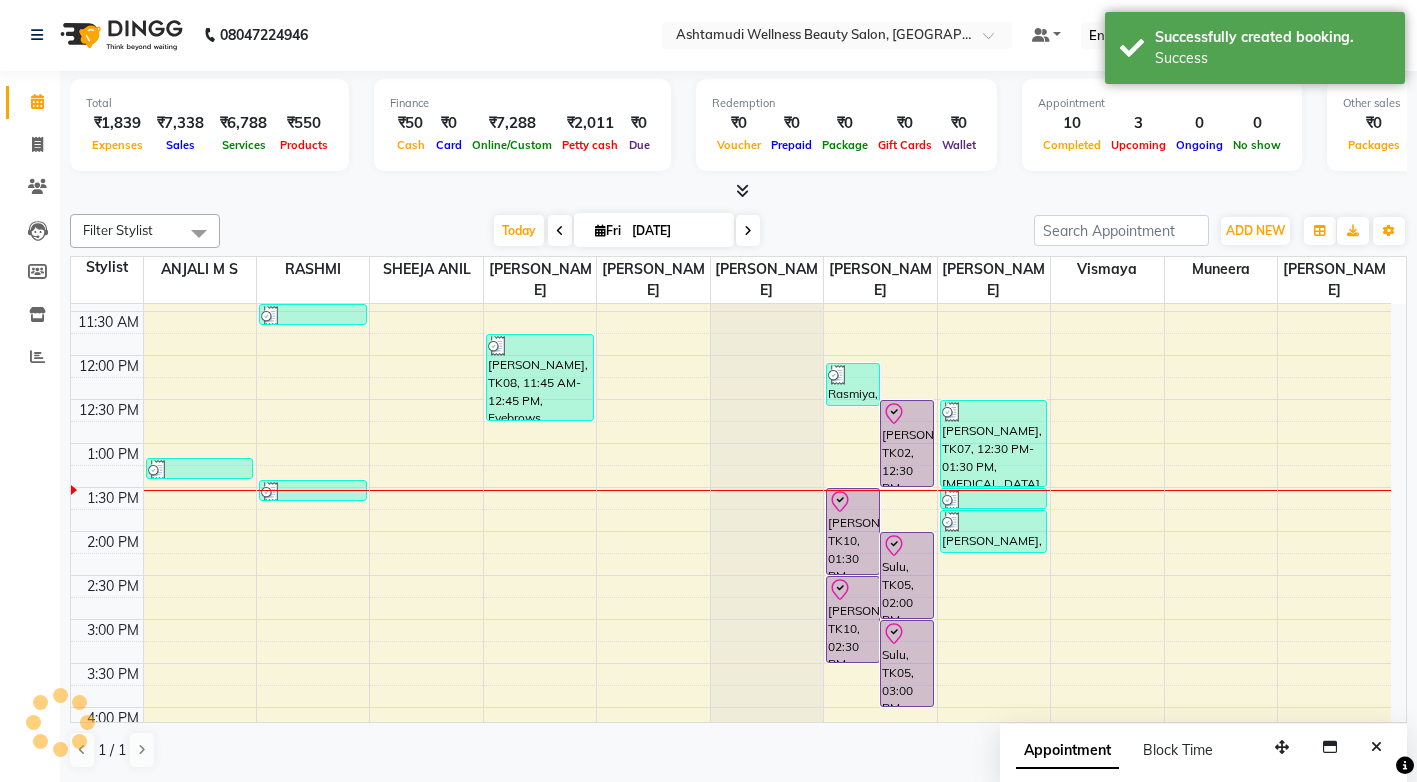 scroll, scrollTop: 0, scrollLeft: 0, axis: both 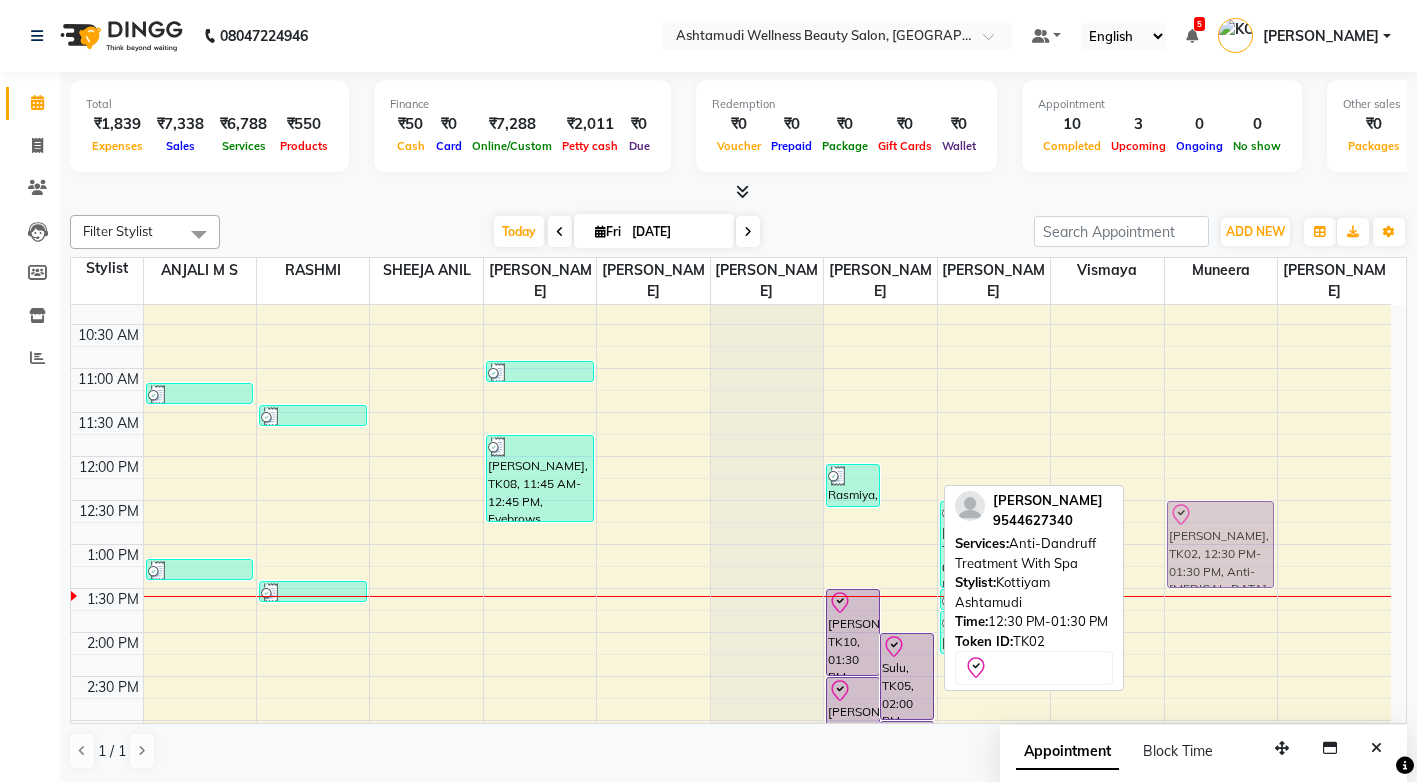 drag, startPoint x: 915, startPoint y: 505, endPoint x: 1230, endPoint y: 502, distance: 315.01428 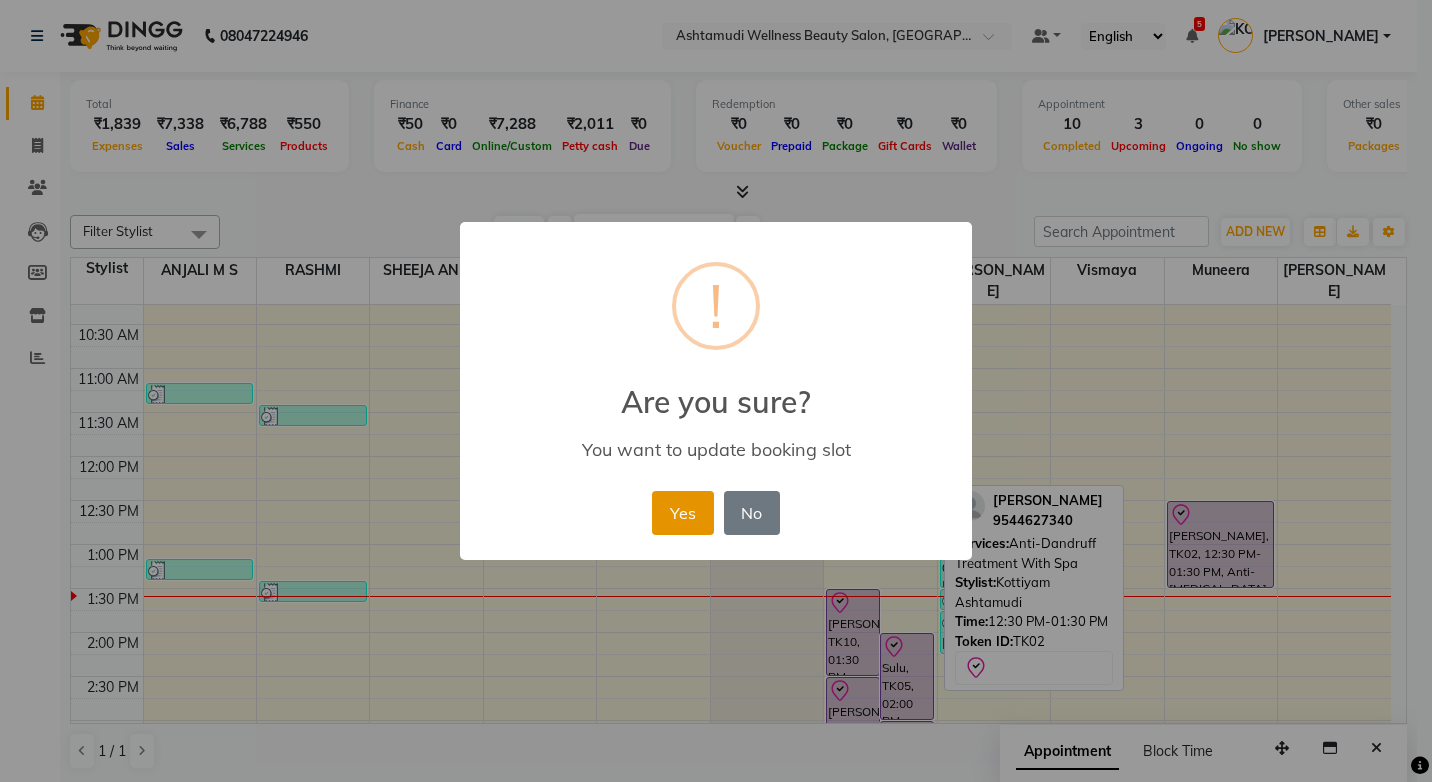 click on "Yes" at bounding box center [682, 513] 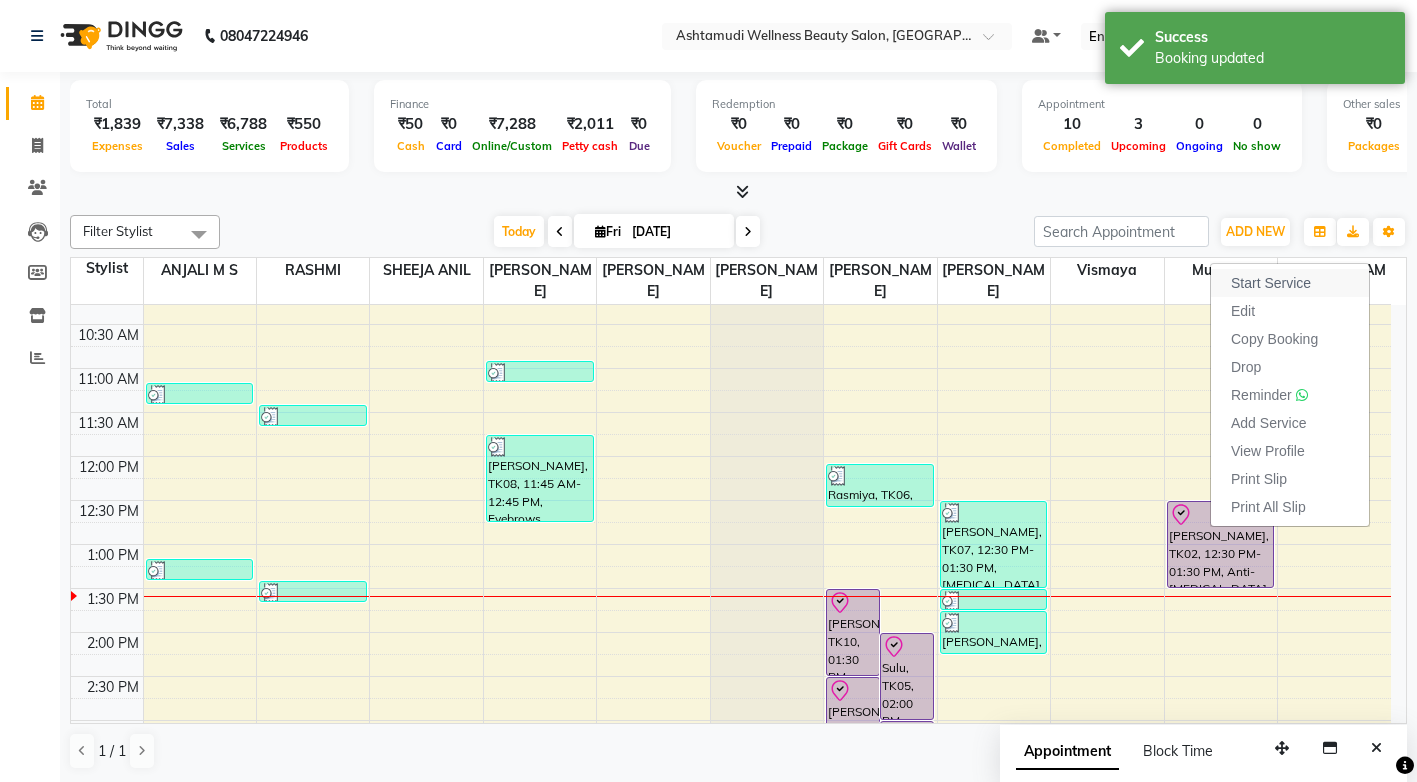 click on "Start Service" at bounding box center (1271, 283) 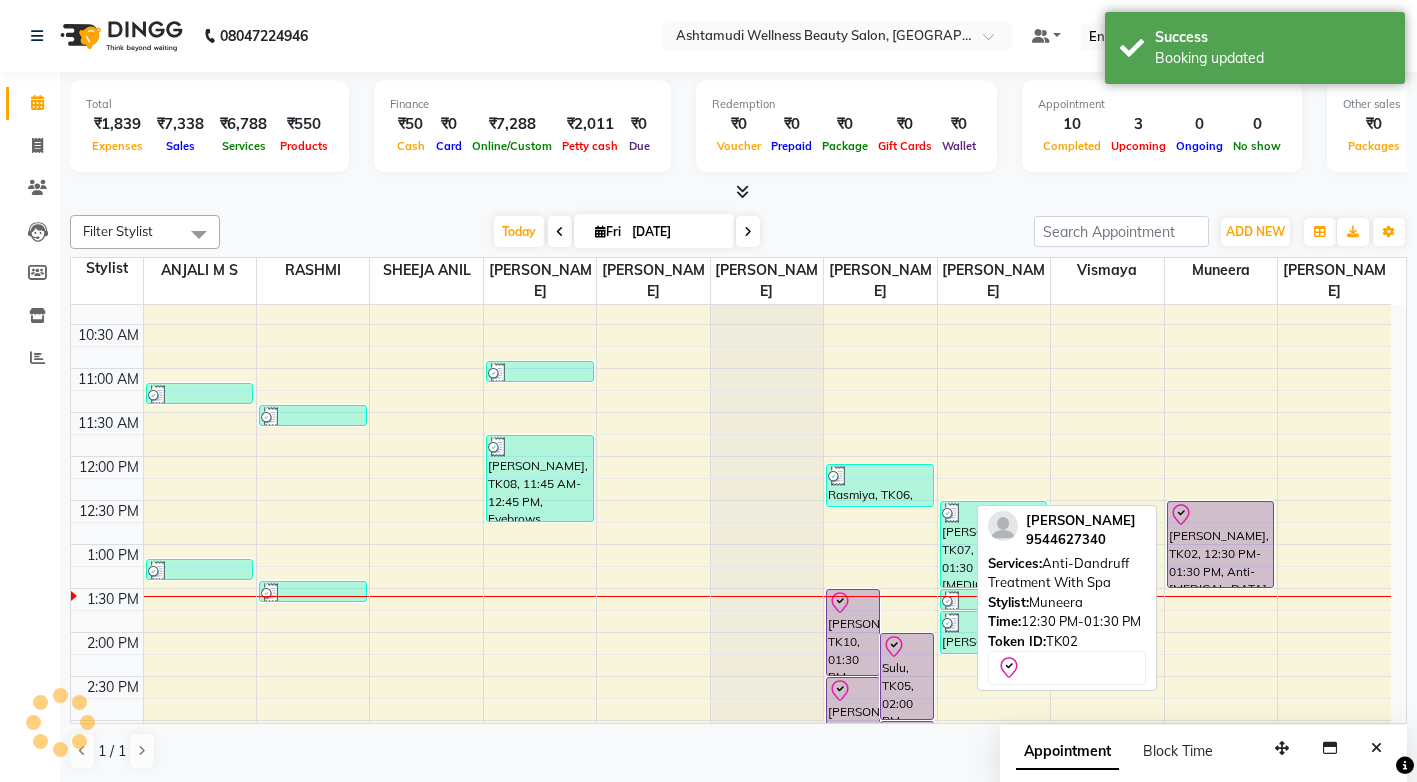 click on "Athira, TK02, 12:30 PM-01:30 PM, Anti-Dandruff Treatment With Spa" at bounding box center (1221, 544) 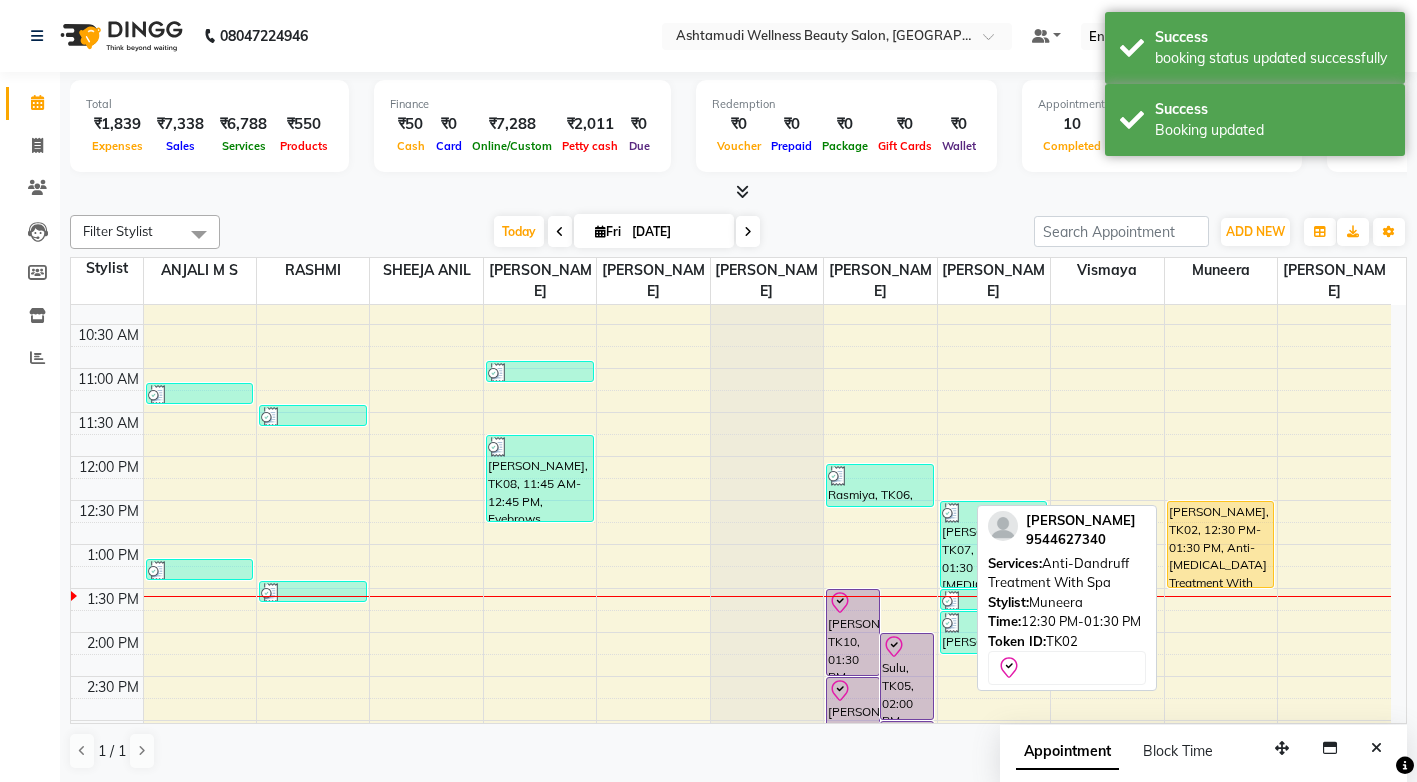 click on "Athira, TK02, 12:30 PM-01:30 PM, Anti-Dandruff Treatment With Spa" at bounding box center (1221, 544) 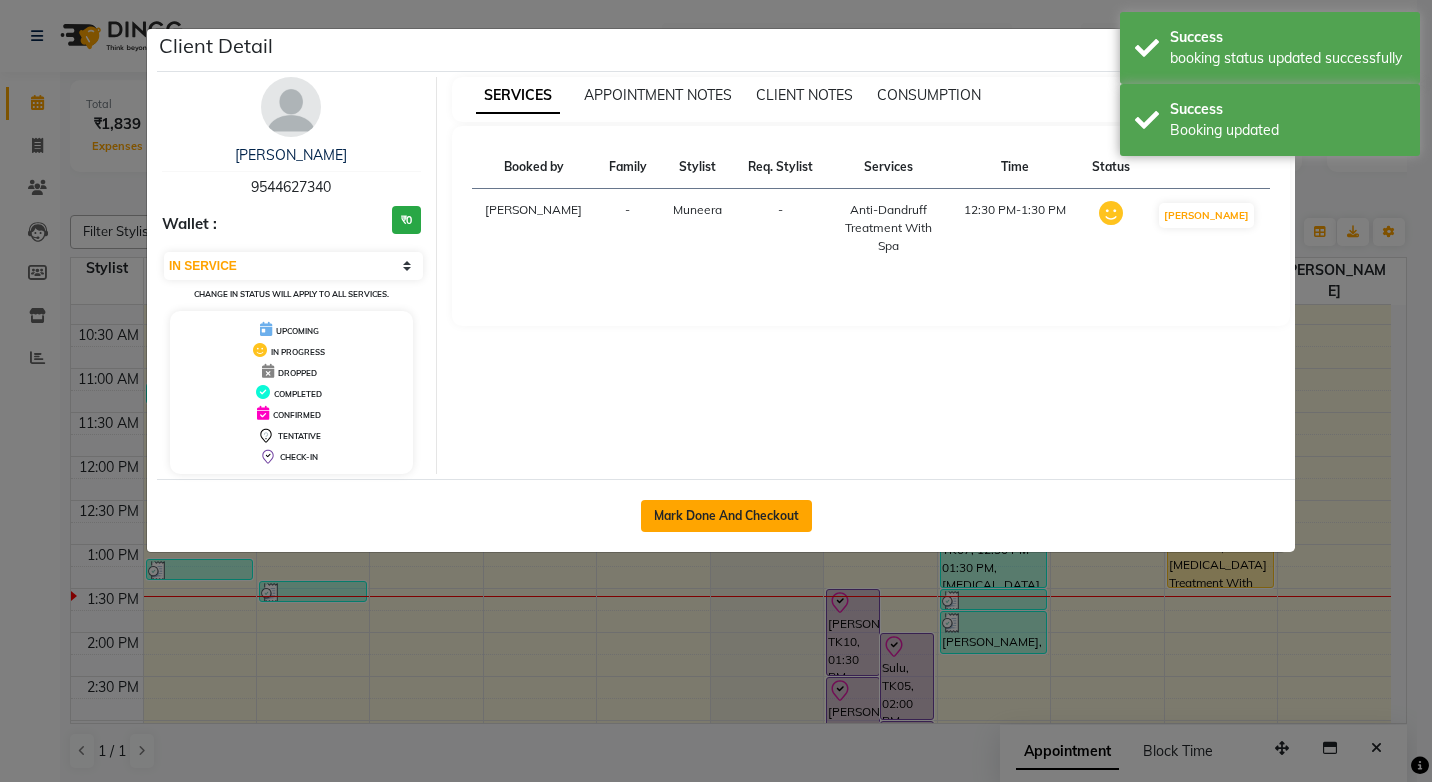 click on "Mark Done And Checkout" 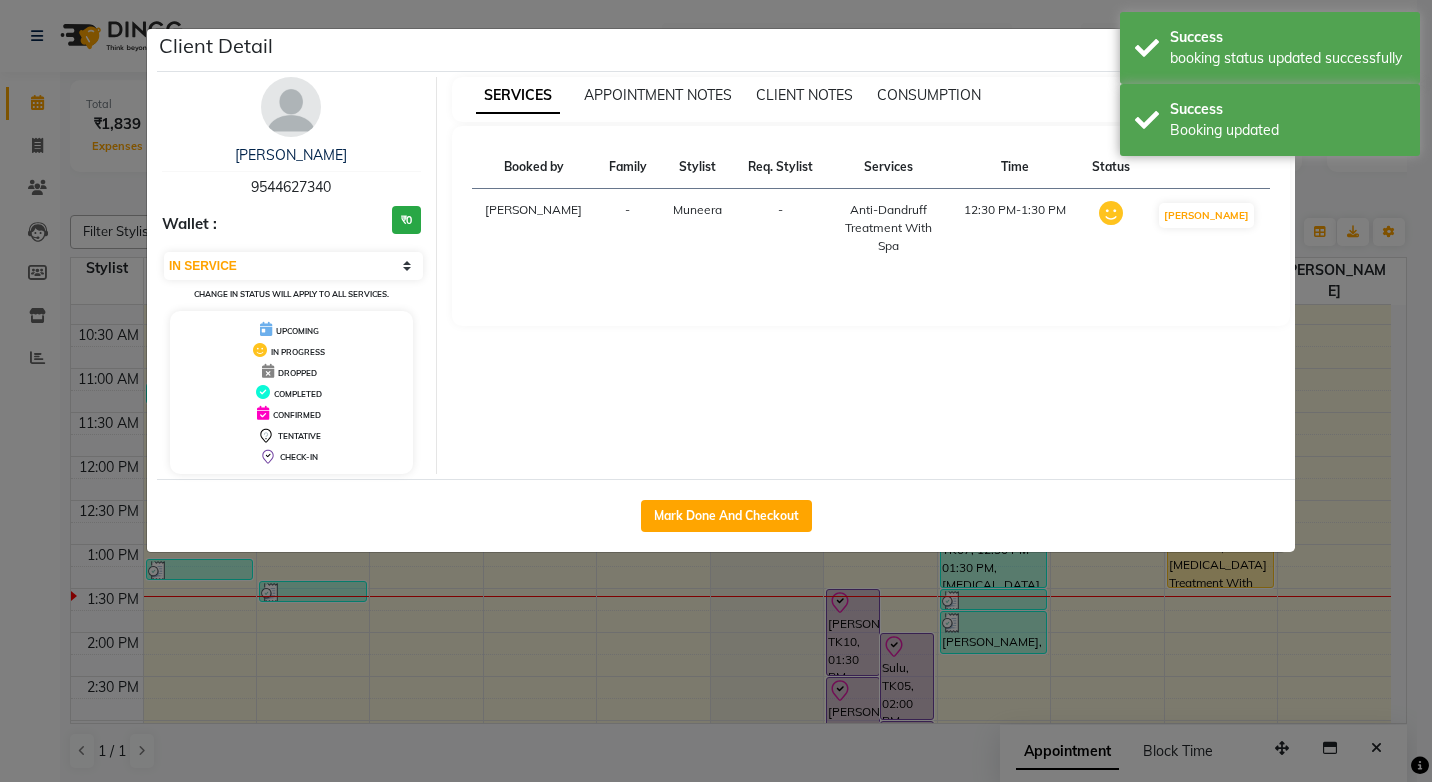 select on "service" 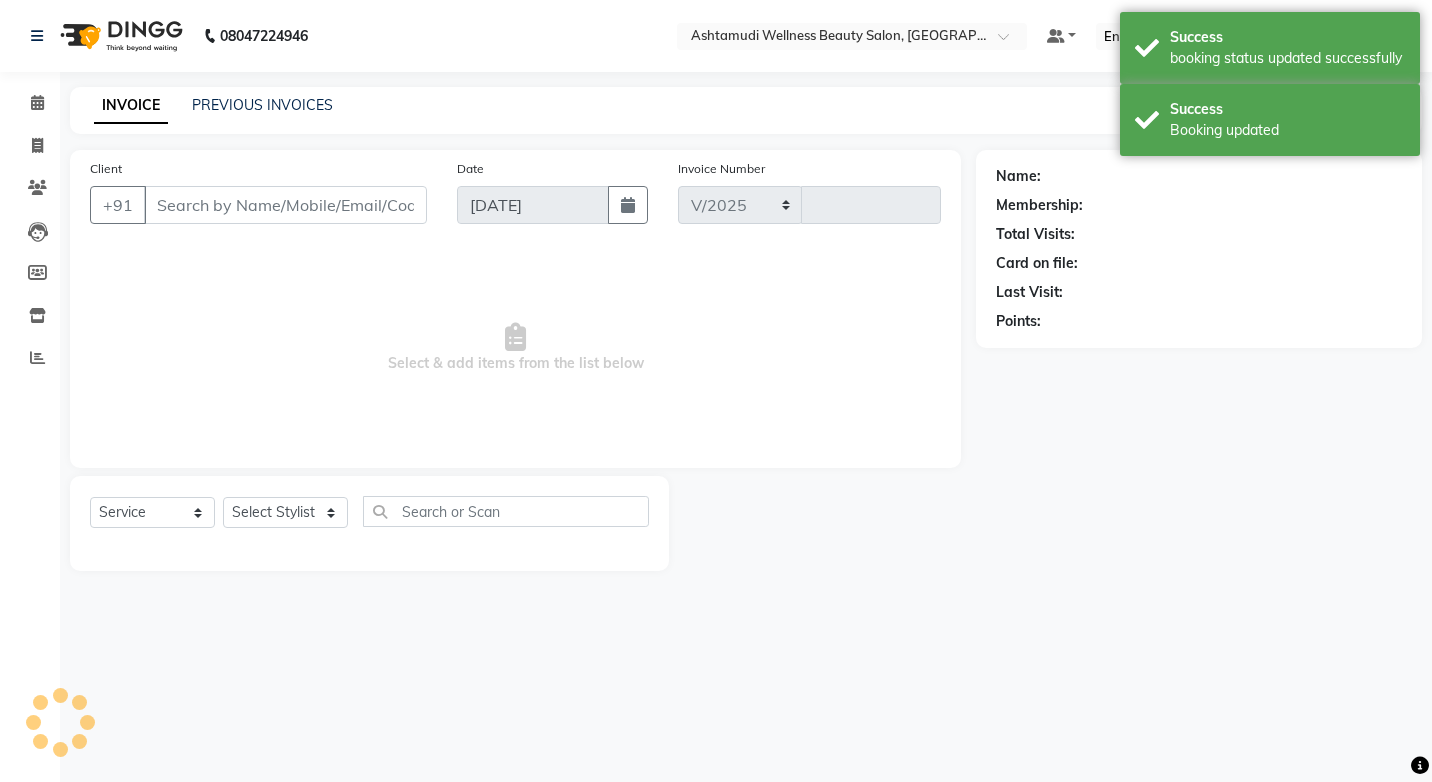 select on "4674" 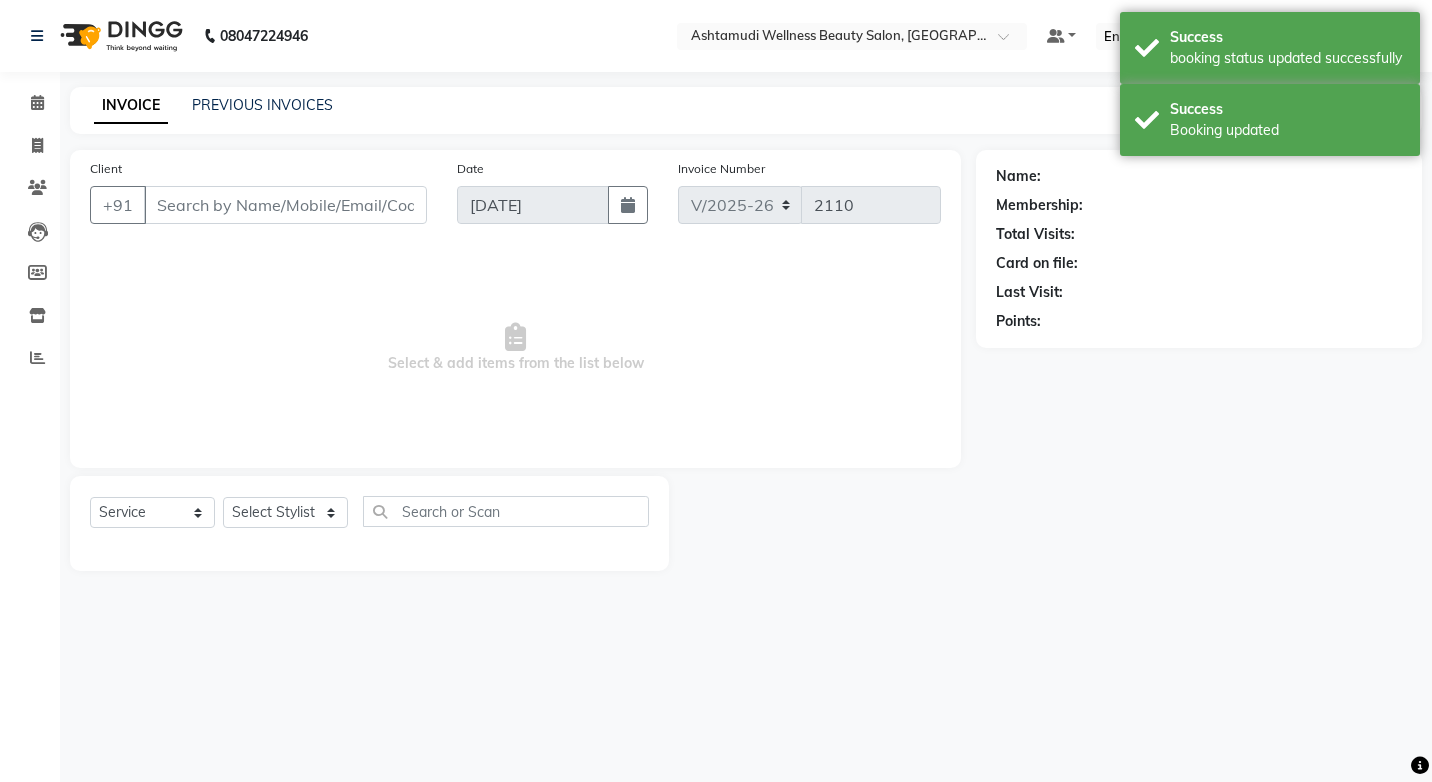 select on "product" 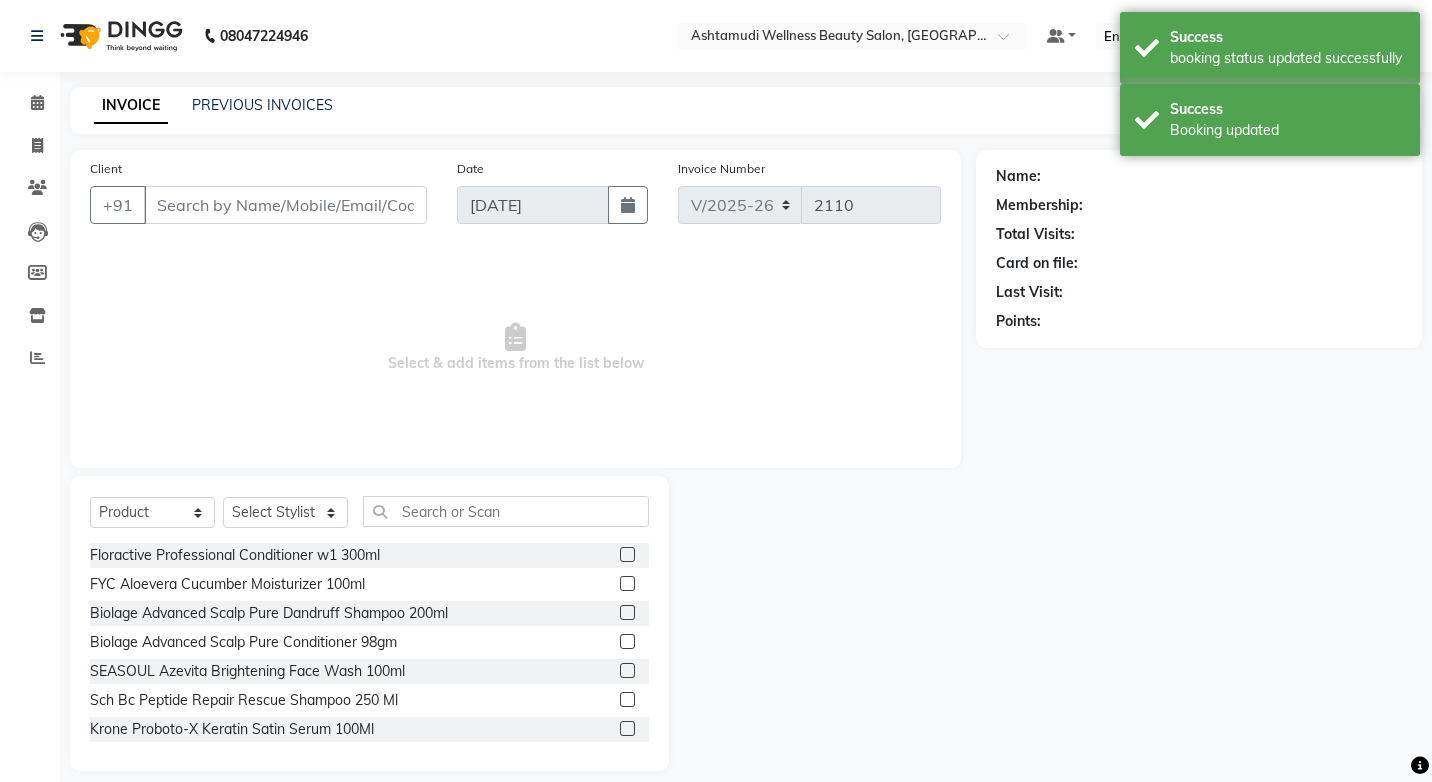 type on "9544627340" 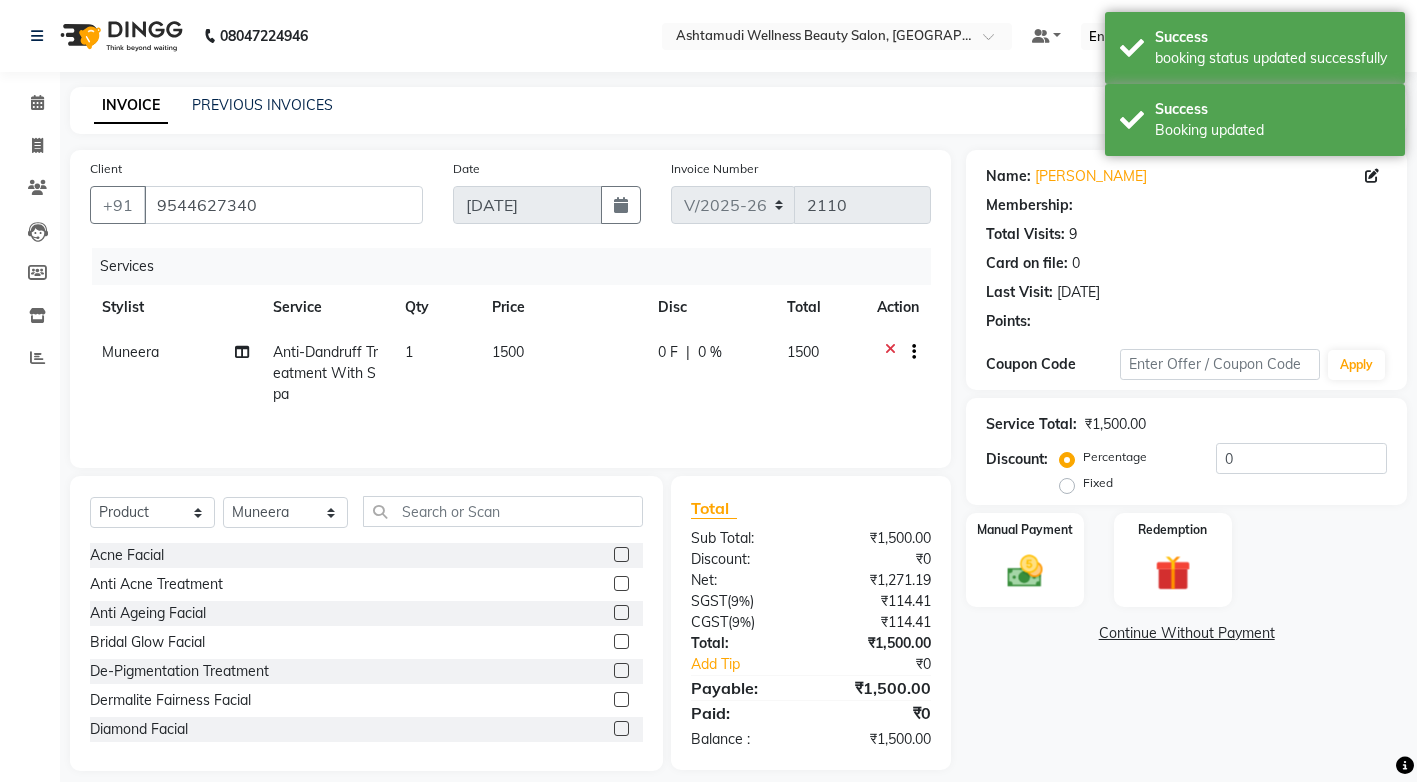 select on "2: Object" 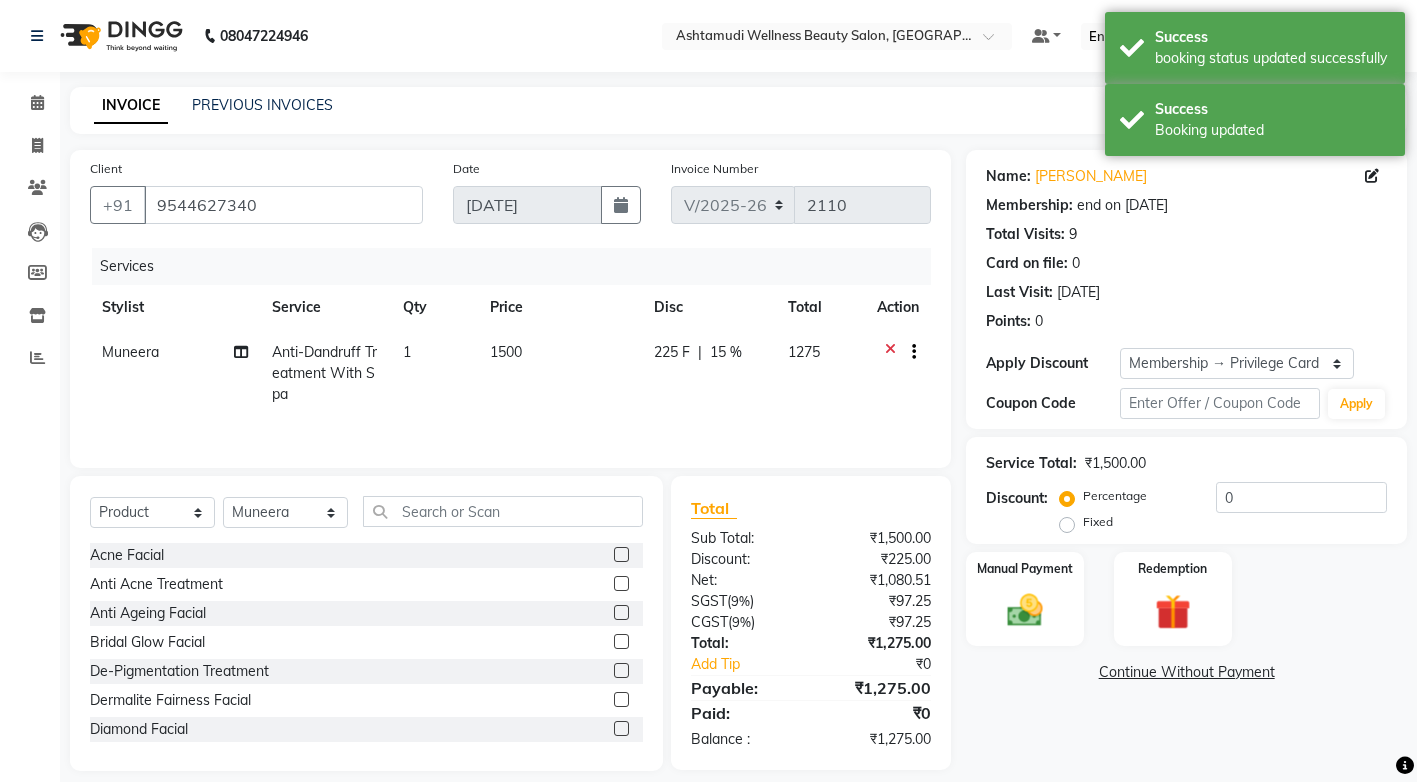 type on "15" 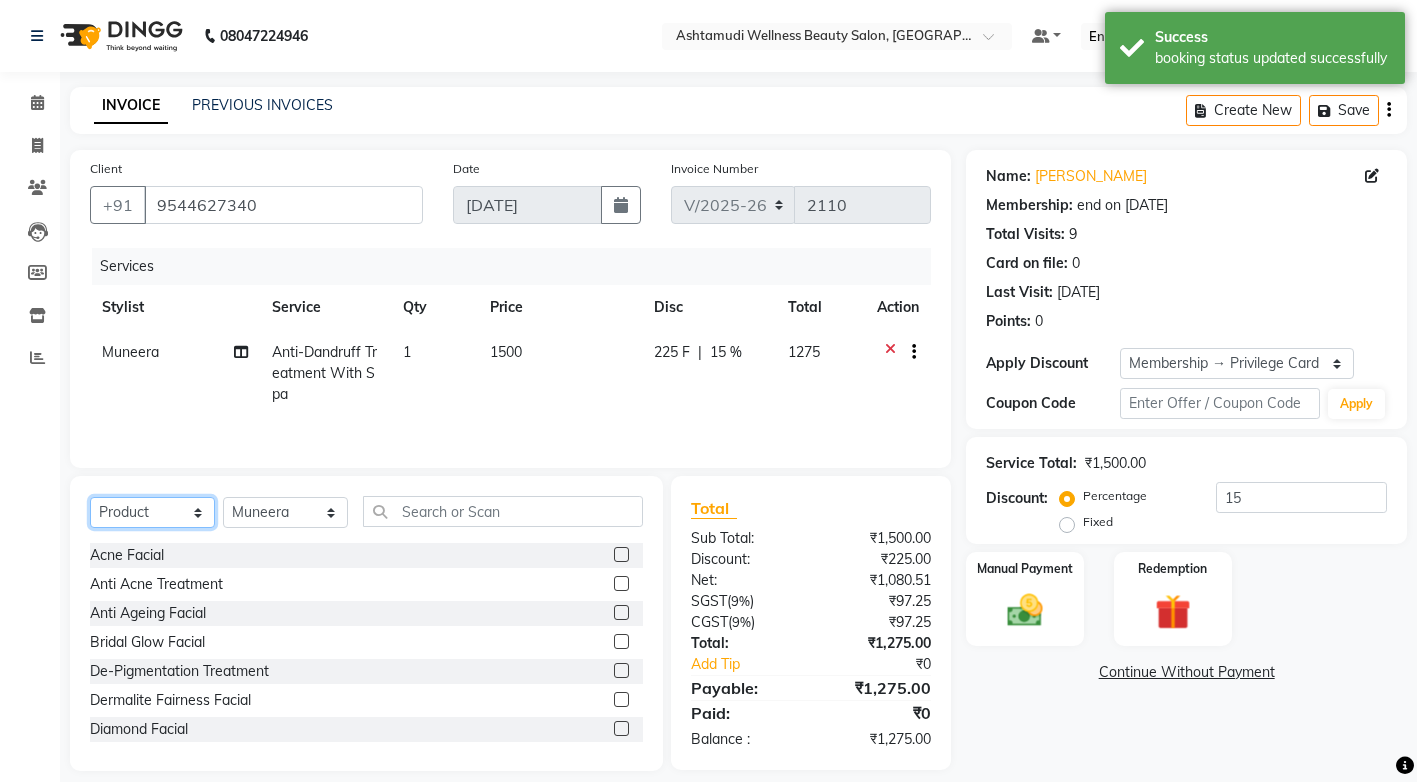click on "Select  Service  Product  Membership  Package Voucher Prepaid Gift Card" 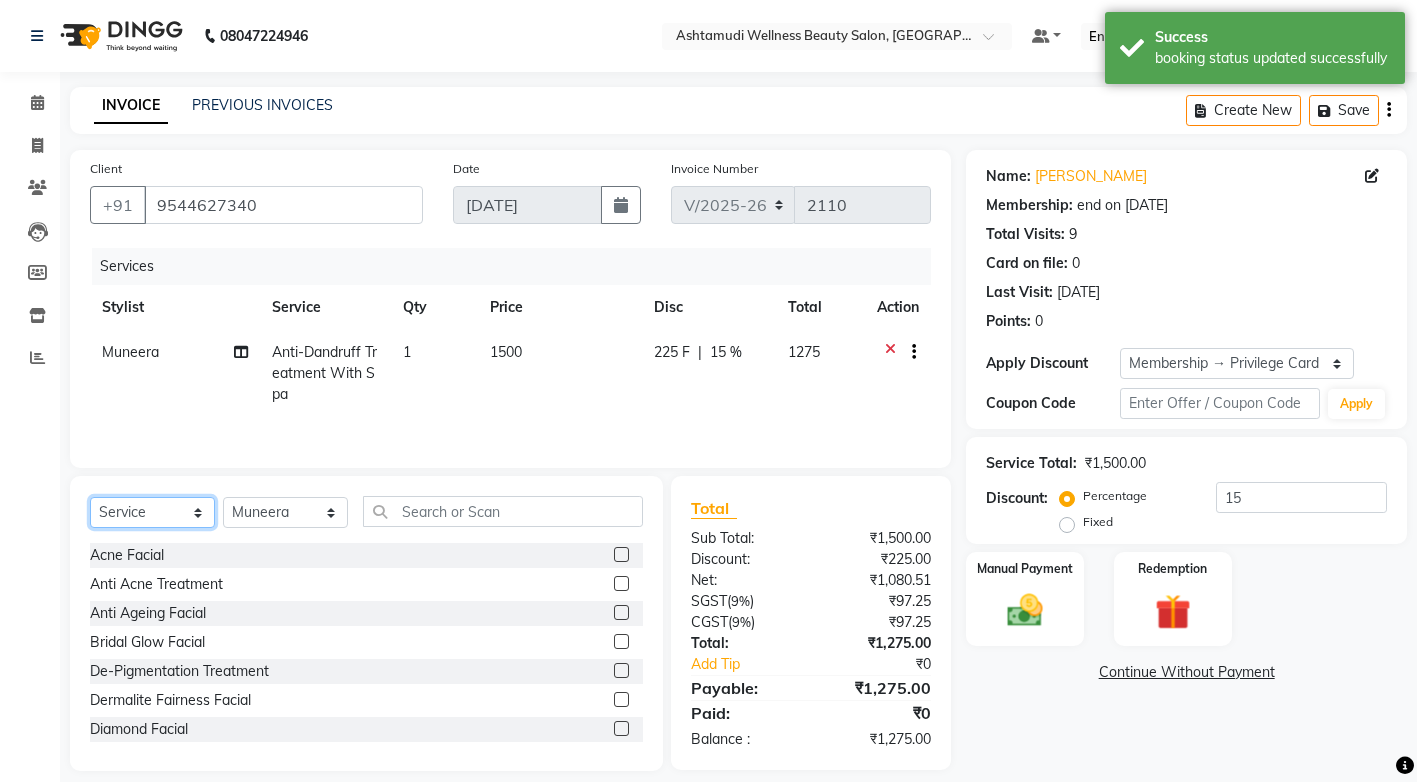 click on "Select  Service  Product  Membership  Package Voucher Prepaid Gift Card" 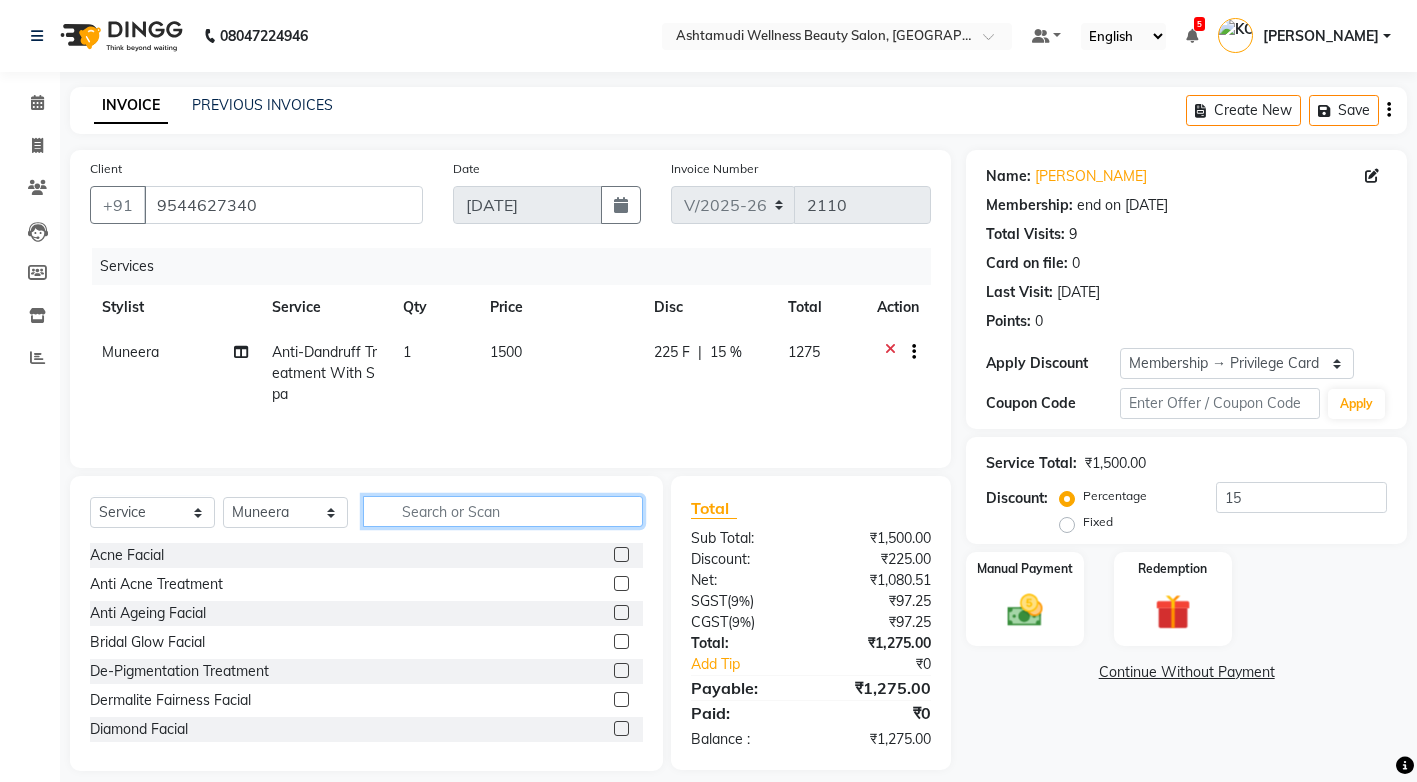 click 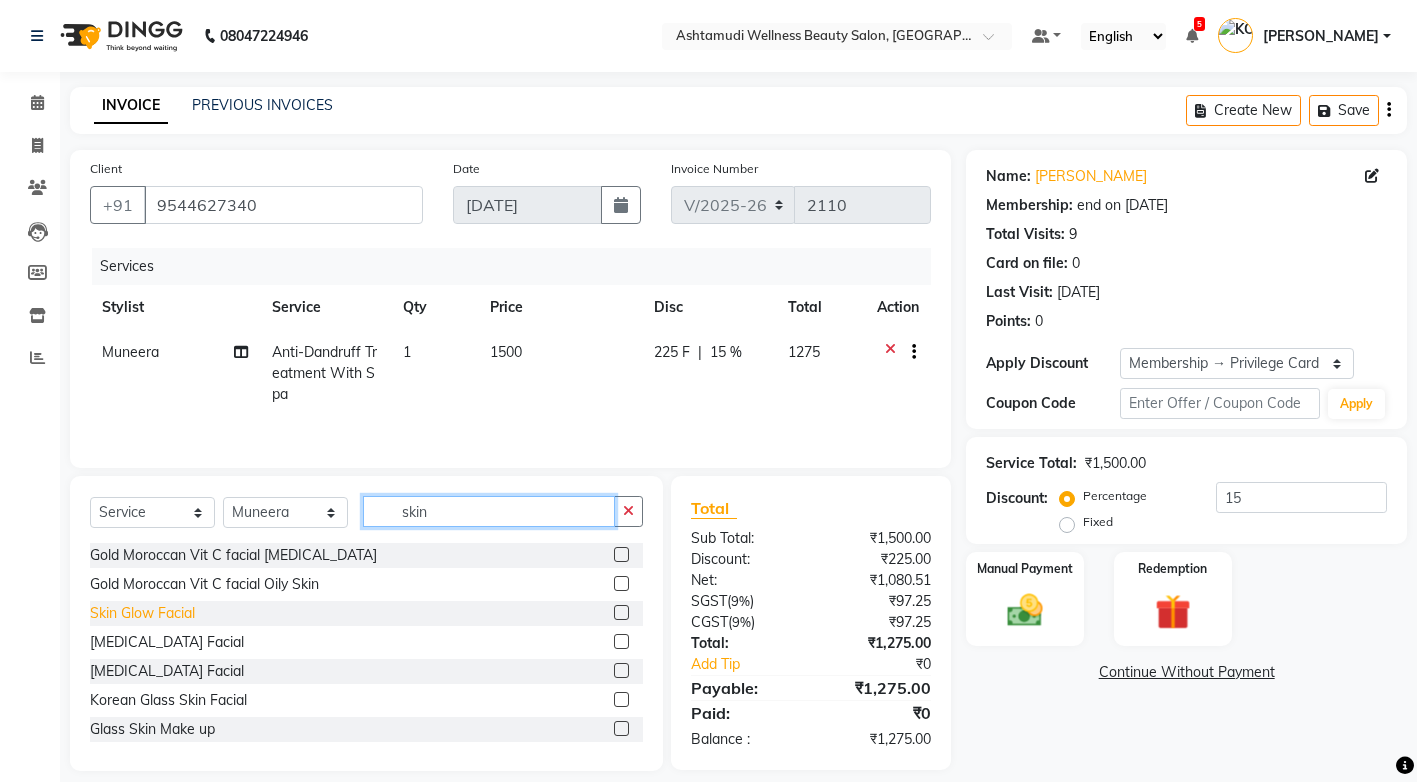 type on "skin" 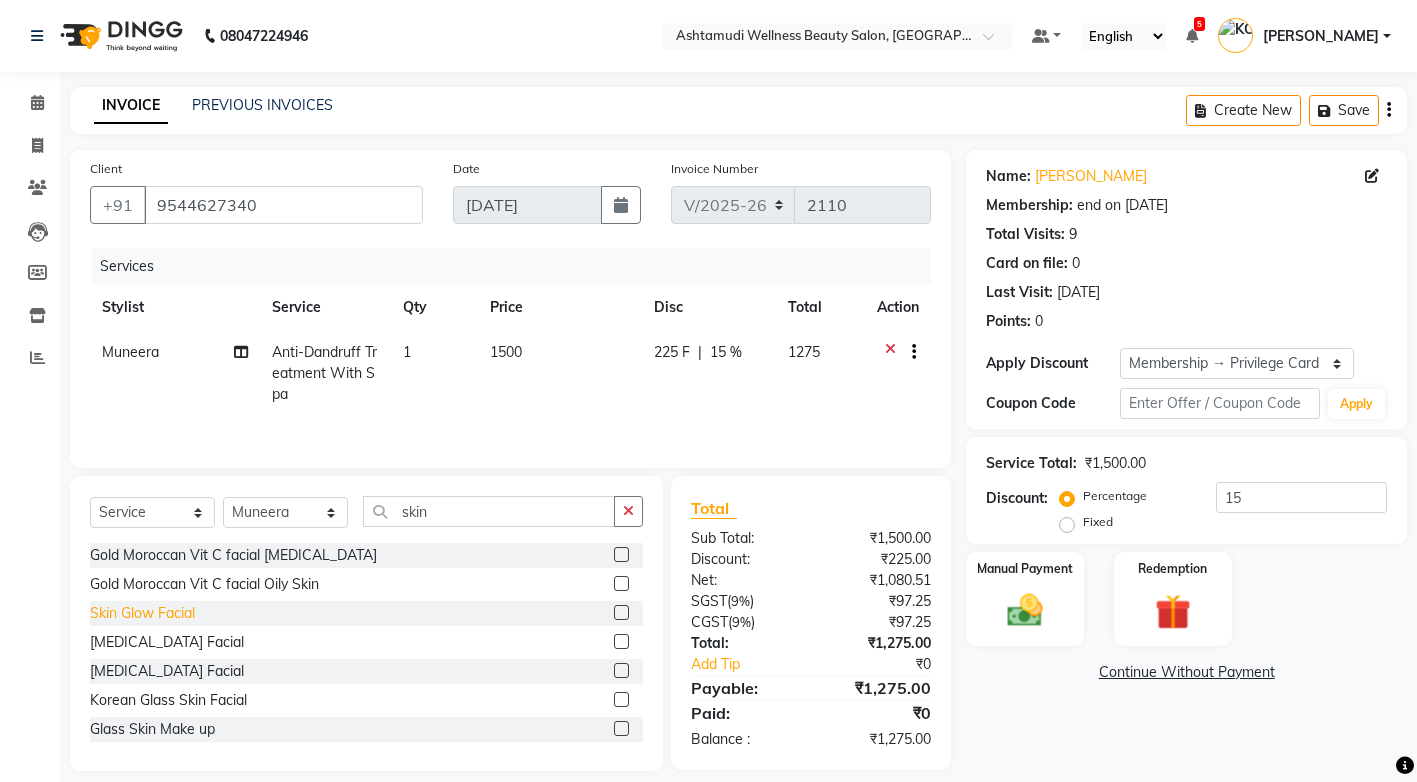 click on "Skin Glow Facial" 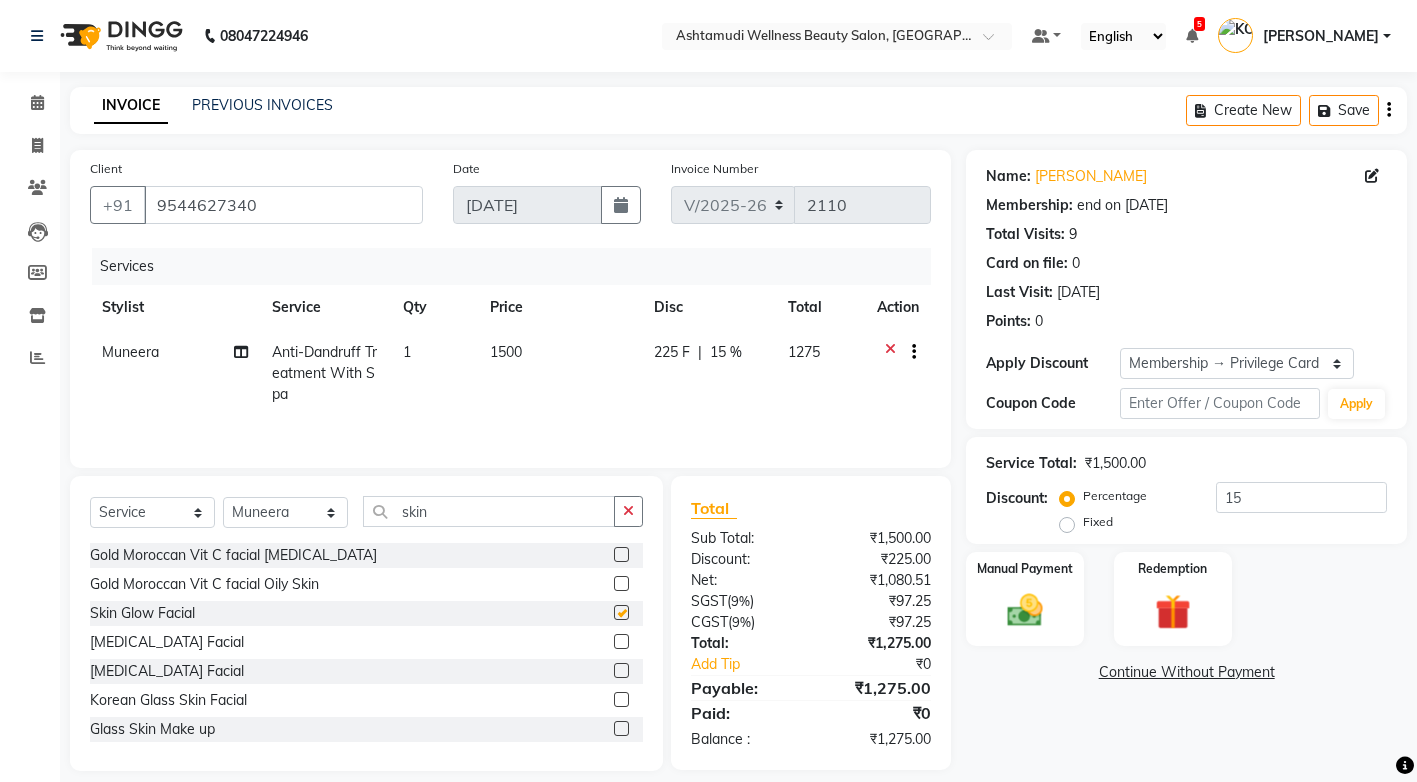 checkbox on "false" 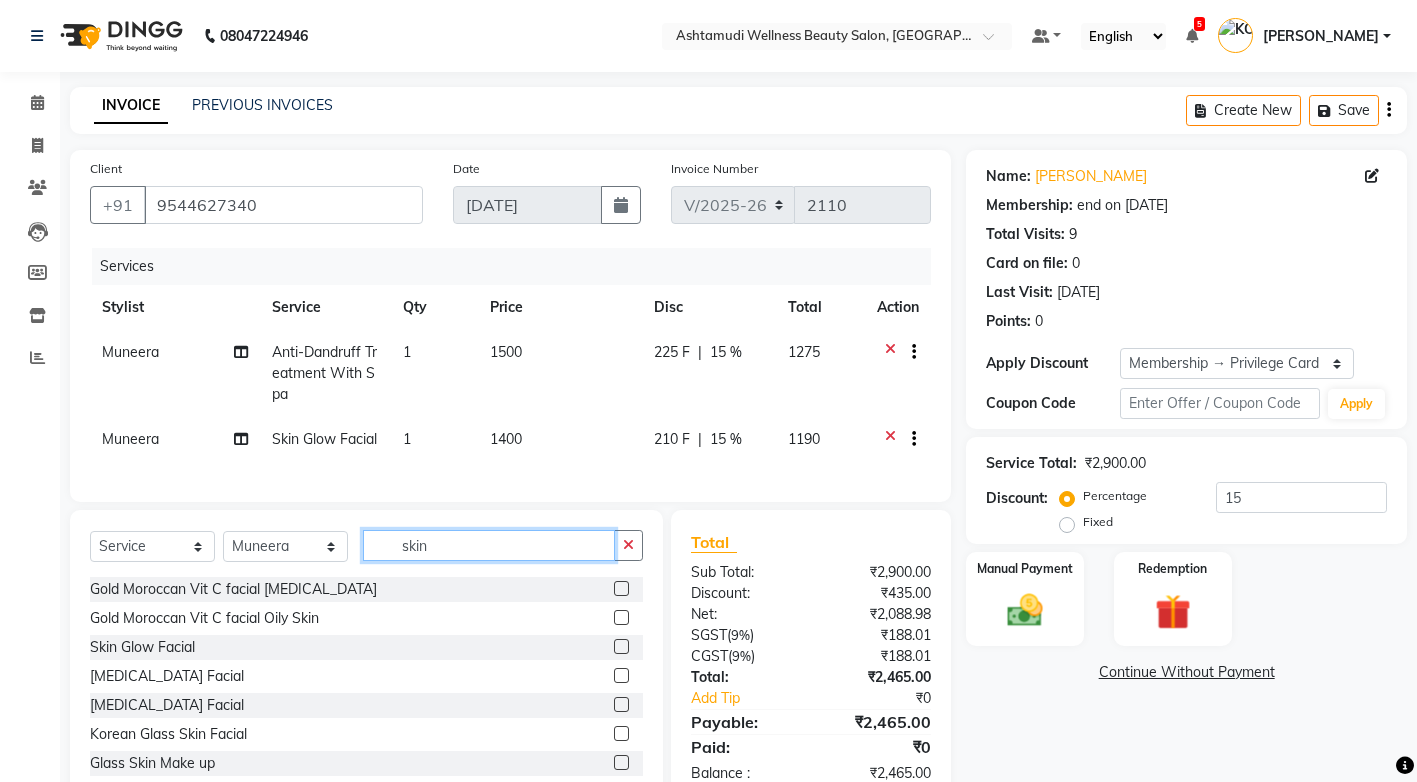 click on "skin" 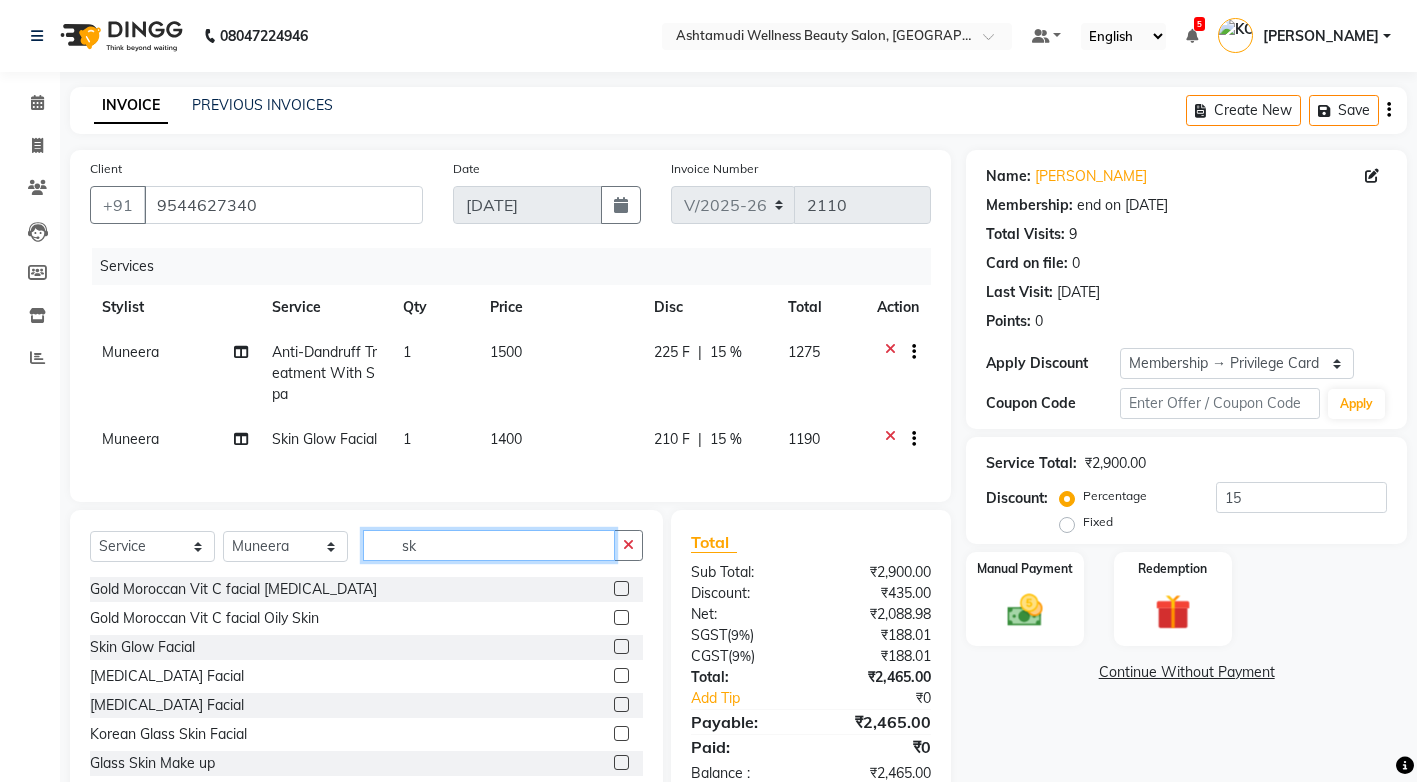 type on "s" 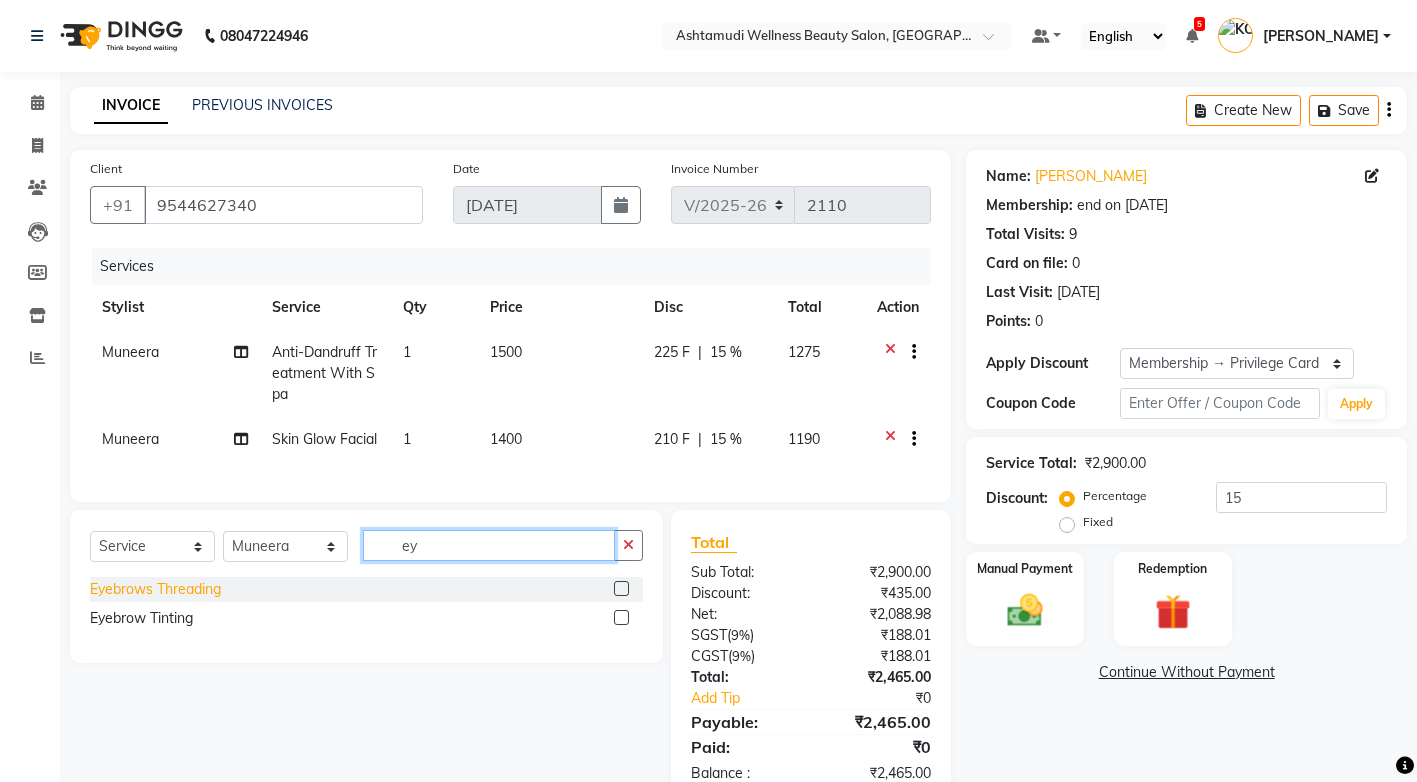 type on "ey" 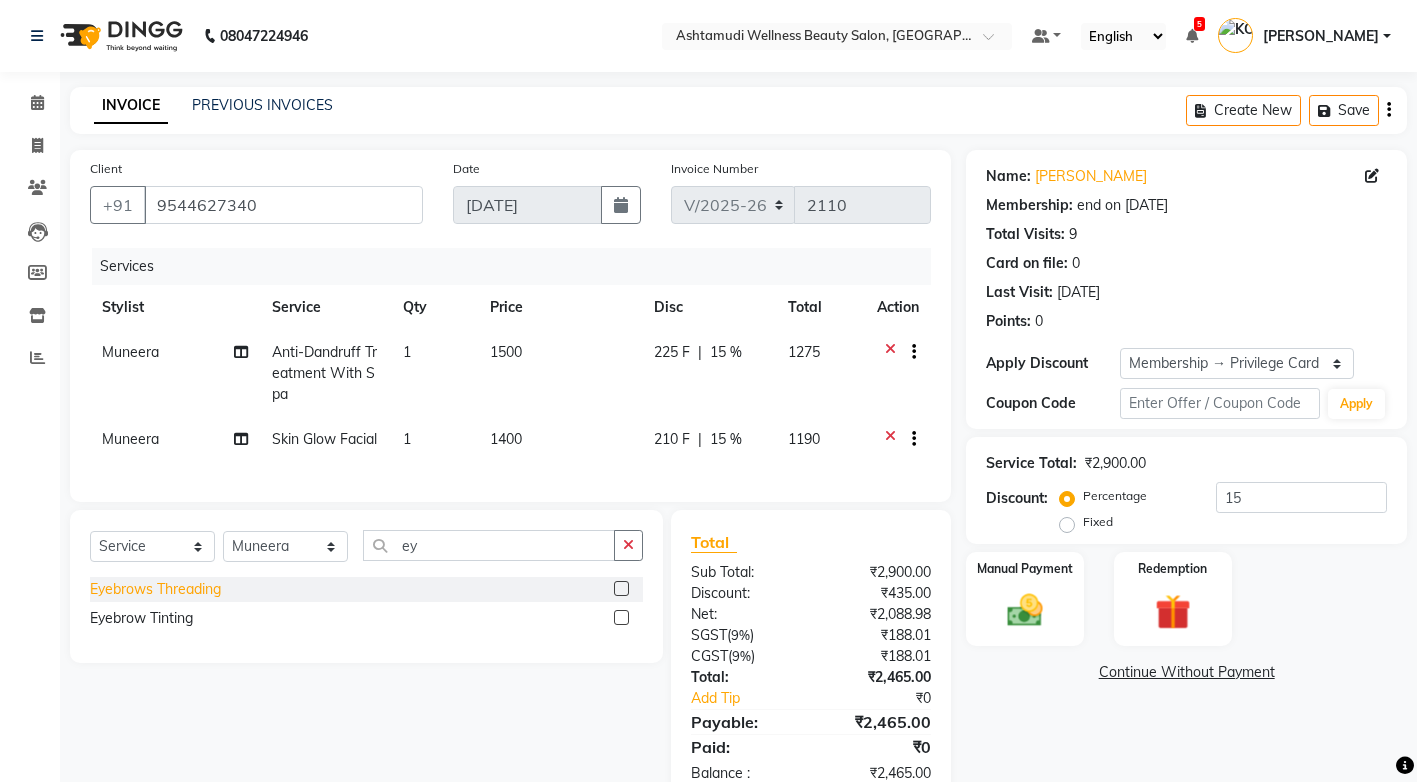 click on "Eyebrows Threading" 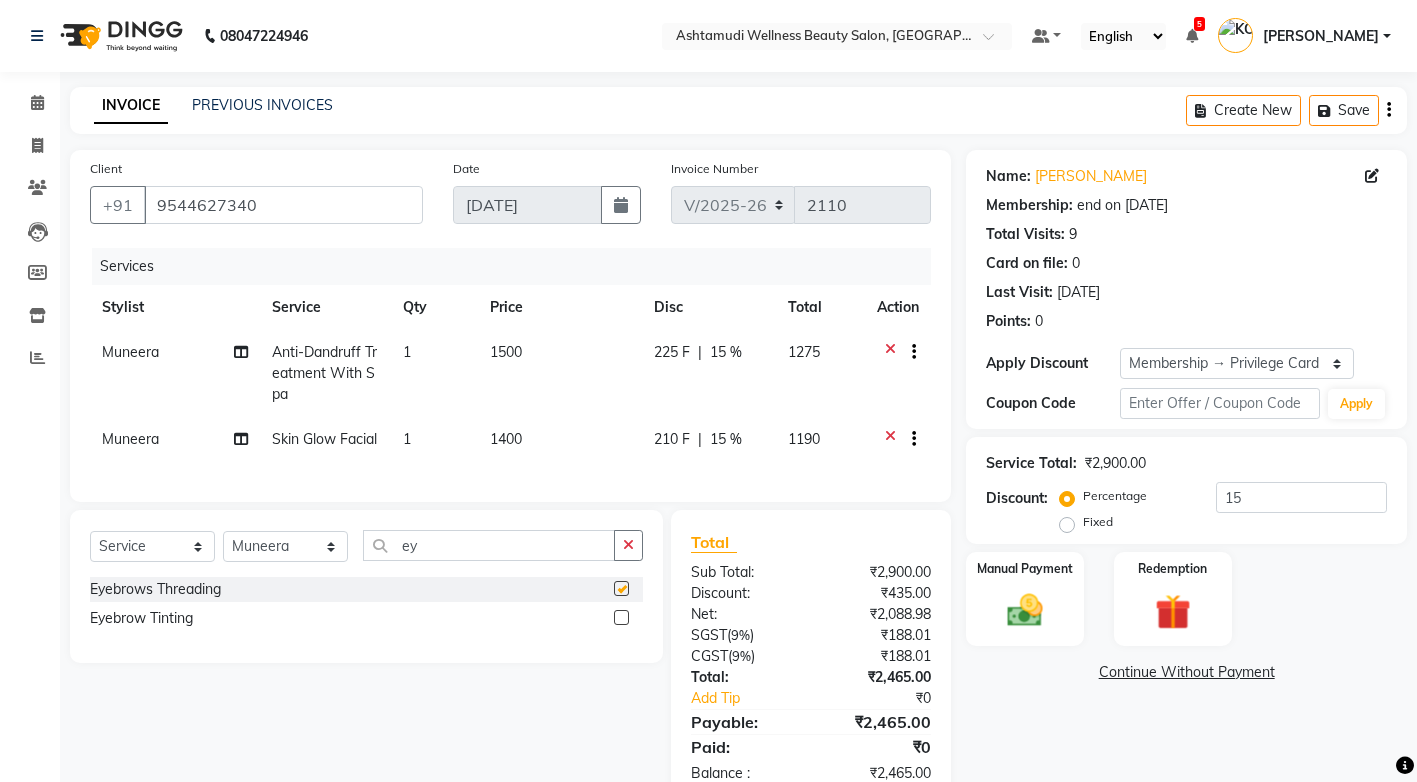 checkbox on "false" 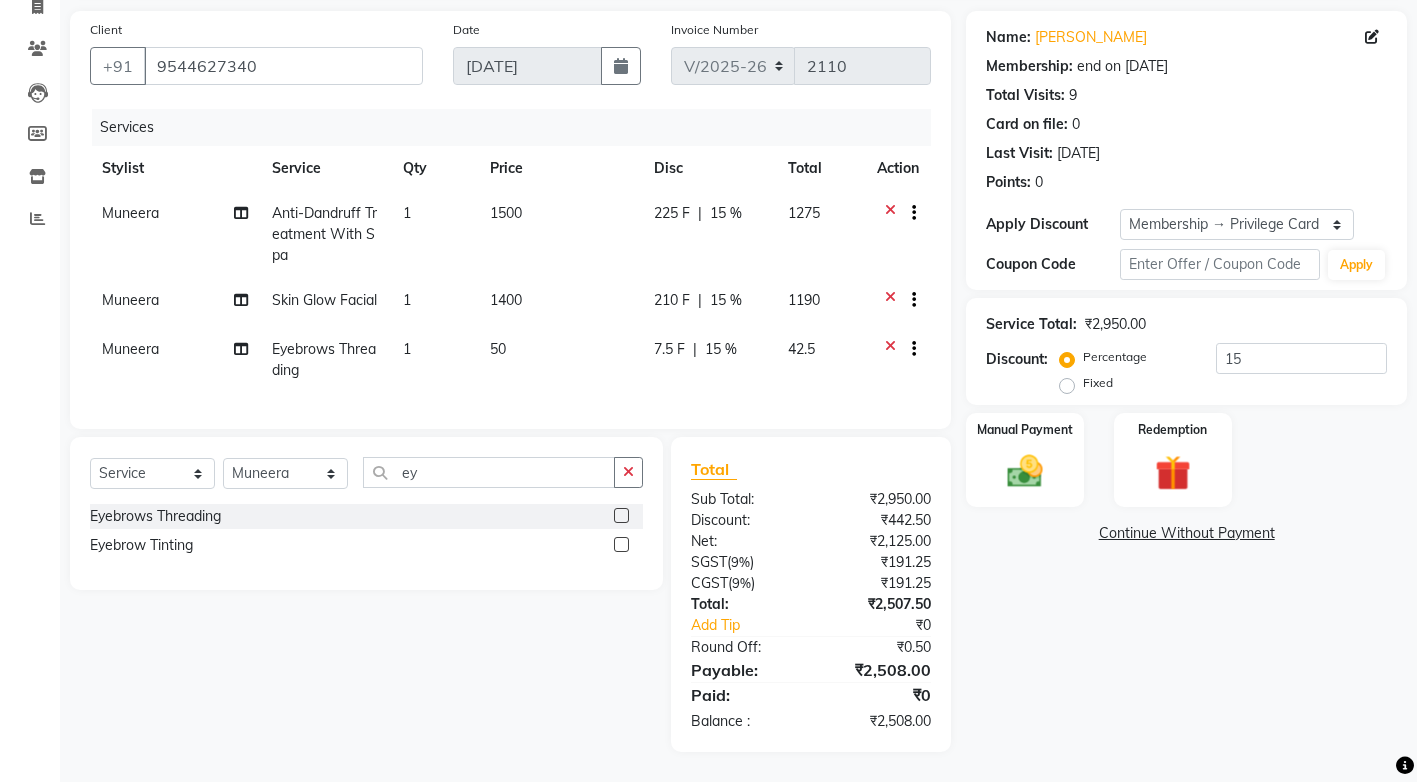 scroll, scrollTop: 171, scrollLeft: 0, axis: vertical 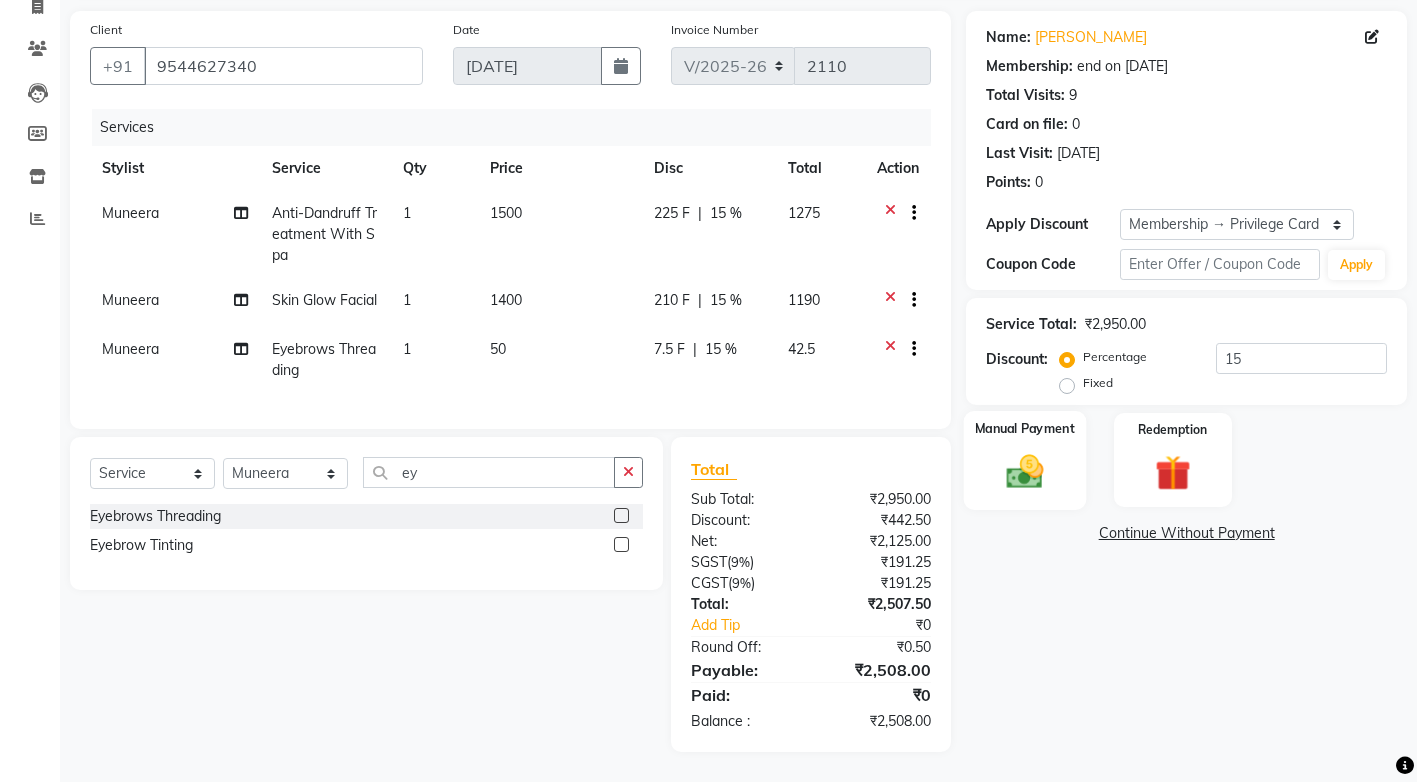 click 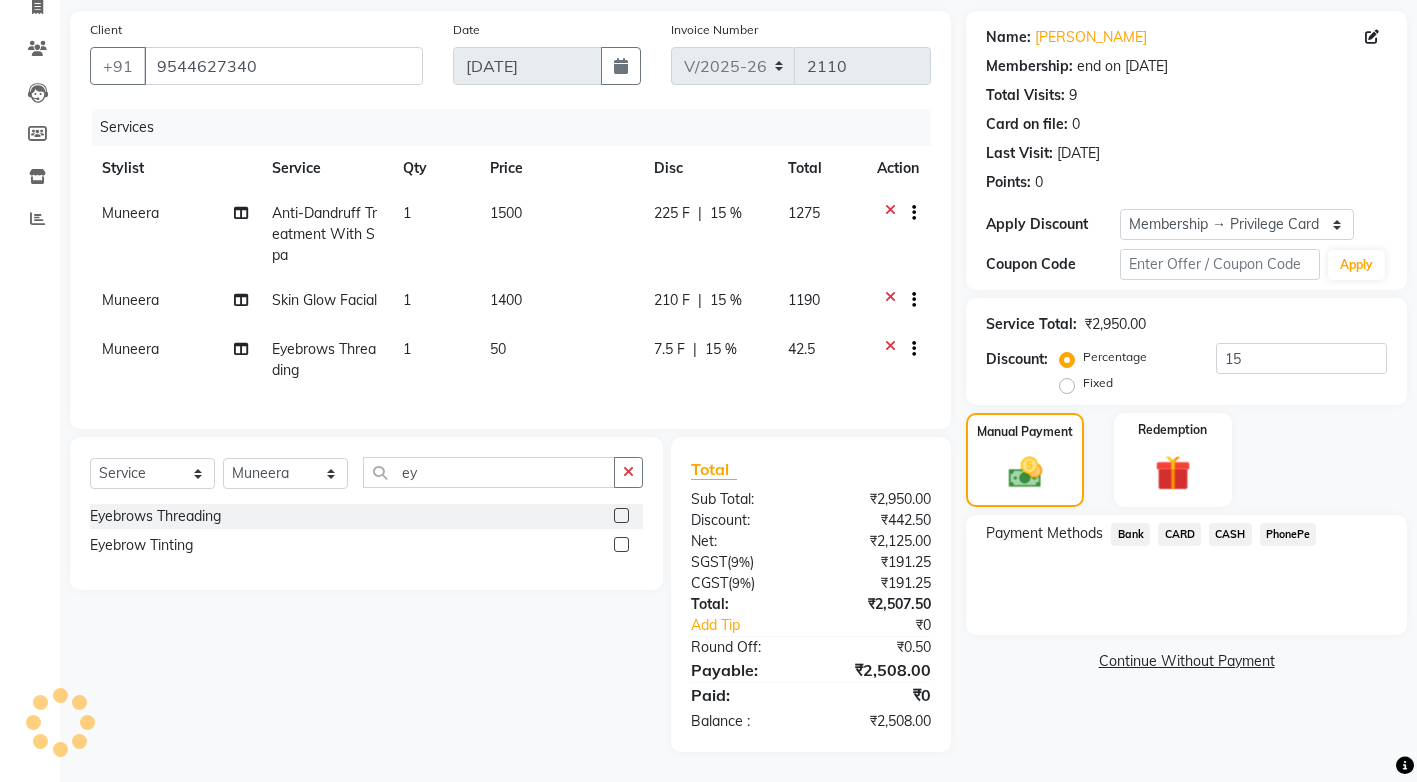 click on "PhonePe" 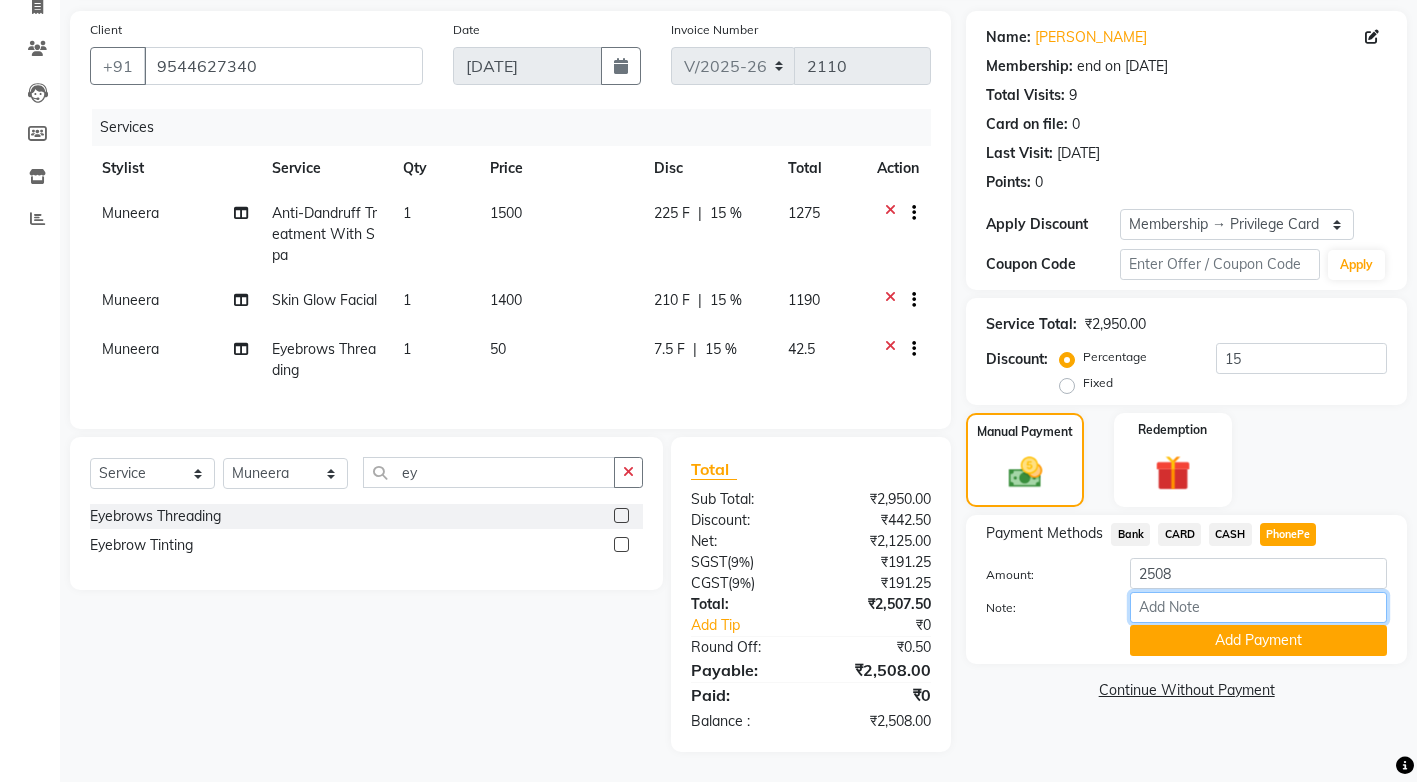 click on "Note:" at bounding box center [1258, 607] 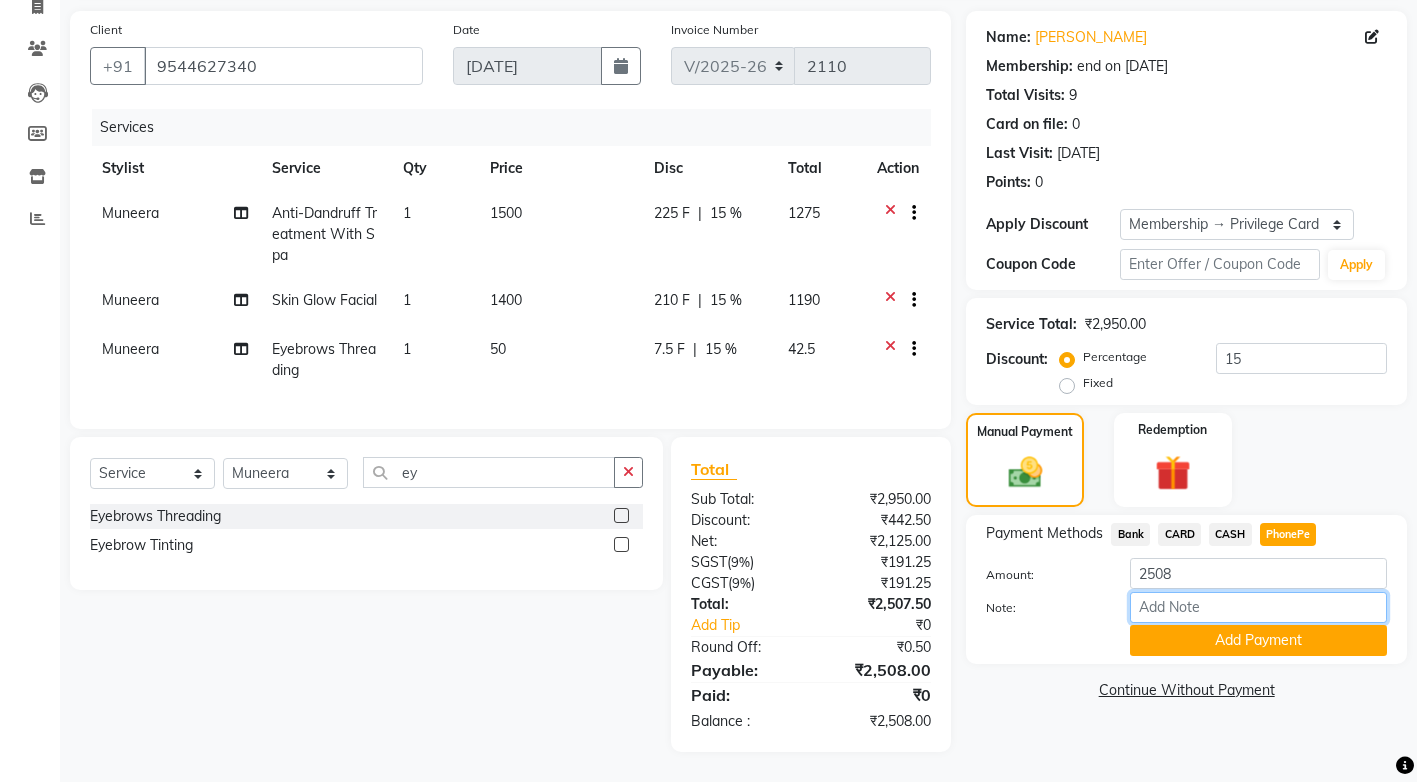 type on "sindhya" 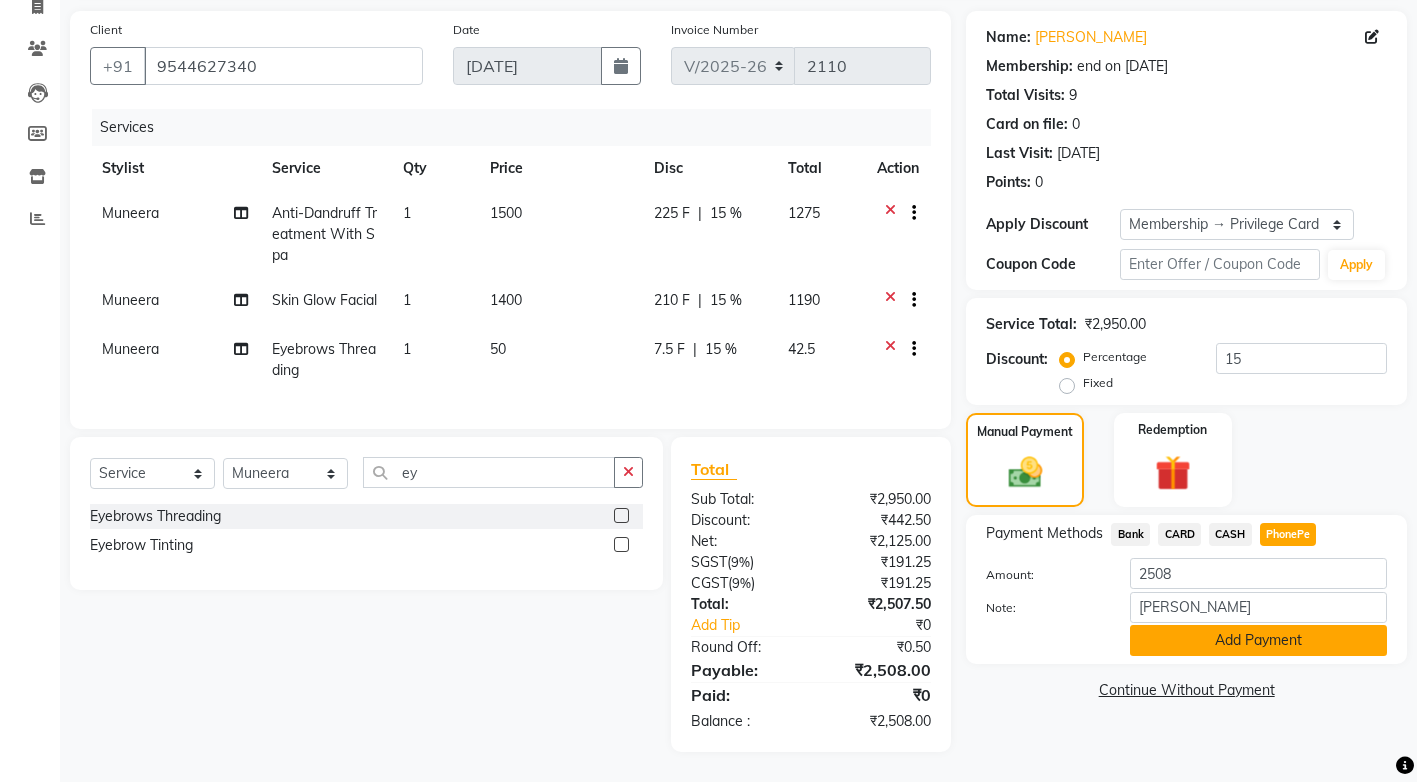 click on "Add Payment" 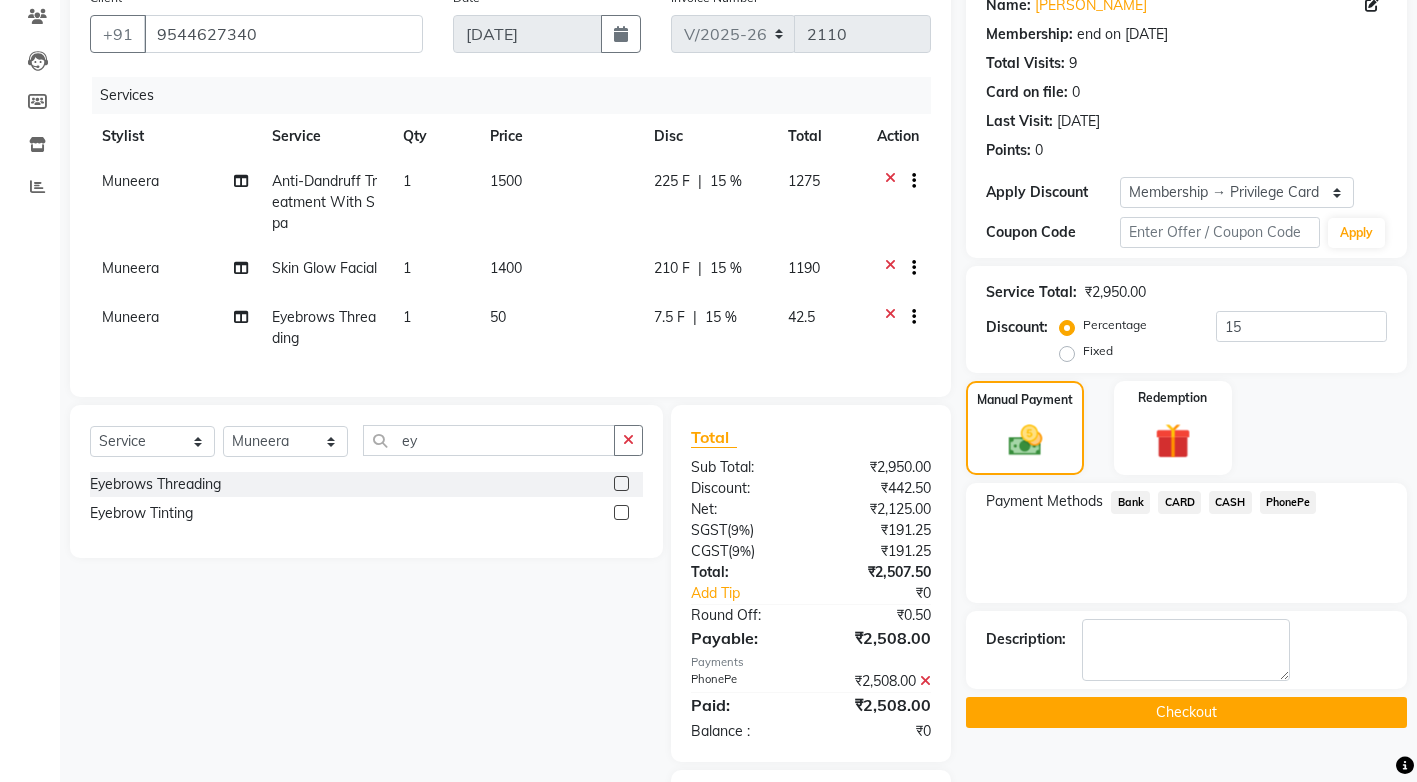 click on "Checkout" 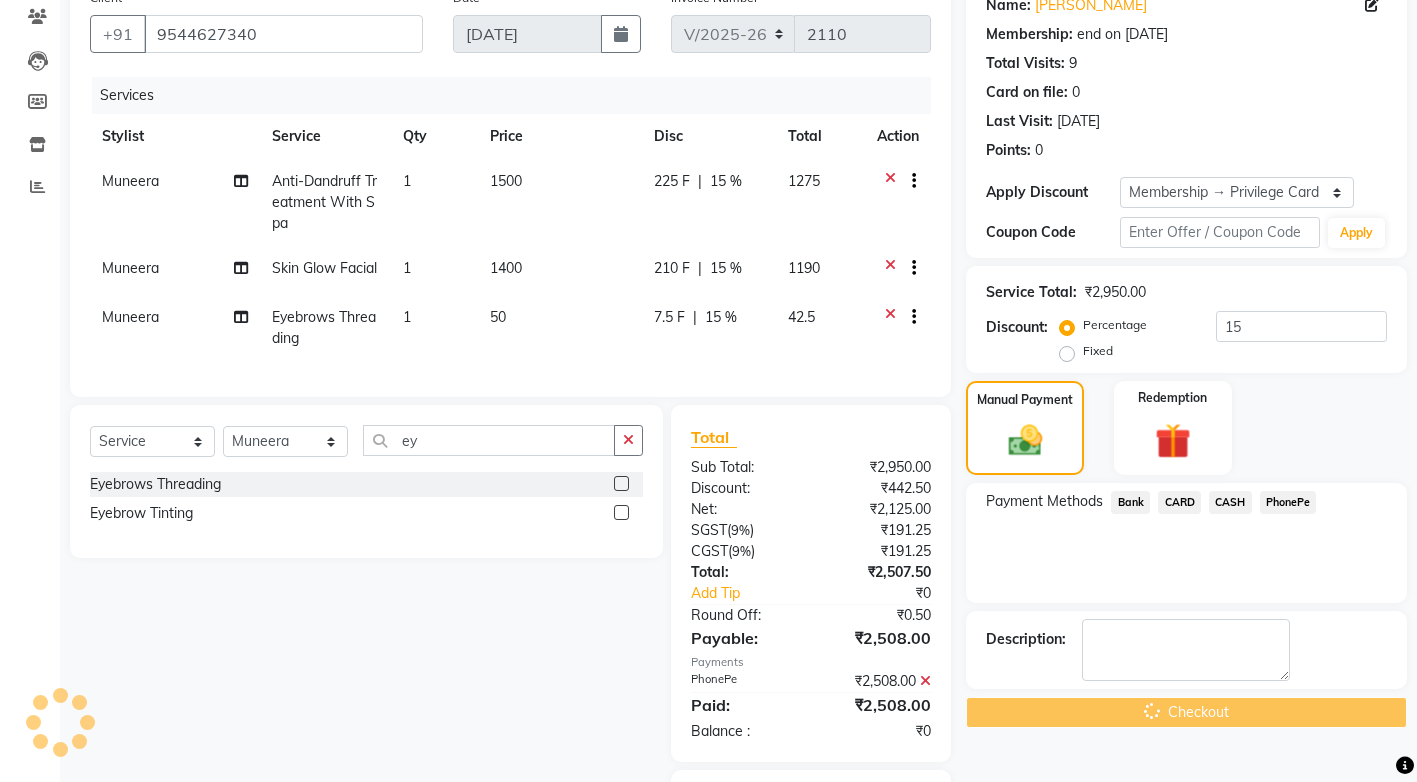 scroll, scrollTop: 271, scrollLeft: 0, axis: vertical 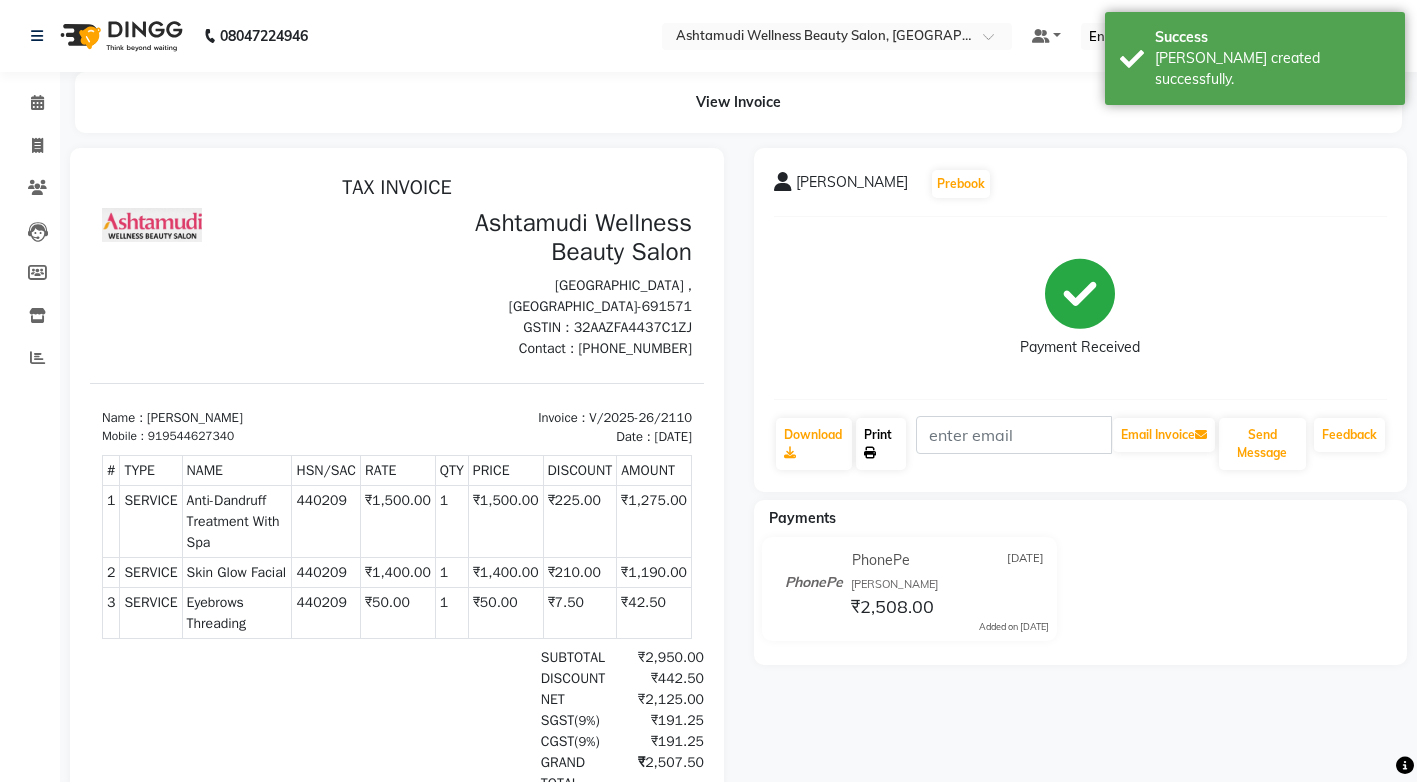 click 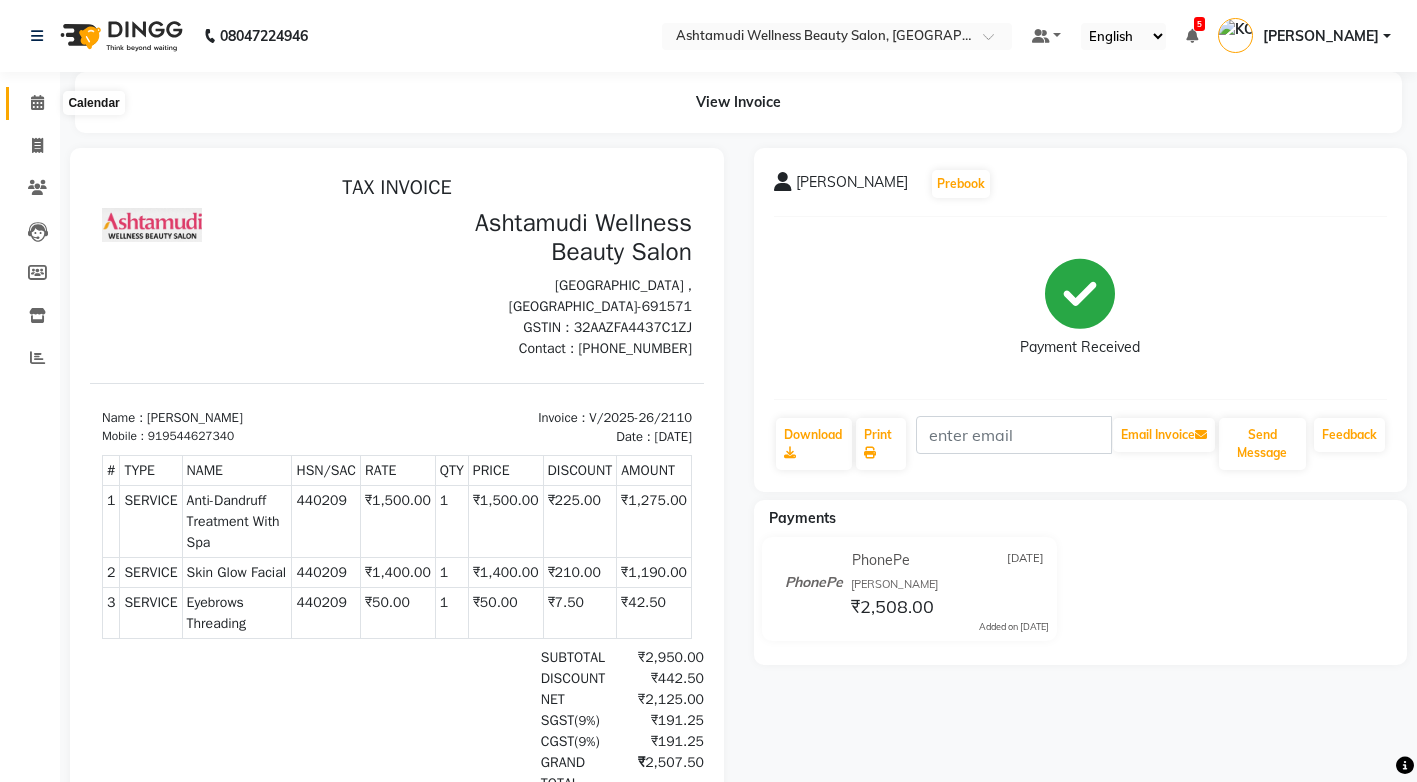click 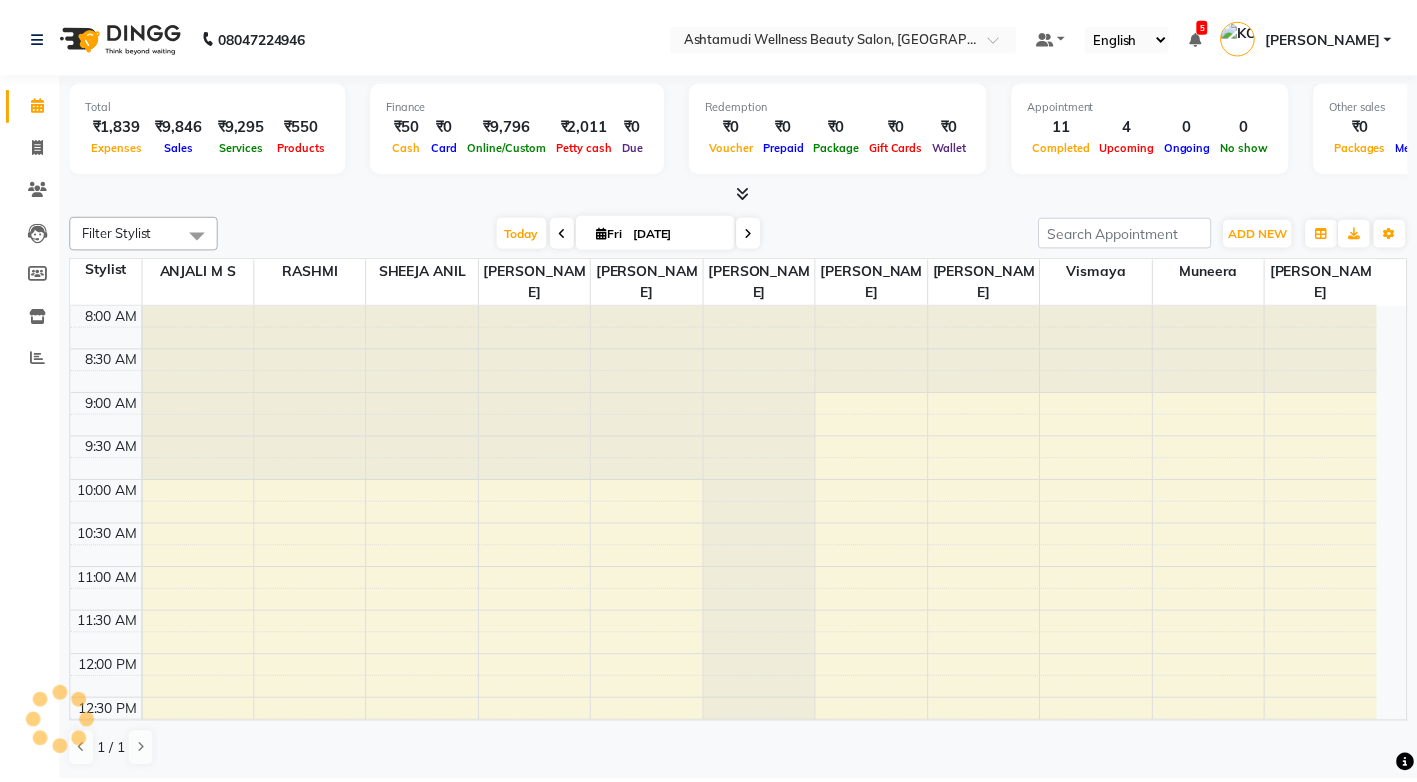 scroll, scrollTop: 0, scrollLeft: 0, axis: both 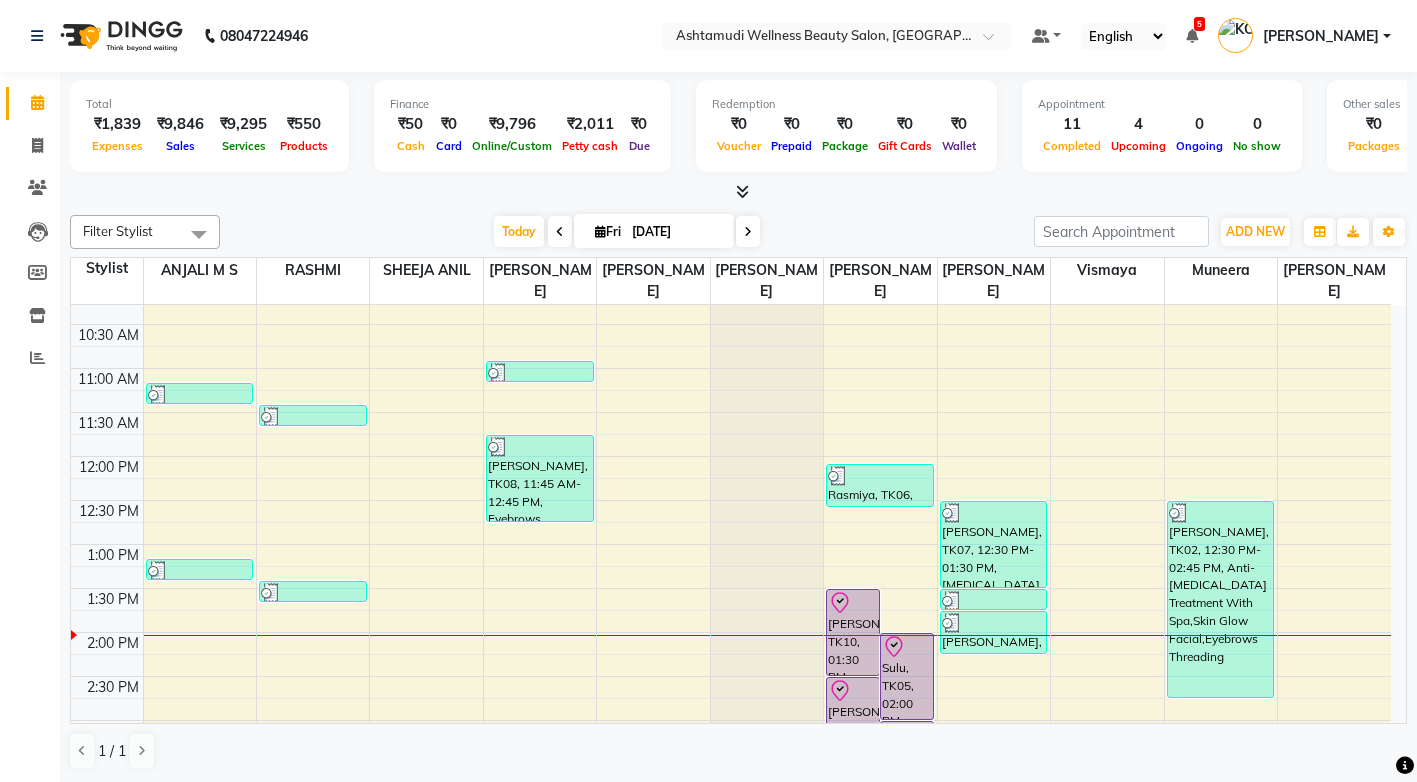 click on "1 / 1" at bounding box center [738, 751] 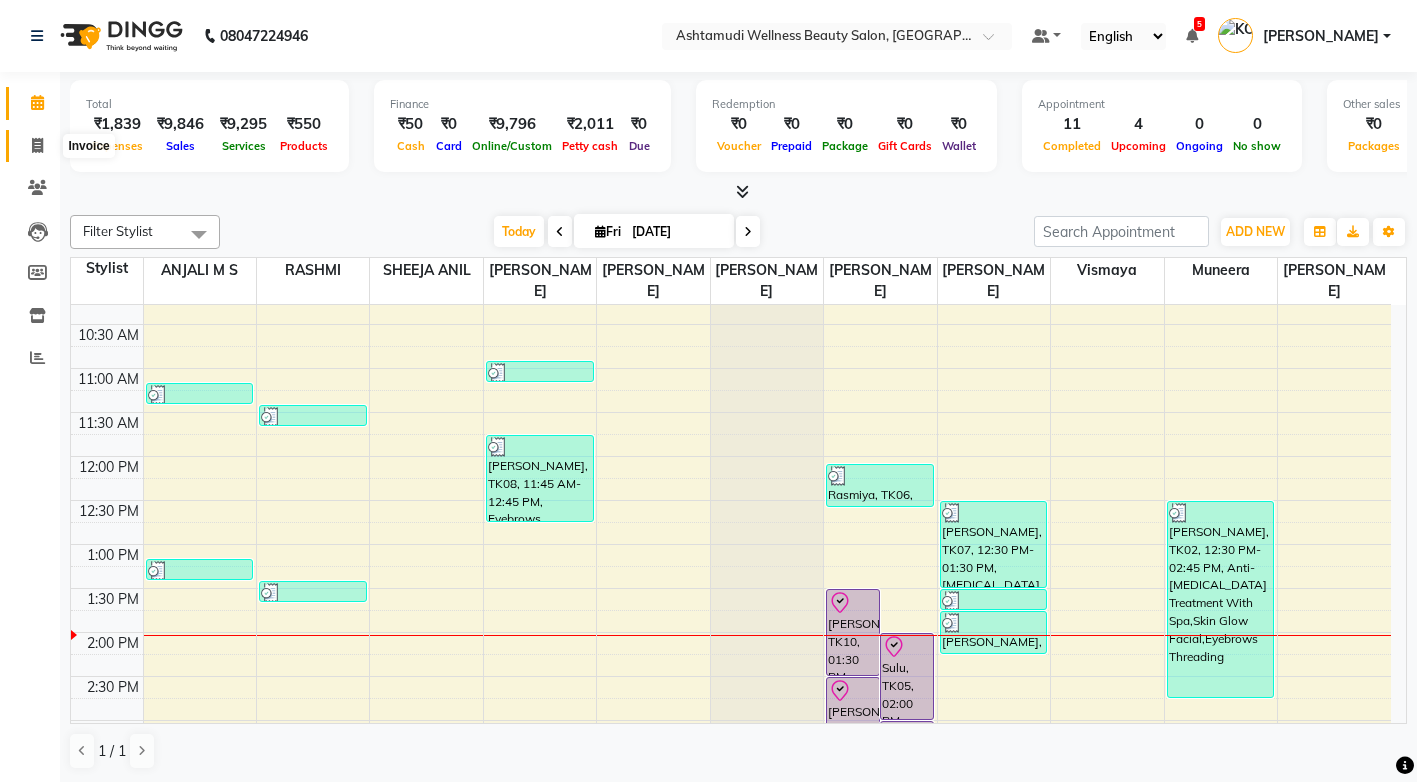click 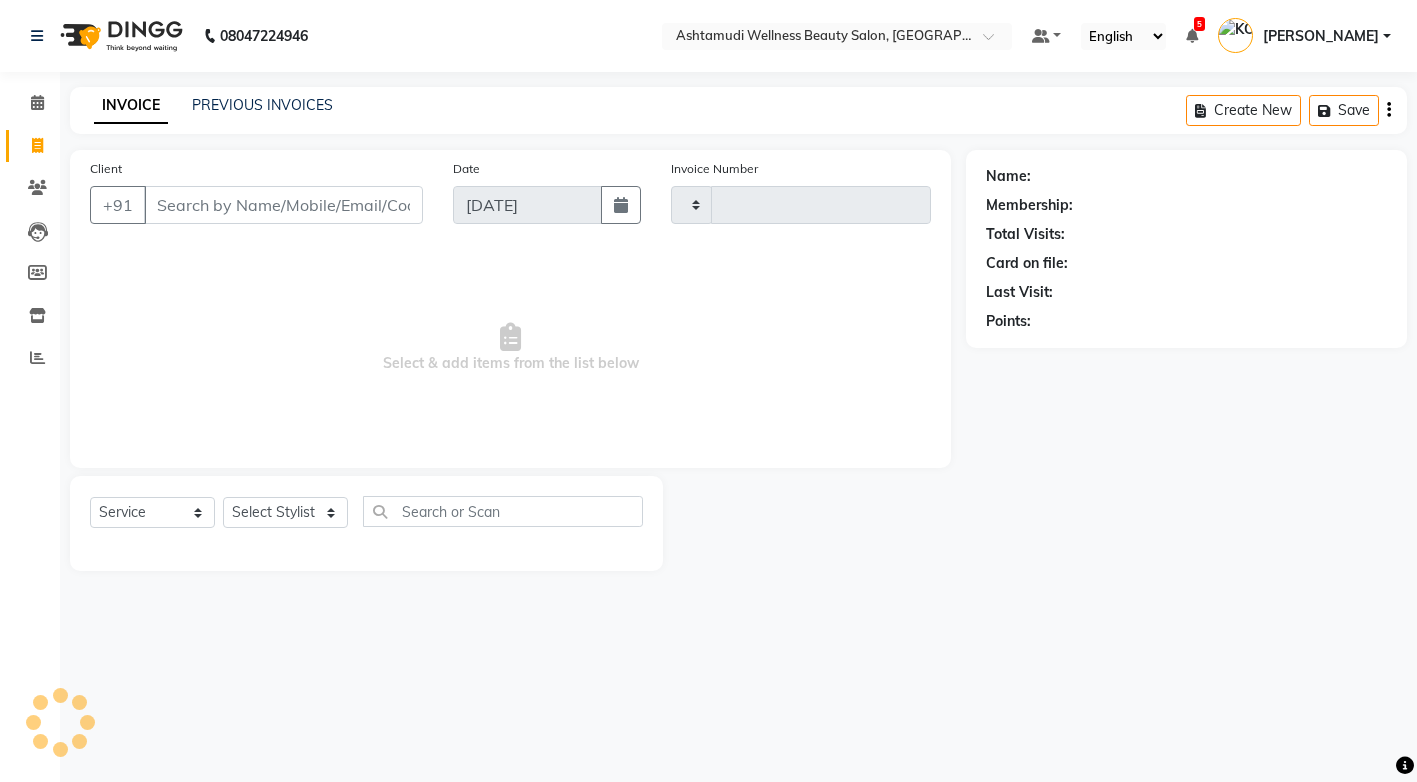type on "2111" 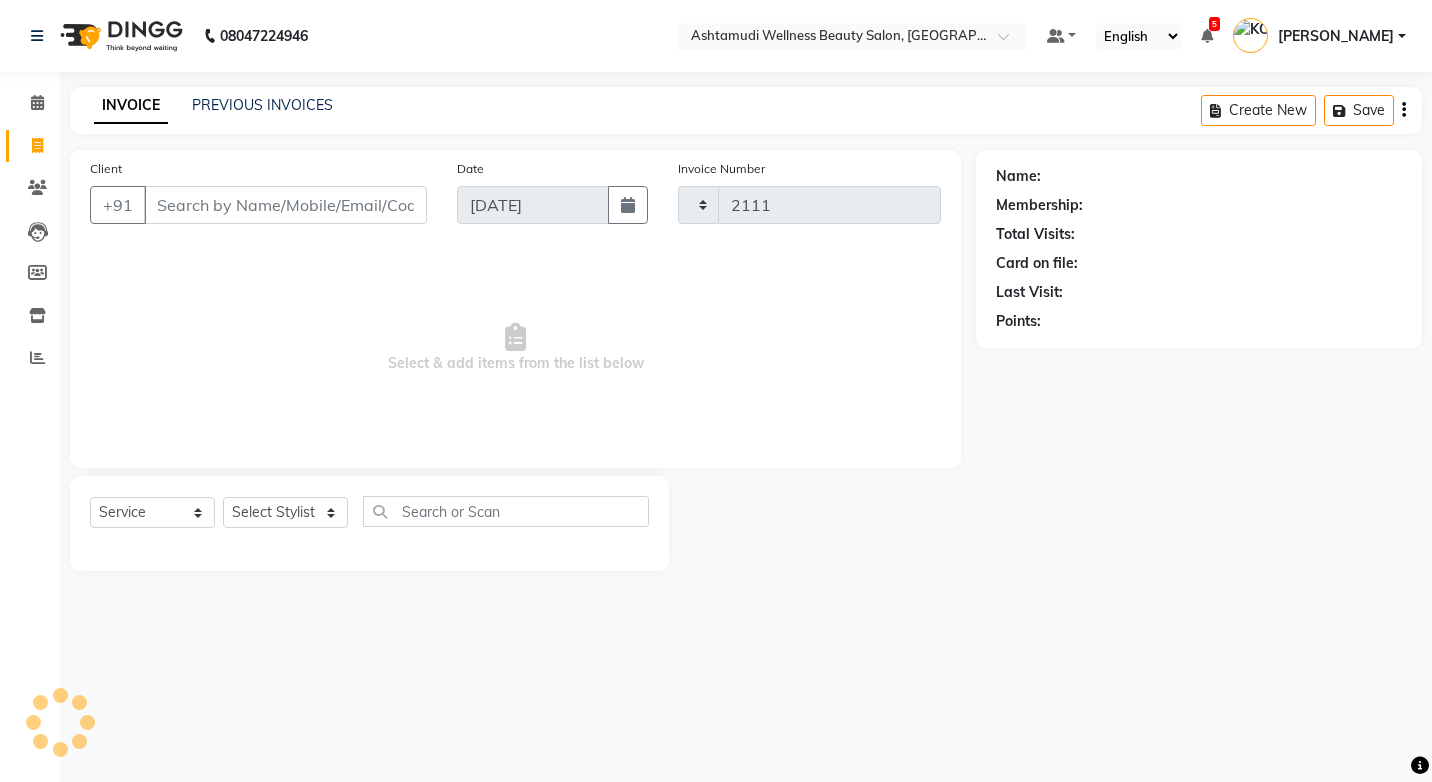 select on "4674" 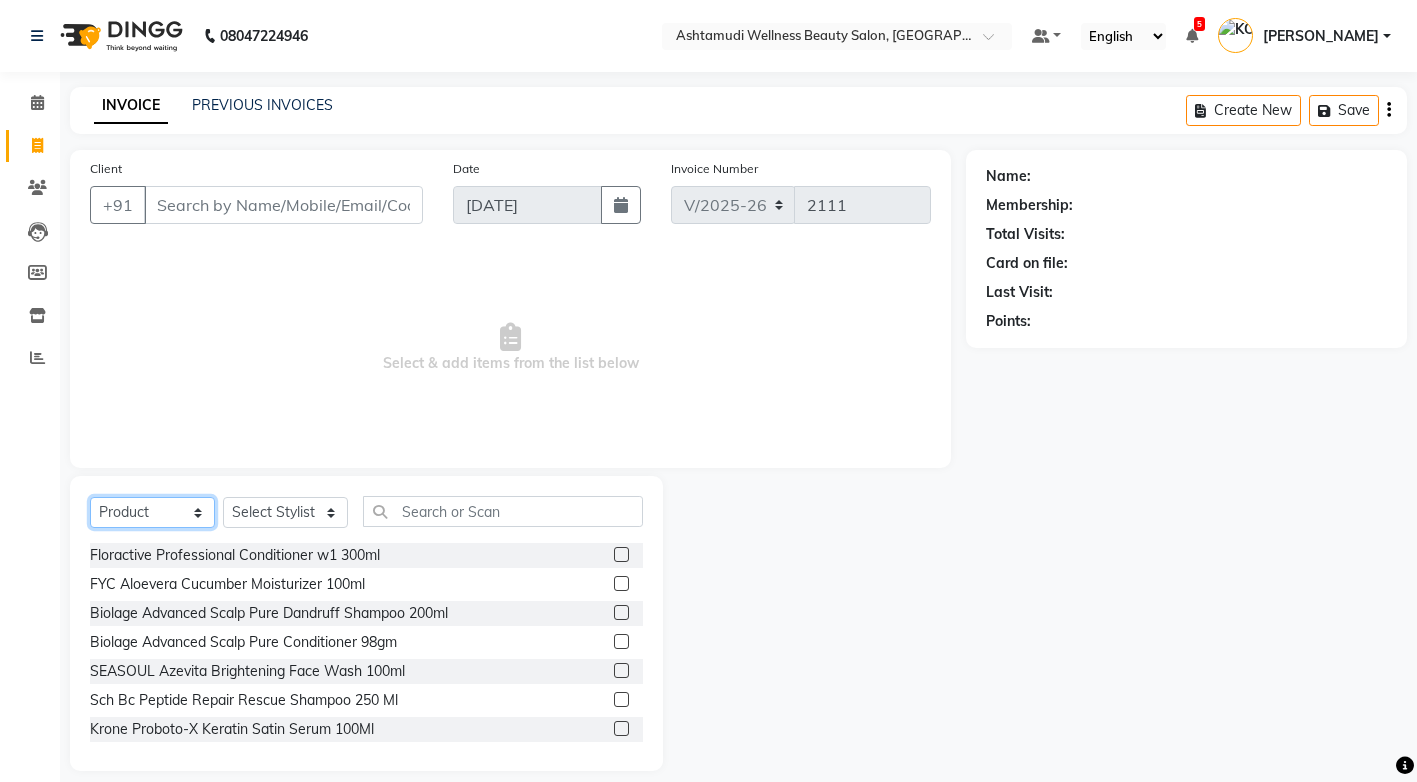 click on "Select  Service  Product  Membership  Package Voucher Prepaid Gift Card" 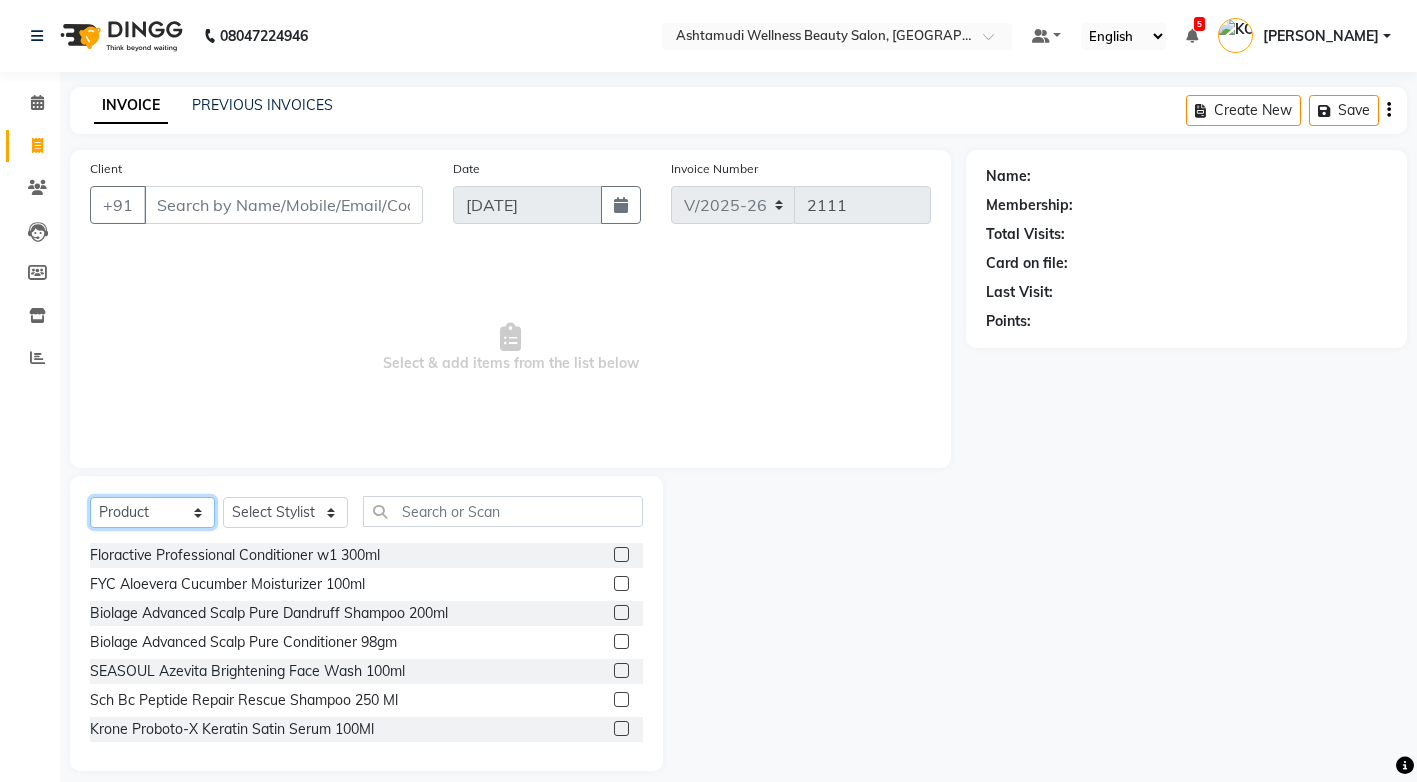select on "service" 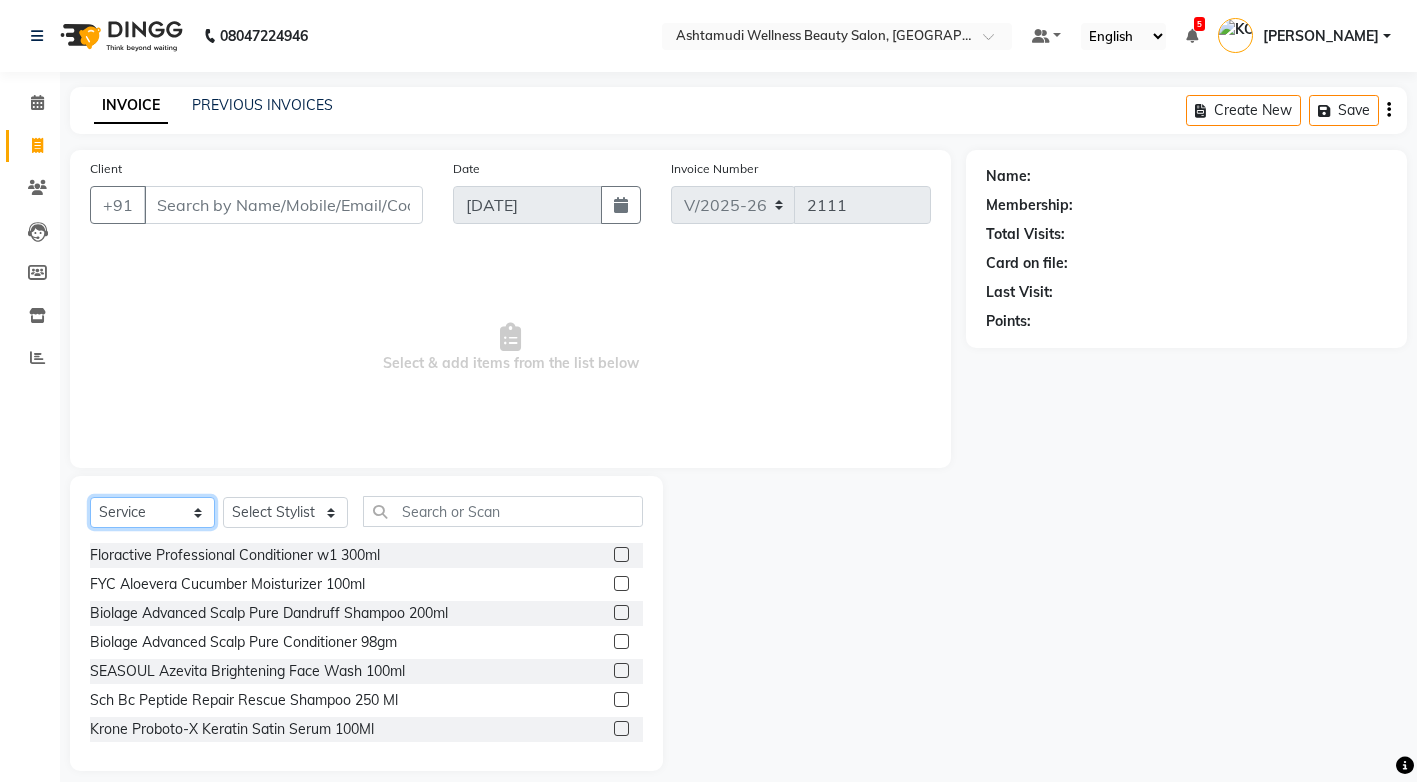 click on "Select  Service  Product  Membership  Package Voucher Prepaid Gift Card" 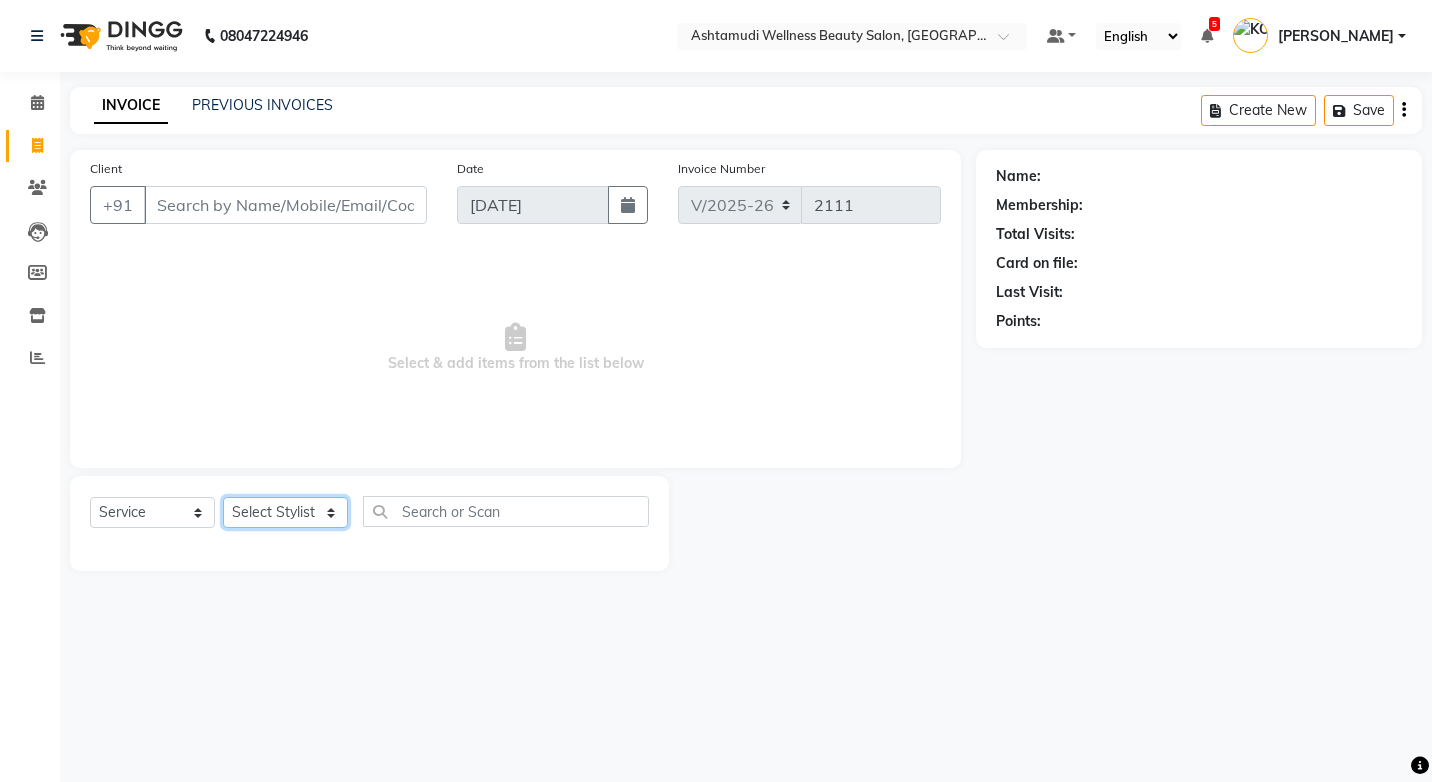 click on "Select Stylist ANJALI M S ASWATHY KOTTIYAM ASHTAMUDI KUMARI Muneera RASHMI SHEEJA ANIL SHYNI  SINDHYA  Sona Sunil Sreepriya STEFFY STEPHAN Vismaya" 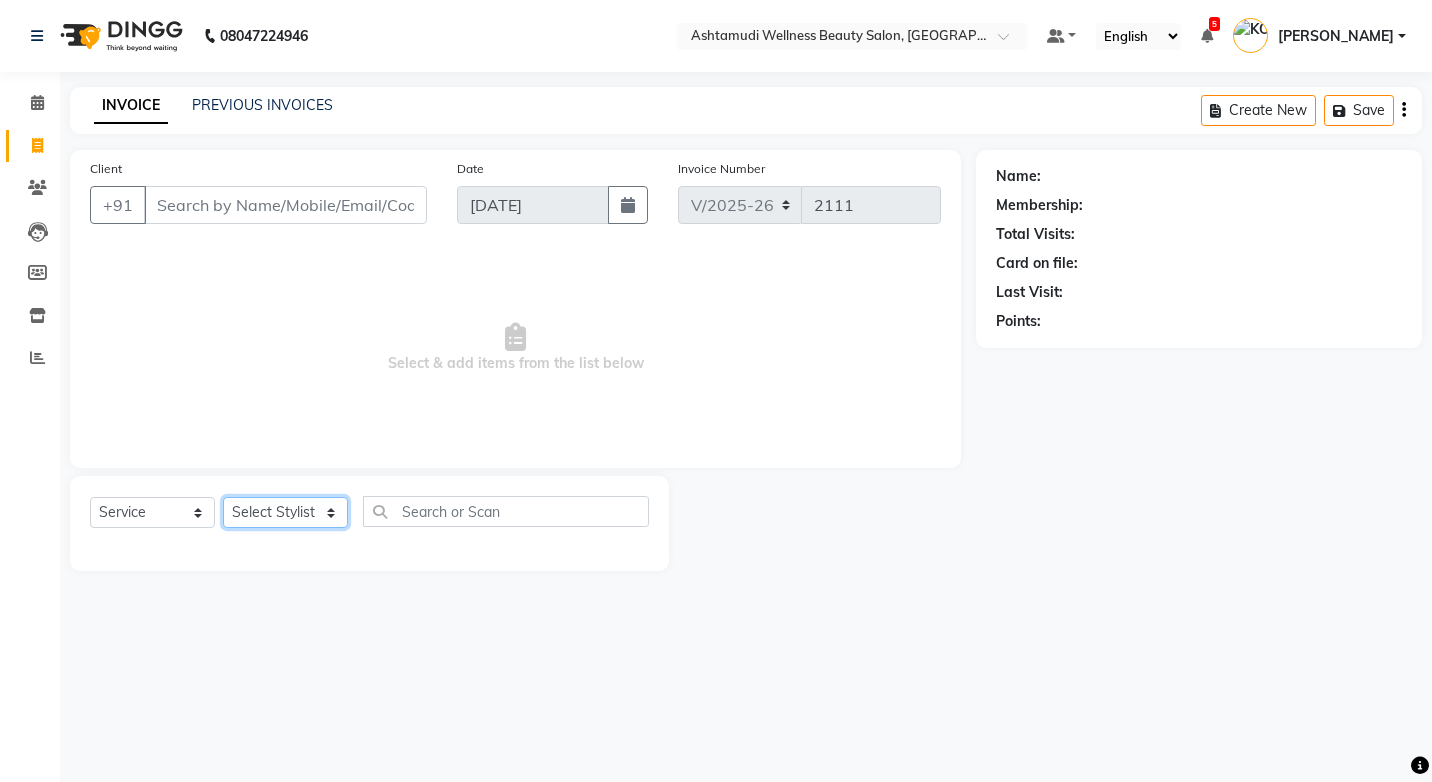 select on "27469" 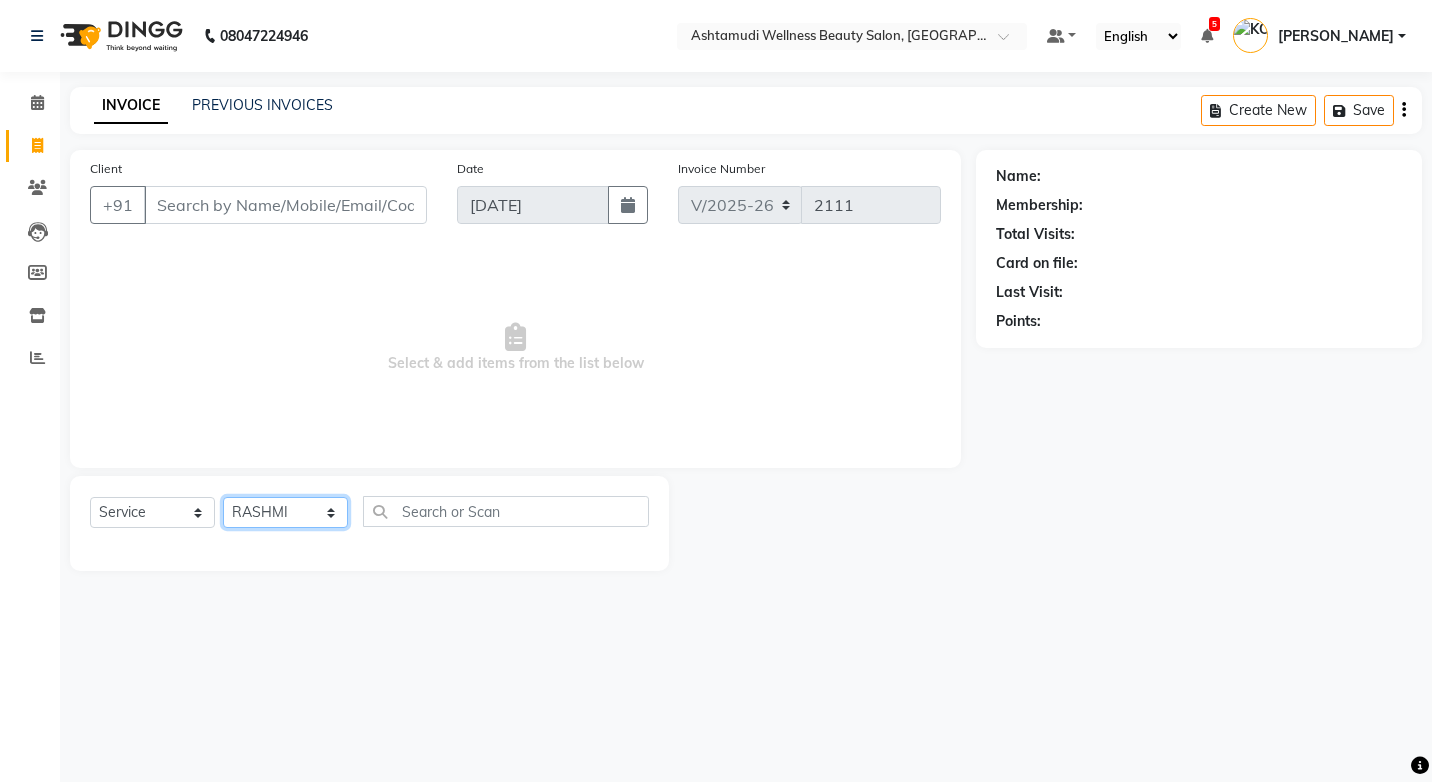 click on "Select Stylist ANJALI M S ASWATHY KOTTIYAM ASHTAMUDI KUMARI Muneera RASHMI SHEEJA ANIL SHYNI  SINDHYA  Sona Sunil Sreepriya STEFFY STEPHAN Vismaya" 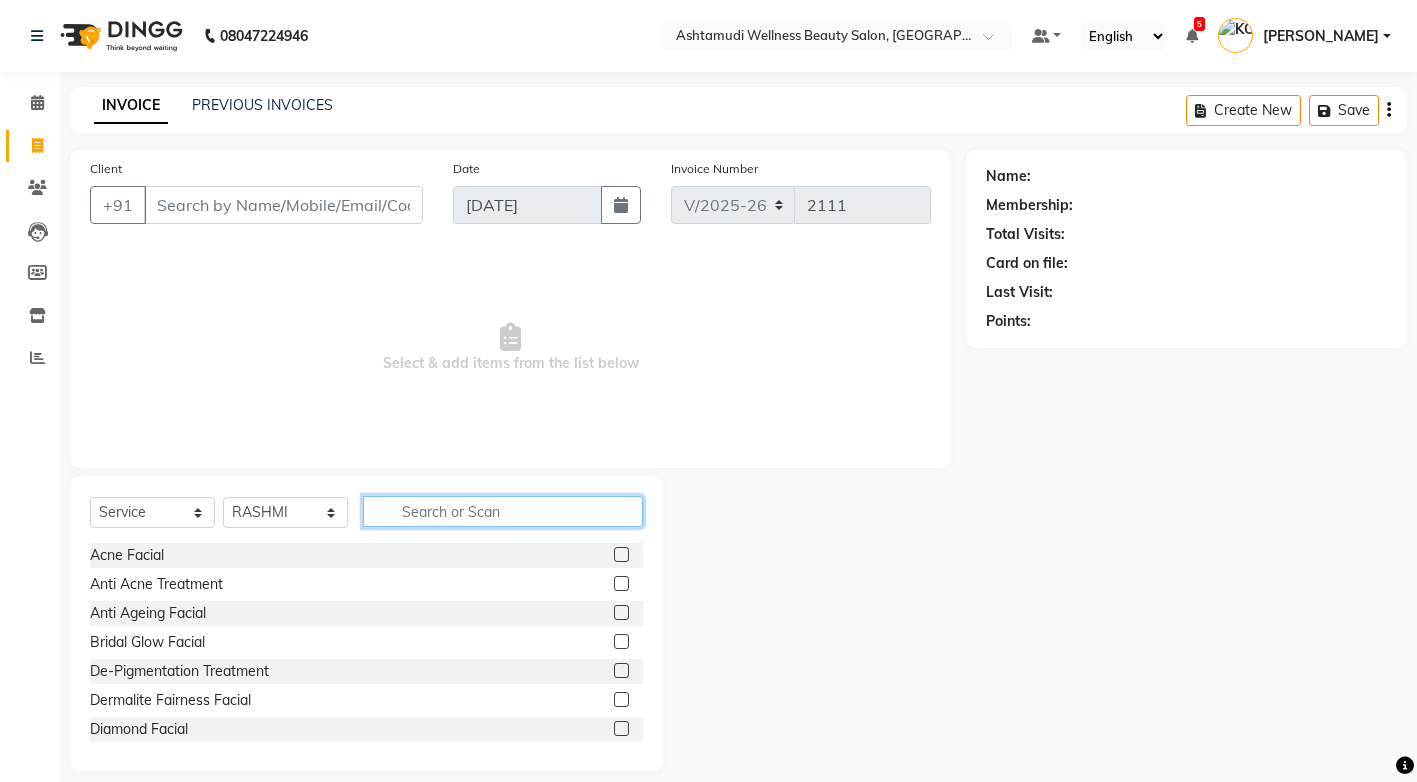 click 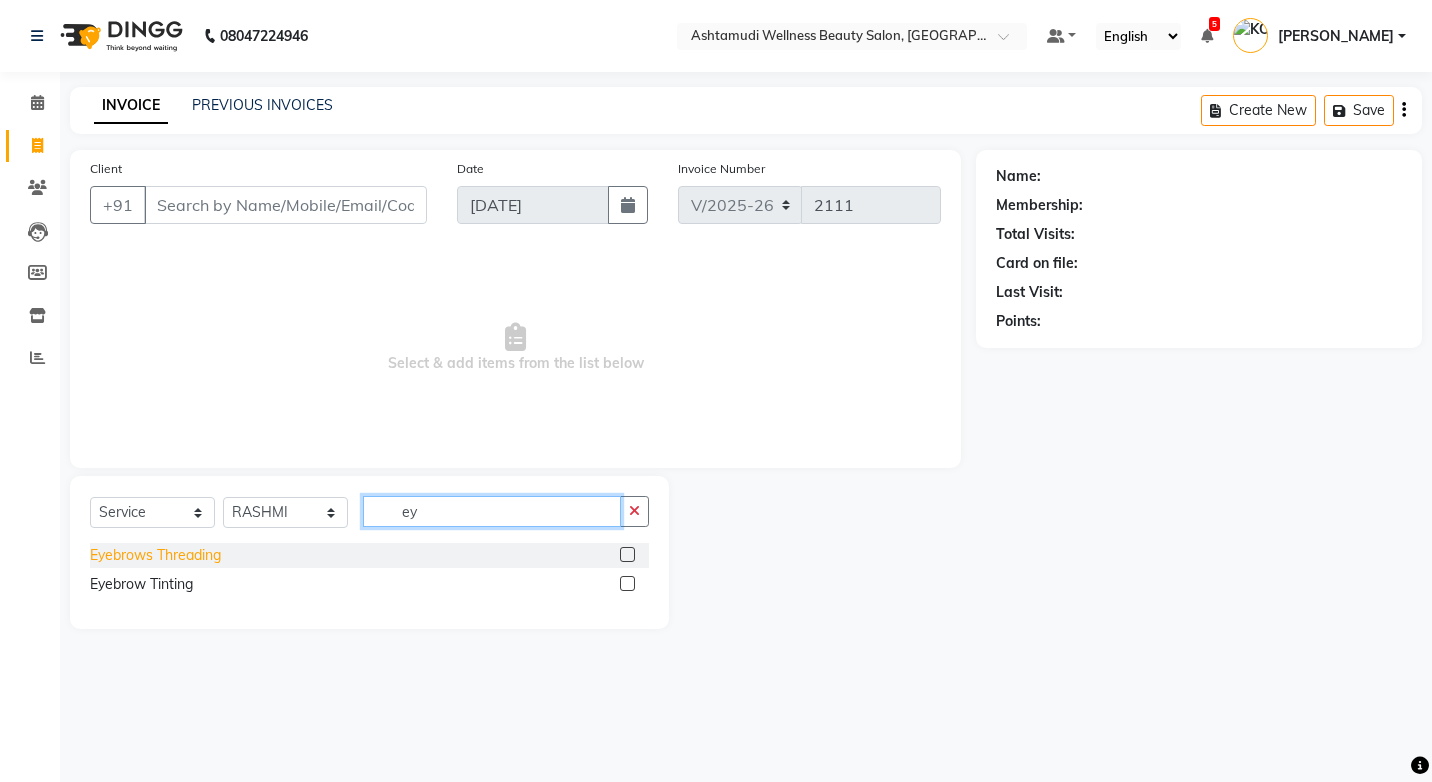 type on "ey" 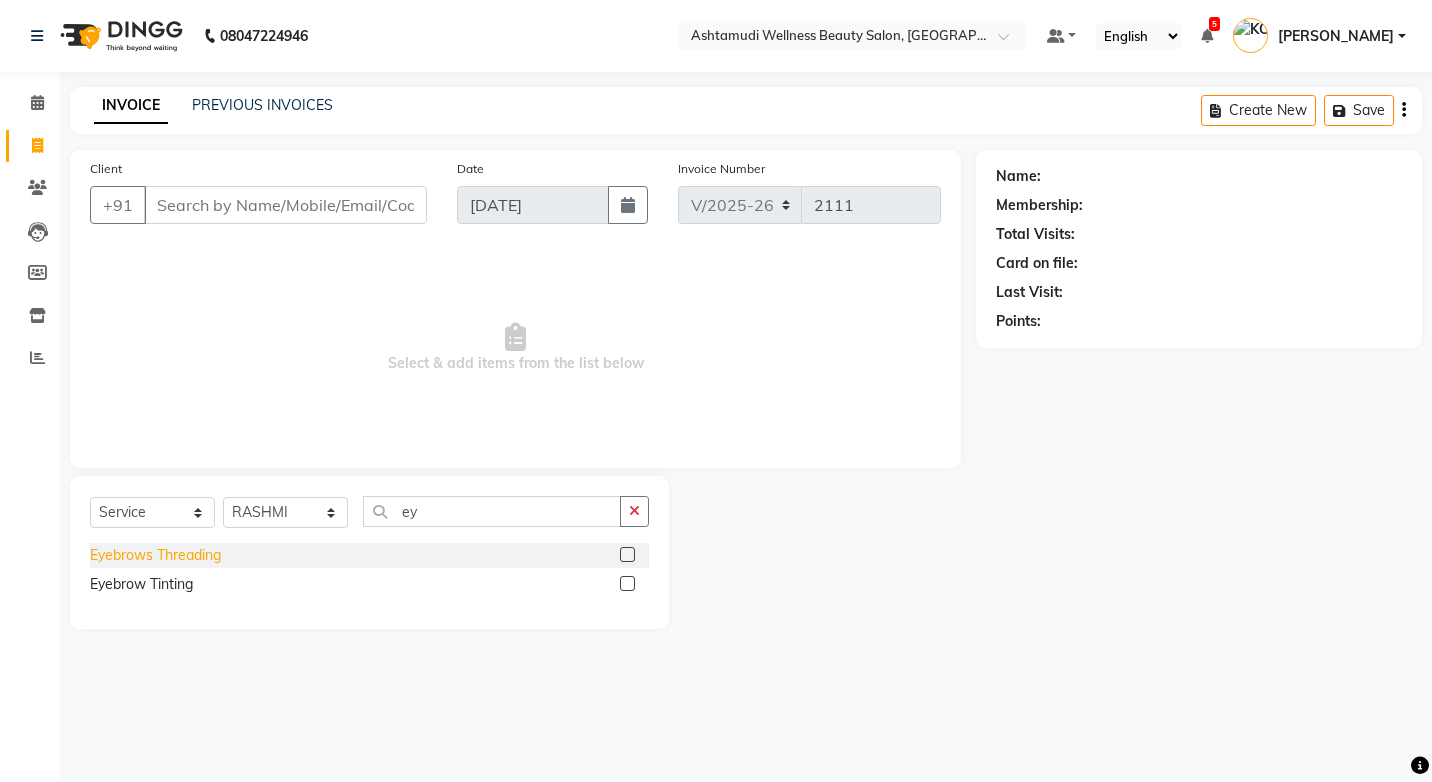 click on "Eyebrows Threading" 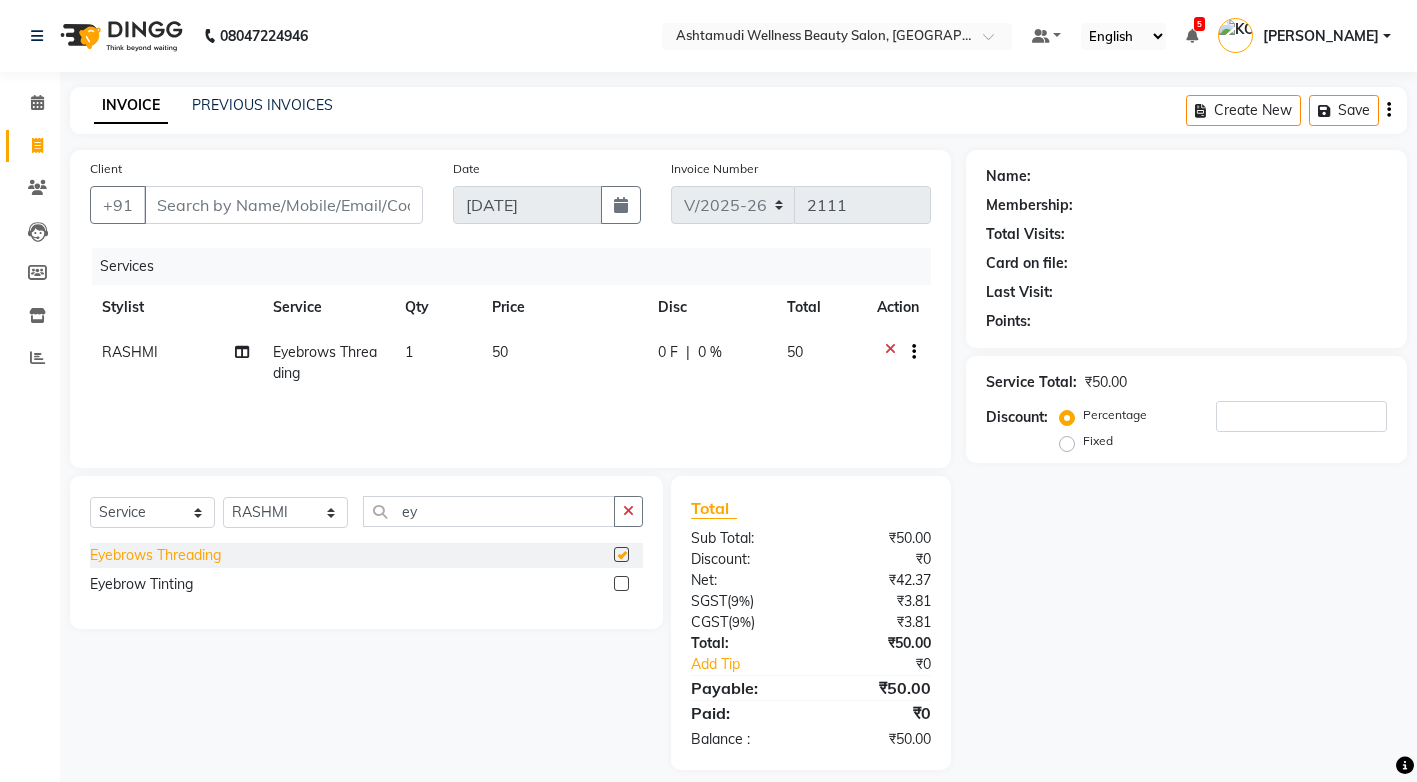 checkbox on "false" 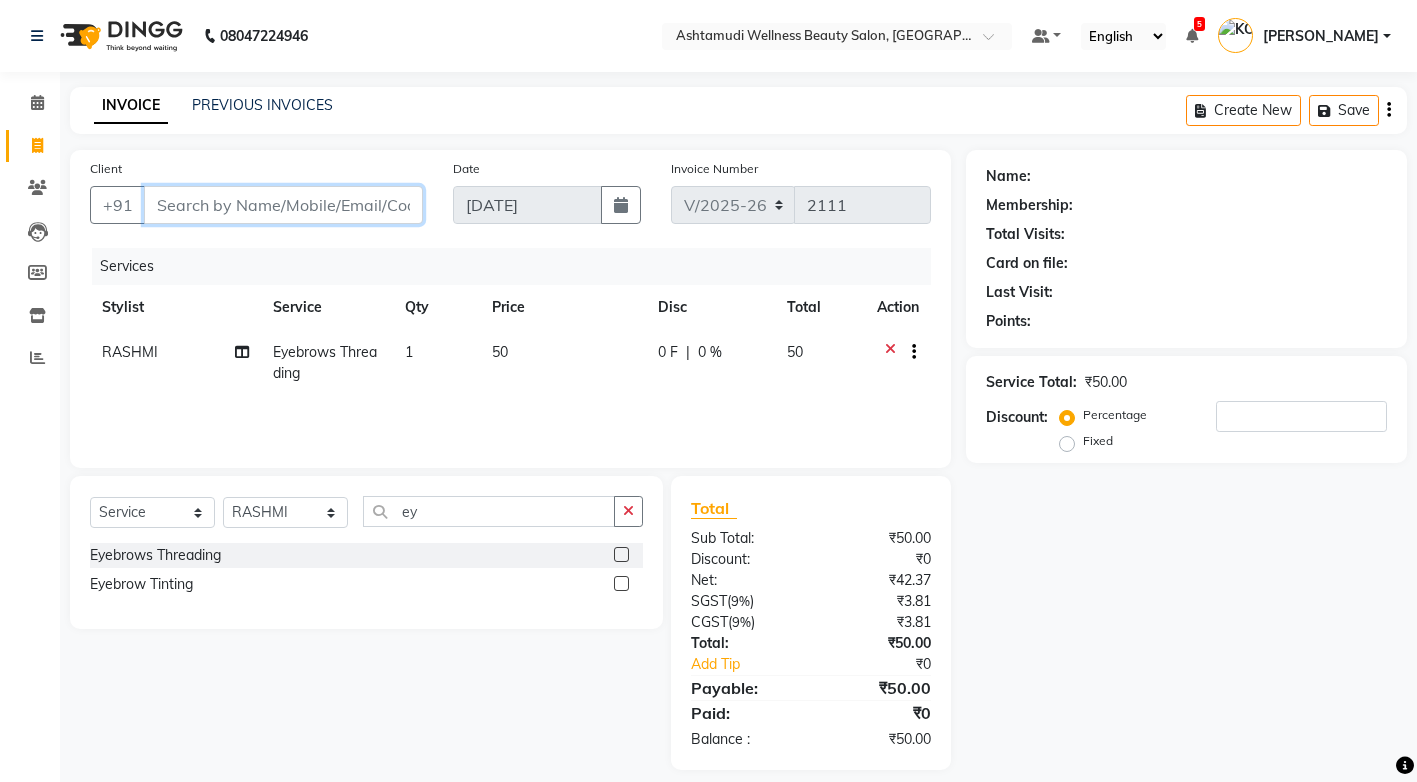 click on "Client" at bounding box center [283, 205] 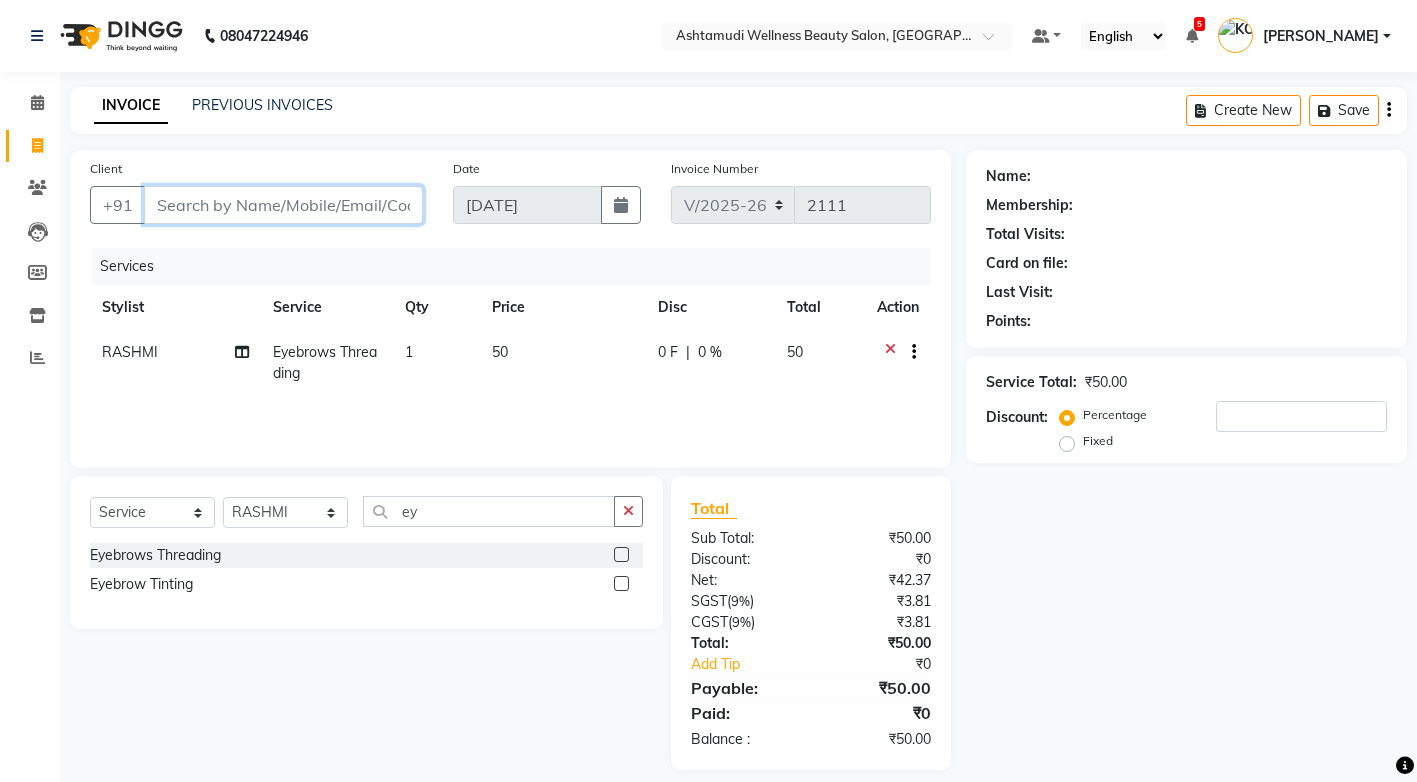 click on "Client" at bounding box center [283, 205] 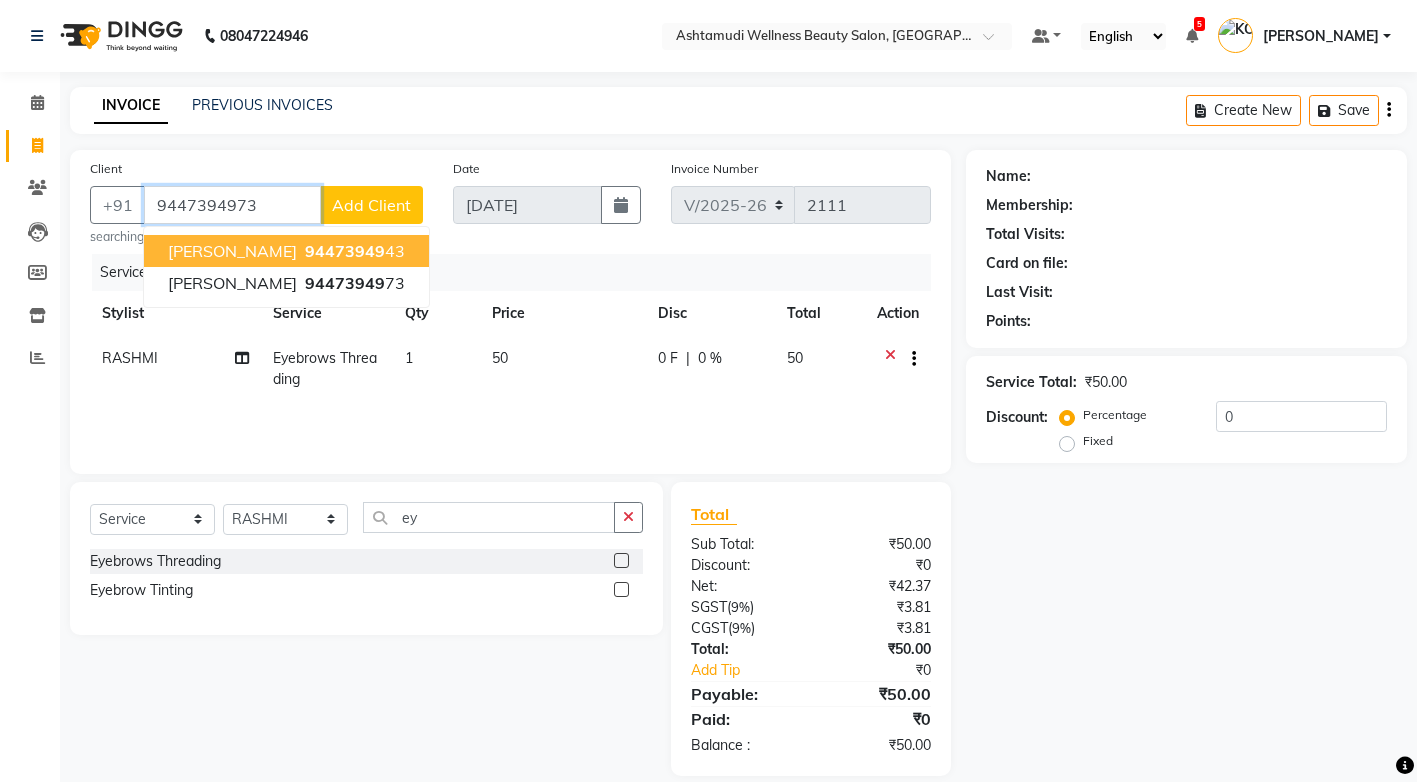 type on "9447394973" 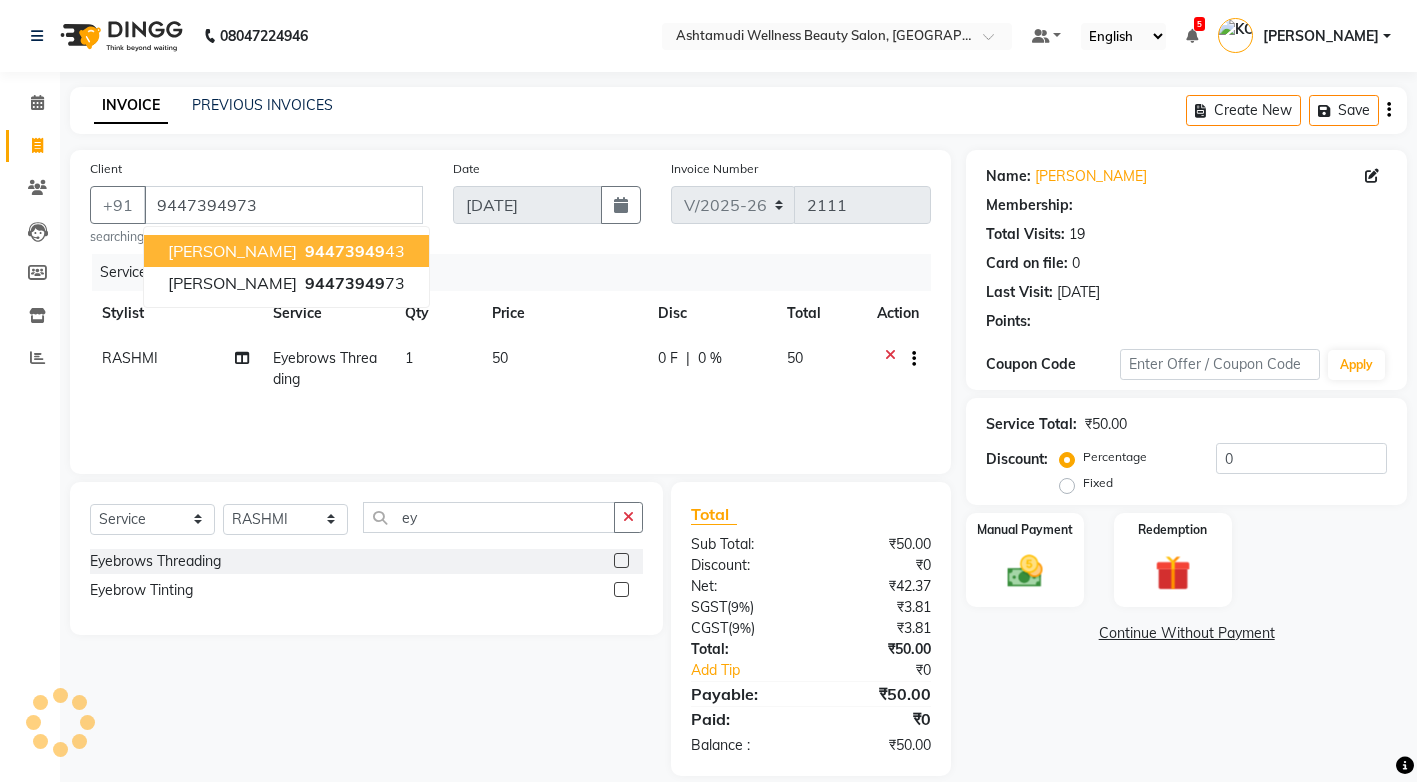 select on "1: Object" 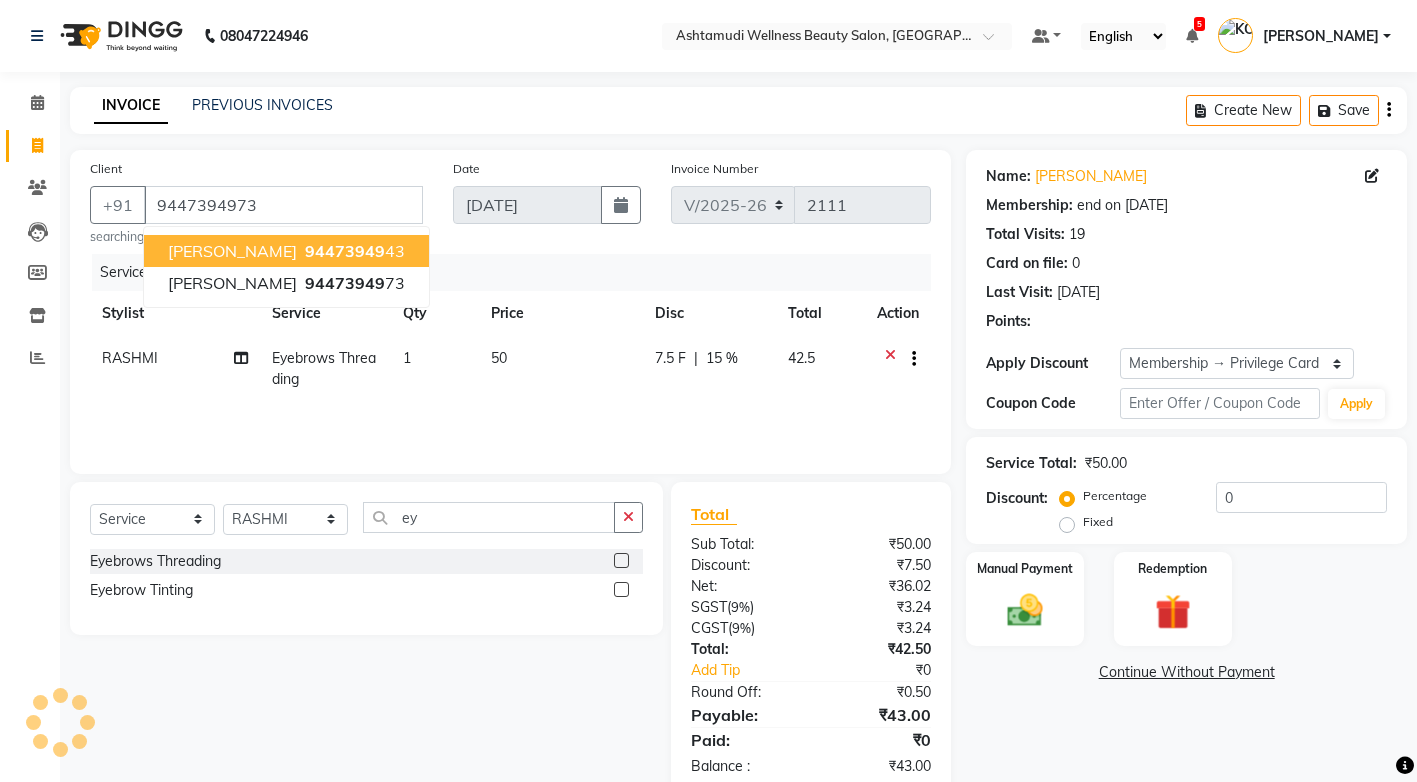 type on "15" 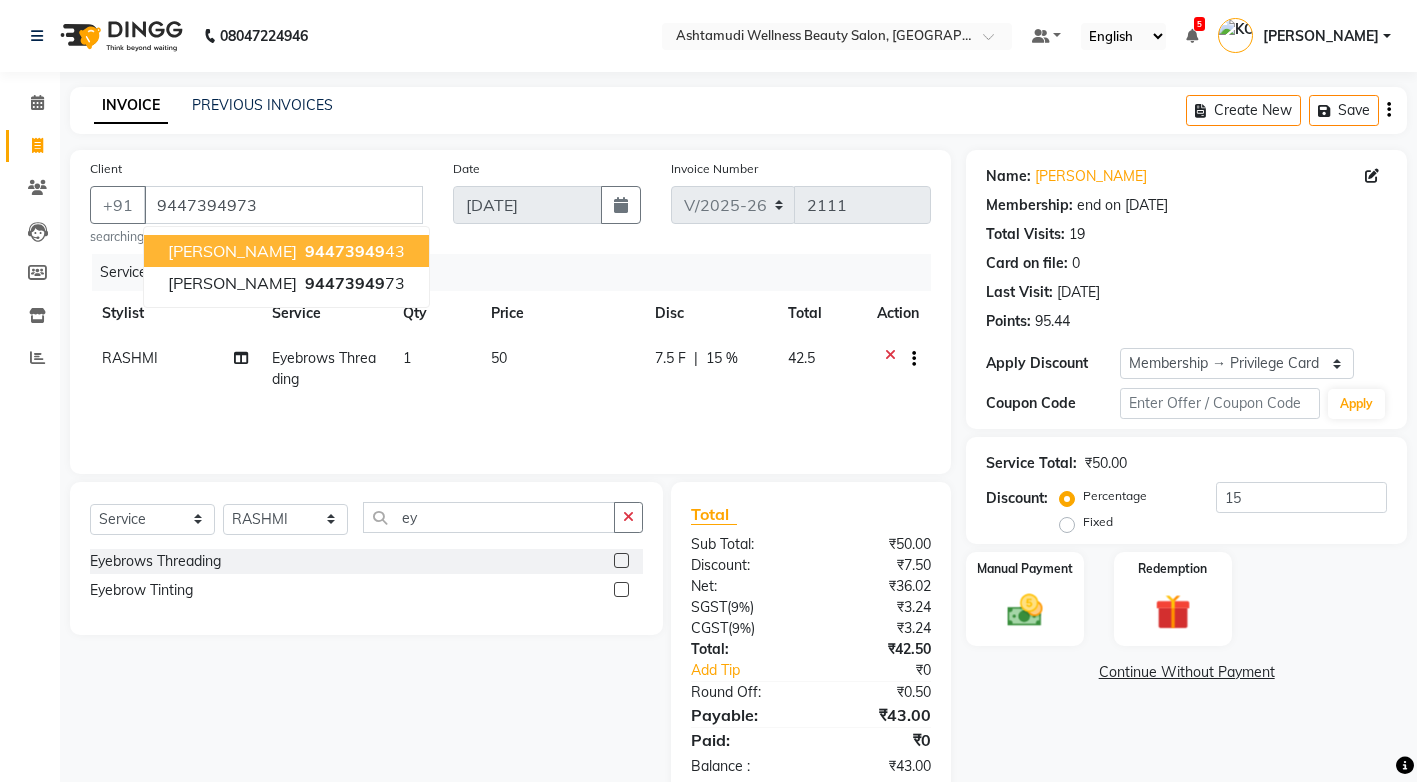 click on "Services" 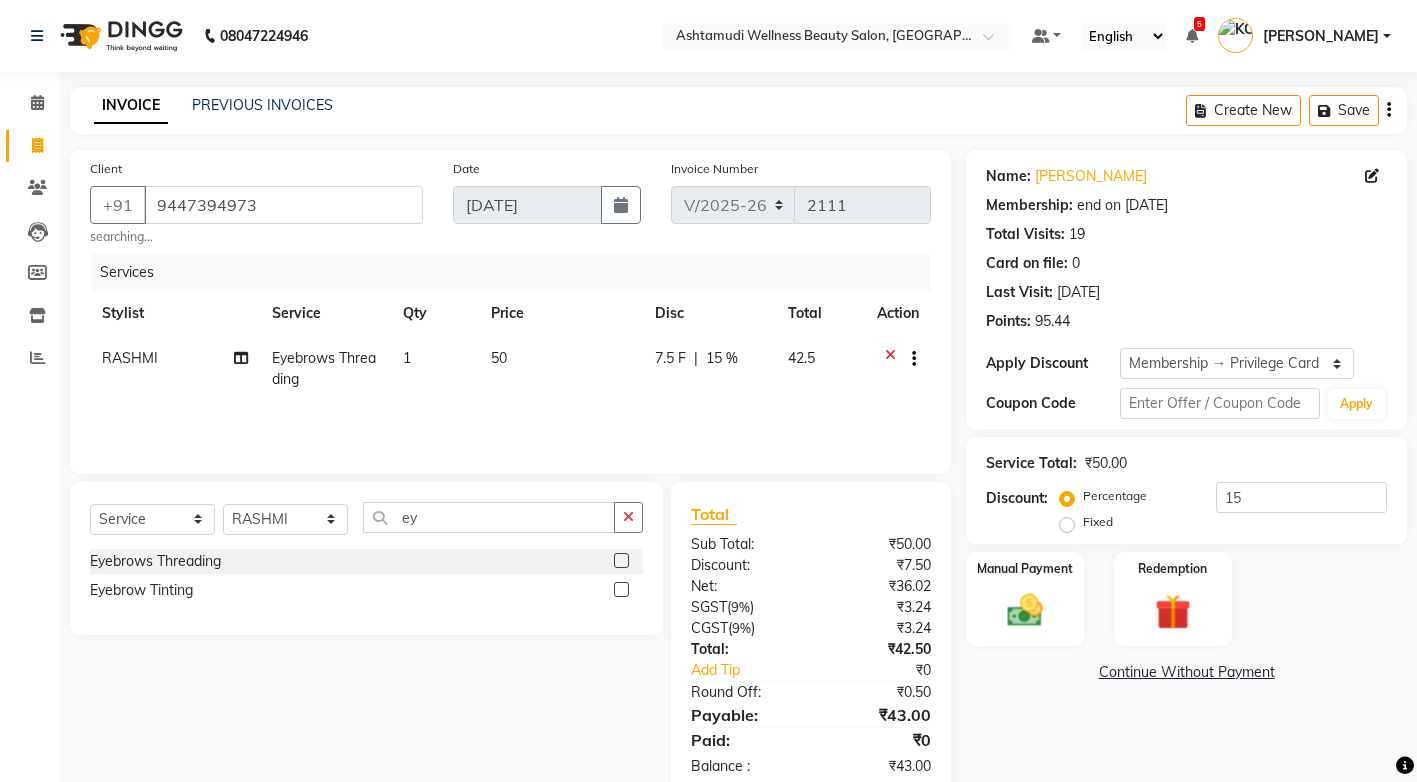 scroll, scrollTop: 45, scrollLeft: 0, axis: vertical 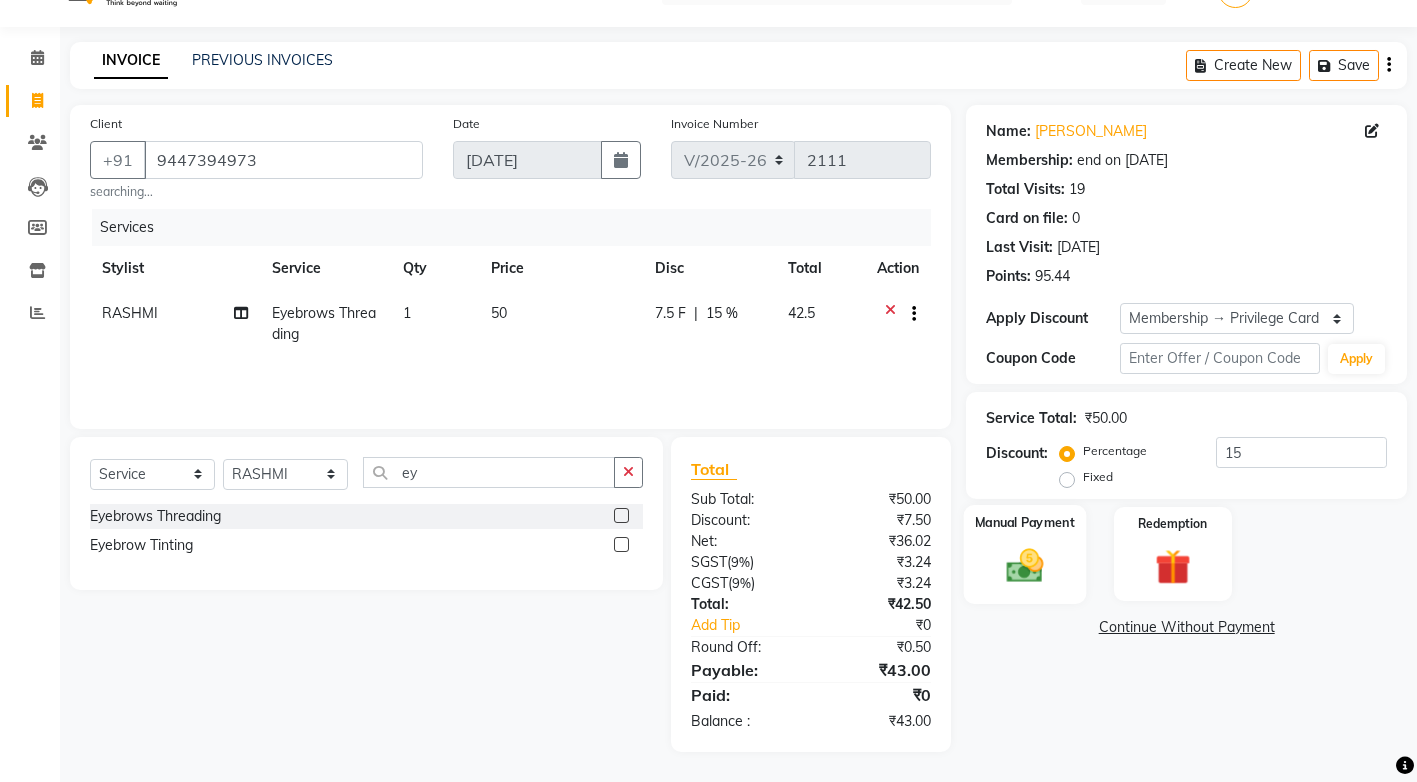click 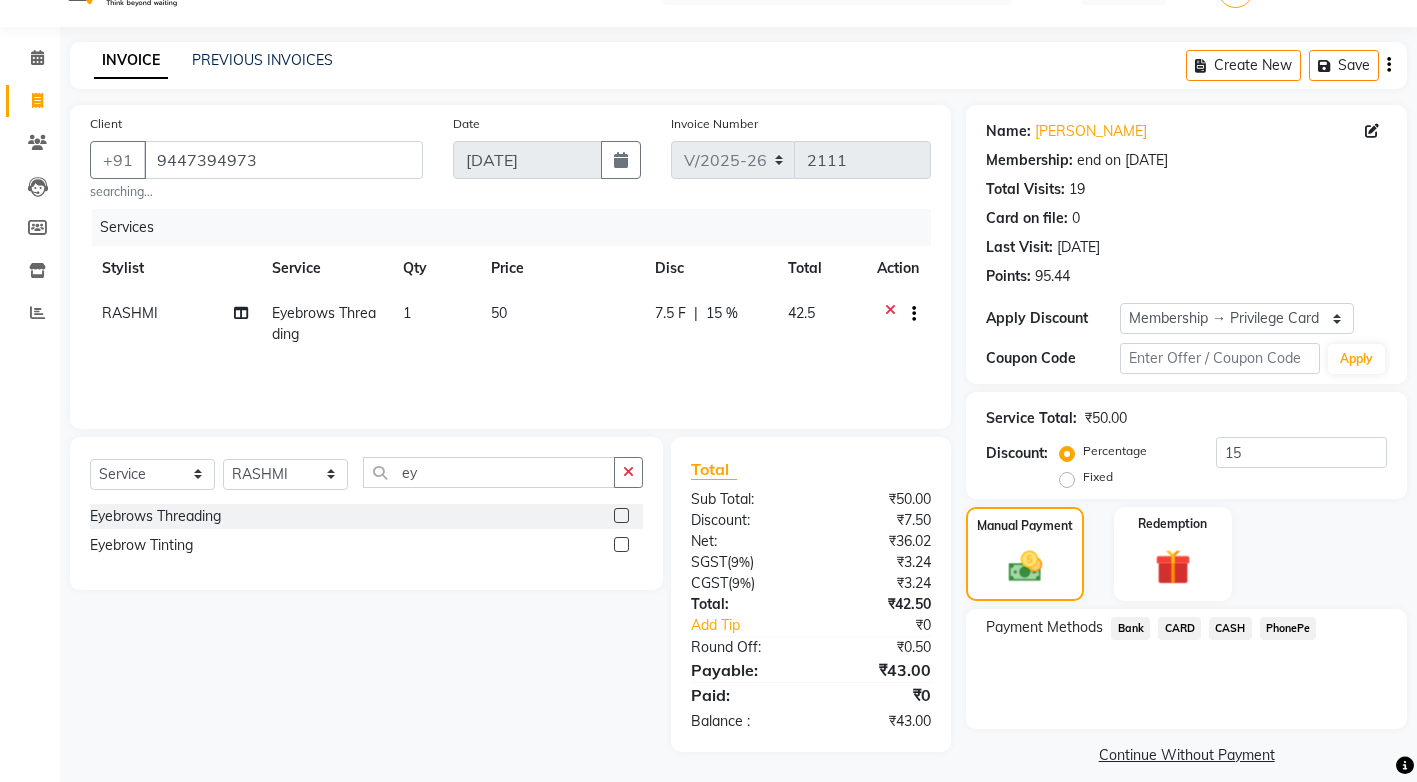 click on "PhonePe" 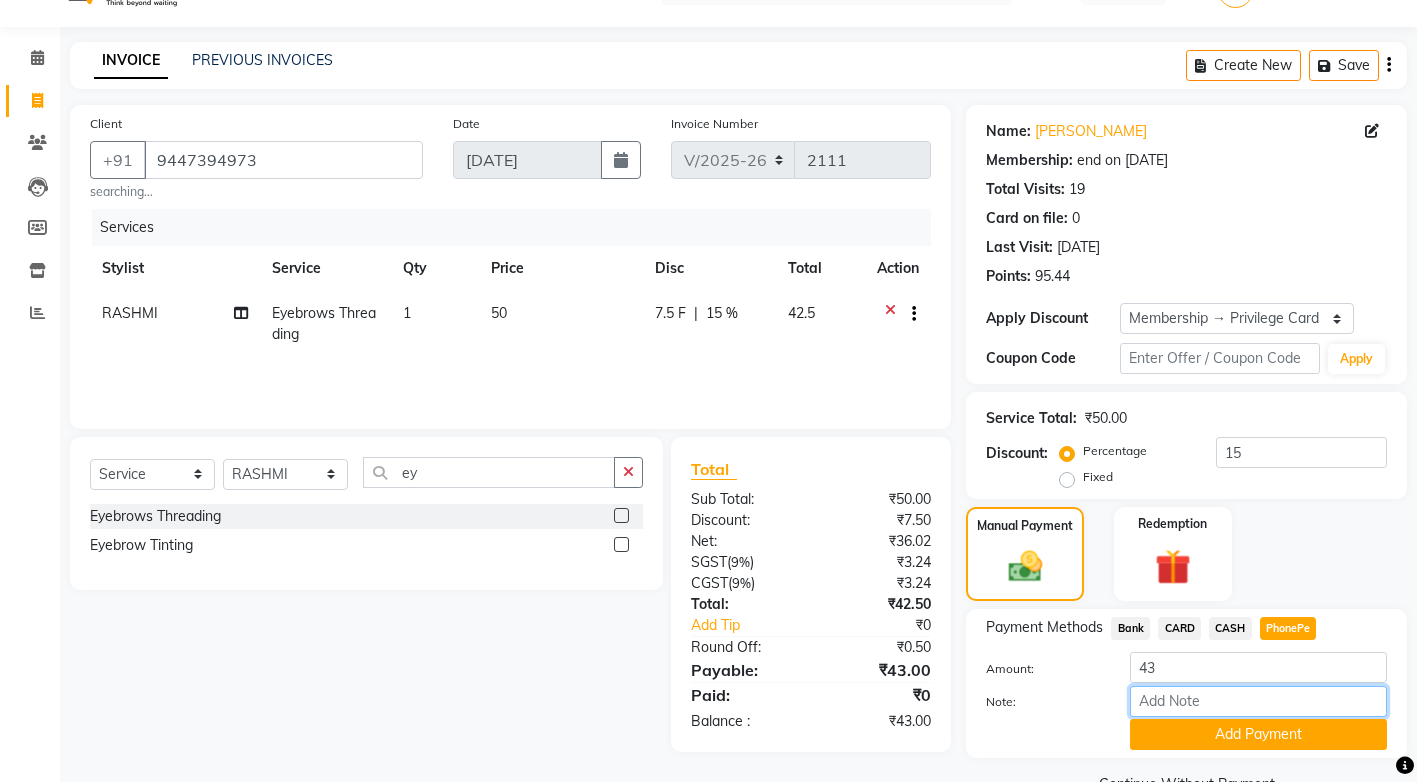 click on "Note:" at bounding box center (1258, 701) 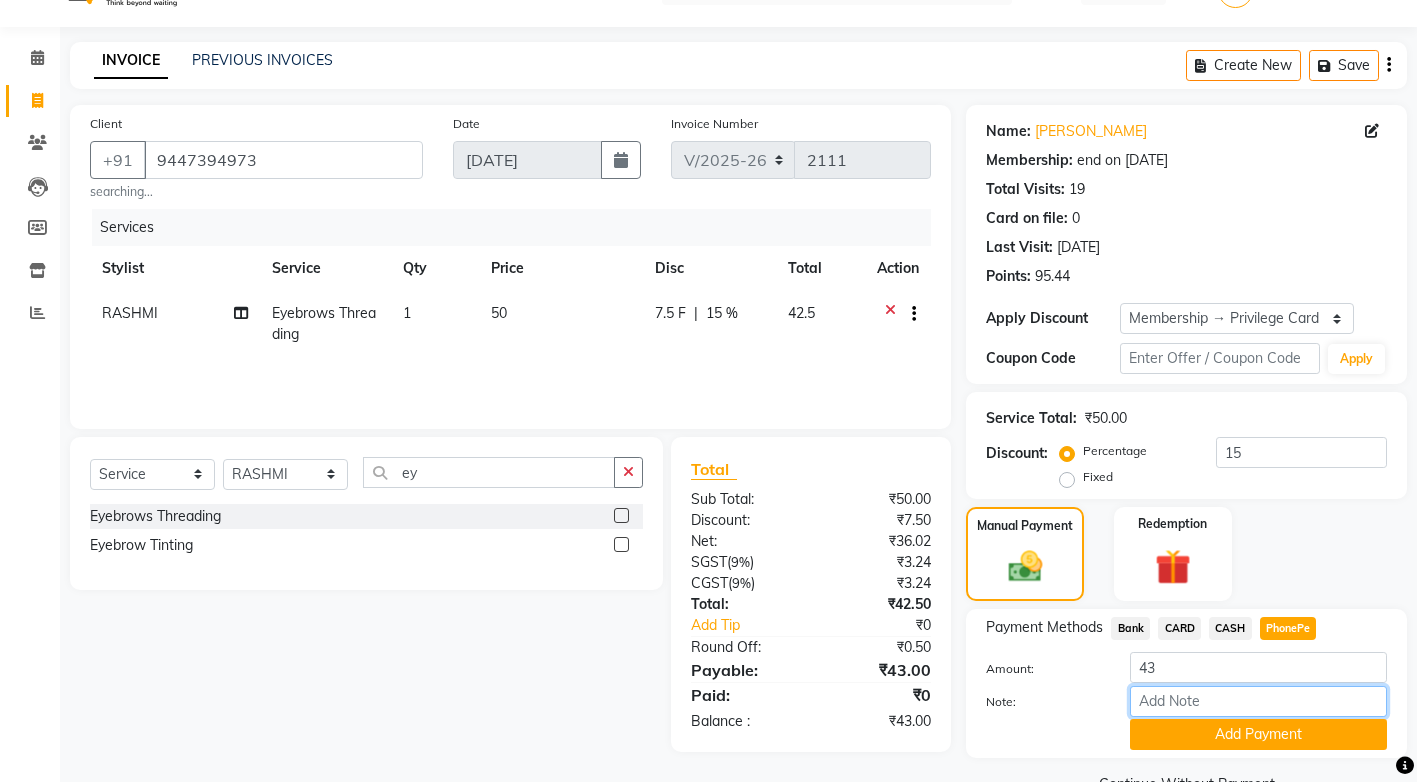 type on "sindhya" 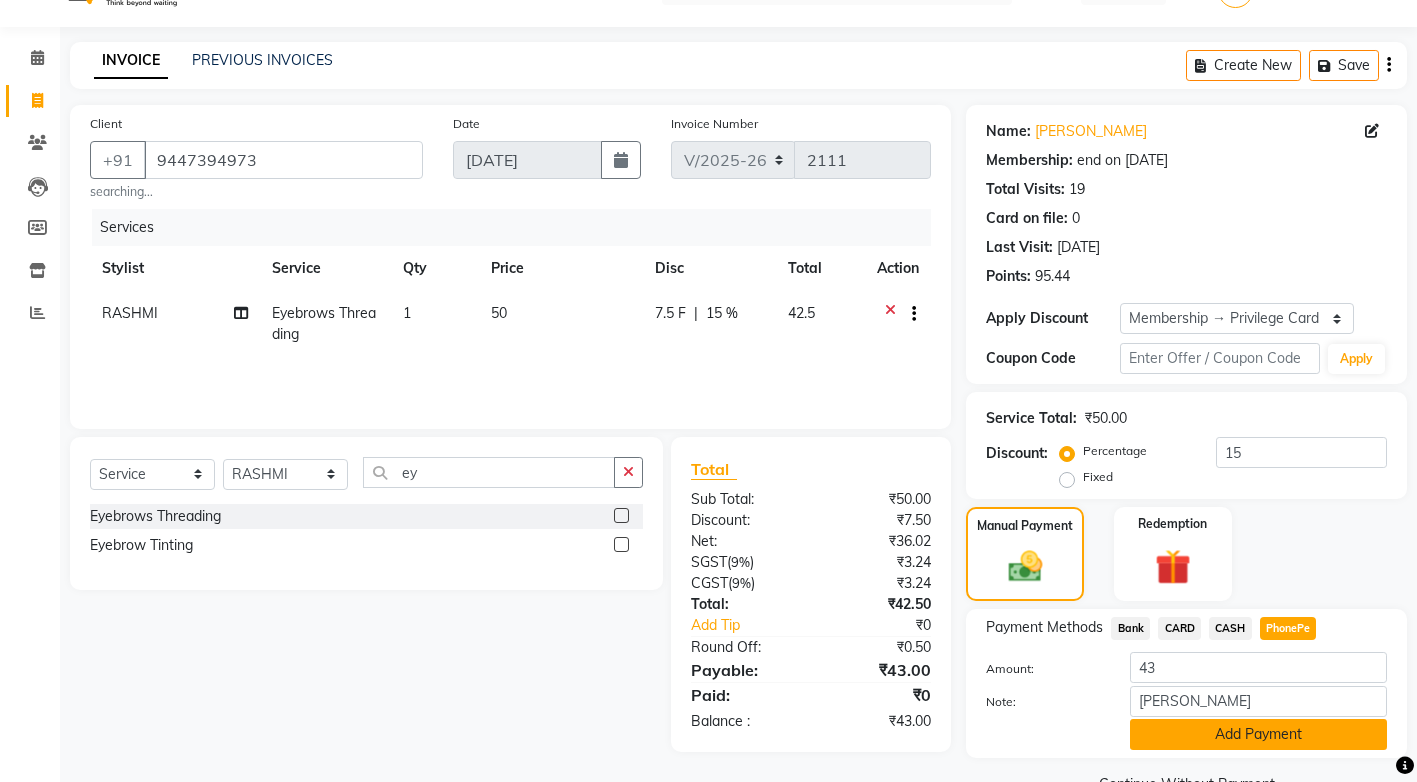 click on "Add Payment" 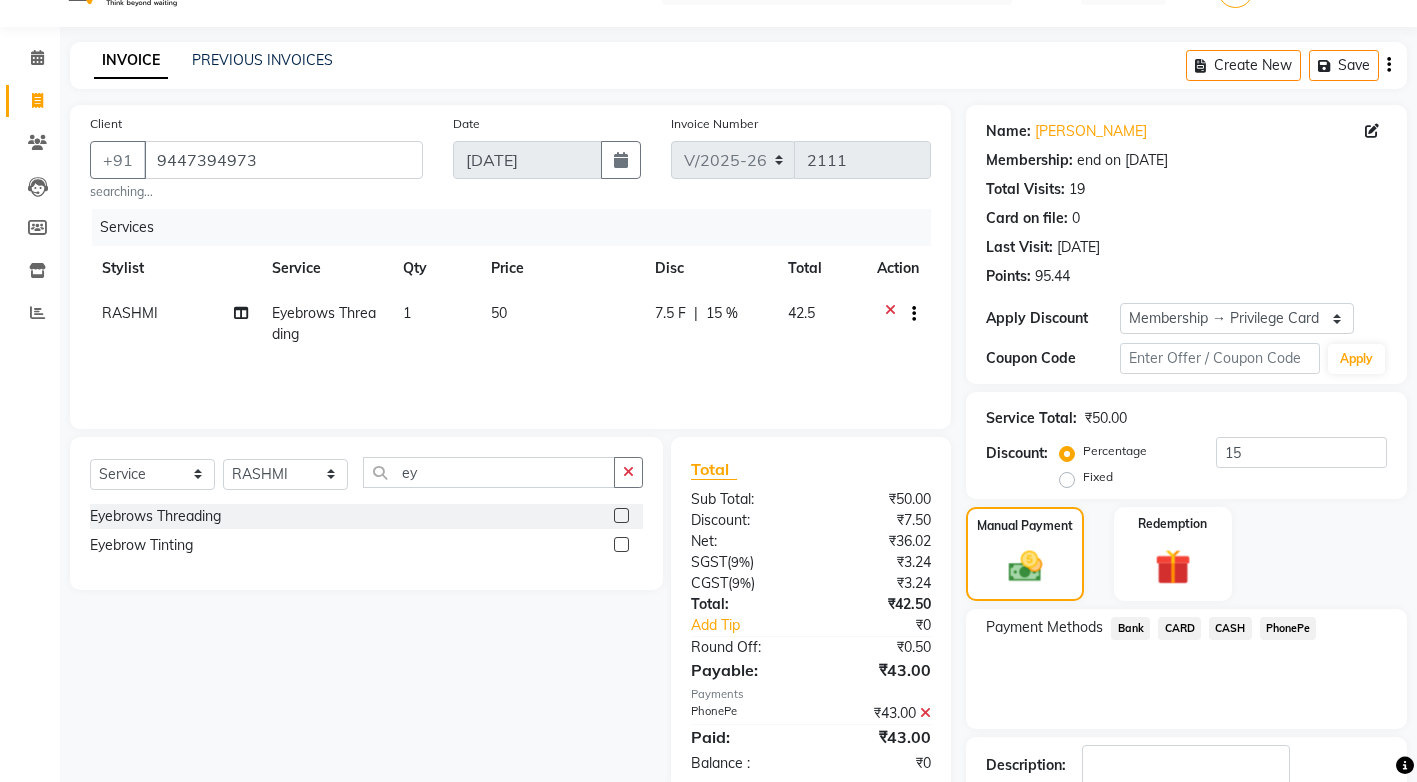 scroll, scrollTop: 147, scrollLeft: 0, axis: vertical 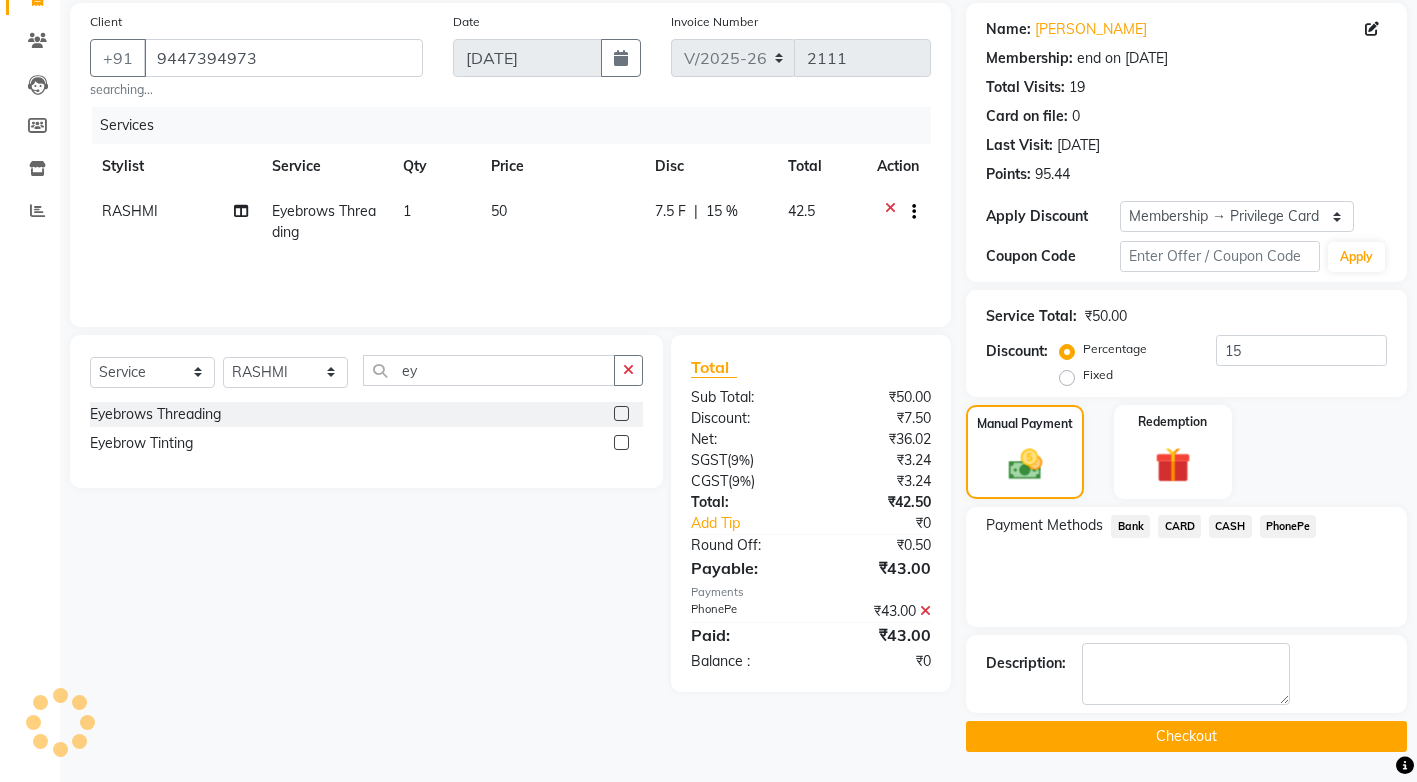 click on "Checkout" 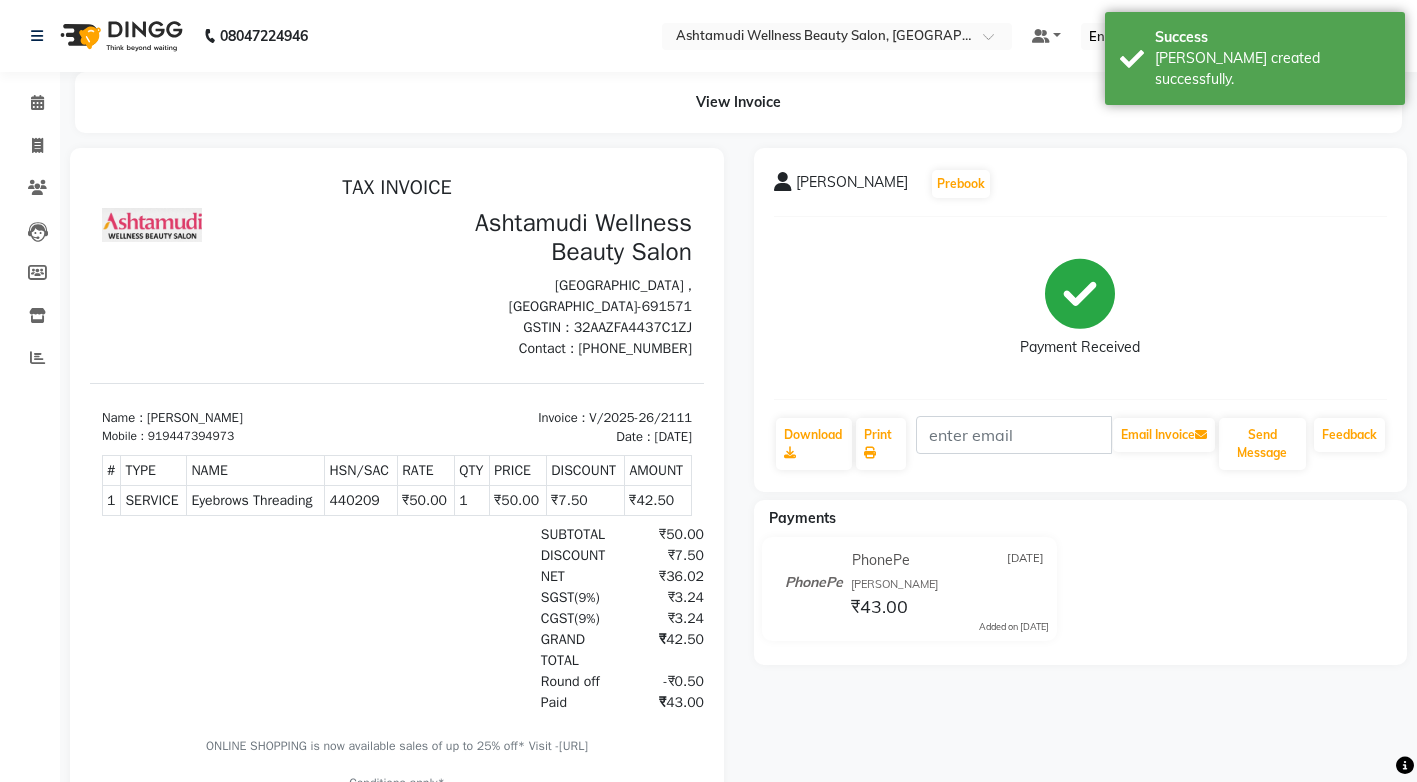 scroll, scrollTop: 0, scrollLeft: 0, axis: both 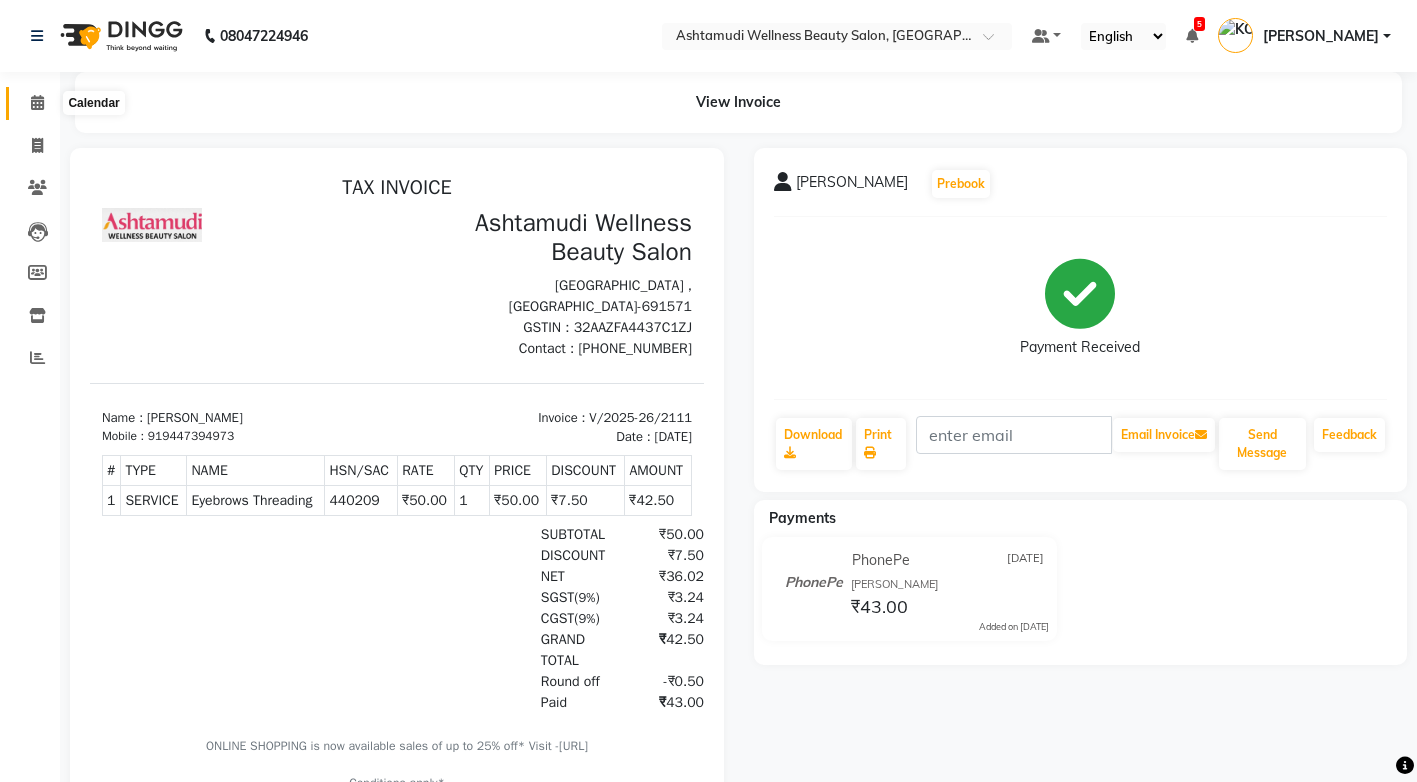 click 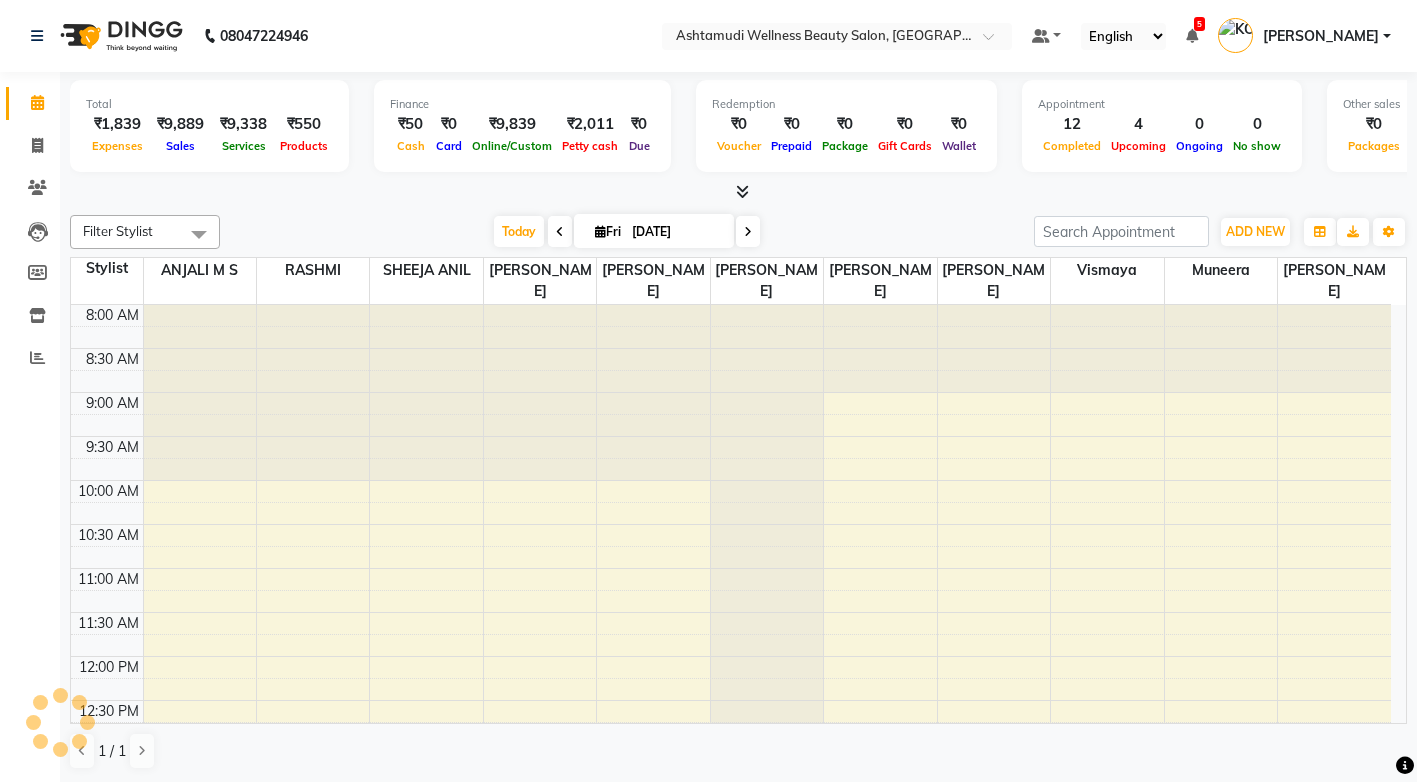 scroll, scrollTop: 0, scrollLeft: 0, axis: both 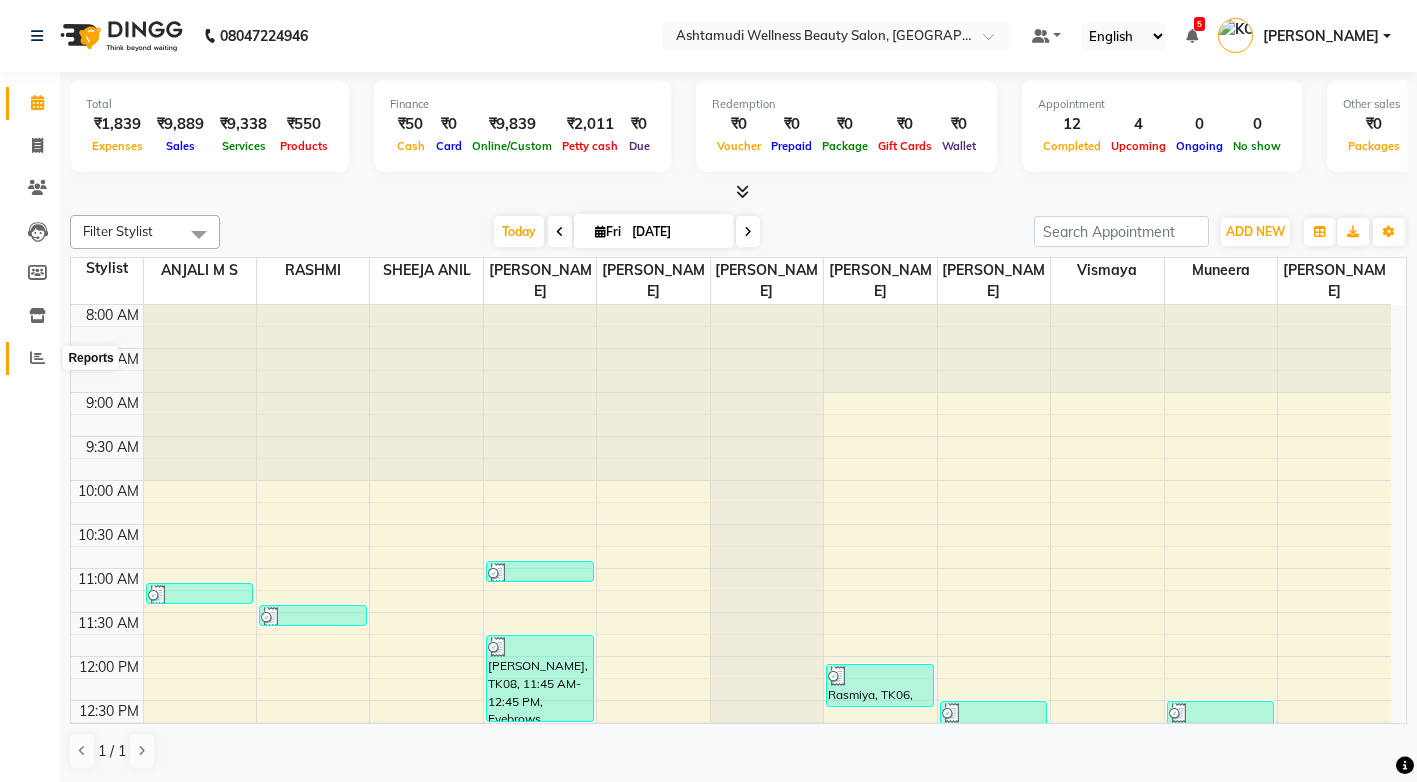 click 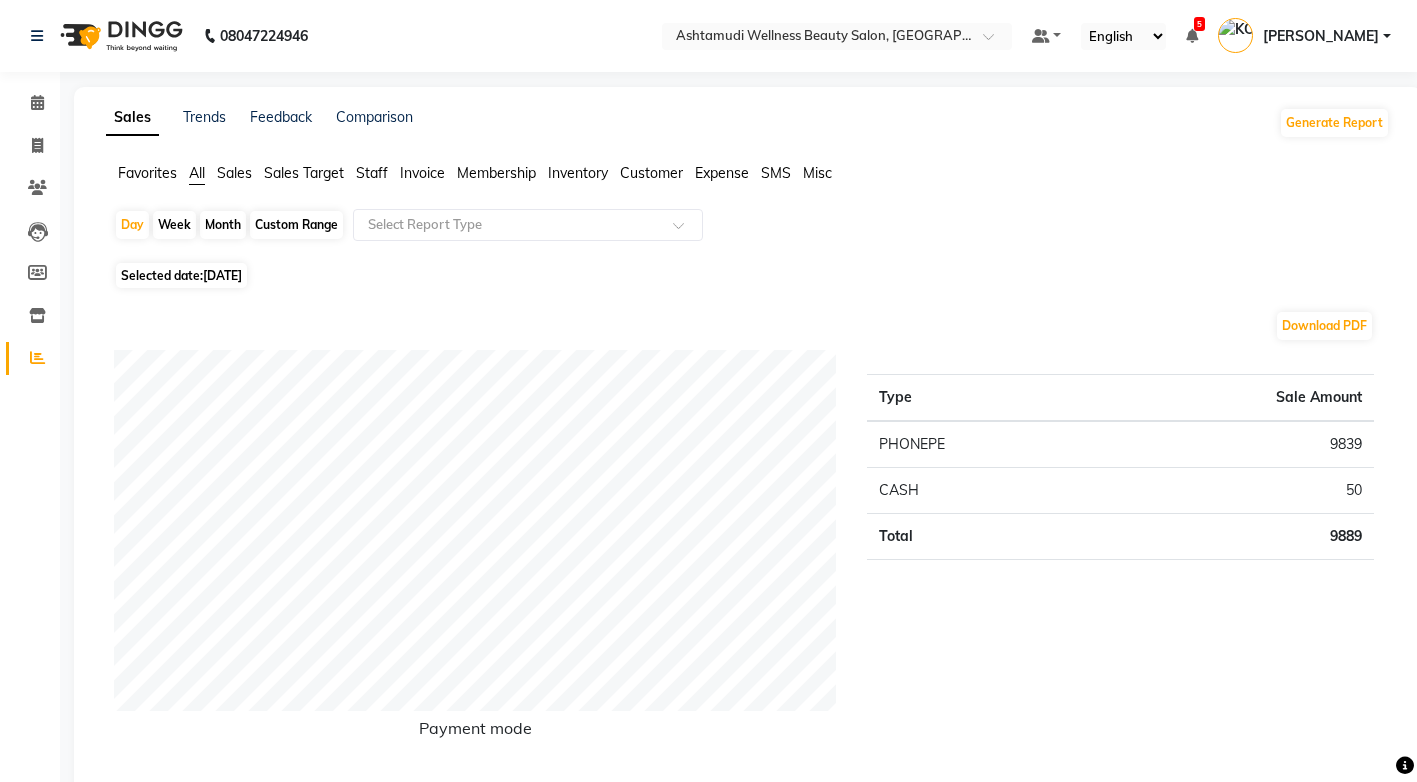 click on "Expense" 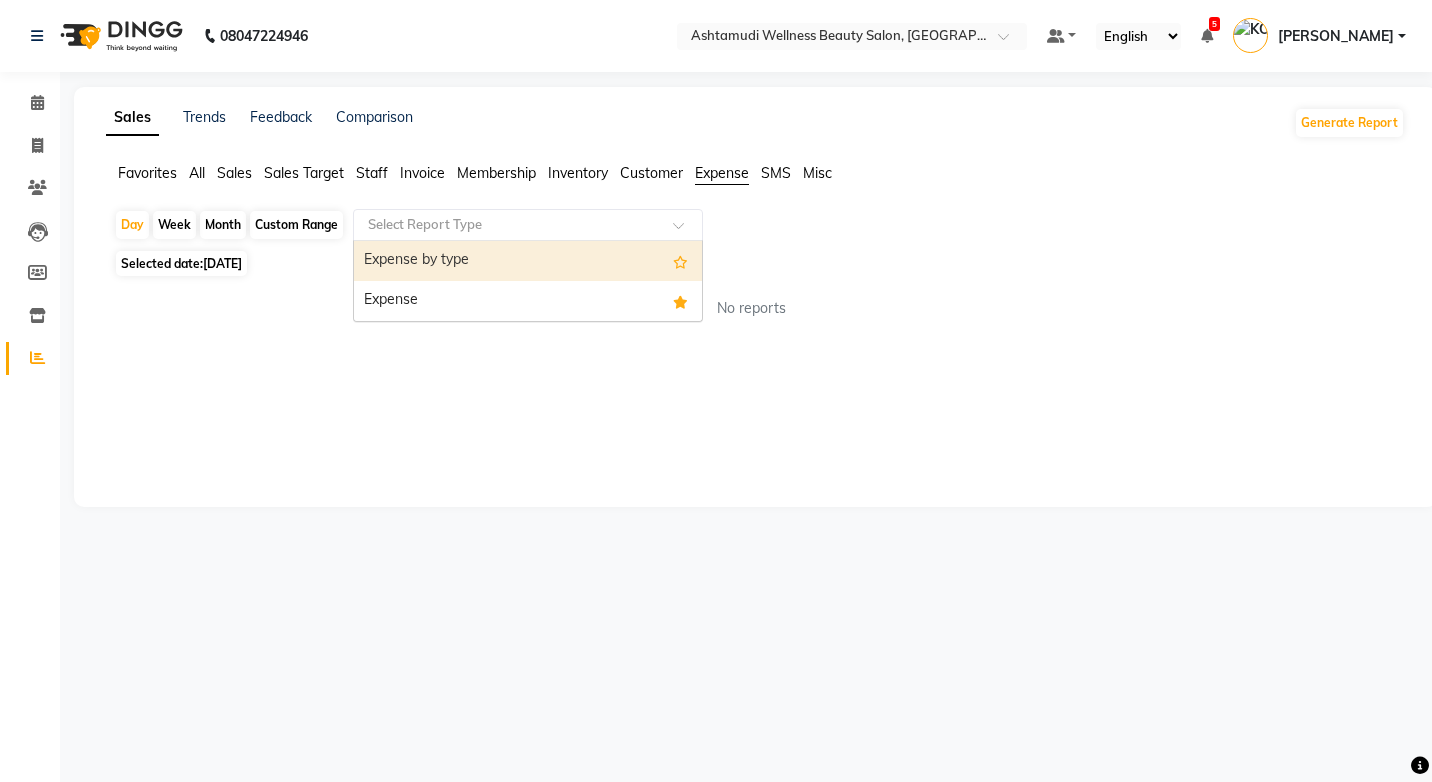 click 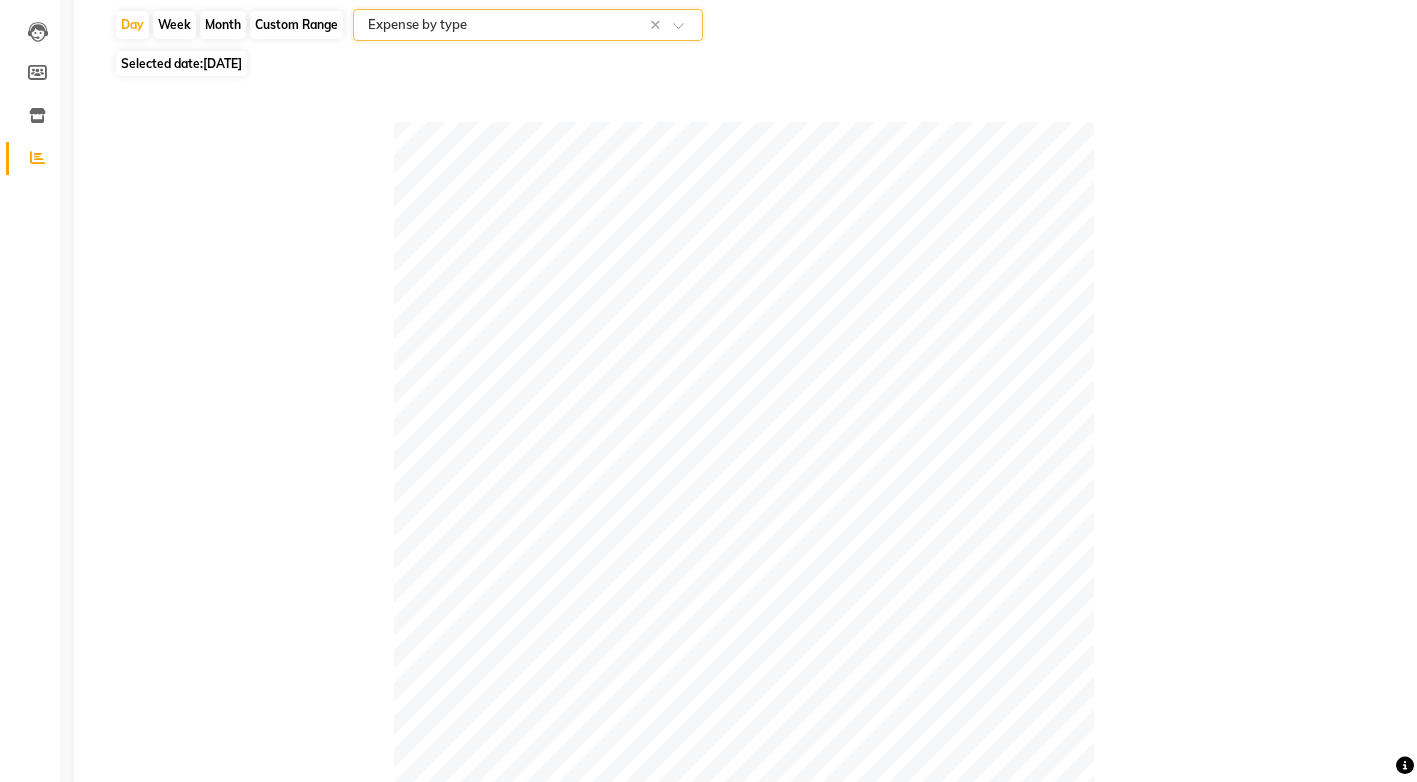 scroll, scrollTop: 0, scrollLeft: 0, axis: both 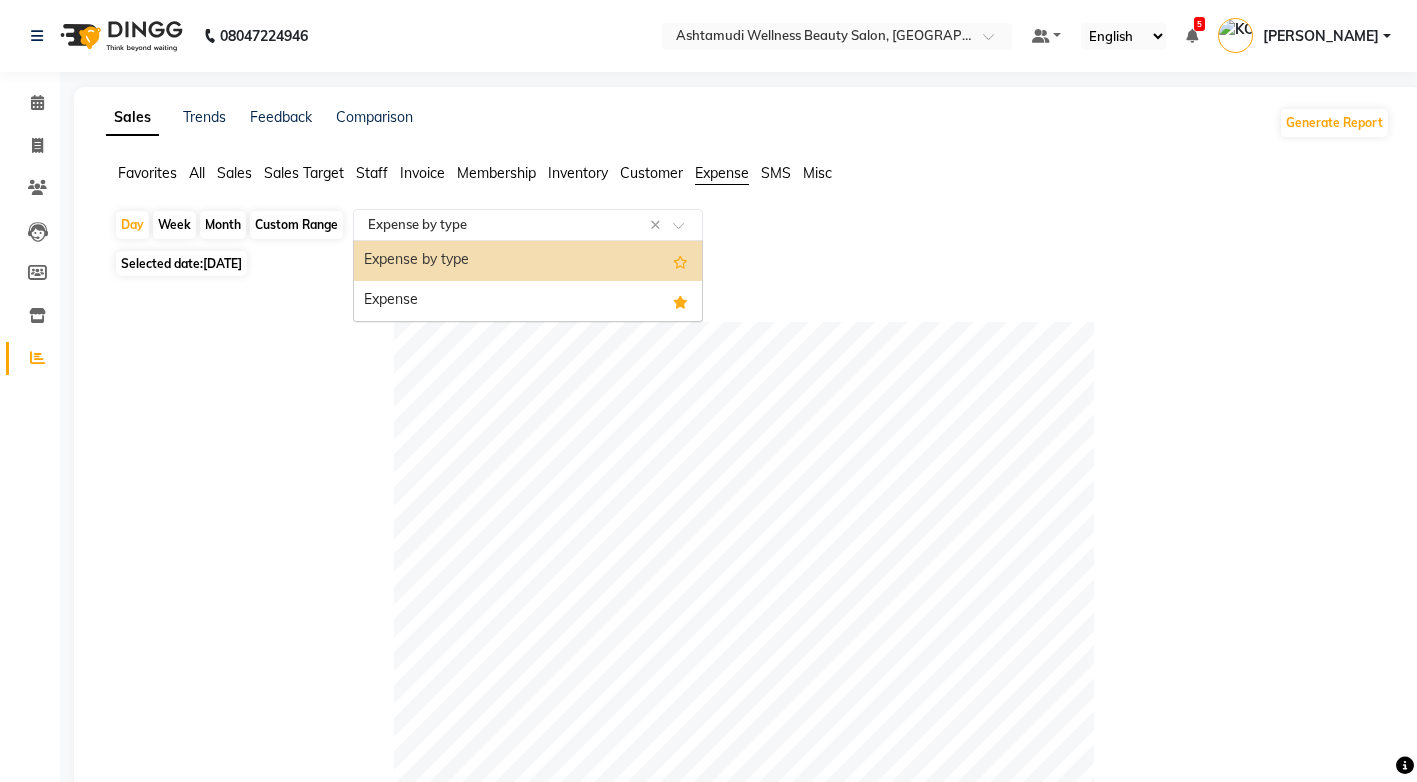 click 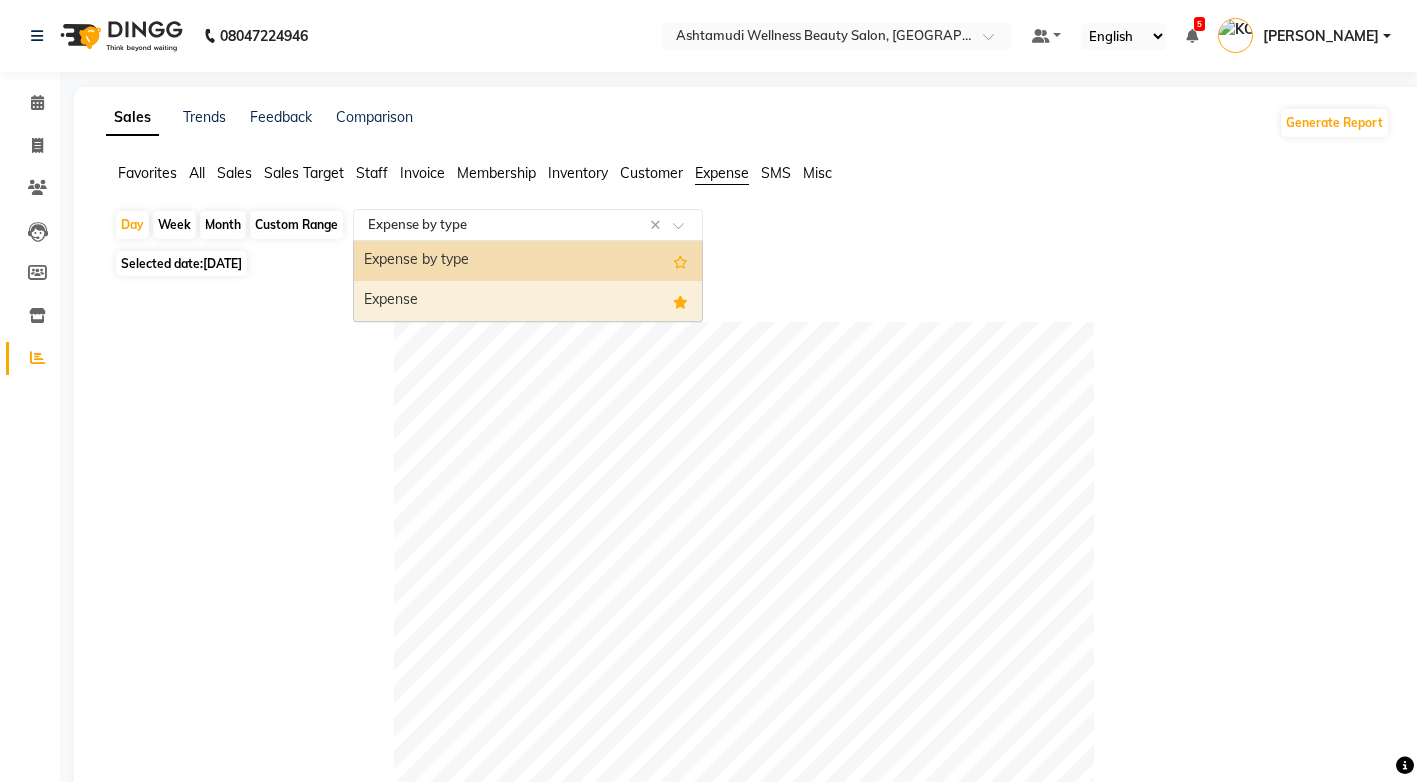 drag, startPoint x: 402, startPoint y: 308, endPoint x: 464, endPoint y: 298, distance: 62.801273 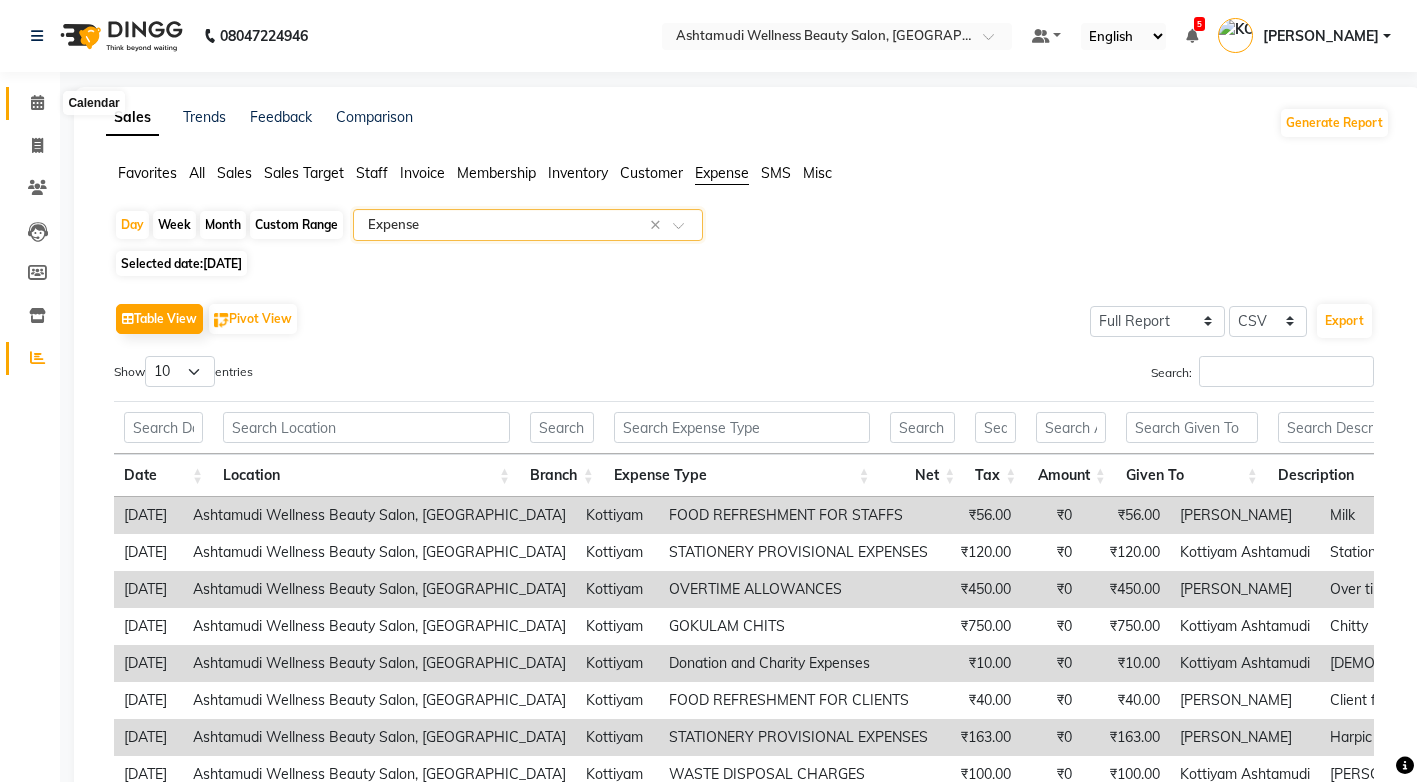 click 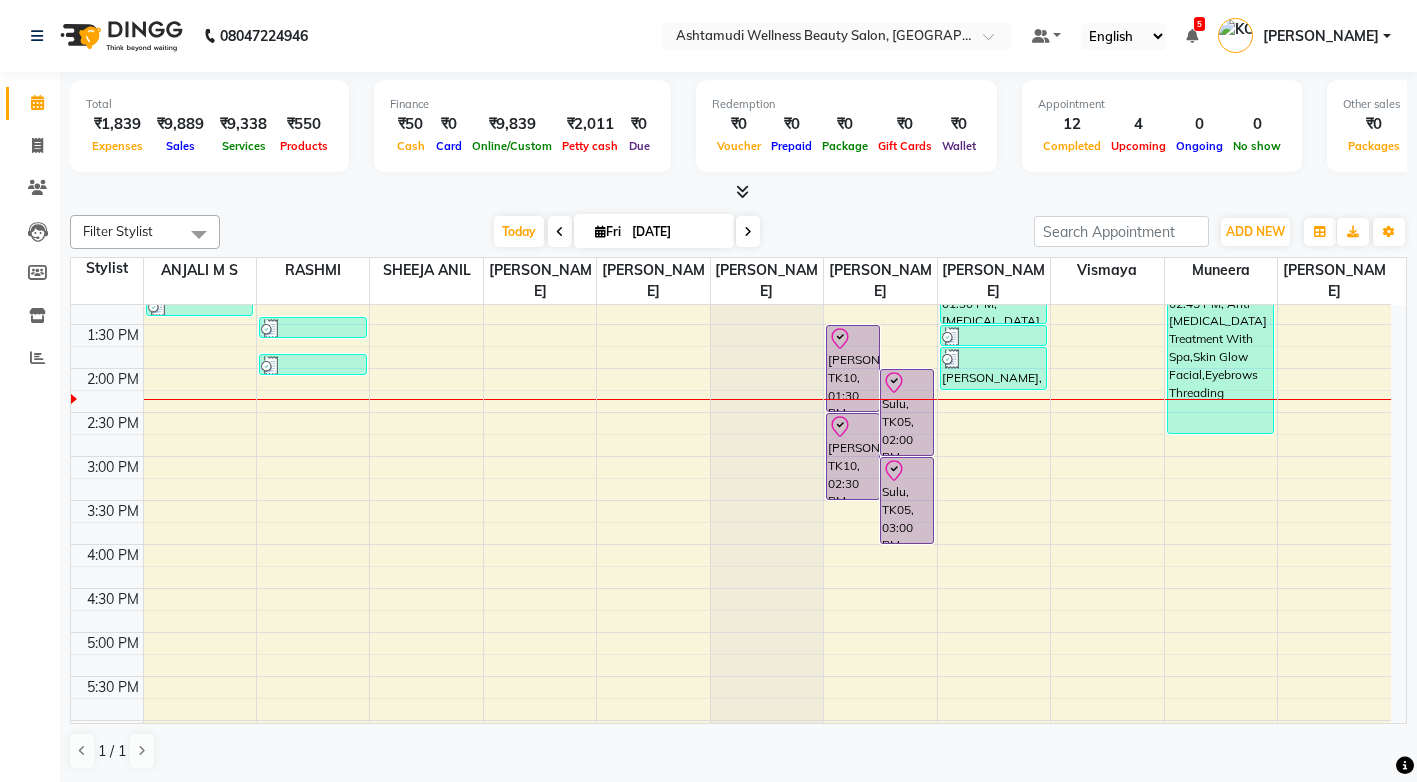 scroll, scrollTop: 429, scrollLeft: 0, axis: vertical 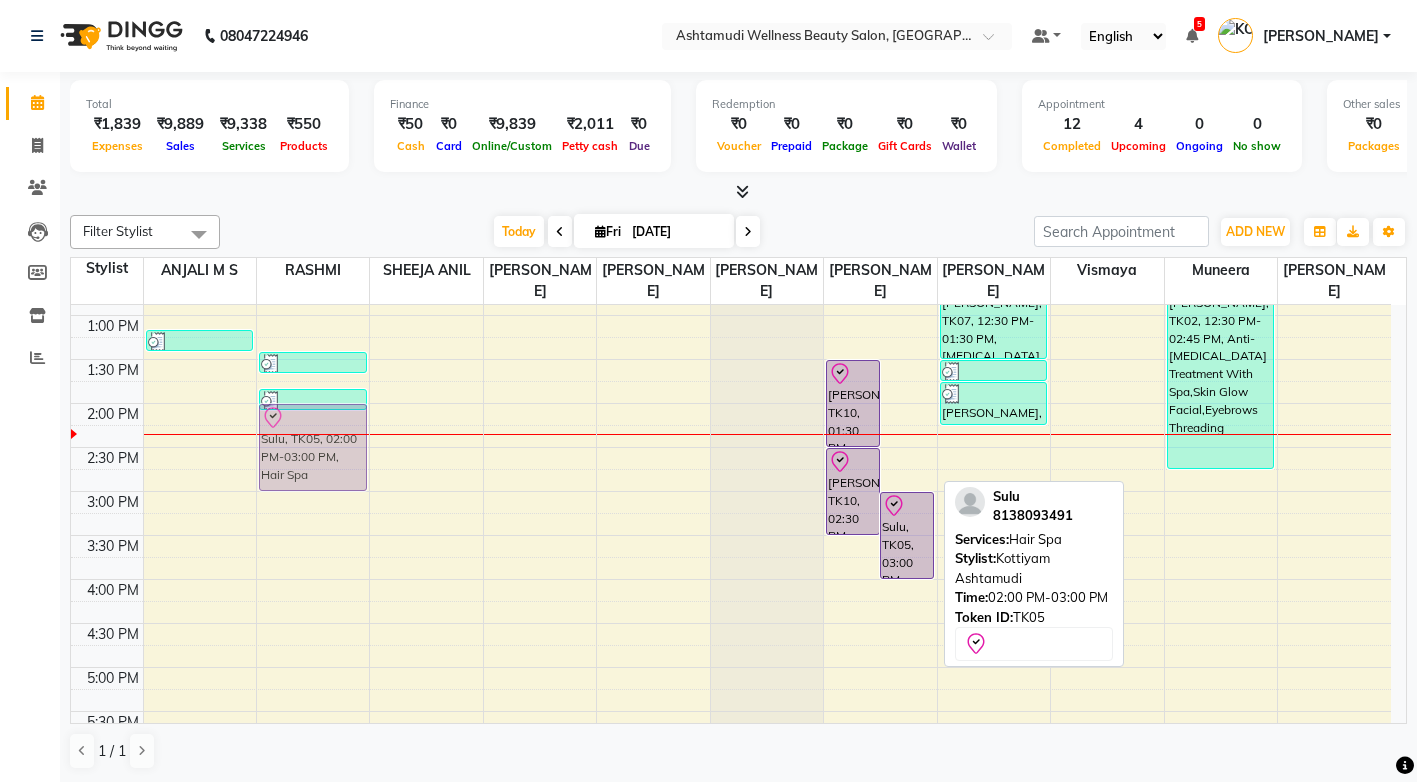 drag, startPoint x: 892, startPoint y: 413, endPoint x: 329, endPoint y: 421, distance: 563.0568 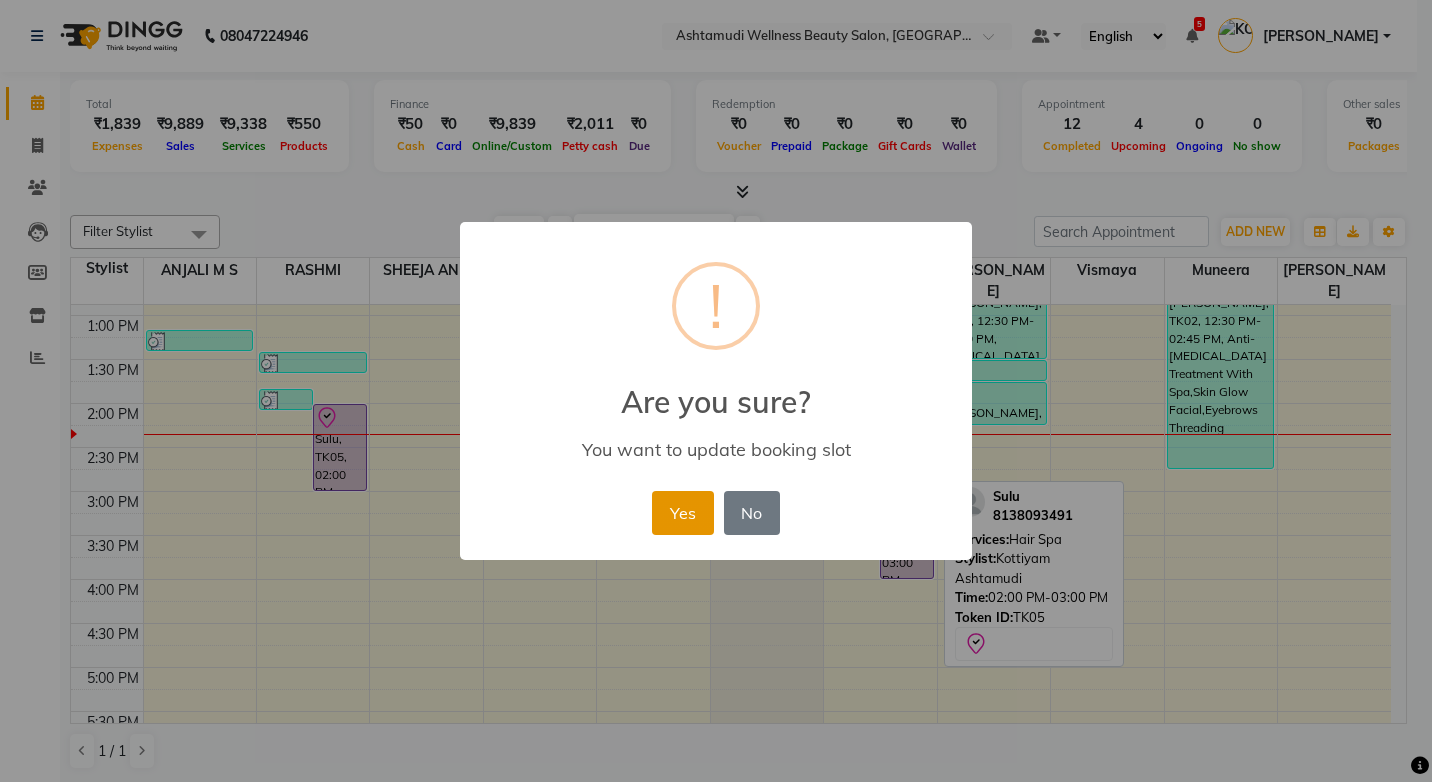 click on "Yes" at bounding box center [682, 513] 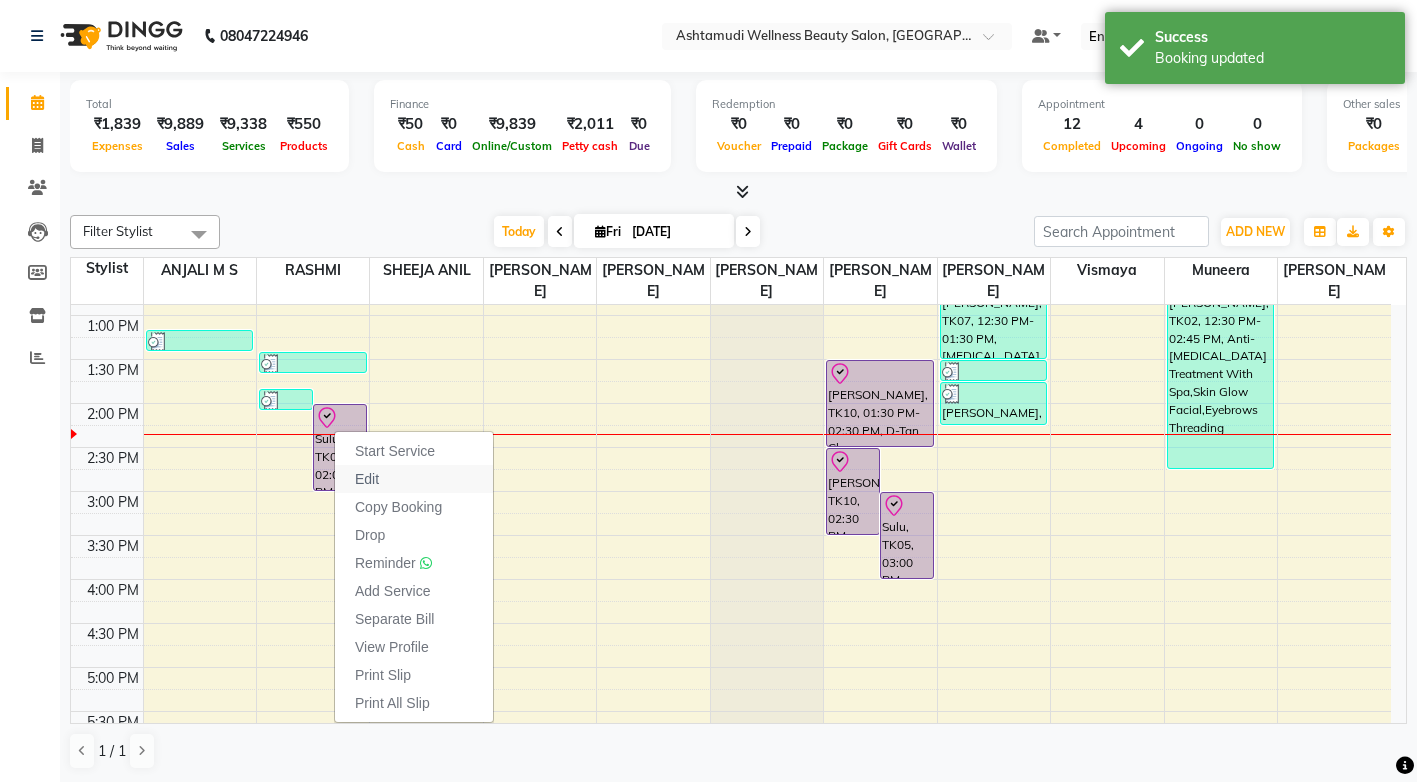 click on "Edit" at bounding box center [367, 479] 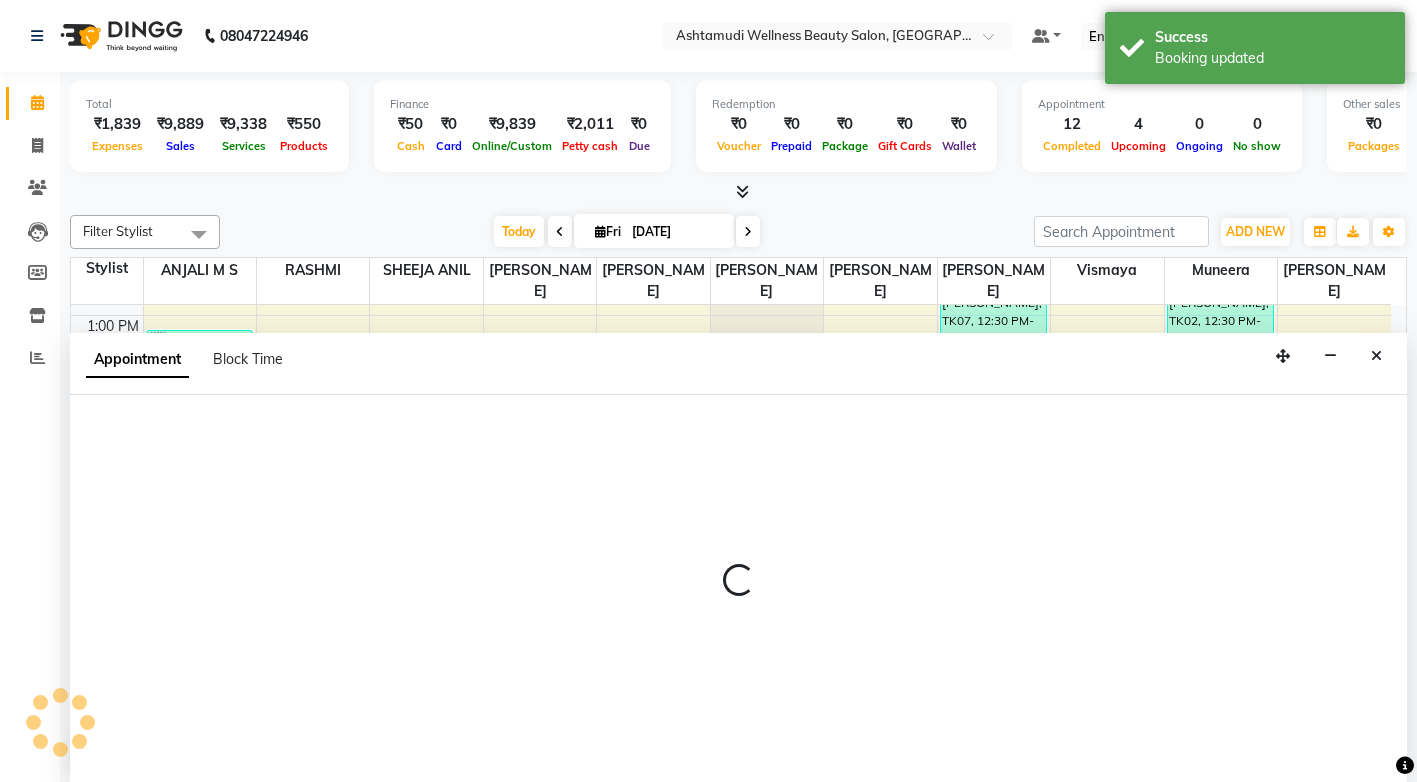 scroll, scrollTop: 1, scrollLeft: 0, axis: vertical 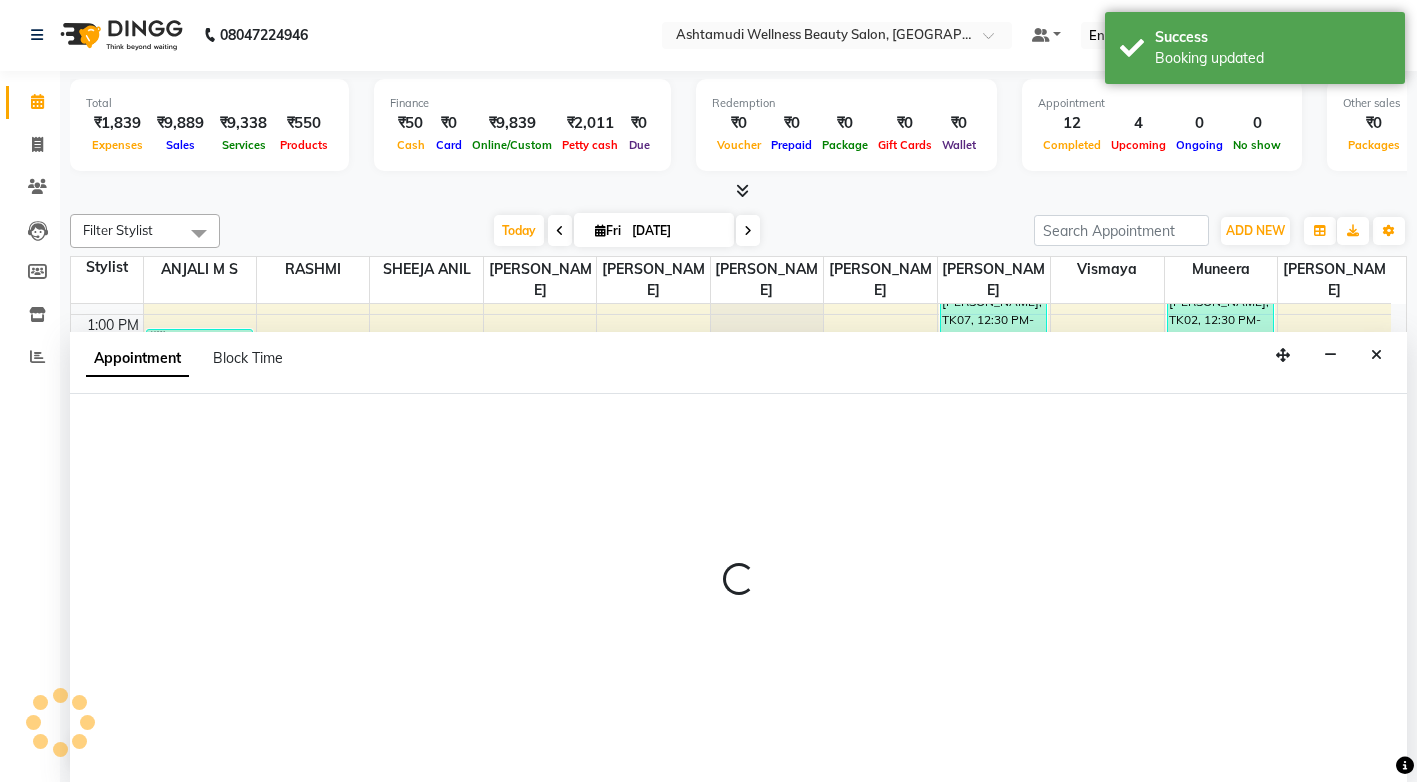 select on "tentative" 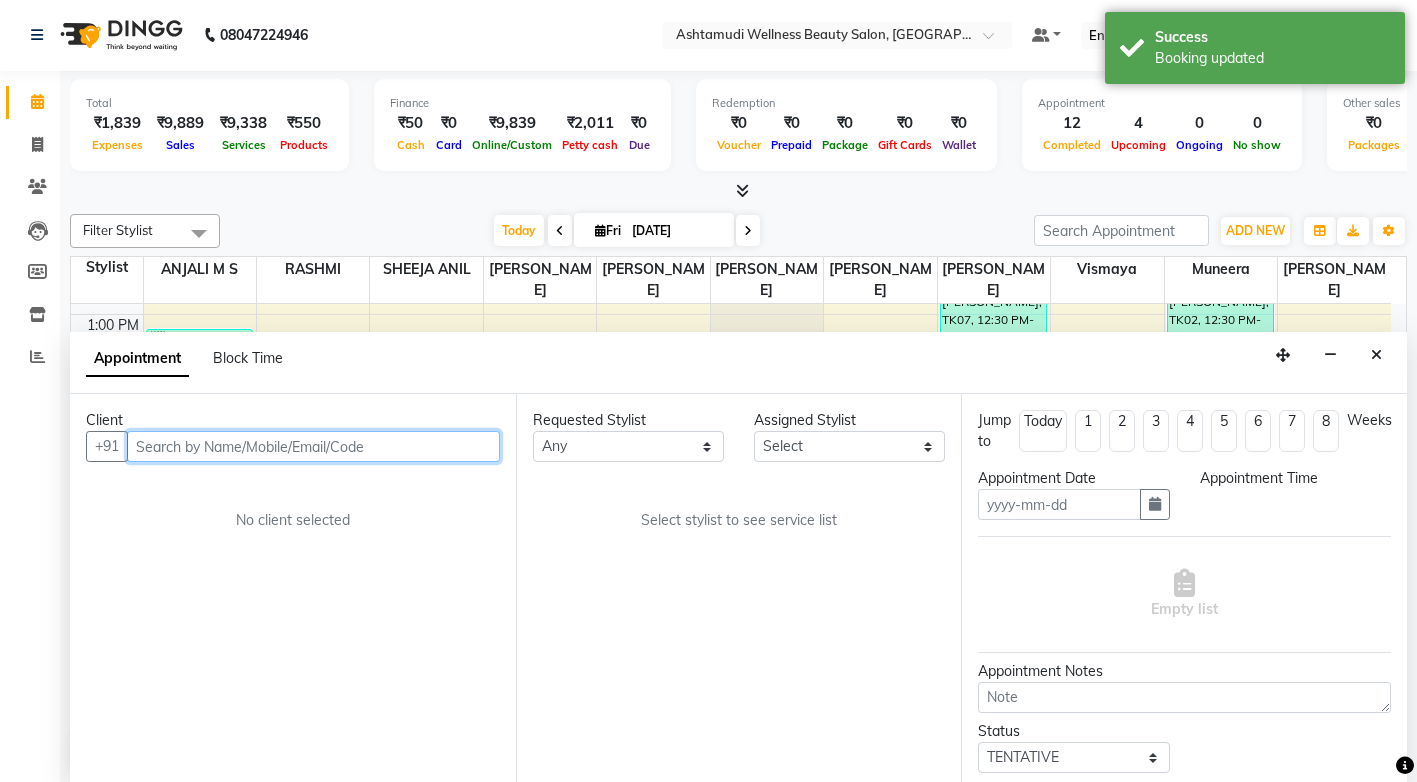 type on "[DATE]" 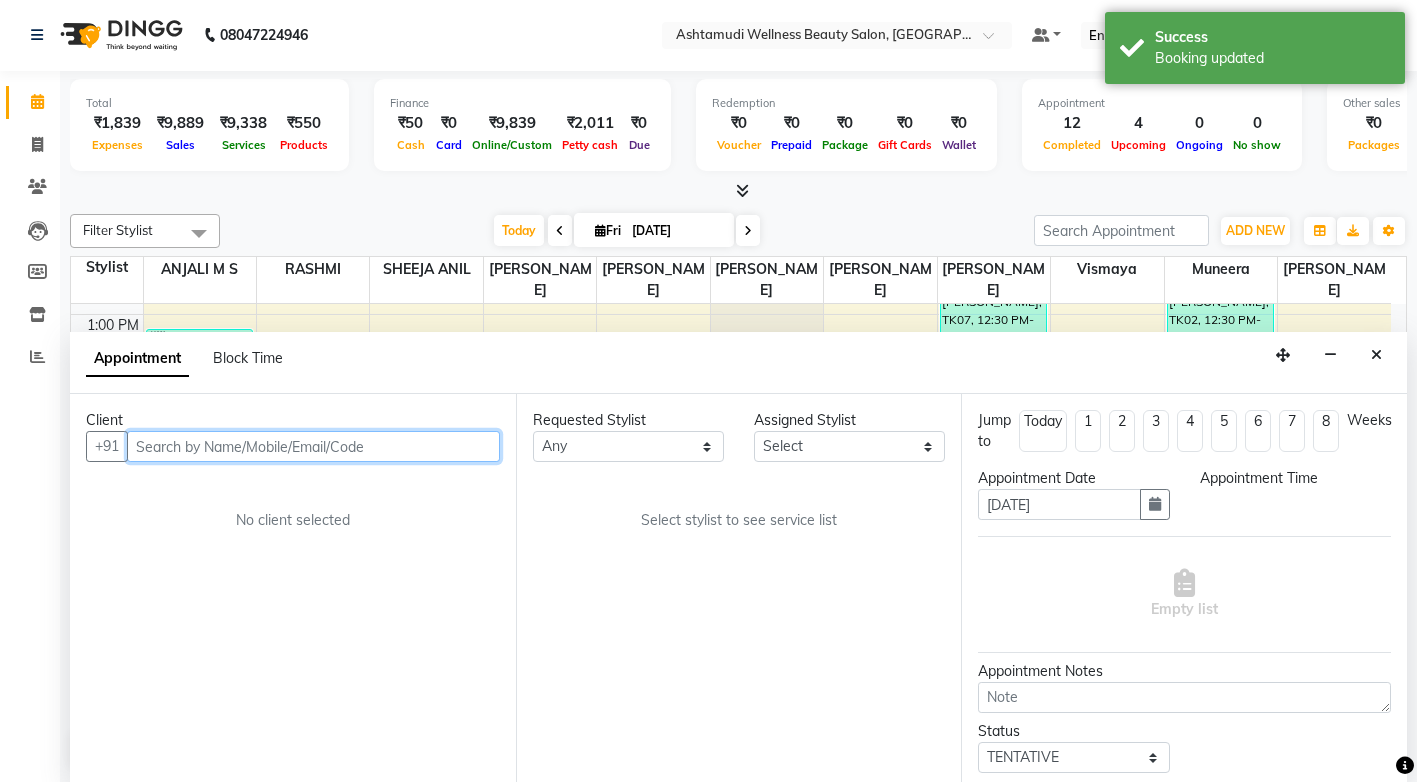 select on "check-in" 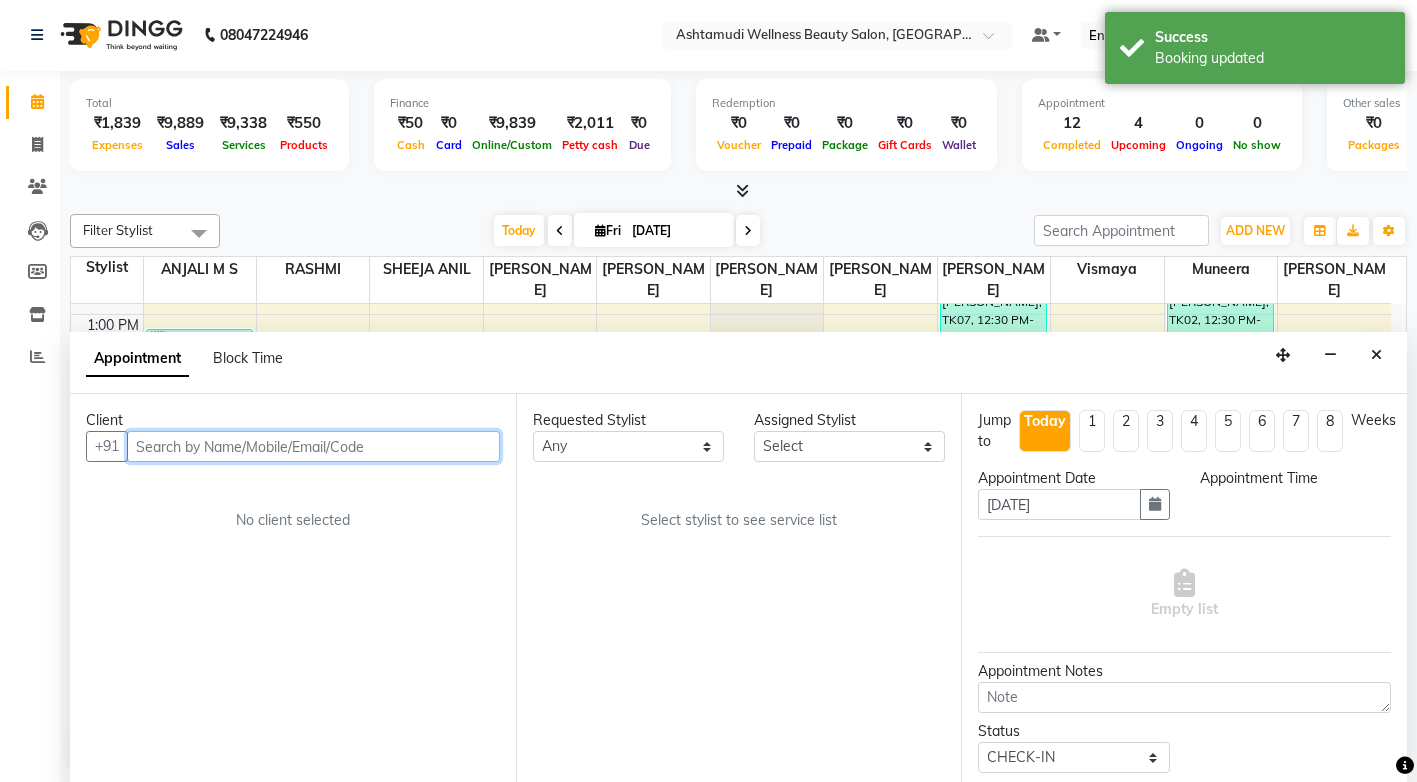 scroll, scrollTop: 529, scrollLeft: 0, axis: vertical 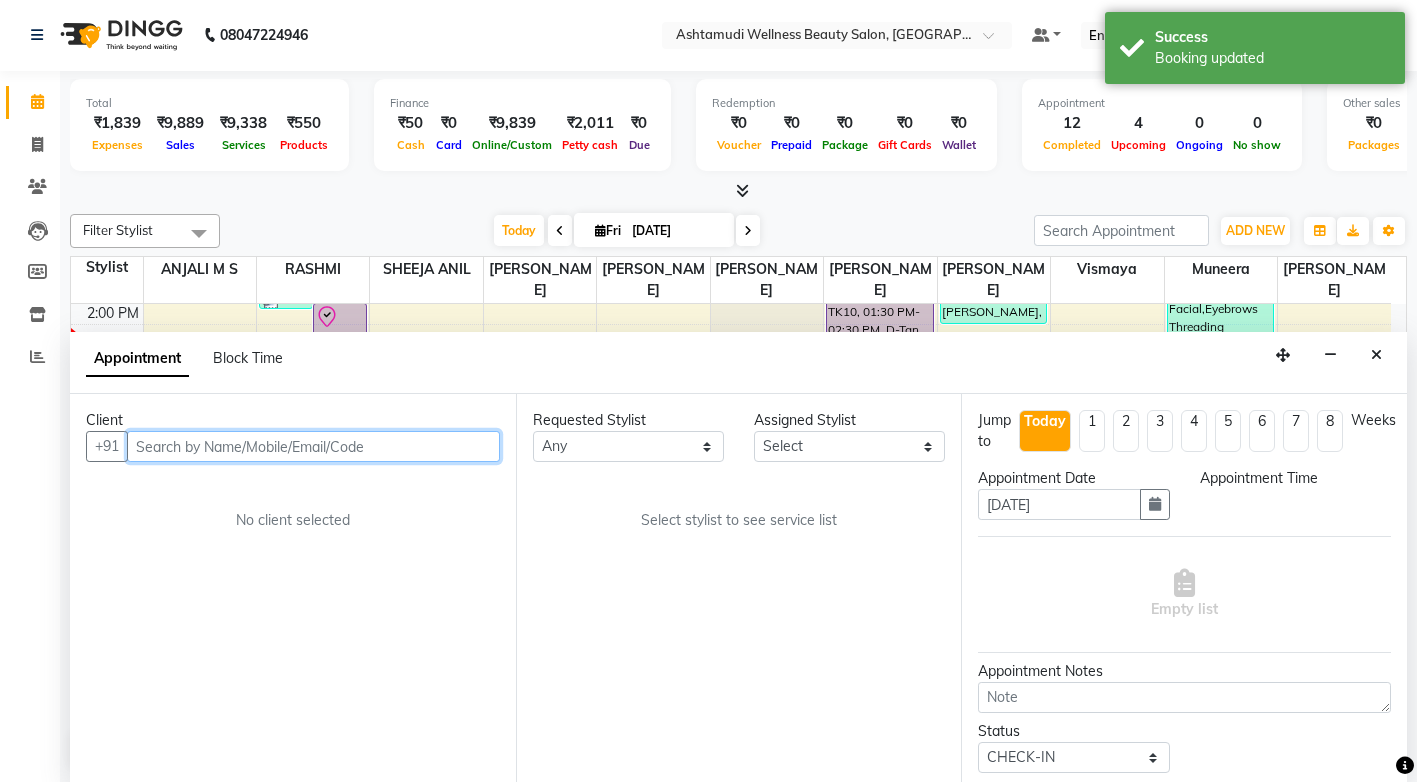 select on "840" 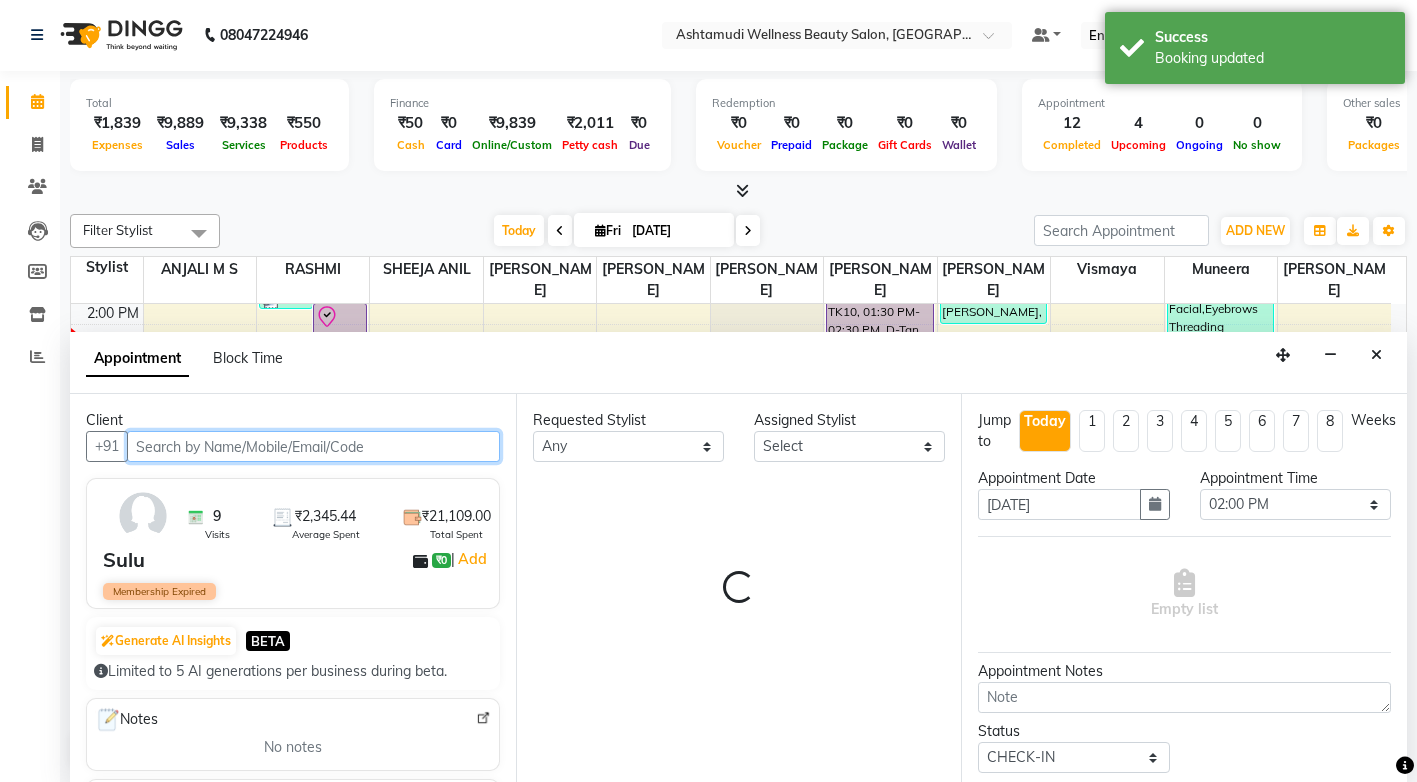 select on "27529" 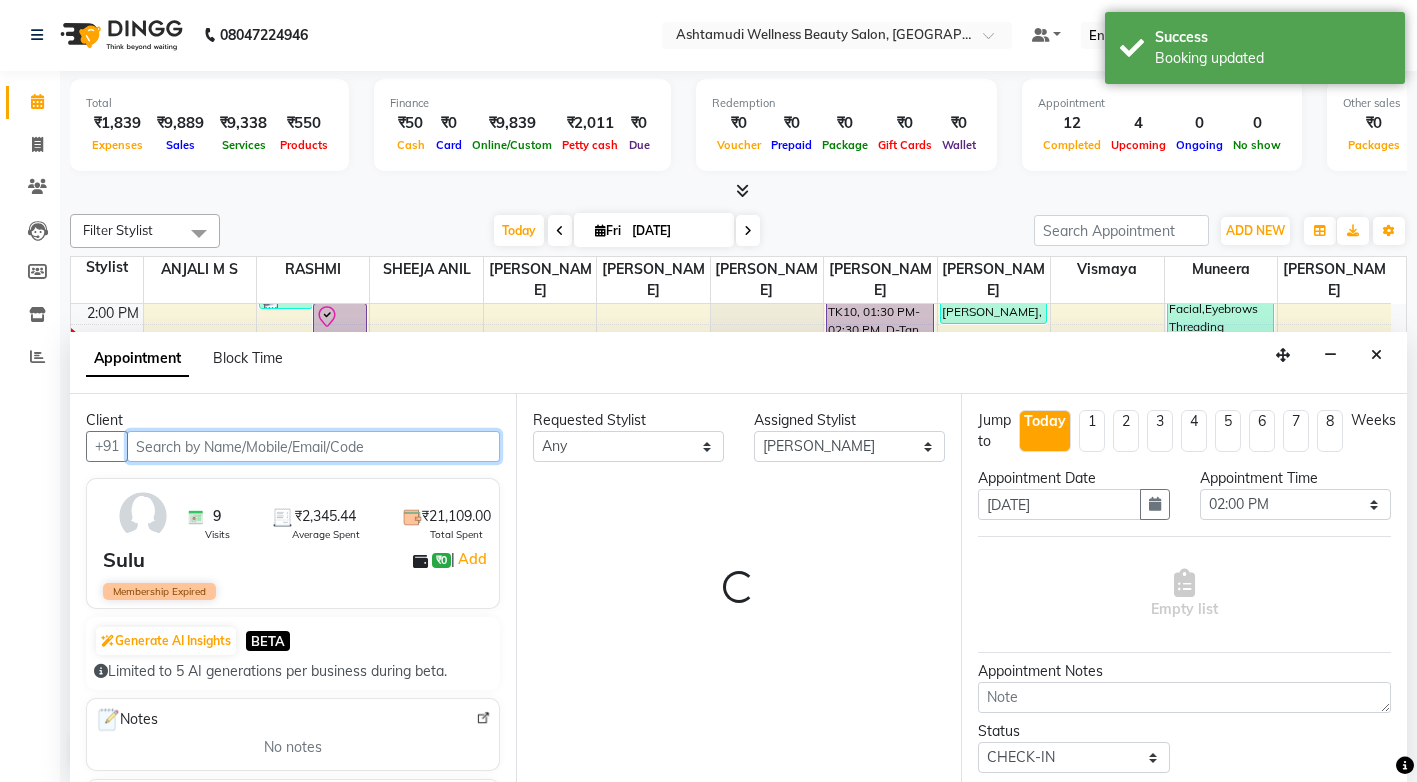 select on "2029" 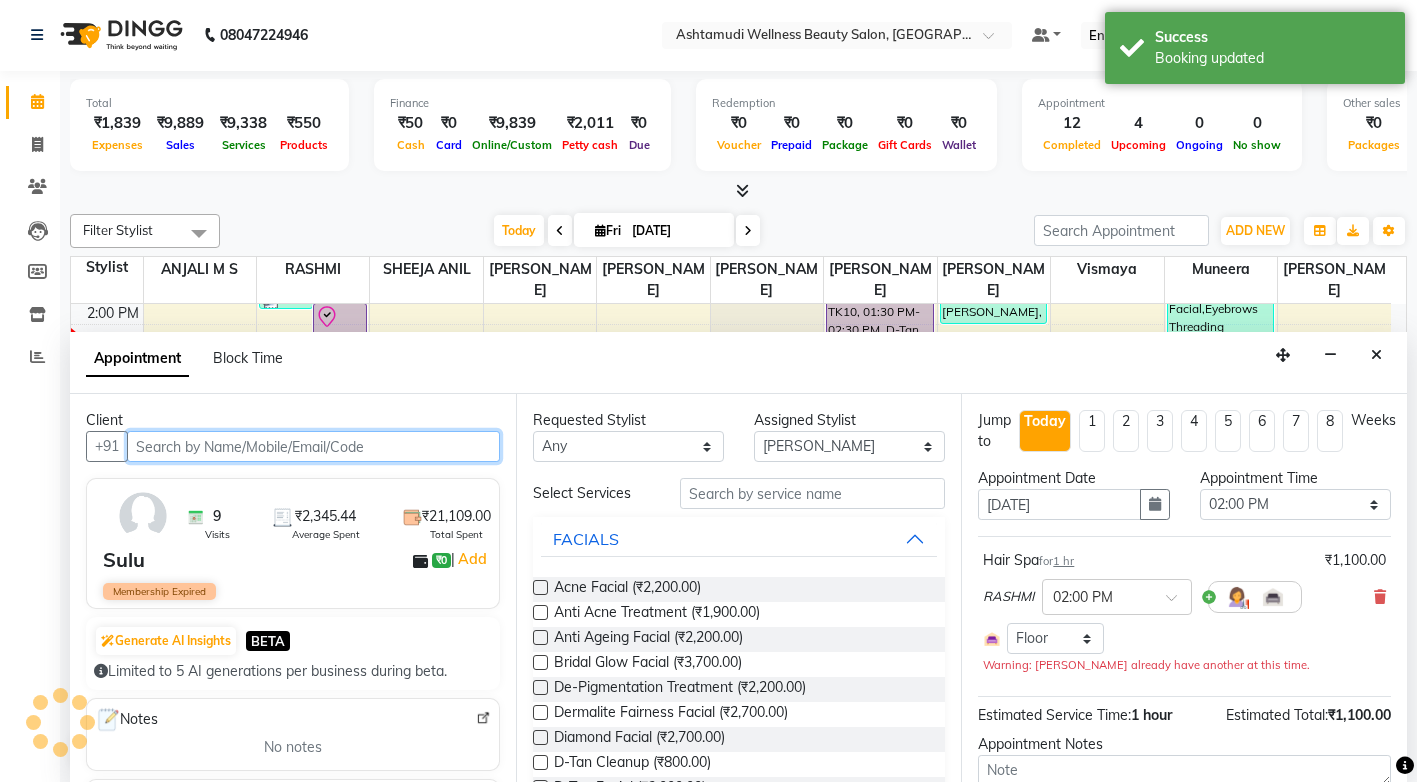 select on "2029" 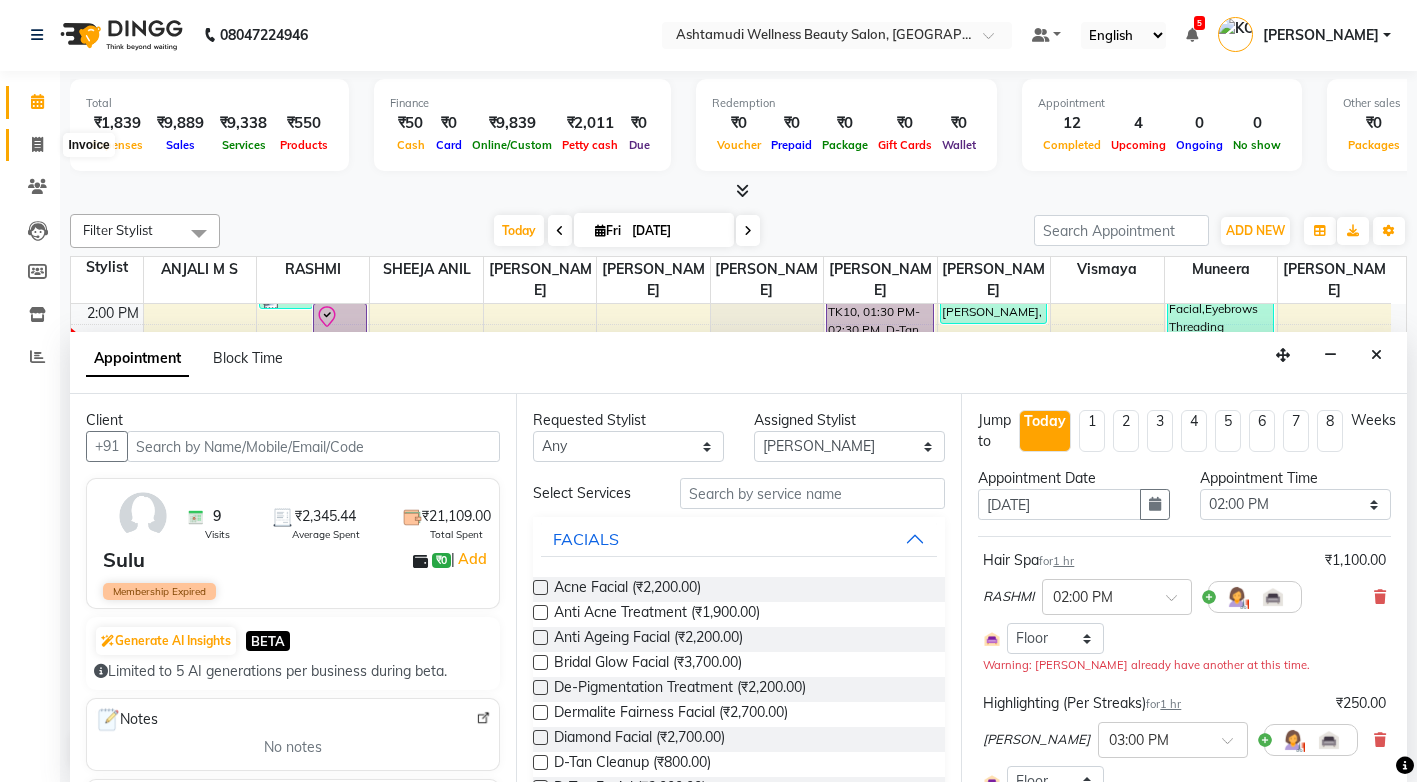 click 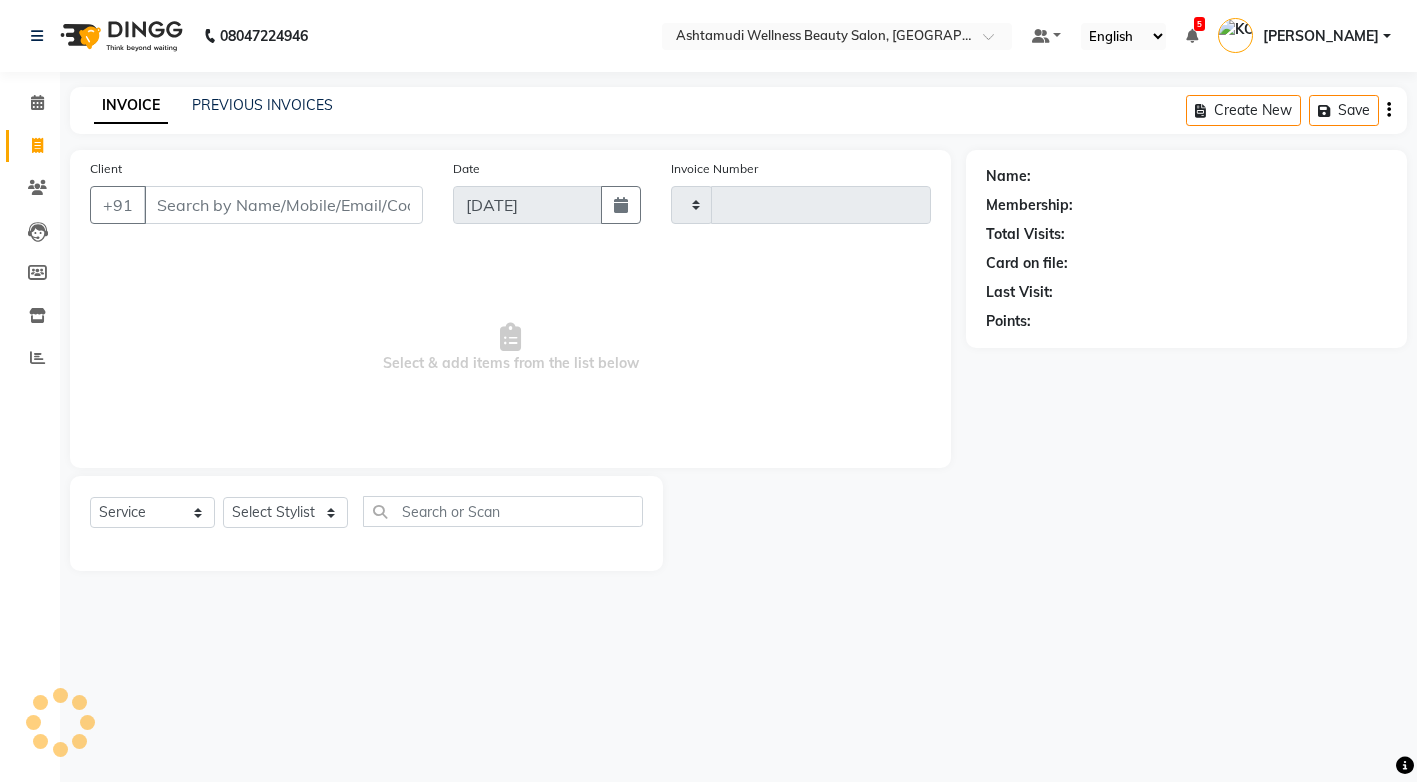 scroll, scrollTop: 0, scrollLeft: 0, axis: both 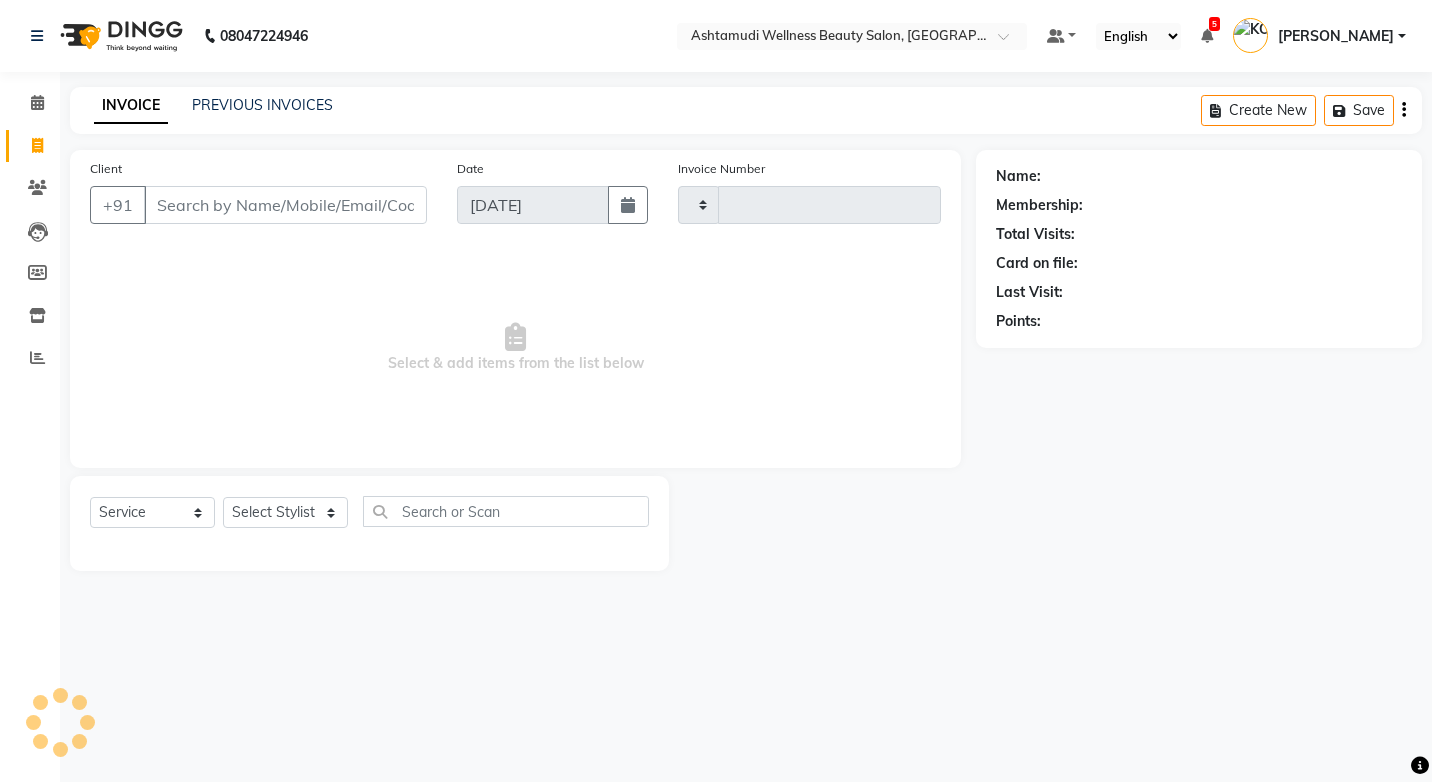 type on "2112" 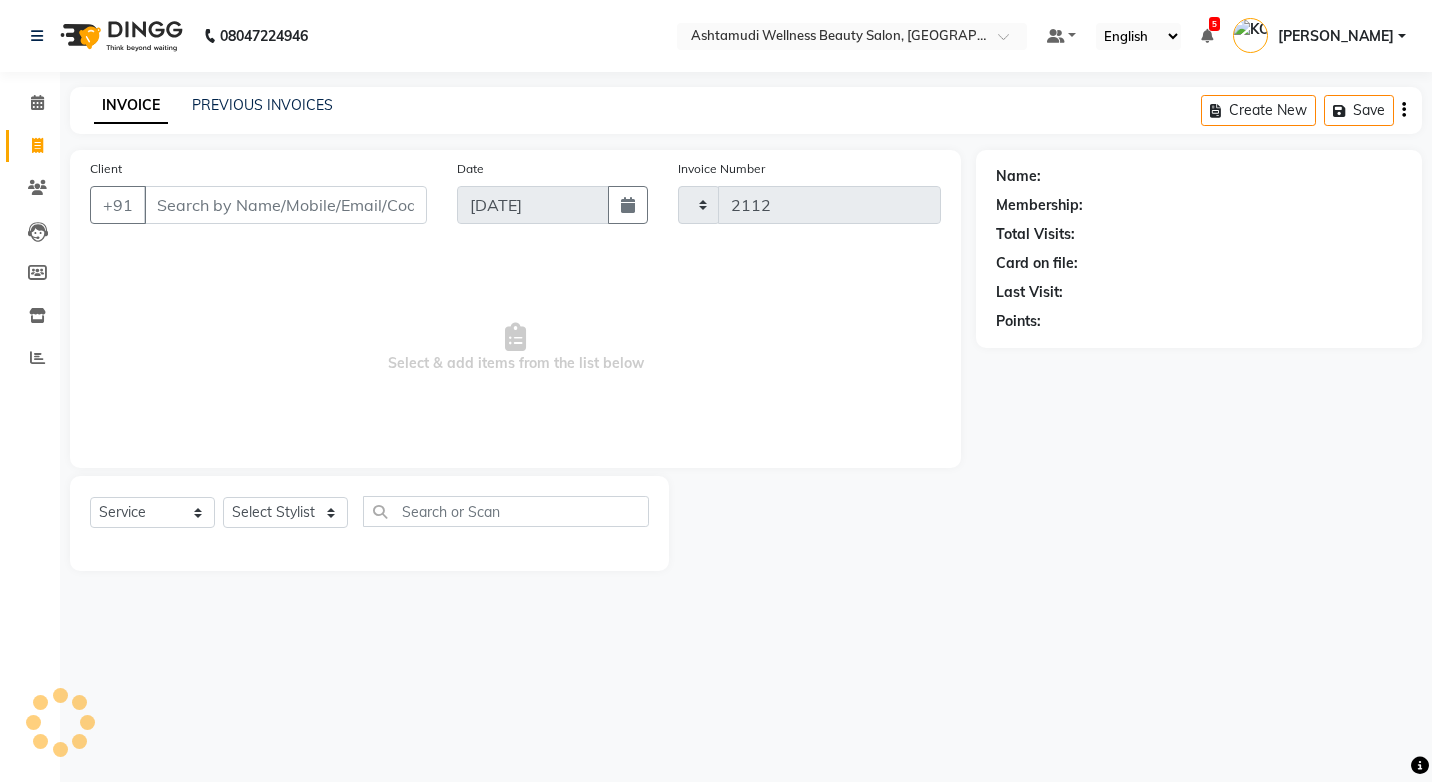 select on "4674" 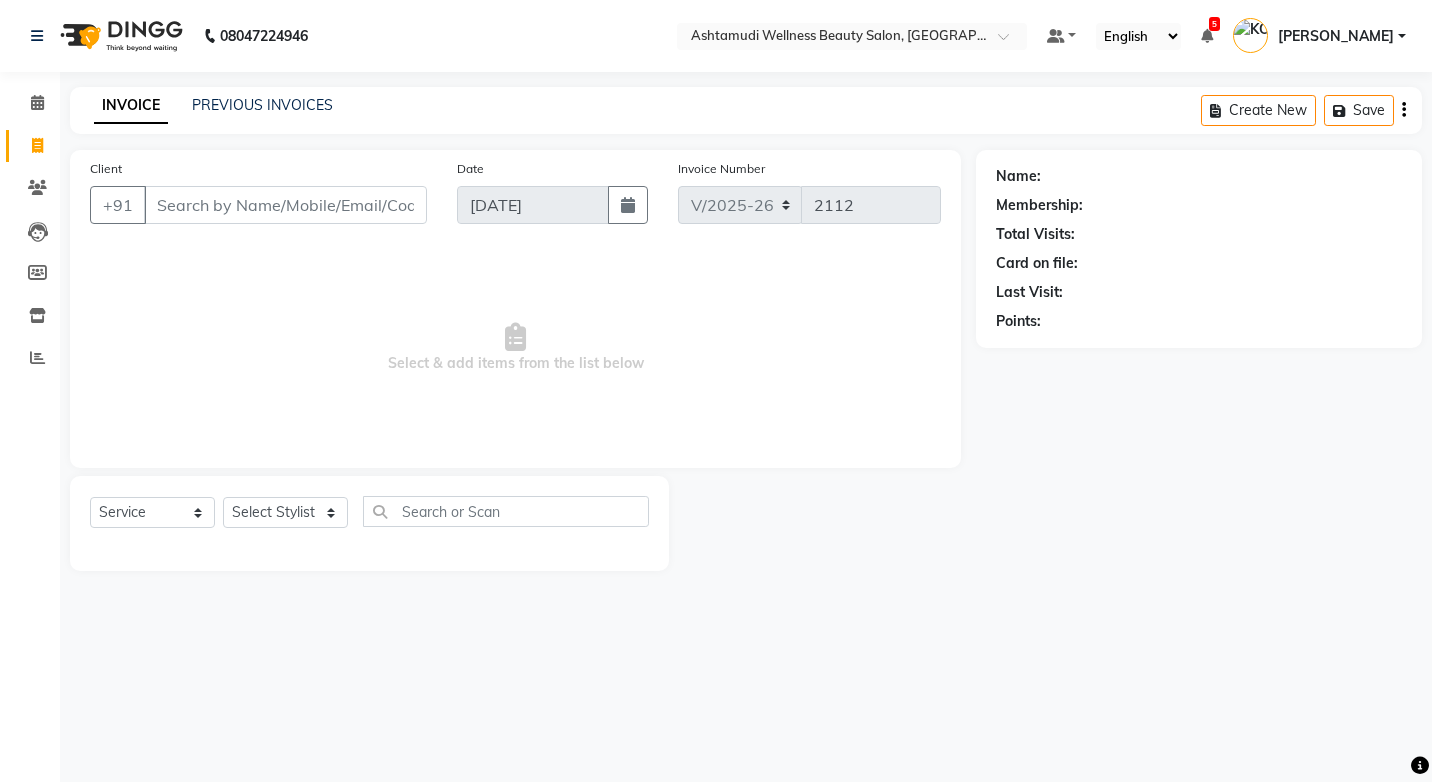 click on "Client" at bounding box center (285, 205) 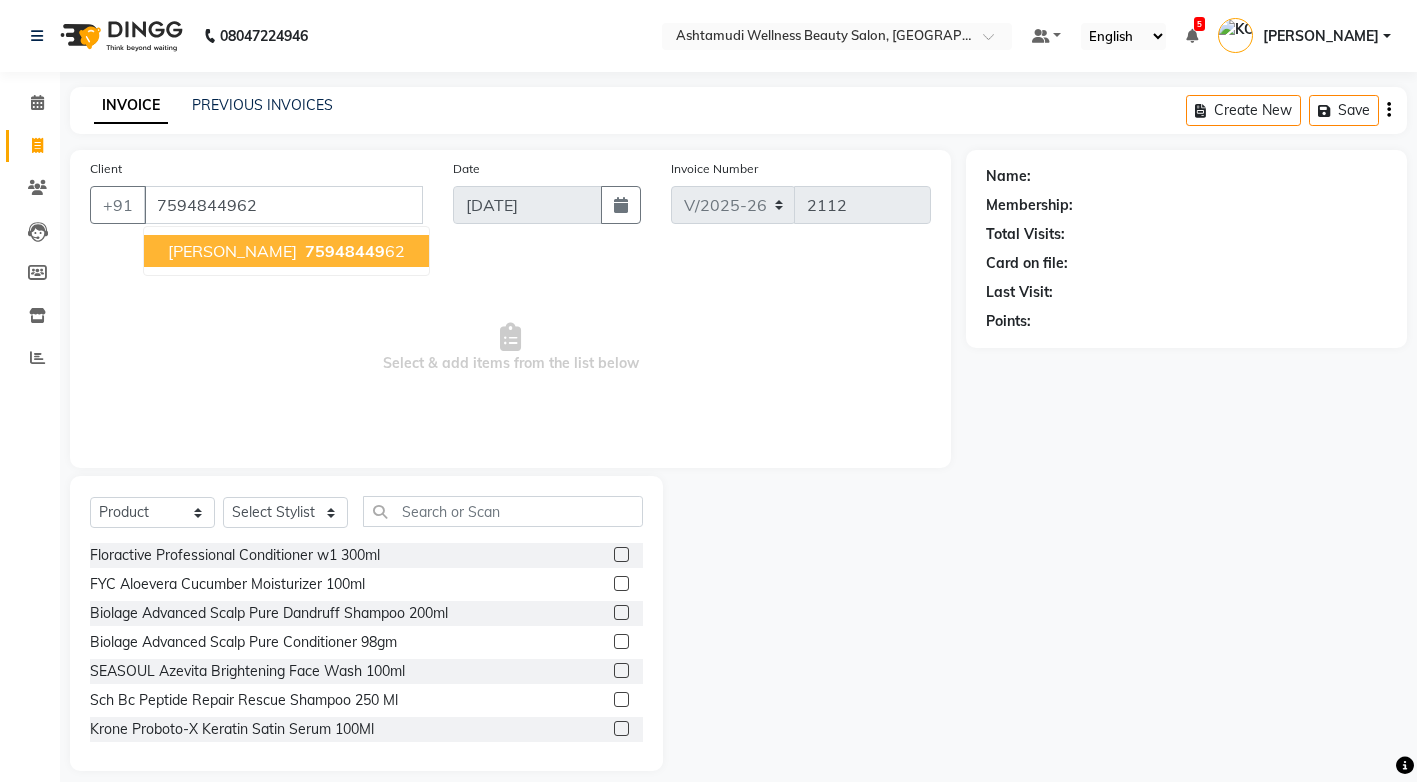type on "7594844962" 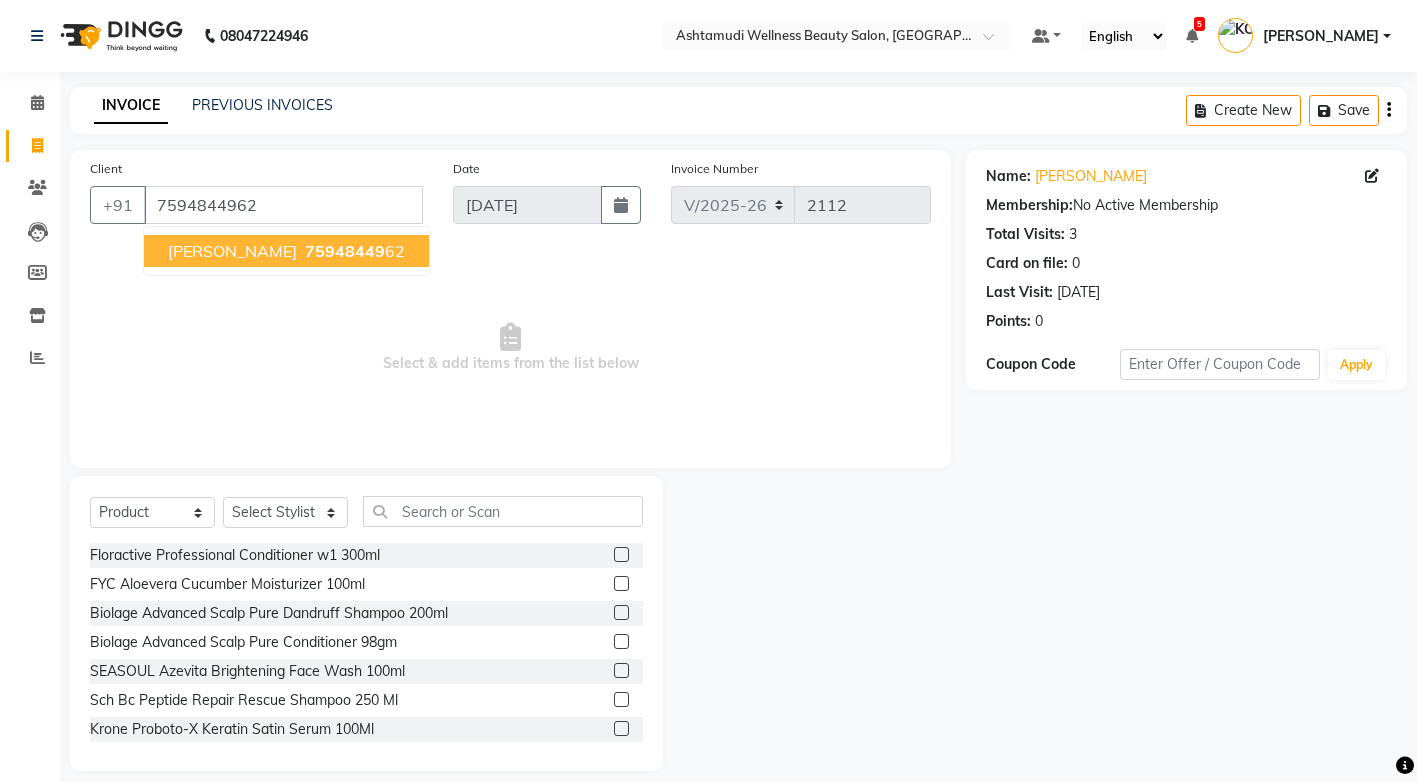 click on "75948449 62" at bounding box center [353, 251] 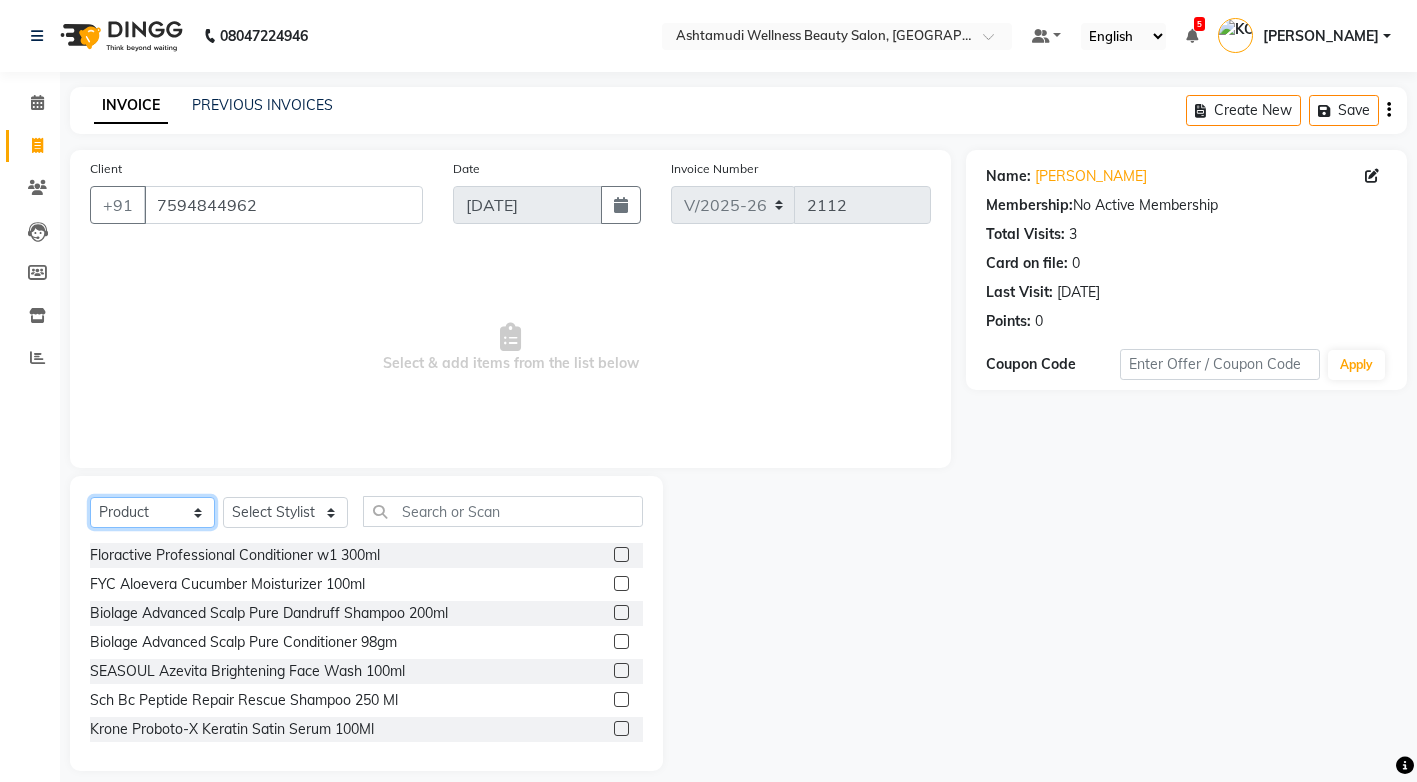 click on "Select  Service  Product  Membership  Package Voucher Prepaid Gift Card" 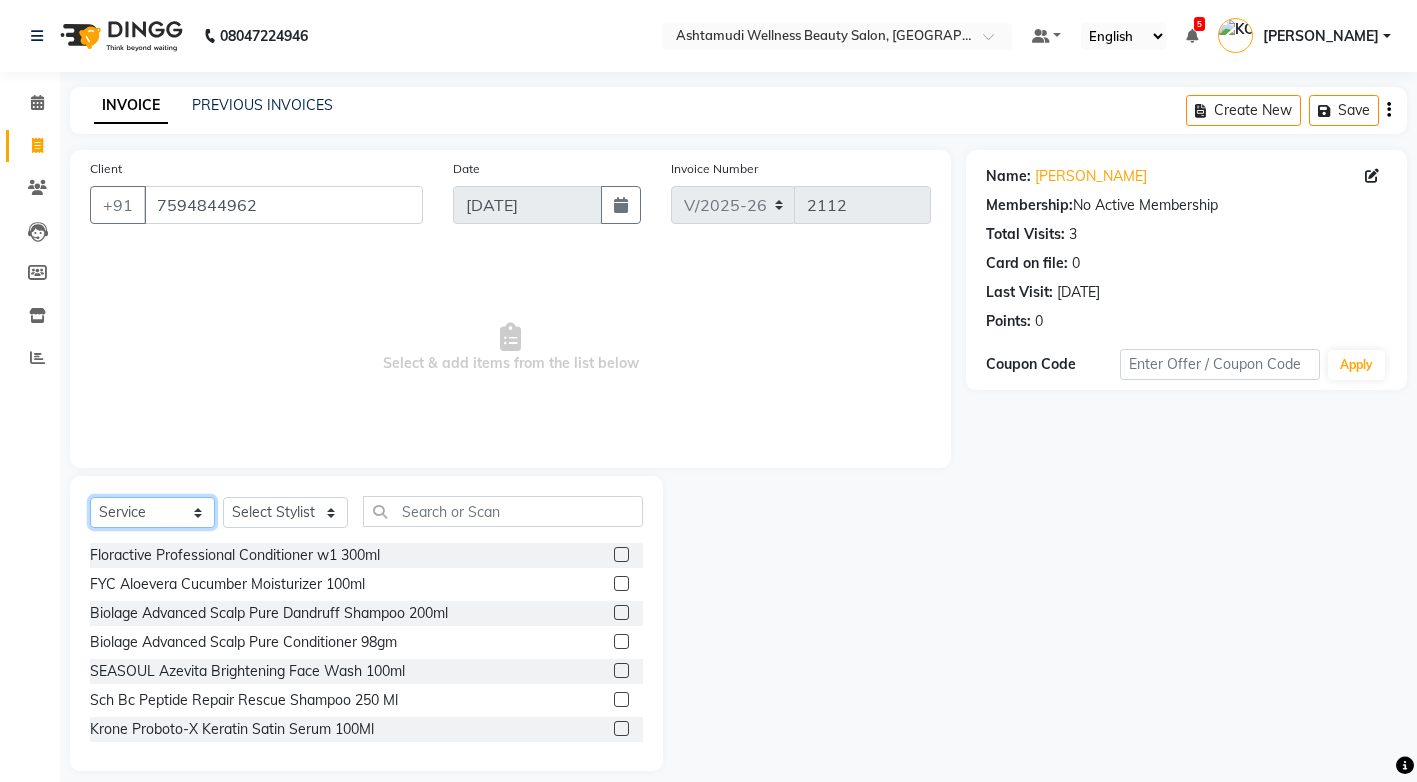 click on "Select  Service  Product  Membership  Package Voucher Prepaid Gift Card" 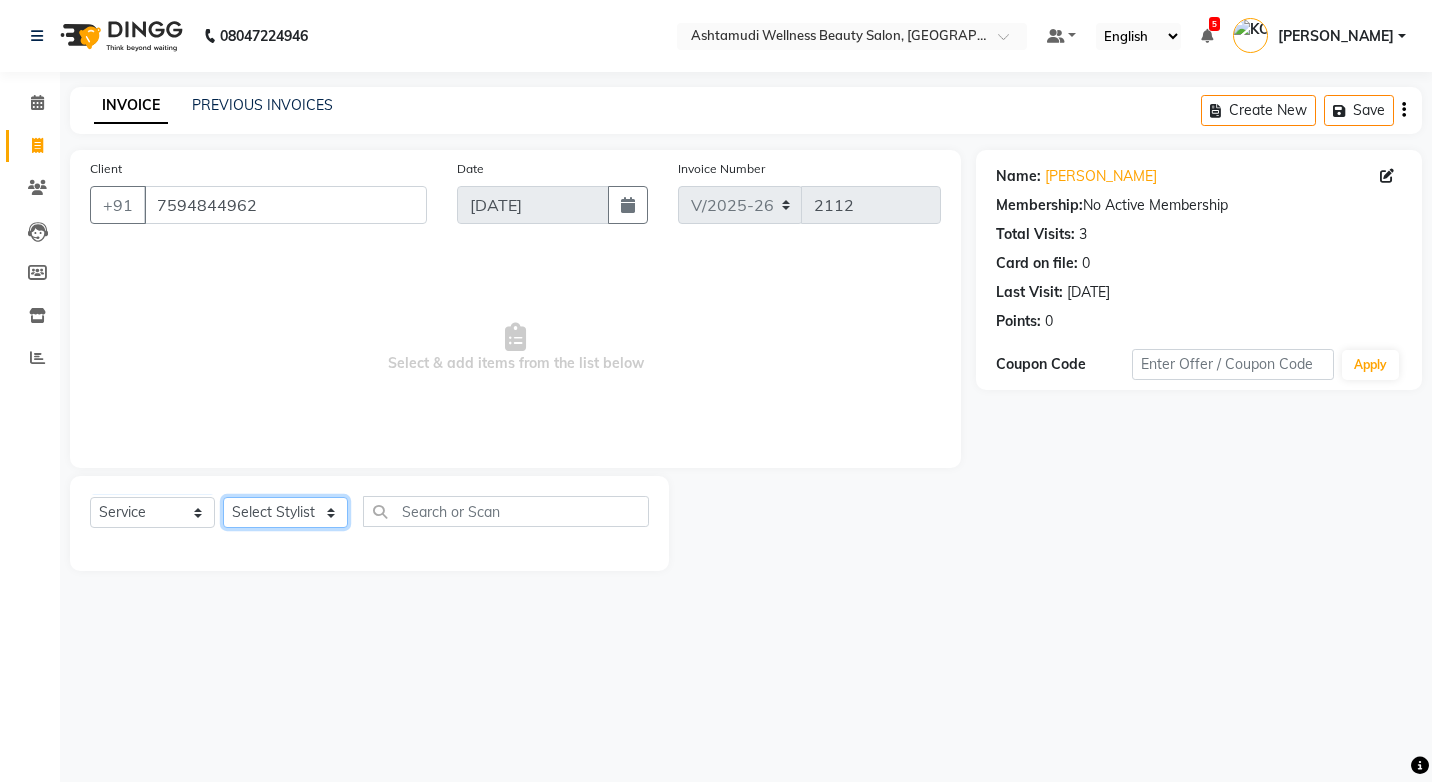 click on "Select Stylist ANJALI M S [PERSON_NAME] KOTTIYAM ASHTAMUDI [PERSON_NAME] [PERSON_NAME] [PERSON_NAME] [PERSON_NAME]  Sona [PERSON_NAME] [PERSON_NAME] [PERSON_NAME]" 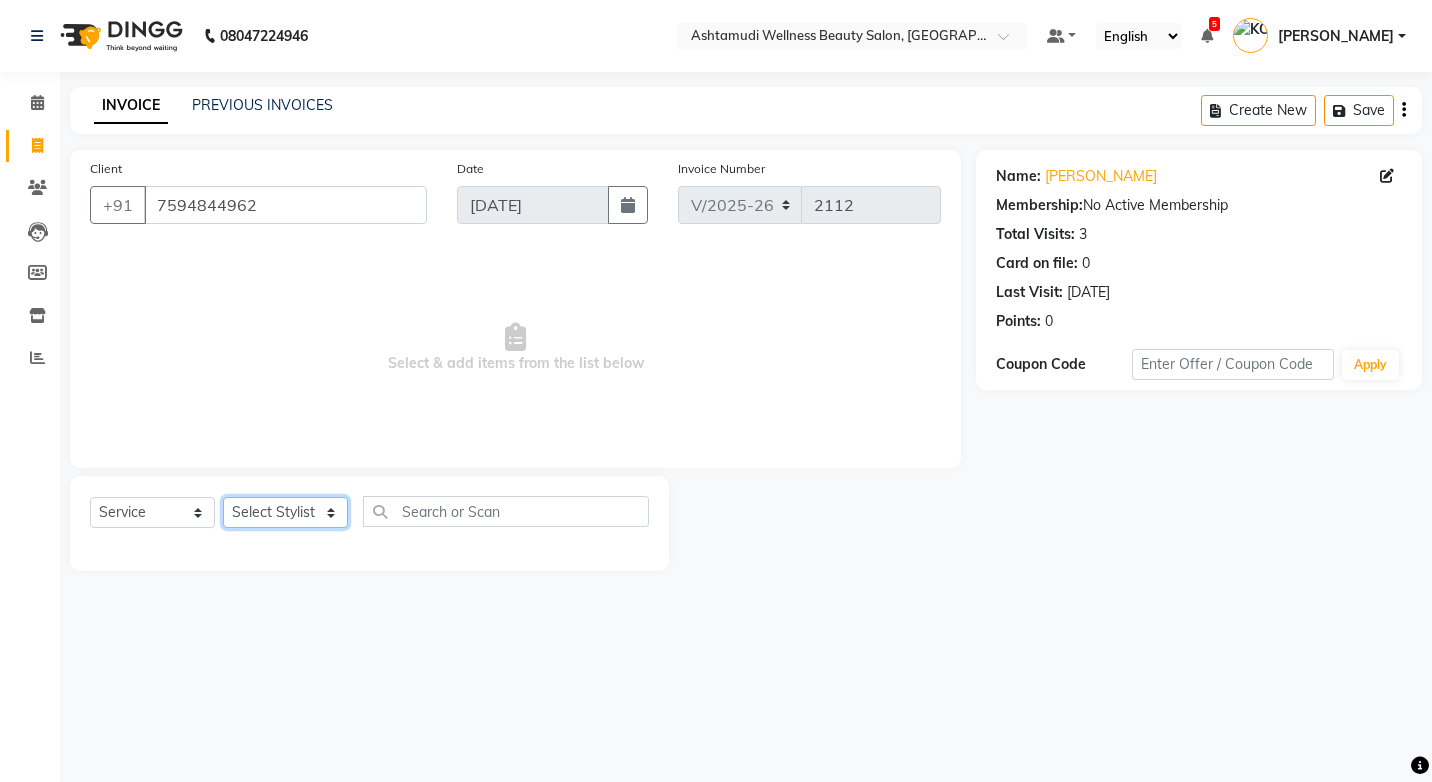 select on "67522" 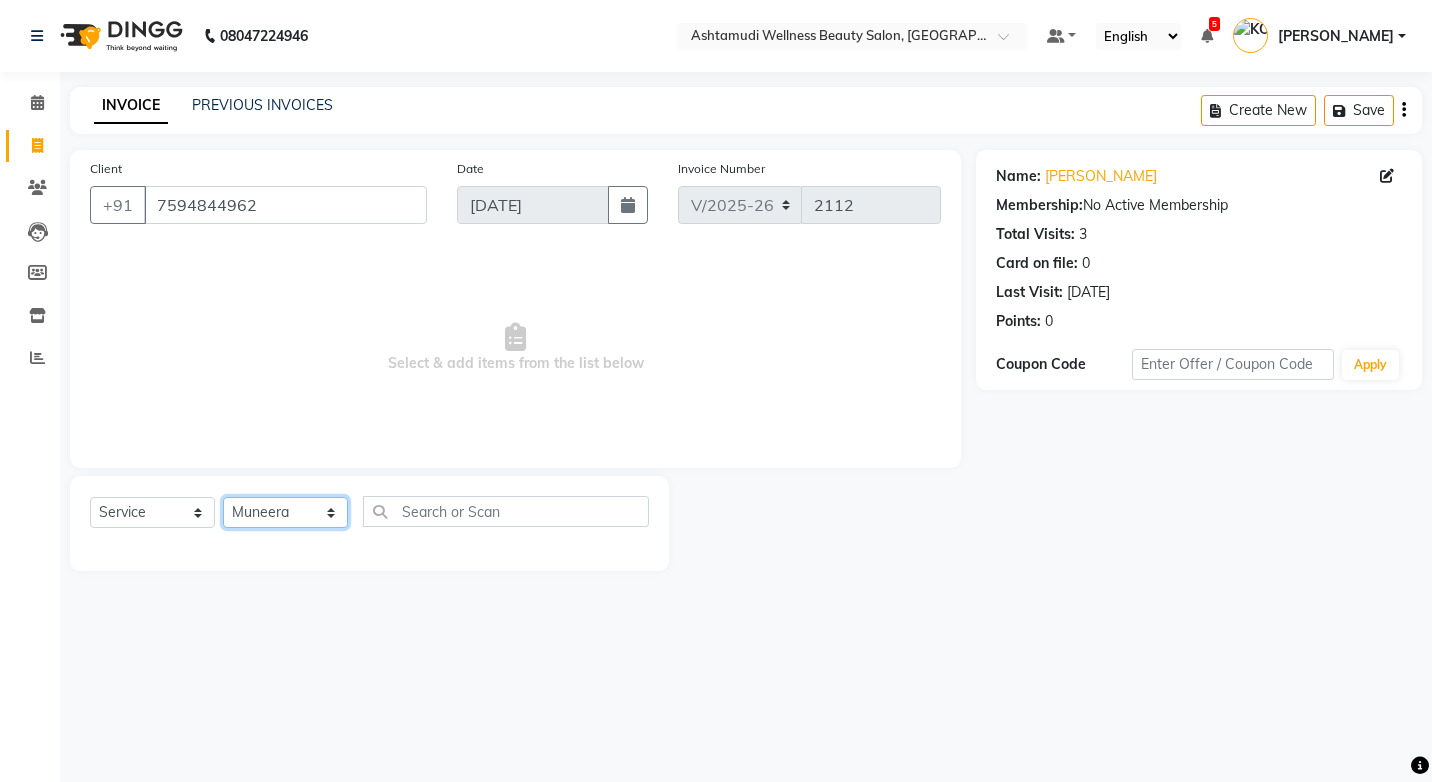 click on "Select Stylist ANJALI M S [PERSON_NAME] KOTTIYAM ASHTAMUDI [PERSON_NAME] [PERSON_NAME] [PERSON_NAME] [PERSON_NAME]  Sona [PERSON_NAME] [PERSON_NAME] [PERSON_NAME]" 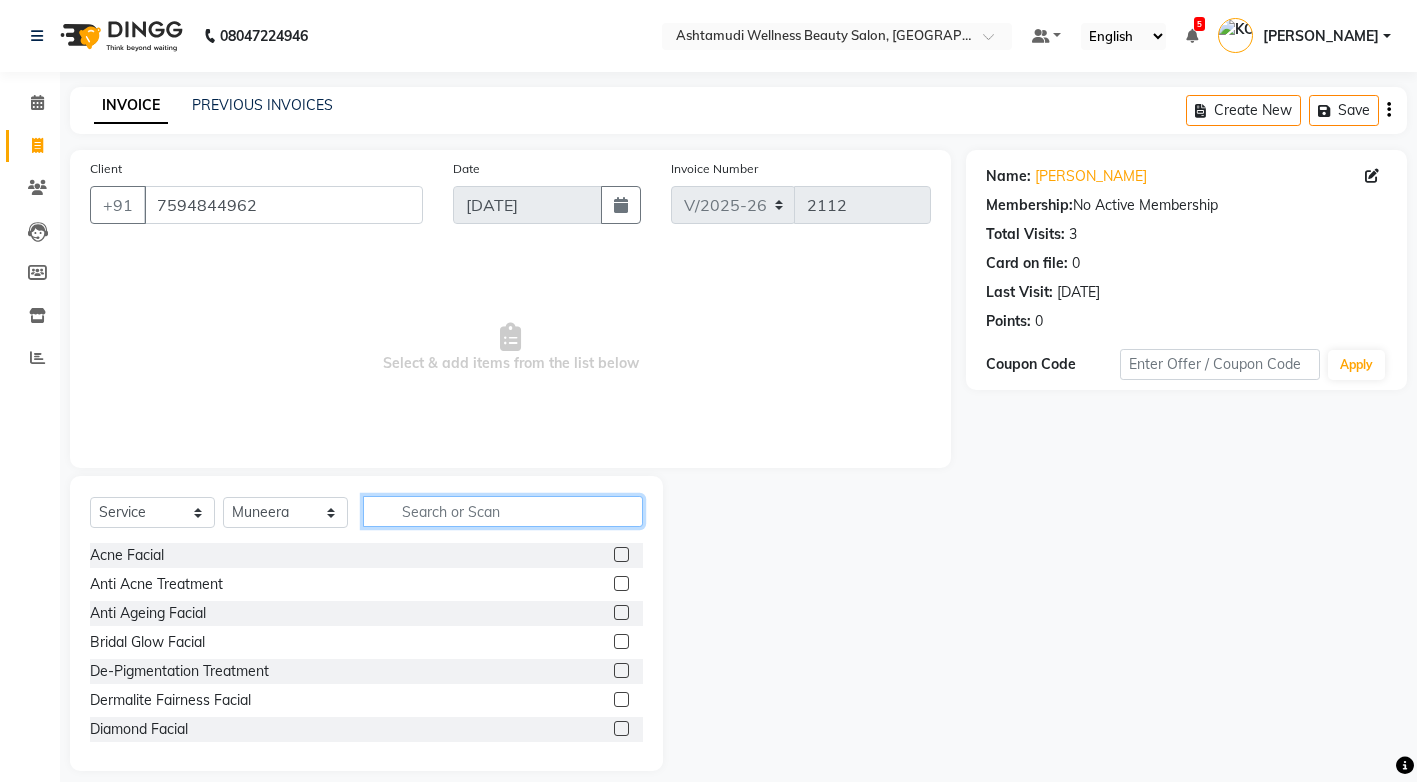click 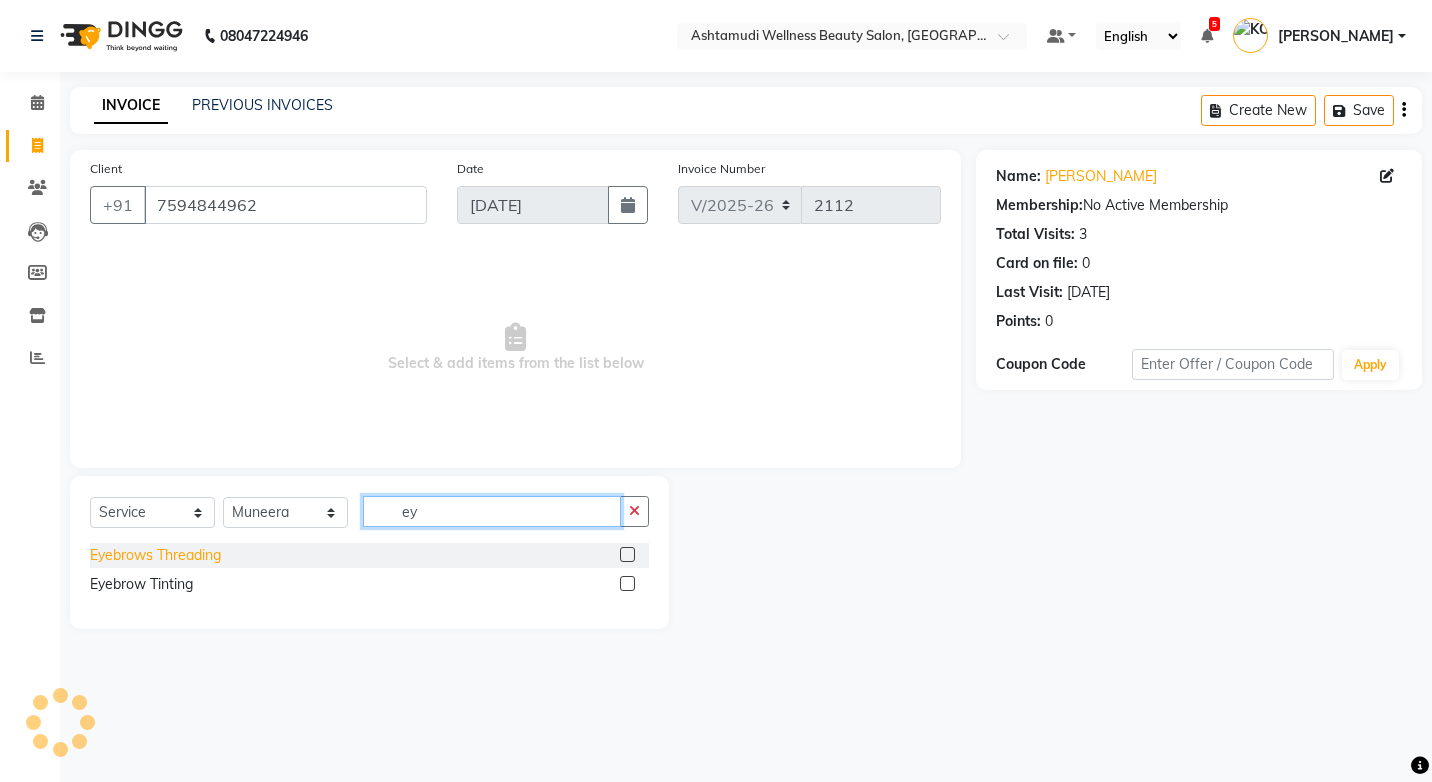 type on "ey" 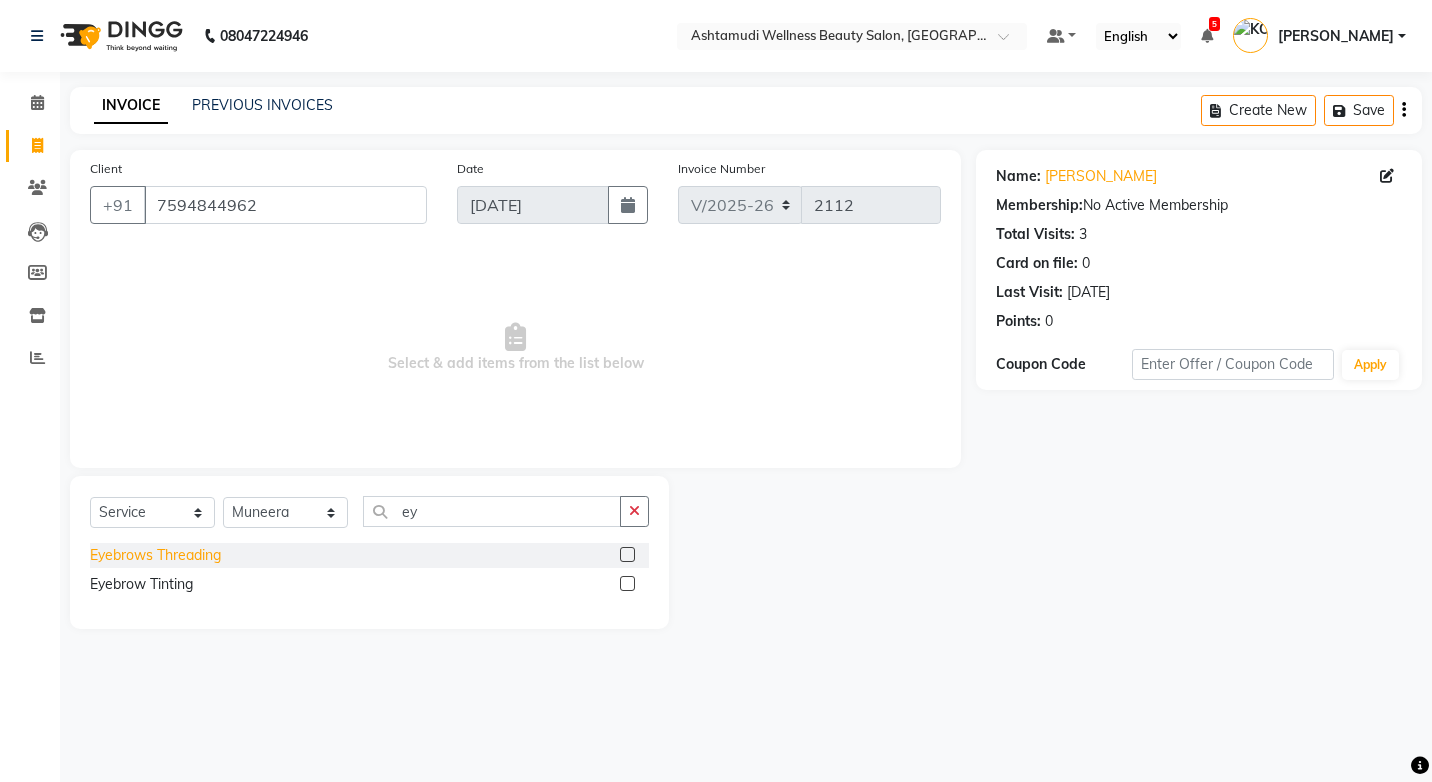 click on "Eyebrows Threading" 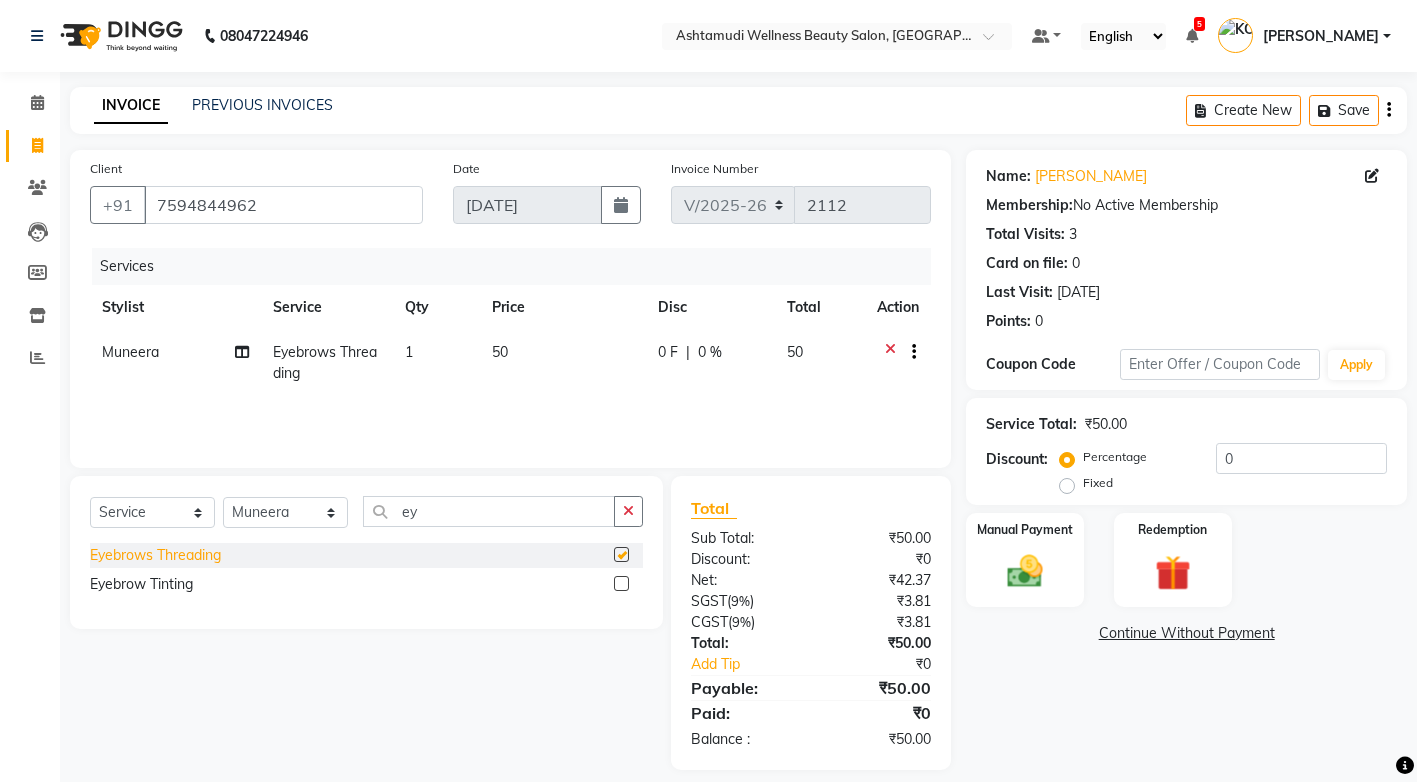 checkbox on "false" 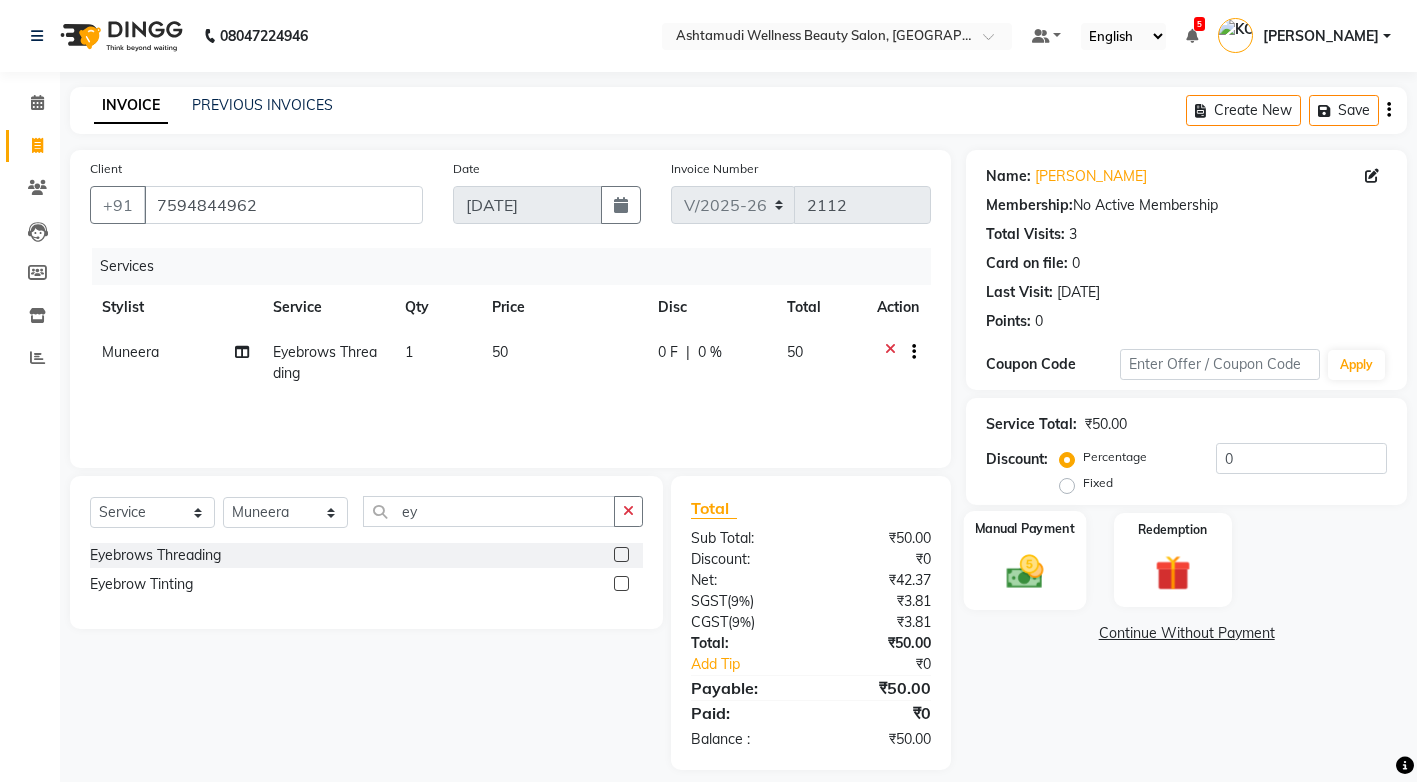 click 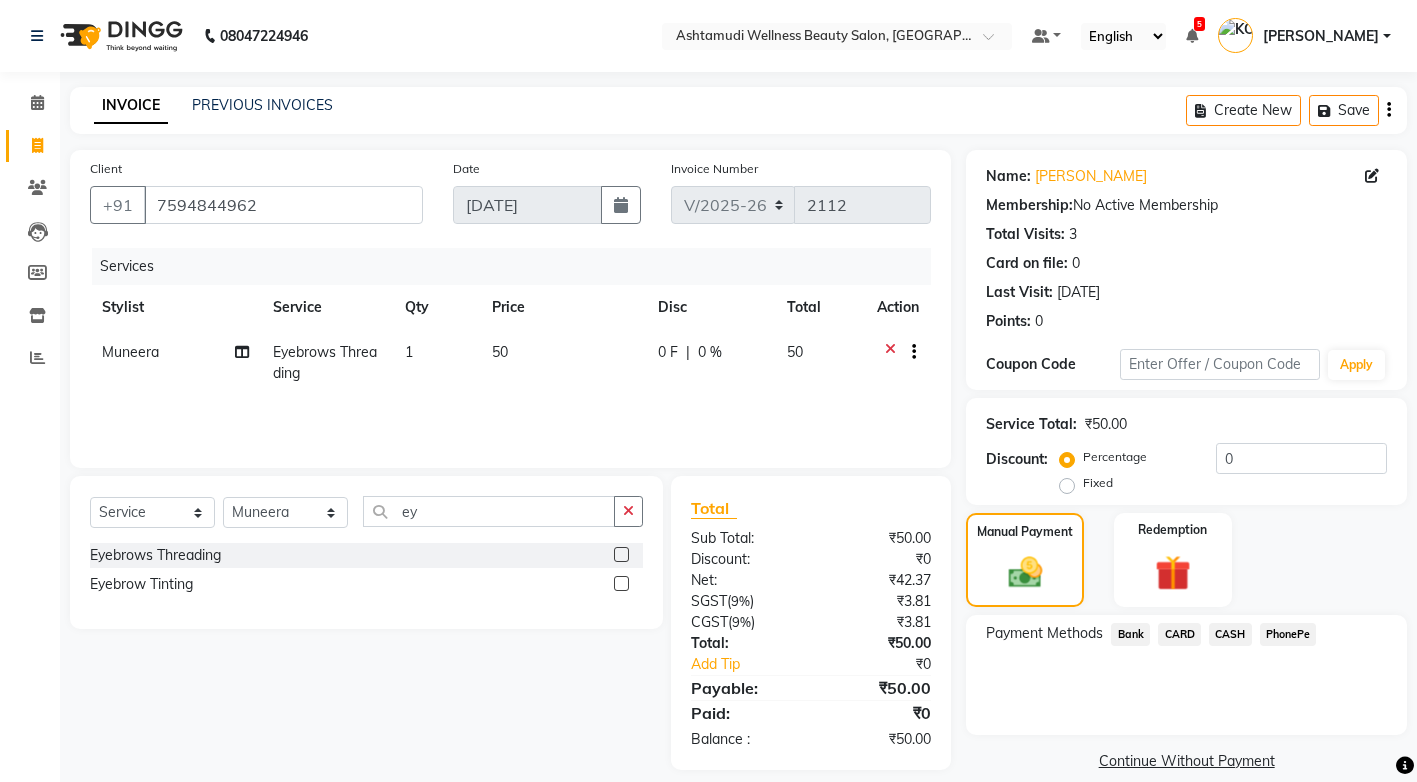 click on "CASH" 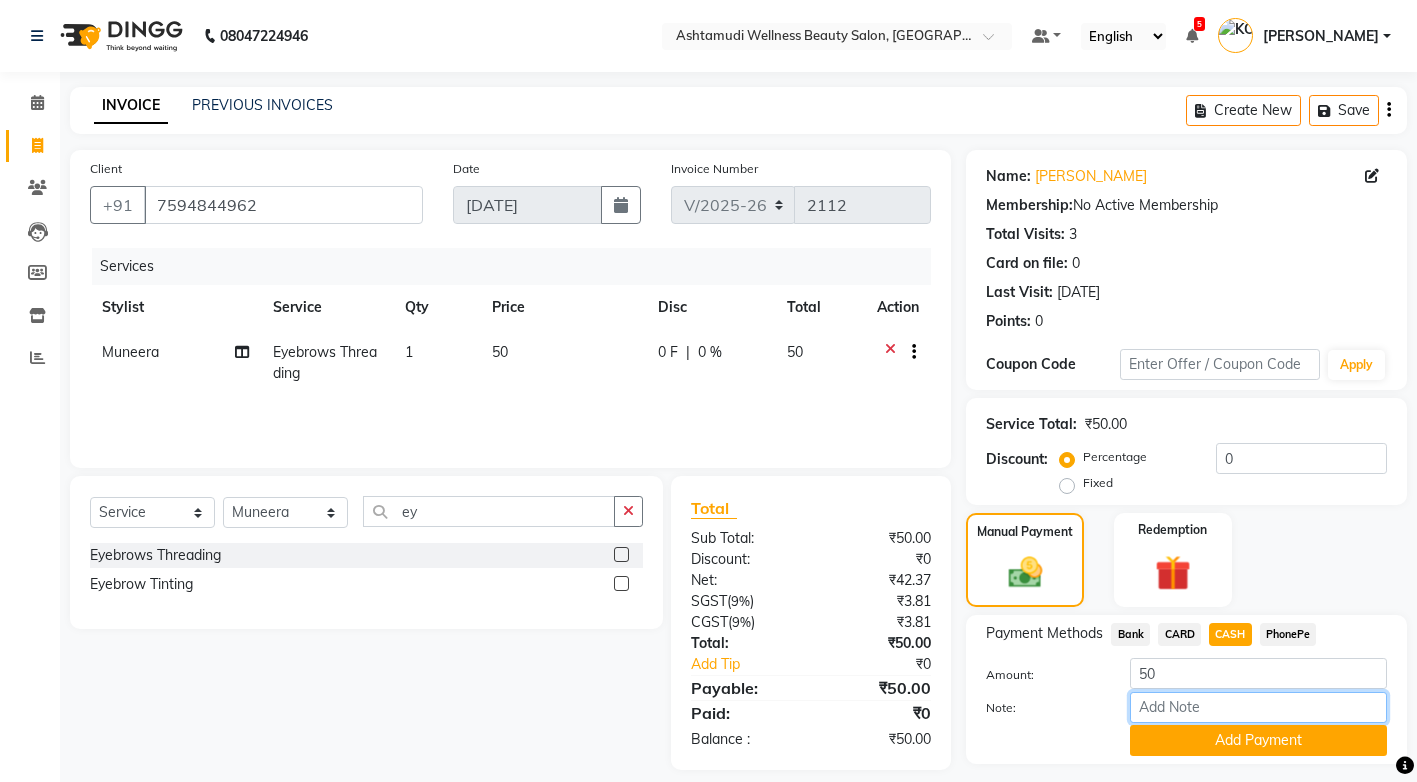 click on "Note:" at bounding box center [1258, 707] 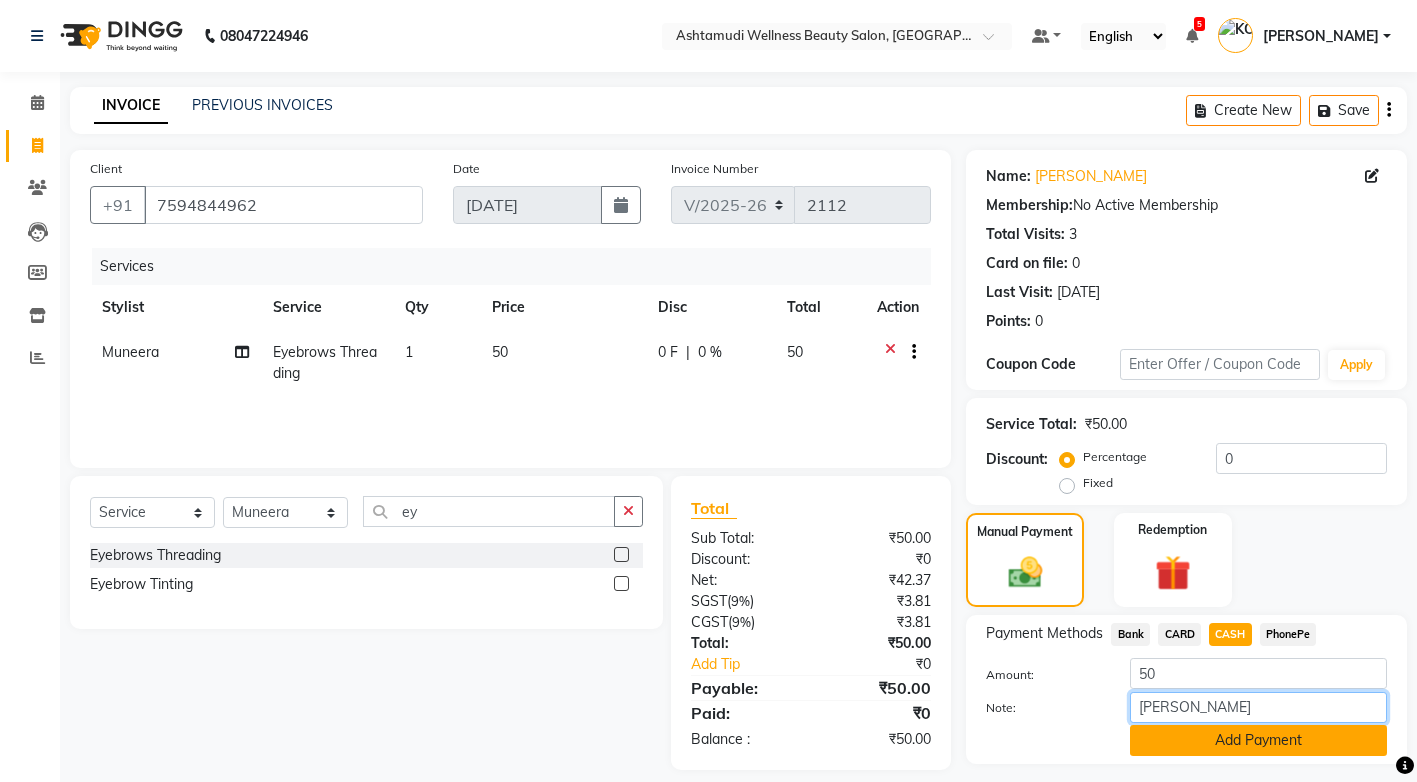 scroll, scrollTop: 53, scrollLeft: 0, axis: vertical 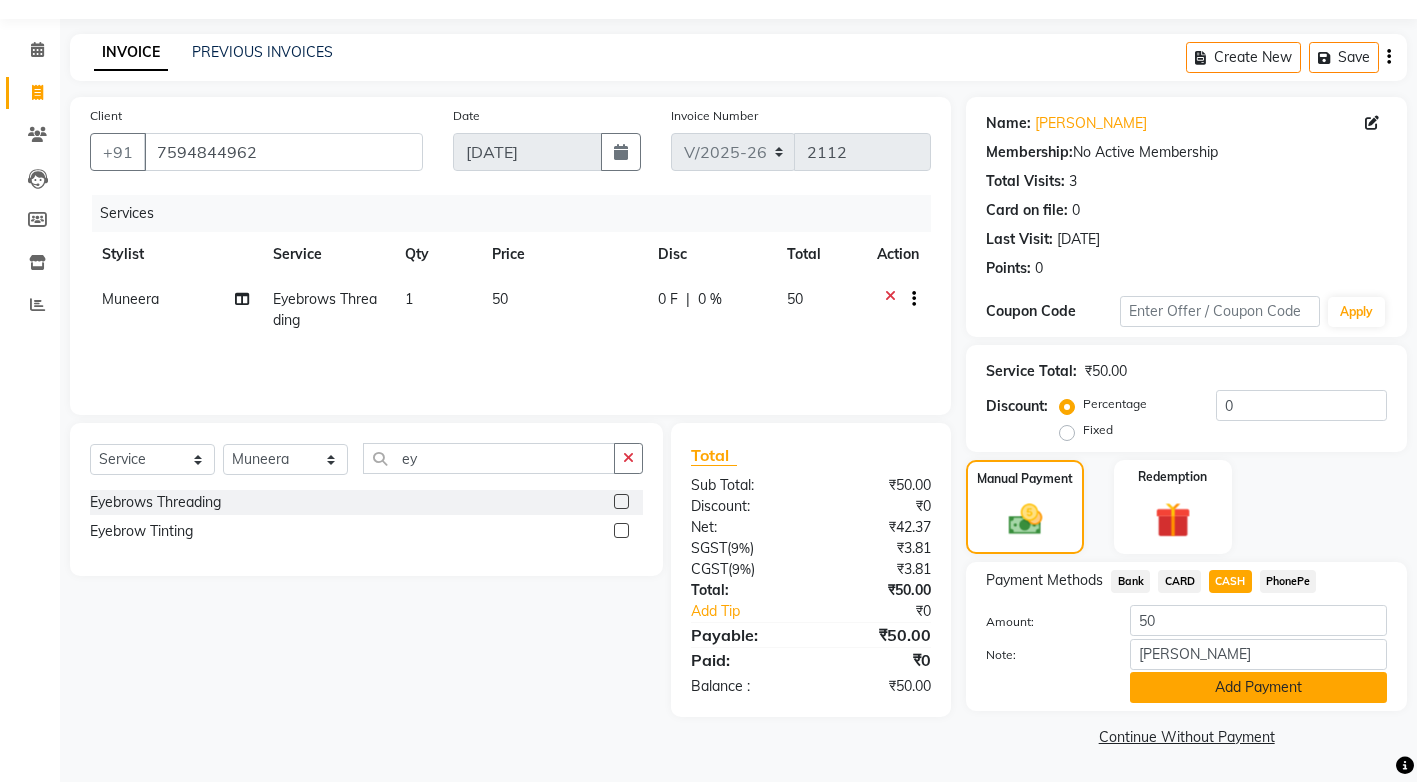 click on "Add Payment" 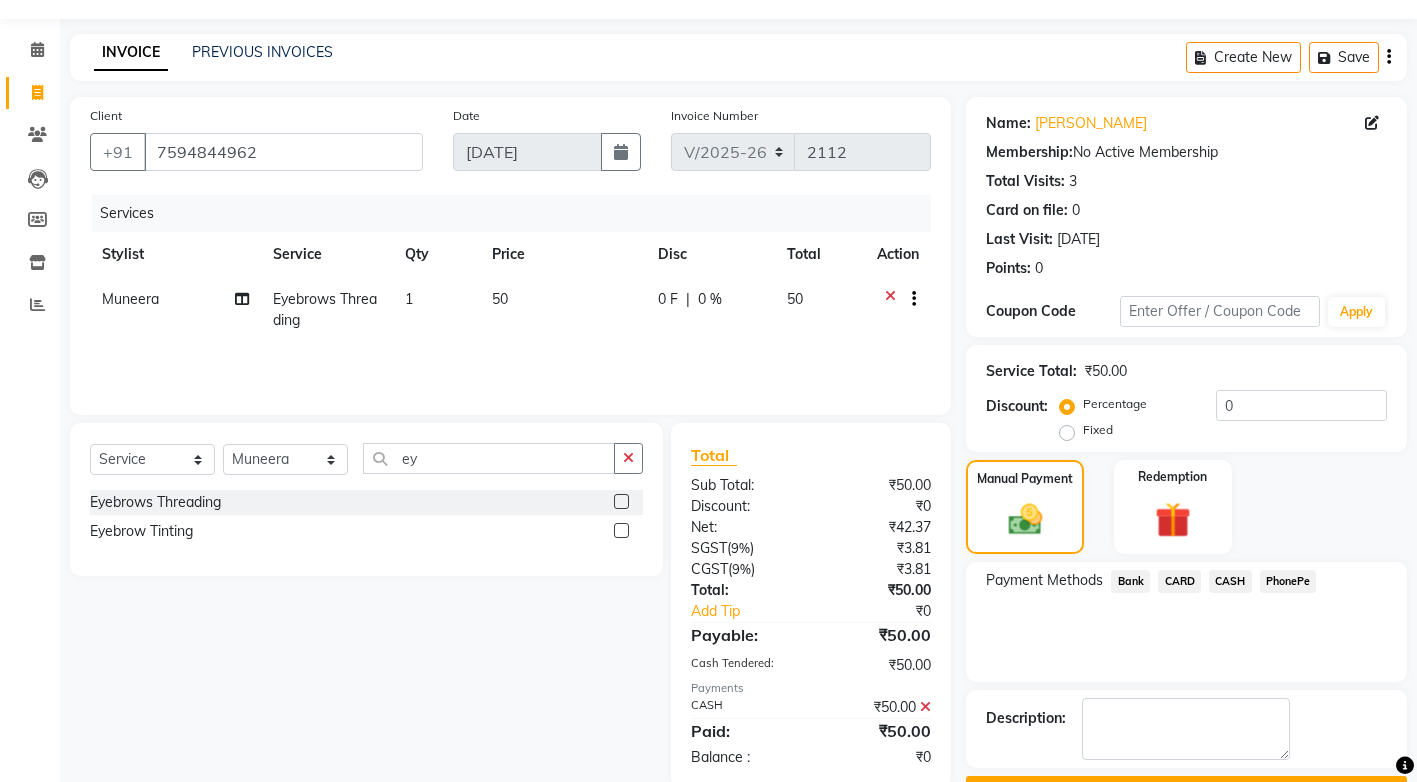scroll, scrollTop: 108, scrollLeft: 0, axis: vertical 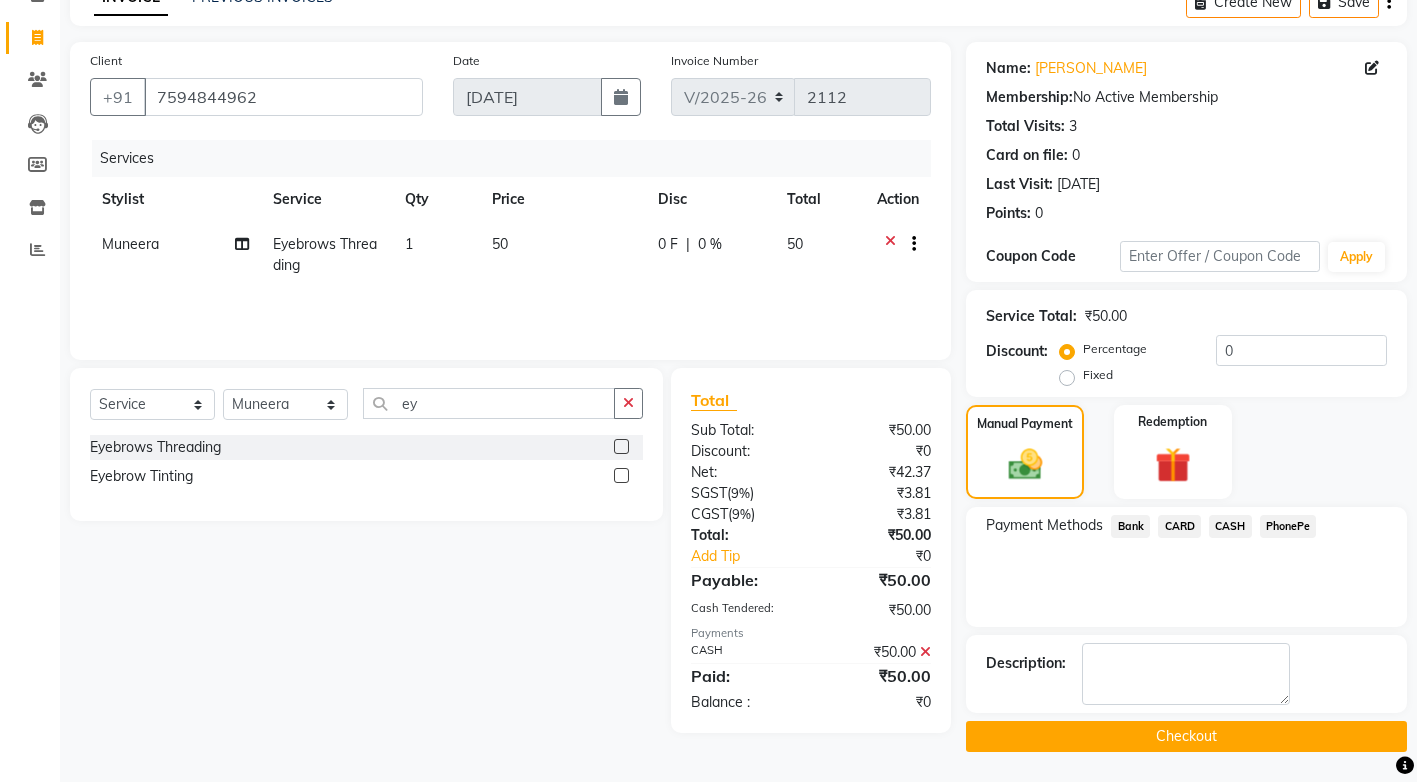 click on "Checkout" 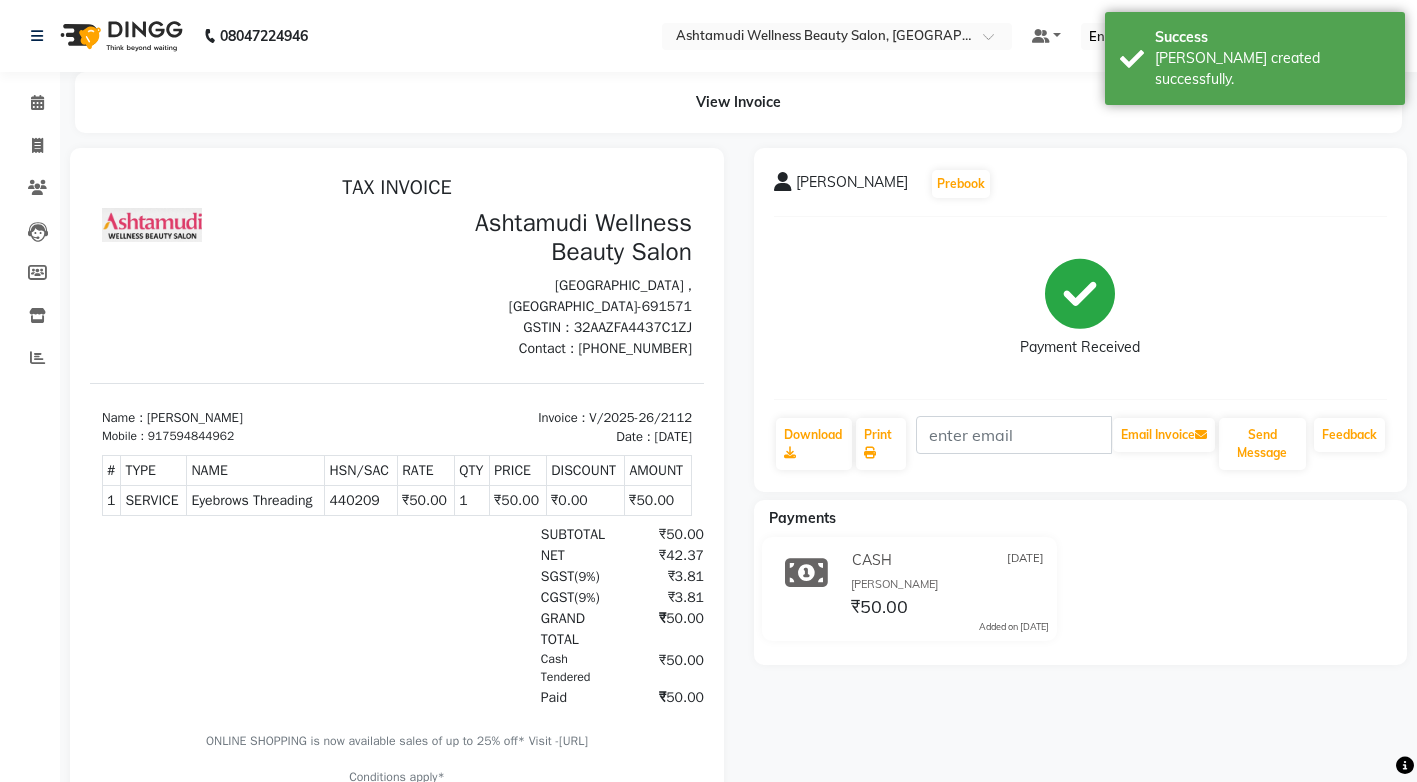 scroll, scrollTop: 0, scrollLeft: 0, axis: both 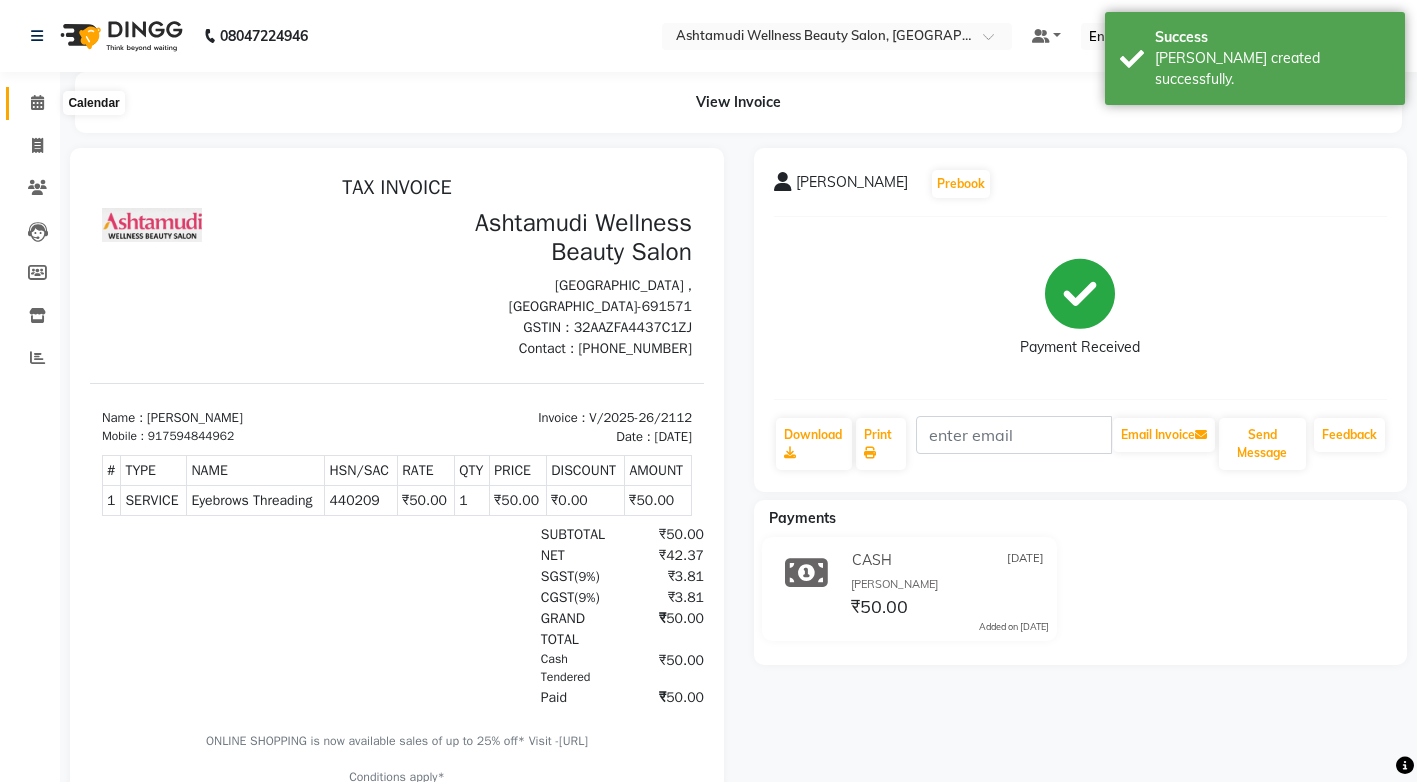 click 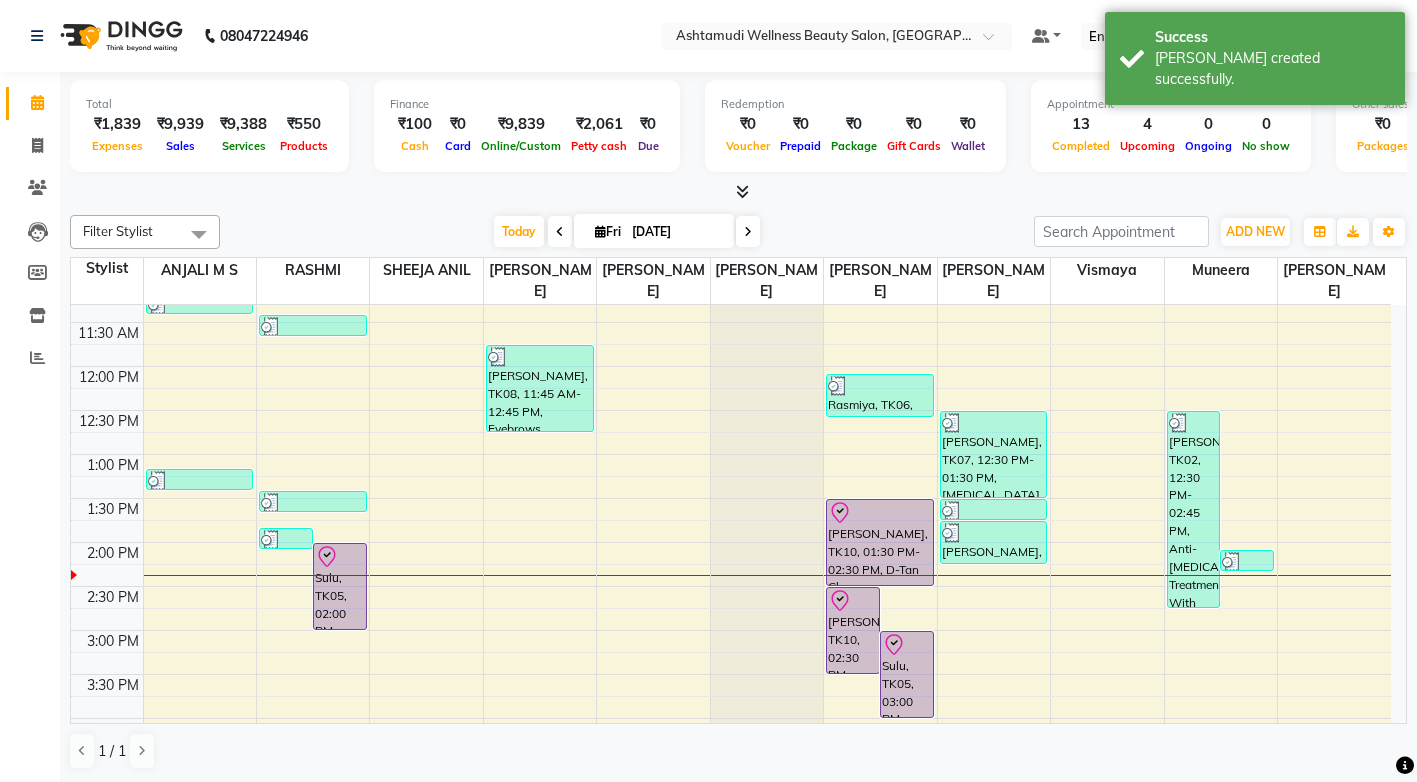 scroll, scrollTop: 300, scrollLeft: 0, axis: vertical 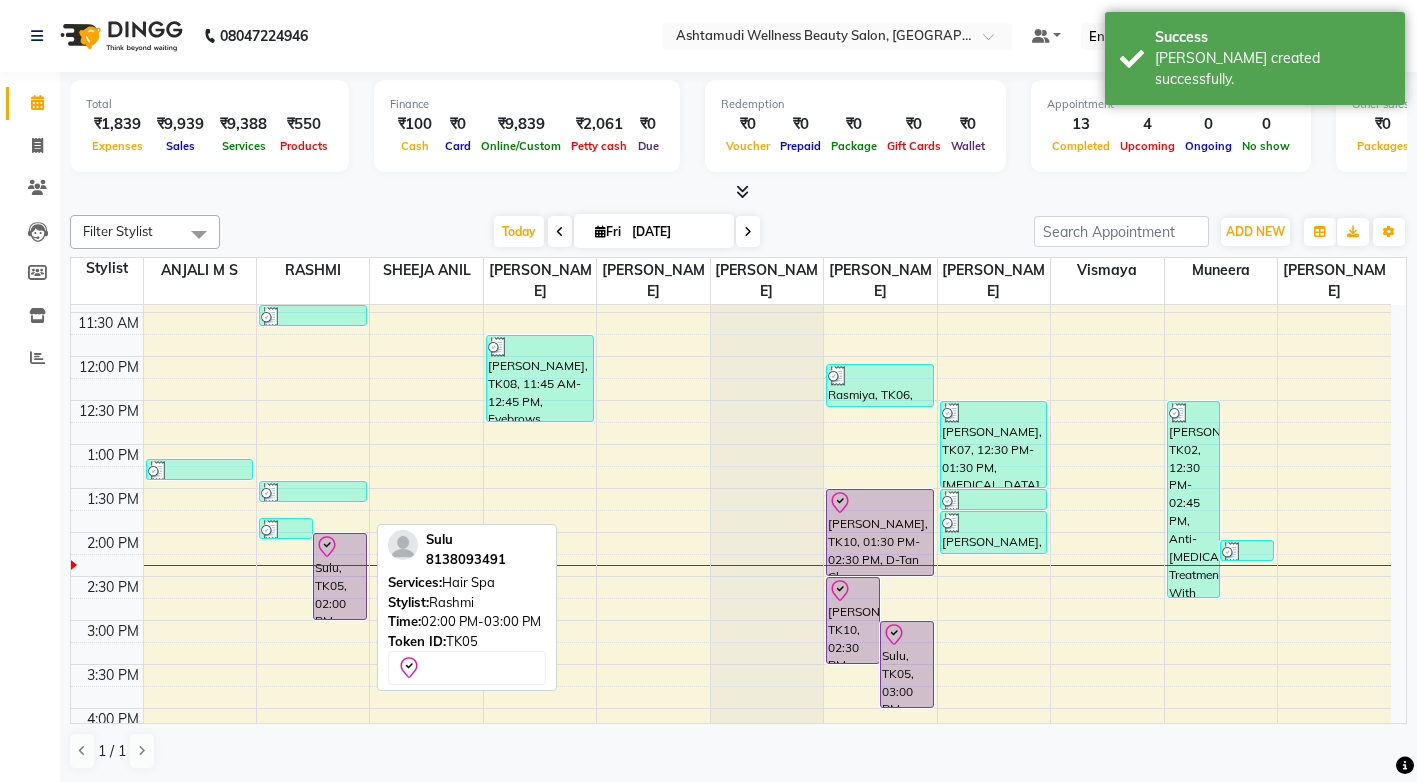 click on "Sulu, TK05, 02:00 PM-03:00 PM, Hair Spa" at bounding box center (340, 576) 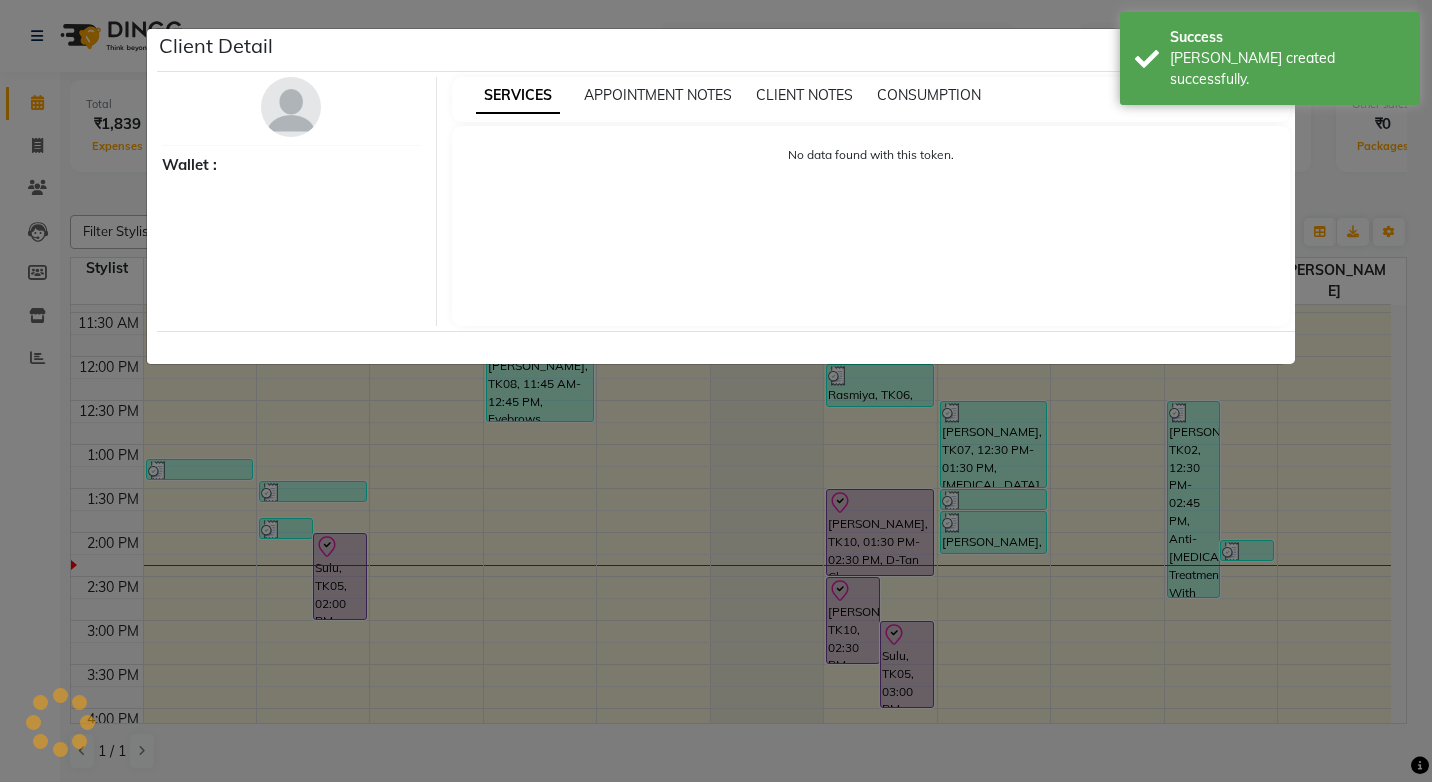select on "8" 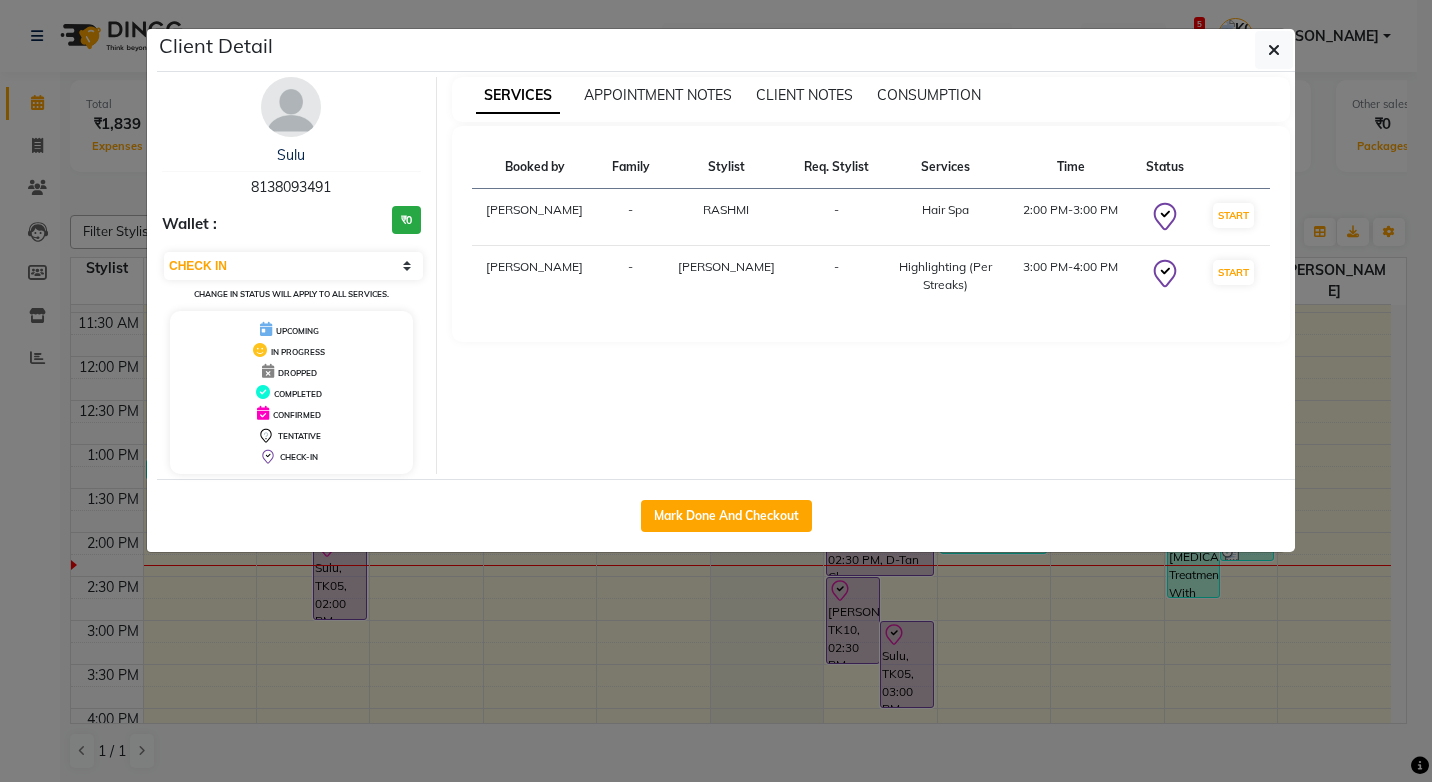 click on "Client Detail  Sulu    8138093491 Wallet : ₹0 Select IN SERVICE CONFIRMED TENTATIVE CHECK IN MARK DONE DROPPED UPCOMING Change in status will apply to all services. UPCOMING IN PROGRESS DROPPED COMPLETED CONFIRMED TENTATIVE CHECK-IN SERVICES APPOINTMENT NOTES CLIENT NOTES CONSUMPTION Booked by Family Stylist Req. Stylist Services Time Status  KOTTIYAM ASHTAMUDI  - RASHMI -  Hair Spa   2:00 PM-3:00 PM   START   KOTTIYAM ASHTAMUDI  - KOTTIYAM ASHTAMUDI -  Highlighting (Per Streaks)   3:00 PM-4:00 PM   START   Mark Done And Checkout" 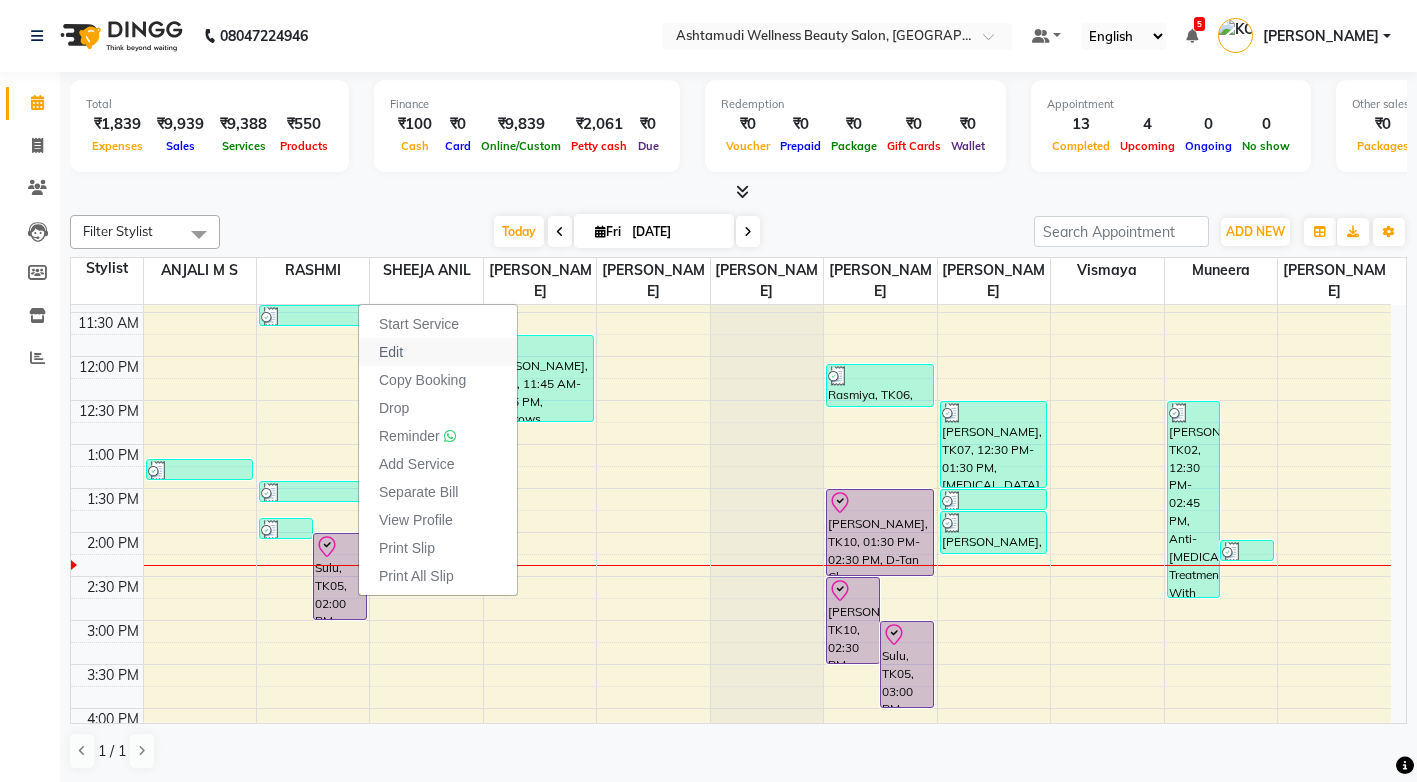 click on "Edit" at bounding box center (391, 352) 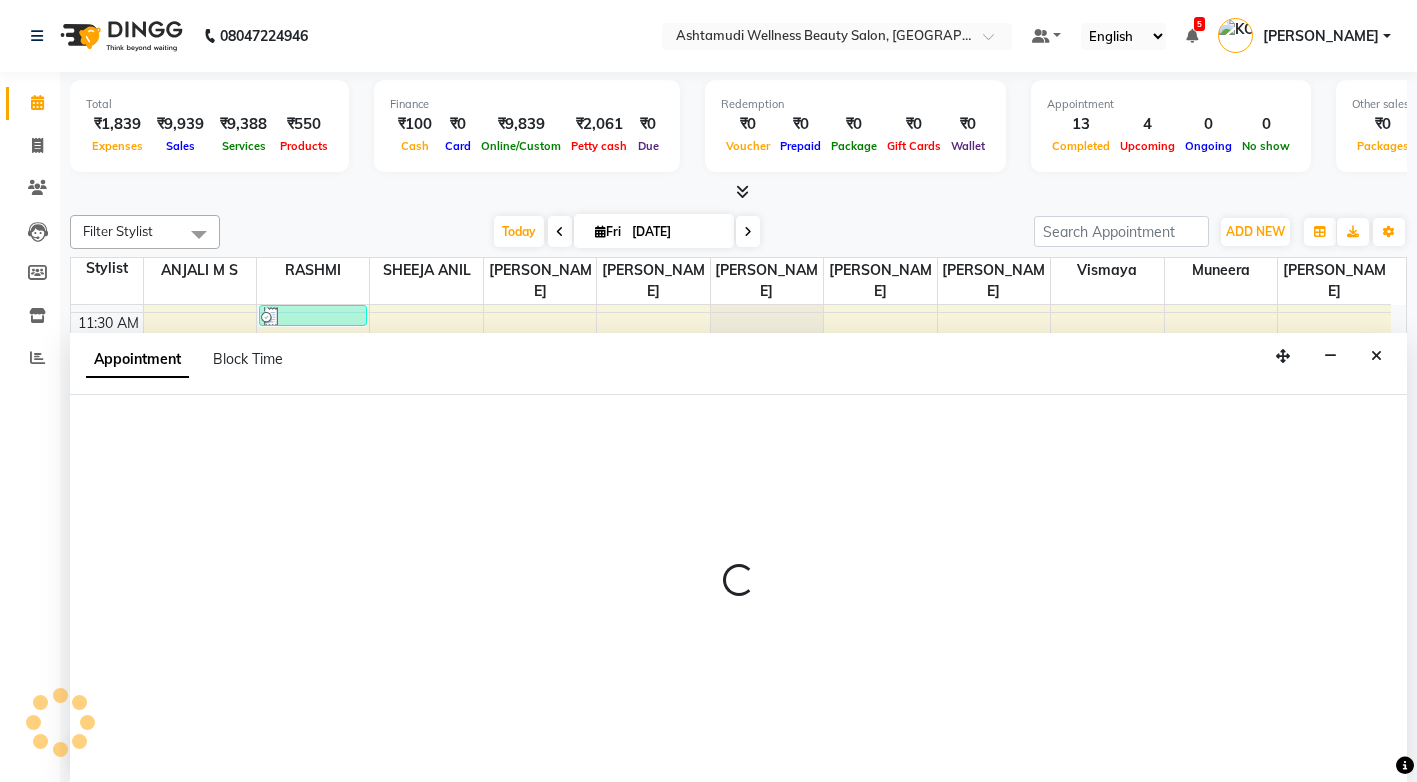 select on "tentative" 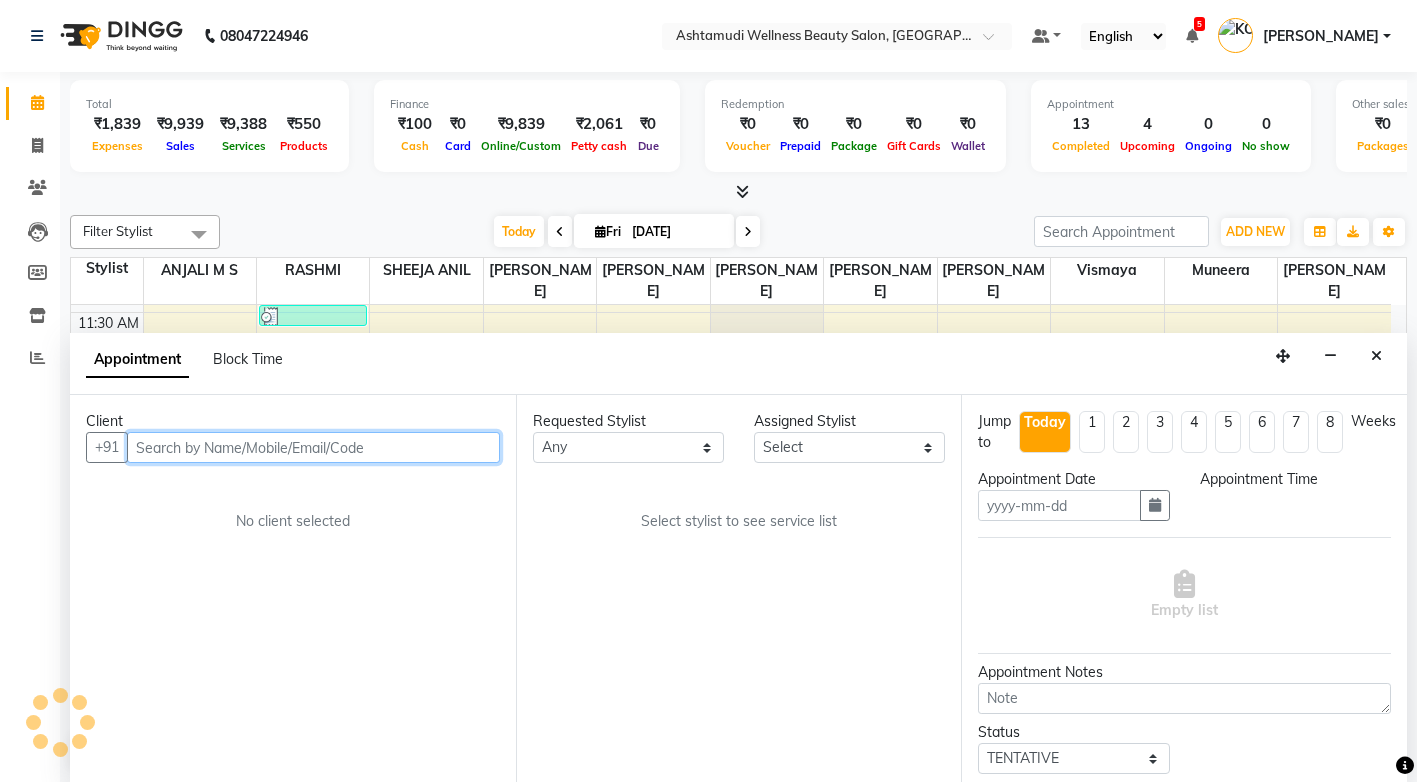 type on "[DATE]" 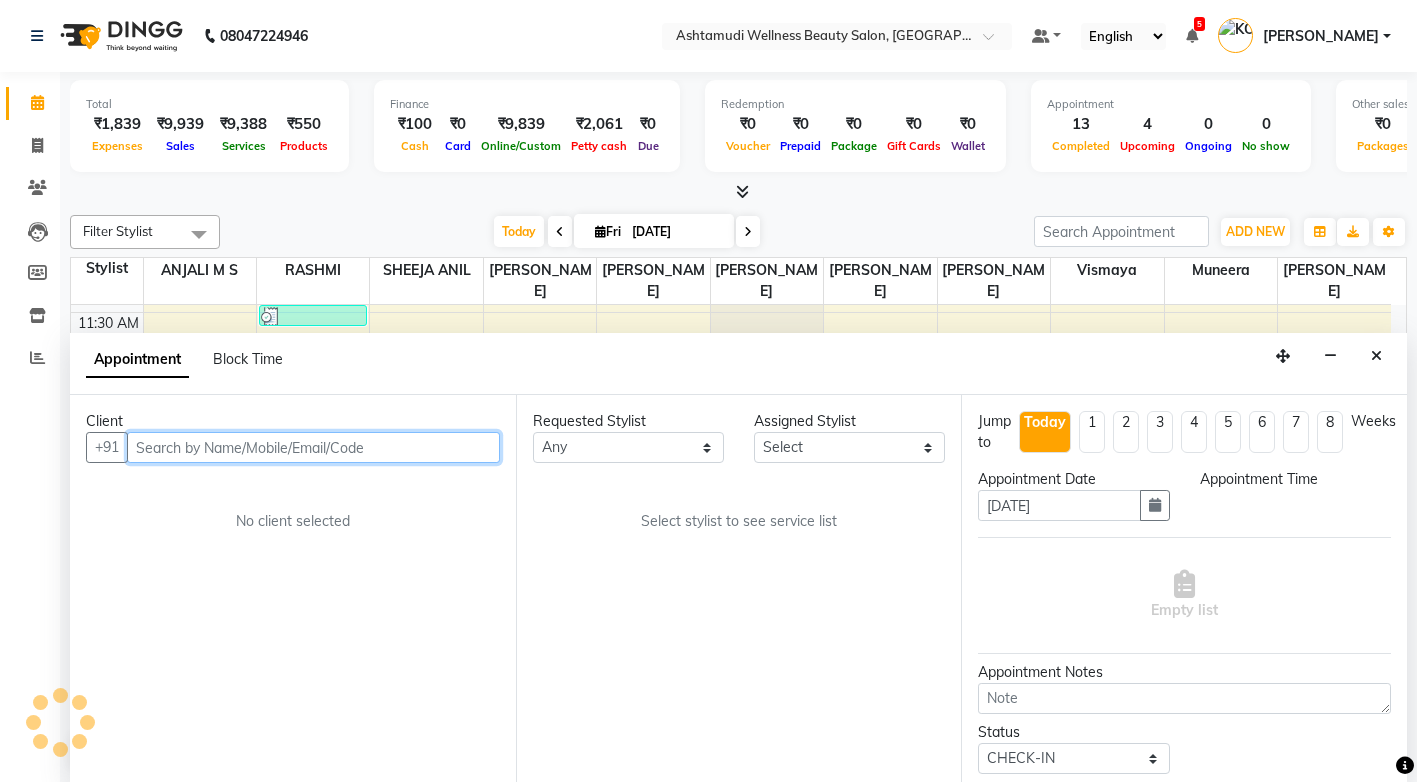 scroll, scrollTop: 1, scrollLeft: 0, axis: vertical 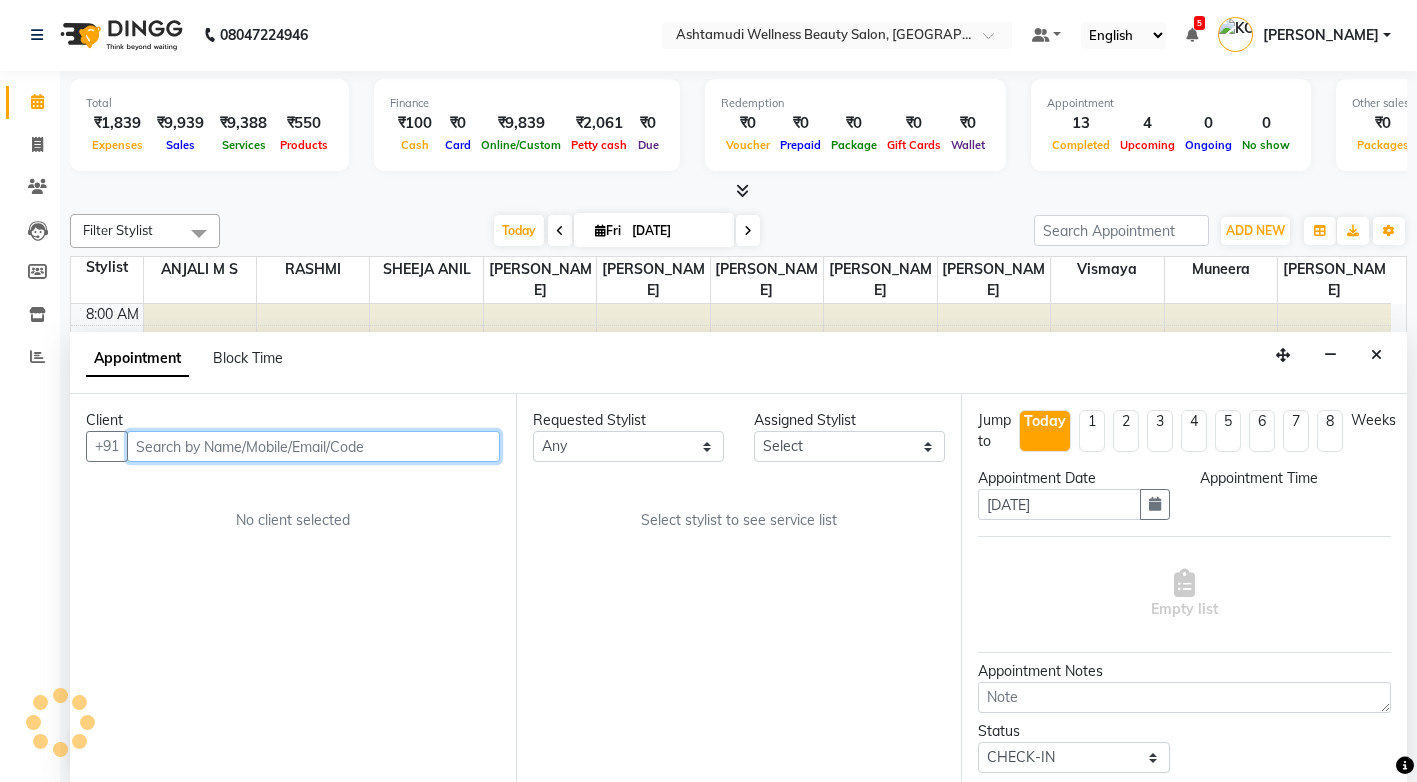 select on "840" 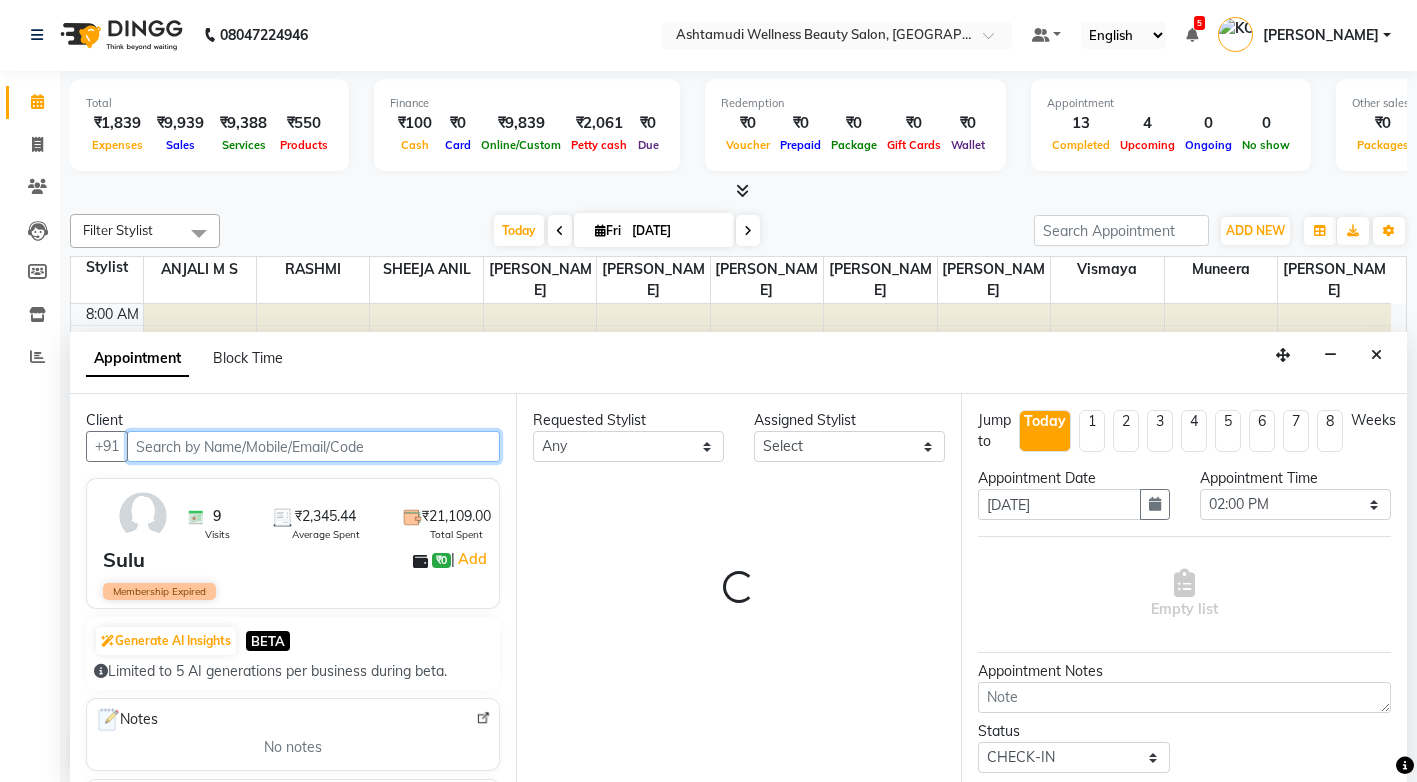 select on "27529" 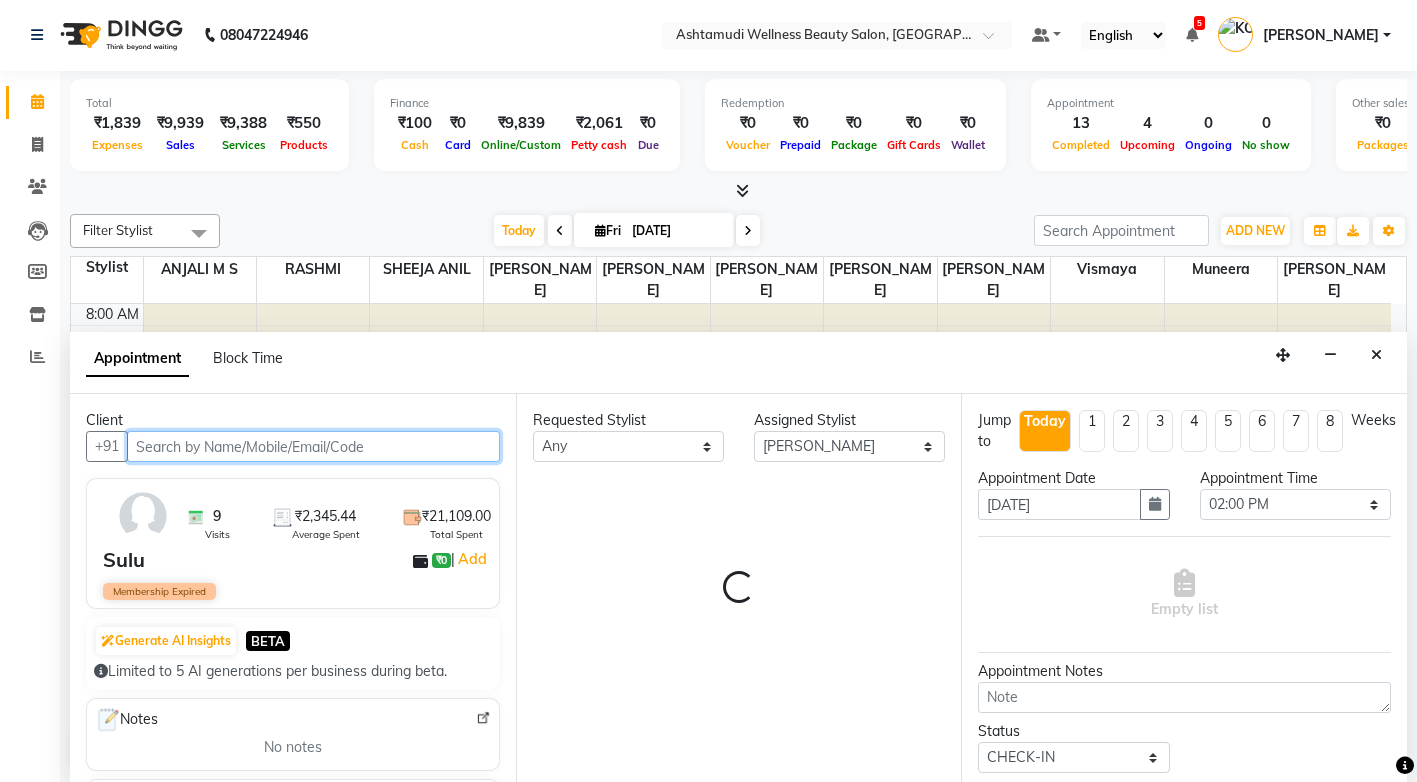 select on "2029" 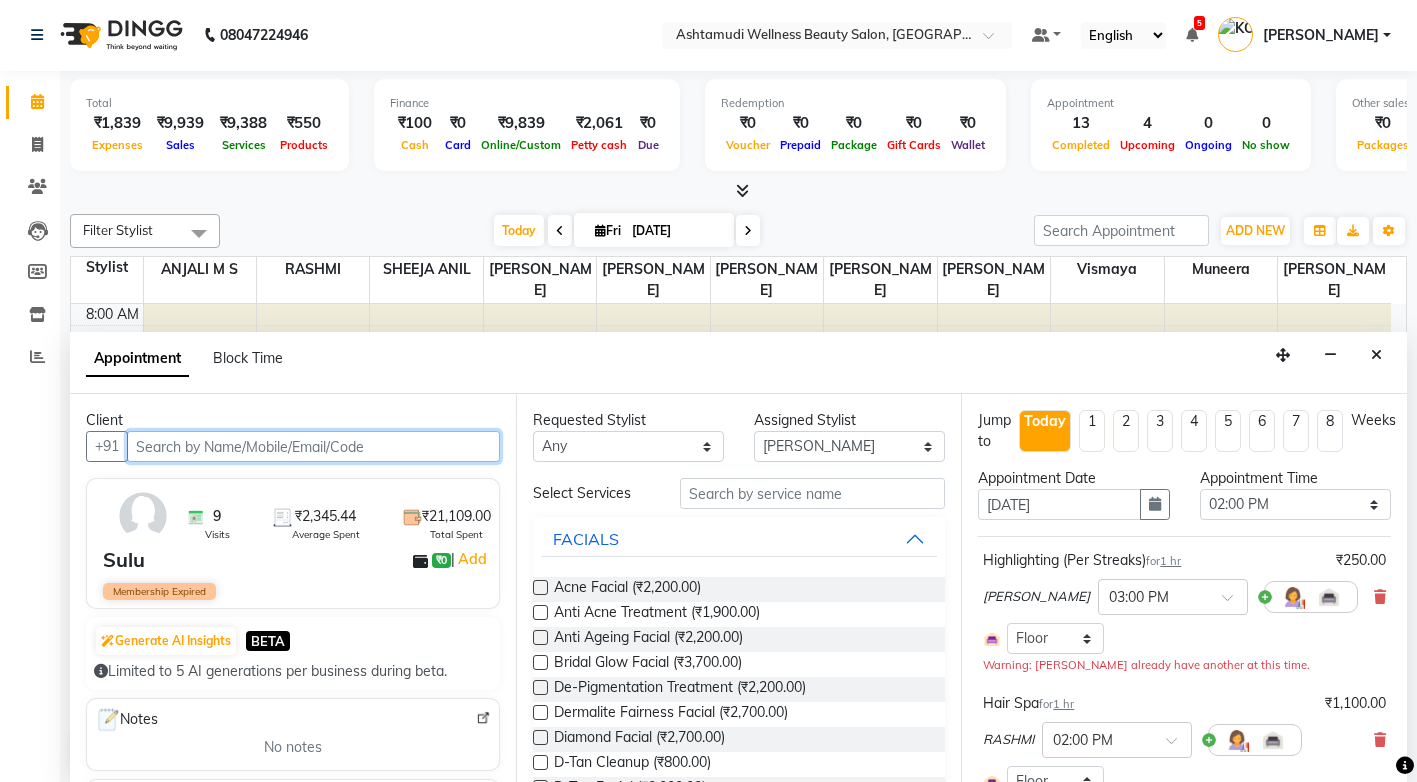 scroll, scrollTop: 529, scrollLeft: 0, axis: vertical 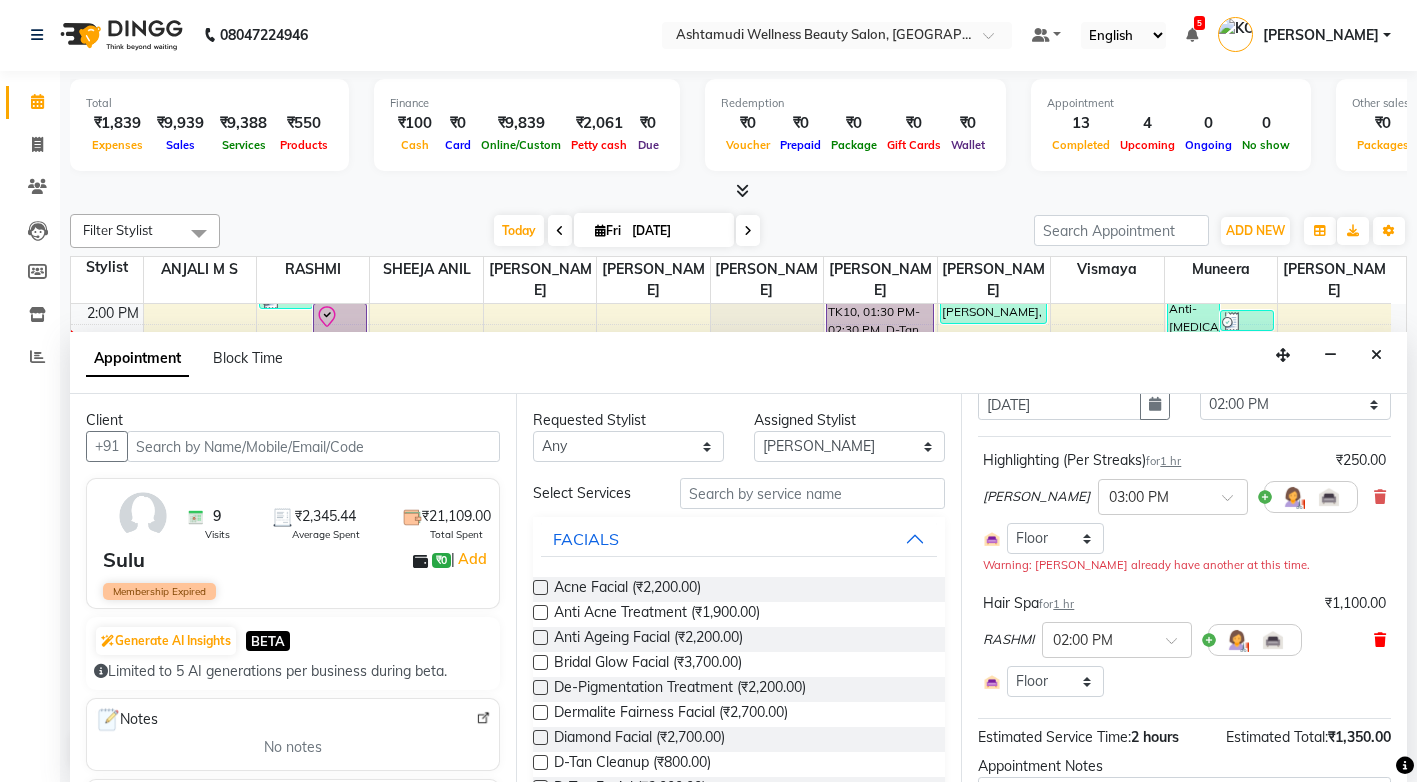 click at bounding box center [1380, 640] 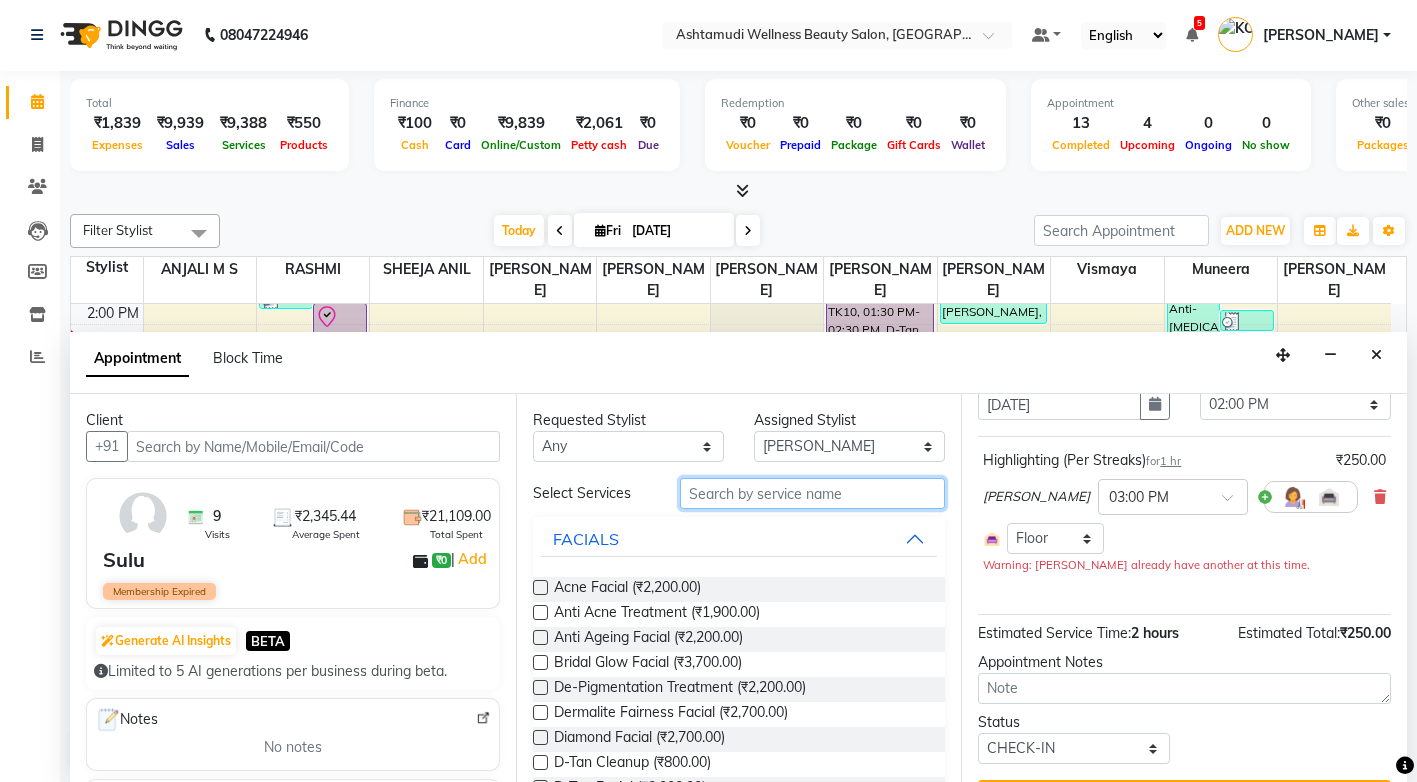 click at bounding box center (812, 493) 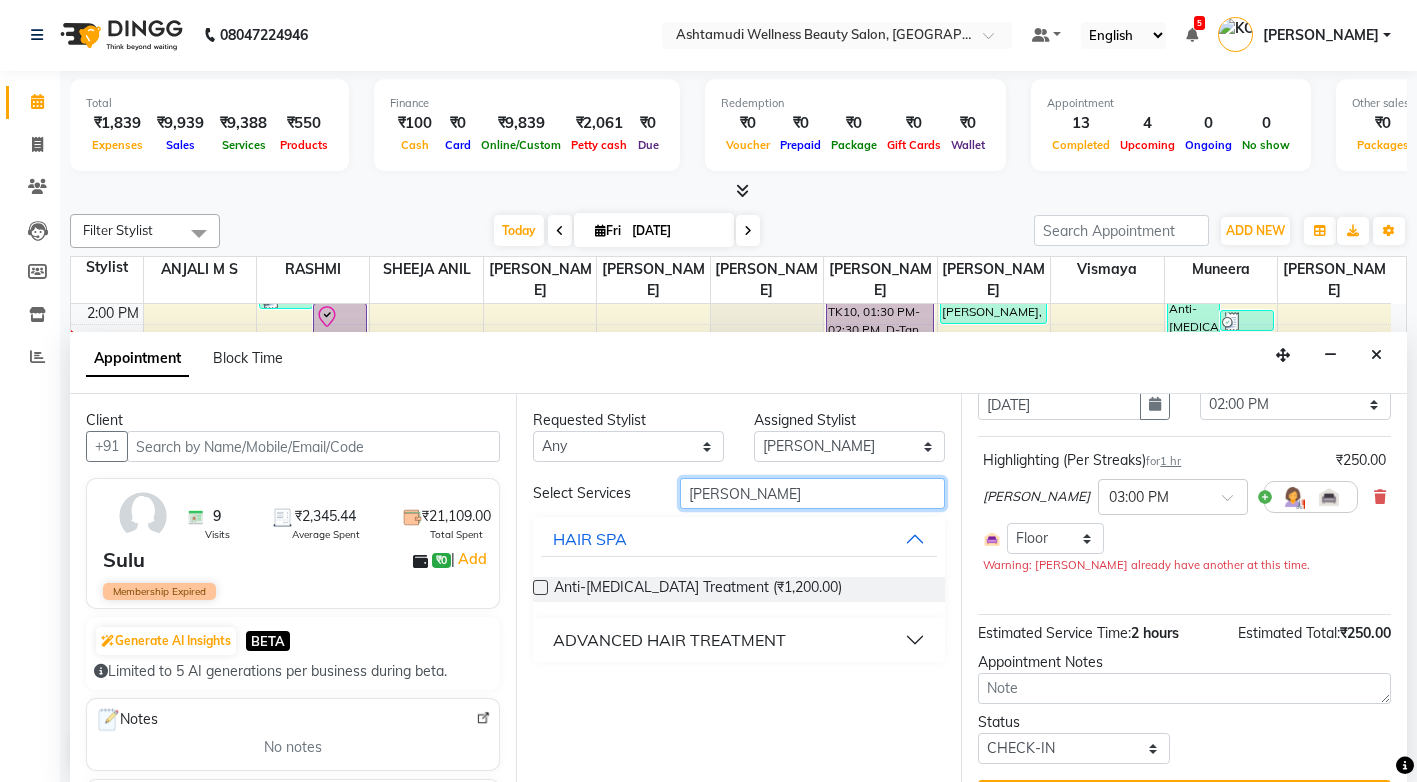 type on "dan" 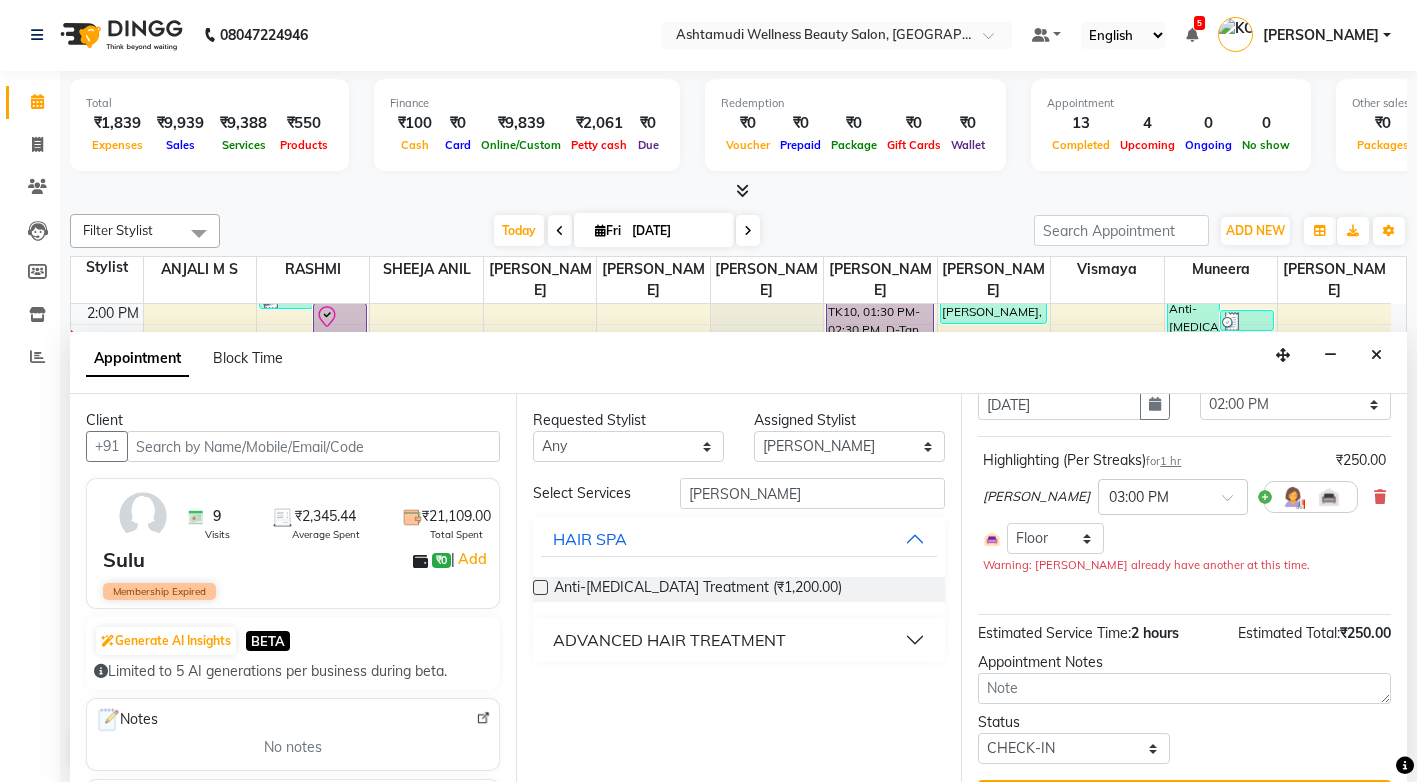 click on "ADVANCED HAIR TREATMENT" at bounding box center [669, 640] 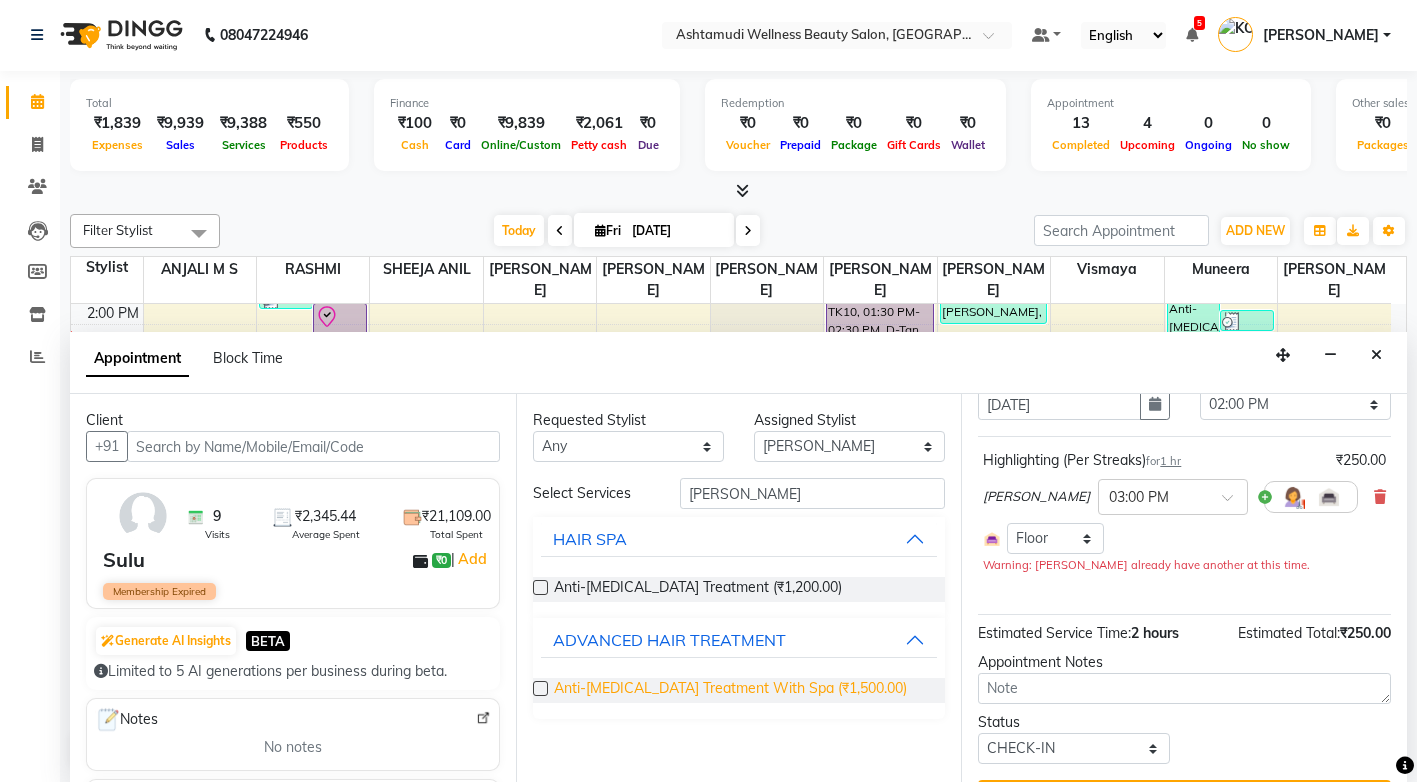 click on "Anti-Dandruff Treatment With Spa (₹1,500.00)" at bounding box center [730, 690] 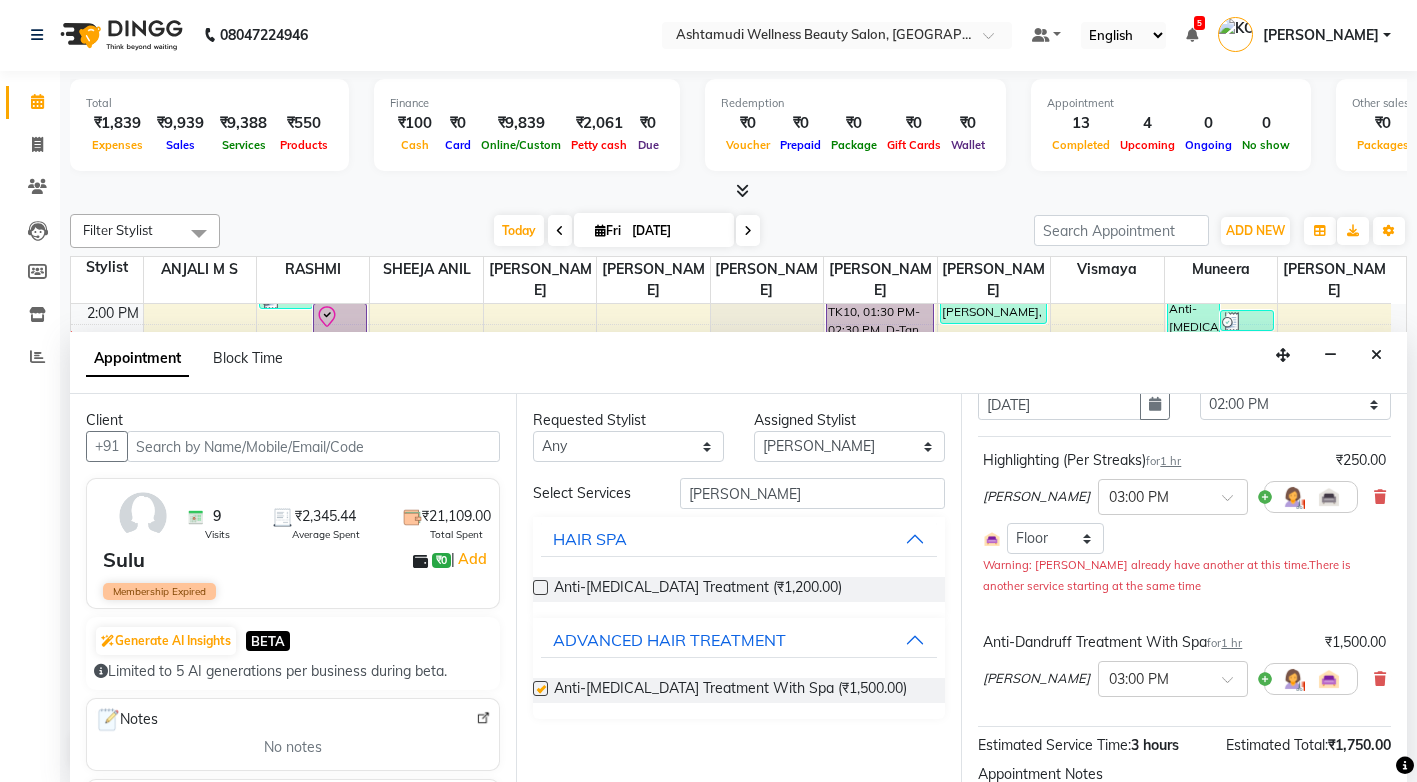checkbox on "false" 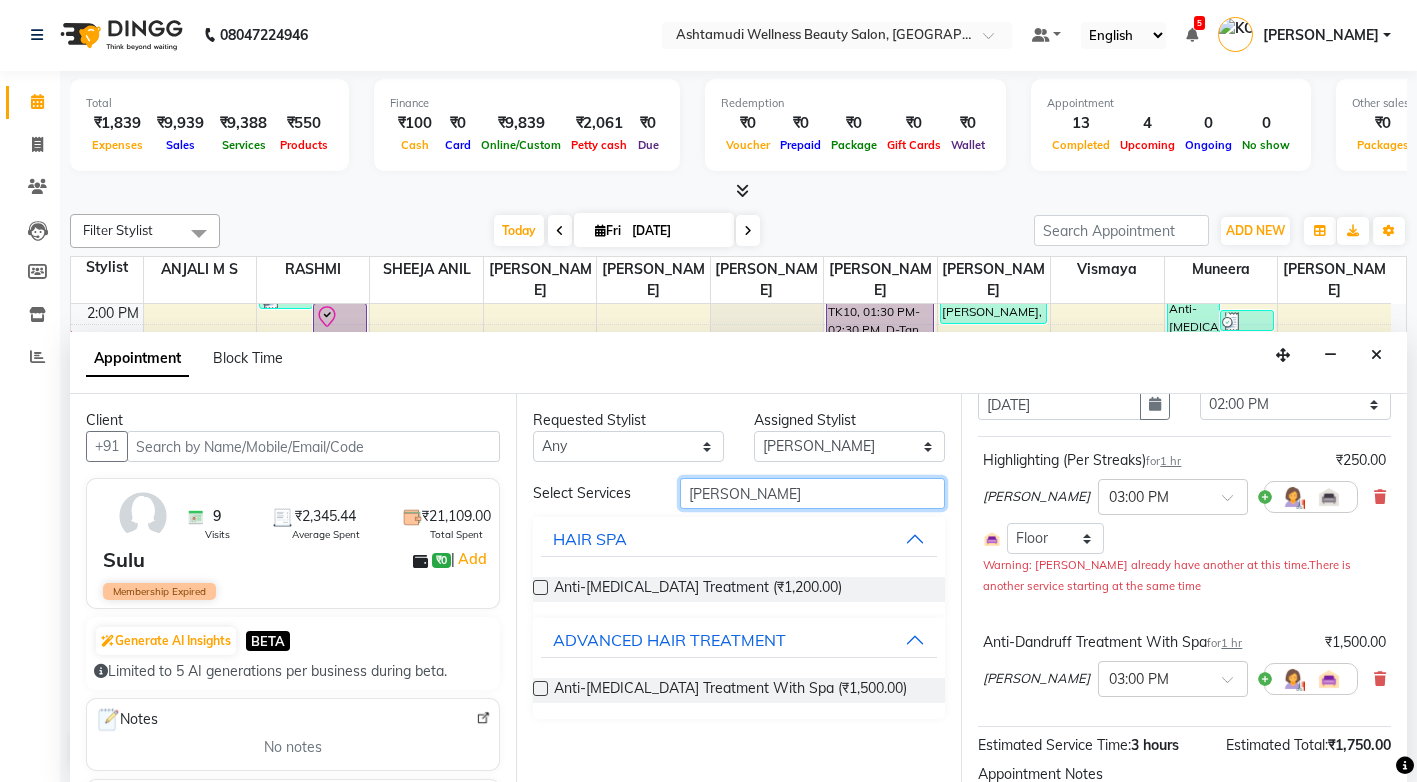 click on "dan" at bounding box center [812, 493] 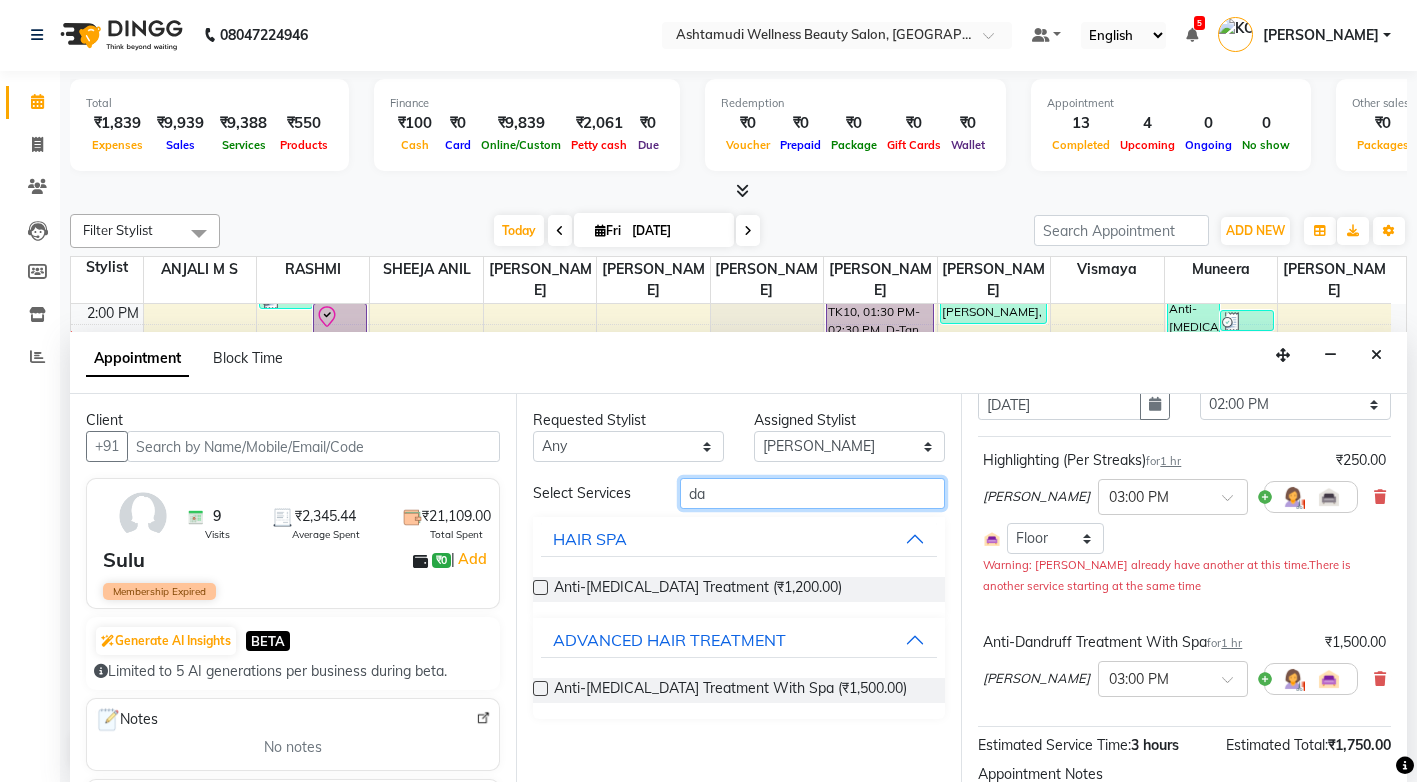 type on "d" 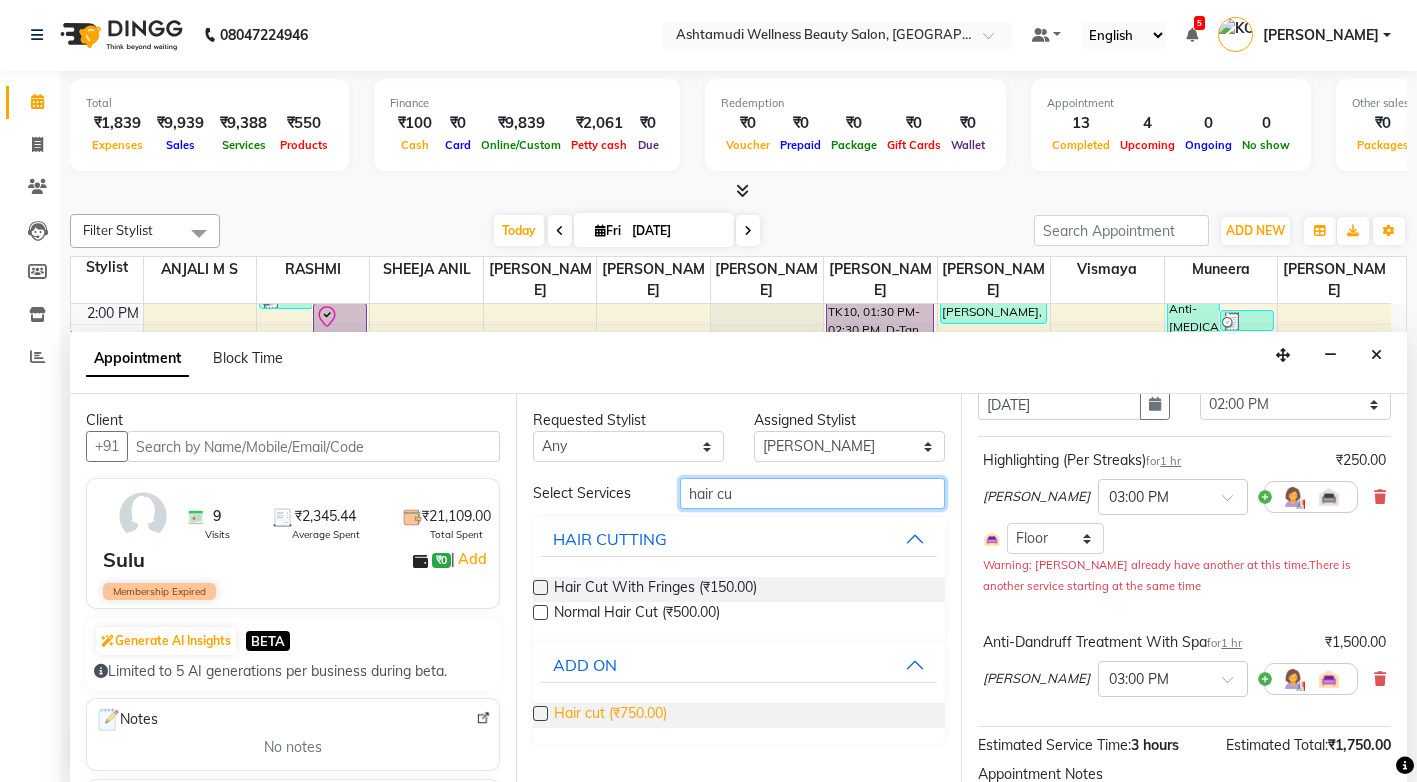 type on "hair cu" 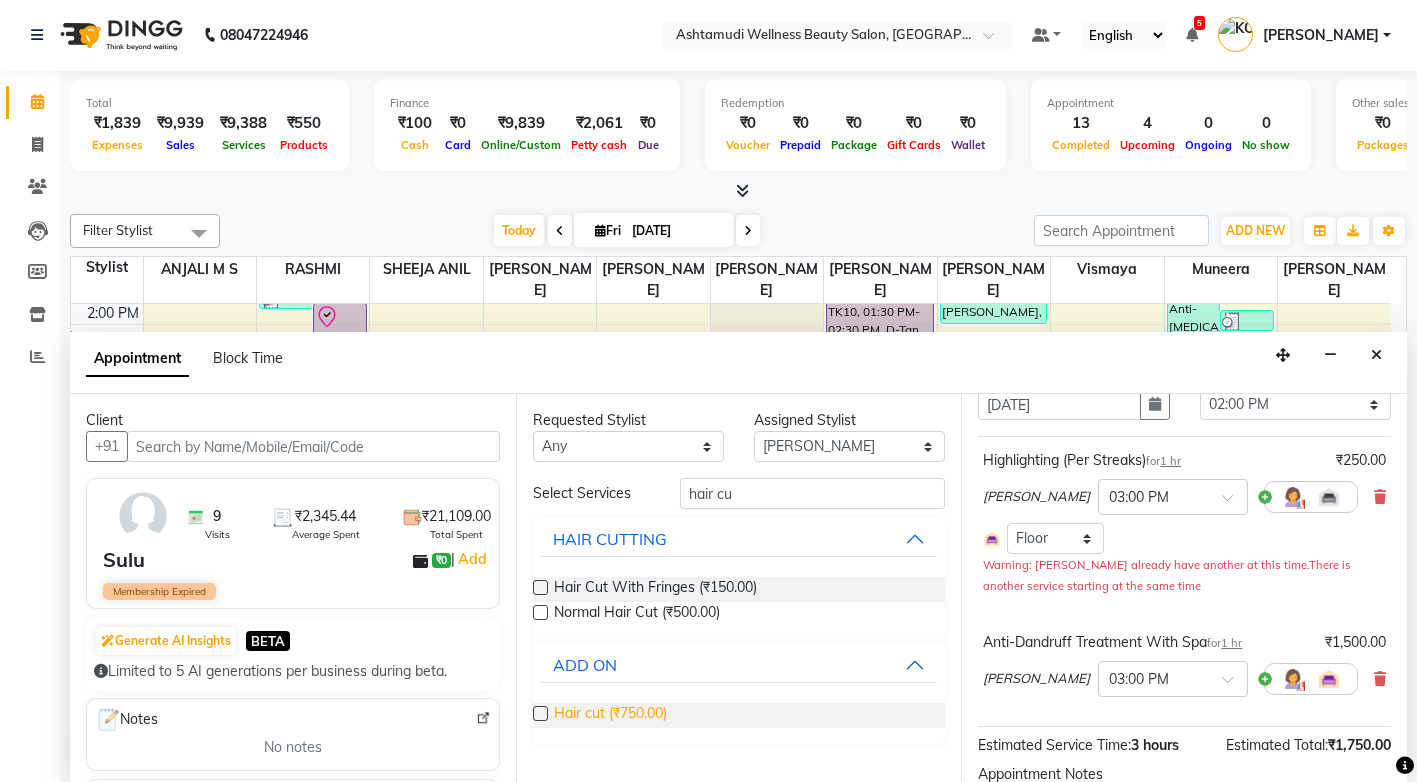 click on "Hair cut  (₹750.00)" at bounding box center (610, 715) 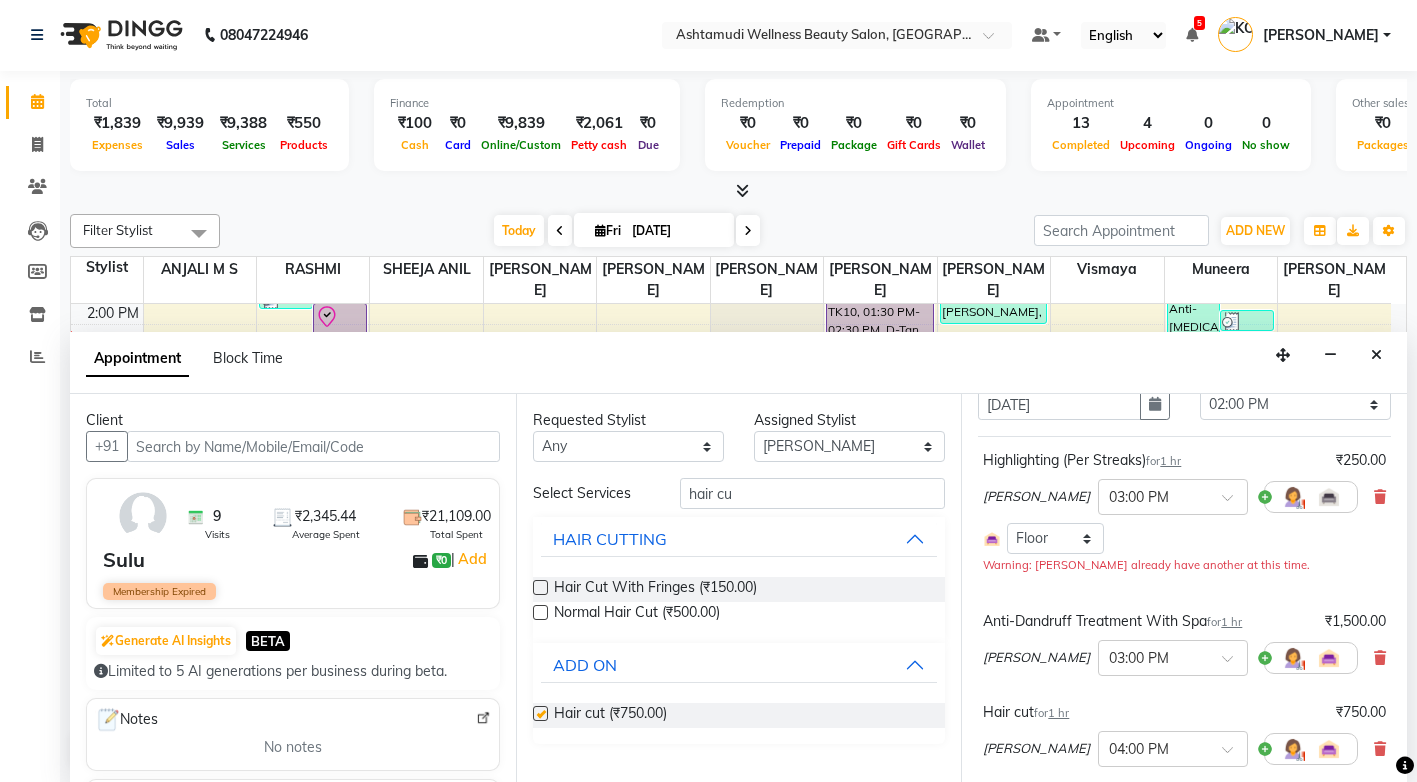 checkbox on "false" 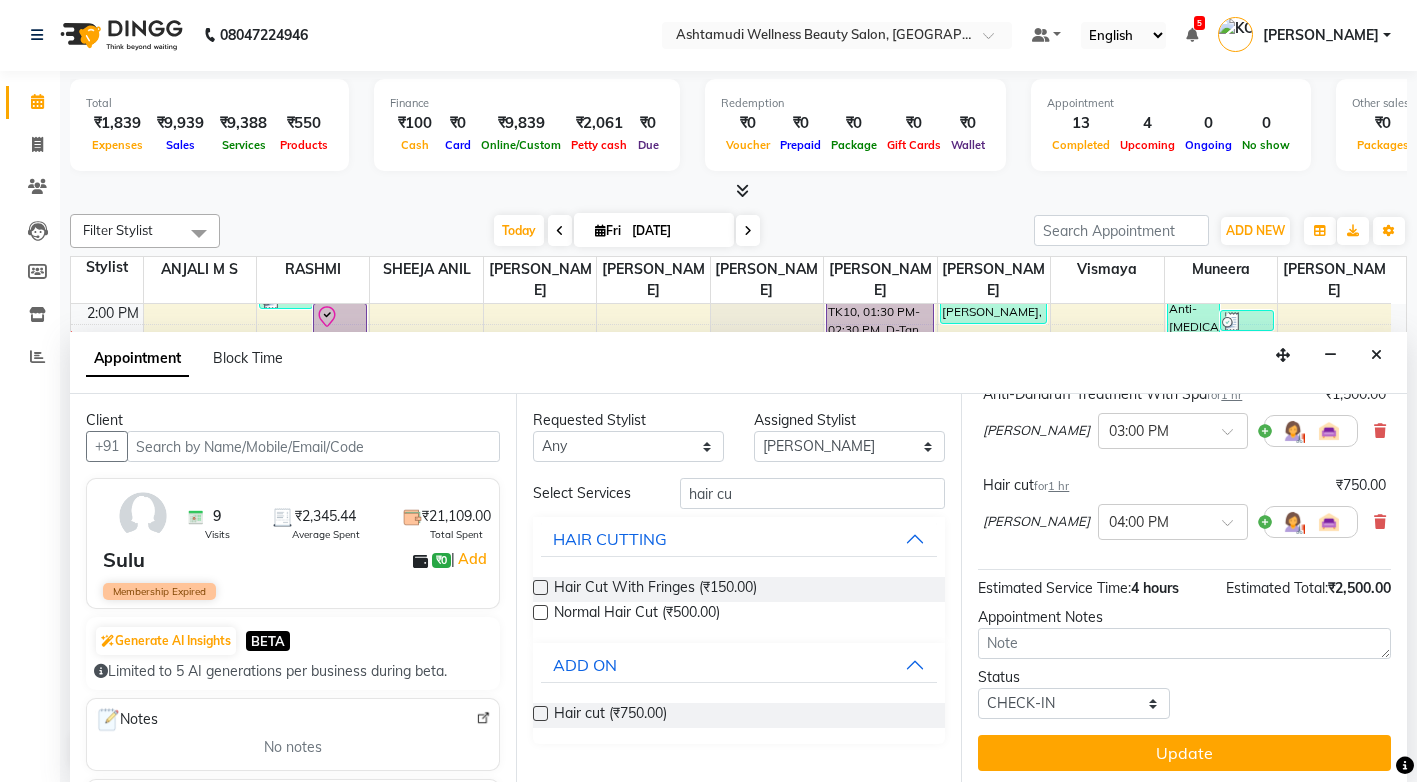 scroll, scrollTop: 341, scrollLeft: 0, axis: vertical 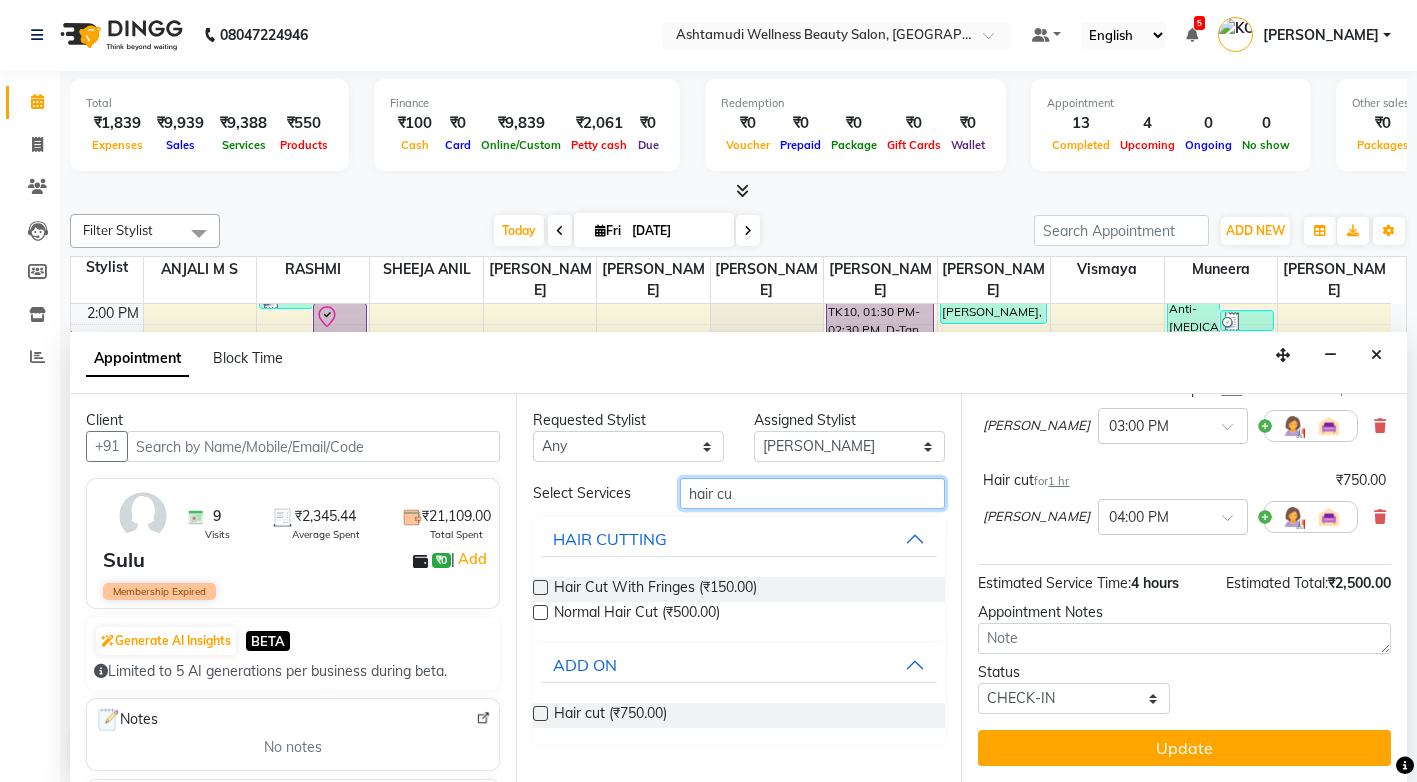 click on "hair cu" at bounding box center (812, 493) 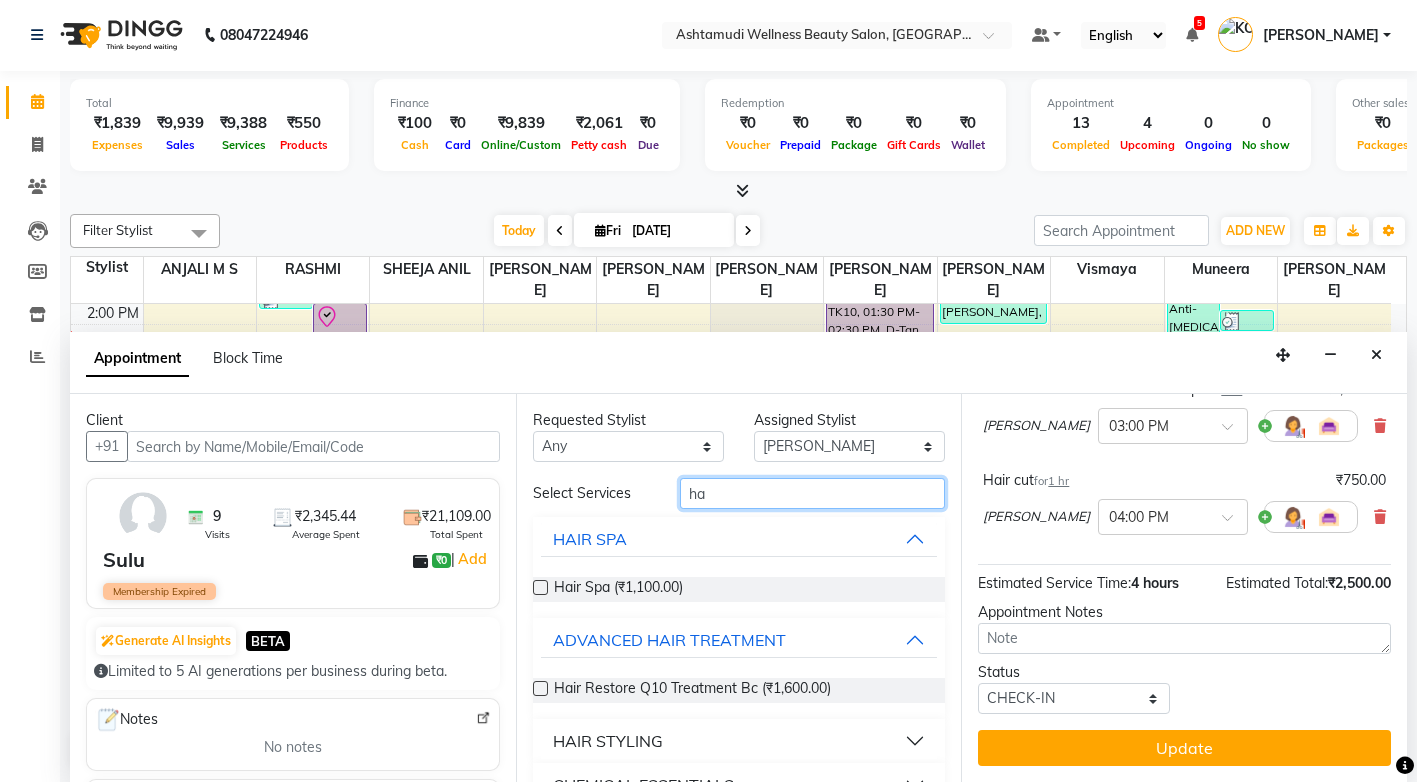 type on "h" 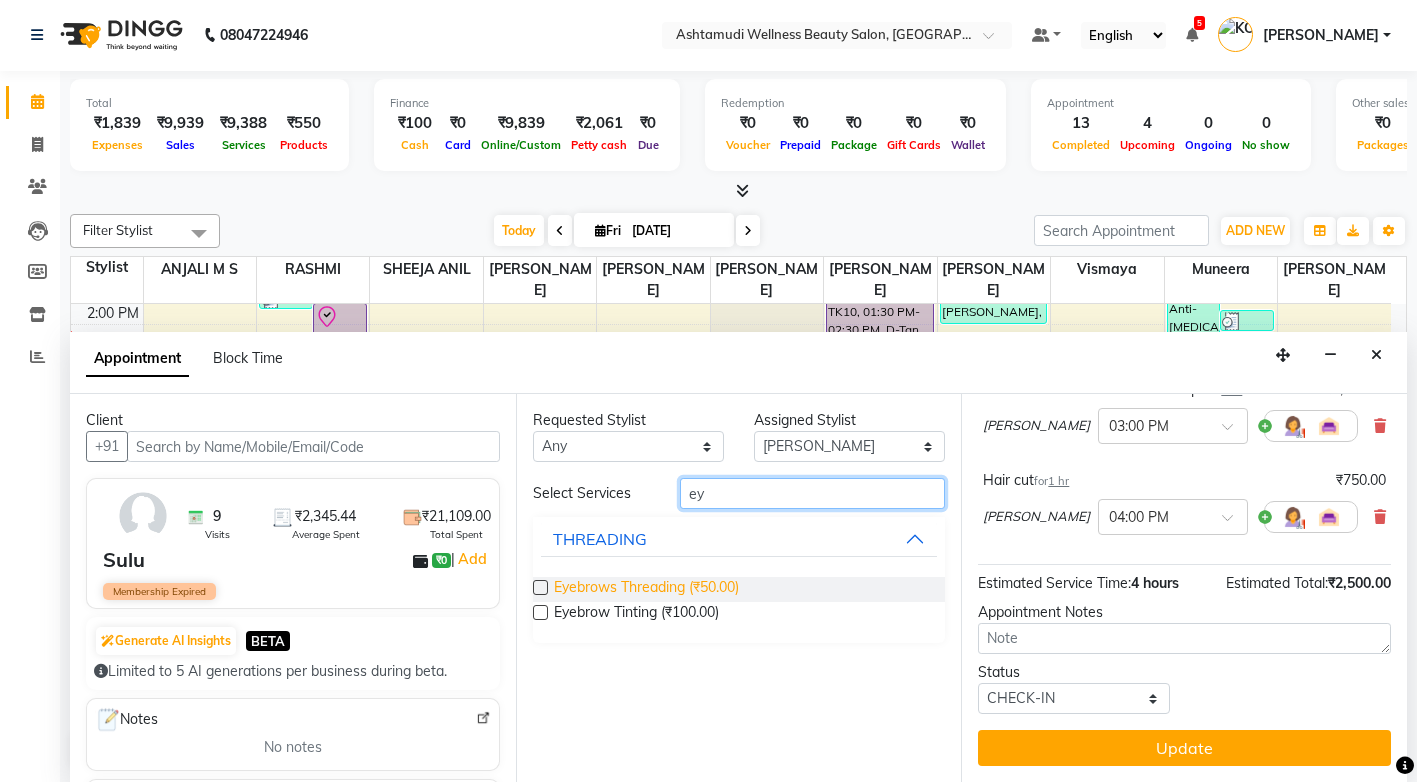 type on "ey" 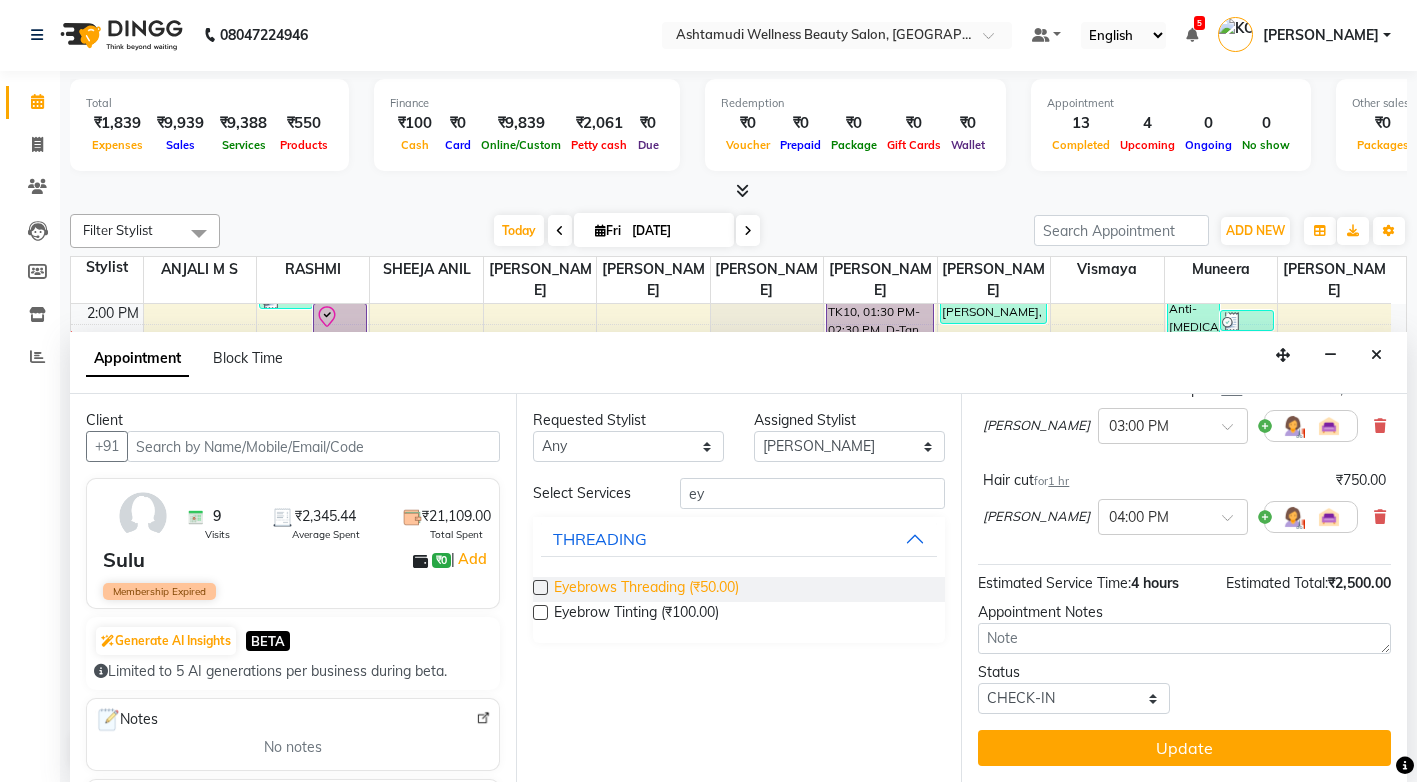 click on "Eyebrows Threading (₹50.00)" at bounding box center (646, 589) 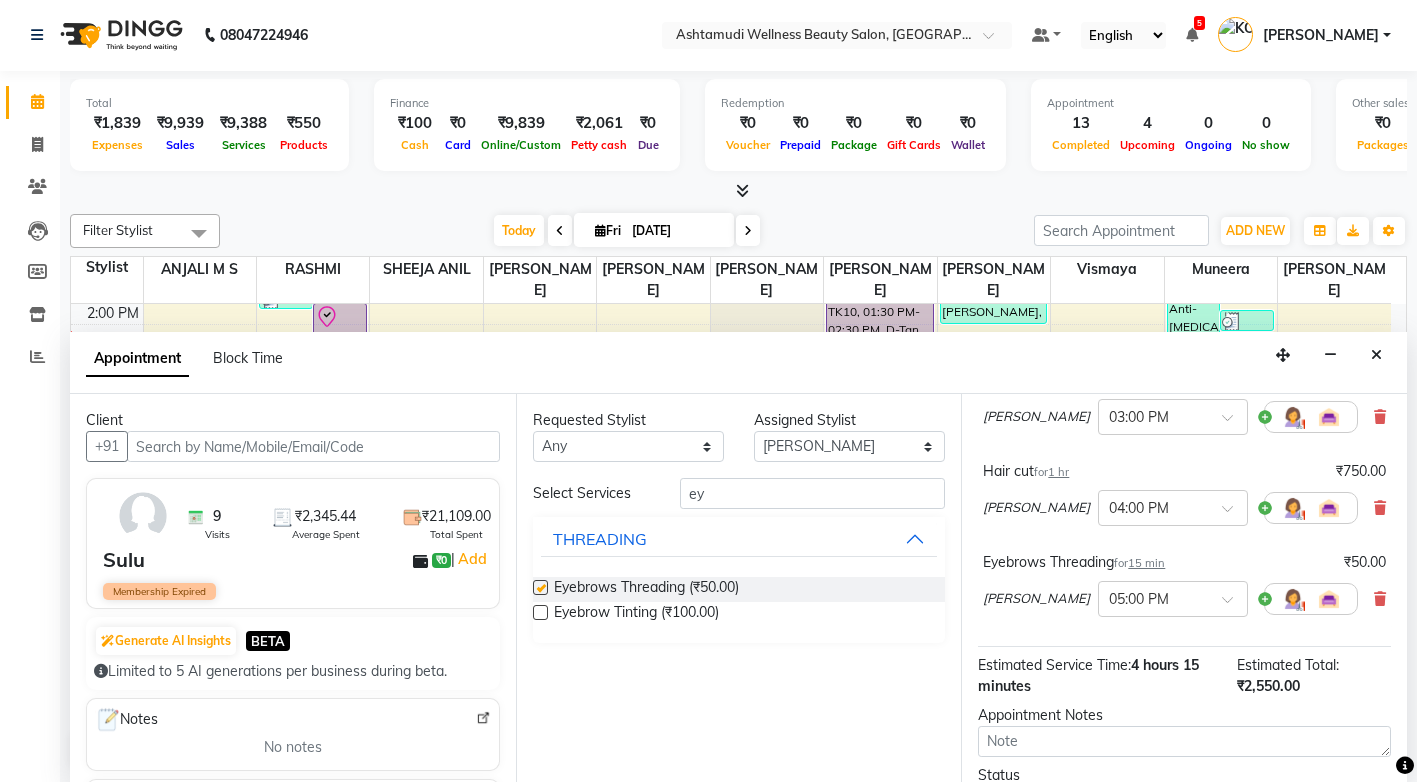 checkbox on "false" 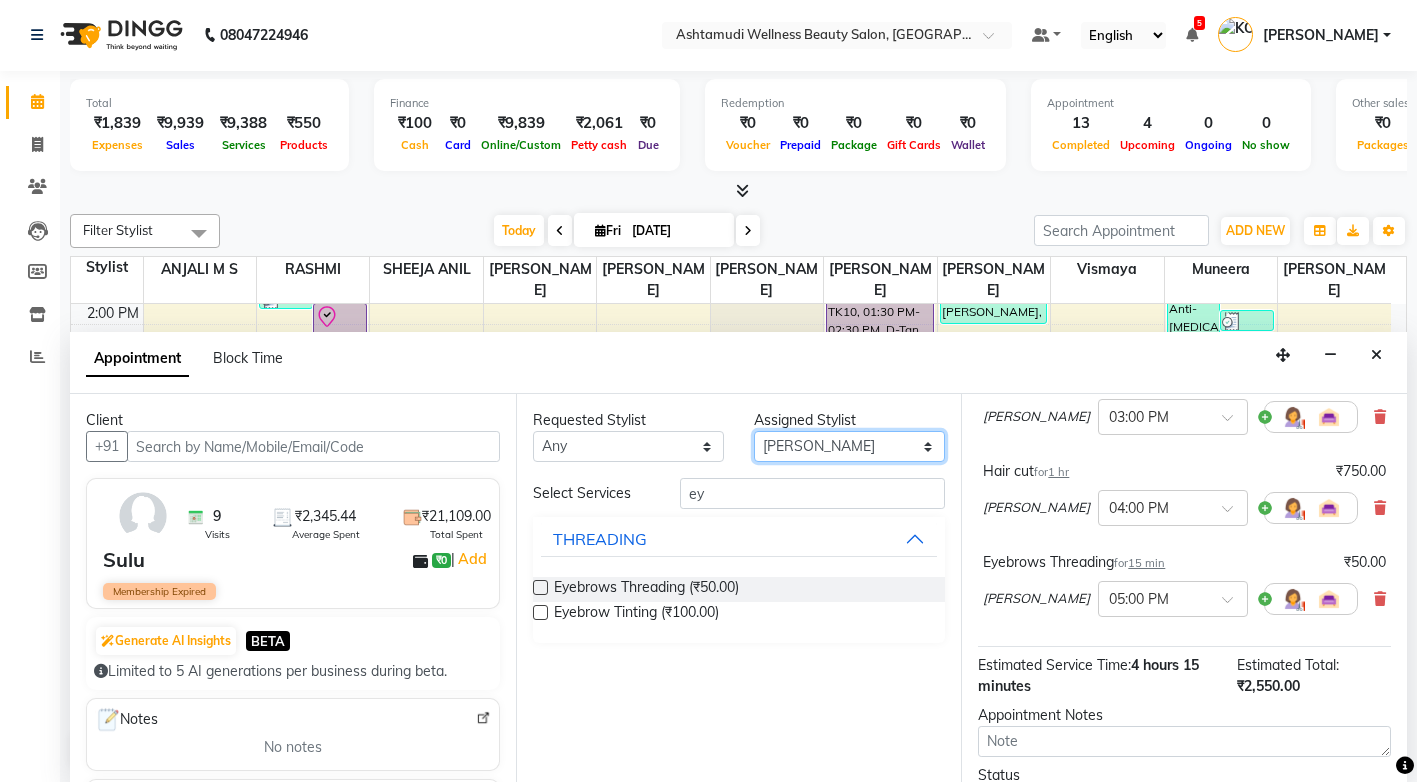 click on "Select ANJALI M S KOTTIYAM ASHTAMUDI Muneera RASHMI SHEEJA ANIL SHYNI  SINDHYA  Sona Sunil Sreepriya STEFFY STEPHAN Vismaya" at bounding box center (849, 446) 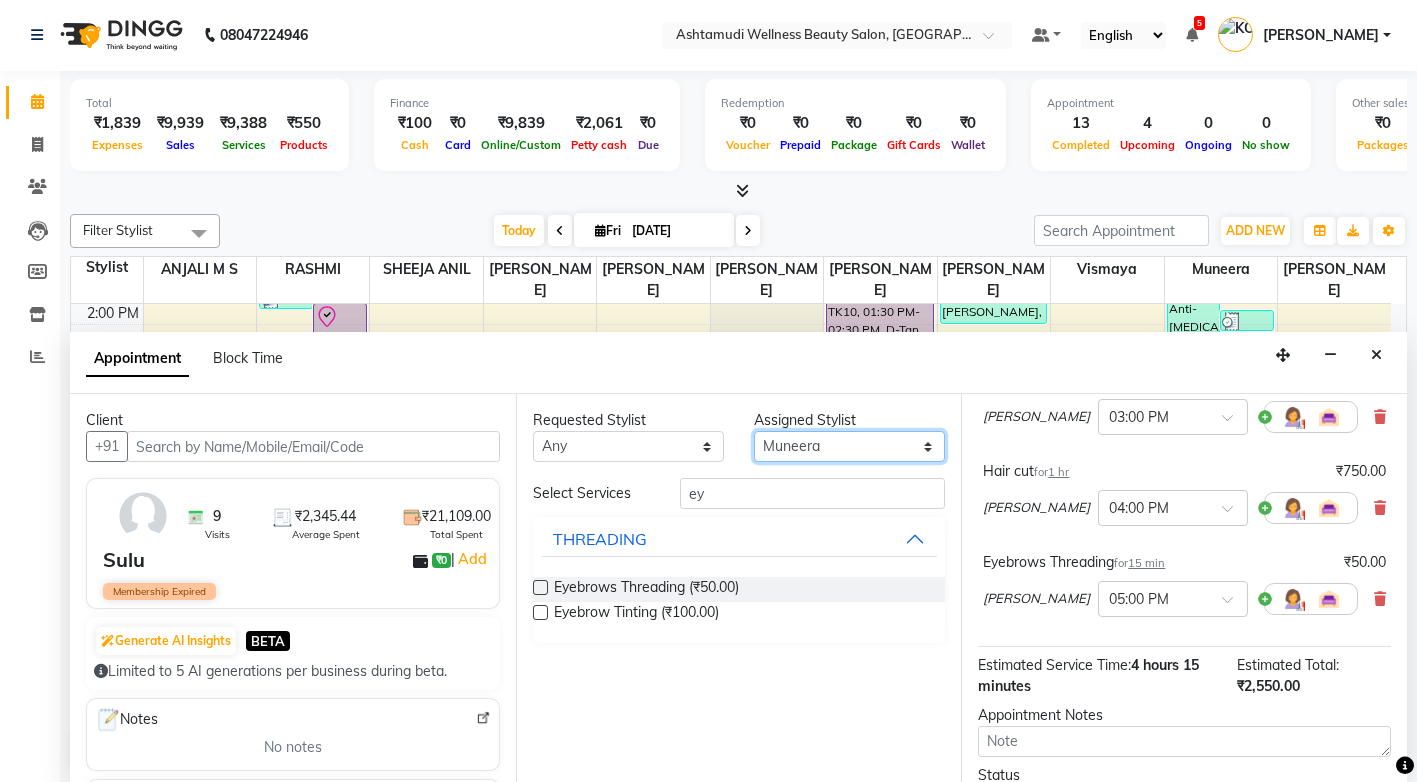 click on "Select ANJALI M S KOTTIYAM ASHTAMUDI Muneera RASHMI SHEEJA ANIL SHYNI  SINDHYA  Sona Sunil Sreepriya STEFFY STEPHAN Vismaya" at bounding box center [849, 446] 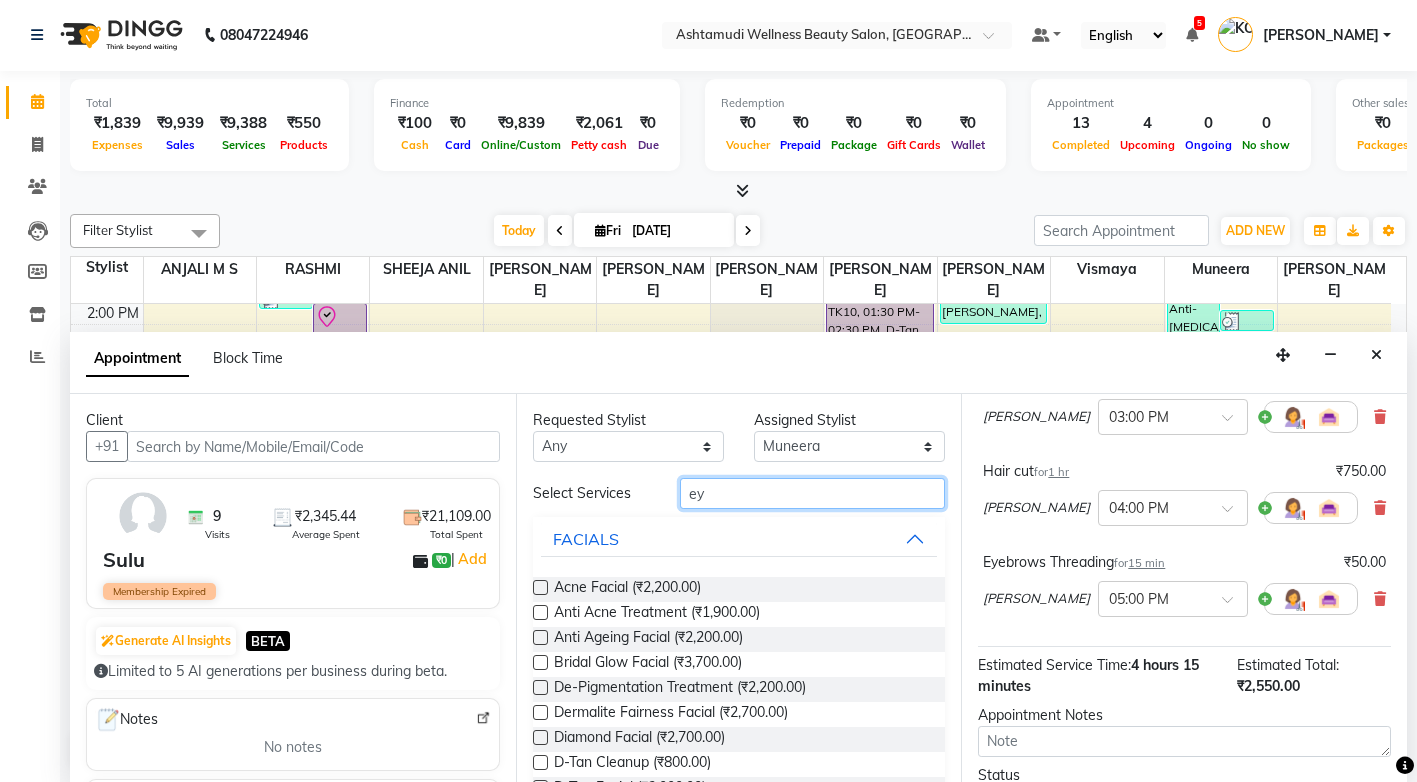 click on "ey" at bounding box center (812, 493) 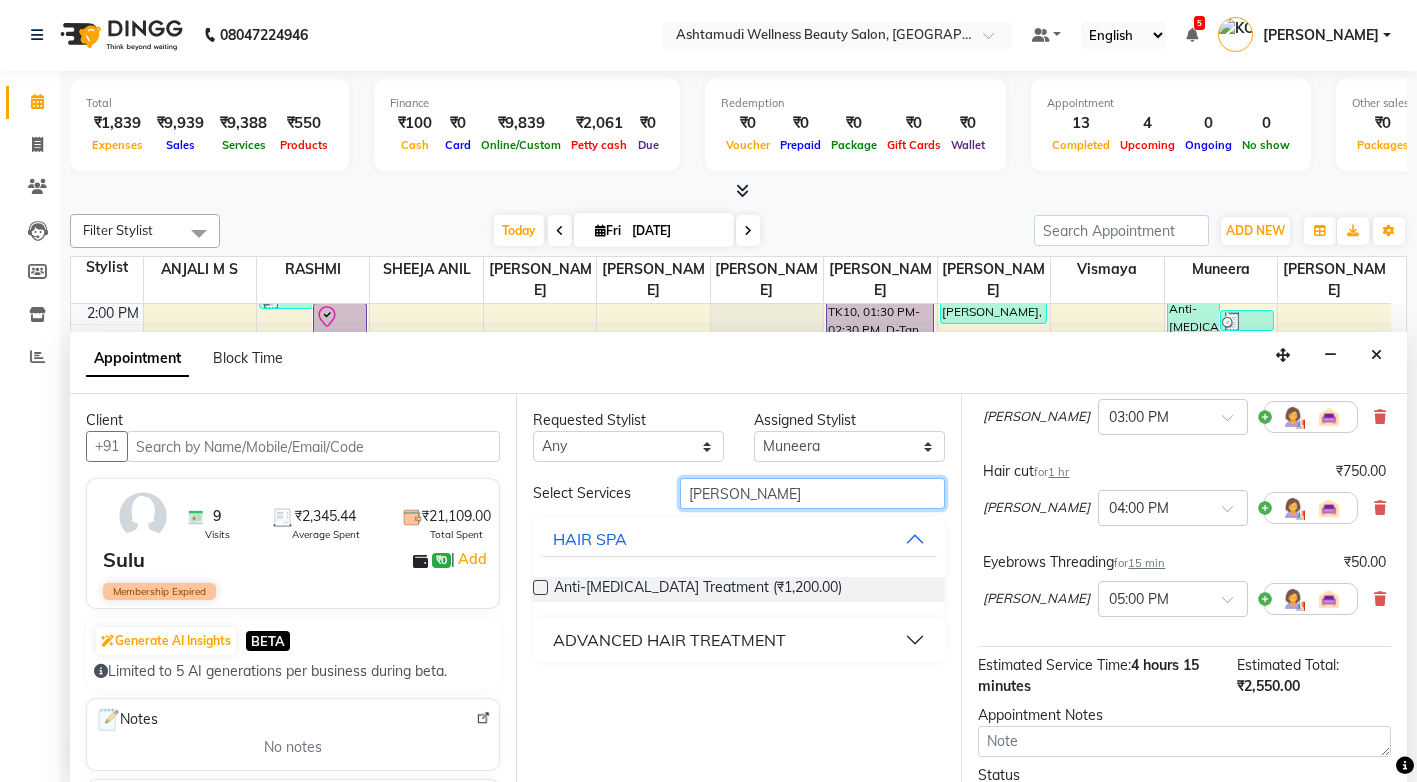 type on "dan" 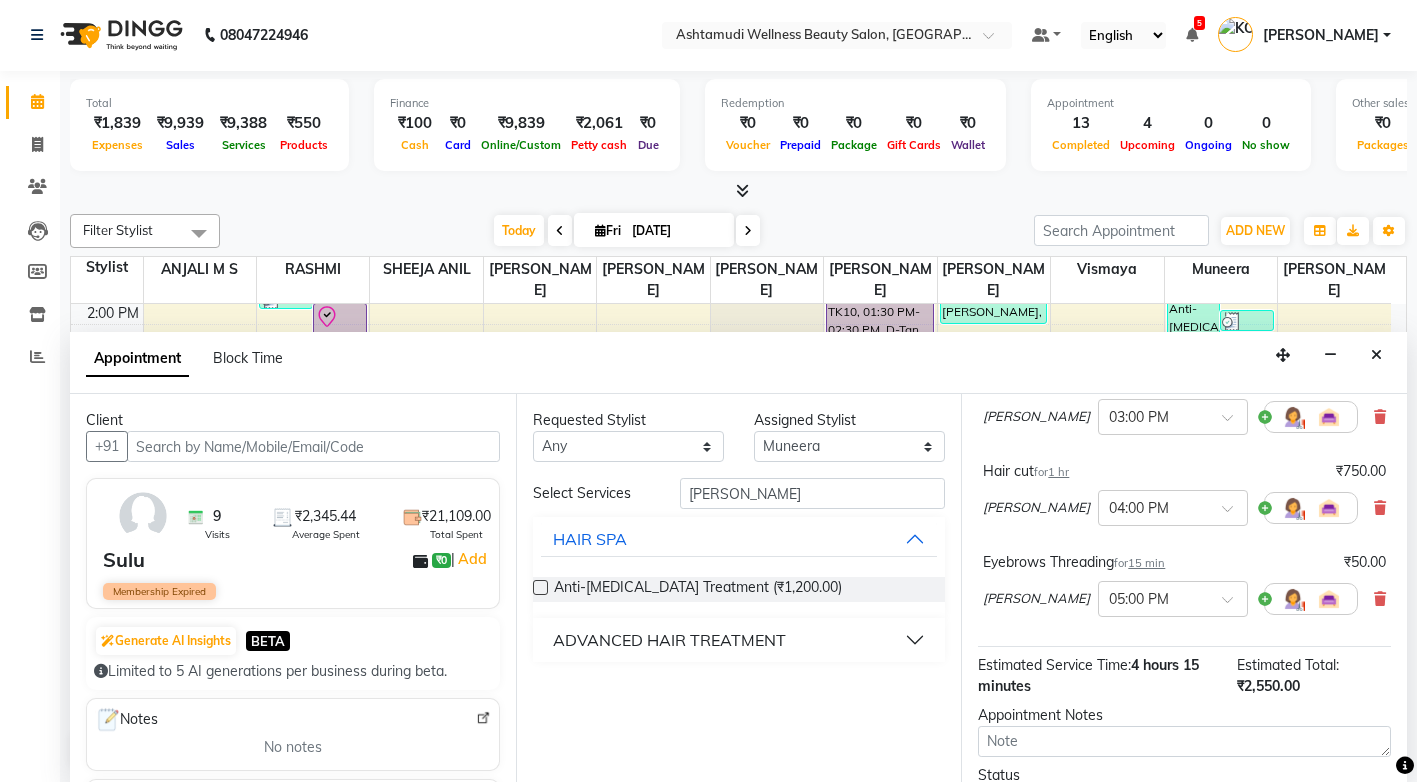 click on "ADVANCED HAIR TREATMENT" at bounding box center (669, 640) 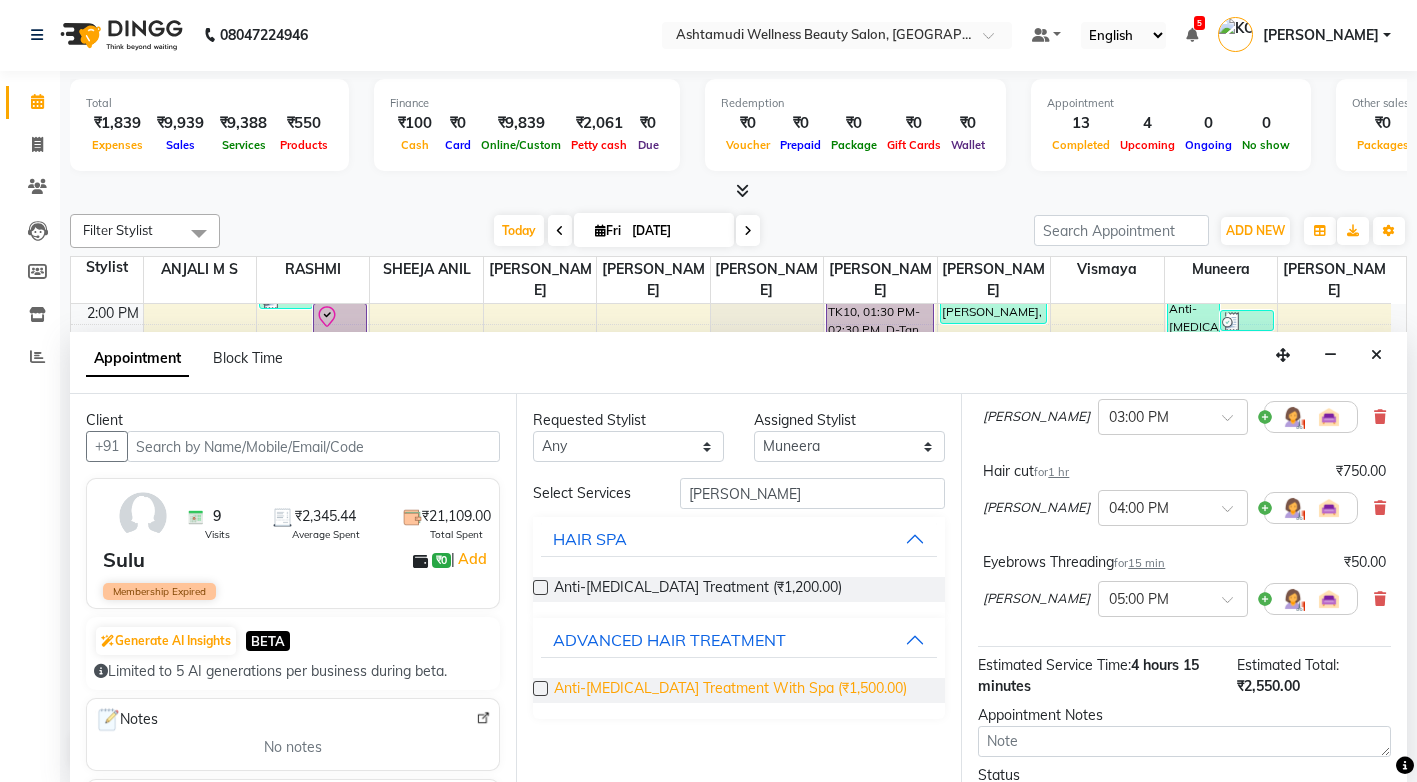 click on "Anti-Dandruff Treatment With Spa (₹1,500.00)" at bounding box center (730, 690) 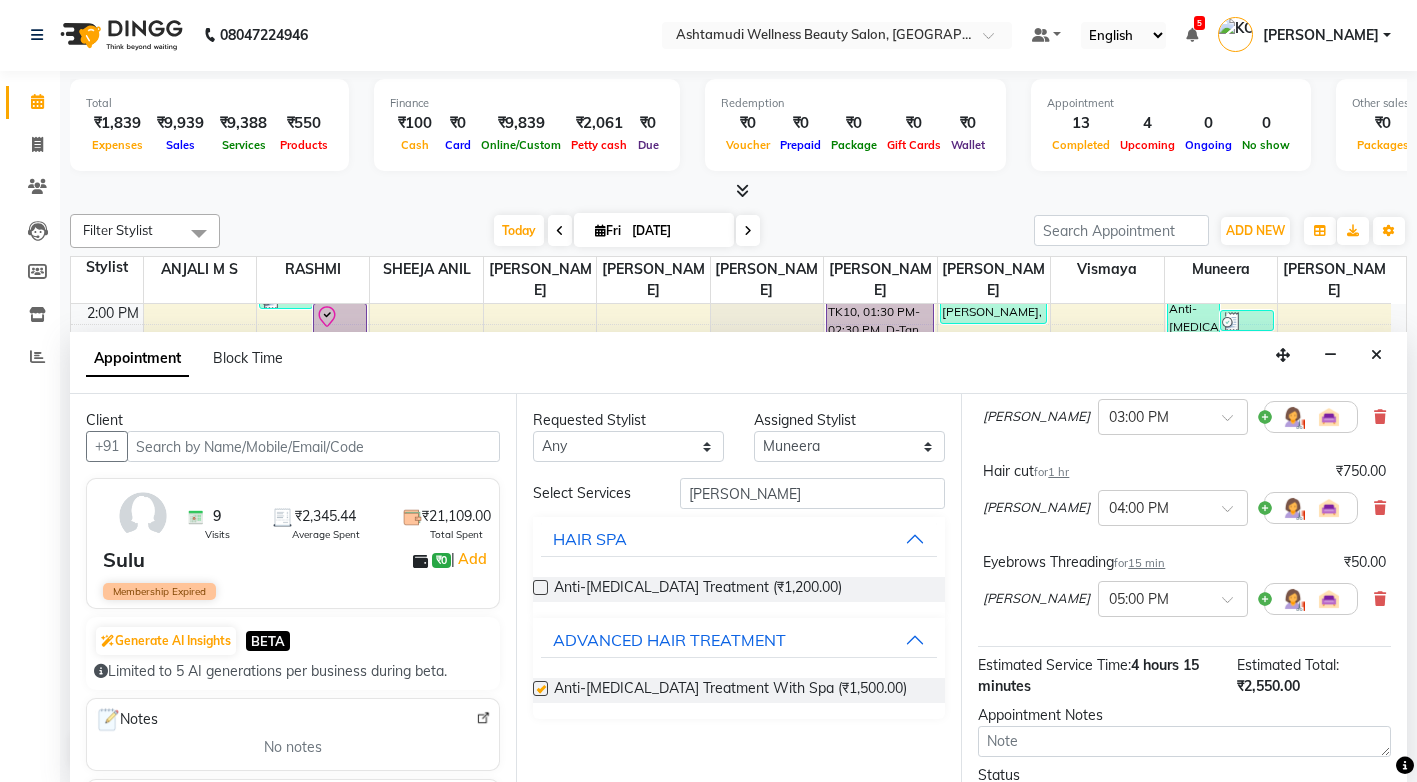 checkbox on "false" 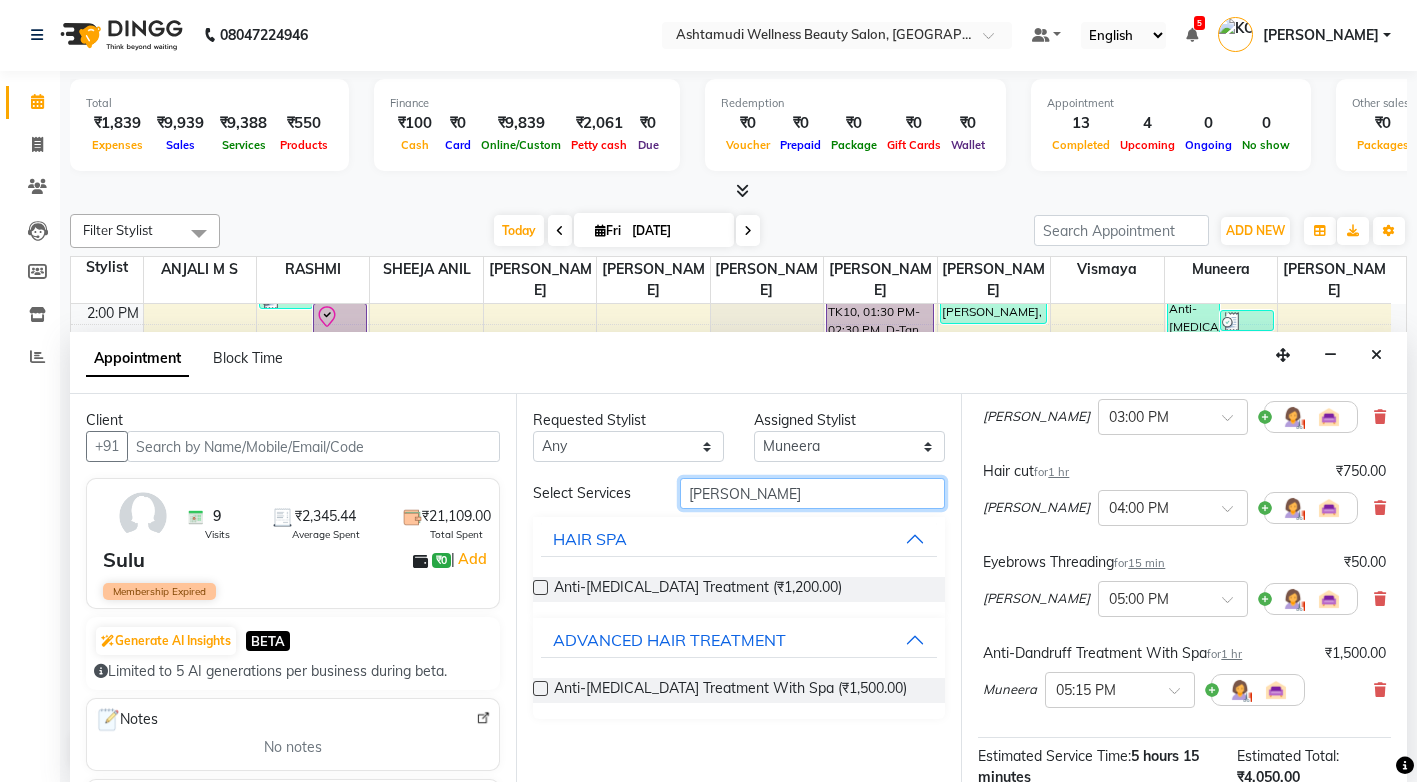 click on "dan" at bounding box center [812, 493] 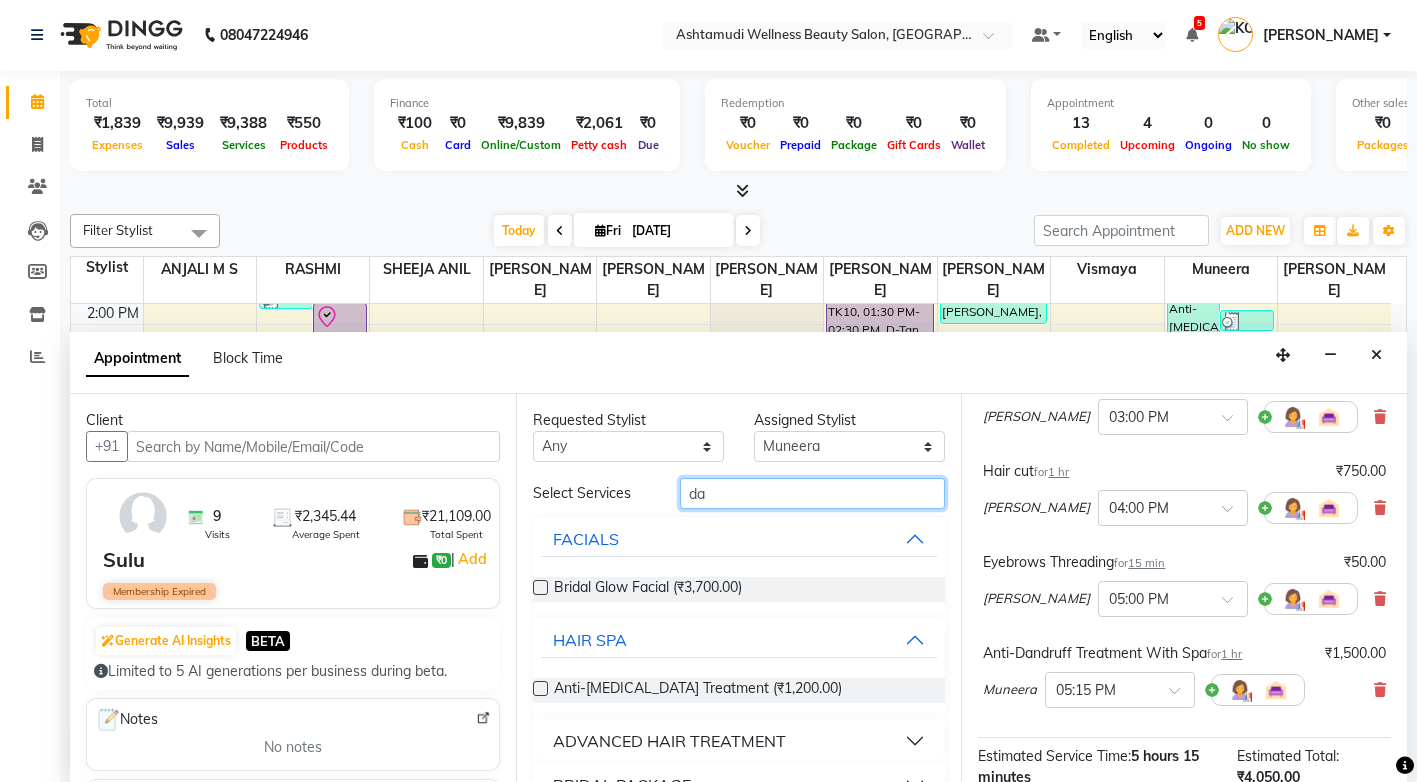 type on "d" 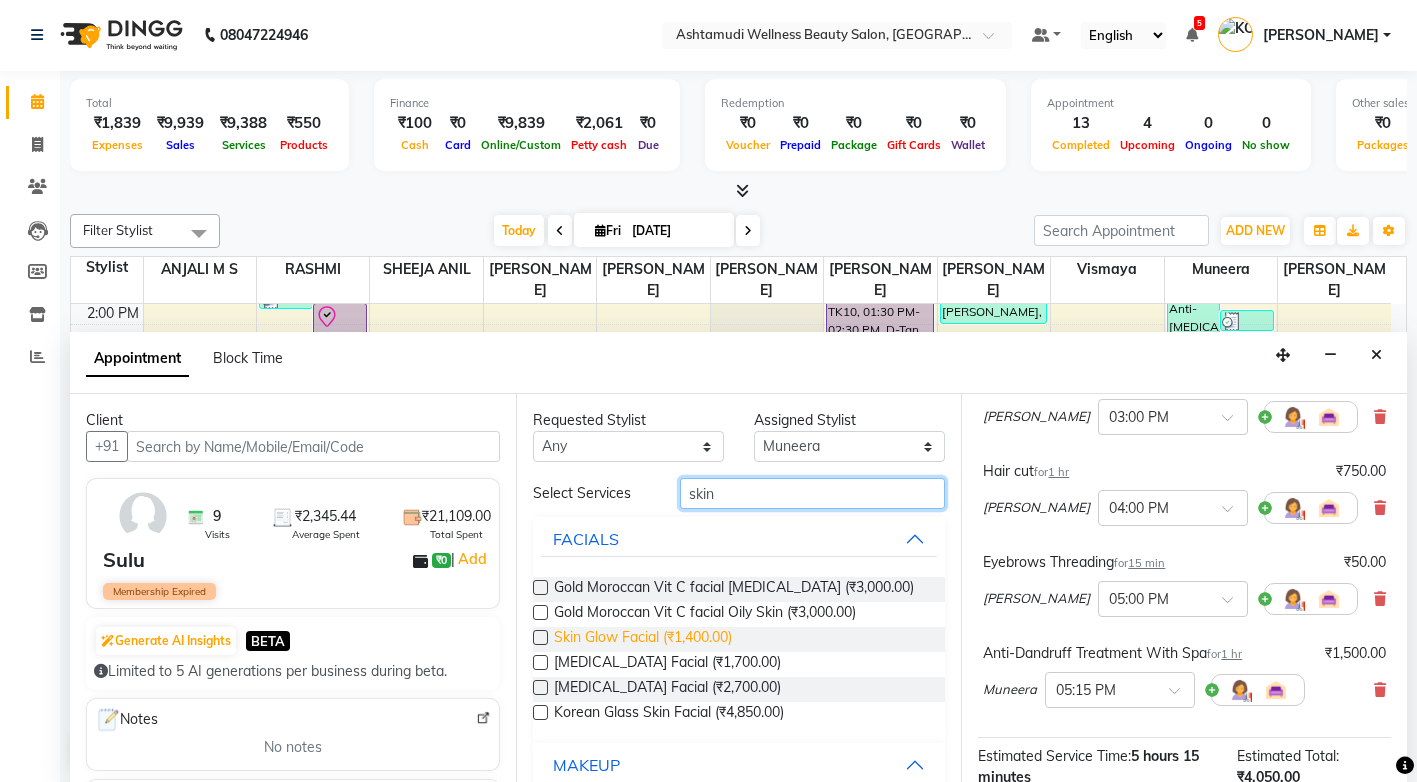 type on "skin" 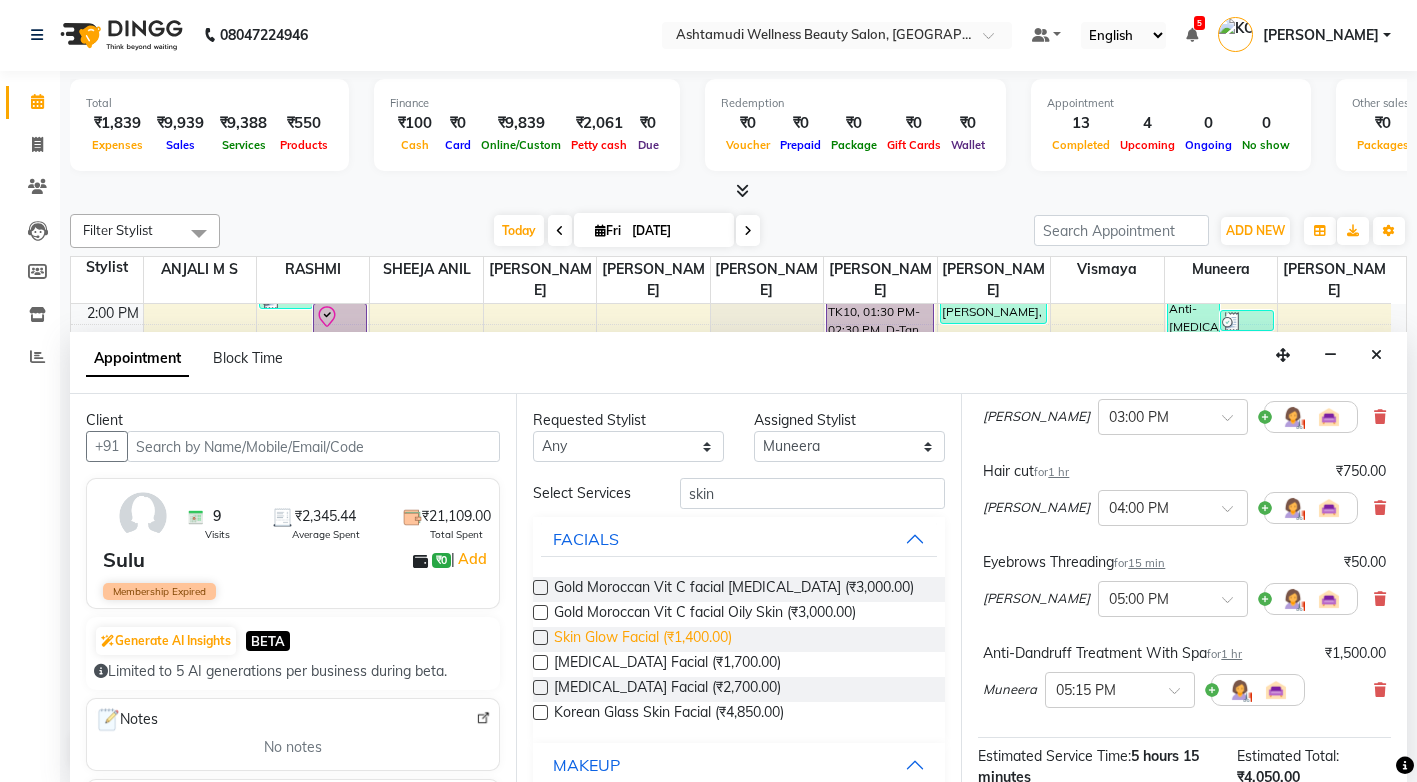 click on "Skin Glow Facial (₹1,400.00)" at bounding box center [643, 639] 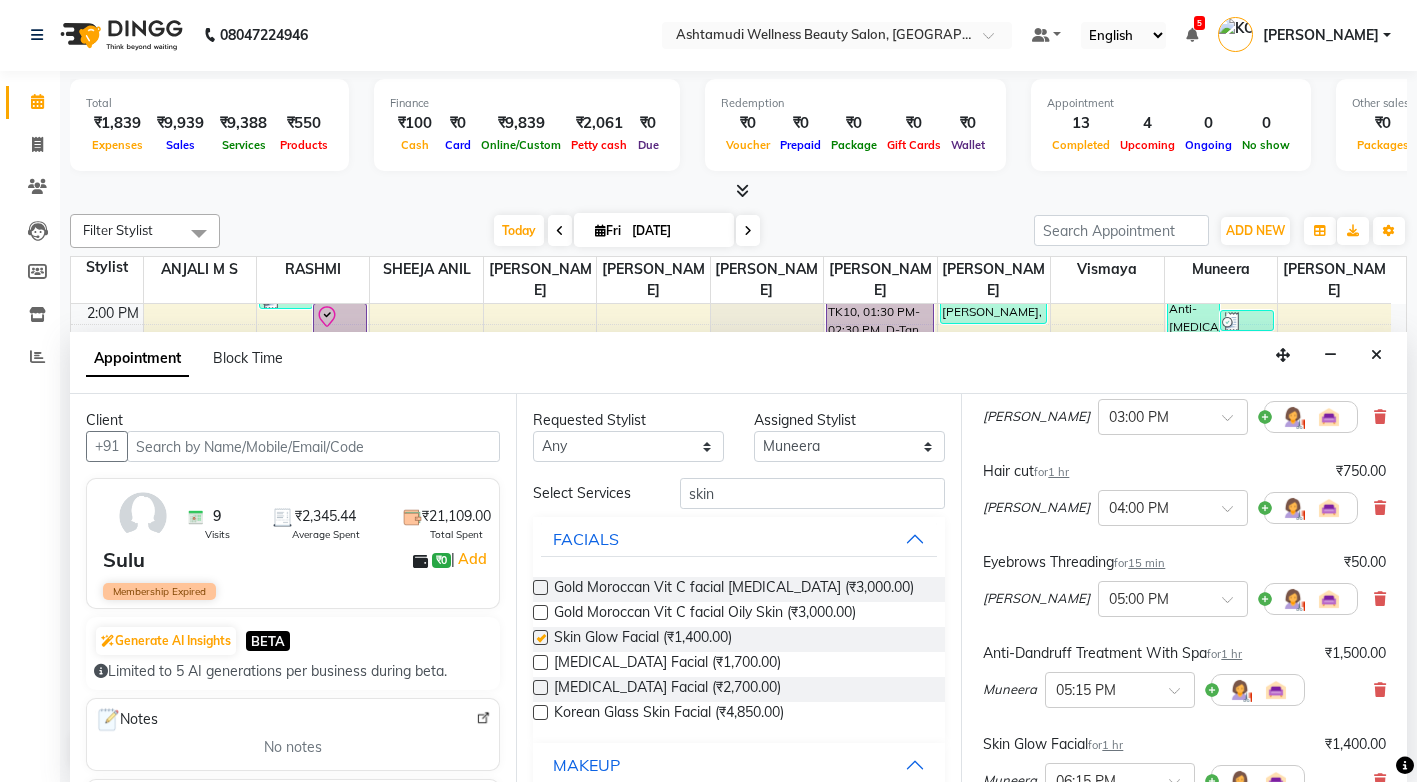 checkbox on "false" 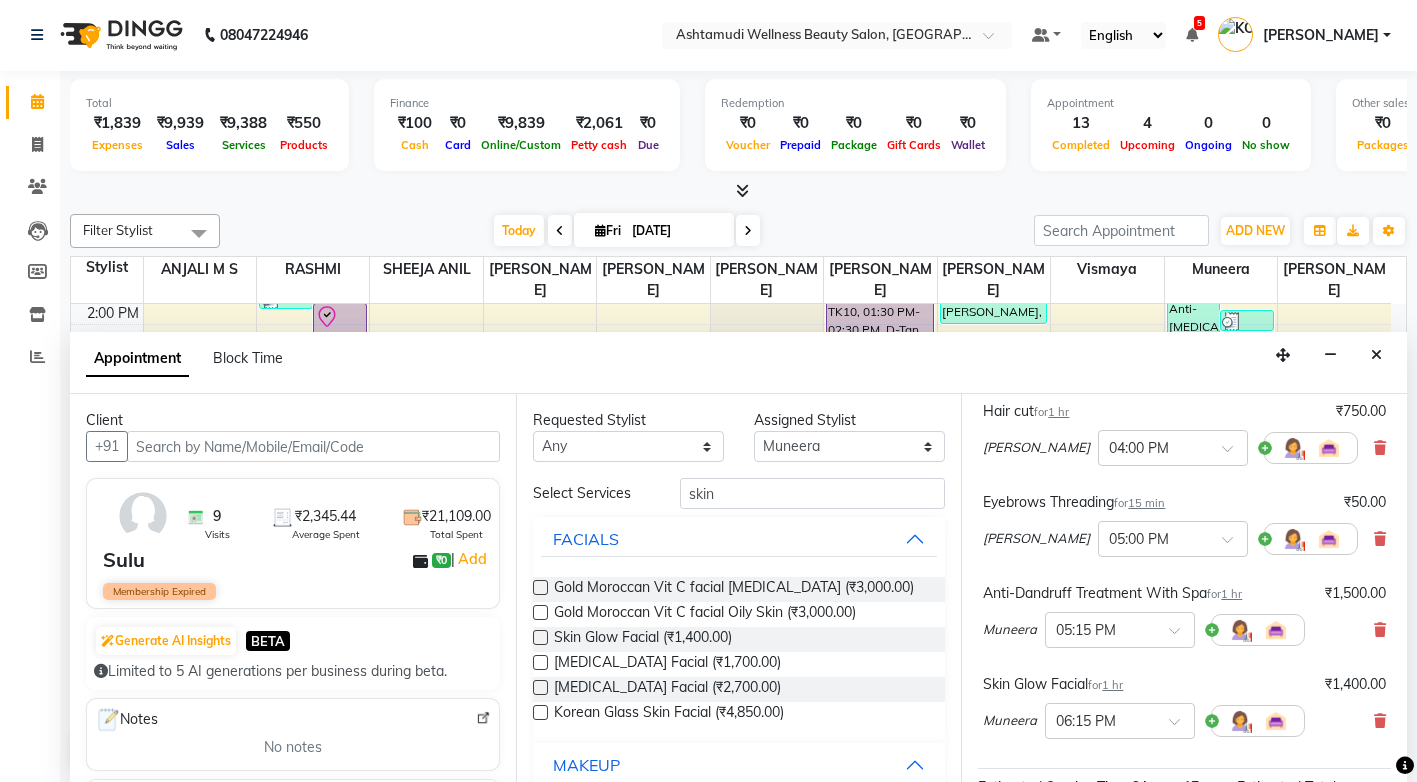scroll, scrollTop: 400, scrollLeft: 0, axis: vertical 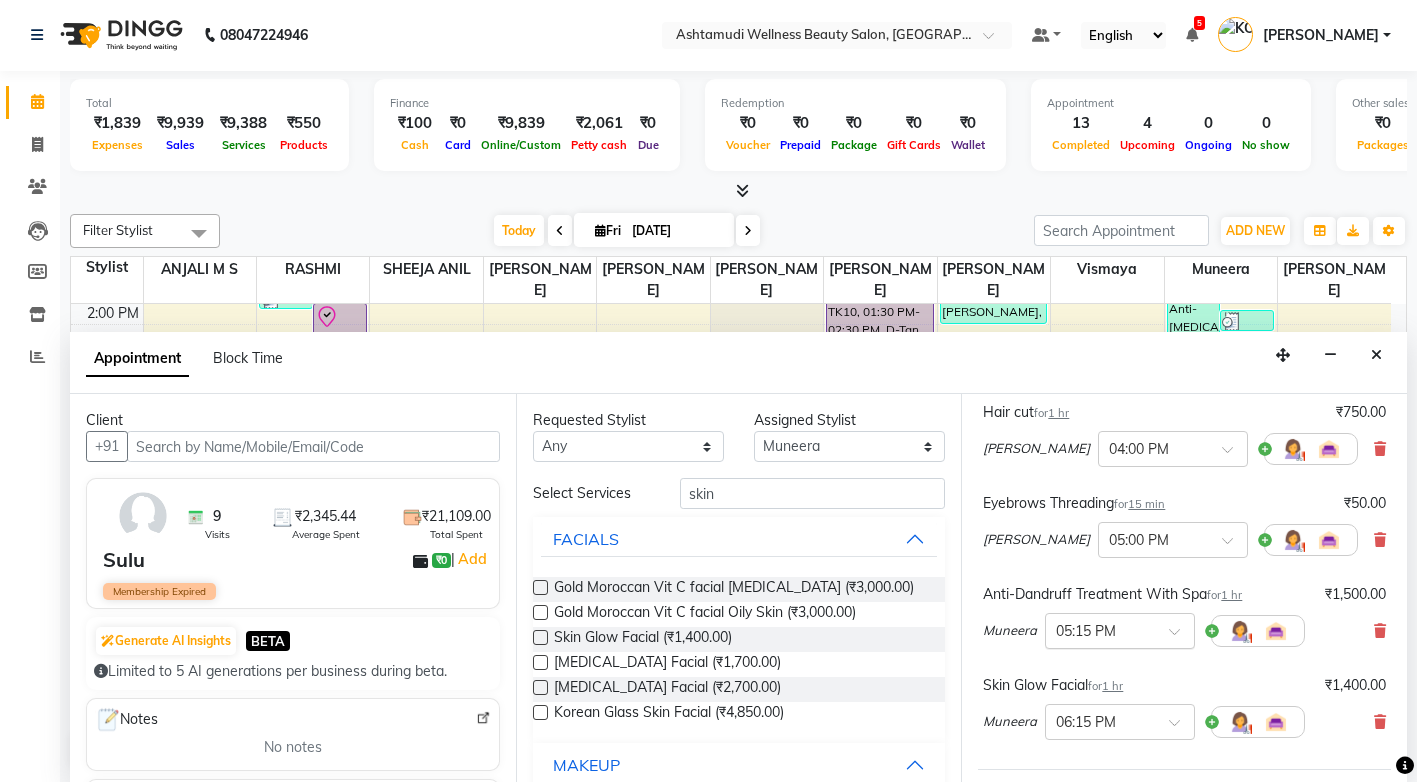 click at bounding box center [1181, 637] 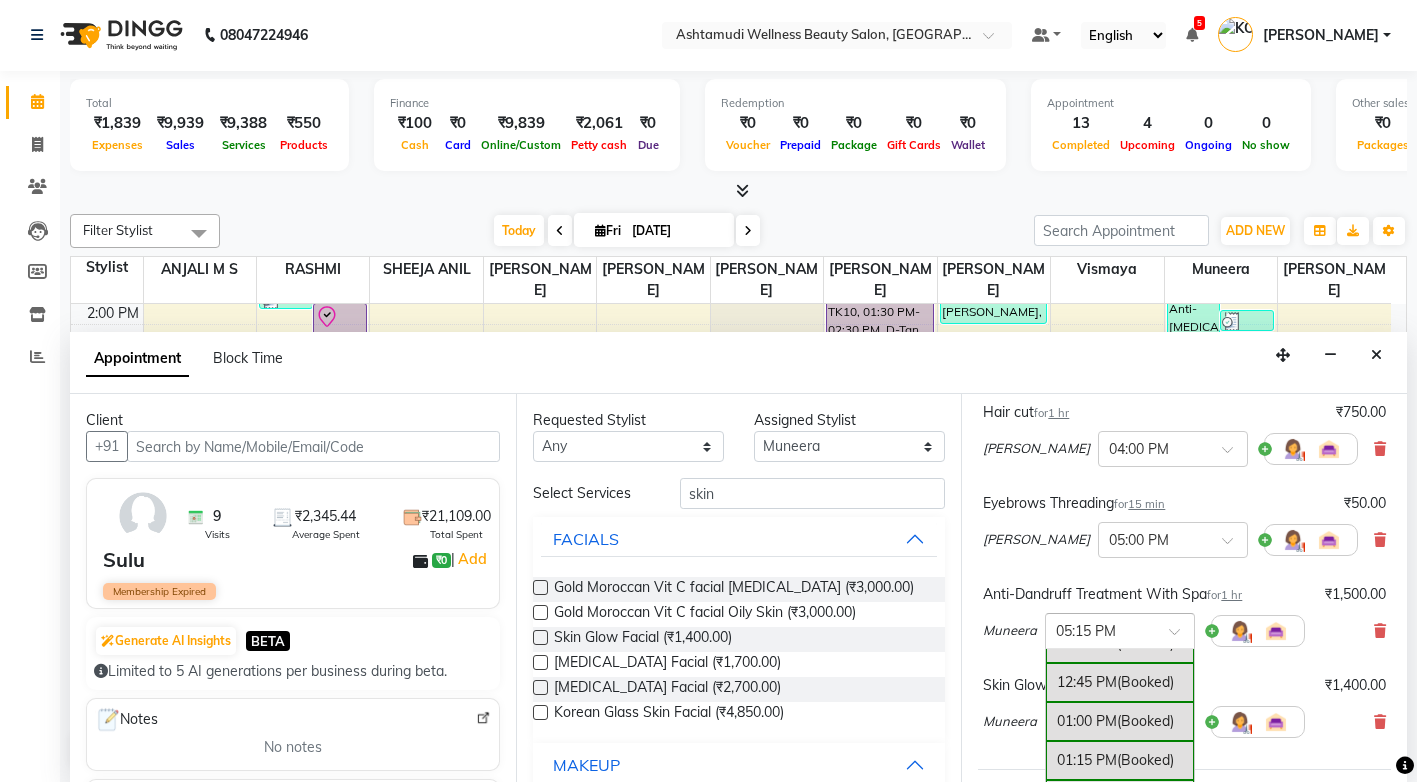 scroll, scrollTop: 539, scrollLeft: 0, axis: vertical 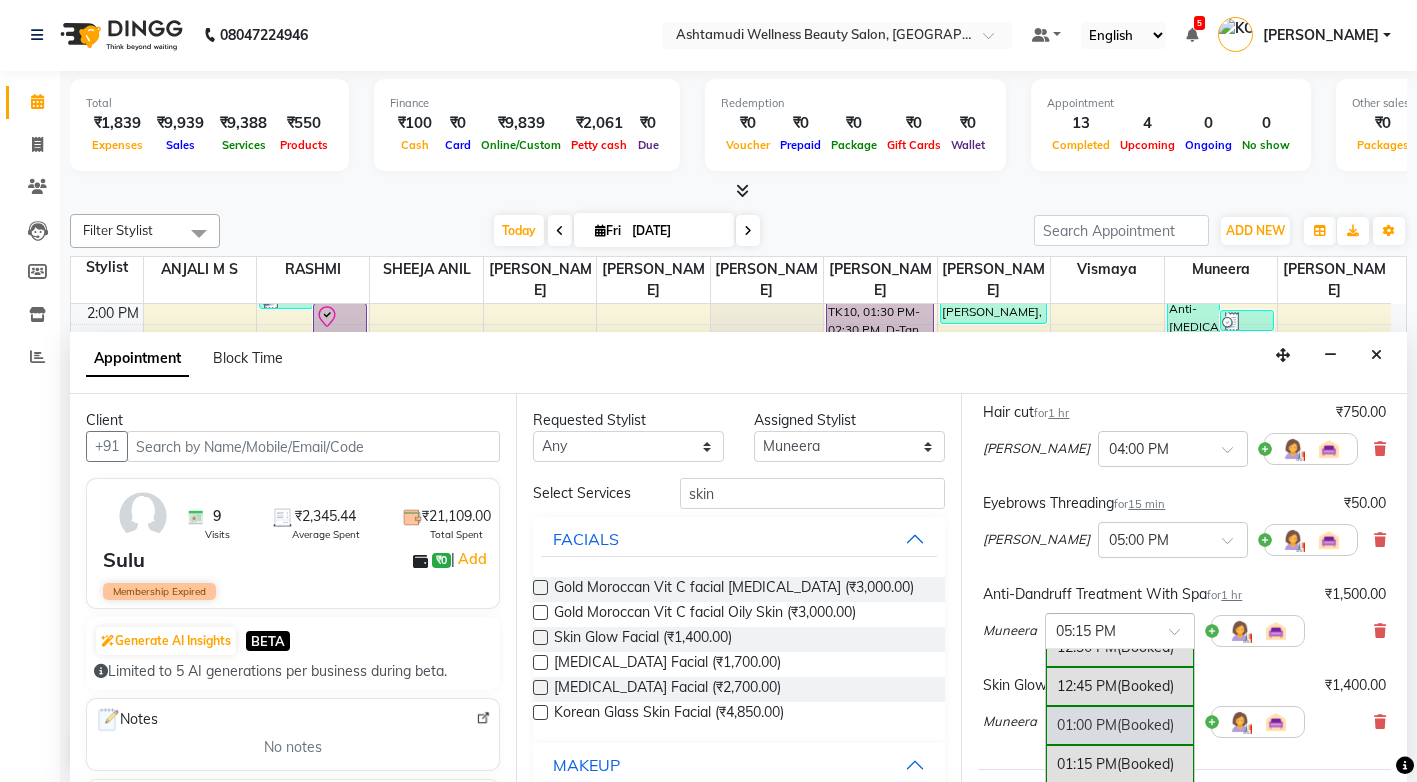 drag, startPoint x: 1080, startPoint y: 739, endPoint x: 1091, endPoint y: 739, distance: 11 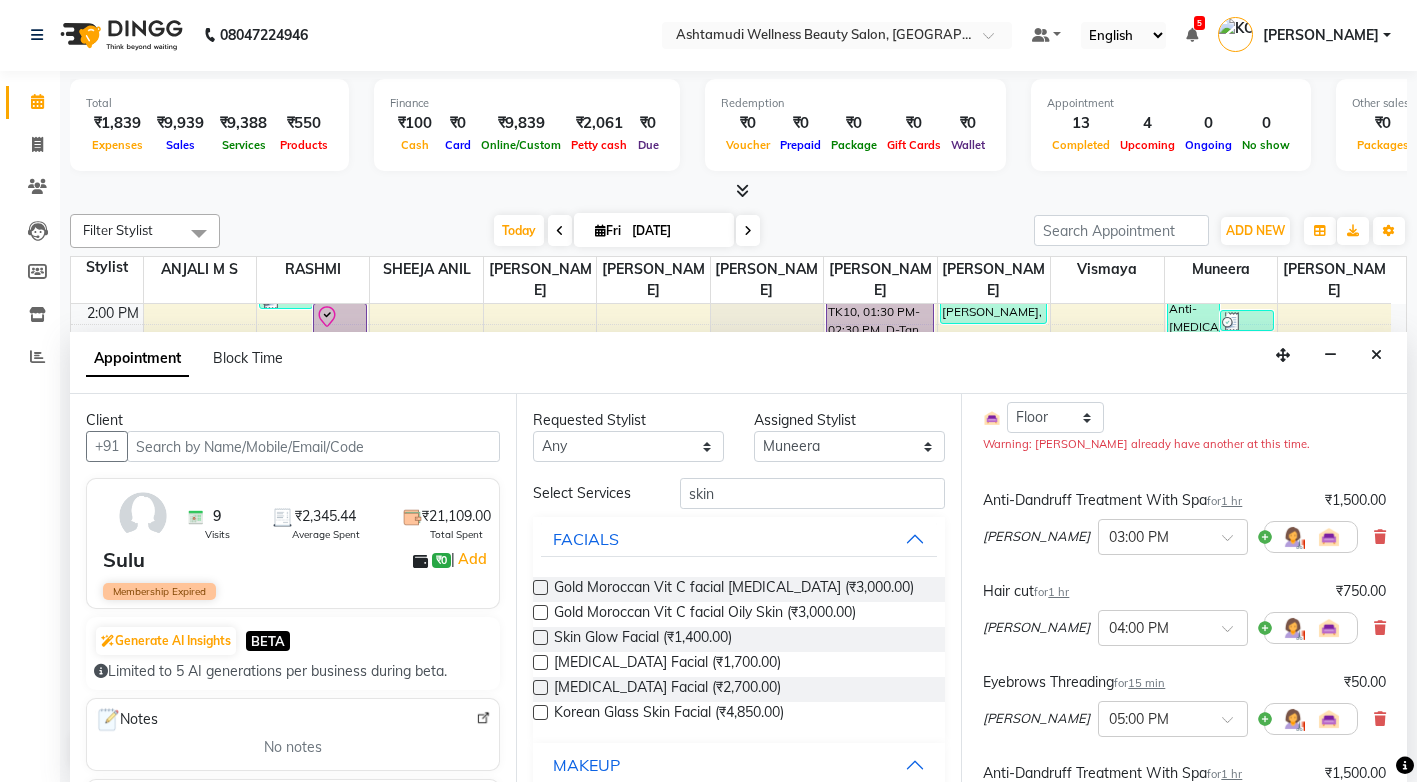scroll, scrollTop: 100, scrollLeft: 0, axis: vertical 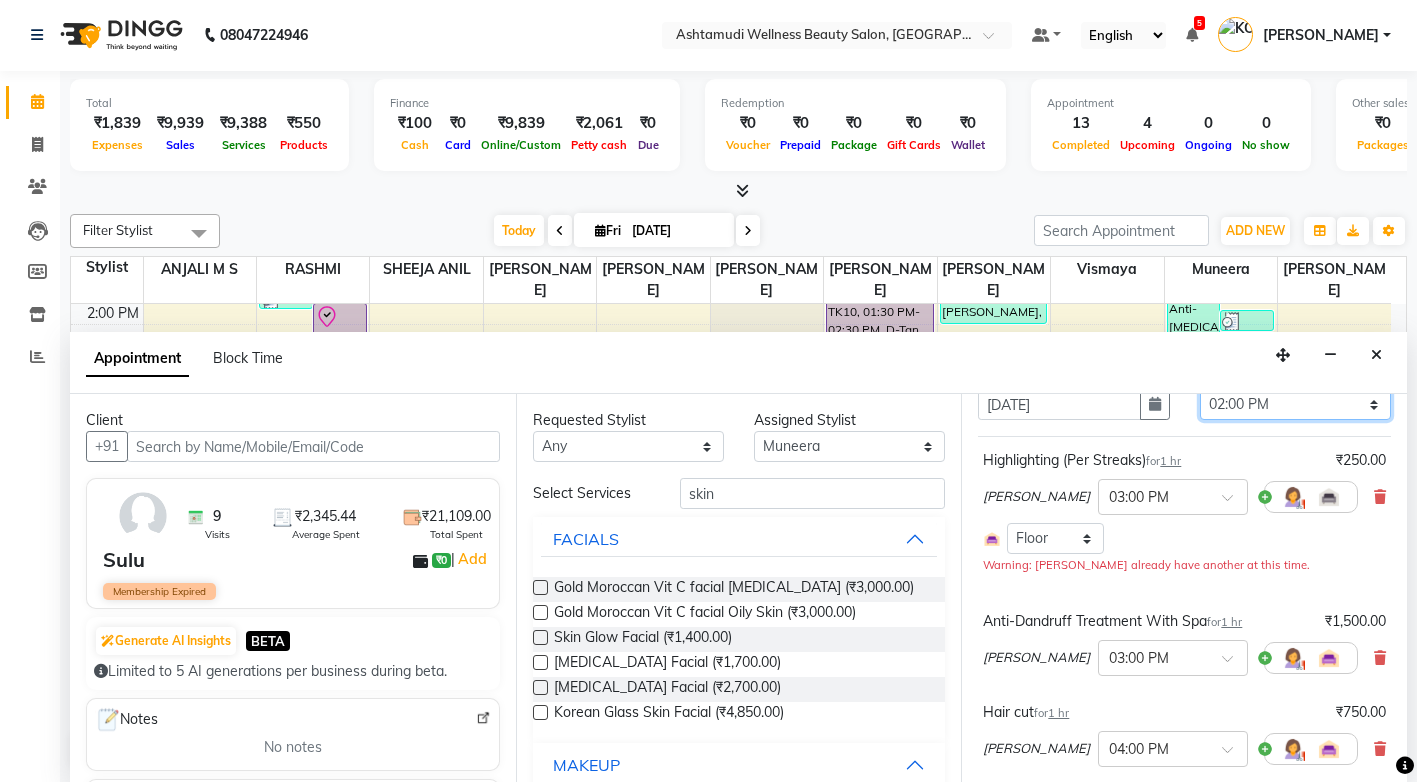 click on "Select 09:00 AM 09:15 AM 09:30 AM 09:45 AM 10:00 AM 10:15 AM 10:30 AM 10:45 AM 11:00 AM 11:15 AM 11:30 AM 11:45 AM 12:00 PM 12:15 PM 12:30 PM 12:45 PM 01:00 PM 01:15 PM 01:30 PM 01:45 PM 02:00 PM 02:15 PM 02:30 PM 02:45 PM 03:00 PM 03:15 PM 03:30 PM 03:45 PM 04:00 PM 04:15 PM 04:30 PM 04:45 PM 05:00 PM 05:15 PM 05:30 PM 05:45 PM 06:00 PM 06:15 PM 06:30 PM 06:45 PM 07:00 PM 07:15 PM 07:30 PM 07:45 PM 08:00 PM" at bounding box center [1295, 404] 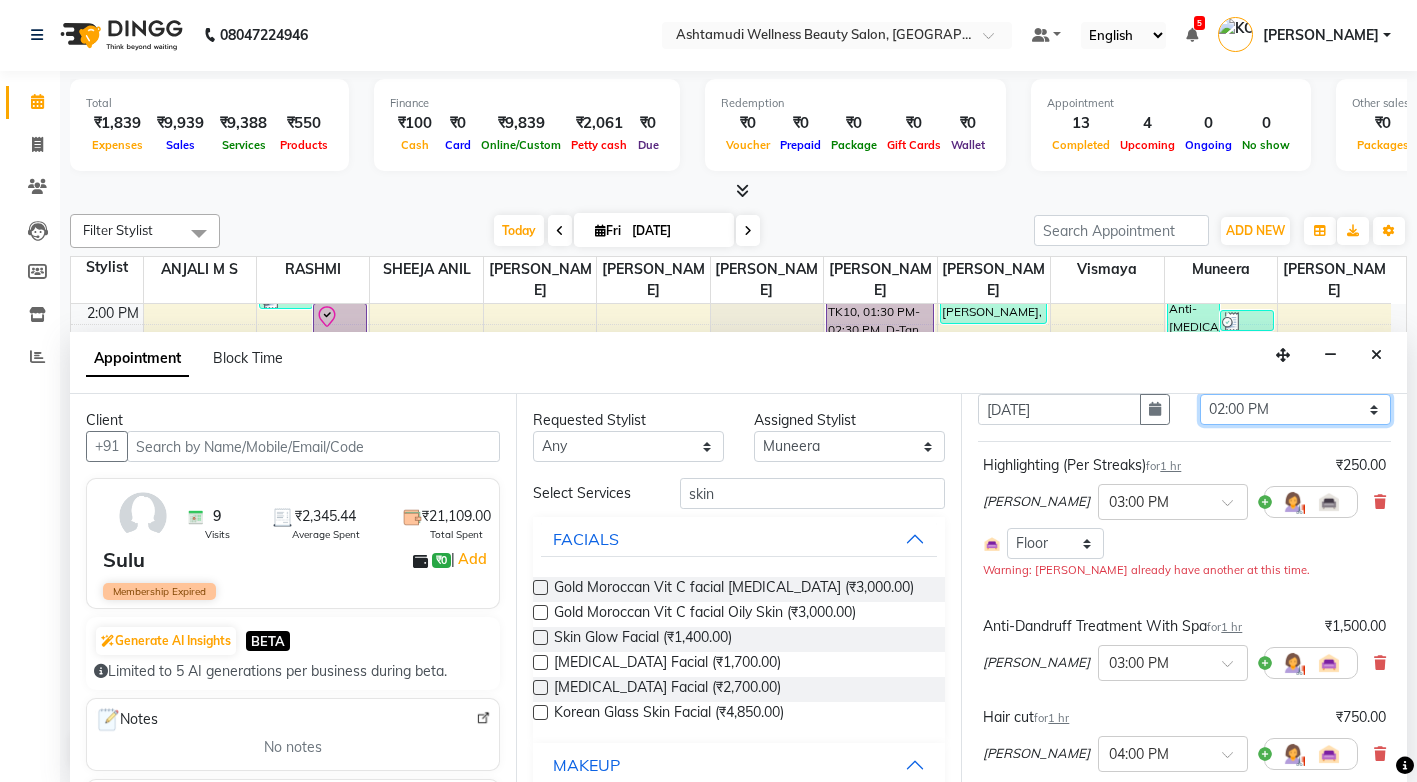 select on "780" 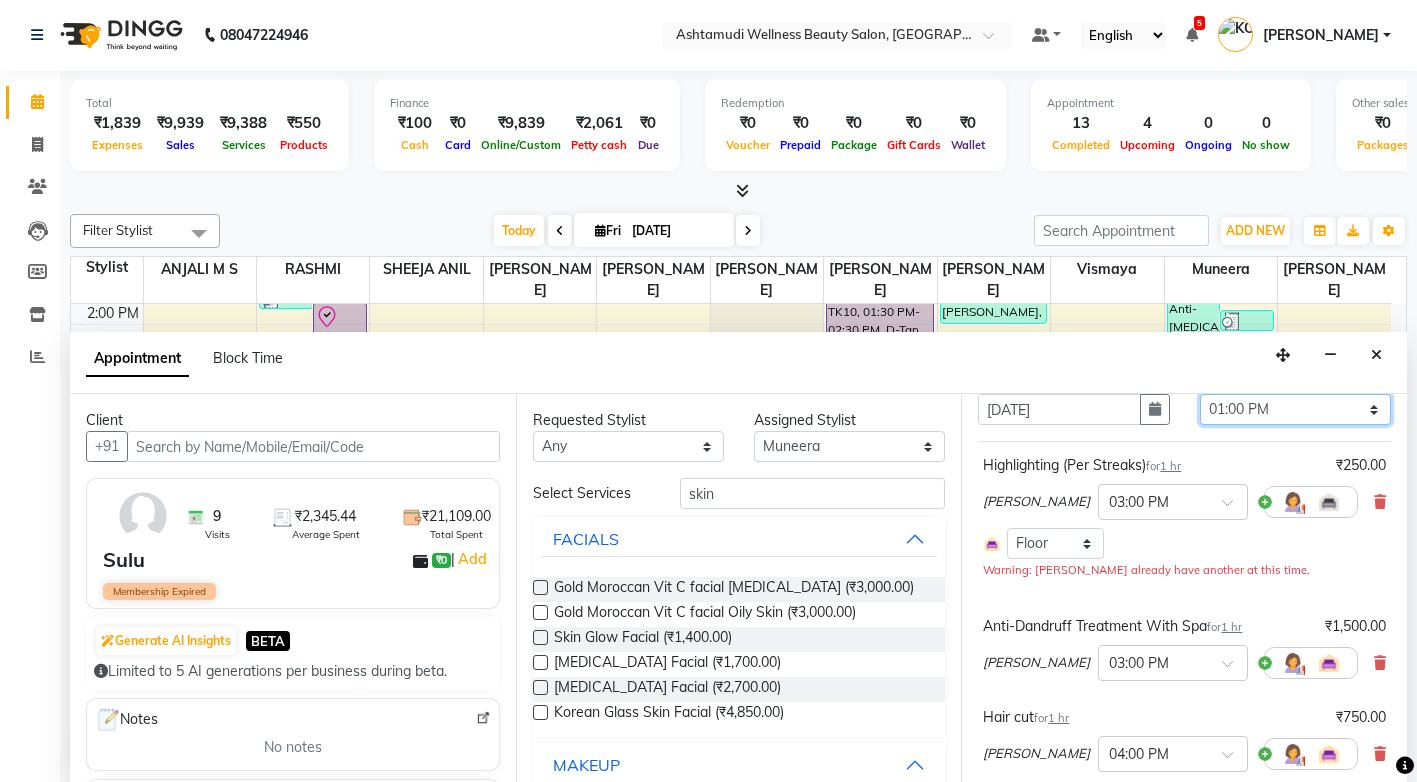 click on "Select 09:00 AM 09:15 AM 09:30 AM 09:45 AM 10:00 AM 10:15 AM 10:30 AM 10:45 AM 11:00 AM 11:15 AM 11:30 AM 11:45 AM 12:00 PM 12:15 PM 12:30 PM 12:45 PM 01:00 PM 01:15 PM 01:30 PM 01:45 PM 02:00 PM 02:15 PM 02:30 PM 02:45 PM 03:00 PM 03:15 PM 03:30 PM 03:45 PM 04:00 PM 04:15 PM 04:30 PM 04:45 PM 05:00 PM 05:15 PM 05:30 PM 05:45 PM 06:00 PM 06:15 PM 06:30 PM 06:45 PM 07:00 PM 07:15 PM 07:30 PM 07:45 PM 08:00 PM" at bounding box center (1295, 409) 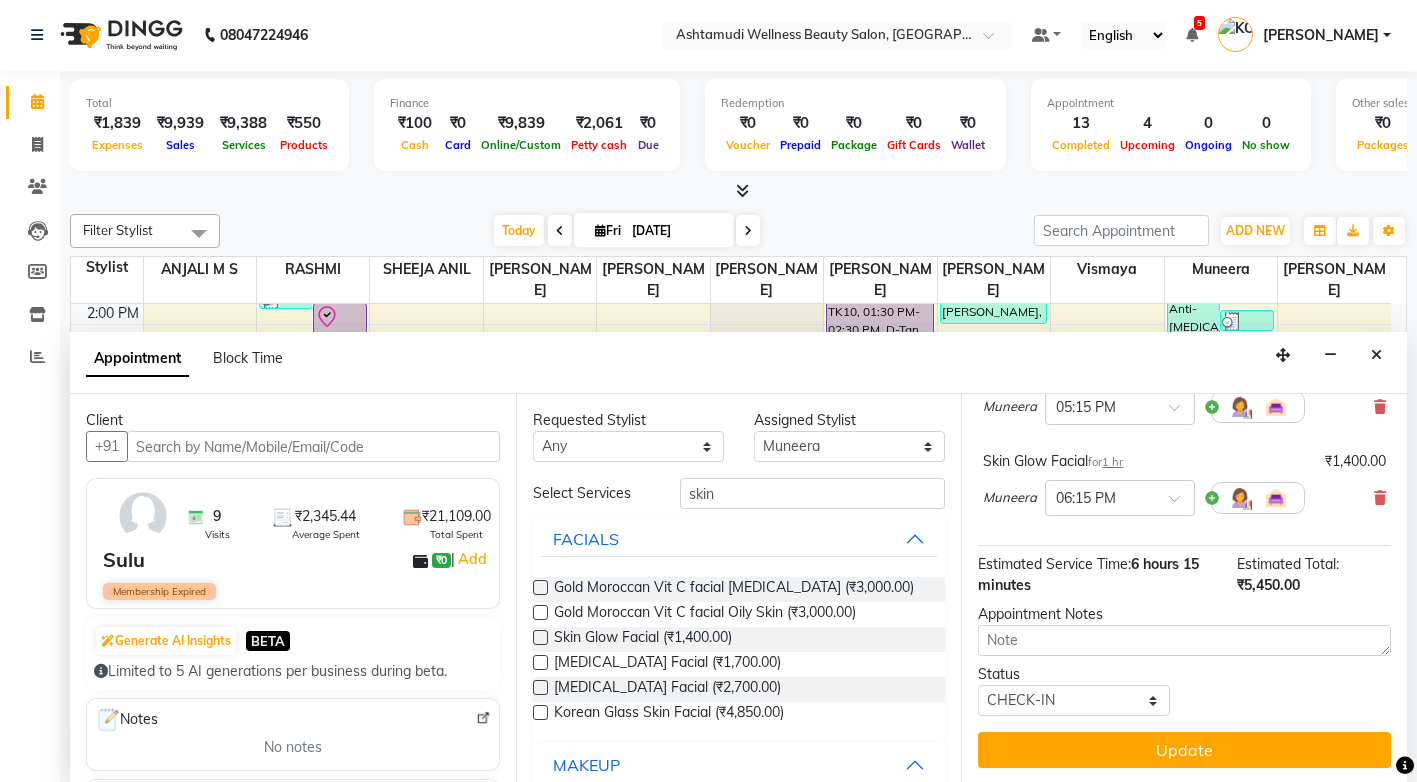 scroll, scrollTop: 638, scrollLeft: 0, axis: vertical 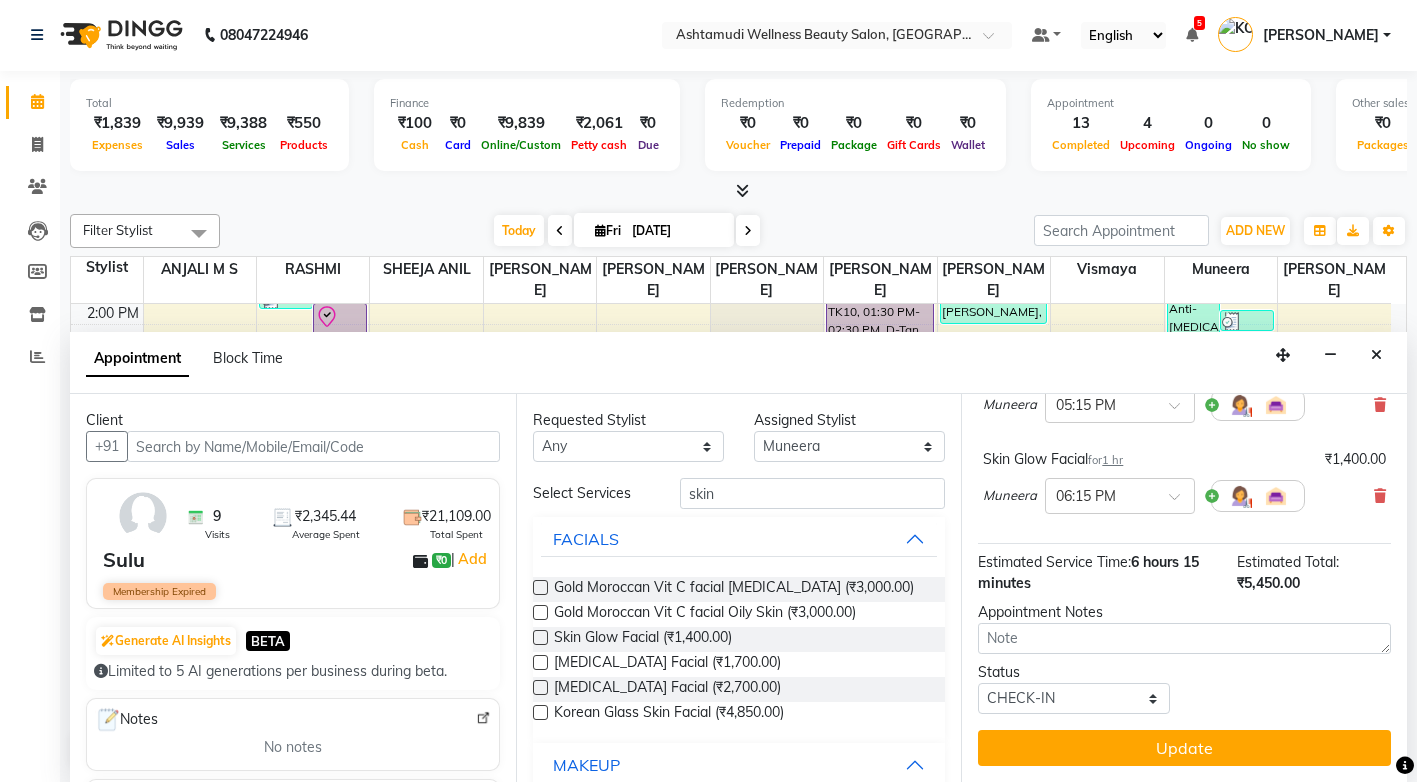 drag, startPoint x: 1181, startPoint y: 746, endPoint x: 1178, endPoint y: 695, distance: 51.088158 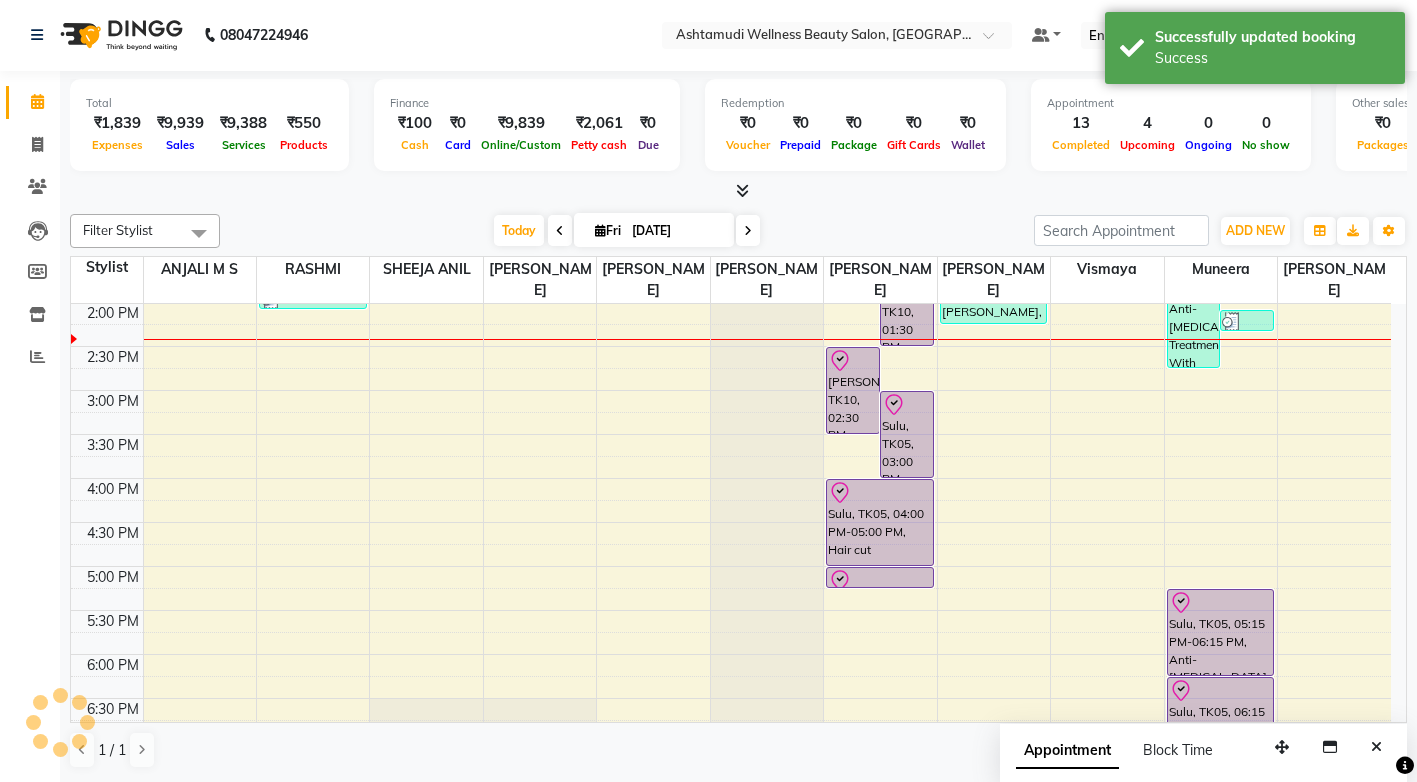 scroll, scrollTop: 0, scrollLeft: 0, axis: both 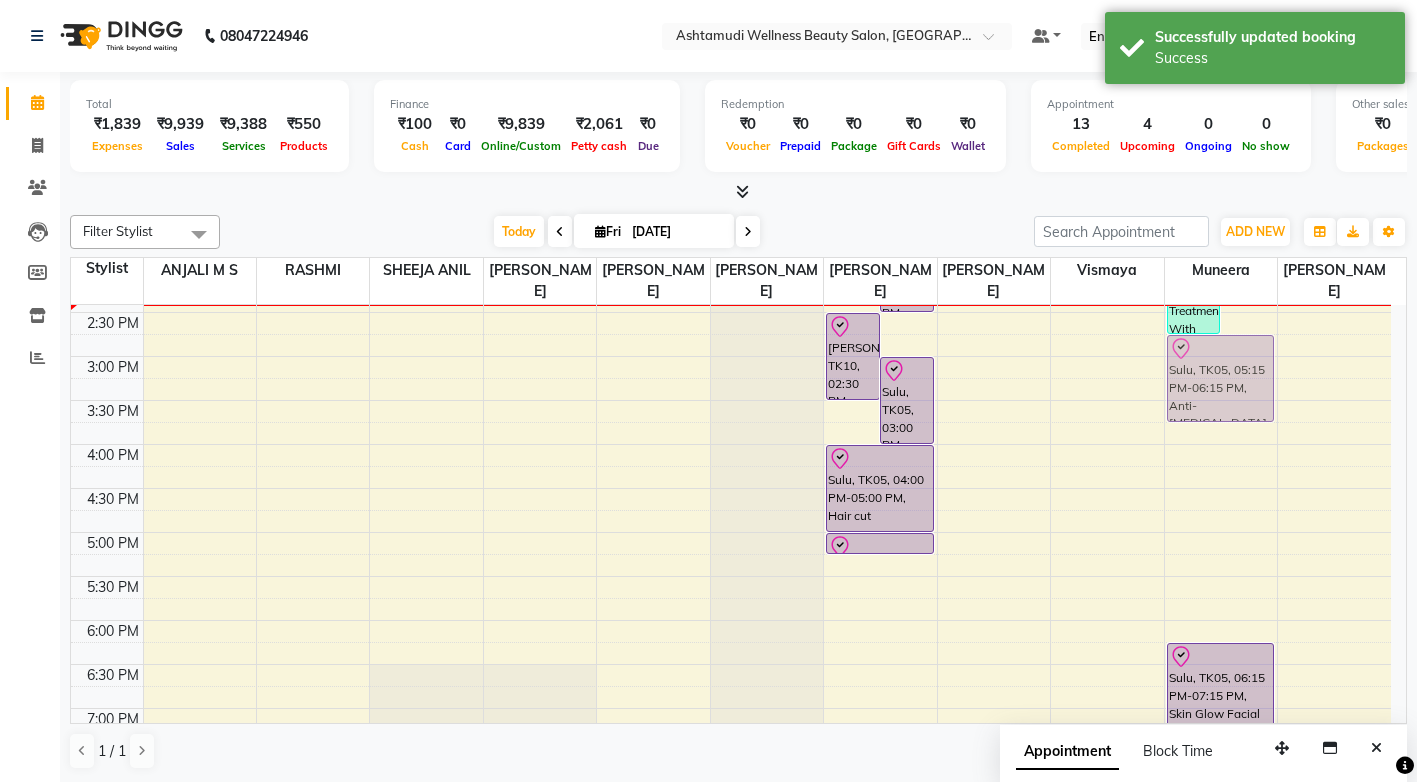 drag, startPoint x: 1218, startPoint y: 494, endPoint x: 1196, endPoint y: 320, distance: 175.38528 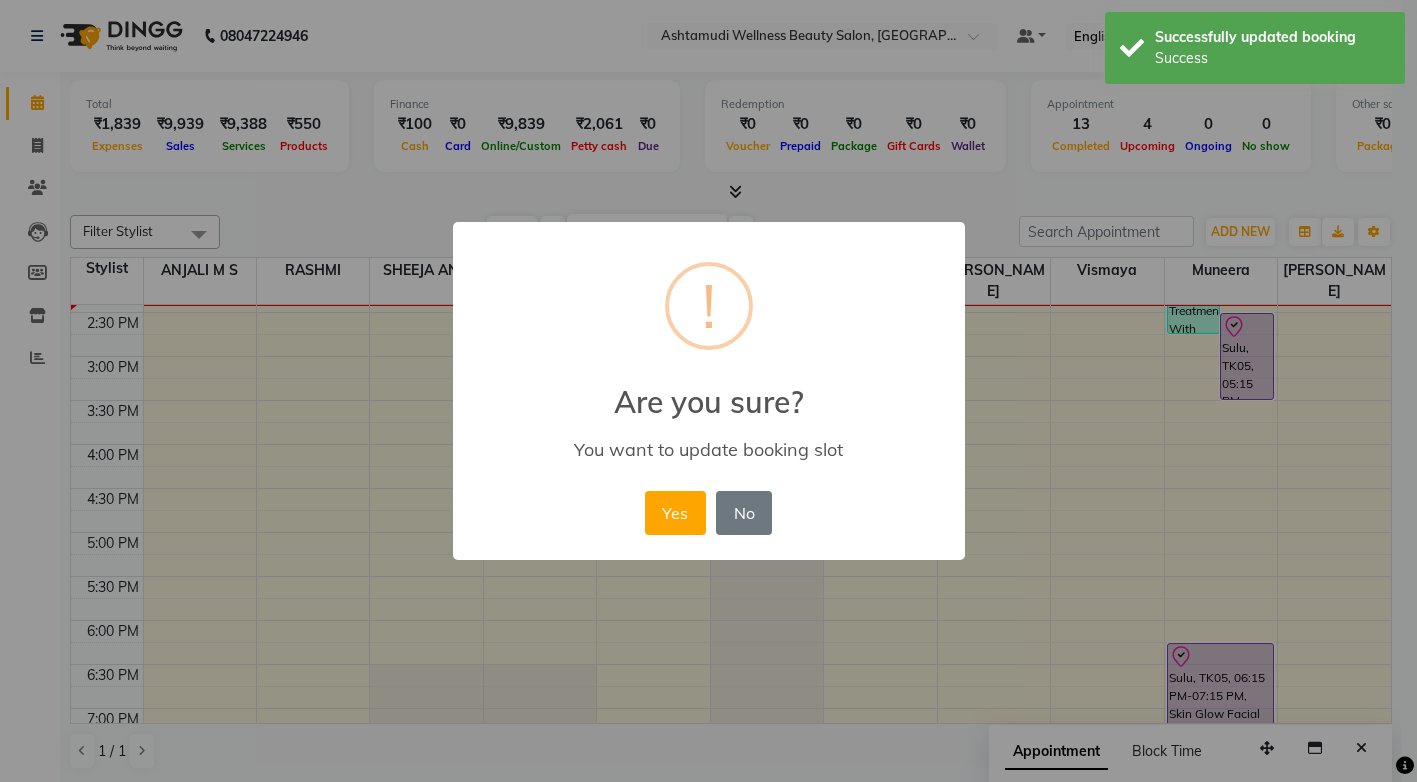 scroll, scrollTop: 553, scrollLeft: 0, axis: vertical 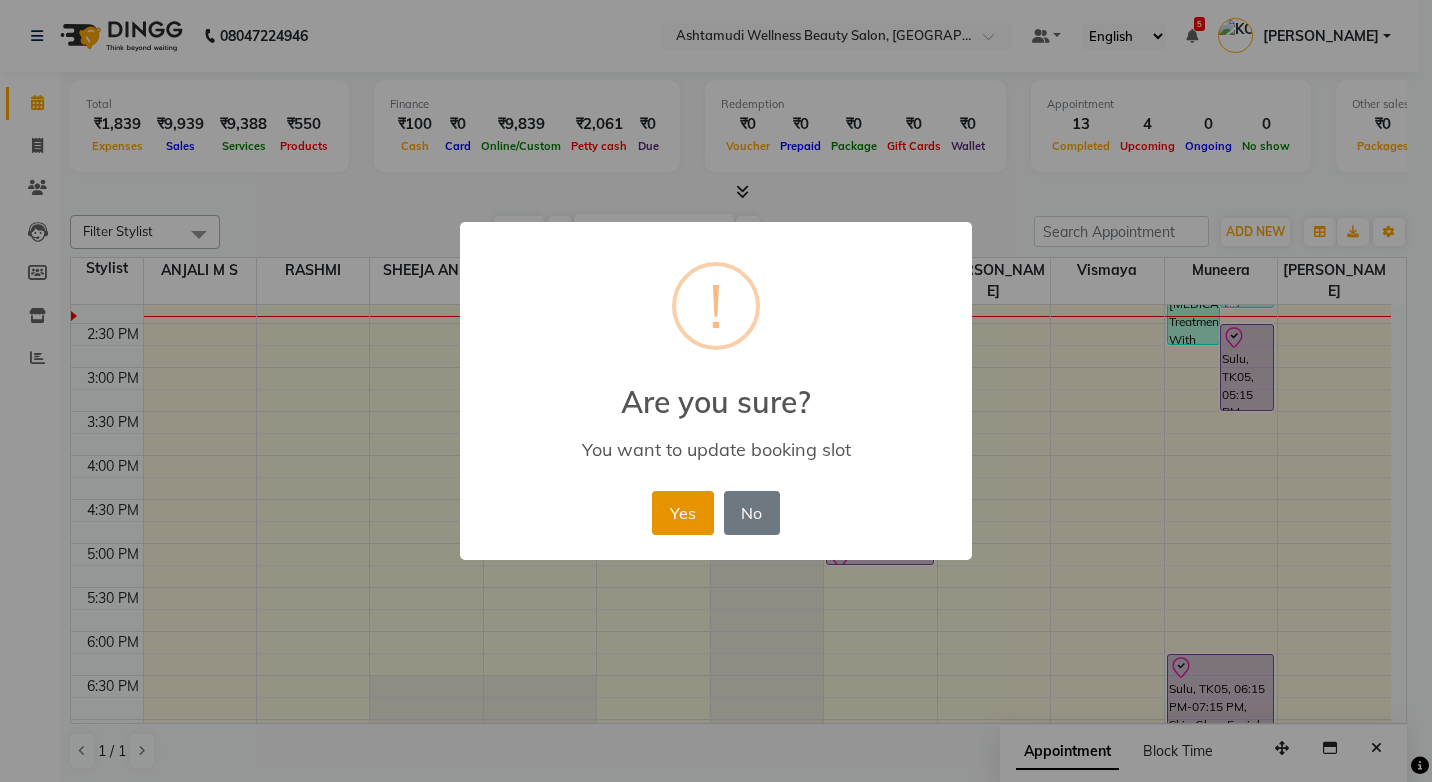 click on "Yes" at bounding box center (682, 513) 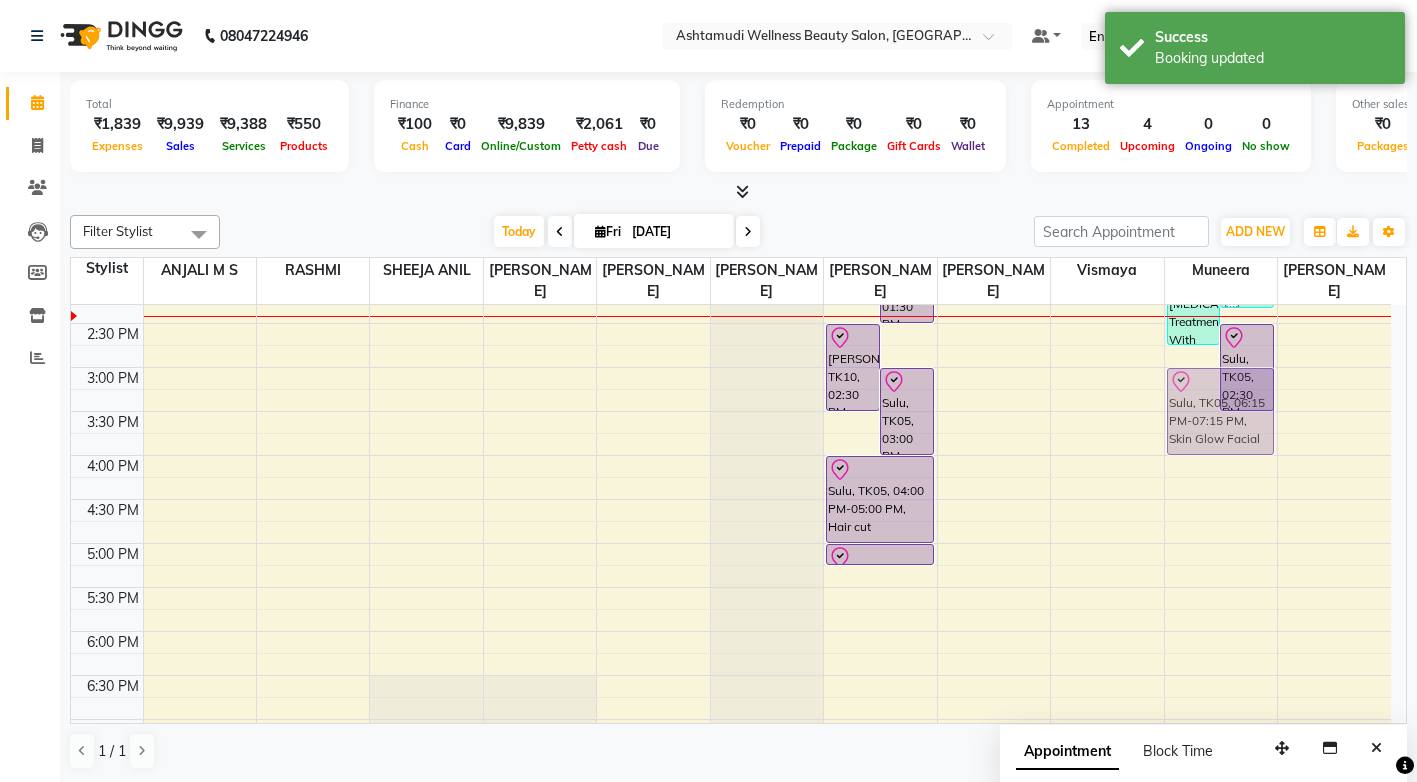 drag, startPoint x: 1236, startPoint y: 657, endPoint x: 1200, endPoint y: 350, distance: 309.10355 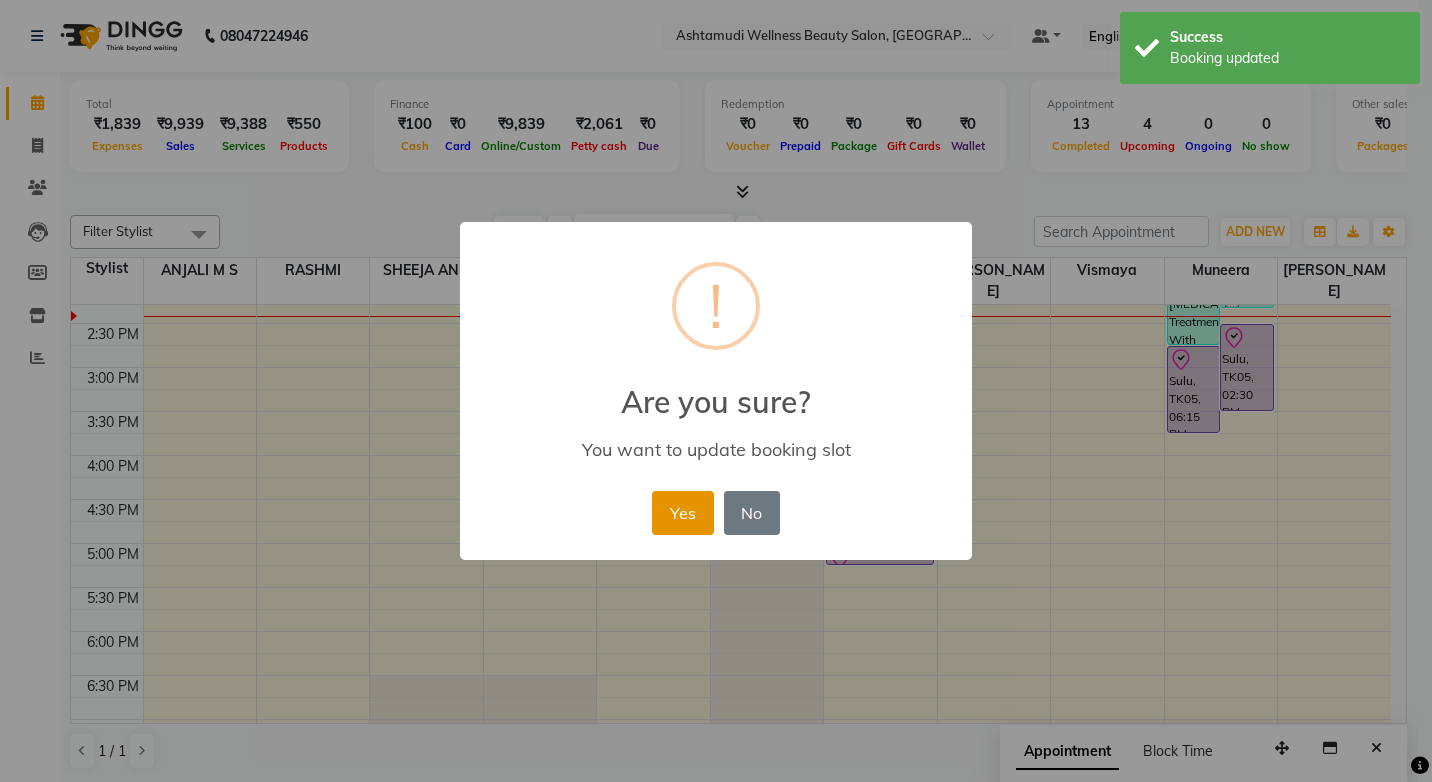 click on "Yes" at bounding box center [682, 513] 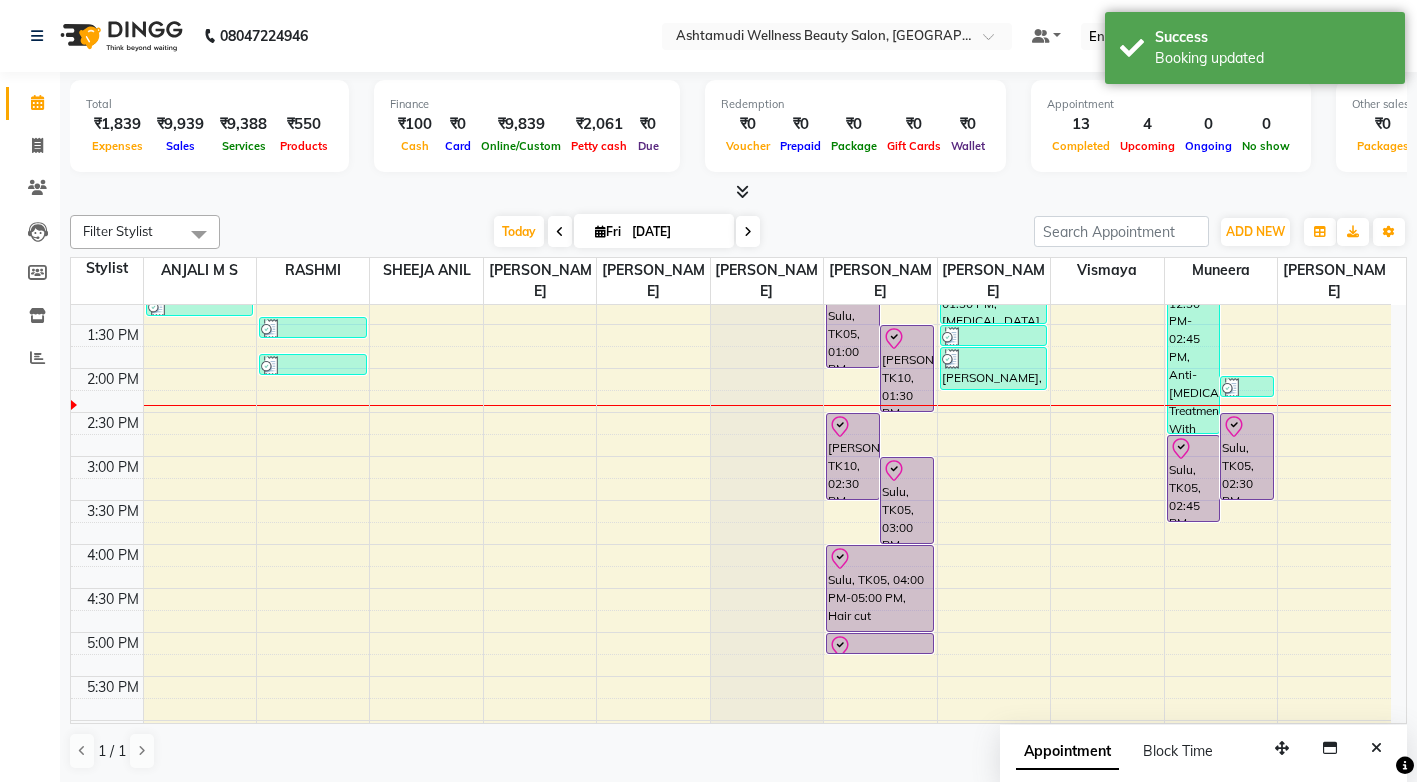 scroll, scrollTop: 353, scrollLeft: 0, axis: vertical 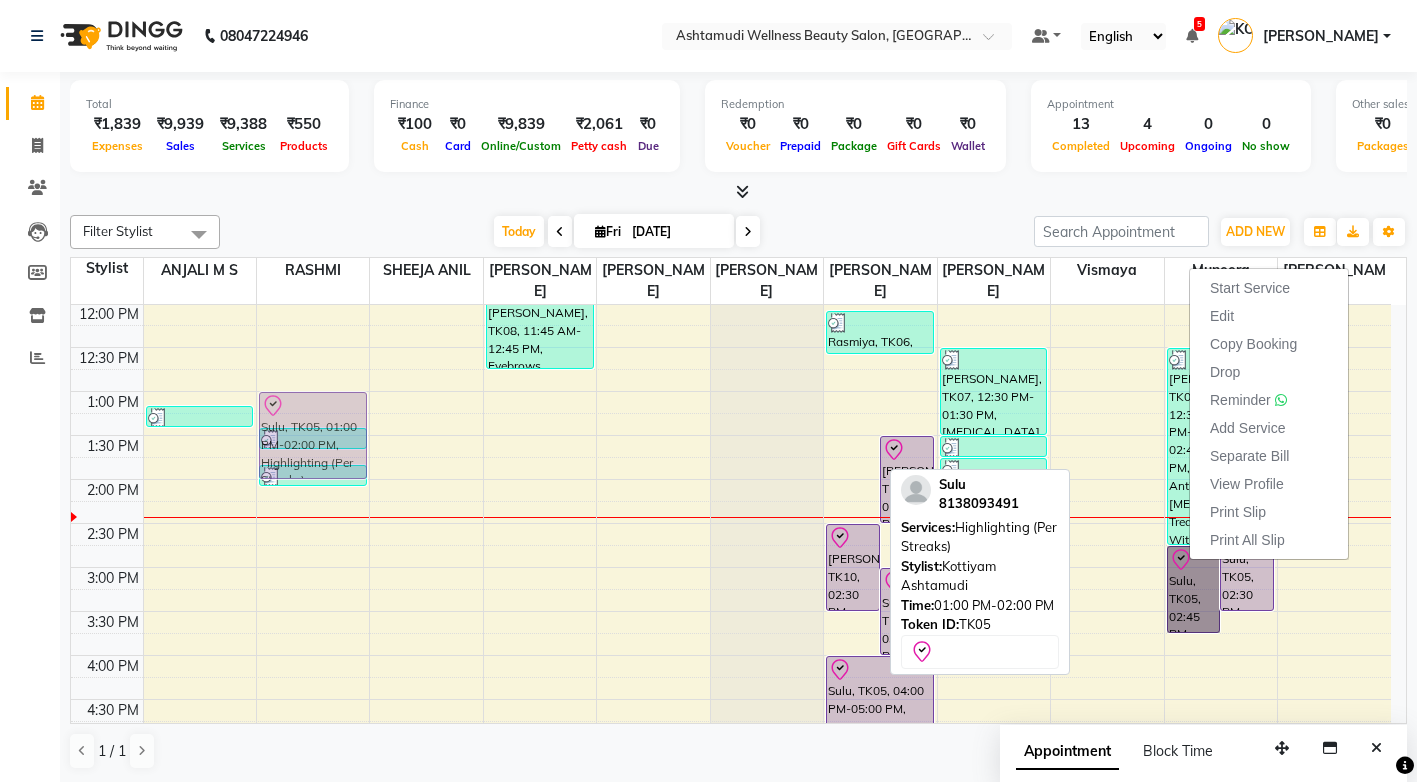 drag, startPoint x: 837, startPoint y: 406, endPoint x: 353, endPoint y: 395, distance: 484.12497 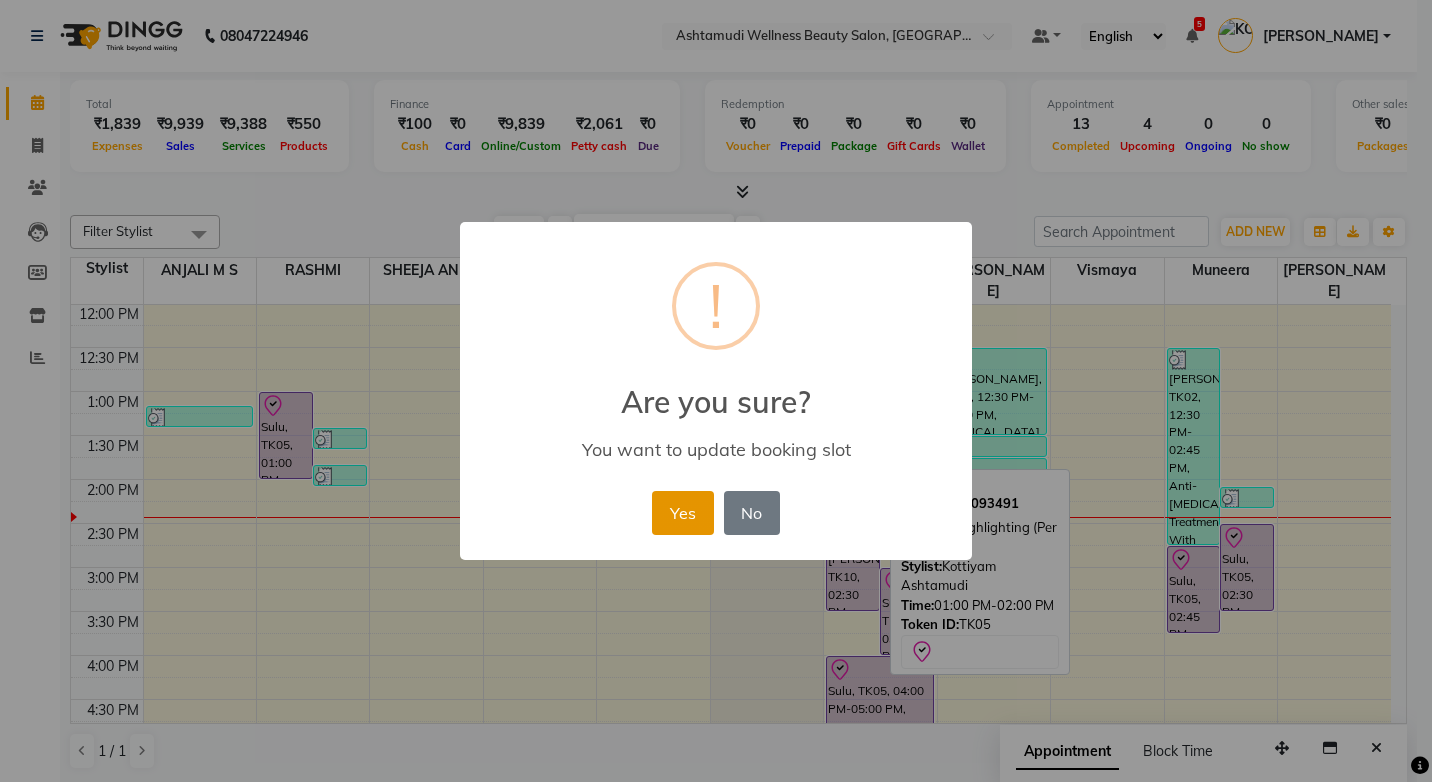 click on "Yes" at bounding box center [682, 513] 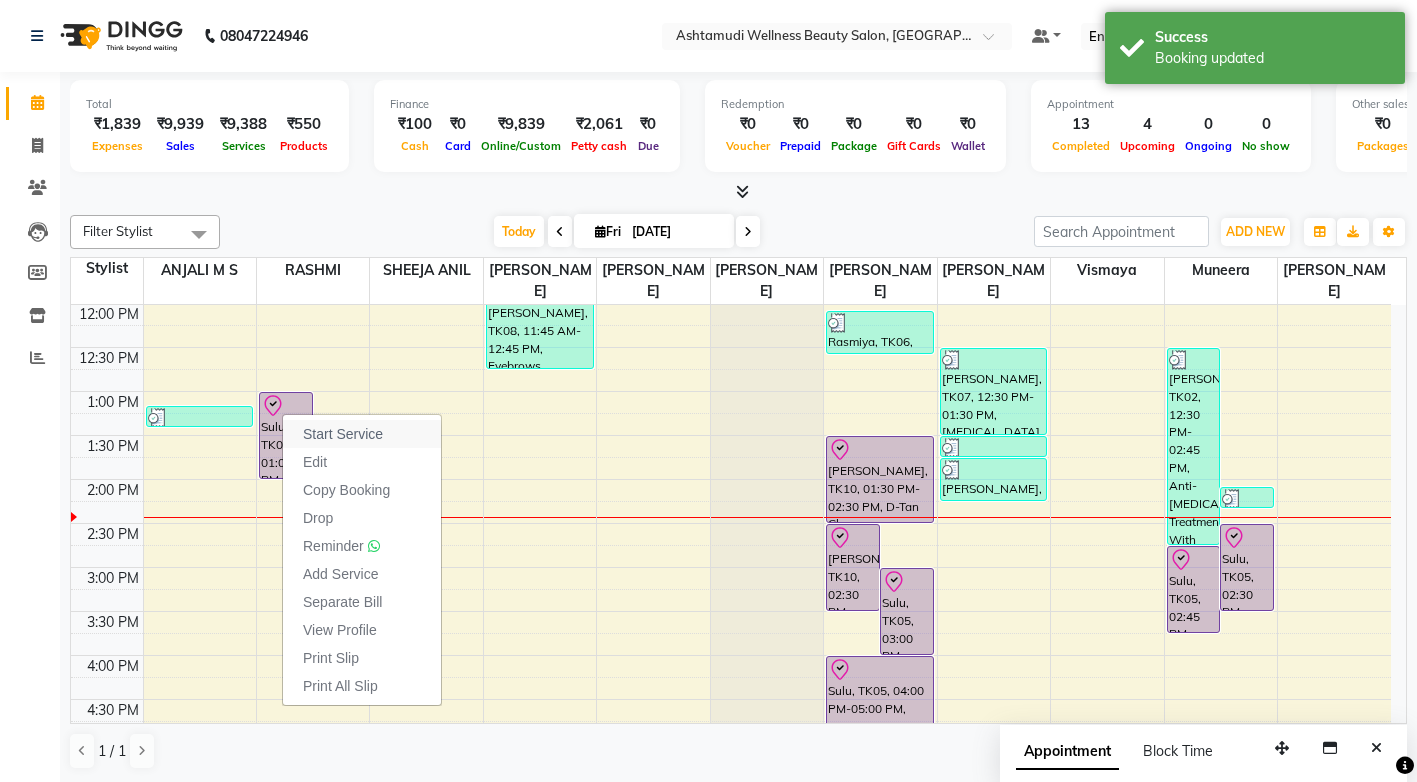 click on "Start Service" at bounding box center (343, 434) 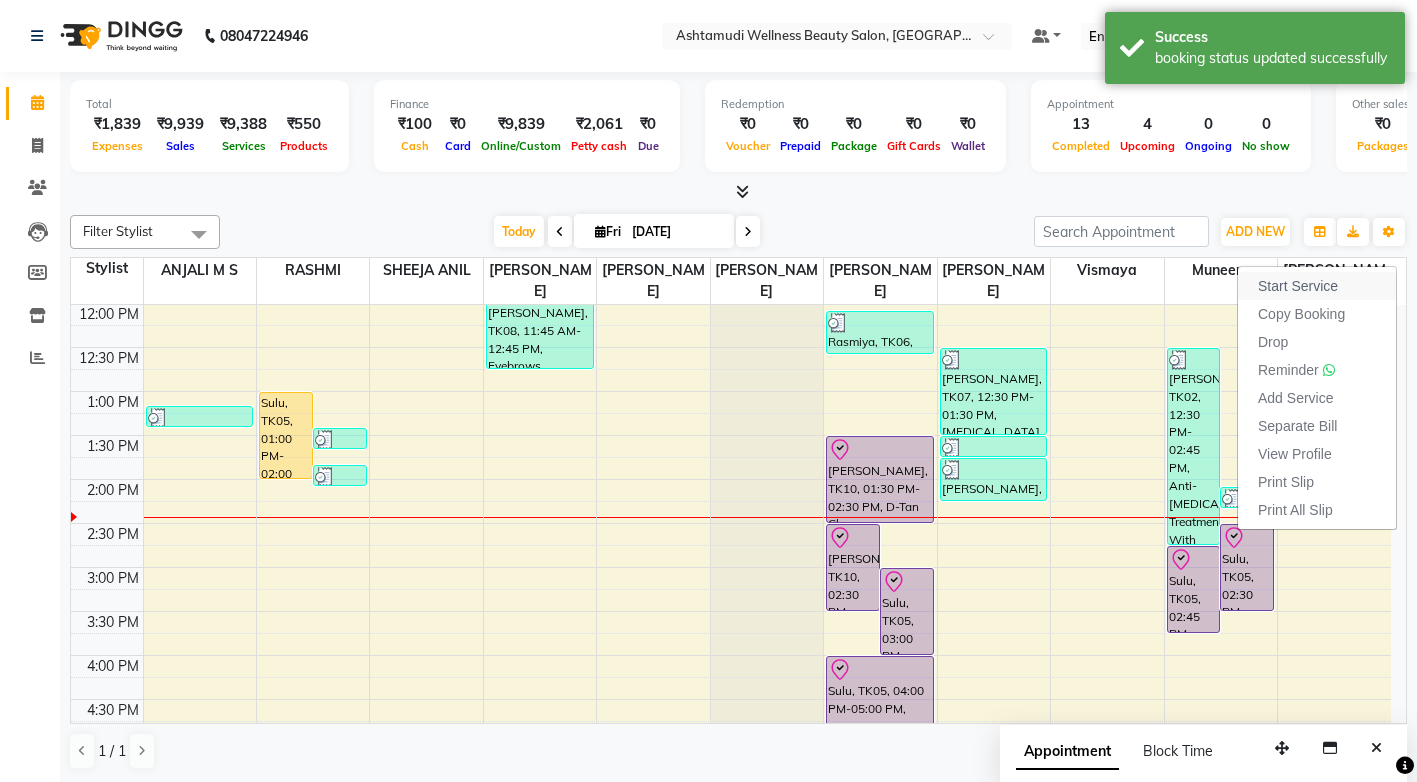 click on "Start Service" at bounding box center (1298, 286) 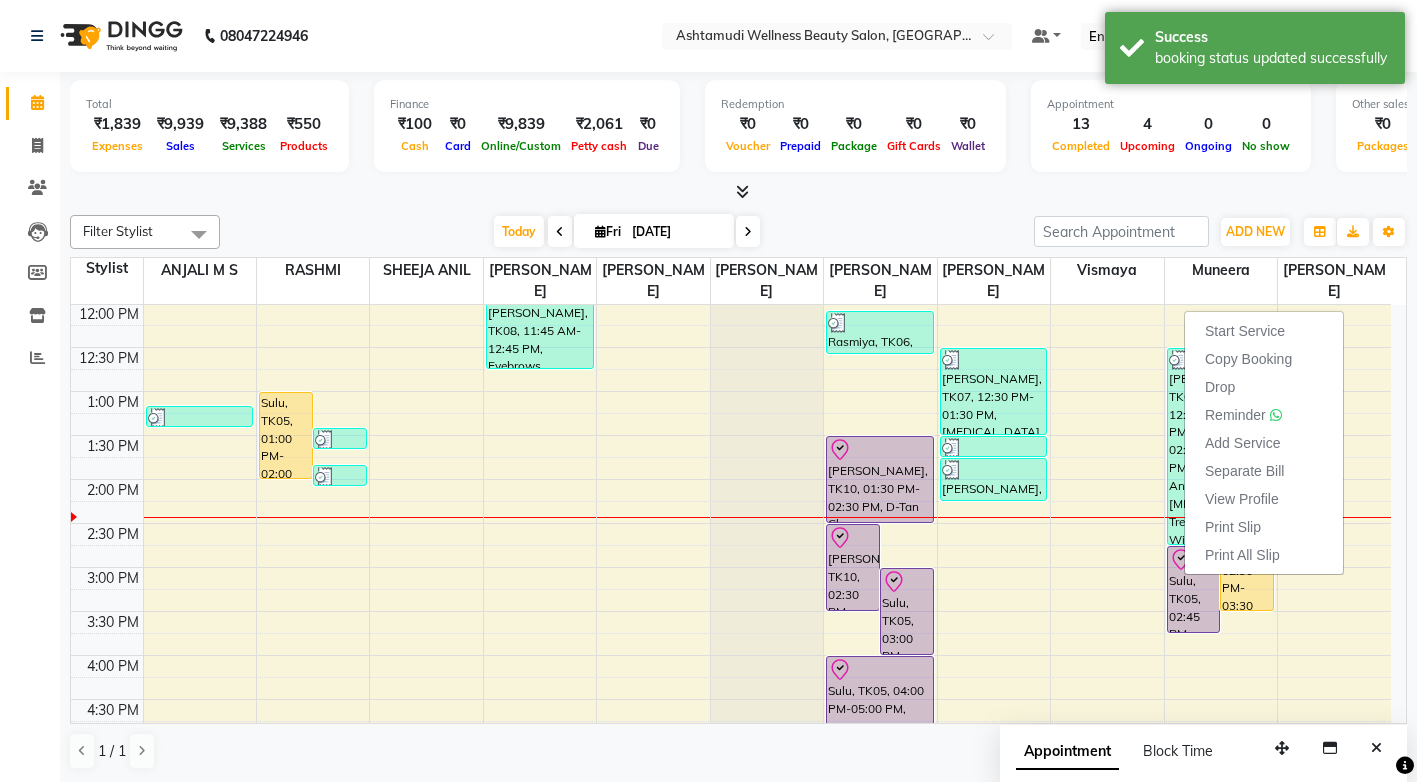 click on "Start Service" at bounding box center [1245, 331] 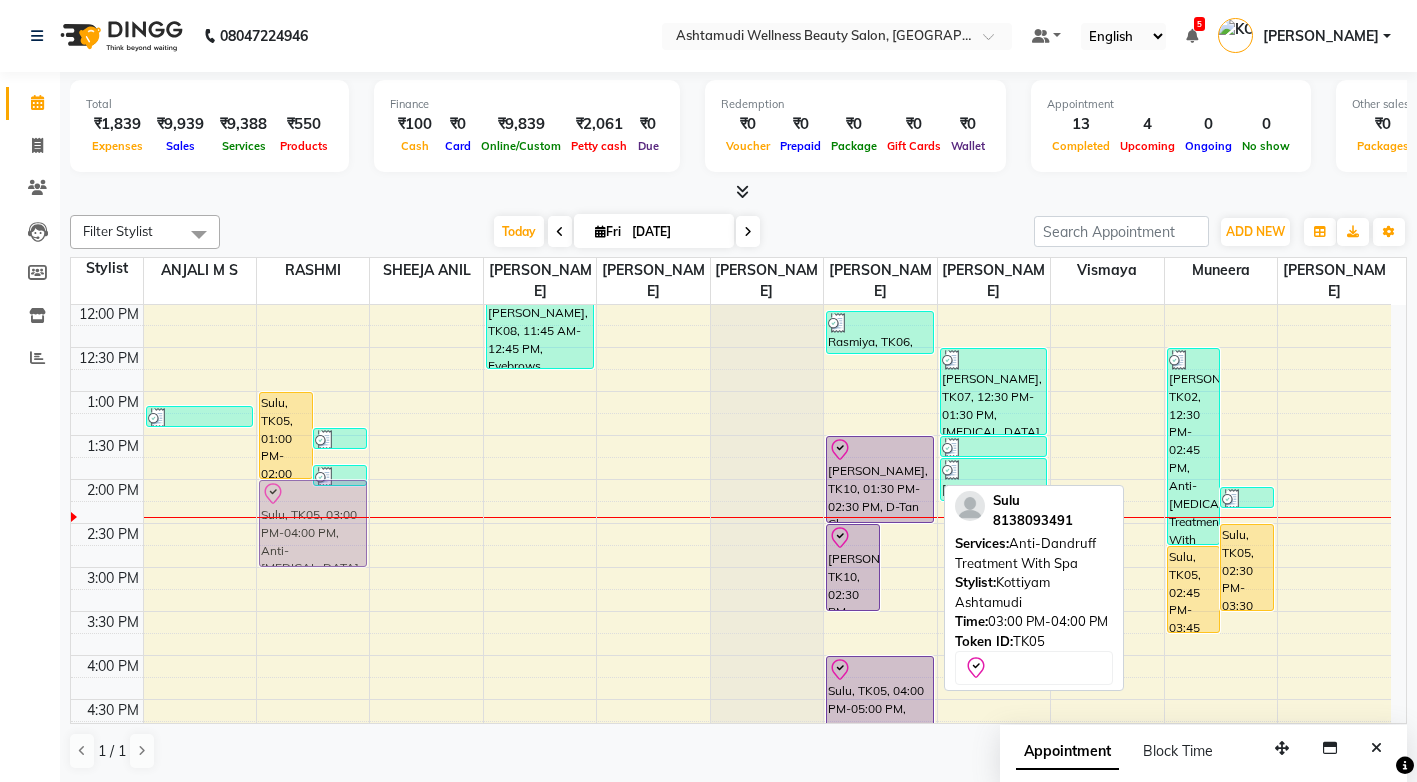 drag, startPoint x: 894, startPoint y: 577, endPoint x: 291, endPoint y: 479, distance: 610.9116 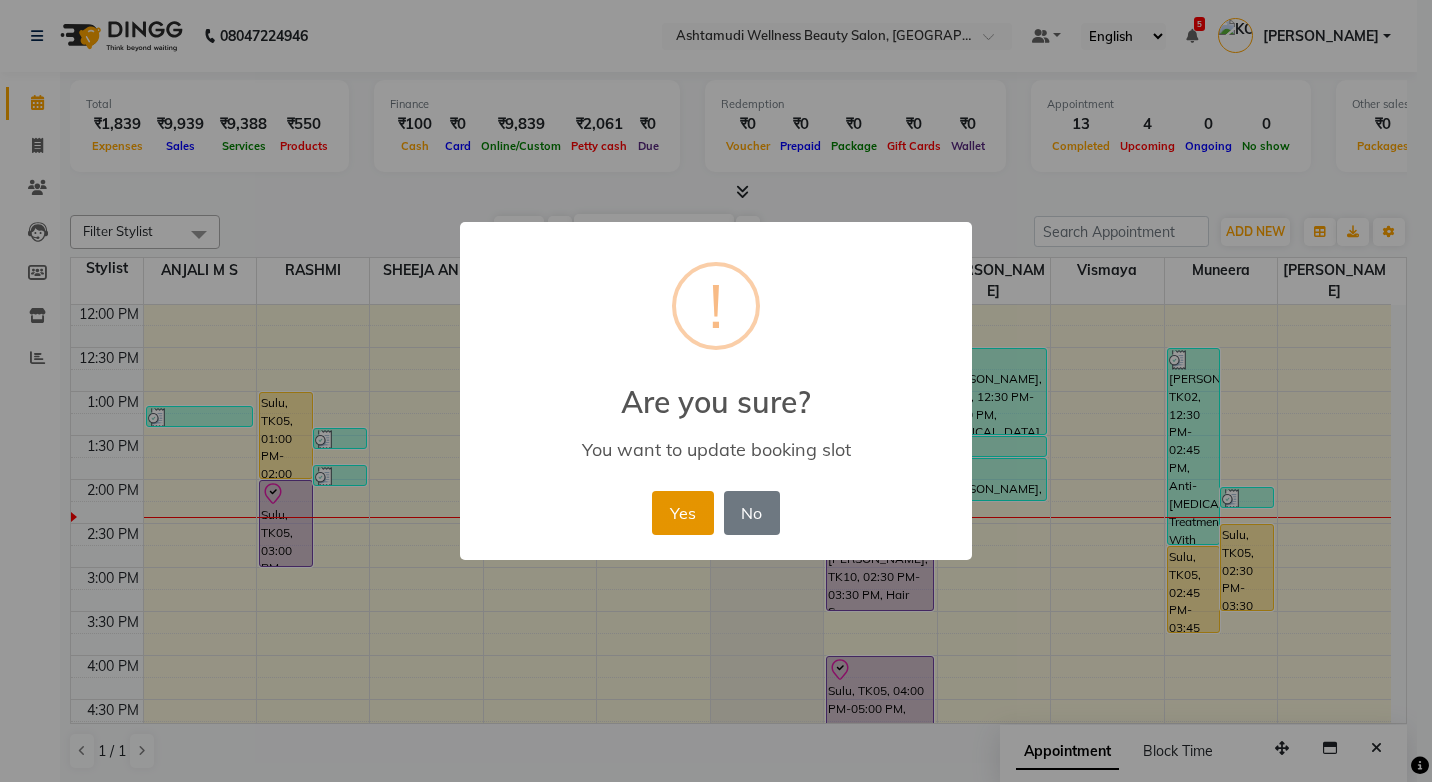 click on "Yes" at bounding box center [682, 513] 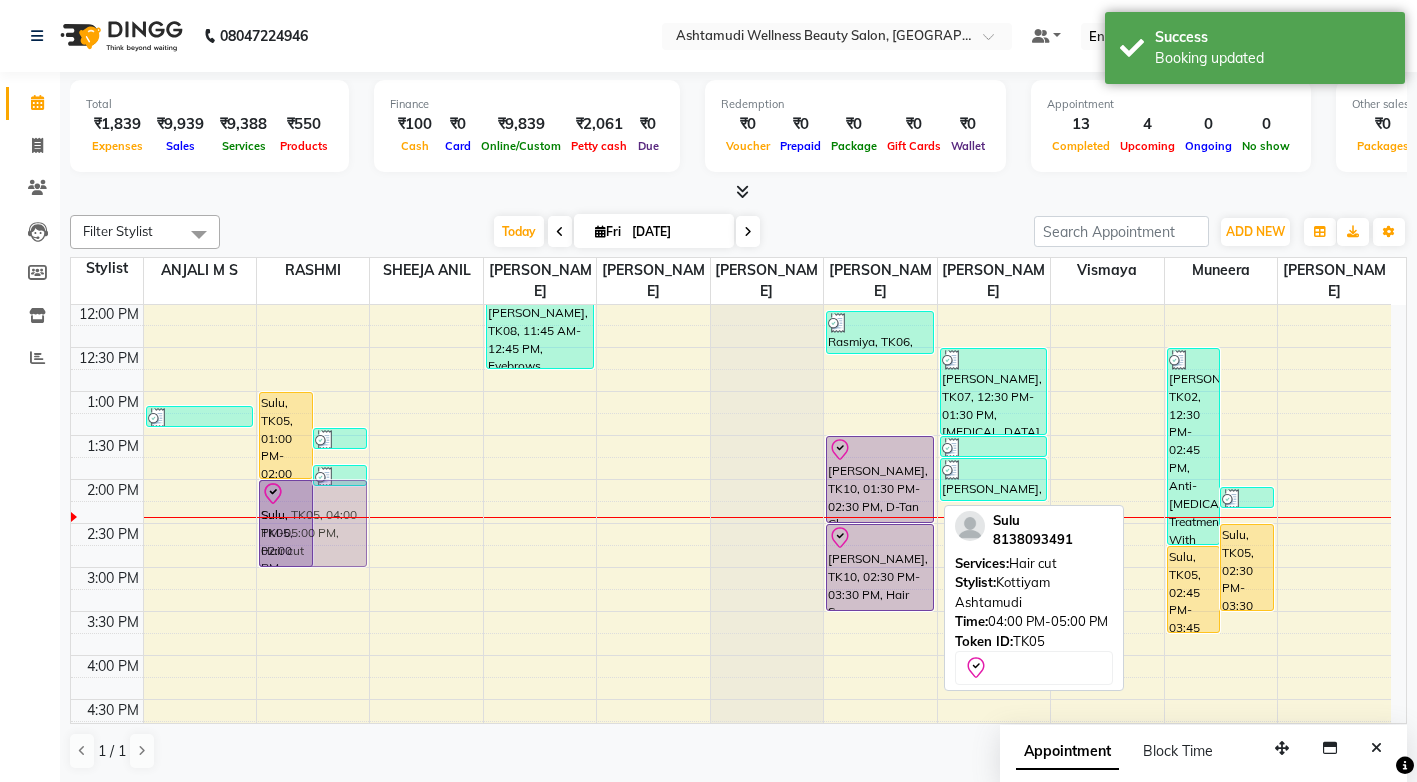 drag, startPoint x: 836, startPoint y: 667, endPoint x: 298, endPoint y: 492, distance: 565.7464 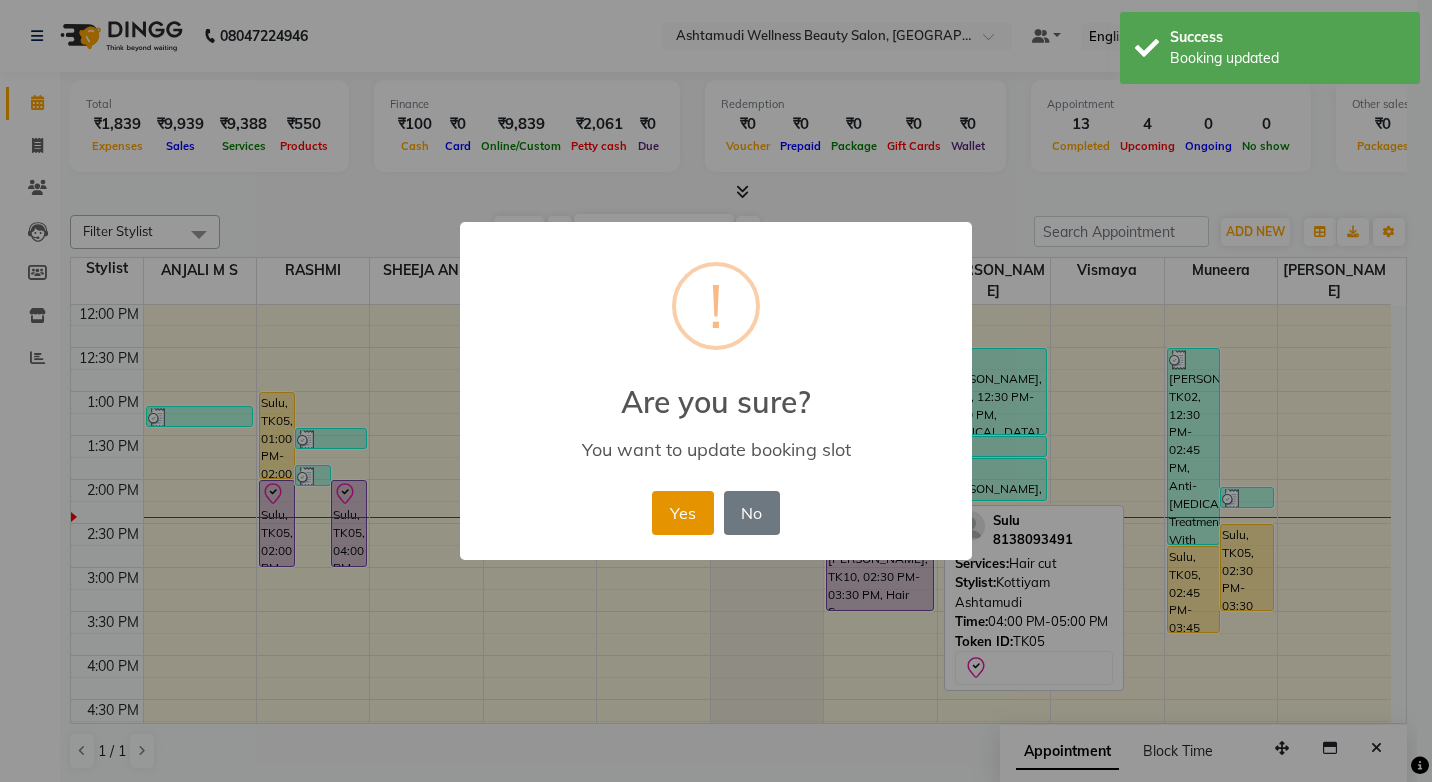 click on "Yes" at bounding box center [682, 513] 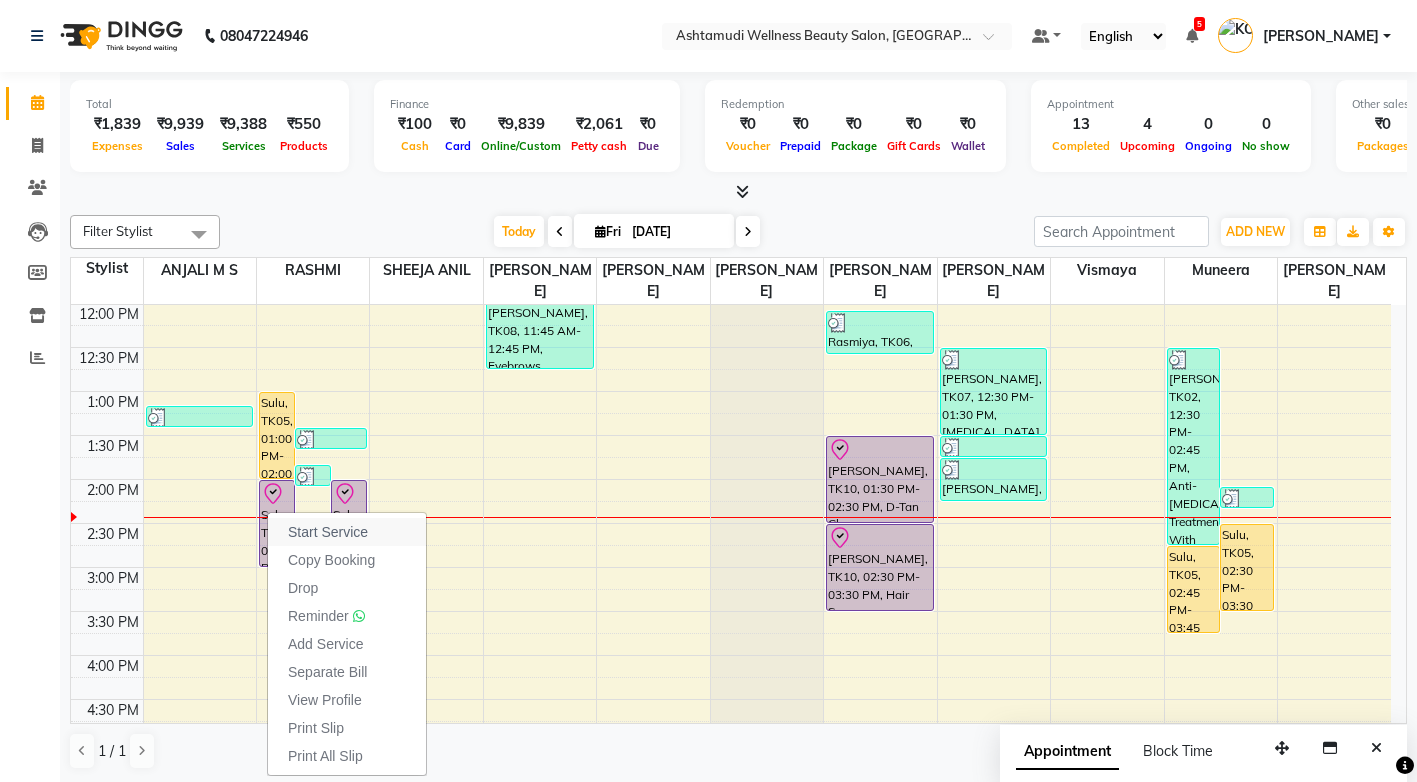click on "Start Service" at bounding box center [328, 532] 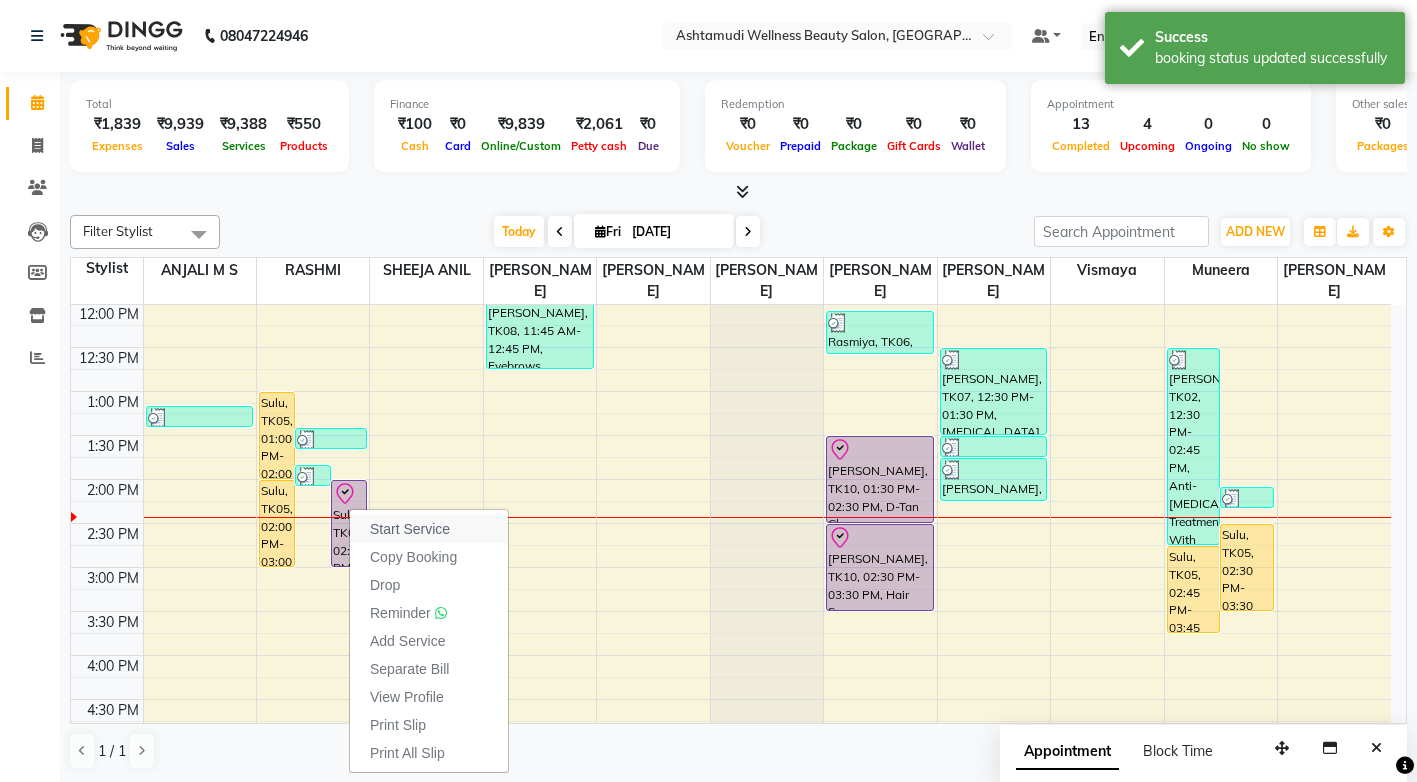 click on "Start Service" at bounding box center [410, 529] 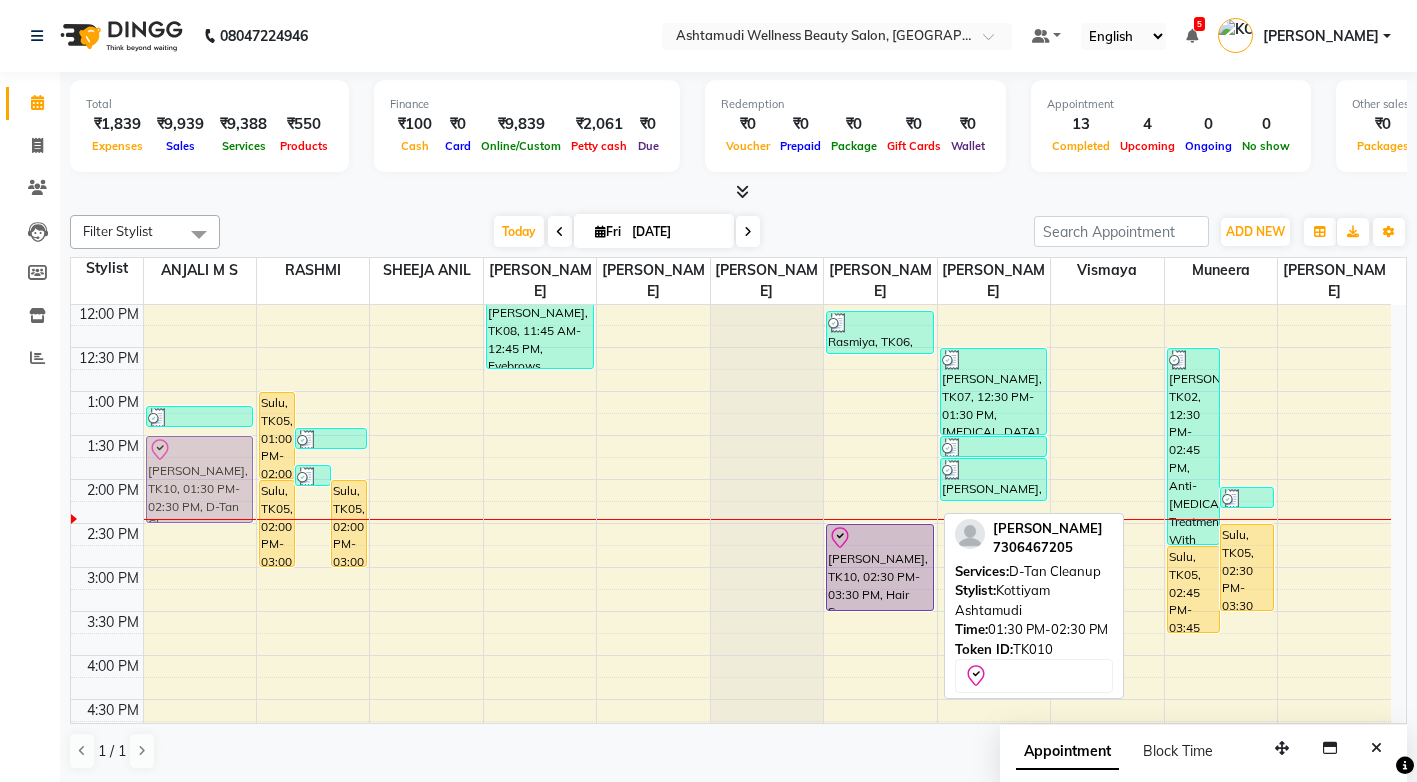 drag, startPoint x: 860, startPoint y: 448, endPoint x: 166, endPoint y: 457, distance: 694.05835 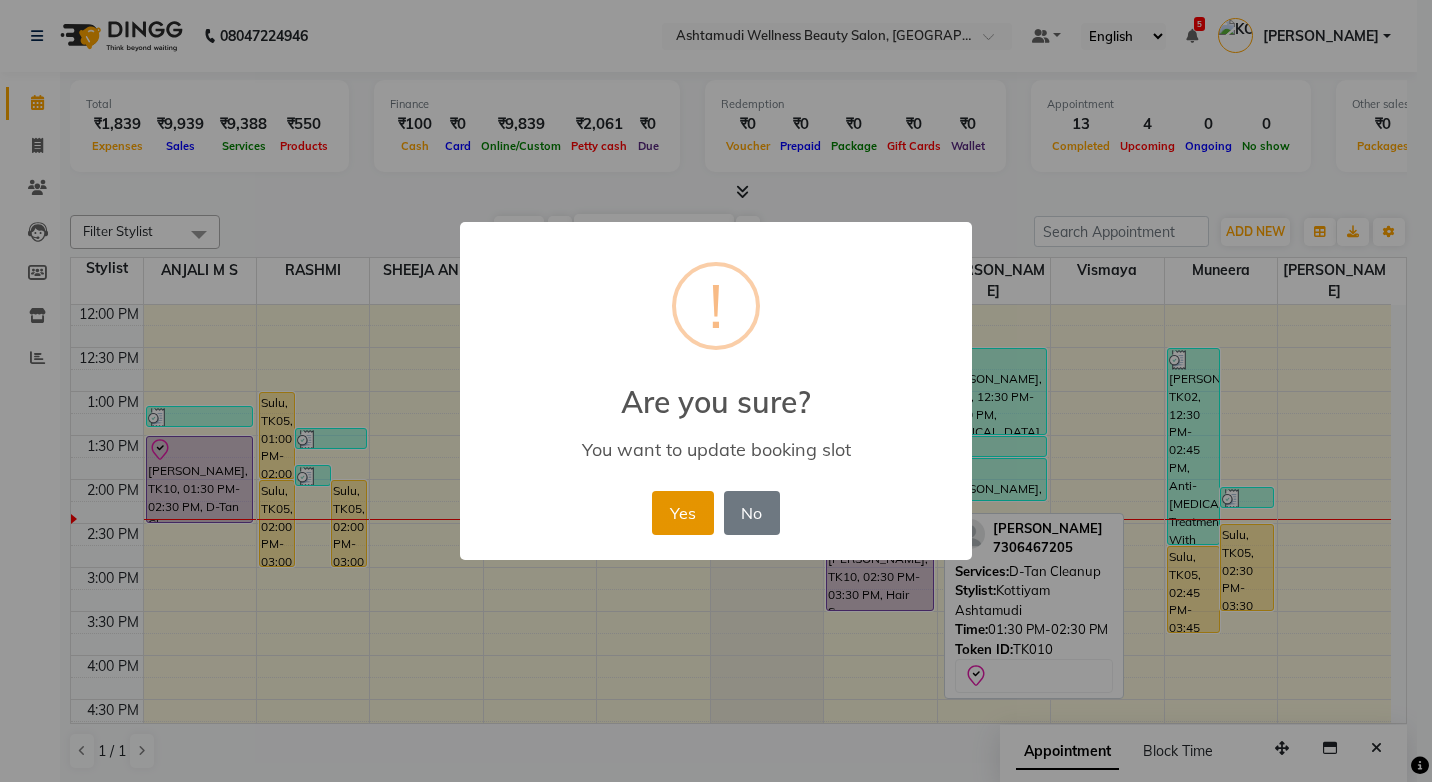 click on "Yes" at bounding box center (682, 513) 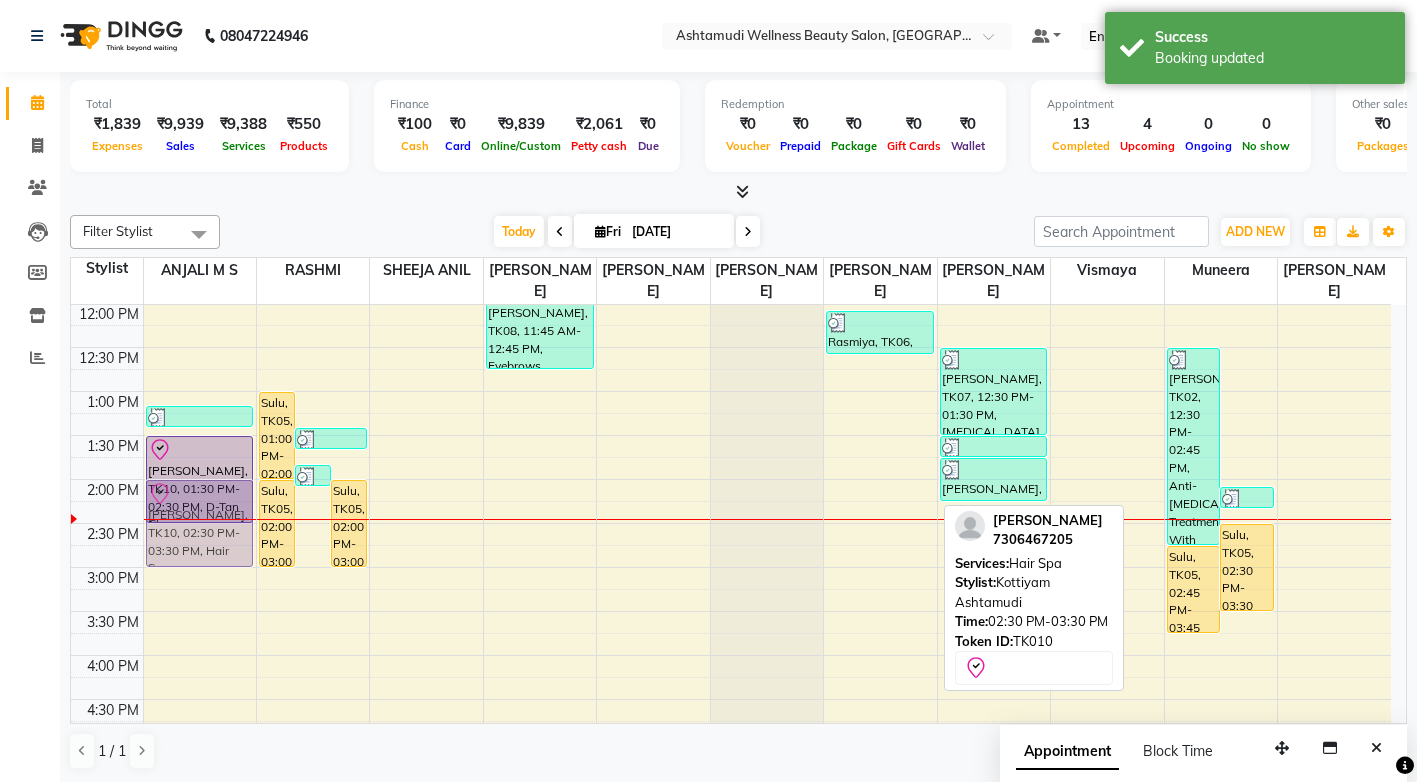 drag, startPoint x: 845, startPoint y: 530, endPoint x: 179, endPoint y: 475, distance: 668.26715 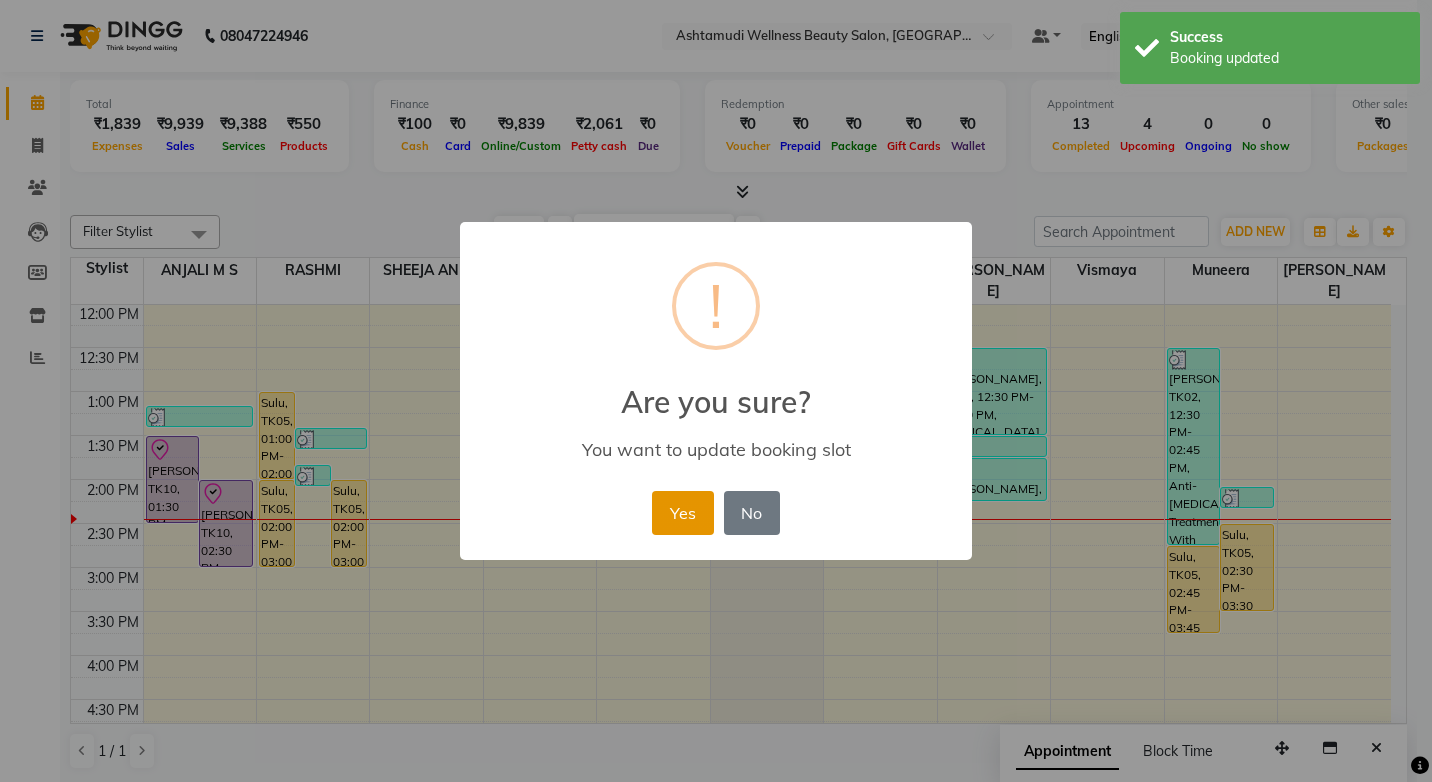 click on "Yes" at bounding box center (682, 513) 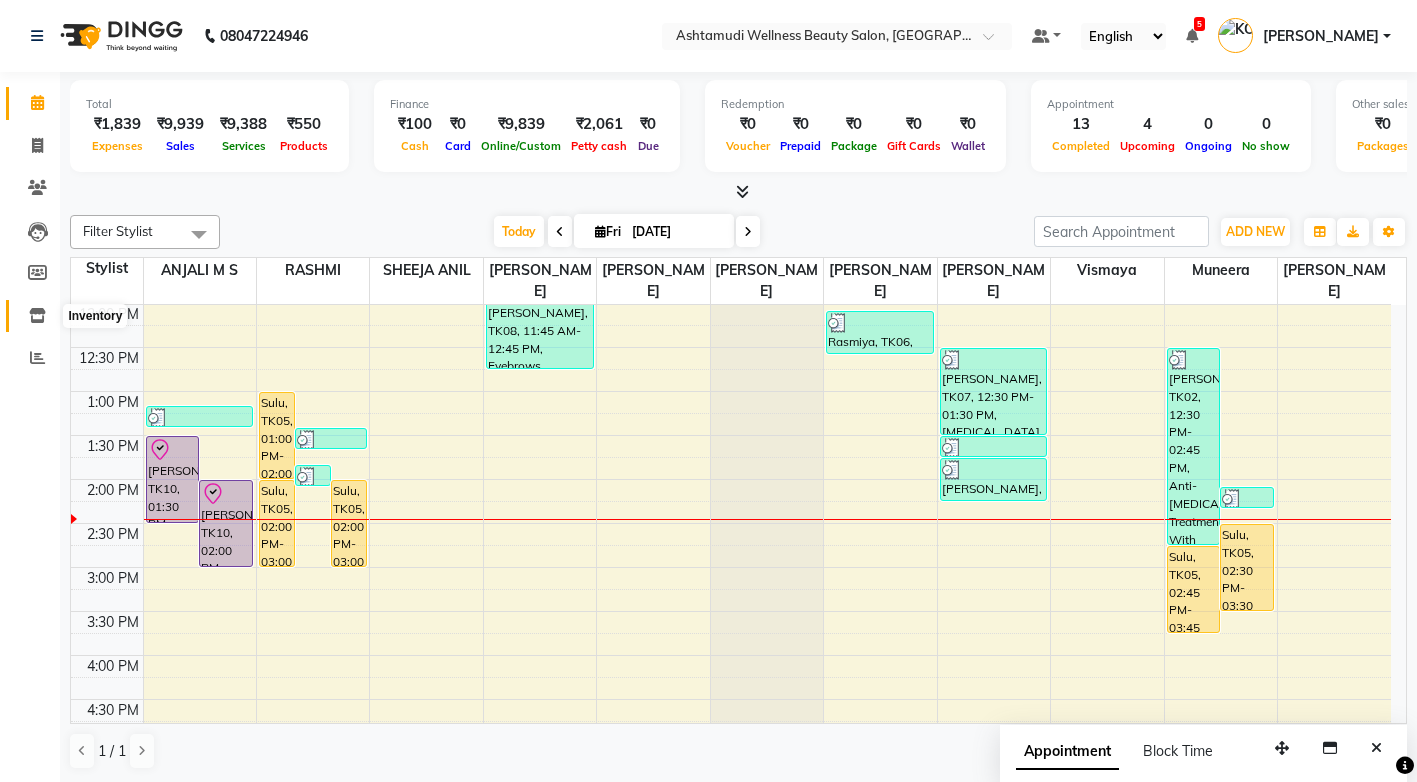drag, startPoint x: 35, startPoint y: 311, endPoint x: 52, endPoint y: 316, distance: 17.720045 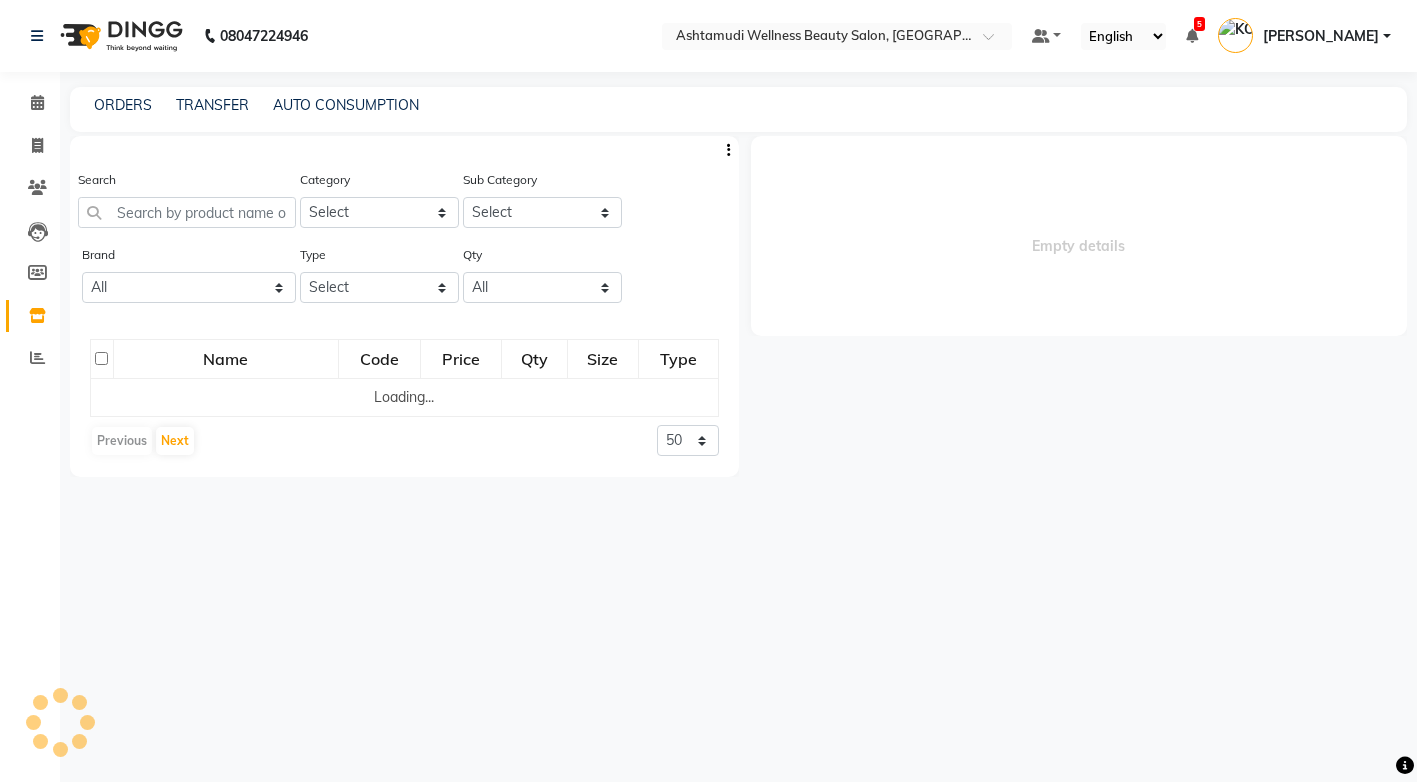 select 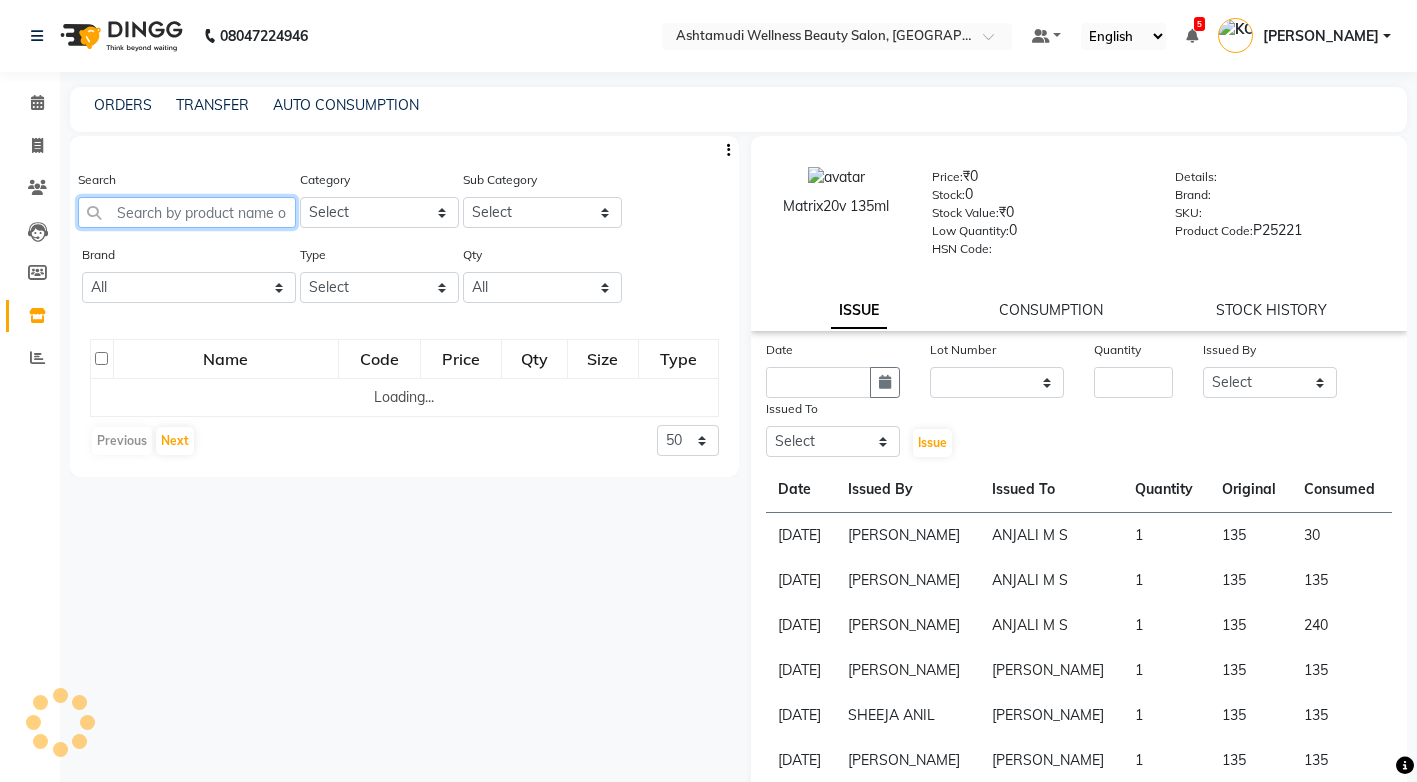 click 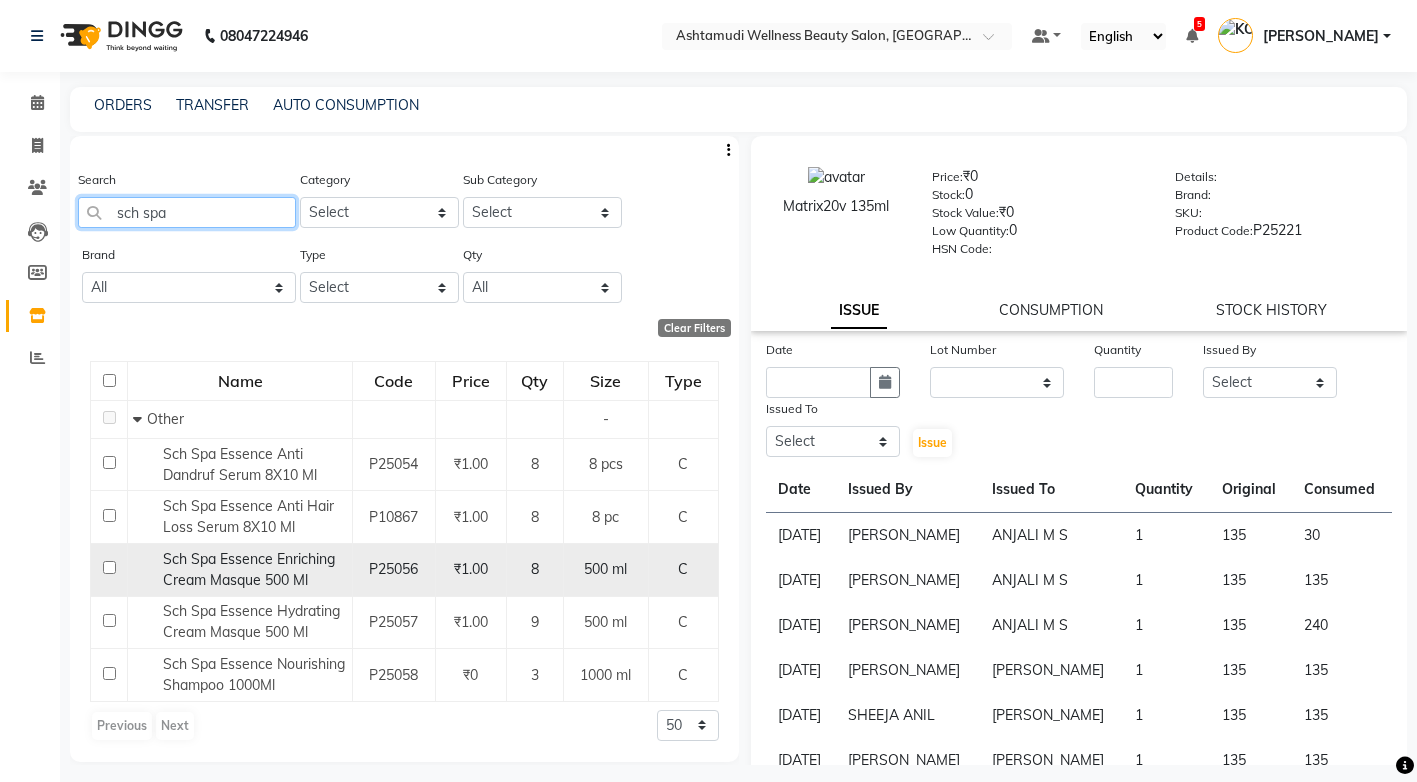 type on "sch spa" 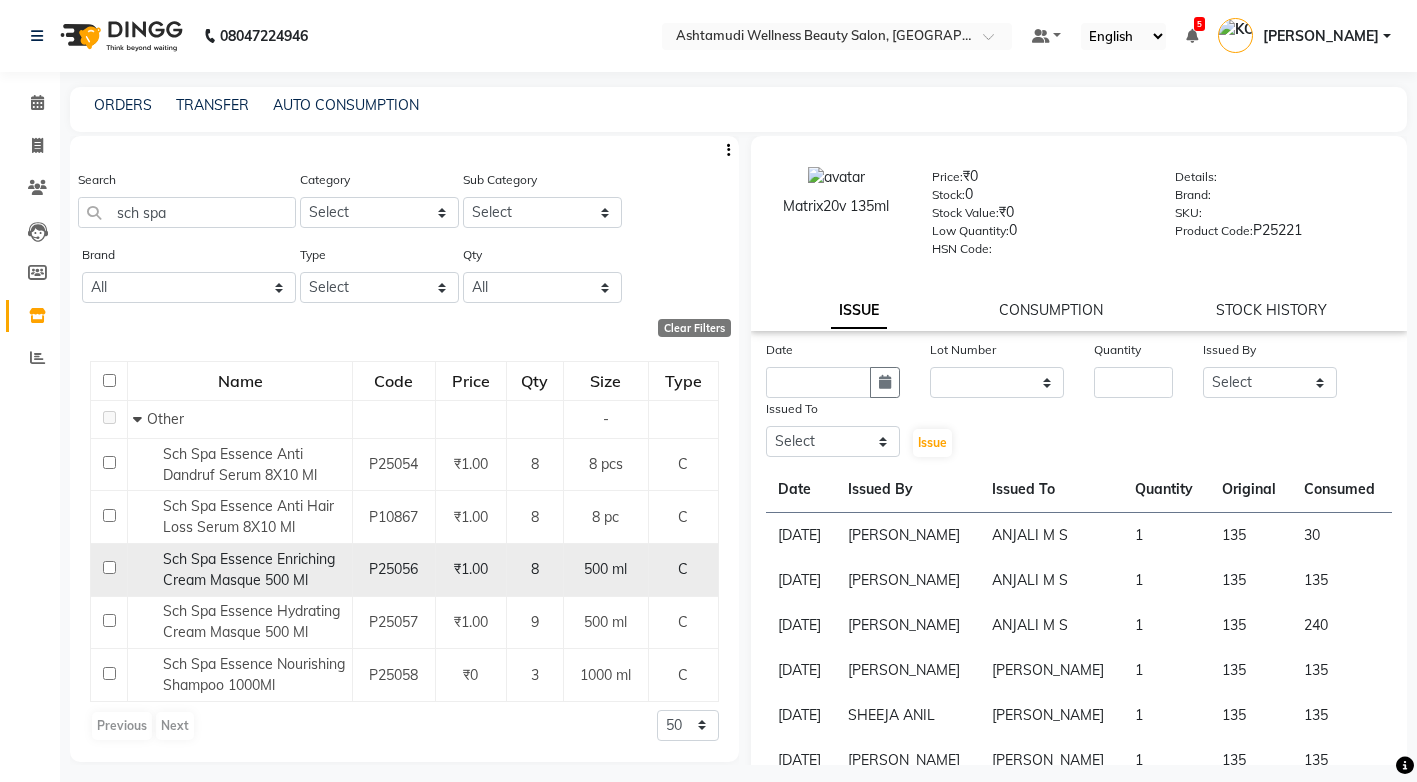 click on "Sch Spa Essence Enriching Cream Masque 500 Ml" 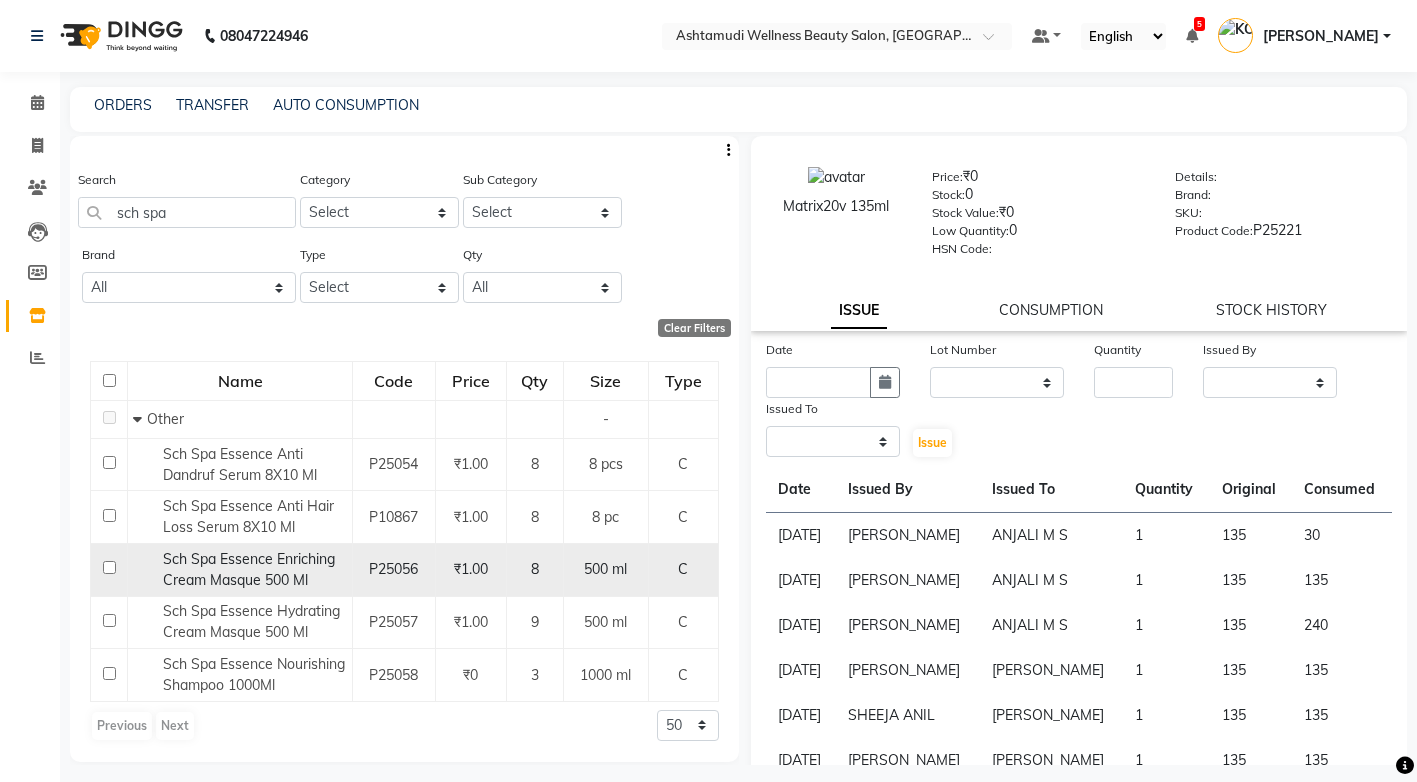 select 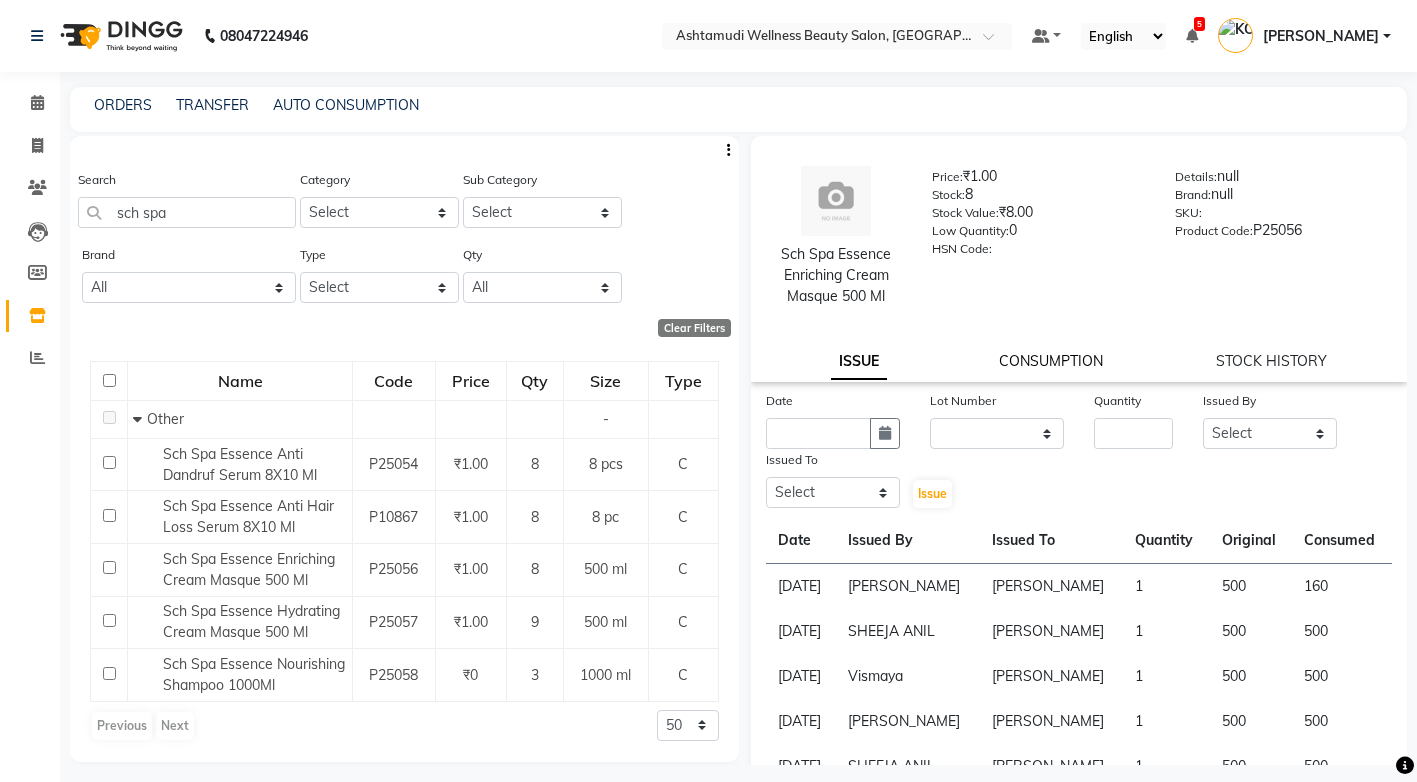 click on "CONSUMPTION" 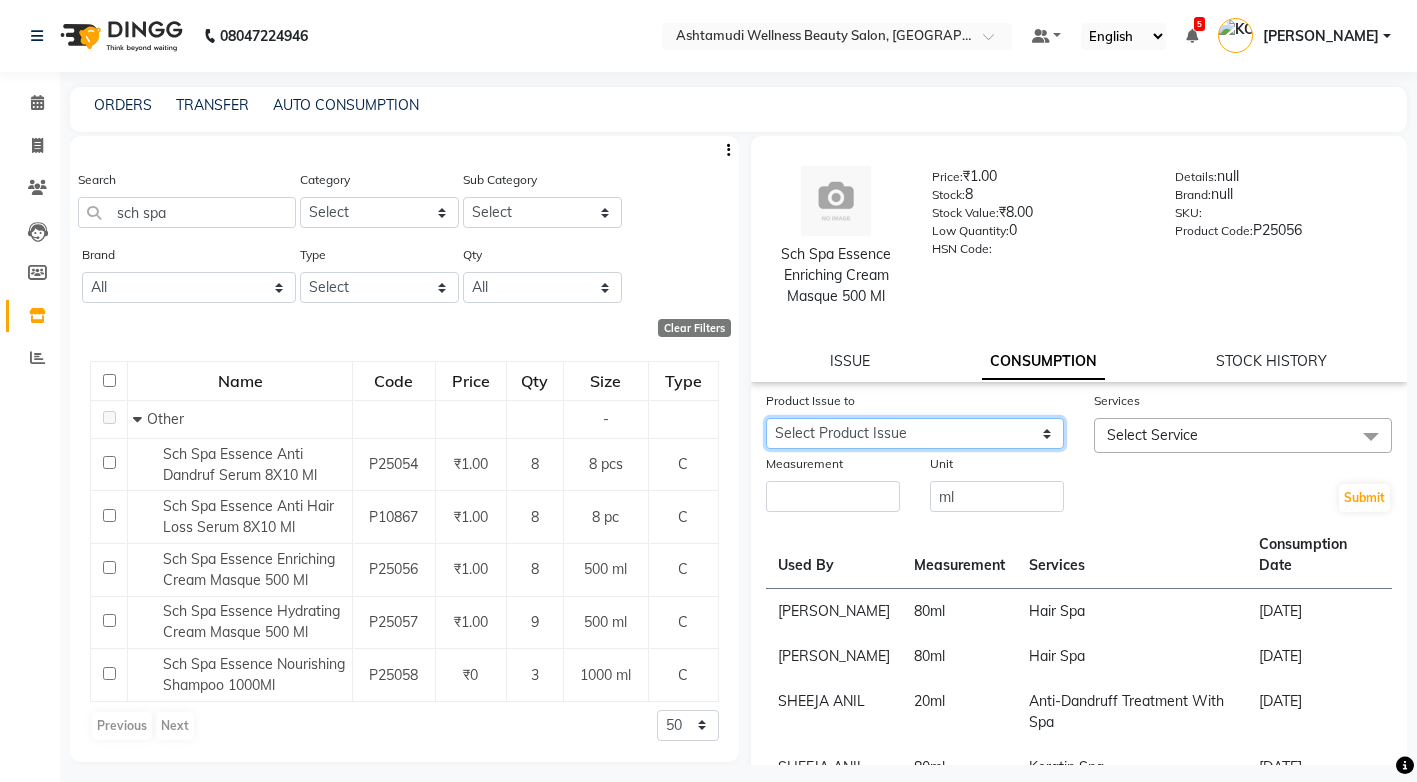 click on "Select Product Issue 2025-07-08, Issued to: SHYNI , Balance: 340" 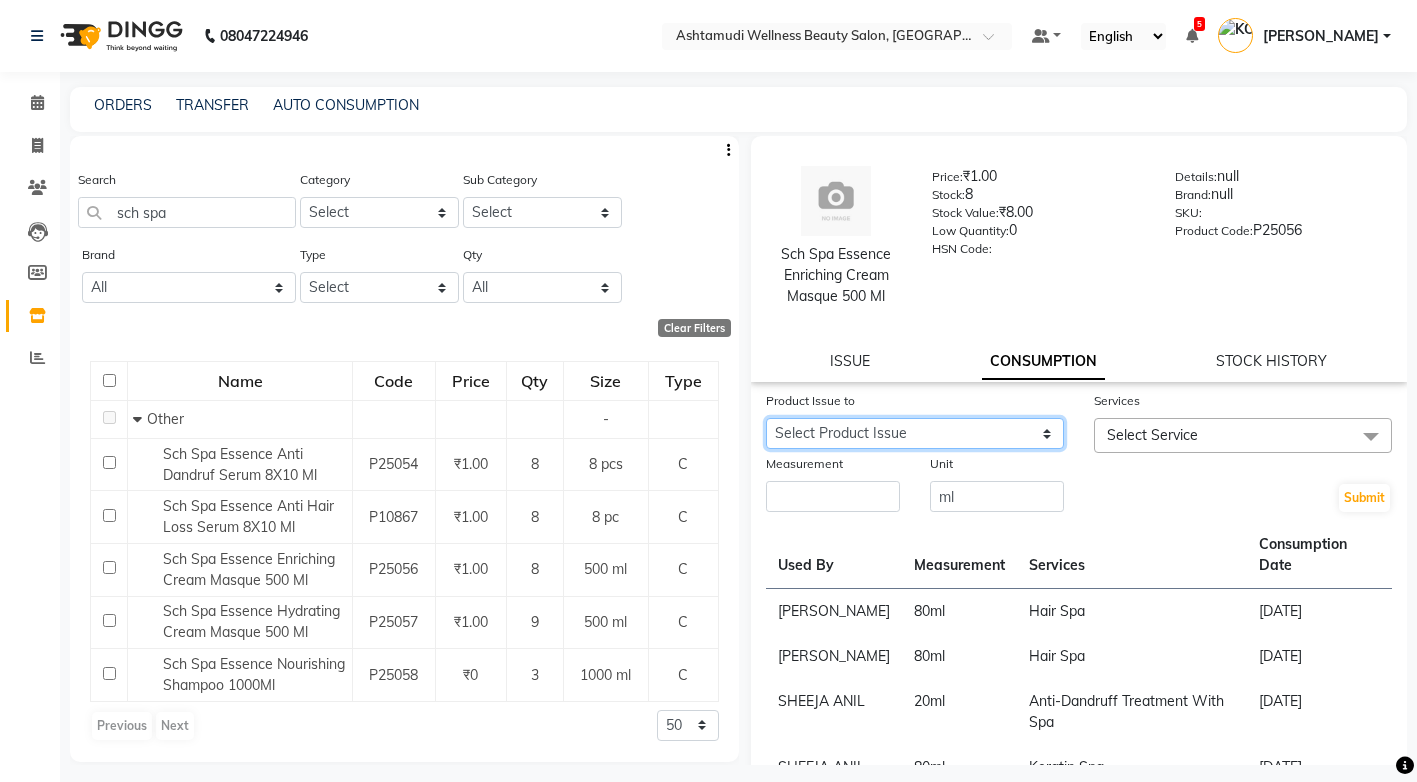 select on "1060571" 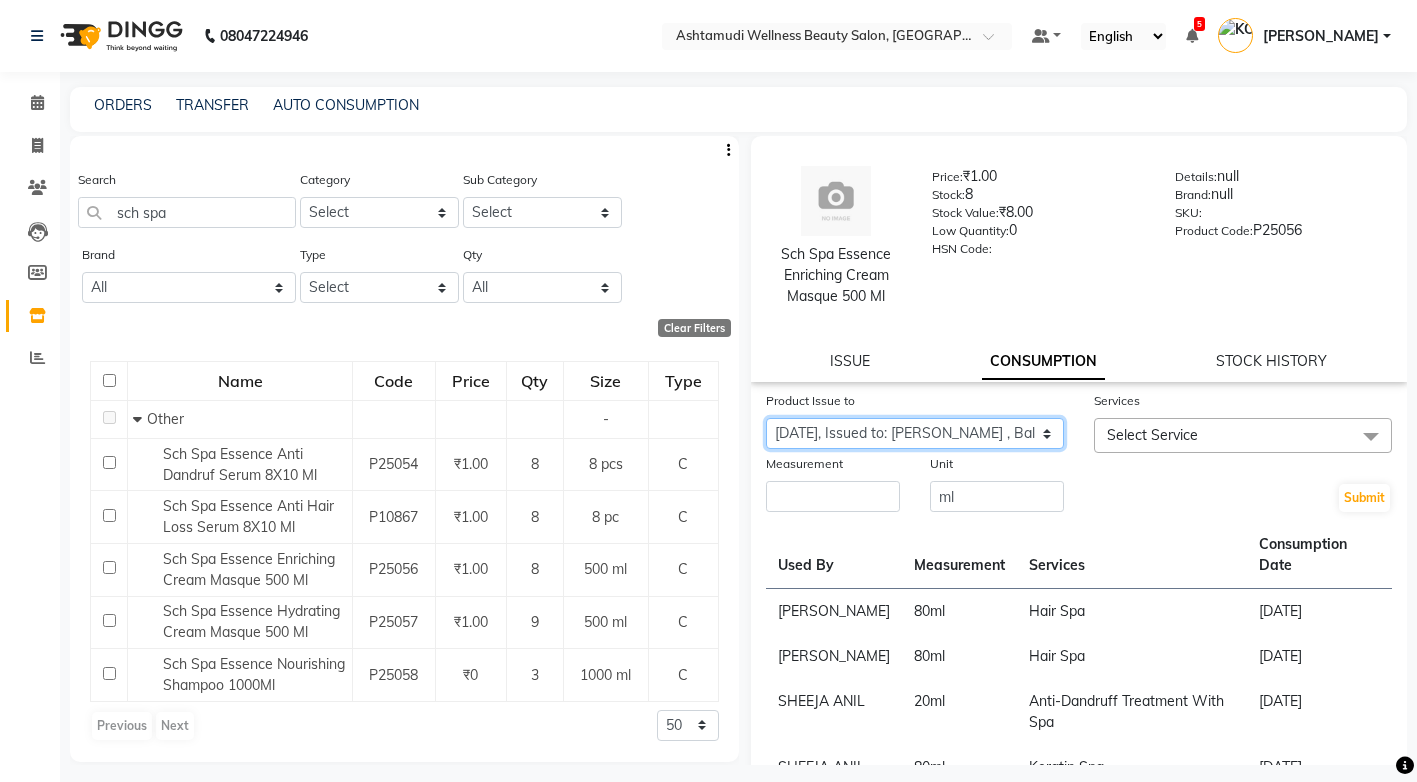click on "Select Product Issue 2025-07-08, Issued to: SHYNI , Balance: 340" 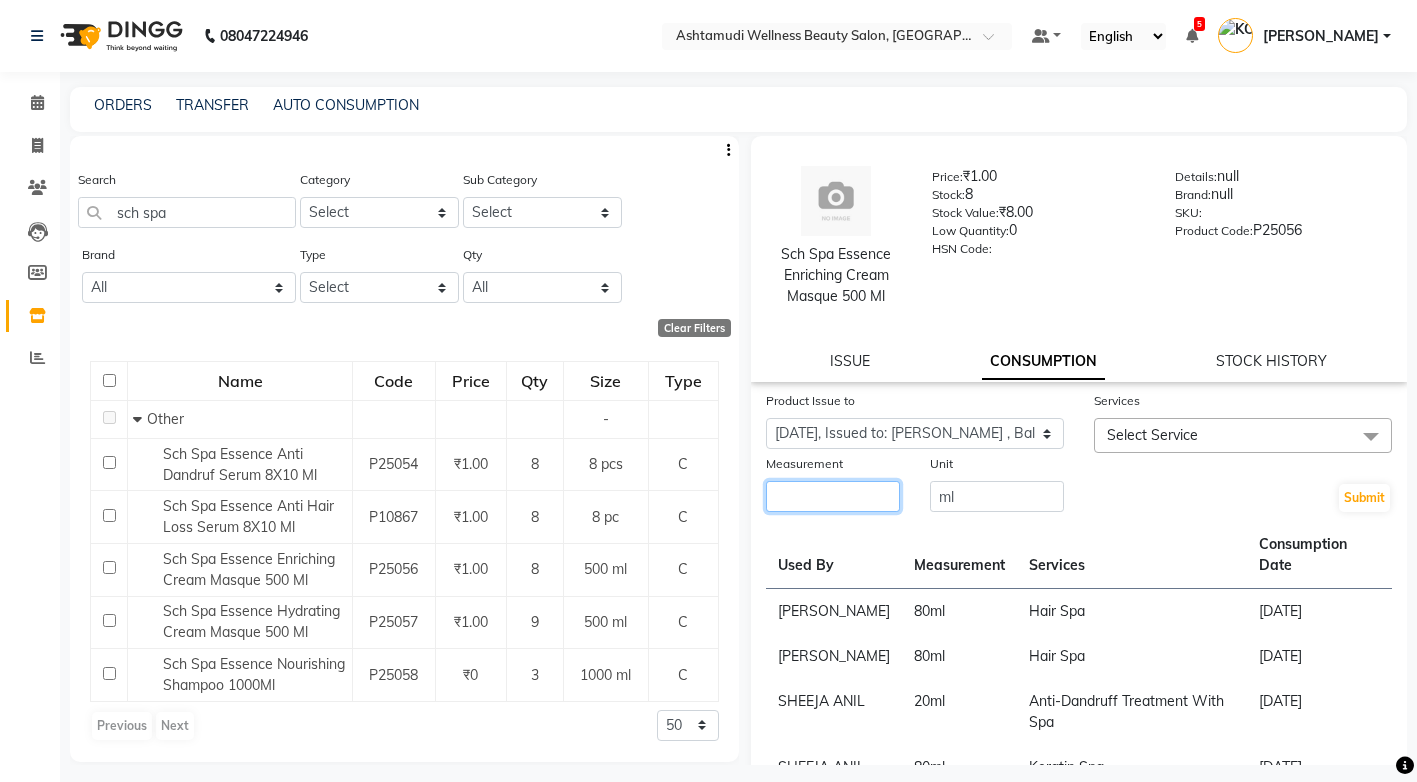 click 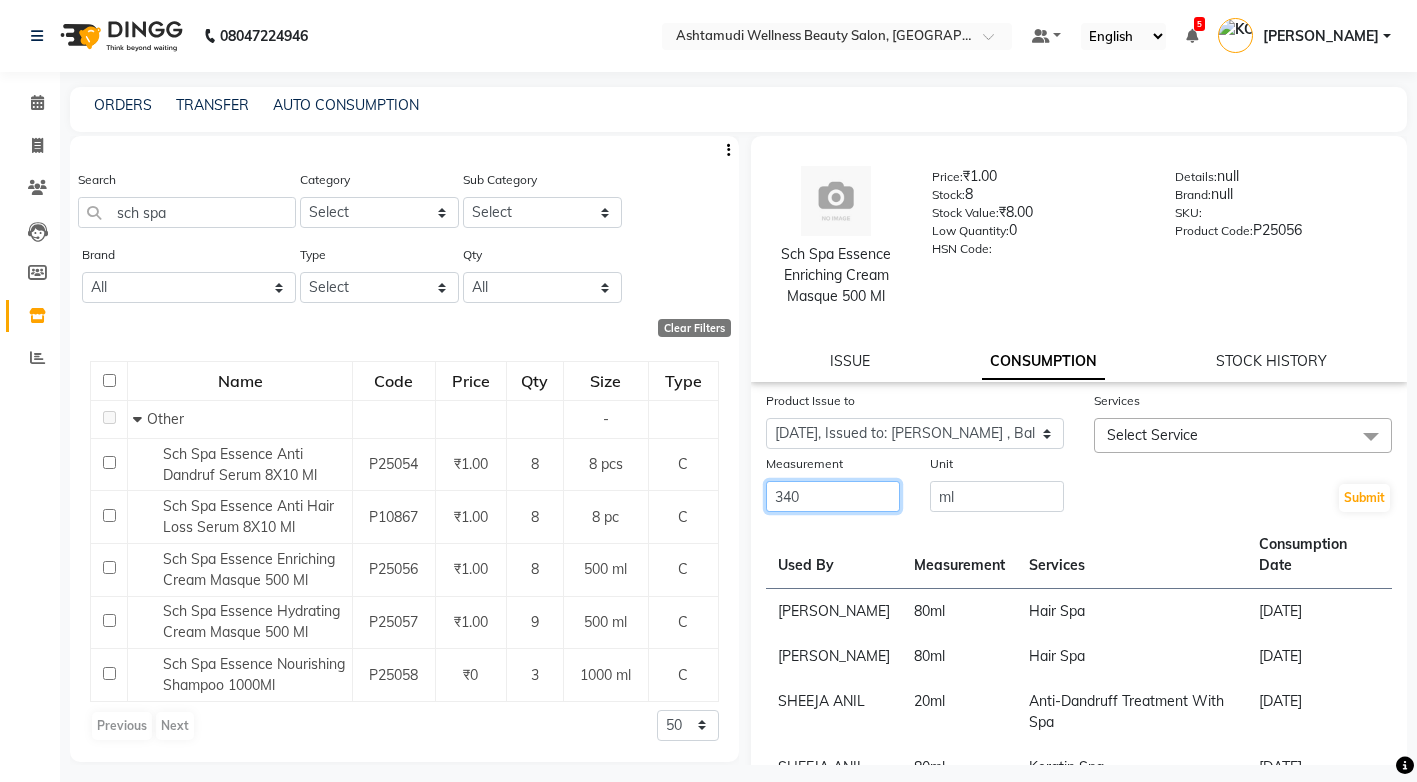 type on "340" 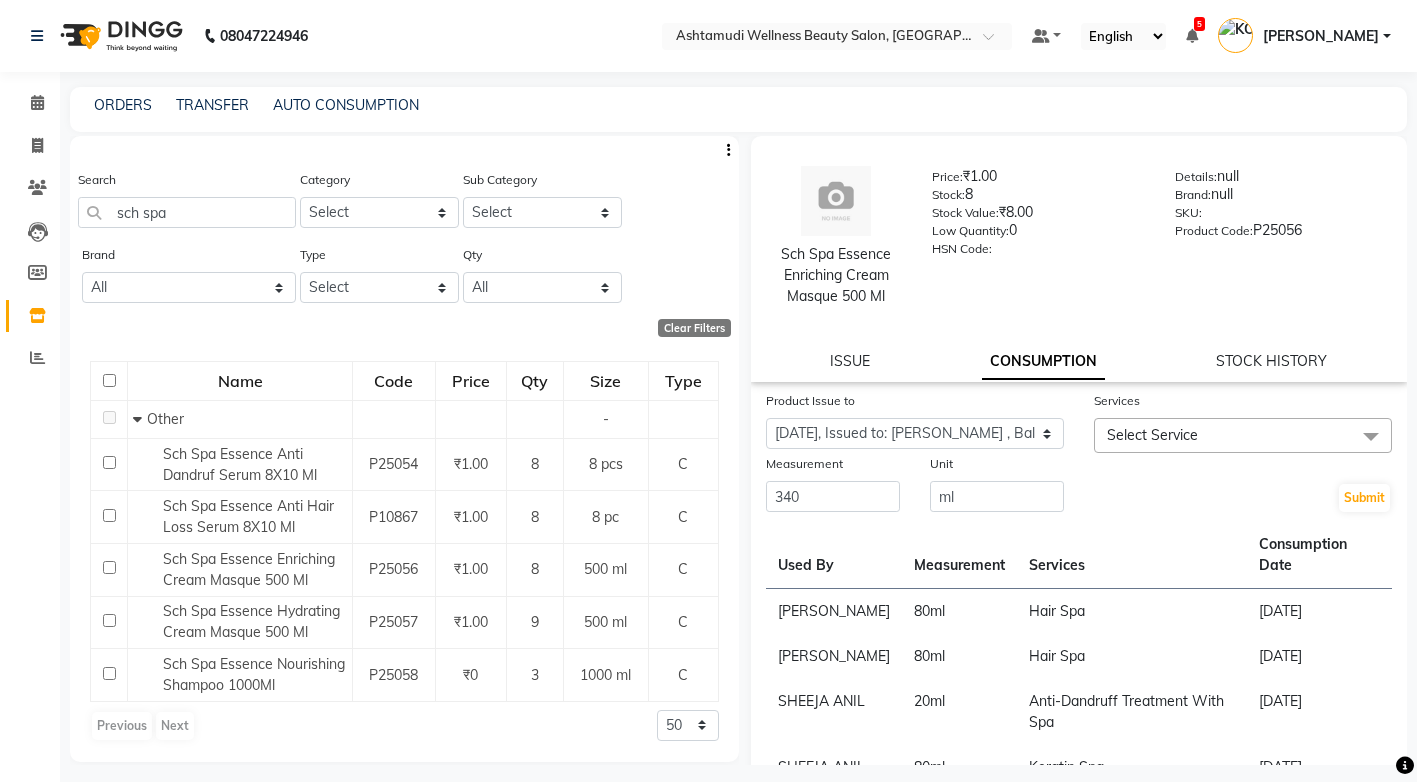click on "Select Service" 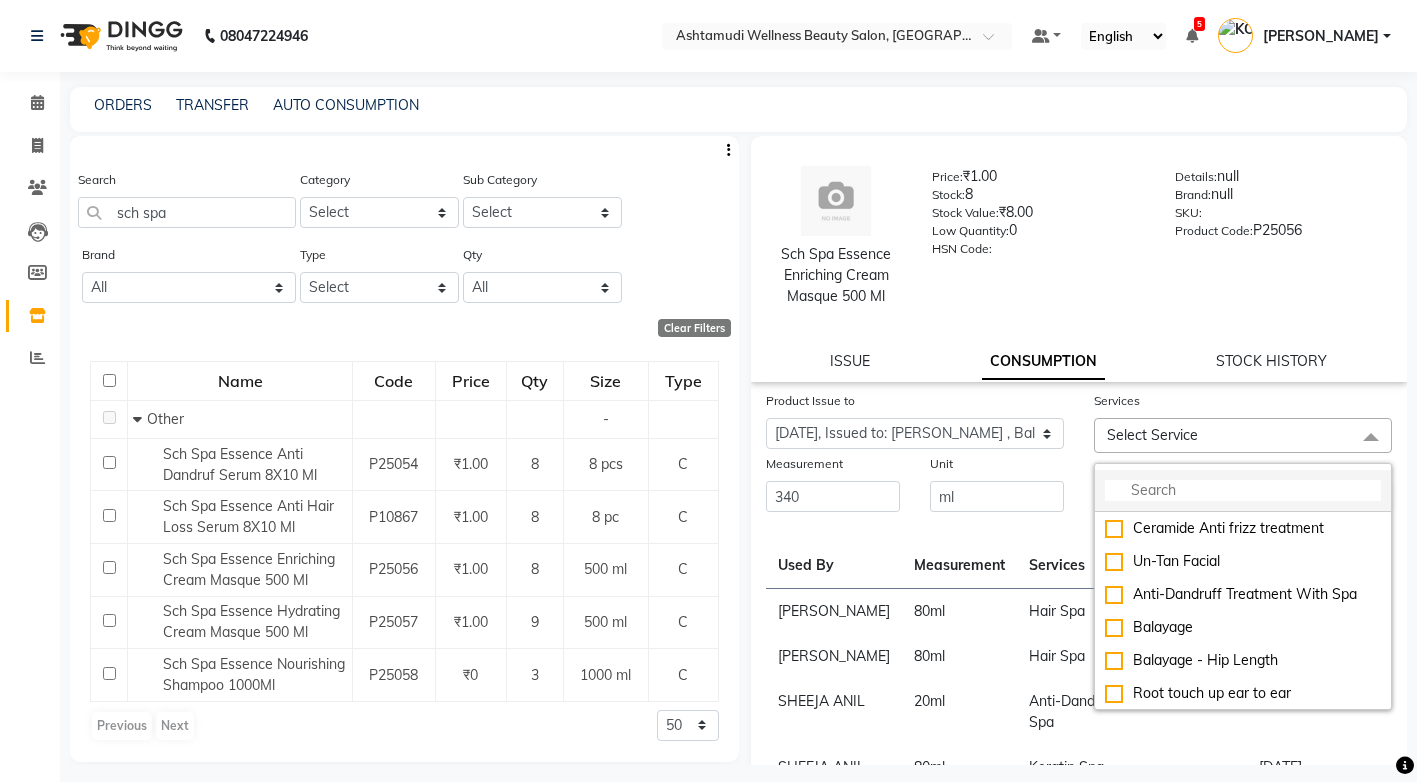 click 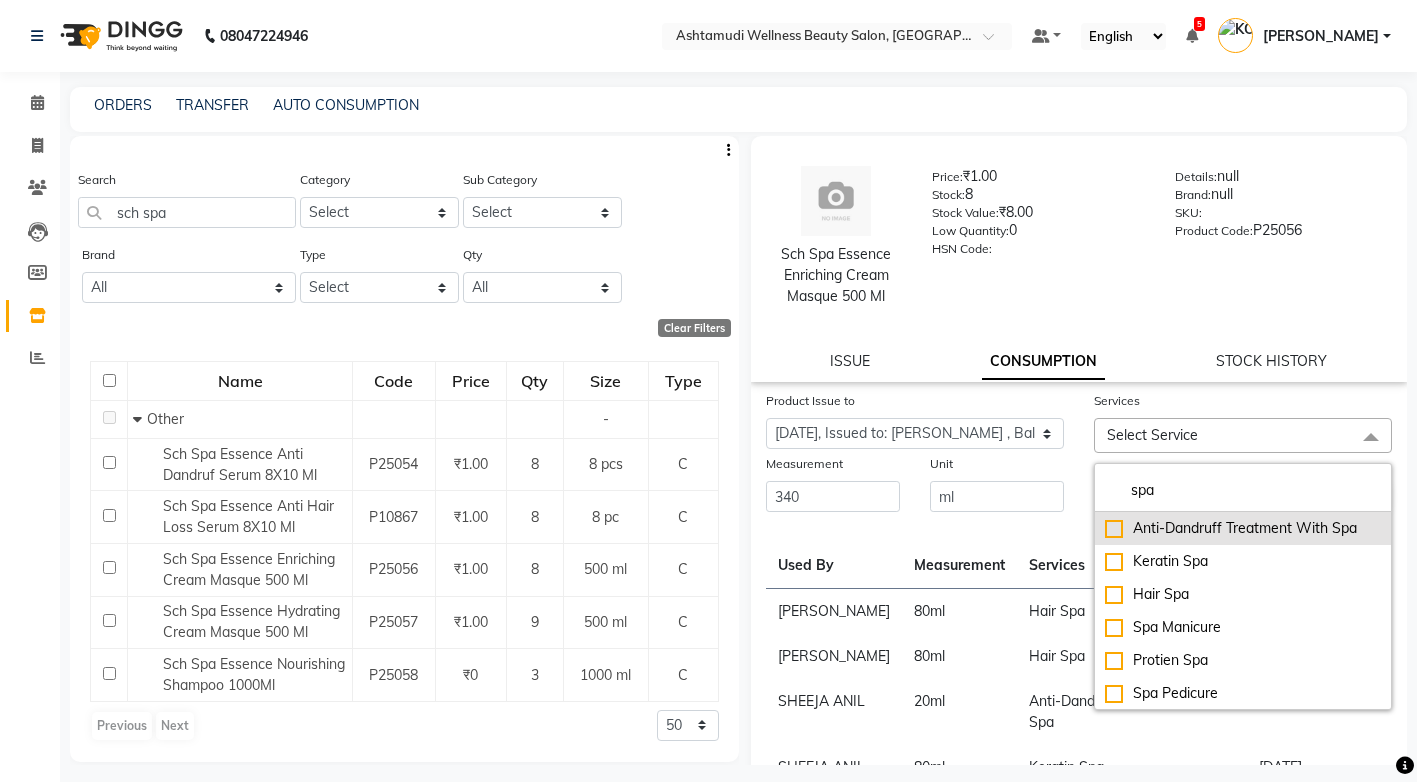 type on "spa" 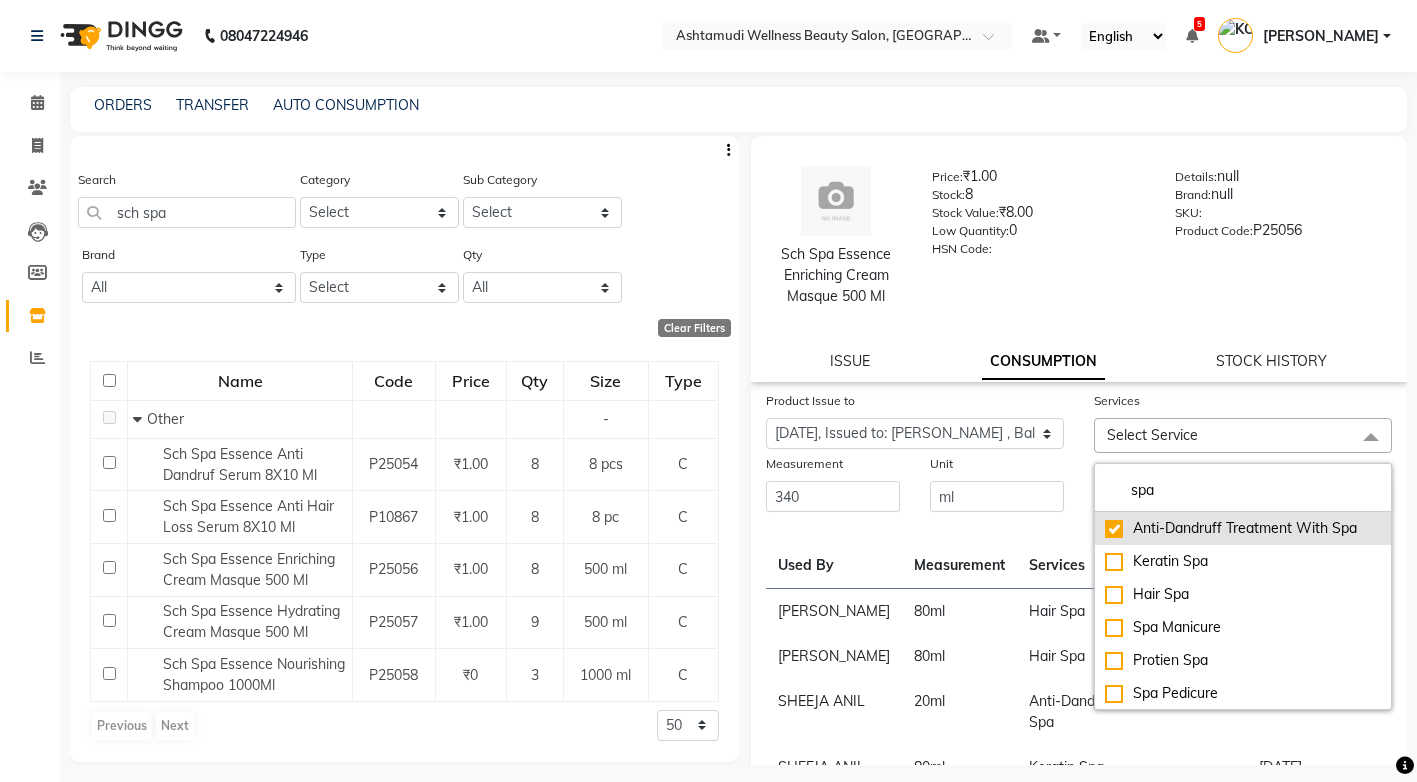 checkbox on "true" 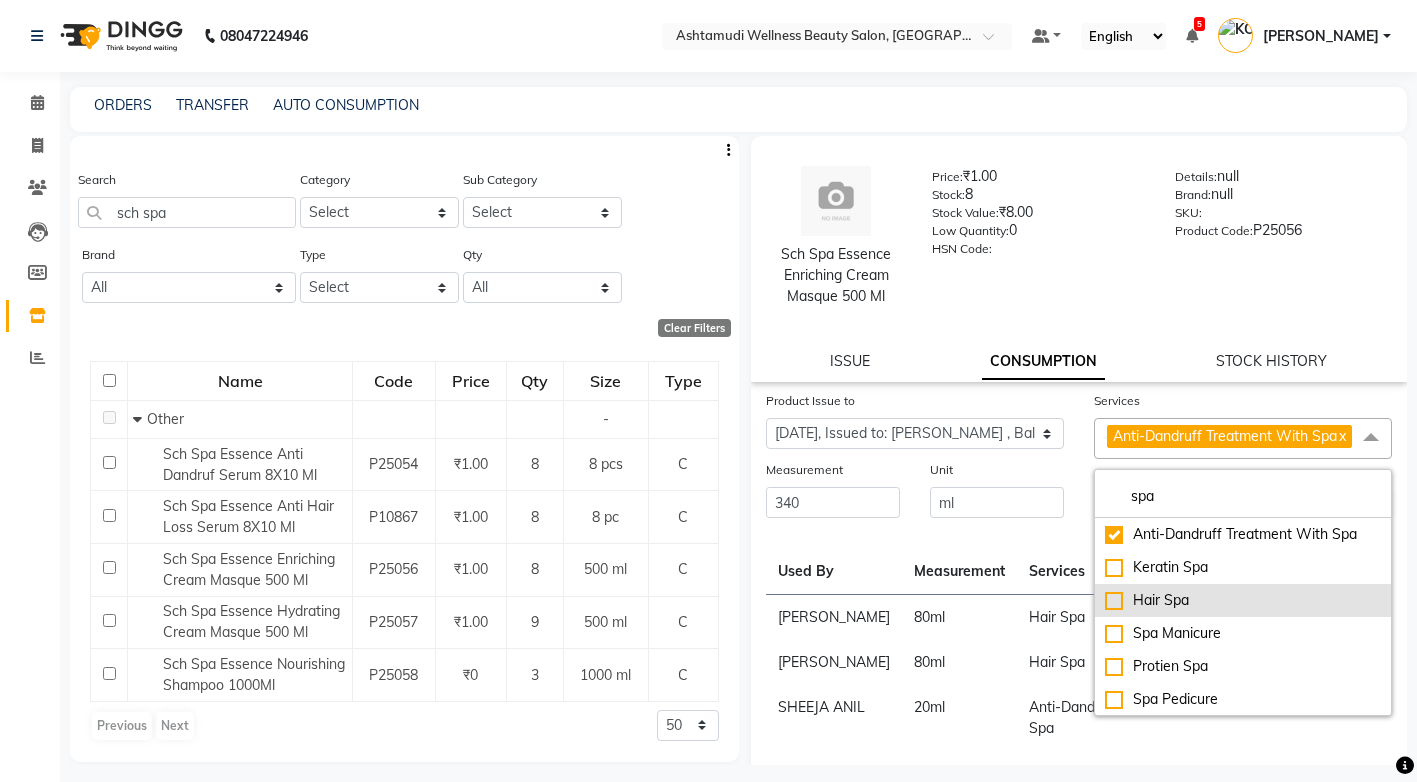 click on "Hair Spa" 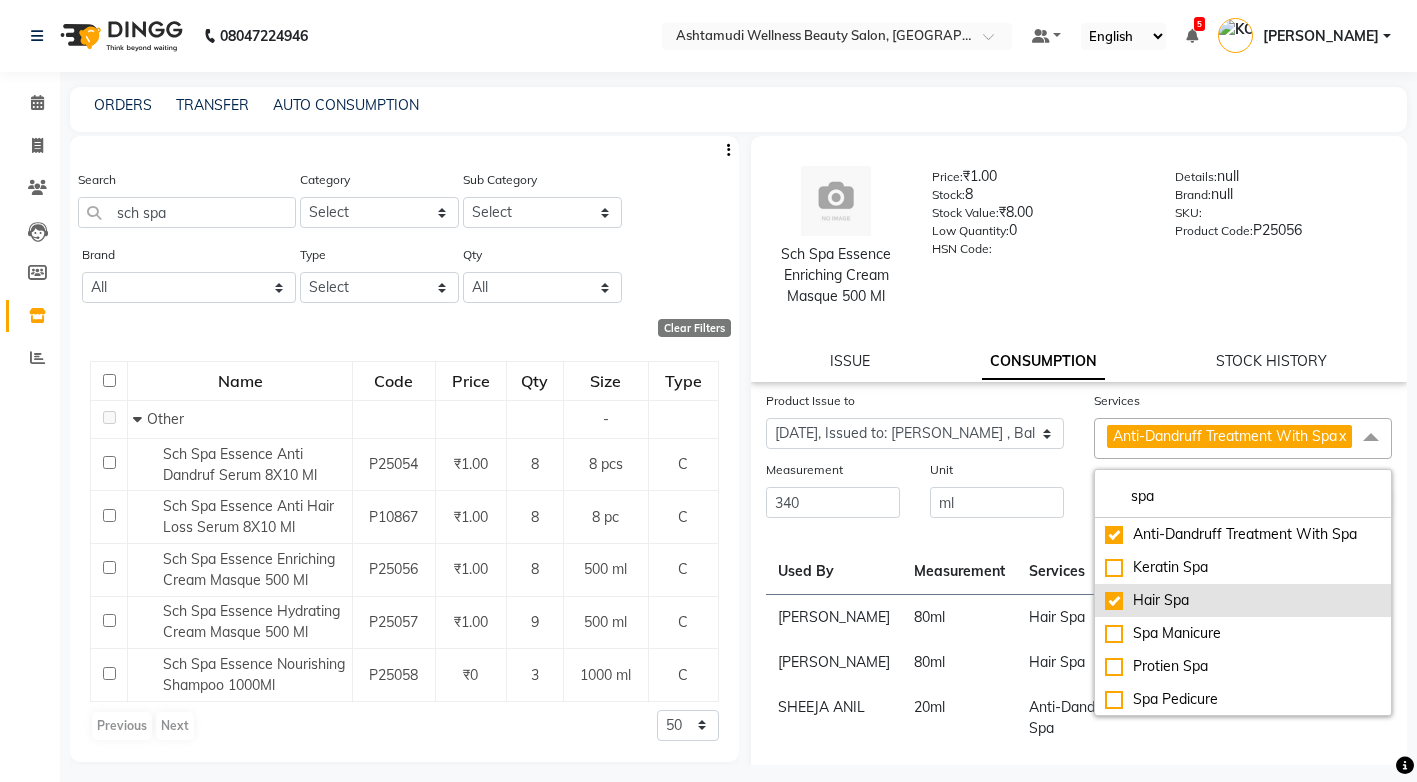 checkbox on "true" 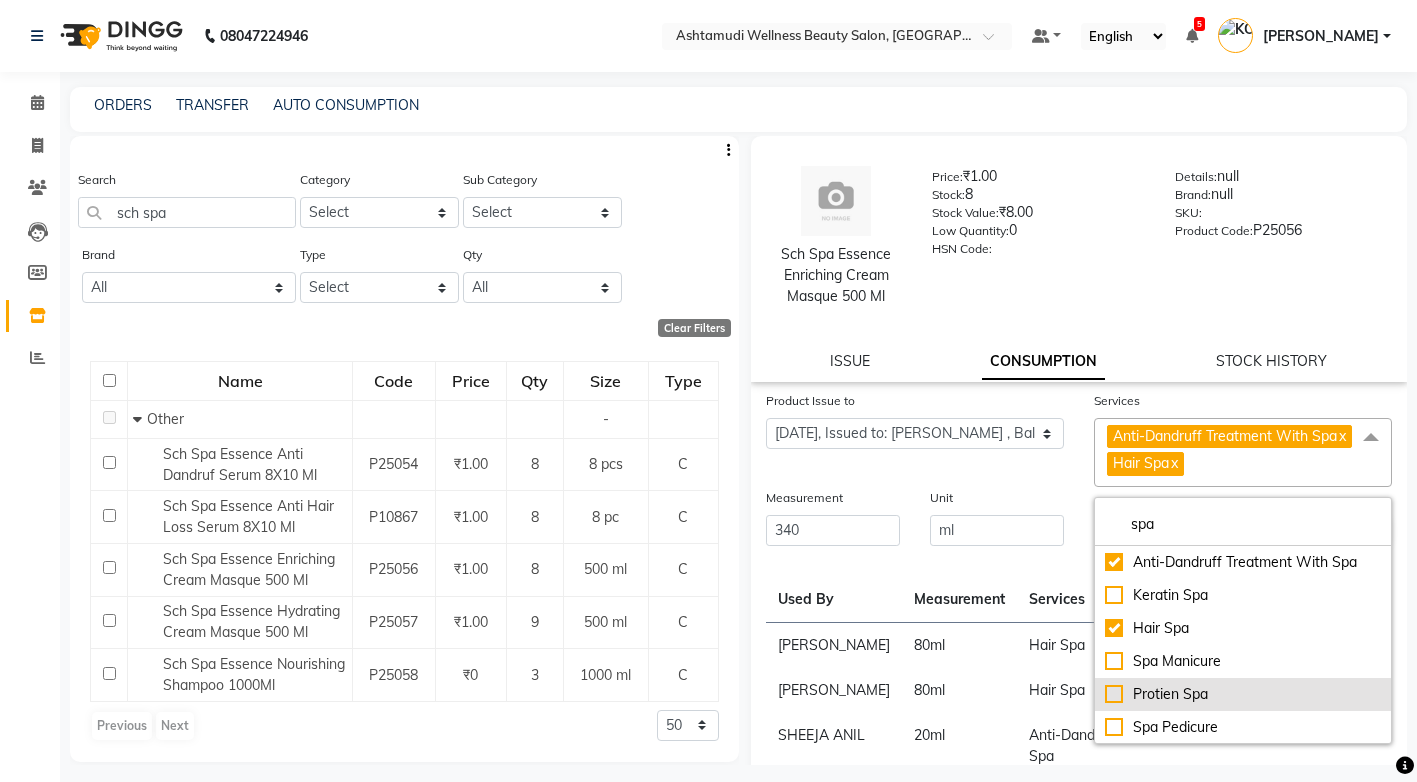 click on "Protien Spa" 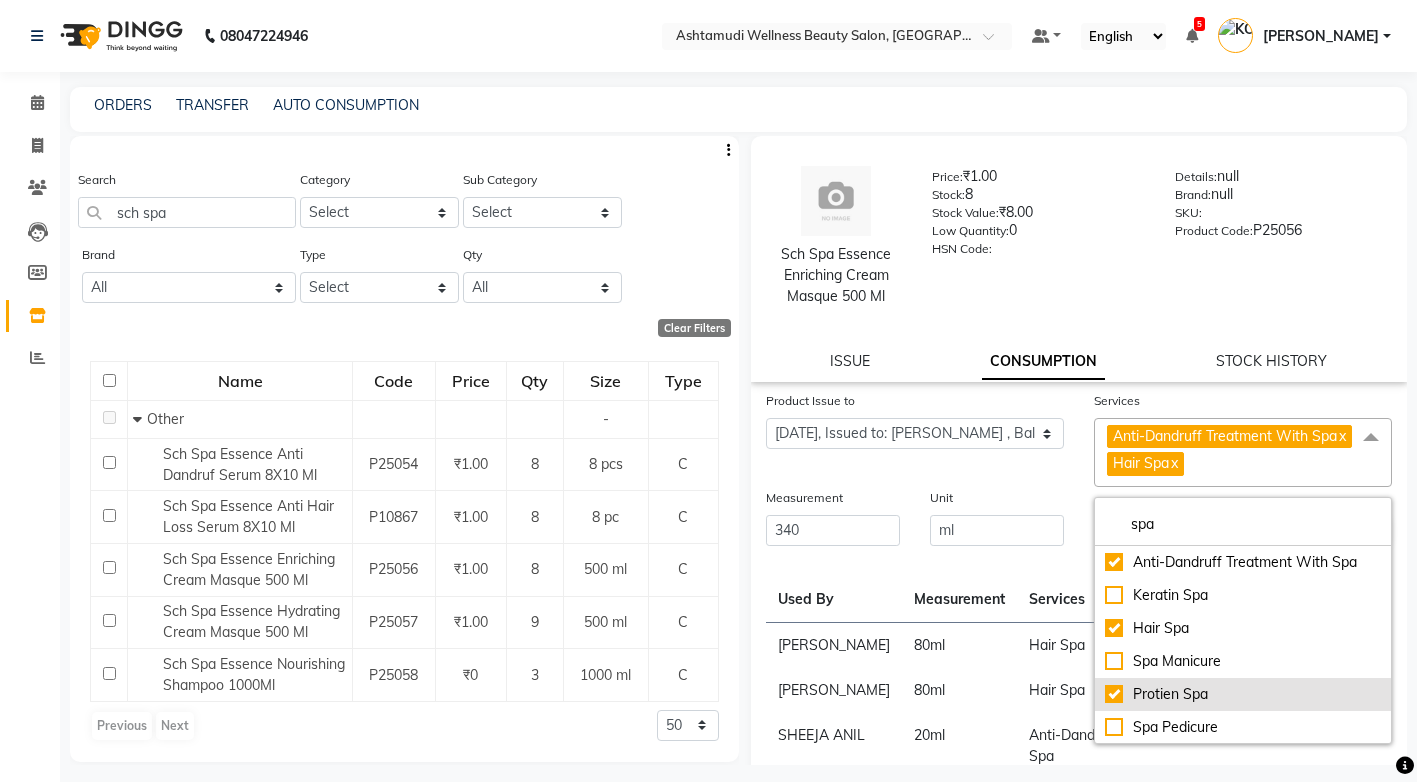 checkbox on "true" 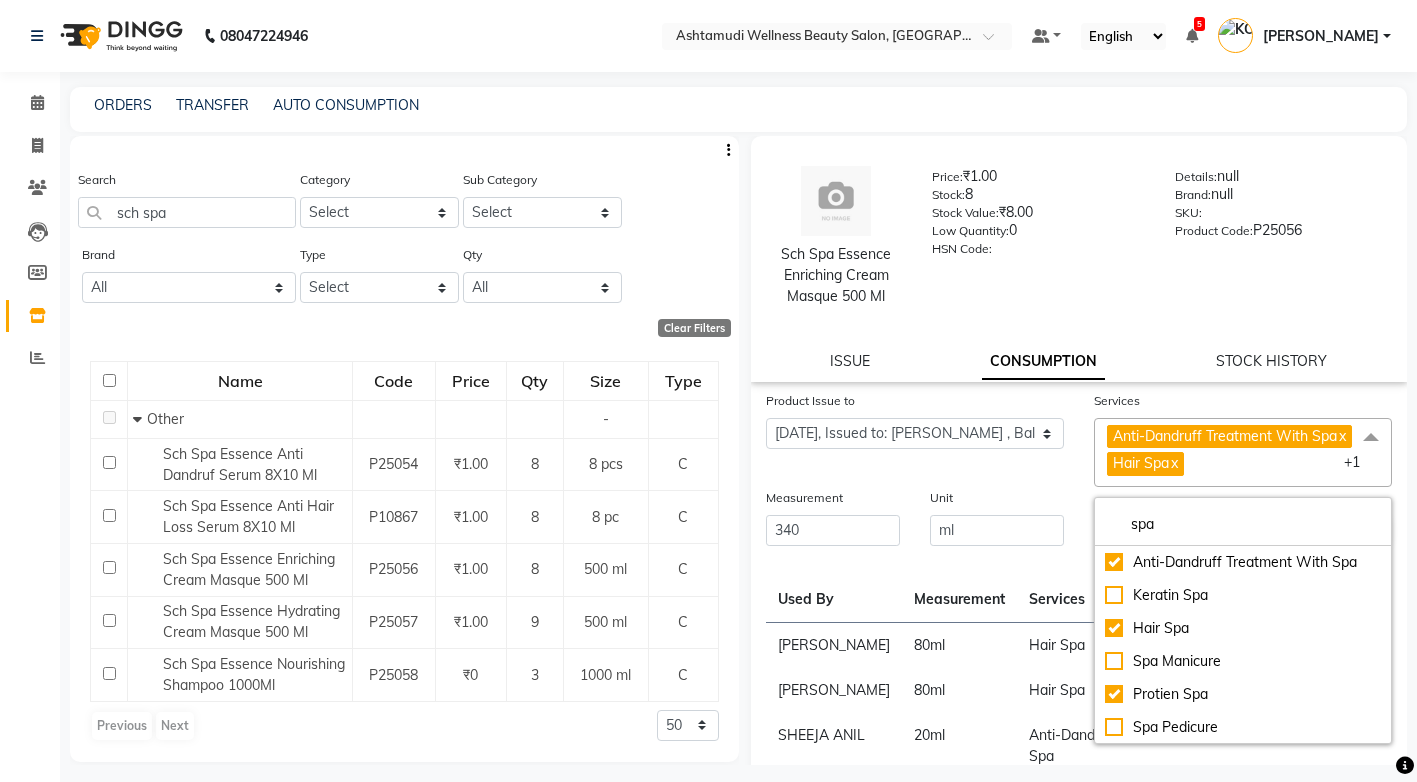 click on "Product Issue to Select Product Issue 2025-07-08, Issued to: SHYNI , Balance: 340" 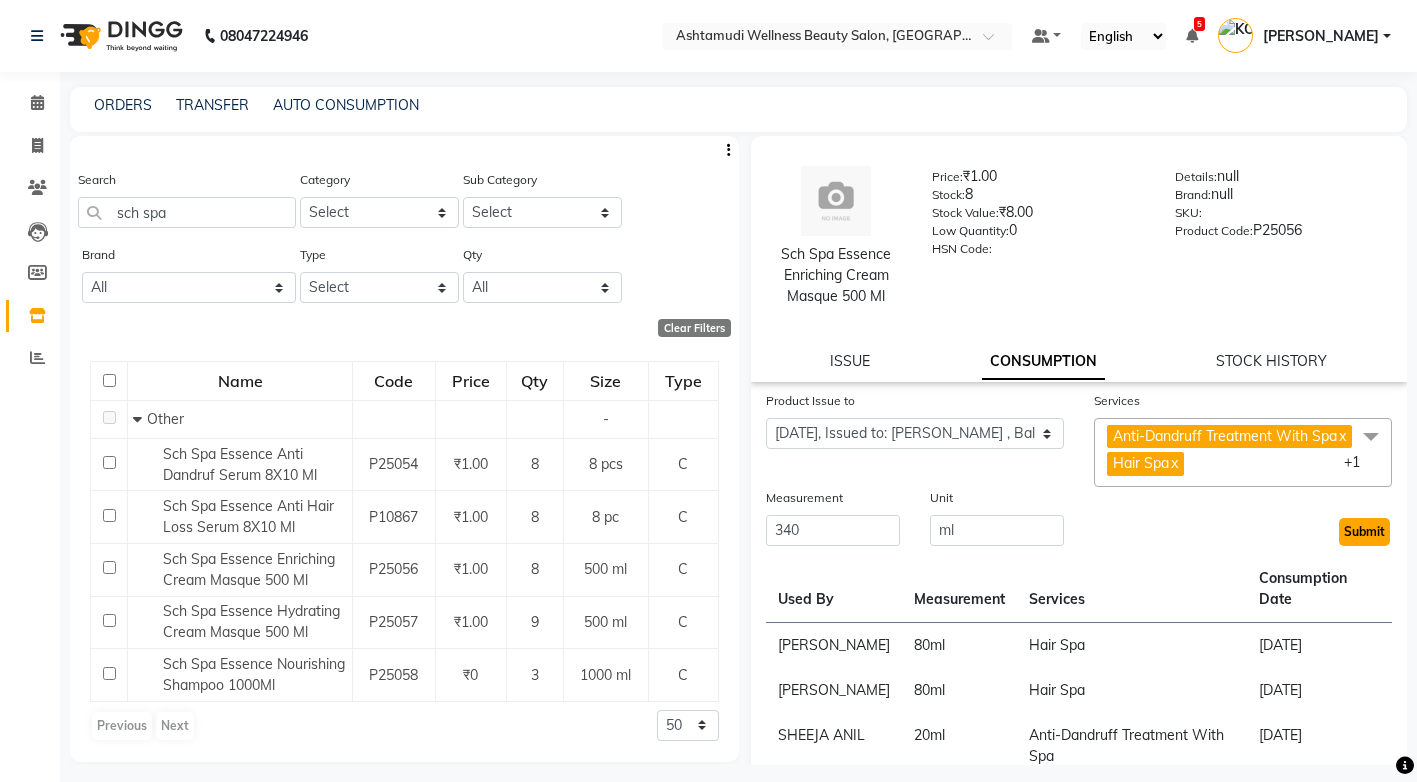 click on "Submit" 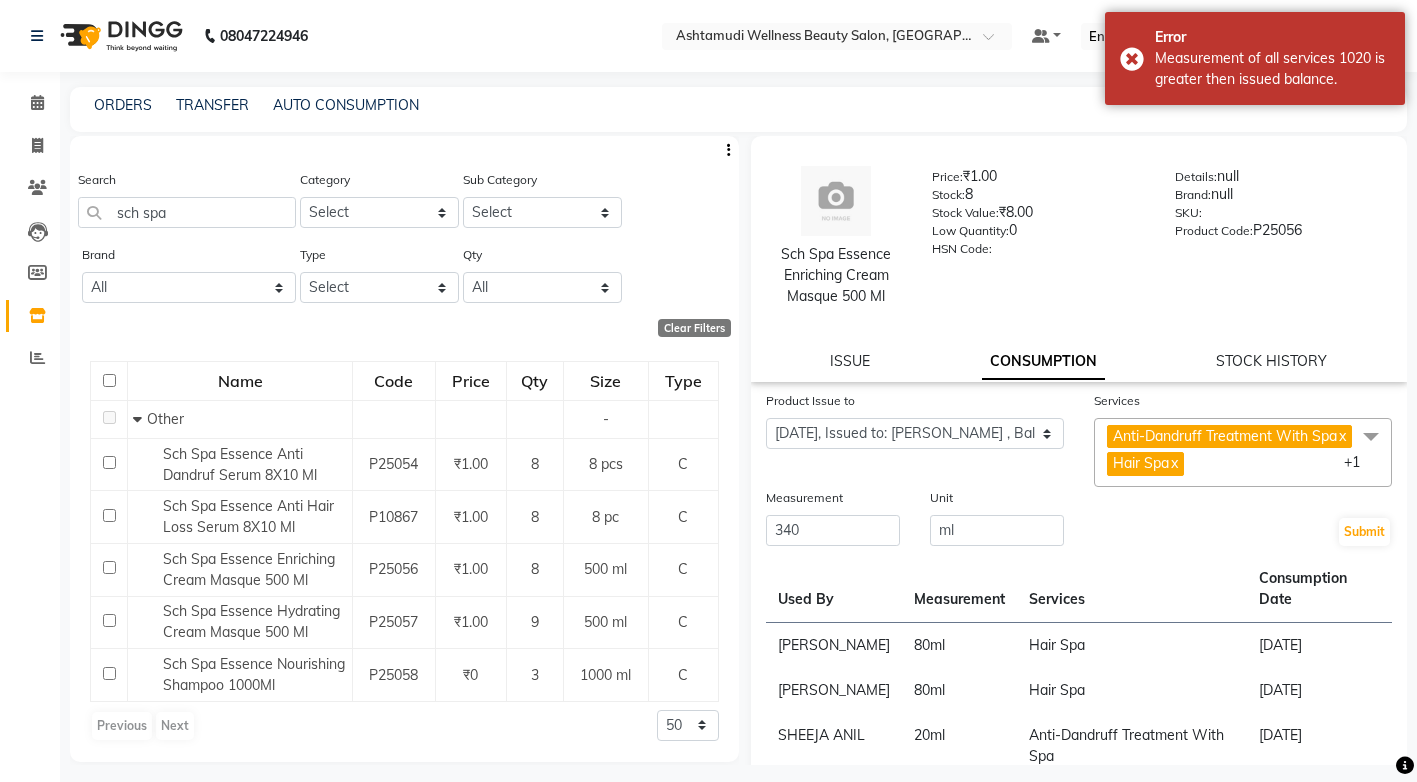 click on "+1" 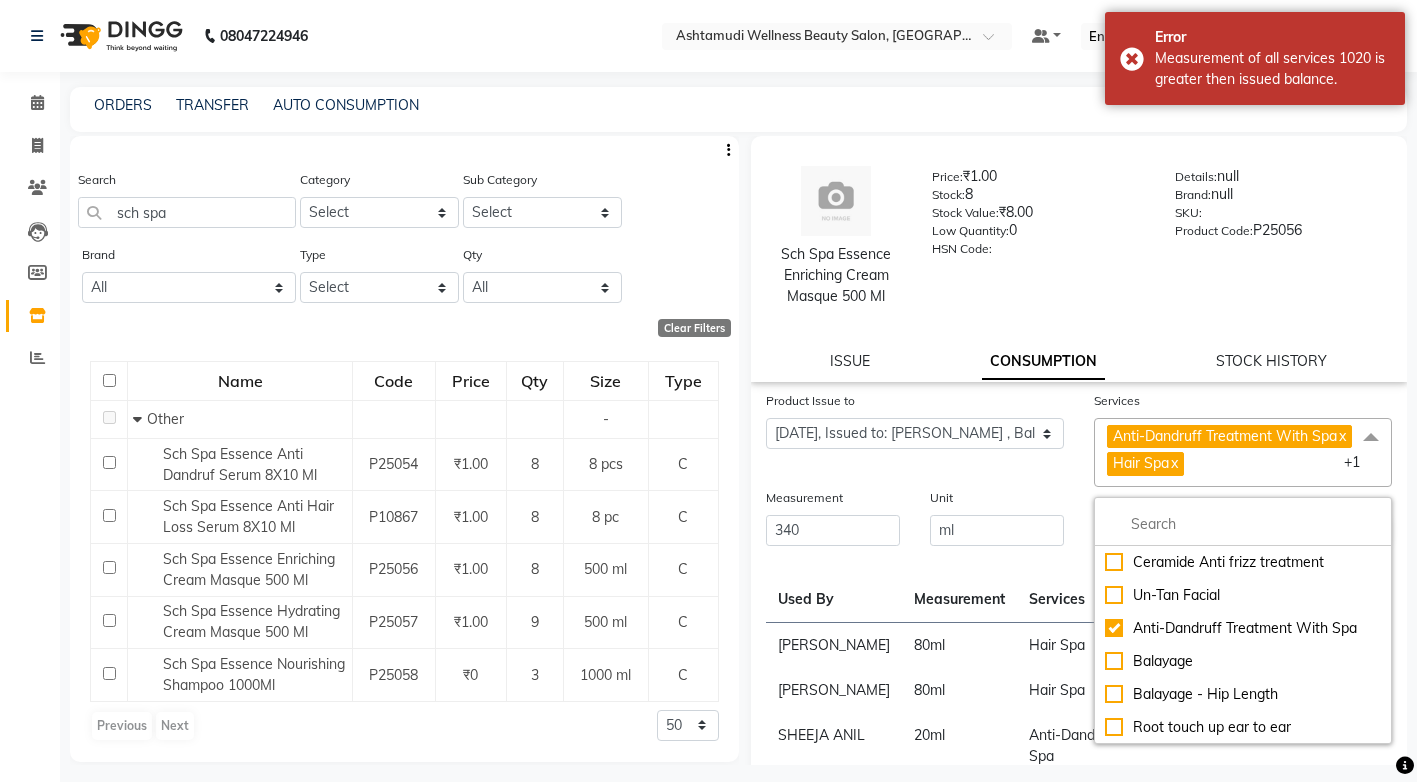 click on "Hair Spa  x" 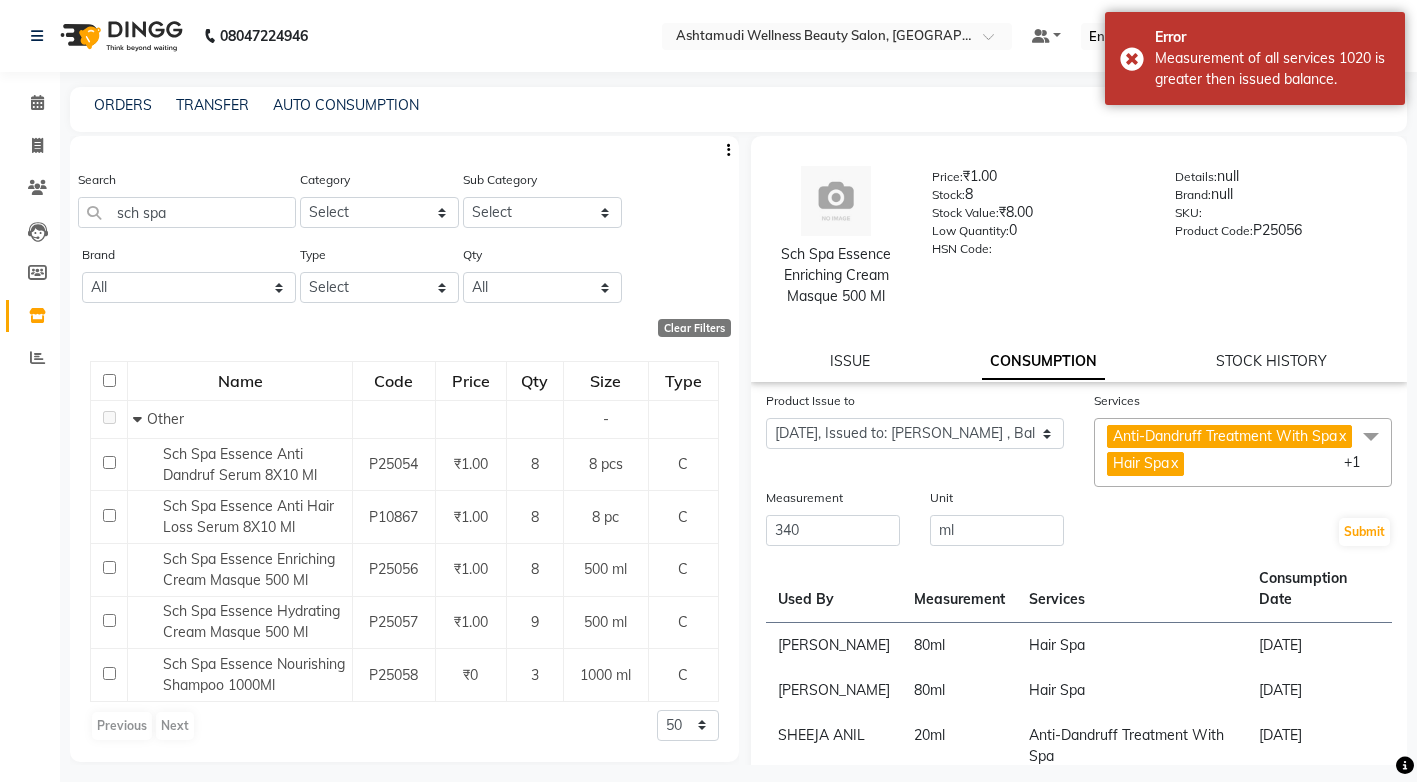 click on "x" 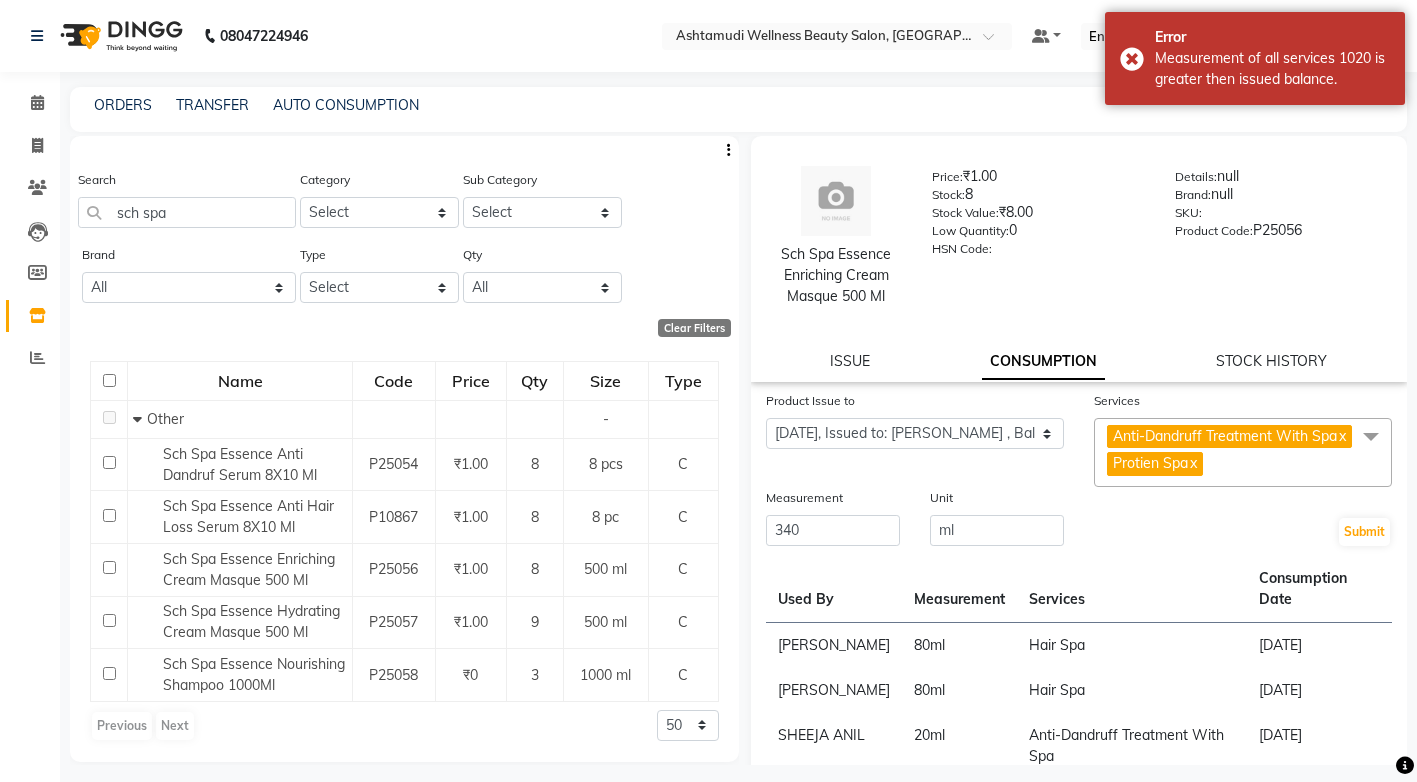 click on "x" 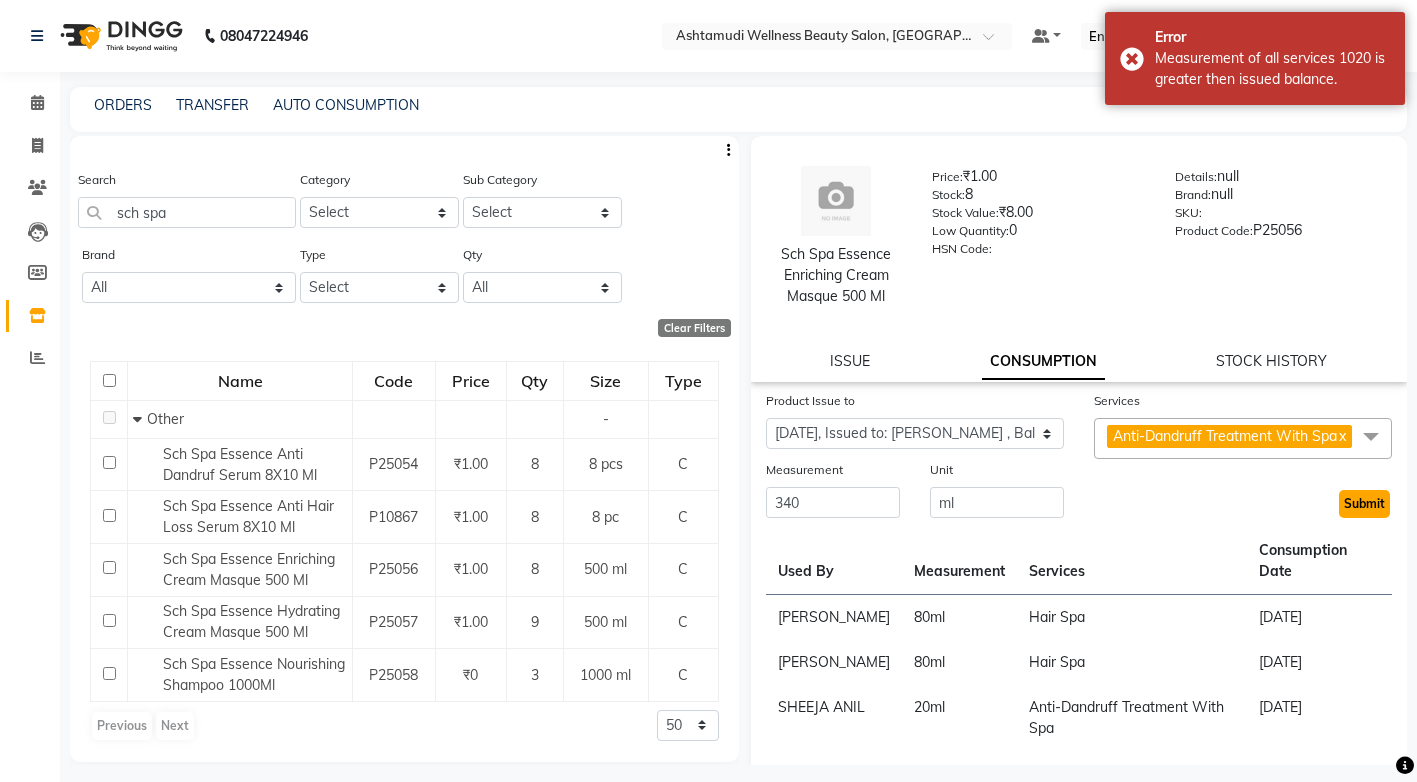 click on "Submit" 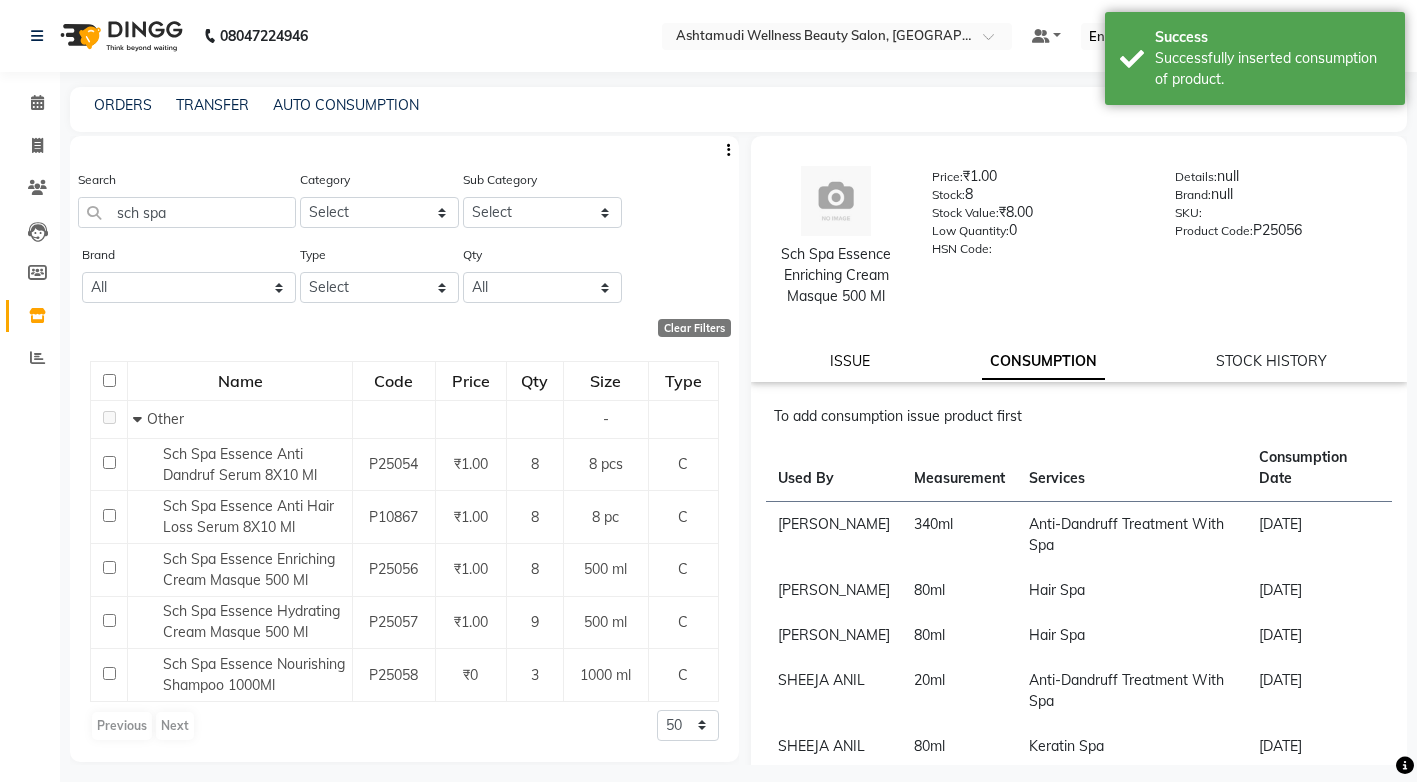 click on "ISSUE" 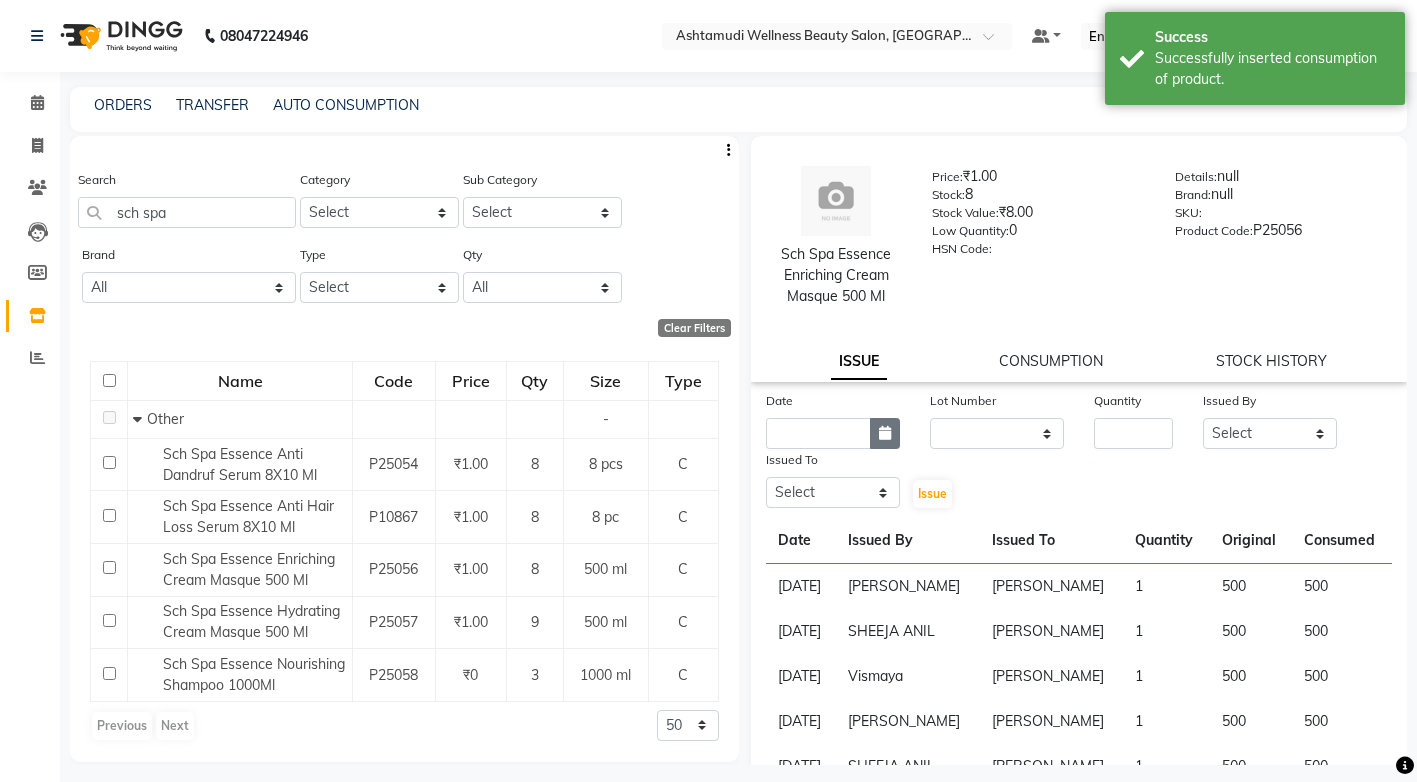 click 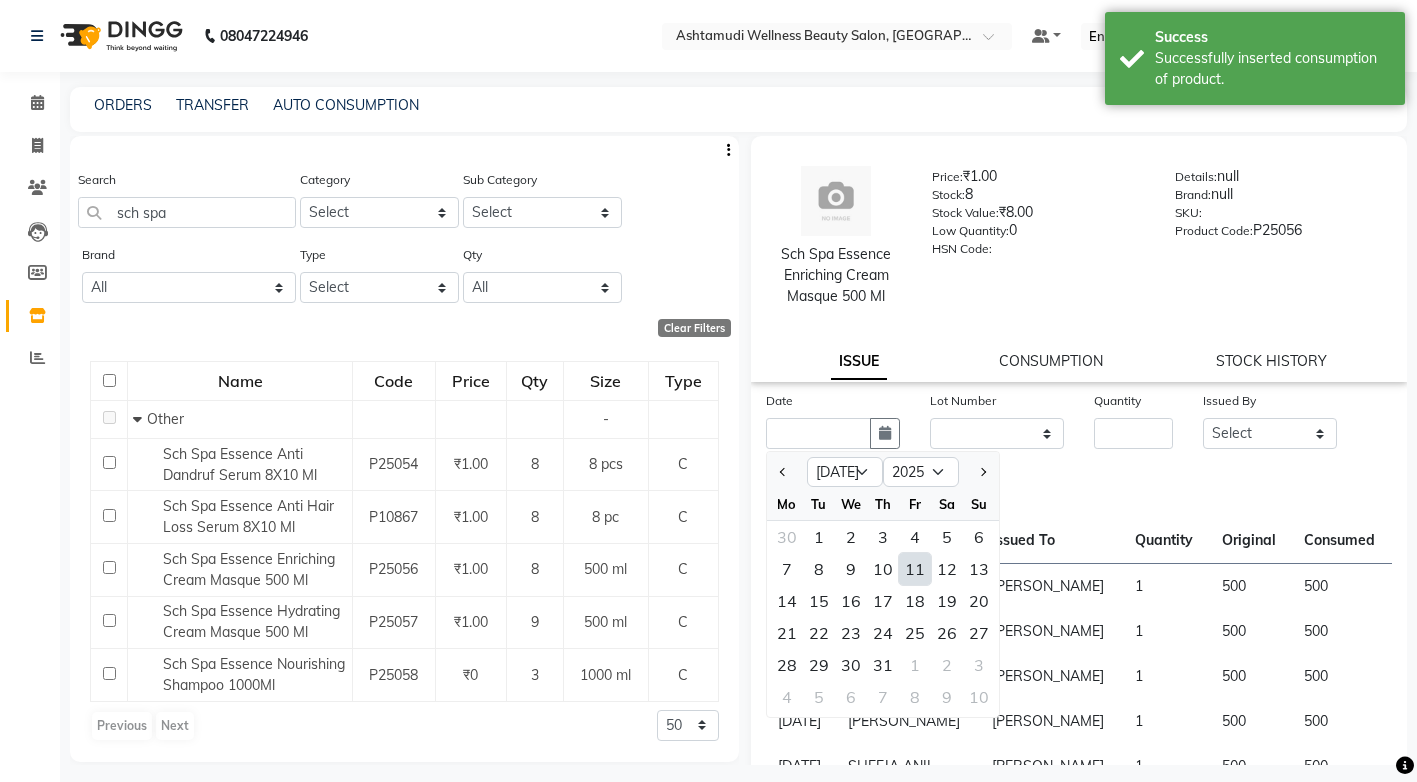 click on "11" 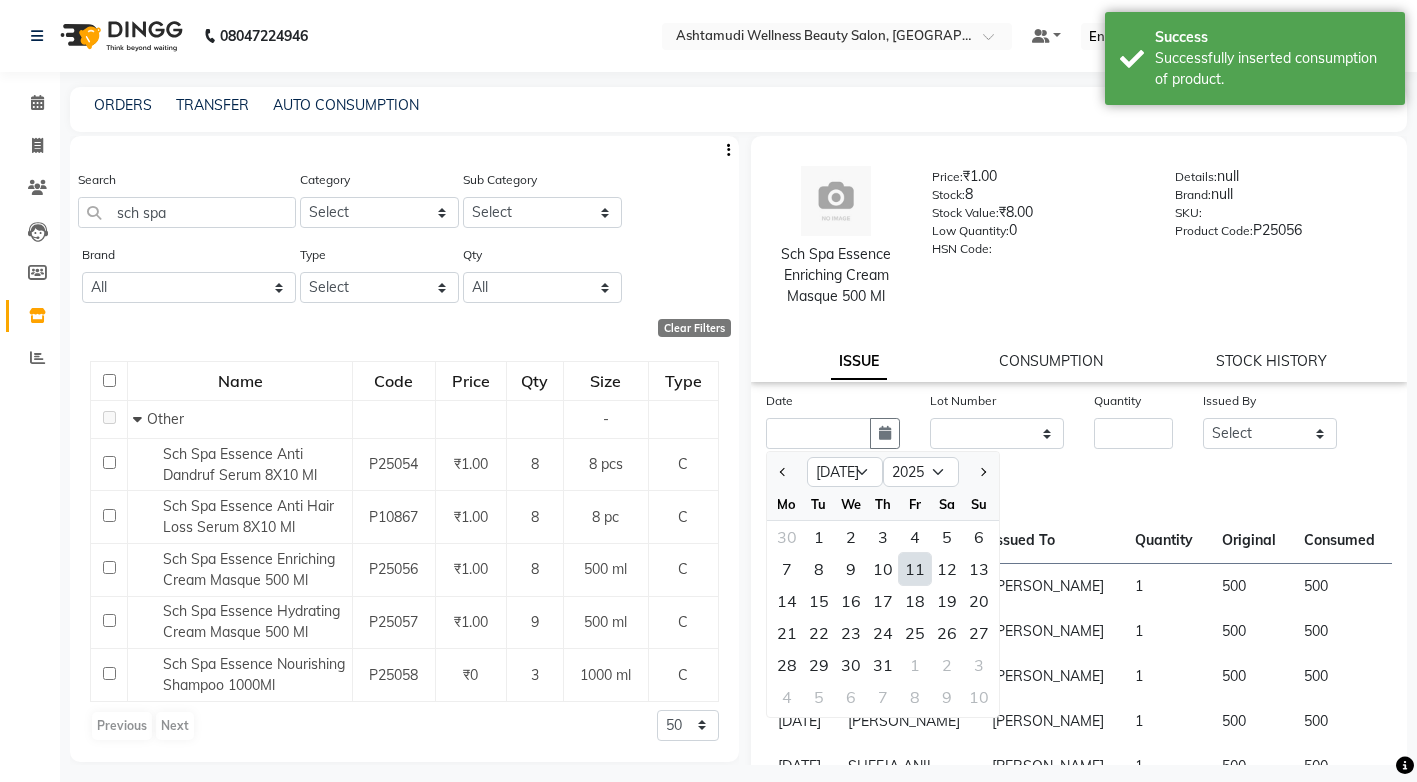 type on "[DATE]" 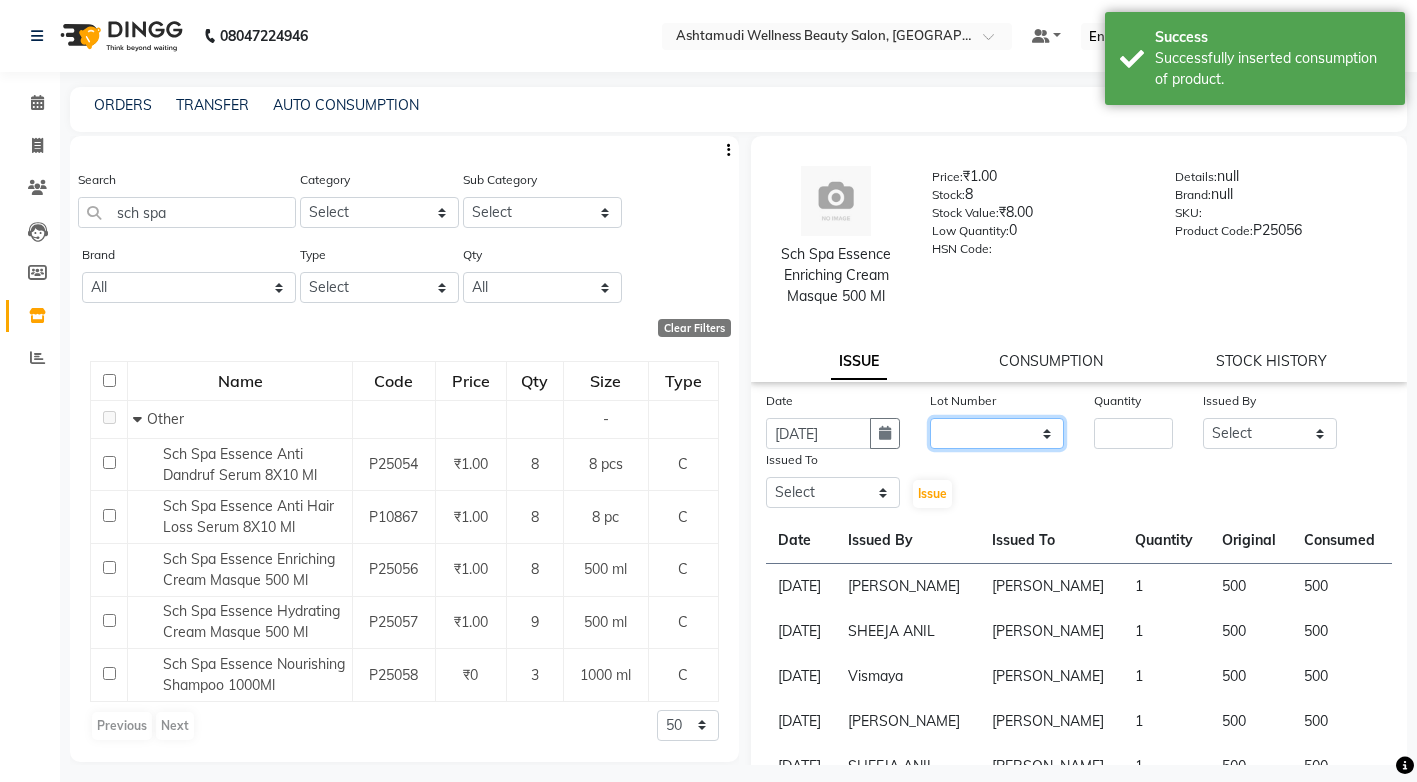 click on "None" 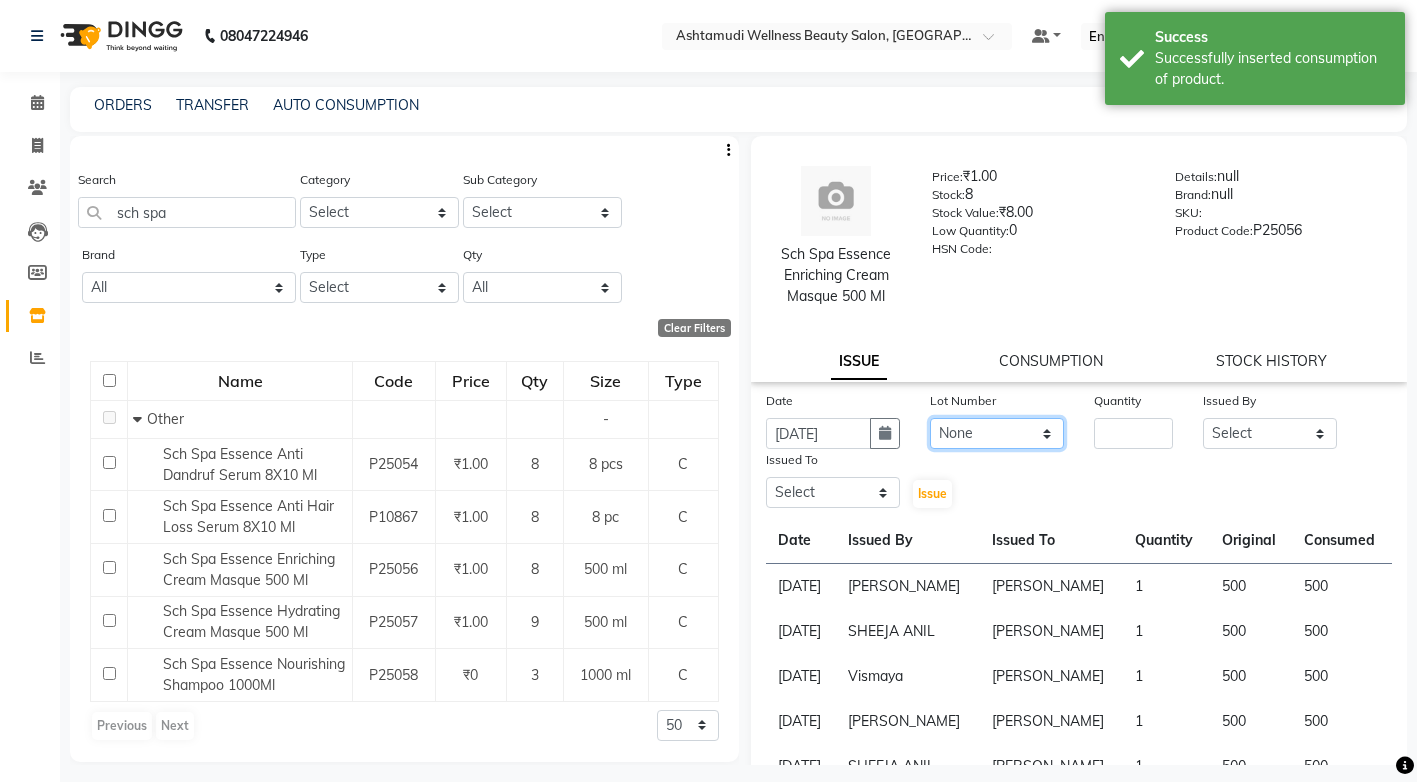 click on "None" 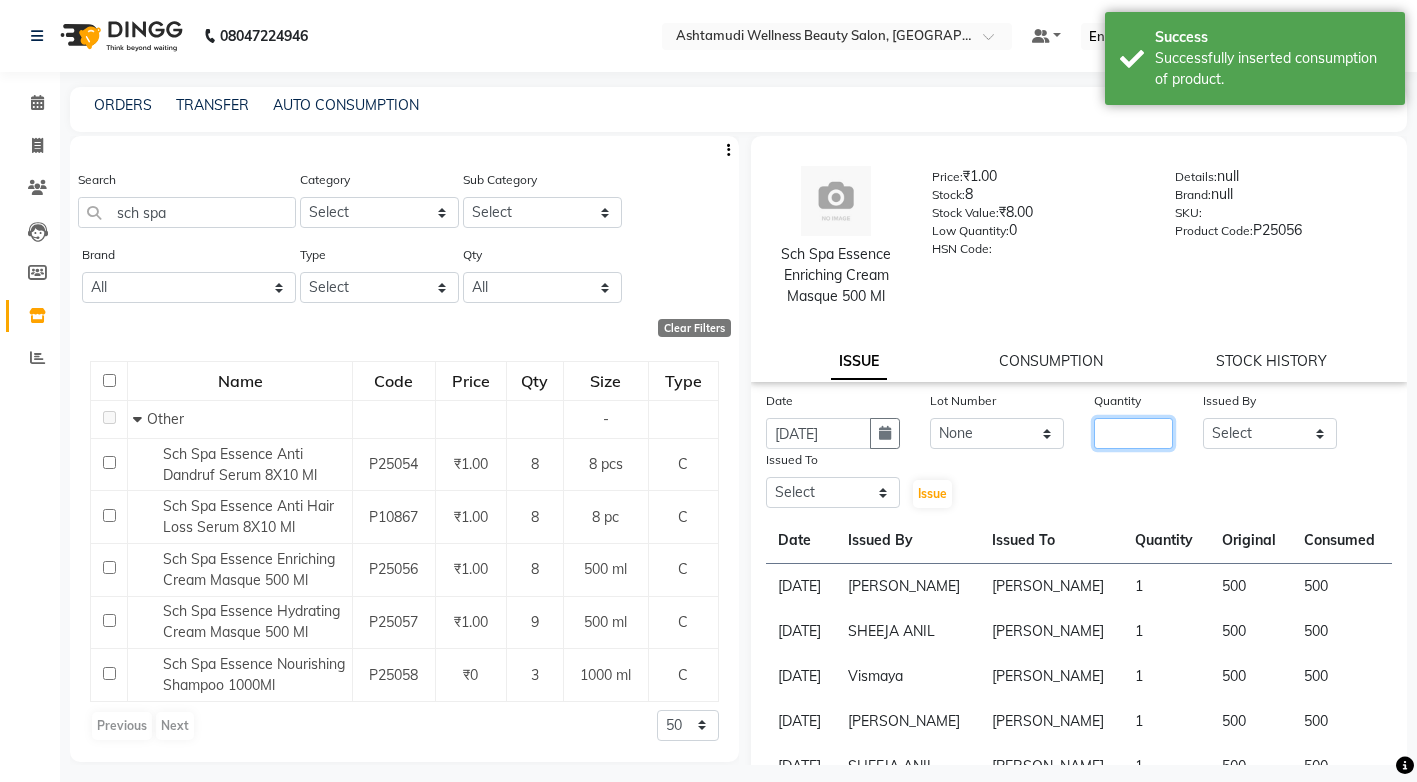 click 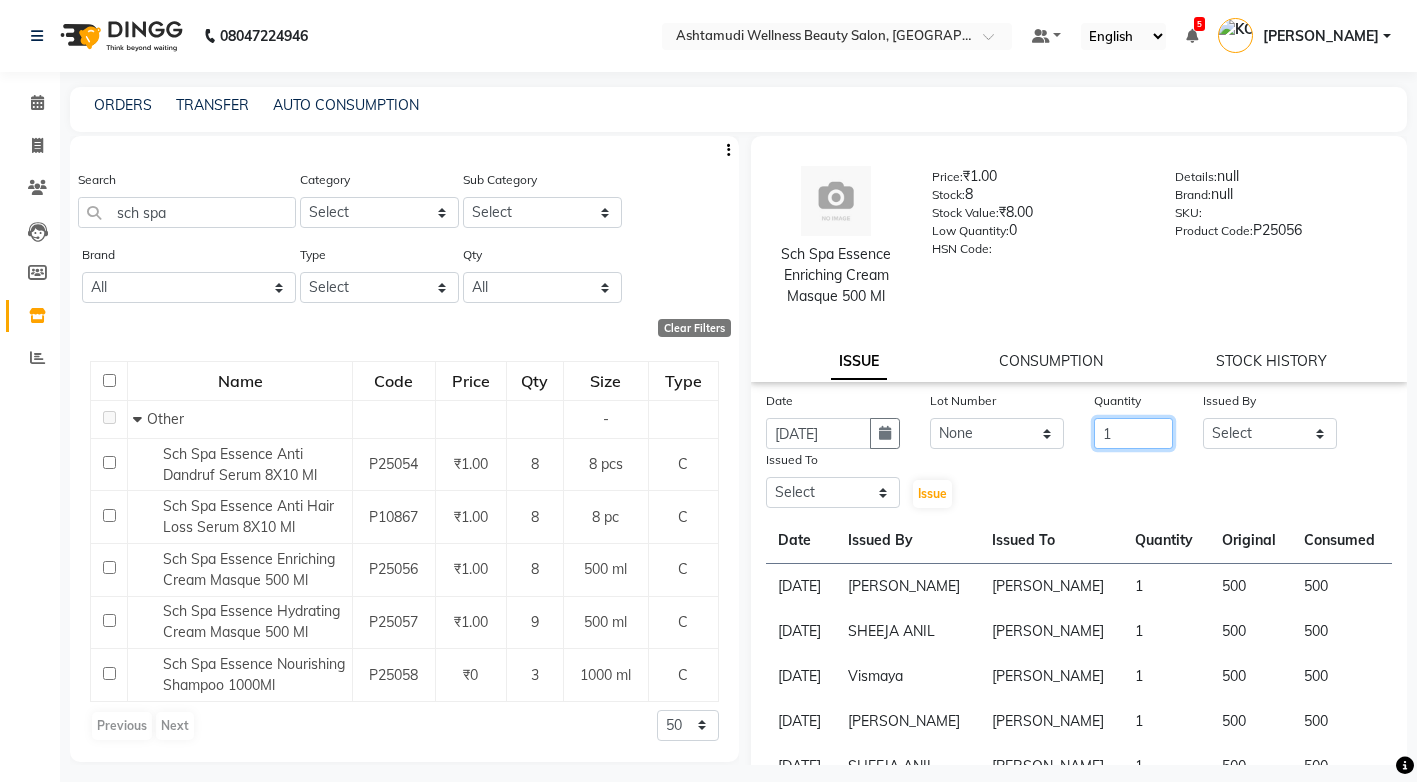 type on "1" 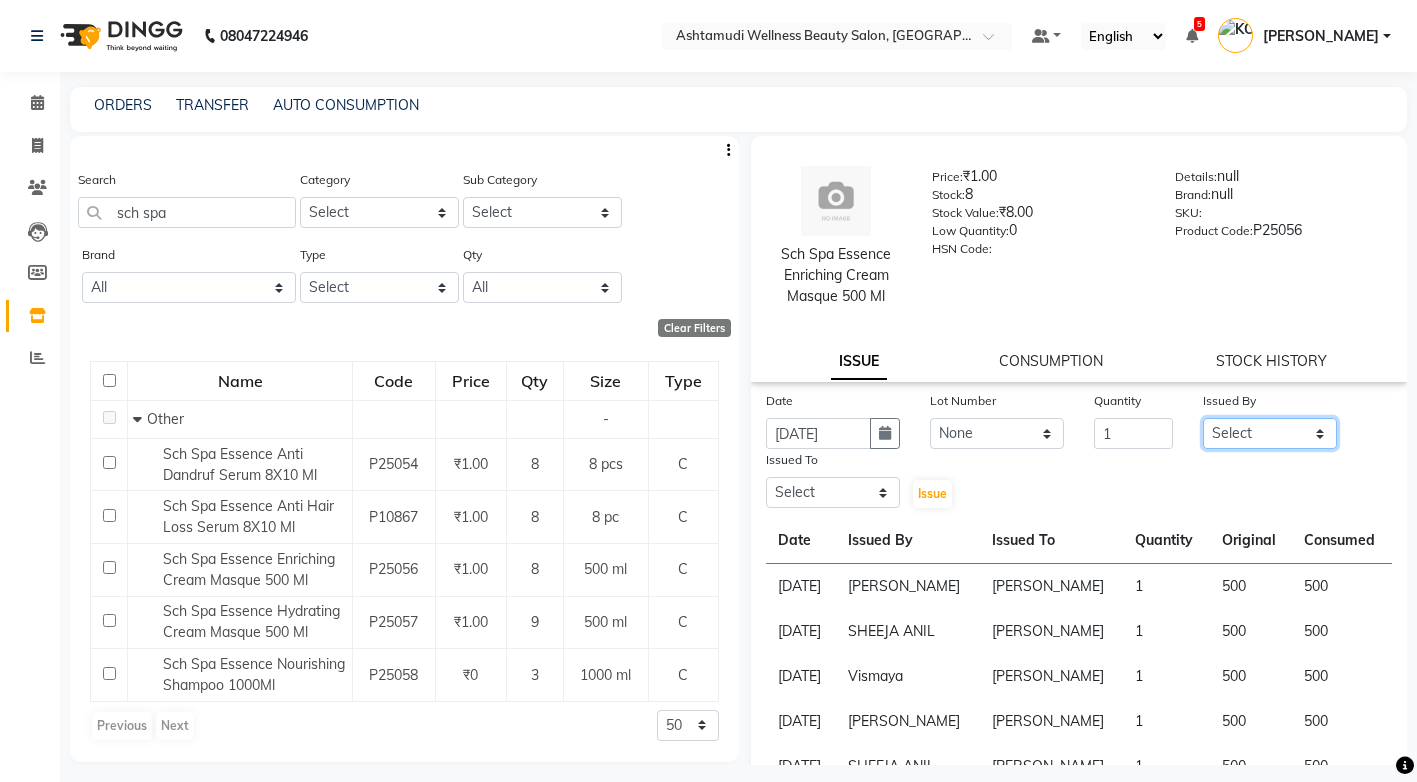 click on "Select ANJALI M S ASWATHY KOTTIYAM ASHTAMUDI KUMARI Muneera RASHMI SHEEJA ANIL SHYNI  SINDHYA  Sona Sunil Sreepriya STEFFY STEPHAN Vismaya" 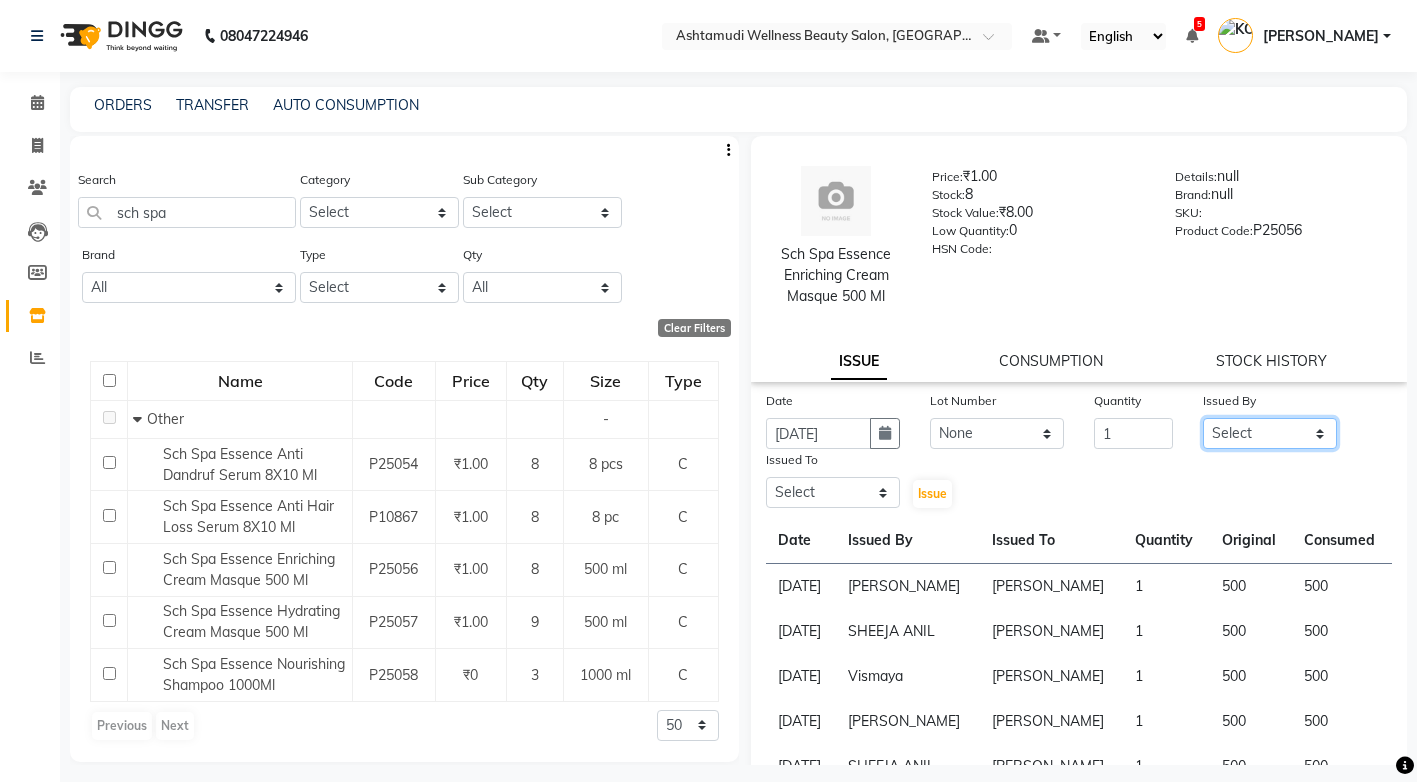 select on "27473" 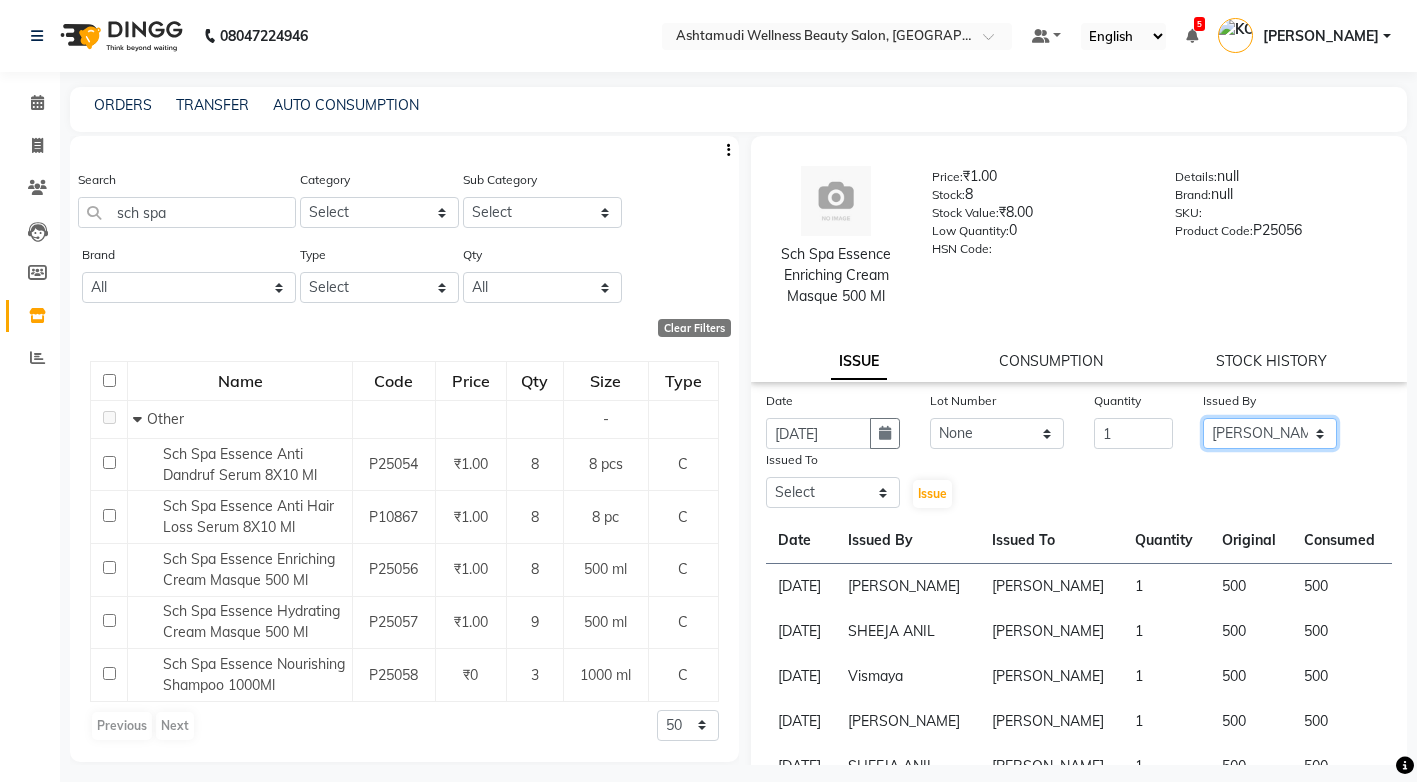 click on "Select ANJALI M S ASWATHY KOTTIYAM ASHTAMUDI KUMARI Muneera RASHMI SHEEJA ANIL SHYNI  SINDHYA  Sona Sunil Sreepriya STEFFY STEPHAN Vismaya" 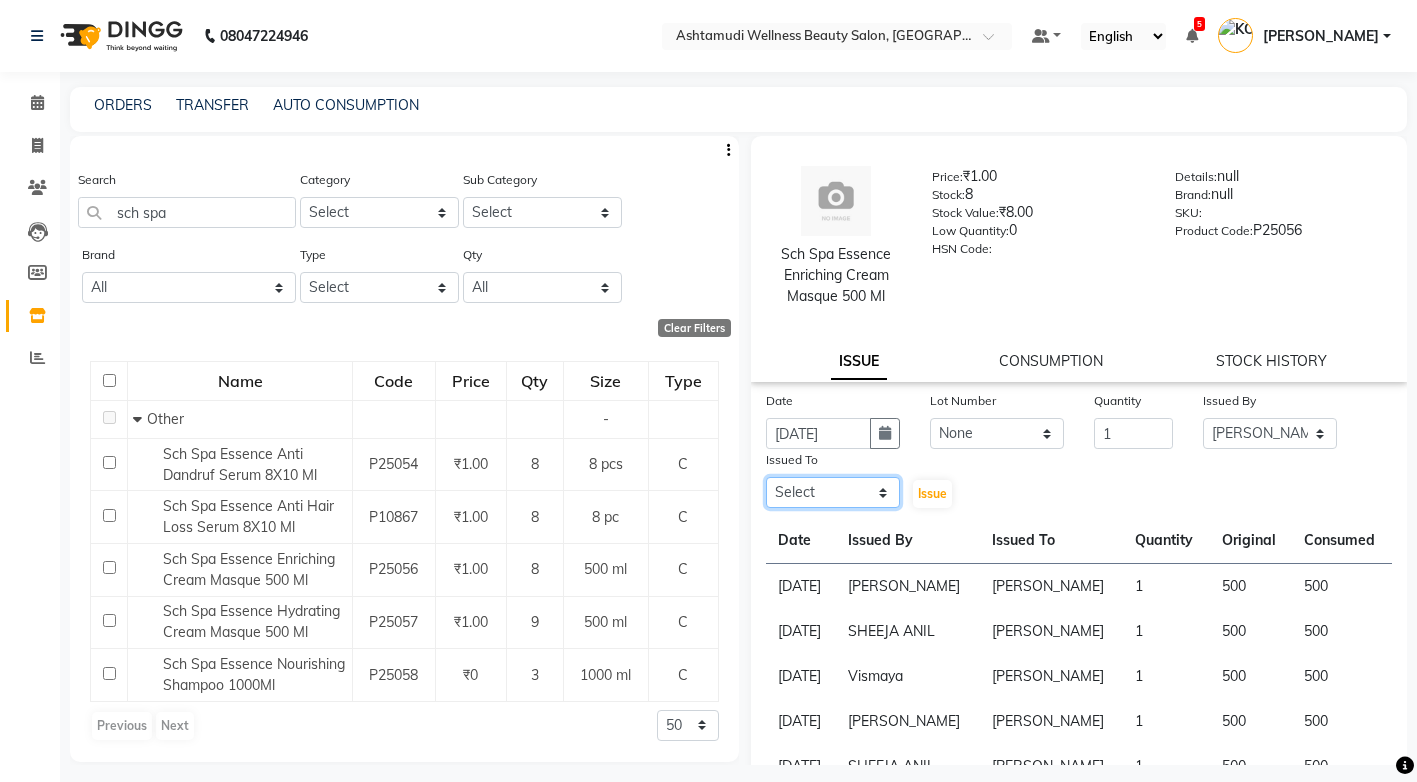 click on "Select ANJALI M S ASWATHY KOTTIYAM ASHTAMUDI KUMARI Muneera RASHMI SHEEJA ANIL SHYNI  SINDHYA  Sona Sunil Sreepriya STEFFY STEPHAN Vismaya" 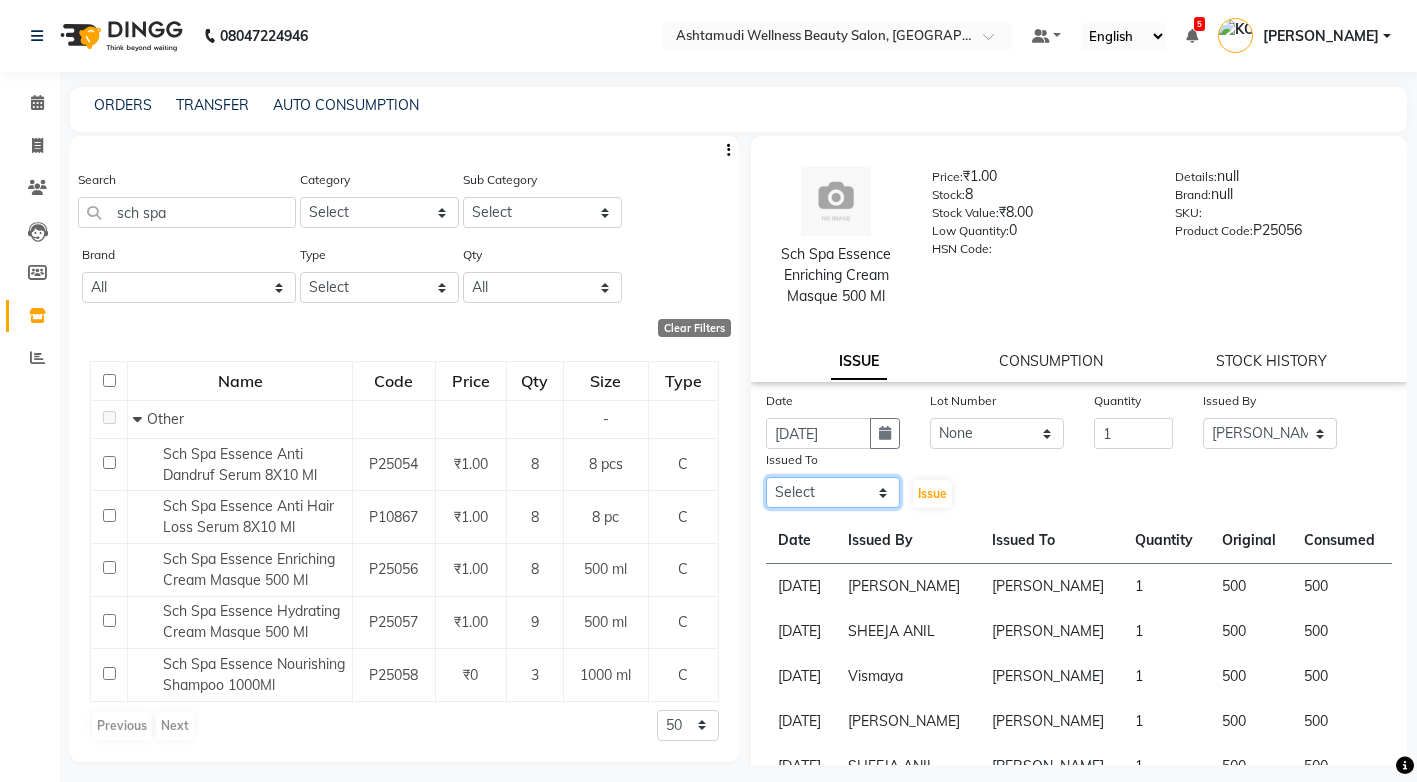select on "27466" 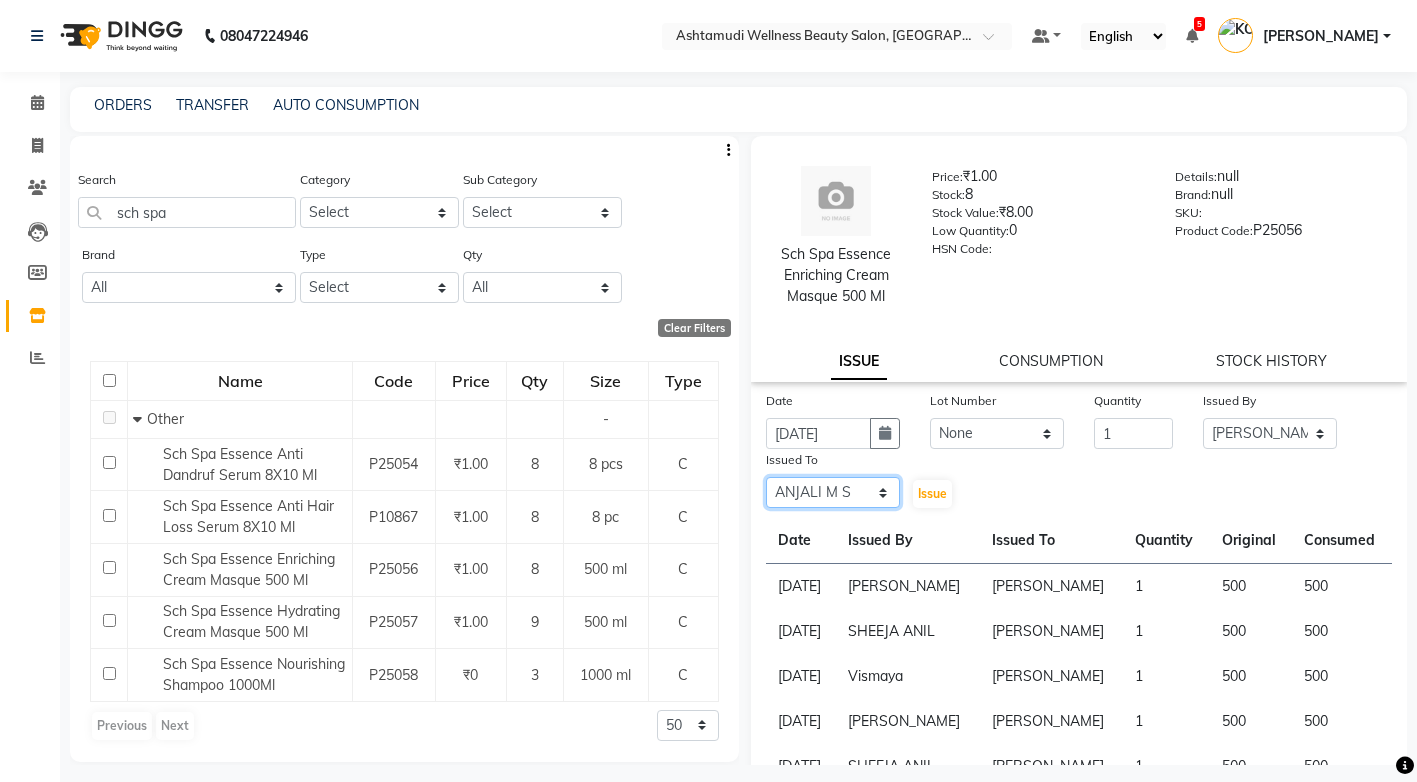 click on "Select ANJALI M S ASWATHY KOTTIYAM ASHTAMUDI KUMARI Muneera RASHMI SHEEJA ANIL SHYNI  SINDHYA  Sona Sunil Sreepriya STEFFY STEPHAN Vismaya" 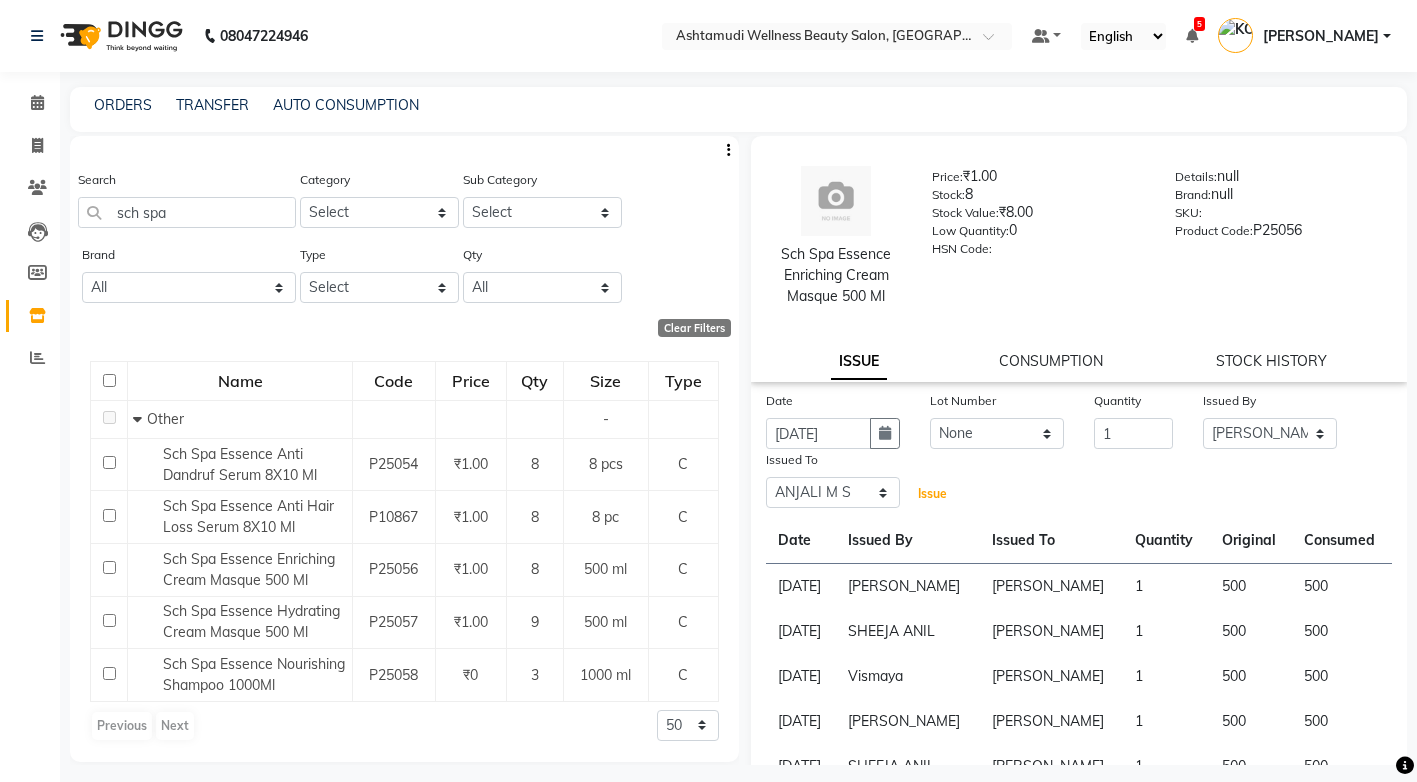 drag, startPoint x: 933, startPoint y: 499, endPoint x: 1361, endPoint y: 424, distance: 434.52158 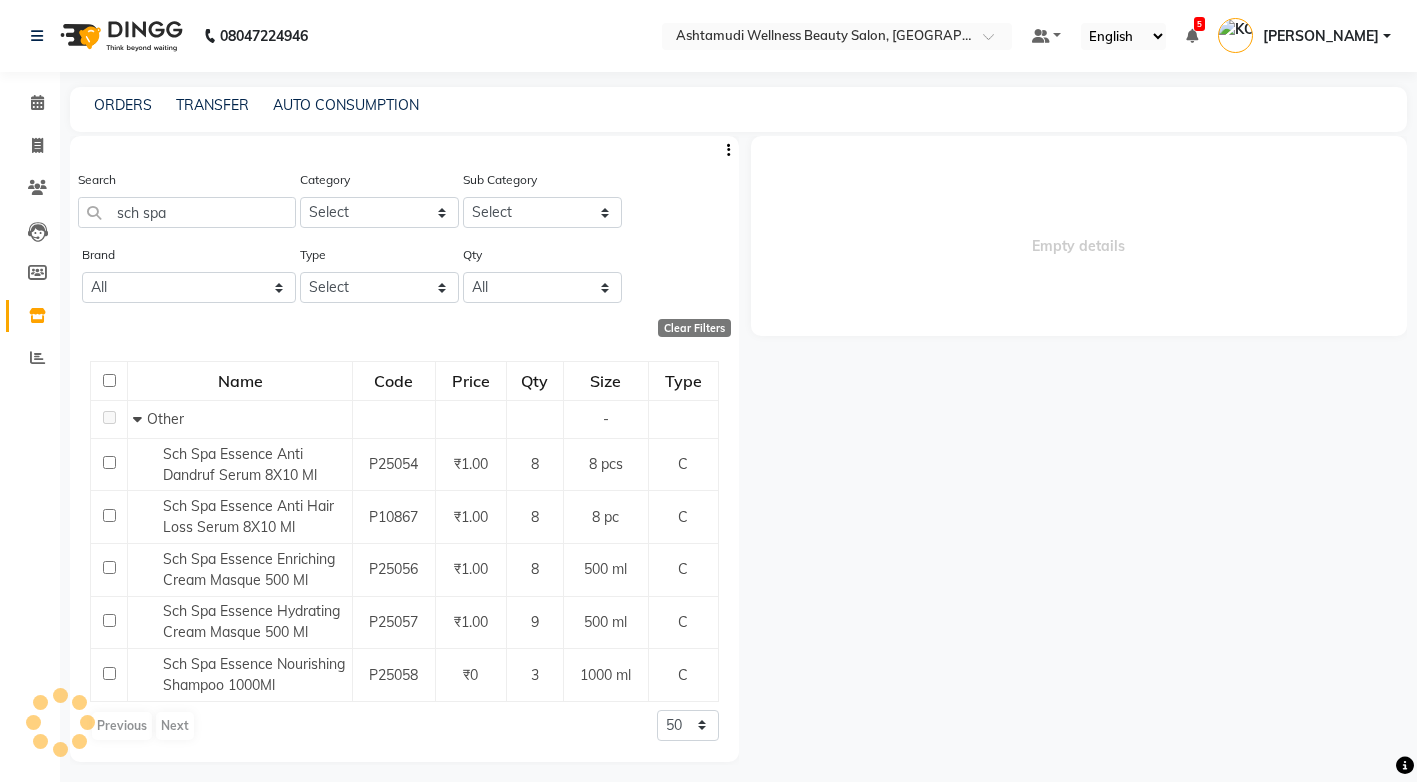 select 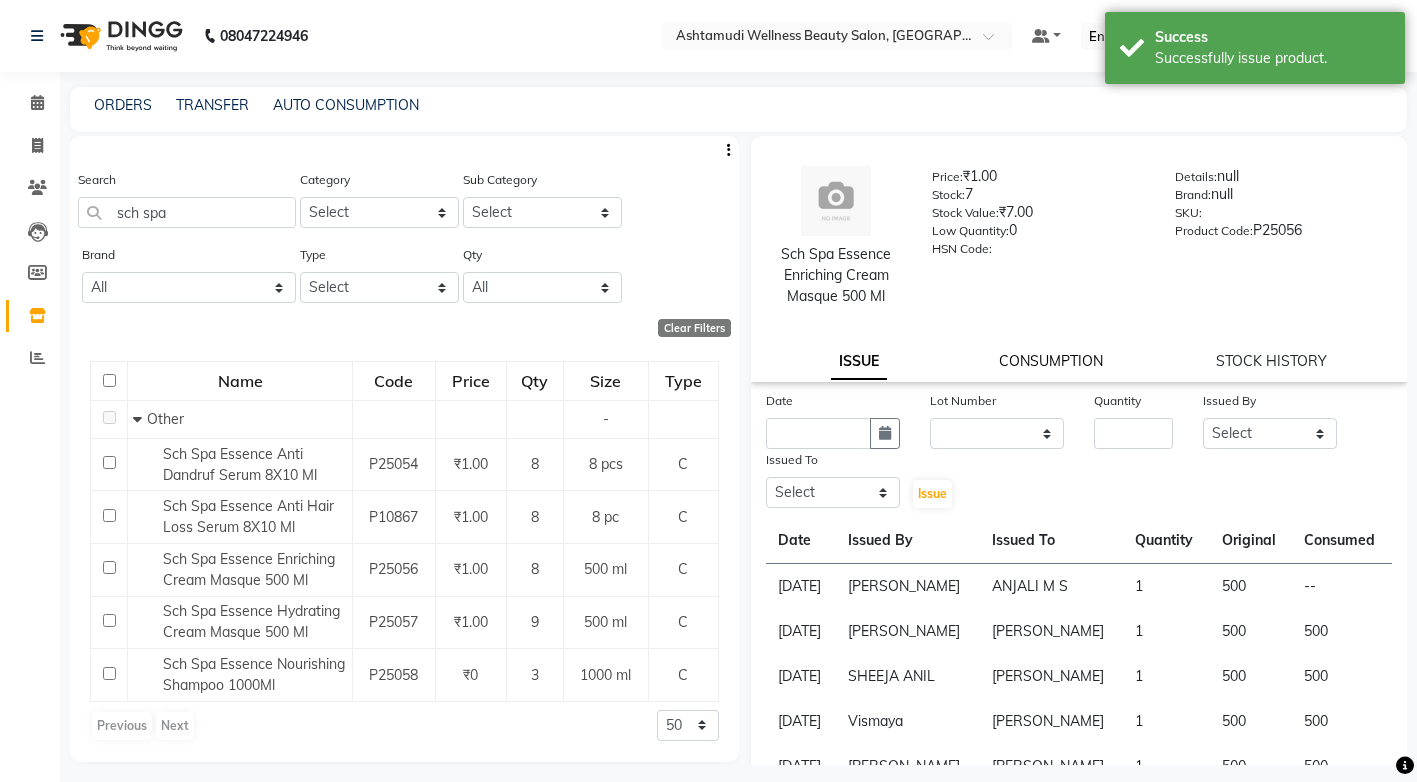 click on "CONSUMPTION" 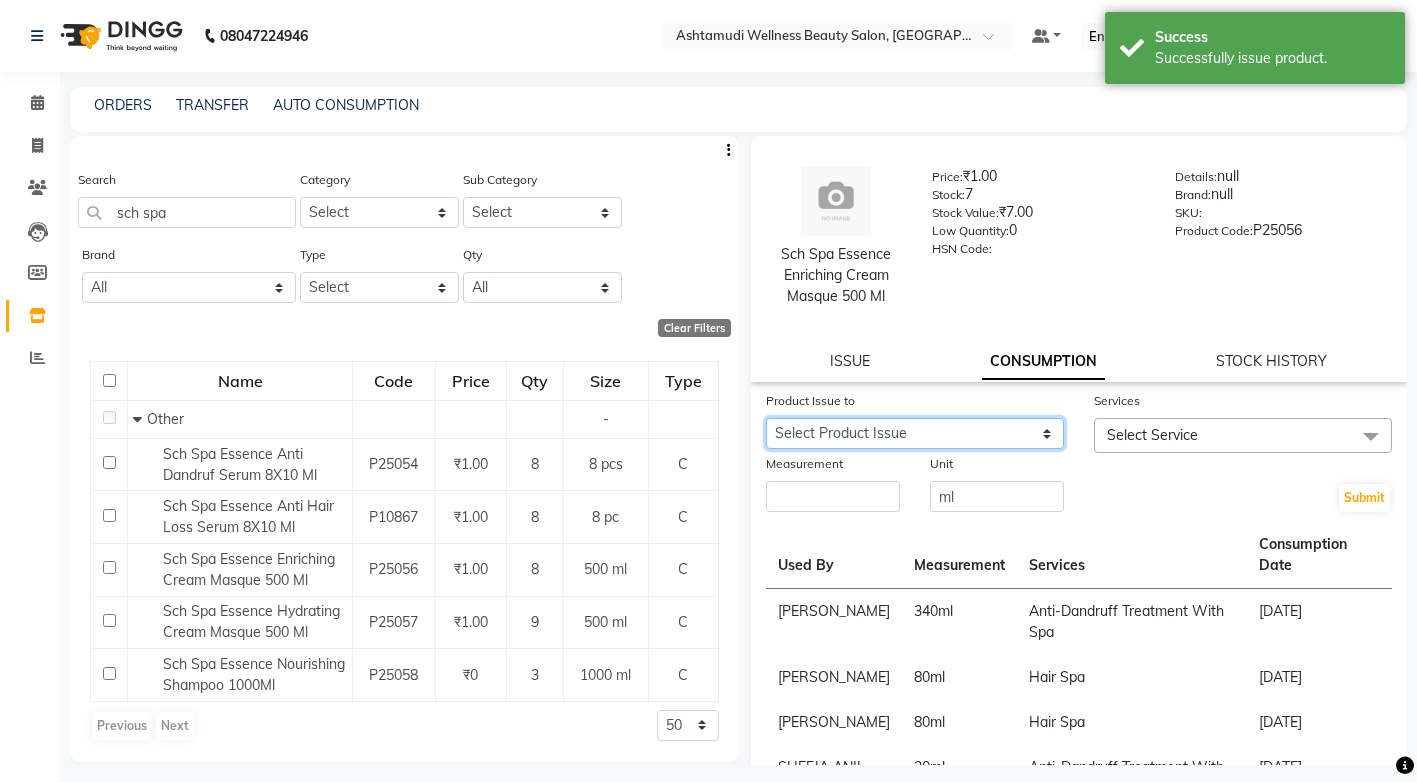 drag, startPoint x: 1042, startPoint y: 435, endPoint x: 1058, endPoint y: 443, distance: 17.888544 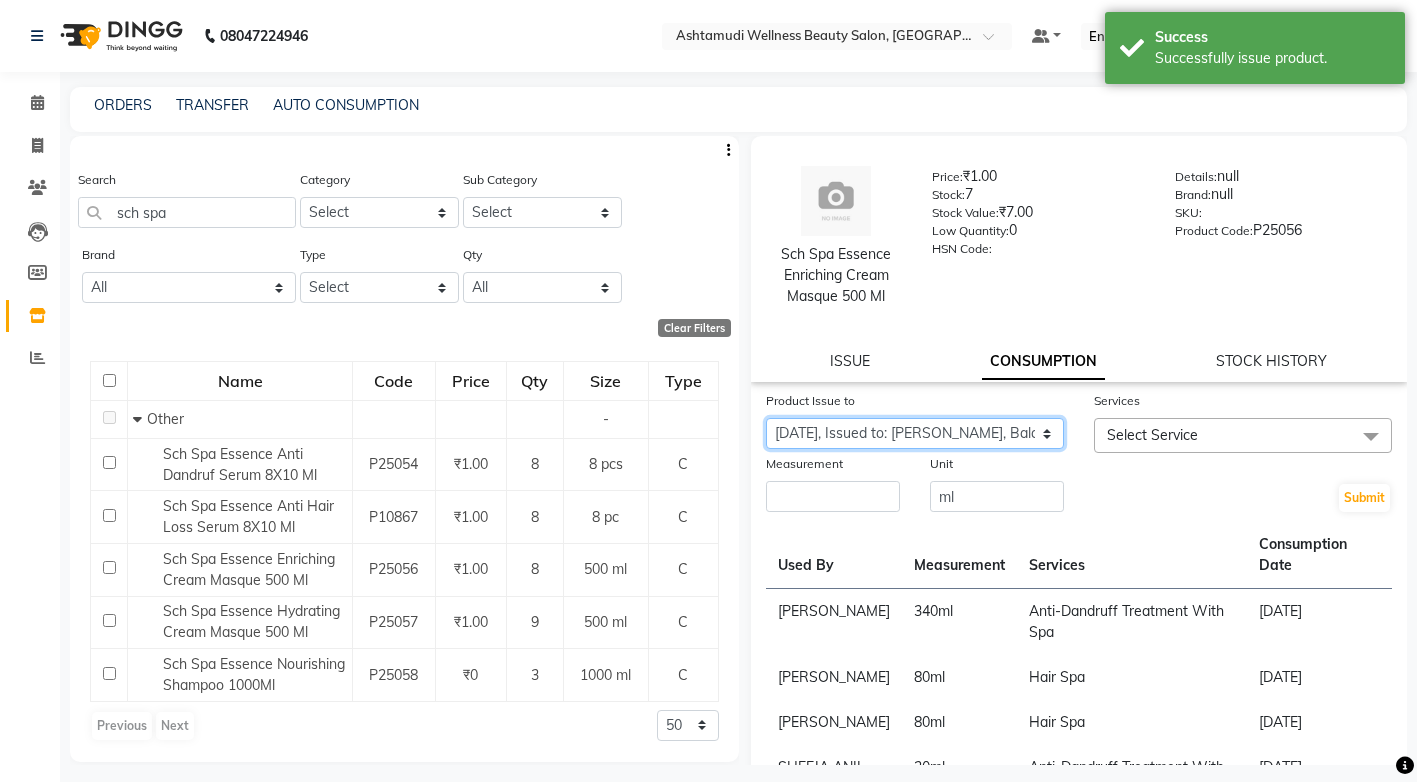 click on "Select Product Issue 2025-07-11, Issued to: ANJALI M S, Balance: 500" 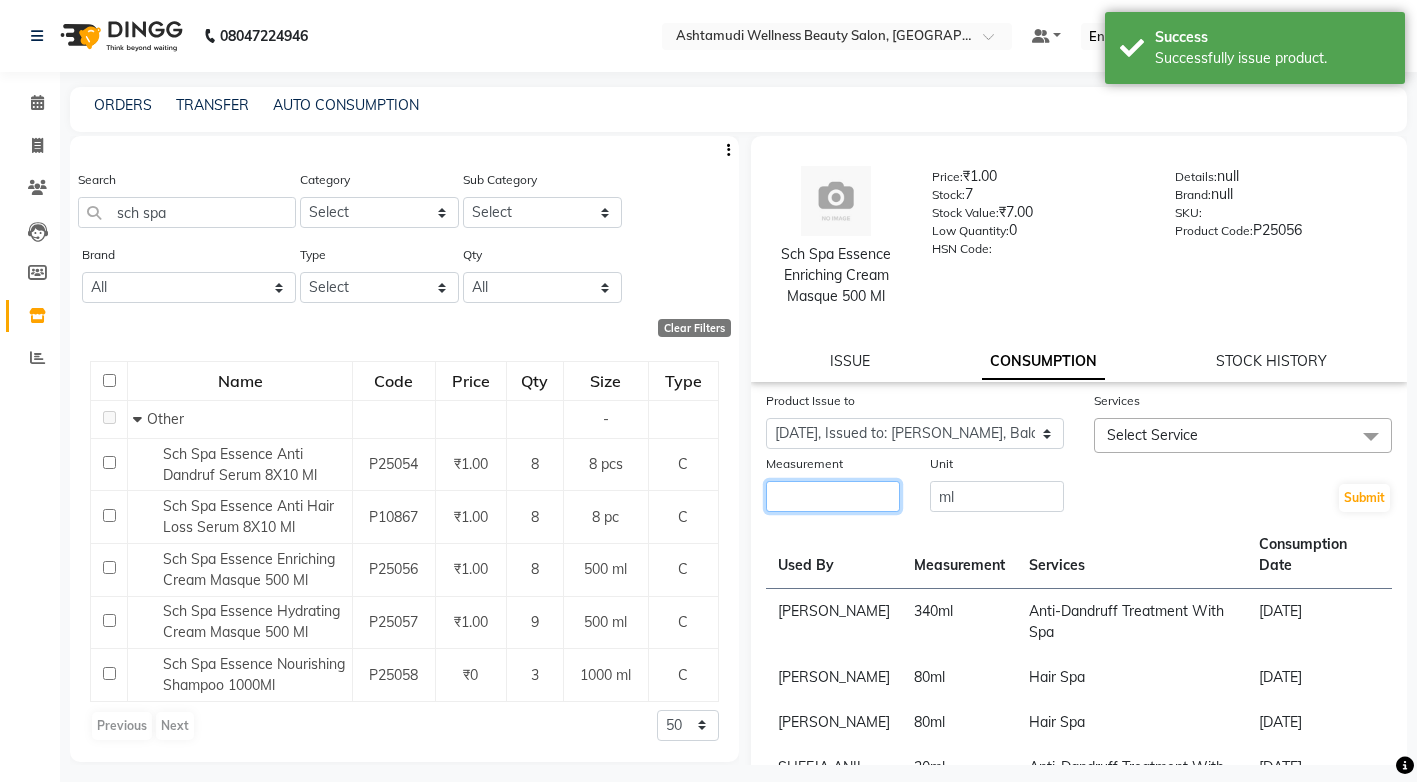 click 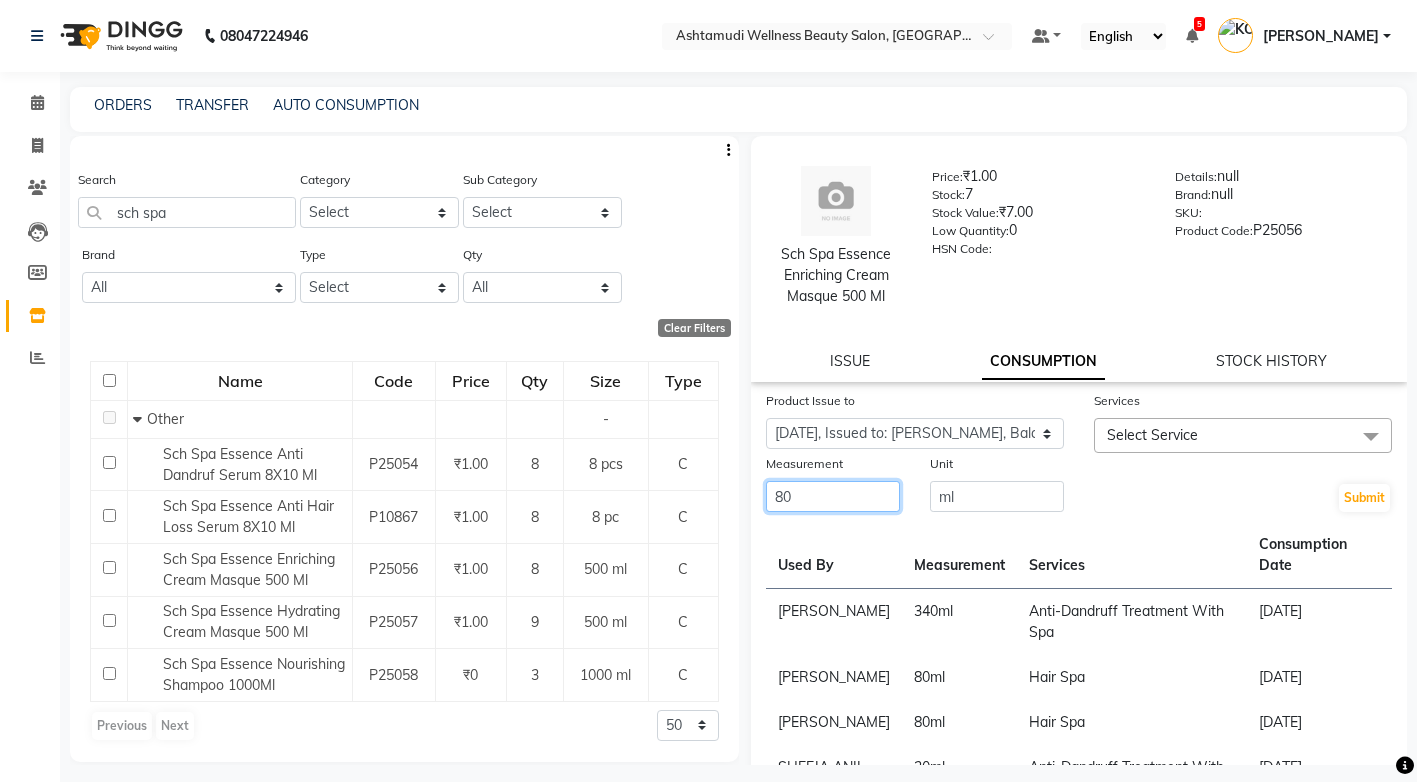 type on "80" 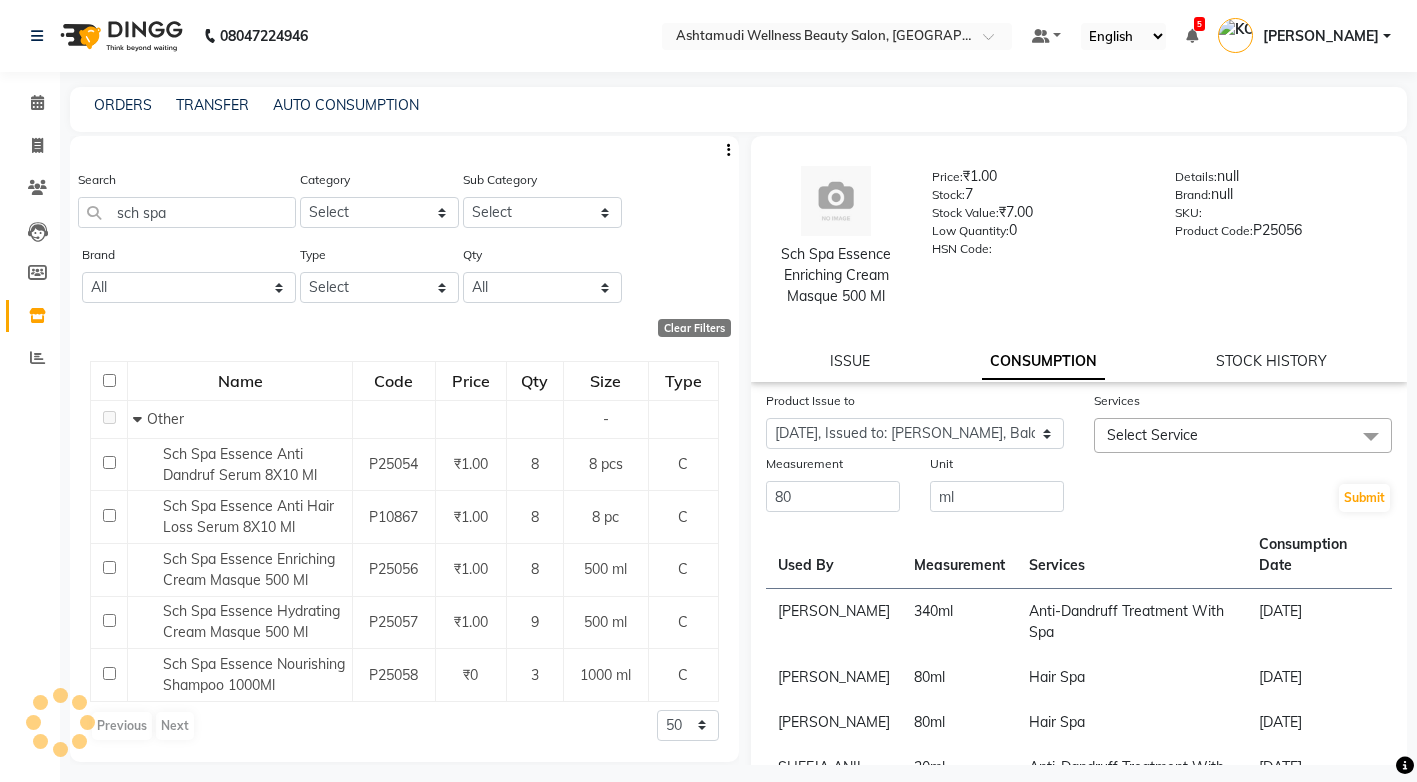 click on "Select Service" 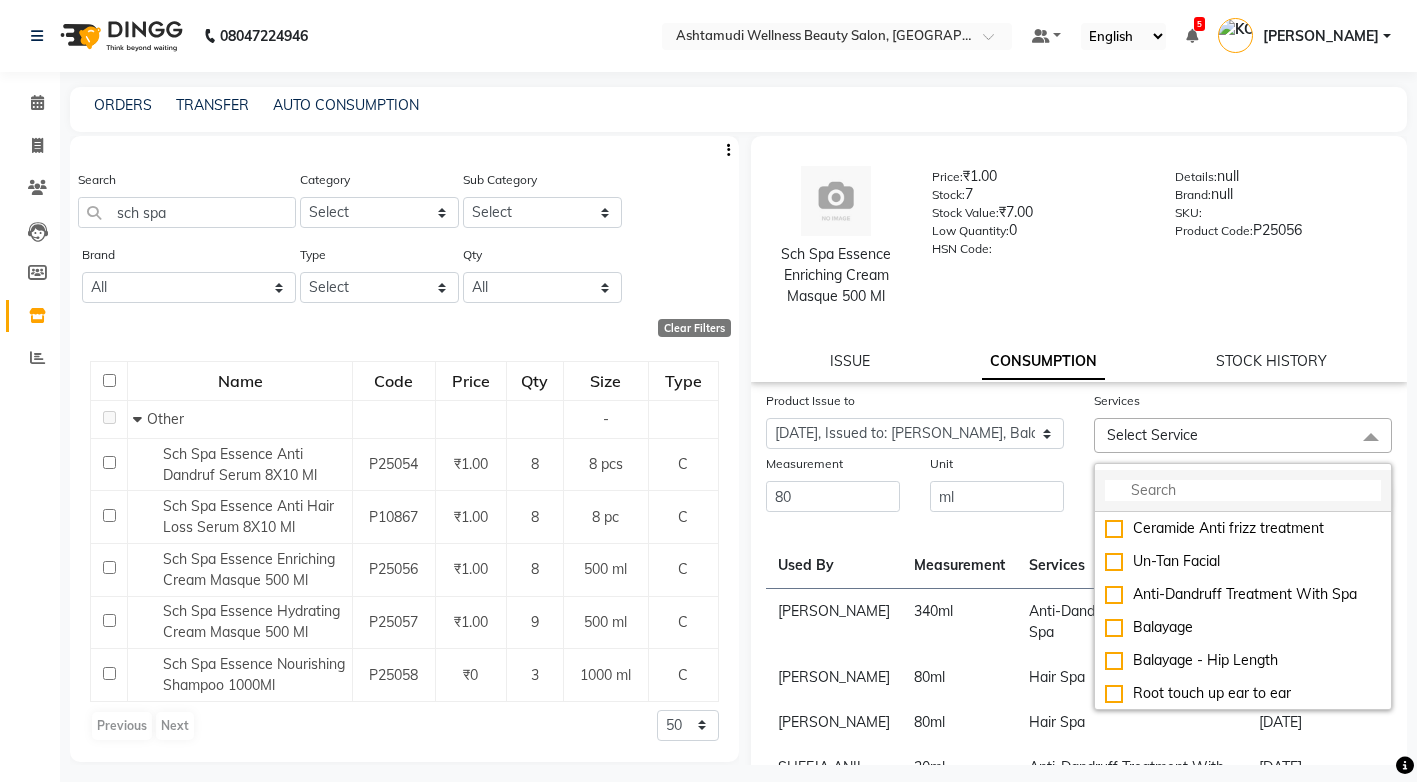 click 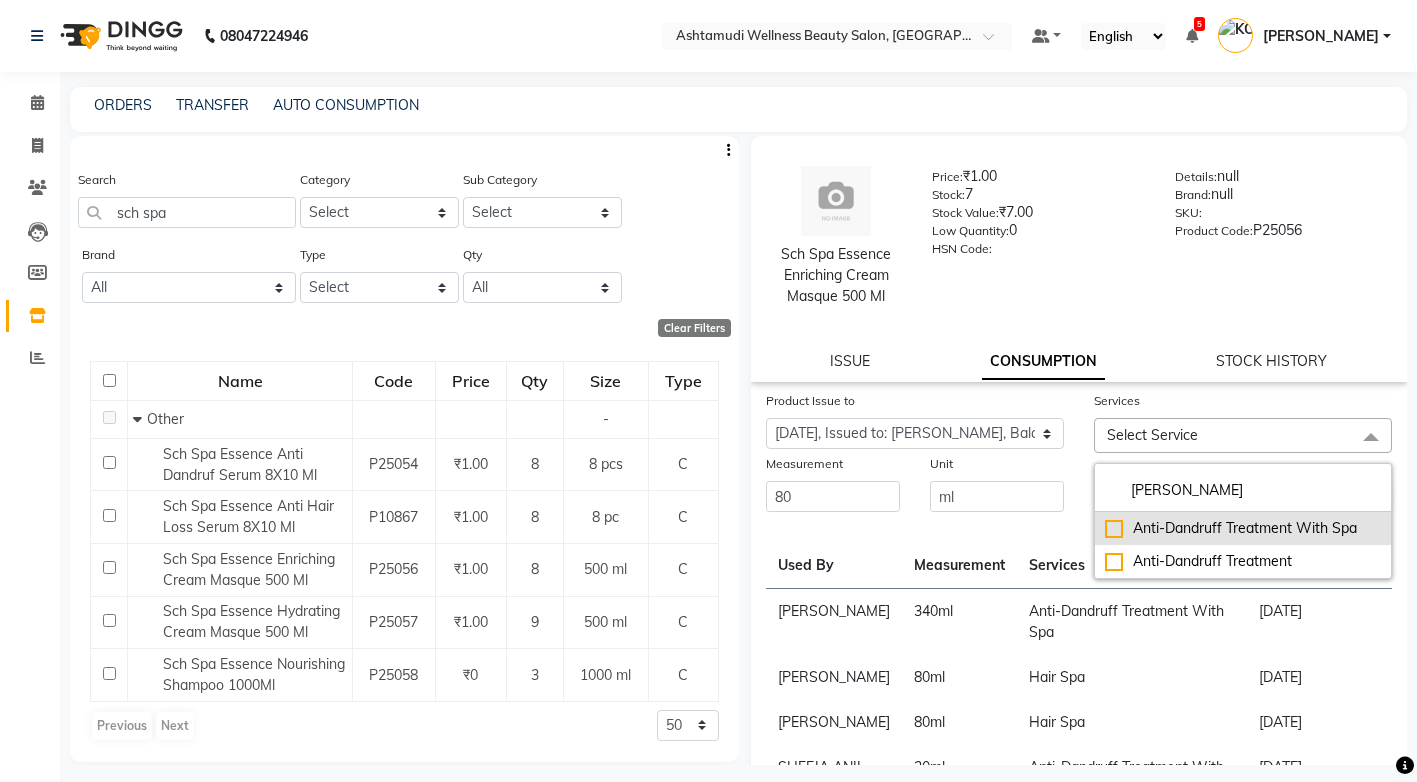 type on "dan" 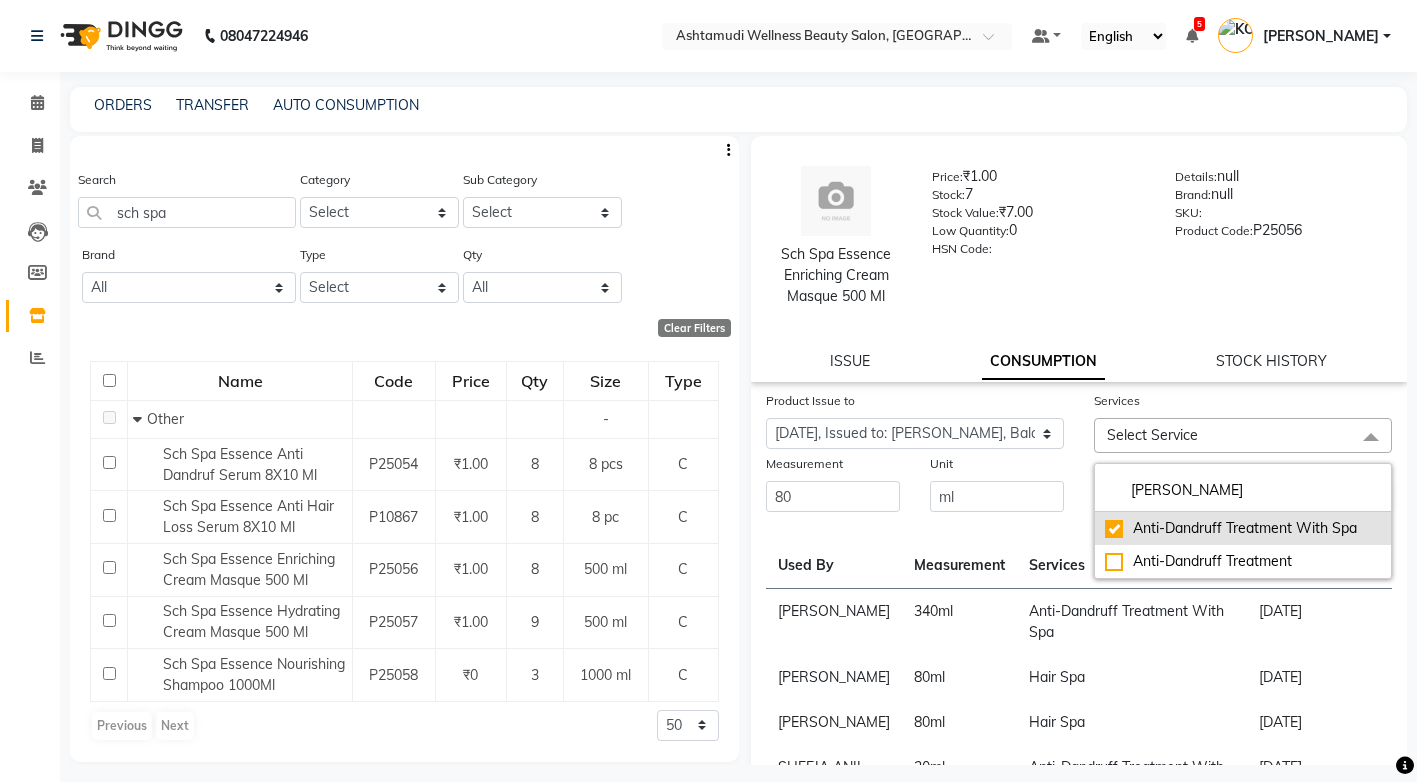 checkbox on "true" 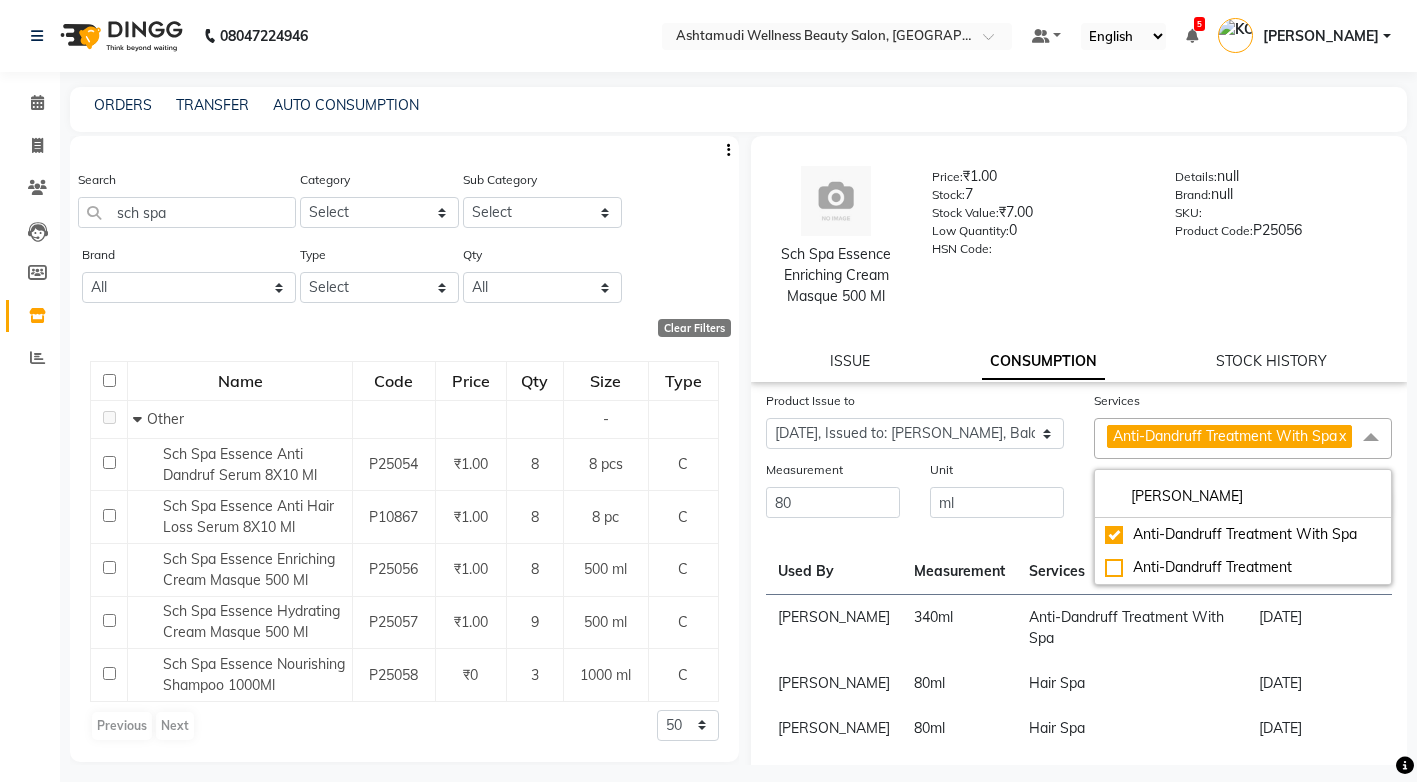 click on "Product Issue to Select Product Issue 2025-07-11, Issued to: ANJALI M S, Balance: 500" 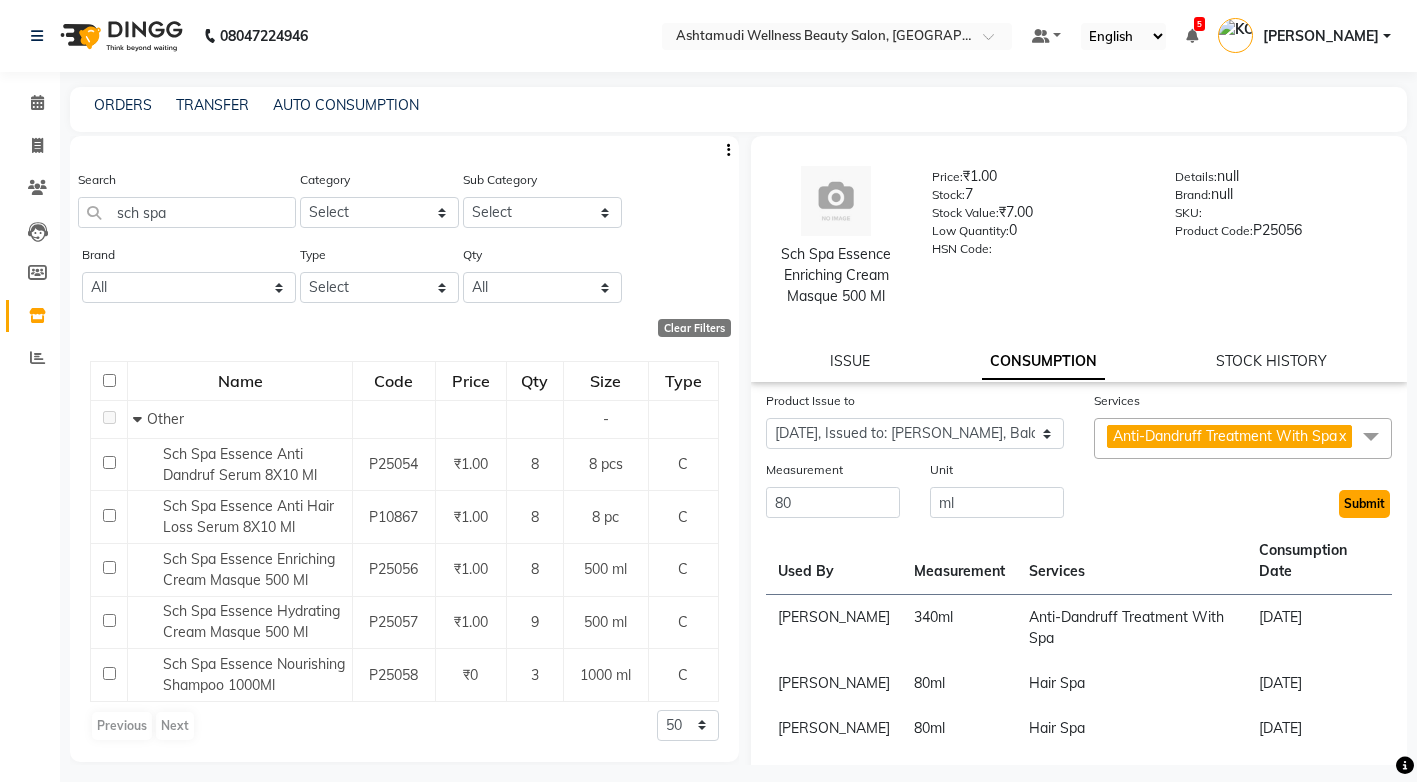 click on "Submit" 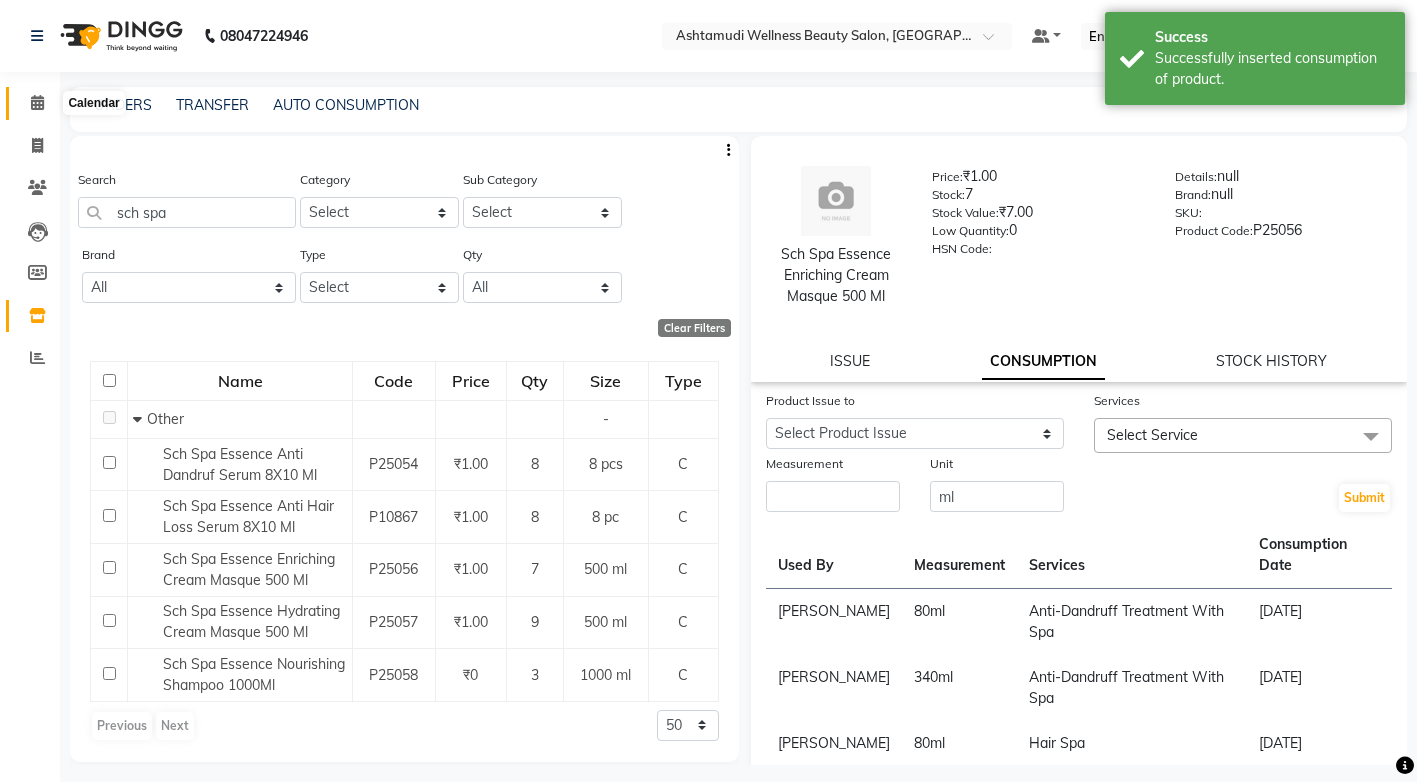 click 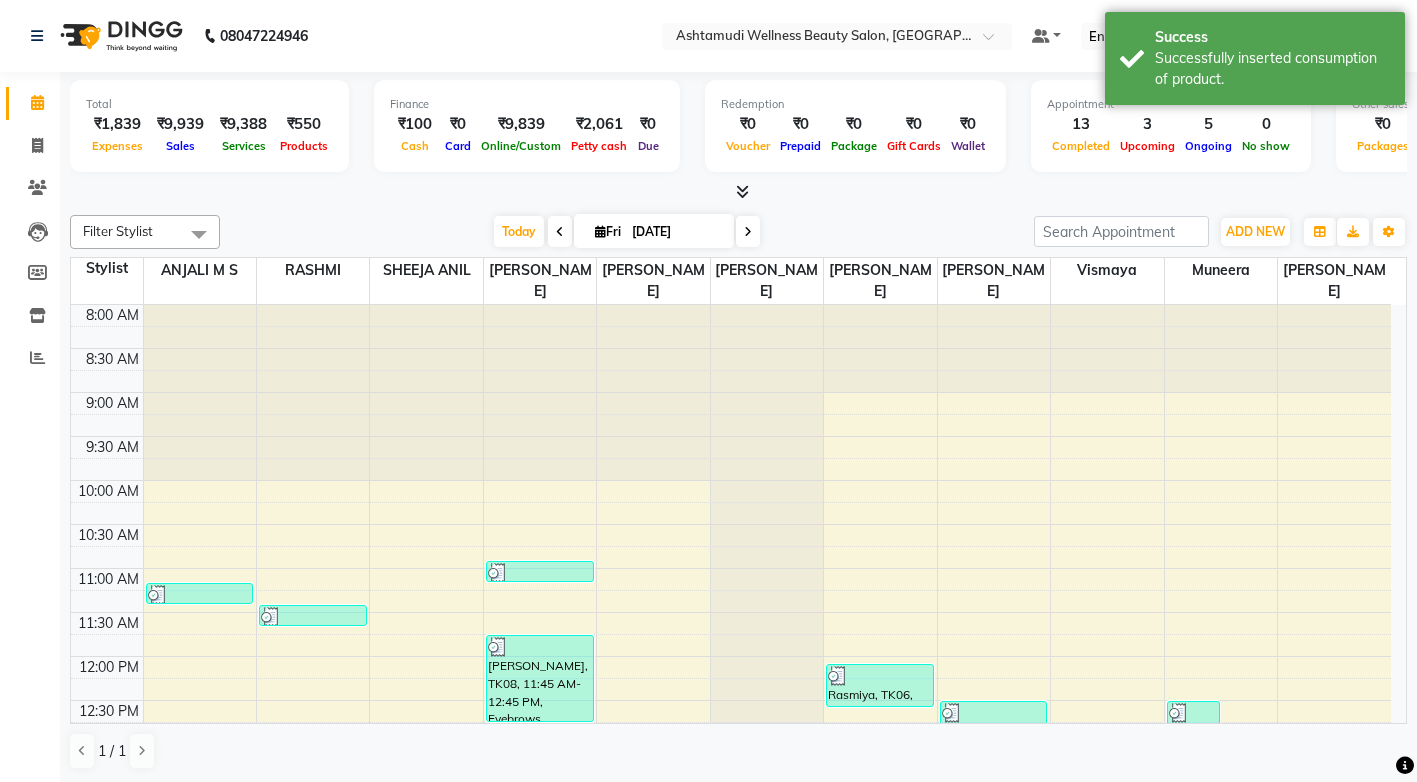 scroll, scrollTop: 0, scrollLeft: 0, axis: both 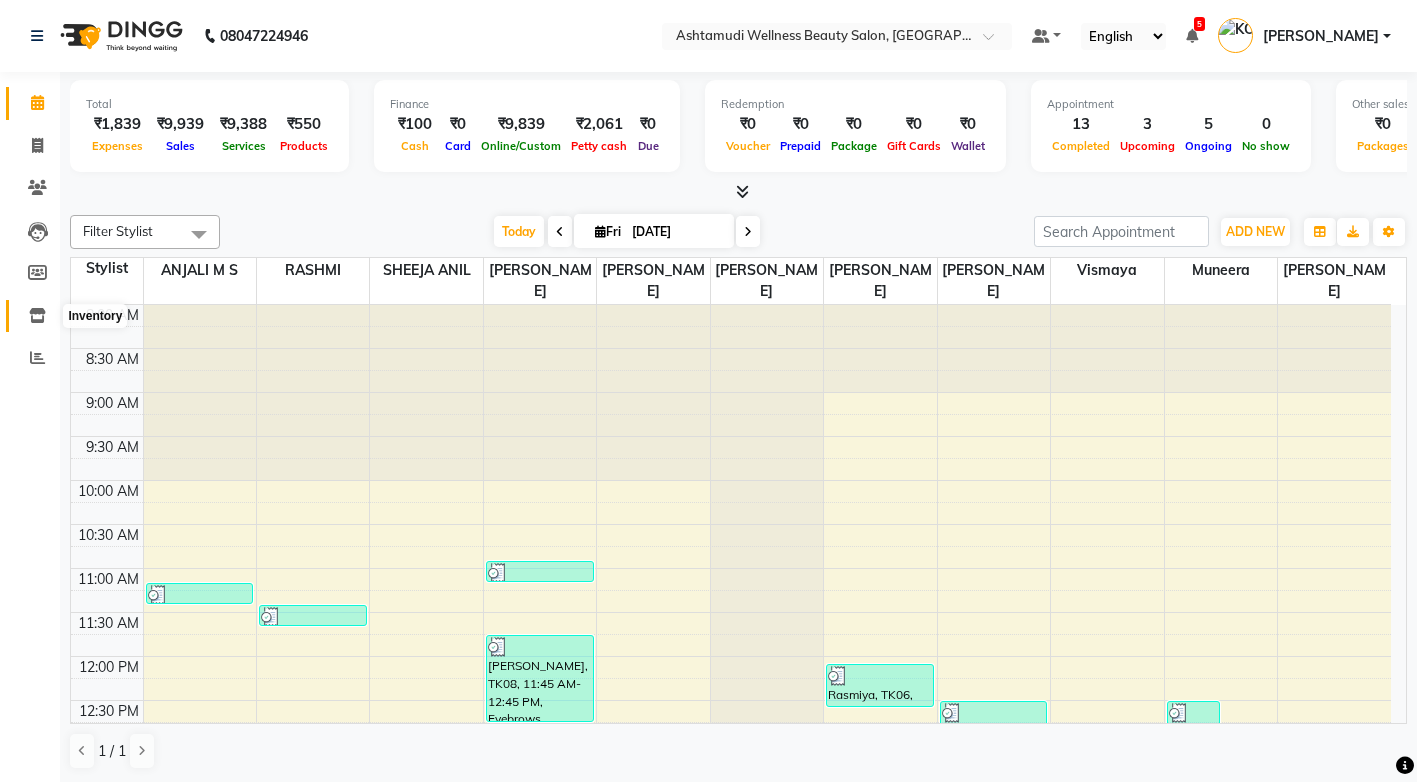 click 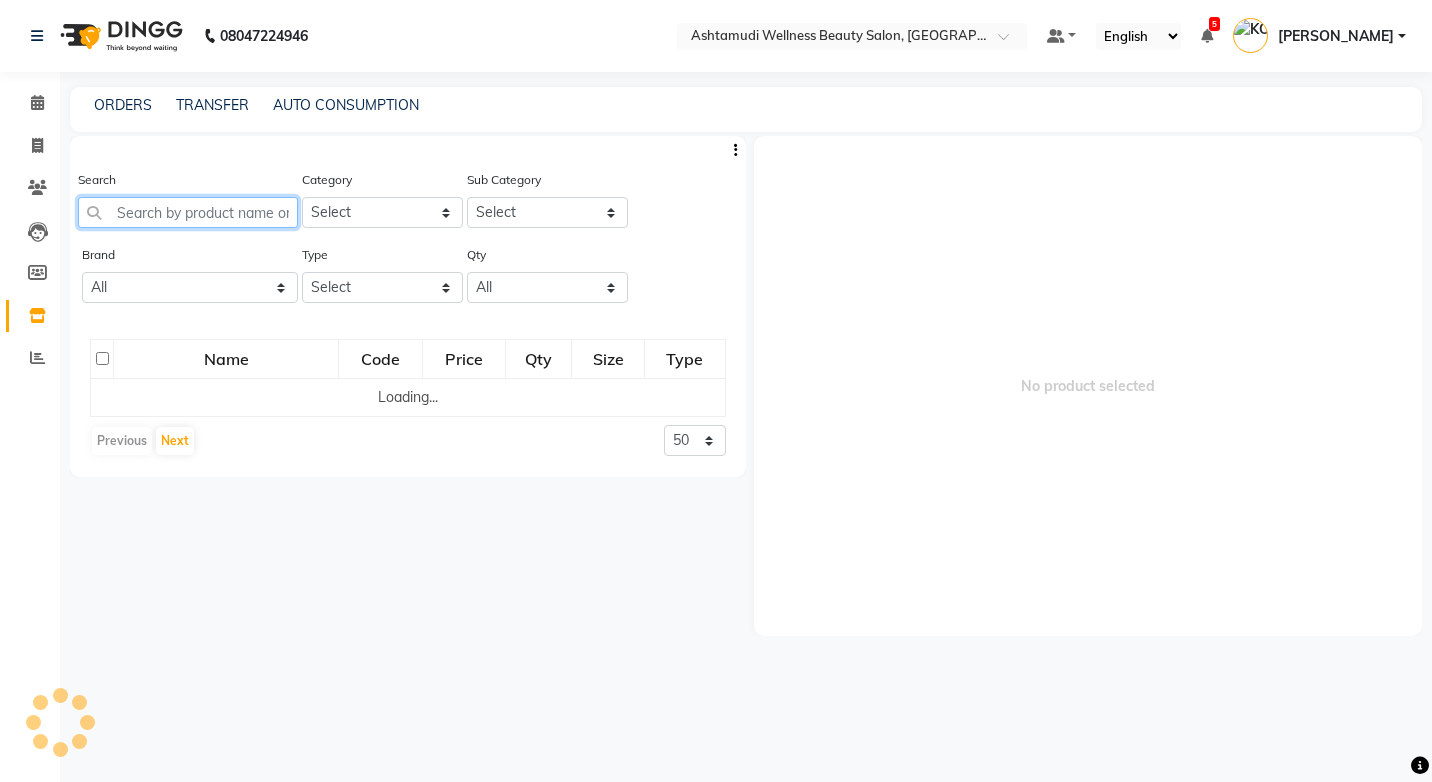 click 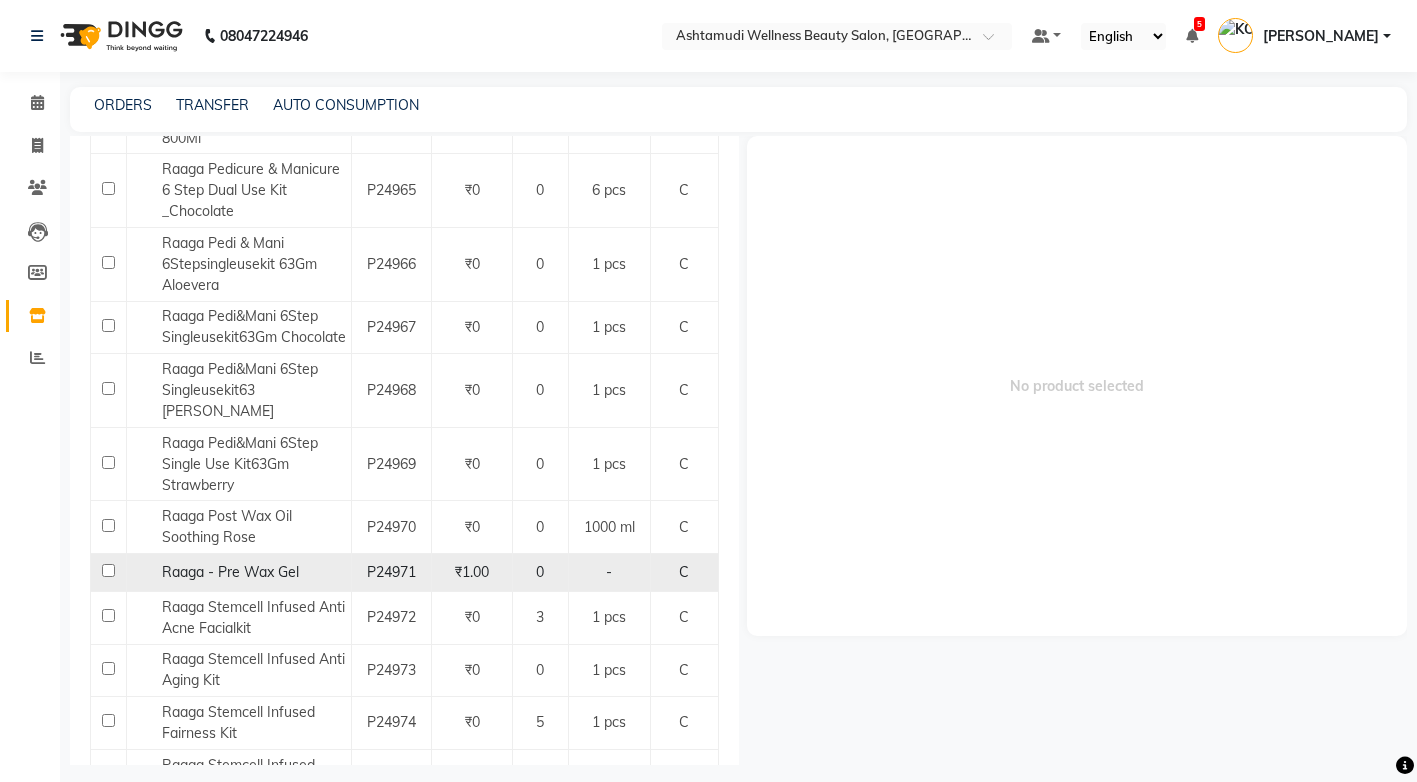 scroll, scrollTop: 700, scrollLeft: 0, axis: vertical 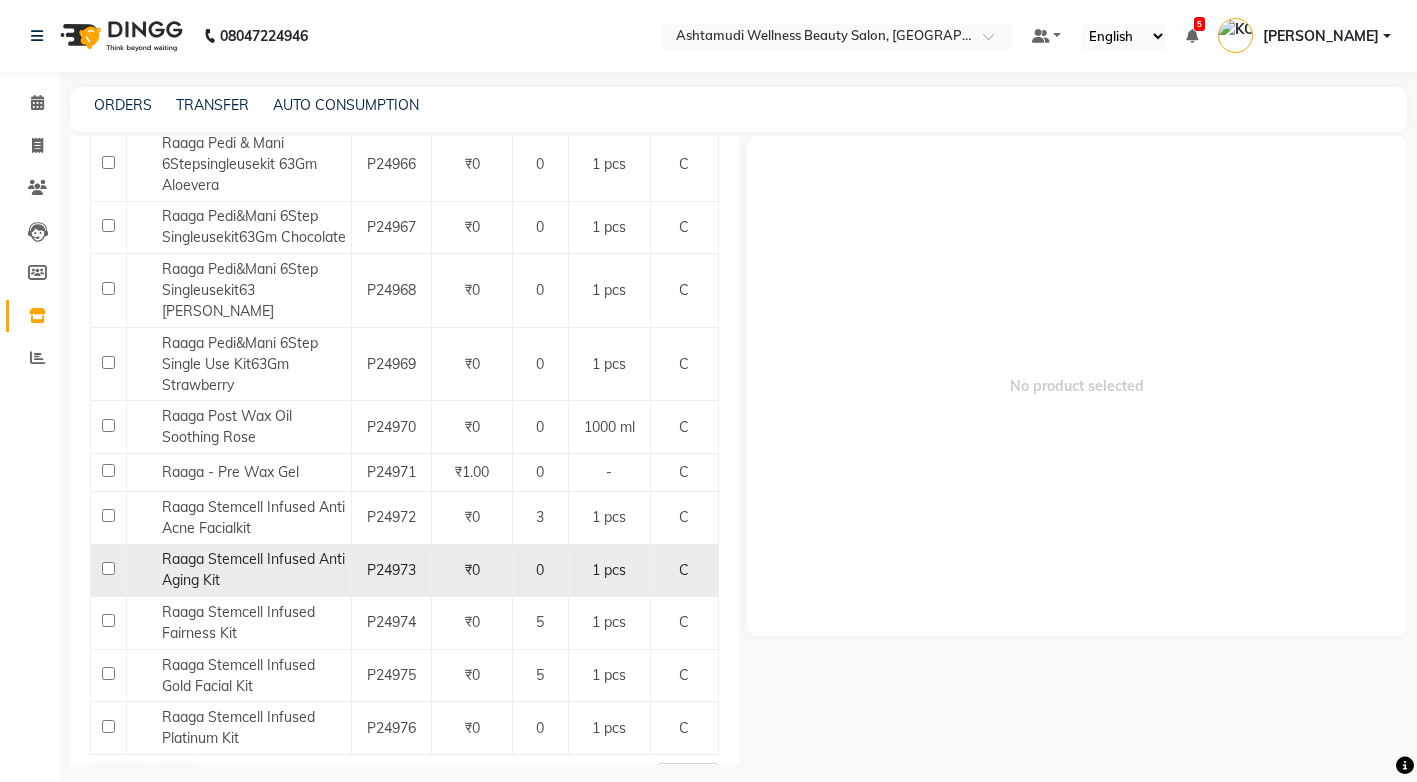 type on "raaga" 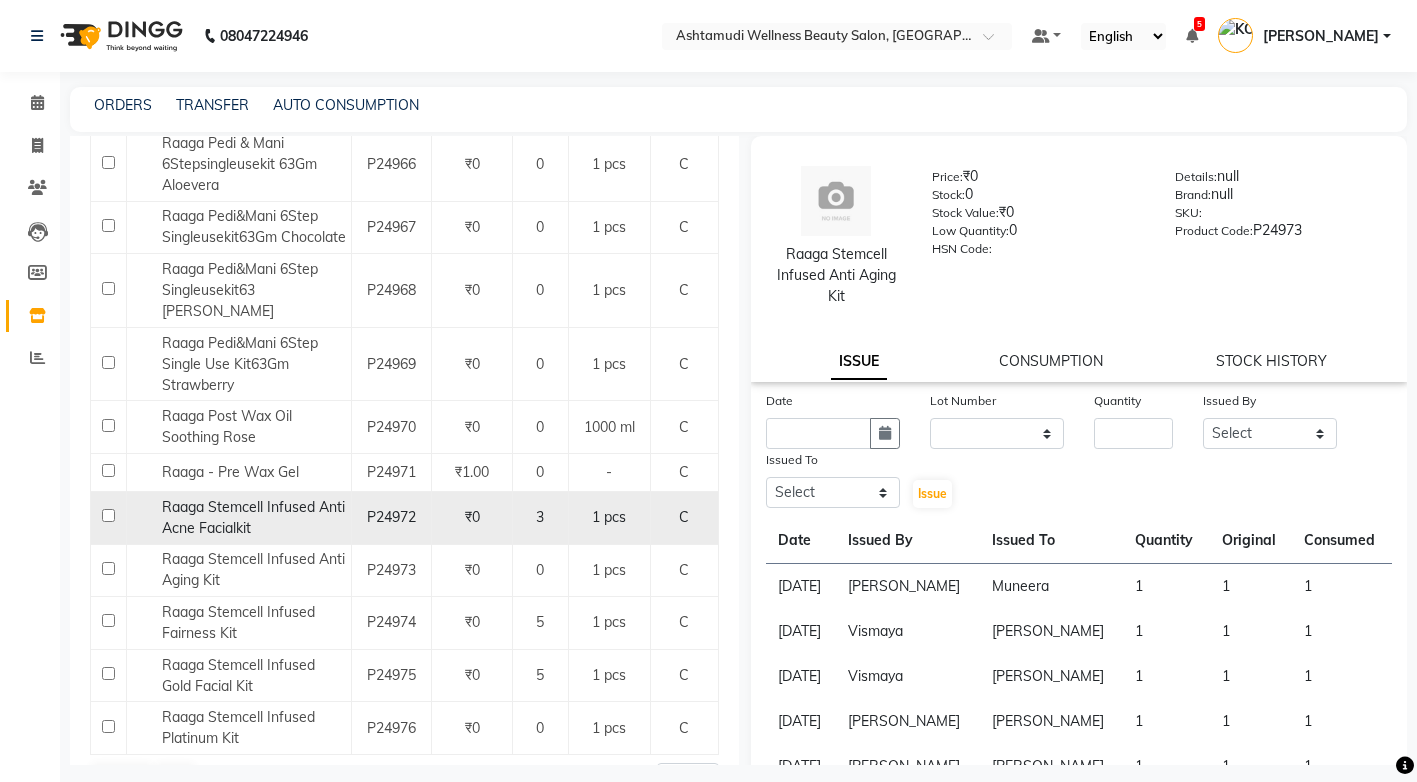 click on "Raaga Stemcell Infused Anti Acne Facialkit" 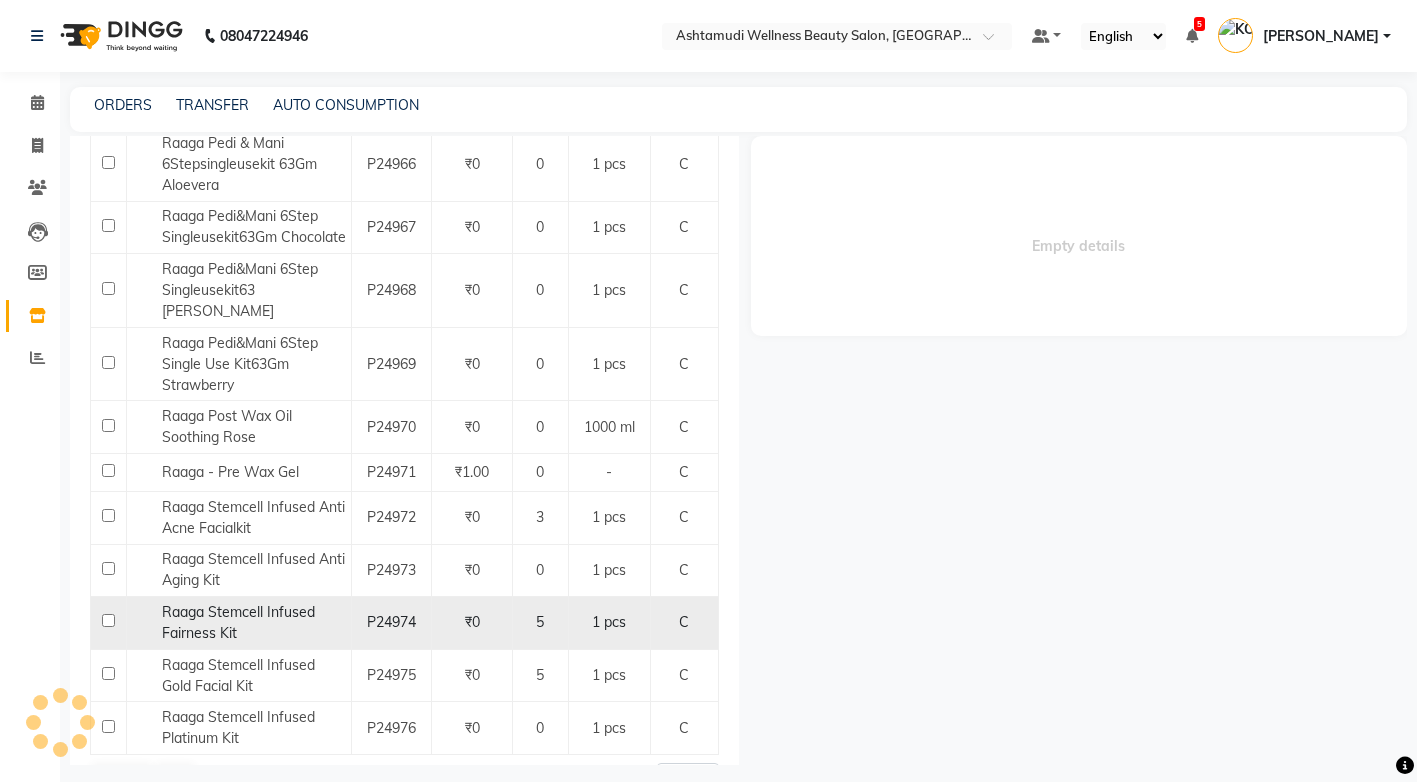 select 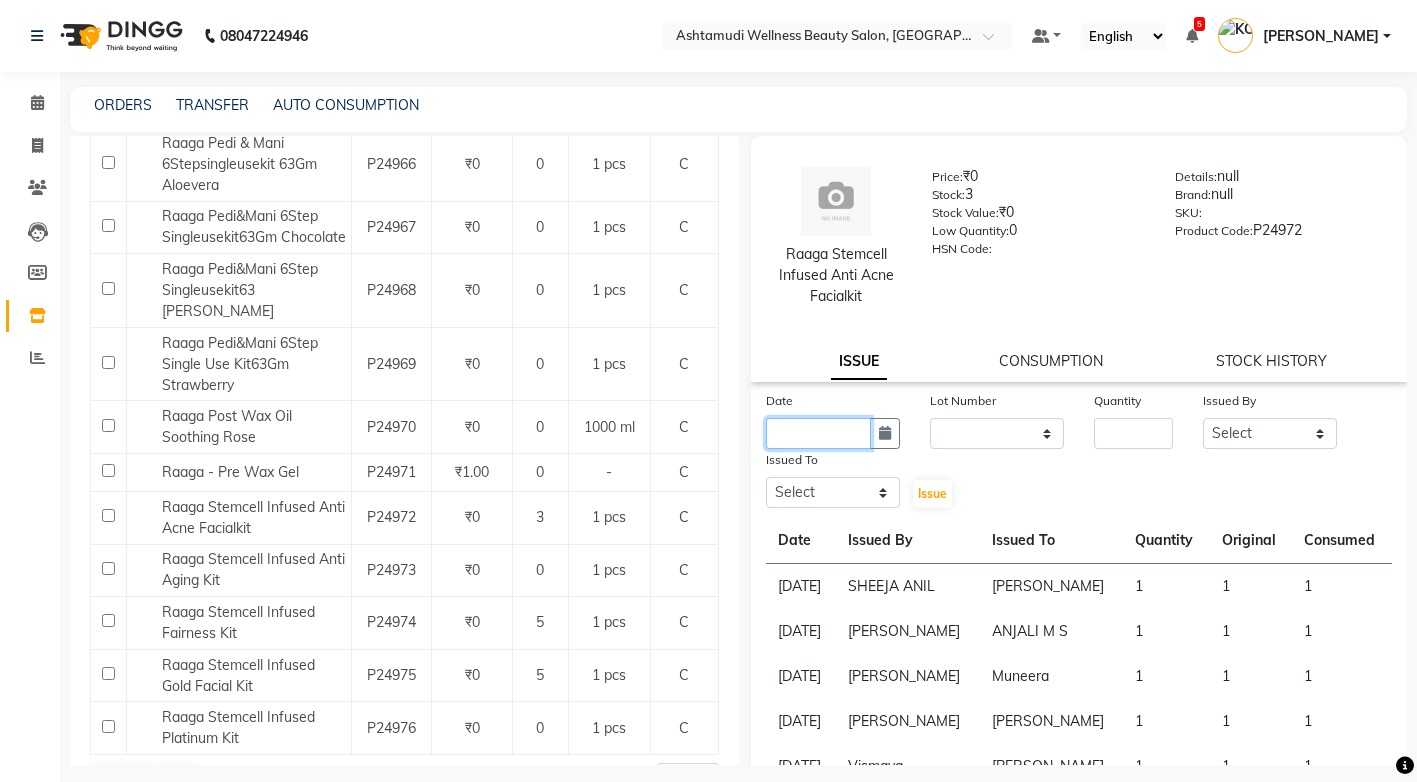 click 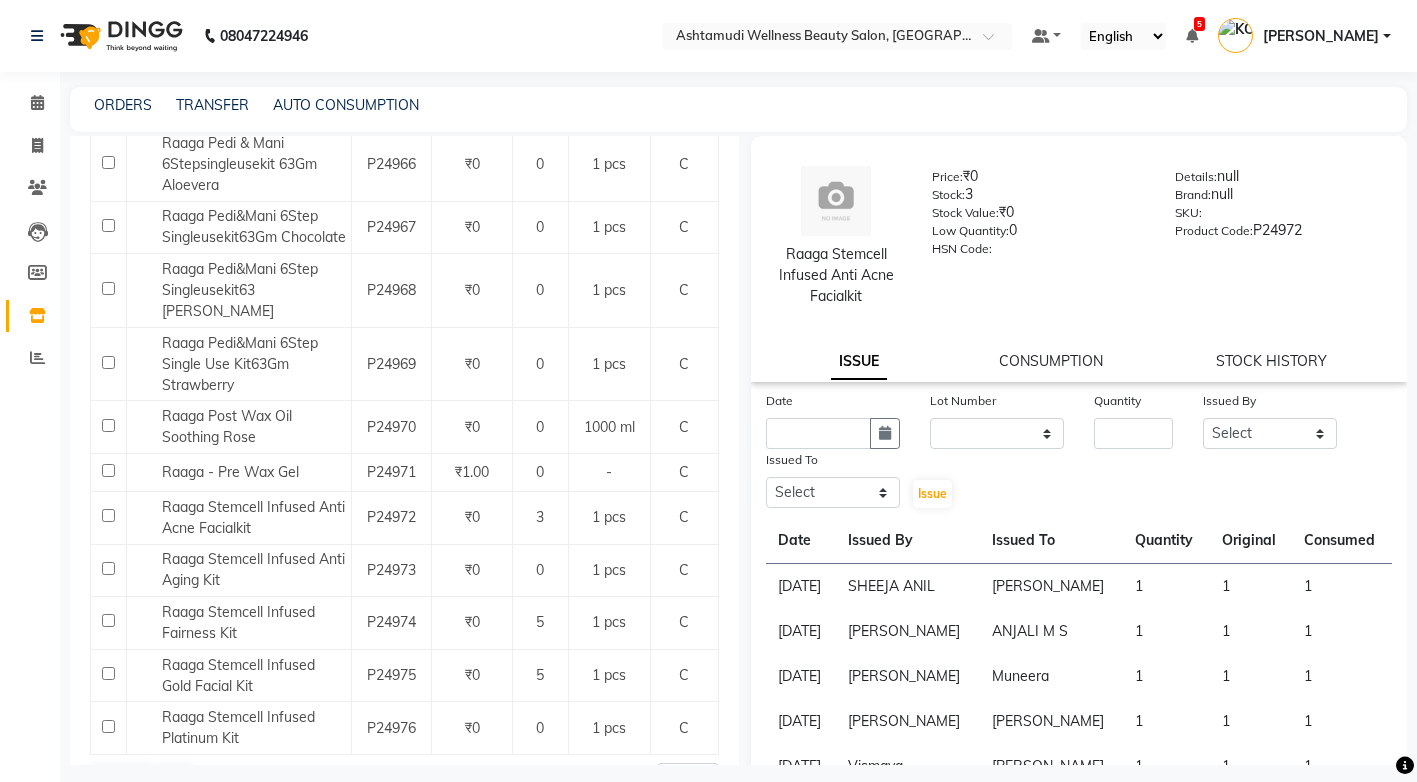 select on "7" 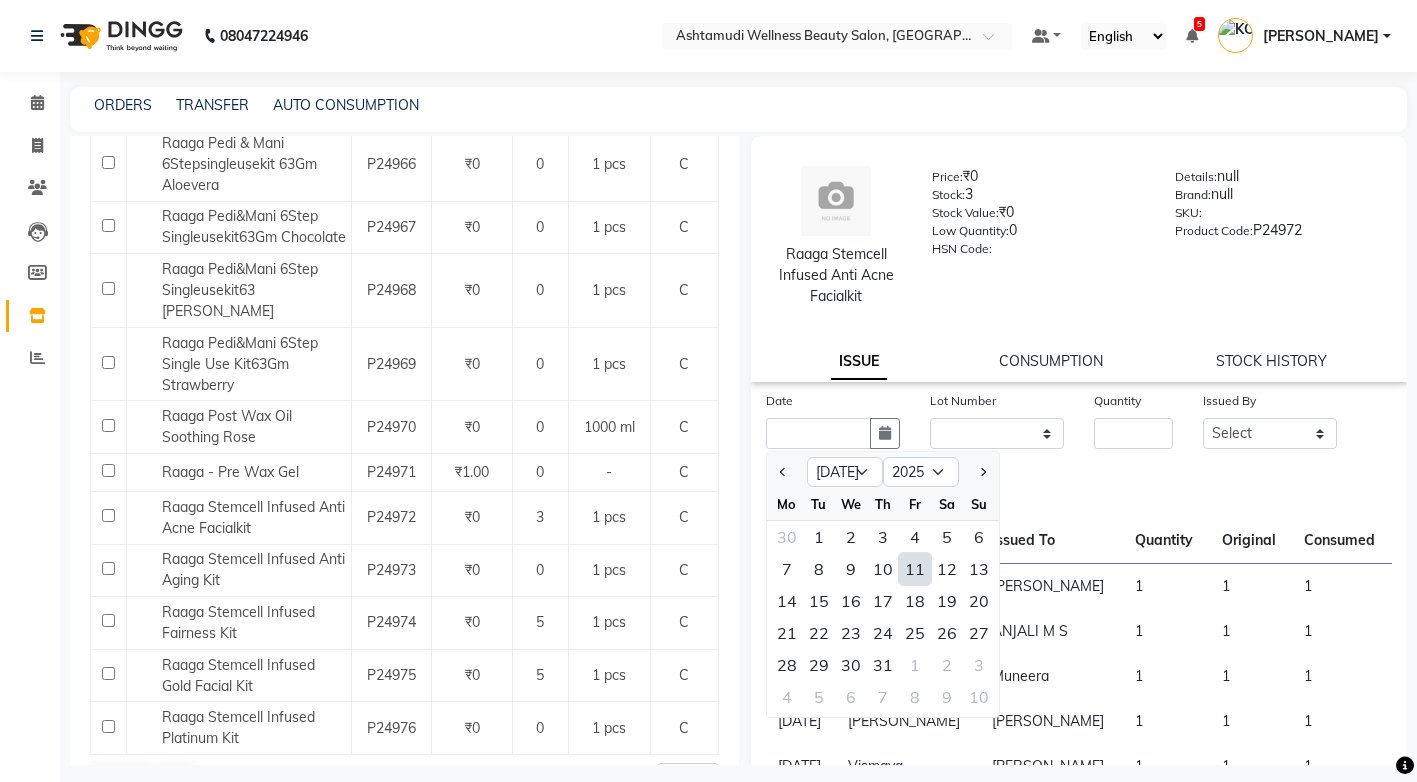 click on "11" 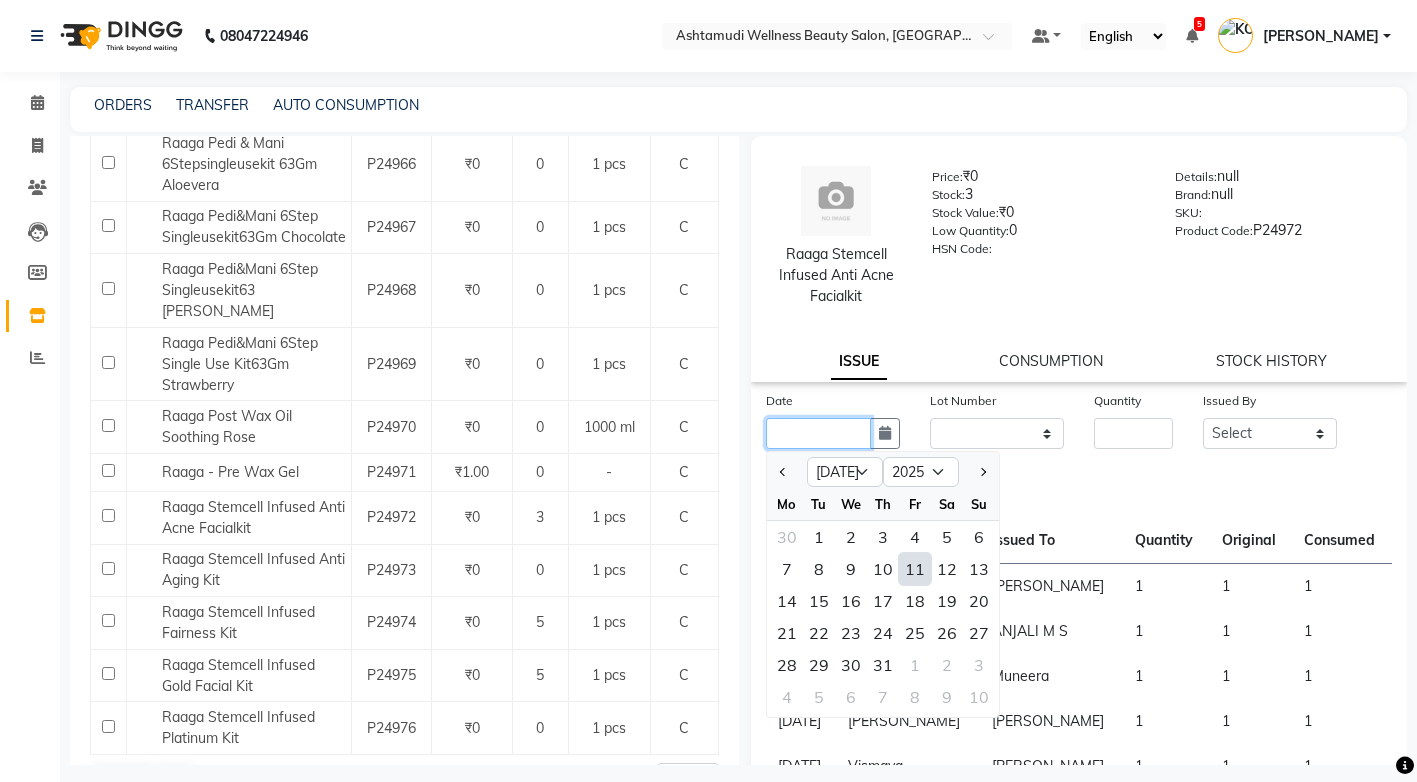 type on "[DATE]" 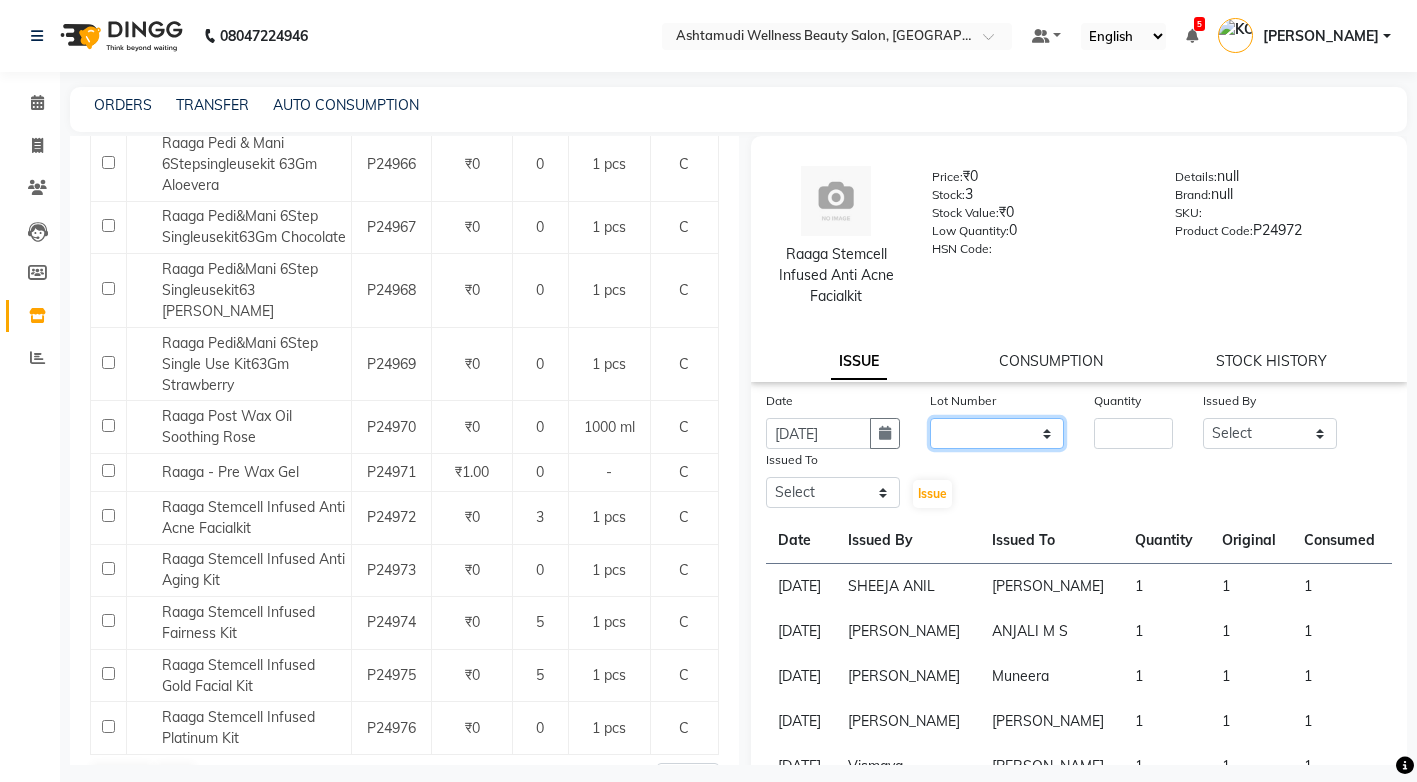 click on "None" 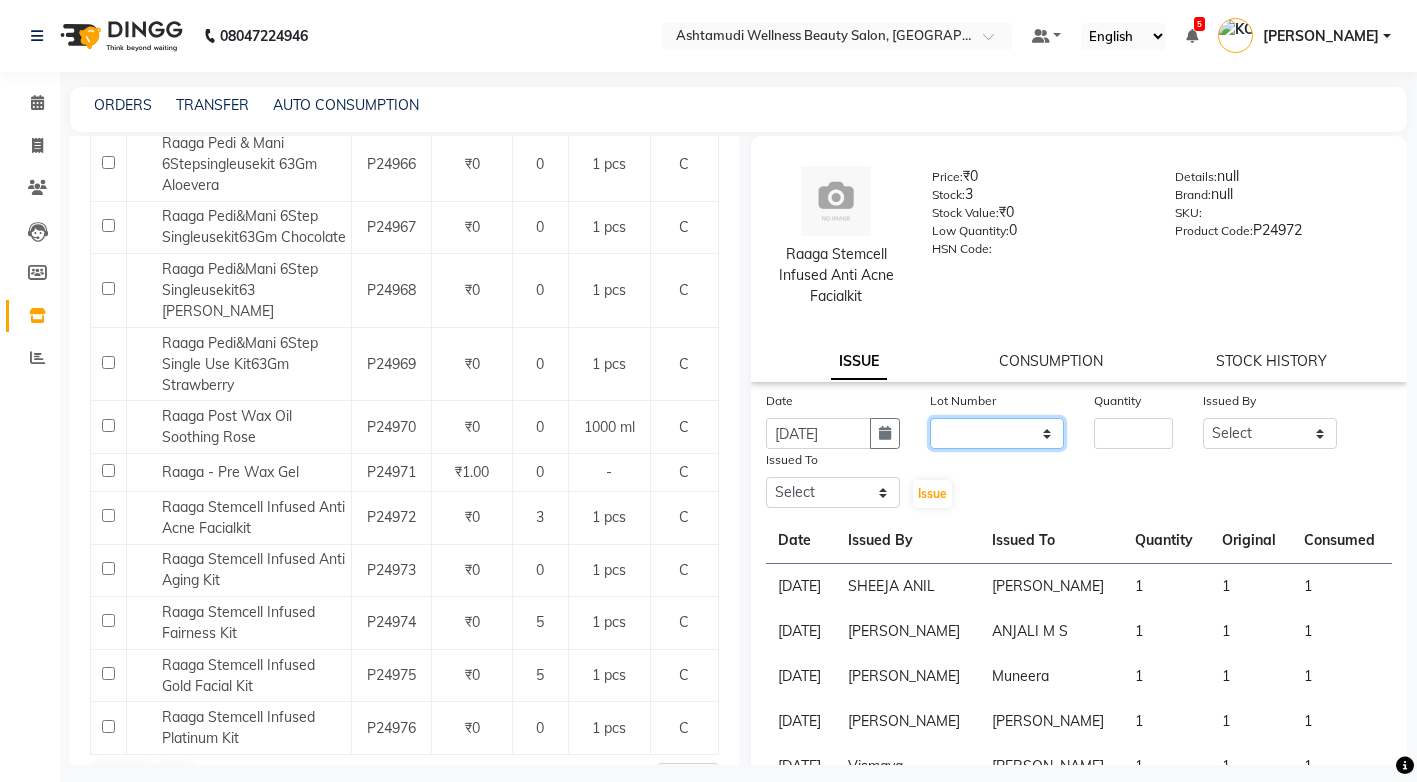 select on "0: null" 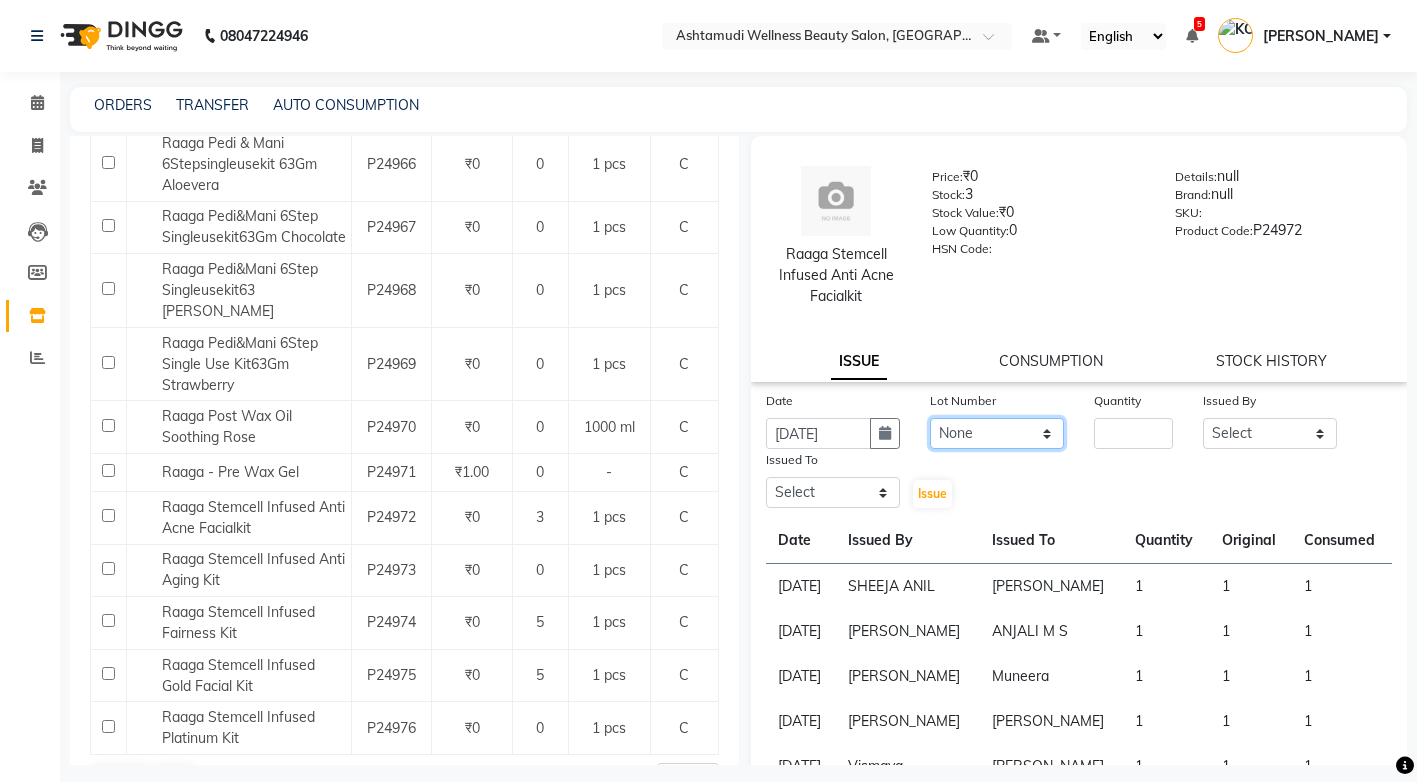 click on "None" 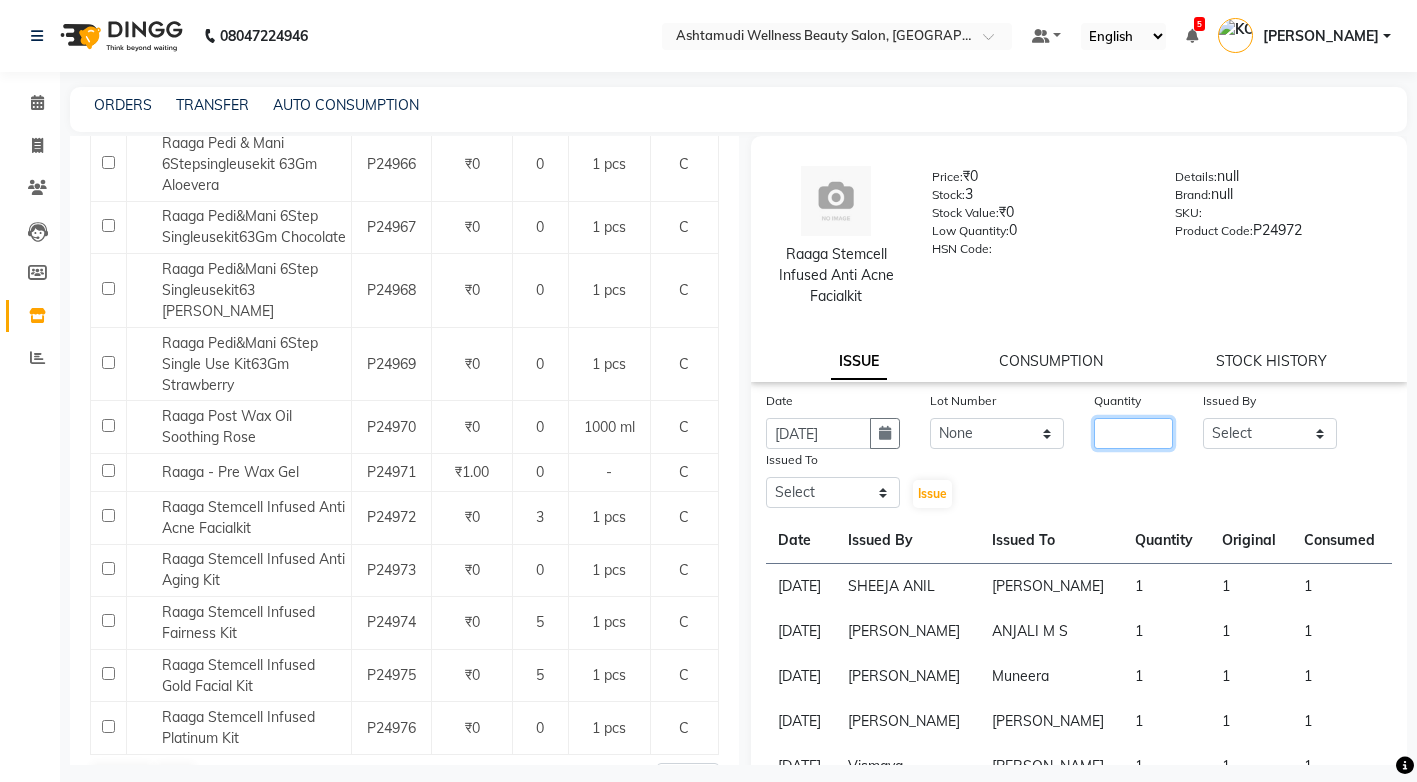 click 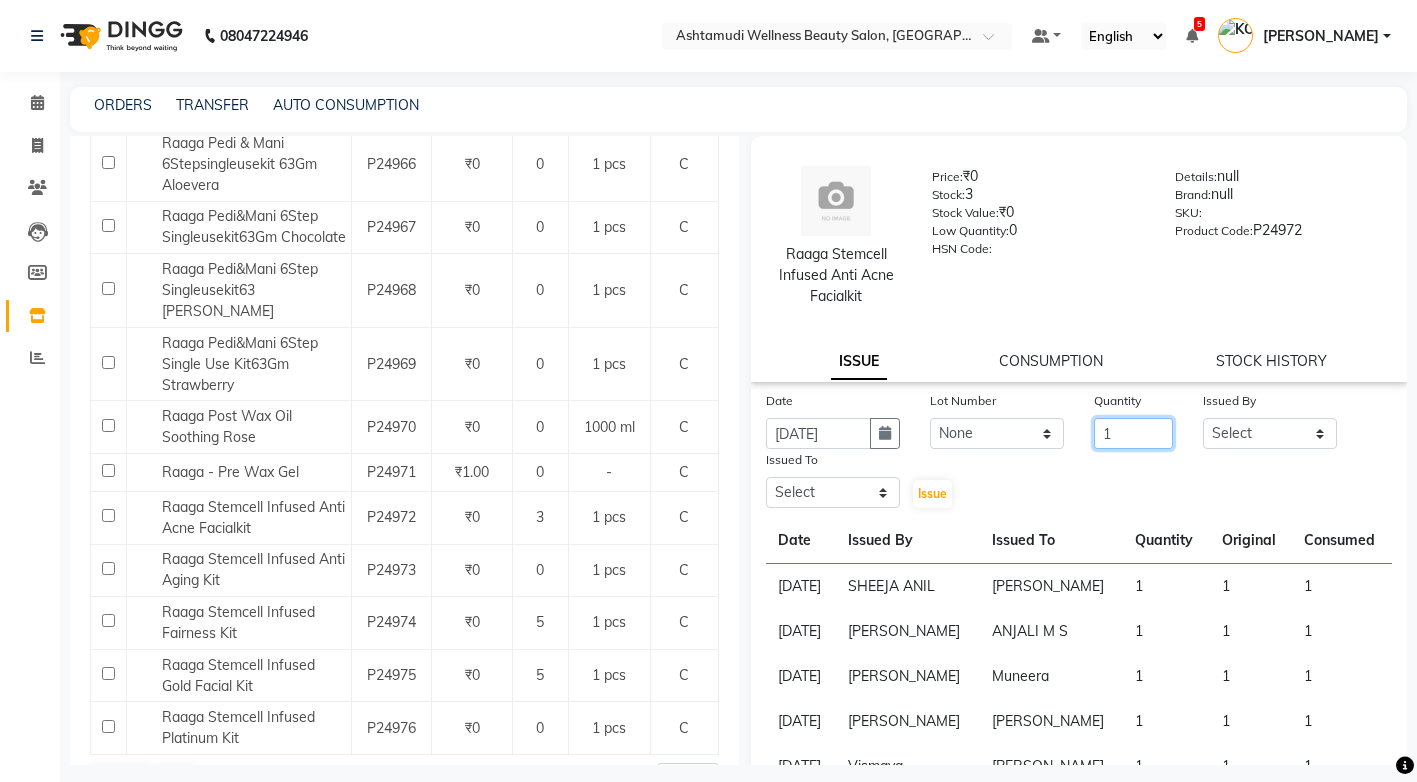 type on "1" 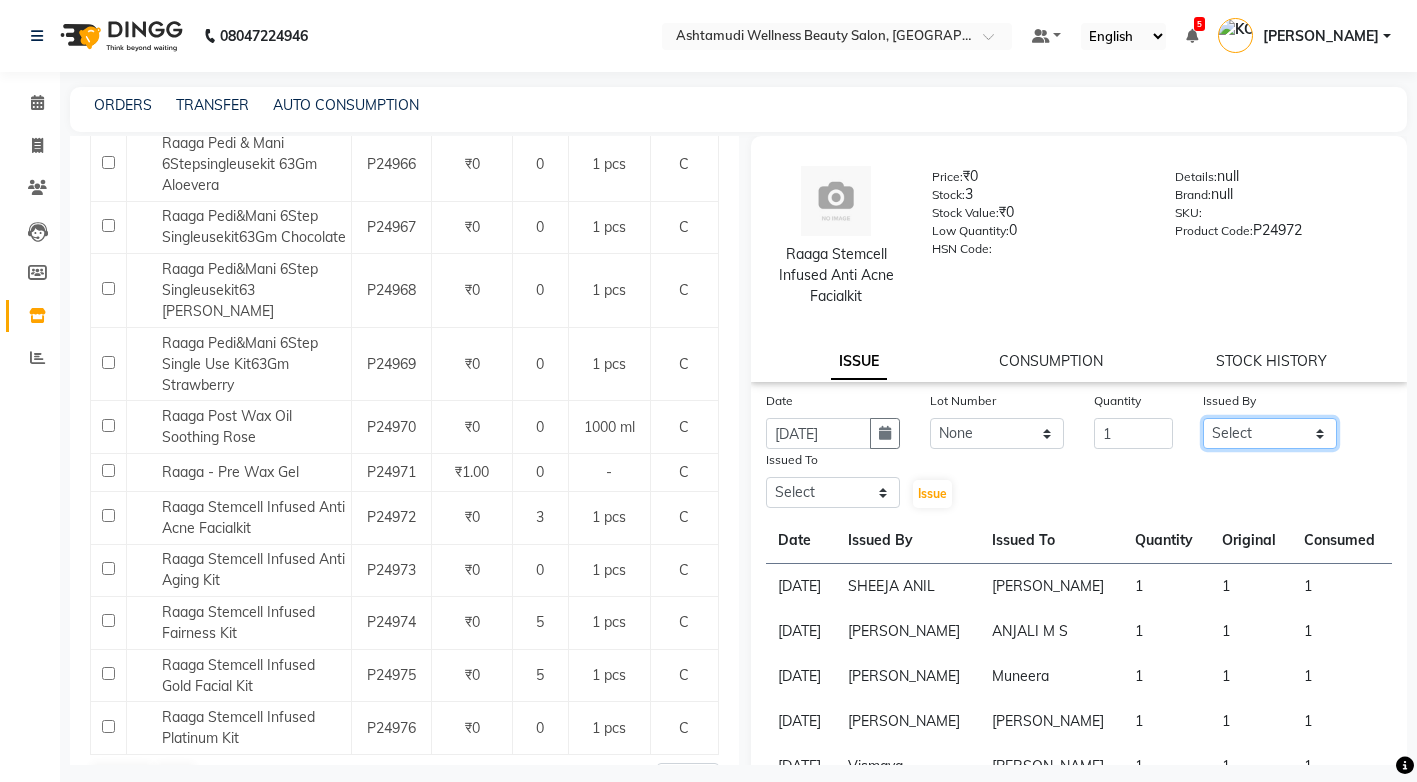 click on "Select ANJALI M S ASWATHY KOTTIYAM ASHTAMUDI KUMARI Muneera RASHMI SHEEJA ANIL SHYNI  SINDHYA  Sona Sunil Sreepriya STEFFY STEPHAN Vismaya" 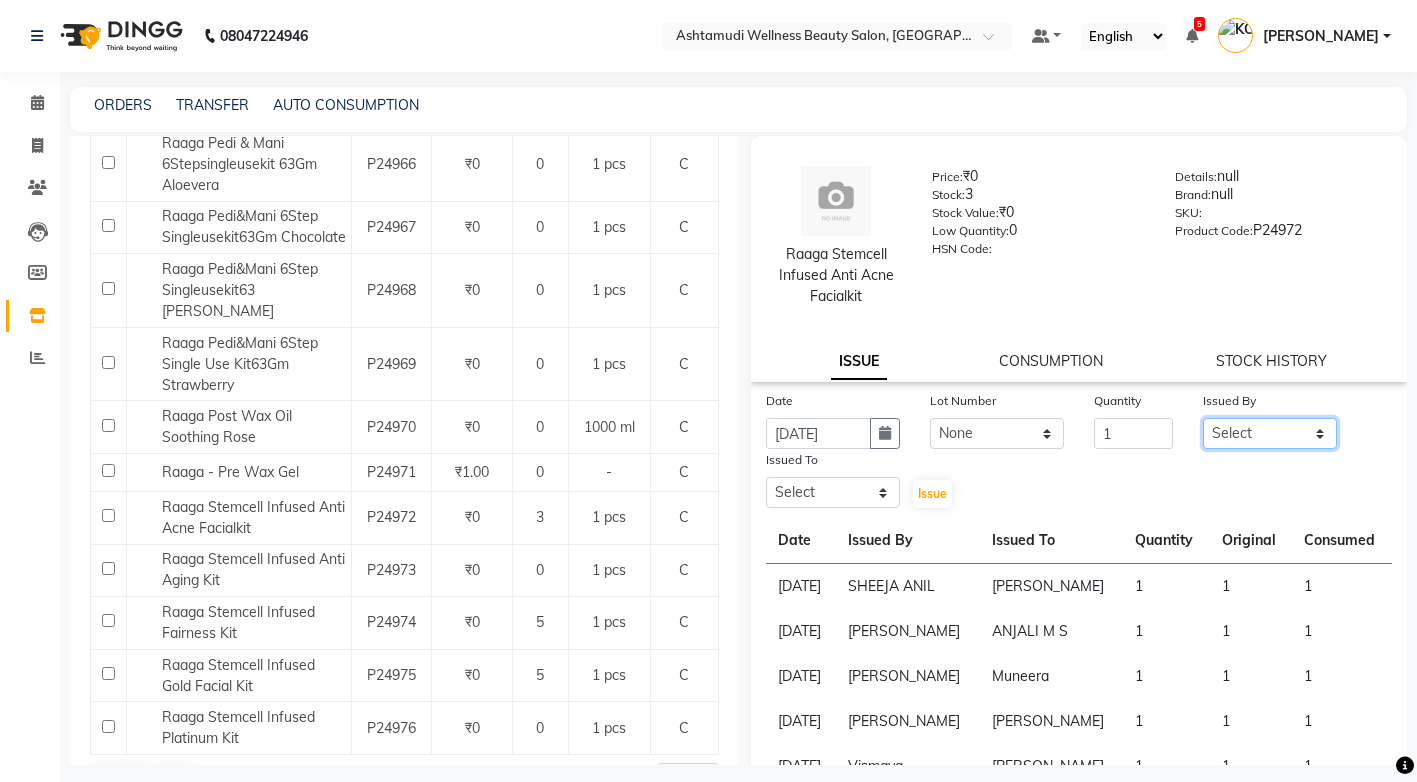 select on "27473" 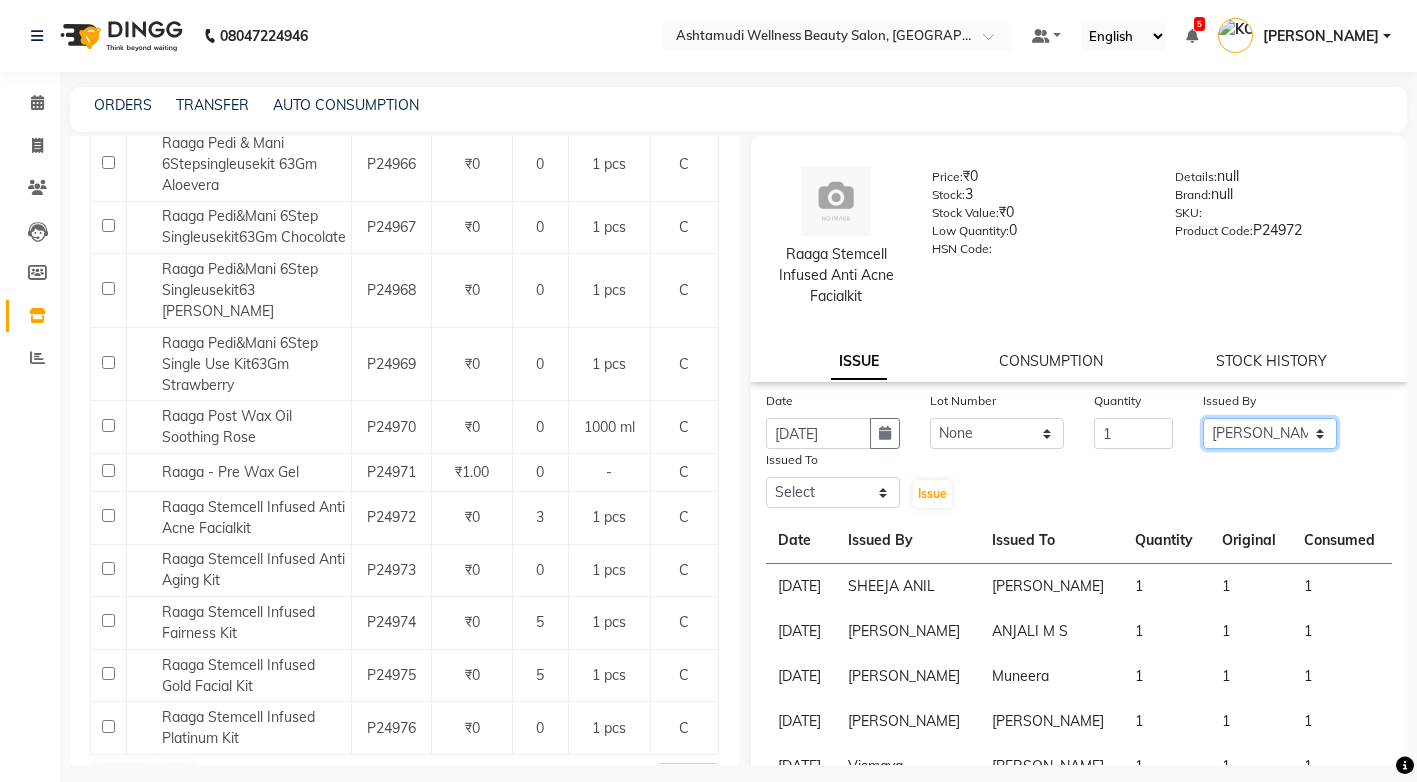 click on "Select ANJALI M S ASWATHY KOTTIYAM ASHTAMUDI KUMARI Muneera RASHMI SHEEJA ANIL SHYNI  SINDHYA  Sona Sunil Sreepriya STEFFY STEPHAN Vismaya" 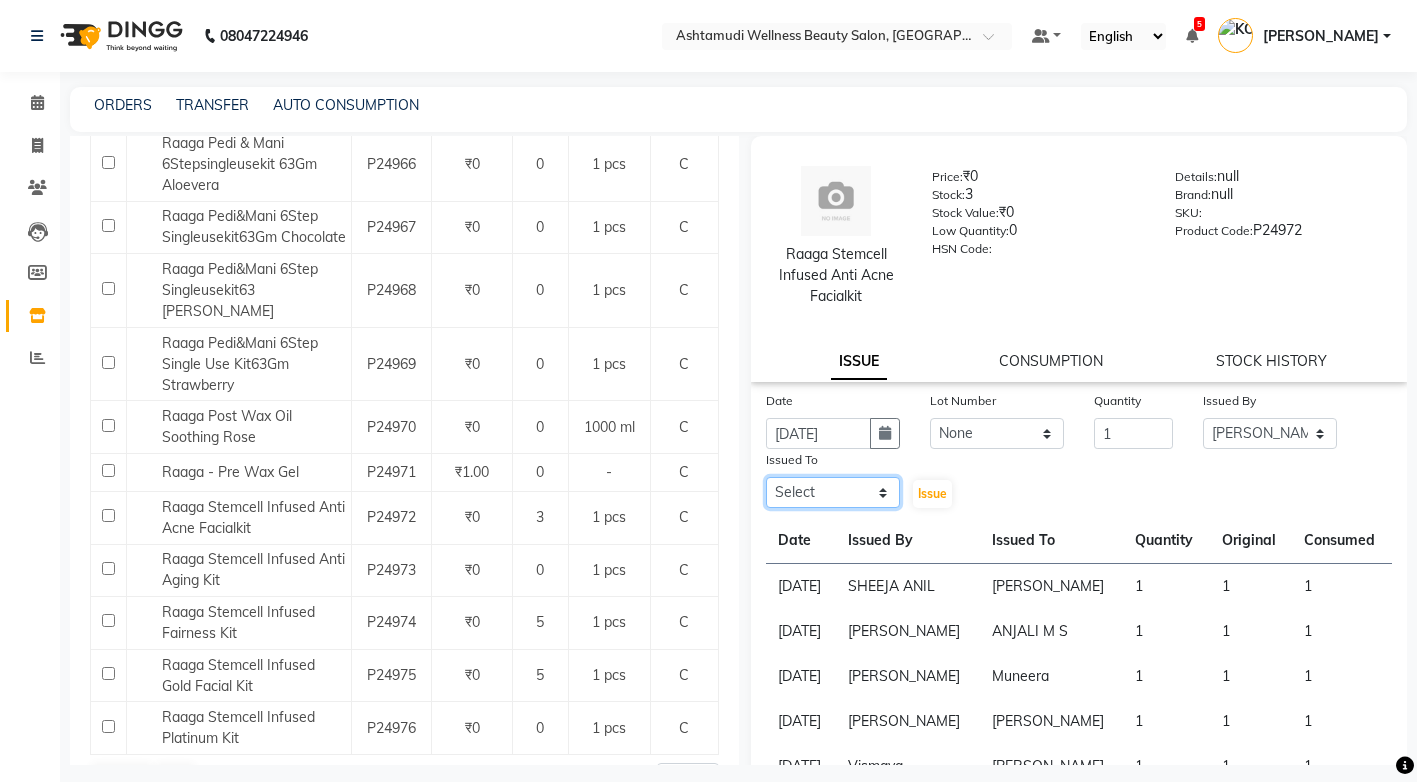 click on "Select ANJALI M S ASWATHY KOTTIYAM ASHTAMUDI KUMARI Muneera RASHMI SHEEJA ANIL SHYNI  SINDHYA  Sona Sunil Sreepriya STEFFY STEPHAN Vismaya" 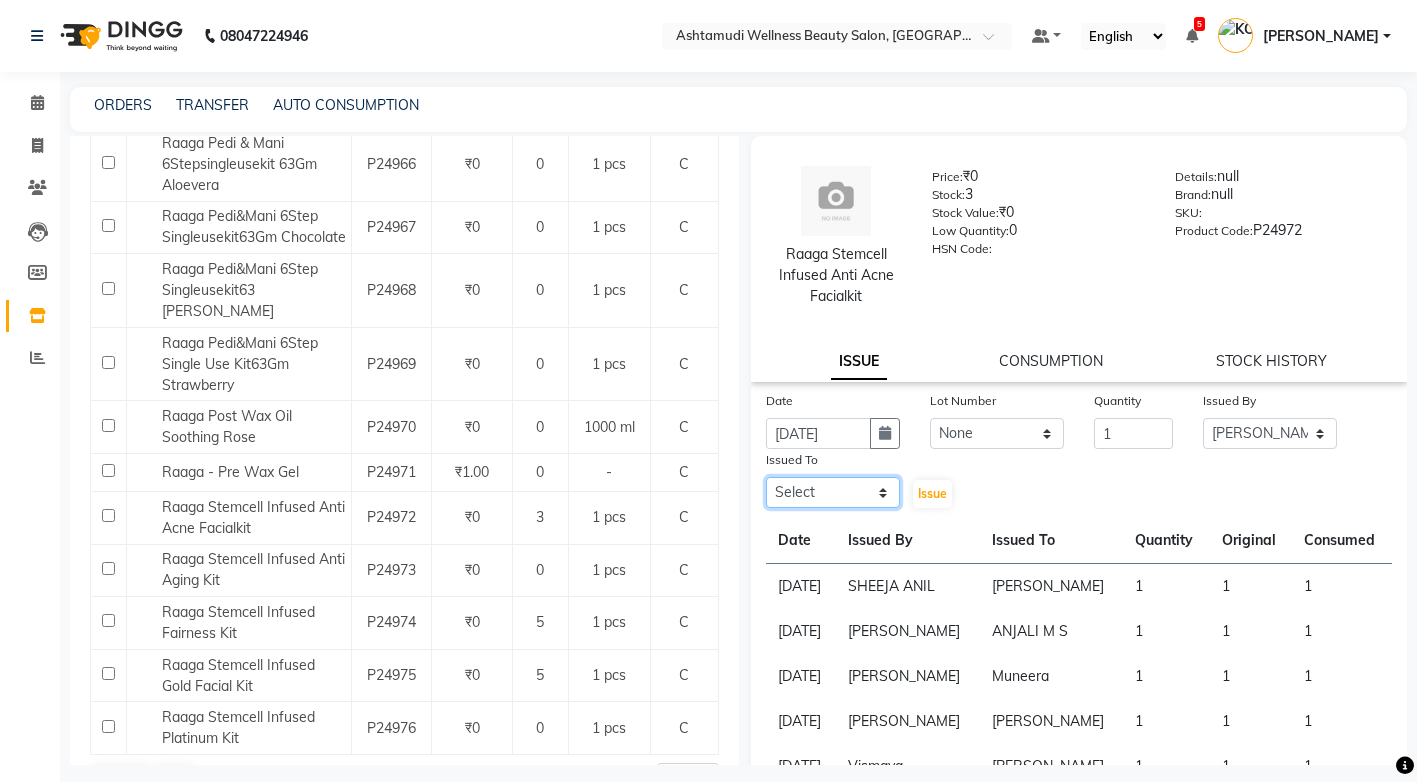 select on "71741" 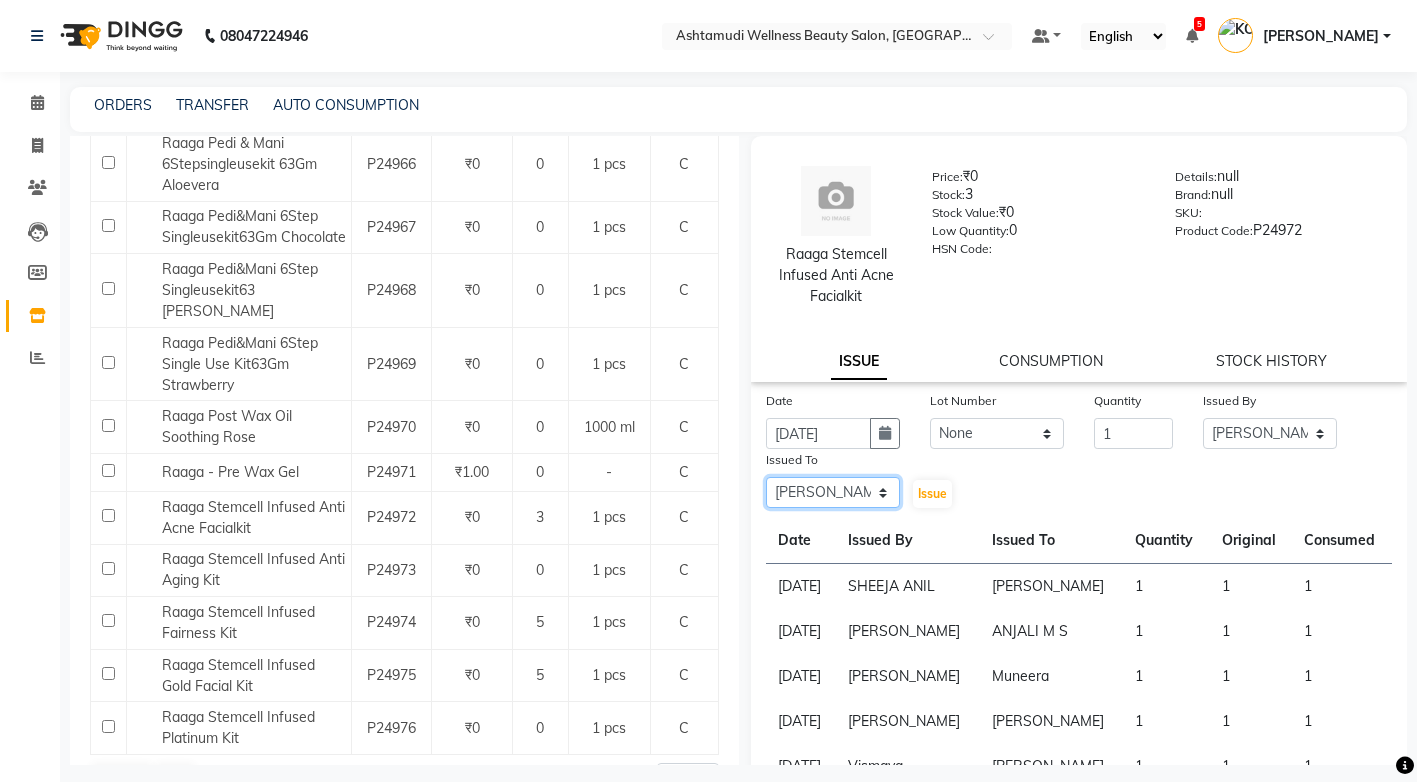 click on "Select ANJALI M S ASWATHY KOTTIYAM ASHTAMUDI KUMARI Muneera RASHMI SHEEJA ANIL SHYNI  SINDHYA  Sona Sunil Sreepriya STEFFY STEPHAN Vismaya" 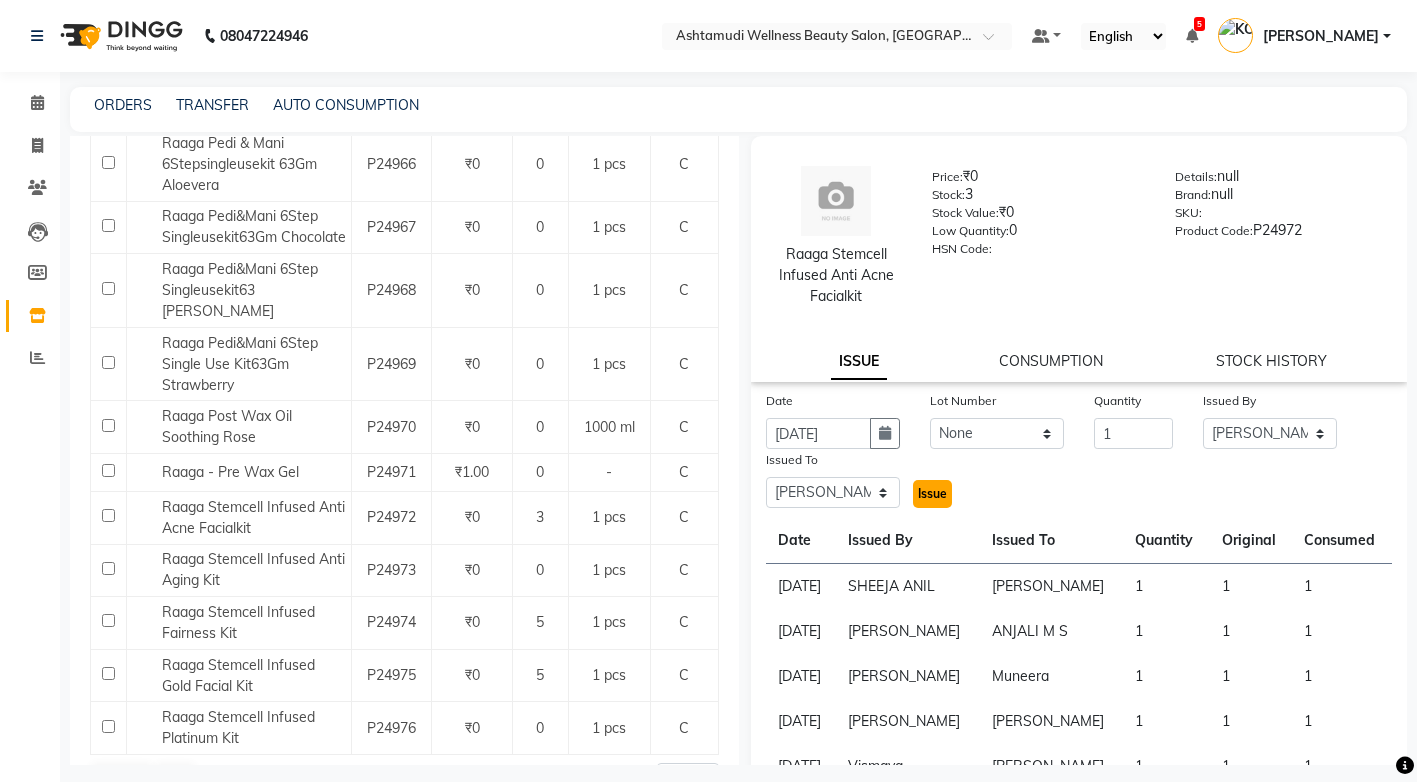 click on "Issue" 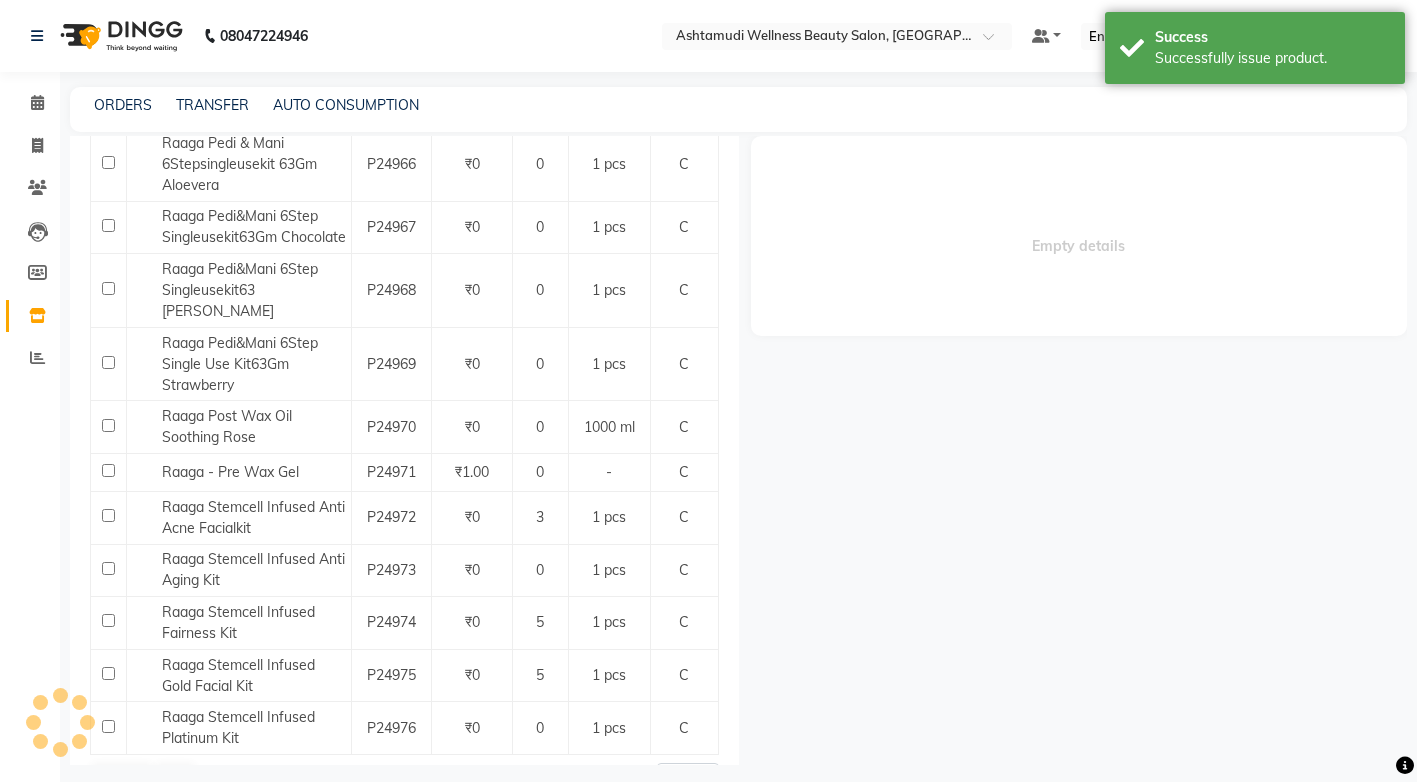 select 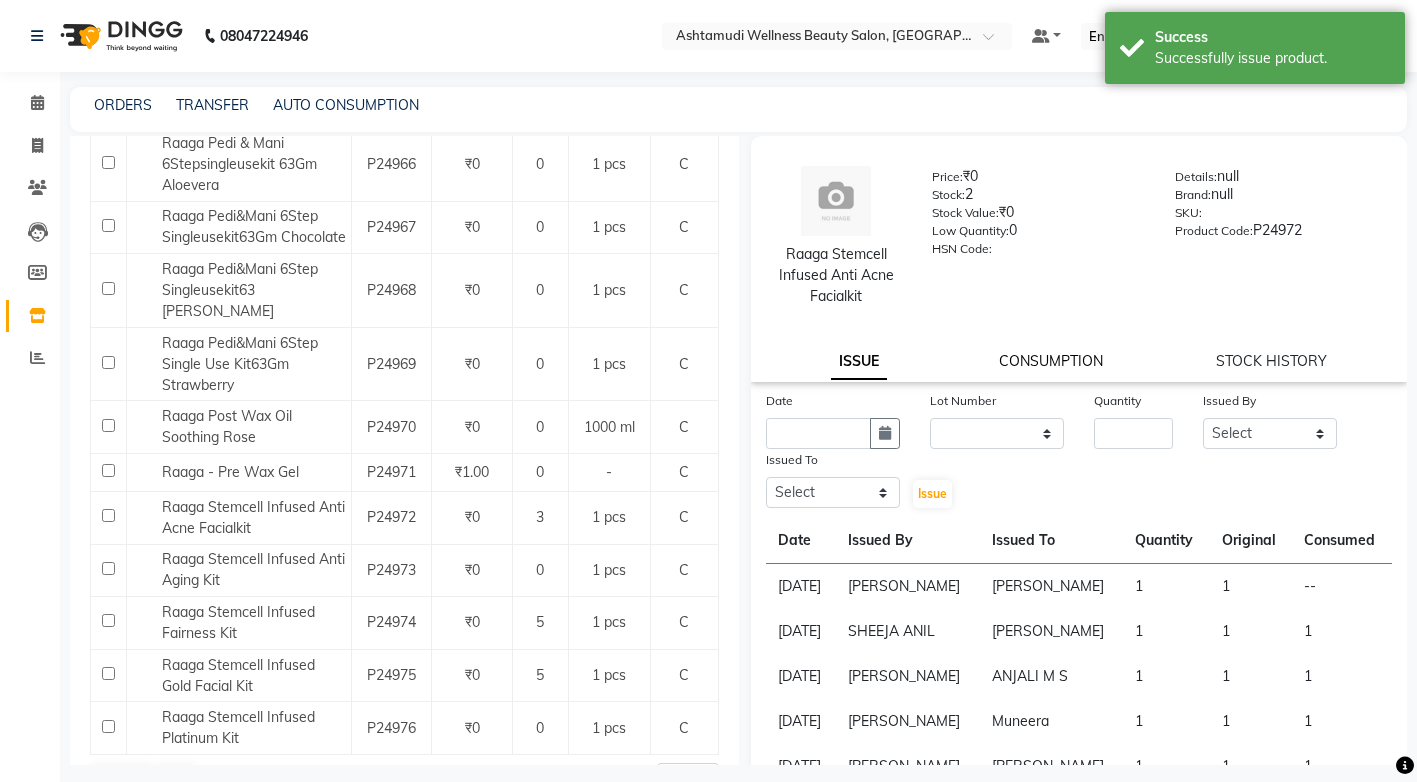 click on "CONSUMPTION" 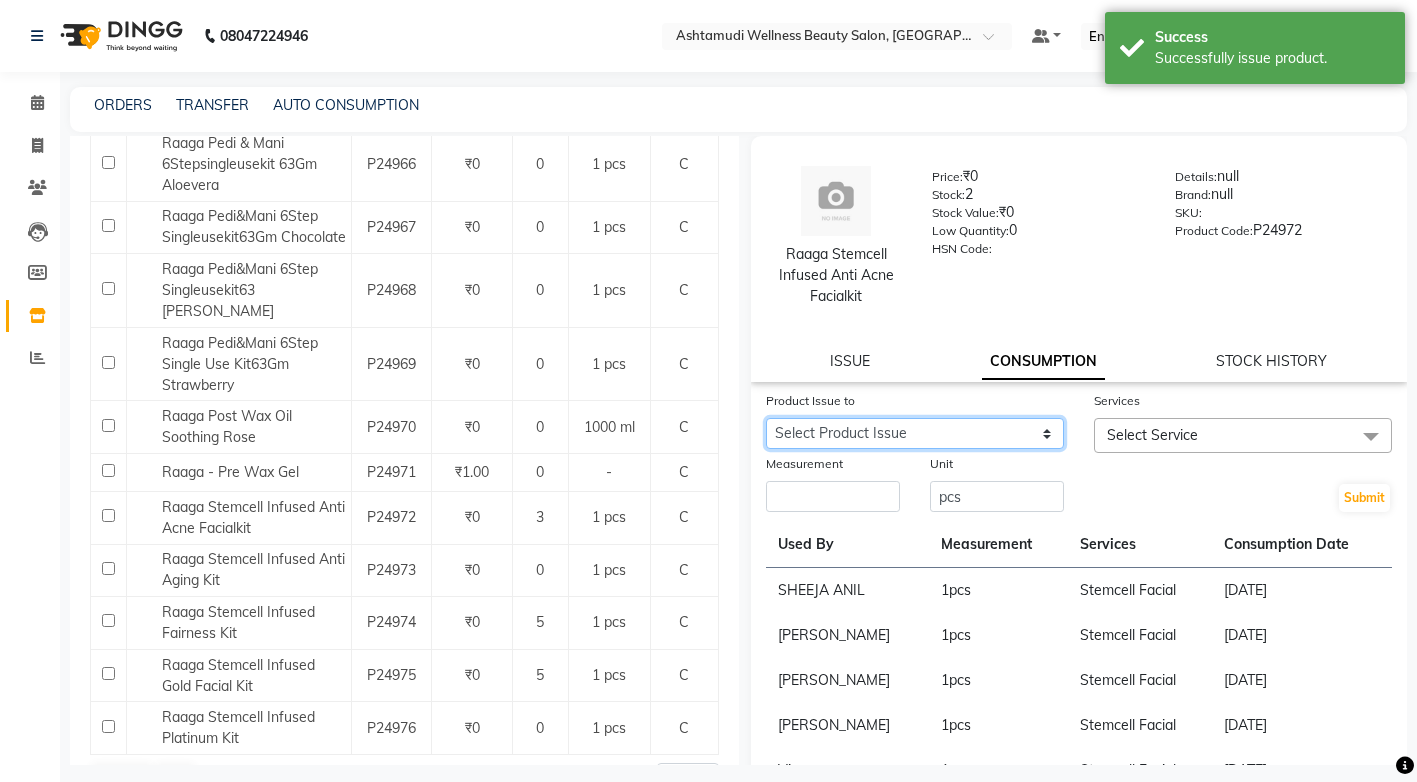 click on "Select Product Issue 2025-07-11, Issued to: Sona Sunil, Balance: 1" 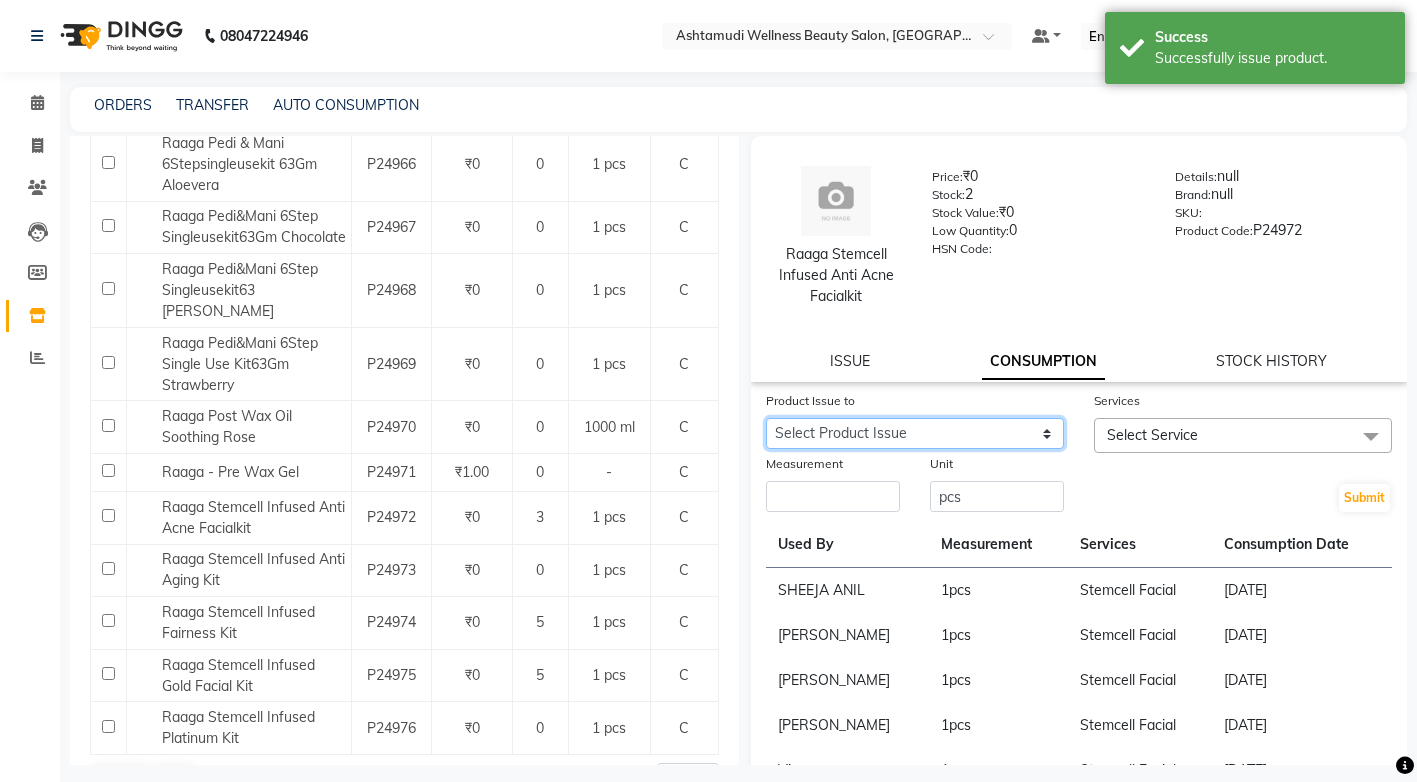 select on "1066515" 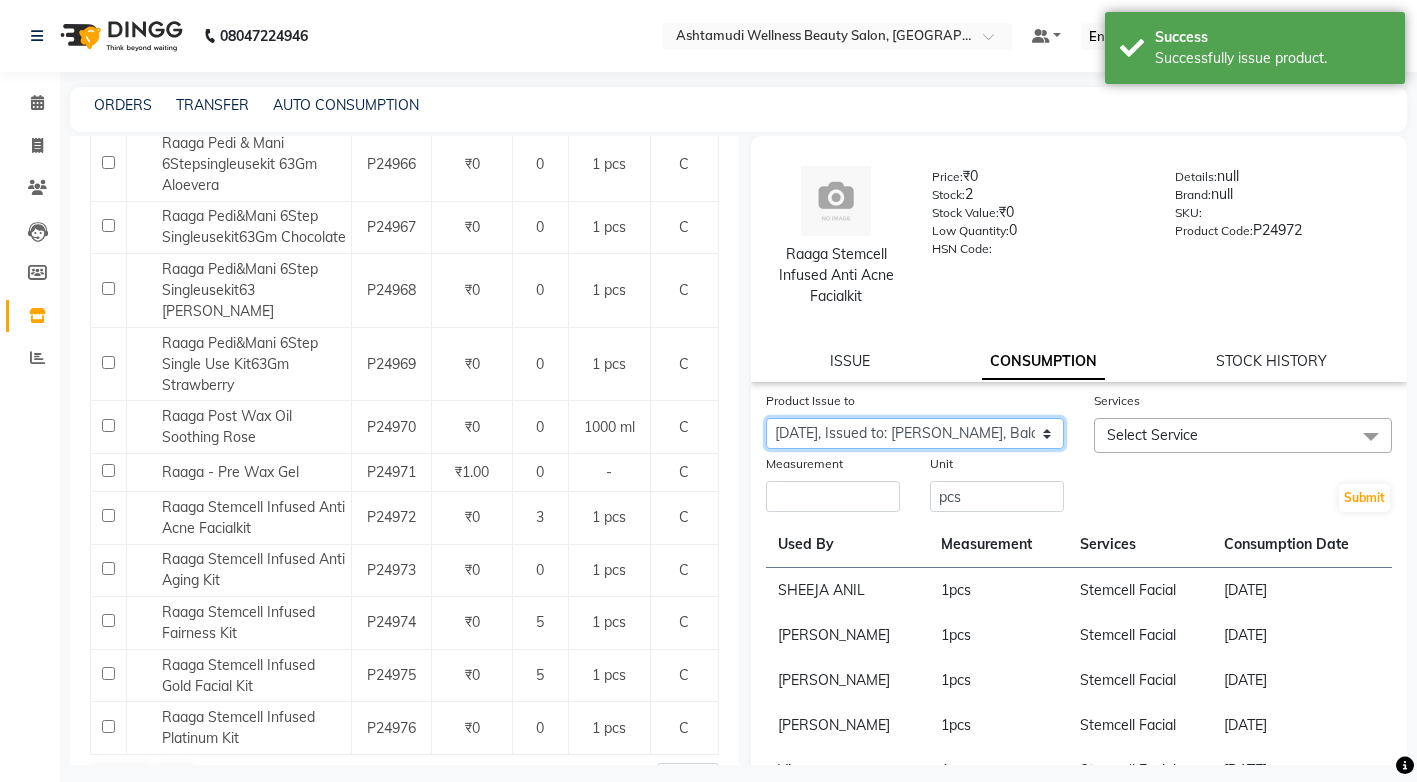 click on "Select Product Issue 2025-07-11, Issued to: Sona Sunil, Balance: 1" 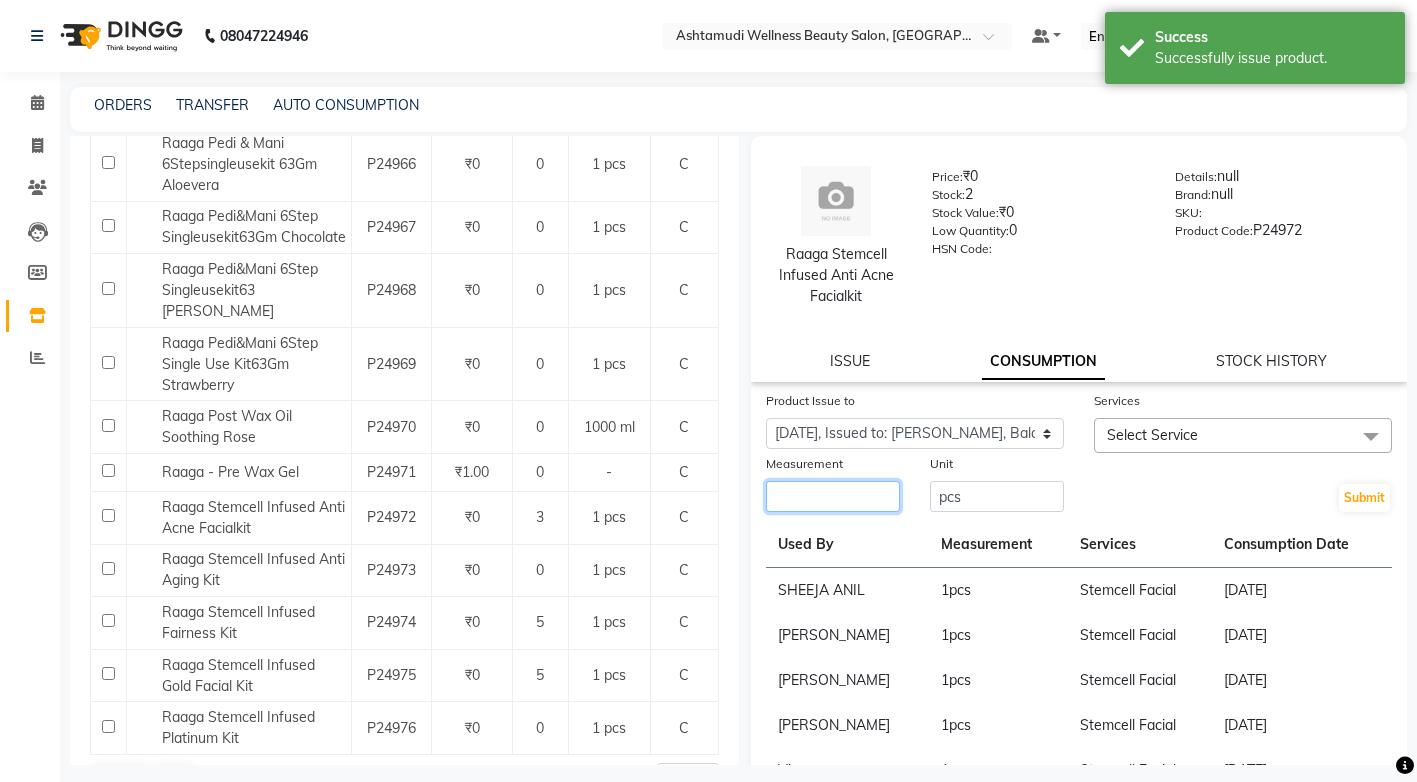 click 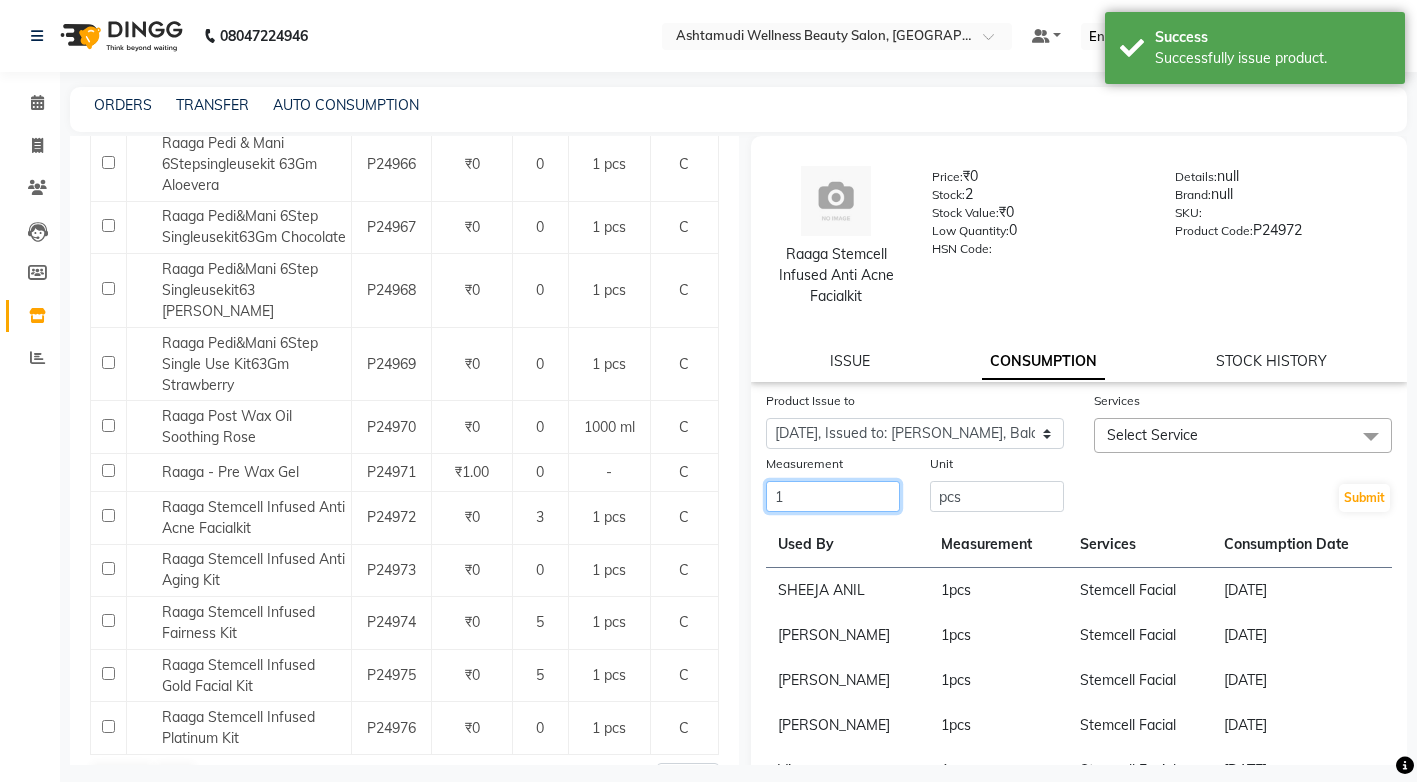 type on "1" 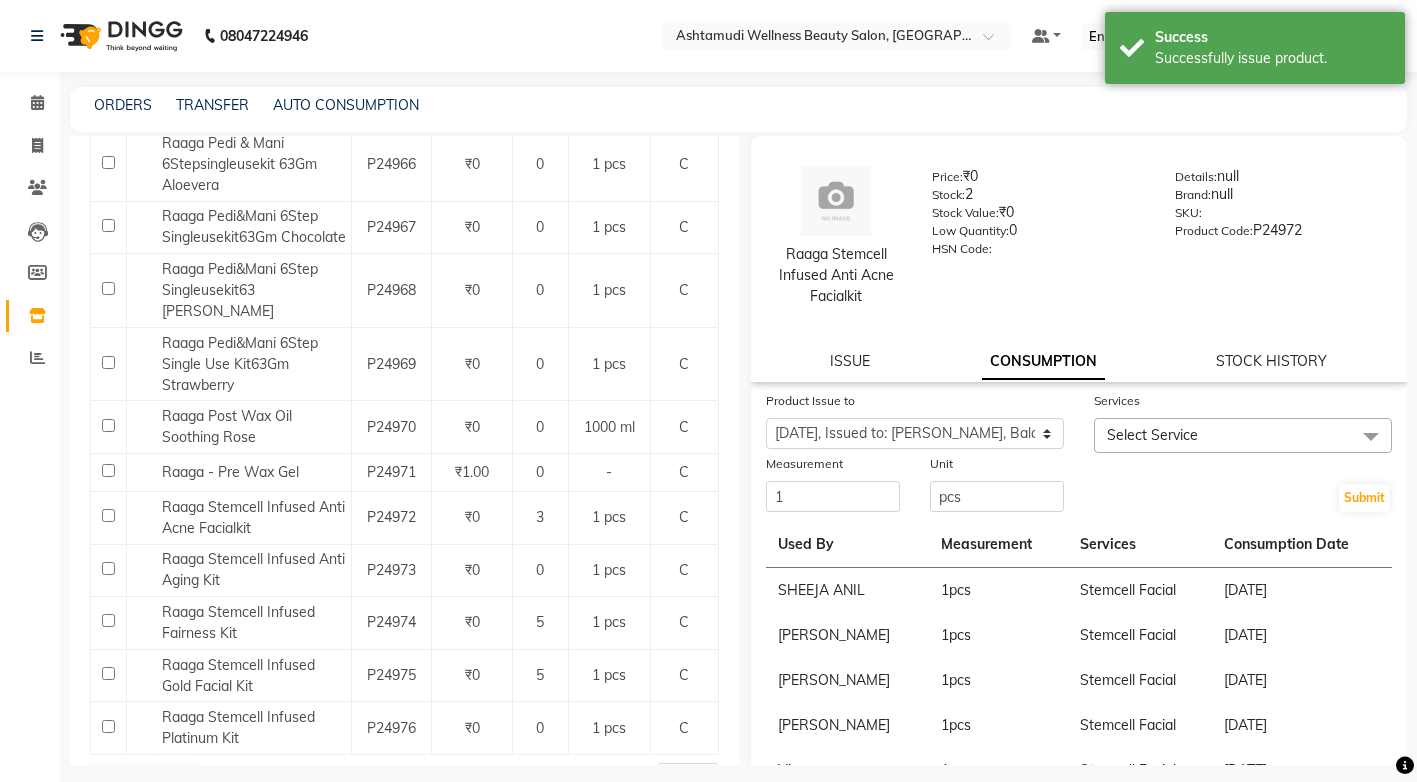 click on "Select Service" 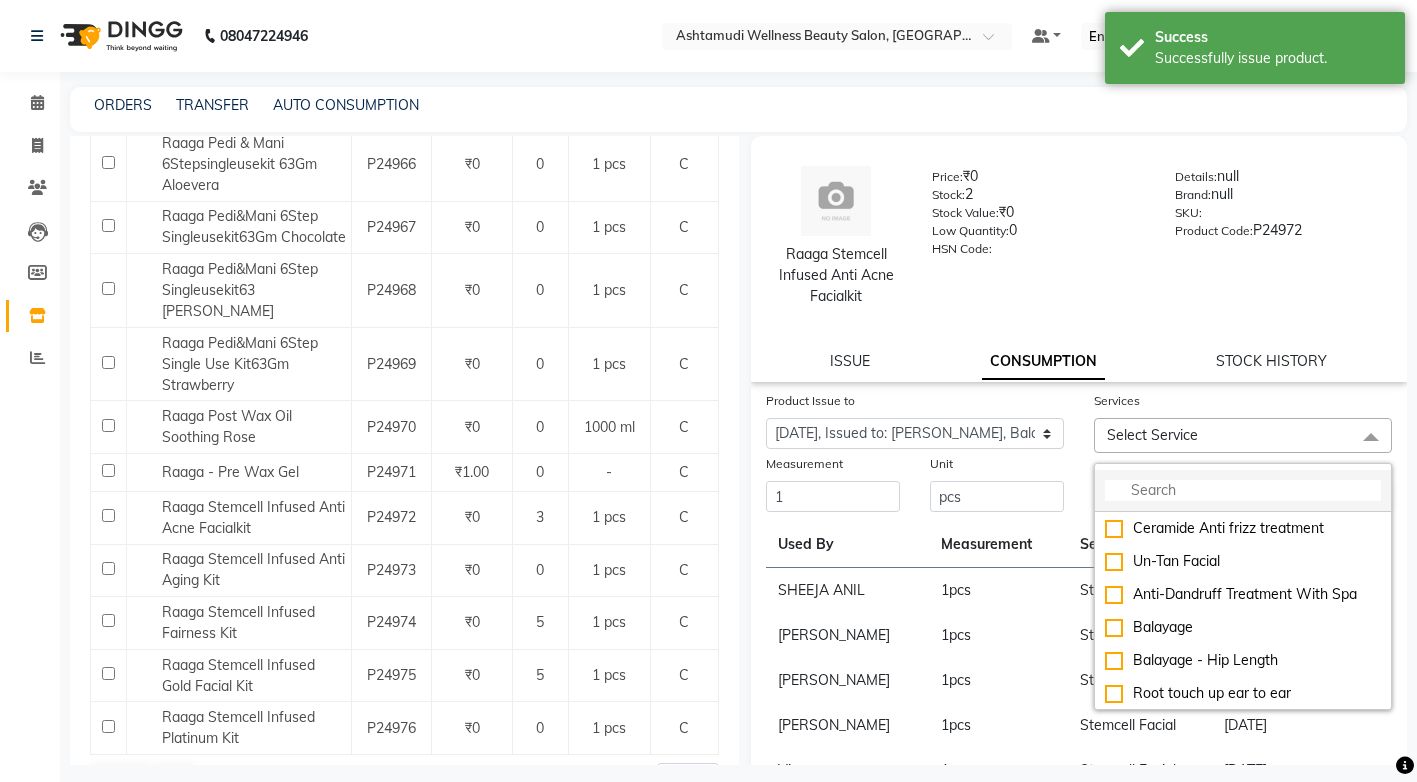 click 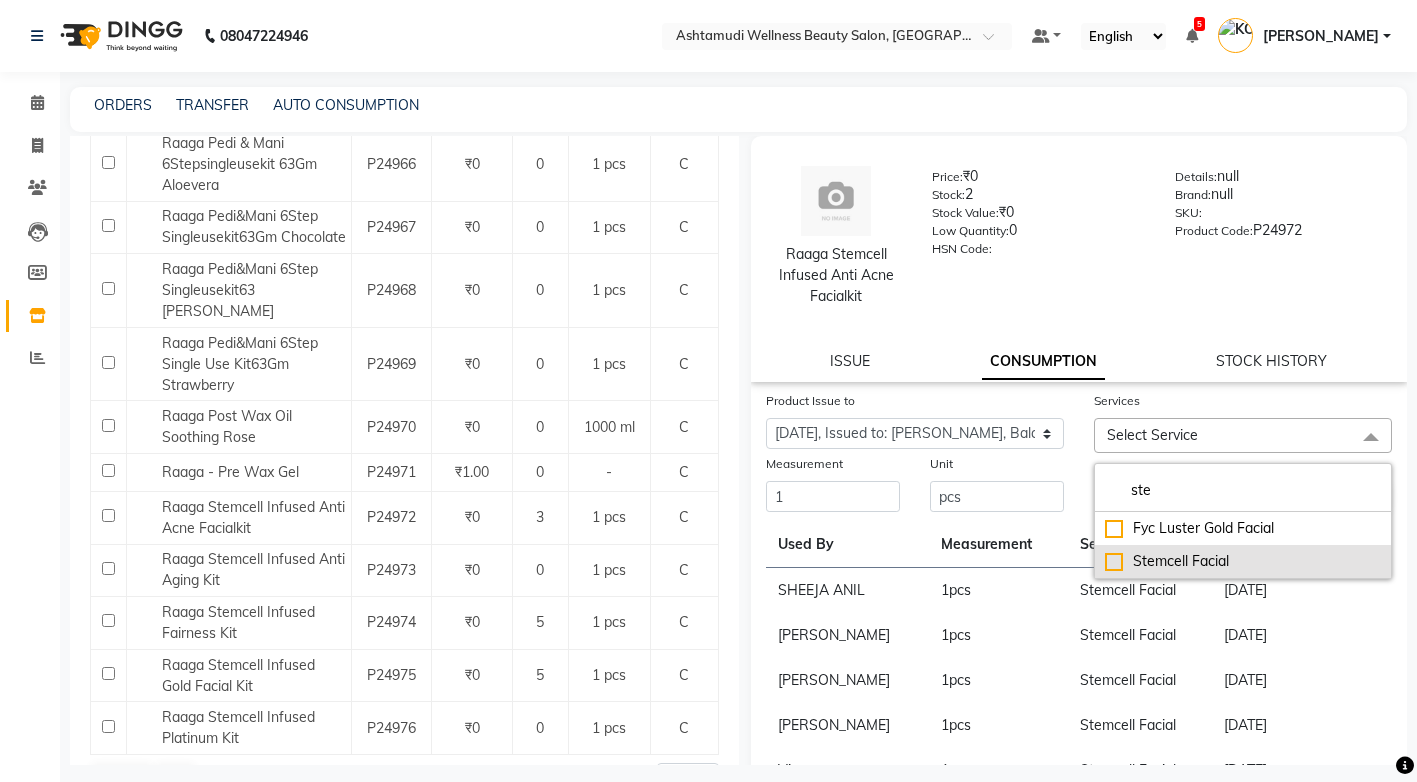 type on "ste" 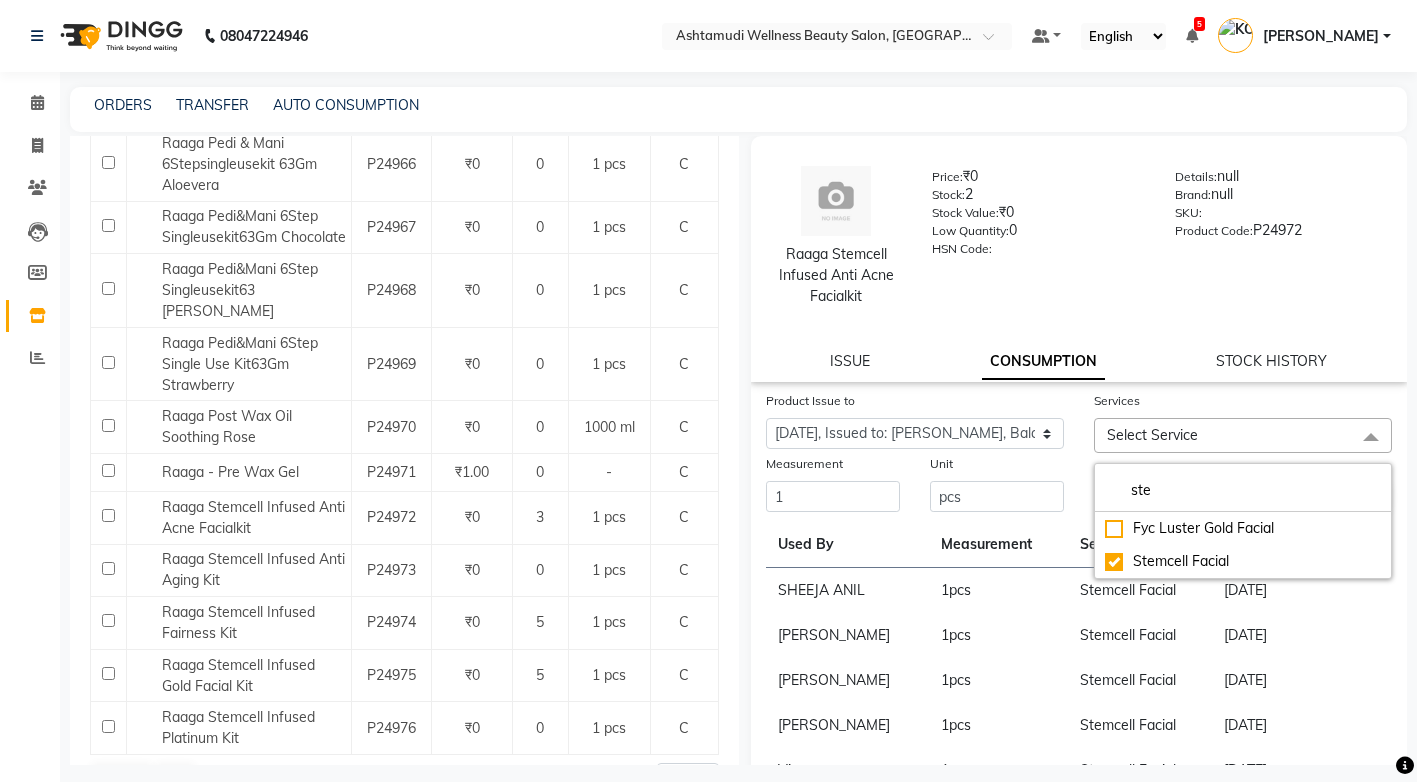 checkbox on "true" 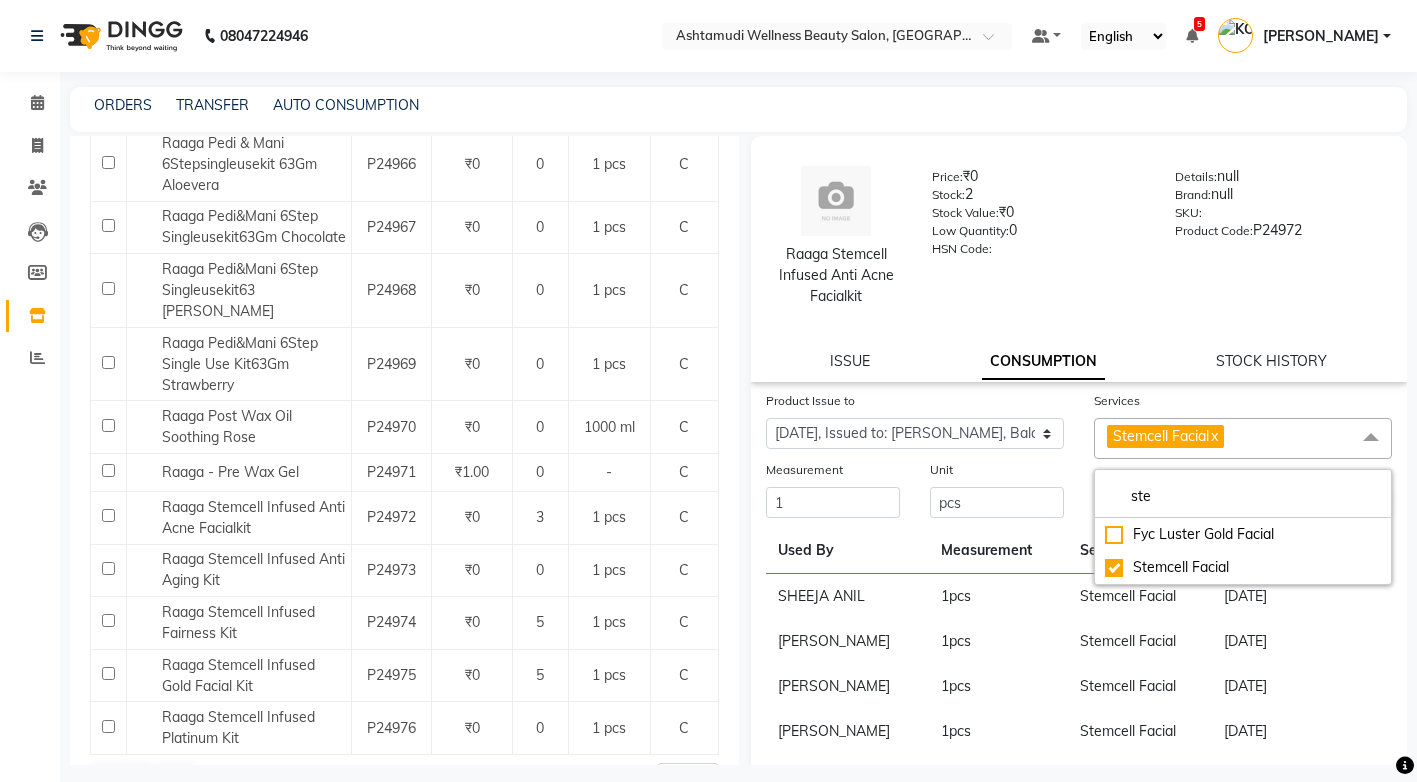 click on "Unit pcs" 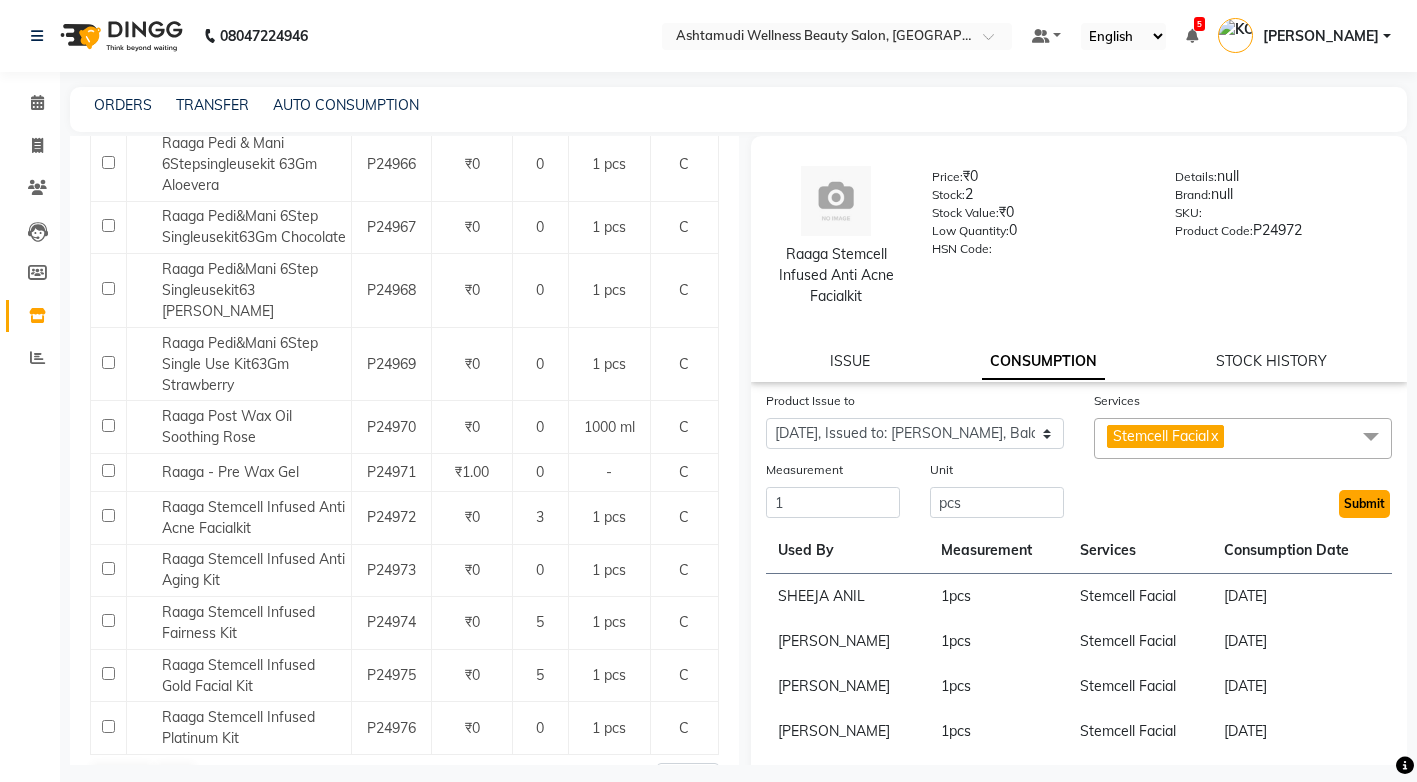 click on "Submit" 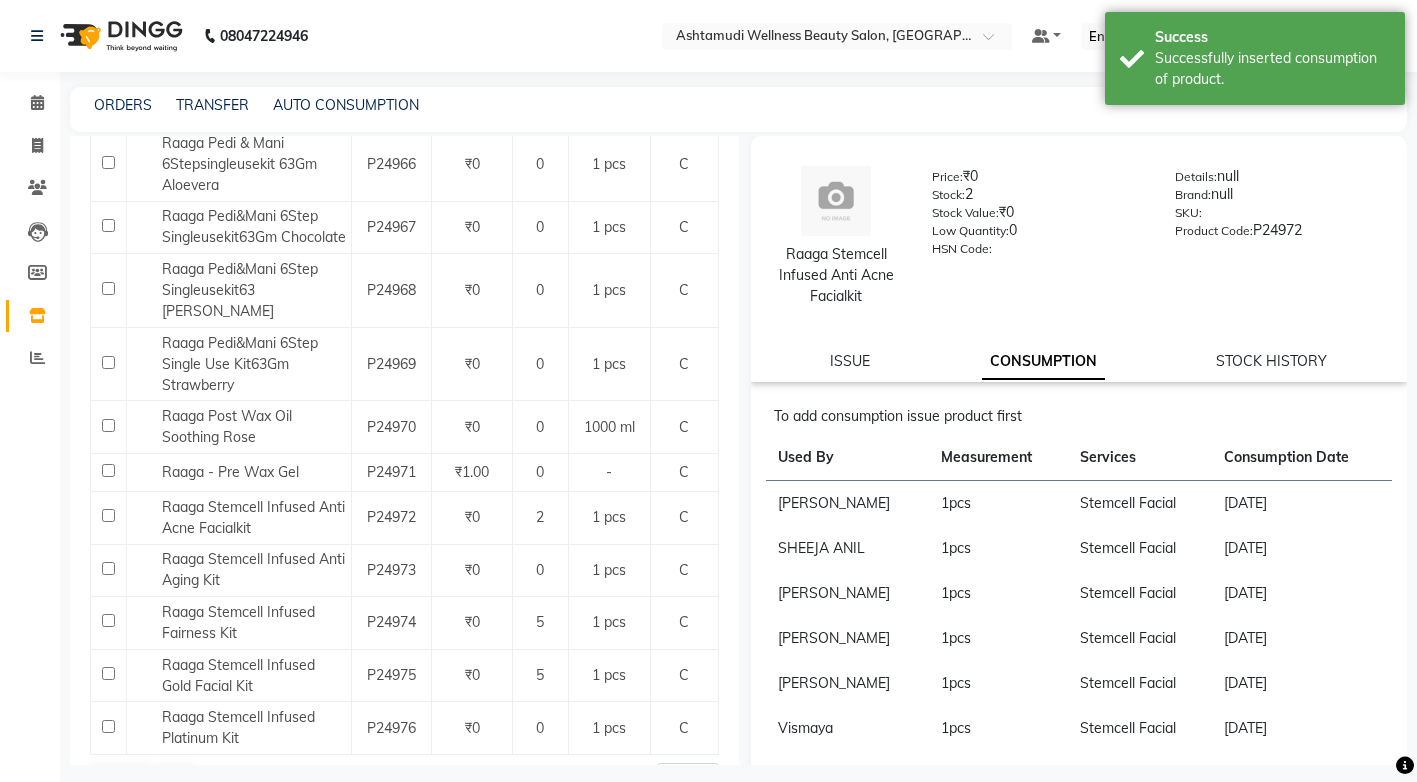 scroll, scrollTop: 0, scrollLeft: 0, axis: both 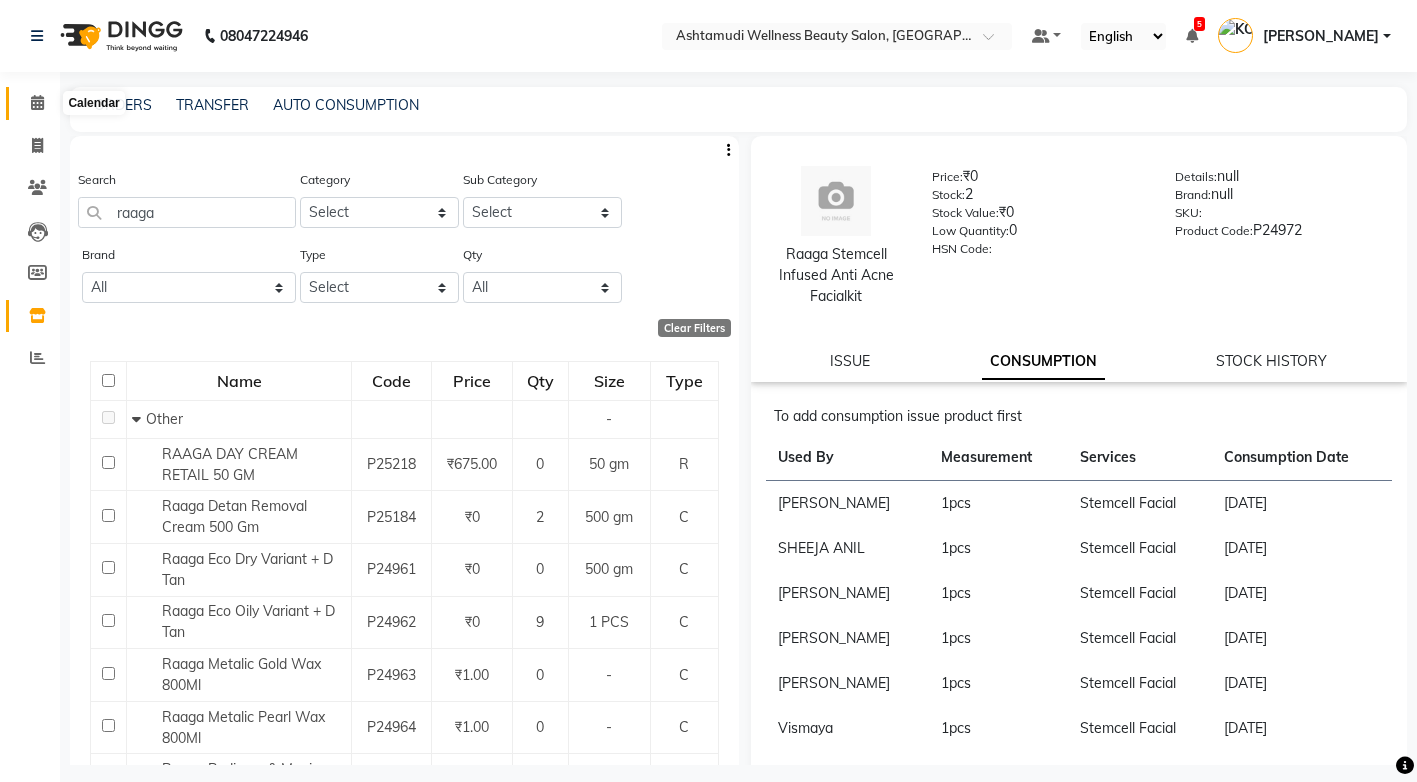 click 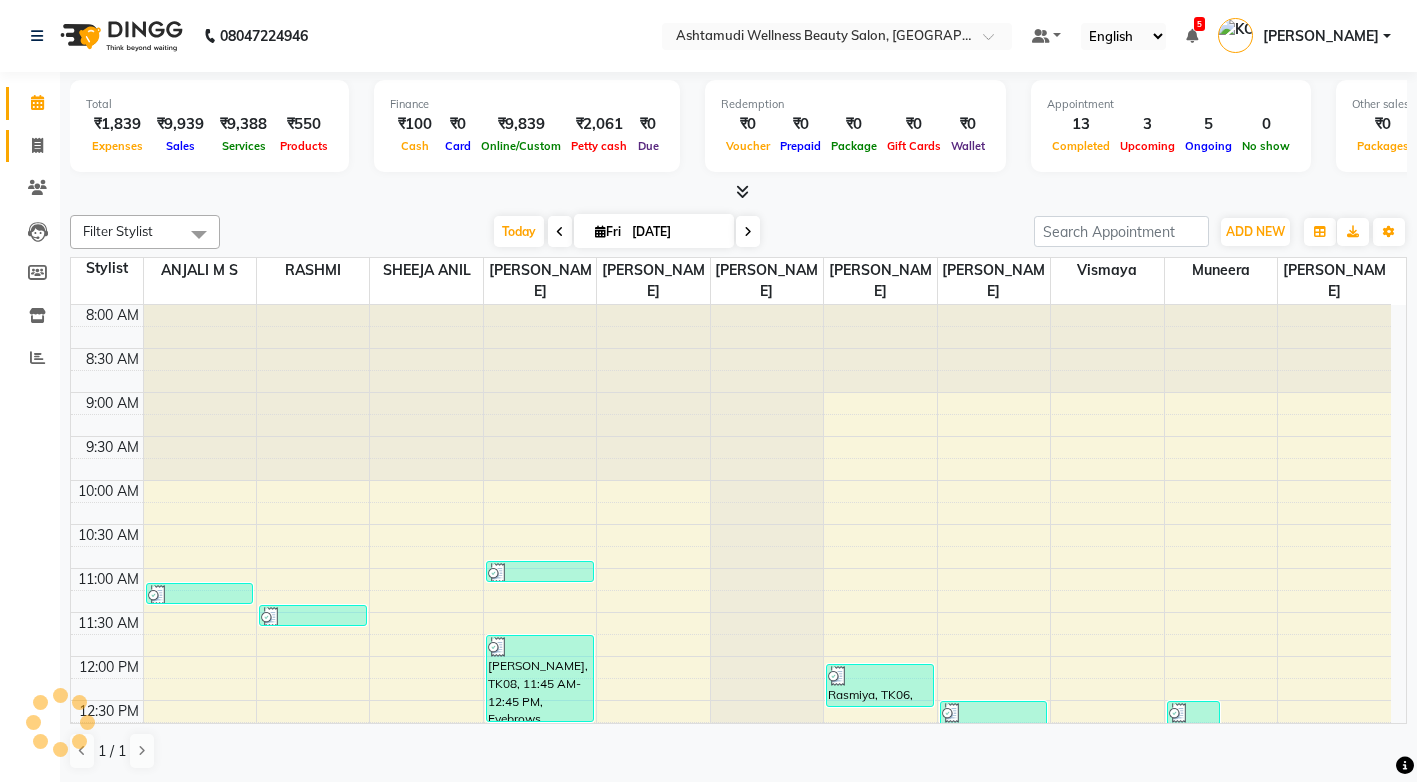 scroll, scrollTop: 0, scrollLeft: 0, axis: both 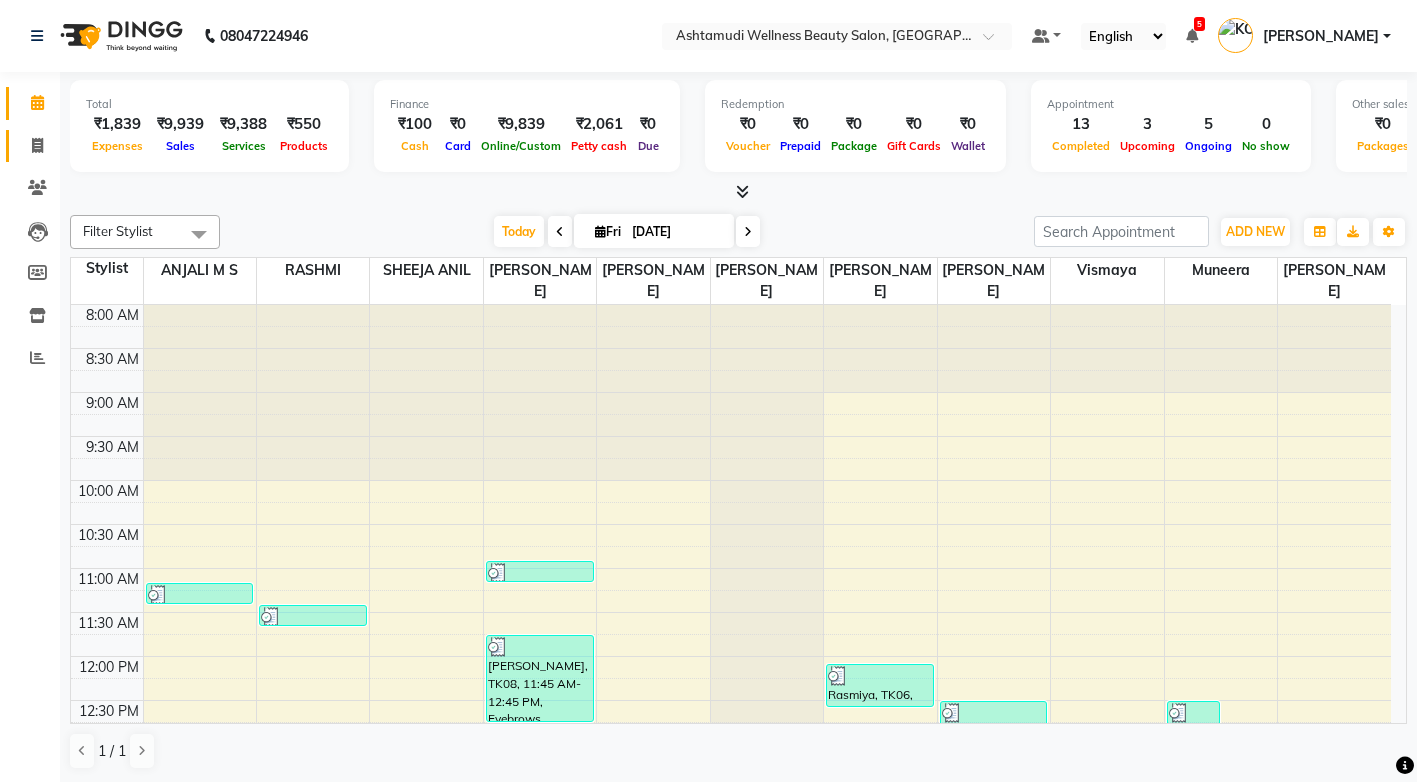 click 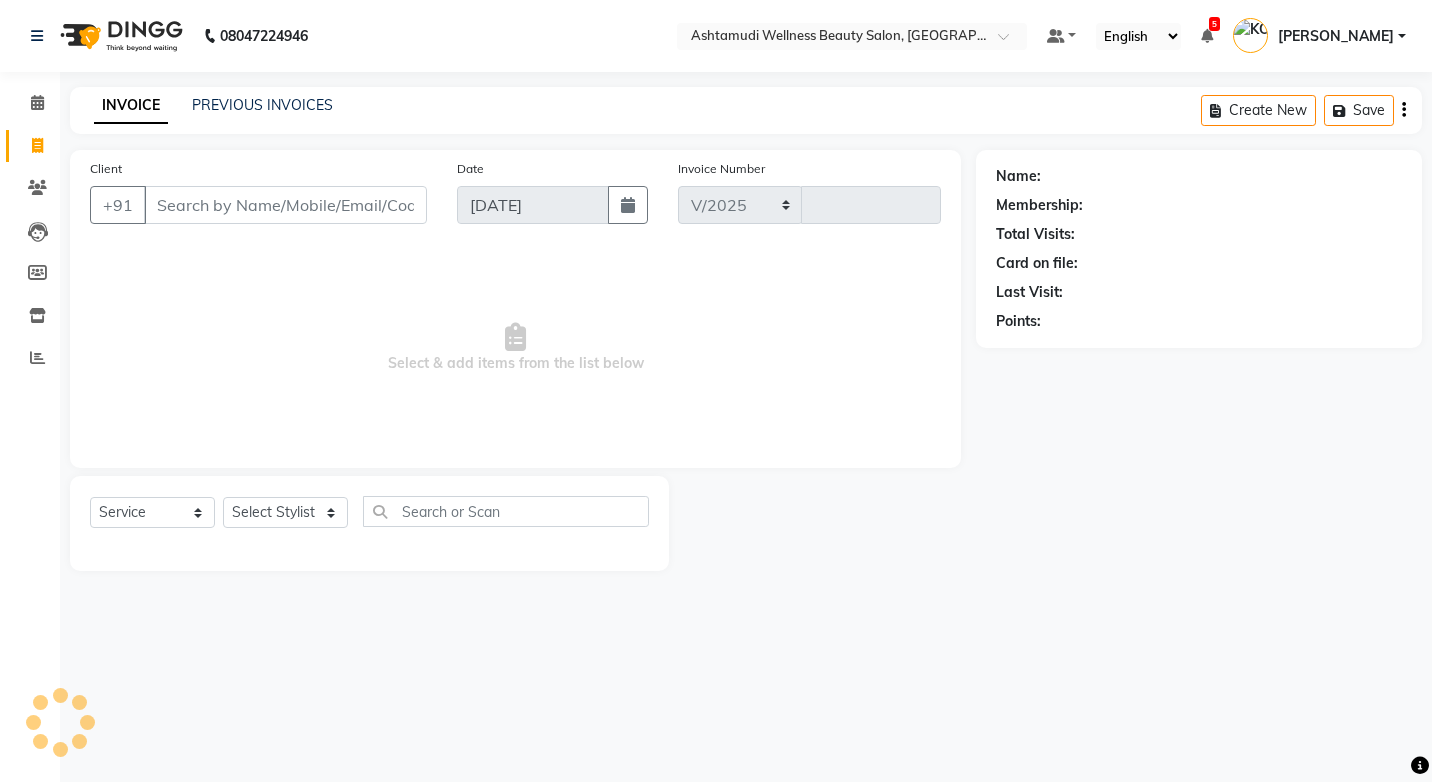select on "4674" 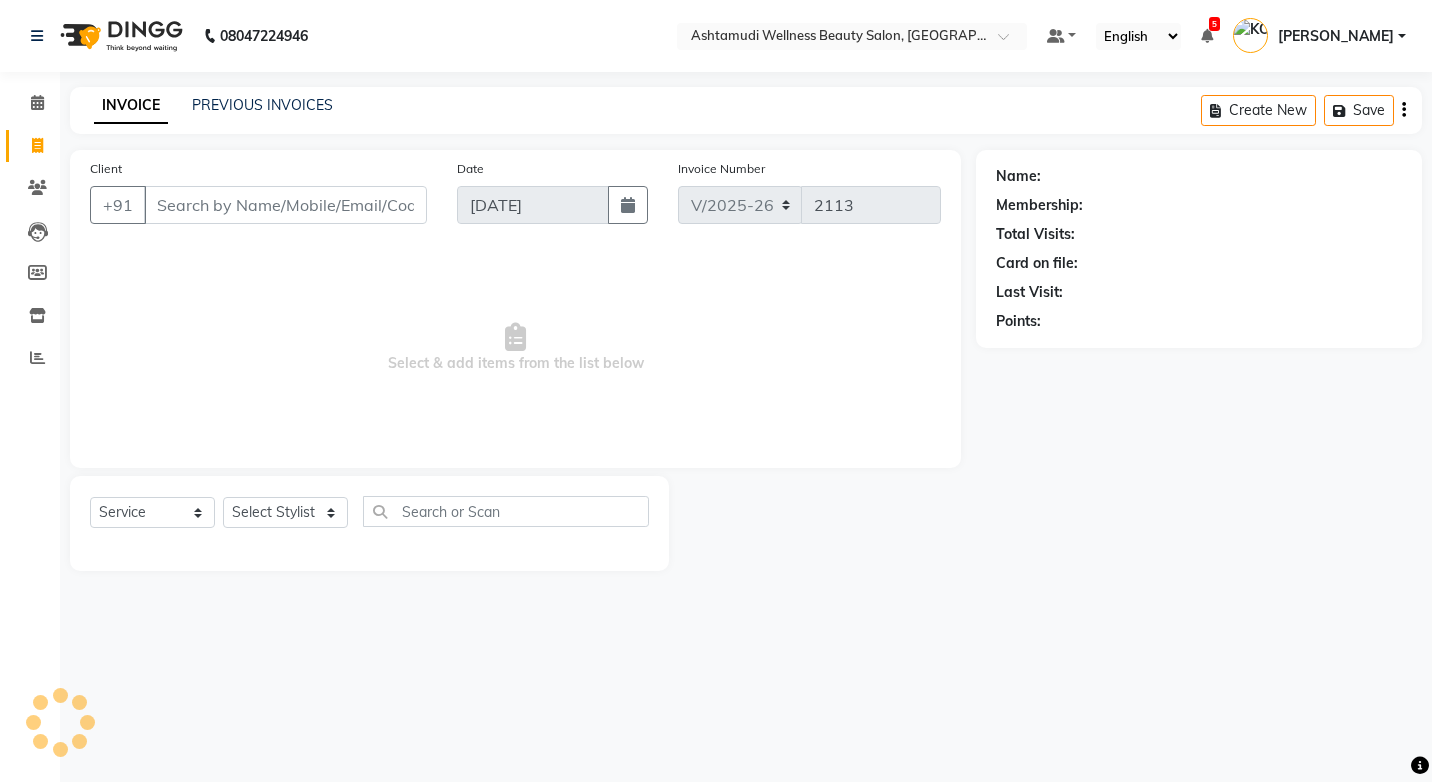 click on "Client" at bounding box center [285, 205] 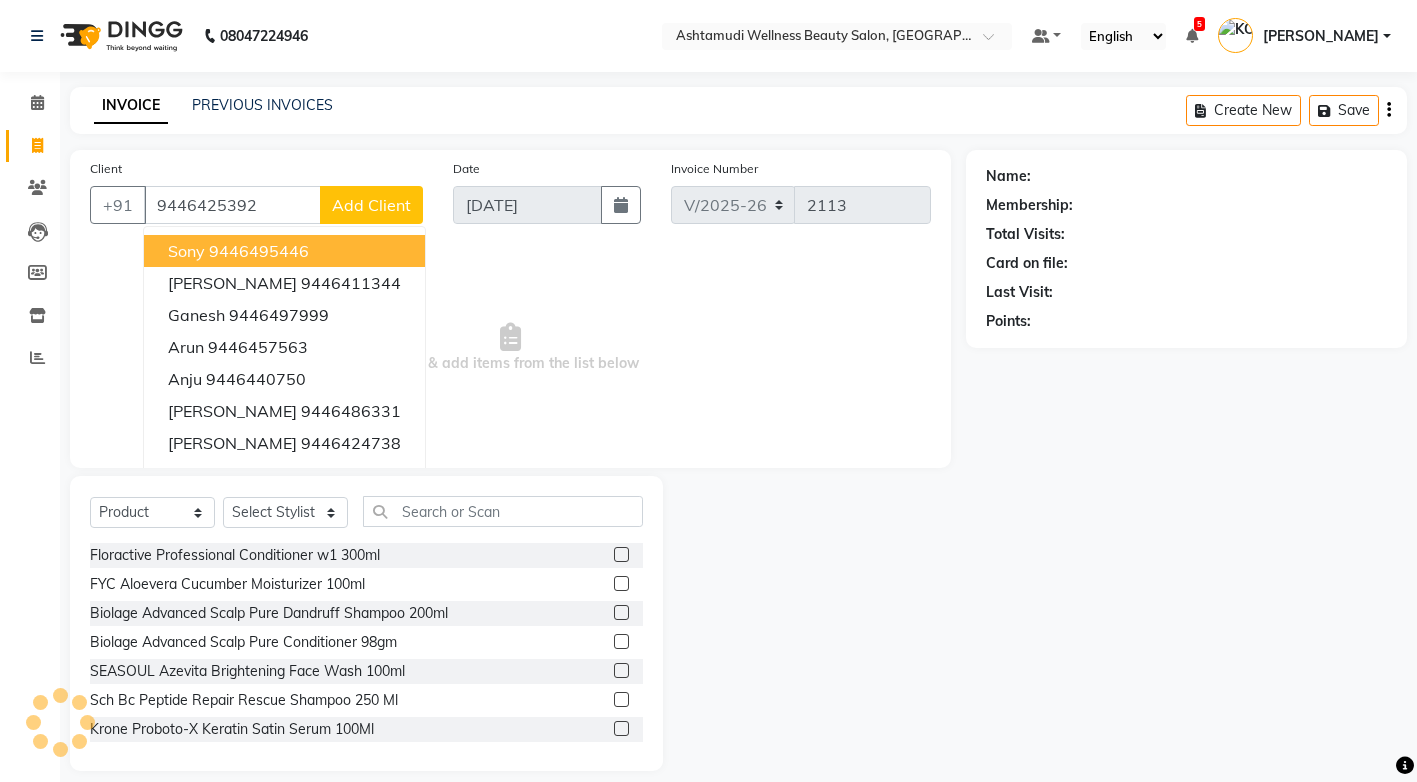type on "9446425392" 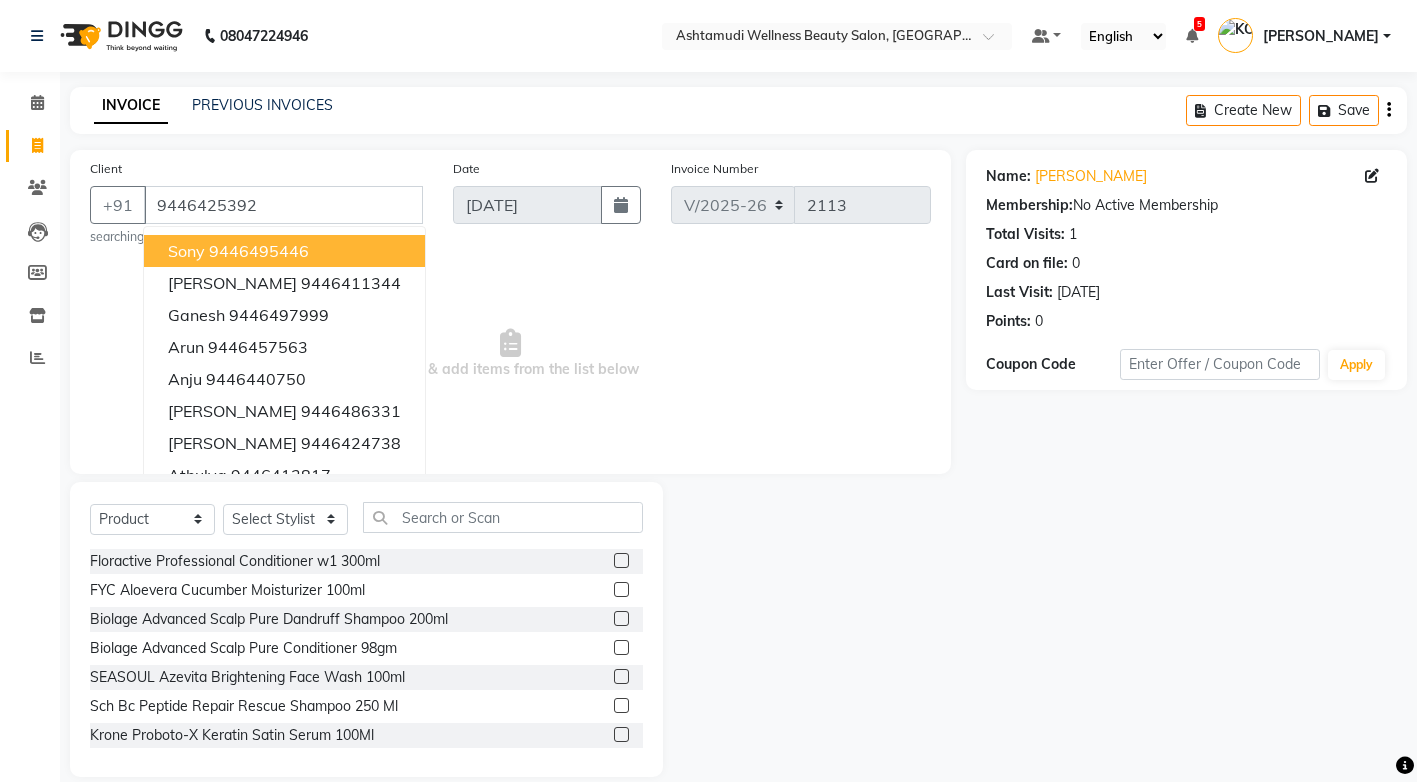 click on "Client +91 9446425392 Sony  9446495446 Manilal  9446411344 ganesh  9446497999 Arun  9446457563 Anju  9446440750 Jayasree  9446486331 renu  9446424738 athulya  9446413817 Megha  9446461665 siyana  9446489669 searching... Date 11-07-2025 Invoice Number V/2025 V/2025-26 2113  Select & add items from the list below" 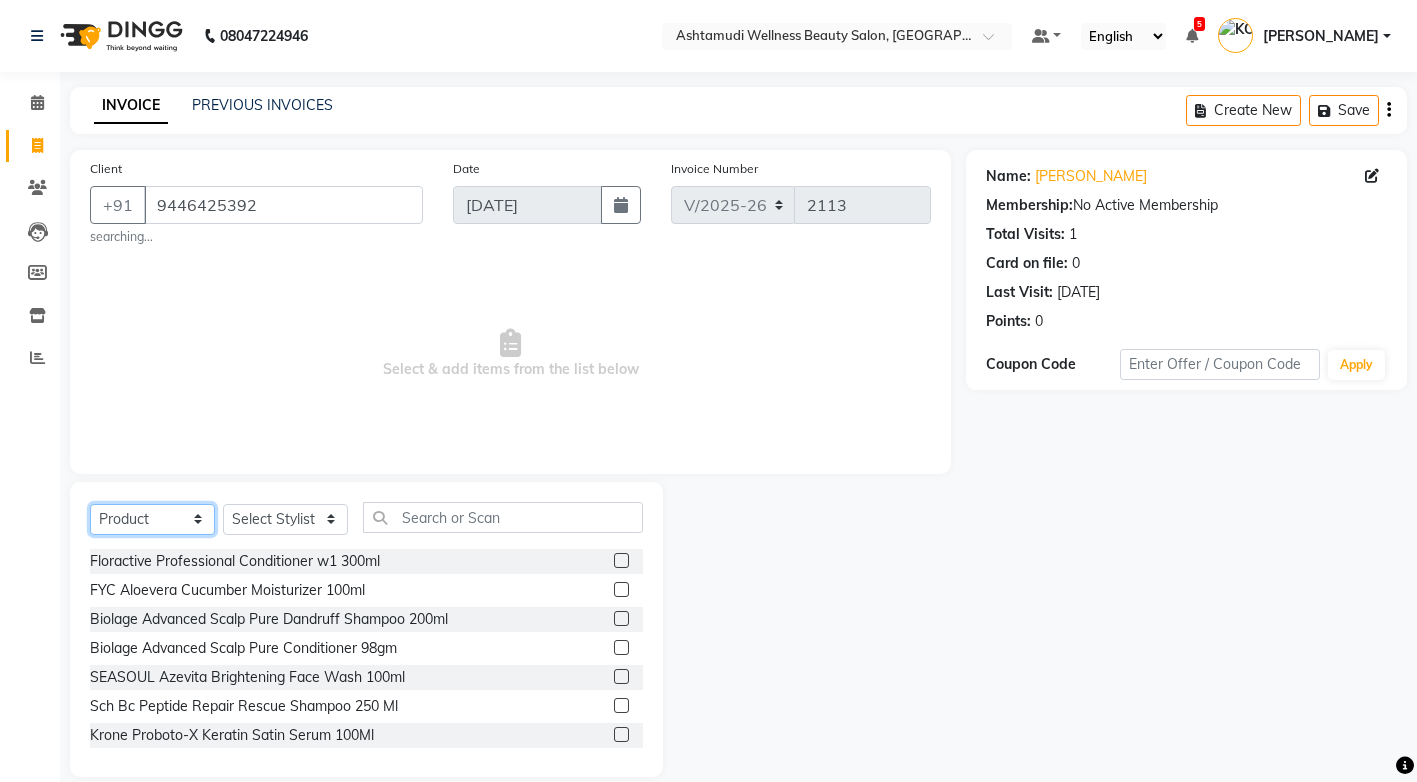 click on "Select  Service  Product  Membership  Package Voucher Prepaid Gift Card" 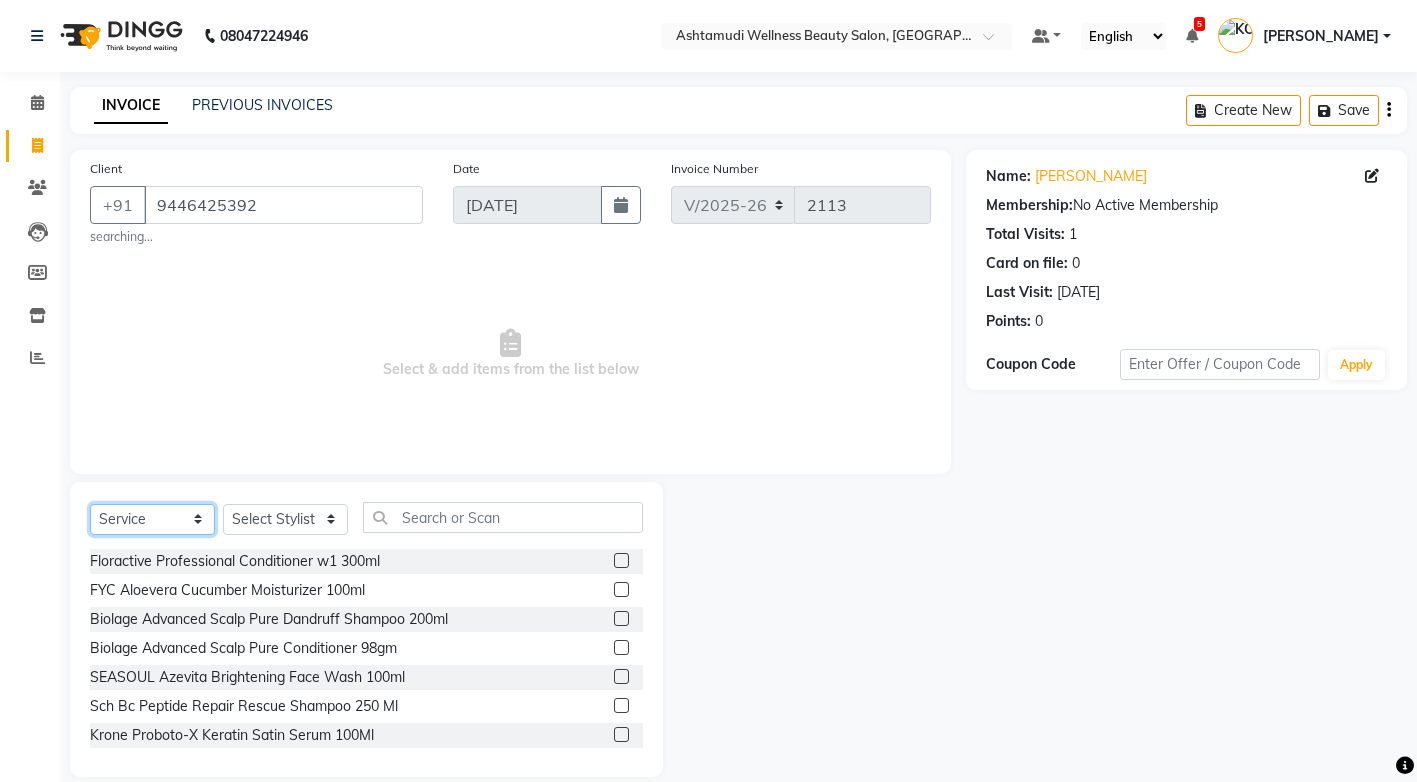 click on "Select  Service  Product  Membership  Package Voucher Prepaid Gift Card" 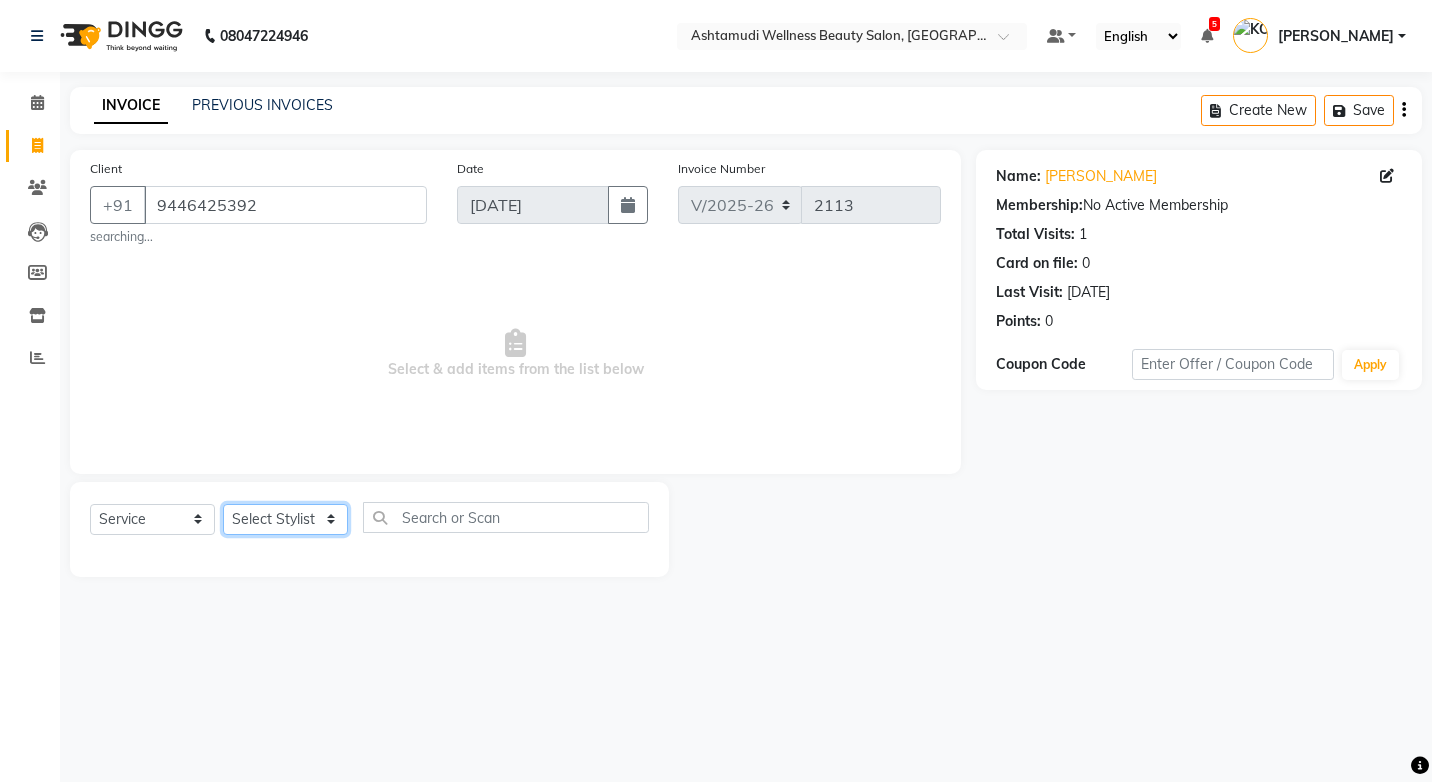 click on "Select Stylist ANJALI M S ASWATHY KOTTIYAM ASHTAMUDI KUMARI Muneera RASHMI SHEEJA ANIL SHYNI  SINDHYA  Sona Sunil Sreepriya STEFFY STEPHAN Vismaya" 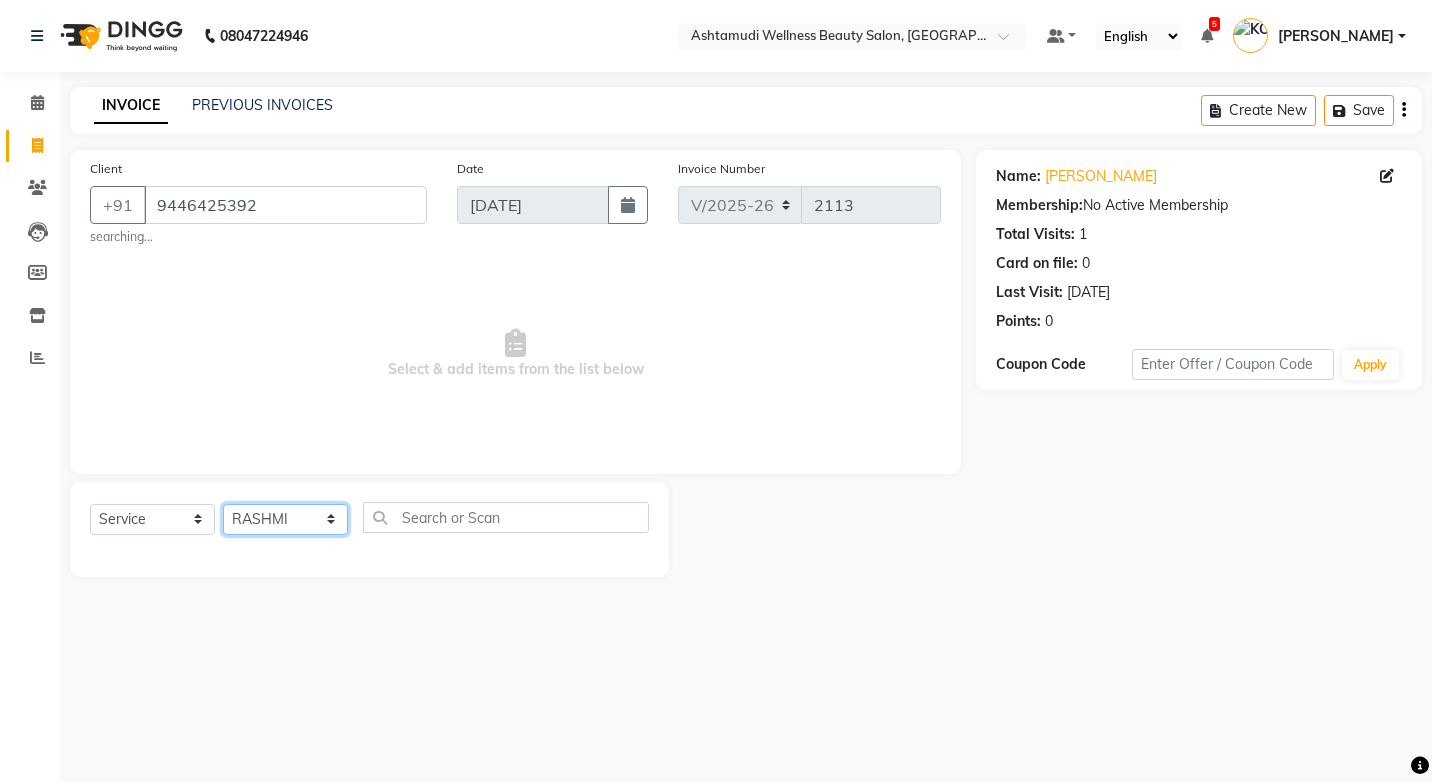 click on "Select Stylist ANJALI M S ASWATHY KOTTIYAM ASHTAMUDI KUMARI Muneera RASHMI SHEEJA ANIL SHYNI  SINDHYA  Sona Sunil Sreepriya STEFFY STEPHAN Vismaya" 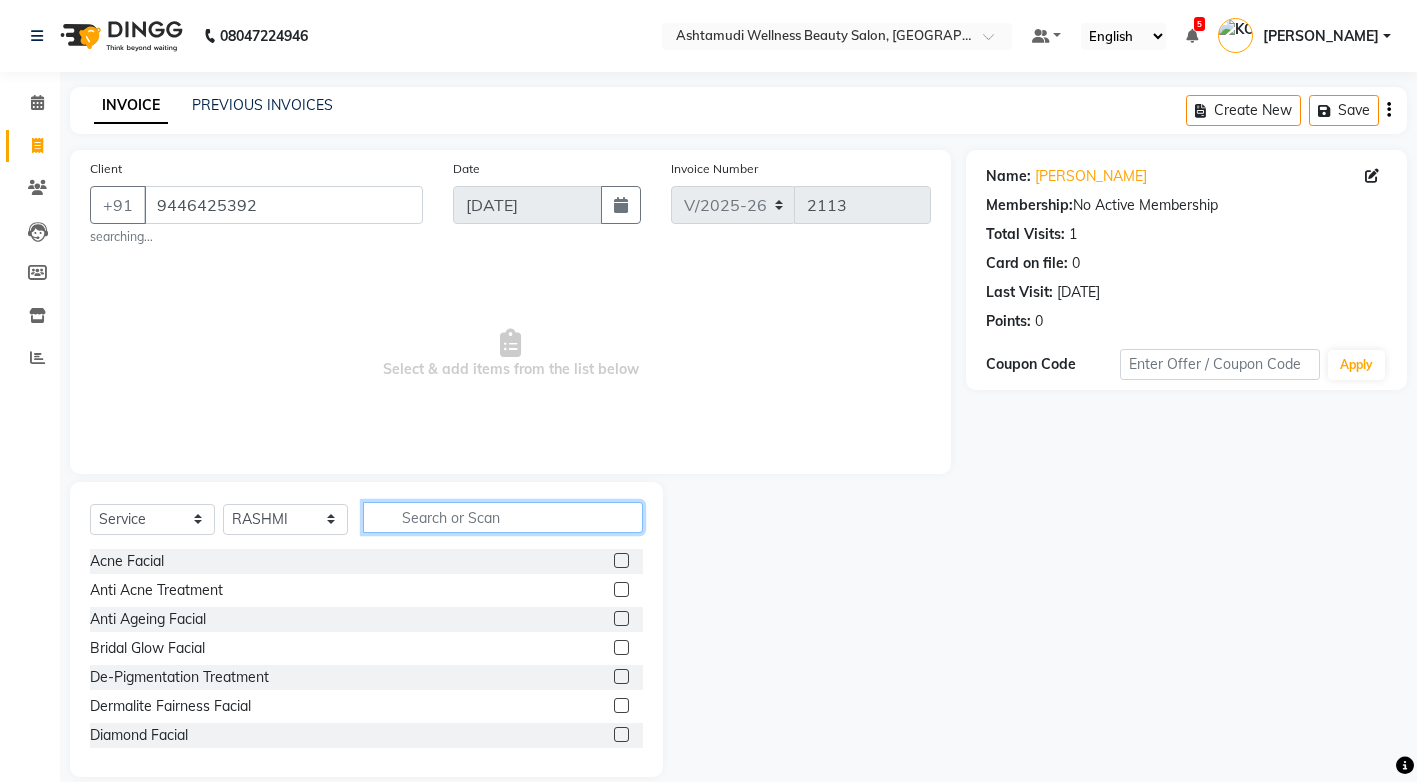 click 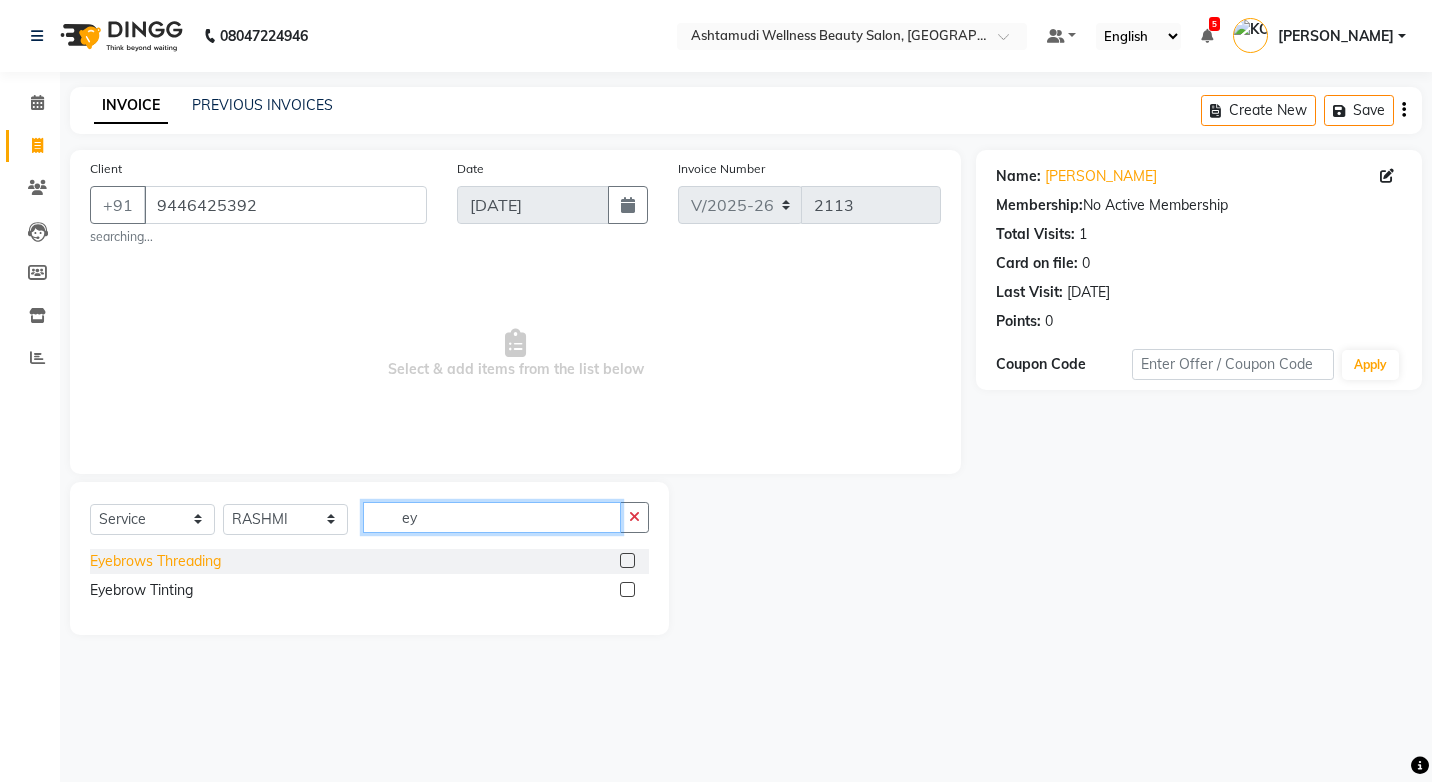 type on "ey" 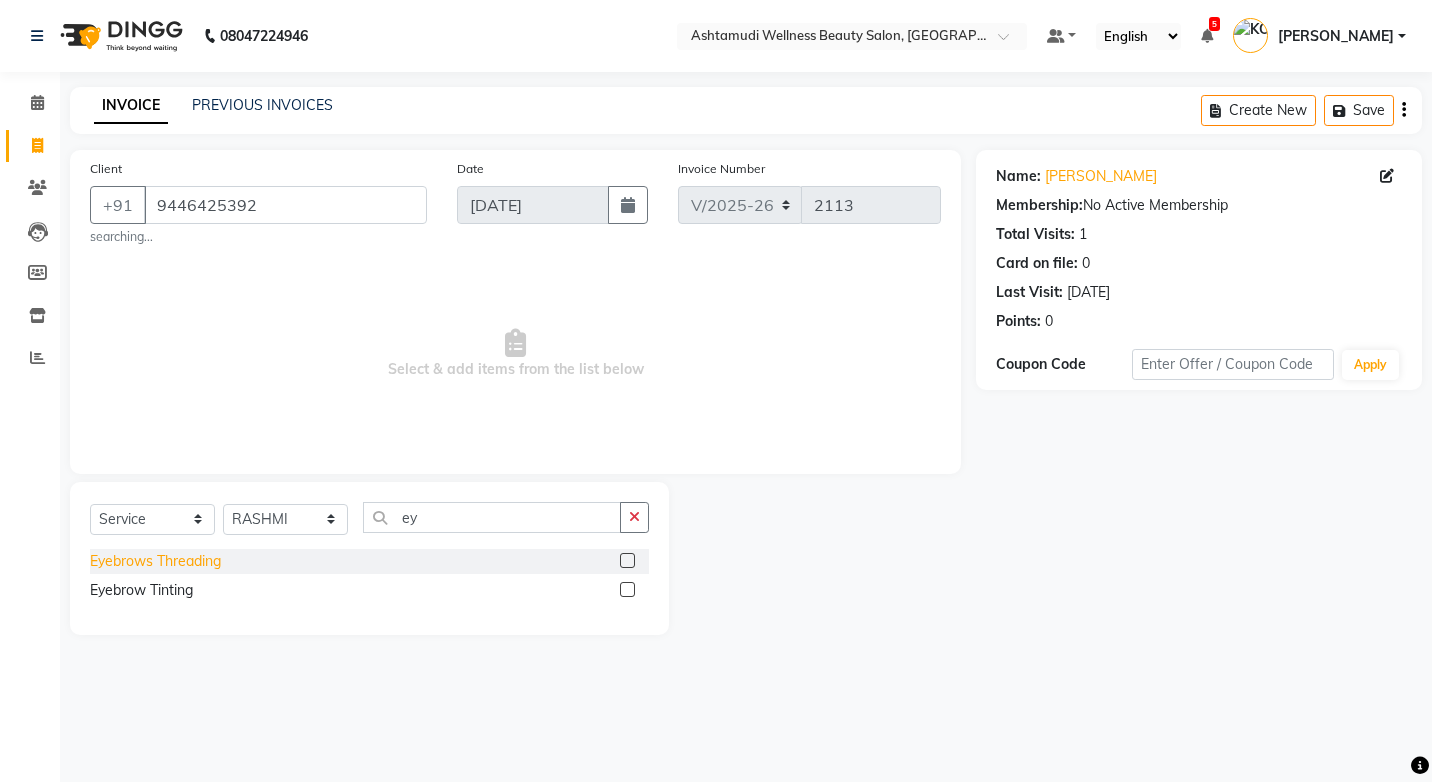click on "Eyebrows Threading" 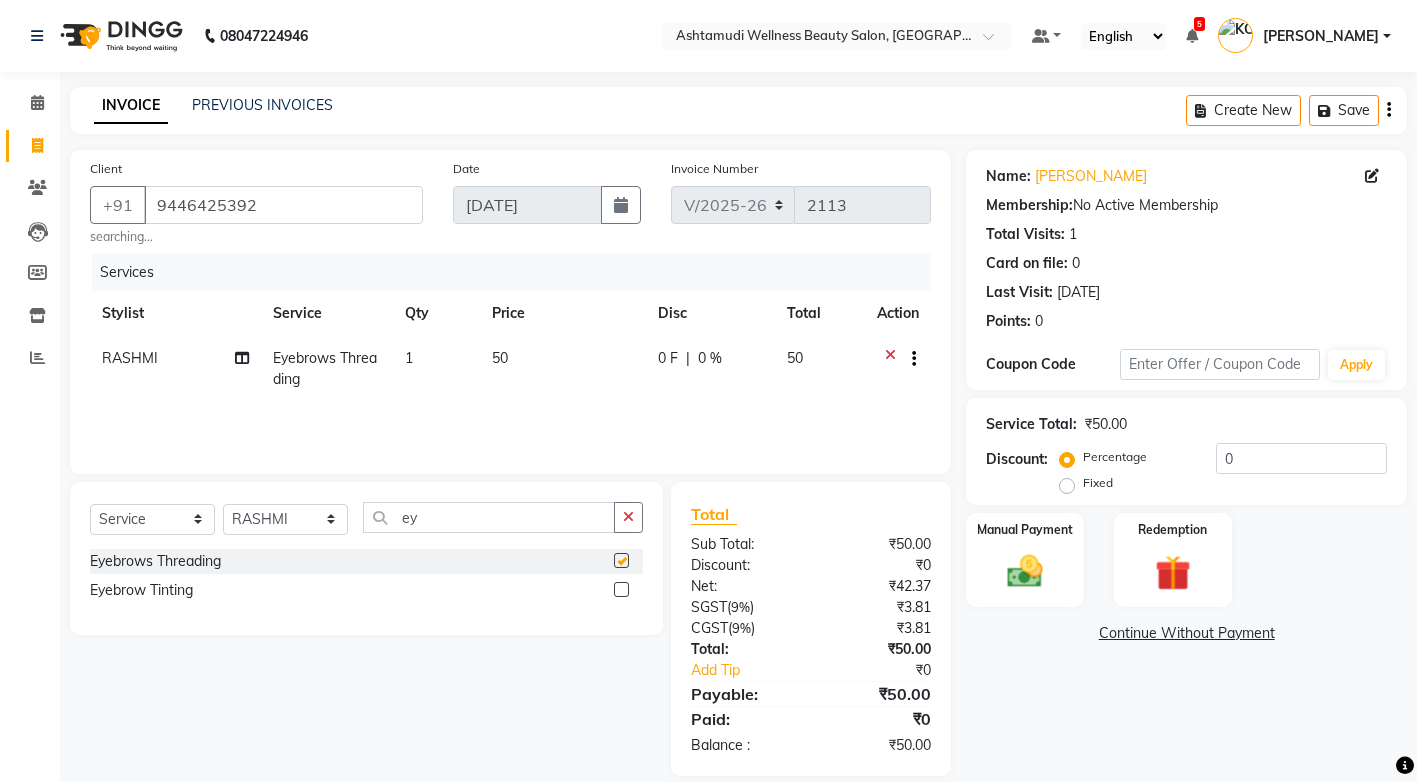 checkbox on "false" 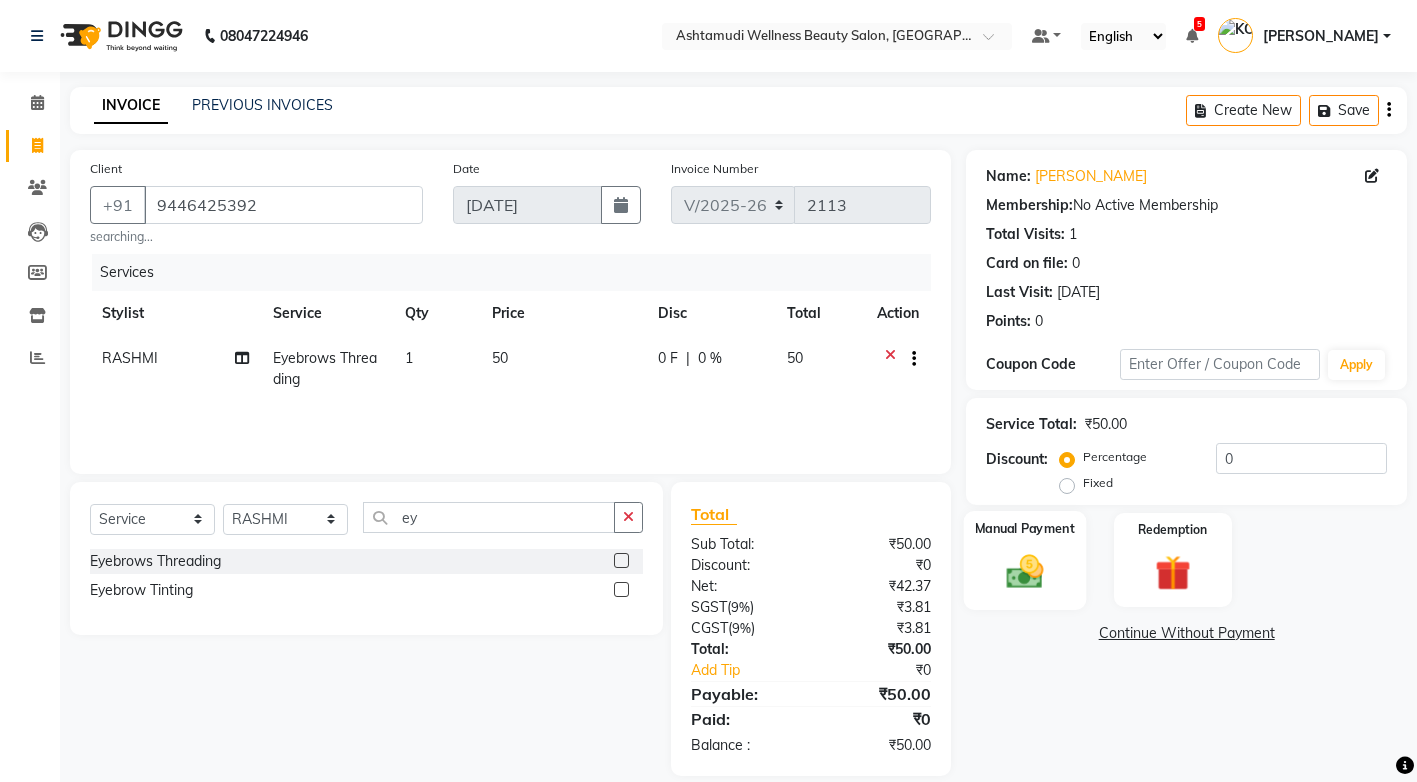 click 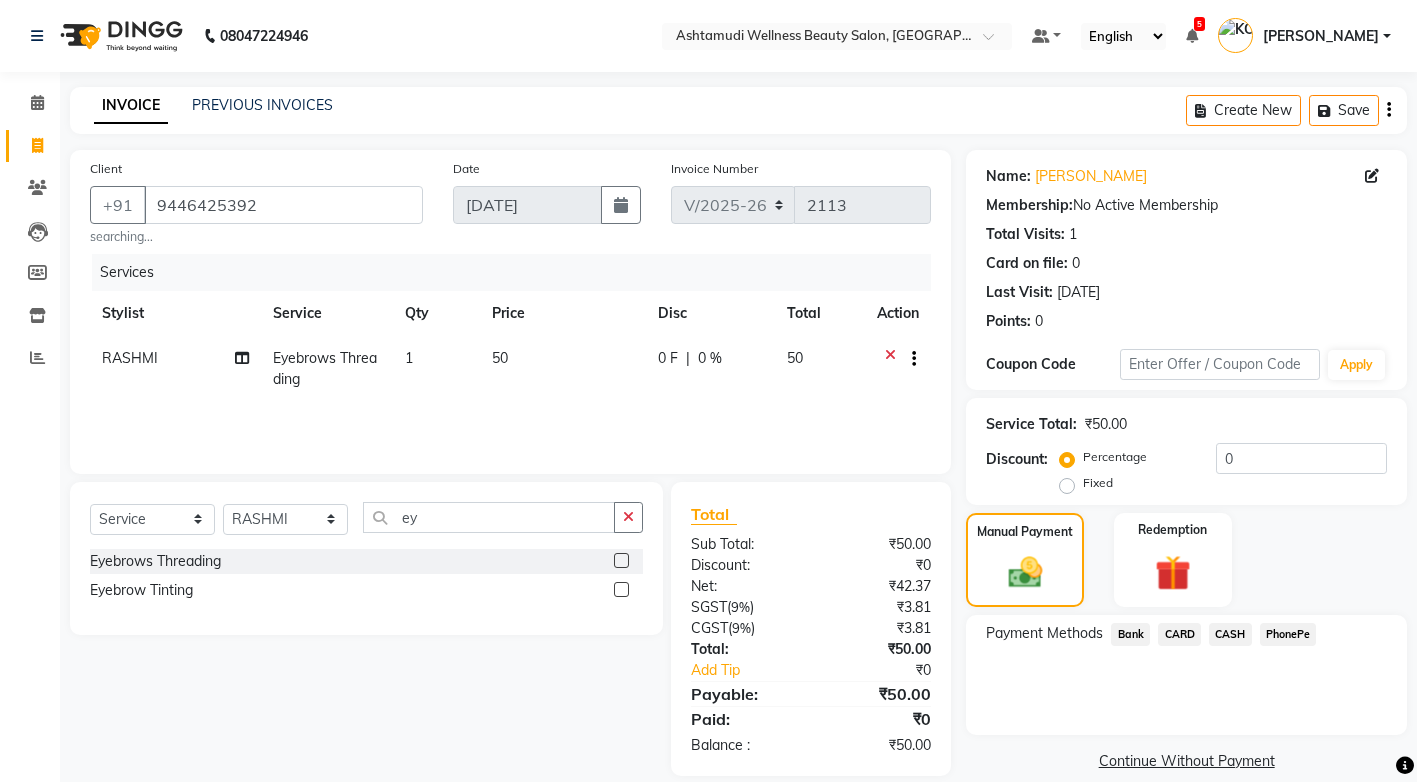 click on "CASH" 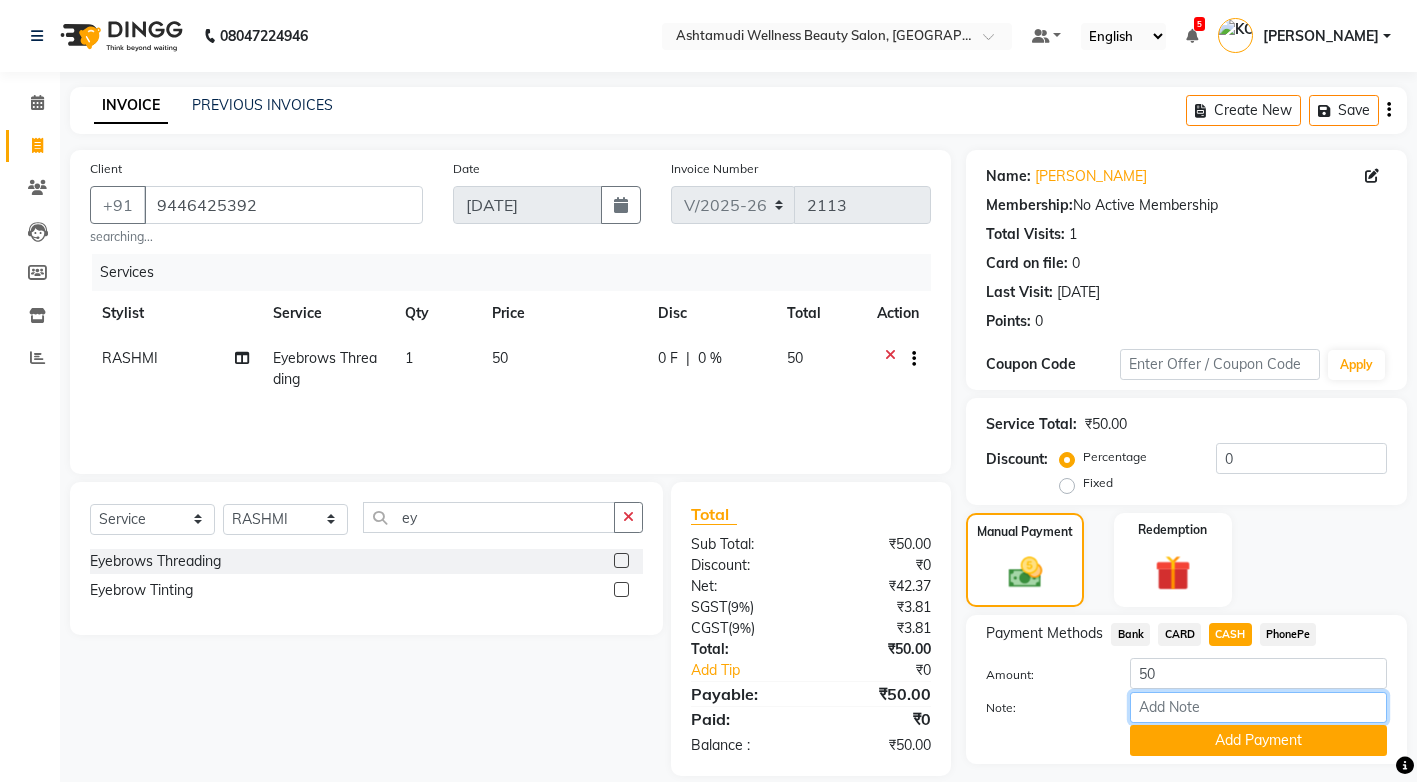 click on "Note:" at bounding box center [1258, 707] 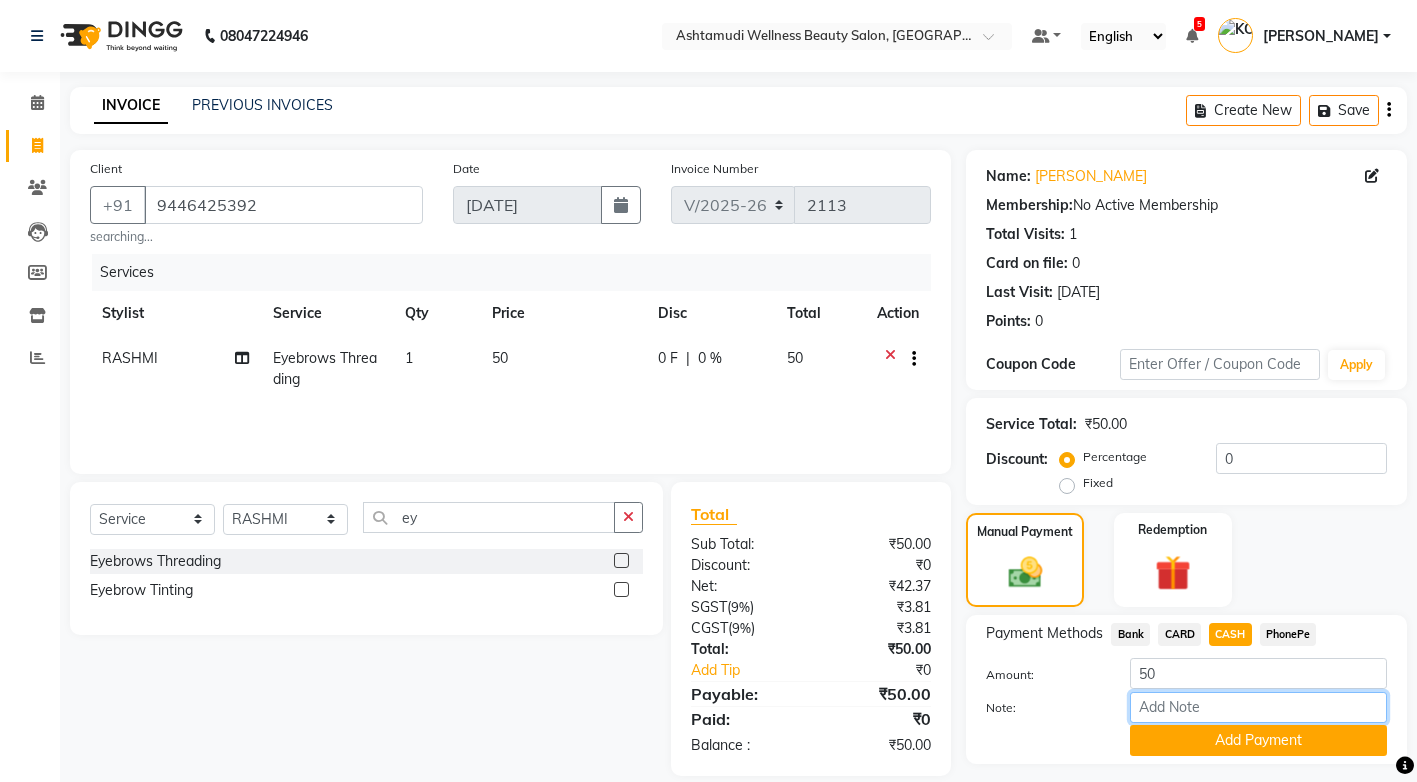 type on "sindhya" 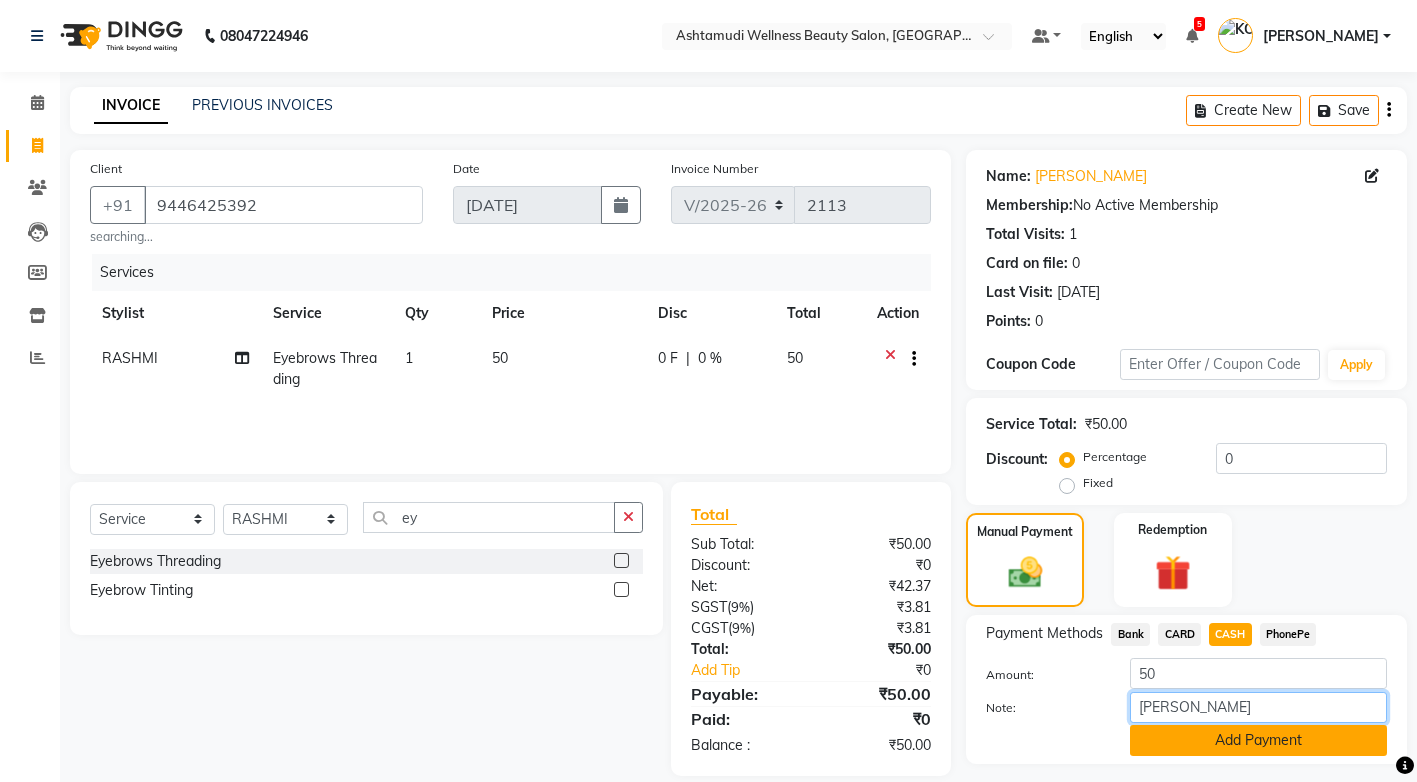 scroll, scrollTop: 53, scrollLeft: 0, axis: vertical 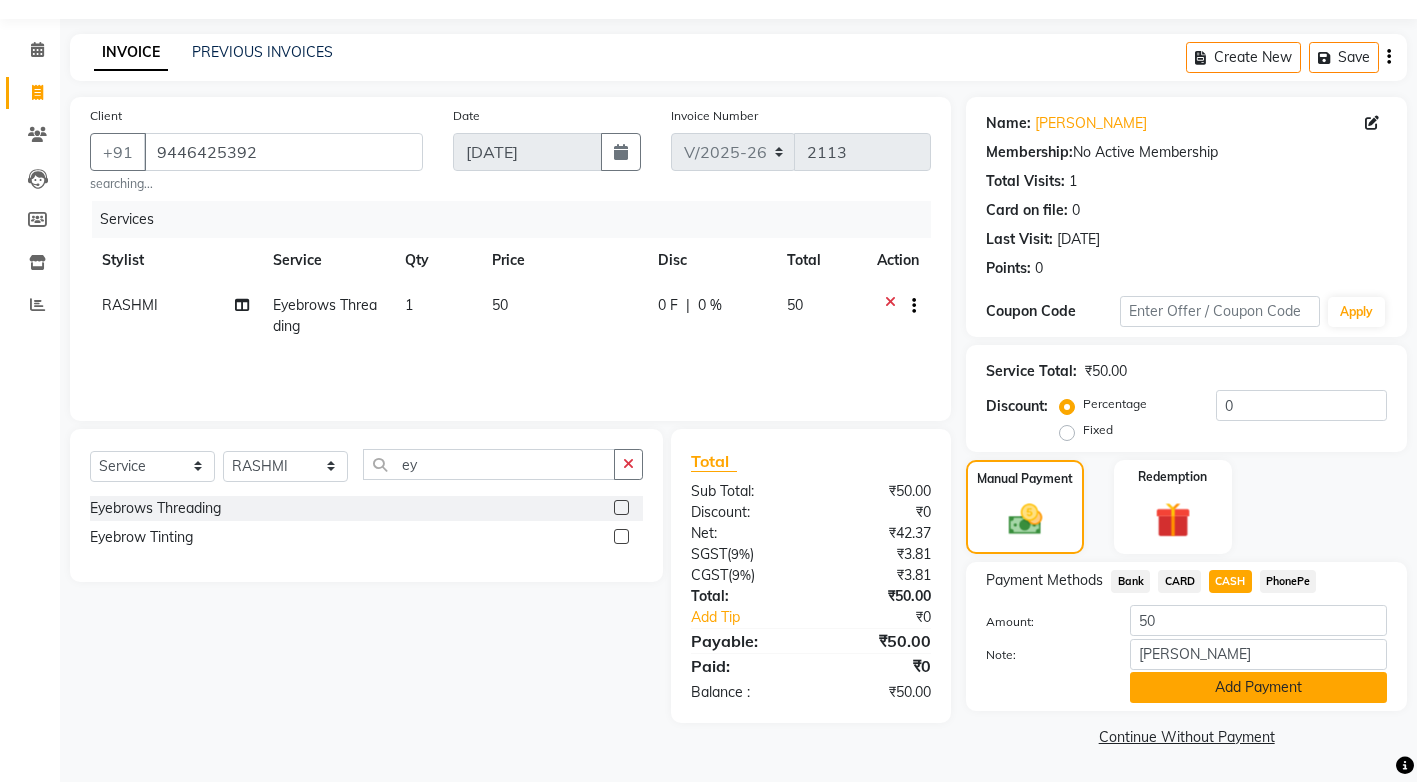 click on "Add Payment" 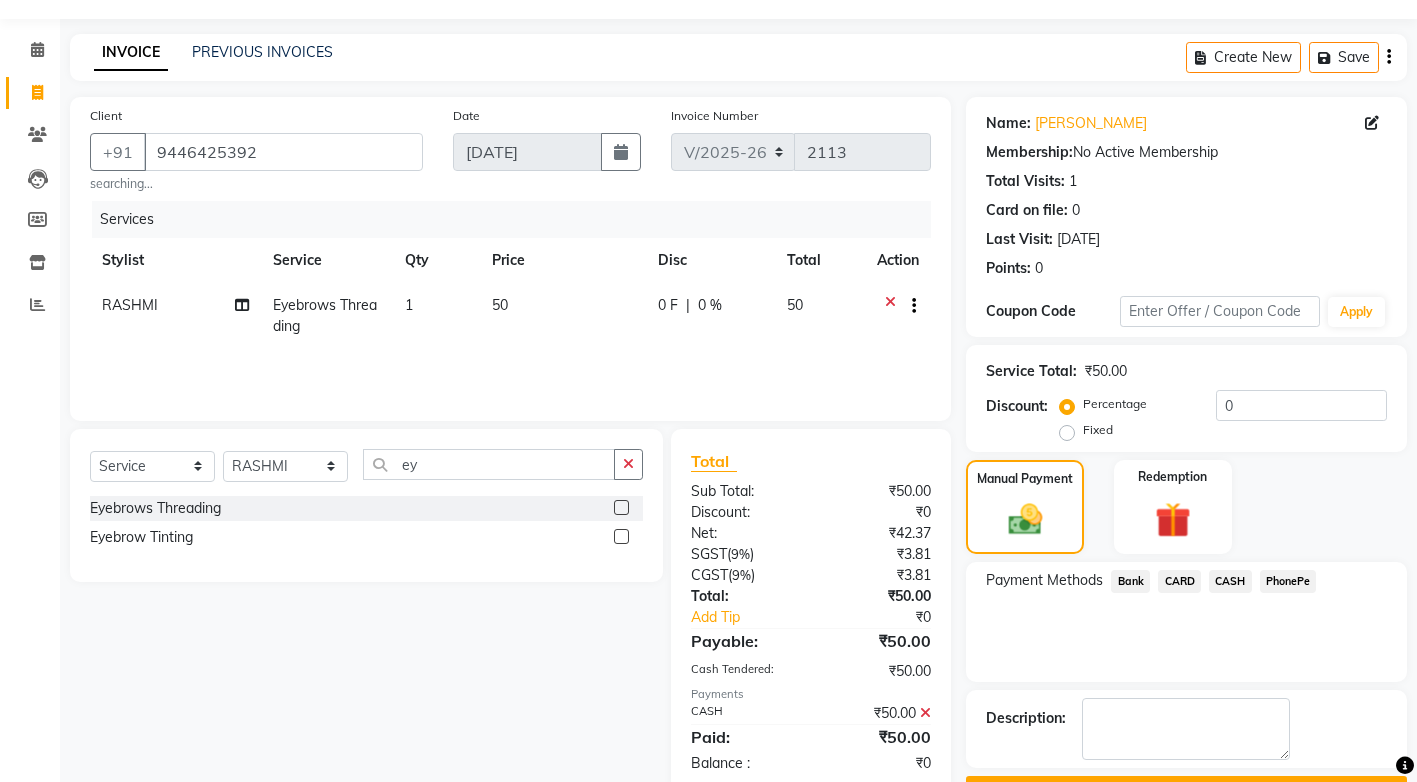 scroll, scrollTop: 108, scrollLeft: 0, axis: vertical 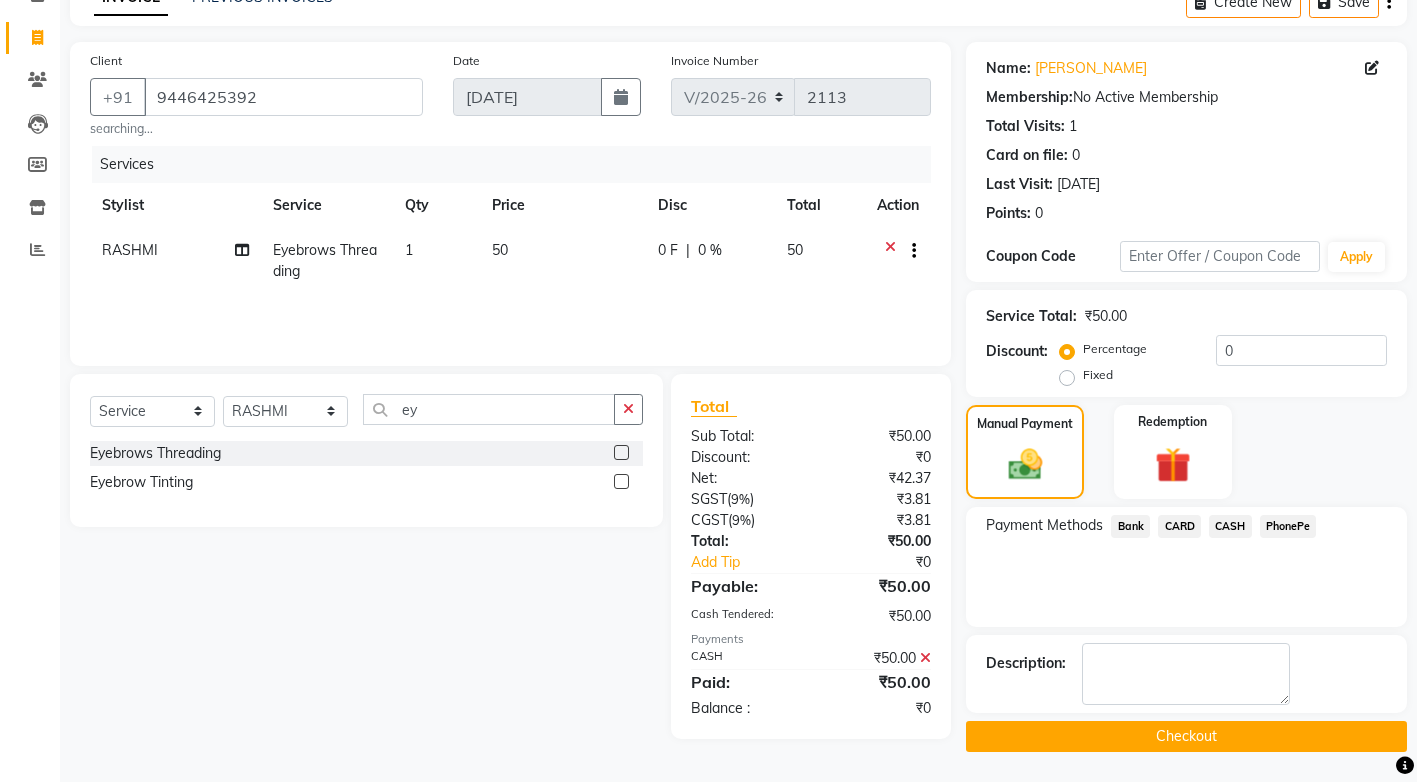 click on "Checkout" 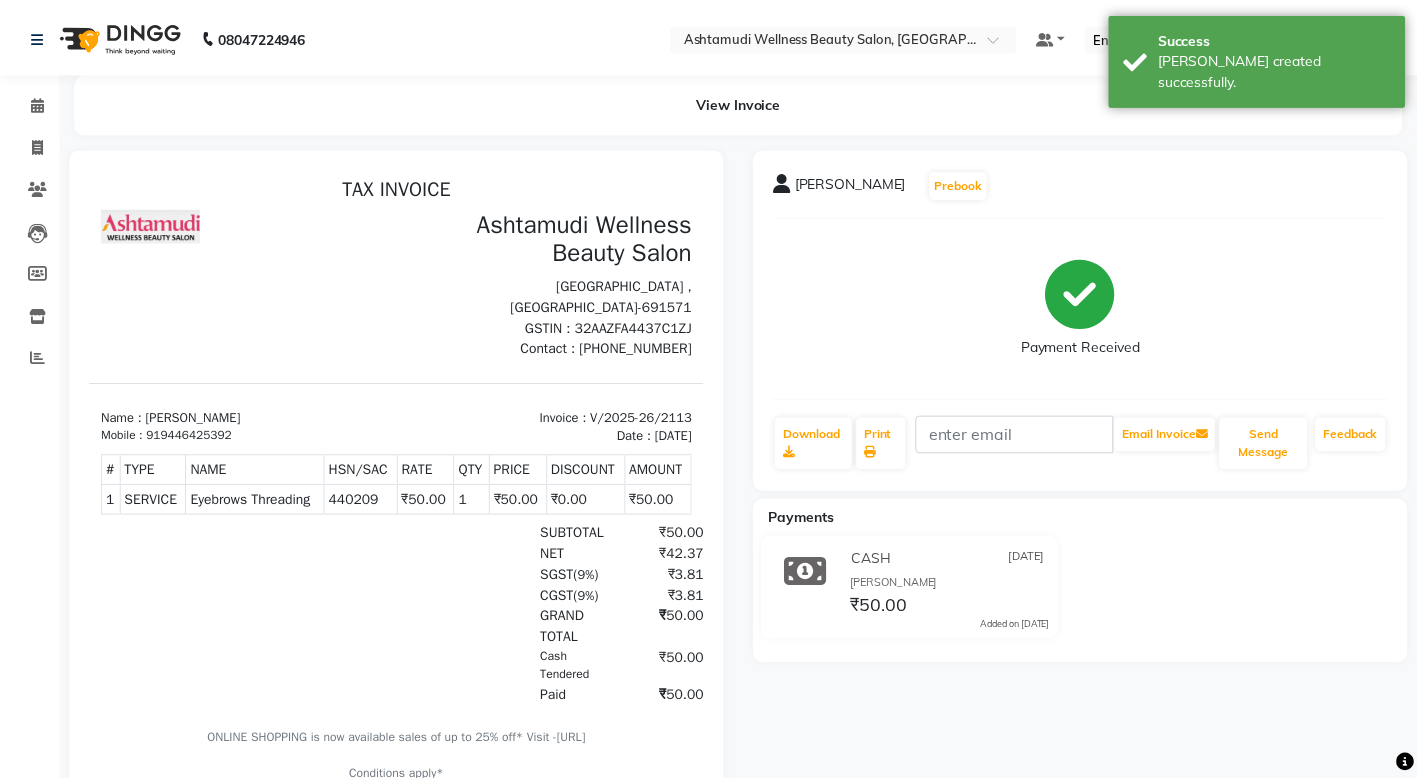 scroll, scrollTop: 0, scrollLeft: 0, axis: both 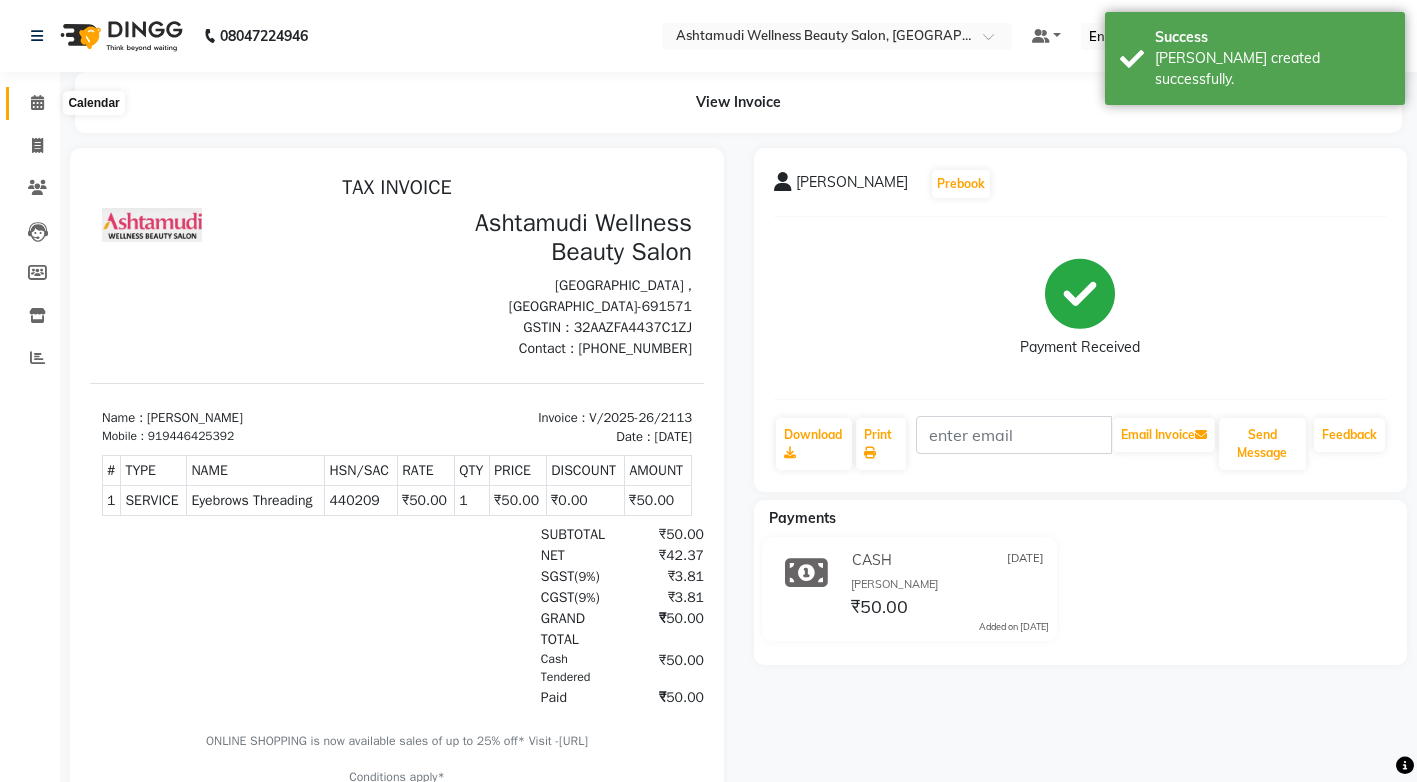 click 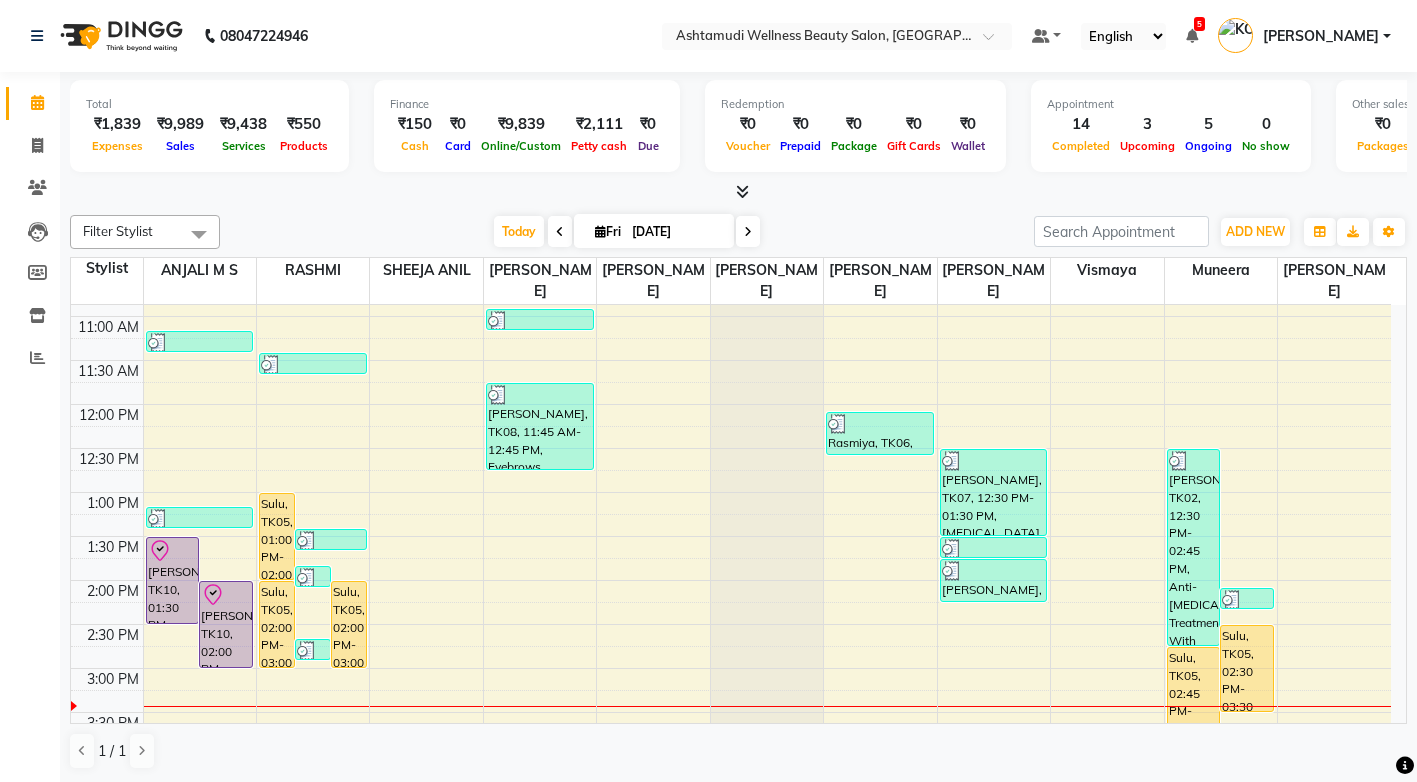 scroll, scrollTop: 400, scrollLeft: 0, axis: vertical 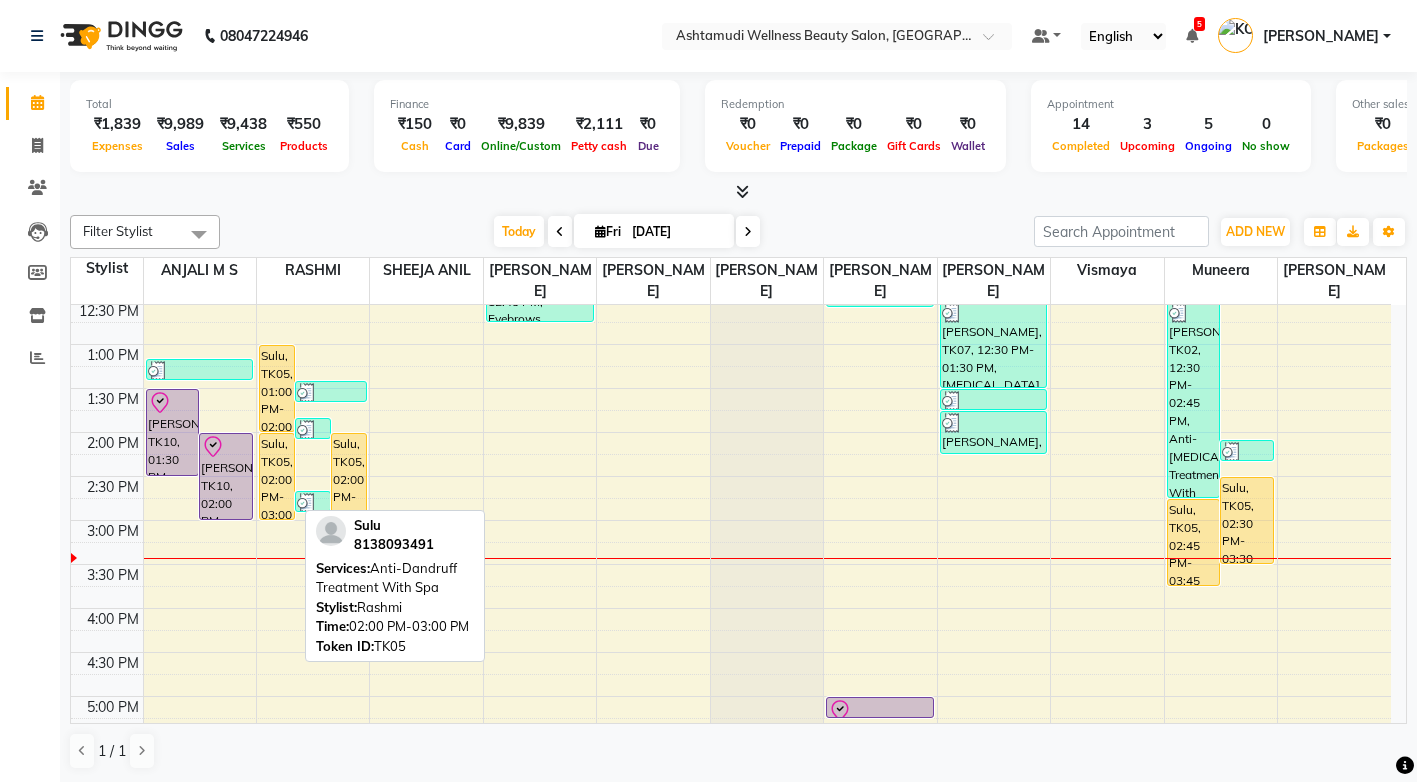 click on "Sulu, TK05, 02:00 PM-03:00 PM, Anti-[MEDICAL_DATA] Treatment With Spa" at bounding box center [277, 476] 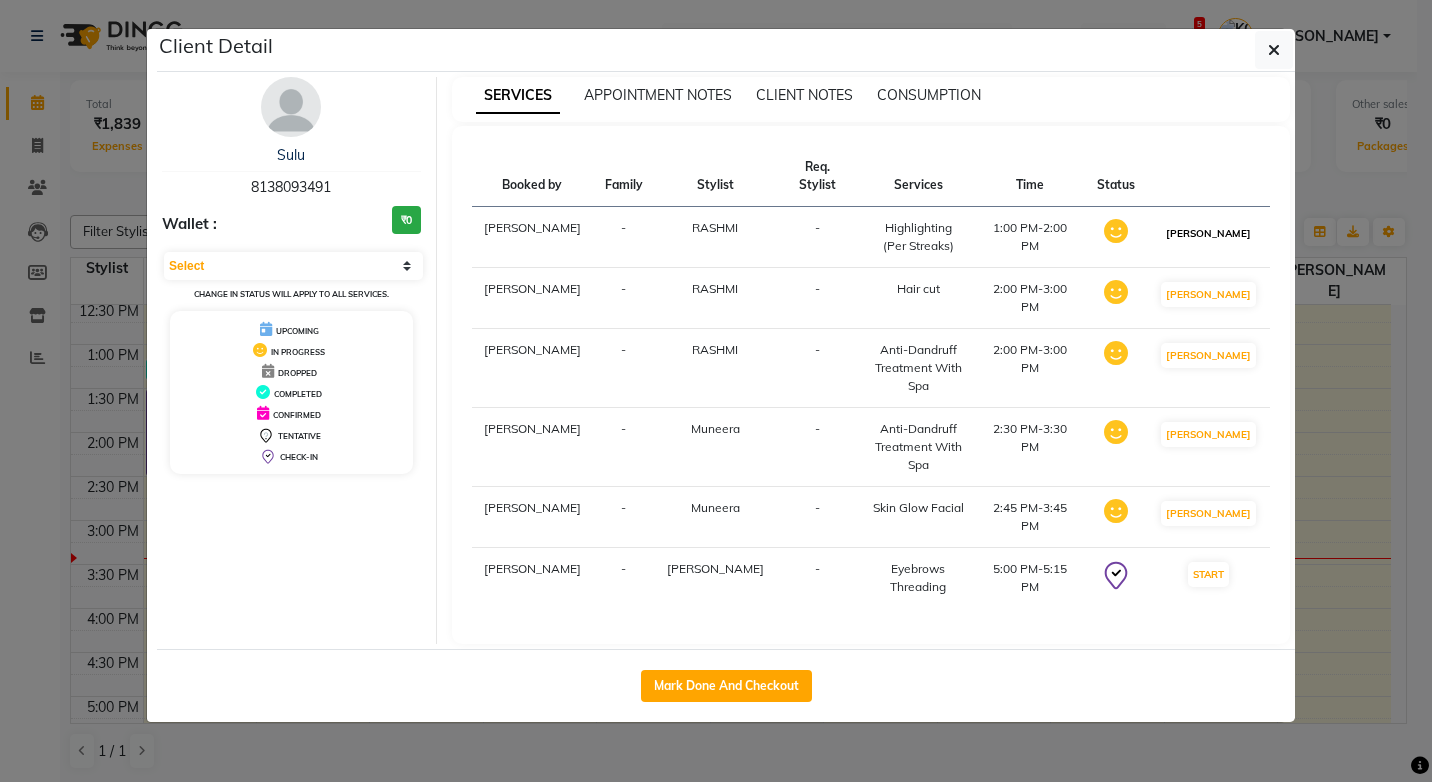 click on "MARK DONE" at bounding box center [1208, 233] 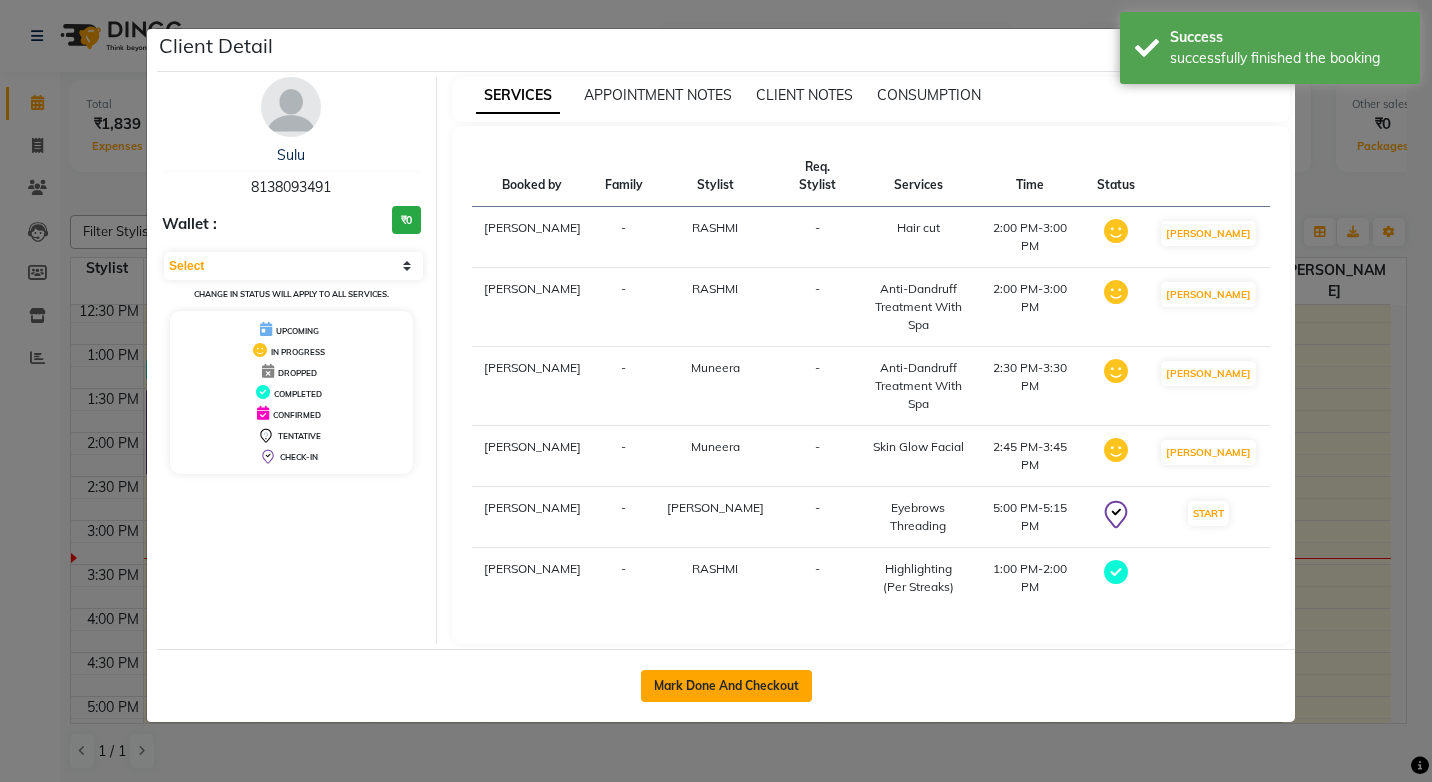 click on "Mark Done And Checkout" 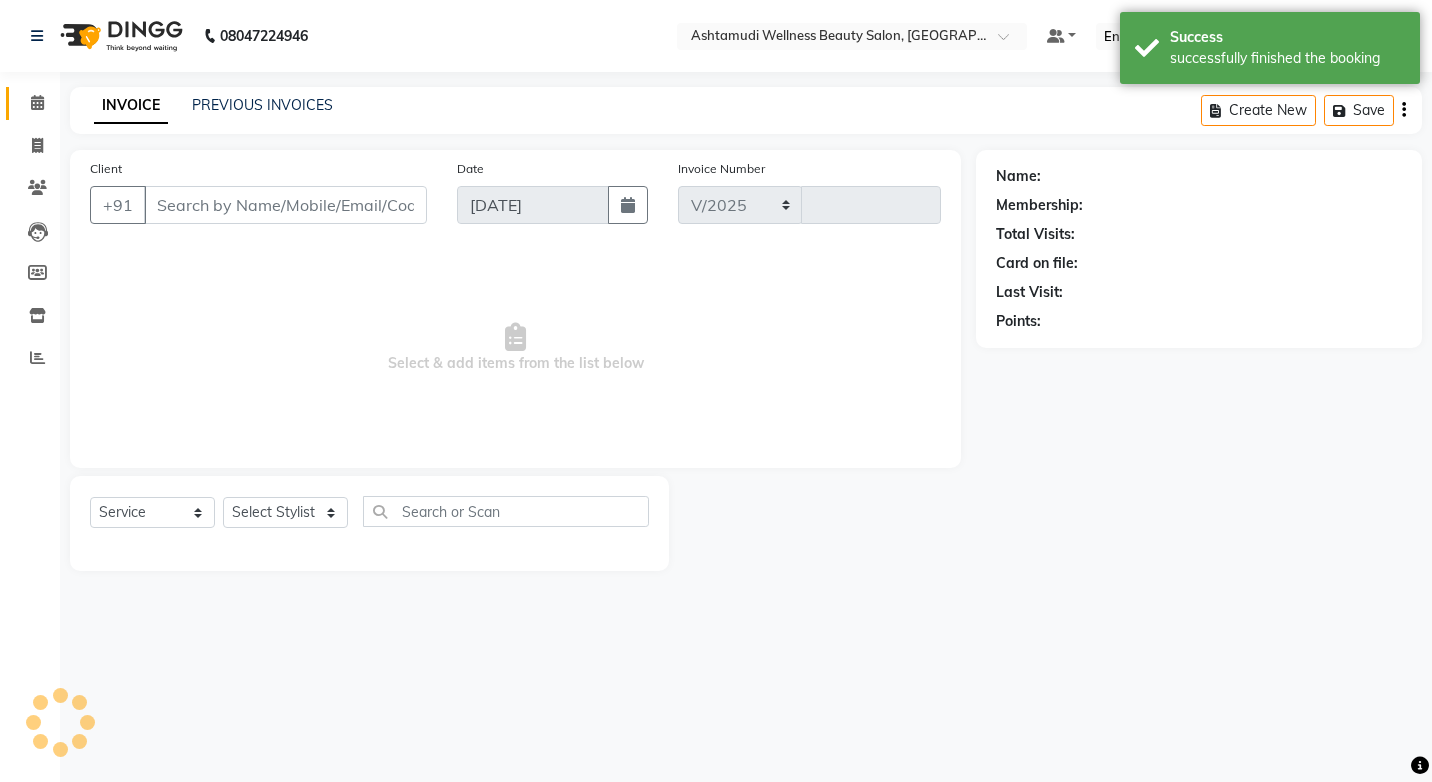 select on "4674" 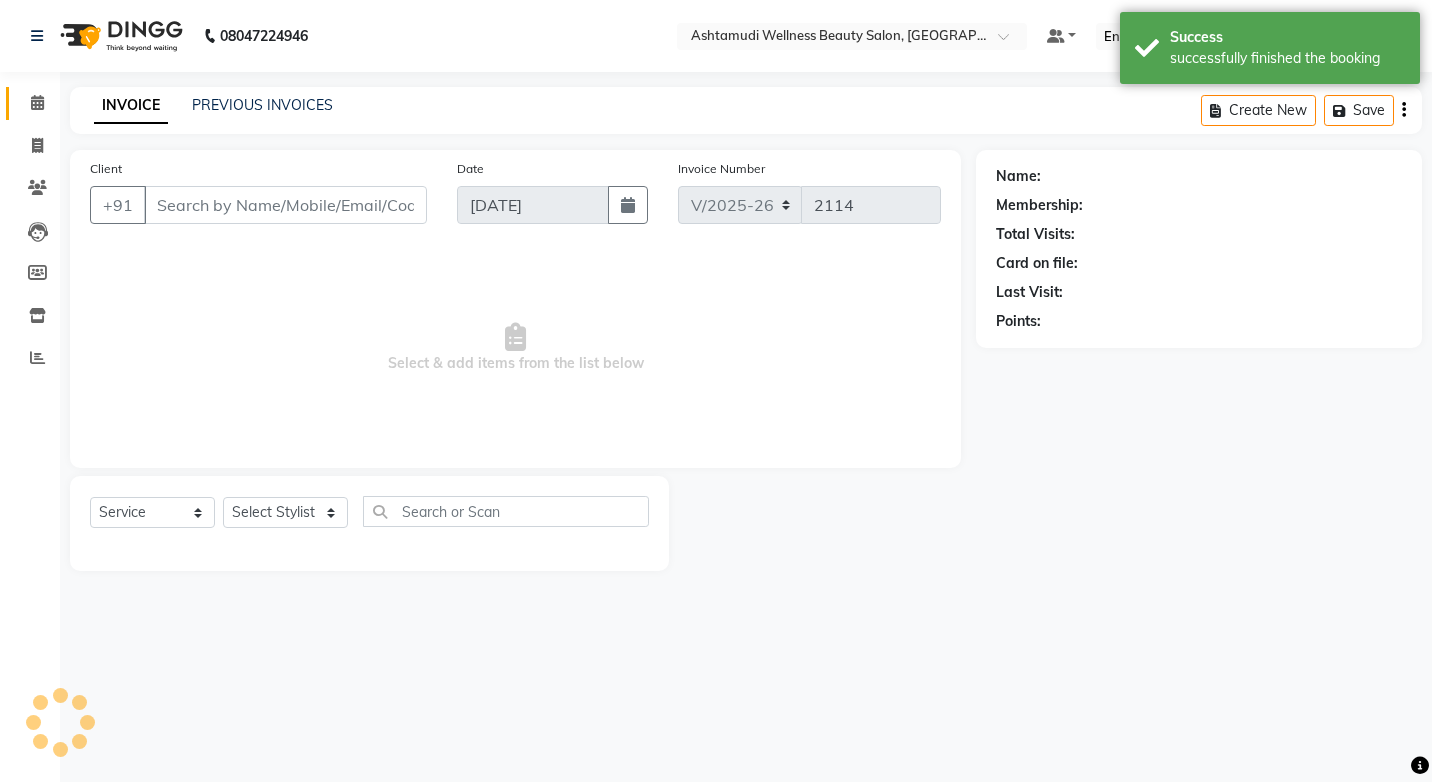 select on "product" 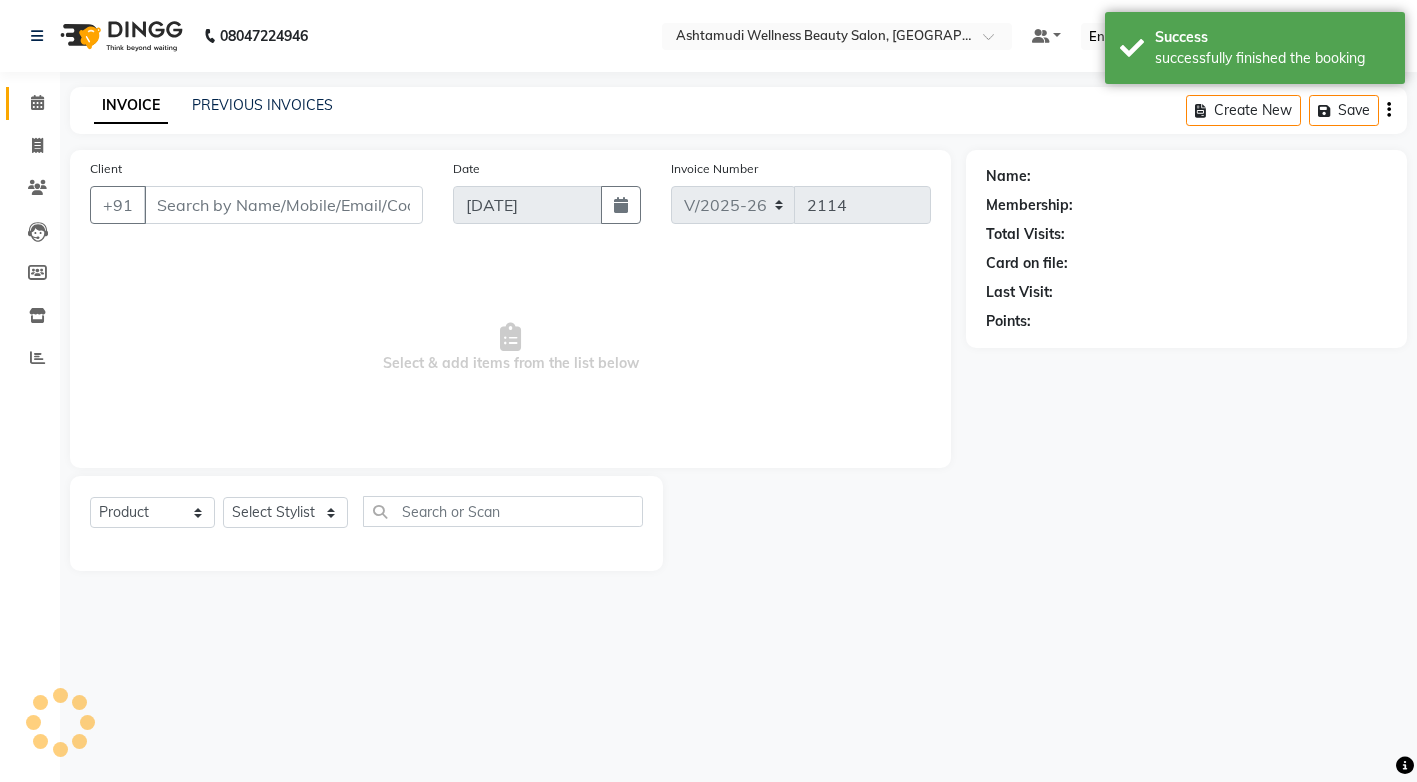 type on "8138093491" 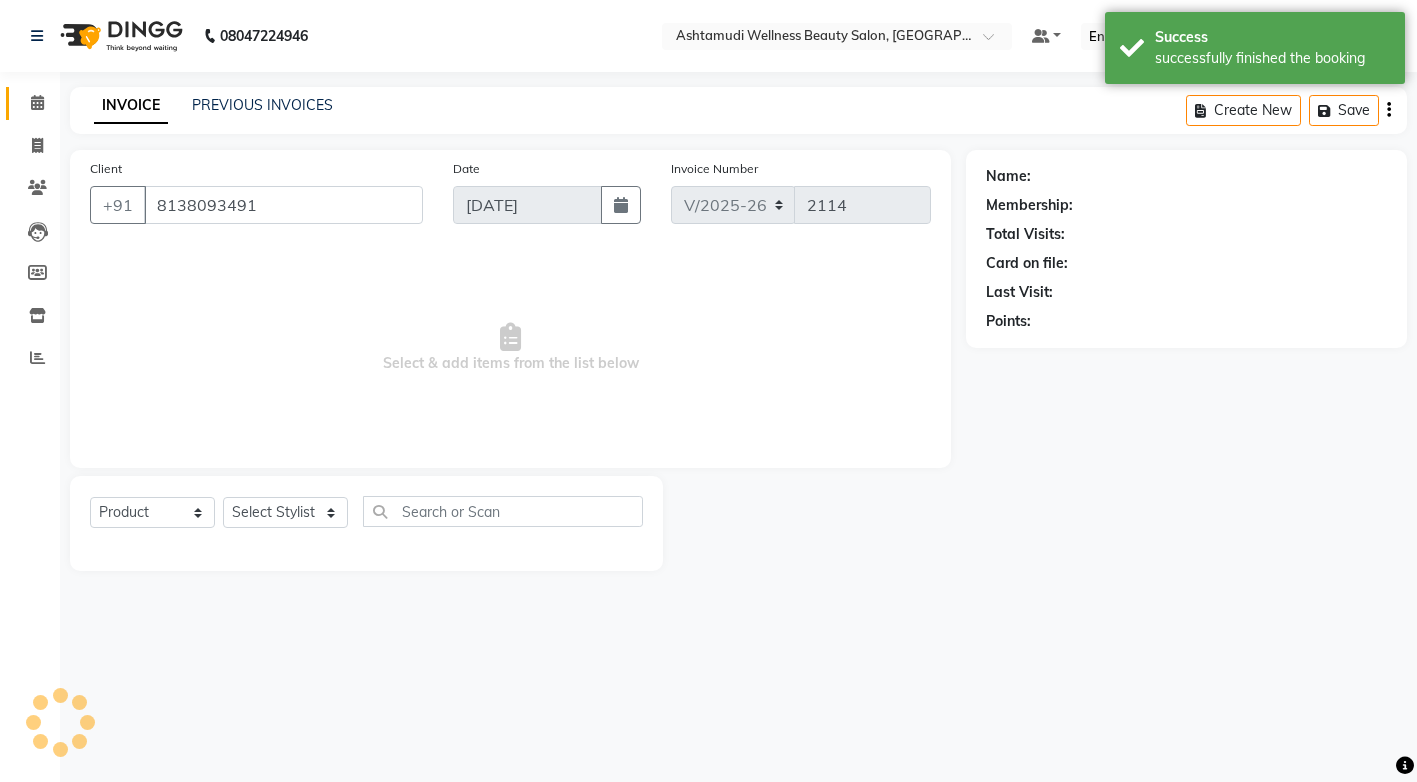 select on "67522" 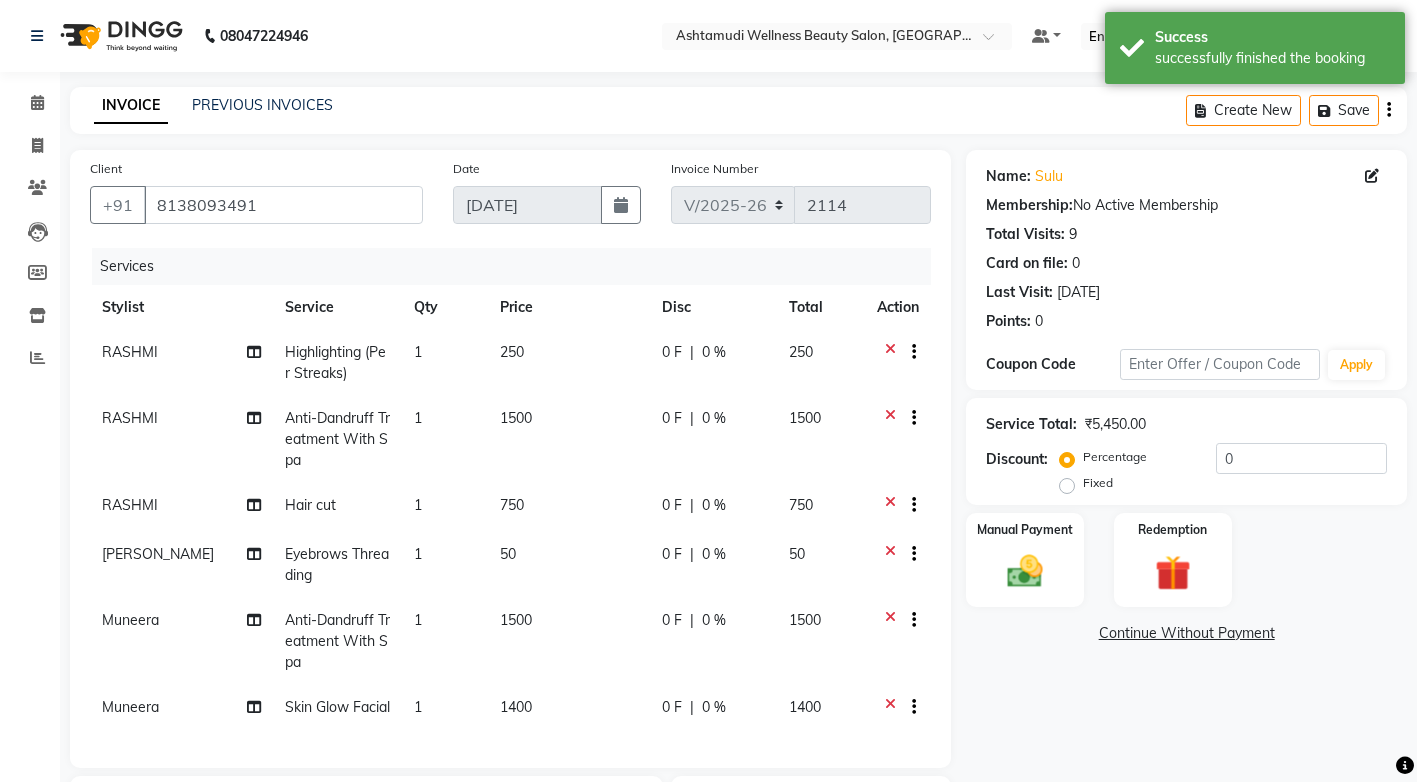 click on "1" 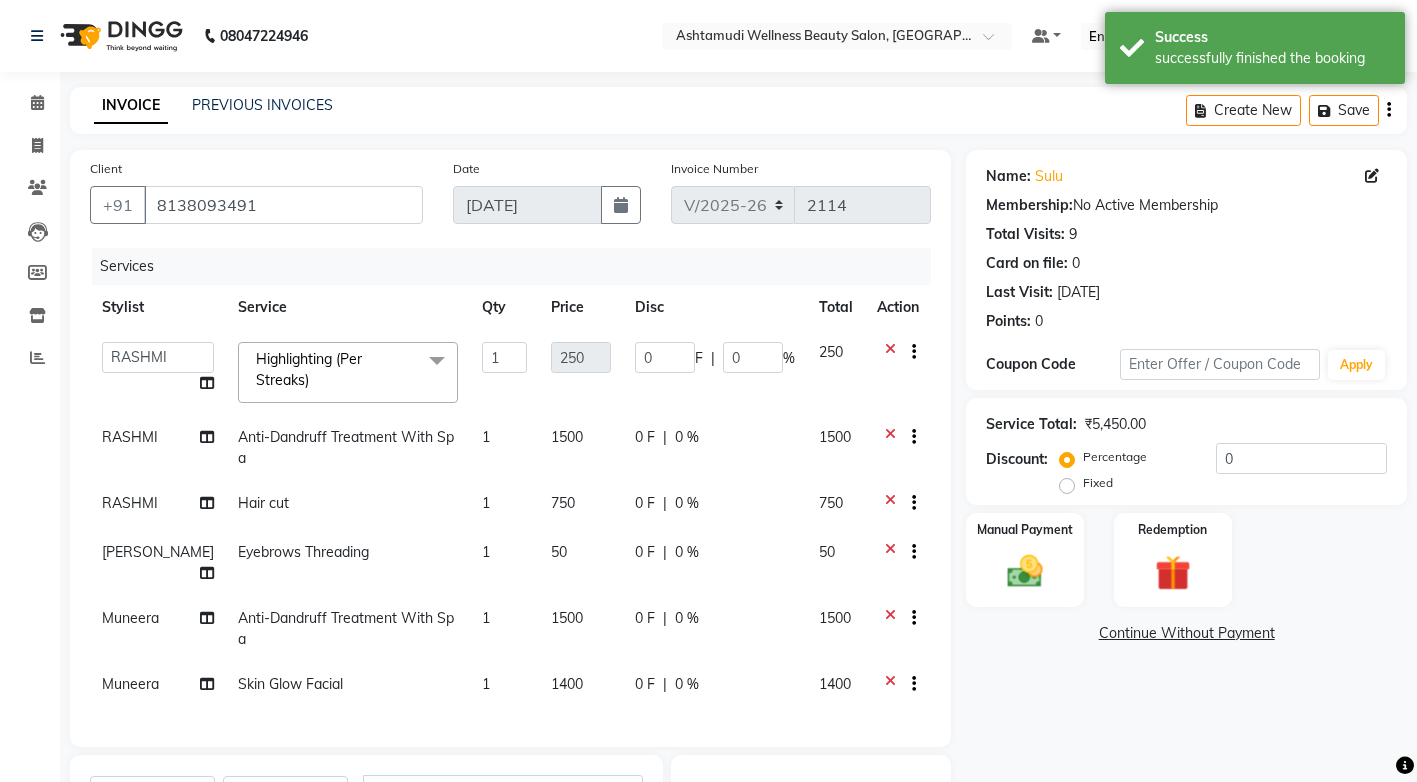 click 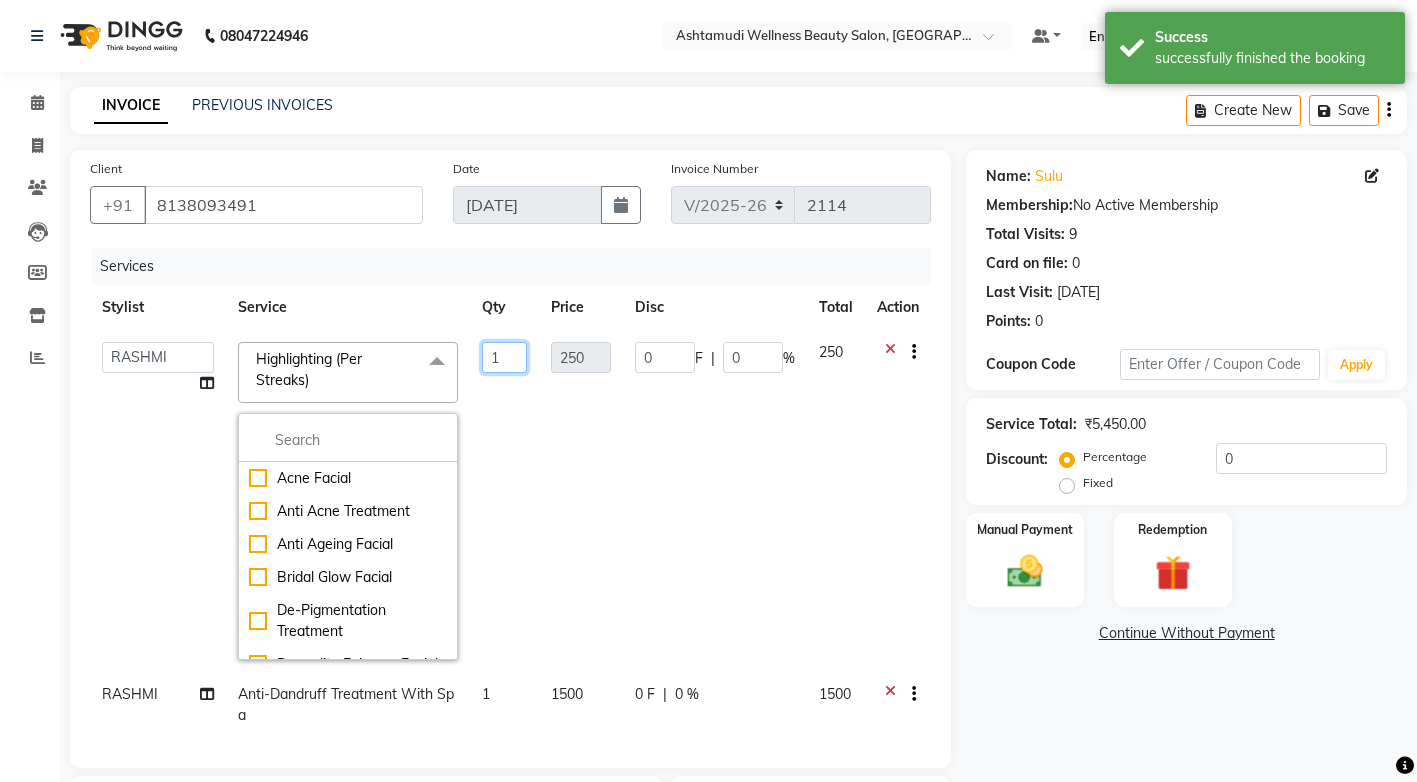 click on "1" 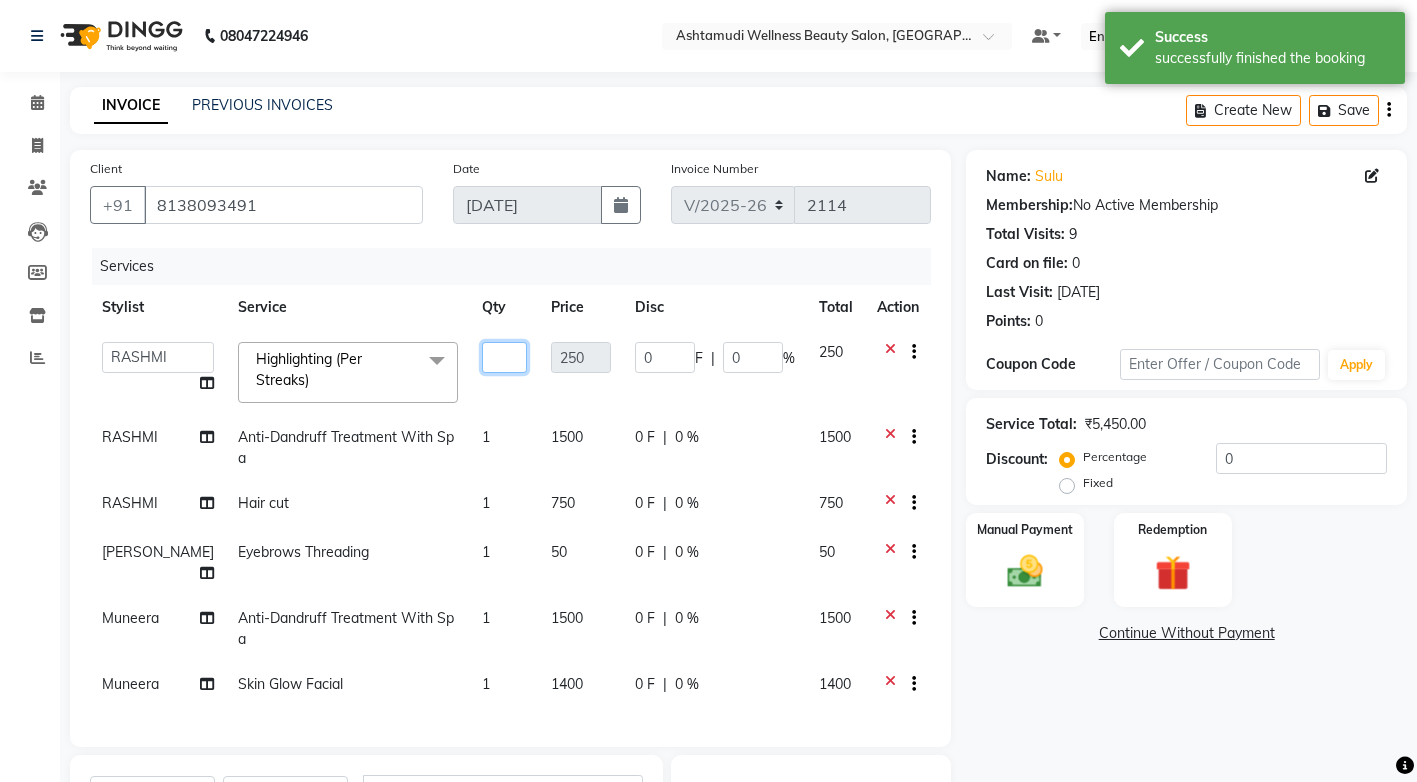 type on "7" 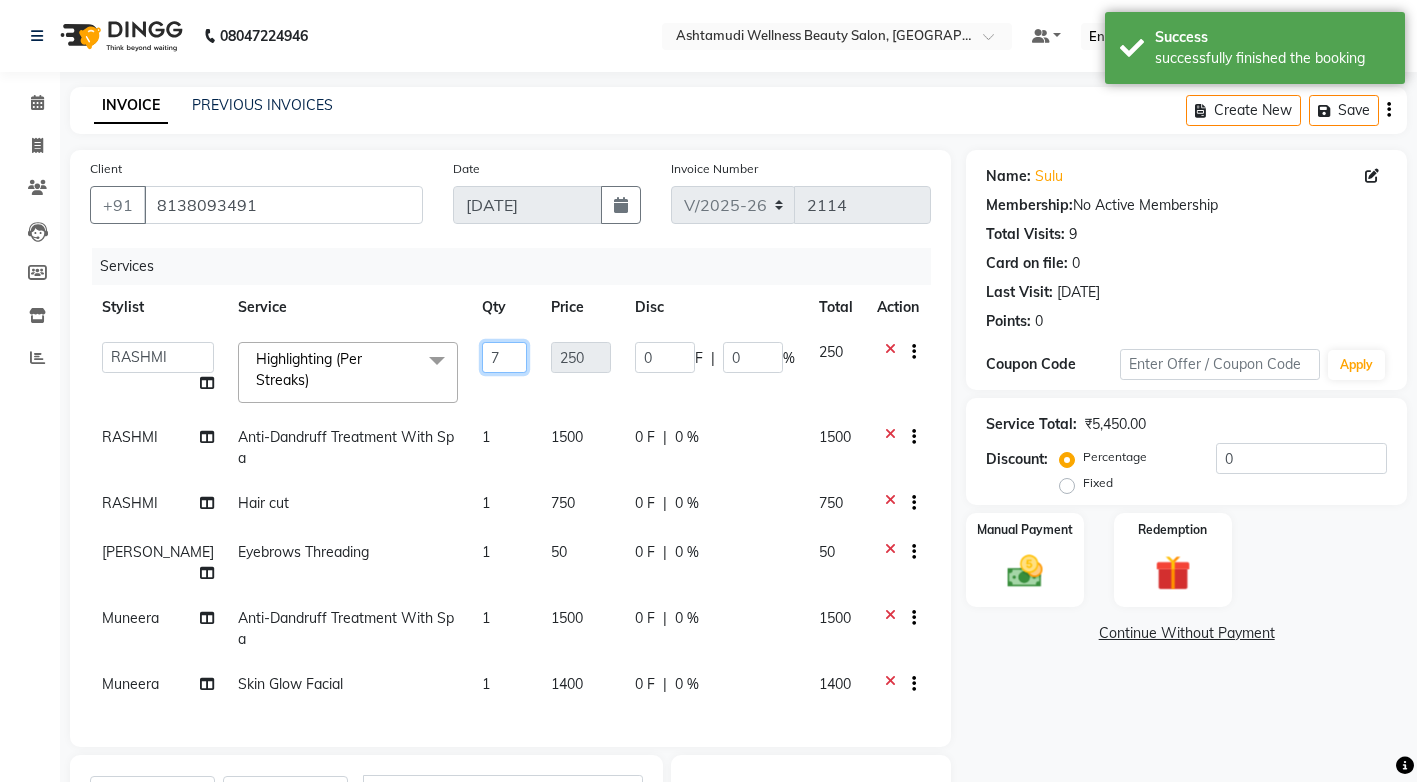 scroll, scrollTop: 100, scrollLeft: 0, axis: vertical 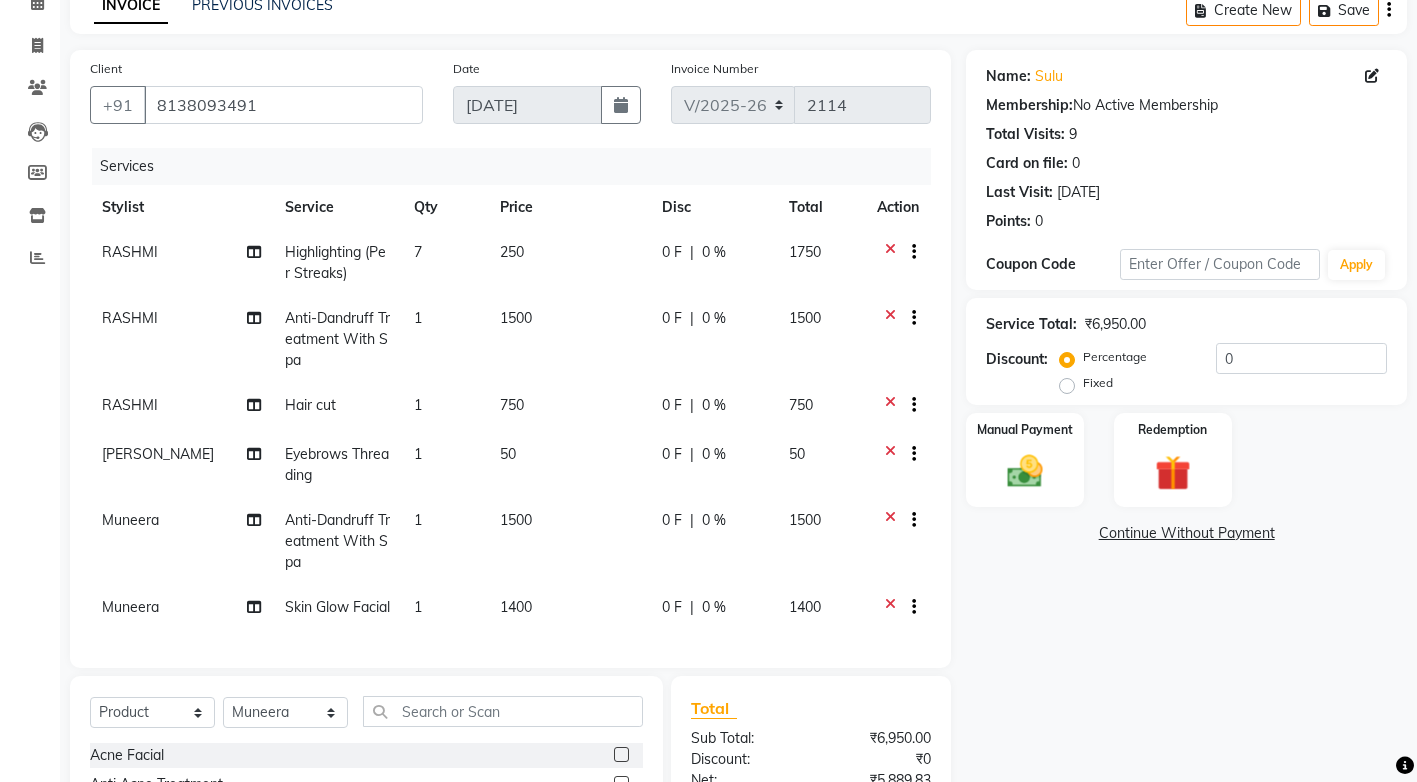 click on "Name: Sulu  Membership:  No Active Membership  Total Visits:  9 Card on file:  0 Last Visit:   16-12-2024 Points:   0  Coupon Code Apply Service Total:  ₹6,950.00  Discount:  Percentage   Fixed  0 Manual Payment Redemption  Continue Without Payment" 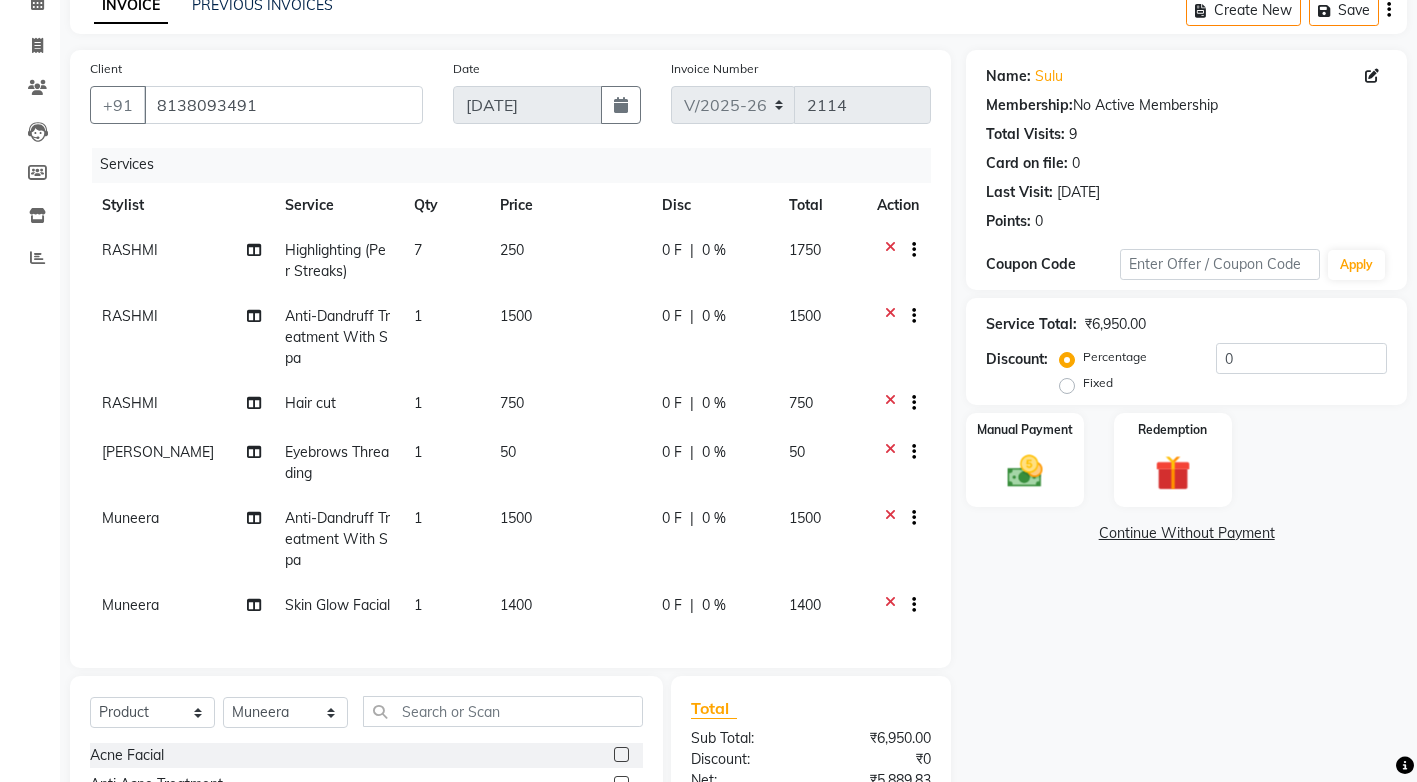 click 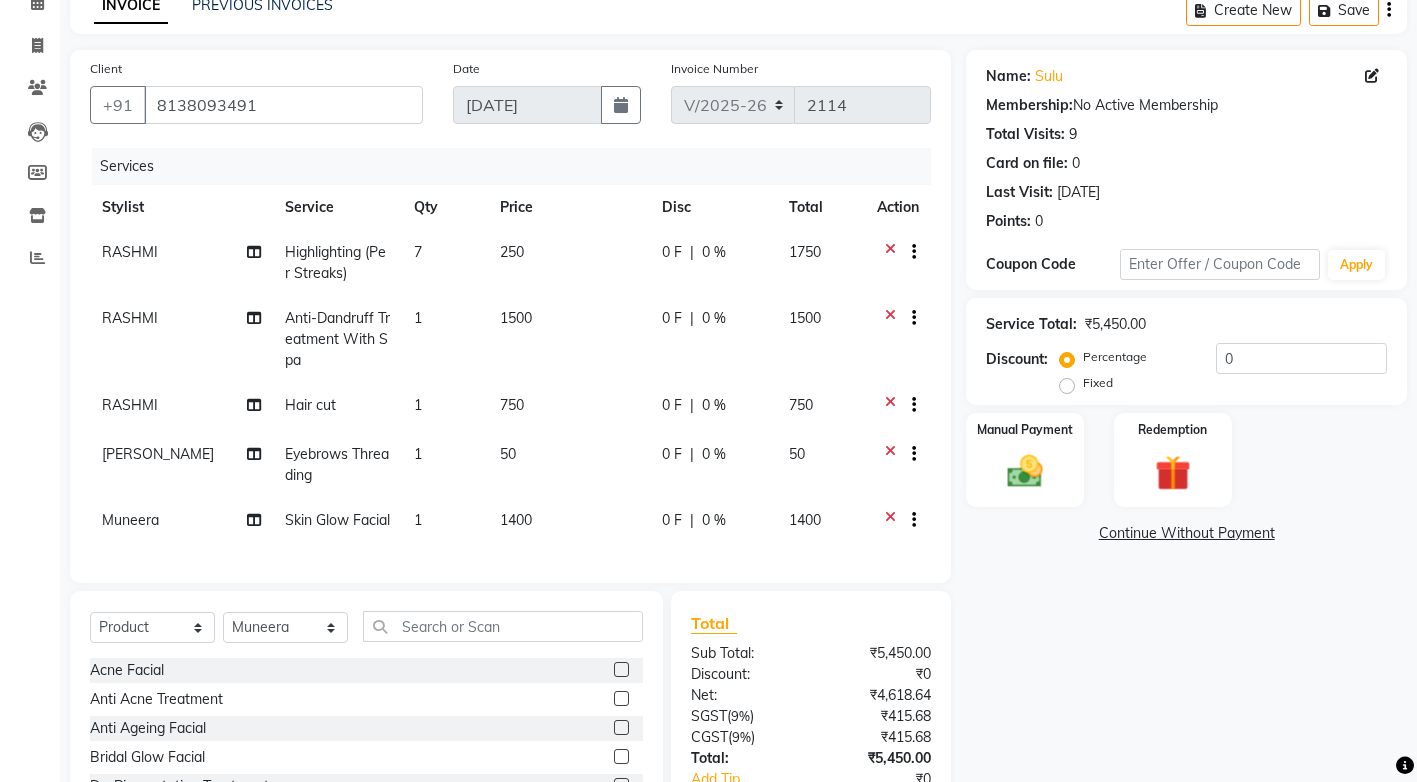 click 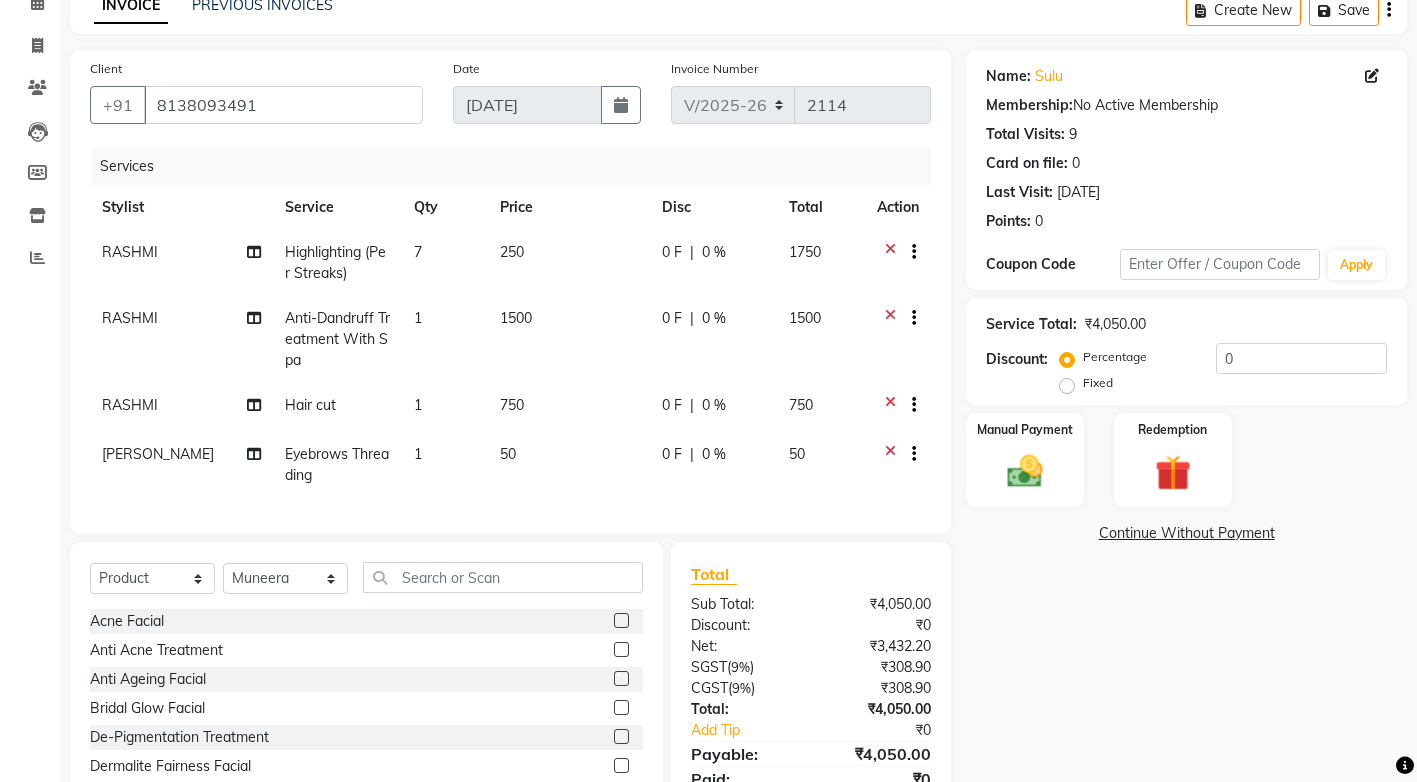 scroll, scrollTop: 200, scrollLeft: 0, axis: vertical 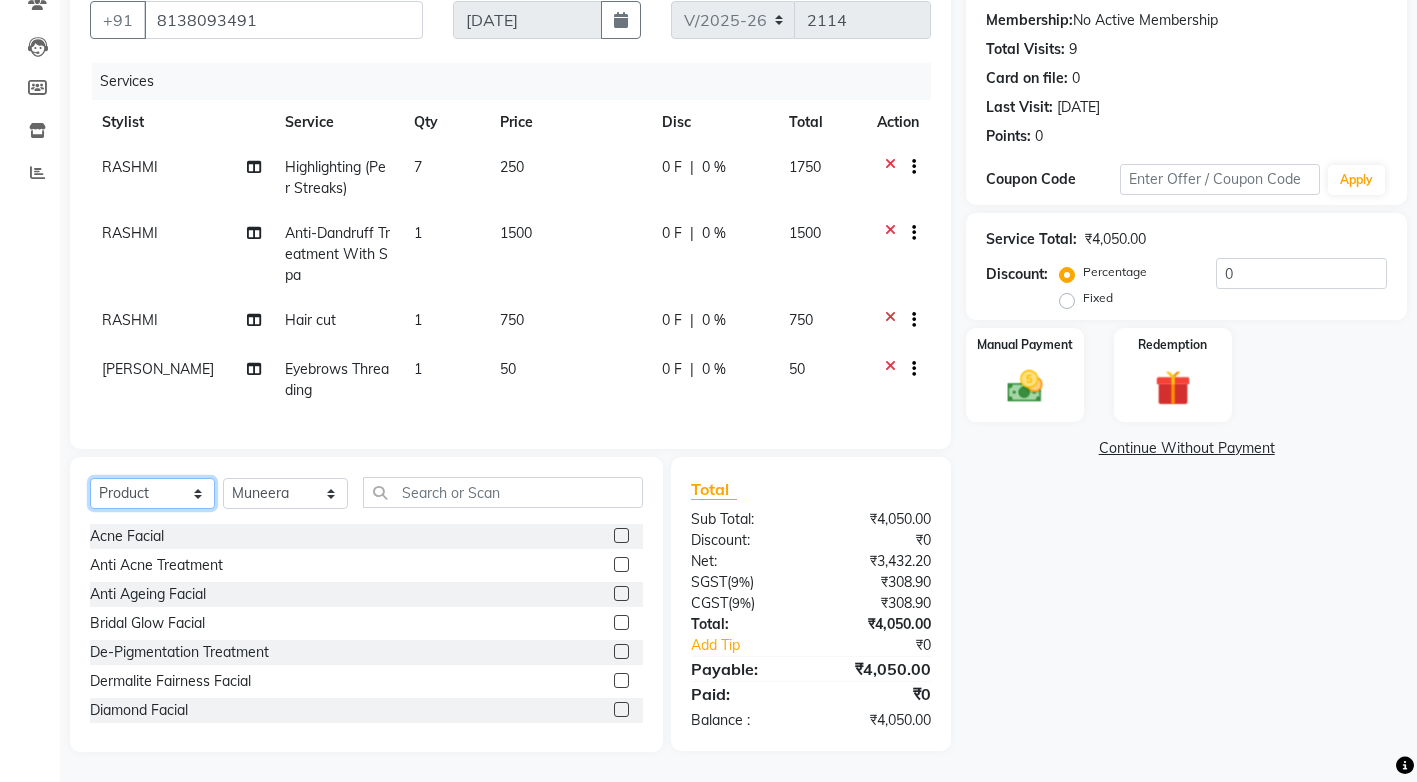 click on "Select  Service  Product  Membership  Package Voucher Prepaid Gift Card" 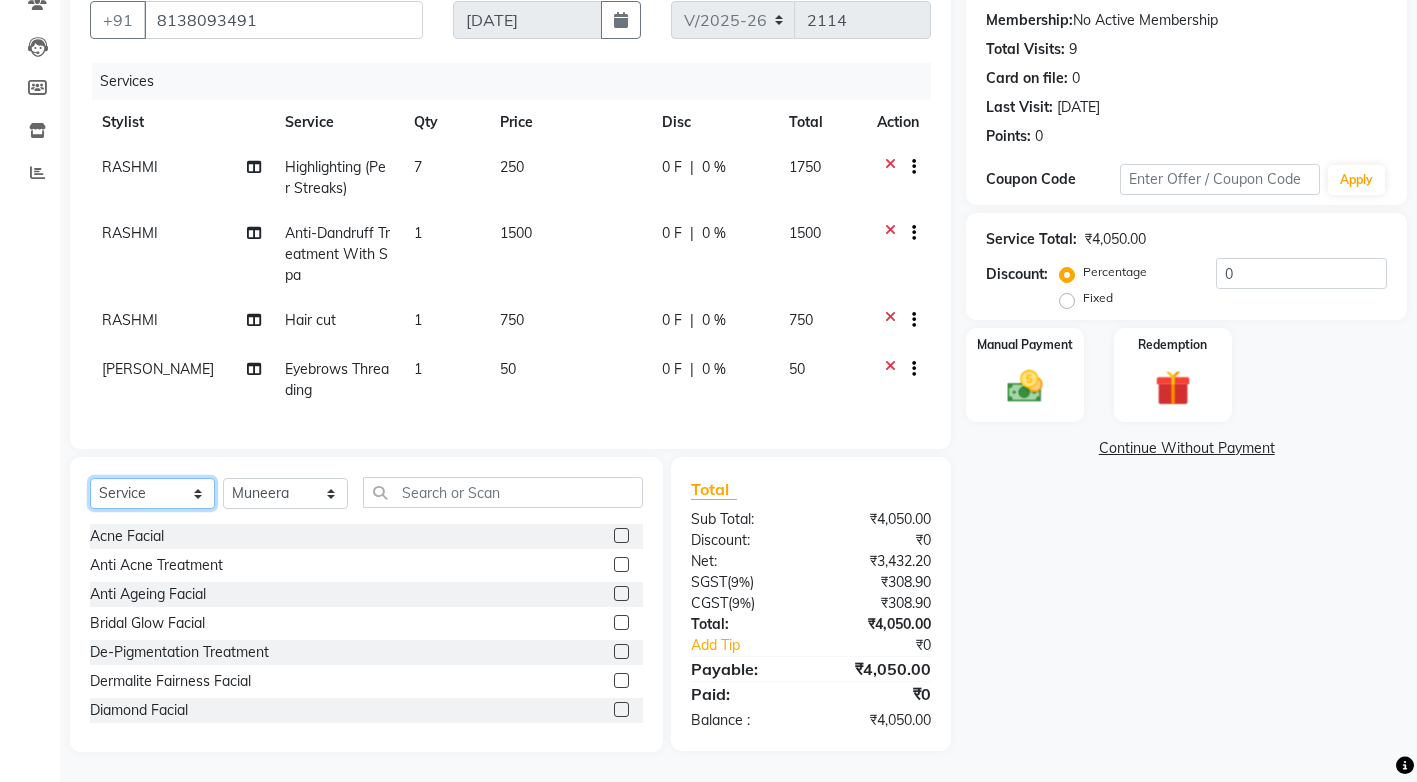 click on "Select  Service  Product  Membership  Package Voucher Prepaid Gift Card" 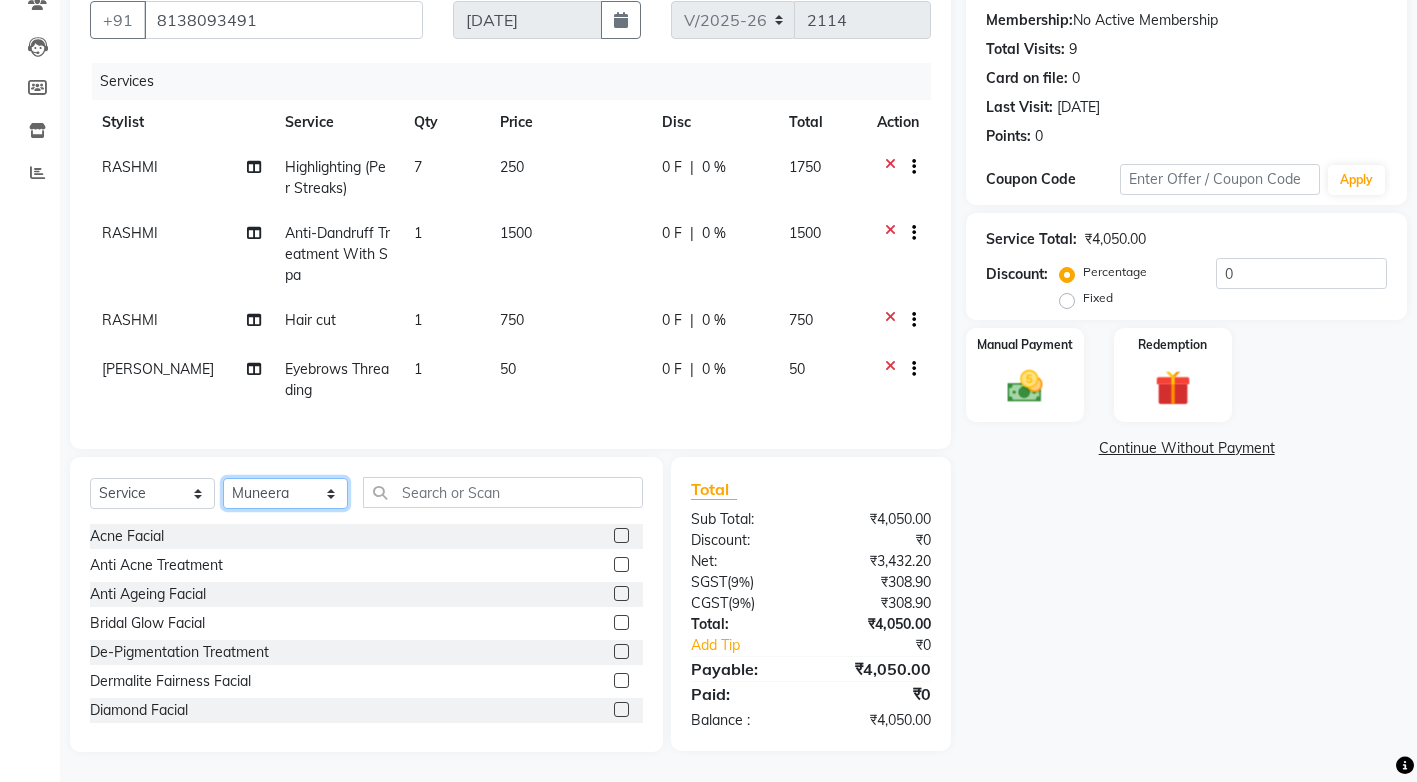 click on "Select Stylist ANJALI M S ASWATHY KOTTIYAM ASHTAMUDI KUMARI Muneera RASHMI SHEEJA ANIL SHYNI  SINDHYA  Sona Sunil Sreepriya STEFFY STEPHAN Vismaya" 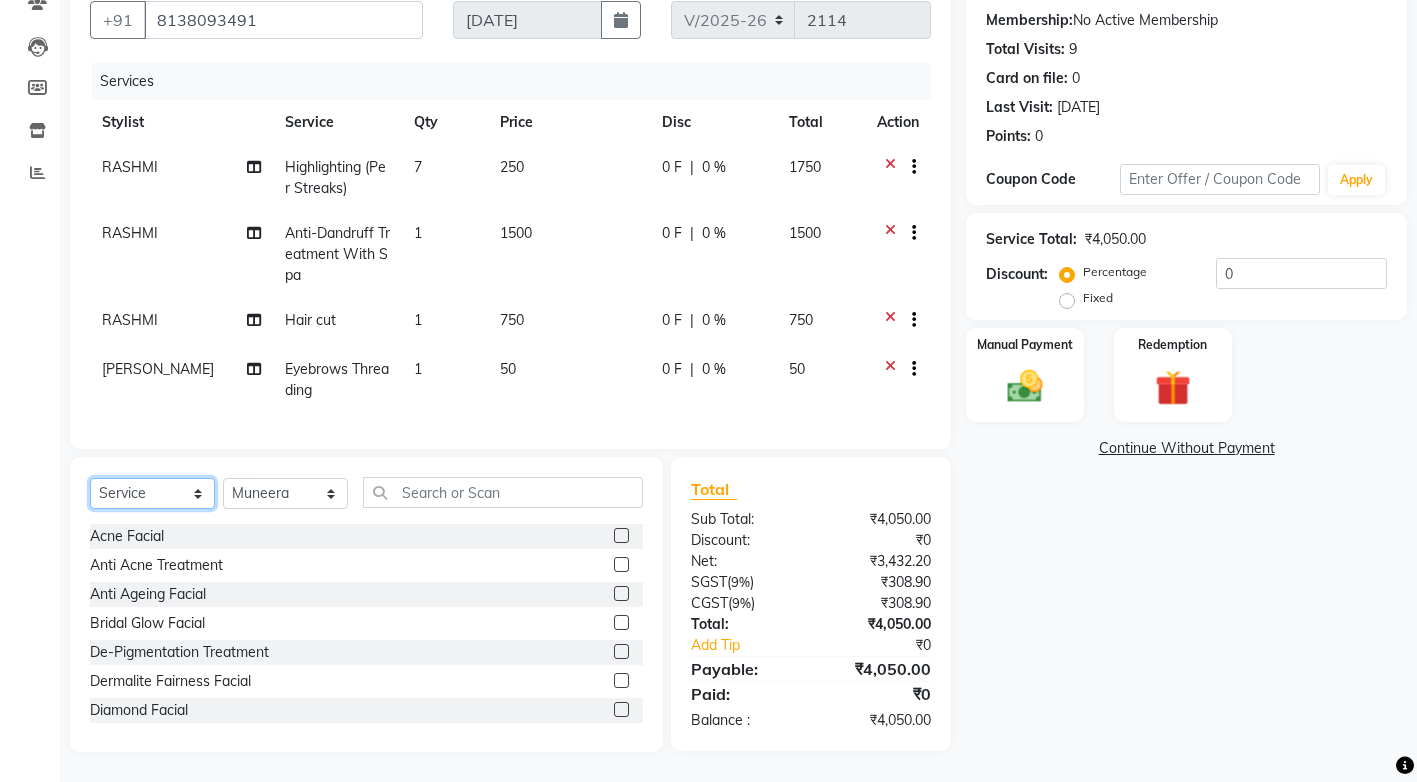 click on "Select  Service  Product  Membership  Package Voucher Prepaid Gift Card" 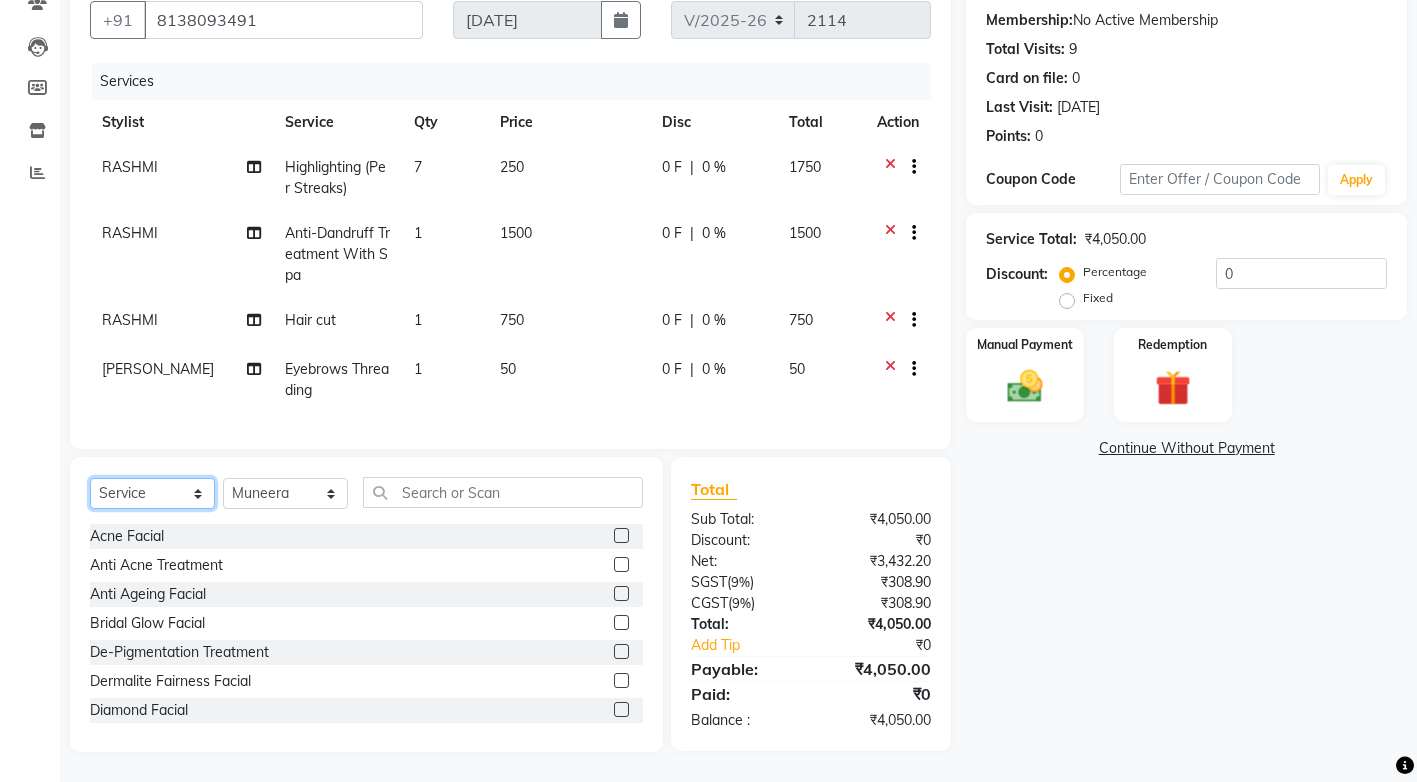 select on "membership" 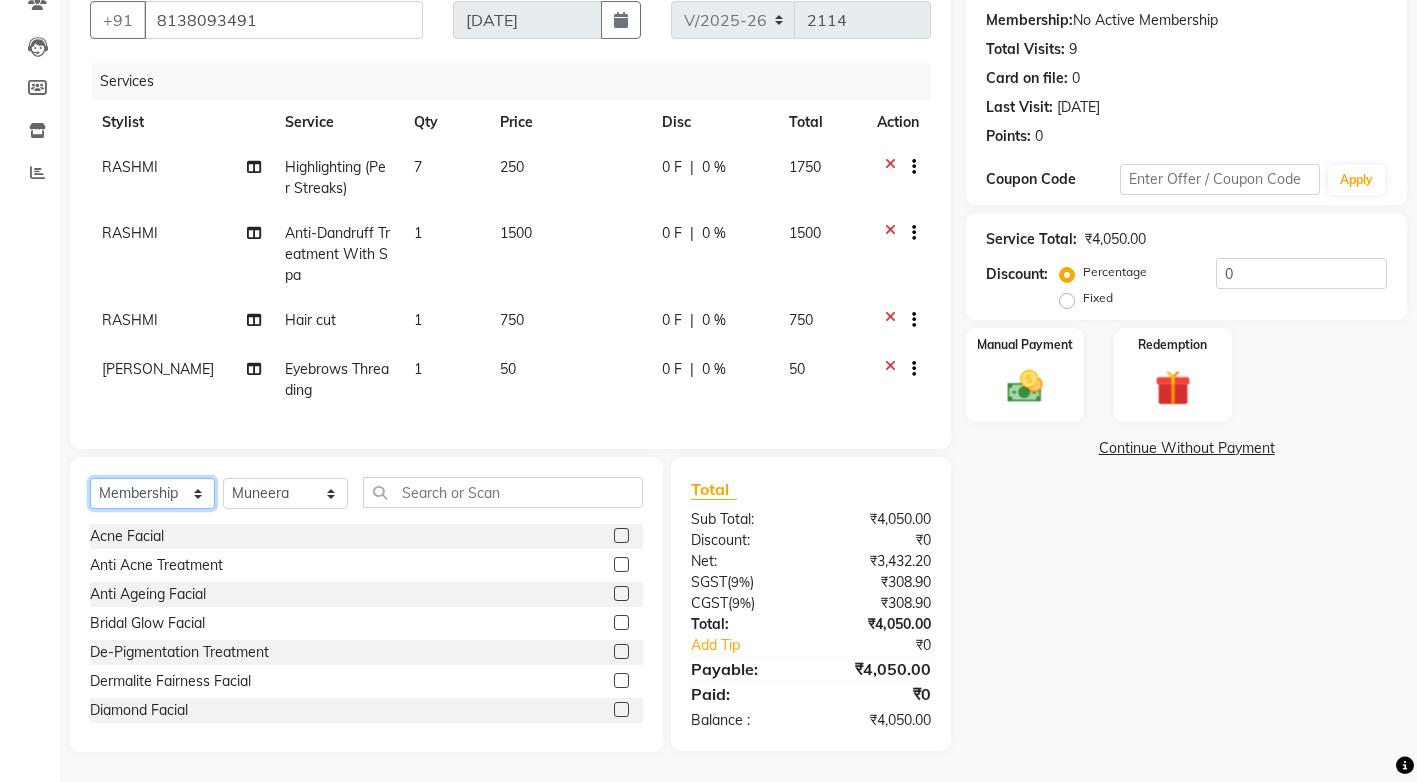 click on "Select  Service  Product  Membership  Package Voucher Prepaid Gift Card" 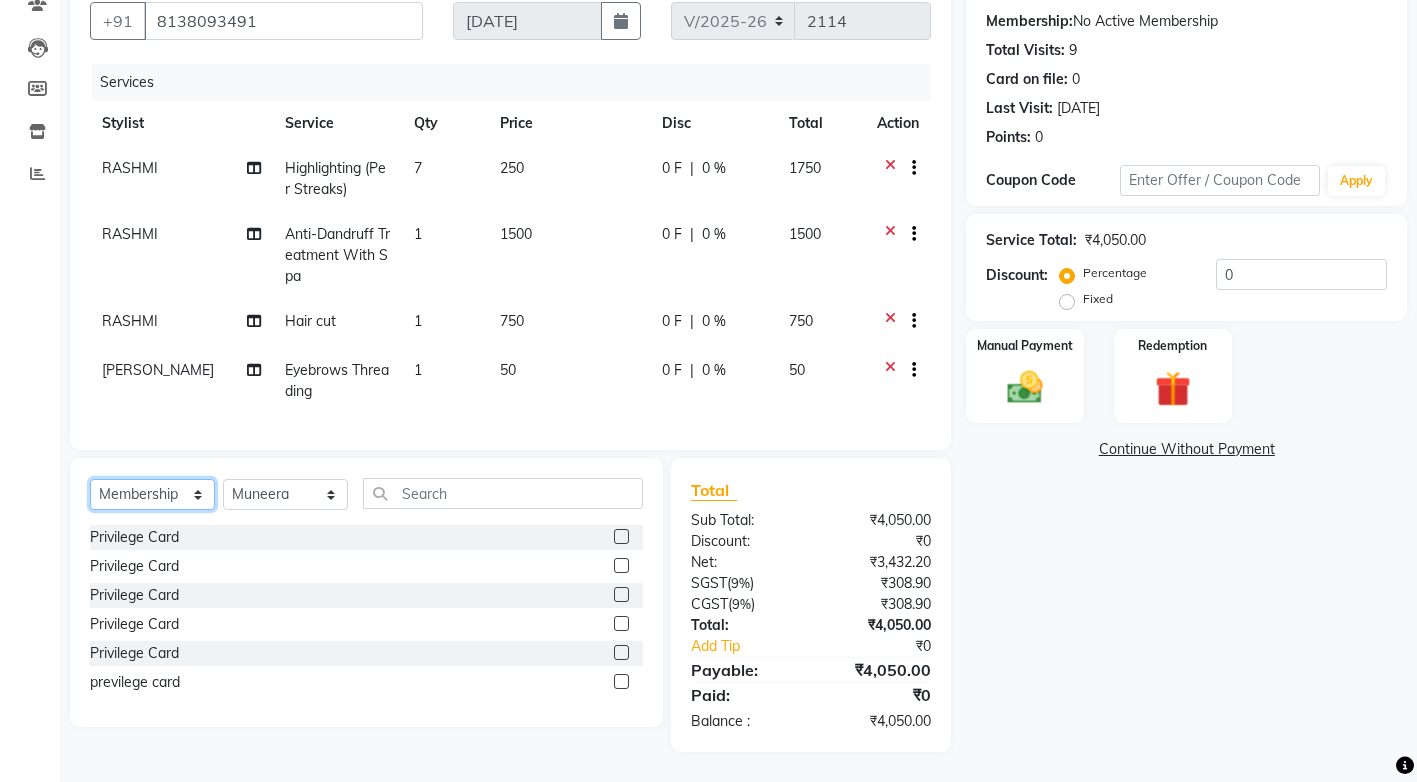 scroll, scrollTop: 199, scrollLeft: 0, axis: vertical 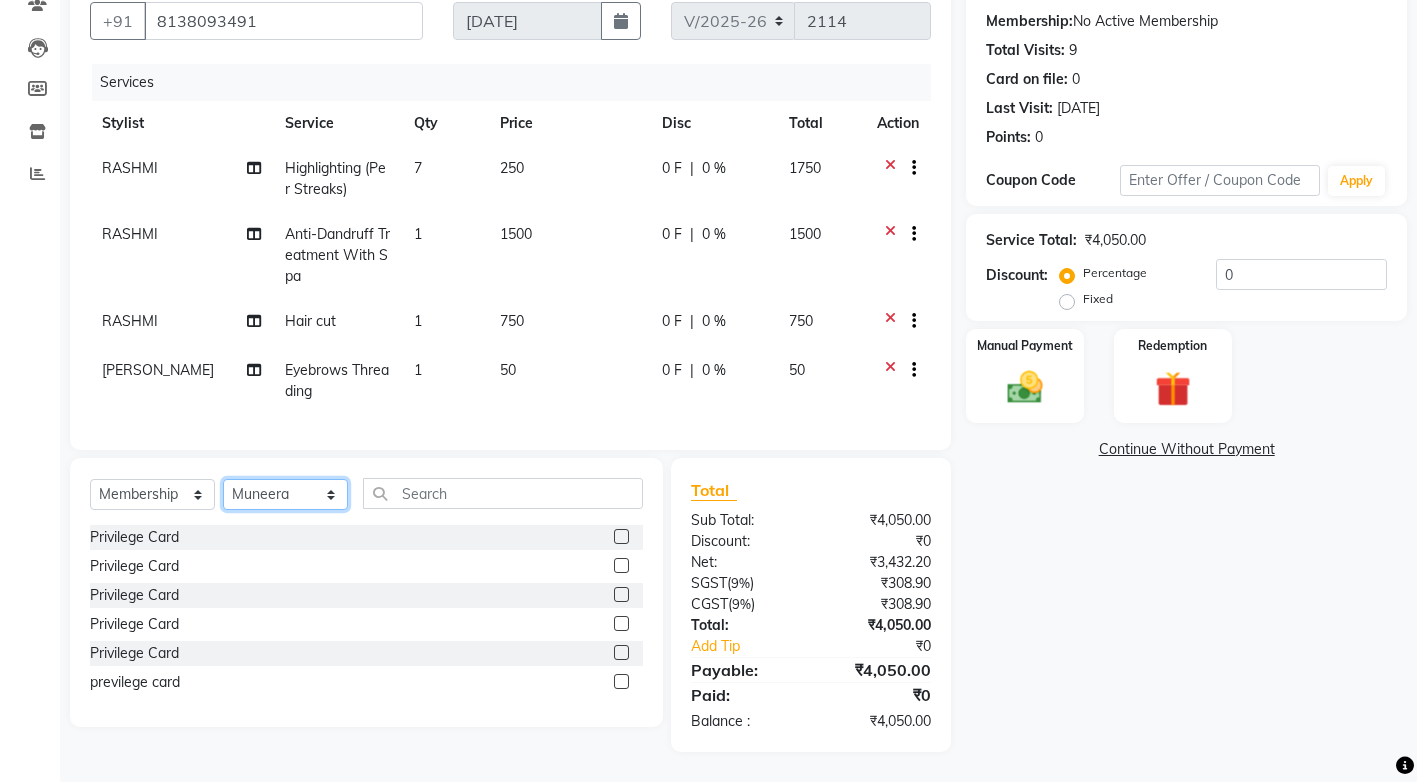 click on "Select Stylist ANJALI M S ASWATHY KOTTIYAM ASHTAMUDI KUMARI Muneera RASHMI SHEEJA ANIL SHYNI  SINDHYA  Sona Sunil Sreepriya STEFFY STEPHAN Vismaya" 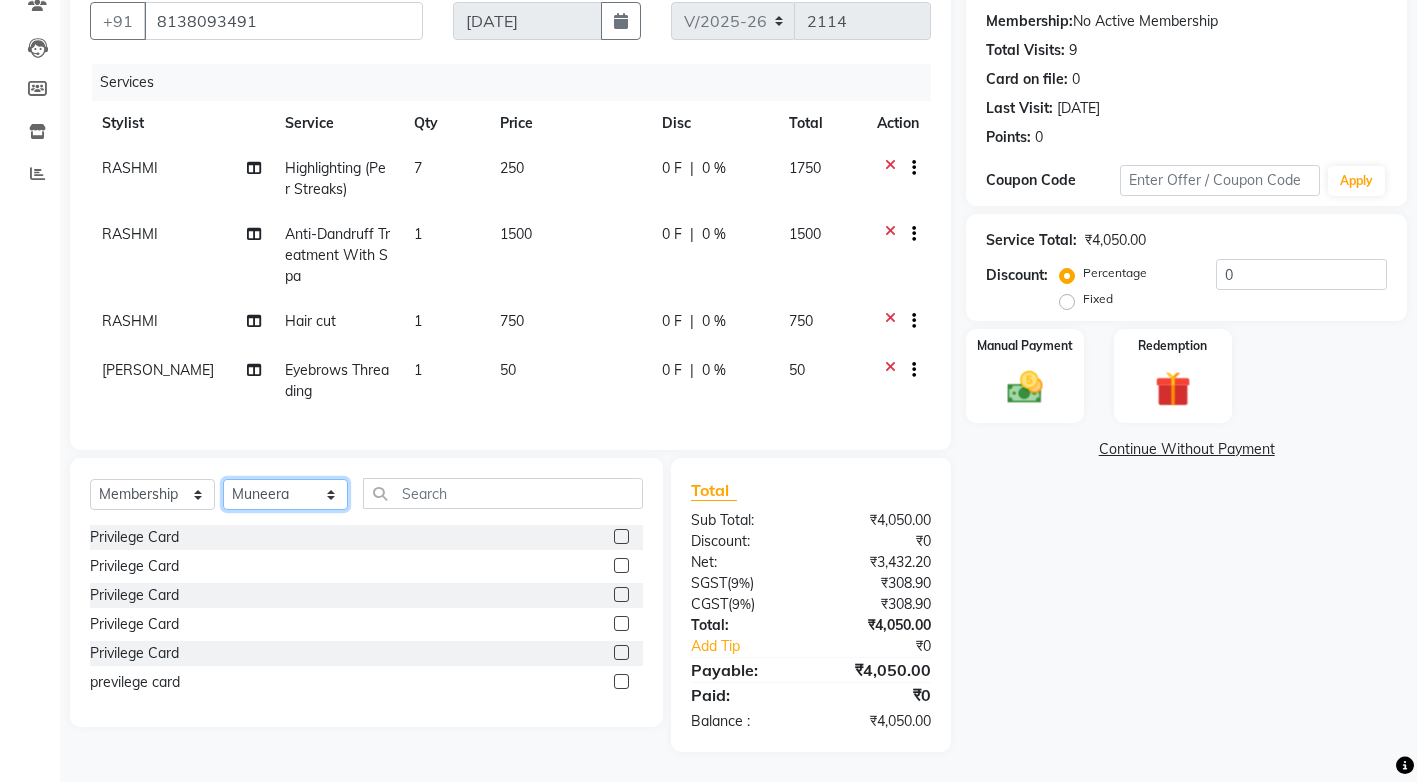 select on "27473" 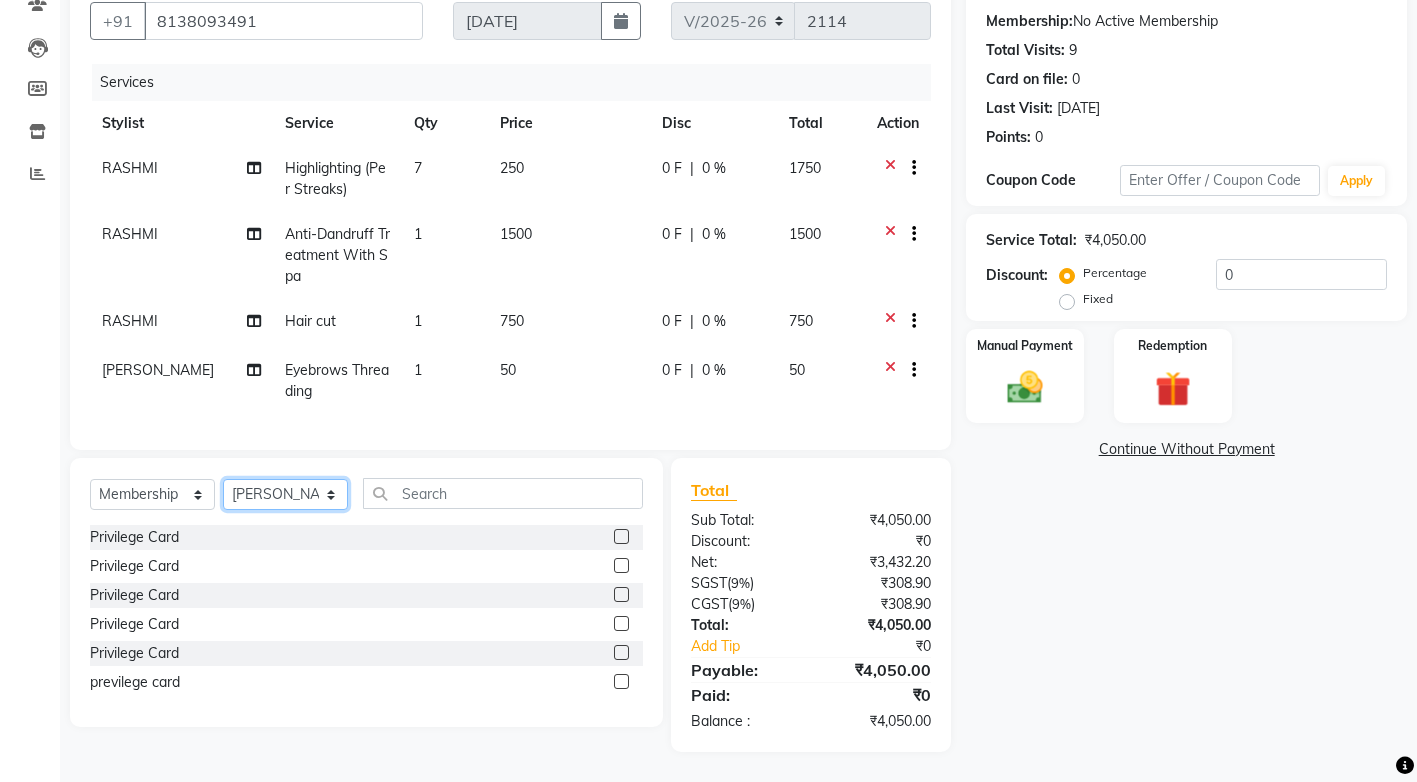 click on "Select Stylist ANJALI M S ASWATHY KOTTIYAM ASHTAMUDI KUMARI Muneera RASHMI SHEEJA ANIL SHYNI  SINDHYA  Sona Sunil Sreepriya STEFFY STEPHAN Vismaya" 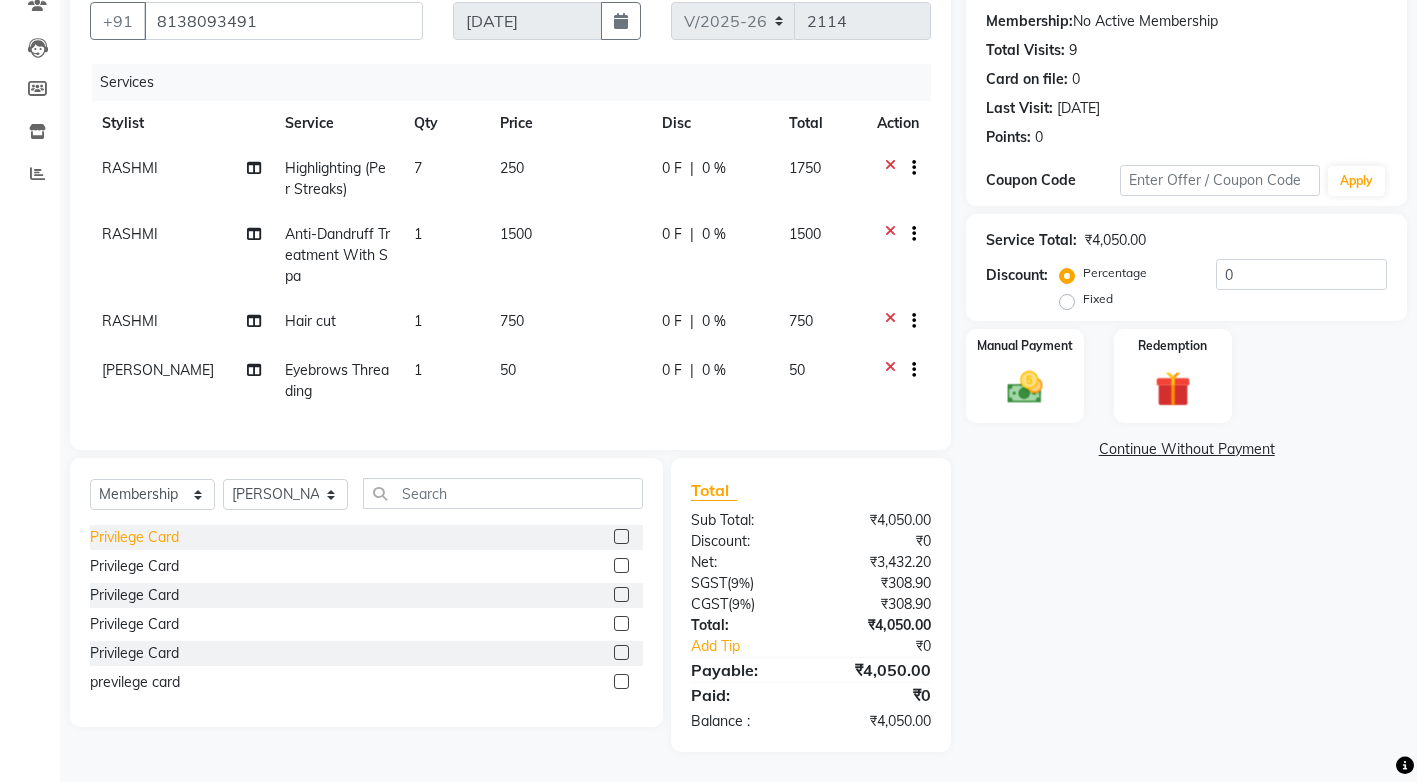 click on "Privilege Card" 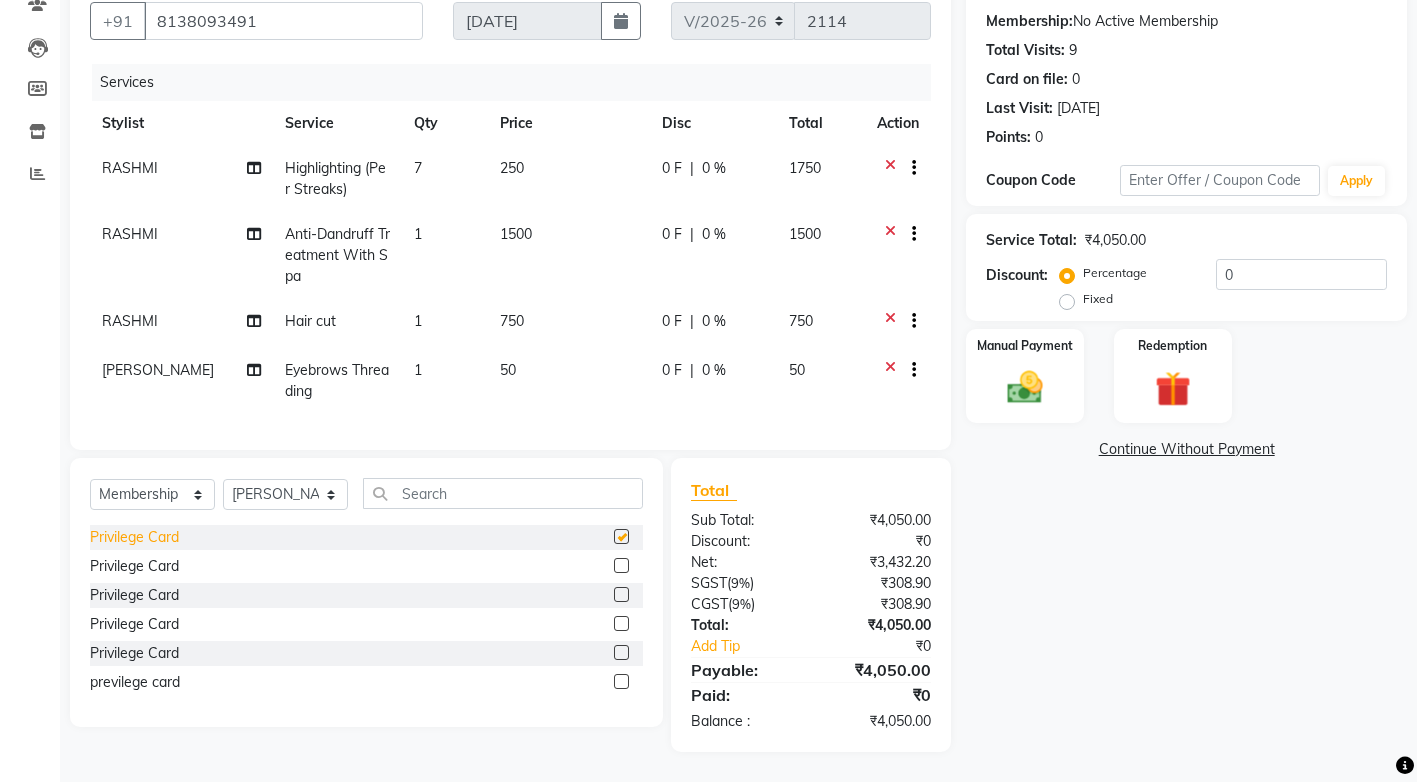 select on "select" 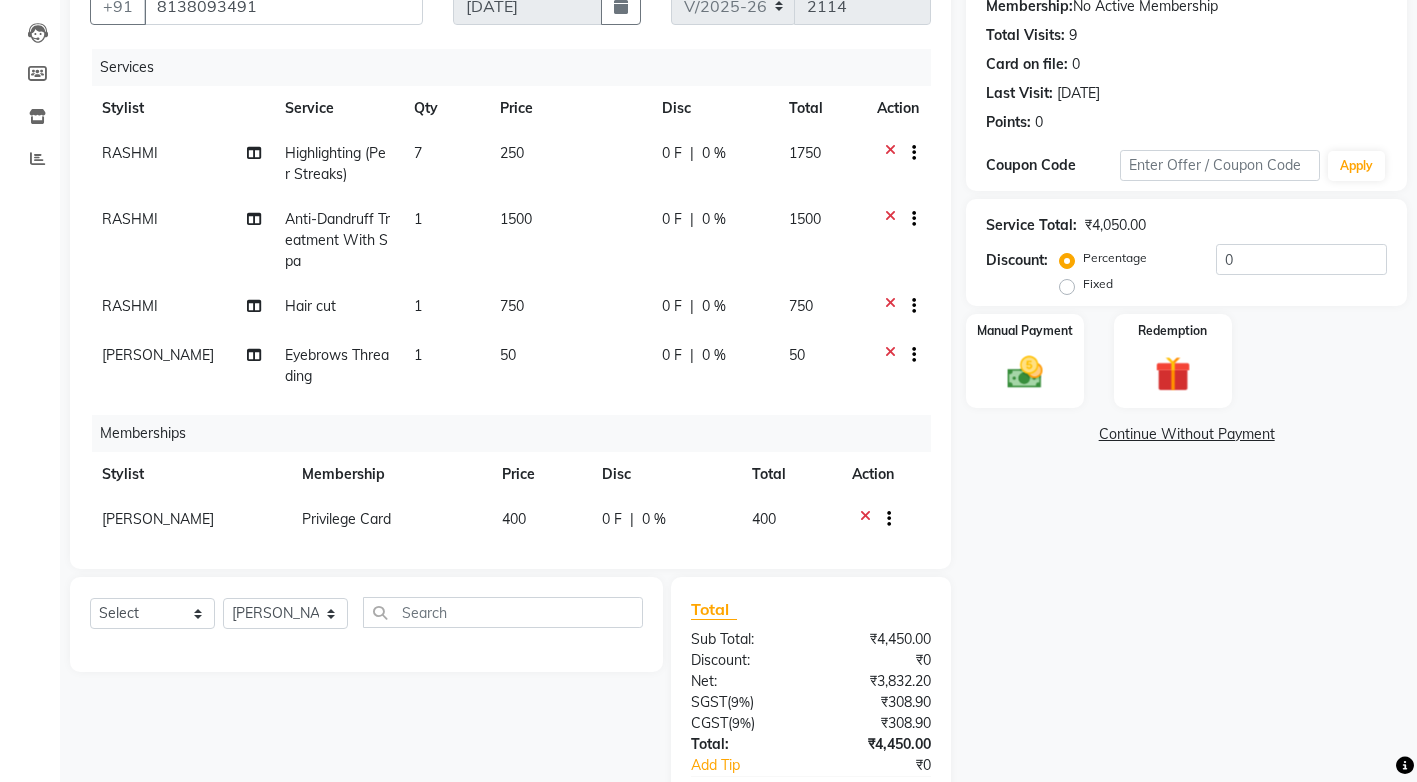 scroll, scrollTop: 28, scrollLeft: 0, axis: vertical 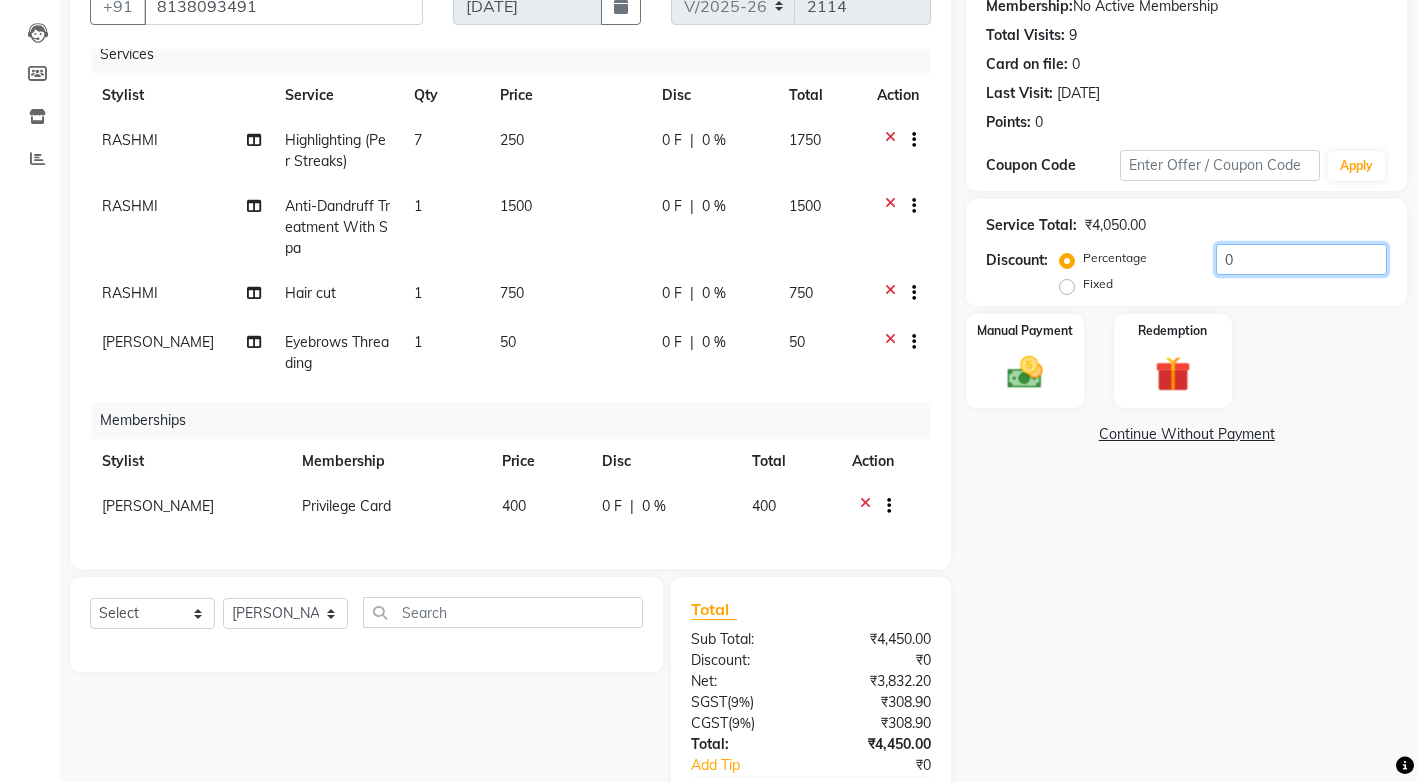 click on "0" 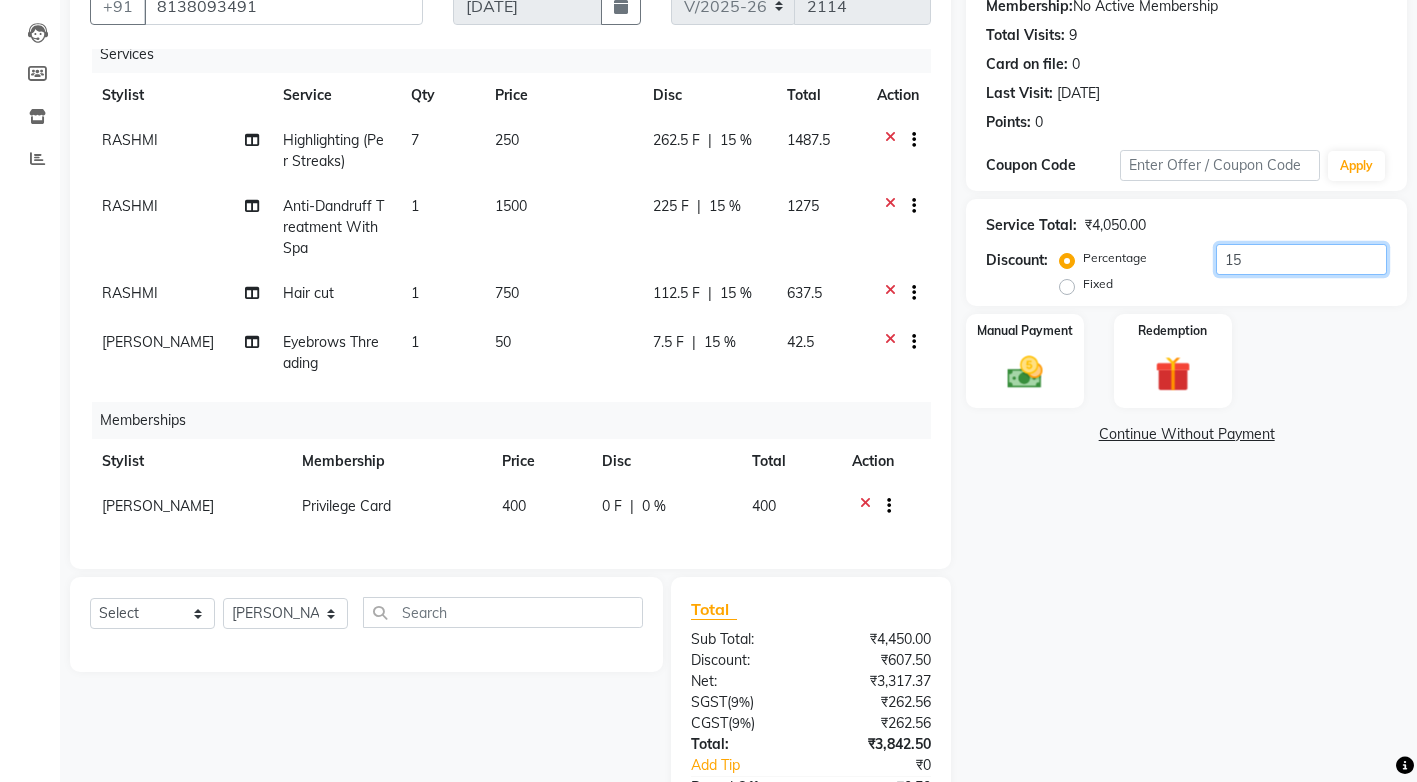 scroll, scrollTop: 339, scrollLeft: 0, axis: vertical 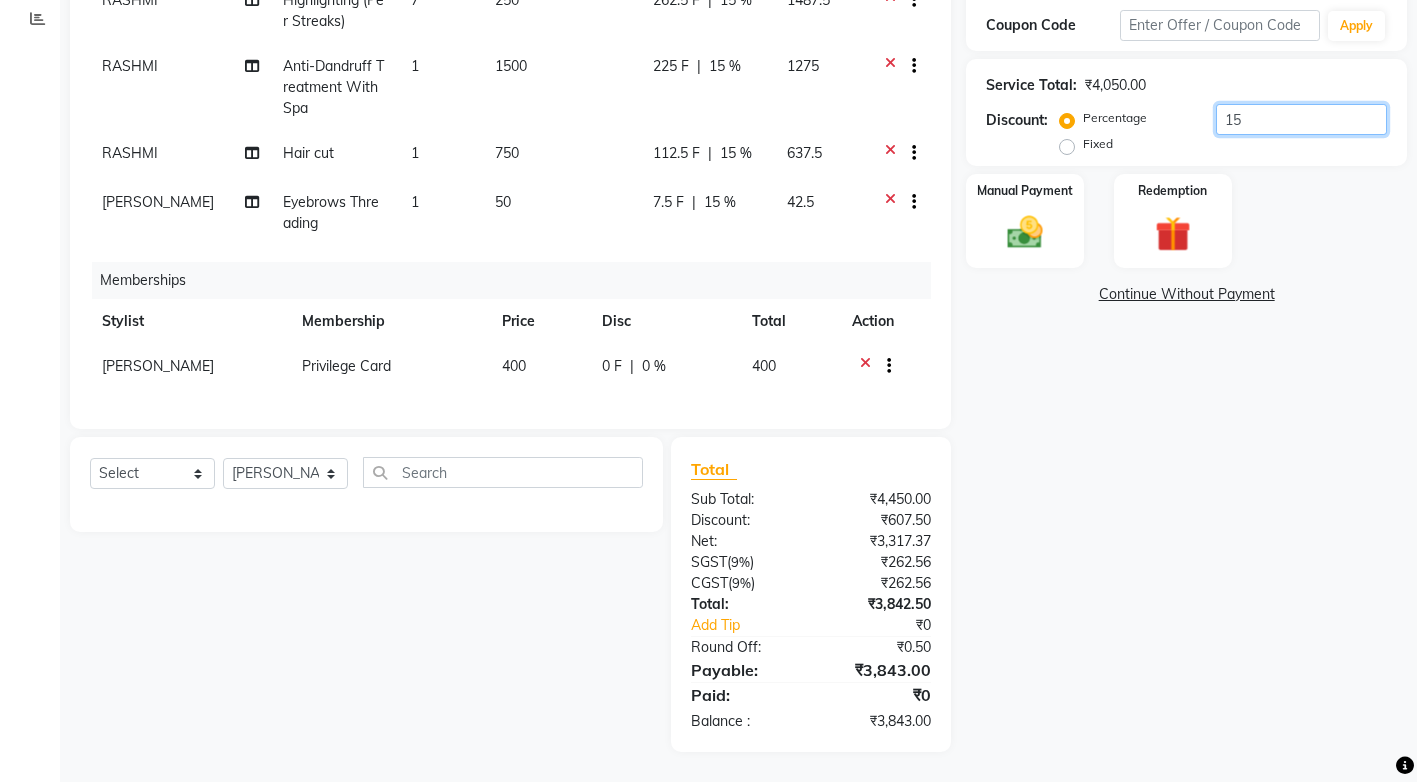 type on "1" 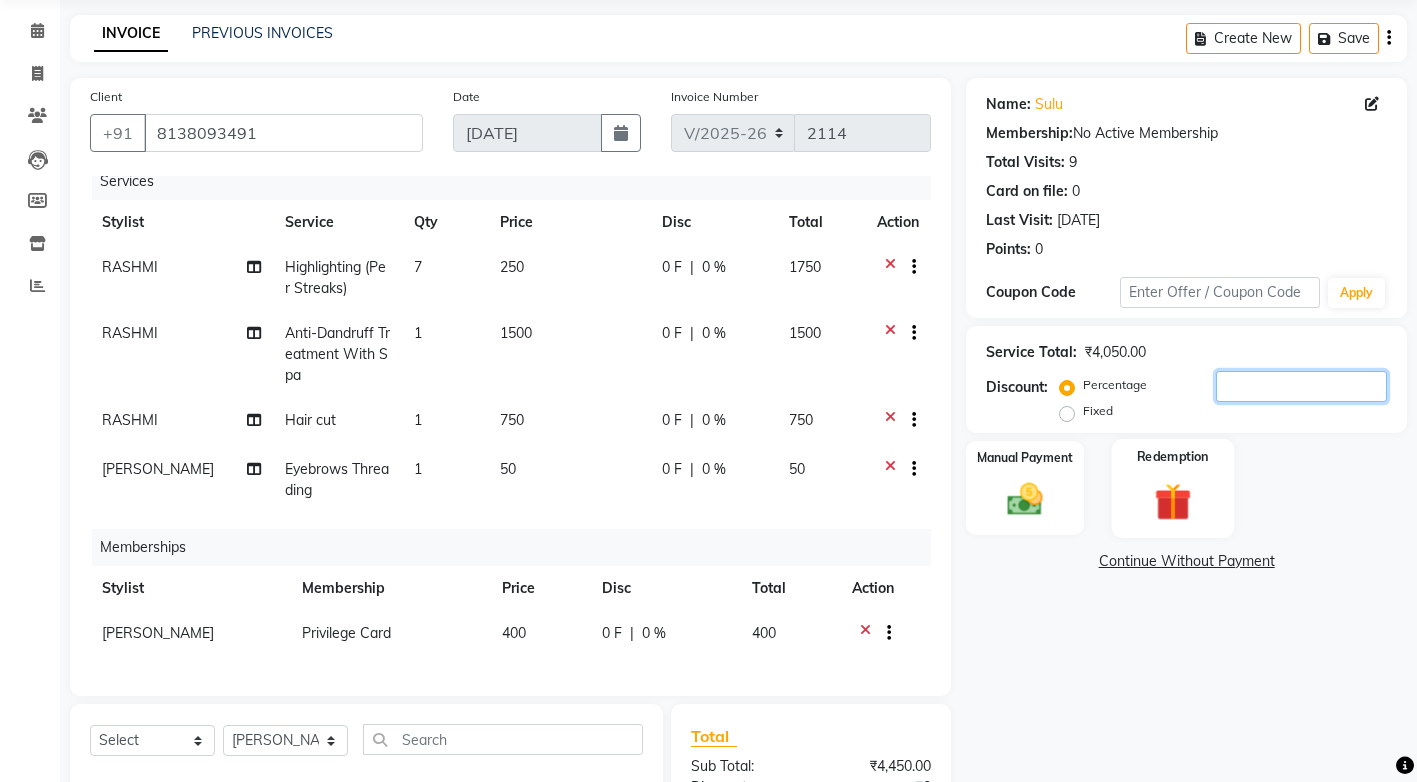 scroll, scrollTop: 18, scrollLeft: 0, axis: vertical 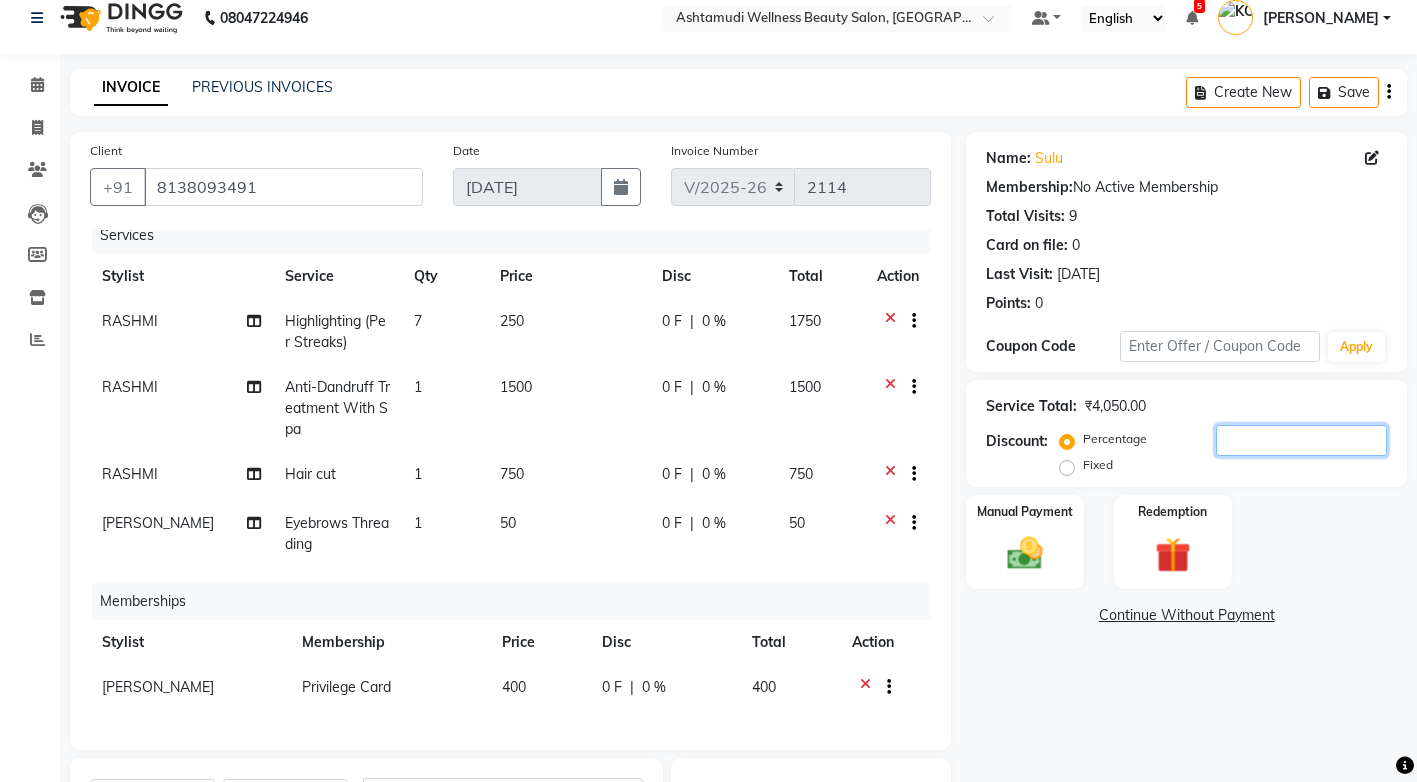 type 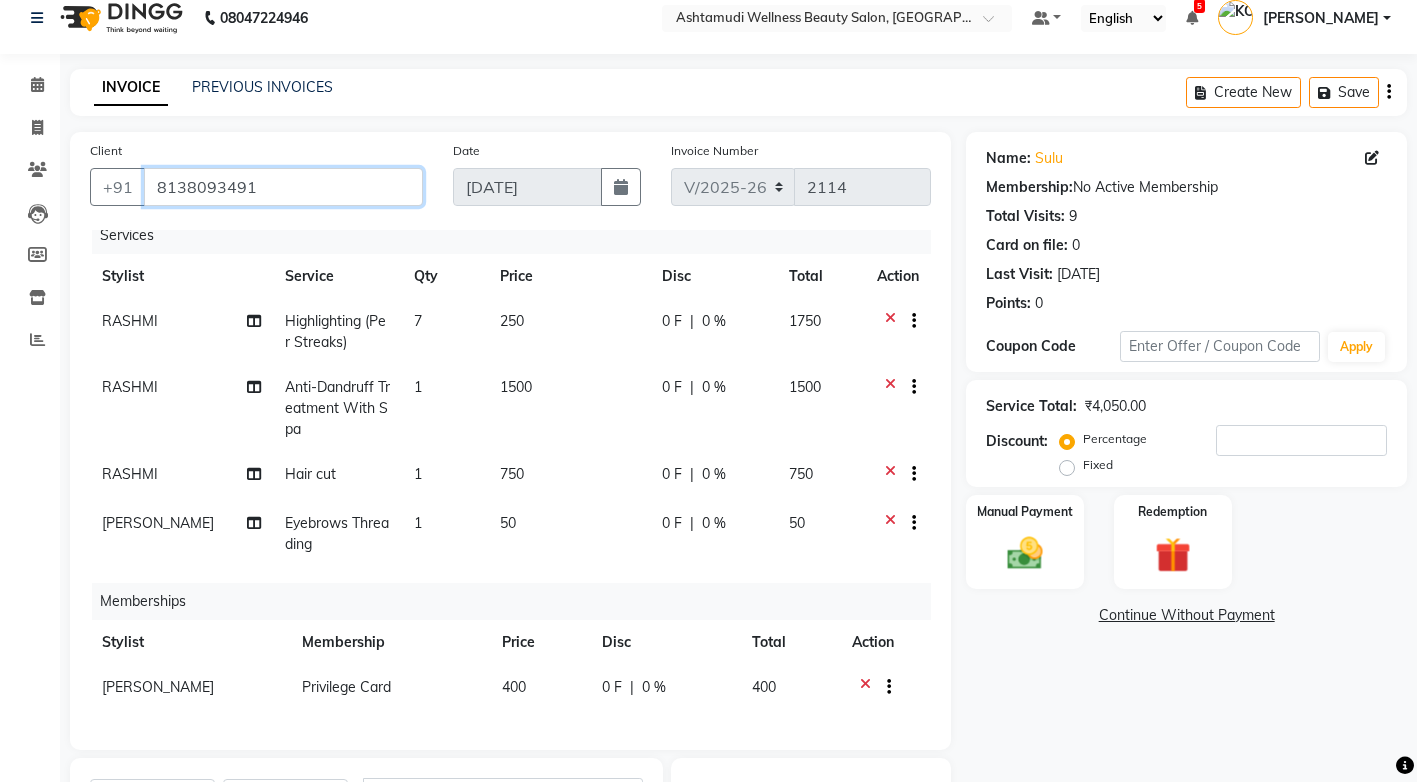 drag, startPoint x: 255, startPoint y: 186, endPoint x: 157, endPoint y: 179, distance: 98.24968 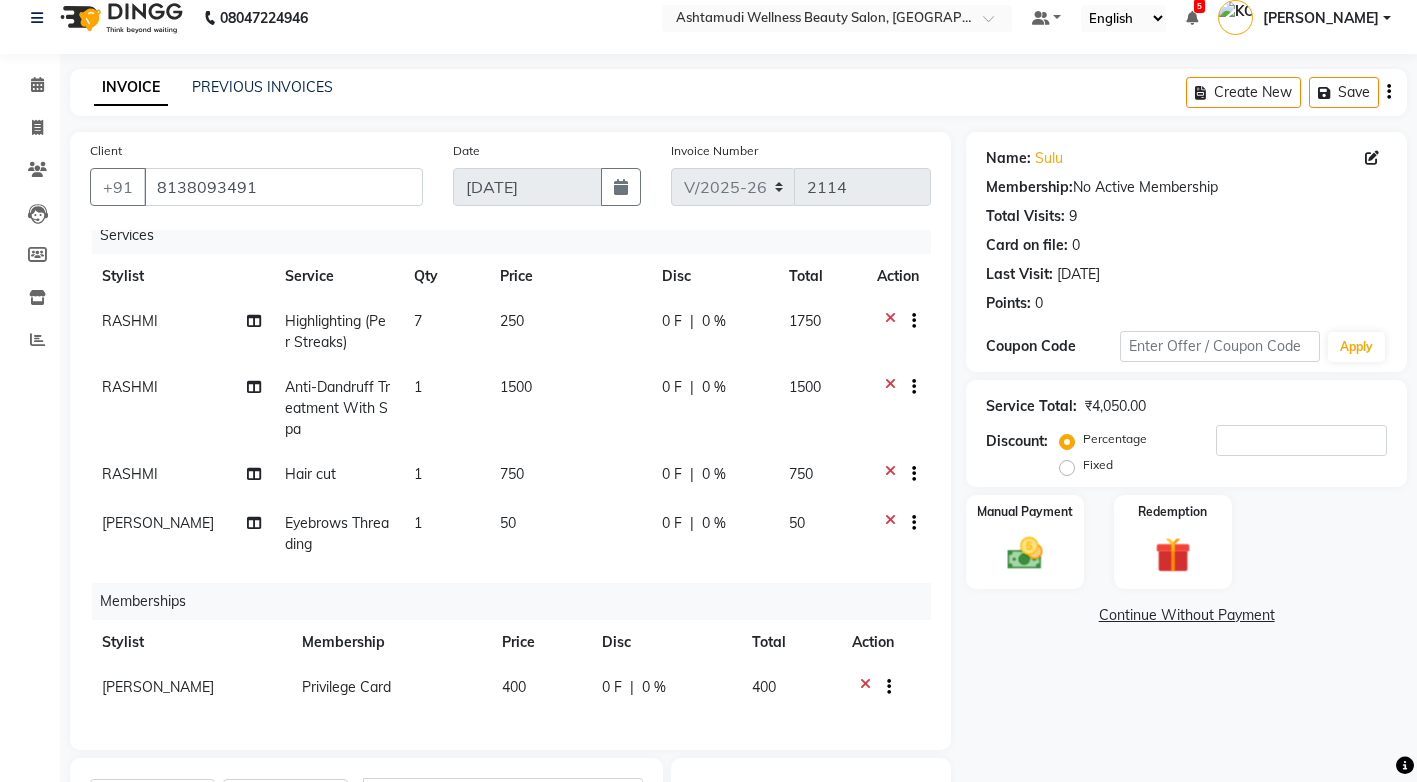 drag, startPoint x: 340, startPoint y: 130, endPoint x: 518, endPoint y: 80, distance: 184.88916 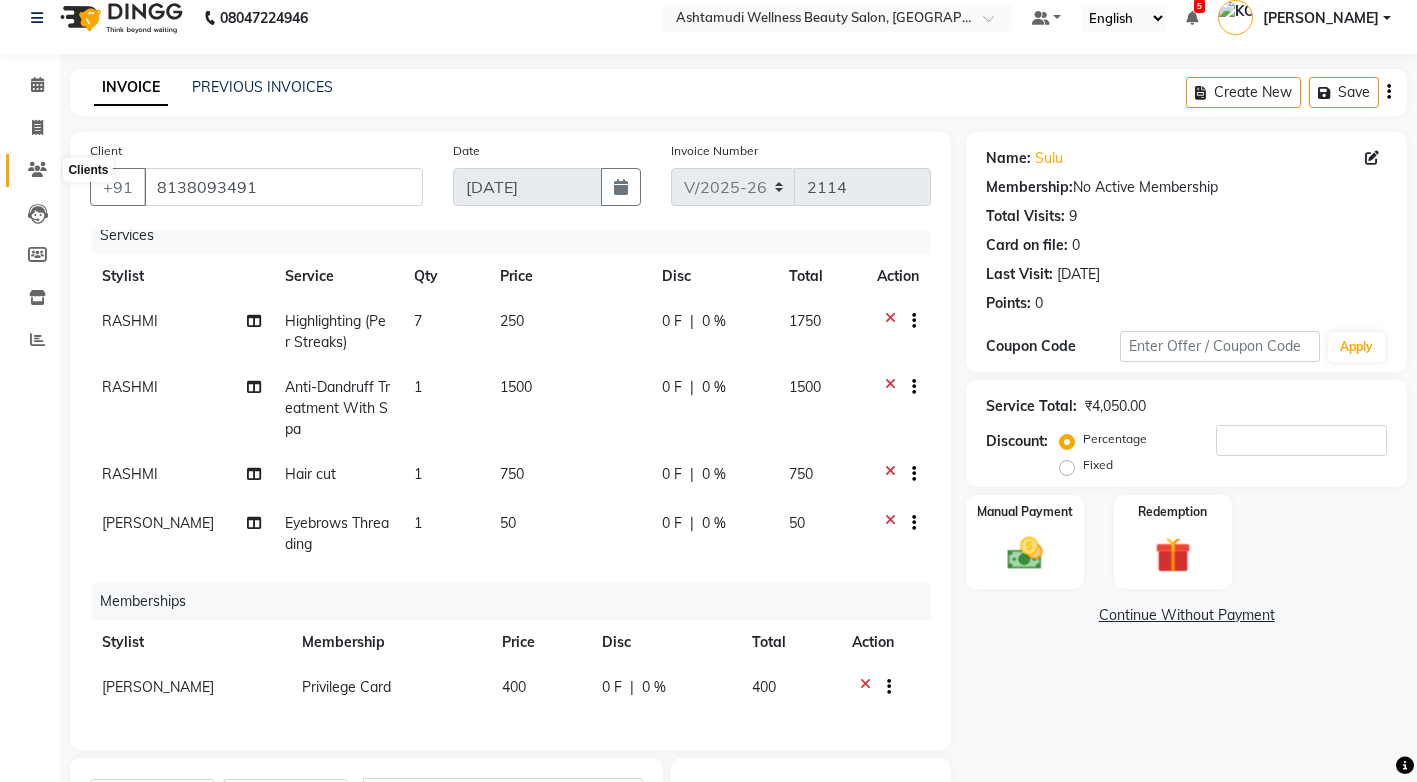 click 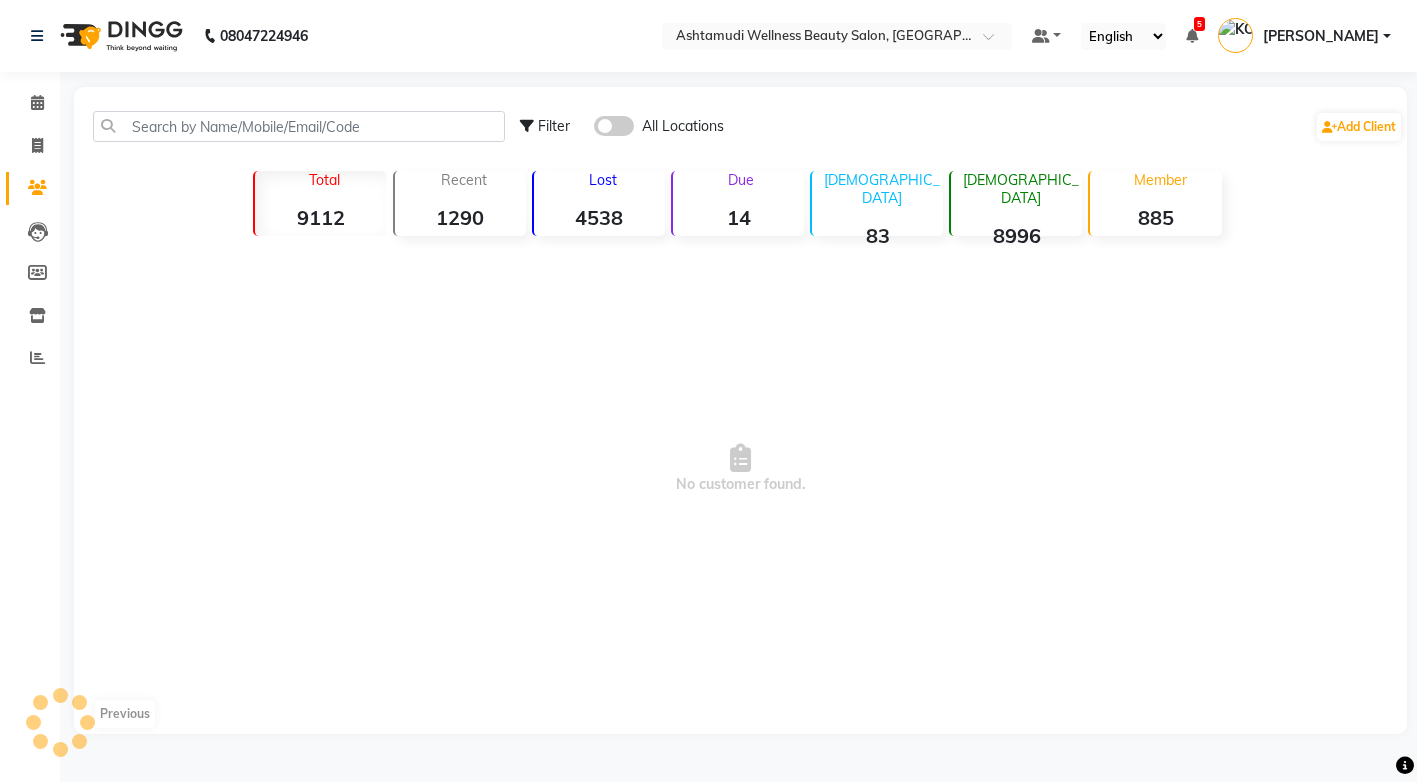 scroll, scrollTop: 0, scrollLeft: 0, axis: both 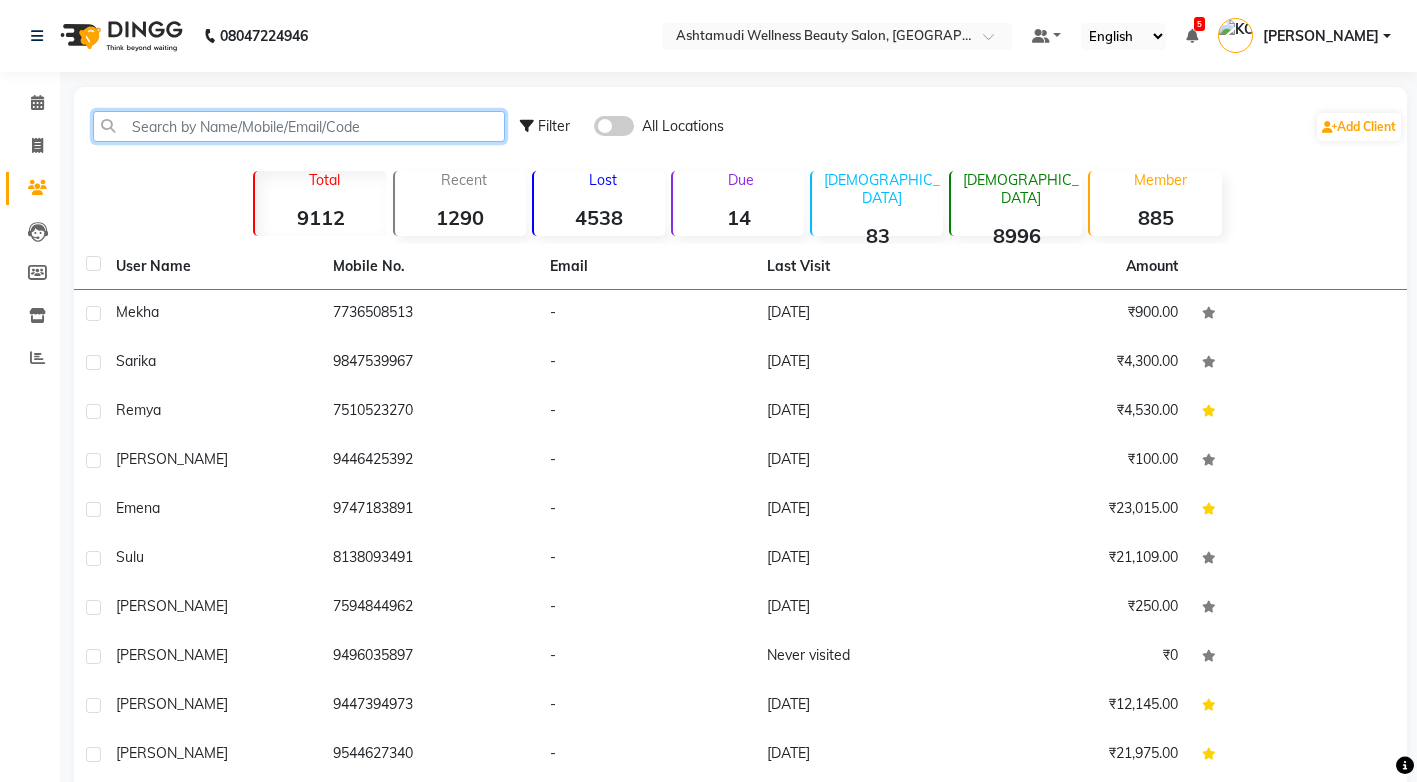 click 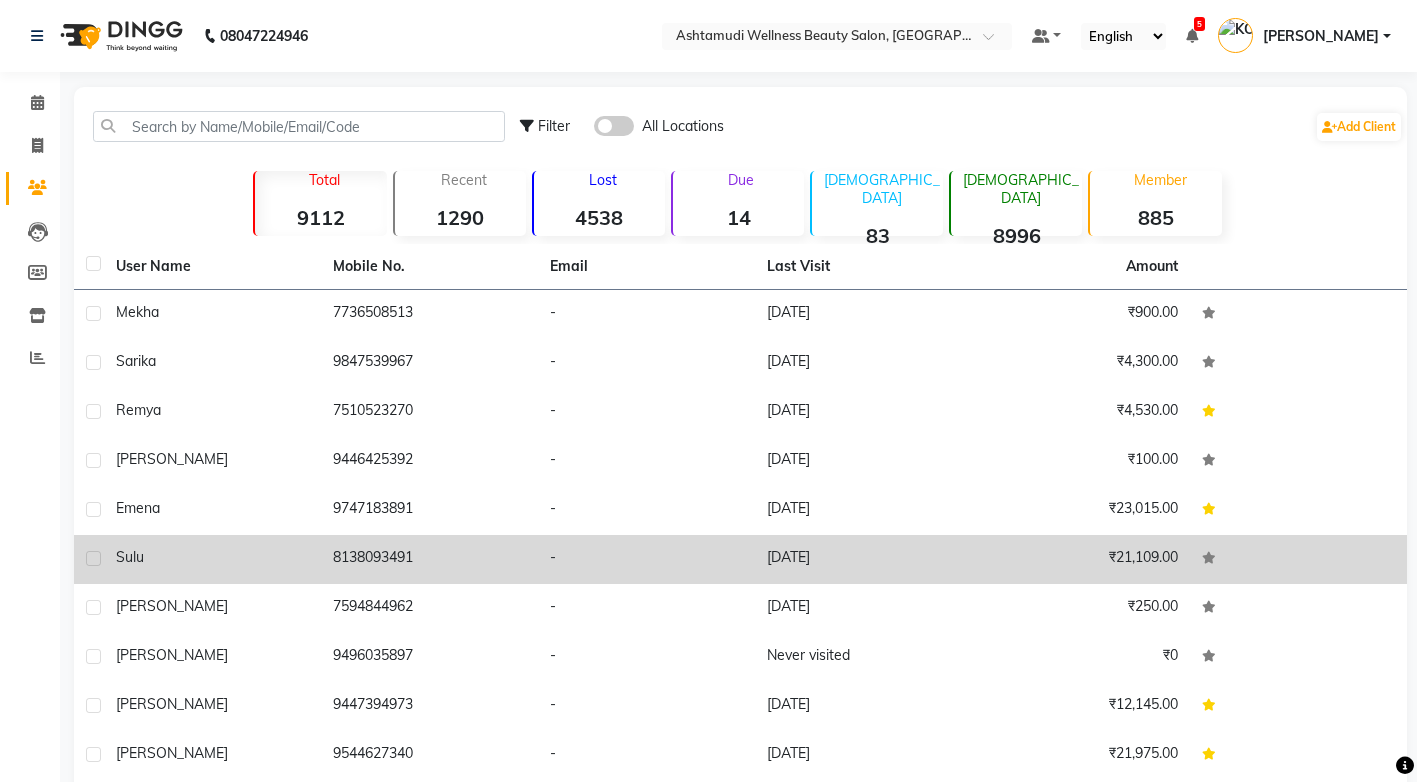 click on "8138093491" 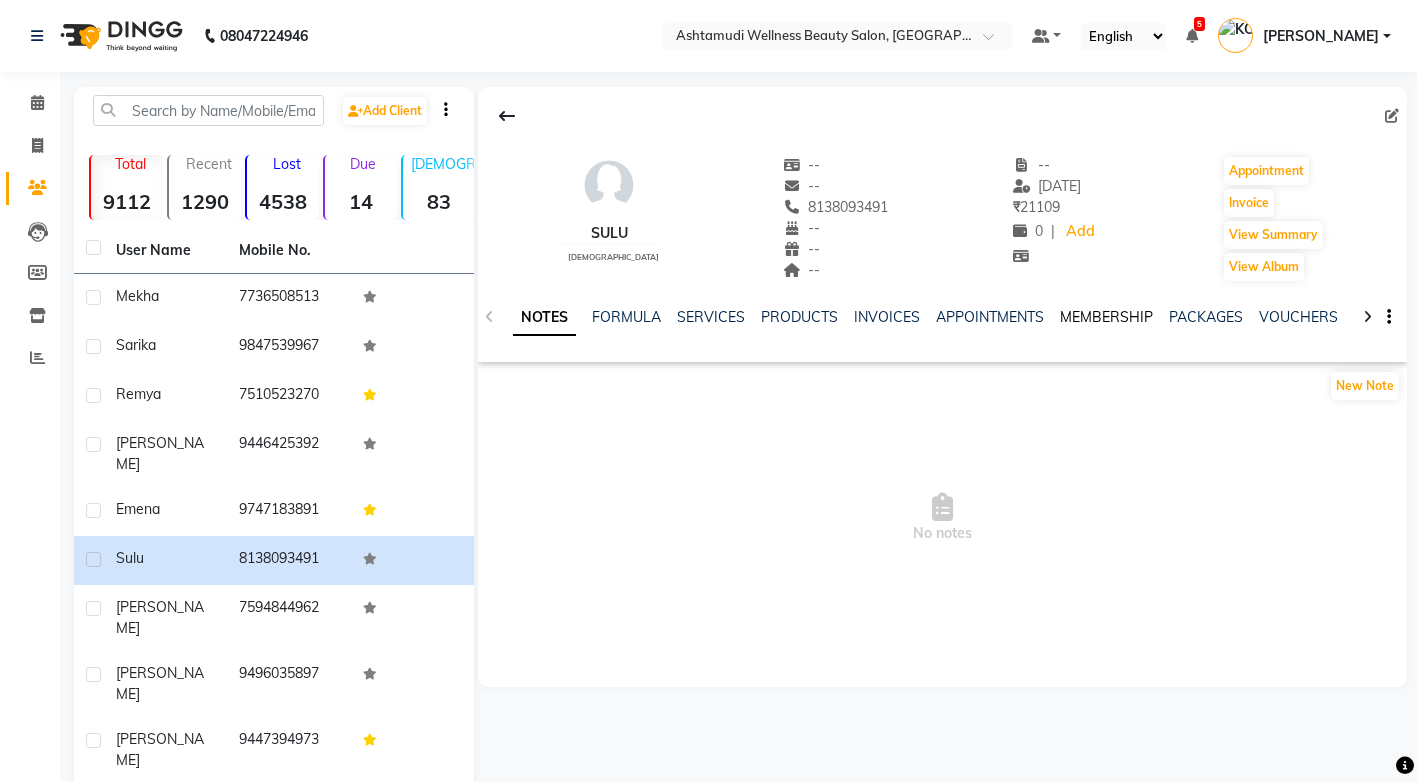 click on "MEMBERSHIP" 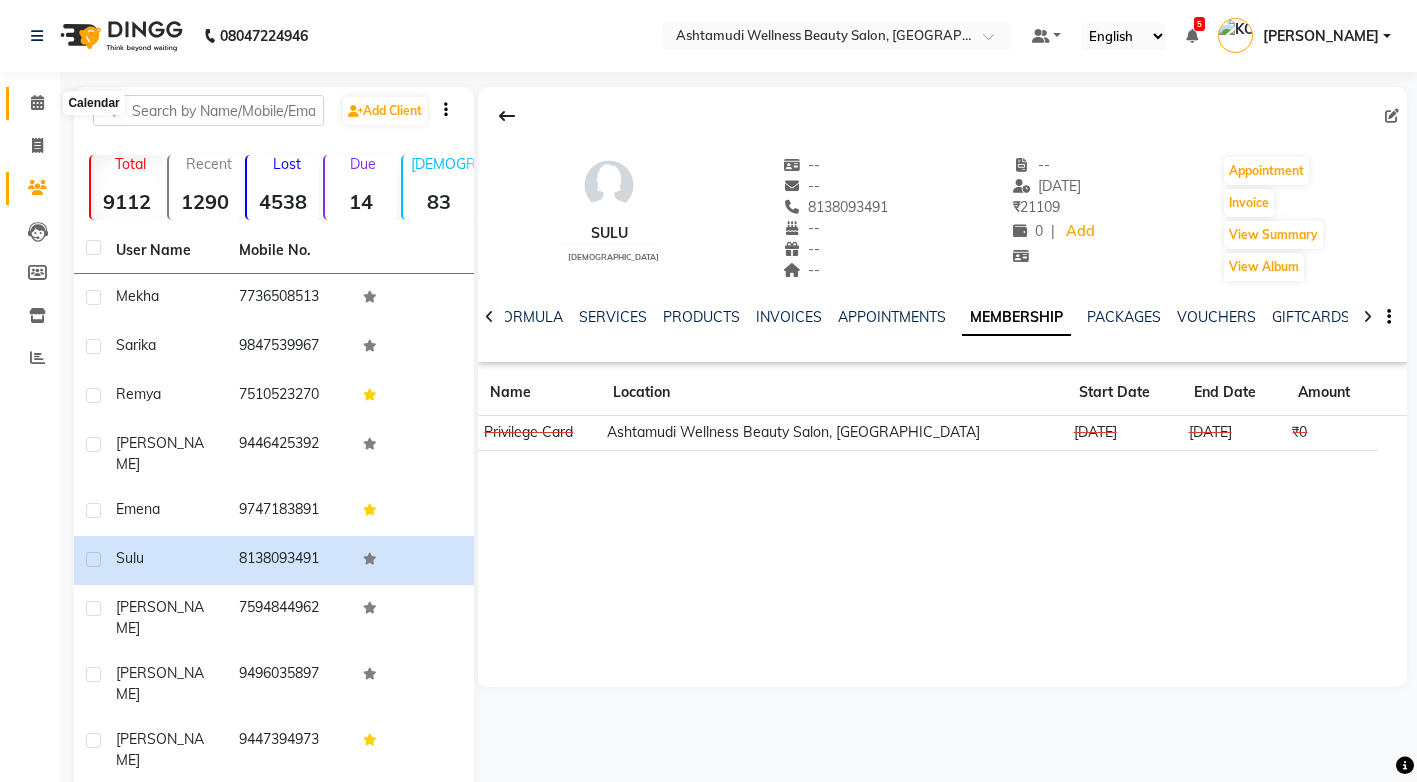 click 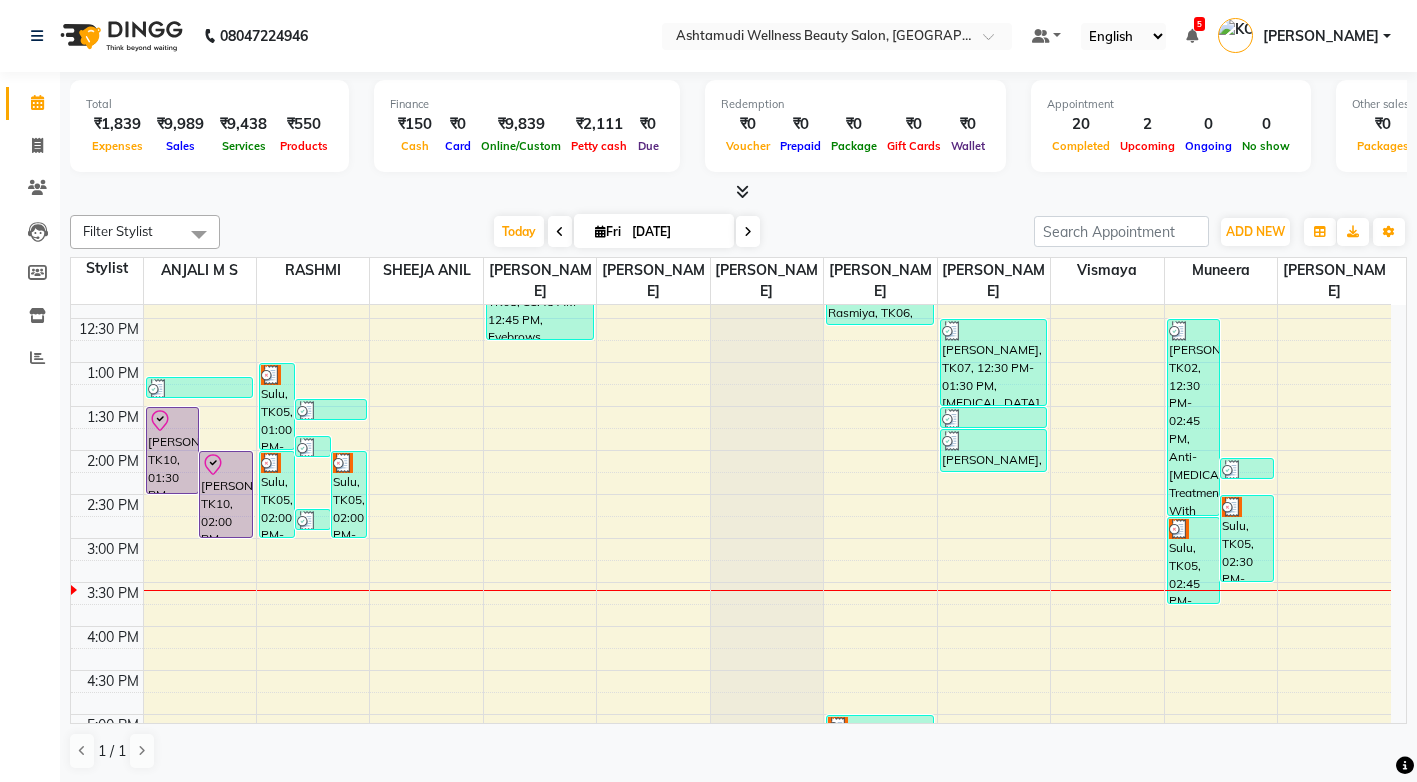 scroll, scrollTop: 400, scrollLeft: 0, axis: vertical 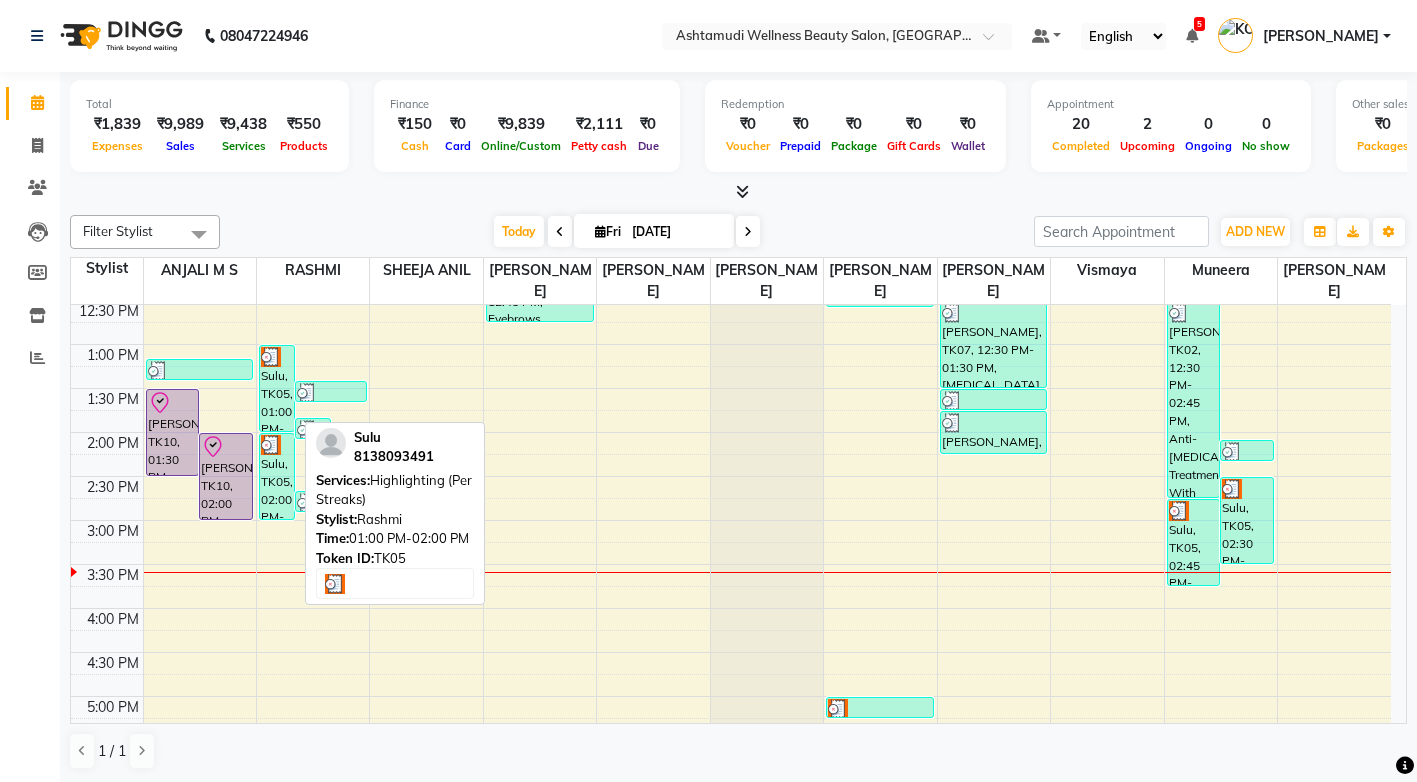 click on "Sulu, TK05, 01:00 PM-02:00 PM, Highlighting (Per Streaks)" at bounding box center [277, 388] 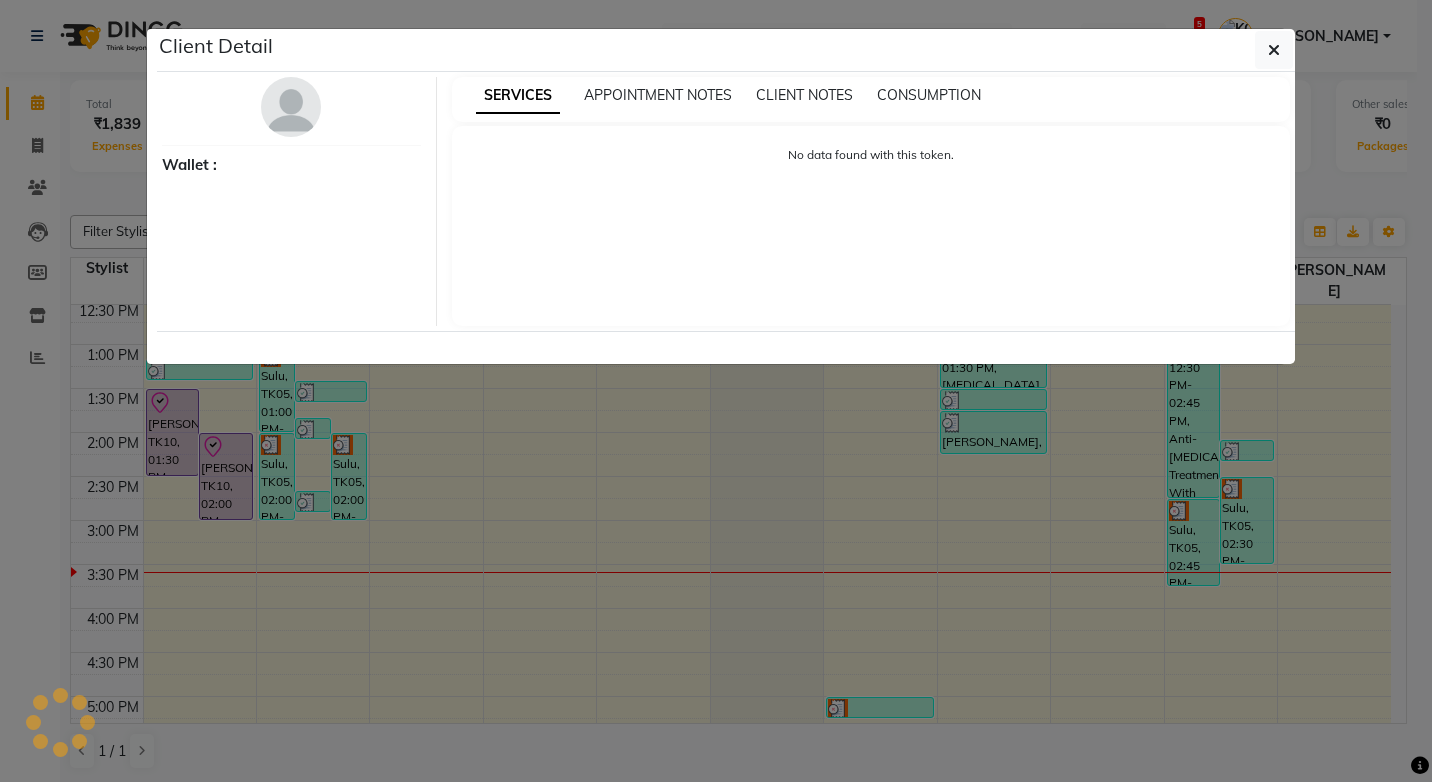 select on "3" 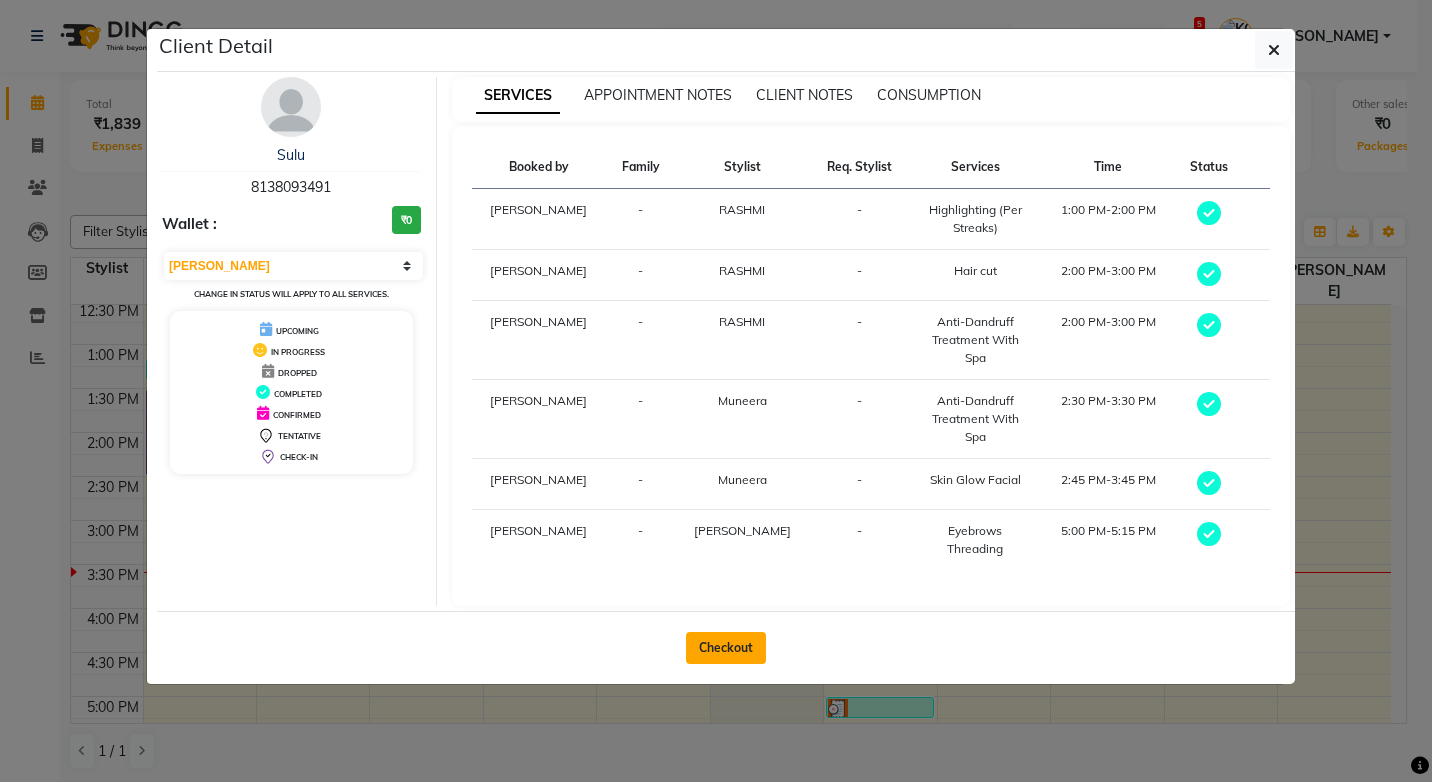 click on "Checkout" 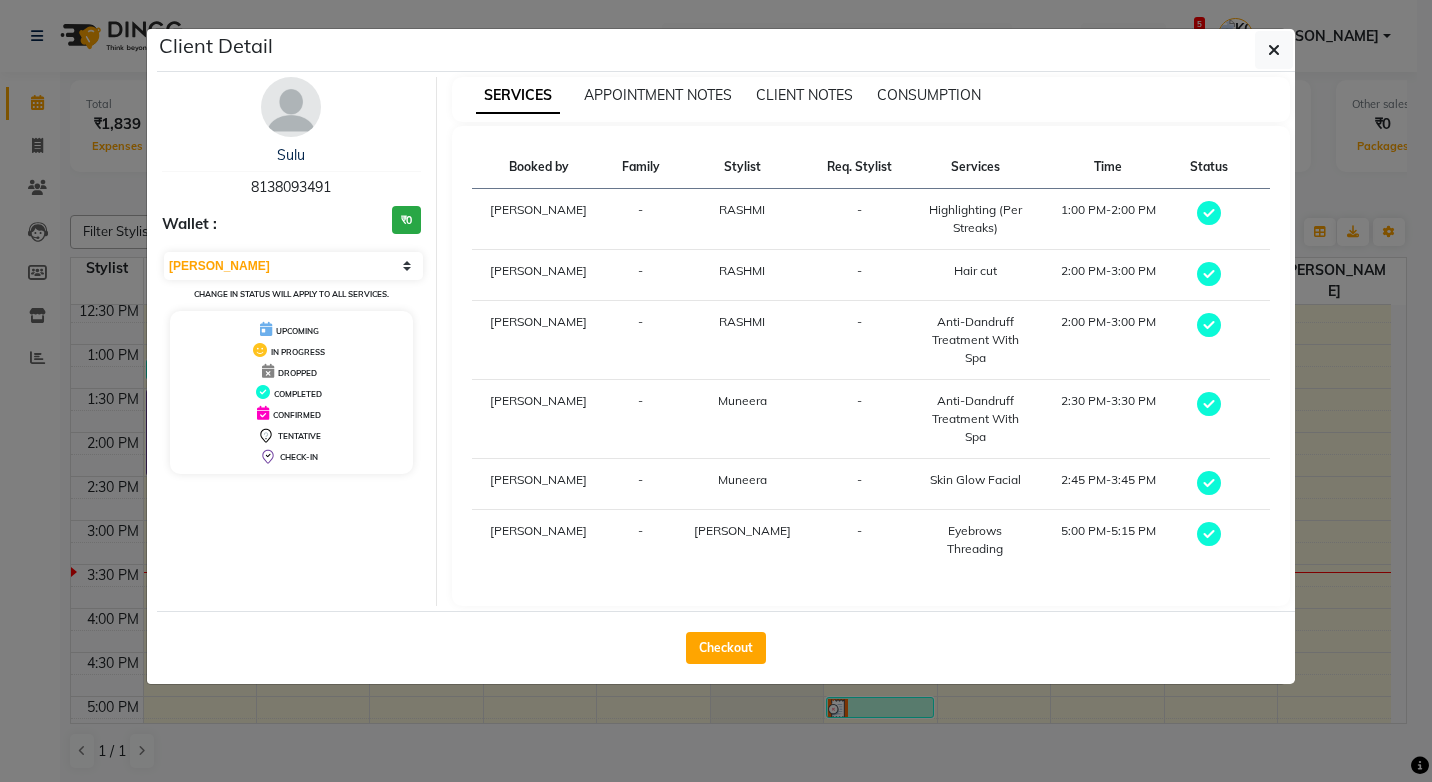 select on "service" 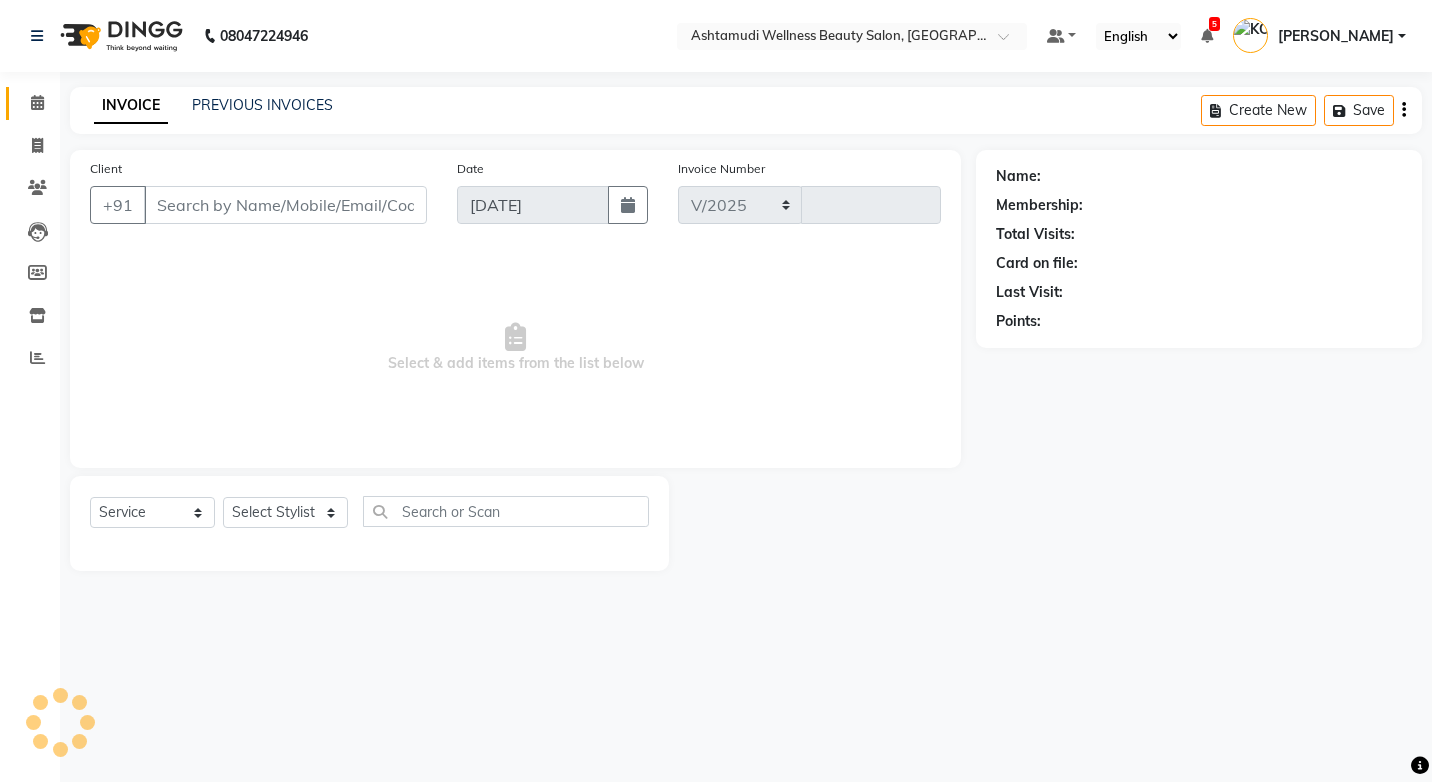 select on "4674" 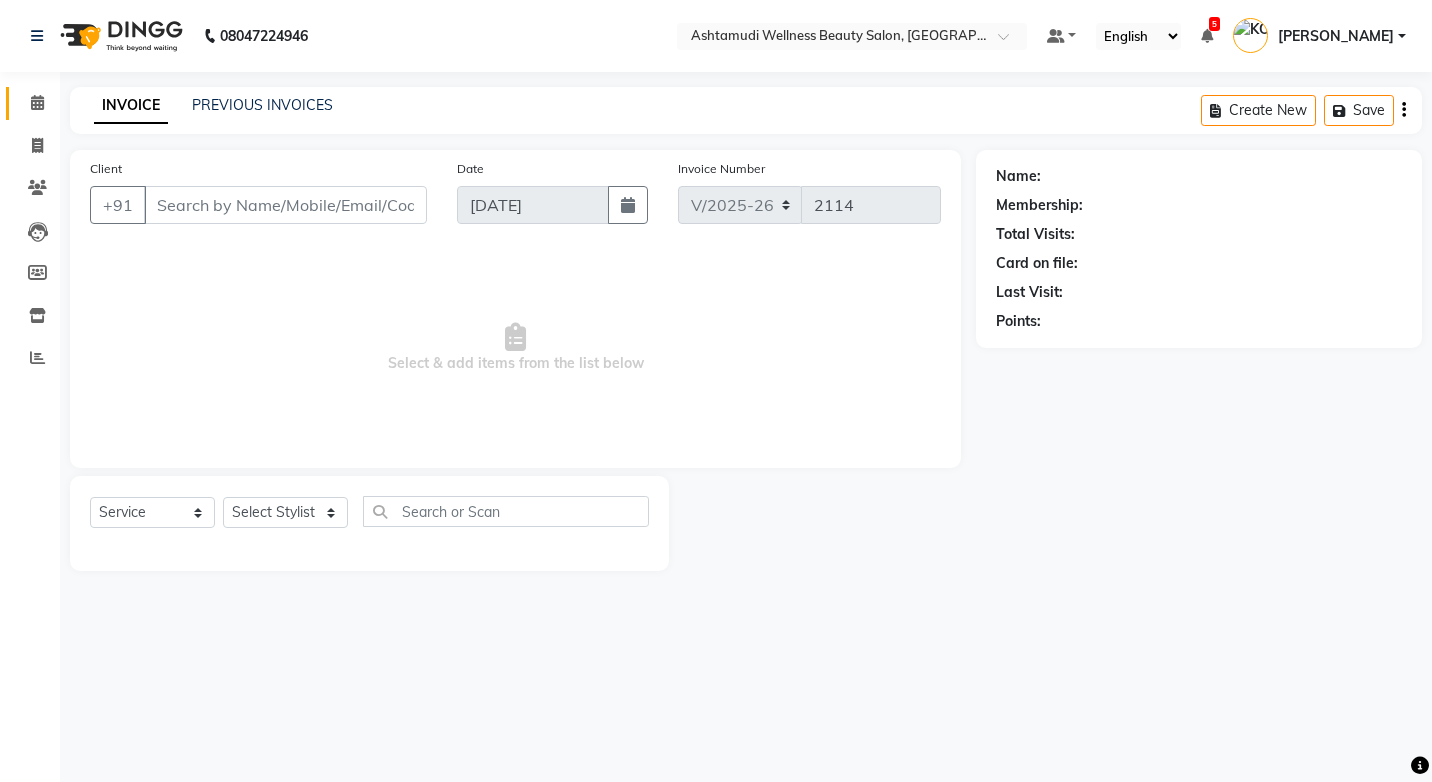 select on "product" 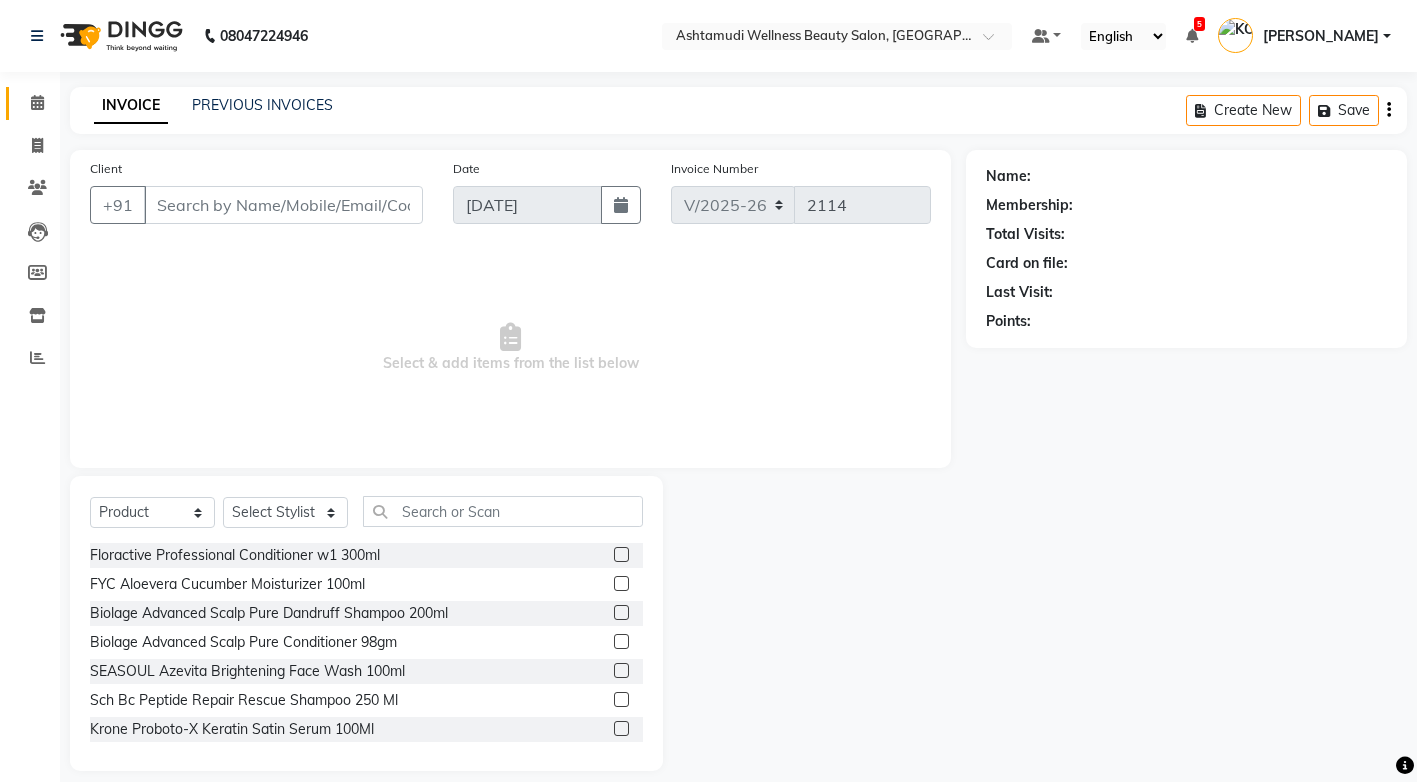 type on "8138093491" 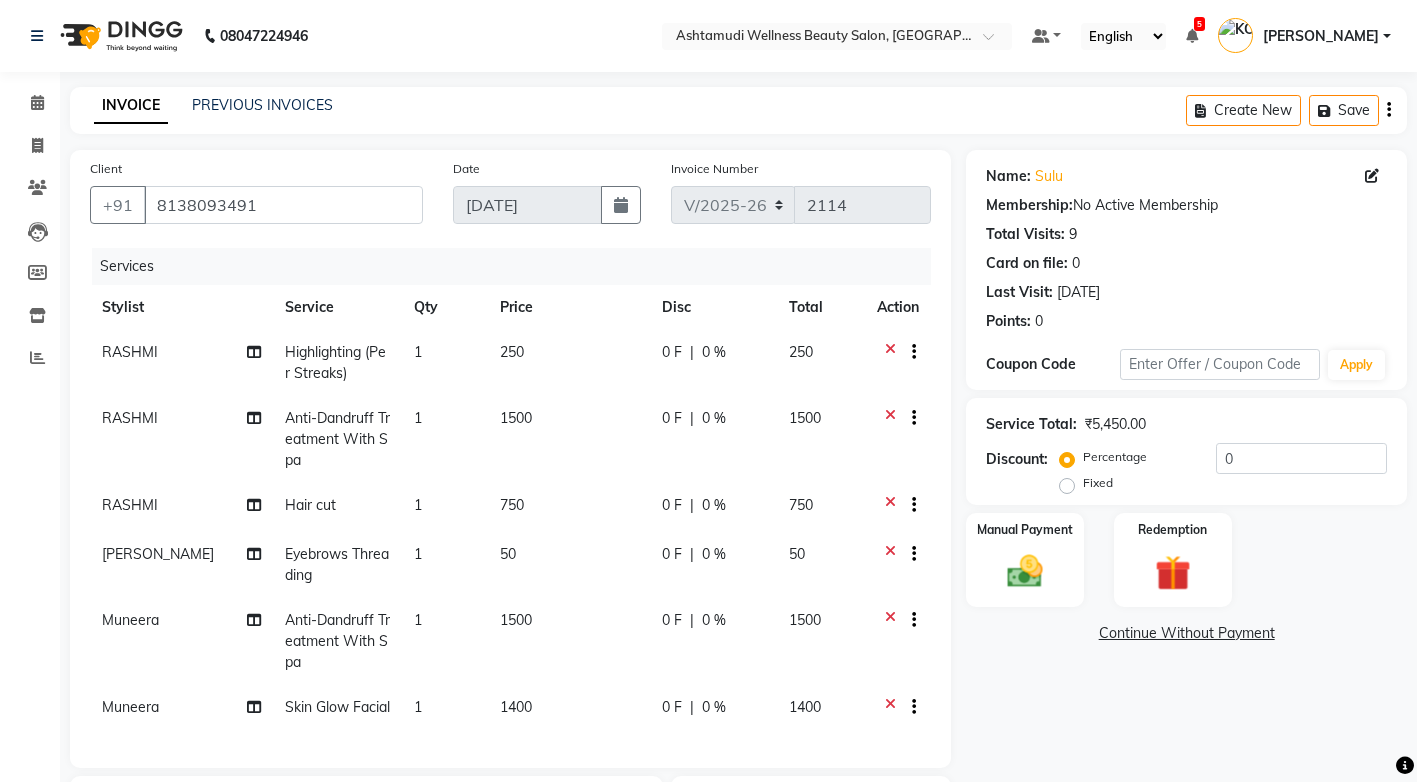 click 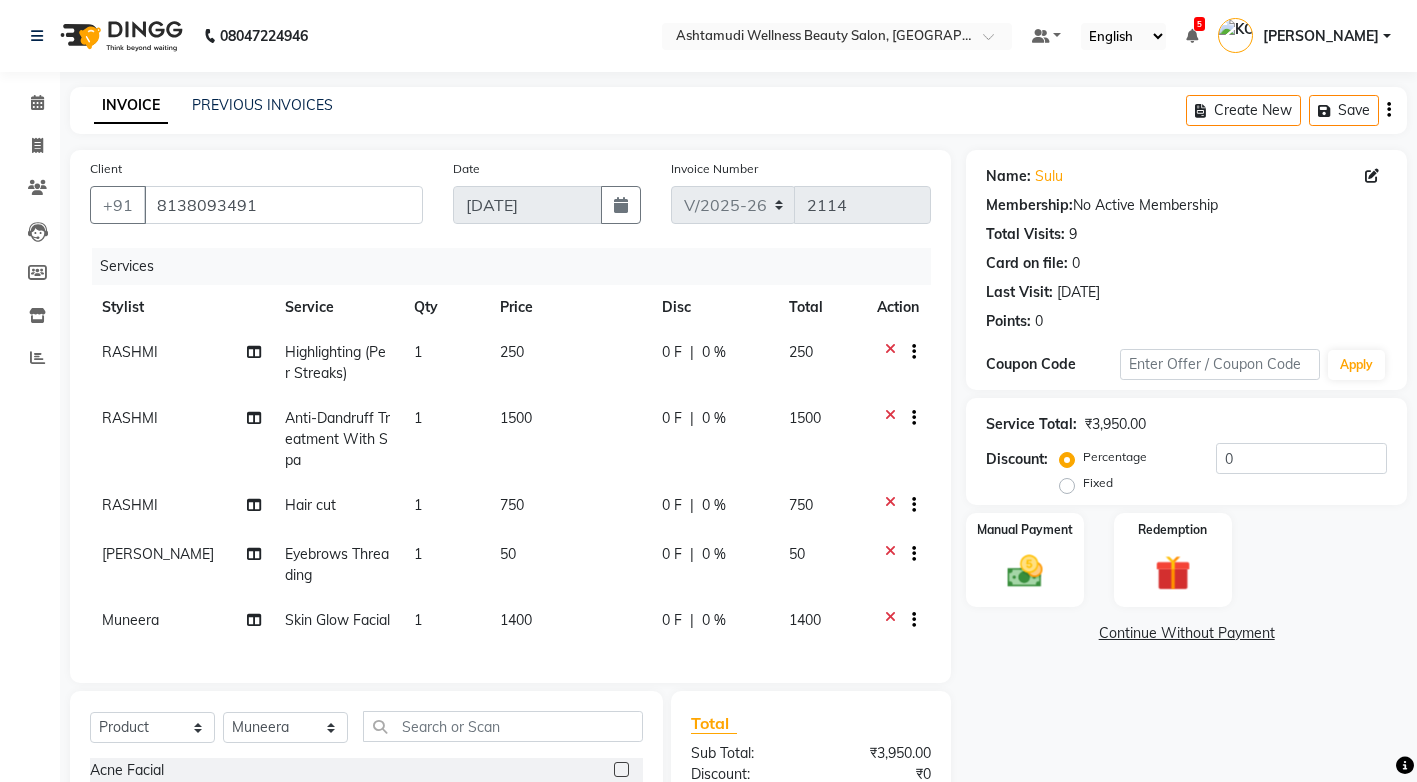 click 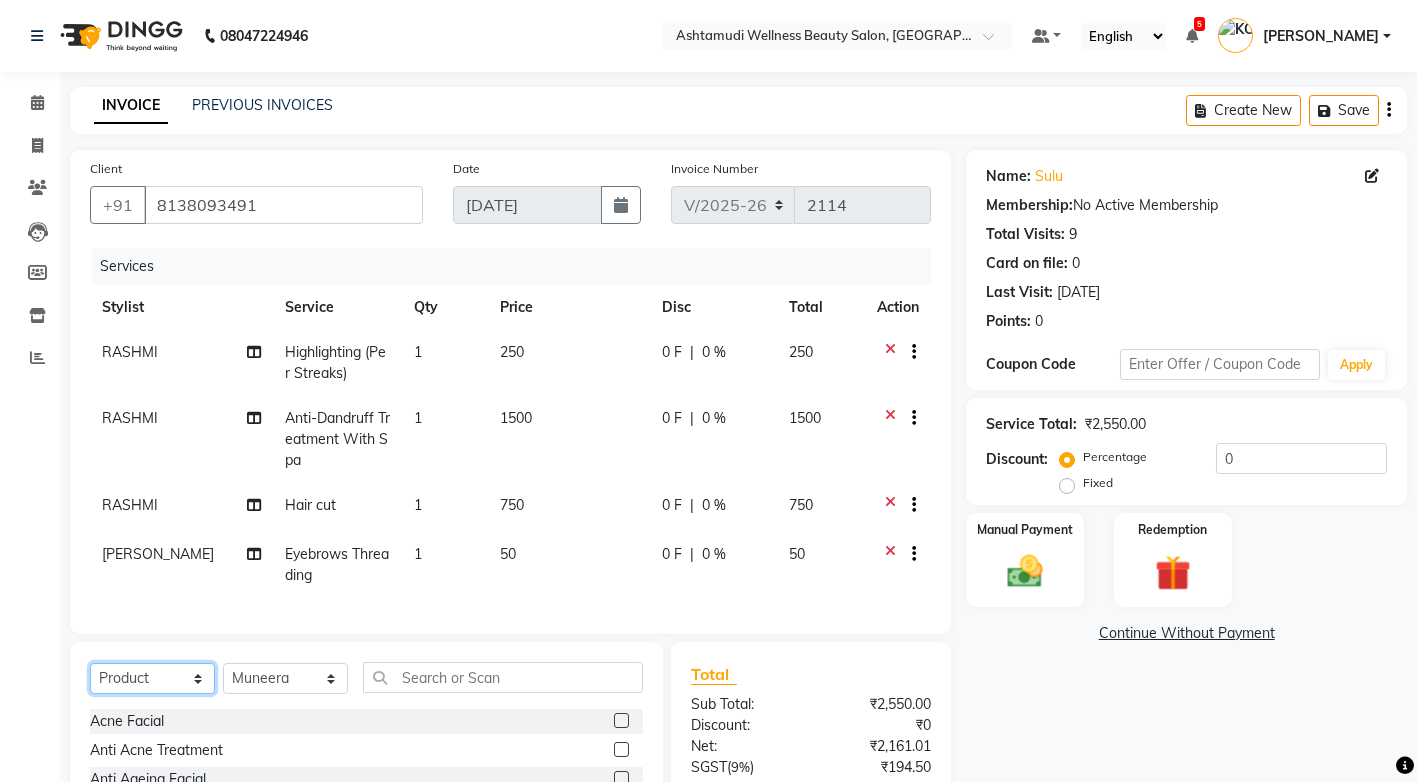 drag, startPoint x: 183, startPoint y: 696, endPoint x: 207, endPoint y: 692, distance: 24.33105 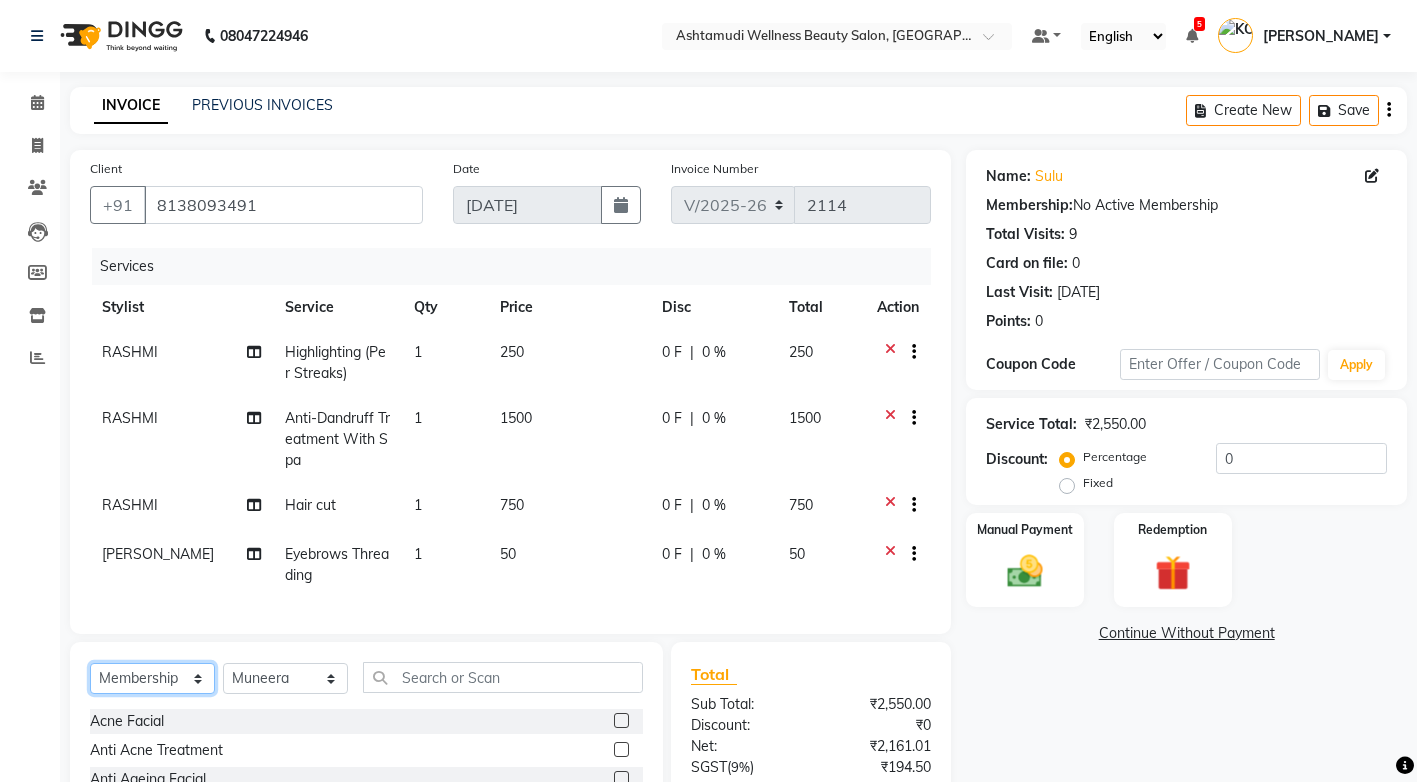 click on "Select  Service  Product  Membership  Package Voucher Prepaid Gift Card" 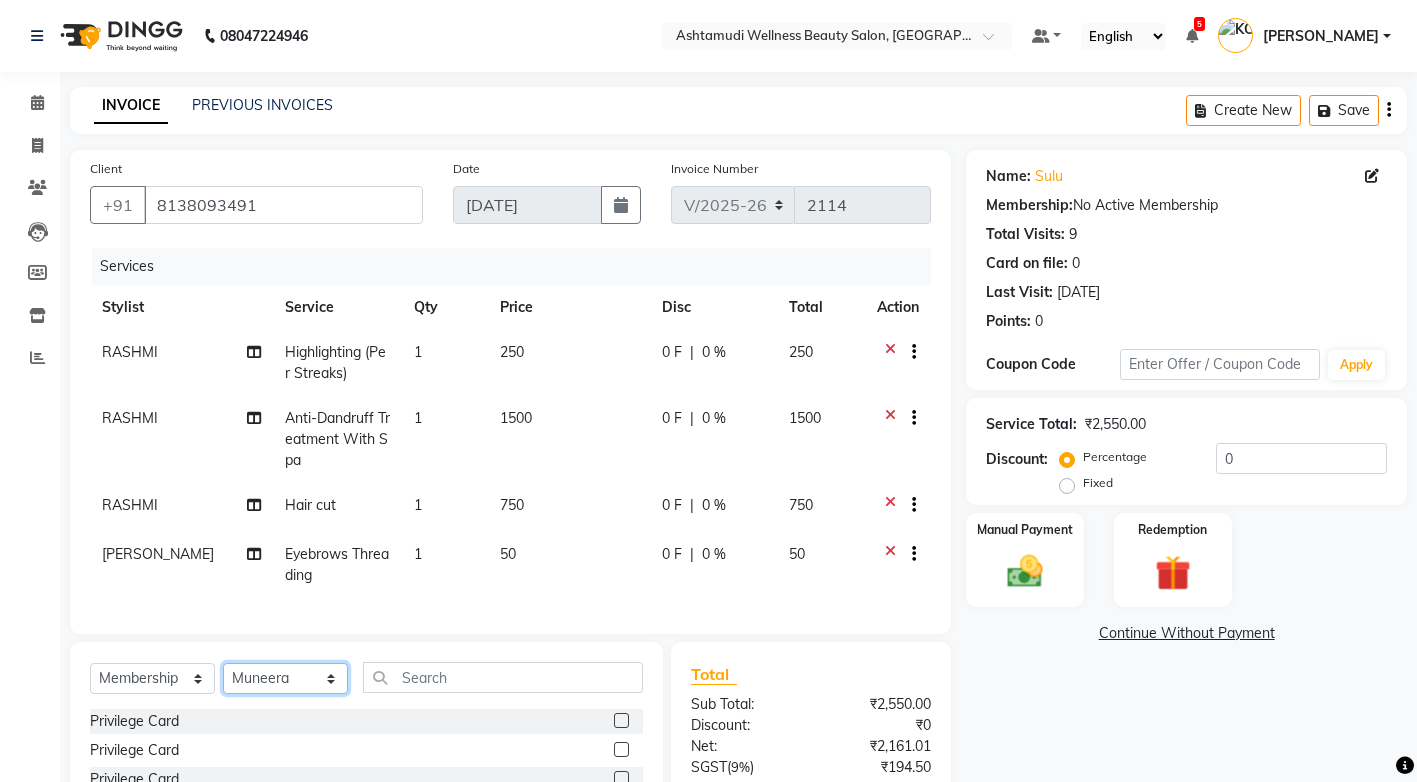 click on "Select Stylist ANJALI M S ASWATHY KOTTIYAM ASHTAMUDI KUMARI Muneera RASHMI SHEEJA ANIL SHYNI  SINDHYA  Sona Sunil Sreepriya STEFFY STEPHAN Vismaya" 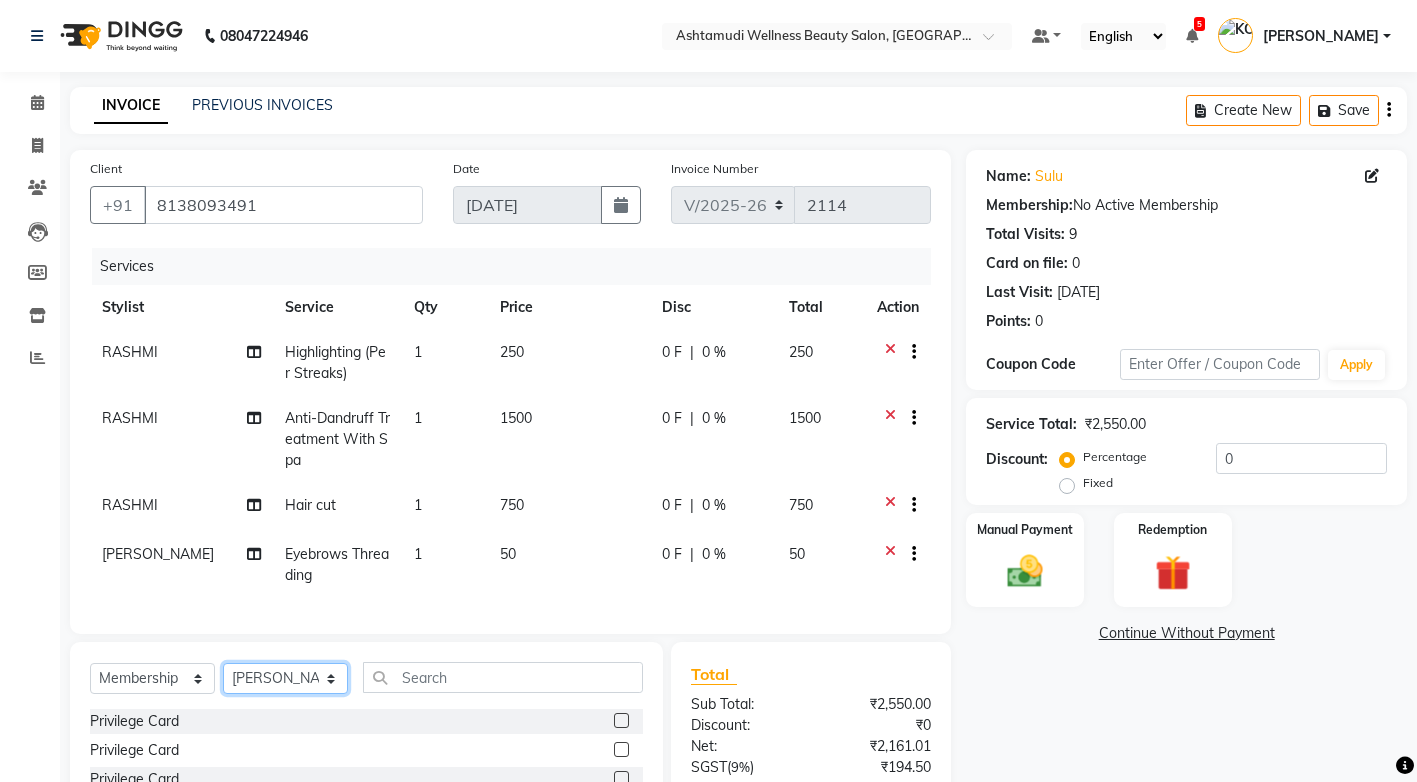 click on "Select Stylist ANJALI M S ASWATHY KOTTIYAM ASHTAMUDI KUMARI Muneera RASHMI SHEEJA ANIL SHYNI  SINDHYA  Sona Sunil Sreepriya STEFFY STEPHAN Vismaya" 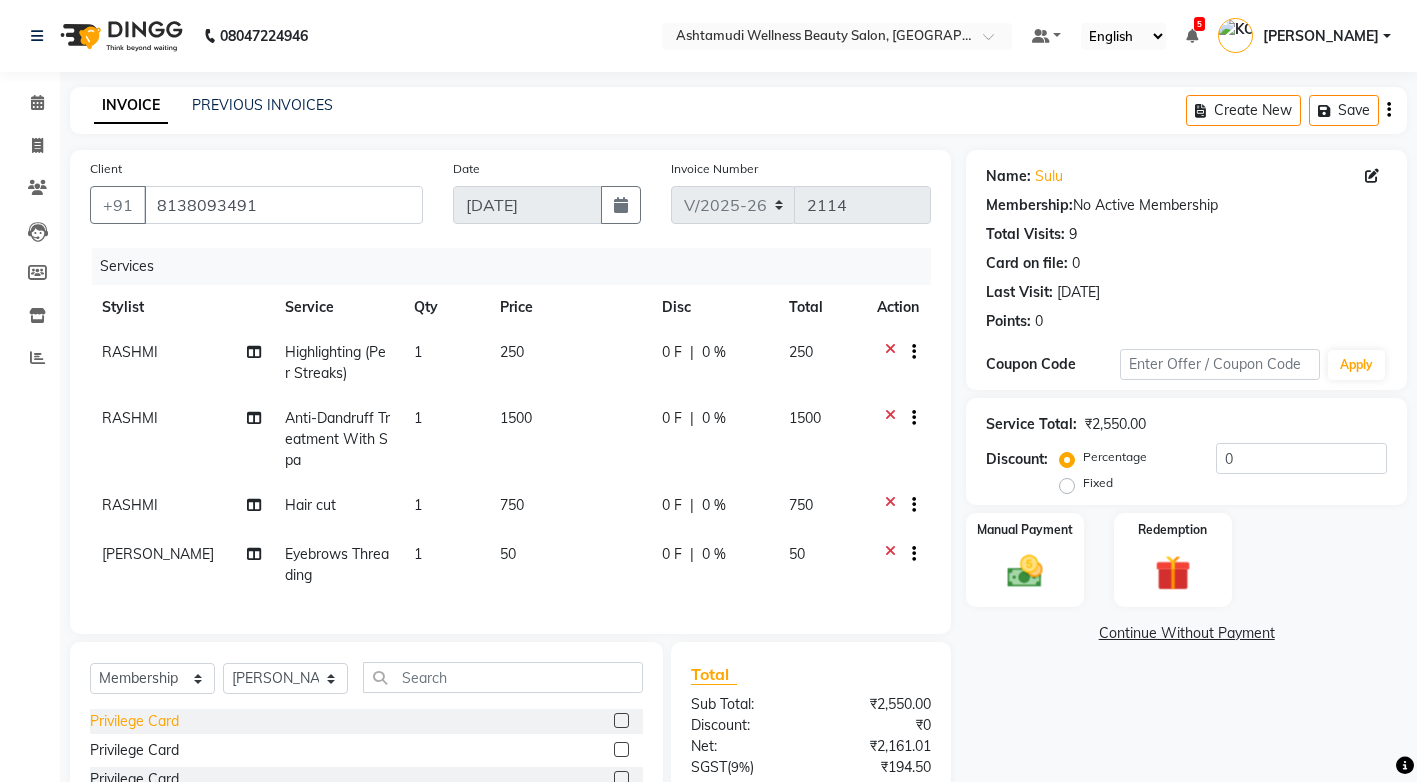 click on "Privilege Card" 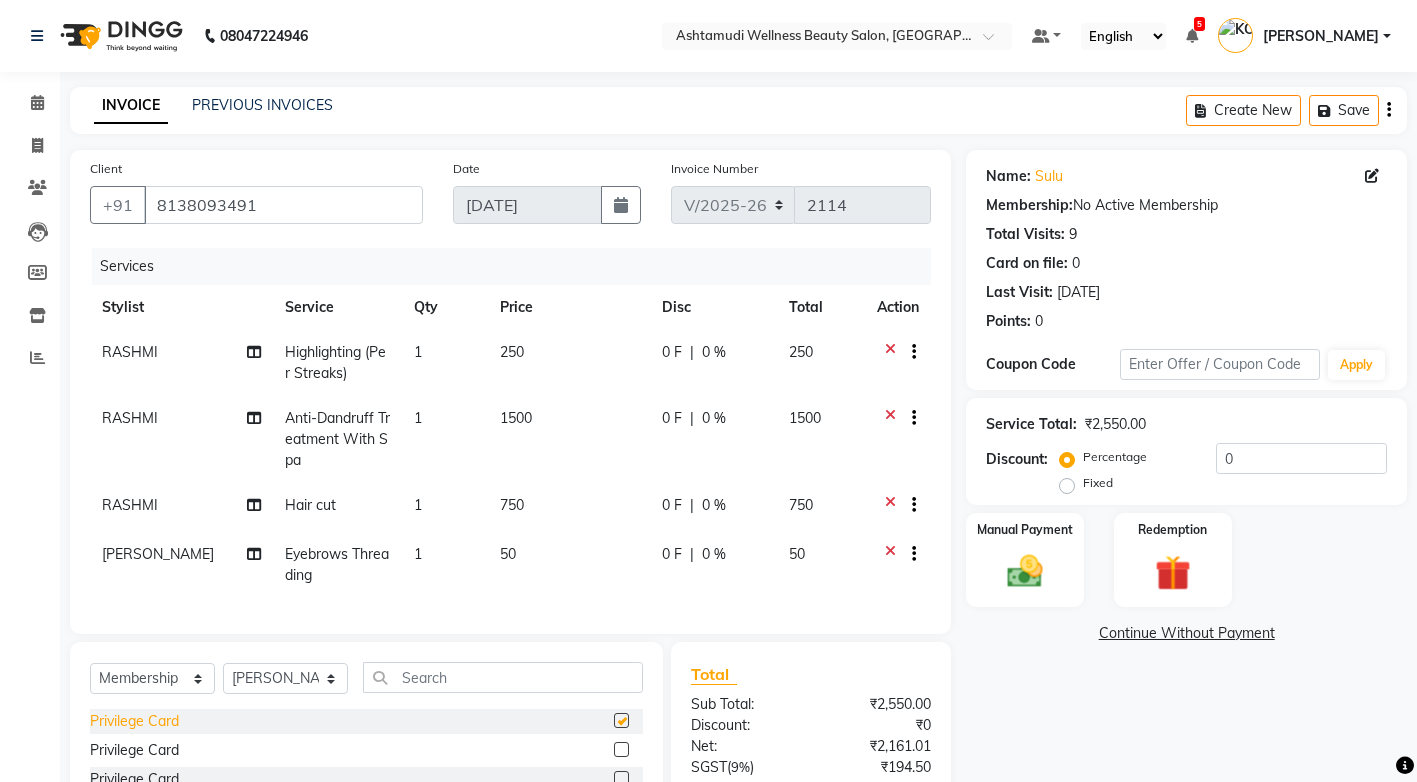 select on "select" 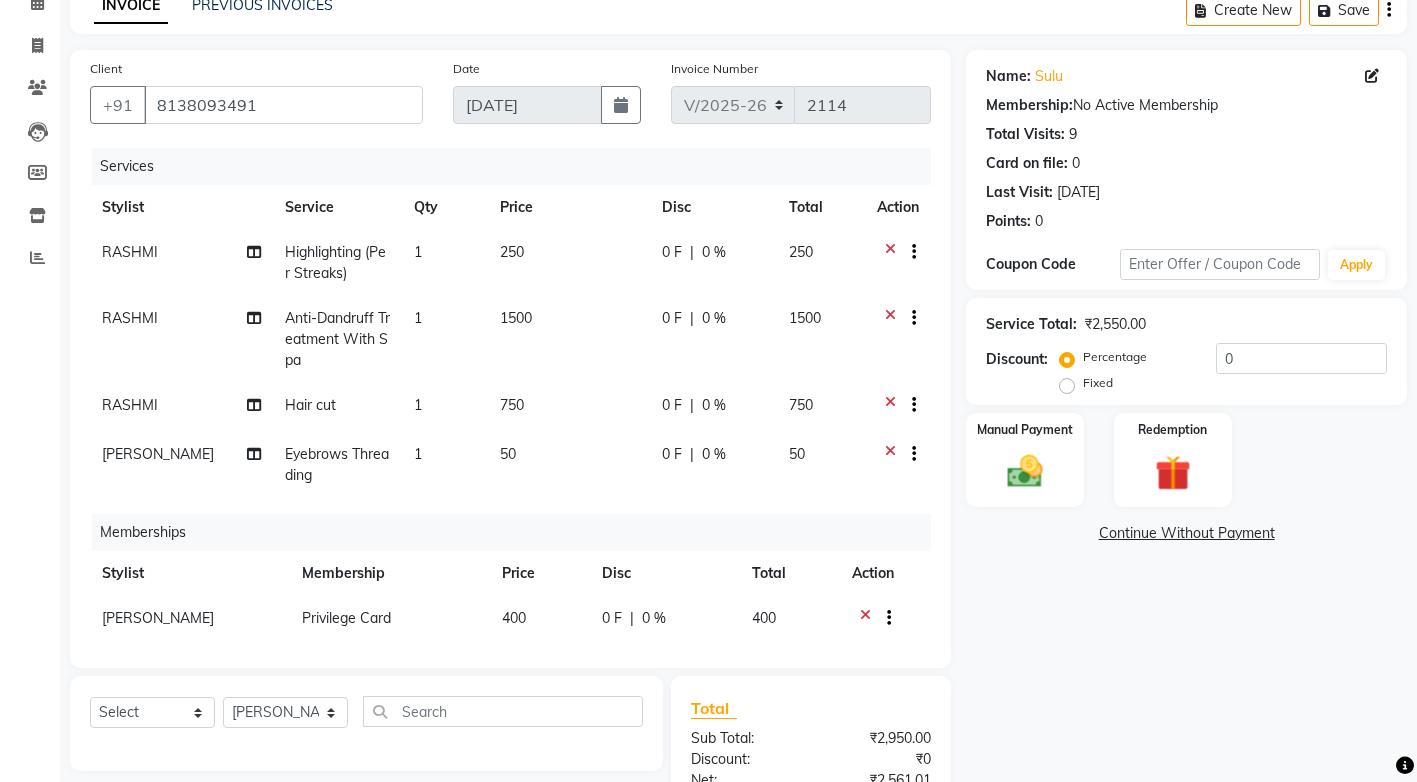 scroll, scrollTop: 200, scrollLeft: 0, axis: vertical 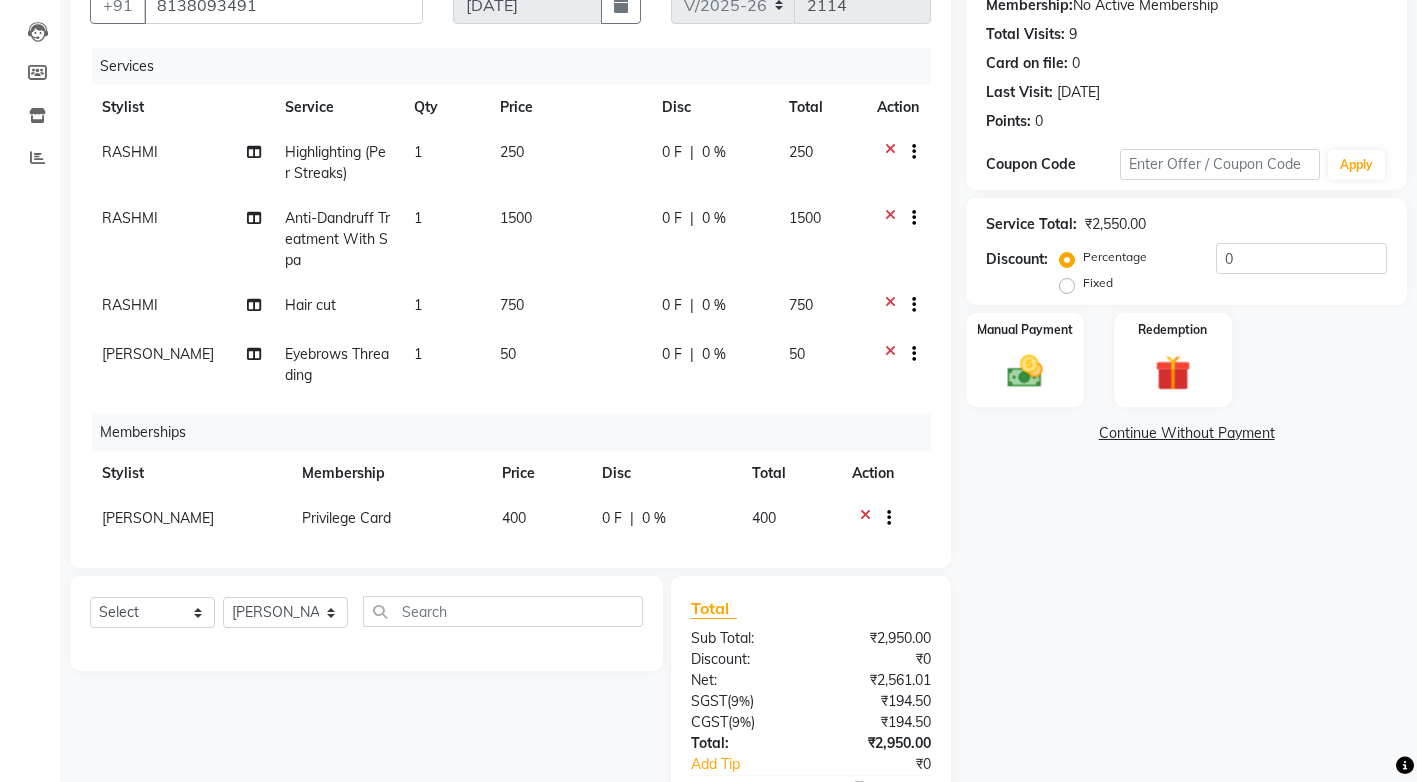 click on "1" 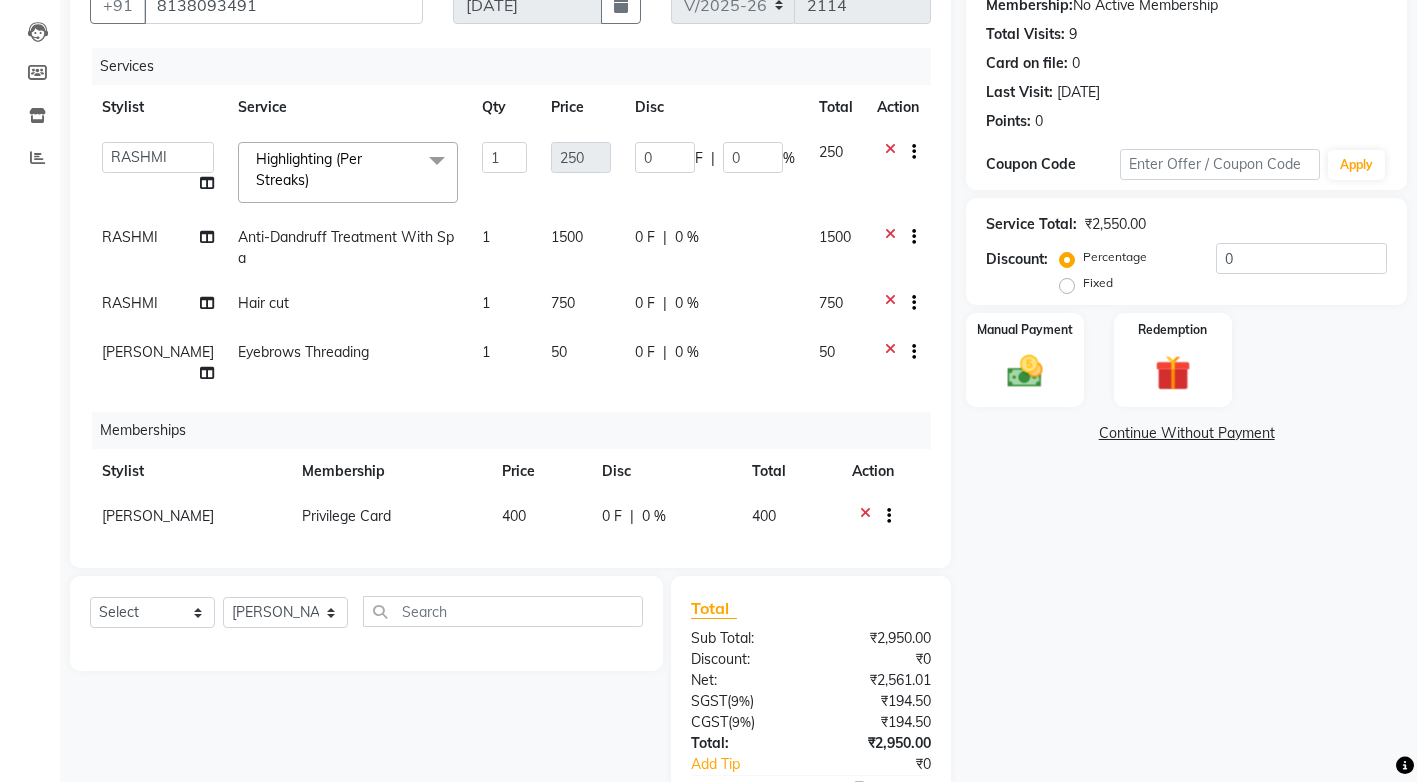 click 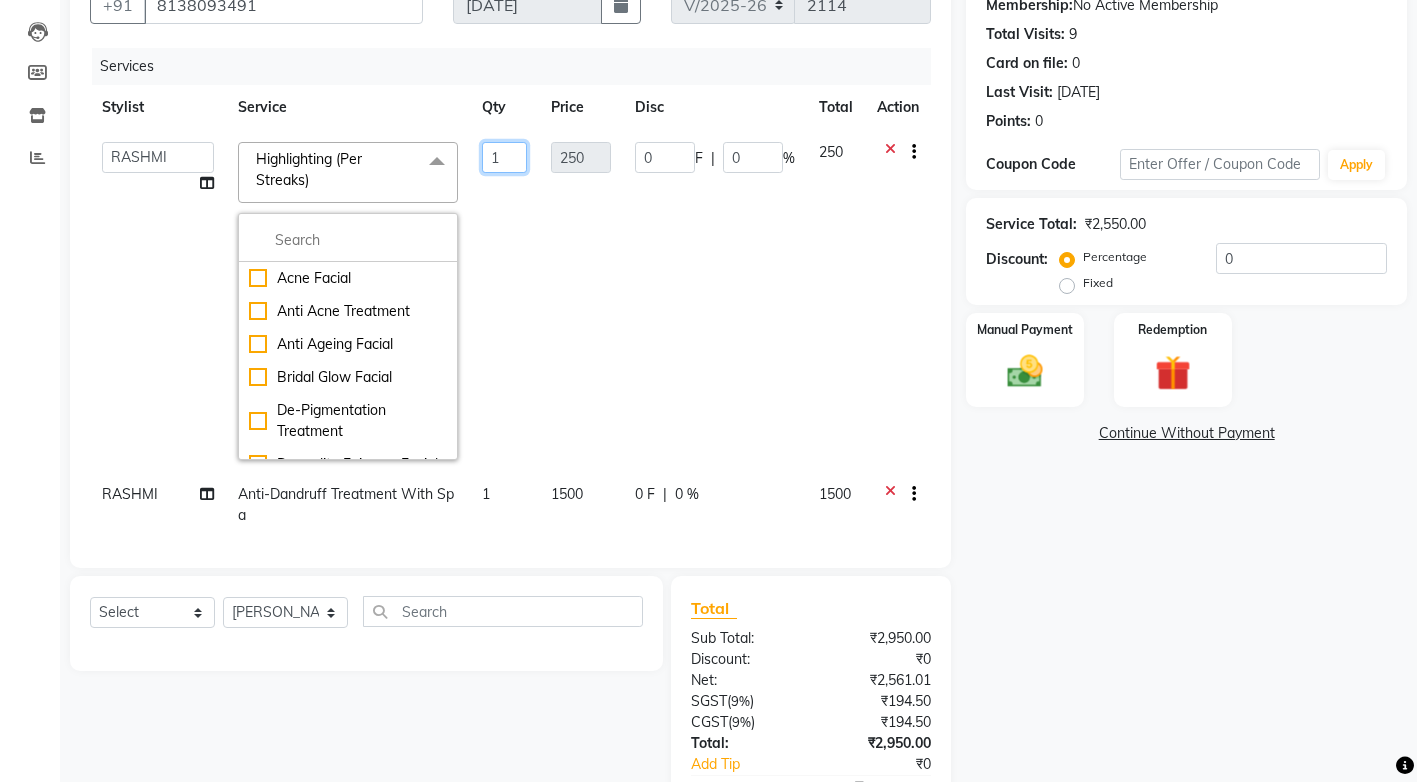 click on "1" 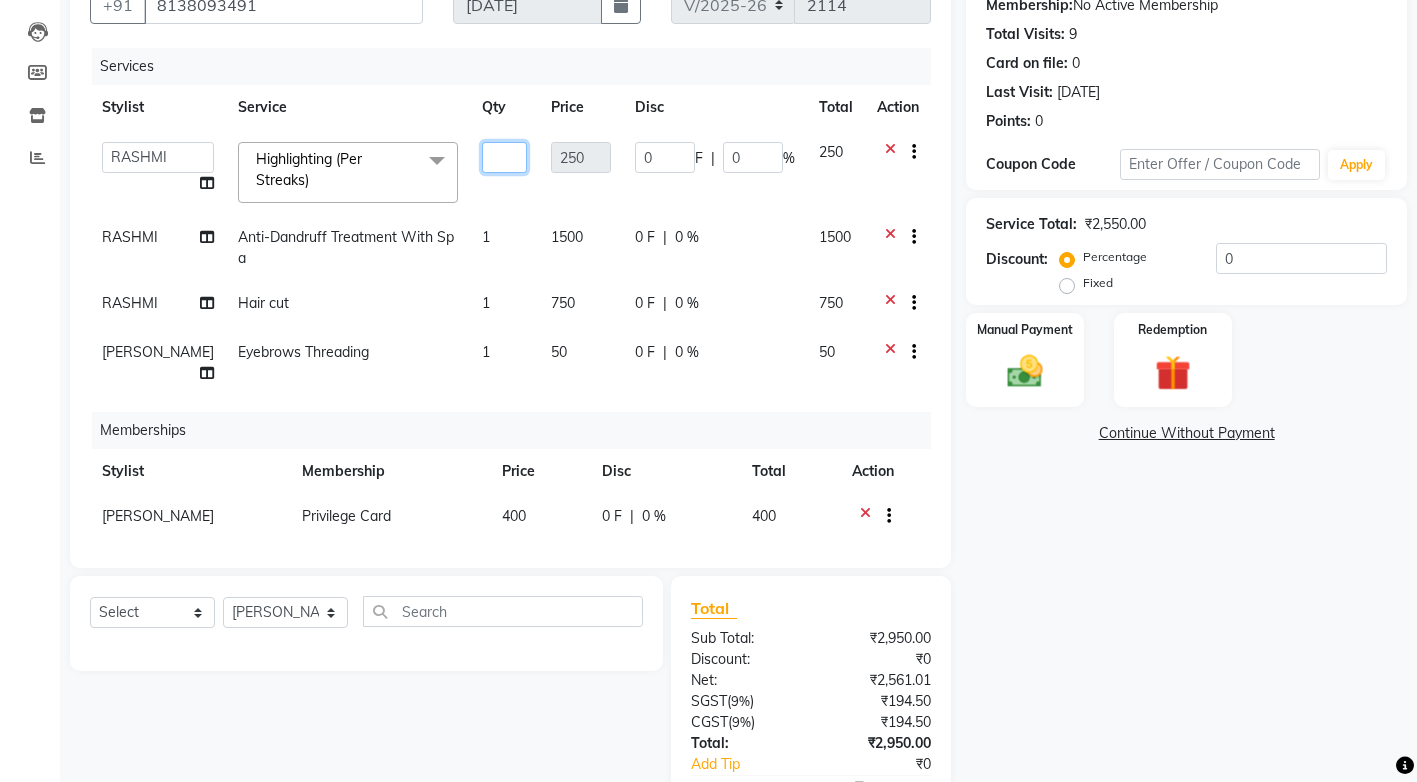 type on "7" 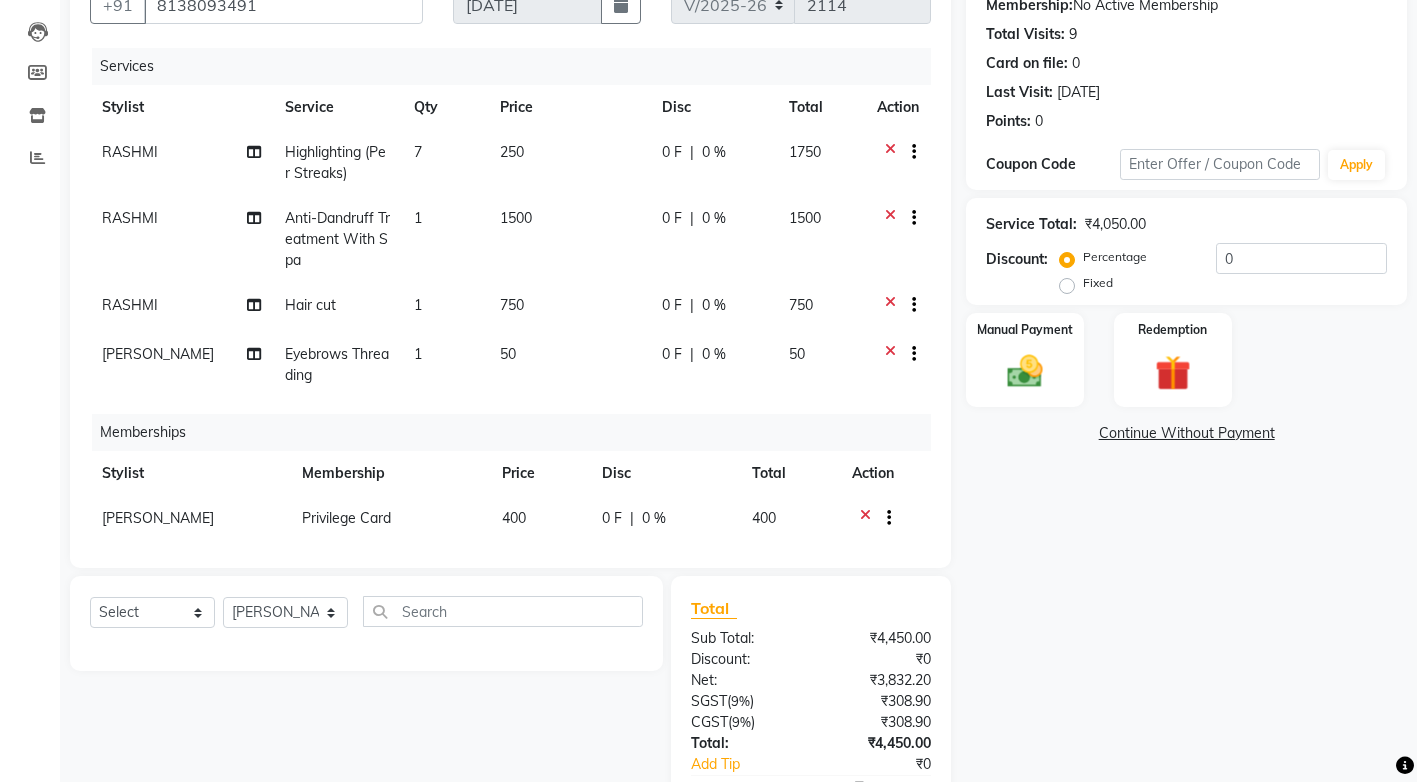 click on "Name: Sulu  Membership:  No Active Membership  Total Visits:  9 Card on file:  0 Last Visit:   16-12-2024 Points:   0  Coupon Code Apply Service Total:  ₹4,050.00  Discount:  Percentage   Fixed  0 Manual Payment Redemption  Continue Without Payment" 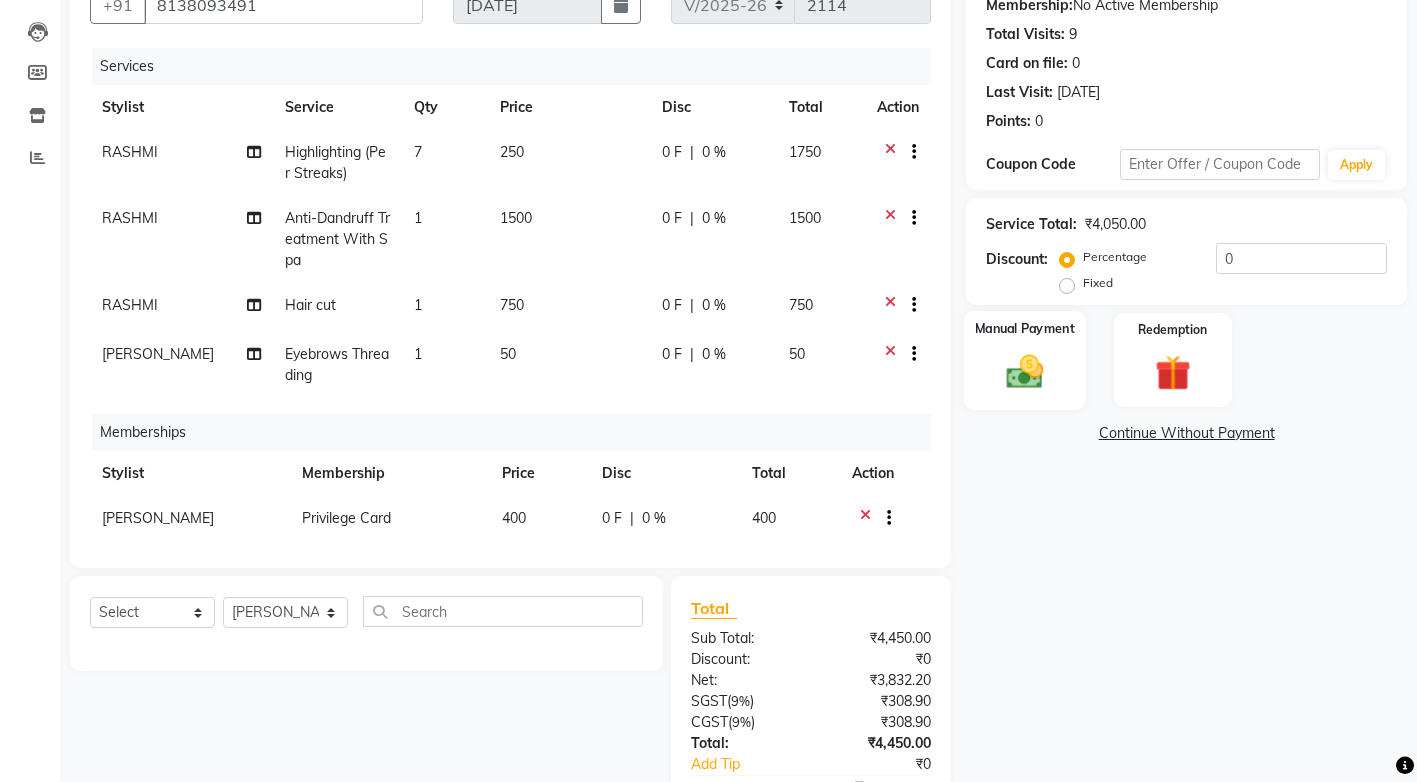 click 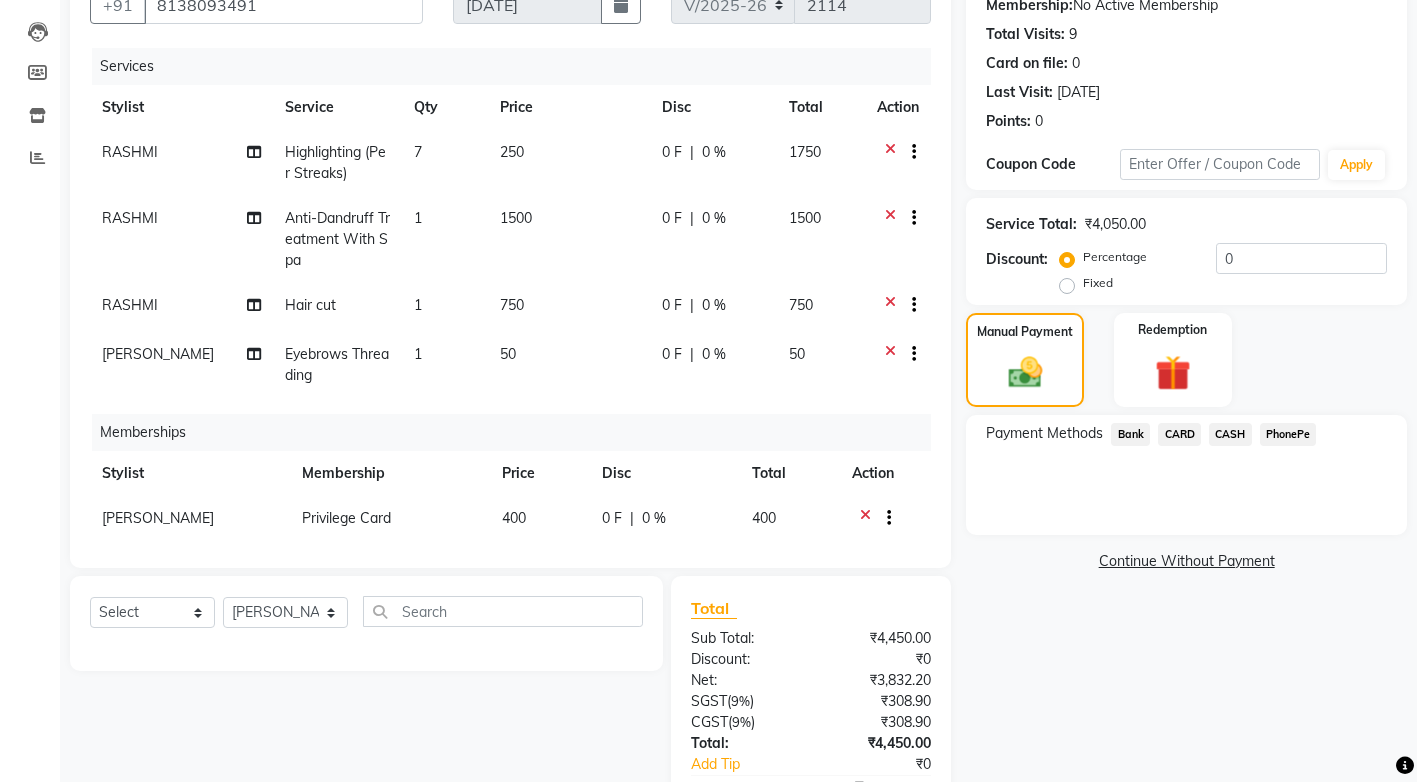 scroll, scrollTop: 300, scrollLeft: 0, axis: vertical 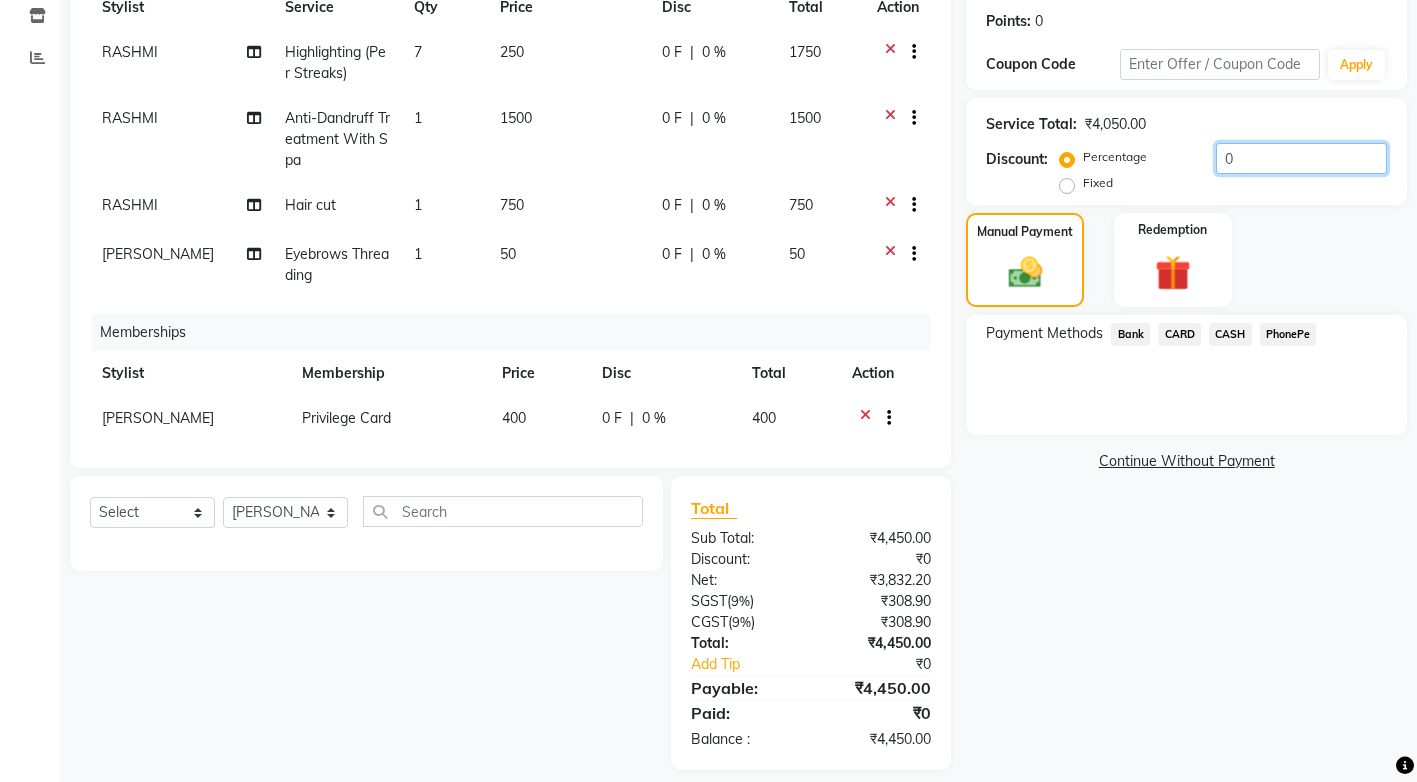click on "0" 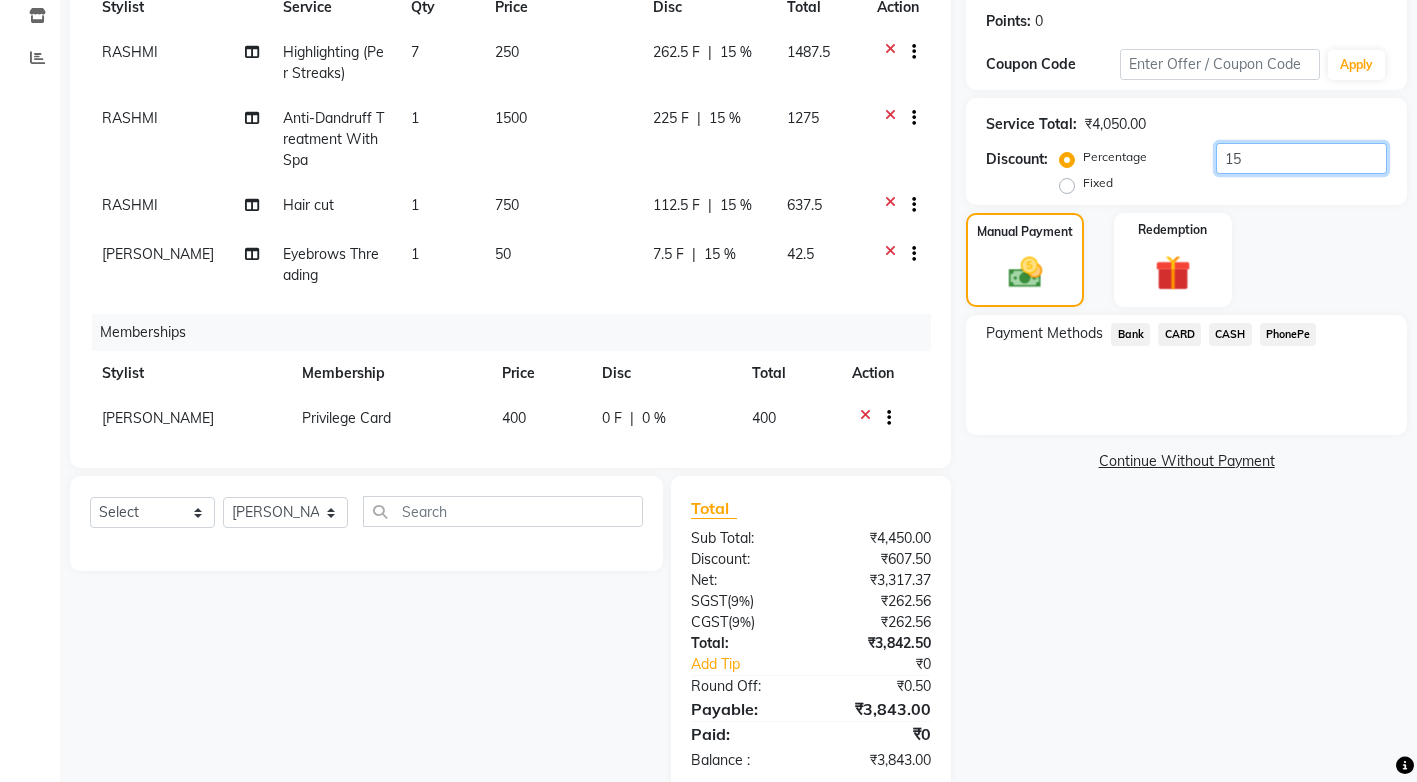 type on "15" 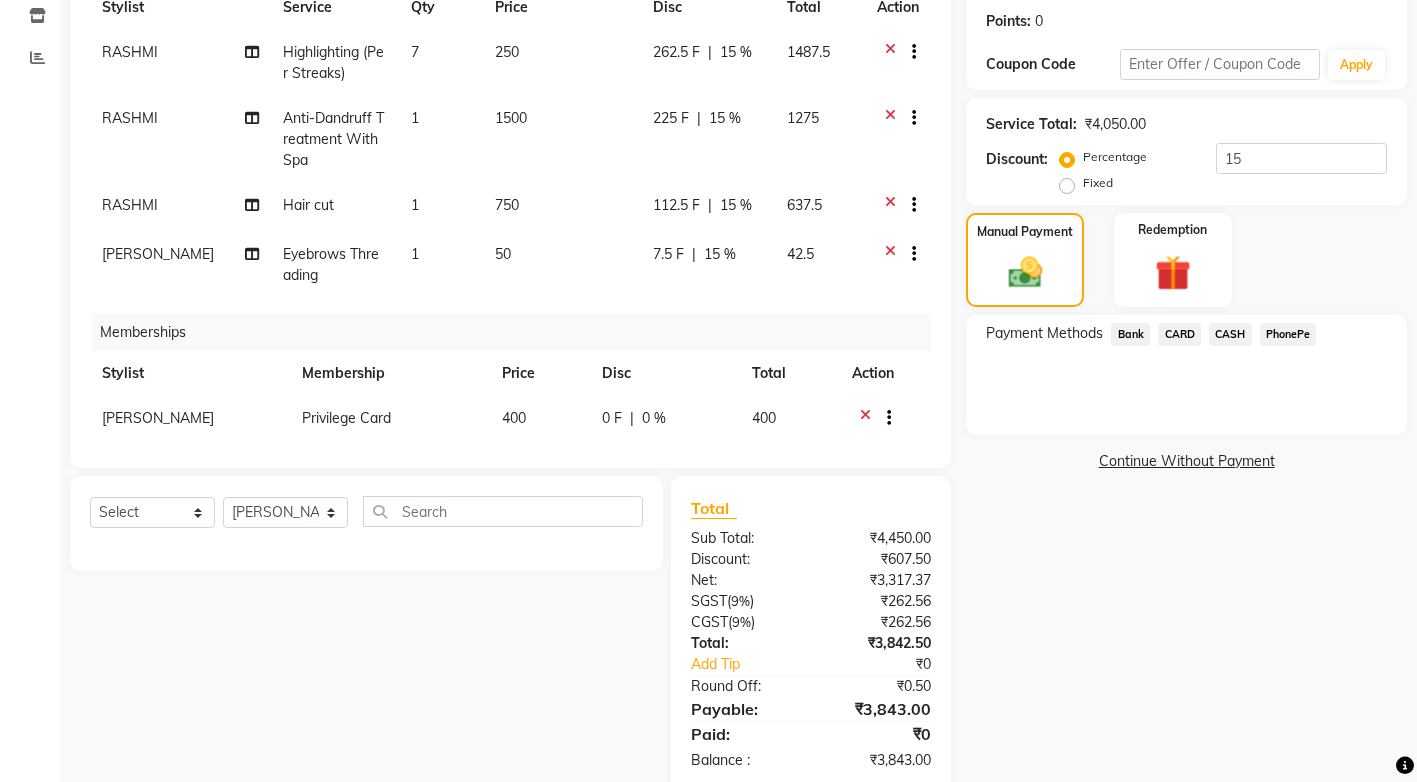 click 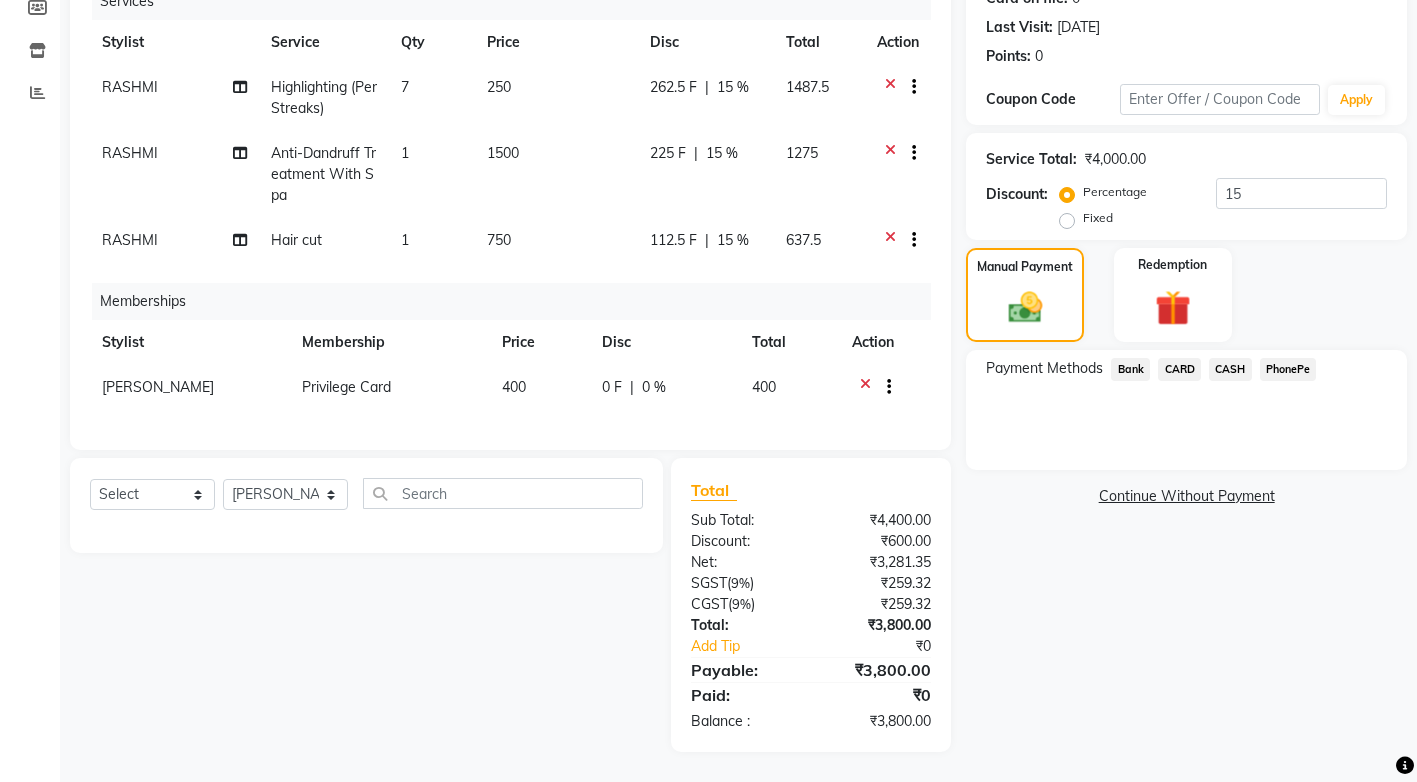 scroll, scrollTop: 265, scrollLeft: 0, axis: vertical 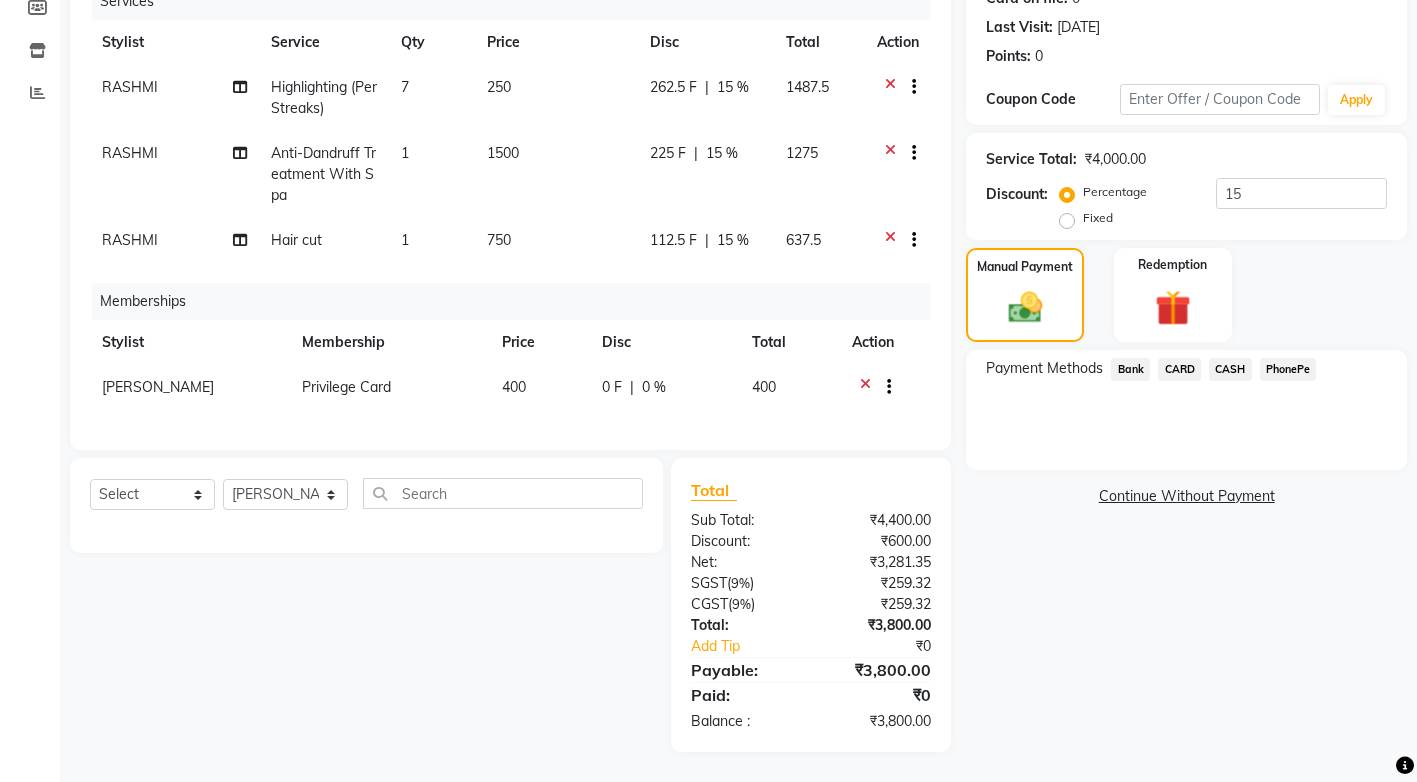 click on "PhonePe" 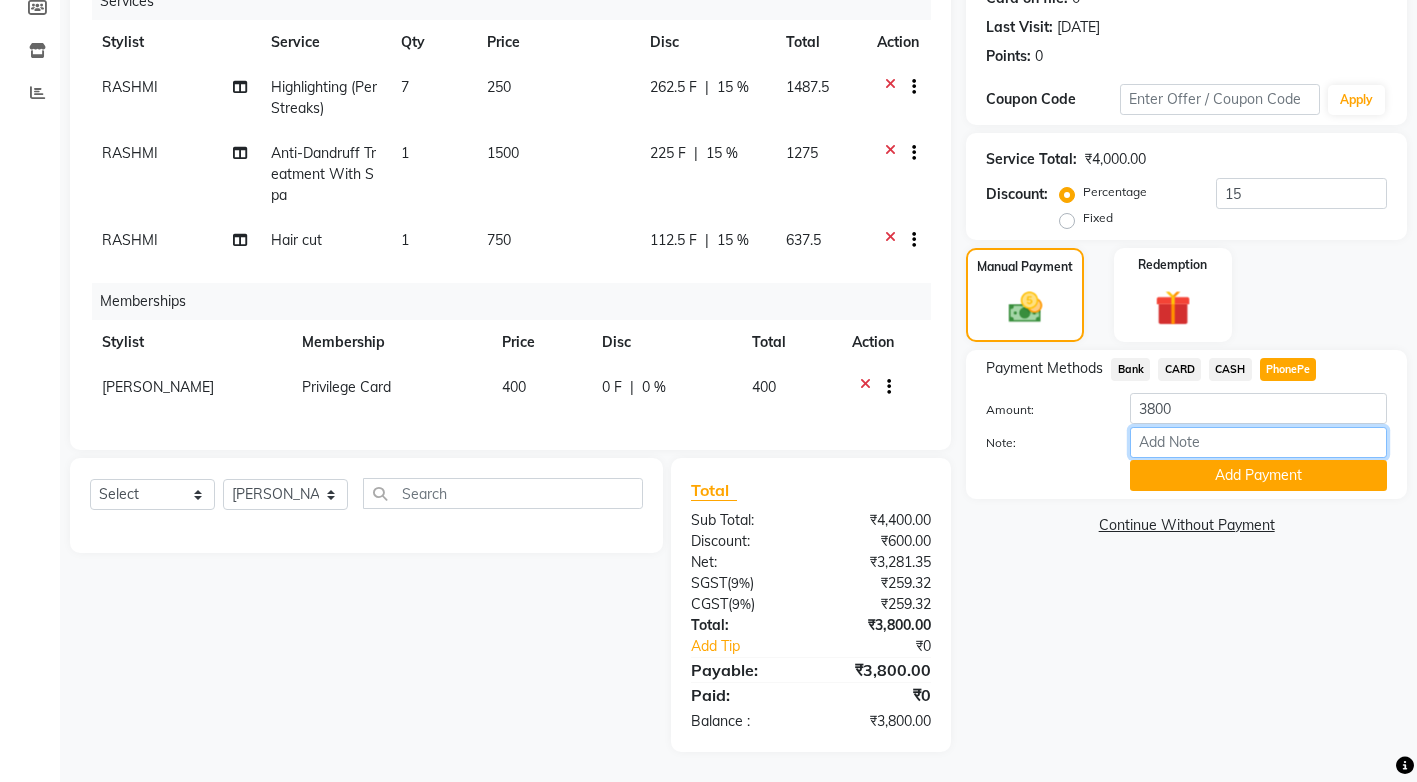 click on "Note:" at bounding box center (1258, 442) 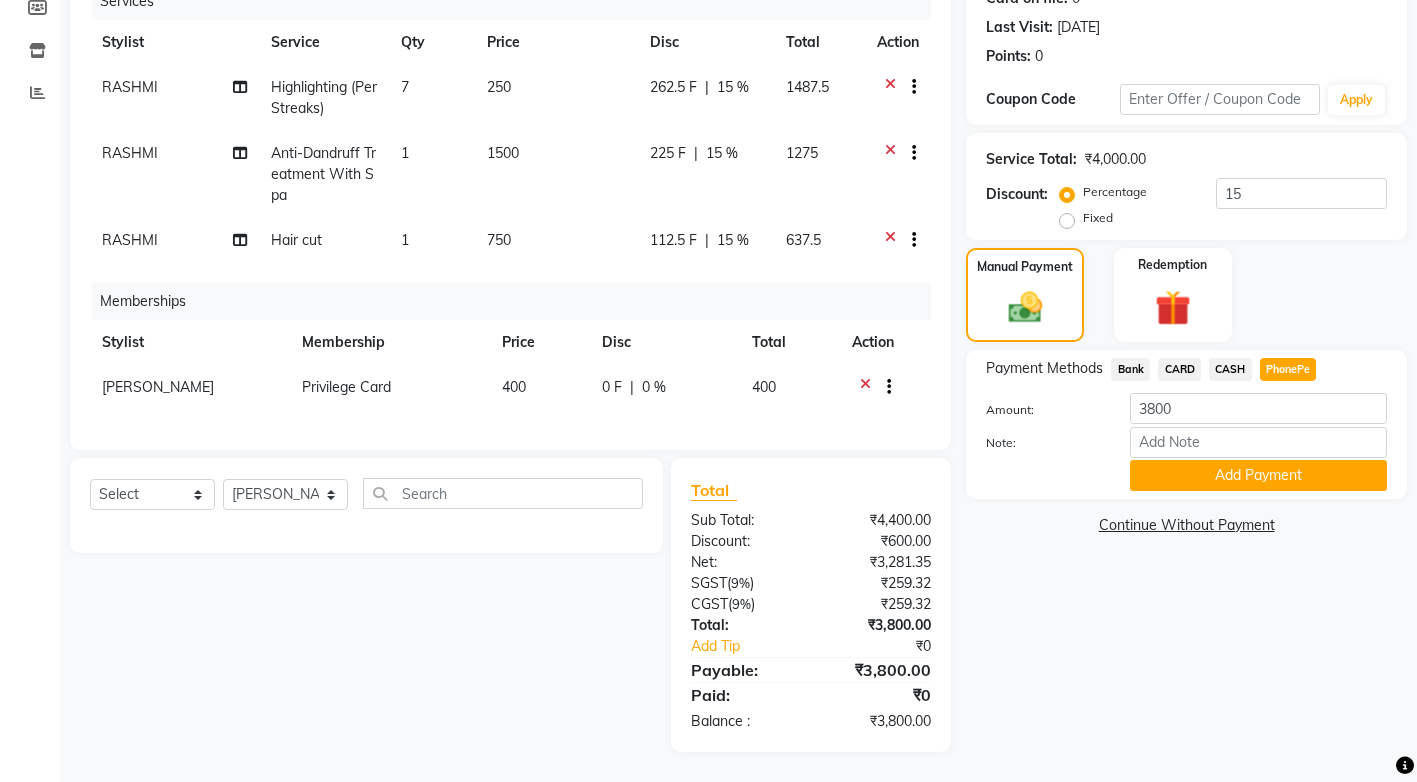 click 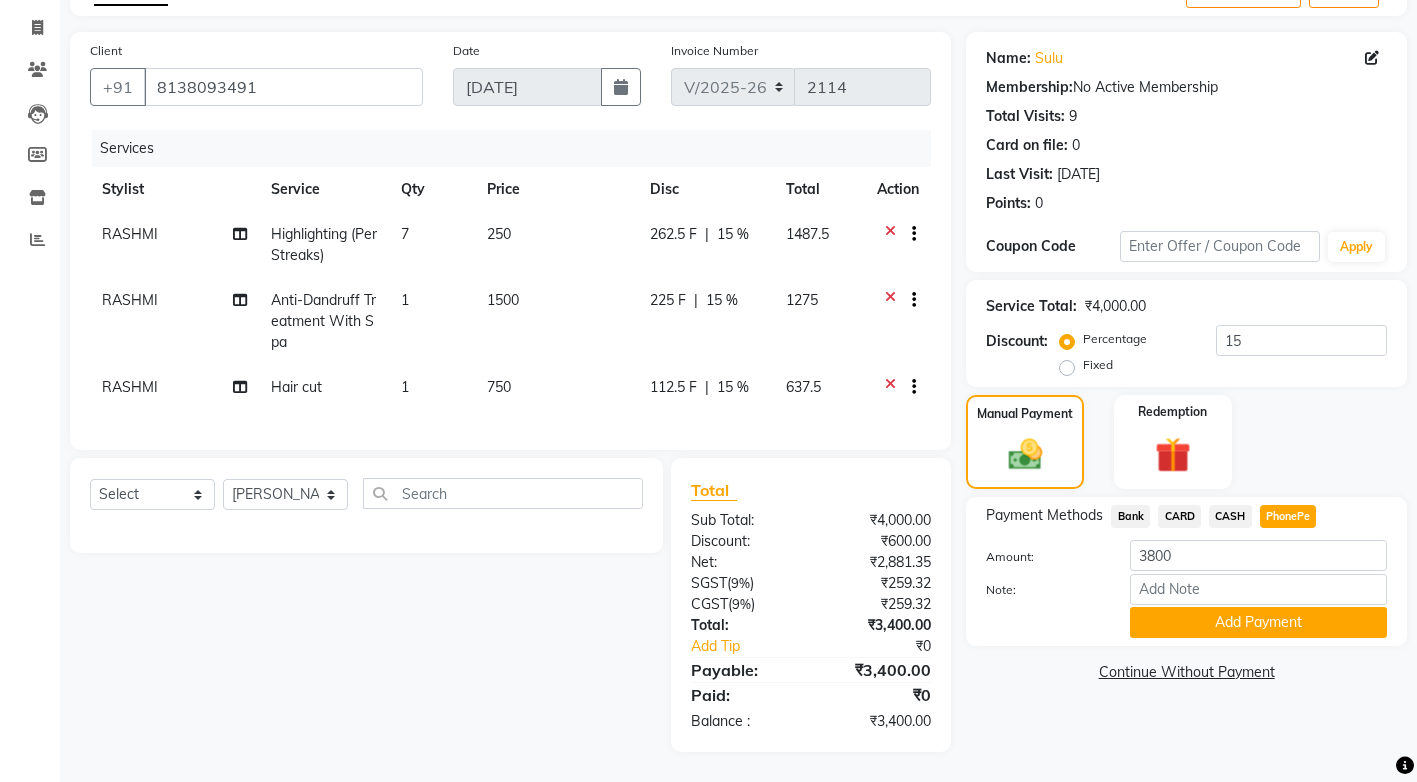 scroll, scrollTop: 133, scrollLeft: 0, axis: vertical 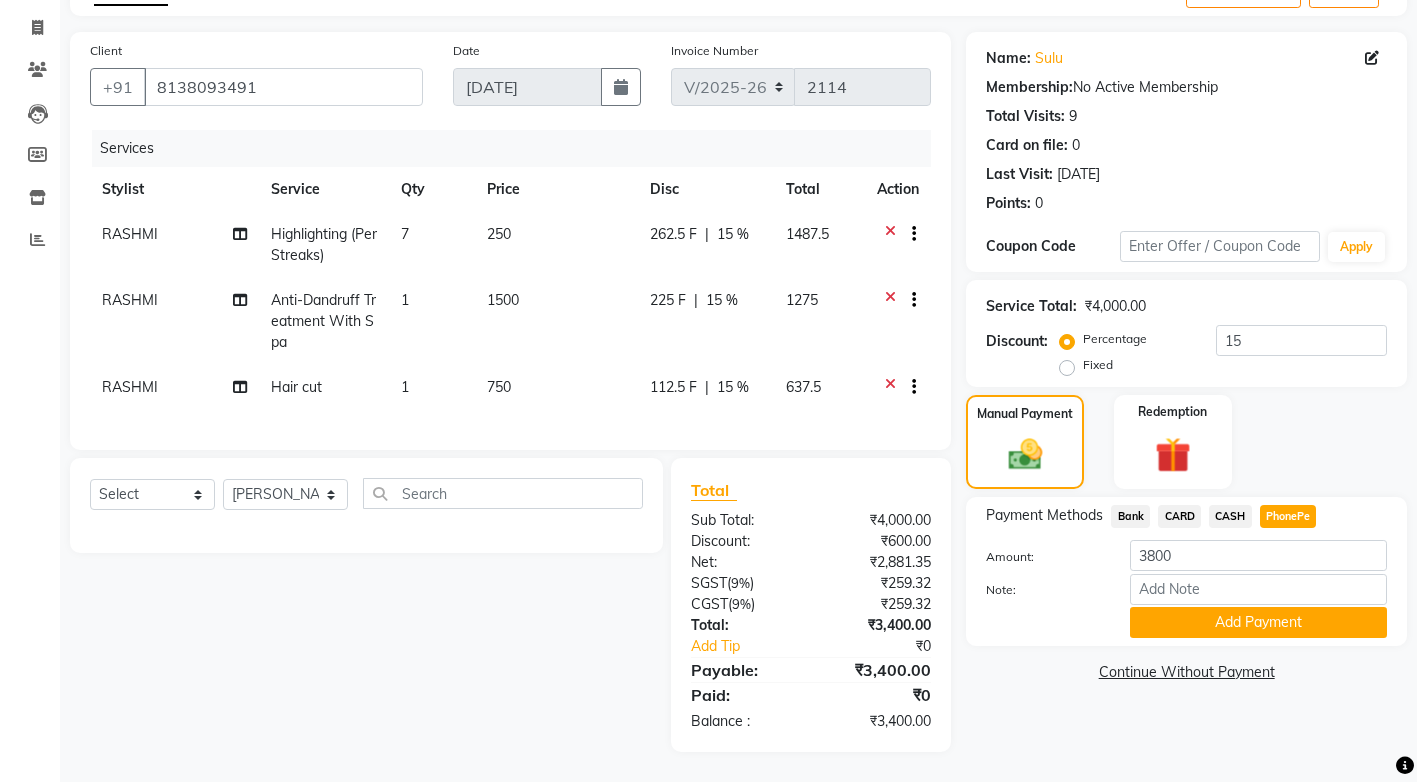 click on "CARD" 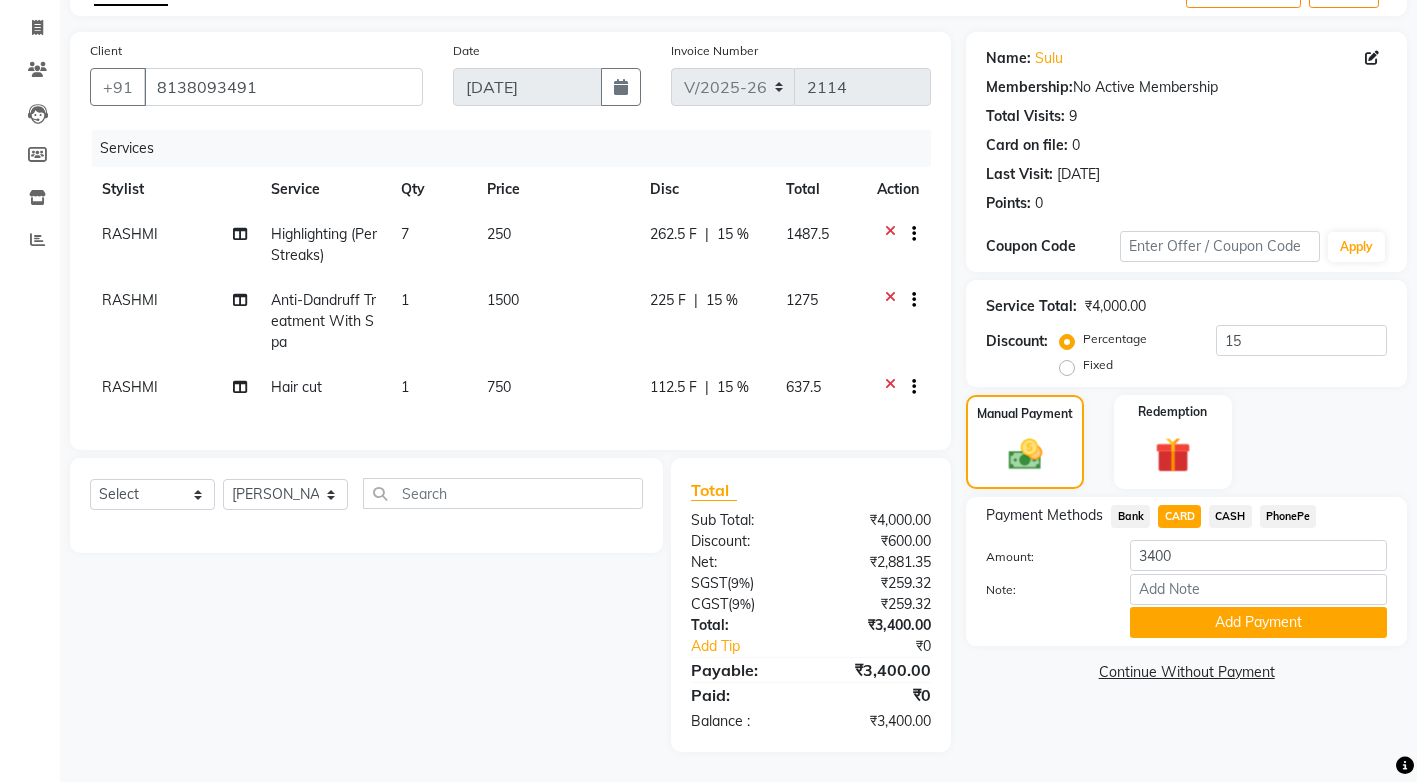 click on "PhonePe" 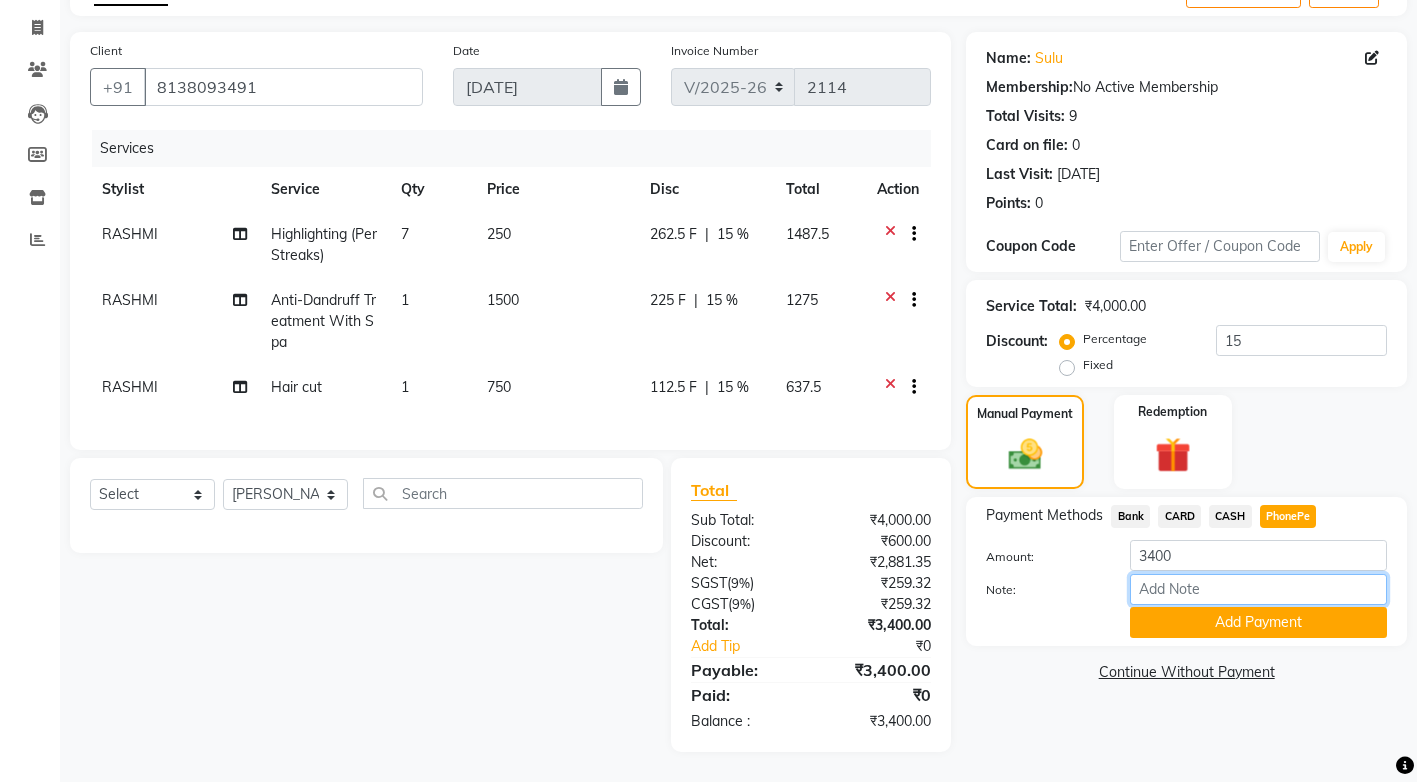 click on "Note:" at bounding box center (1258, 589) 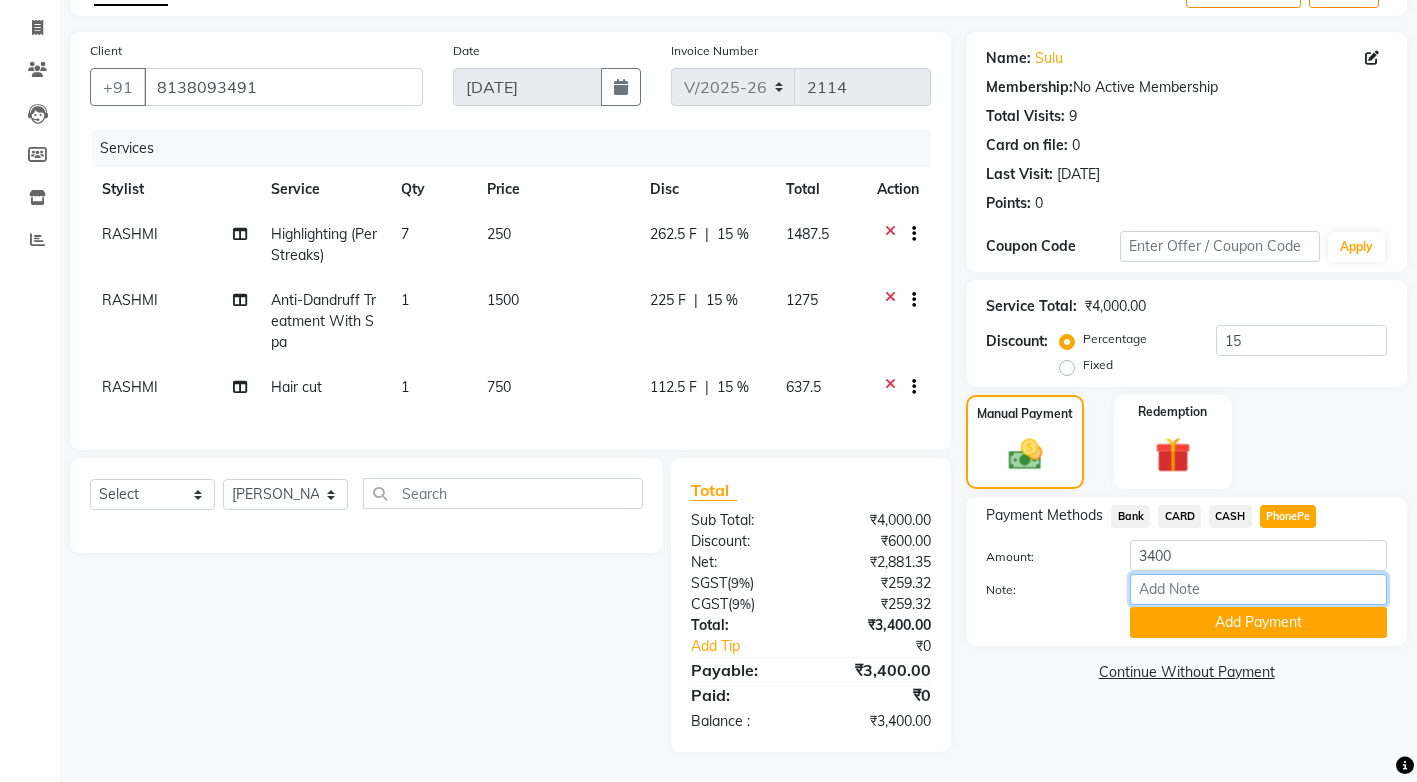 type on "sindhya" 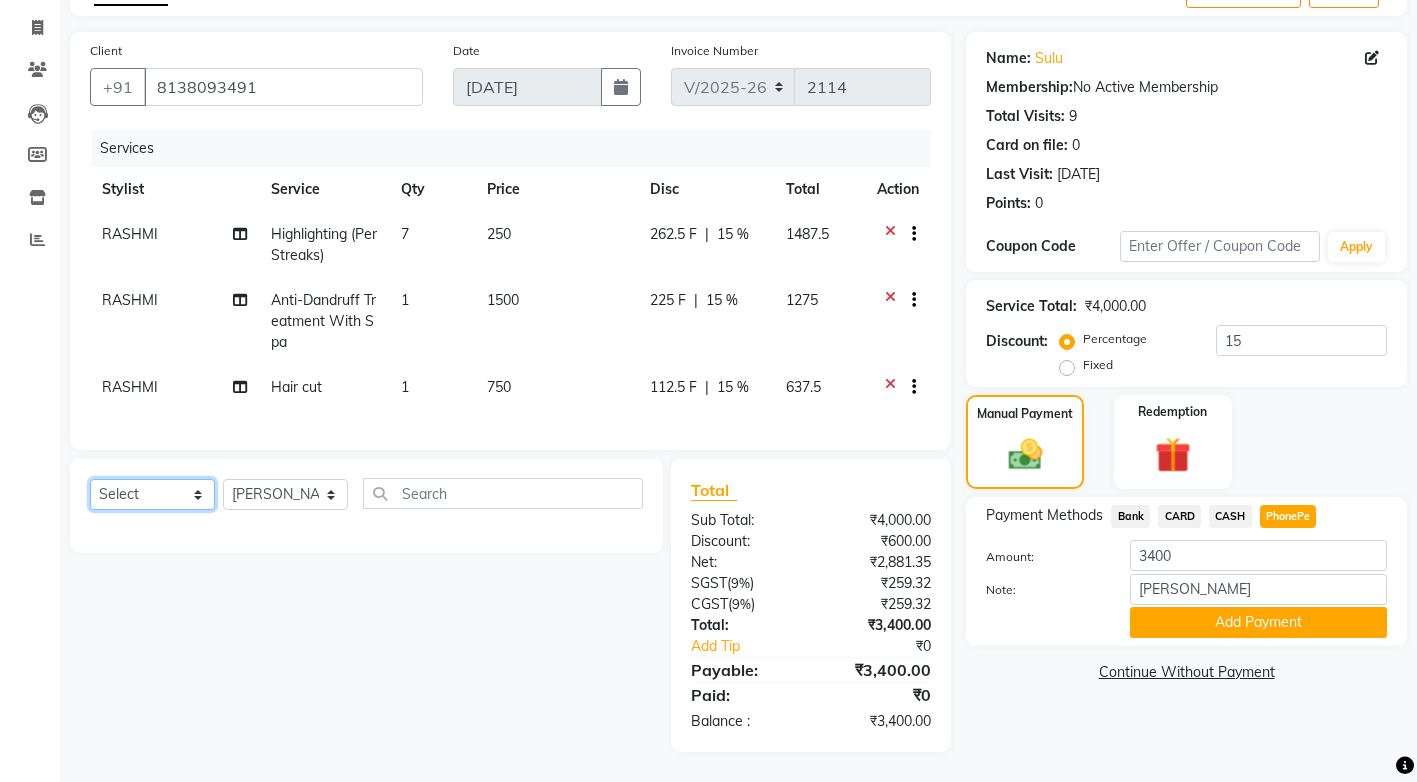 click on "Select  Service  Product  Membership  Package Voucher Prepaid Gift Card" 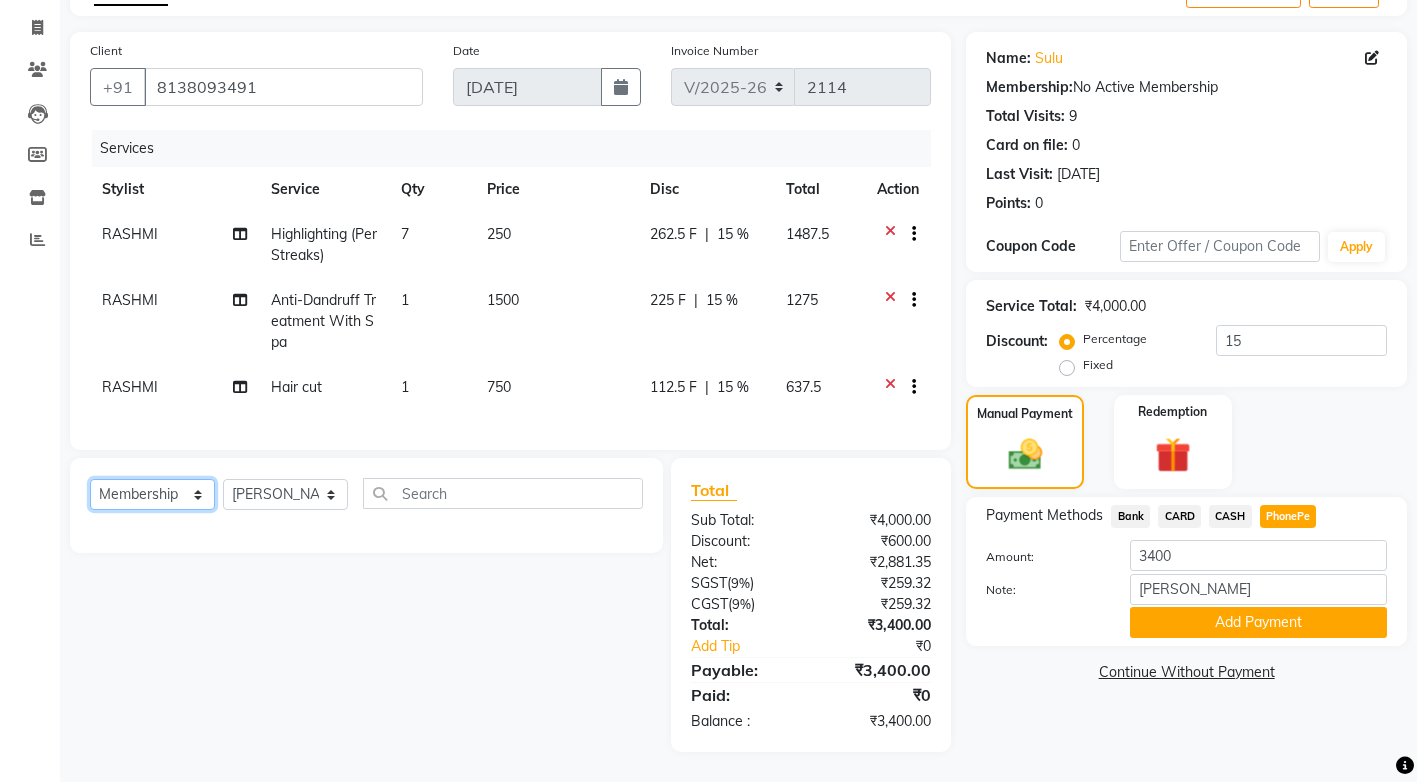 click on "Select  Service  Product  Membership  Package Voucher Prepaid Gift Card" 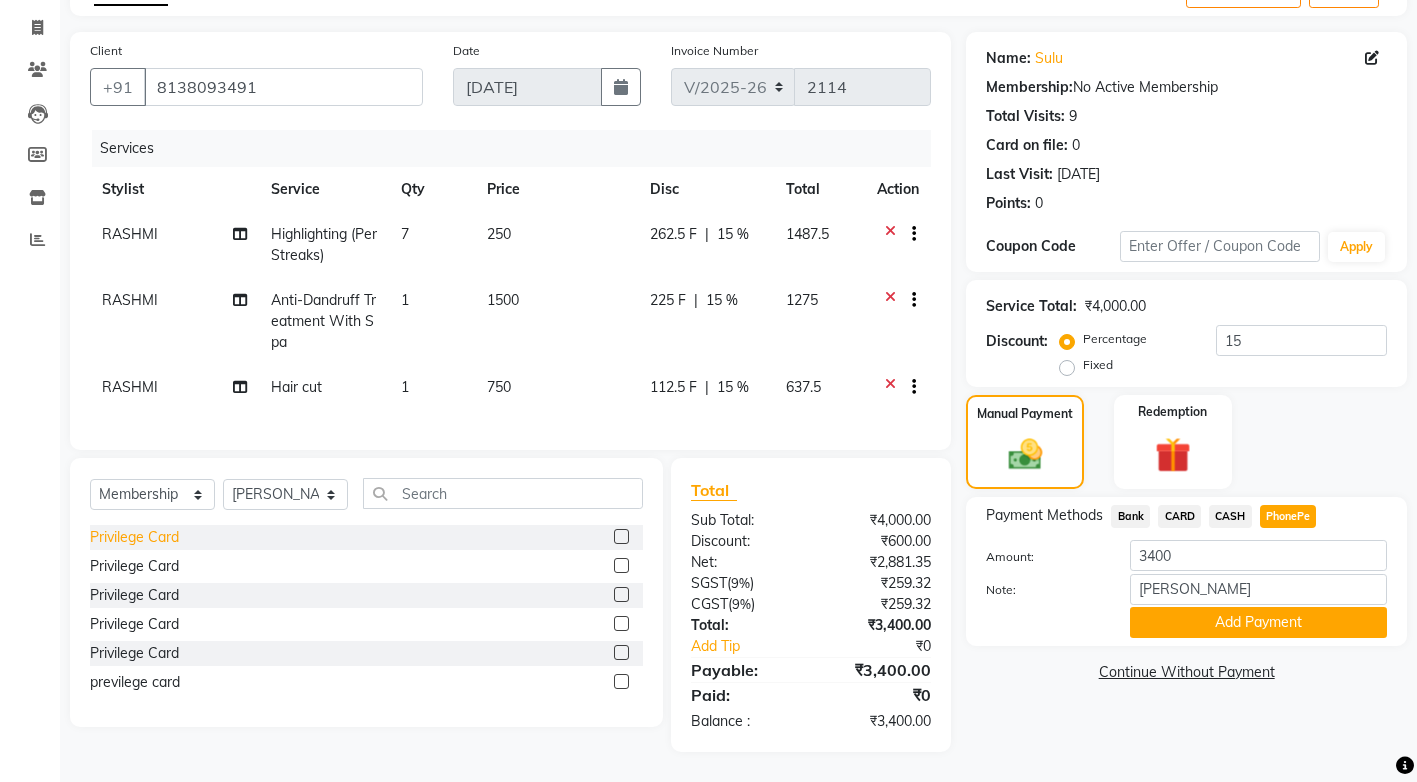 click on "Privilege Card" 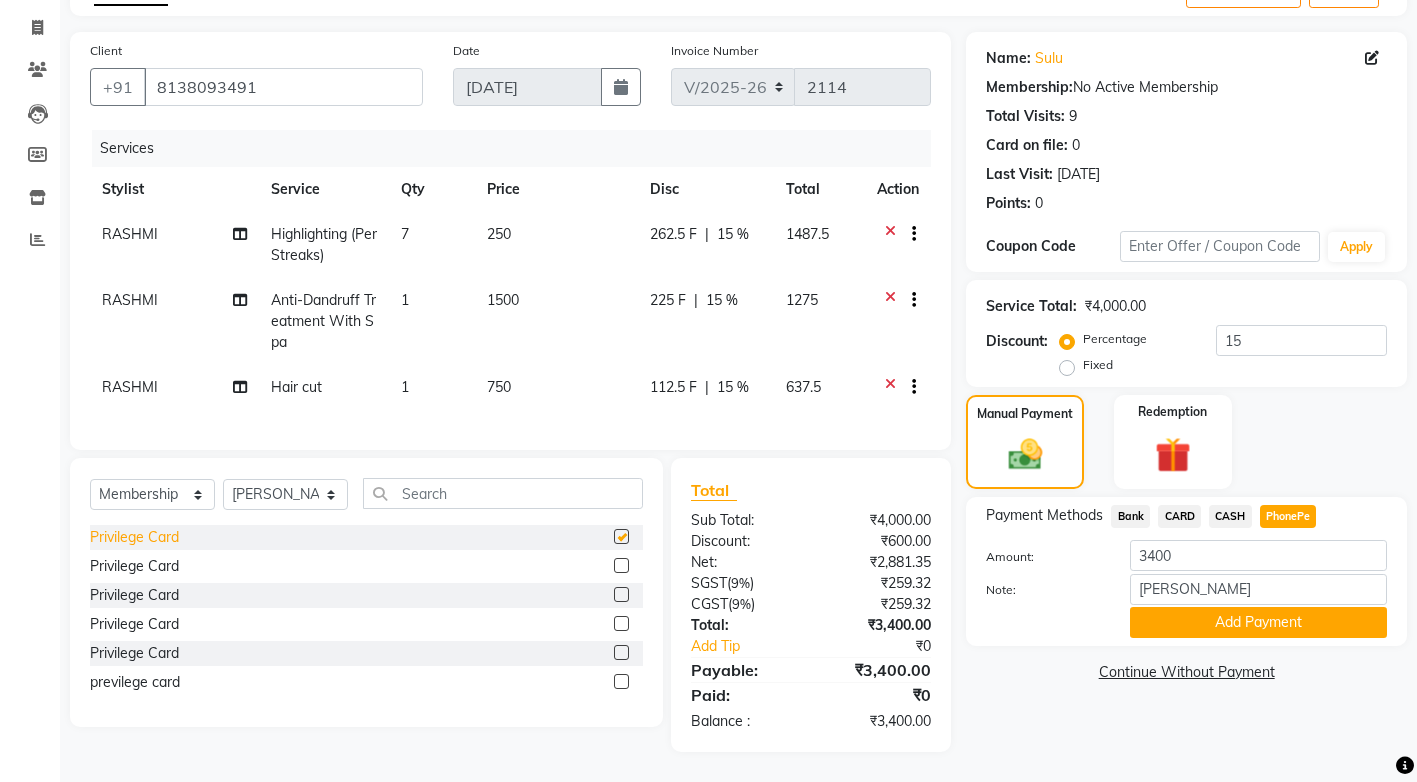 select on "select" 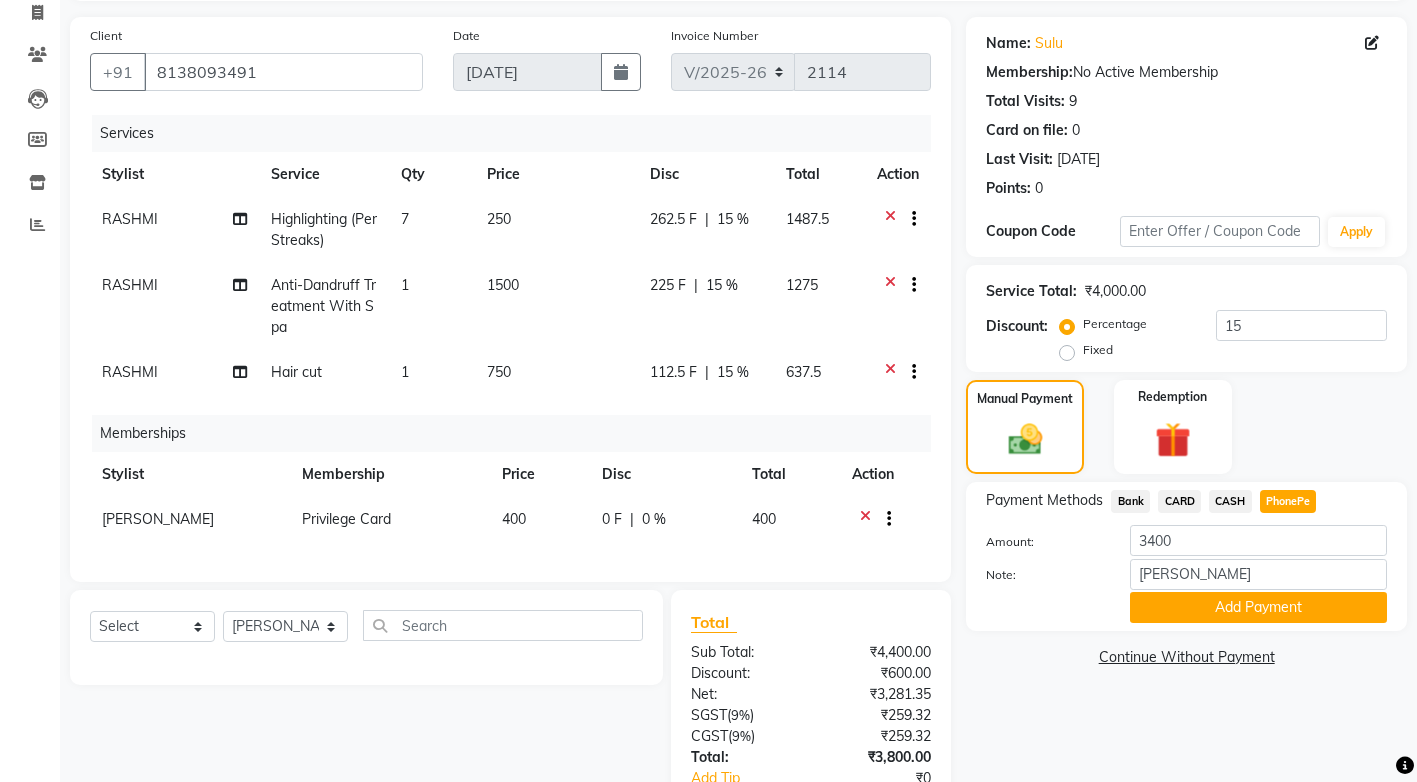 click on "CASH" 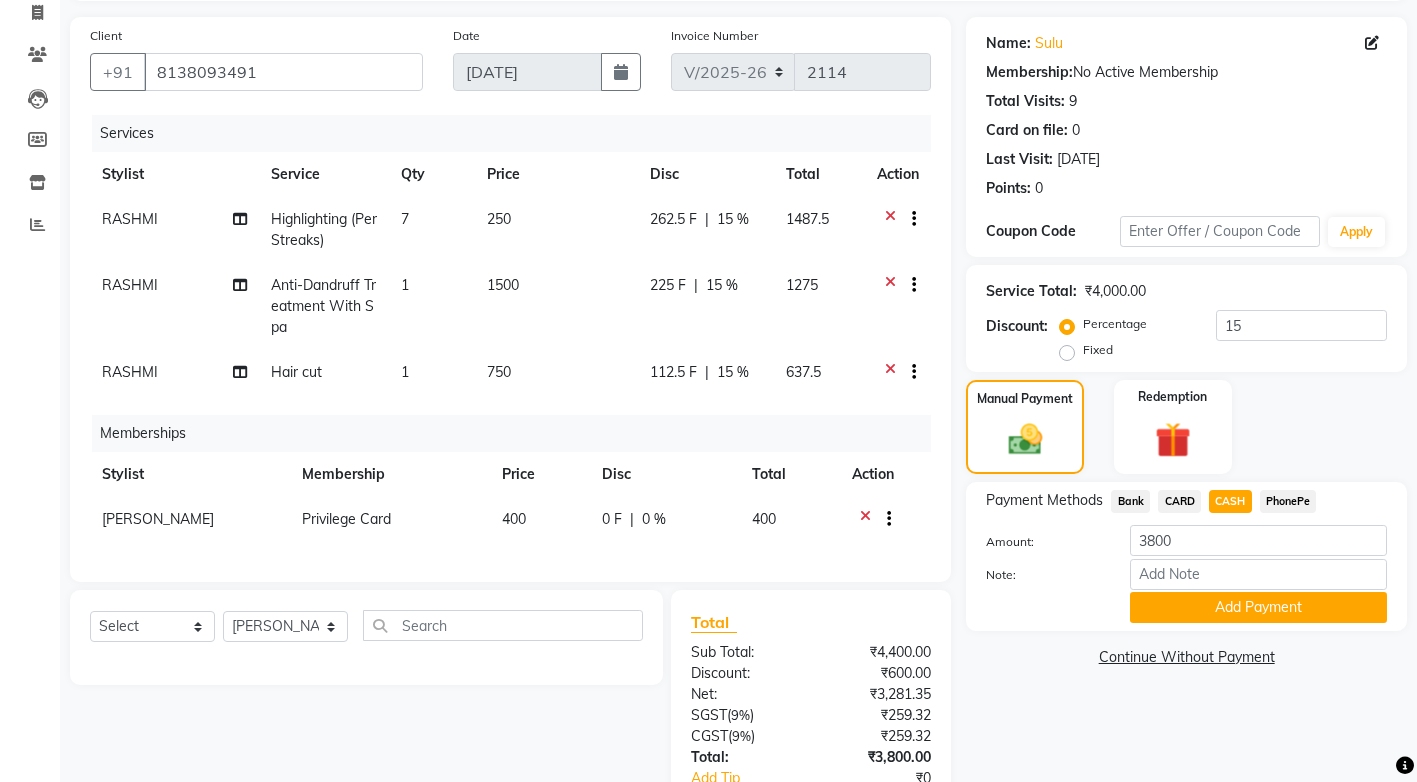 click on "PhonePe" 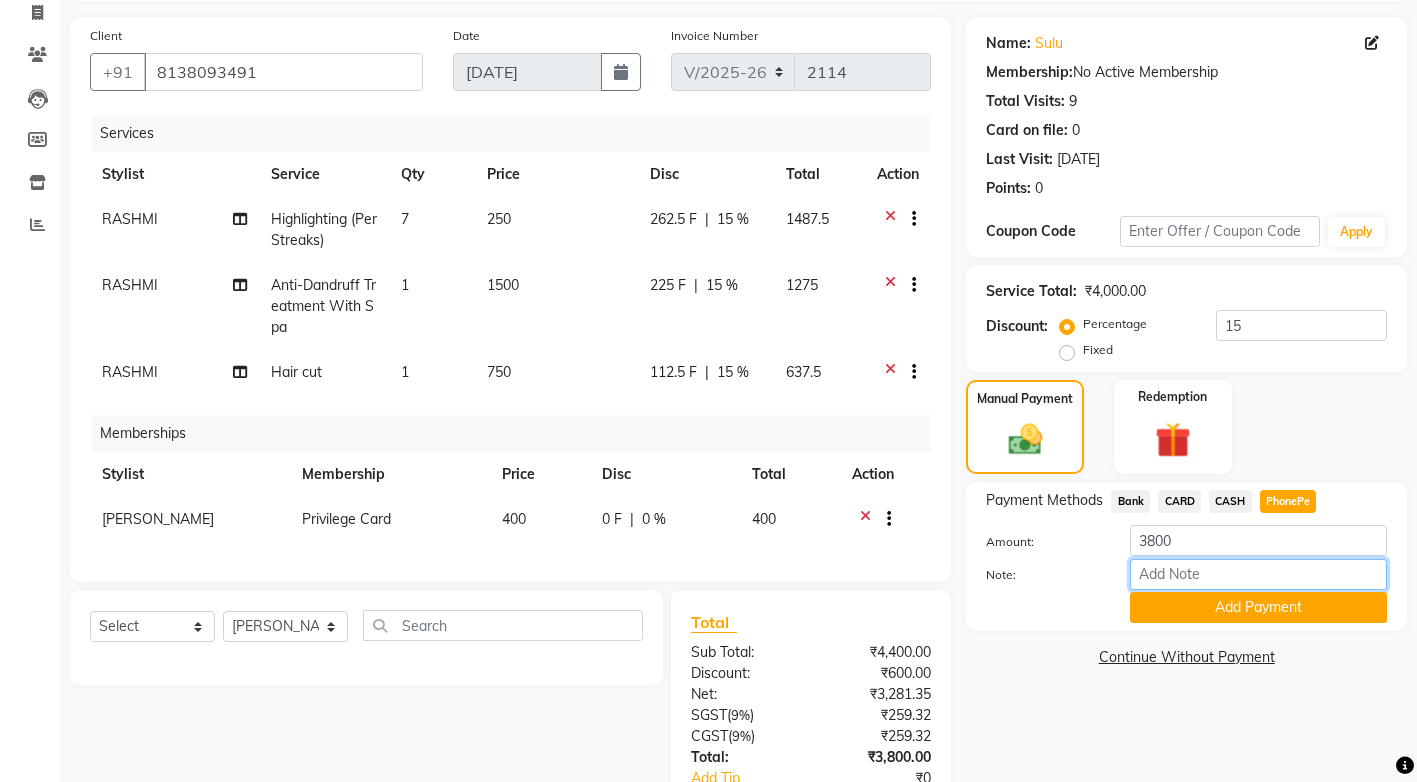 click on "Note:" at bounding box center (1258, 574) 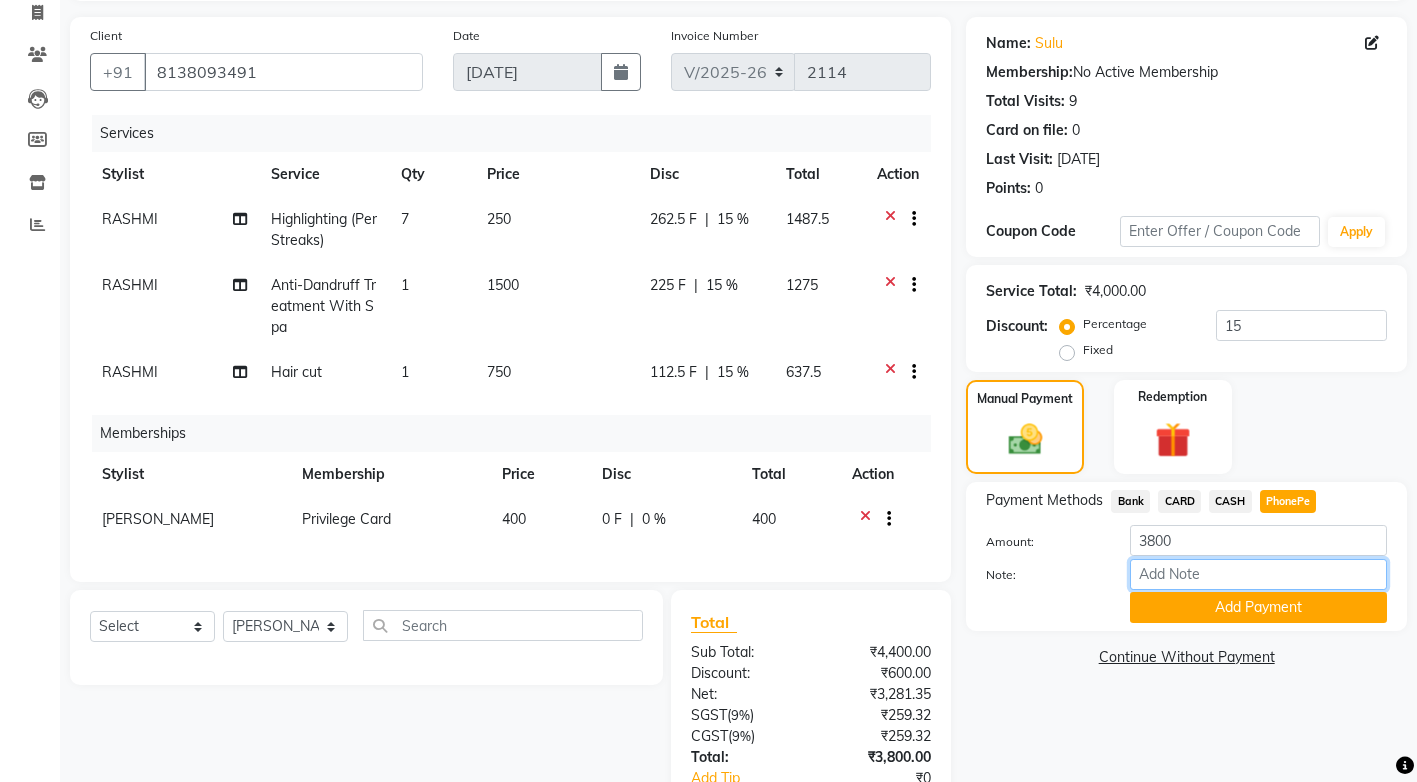 type on "sindhya" 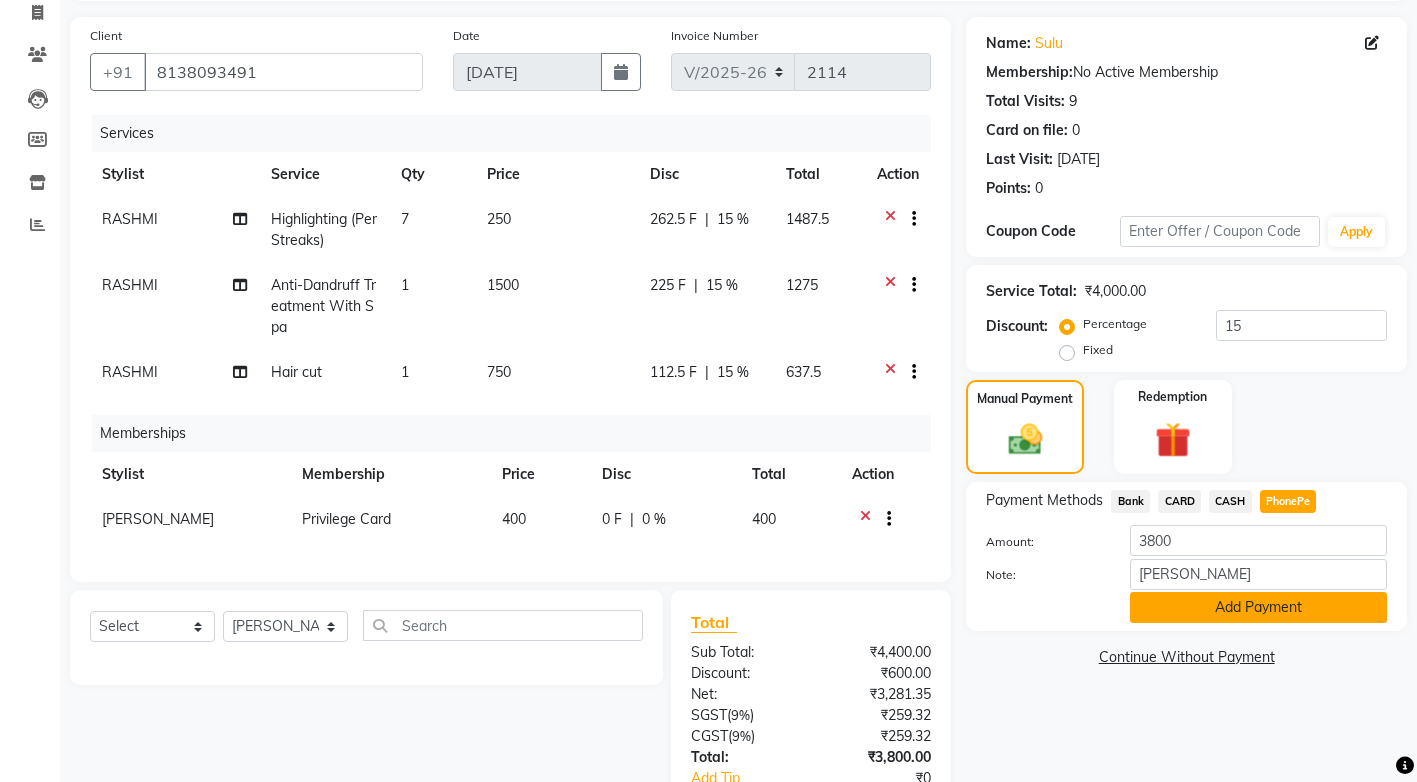 click on "Add Payment" 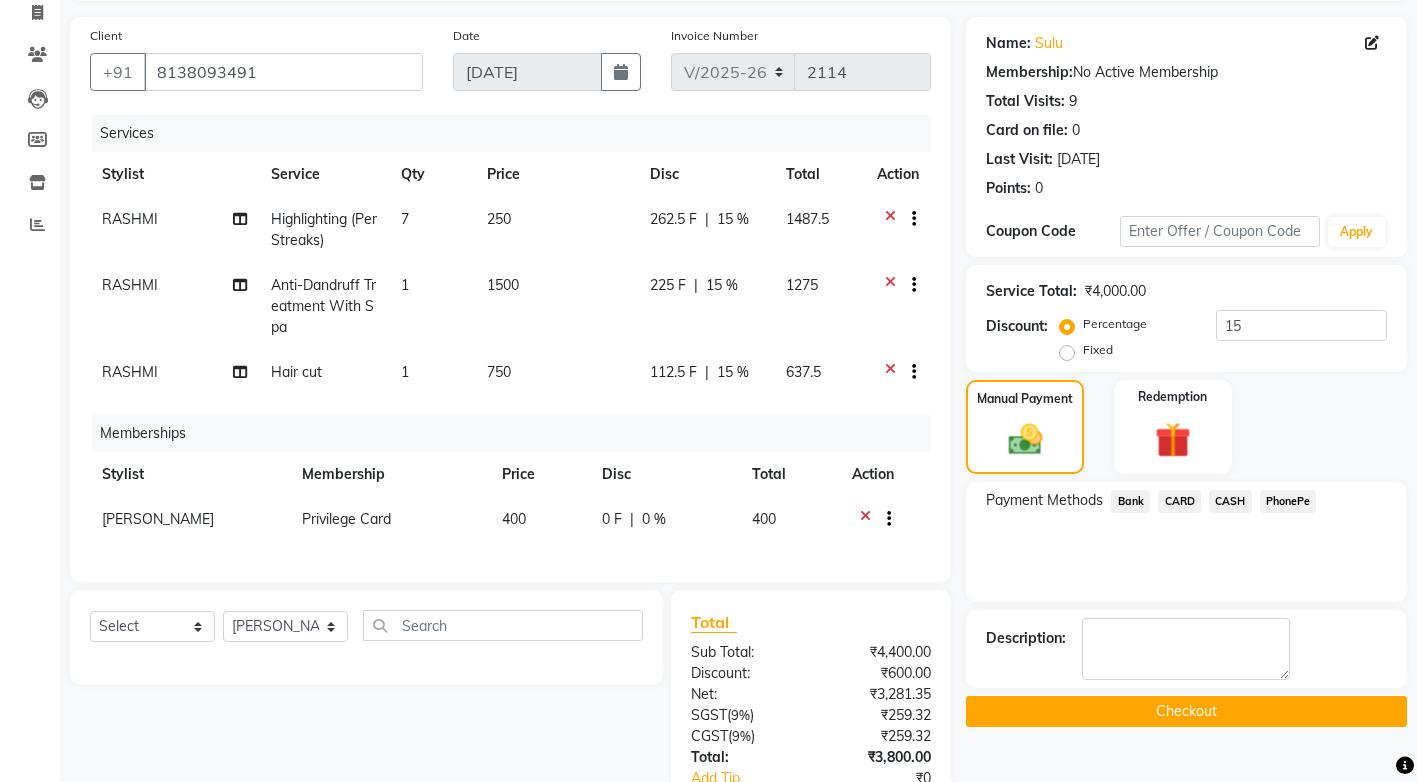 scroll, scrollTop: 233, scrollLeft: 0, axis: vertical 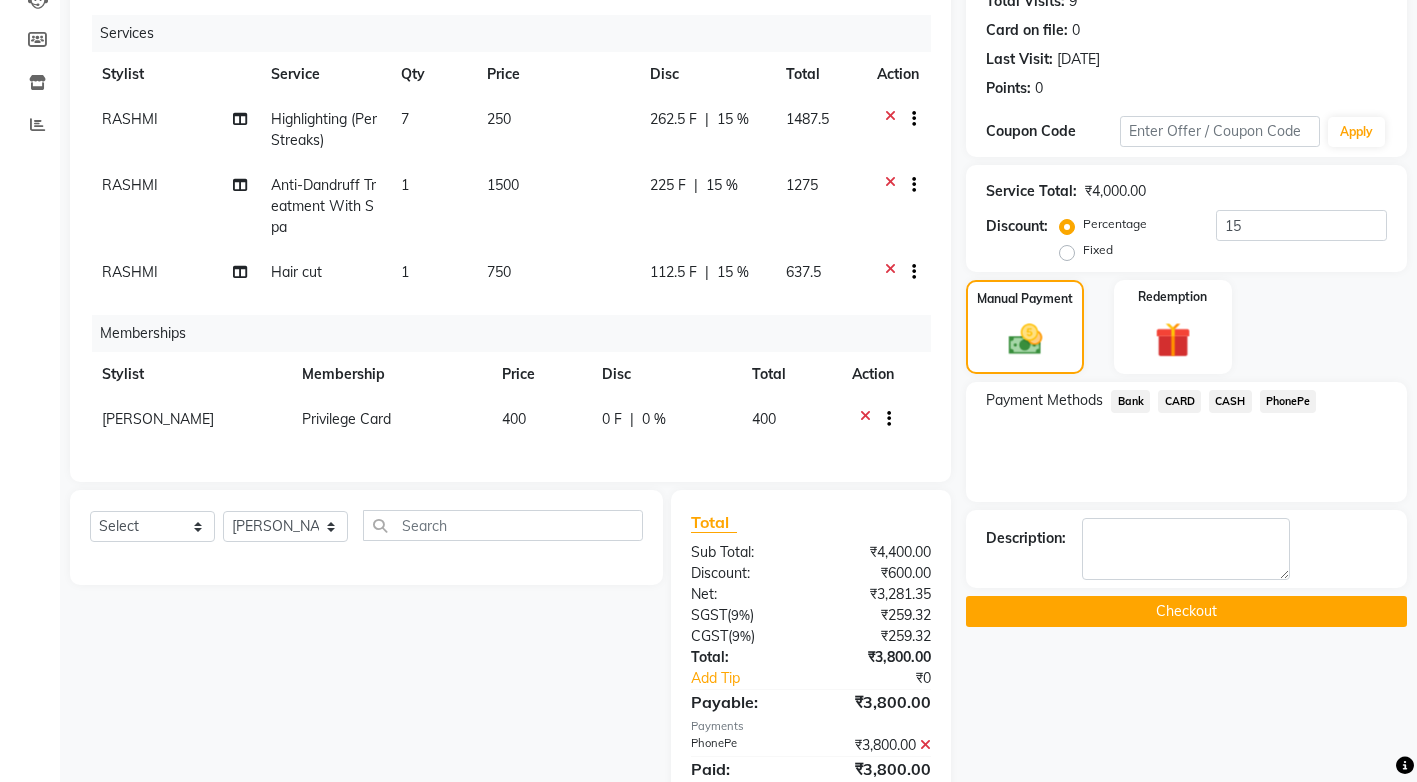 click on "Checkout" 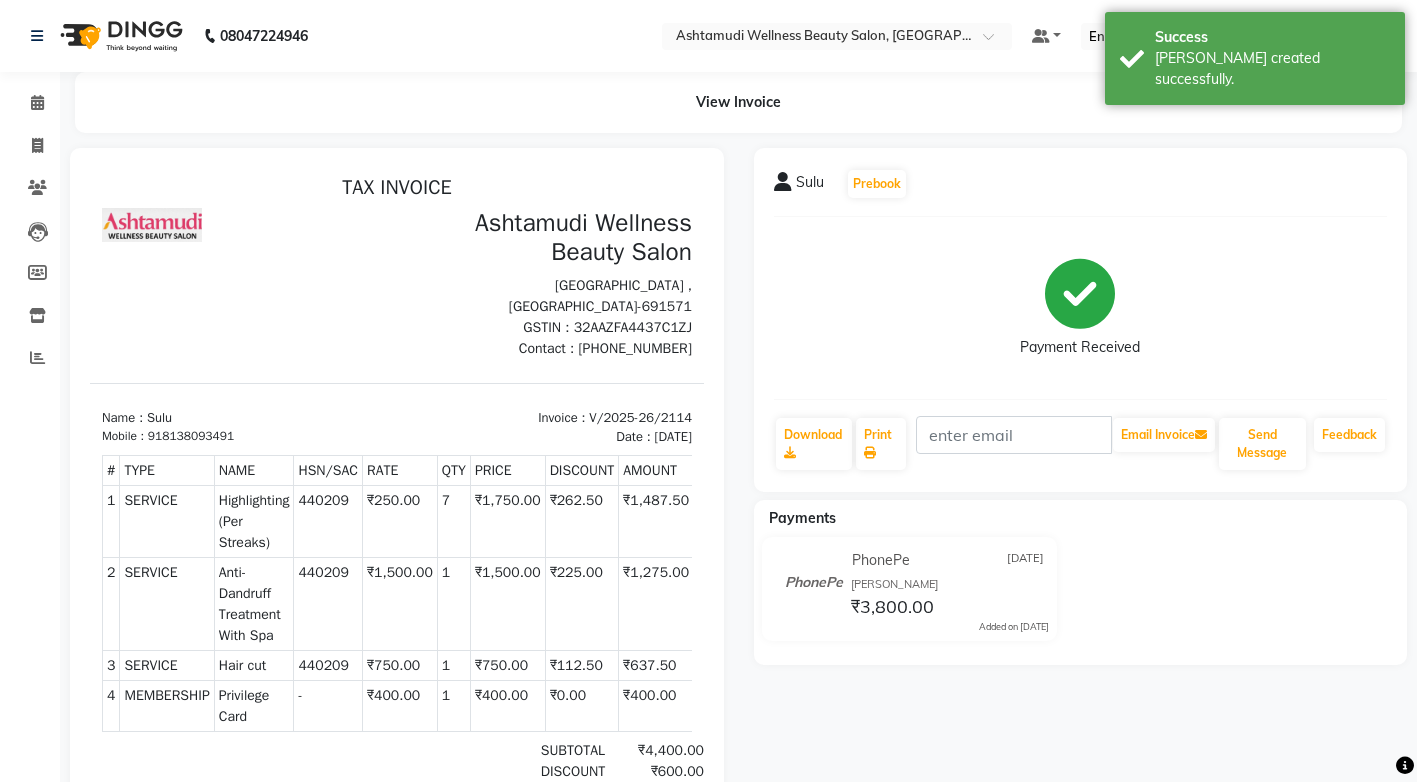 scroll, scrollTop: 0, scrollLeft: 0, axis: both 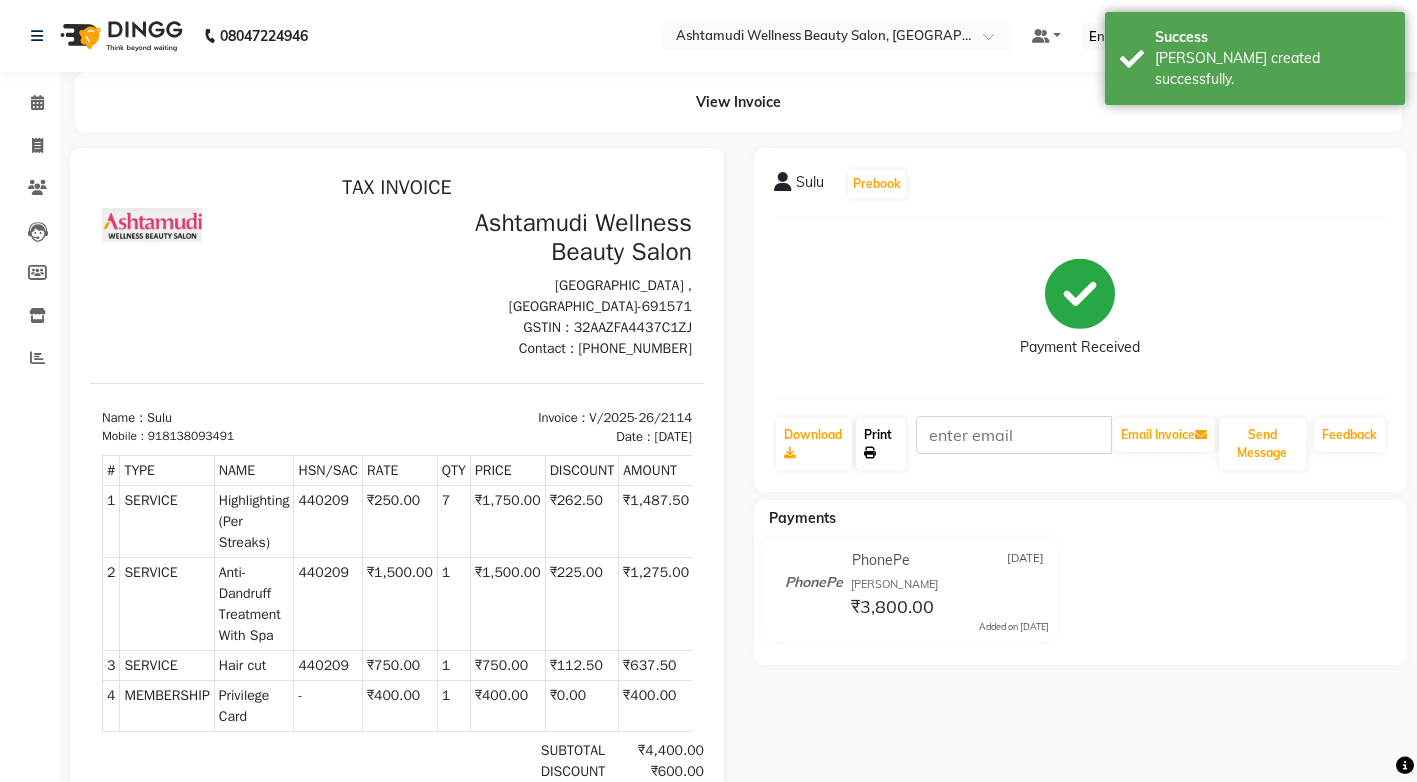 click 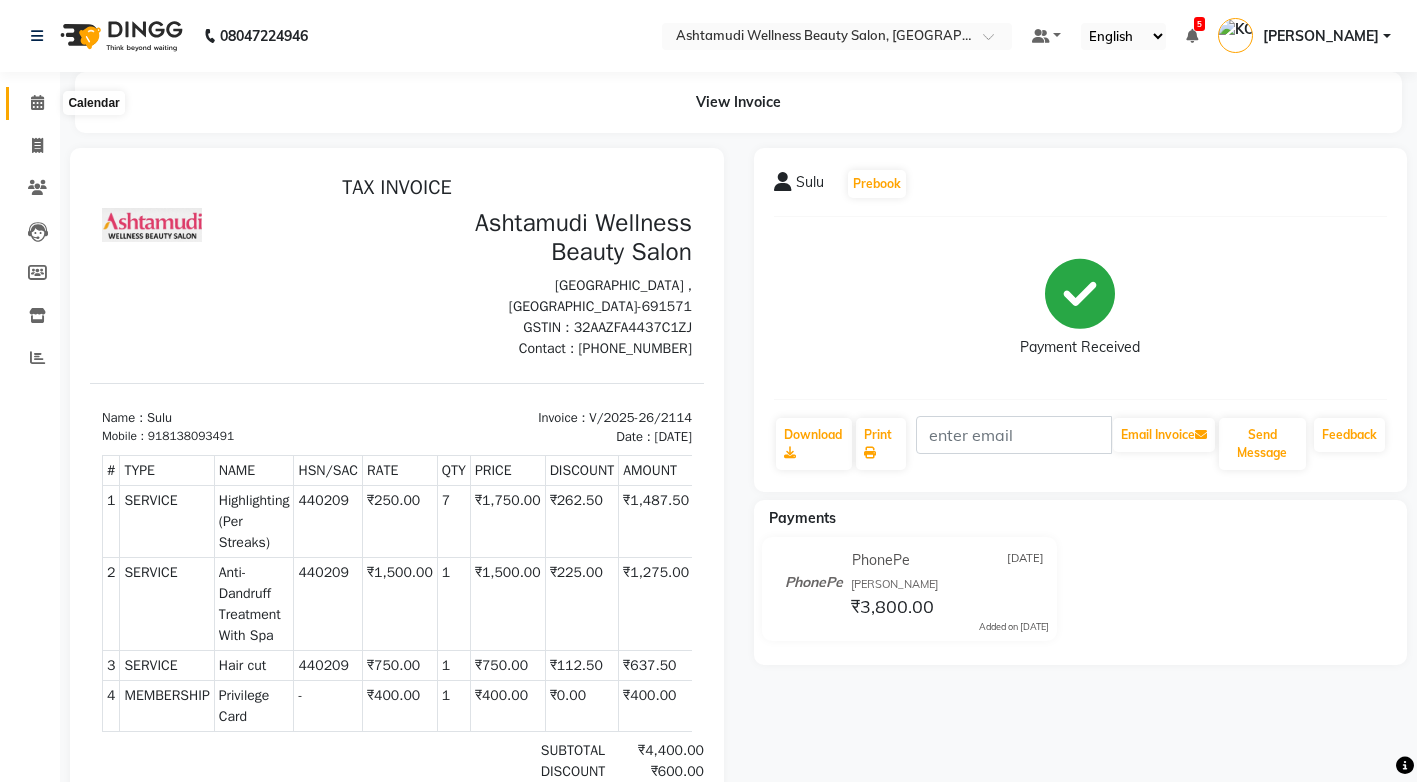 click 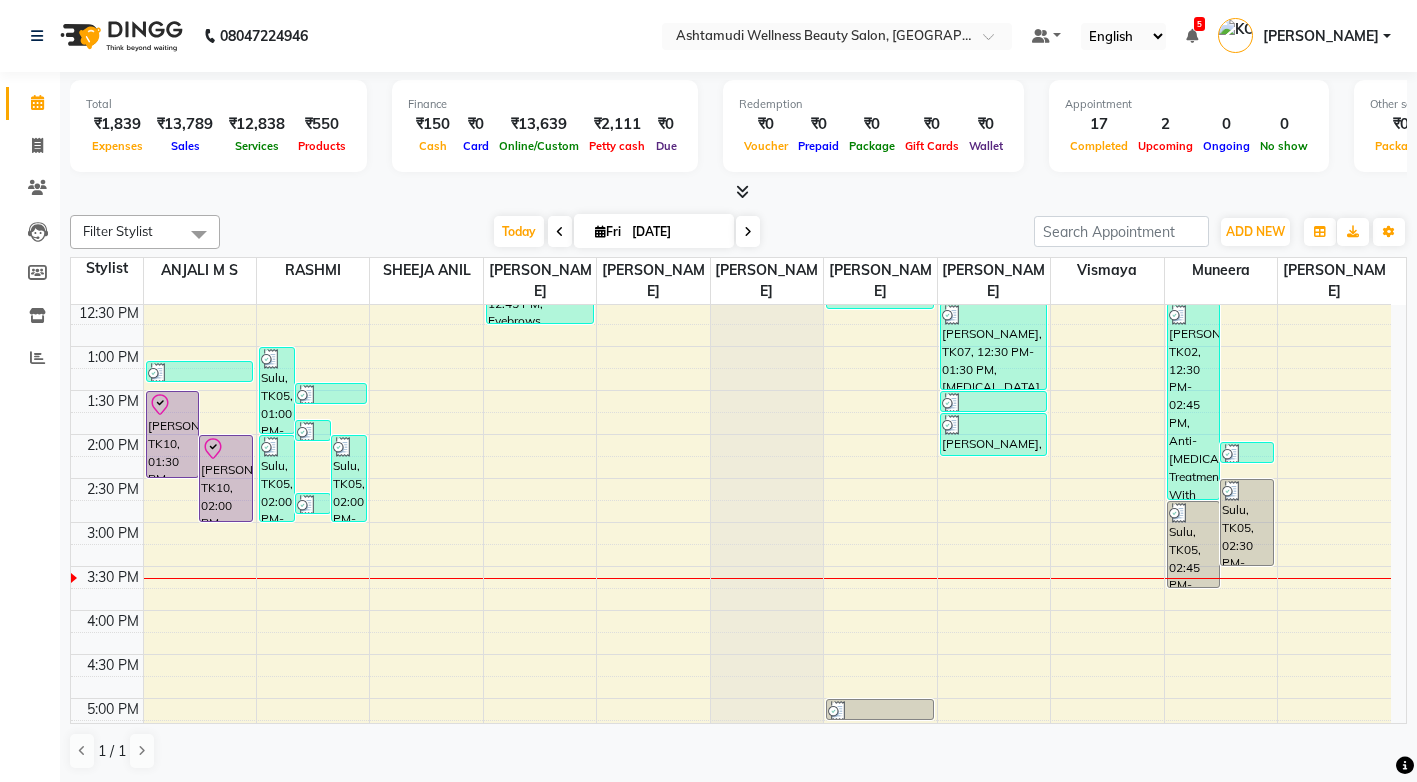 scroll, scrollTop: 400, scrollLeft: 0, axis: vertical 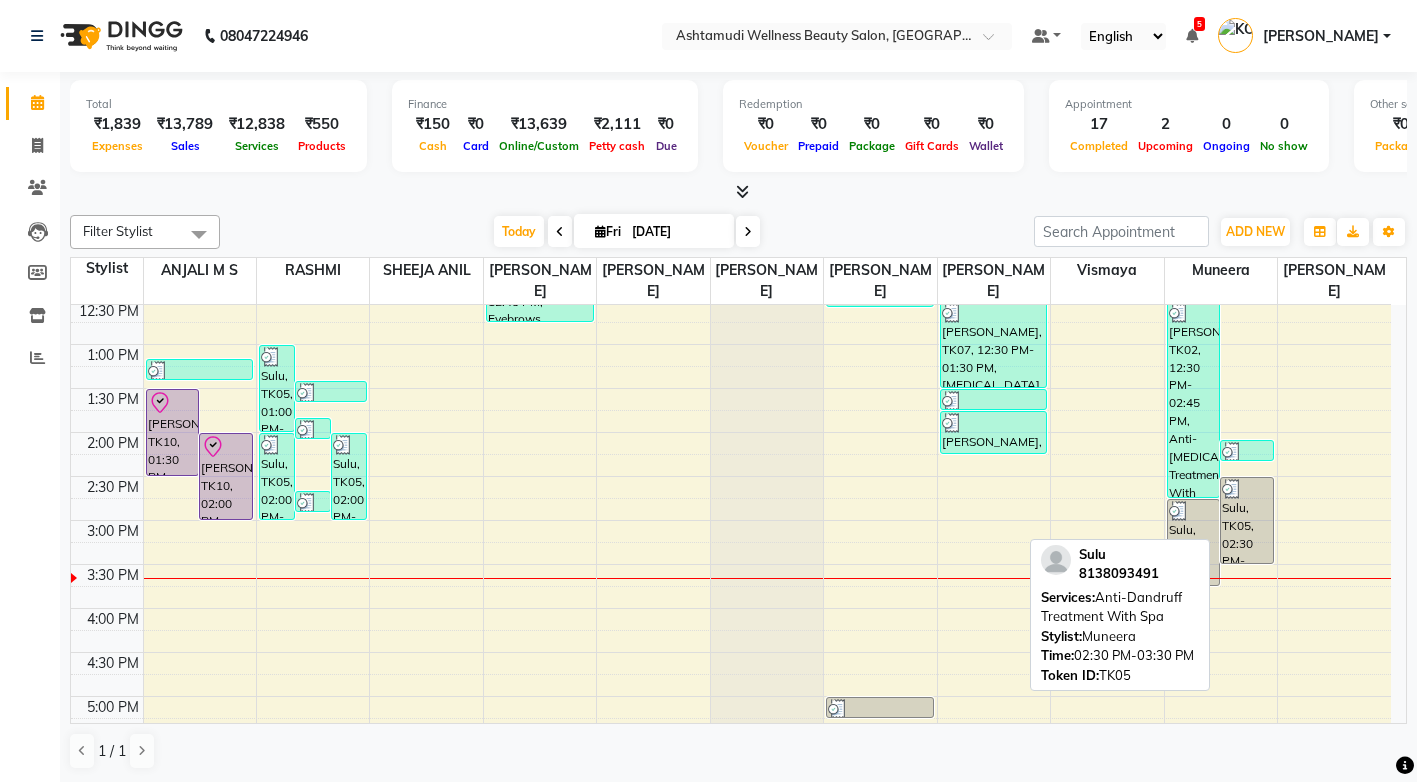 click on "Sulu, TK05, 02:30 PM-03:30 PM, Anti-[MEDICAL_DATA] Treatment With Spa" at bounding box center (1247, 520) 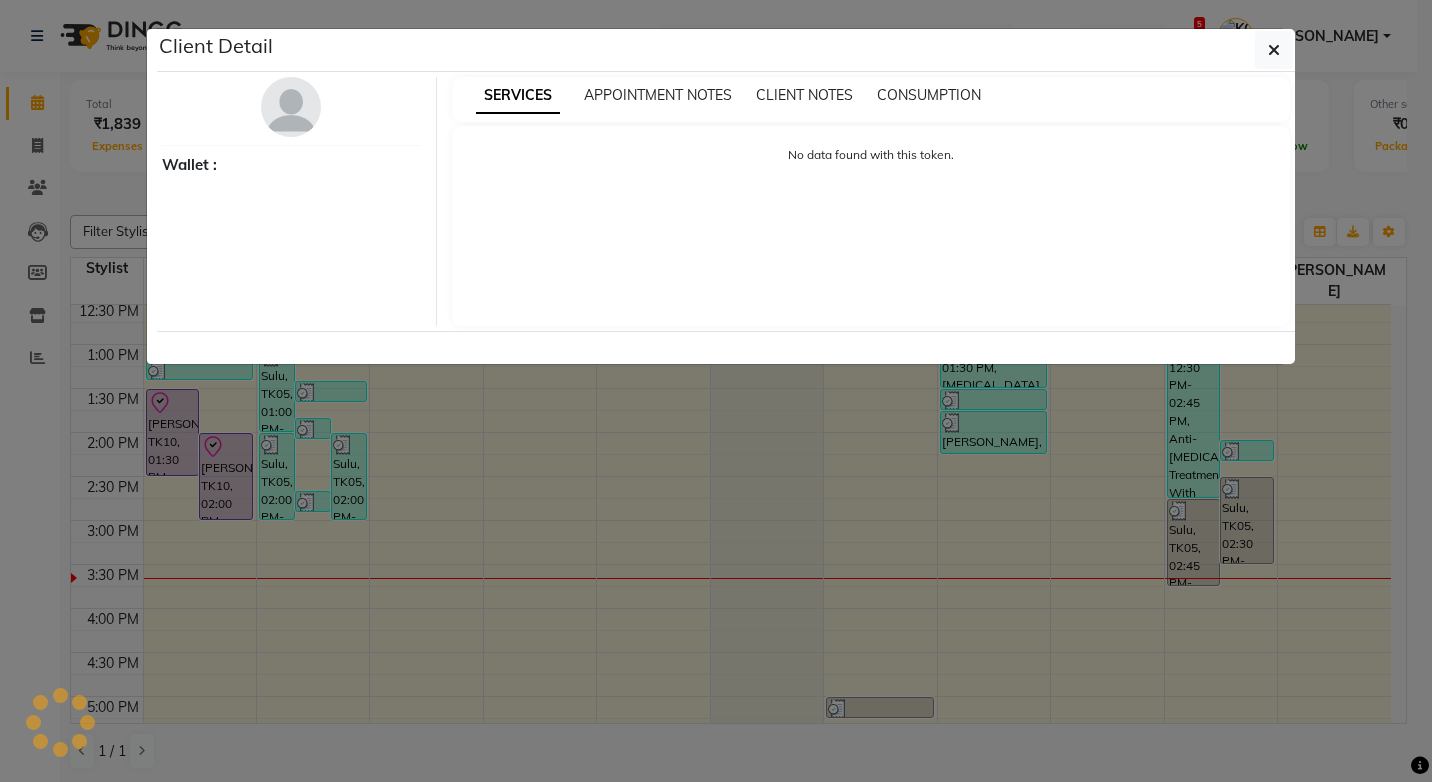 select on "3" 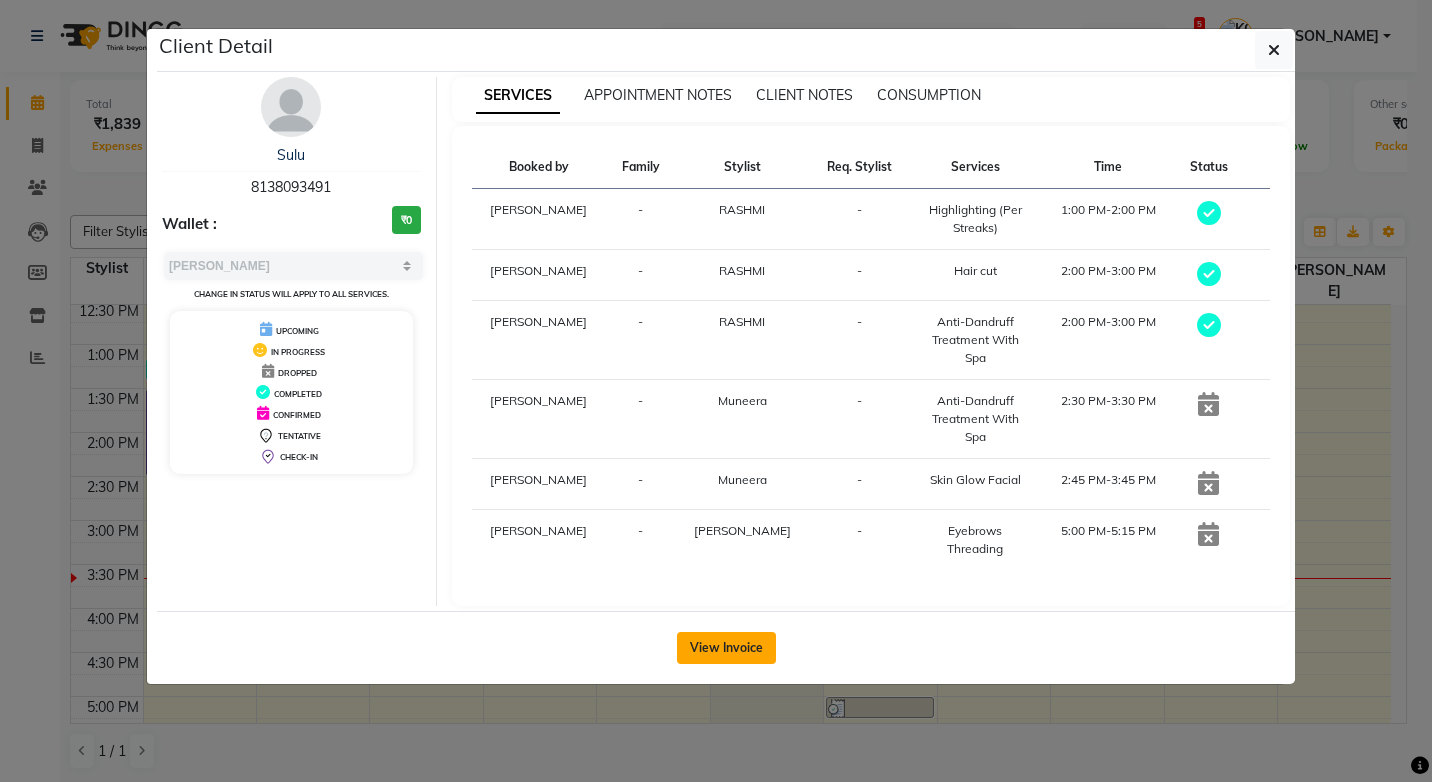 click on "View Invoice" 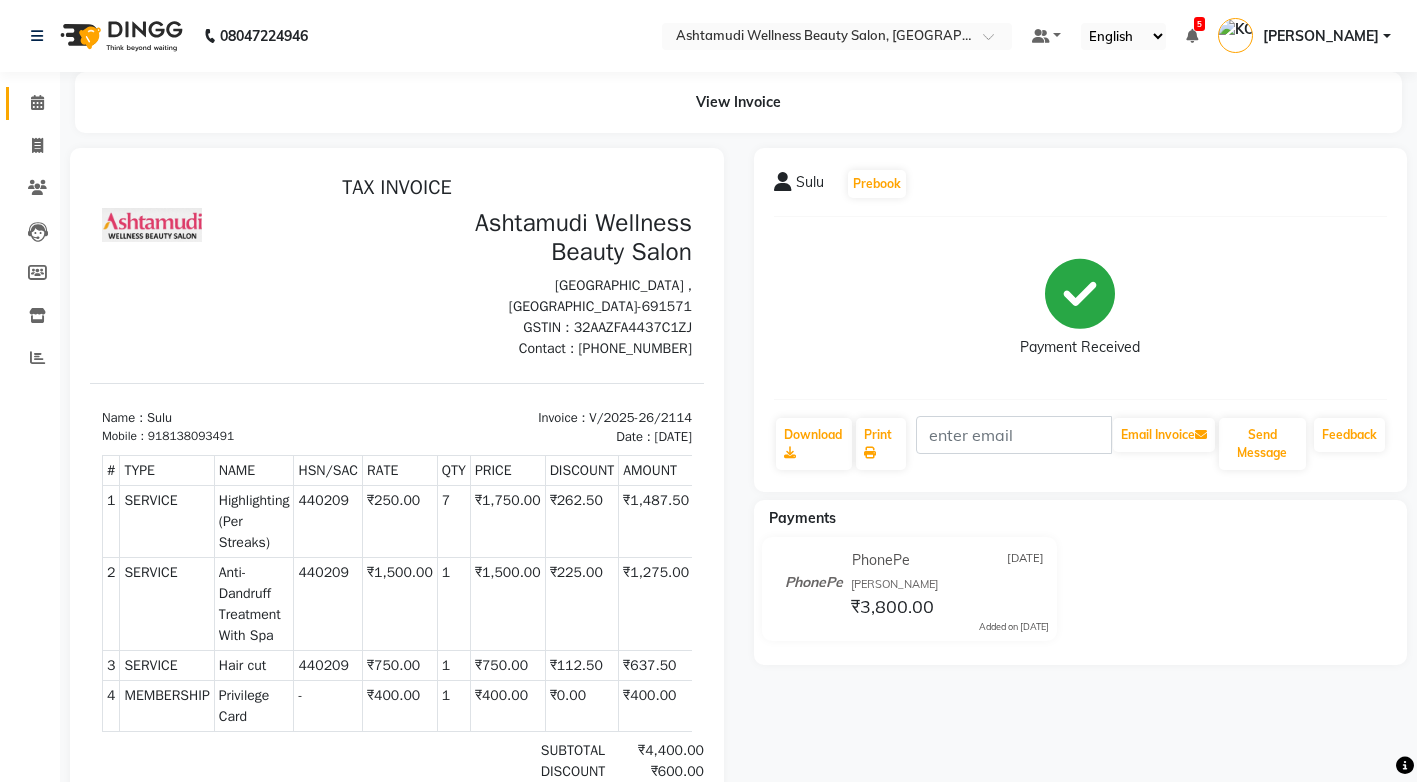 scroll, scrollTop: 0, scrollLeft: 0, axis: both 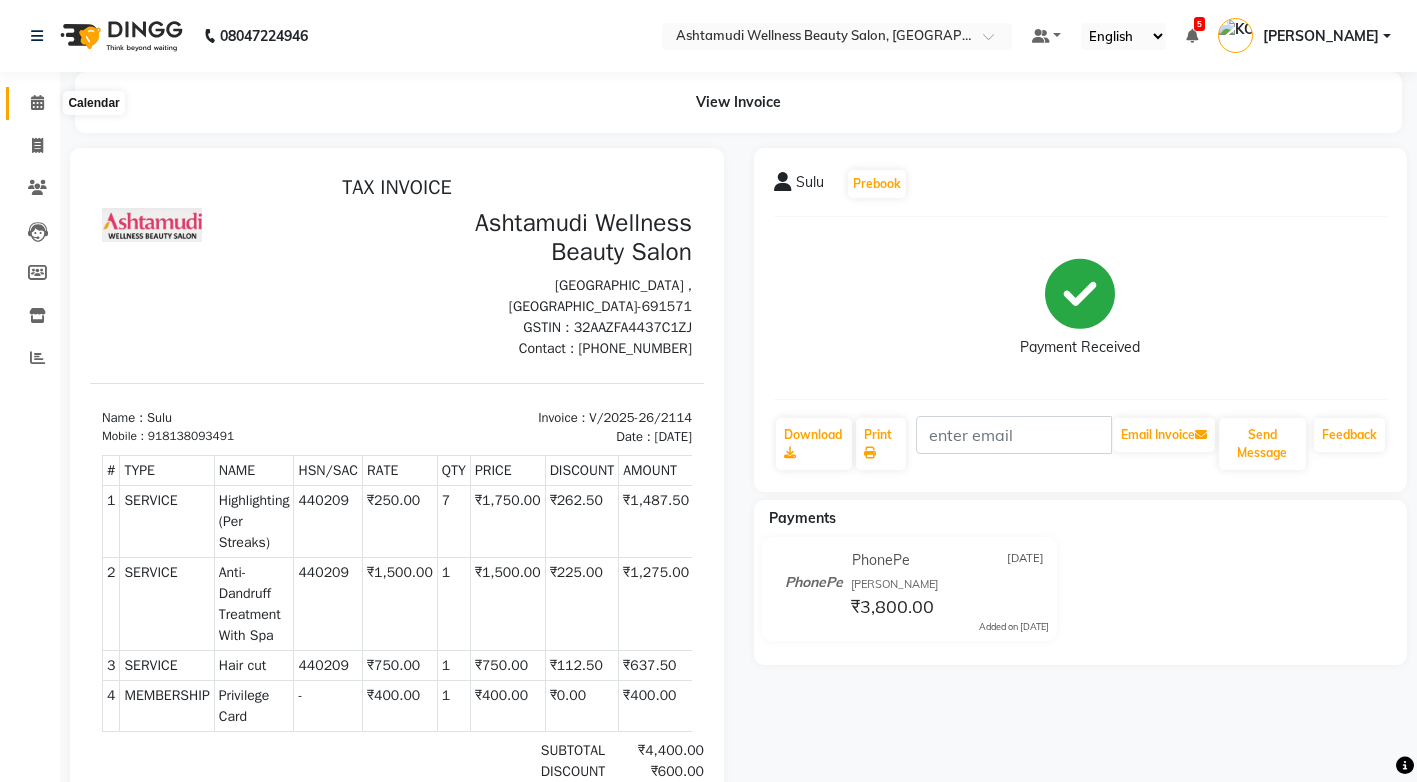 click 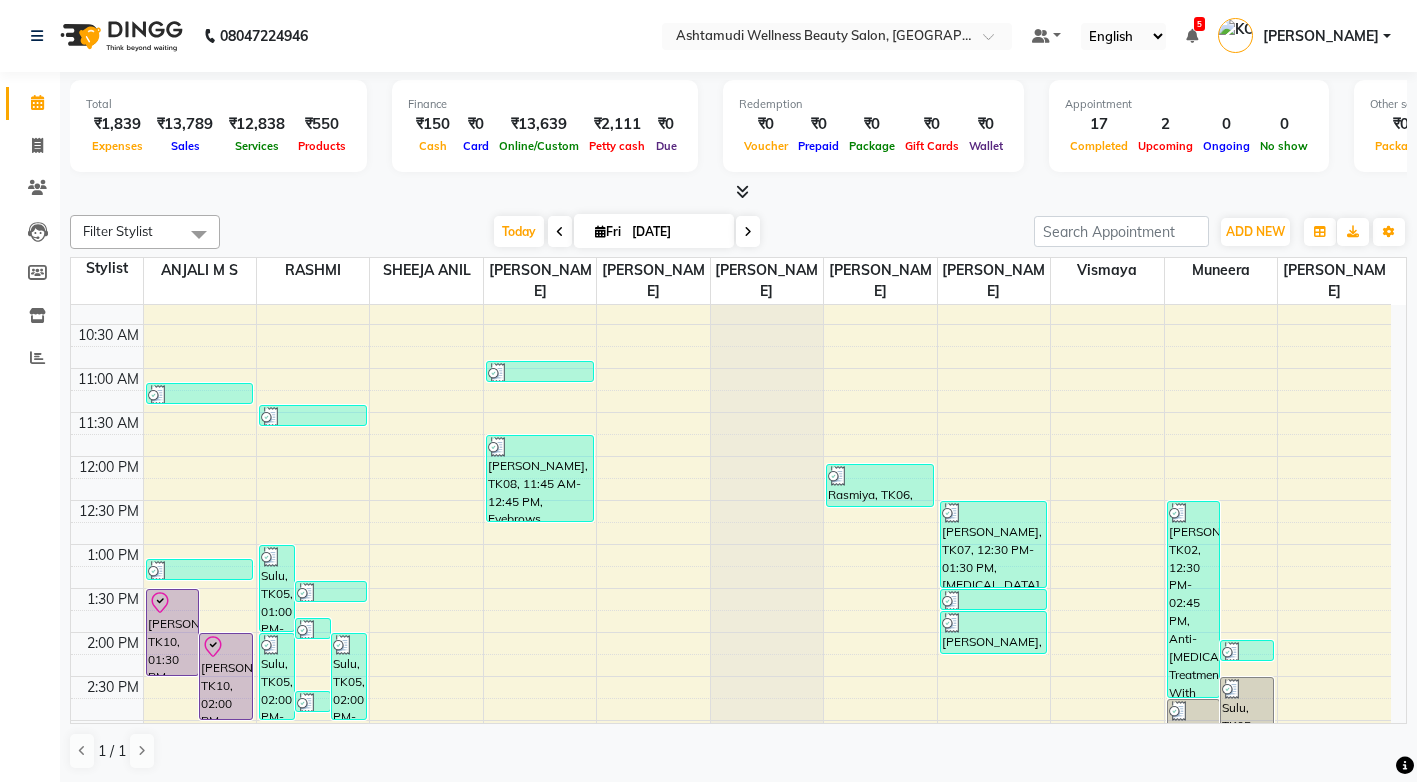 scroll, scrollTop: 400, scrollLeft: 0, axis: vertical 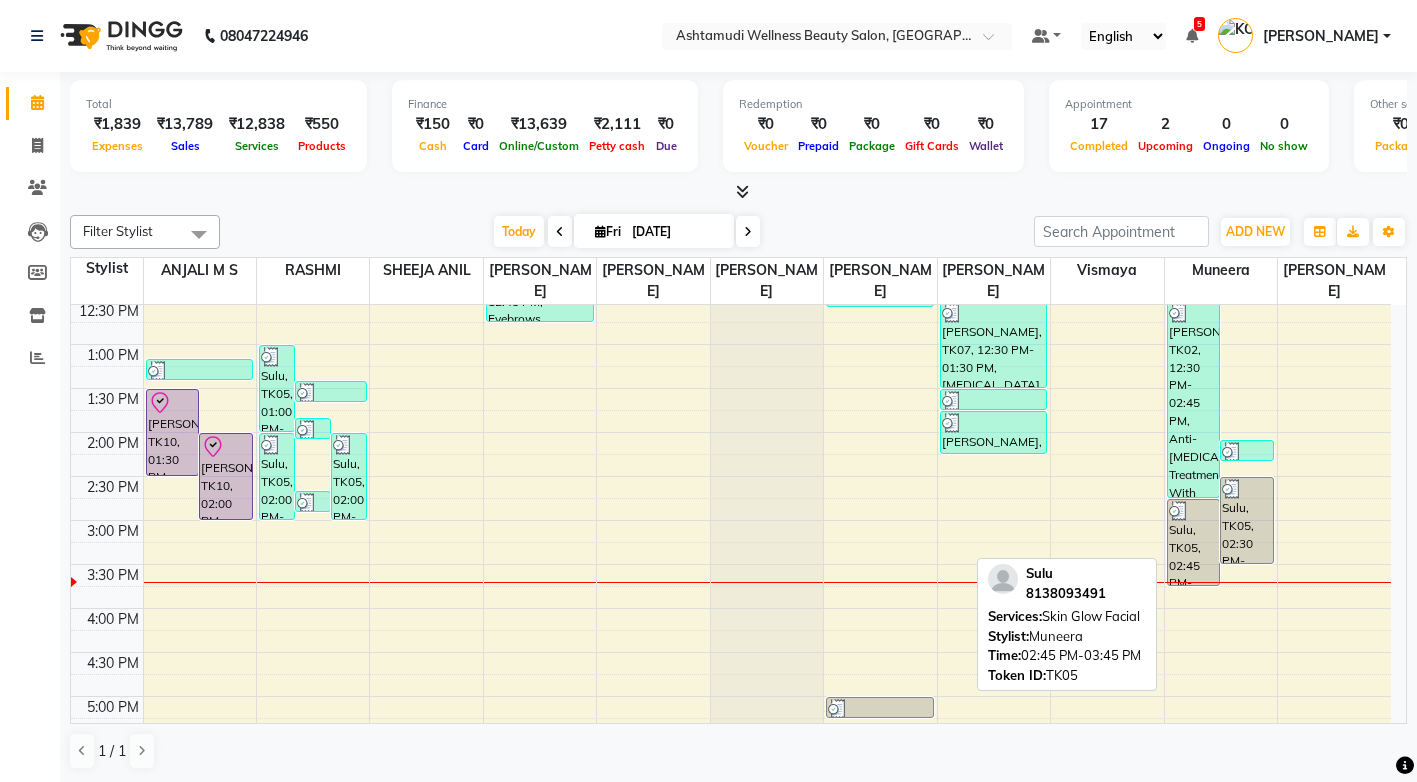click on "Sulu, TK05, 02:45 PM-03:45 PM, Skin Glow Facial" at bounding box center [1194, 542] 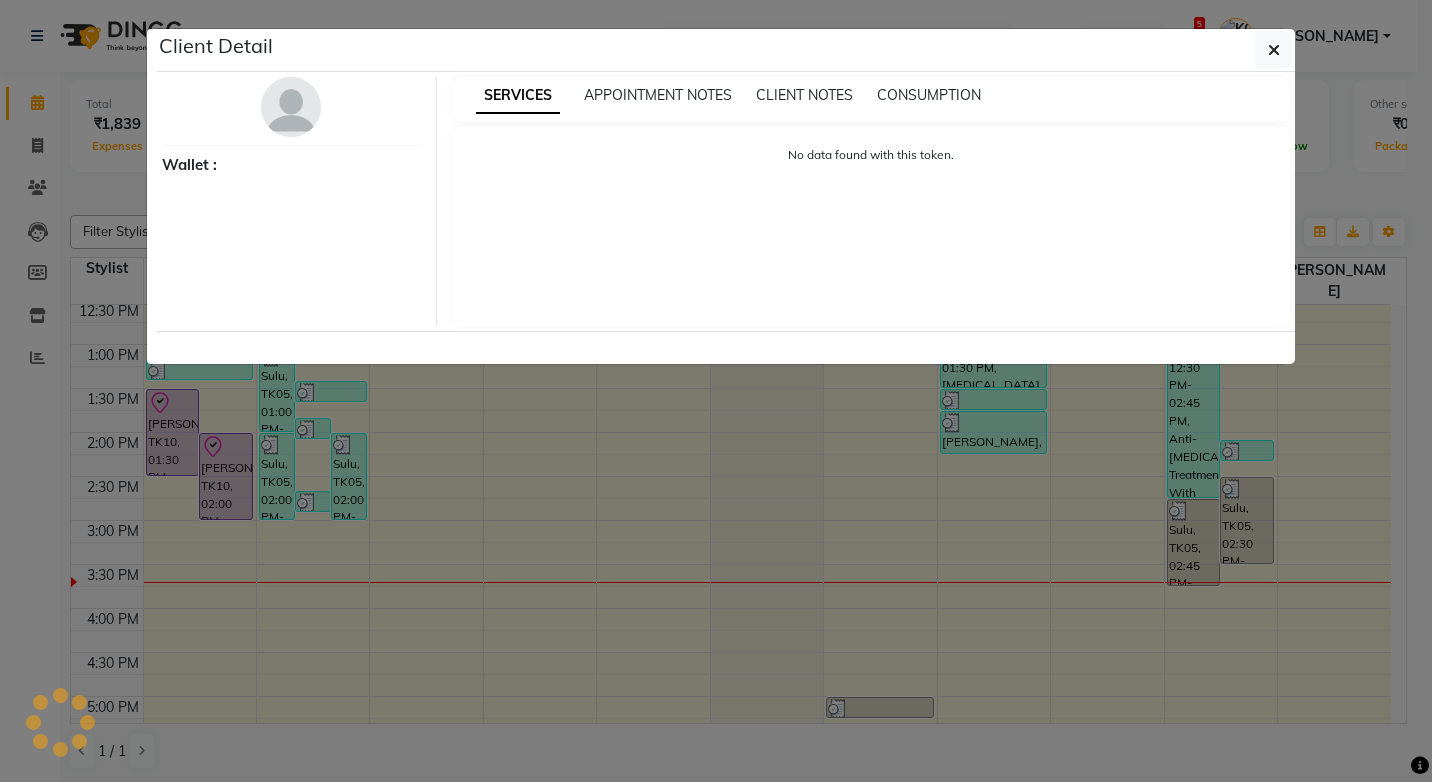select on "3" 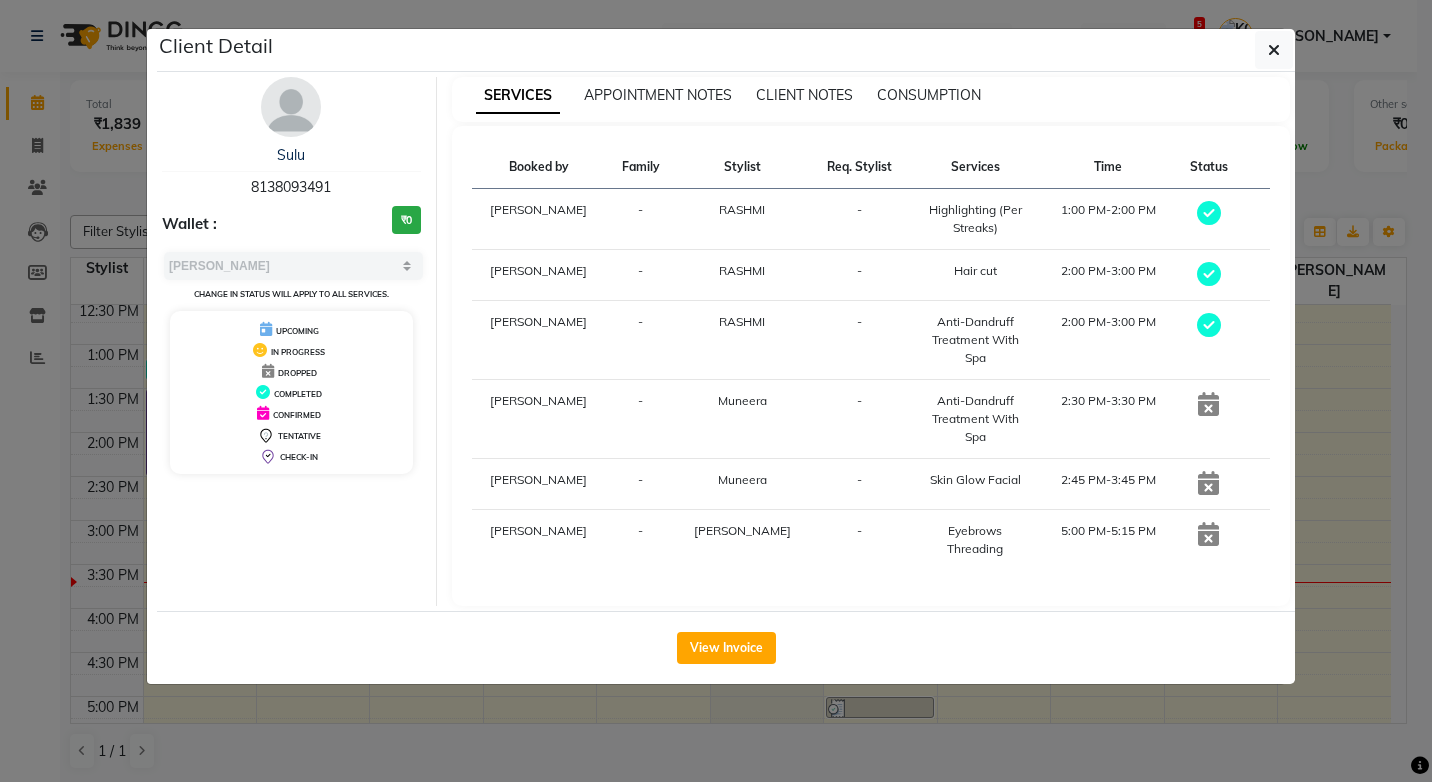 drag, startPoint x: 341, startPoint y: 183, endPoint x: 250, endPoint y: 188, distance: 91.13726 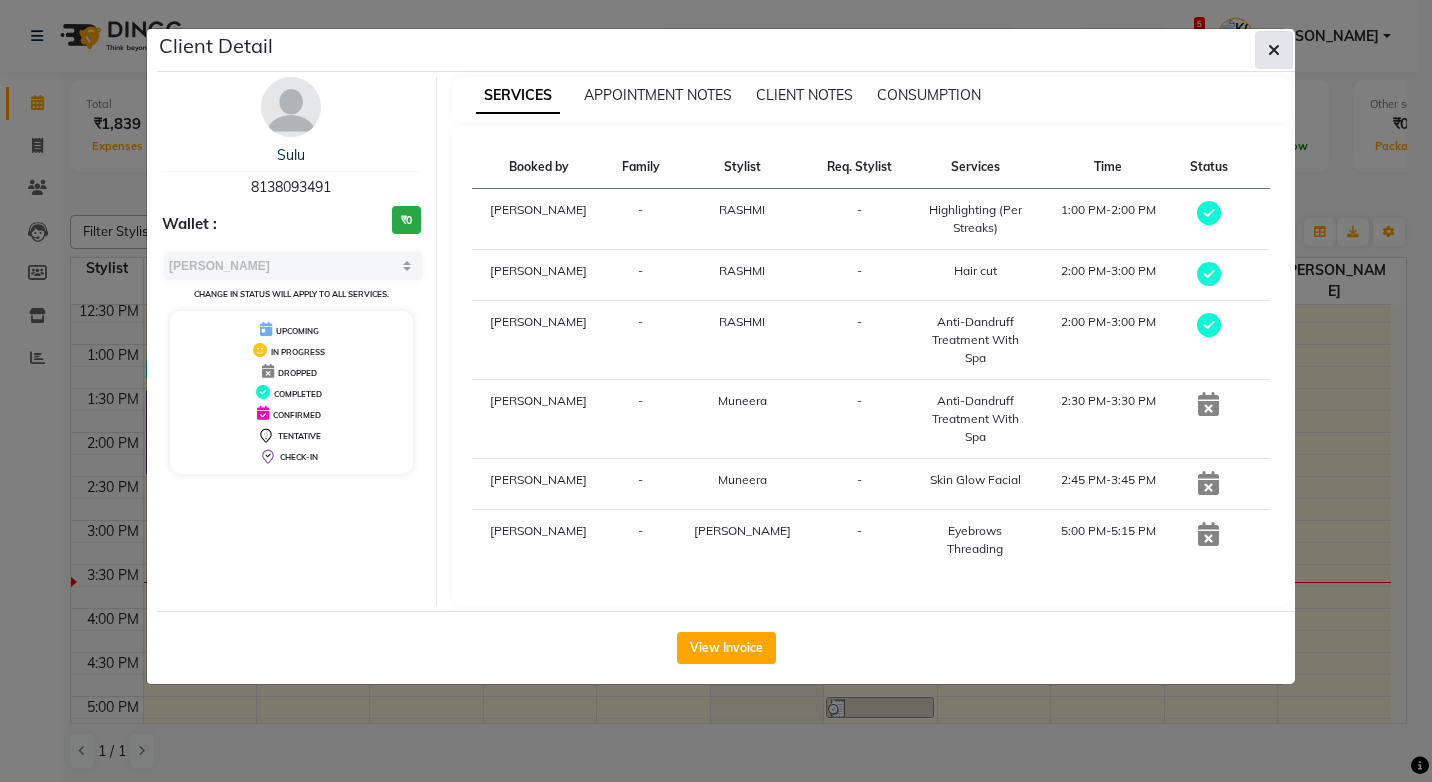 click 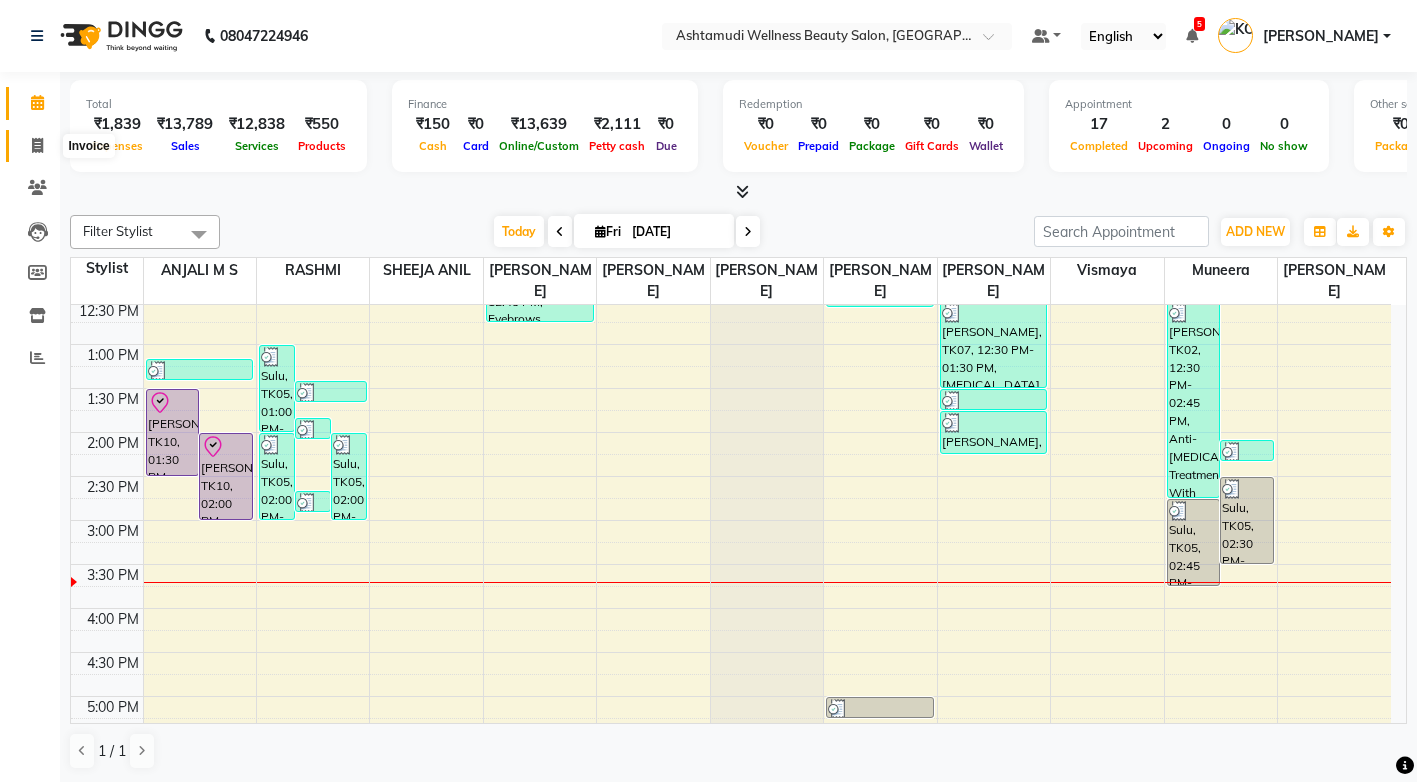 click on "8:00 AM 8:30 AM 9:00 AM 9:30 AM 10:00 AM 10:30 AM 11:00 AM 11:30 AM 12:00 PM 12:30 PM 1:00 PM 1:30 PM 2:00 PM 2:30 PM 3:00 PM 3:30 PM 4:00 PM 4:30 PM 5:00 PM 5:30 PM 6:00 PM 6:30 PM 7:00 PM 7:30 PM 8:00 PM 8:30 PM
Revathy, TK10, 01:30 PM-02:30 PM, D-Tan Cleanup
Revathy, TK10, 02:00 PM-03:00 PM, Hair Spa     Bindhu, TK04, 11:10 AM-11:25 AM, Eyebrows Threading     Nisha, TK09, 01:10 PM-01:25 PM, Eyebrows Threading     Sulu, TK05, 01:00 PM-02:00 PM, Highlighting (Per Streaks)     Jasmin, TK11, 01:50 PM-02:05 PM, Eyebrows Threading     Sulu, TK05, 02:00 PM-03:00 PM, Hair cut      Nisha, TK09, 01:25 PM-01:40 PM, Eyebrows Threading     Sulu, TK05, 02:00 PM-03:00 PM, Anti-Dandruff Treatment With Spa     Athira, TK13, 02:40 PM-02:55 PM, Eyebrows Threading     Bindhu, TK04, 11:25 AM-11:40 AM, Eyebrows Threading     Bindhu, TK03, 10:55 AM-11:10 AM, Eyebrows Threading     Leni, TK08, 11:45 AM-12:45 PM, Eyebrows Threading,Upper Lip Threading,Chin Threading" at bounding box center [731, 476] 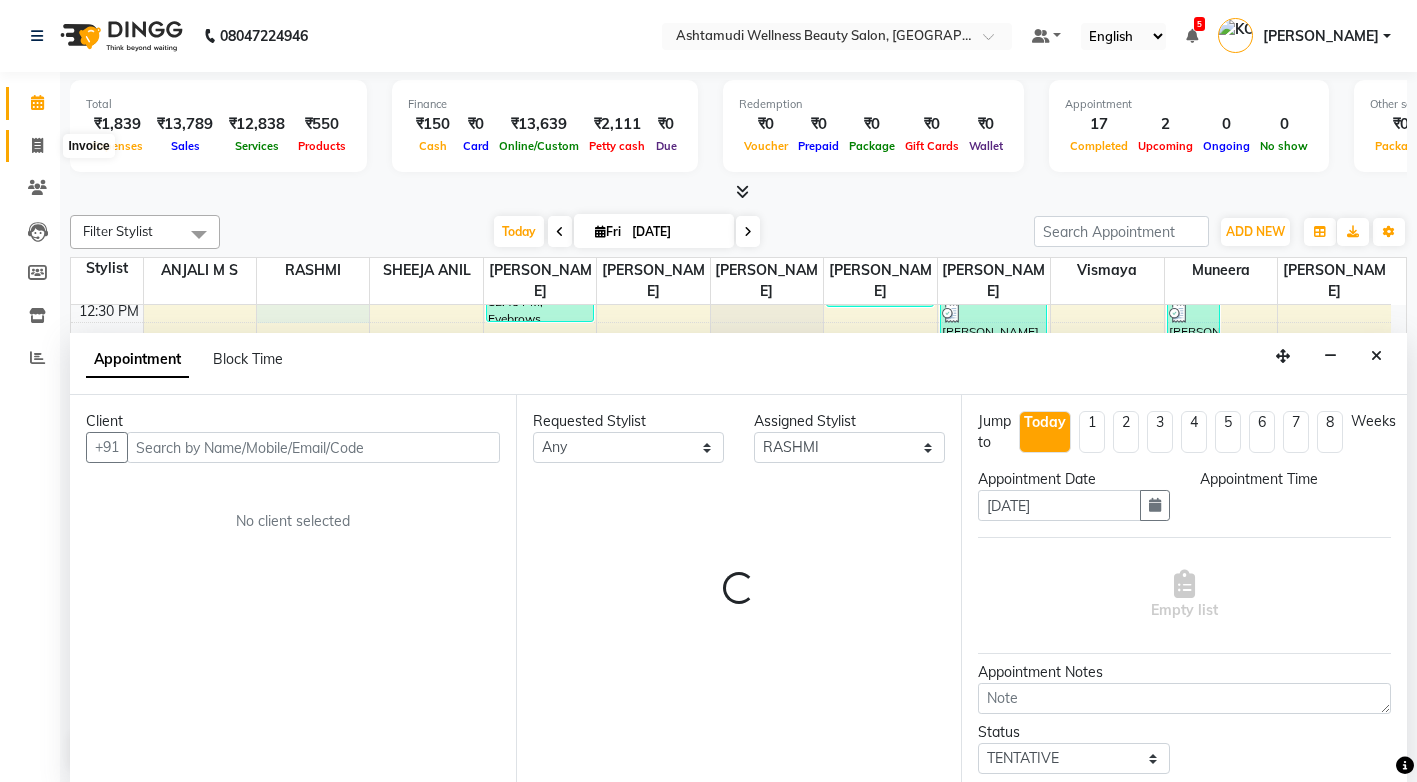 click 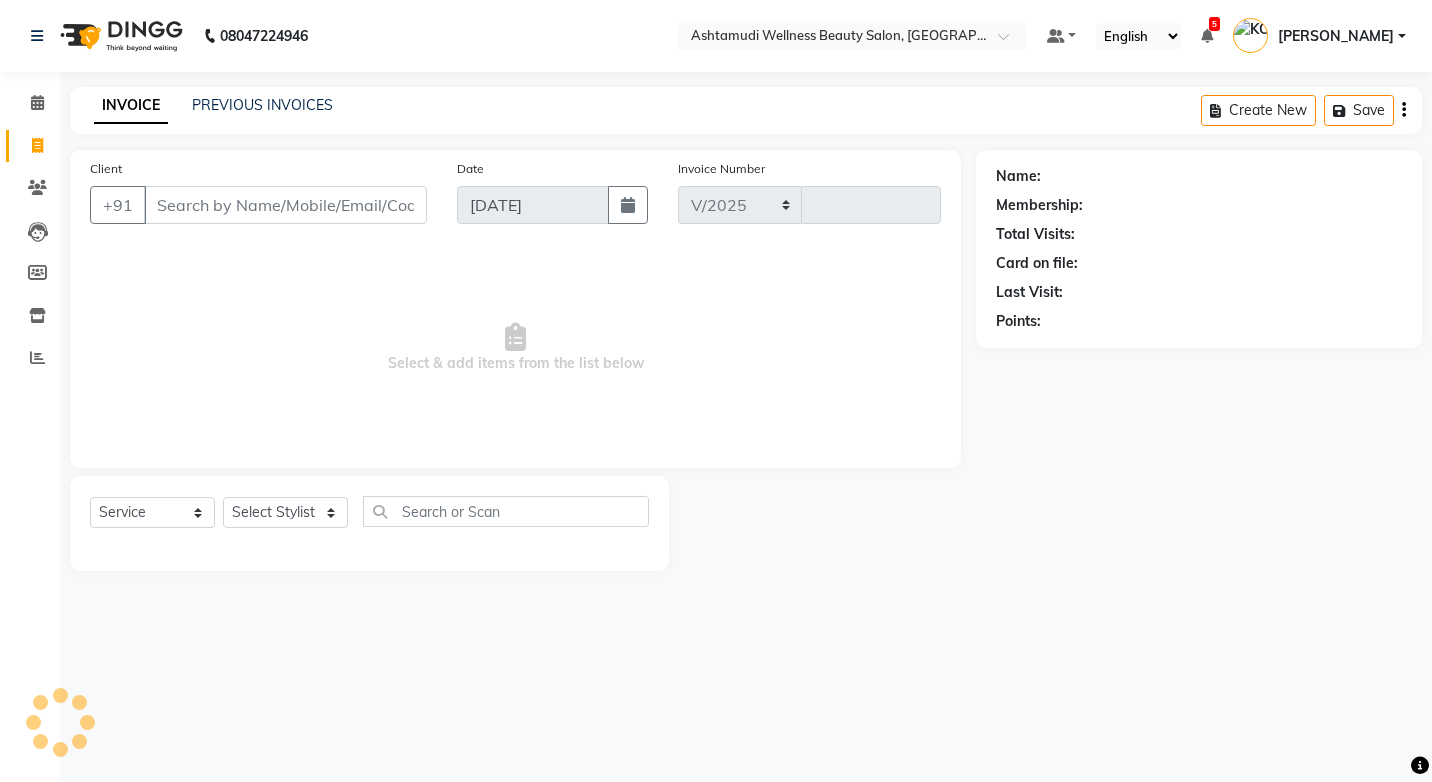 select on "4674" 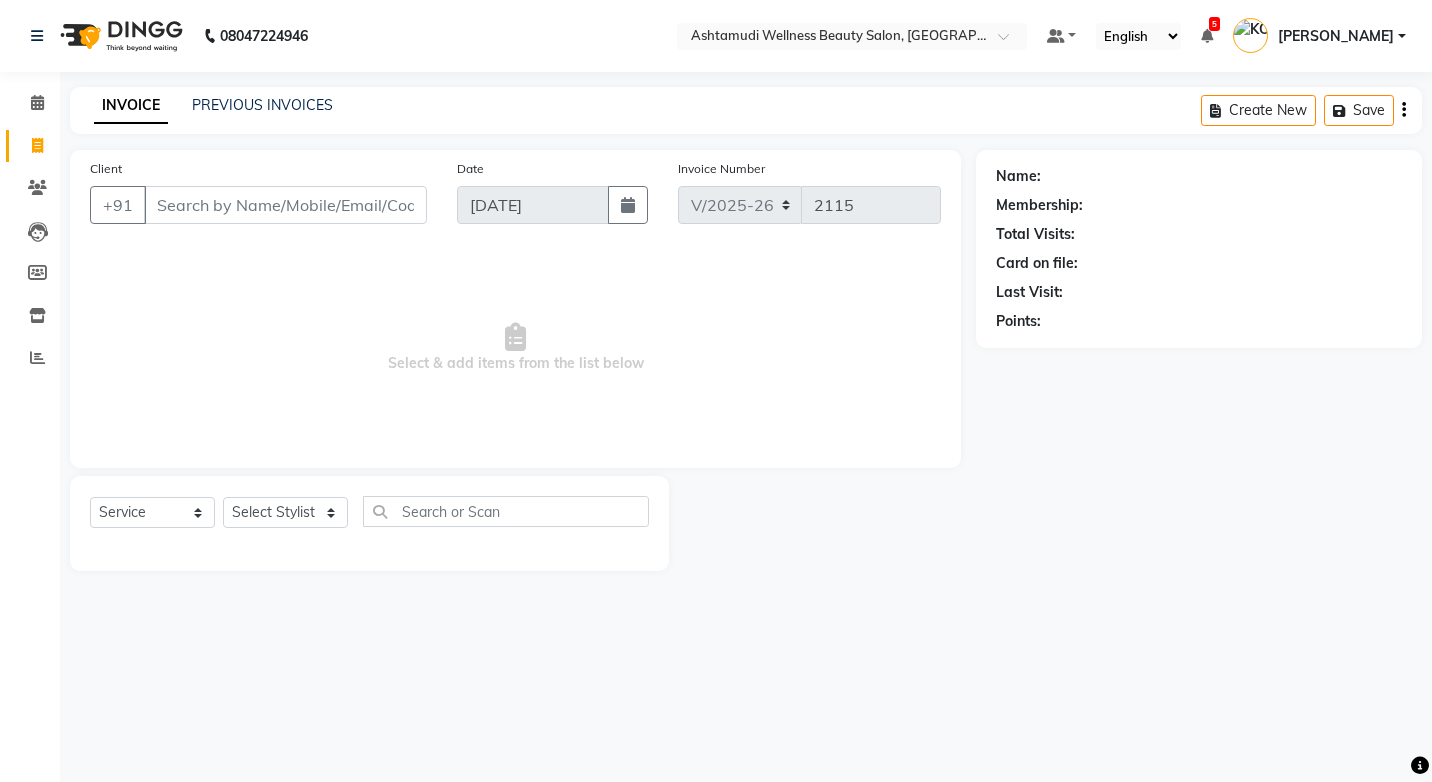 select on "product" 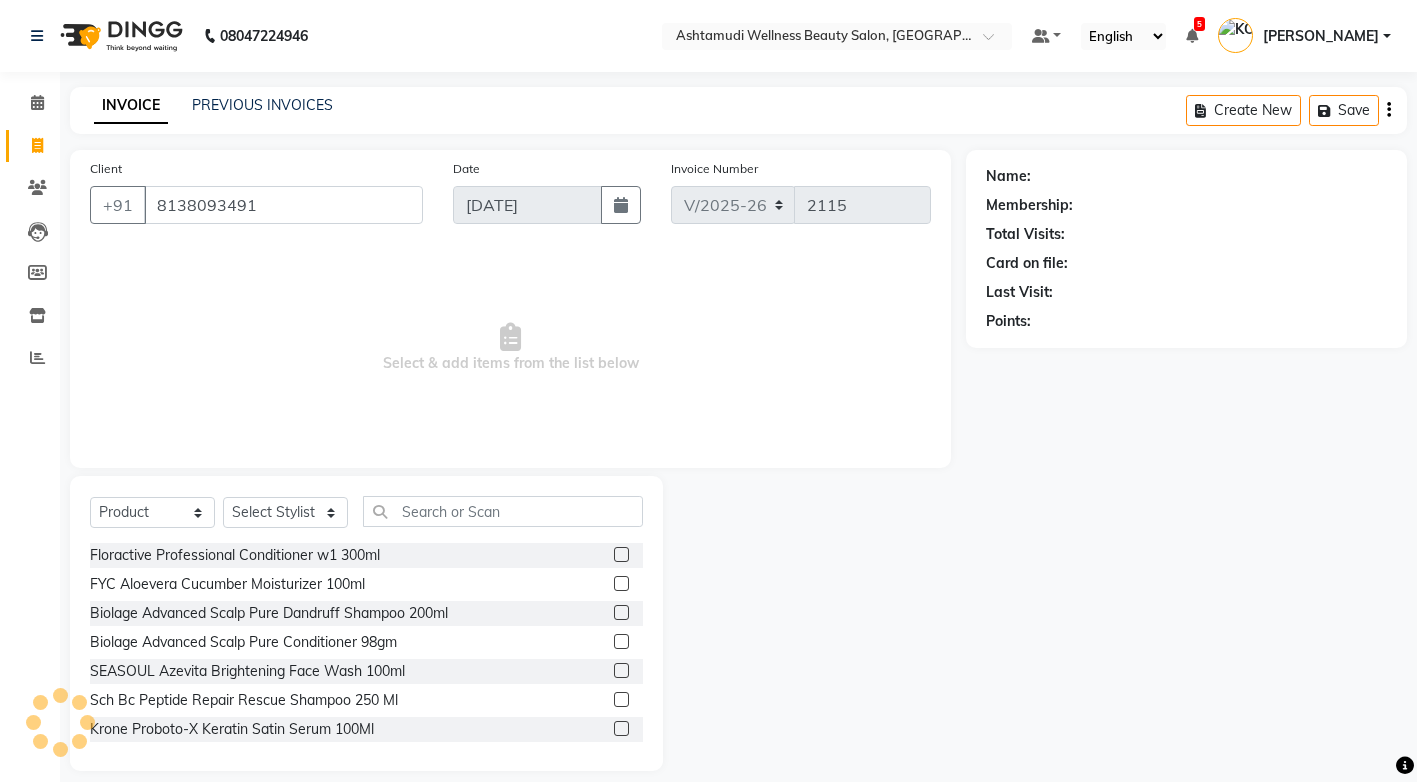 type on "8138093491" 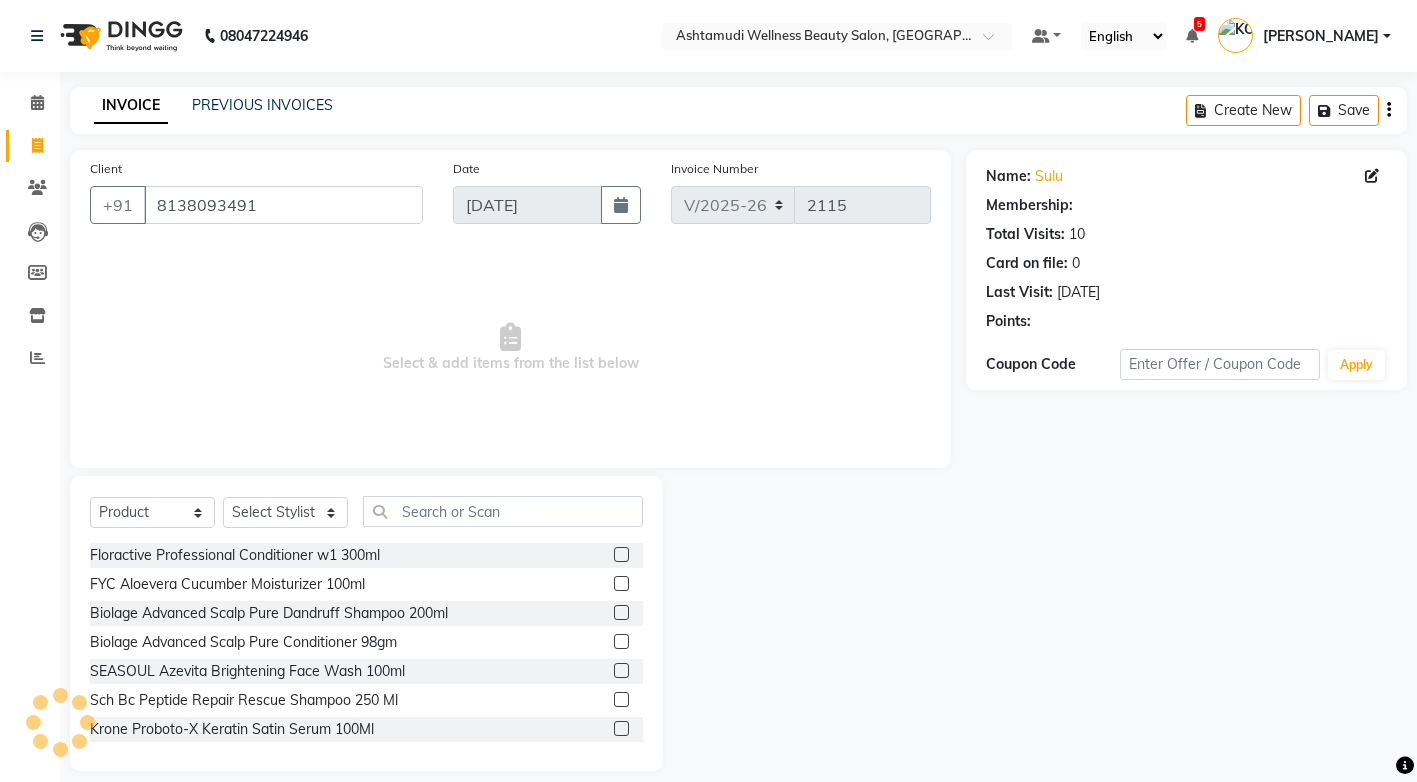 select on "1: Object" 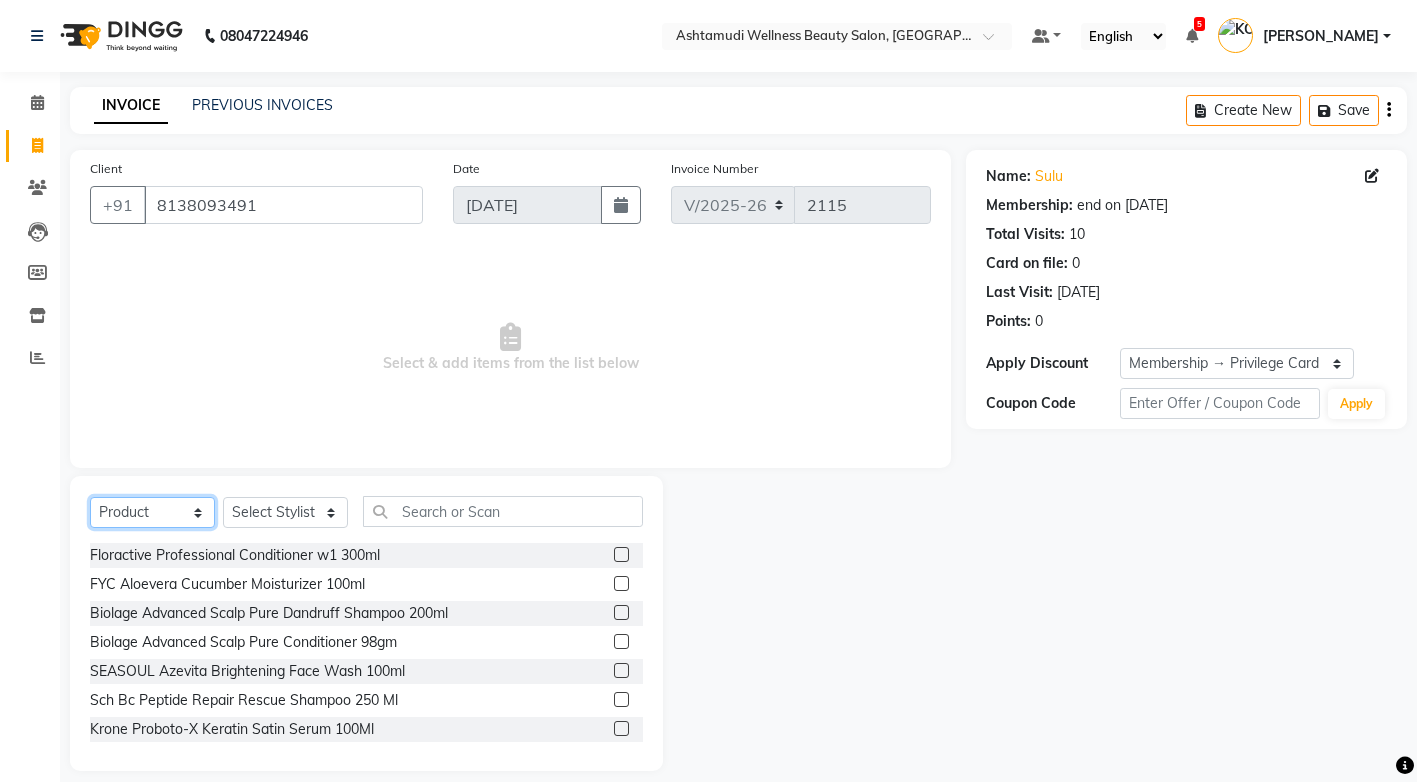 click on "Select  Service  Product  Membership  Package Voucher Prepaid Gift Card" 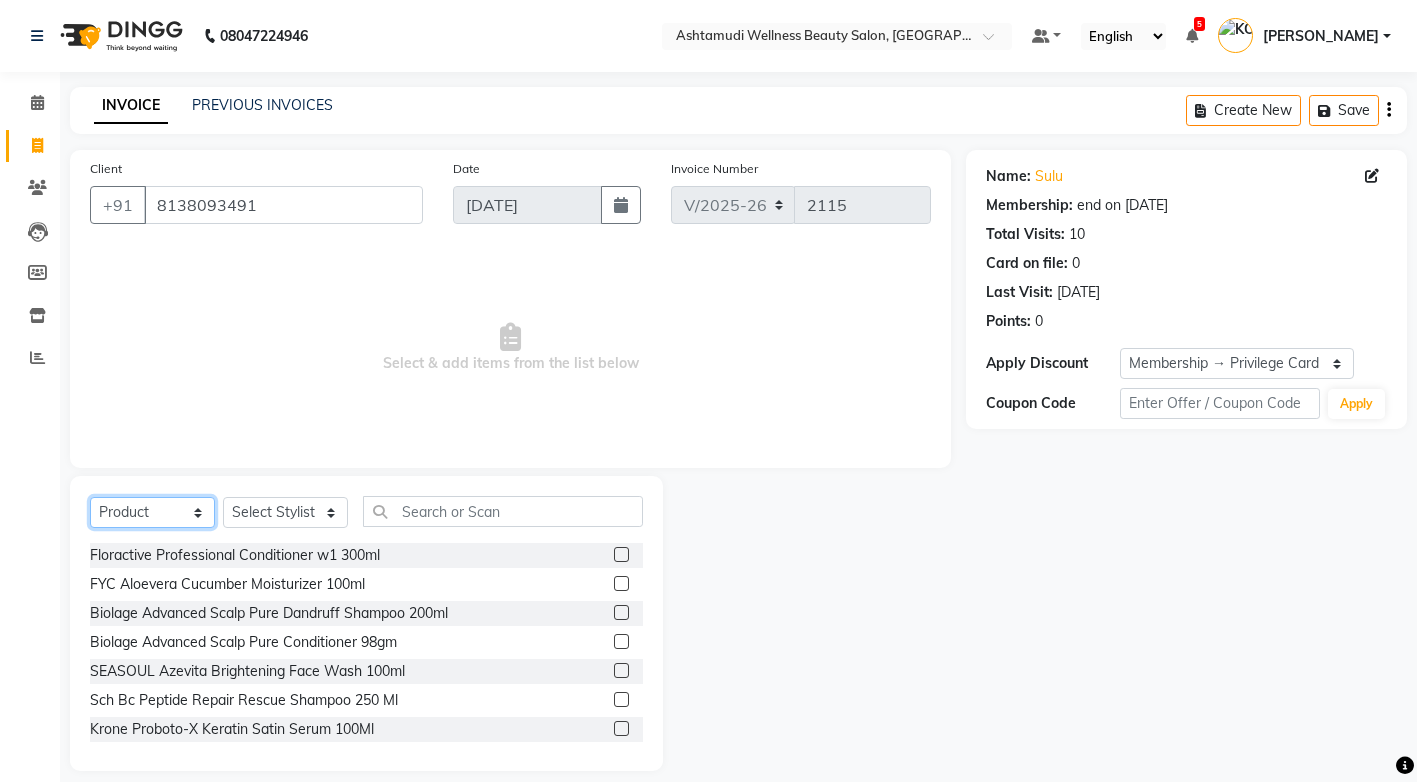 select on "service" 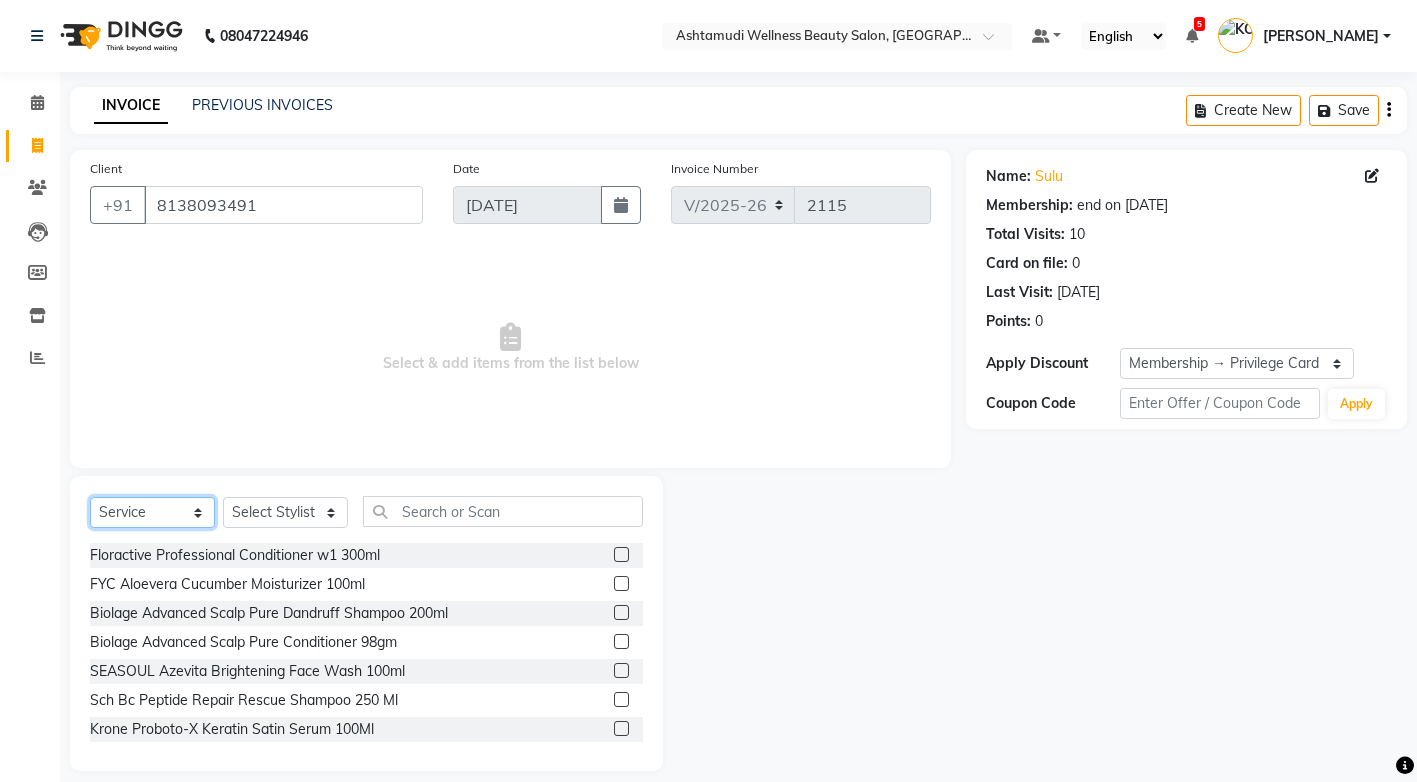 click on "Select  Service  Product  Membership  Package Voucher Prepaid Gift Card" 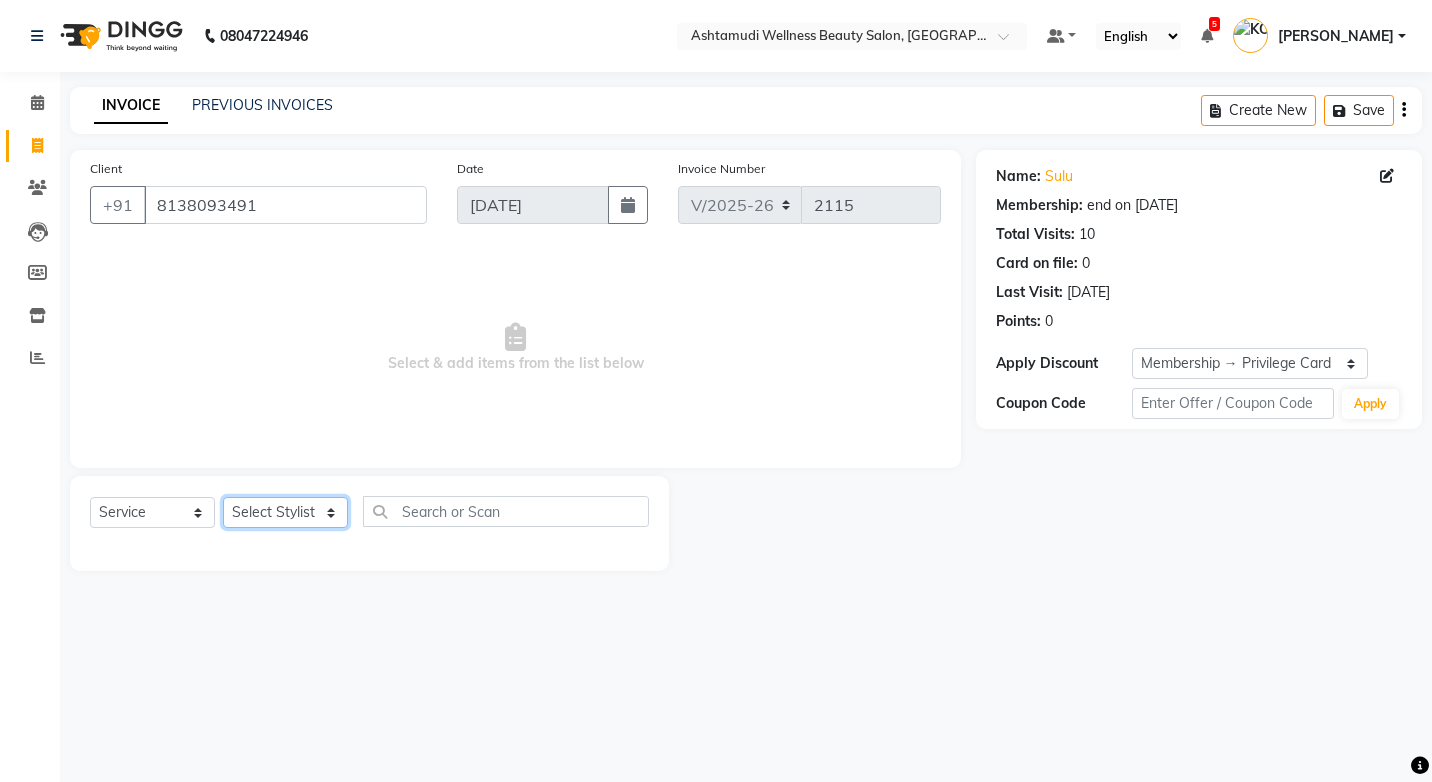 click on "Select Stylist ANJALI M S ASWATHY KOTTIYAM ASHTAMUDI KUMARI Muneera RASHMI SHEEJA ANIL SHYNI  SINDHYA  Sona Sunil Sreepriya STEFFY STEPHAN Vismaya" 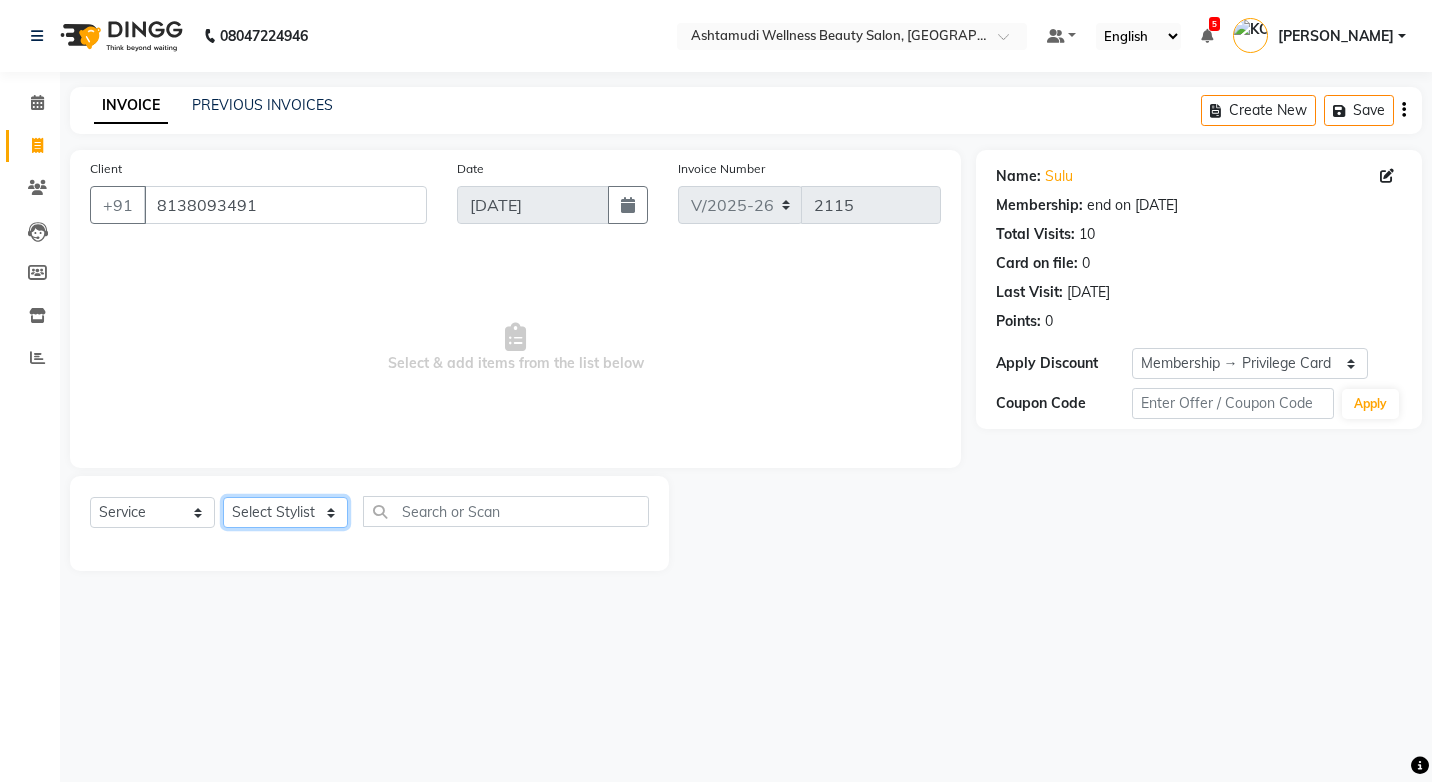 select on "67522" 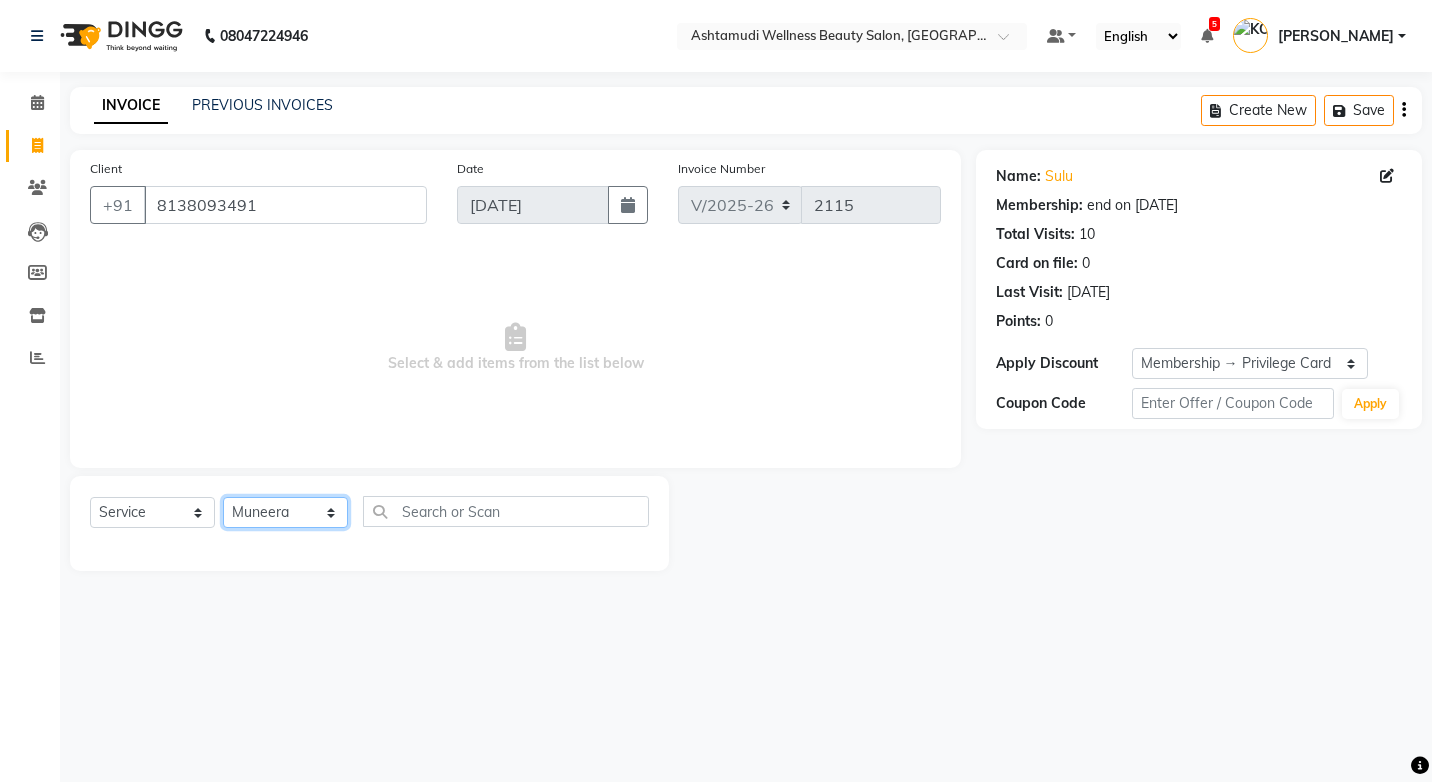click on "Select Stylist ANJALI M S ASWATHY KOTTIYAM ASHTAMUDI KUMARI Muneera RASHMI SHEEJA ANIL SHYNI  SINDHYA  Sona Sunil Sreepriya STEFFY STEPHAN Vismaya" 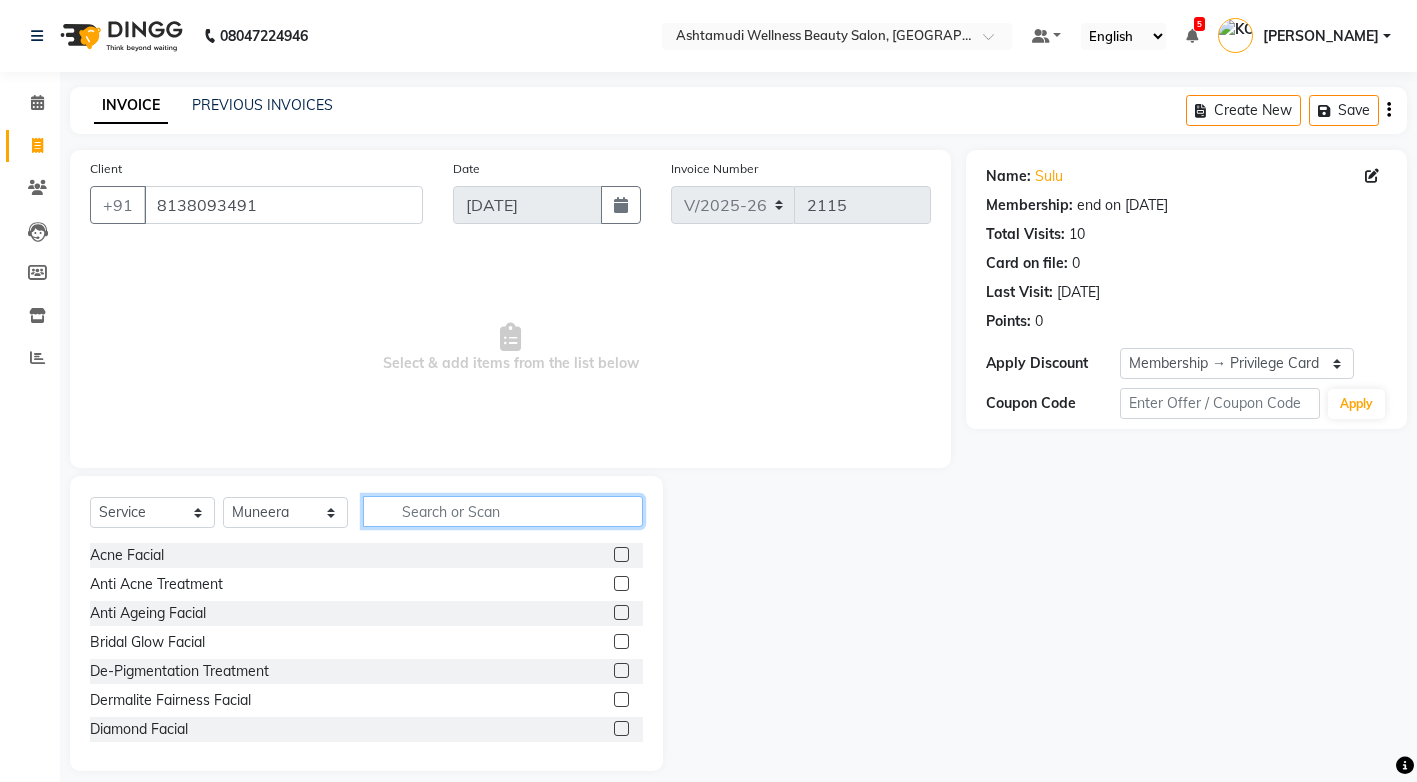 click 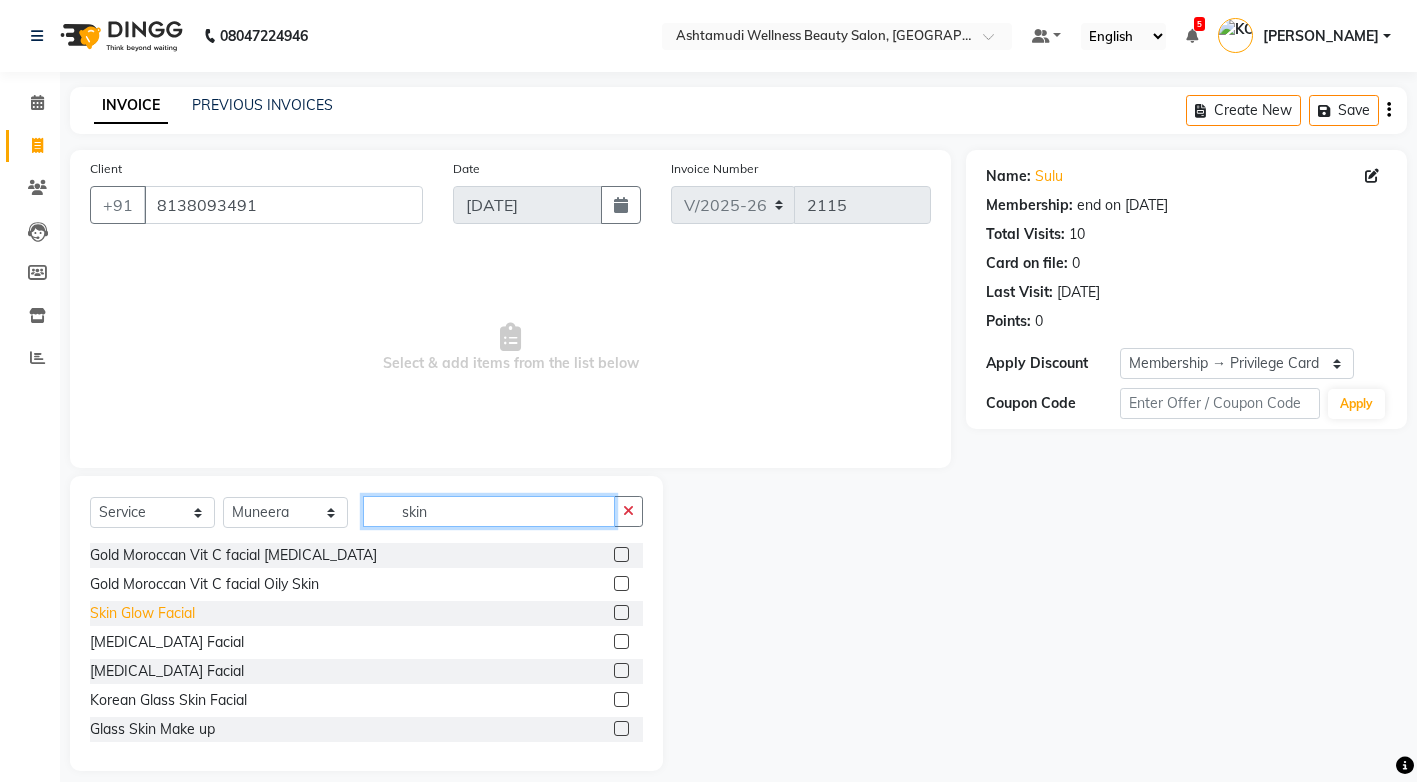 type on "skin" 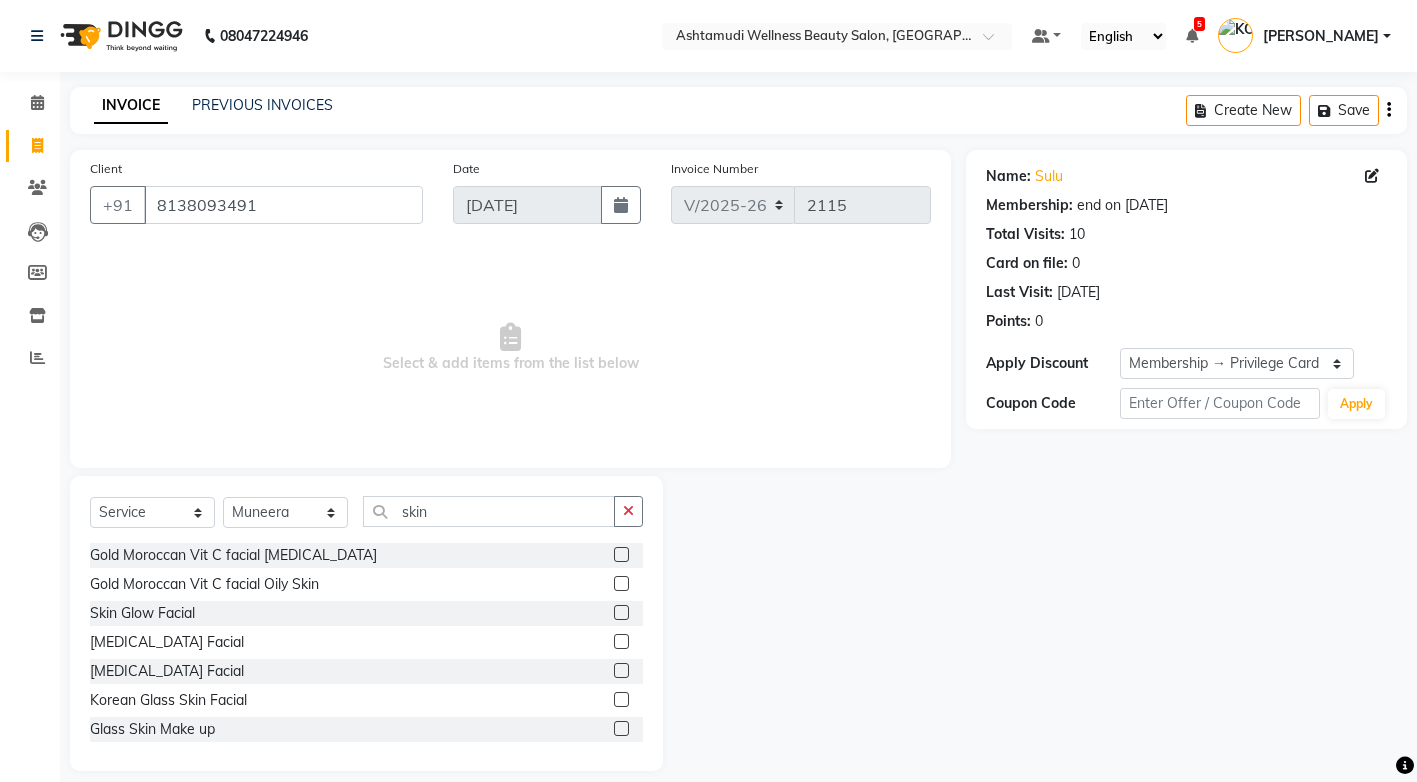 drag, startPoint x: 188, startPoint y: 615, endPoint x: 268, endPoint y: 602, distance: 81.04937 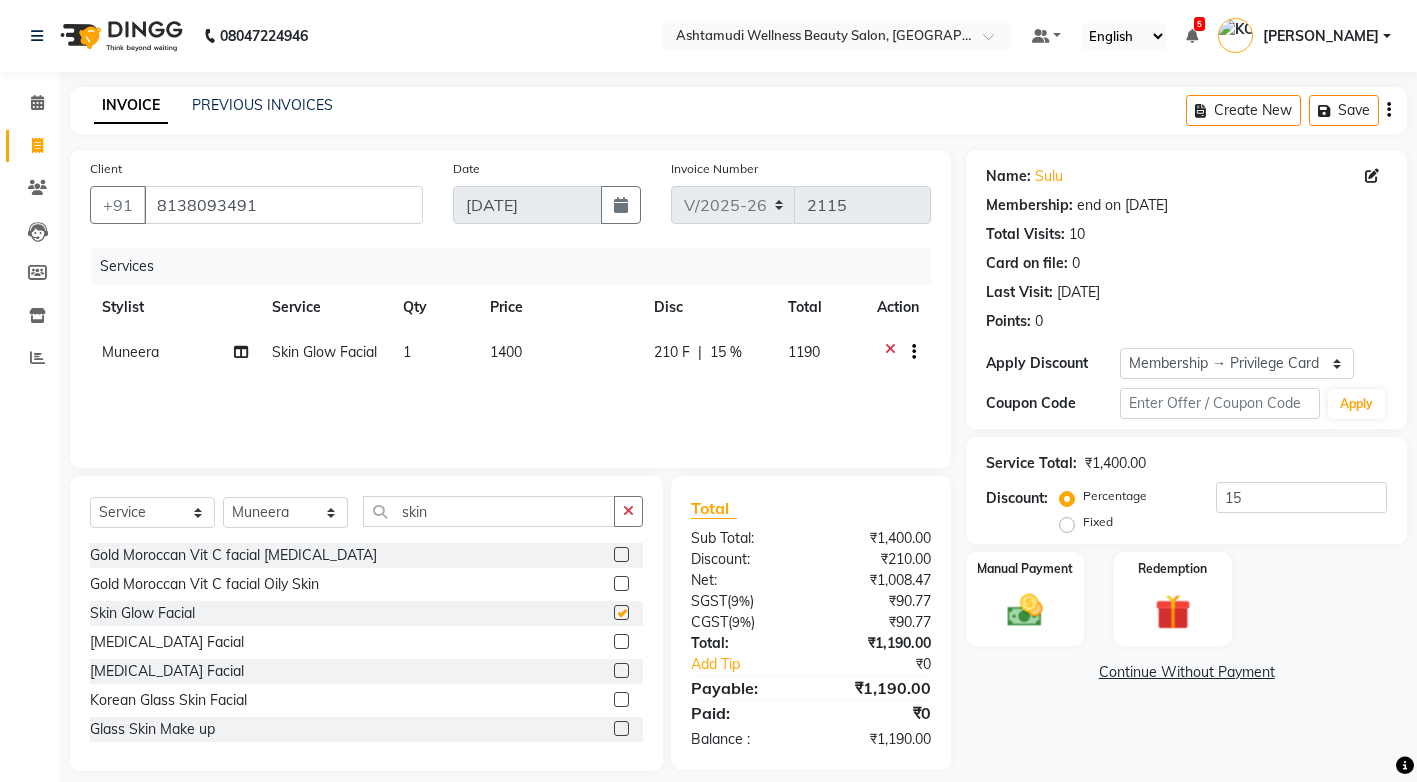 checkbox on "false" 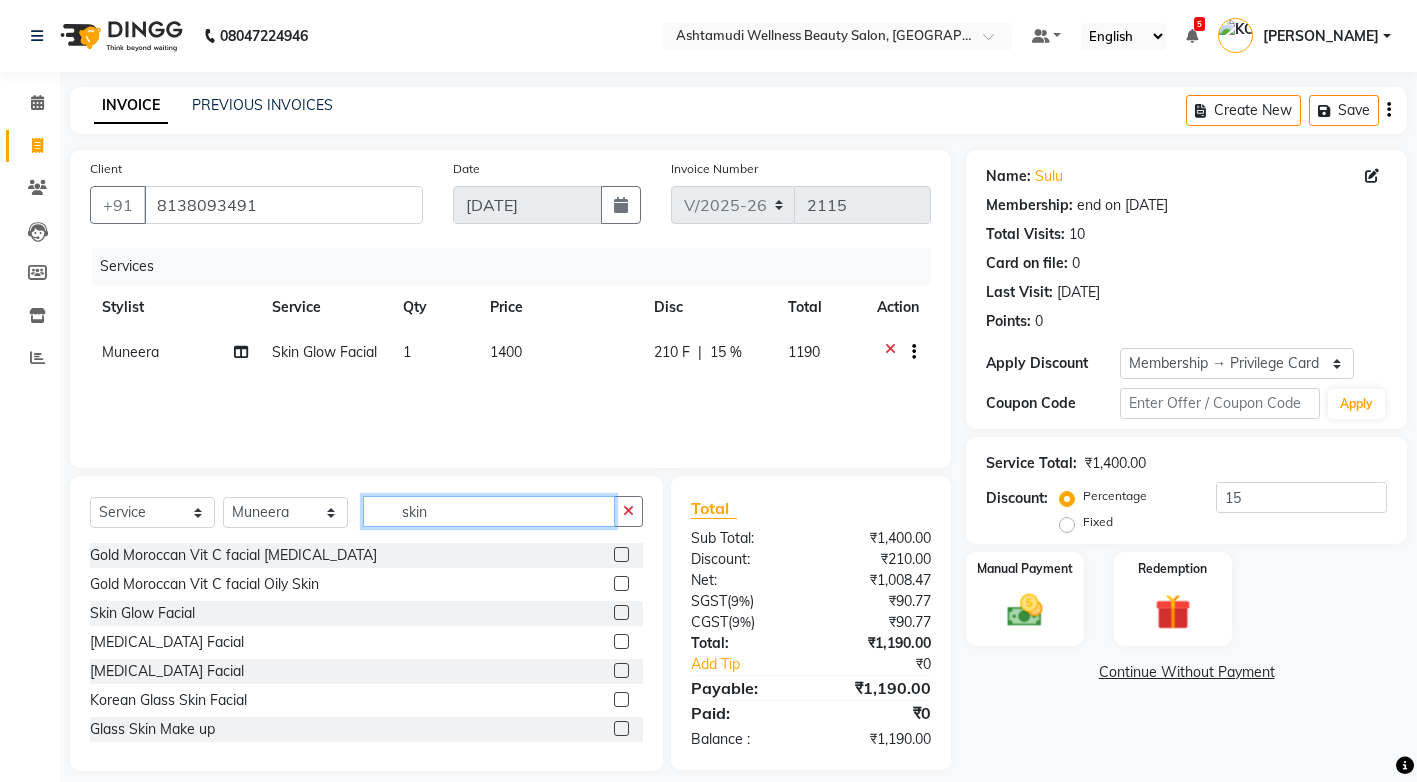 click on "skin" 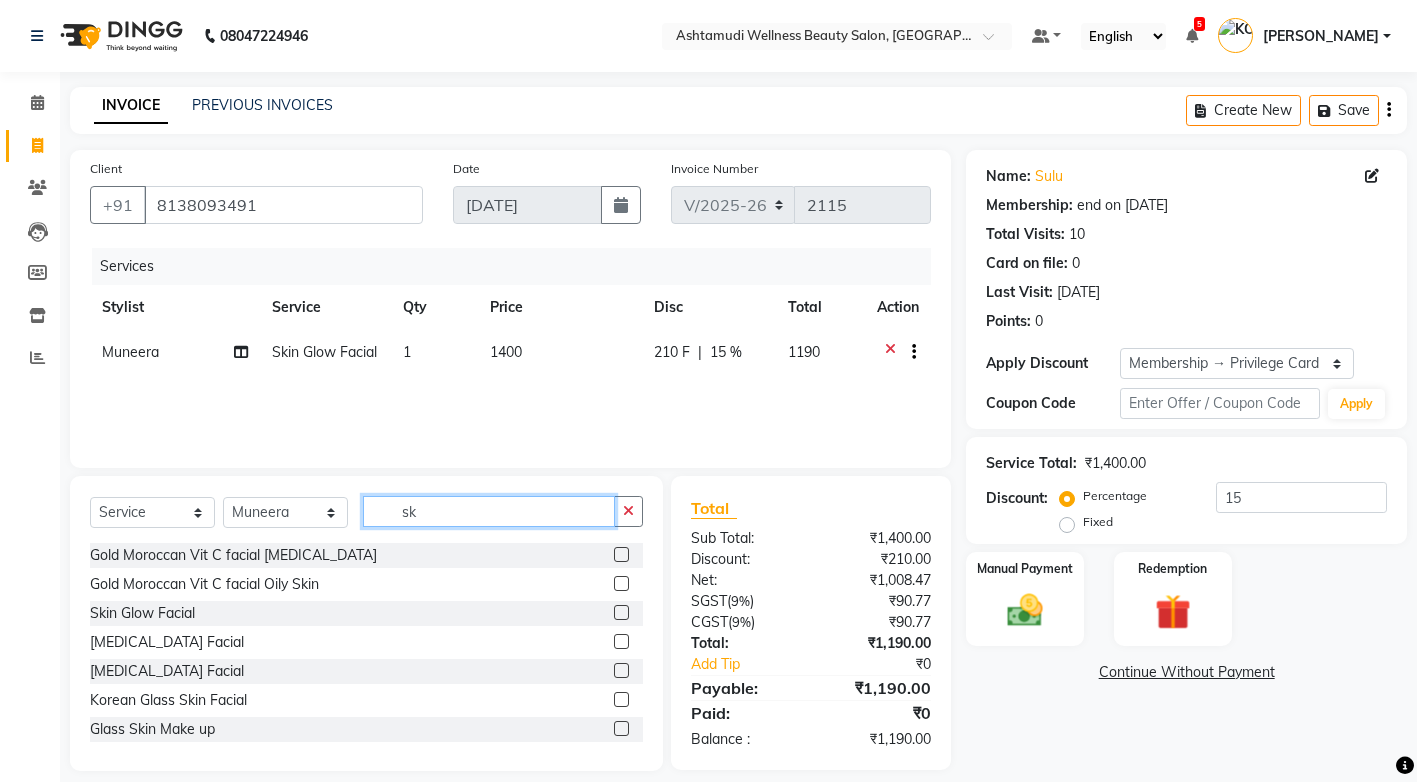 type on "s" 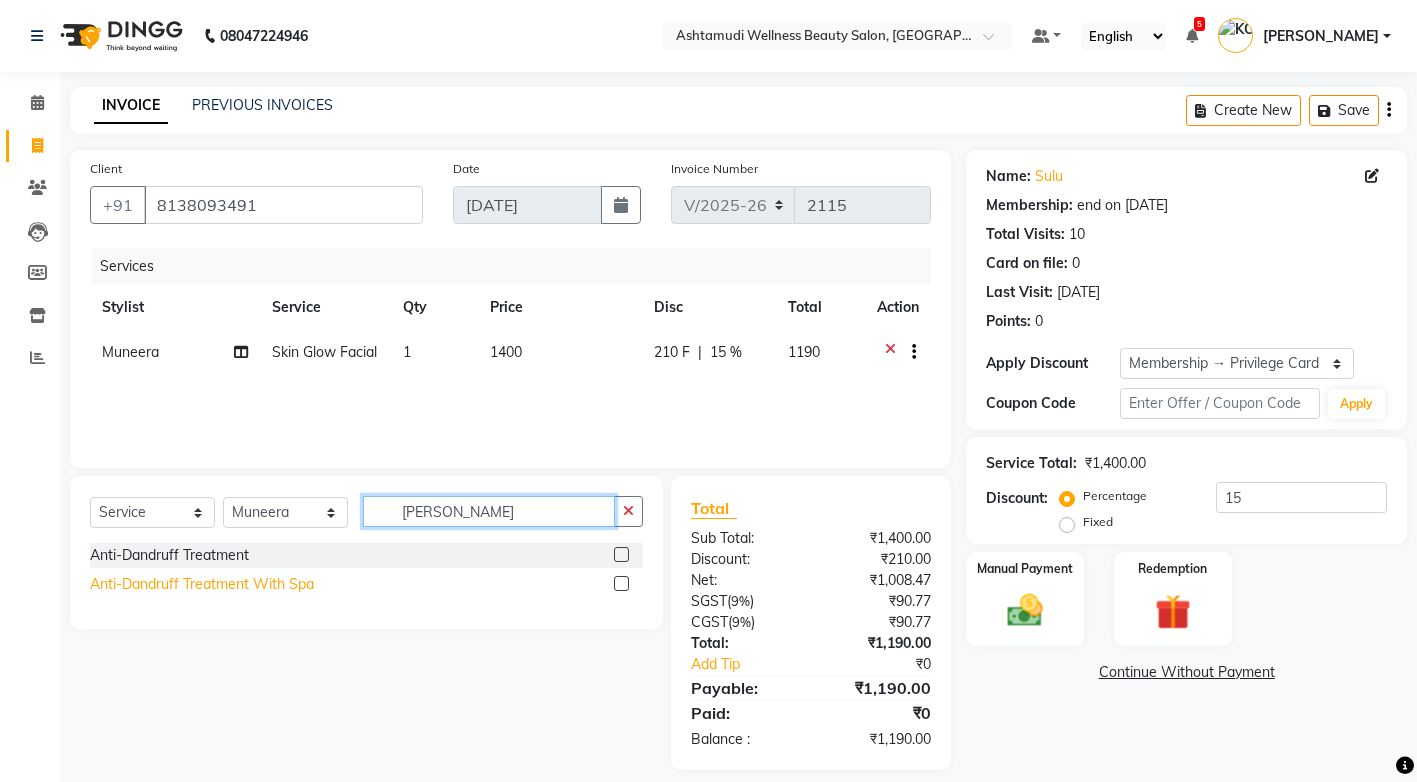 type on "dan" 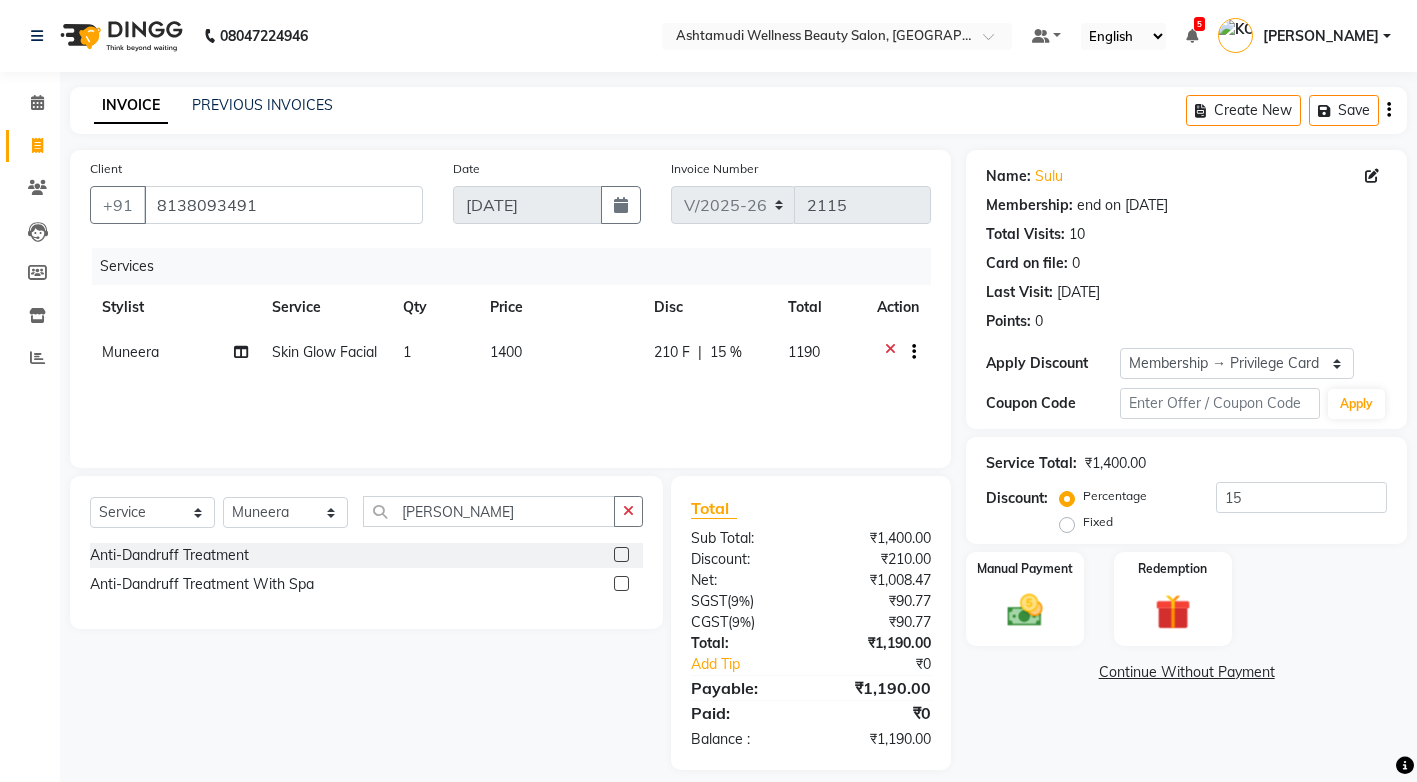 drag, startPoint x: 309, startPoint y: 586, endPoint x: 468, endPoint y: 535, distance: 166.97903 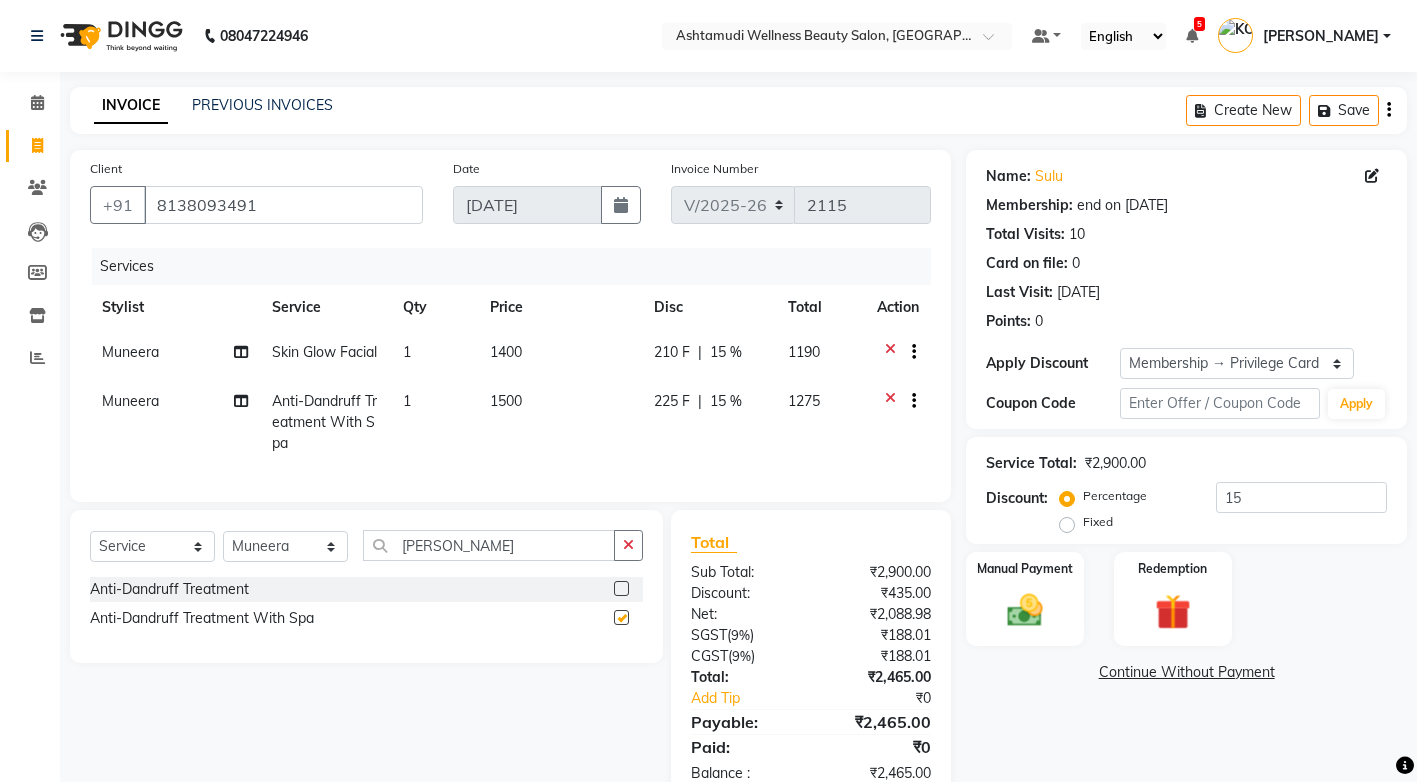 checkbox on "false" 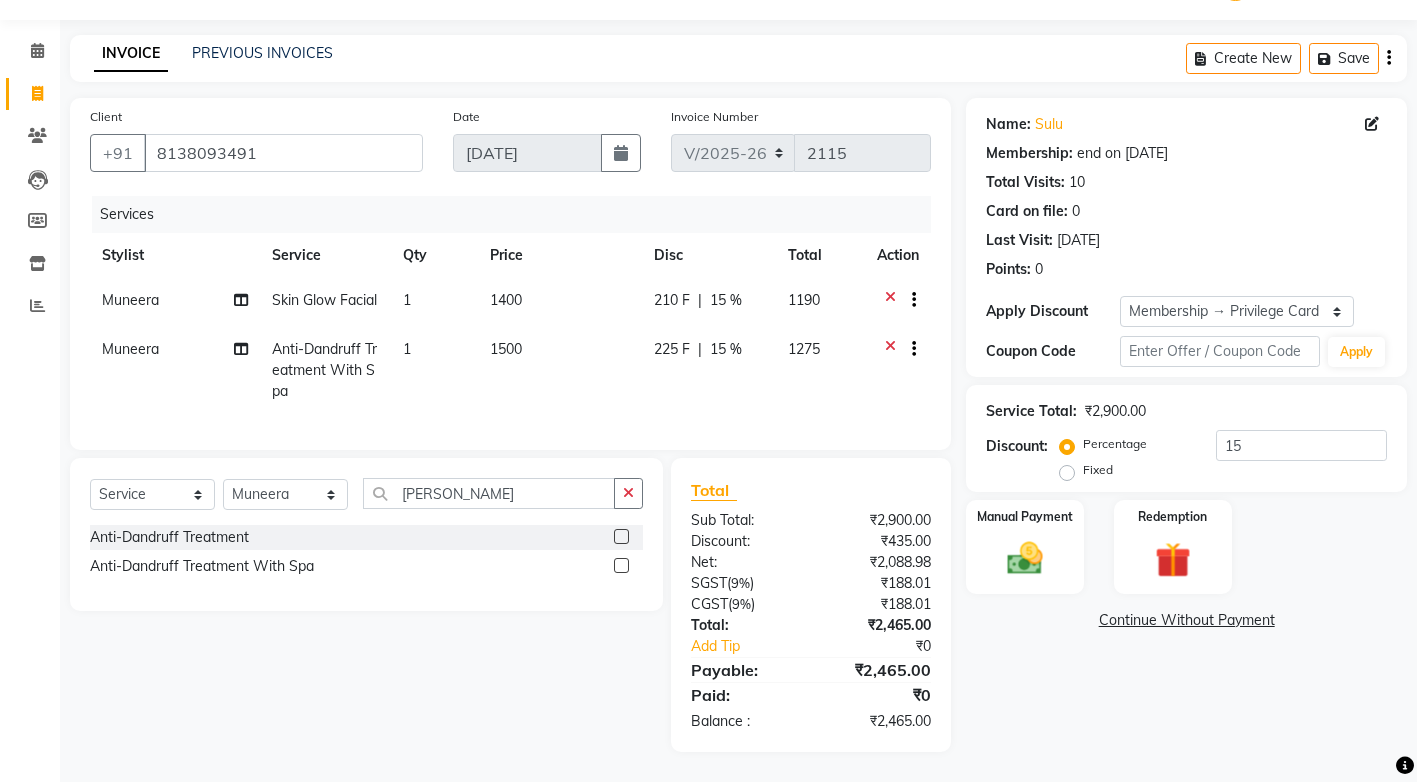 scroll, scrollTop: 0, scrollLeft: 0, axis: both 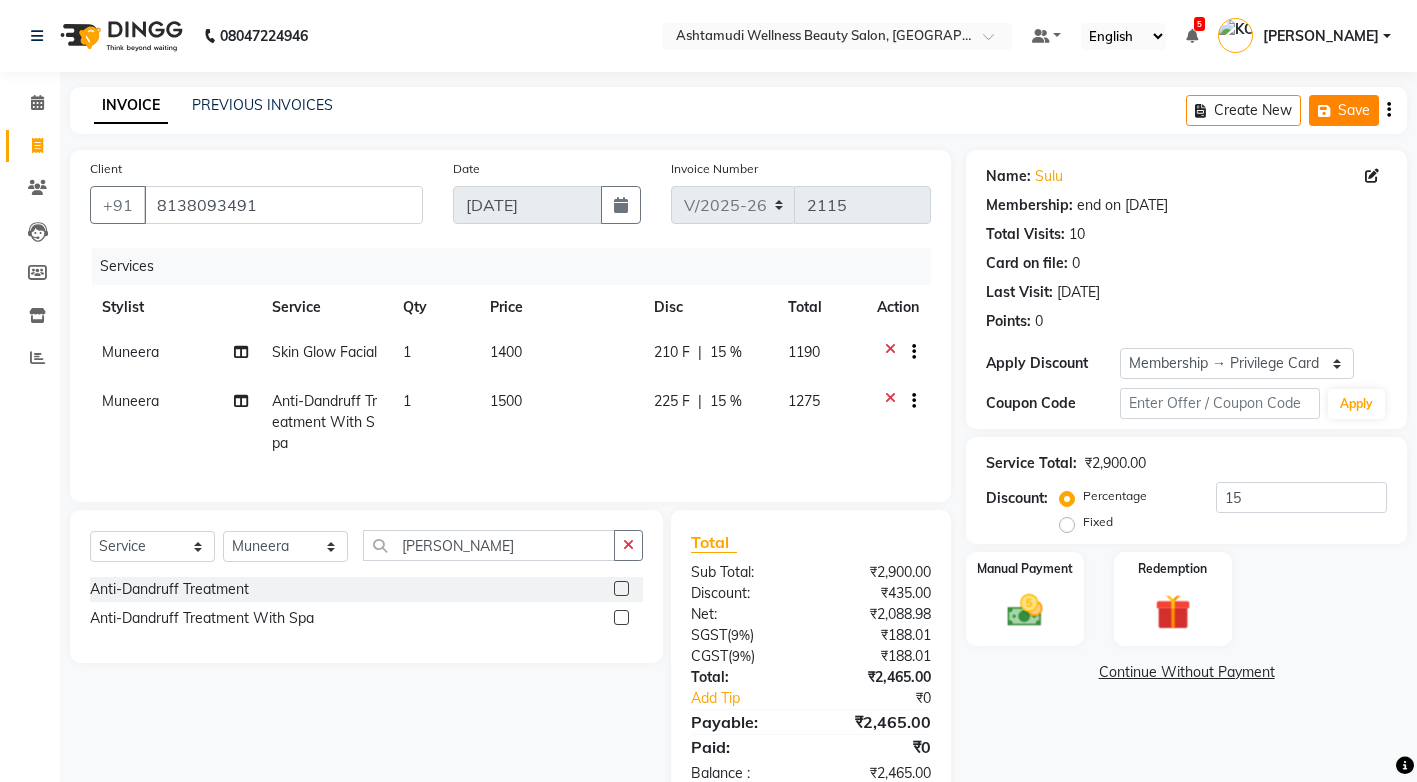 drag, startPoint x: 1355, startPoint y: 109, endPoint x: 1347, endPoint y: 123, distance: 16.124516 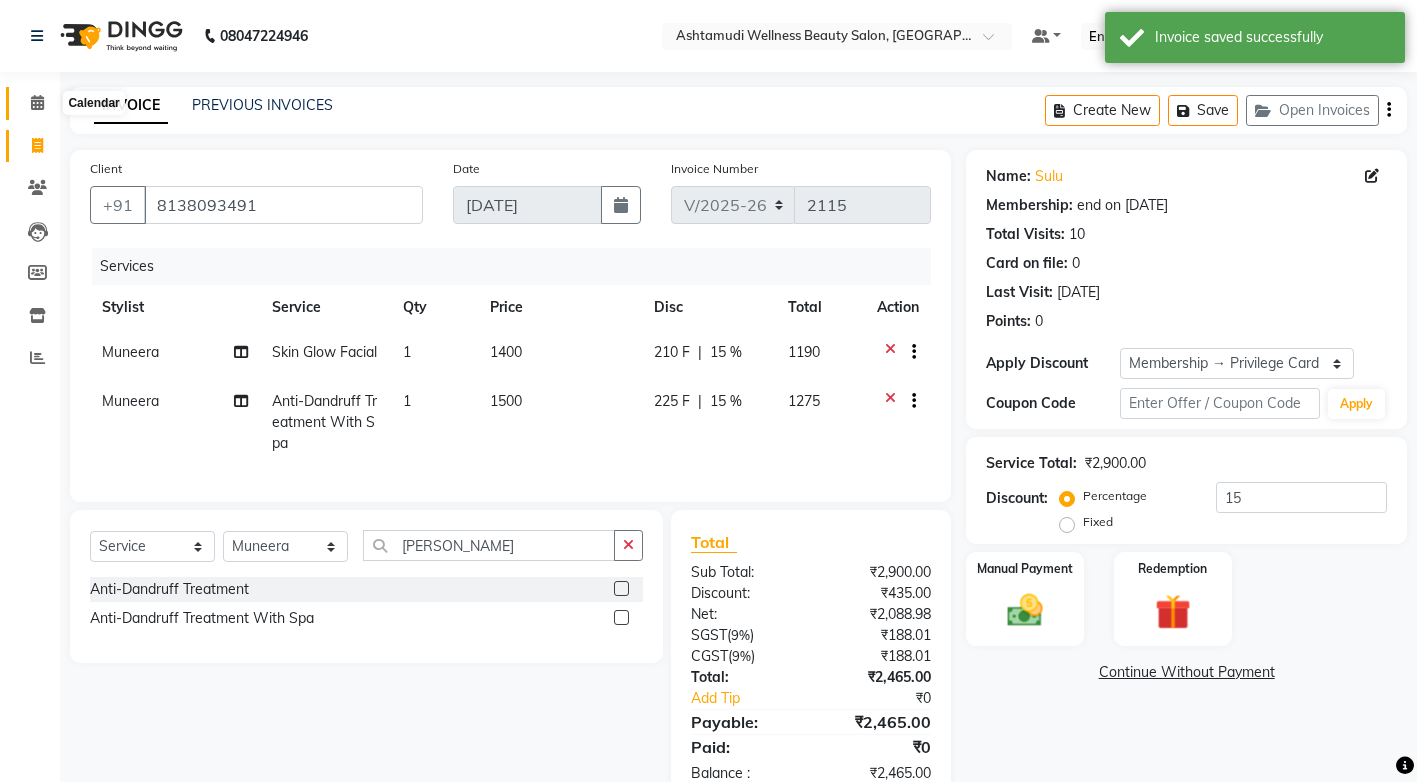 click 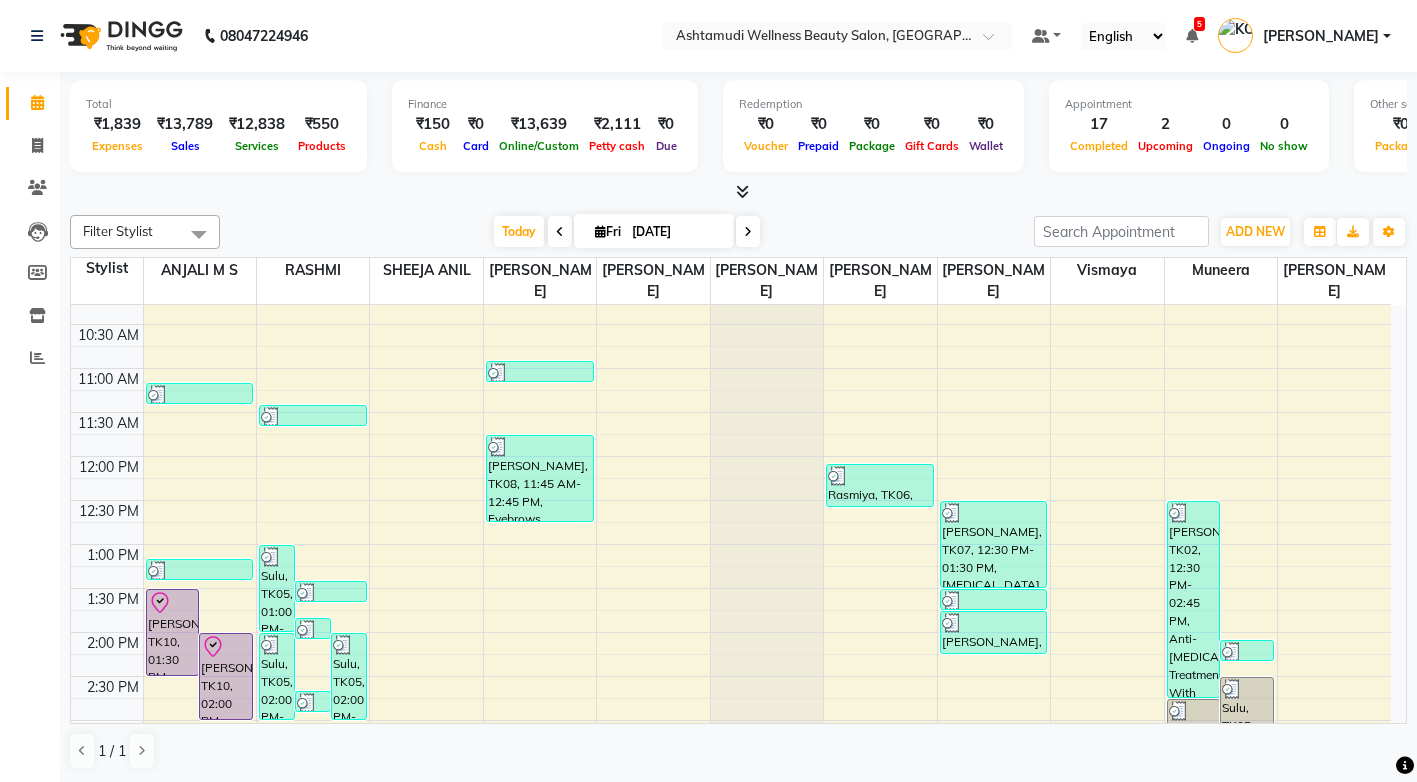 scroll, scrollTop: 300, scrollLeft: 0, axis: vertical 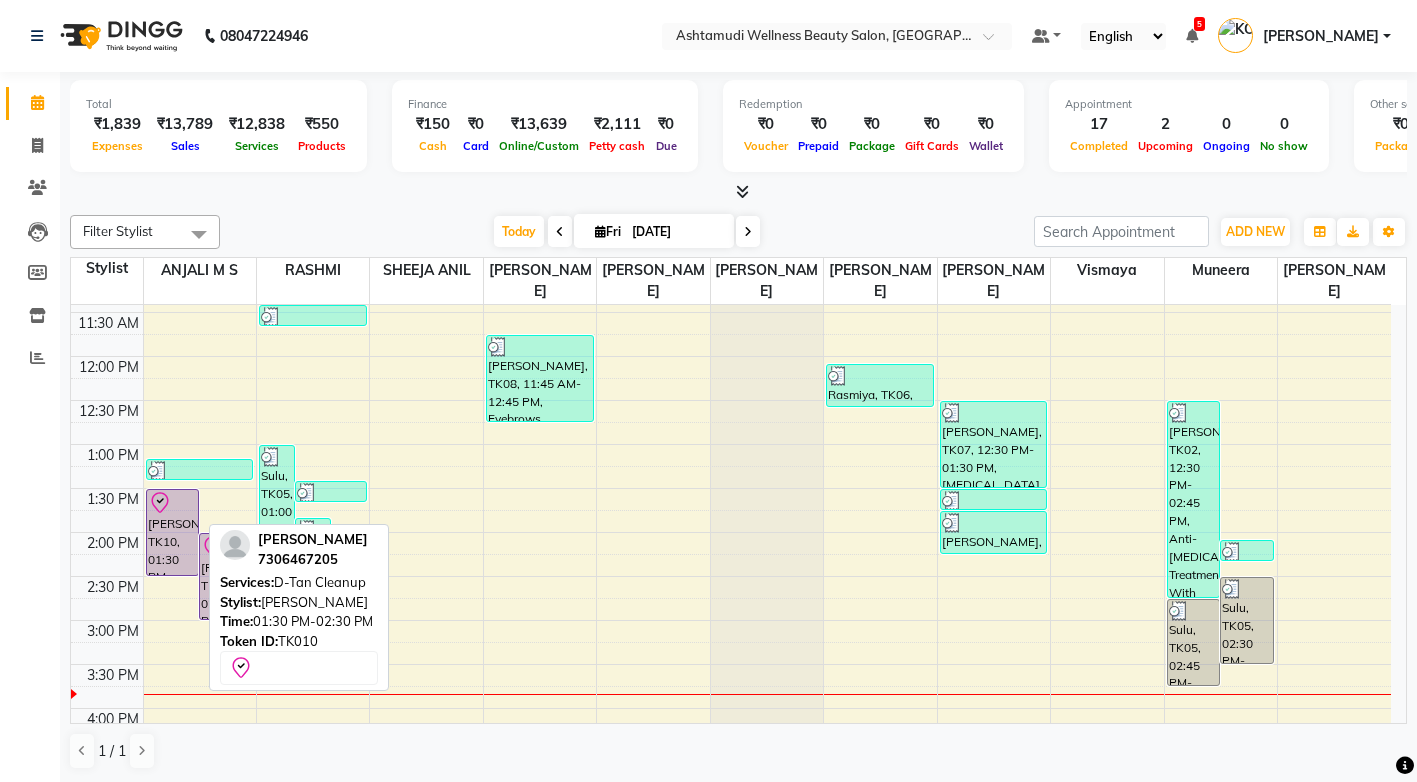 click on "Revathy, TK10, 01:30 PM-02:30 PM, D-Tan Cleanup" at bounding box center (173, 532) 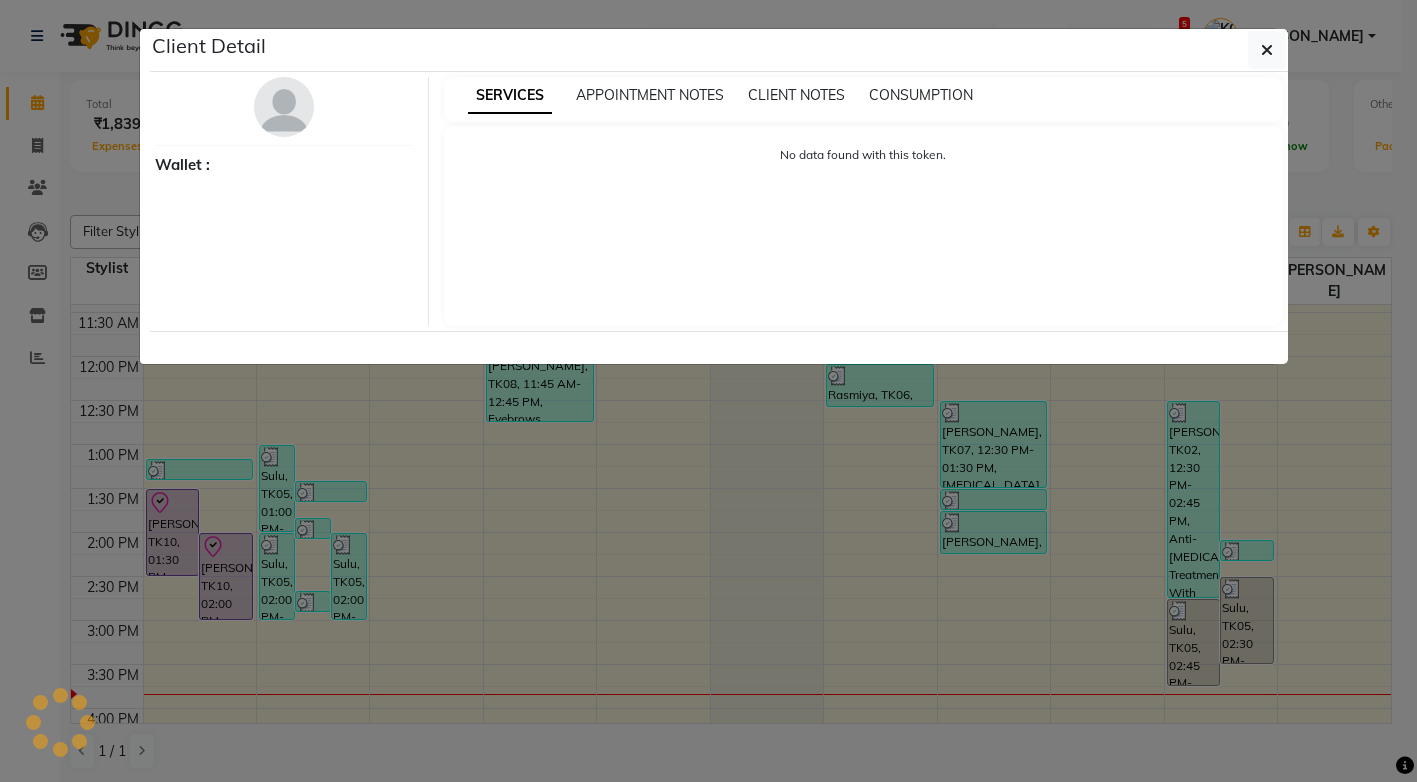 select on "8" 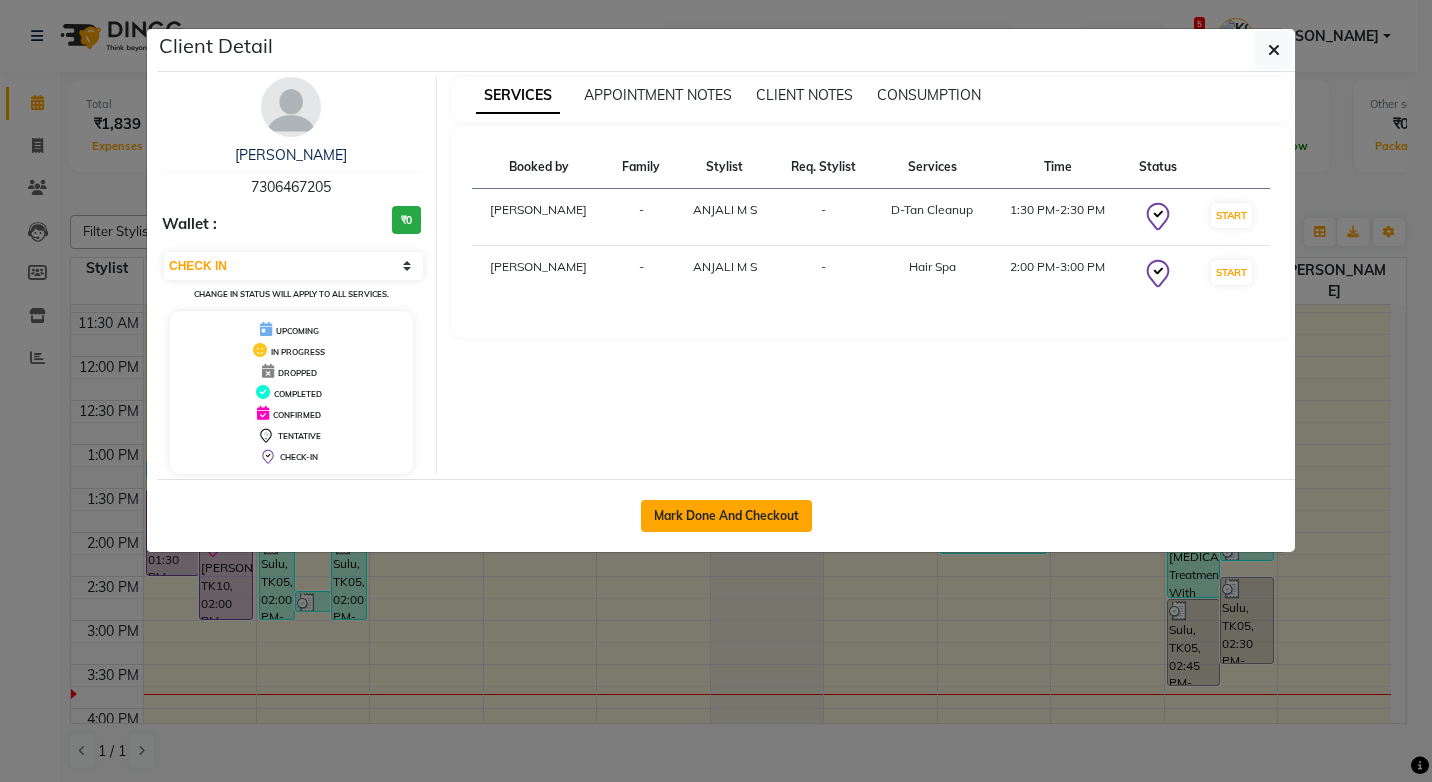 click on "Mark Done And Checkout" 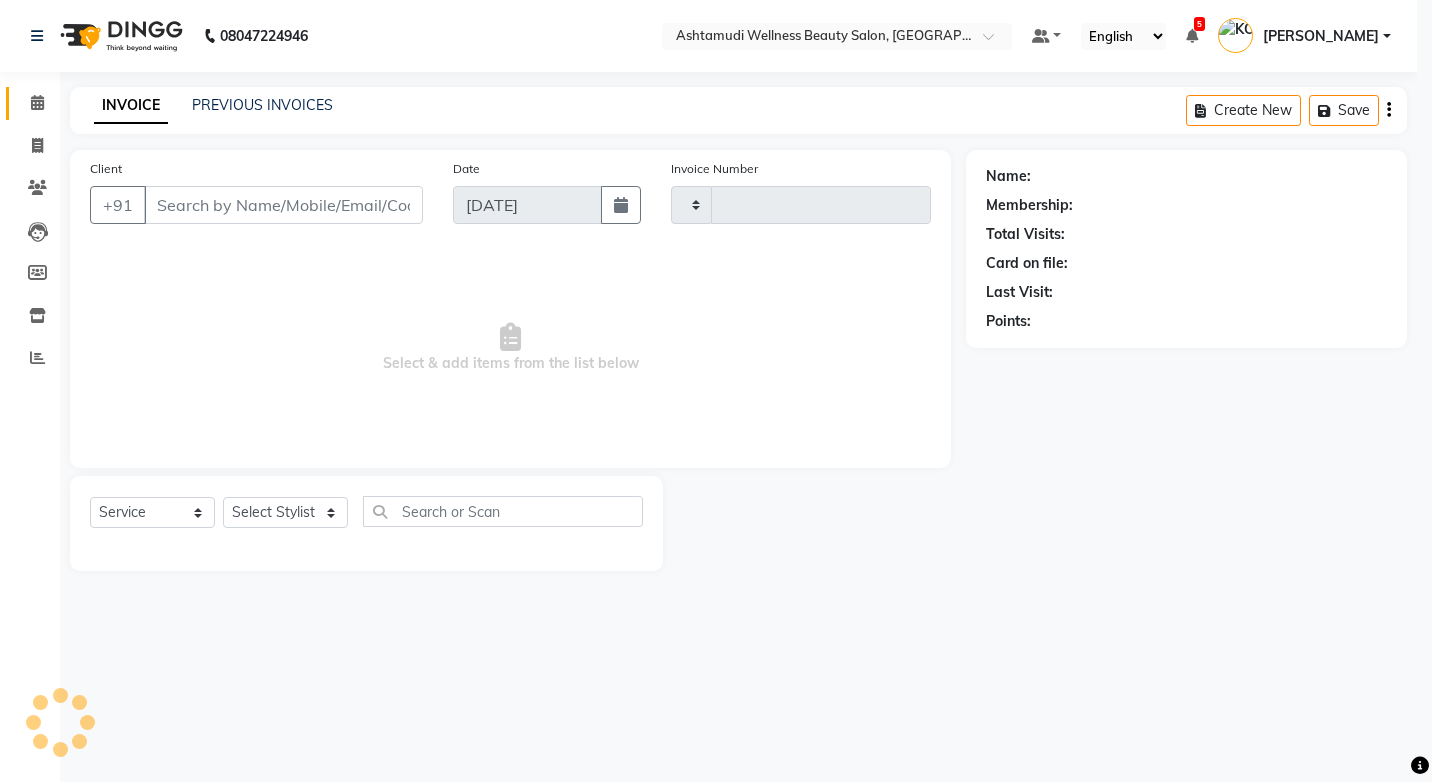 type on "2115" 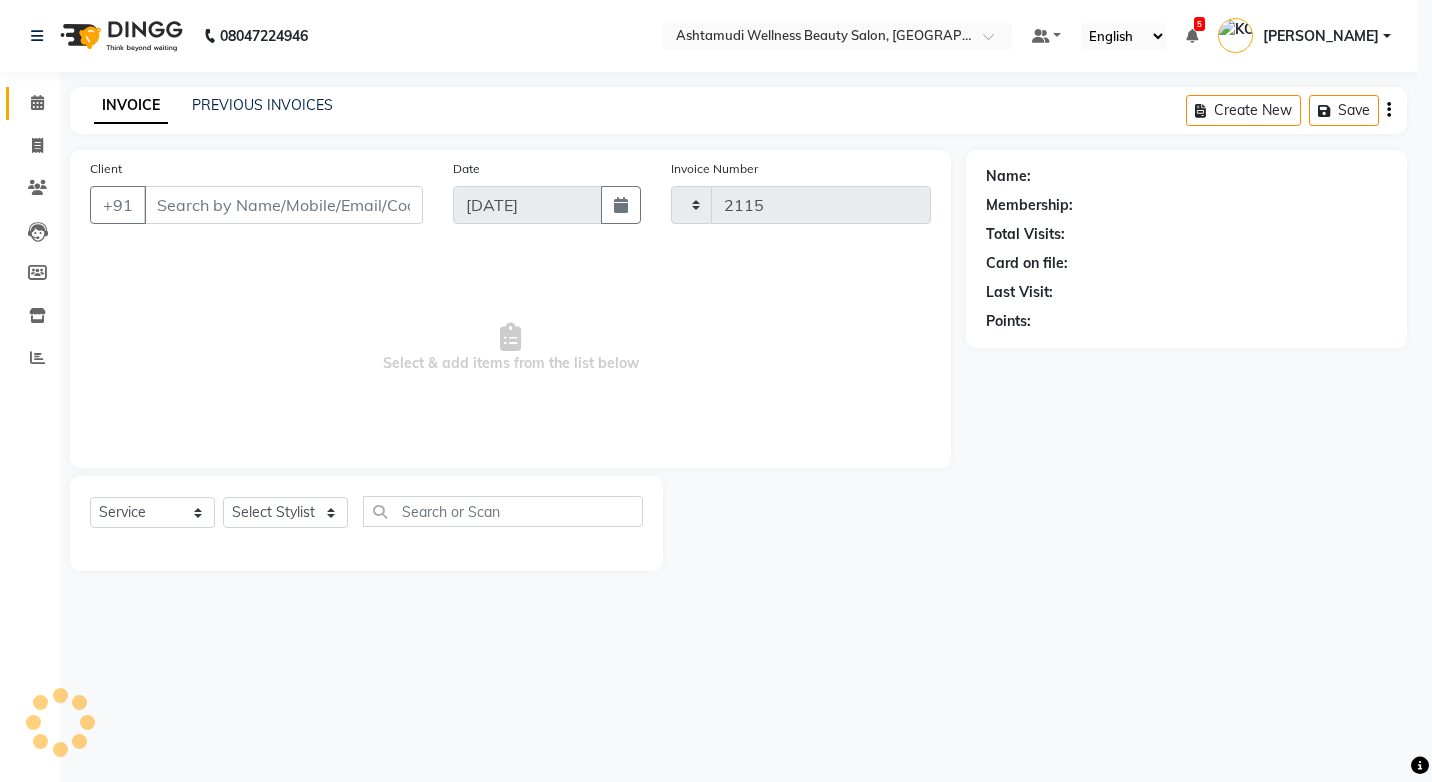 select on "4674" 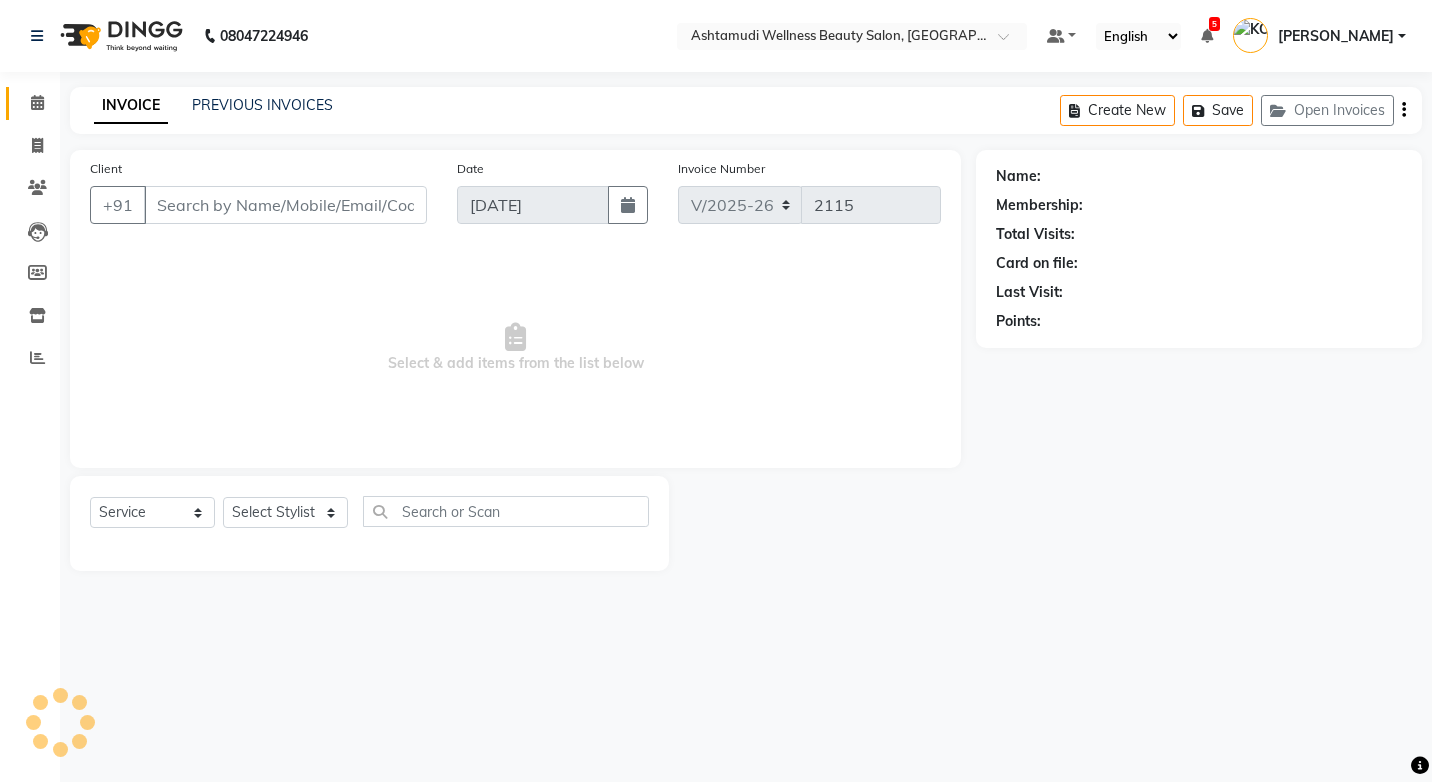 select on "product" 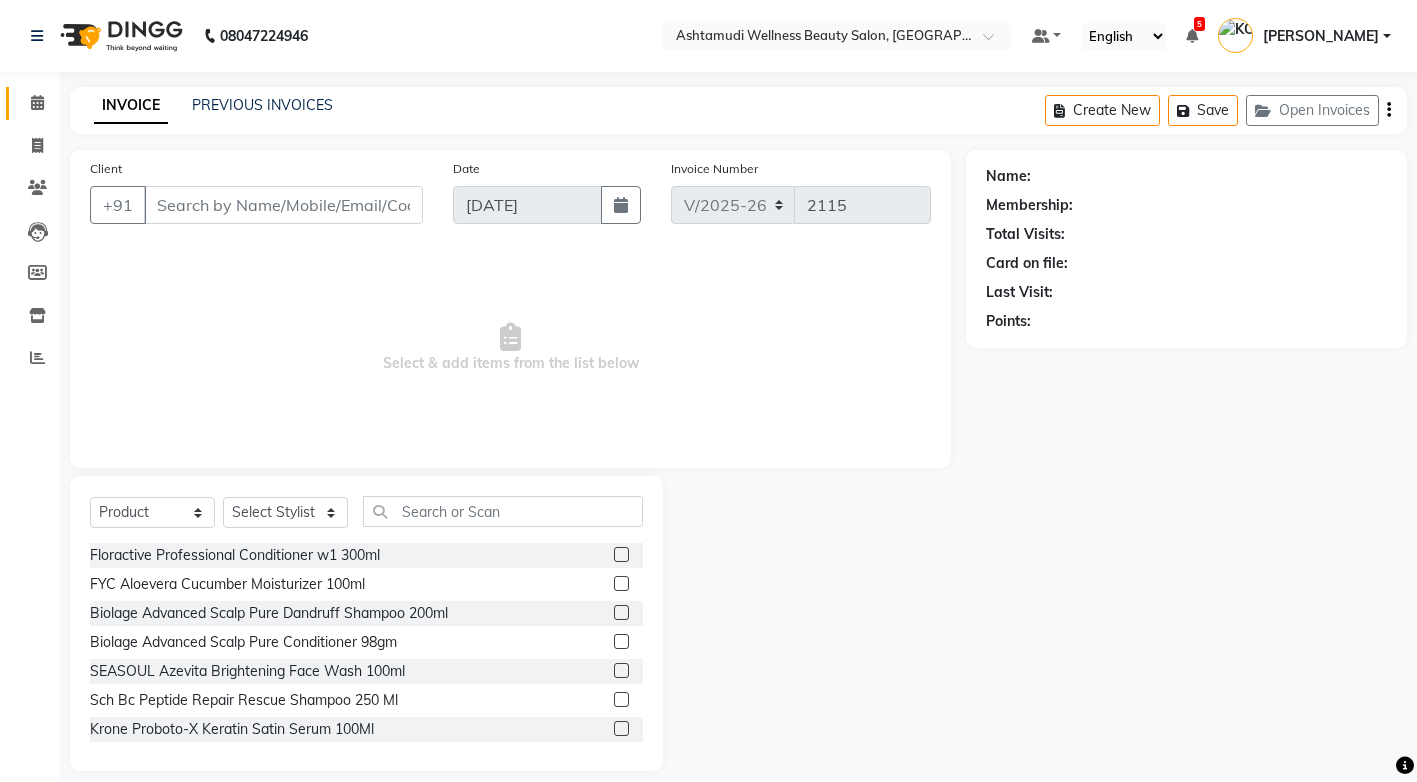 type on "7306467205" 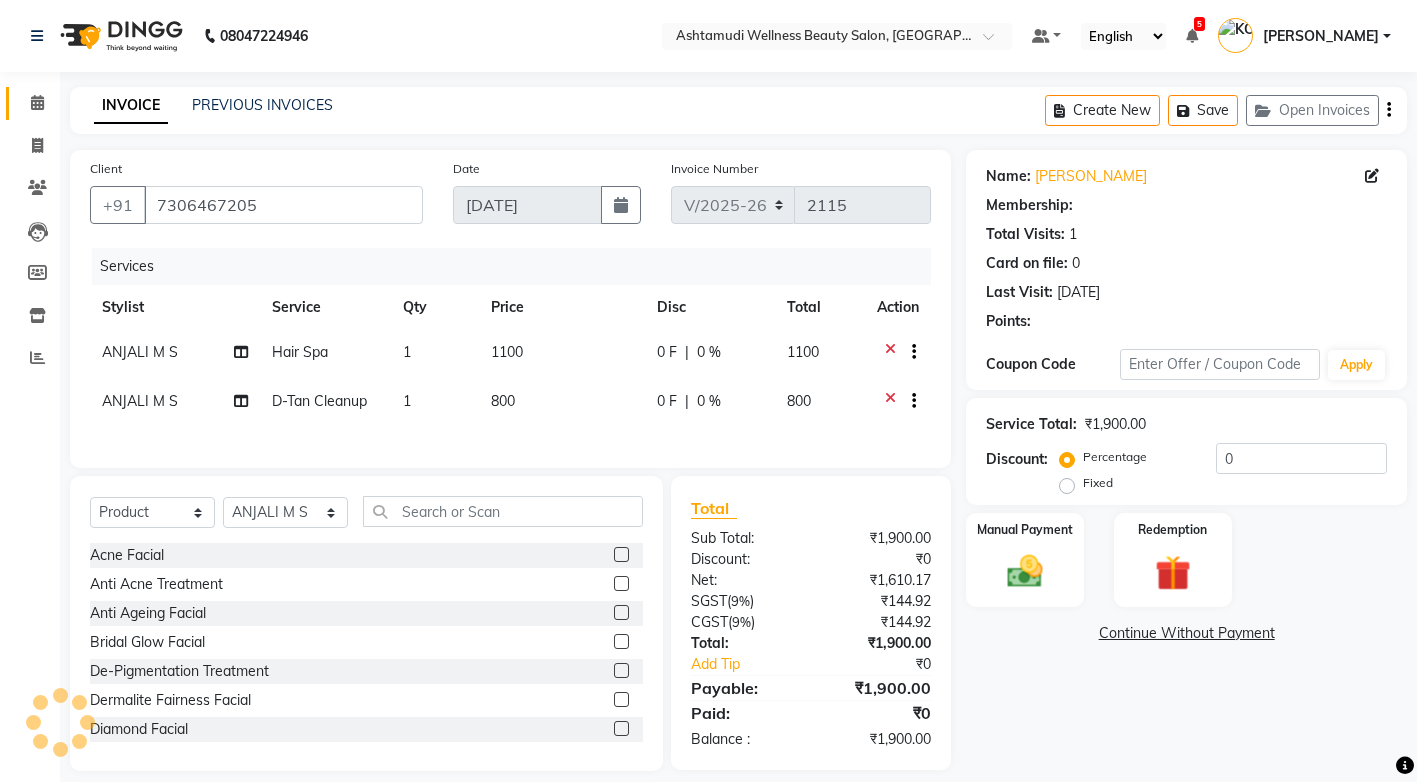 select on "1: Object" 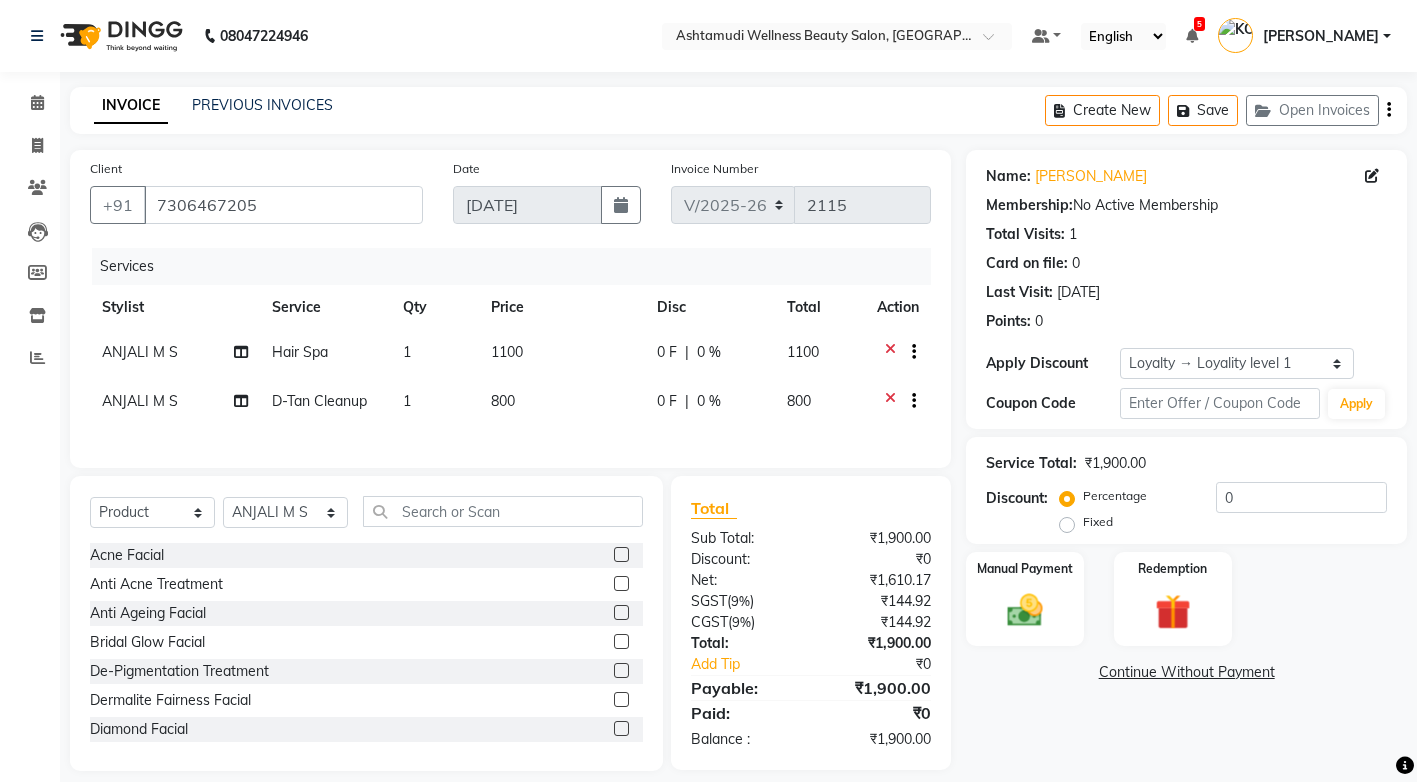 click 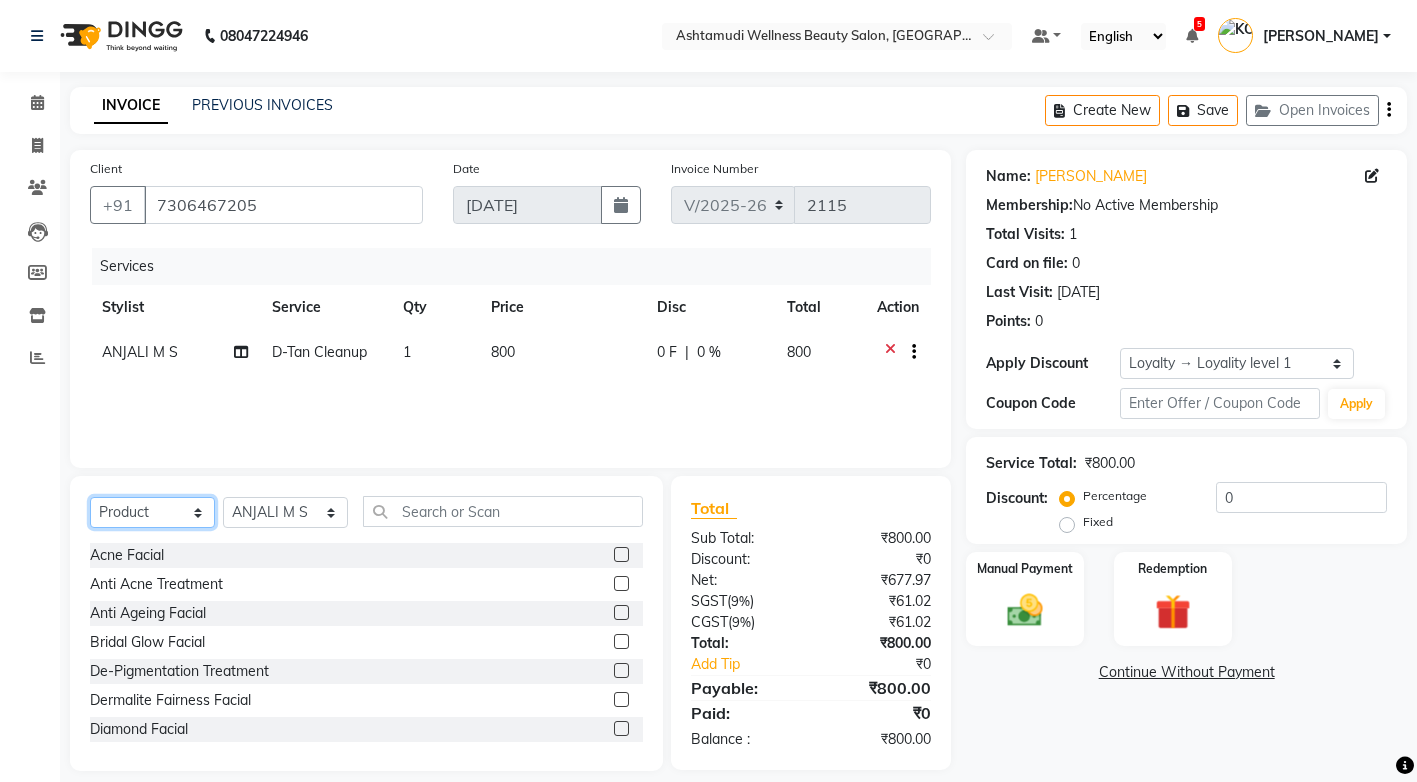 click on "Select  Service  Product  Membership  Package Voucher Prepaid Gift Card" 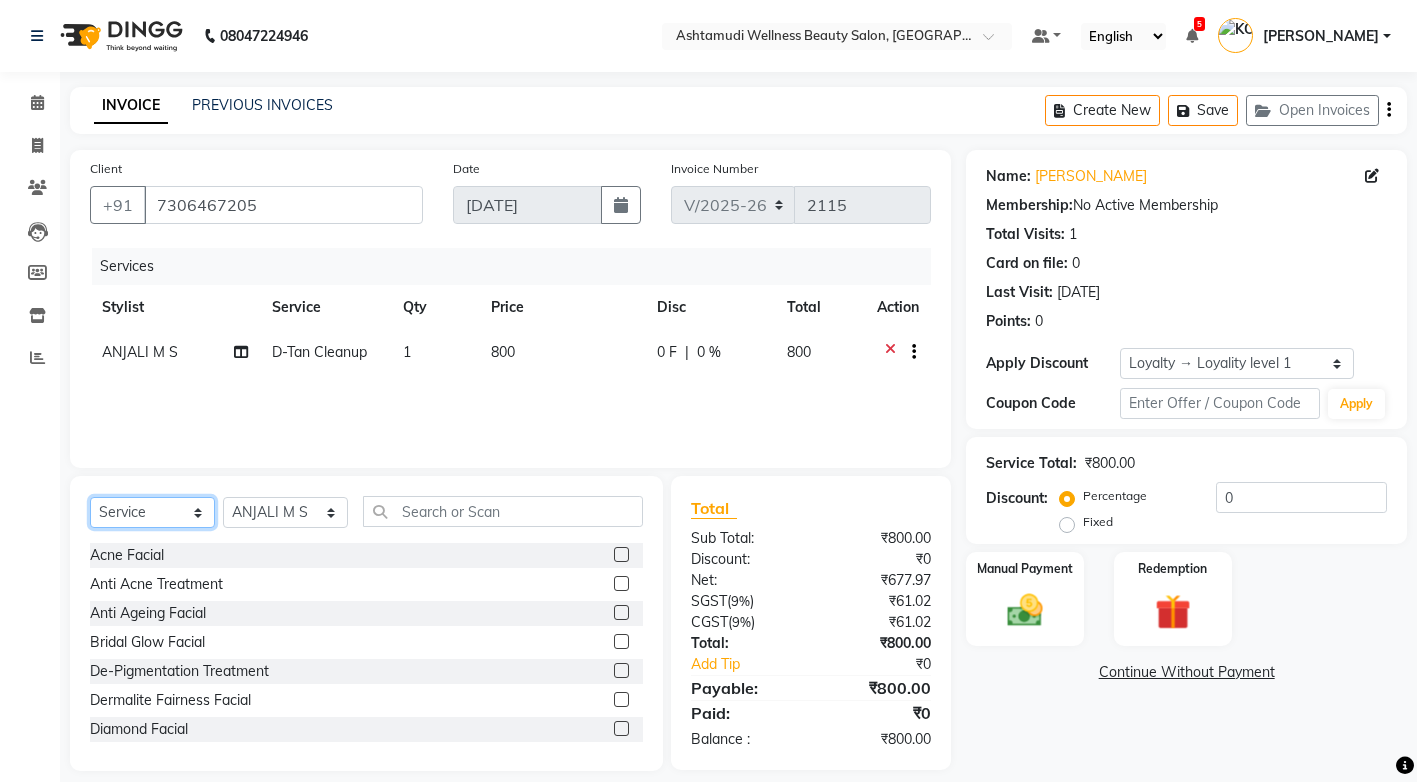 click on "Select  Service  Product  Membership  Package Voucher Prepaid Gift Card" 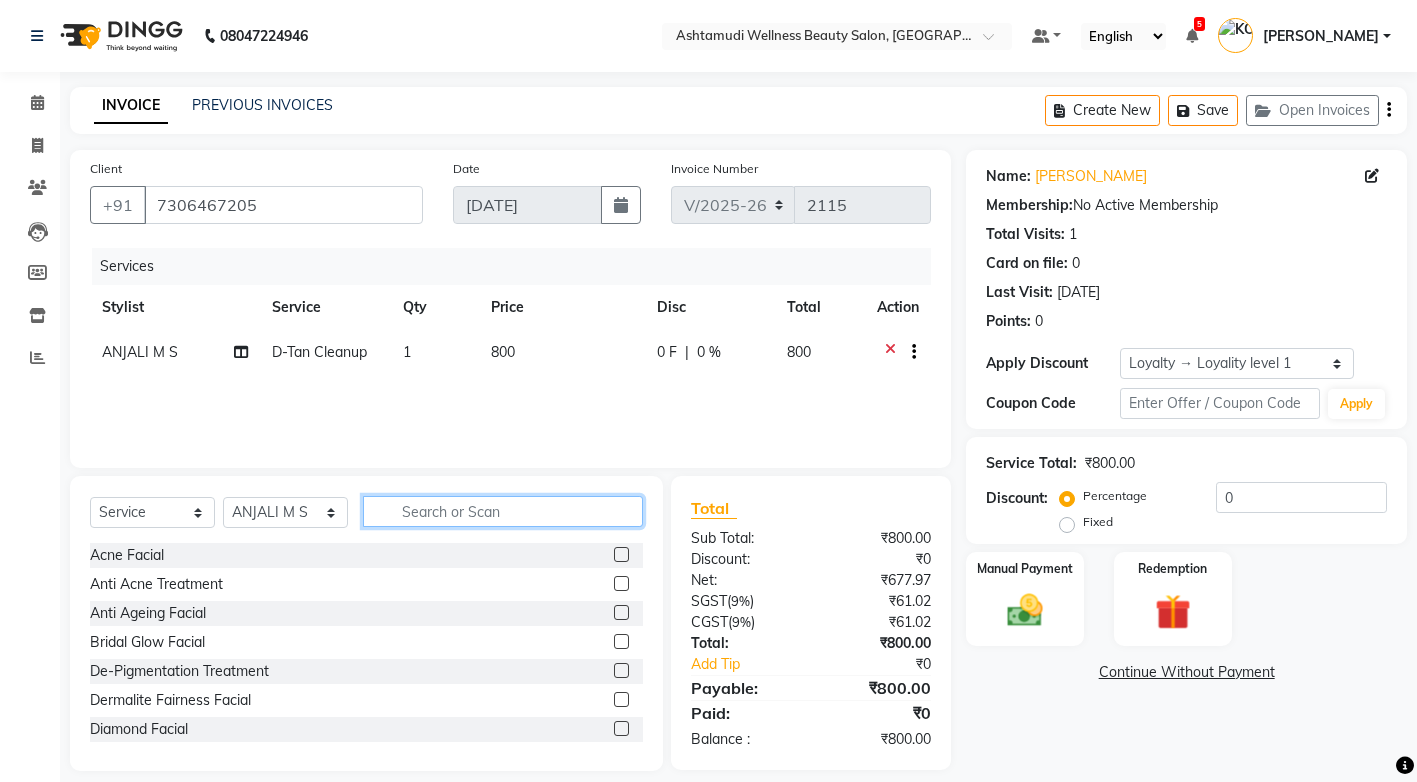 click 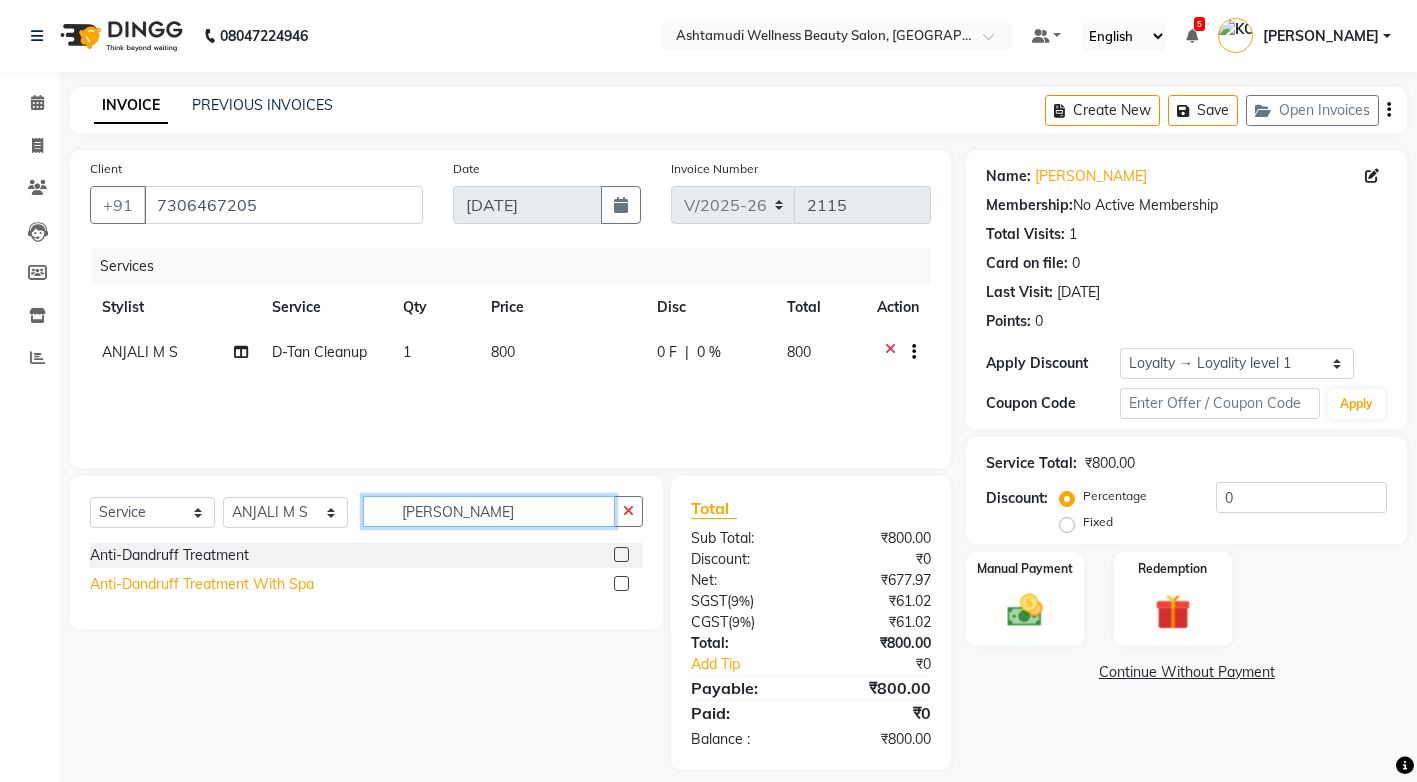 type 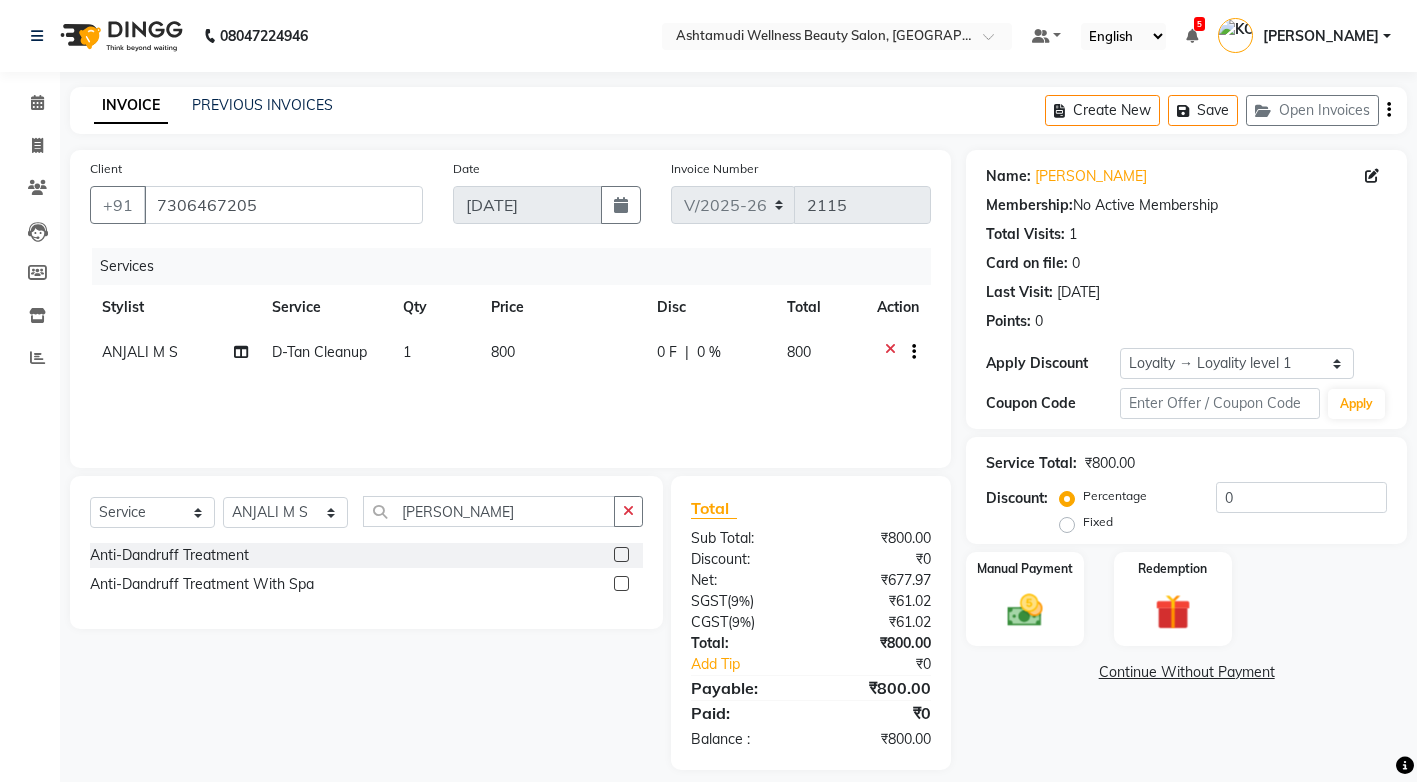 drag, startPoint x: 288, startPoint y: 585, endPoint x: 343, endPoint y: 565, distance: 58.5235 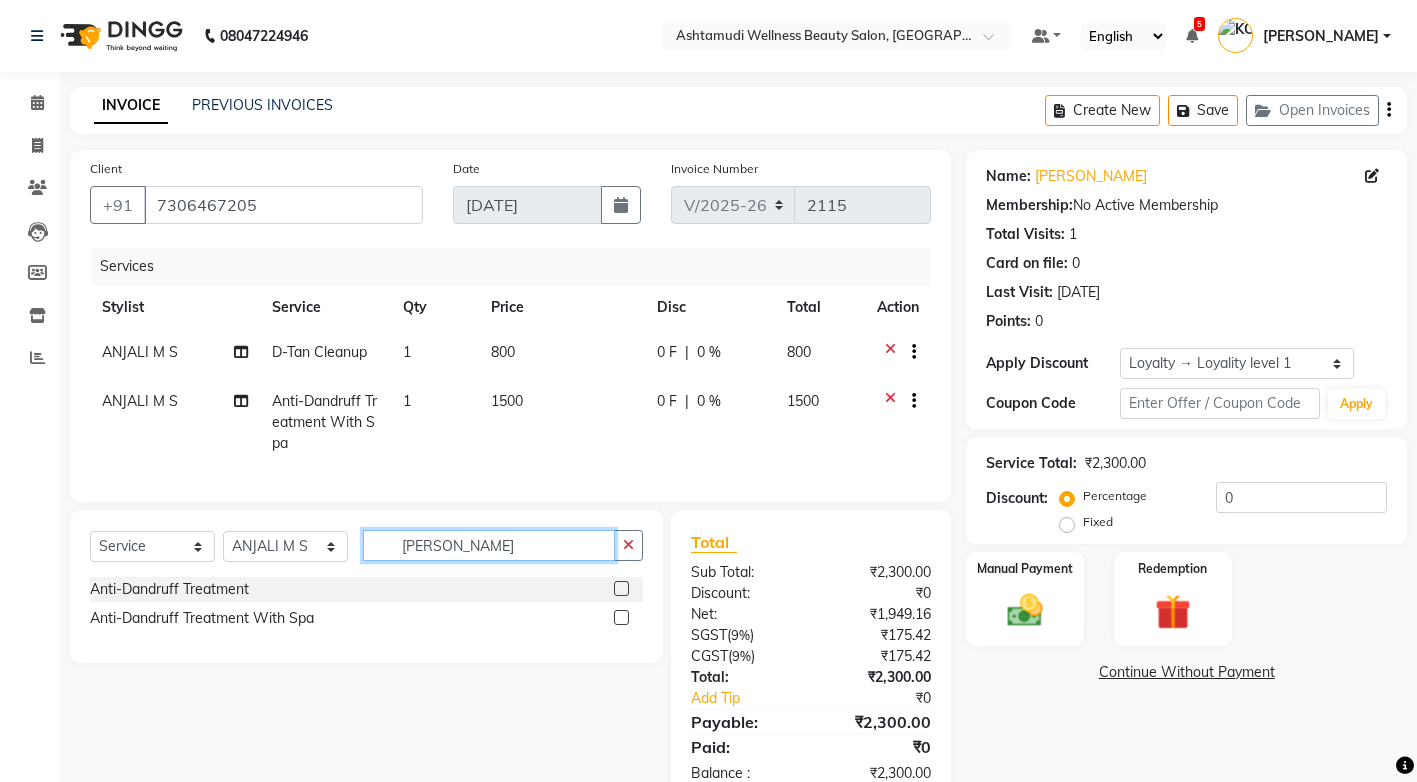 click on "dan" 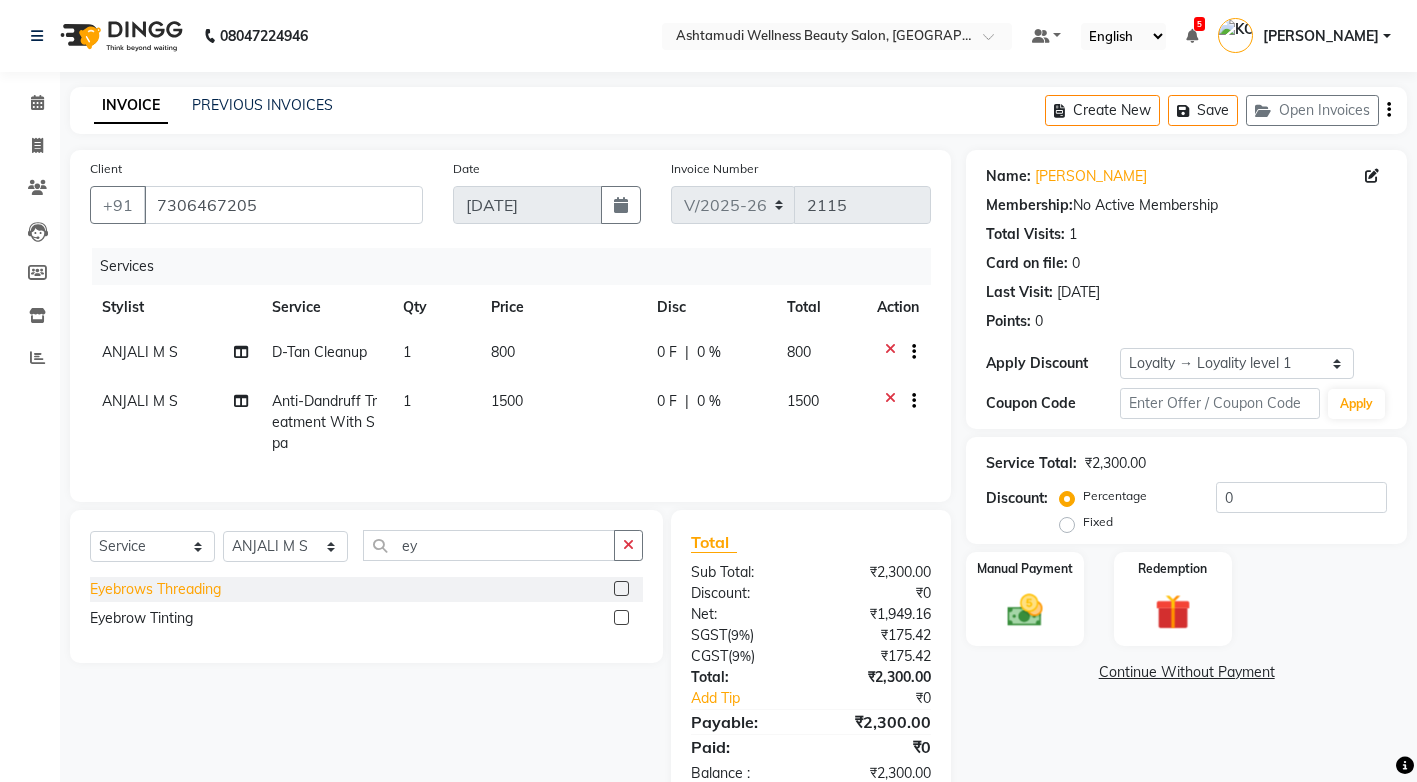 click on "Eyebrows Threading" 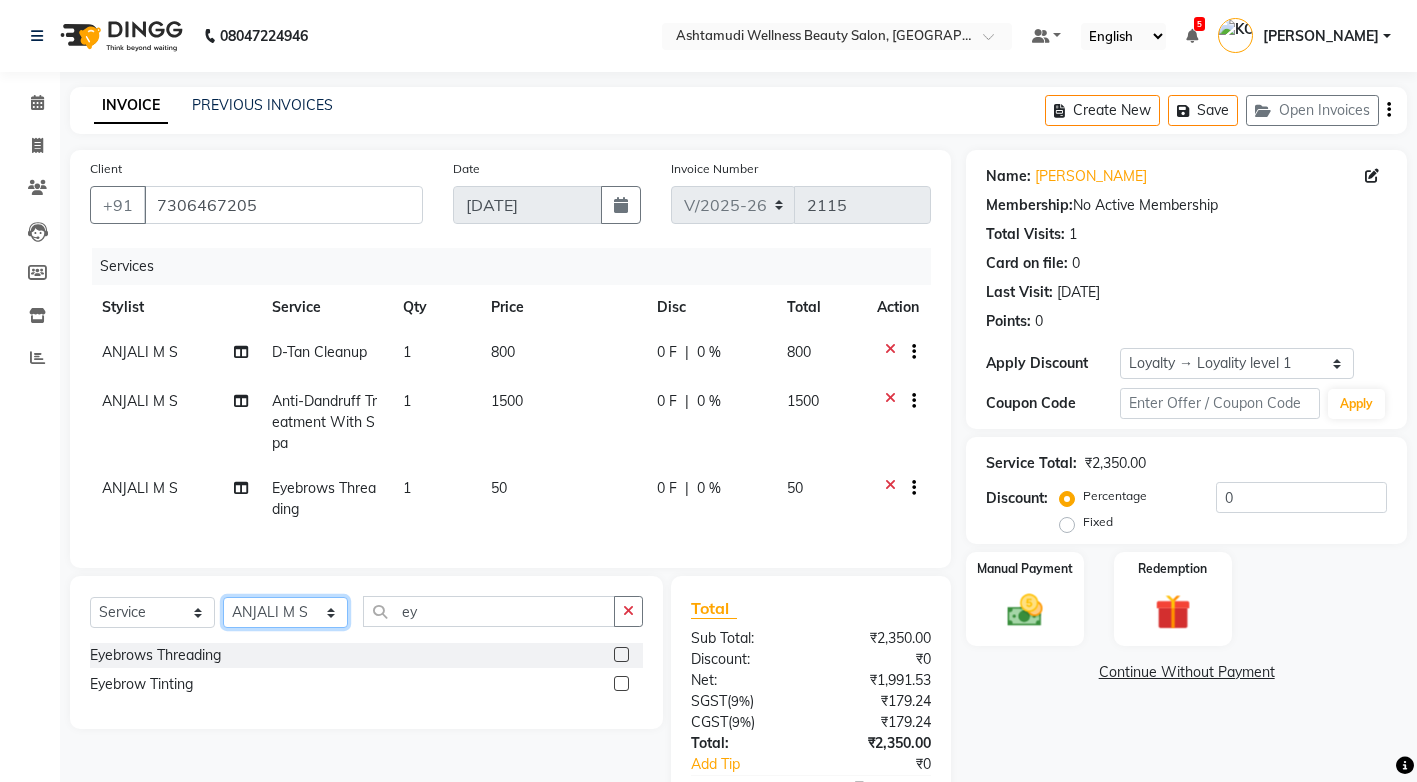 click on "Select Stylist ANJALI M S ASWATHY KOTTIYAM ASHTAMUDI KUMARI Muneera RASHMI SHEEJA ANIL SHYNI  SINDHYA  Sona Sunil Sreepriya STEFFY STEPHAN Vismaya" 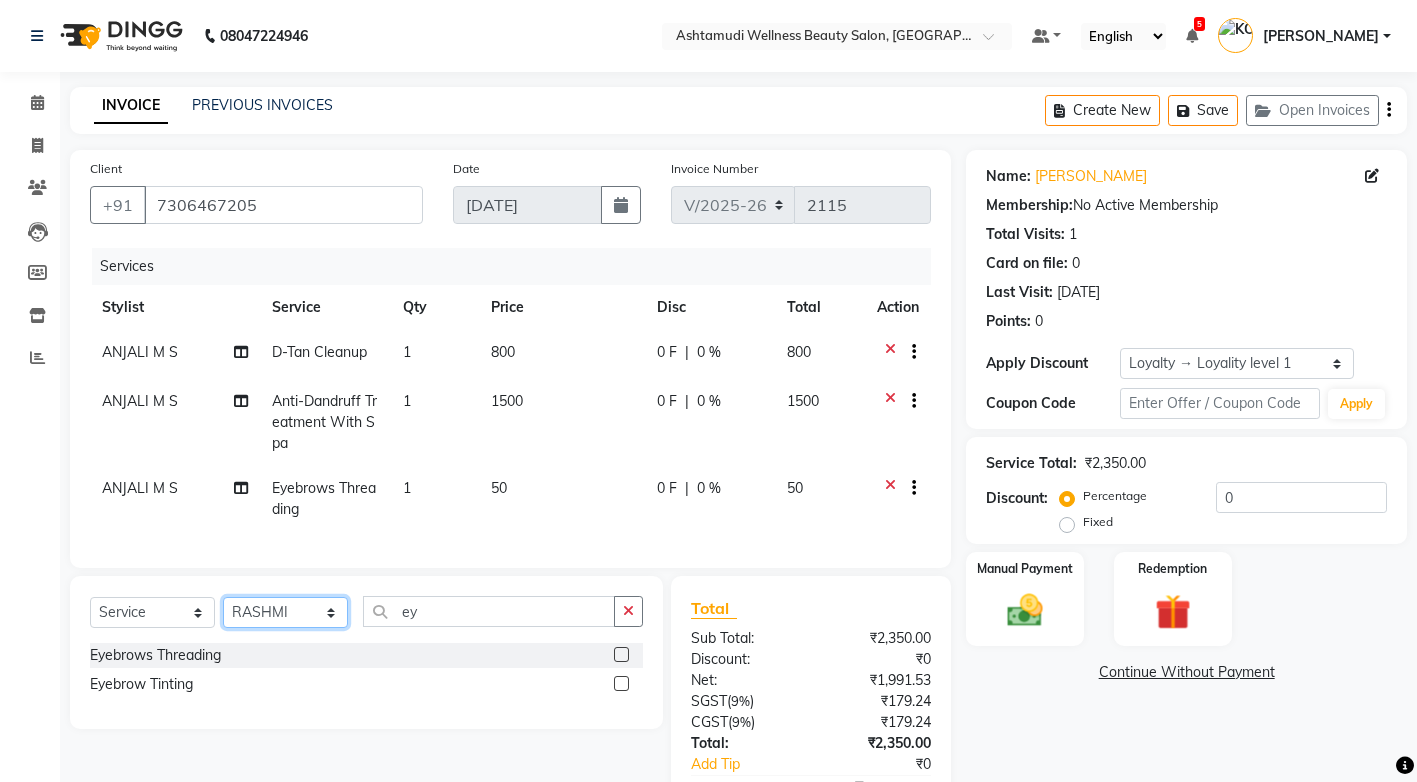 click on "Select Stylist ANJALI M S ASWATHY KOTTIYAM ASHTAMUDI KUMARI Muneera RASHMI SHEEJA ANIL SHYNI  SINDHYA  Sona Sunil Sreepriya STEFFY STEPHAN Vismaya" 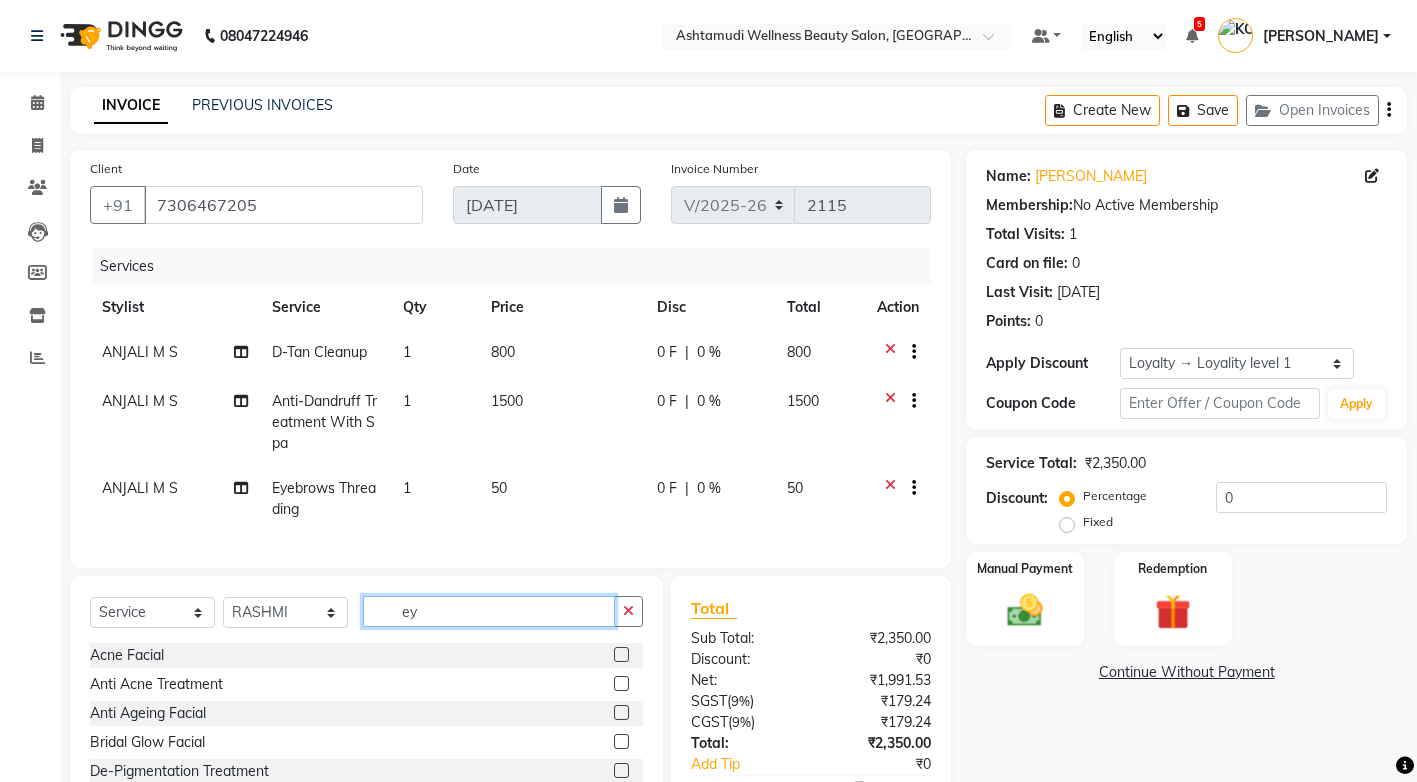 click on "ey" 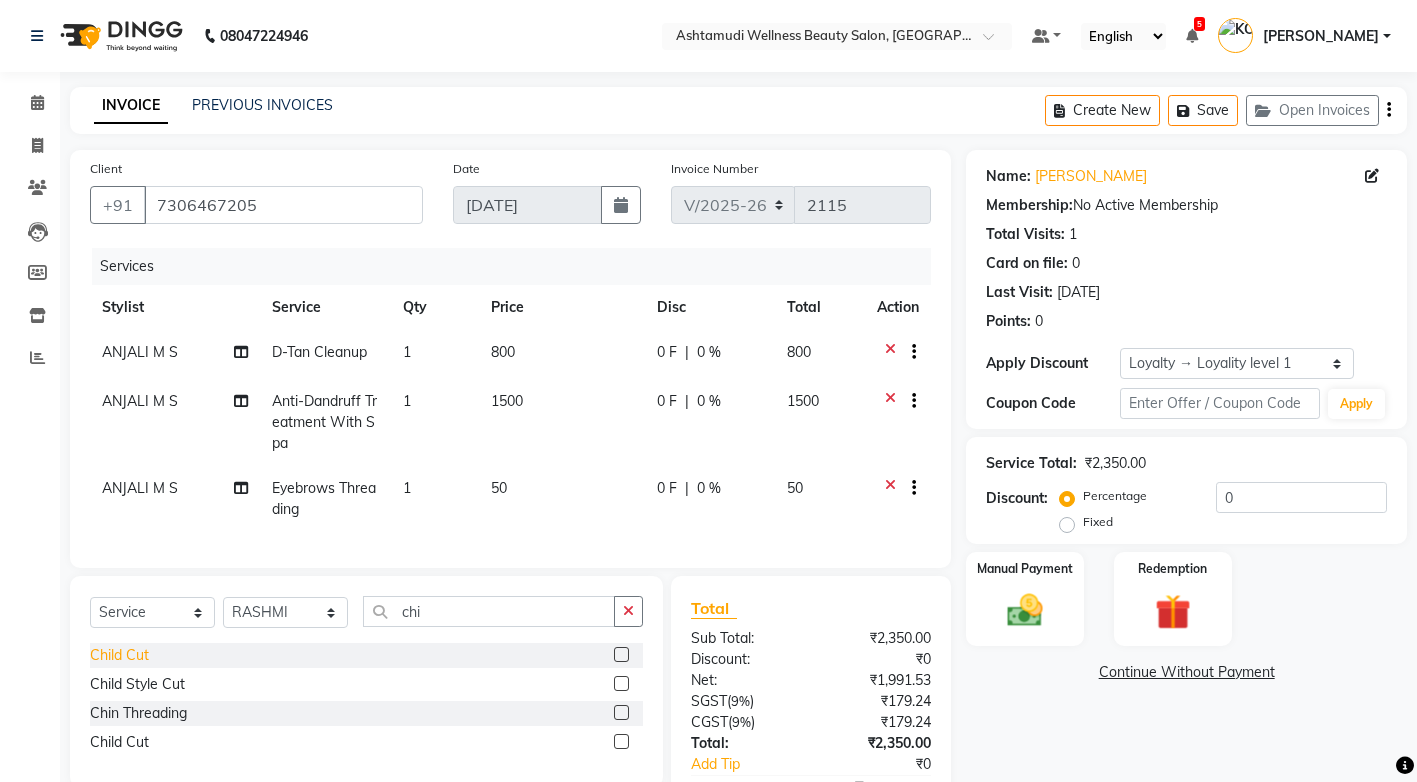 click on "Child Cut" 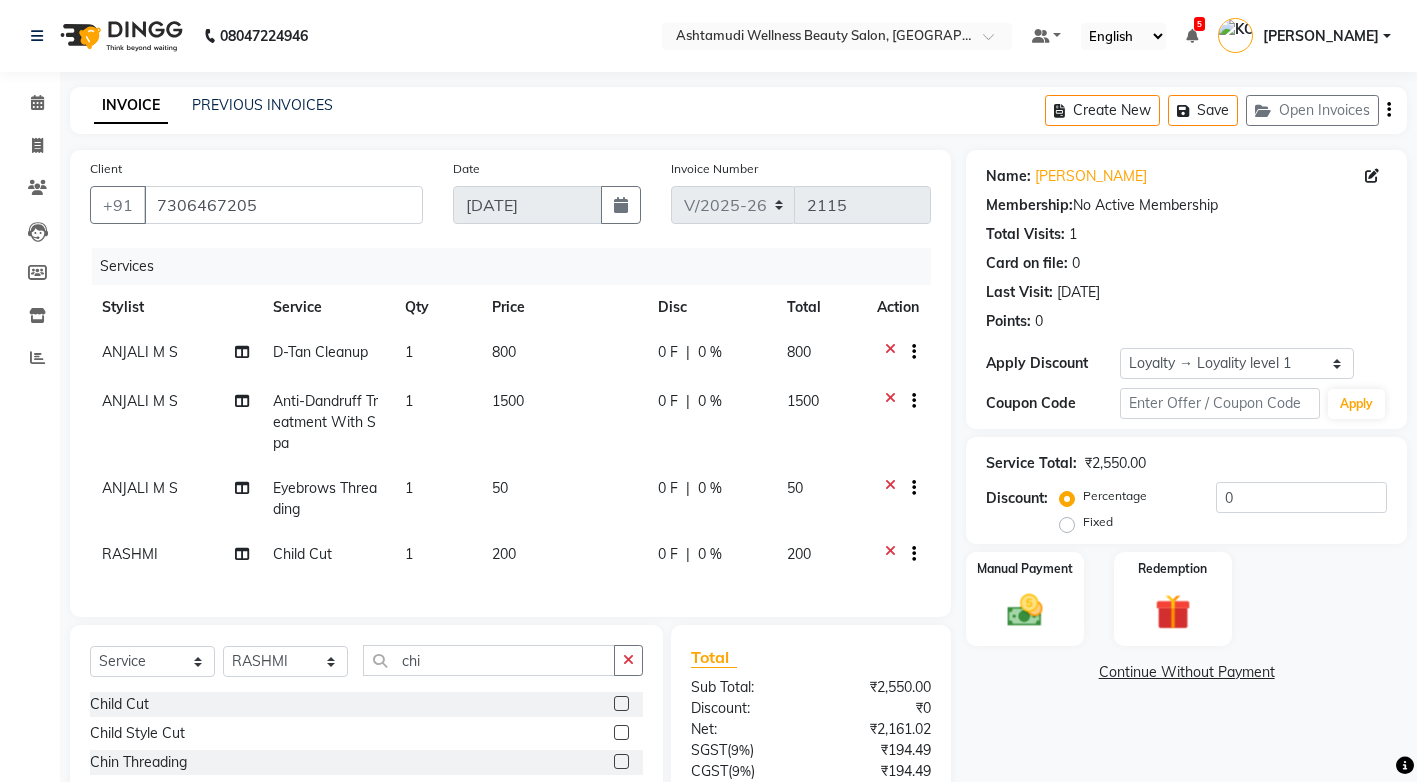 scroll, scrollTop: 100, scrollLeft: 0, axis: vertical 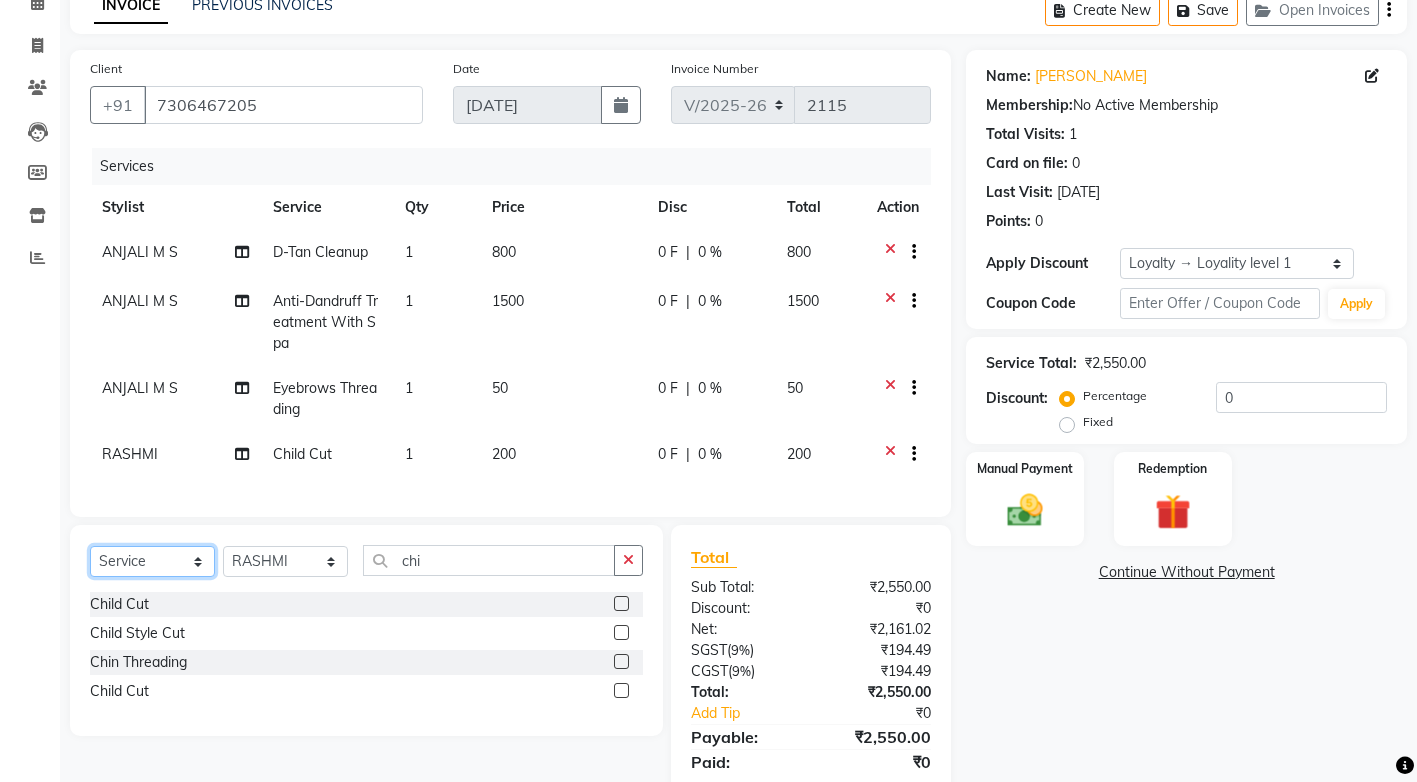 click on "Select  Service  Product  Membership  Package Voucher Prepaid Gift Card" 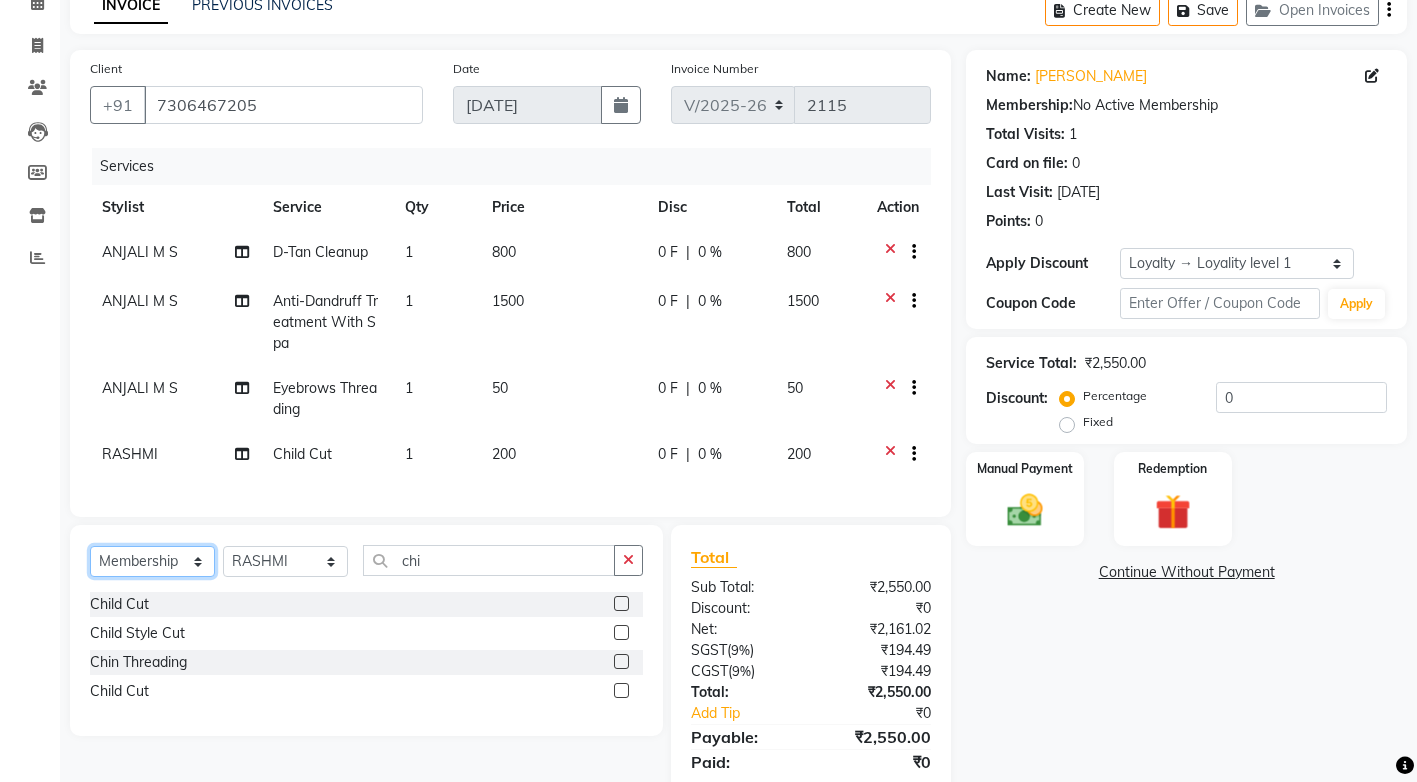 click on "Select  Service  Product  Membership  Package Voucher Prepaid Gift Card" 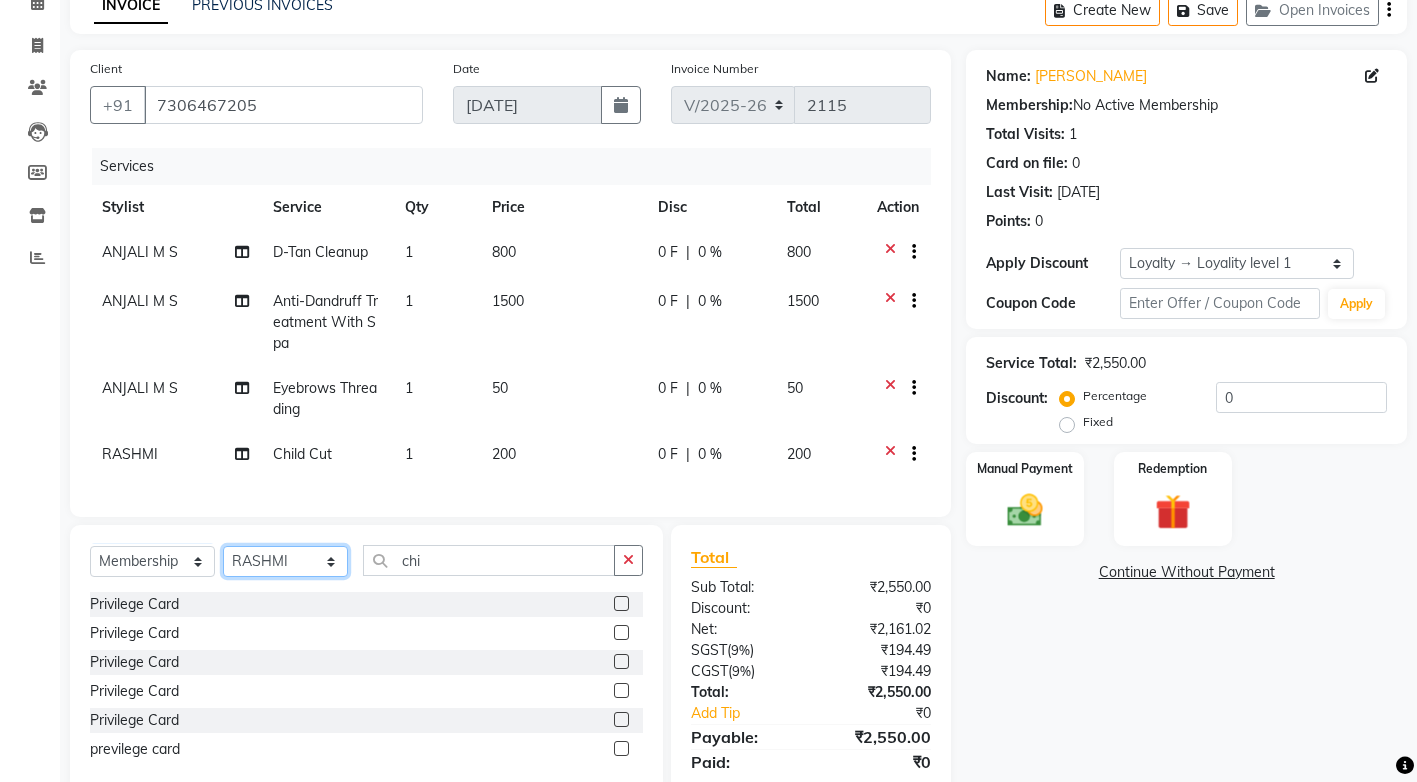 click on "Select Stylist ANJALI M S ASWATHY KOTTIYAM ASHTAMUDI KUMARI Muneera RASHMI SHEEJA ANIL SHYNI  SINDHYA  Sona Sunil Sreepriya STEFFY STEPHAN Vismaya" 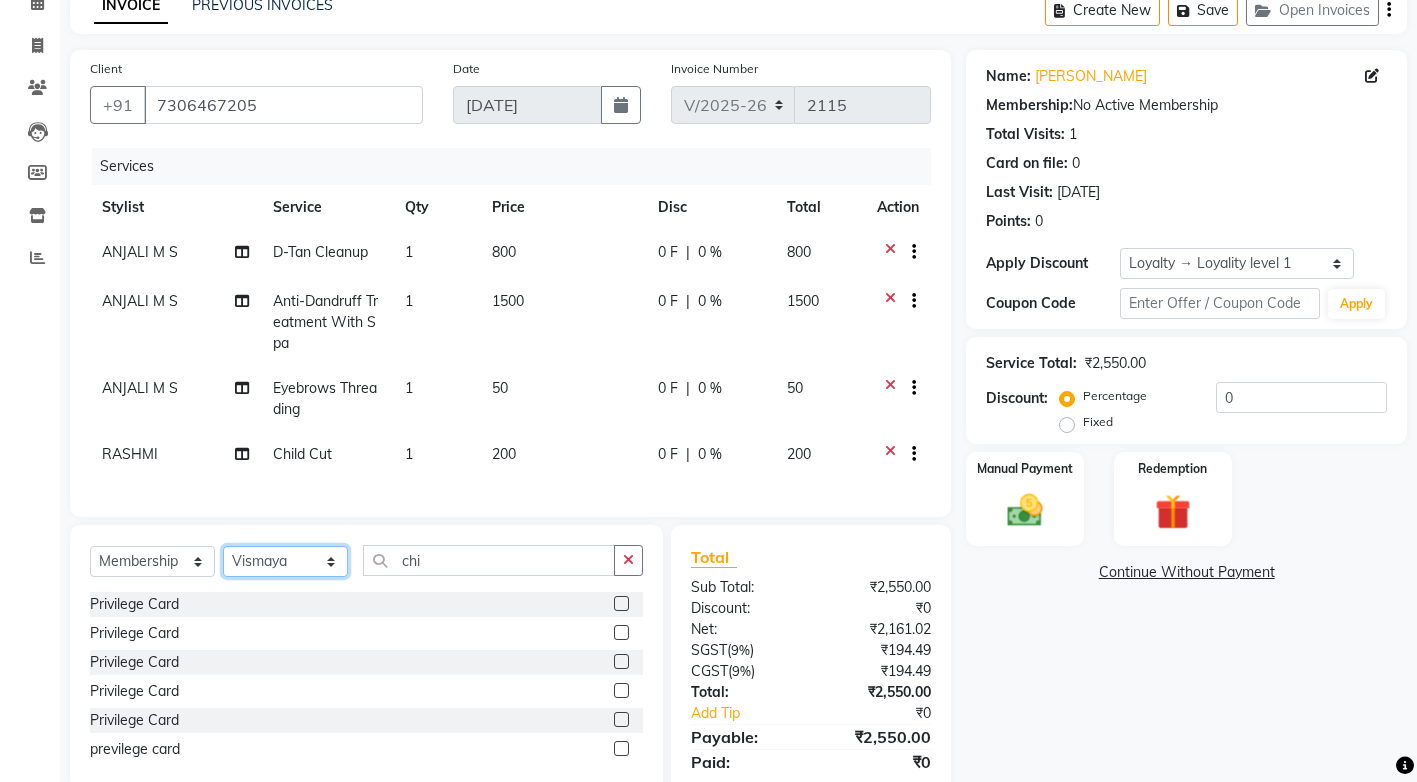 click on "Select Stylist ANJALI M S ASWATHY KOTTIYAM ASHTAMUDI KUMARI Muneera RASHMI SHEEJA ANIL SHYNI  SINDHYA  Sona Sunil Sreepriya STEFFY STEPHAN Vismaya" 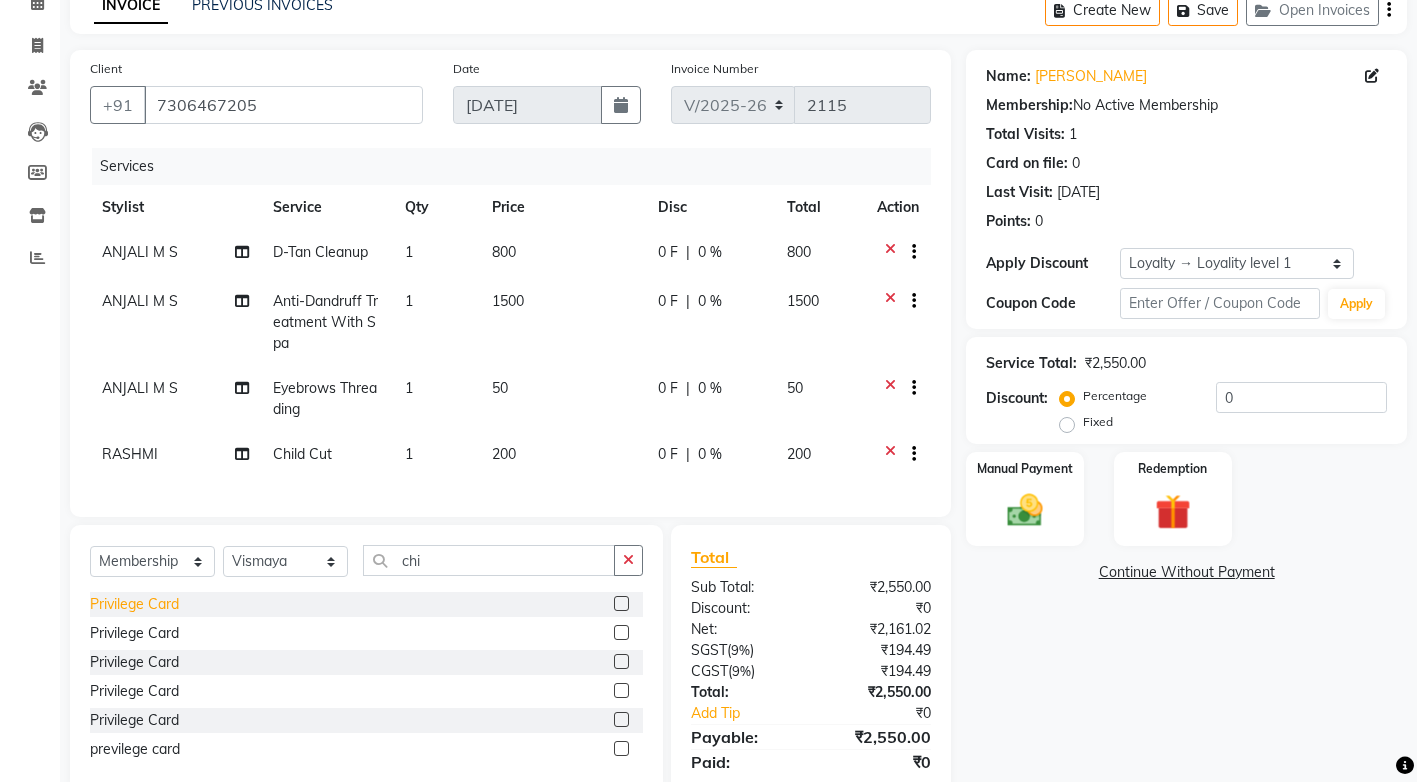 click on "Privilege Card" 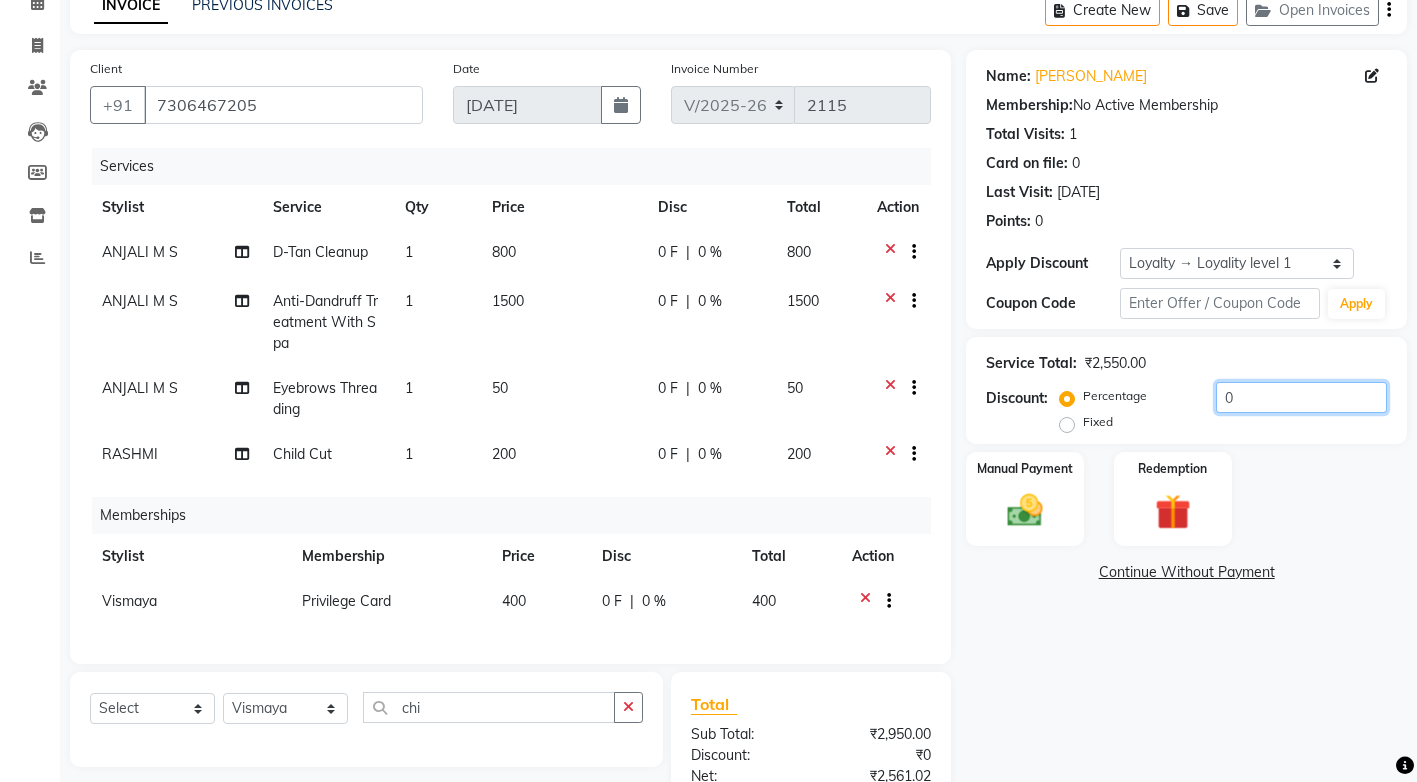 click on "0" 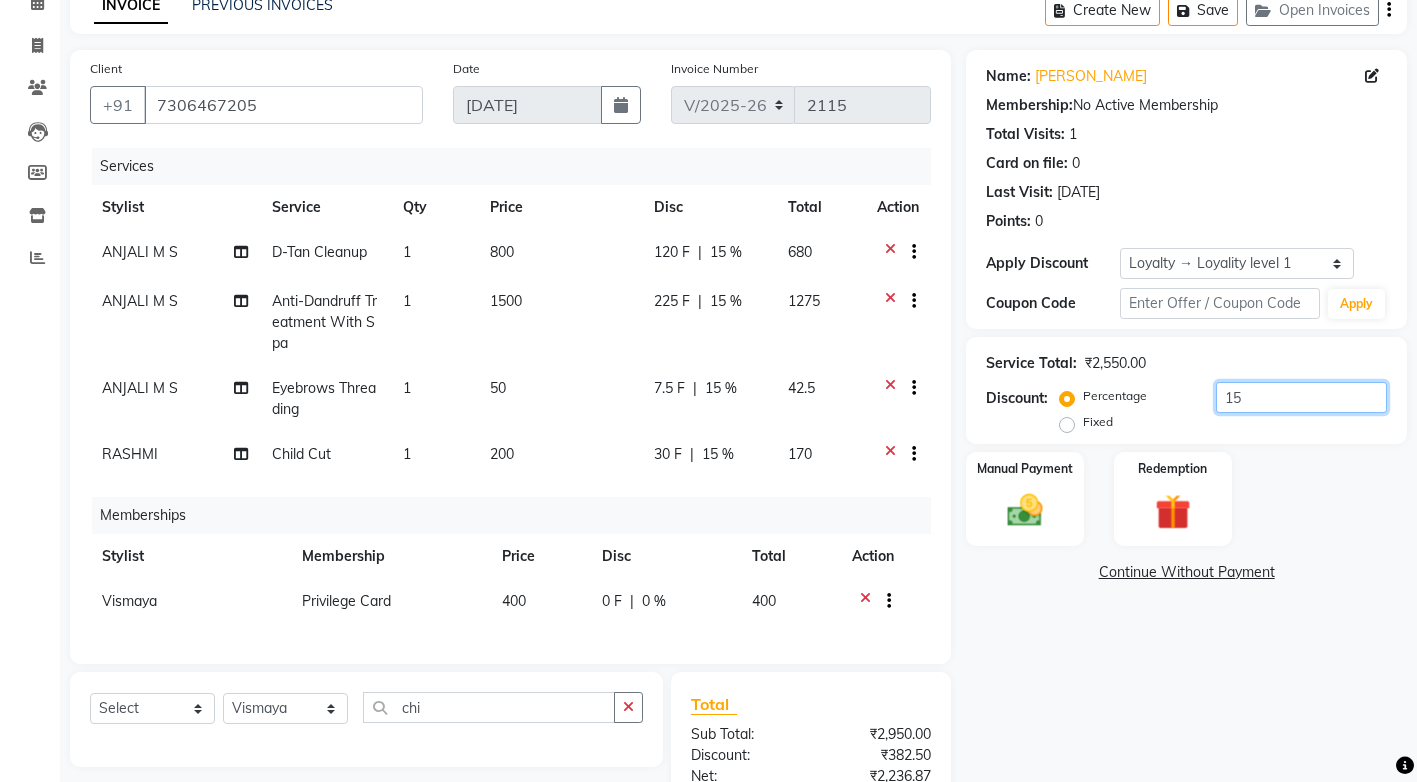 scroll, scrollTop: 339, scrollLeft: 0, axis: vertical 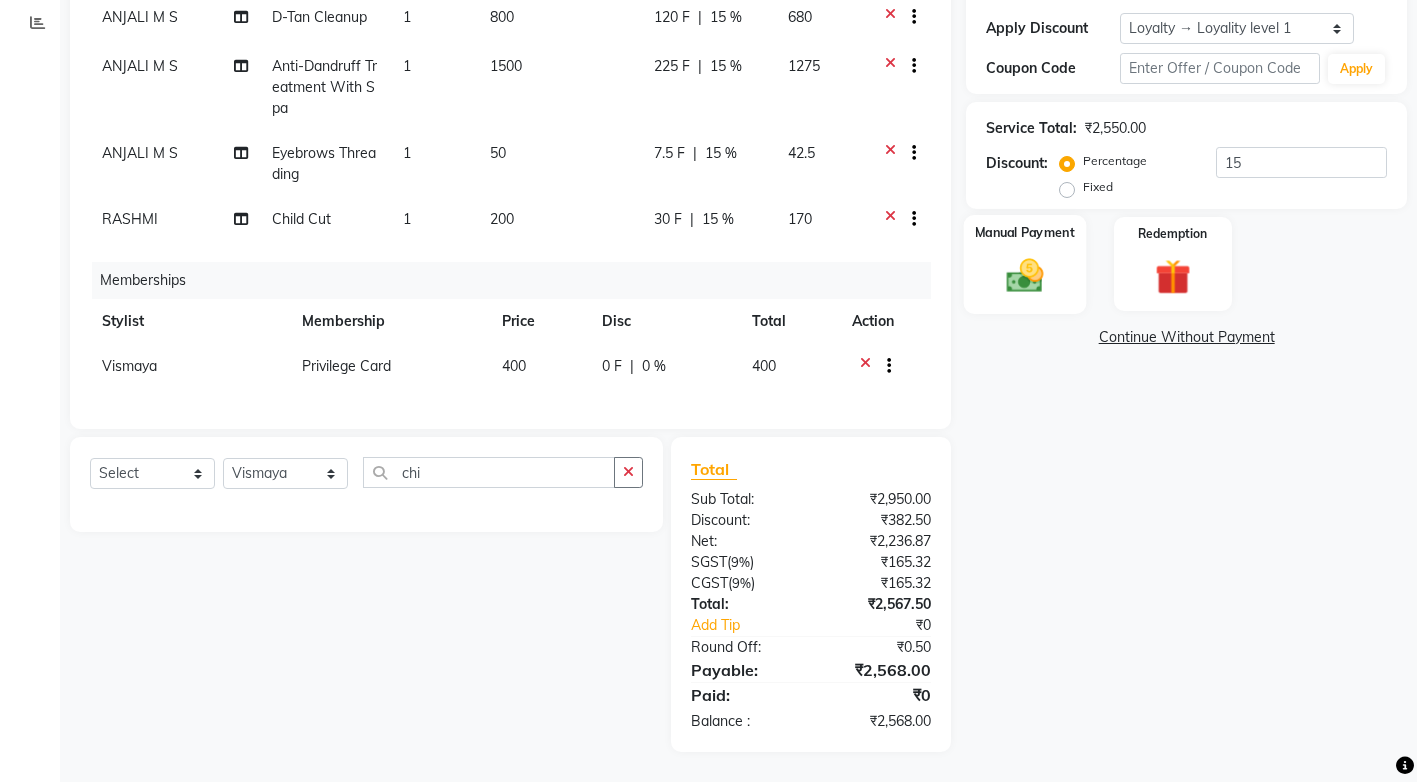 click 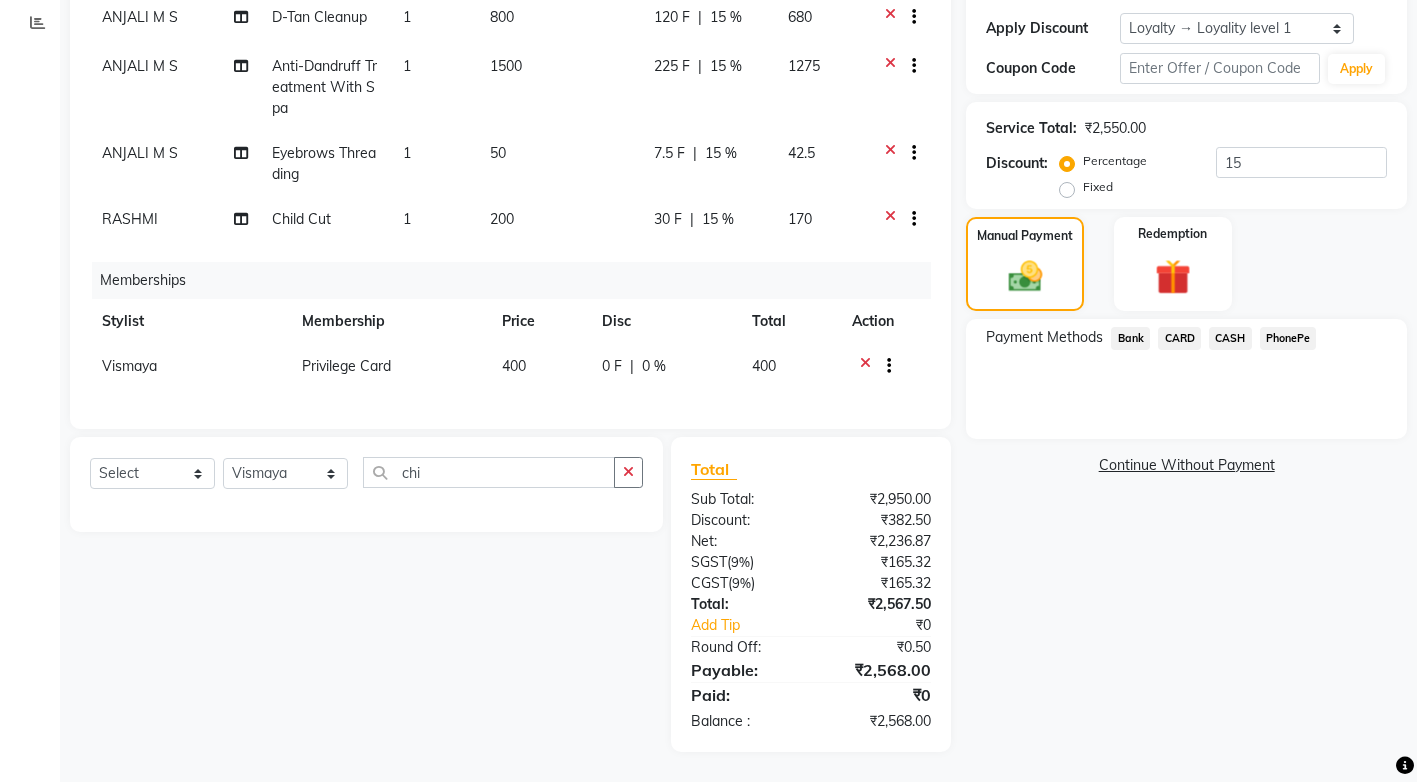 click on "CASH" 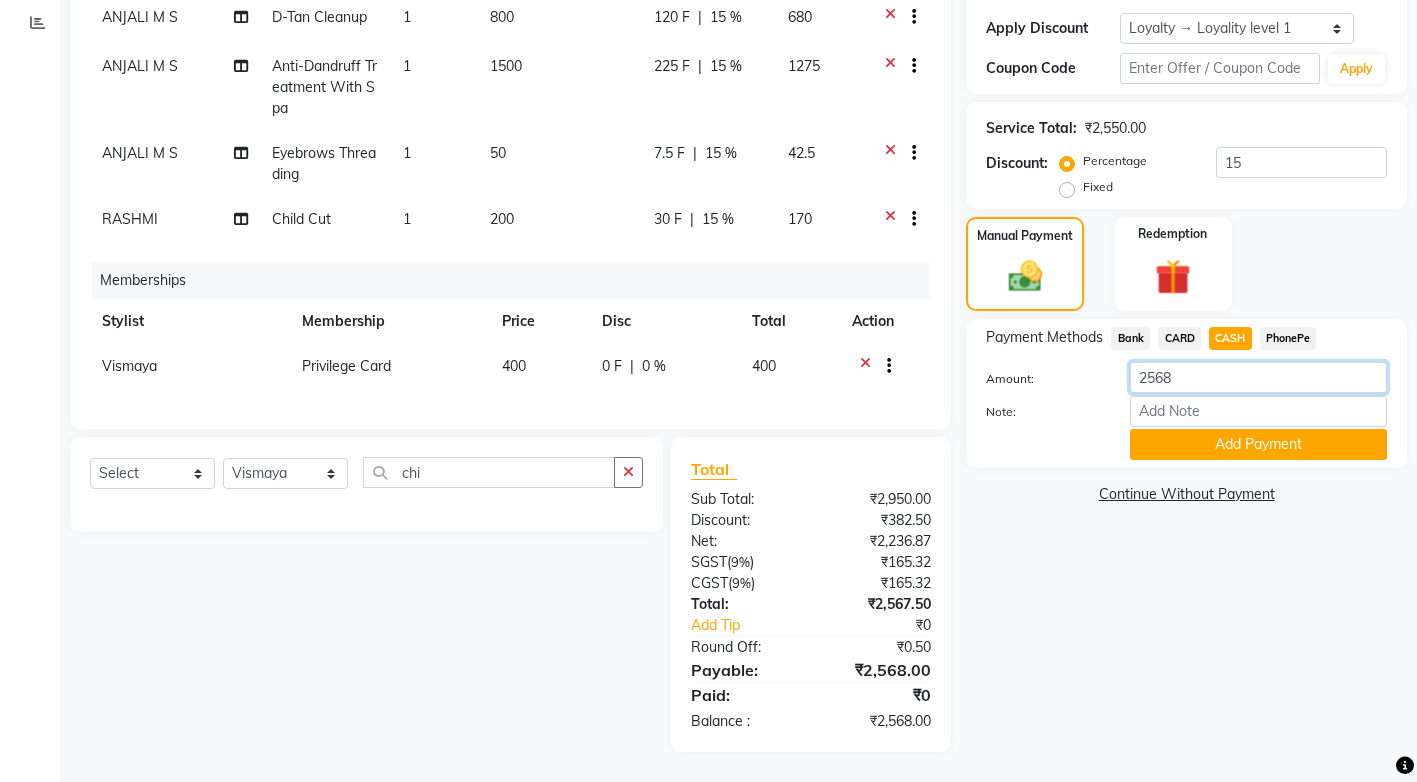 click on "2568" 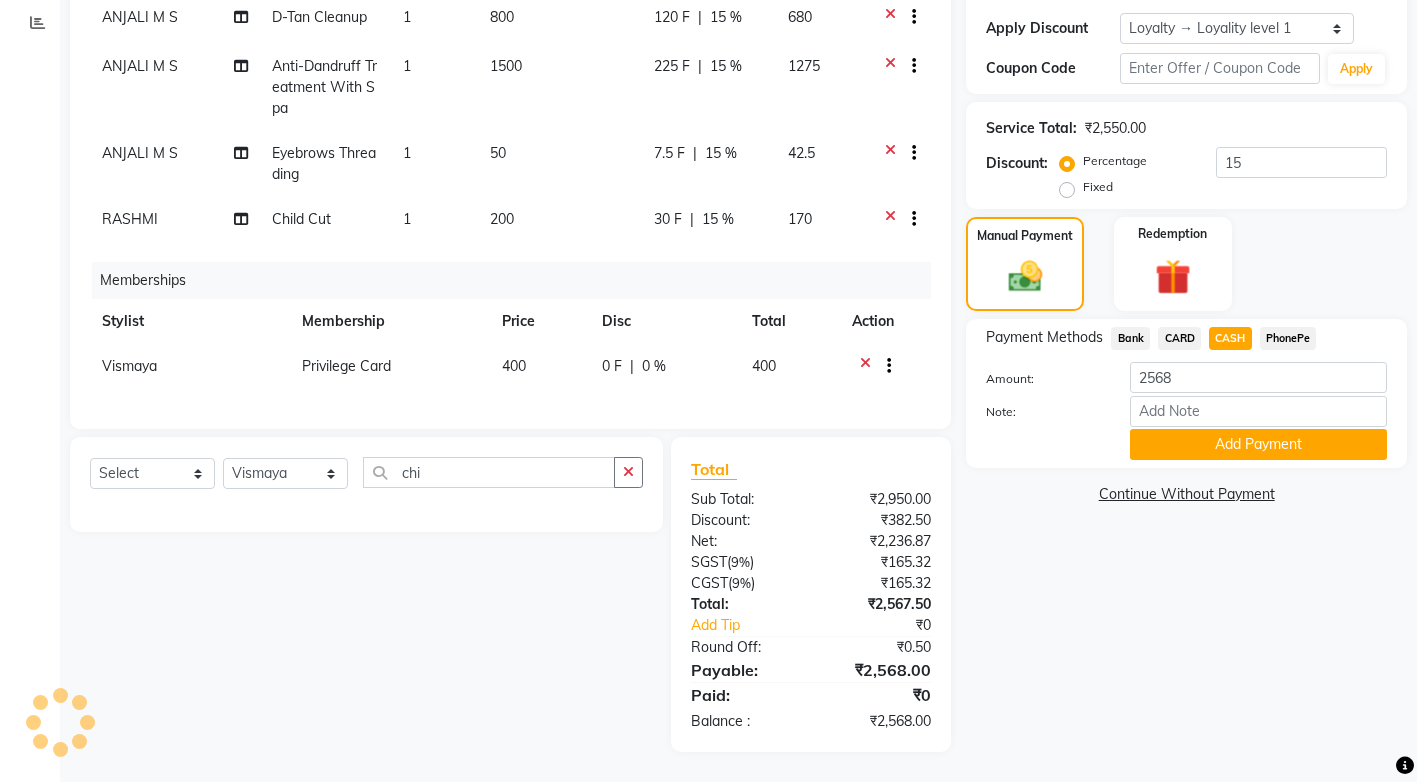 click on "PhonePe" 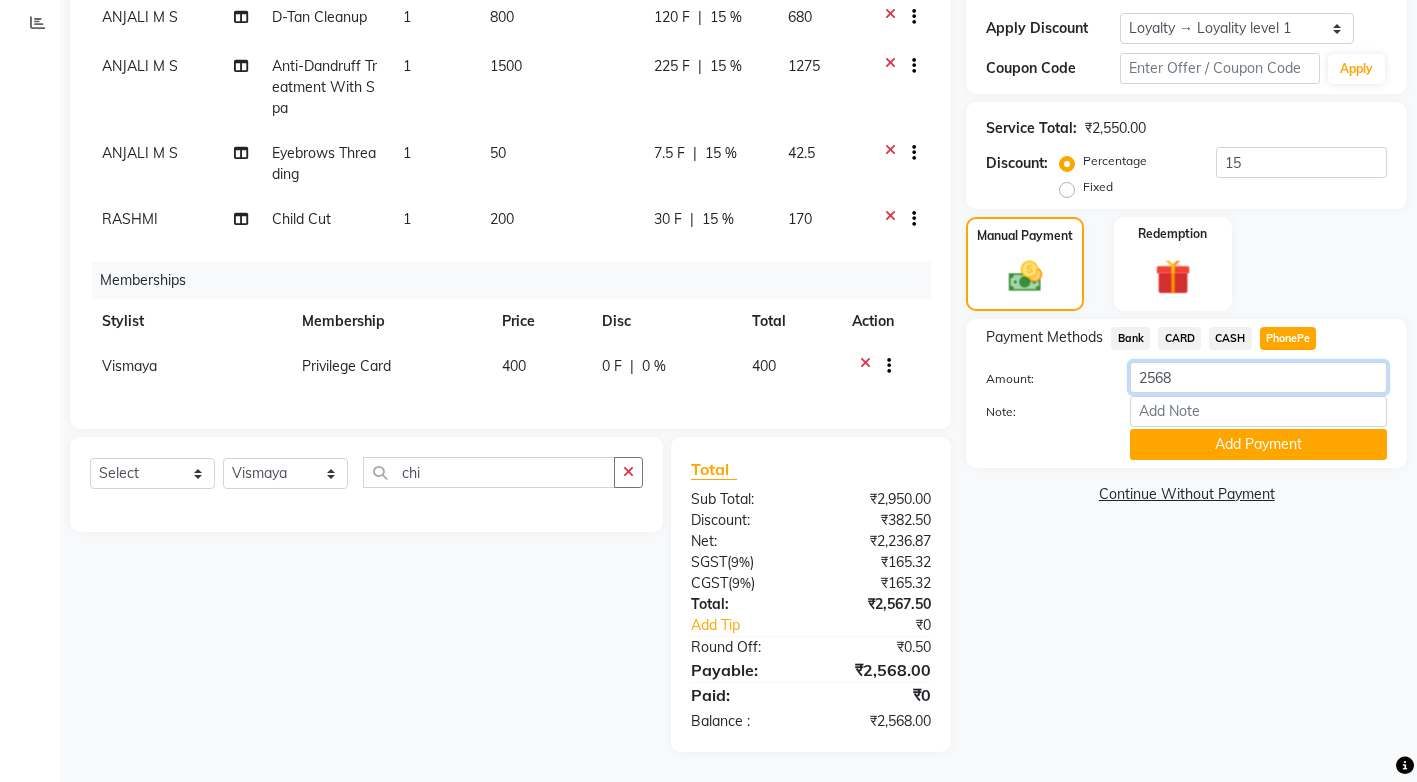 click on "2568" 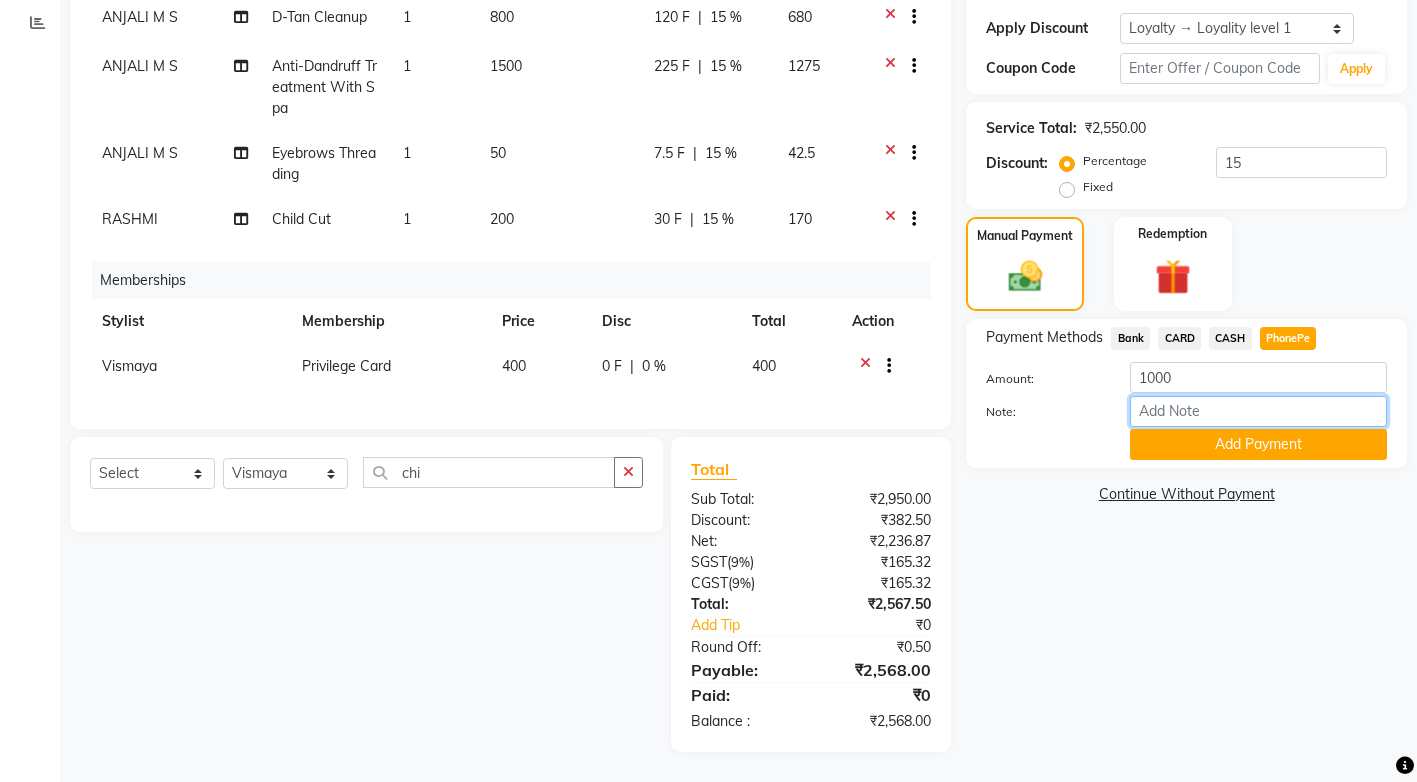 click on "Note:" at bounding box center (1258, 411) 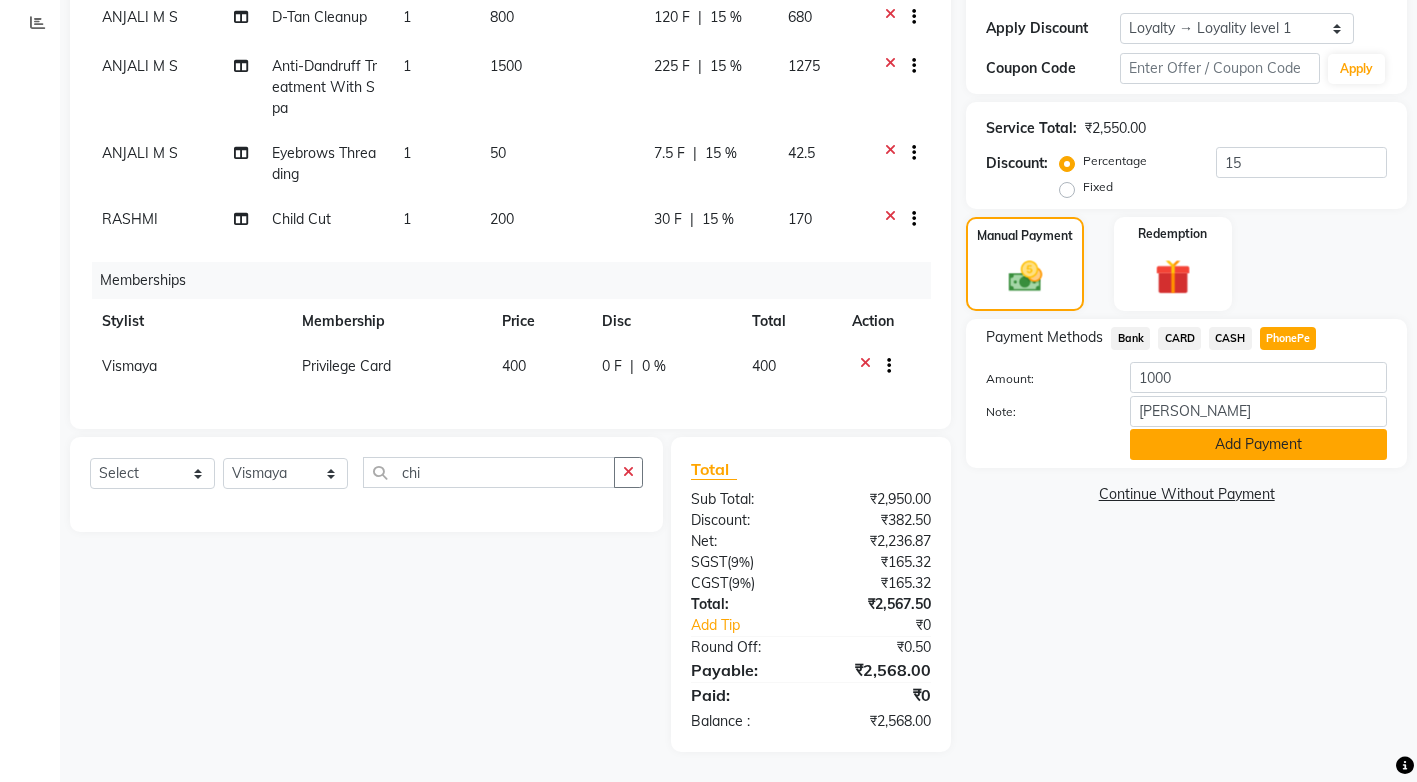 click on "Add Payment" 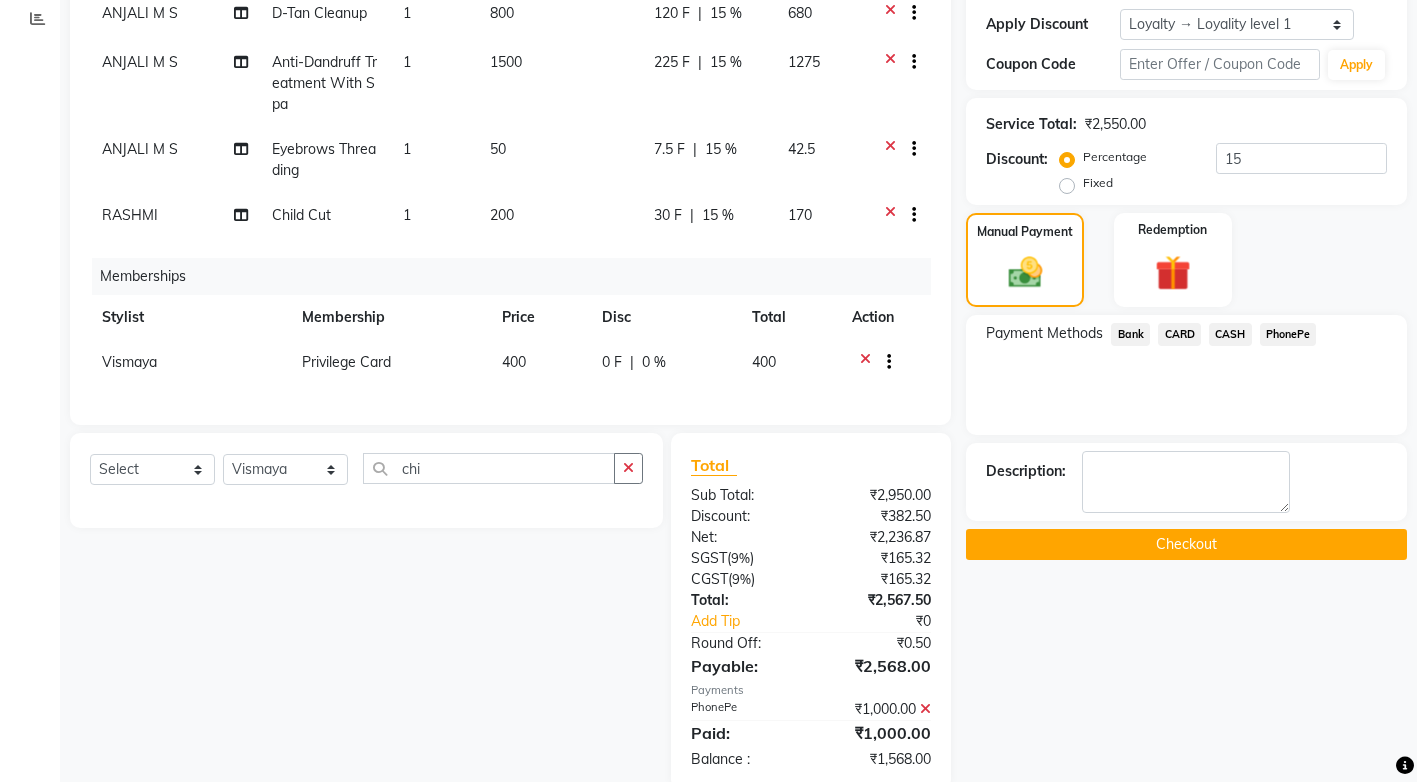 click on "PhonePe" 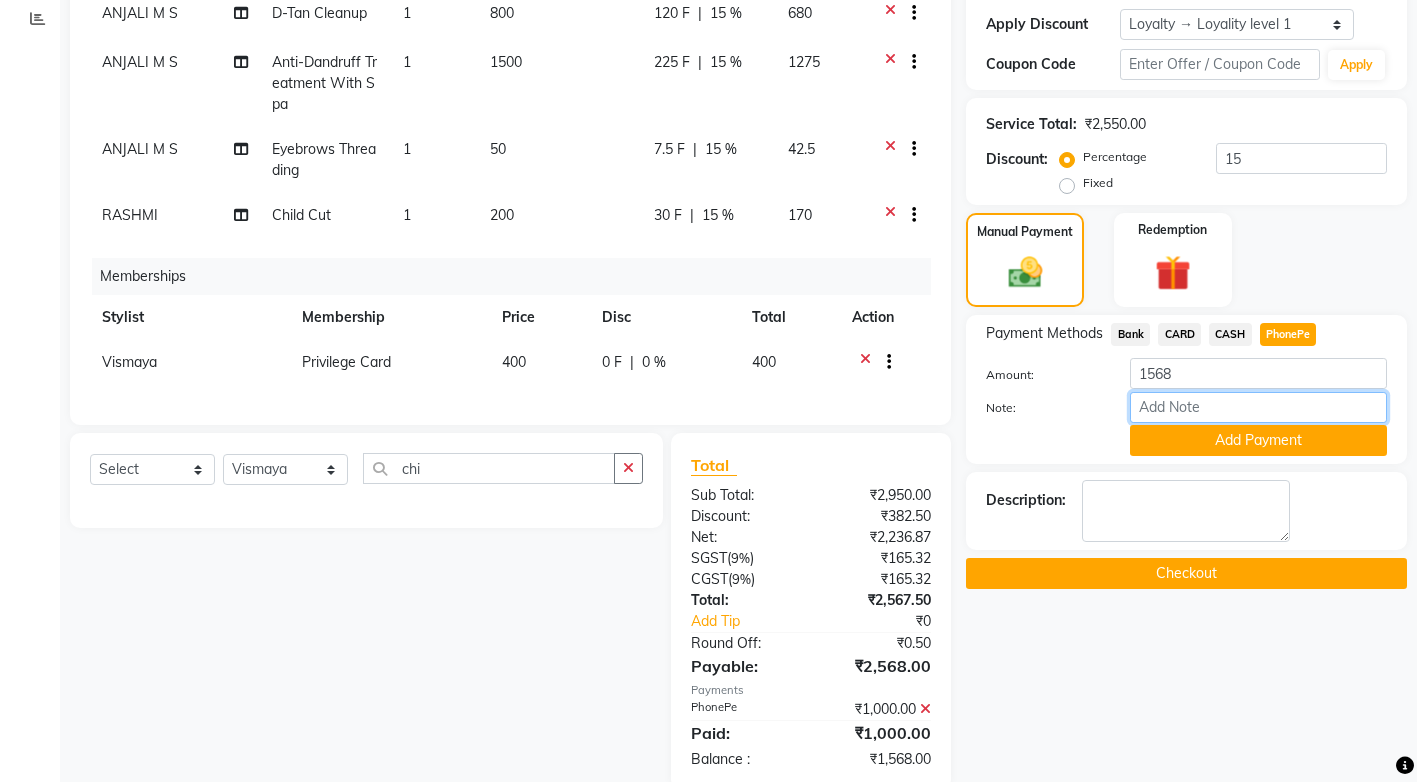 click on "Note:" at bounding box center (1258, 407) 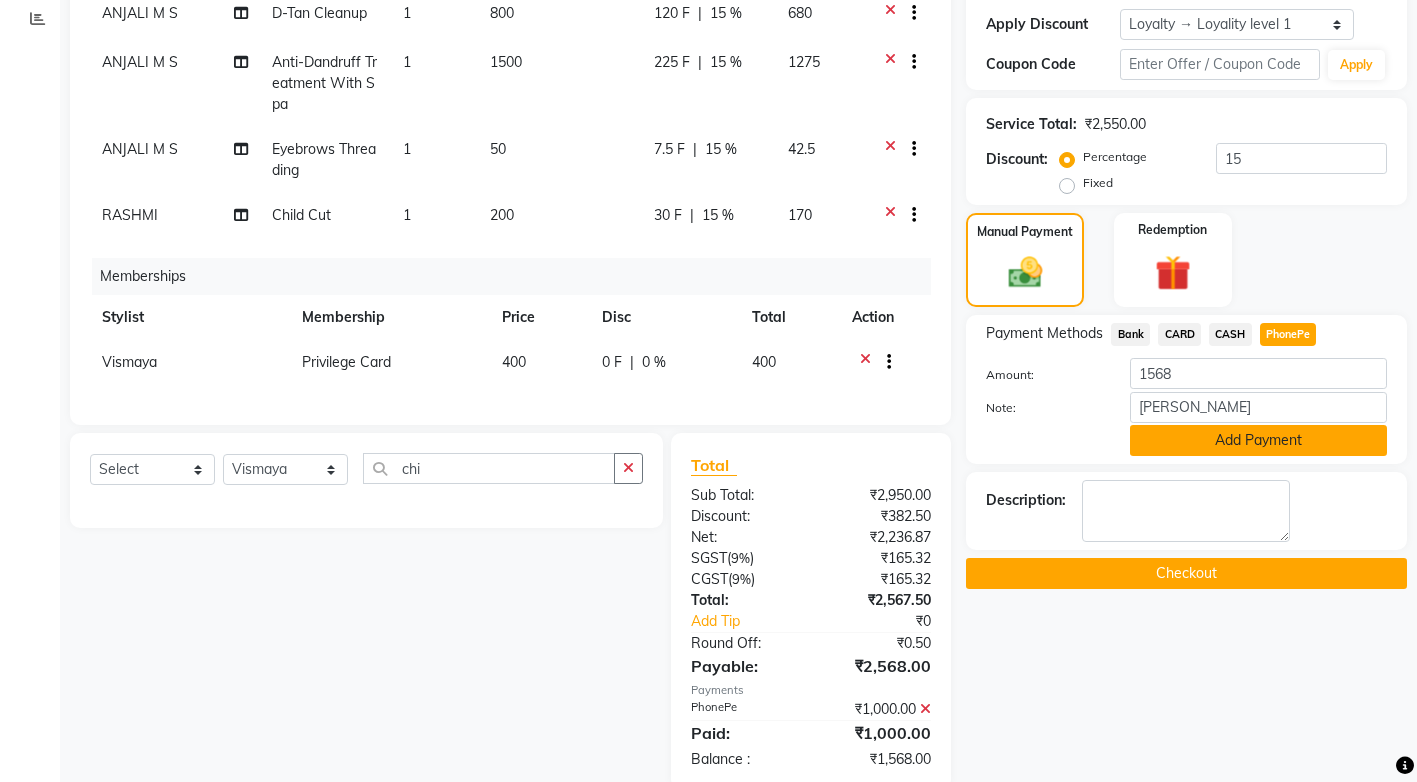 click on "Add Payment" 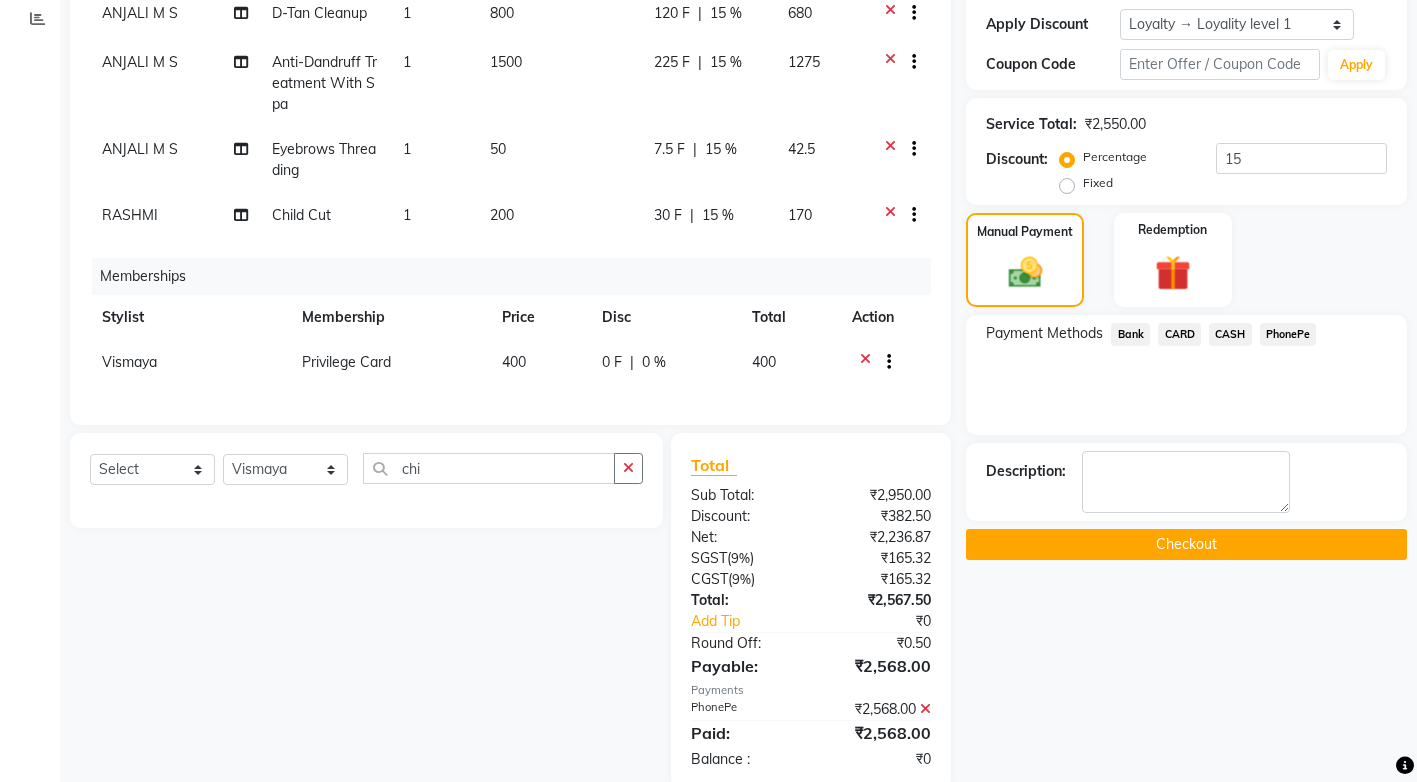 scroll, scrollTop: 439, scrollLeft: 0, axis: vertical 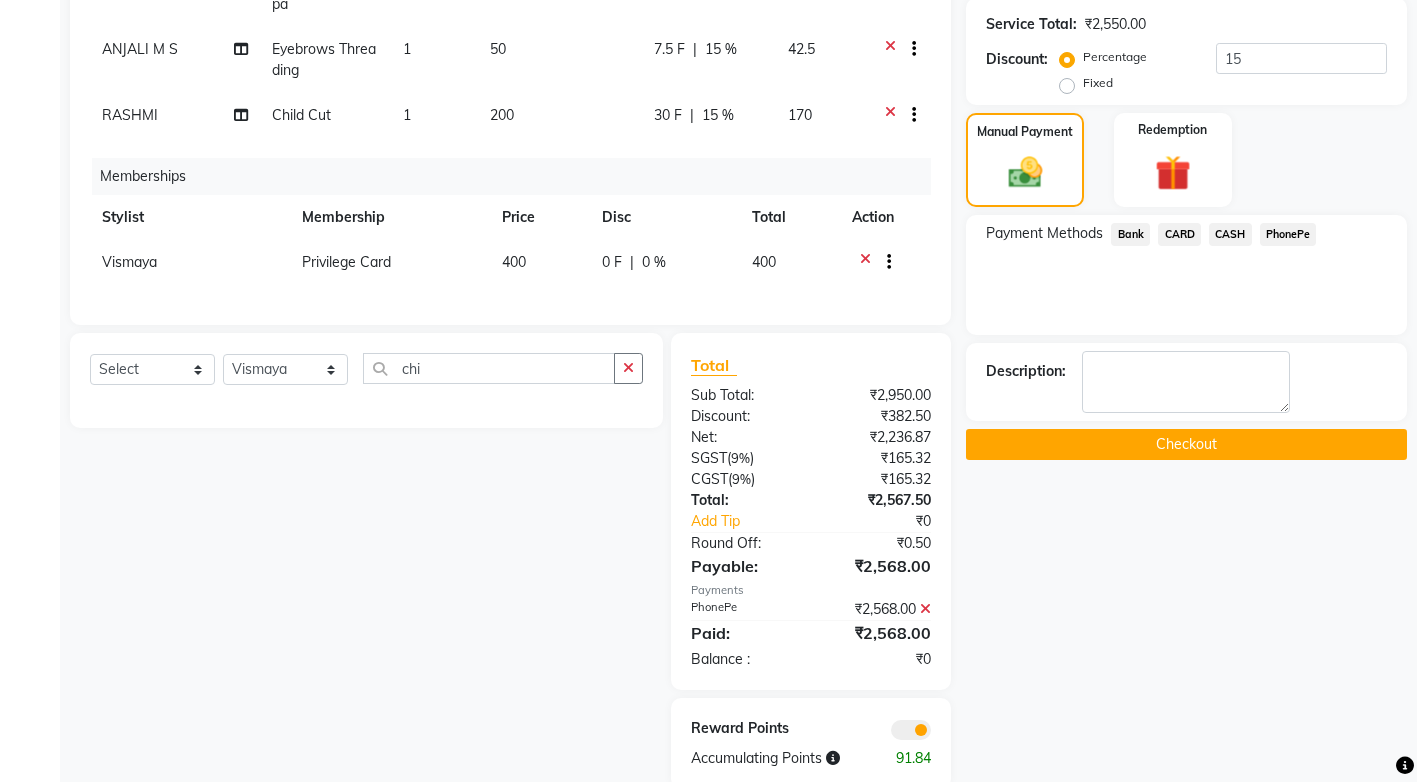 click on "Checkout" 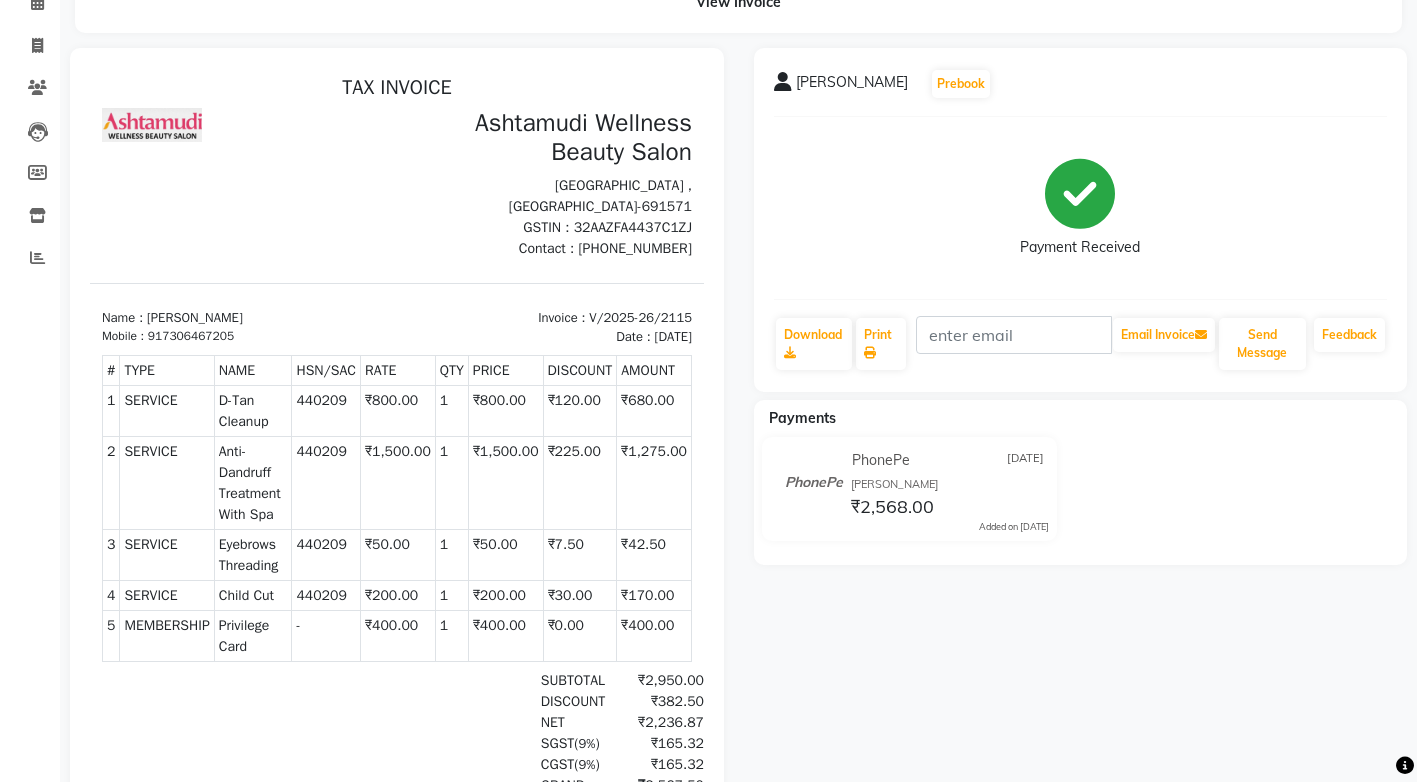 scroll, scrollTop: 0, scrollLeft: 0, axis: both 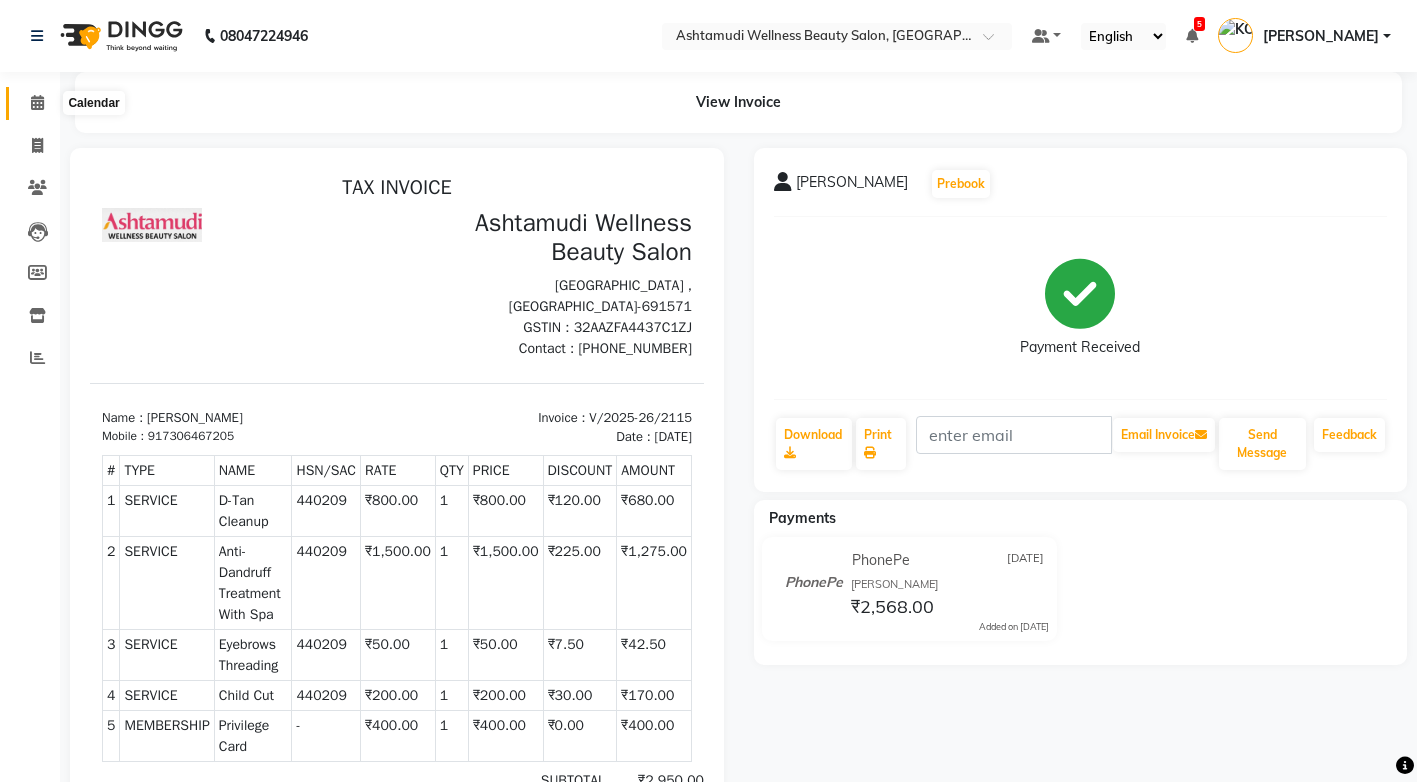 click 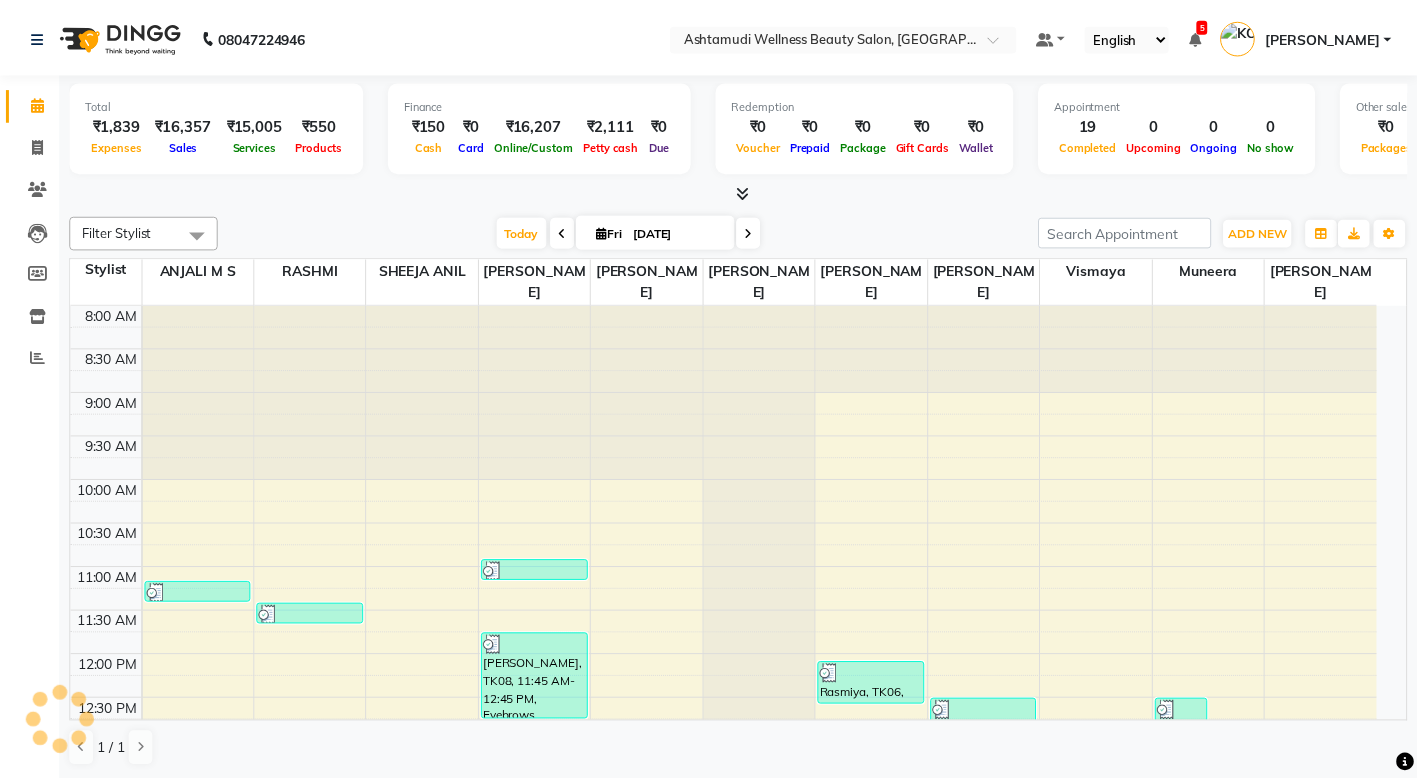 scroll, scrollTop: 0, scrollLeft: 0, axis: both 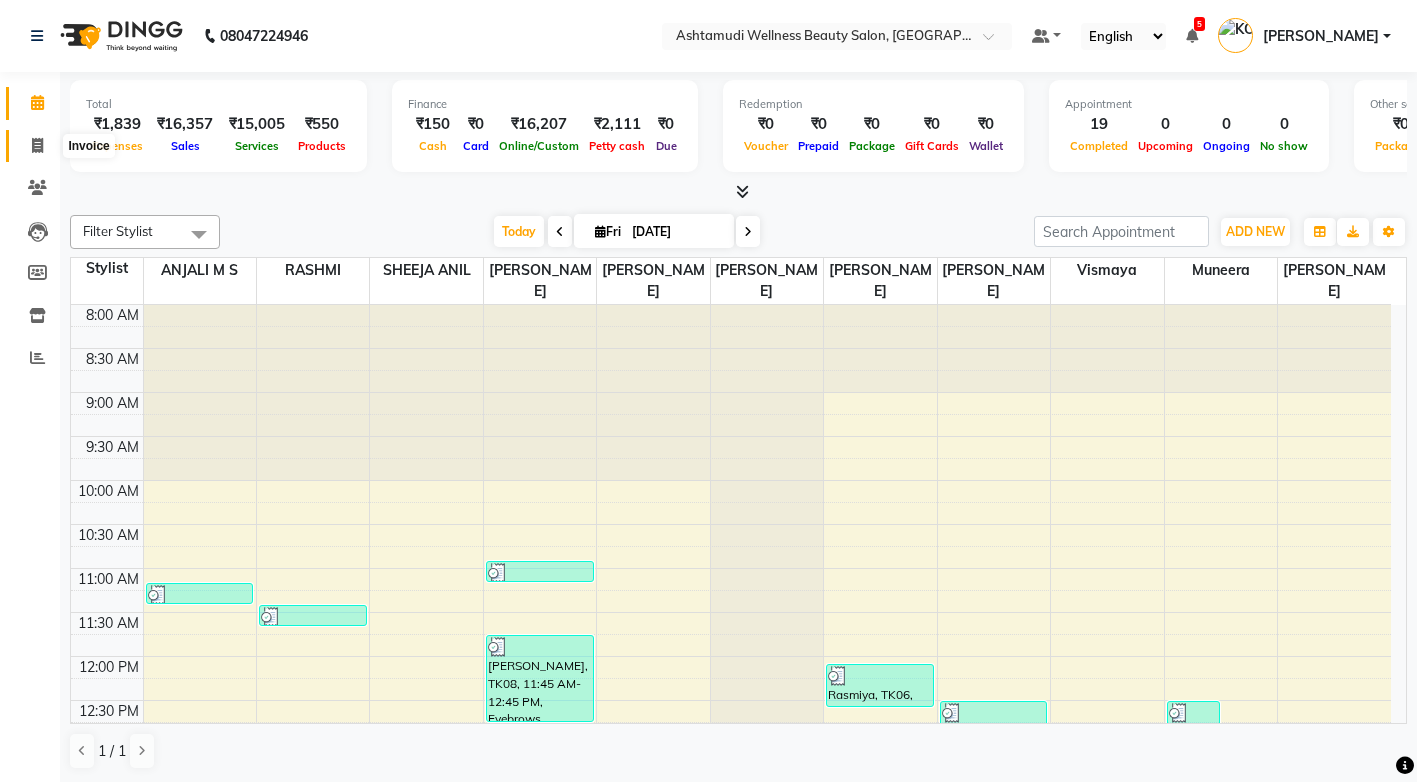 click 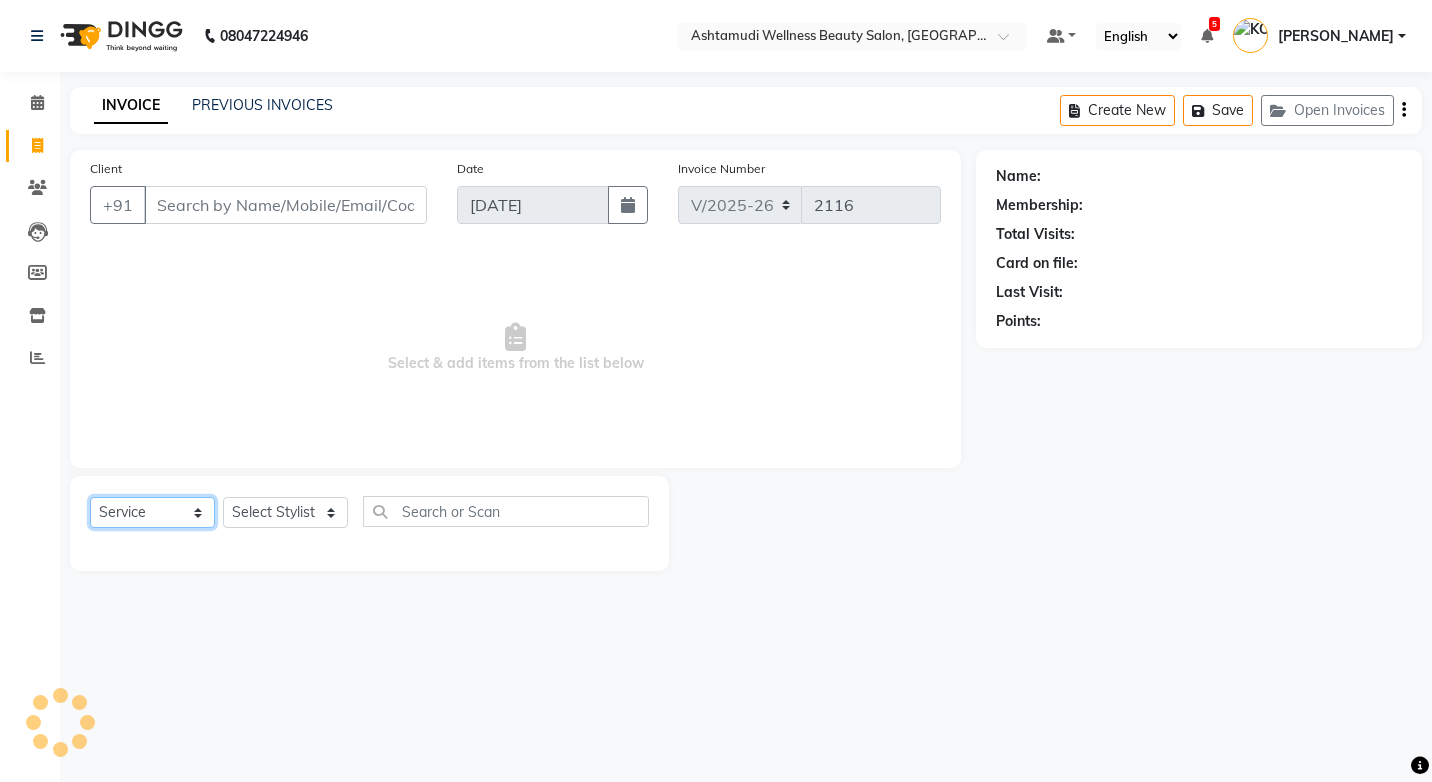 click on "Select  Service  Product  Membership  Package Voucher Prepaid Gift Card" 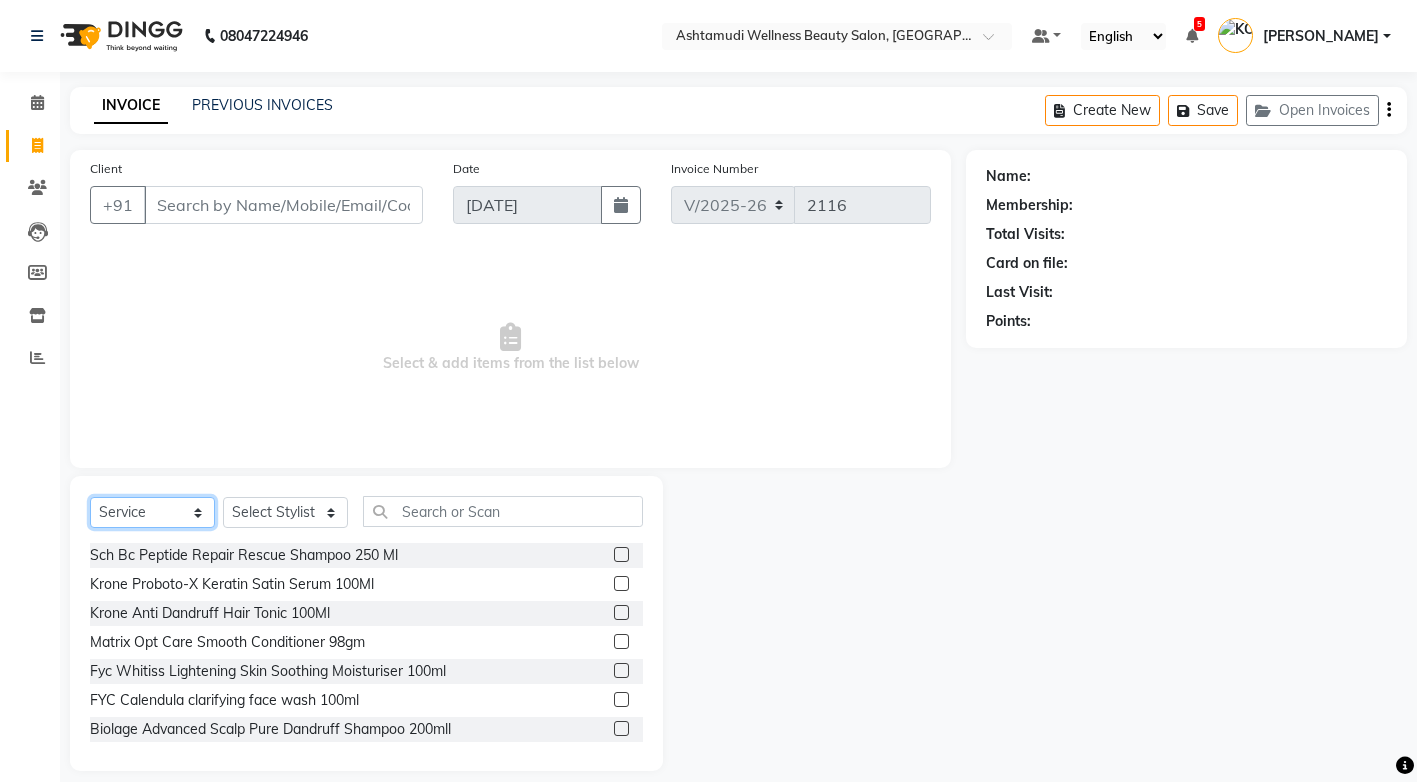 click on "Select  Service  Product  Membership  Package Voucher Prepaid Gift Card" 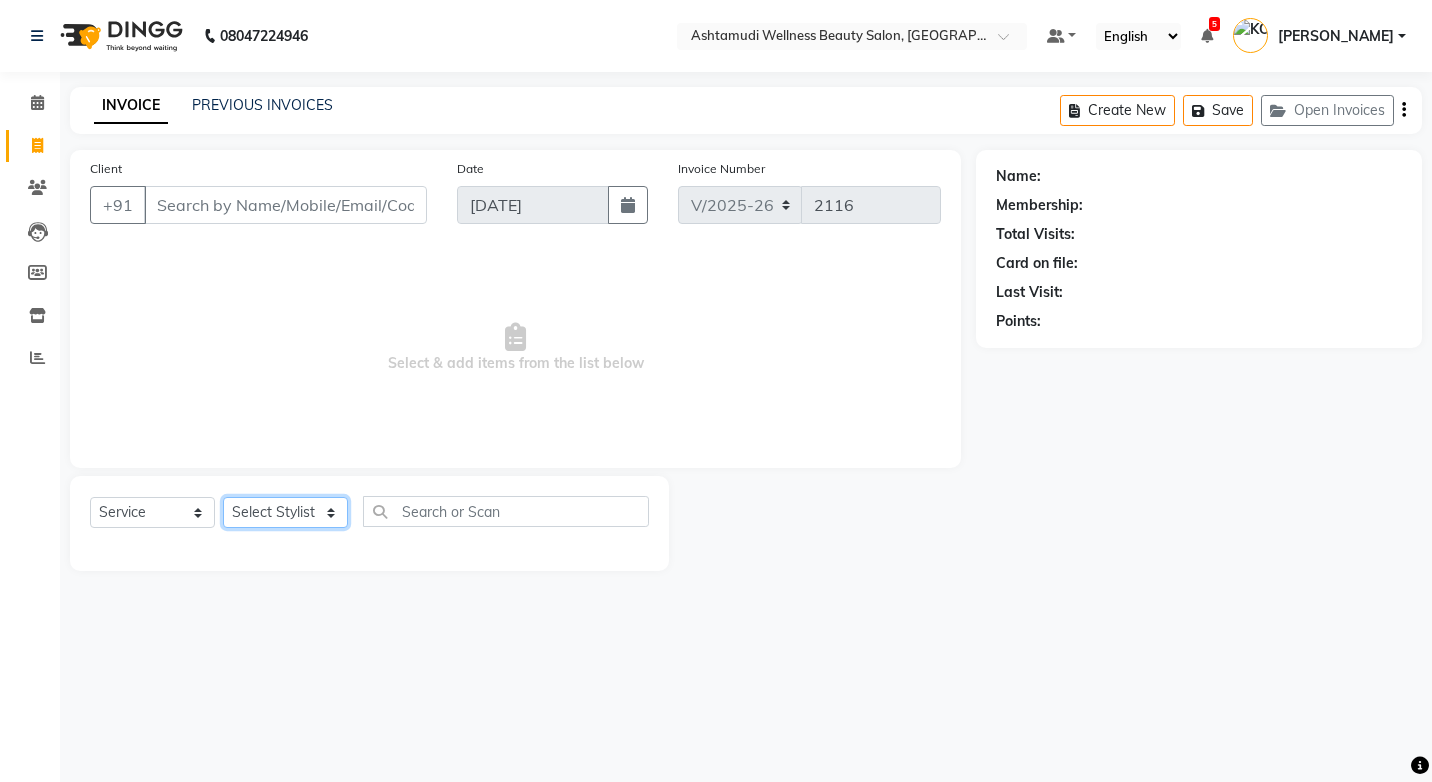 click on "Select Stylist ANJALI M S ASWATHY KOTTIYAM ASHTAMUDI KUMARI Muneera RASHMI SHEEJA ANIL SHYNI  SINDHYA  Sona Sunil Sreepriya STEFFY STEPHAN Vismaya" 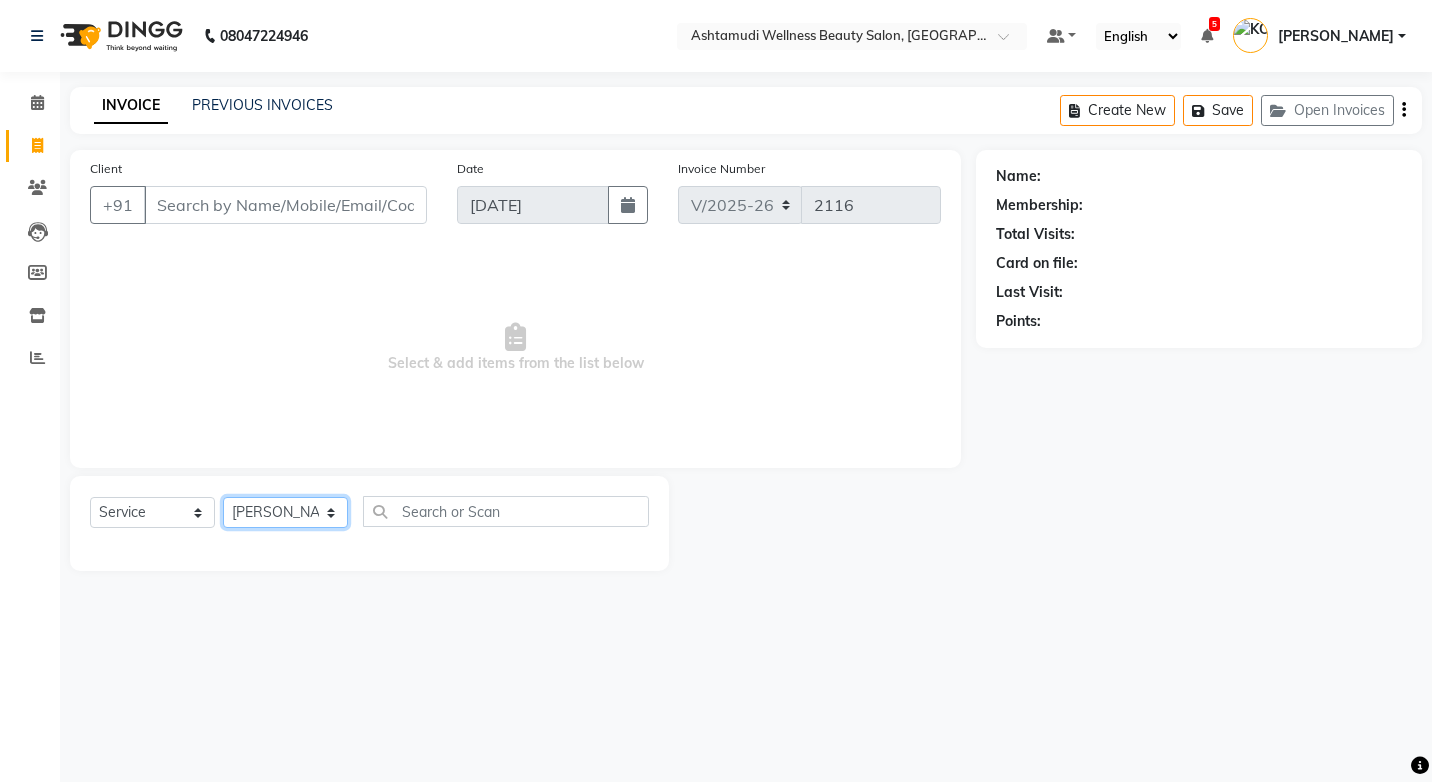 click on "Select Stylist ANJALI M S ASWATHY KOTTIYAM ASHTAMUDI KUMARI Muneera RASHMI SHEEJA ANIL SHYNI  SINDHYA  Sona Sunil Sreepriya STEFFY STEPHAN Vismaya" 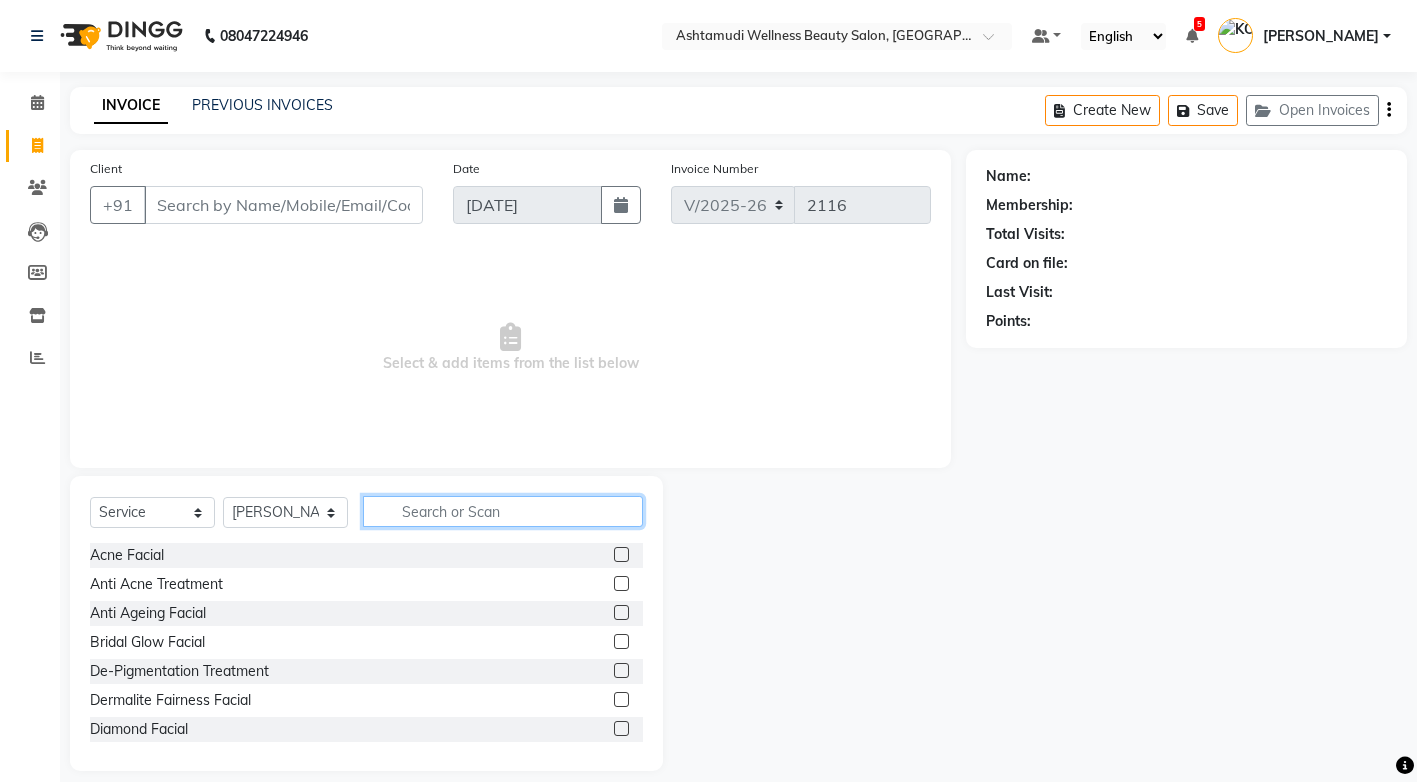 click 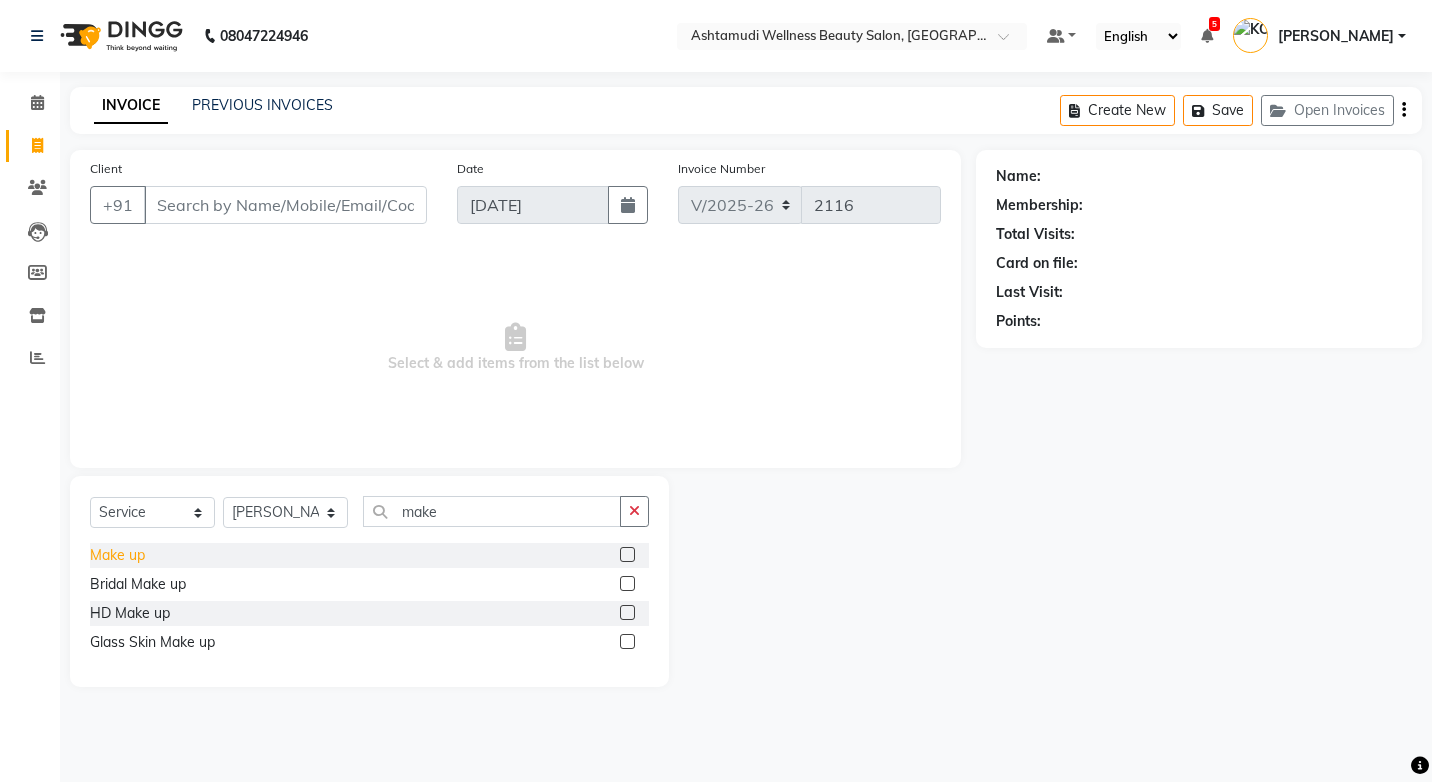 click on "Make up" 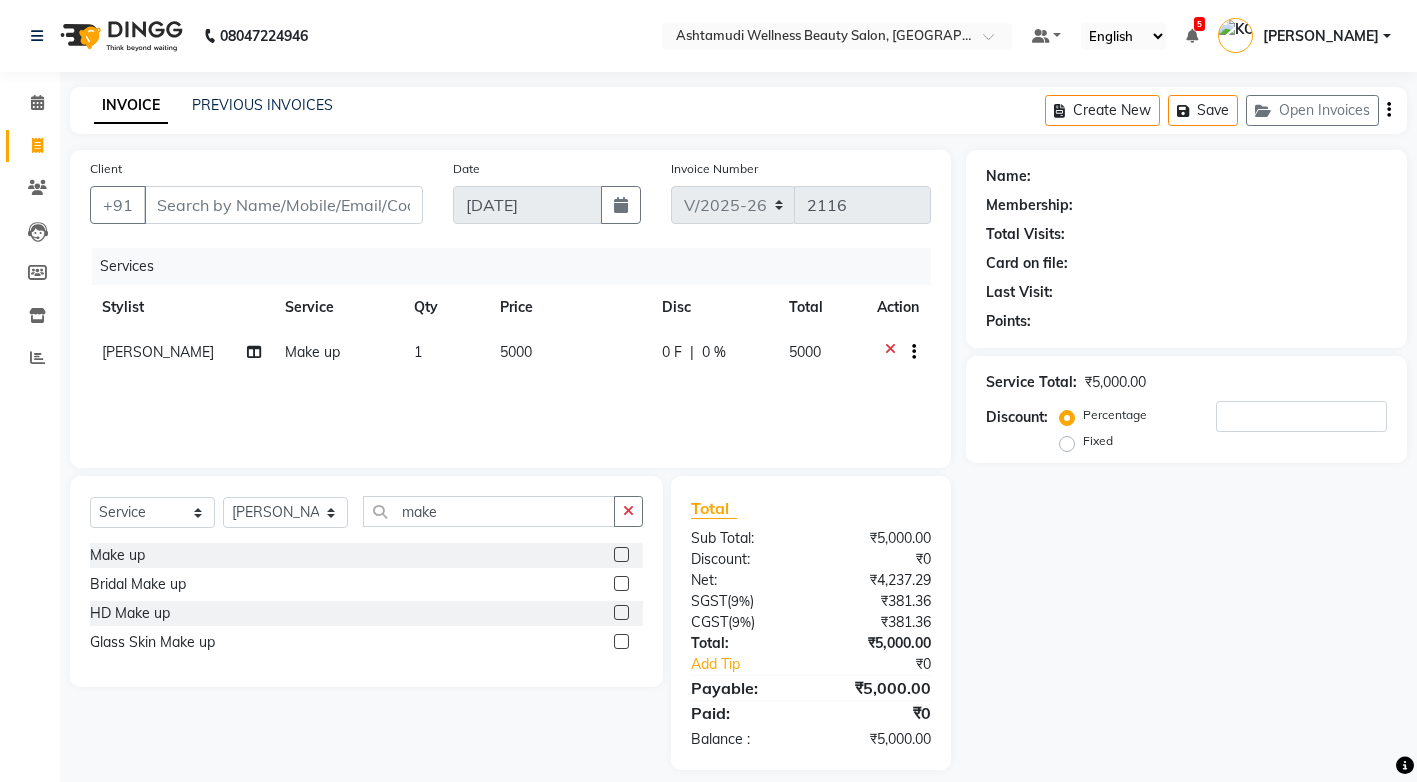 click on "Fixed" 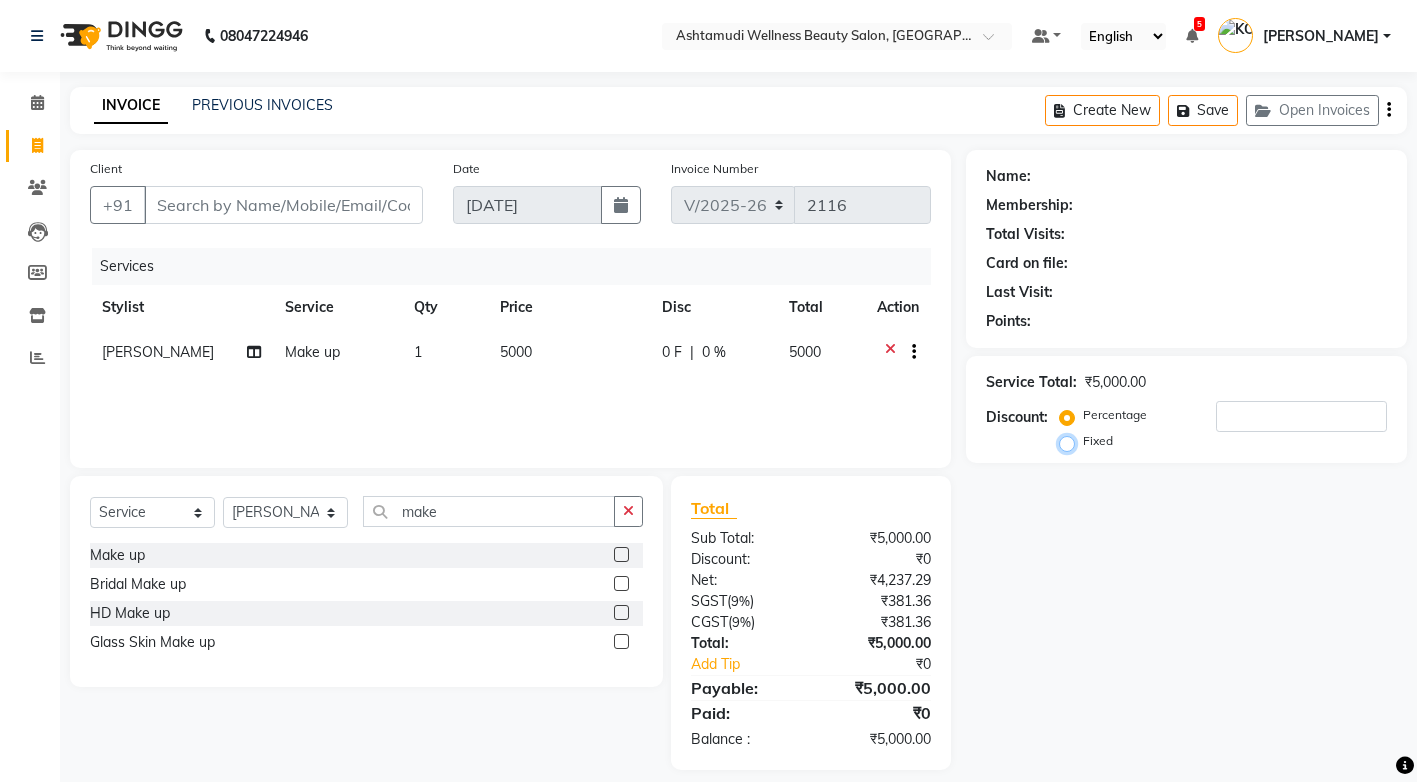 click on "Fixed" at bounding box center (1071, 441) 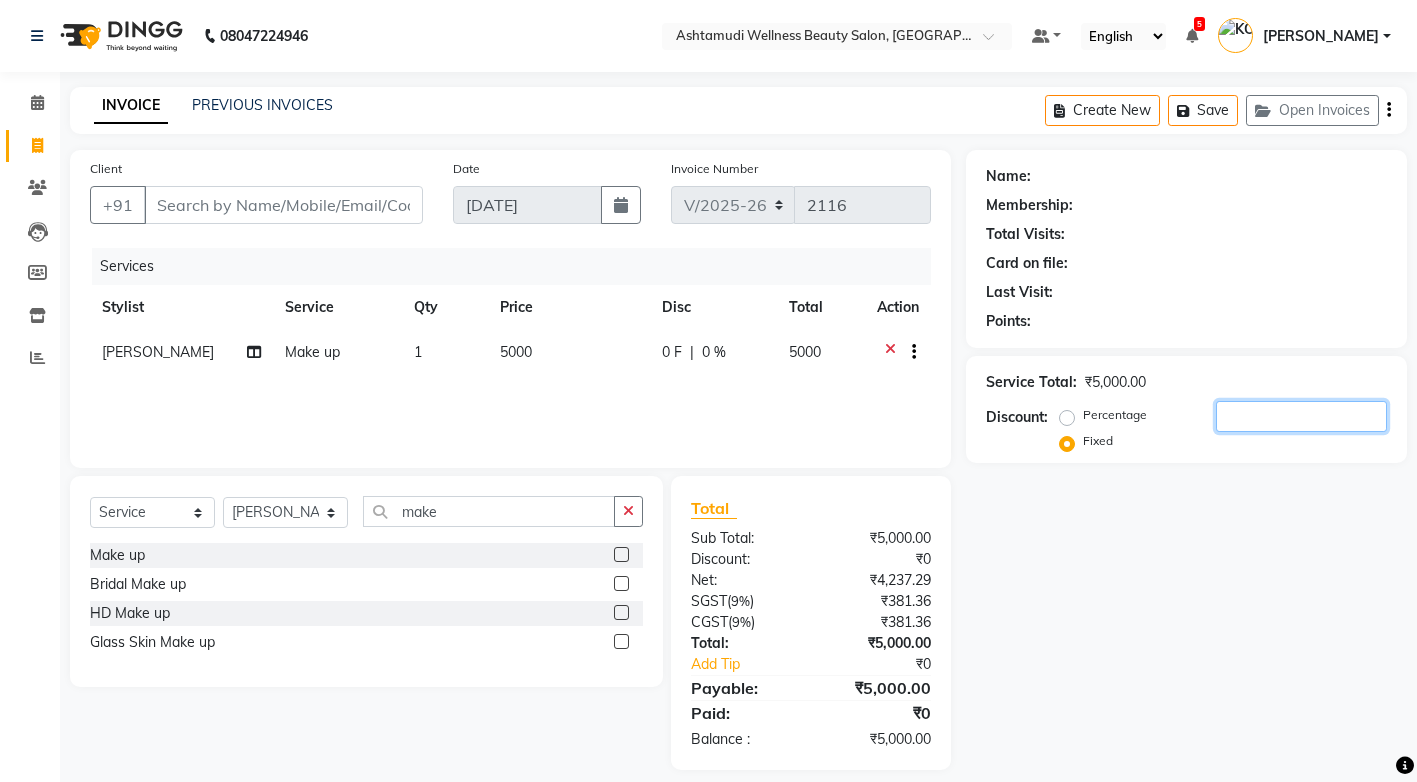 click 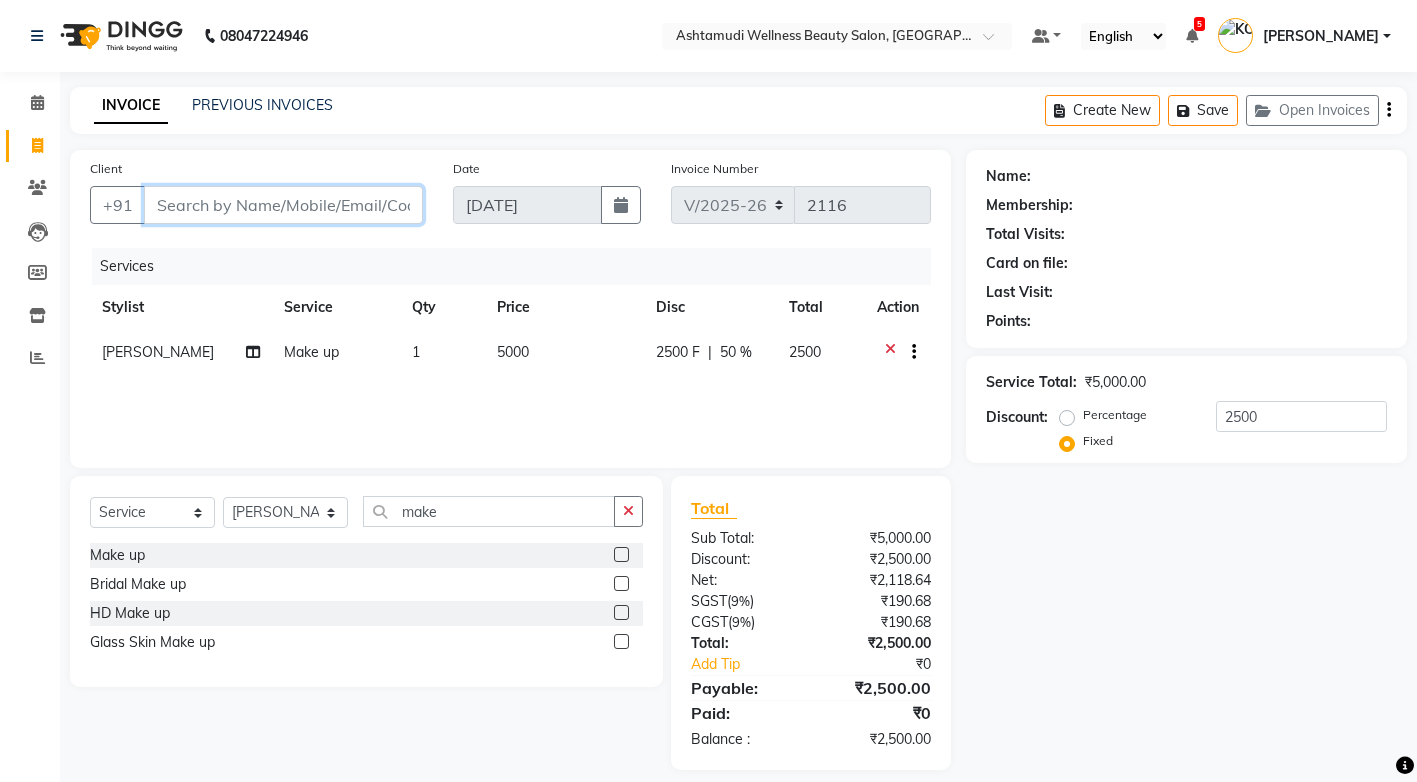 click on "Client" at bounding box center (283, 205) 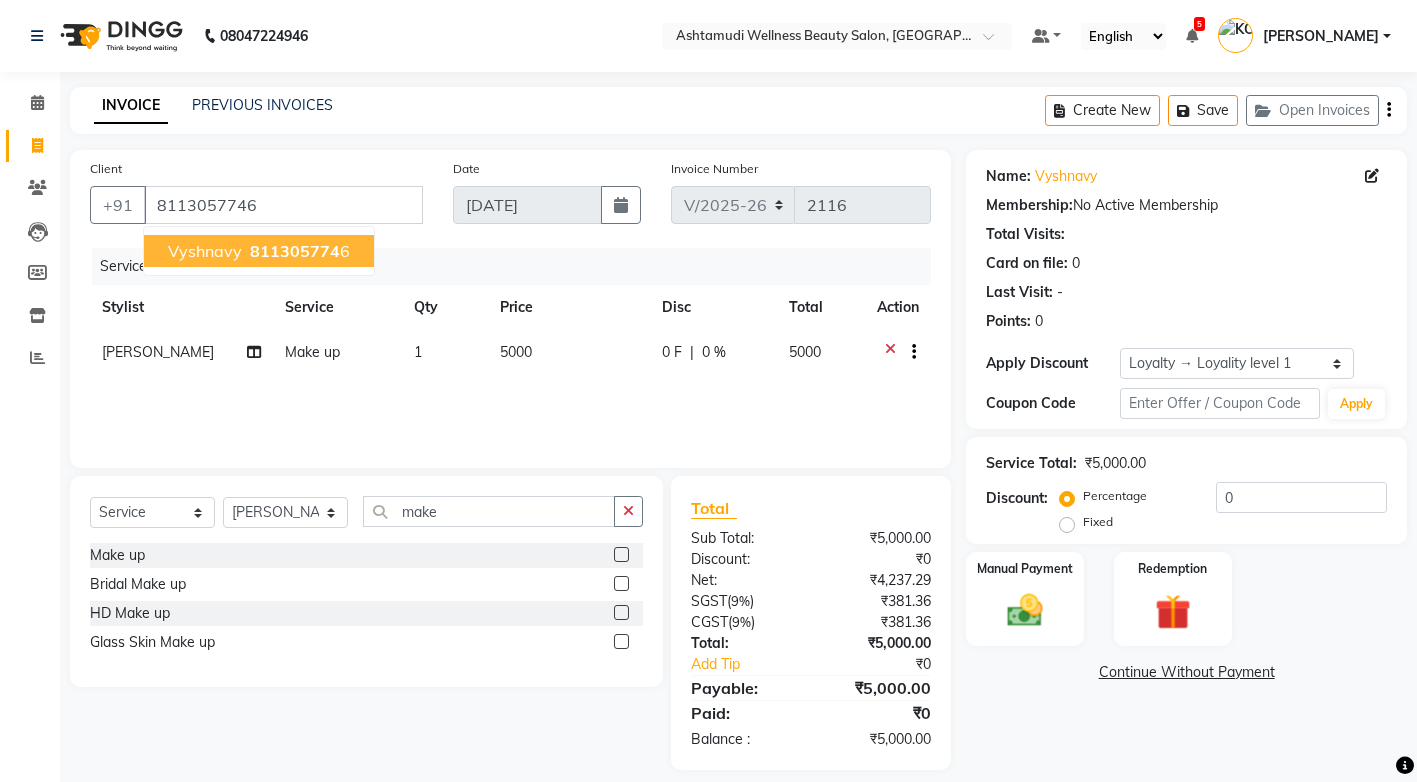 click on "811305774" at bounding box center [295, 251] 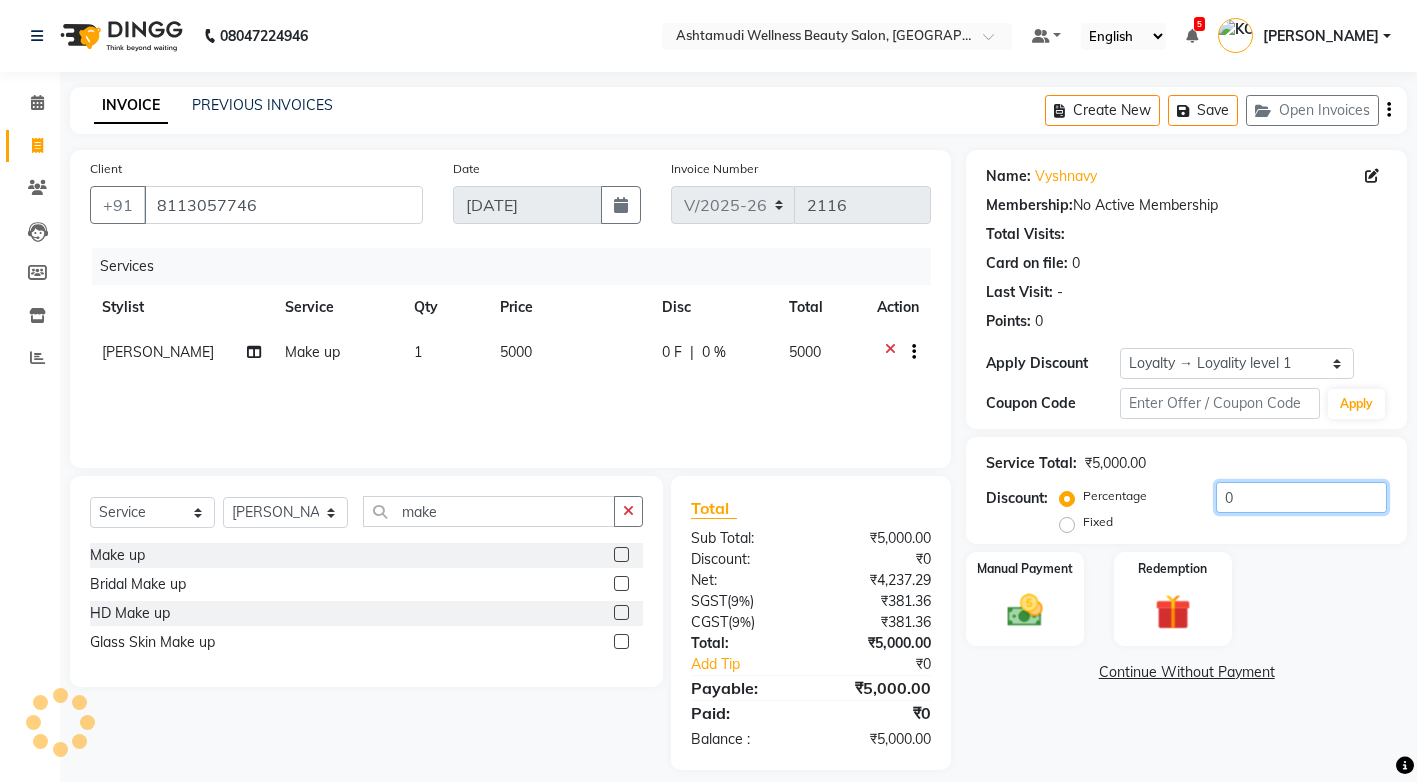 click on "0" 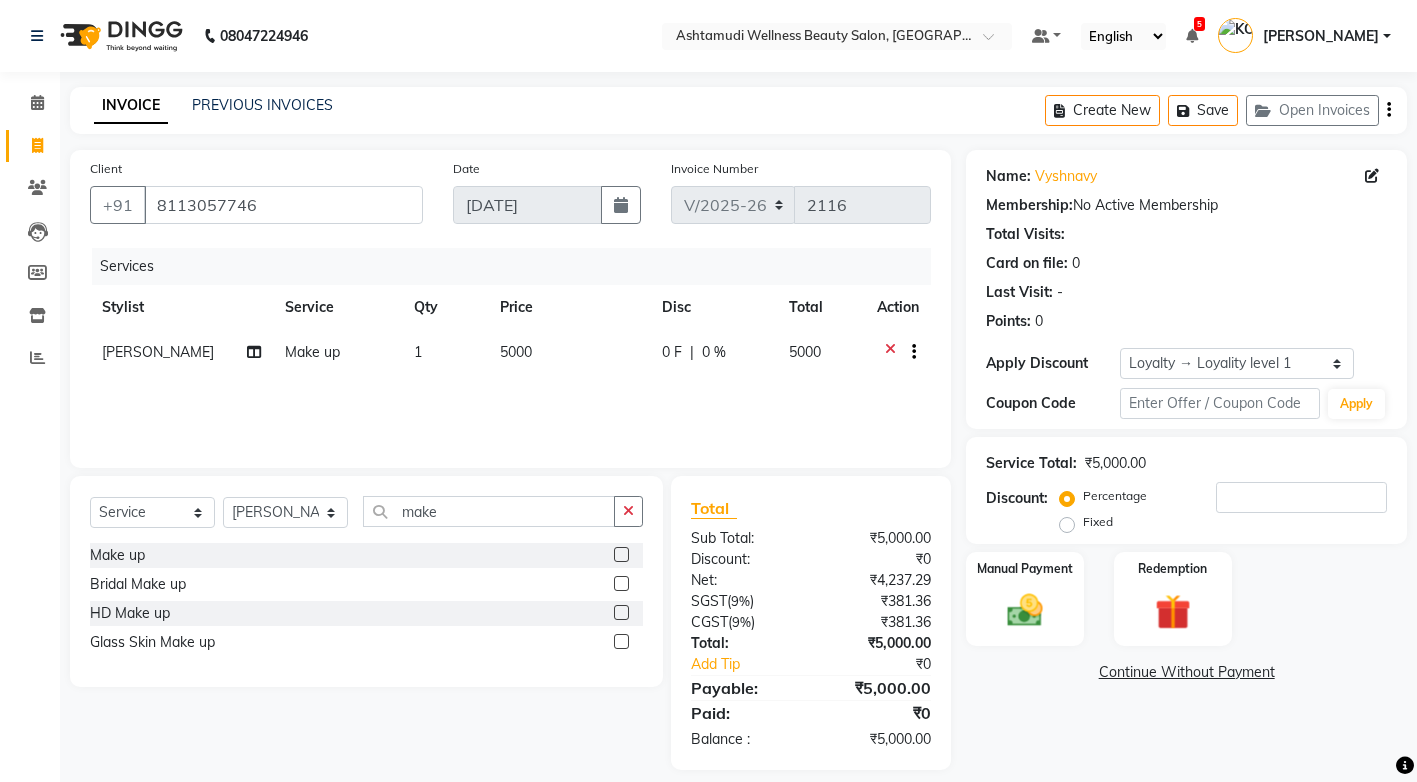 drag, startPoint x: 1065, startPoint y: 530, endPoint x: 1077, endPoint y: 530, distance: 12 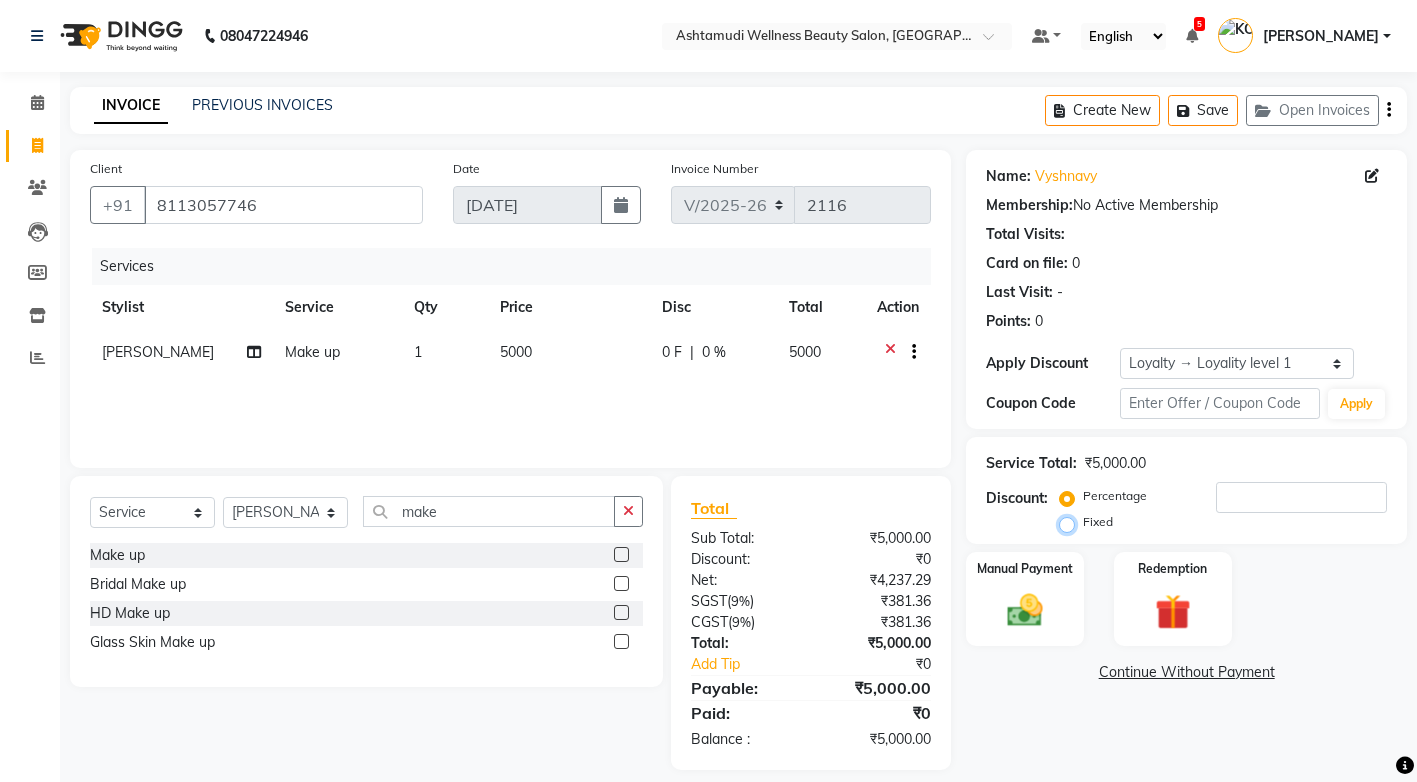 click on "Fixed" at bounding box center [1071, 522] 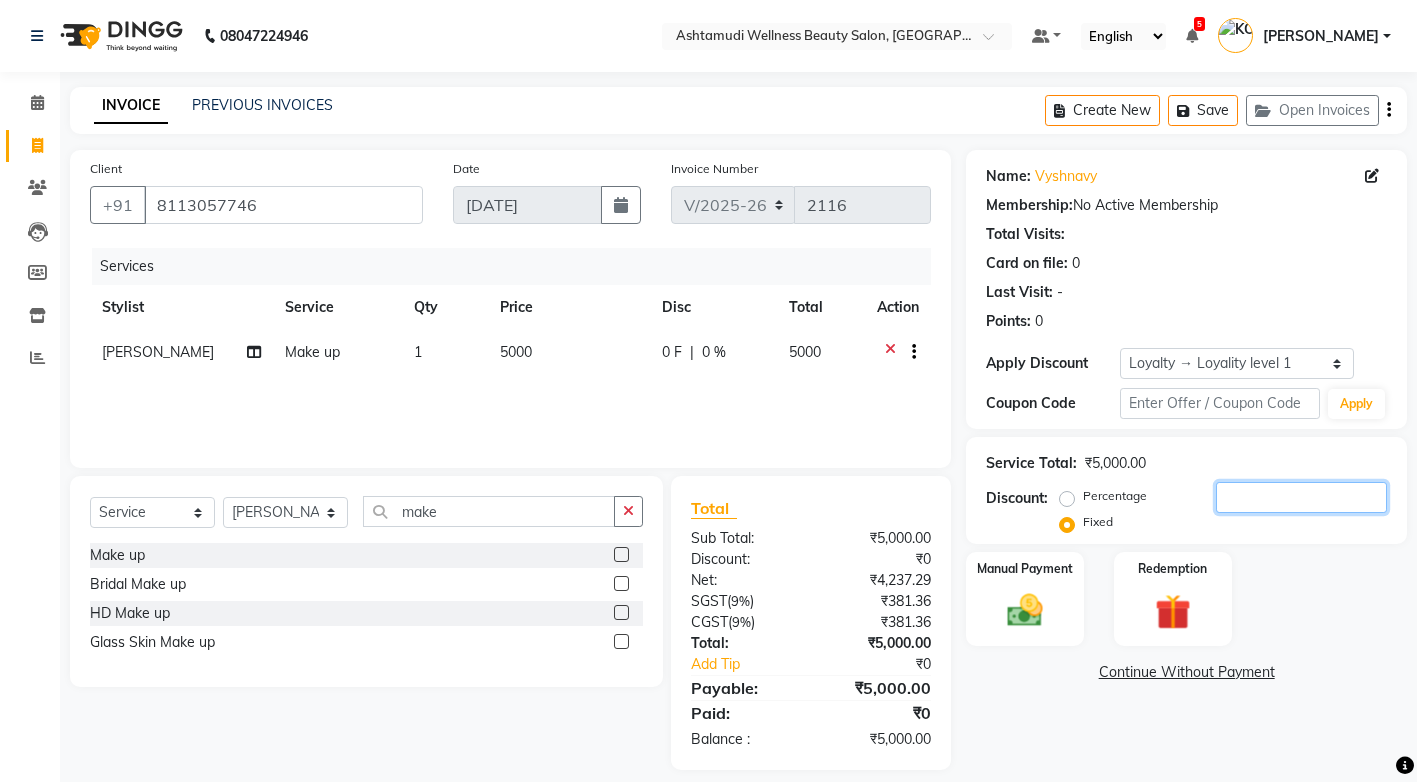 click 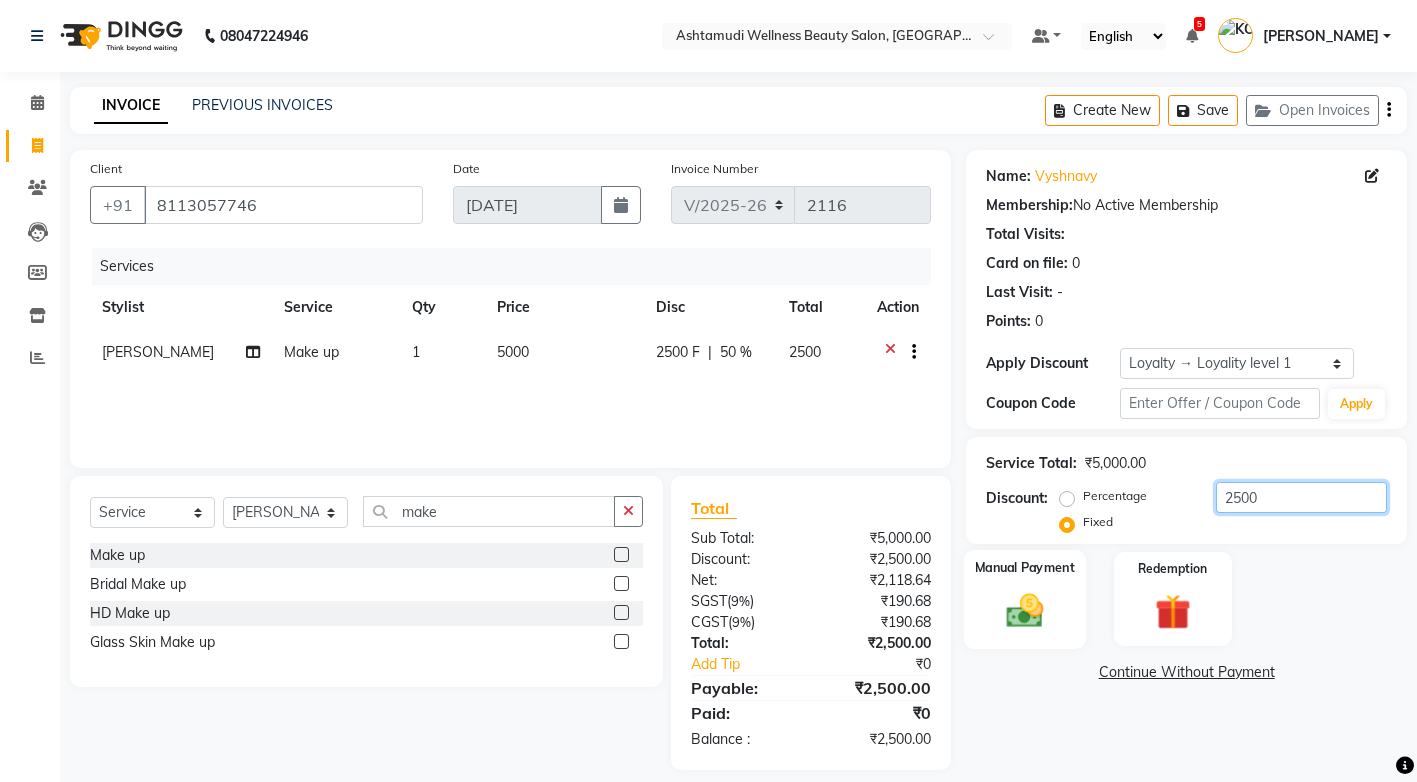 scroll, scrollTop: 18, scrollLeft: 0, axis: vertical 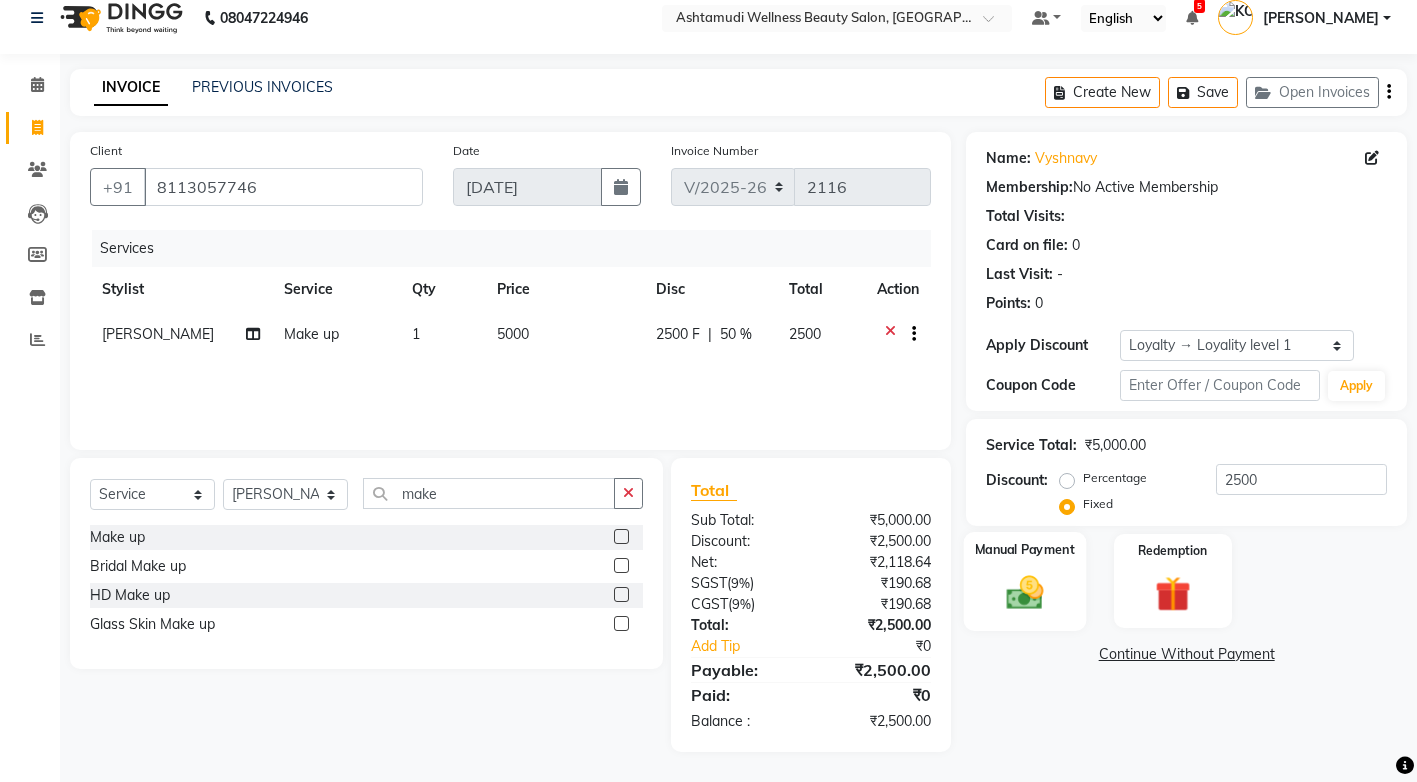 click 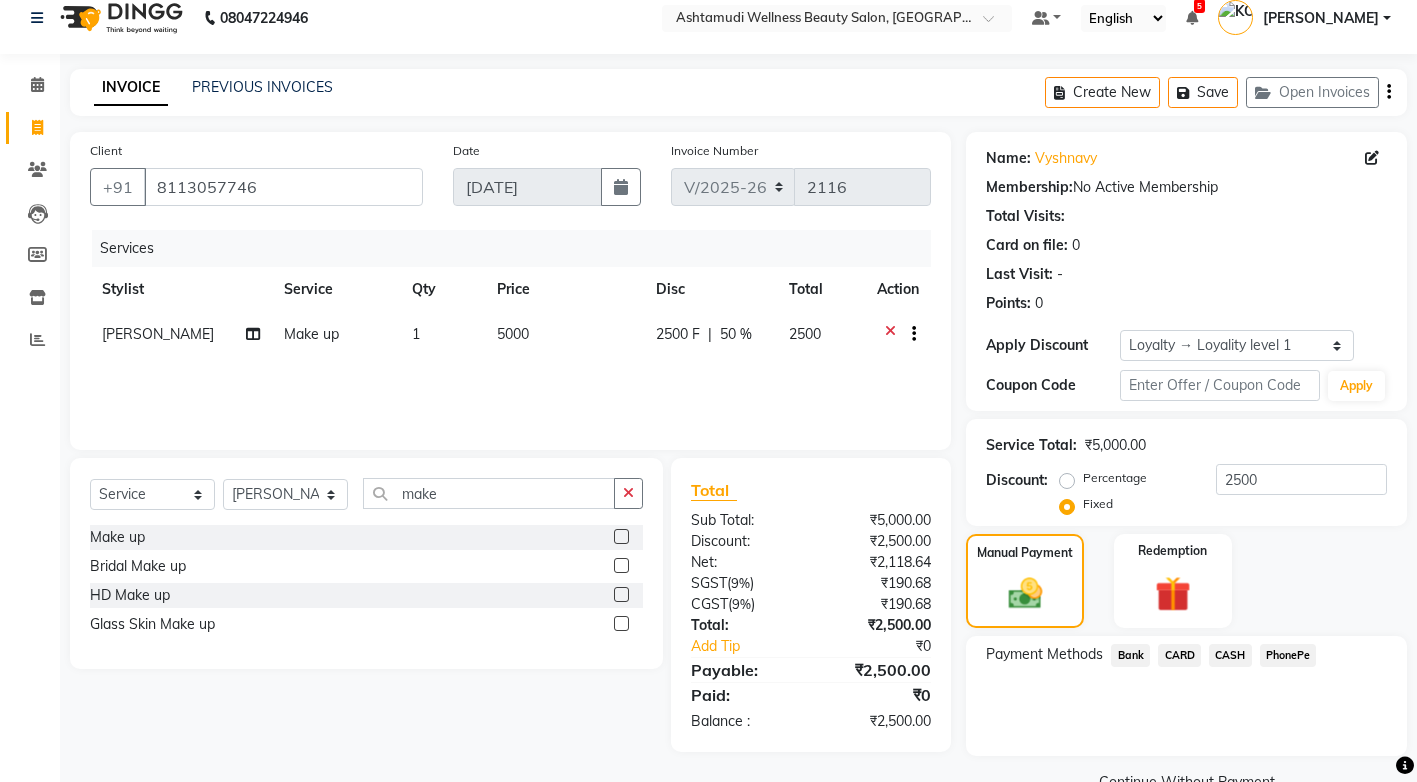 click on "PhonePe" 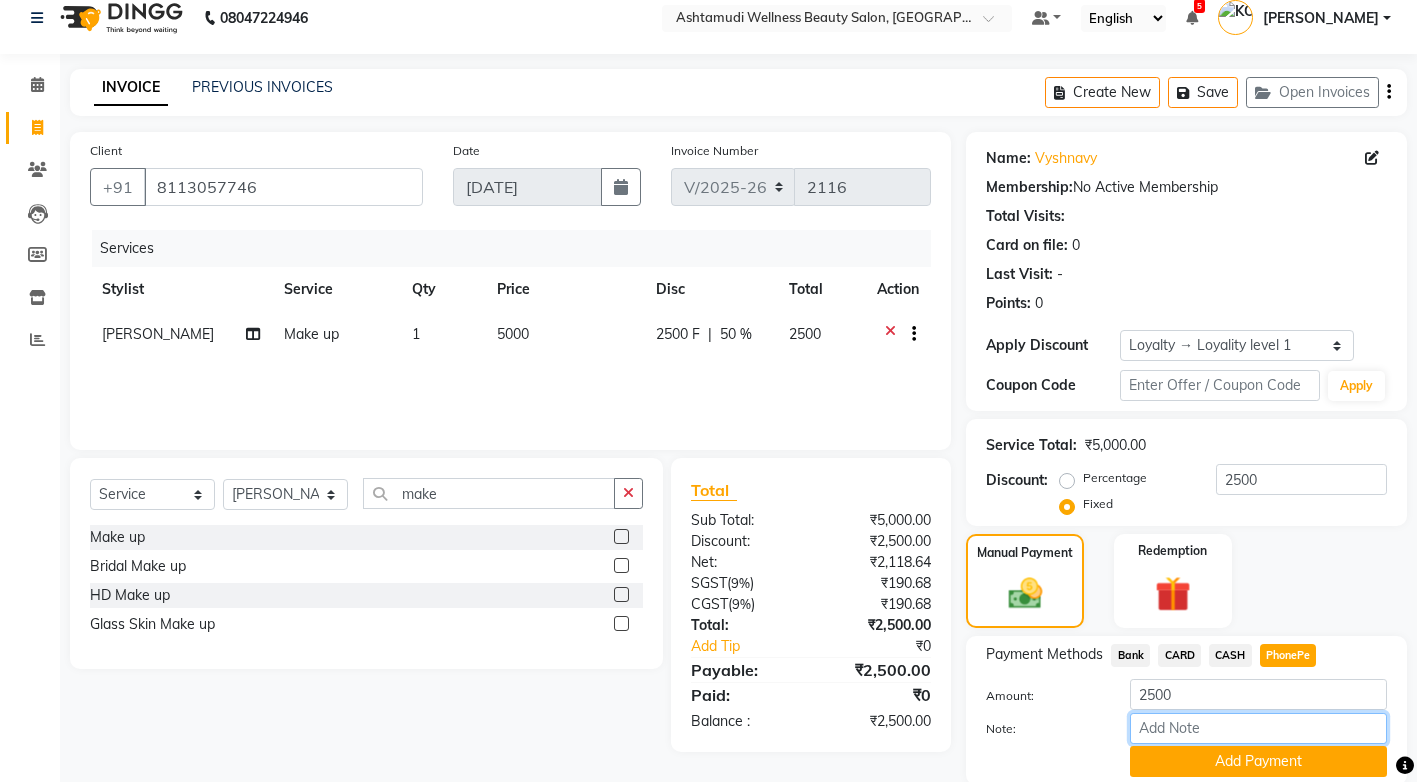 click on "Note:" at bounding box center [1258, 728] 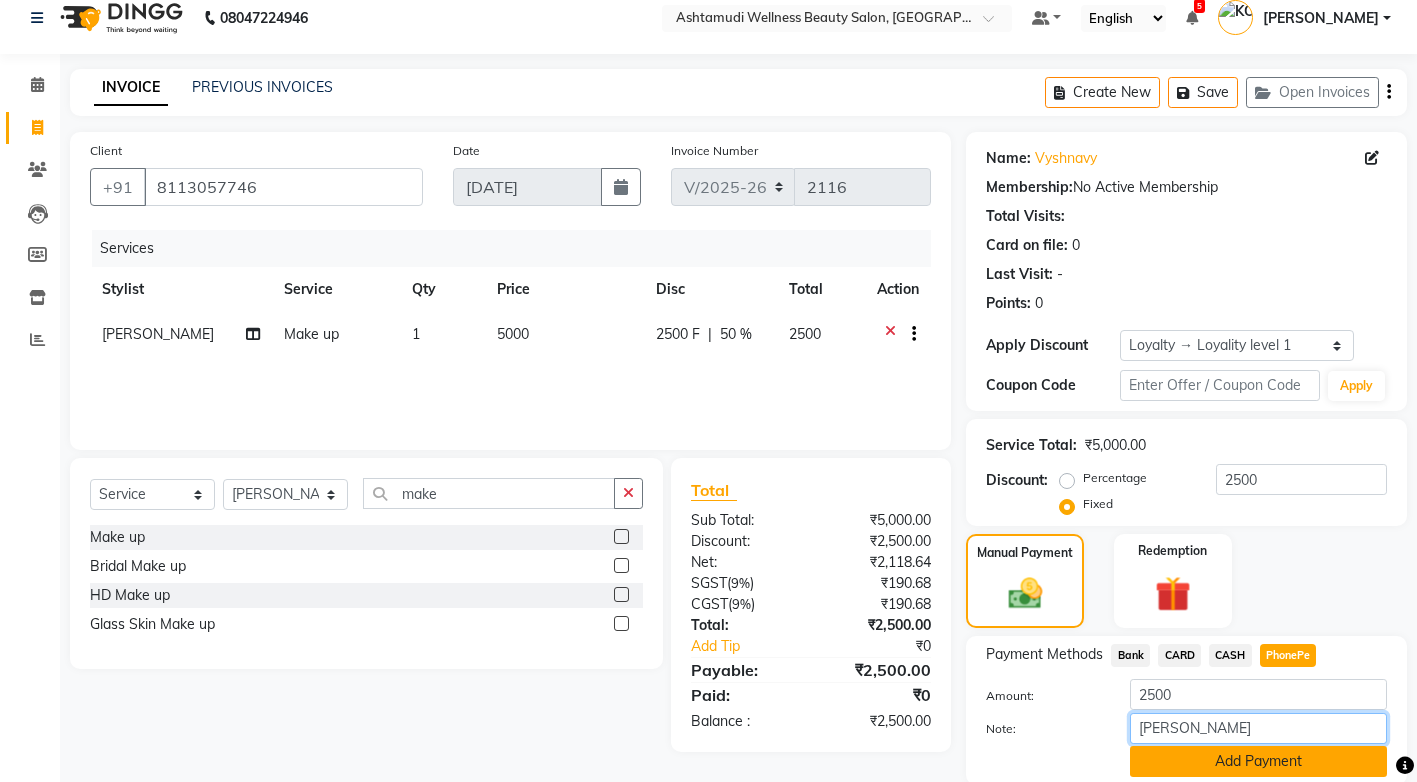 scroll, scrollTop: 92, scrollLeft: 0, axis: vertical 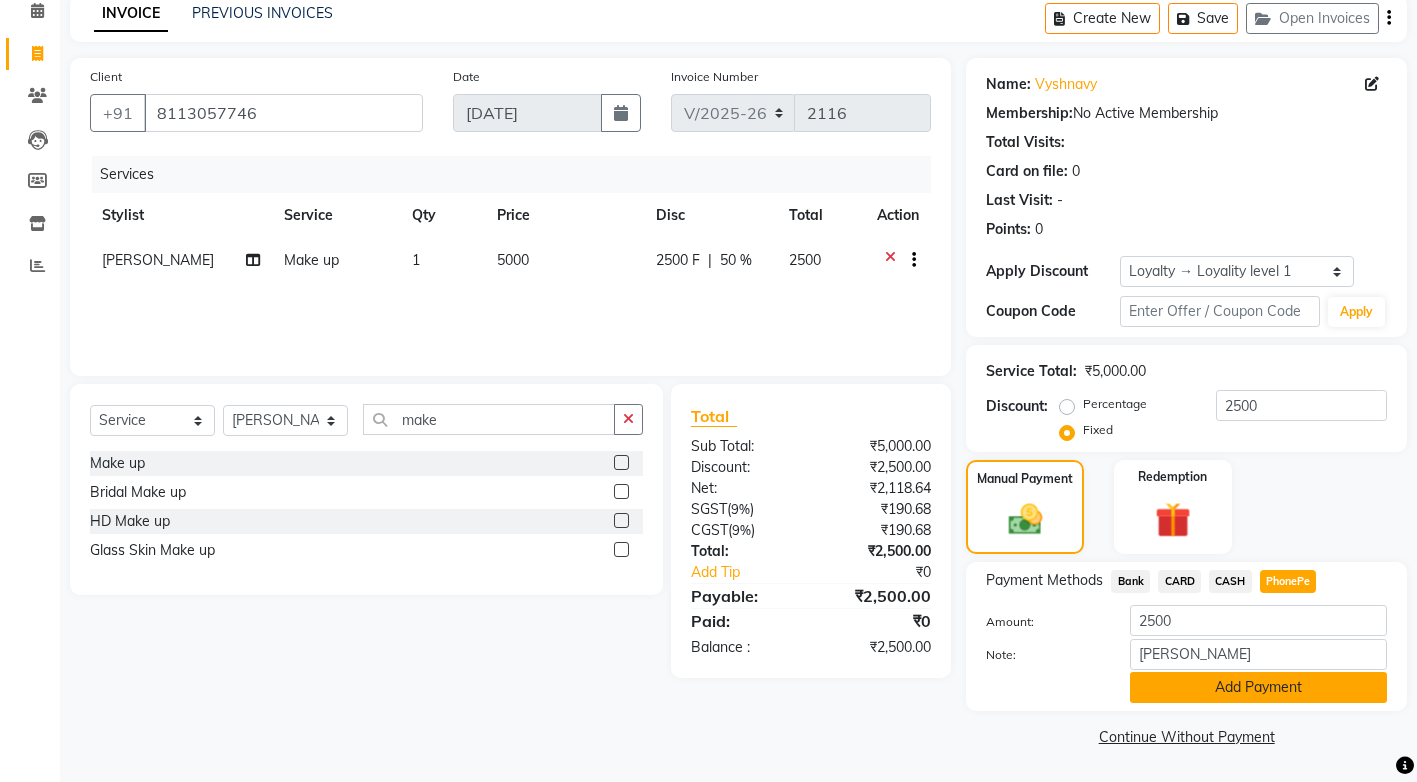 click on "Add Payment" 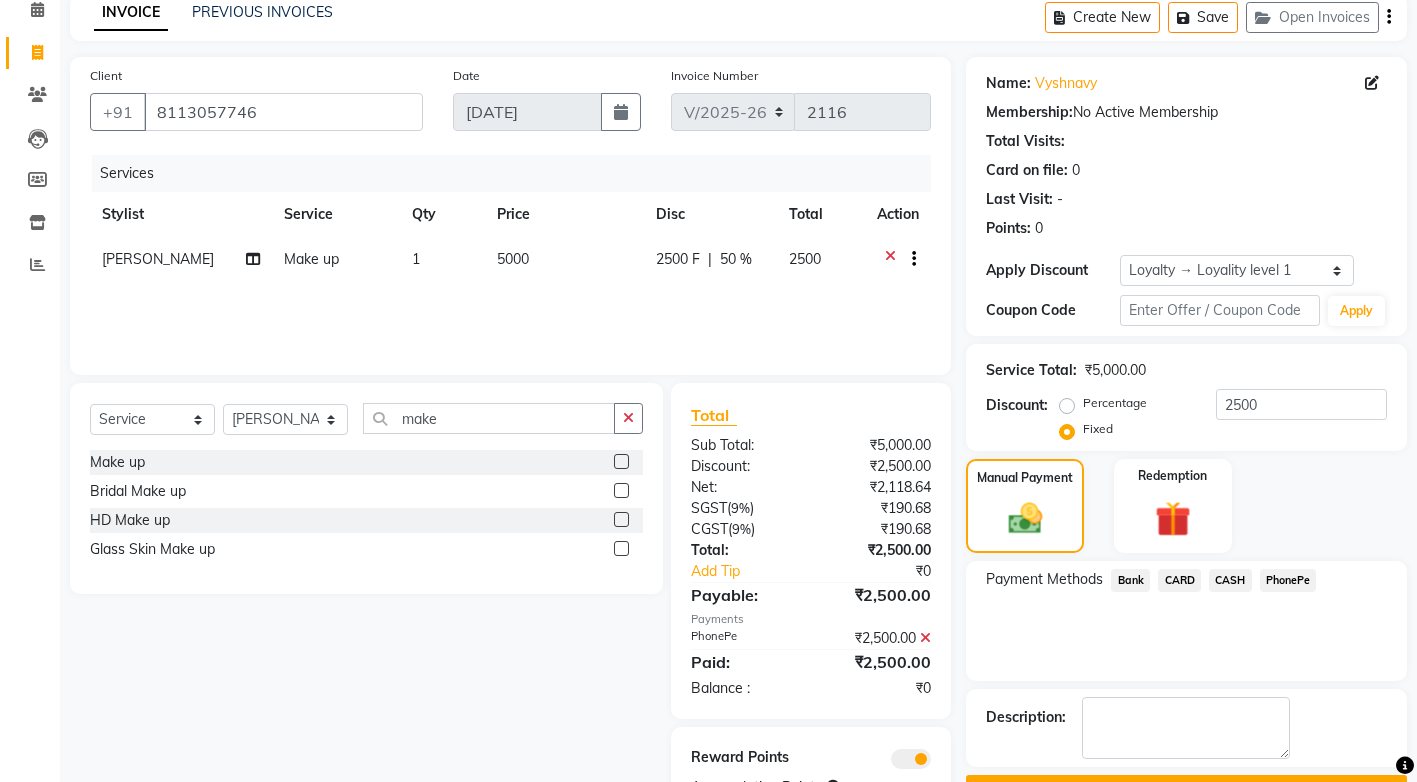 scroll, scrollTop: 180, scrollLeft: 0, axis: vertical 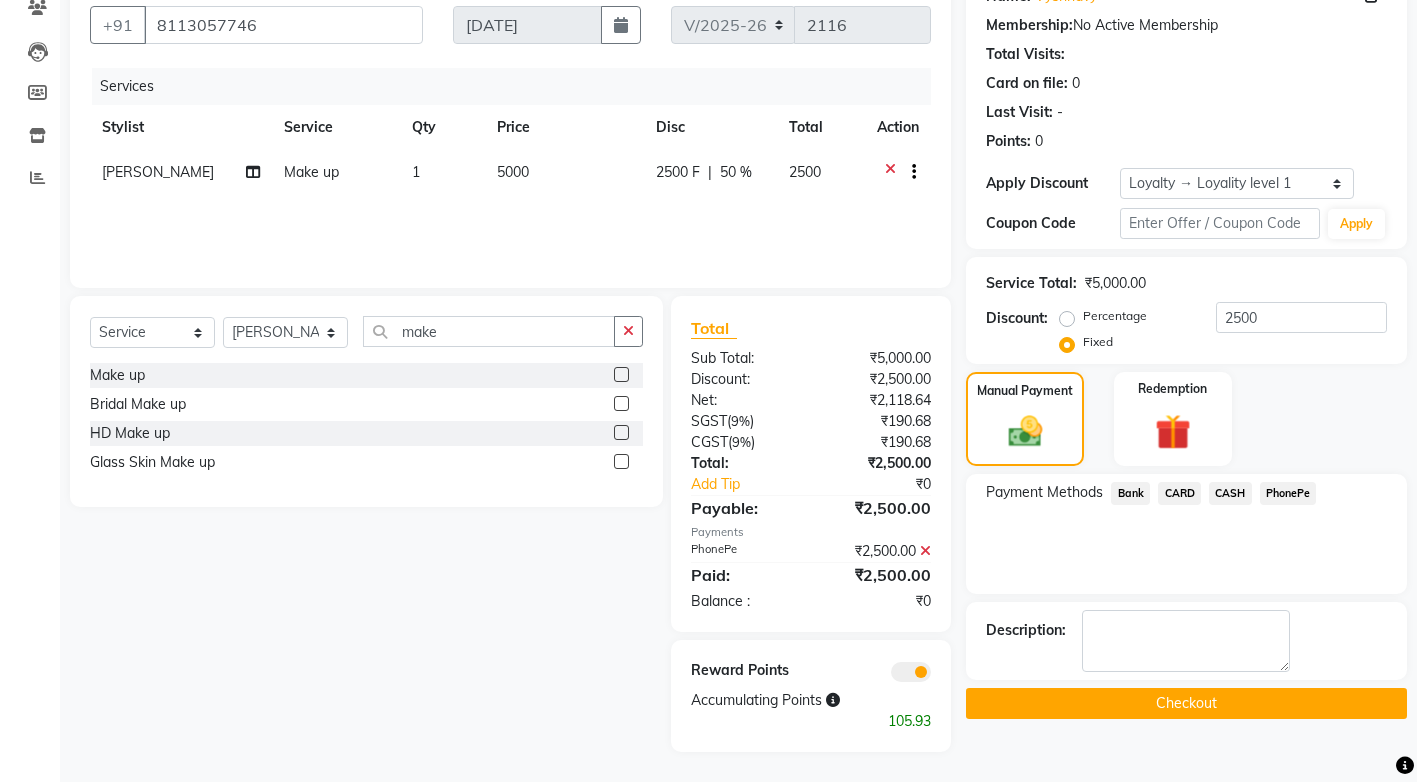 click on "Checkout" 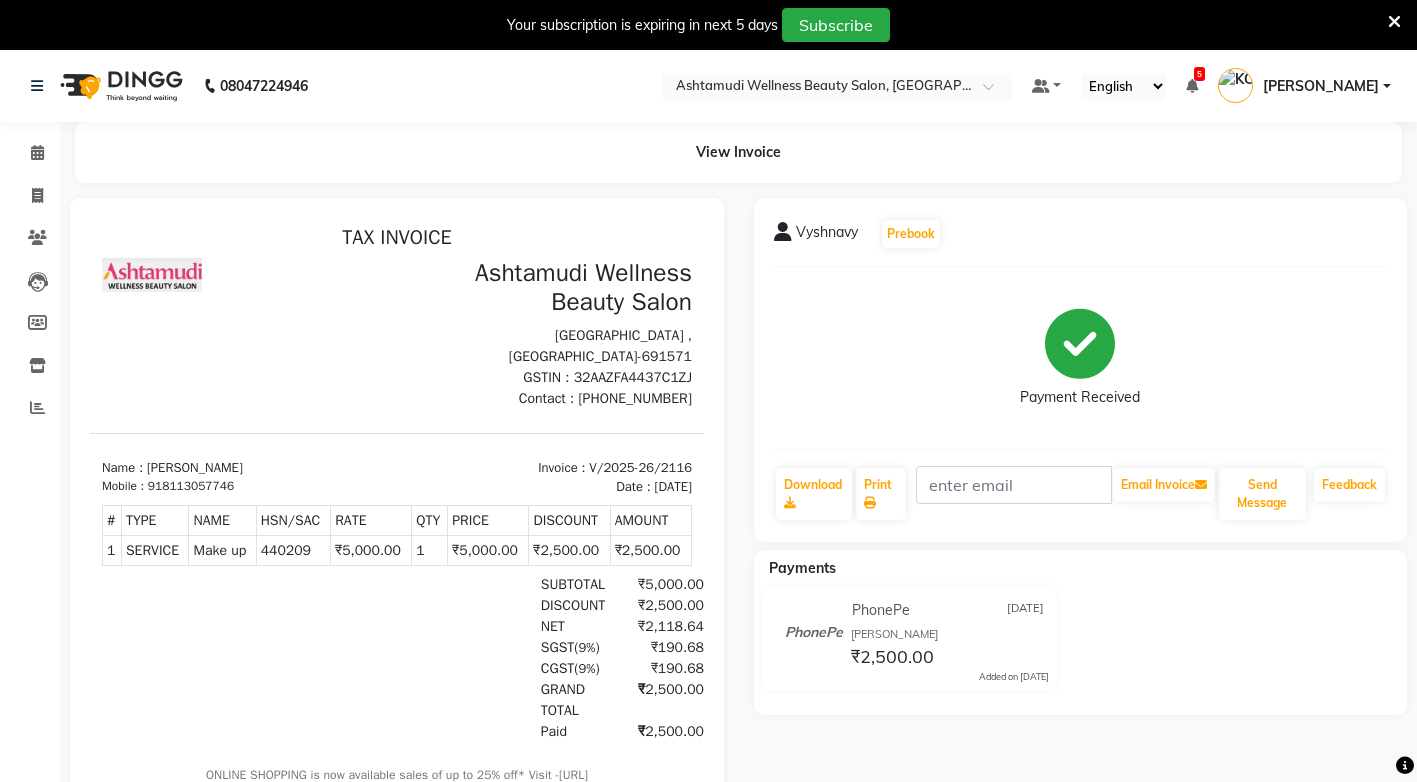 scroll, scrollTop: 0, scrollLeft: 0, axis: both 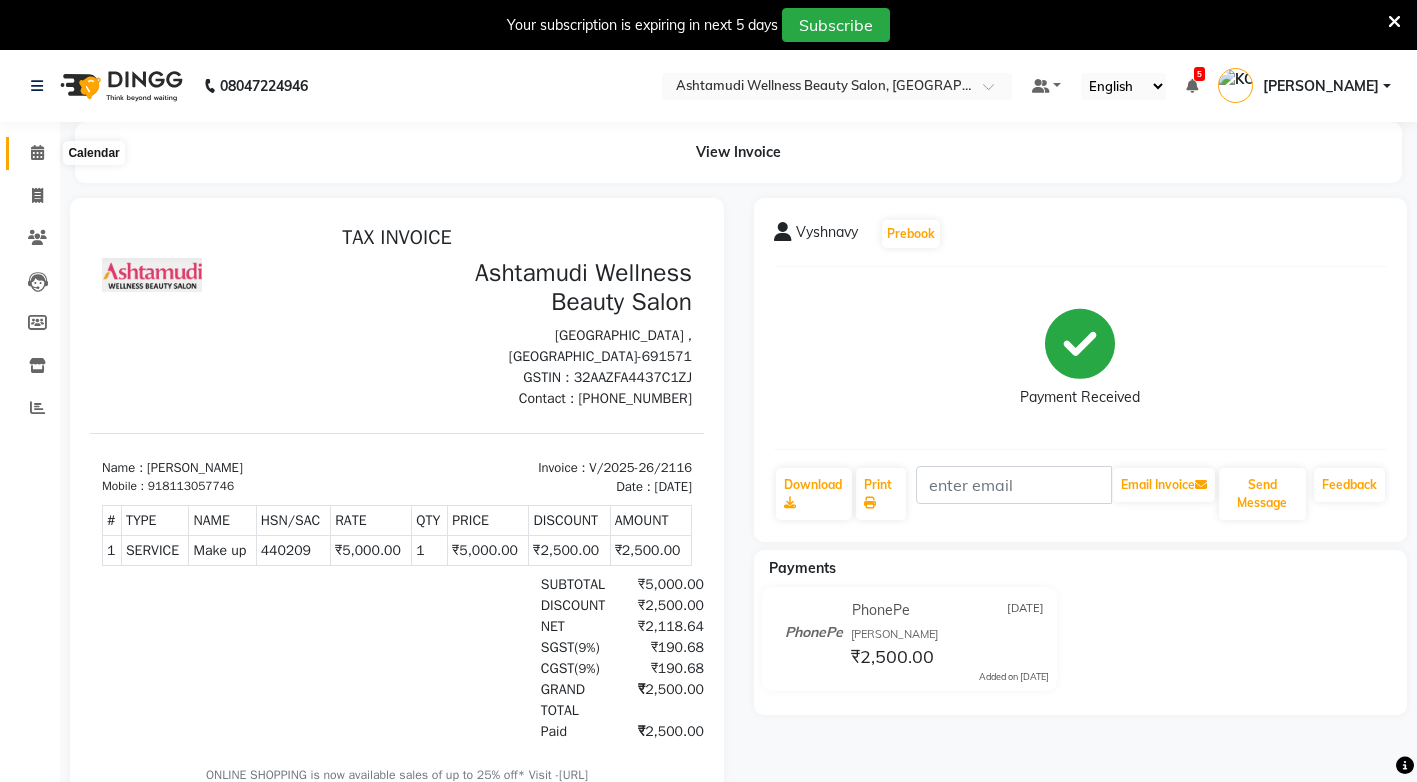 click 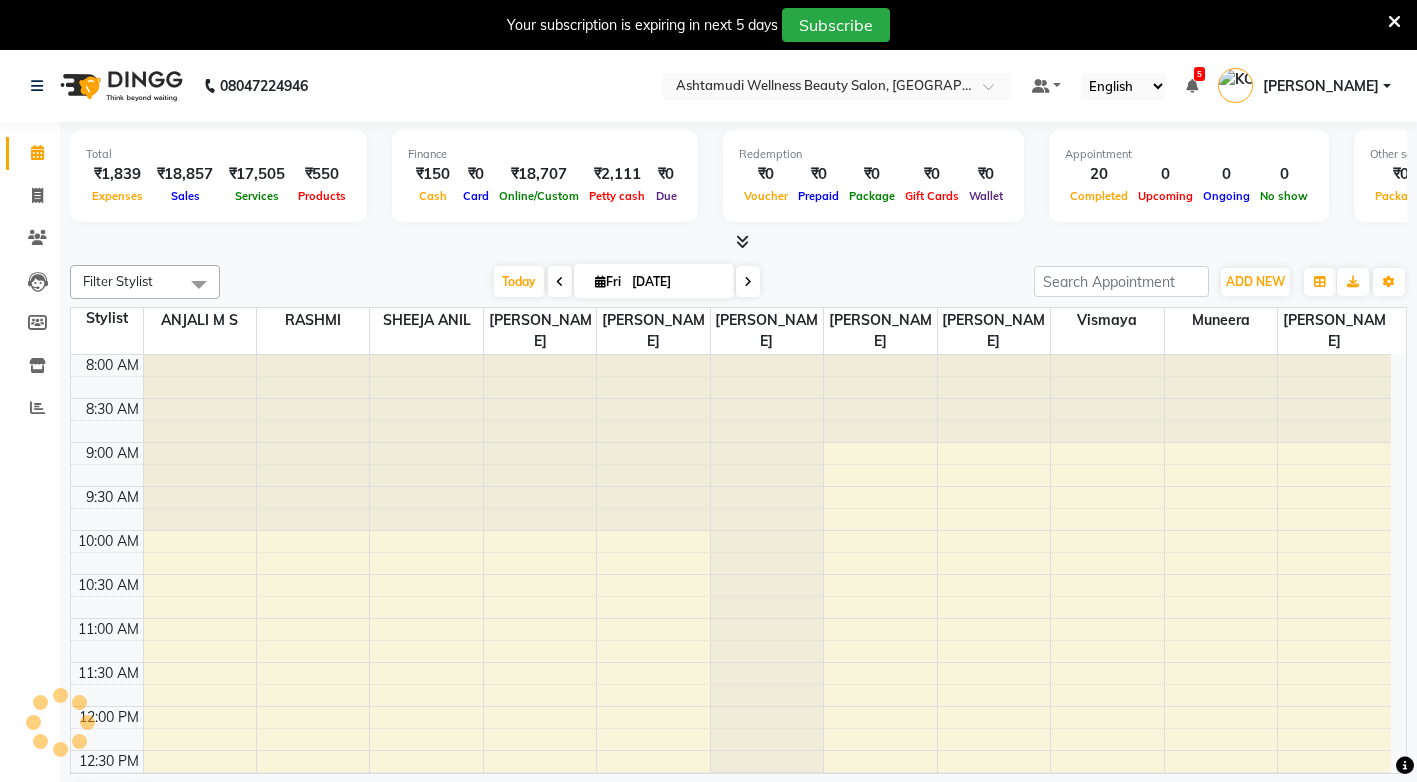 scroll, scrollTop: 0, scrollLeft: 0, axis: both 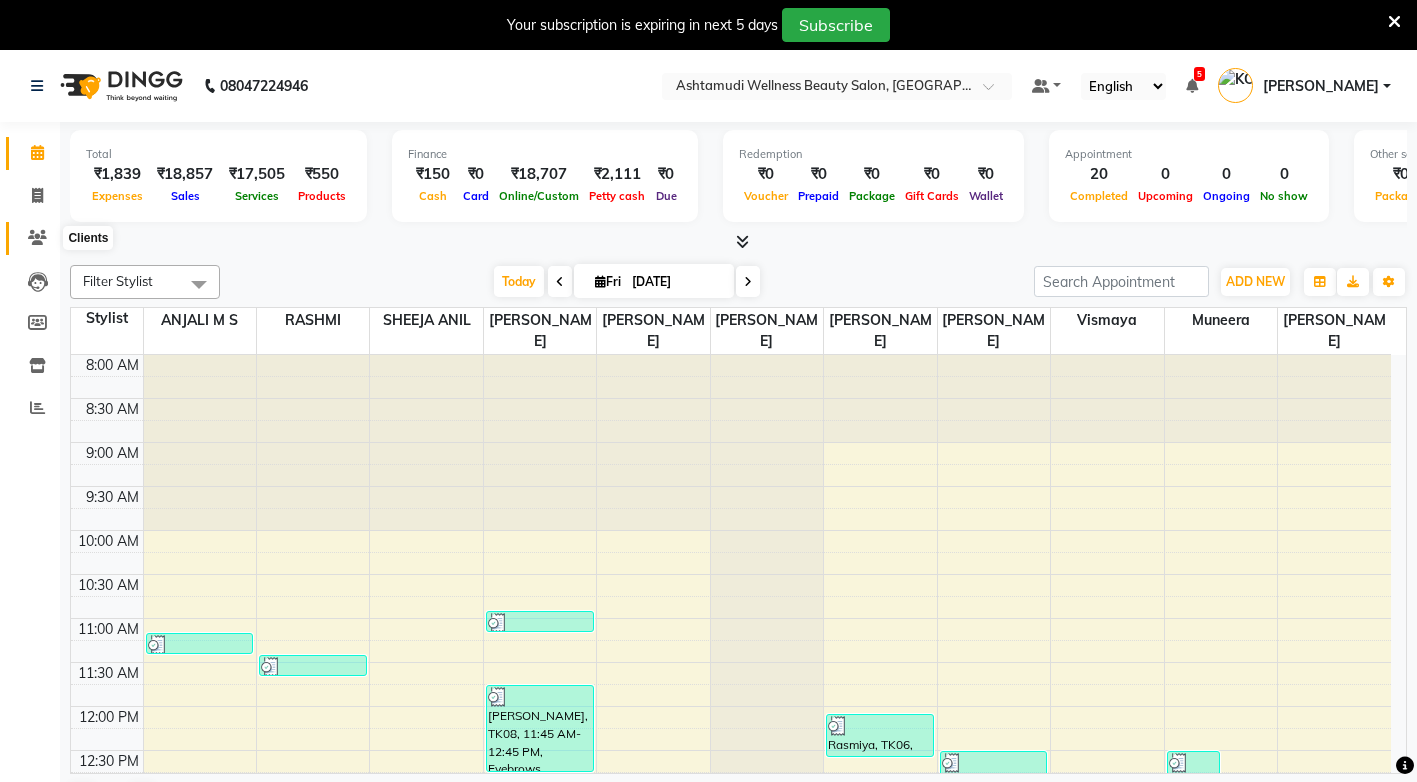 click 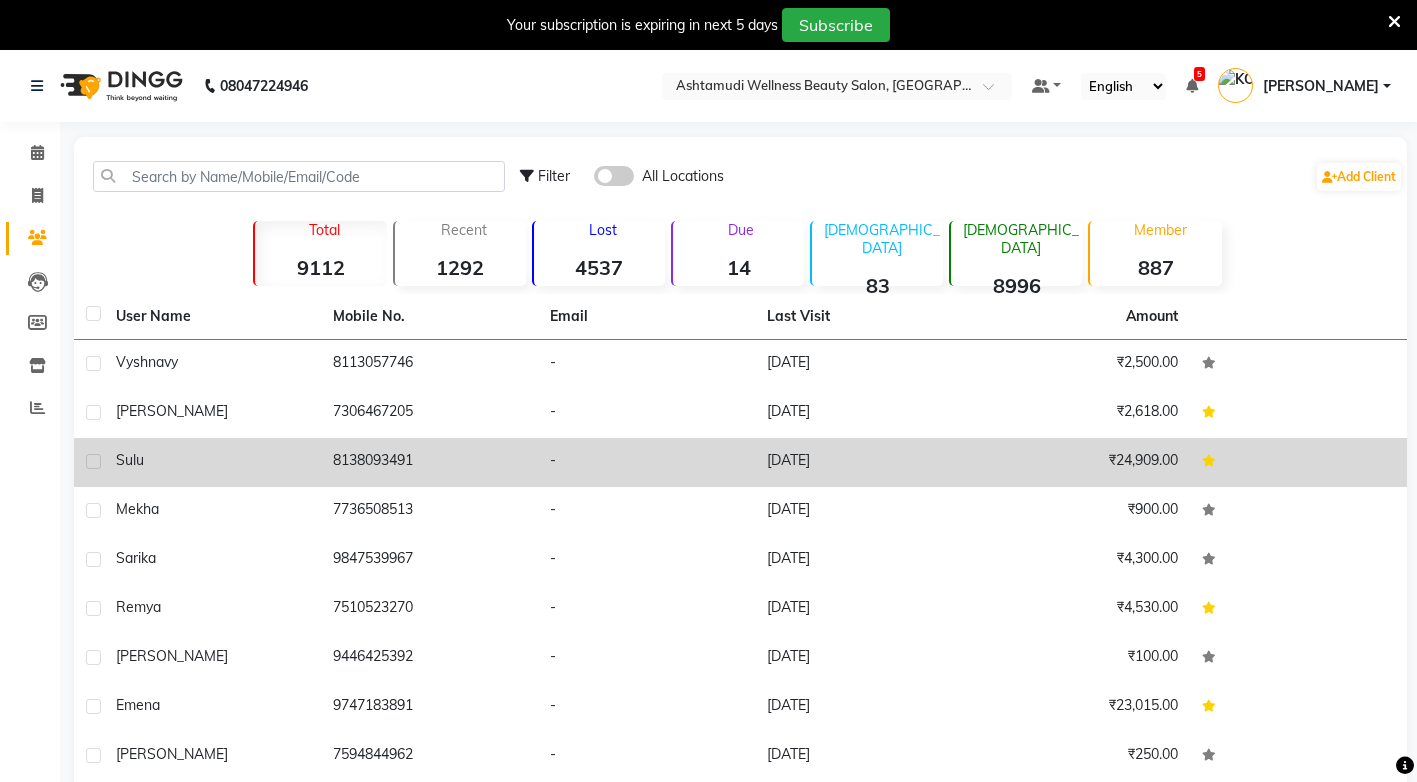 drag, startPoint x: 423, startPoint y: 460, endPoint x: 331, endPoint y: 455, distance: 92.13577 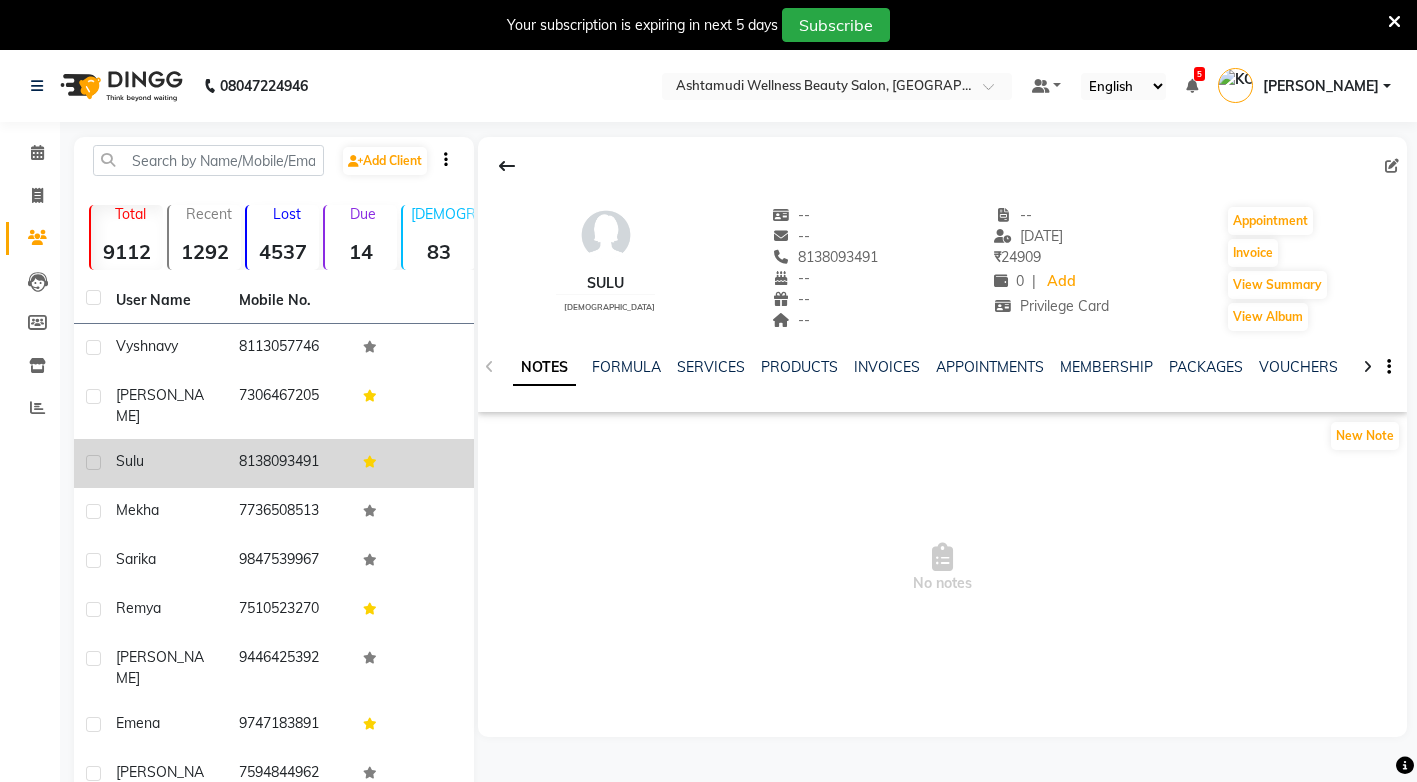 drag, startPoint x: 331, startPoint y: 455, endPoint x: 431, endPoint y: 465, distance: 100.49876 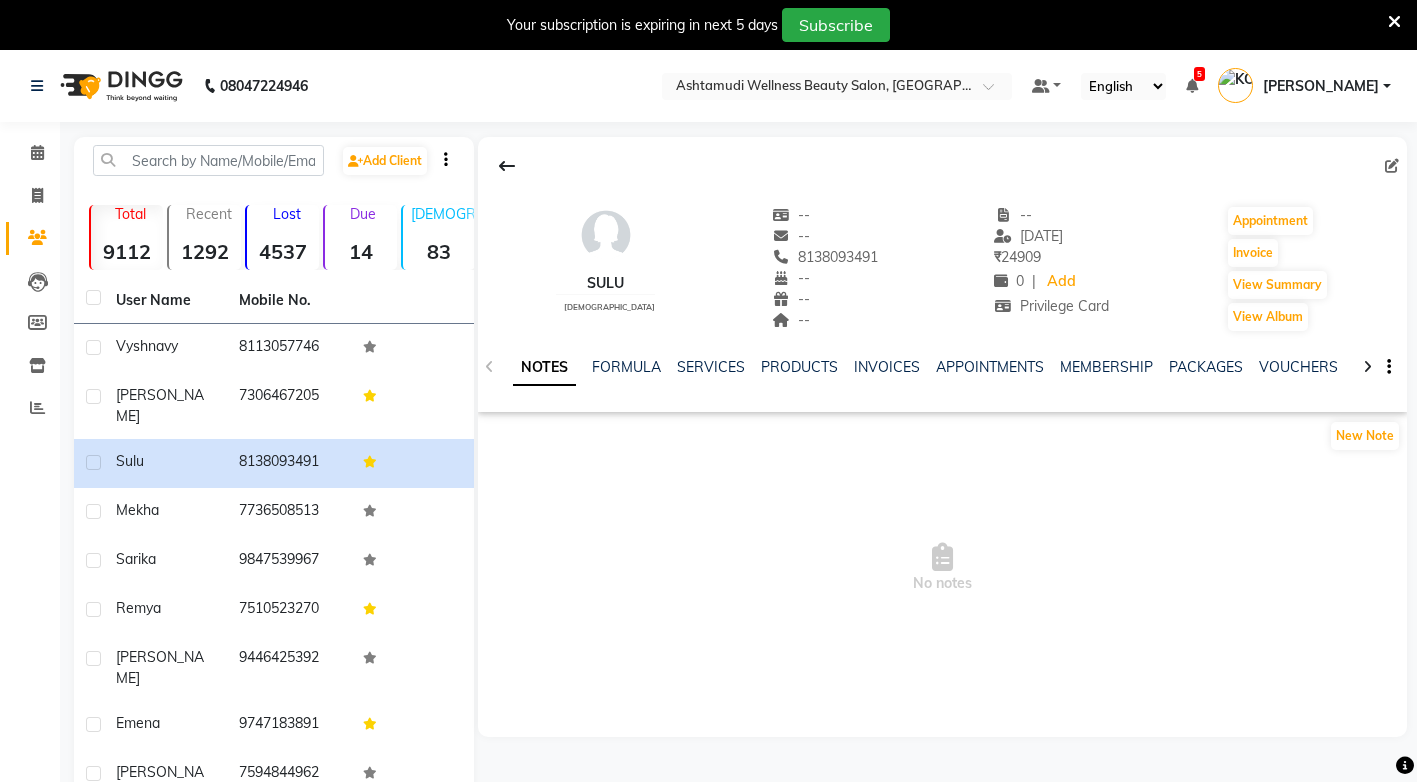 drag, startPoint x: 431, startPoint y: 465, endPoint x: 597, endPoint y: 590, distance: 207.80038 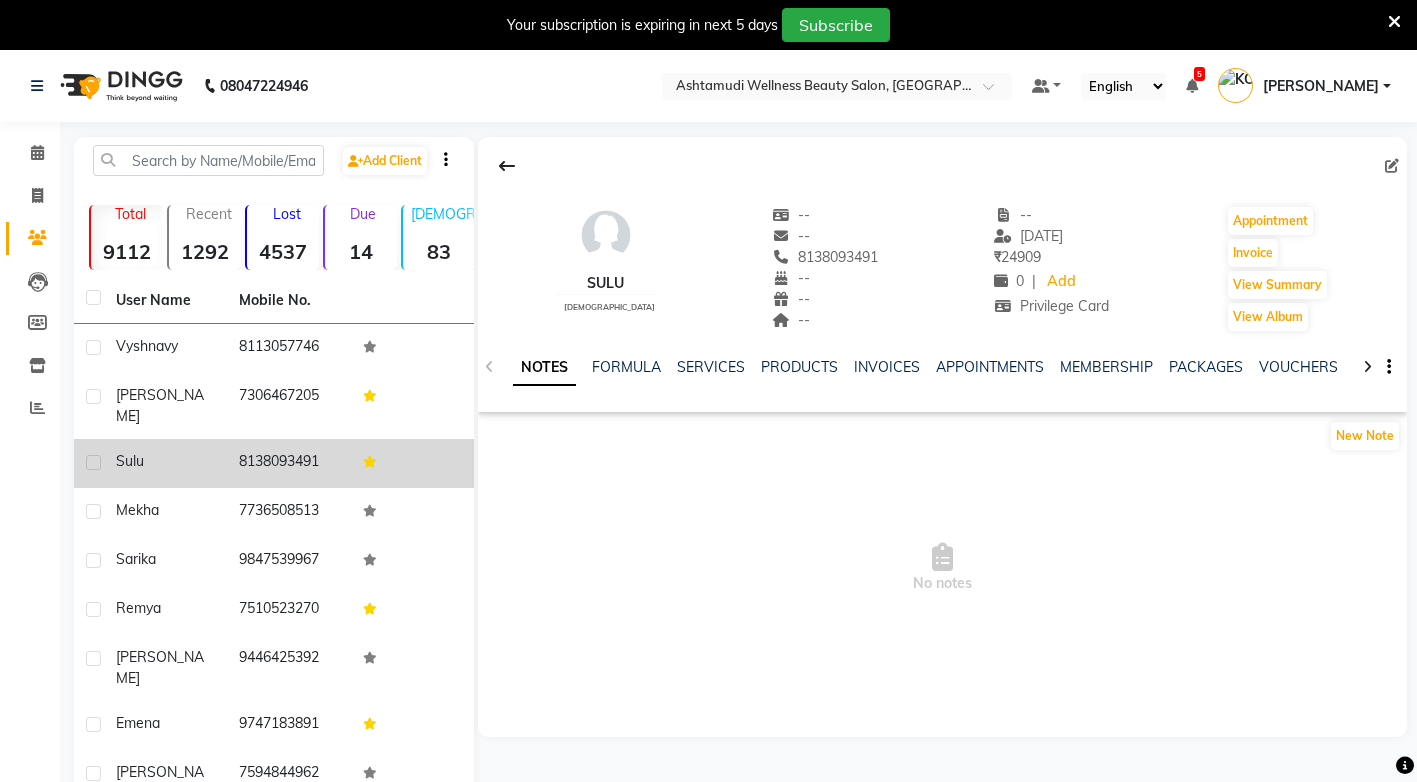 drag, startPoint x: 331, startPoint y: 441, endPoint x: 235, endPoint y: 438, distance: 96.04687 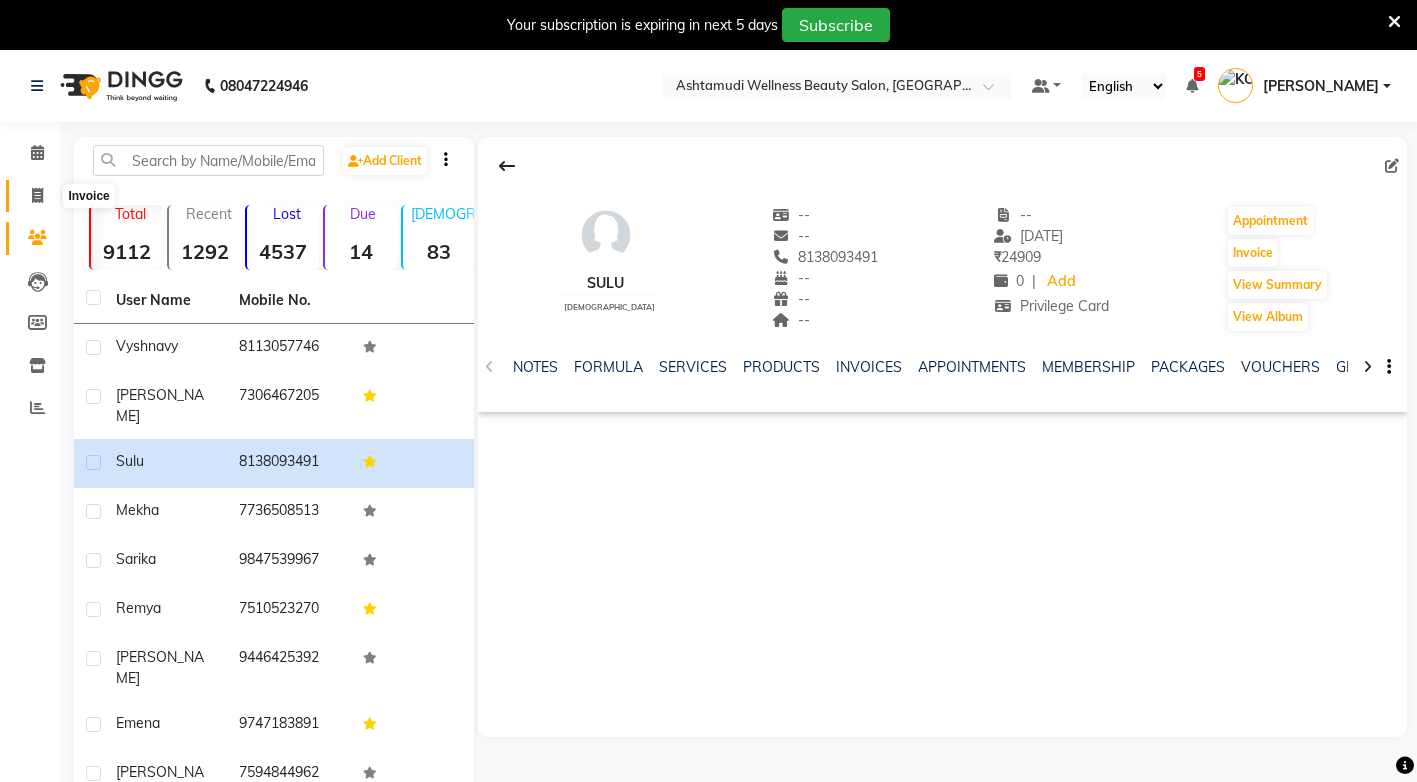 click 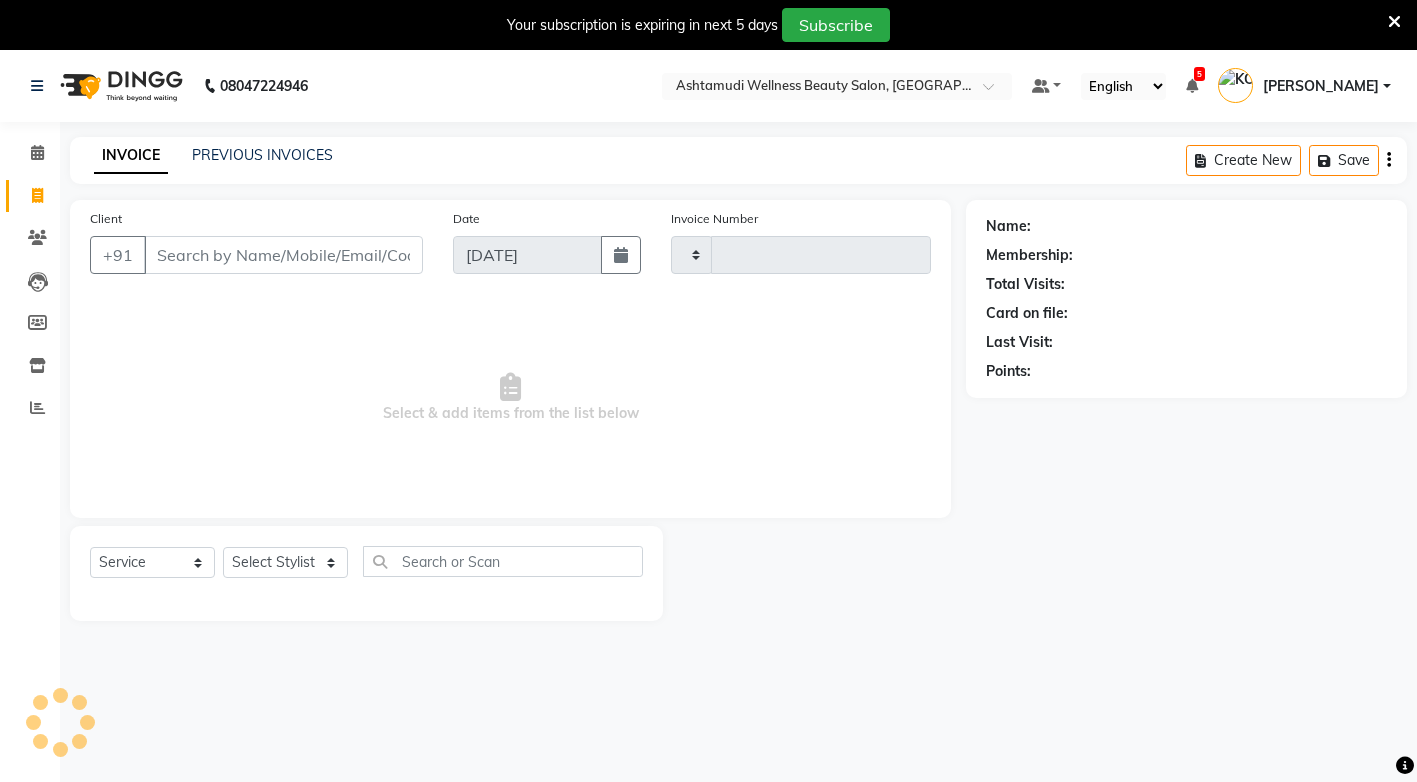 type on "2117" 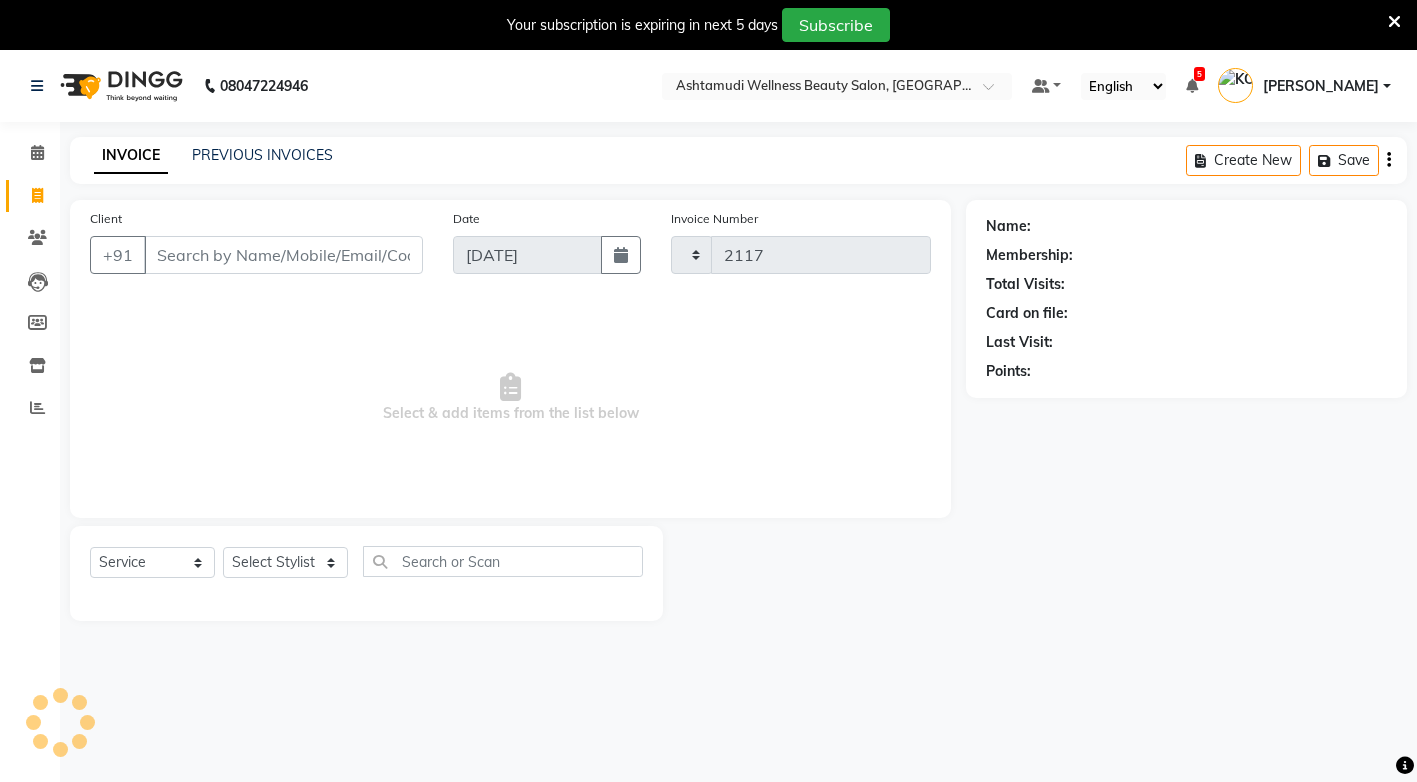 select on "4674" 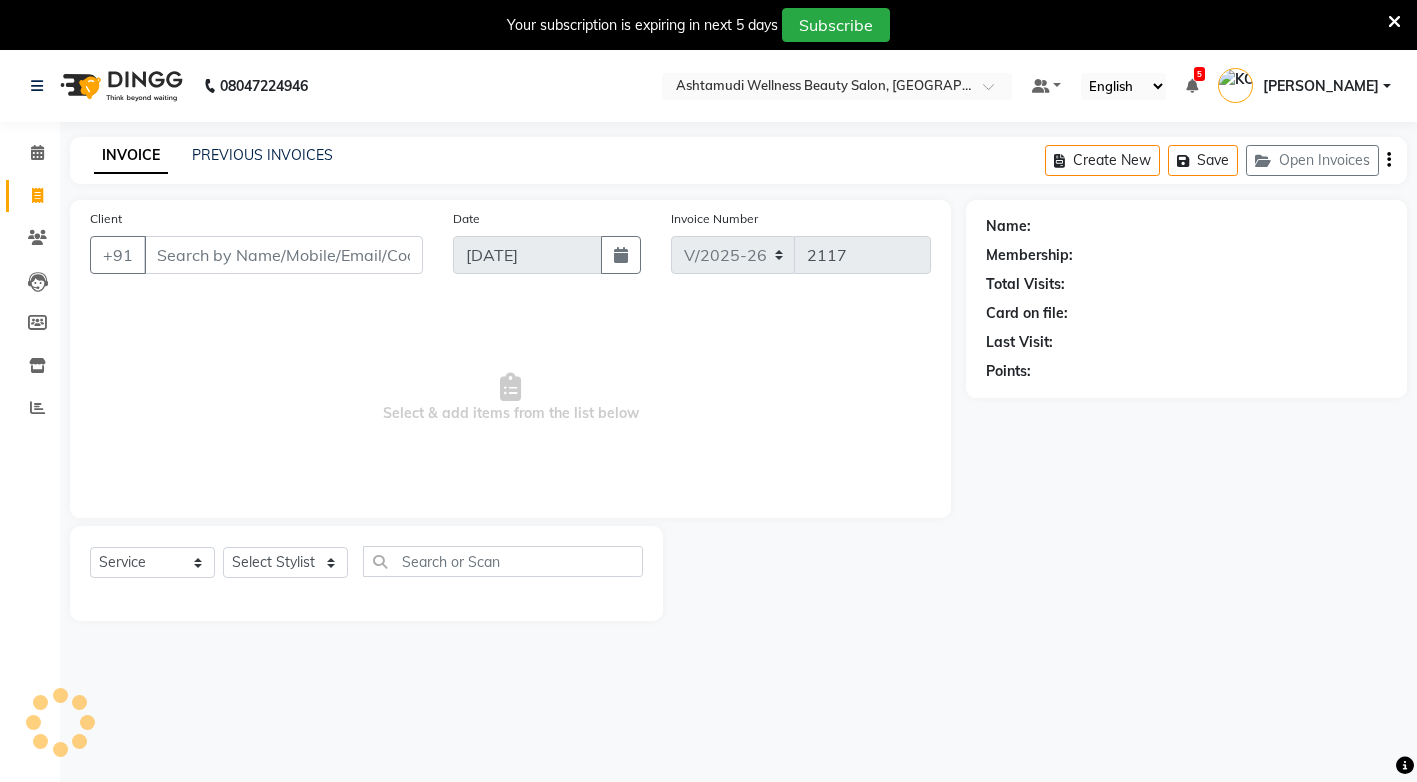 scroll, scrollTop: 50, scrollLeft: 0, axis: vertical 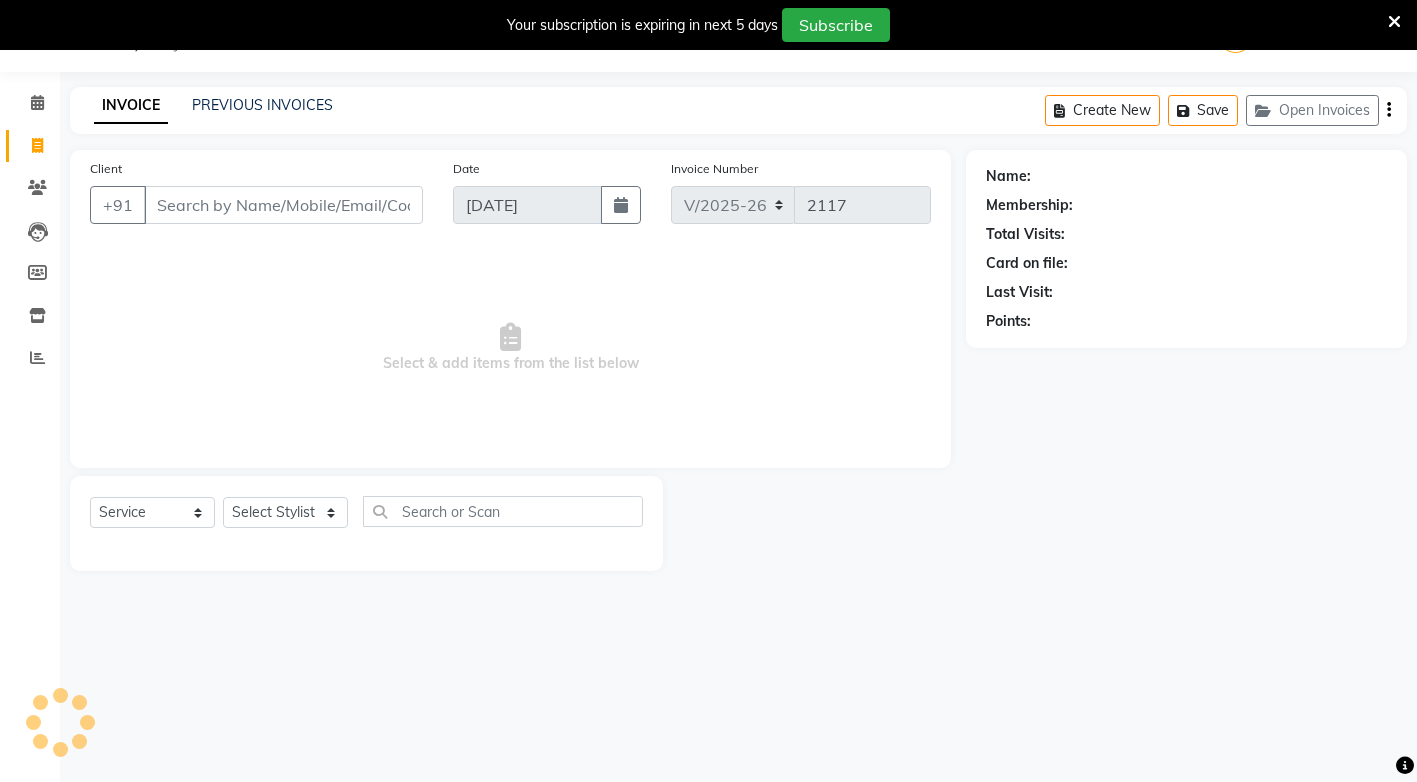 select on "product" 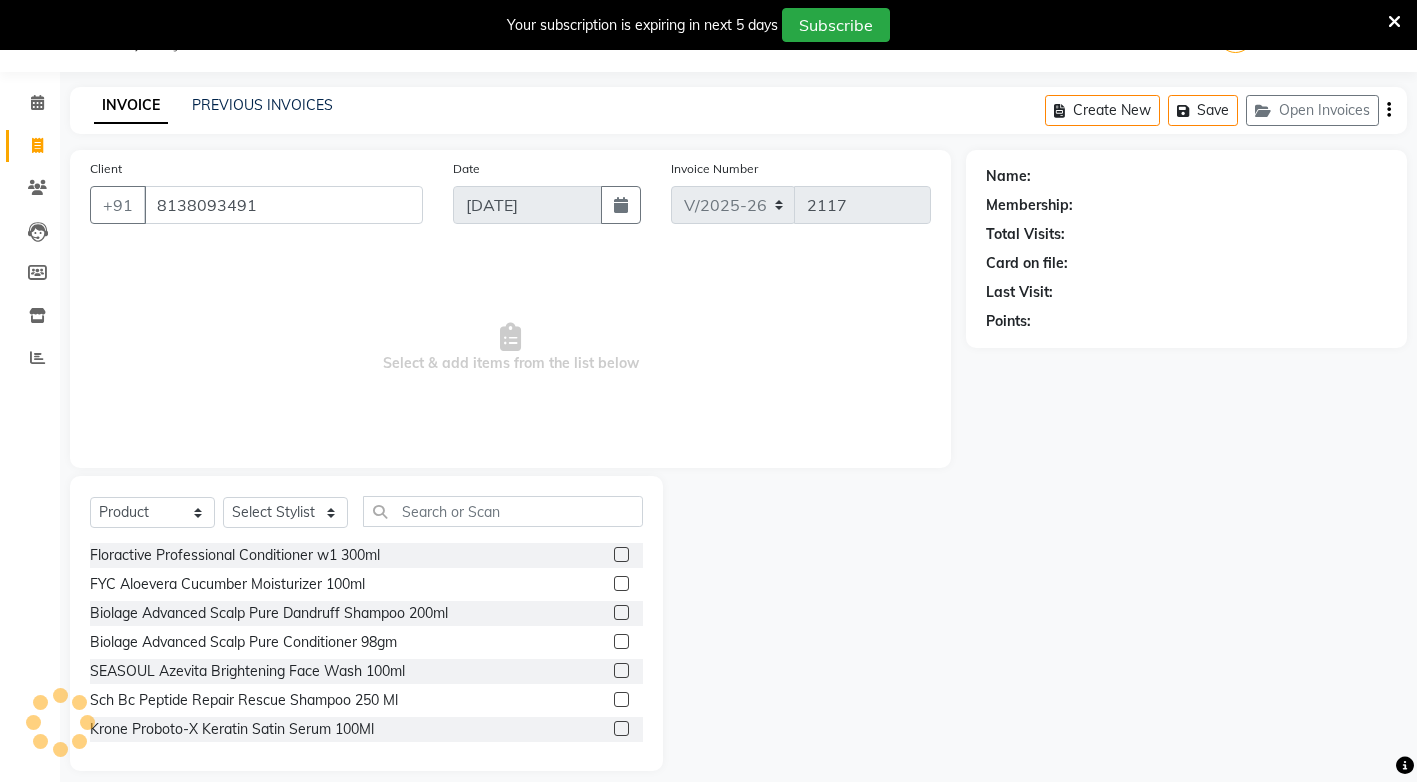 type on "8138093491" 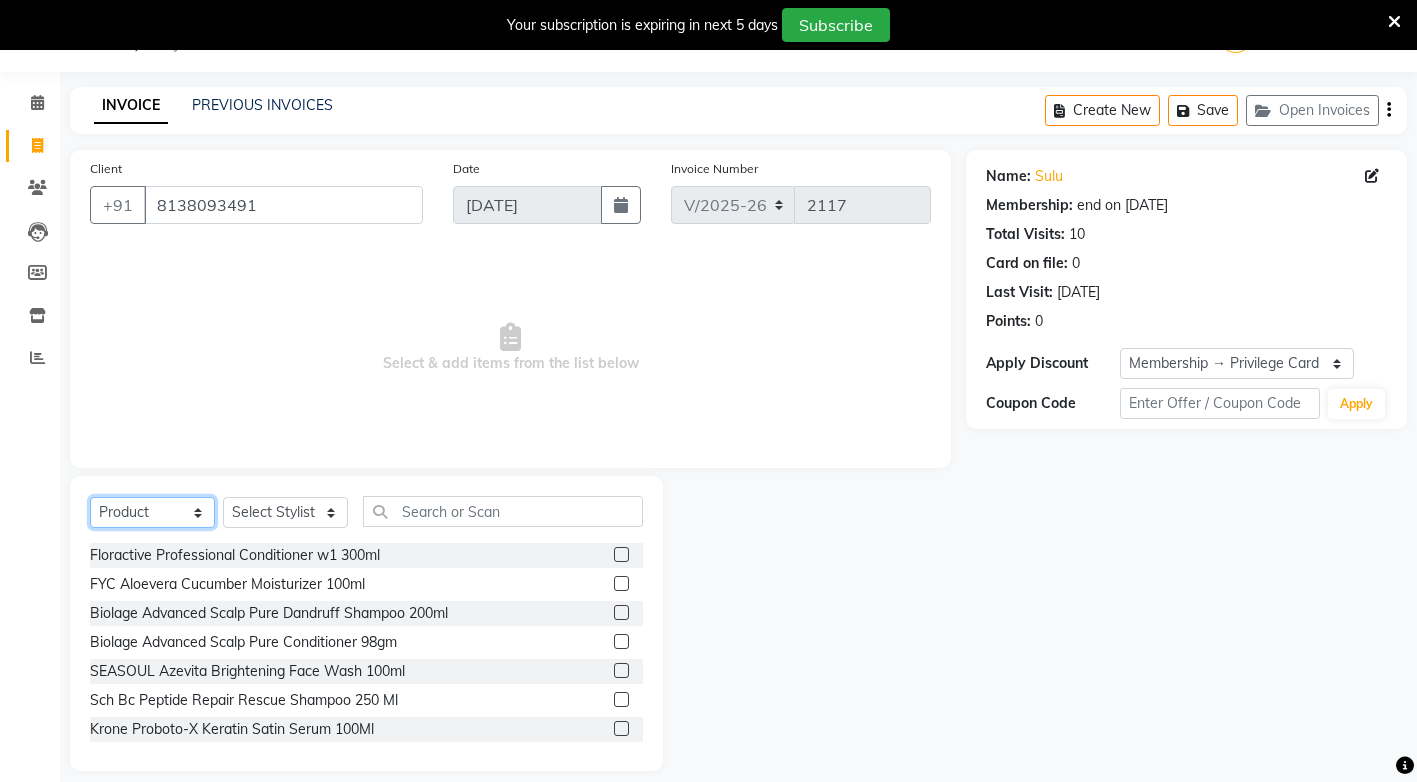 click on "Select  Service  Product  Membership  Package Voucher Prepaid Gift Card" 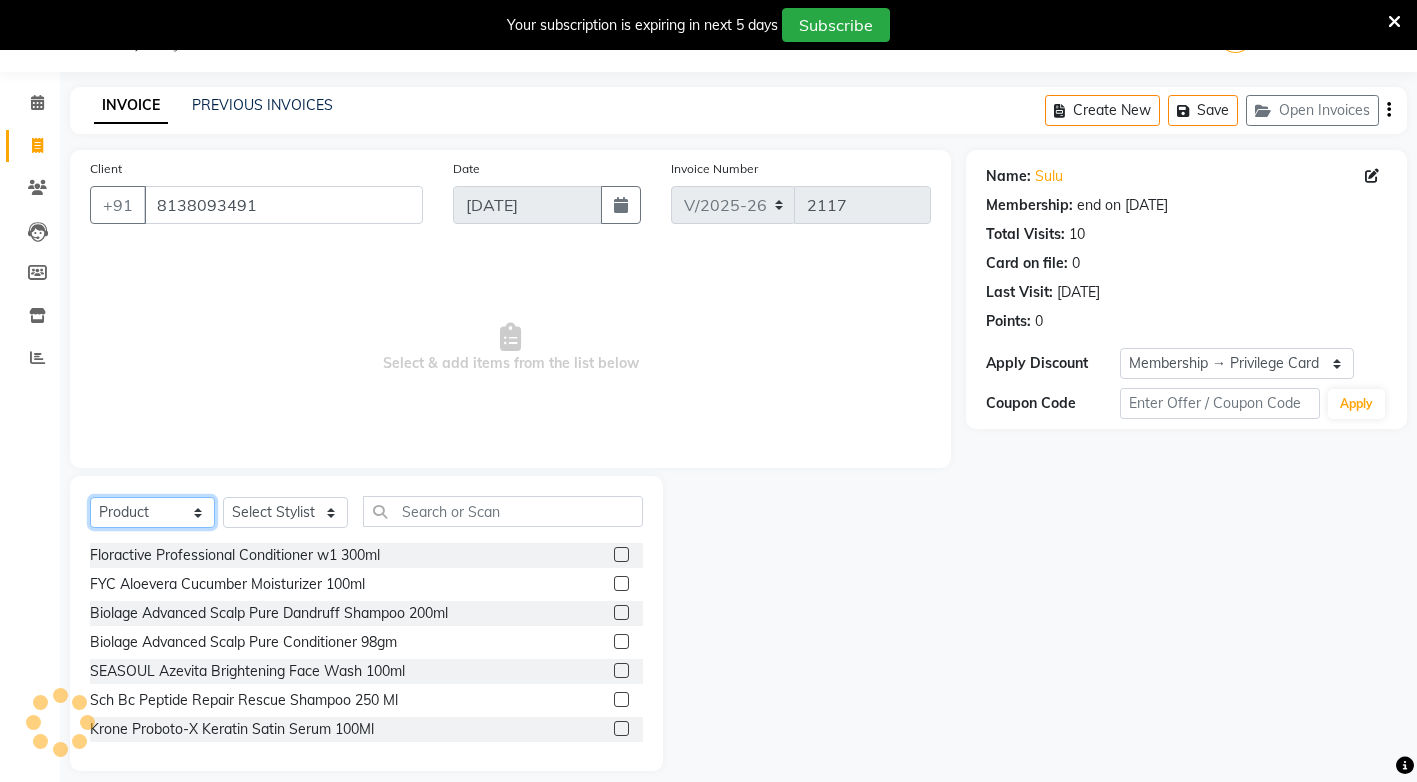 select on "service" 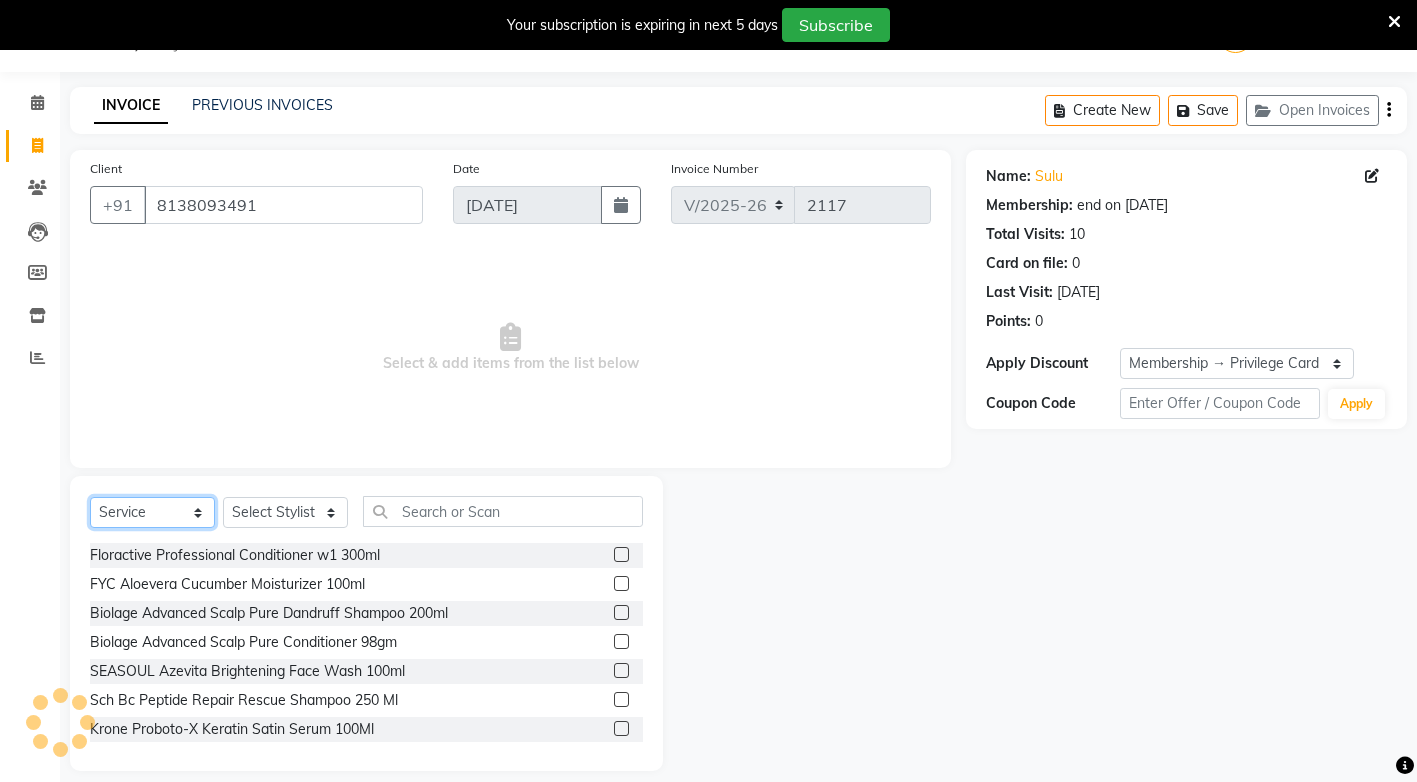click on "Select  Service  Product  Membership  Package Voucher Prepaid Gift Card" 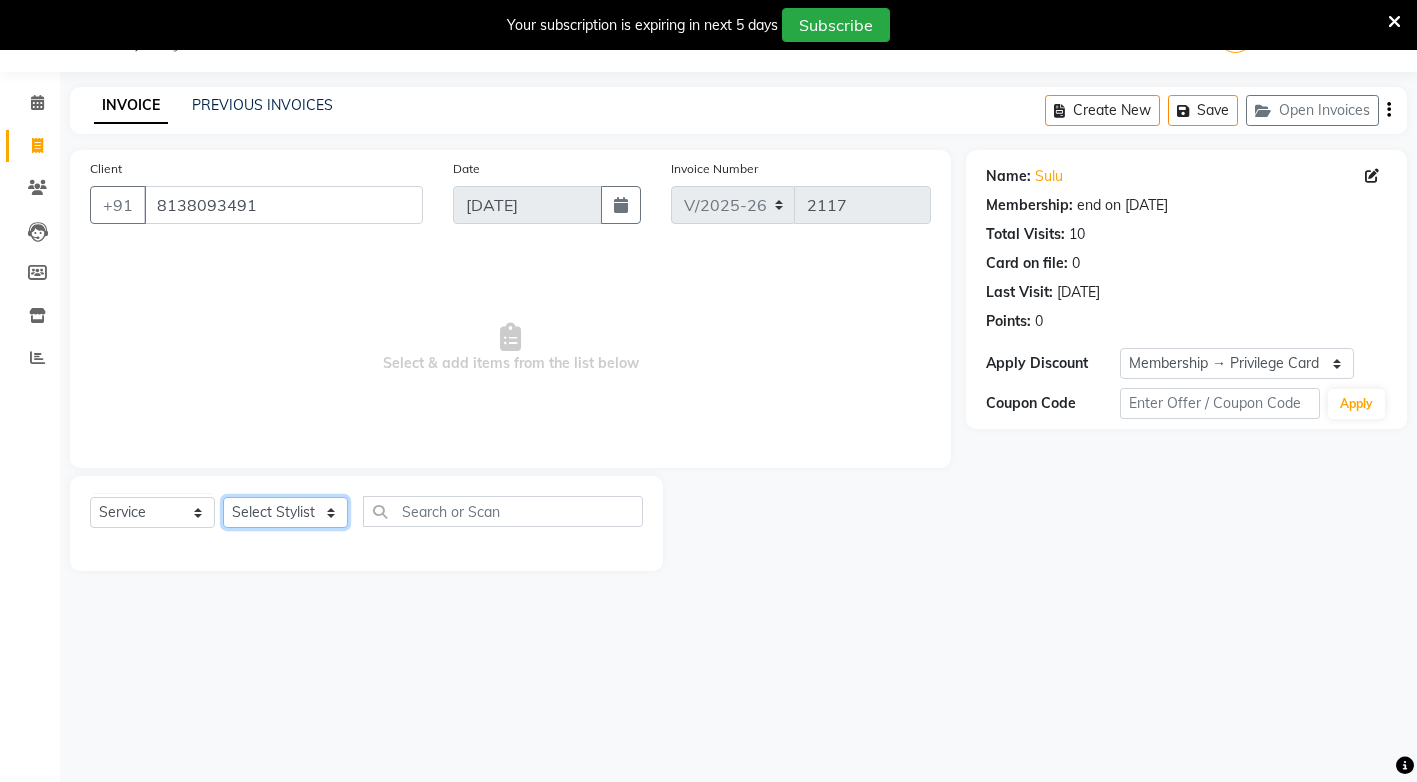 click on "Select Stylist ANJALI M S [PERSON_NAME] KOTTIYAM ASHTAMUDI [PERSON_NAME] [PERSON_NAME] [PERSON_NAME] [PERSON_NAME]  Sona [PERSON_NAME] [PERSON_NAME] [PERSON_NAME]" 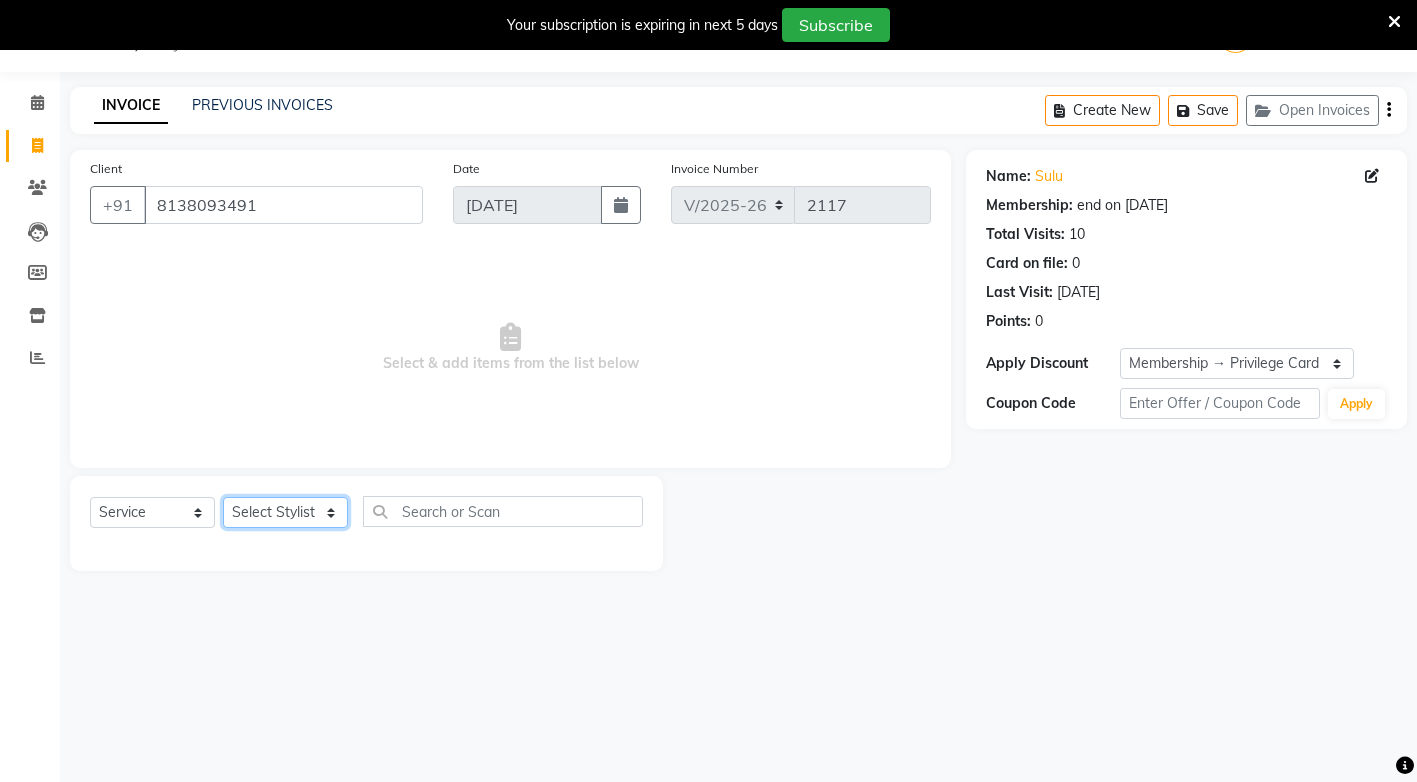 select on "67522" 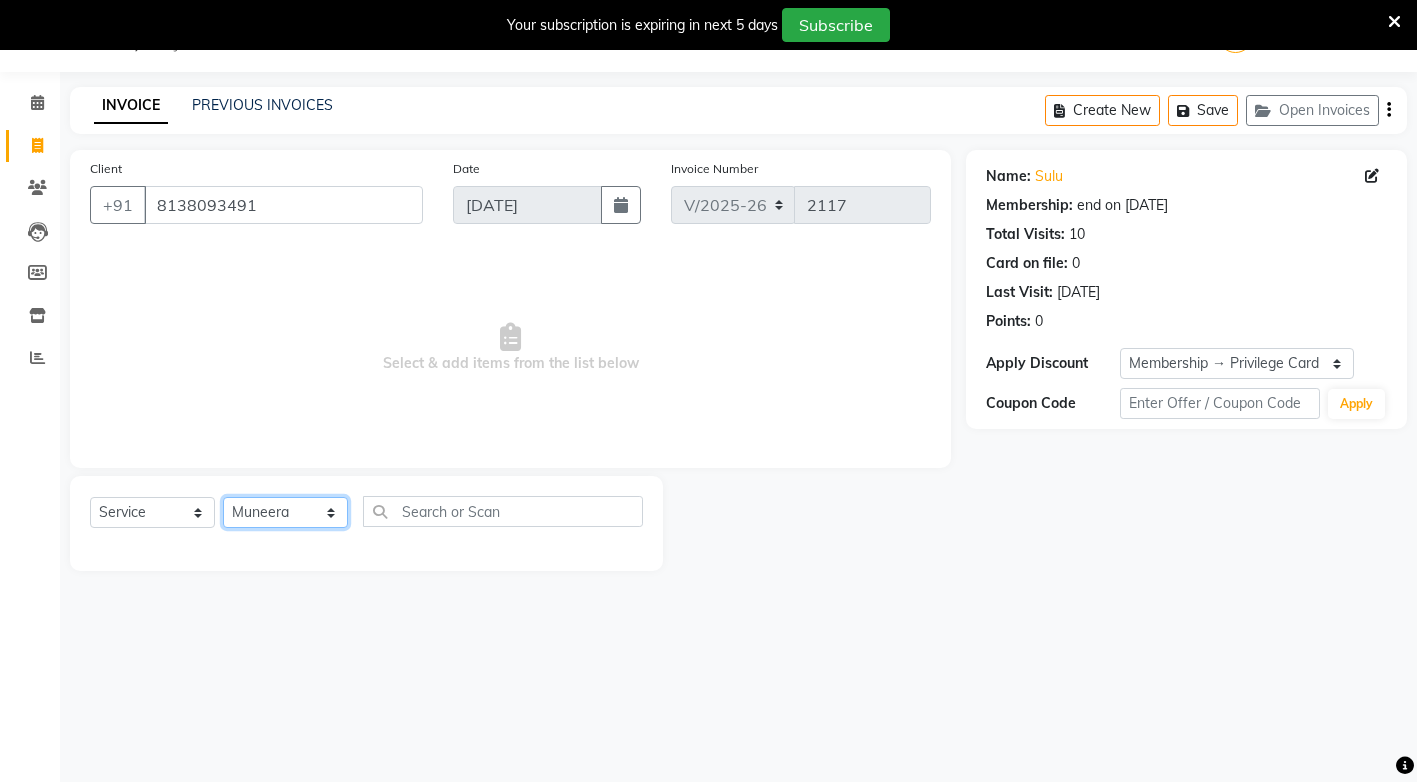 click on "Select Stylist ANJALI M S [PERSON_NAME] KOTTIYAM ASHTAMUDI [PERSON_NAME] [PERSON_NAME] [PERSON_NAME] [PERSON_NAME]  Sona [PERSON_NAME] [PERSON_NAME] [PERSON_NAME]" 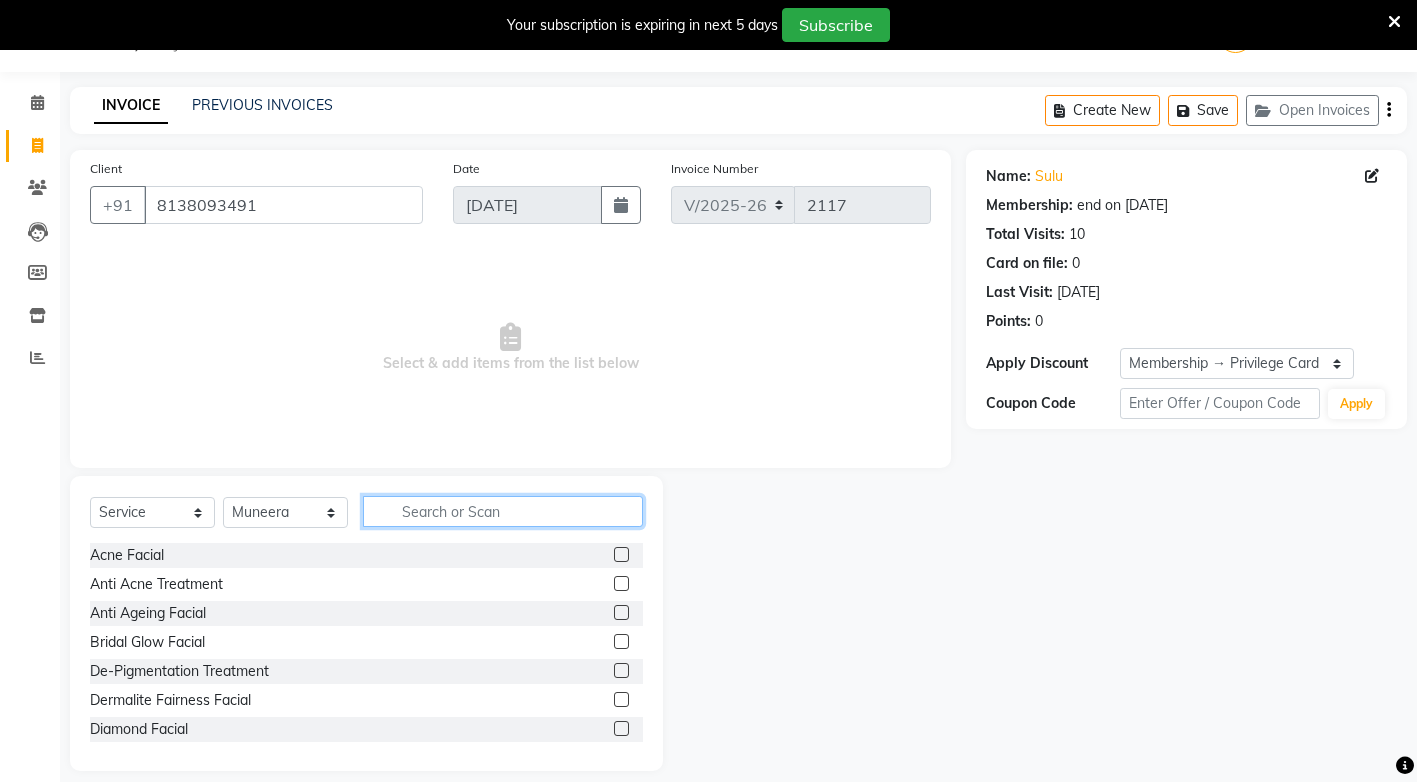 click 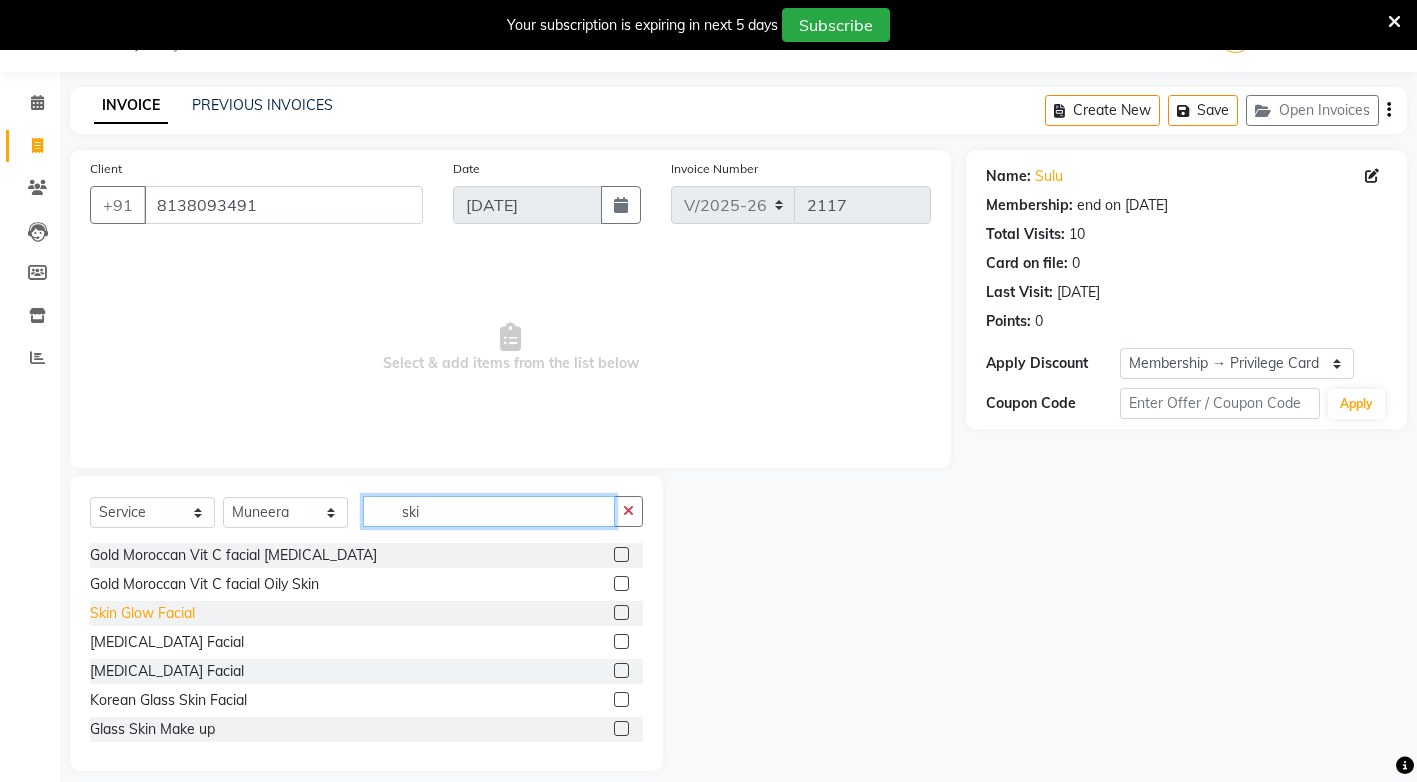 type on "ski" 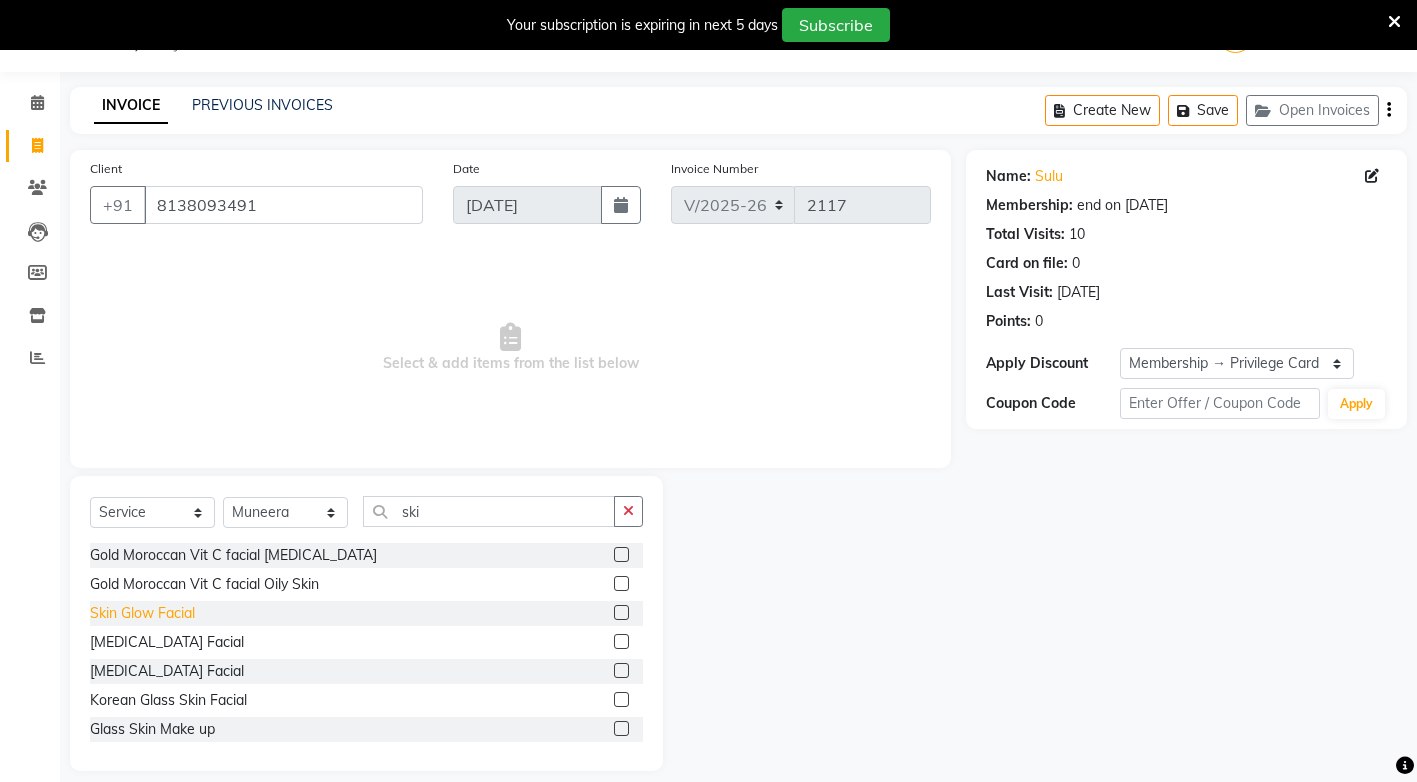 click on "Skin Glow Facial" 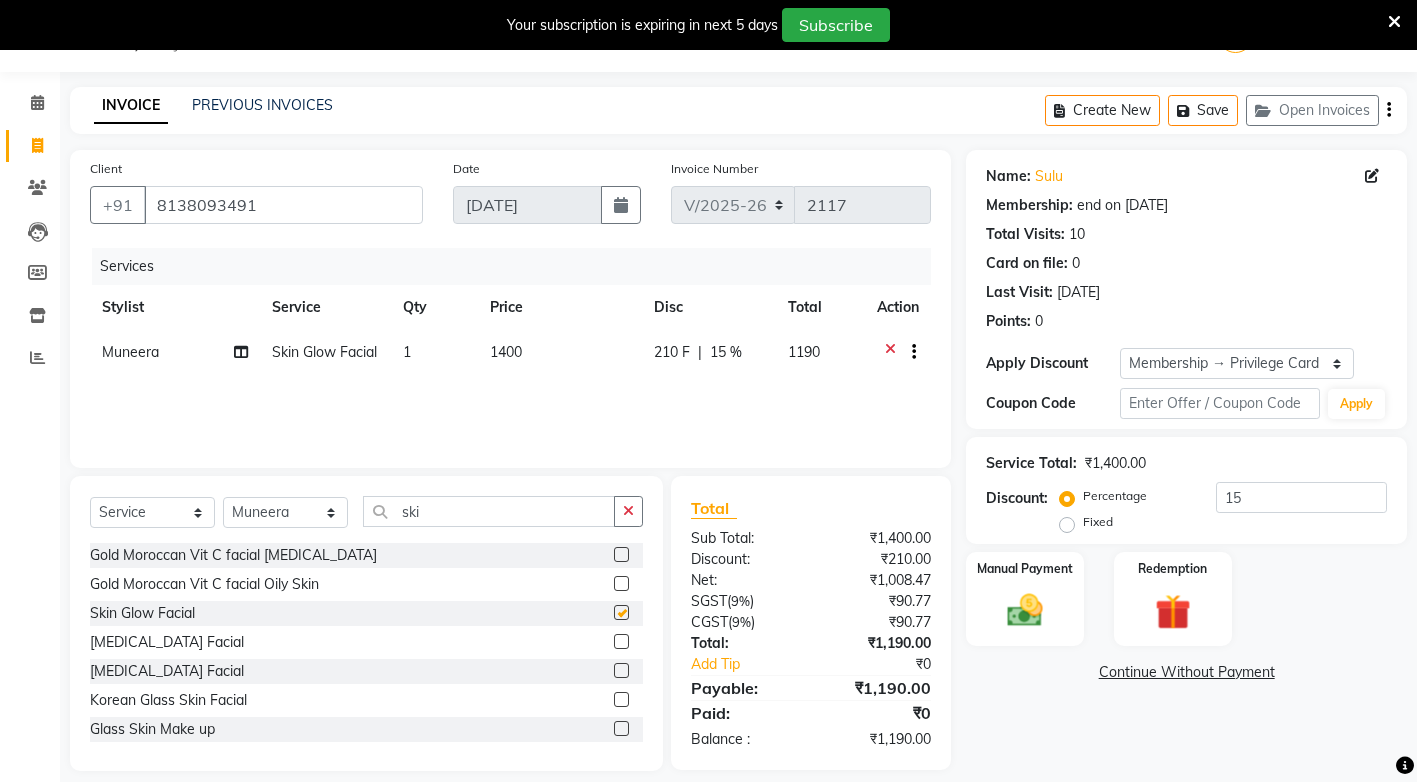checkbox on "false" 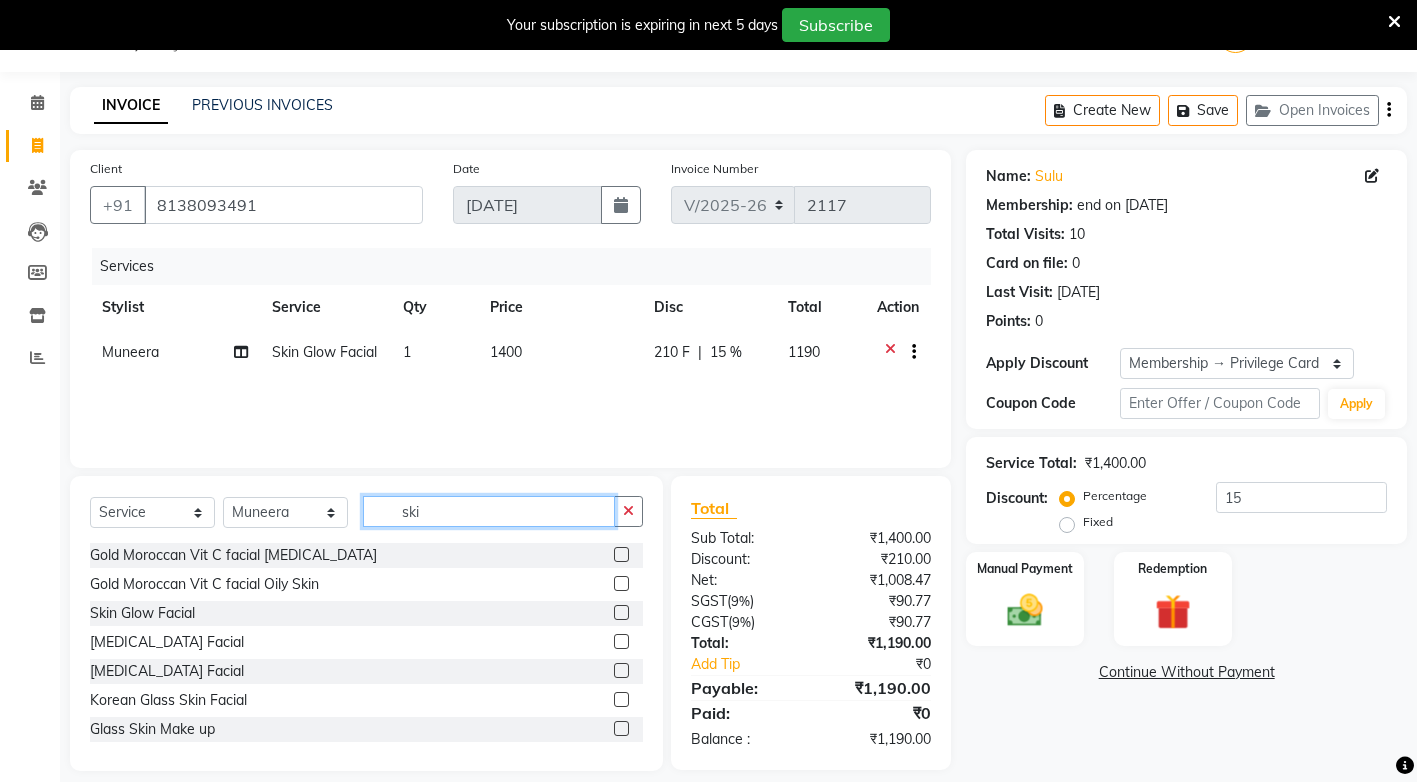 click on "ski" 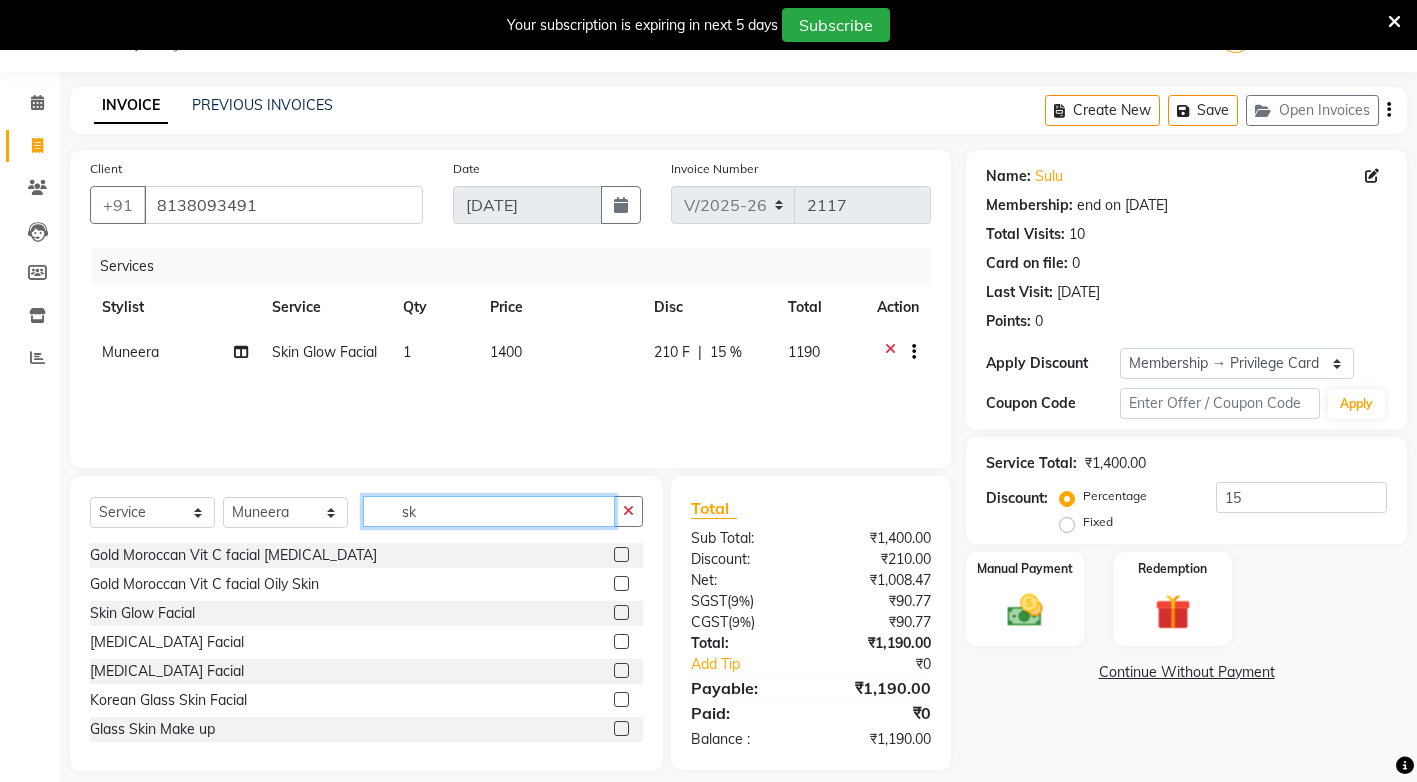 type on "s" 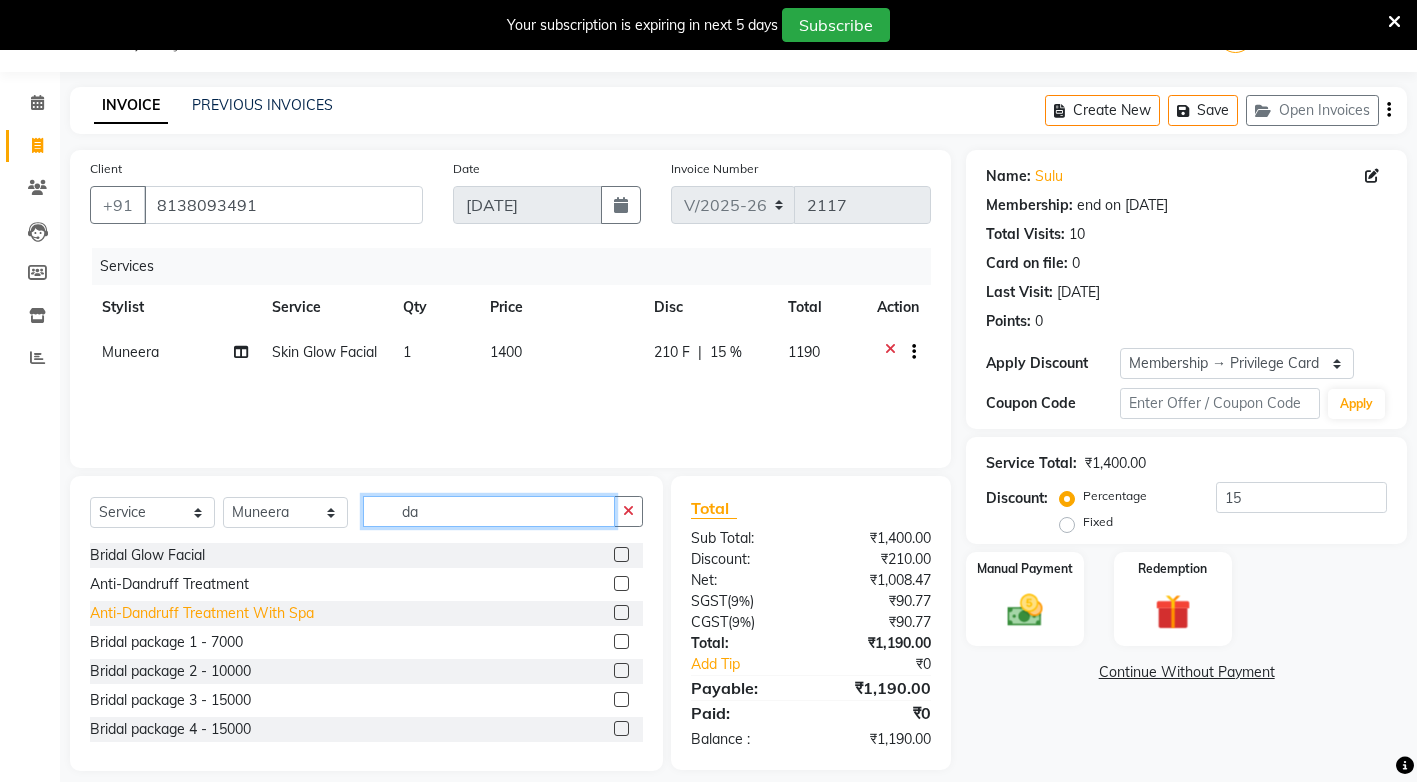 type on "da" 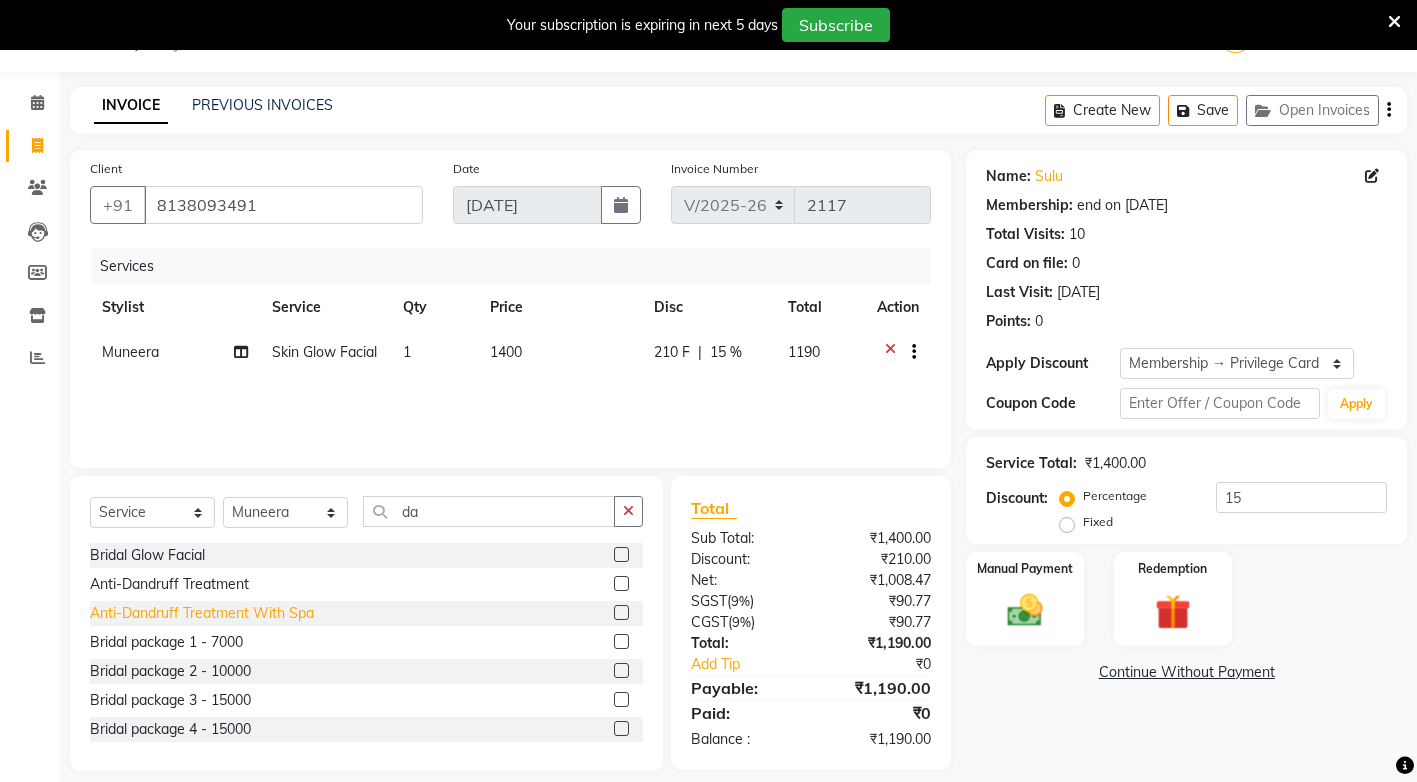 click on "Anti-Dandruff Treatment With Spa" 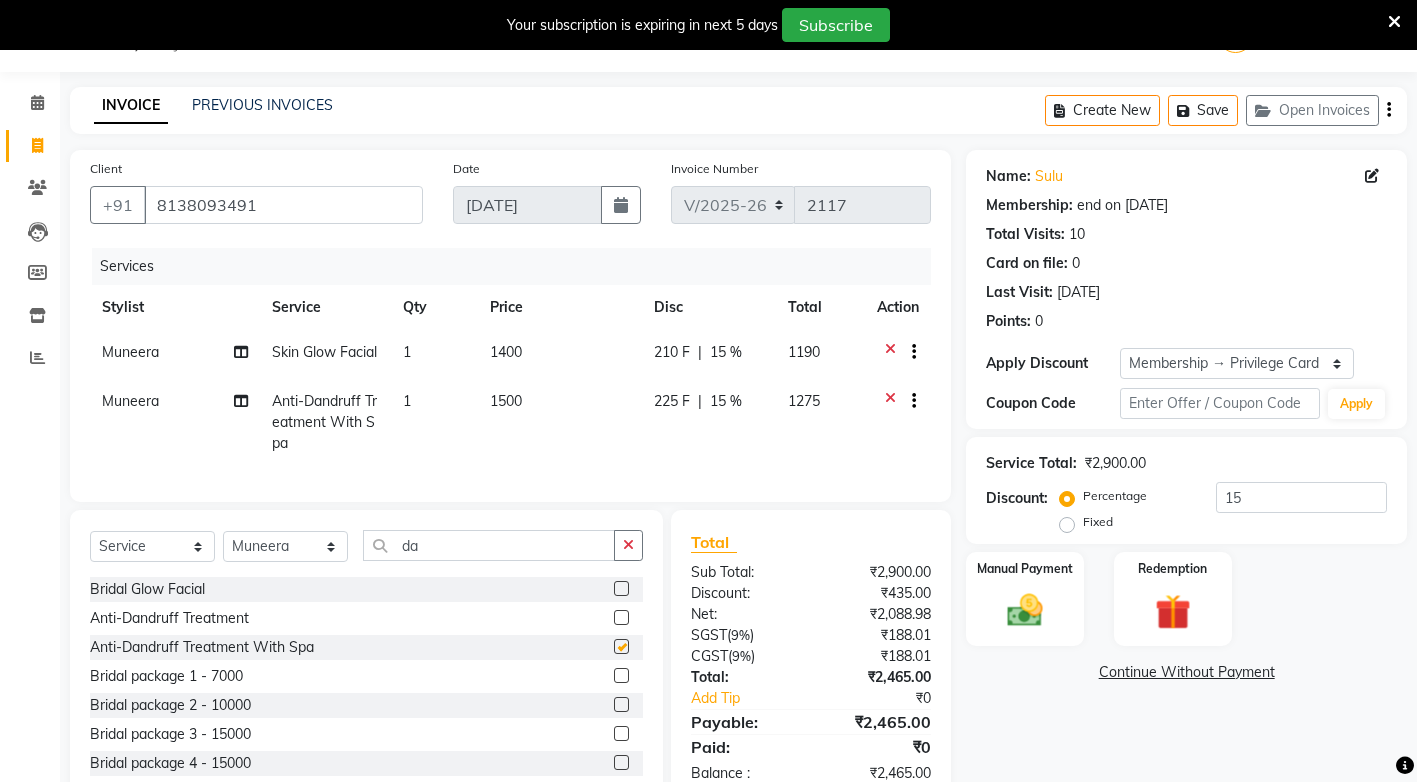 checkbox on "false" 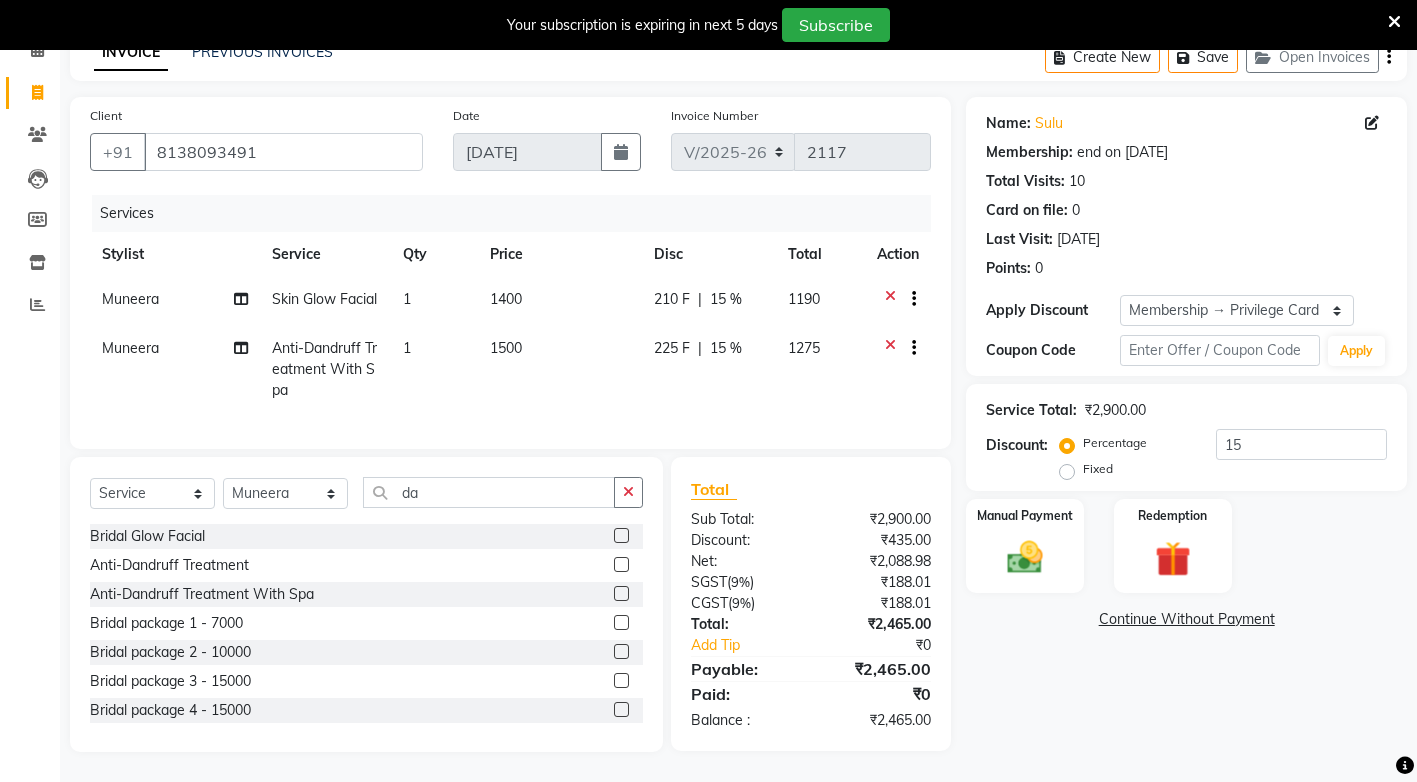scroll, scrollTop: 135, scrollLeft: 0, axis: vertical 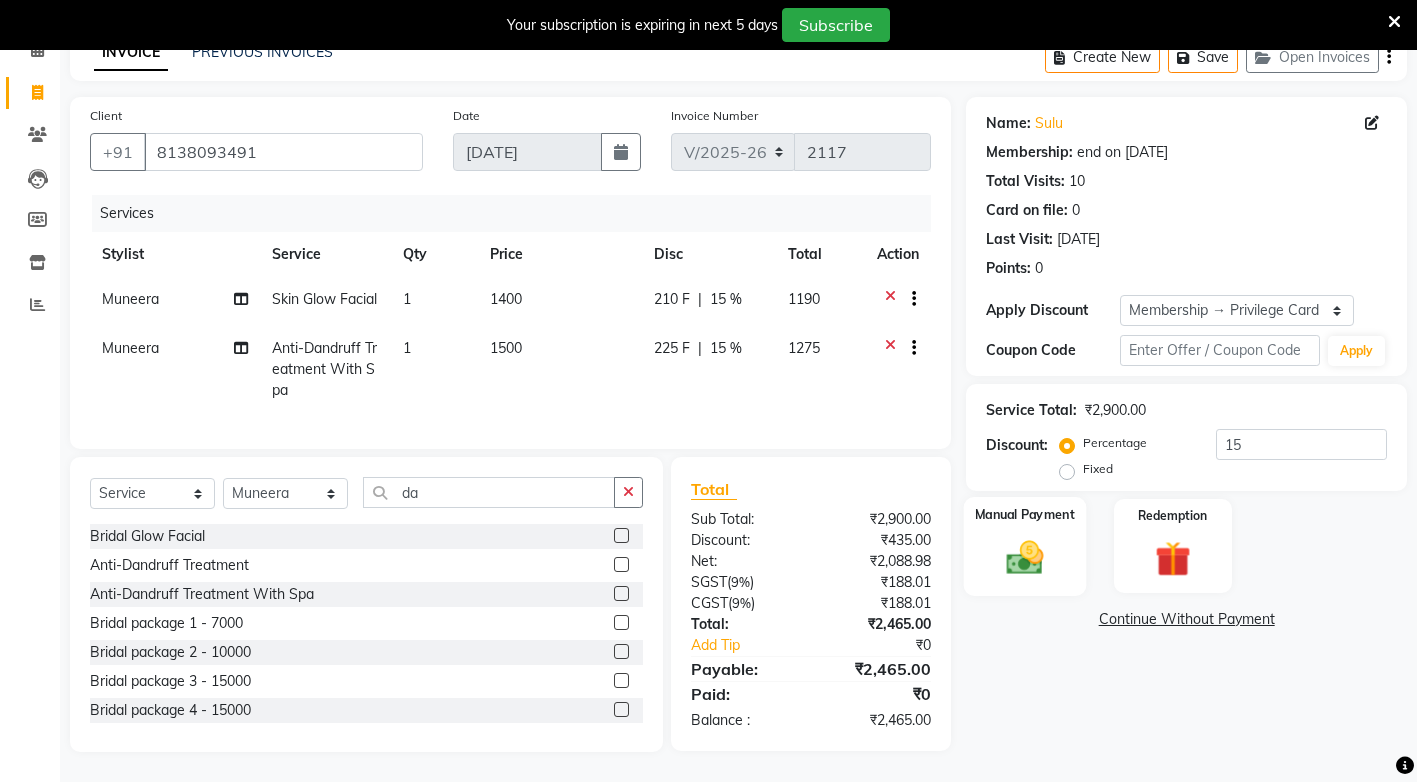 click 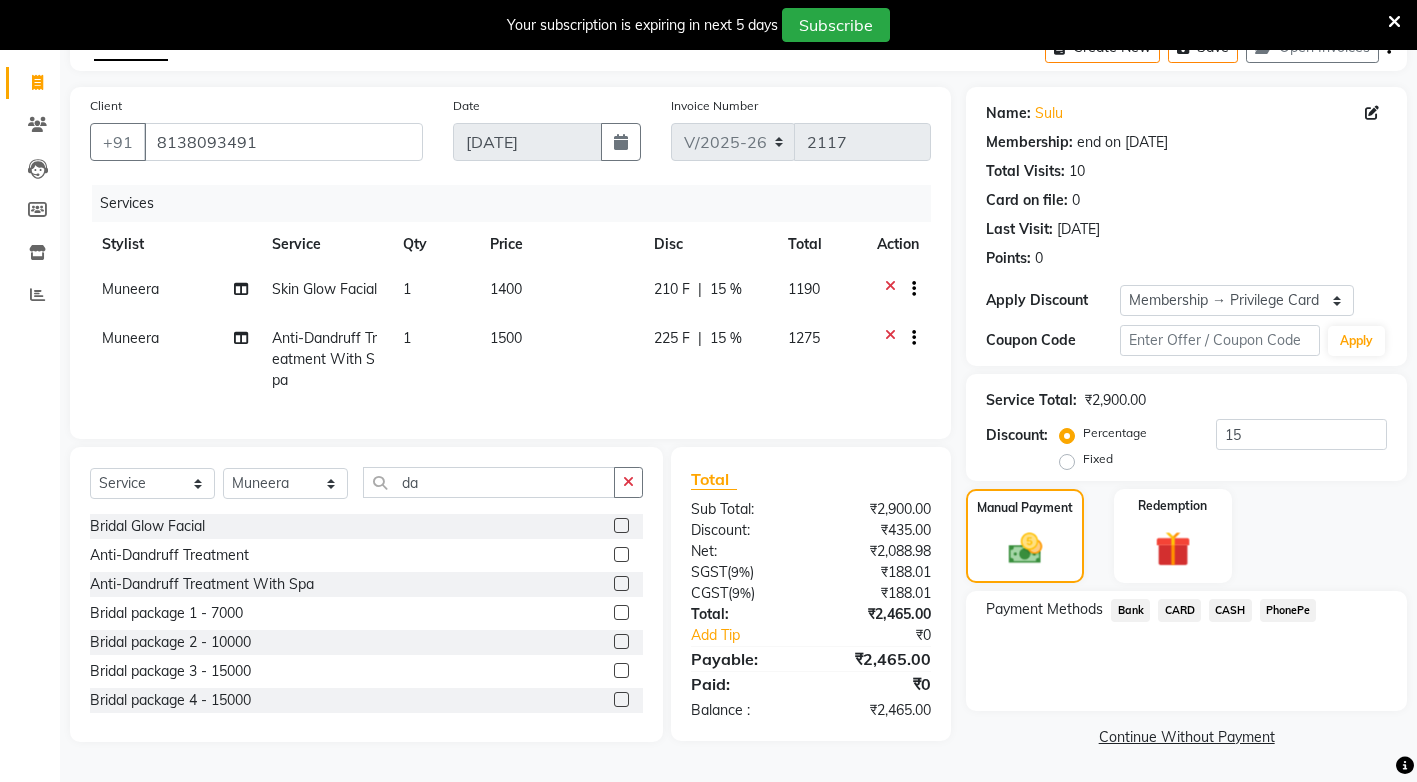 click on "CASH" 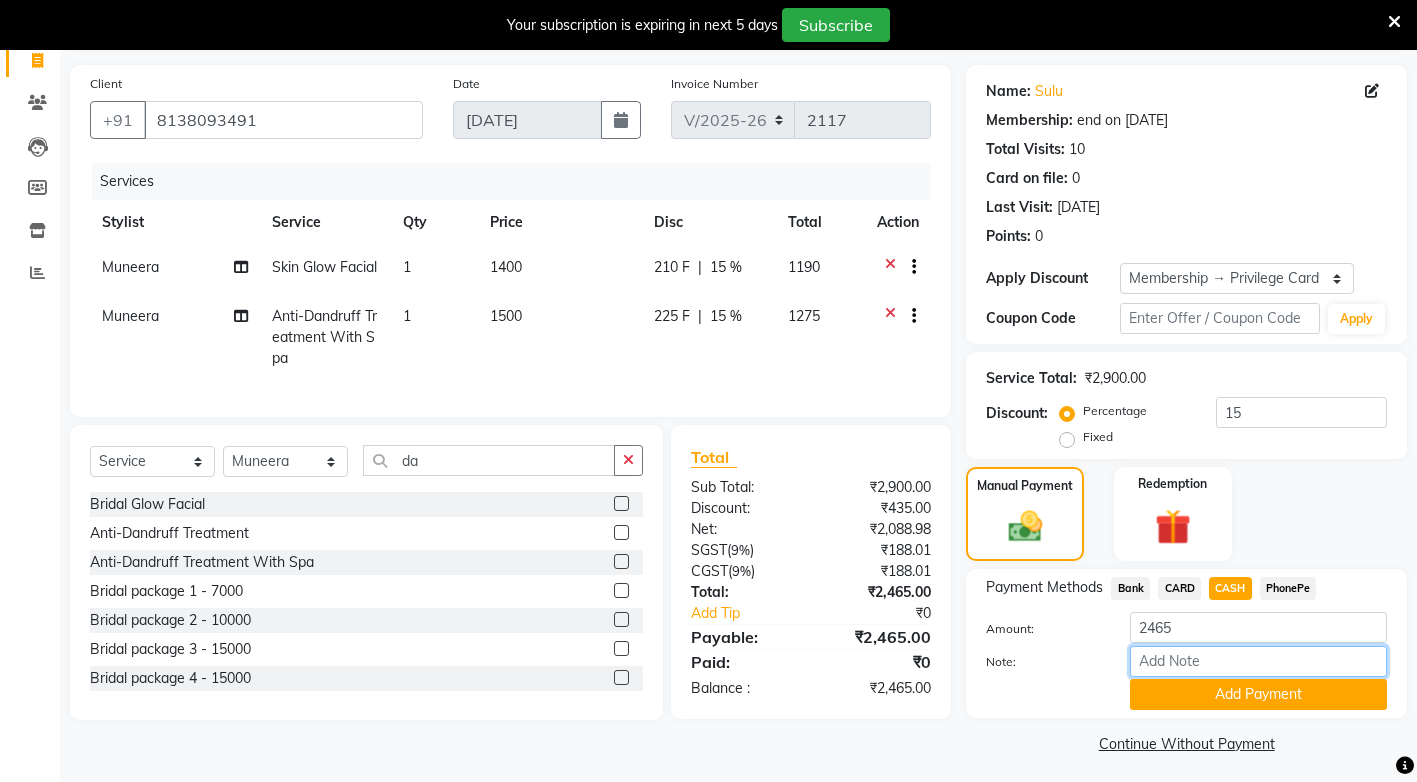click on "Note:" at bounding box center [1258, 661] 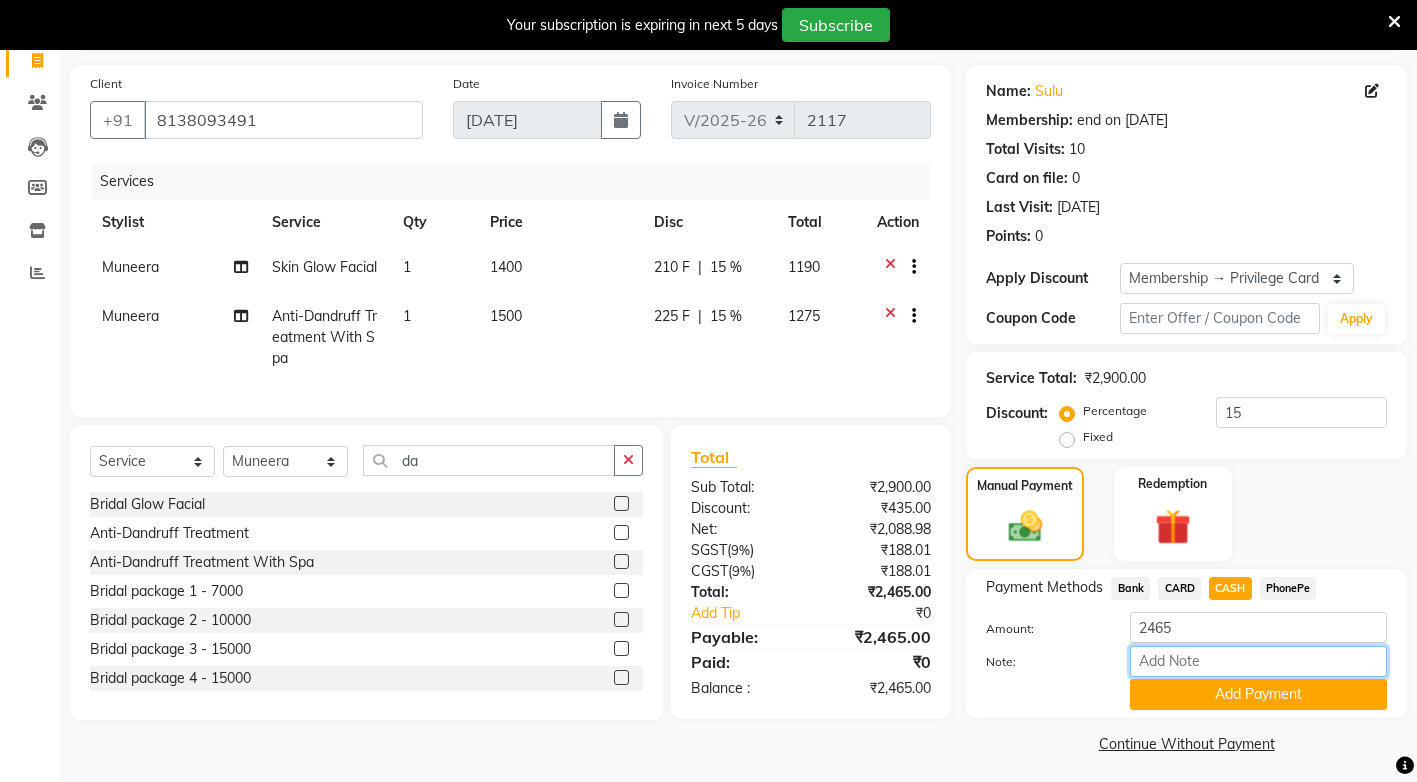 type on "[PERSON_NAME]" 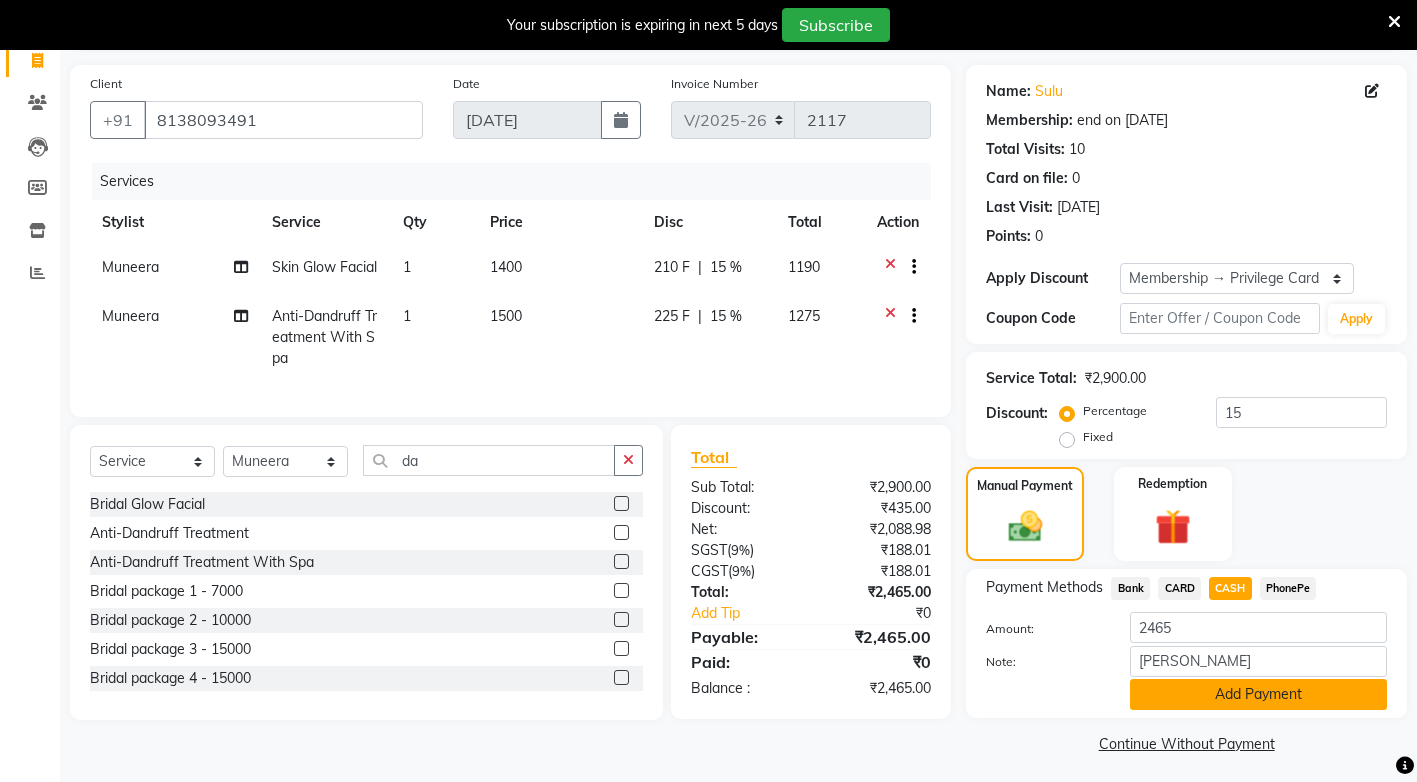 click on "Add Payment" 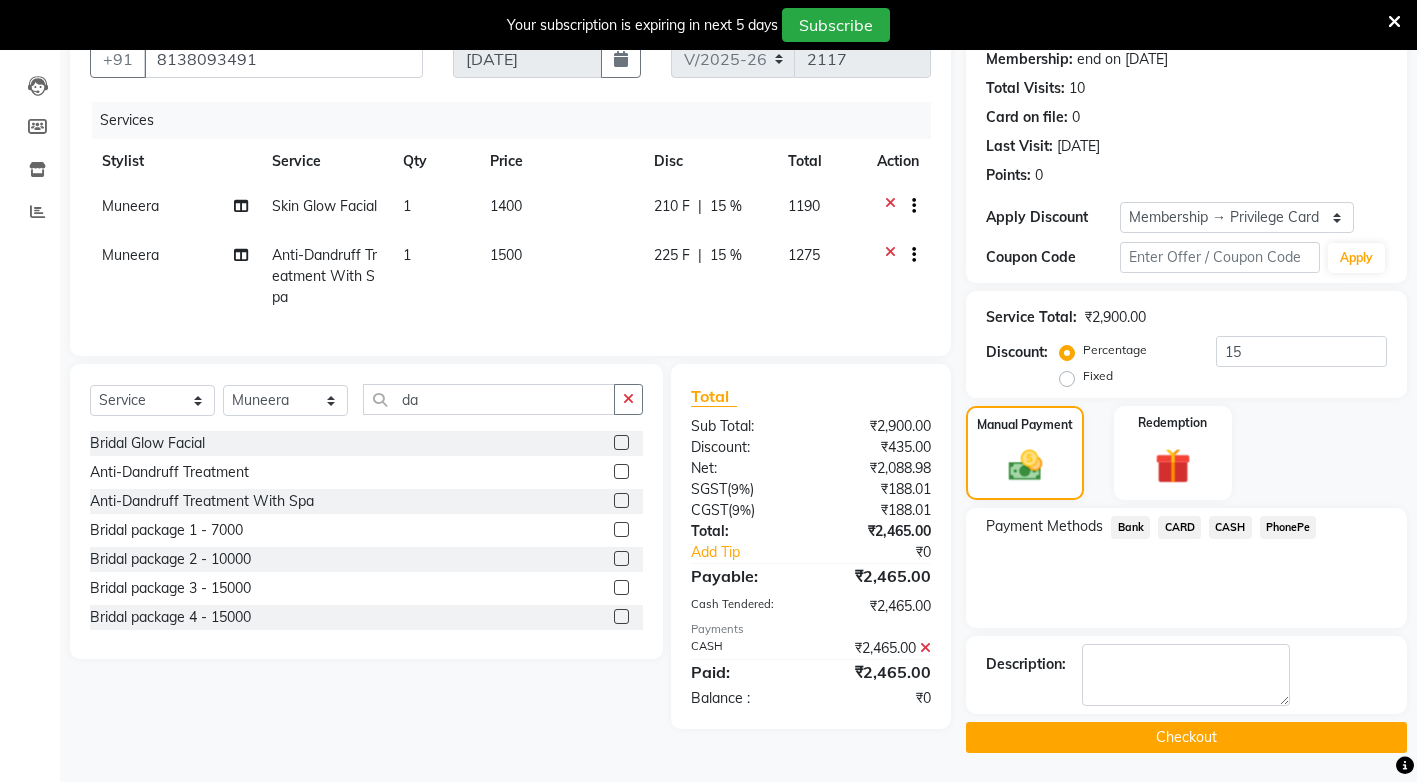 scroll, scrollTop: 205, scrollLeft: 0, axis: vertical 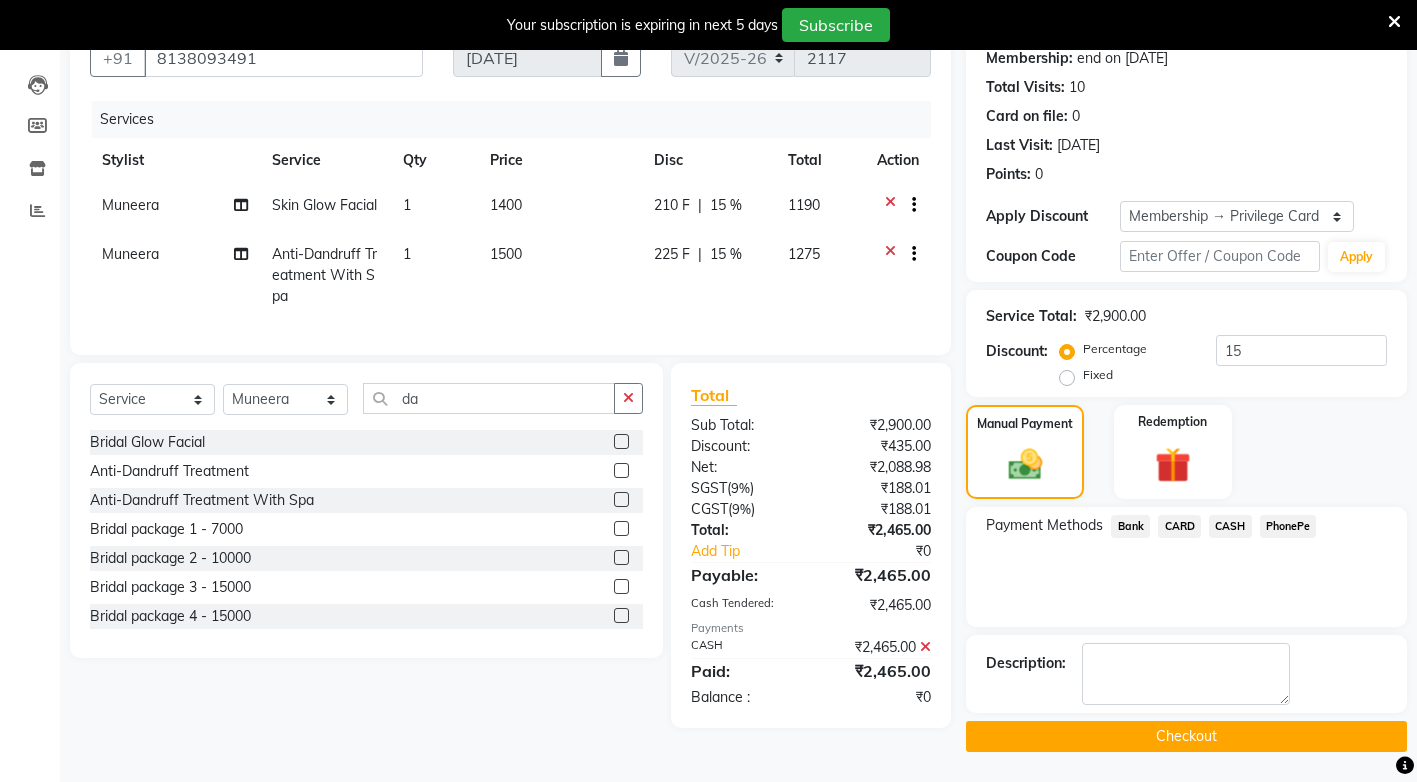 click on "Checkout" 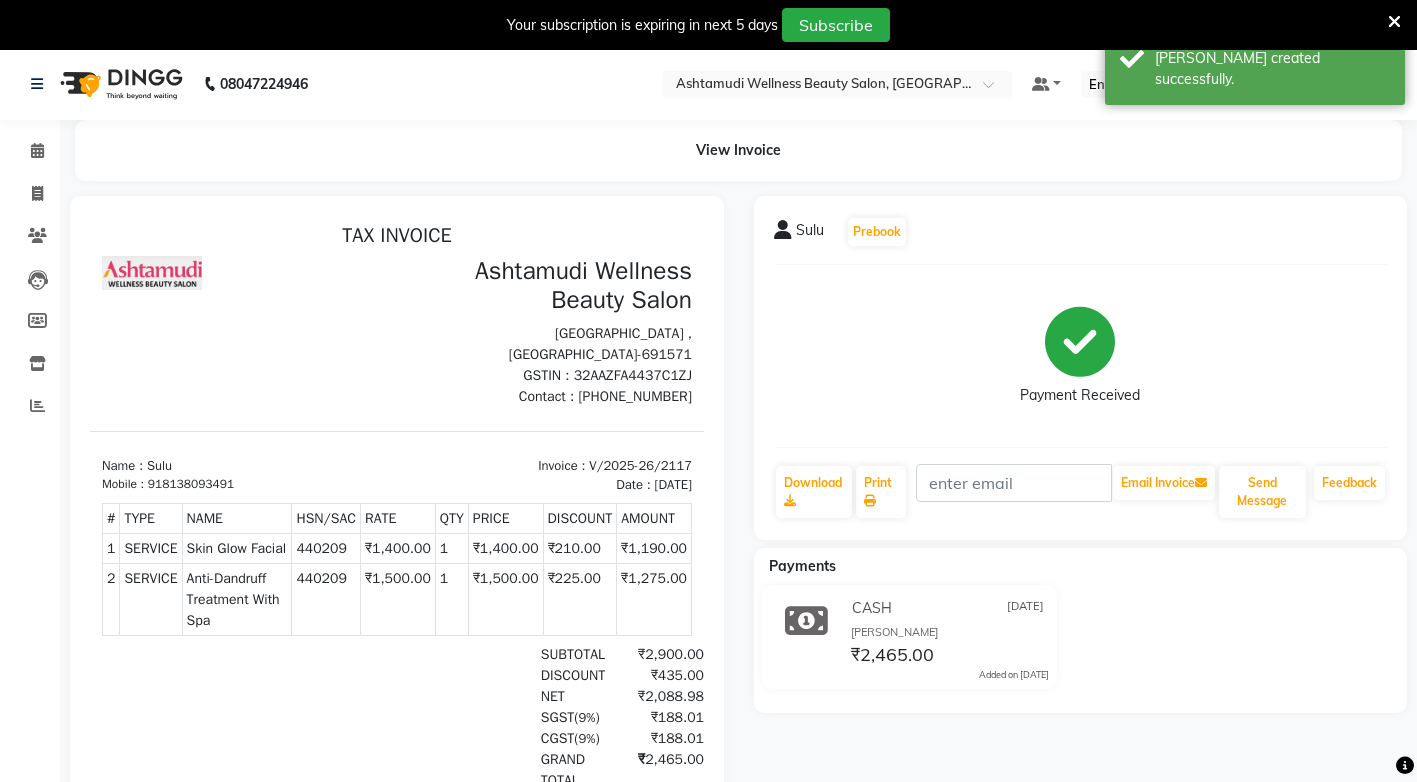 scroll, scrollTop: 0, scrollLeft: 0, axis: both 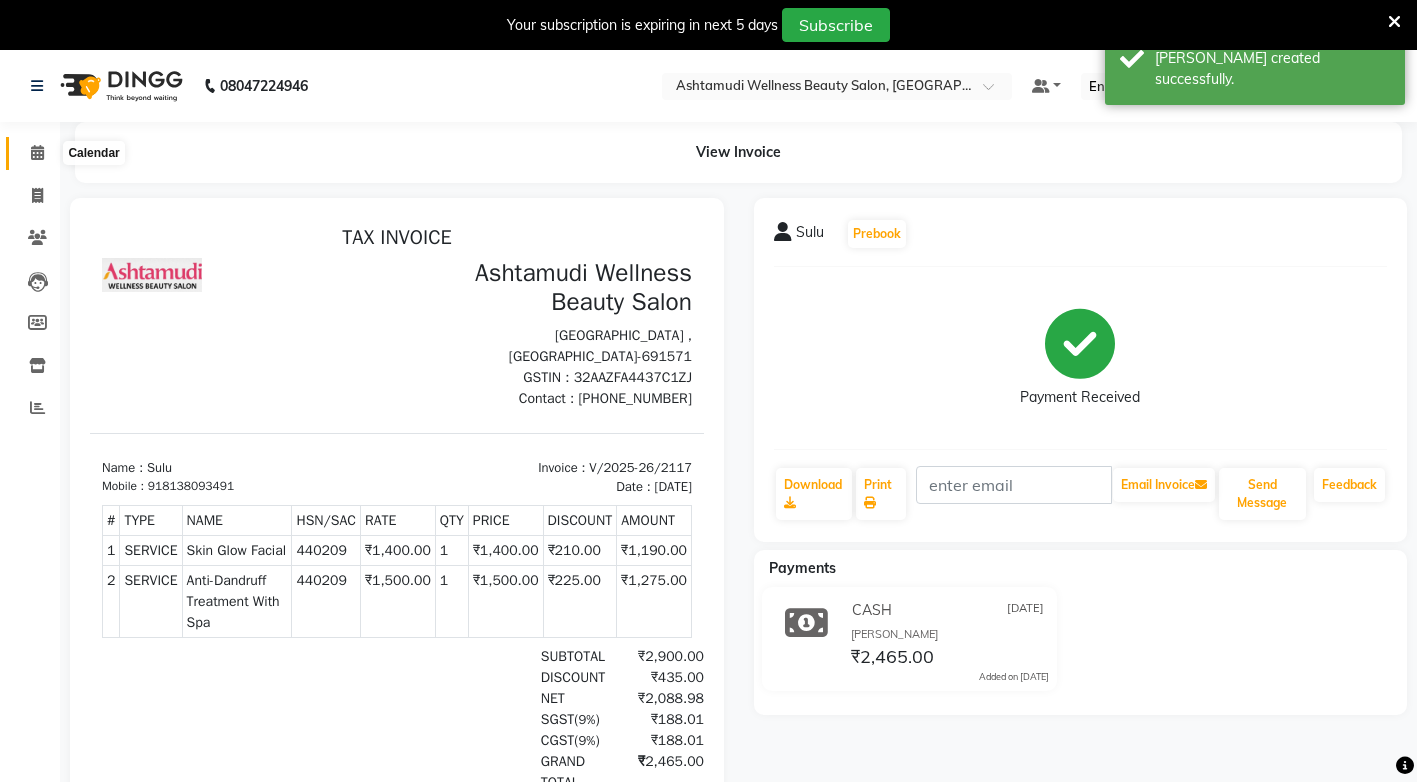 click 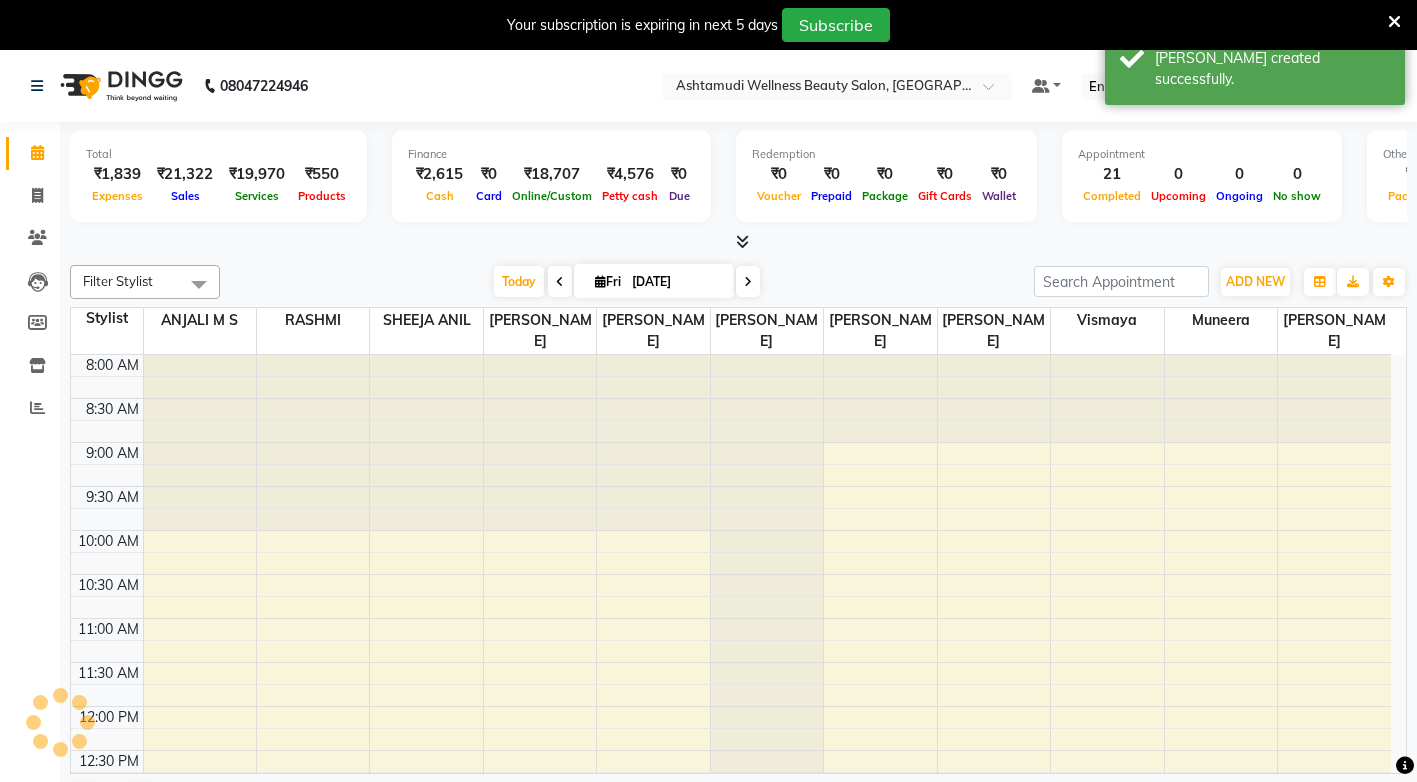 scroll, scrollTop: 0, scrollLeft: 0, axis: both 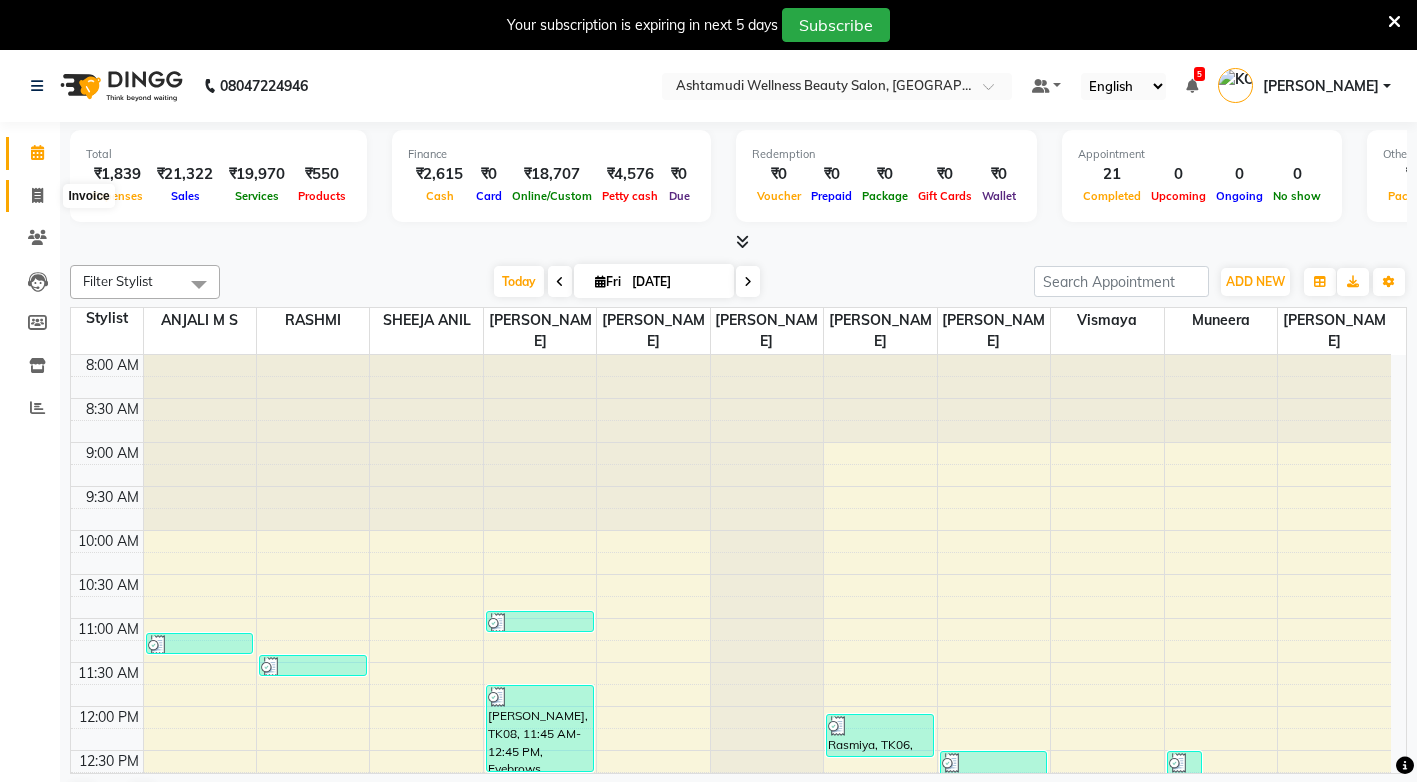 click 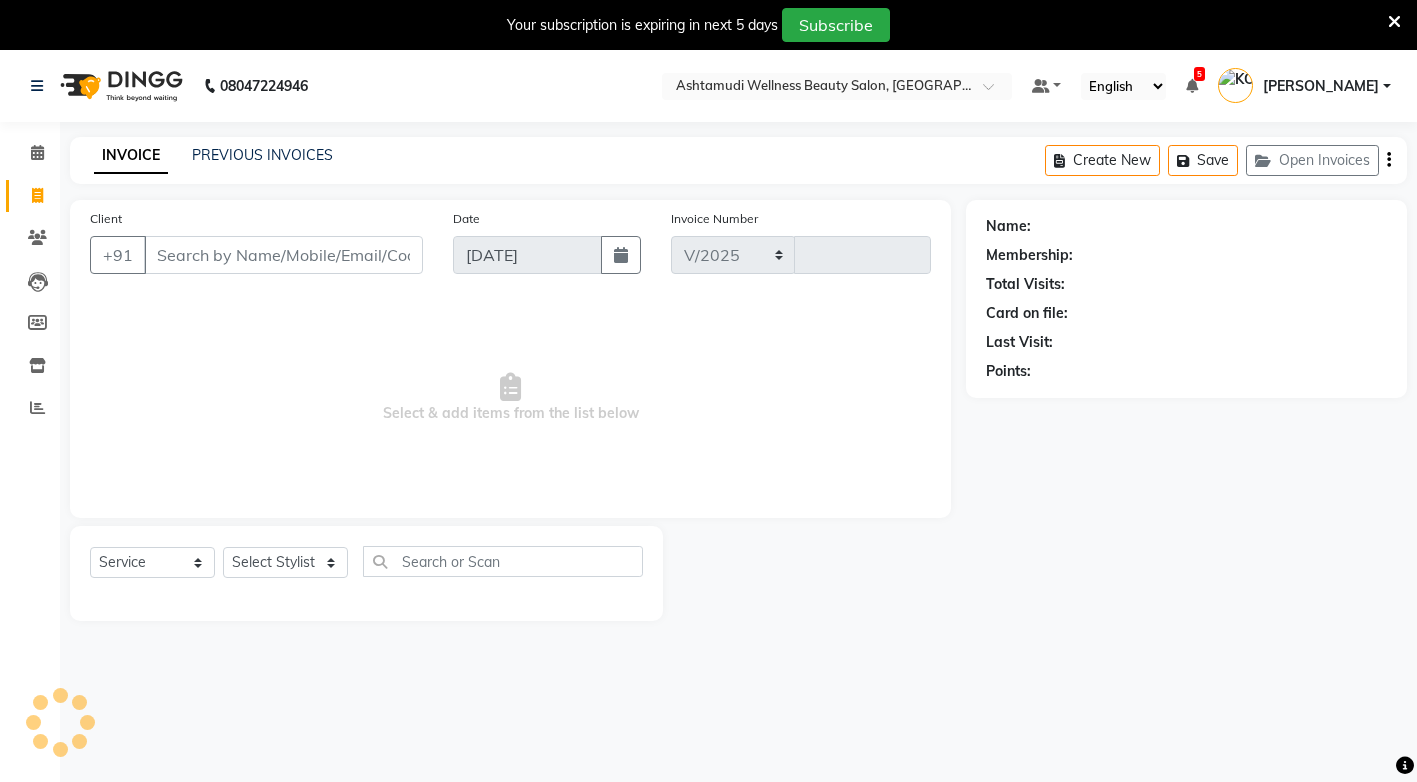 select on "4674" 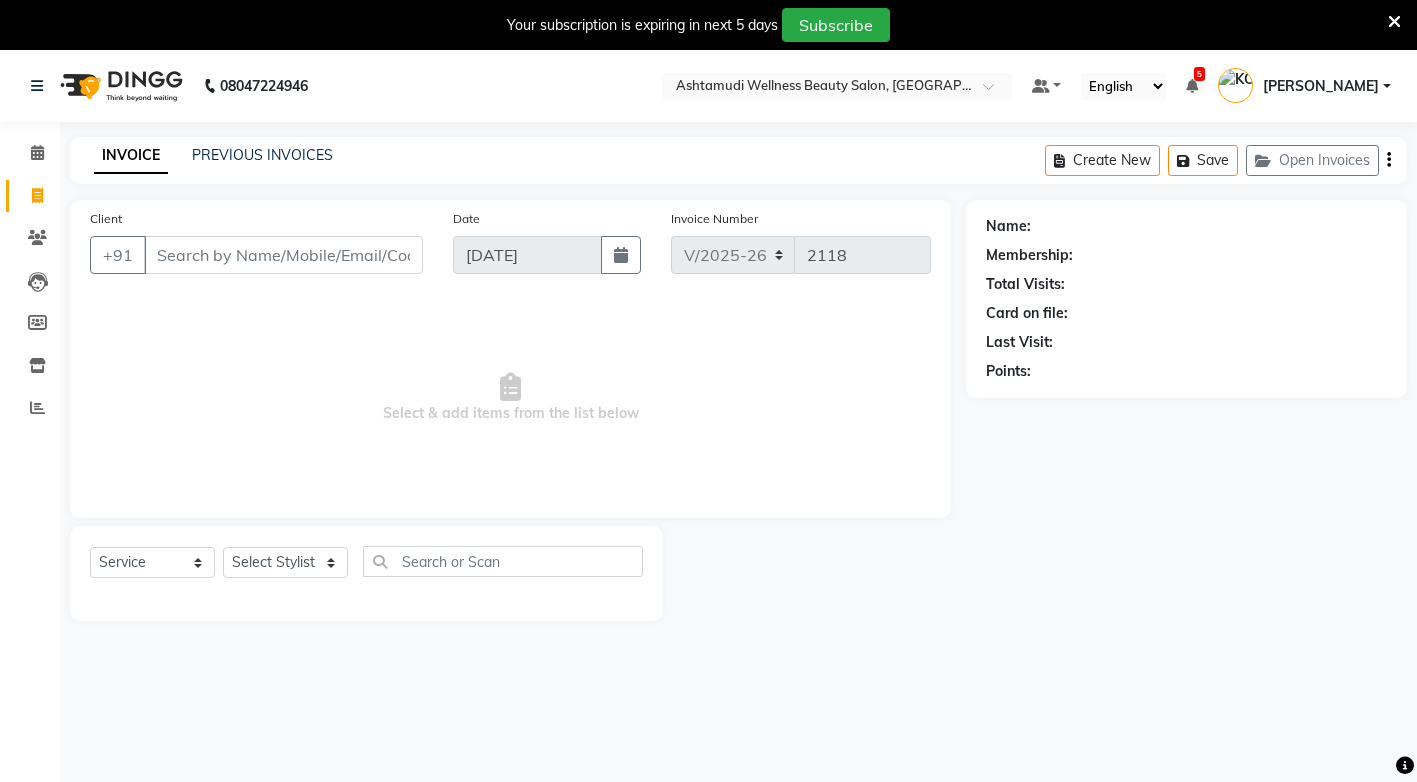 select on "product" 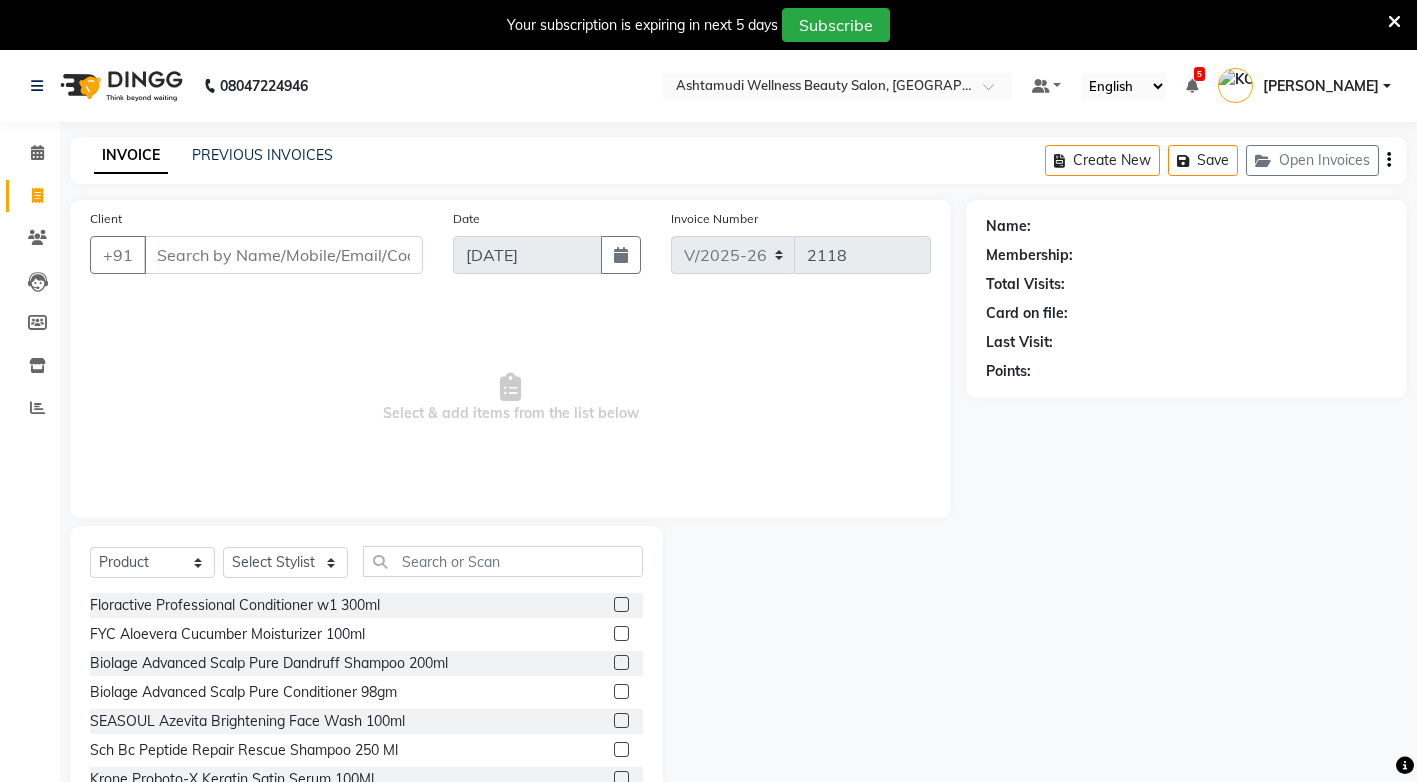 click on "Client" at bounding box center (283, 255) 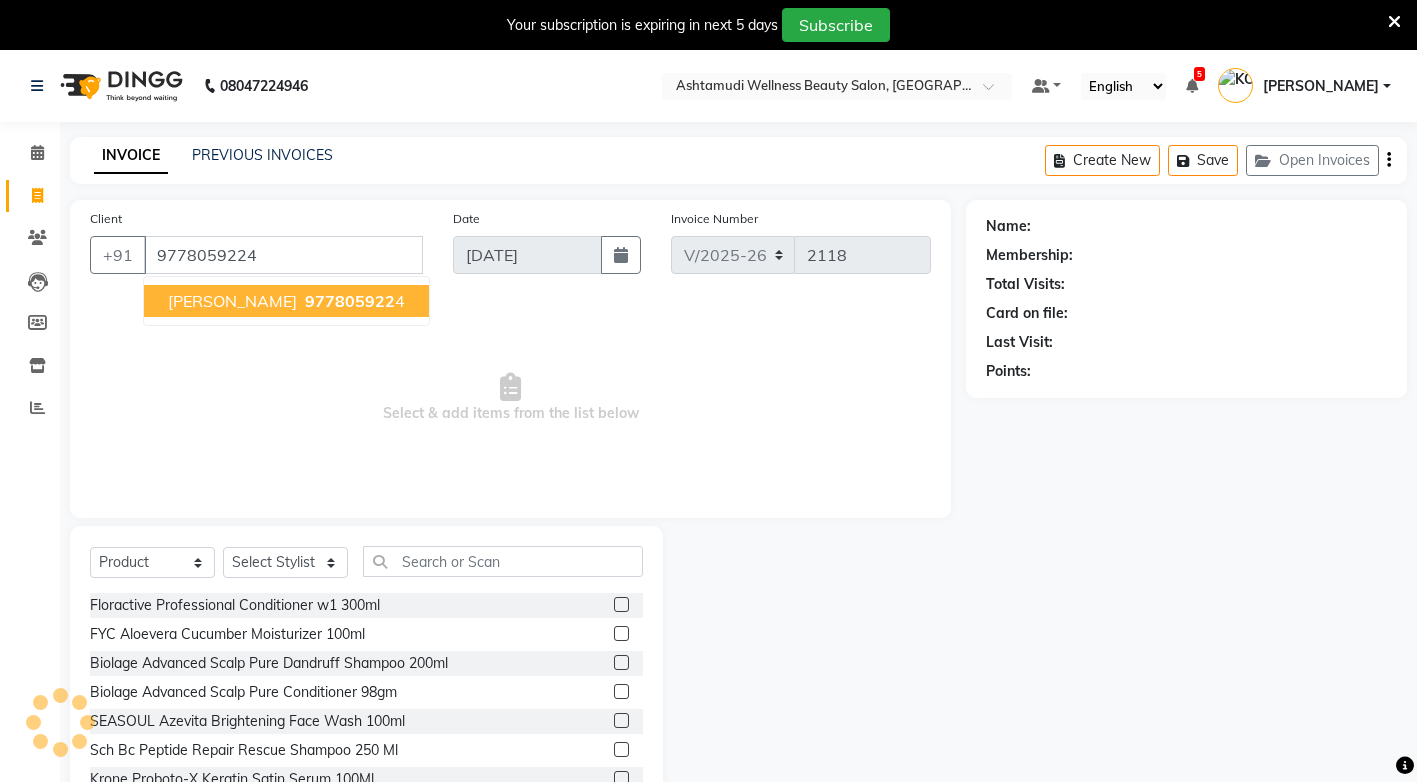 type on "9778059224" 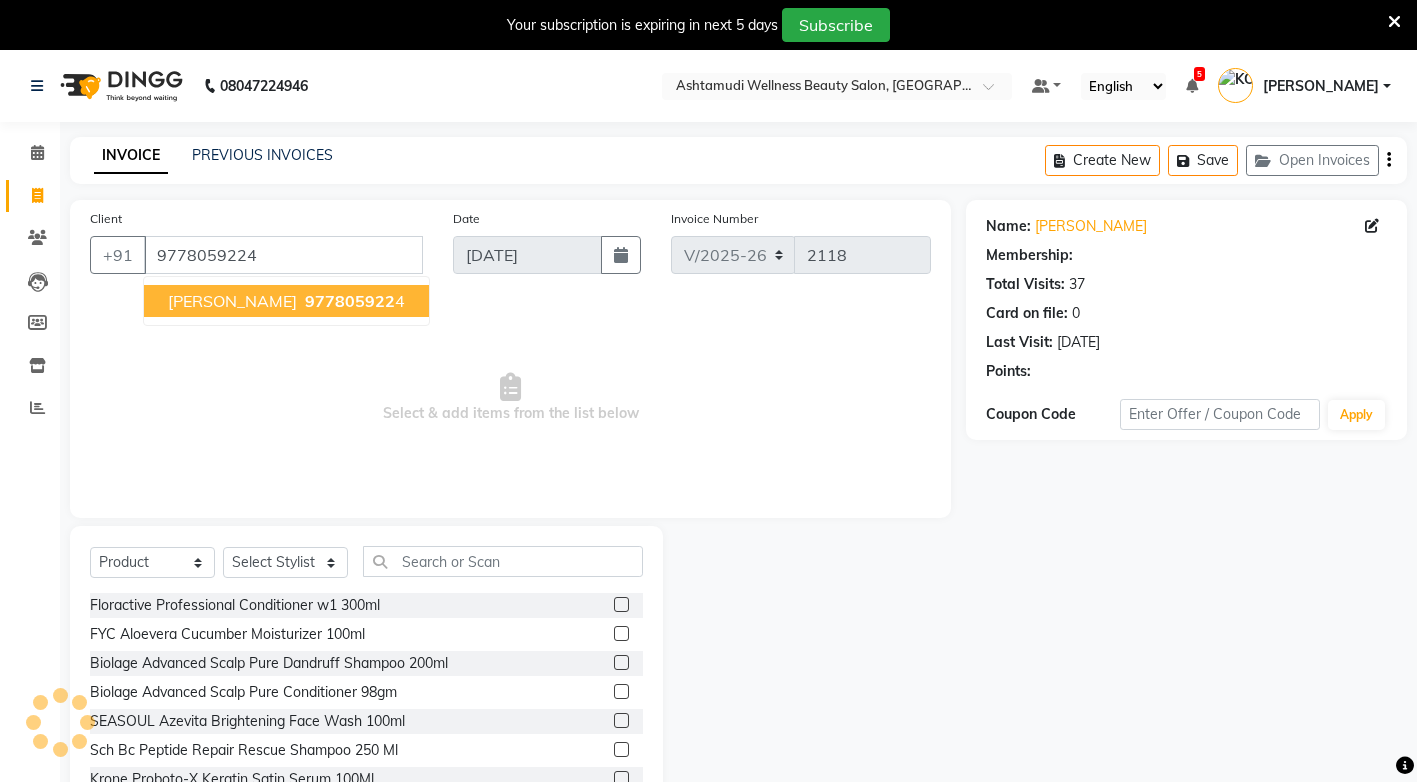 select on "2: Object" 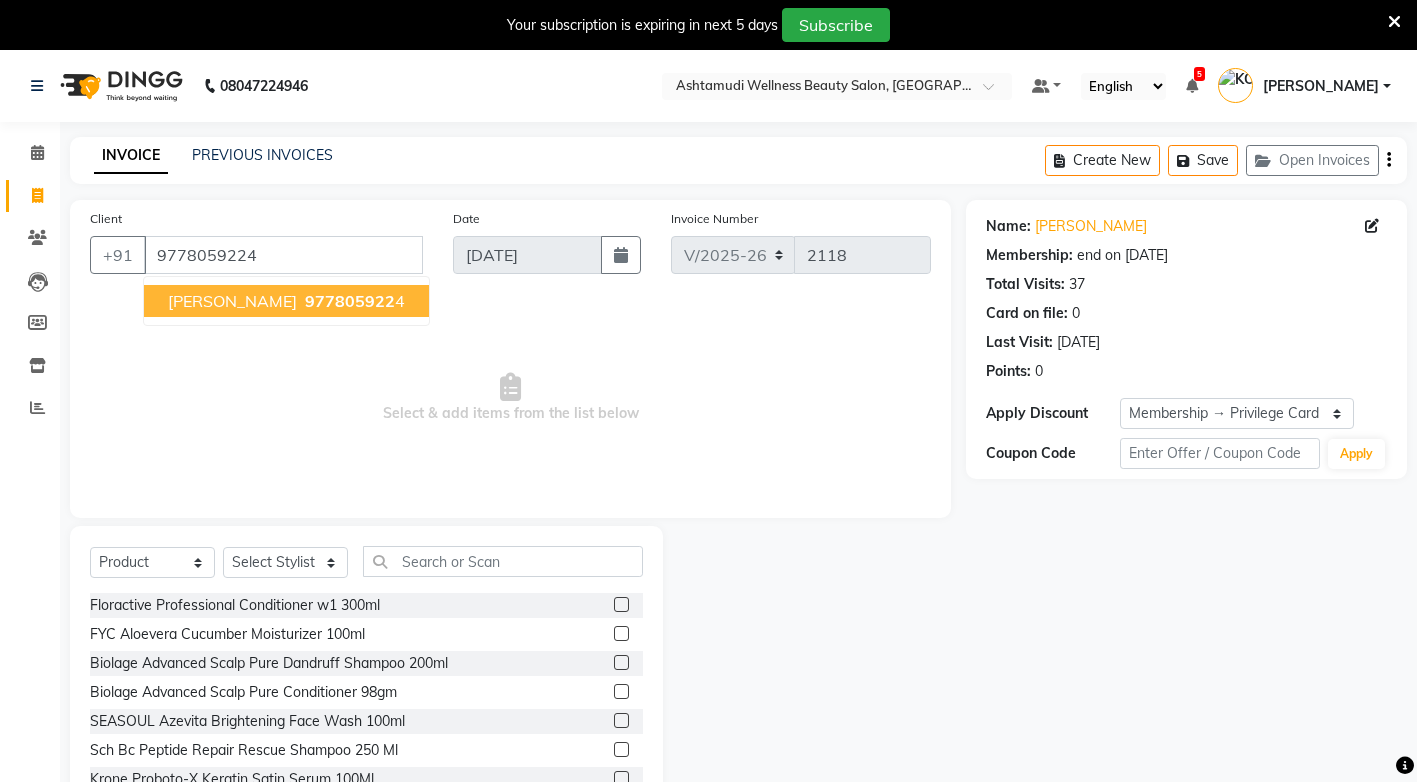click on "977805922" at bounding box center [350, 301] 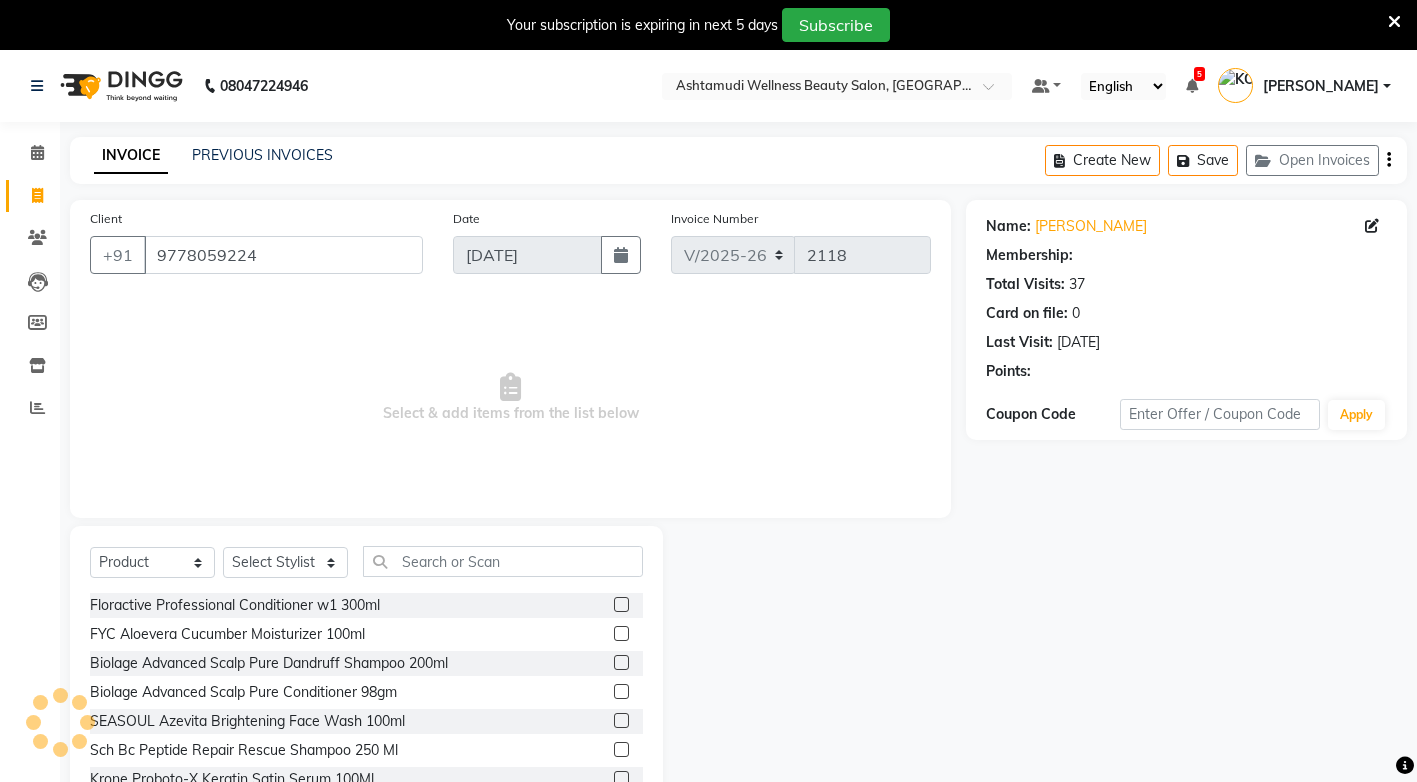 select on "2: Object" 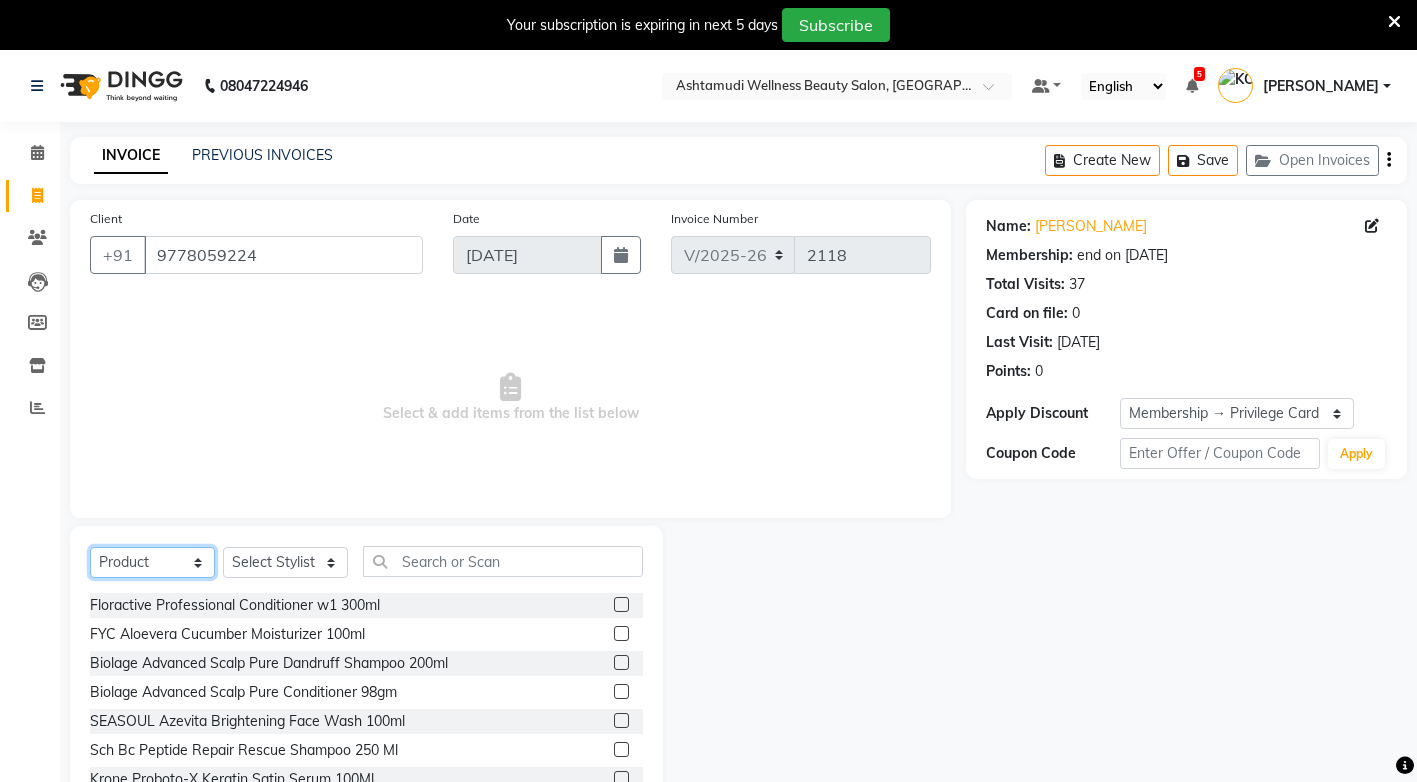 click on "Select  Service  Product  Membership  Package Voucher Prepaid Gift Card" 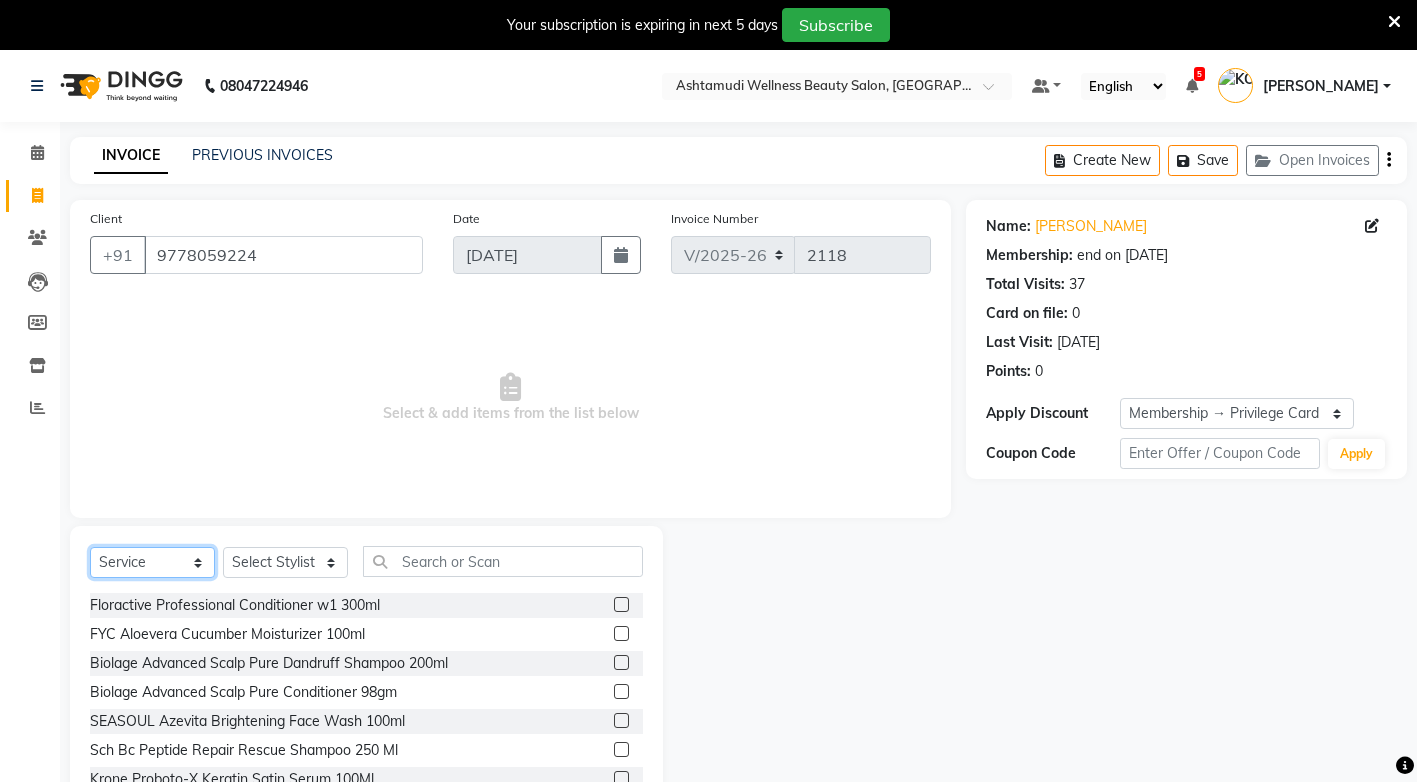 click on "Select  Service  Product  Membership  Package Voucher Prepaid Gift Card" 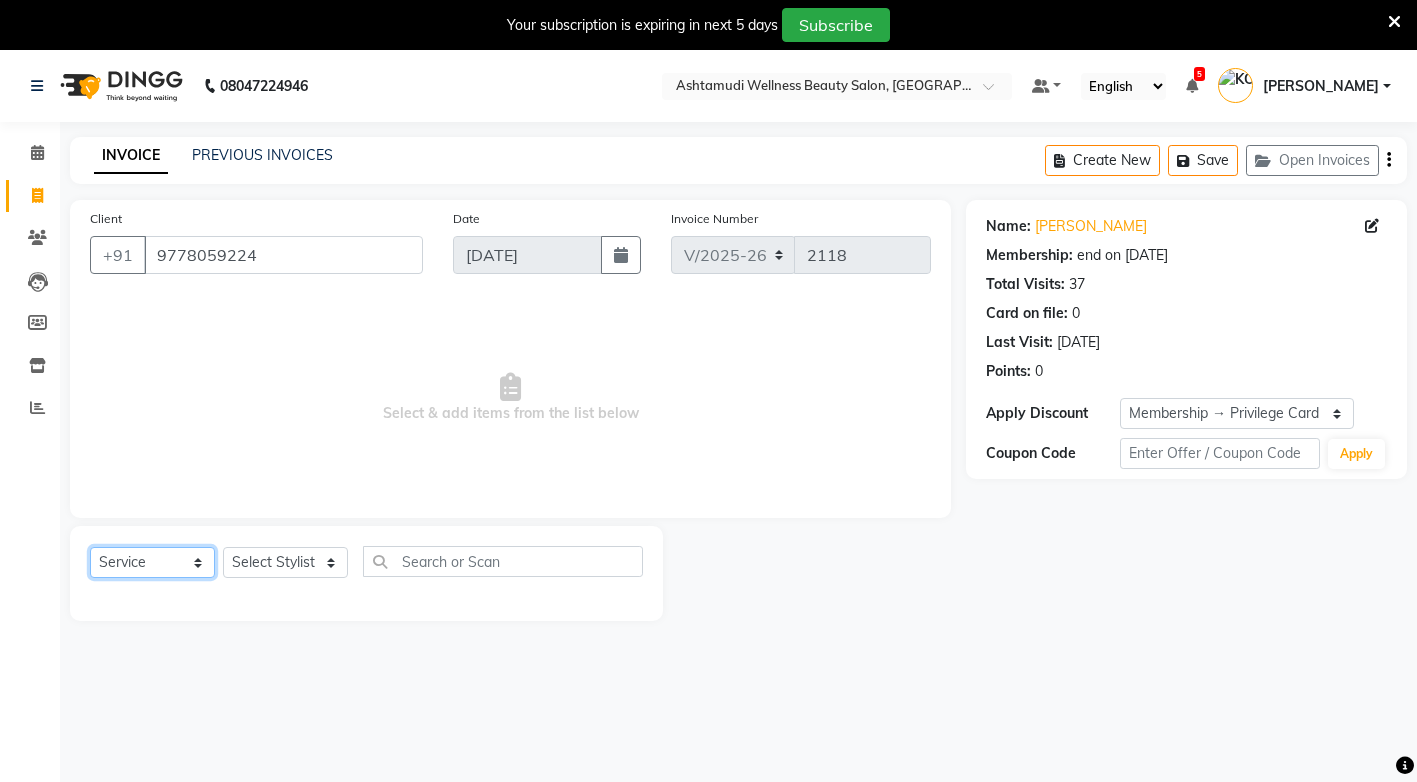 click on "Select  Service  Product  Membership  Package Voucher Prepaid Gift Card" 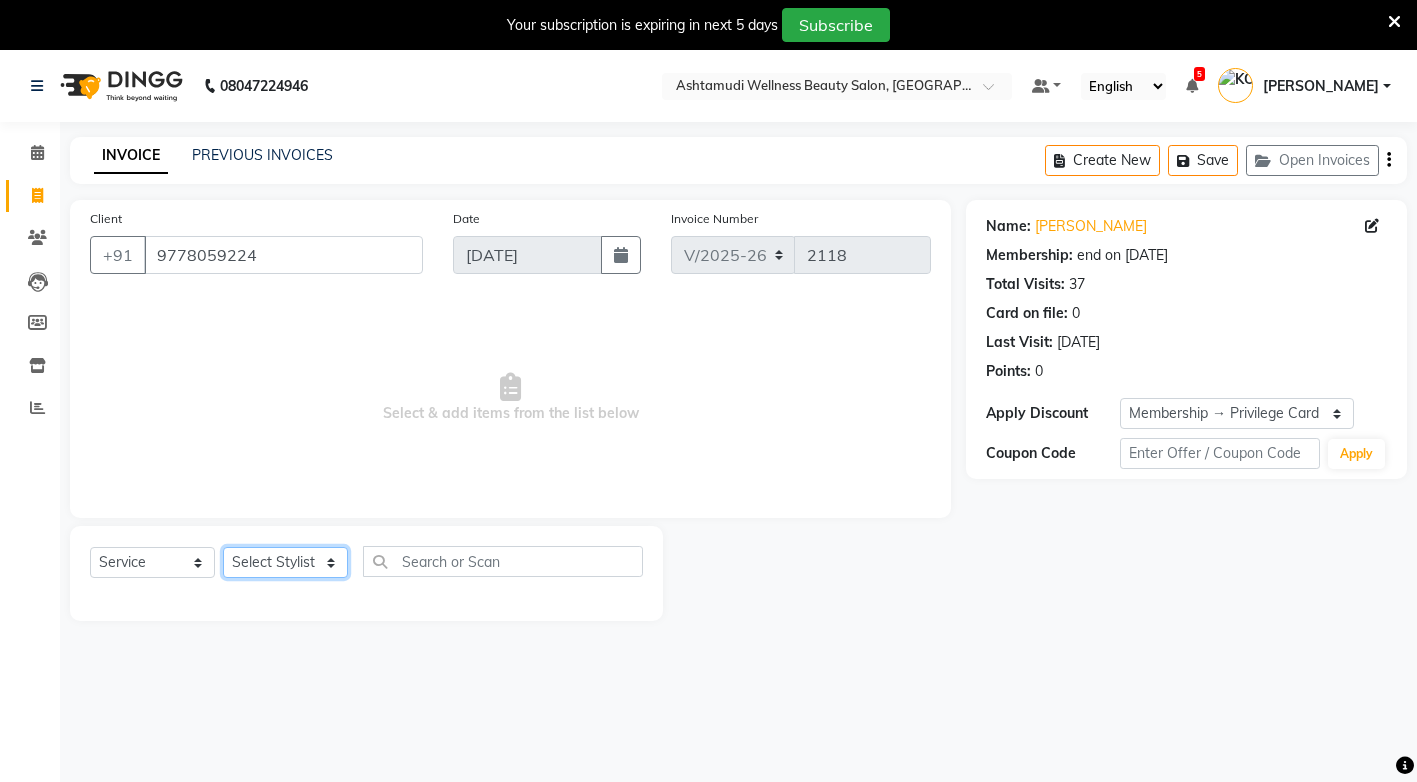 click on "Select Stylist ANJALI M S [PERSON_NAME] KOTTIYAM ASHTAMUDI [PERSON_NAME] [PERSON_NAME] [PERSON_NAME] [PERSON_NAME]  Sona [PERSON_NAME] [PERSON_NAME] [PERSON_NAME]" 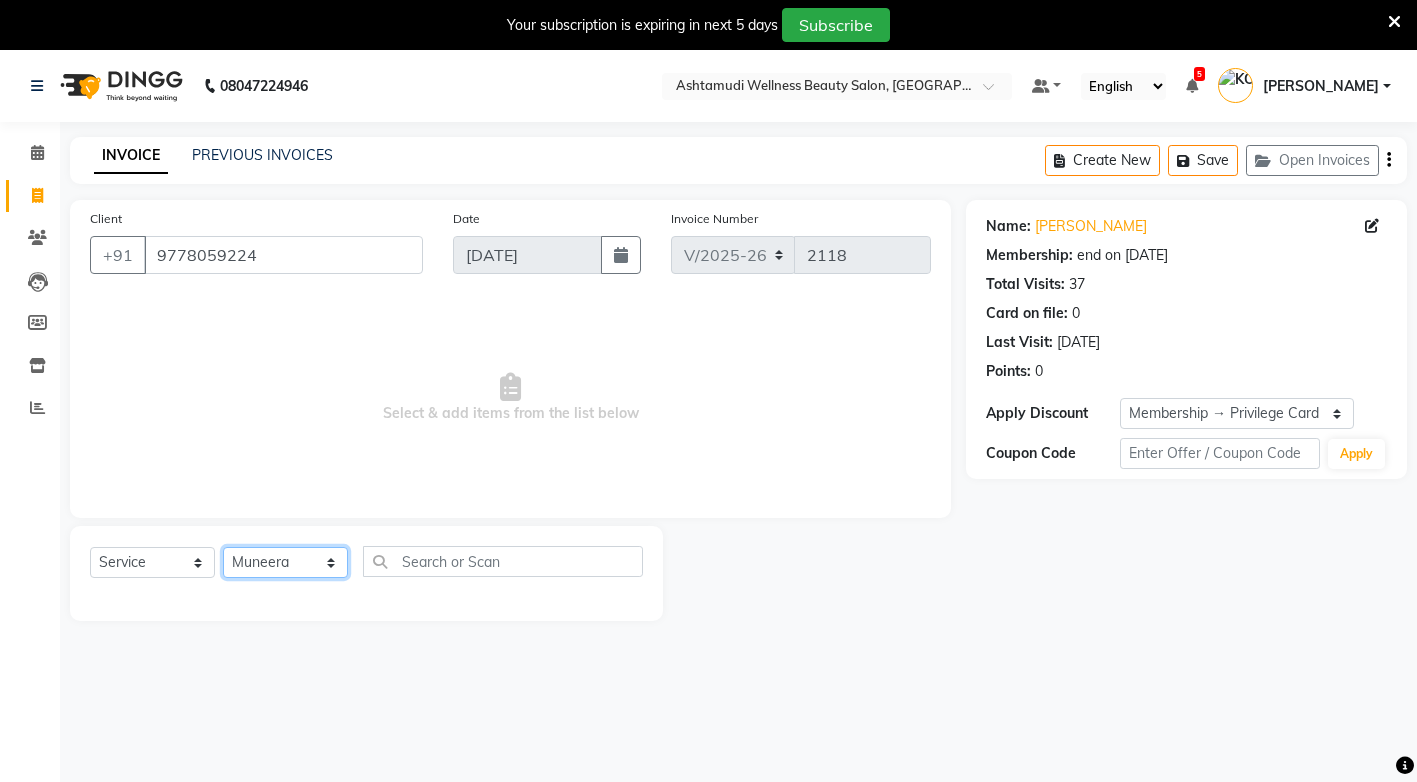 click on "Select Stylist ANJALI M S [PERSON_NAME] KOTTIYAM ASHTAMUDI [PERSON_NAME] [PERSON_NAME] [PERSON_NAME] [PERSON_NAME]  Sona [PERSON_NAME] [PERSON_NAME] [PERSON_NAME]" 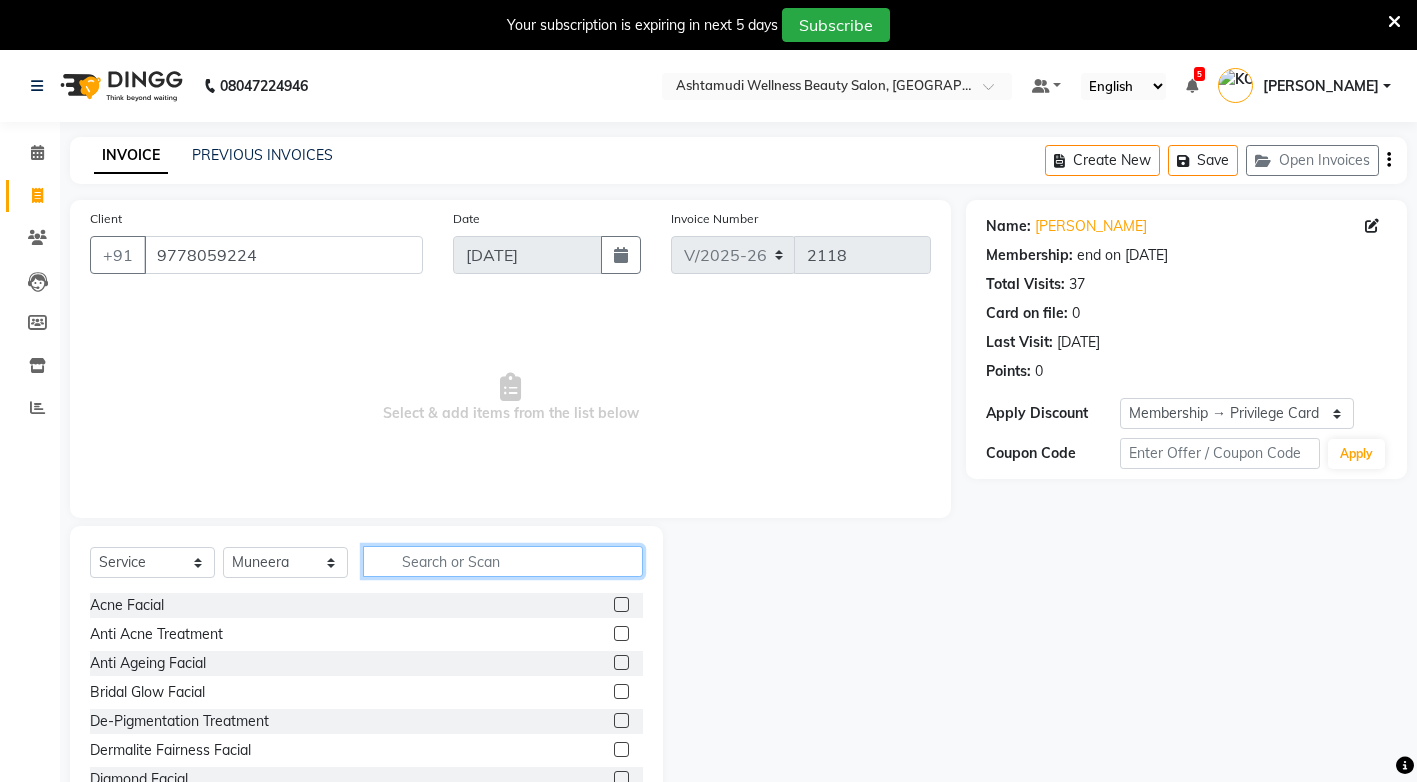 click 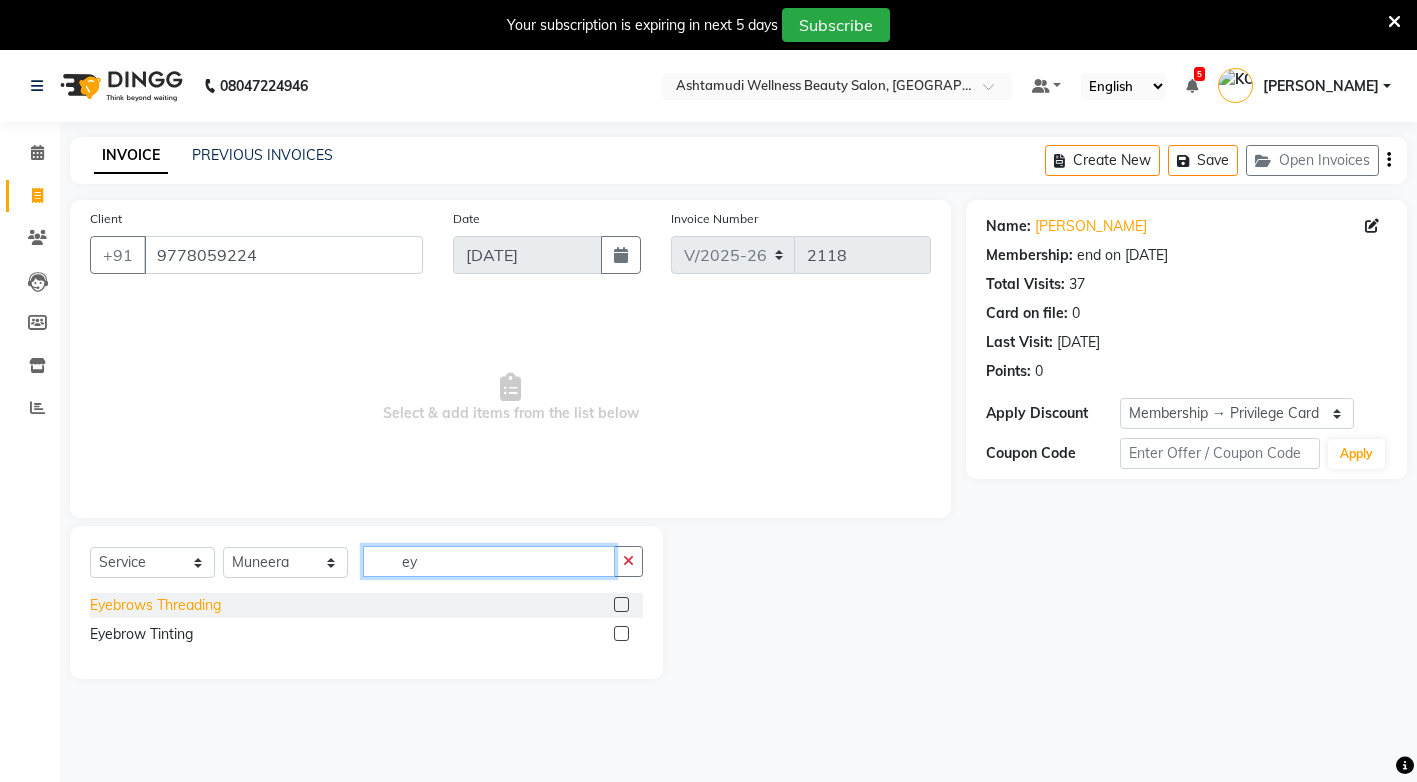 type on "ey" 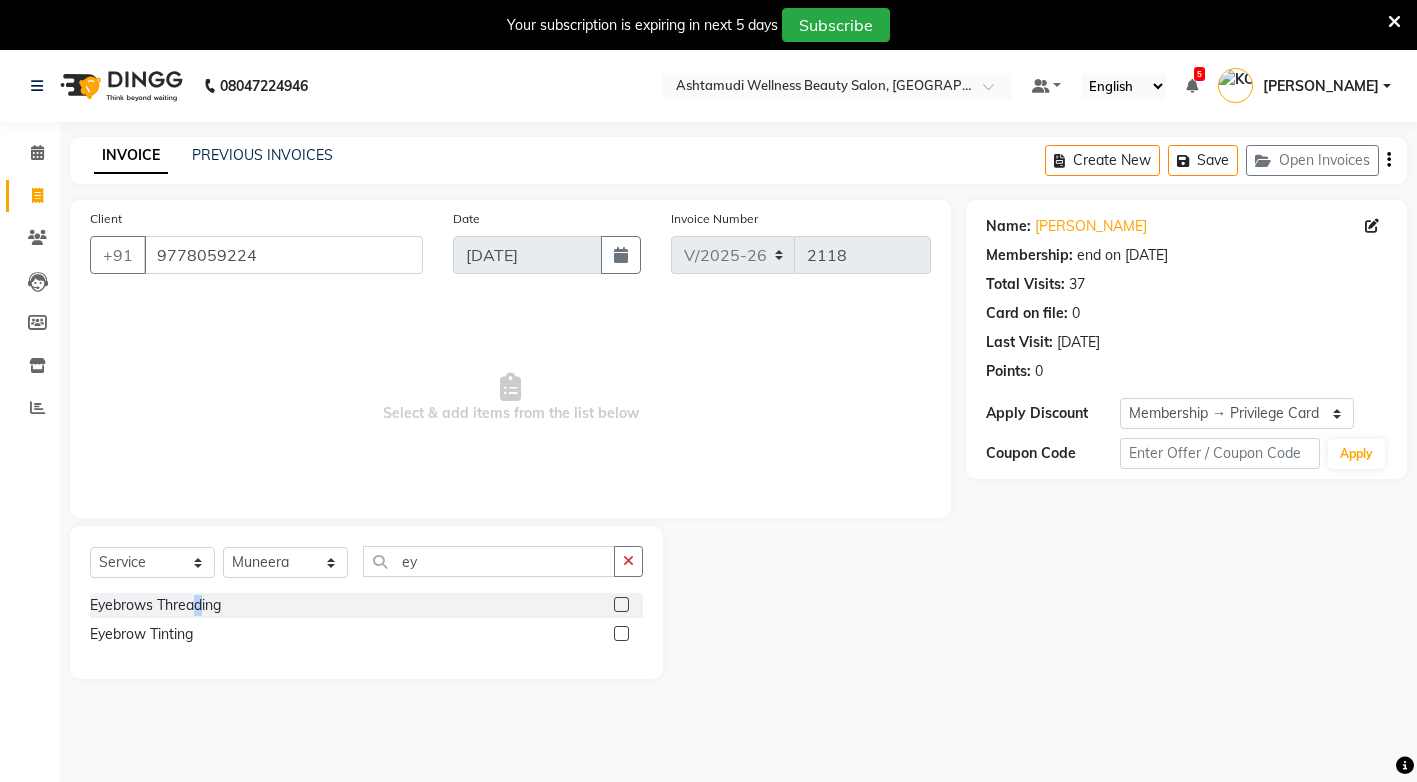 drag, startPoint x: 199, startPoint y: 605, endPoint x: 412, endPoint y: 653, distance: 218.34148 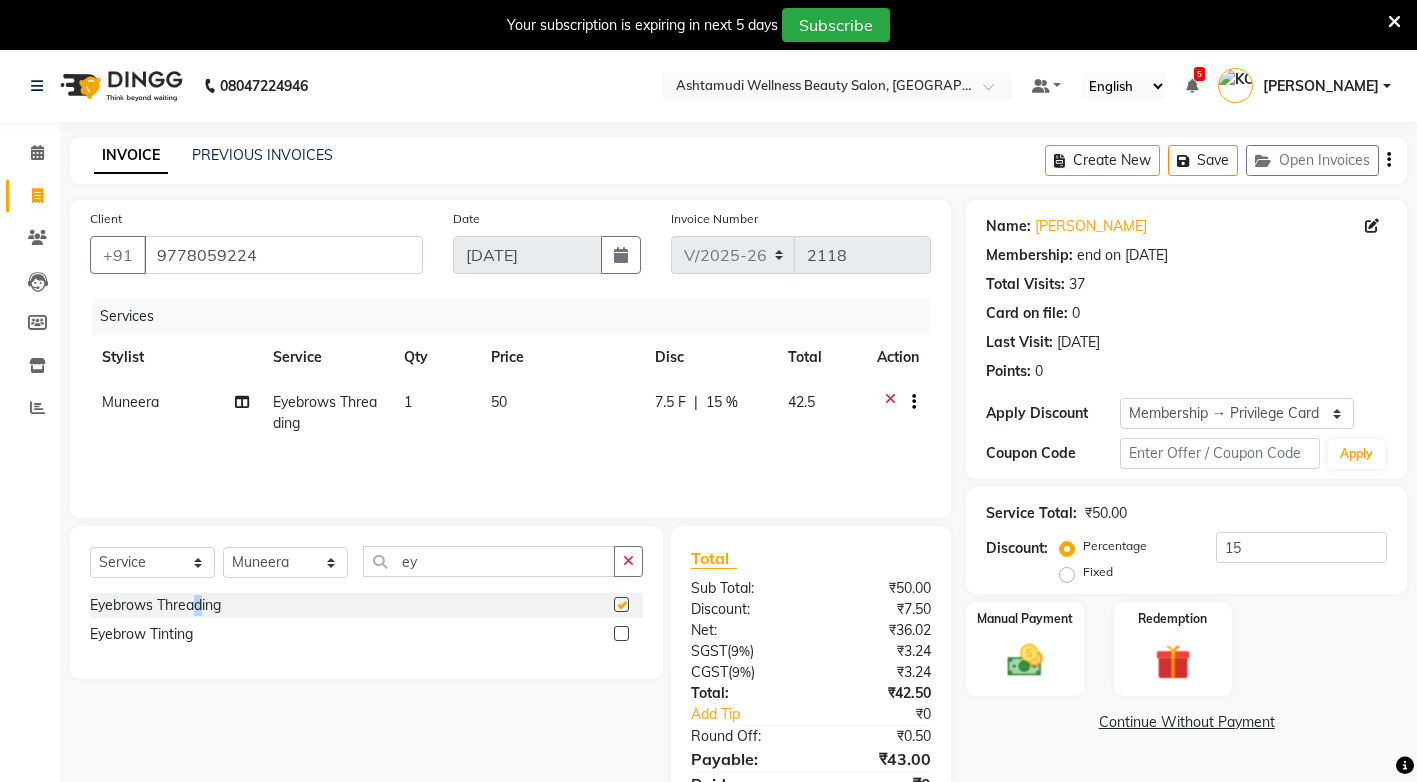 checkbox on "false" 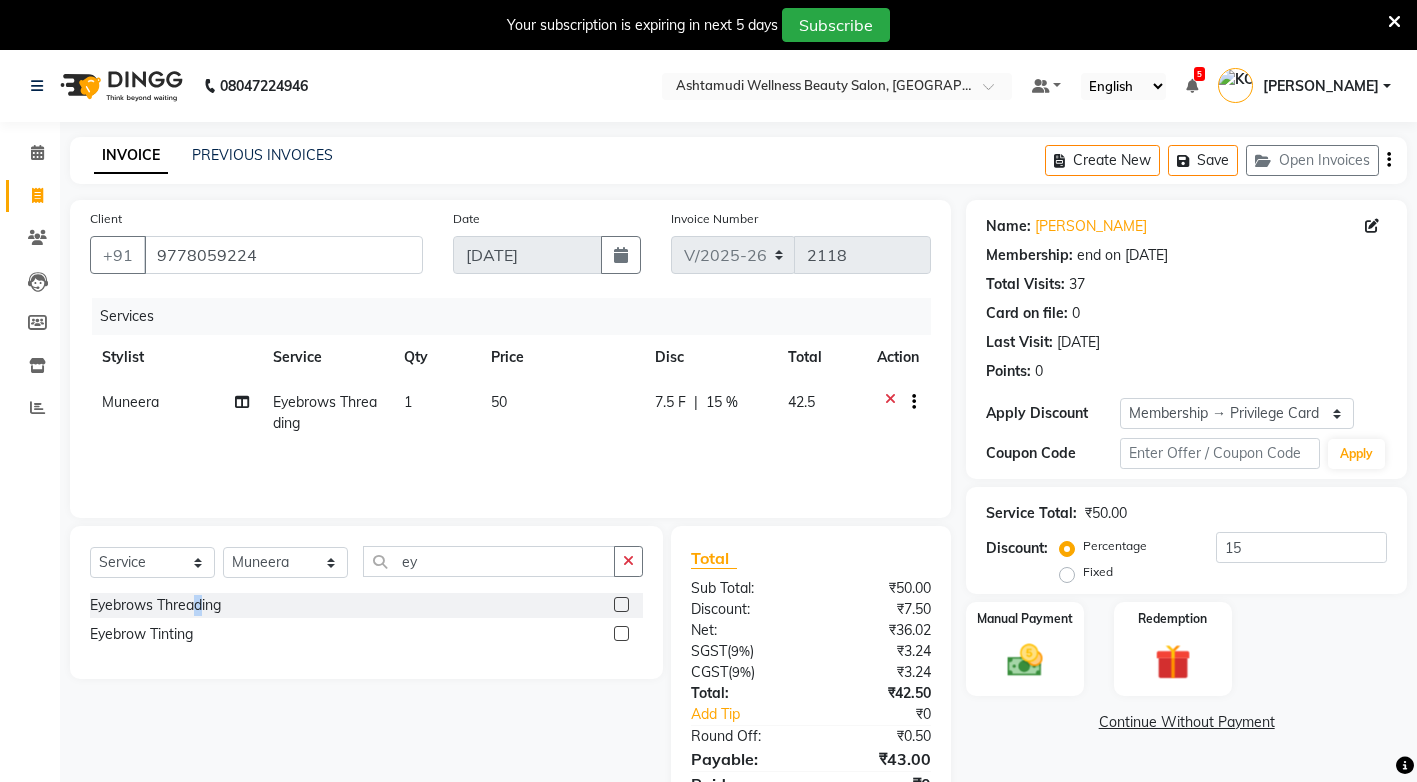 drag, startPoint x: 1205, startPoint y: 160, endPoint x: 1205, endPoint y: 228, distance: 68 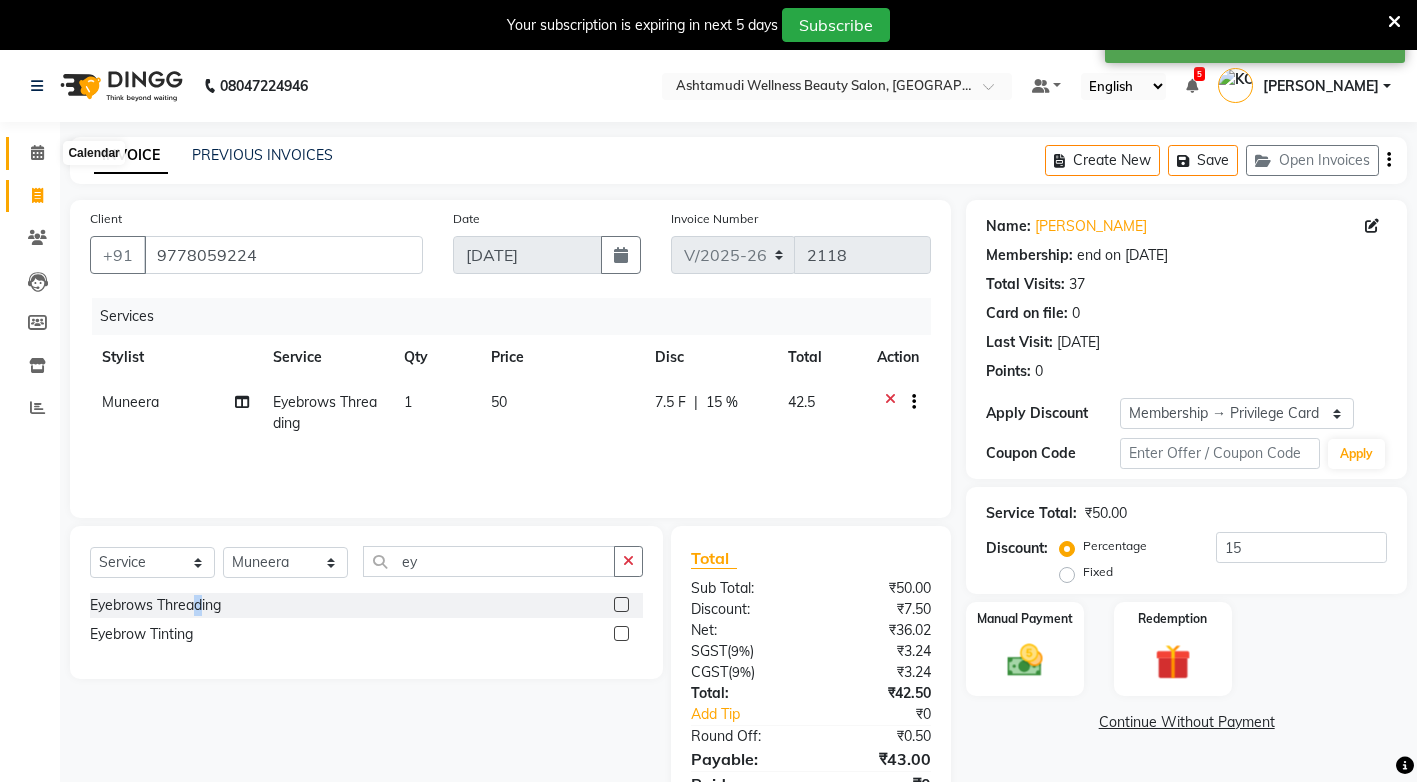 click 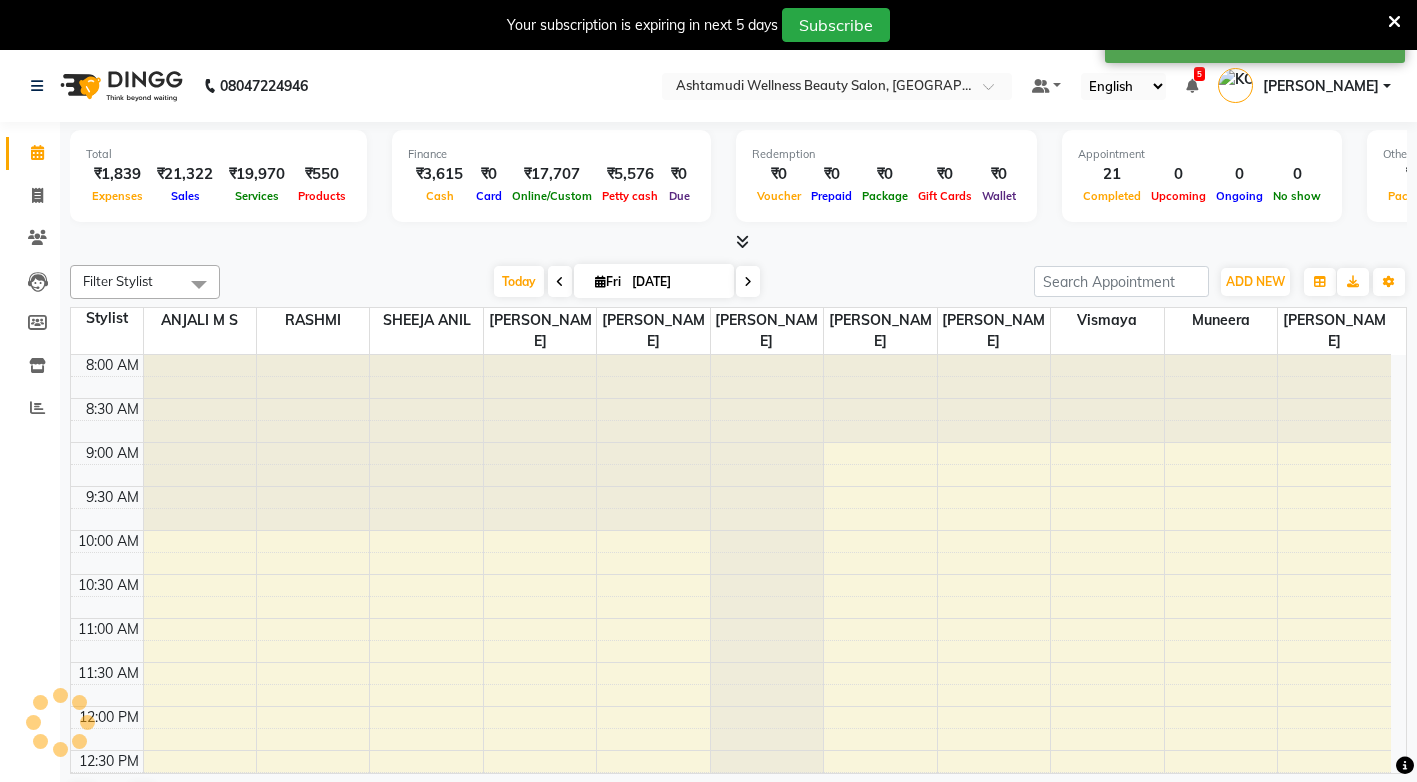 scroll, scrollTop: 0, scrollLeft: 0, axis: both 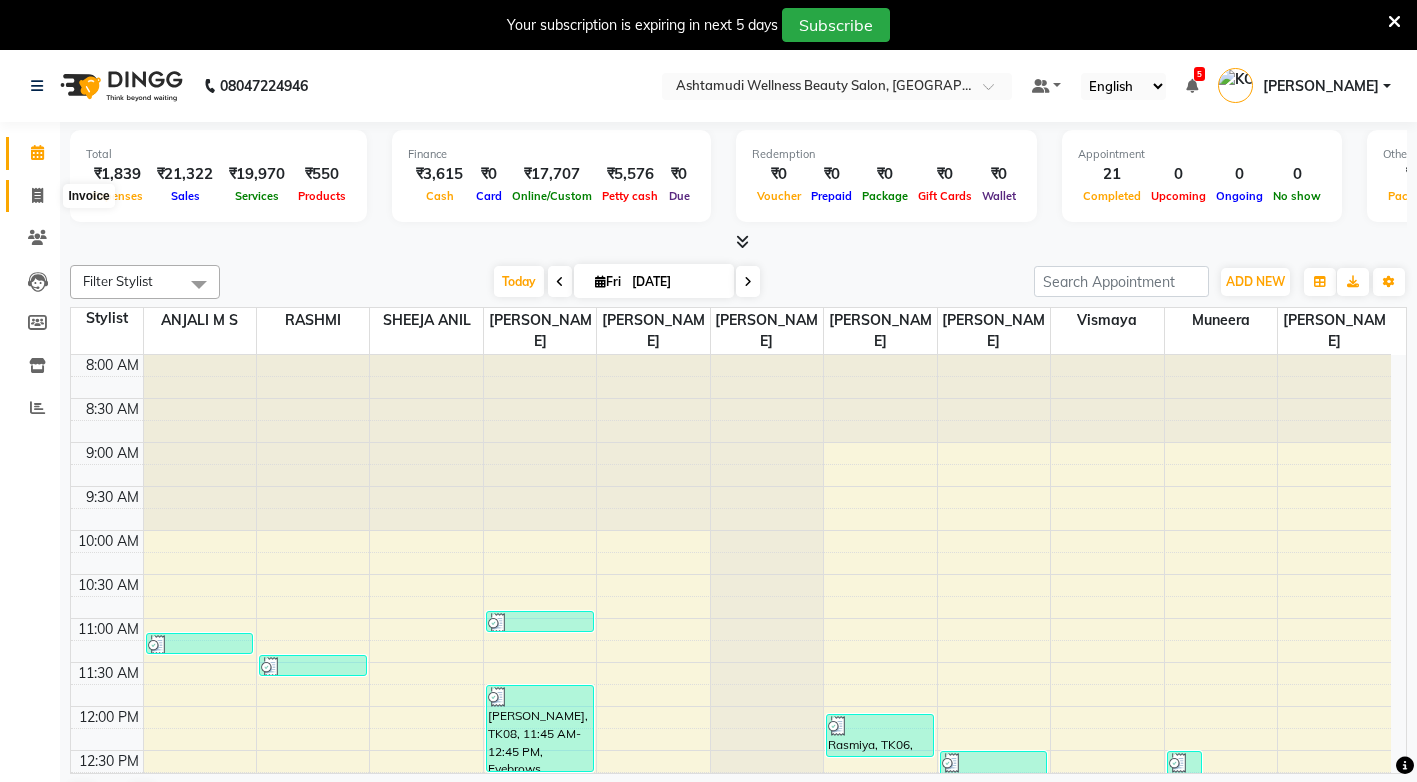 click 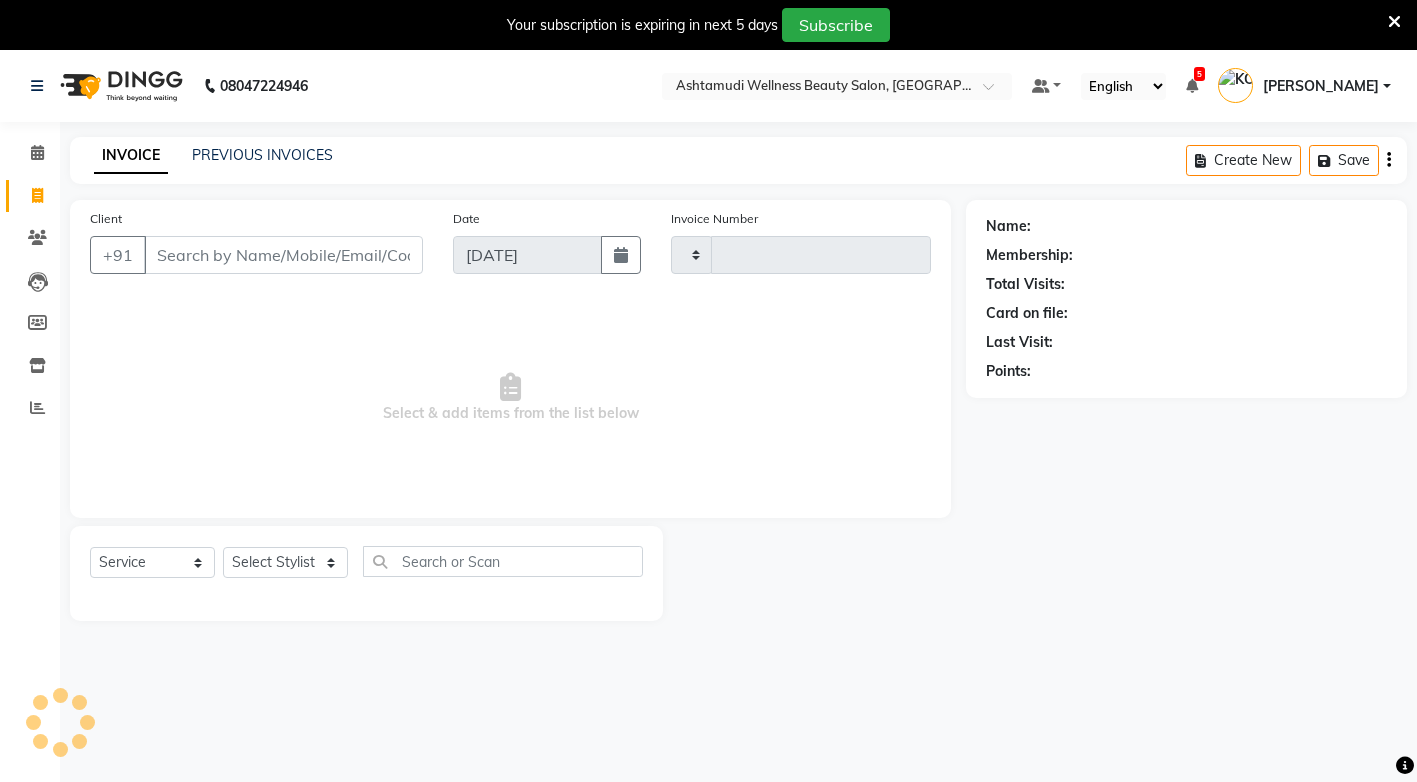 type on "2118" 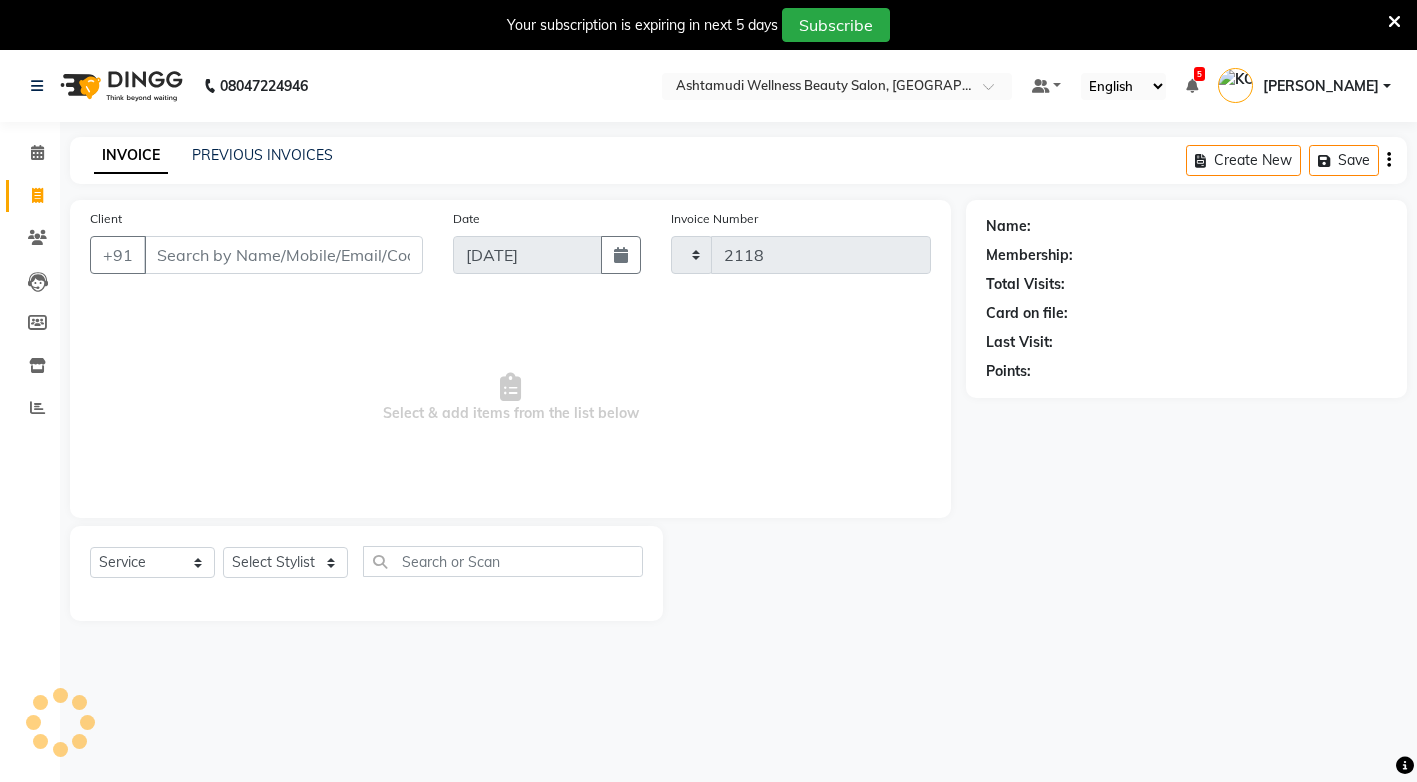 select on "4674" 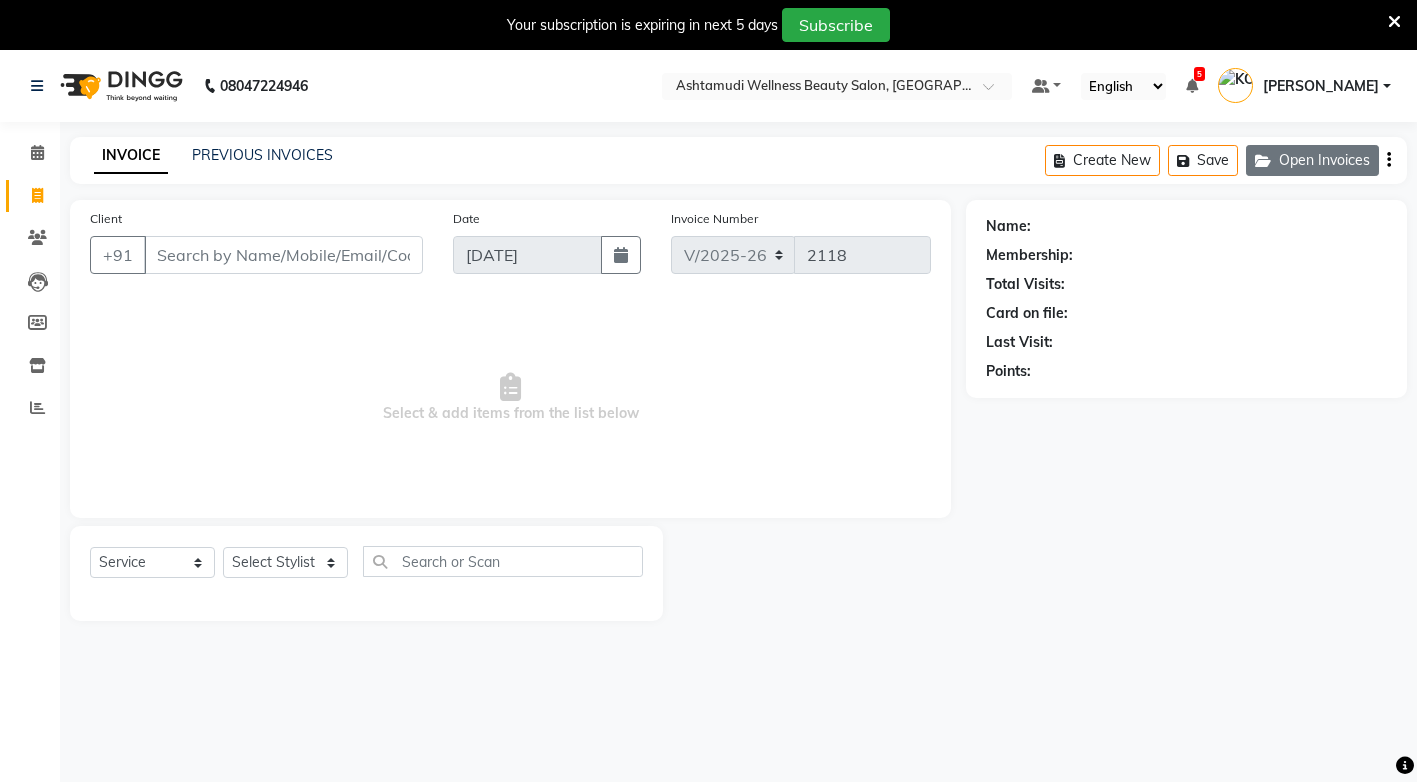 select on "product" 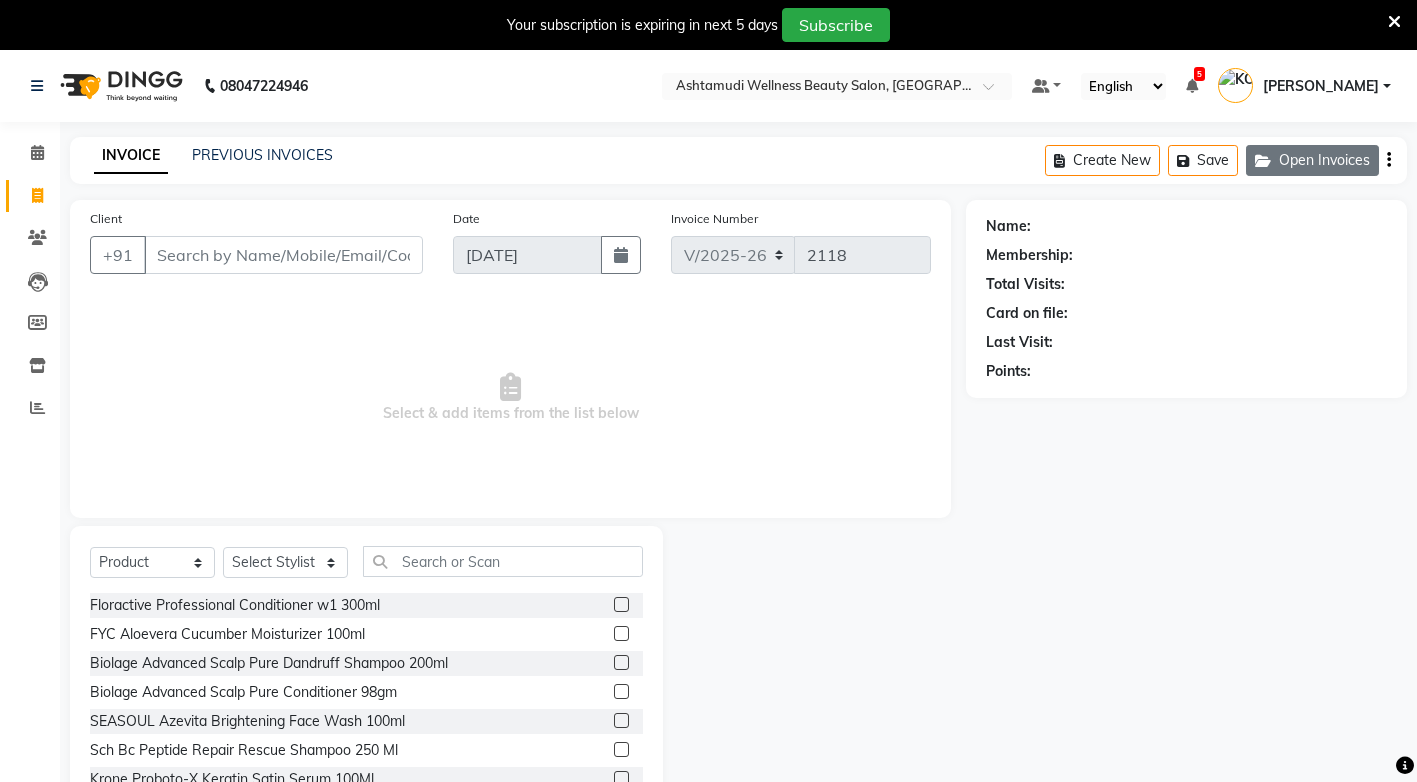 click on "Open Invoices" 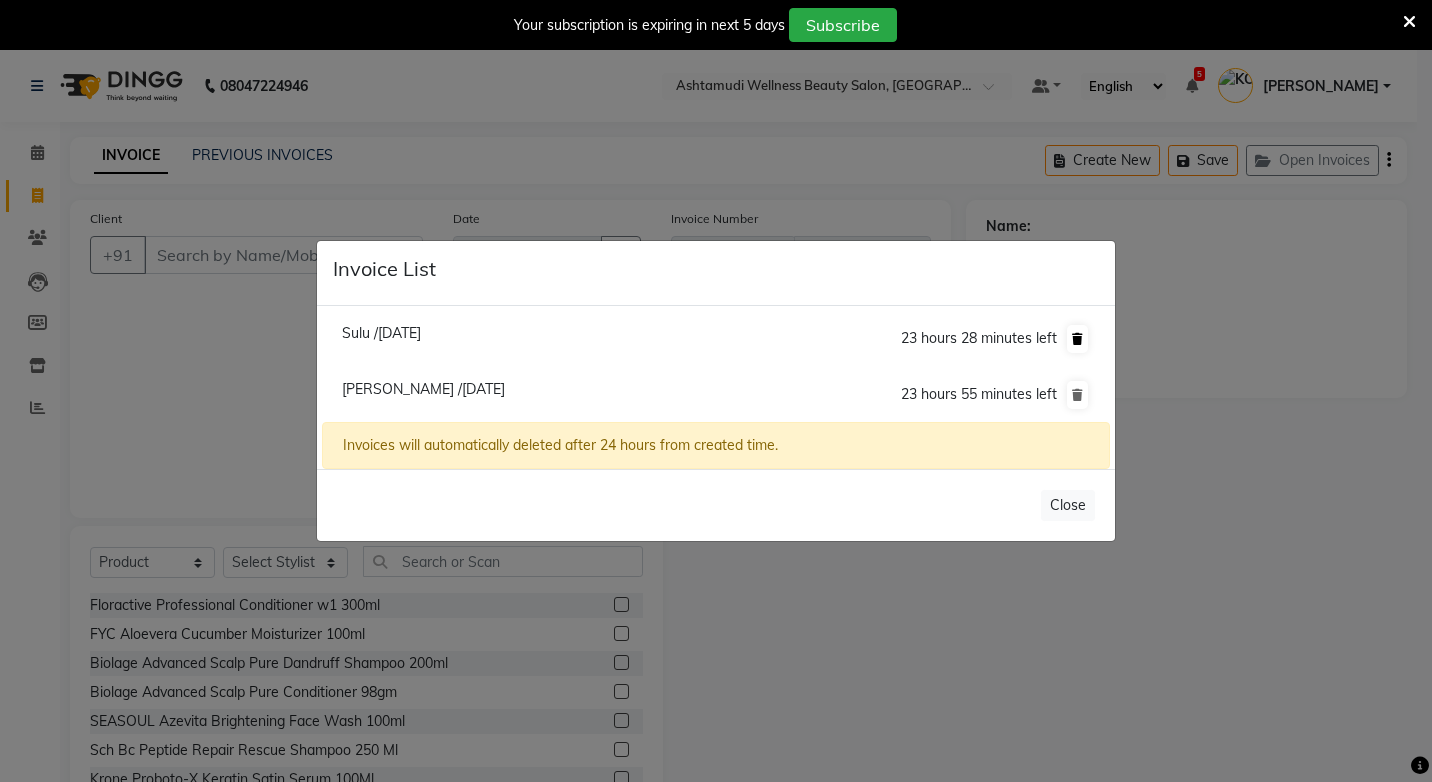 click 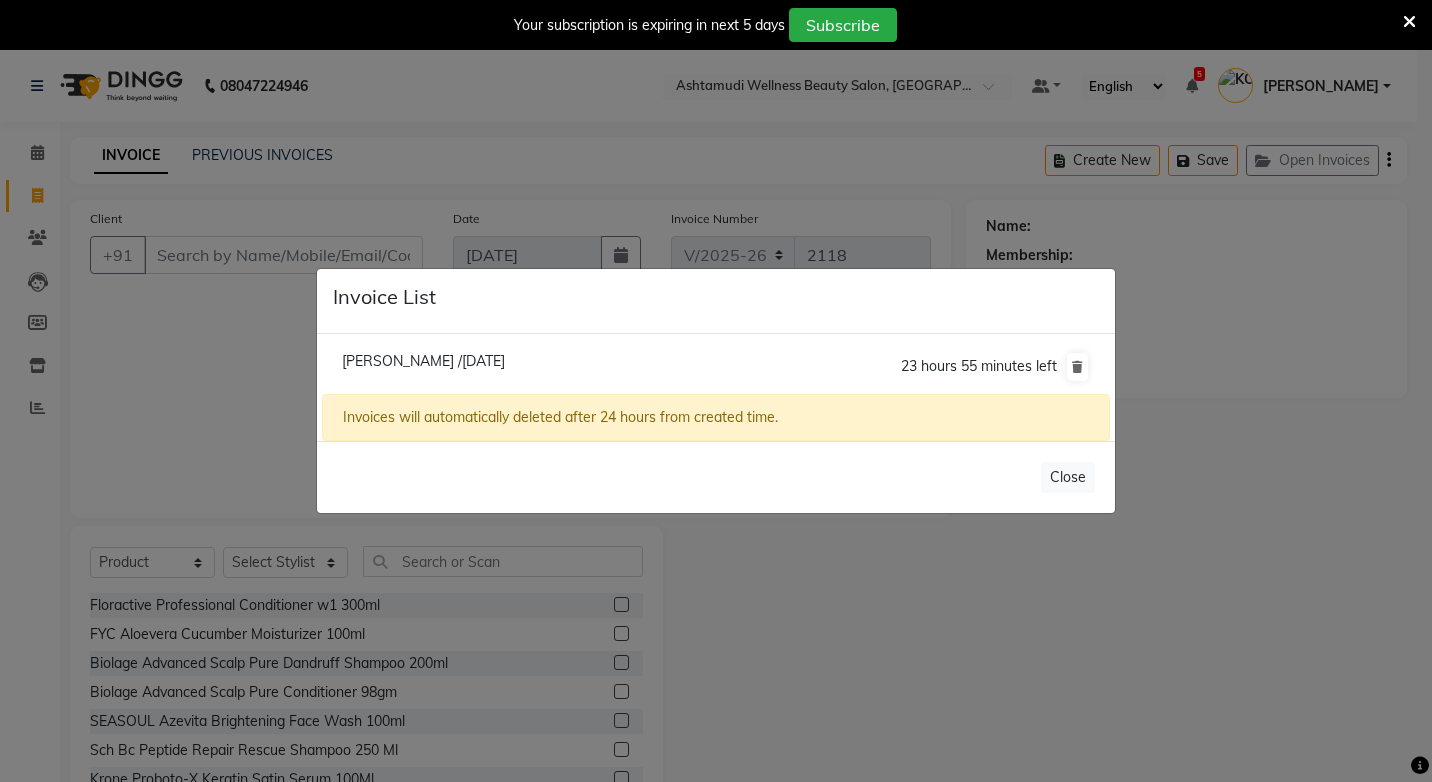 click on "Devika /11 July 2025" 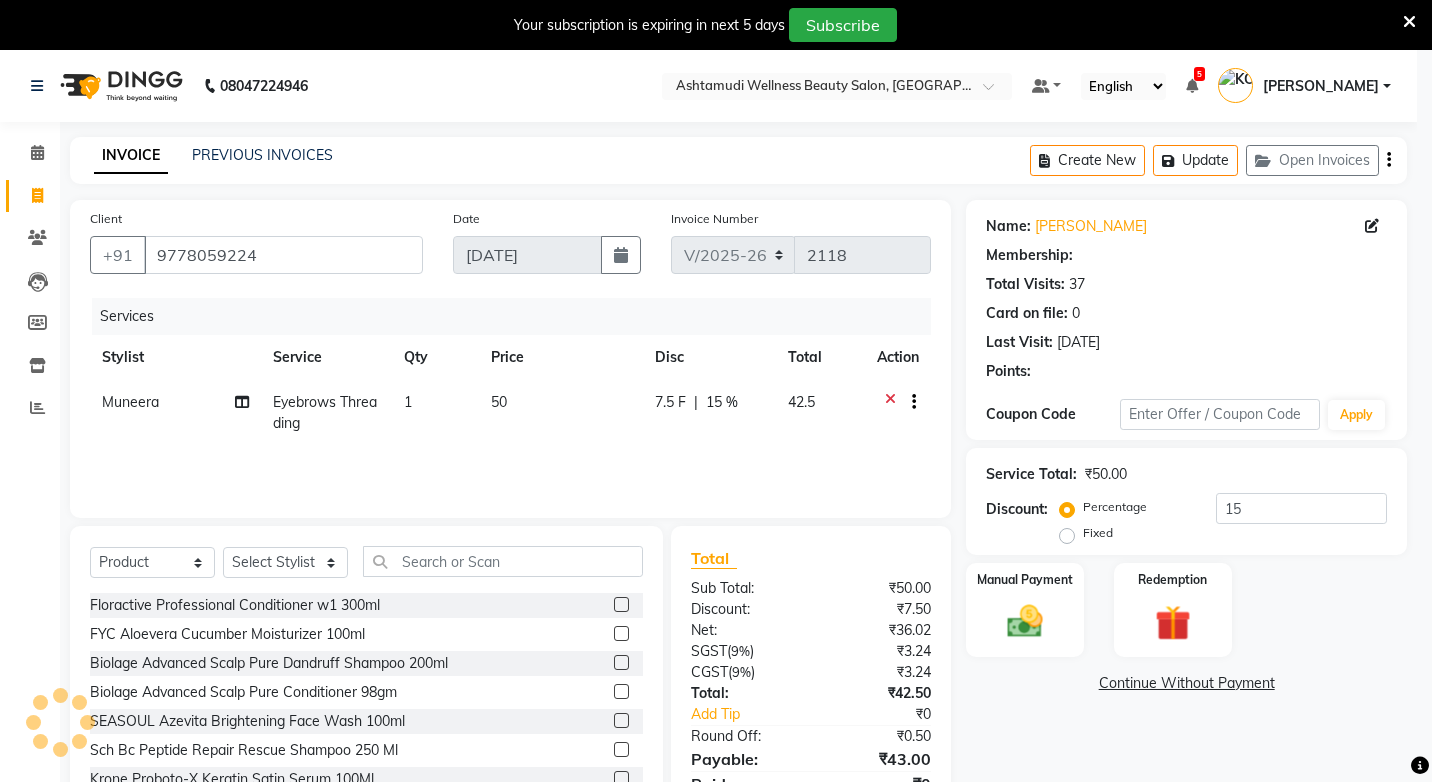 type on "0" 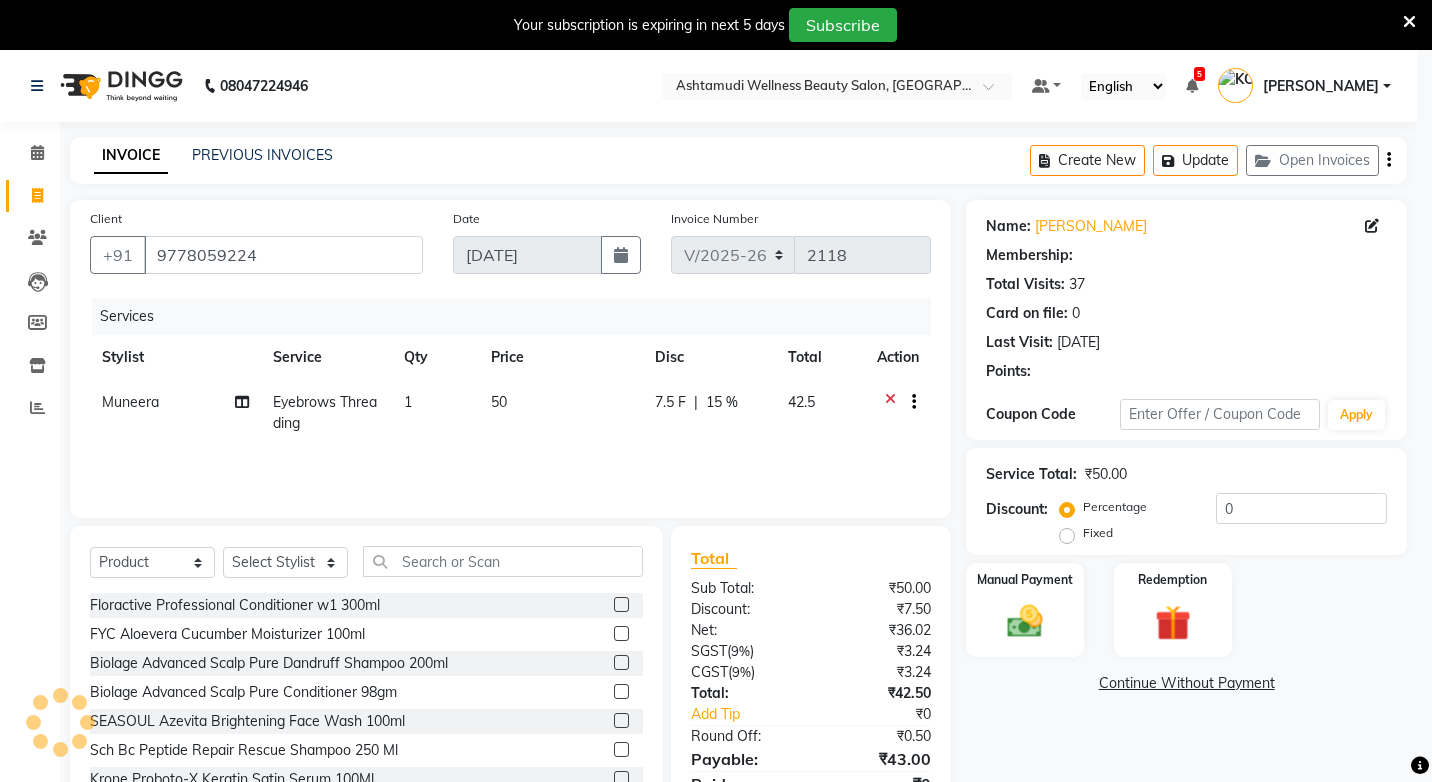 select on "2: Object" 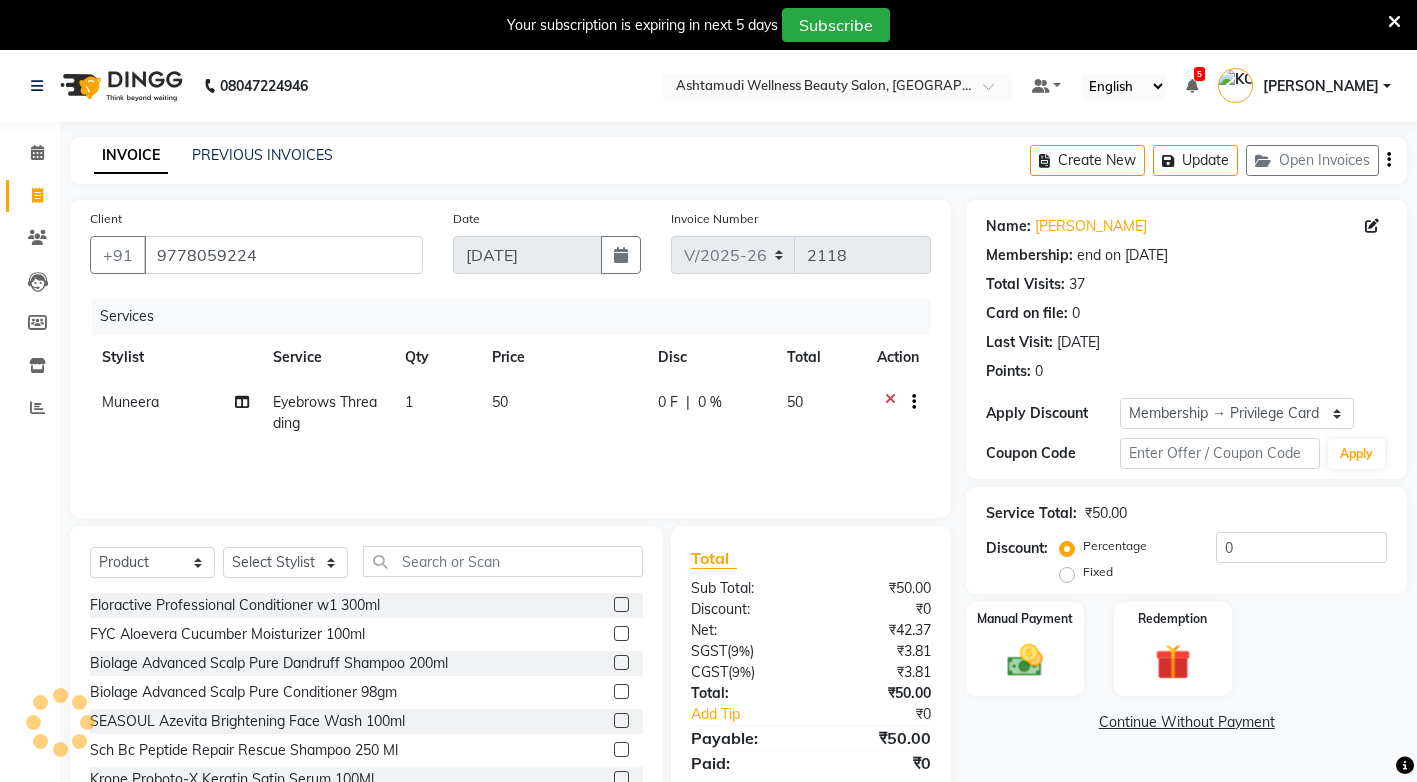 type on "15" 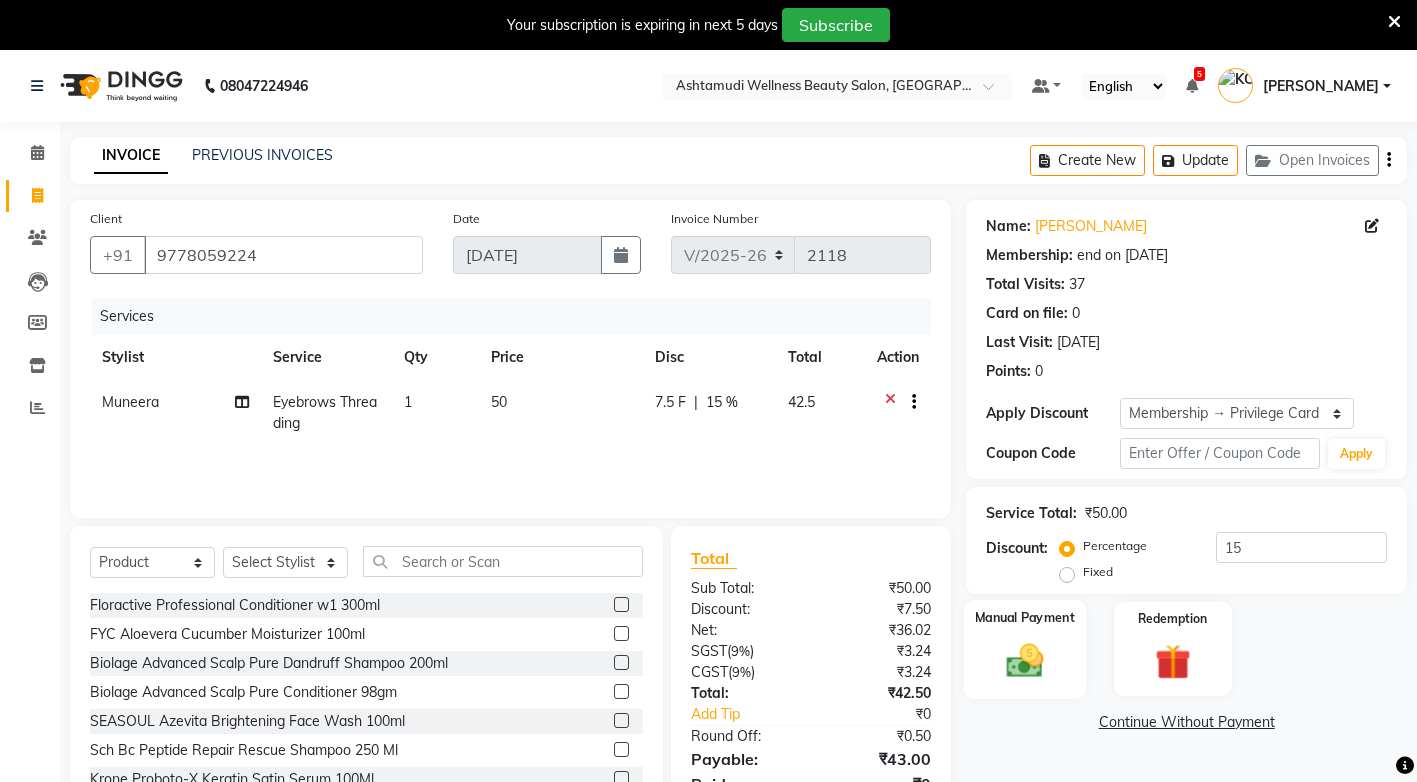 click 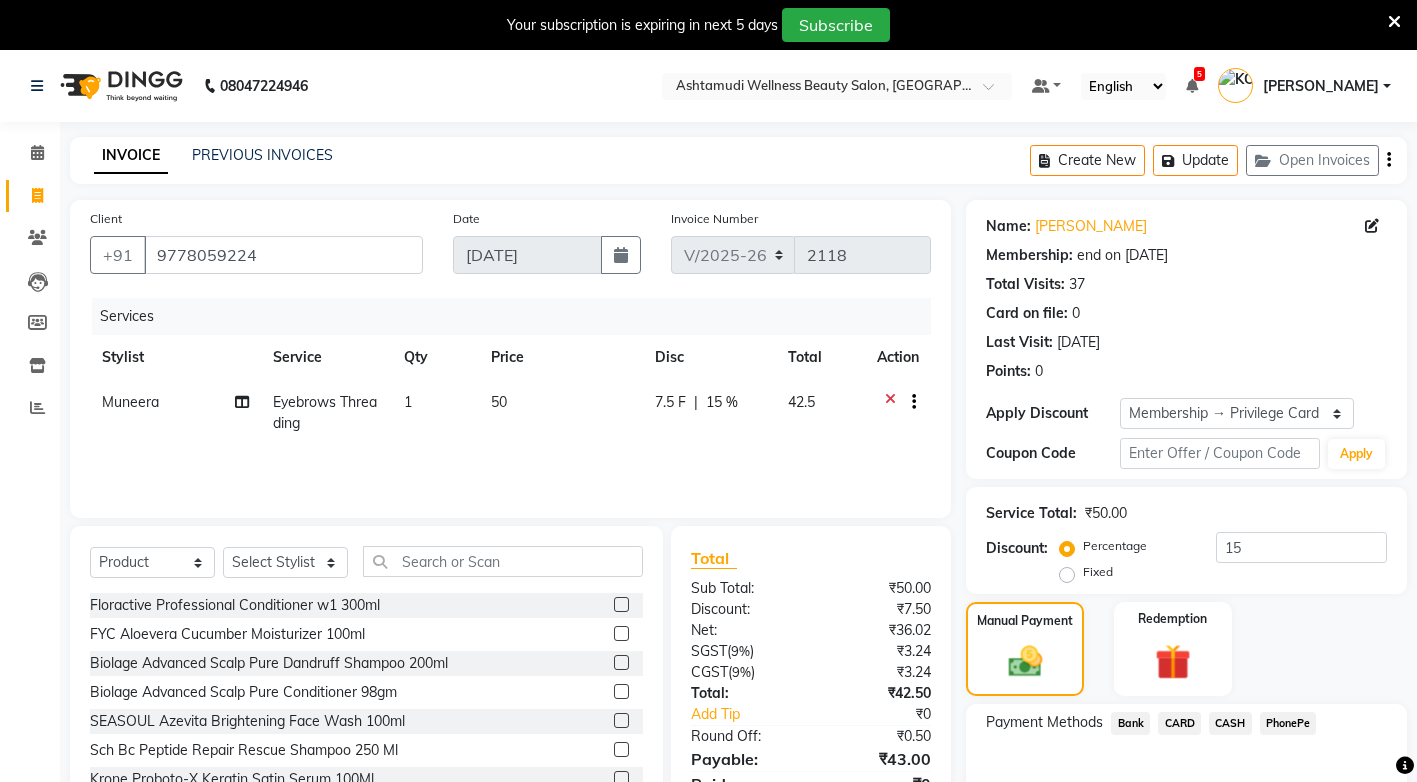 scroll, scrollTop: 100, scrollLeft: 0, axis: vertical 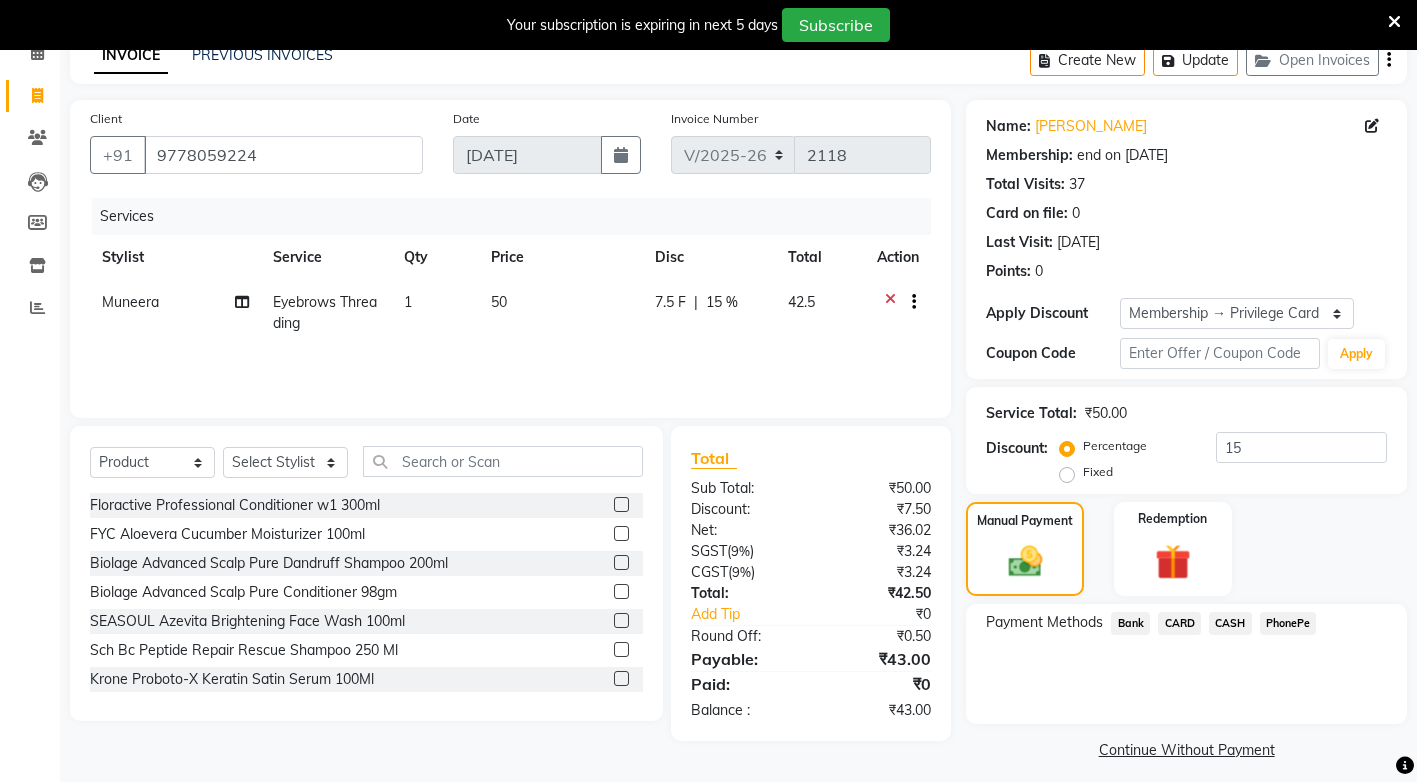 click on "CASH" 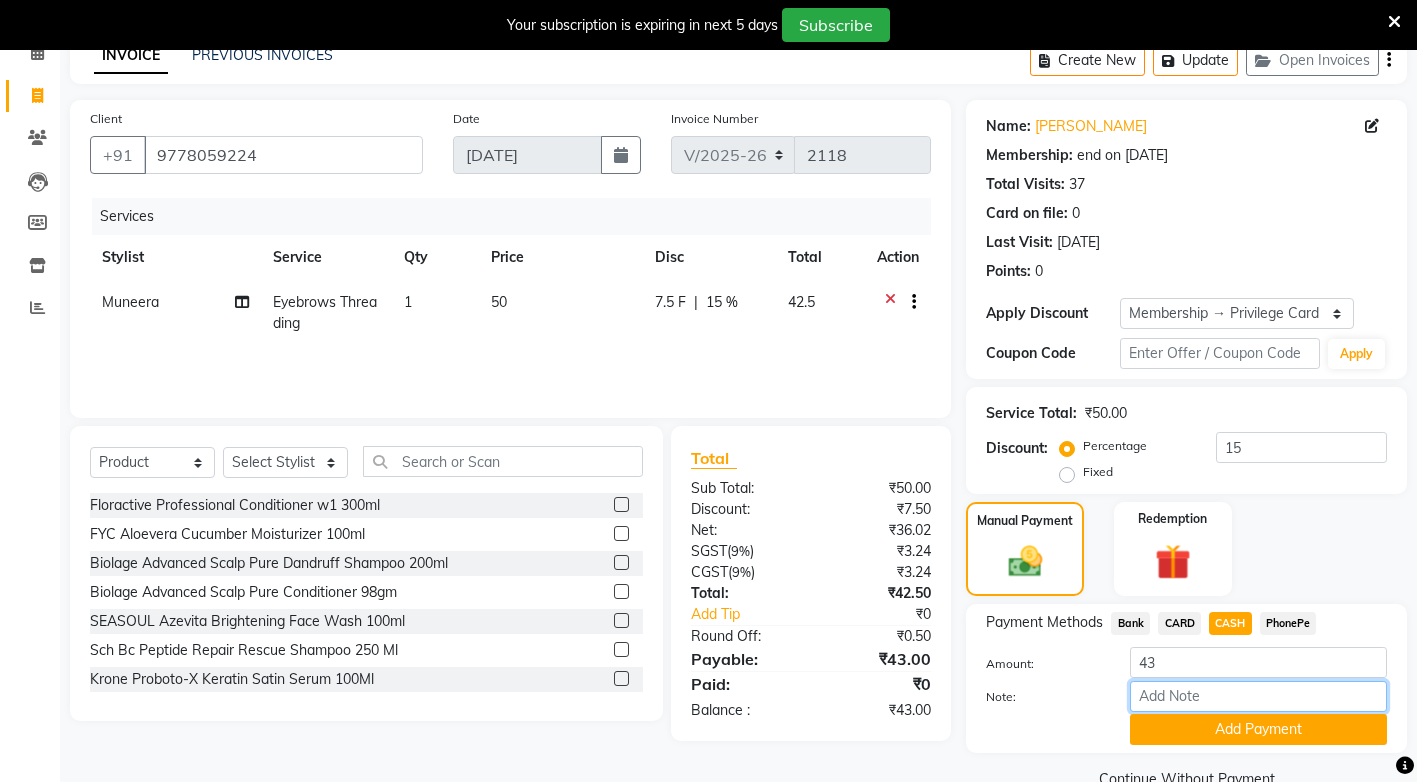 click on "Note:" at bounding box center [1258, 696] 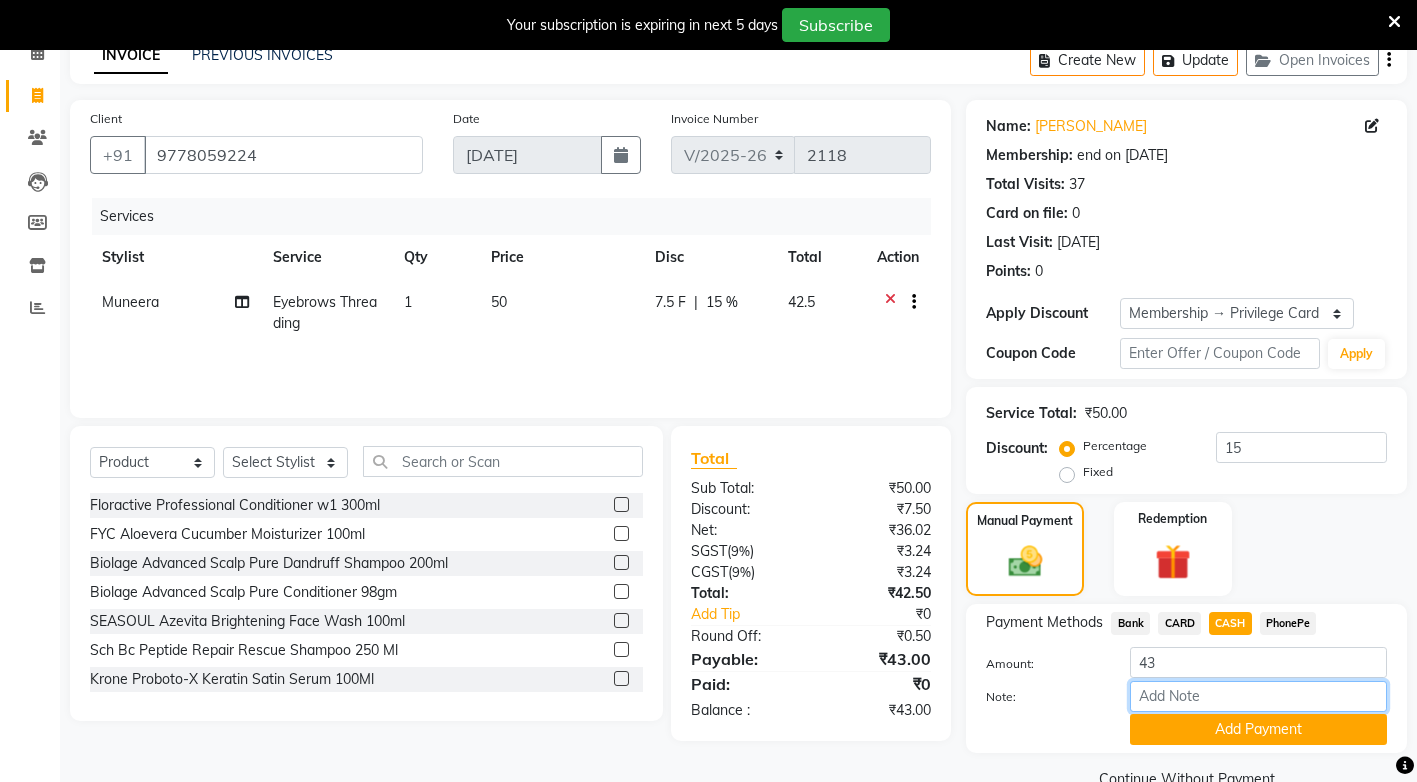 type on "sindhya" 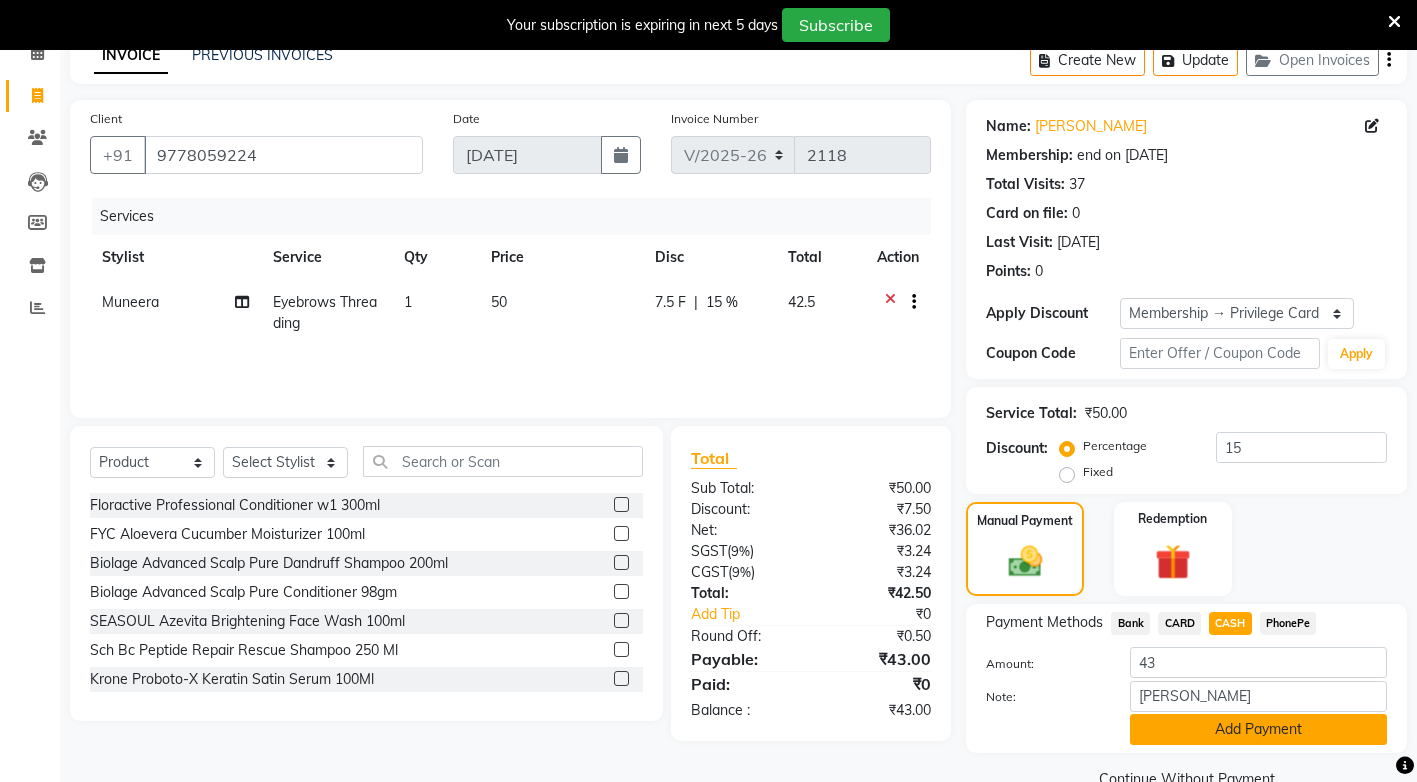 click on "Add Payment" 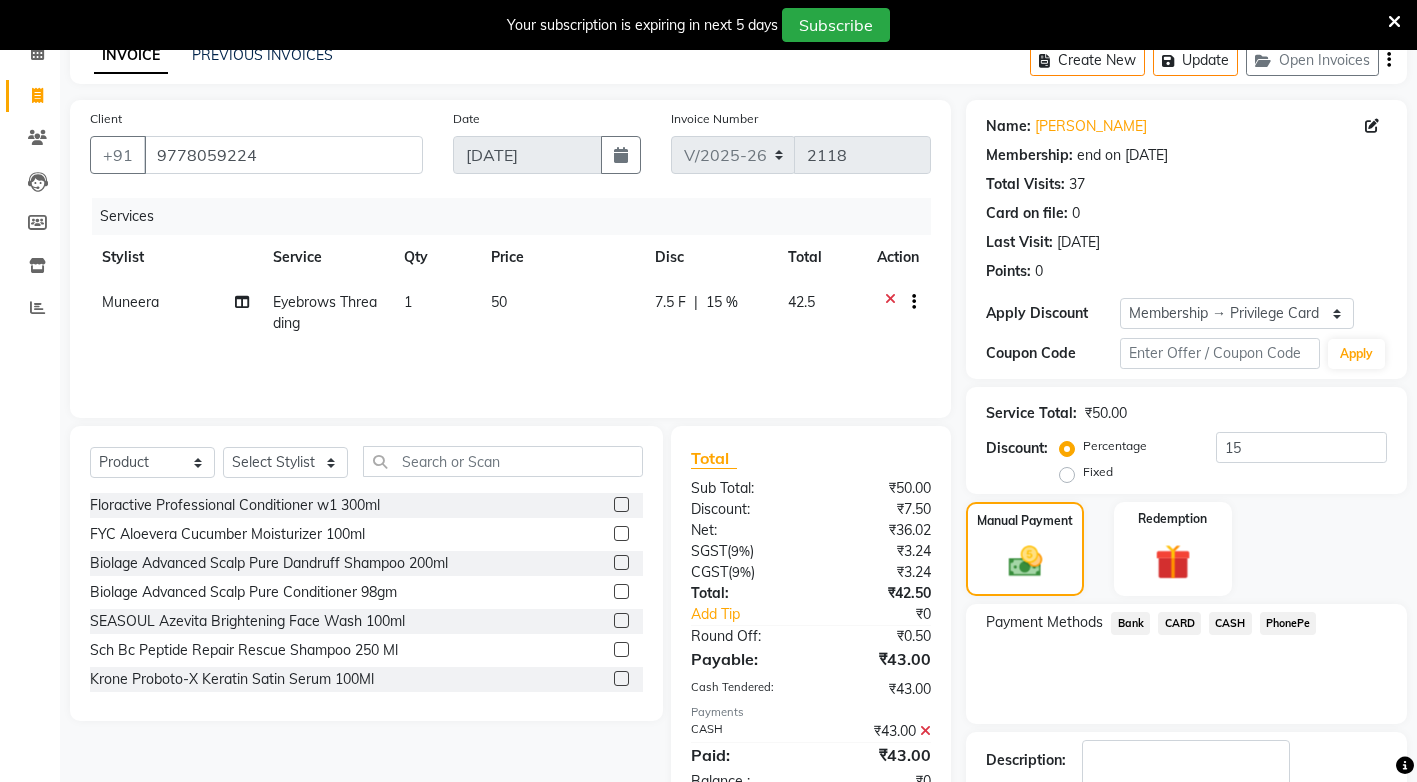 scroll, scrollTop: 200, scrollLeft: 0, axis: vertical 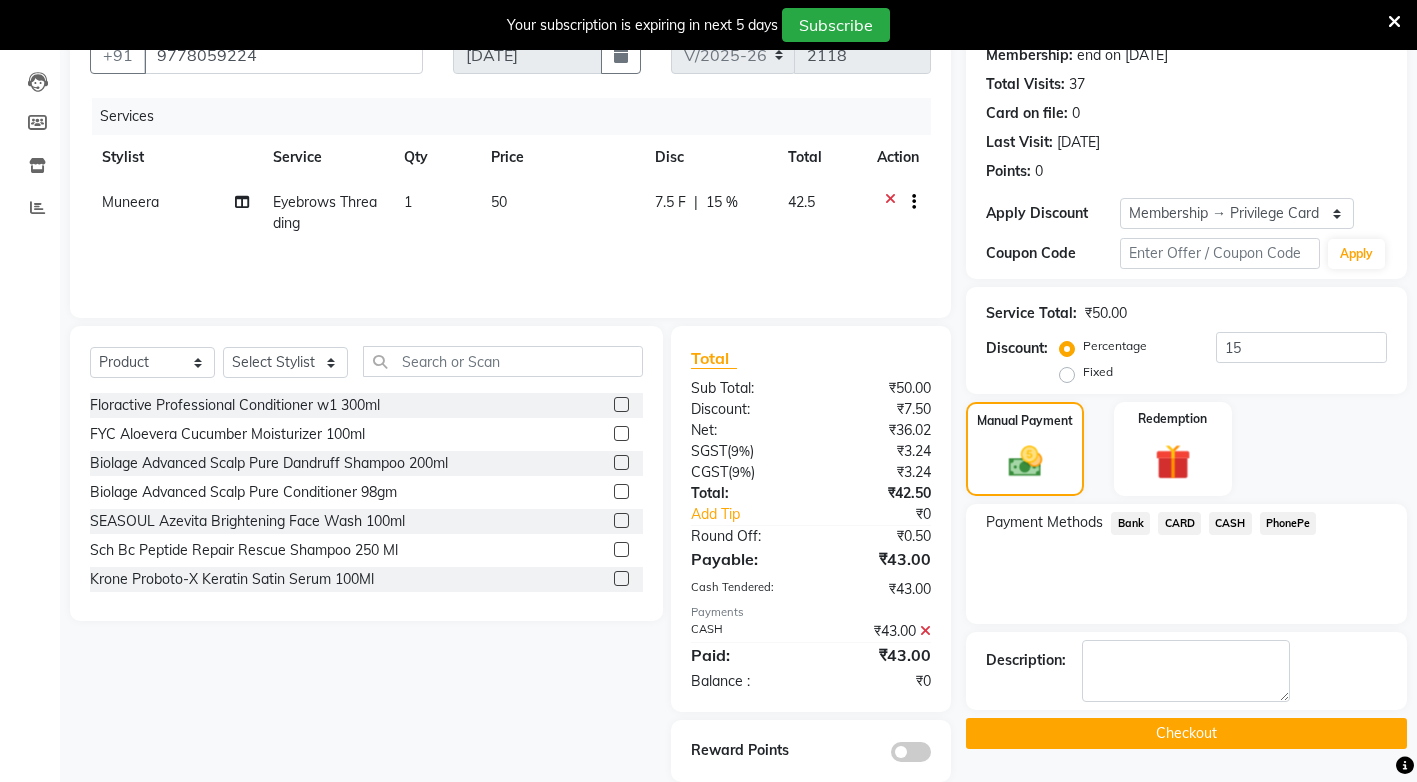 drag, startPoint x: 1199, startPoint y: 732, endPoint x: 1227, endPoint y: 704, distance: 39.59798 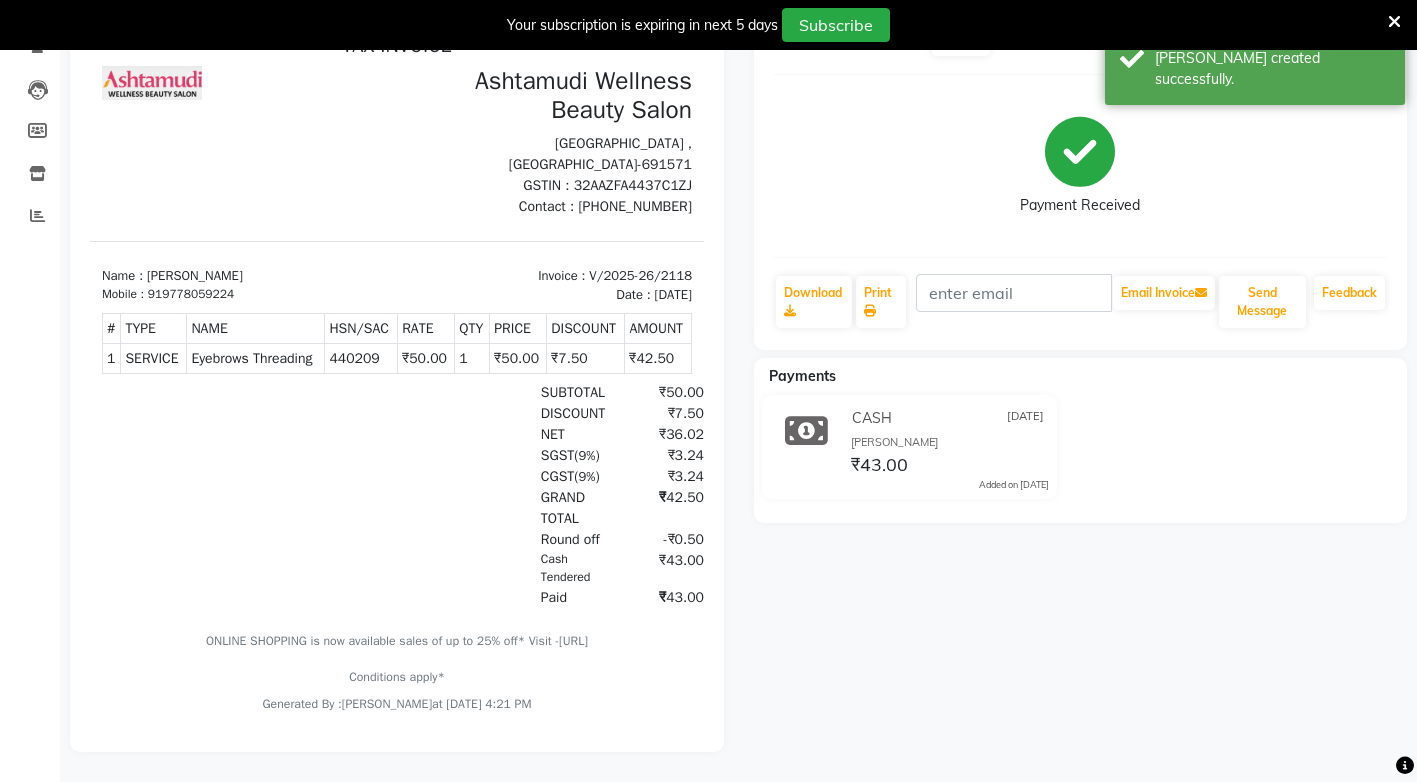 scroll, scrollTop: 0, scrollLeft: 0, axis: both 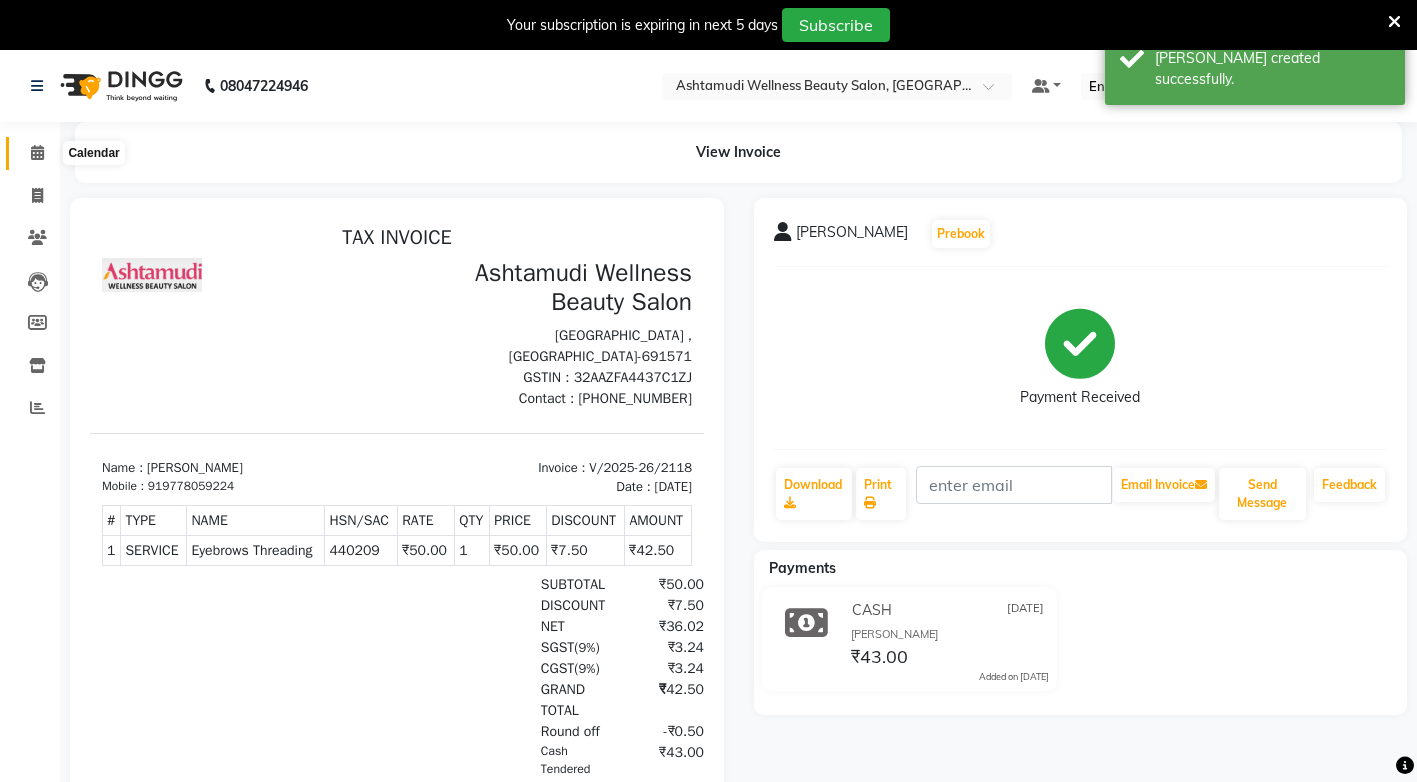 click 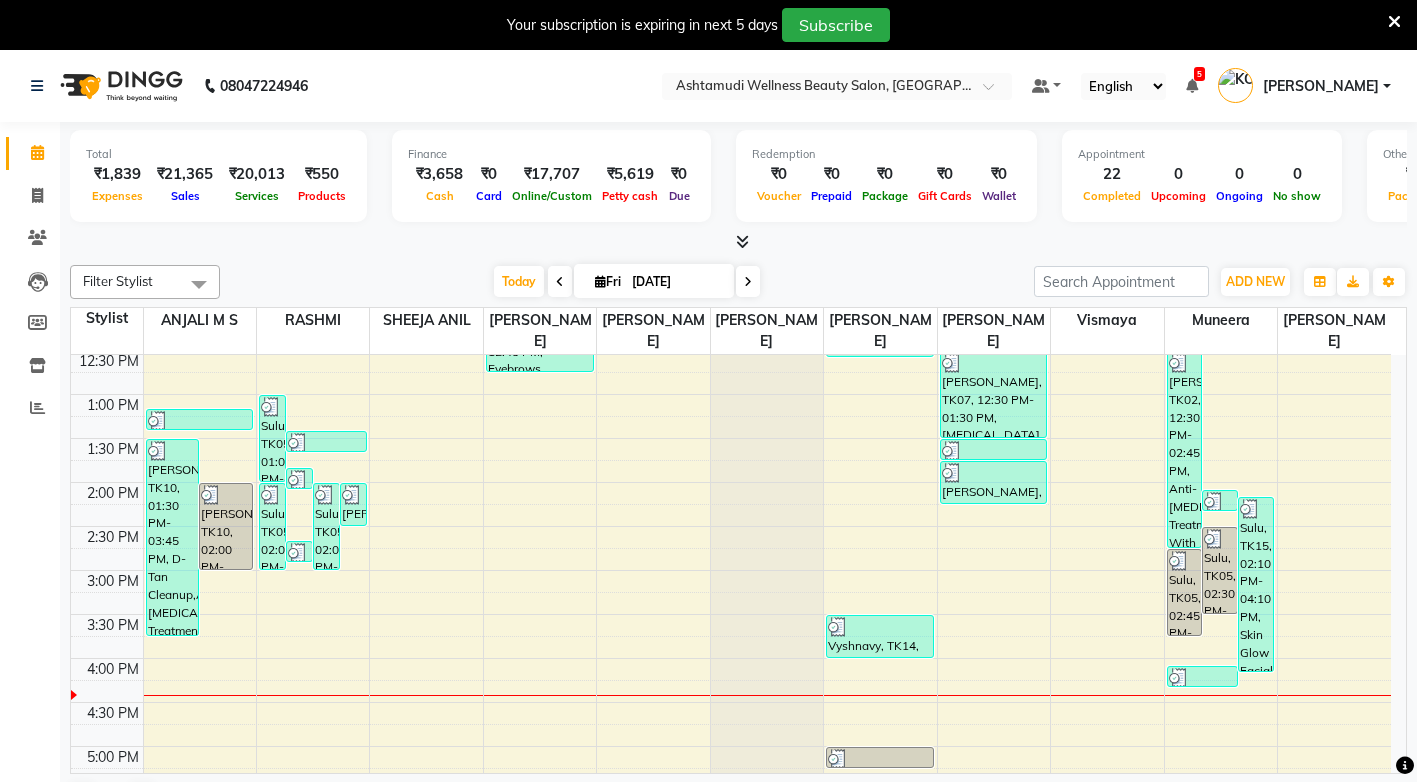scroll, scrollTop: 500, scrollLeft: 0, axis: vertical 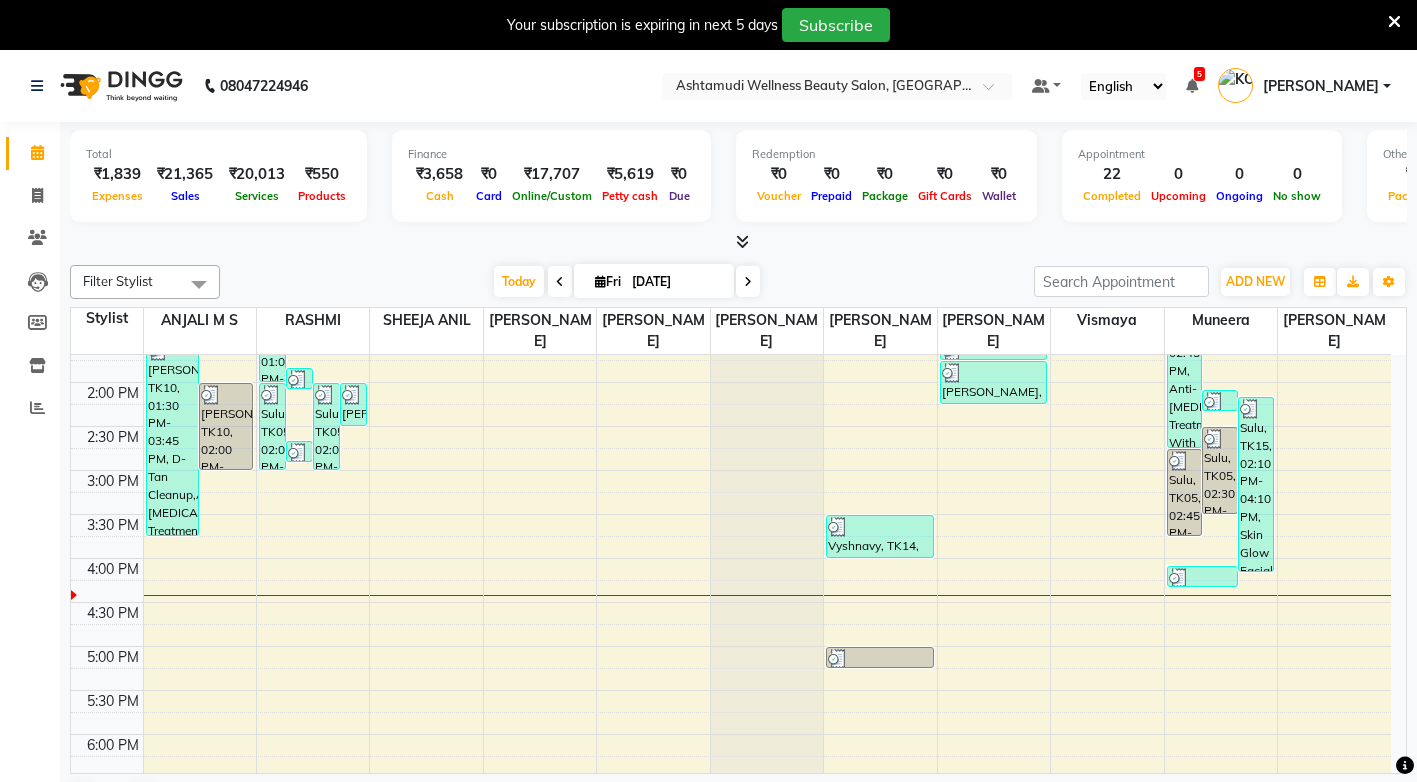 drag, startPoint x: 925, startPoint y: 656, endPoint x: 1257, endPoint y: 639, distance: 332.43497 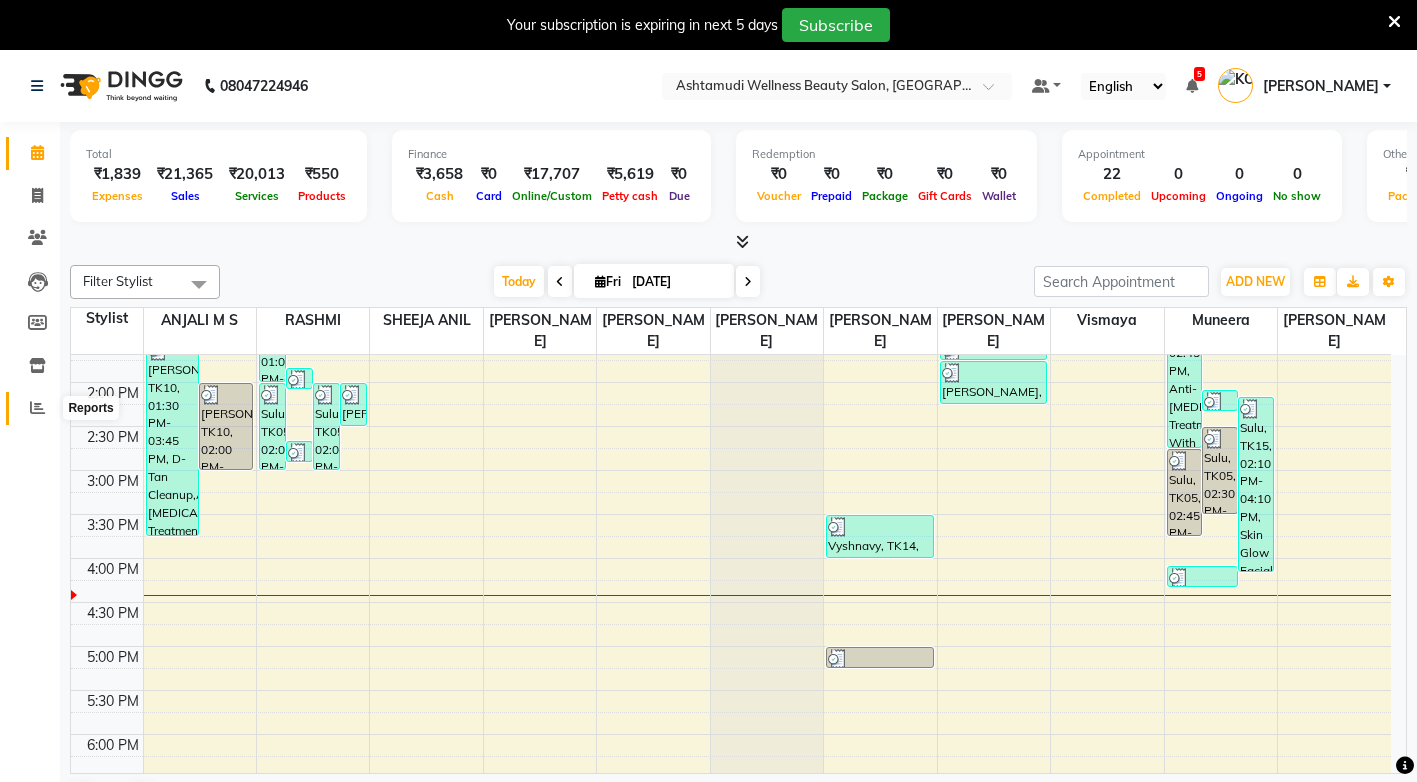 click 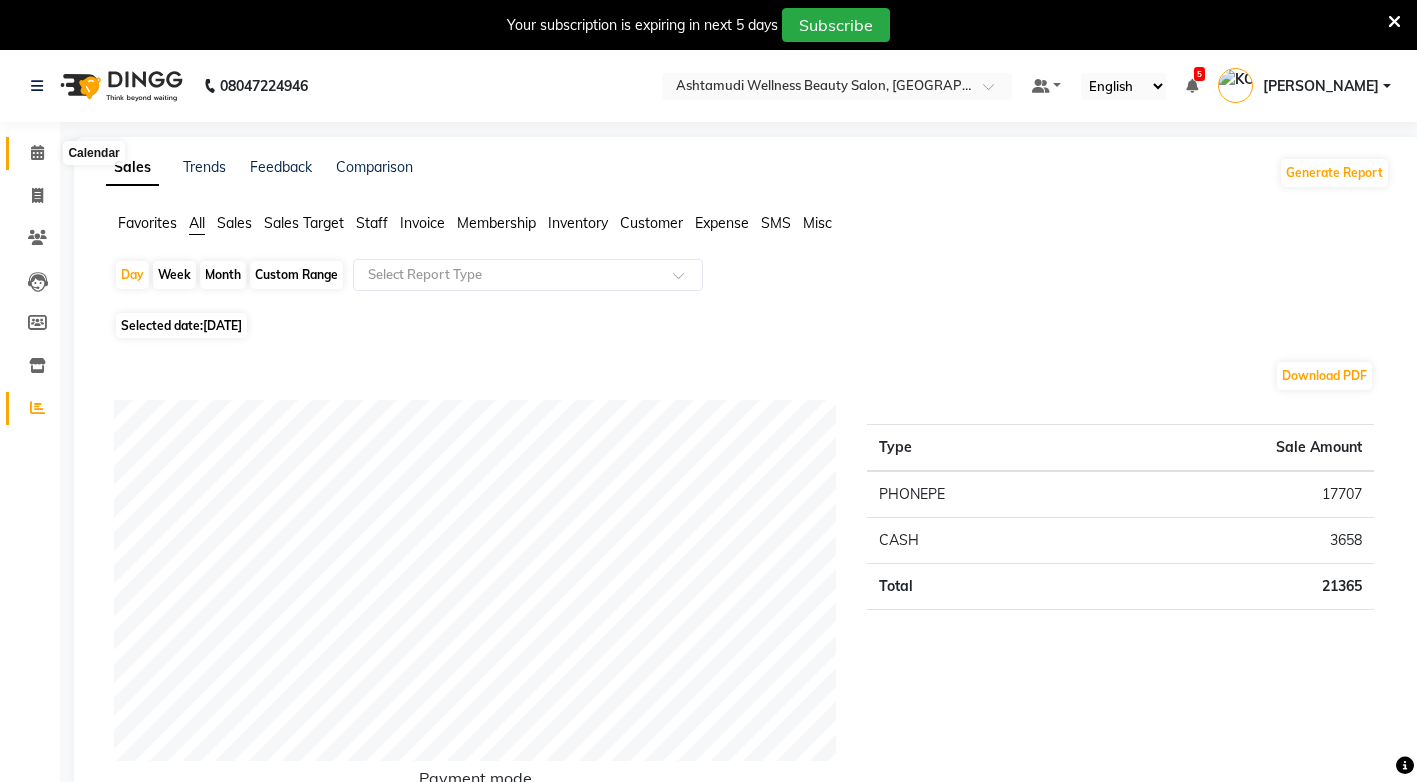 click 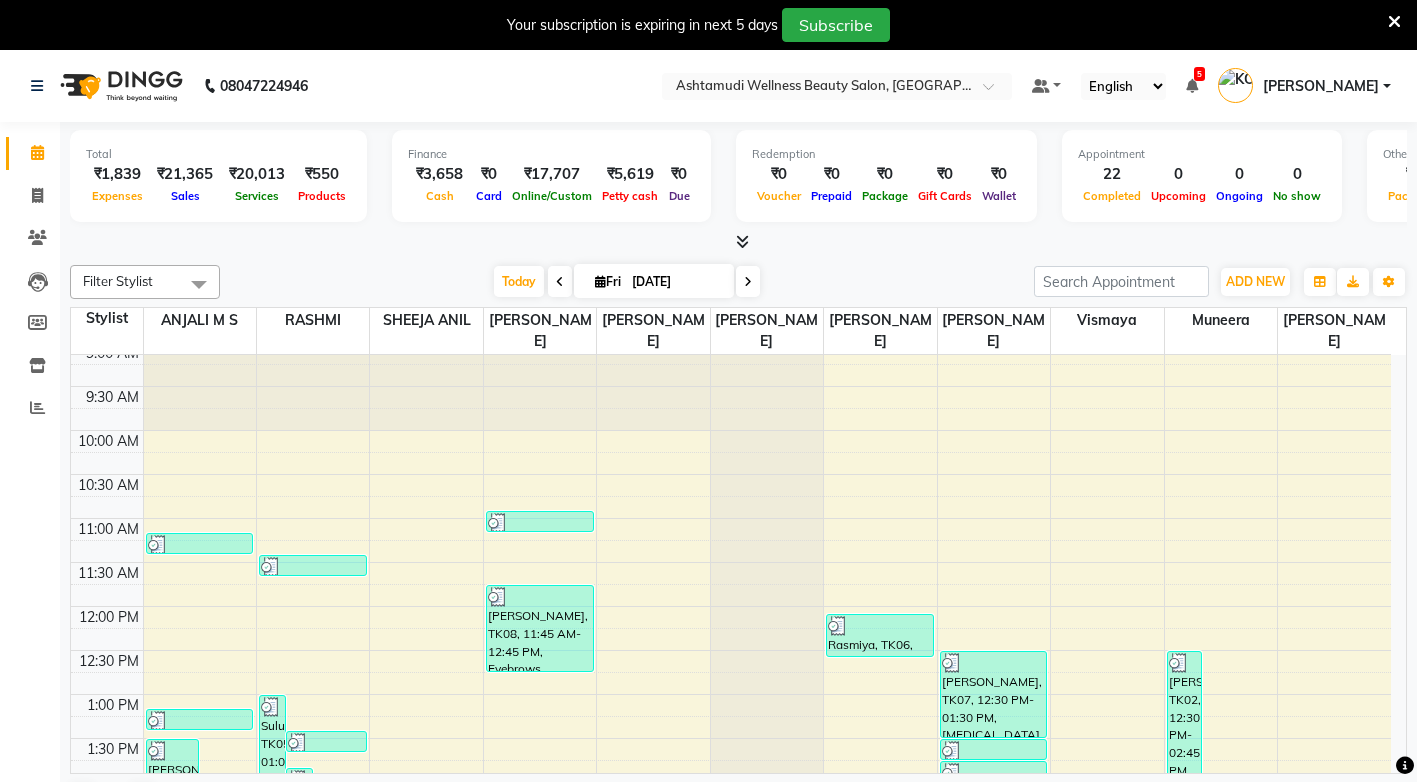 scroll, scrollTop: 0, scrollLeft: 0, axis: both 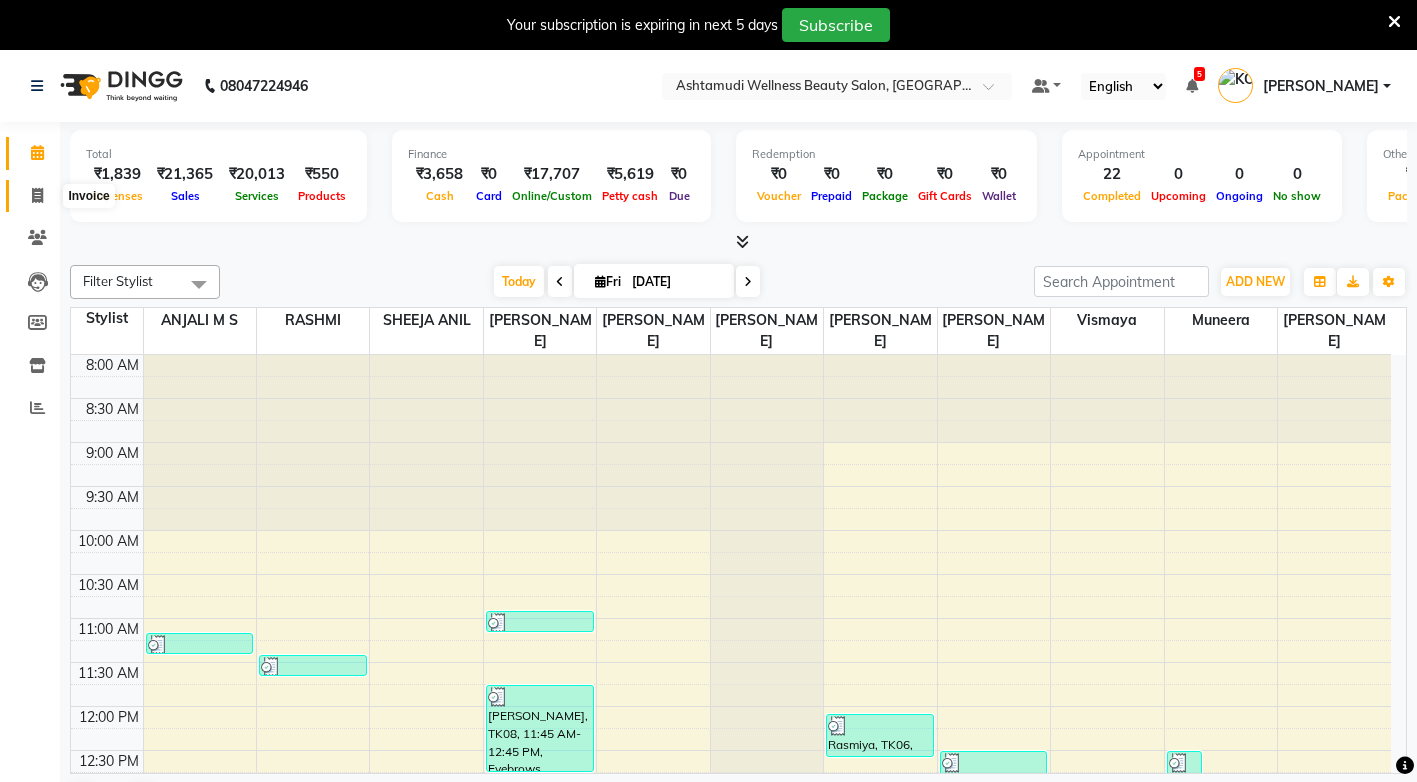 click 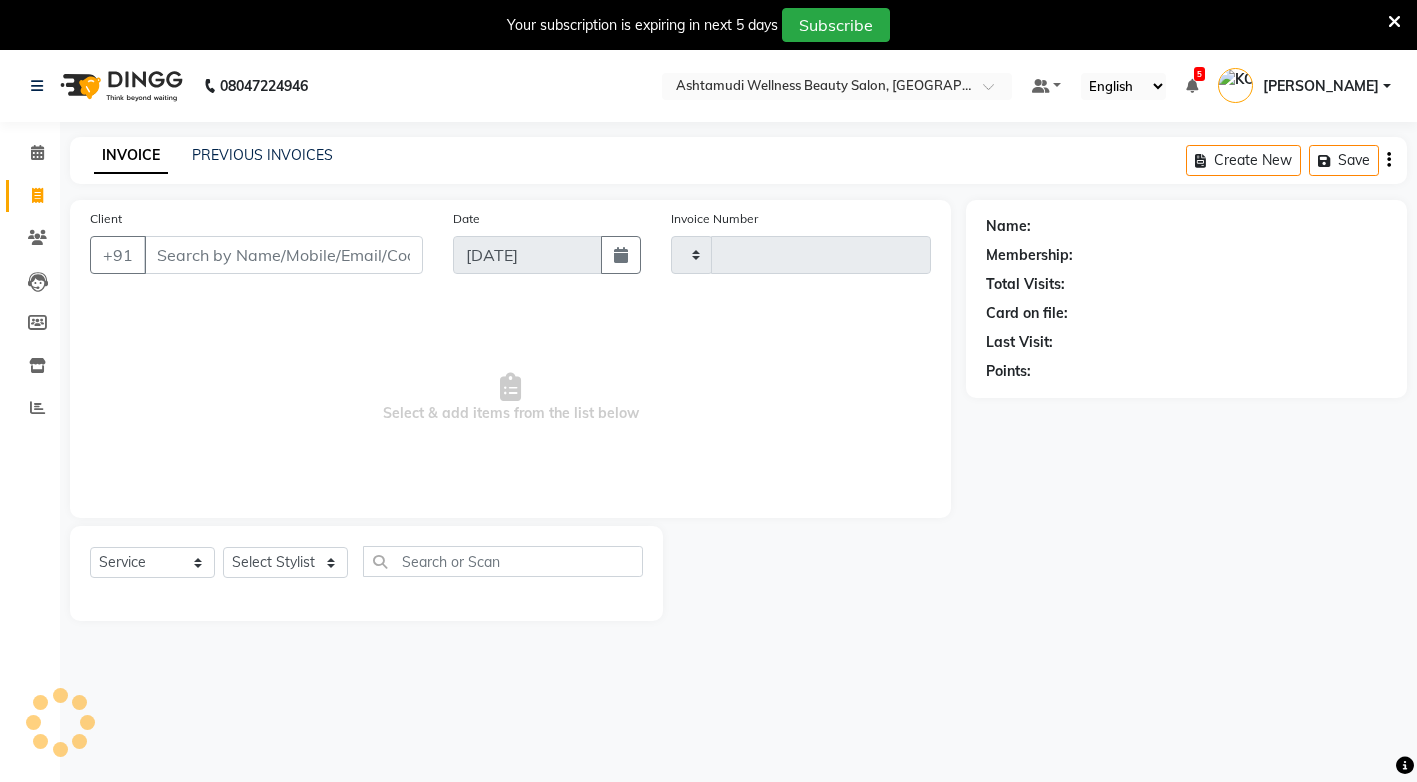 type on "2119" 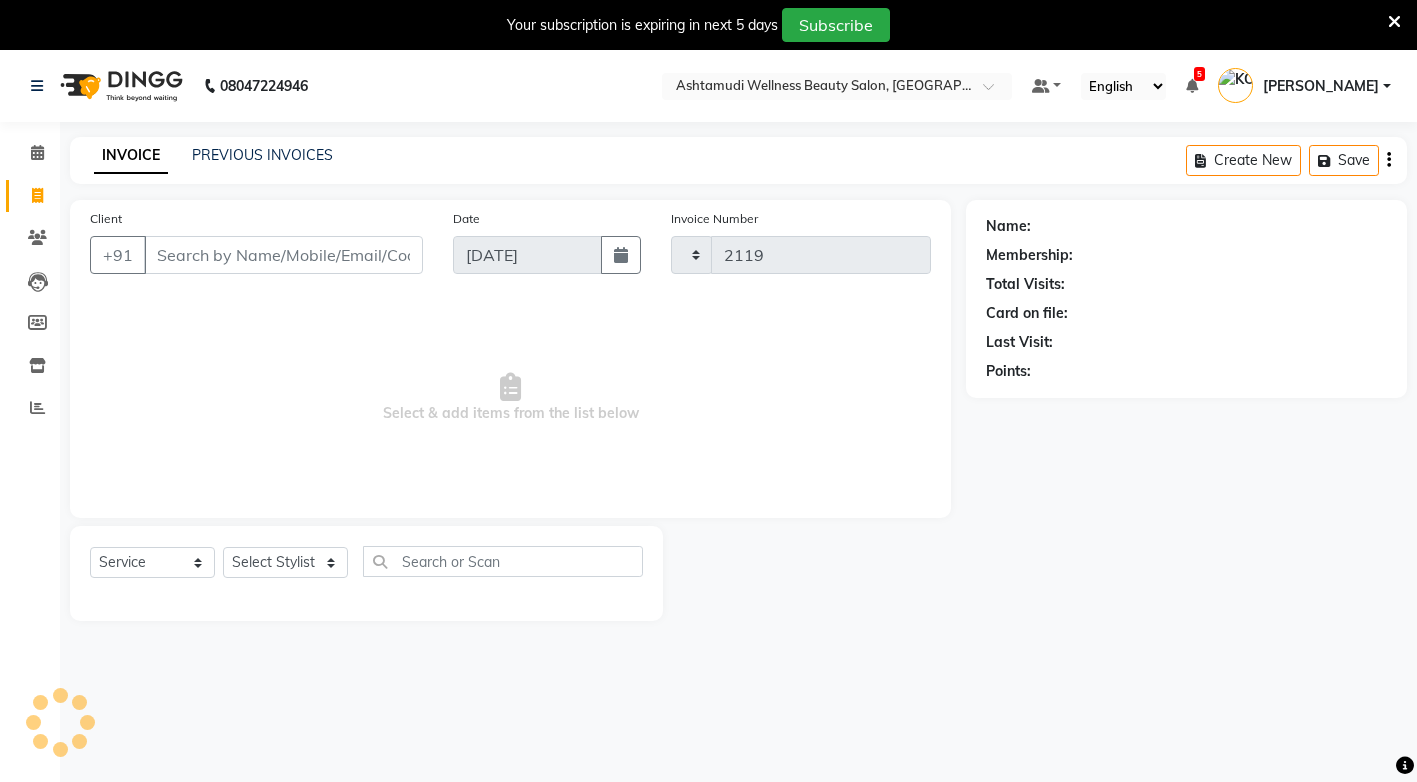 select on "4674" 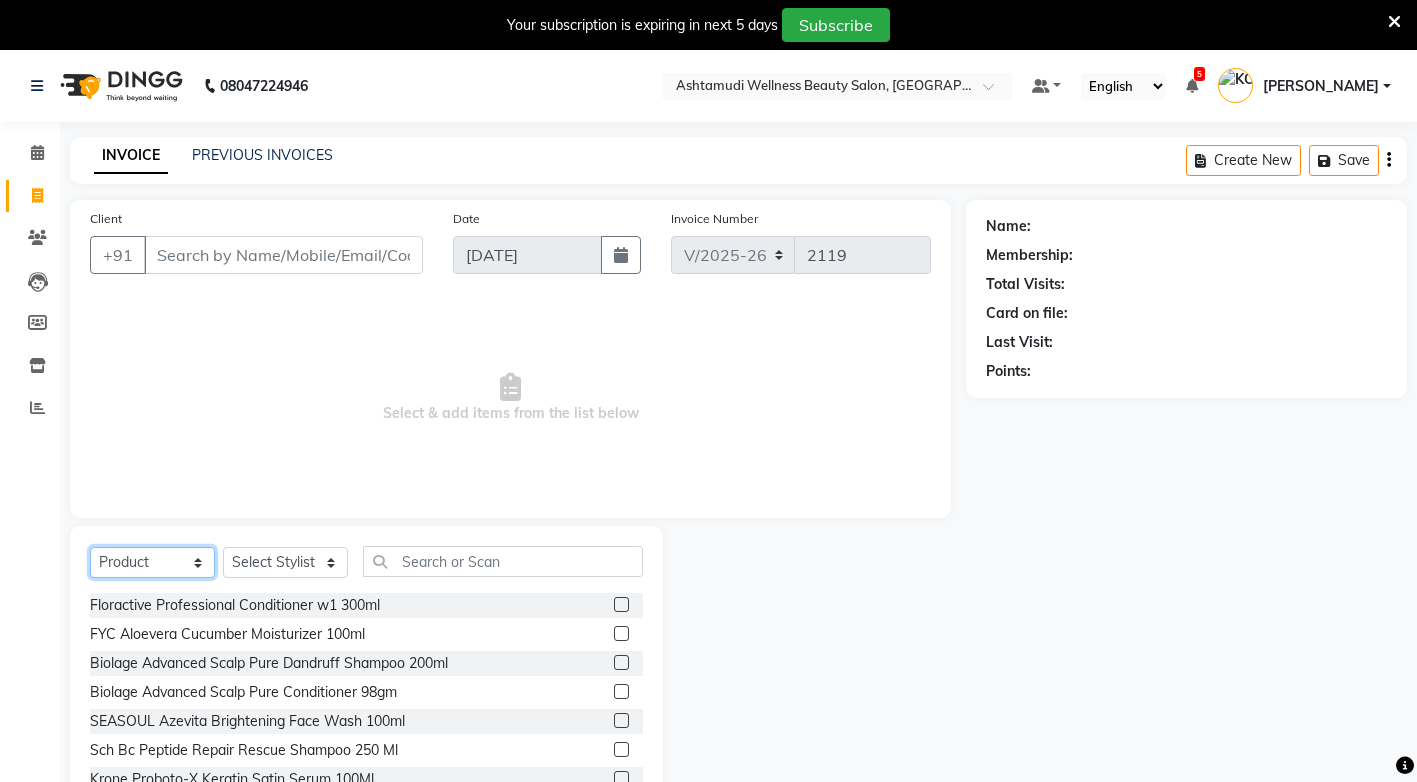click on "Select  Service  Product  Membership  Package Voucher Prepaid Gift Card" 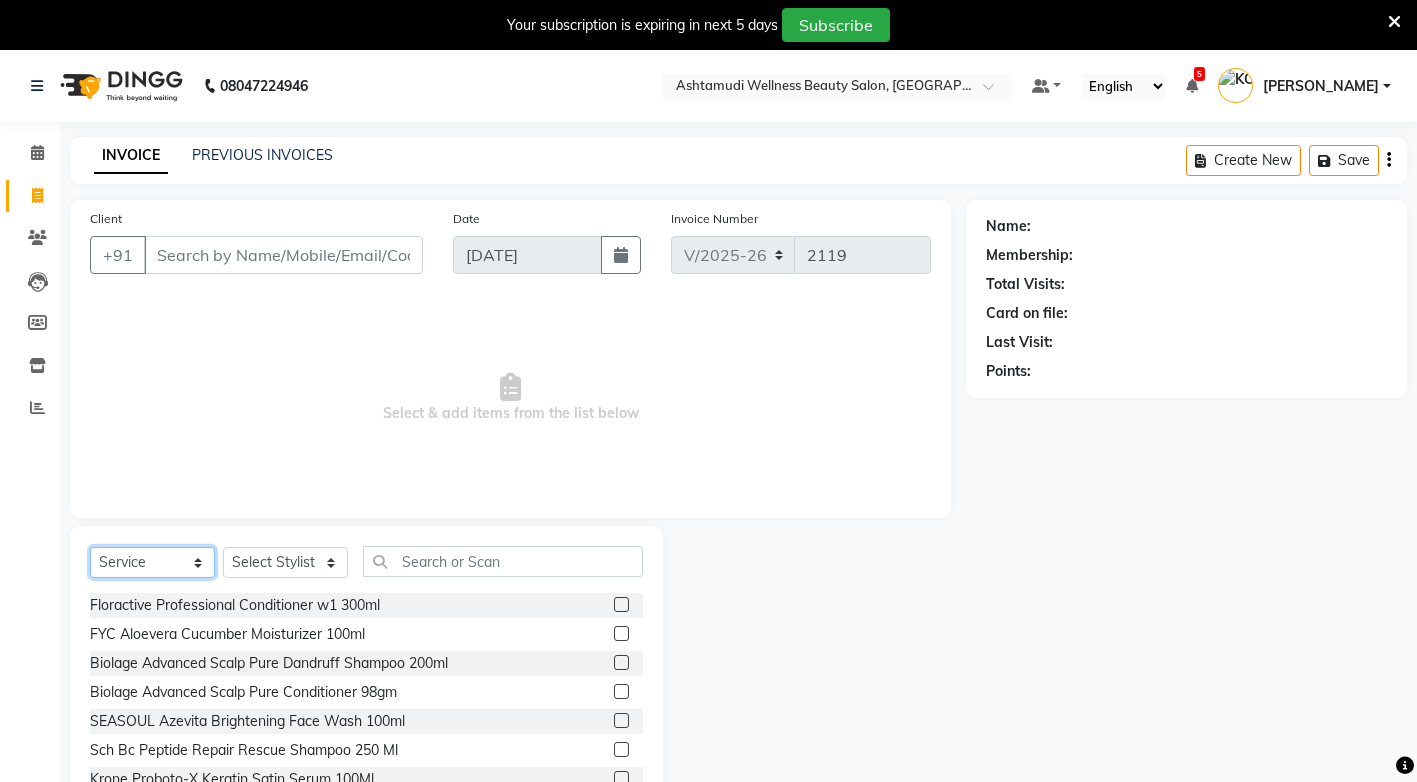 click on "Select  Service  Product  Membership  Package Voucher Prepaid Gift Card" 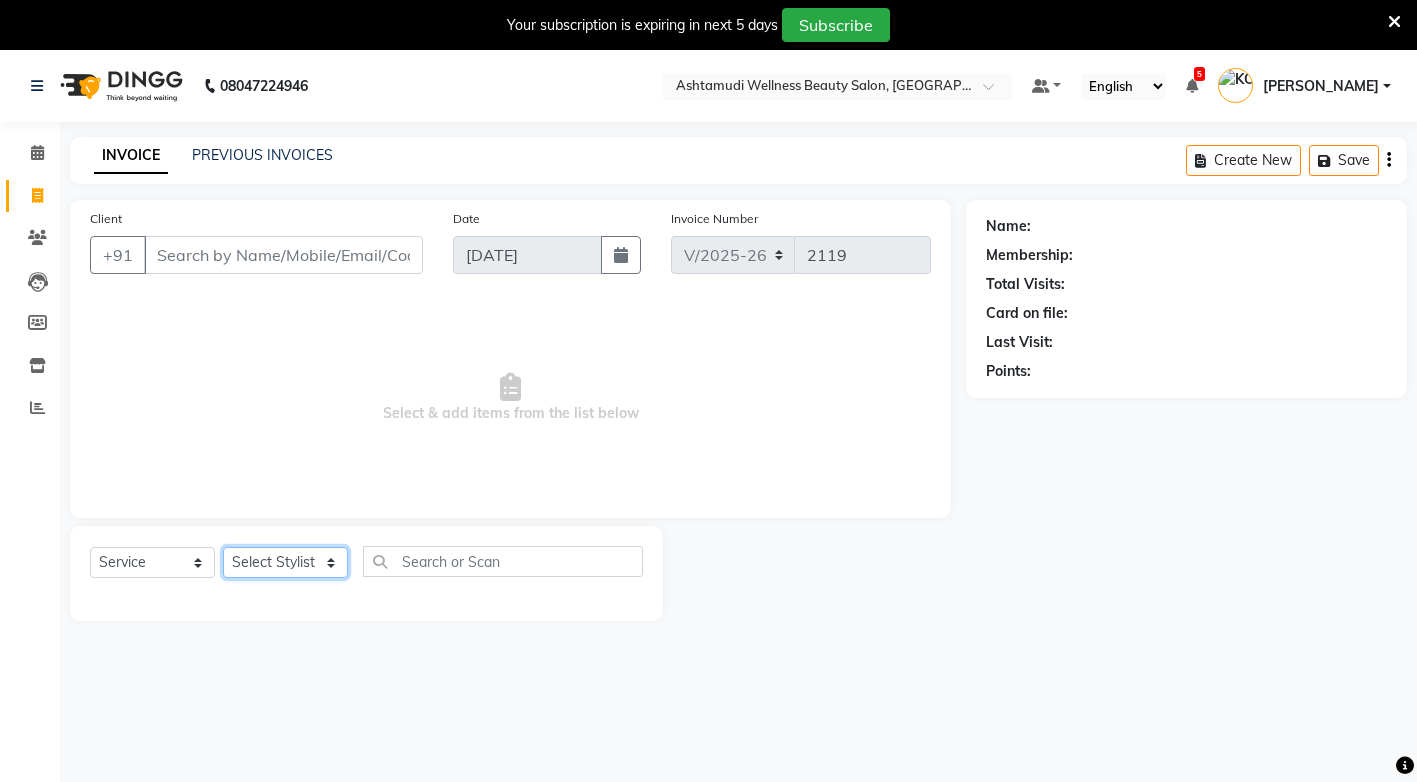 click on "Select Stylist ANJALI M S [PERSON_NAME] KOTTIYAM ASHTAMUDI [PERSON_NAME] [PERSON_NAME] [PERSON_NAME] [PERSON_NAME]  Sona [PERSON_NAME] [PERSON_NAME] [PERSON_NAME]" 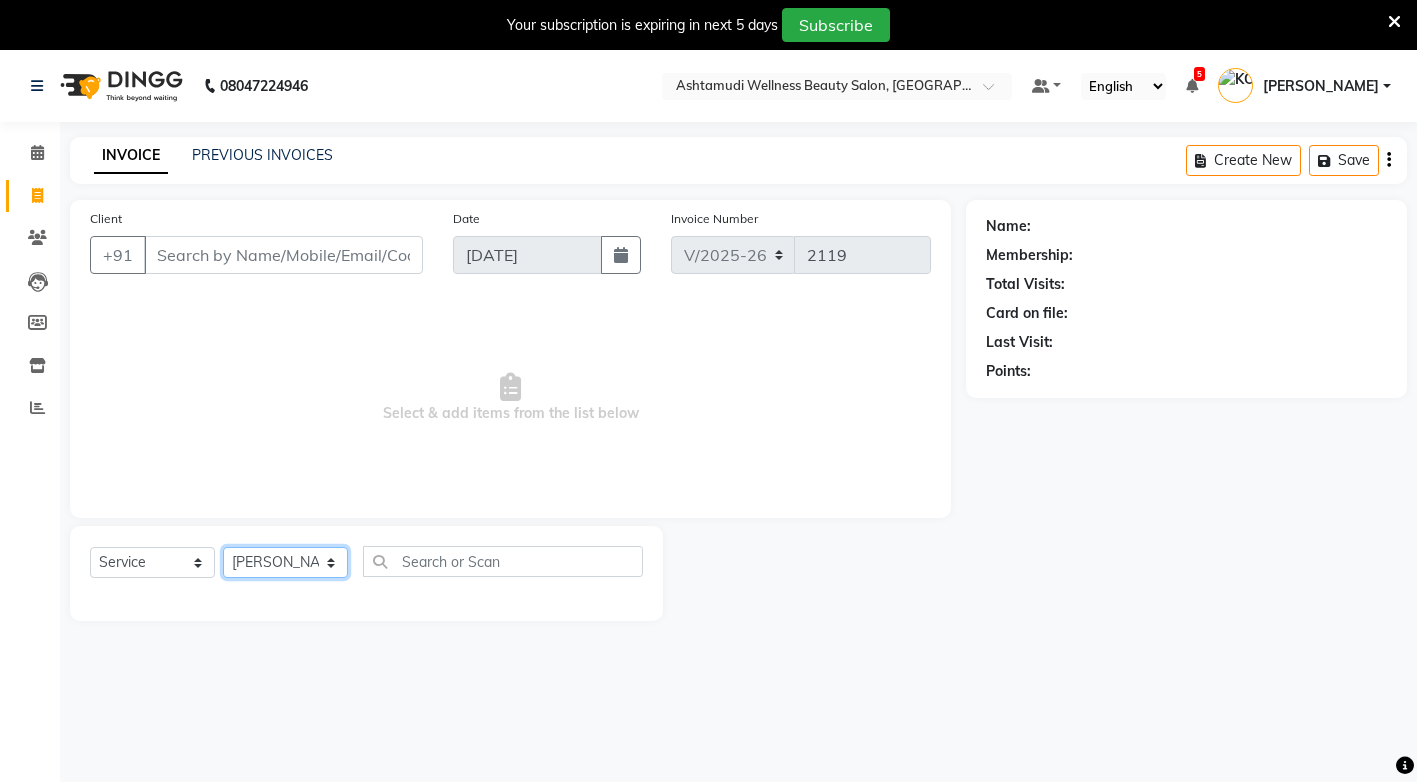 click on "Select Stylist ANJALI M S [PERSON_NAME] KOTTIYAM ASHTAMUDI [PERSON_NAME] [PERSON_NAME] [PERSON_NAME] [PERSON_NAME]  Sona [PERSON_NAME] [PERSON_NAME] [PERSON_NAME]" 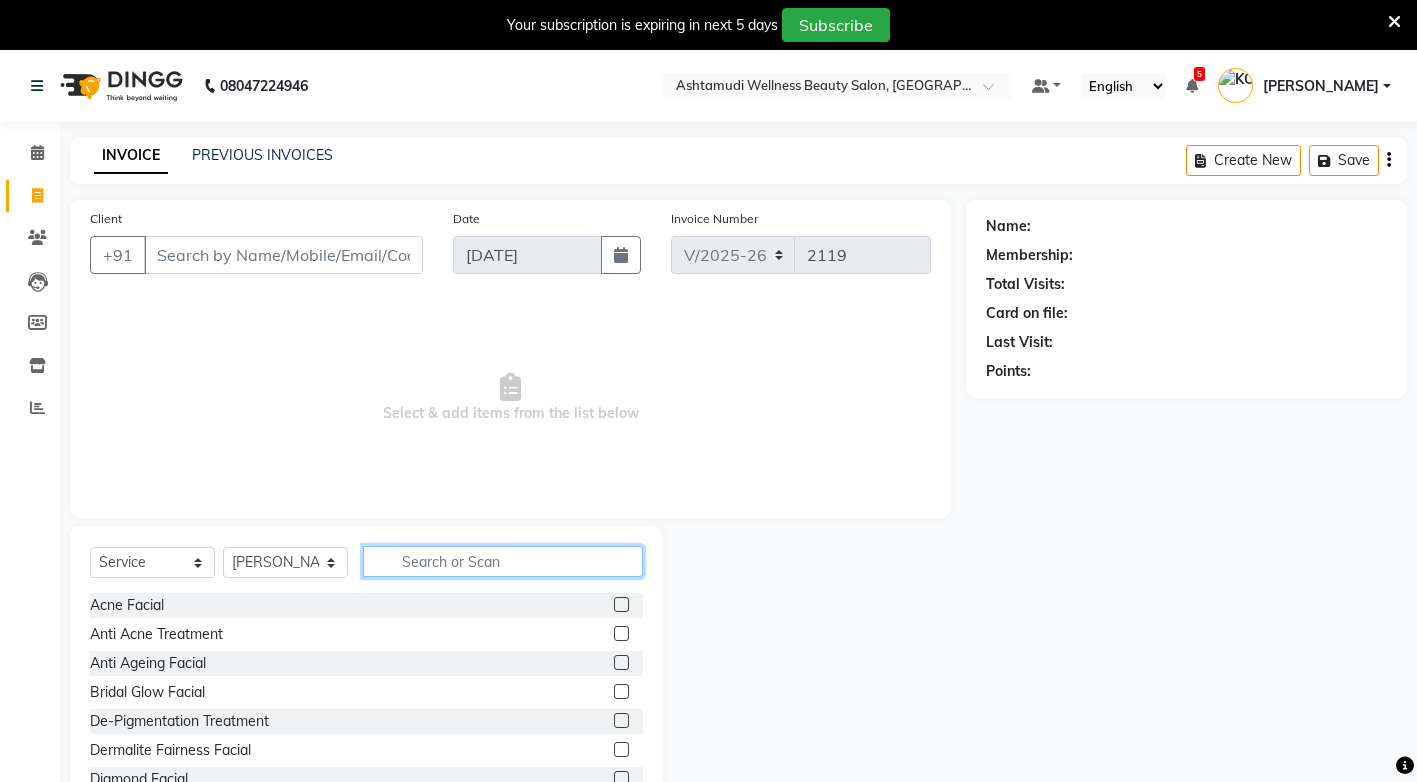 click 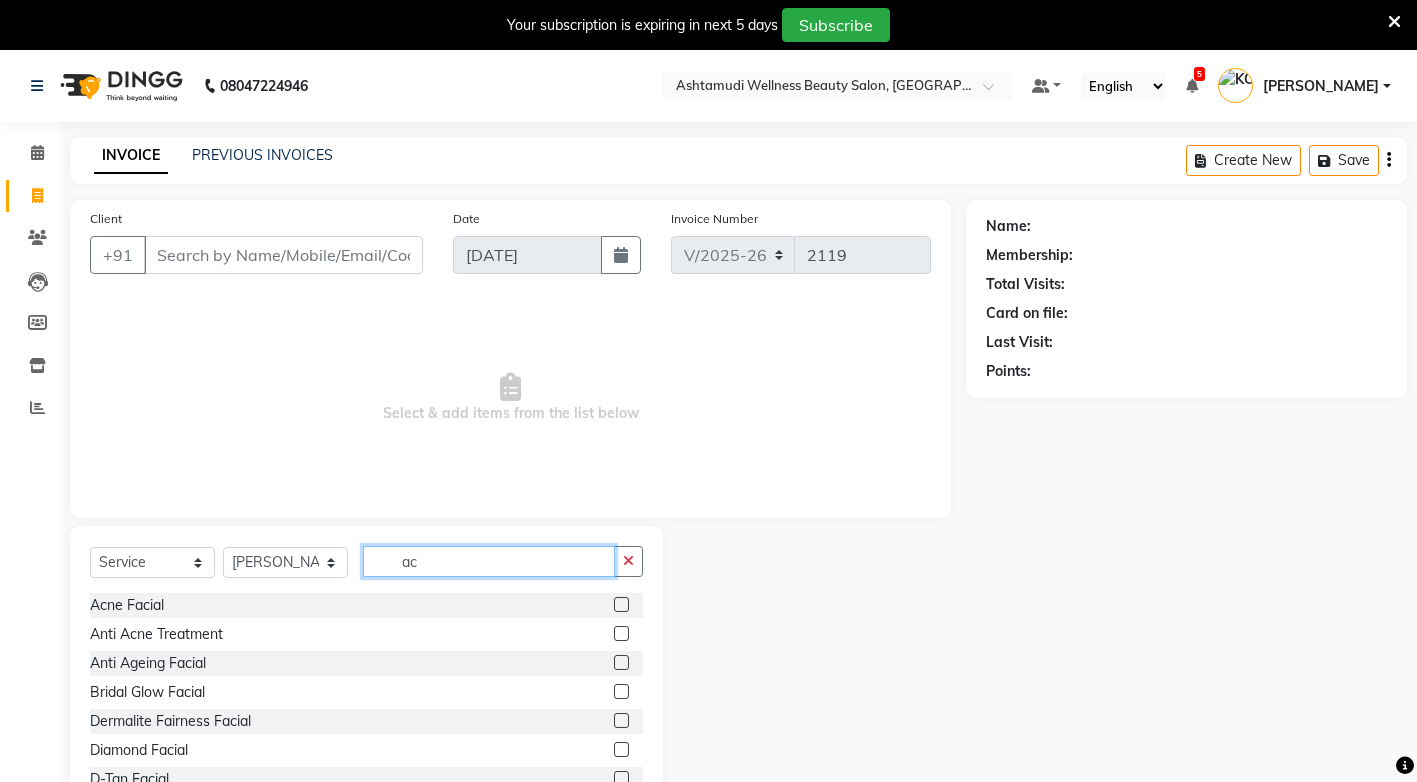 type on "a" 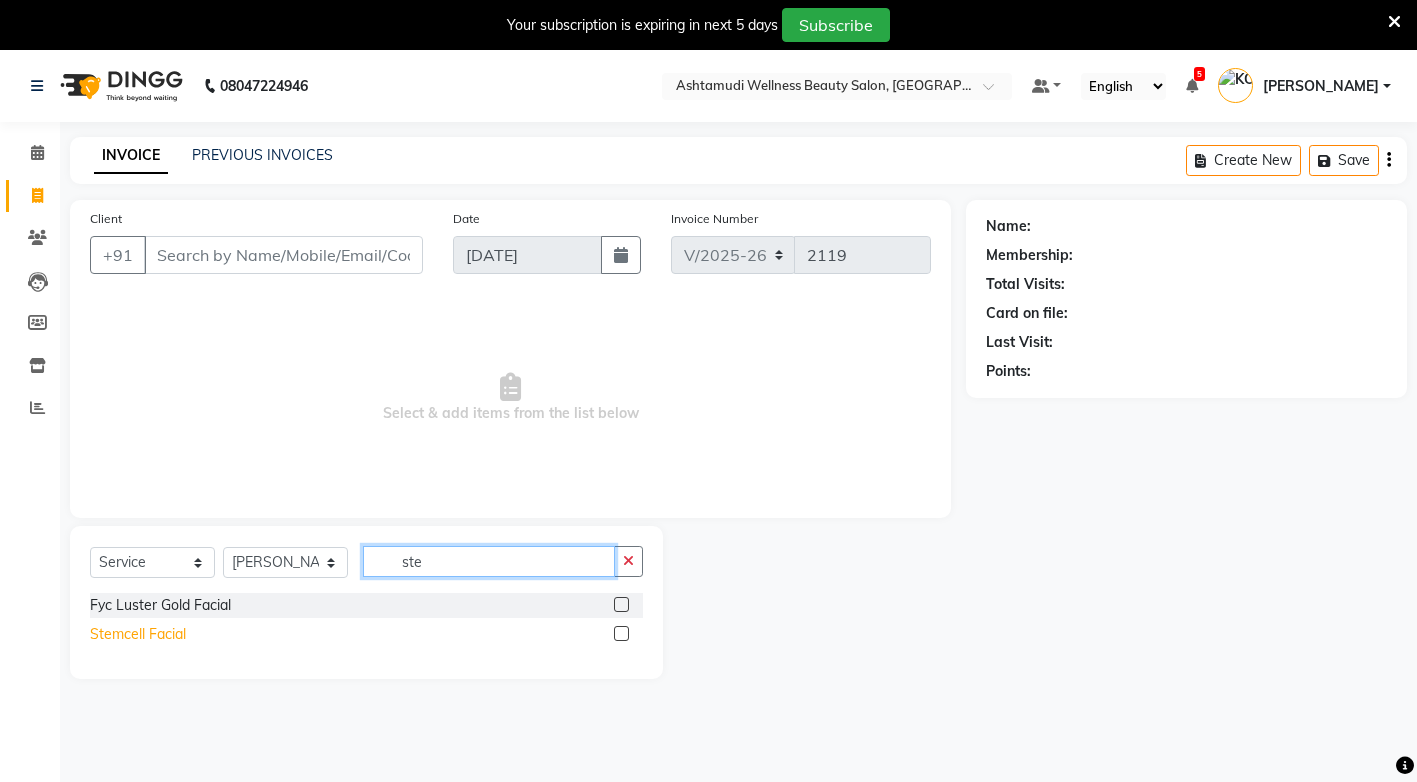 type on "ste" 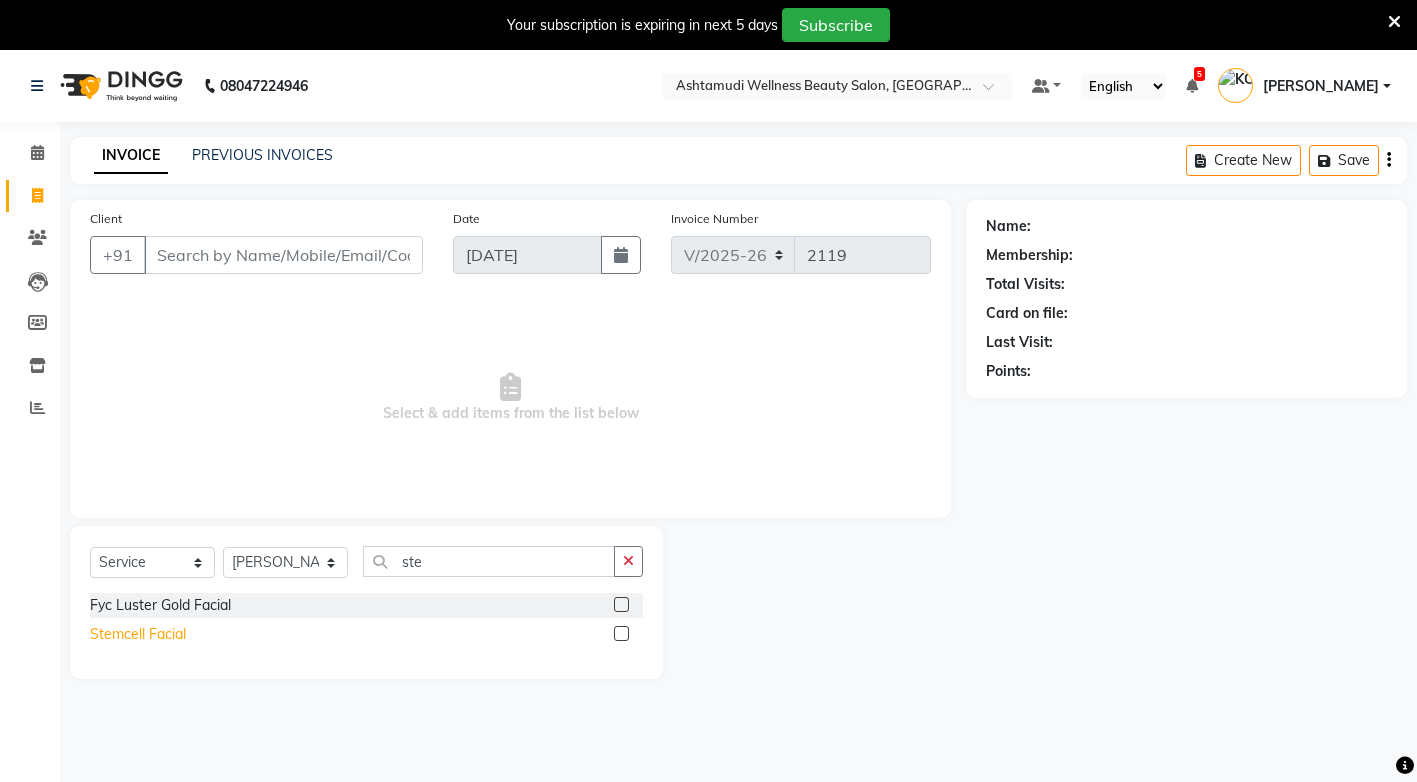 click on "Stemcell  Facial" 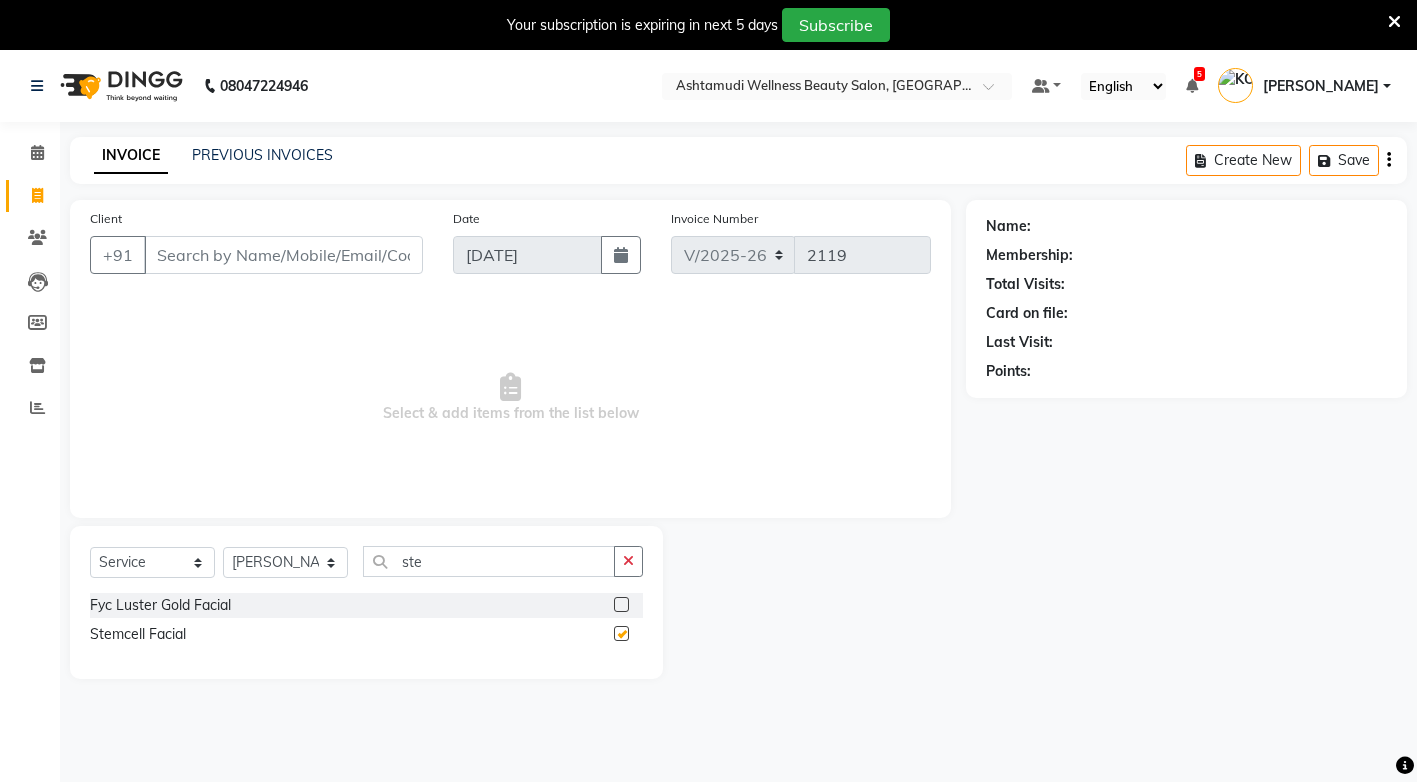 checkbox on "false" 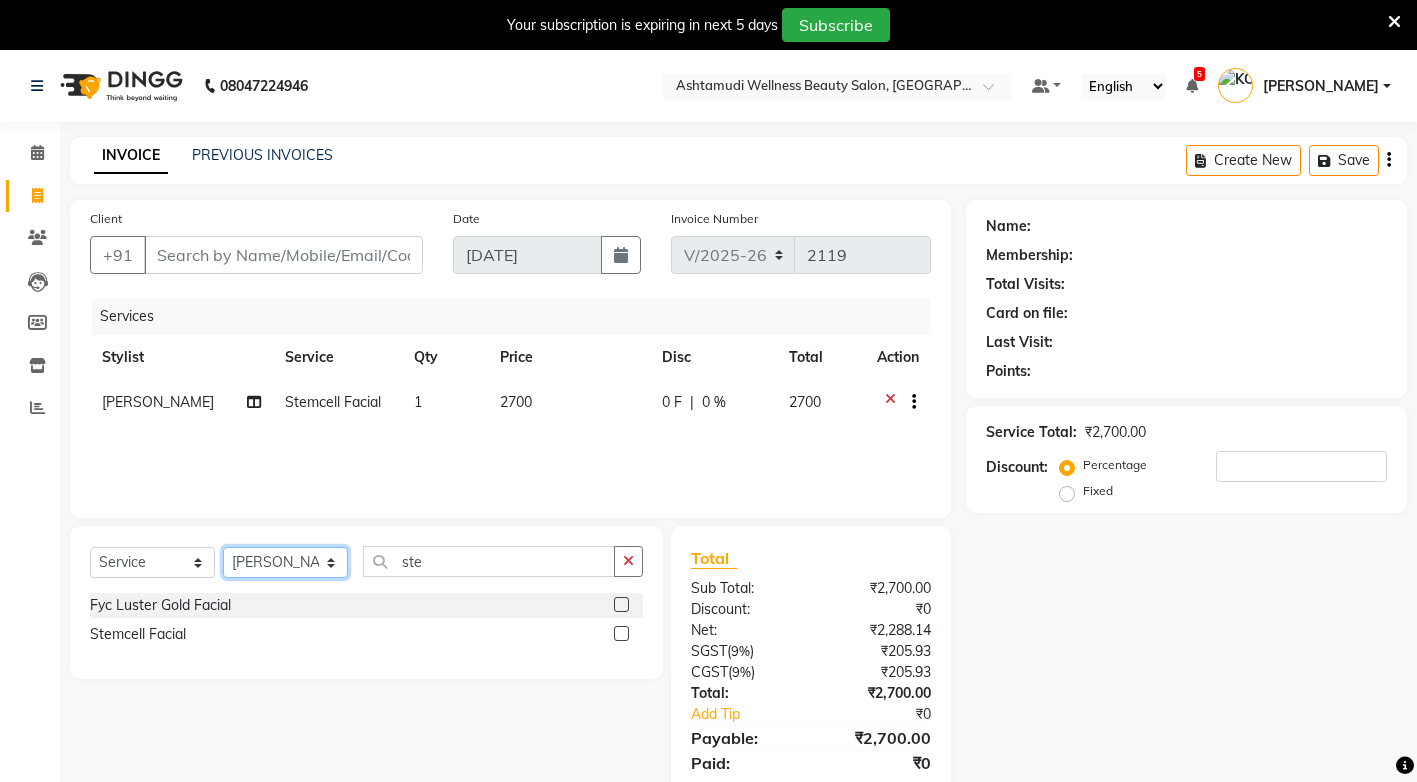 click on "Select Stylist ANJALI M S [PERSON_NAME] KOTTIYAM ASHTAMUDI [PERSON_NAME] [PERSON_NAME] [PERSON_NAME] [PERSON_NAME]  Sona [PERSON_NAME] [PERSON_NAME] [PERSON_NAME]" 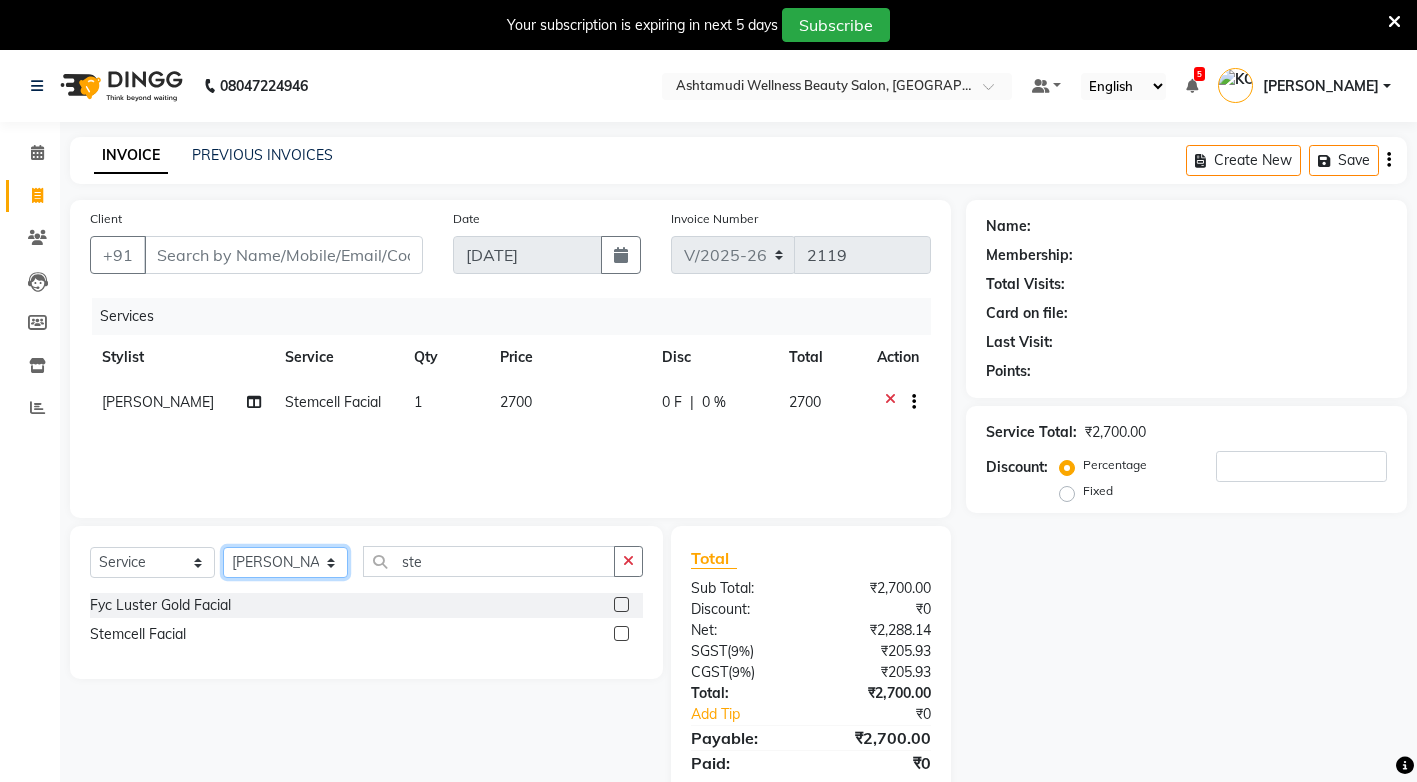 select on "27466" 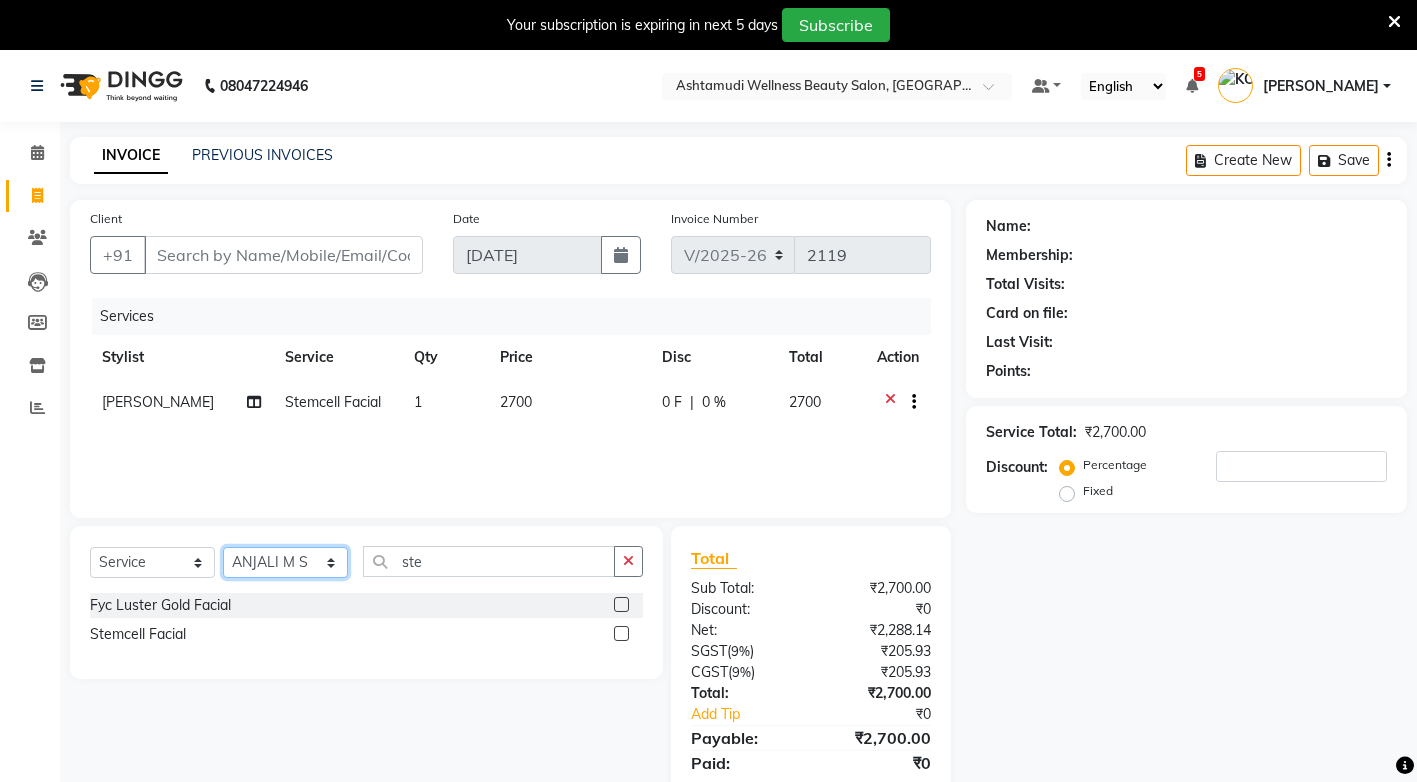 click on "Select Stylist ANJALI M S [PERSON_NAME] KOTTIYAM ASHTAMUDI [PERSON_NAME] [PERSON_NAME] [PERSON_NAME] [PERSON_NAME]  Sona [PERSON_NAME] [PERSON_NAME] [PERSON_NAME]" 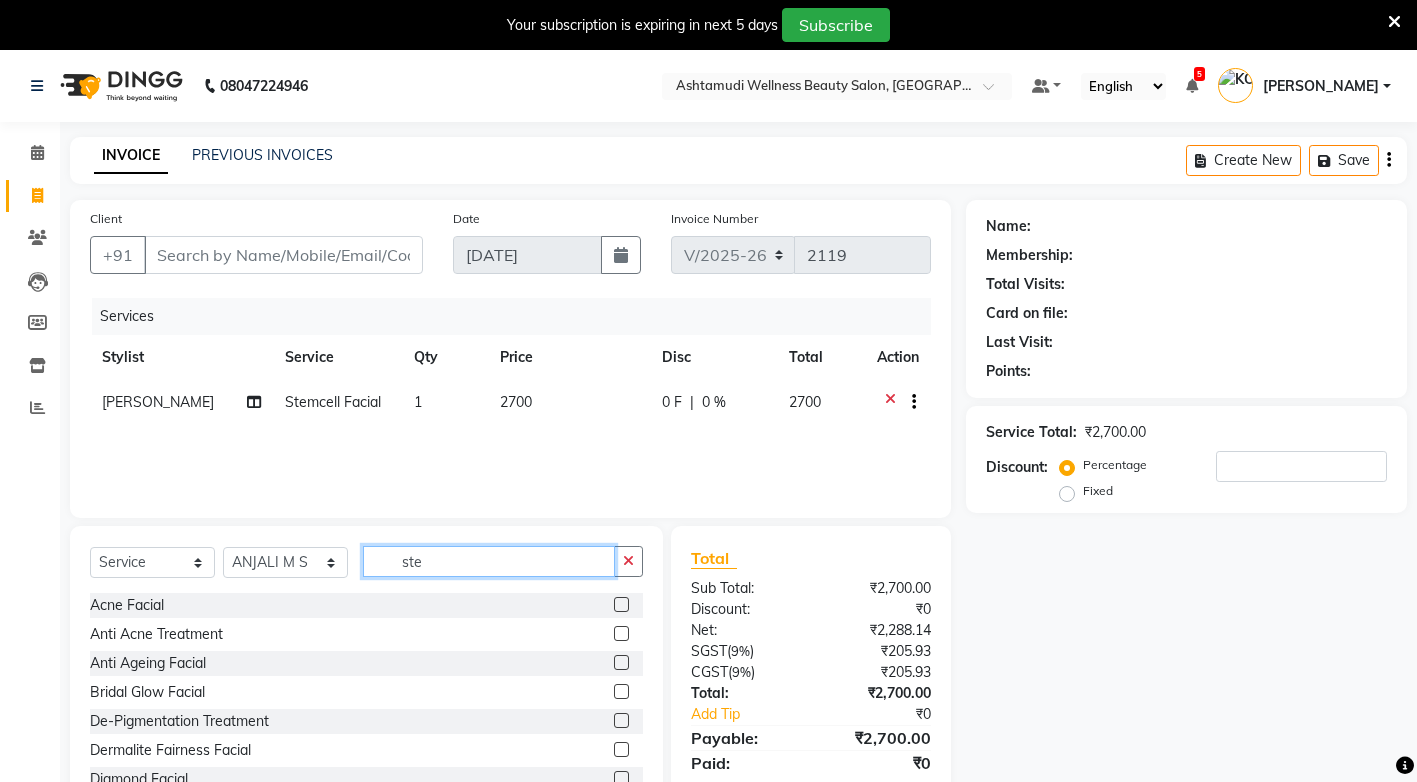click on "ste" 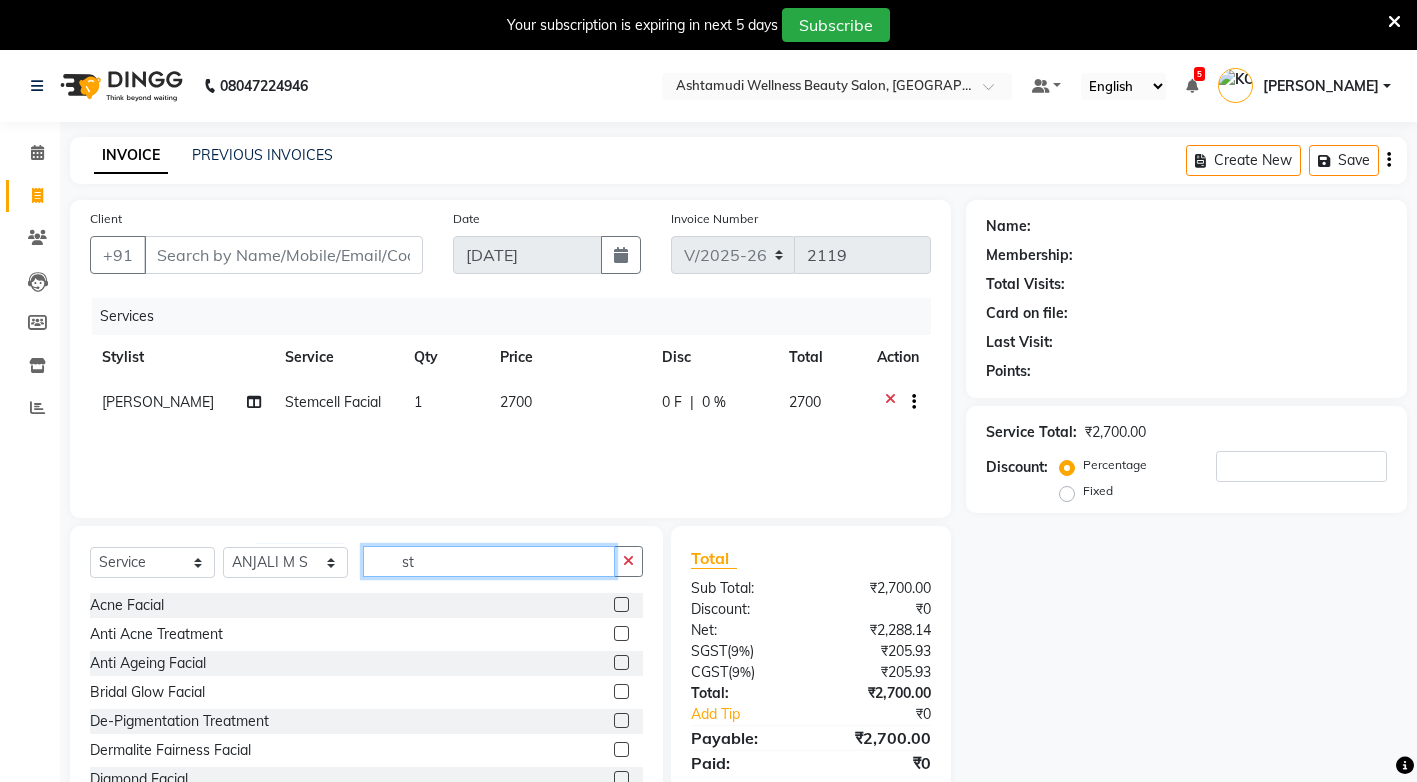 type on "s" 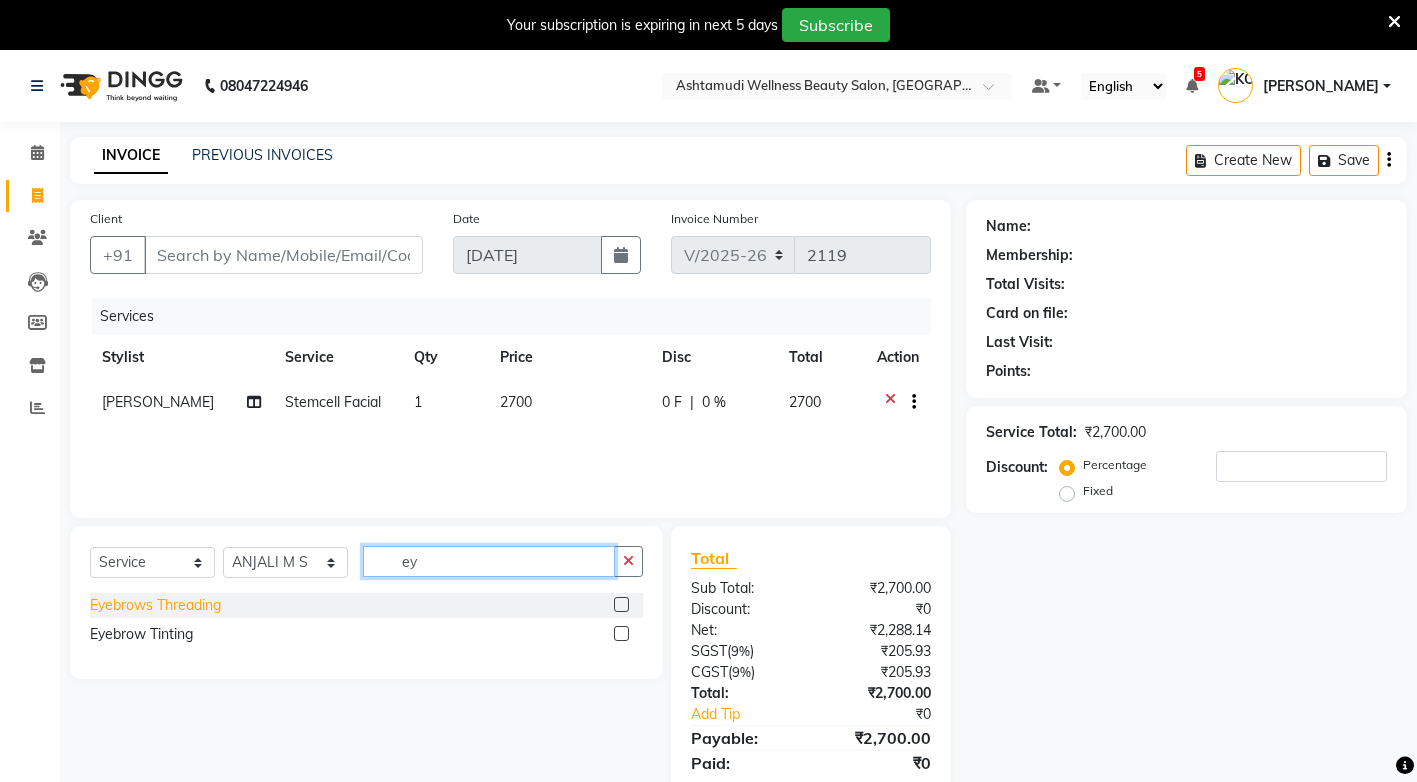 type on "ey" 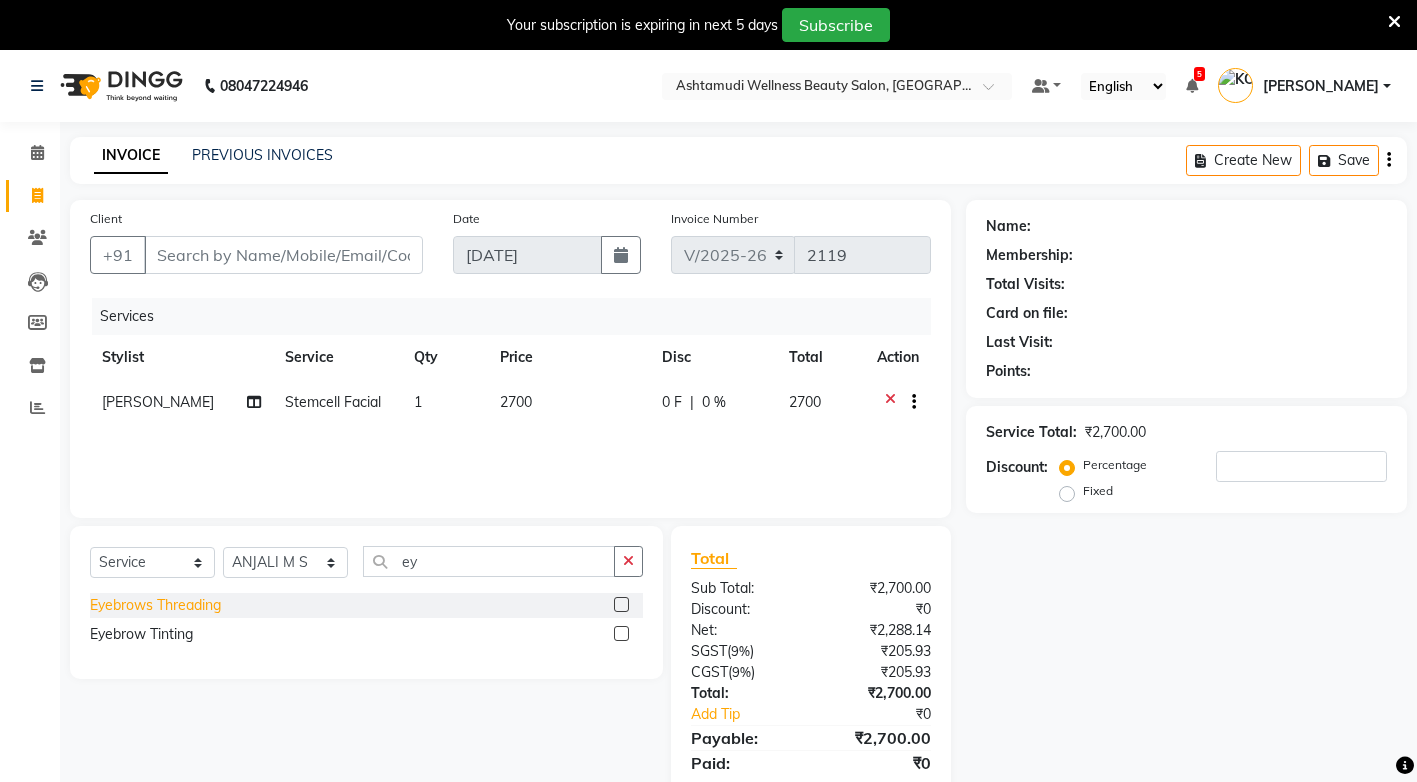 click on "Eyebrows Threading" 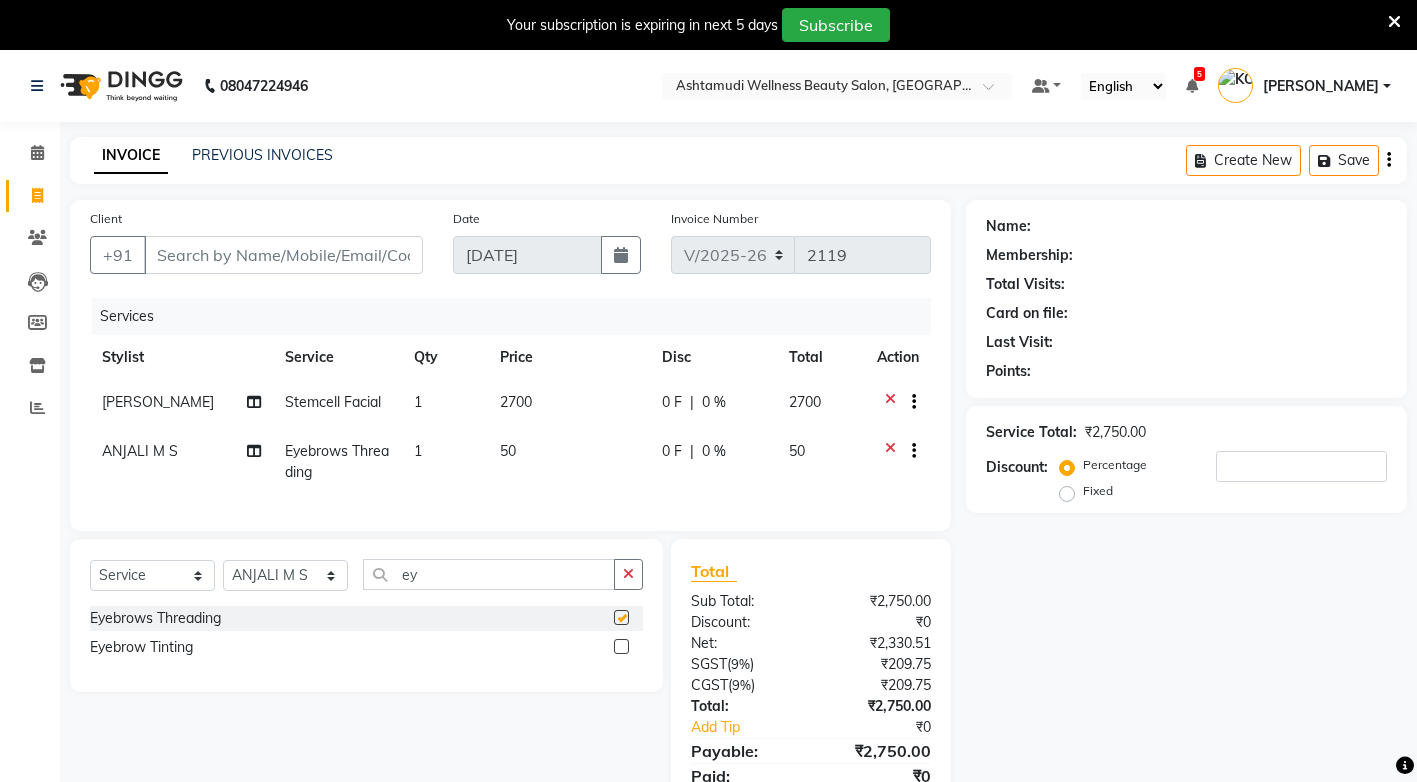 checkbox on "false" 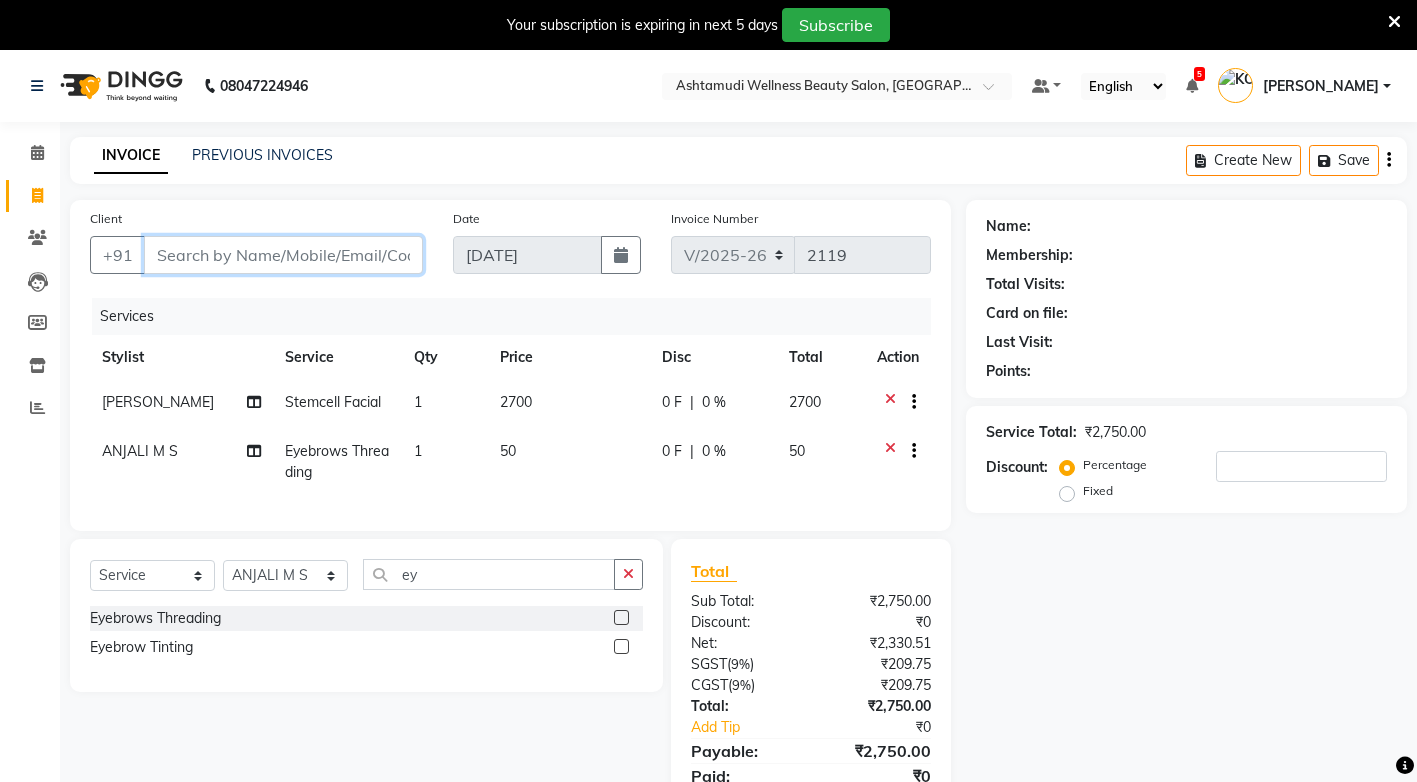 click on "Client" at bounding box center (283, 255) 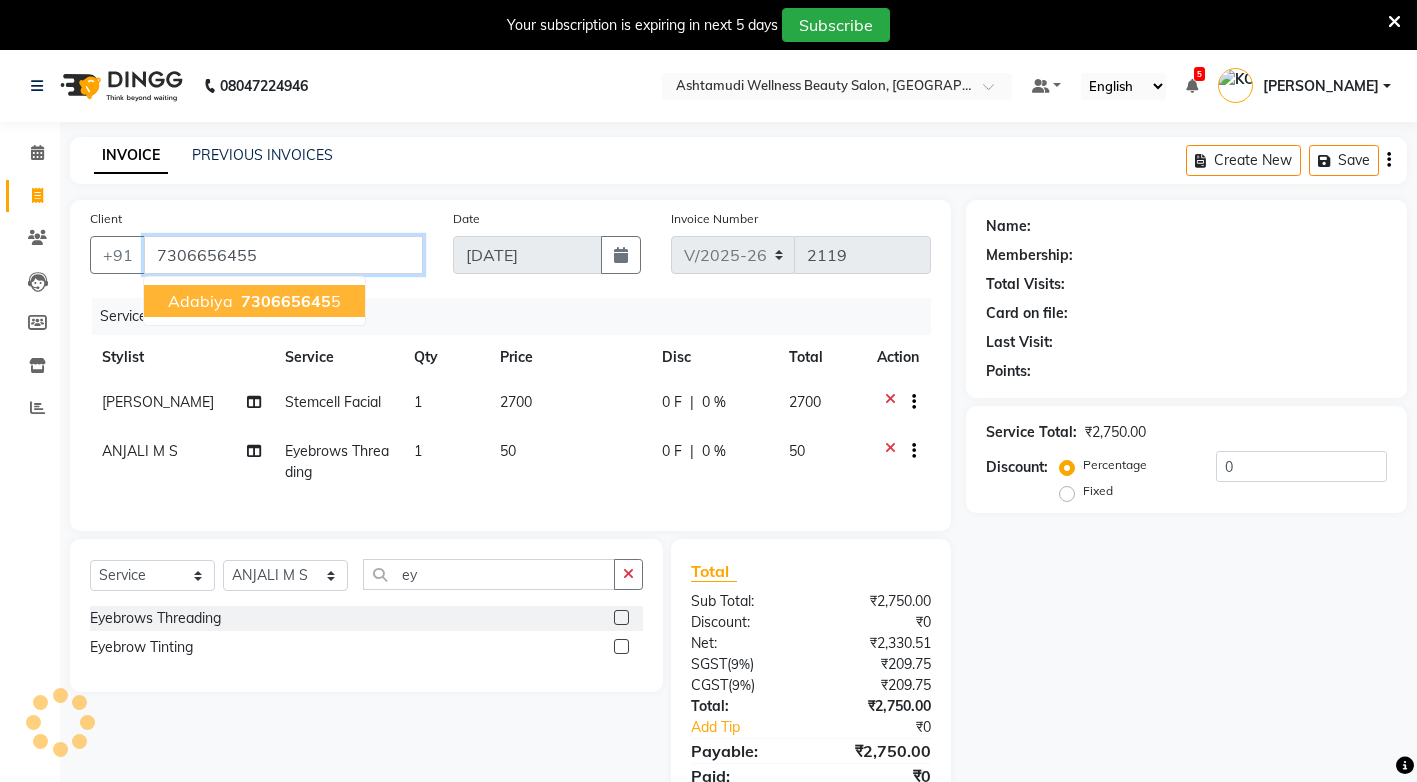 type on "7306656455" 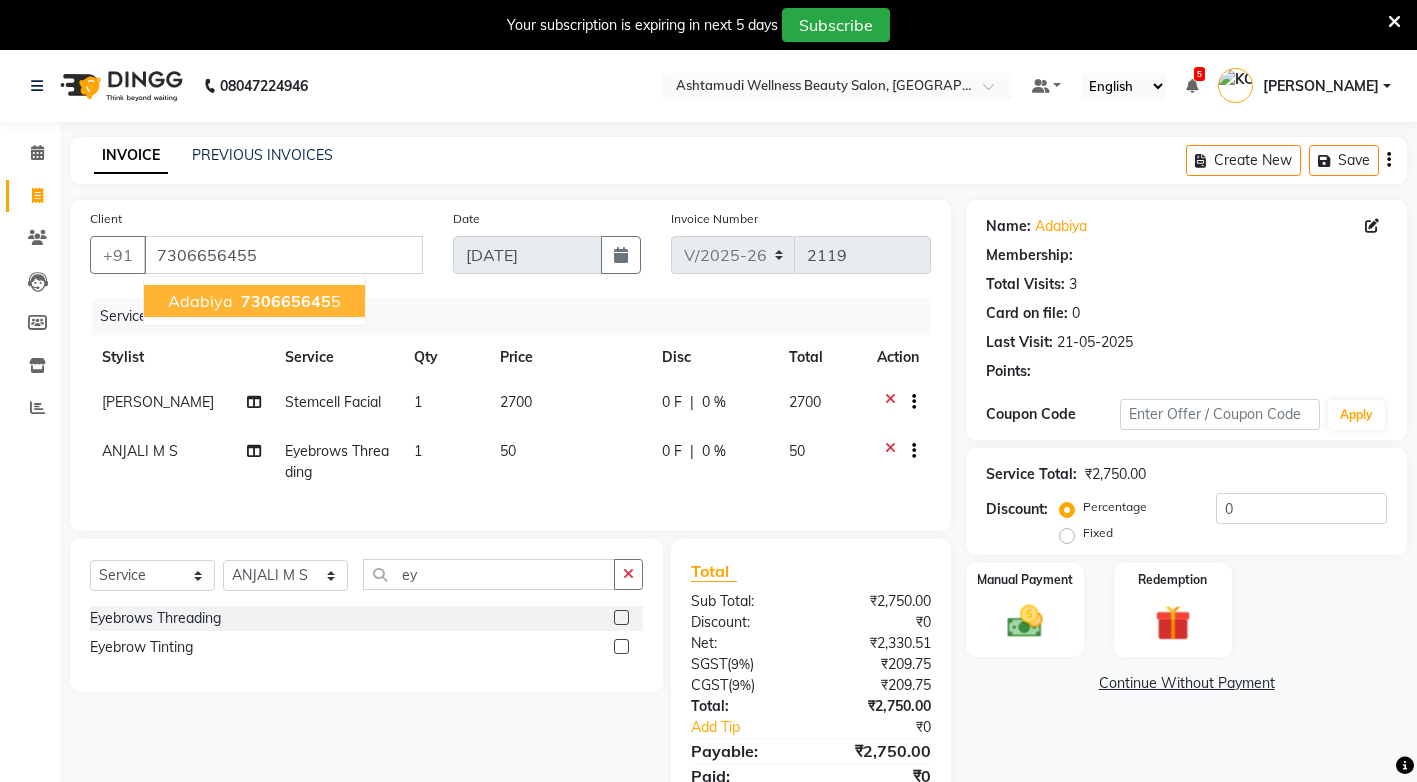 select on "2: Object" 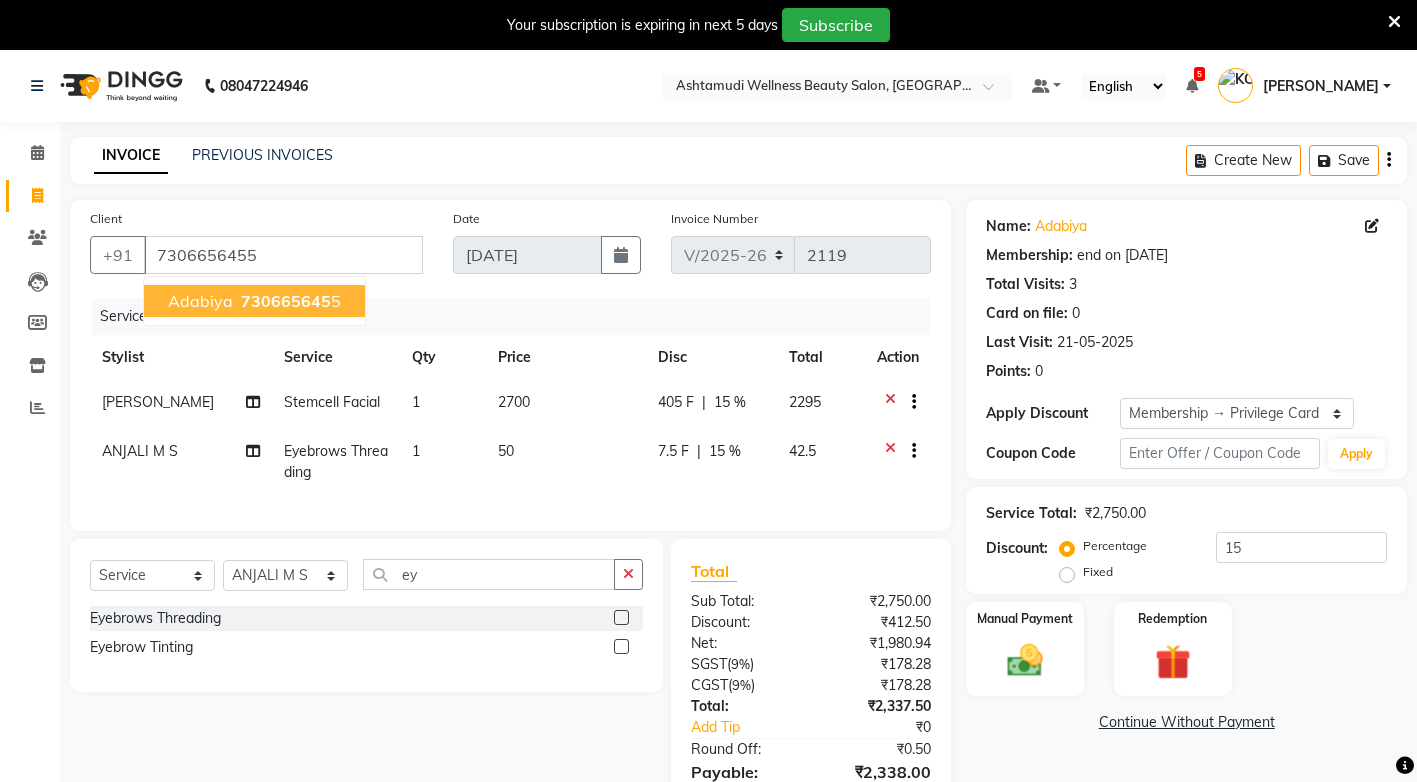 click on "730665645" at bounding box center (286, 301) 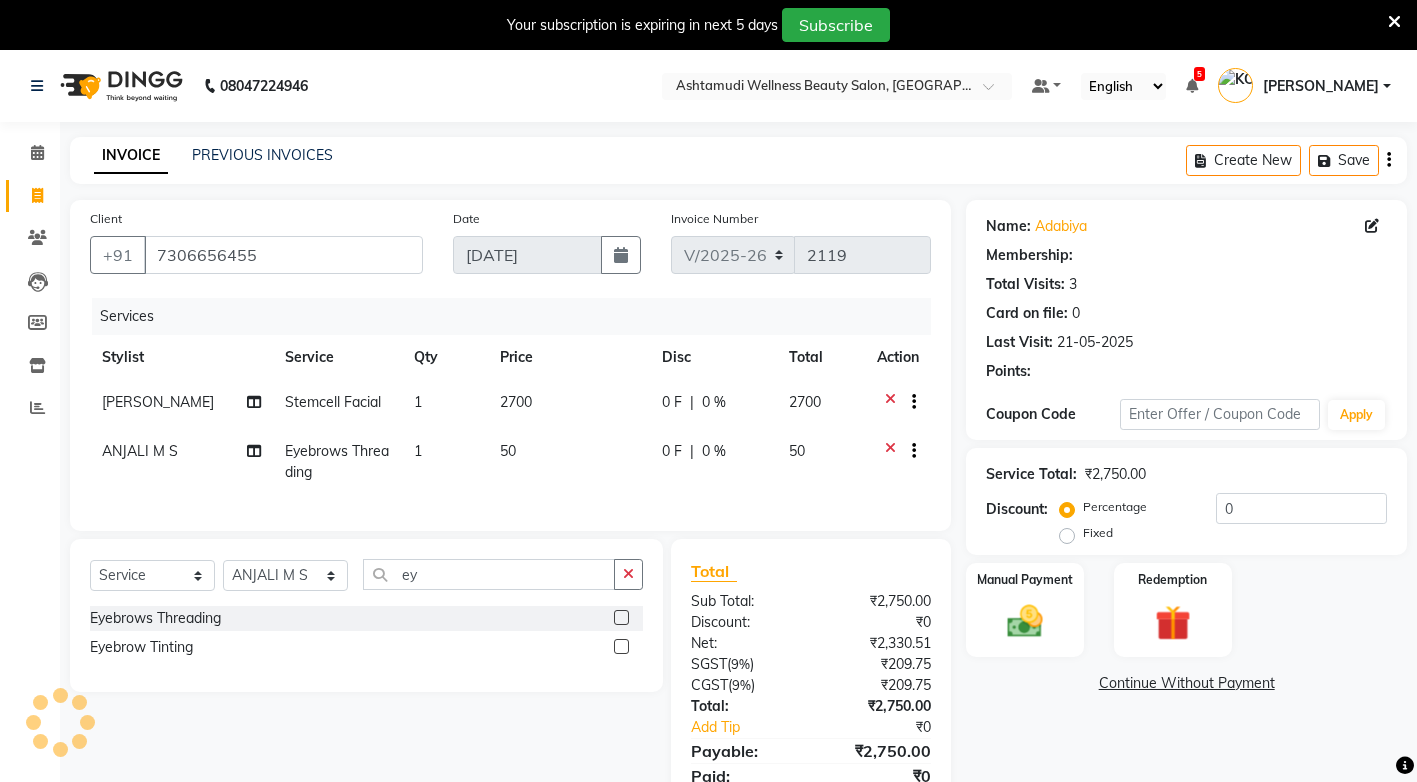 select on "2: Object" 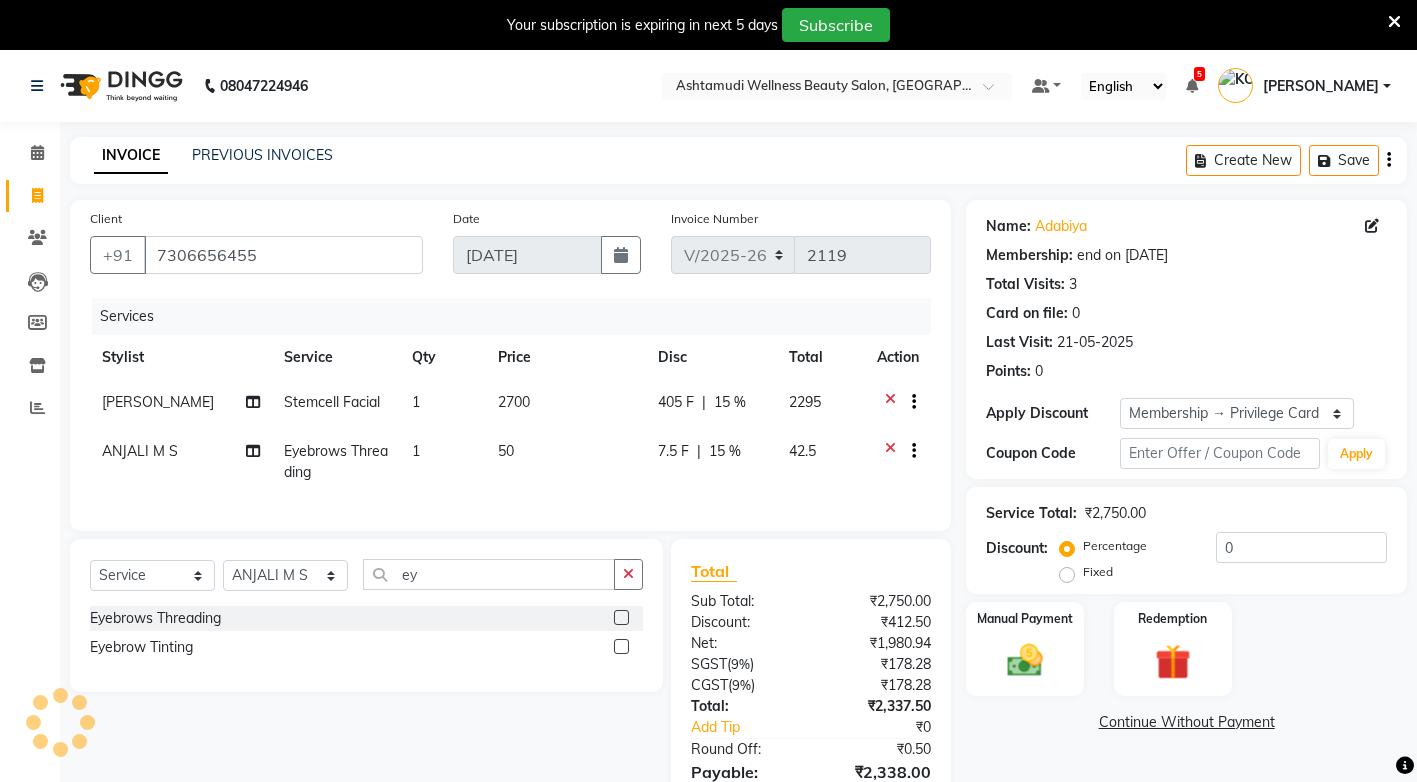 type on "15" 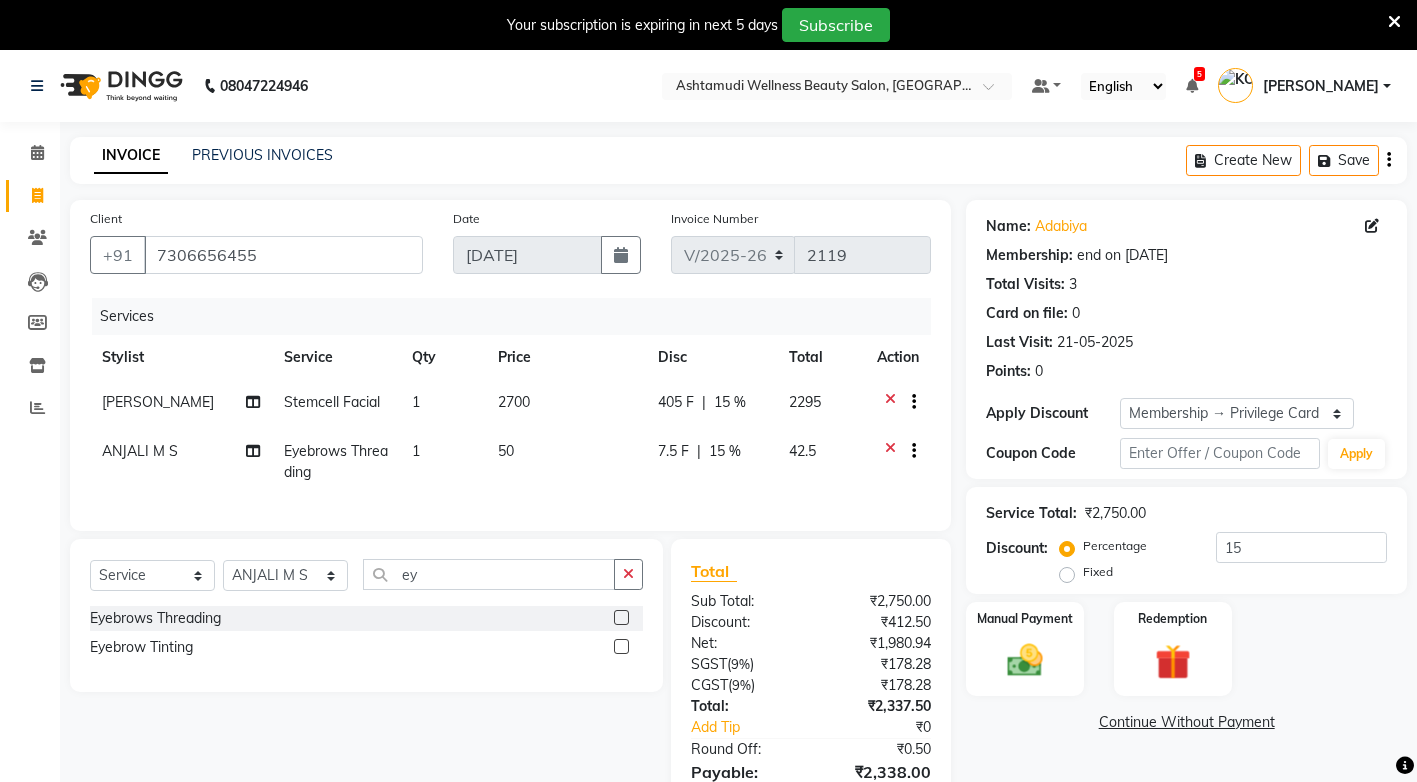 scroll, scrollTop: 117, scrollLeft: 0, axis: vertical 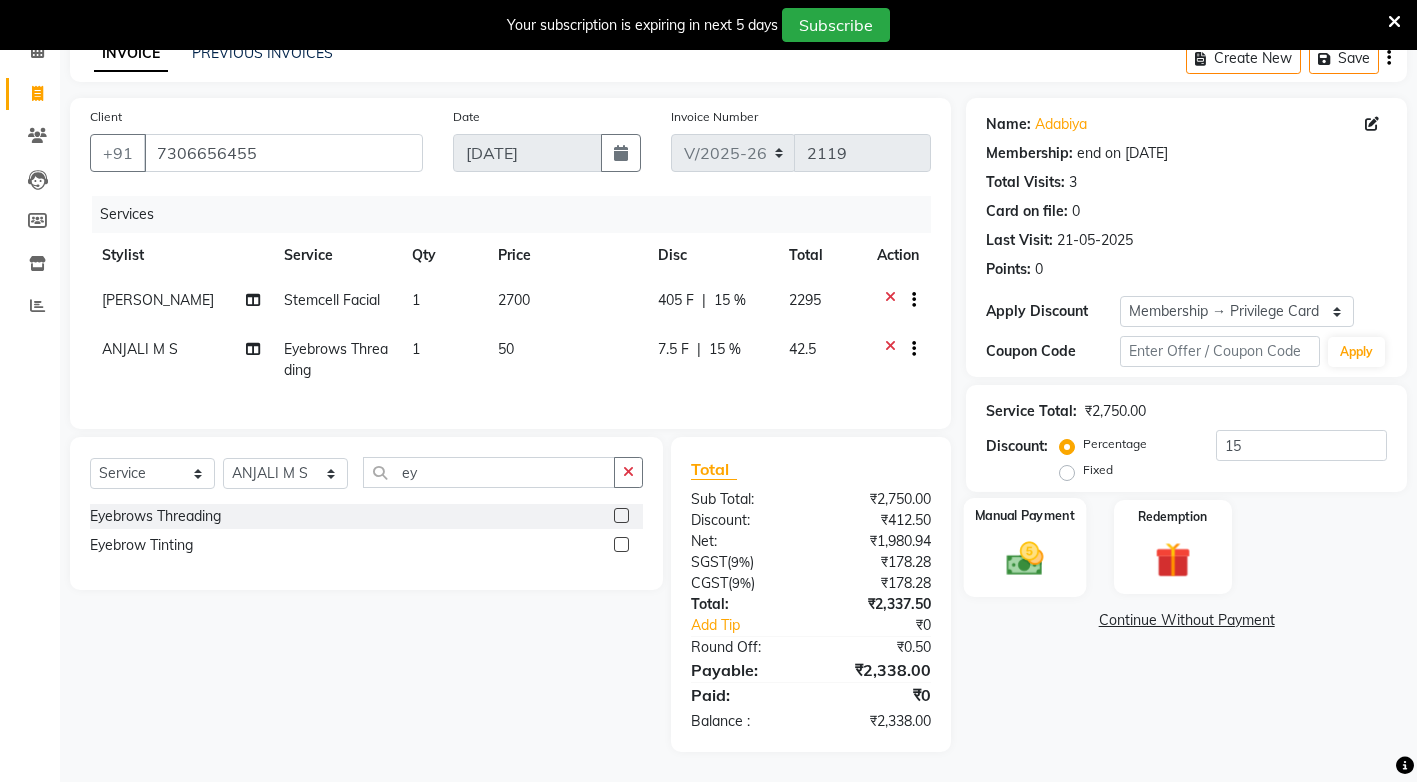 click 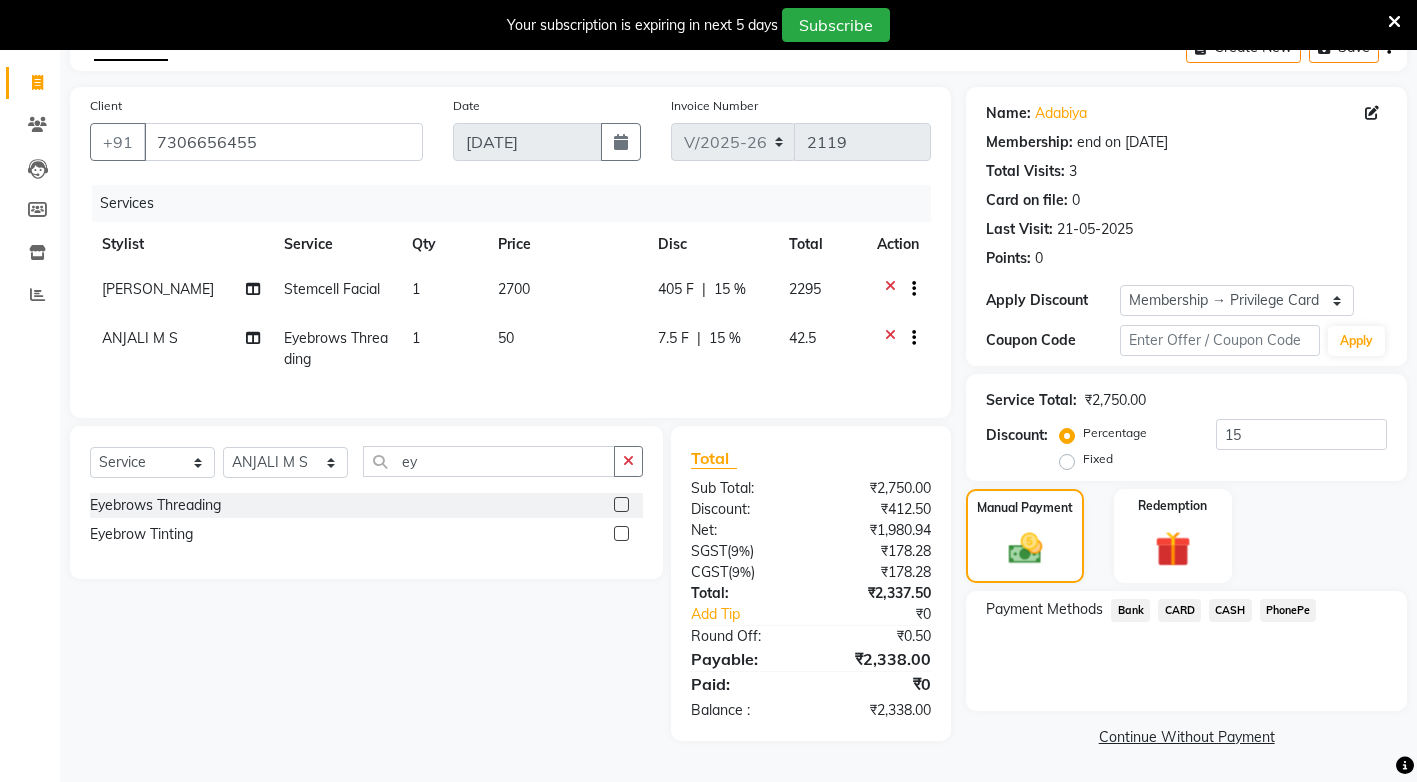 click on "PhonePe" 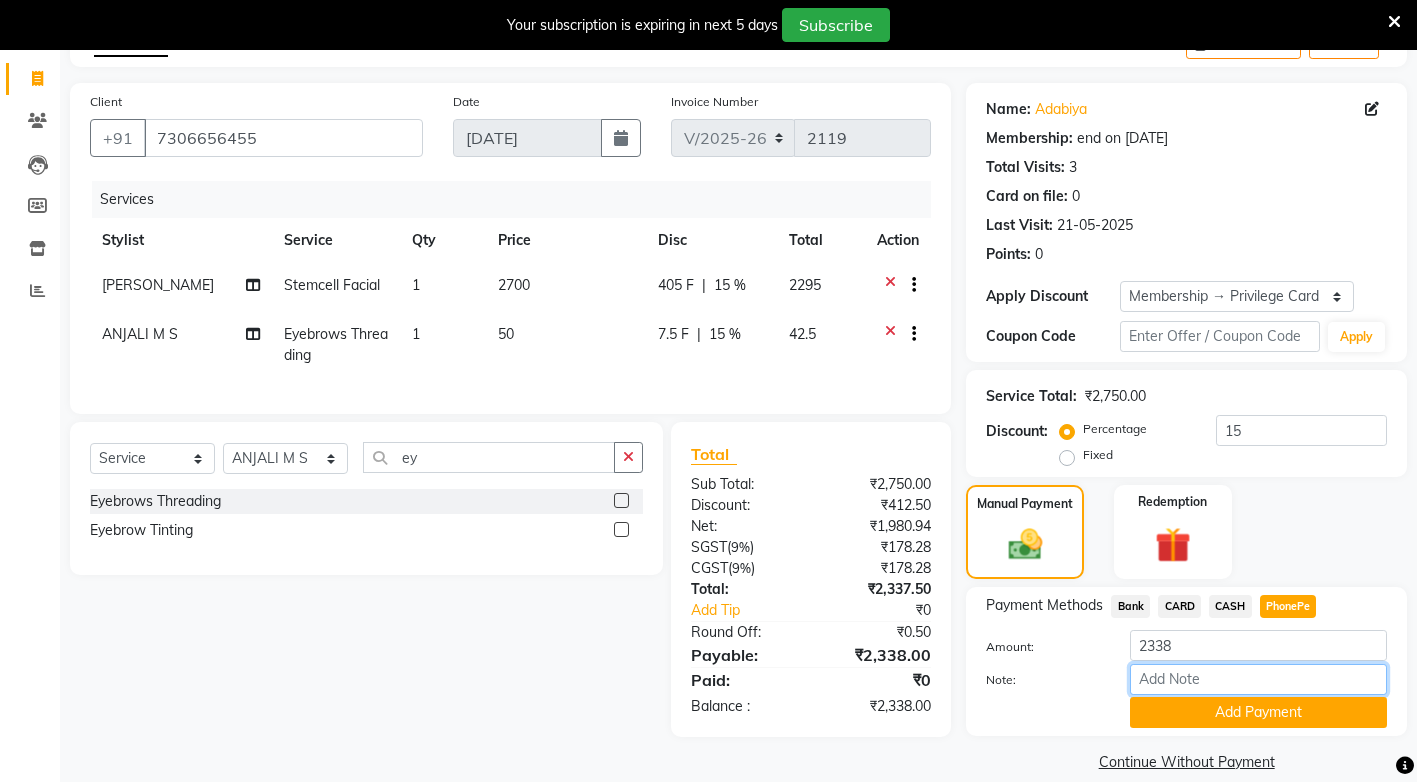 click on "Note:" at bounding box center [1258, 679] 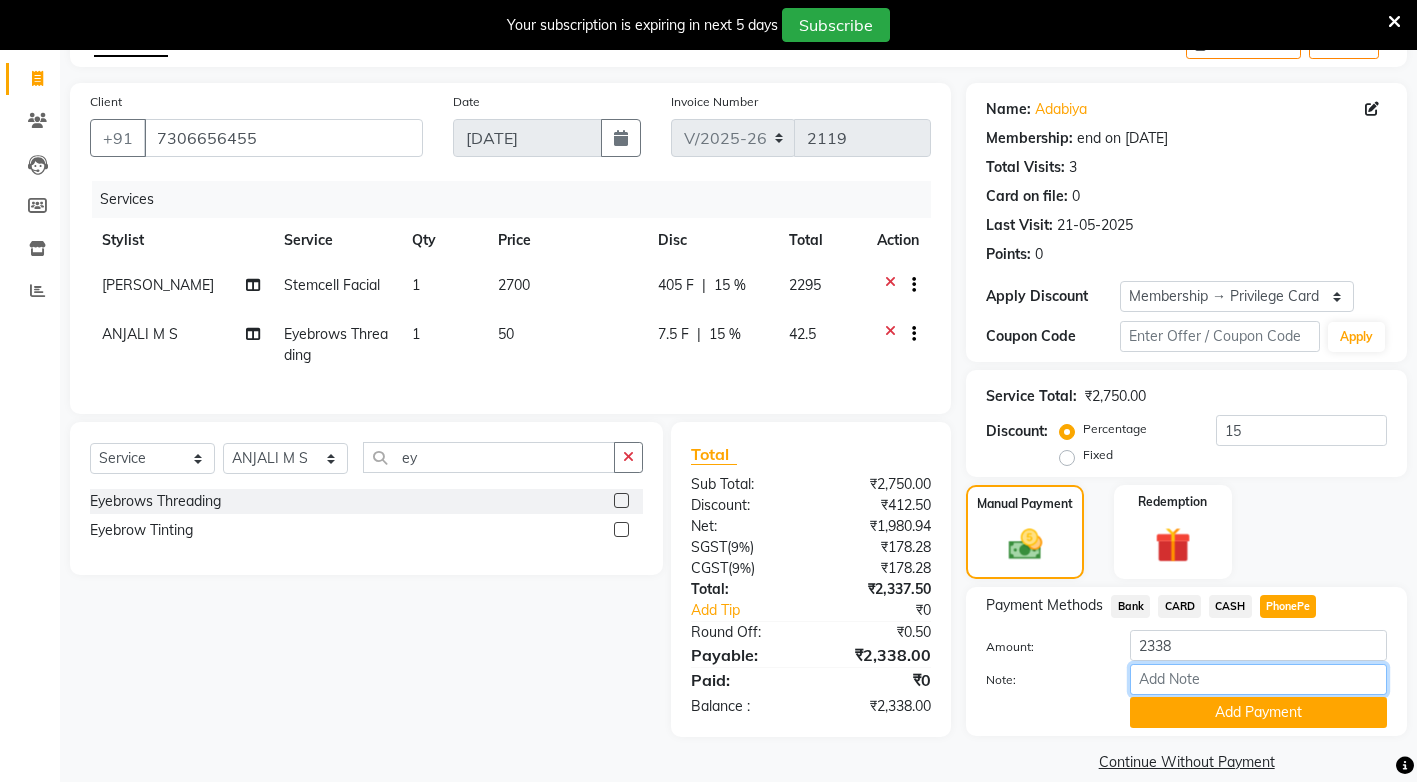 type on "[PERSON_NAME]" 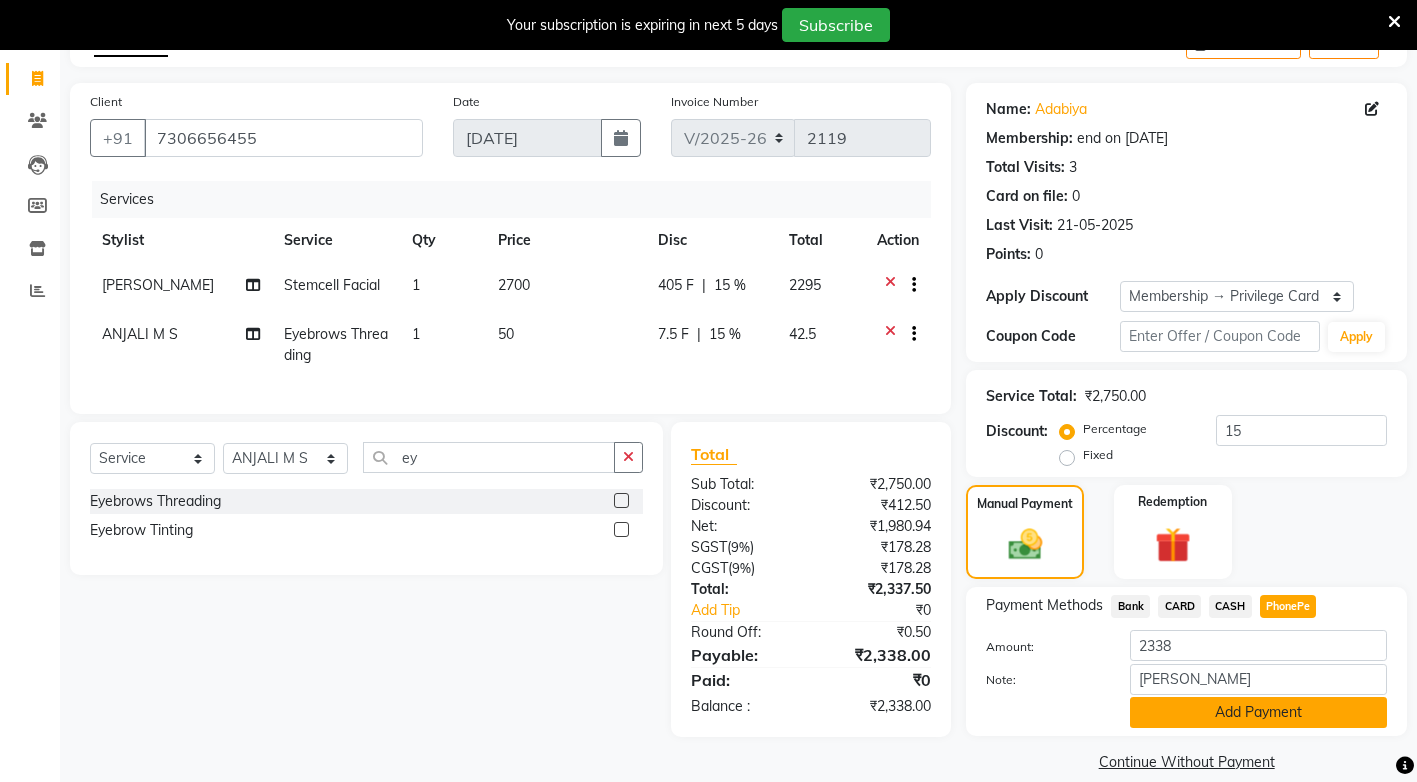 click on "Add Payment" 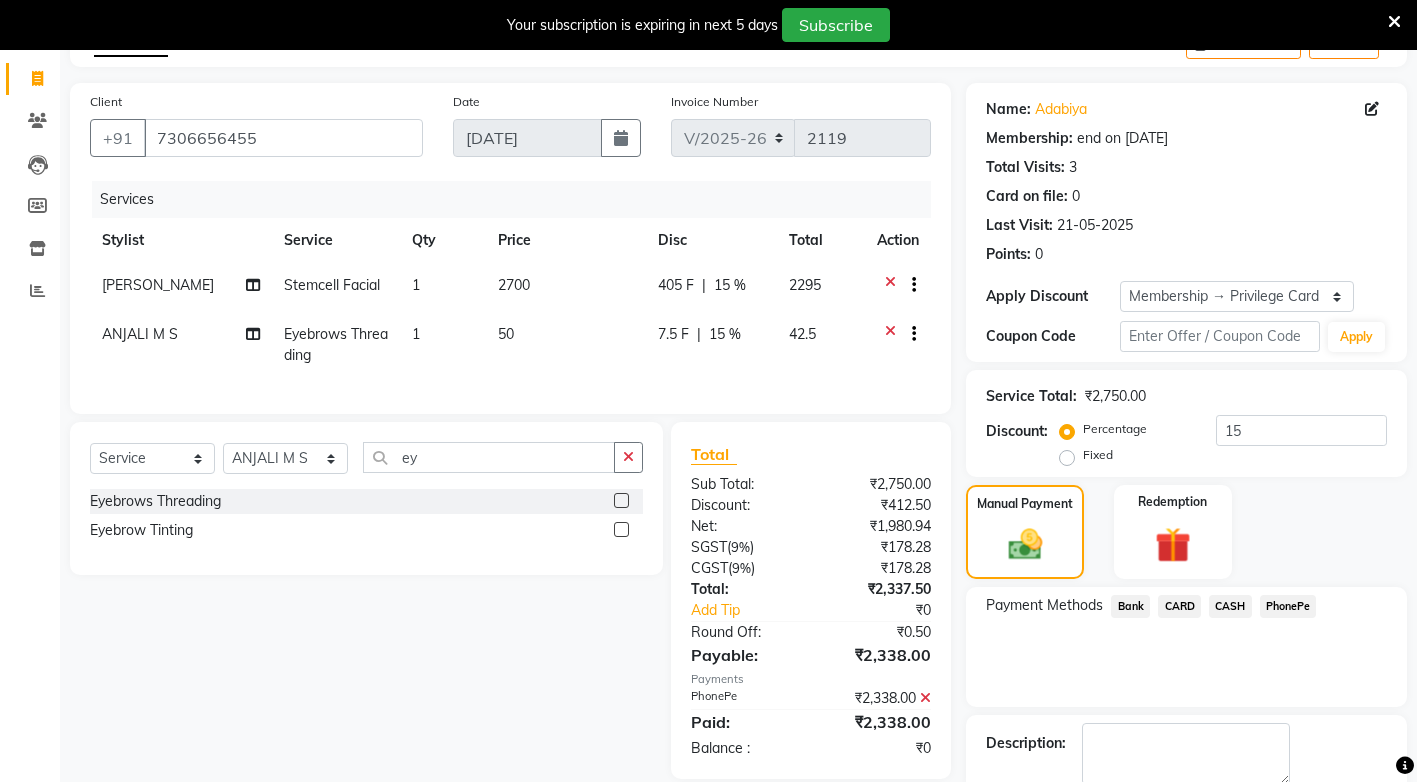 scroll, scrollTop: 229, scrollLeft: 0, axis: vertical 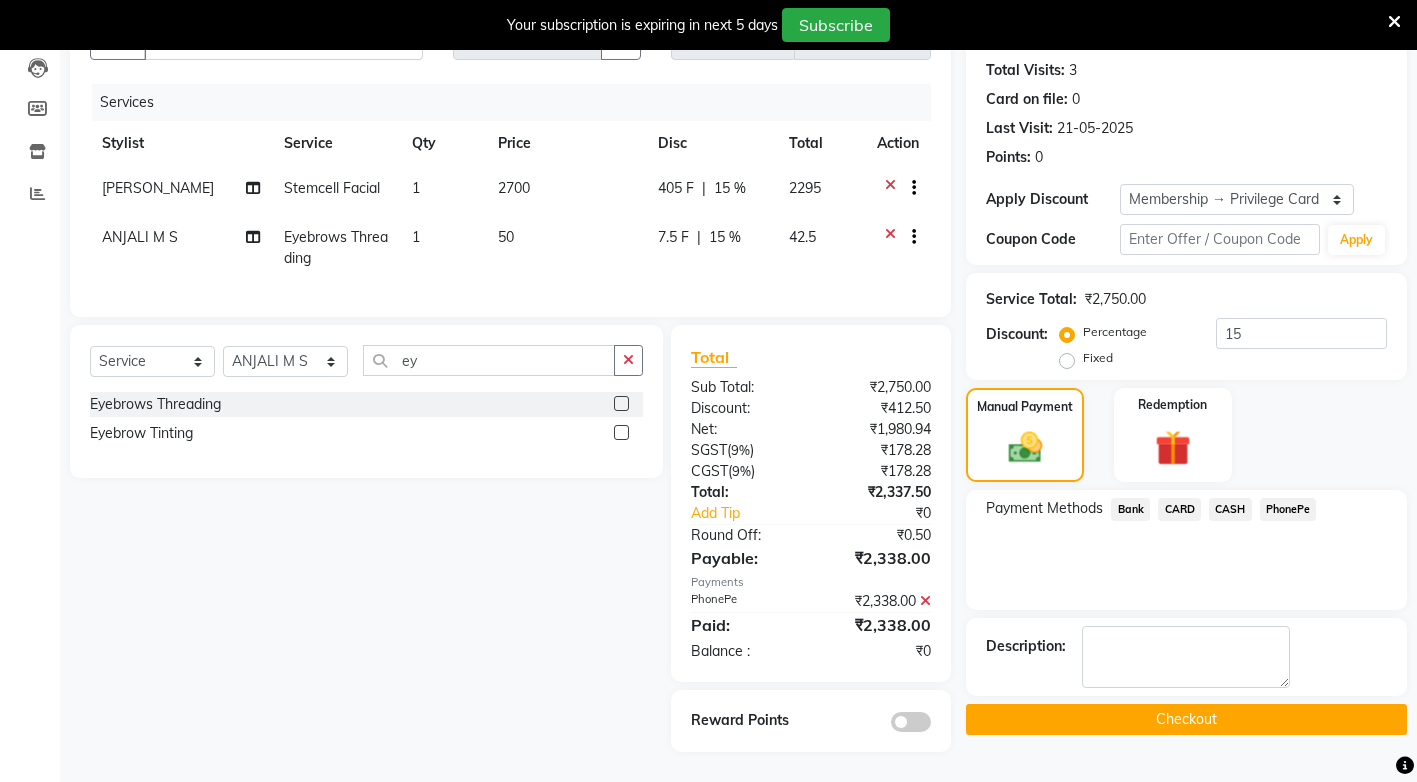 click on "Checkout" 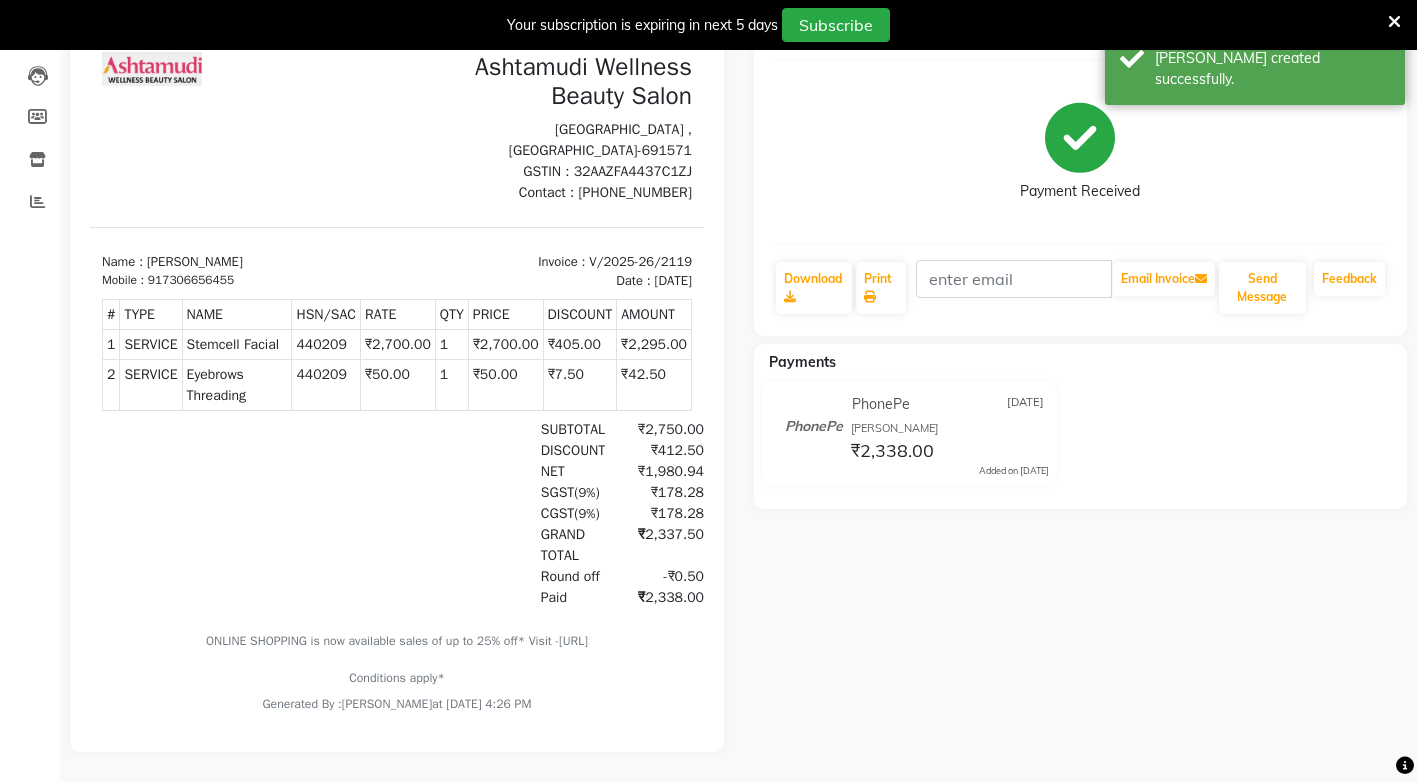 scroll, scrollTop: 0, scrollLeft: 0, axis: both 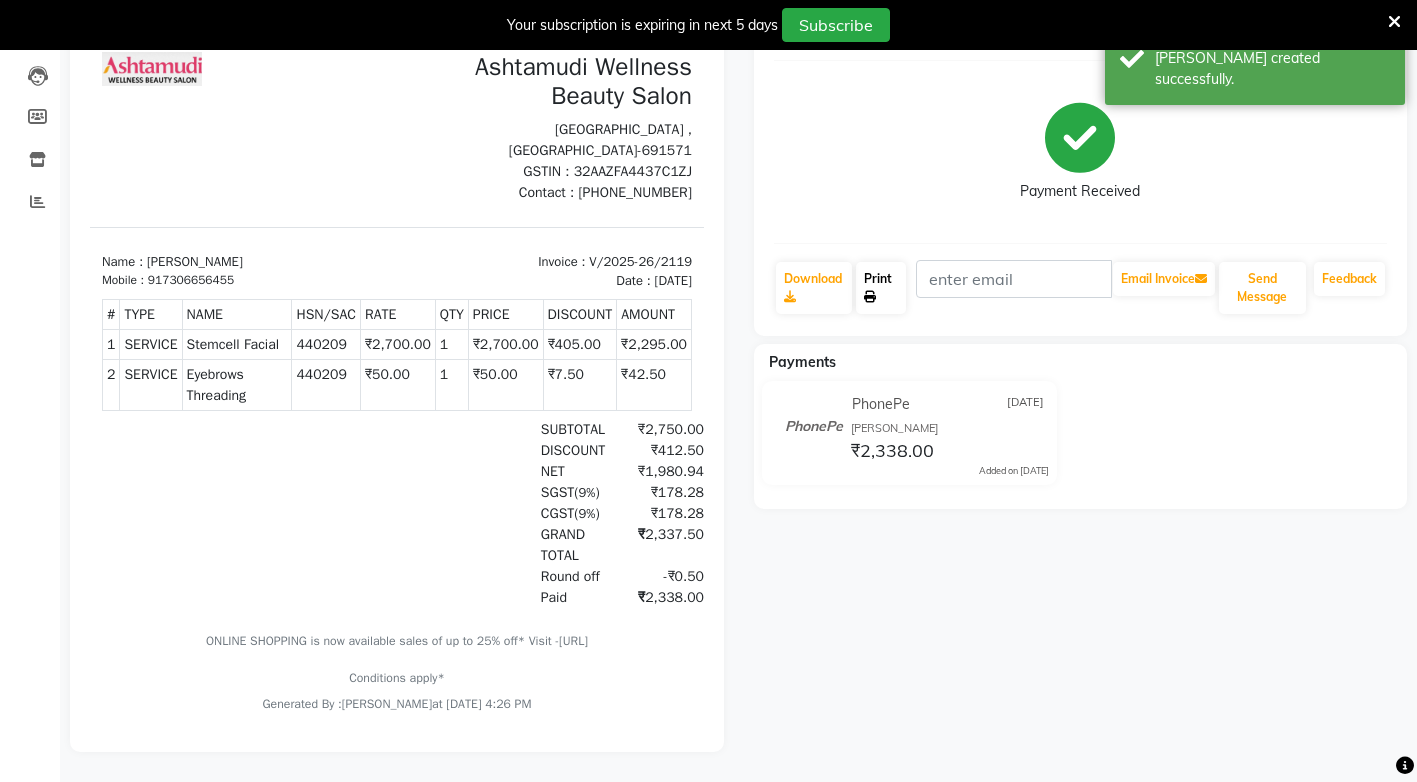 click 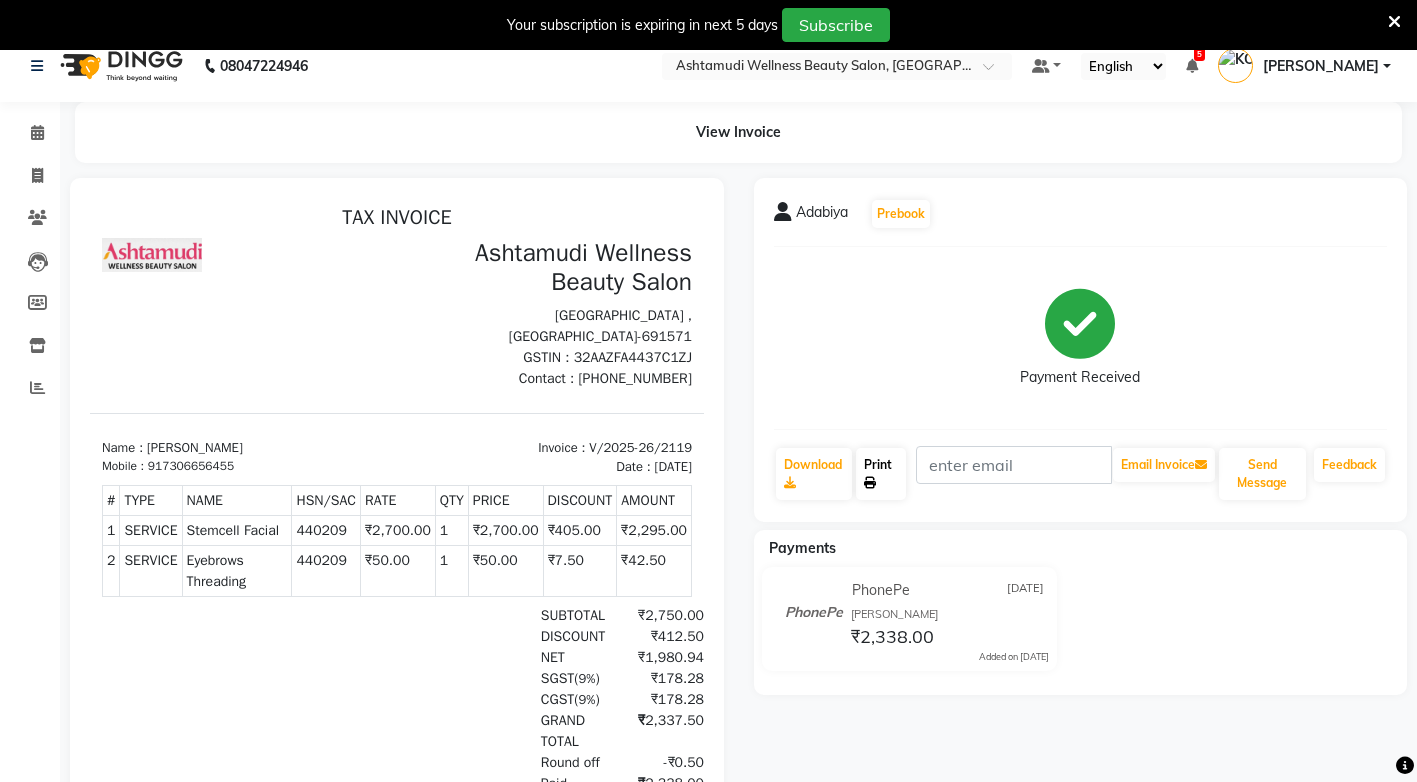 scroll, scrollTop: 0, scrollLeft: 0, axis: both 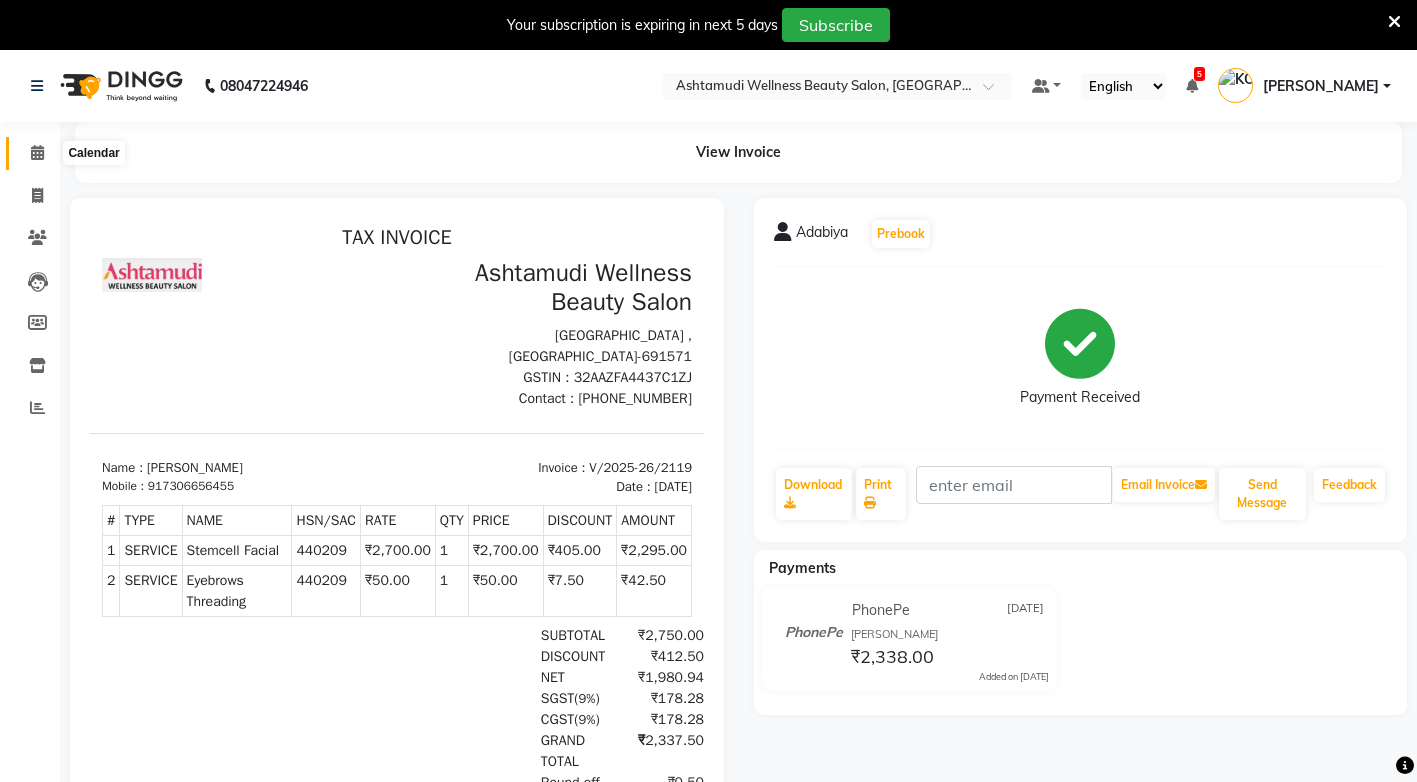 click 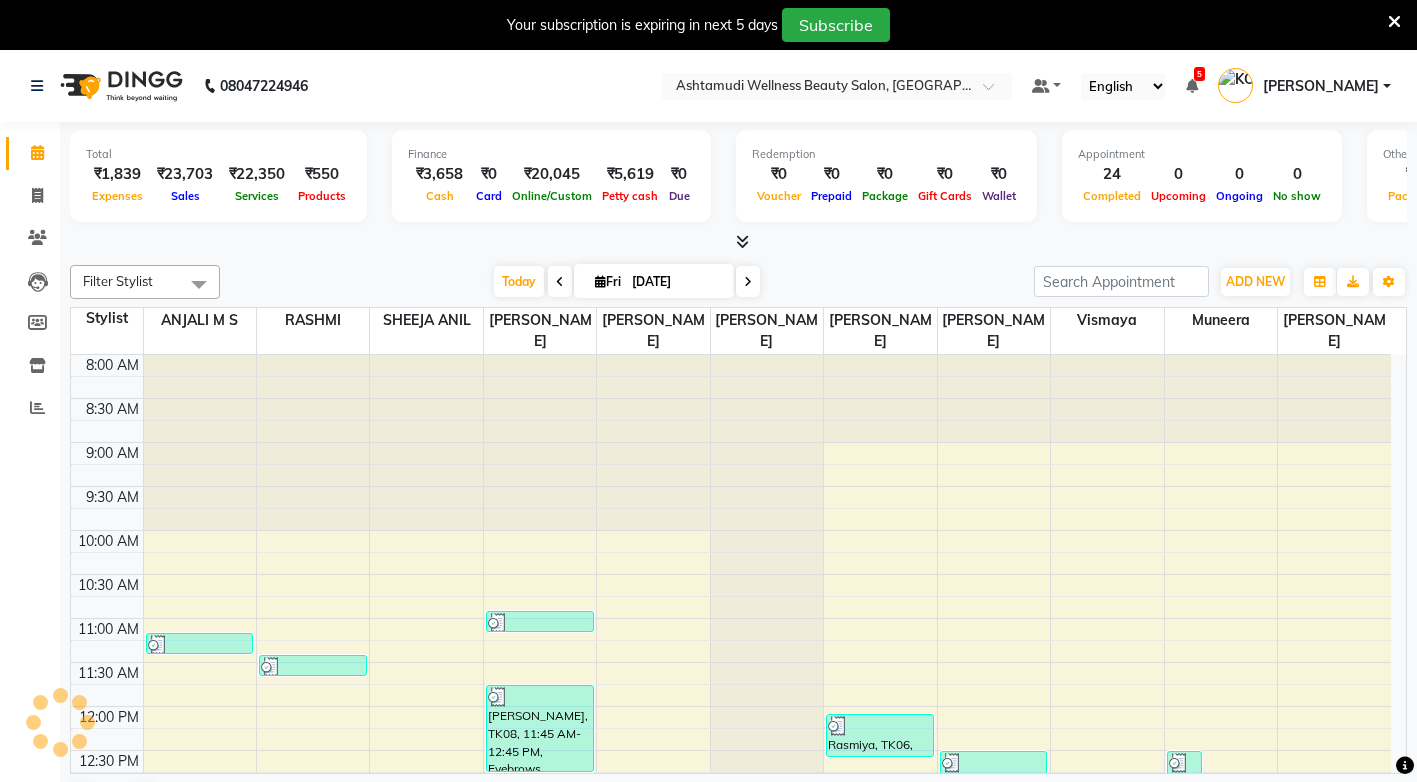 scroll, scrollTop: 0, scrollLeft: 0, axis: both 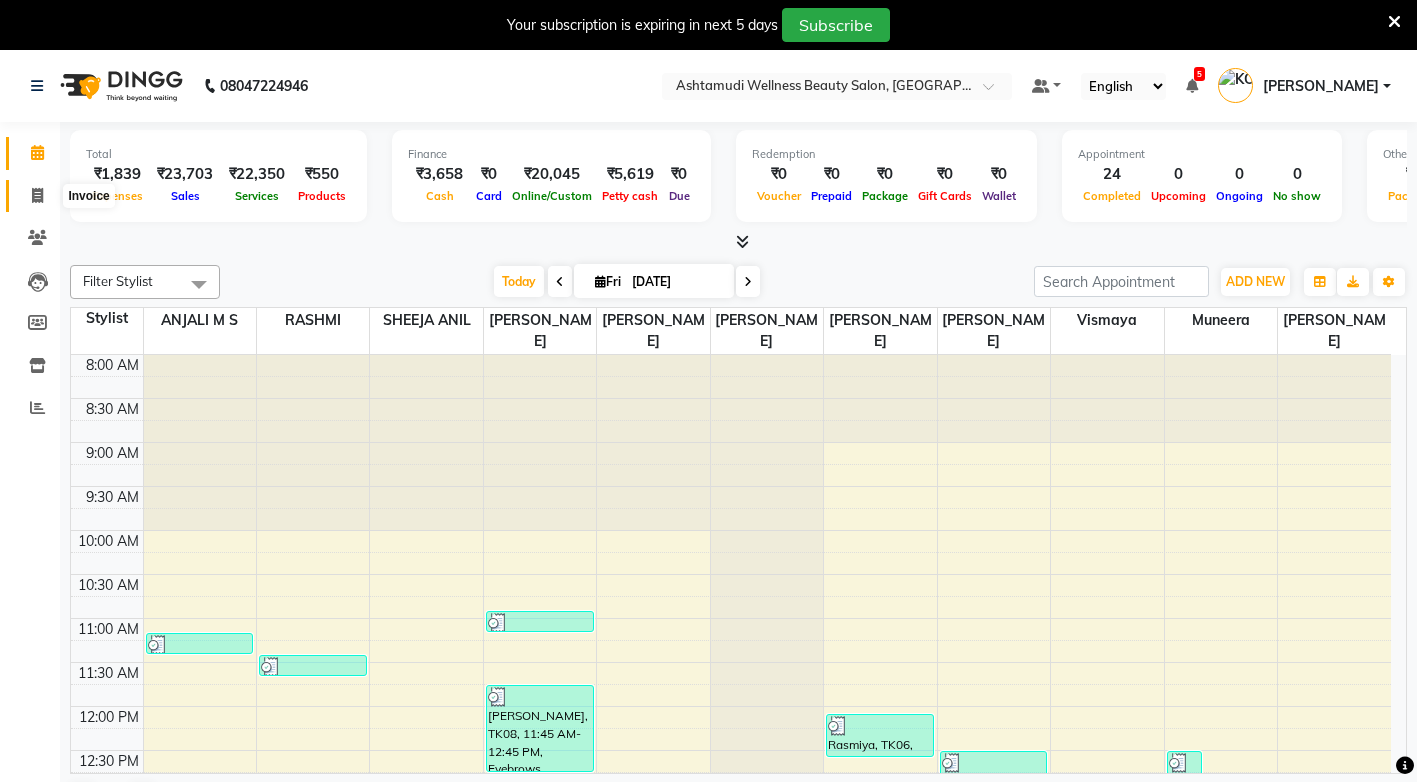 click 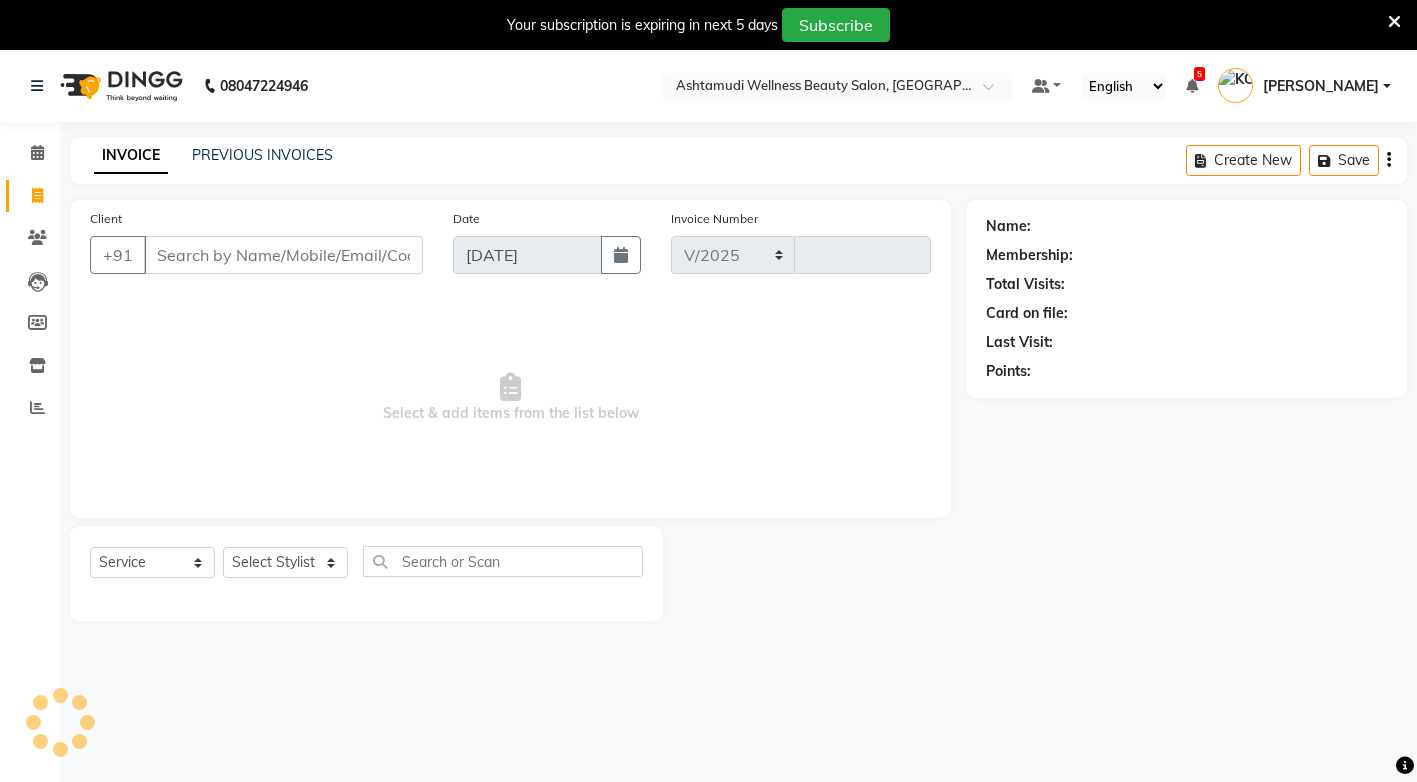select on "4674" 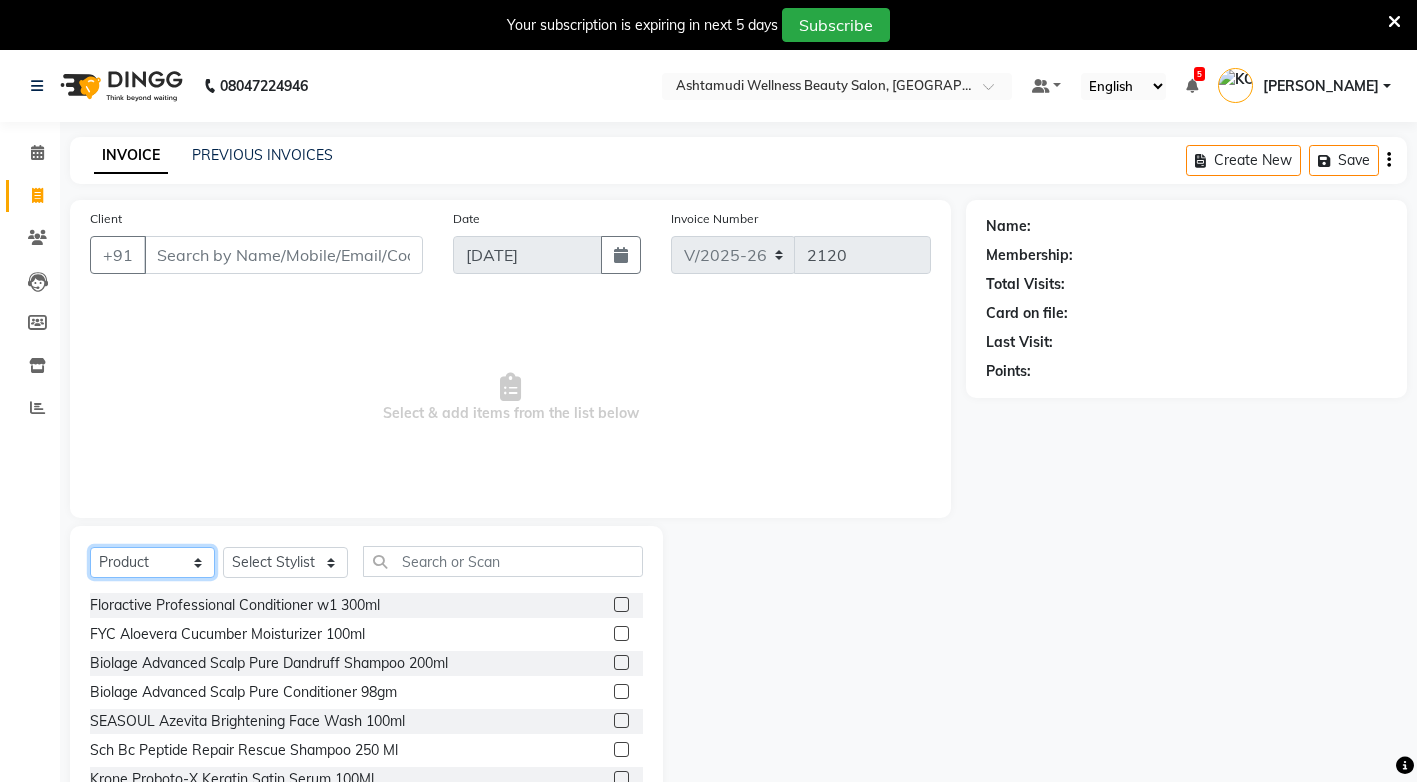 click on "Select  Service  Product  Membership  Package Voucher Prepaid Gift Card" 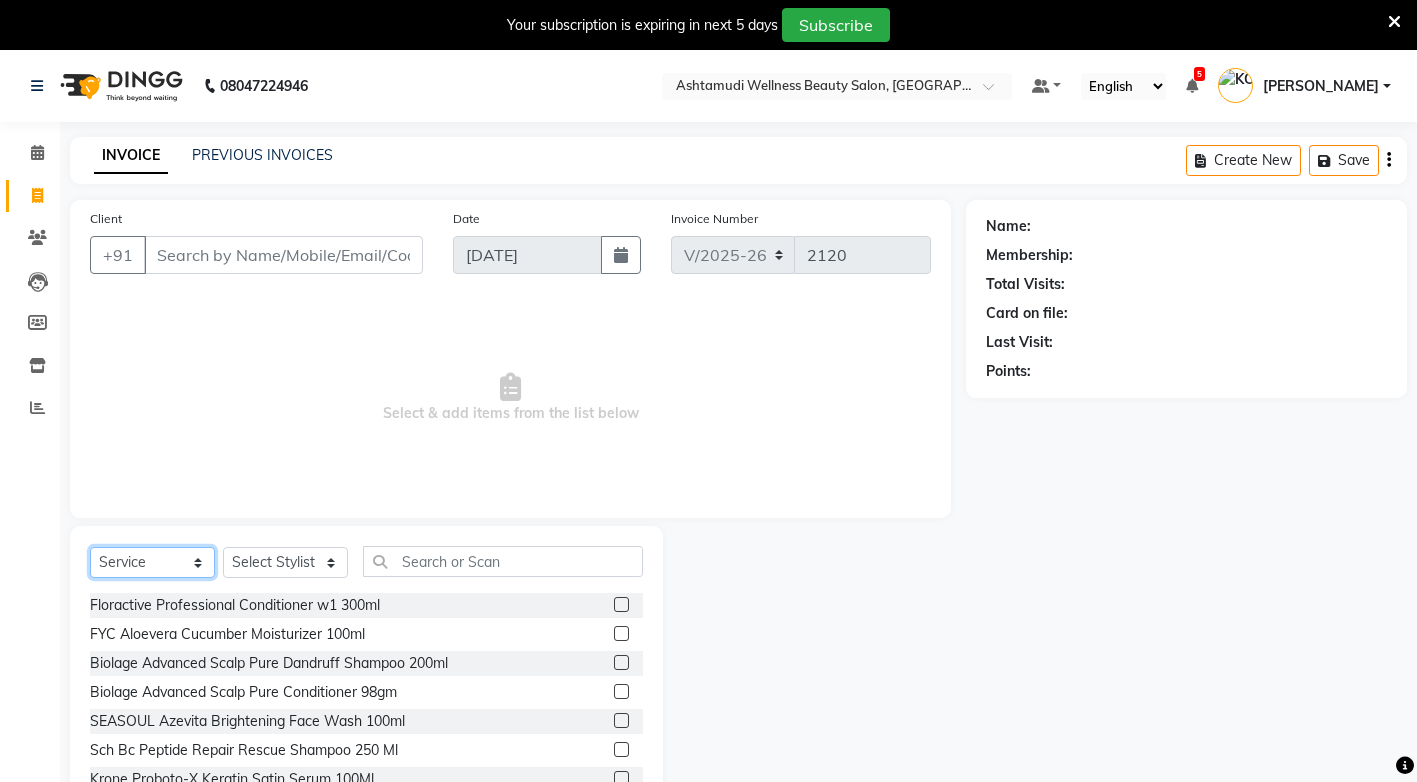 click on "Select  Service  Product  Membership  Package Voucher Prepaid Gift Card" 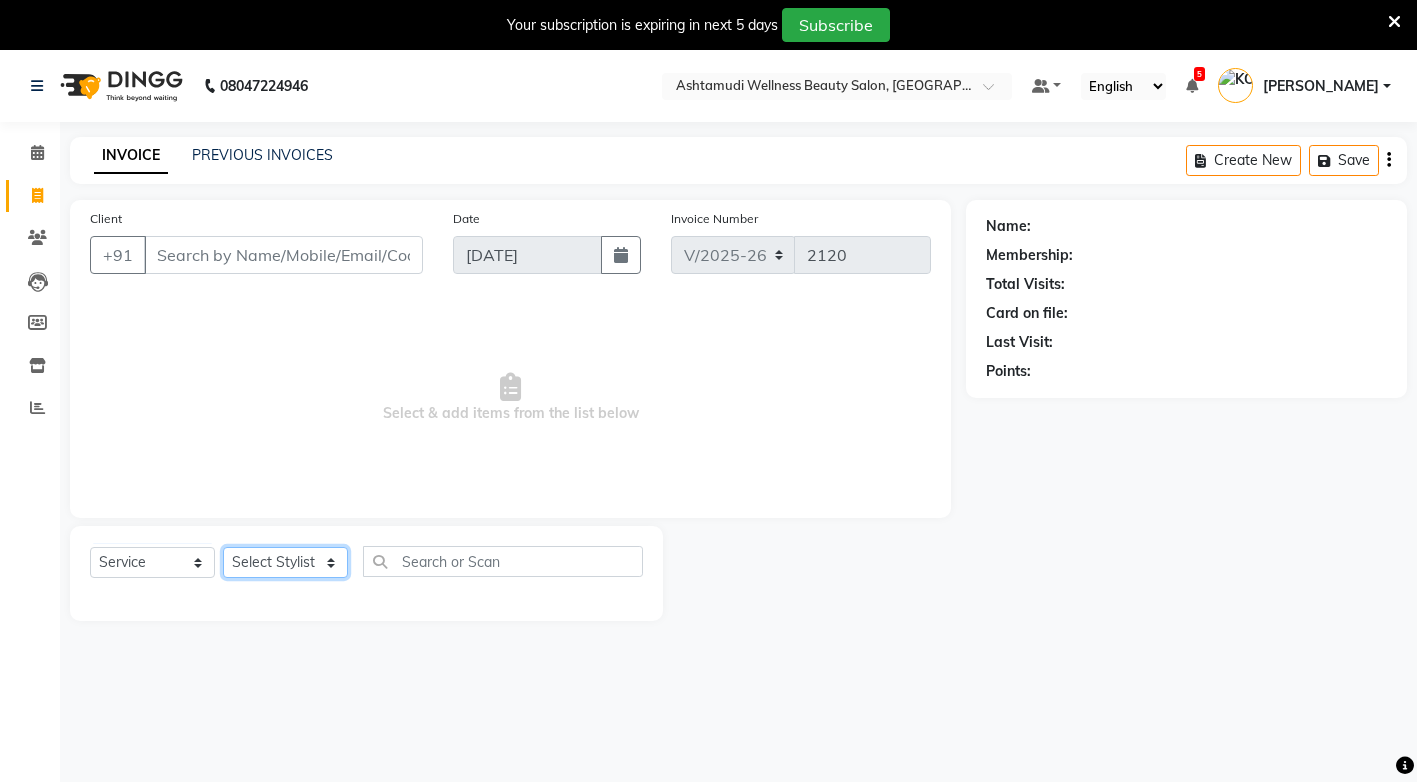 click on "Select Stylist ANJALI M S [PERSON_NAME] KOTTIYAM ASHTAMUDI [PERSON_NAME] [PERSON_NAME] [PERSON_NAME] [PERSON_NAME]  Sona [PERSON_NAME] [PERSON_NAME] [PERSON_NAME]" 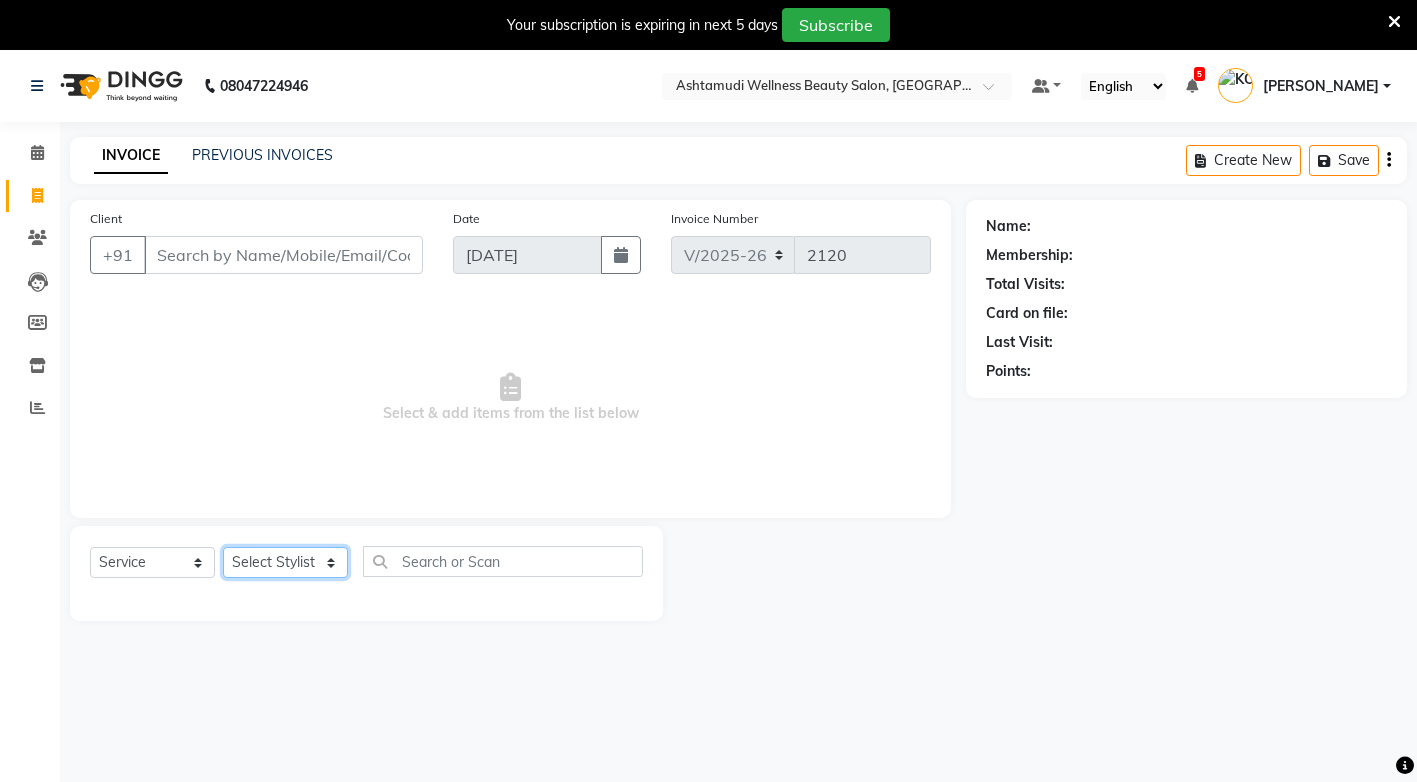 select on "27466" 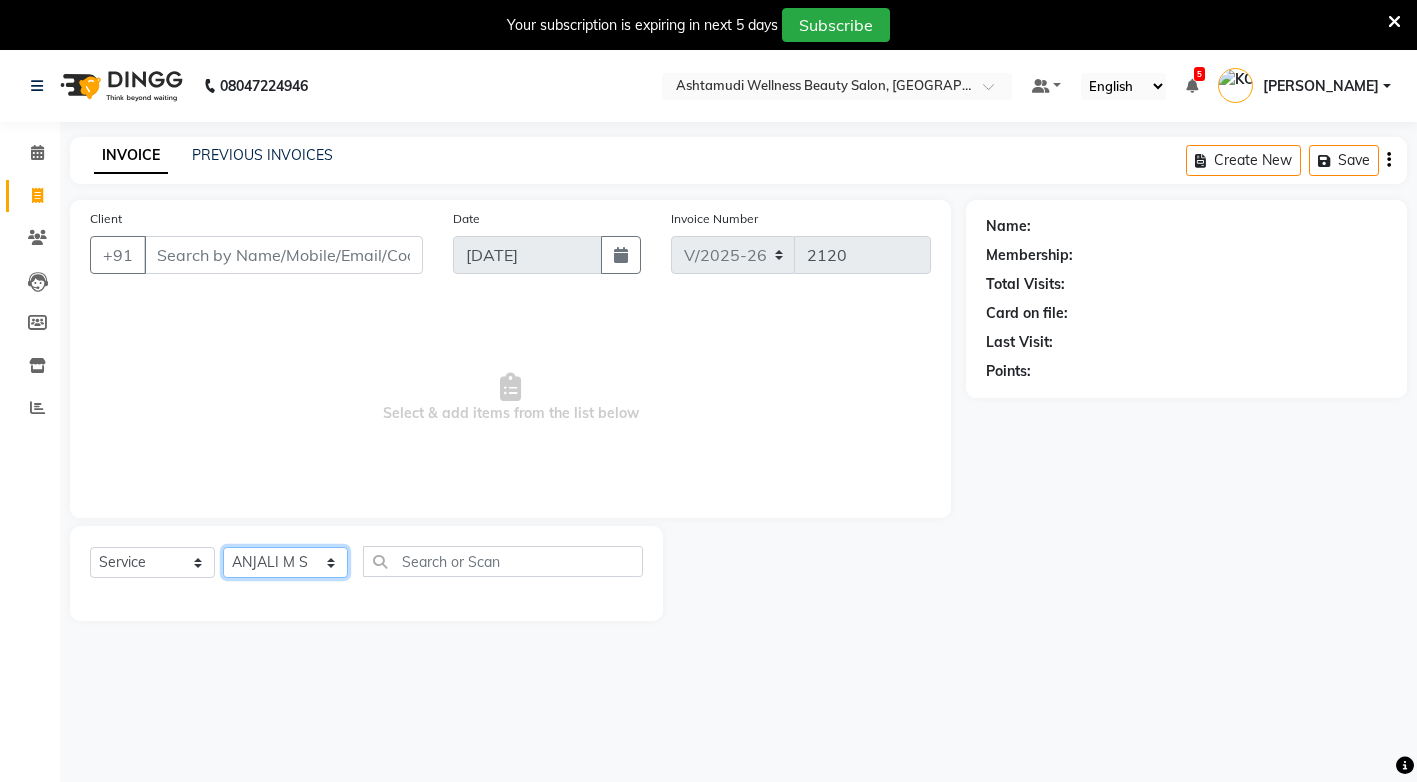 click on "Select Stylist ANJALI M S [PERSON_NAME] KOTTIYAM ASHTAMUDI [PERSON_NAME] [PERSON_NAME] [PERSON_NAME] [PERSON_NAME]  Sona [PERSON_NAME] [PERSON_NAME] [PERSON_NAME]" 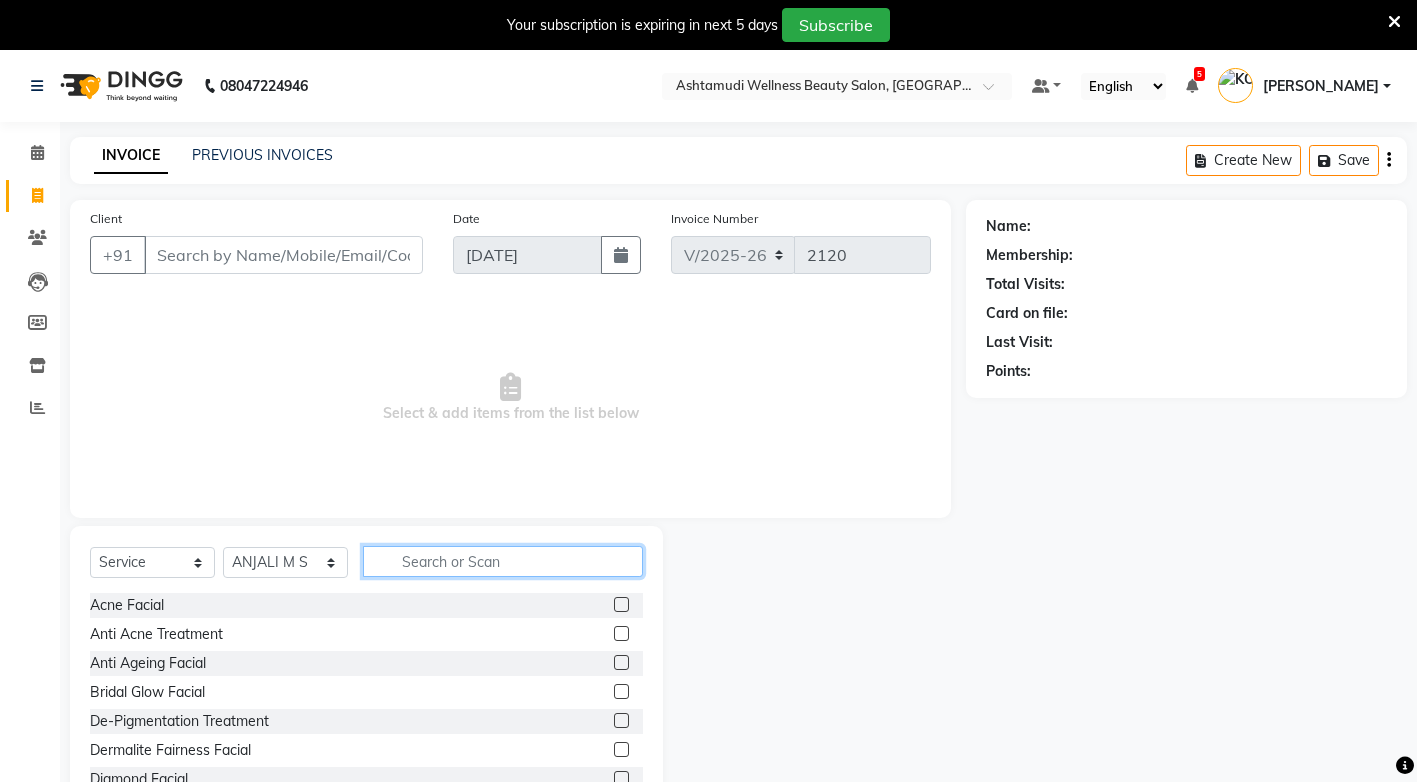 click 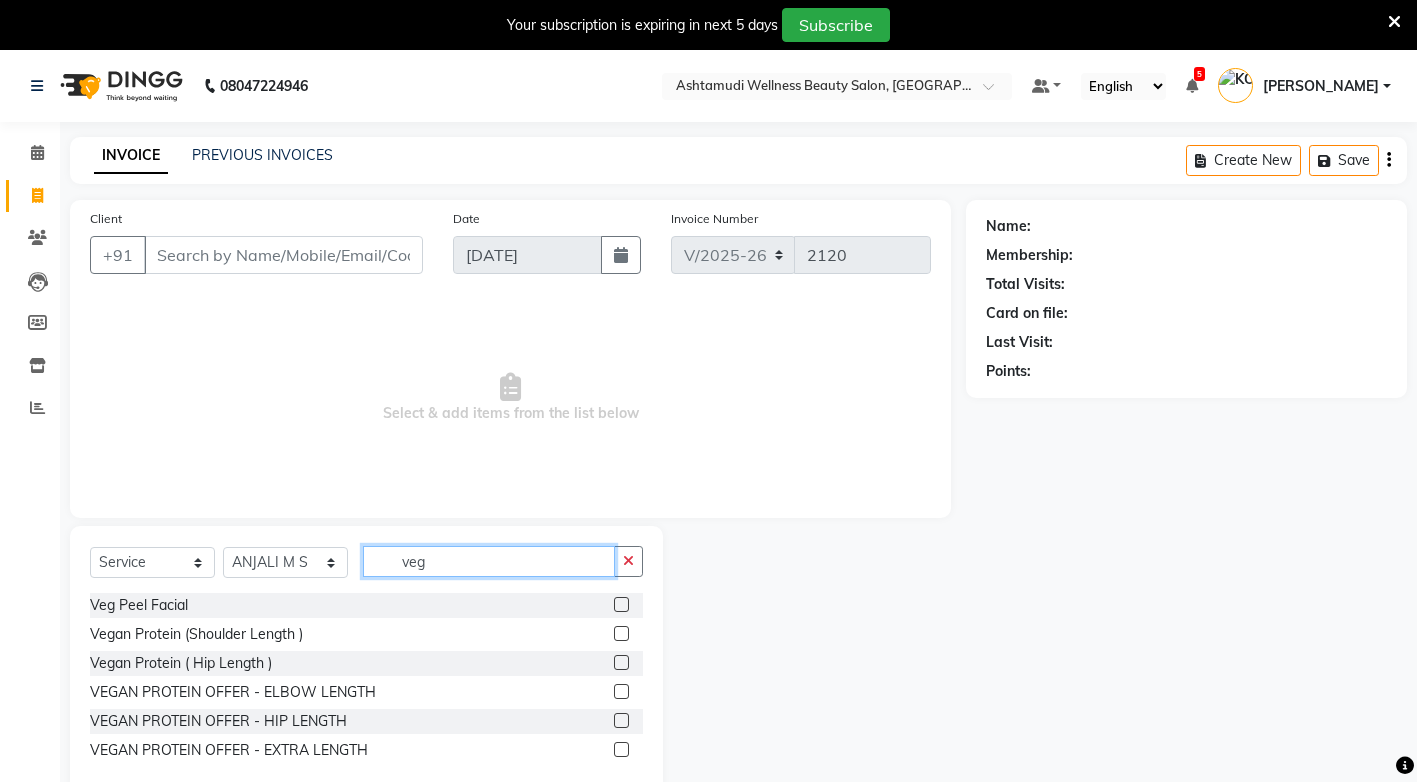 click on "veg" 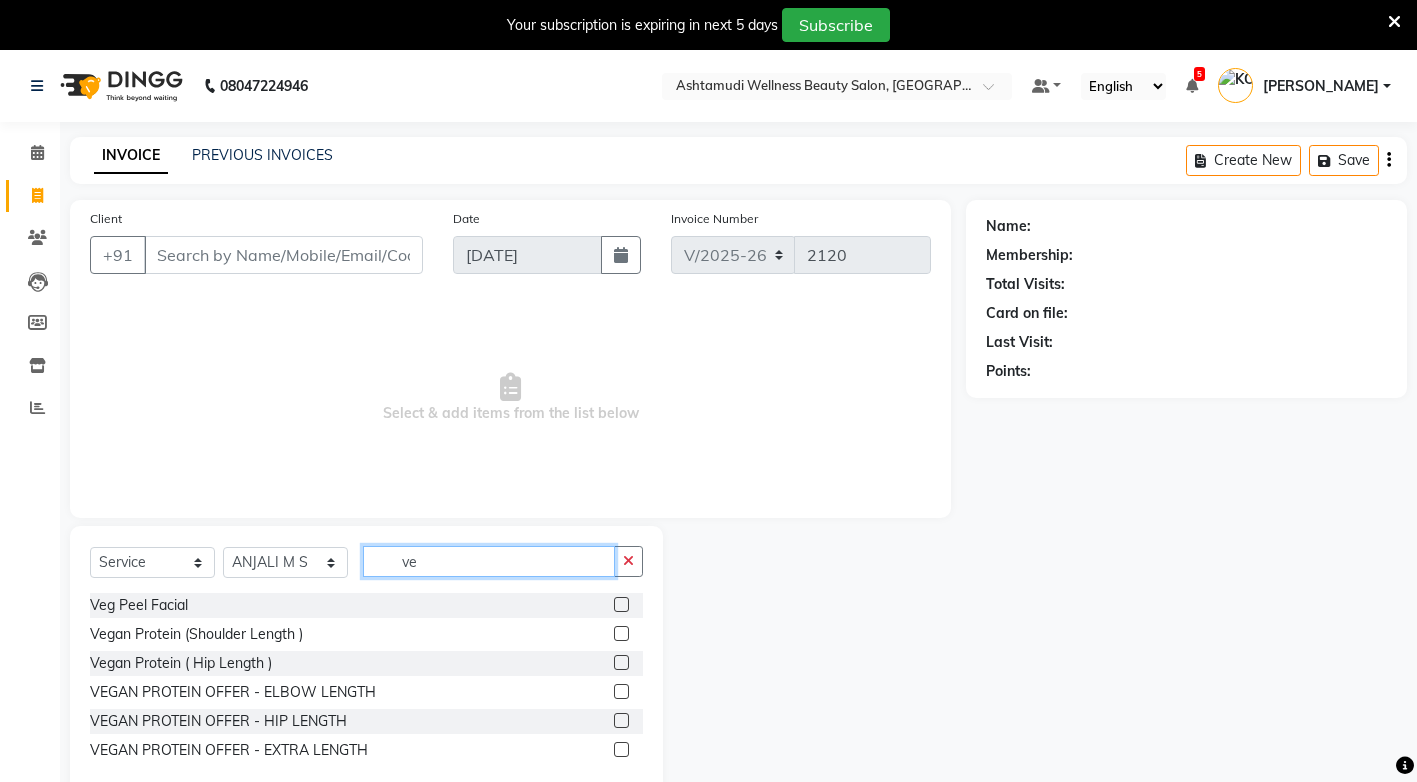type on "v" 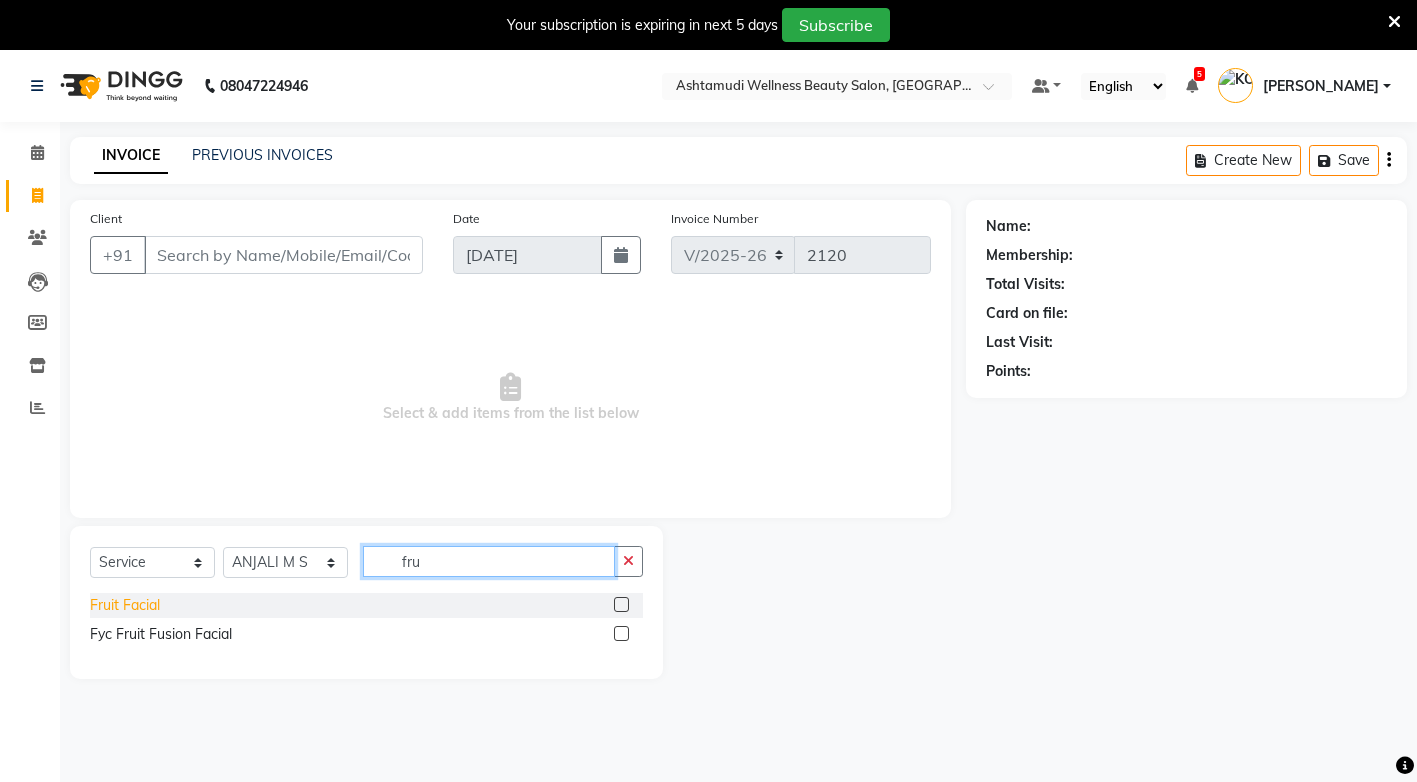 type on "fru" 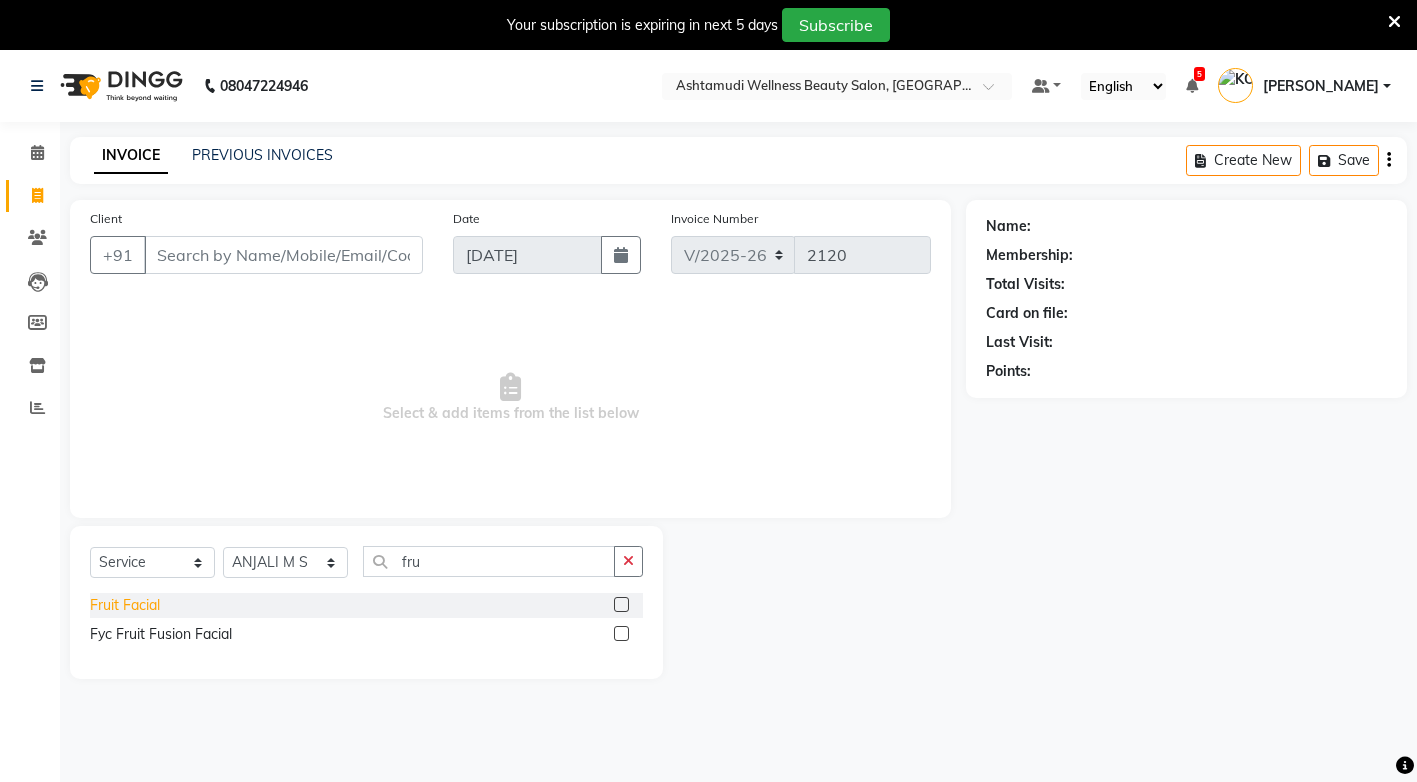 click on "Fruit Facial" 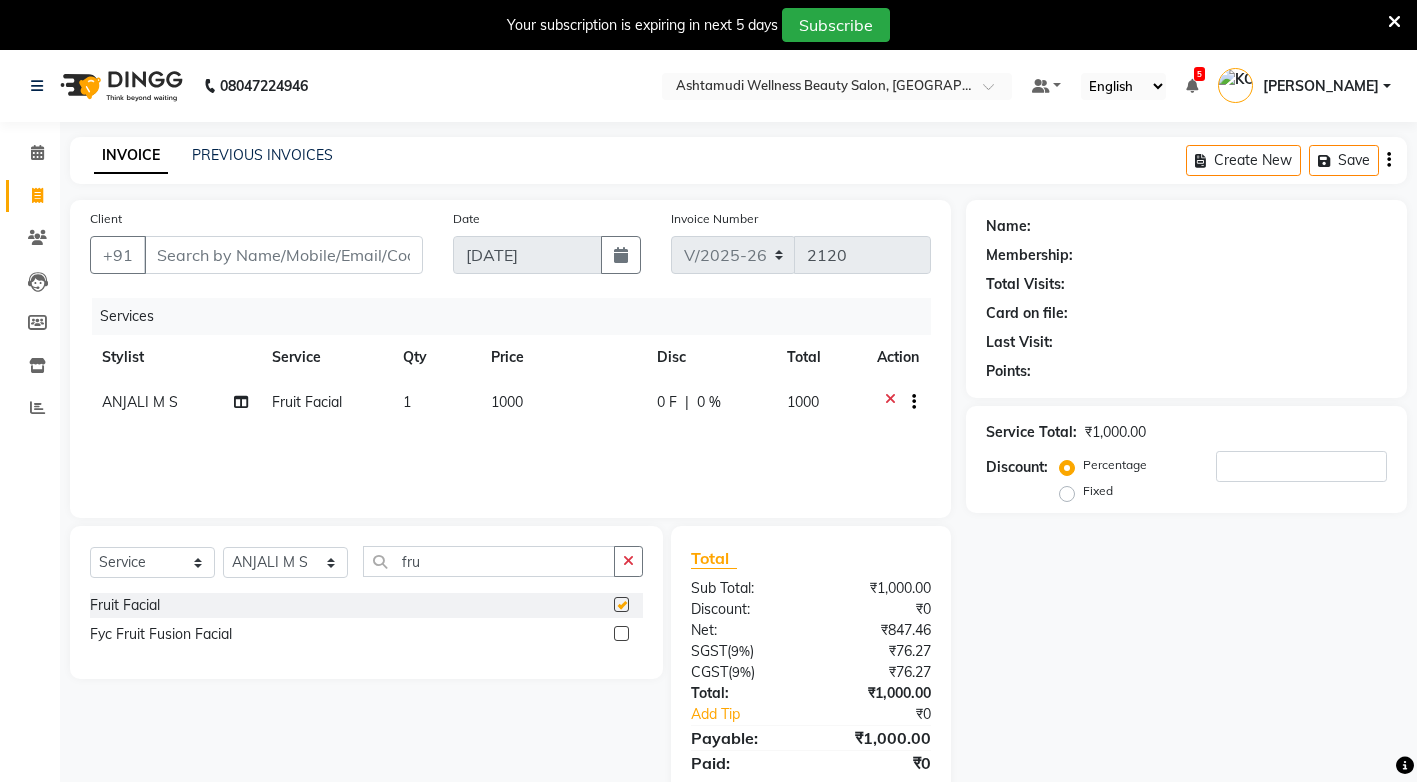 checkbox on "false" 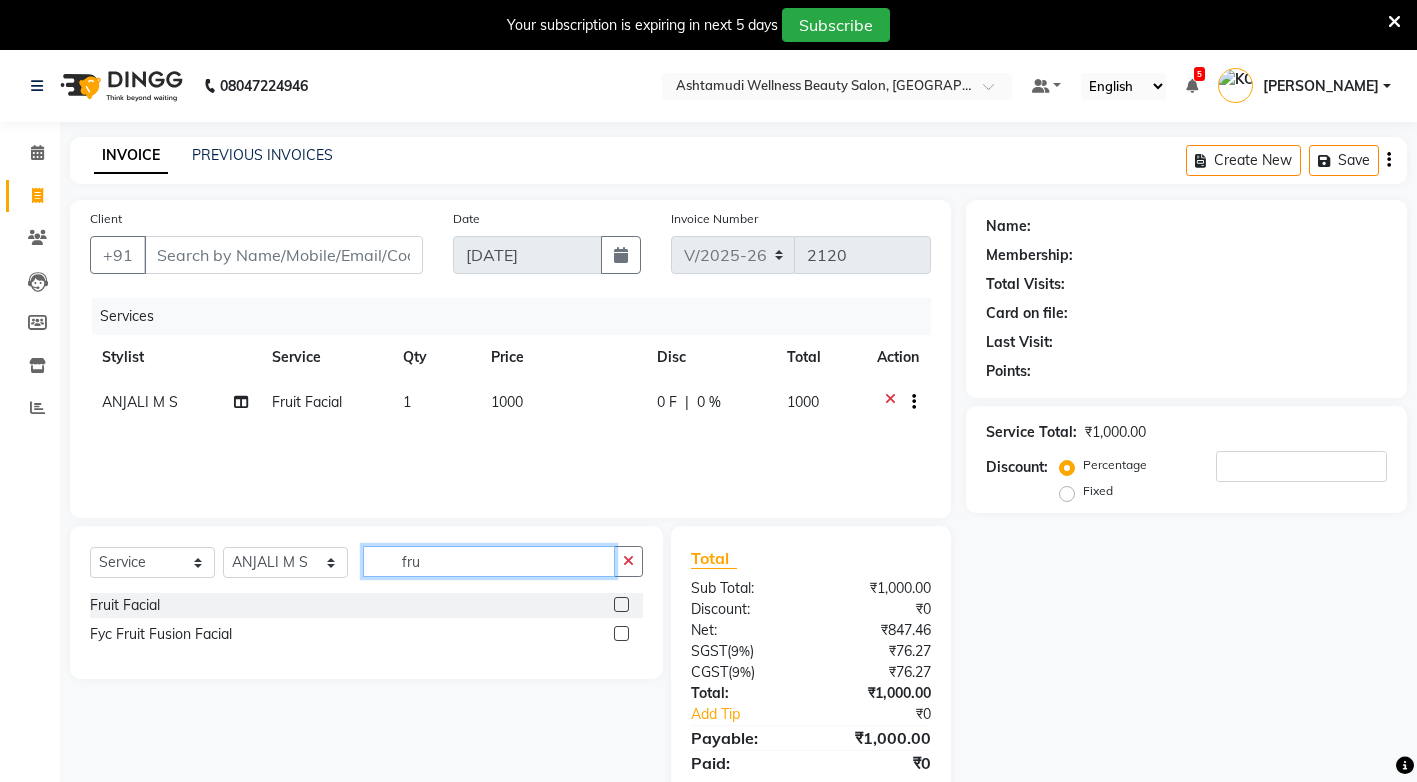 click on "fru" 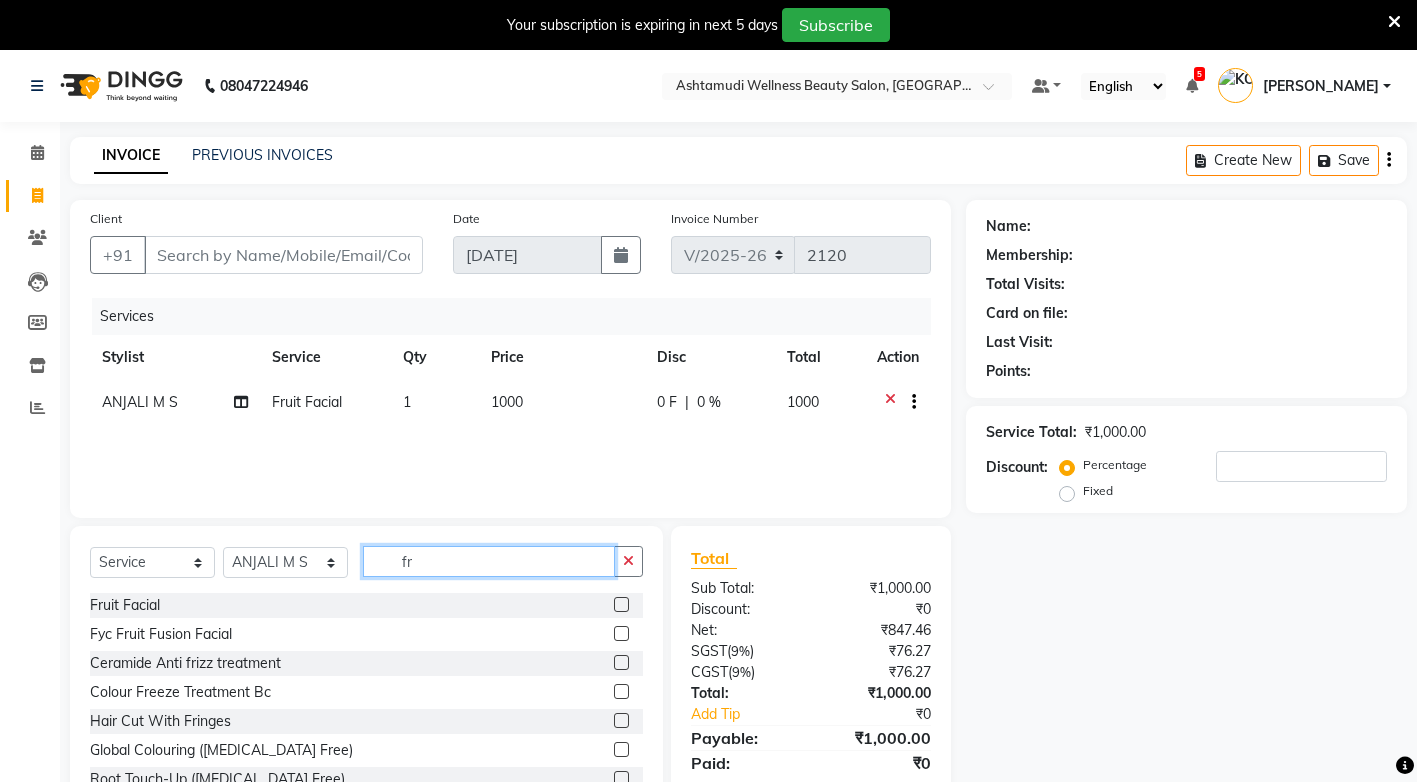 type on "f" 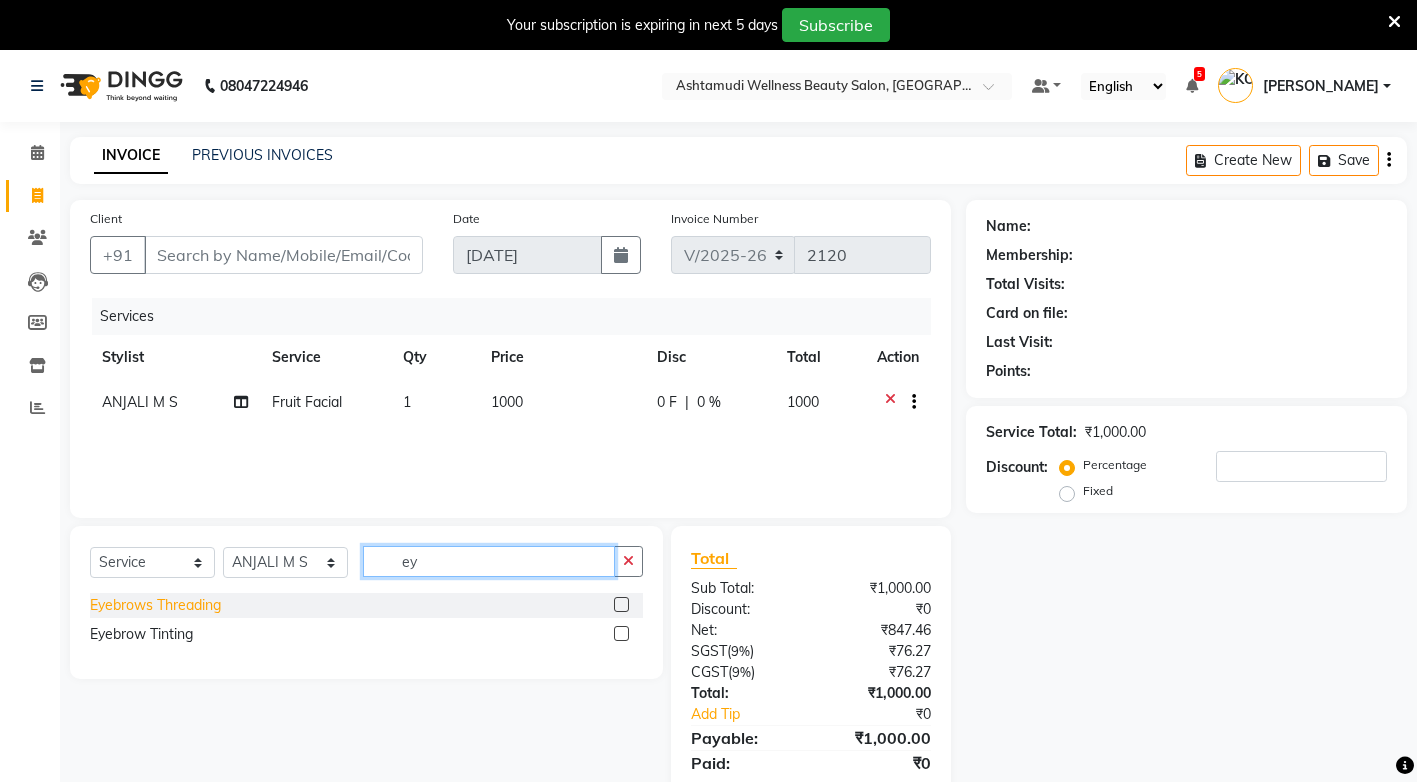 type on "ey" 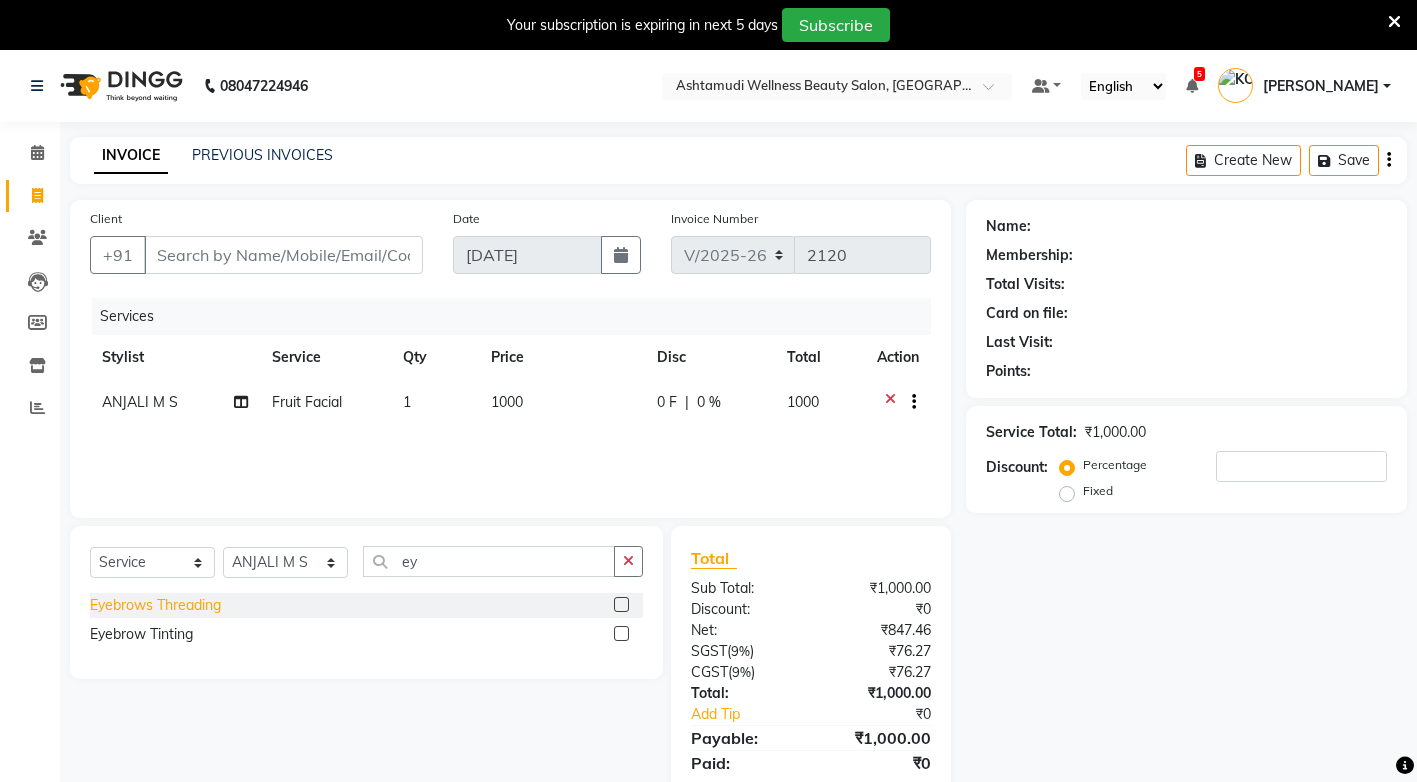 click on "Eyebrows Threading" 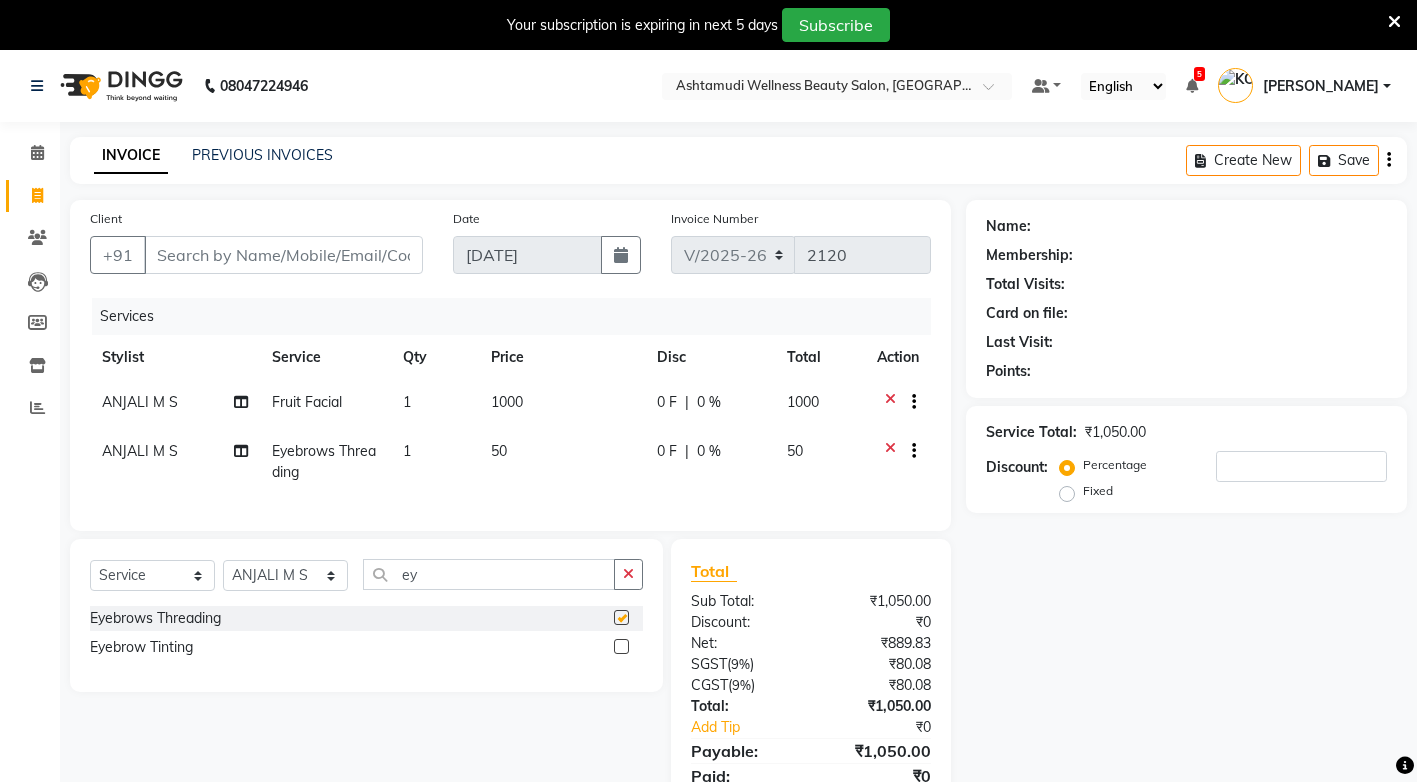 checkbox on "false" 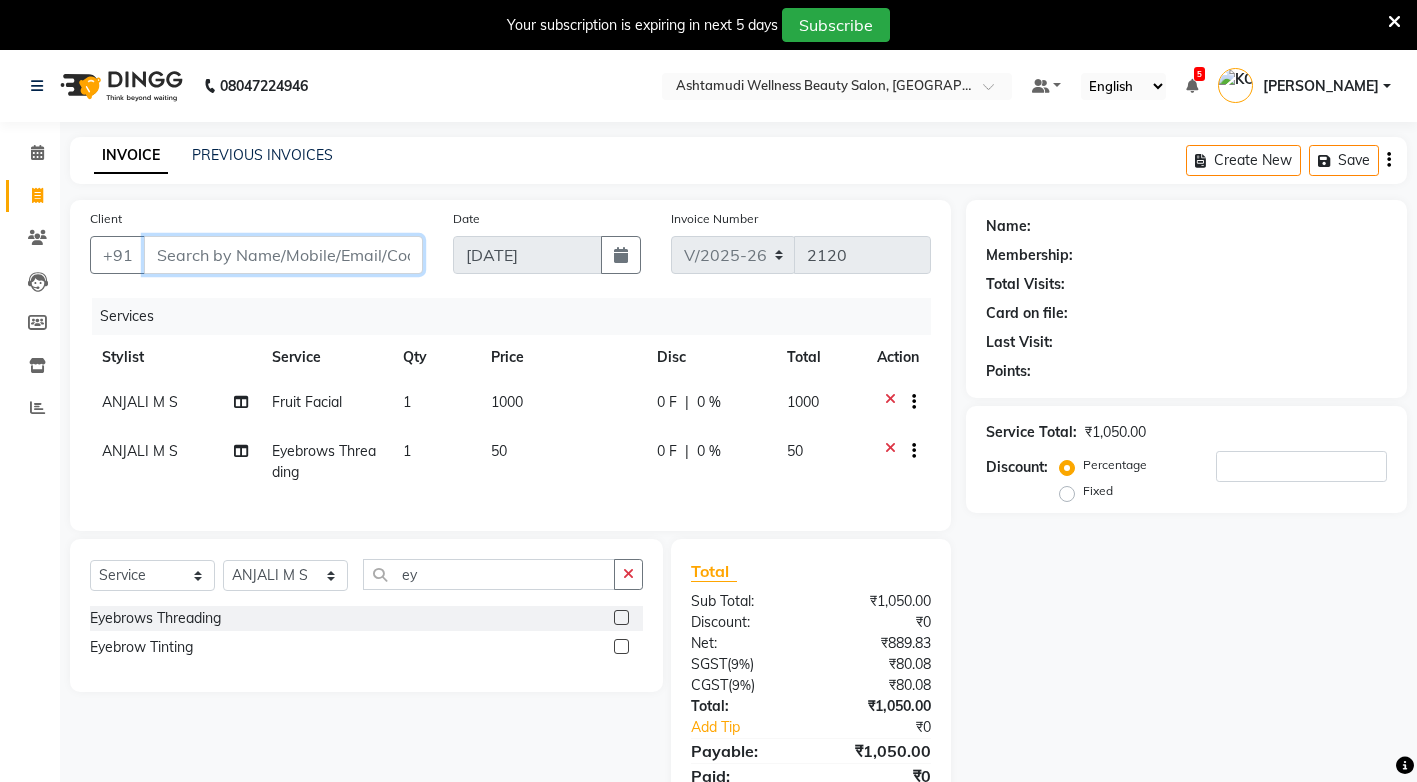 click on "Client" at bounding box center [283, 255] 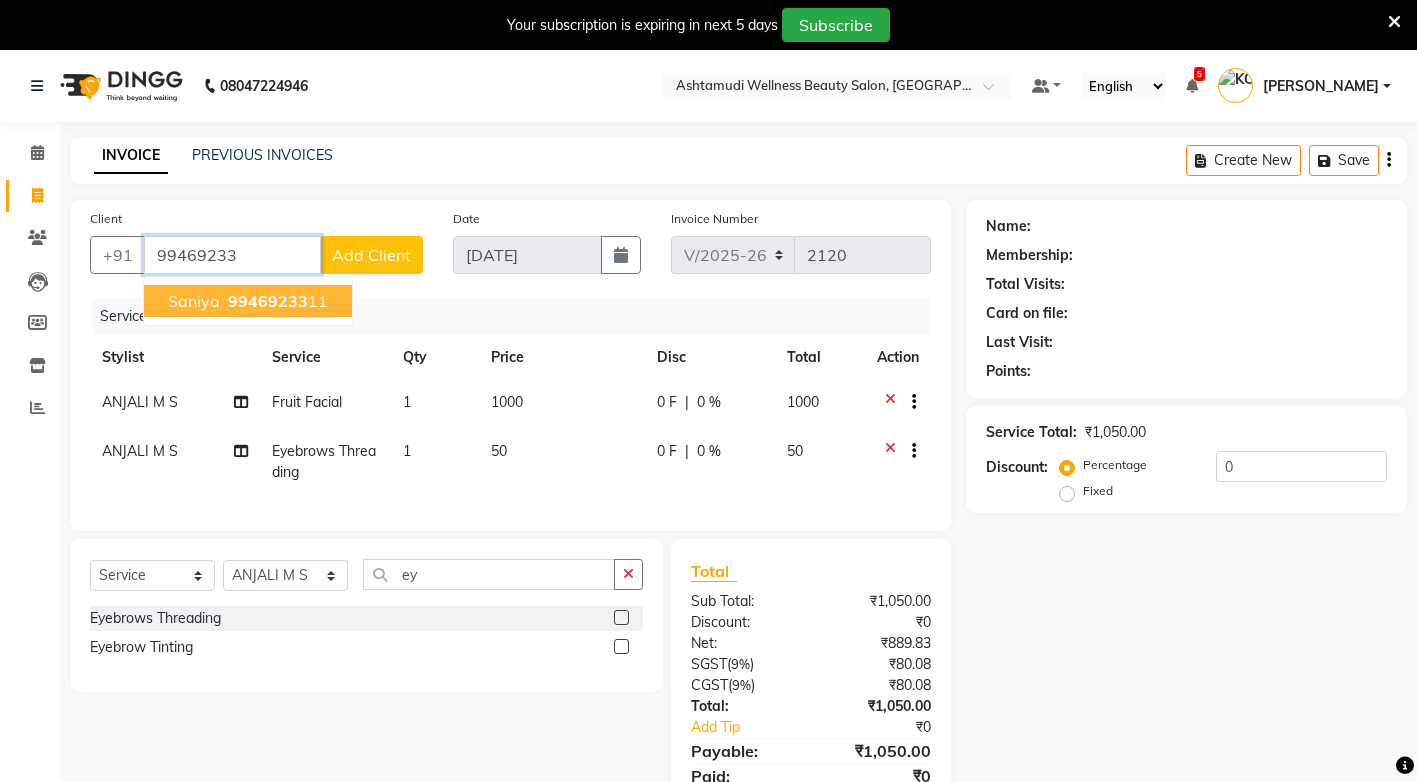 click on "99469233" at bounding box center [268, 301] 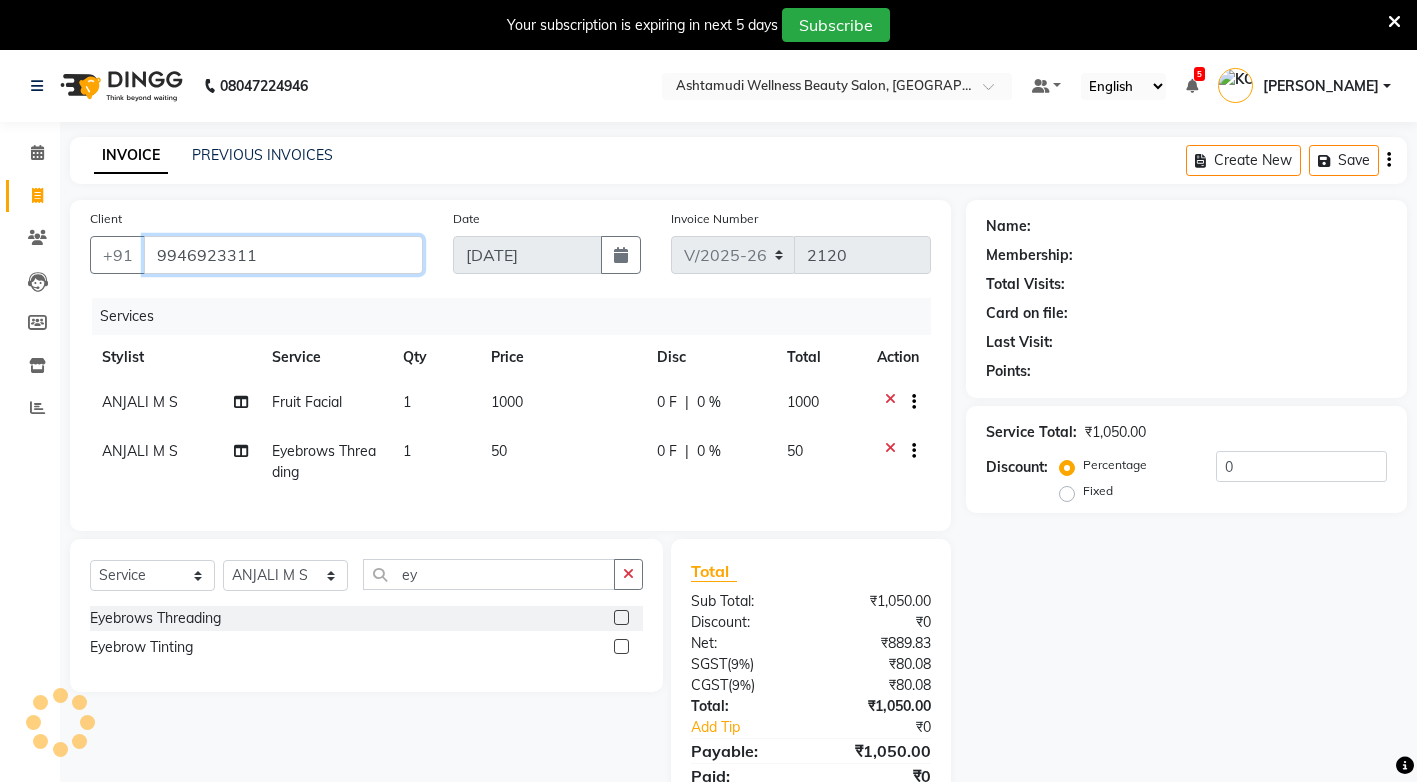 type on "9946923311" 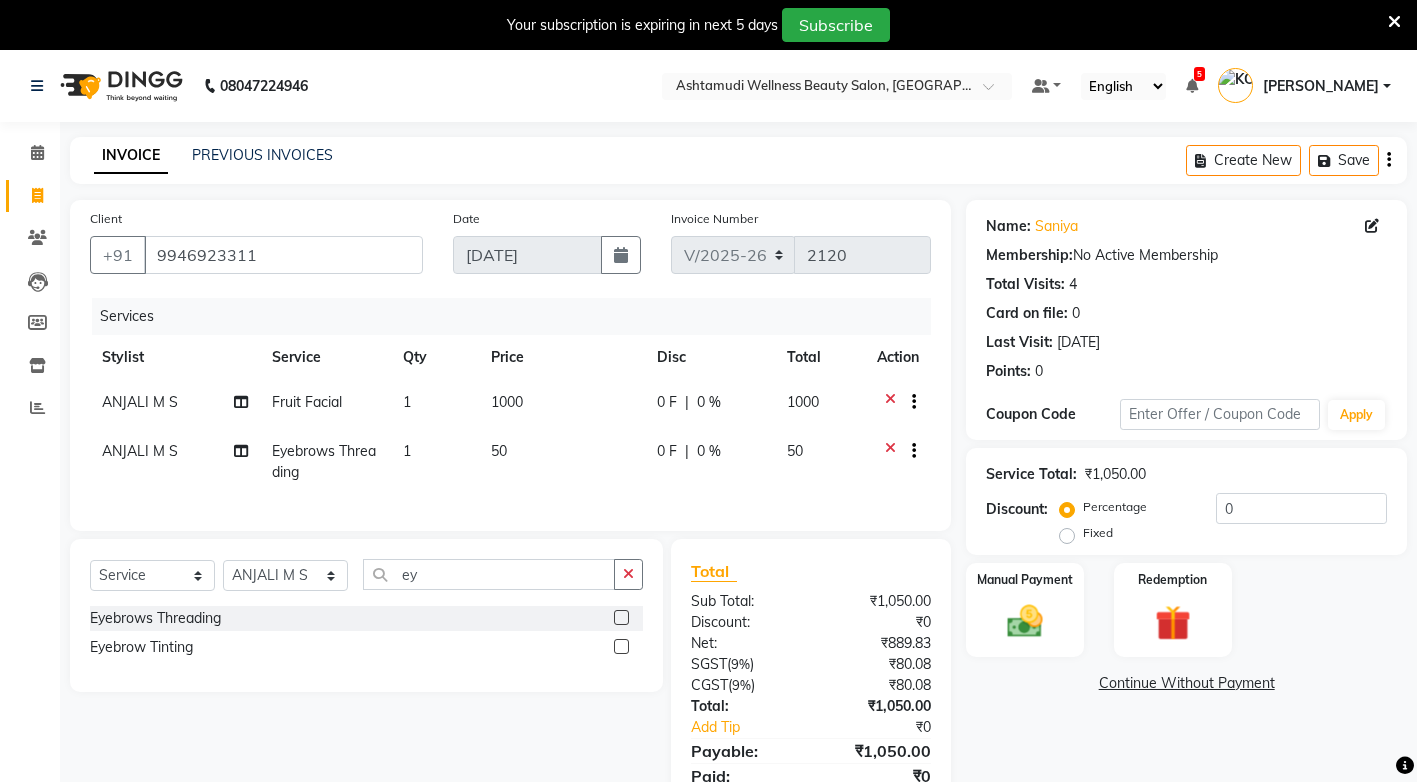 scroll, scrollTop: 96, scrollLeft: 0, axis: vertical 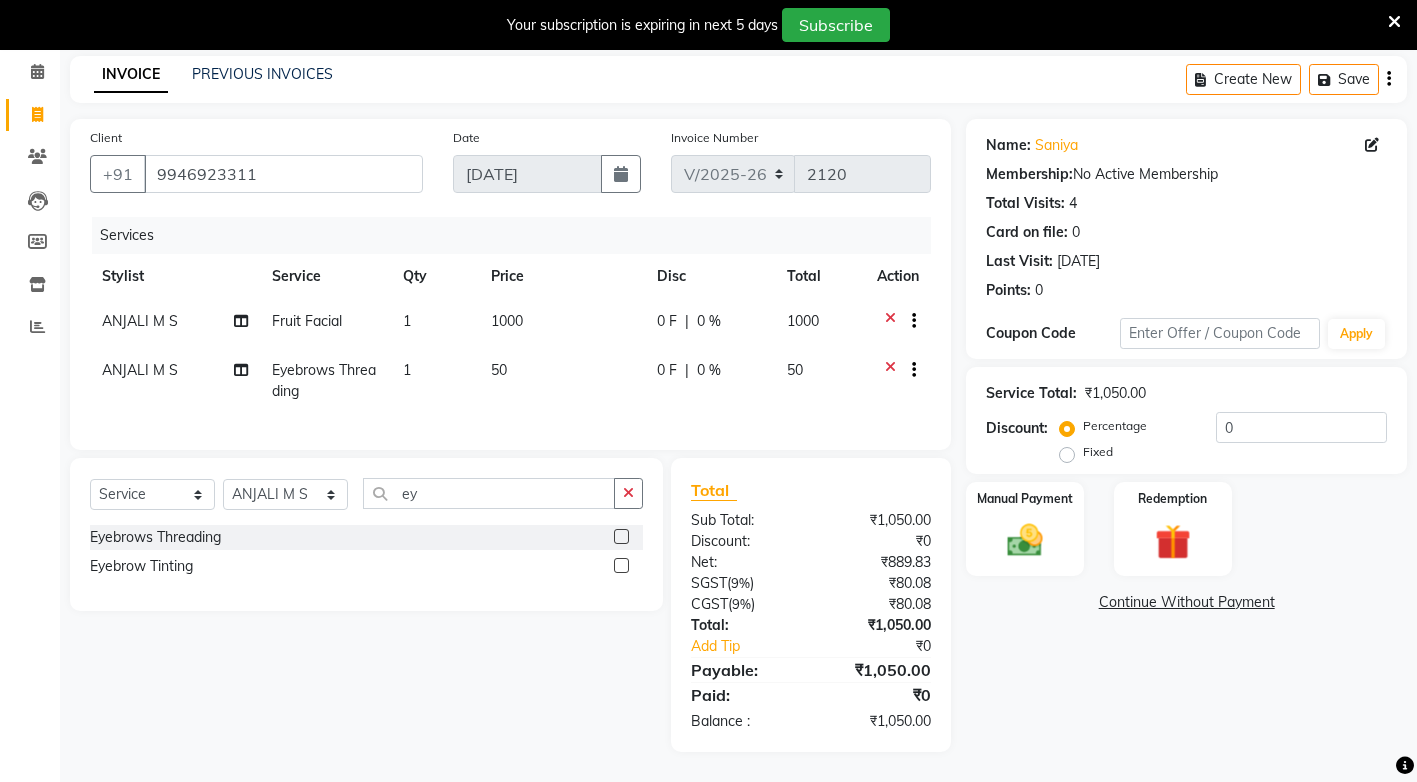 click at bounding box center [1394, 22] 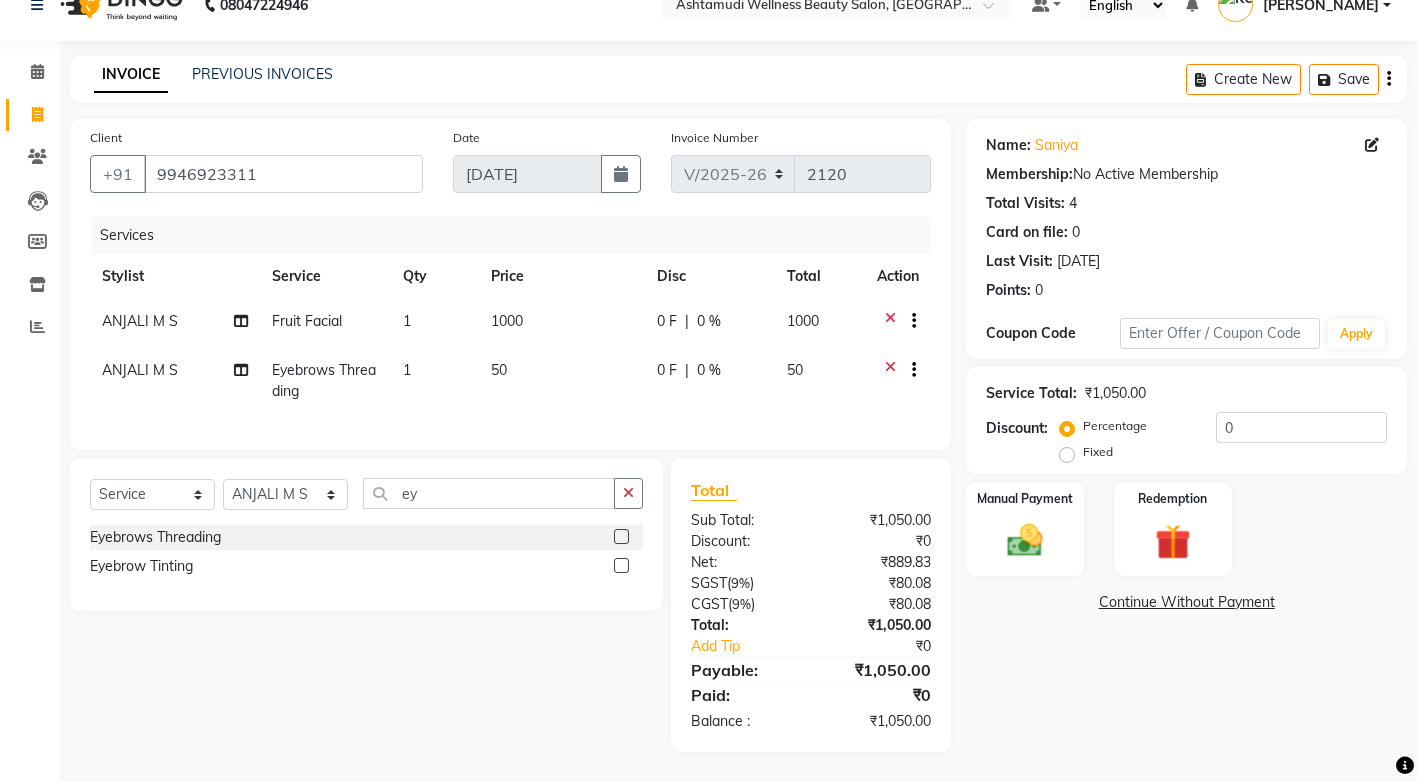 scroll, scrollTop: 46, scrollLeft: 0, axis: vertical 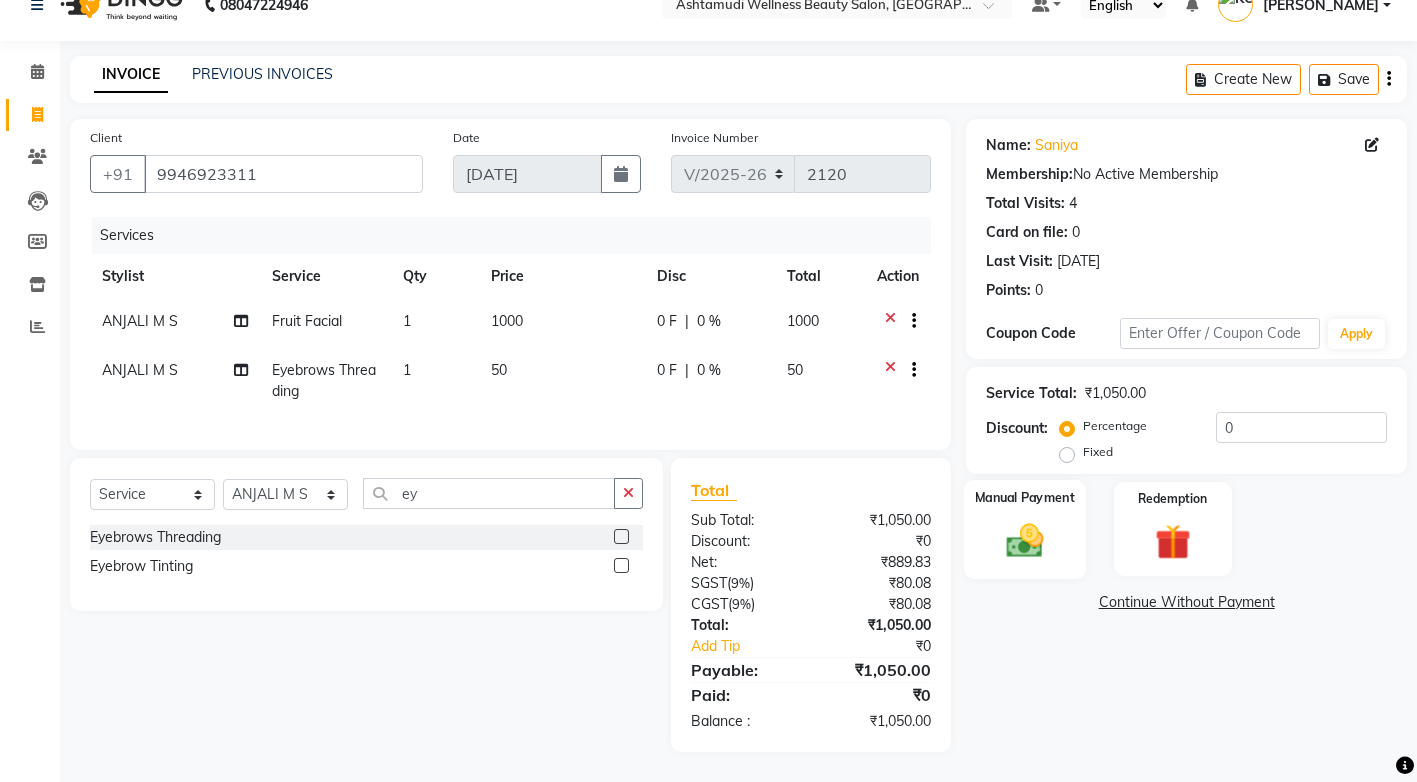 click 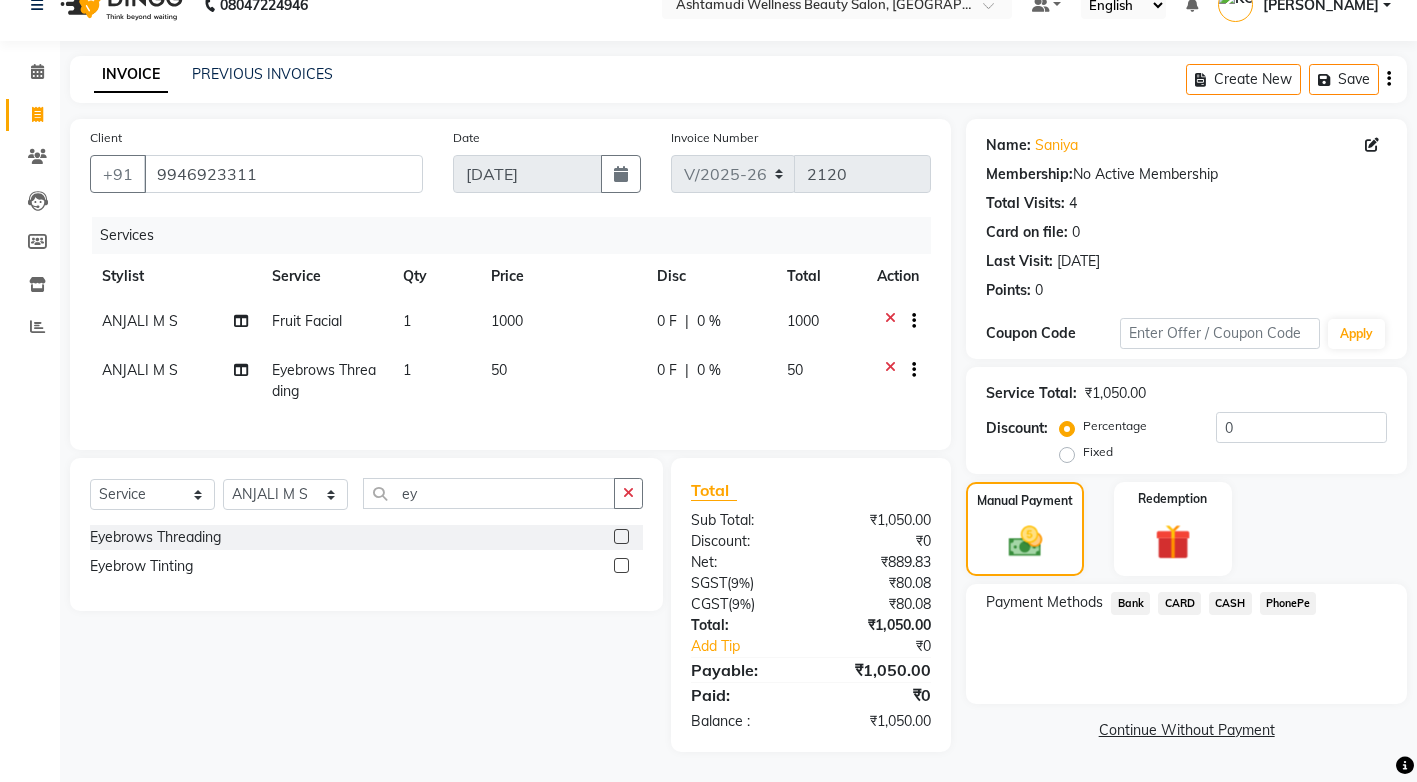 click on "PhonePe" 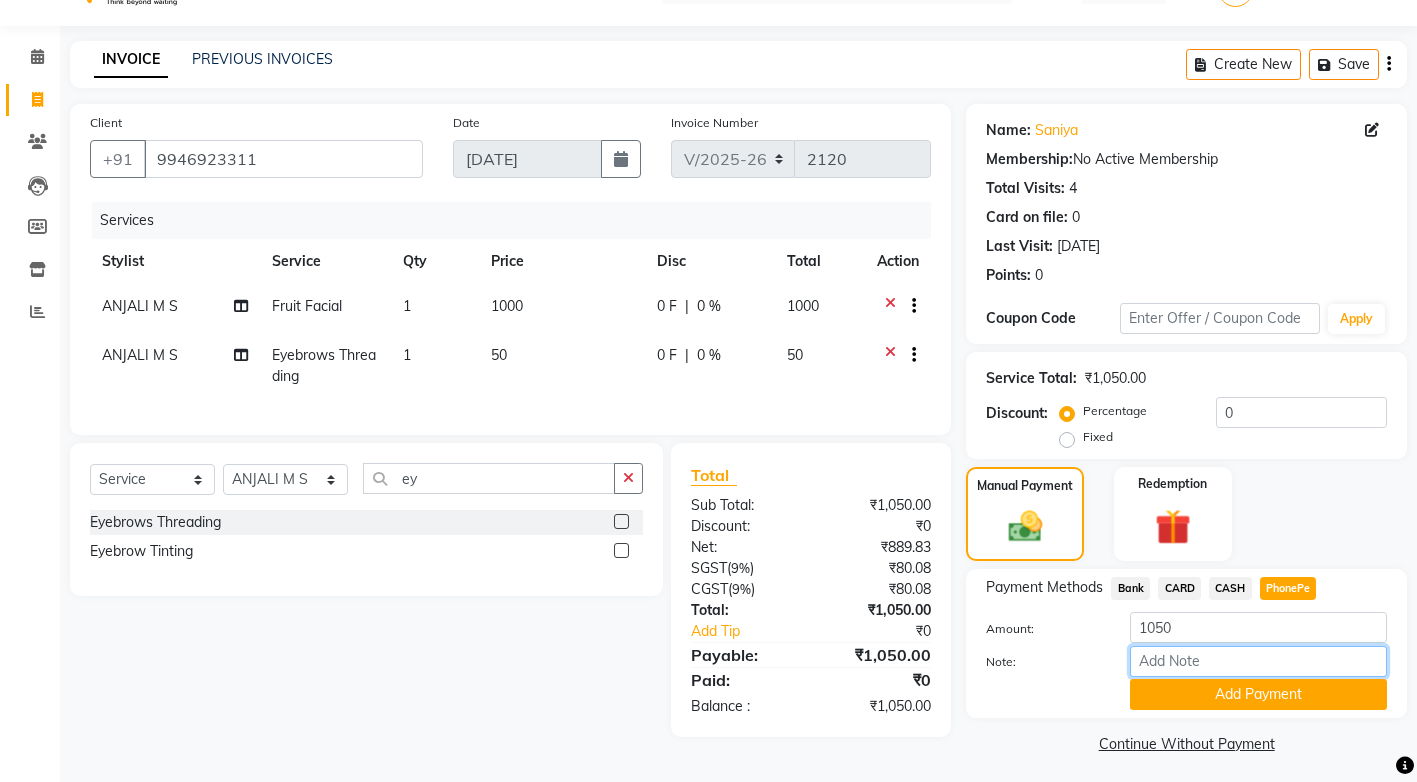 click on "Note:" at bounding box center (1258, 661) 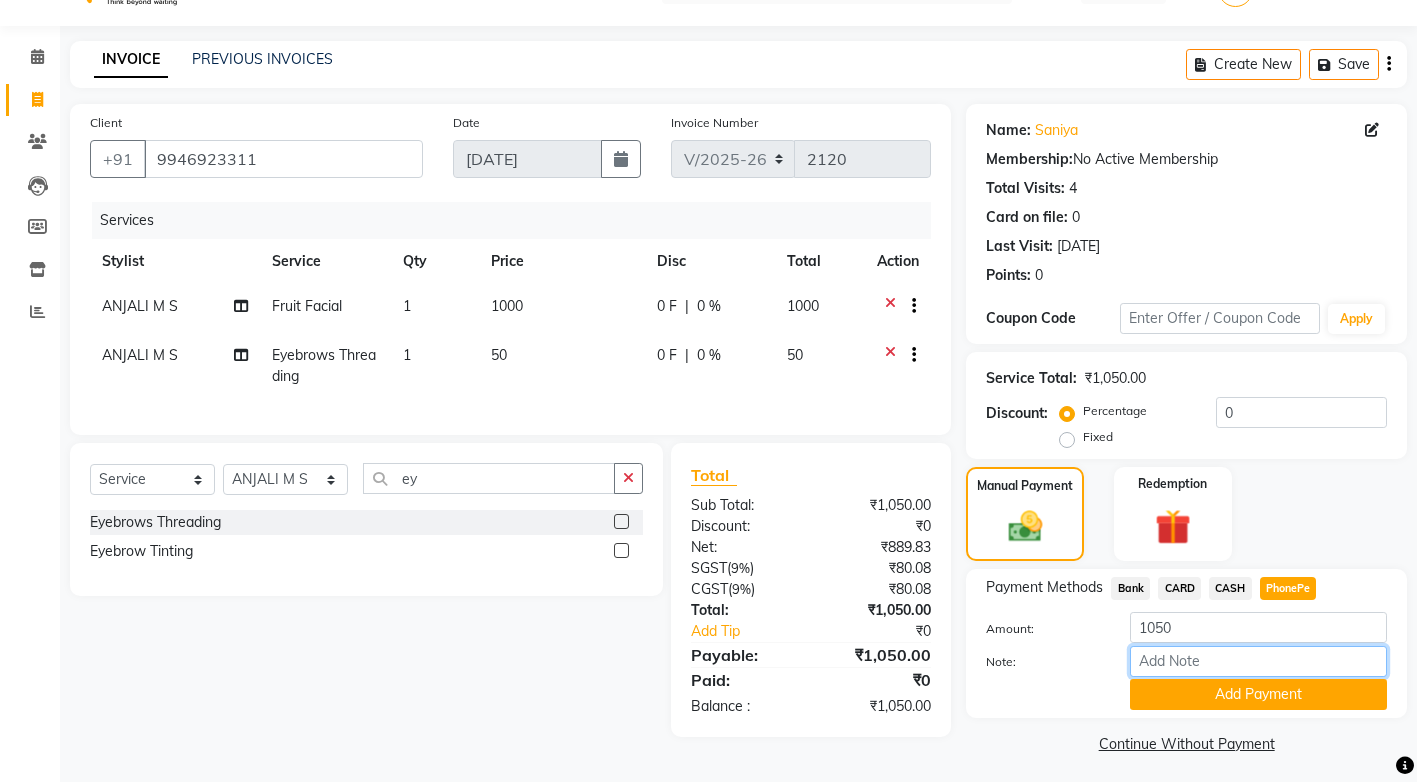 type on "vismaya vaisakh" 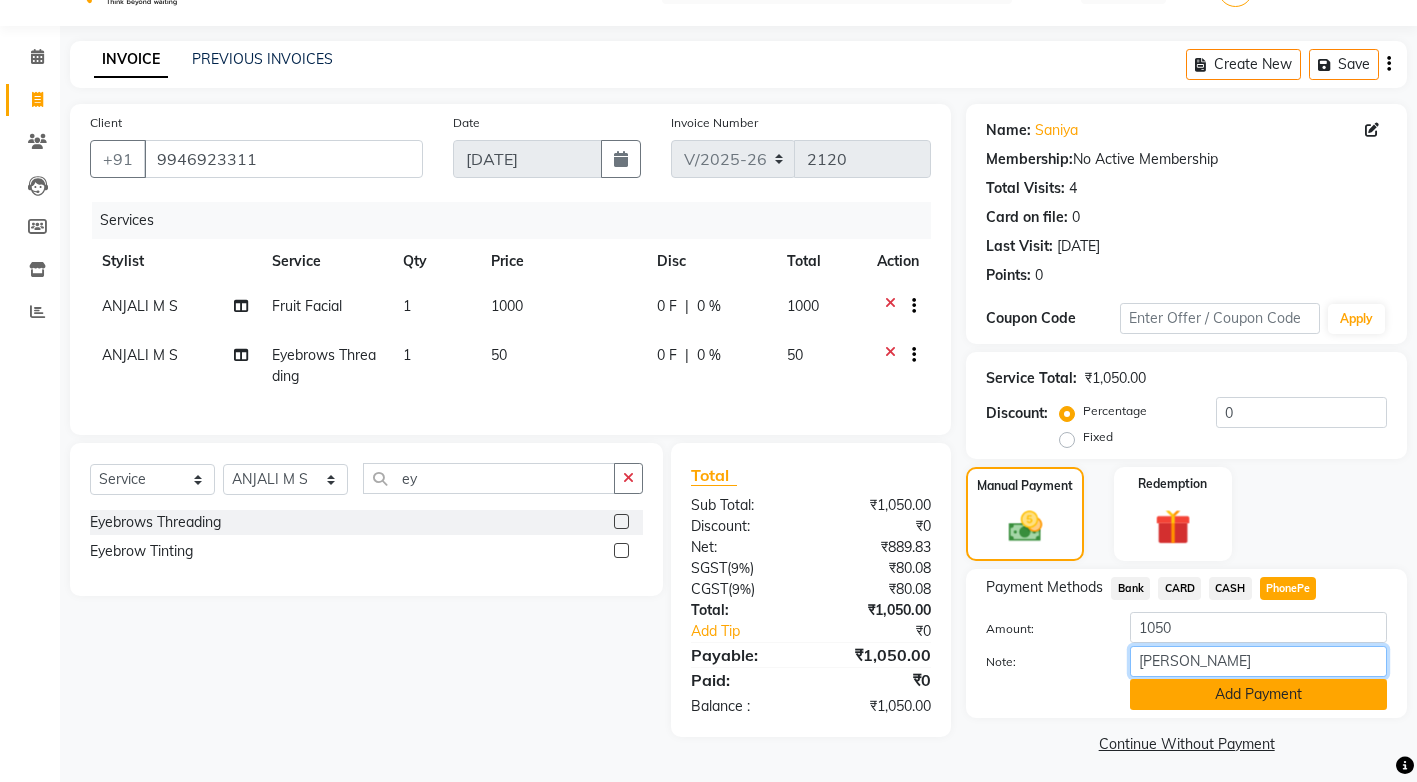 scroll, scrollTop: 53, scrollLeft: 0, axis: vertical 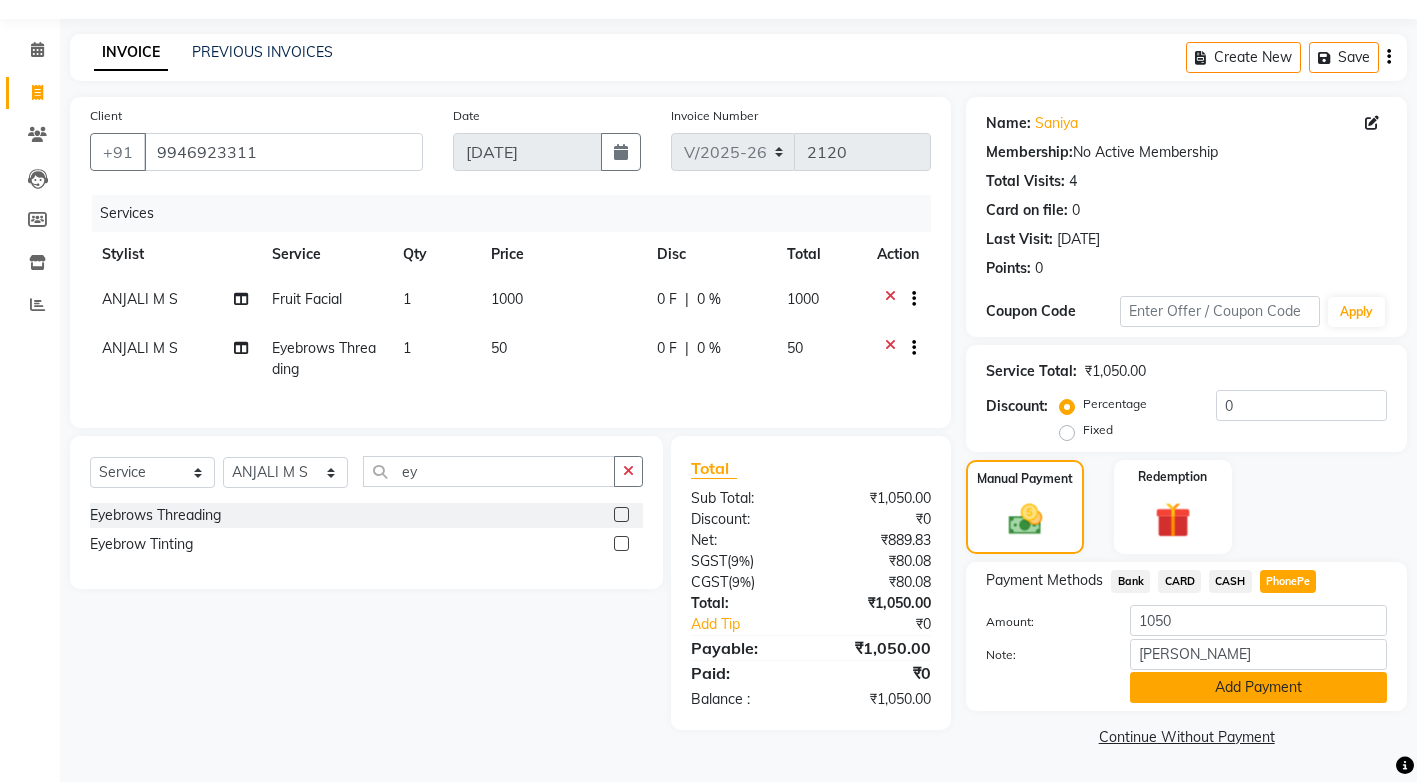 click on "Add Payment" 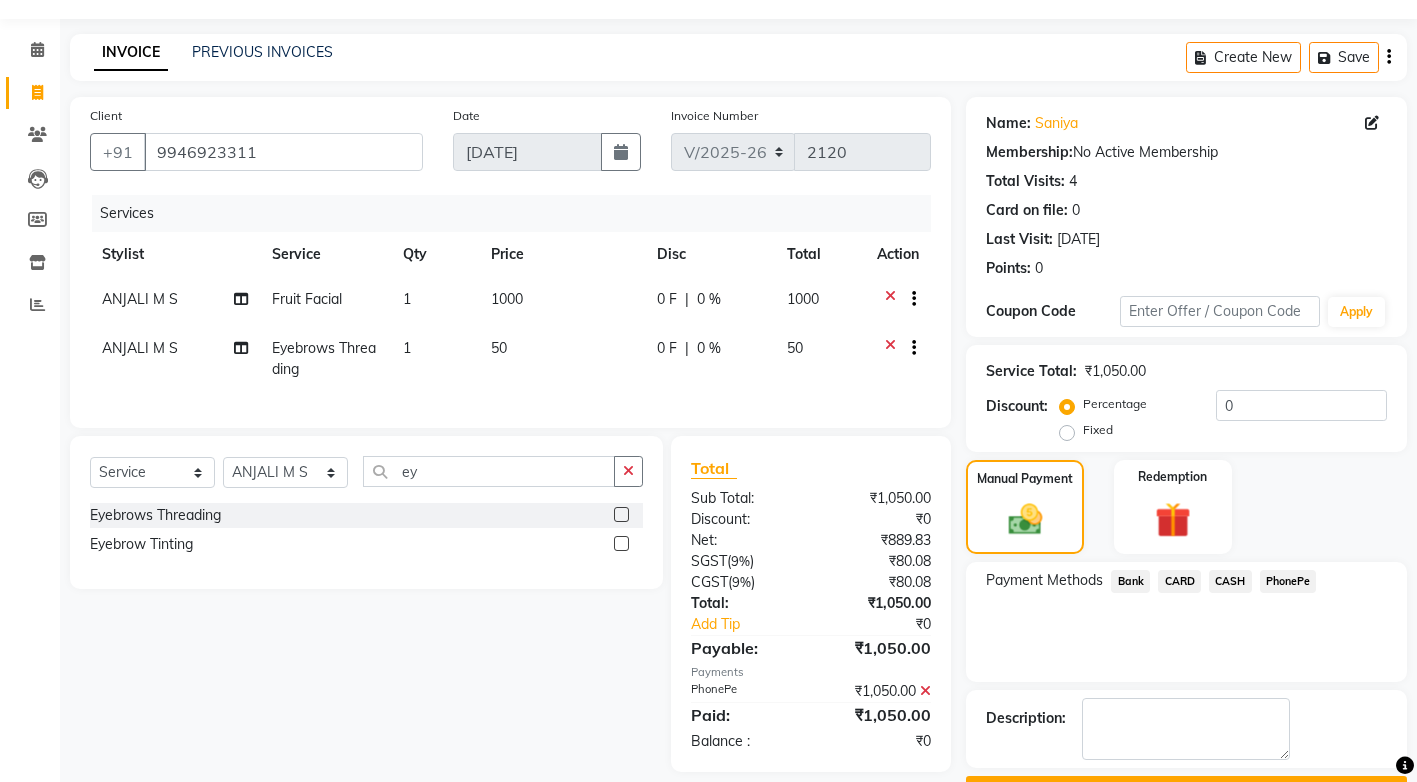 scroll, scrollTop: 108, scrollLeft: 0, axis: vertical 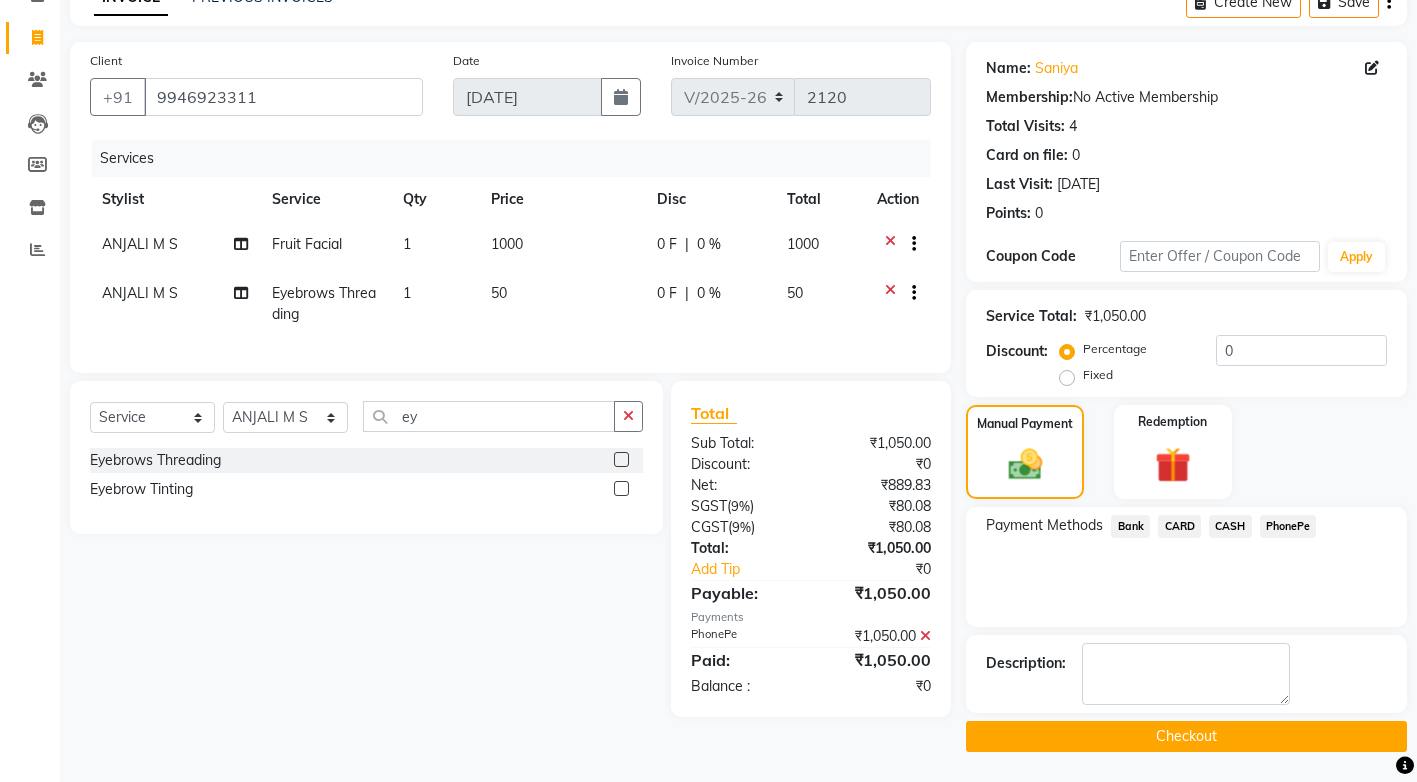 click on "Checkout" 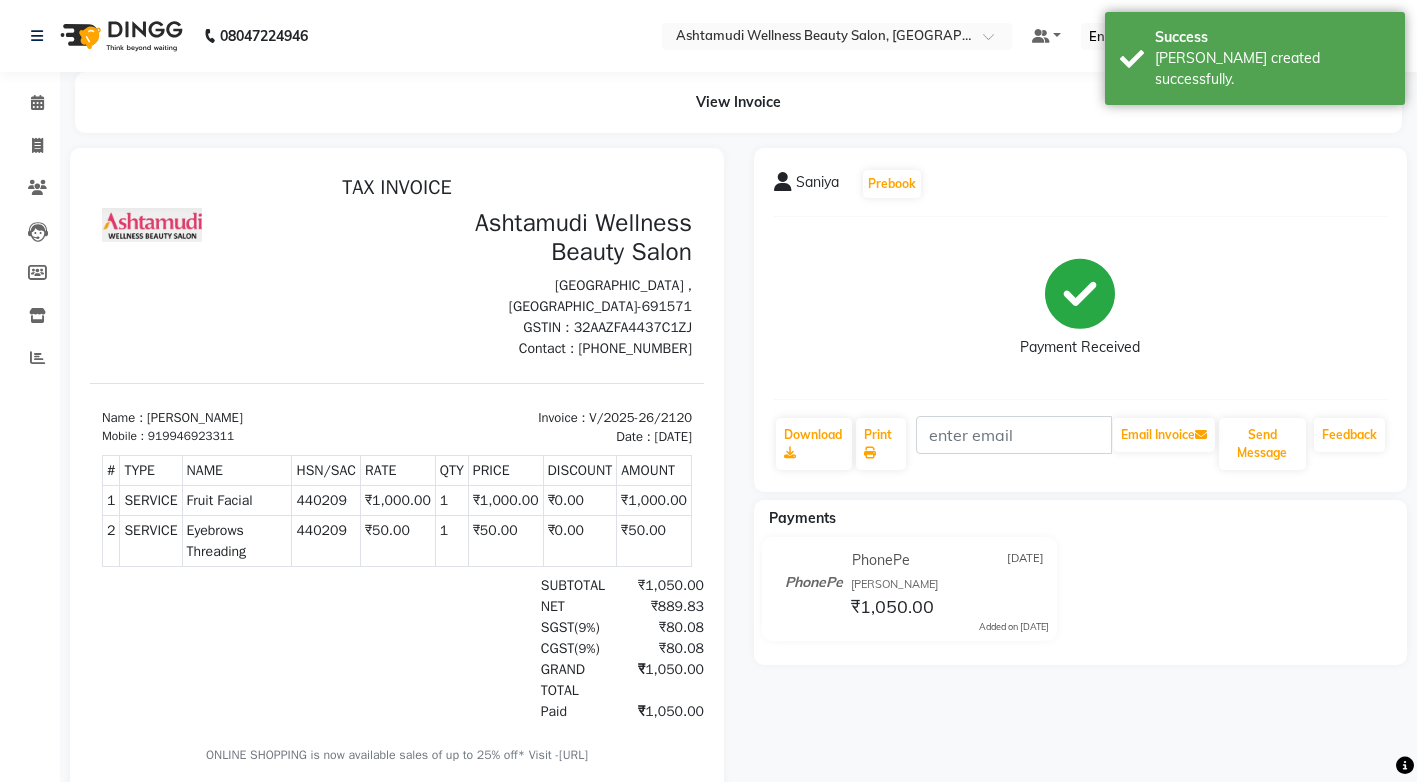 scroll, scrollTop: 0, scrollLeft: 0, axis: both 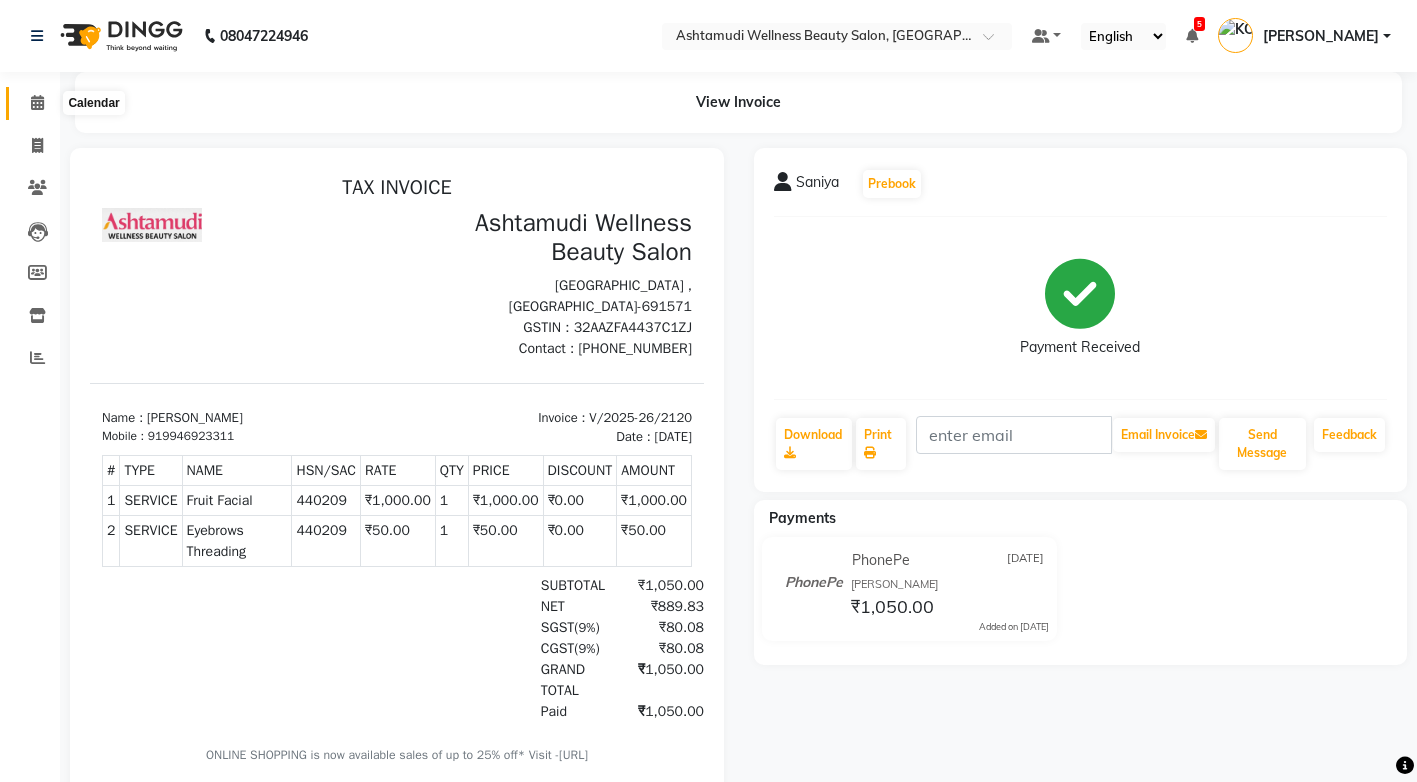 click 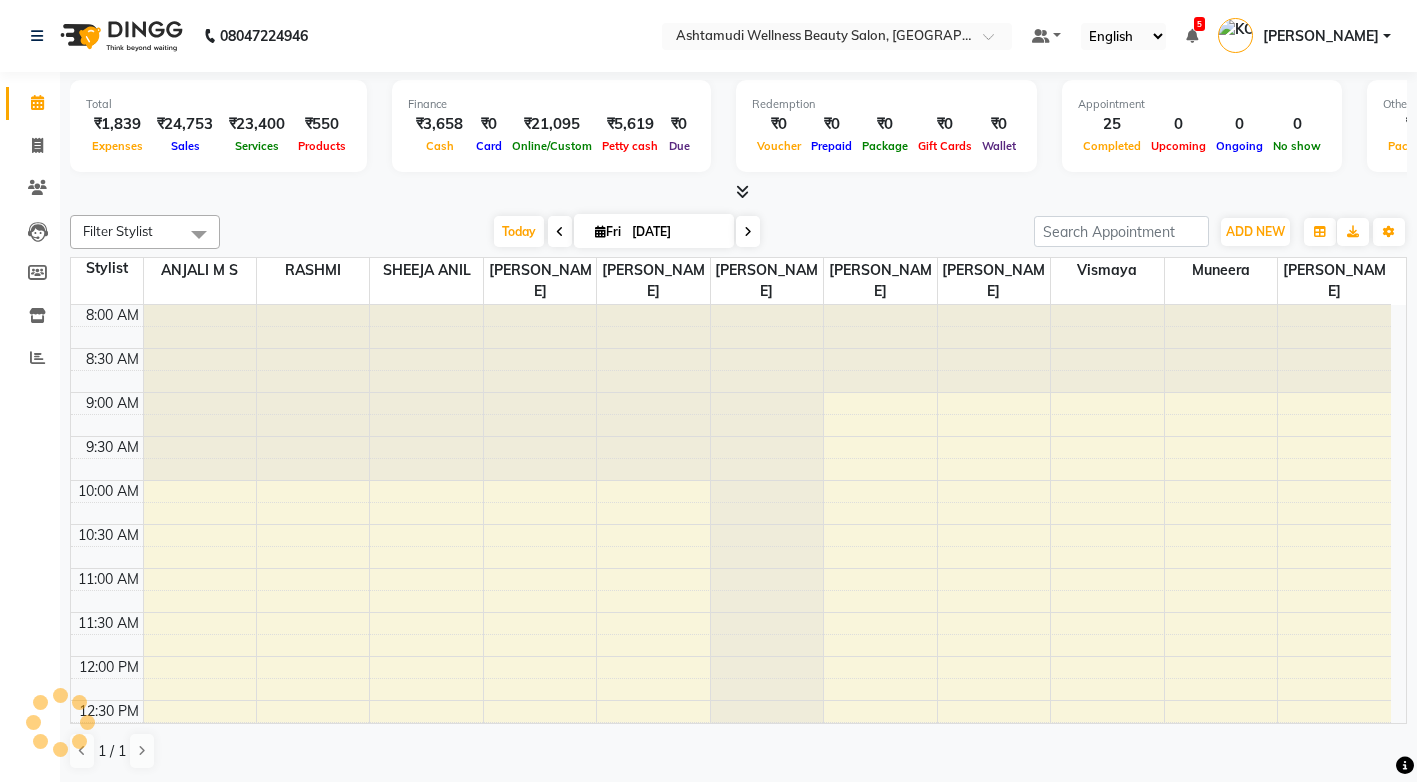 scroll, scrollTop: 0, scrollLeft: 0, axis: both 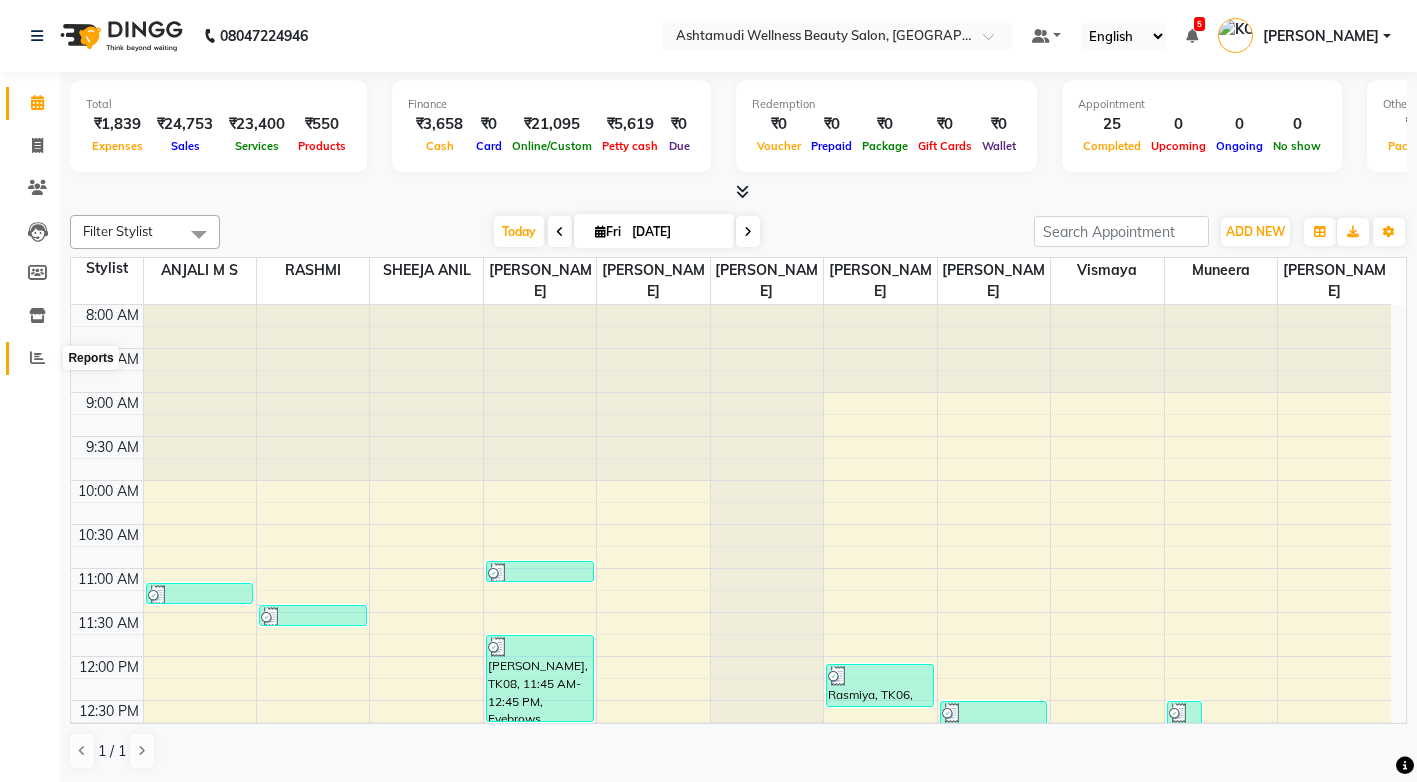click 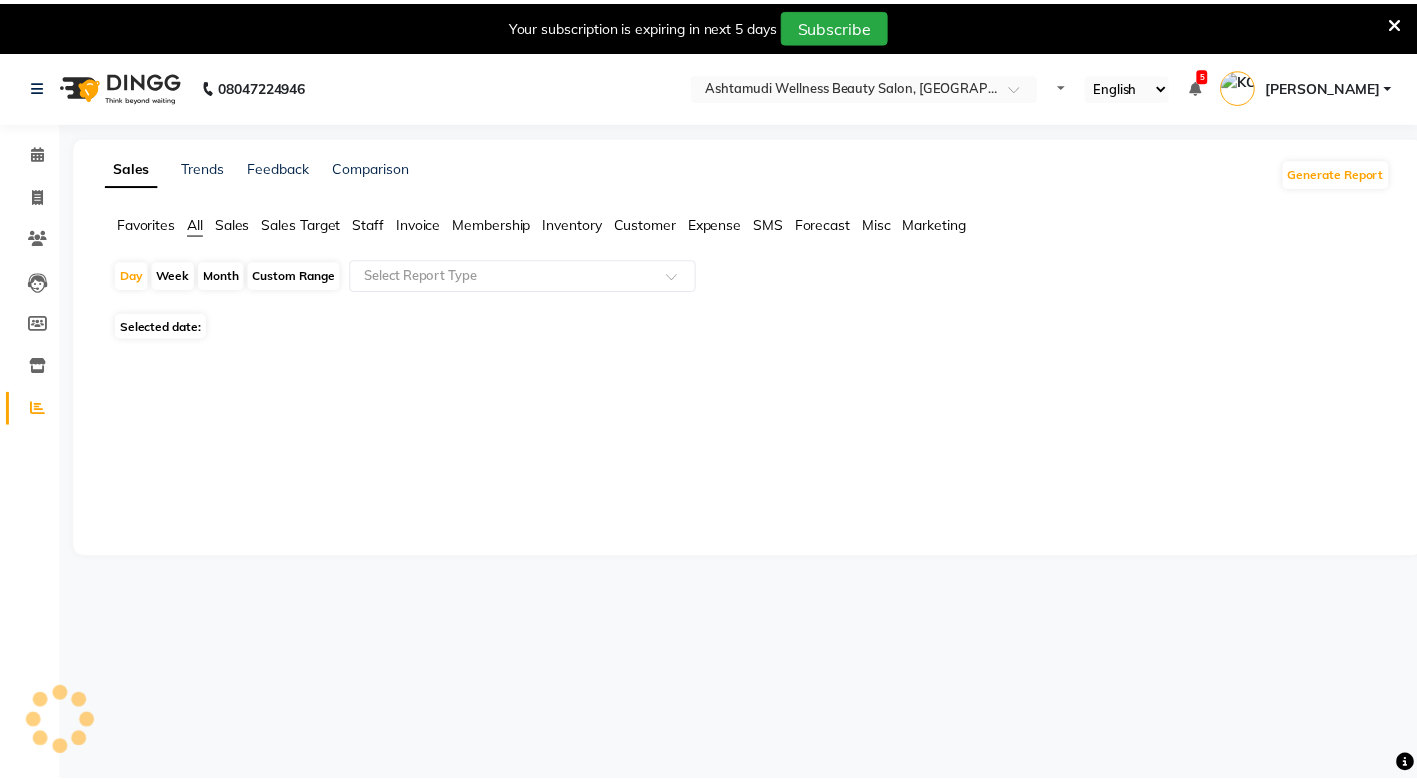scroll, scrollTop: 0, scrollLeft: 0, axis: both 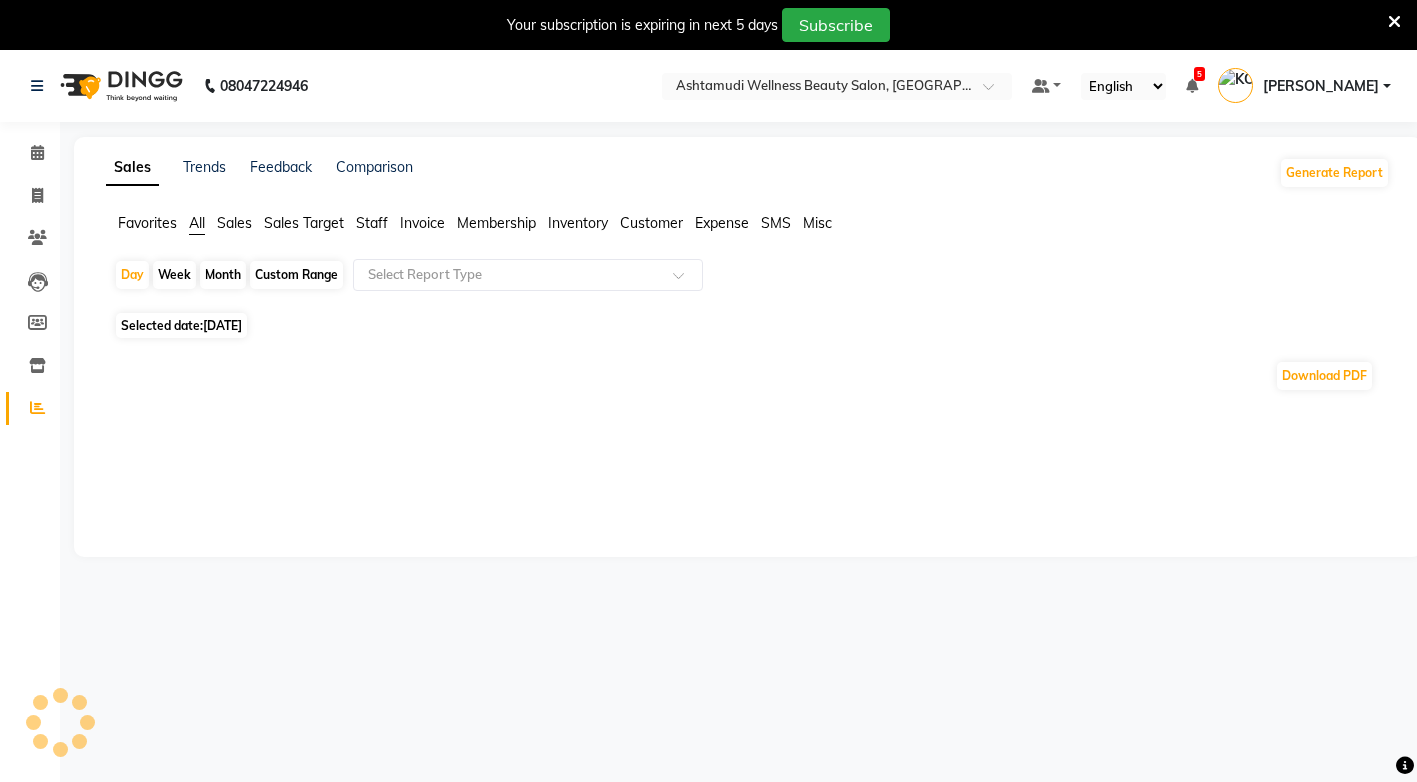 click on "Your subscription is expiring in next 5 days   Subscribe" at bounding box center (698, 25) 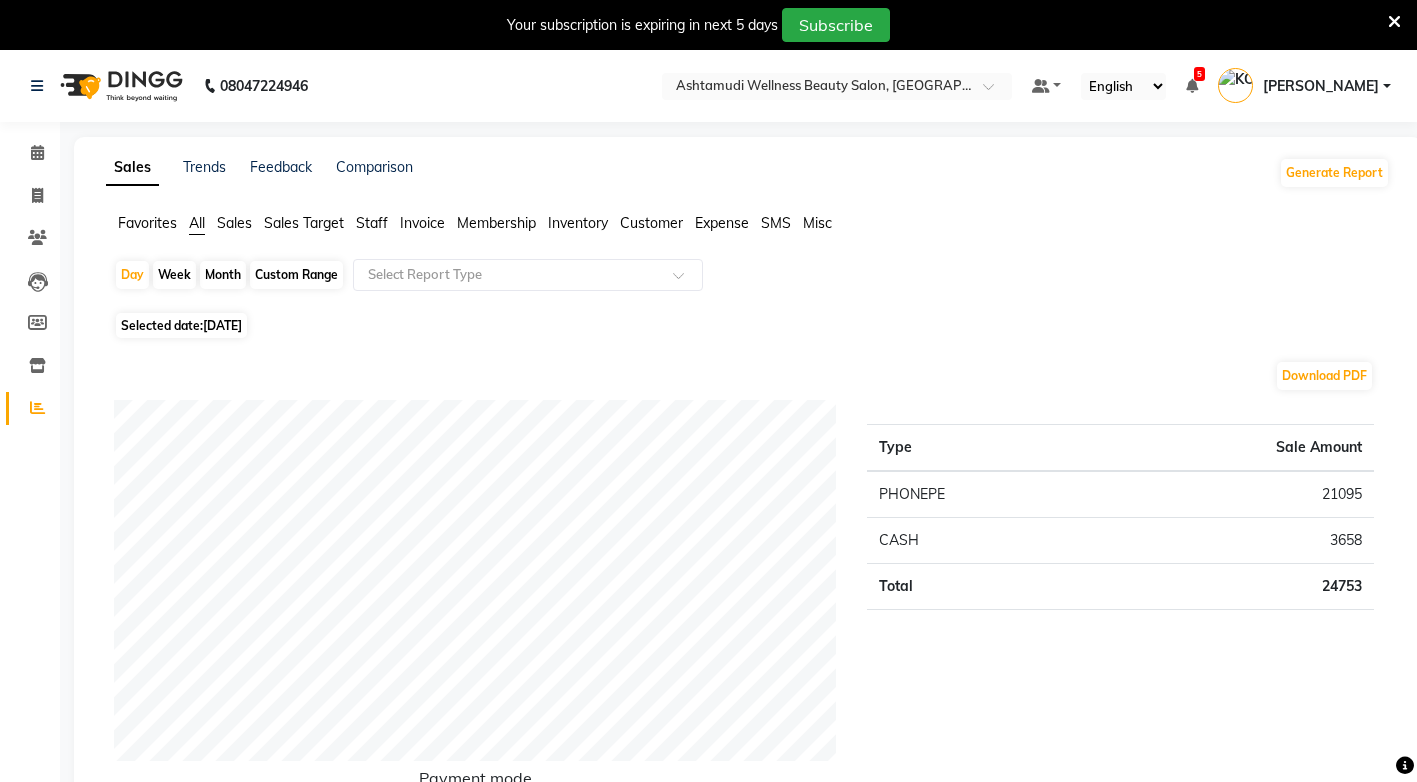 click at bounding box center [1394, 22] 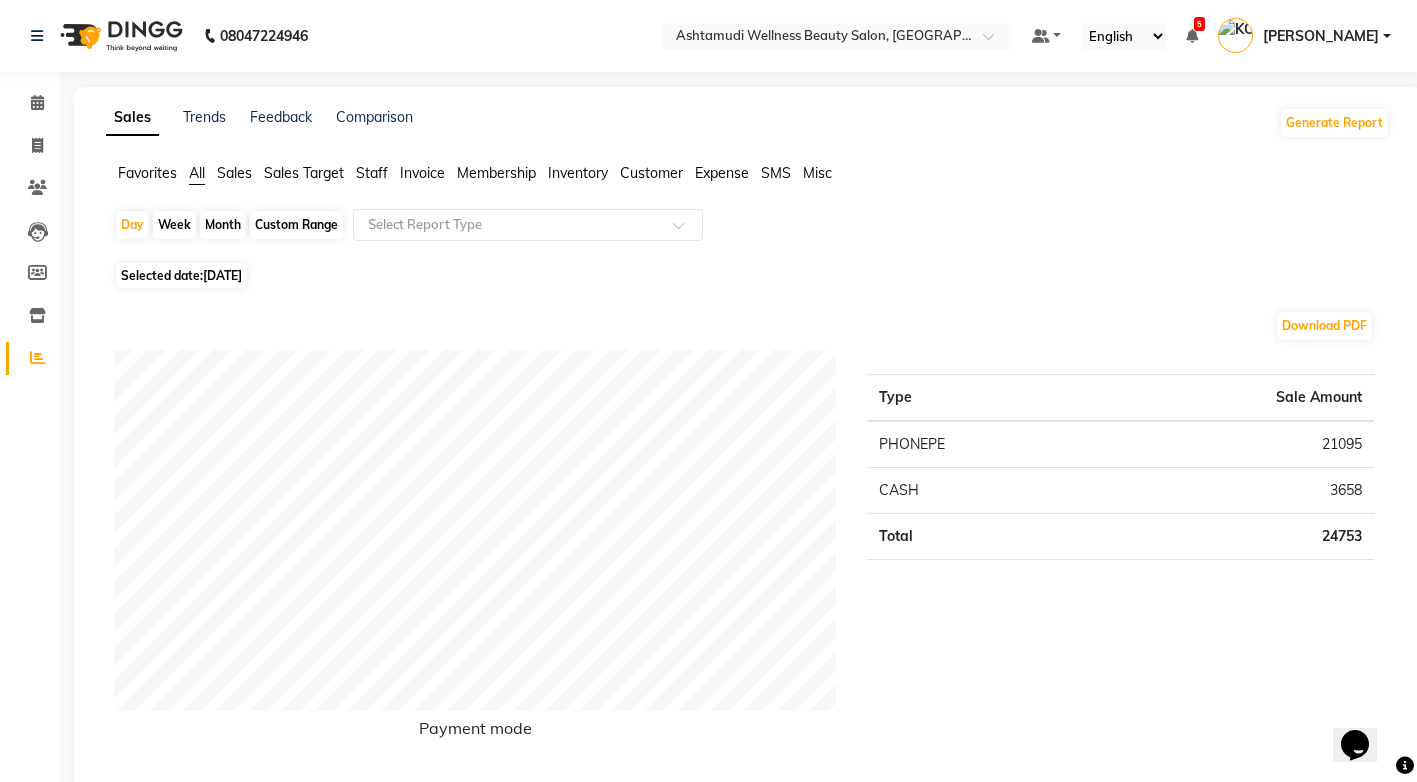 scroll, scrollTop: 0, scrollLeft: 0, axis: both 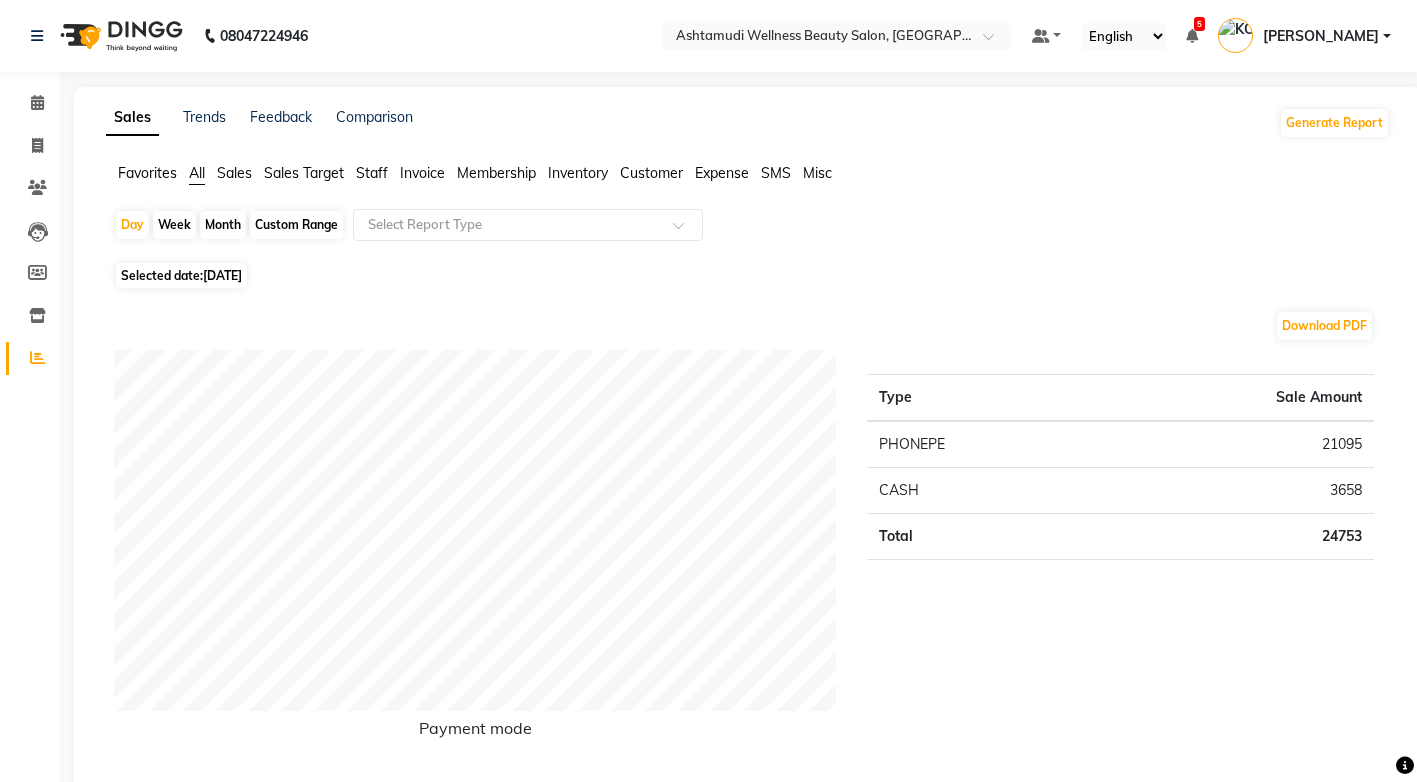click on "Invoice" 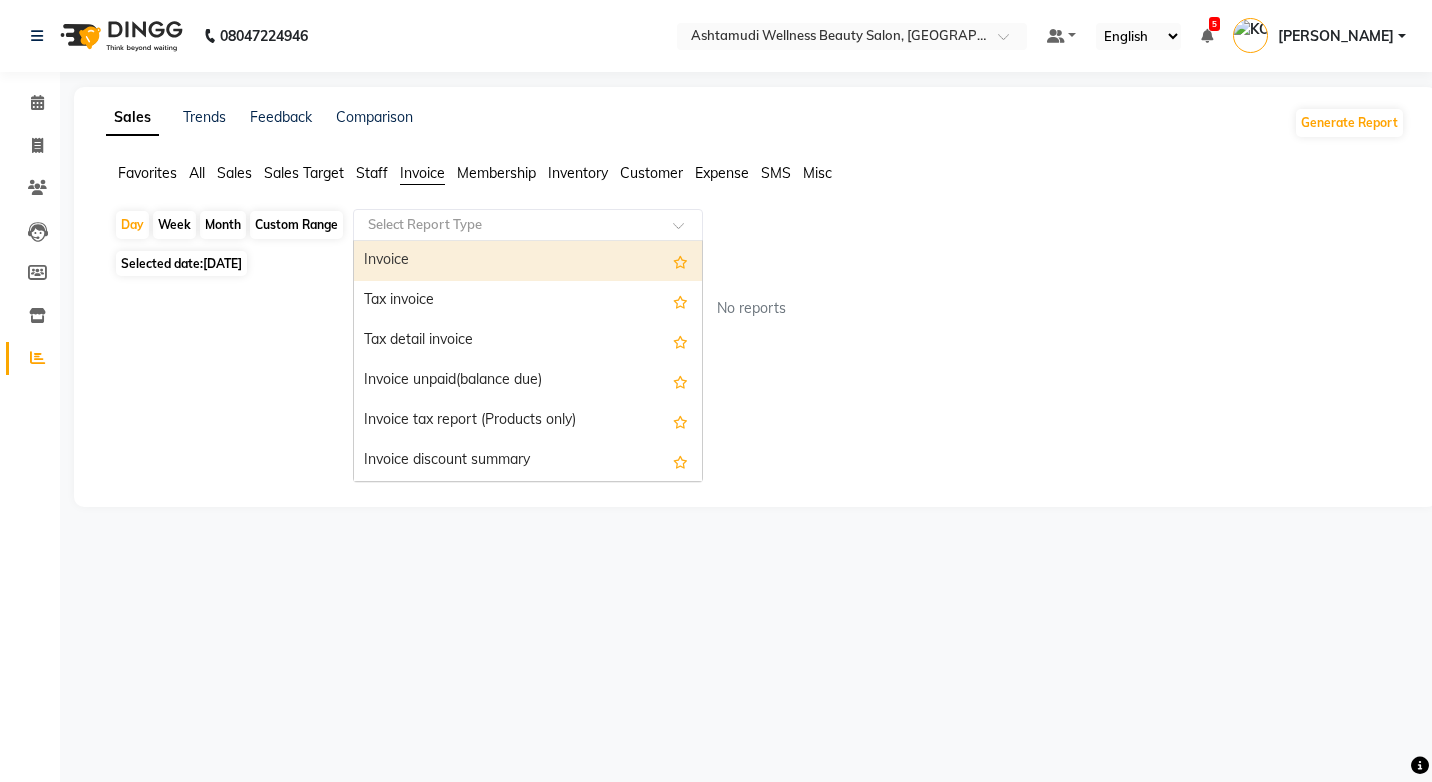 click 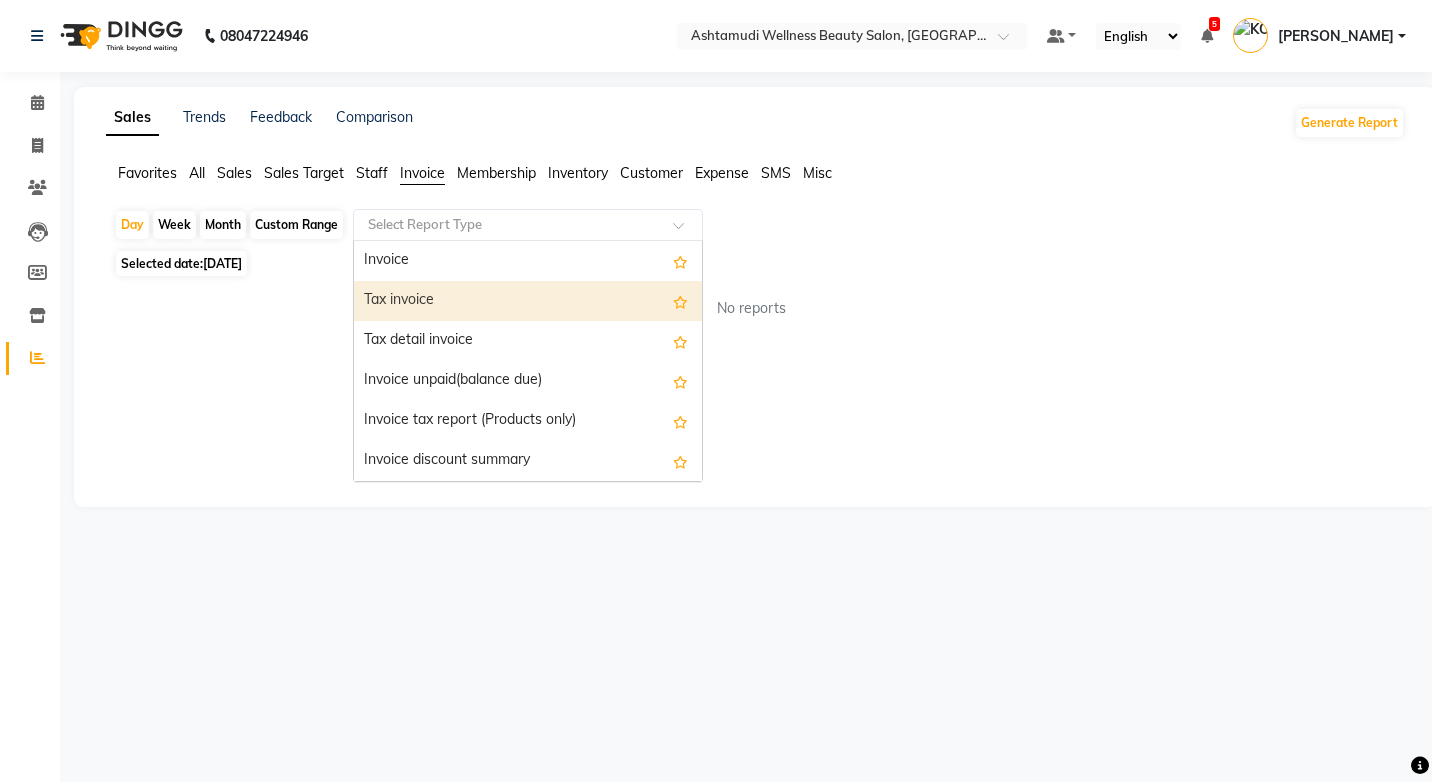 click on "Tax invoice" at bounding box center (528, 301) 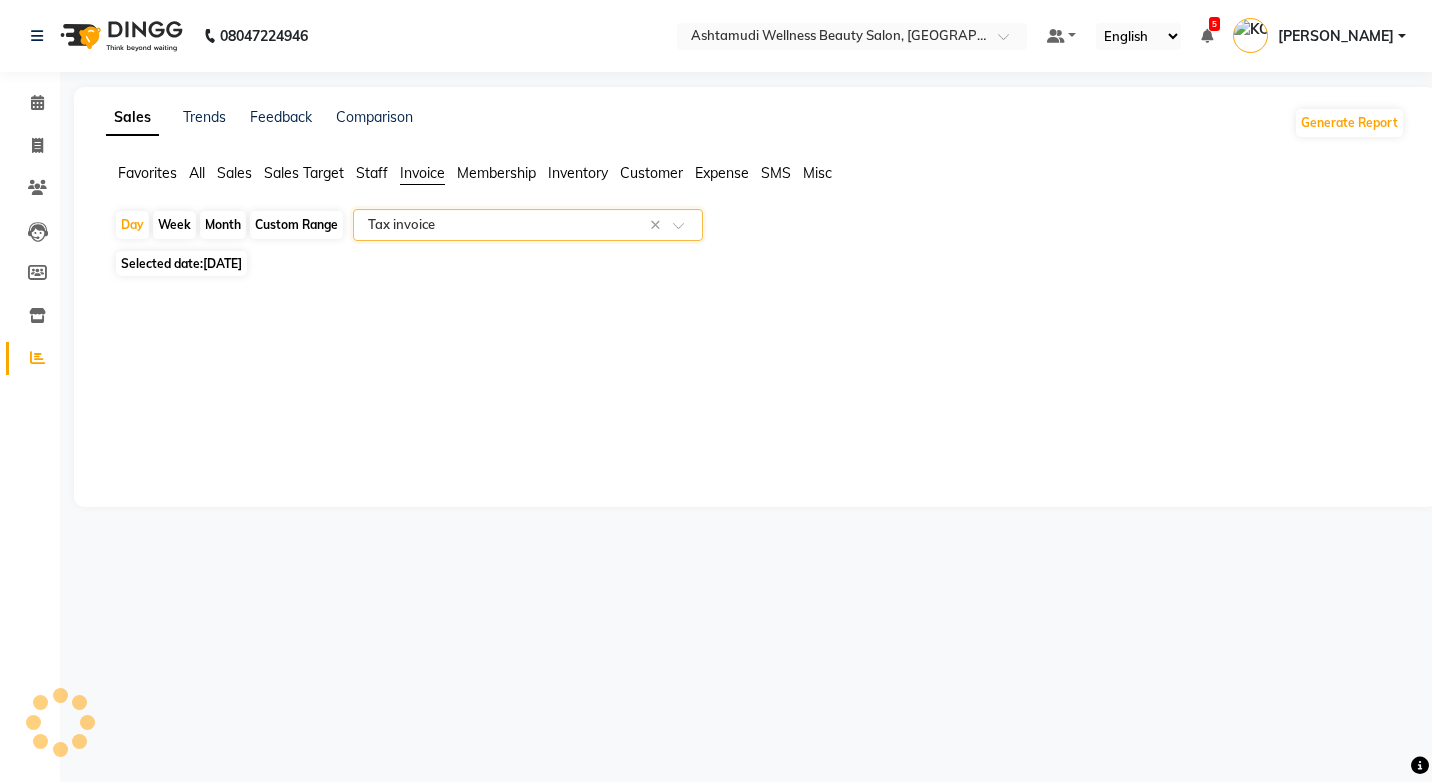 select on "full_report" 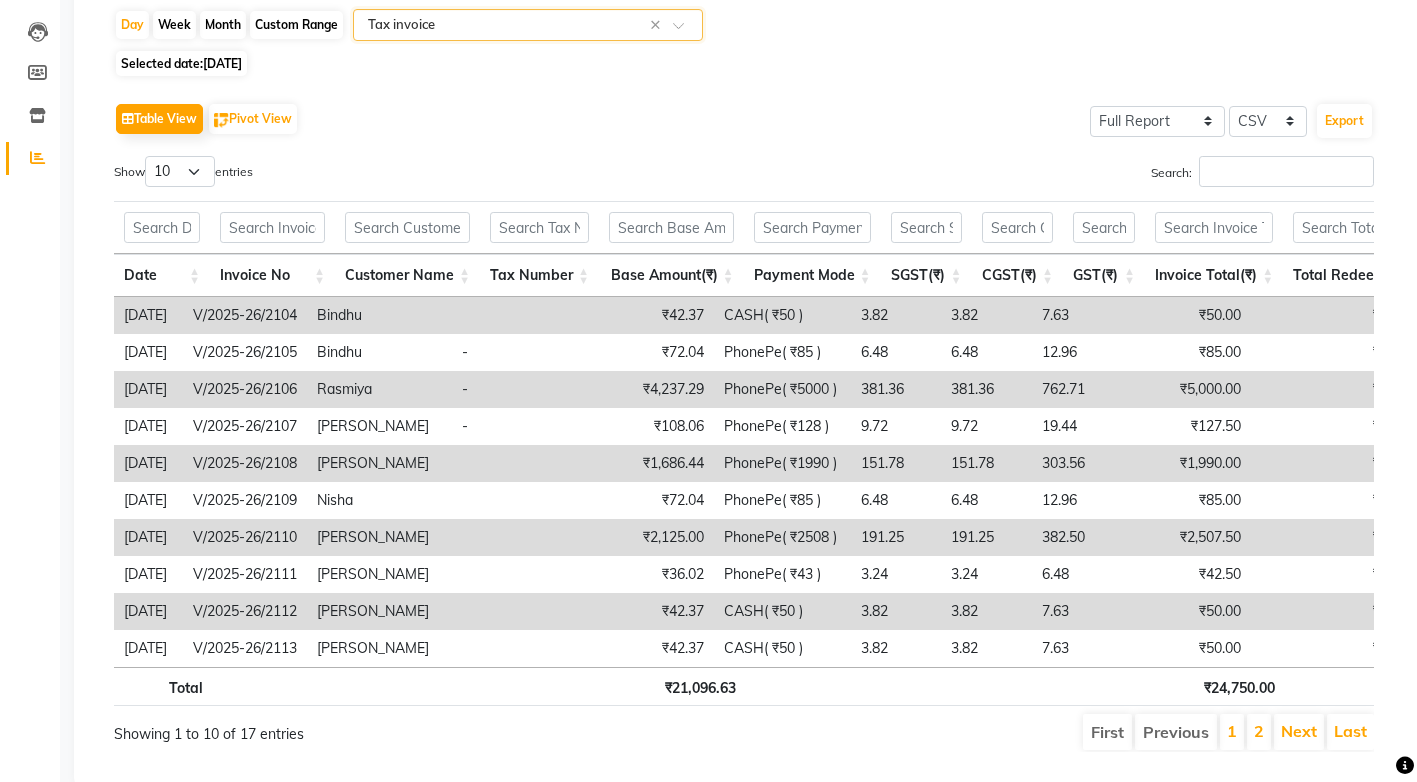 scroll, scrollTop: 266, scrollLeft: 0, axis: vertical 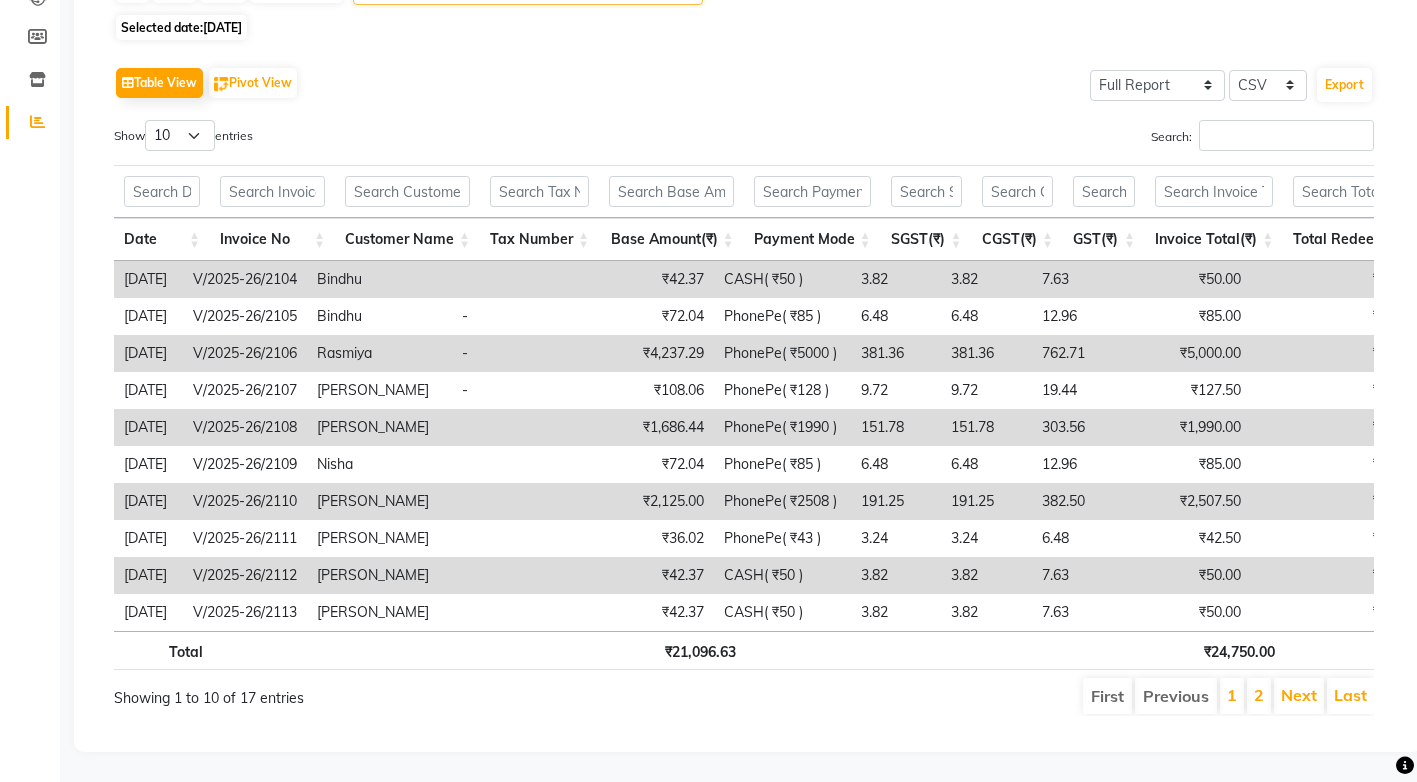 click on "2" at bounding box center [1259, 696] 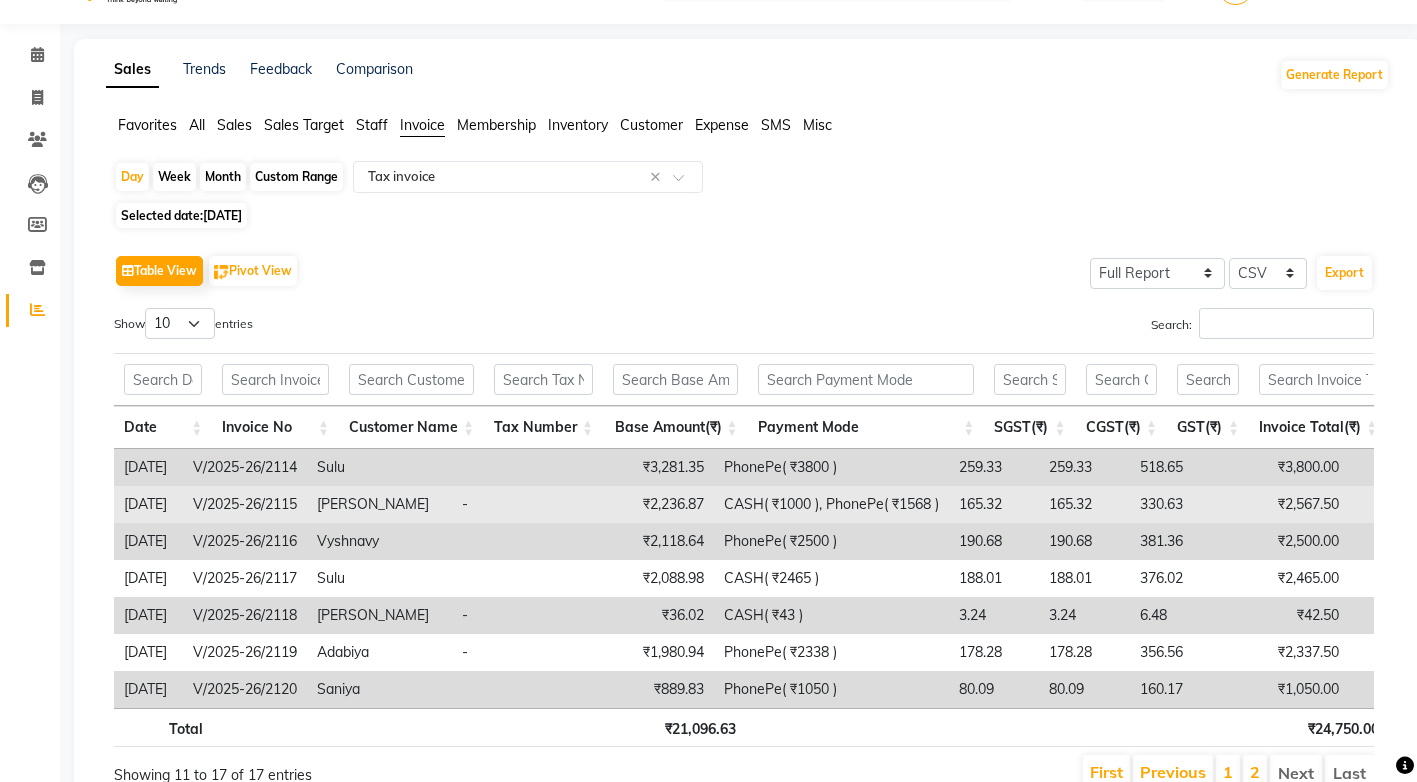 scroll, scrollTop: 0, scrollLeft: 0, axis: both 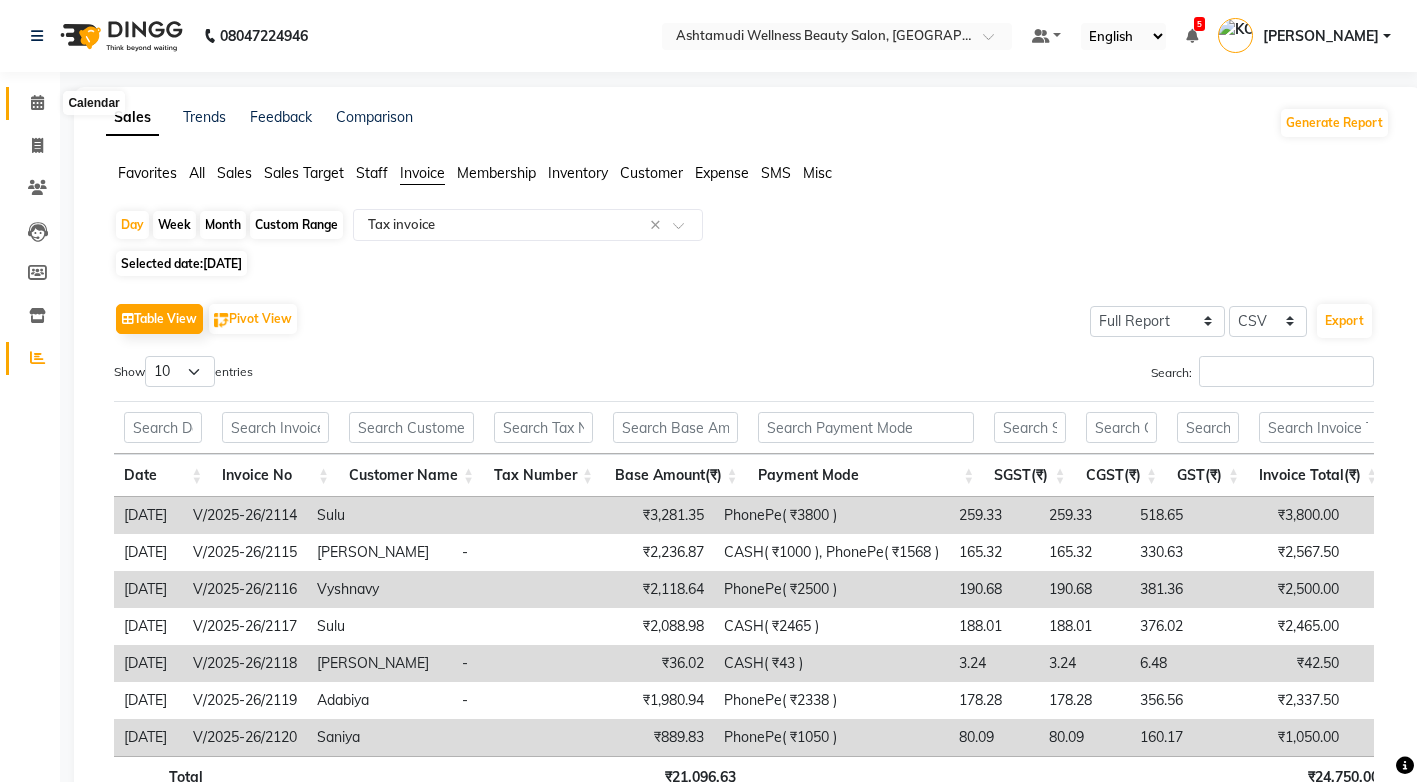 click 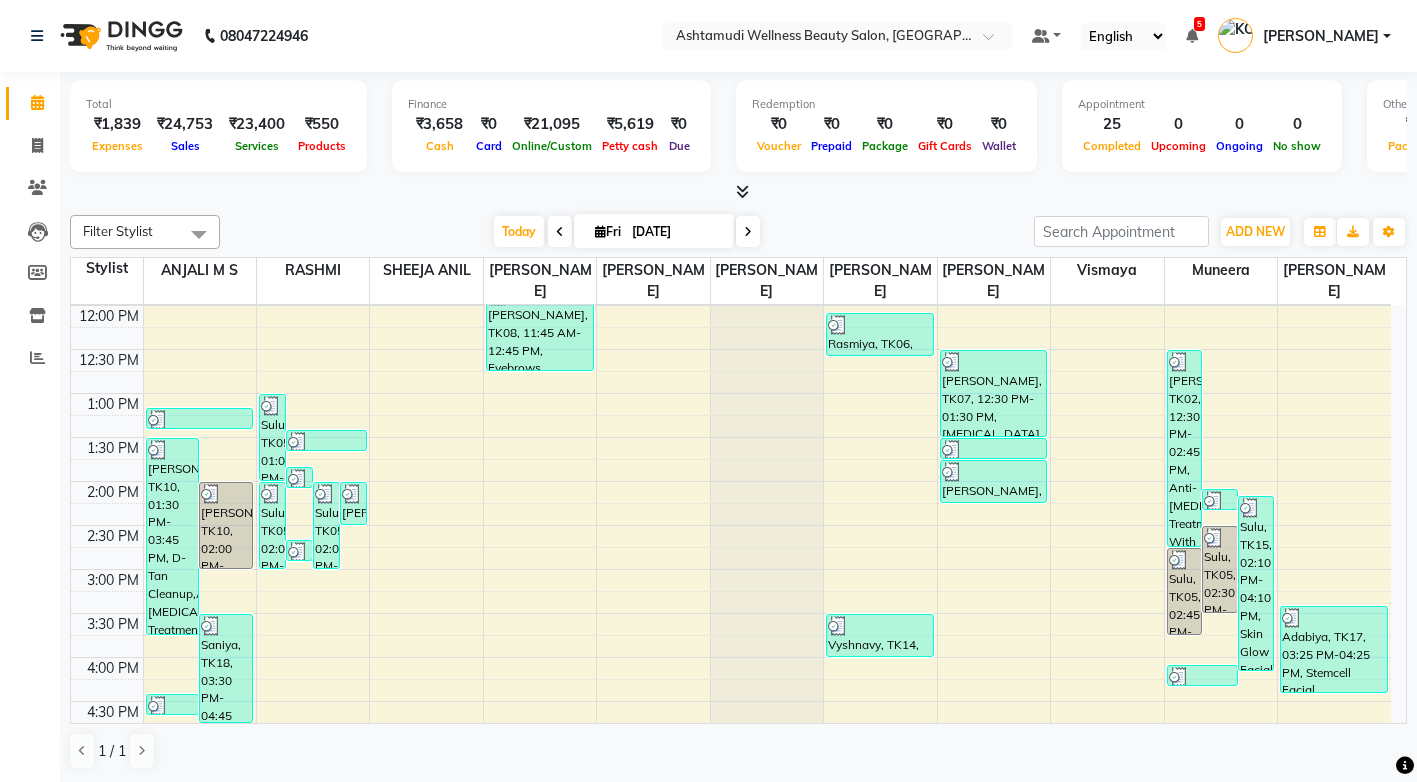 scroll, scrollTop: 400, scrollLeft: 0, axis: vertical 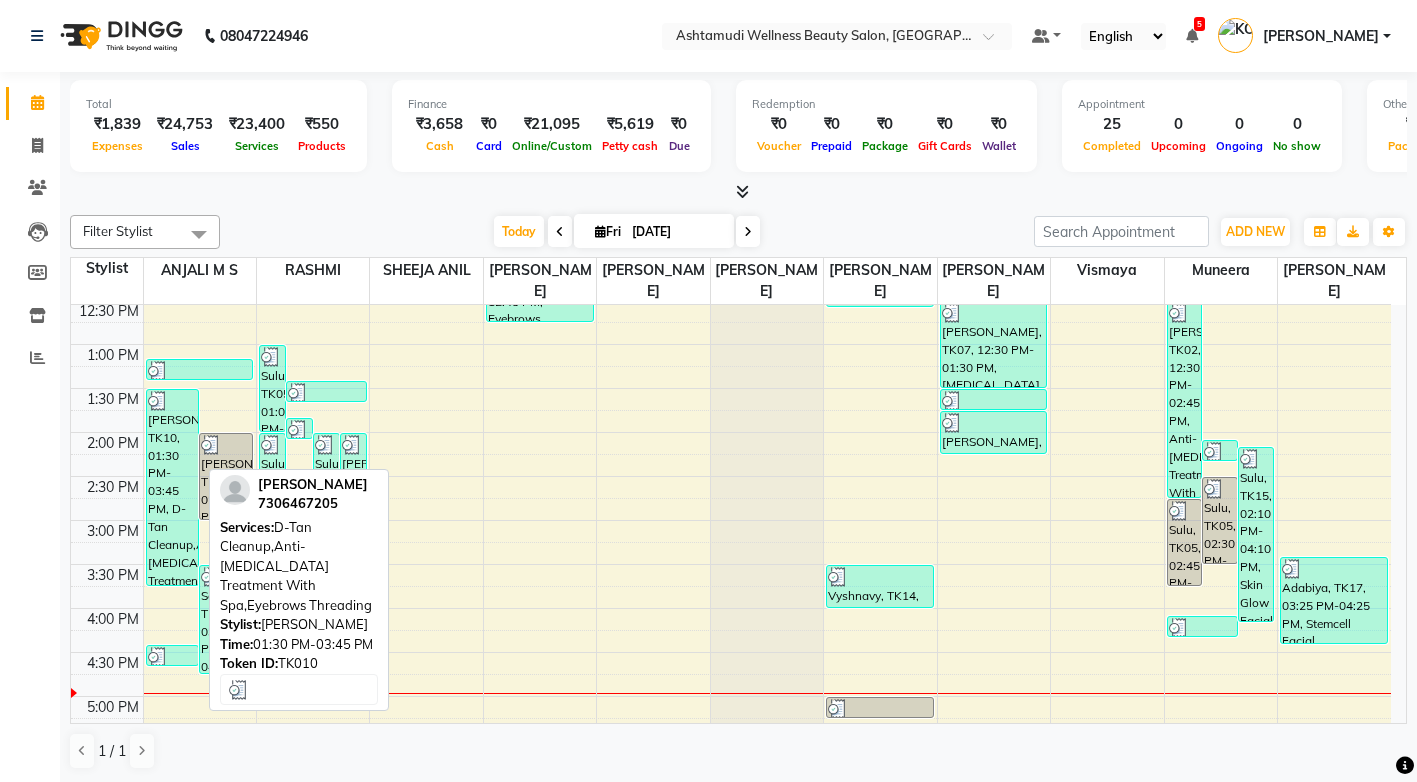 click on "[PERSON_NAME], TK10, 01:30 PM-03:45 PM, D-Tan Cleanup,Anti-[MEDICAL_DATA] Treatment With Spa,Eyebrows Threading" at bounding box center [173, 487] 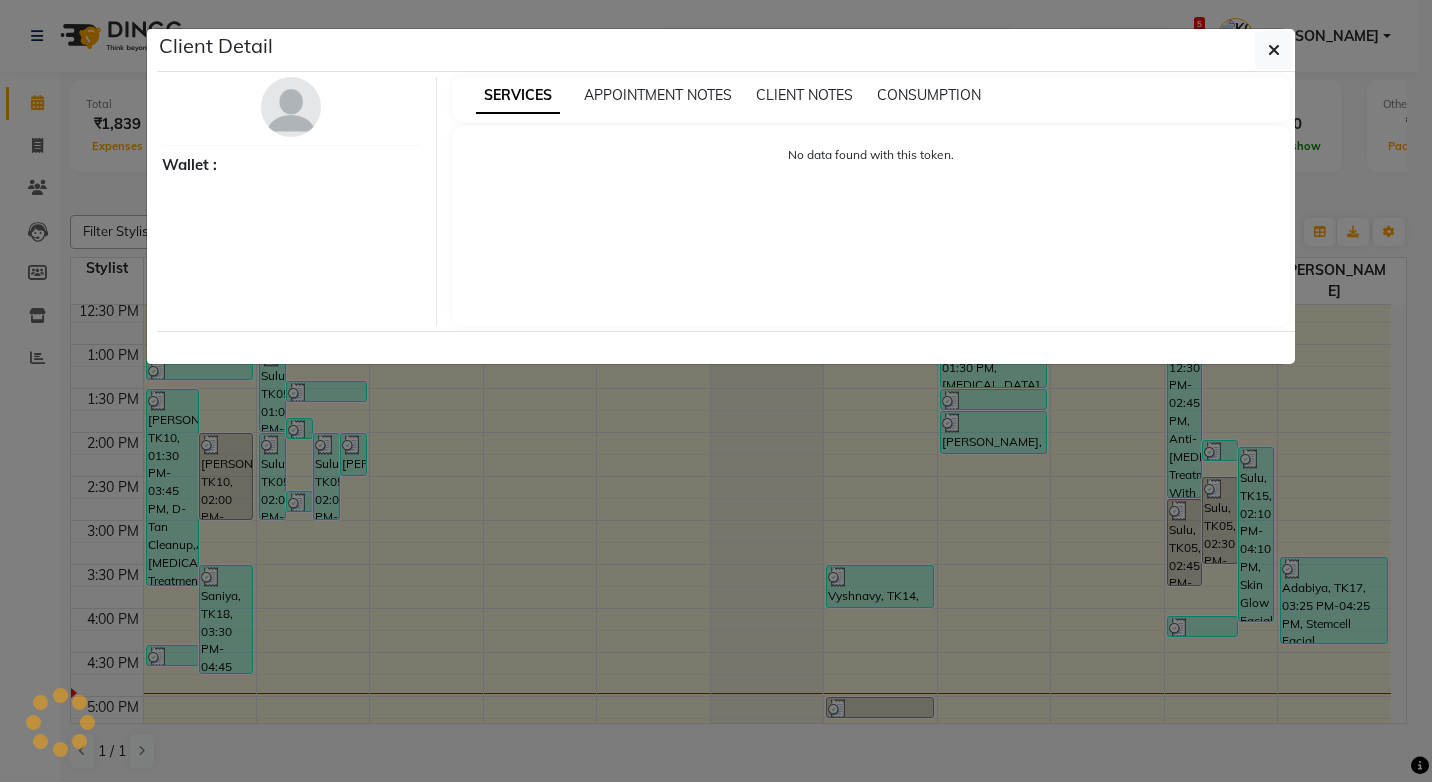 select on "3" 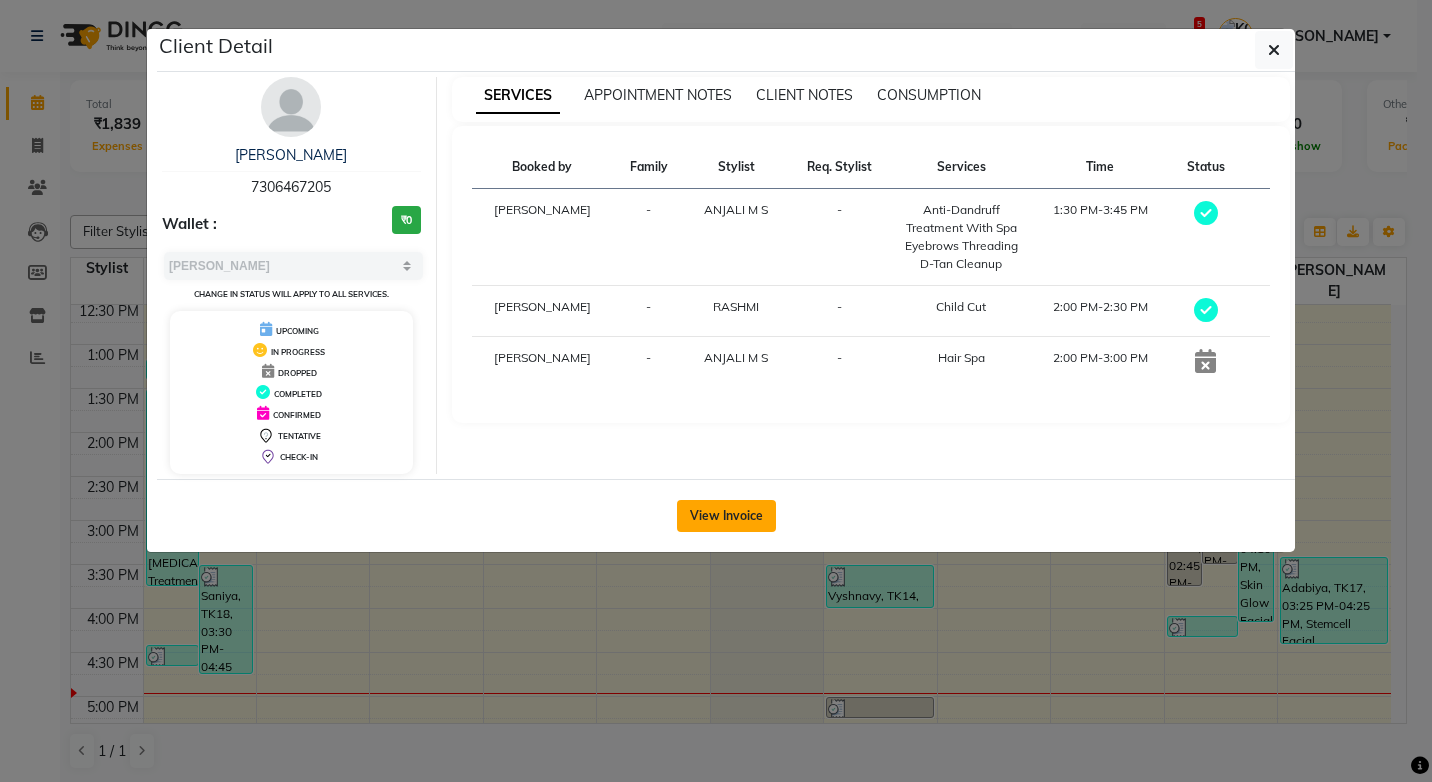 click on "View Invoice" 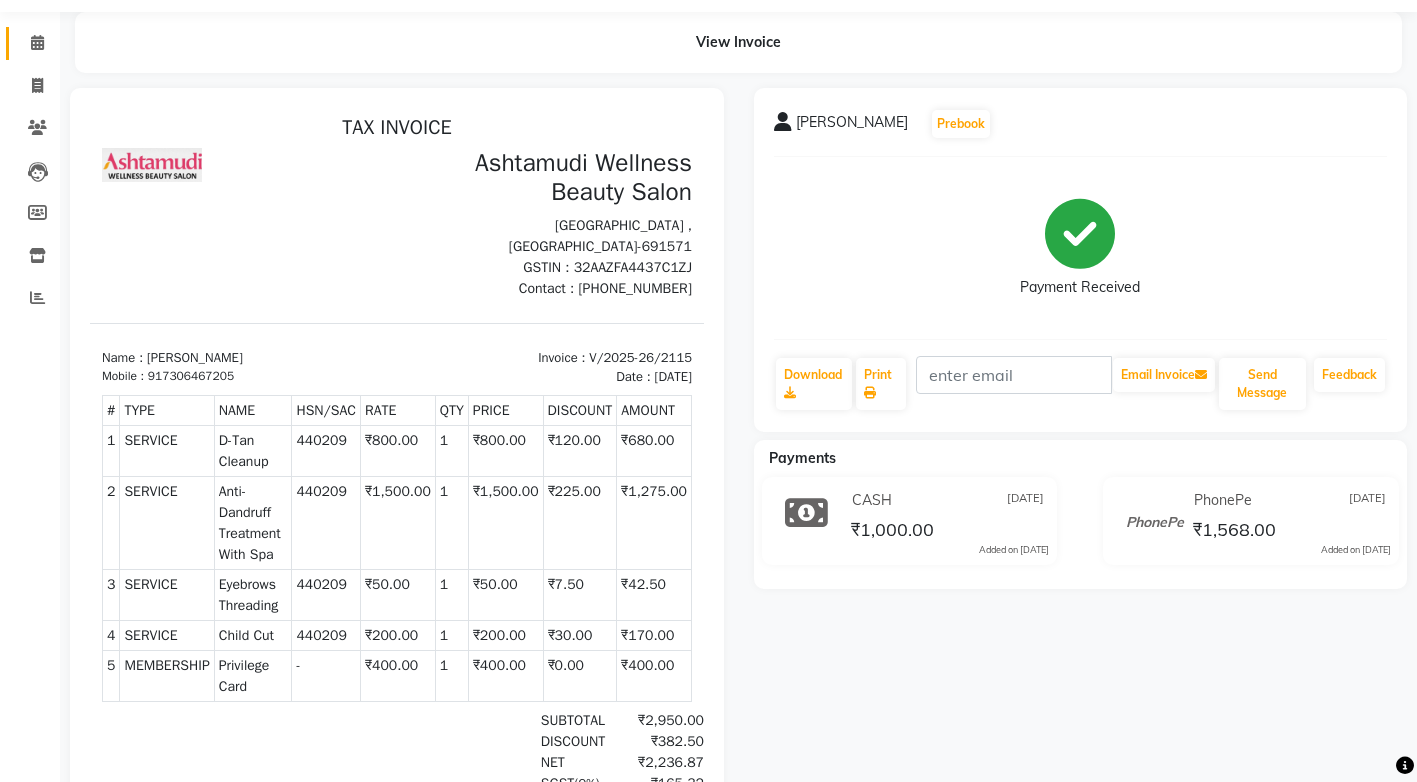 scroll, scrollTop: 0, scrollLeft: 0, axis: both 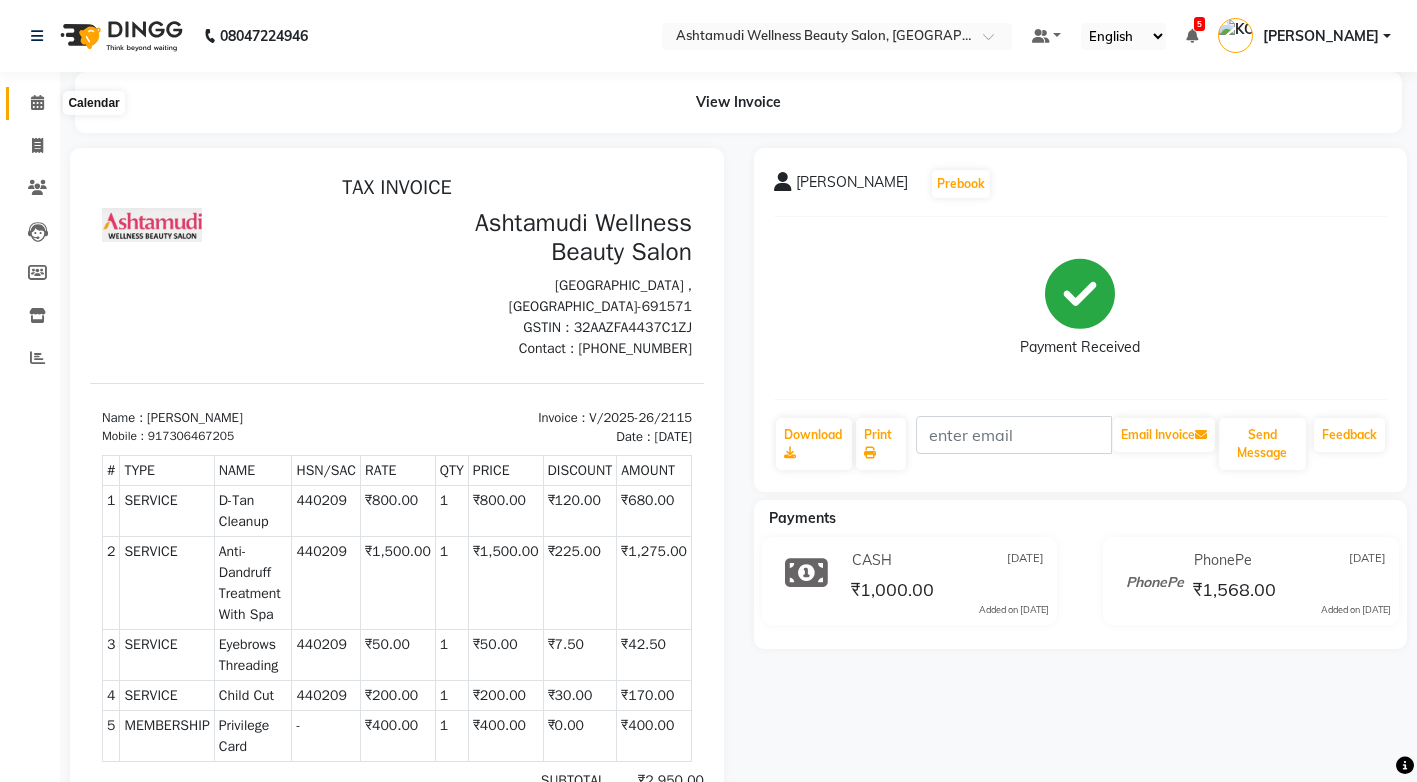 click 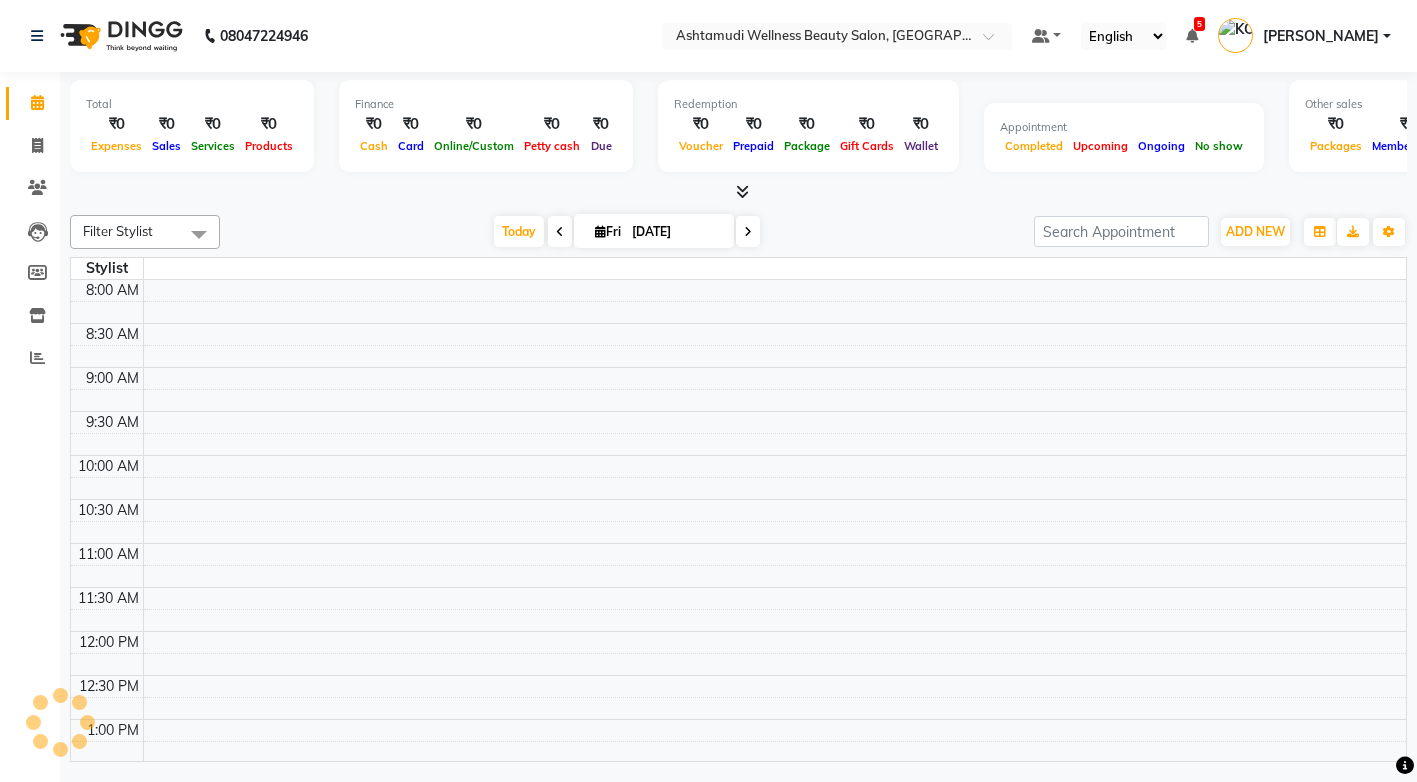 scroll, scrollTop: 0, scrollLeft: 0, axis: both 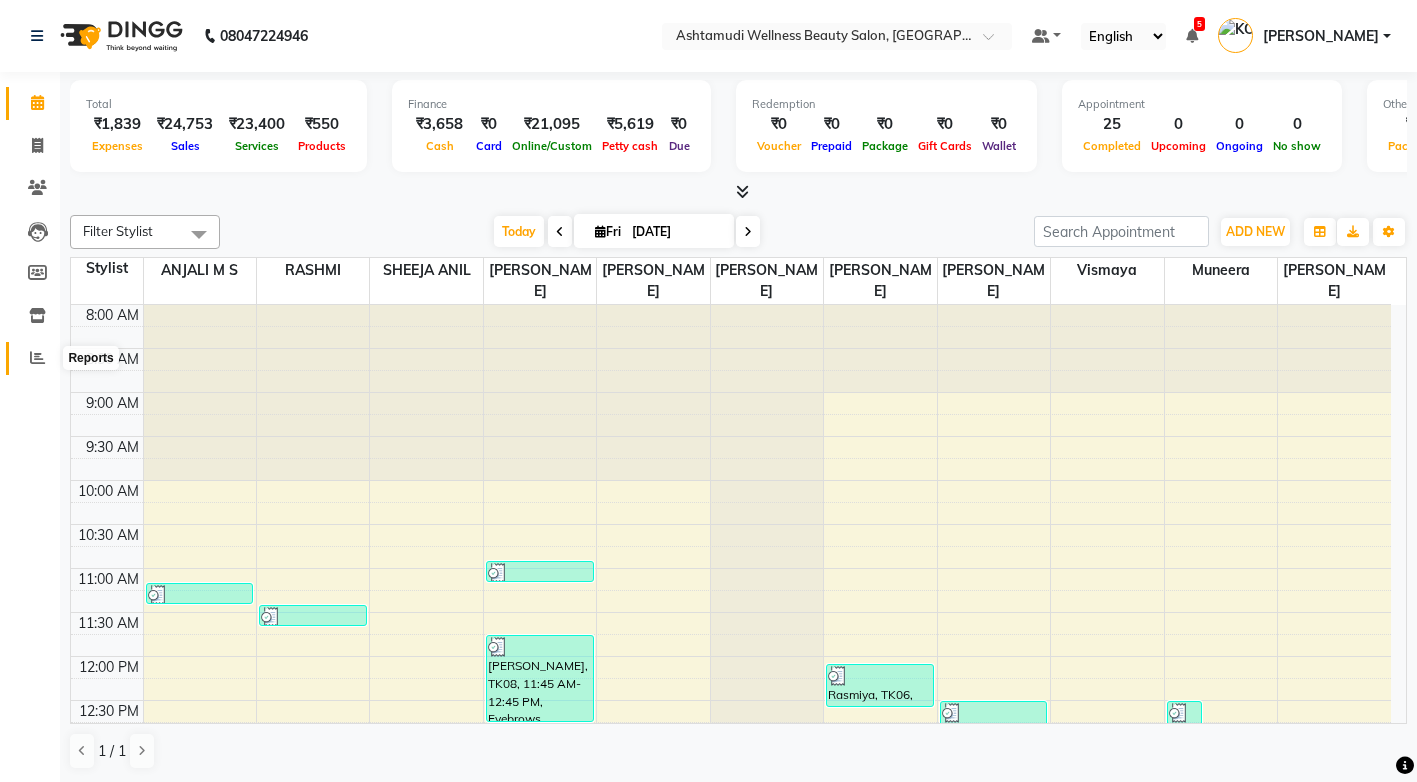 click 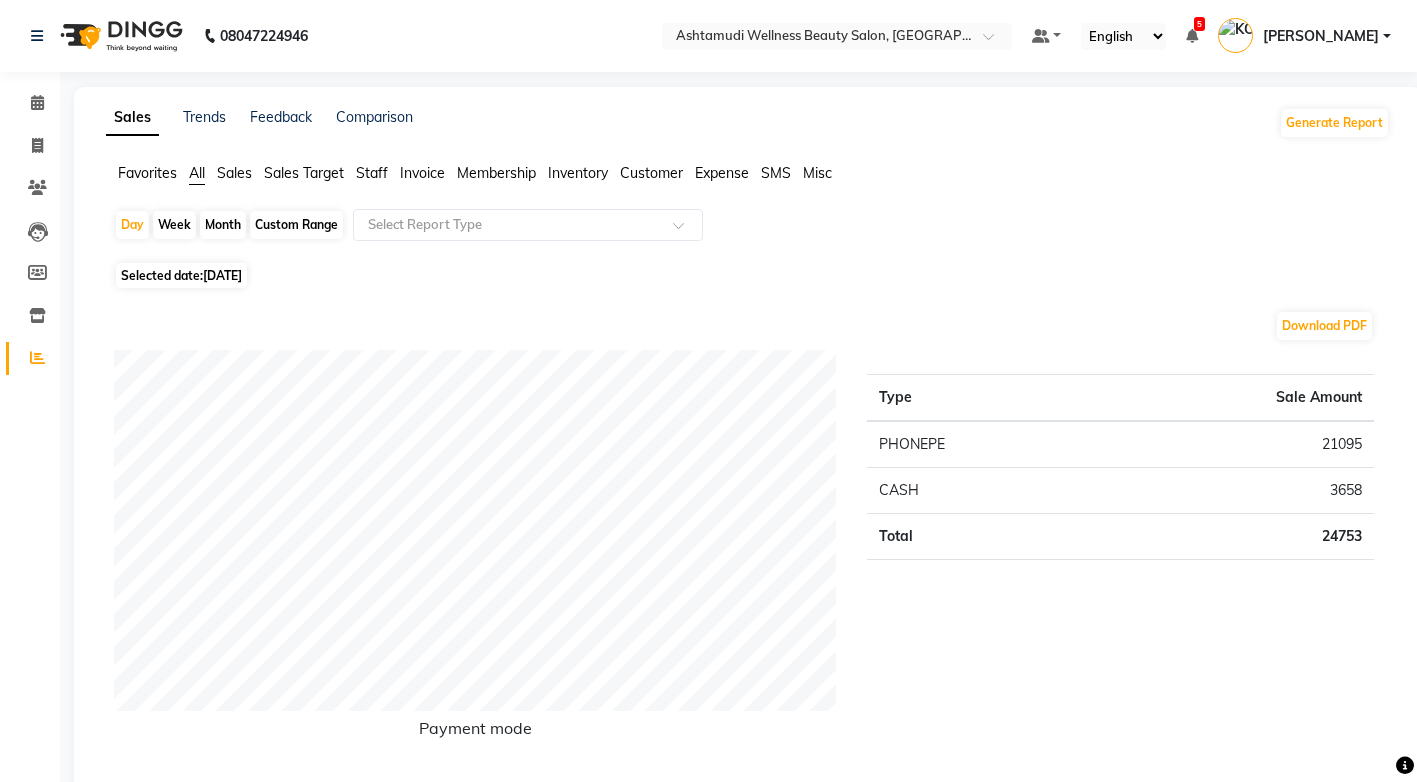 click on "Invoice" 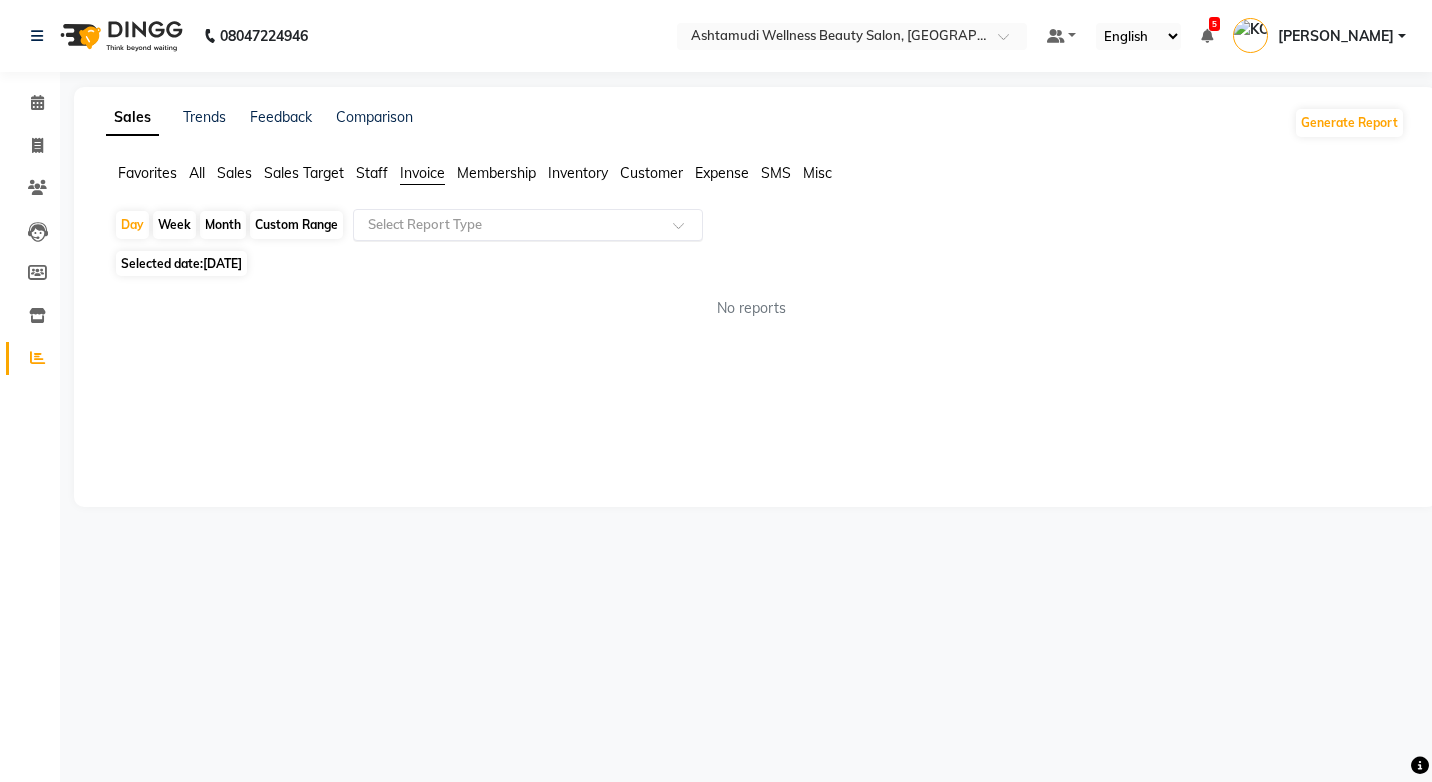 click 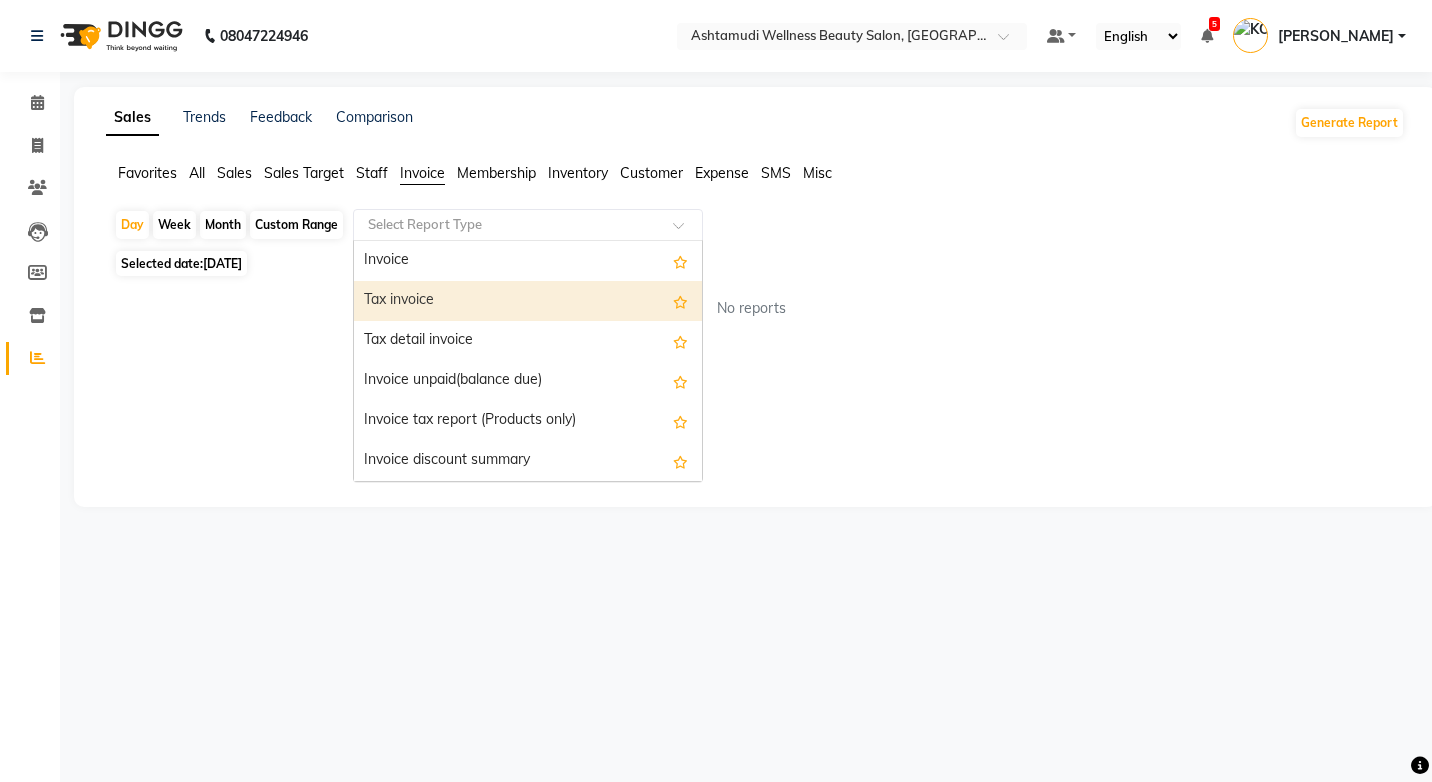 click on "Tax invoice" at bounding box center [528, 301] 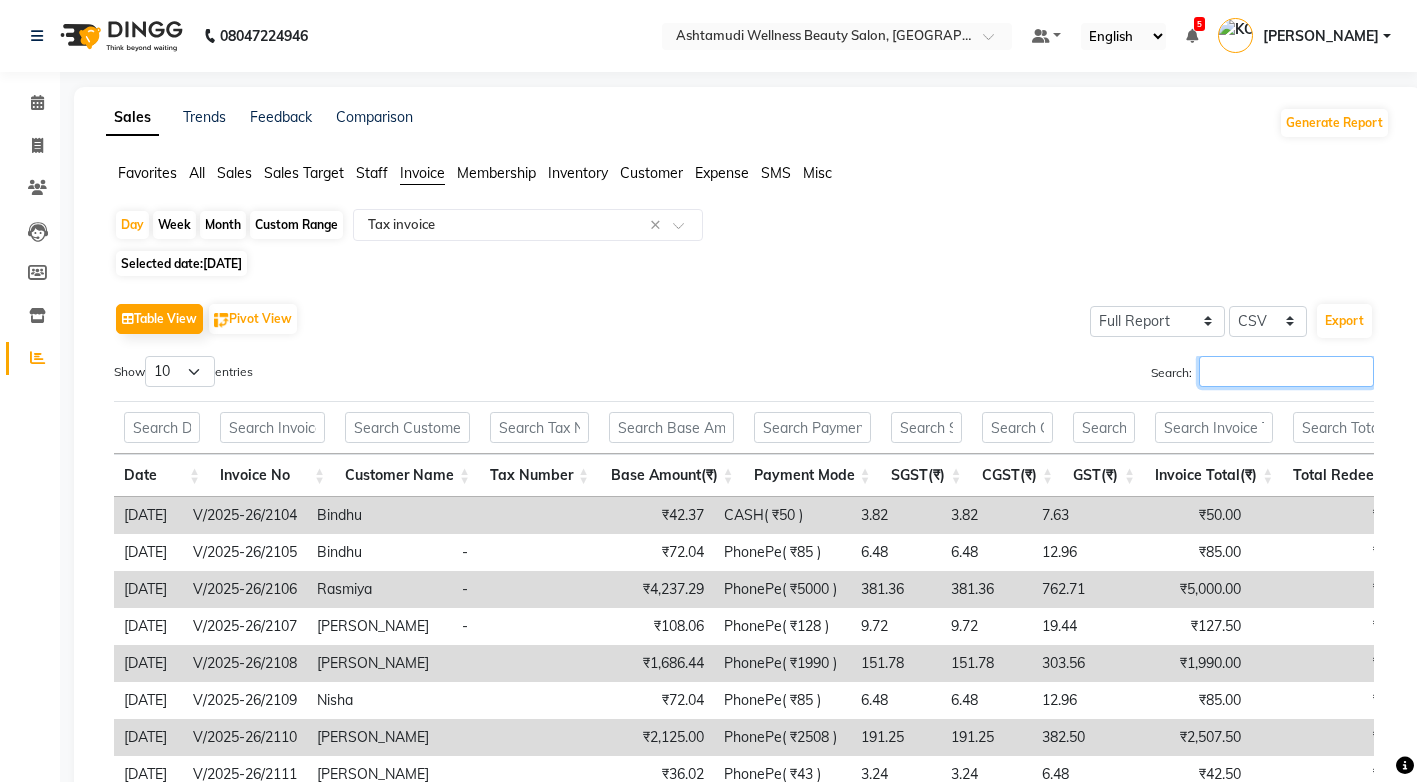 click on "Search:" at bounding box center [1286, 371] 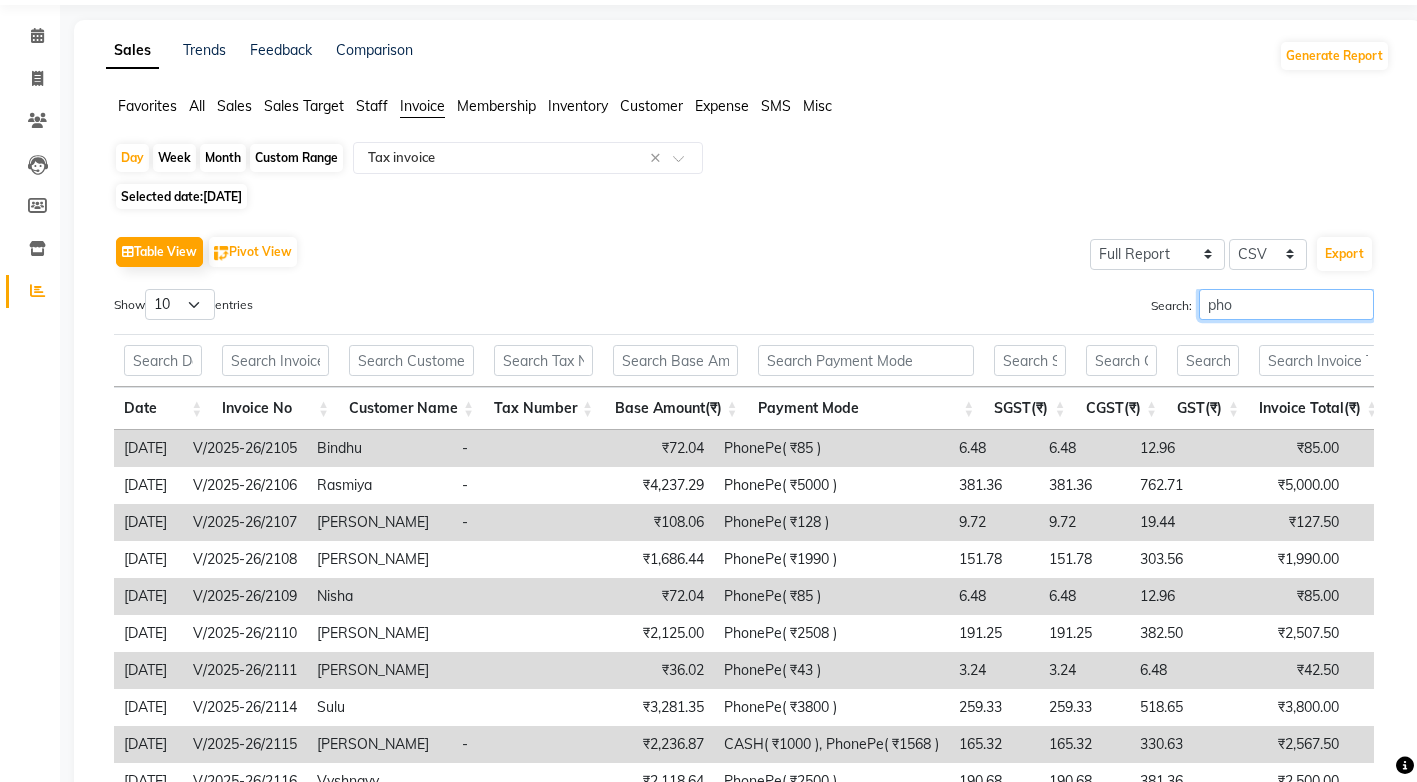 scroll, scrollTop: 100, scrollLeft: 0, axis: vertical 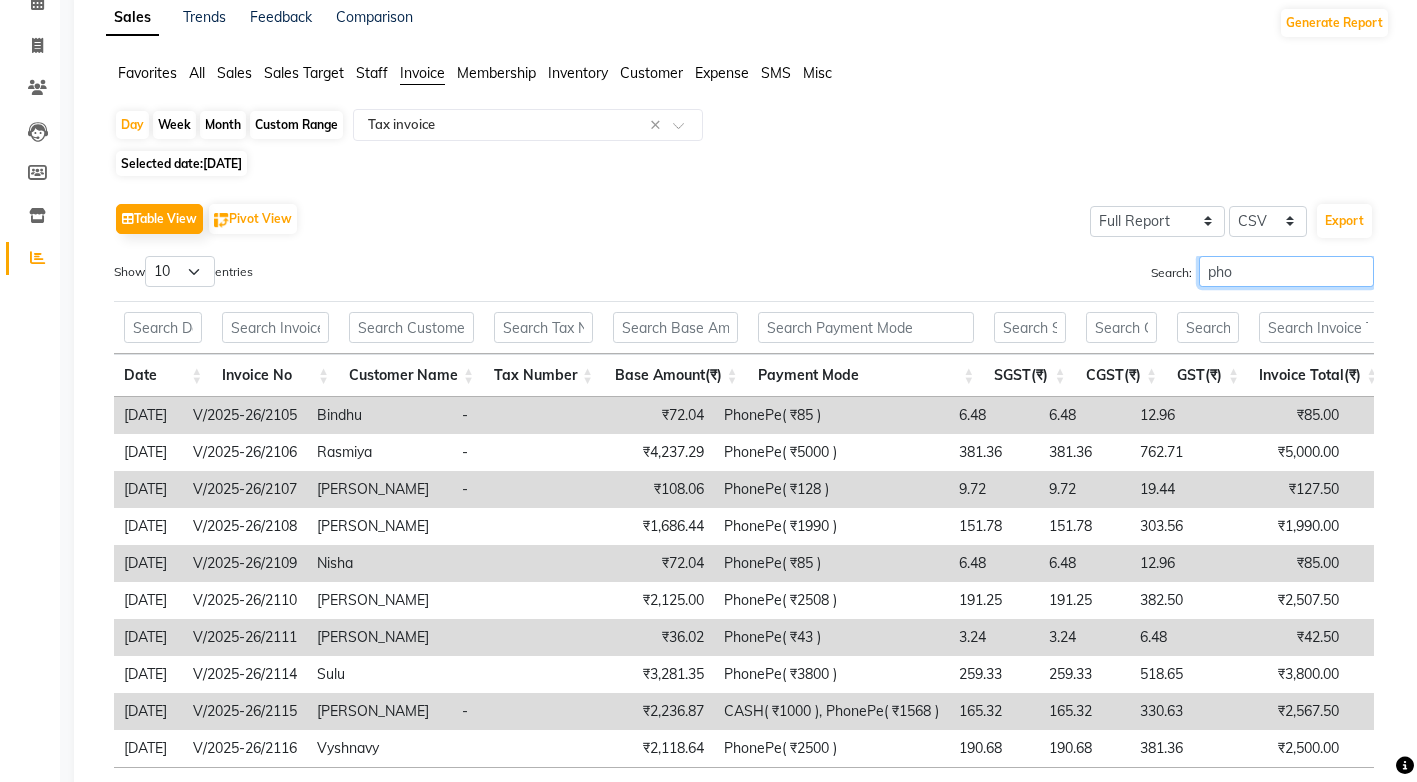type on "pho" 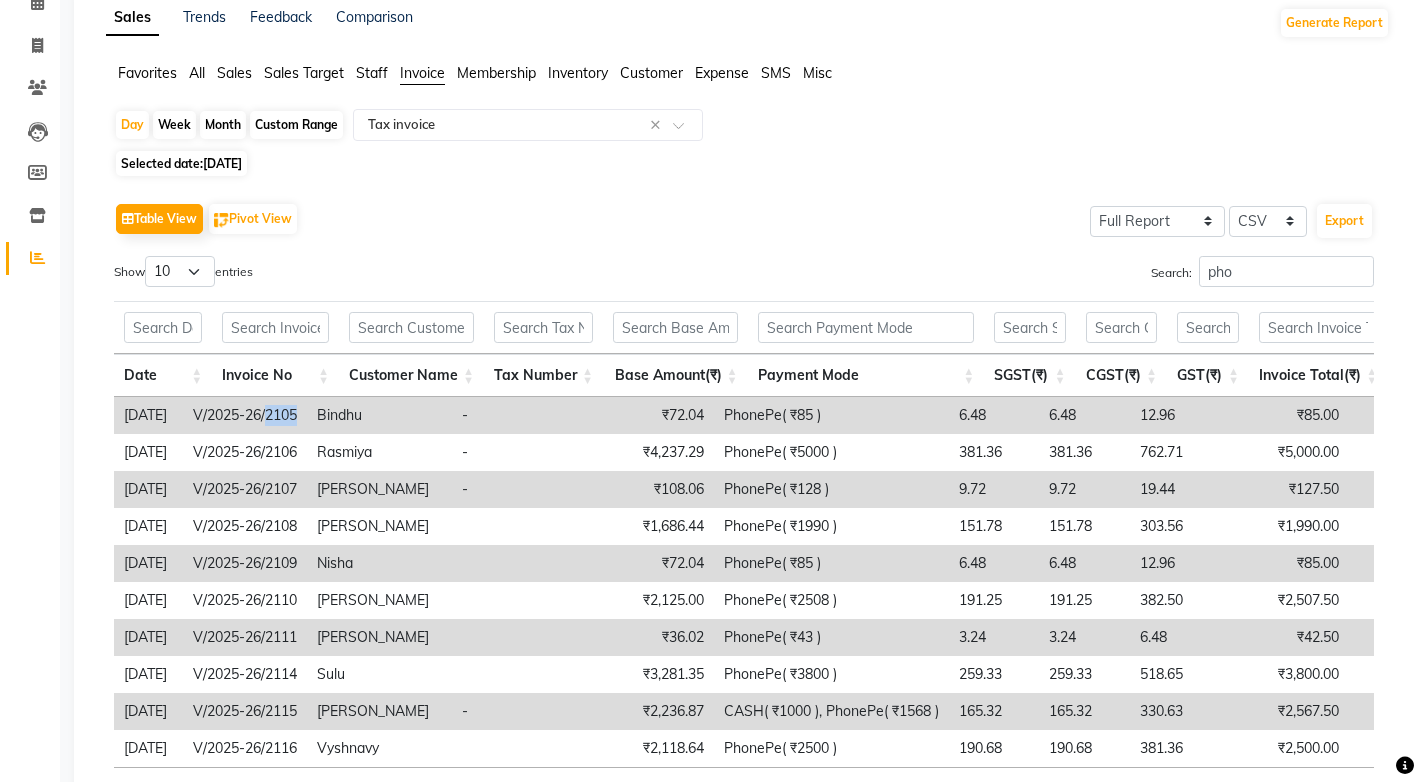 drag, startPoint x: 332, startPoint y: 420, endPoint x: 299, endPoint y: 419, distance: 33.01515 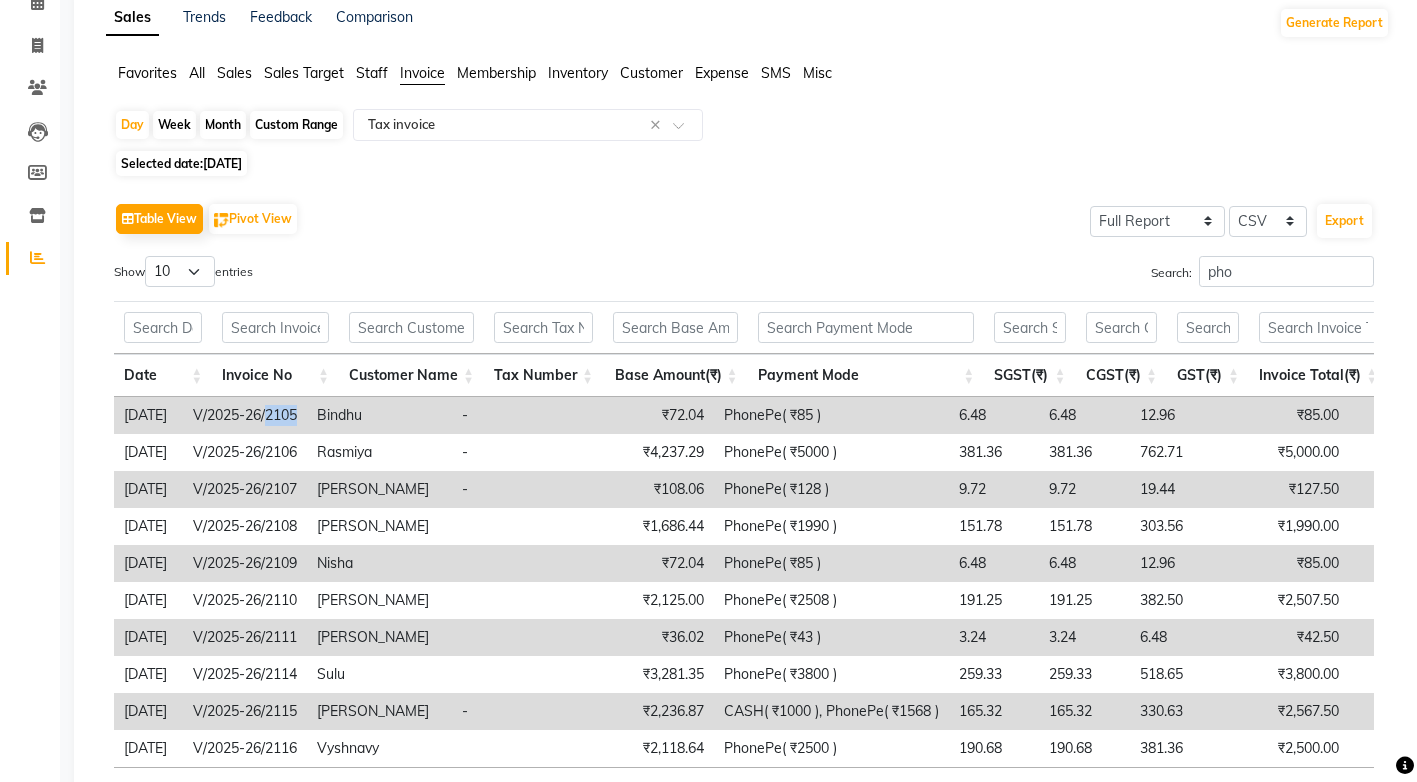 click on "V/2025-26/2105" at bounding box center [245, 415] 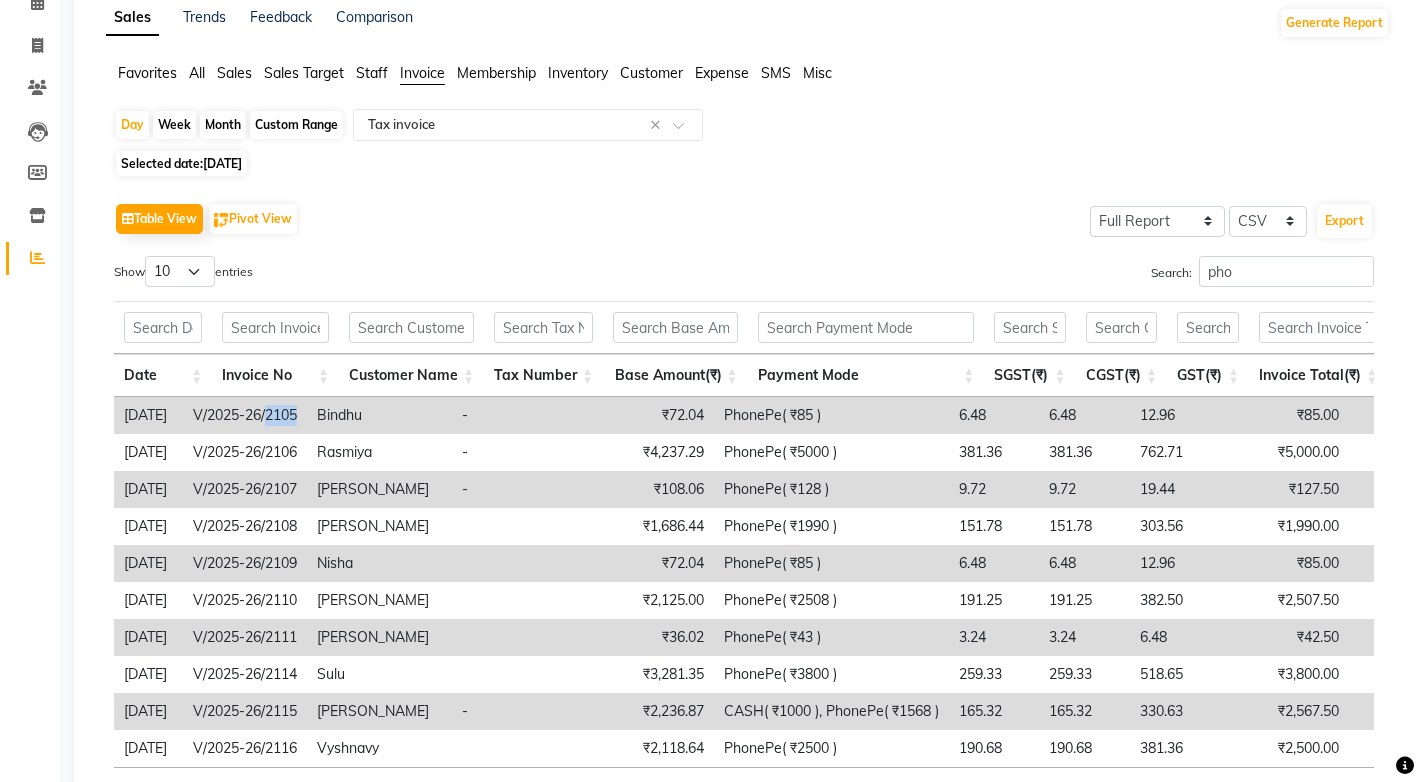 copy on "2105" 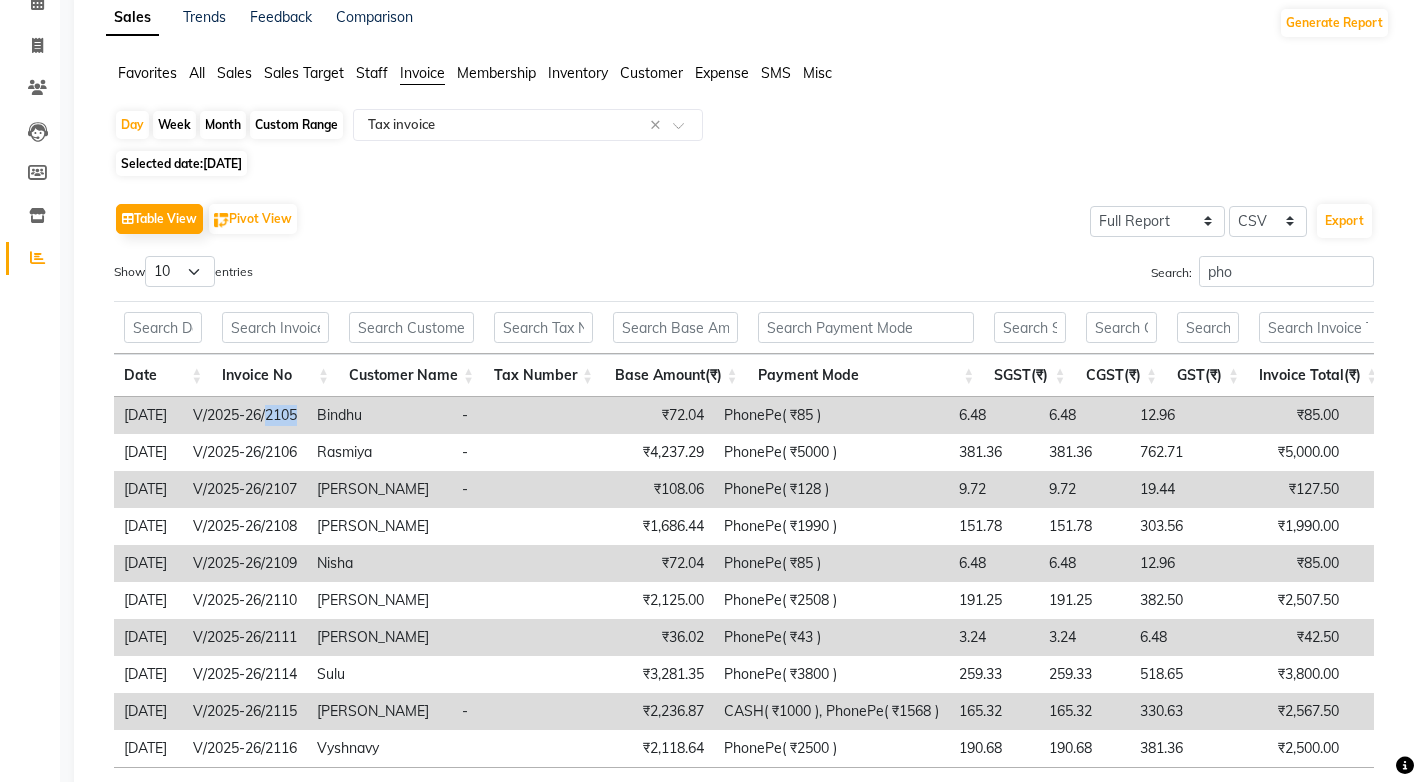 click on "V/2025-26/2105" at bounding box center [245, 415] 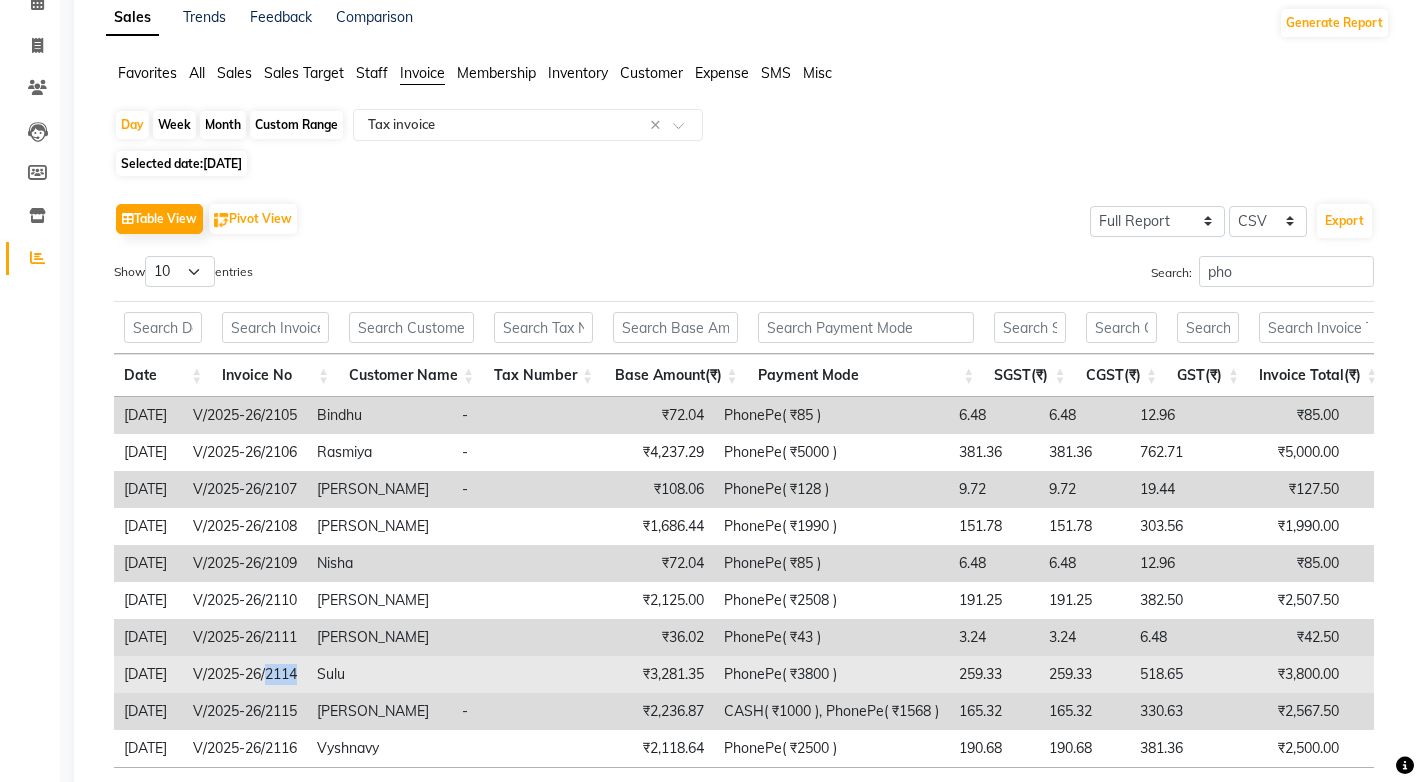 drag, startPoint x: 330, startPoint y: 672, endPoint x: 296, endPoint y: 671, distance: 34.0147 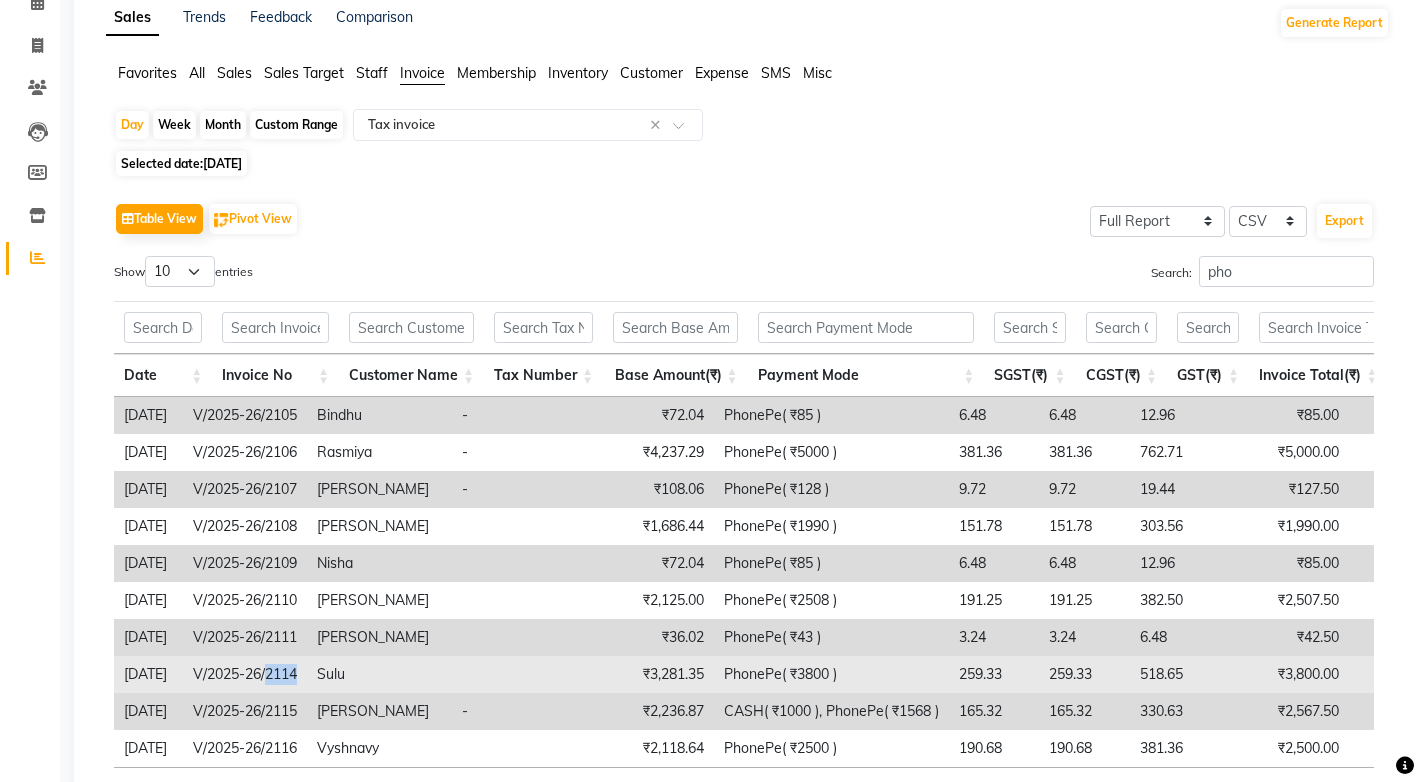 click on "V/2025-26/2114" at bounding box center (245, 674) 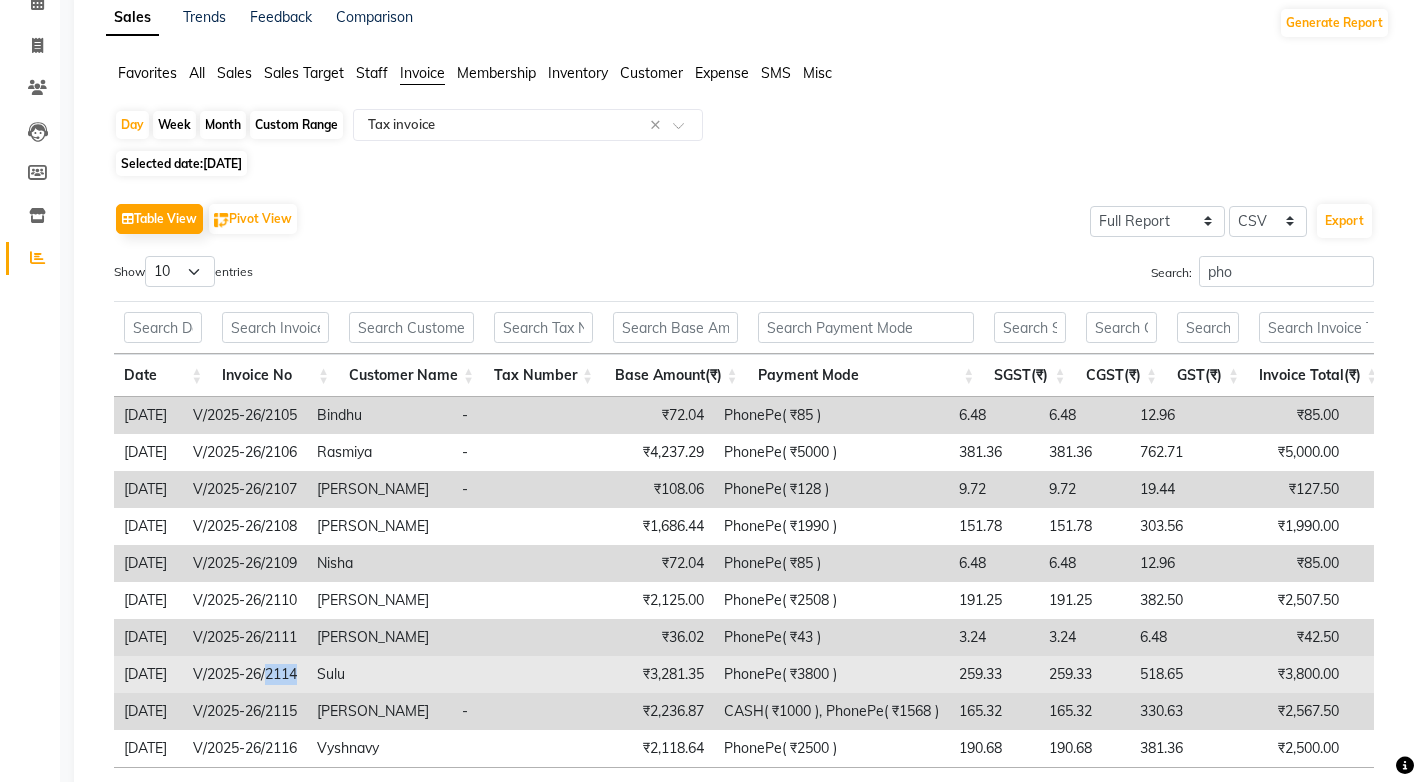 copy on "2114" 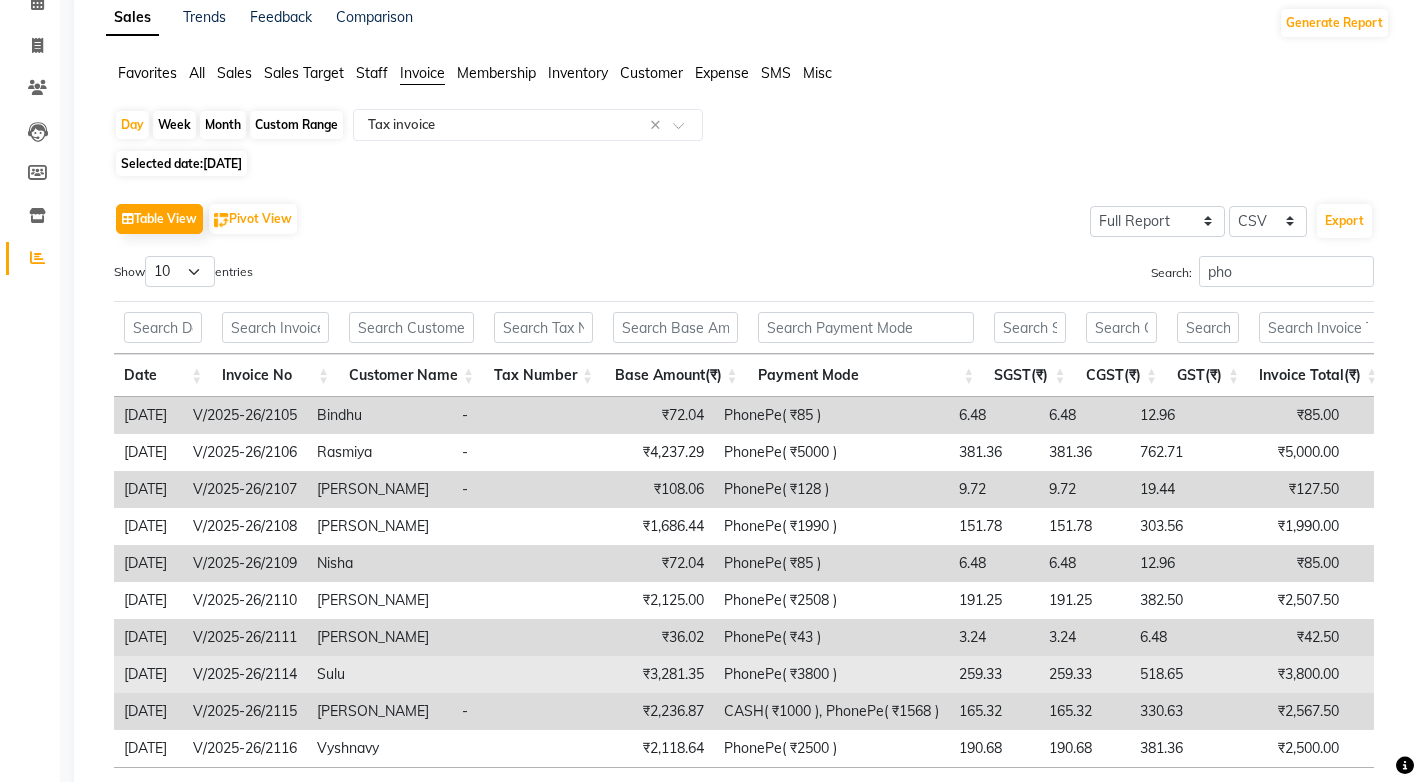 click on "Sulu" at bounding box center [379, 674] 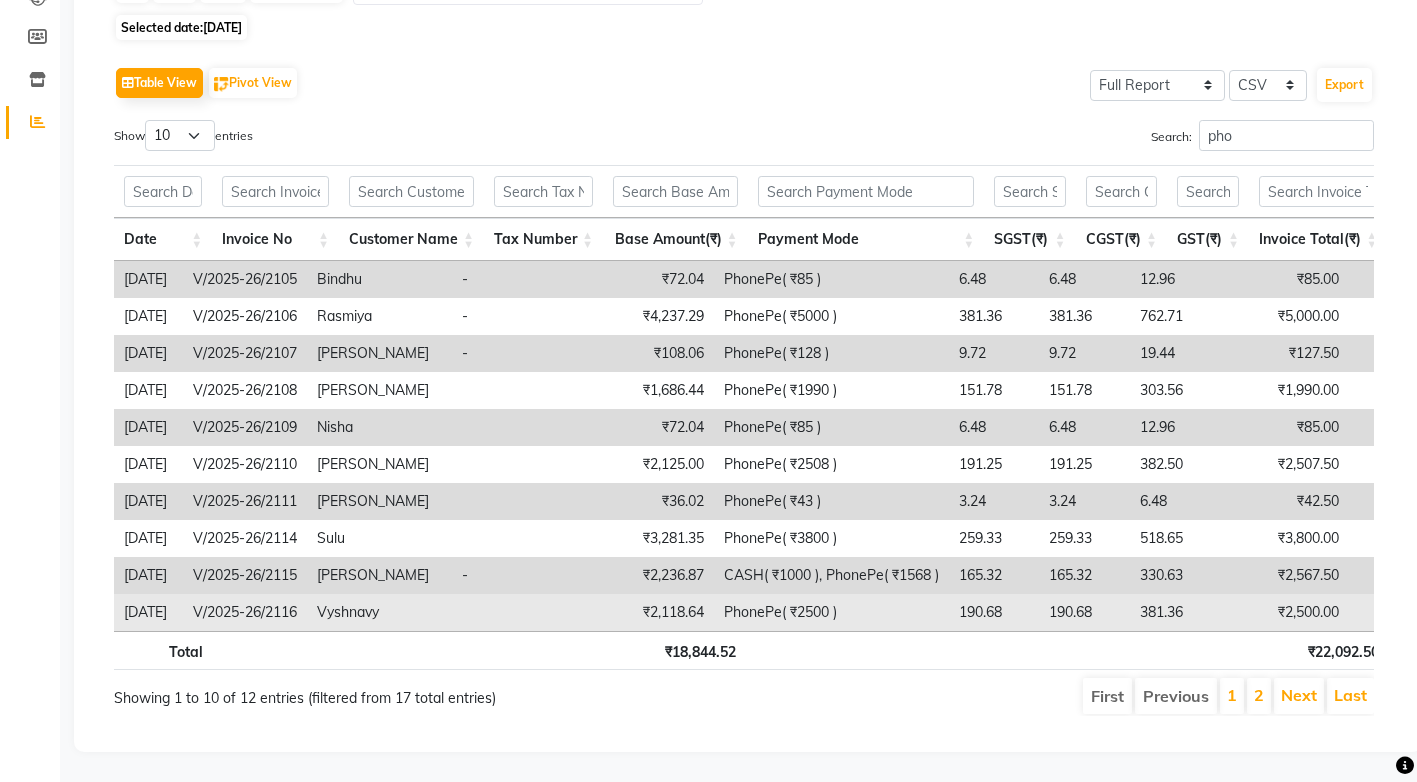 scroll, scrollTop: 266, scrollLeft: 0, axis: vertical 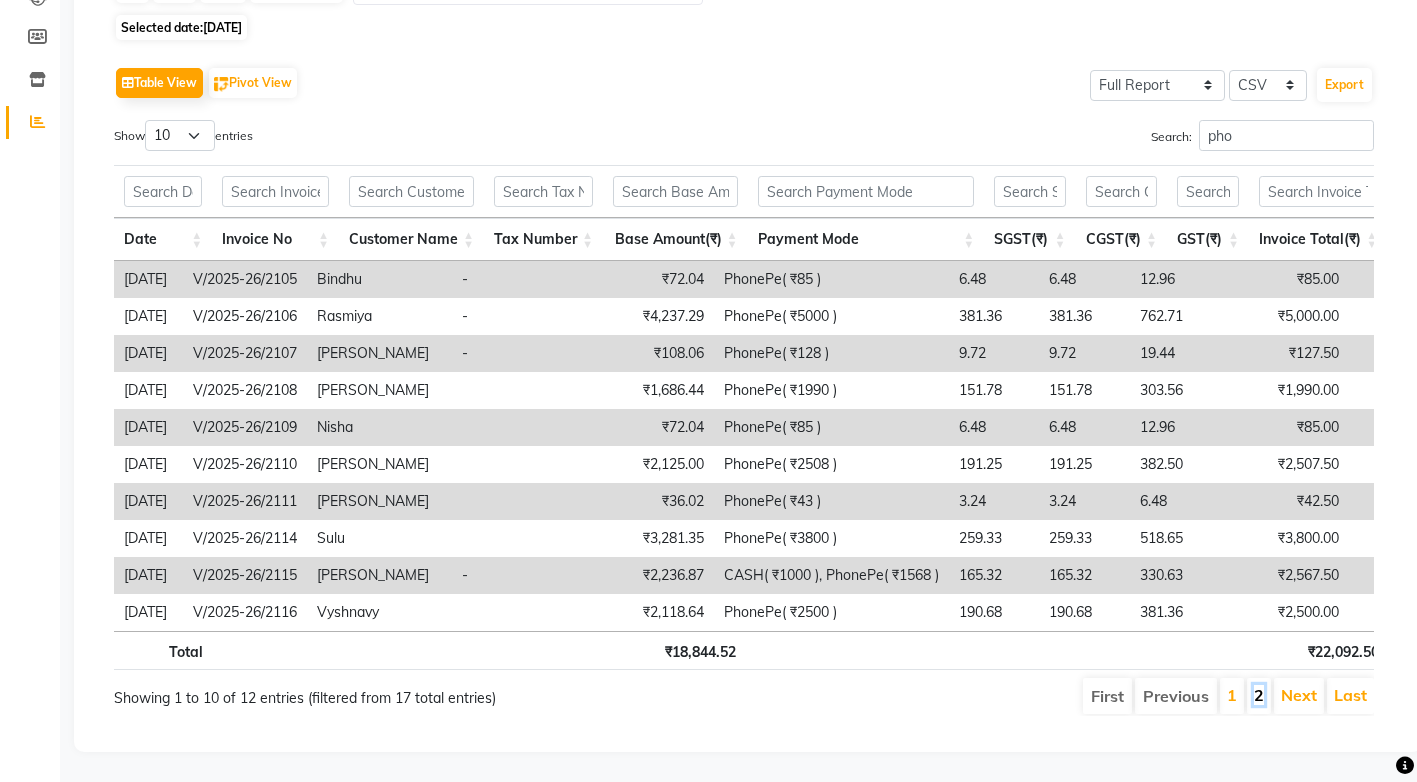 click on "2" at bounding box center (1259, 695) 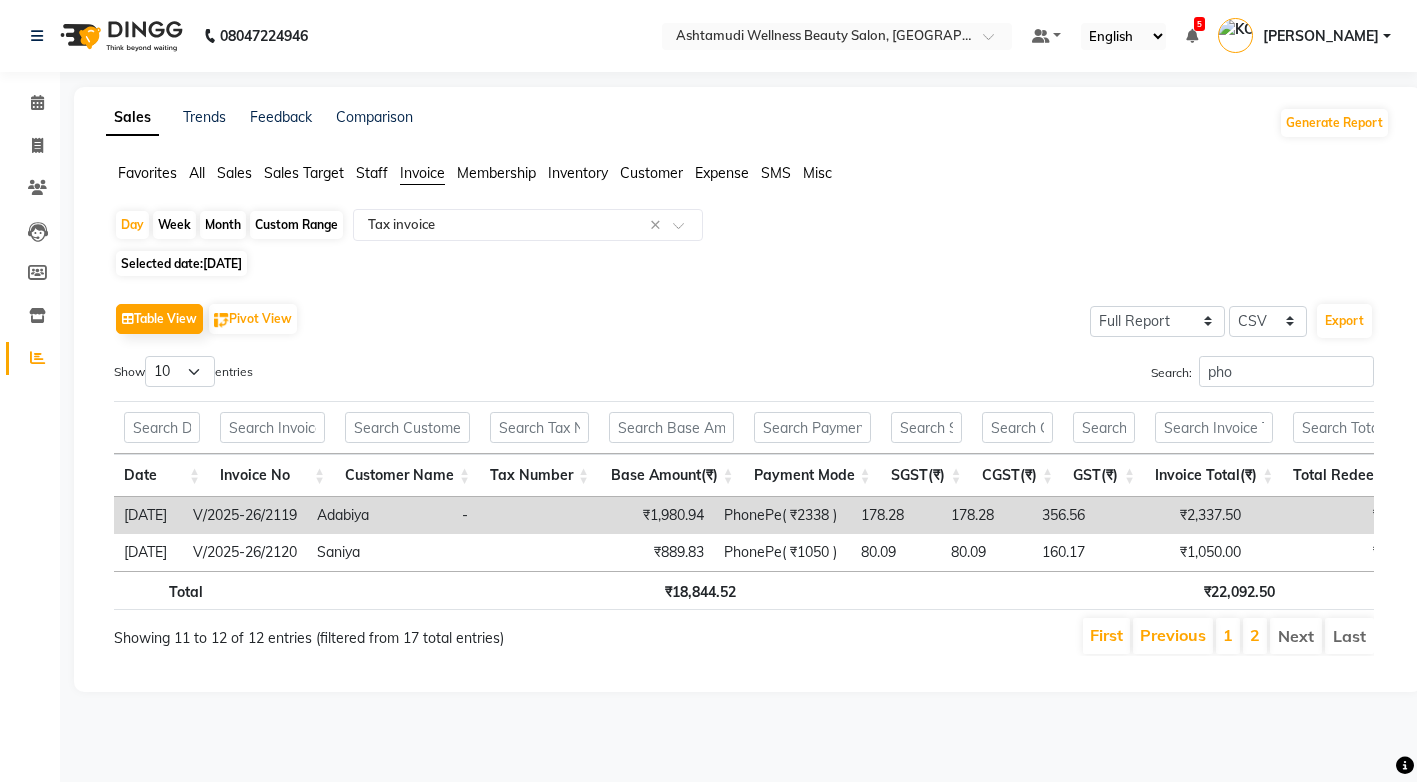 scroll, scrollTop: 0, scrollLeft: 0, axis: both 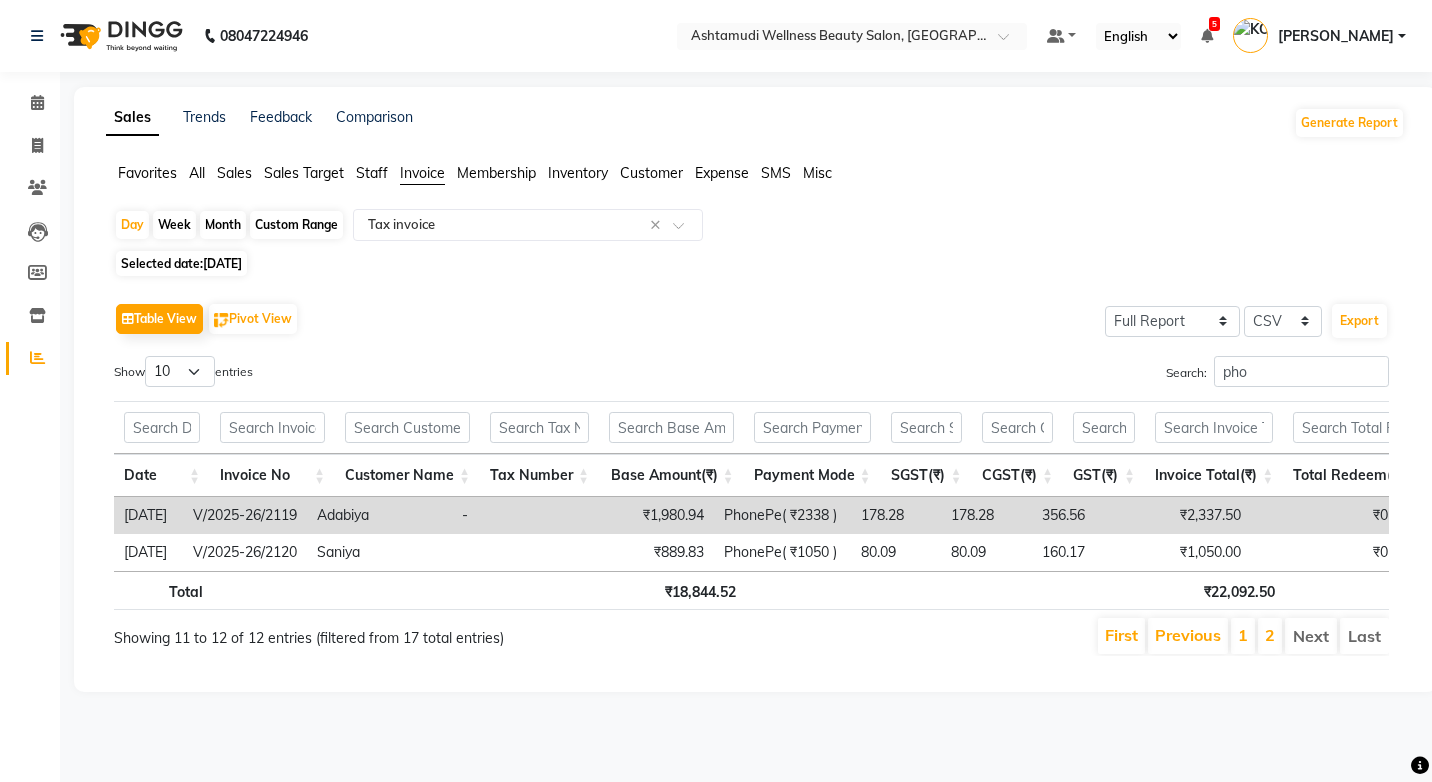 click on "1" at bounding box center [1243, 636] 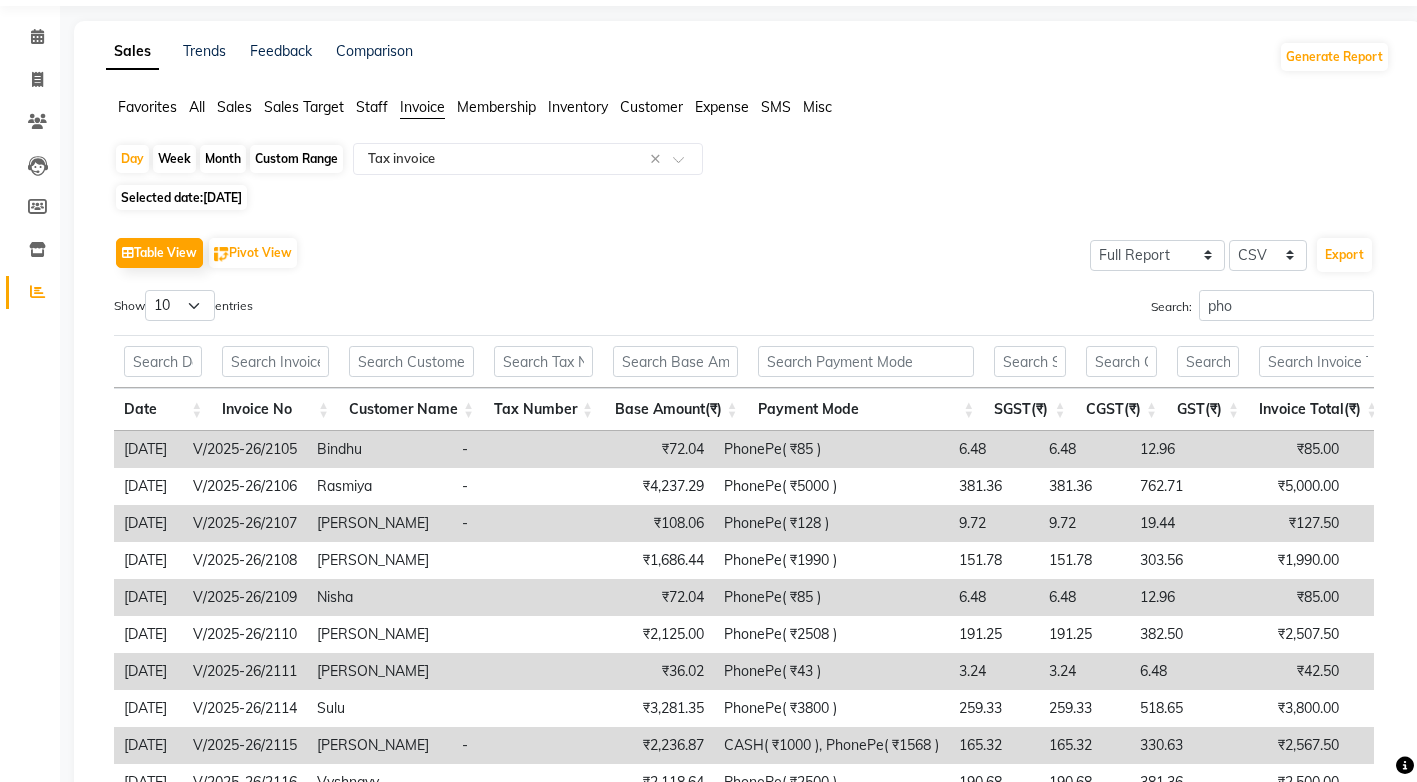 scroll, scrollTop: 266, scrollLeft: 0, axis: vertical 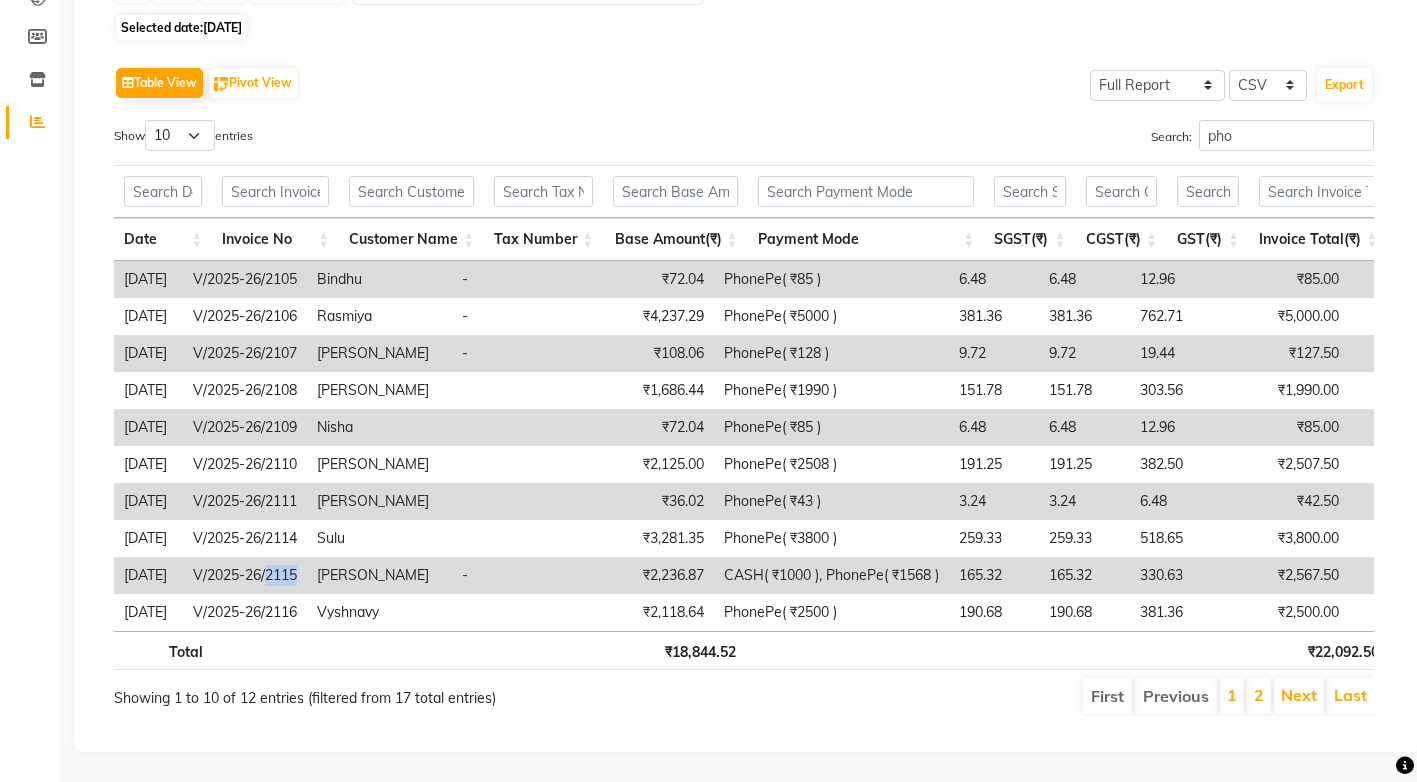 drag, startPoint x: 330, startPoint y: 541, endPoint x: 298, endPoint y: 544, distance: 32.140316 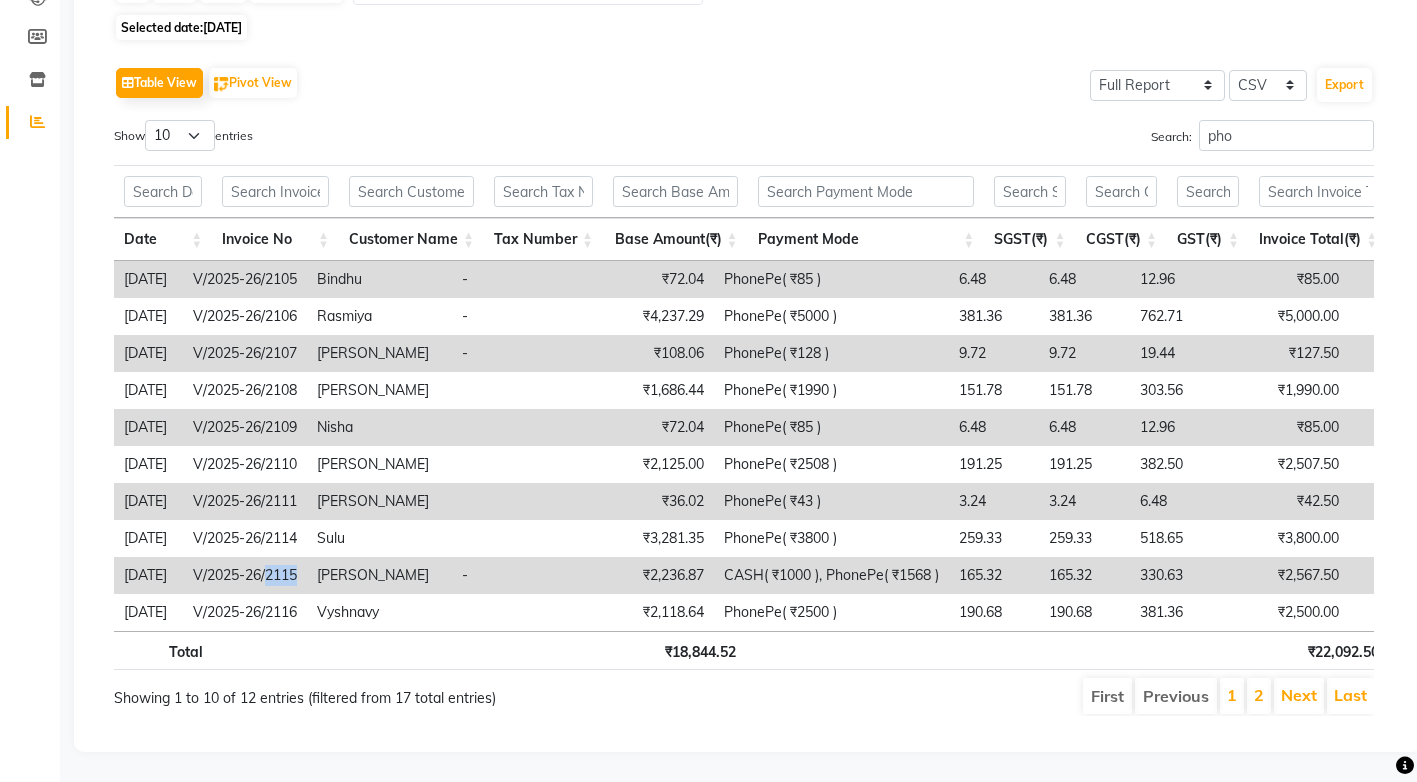 click on "V/2025-26/2115" at bounding box center [245, 575] 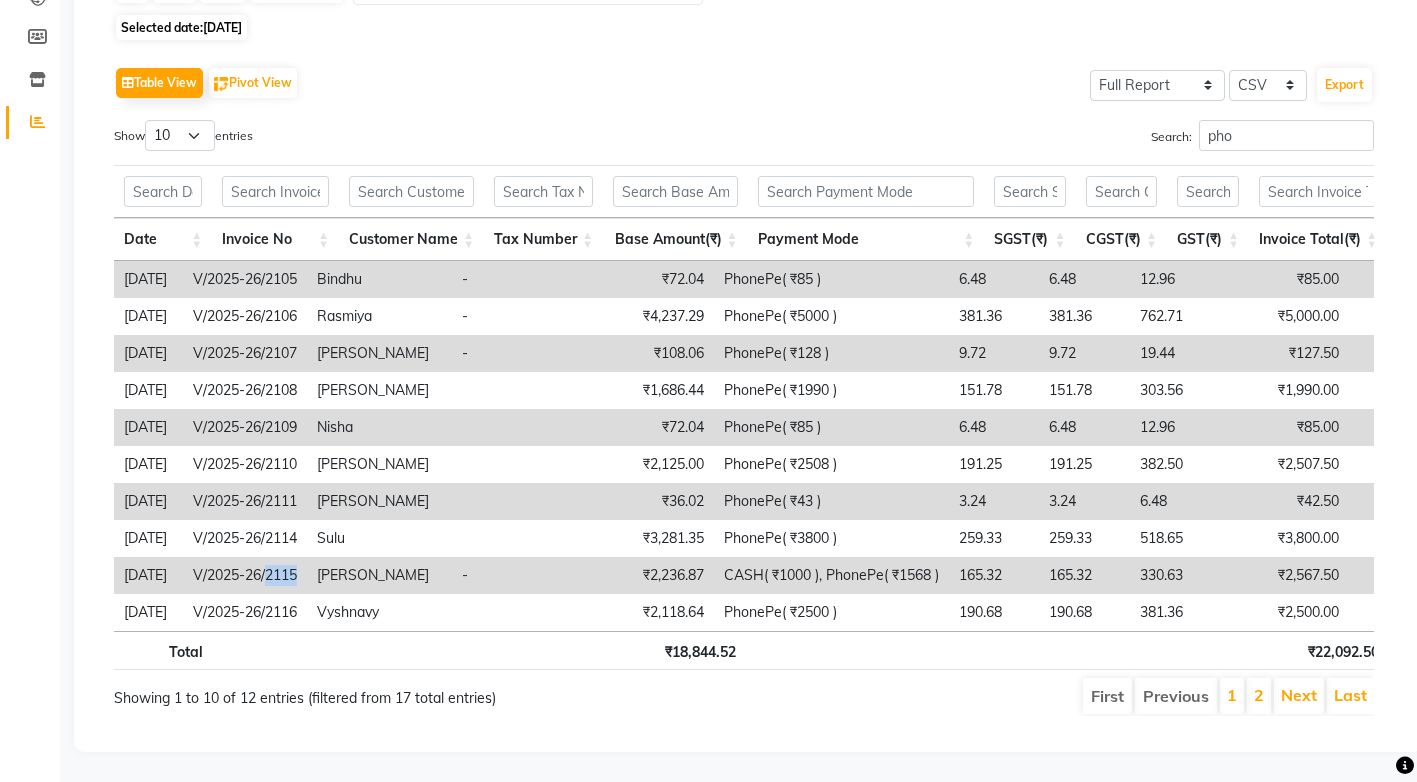 copy on "2115" 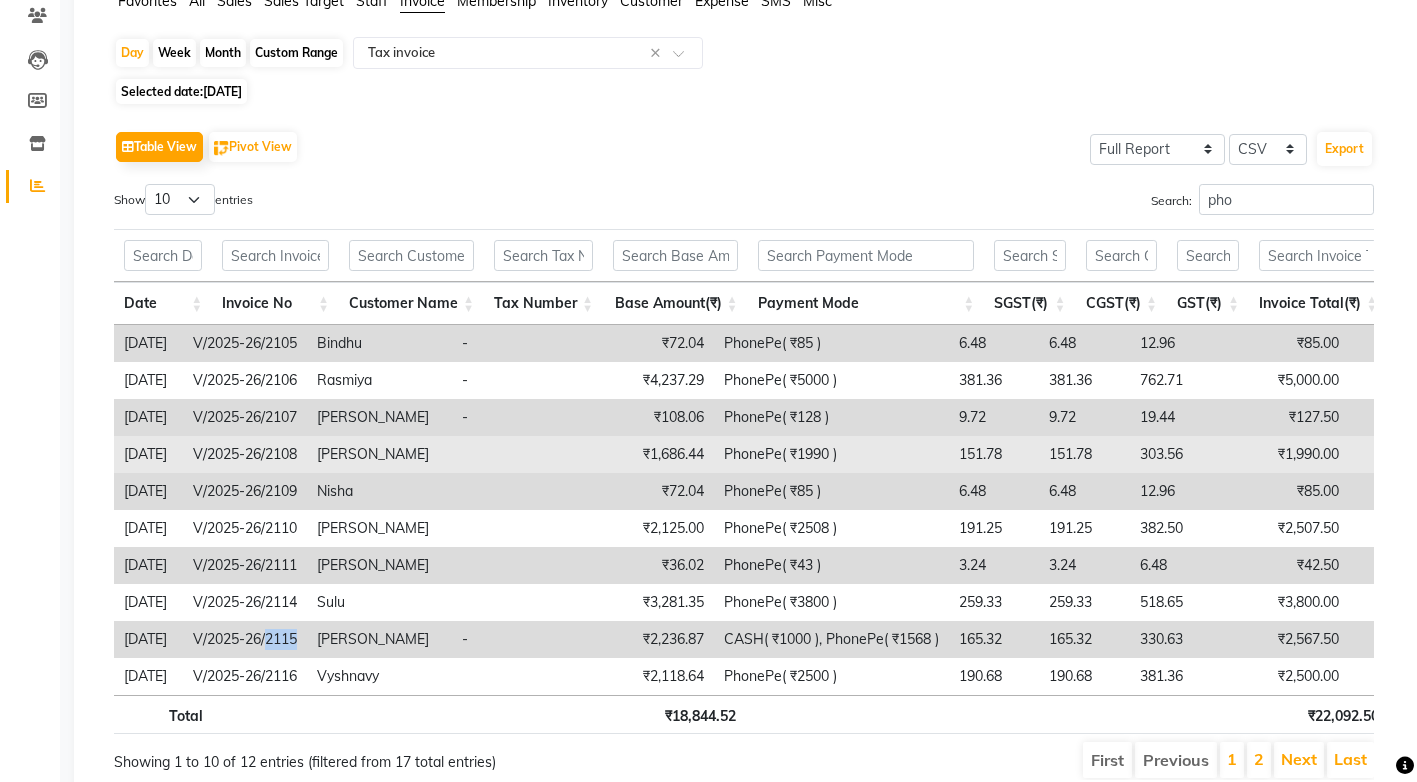 scroll, scrollTop: 166, scrollLeft: 0, axis: vertical 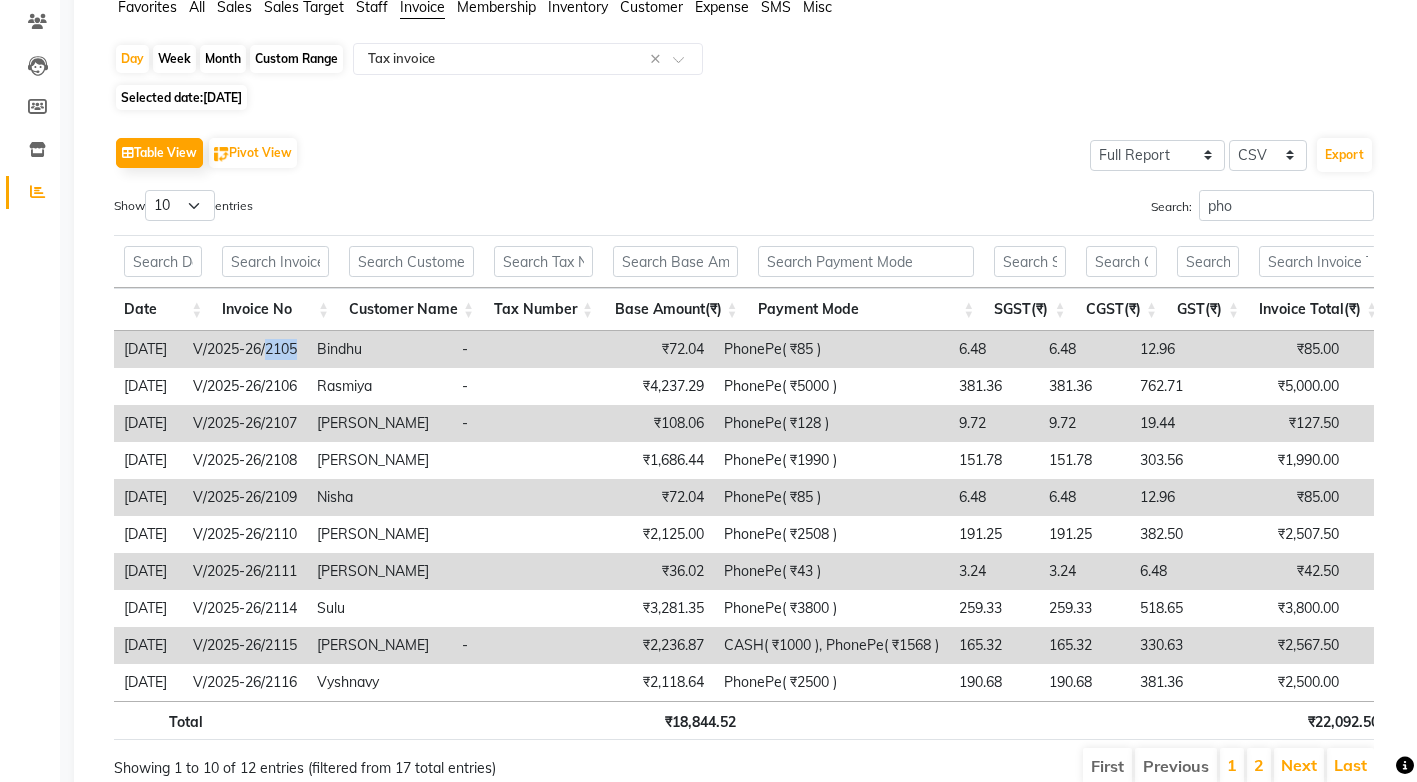 drag, startPoint x: 335, startPoint y: 345, endPoint x: 297, endPoint y: 352, distance: 38.63936 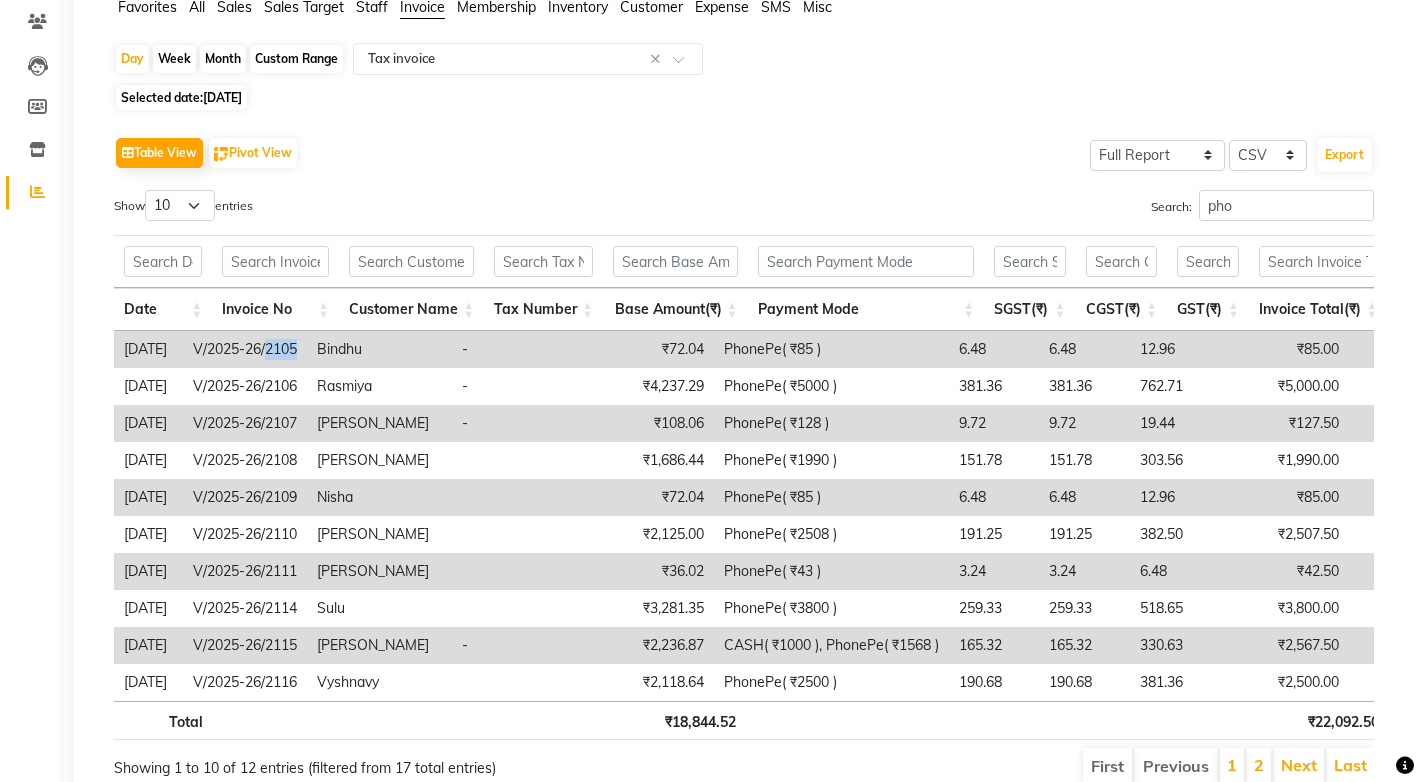 click on "V/2025-26/2105" at bounding box center [245, 349] 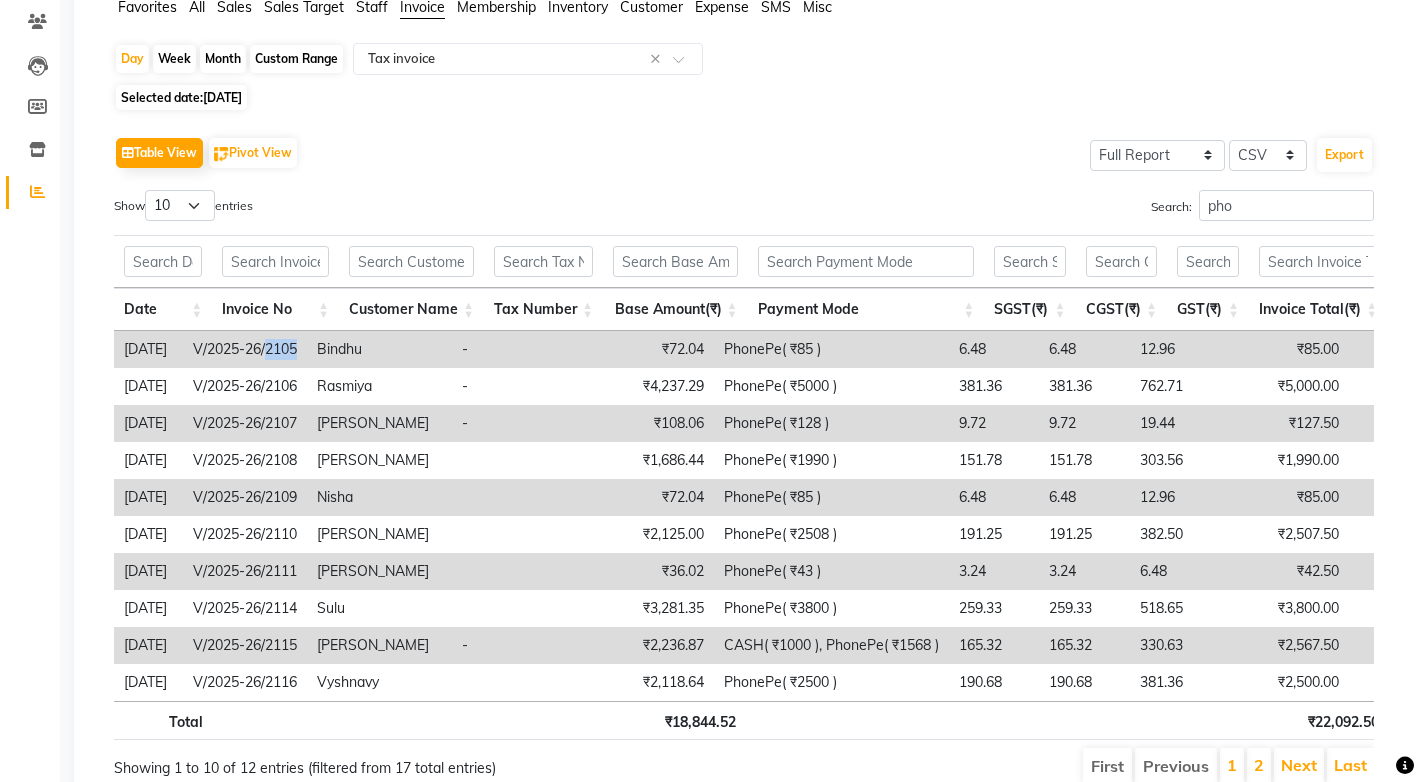 copy on "2105" 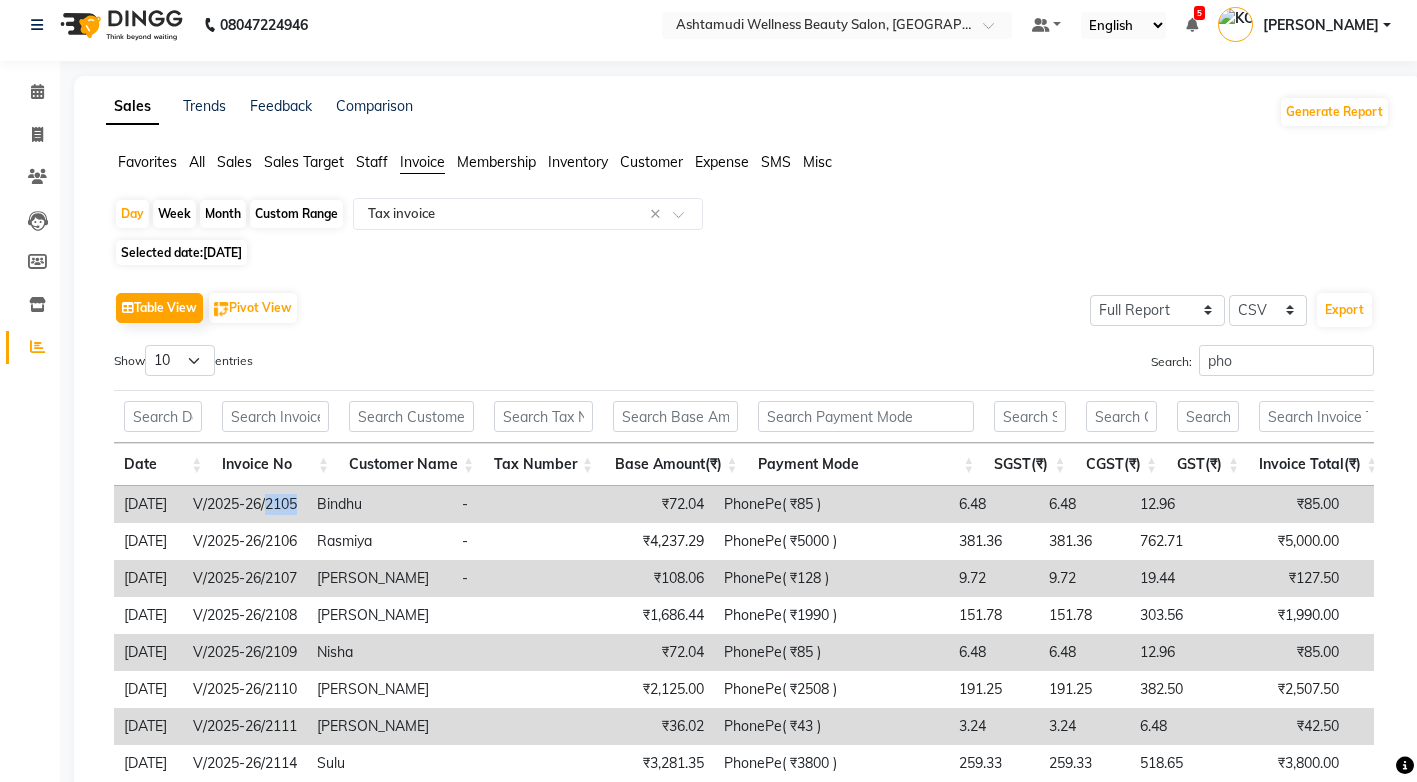 scroll, scrollTop: 0, scrollLeft: 0, axis: both 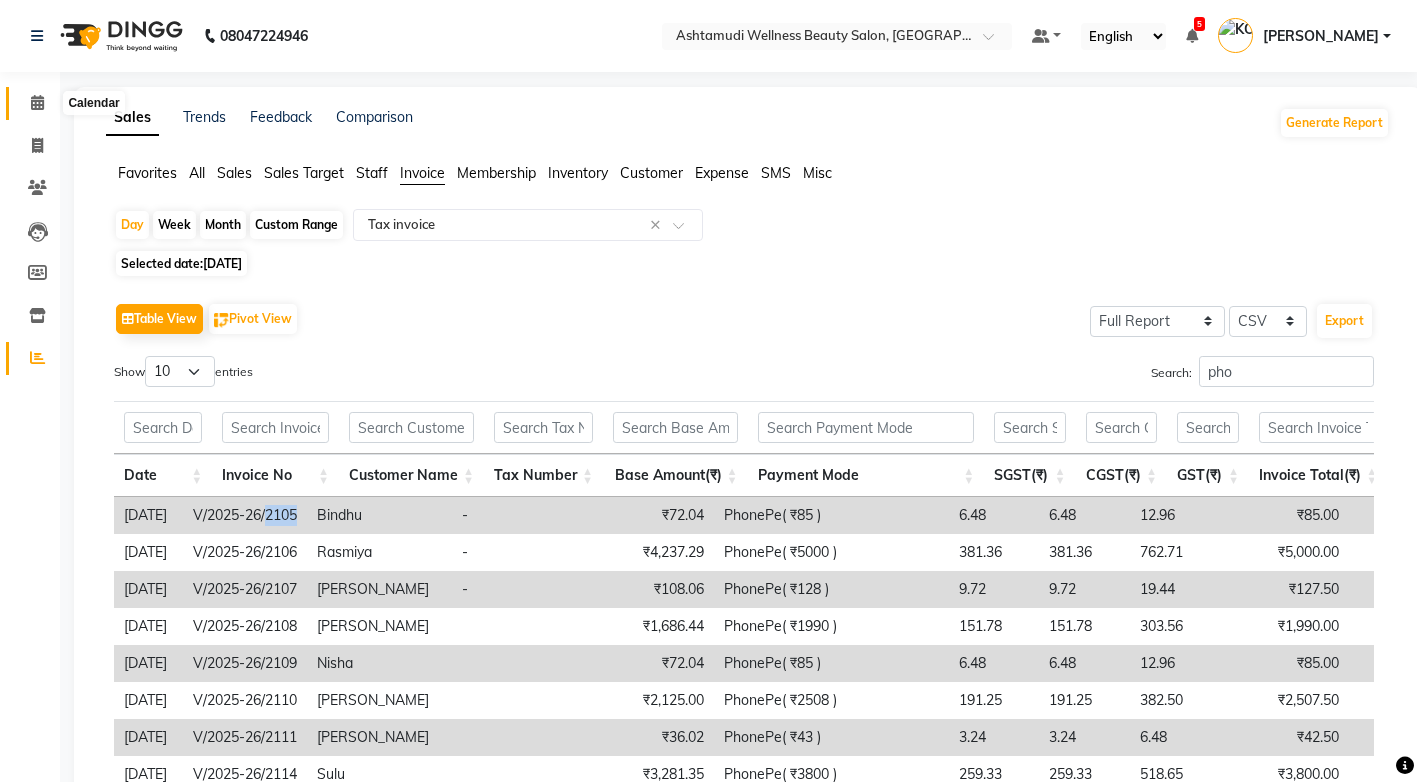 click on "Calendar" 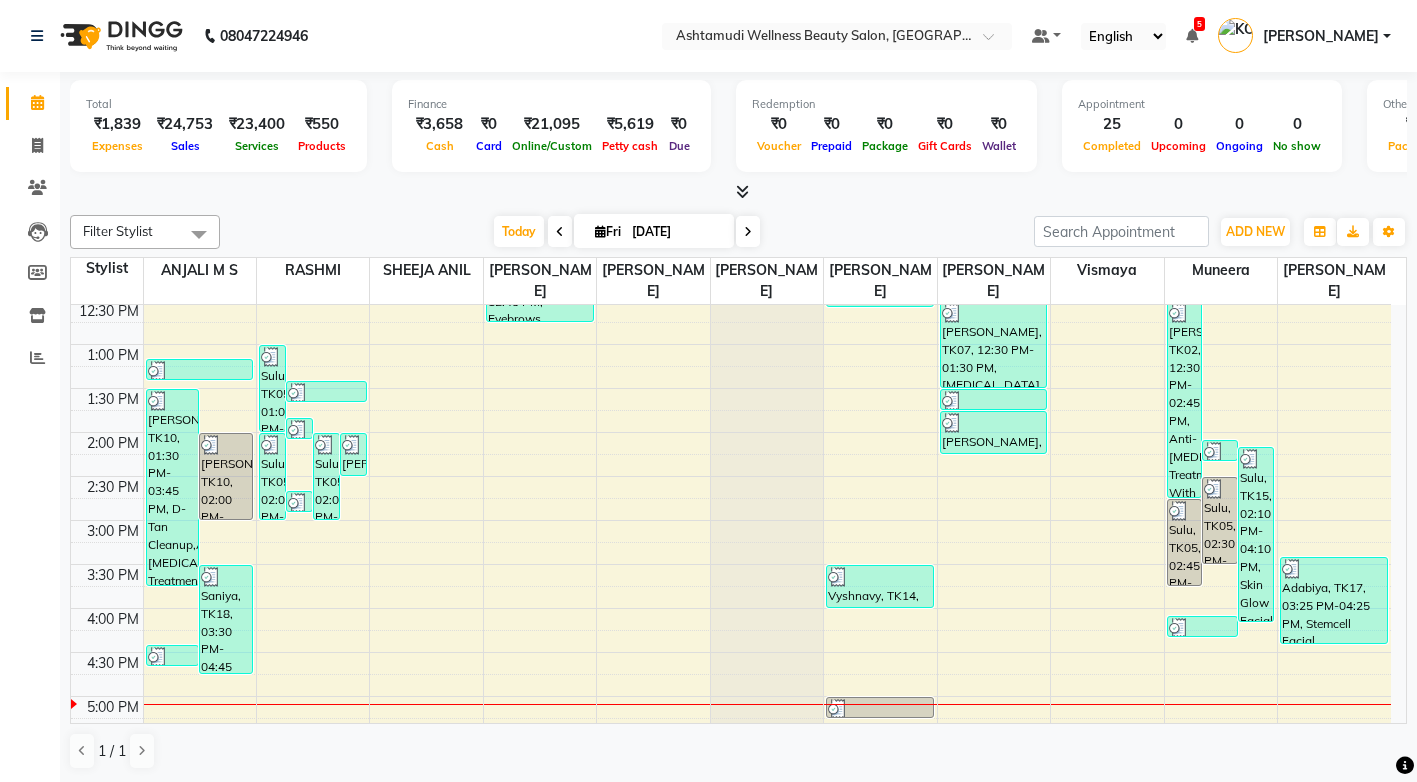scroll, scrollTop: 600, scrollLeft: 0, axis: vertical 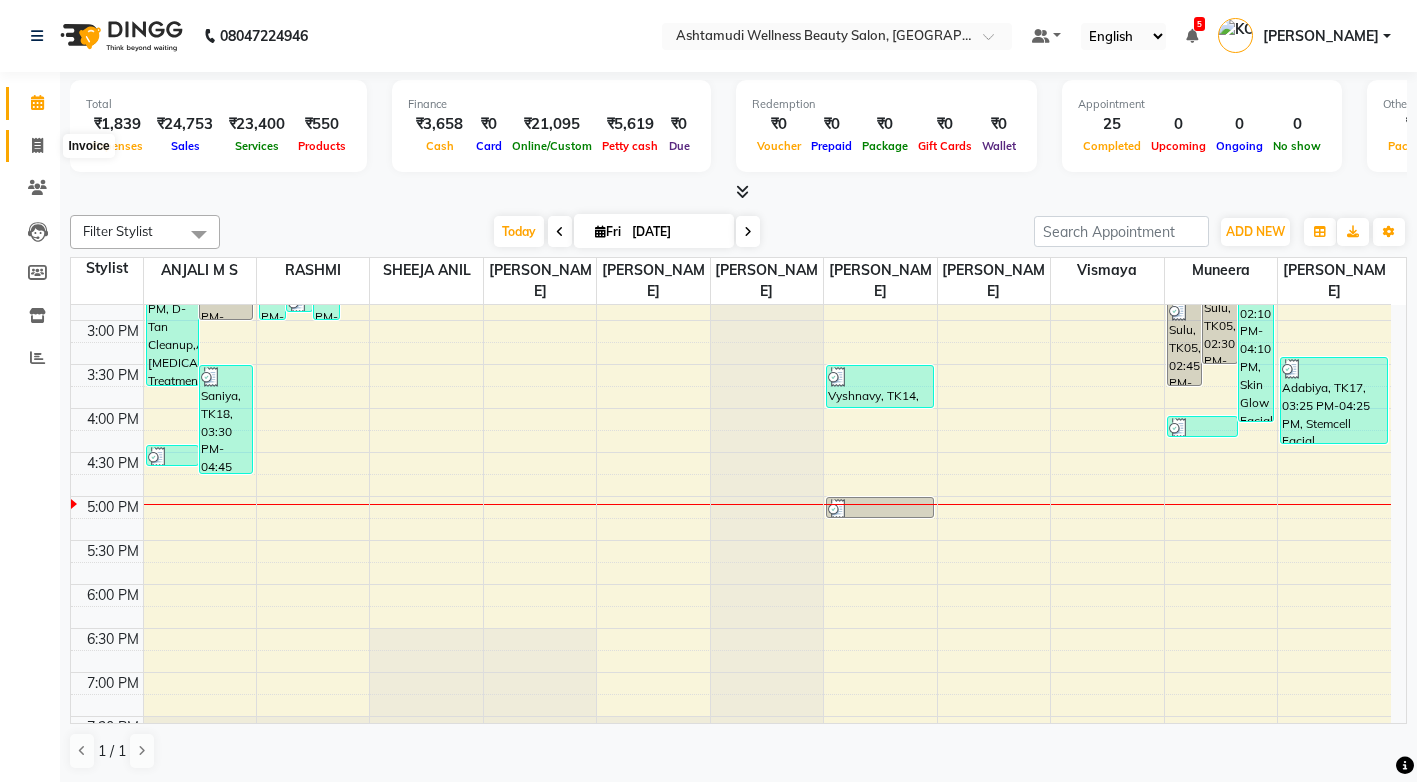 click 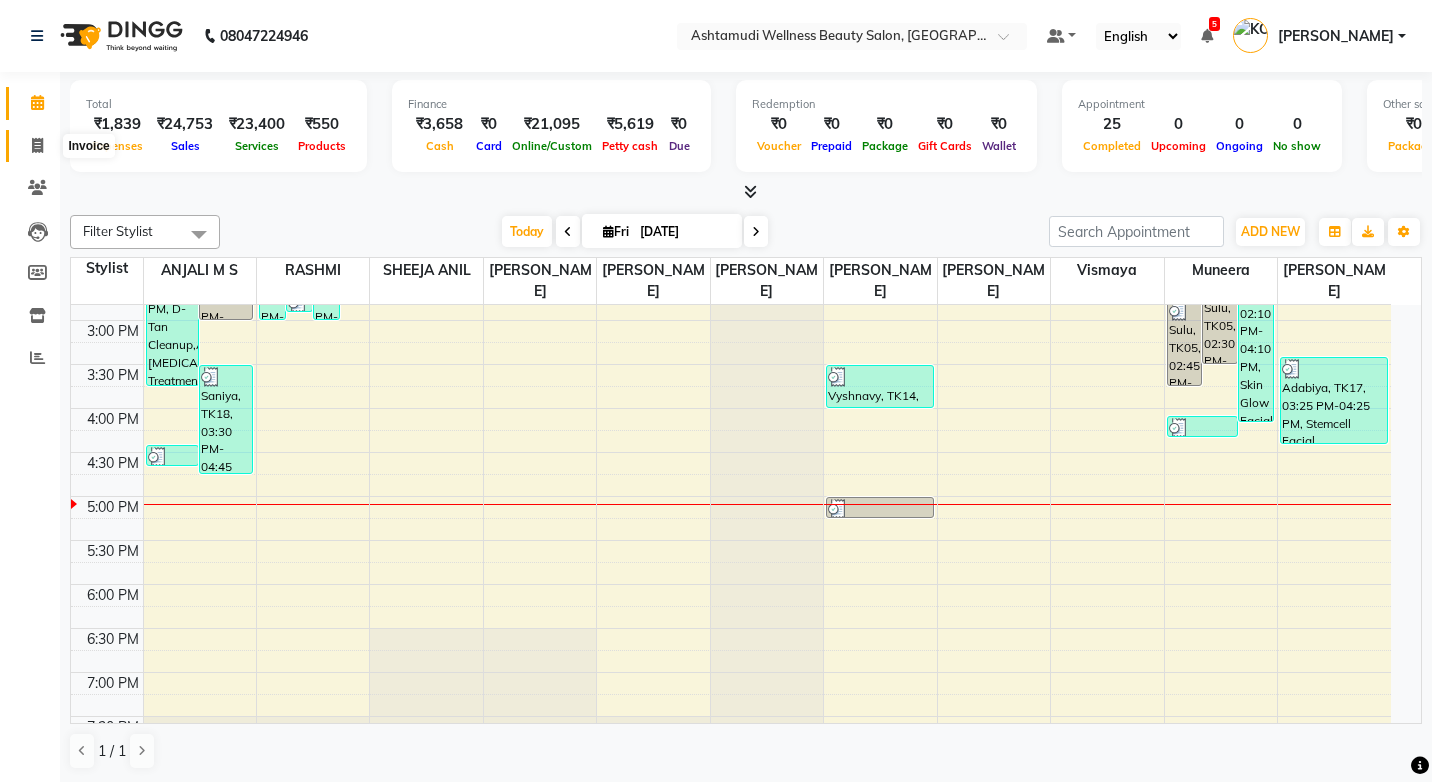 select on "service" 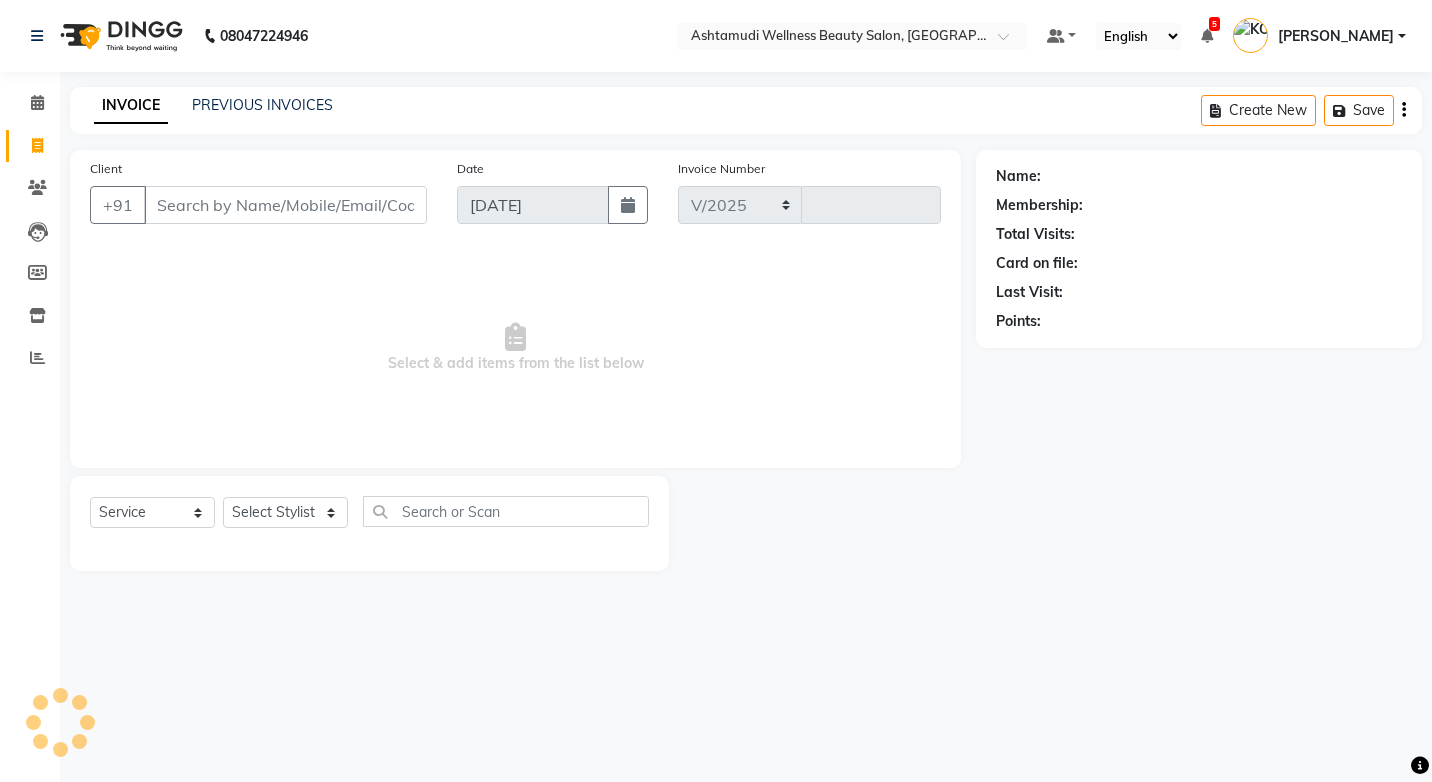 select on "4674" 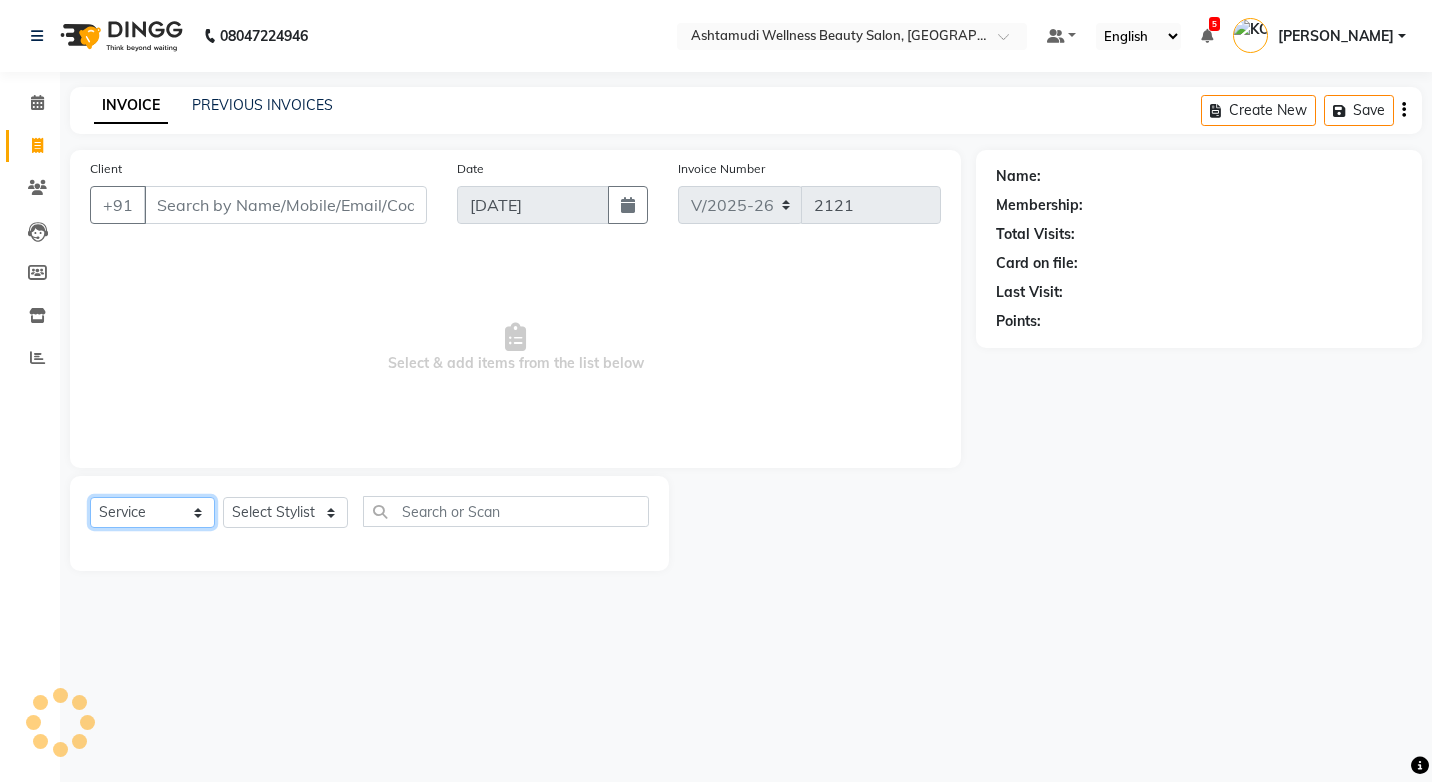 click on "Select  Service  Product  Membership  Package Voucher Prepaid Gift Card" 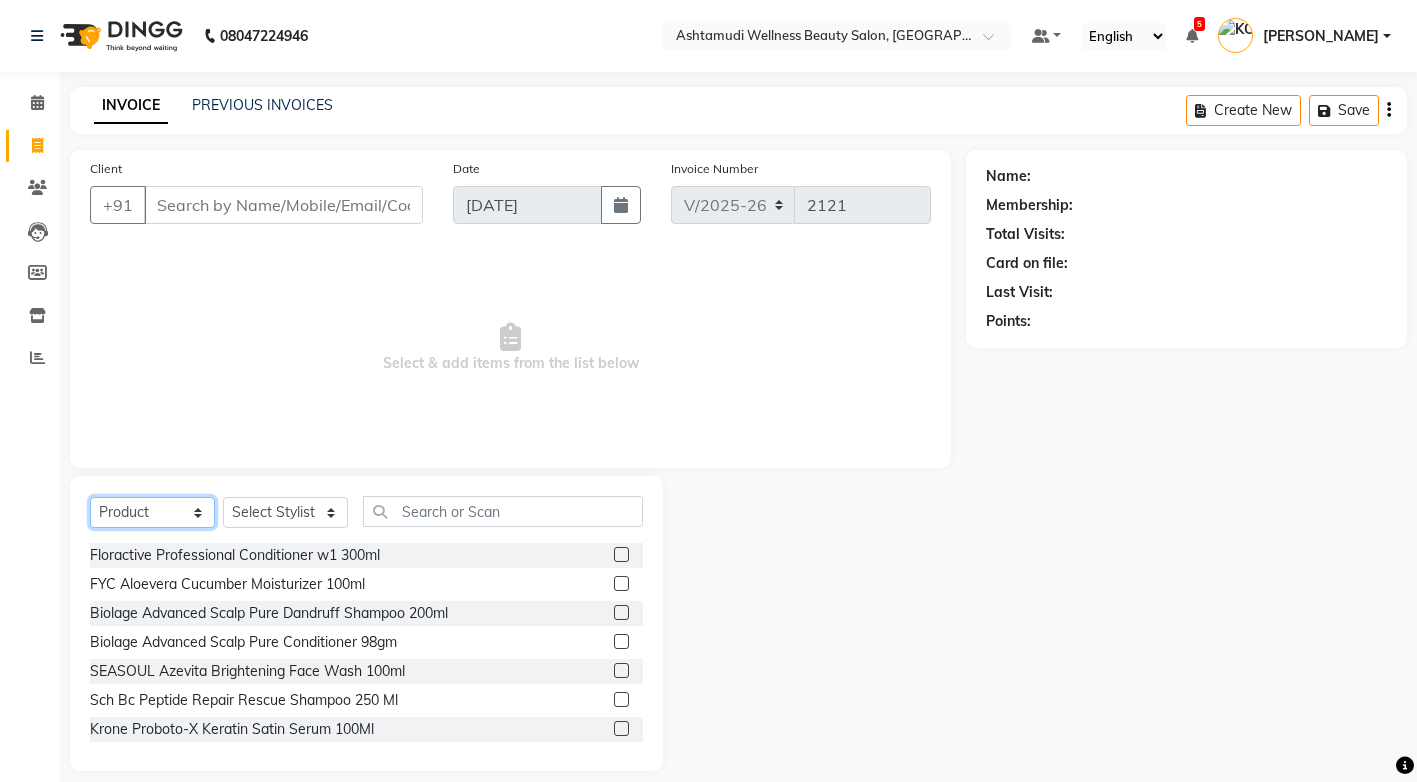 select on "service" 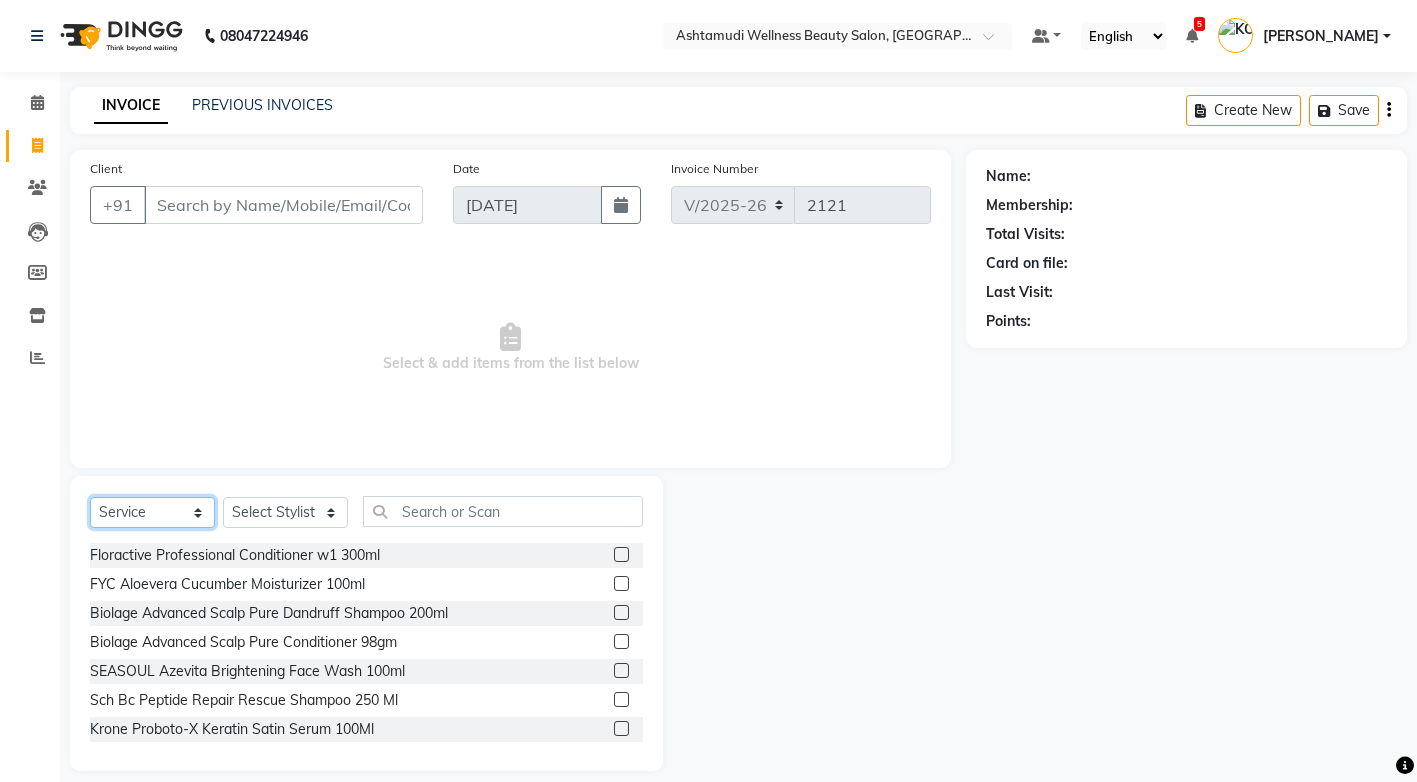 click on "Select  Service  Product  Membership  Package Voucher Prepaid Gift Card" 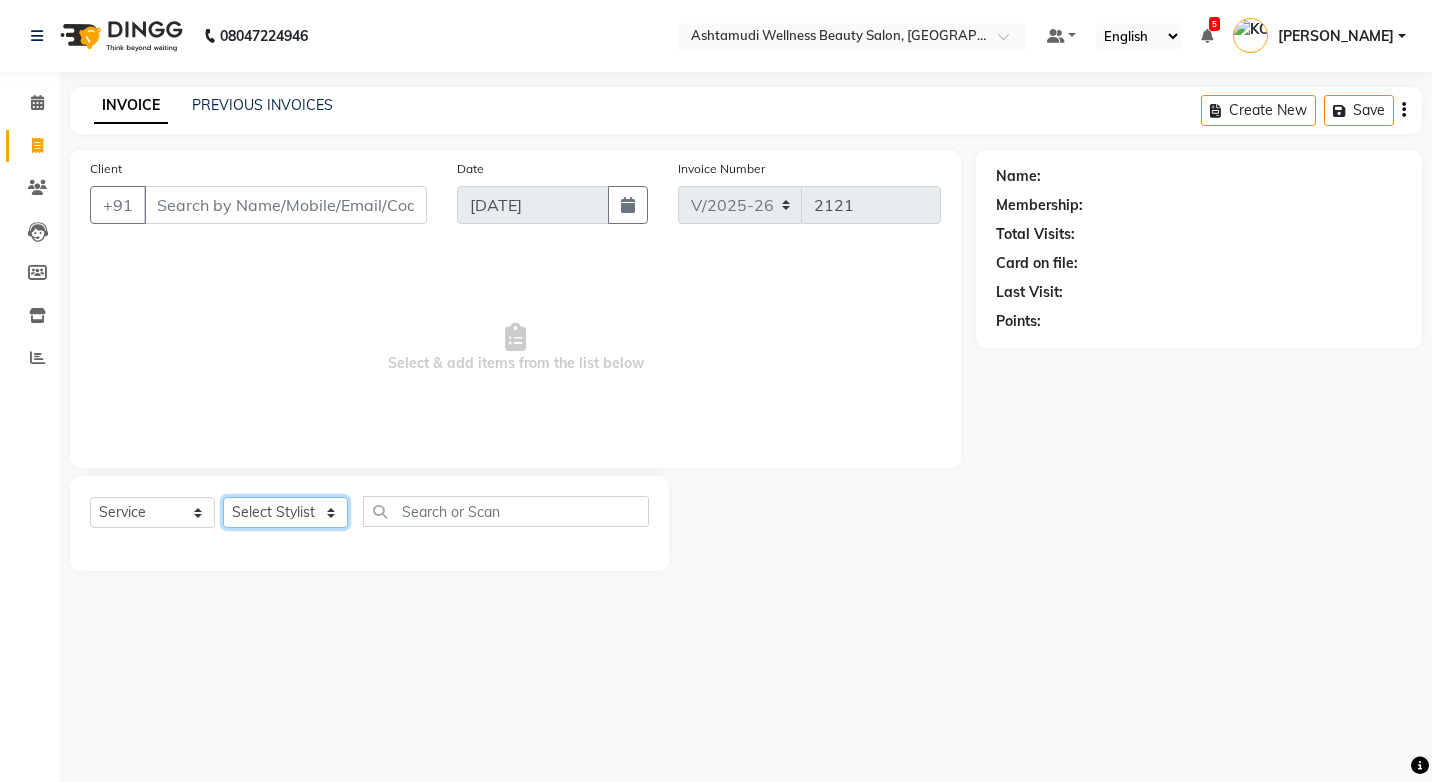 click on "Select Stylist ANJALI M S [PERSON_NAME] KOTTIYAM ASHTAMUDI [PERSON_NAME] [PERSON_NAME] [PERSON_NAME] [PERSON_NAME]  Sona [PERSON_NAME] [PERSON_NAME] [PERSON_NAME]" 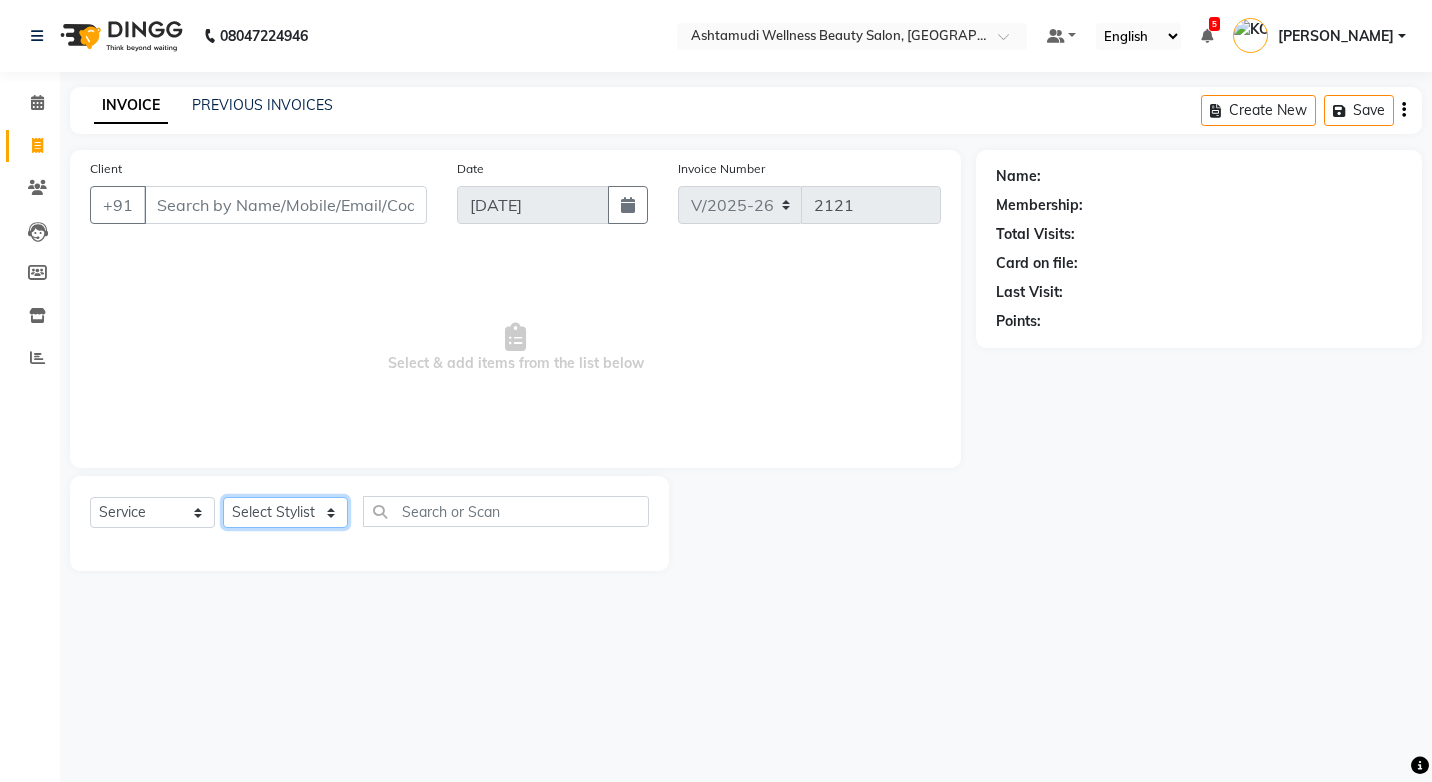 select on "50208" 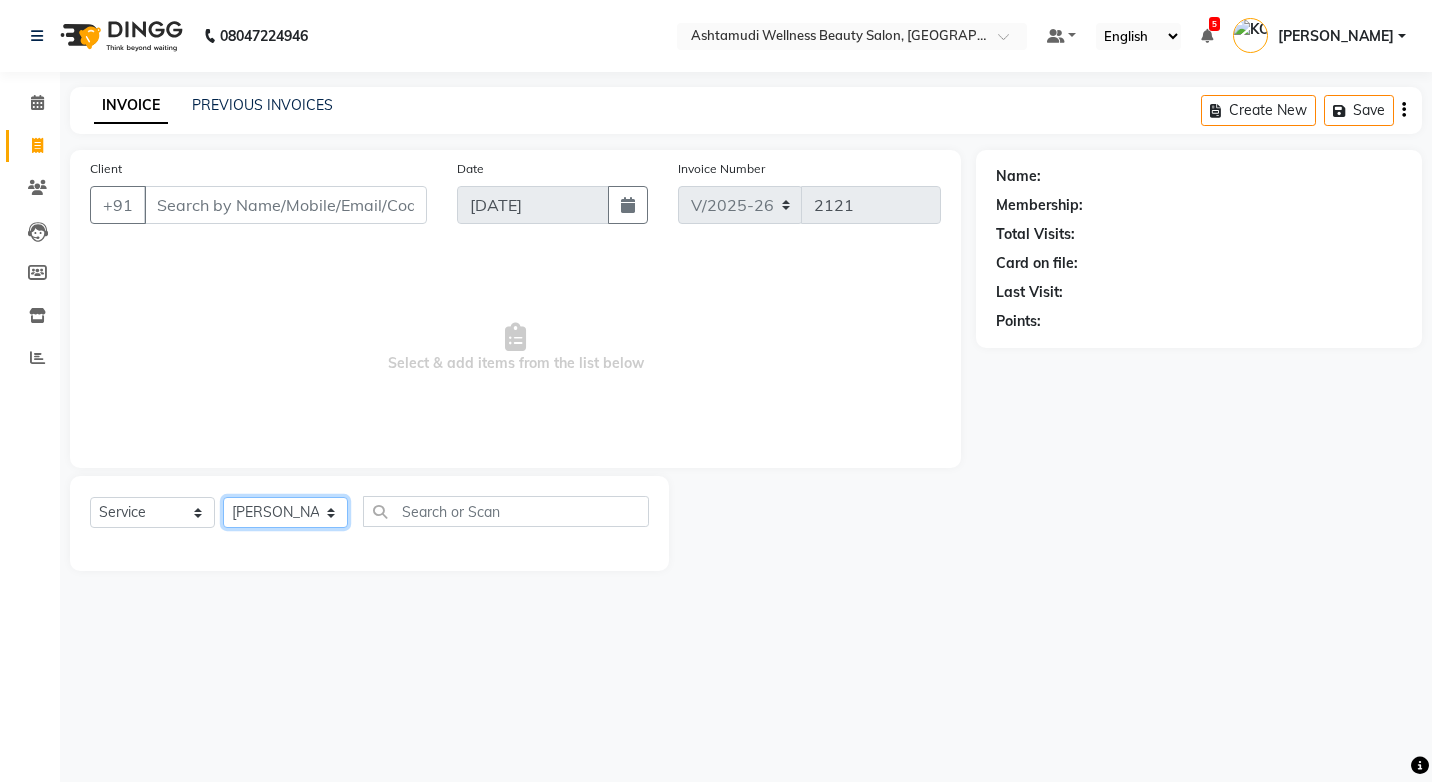 click on "Select Stylist ANJALI M S [PERSON_NAME] KOTTIYAM ASHTAMUDI [PERSON_NAME] [PERSON_NAME] [PERSON_NAME] [PERSON_NAME]  Sona [PERSON_NAME] [PERSON_NAME] [PERSON_NAME]" 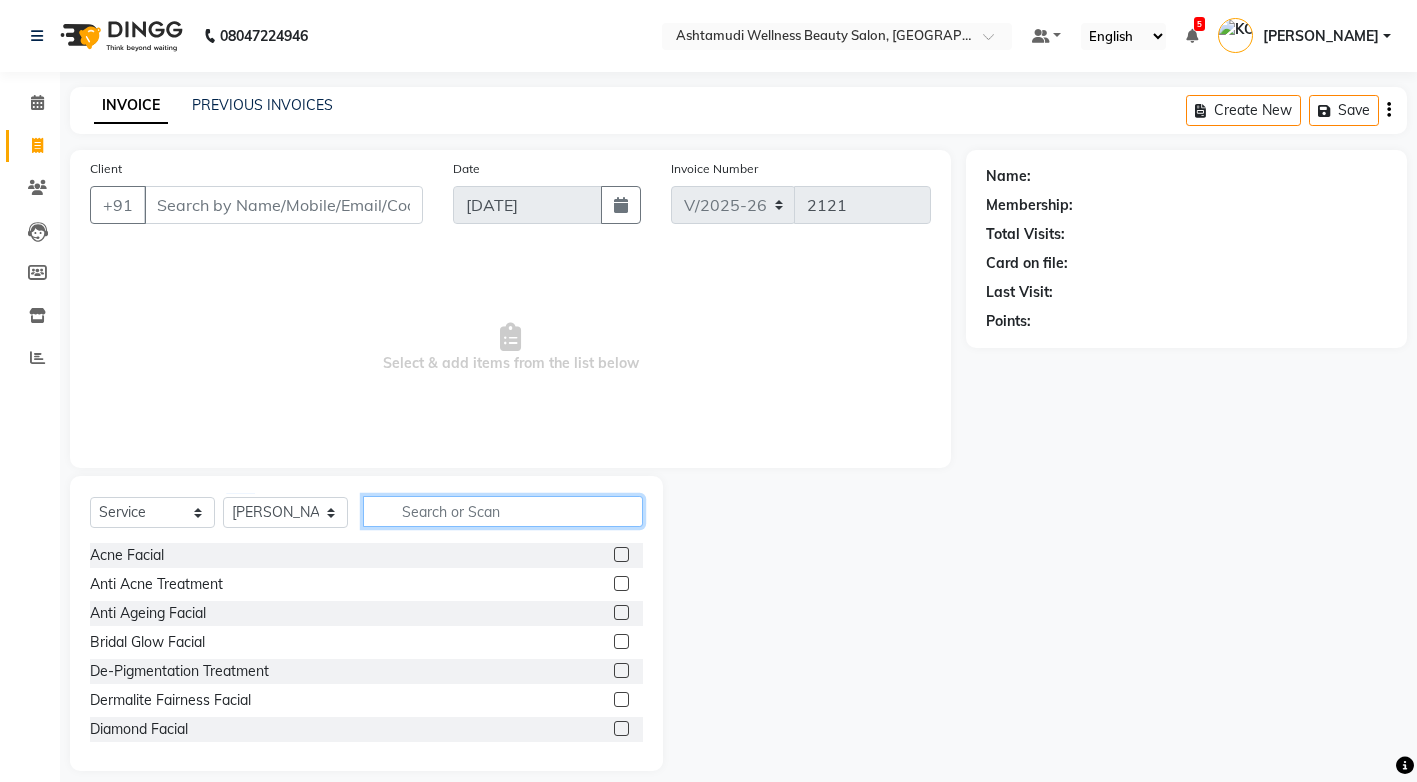 click 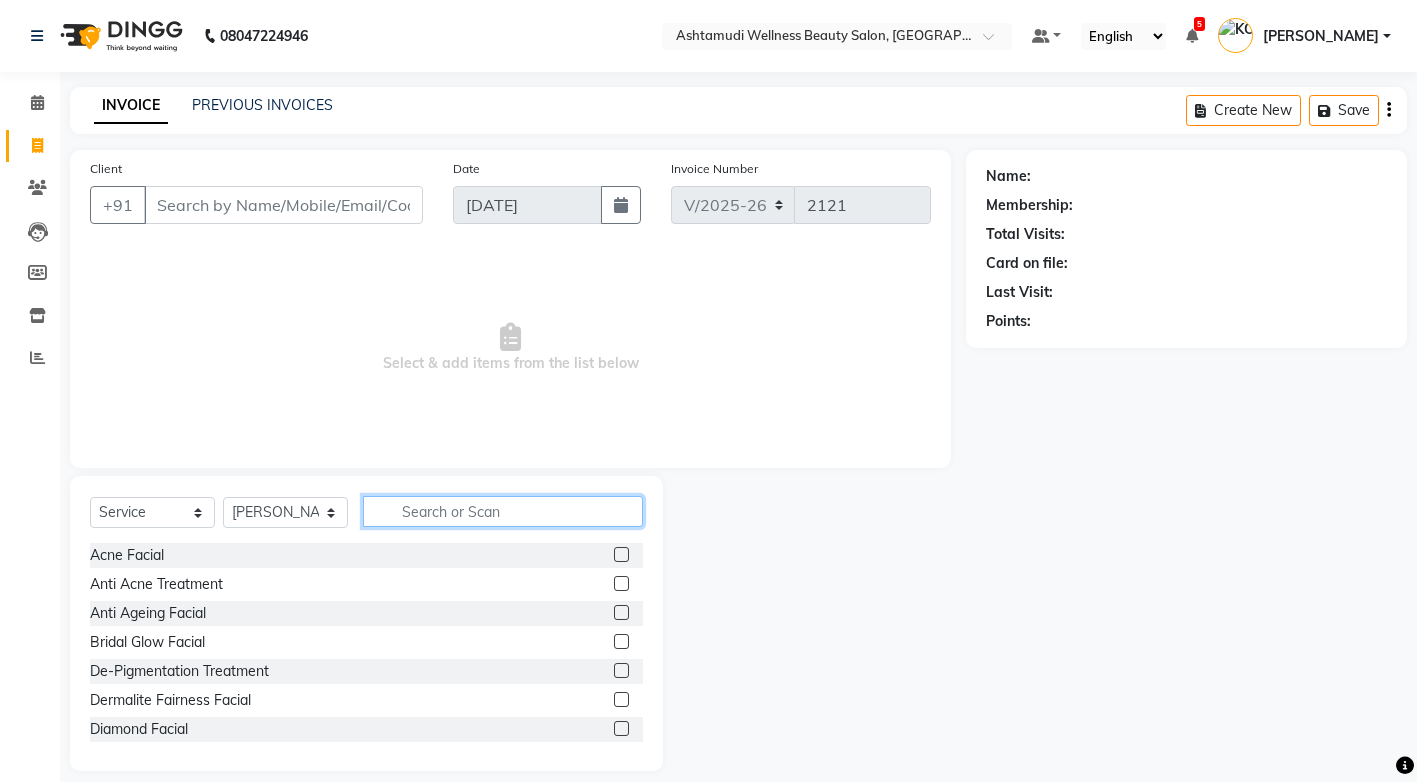 type on "p" 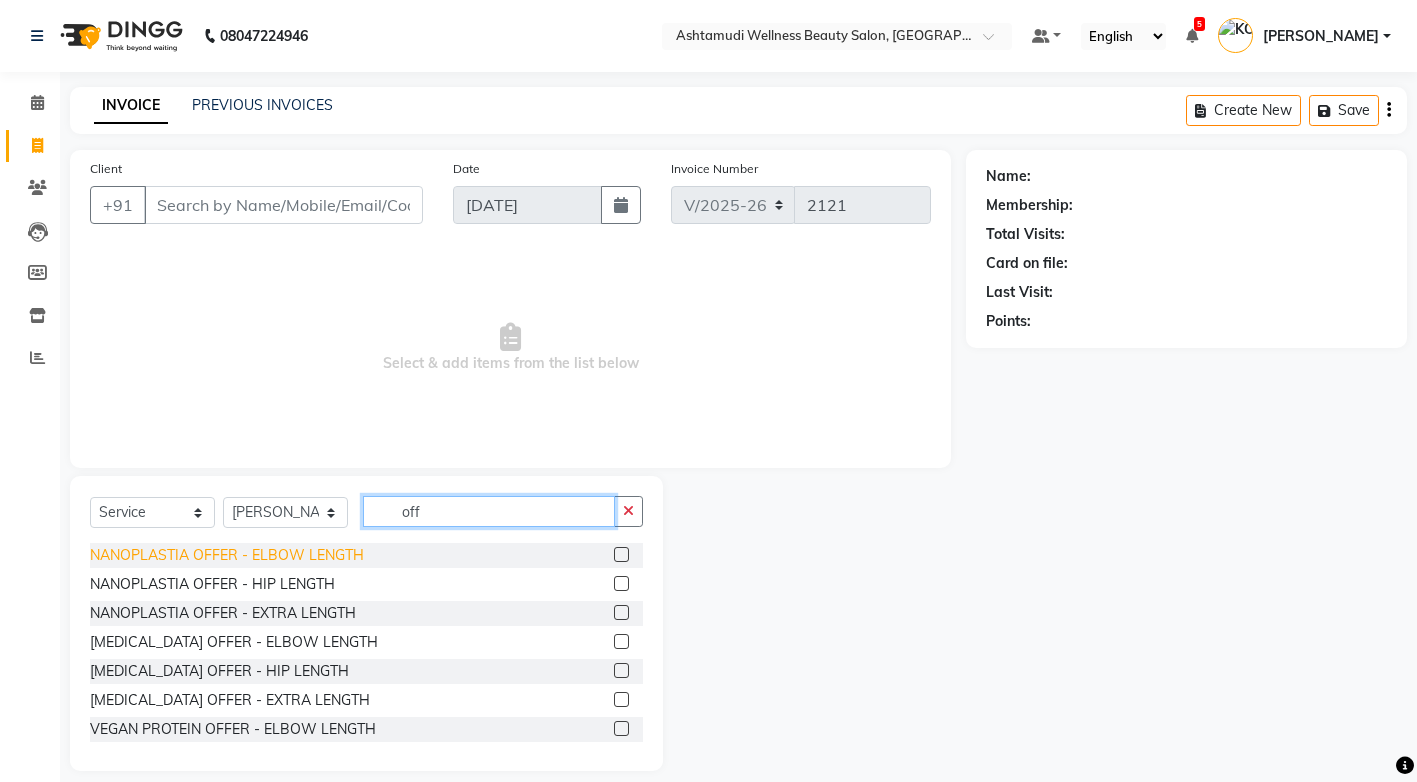 type on "off" 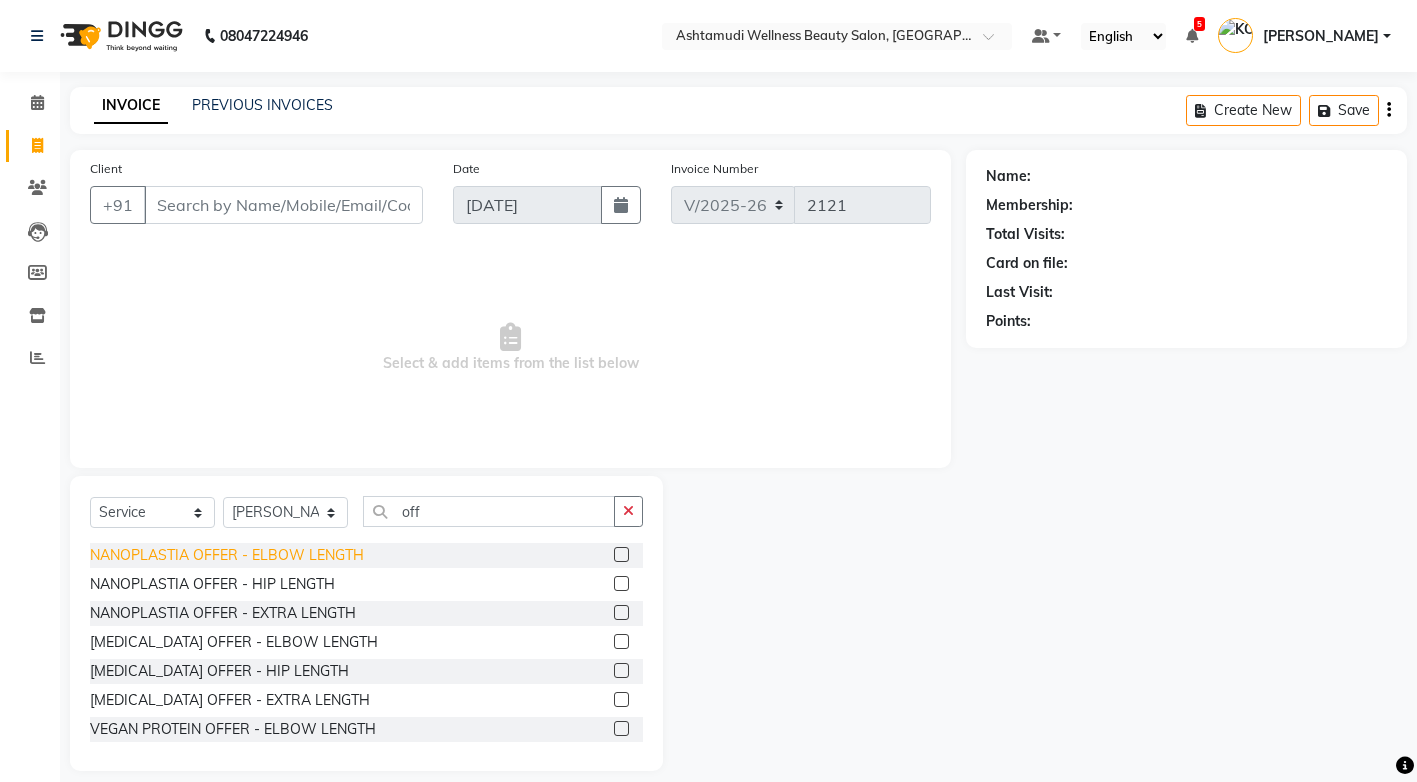 click on "NANOPLASTIA OFFER - ELBOW LENGTH" 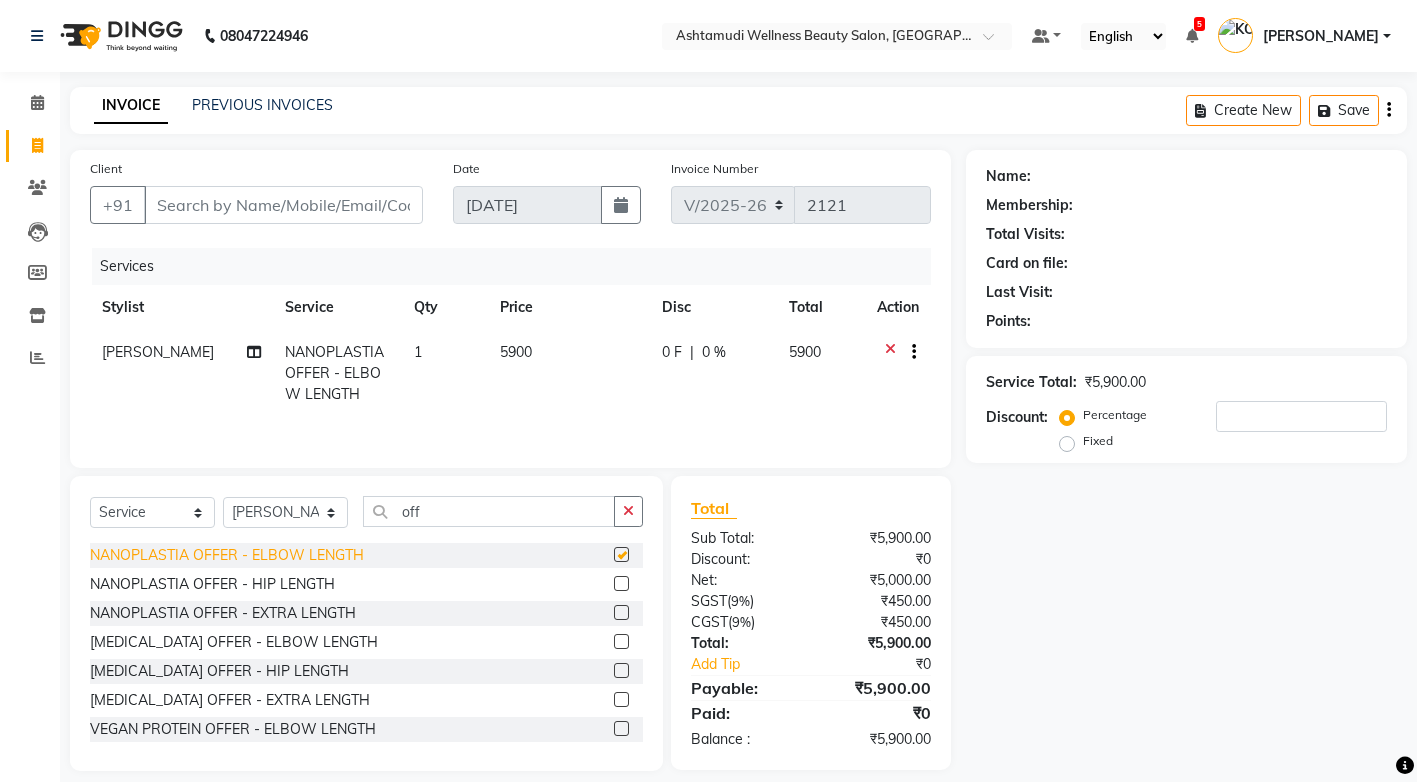 checkbox on "false" 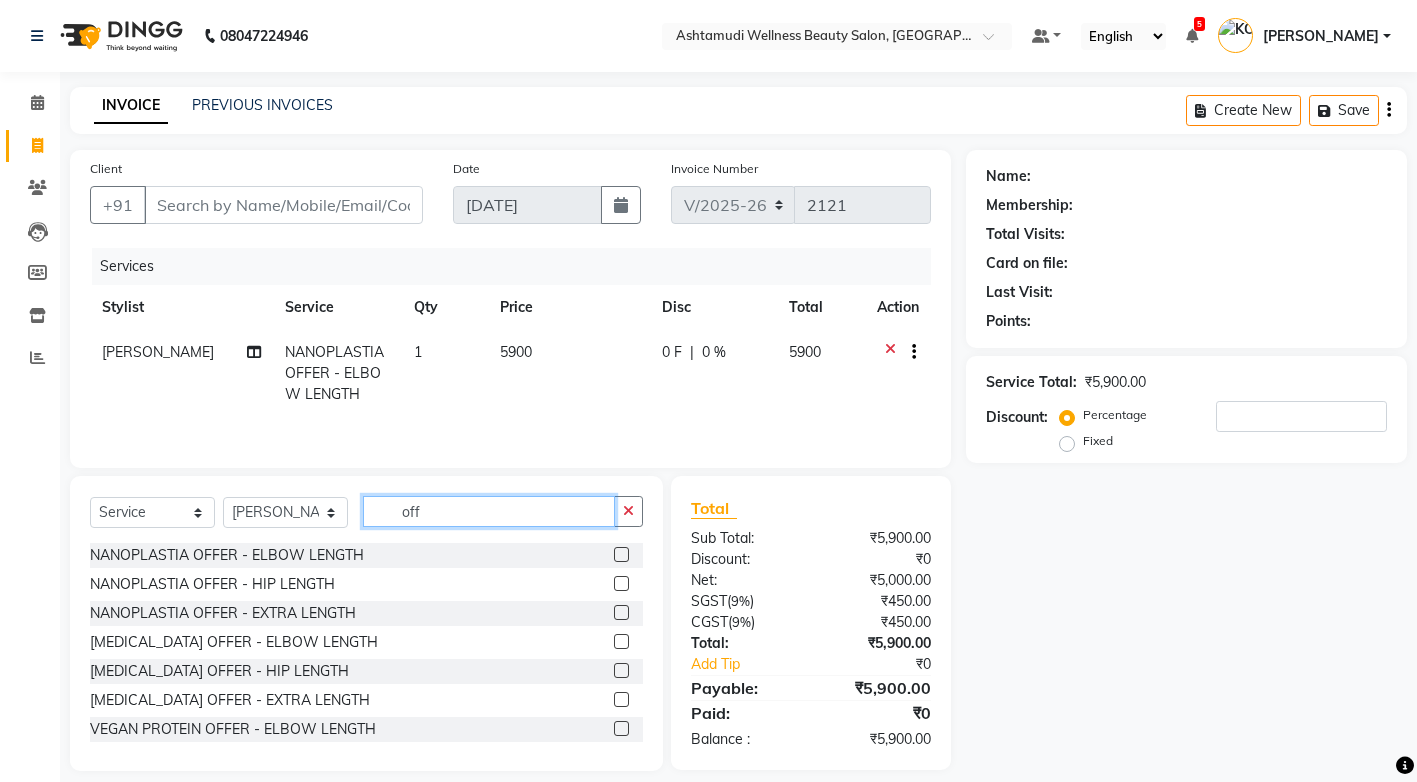 click on "off" 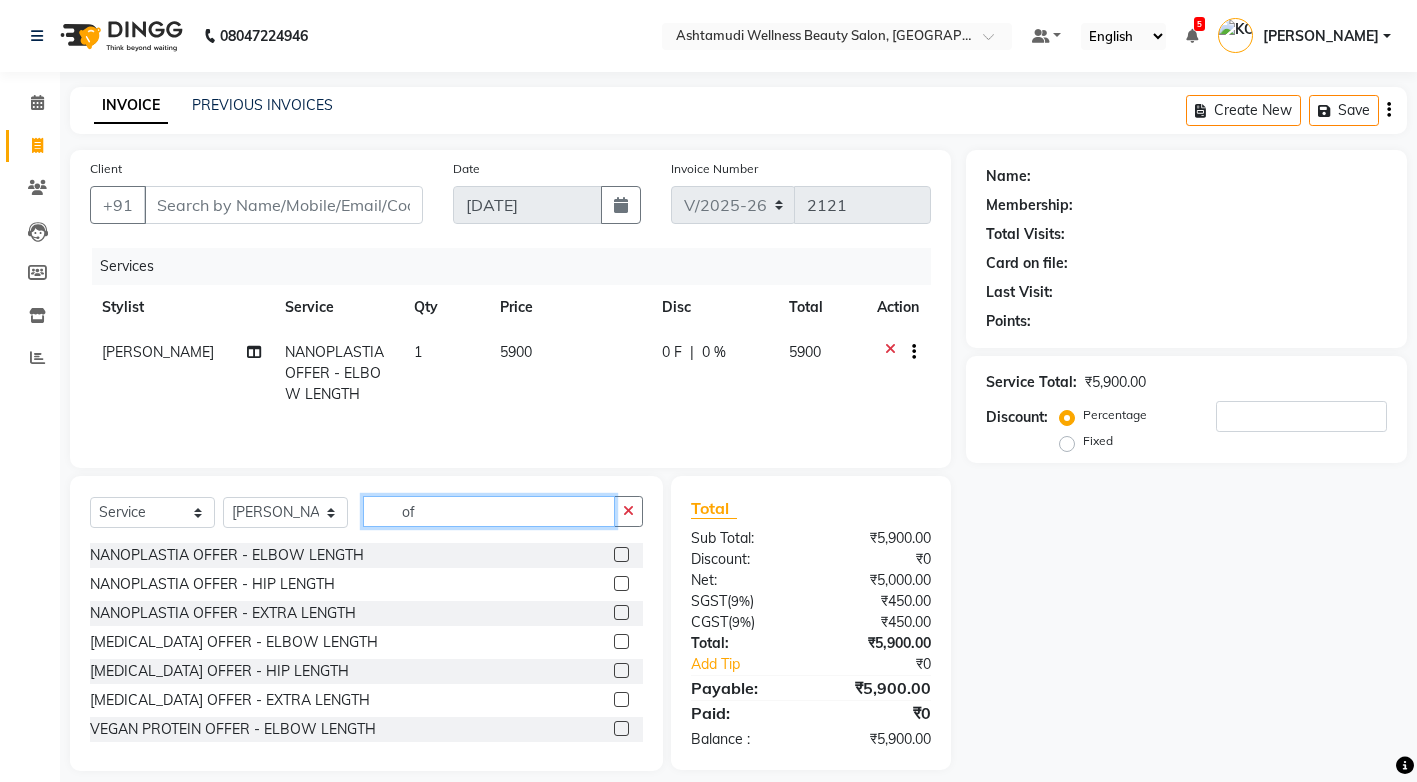 type on "o" 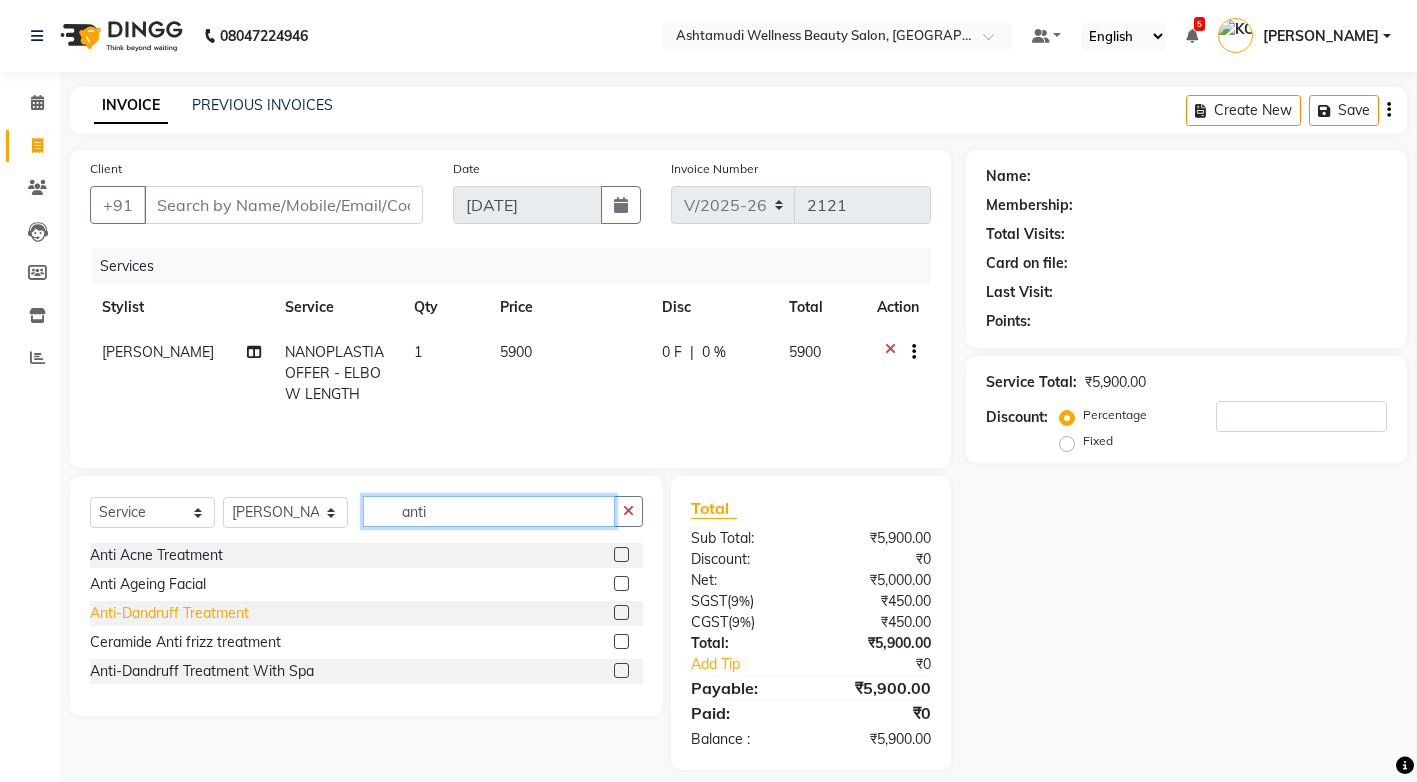 type on "anti" 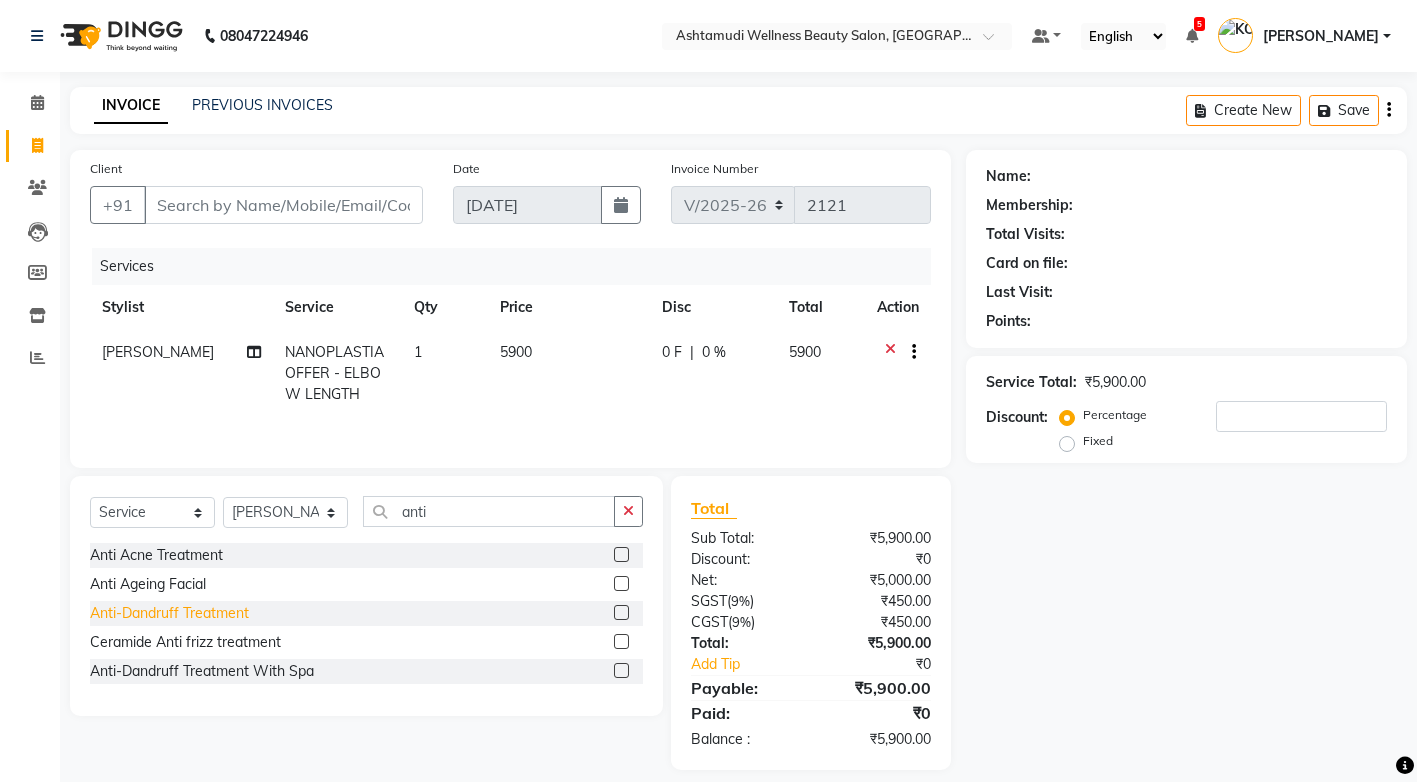 click on "Anti-Dandruff Treatment" 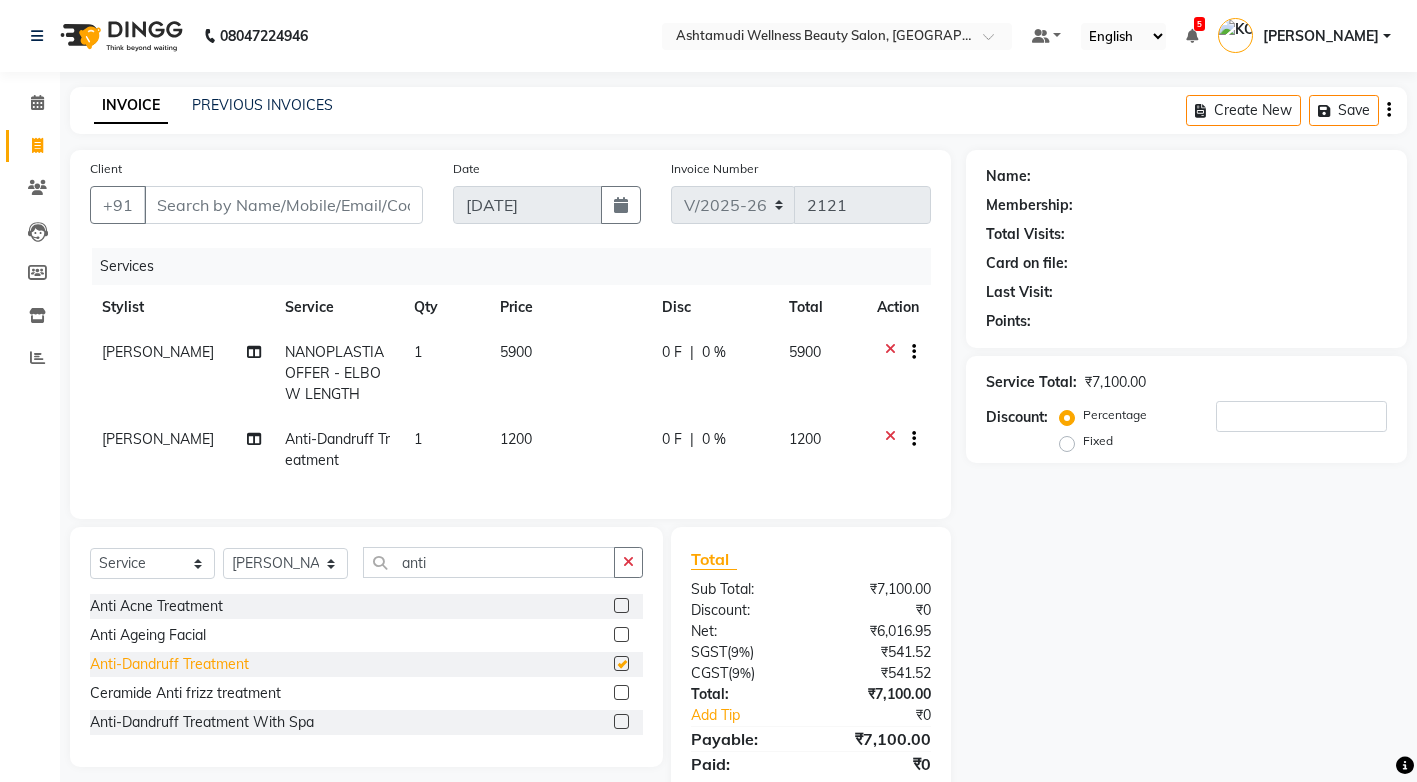 checkbox on "false" 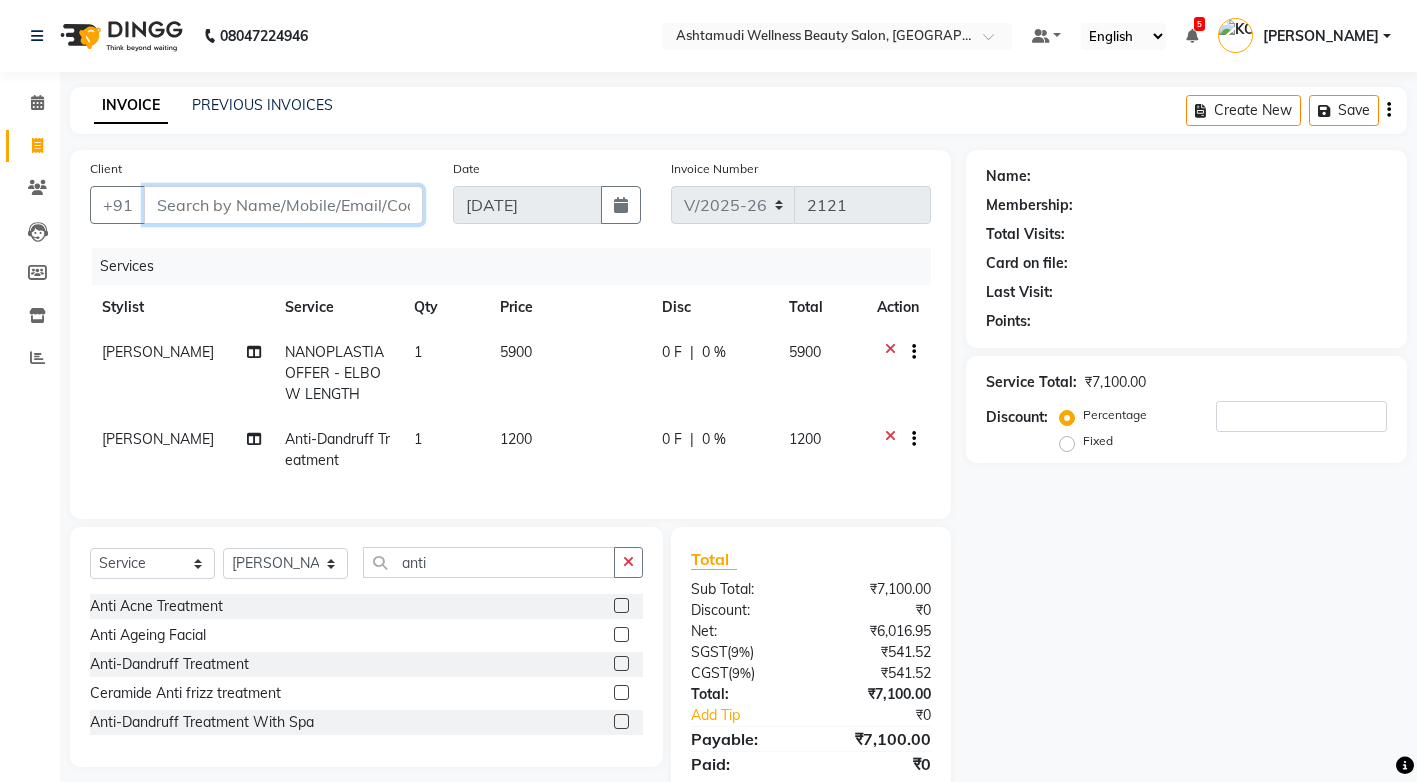 click on "Client" at bounding box center (283, 205) 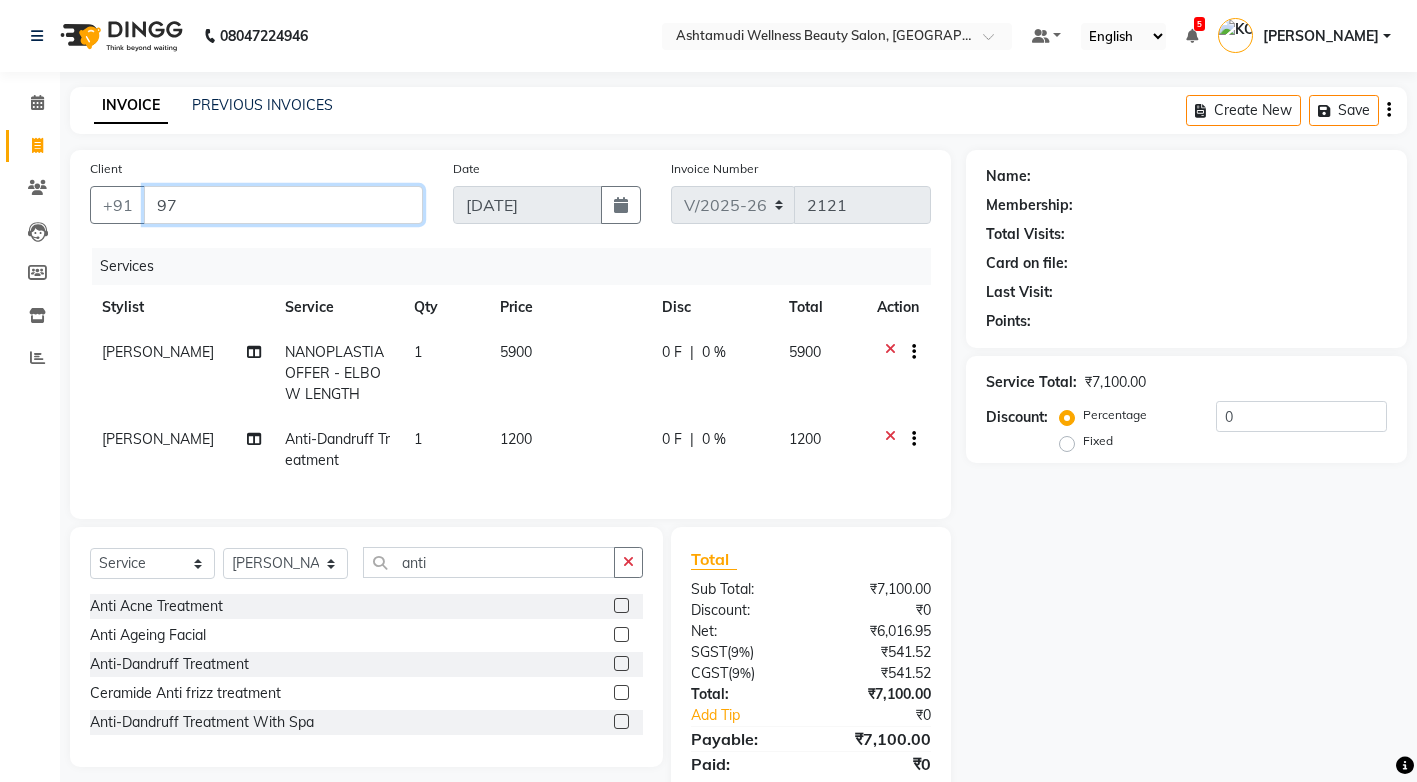 type on "9" 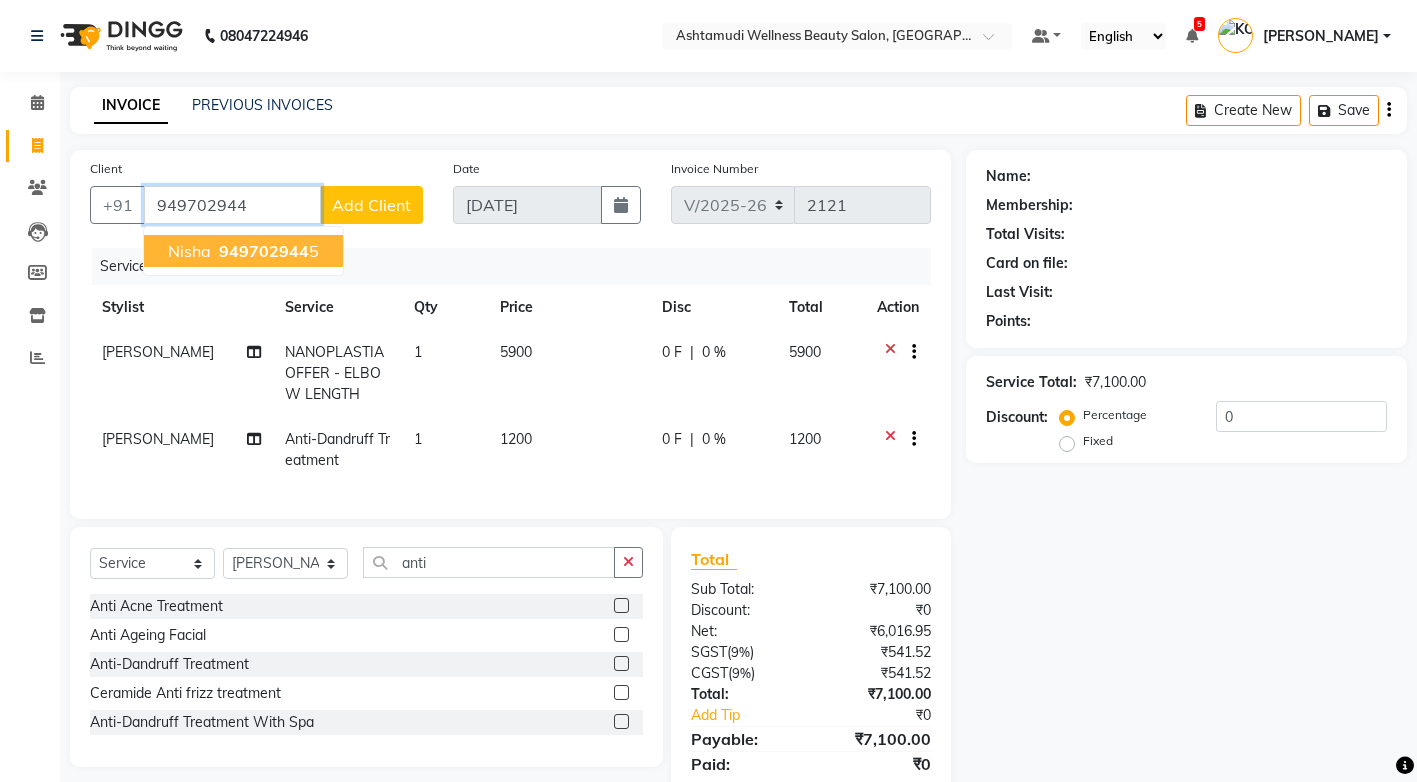 click on "949702944" at bounding box center (264, 251) 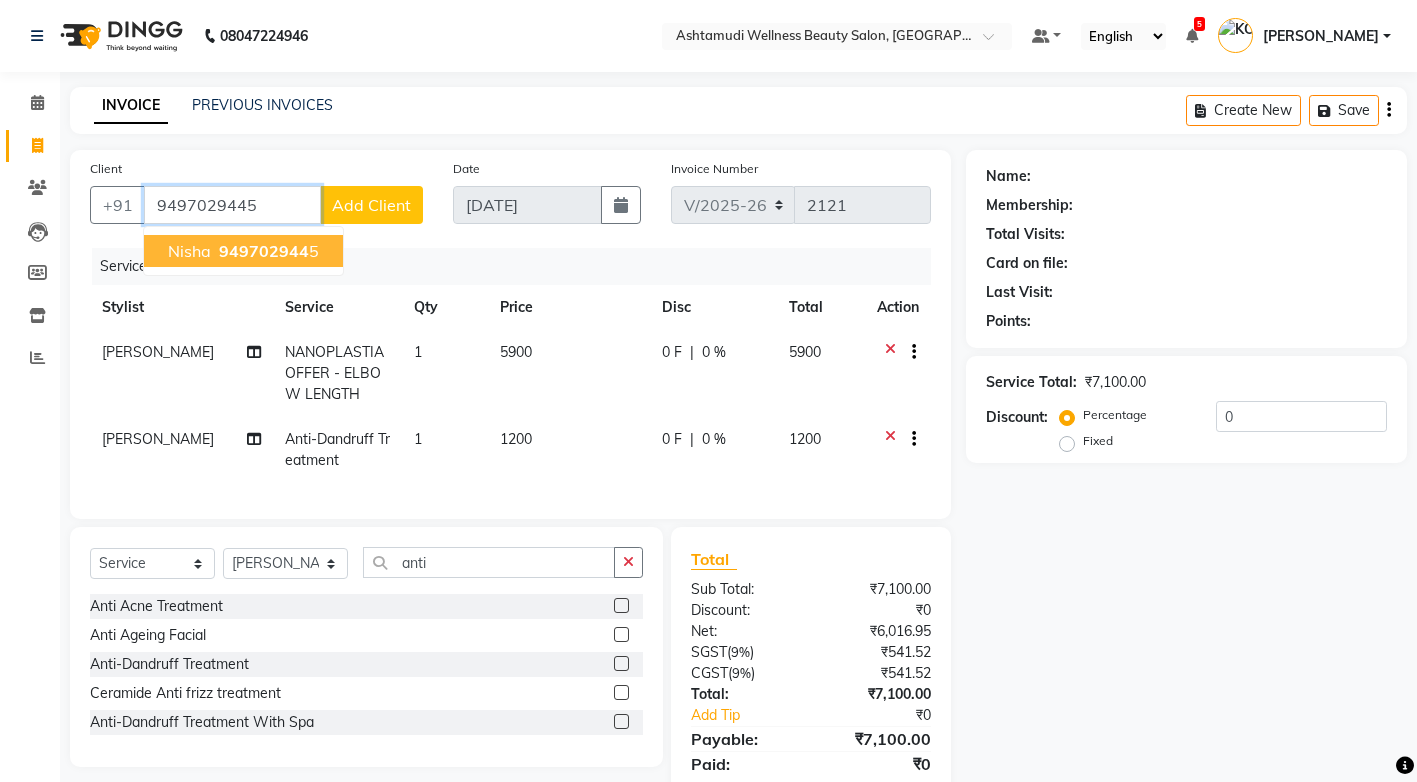 type on "9497029445" 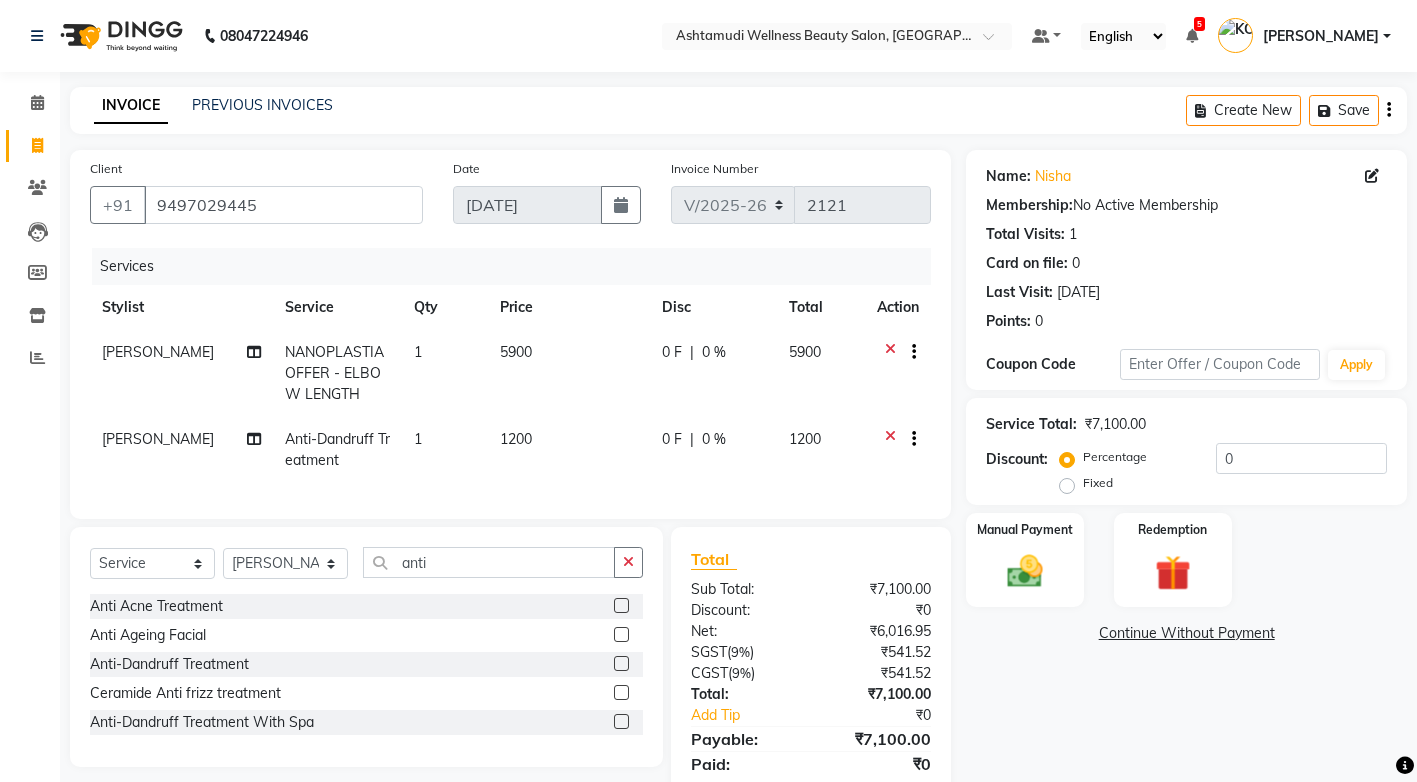 scroll, scrollTop: 84, scrollLeft: 0, axis: vertical 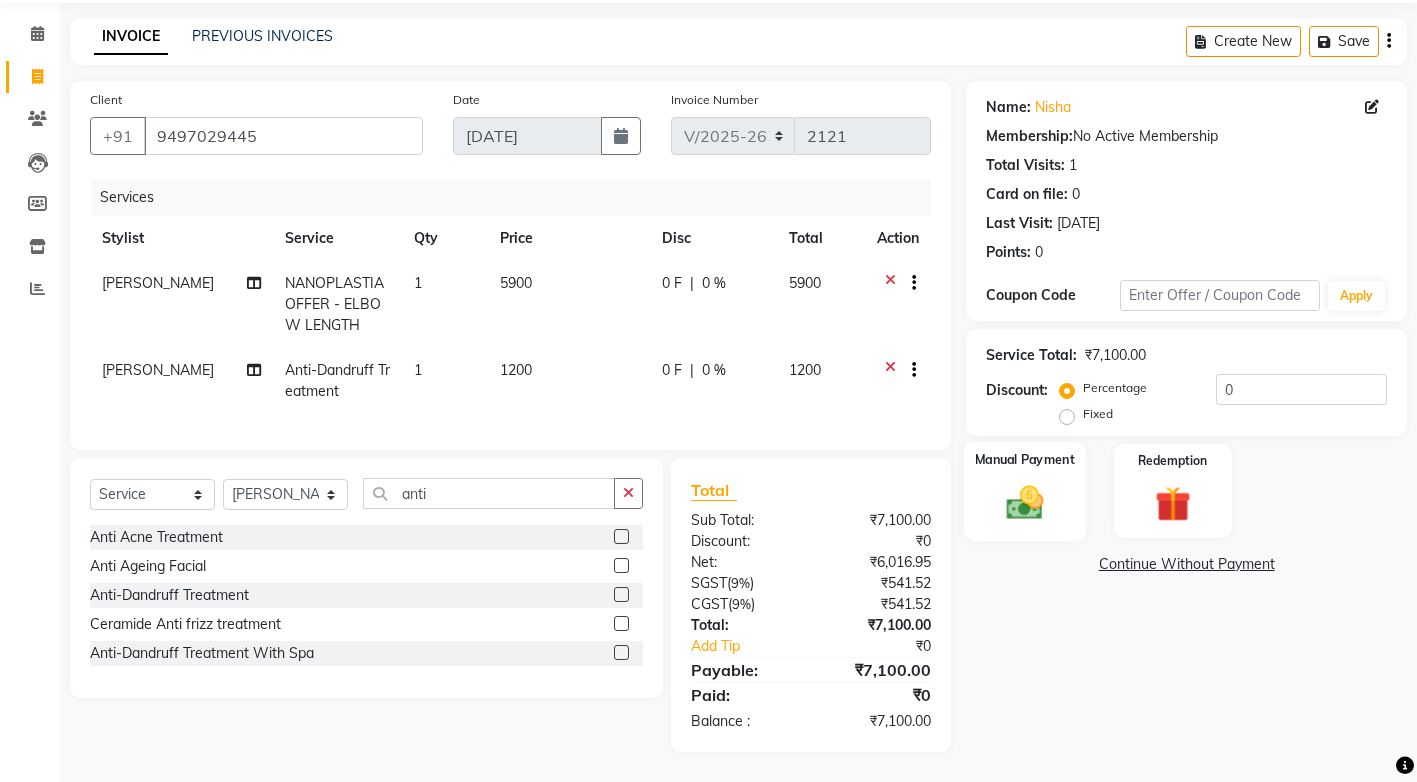 click 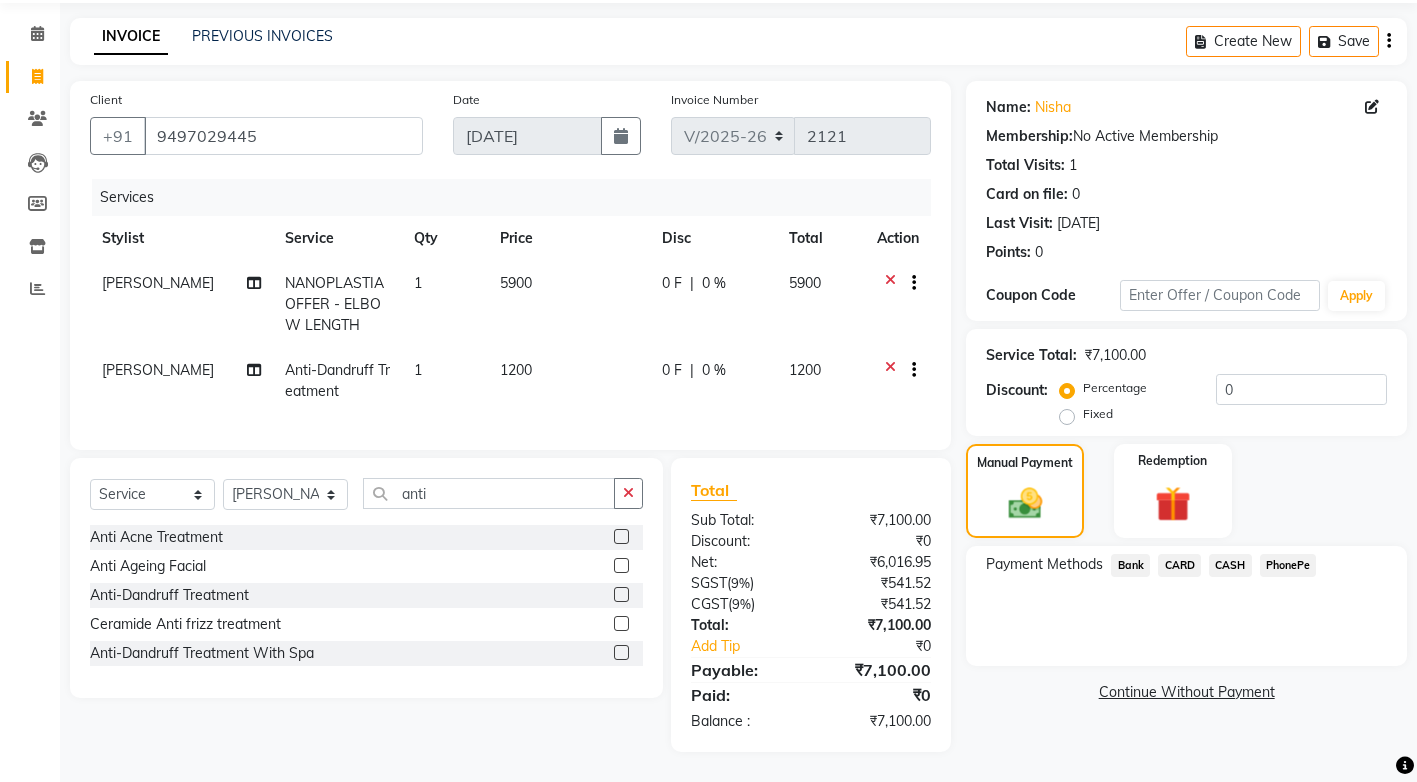 click on "PhonePe" 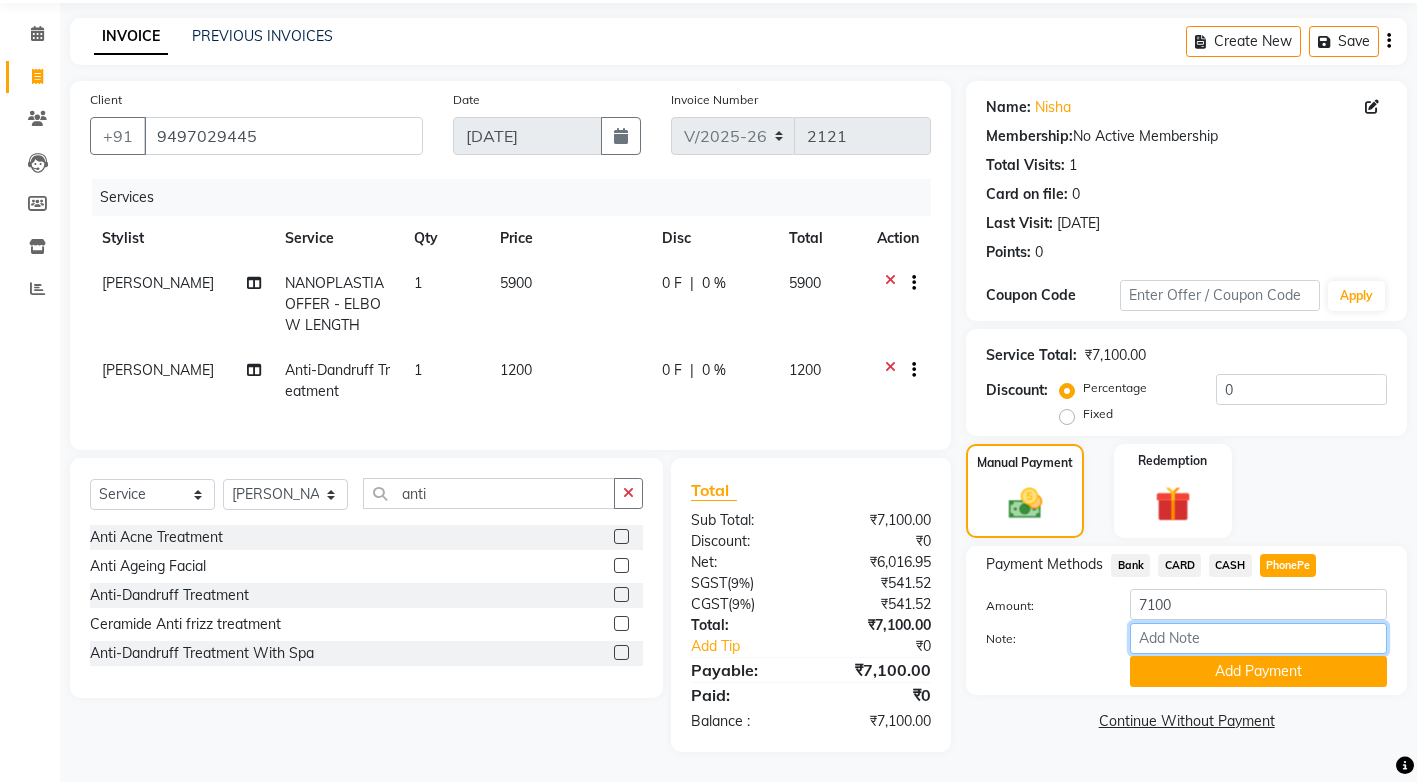 click on "Note:" at bounding box center [1258, 638] 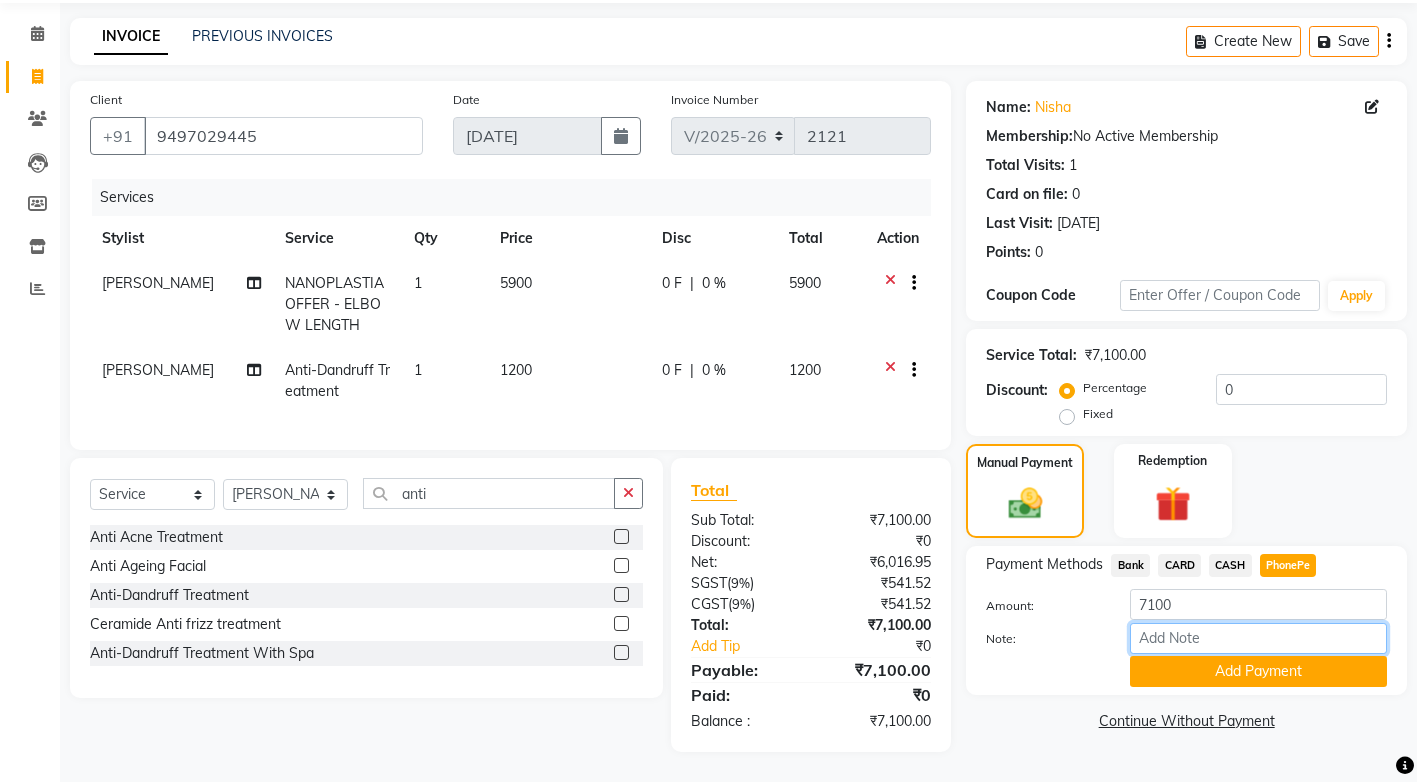 type on "[PERSON_NAME]" 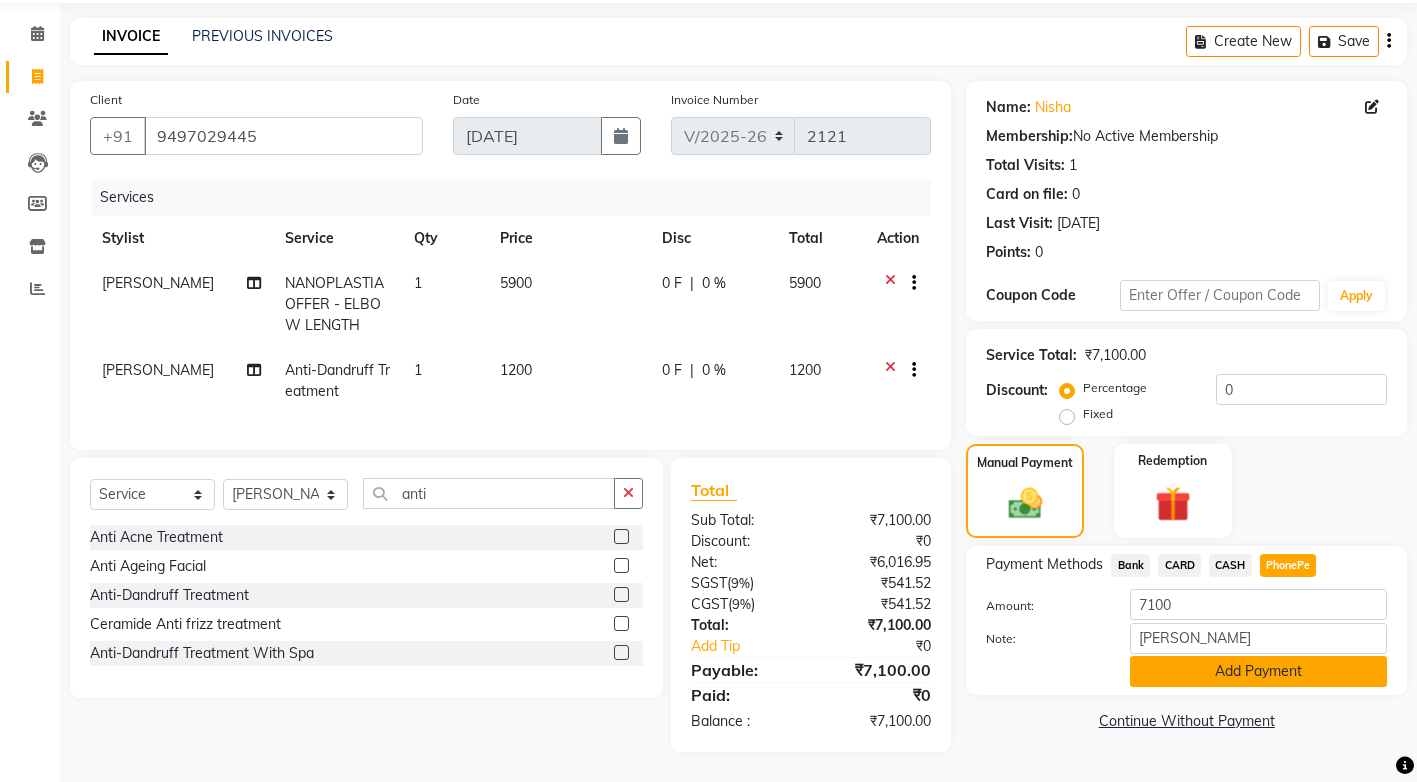 click on "Add Payment" 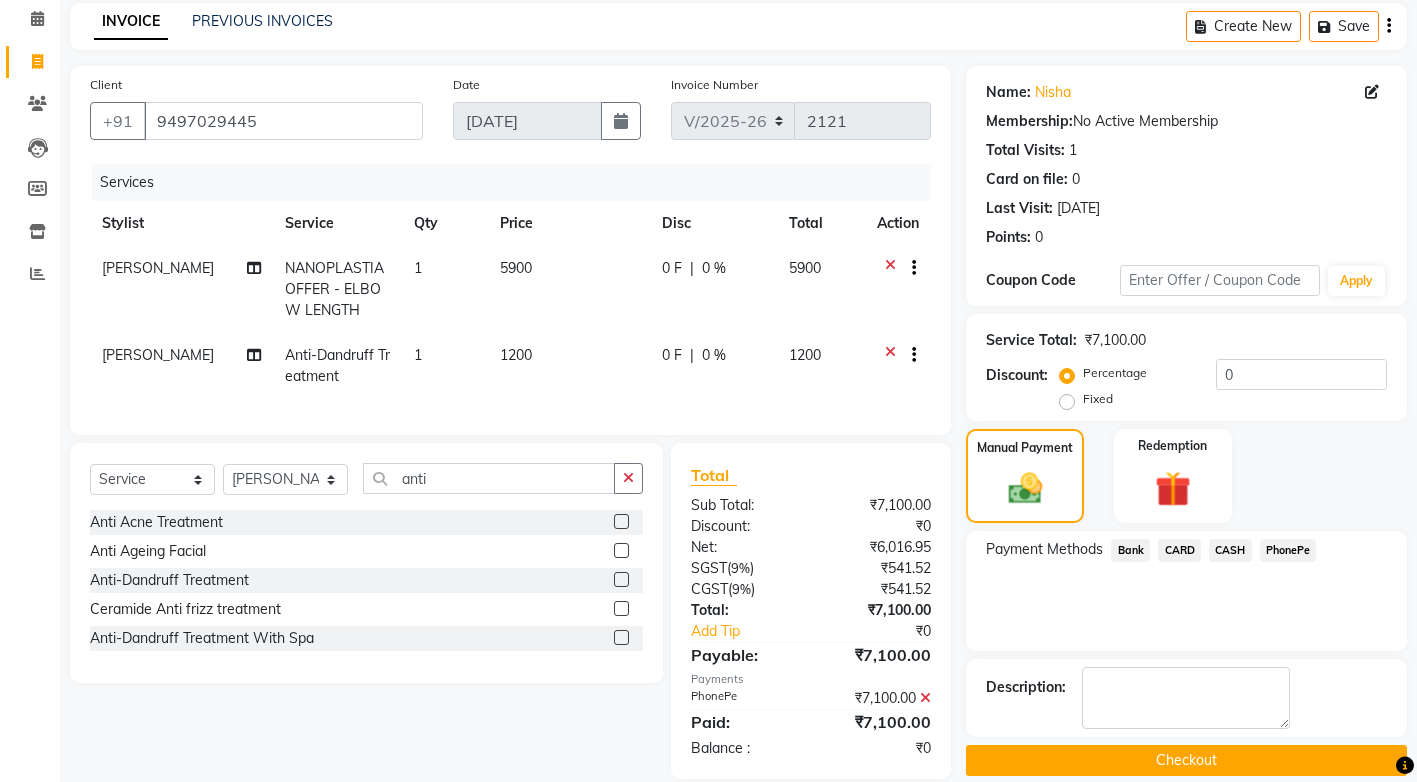 scroll, scrollTop: 126, scrollLeft: 0, axis: vertical 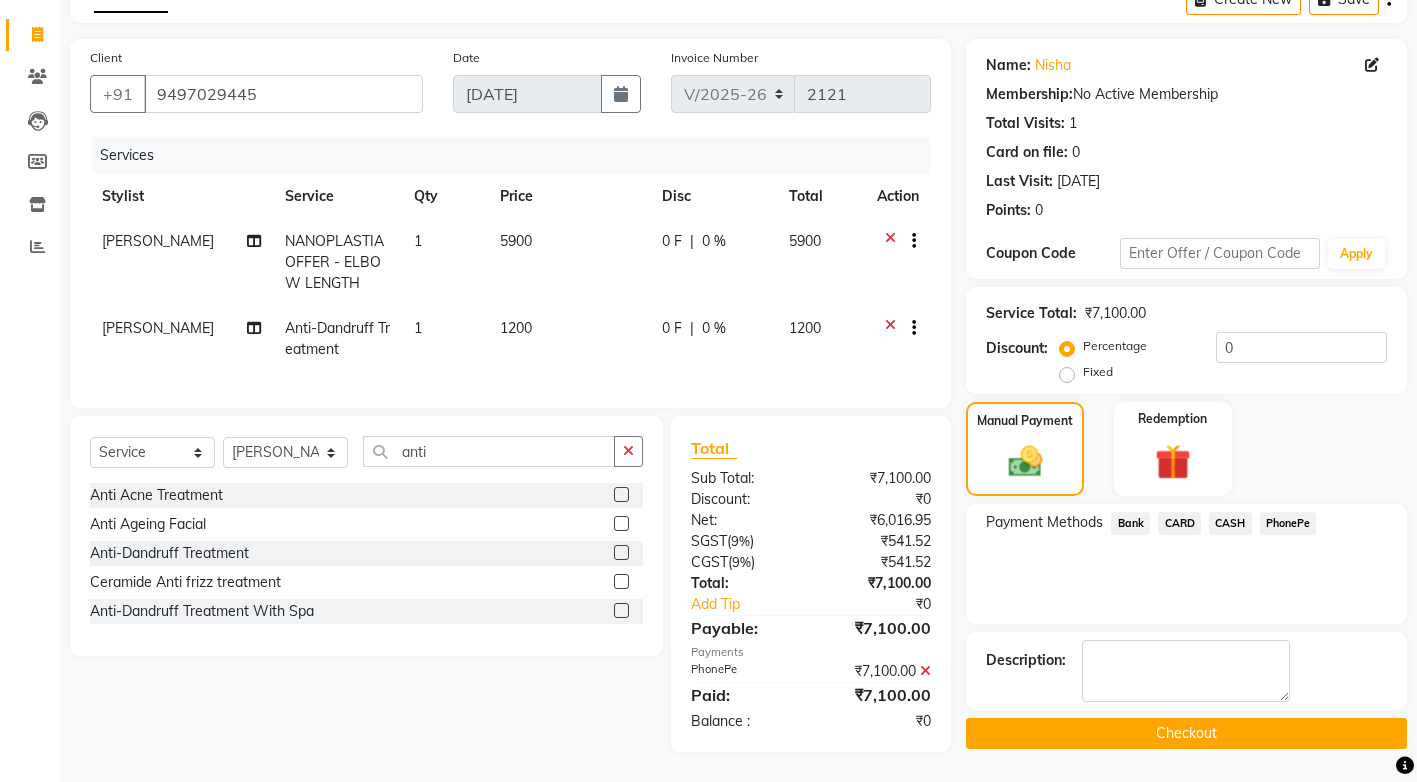 click on "Checkout" 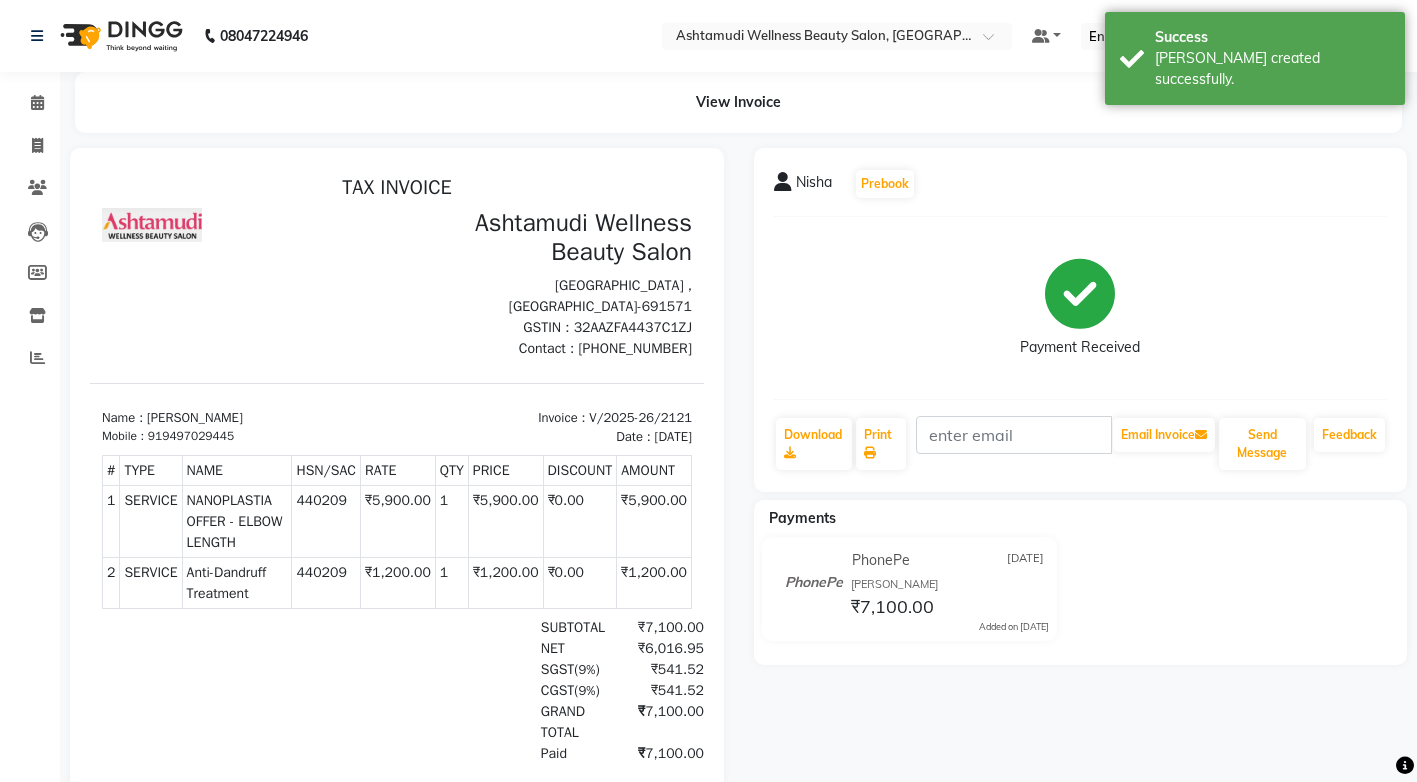 scroll, scrollTop: 0, scrollLeft: 0, axis: both 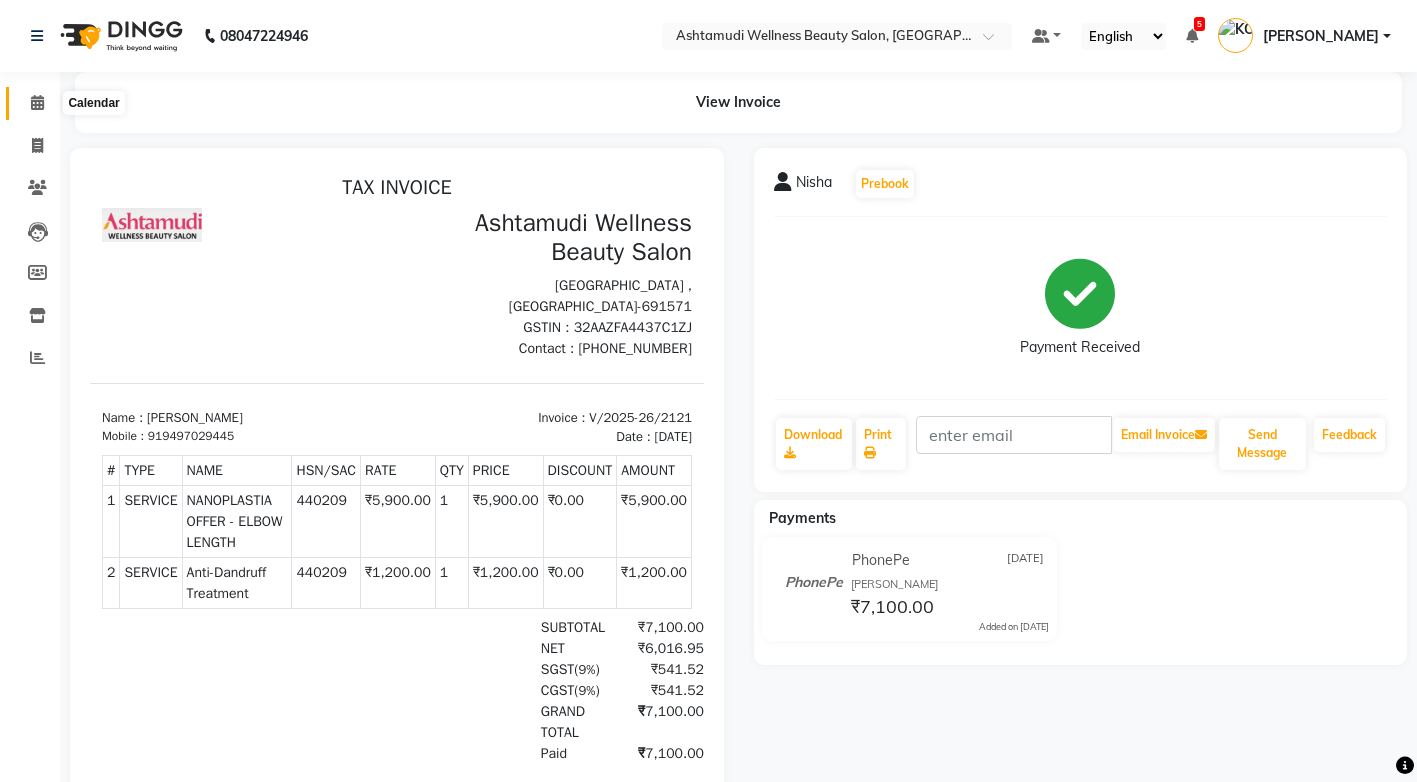 click 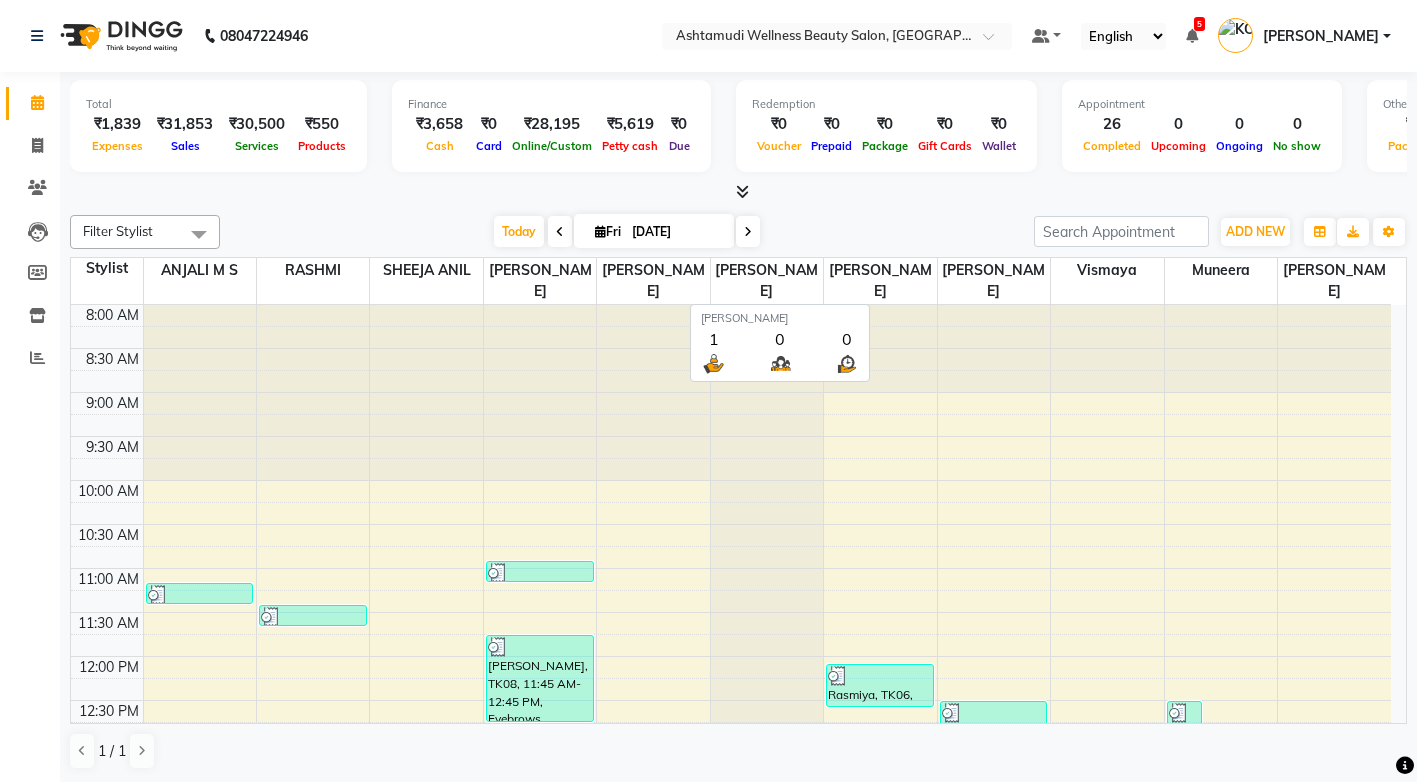 scroll, scrollTop: 0, scrollLeft: 0, axis: both 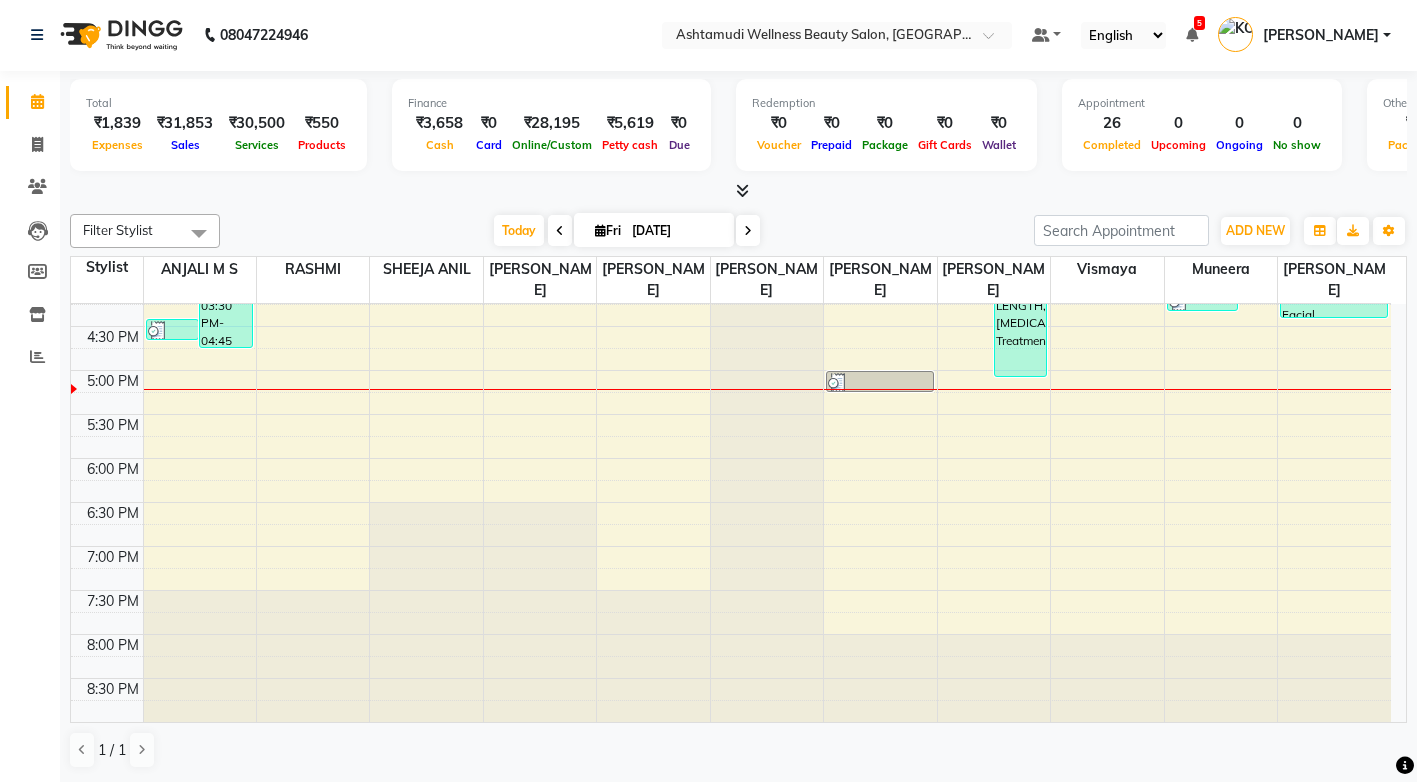 click on "8:00 AM 8:30 AM 9:00 AM 9:30 AM 10:00 AM 10:30 AM 11:00 AM 11:30 AM 12:00 PM 12:30 PM 1:00 PM 1:30 PM 2:00 PM 2:30 PM 3:00 PM 3:30 PM 4:00 PM 4:30 PM 5:00 PM 5:30 PM 6:00 PM 6:30 PM 7:00 PM 7:30 PM 8:00 PM 8:30 PM     Revathy, TK10, 01:30 PM-03:45 PM, D-Tan Cleanup,Anti-Dandruff Treatment With Spa,Eyebrows Threading     Revathy, TK10, 02:00 PM-03:00 PM, Hair Spa     Saniya, TK18, 03:30 PM-04:45 PM, Fruit Facial,Eyebrows Threading     Adabiya, TK17, 04:25 PM-04:40 PM, Eyebrows Threading     Bindhu, TK04, 11:10 AM-11:25 AM, Eyebrows Threading     Nisha, TK09, 01:10 PM-01:25 PM, Eyebrows Threading     Sulu, TK05, 01:00 PM-02:00 PM, Highlighting (Per Streaks)     Jasmin, TK11, 01:50 PM-02:05 PM, Eyebrows Threading     Sulu, TK05, 02:00 PM-03:00 PM, Hair cut      Revathy, TK10, 02:00 PM-02:30 PM, Child Cut     Nisha, TK09, 01:25 PM-01:40 PM, Eyebrows Threading     Sulu, TK05, 02:00 PM-03:00 PM, Anti-Dandruff Treatment With Spa     Athira, TK13, 02:40 PM-02:55 PM, Eyebrows Threading" at bounding box center [731, 150] 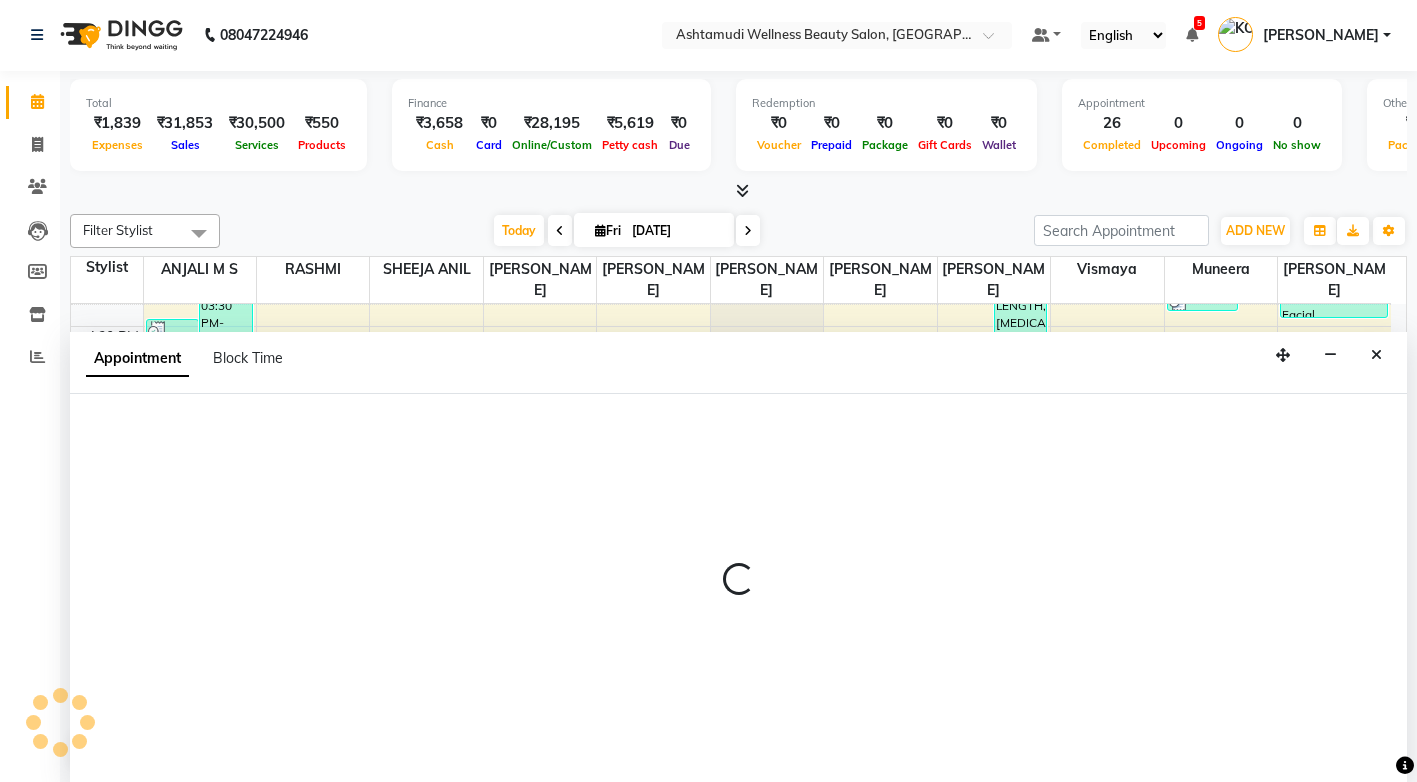 select on "27529" 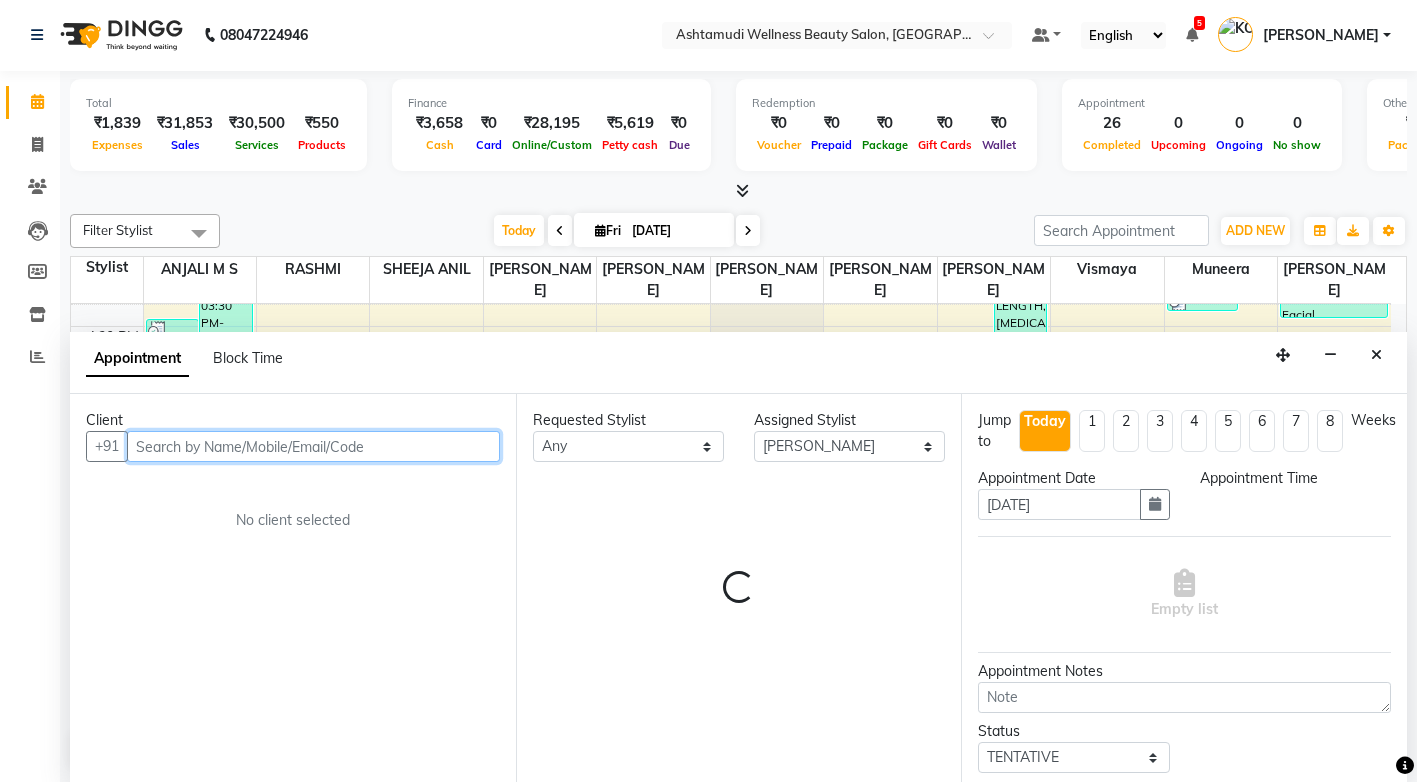 select on "1035" 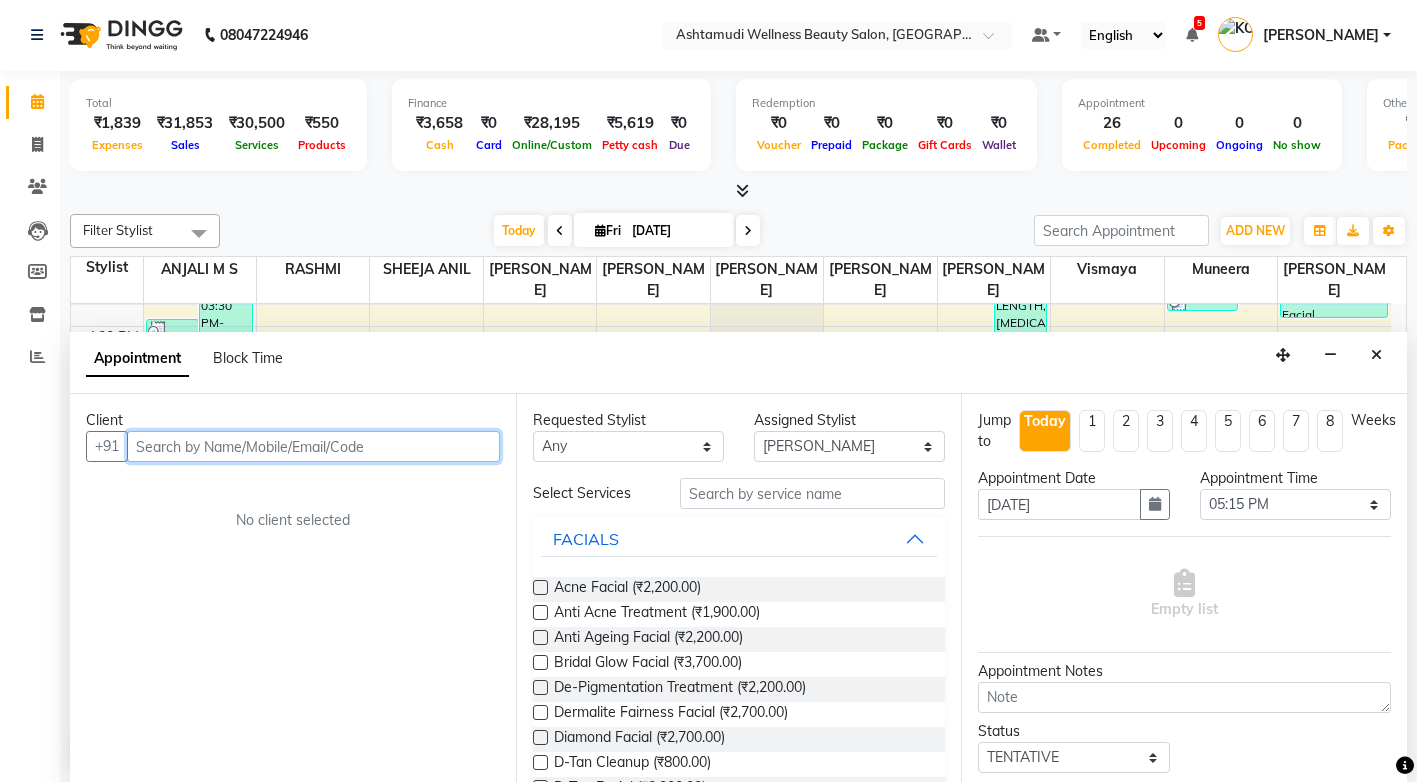 drag, startPoint x: 206, startPoint y: 447, endPoint x: 214, endPoint y: 458, distance: 13.601471 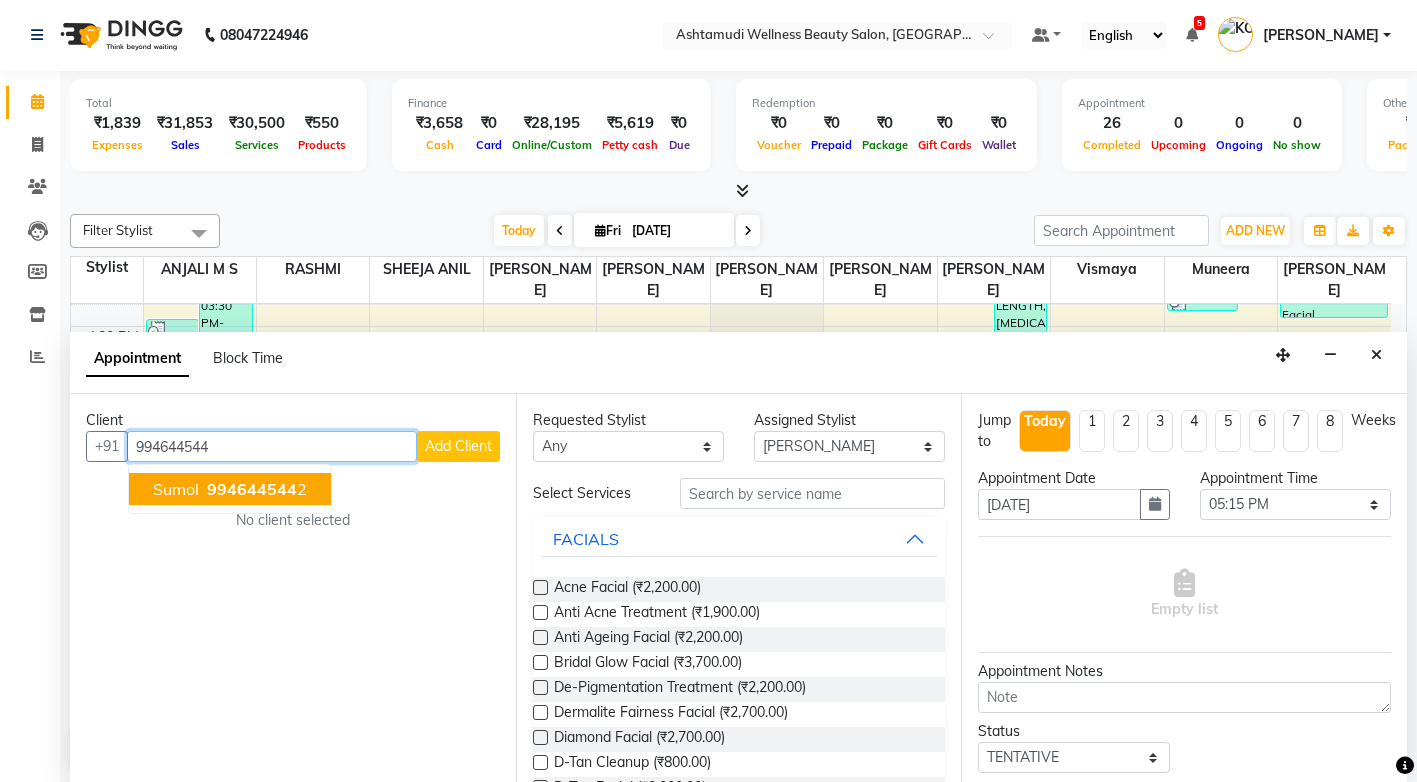 click on "994644544" at bounding box center (252, 489) 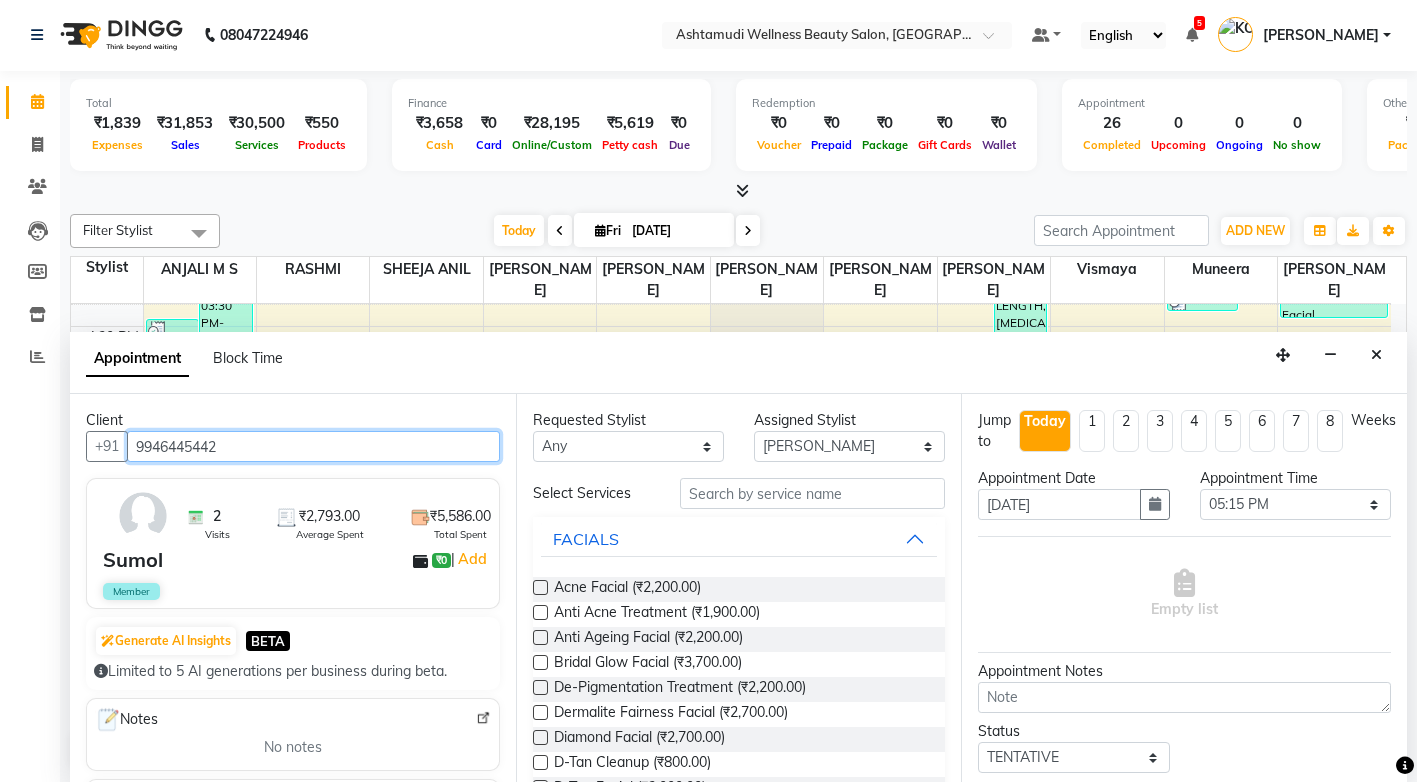 type on "9946445442" 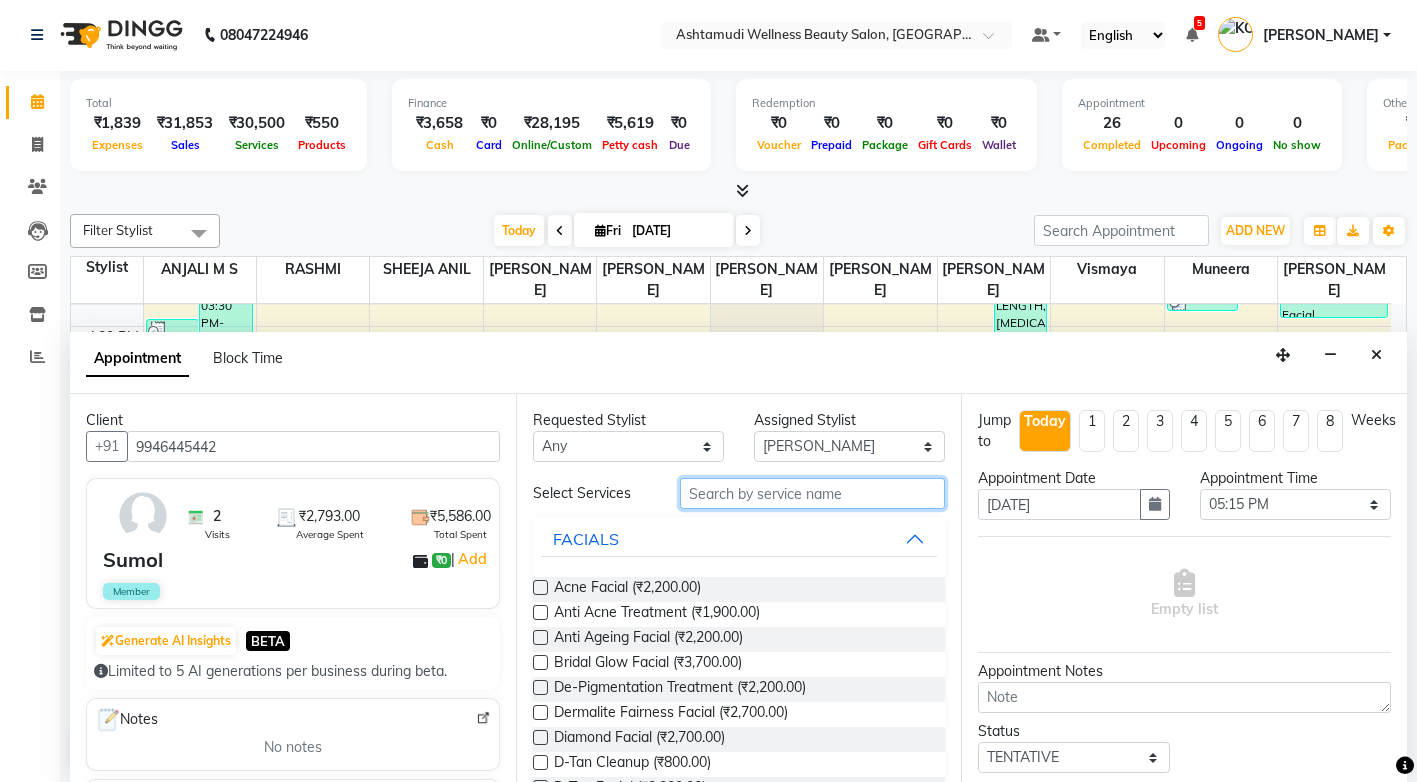 click at bounding box center (812, 493) 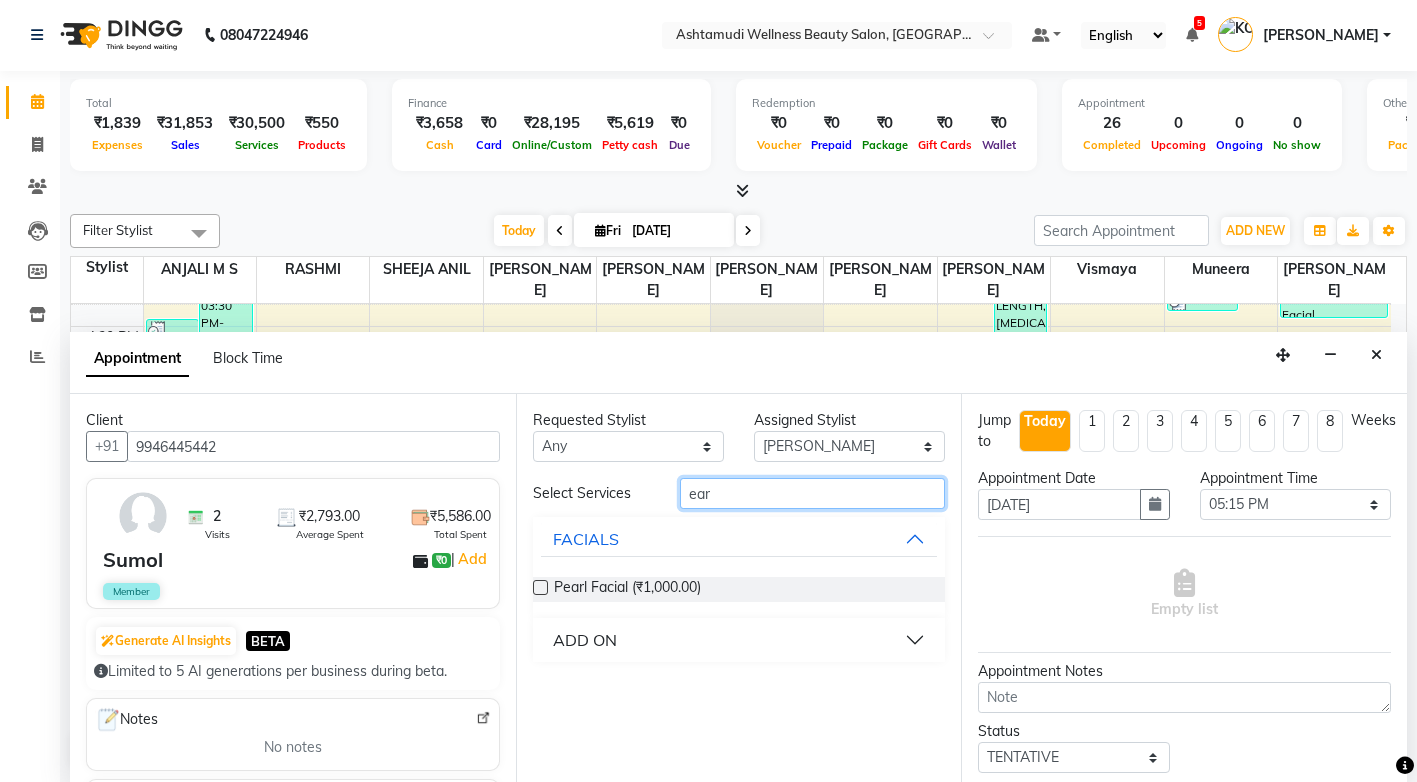 type on "ear" 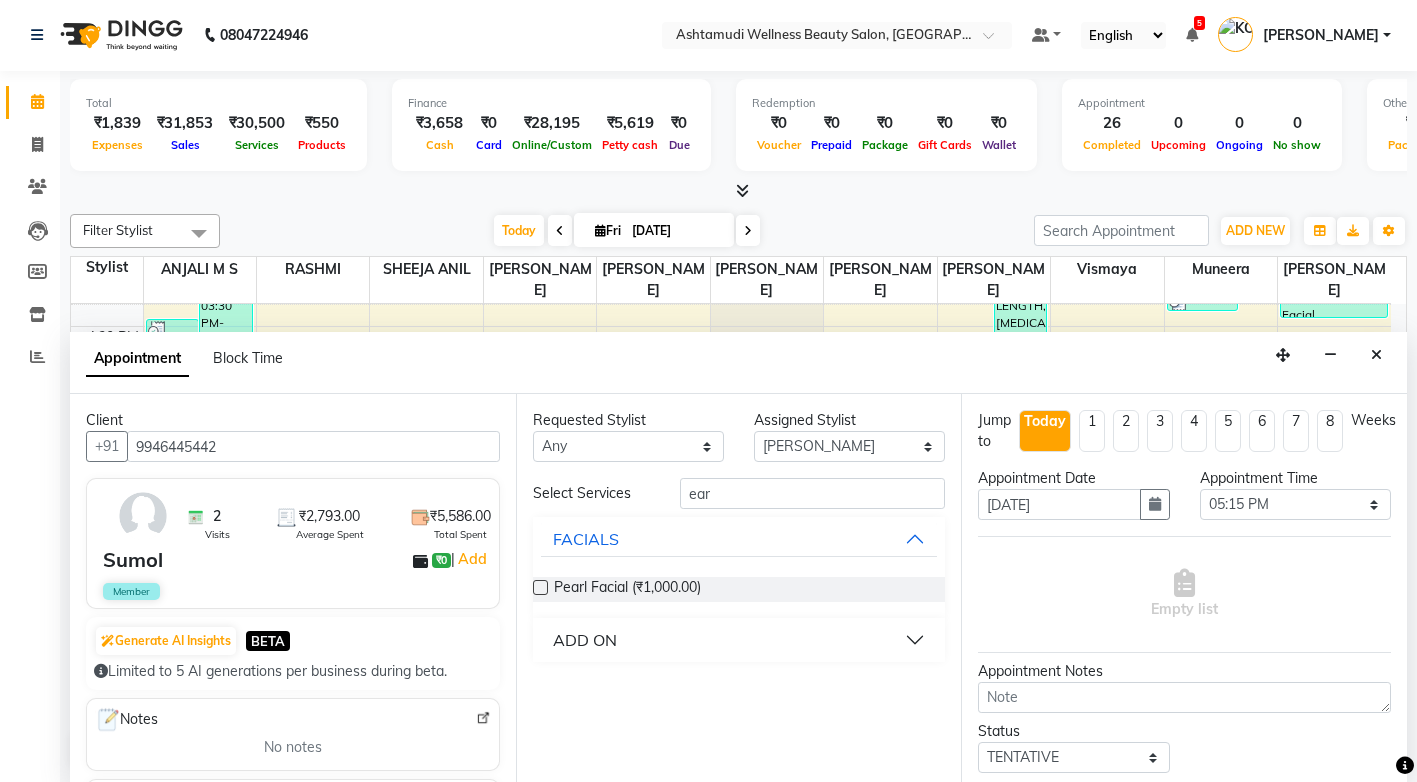 click on "ADD ON" at bounding box center (585, 640) 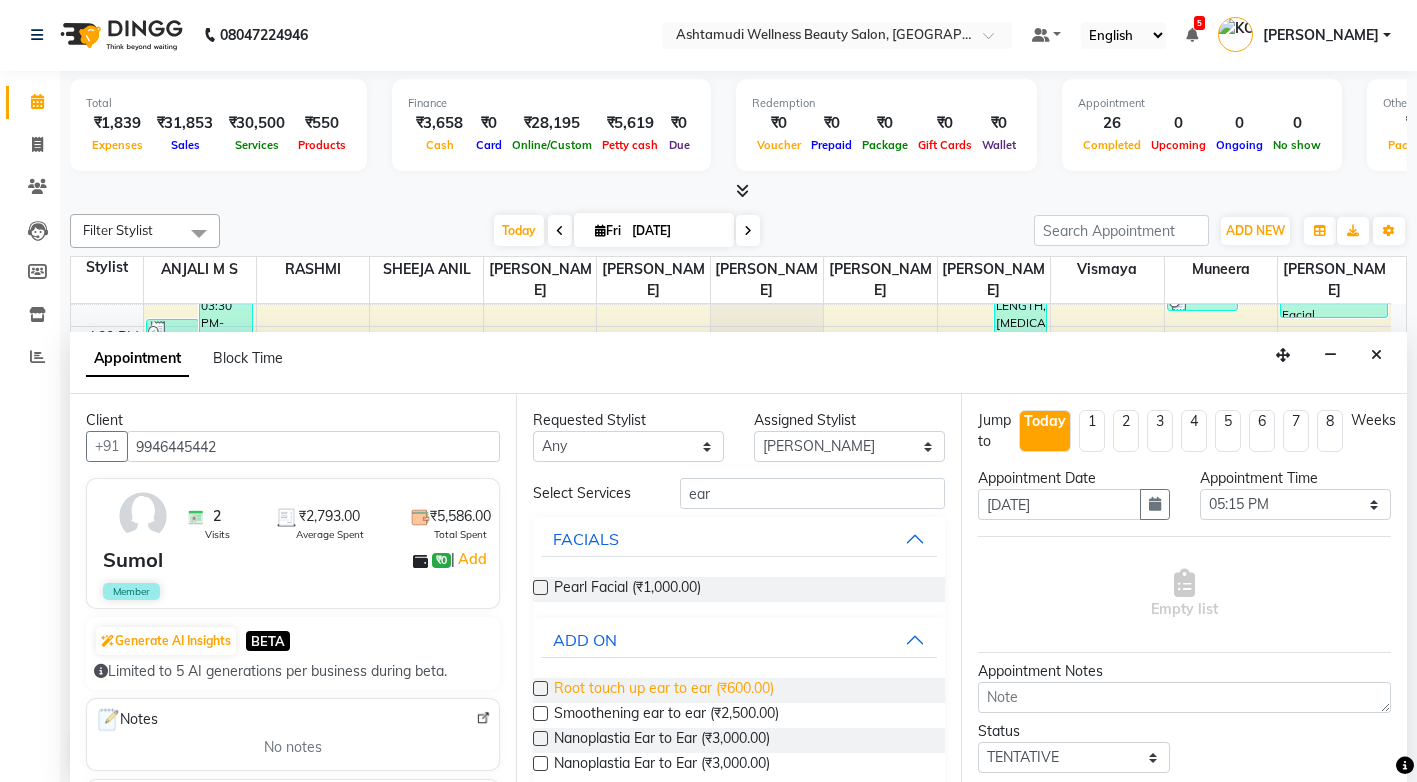 click on "Root touch up ear to ear  (₹600.00)" at bounding box center (664, 690) 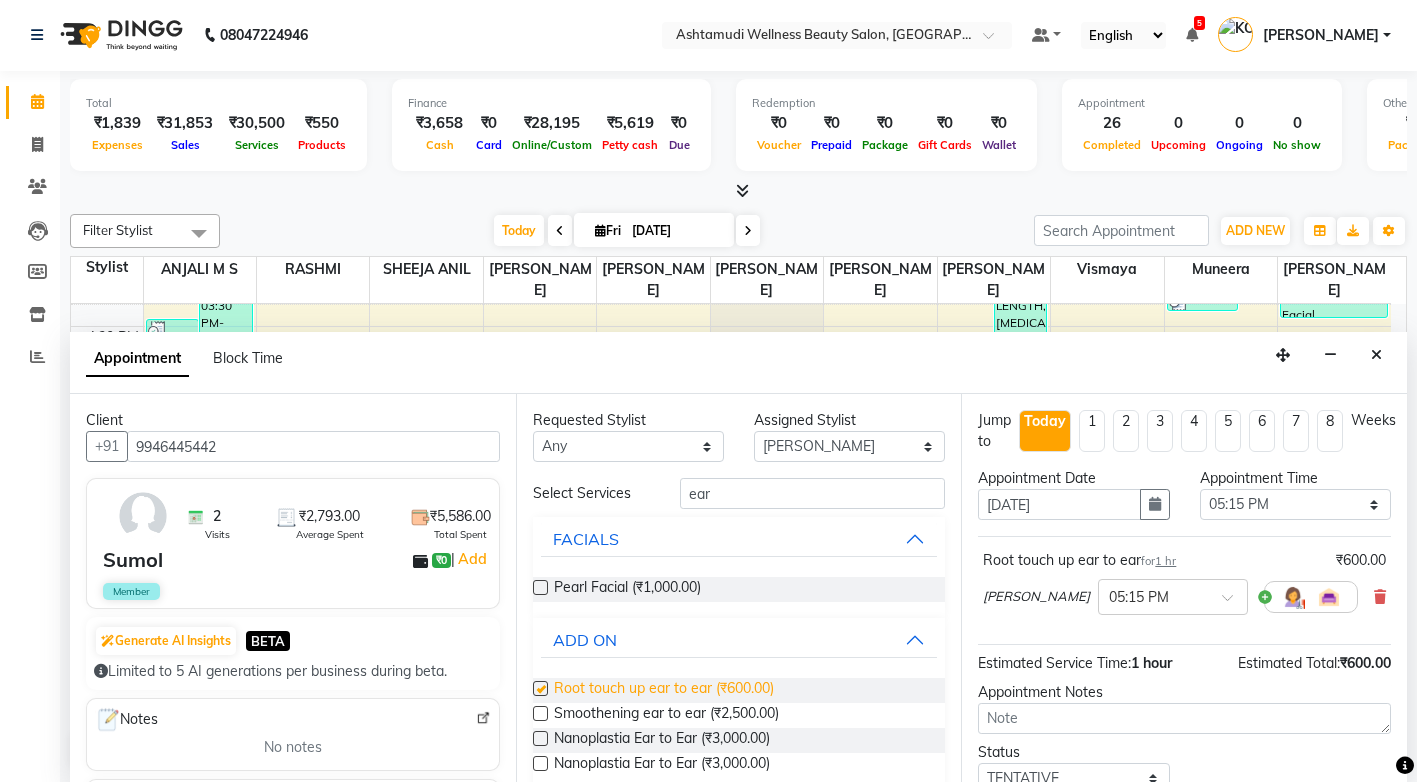 checkbox on "false" 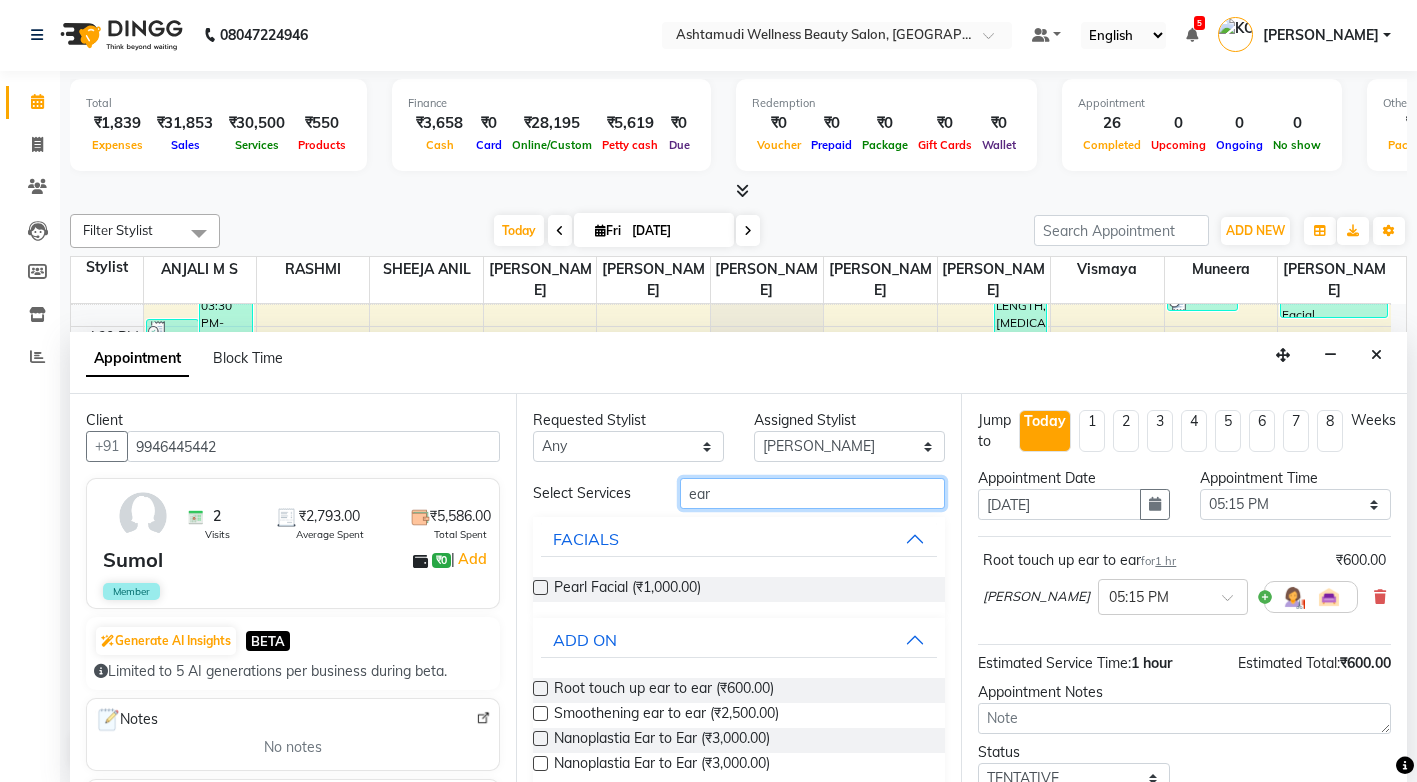click on "ear" at bounding box center (812, 493) 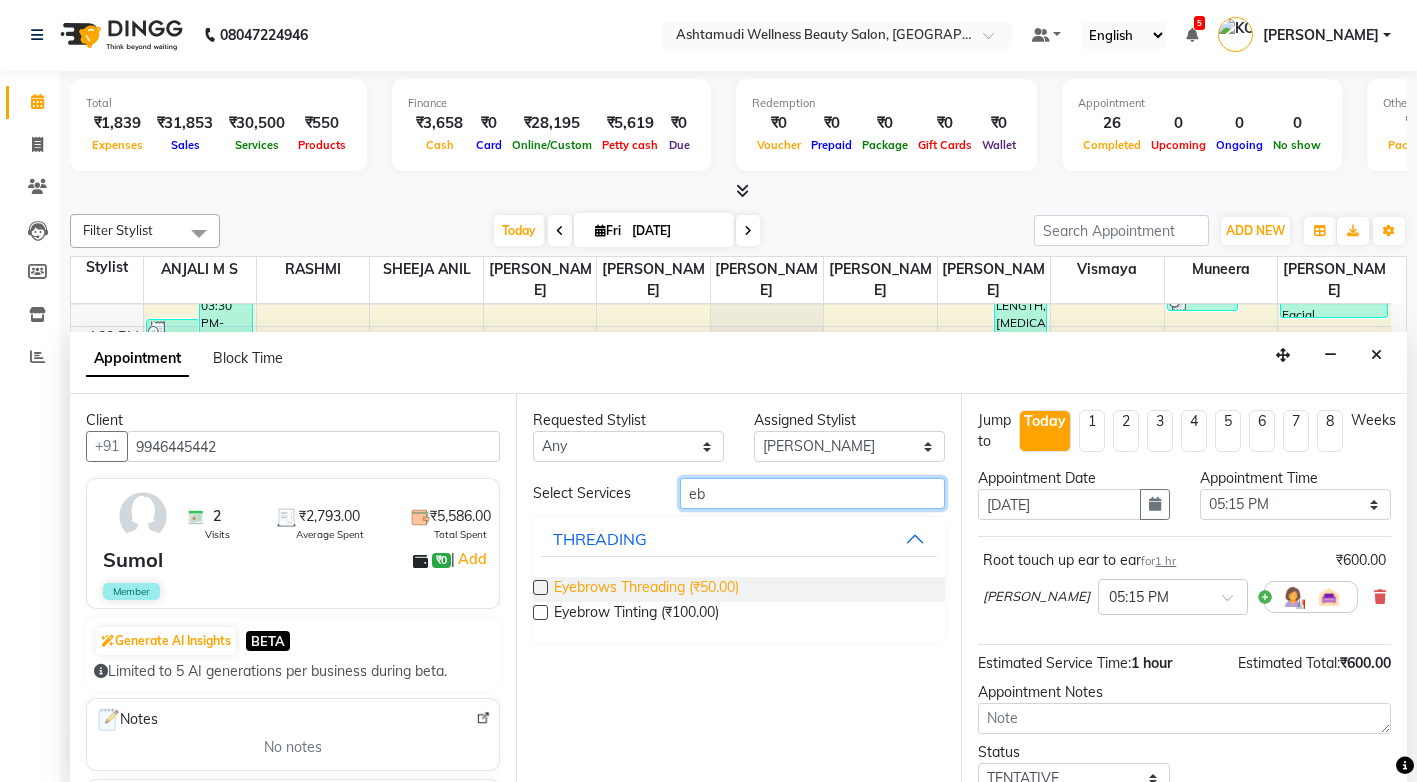 type on "eb" 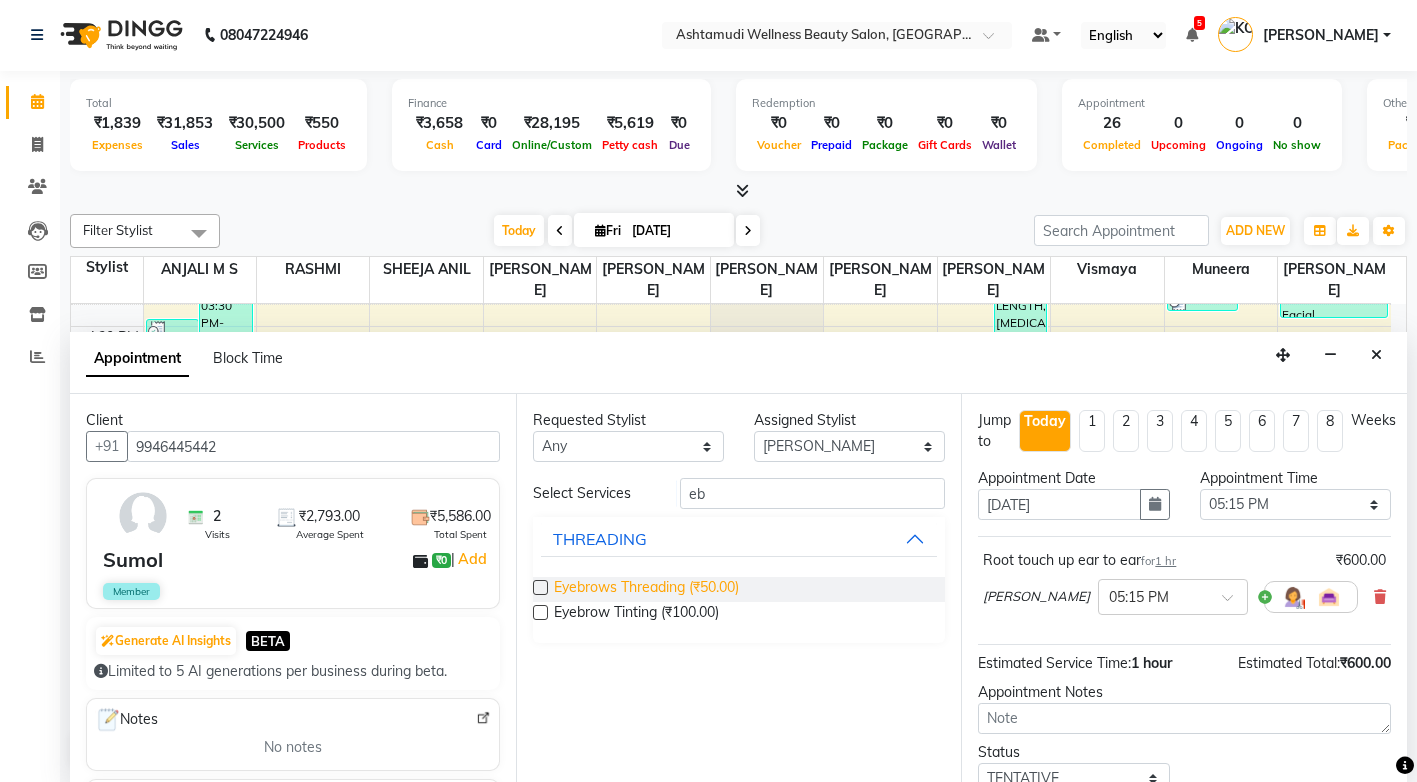 click on "Eyebrows Threading (₹50.00)" at bounding box center (646, 589) 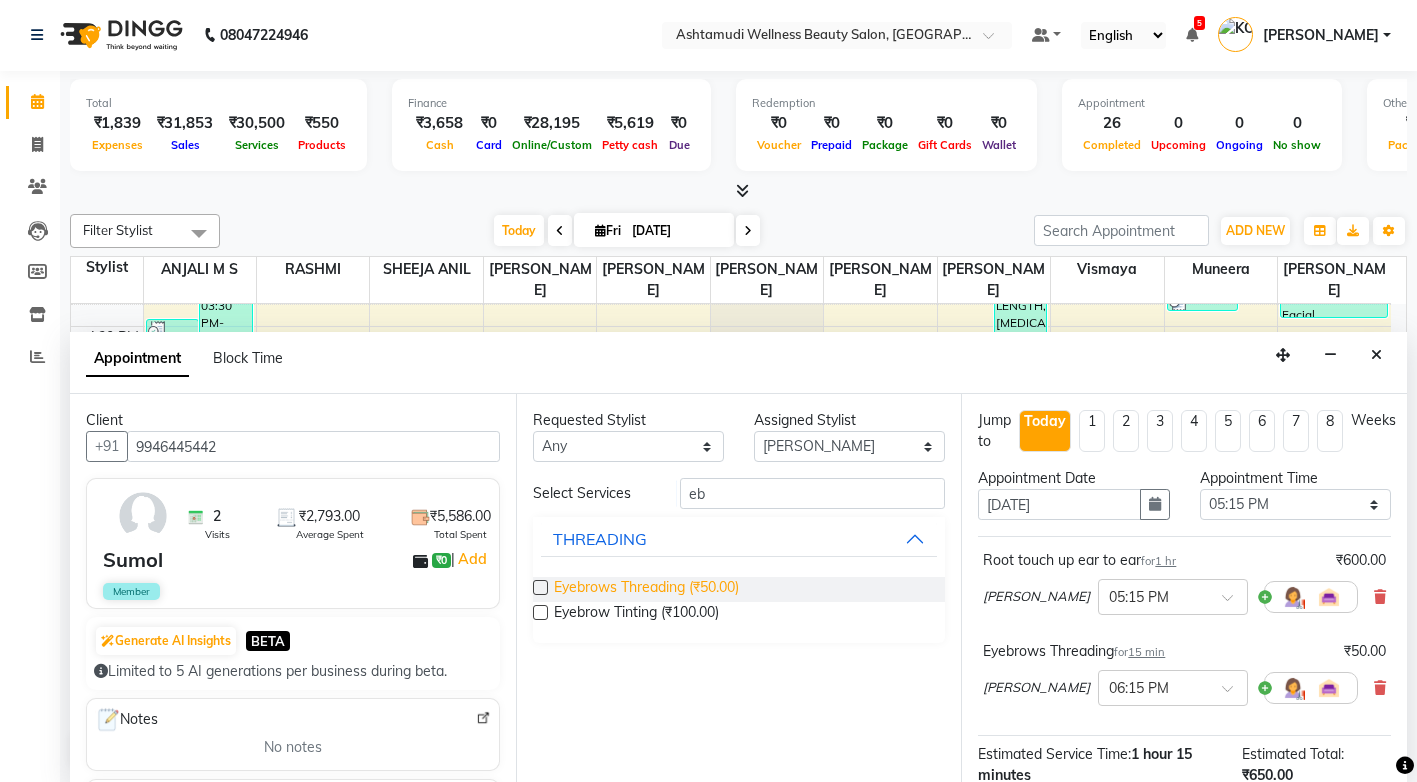 click on "Eyebrows Threading (₹50.00)" at bounding box center (646, 589) 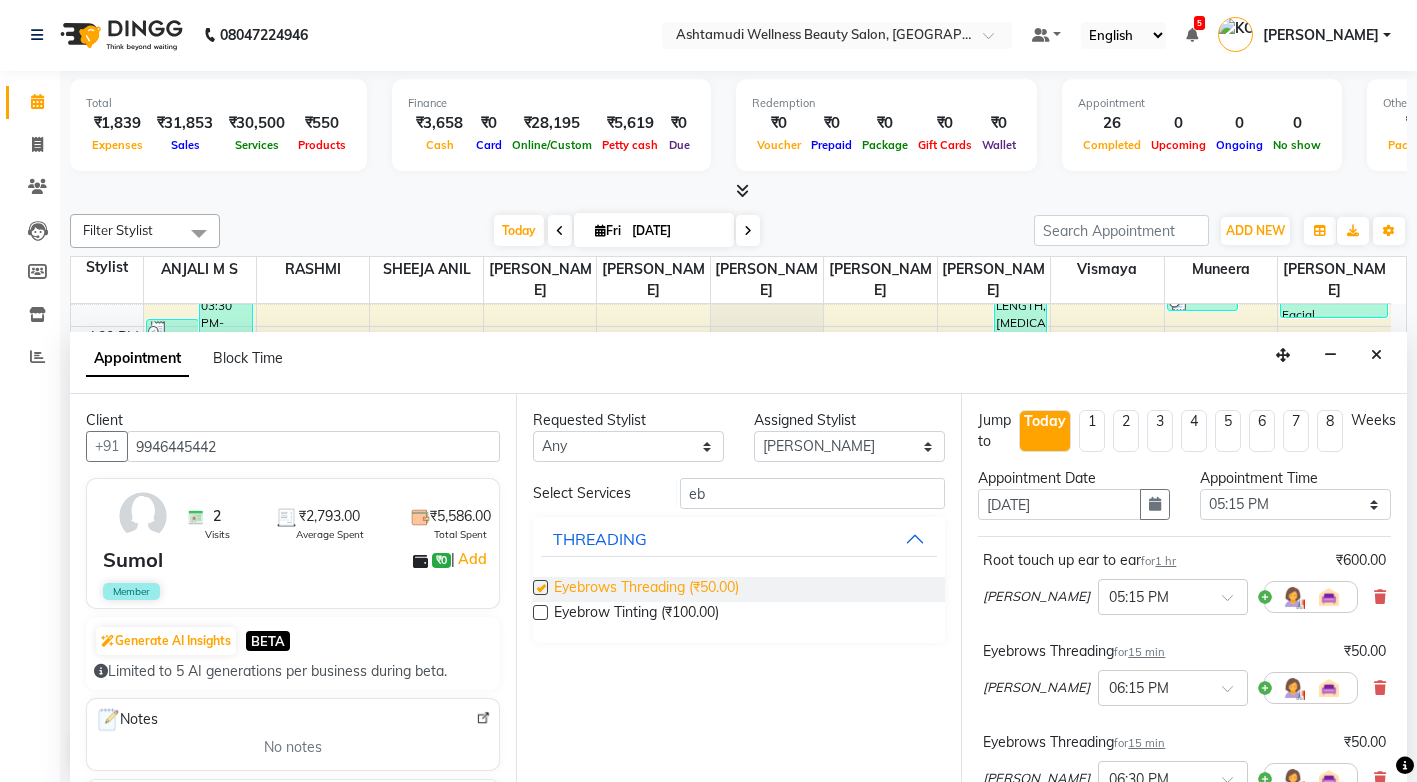 checkbox on "false" 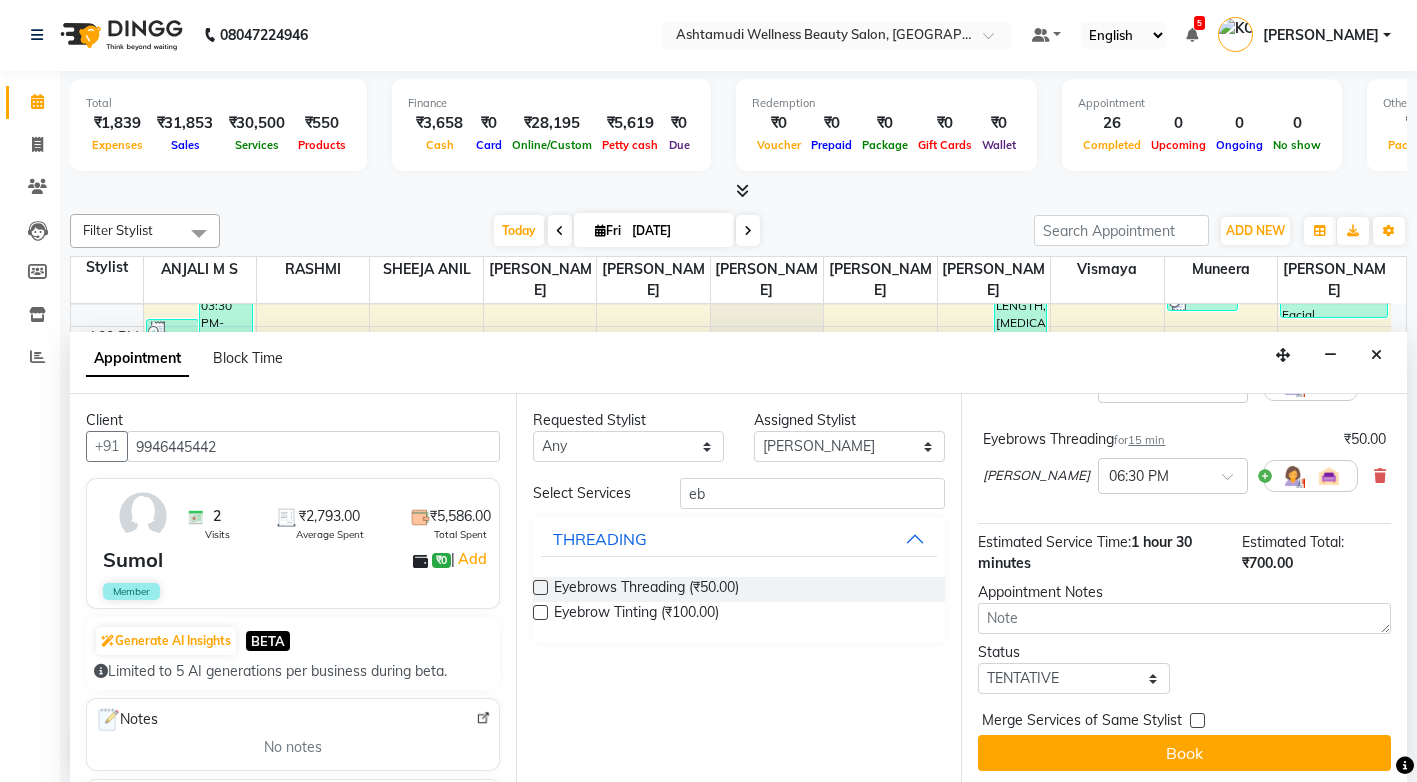 scroll, scrollTop: 317, scrollLeft: 0, axis: vertical 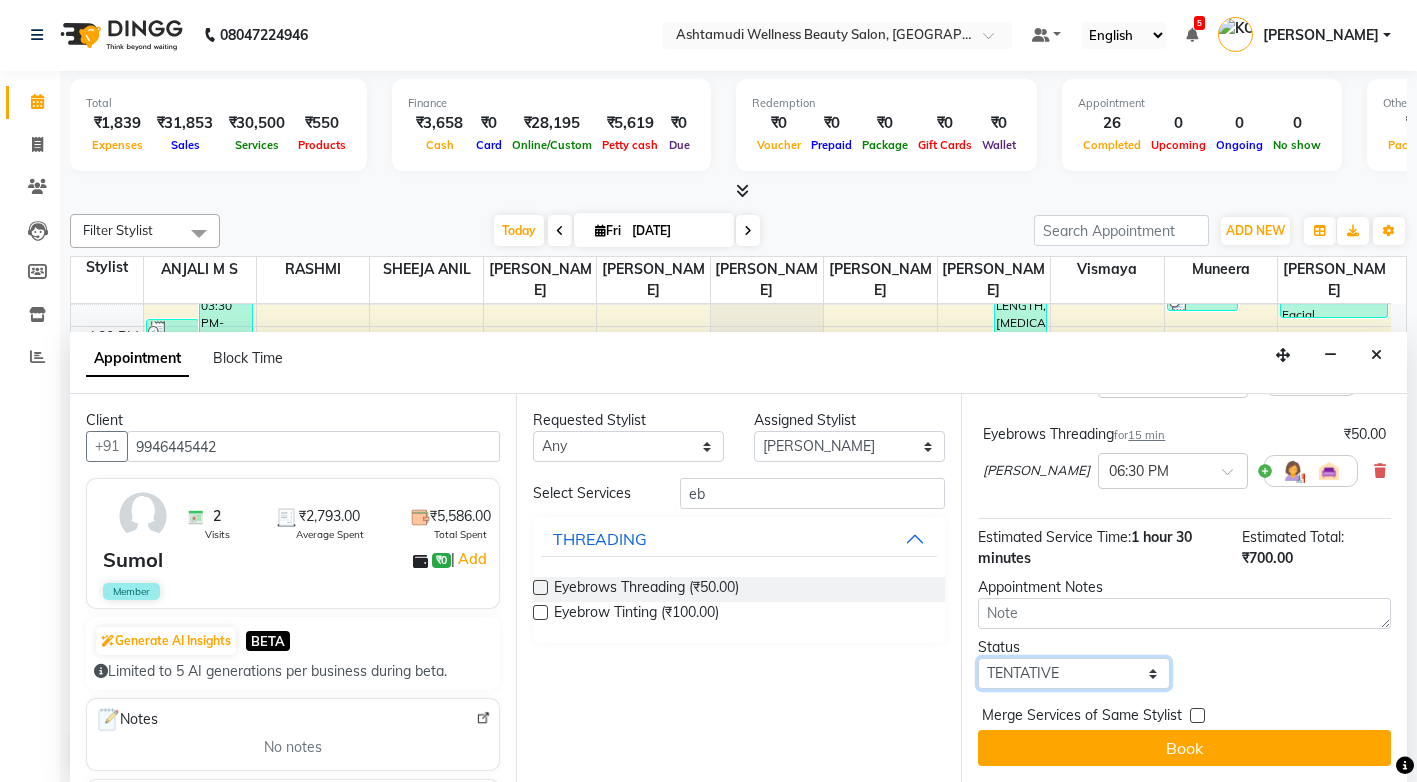 click on "Select TENTATIVE CONFIRM CHECK-IN UPCOMING" at bounding box center (1073, 673) 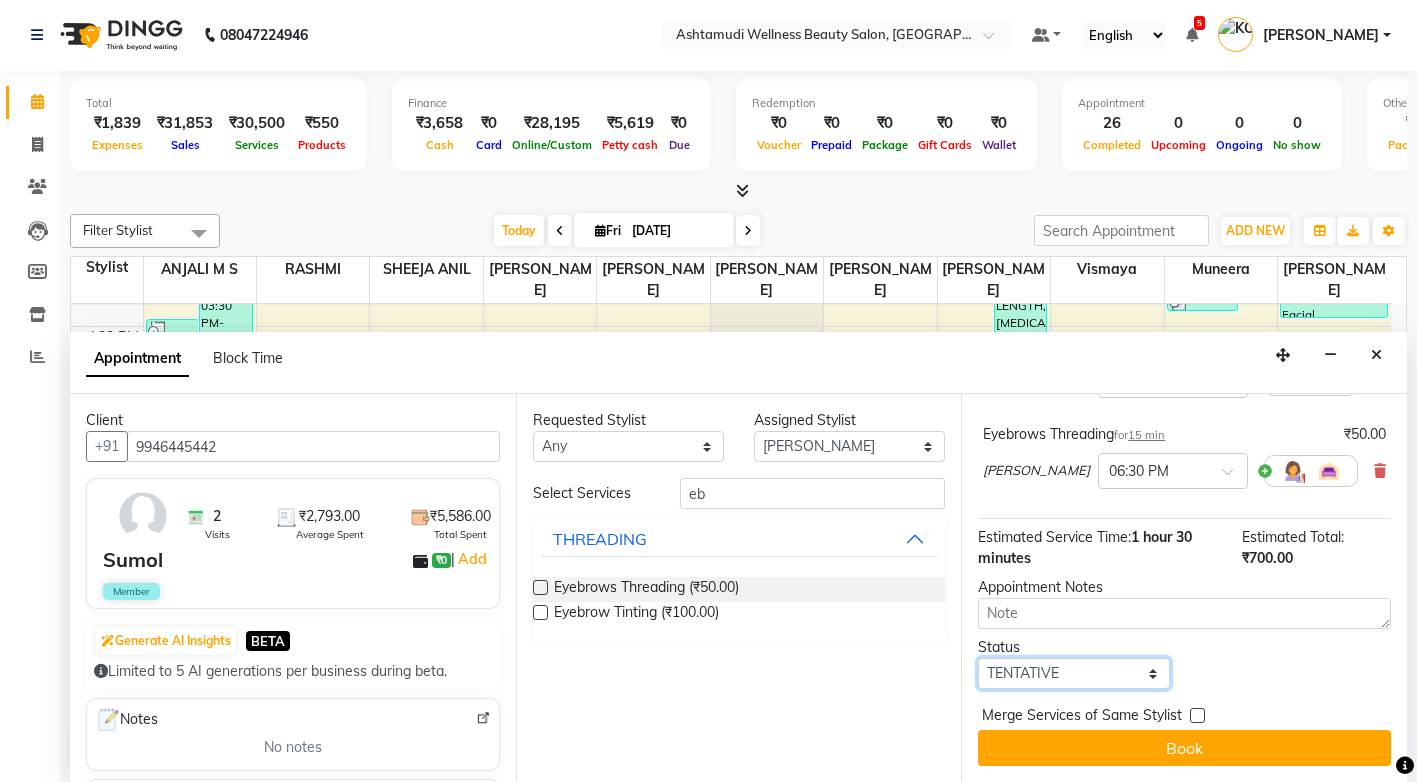 select on "check-in" 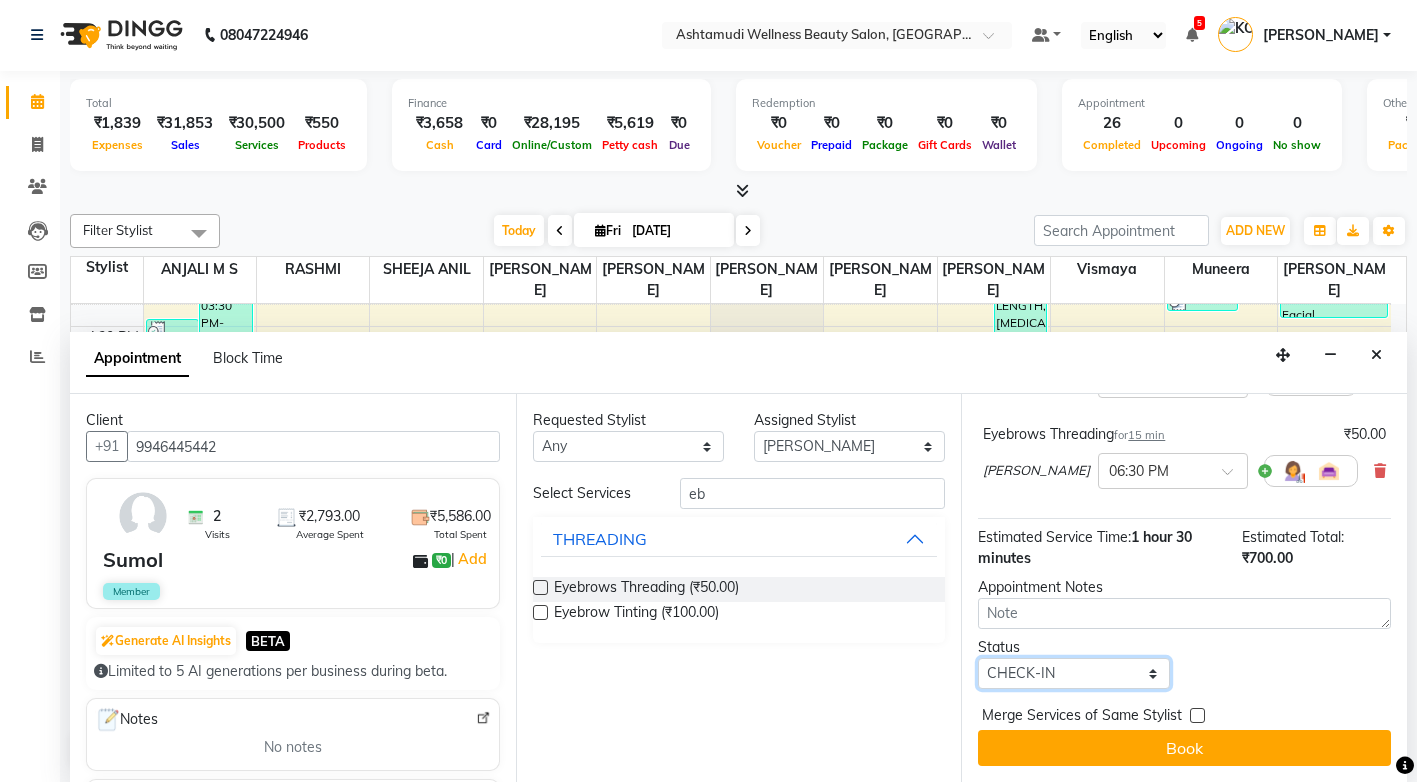 click on "Select TENTATIVE CONFIRM CHECK-IN UPCOMING" at bounding box center (1073, 673) 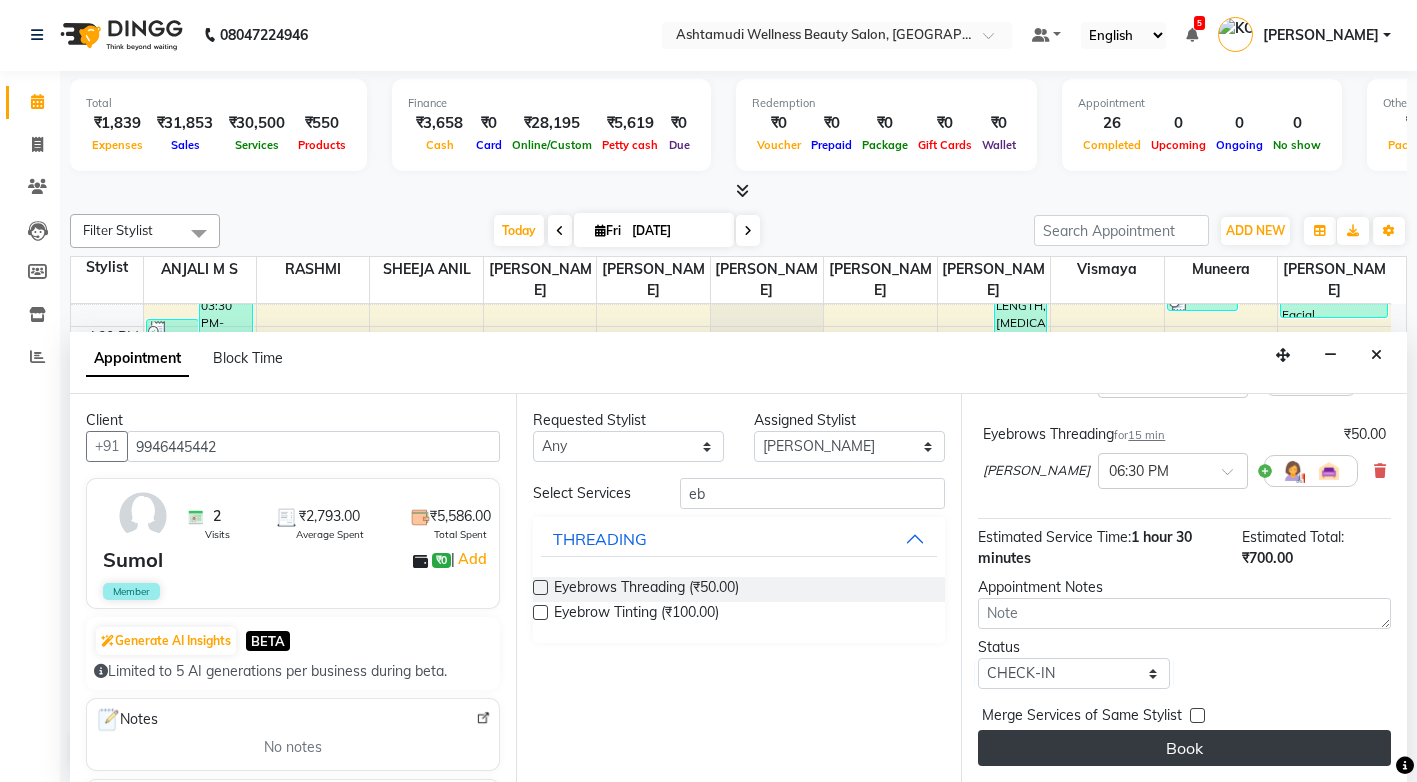 click on "Book" at bounding box center [1184, 748] 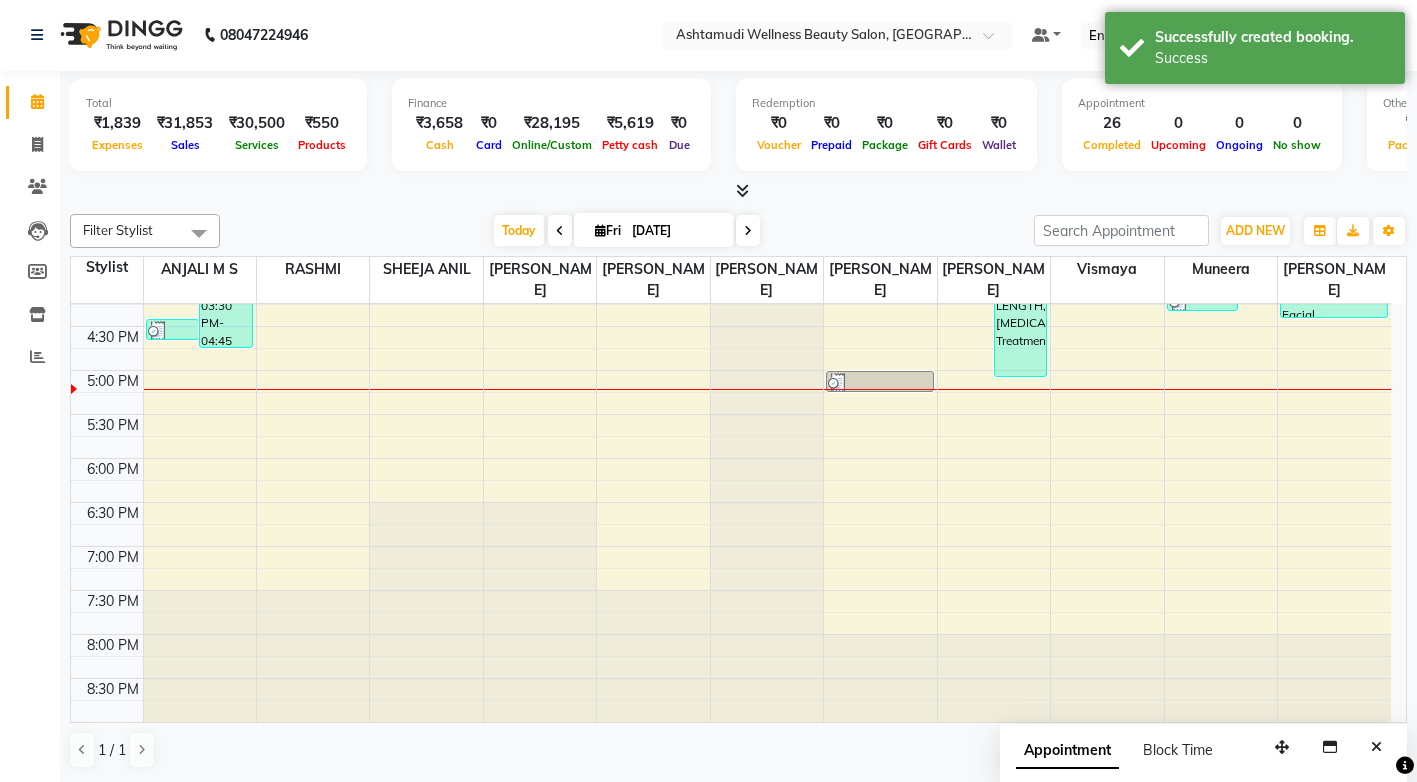 scroll, scrollTop: 0, scrollLeft: 0, axis: both 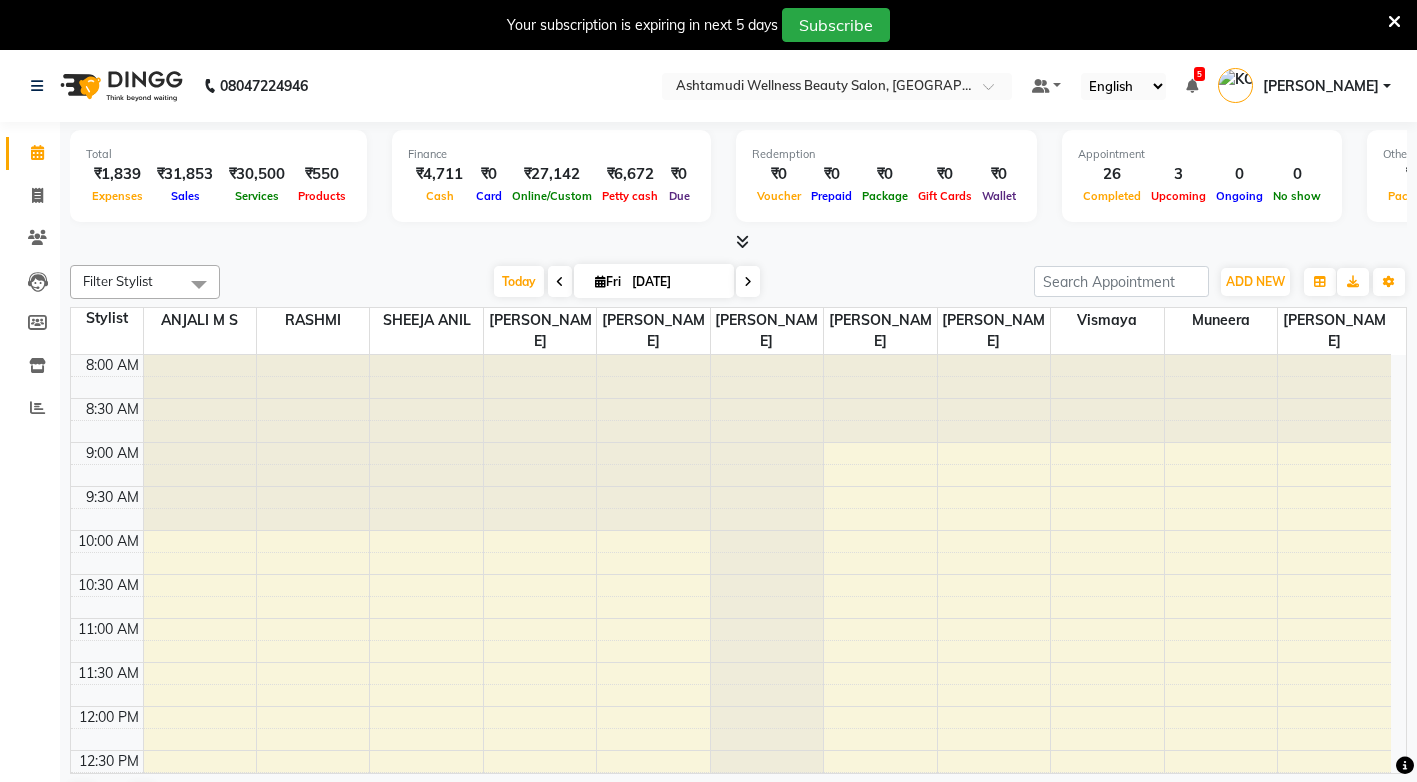 drag, startPoint x: 0, startPoint y: 0, endPoint x: 534, endPoint y: 289, distance: 607.1878 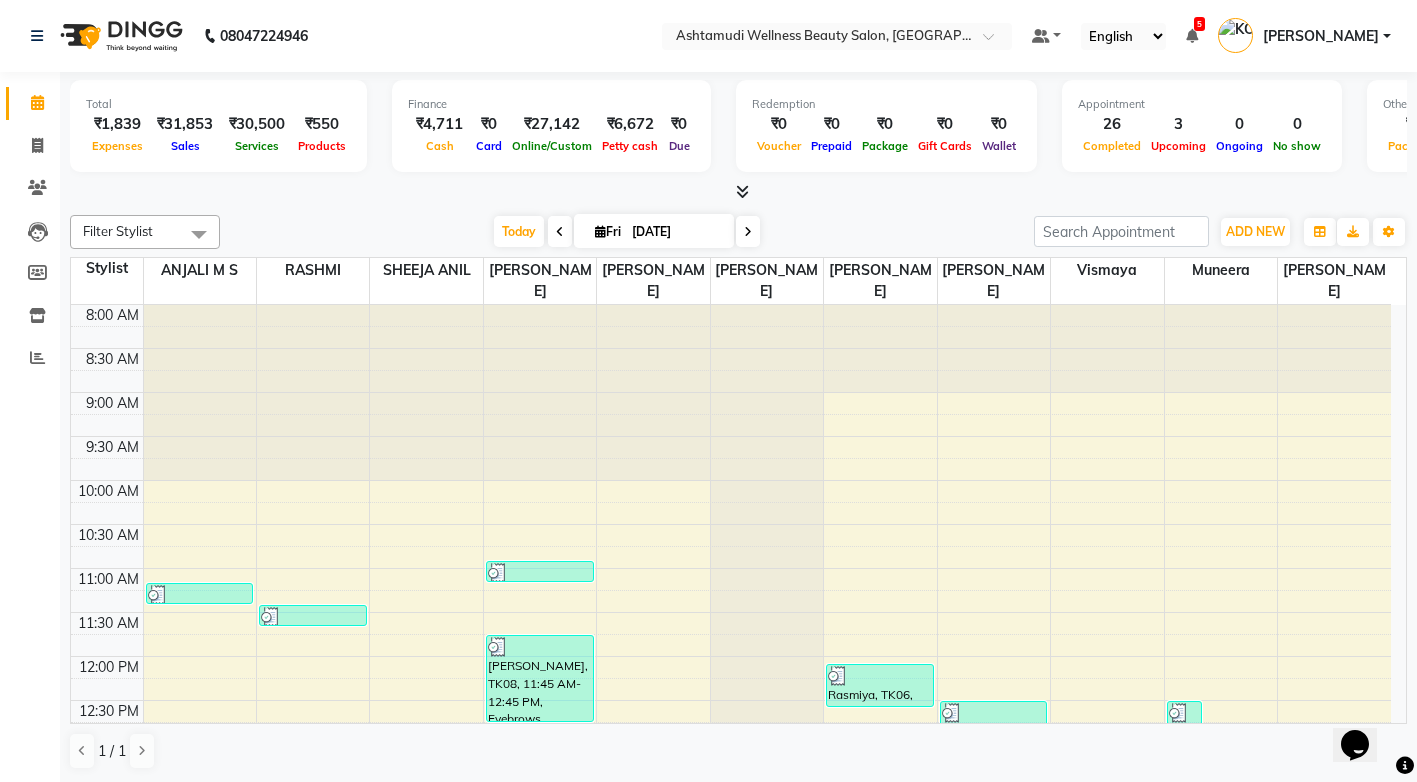 scroll, scrollTop: 0, scrollLeft: 0, axis: both 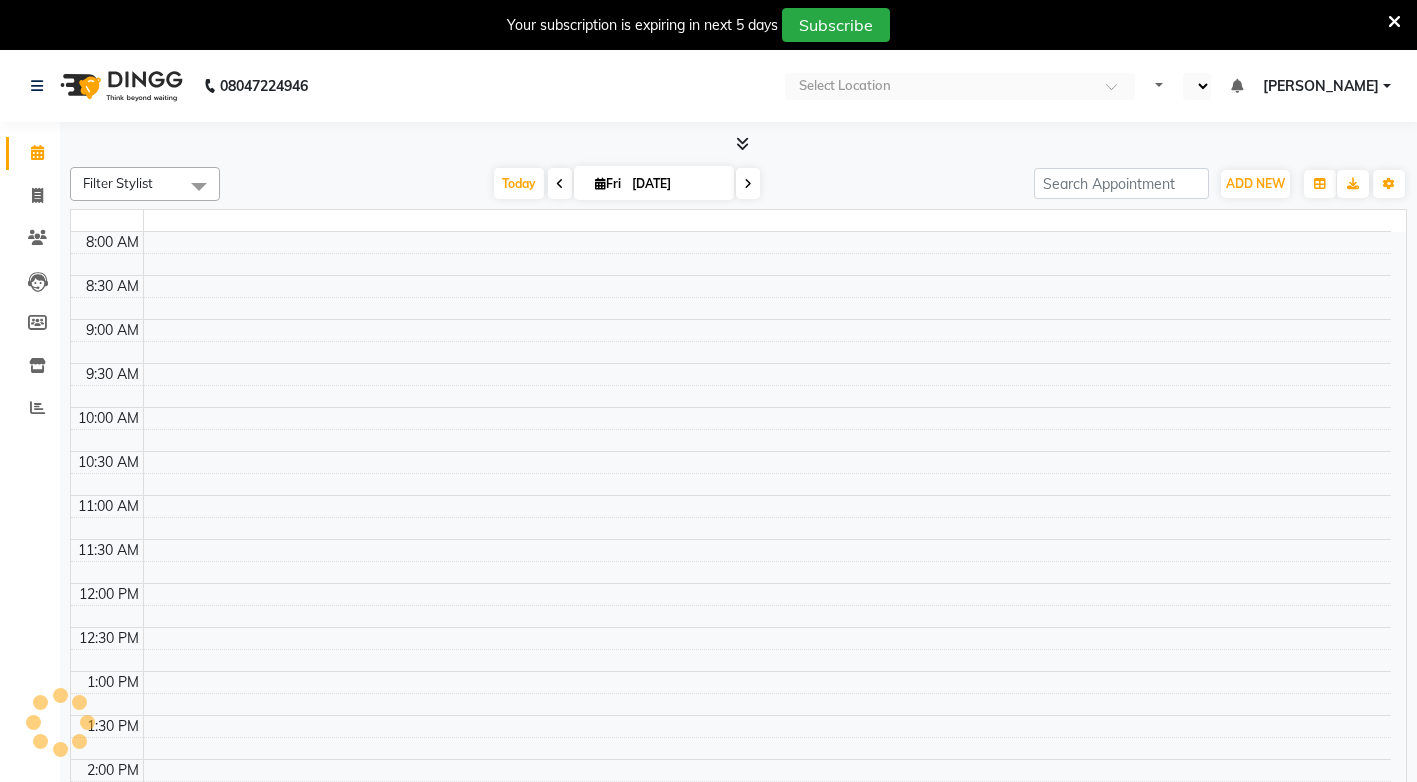 select on "en" 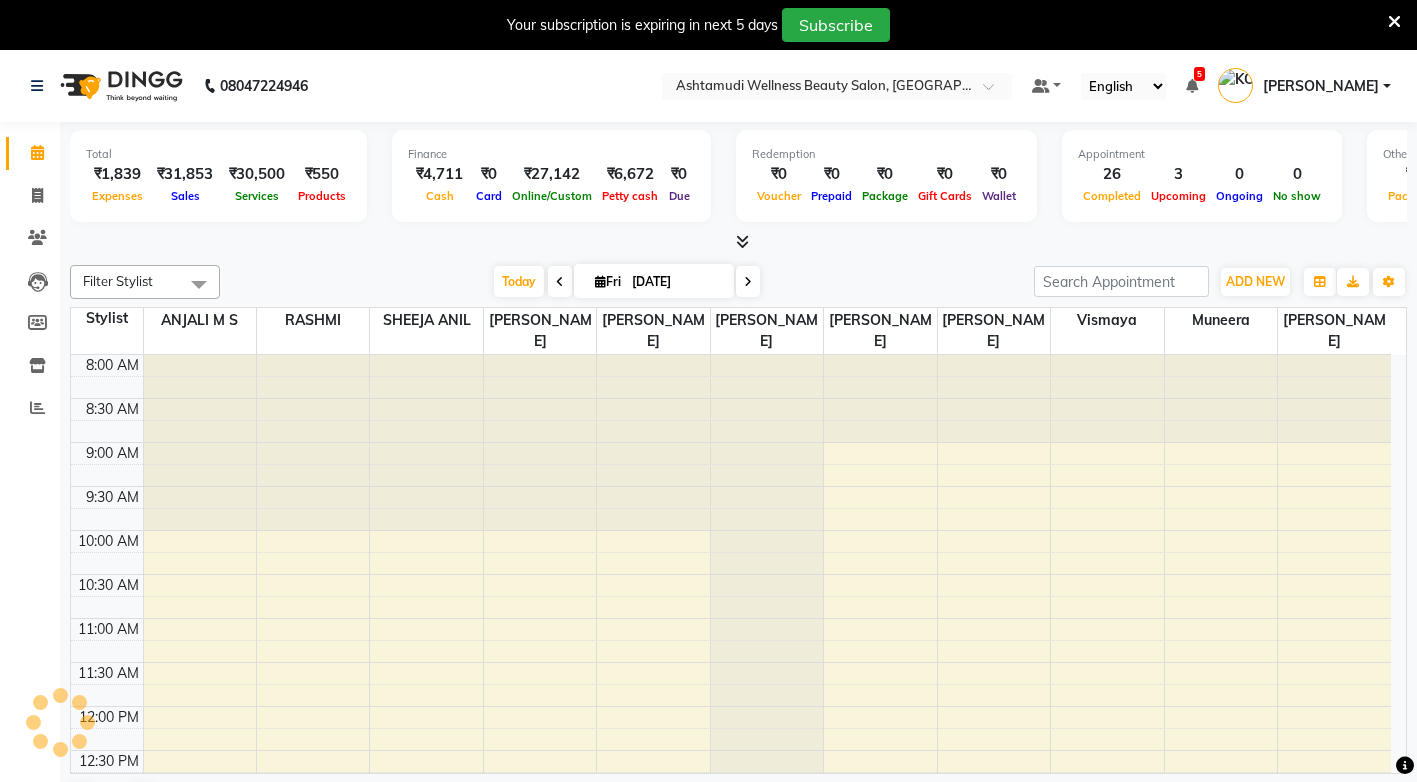 scroll, scrollTop: 0, scrollLeft: 0, axis: both 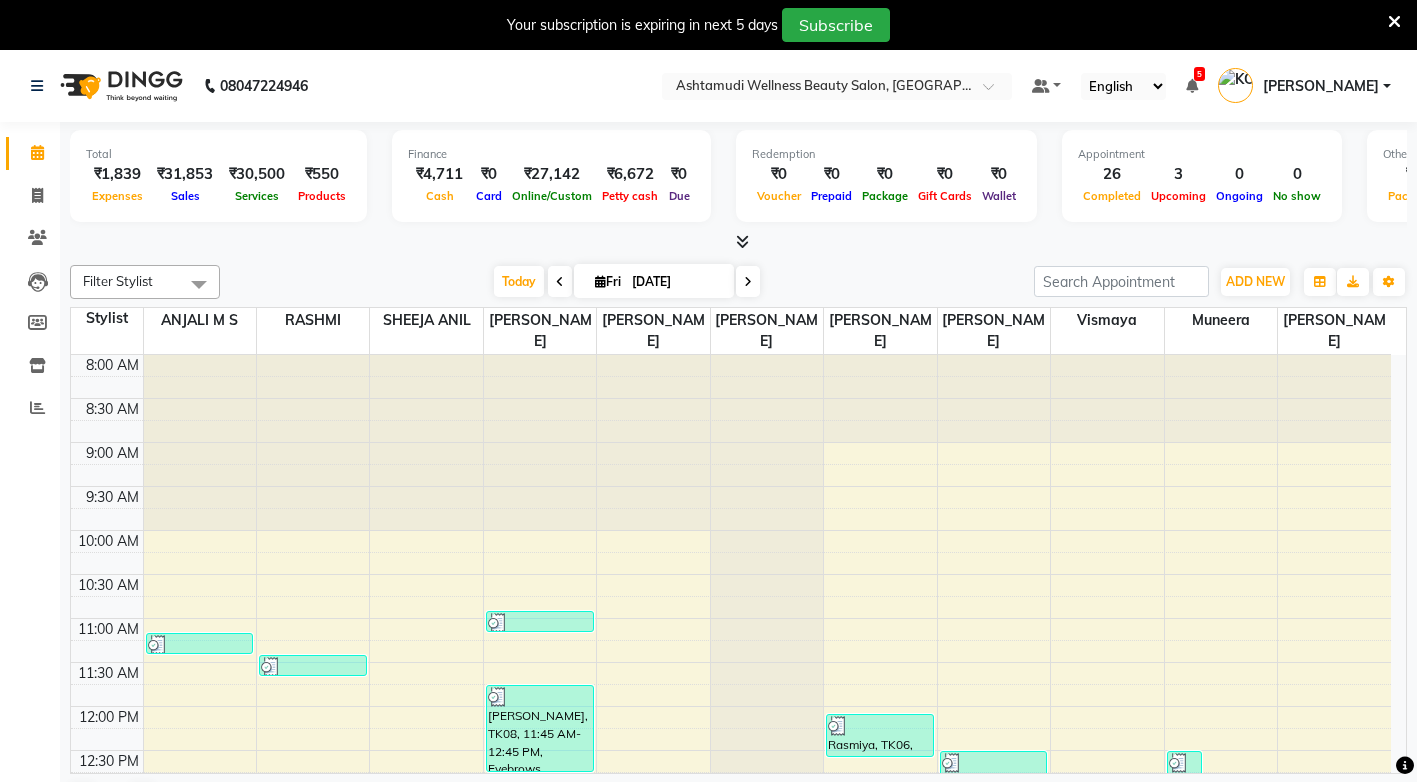 click at bounding box center (1394, 22) 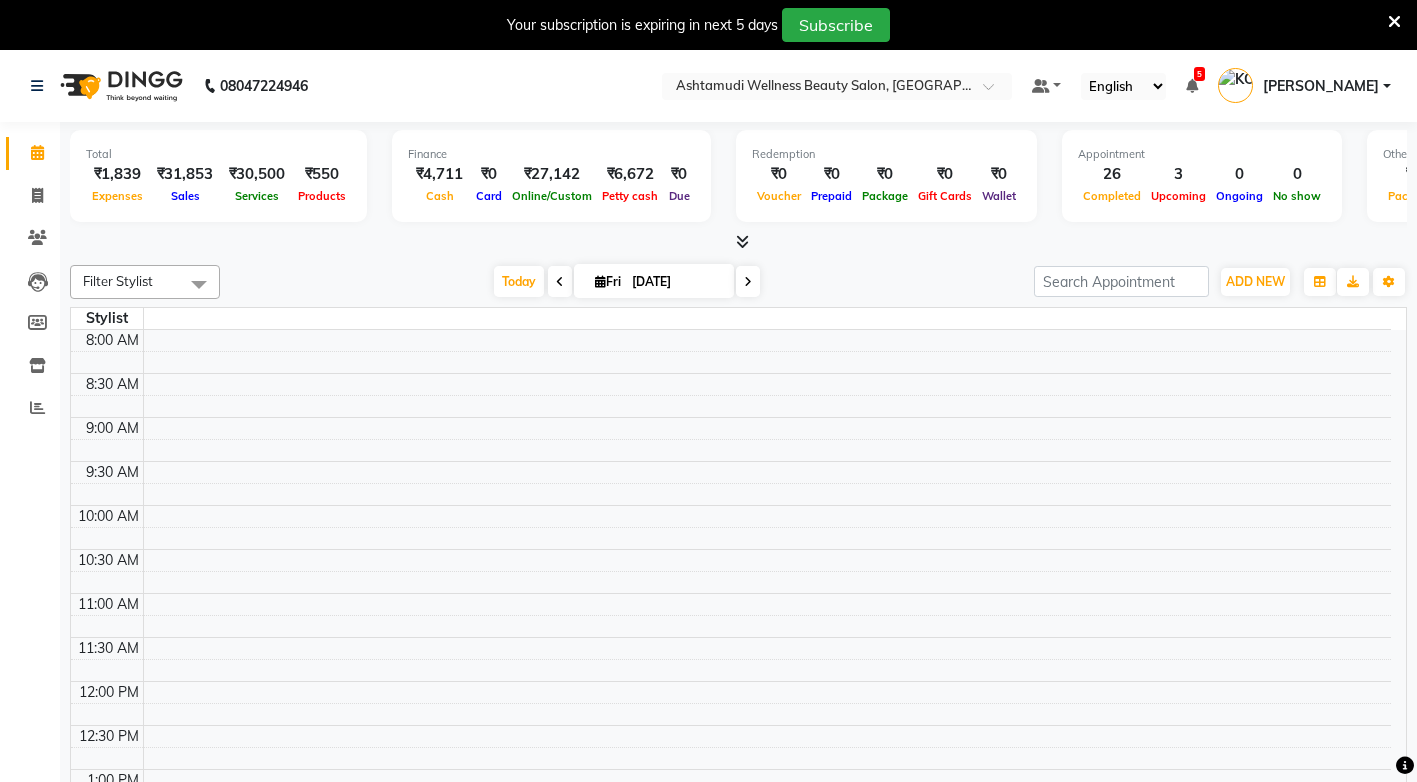 scroll, scrollTop: 0, scrollLeft: 0, axis: both 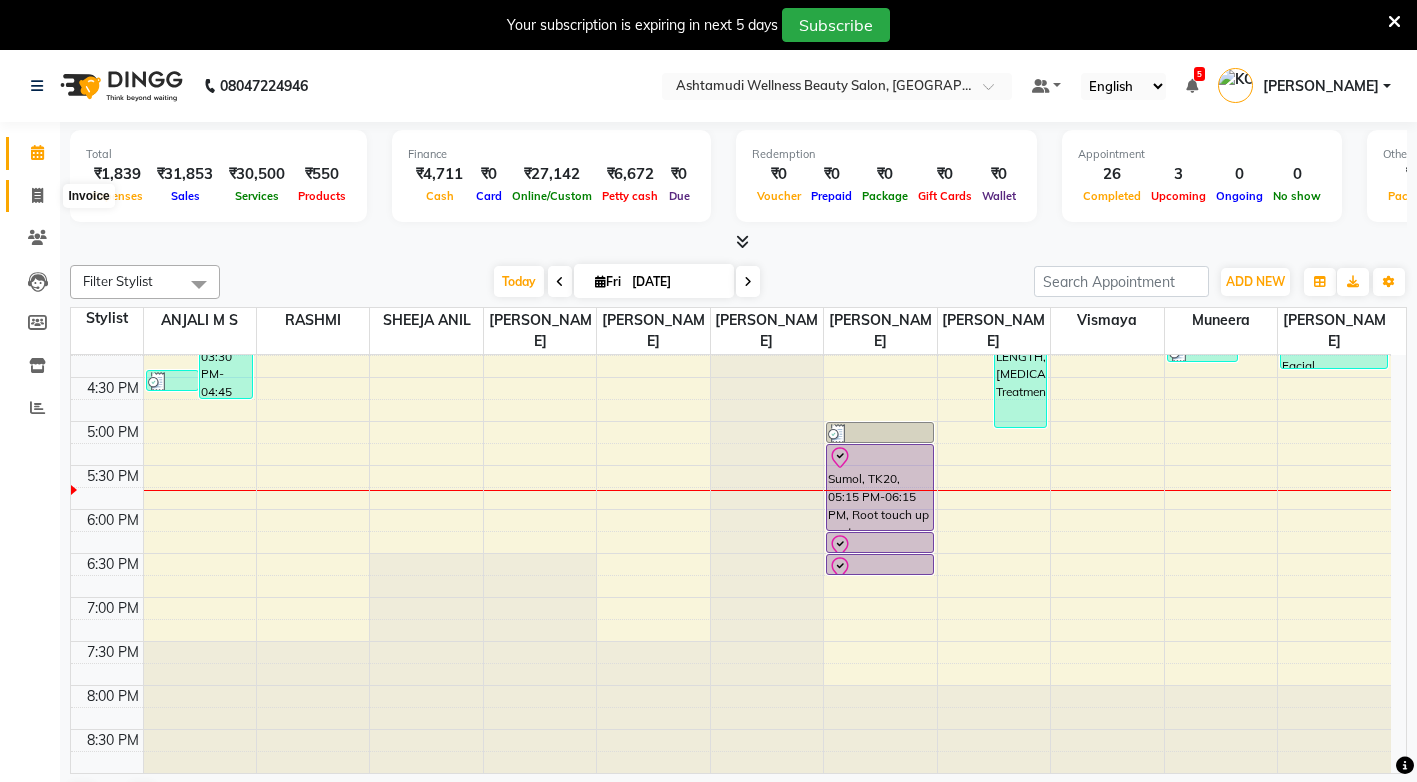 click 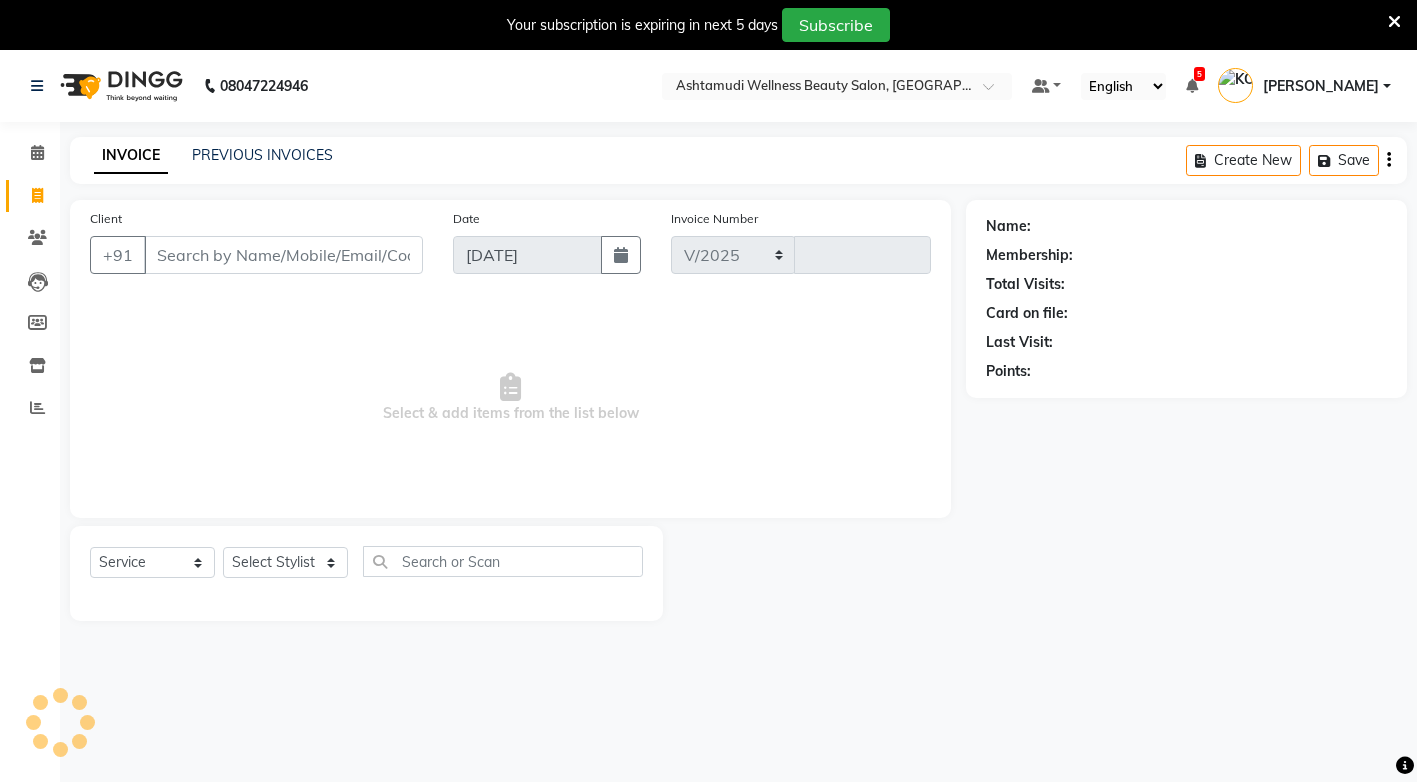 select on "4674" 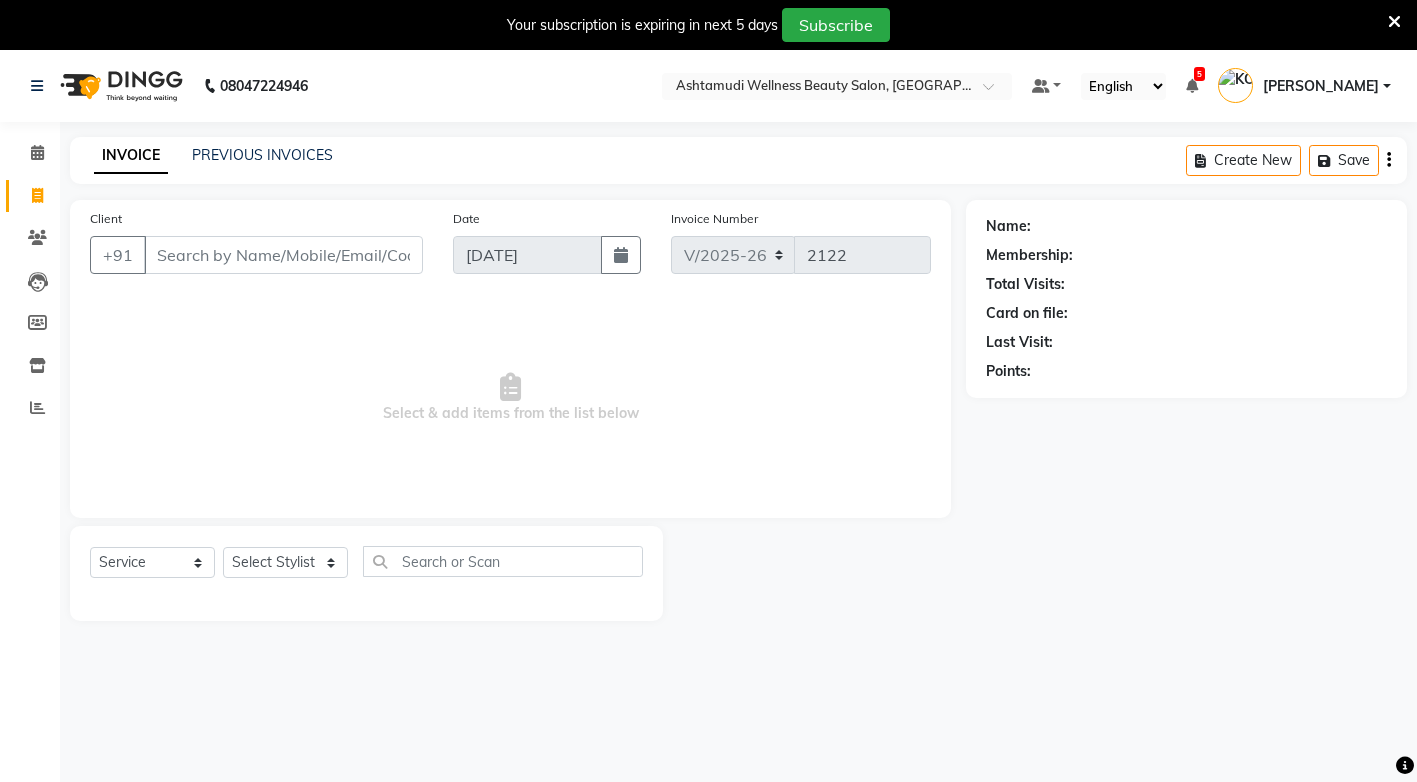 click on "Client" at bounding box center [283, 255] 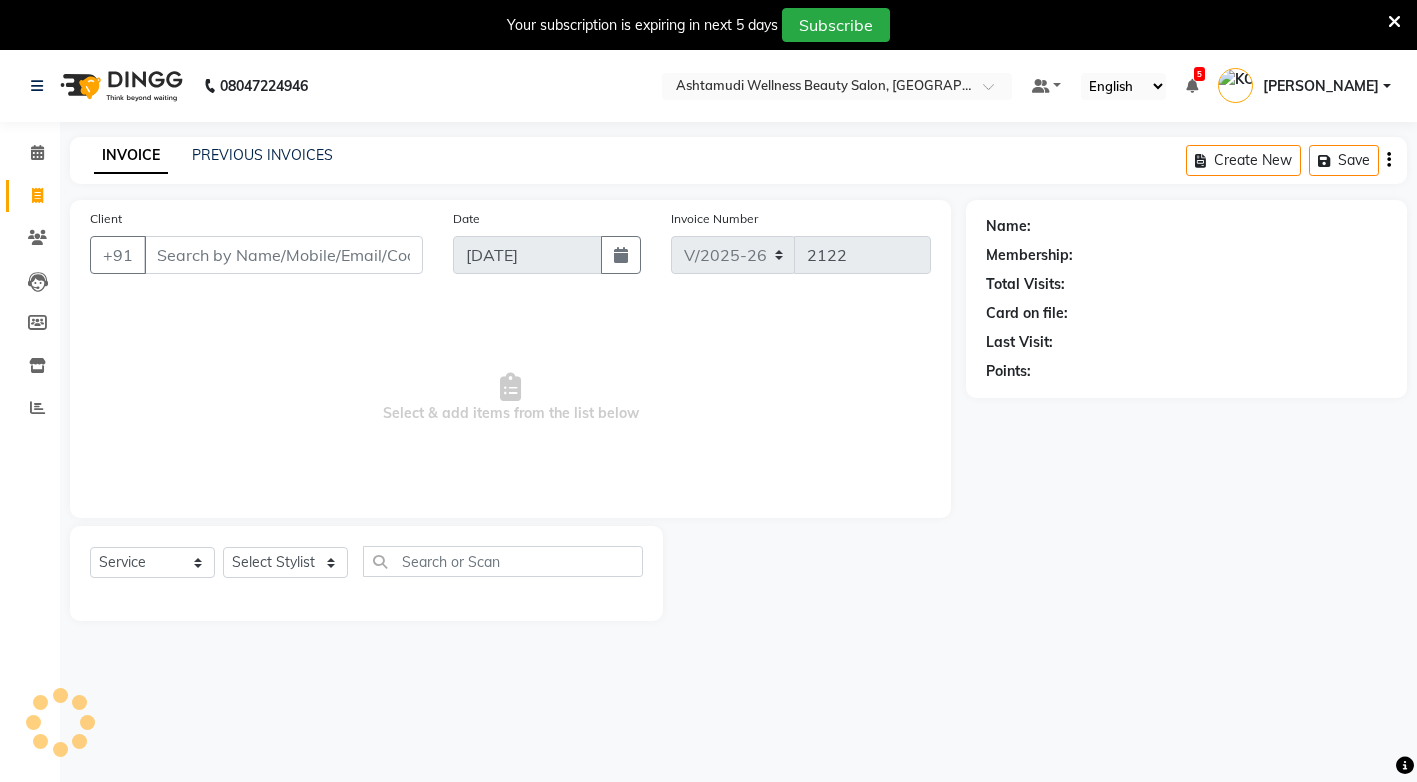 type on "9" 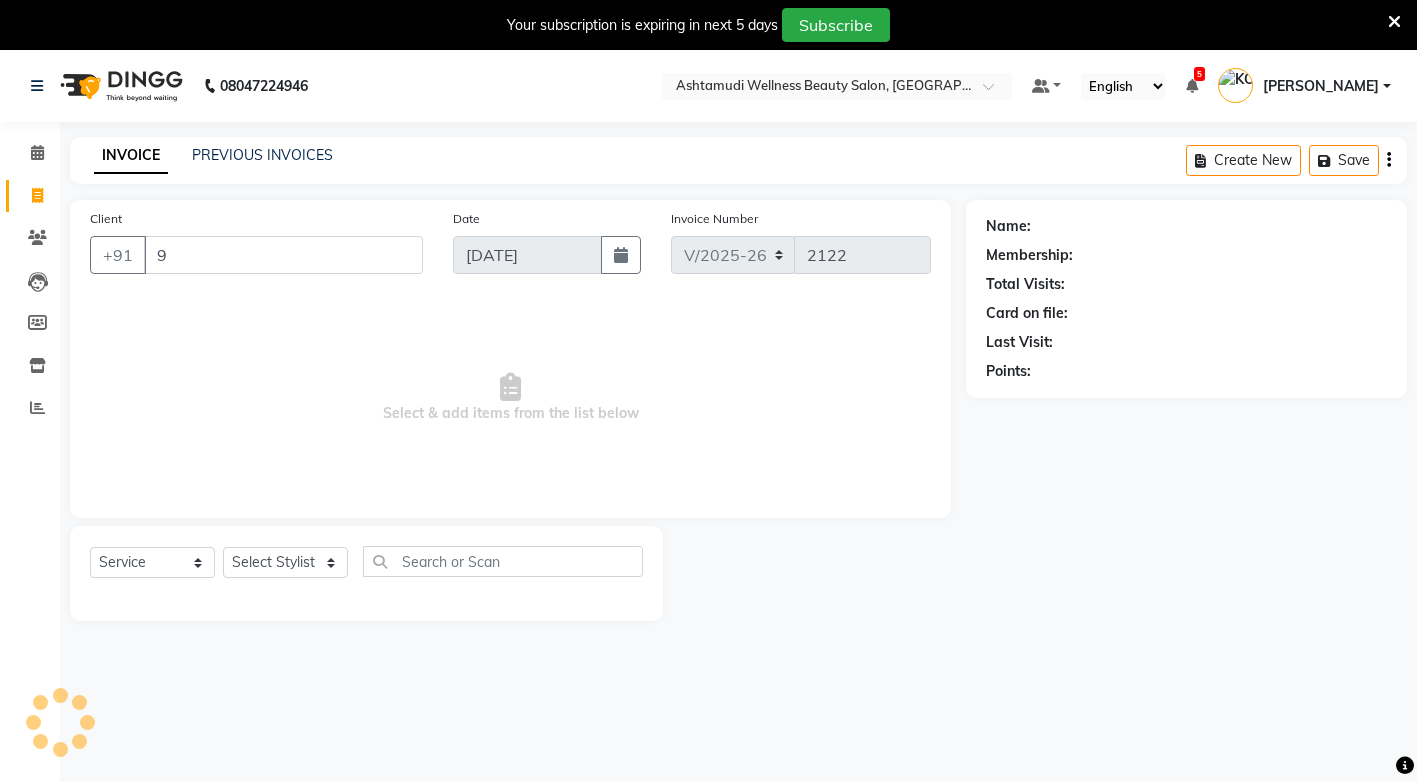 select on "product" 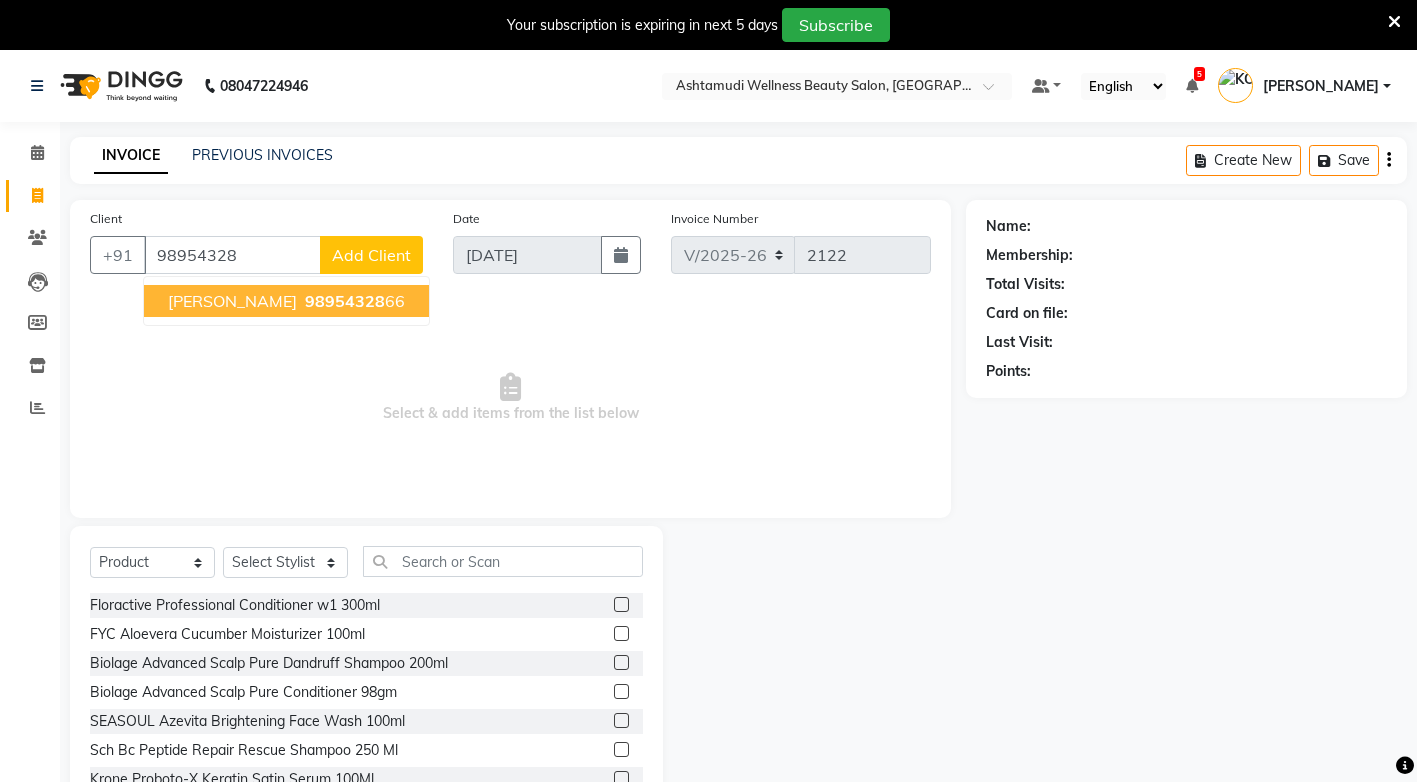 click on "98954328" at bounding box center [345, 301] 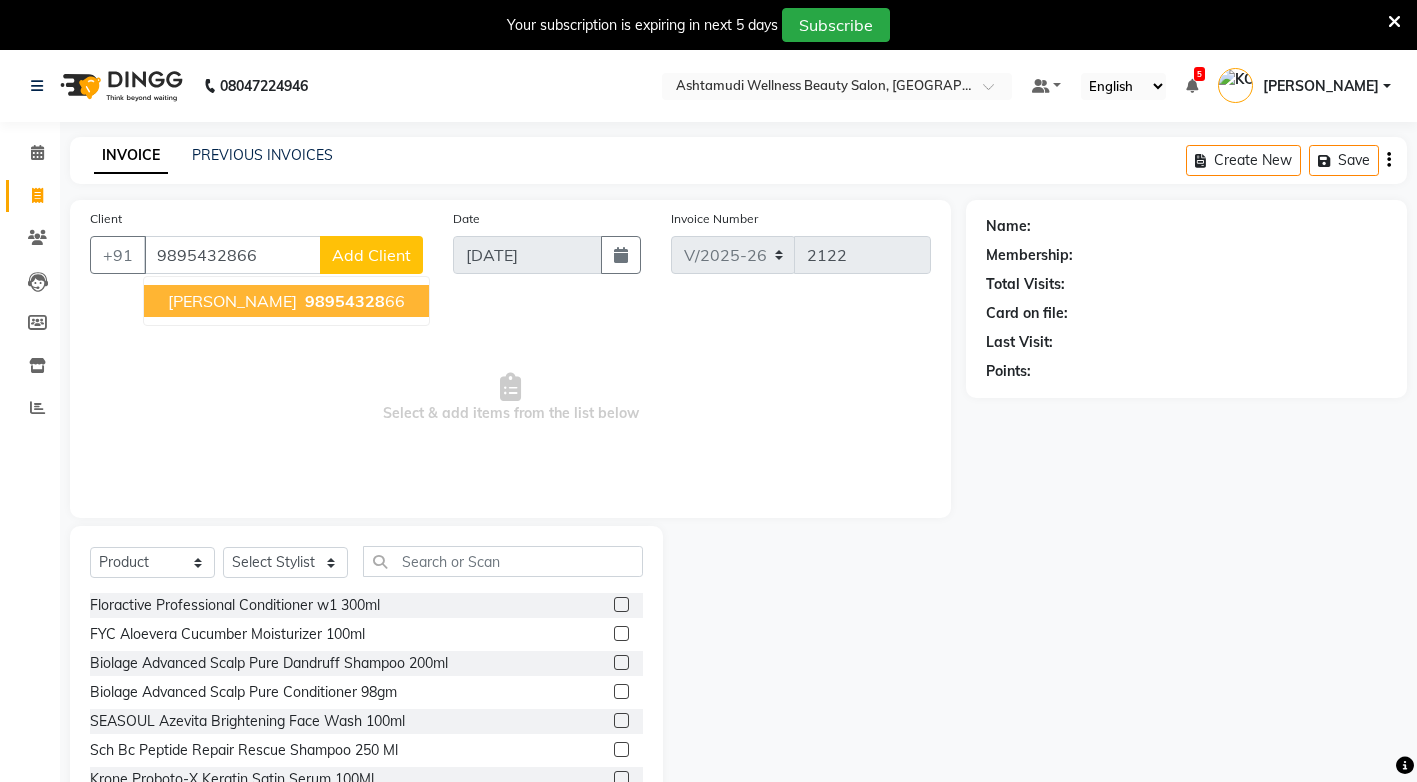 type on "9895432866" 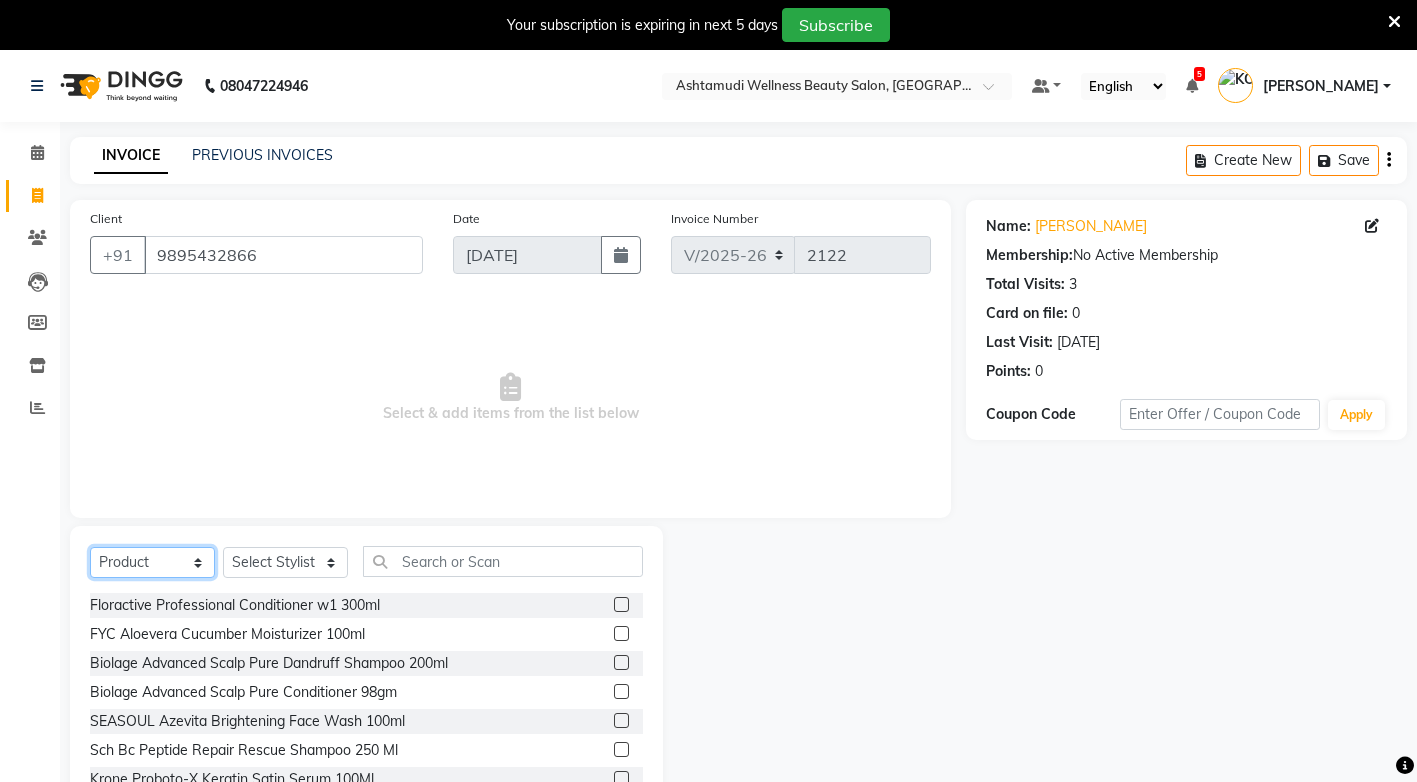 click on "Select  Service  Product  Membership  Package Voucher Prepaid Gift Card" 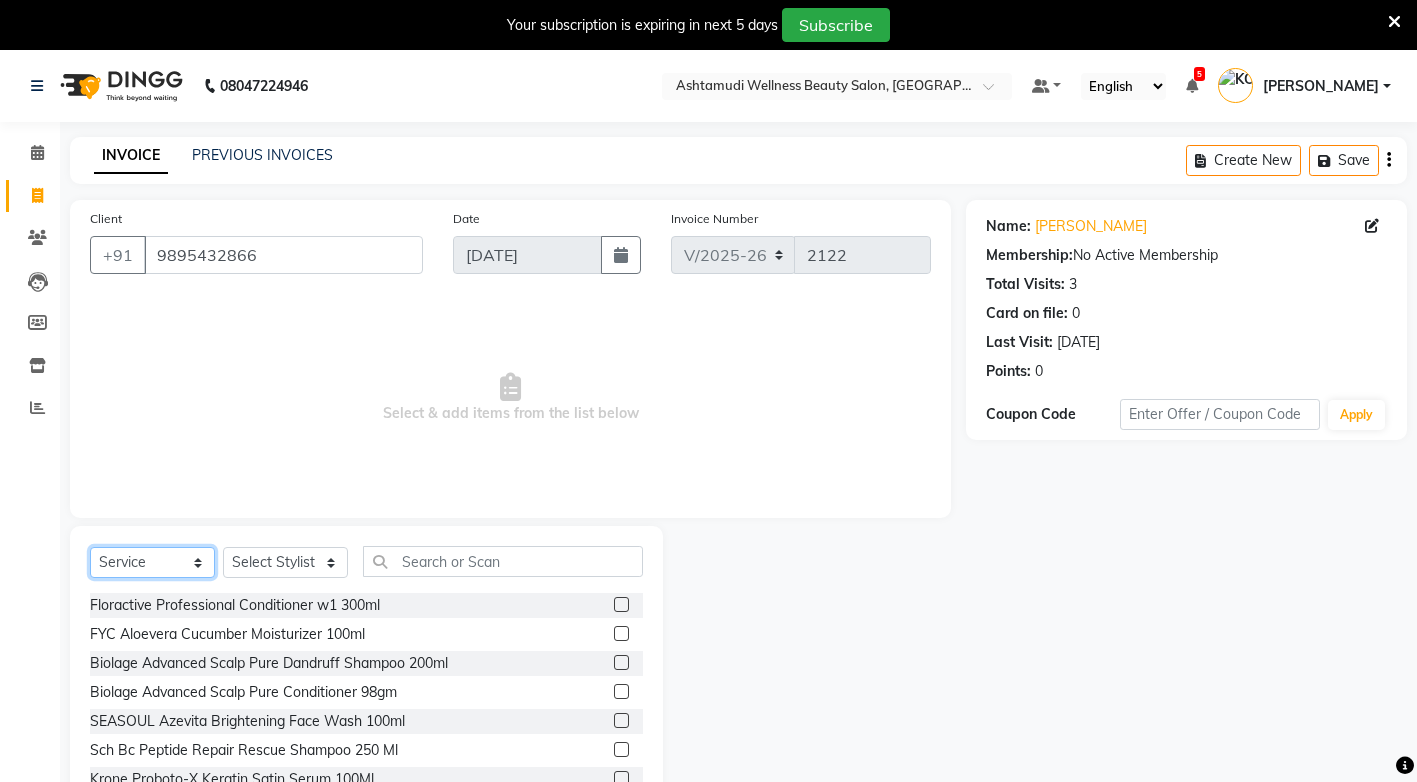 click on "Select  Service  Product  Membership  Package Voucher Prepaid Gift Card" 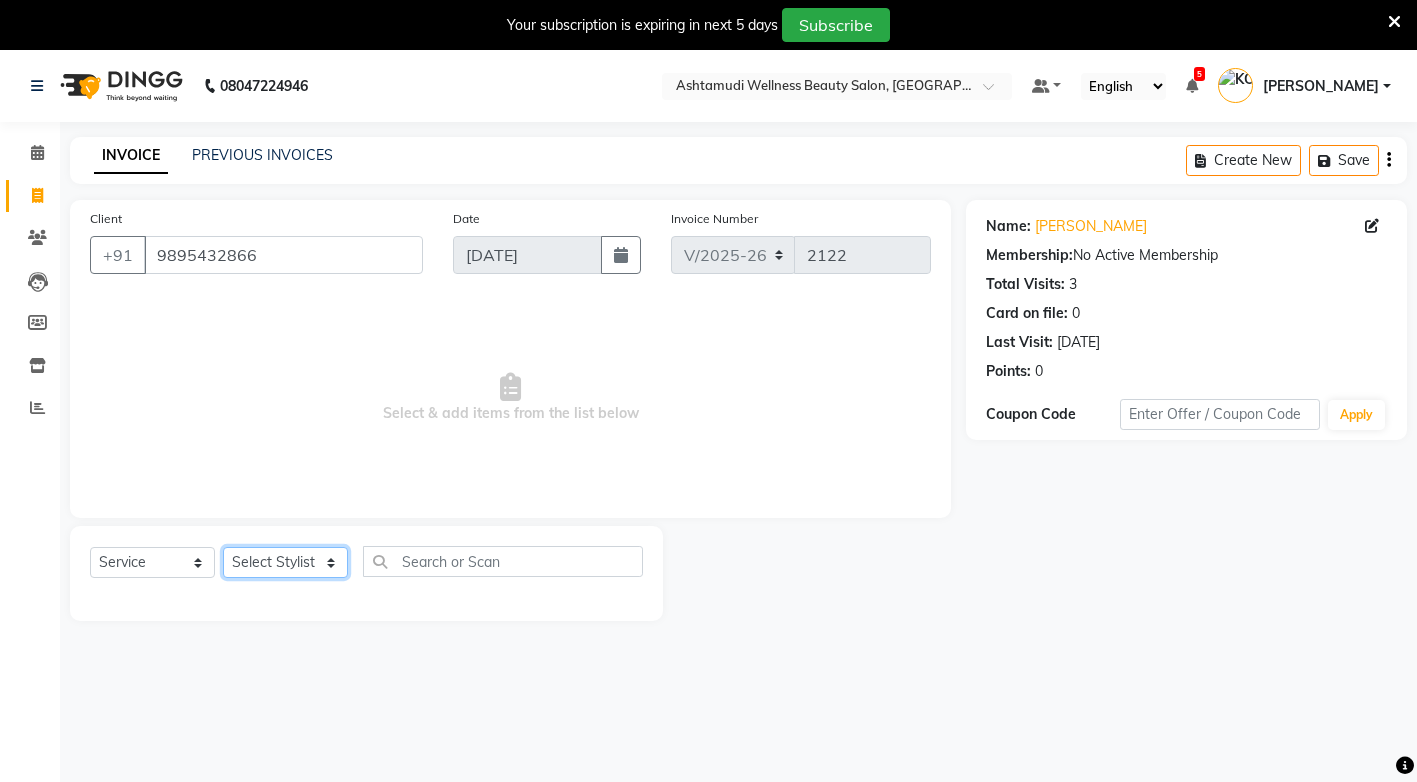 click on "Select Stylist ANJALI M S [PERSON_NAME] KOTTIYAM ASHTAMUDI [PERSON_NAME] [PERSON_NAME] [PERSON_NAME] [PERSON_NAME]  Sona [PERSON_NAME] [PERSON_NAME] [PERSON_NAME]" 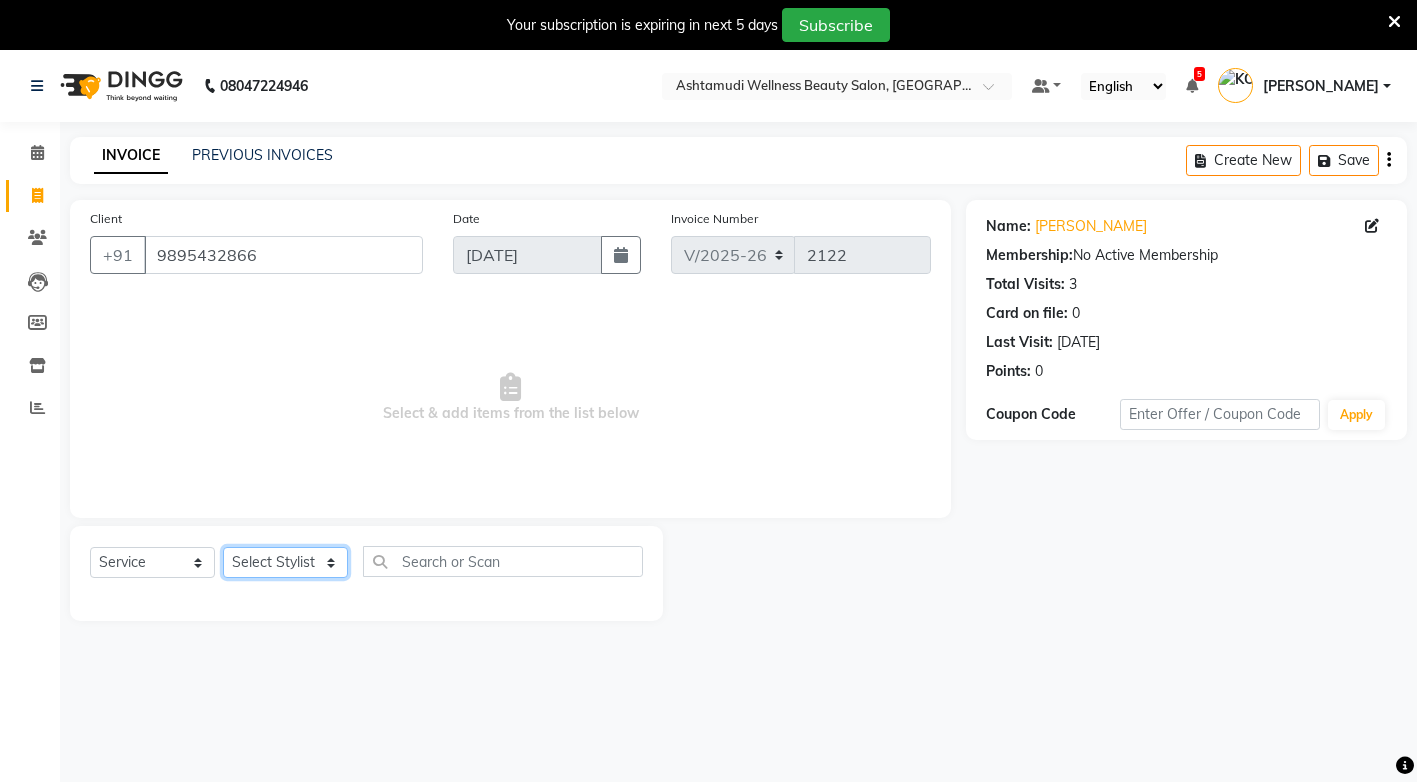 select on "27469" 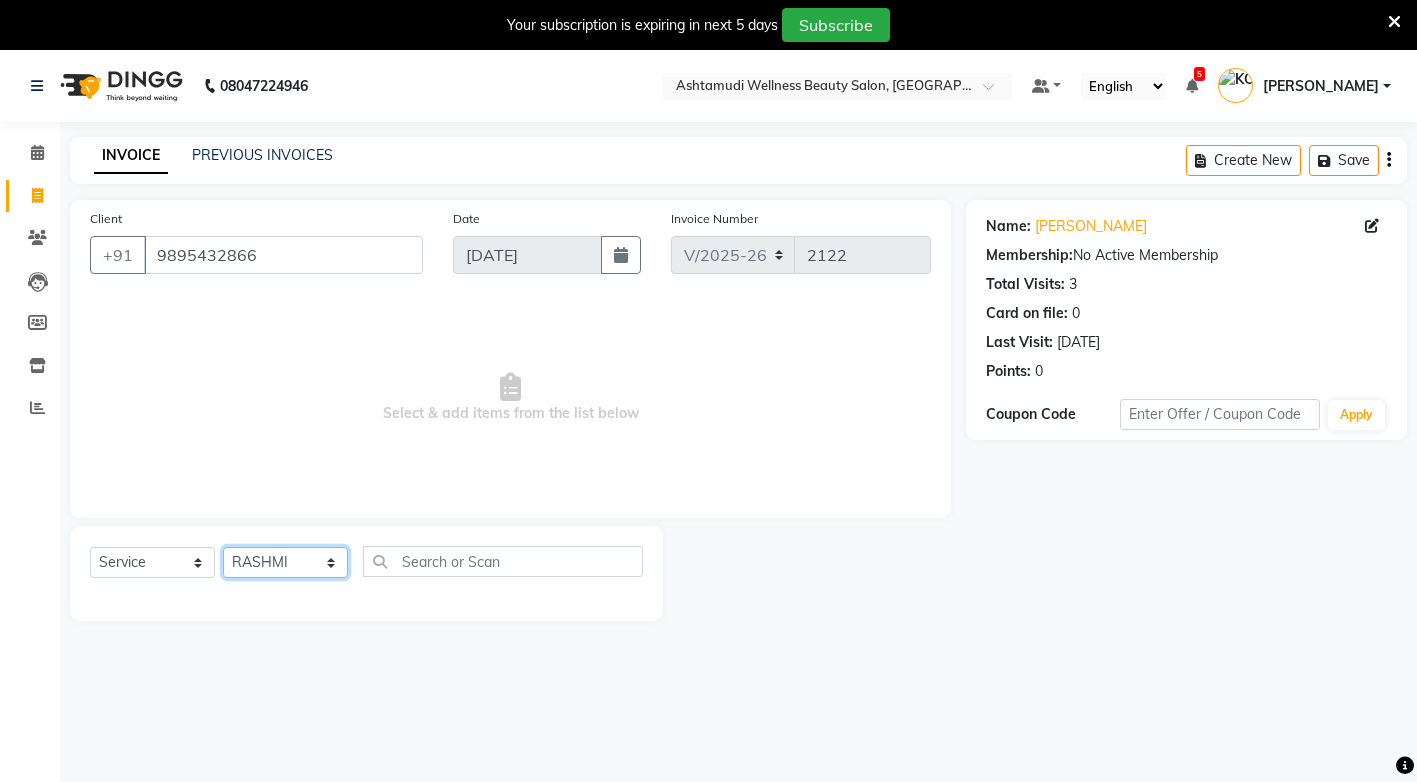 click on "Select Stylist ANJALI M S [PERSON_NAME] KOTTIYAM ASHTAMUDI [PERSON_NAME] [PERSON_NAME] [PERSON_NAME] [PERSON_NAME]  Sona [PERSON_NAME] [PERSON_NAME] [PERSON_NAME]" 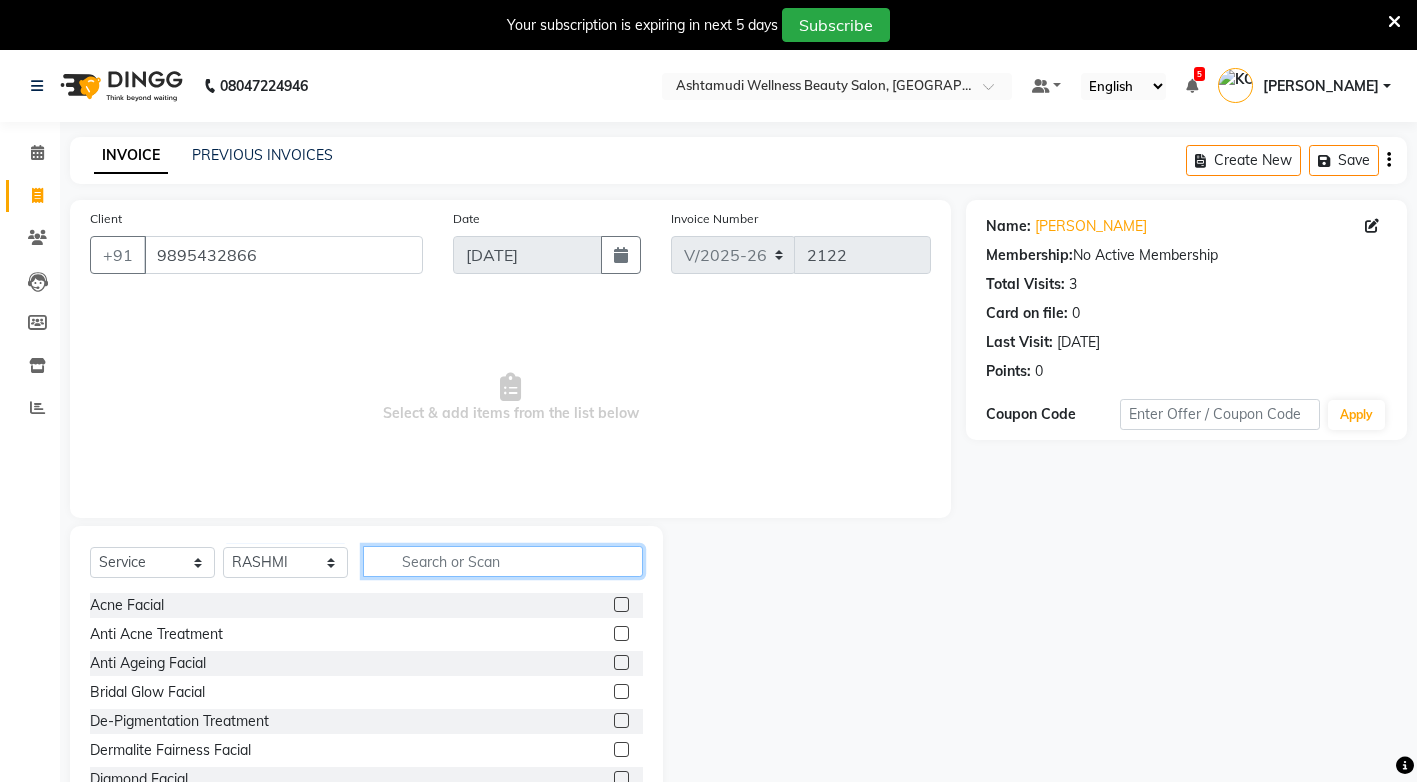 click 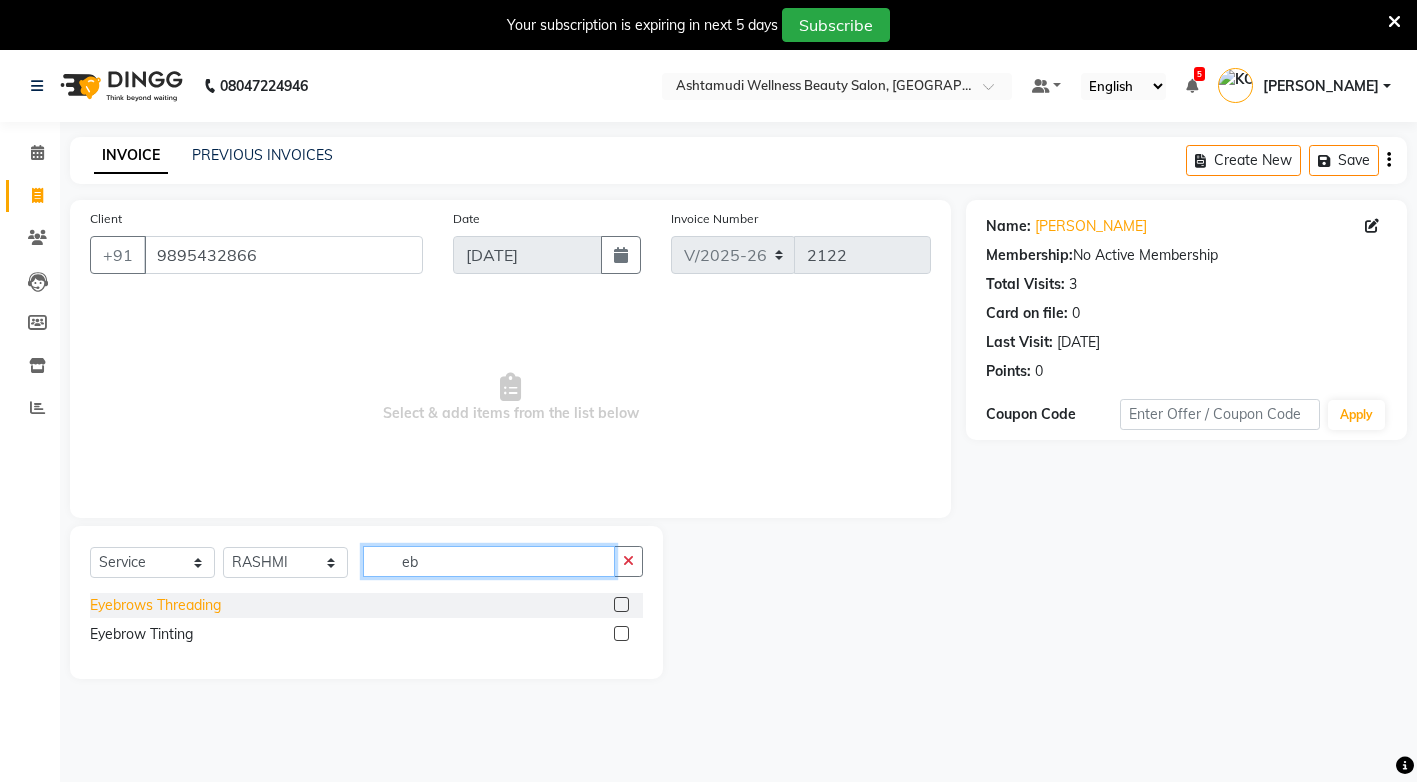 type on "eb" 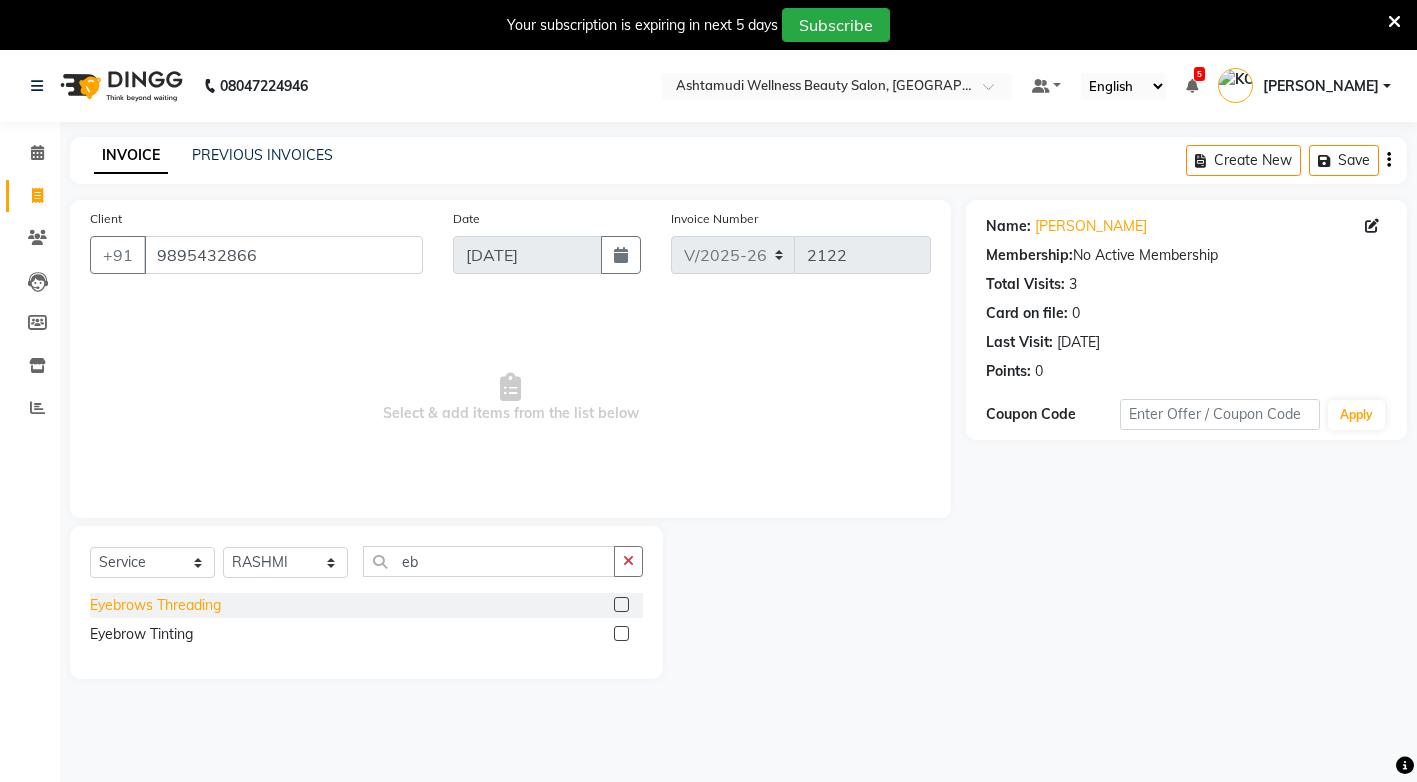 click on "Eyebrows Threading" 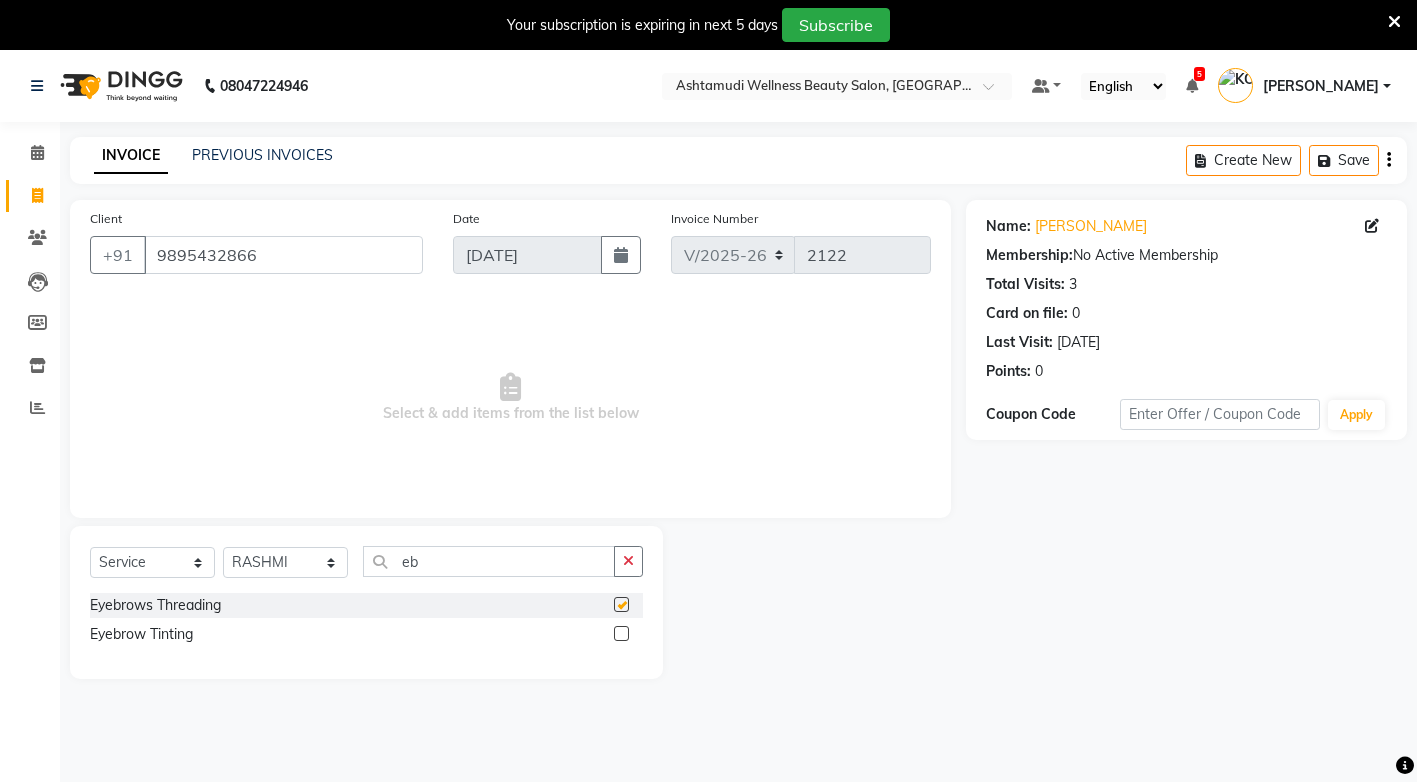 checkbox on "false" 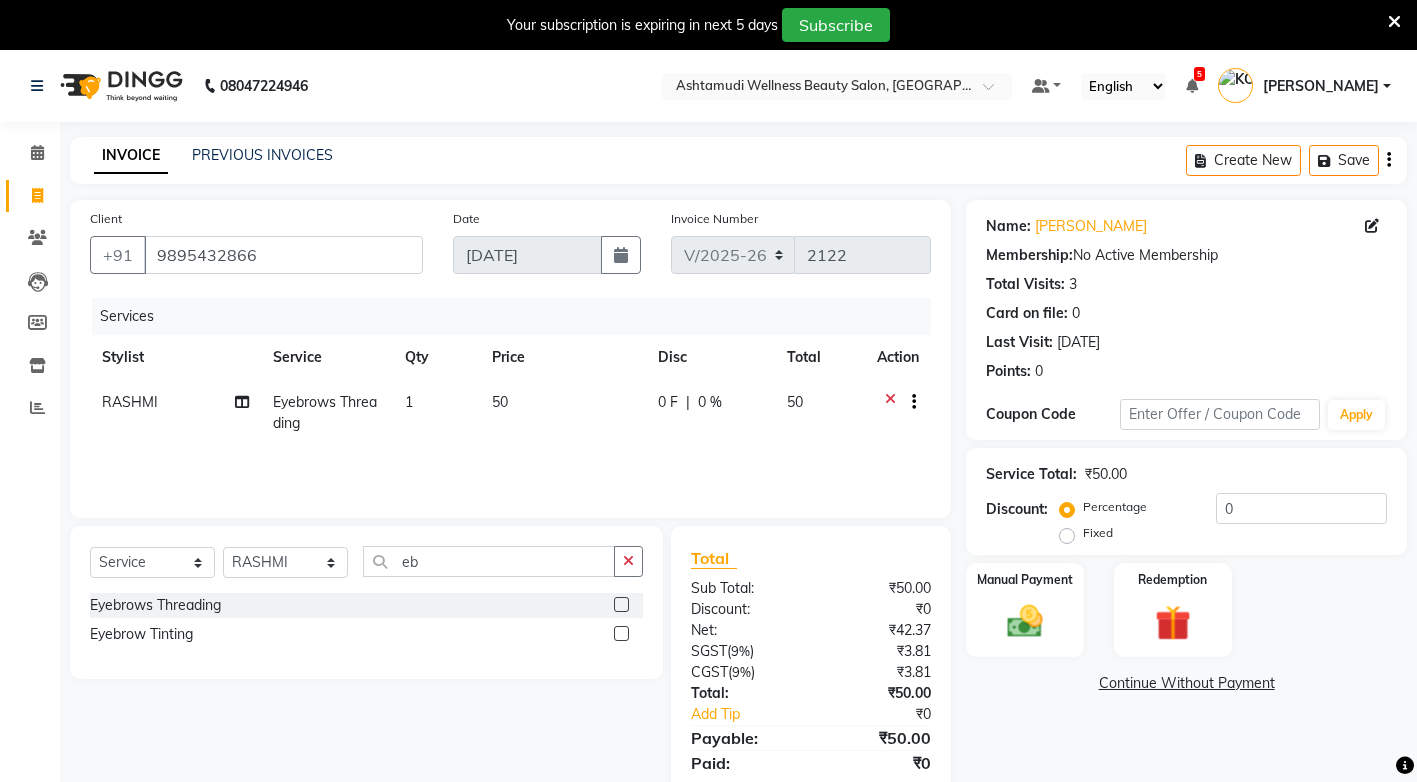scroll, scrollTop: 68, scrollLeft: 0, axis: vertical 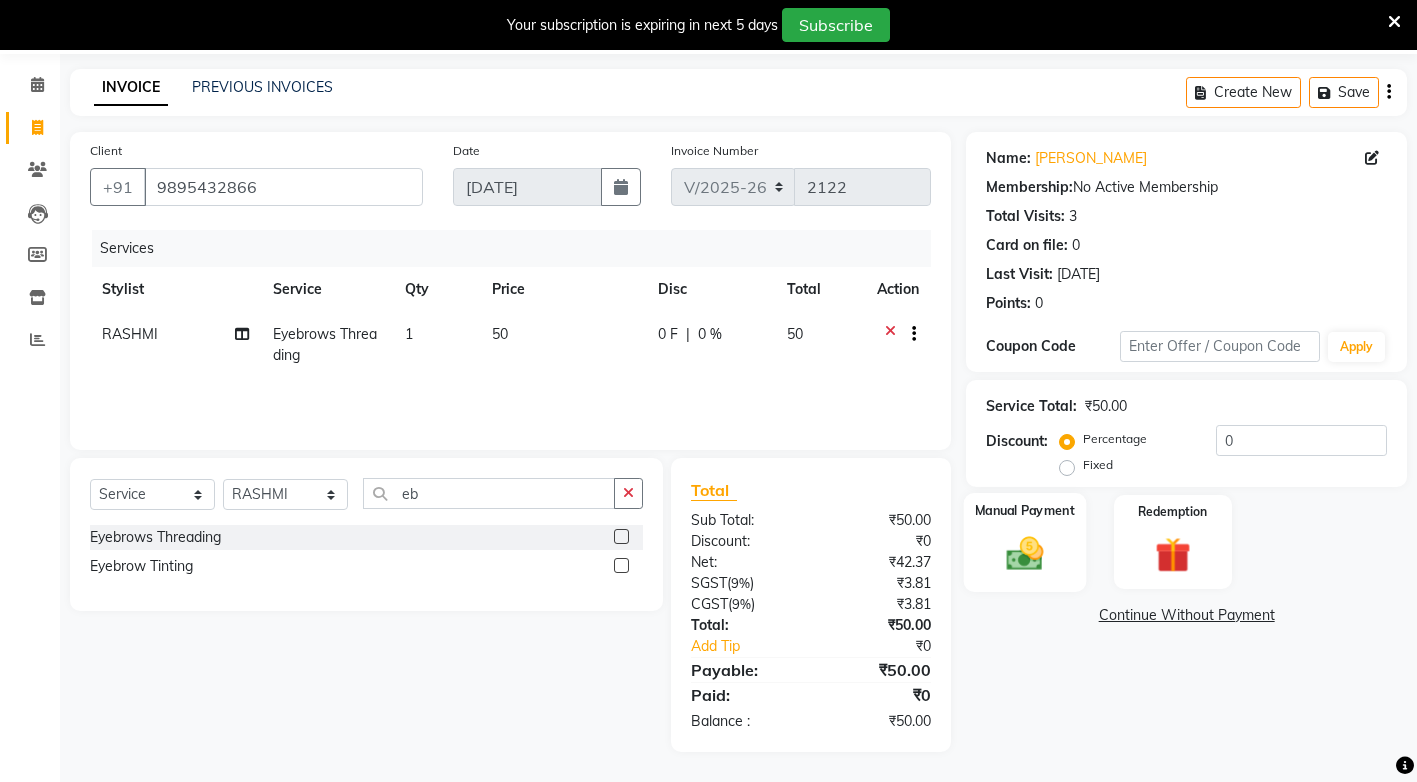 click 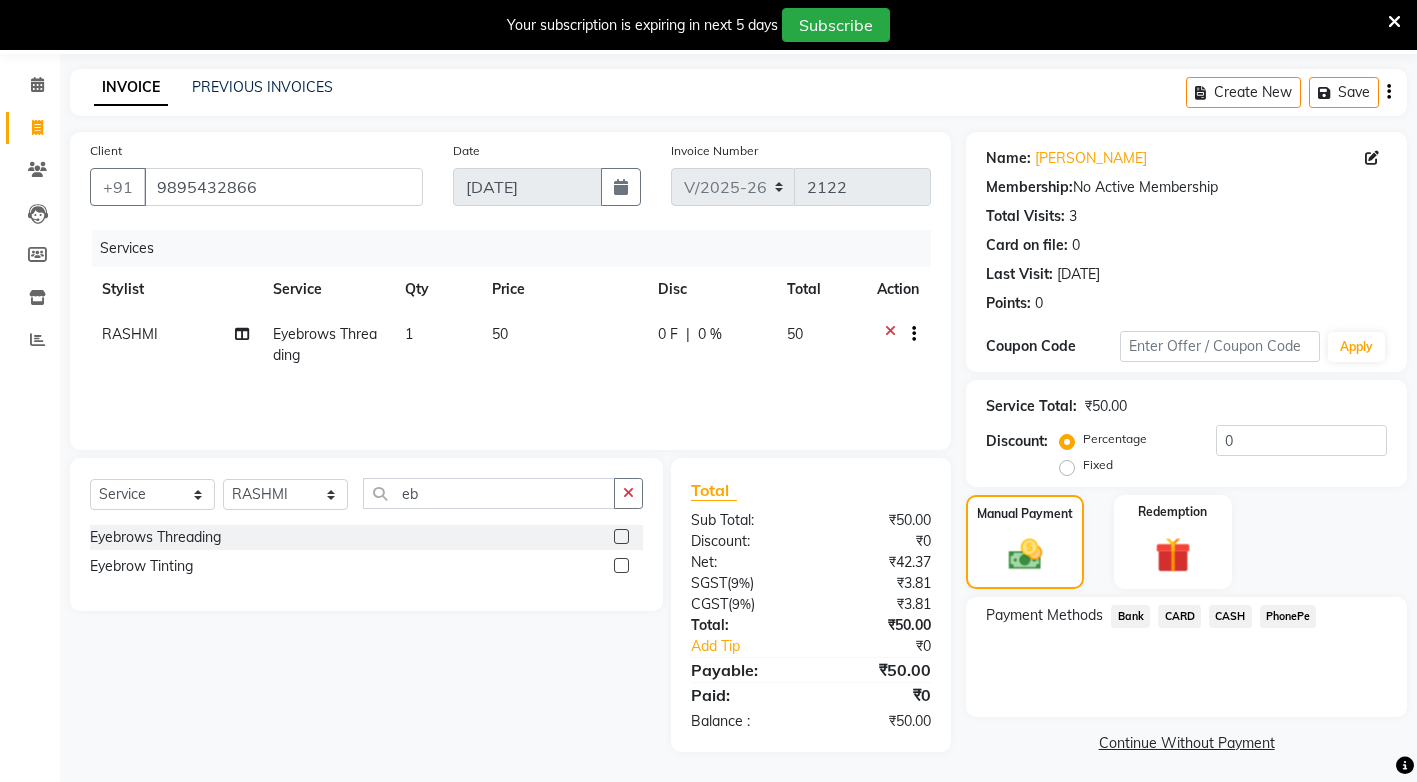 scroll, scrollTop: 74, scrollLeft: 0, axis: vertical 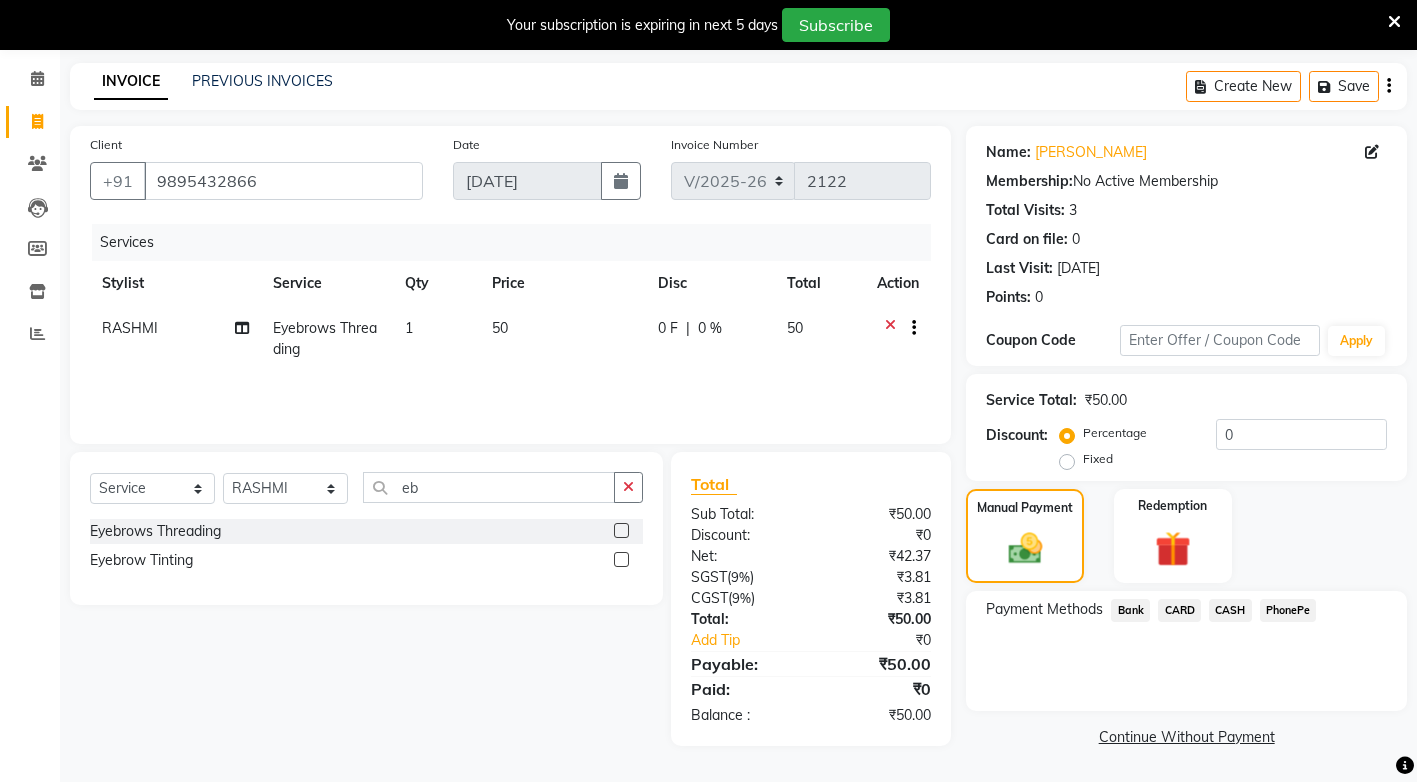 click on "CASH" 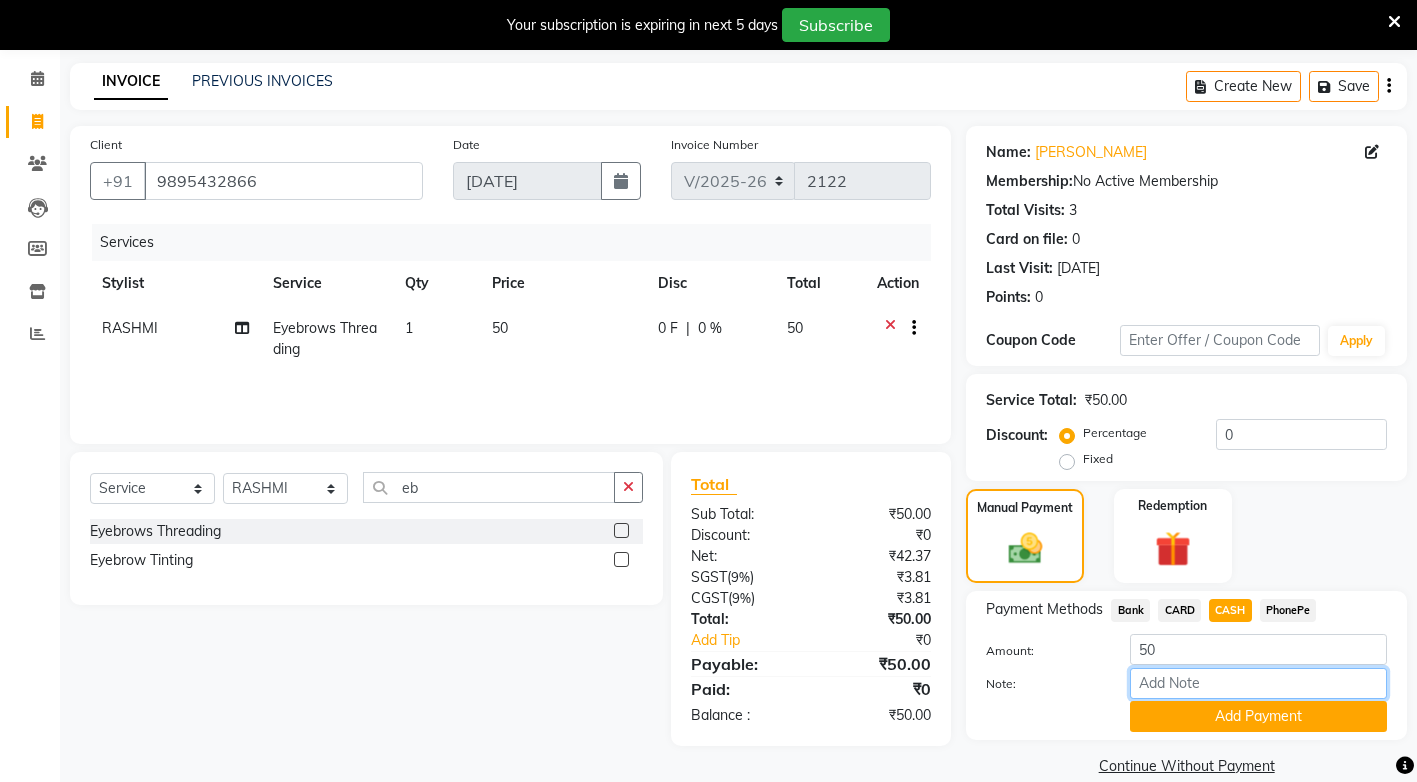 click on "Note:" at bounding box center [1258, 683] 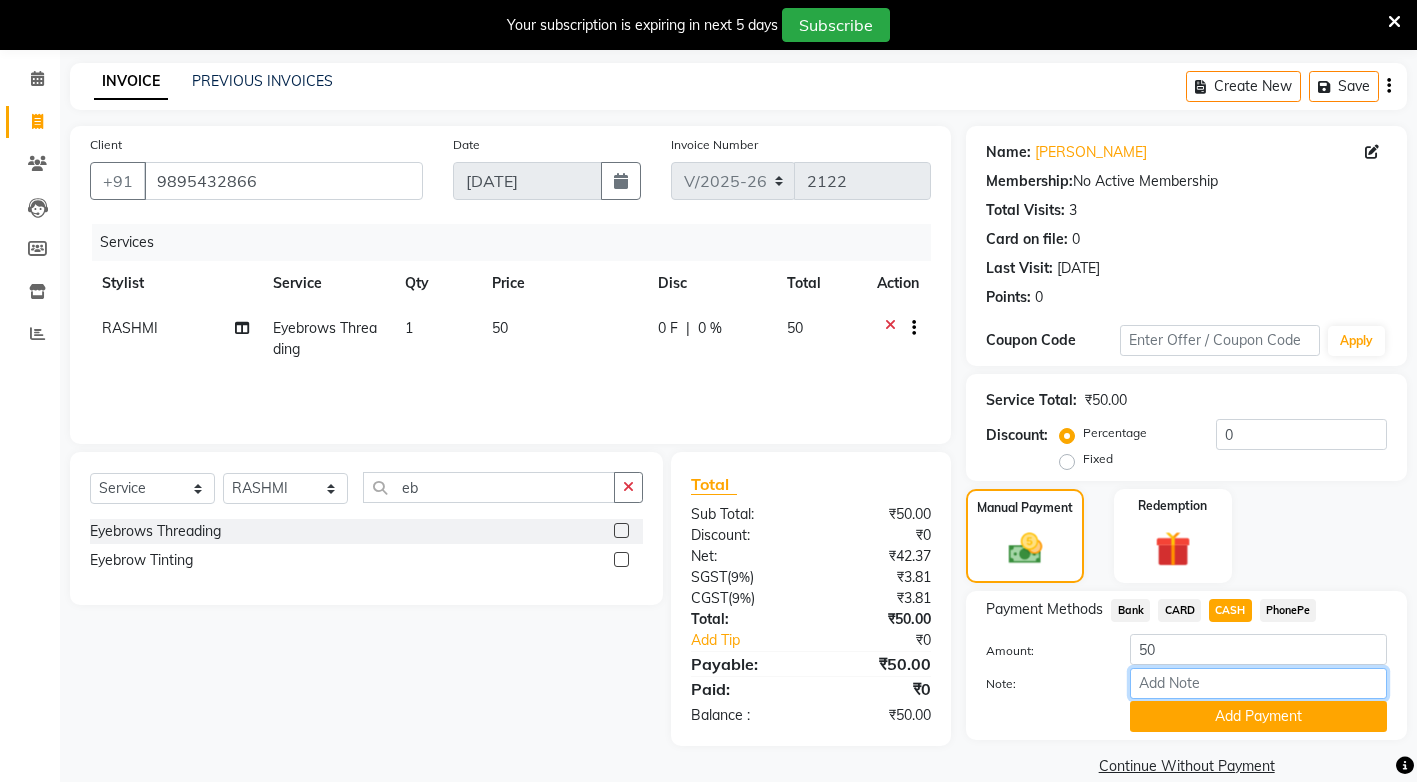 type on "[PERSON_NAME]" 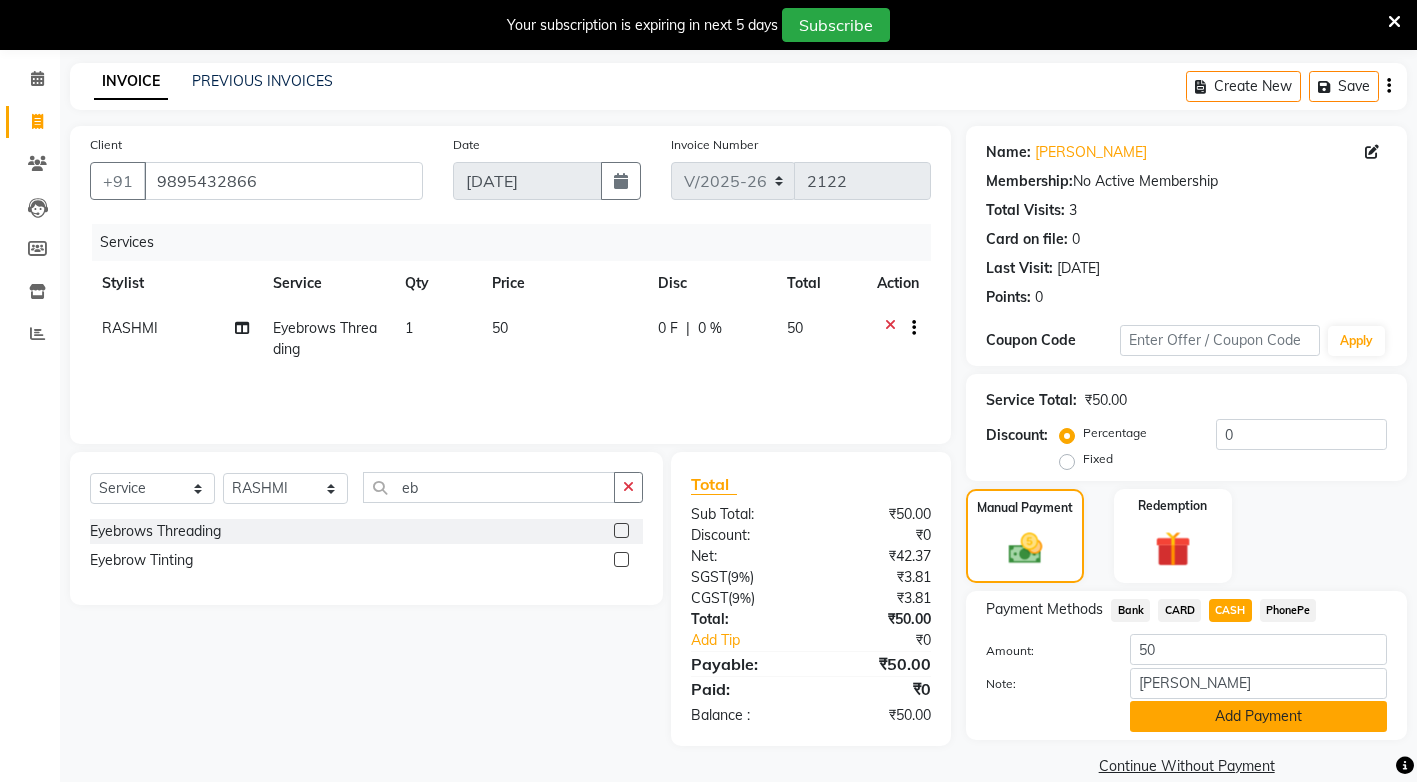 click on "Add Payment" 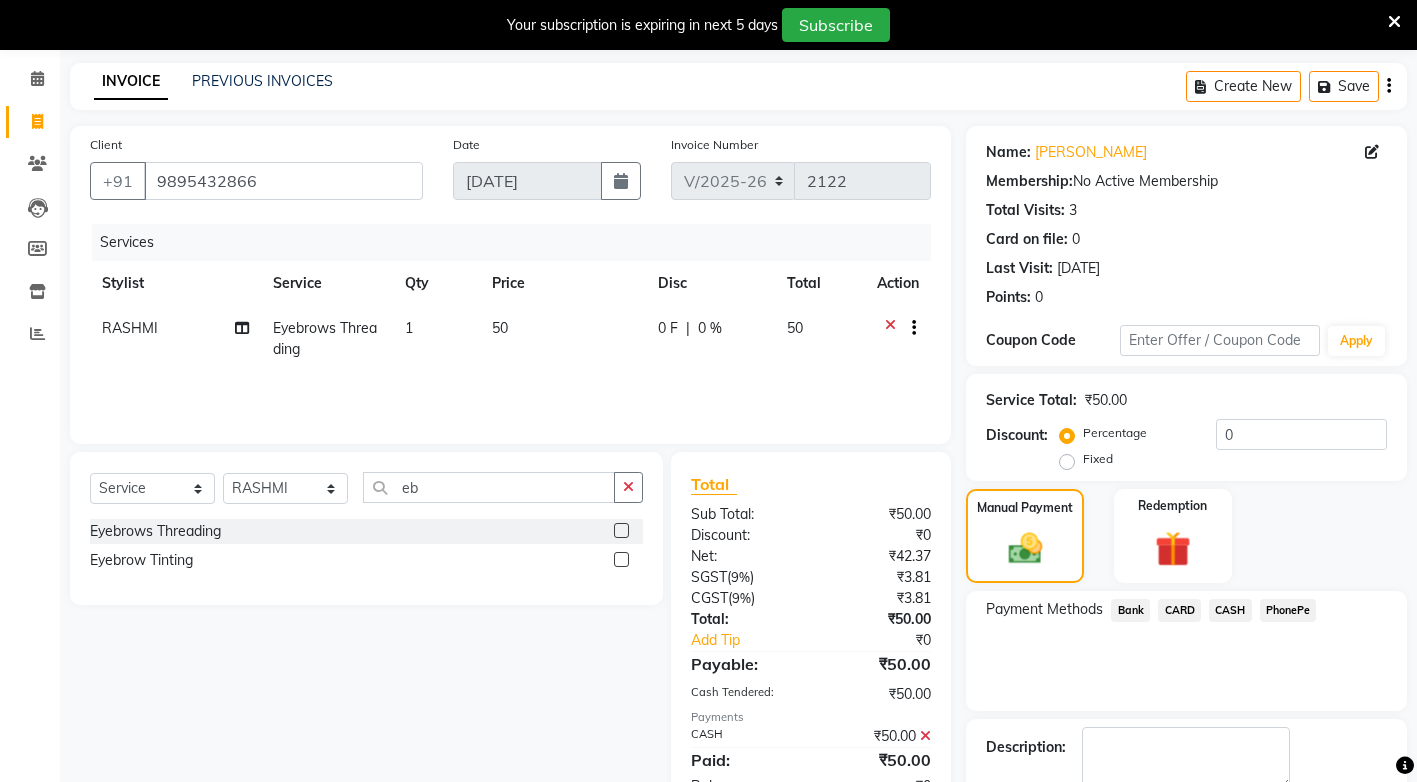 scroll, scrollTop: 158, scrollLeft: 0, axis: vertical 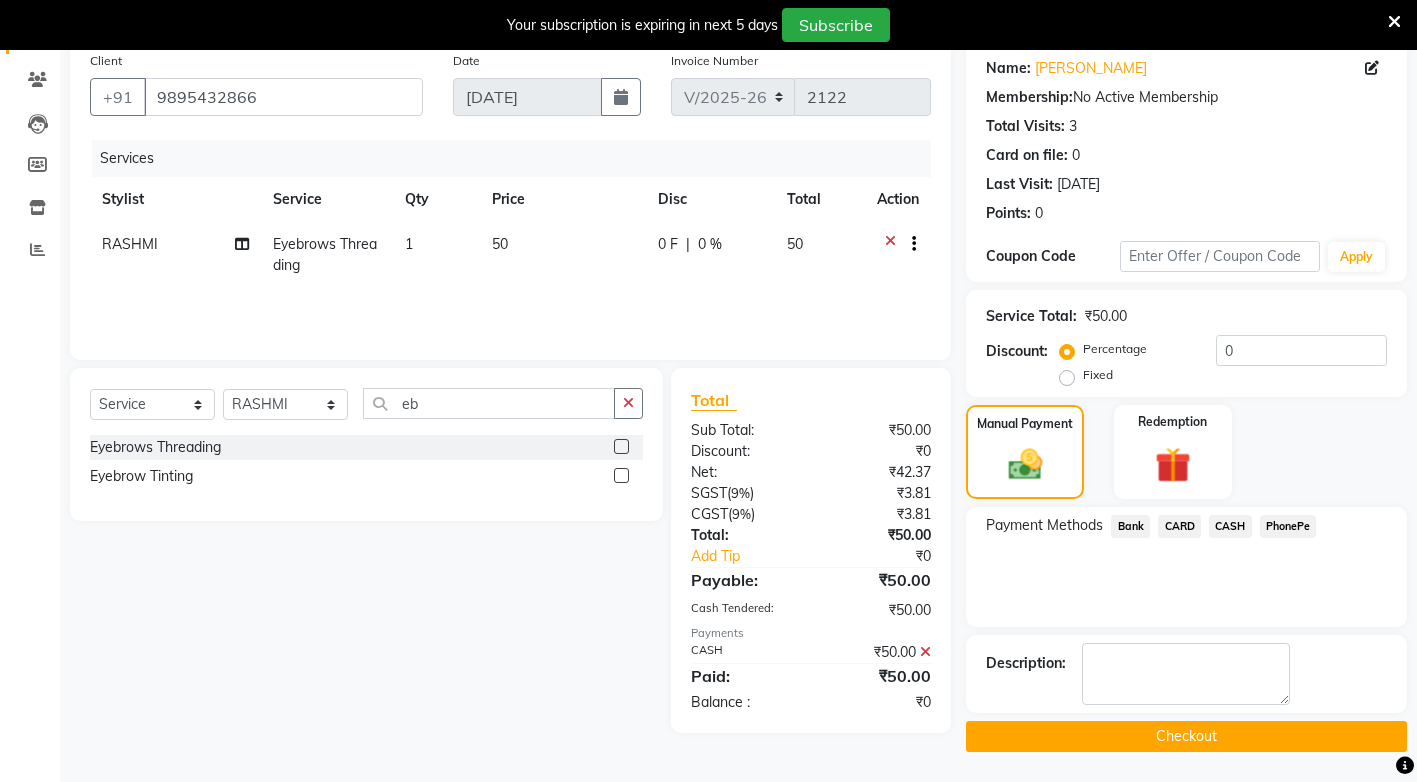 click on "Checkout" 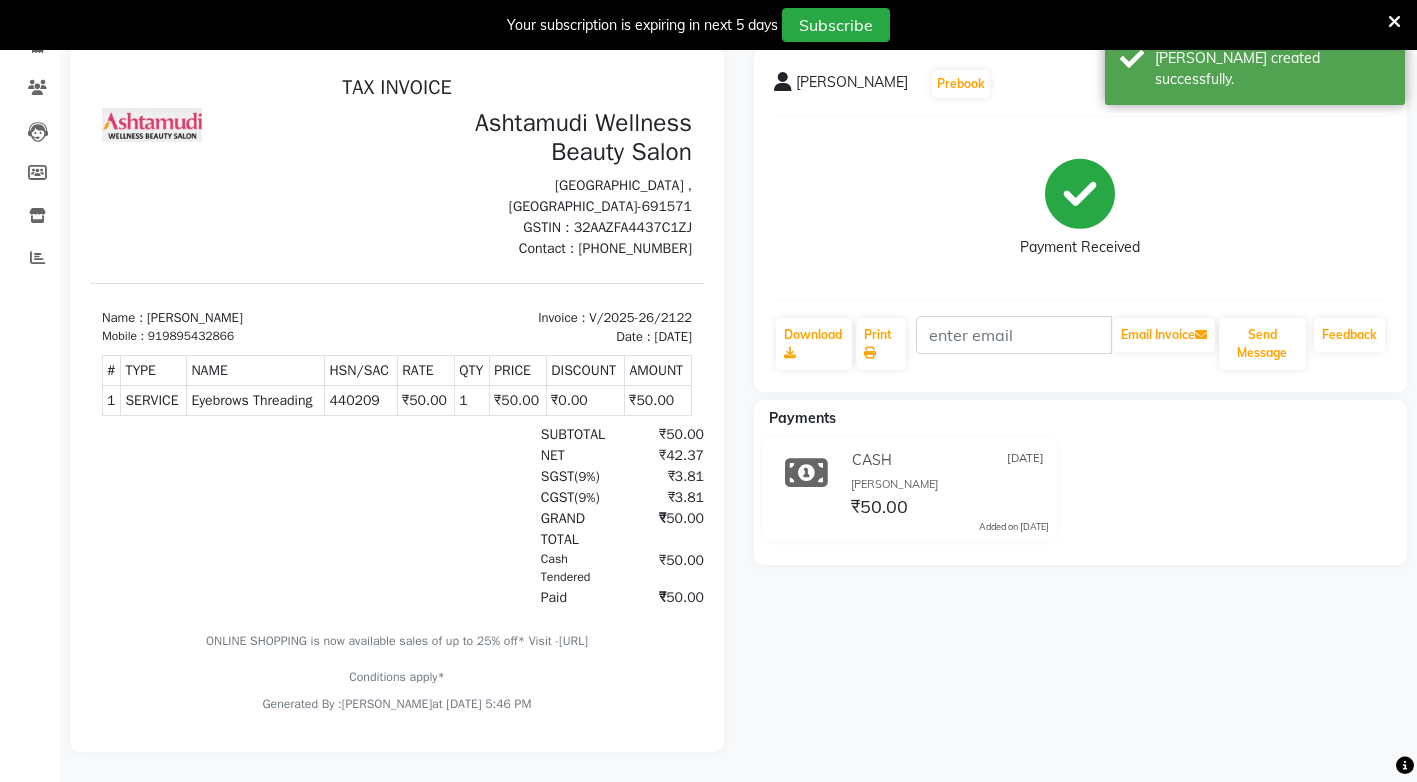 click at bounding box center (1394, 22) 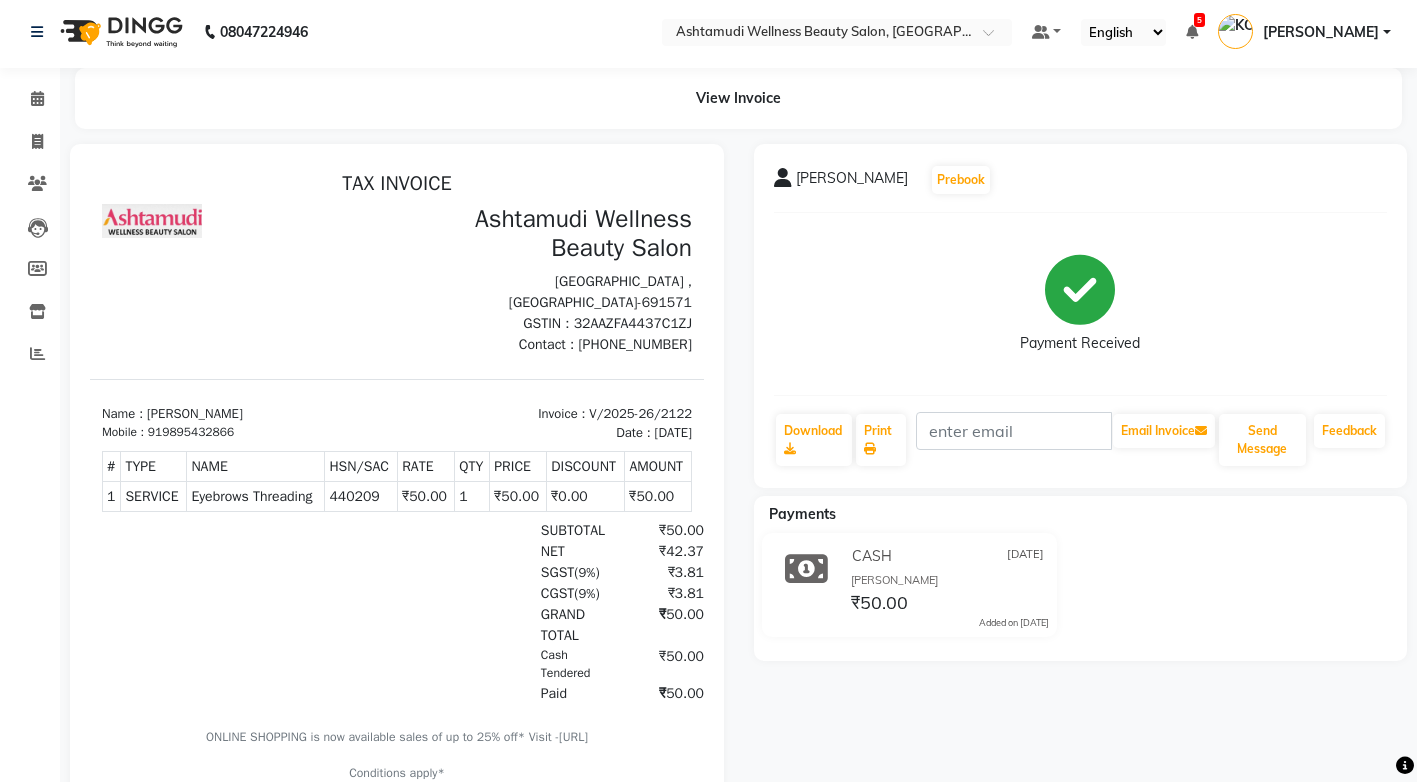 scroll, scrollTop: 0, scrollLeft: 0, axis: both 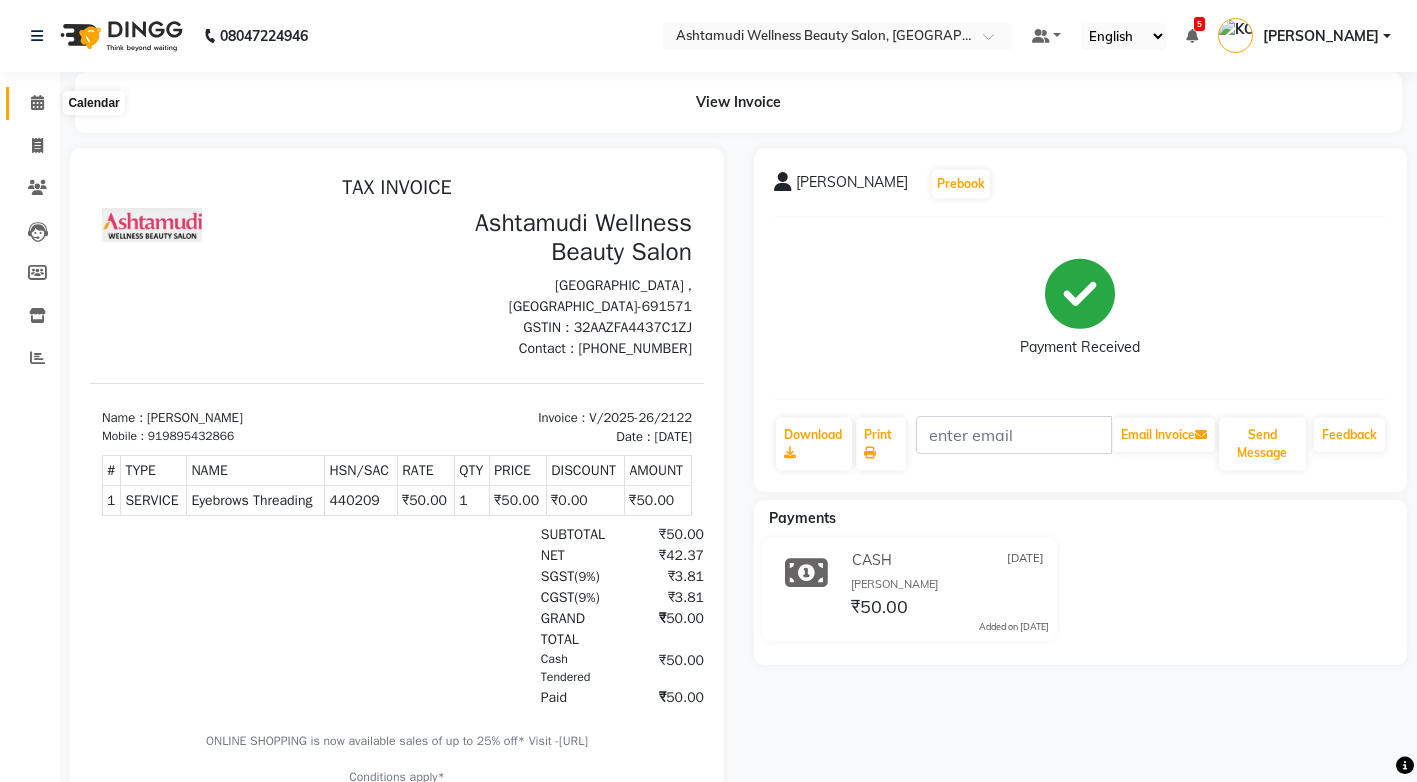 click 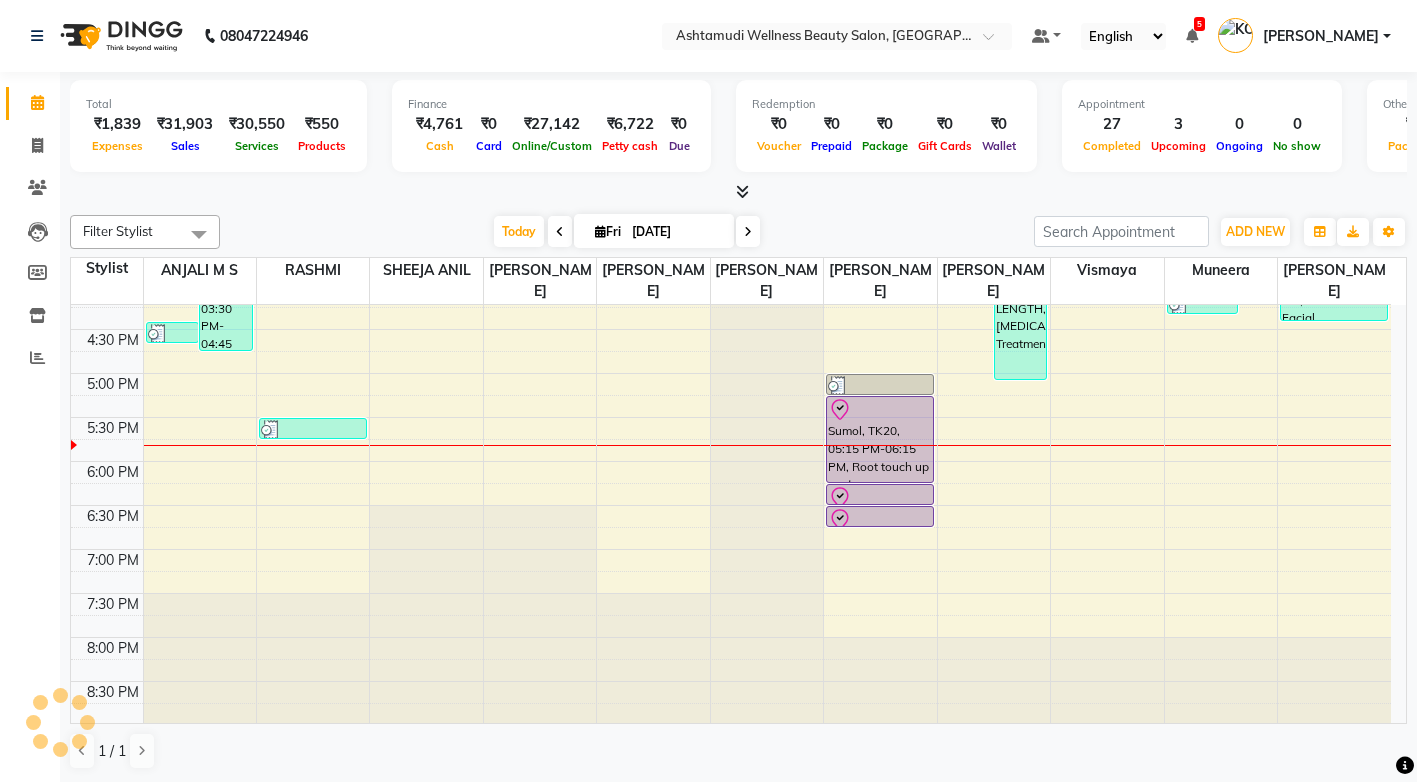 scroll, scrollTop: 725, scrollLeft: 0, axis: vertical 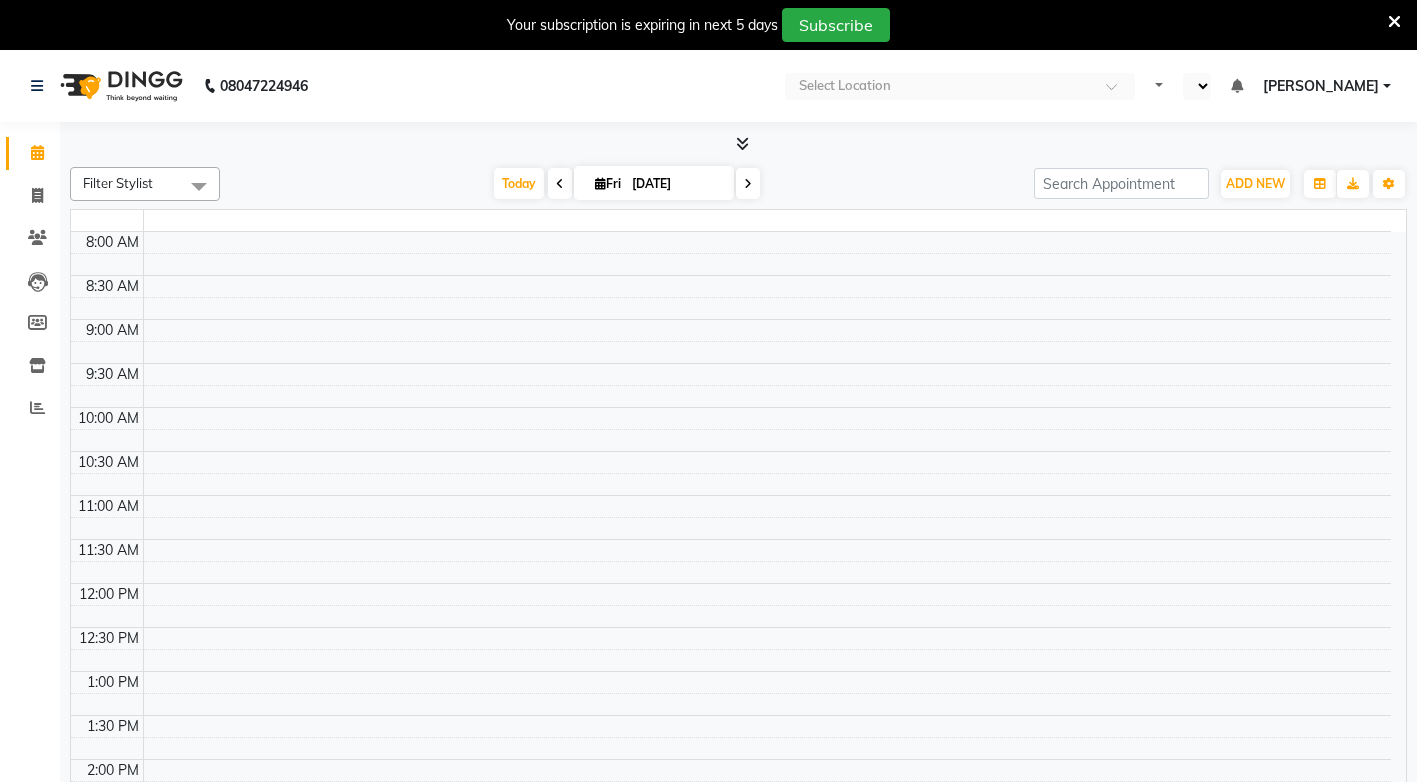 select on "en" 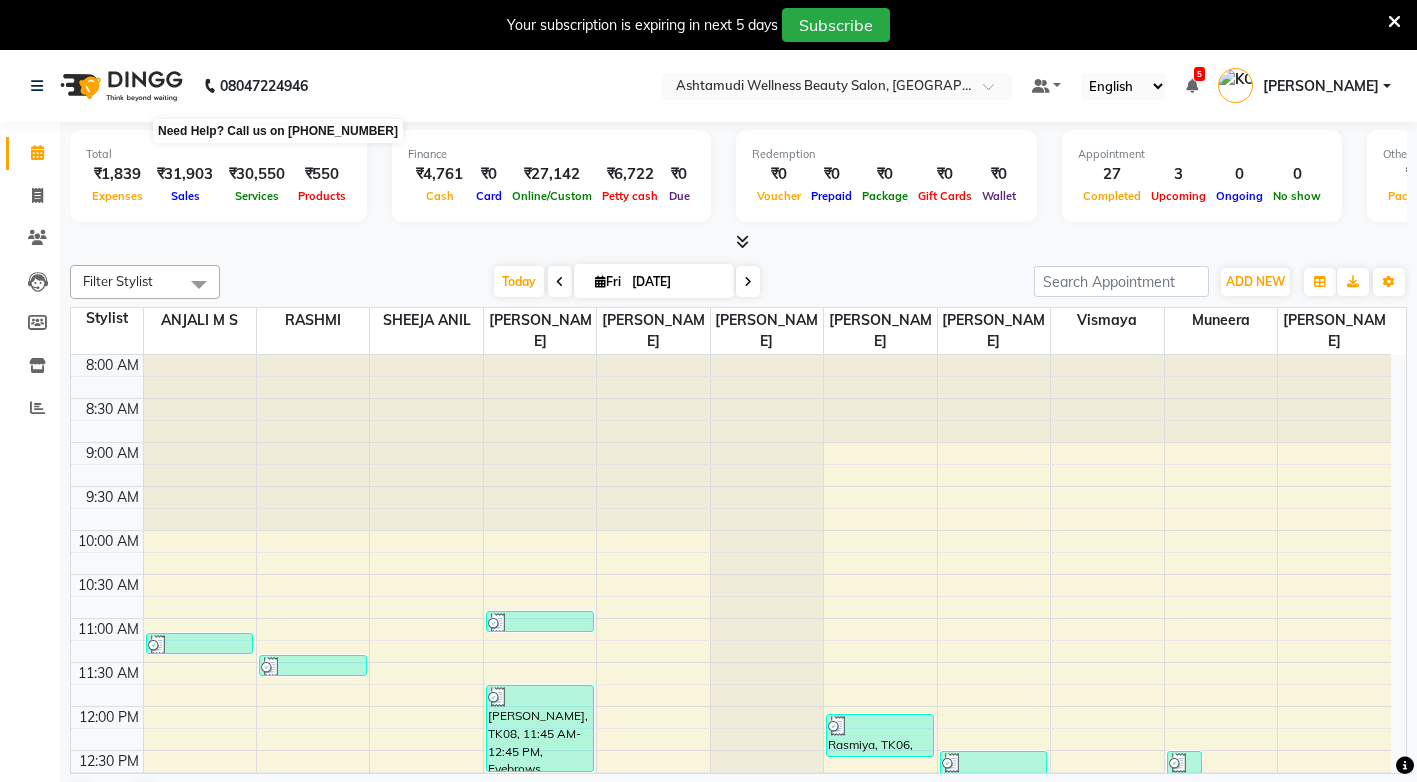 scroll, scrollTop: 0, scrollLeft: 0, axis: both 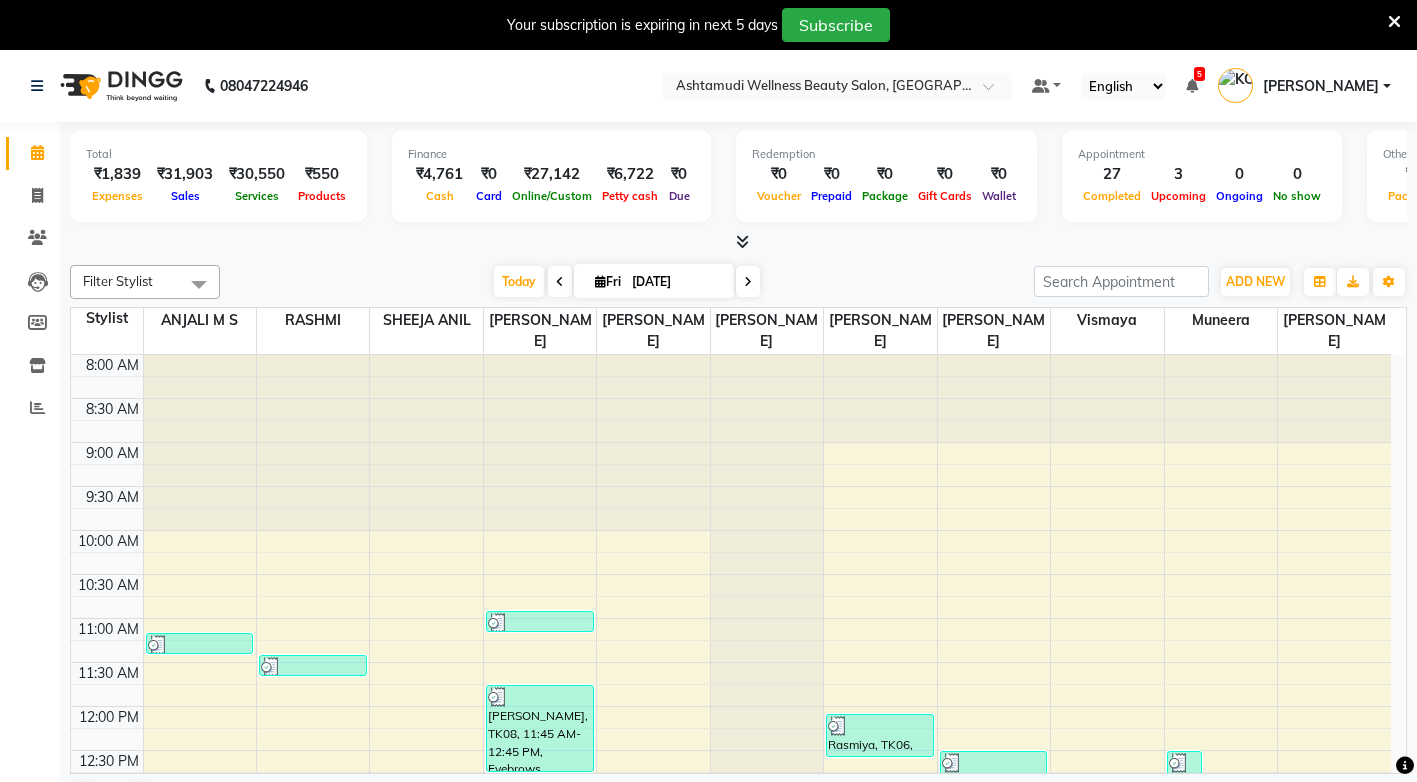 click at bounding box center [1394, 22] 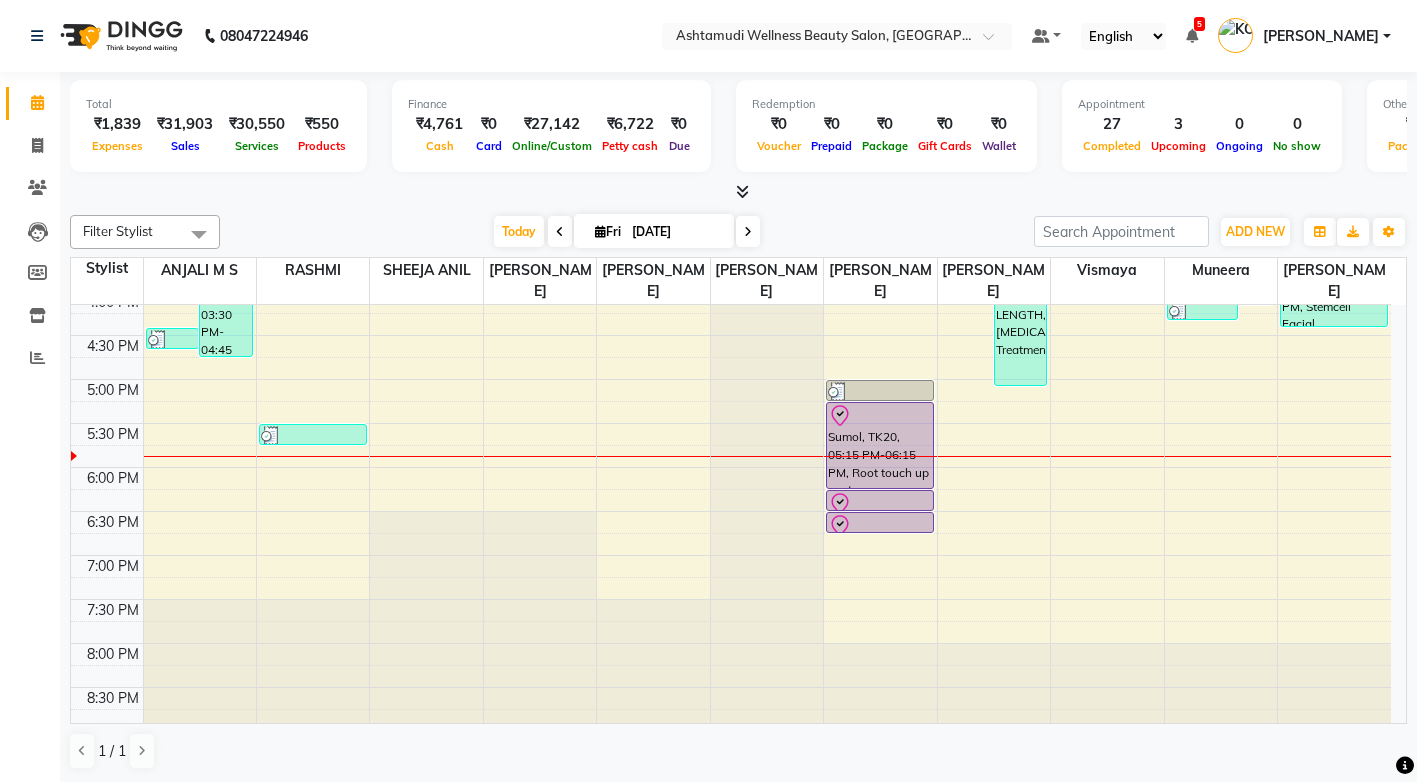 scroll, scrollTop: 725, scrollLeft: 0, axis: vertical 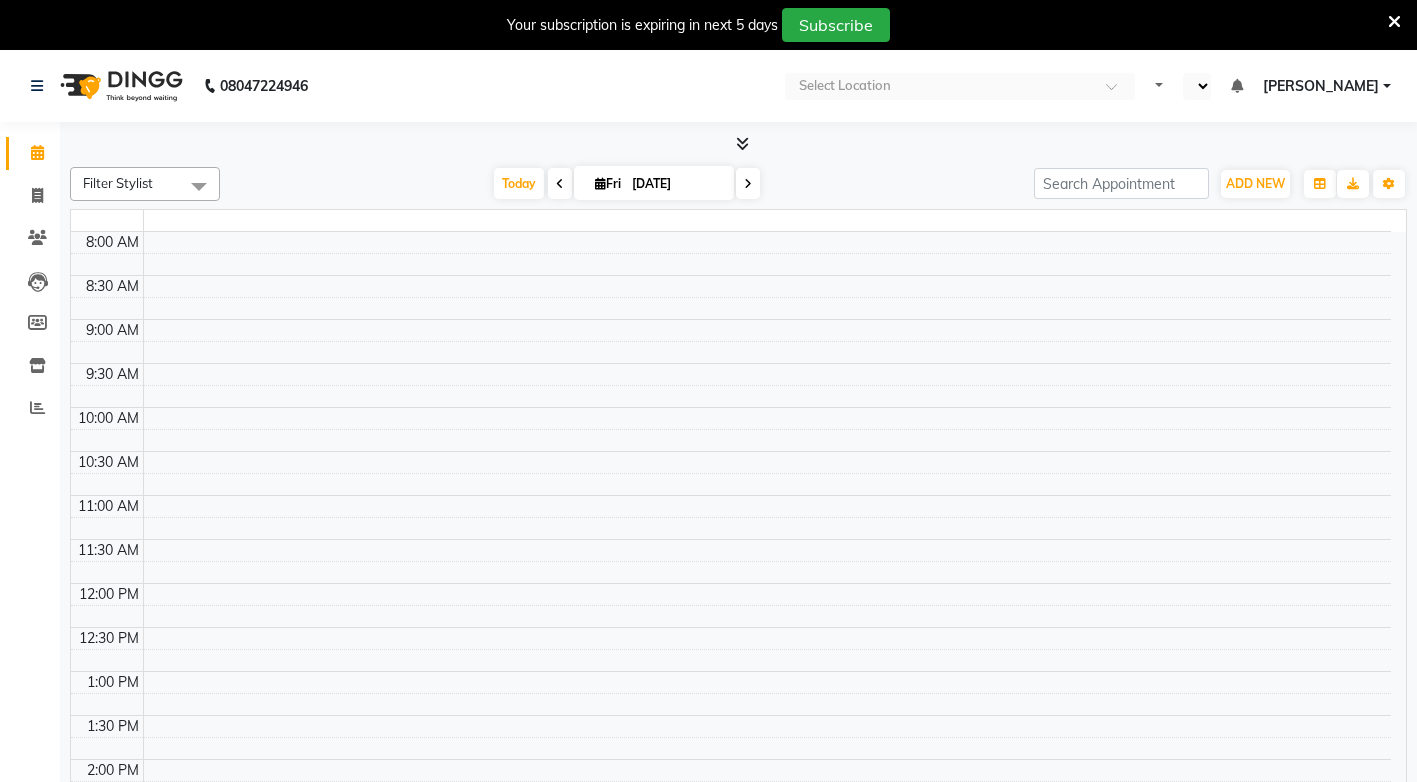 click on "Your subscription is expiring in next 5 days   Subscribe" at bounding box center [708, 25] 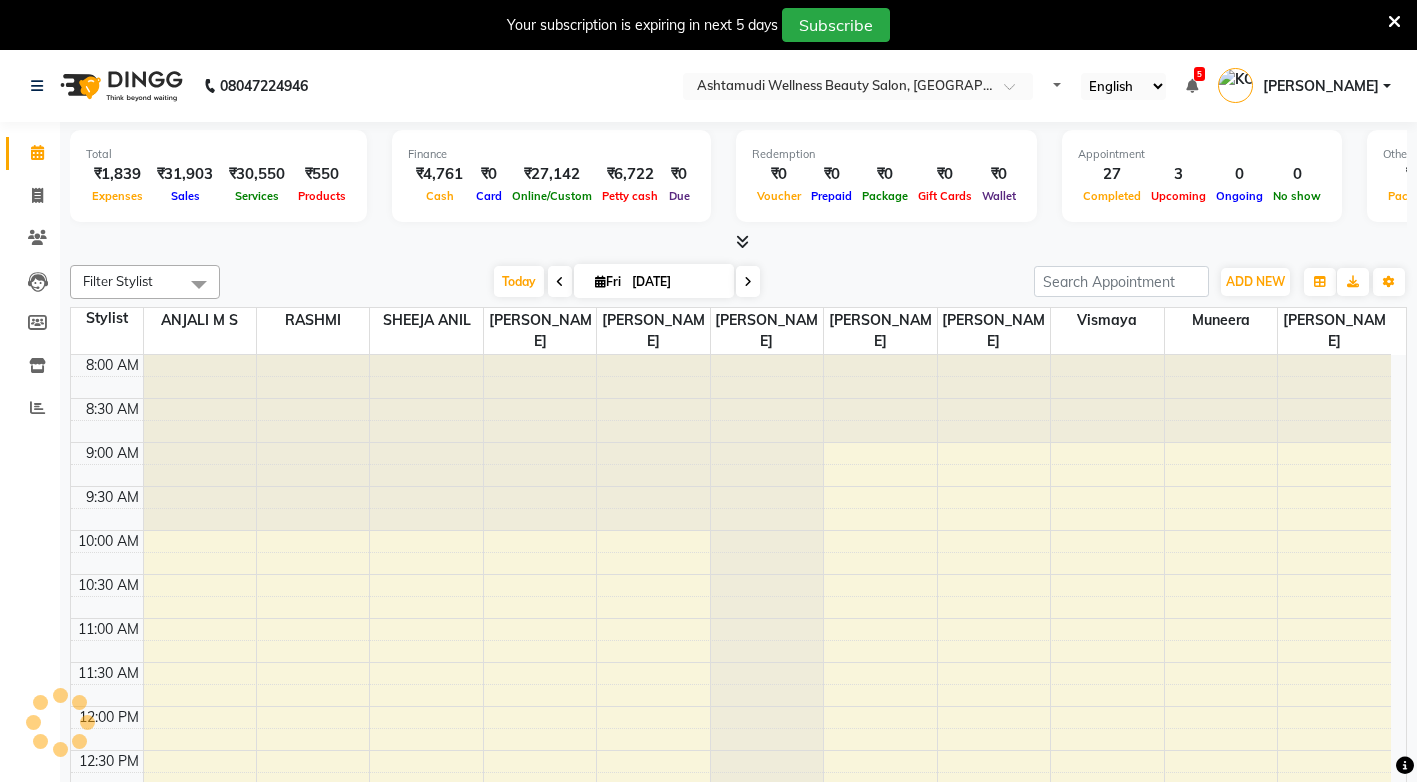 select on "en" 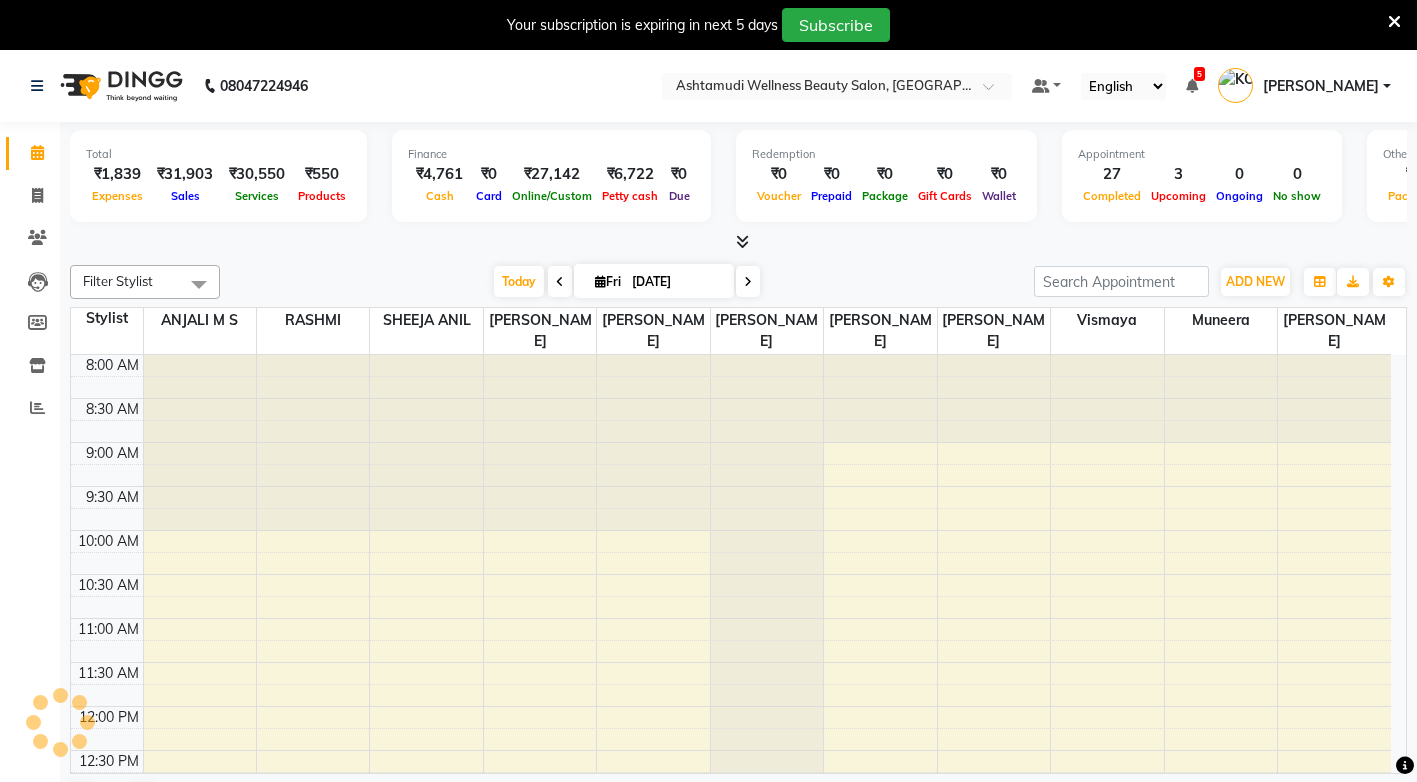 scroll, scrollTop: 0, scrollLeft: 0, axis: both 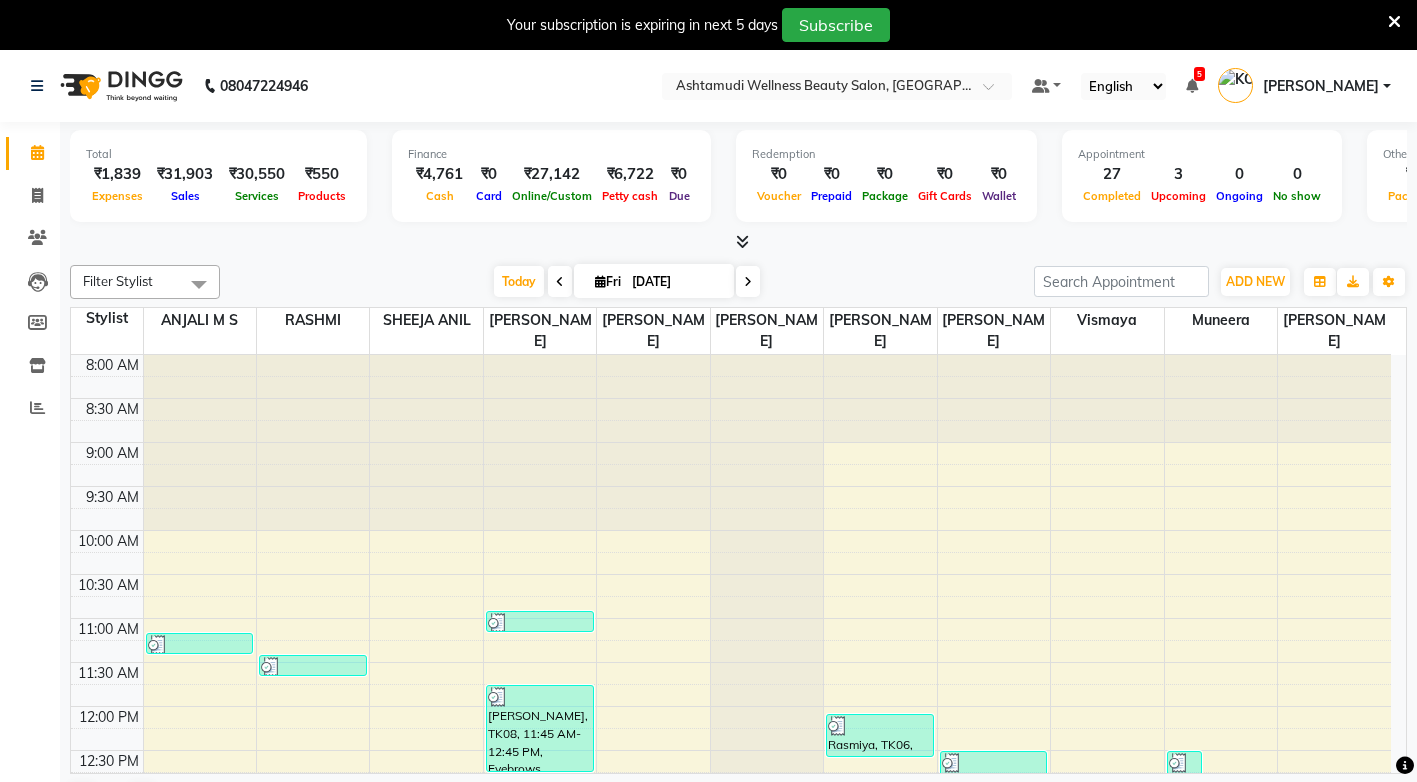 click at bounding box center (1394, 22) 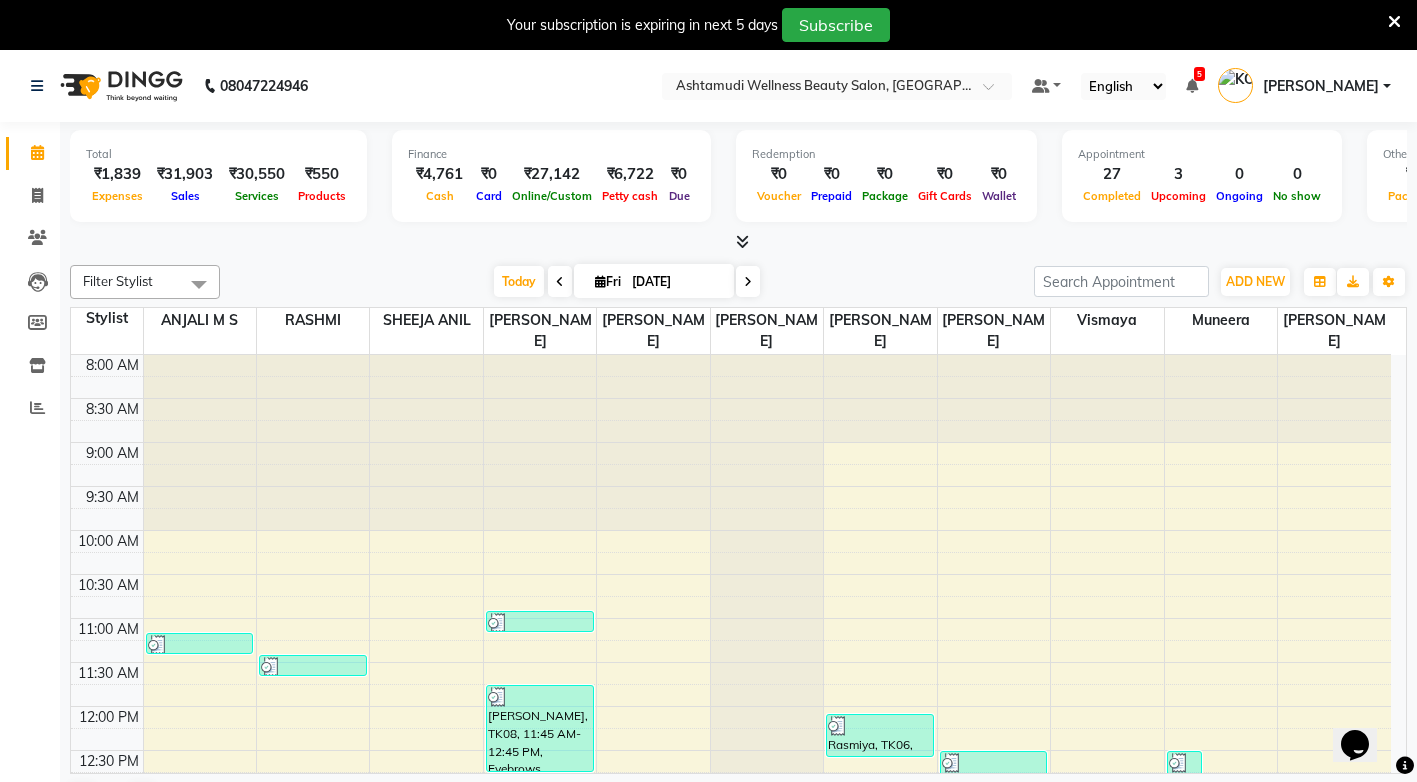 scroll, scrollTop: 0, scrollLeft: 0, axis: both 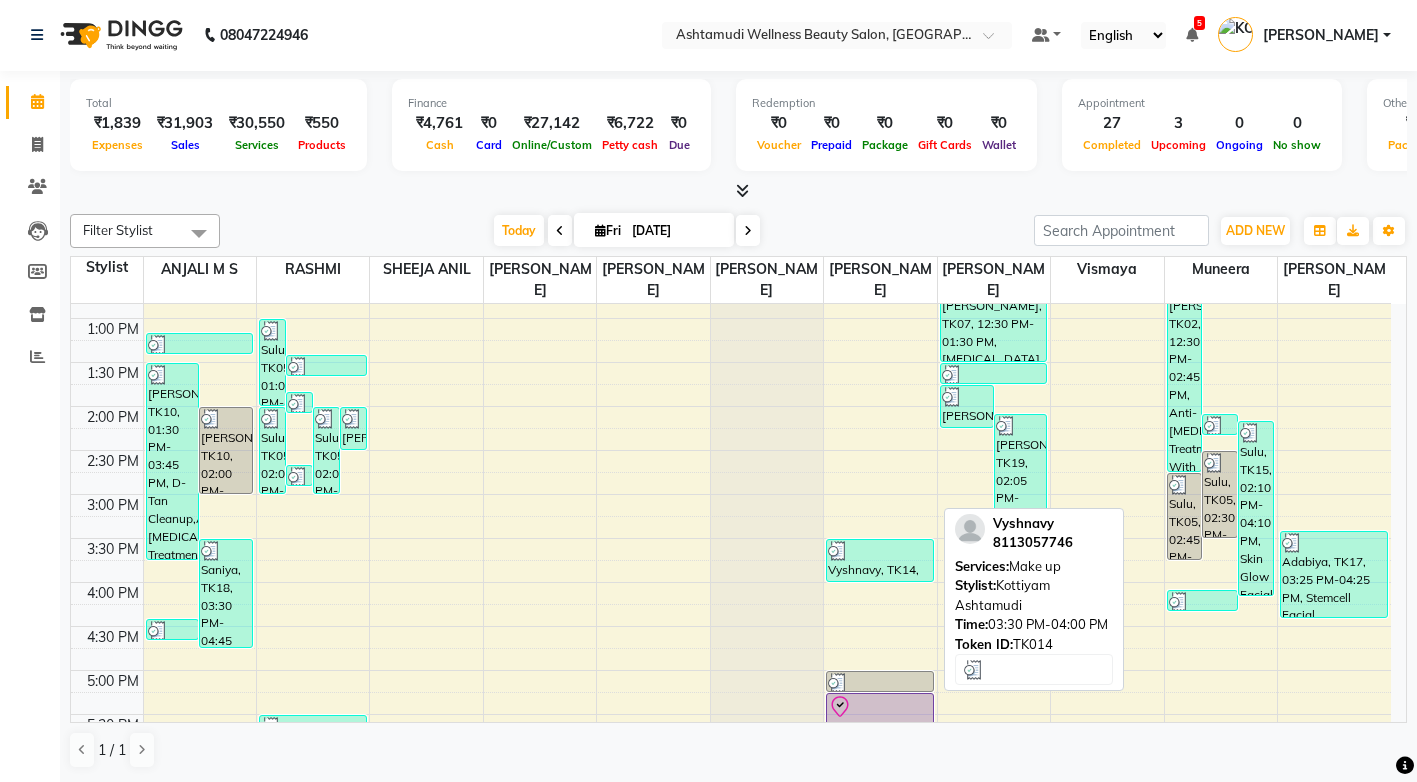 click on "Vyshnavy, TK14, 03:30 PM-04:00 PM, Make up" at bounding box center (880, 560) 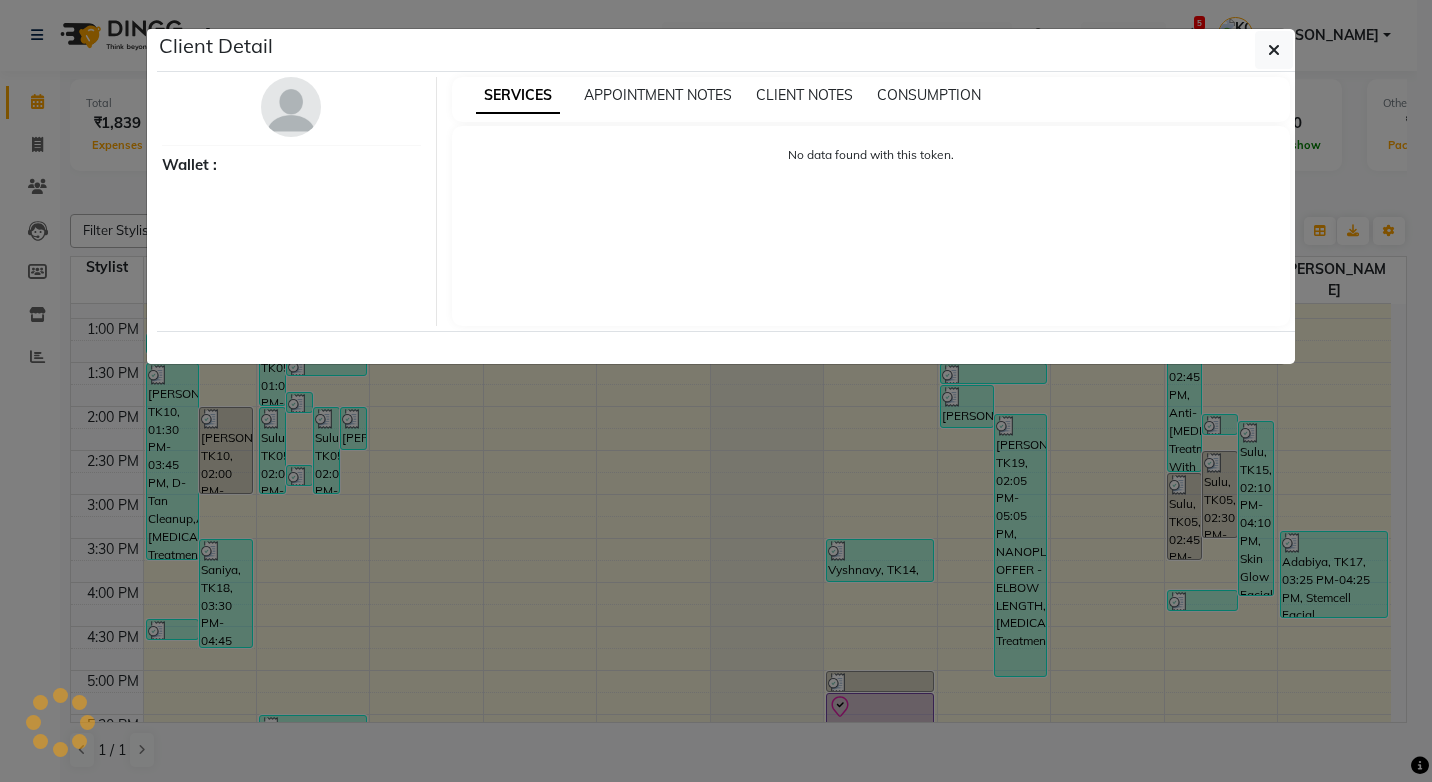 select on "3" 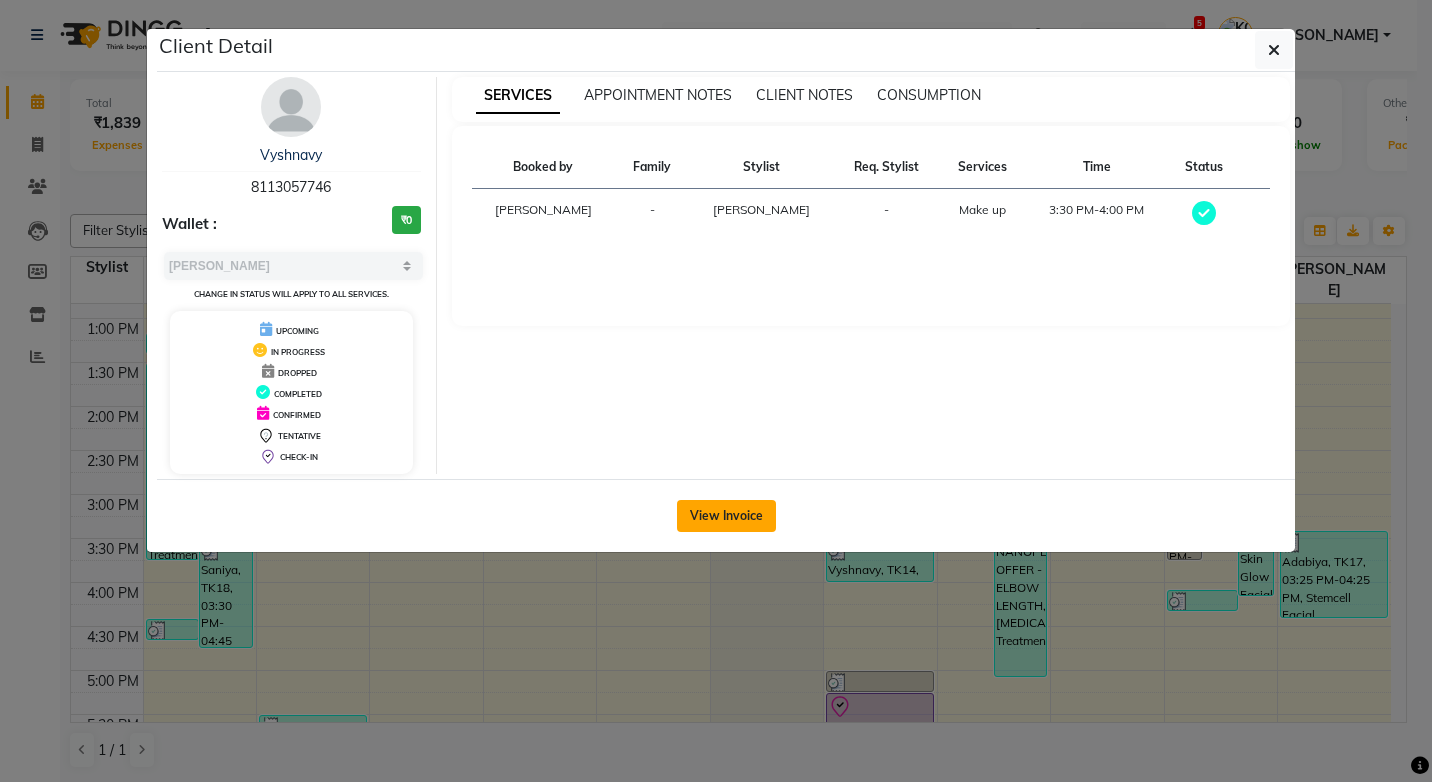 click on "View Invoice" 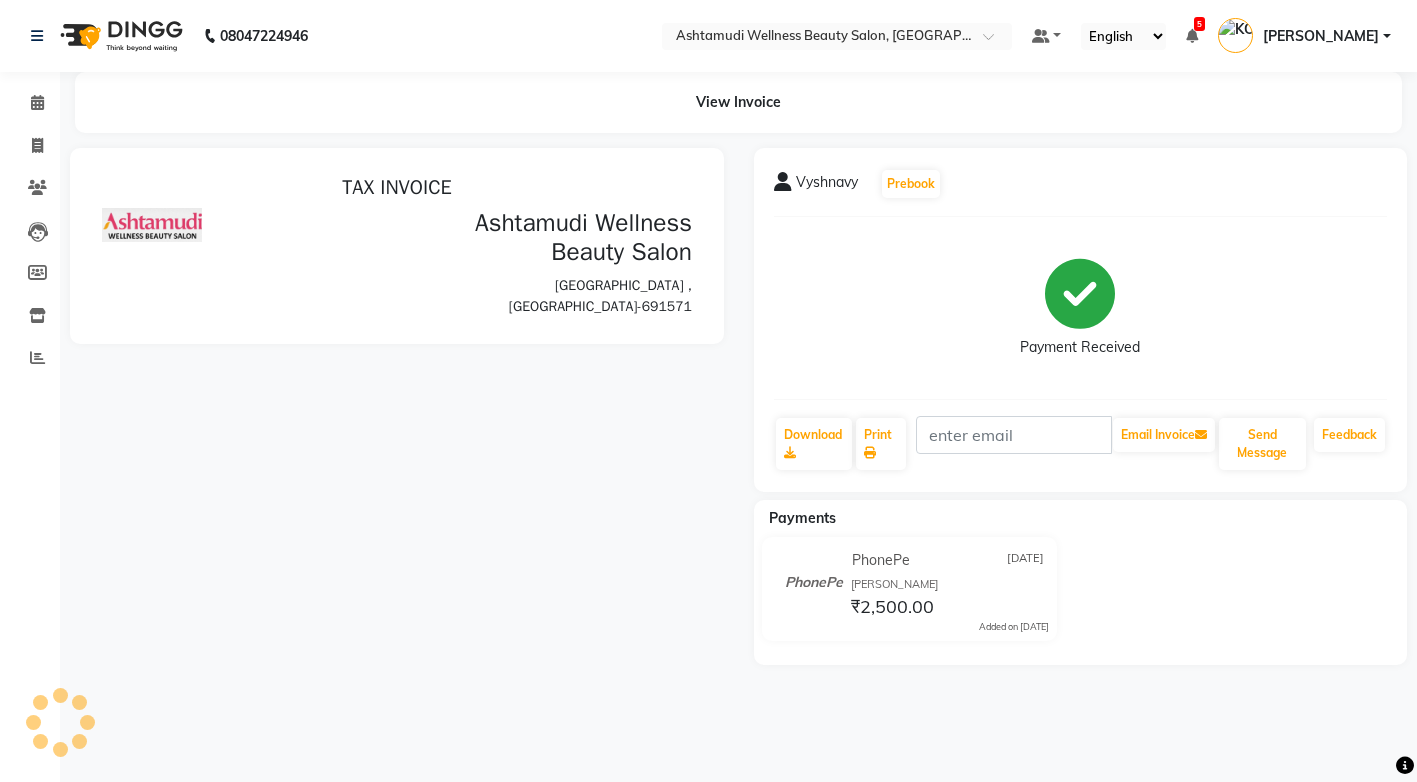 scroll, scrollTop: 0, scrollLeft: 0, axis: both 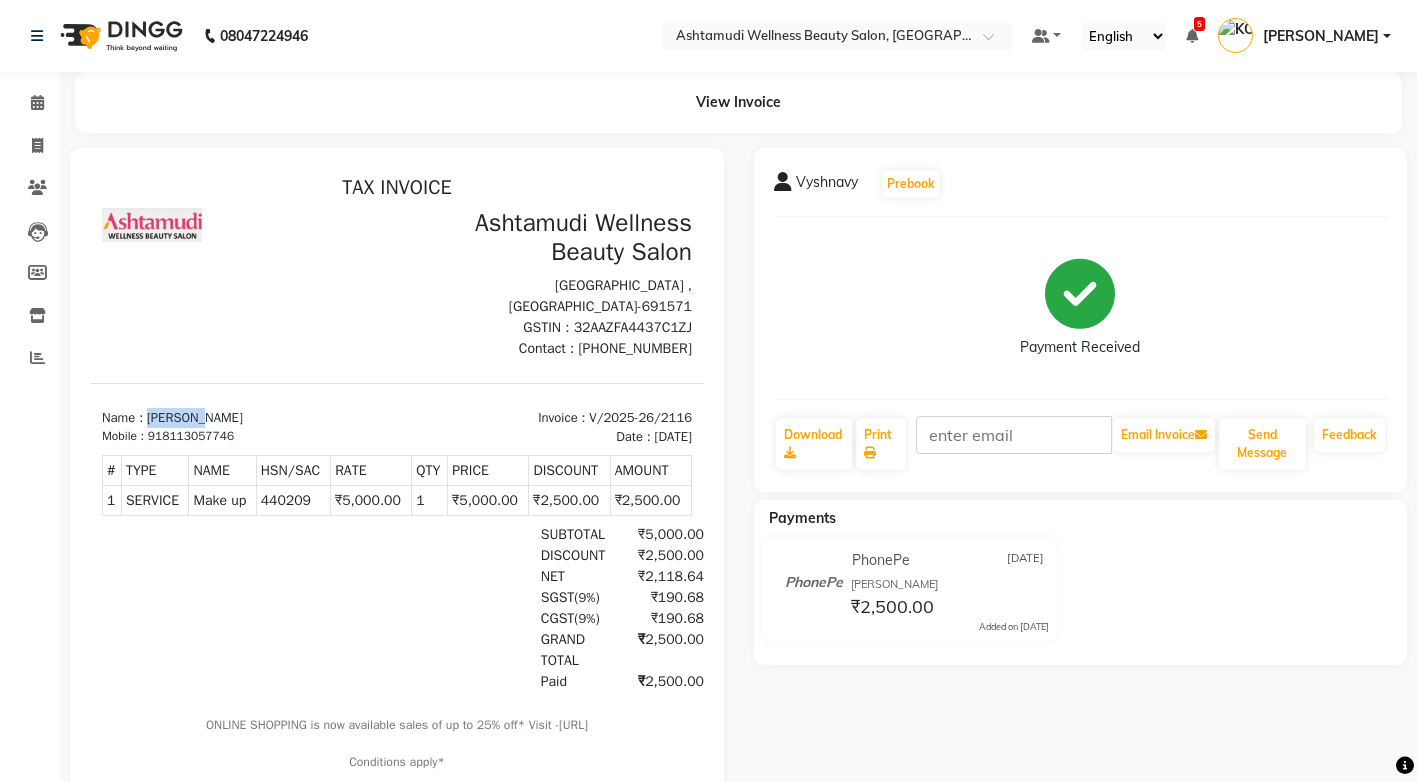 drag, startPoint x: 211, startPoint y: 418, endPoint x: 153, endPoint y: 421, distance: 58.077534 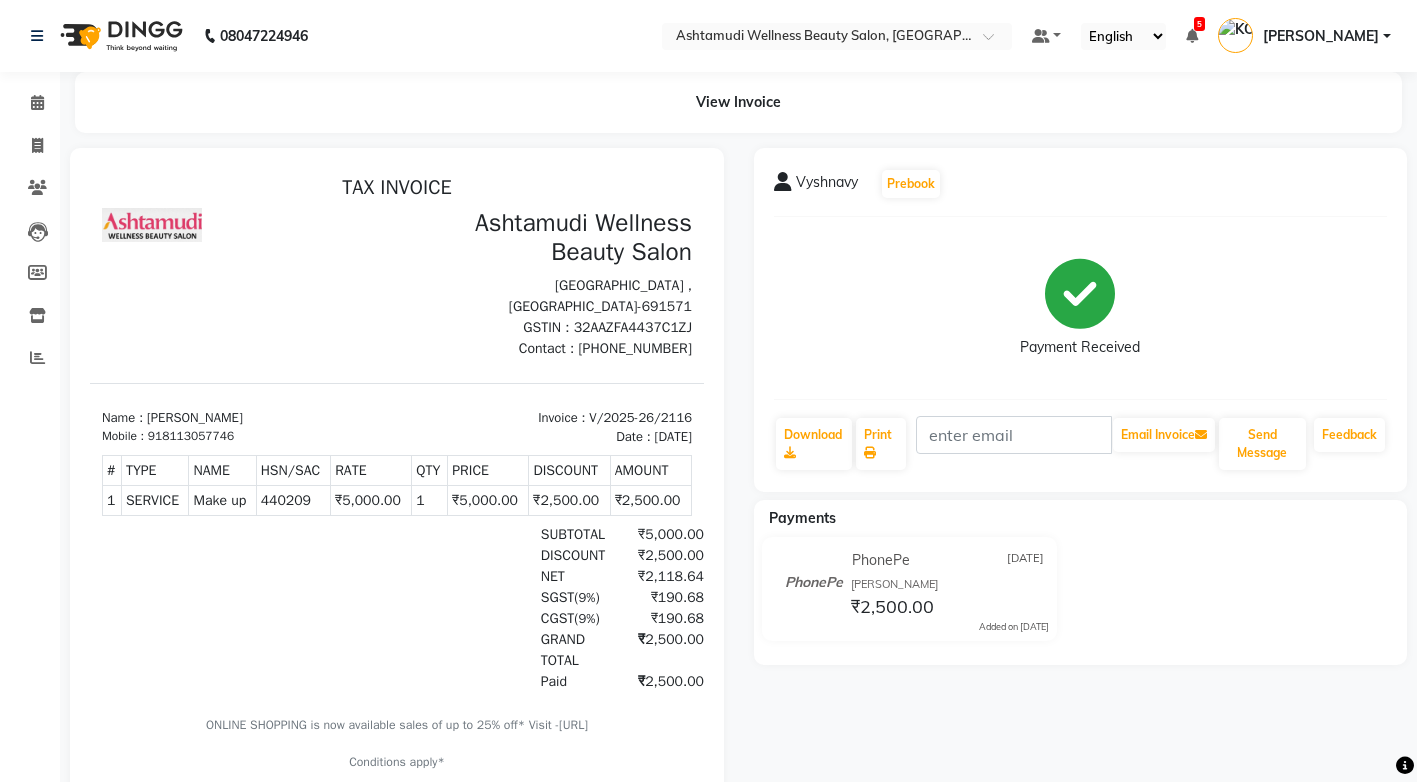 click on "GRAND TOTAL
₹2,500.00" at bounding box center (495, 650) 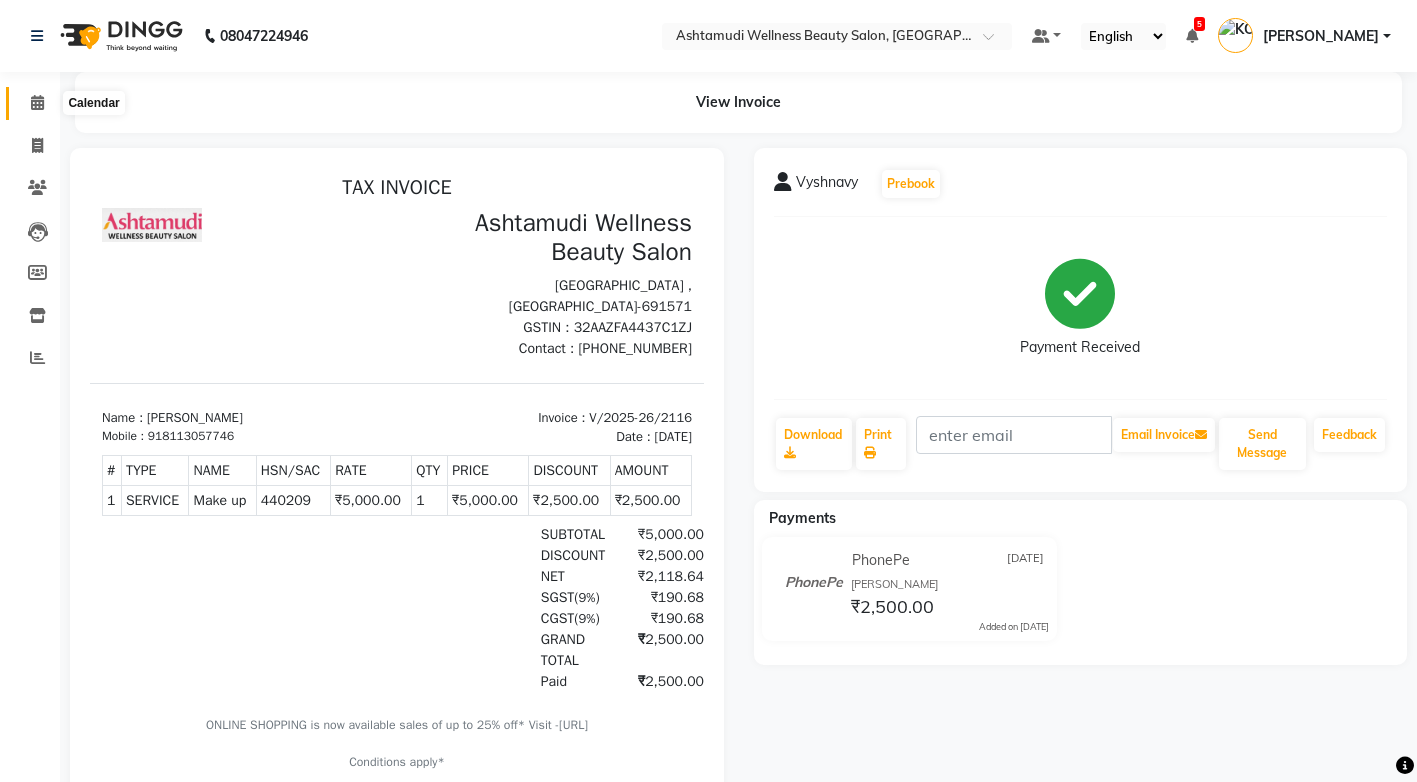 click 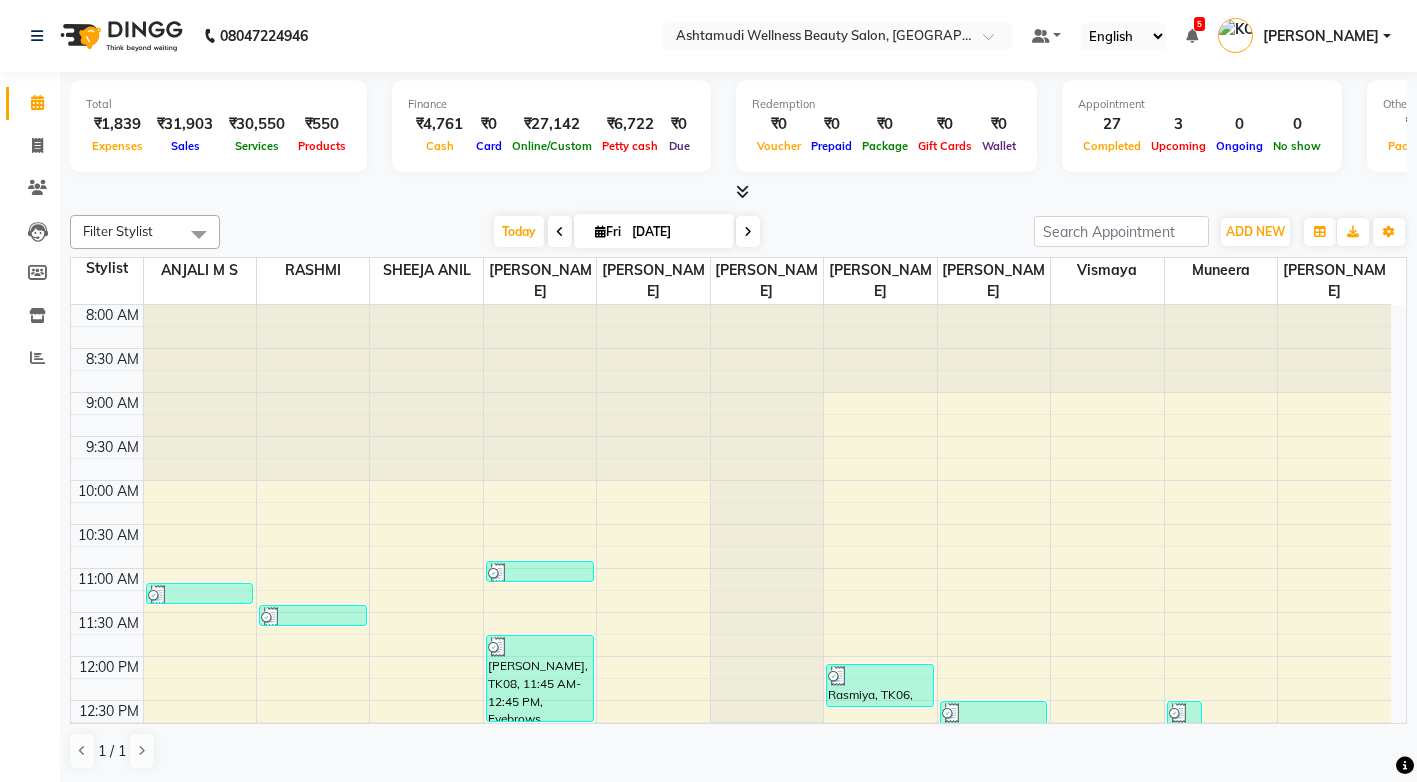 scroll, scrollTop: 200, scrollLeft: 0, axis: vertical 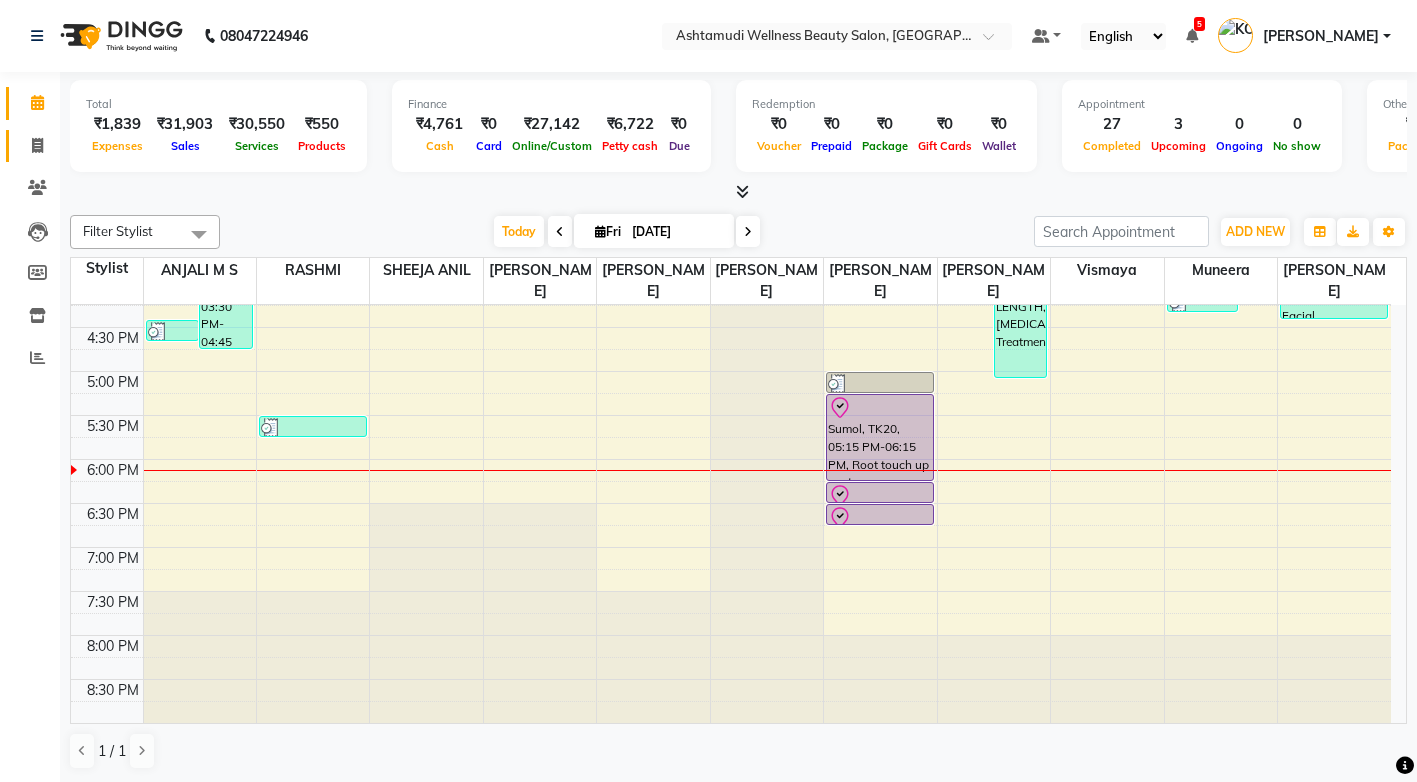 drag, startPoint x: 37, startPoint y: 133, endPoint x: 35, endPoint y: 165, distance: 32.06244 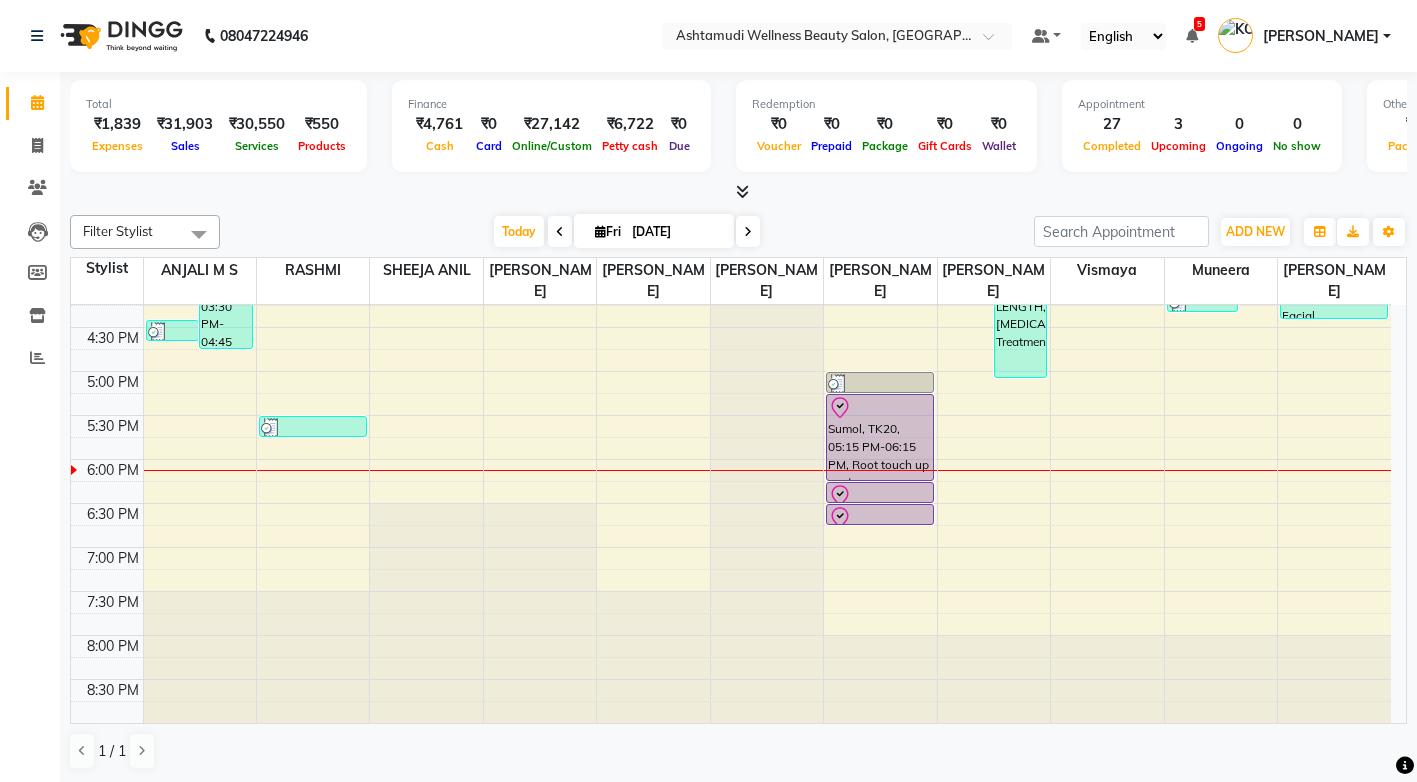 select on "service" 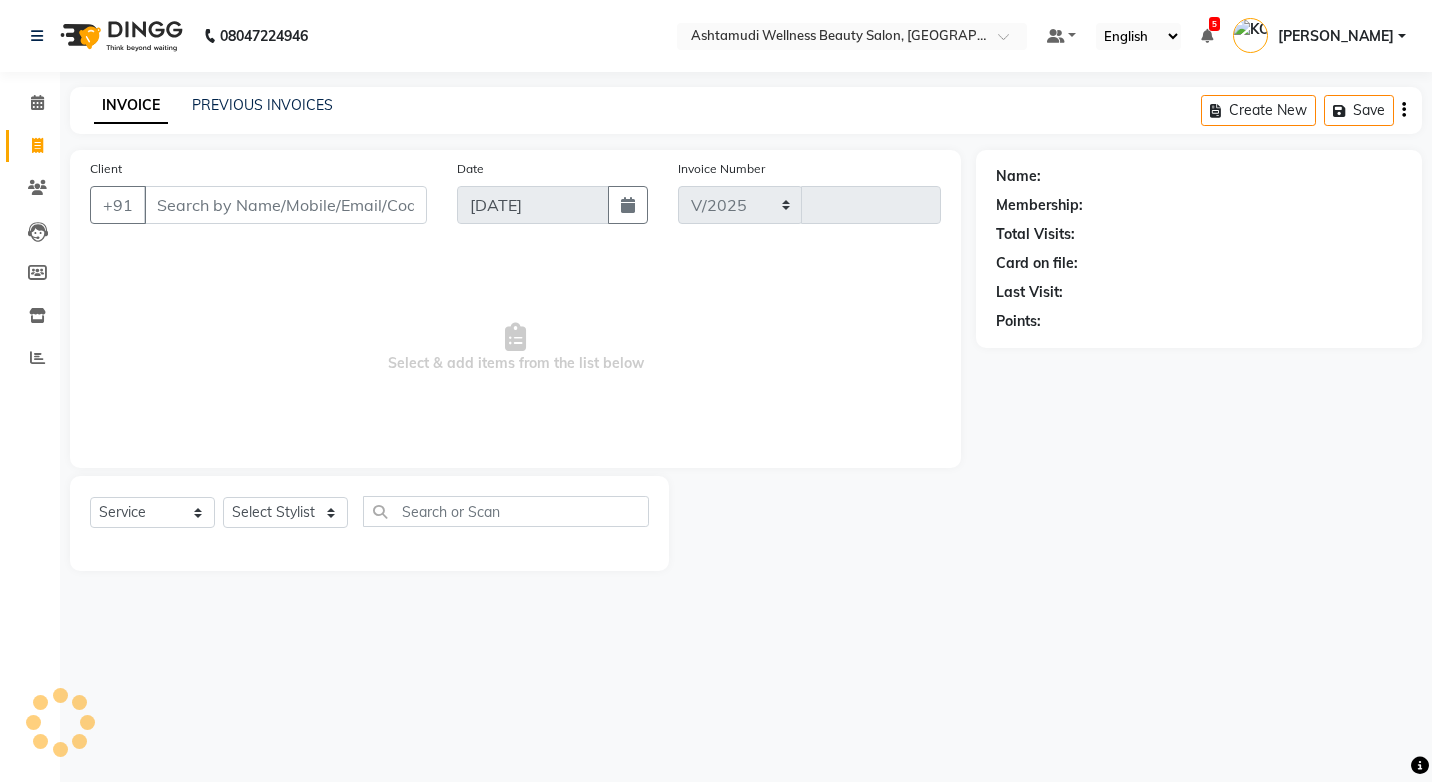 select on "4674" 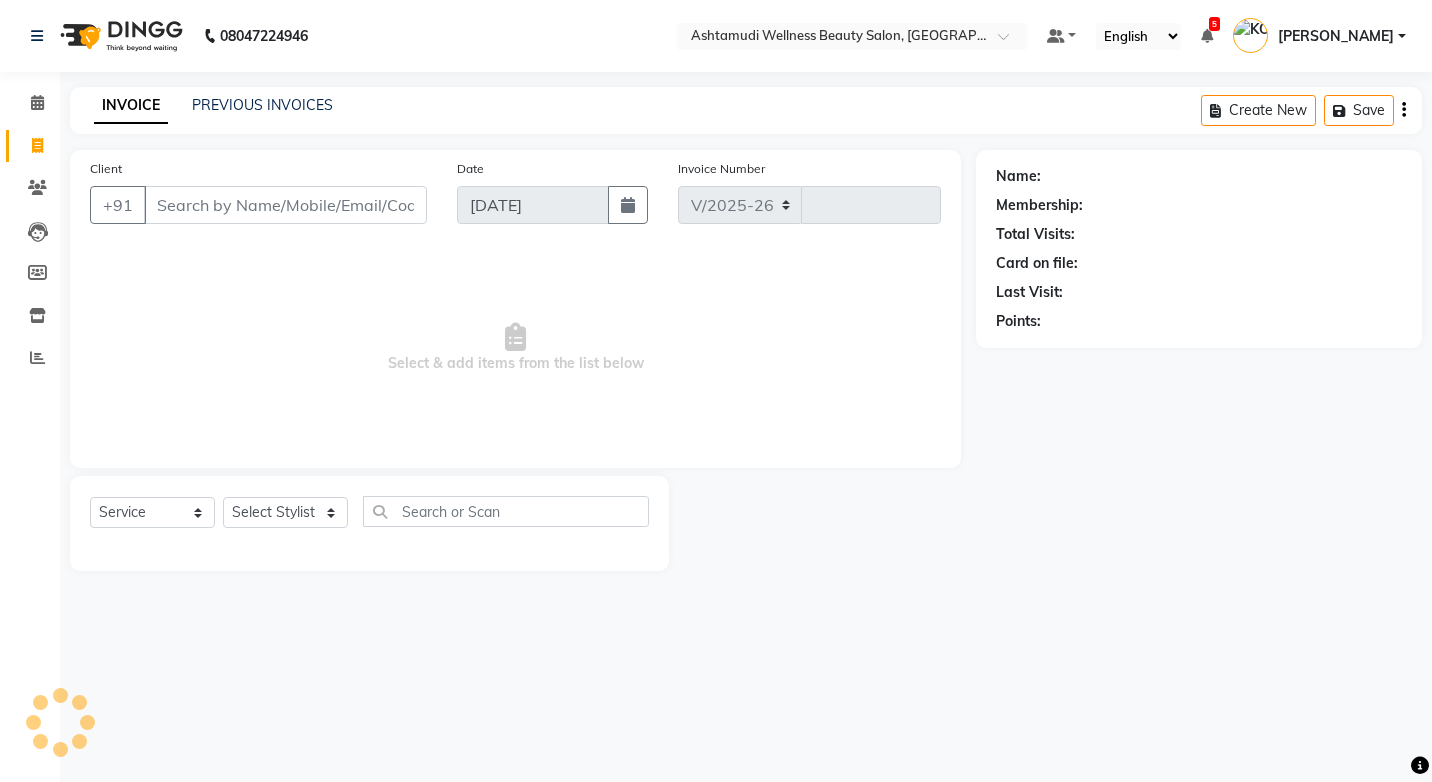 type on "2123" 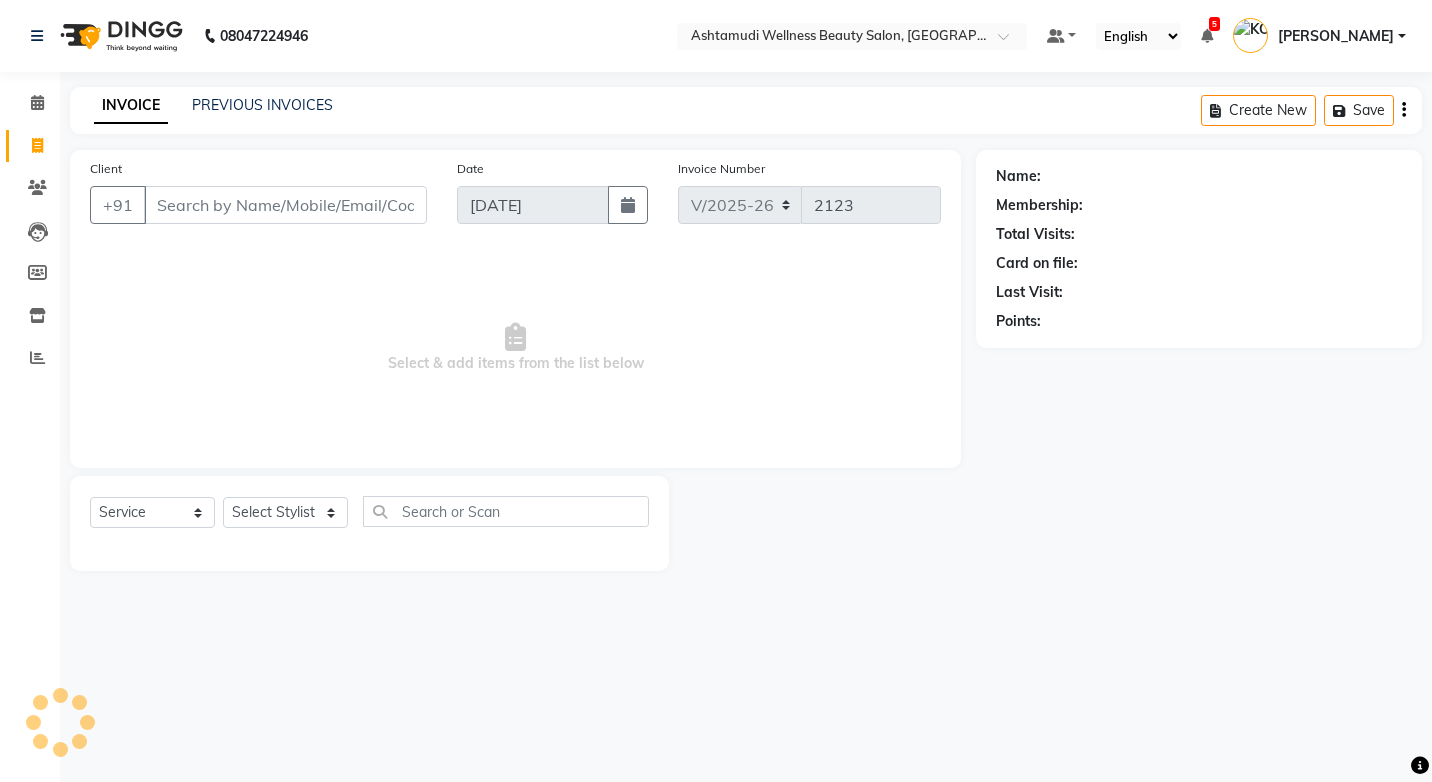 select on "product" 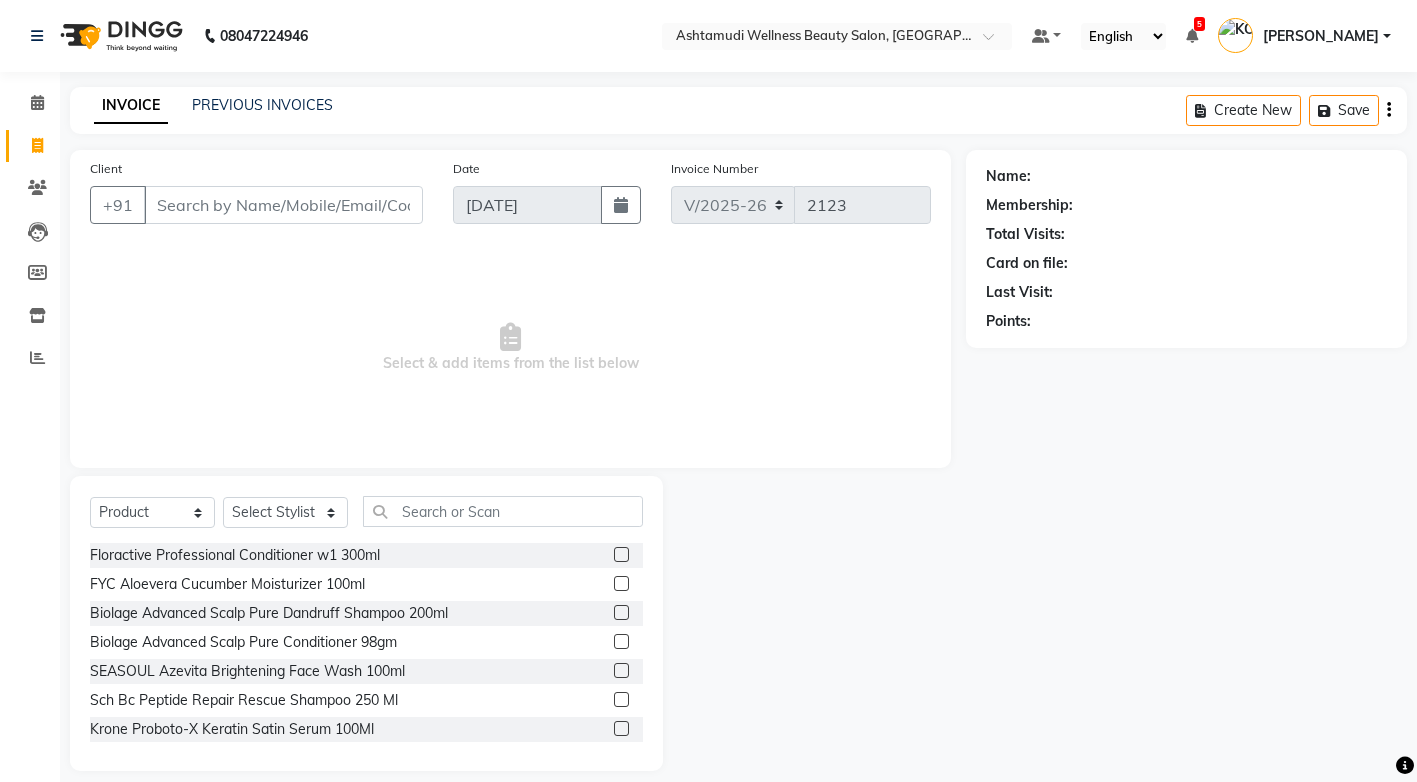 click on "Client" at bounding box center (283, 205) 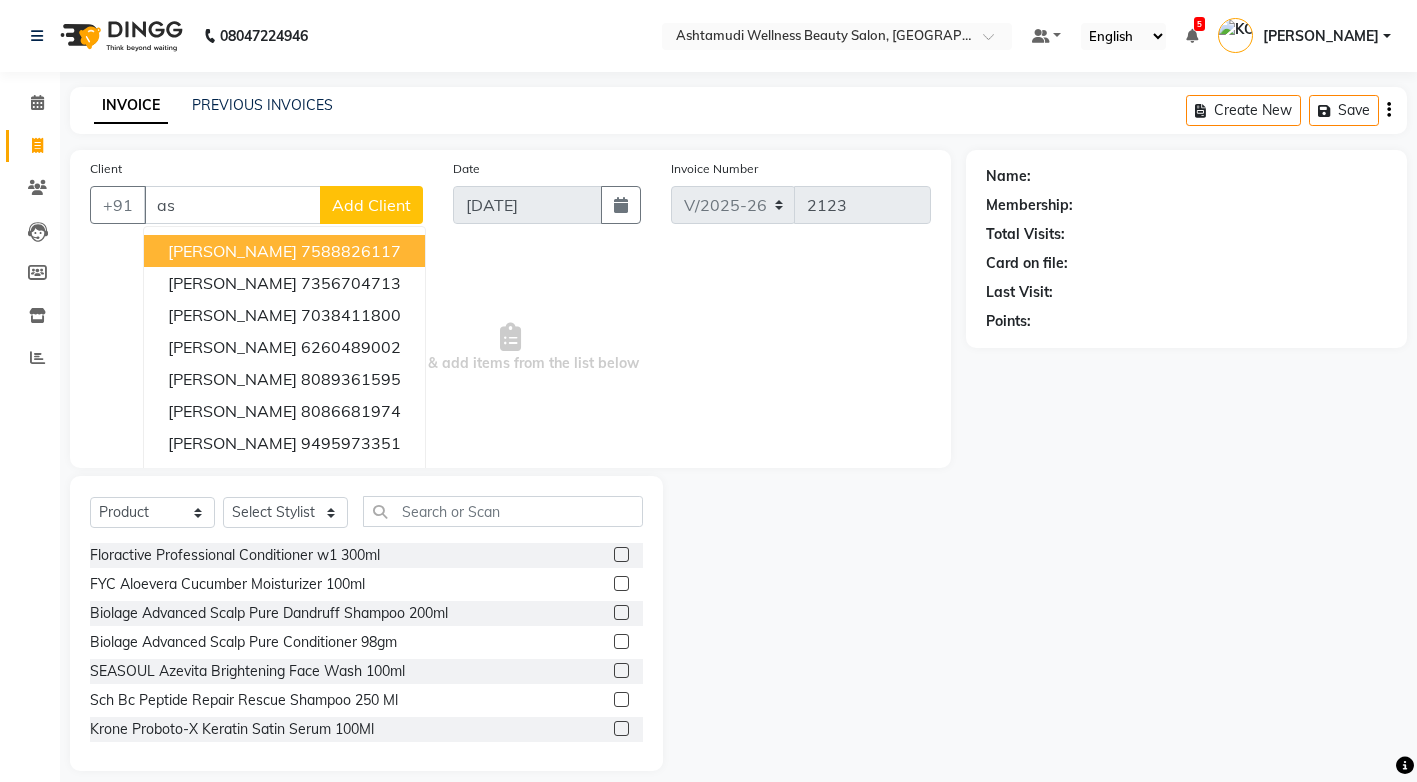 type on "a" 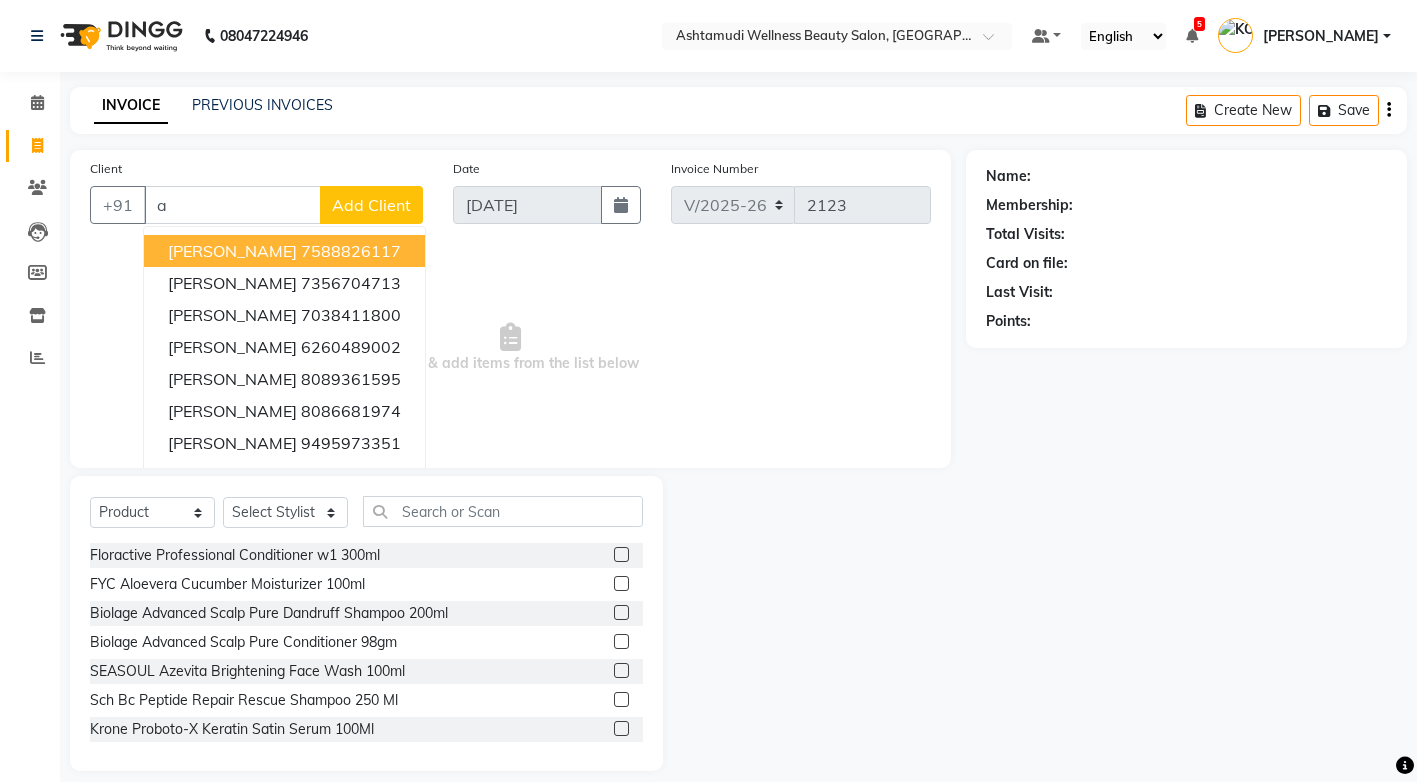 type 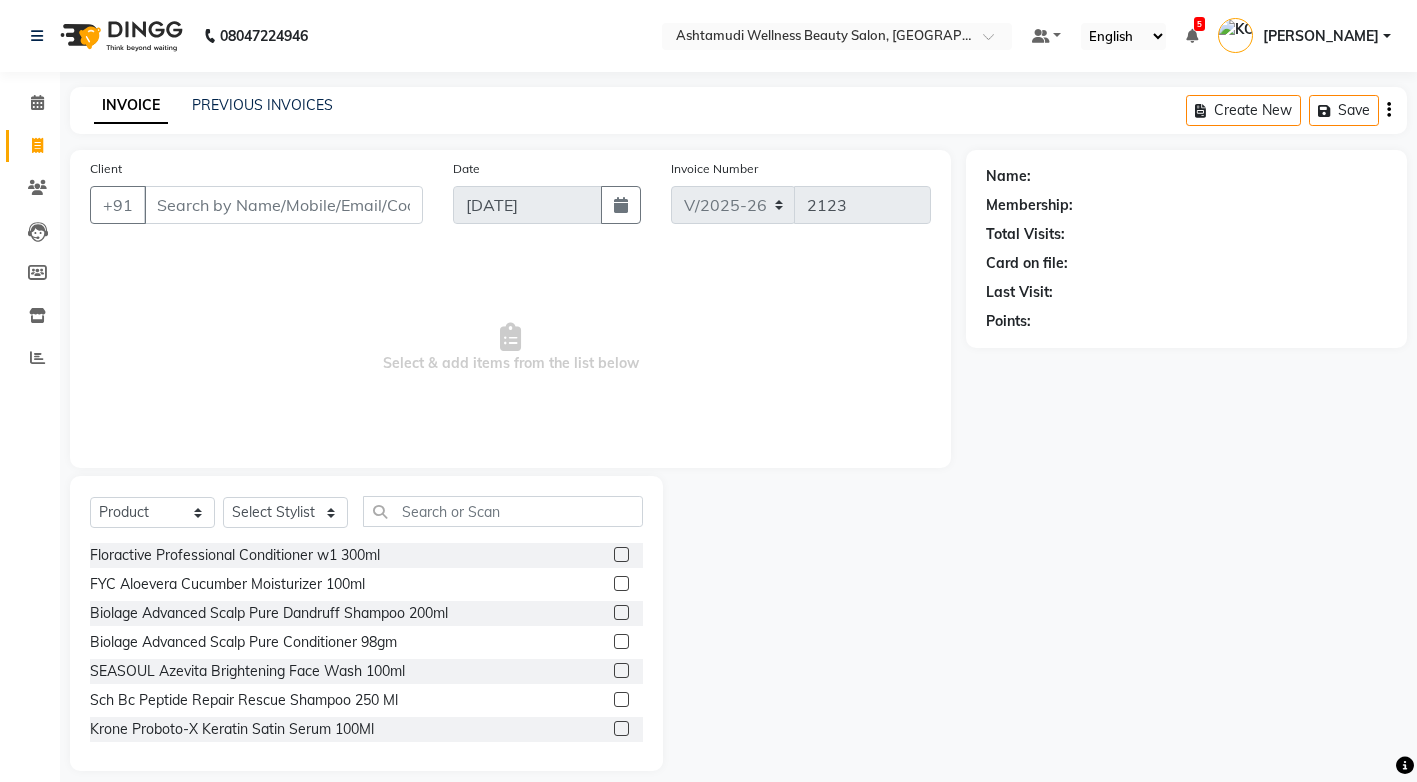 scroll, scrollTop: 19, scrollLeft: 0, axis: vertical 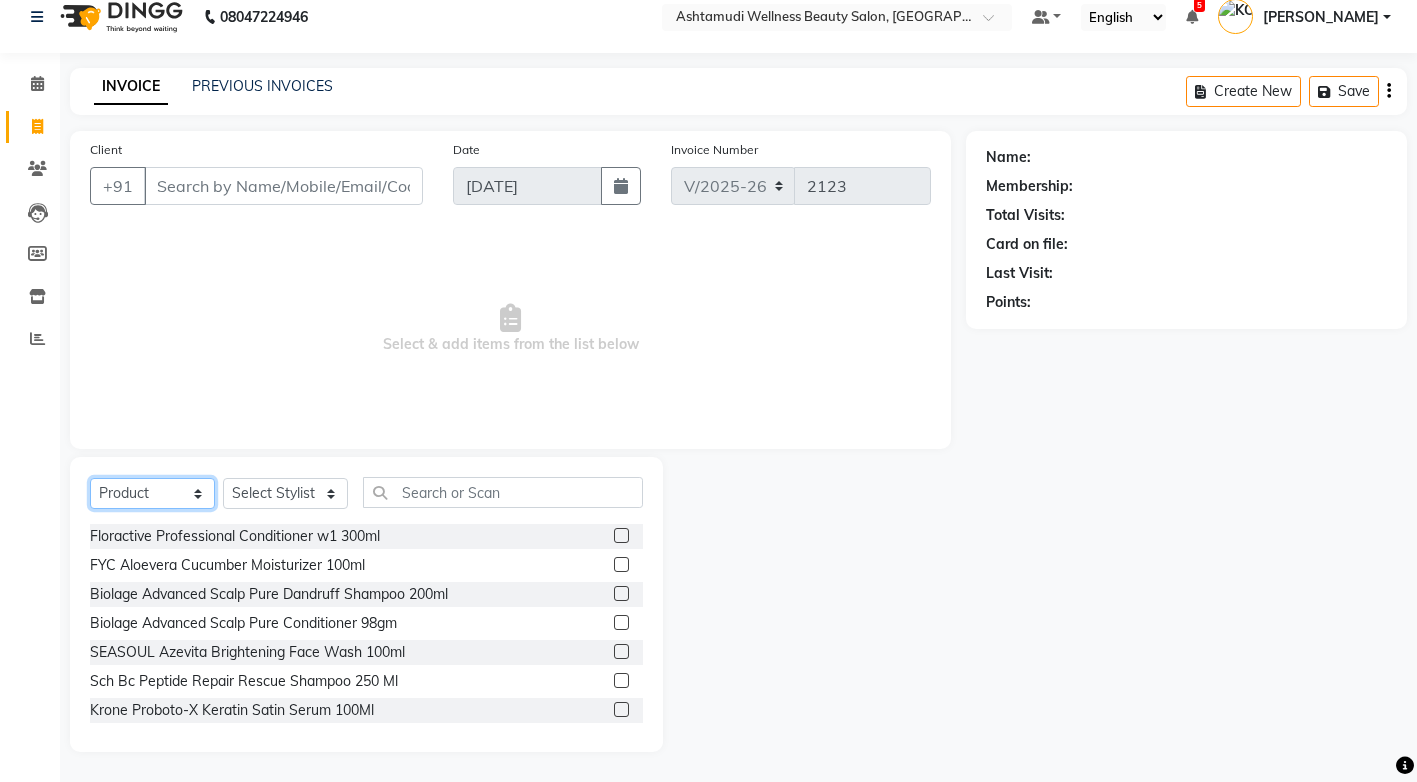 click on "Select  Service  Product  Membership  Package Voucher Prepaid Gift Card" 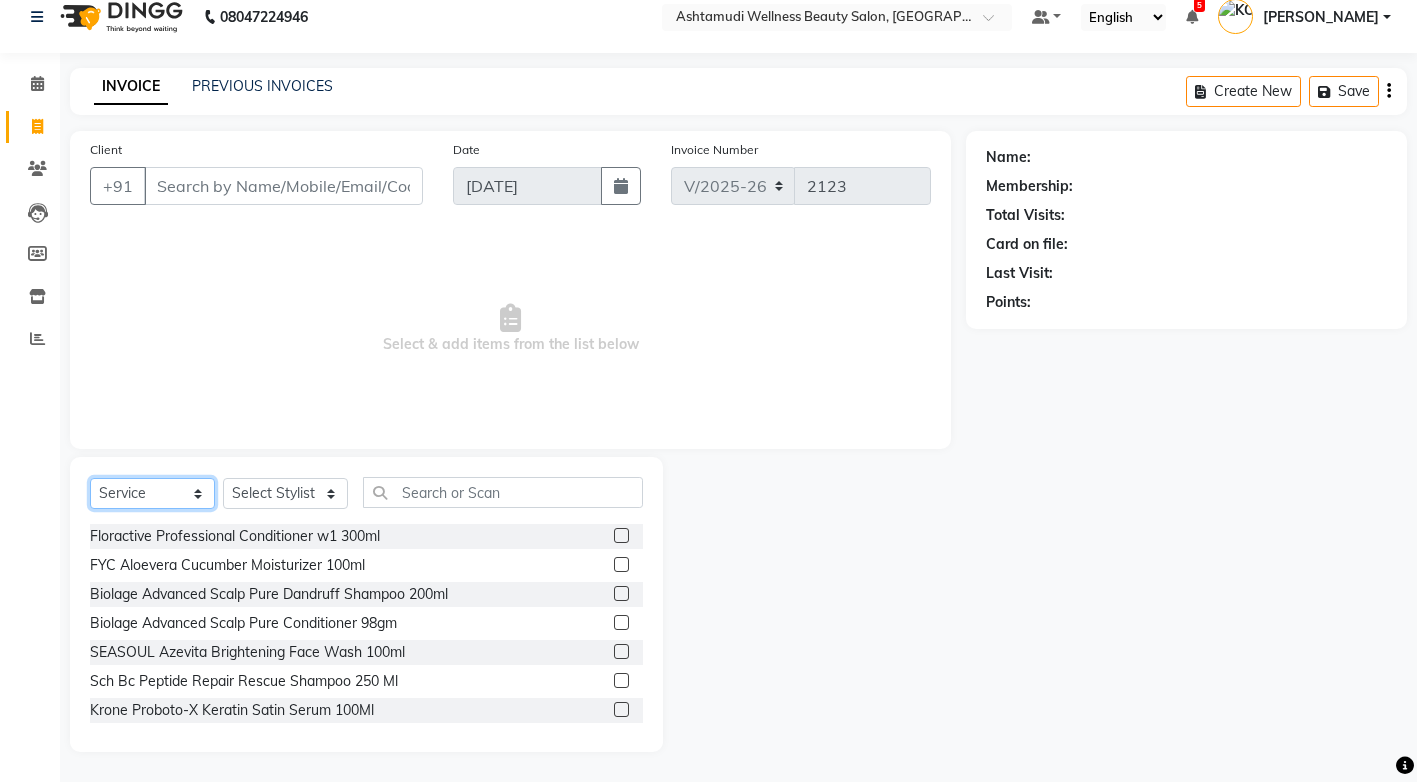 click on "Select  Service  Product  Membership  Package Voucher Prepaid Gift Card" 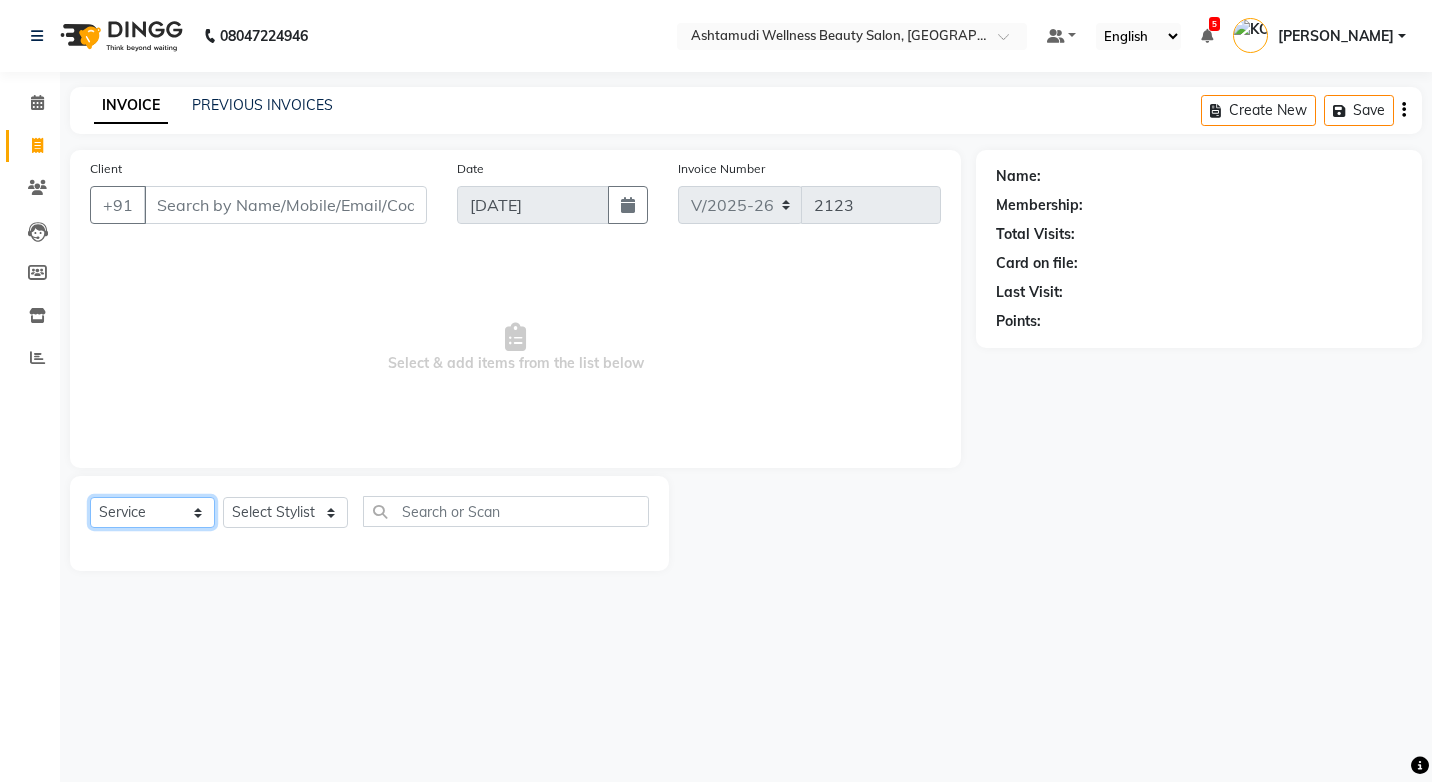 click on "Select  Service  Product  Membership  Package Voucher Prepaid Gift Card" 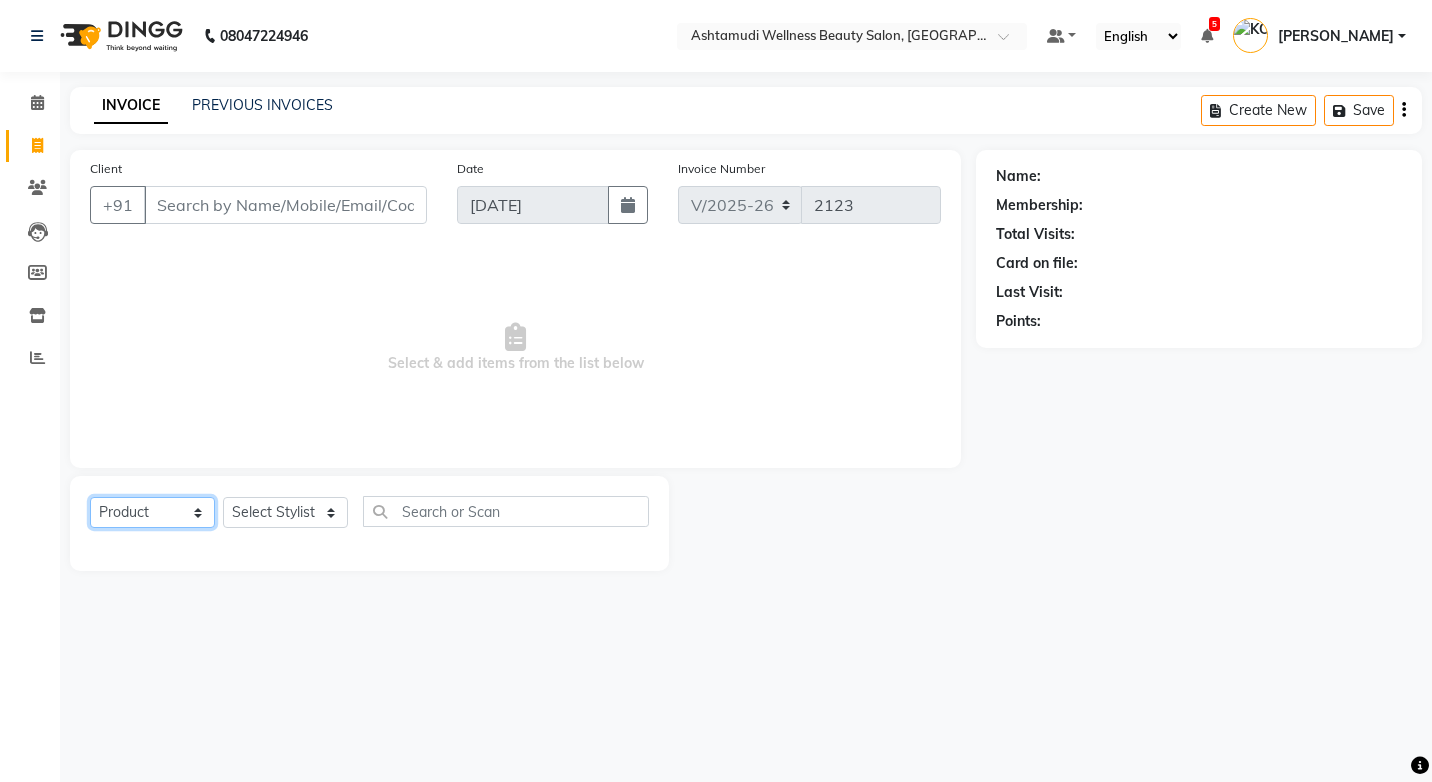click on "Select  Service  Product  Membership  Package Voucher Prepaid Gift Card" 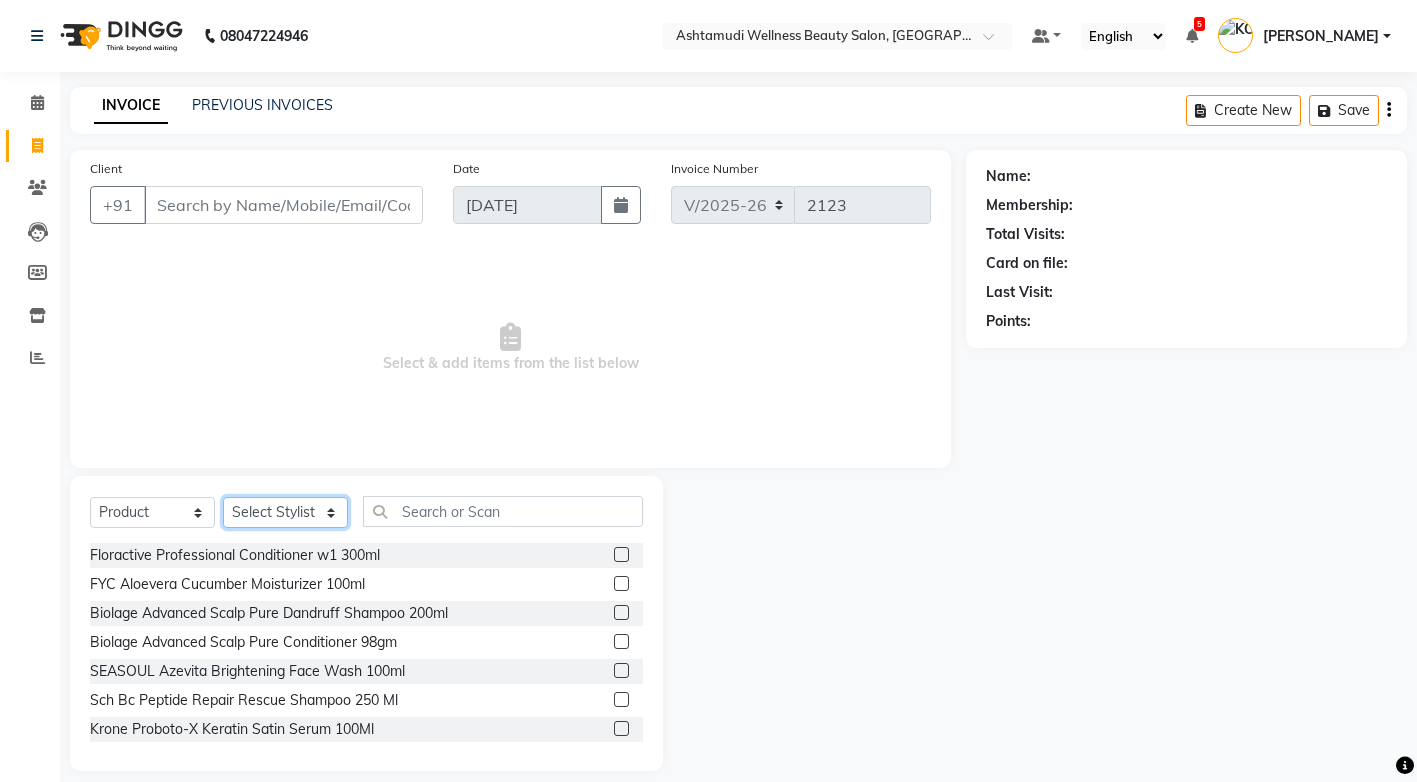 click on "Select Stylist ANJALI M S [PERSON_NAME] KOTTIYAM ASHTAMUDI [PERSON_NAME] [PERSON_NAME] [PERSON_NAME] [PERSON_NAME]  Sona [PERSON_NAME] [PERSON_NAME] [PERSON_NAME]" 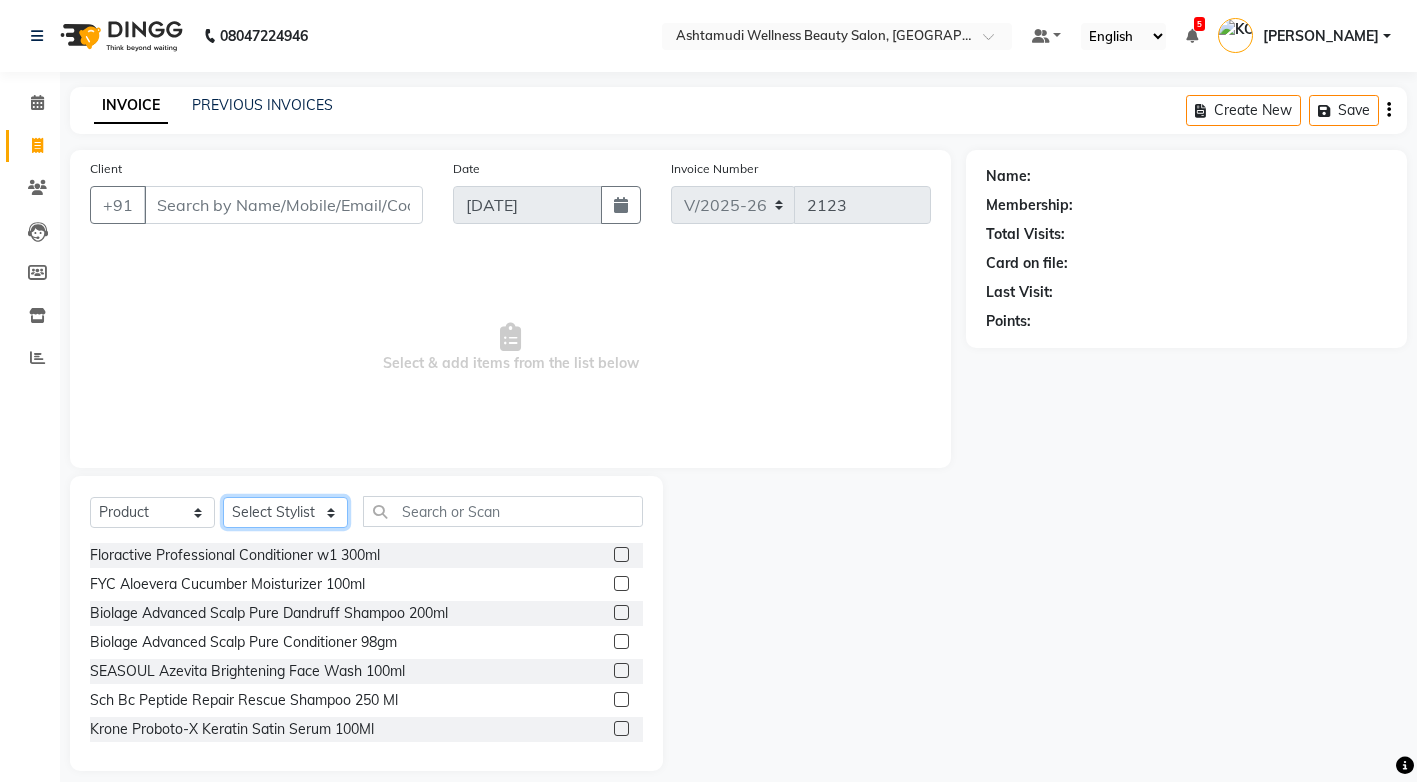 select on "65322" 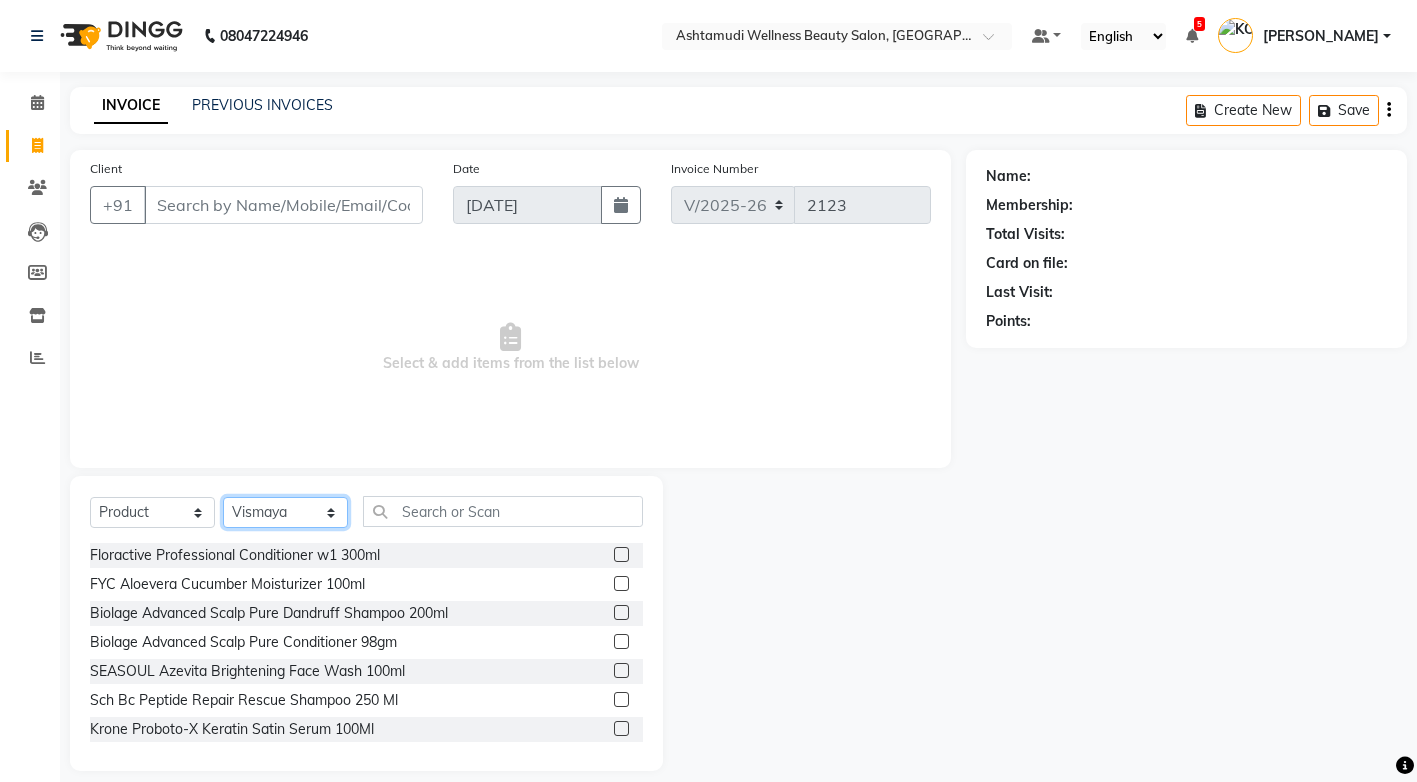 click on "Select Stylist ANJALI M S [PERSON_NAME] KOTTIYAM ASHTAMUDI [PERSON_NAME] [PERSON_NAME] [PERSON_NAME] [PERSON_NAME]  Sona [PERSON_NAME] [PERSON_NAME] [PERSON_NAME]" 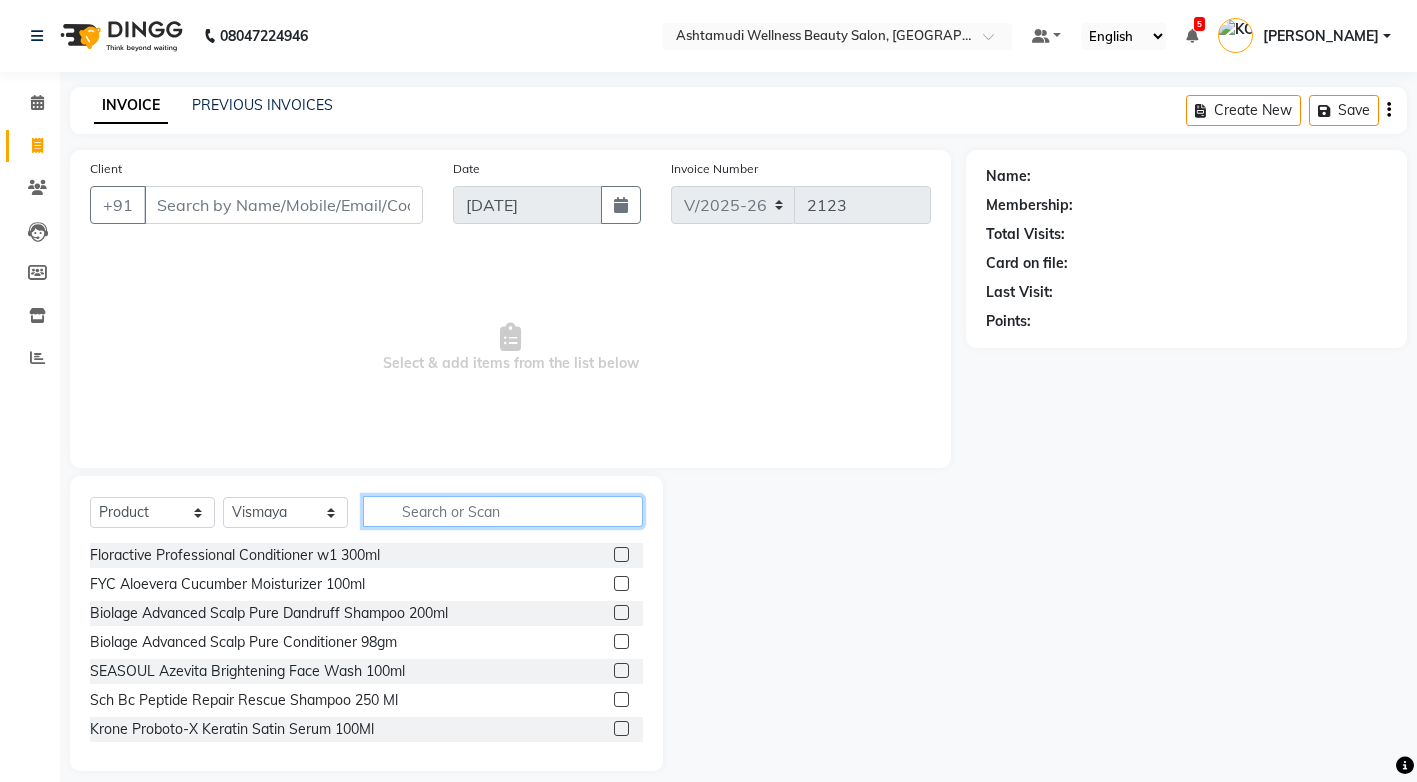 click 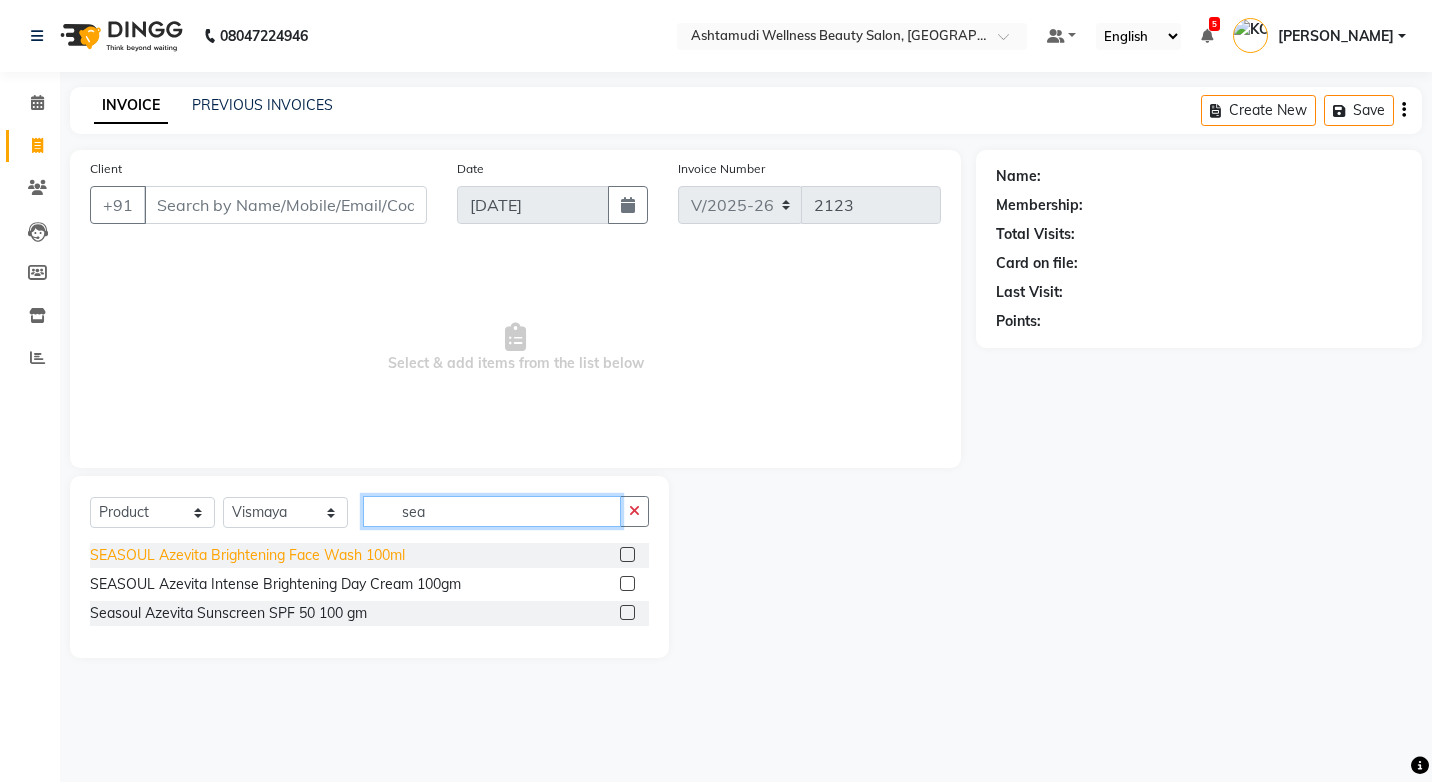 type on "sea" 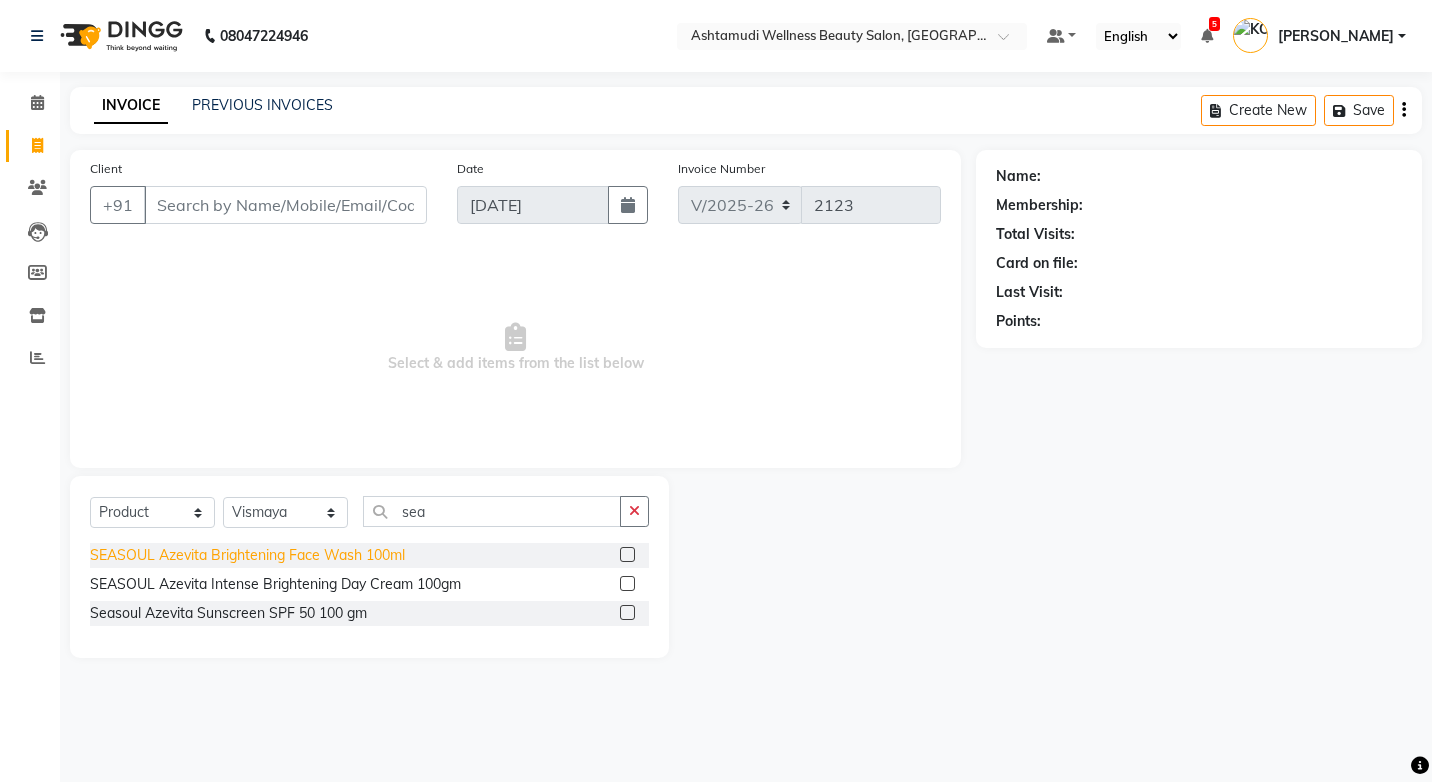 click on "SEASOUL Azevita Brightening Face Wash 100ml" 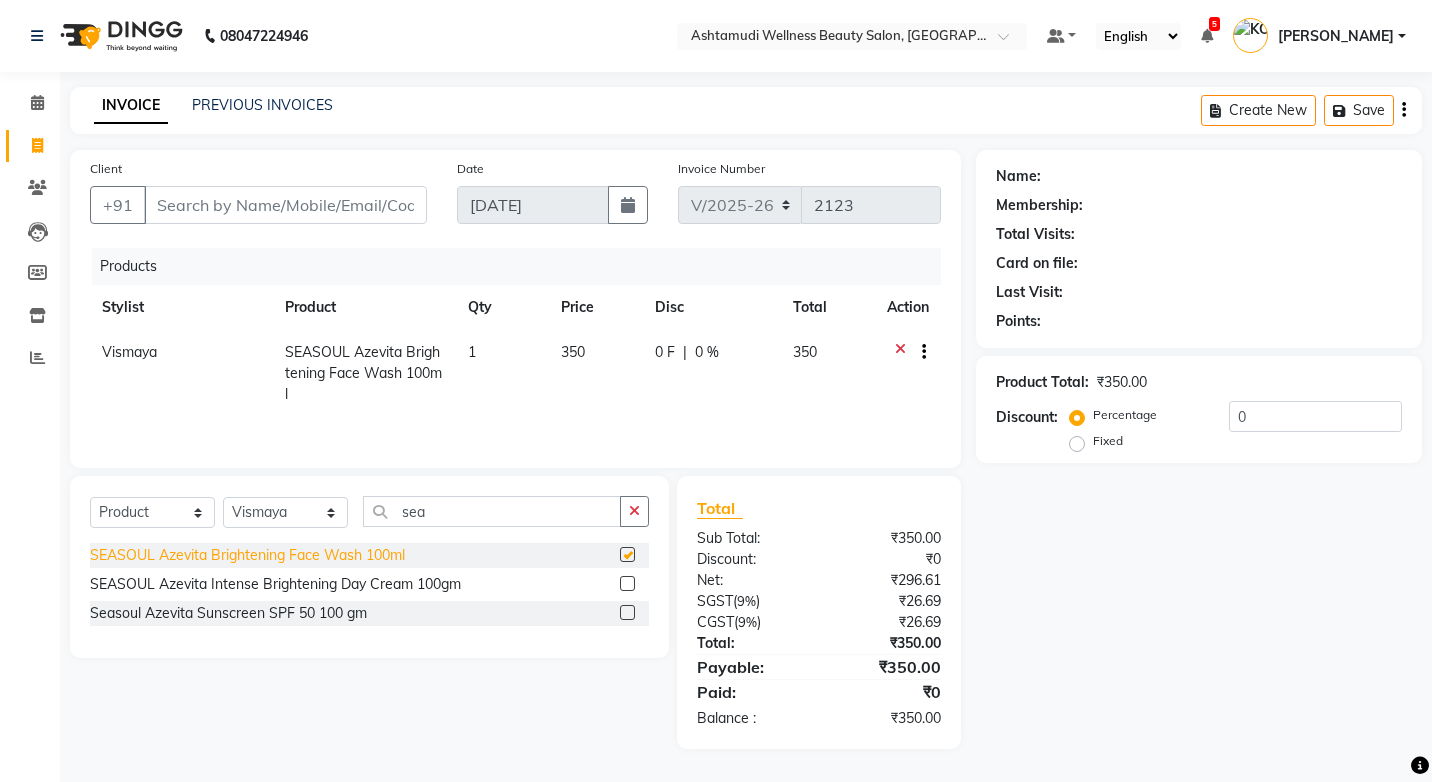 checkbox on "false" 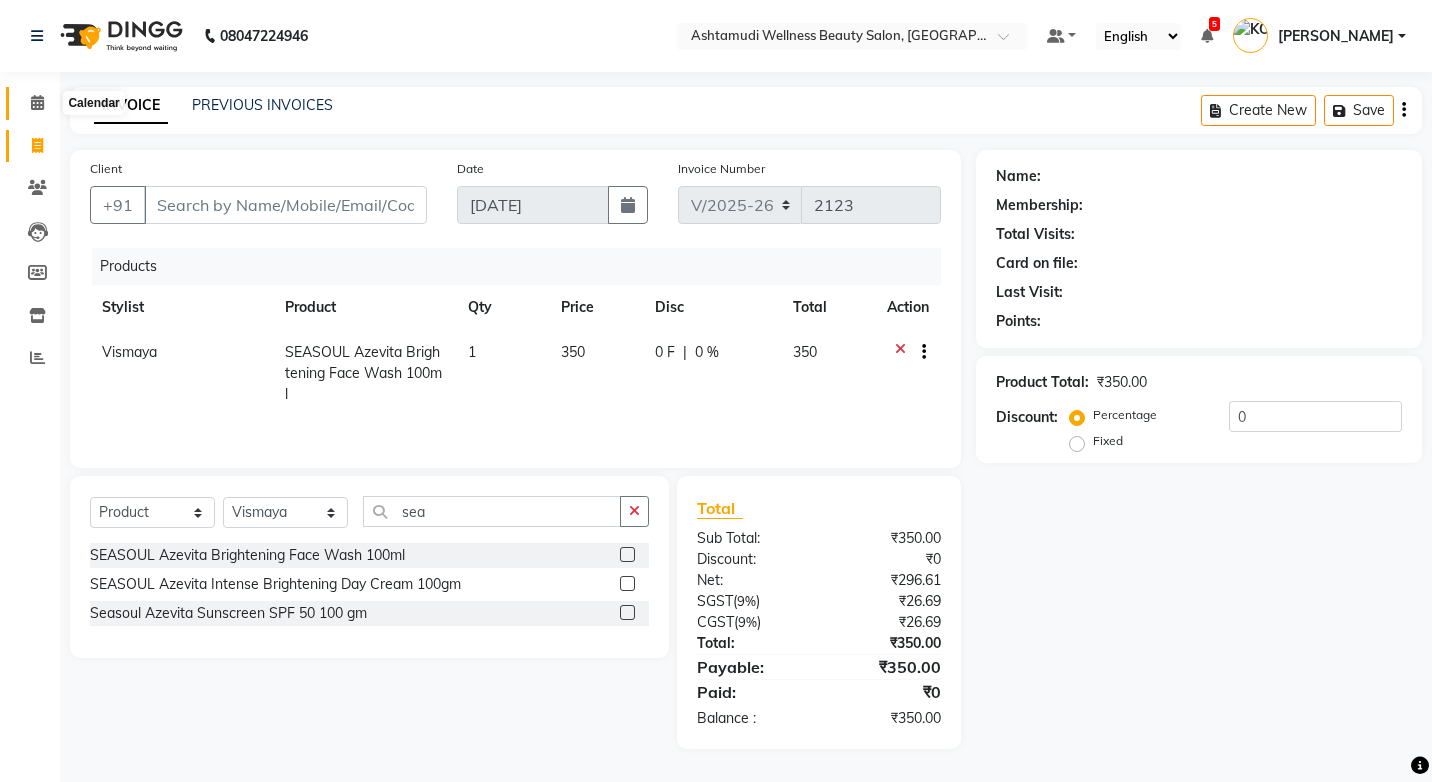 click 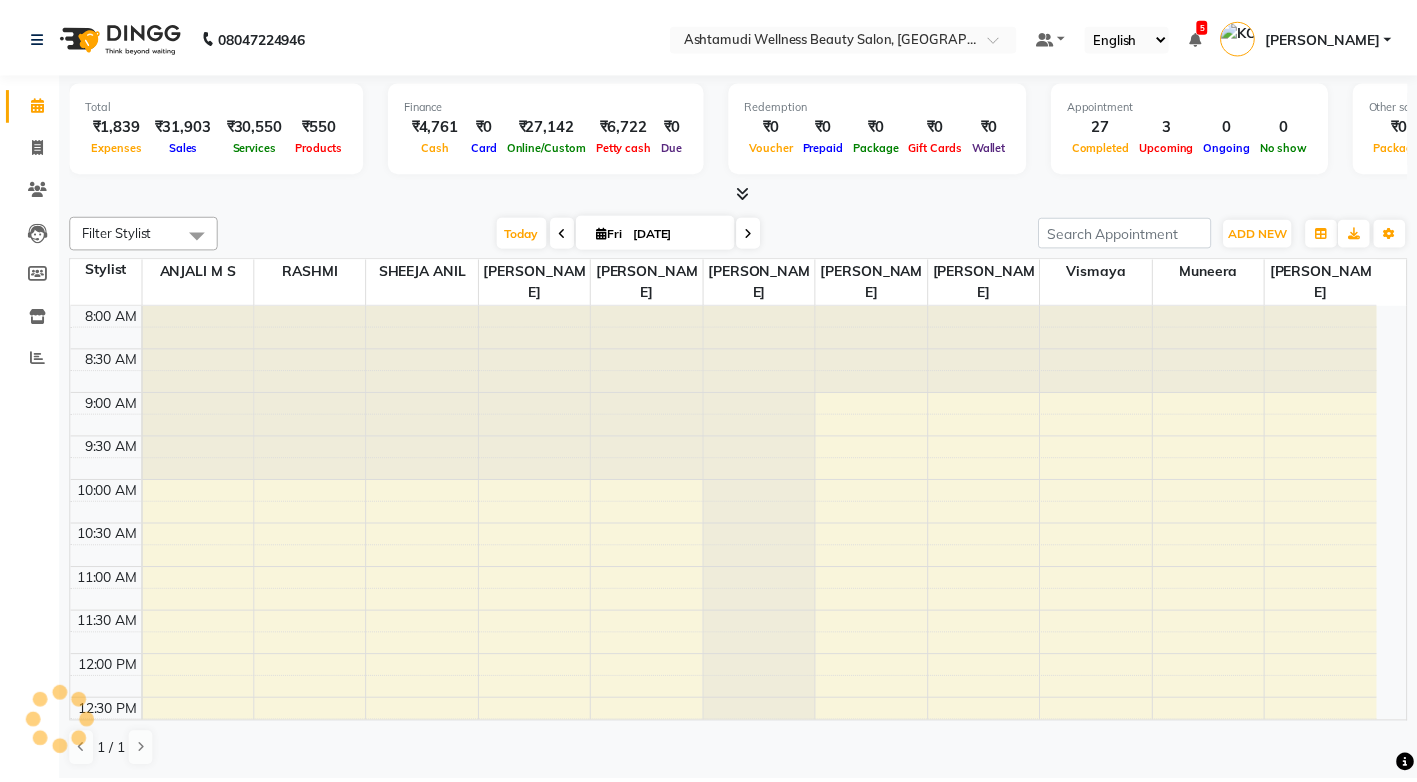 scroll, scrollTop: 0, scrollLeft: 0, axis: both 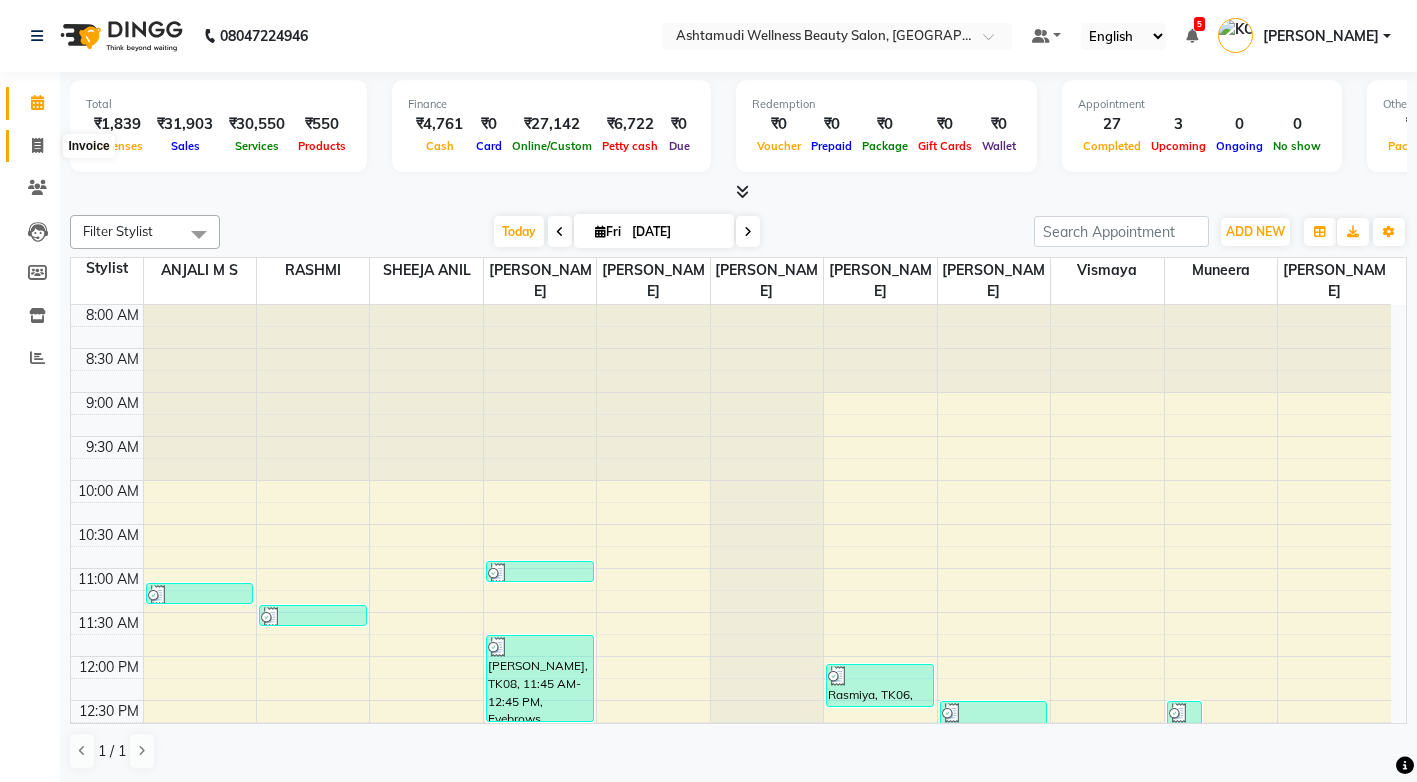 click 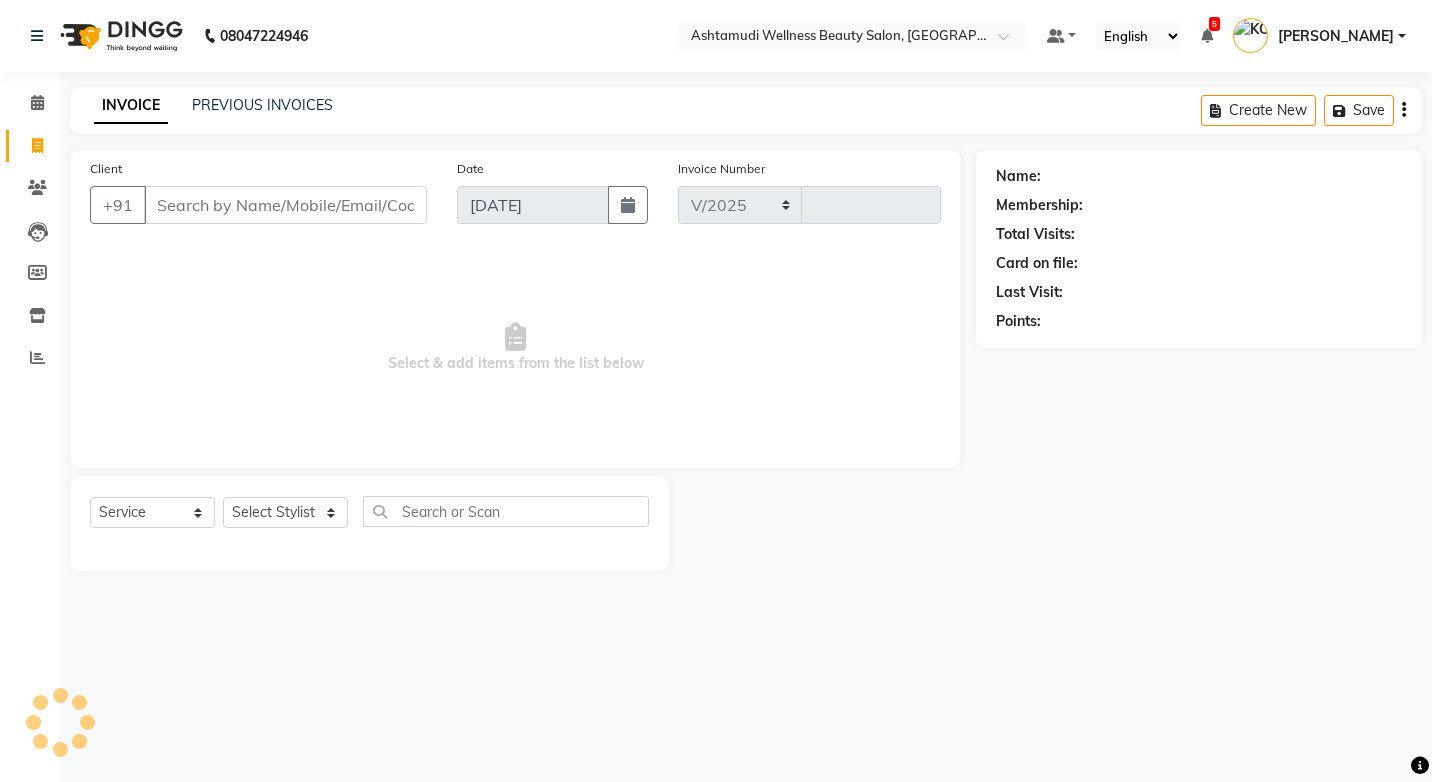 select on "4674" 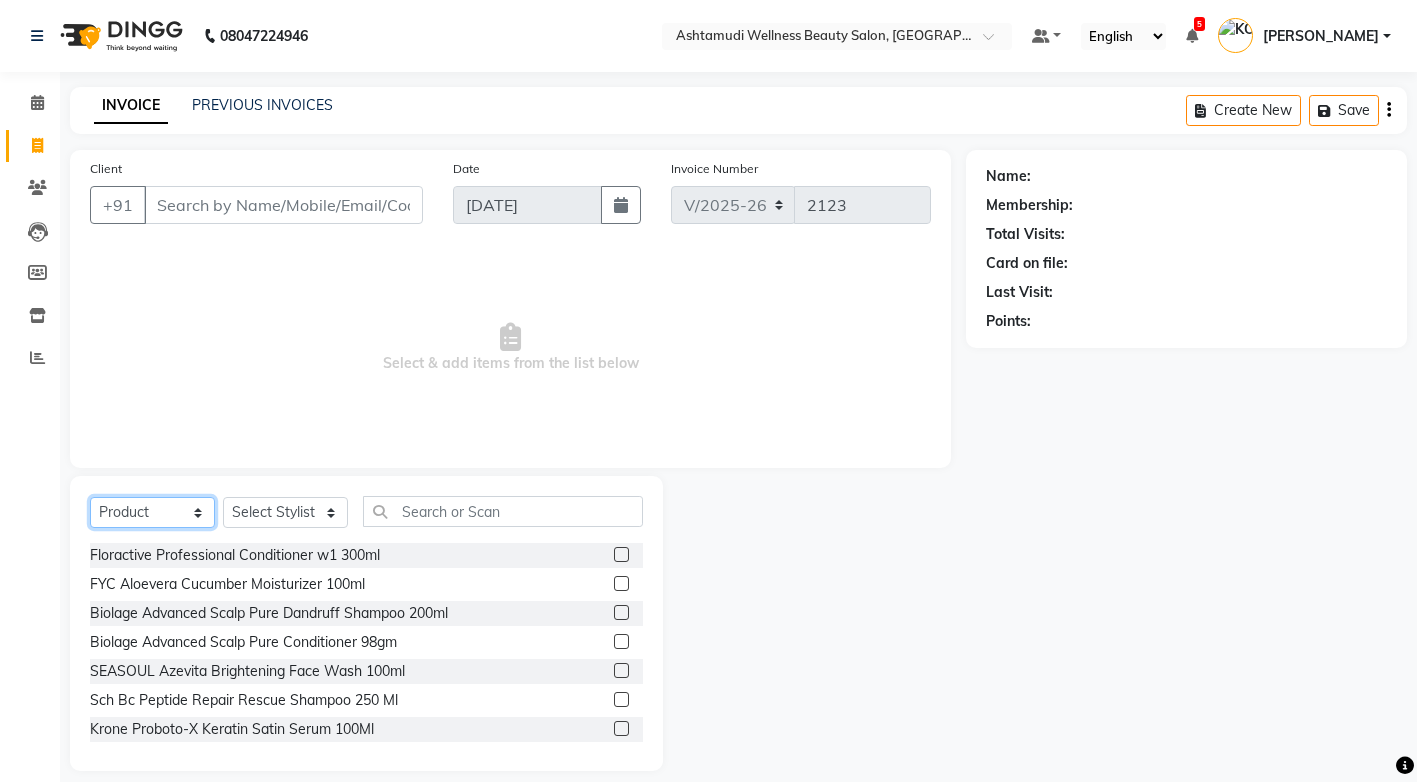 click on "Select  Service  Product  Membership  Package Voucher Prepaid Gift Card" 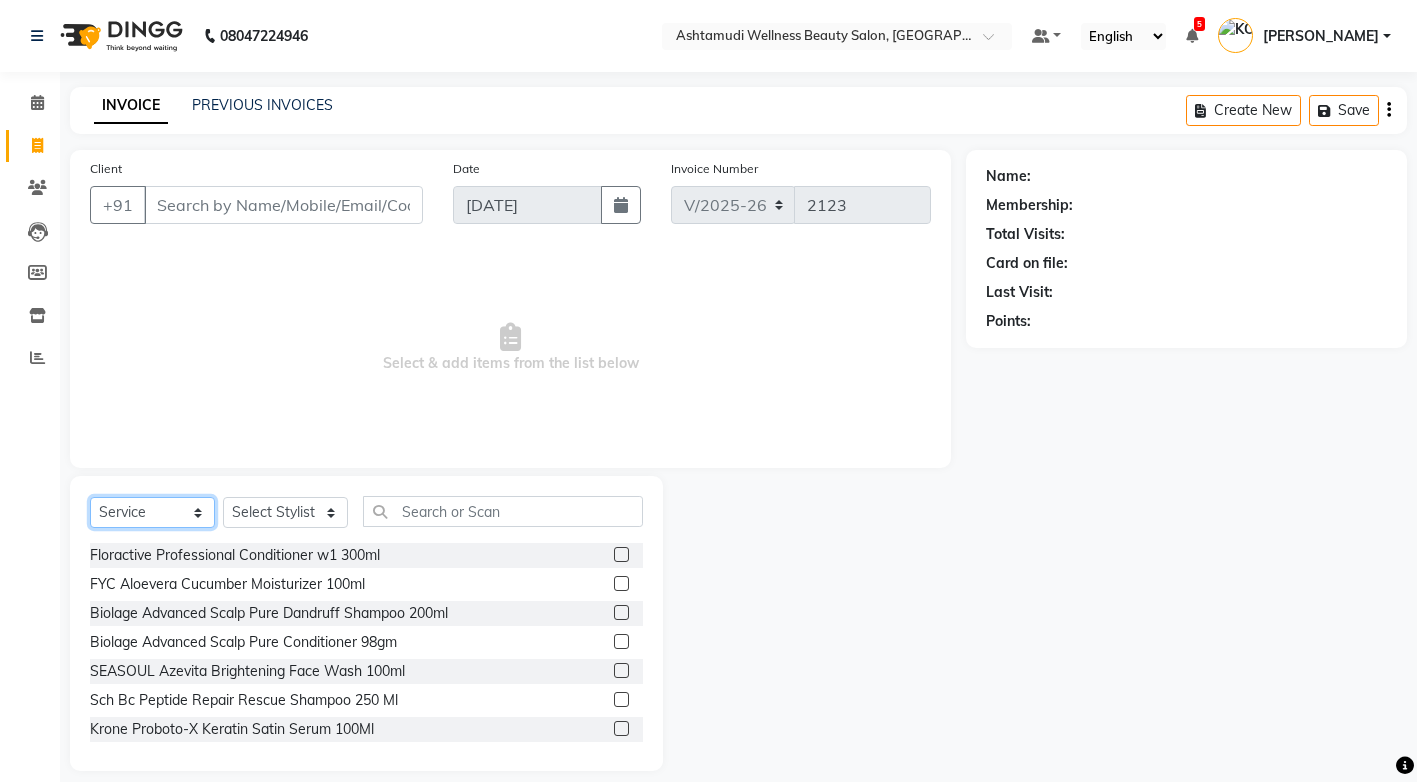 click on "Select  Service  Product  Membership  Package Voucher Prepaid Gift Card" 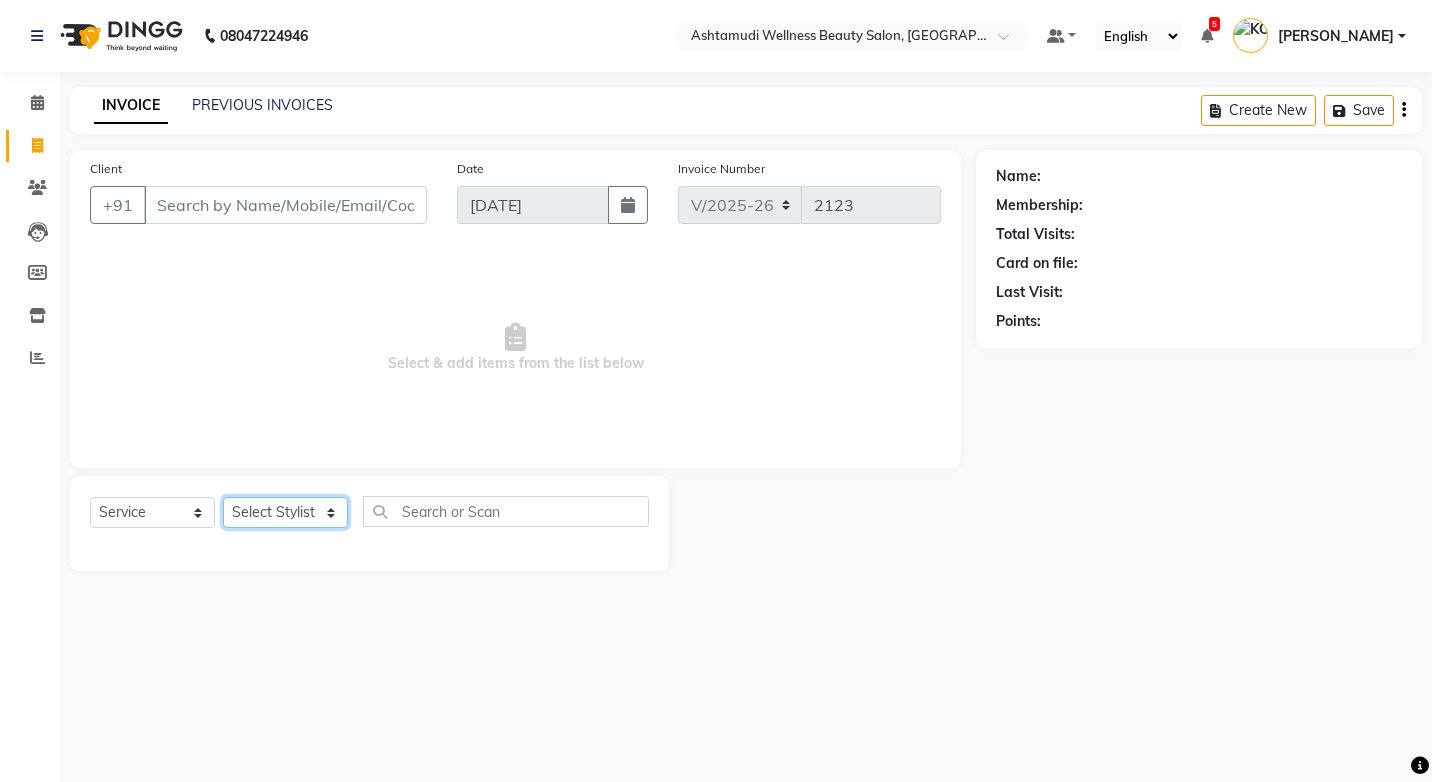 click on "Select Stylist ANJALI M S [PERSON_NAME] KOTTIYAM ASHTAMUDI [PERSON_NAME] [PERSON_NAME] [PERSON_NAME] [PERSON_NAME]  Sona [PERSON_NAME] [PERSON_NAME] [PERSON_NAME]" 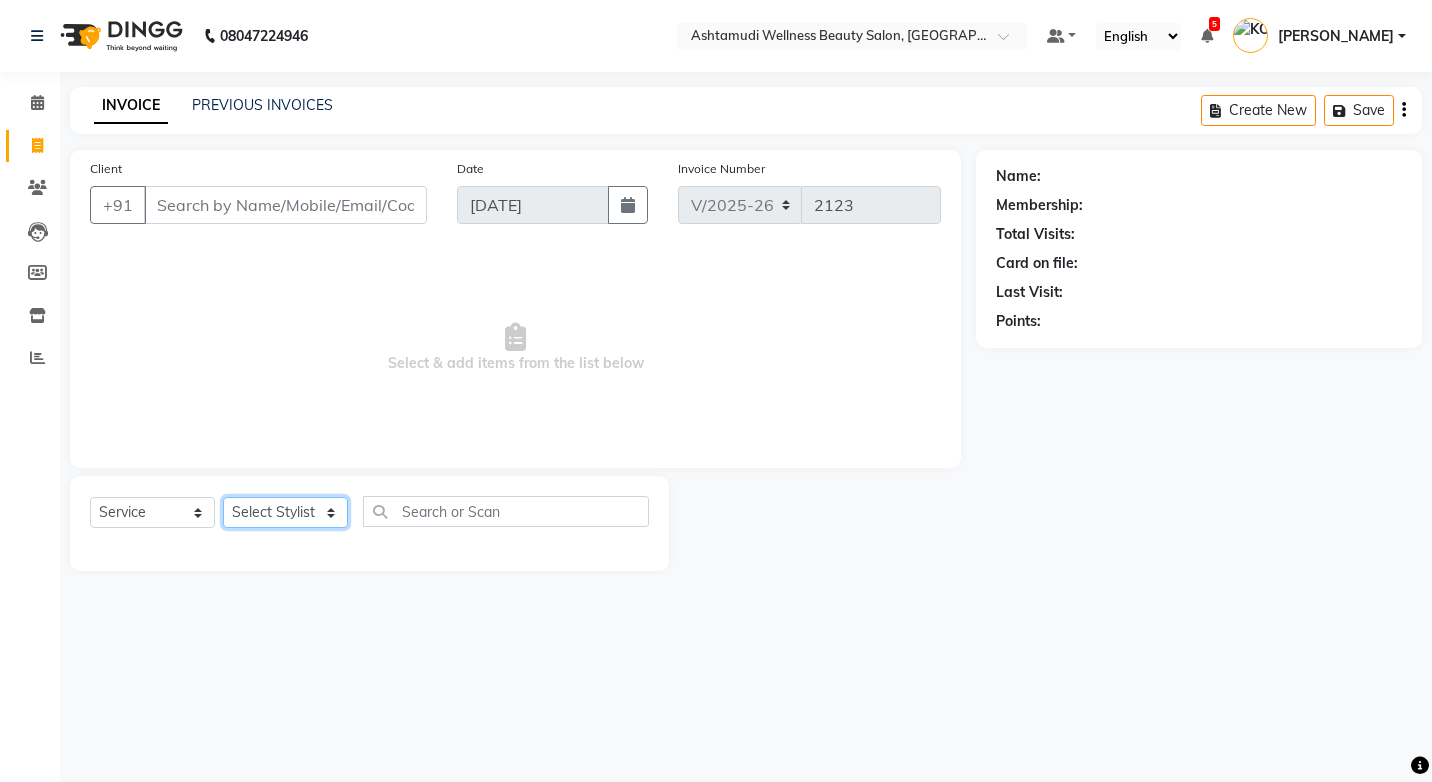 select on "50208" 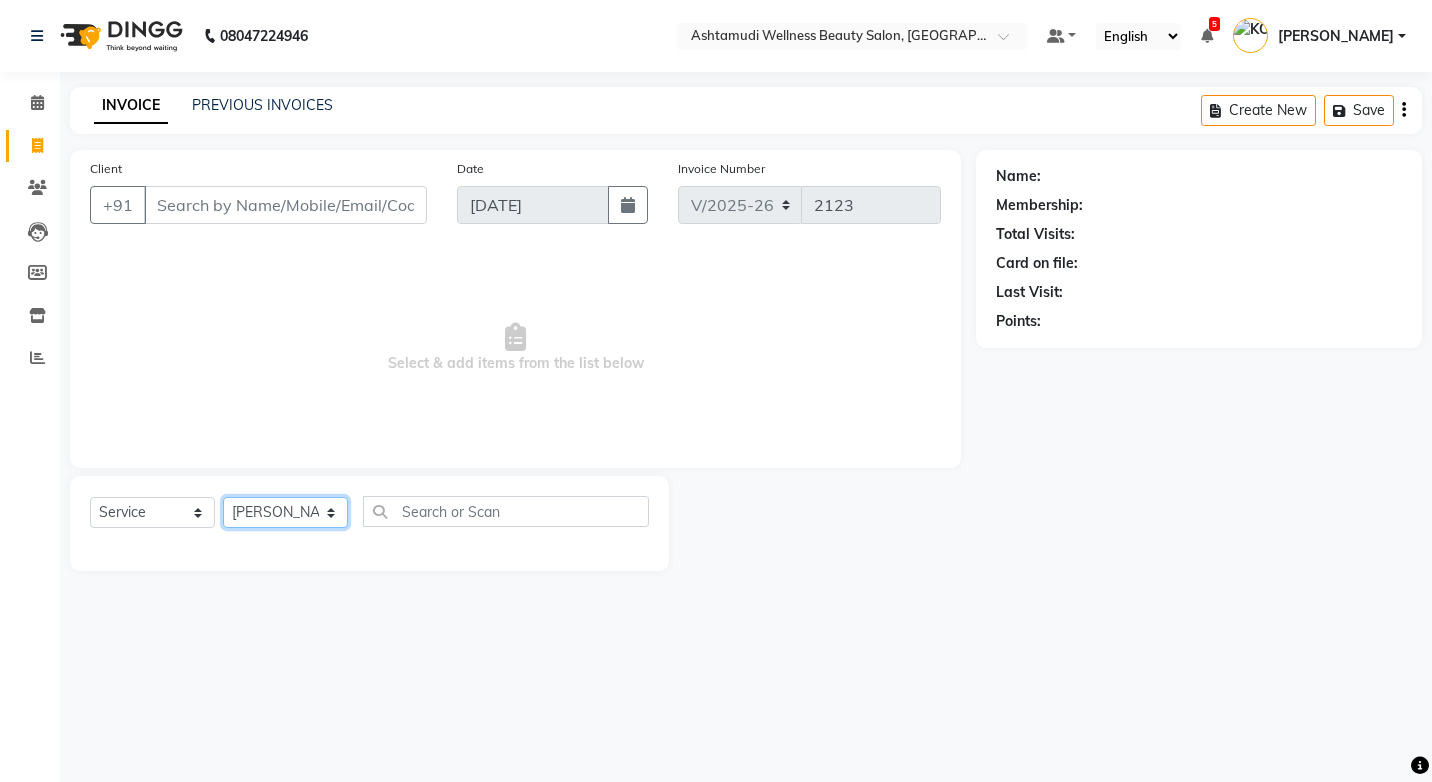 click on "Select Stylist ANJALI M S [PERSON_NAME] KOTTIYAM ASHTAMUDI [PERSON_NAME] [PERSON_NAME] [PERSON_NAME] [PERSON_NAME]  Sona [PERSON_NAME] [PERSON_NAME] [PERSON_NAME]" 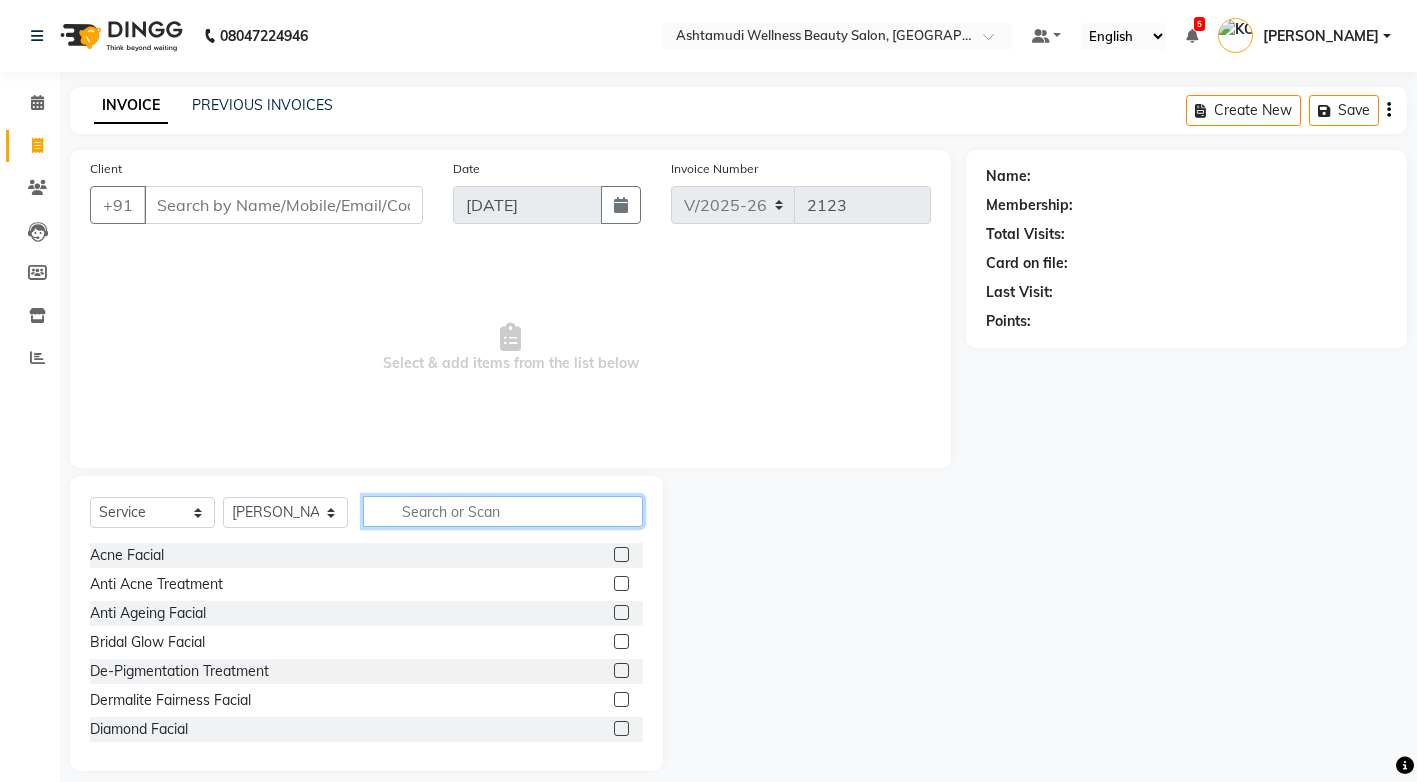 click 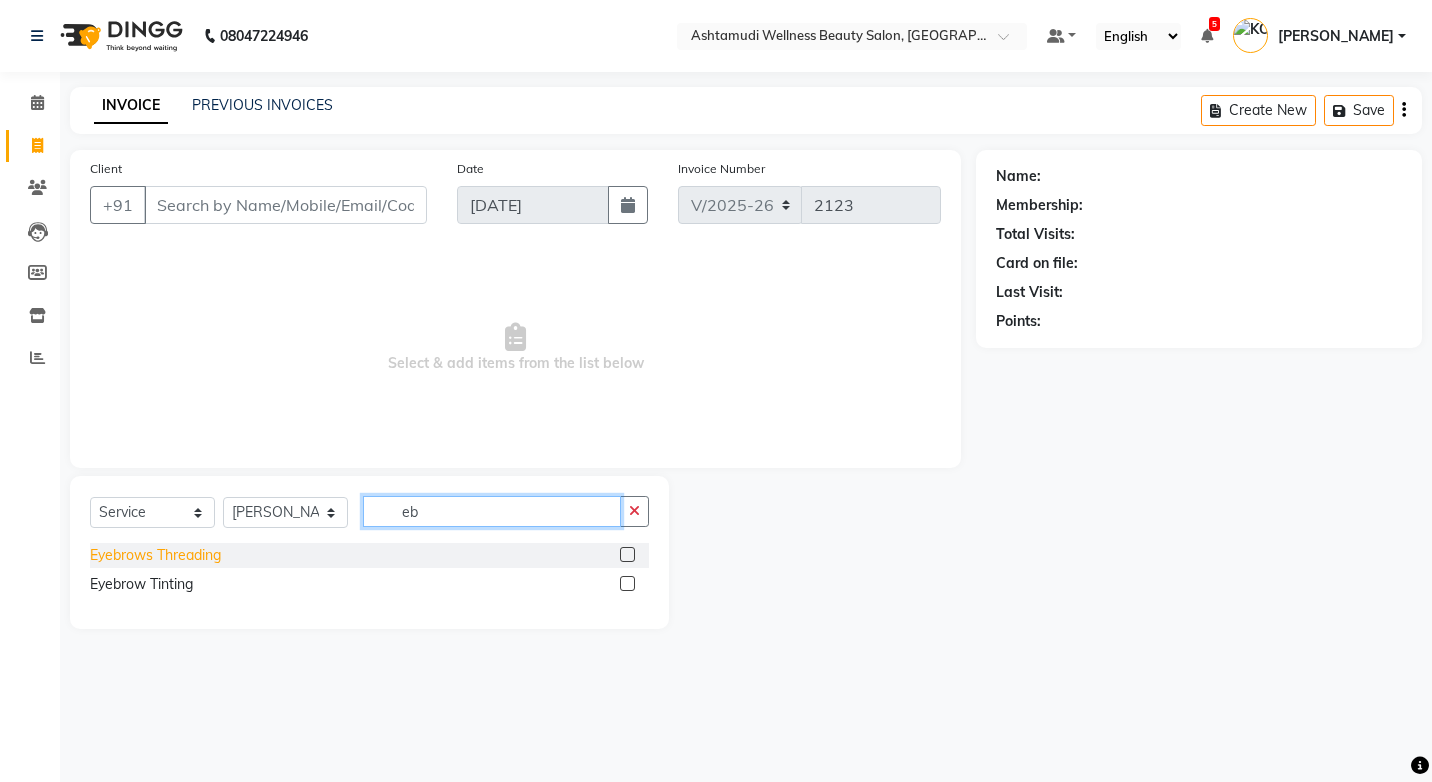 type on "eb" 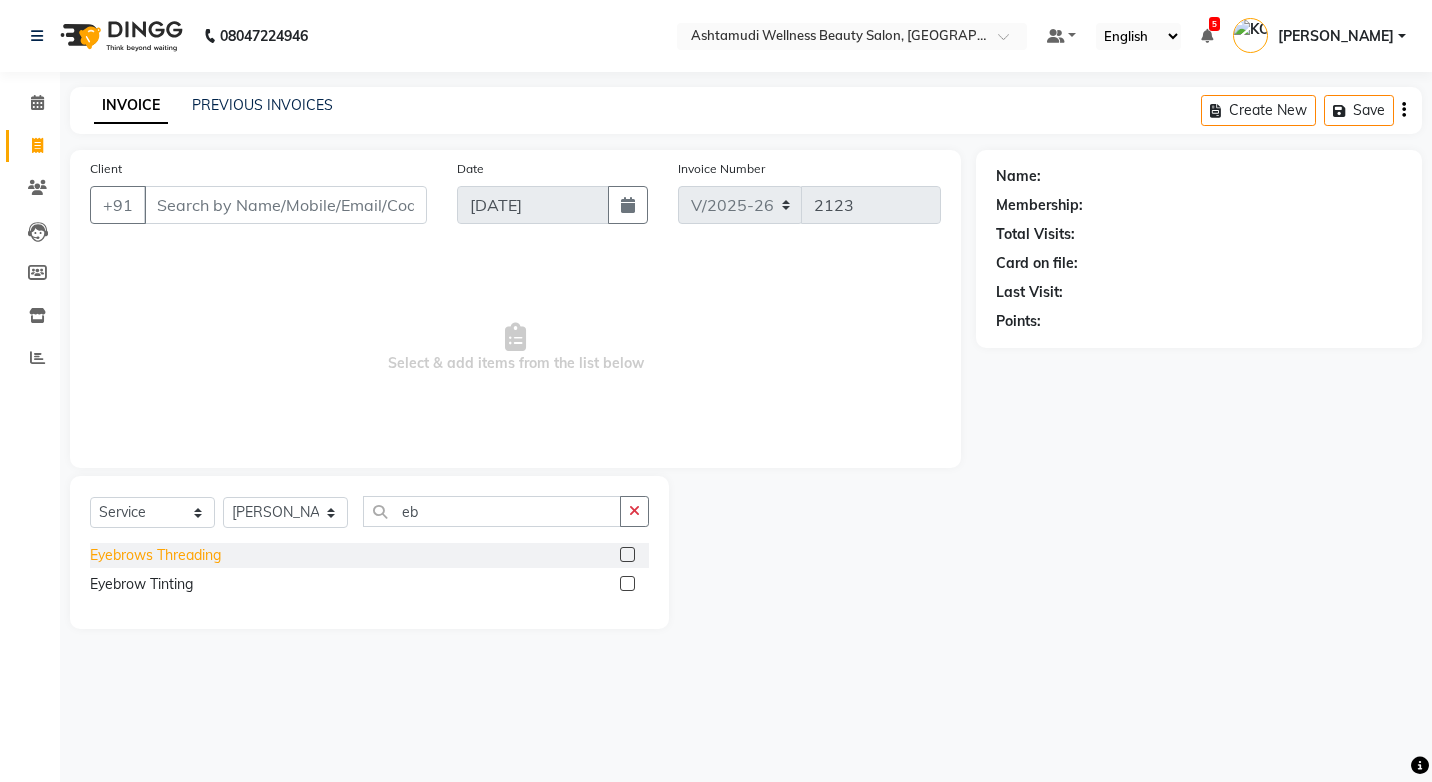 click on "Eyebrows Threading" 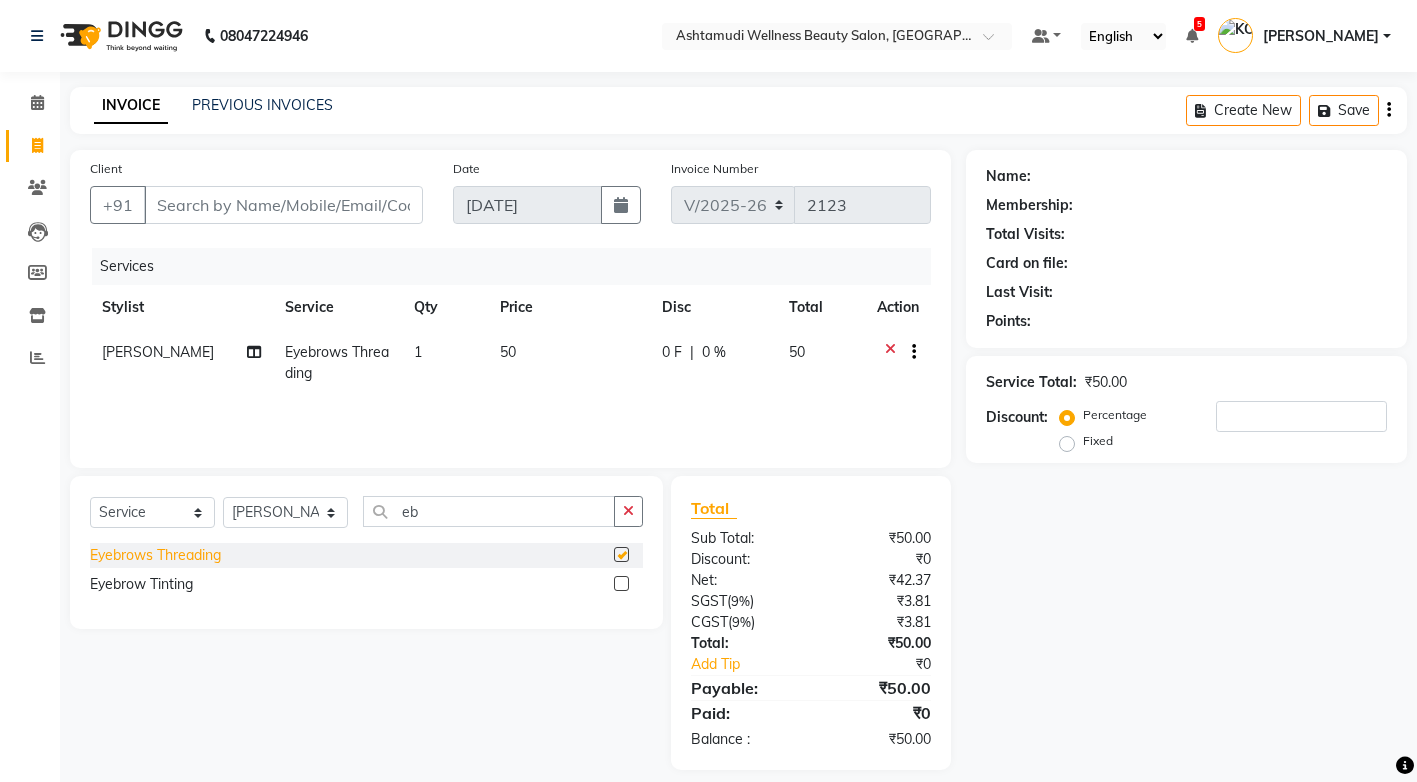 checkbox on "false" 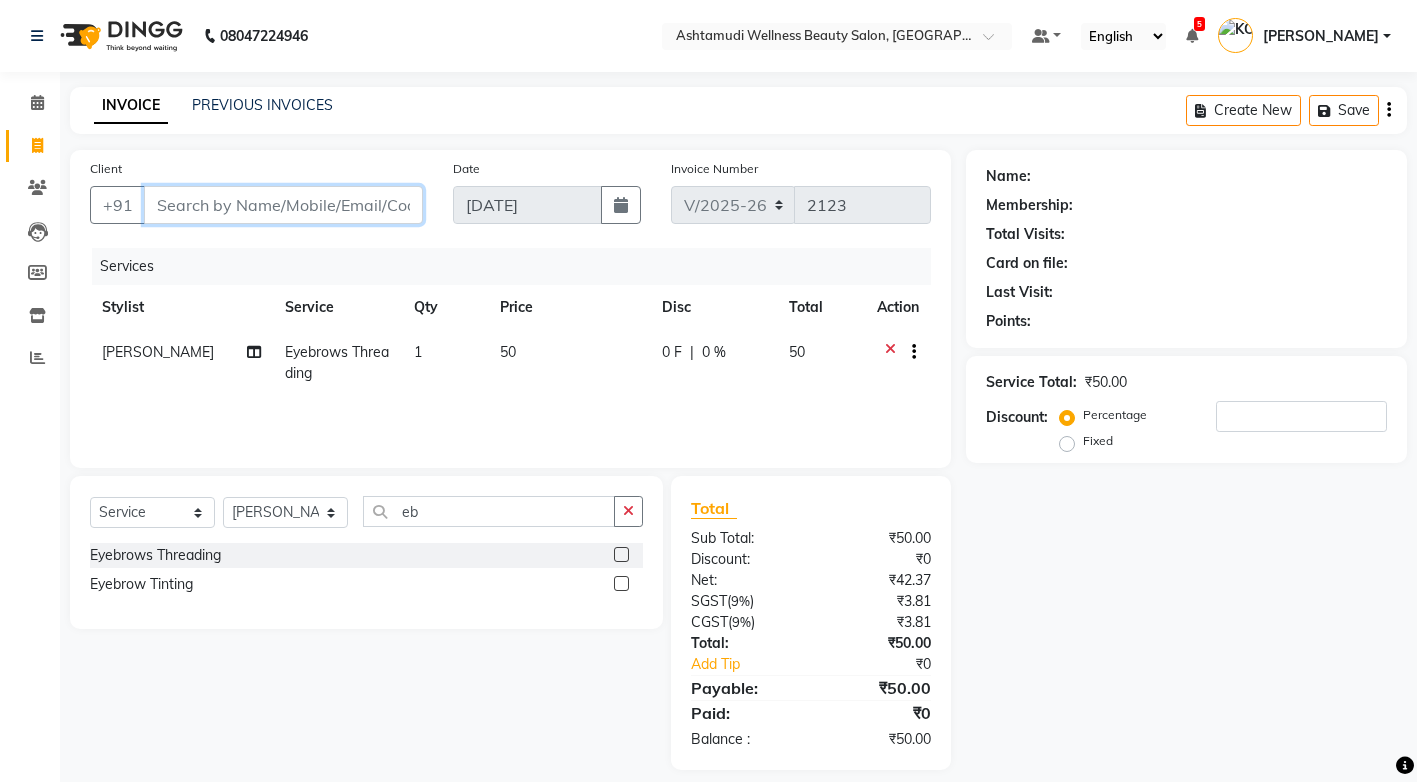 click on "Client" at bounding box center [283, 205] 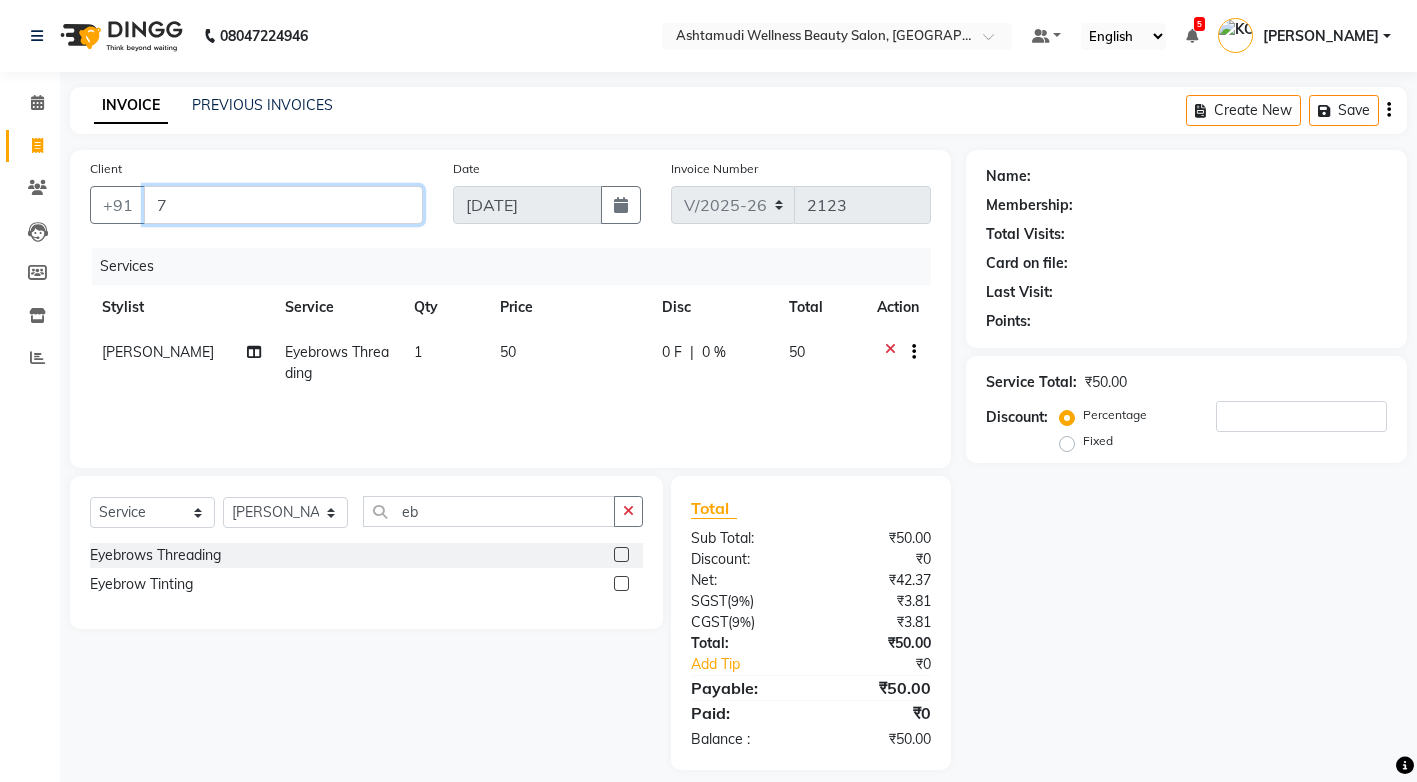 type on "0" 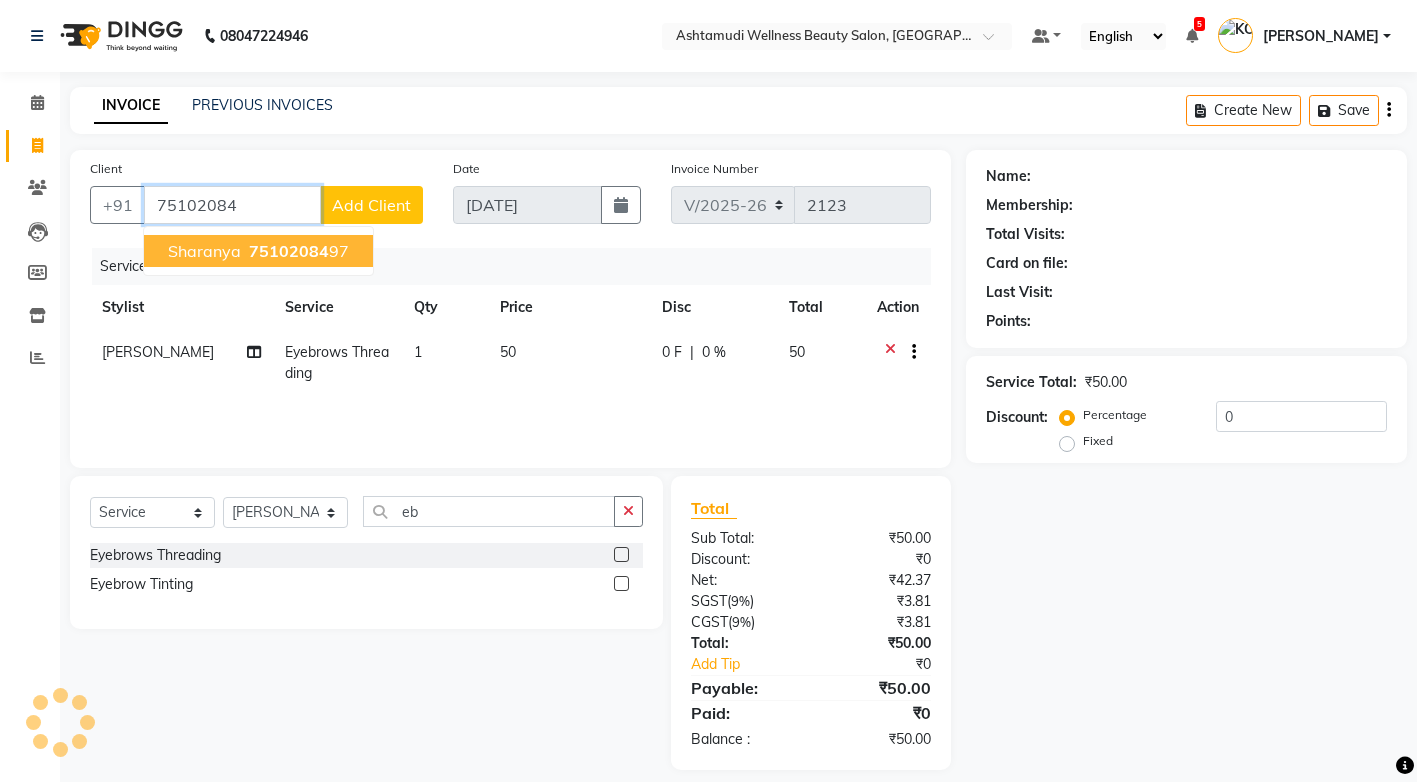 click on "75102084" at bounding box center [289, 251] 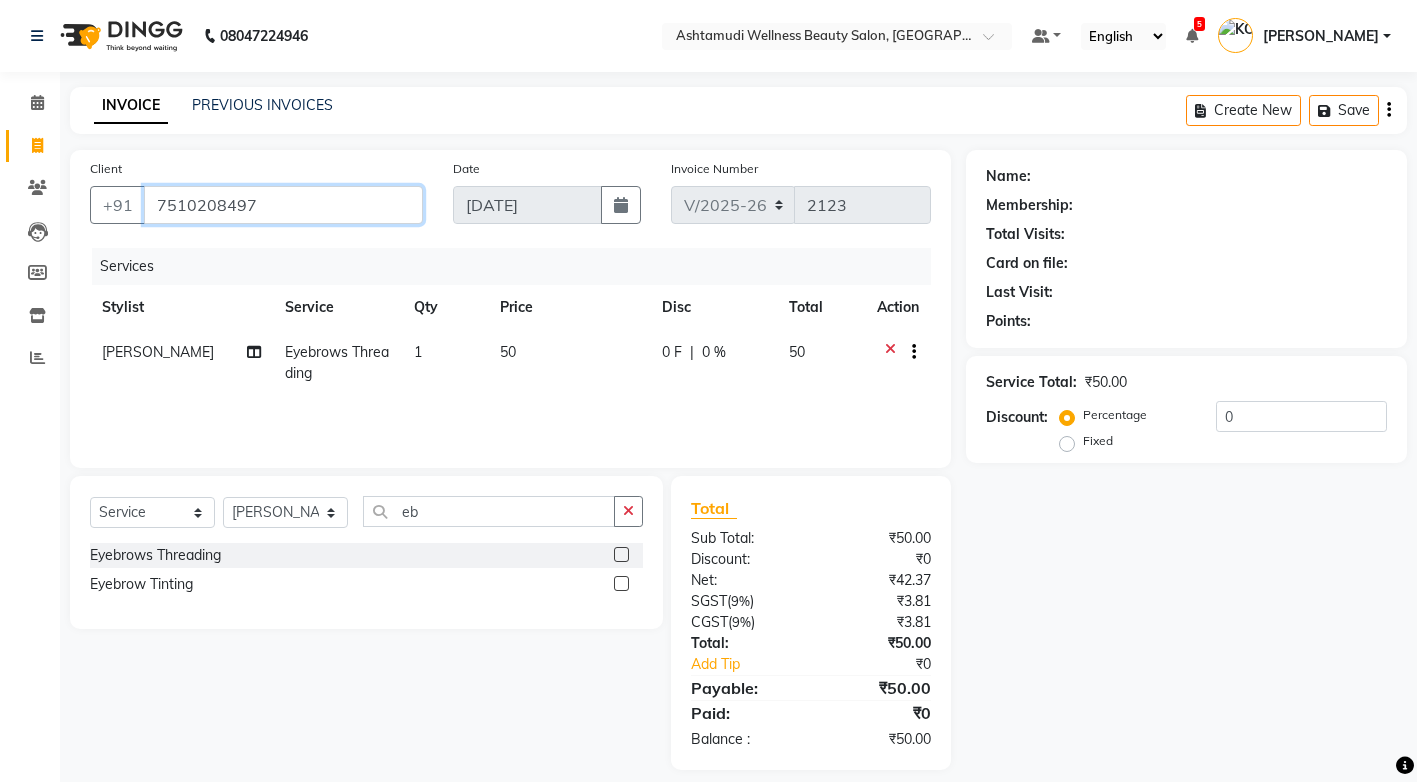 type on "7510208497" 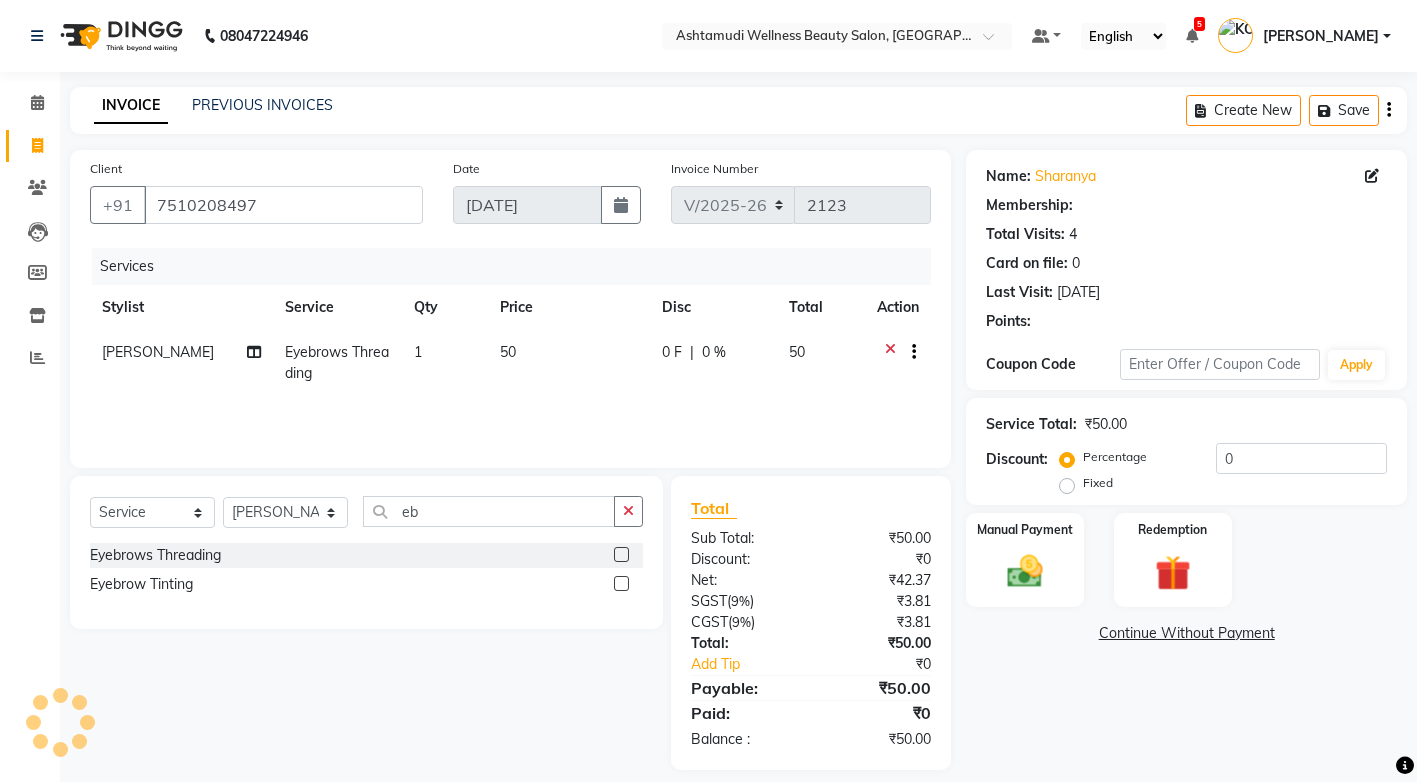 select on "1: Object" 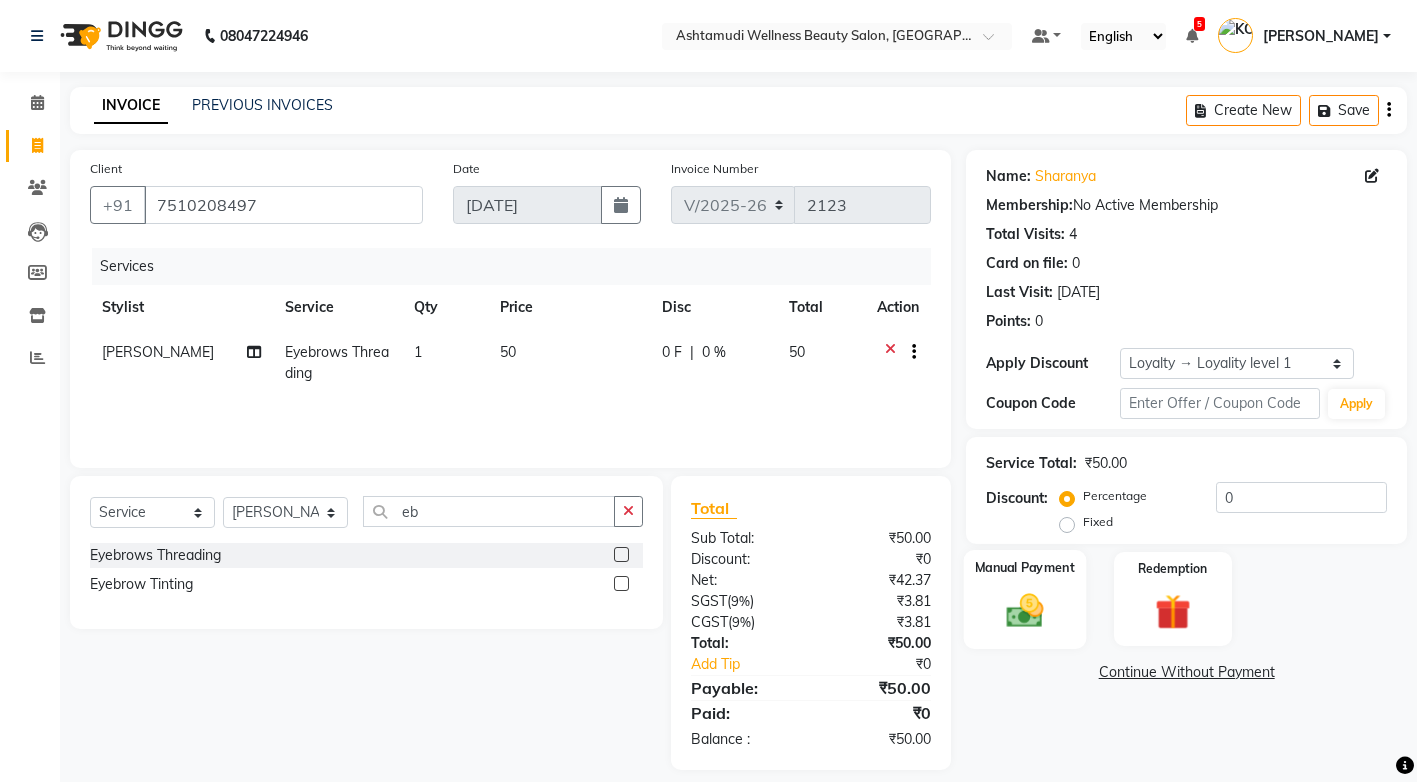 scroll, scrollTop: 18, scrollLeft: 0, axis: vertical 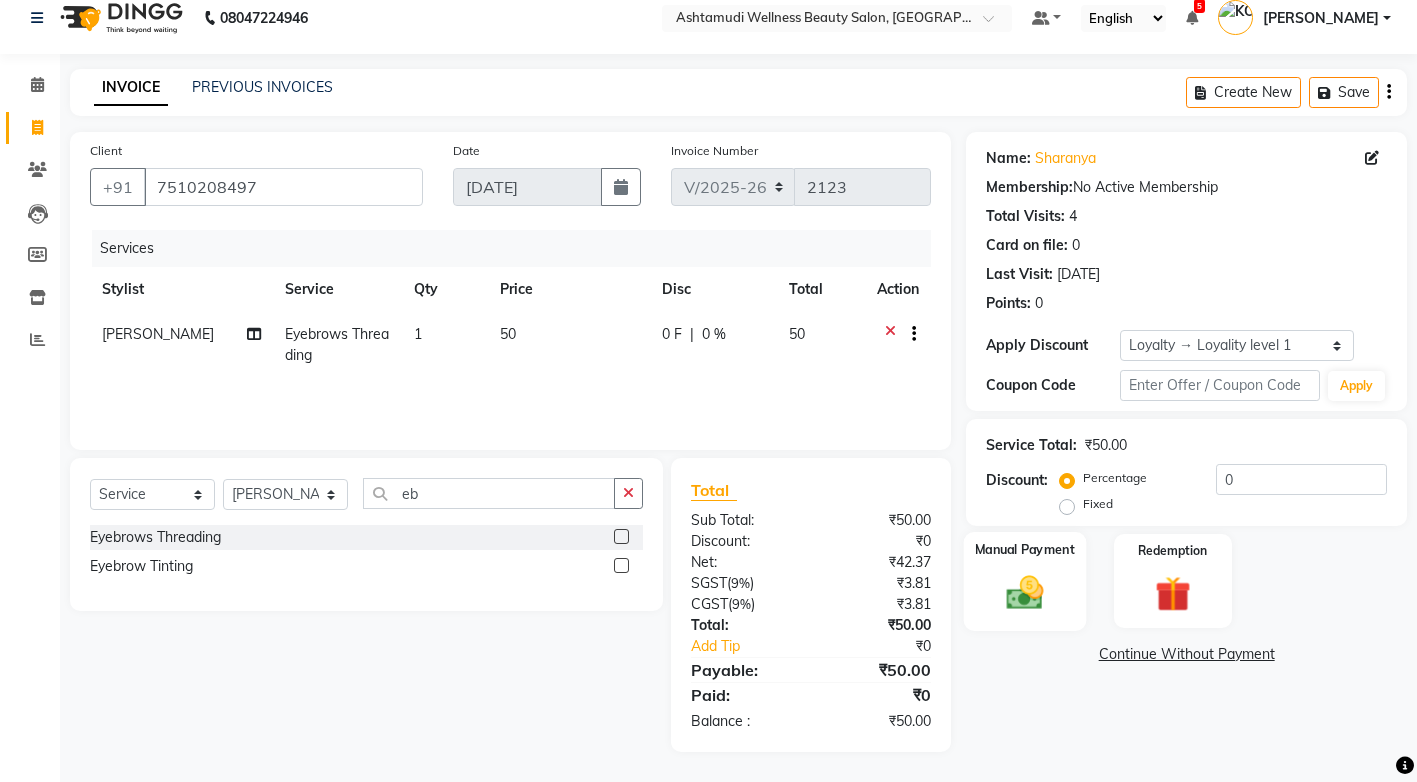 click 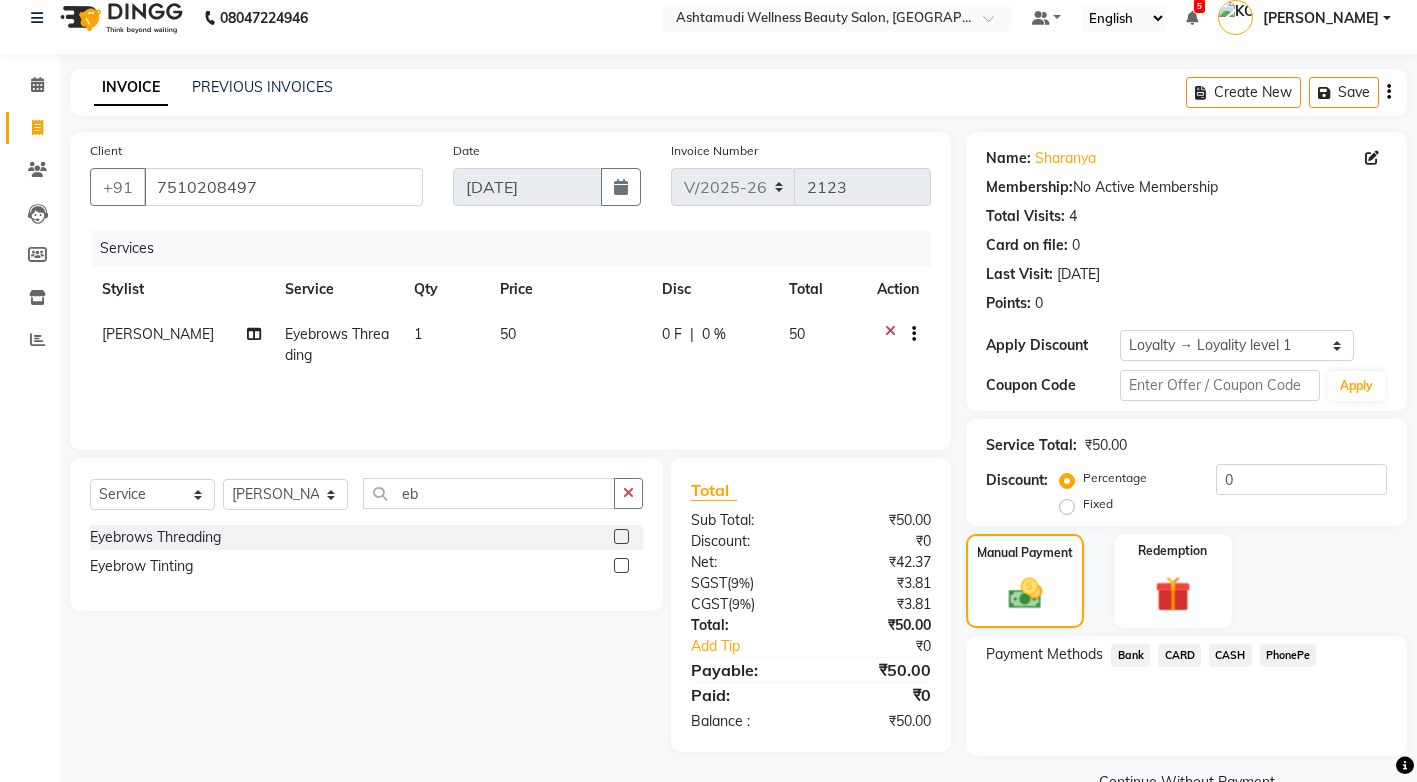 click on "PhonePe" 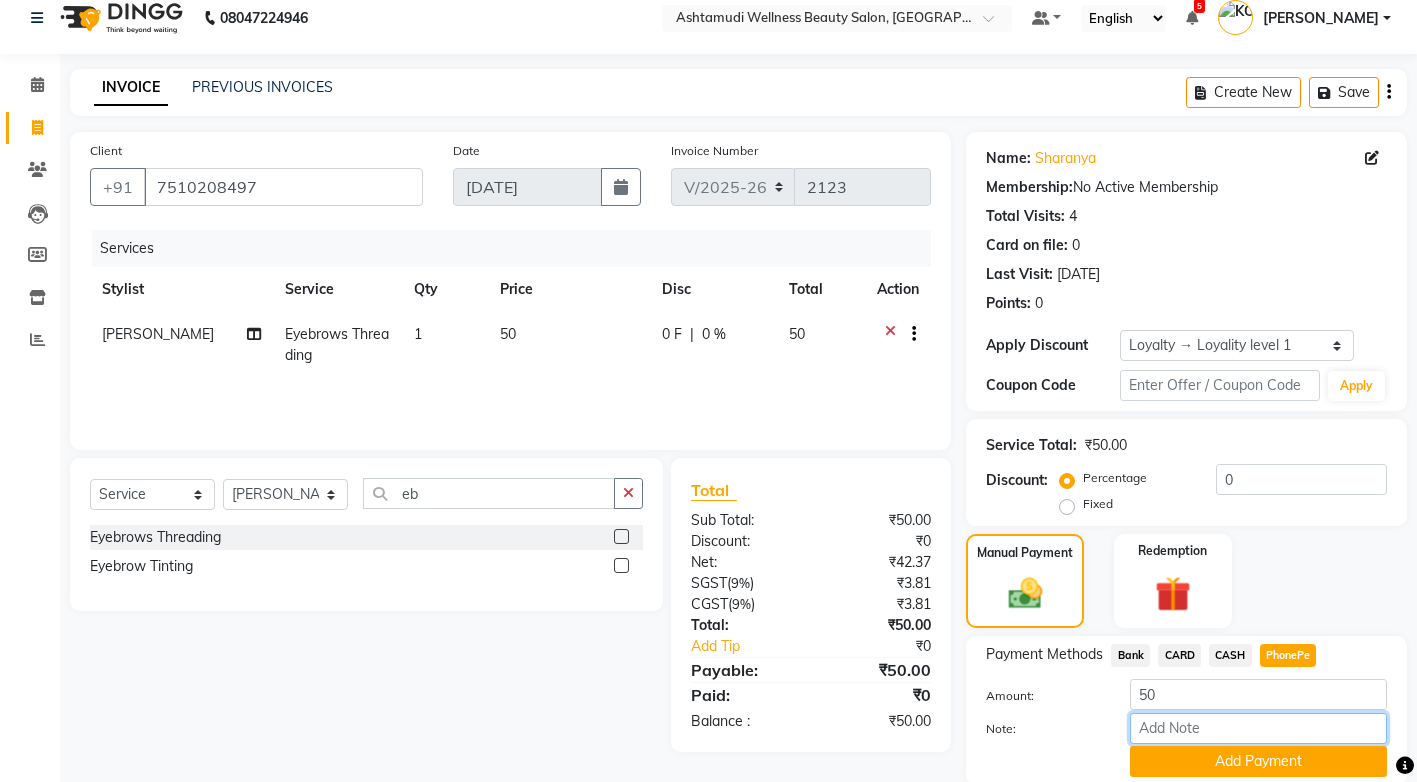 click on "Note:" at bounding box center [1258, 728] 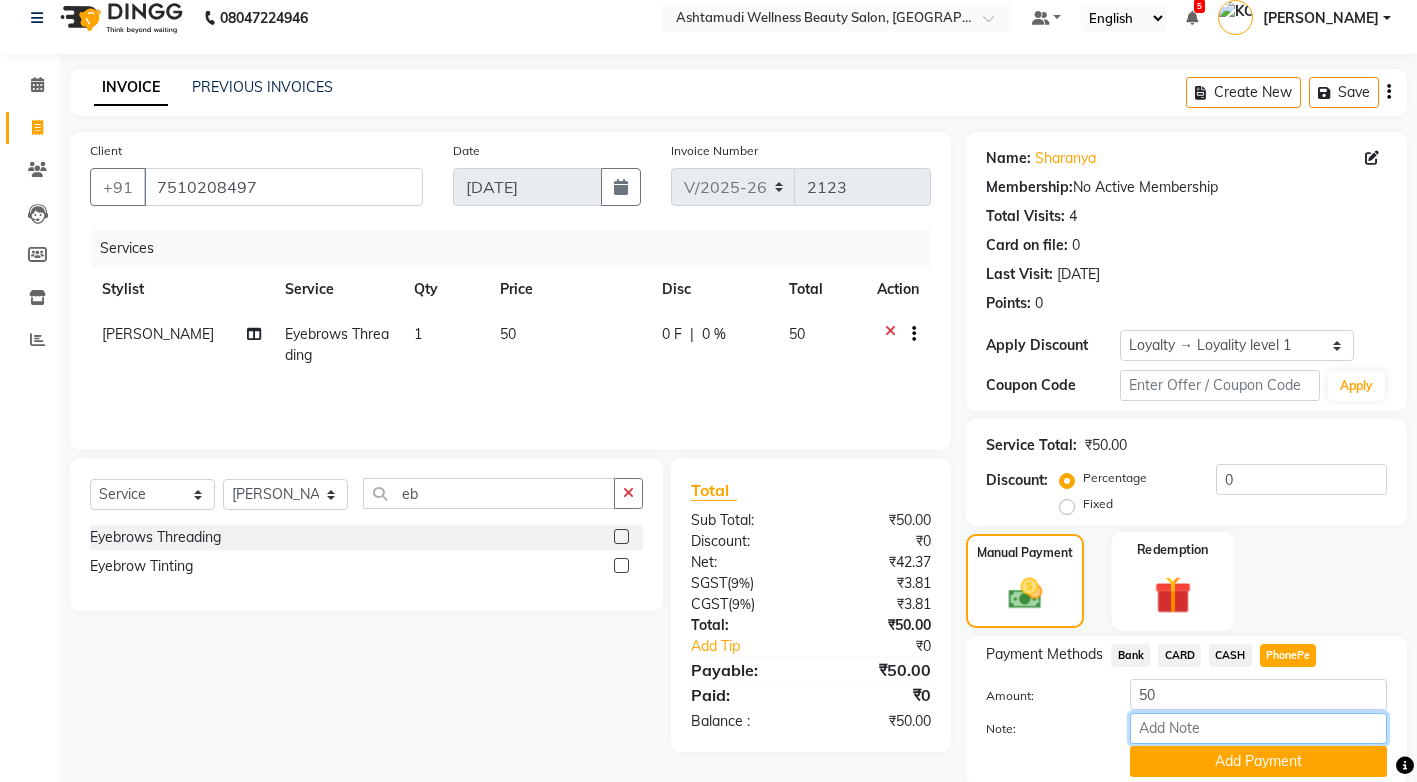 type on "[PERSON_NAME]" 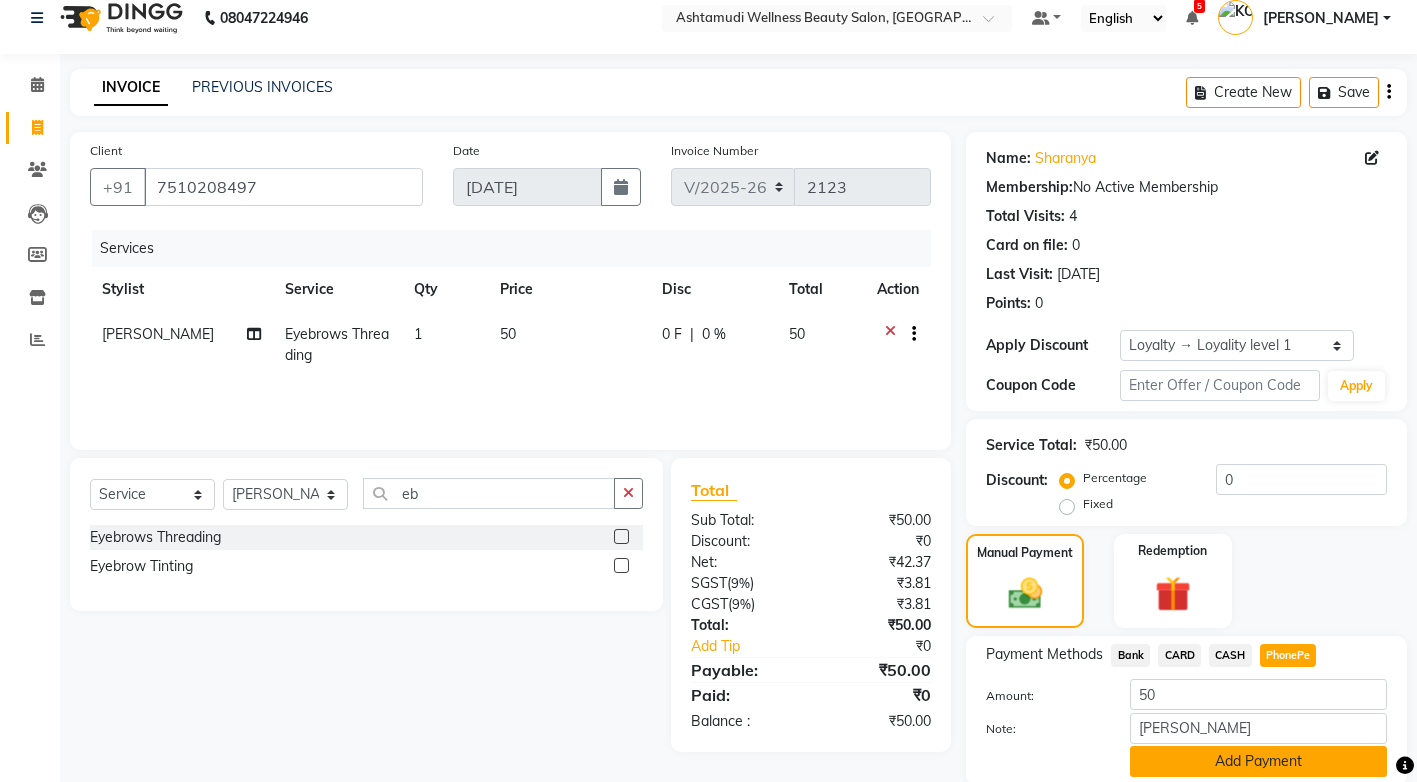 click on "Add Payment" 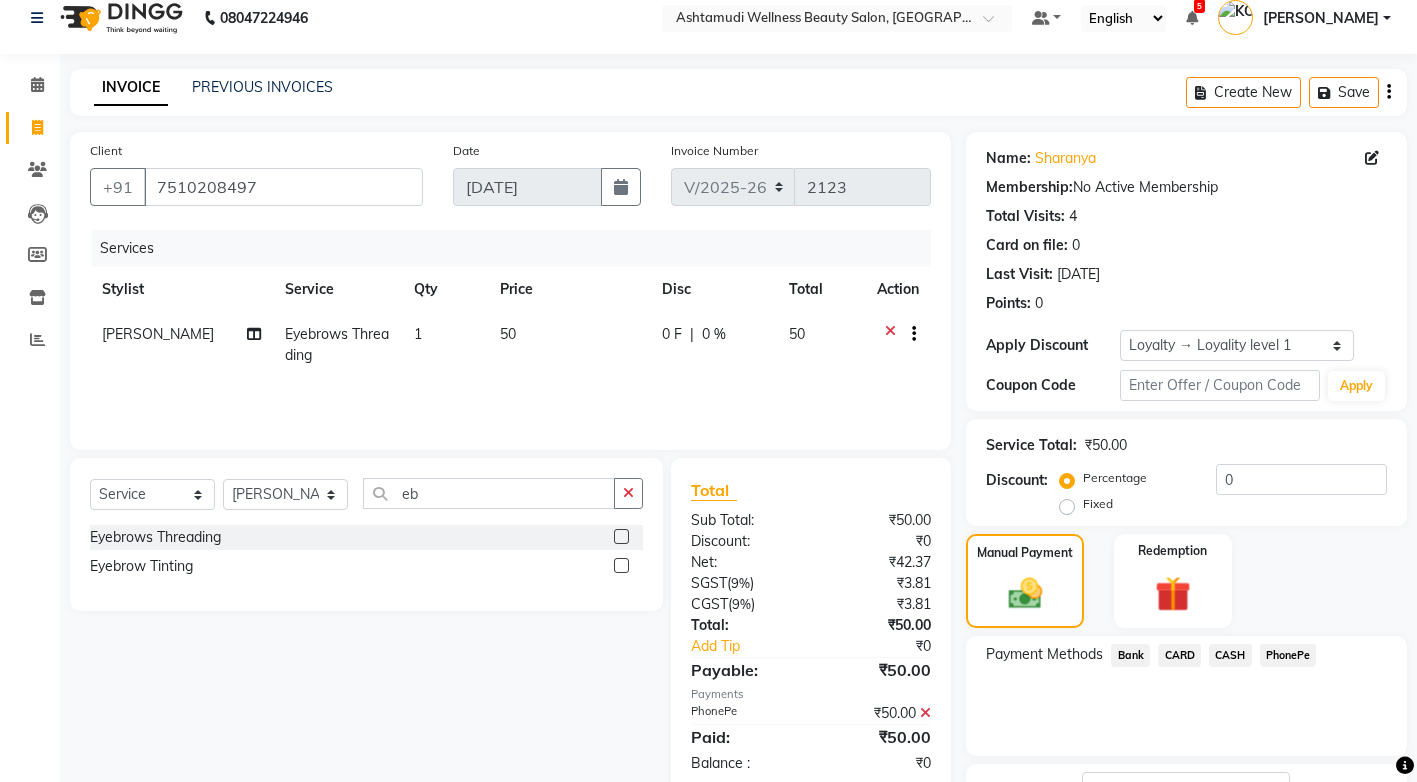 scroll, scrollTop: 159, scrollLeft: 0, axis: vertical 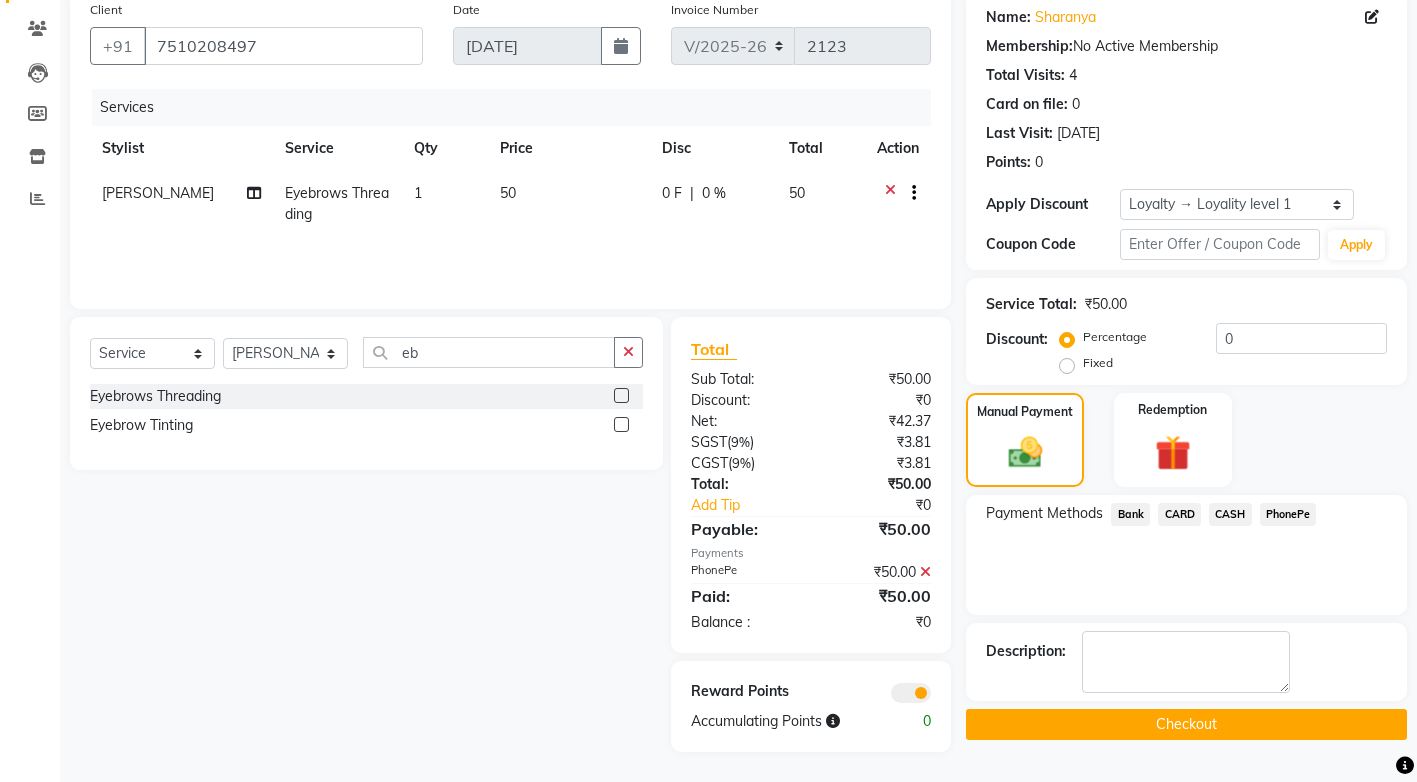 click on "Checkout" 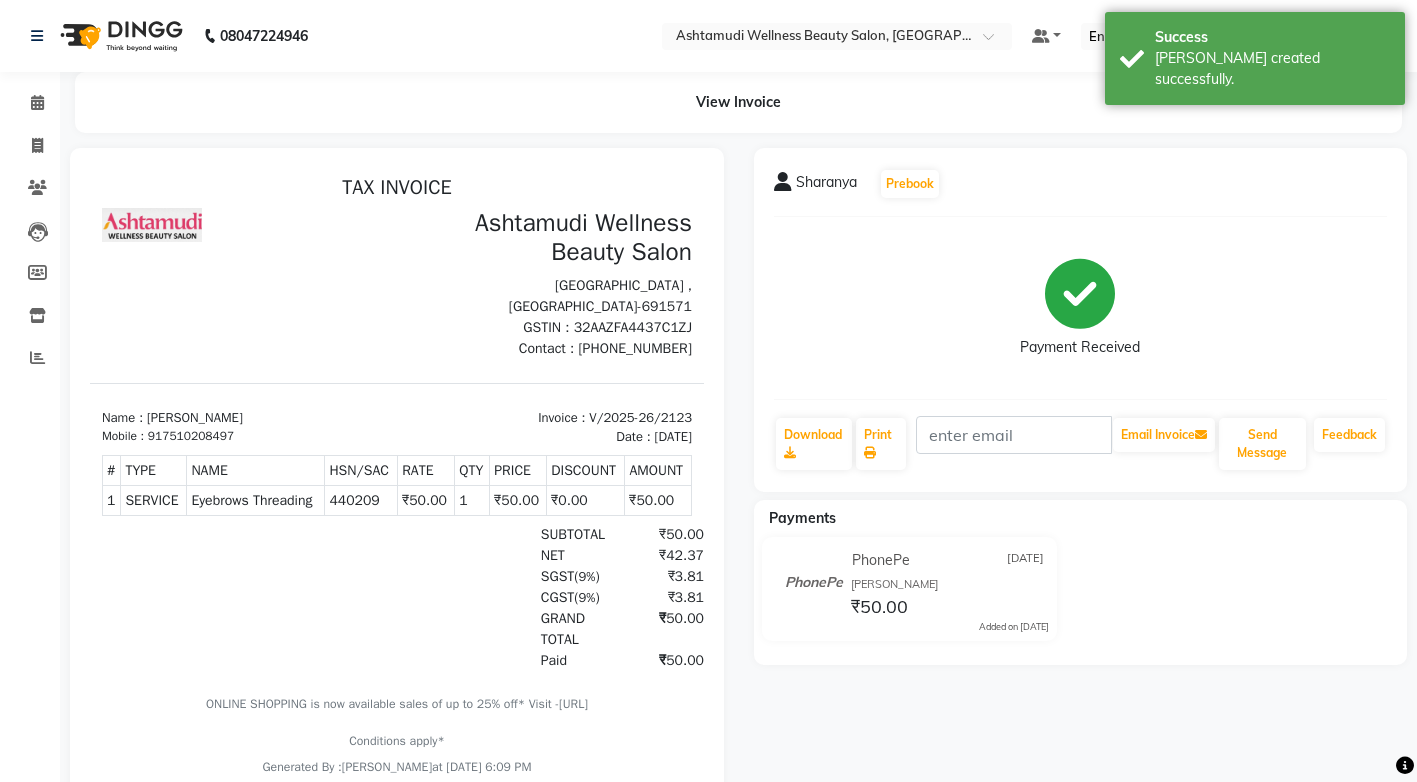 scroll, scrollTop: 0, scrollLeft: 0, axis: both 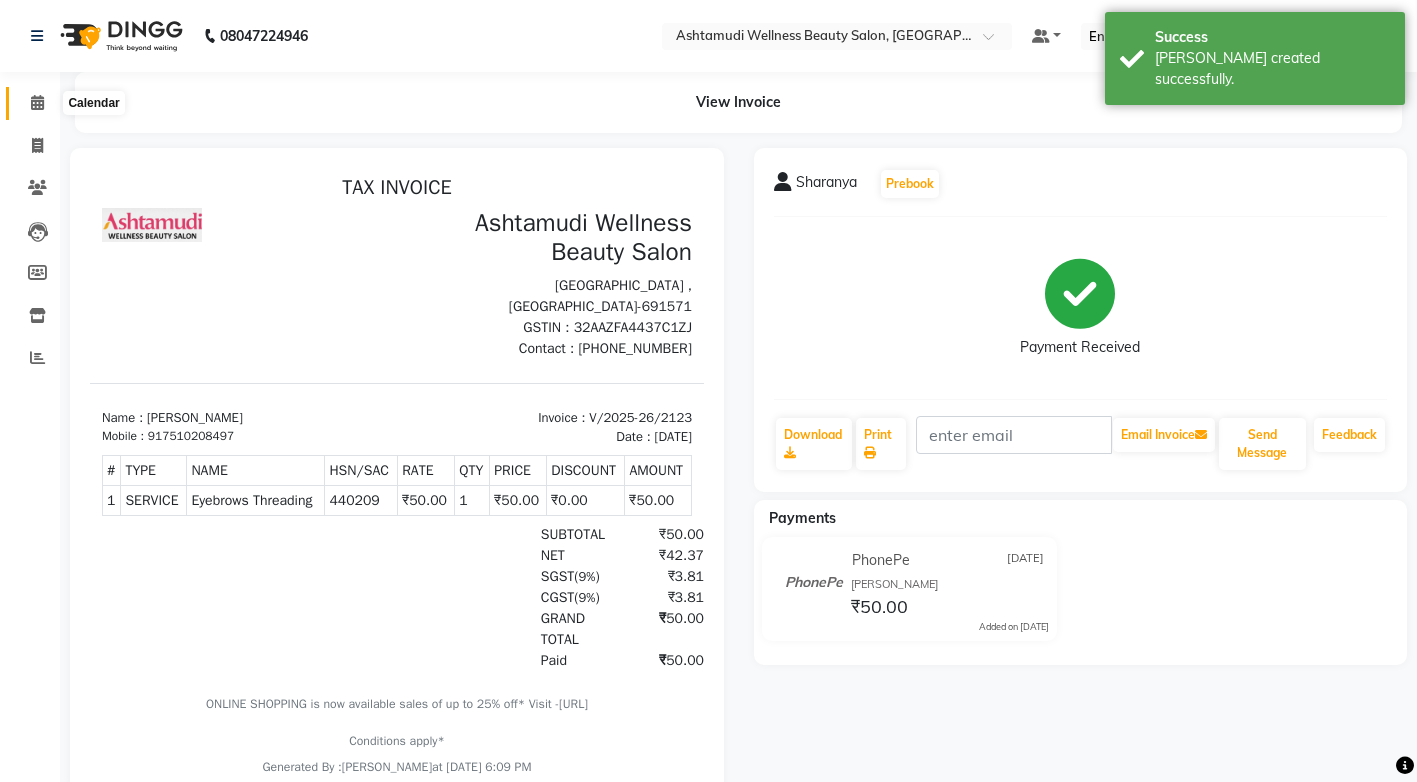 click 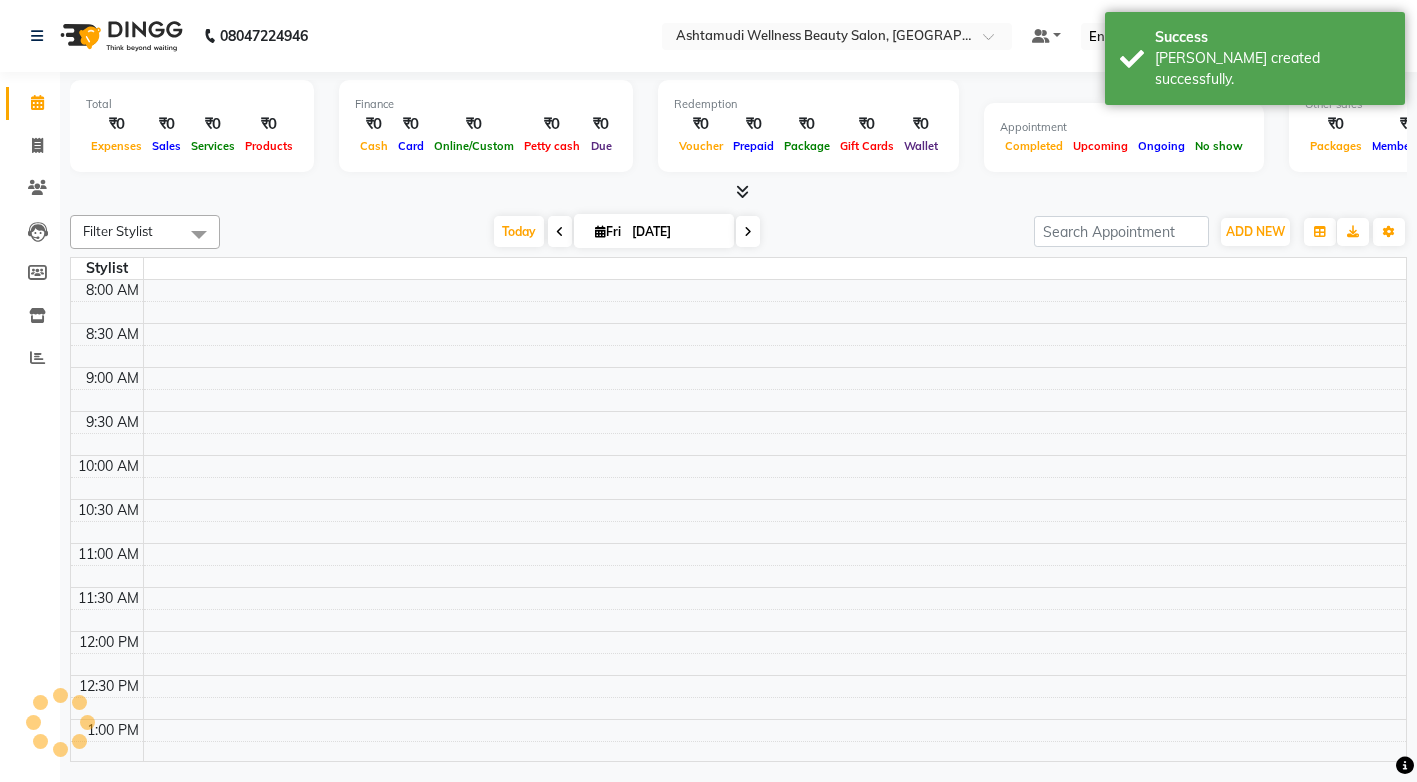 scroll, scrollTop: 0, scrollLeft: 0, axis: both 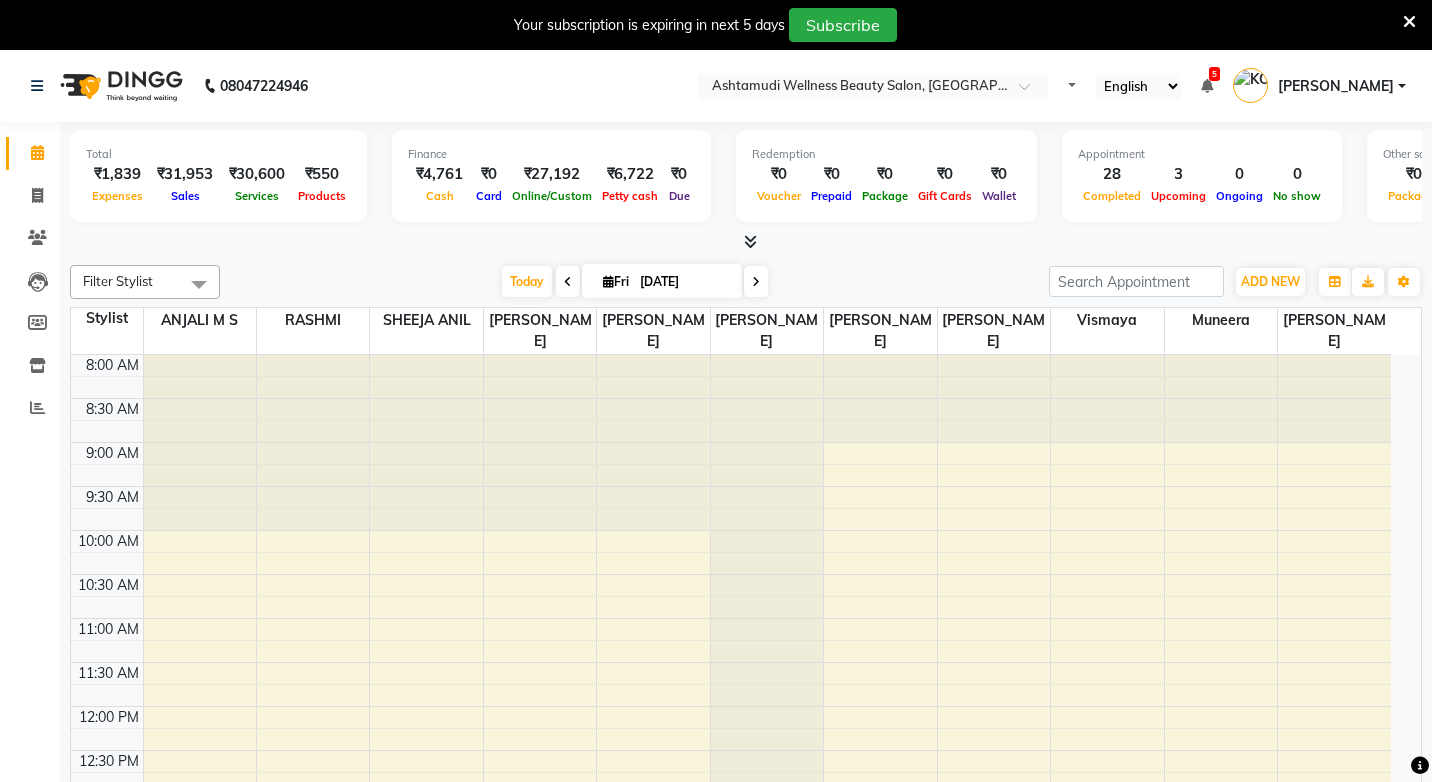 select on "en" 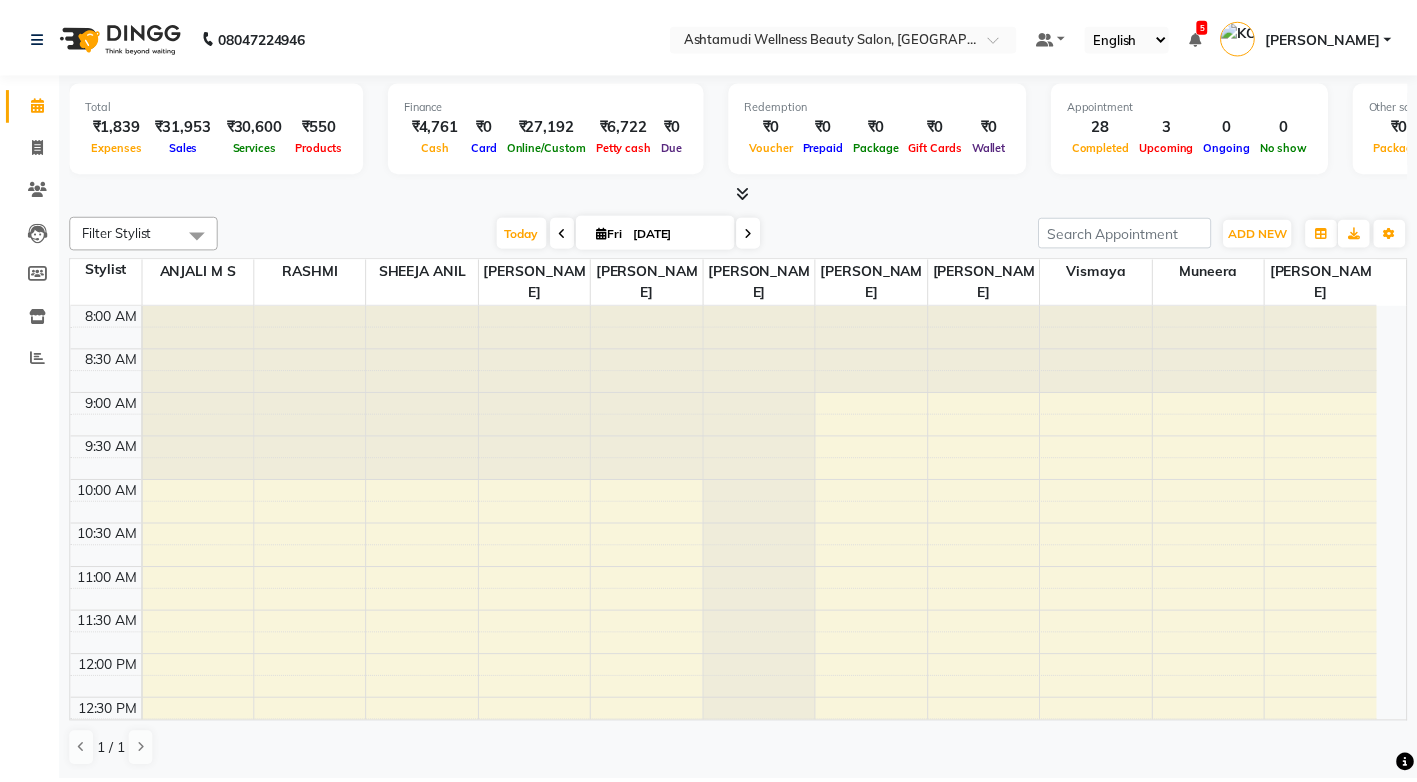 scroll, scrollTop: 0, scrollLeft: 0, axis: both 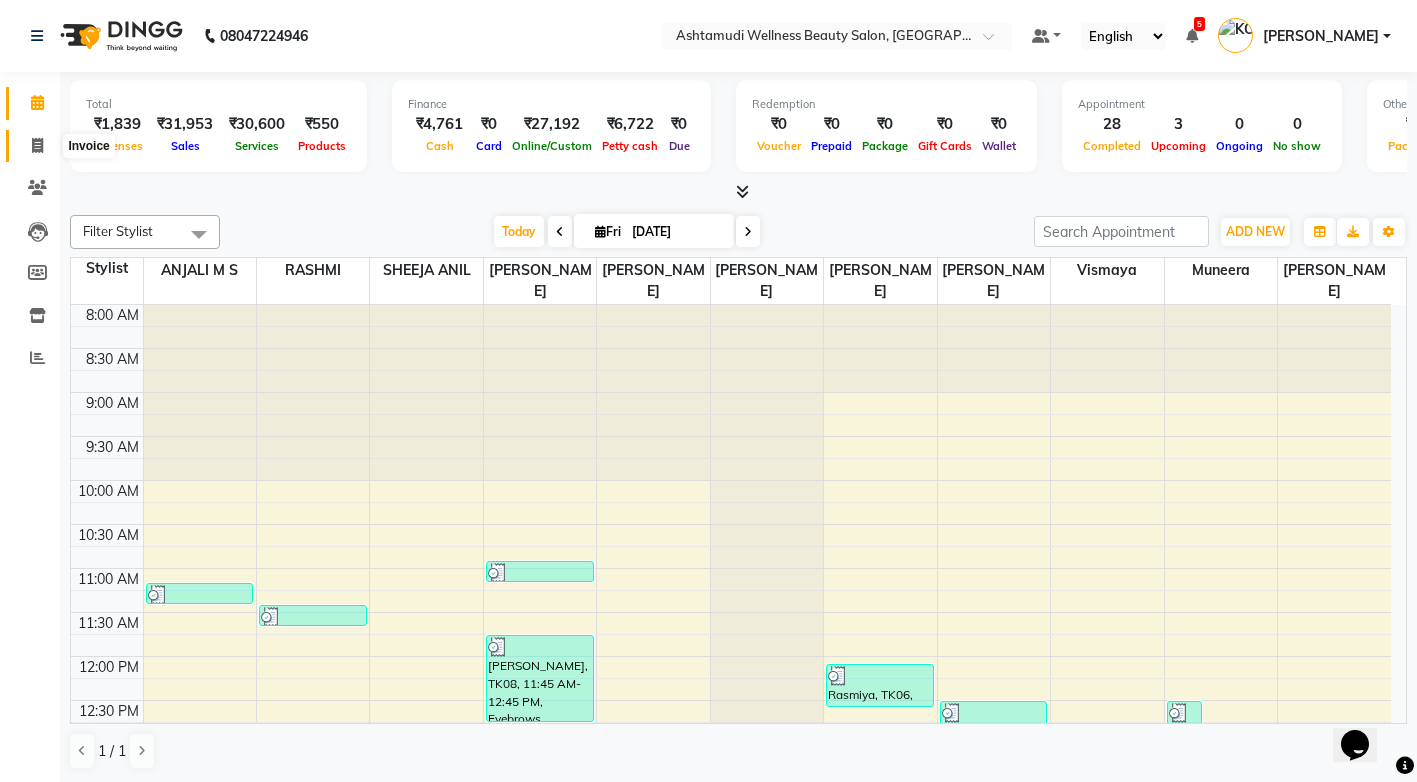 click 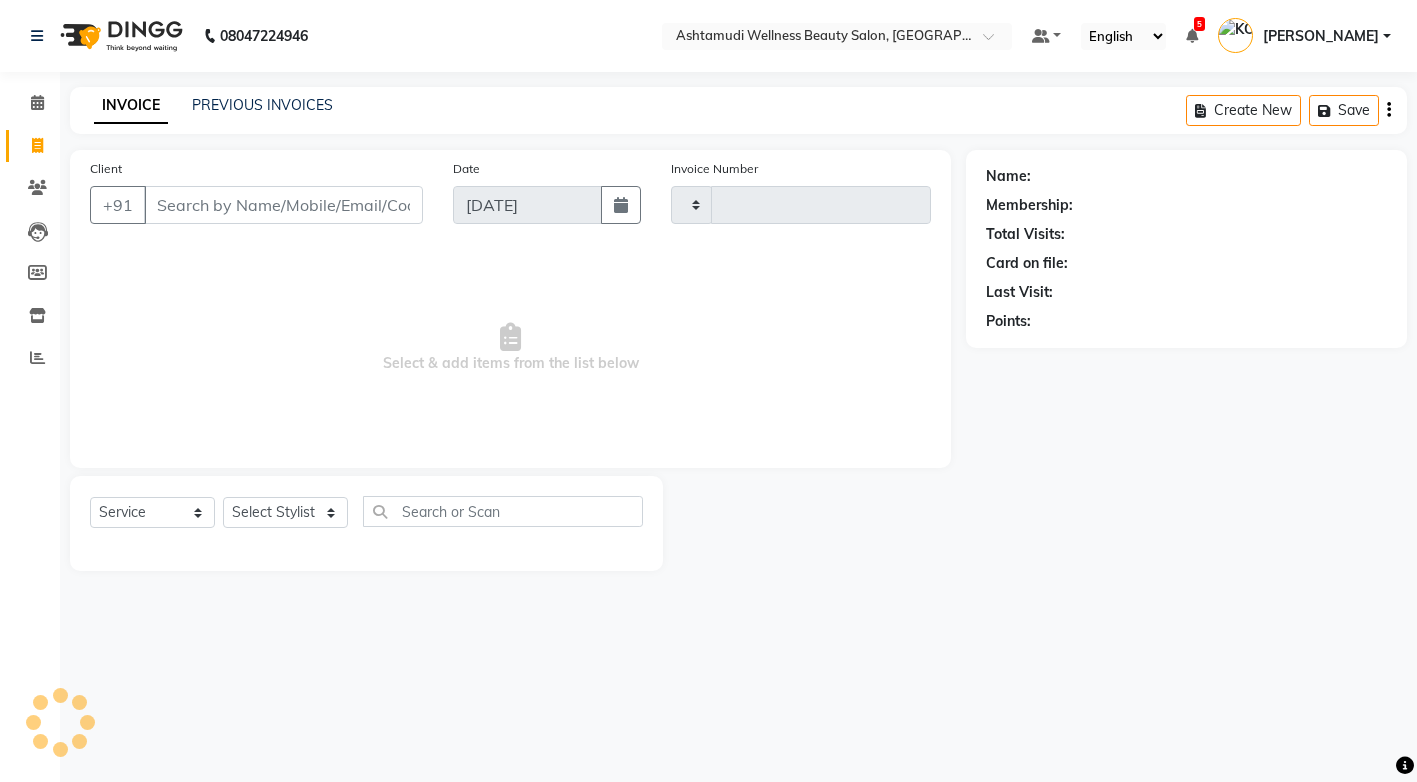 type on "2124" 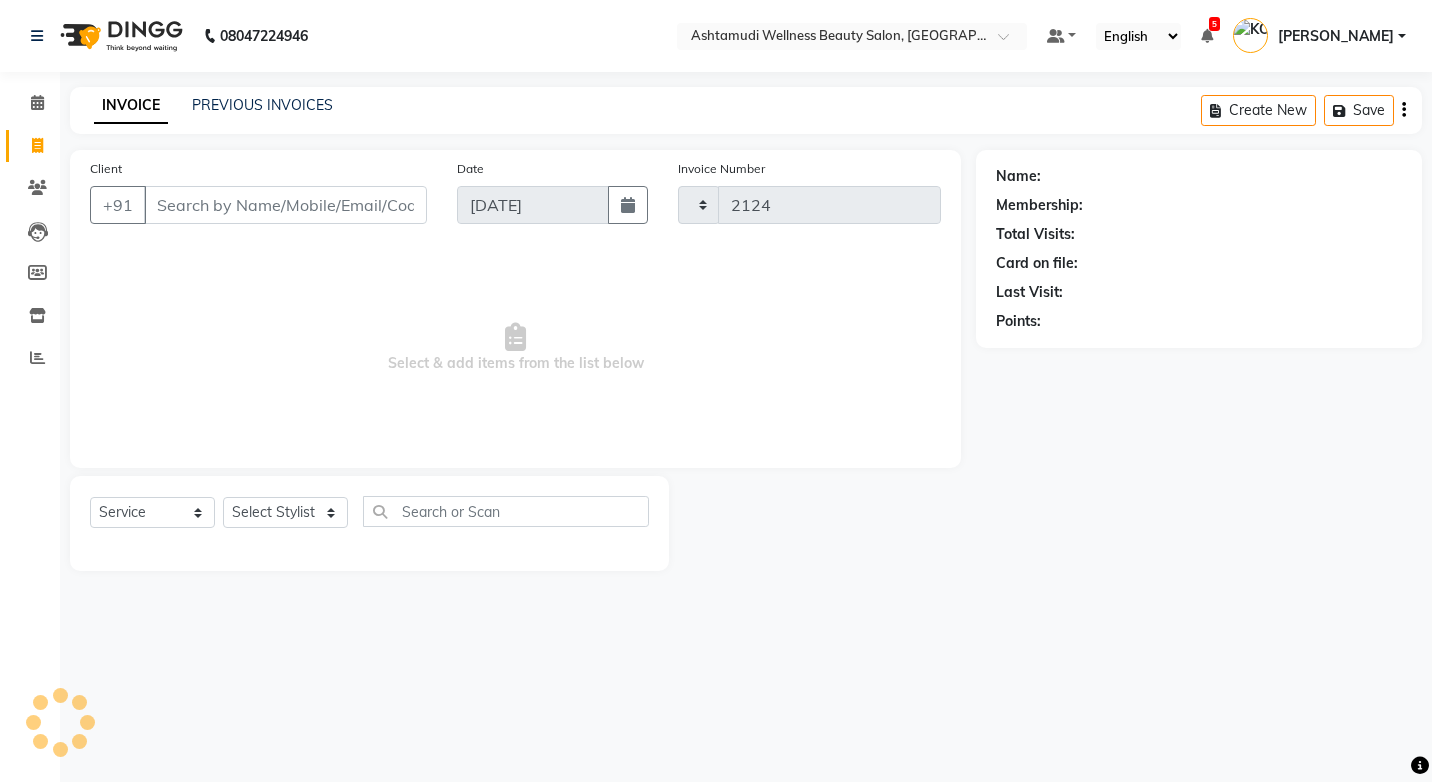 select on "4674" 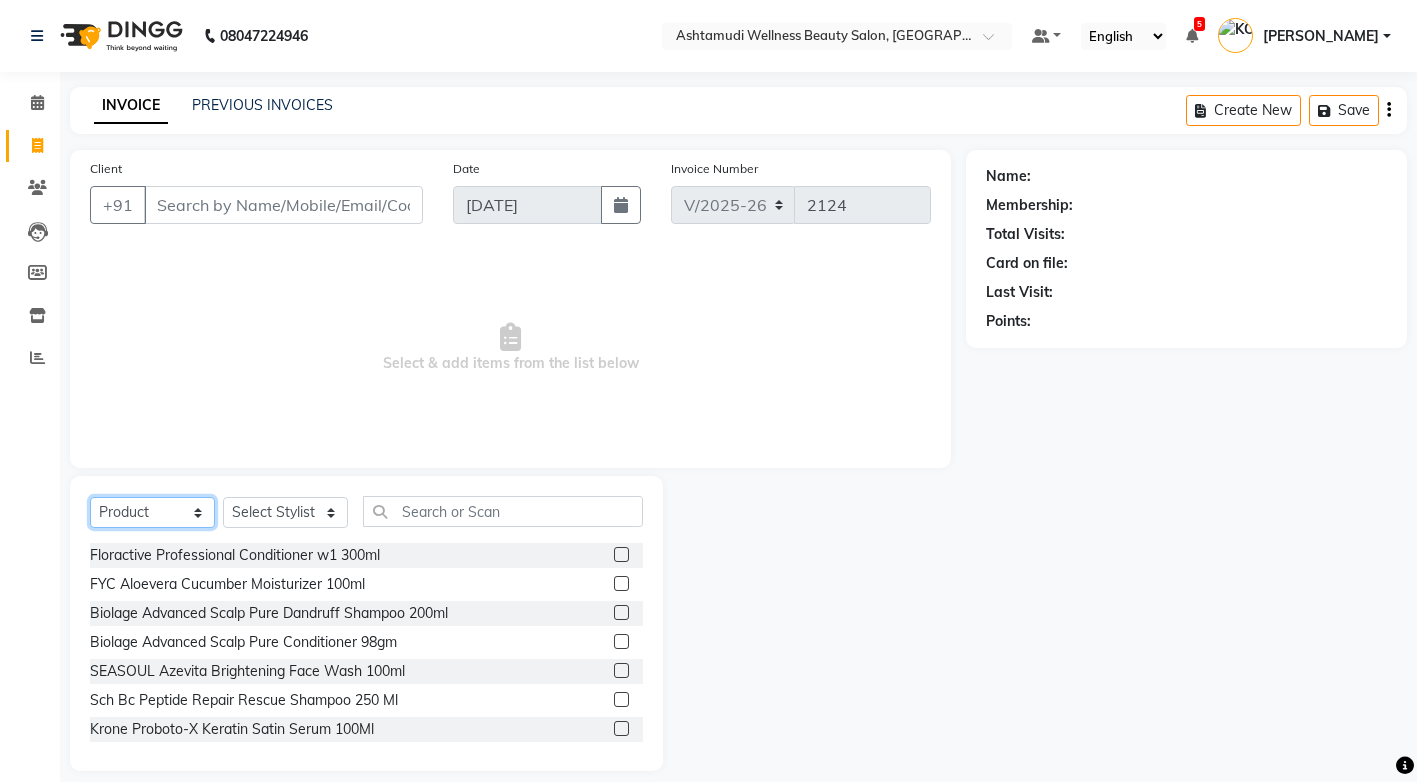 click on "Select  Service  Product  Membership  Package Voucher Prepaid Gift Card" 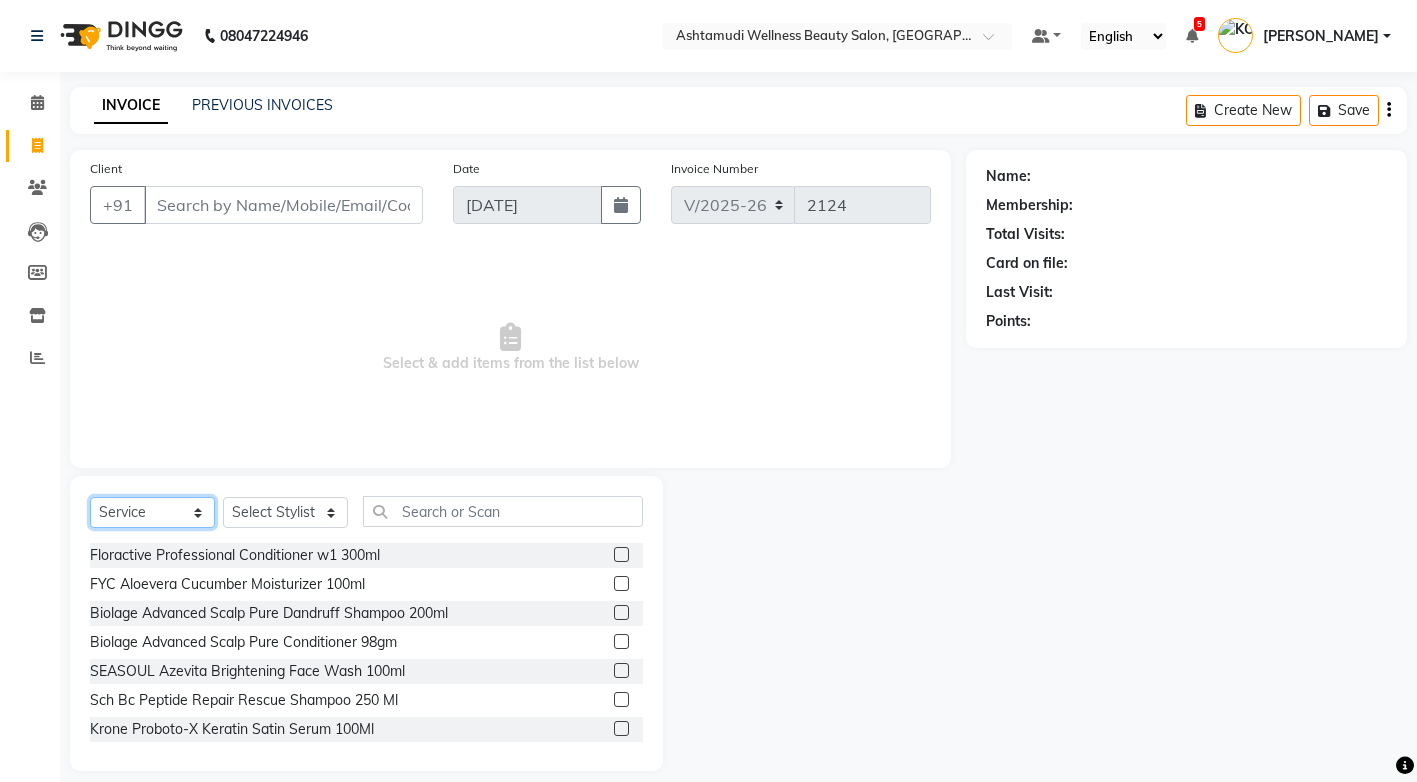 click on "Select  Service  Product  Membership  Package Voucher Prepaid Gift Card" 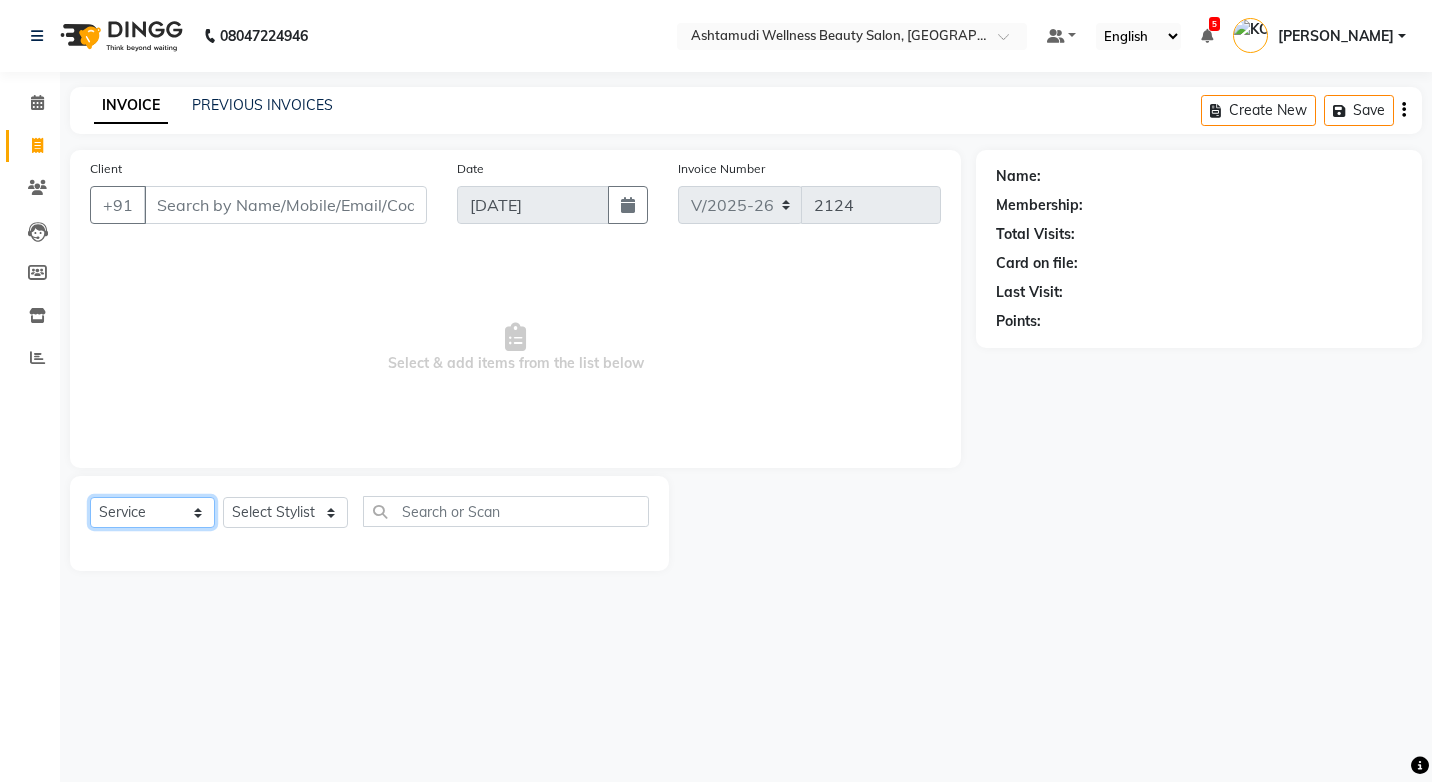 click on "Select  Service  Product  Membership  Package Voucher Prepaid Gift Card" 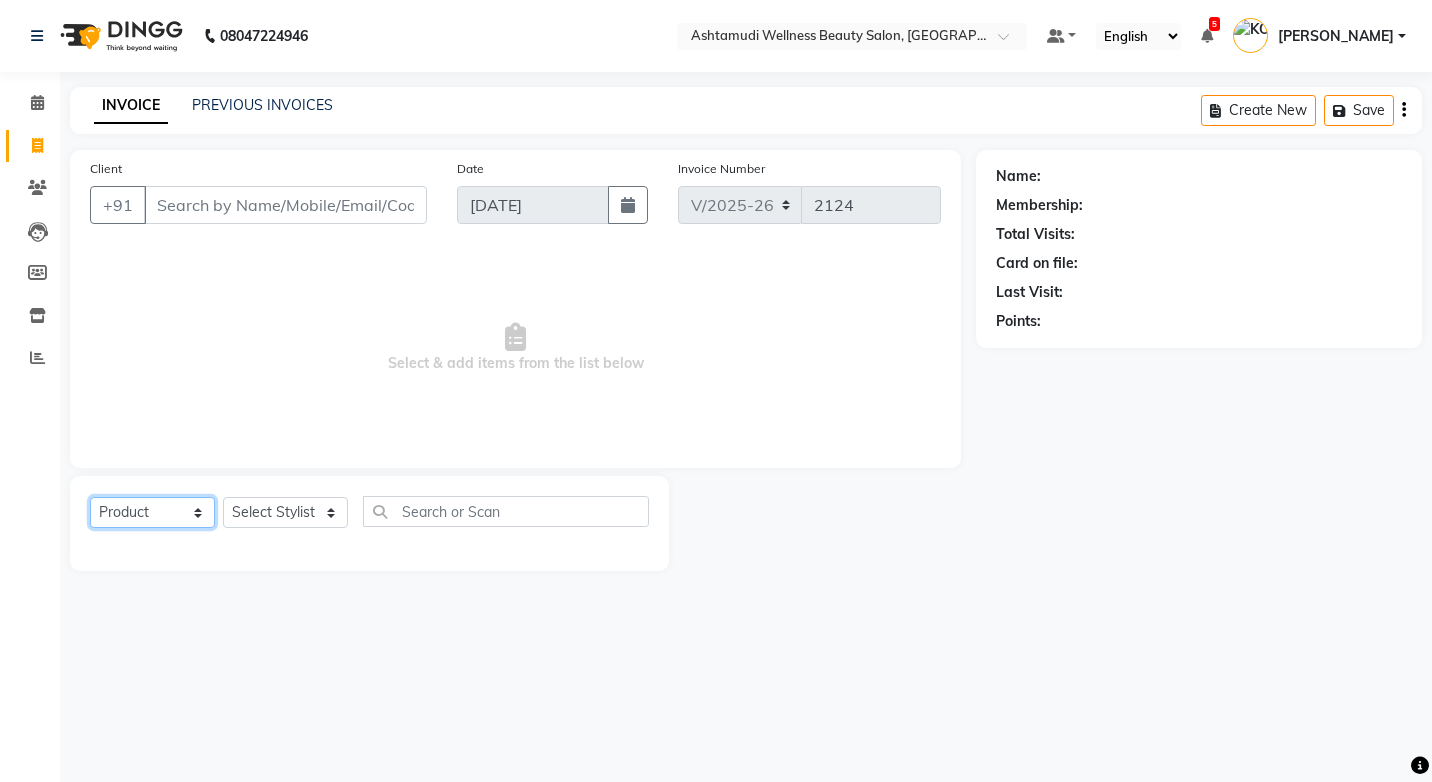 click on "Select  Service  Product  Membership  Package Voucher Prepaid Gift Card" 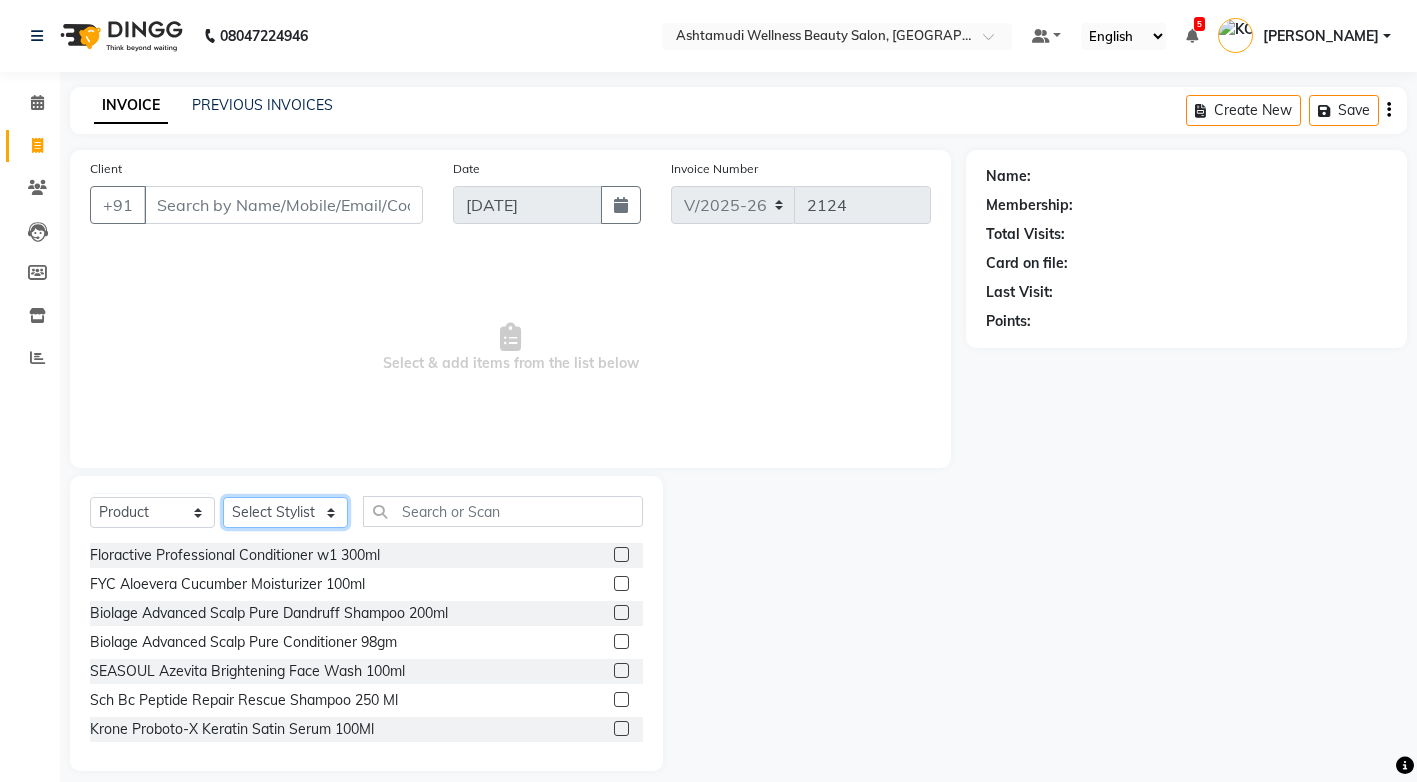 click on "Select Stylist ANJALI M S [PERSON_NAME] KOTTIYAM ASHTAMUDI [PERSON_NAME] [PERSON_NAME] [PERSON_NAME] [PERSON_NAME]  Sona [PERSON_NAME] [PERSON_NAME] [PERSON_NAME]" 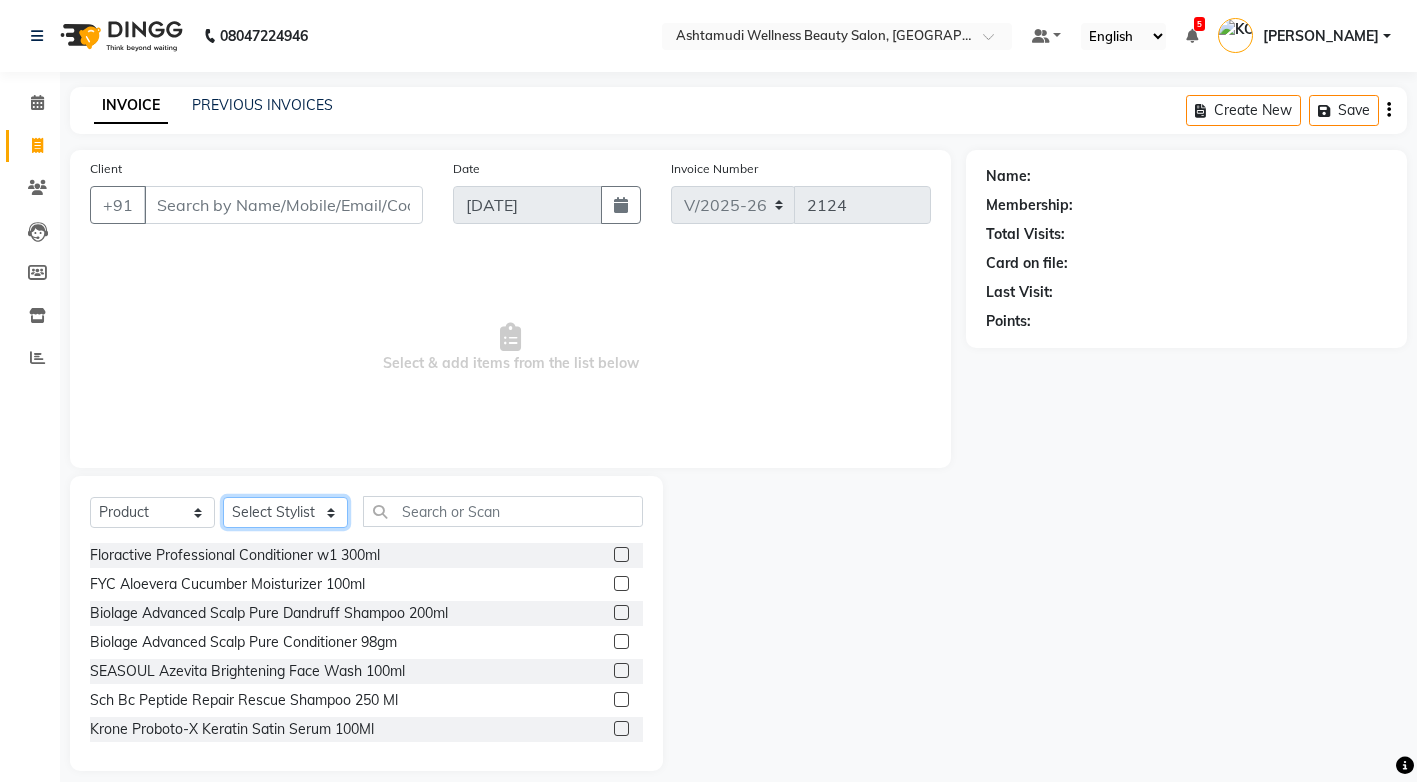 select on "65322" 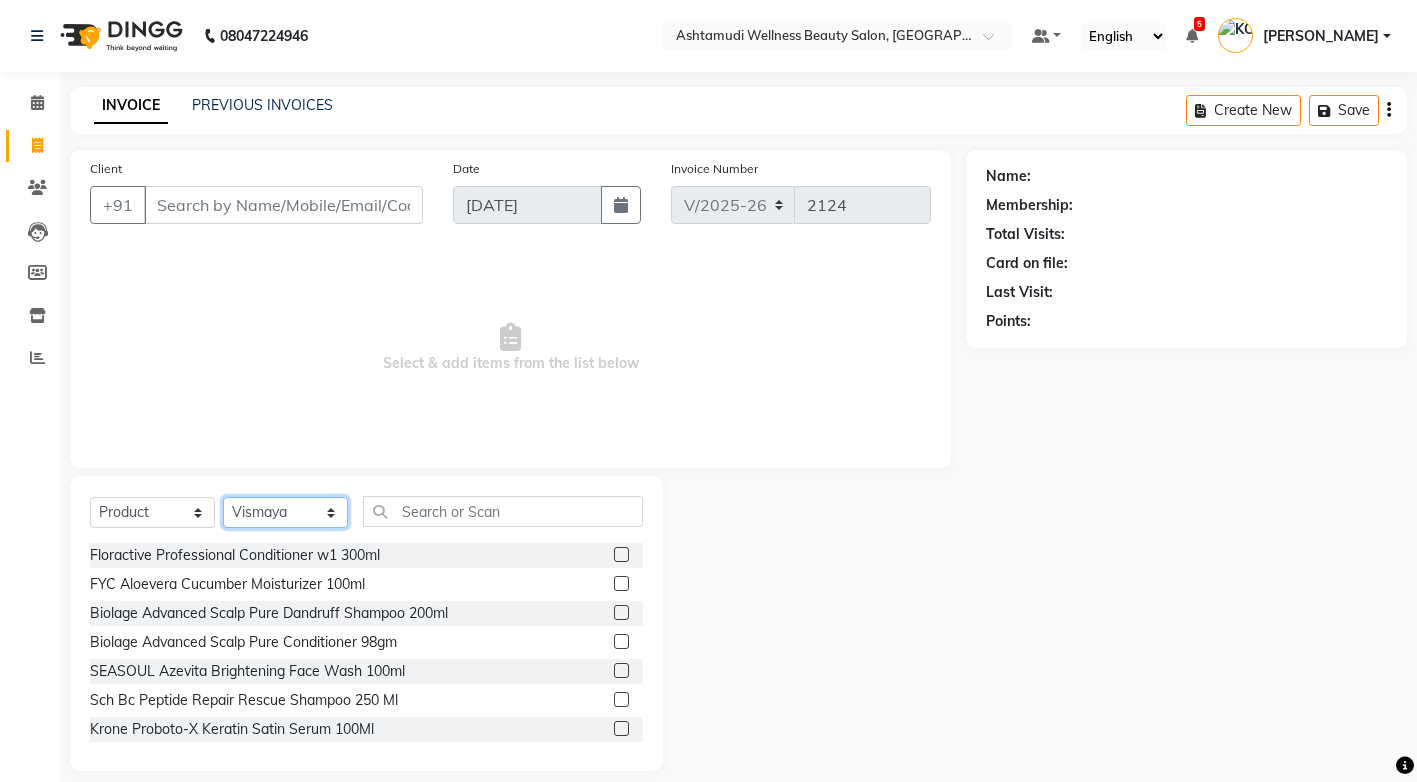 click on "Select Stylist ANJALI M S [PERSON_NAME] KOTTIYAM ASHTAMUDI [PERSON_NAME] [PERSON_NAME] [PERSON_NAME] [PERSON_NAME]  Sona [PERSON_NAME] [PERSON_NAME] [PERSON_NAME]" 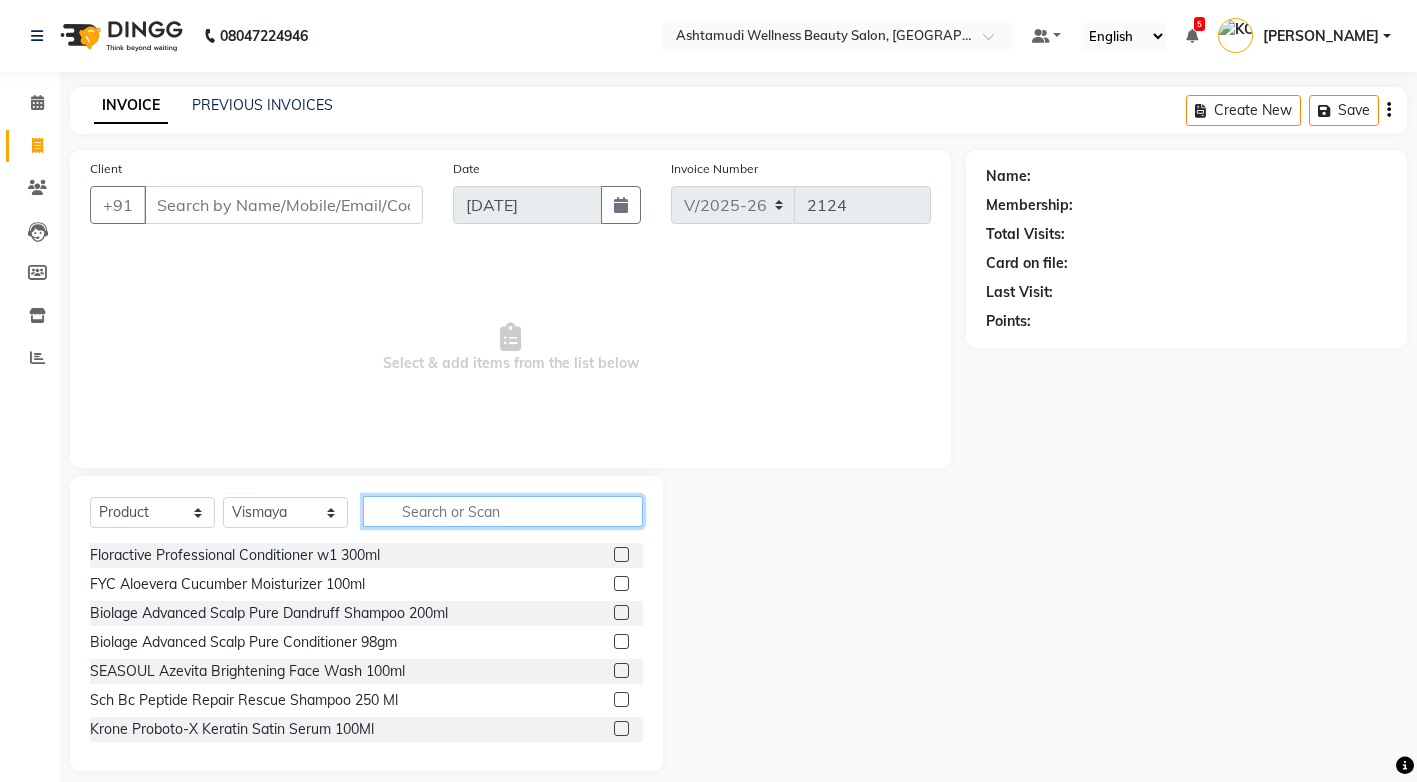 click 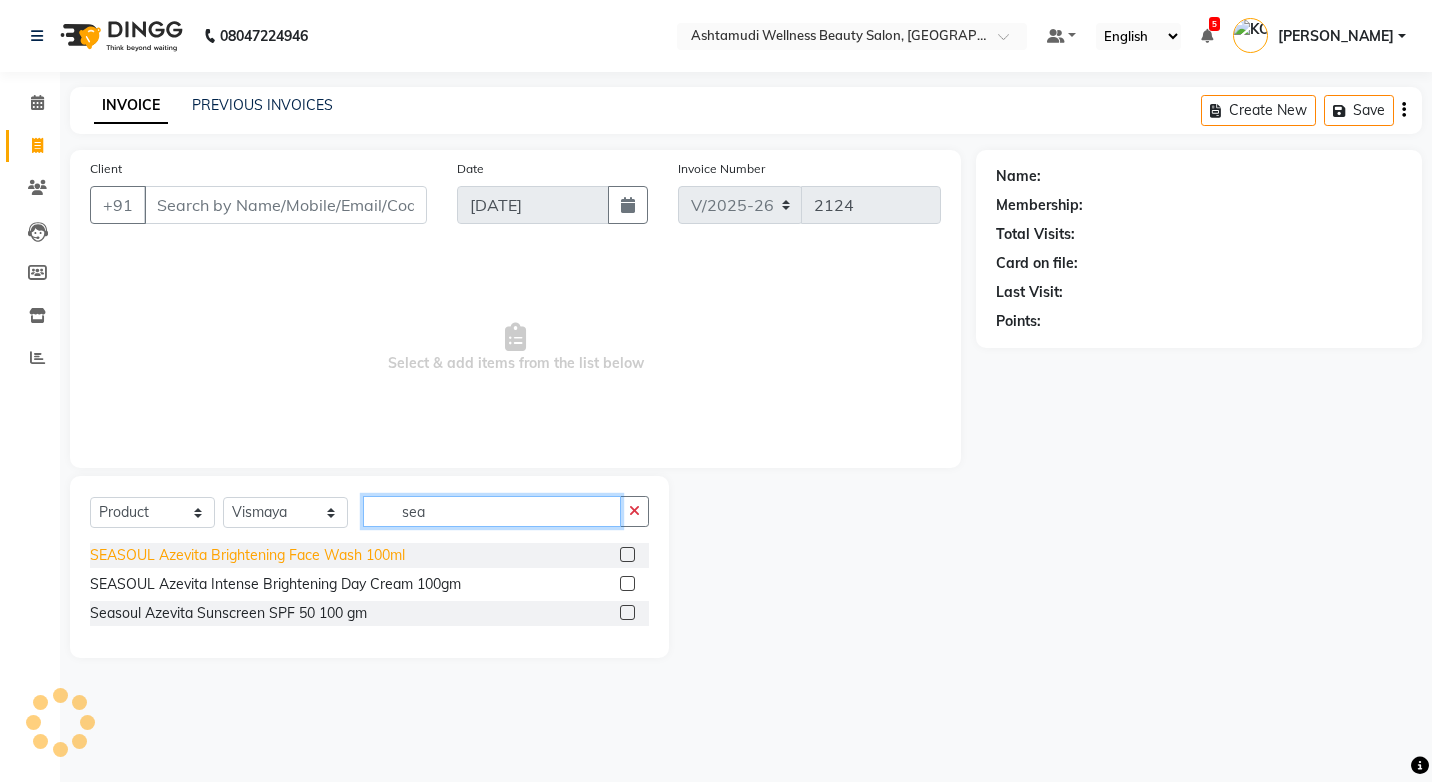 type on "sea" 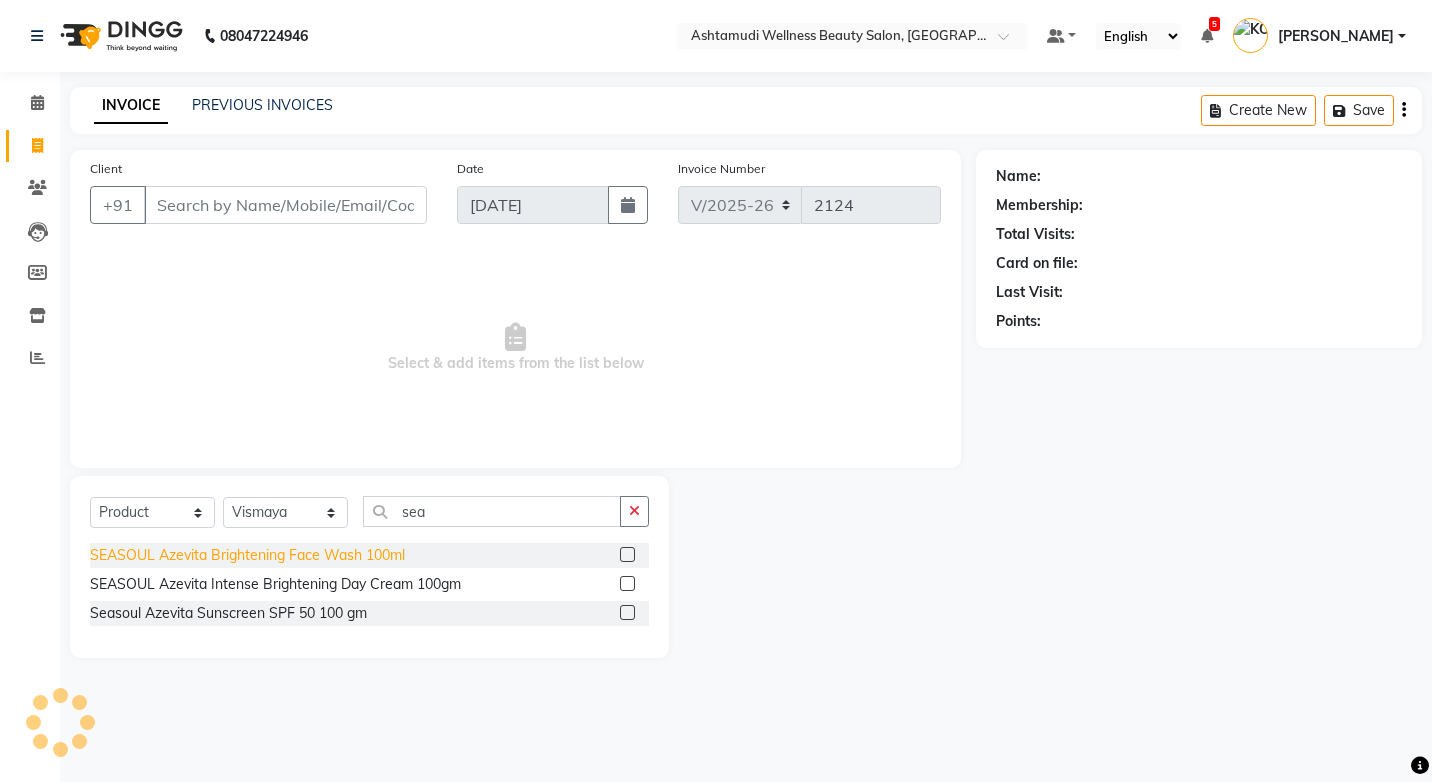 click on "SEASOUL Azevita Brightening Face Wash 100ml" 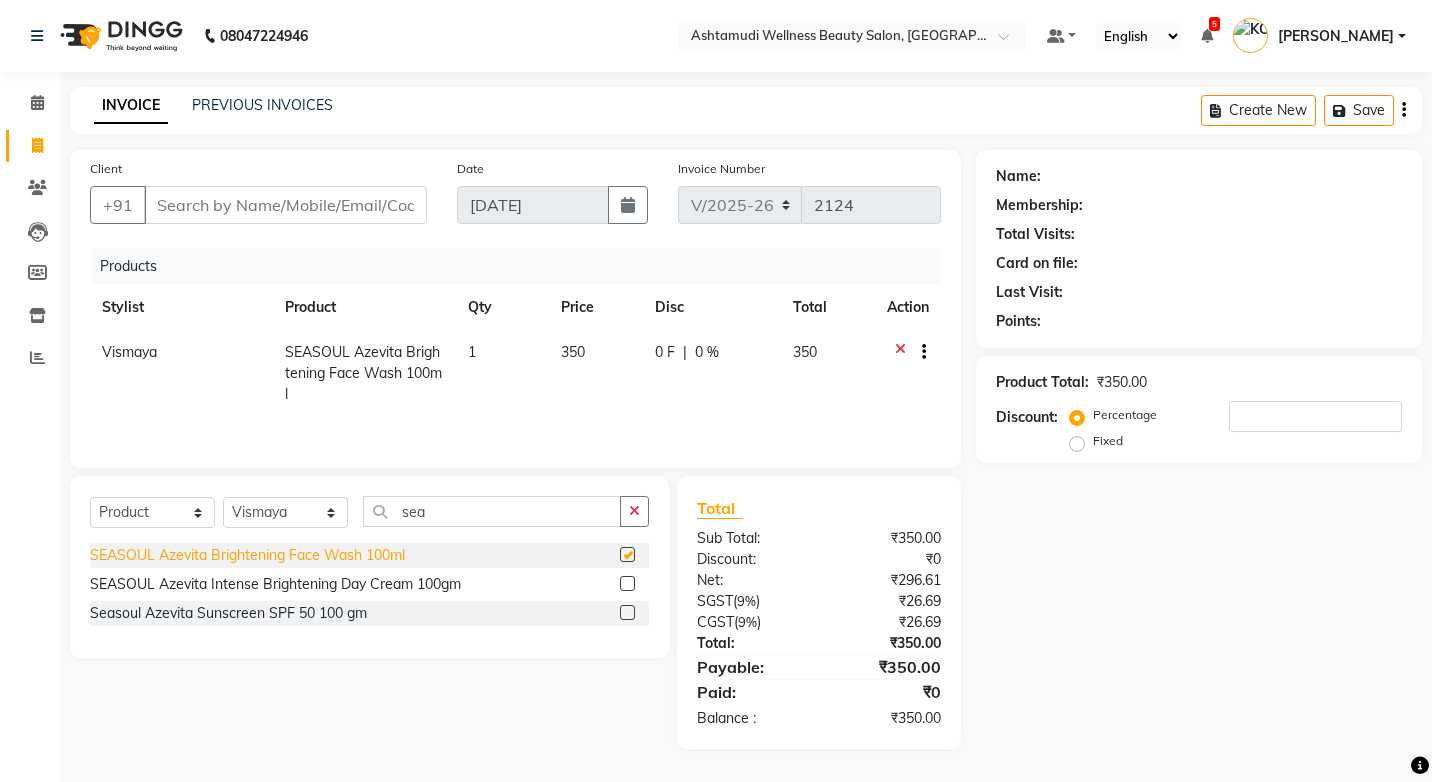 checkbox on "false" 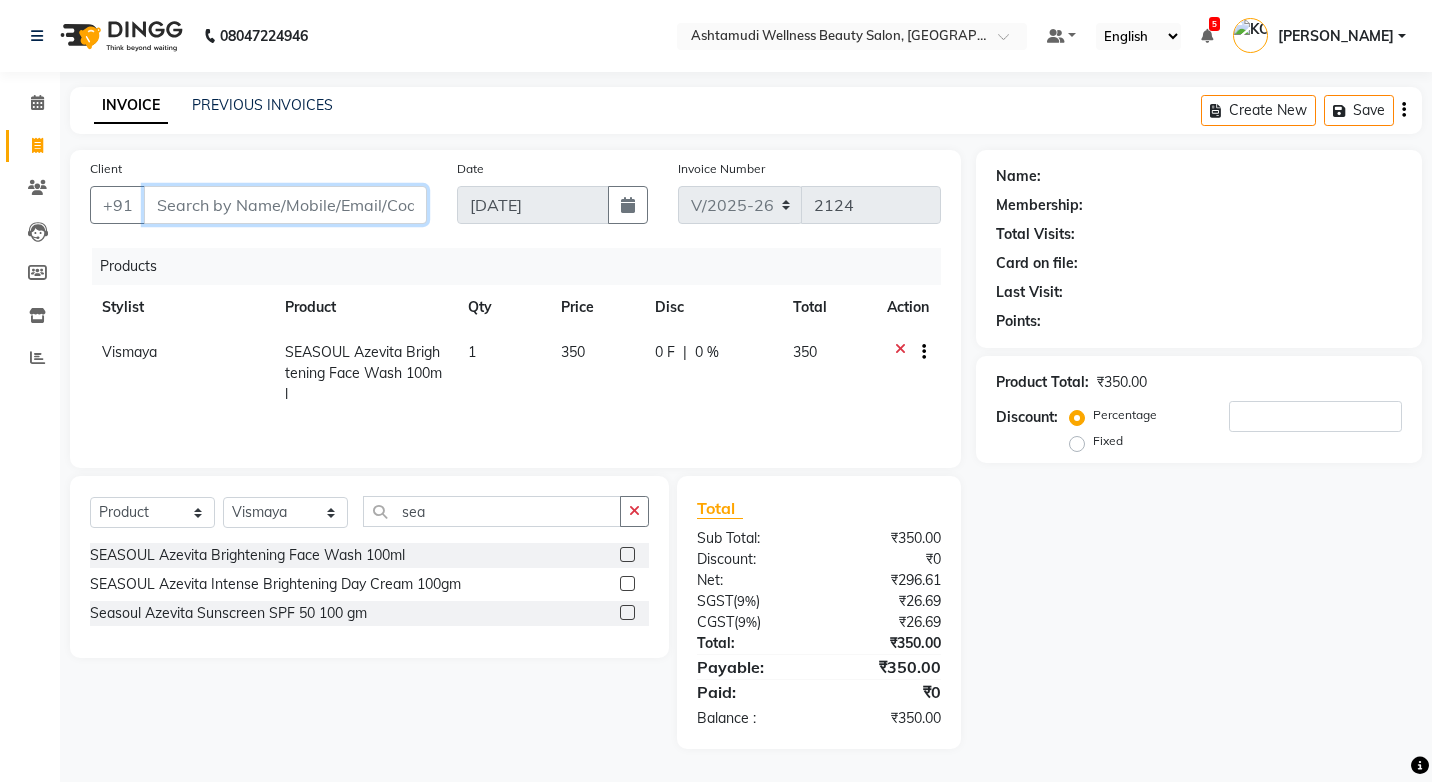 click on "Client" at bounding box center (285, 205) 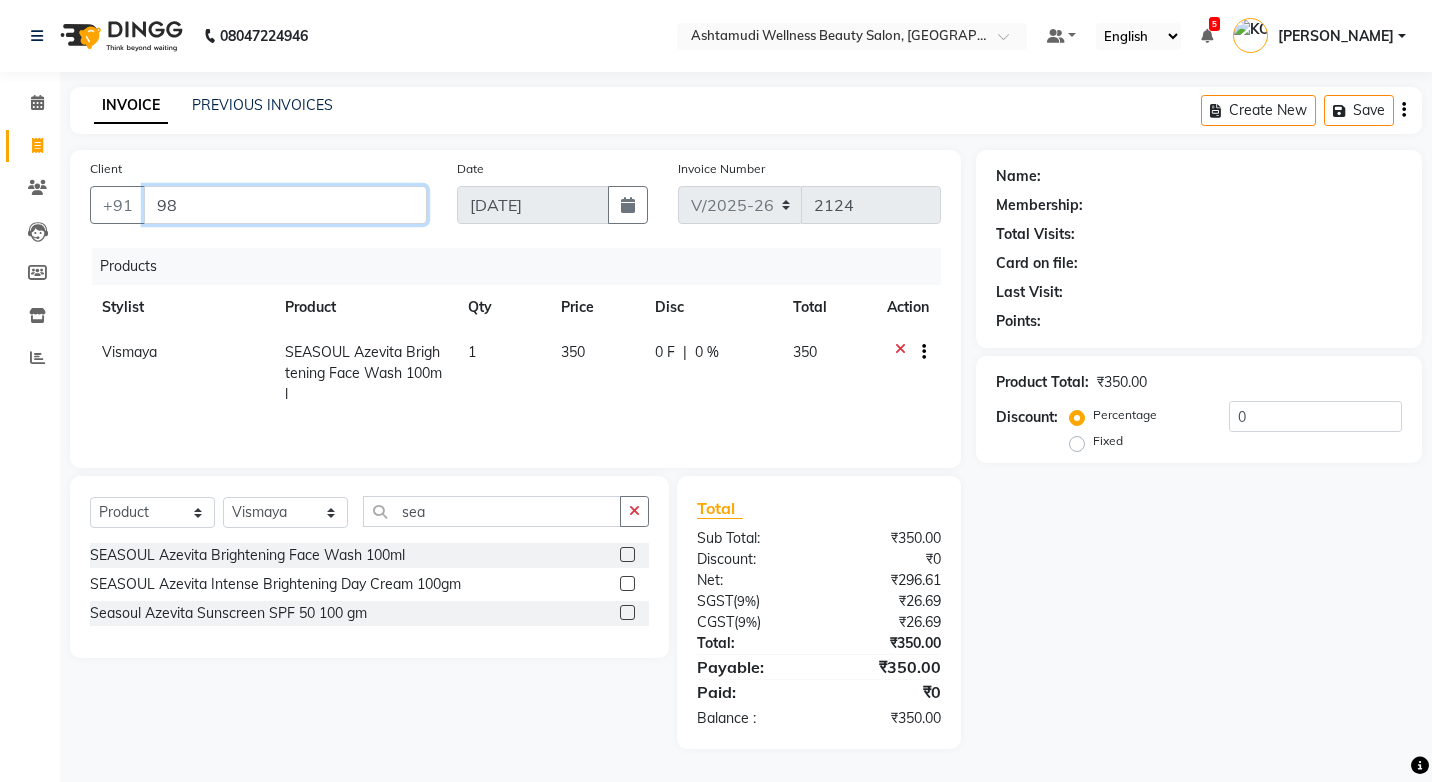 type on "9" 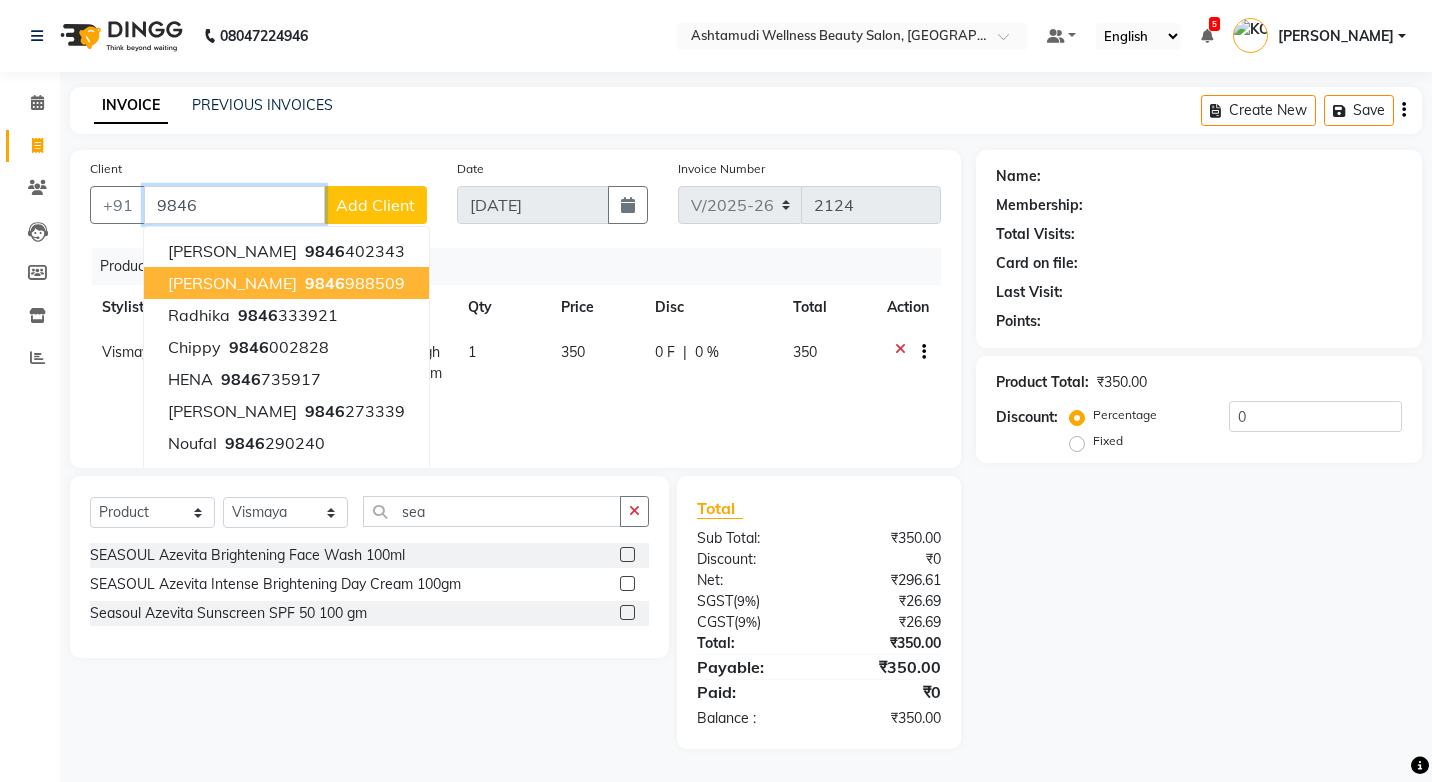 click on "9846" at bounding box center [325, 283] 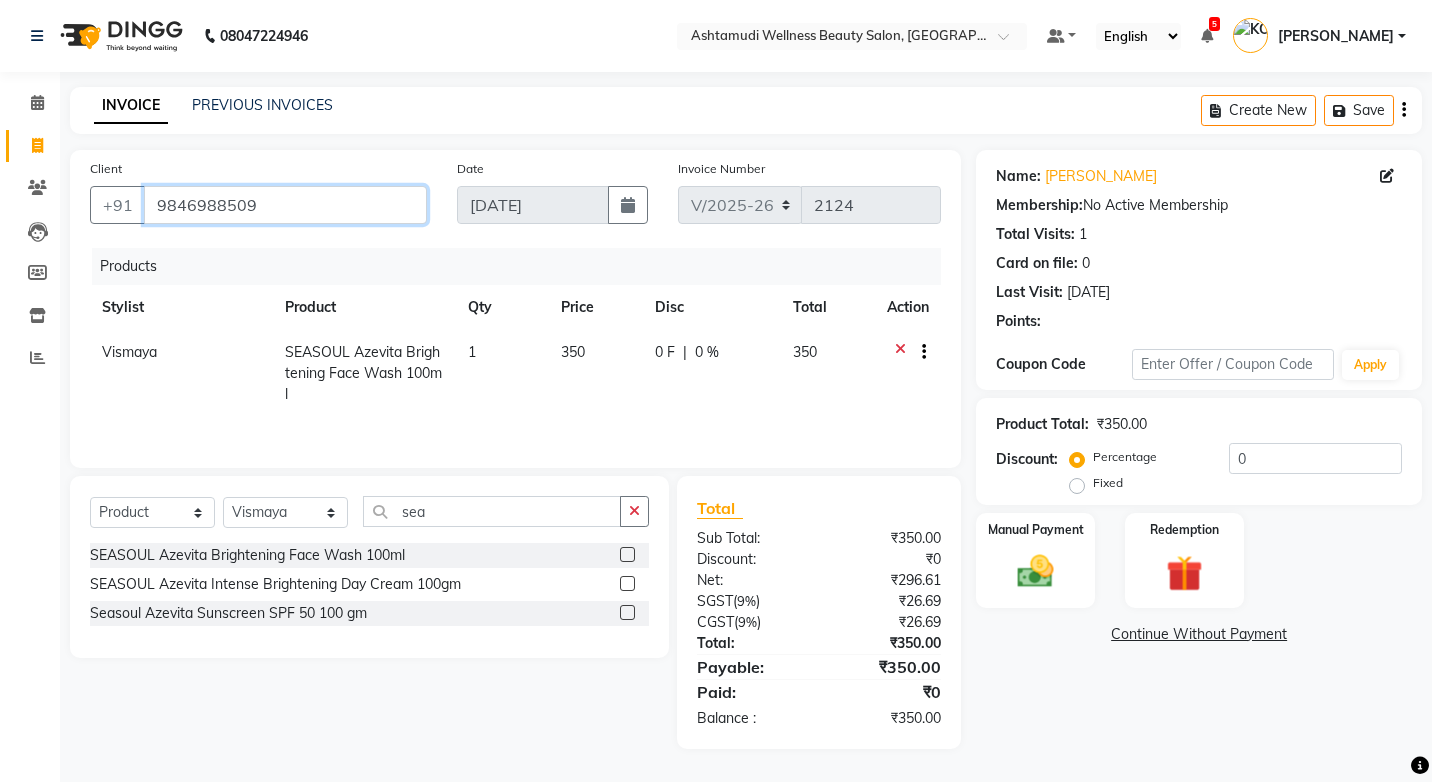 click on "9846988509" at bounding box center [285, 205] 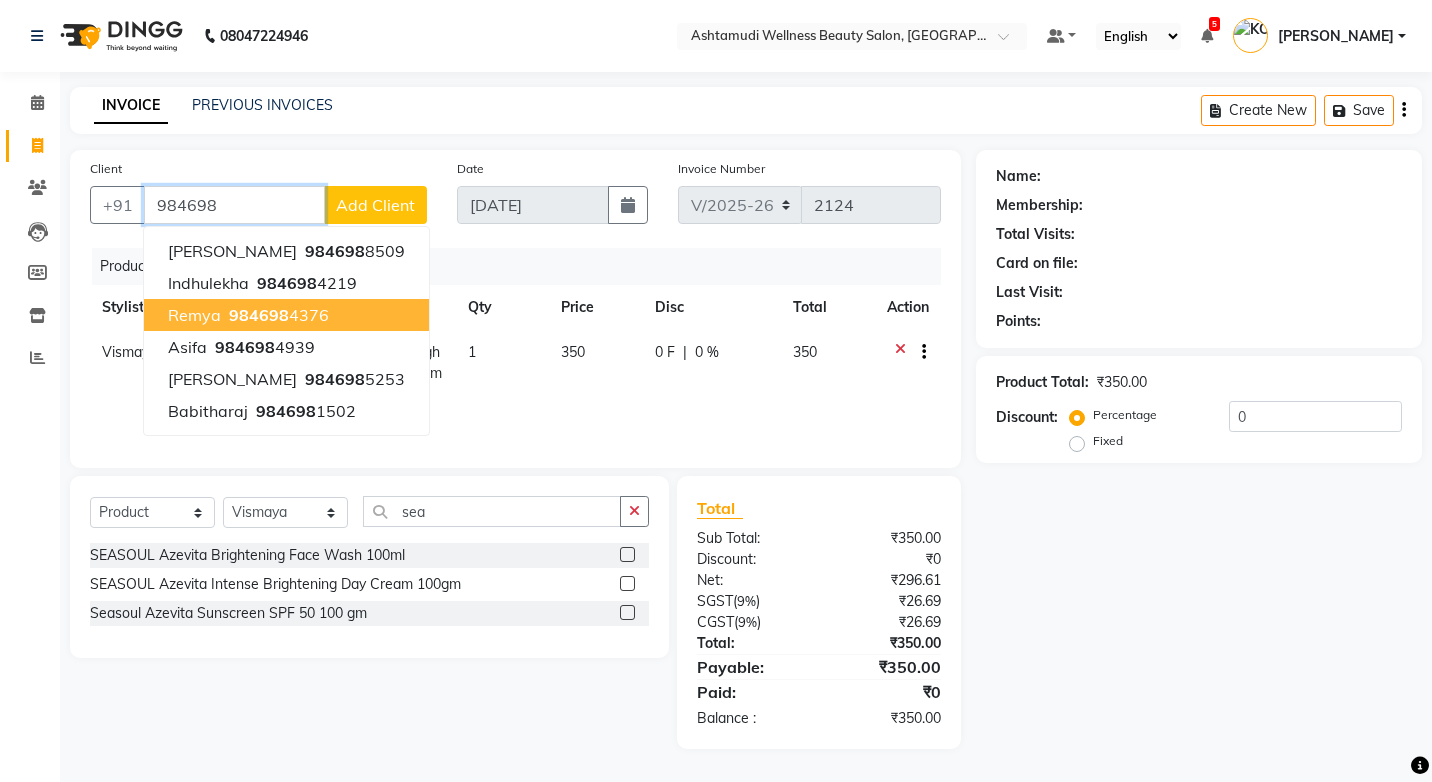 click on "984698" at bounding box center (259, 315) 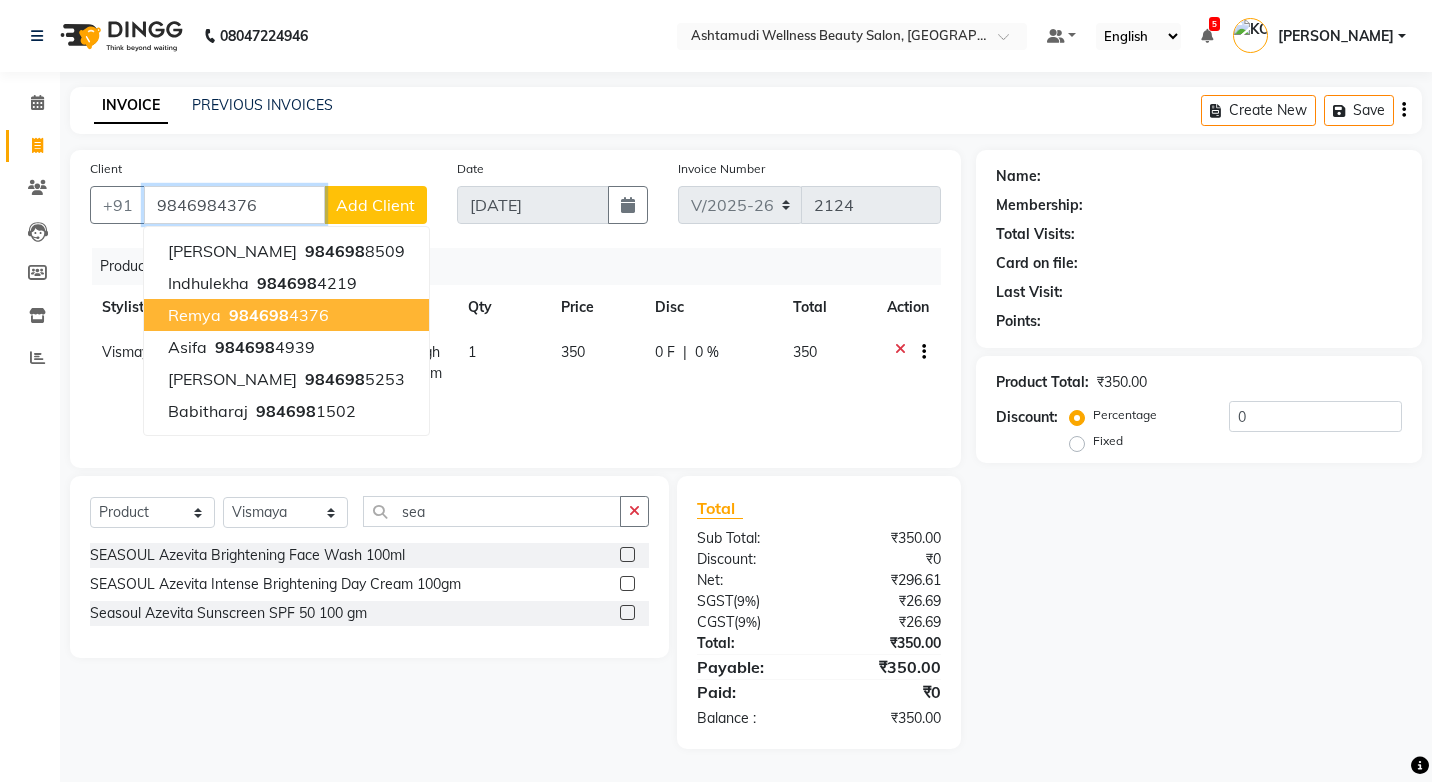 type on "9846984376" 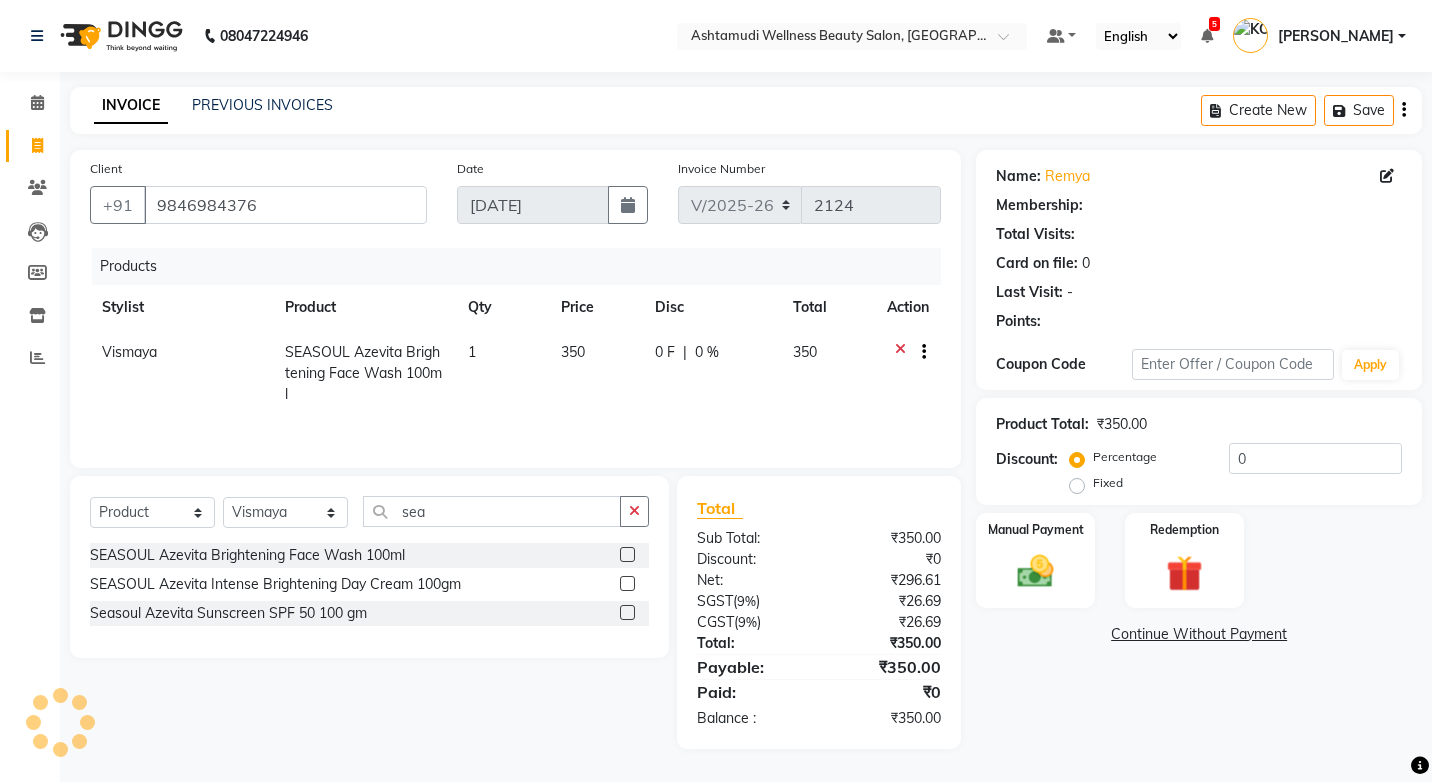 select on "1: Object" 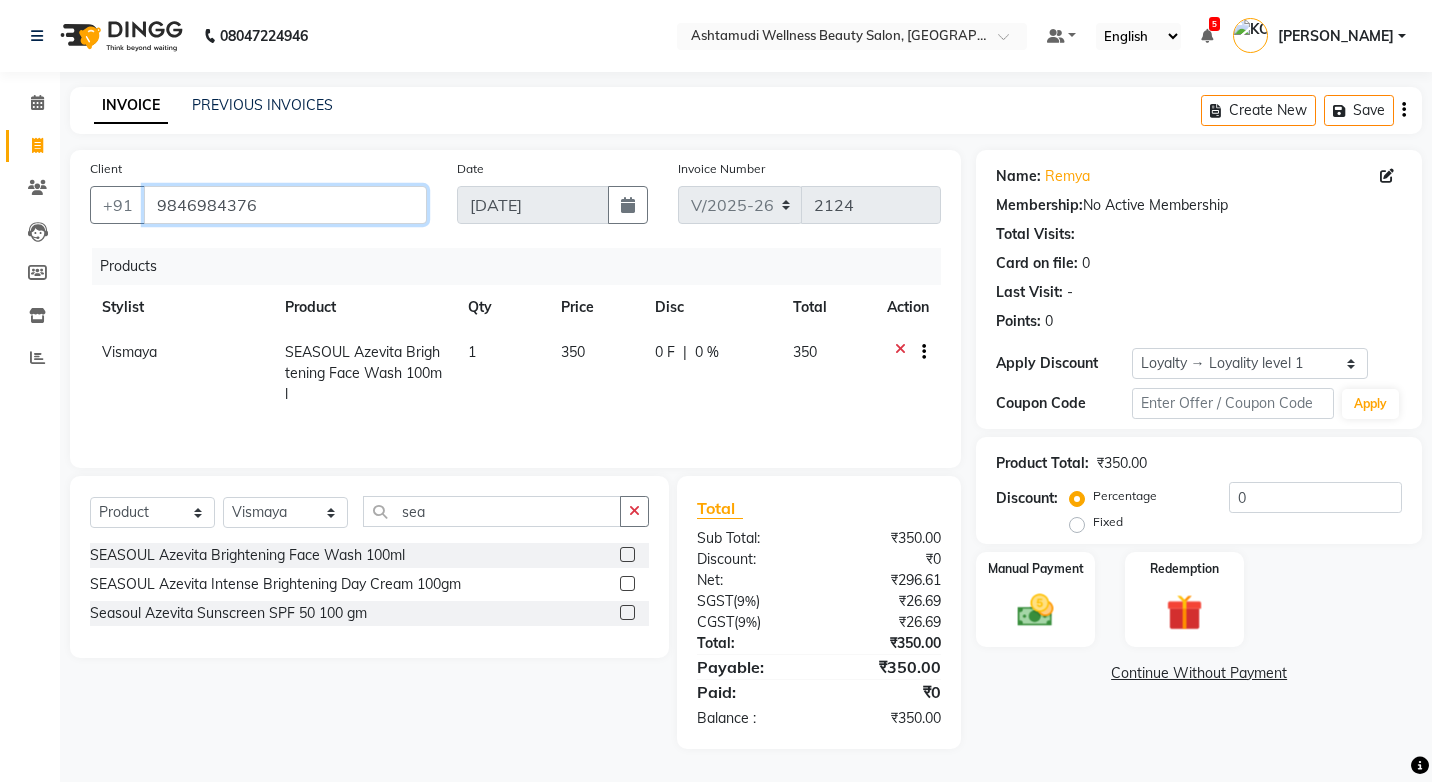click on "9846984376" at bounding box center (285, 205) 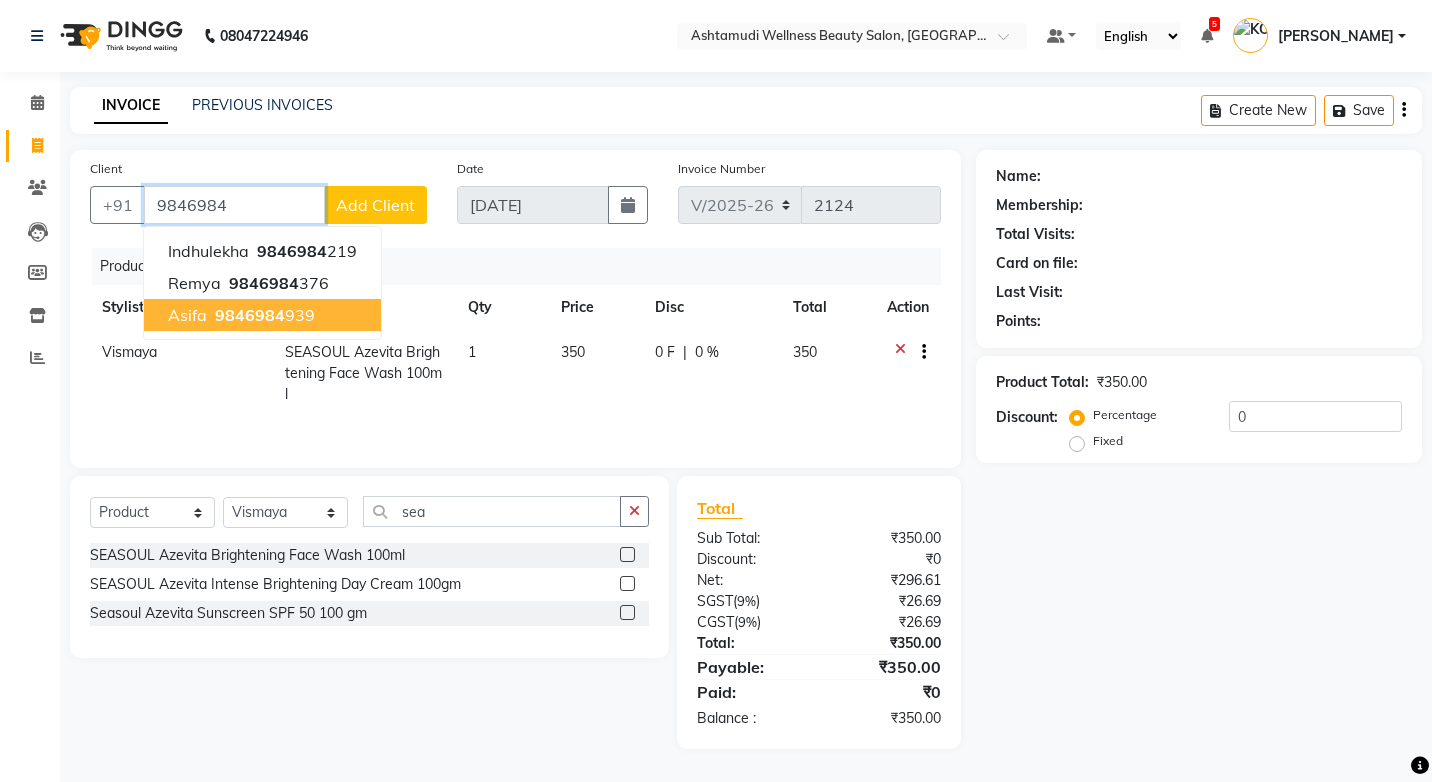 click on "Asifa   9846984 939" at bounding box center (262, 315) 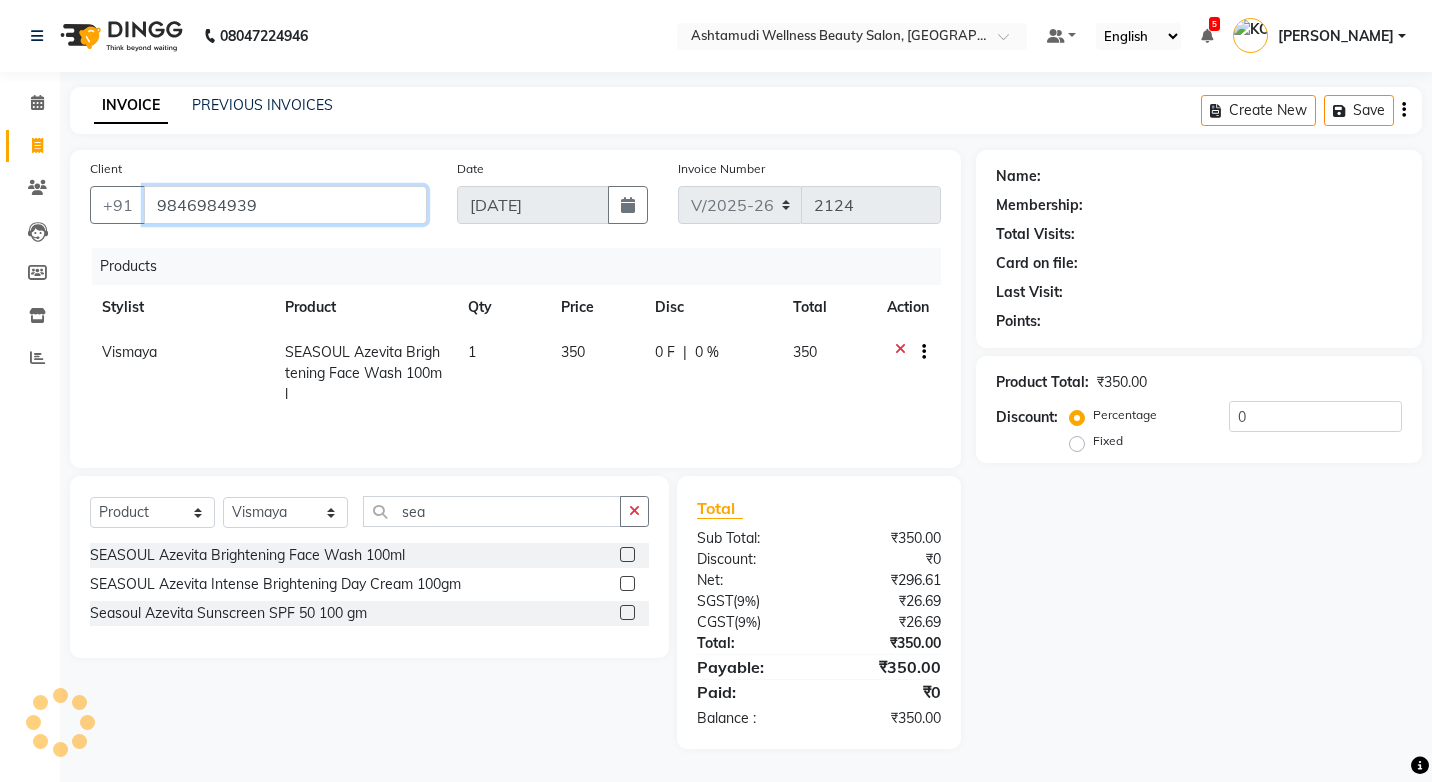 type on "9846984939" 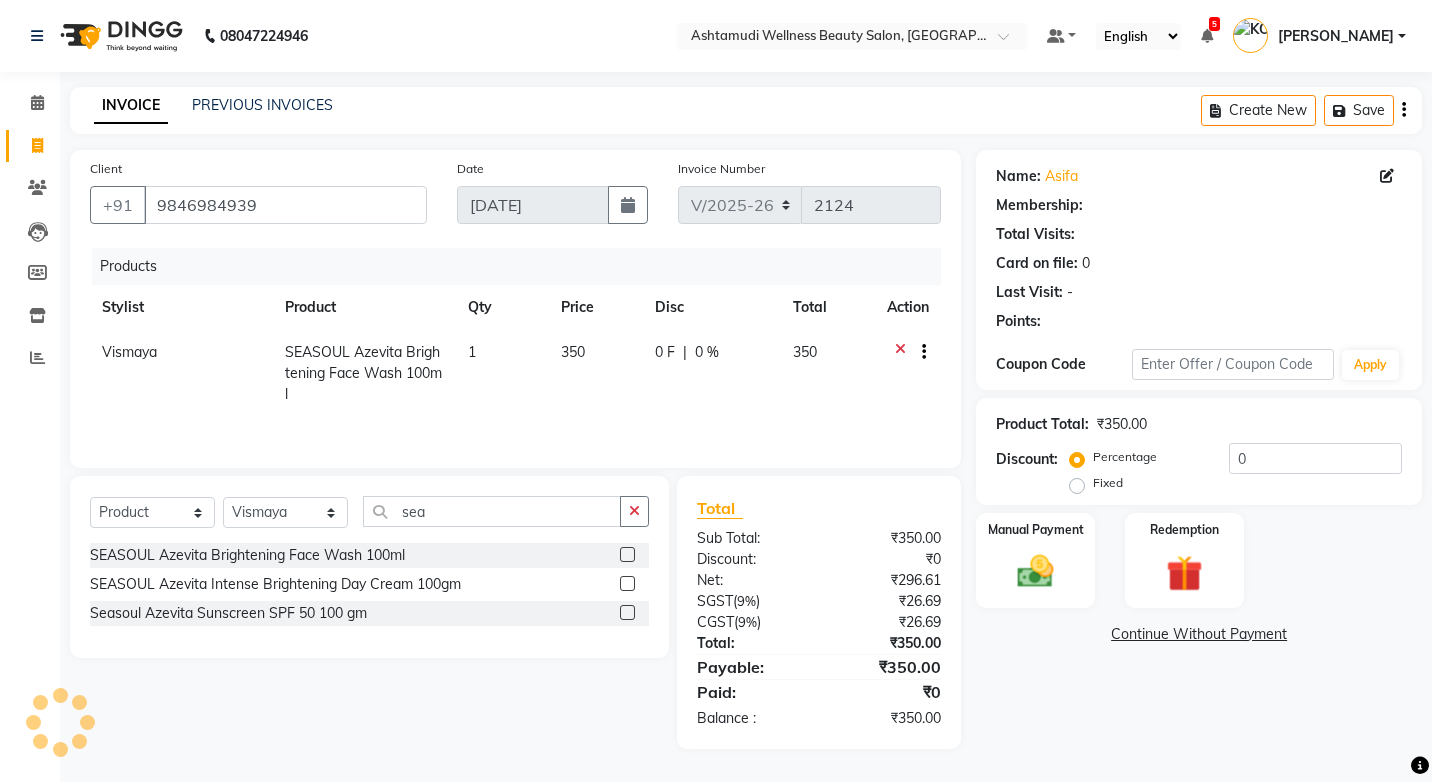 select on "1: Object" 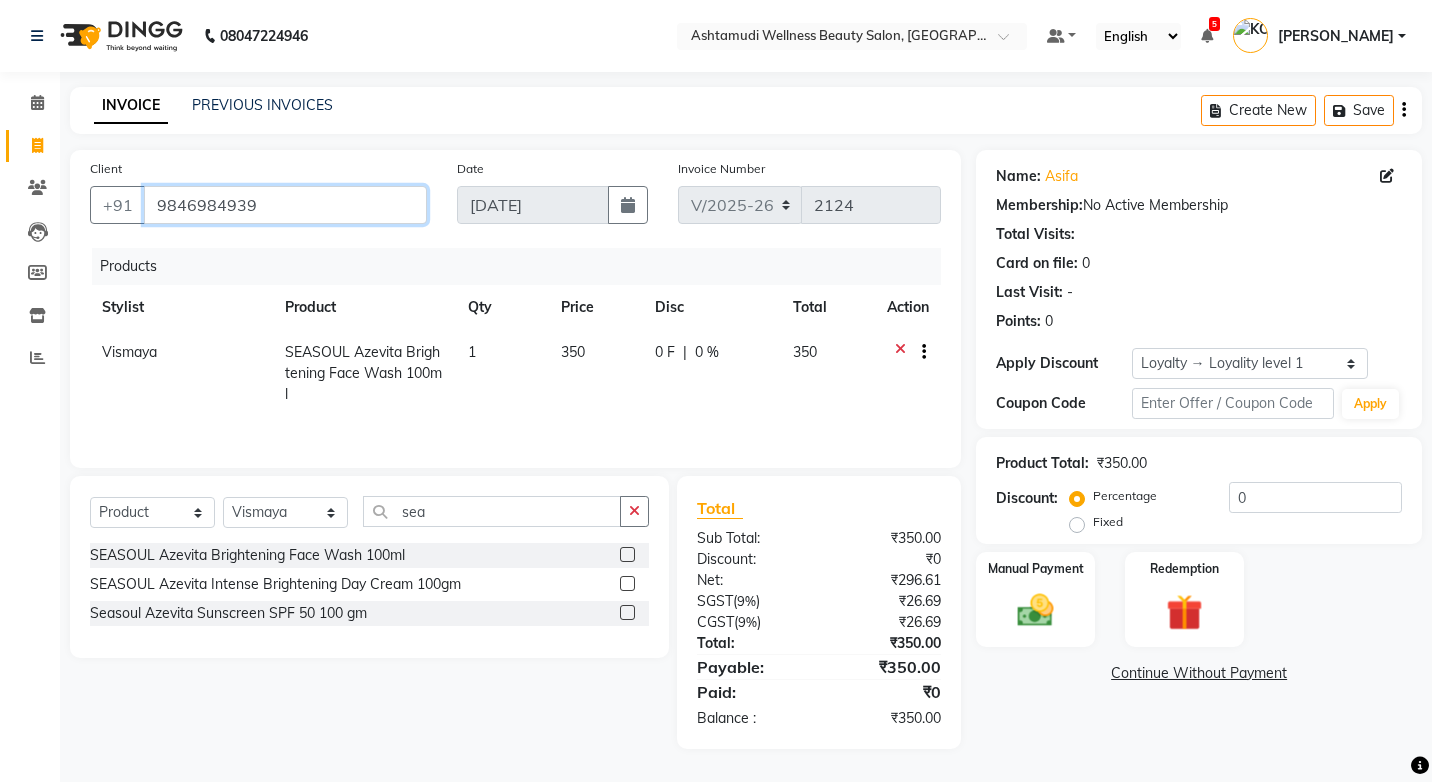 click on "9846984939" at bounding box center [285, 205] 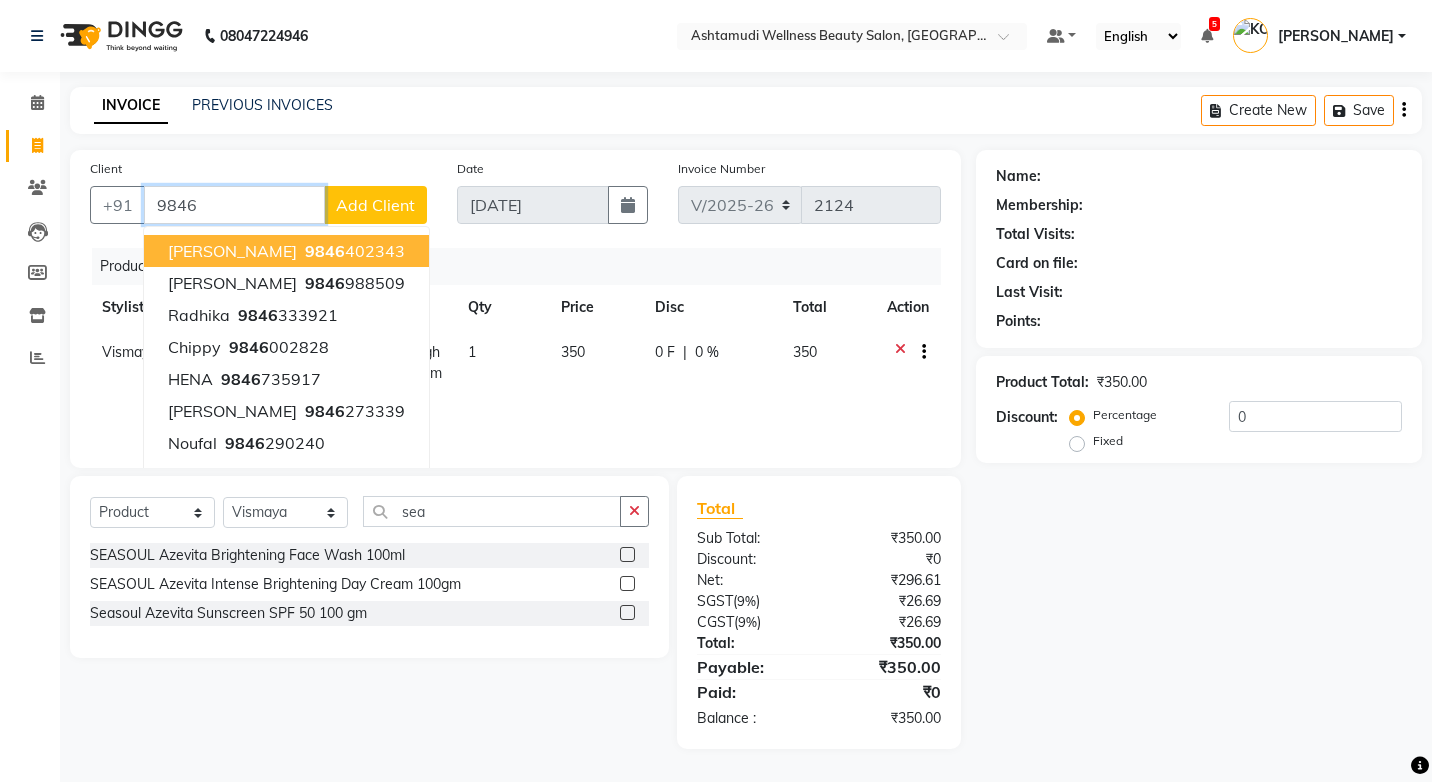 click on "9846" at bounding box center [325, 251] 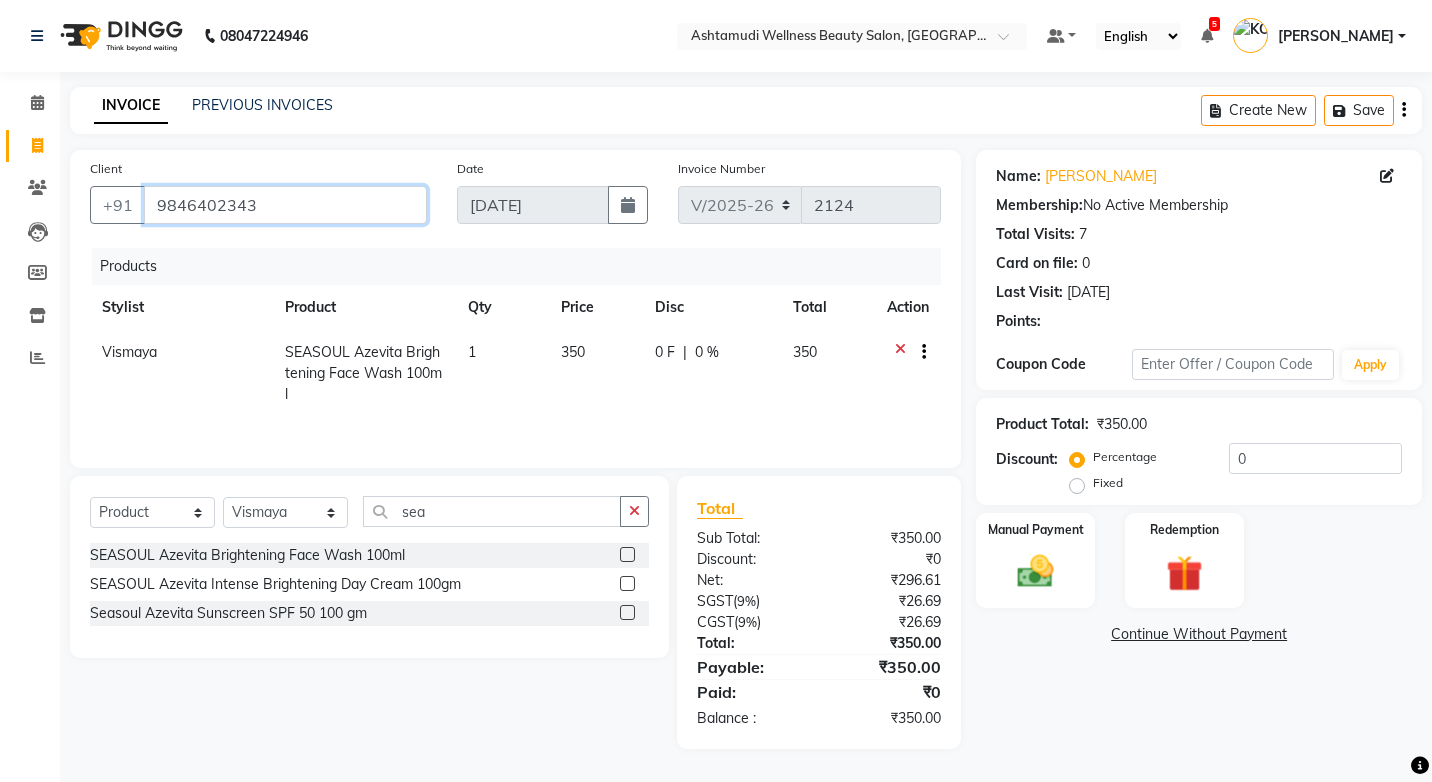 click on "9846402343" at bounding box center (285, 205) 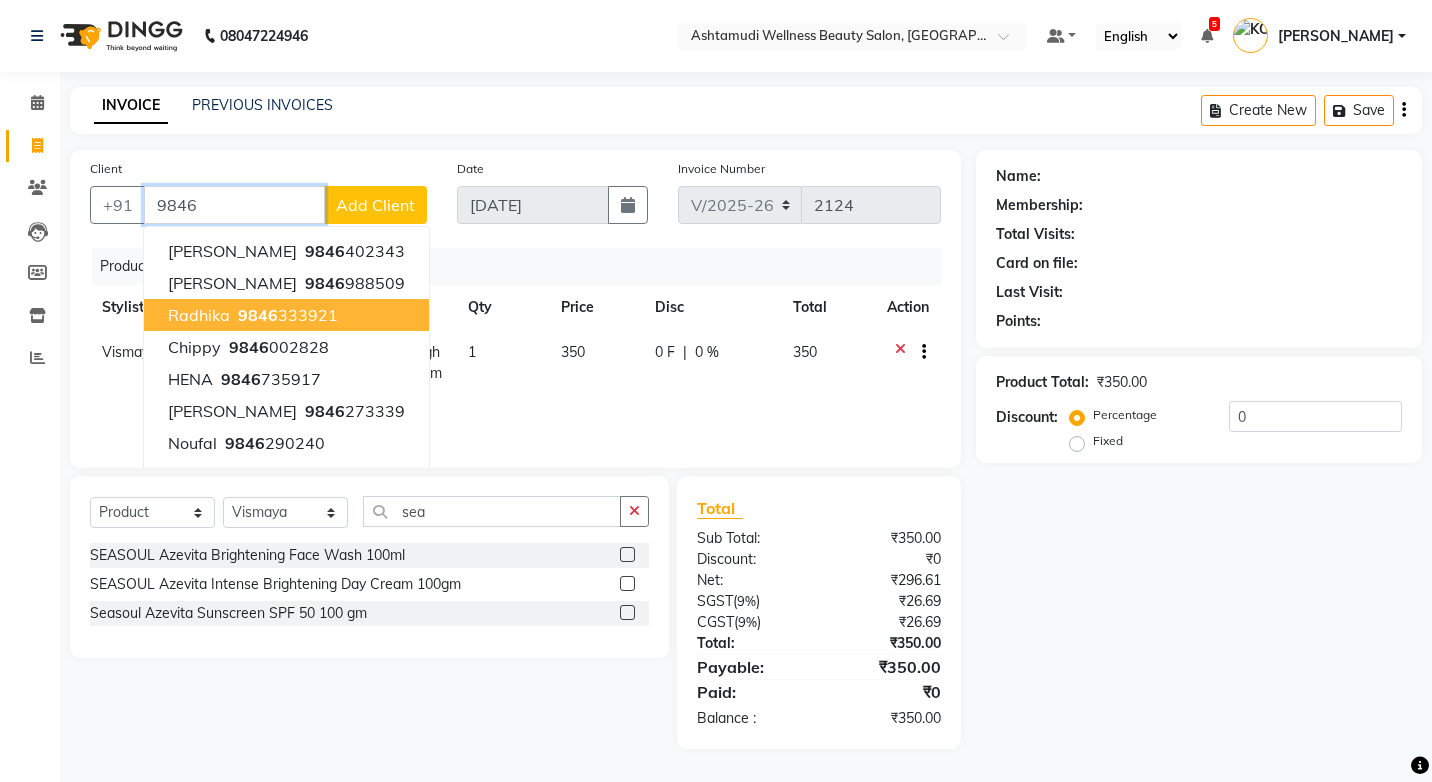 click on "9846" at bounding box center [258, 315] 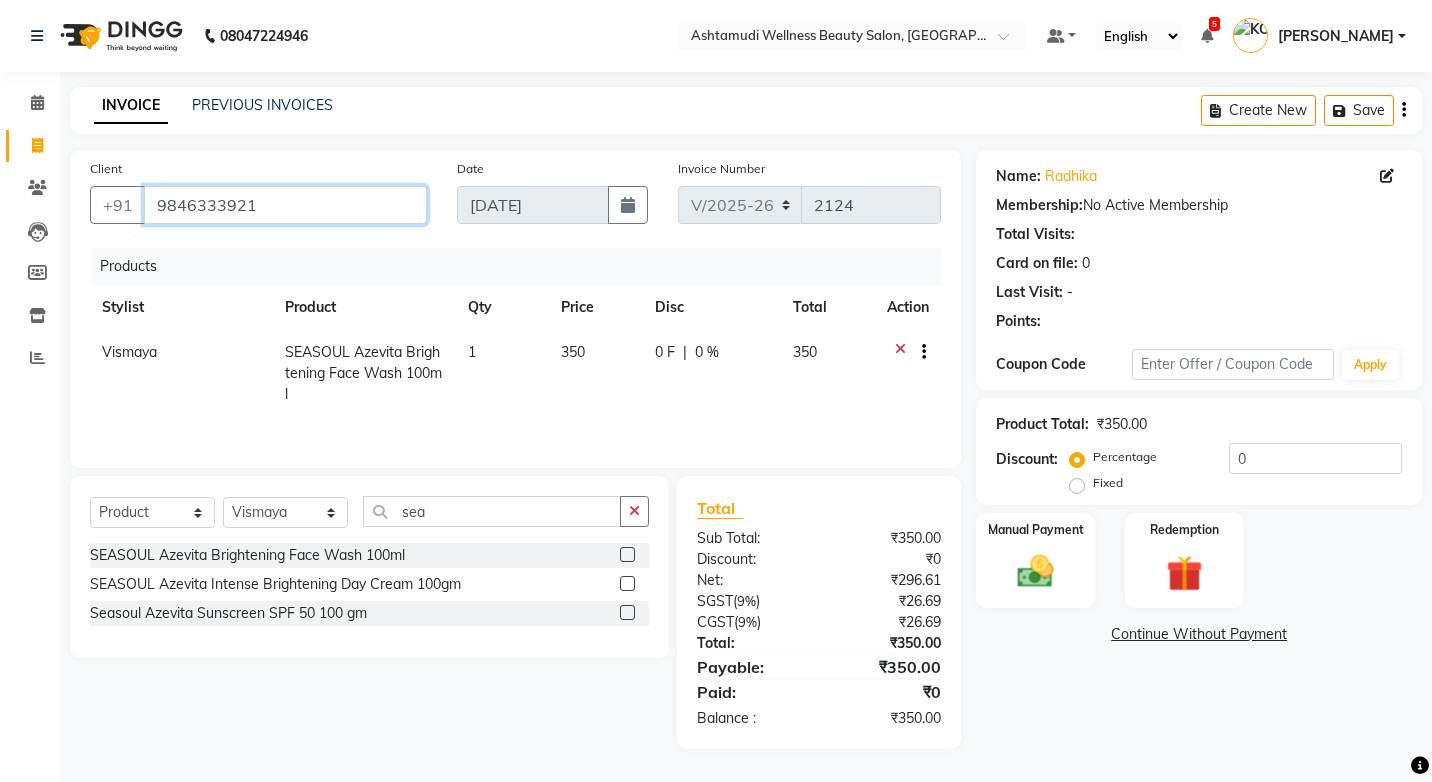 click on "9846333921" at bounding box center [285, 205] 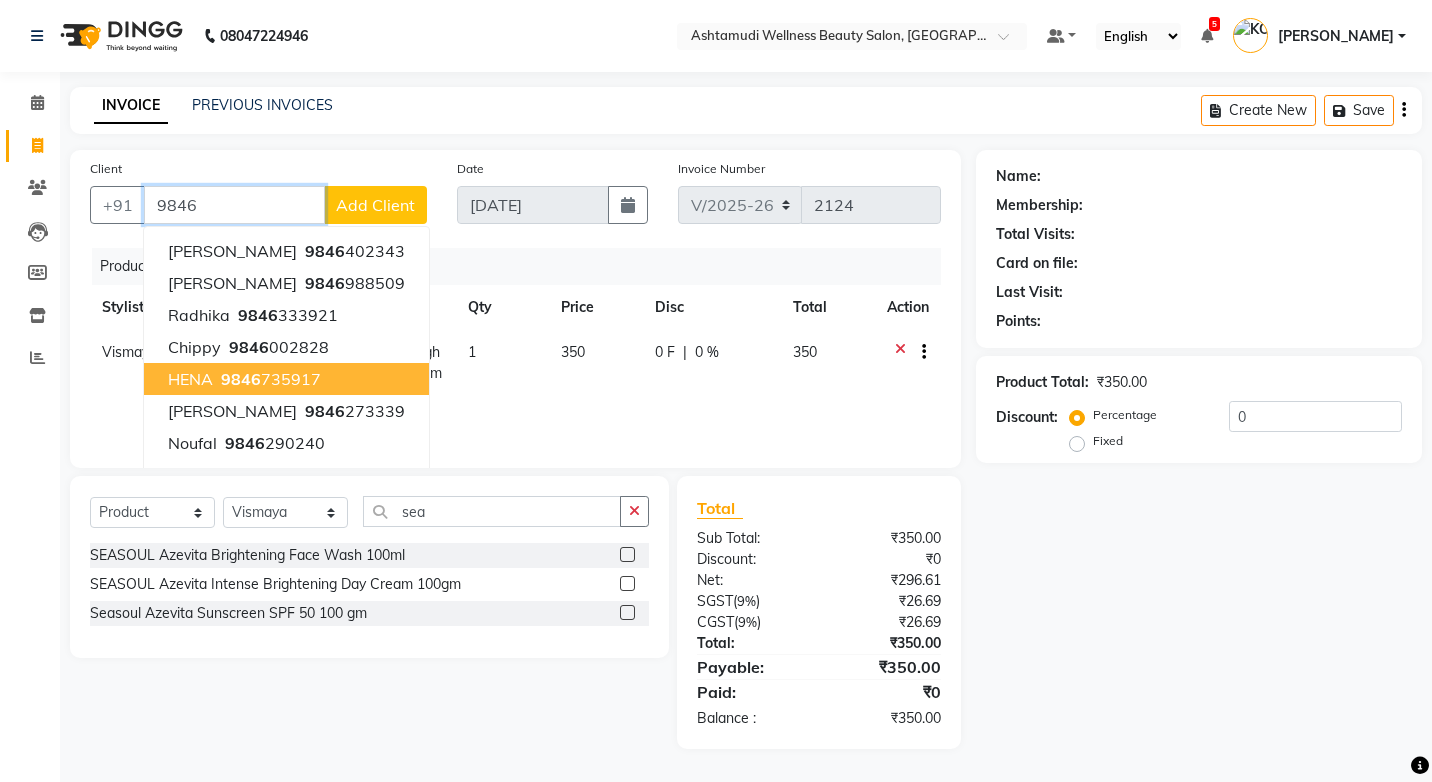 click on "9846" at bounding box center (241, 379) 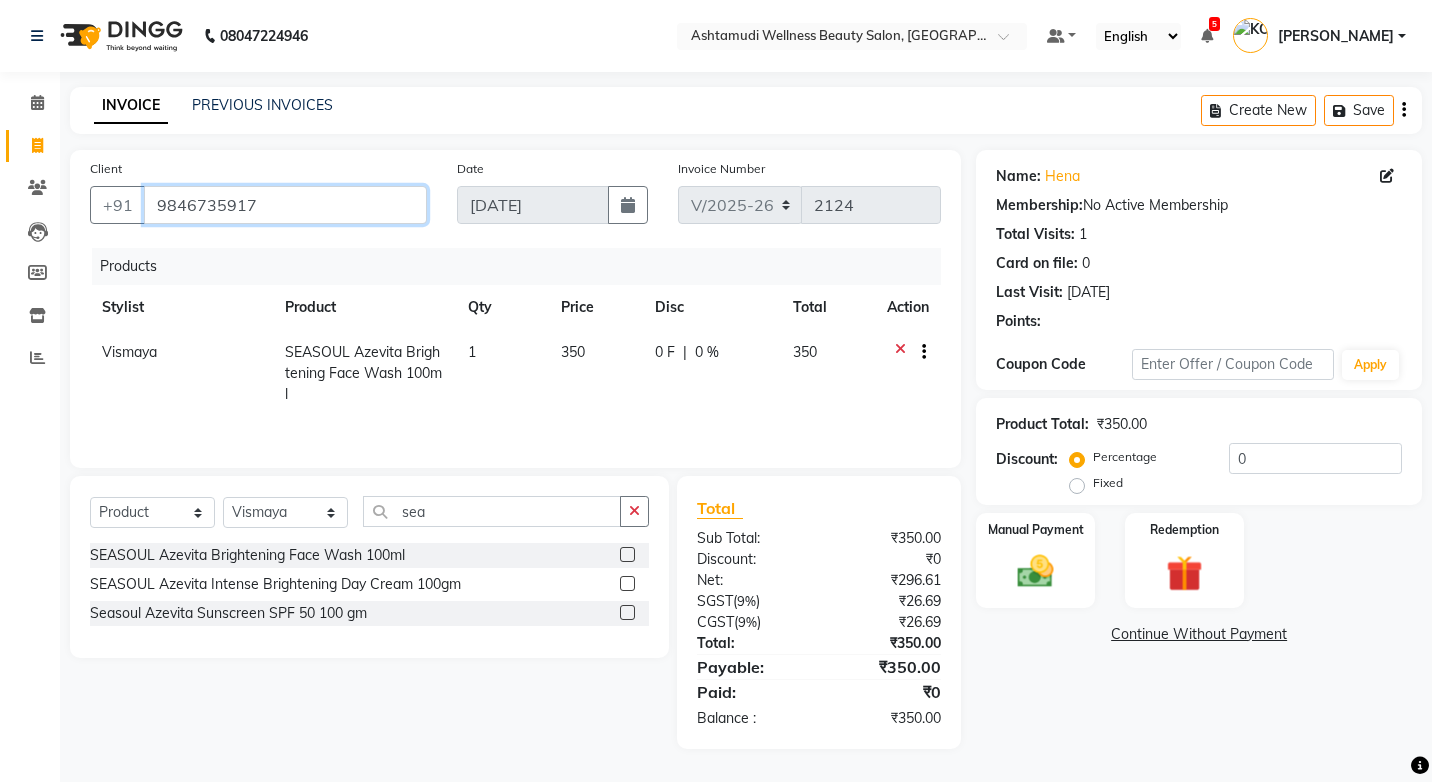 click on "9846735917" at bounding box center (285, 205) 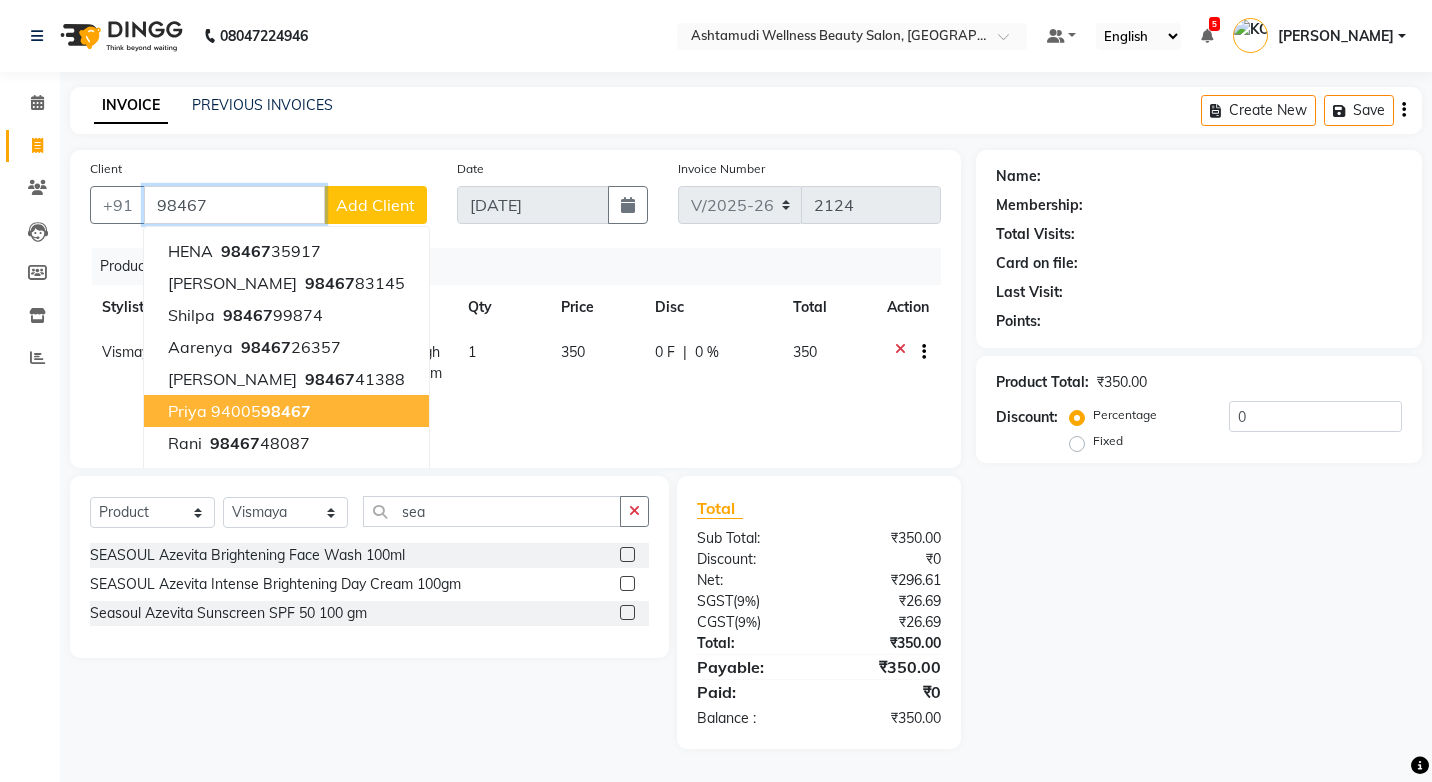 click on "priya  94005 98467" at bounding box center [286, 411] 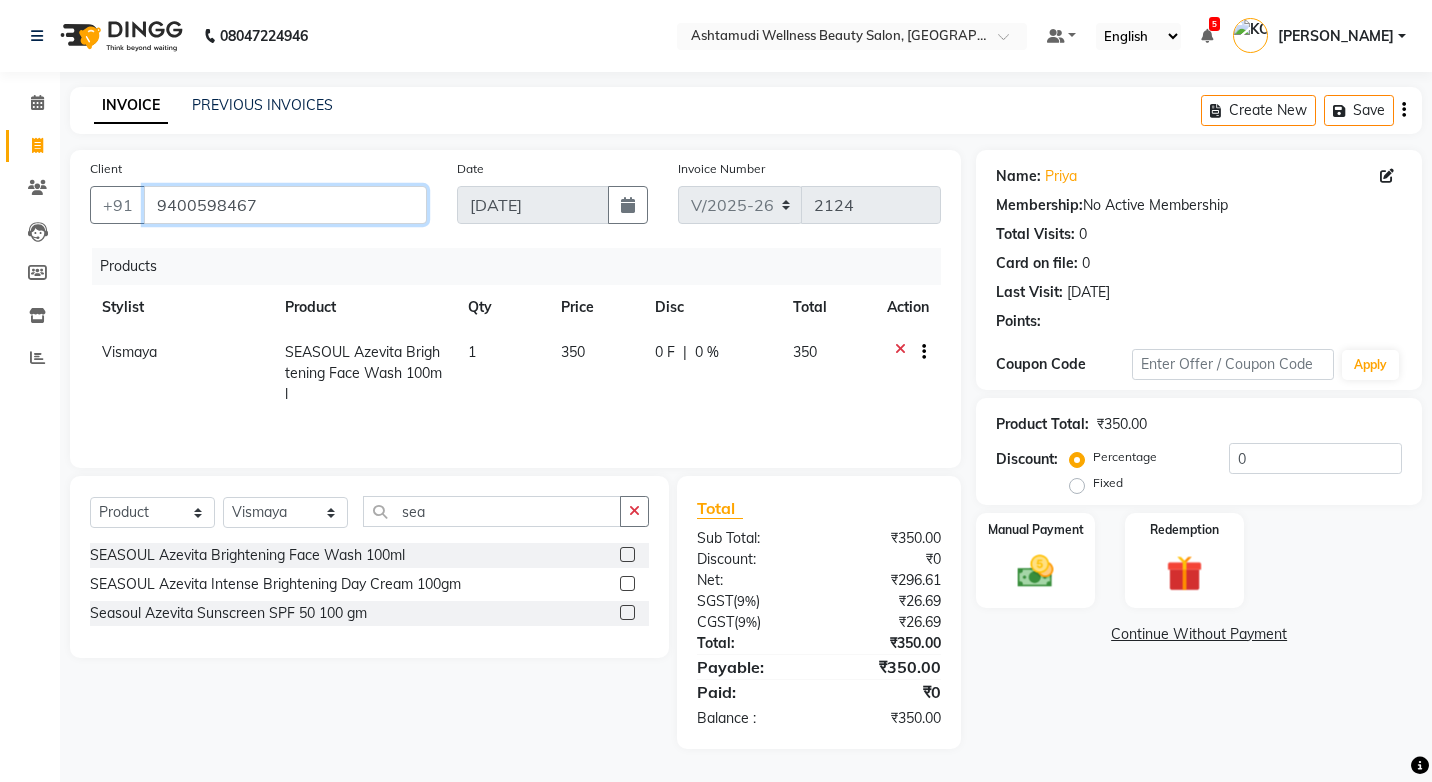 click on "9400598467" at bounding box center (285, 205) 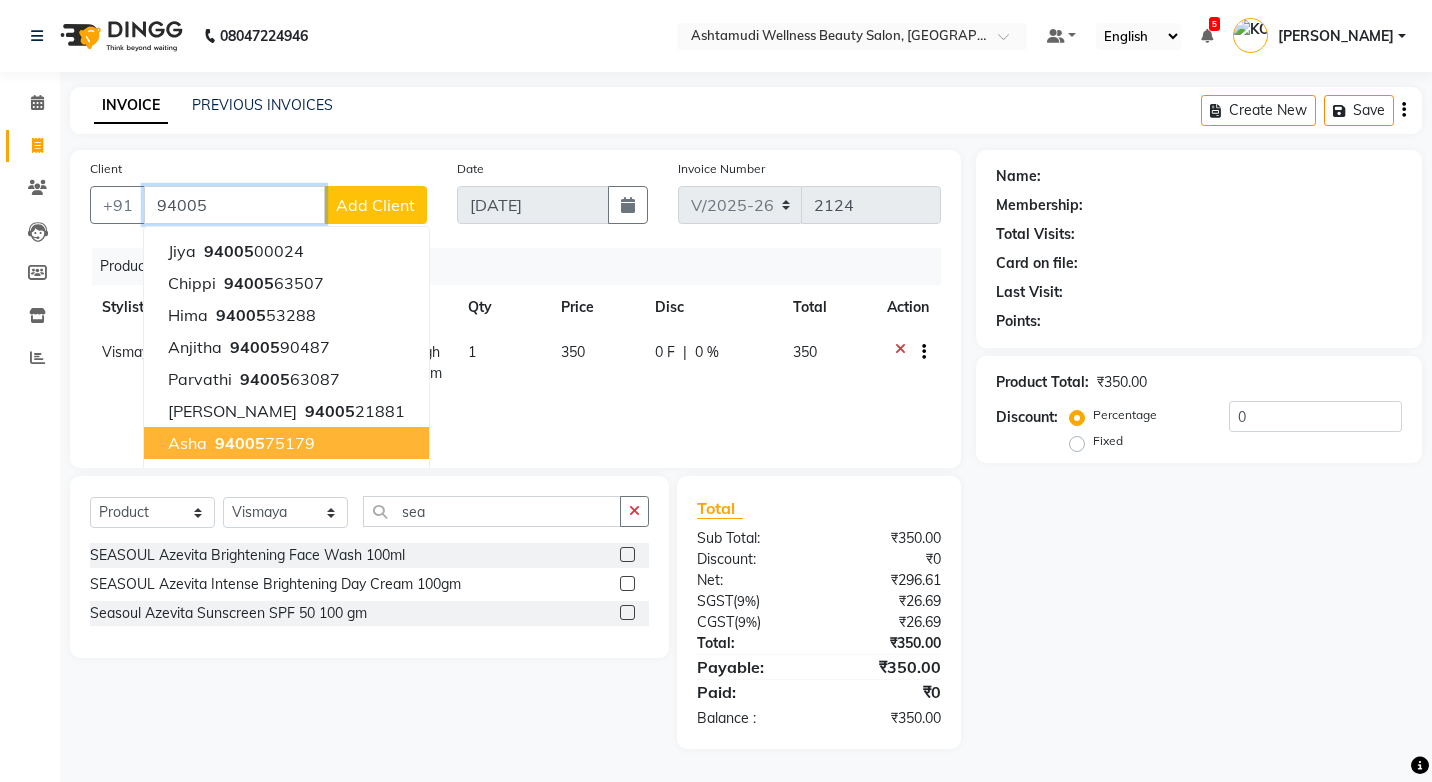 click on "94005 75179" at bounding box center (263, 443) 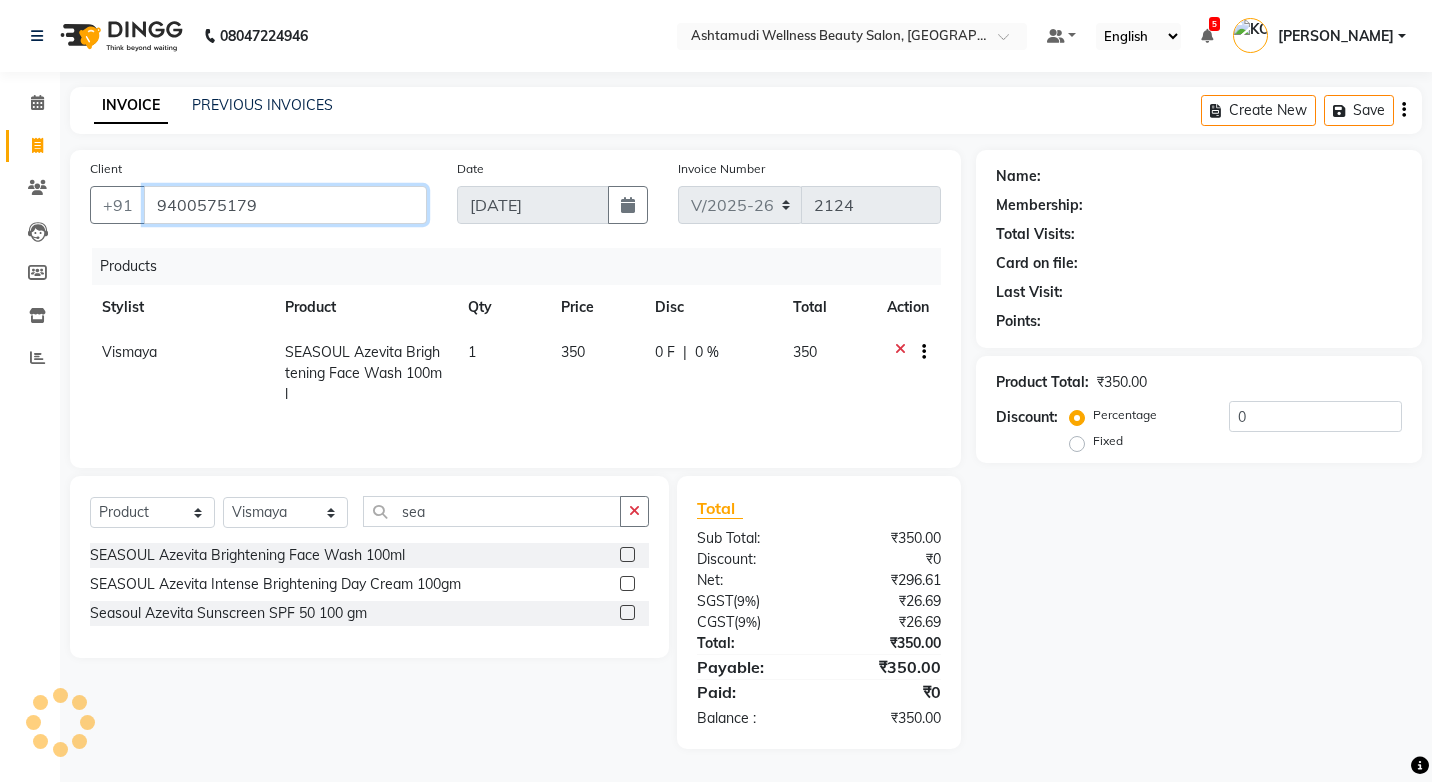 type on "9400575179" 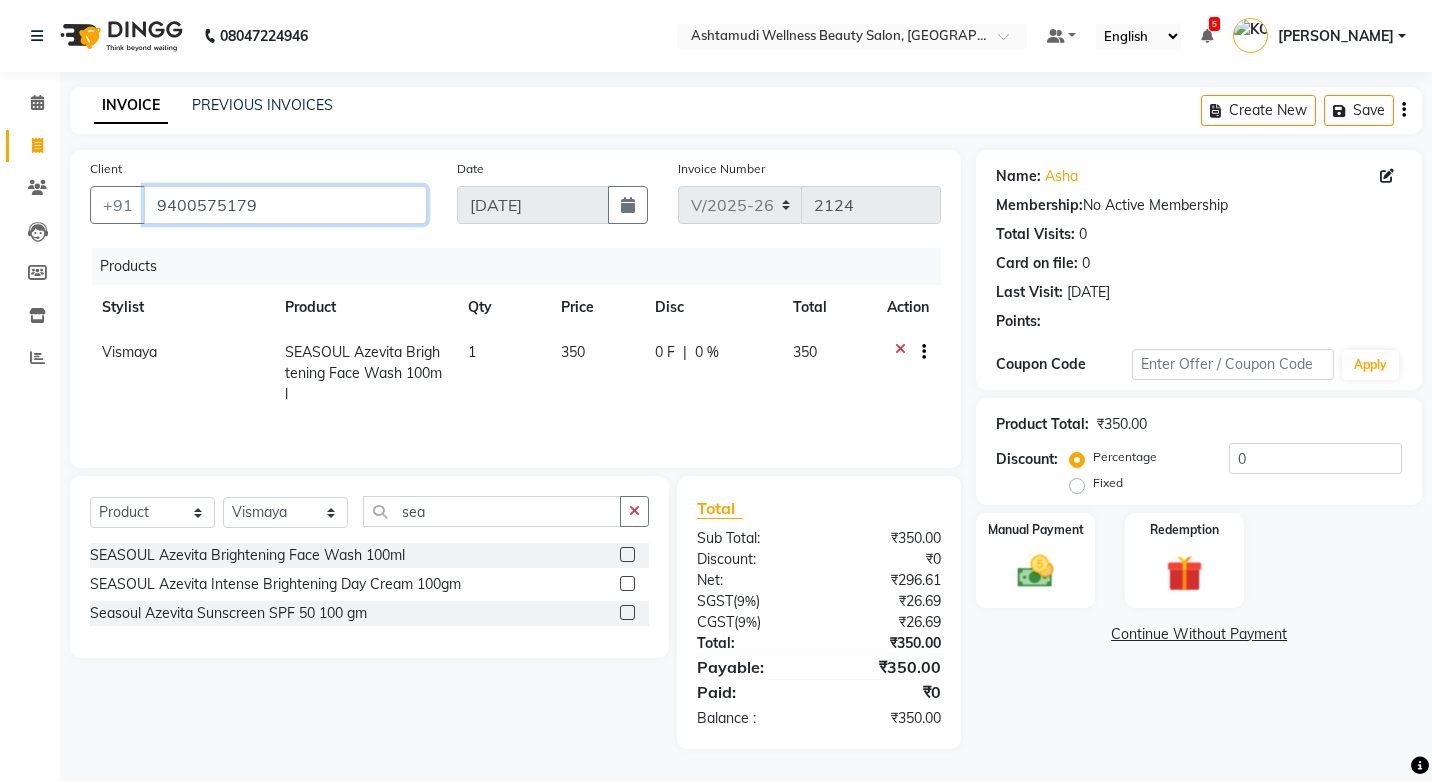 drag, startPoint x: 275, startPoint y: 208, endPoint x: 157, endPoint y: 191, distance: 119.218285 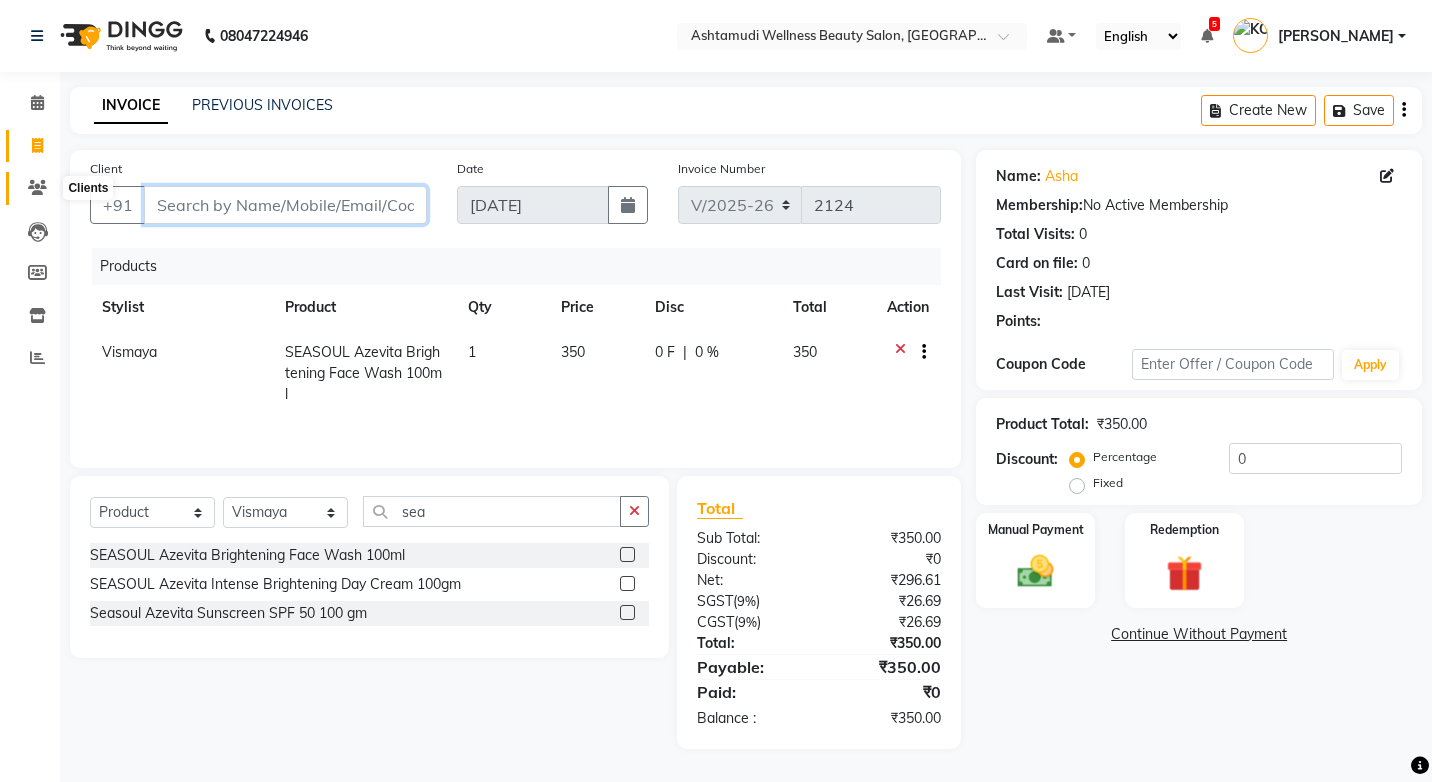 type 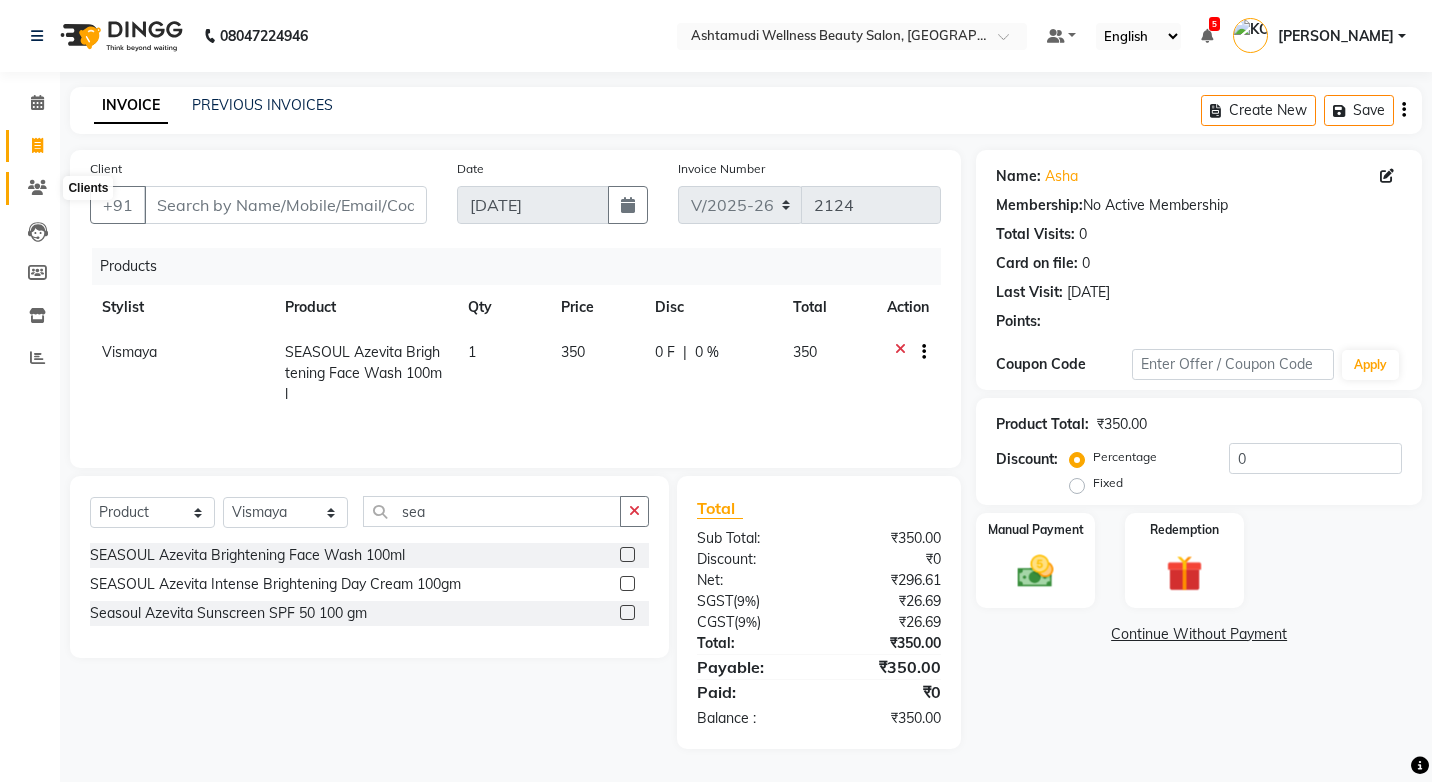 click 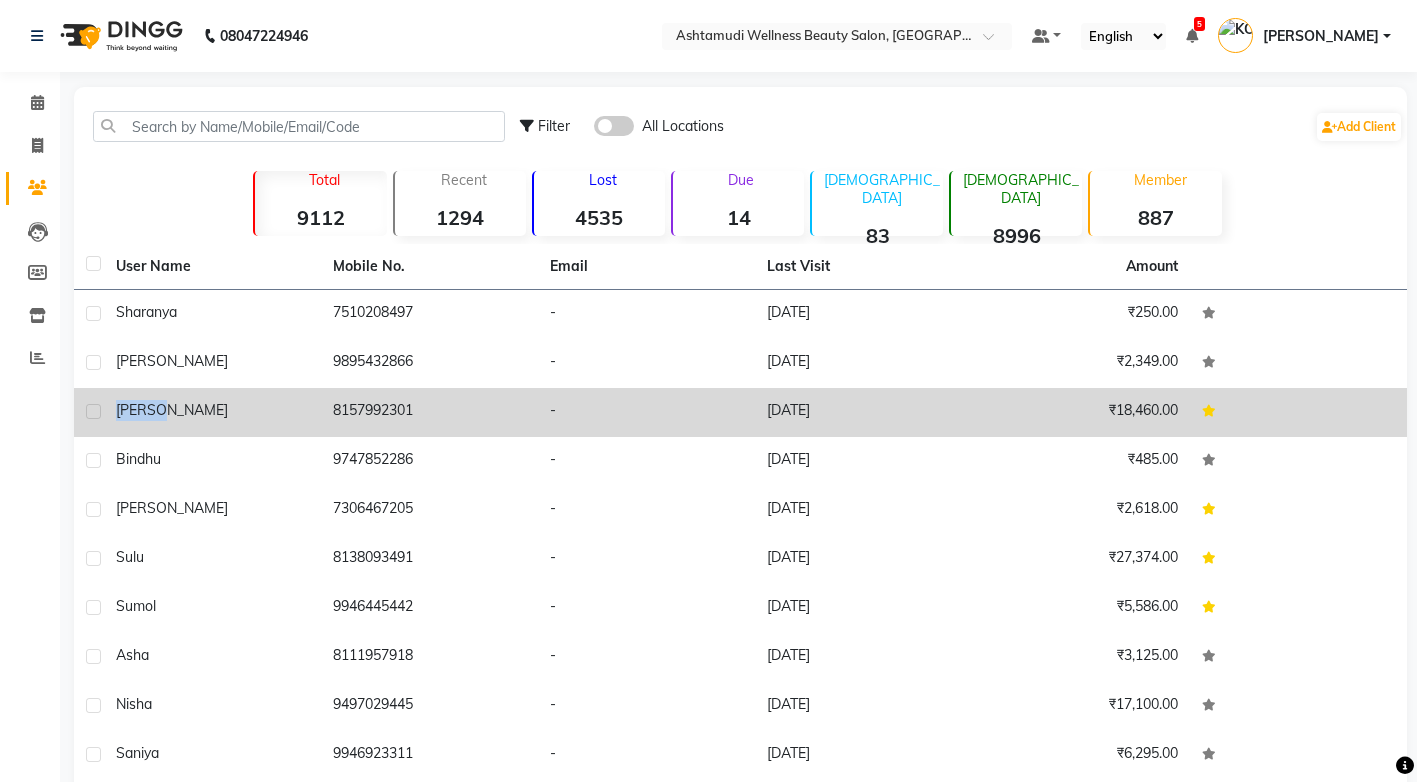 drag, startPoint x: 168, startPoint y: 407, endPoint x: 120, endPoint y: 407, distance: 48 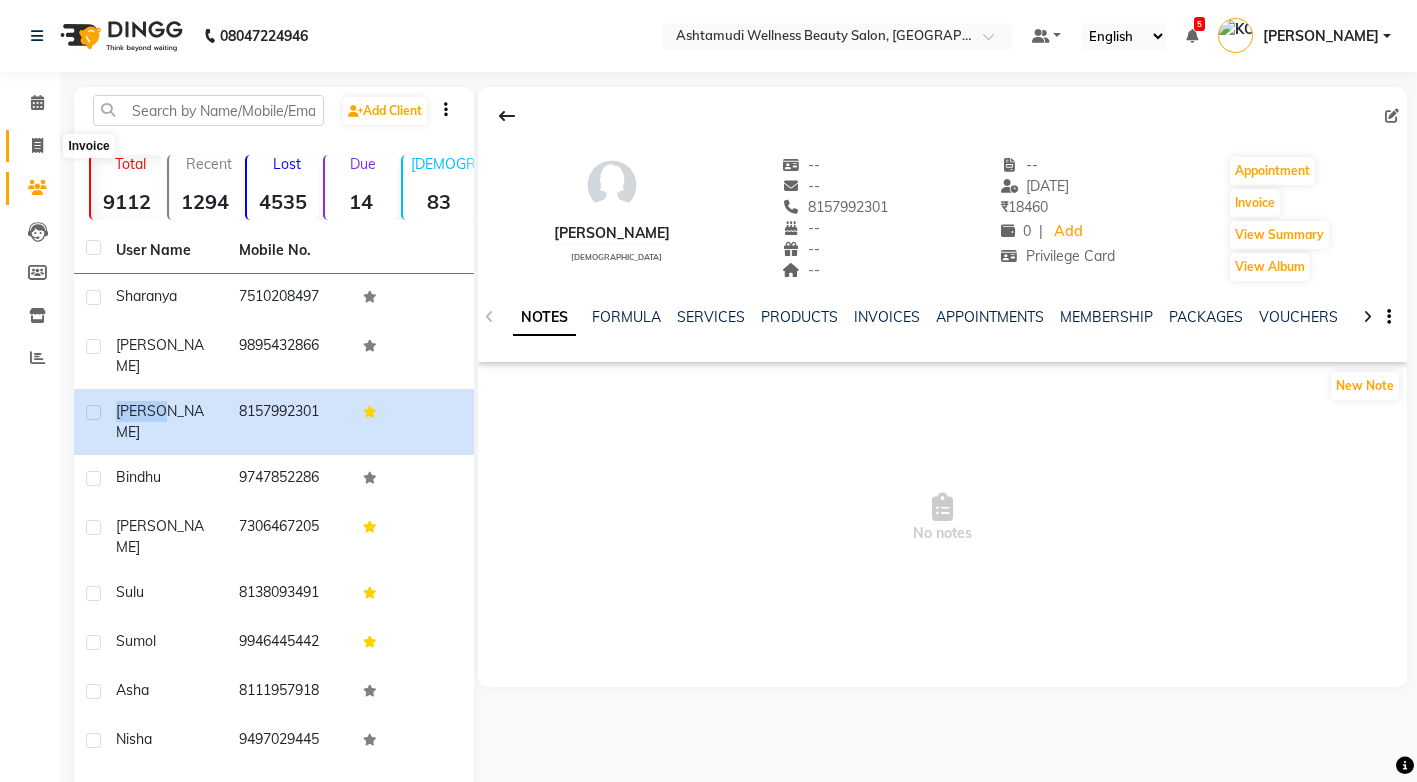 click 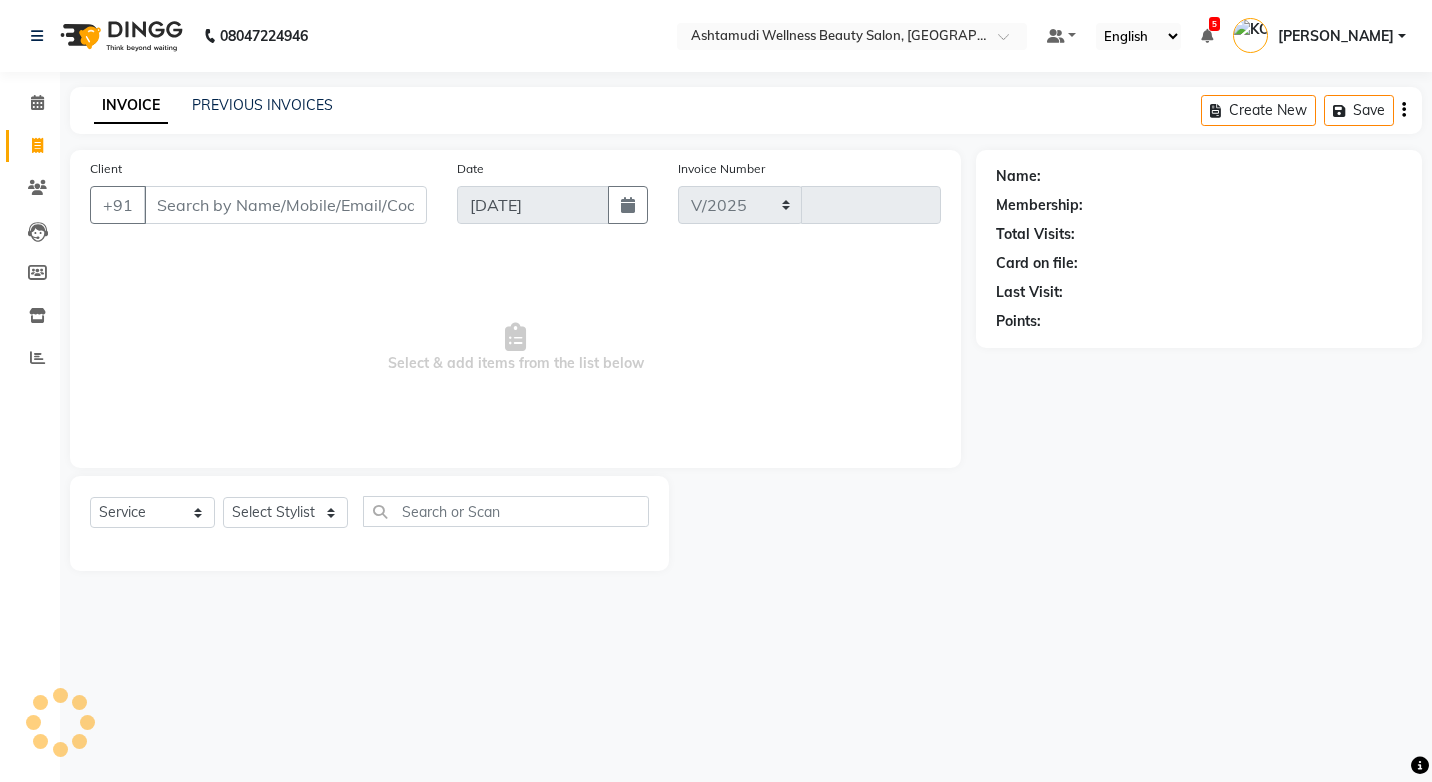 select on "4674" 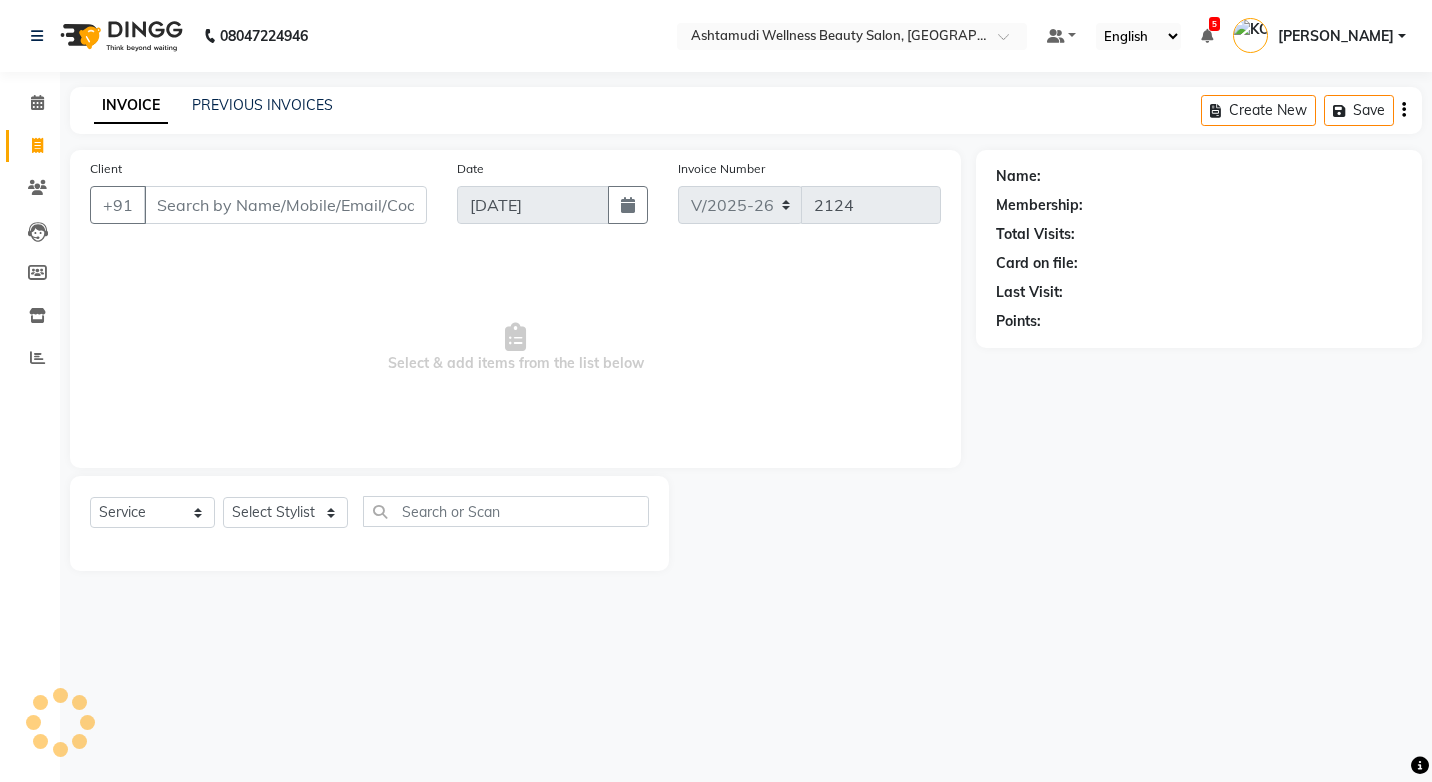 click on "Client" at bounding box center (285, 205) 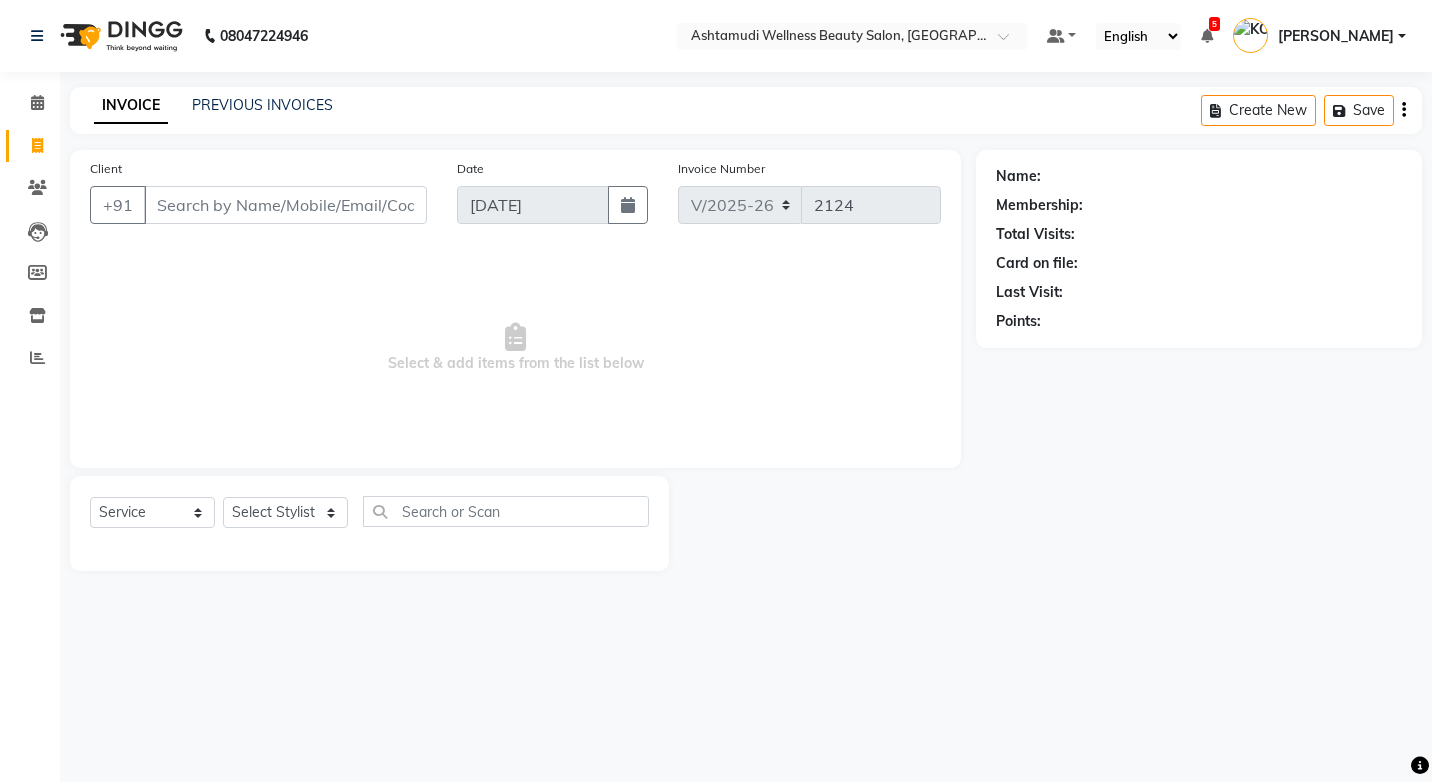 select on "product" 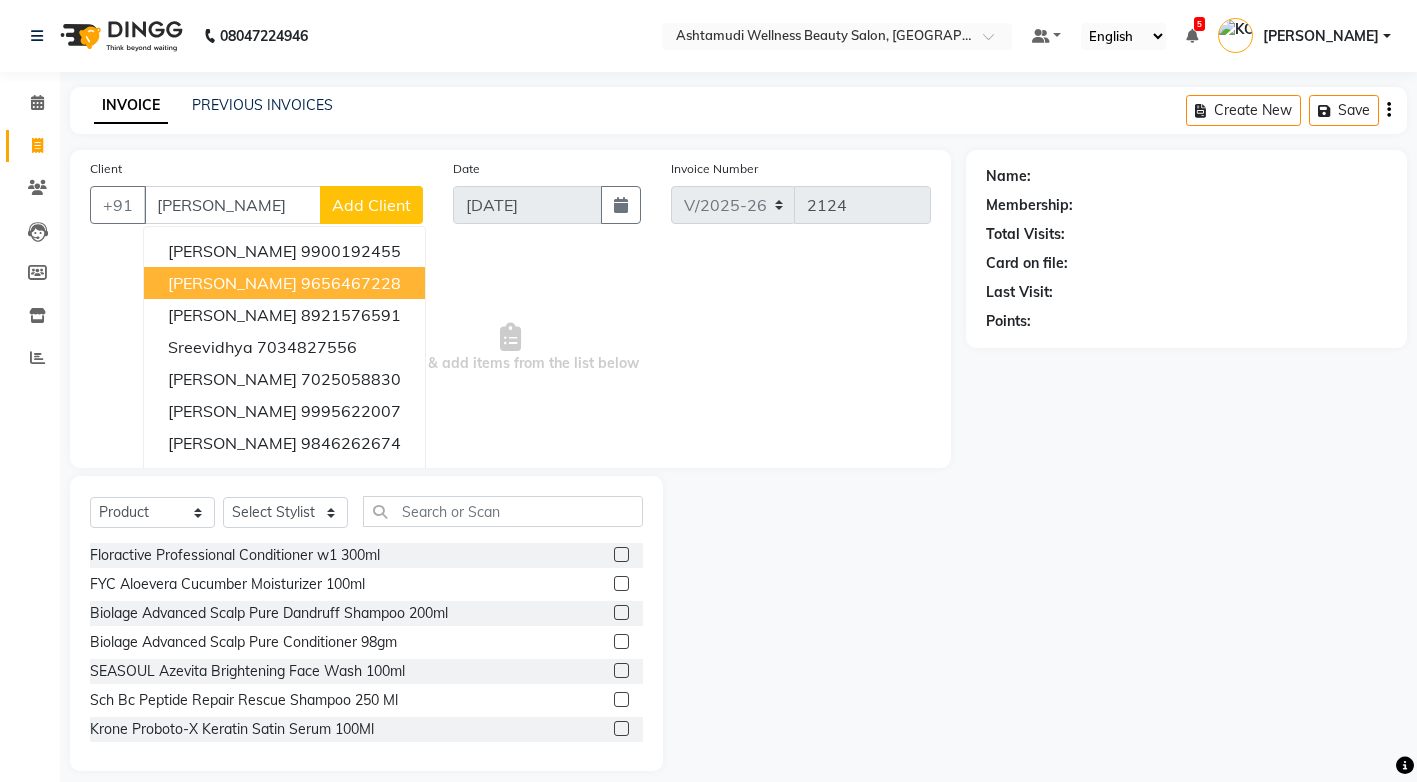 type on "[PERSON_NAME]" 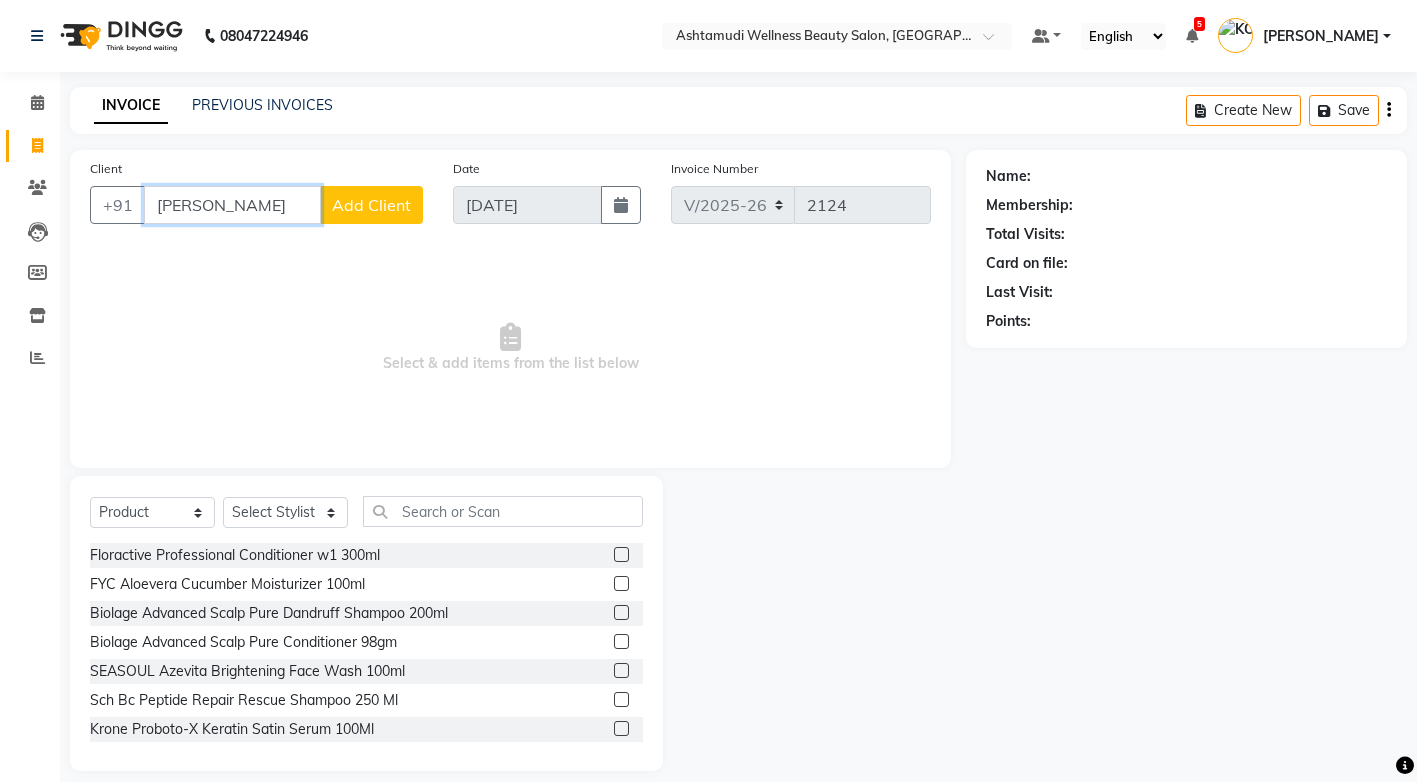 click on "[PERSON_NAME]" at bounding box center [232, 205] 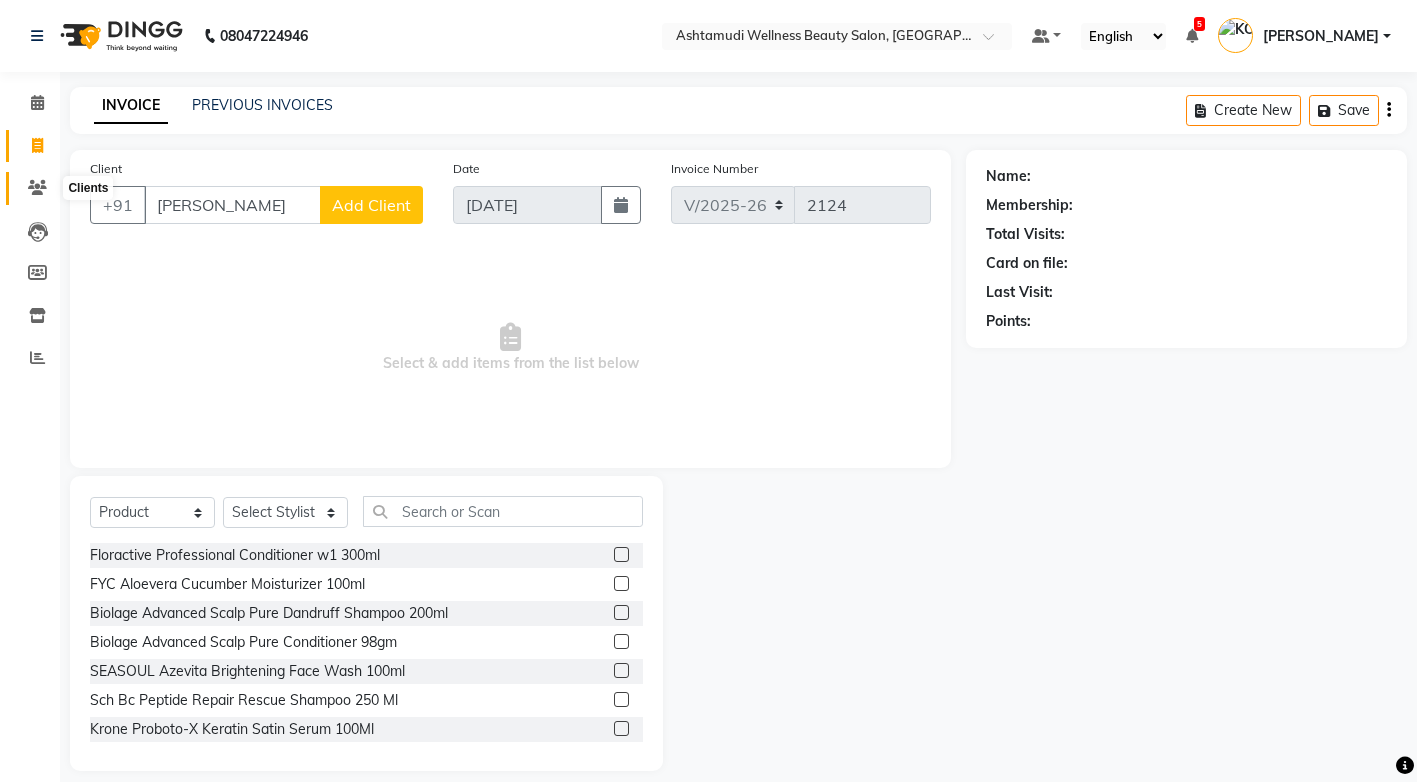 click 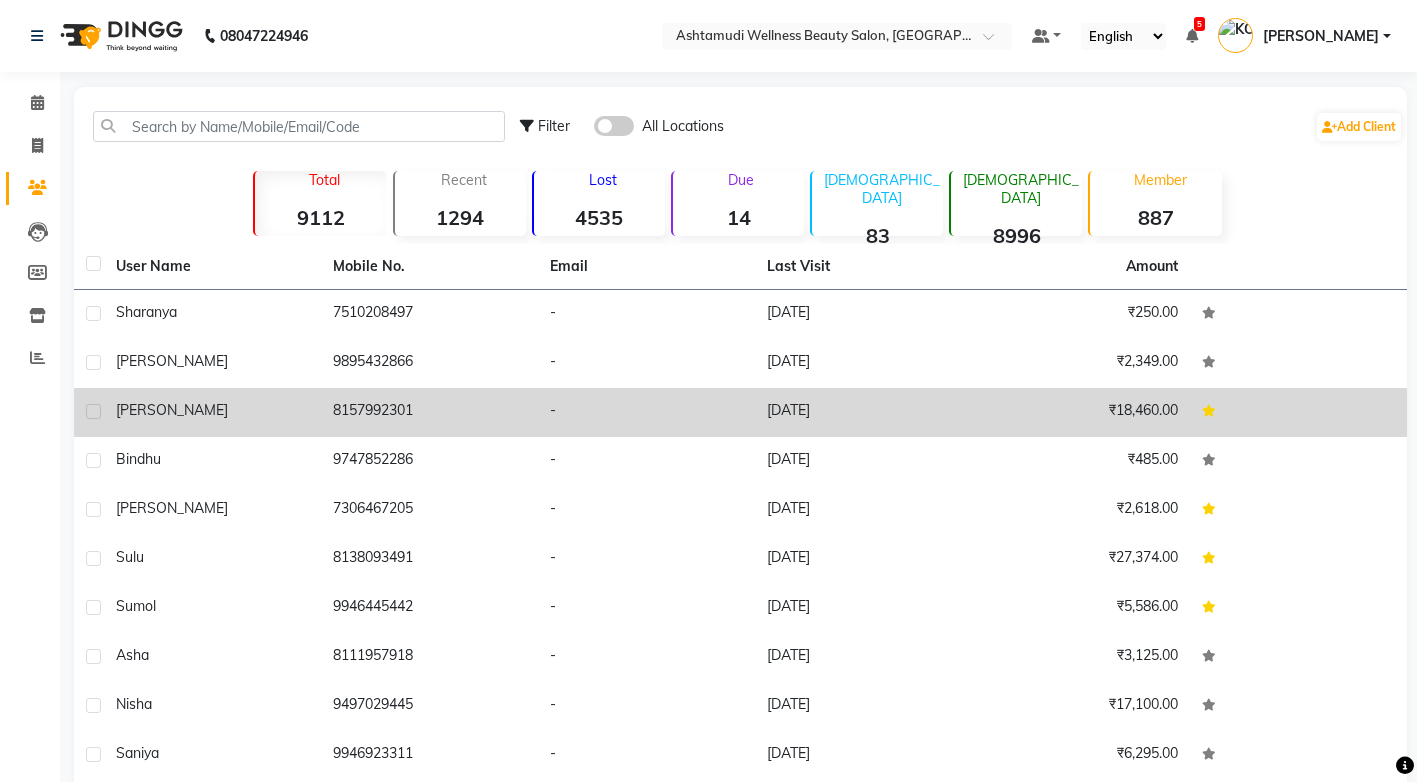 drag, startPoint x: 431, startPoint y: 403, endPoint x: 329, endPoint y: 418, distance: 103.09704 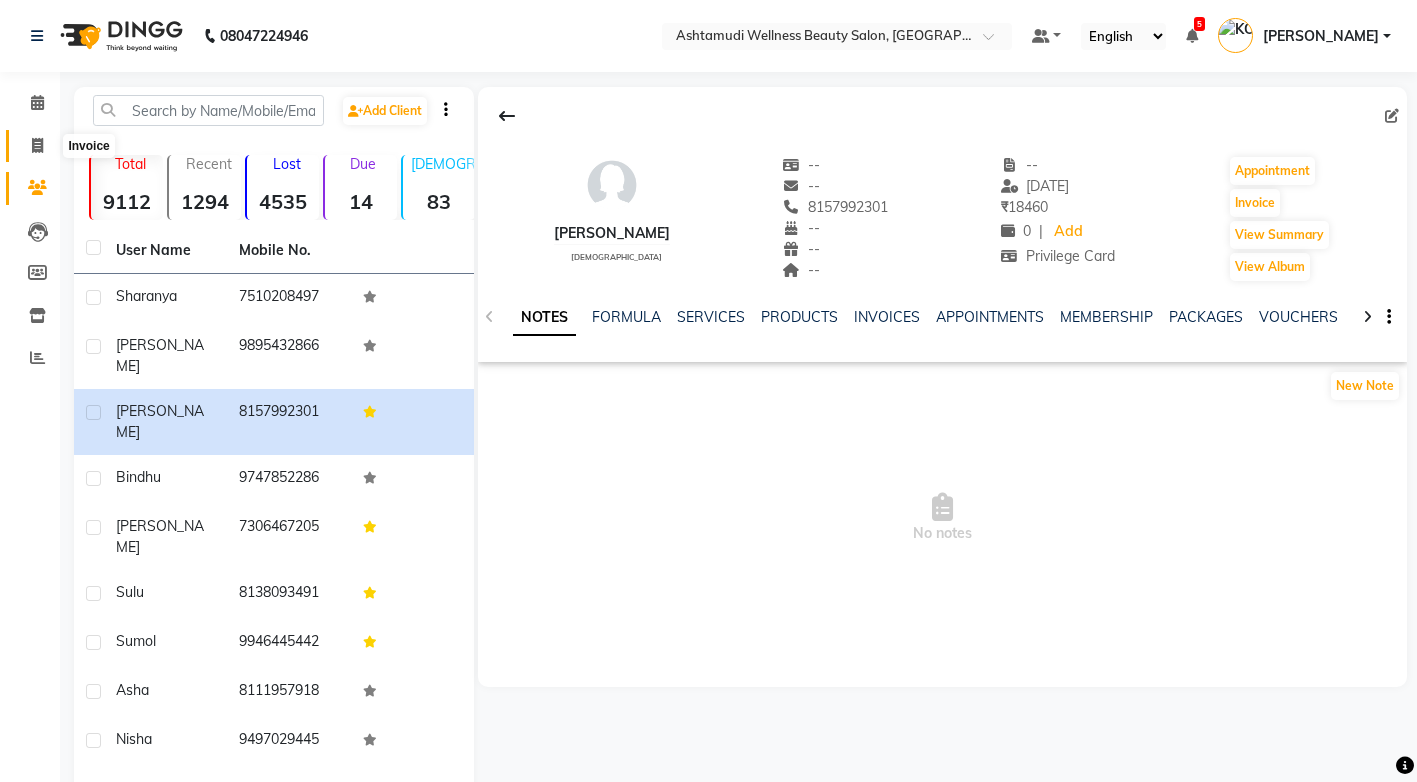 click 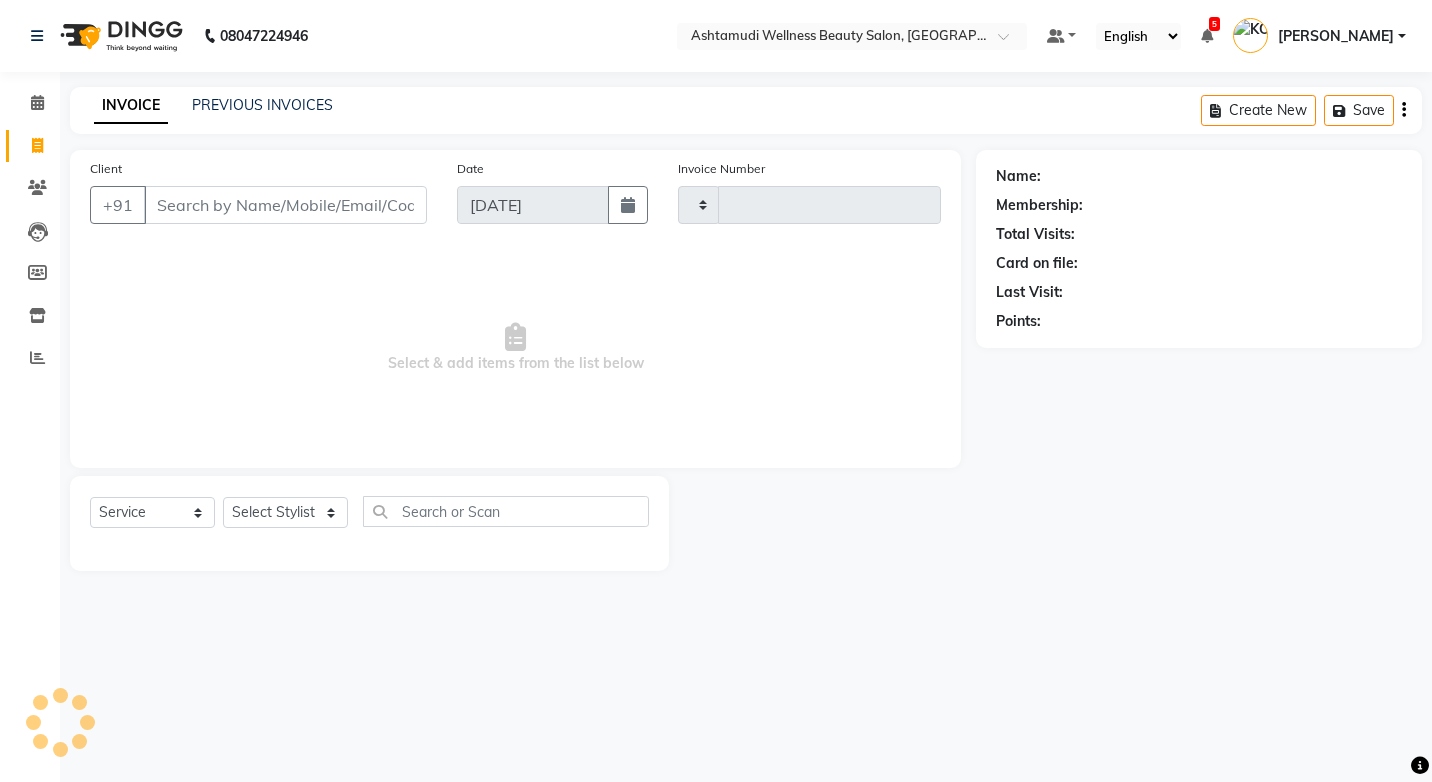 click on "Client" at bounding box center (285, 205) 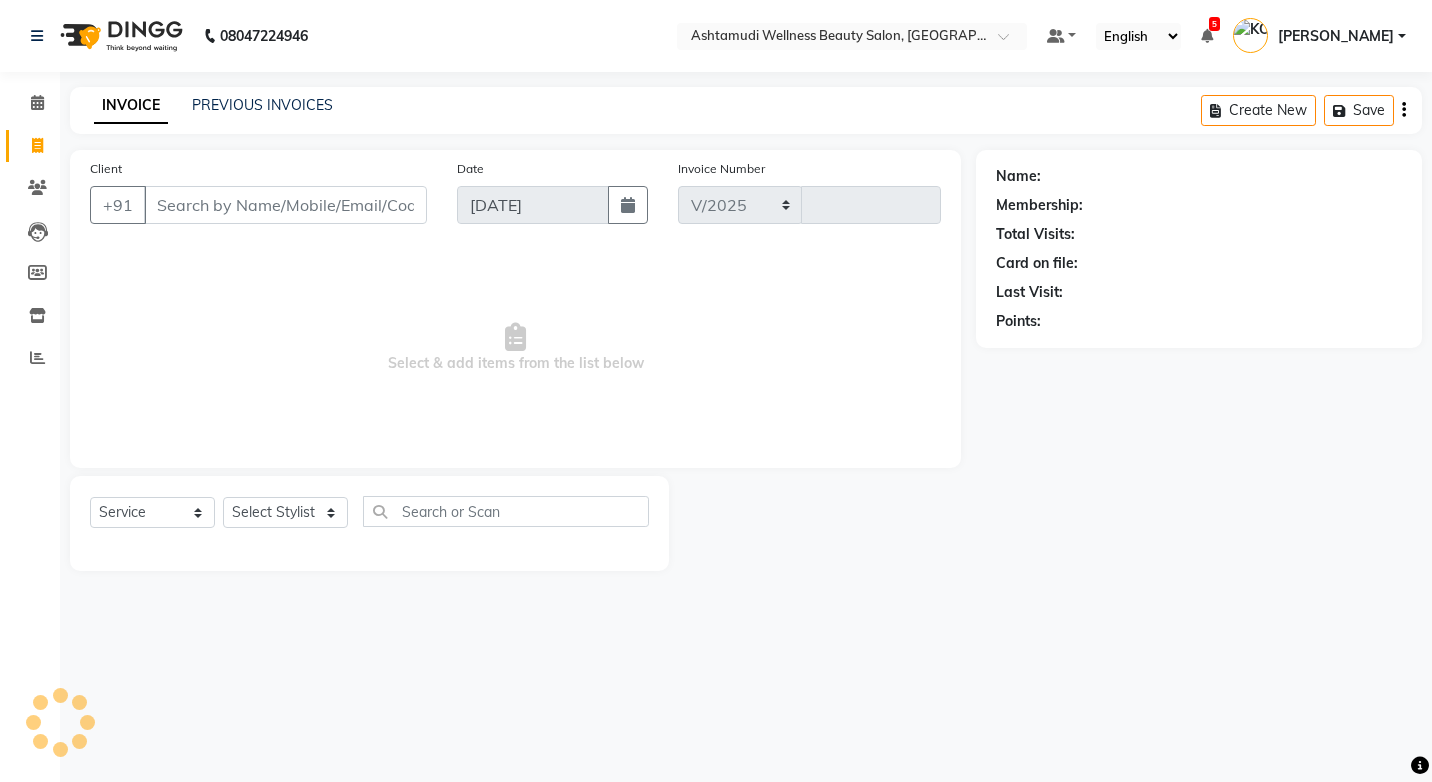 select on "4674" 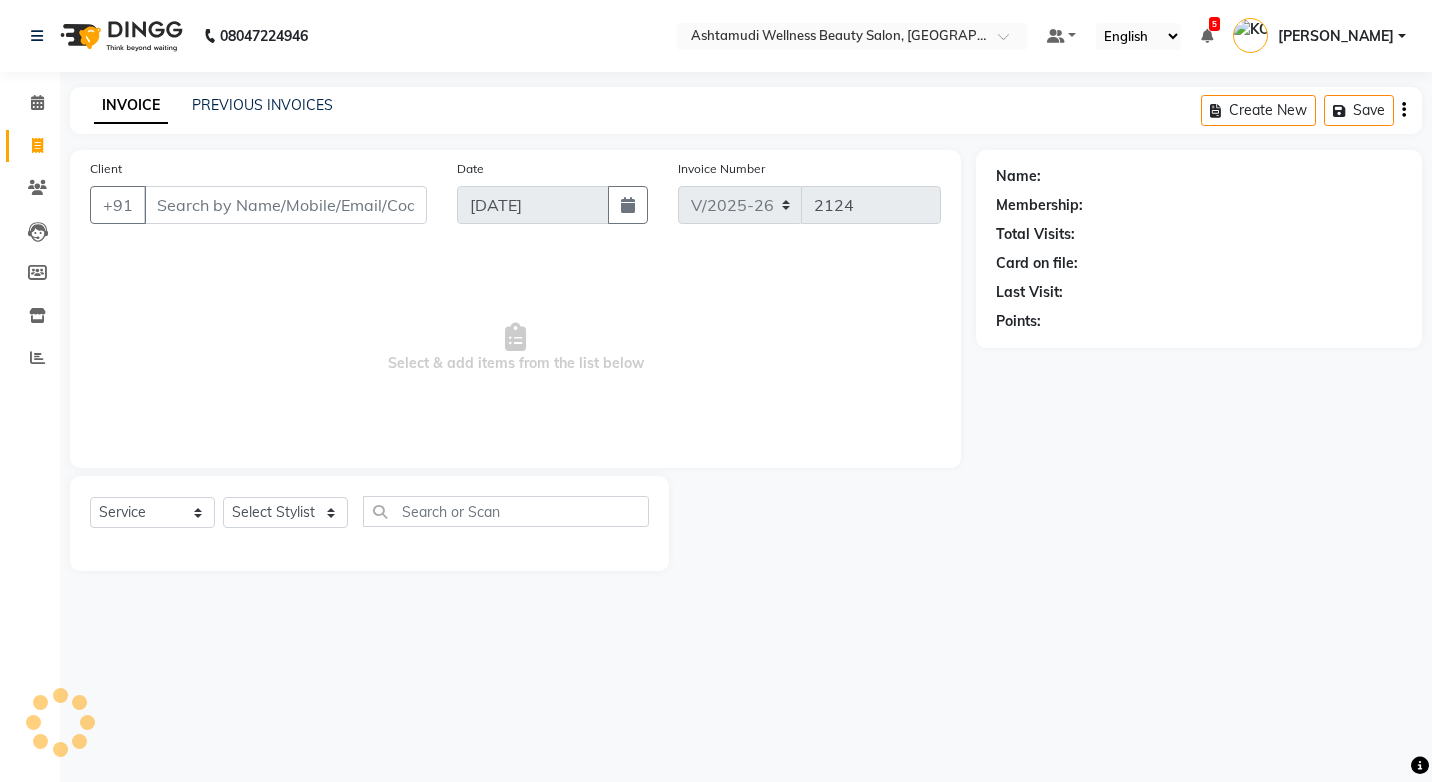 select on "product" 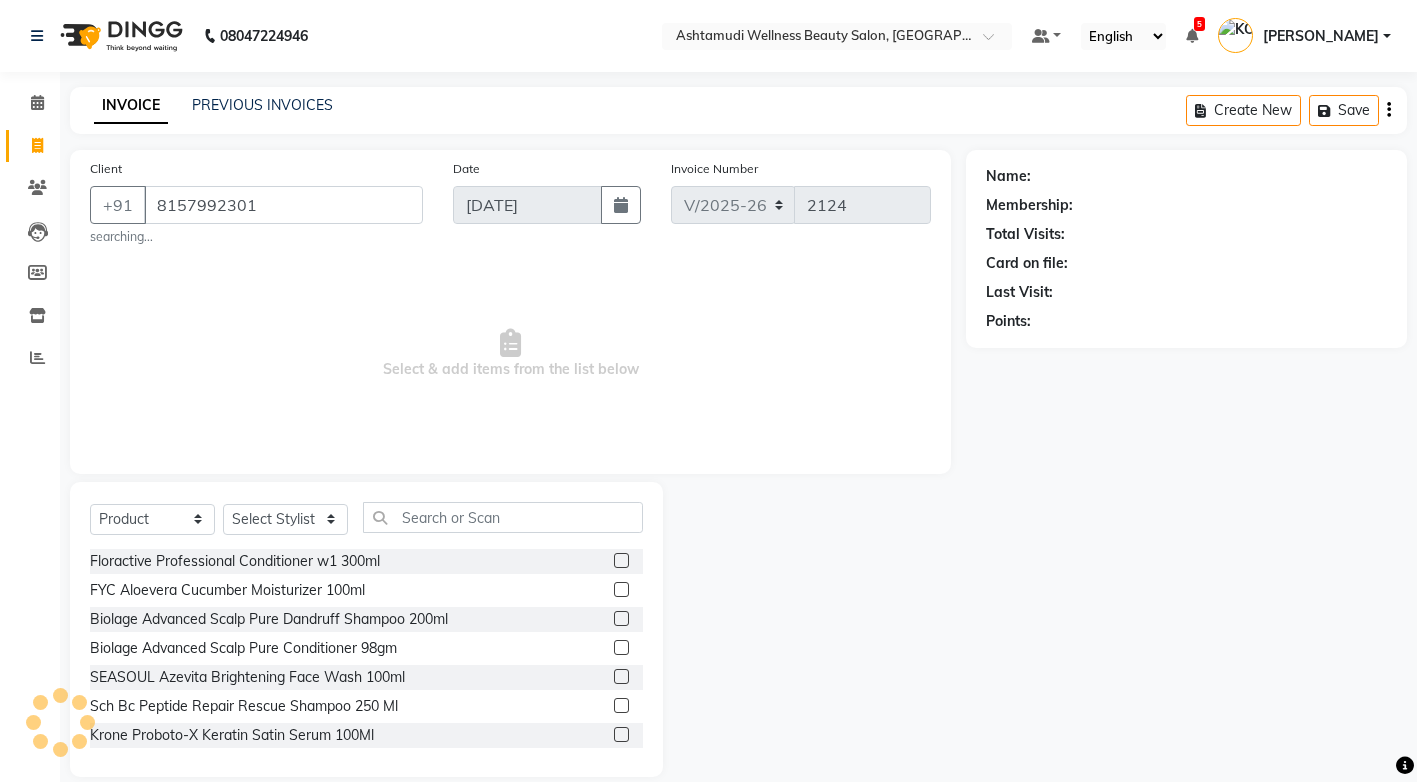 type on "8157992301" 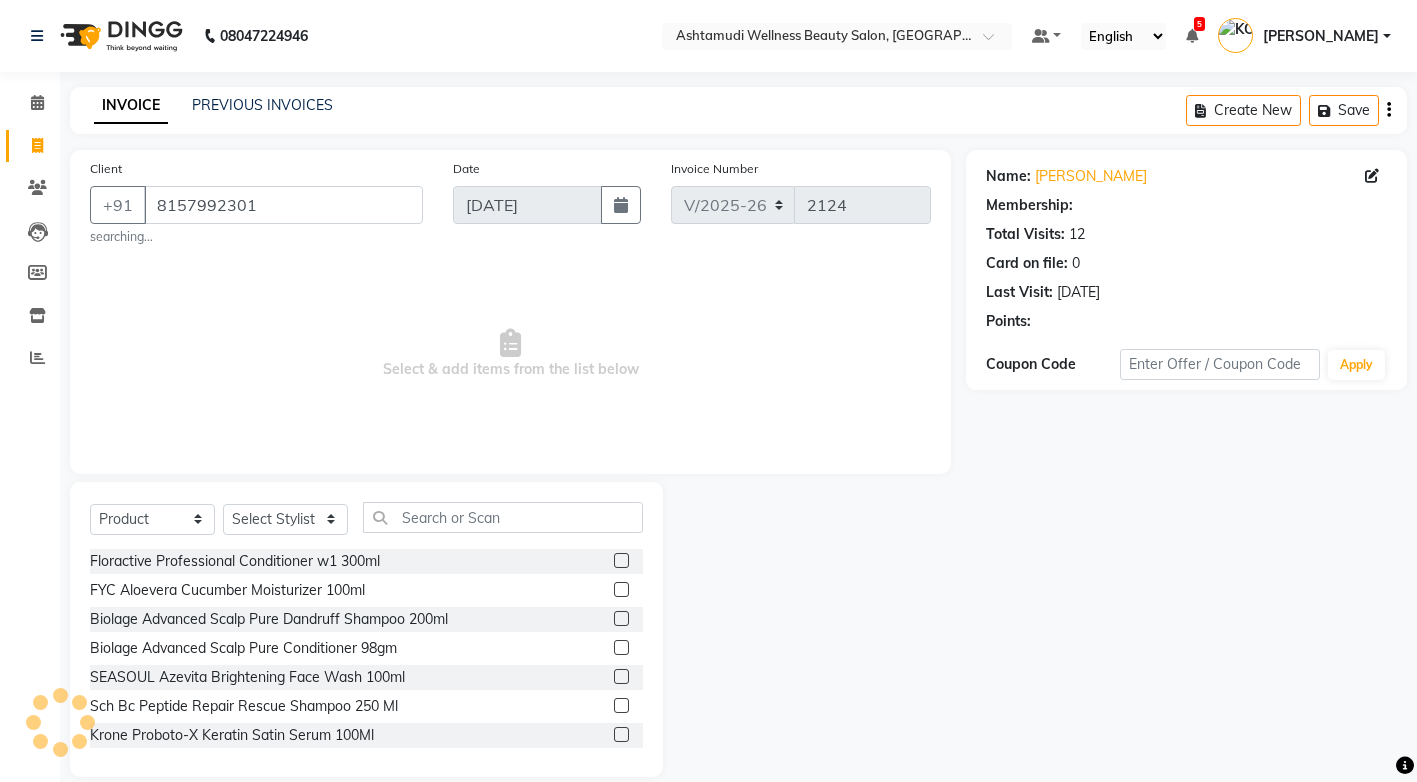 select on "1: Object" 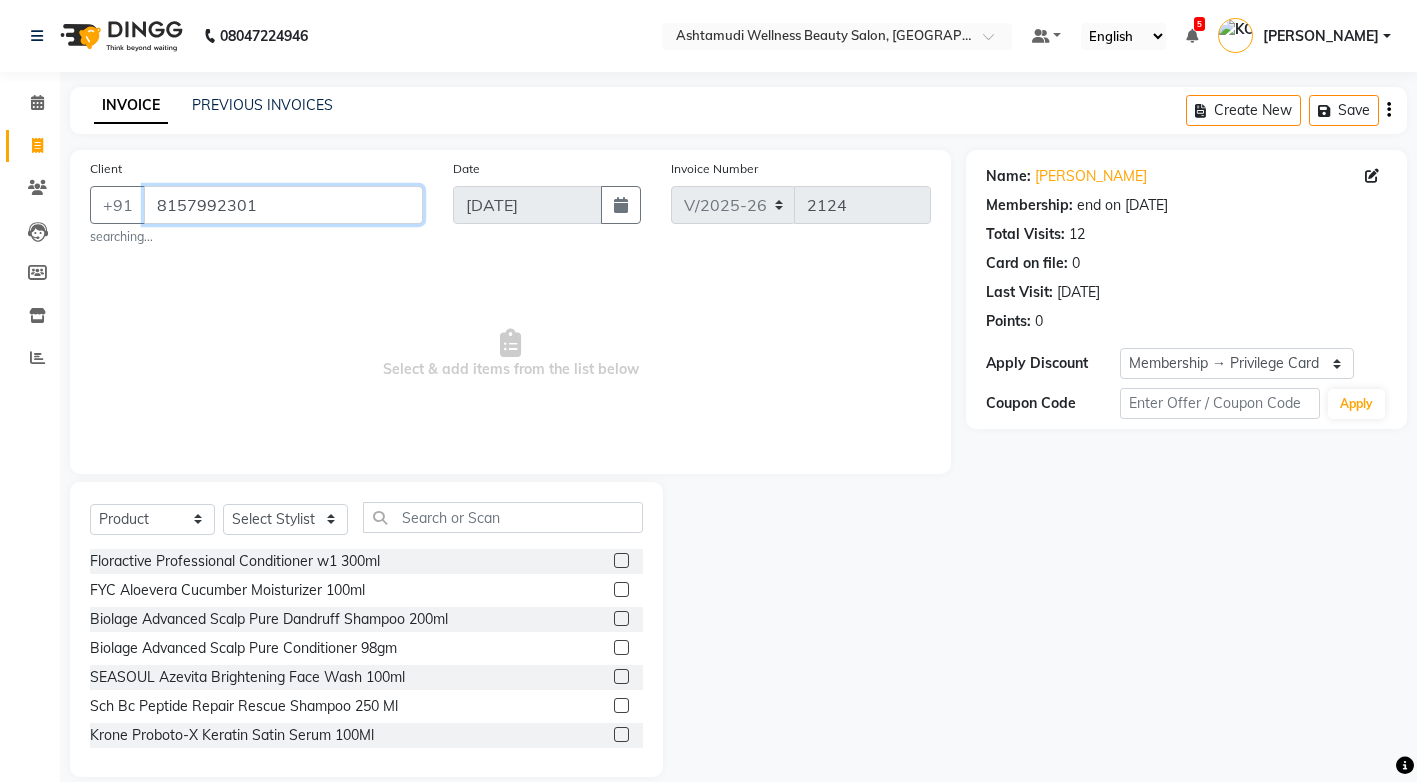 click on "8157992301" at bounding box center [283, 205] 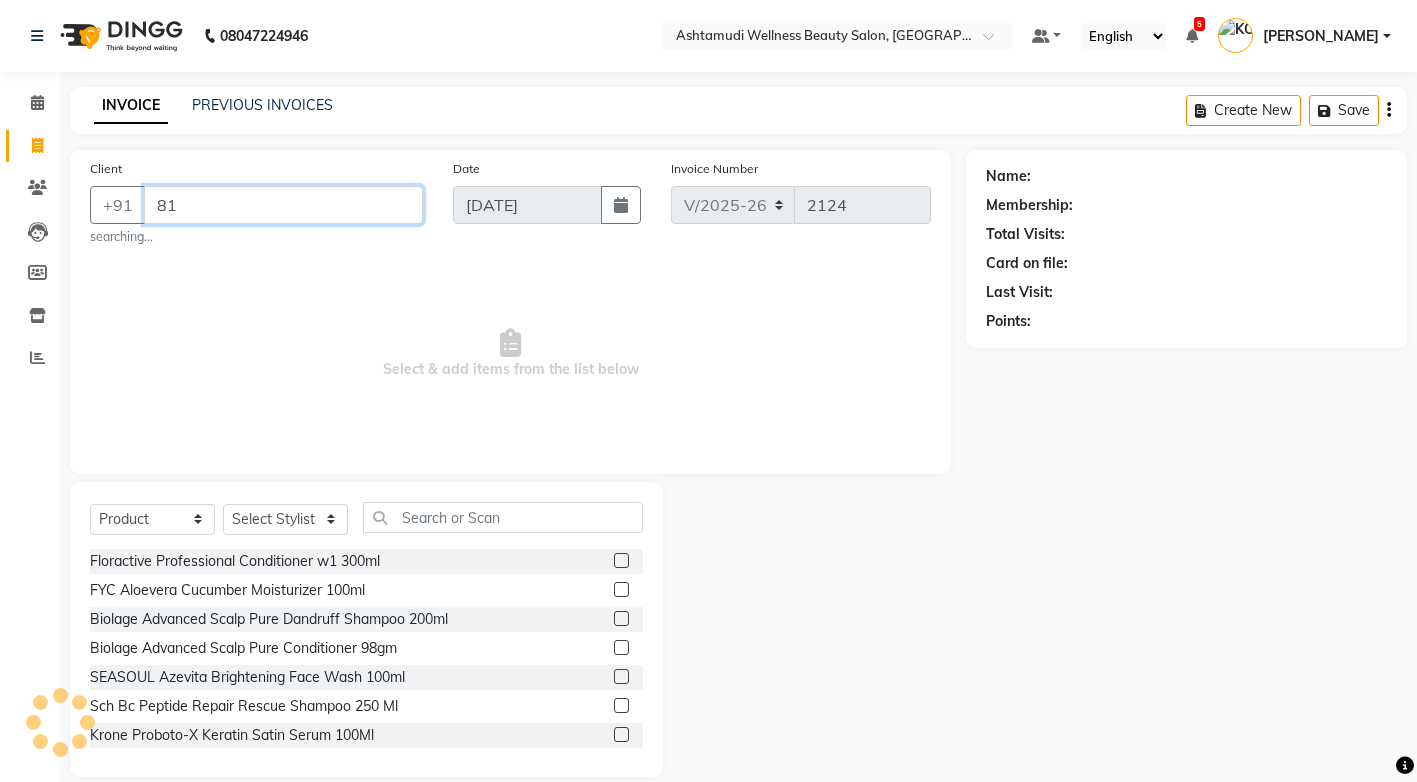 type on "8" 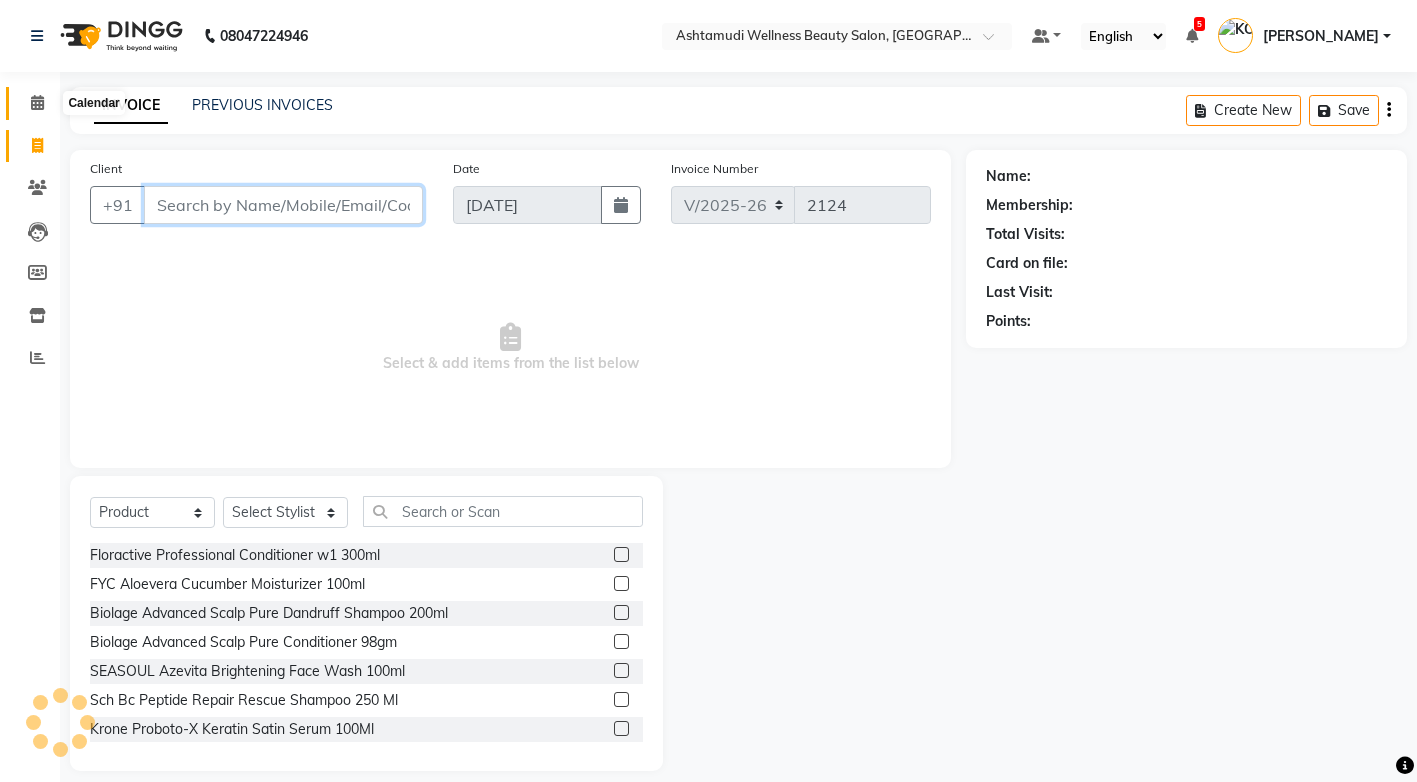 type 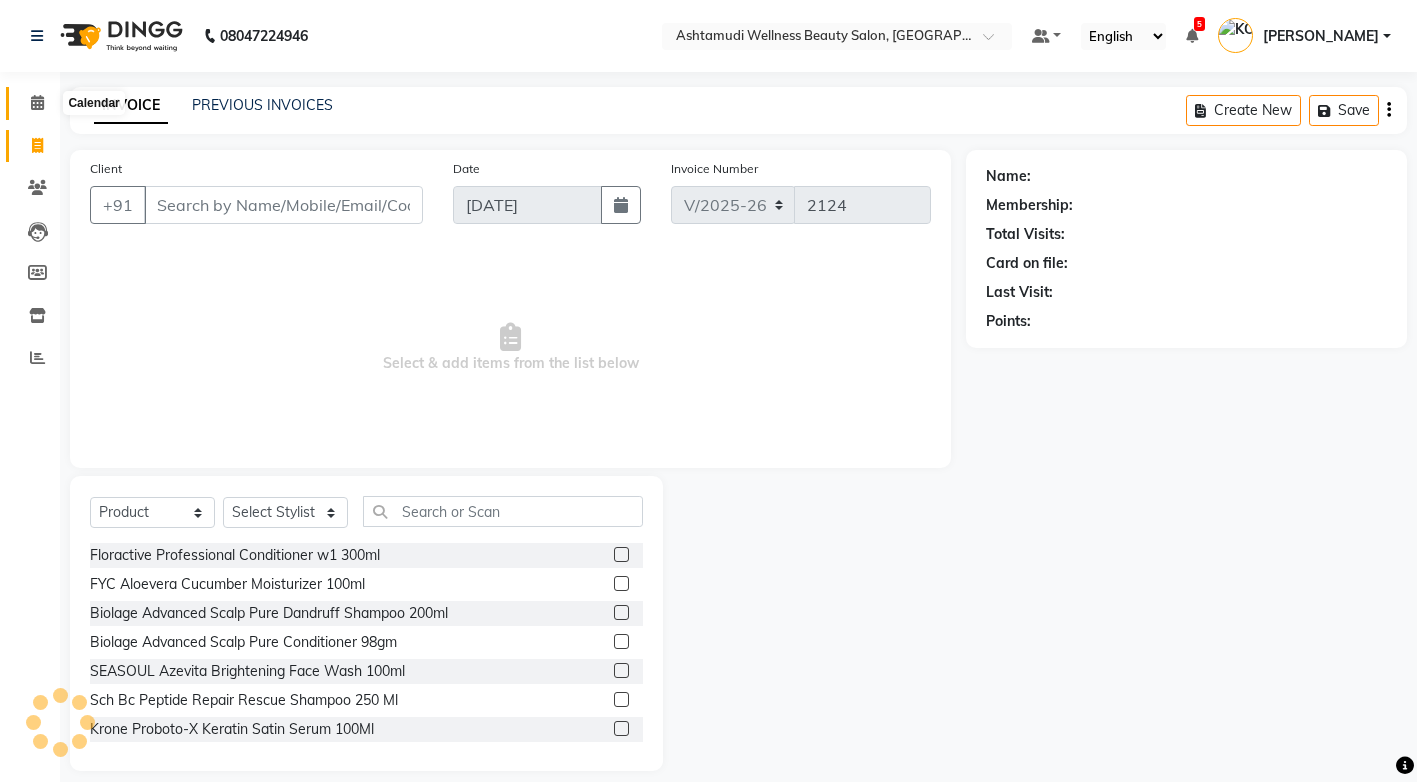 click 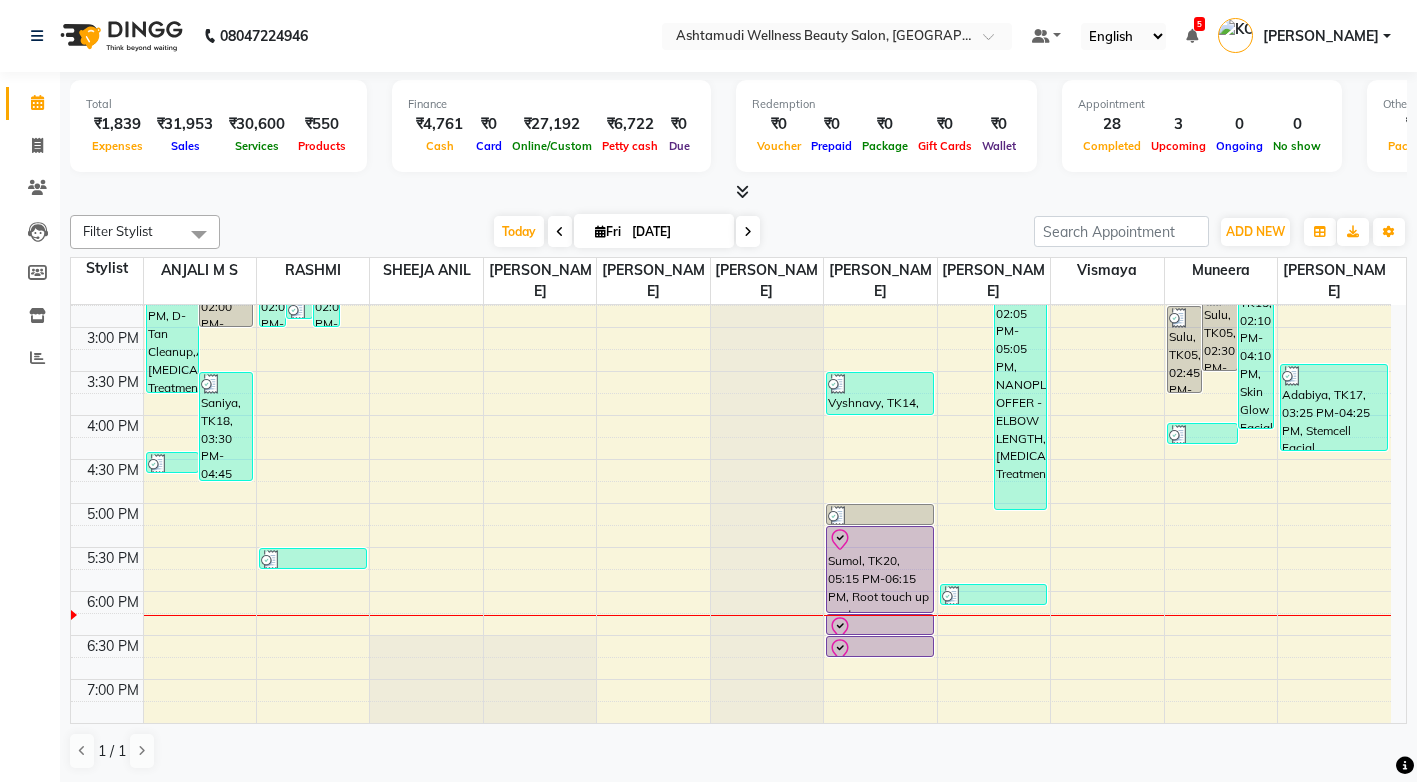 scroll, scrollTop: 600, scrollLeft: 0, axis: vertical 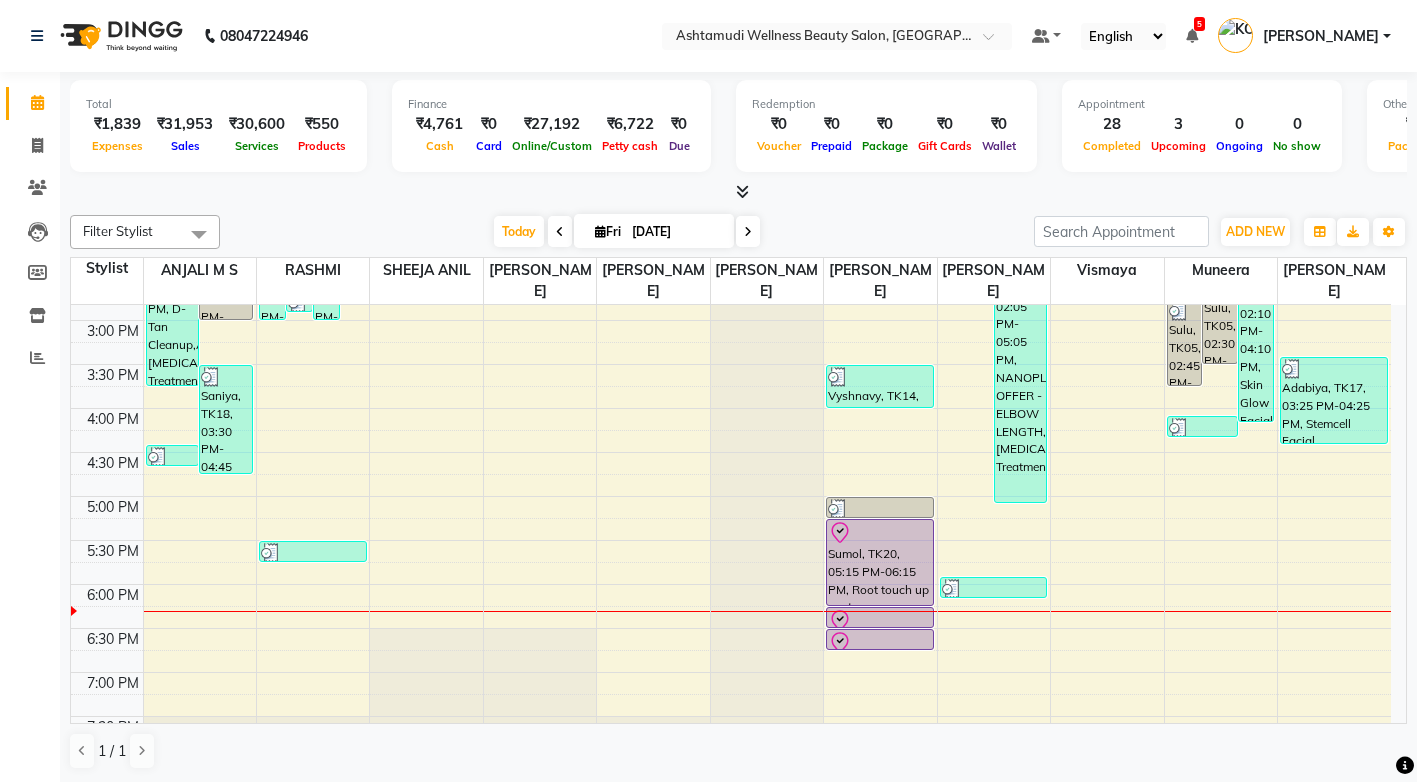 click on "8:00 AM 8:30 AM 9:00 AM 9:30 AM 10:00 AM 10:30 AM 11:00 AM 11:30 AM 12:00 PM 12:30 PM 1:00 PM 1:30 PM 2:00 PM 2:30 PM 3:00 PM 3:30 PM 4:00 PM 4:30 PM 5:00 PM 5:30 PM 6:00 PM 6:30 PM 7:00 PM 7:30 PM 8:00 PM 8:30 PM     [PERSON_NAME], TK10, 01:30 PM-03:45 PM, D-Tan Cleanup,Anti-[MEDICAL_DATA] Treatment With Spa,Eyebrows Threading     [PERSON_NAME], TK10, 02:00 PM-03:00 PM, Hair [GEOGRAPHIC_DATA], 03:30 PM-04:45 PM, Fruit Facial,Eyebrows Threading     Adabiya, TK17, 04:25 PM-04:40 PM, Eyebrows Threading     Bindhu, TK04, 11:10 AM-11:25 AM, Eyebrows Threading     Nisha, TK09, 01:10 PM-01:25 PM, Eyebrows Threading     Sulu, TK05, 01:00 PM-02:00 PM, Highlighting (Per Streaks)     Jasmin, TK11, 01:50 PM-02:05 PM, Eyebrows Threading     Sulu, TK05, 02:00 PM-03:00 PM, Hair cut      [PERSON_NAME], TK10, 02:00 PM-02:30 PM, Child Cut     Nisha, TK09, 01:25 PM-01:40 PM, Eyebrows Threading     Sulu, TK05, 02:00 PM-03:00 PM, Anti-[MEDICAL_DATA] Treatment With Spa     [PERSON_NAME], TK13, 02:40 PM-02:55 PM, Eyebrows Threading" at bounding box center [731, 276] 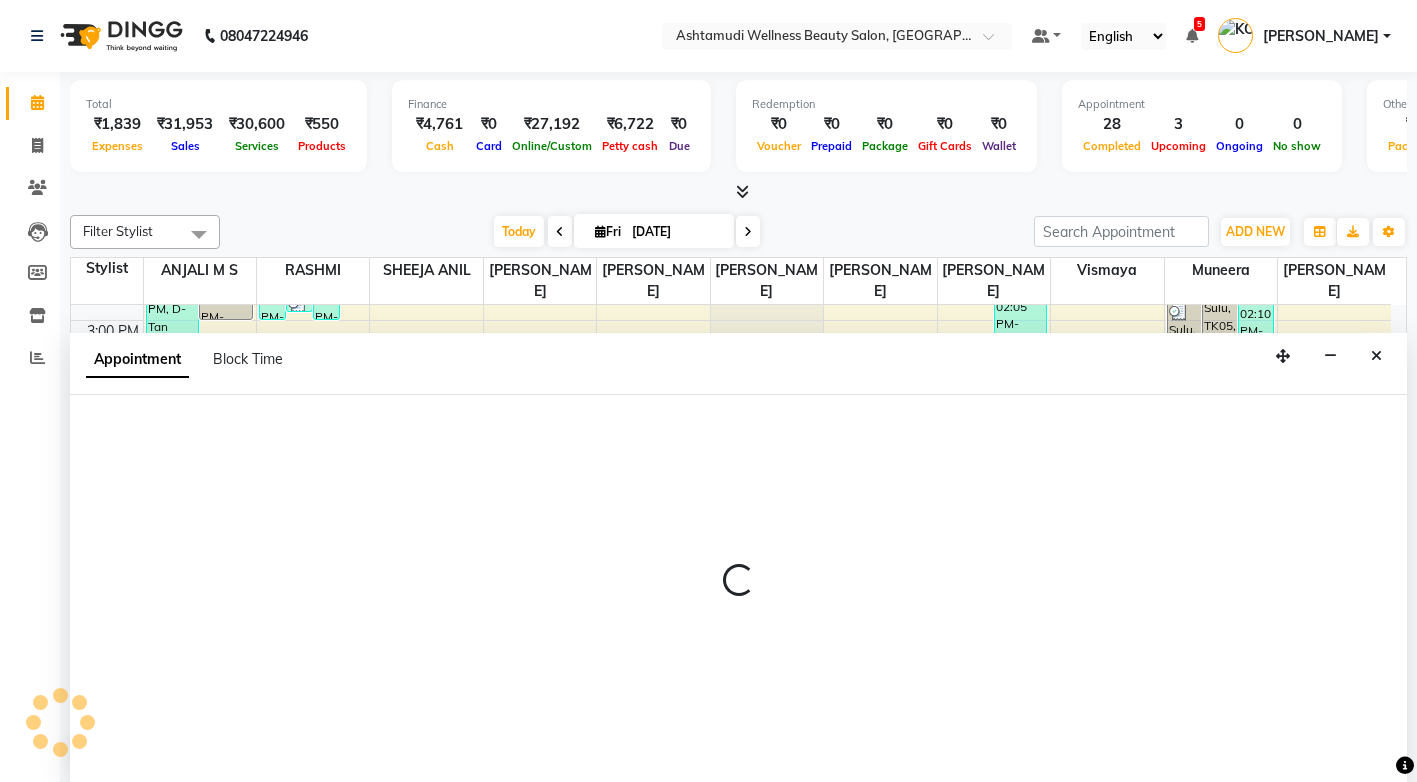 scroll, scrollTop: 1, scrollLeft: 0, axis: vertical 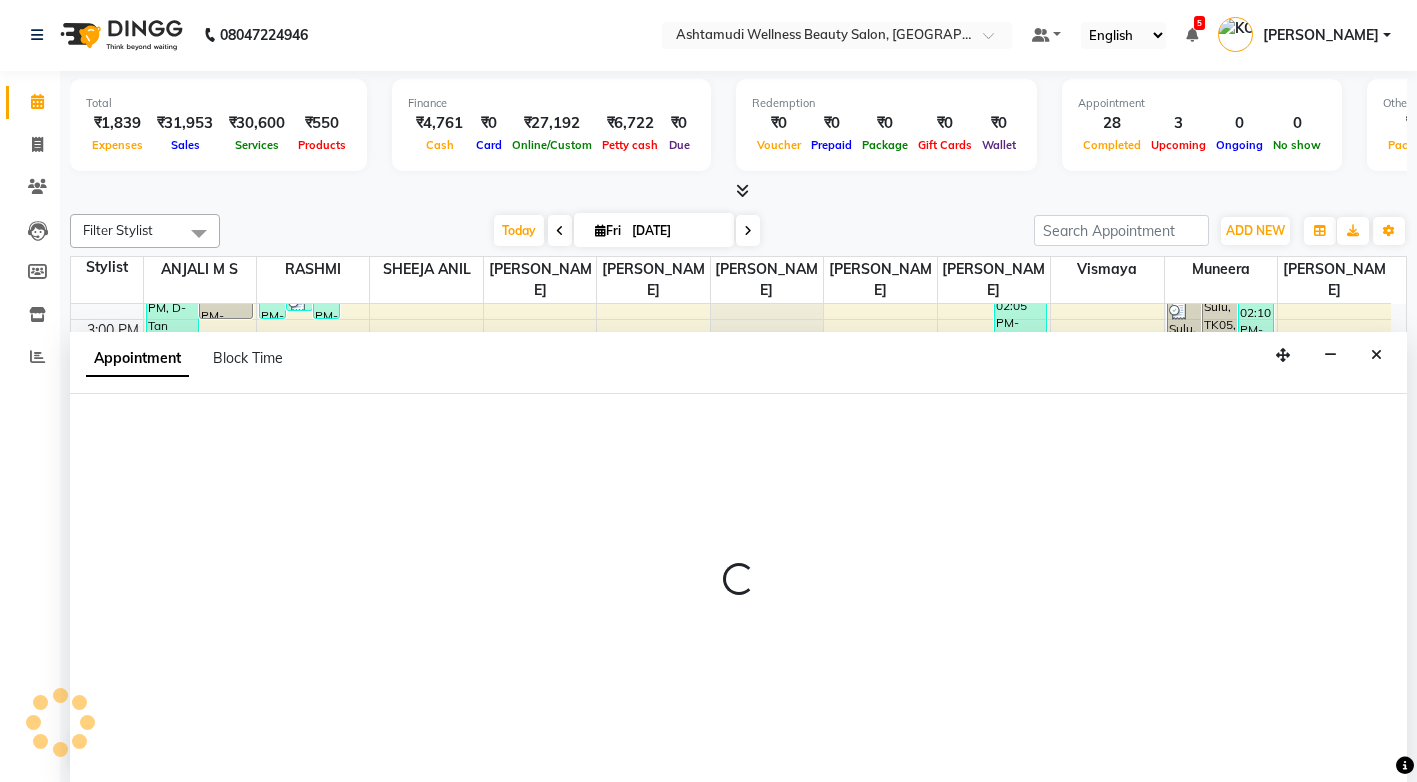 select on "27469" 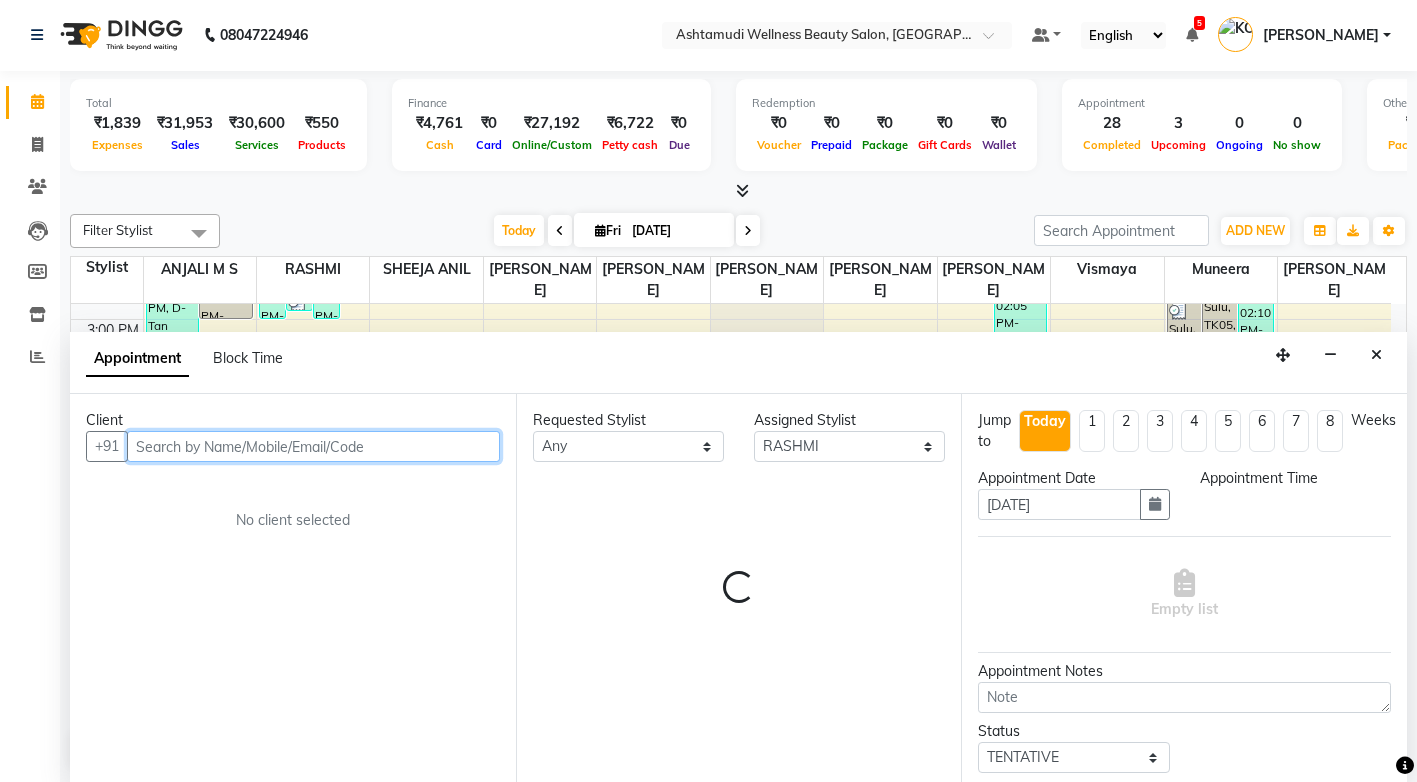select on "1080" 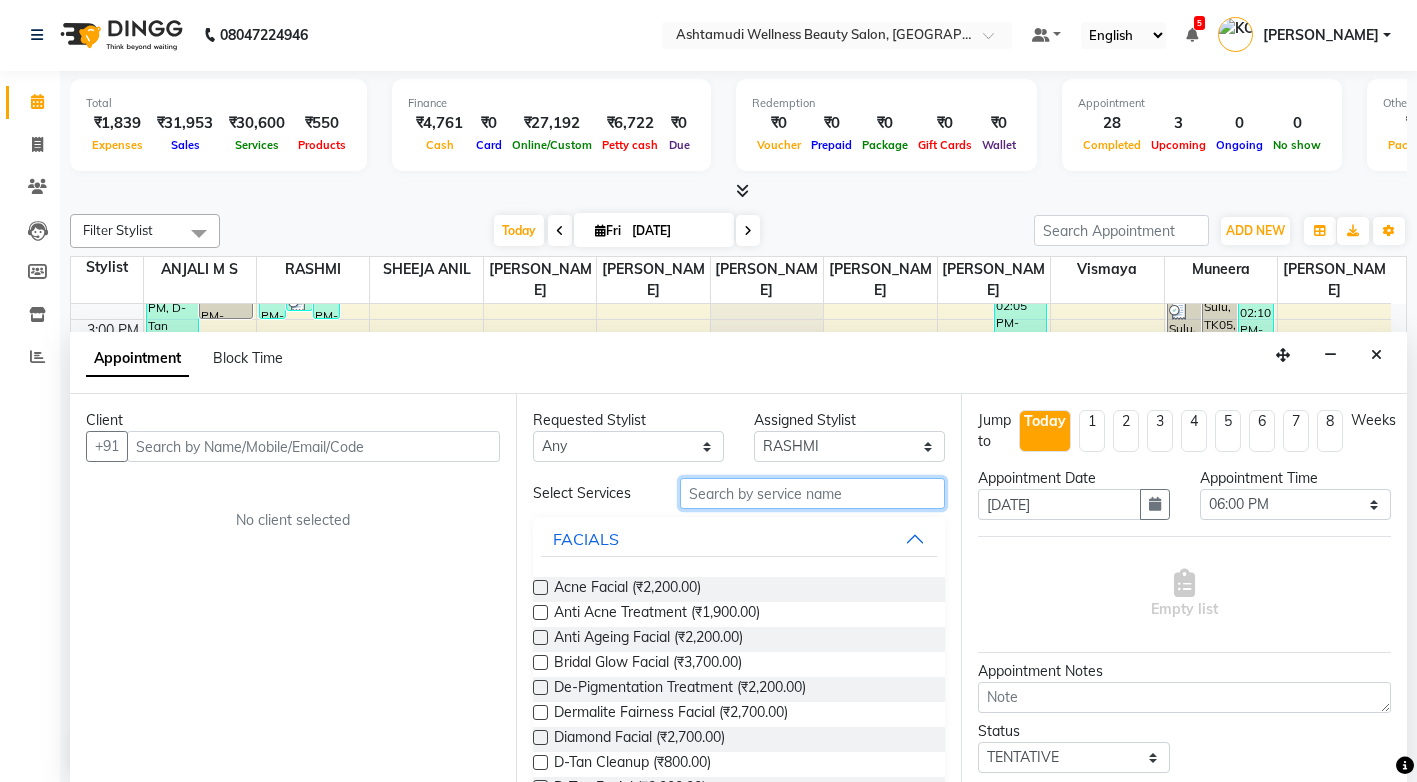 click at bounding box center [812, 493] 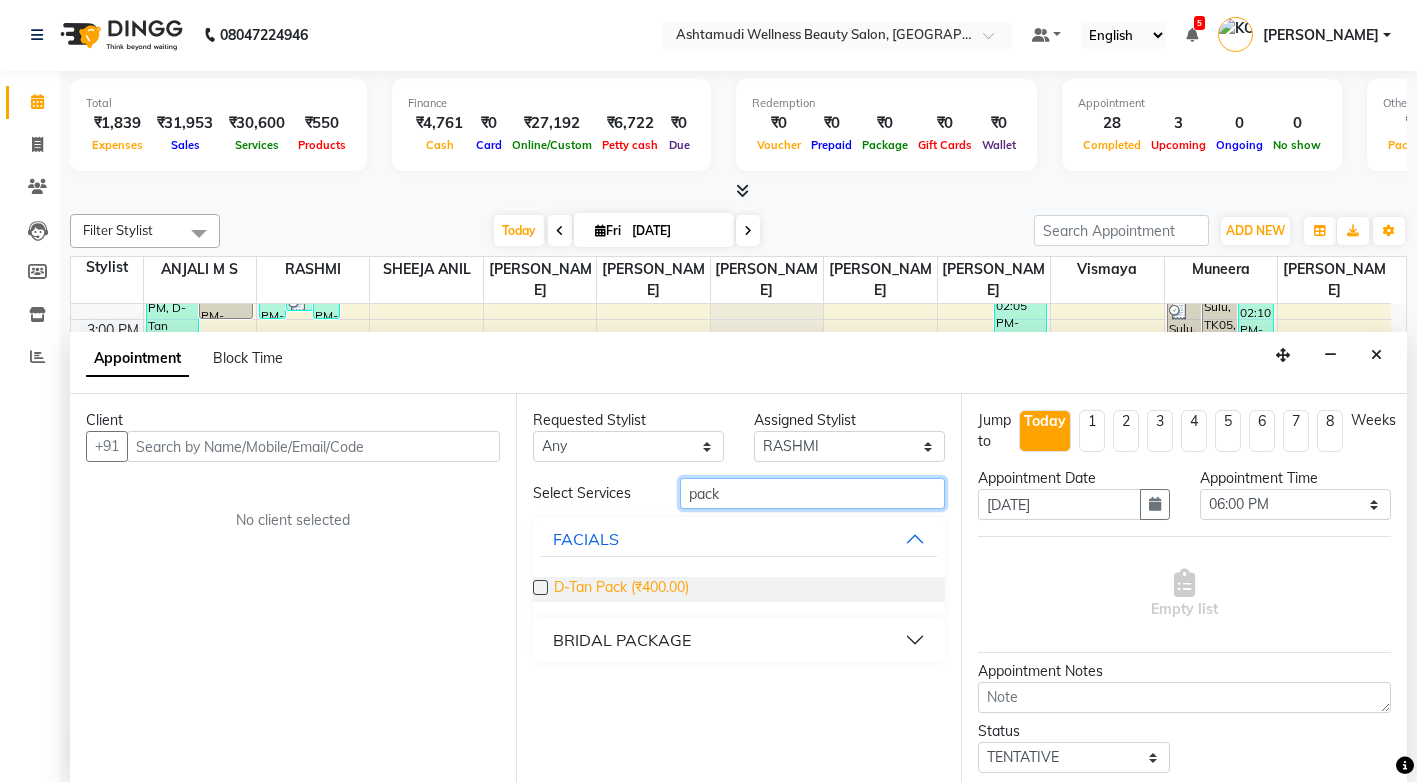 type on "pack" 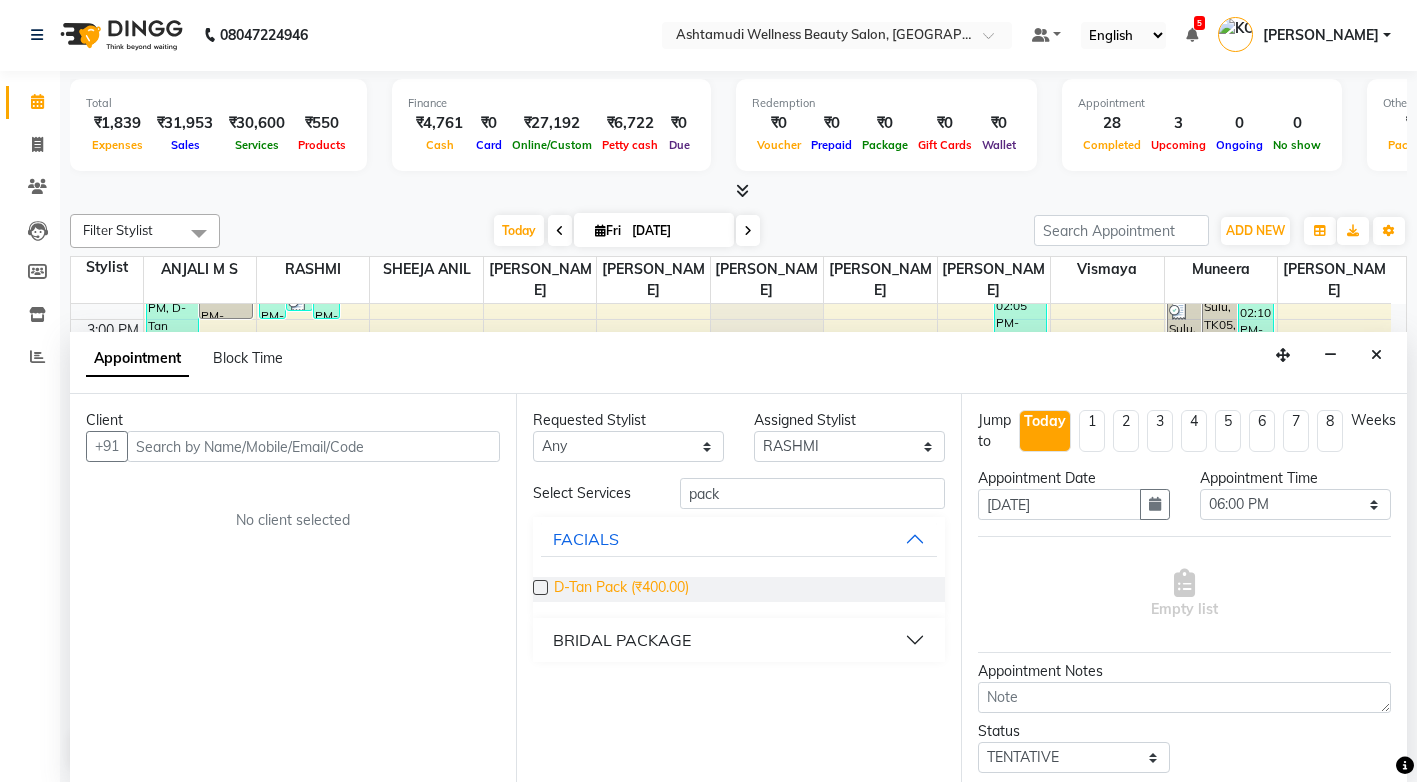 click on "D-Tan Pack (₹400.00)" at bounding box center [621, 589] 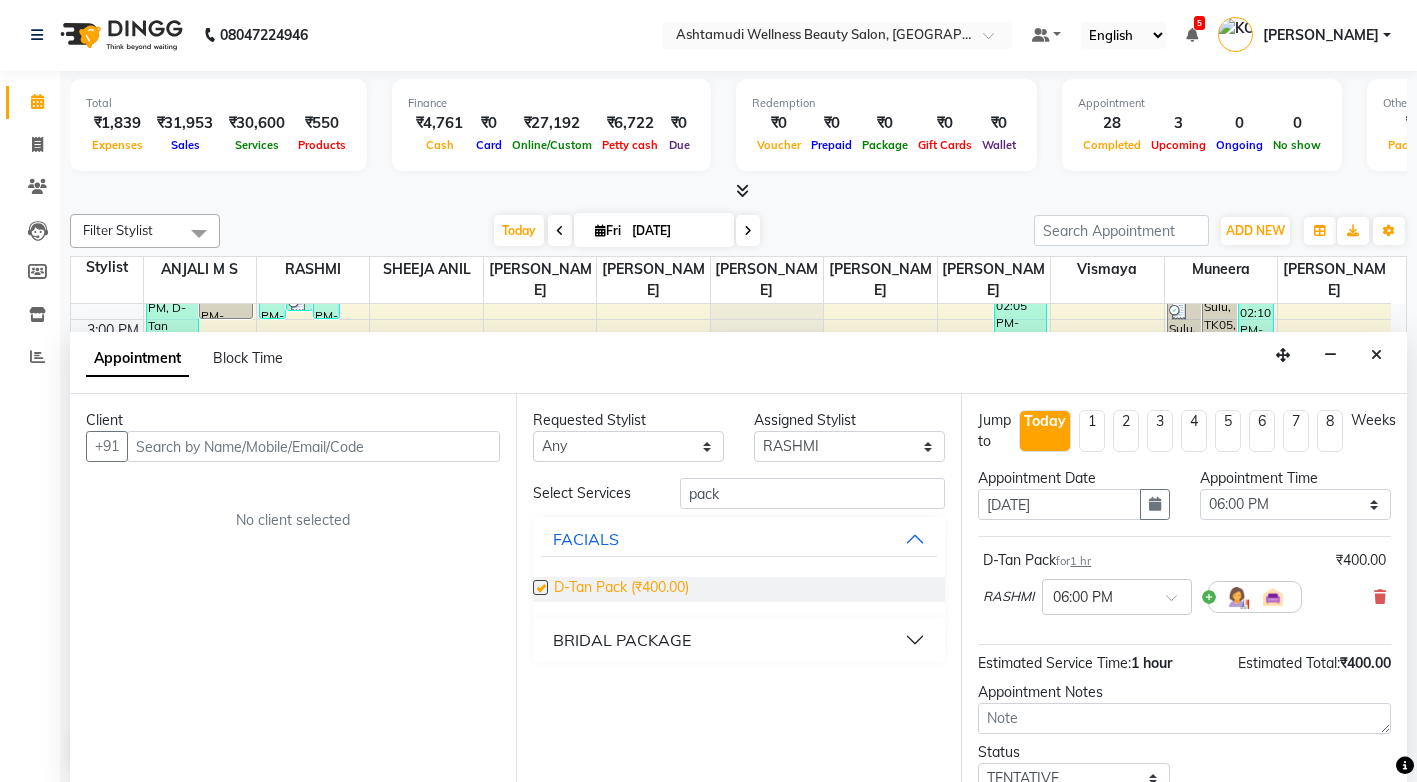 checkbox on "false" 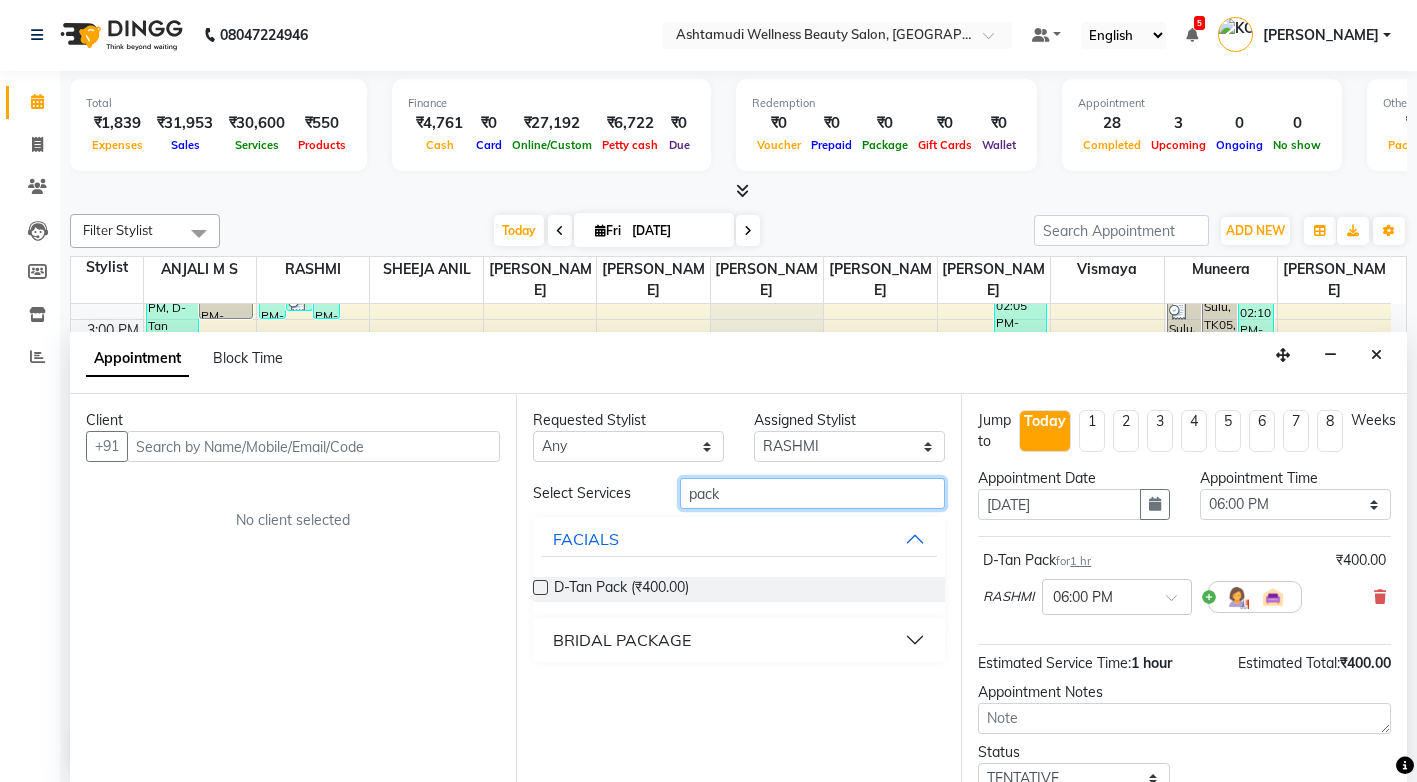 click on "pack" at bounding box center (812, 493) 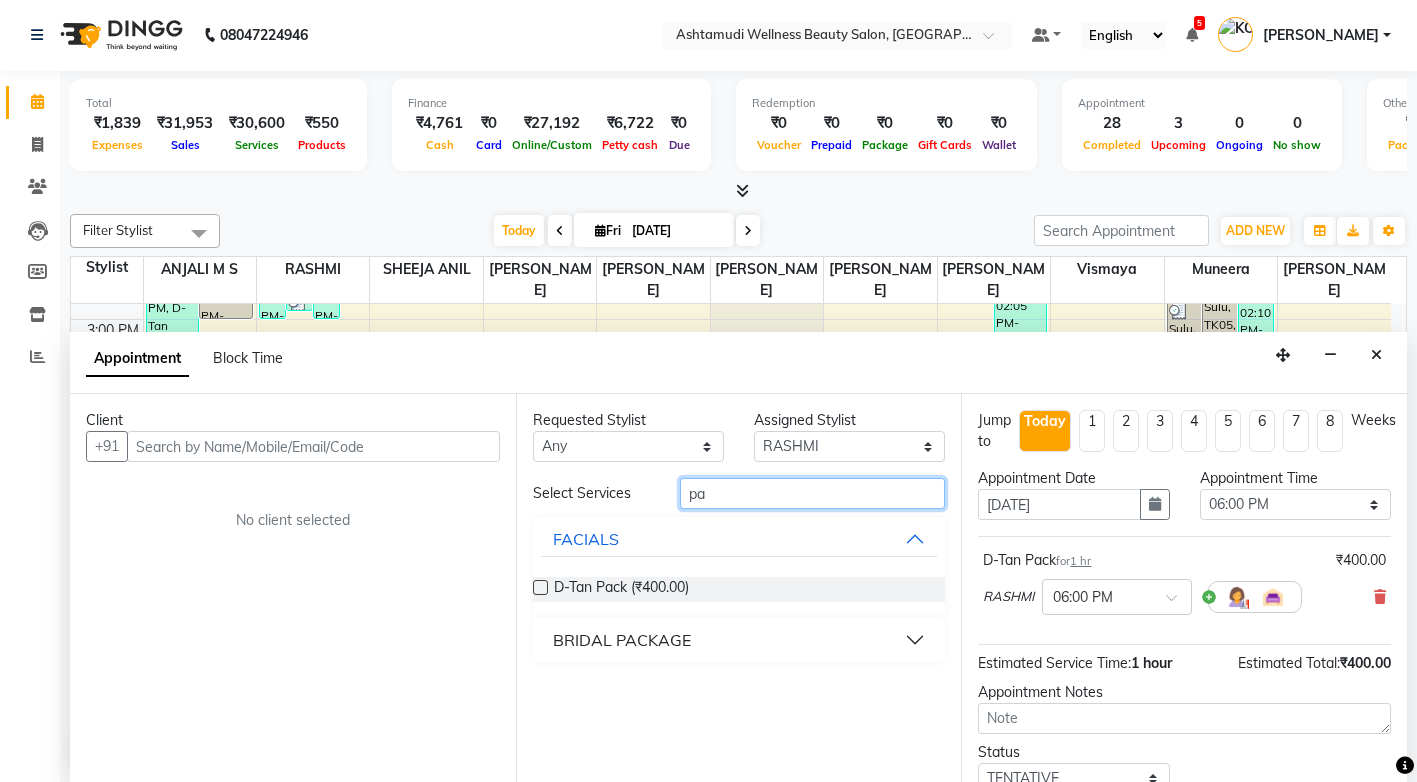 type on "p" 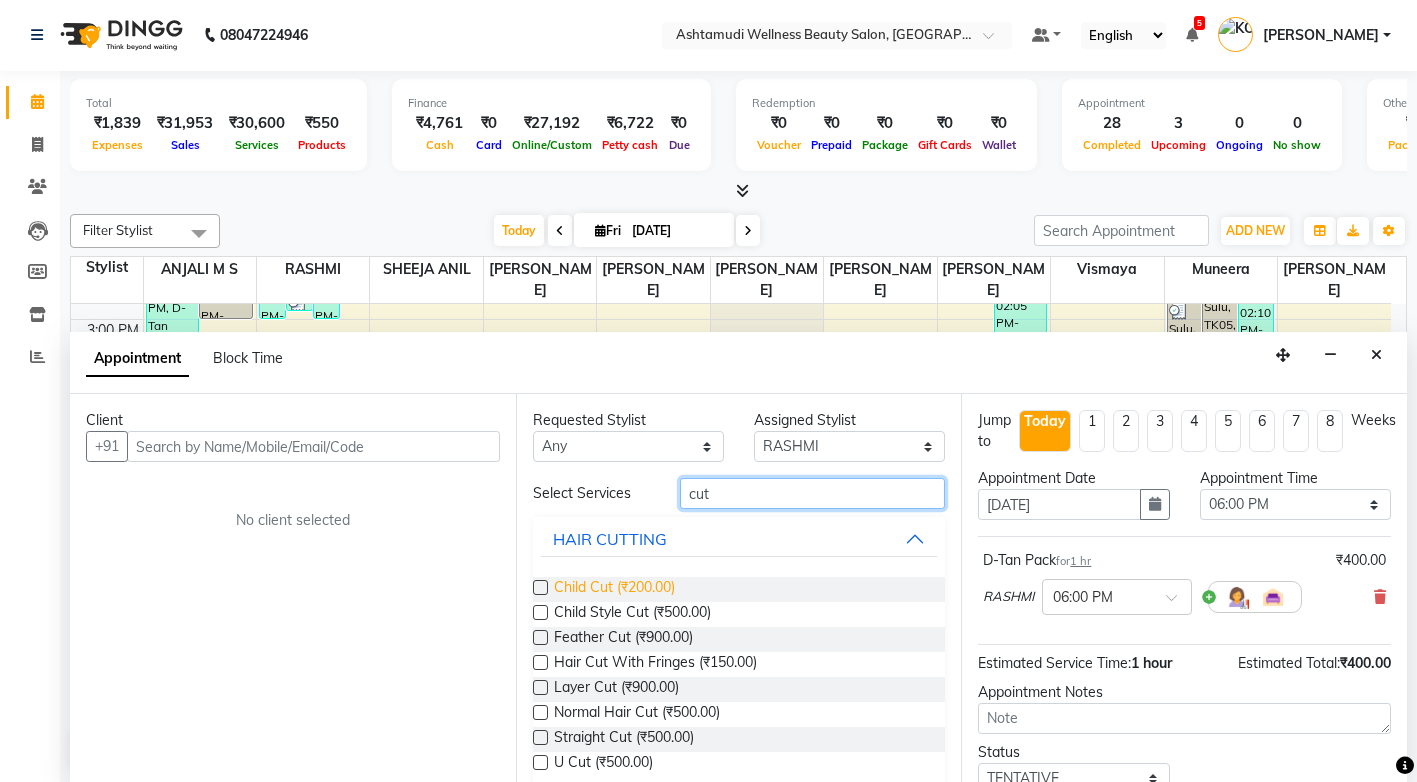 type on "cut" 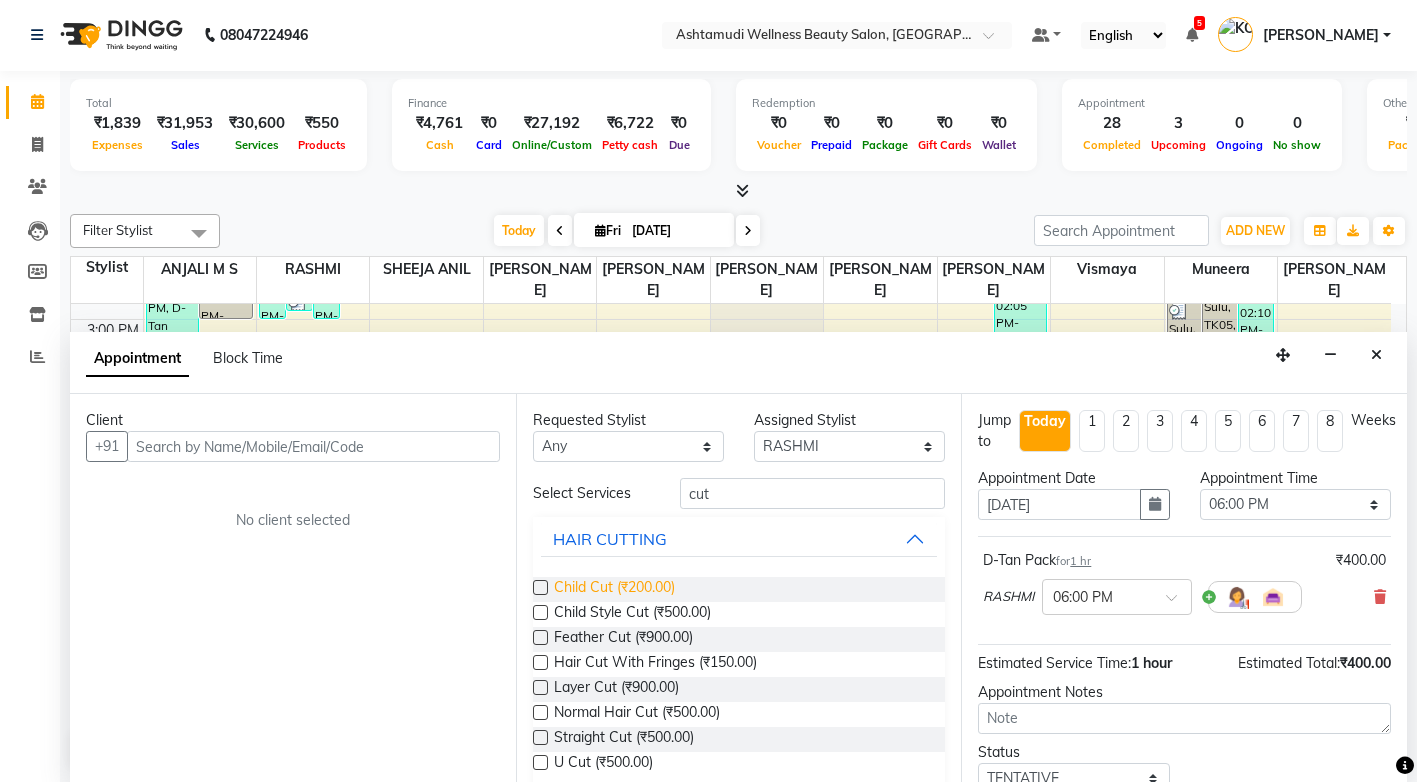 click on "Child Cut (₹200.00)" at bounding box center [614, 589] 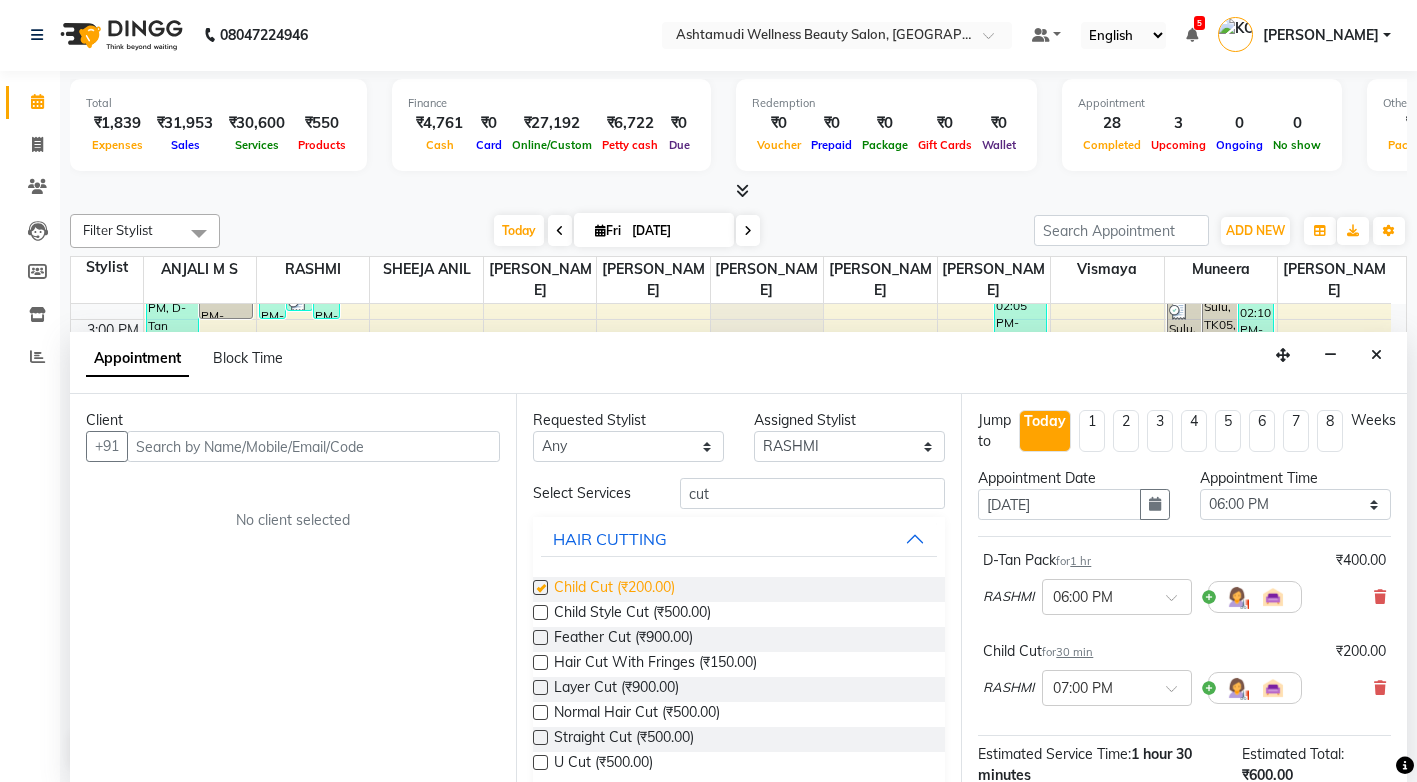 checkbox on "false" 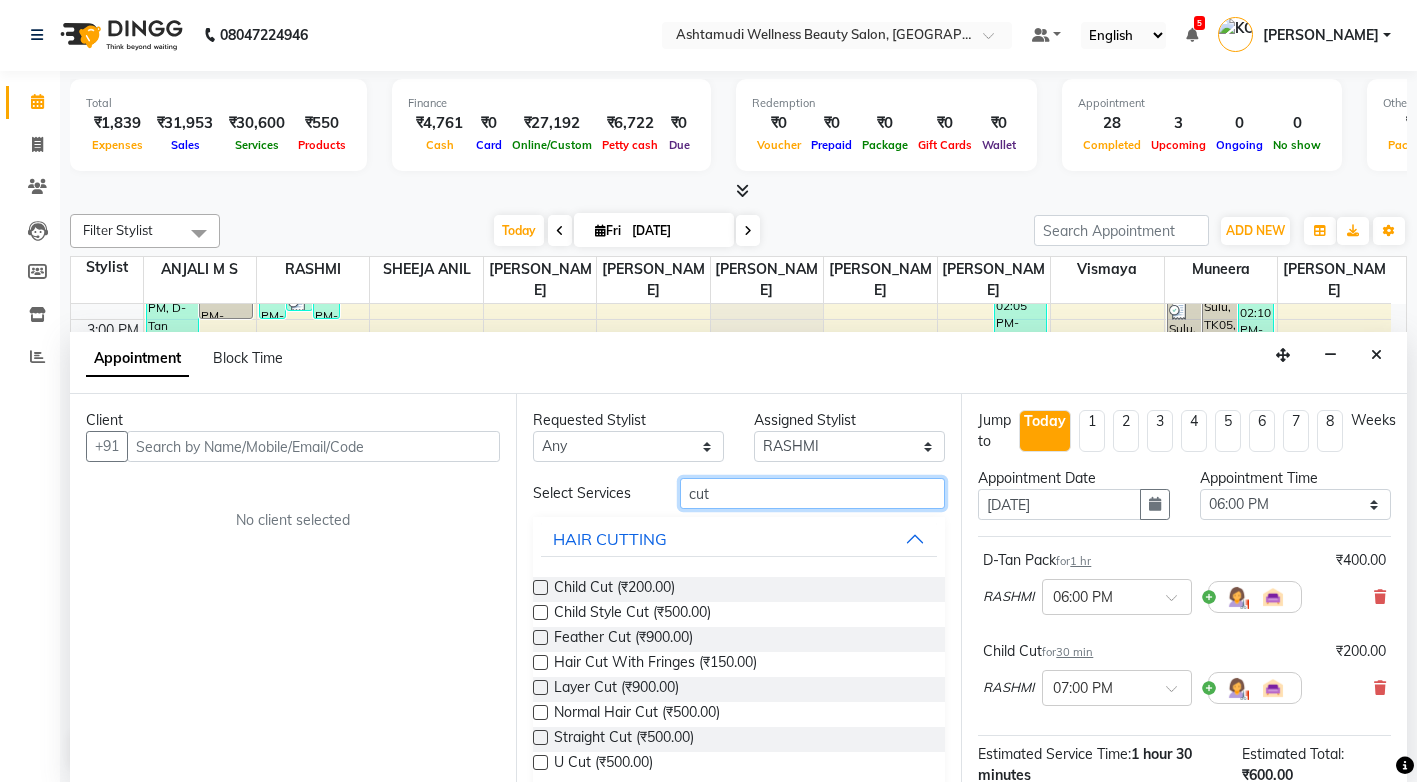 click on "cut" at bounding box center [812, 493] 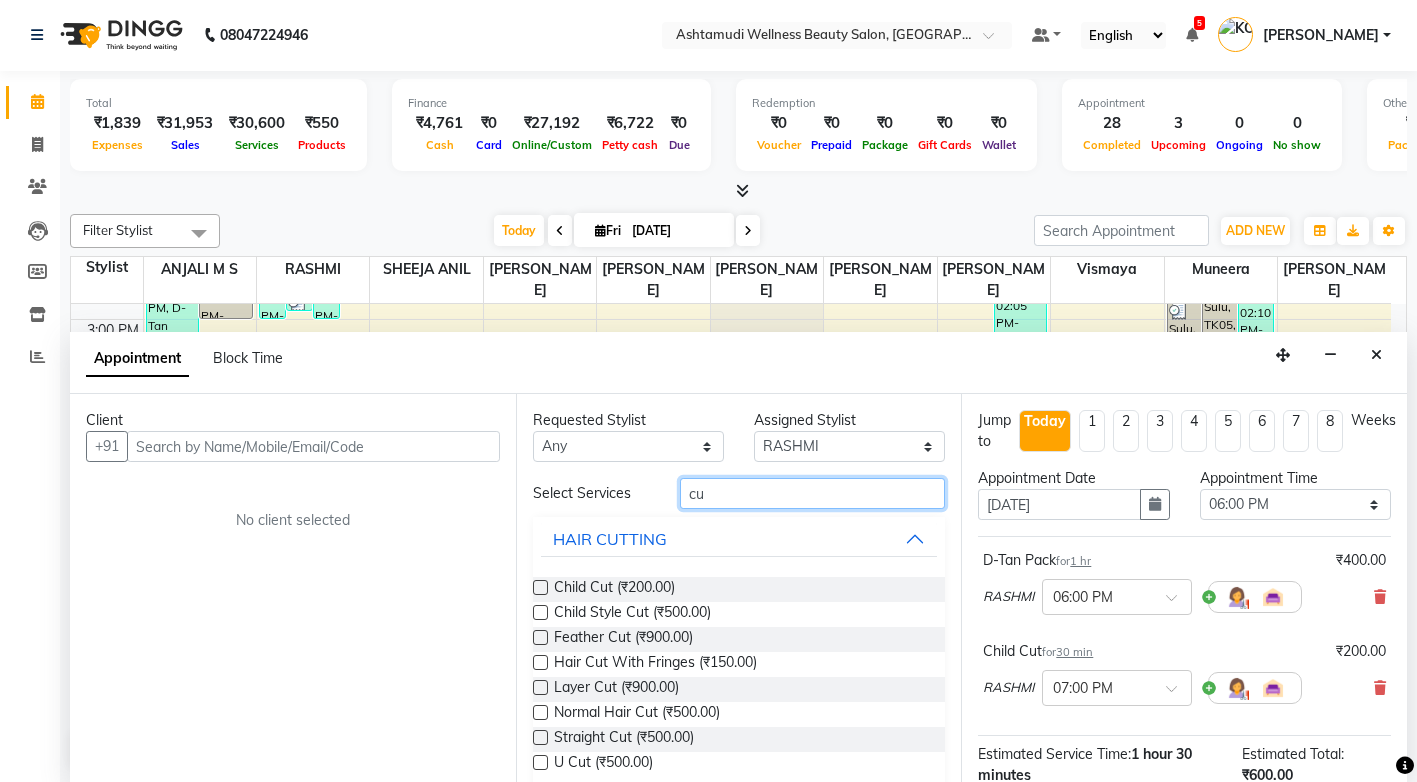 type on "c" 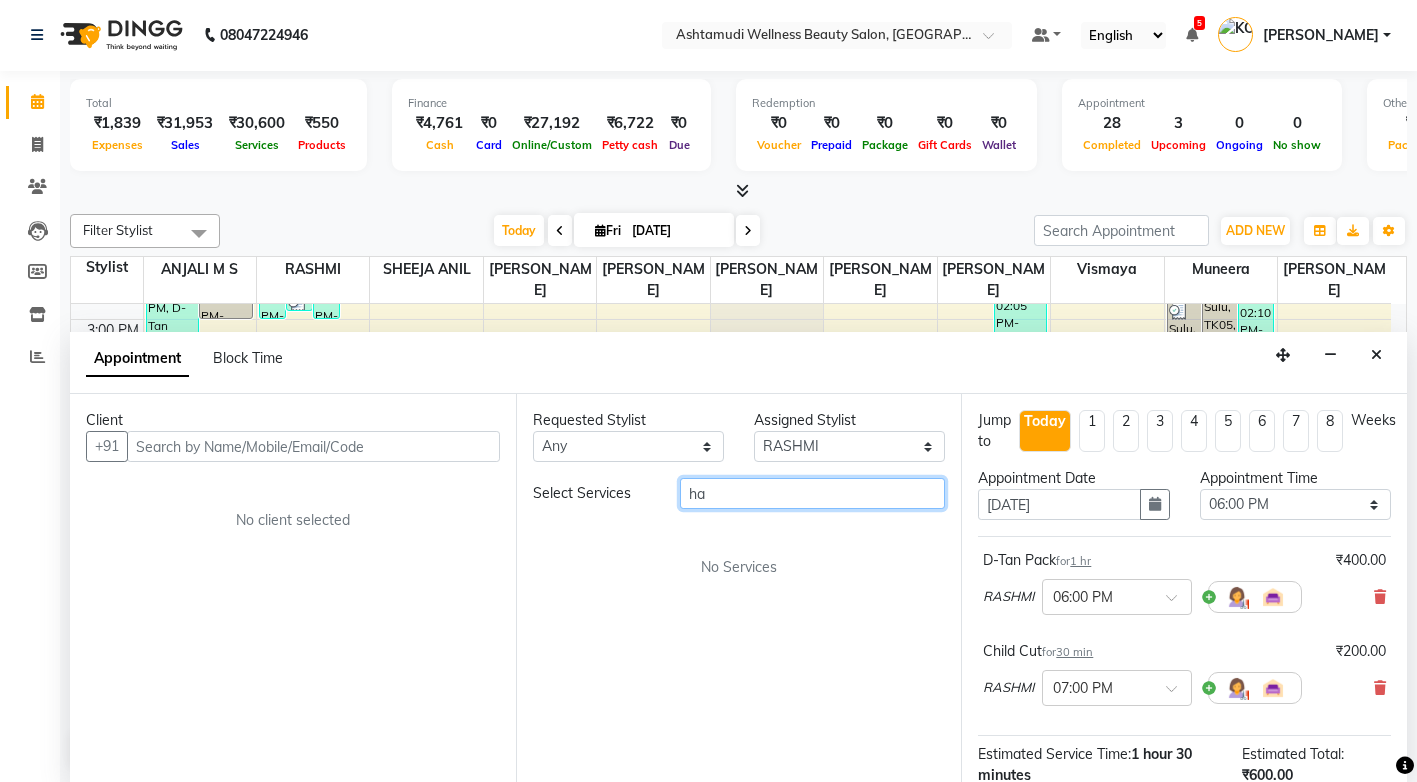 type on "h" 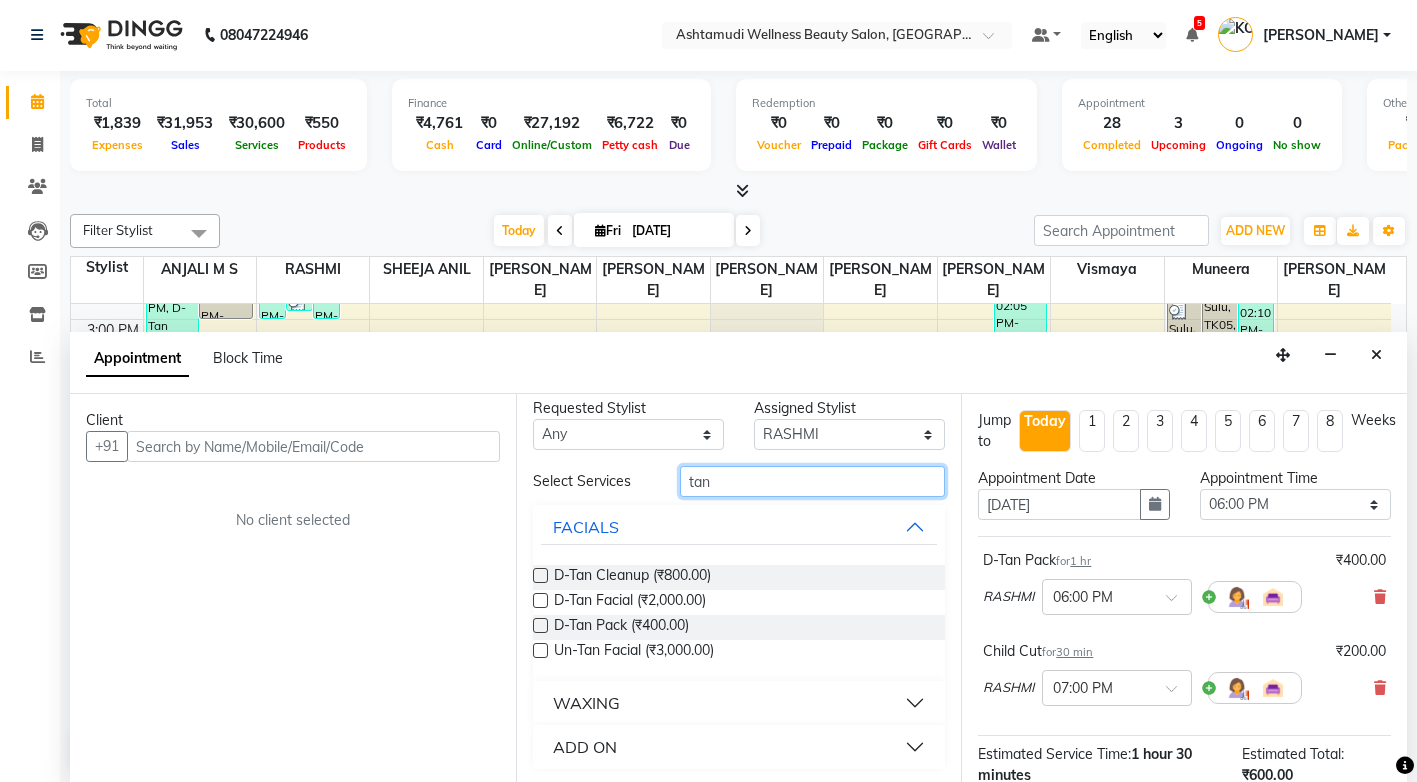 scroll, scrollTop: 15, scrollLeft: 0, axis: vertical 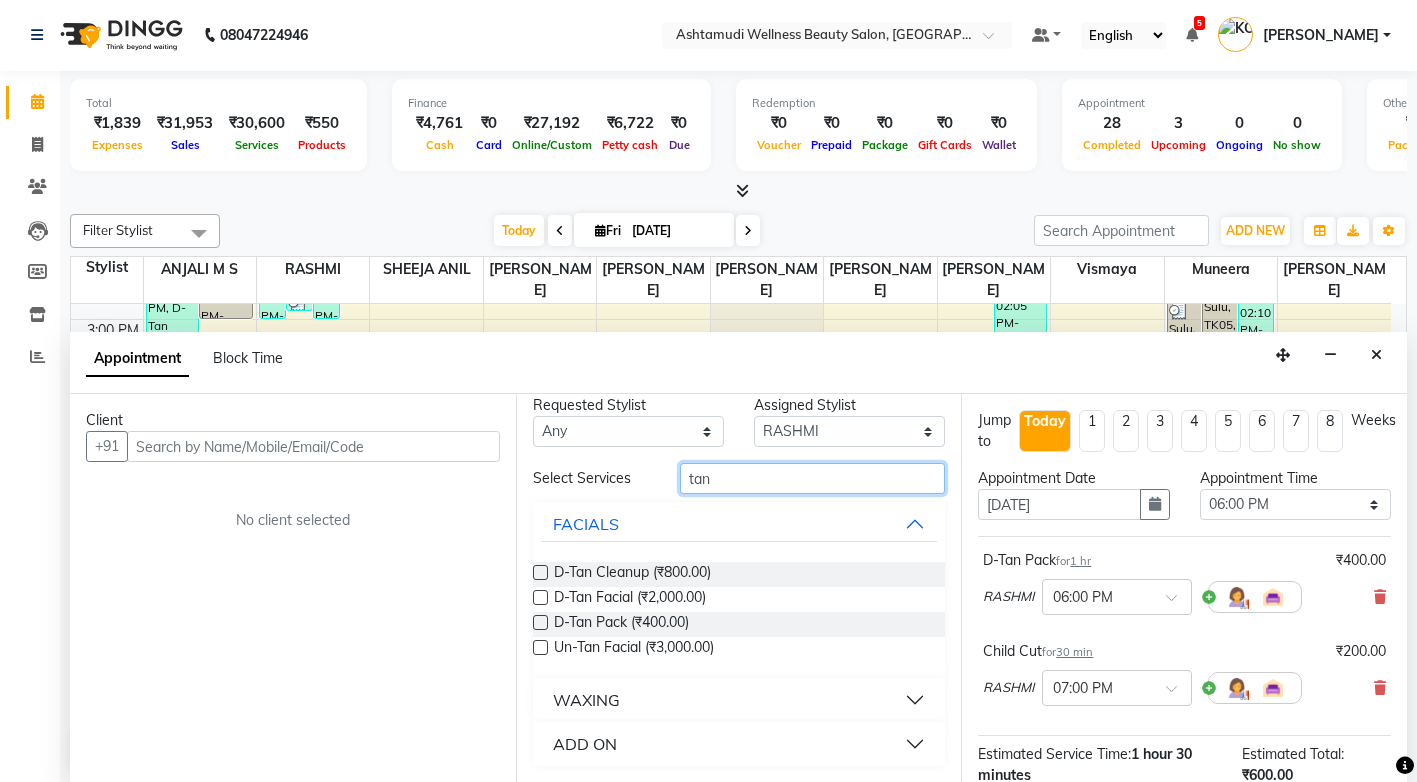 type on "tan" 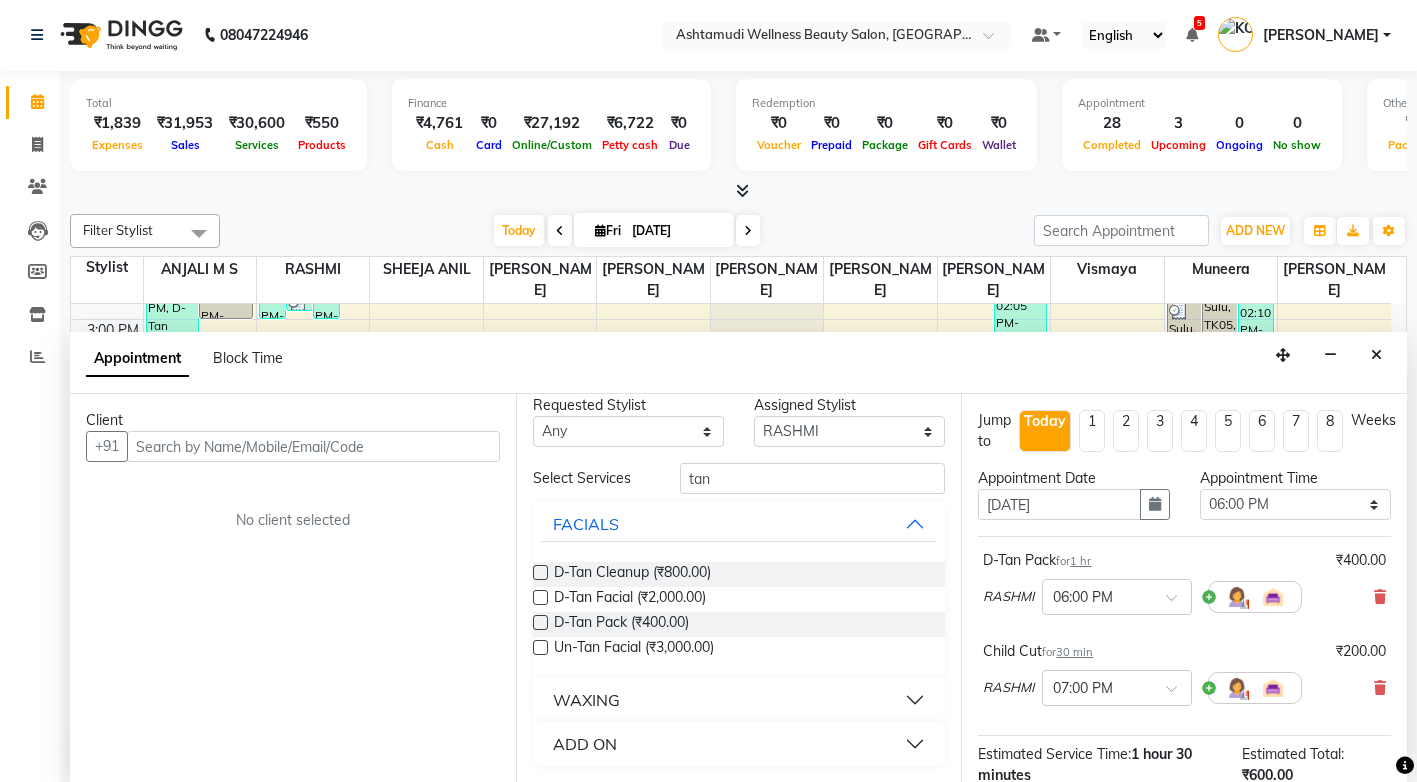click on "ADD ON" at bounding box center [585, 744] 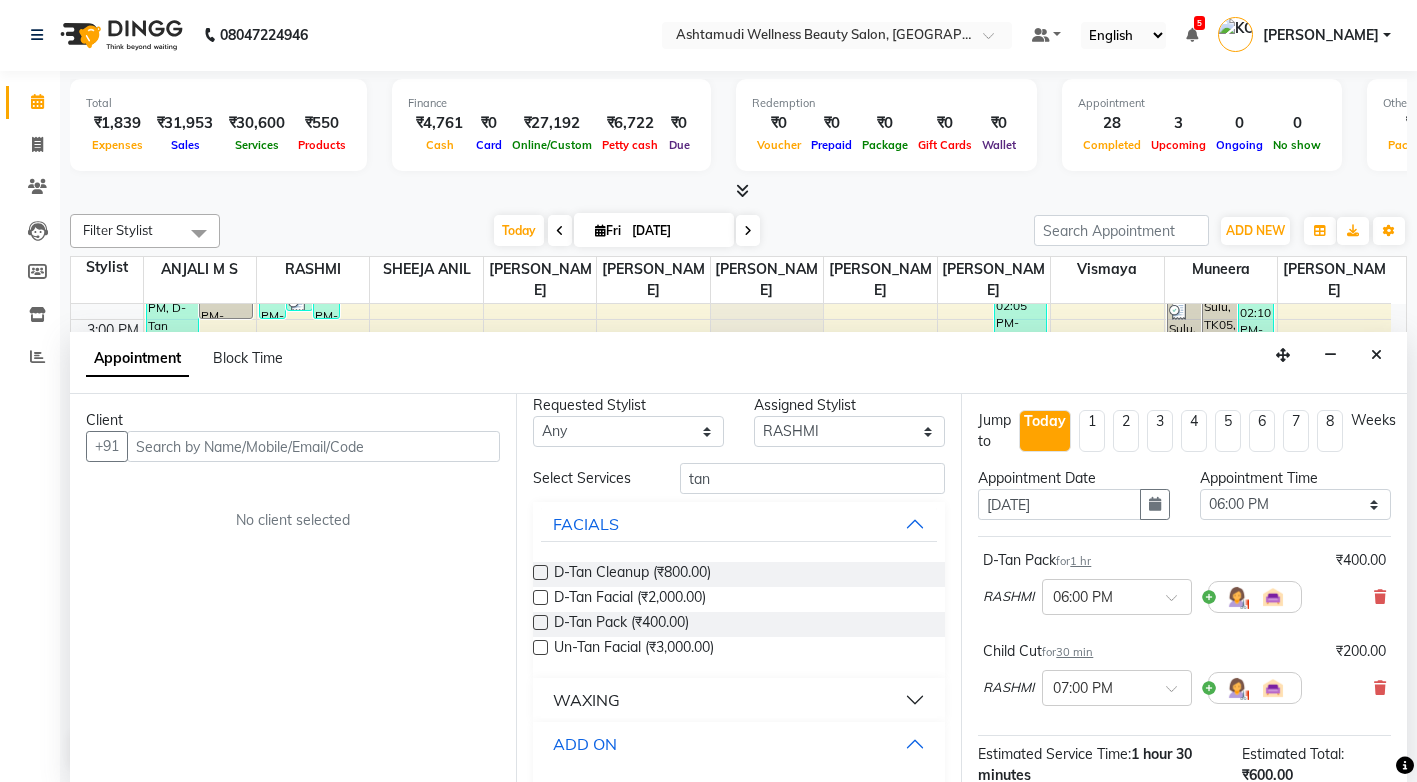 scroll, scrollTop: 122, scrollLeft: 0, axis: vertical 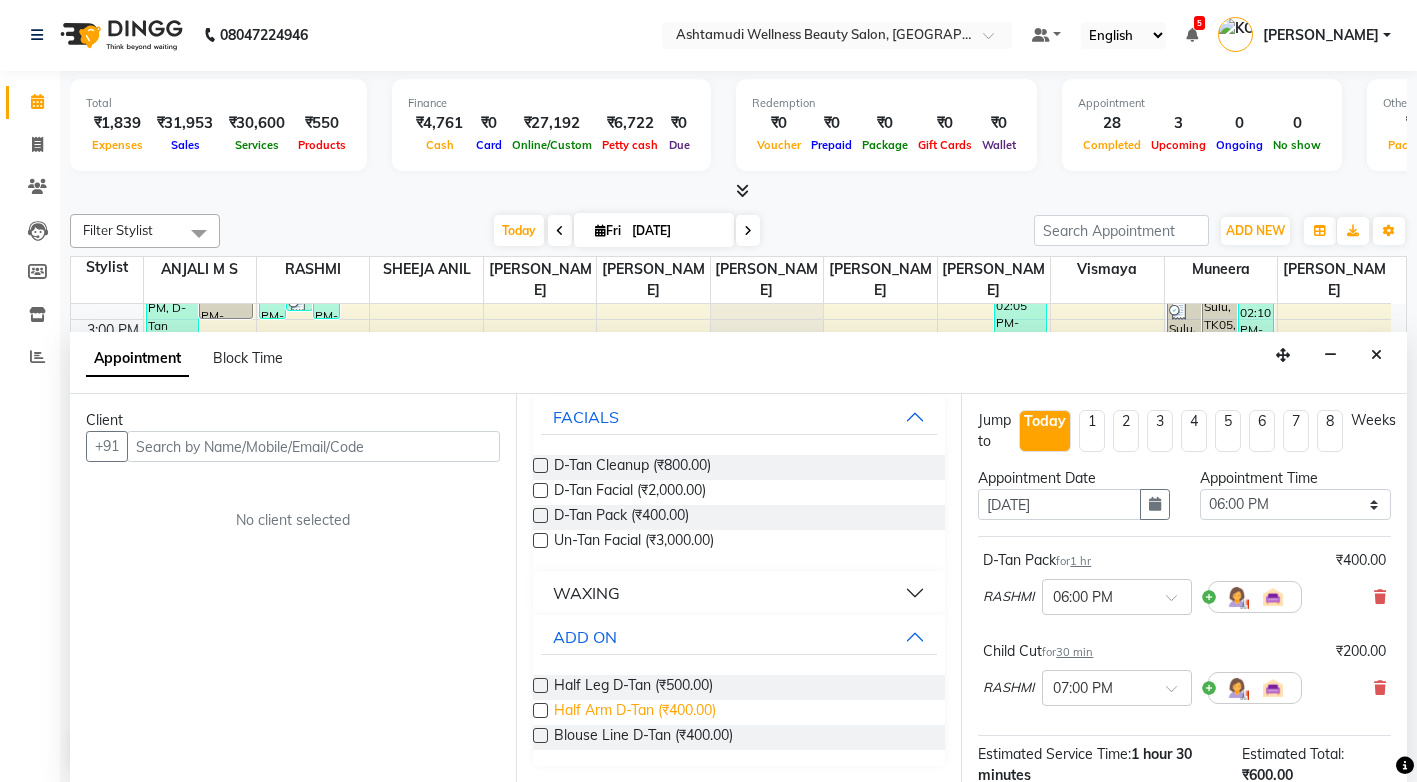 click on "Half Arm D-Tan (₹400.00)" at bounding box center [635, 712] 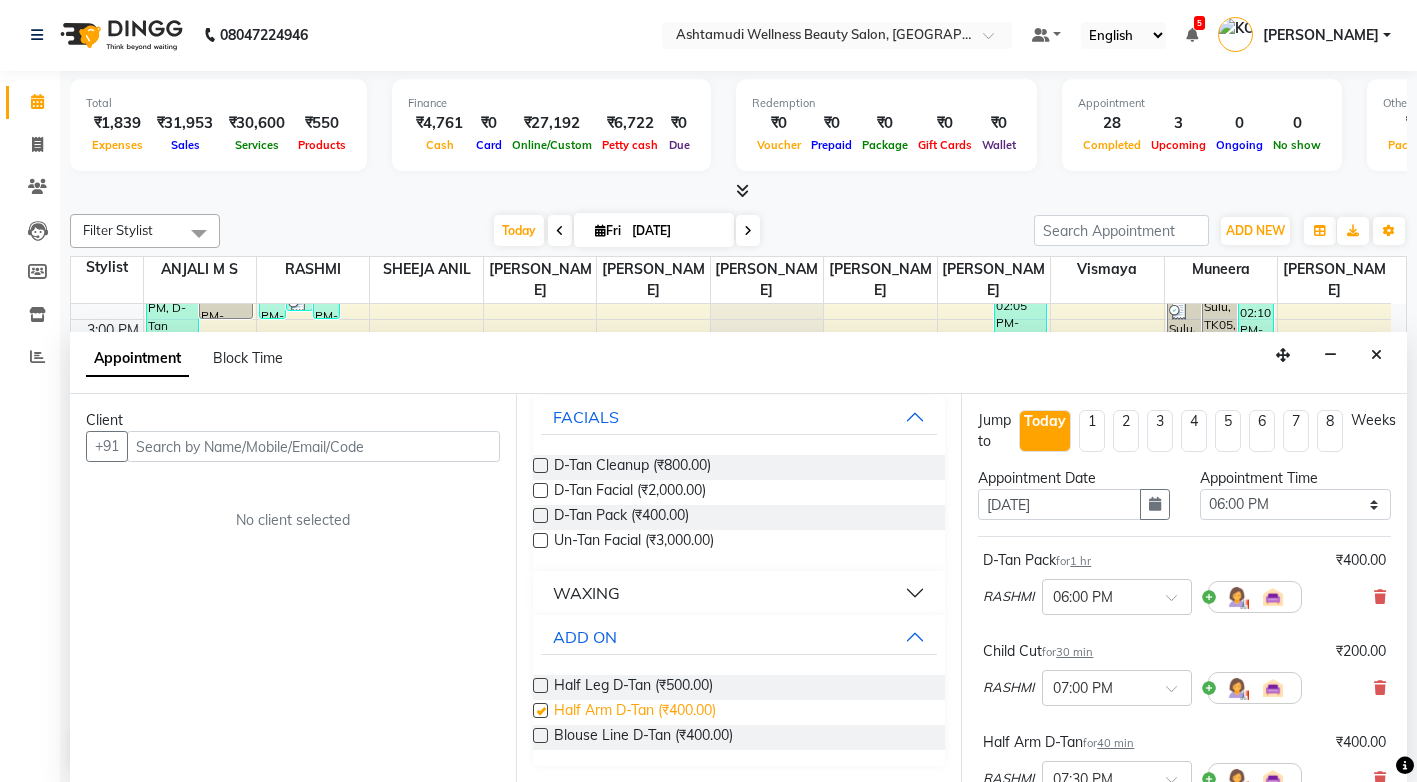 checkbox on "false" 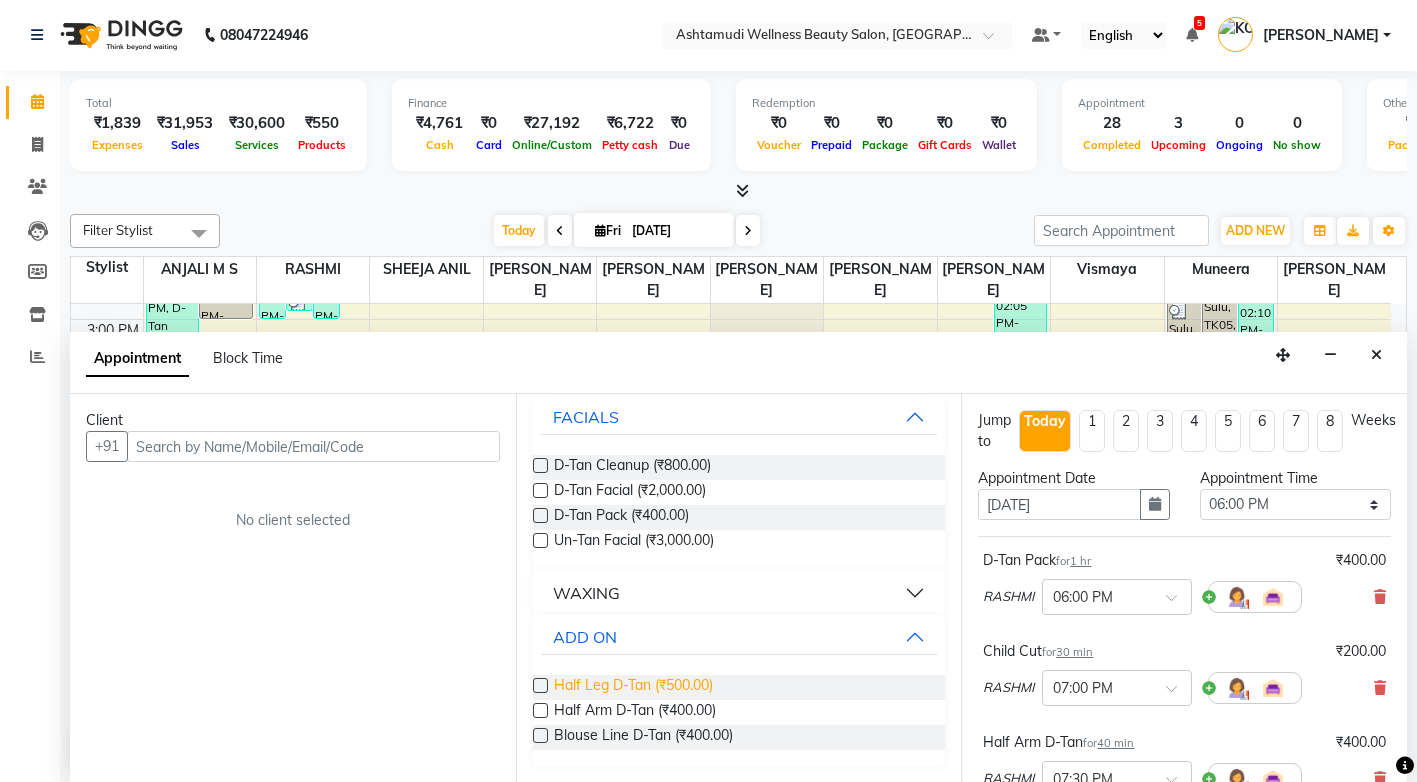 click on "Half Leg D-Tan (₹500.00)" at bounding box center [633, 687] 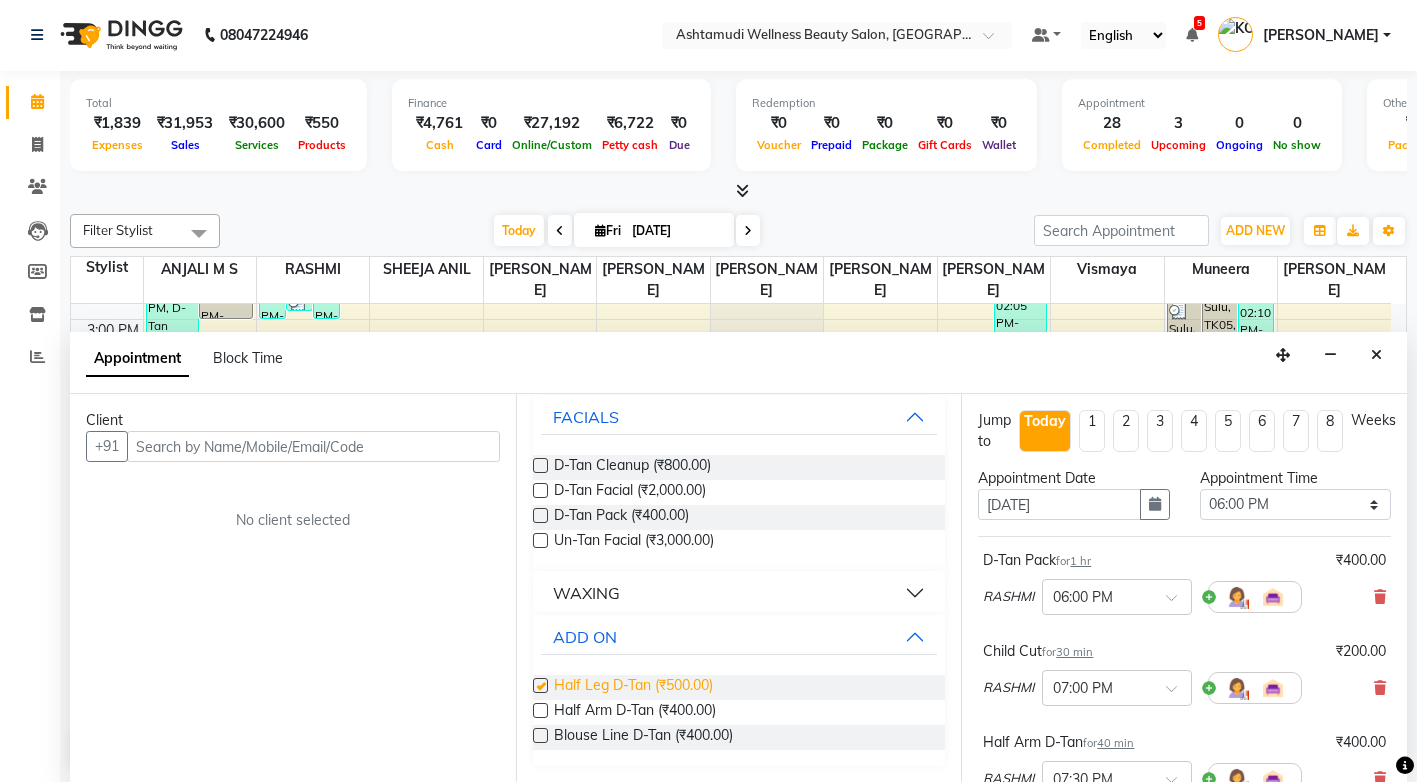 checkbox on "false" 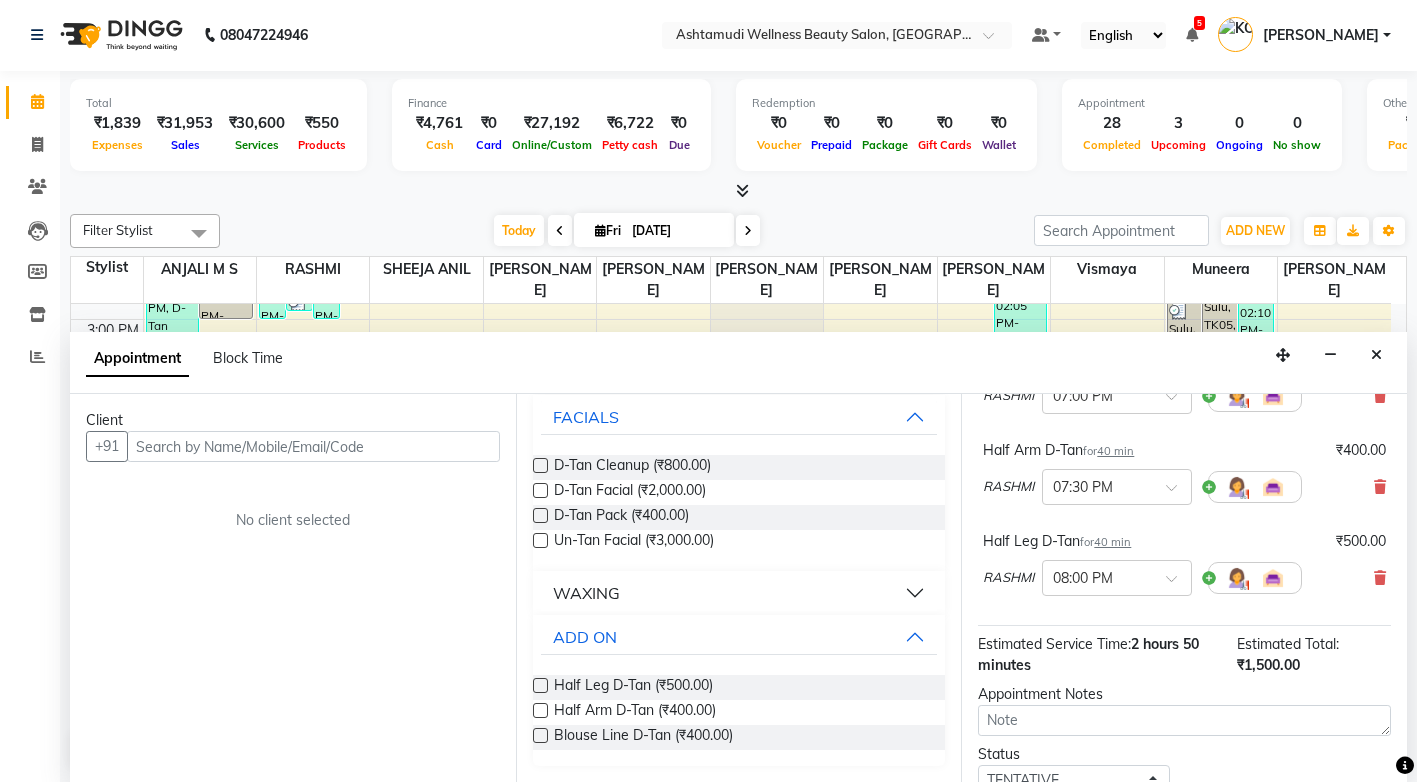 scroll, scrollTop: 300, scrollLeft: 0, axis: vertical 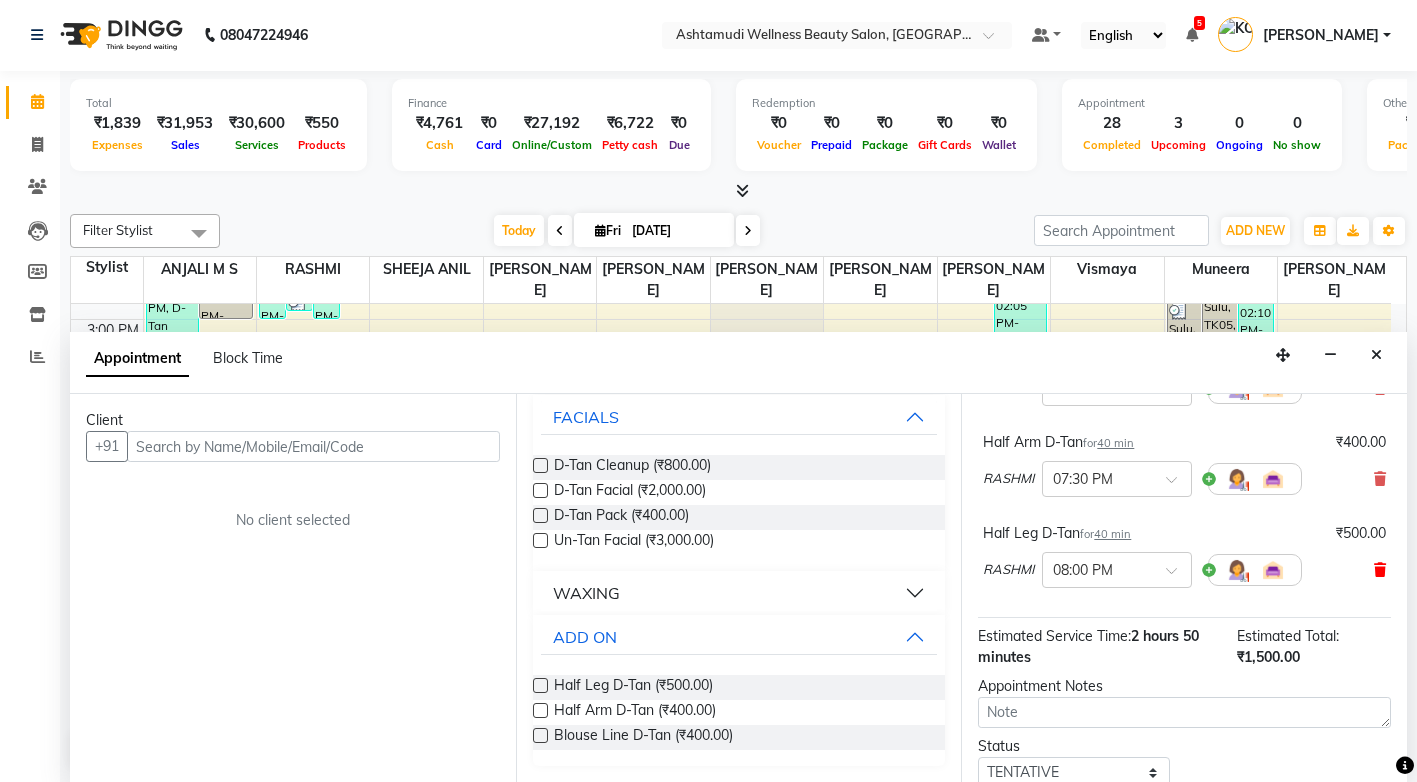 click at bounding box center (1380, 570) 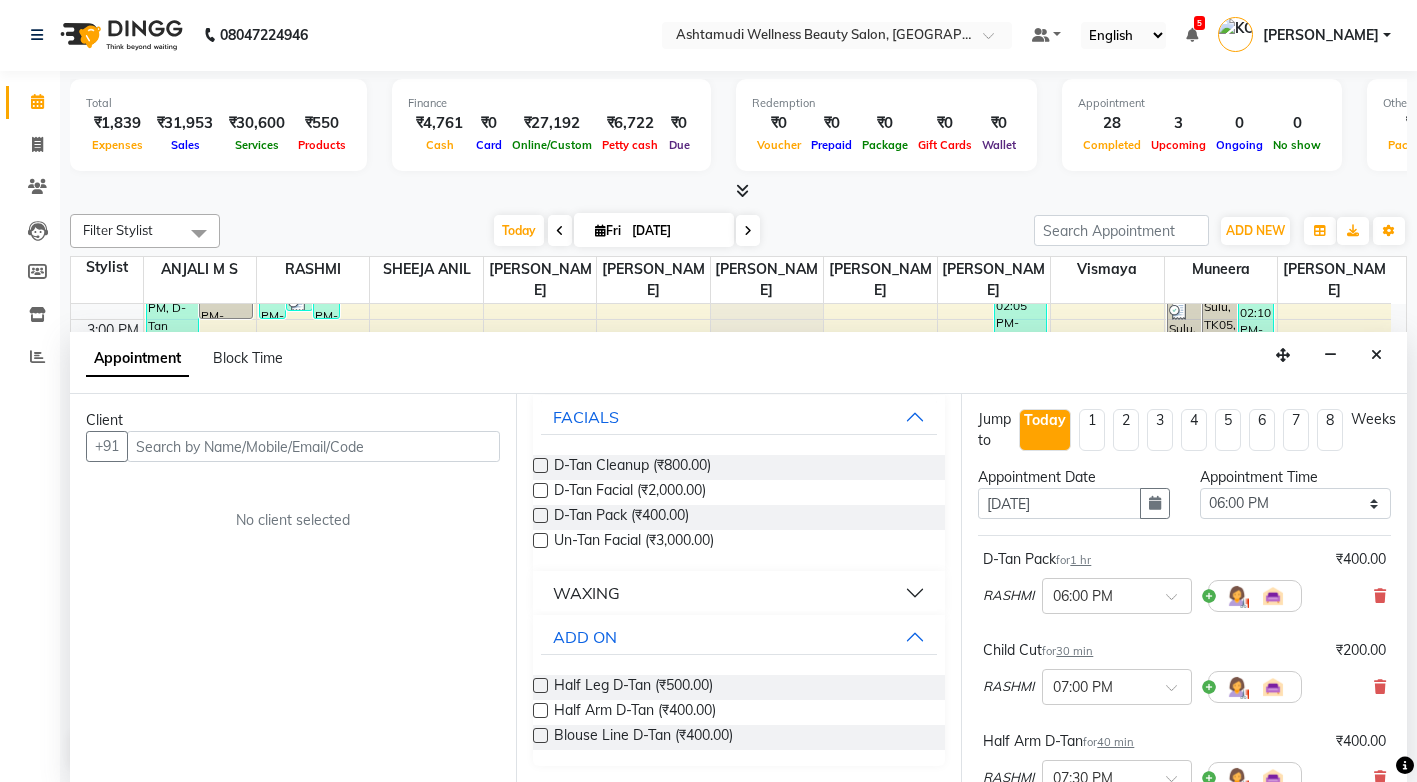 scroll, scrollTop: 0, scrollLeft: 0, axis: both 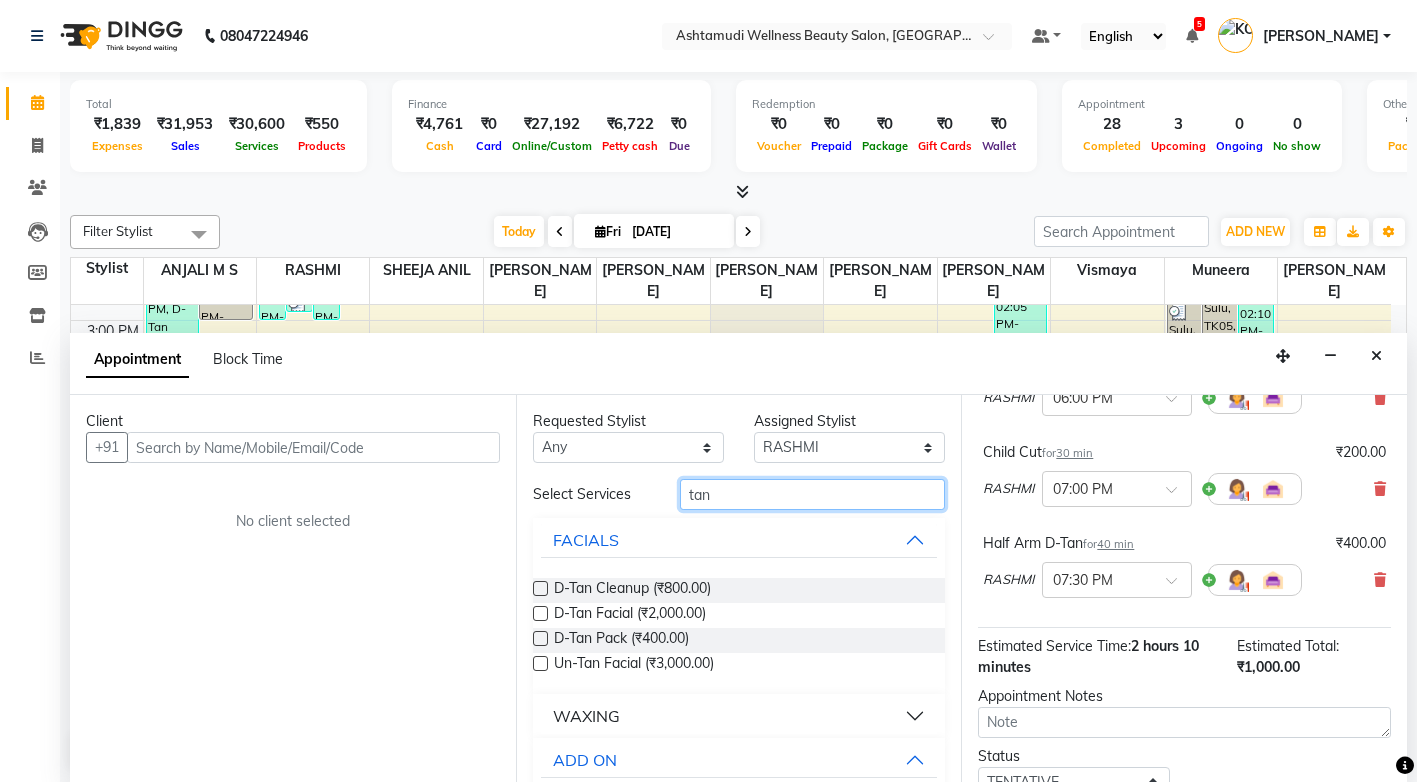 click on "tan" at bounding box center [812, 494] 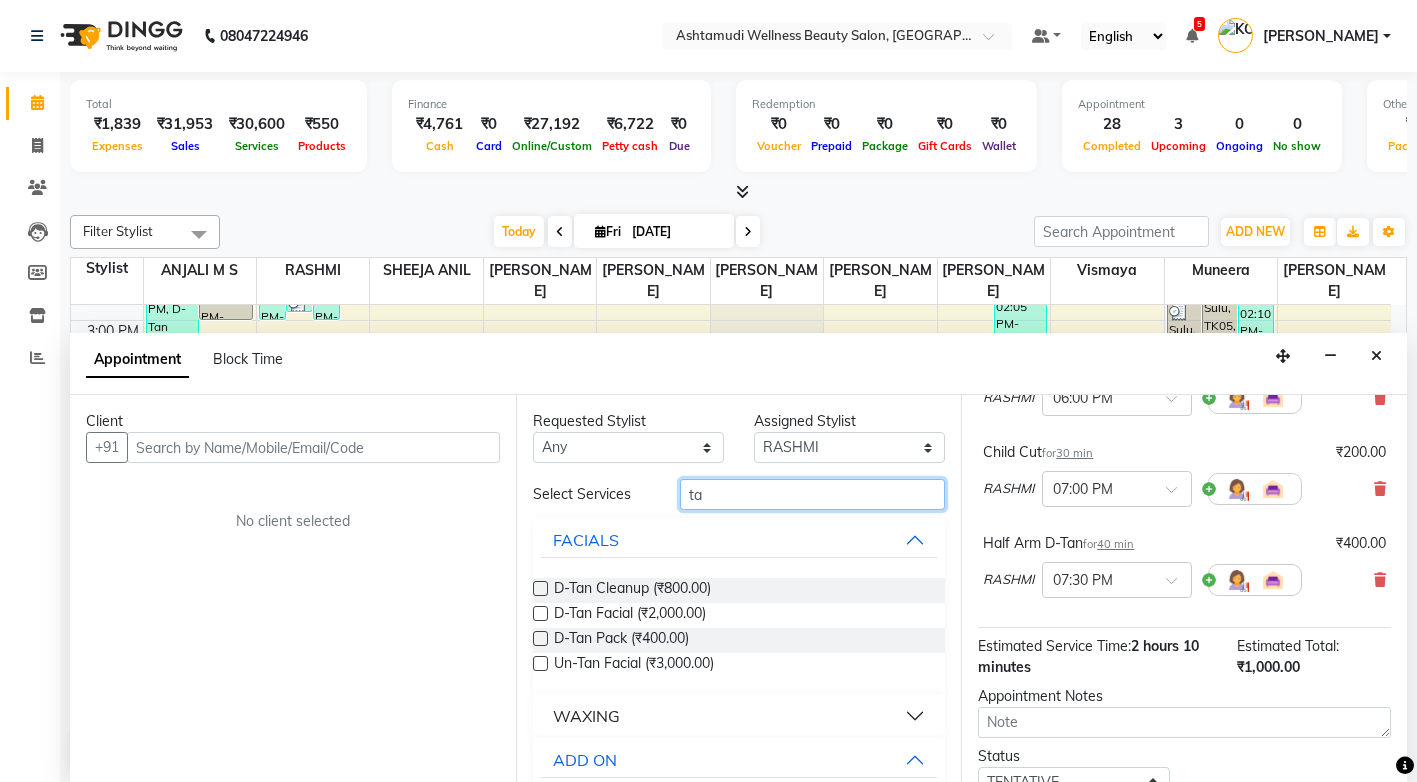type on "t" 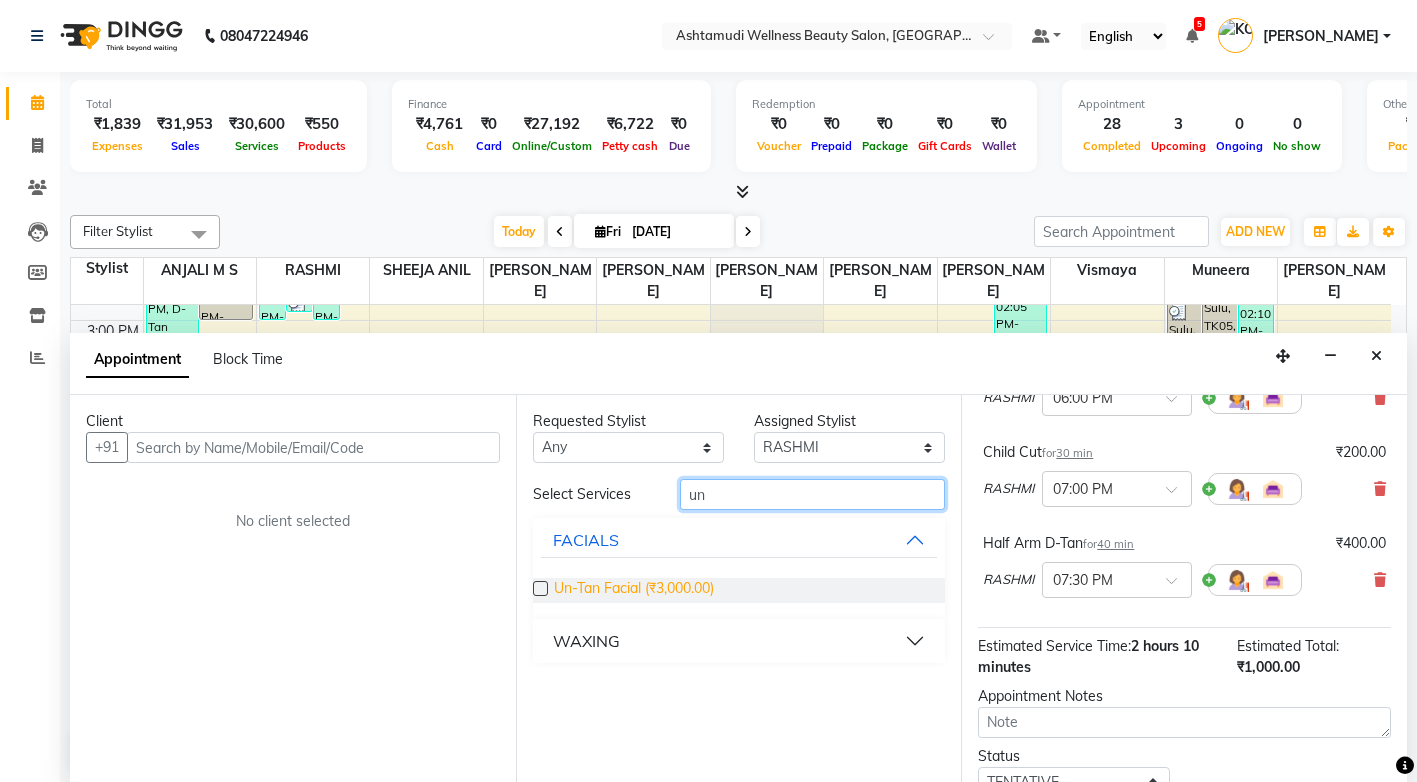 type on "un" 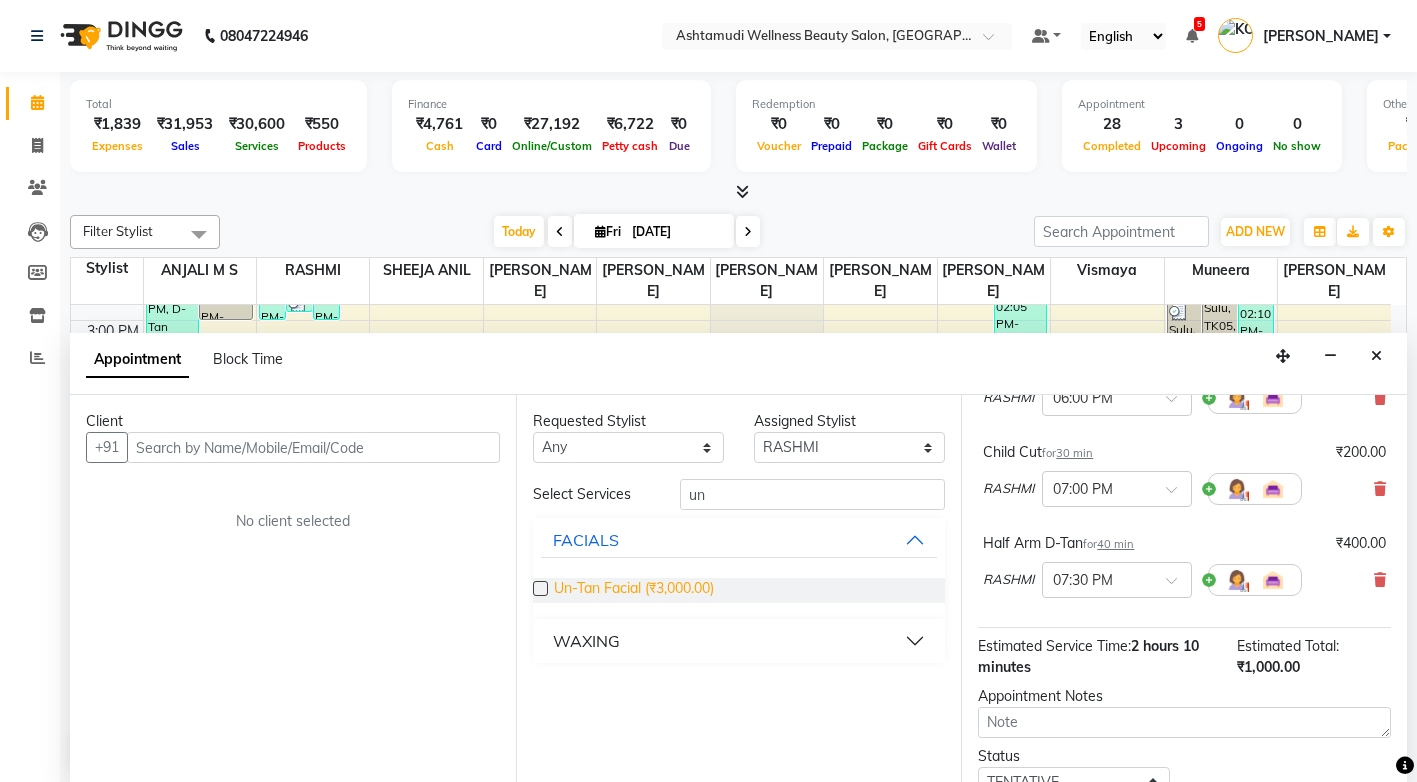 click on "Un-Tan Facial  (₹3,000.00)" at bounding box center [634, 590] 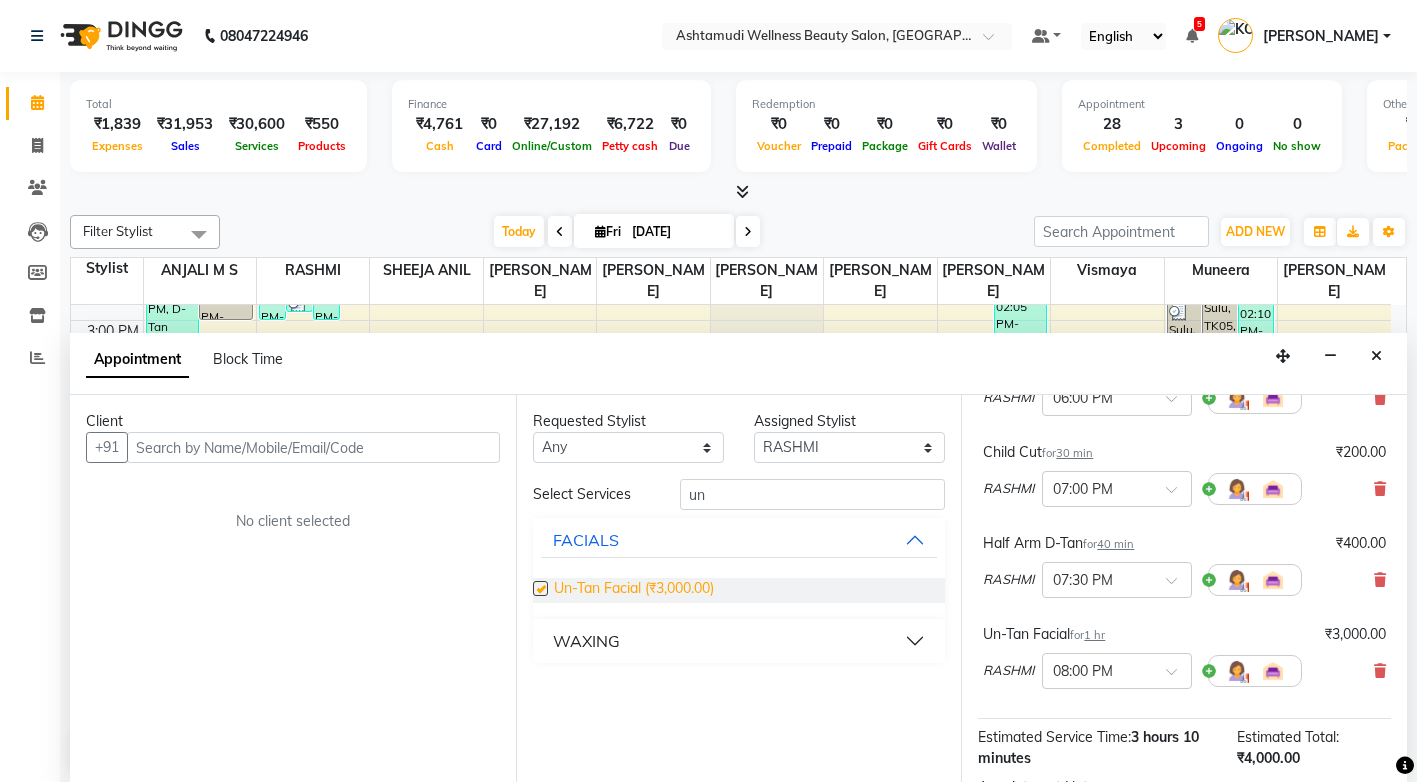 checkbox on "false" 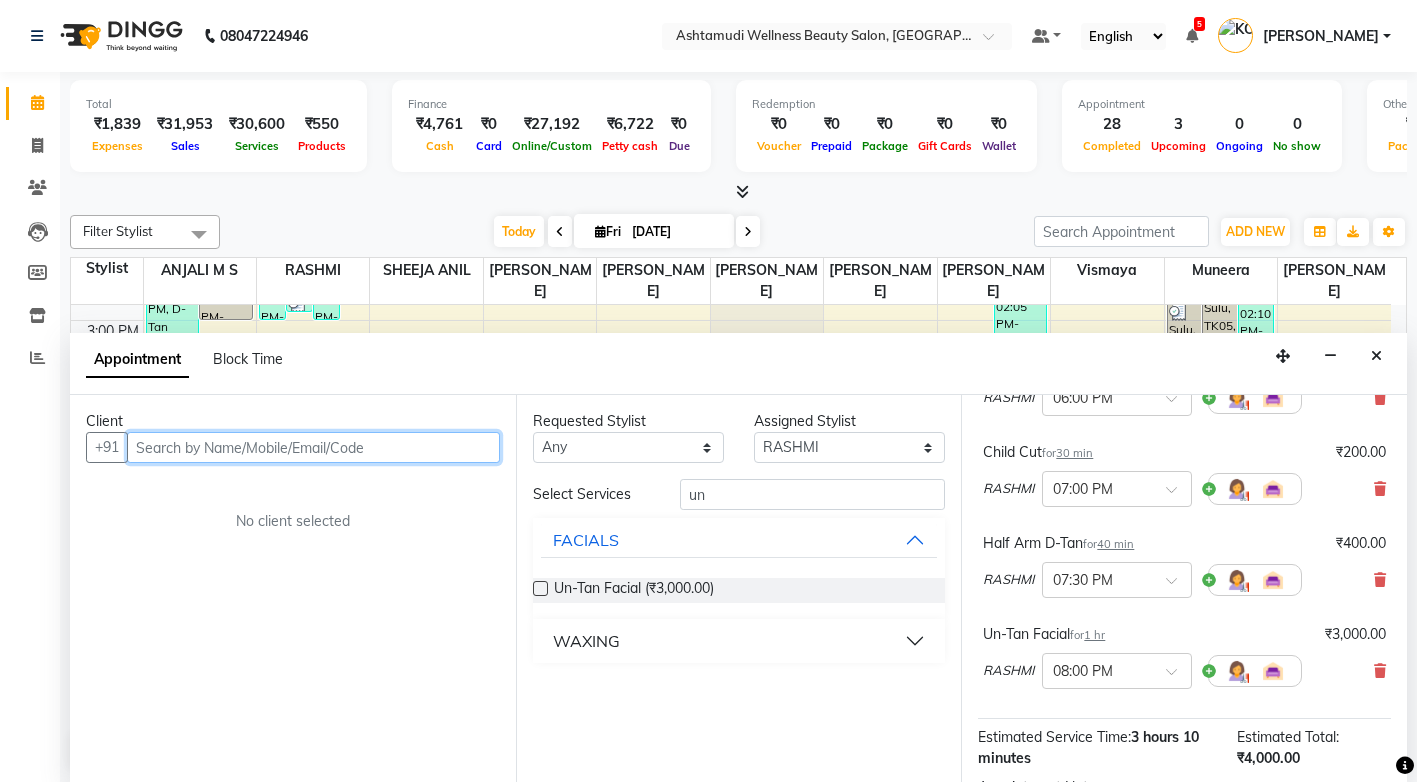 click at bounding box center [313, 447] 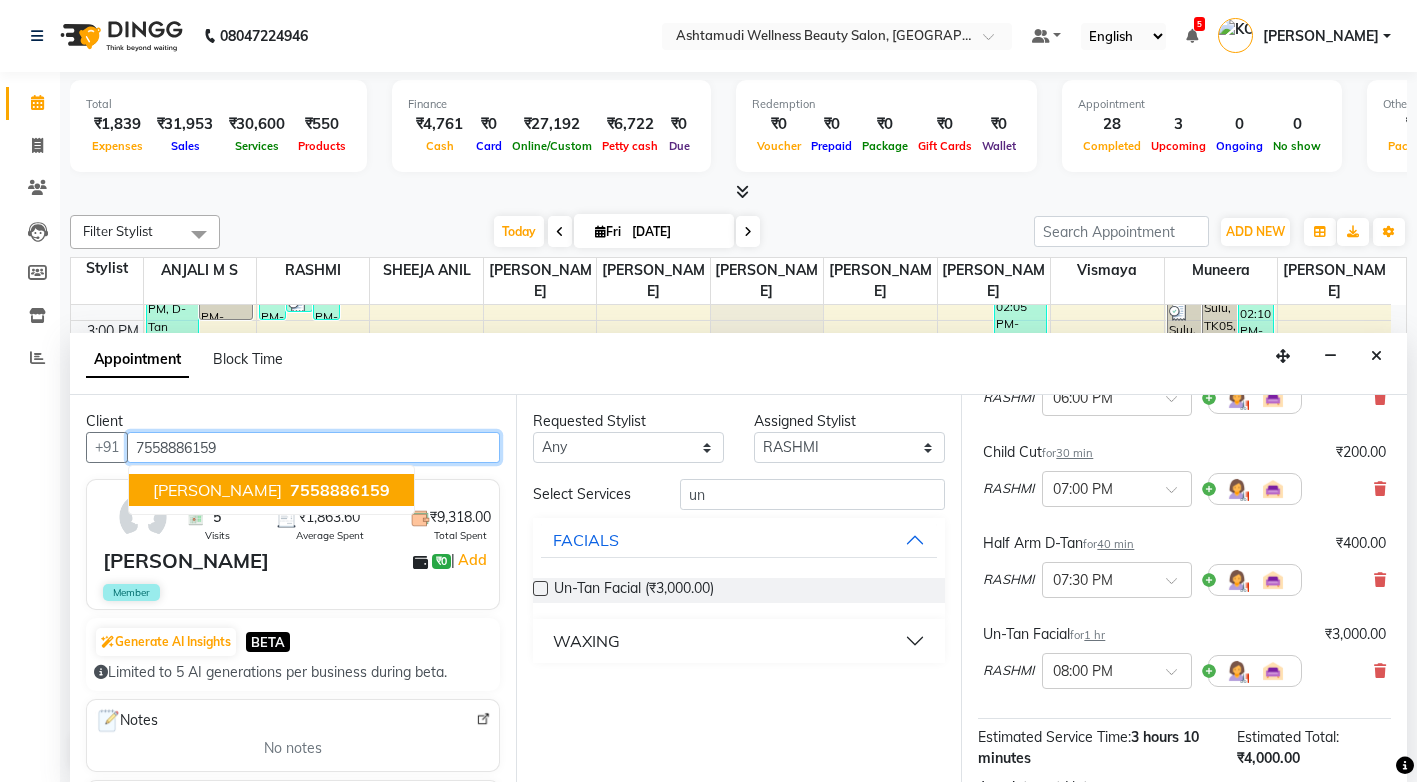 click on "7558886159" at bounding box center [340, 490] 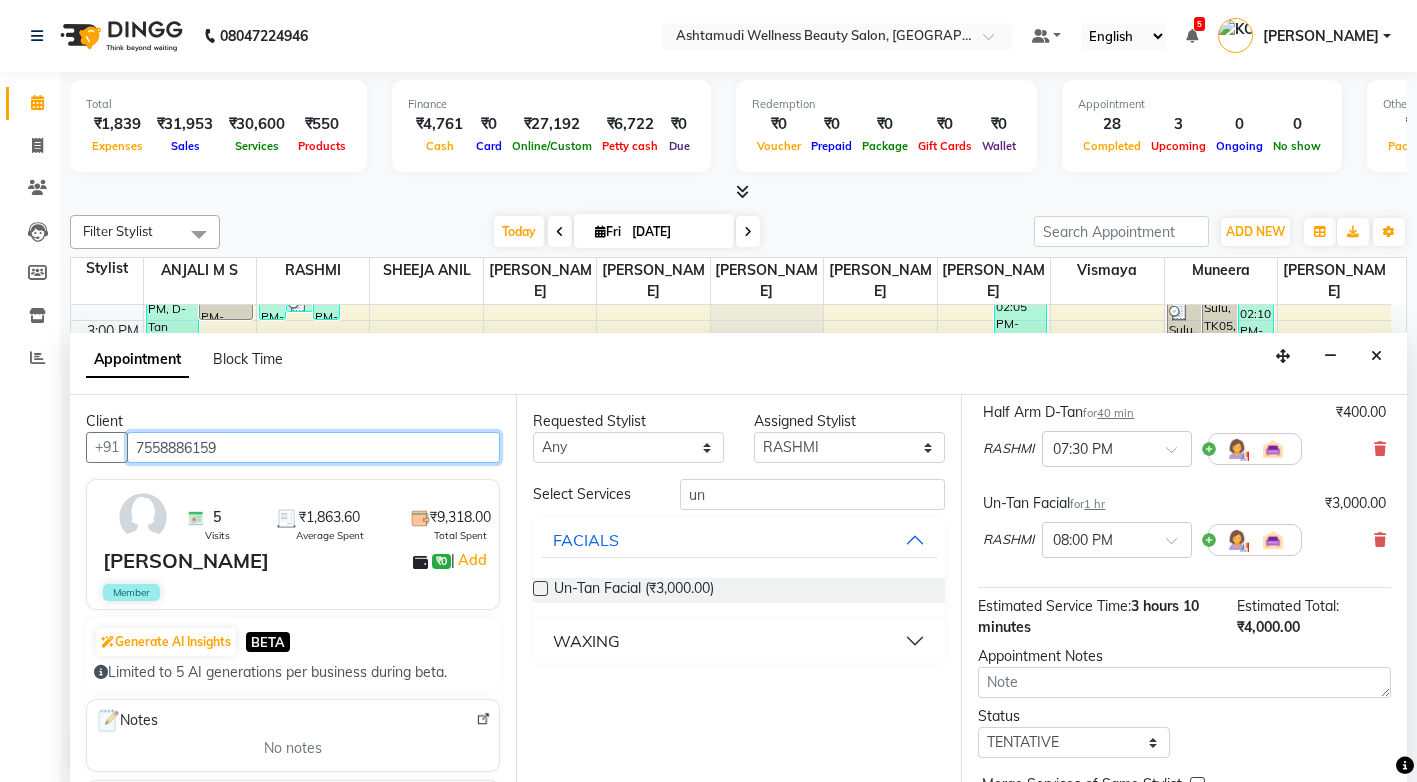scroll, scrollTop: 399, scrollLeft: 0, axis: vertical 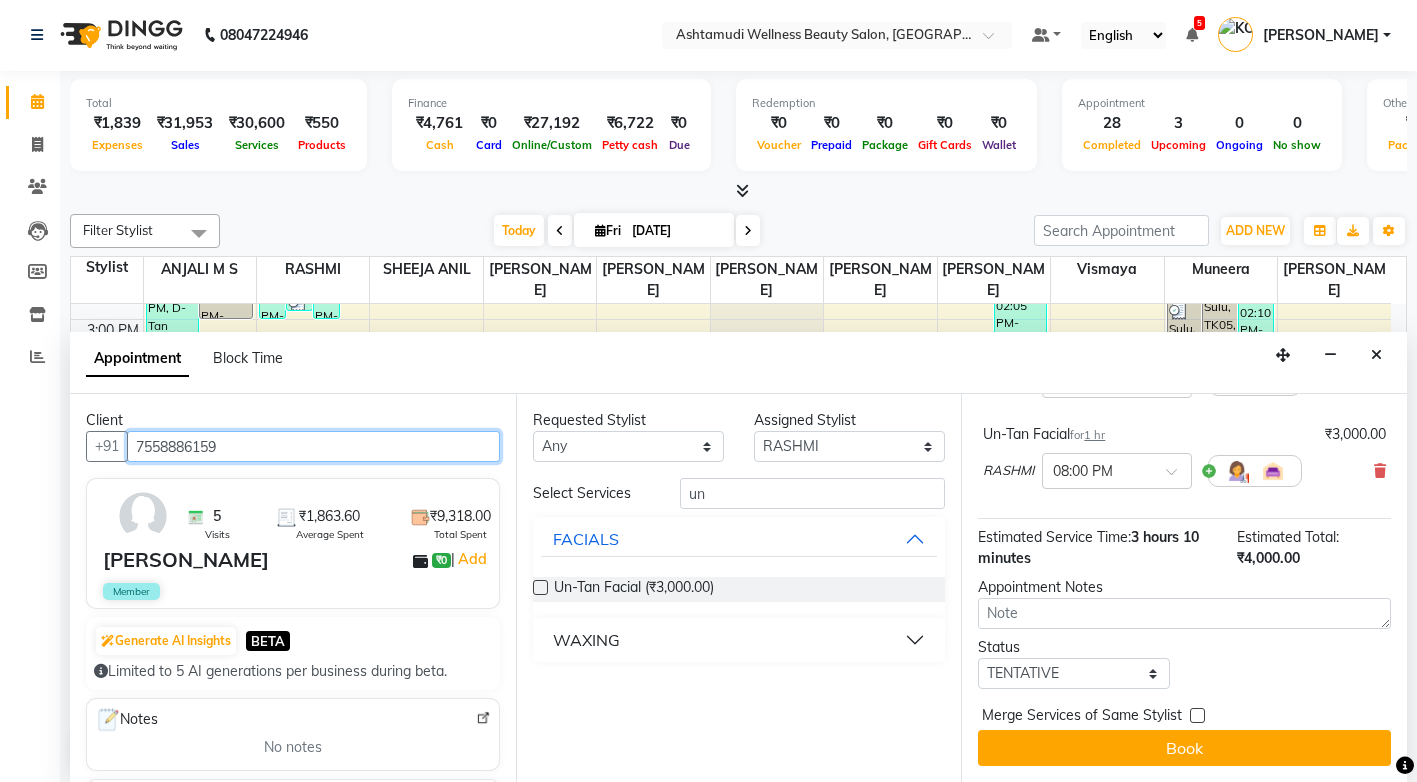 type on "7558886159" 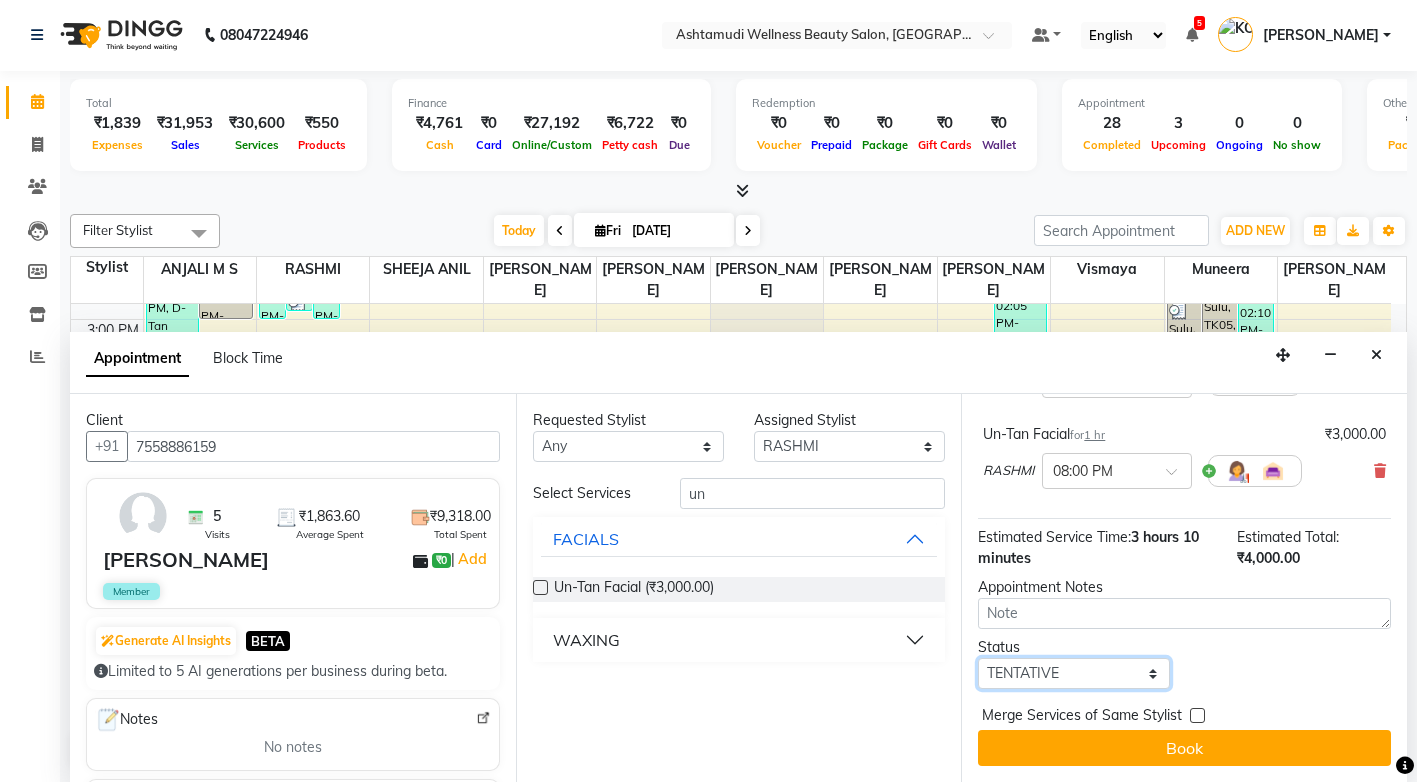 click on "Select TENTATIVE CONFIRM CHECK-IN UPCOMING" at bounding box center [1073, 673] 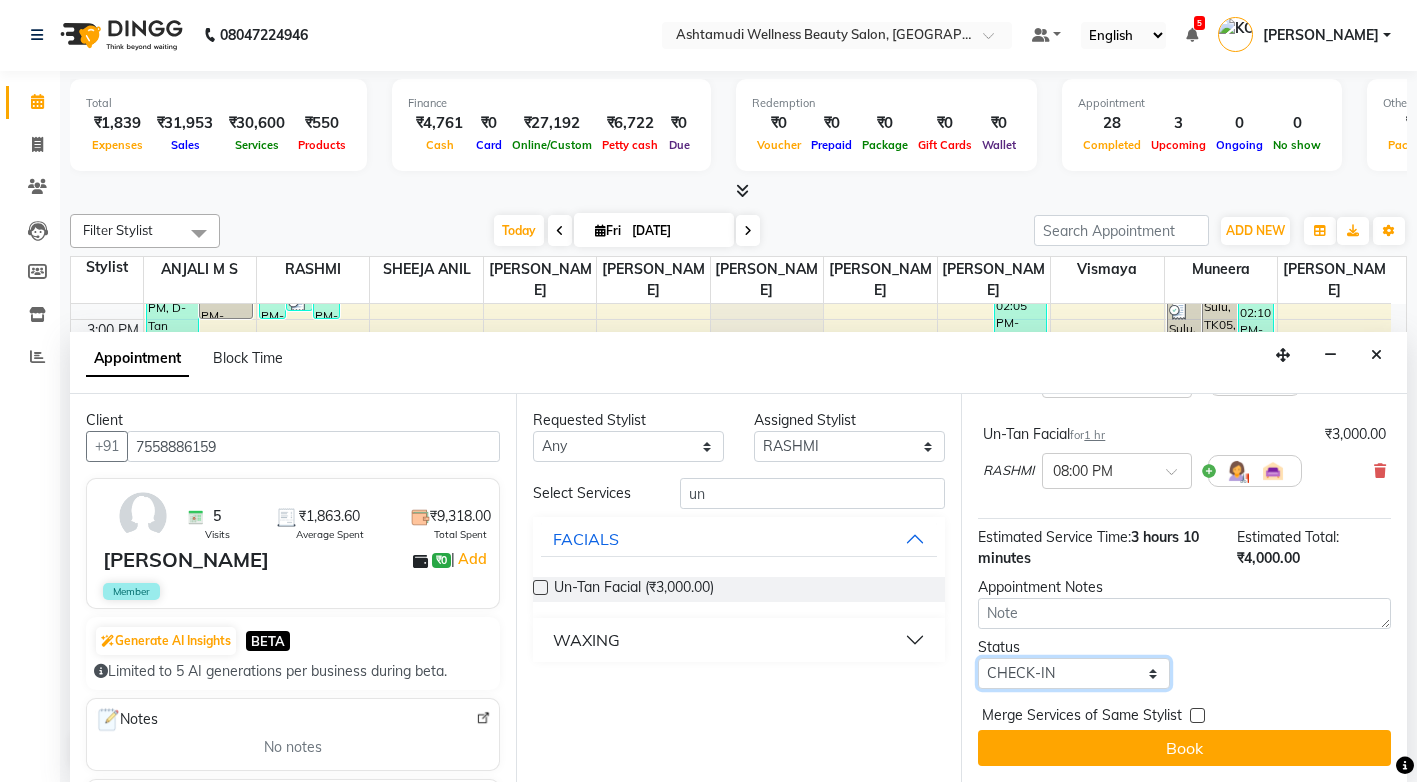click on "Select TENTATIVE CONFIRM CHECK-IN UPCOMING" at bounding box center (1073, 673) 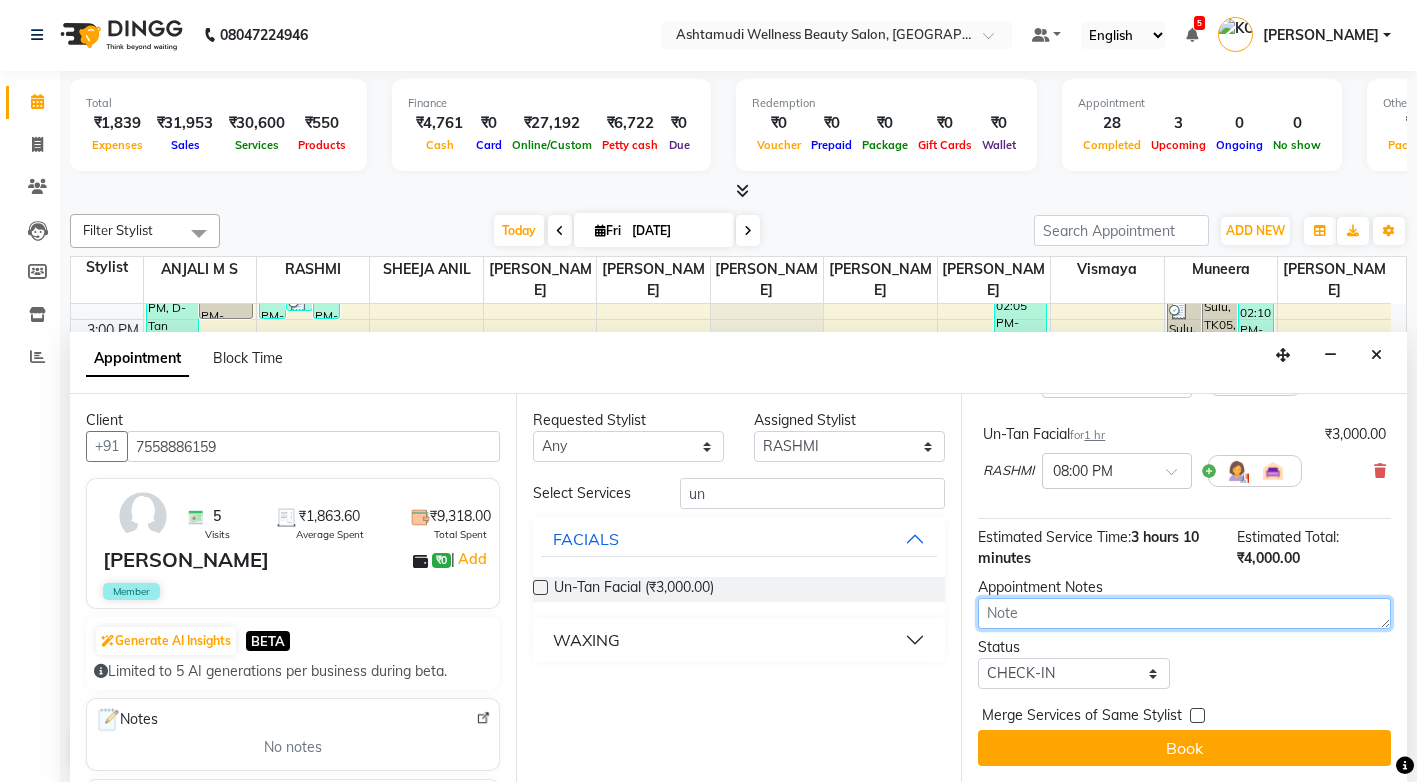 click at bounding box center (1184, 613) 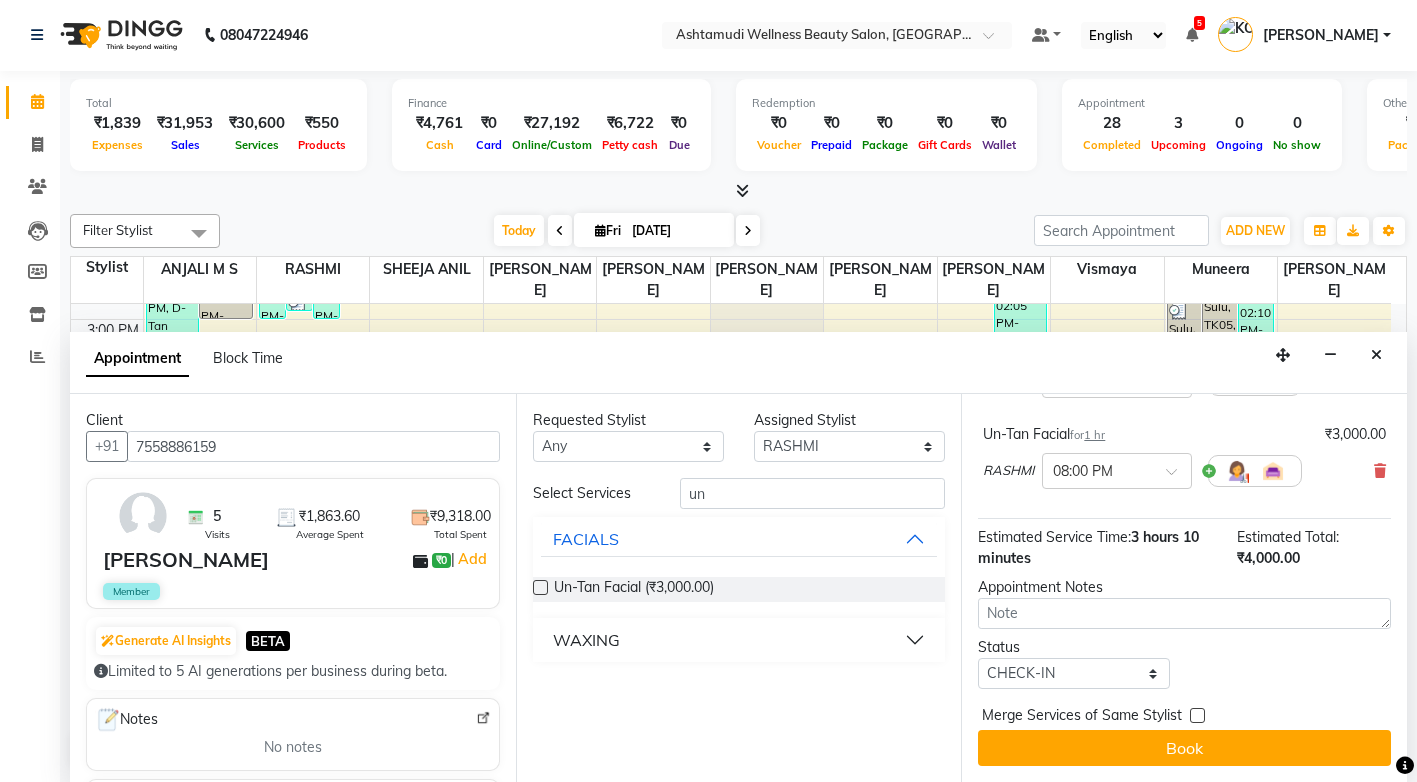 click at bounding box center (1197, 715) 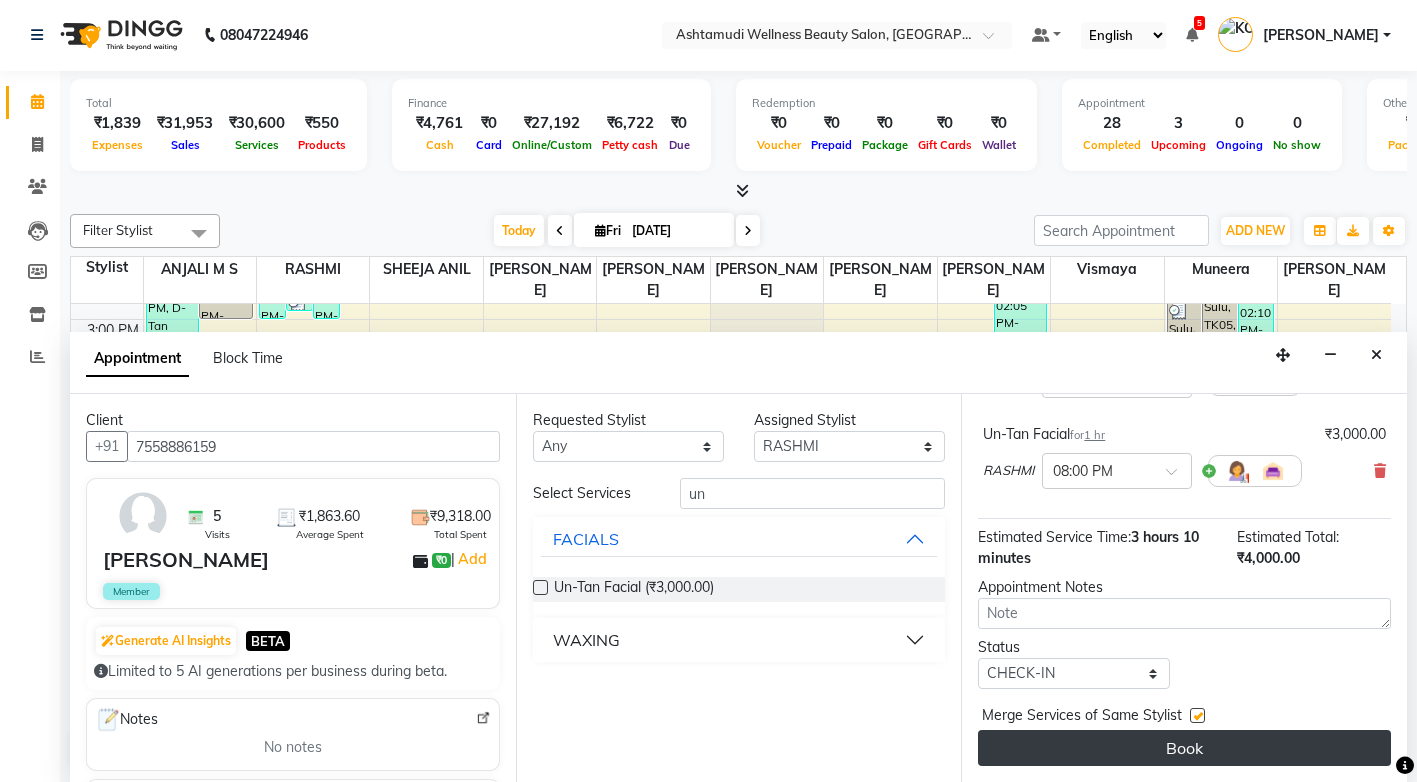 click on "Book" at bounding box center [1184, 748] 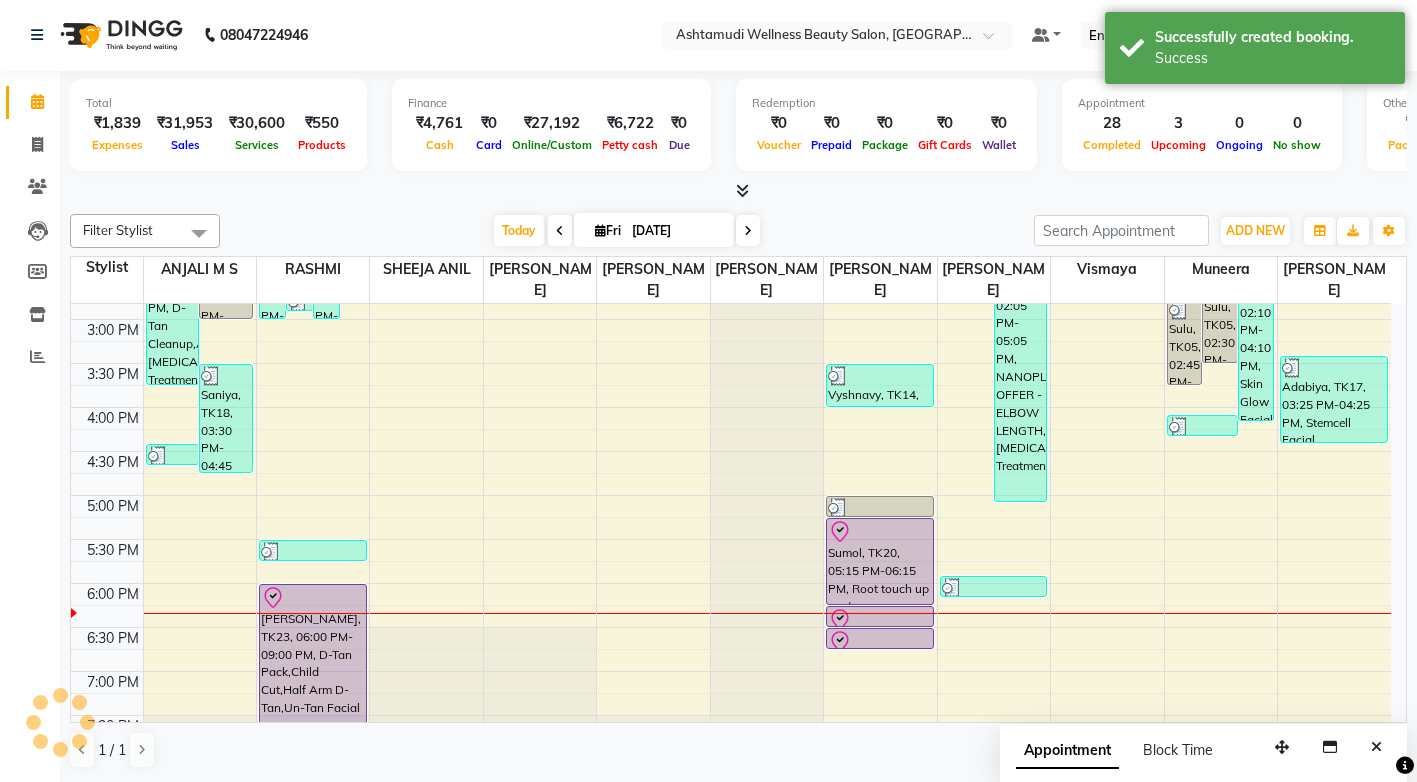 scroll, scrollTop: 0, scrollLeft: 0, axis: both 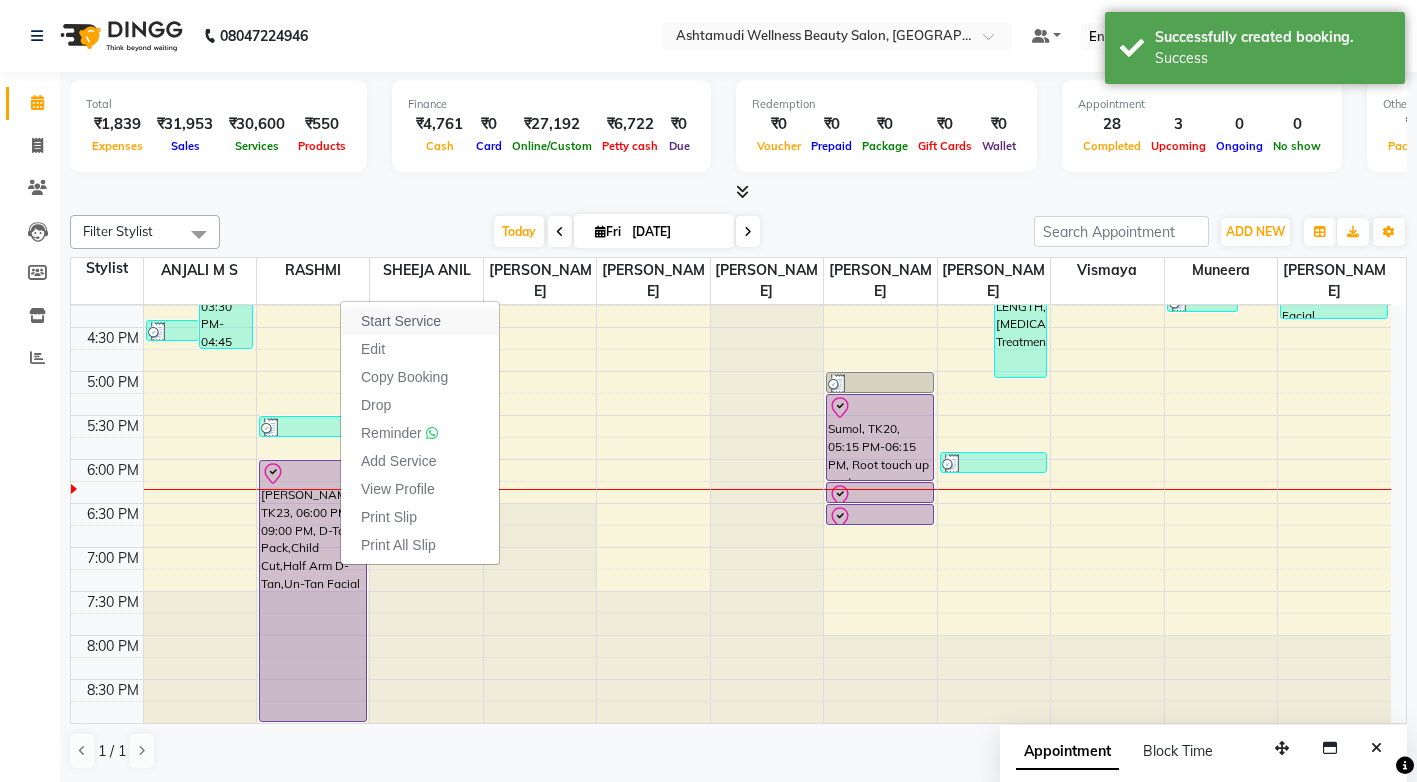 click on "Start Service" at bounding box center (420, 321) 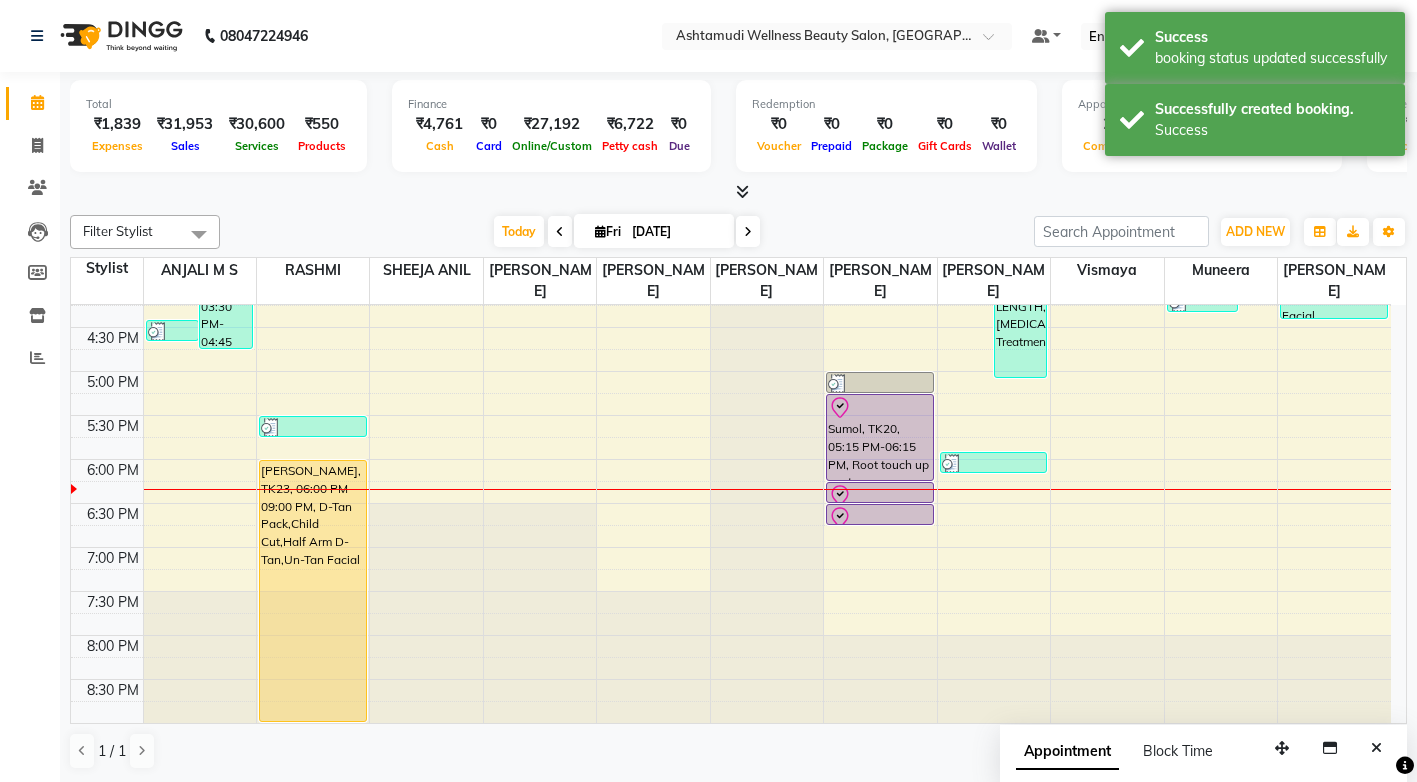 scroll, scrollTop: 1, scrollLeft: 0, axis: vertical 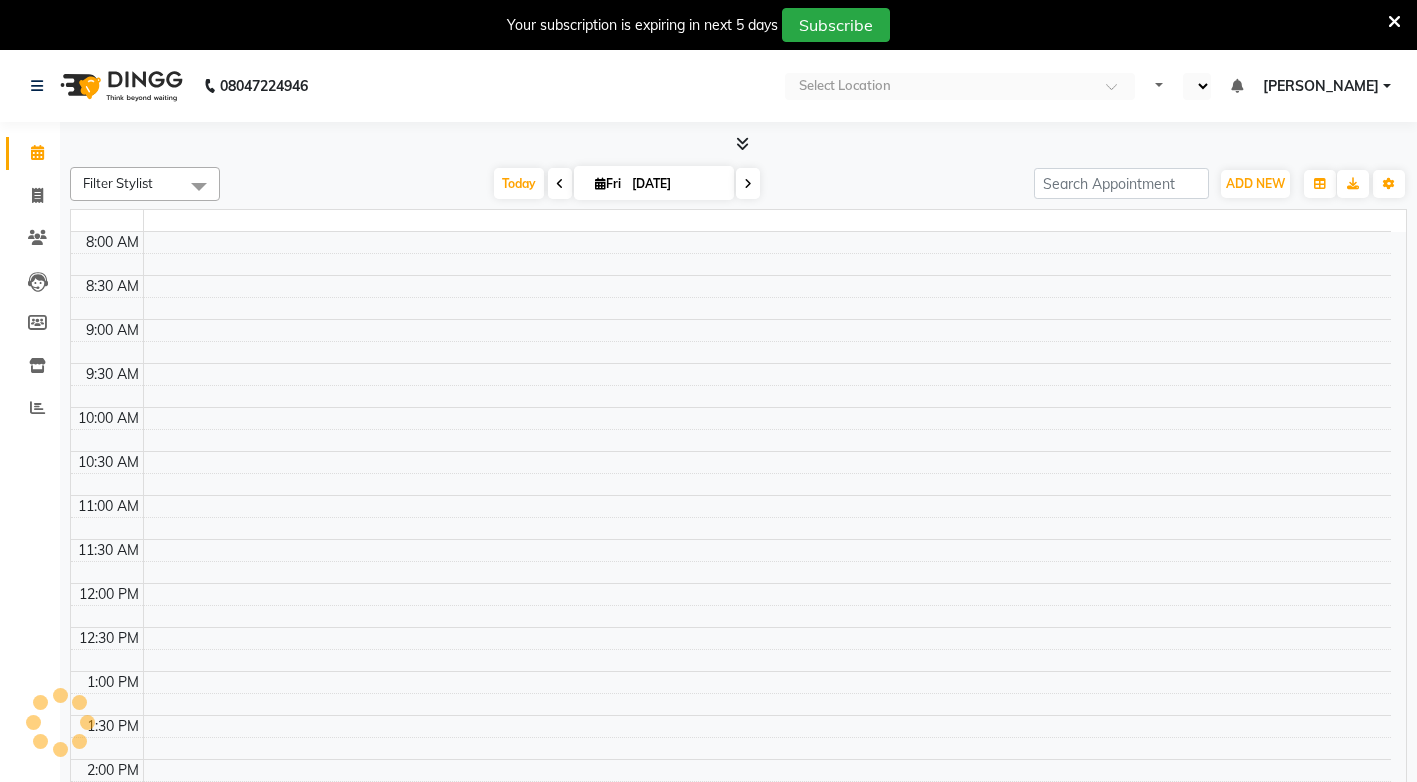 select on "en" 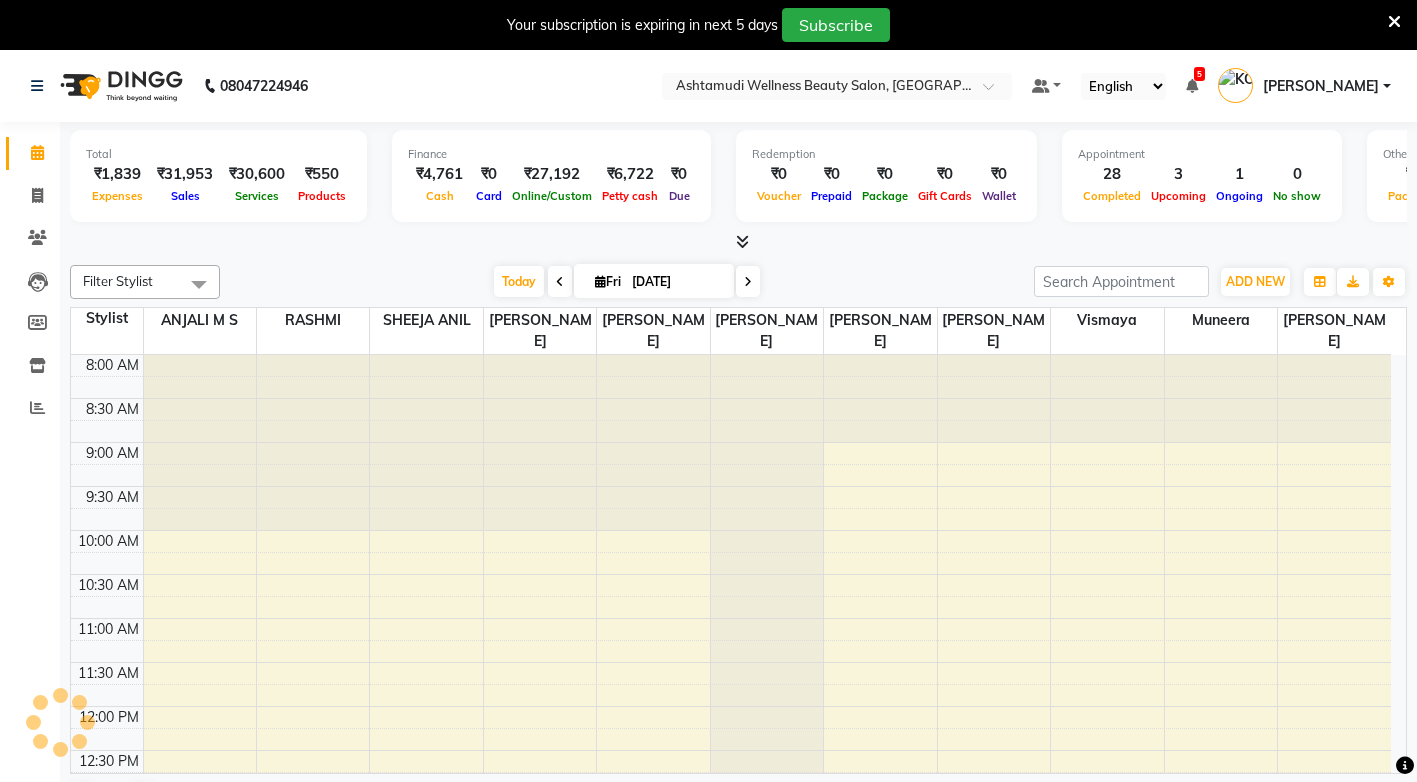scroll, scrollTop: 0, scrollLeft: 0, axis: both 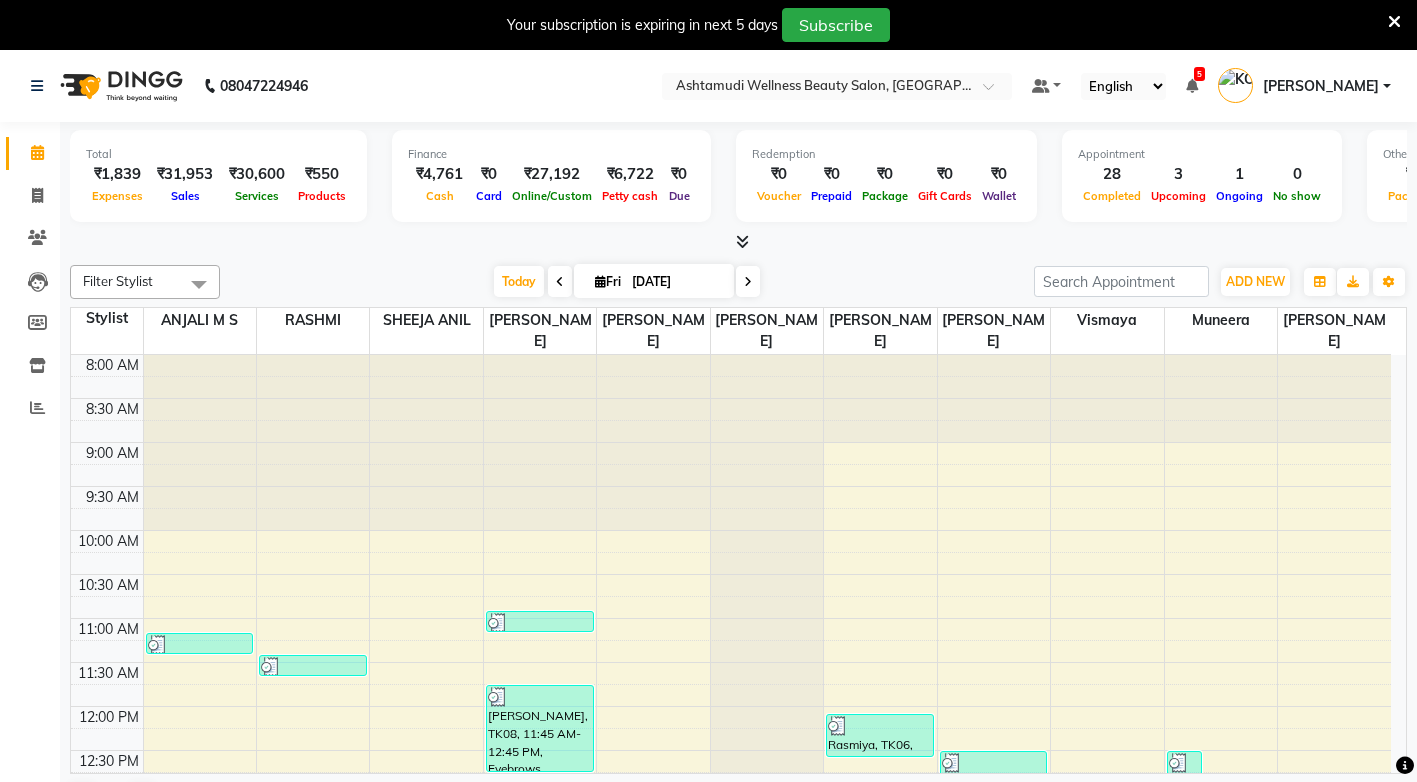 click at bounding box center [1394, 22] 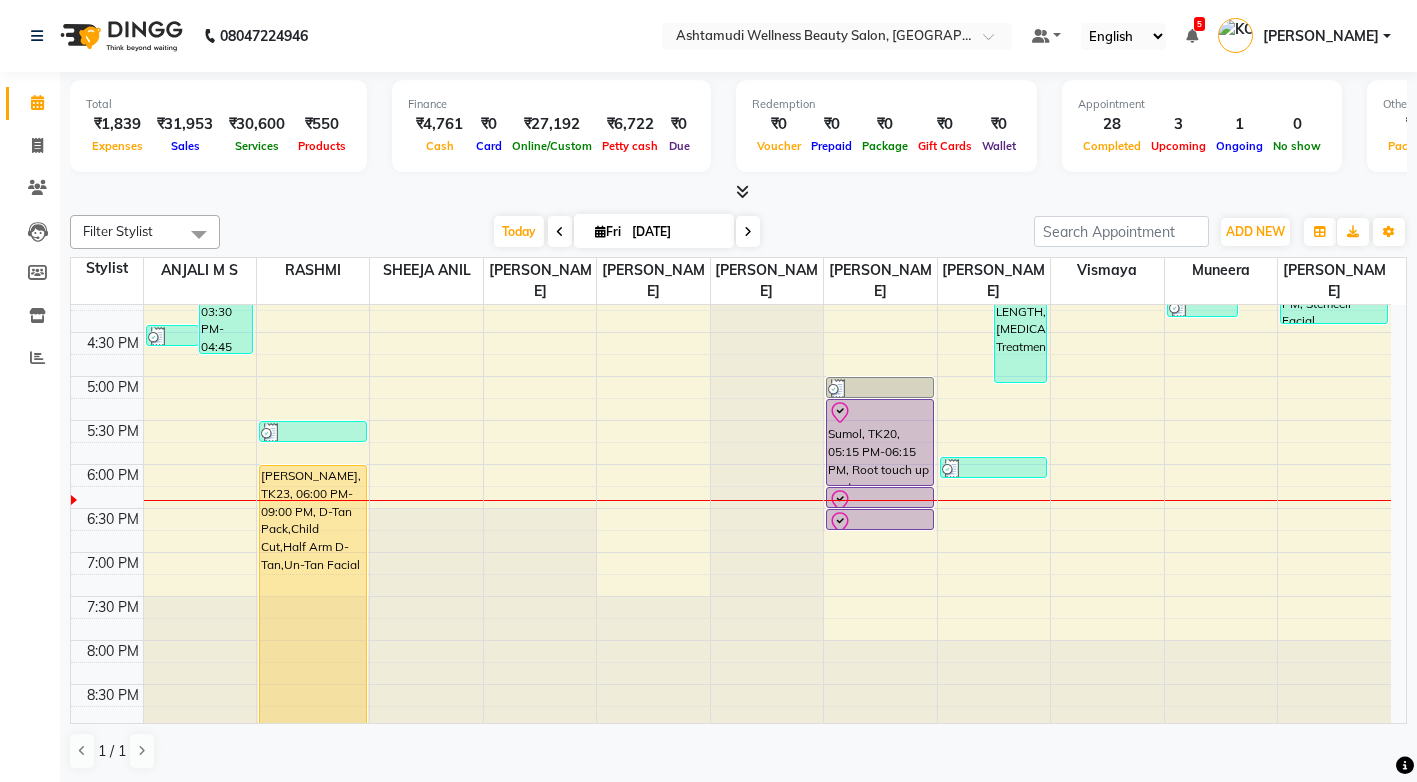 scroll, scrollTop: 725, scrollLeft: 0, axis: vertical 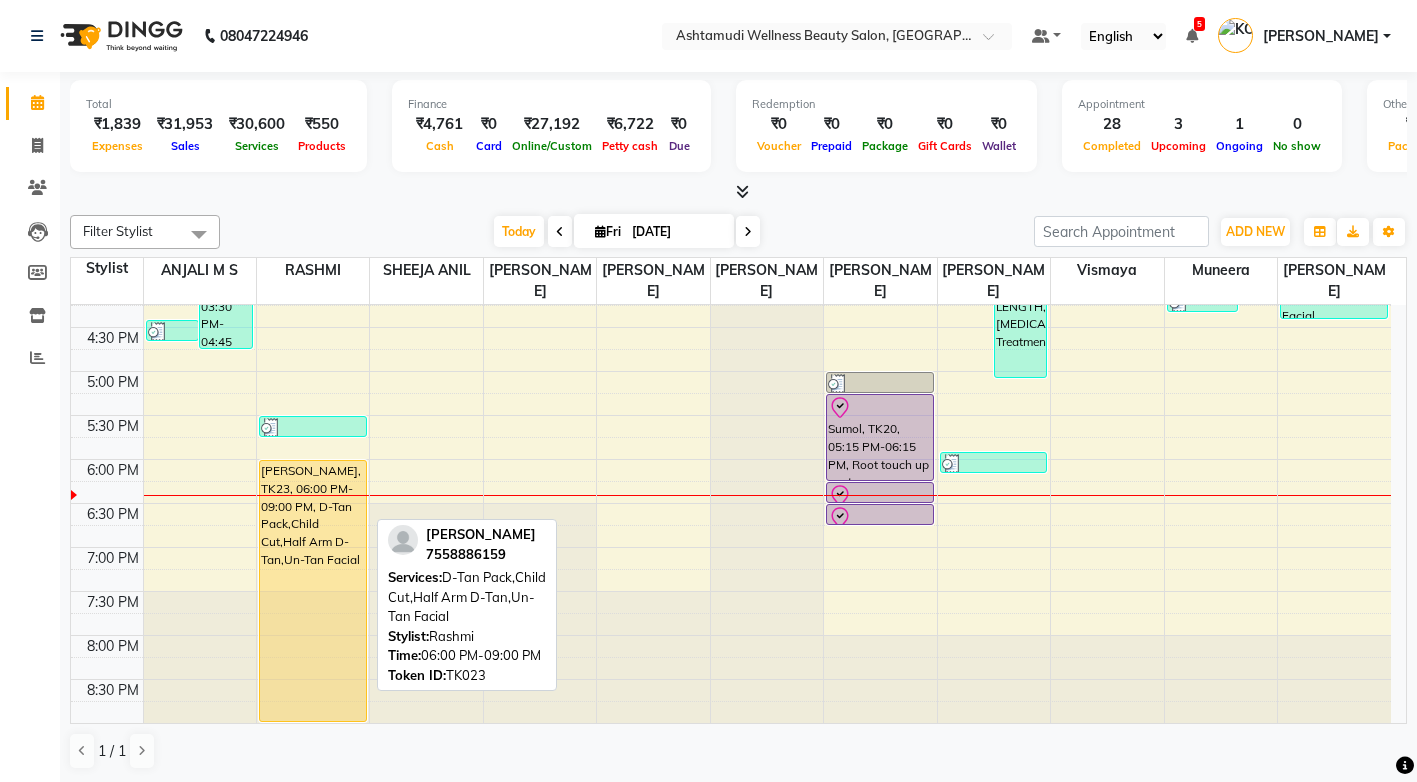 click on "[PERSON_NAME], TK23, 06:00 PM-09:00 PM, D-Tan Pack,Child Cut,Half Arm D-Tan,Un-Tan Facial" at bounding box center [313, 591] 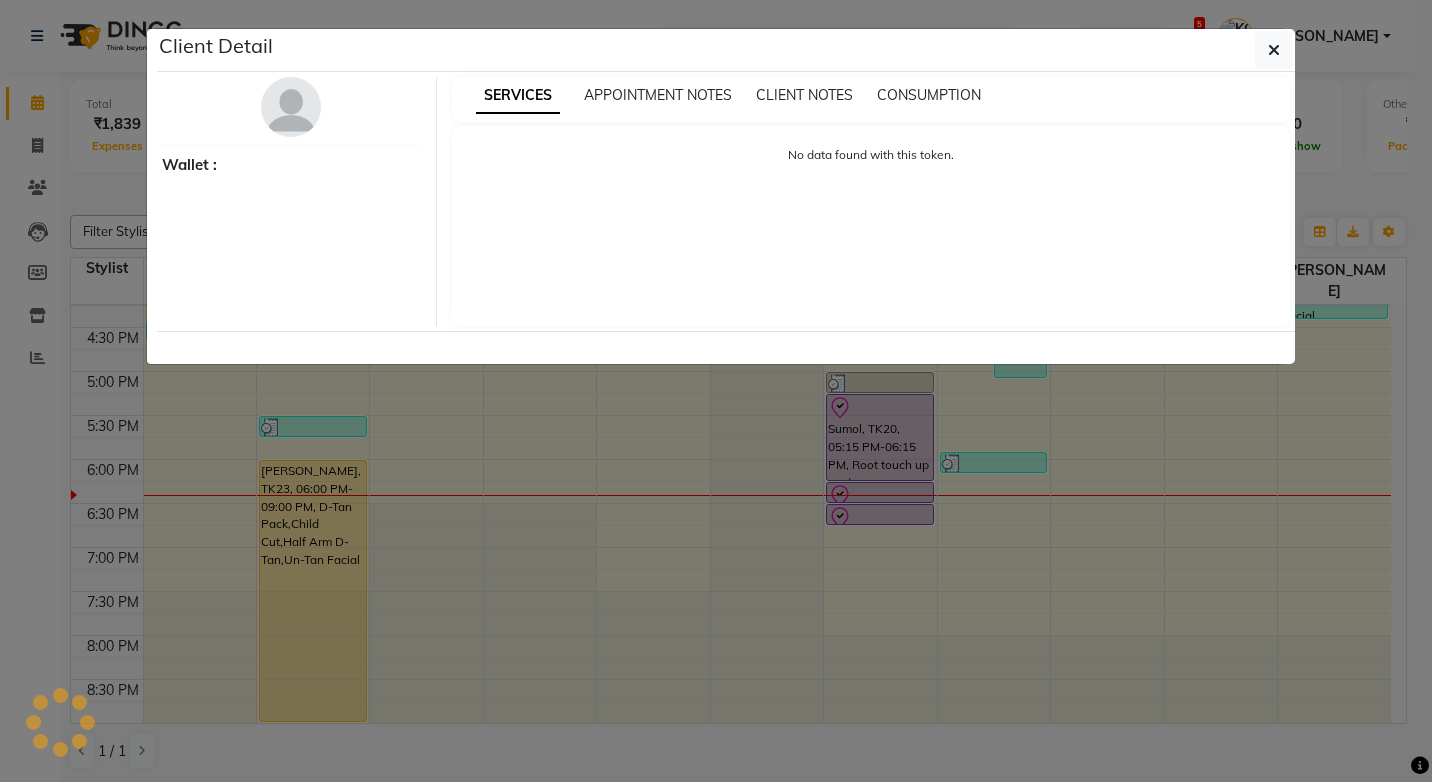 select on "1" 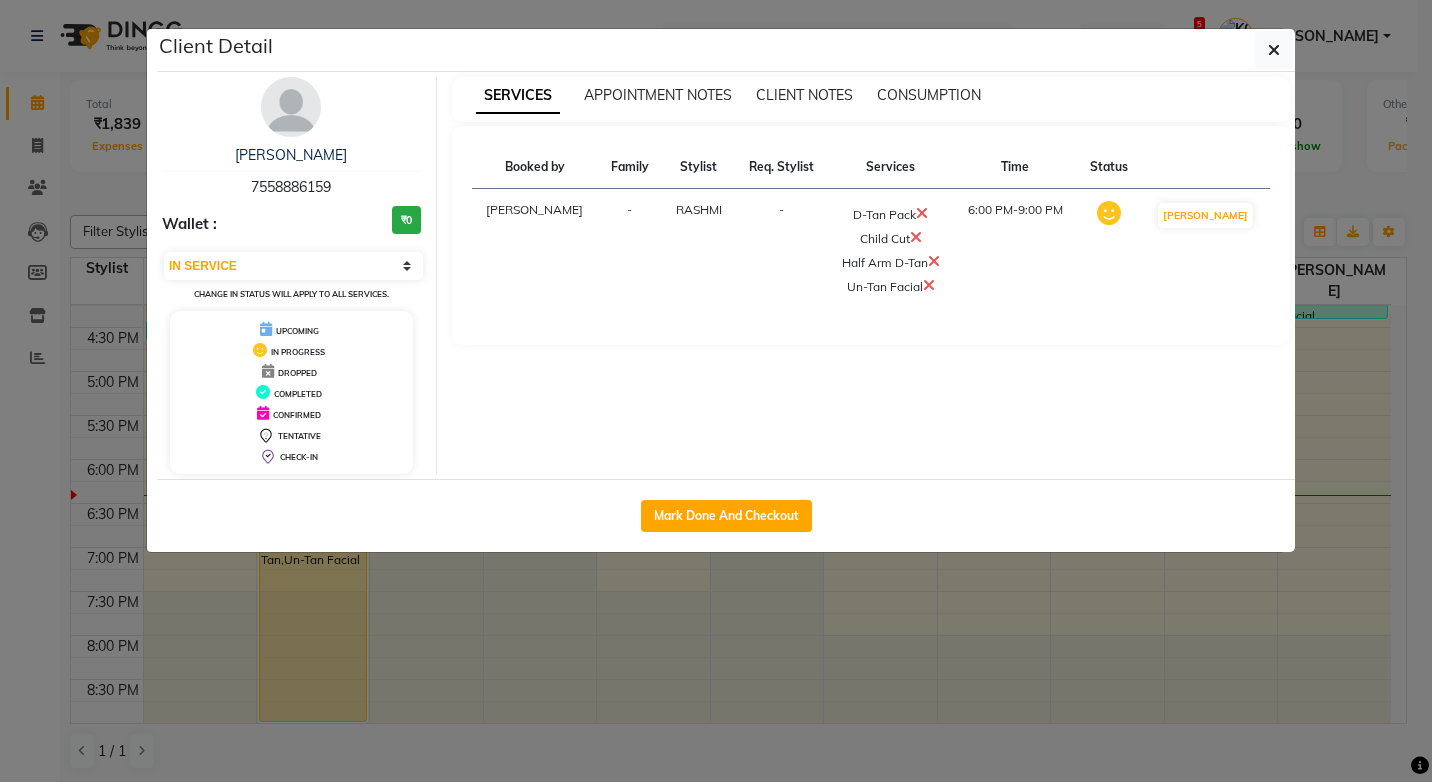 click at bounding box center [934, 261] 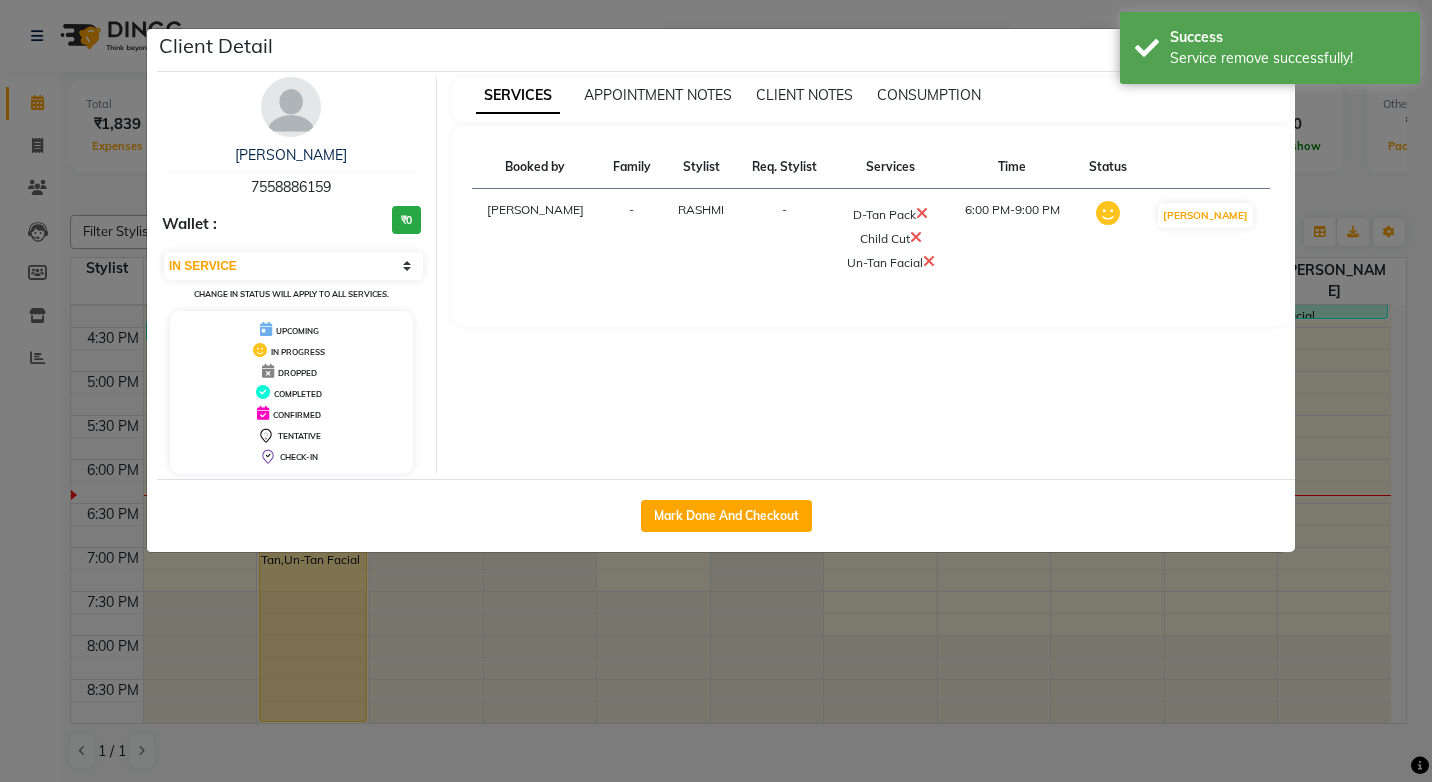 click on "Client Detail  [PERSON_NAME]    7558886159 Wallet : ₹0 Select IN SERVICE CONFIRMED TENTATIVE CHECK IN MARK DONE DROPPED UPCOMING Change in status will apply to all services. UPCOMING IN PROGRESS DROPPED COMPLETED CONFIRMED TENTATIVE CHECK-IN SERVICES APPOINTMENT NOTES CLIENT NOTES CONSUMPTION Booked by Family Stylist Req. Stylist Services Time Status  KOTTIYAM ASHTAMUDI  - RASHMI -  D-Tan Pack   Child Cut   Un-Tan Facial    6:00 PM-9:00 PM   MARK DONE   Mark Done And Checkout" 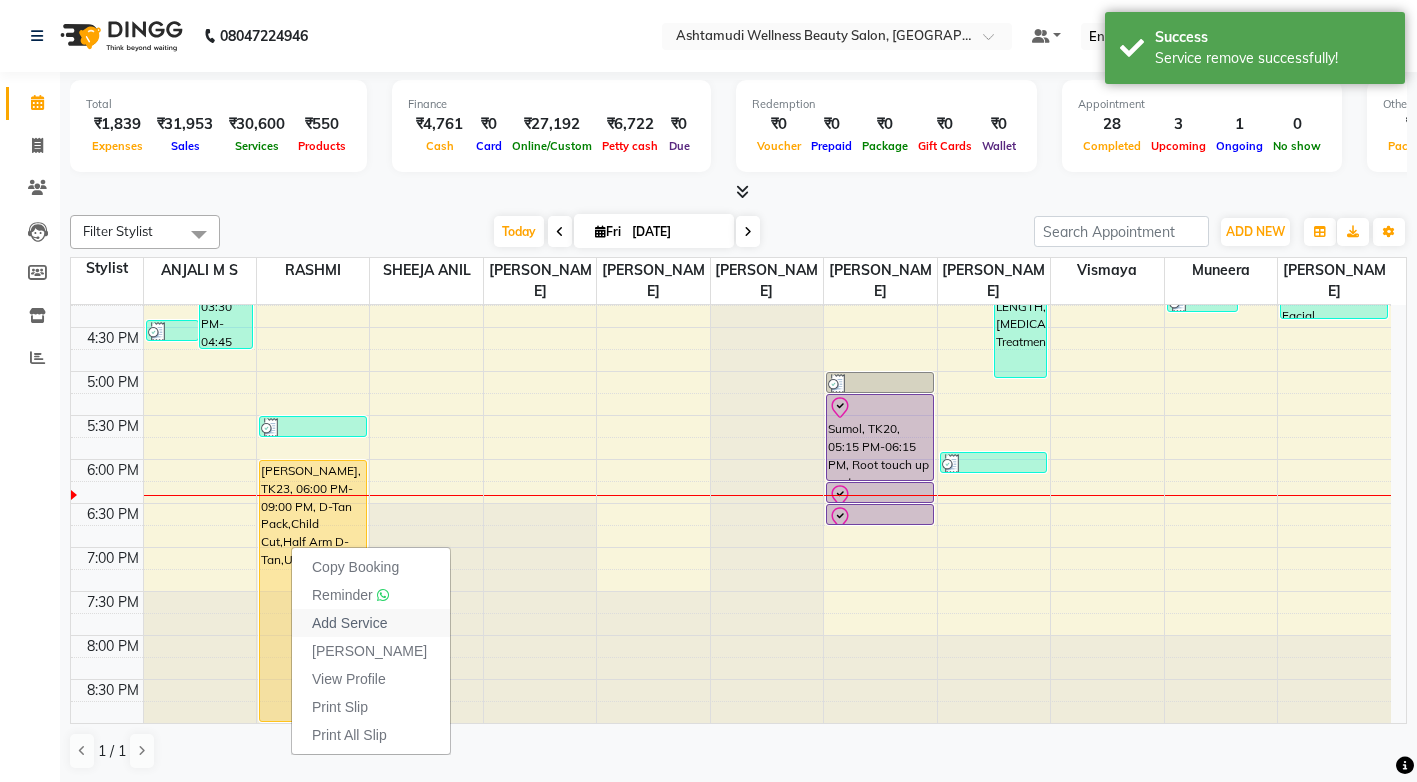 click on "Add Service" at bounding box center [349, 623] 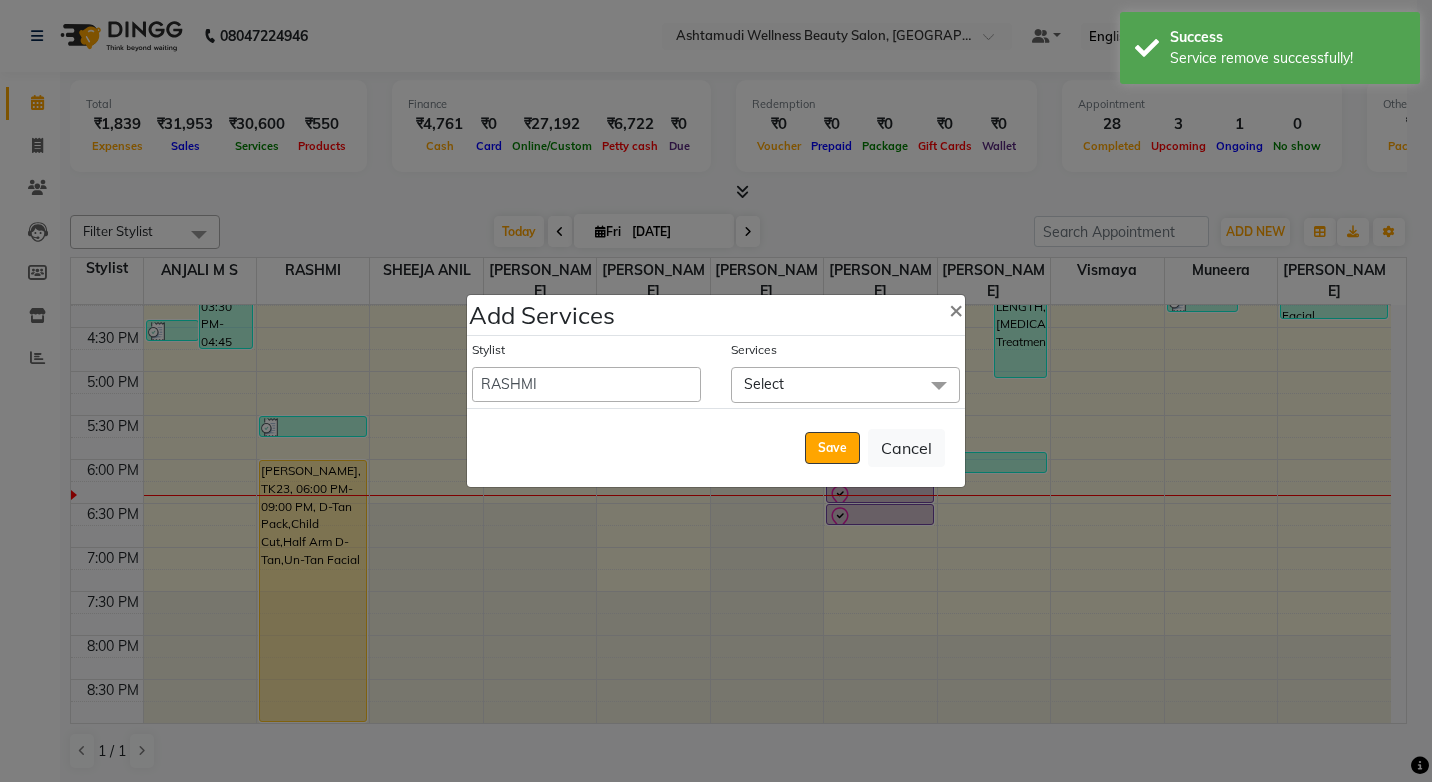 click on "Select" 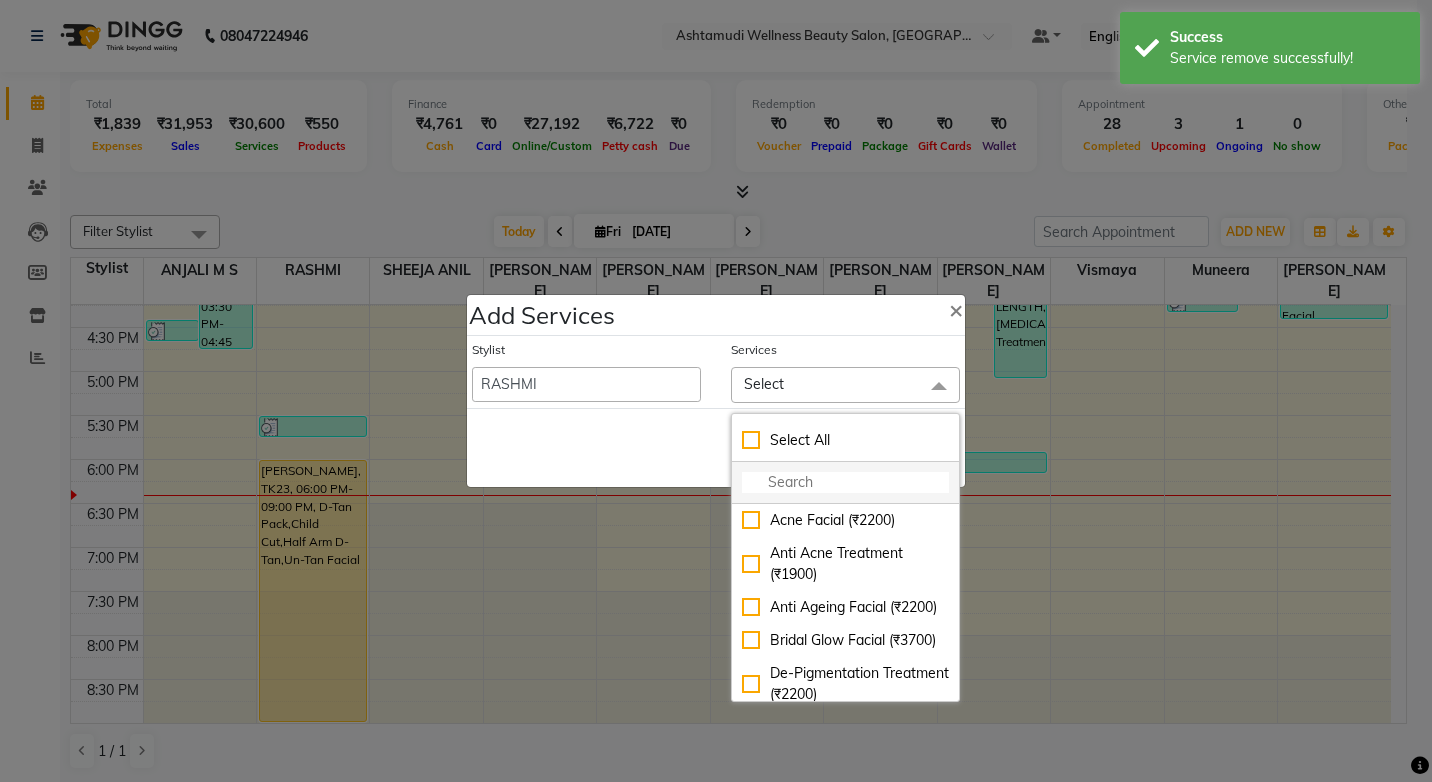 click 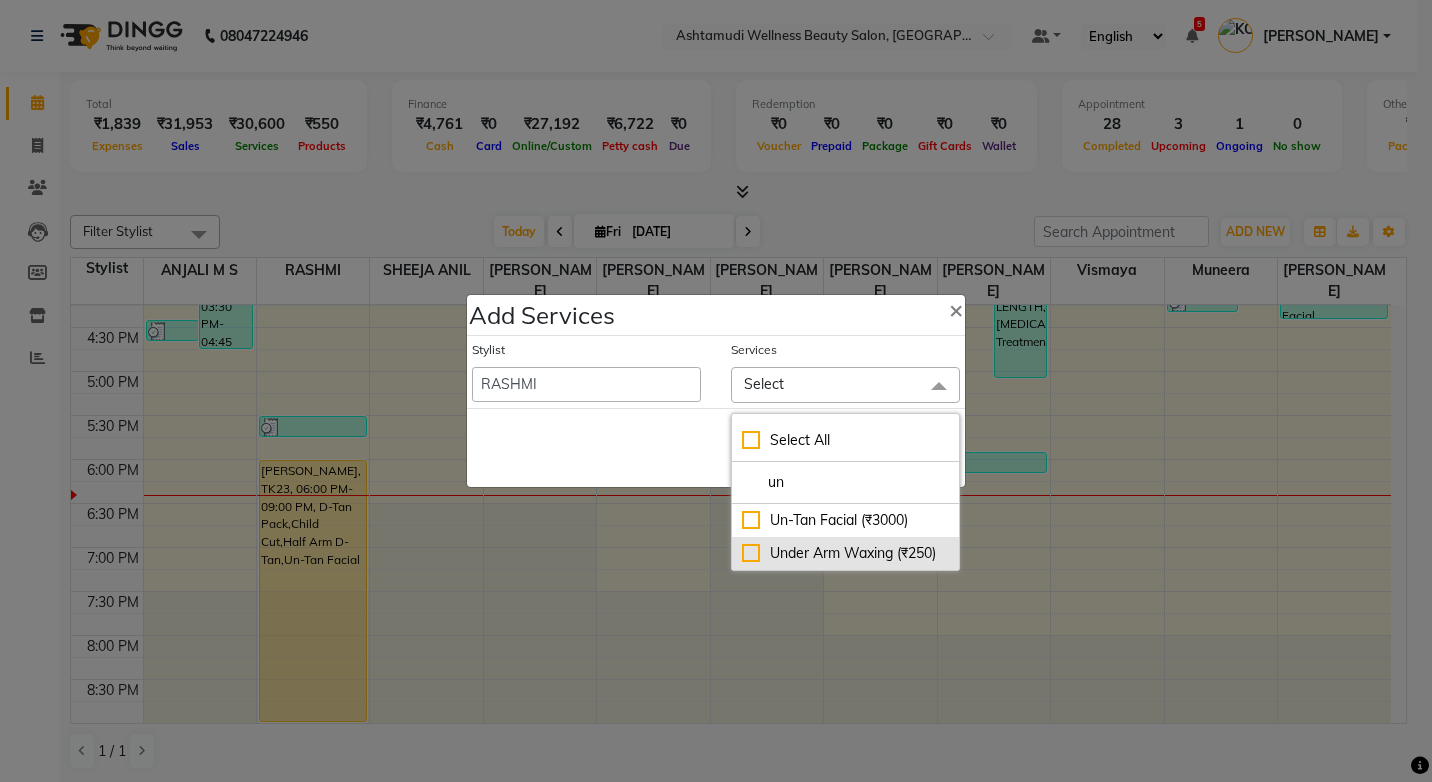 type on "un" 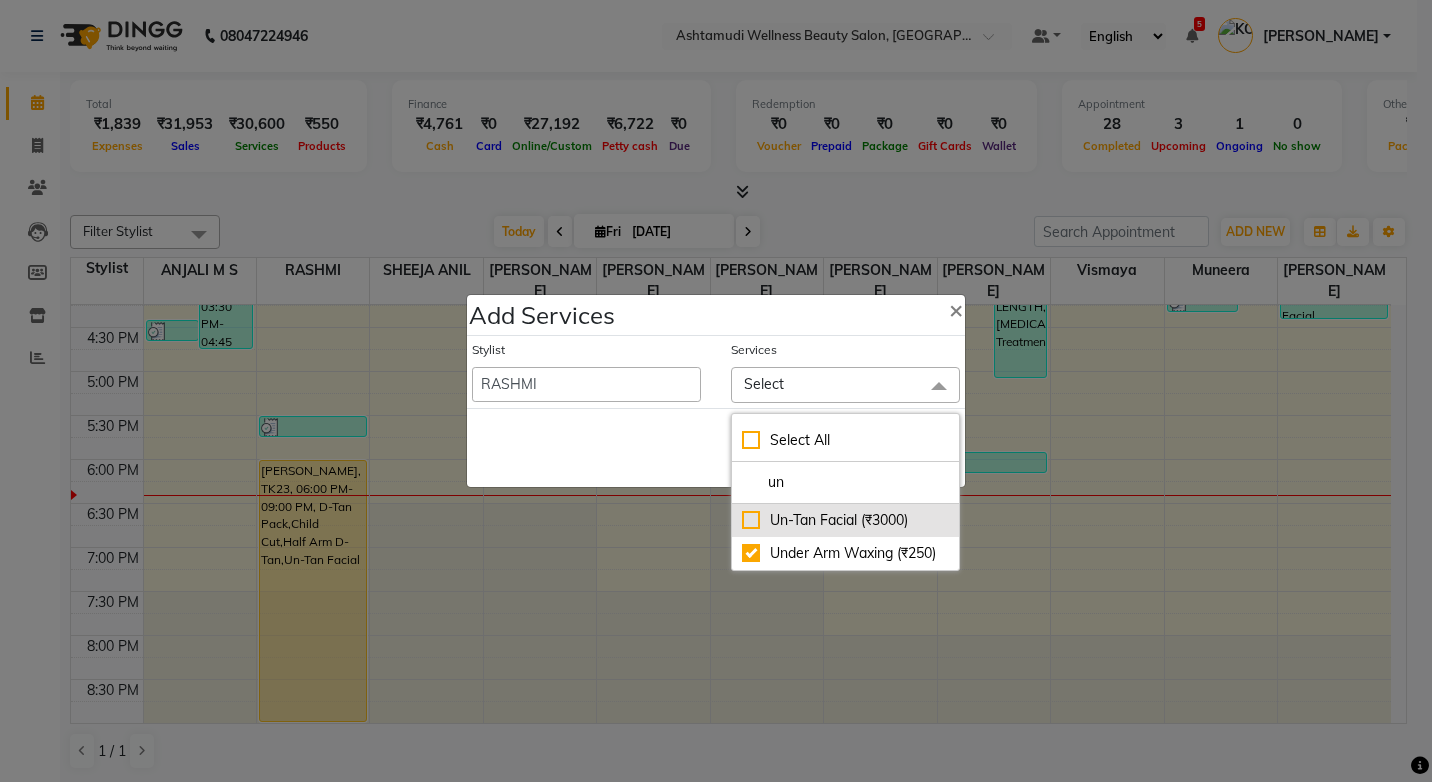checkbox on "true" 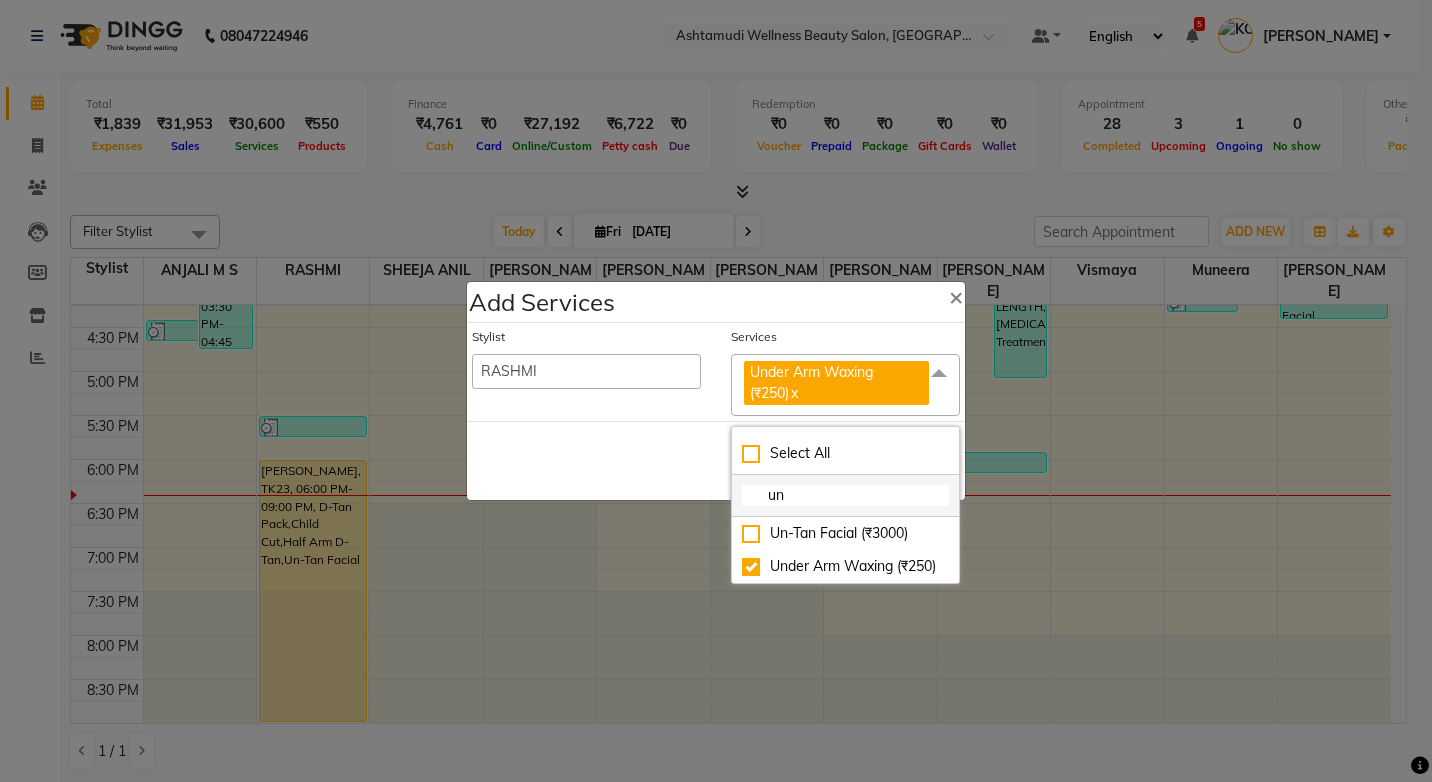 click on "un" 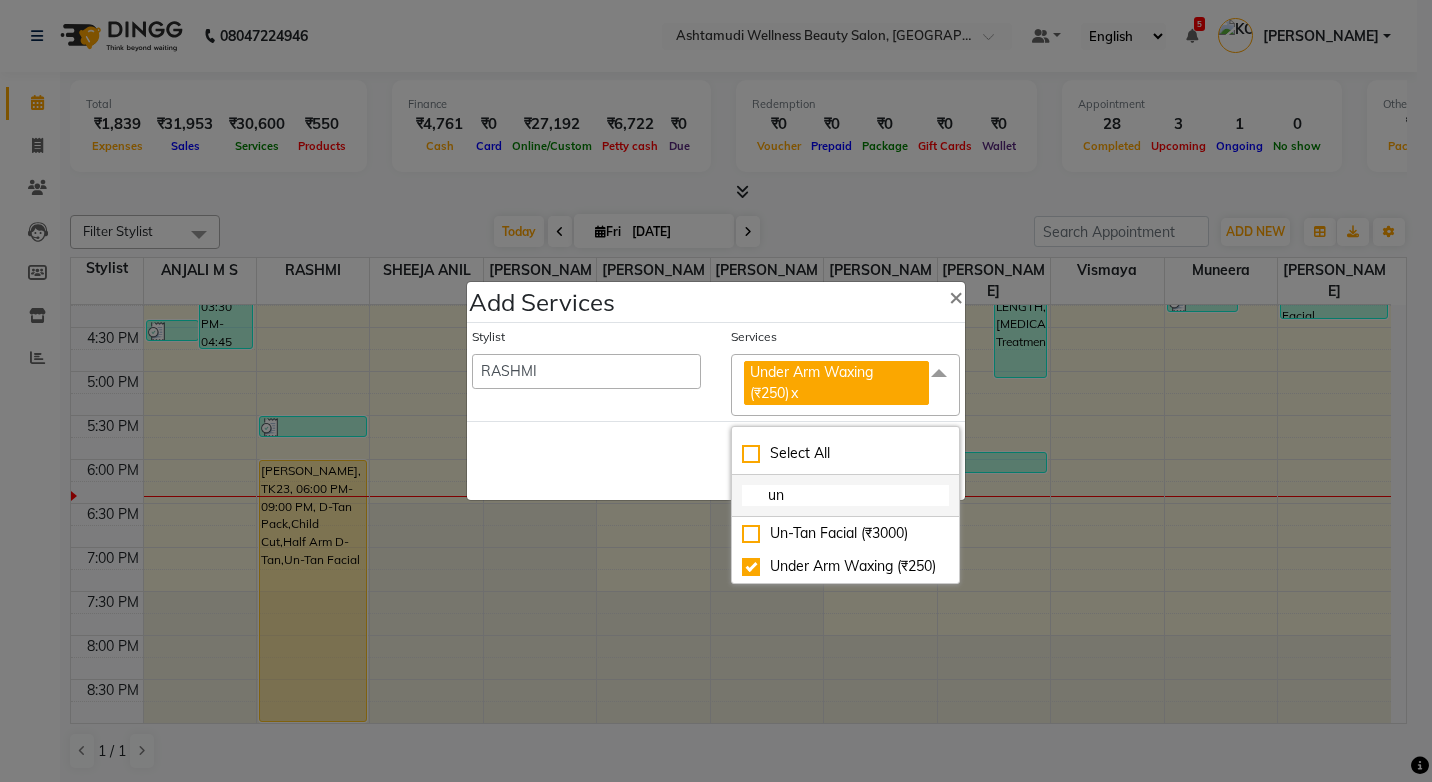 type on "u" 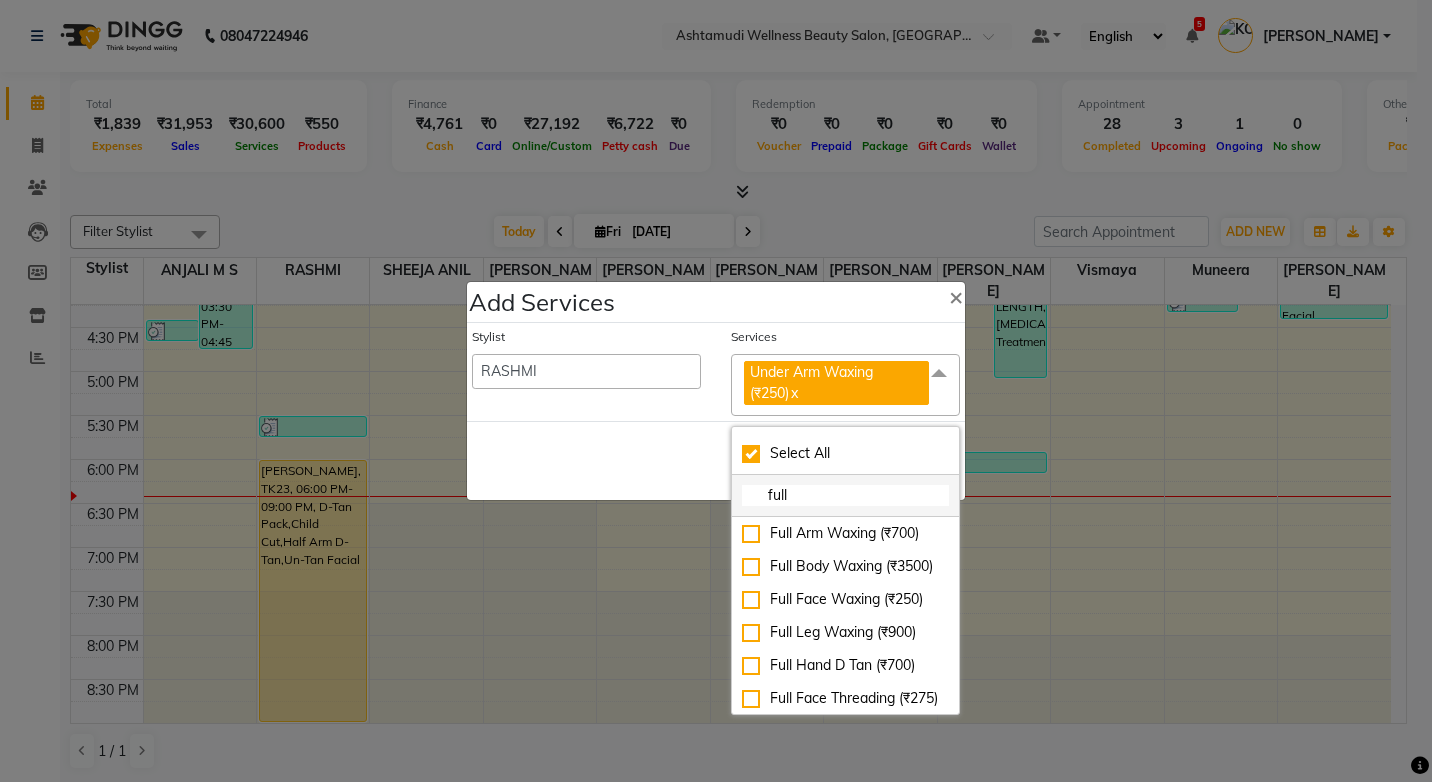 type on "full a" 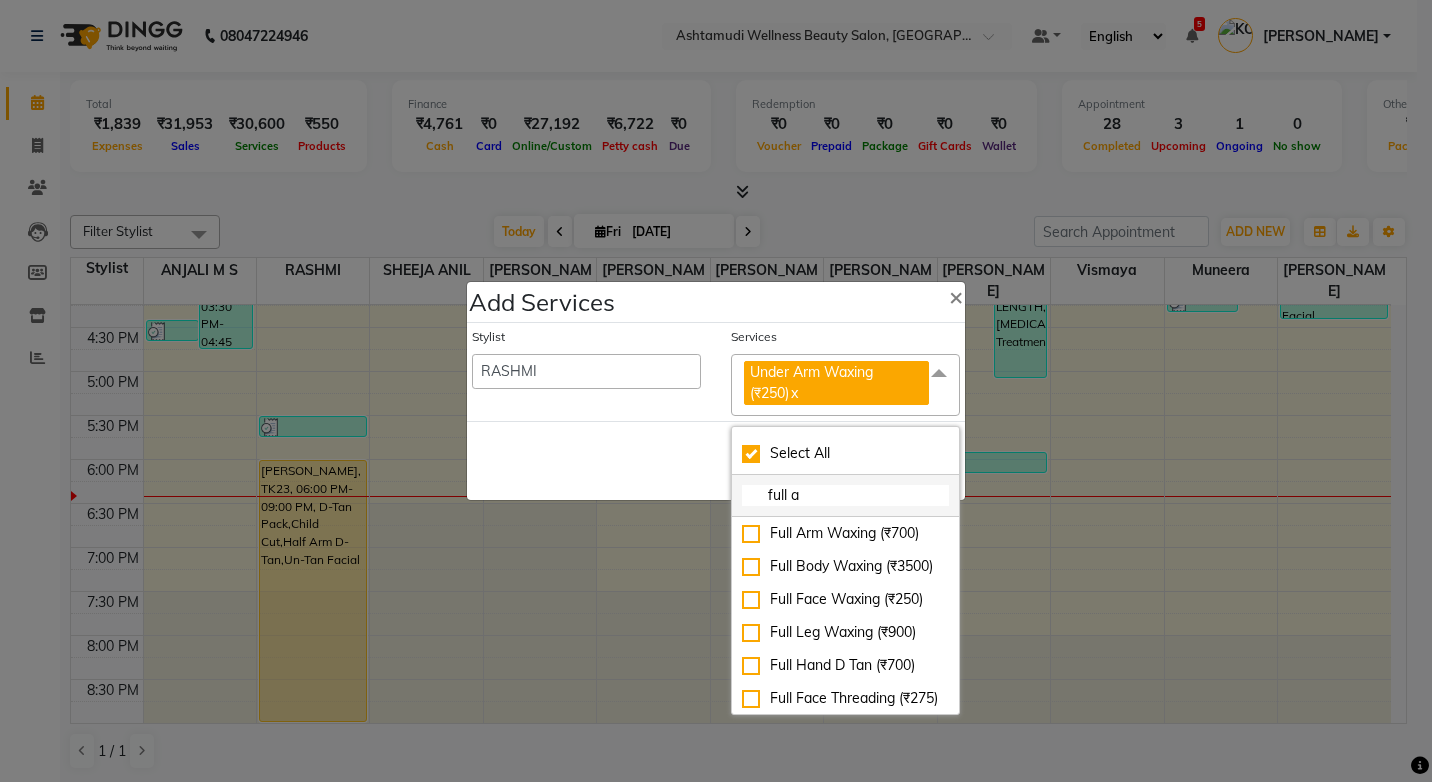 checkbox on "true" 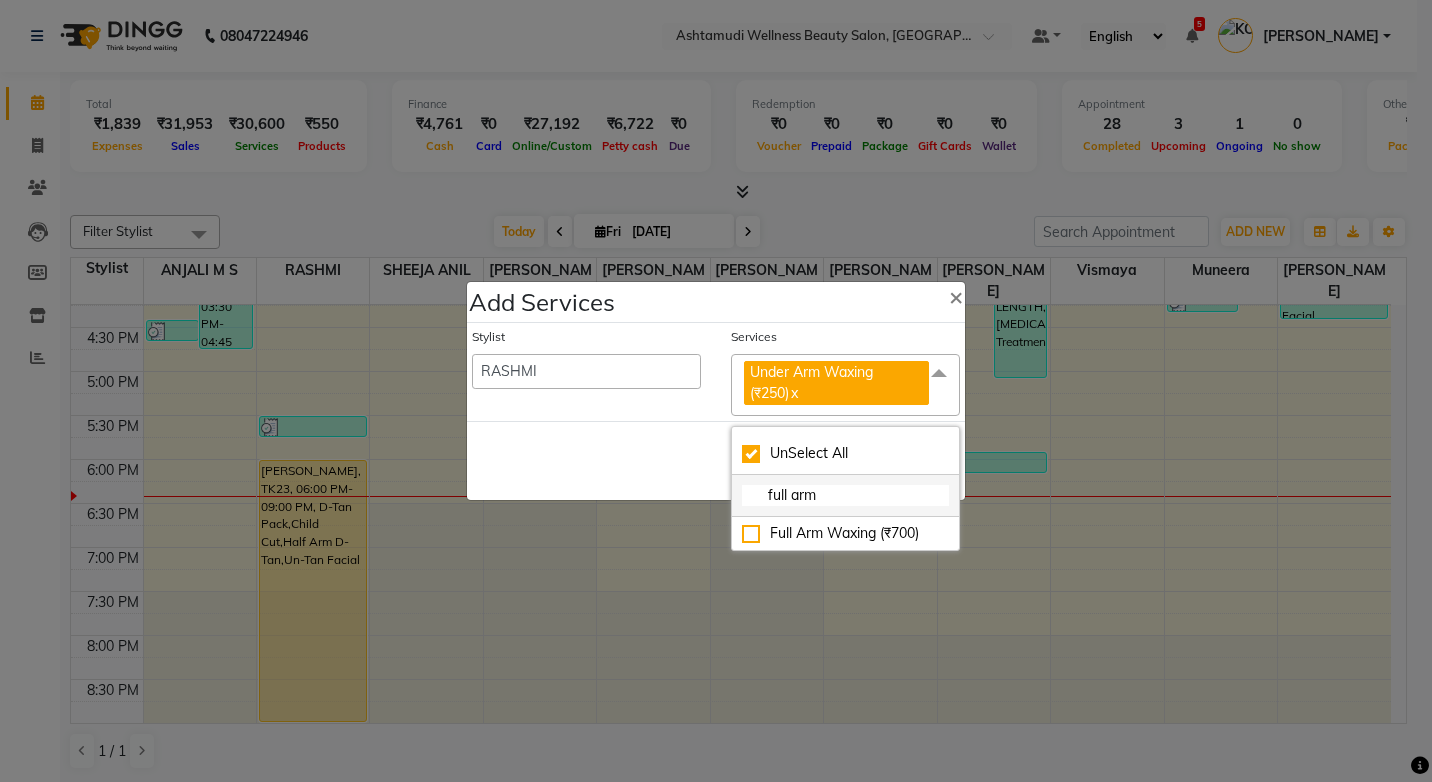 type on "full arm" 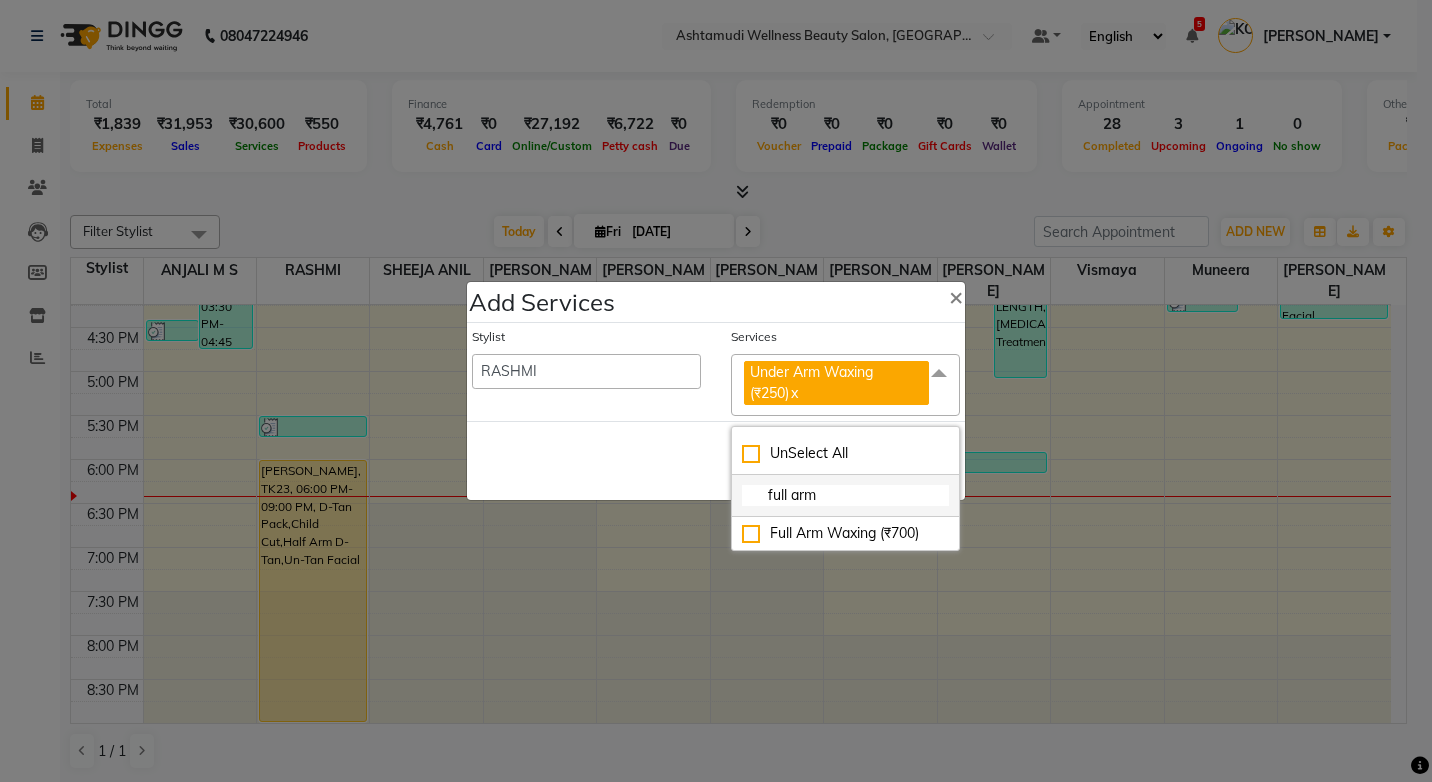 checkbox on "false" 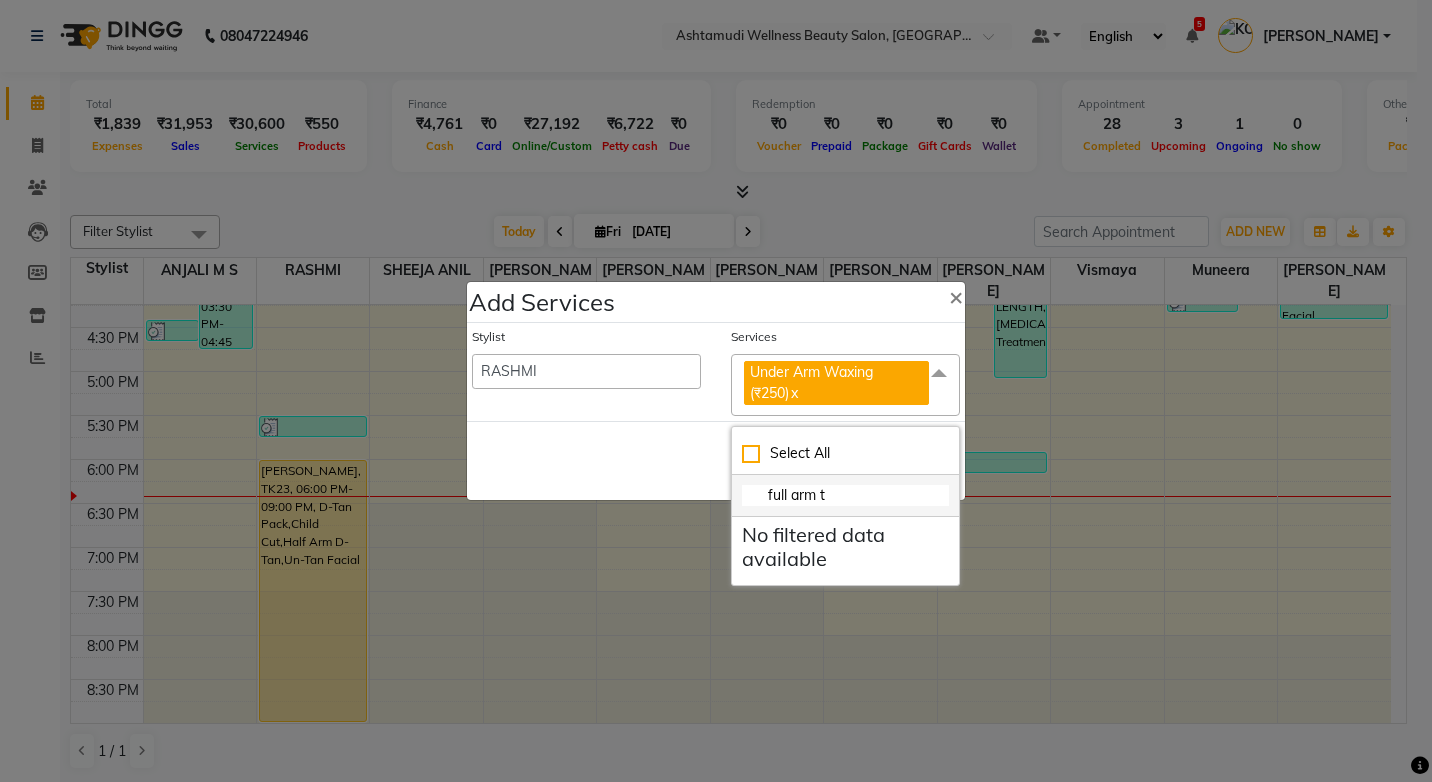 checkbox on "true" 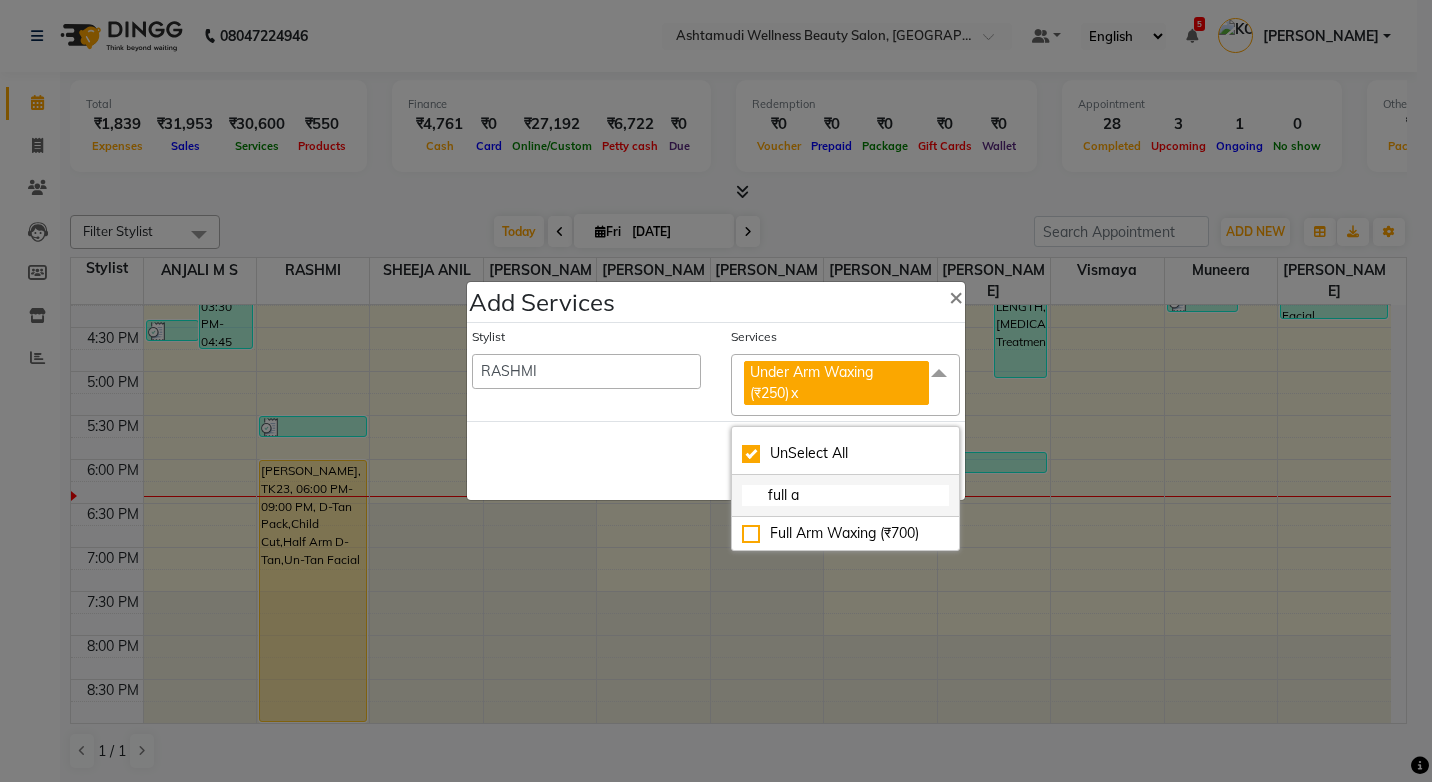 type on "full" 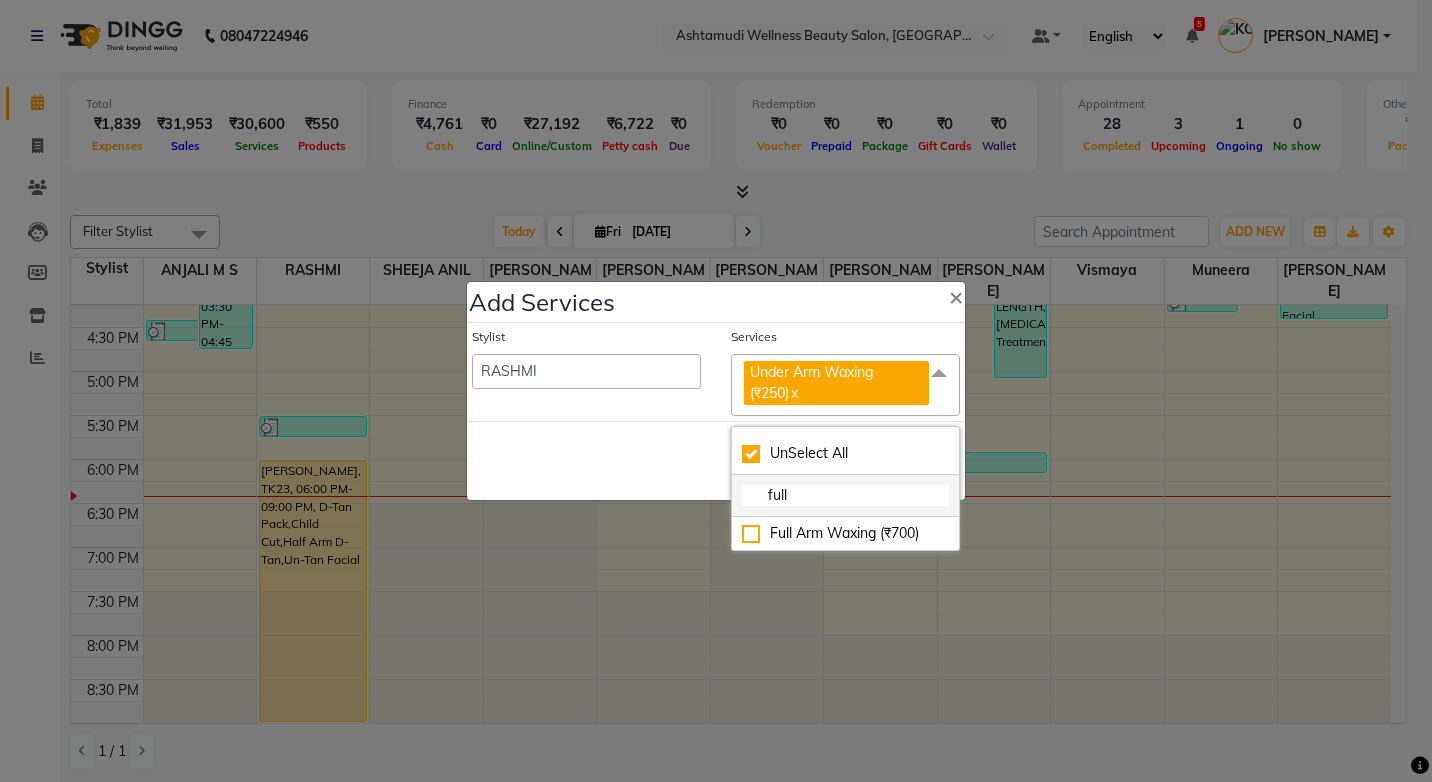 checkbox on "false" 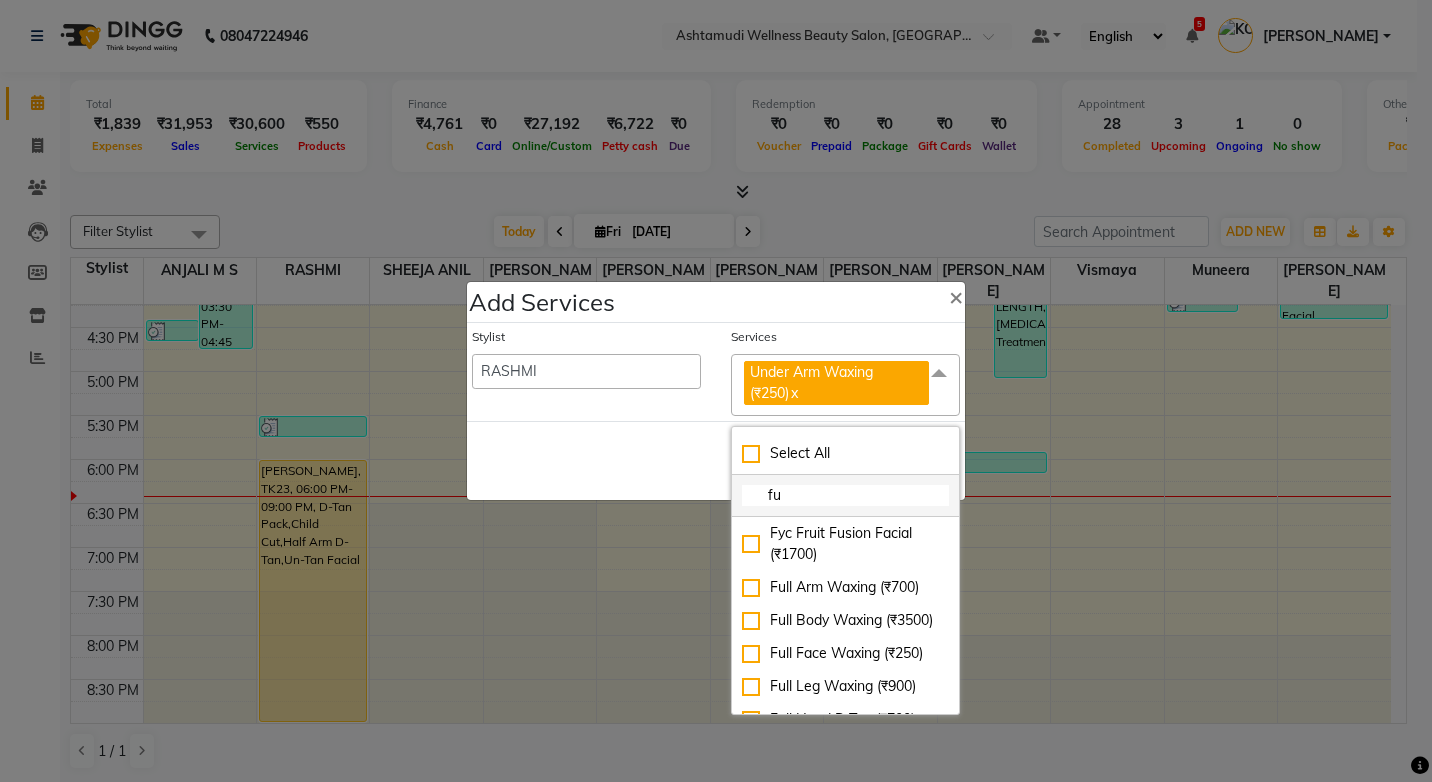 type on "f" 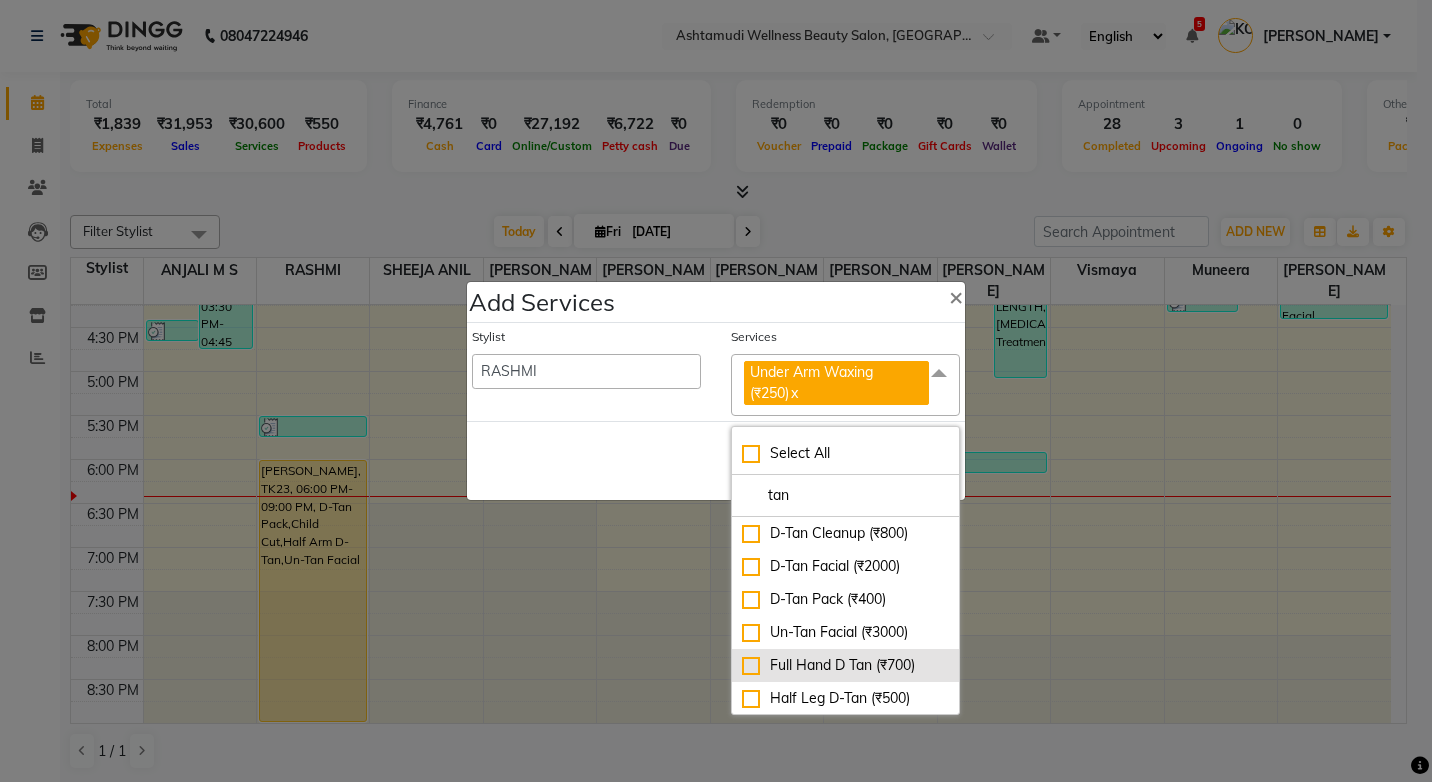type on "tan" 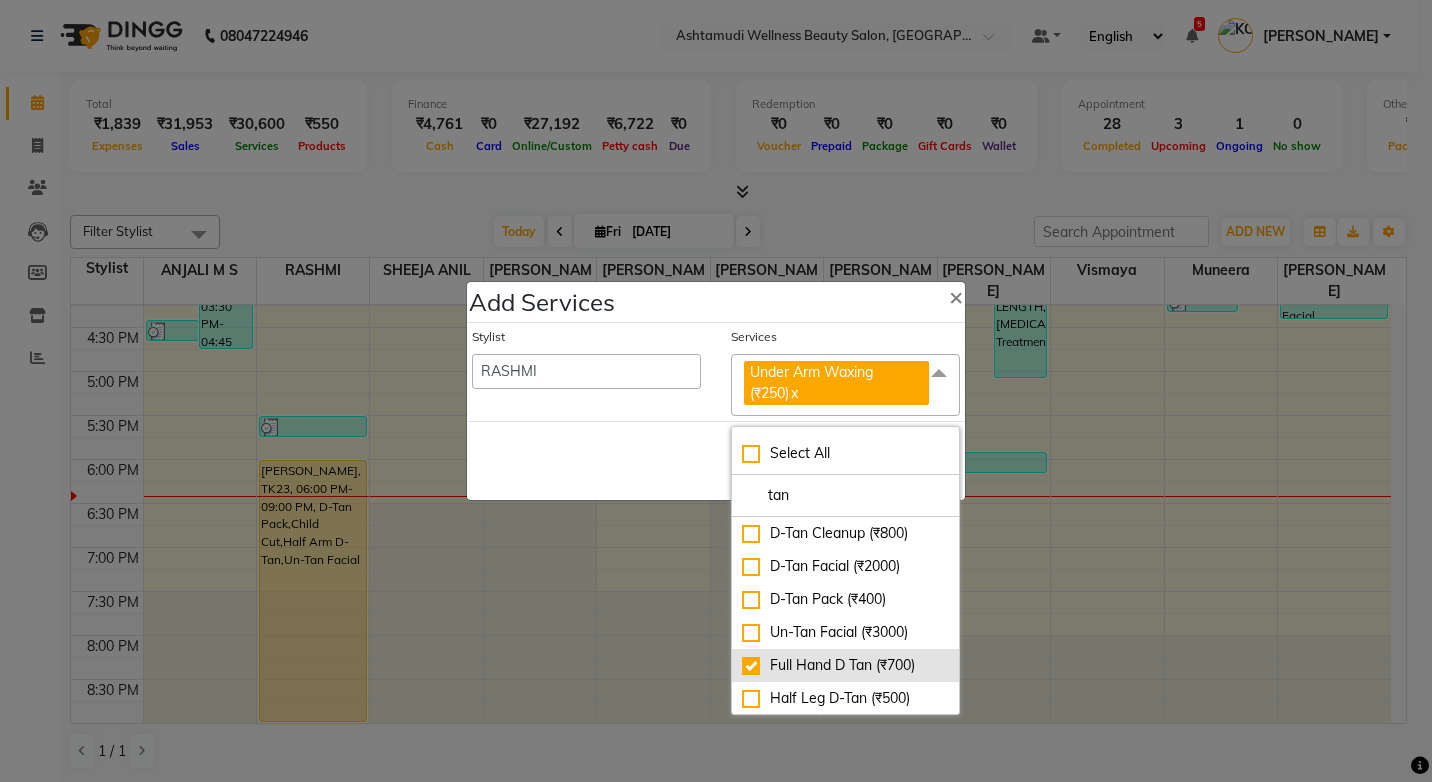 checkbox on "true" 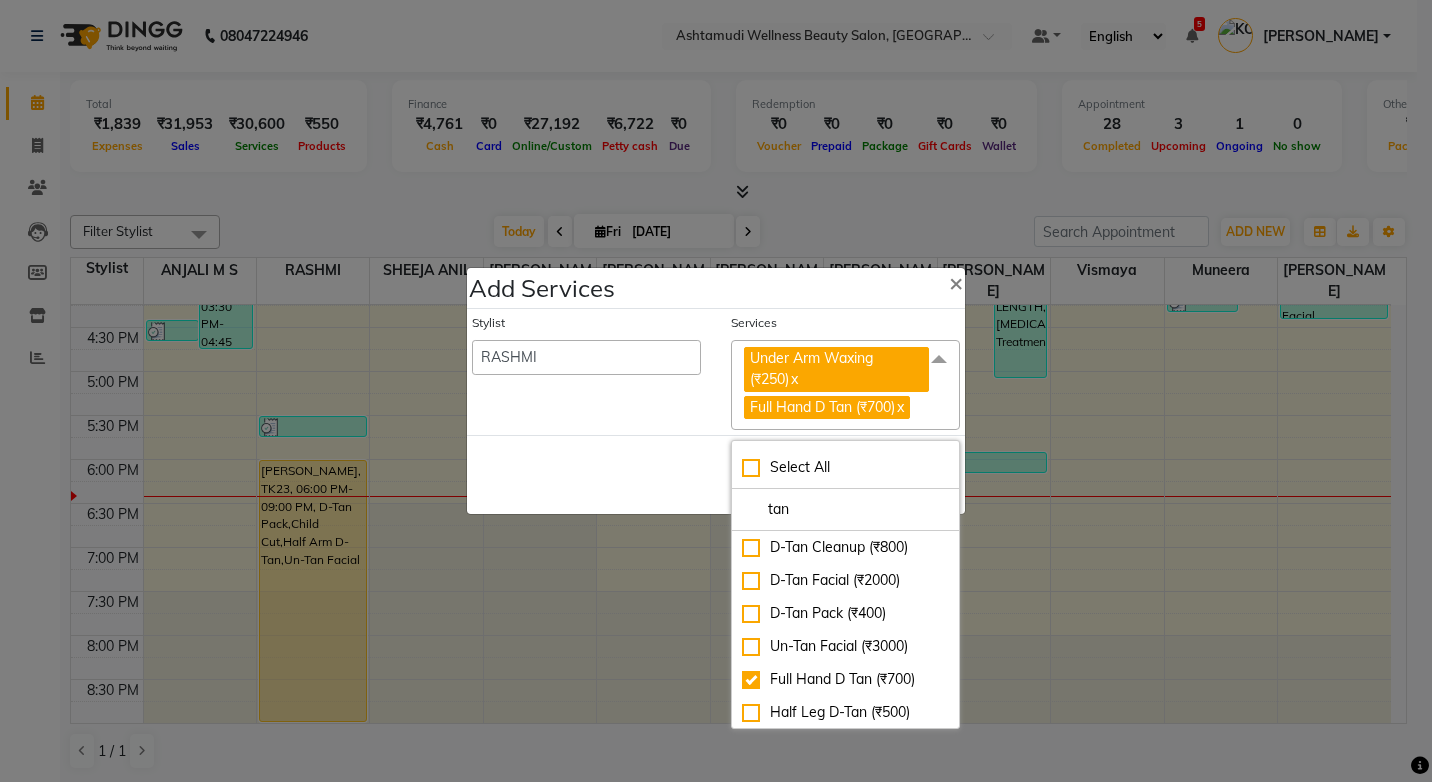 click on "Save   Cancel" 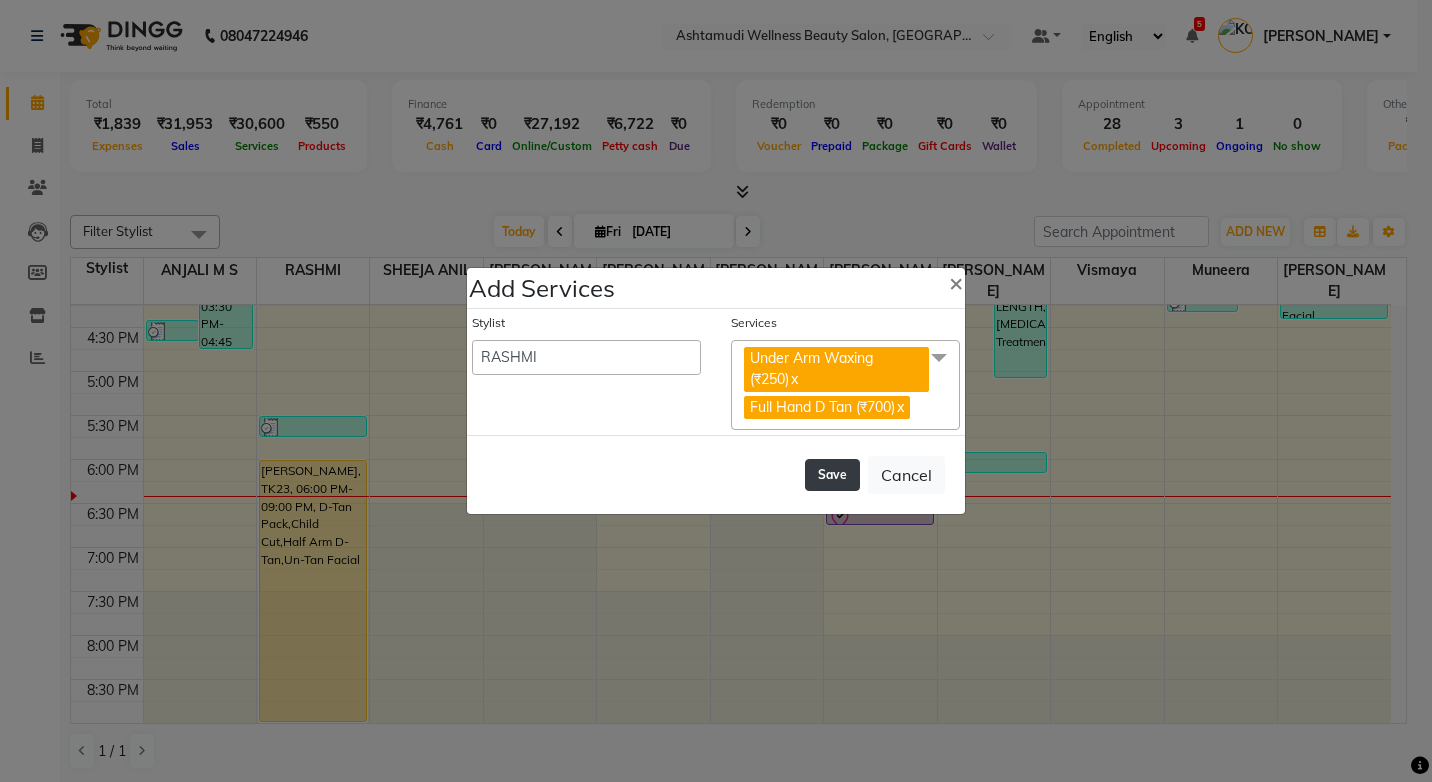 click on "Save" 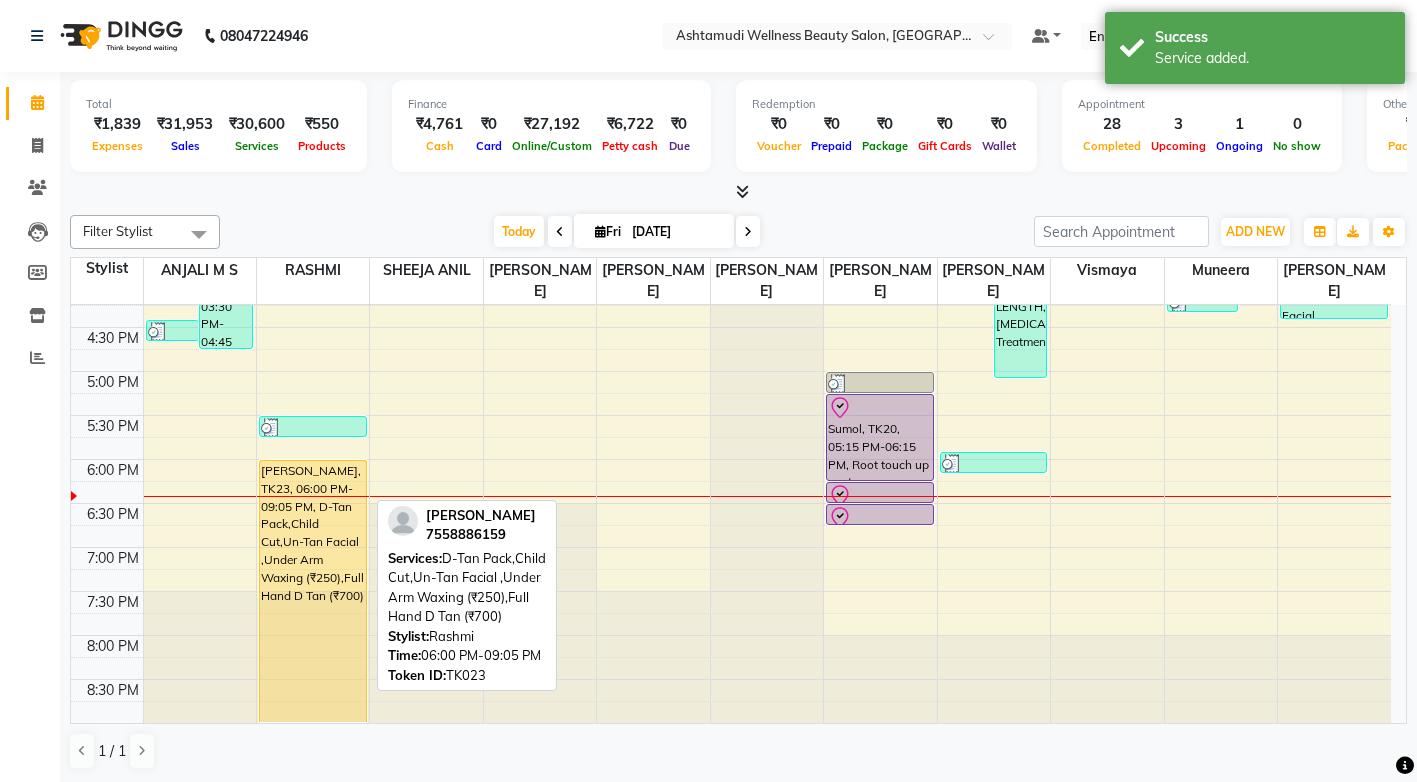 click on "[PERSON_NAME], TK23, 06:00 PM-09:05 PM, D-Tan Pack,Child Cut,Un-Tan Facial ,Under Arm Waxing (₹250),Full Hand D Tan (₹700)" at bounding box center (313, 591) 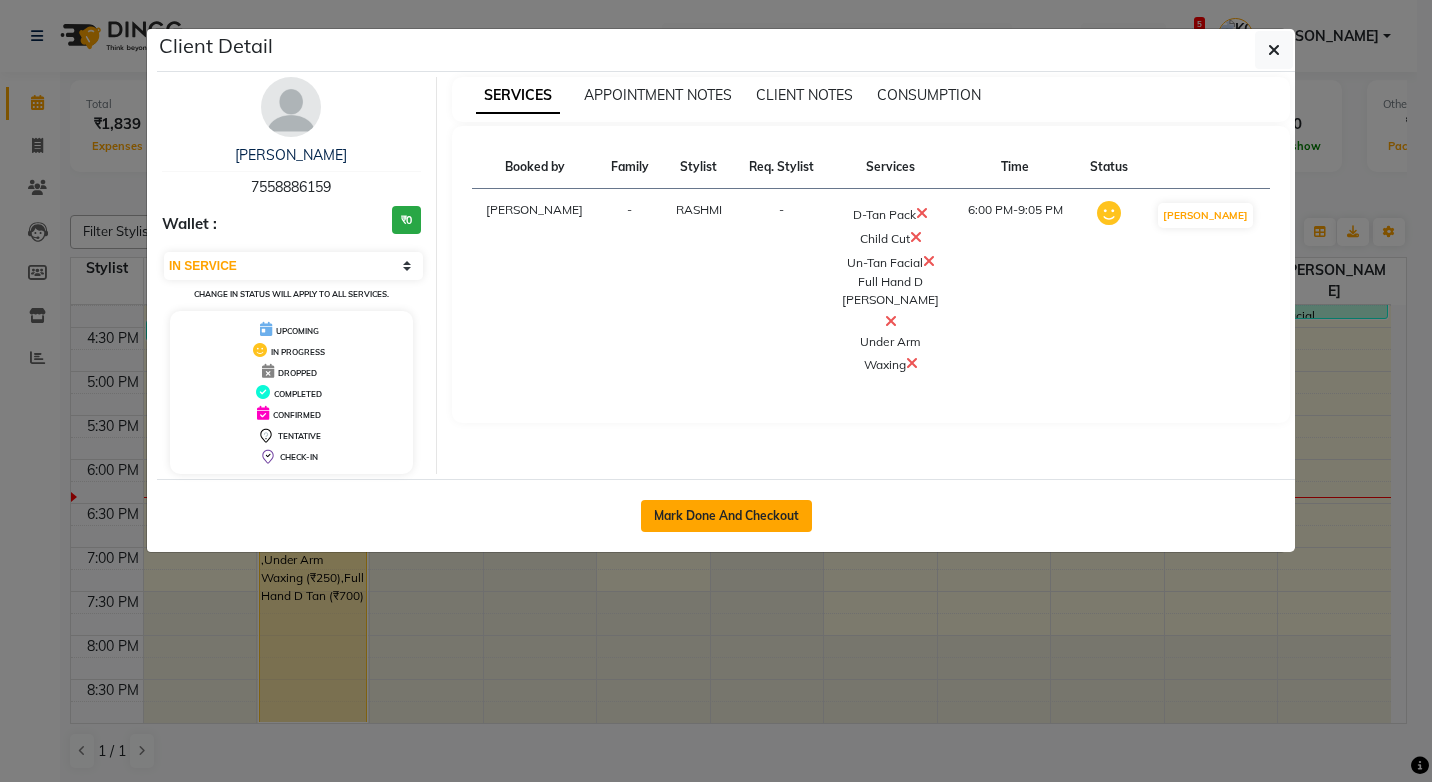 click on "Mark Done And Checkout" 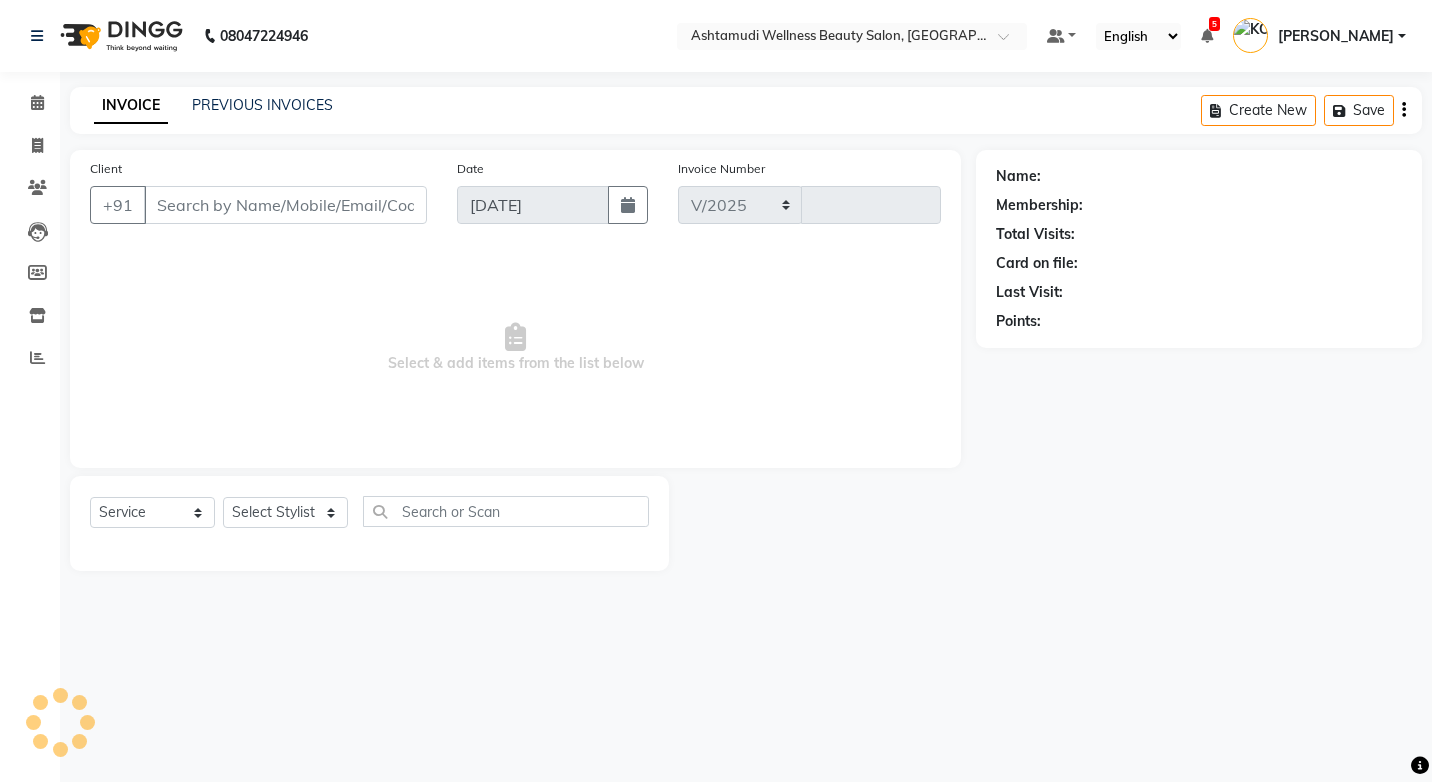select on "4674" 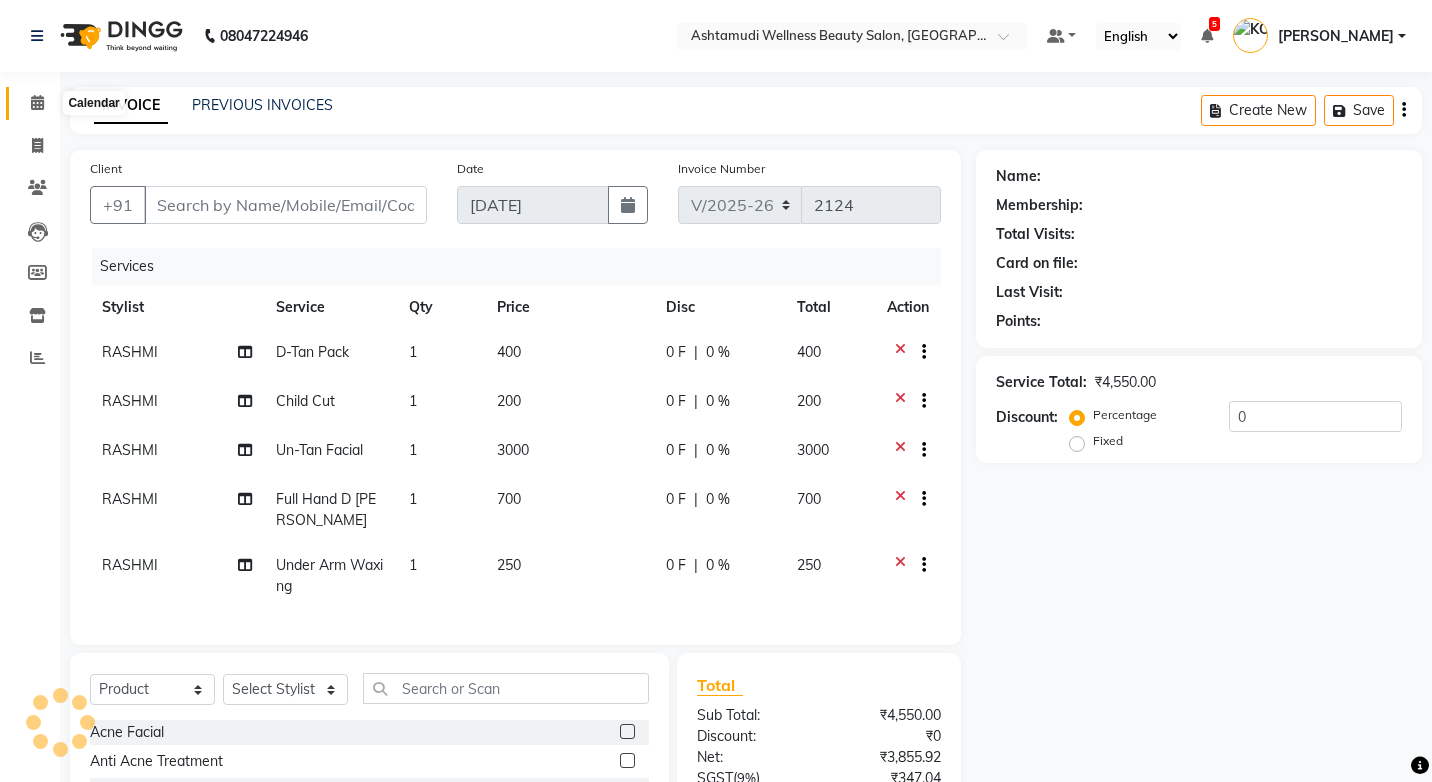 click on "Calendar" 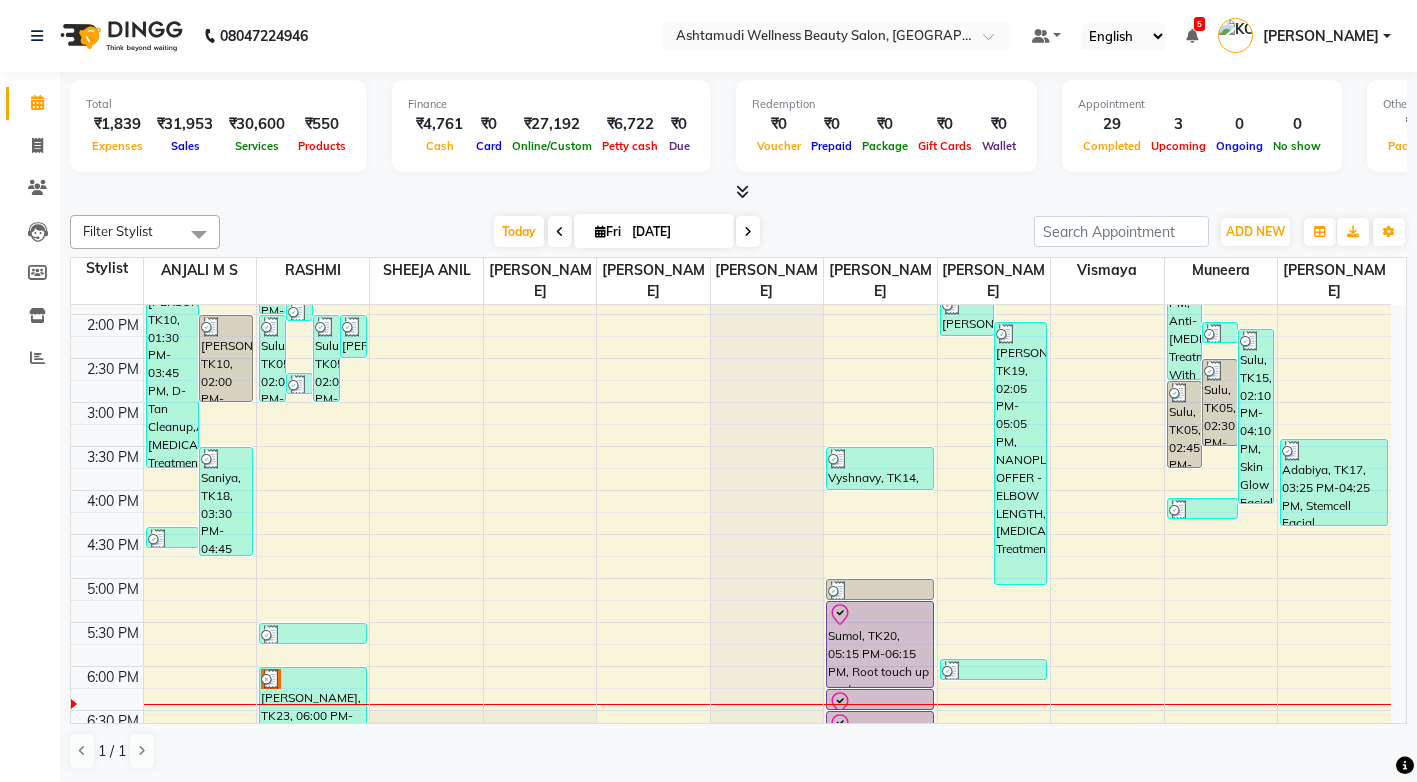 scroll, scrollTop: 725, scrollLeft: 0, axis: vertical 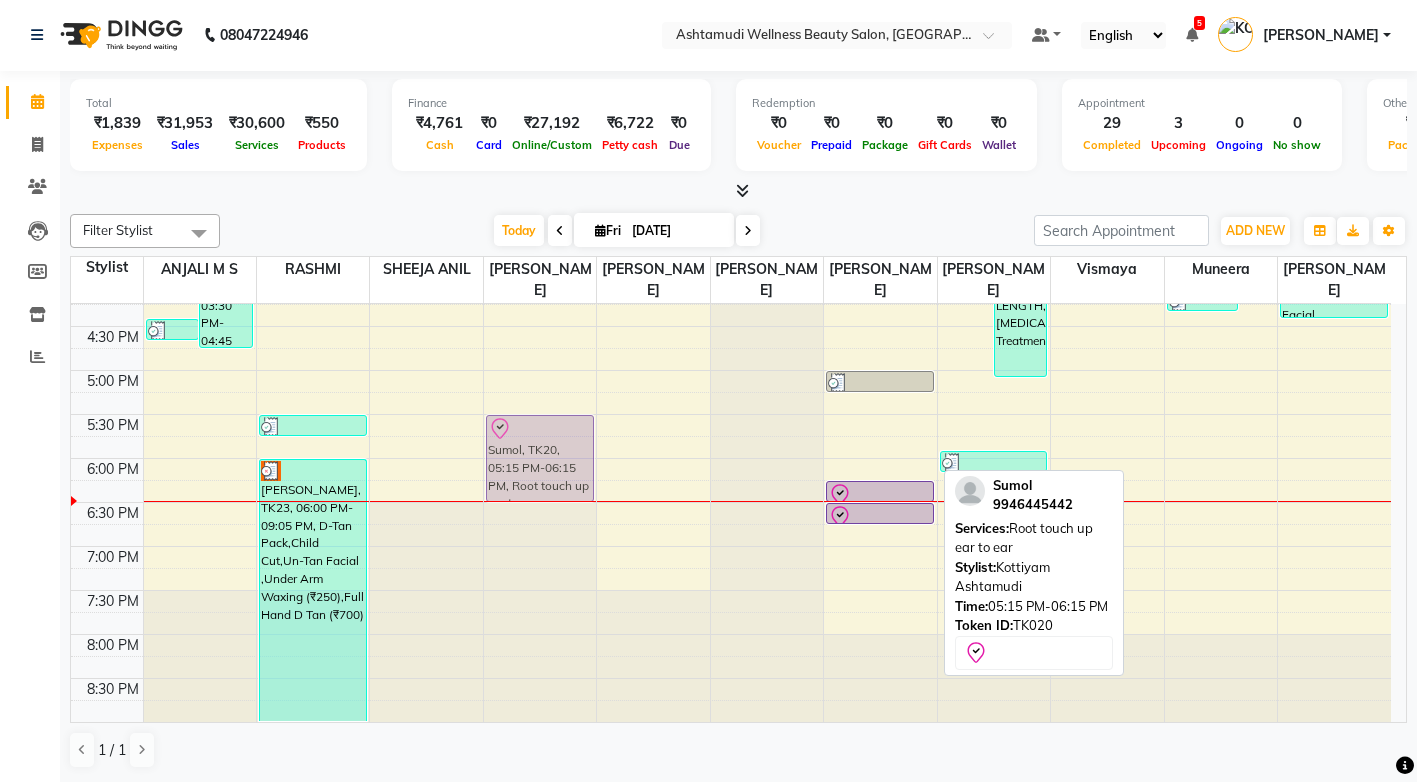 drag, startPoint x: 866, startPoint y: 433, endPoint x: 563, endPoint y: 452, distance: 303.59512 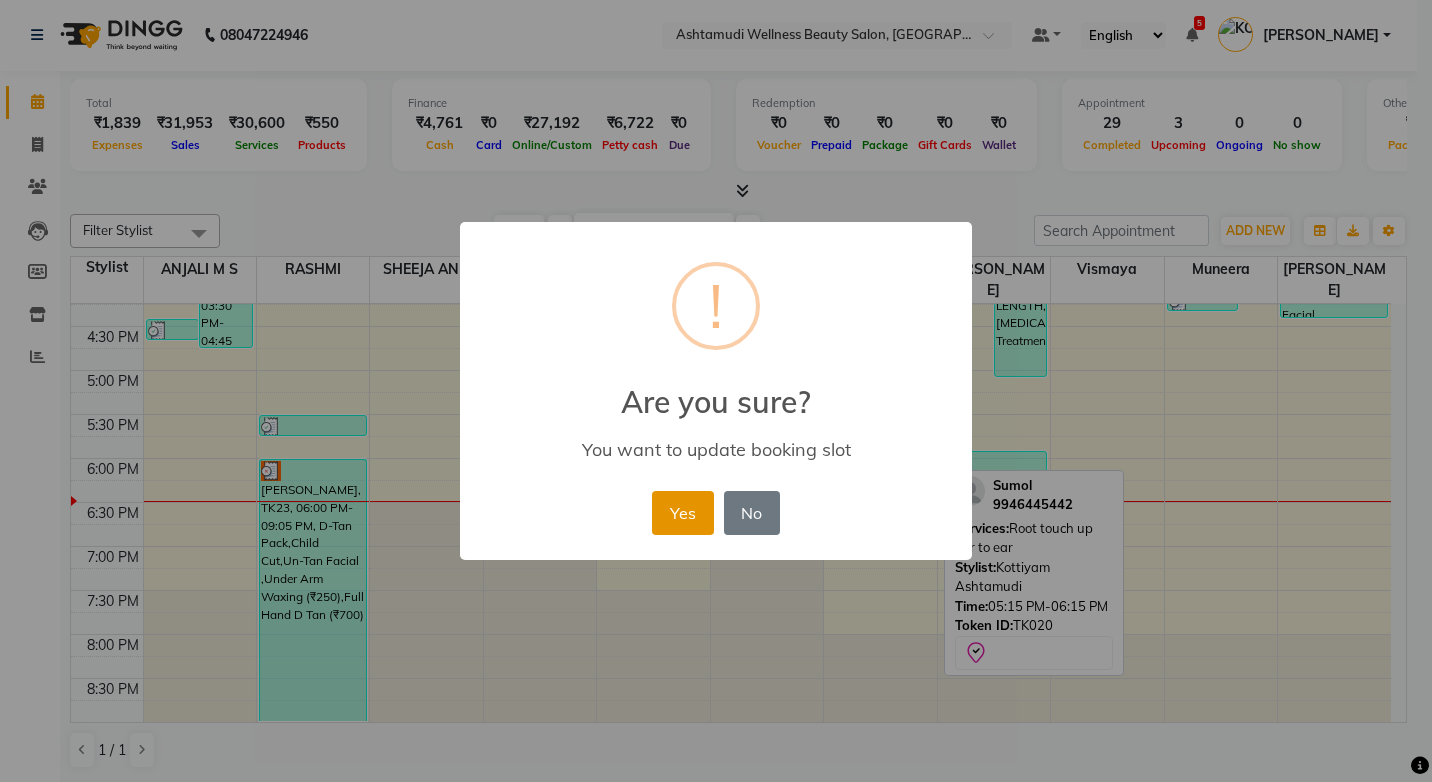 click on "Yes" at bounding box center (682, 513) 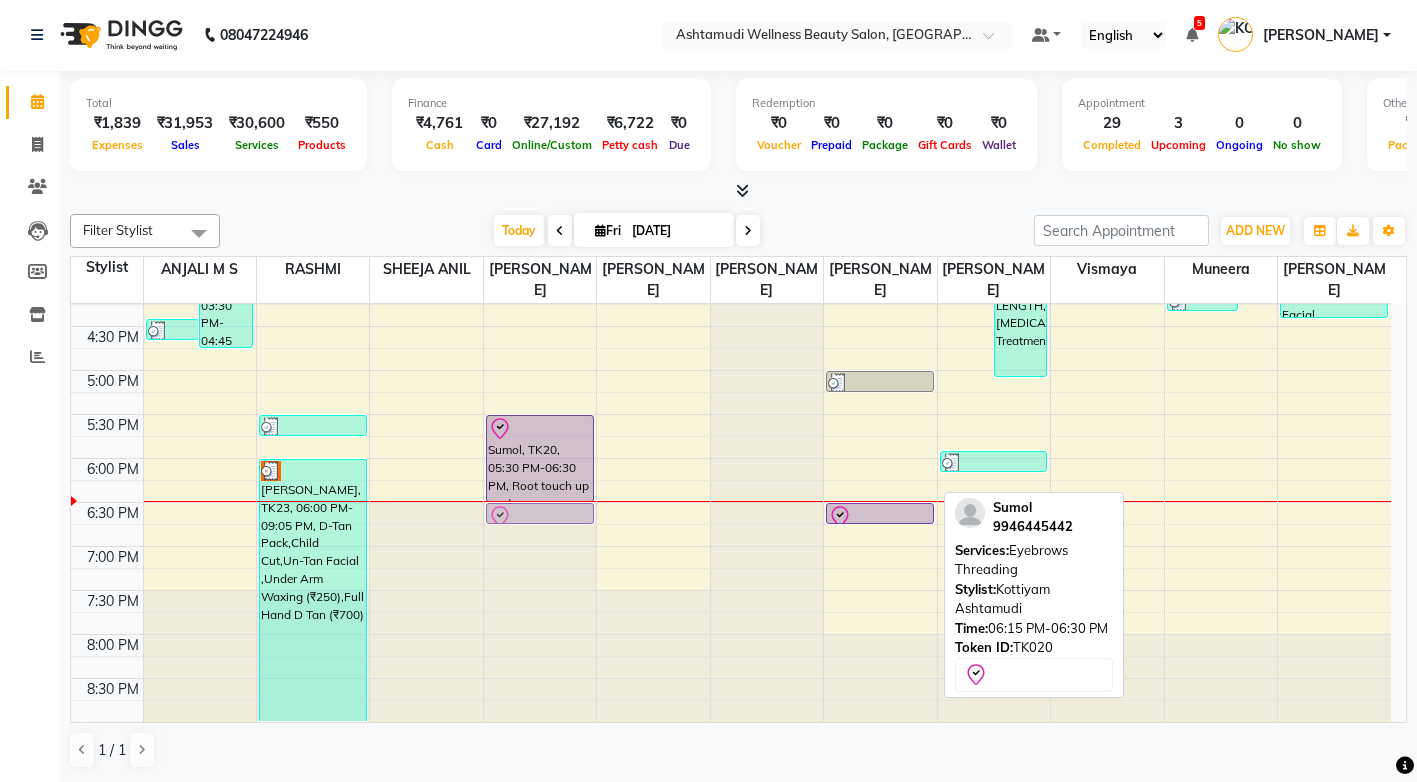 drag, startPoint x: 916, startPoint y: 489, endPoint x: 552, endPoint y: 502, distance: 364.23206 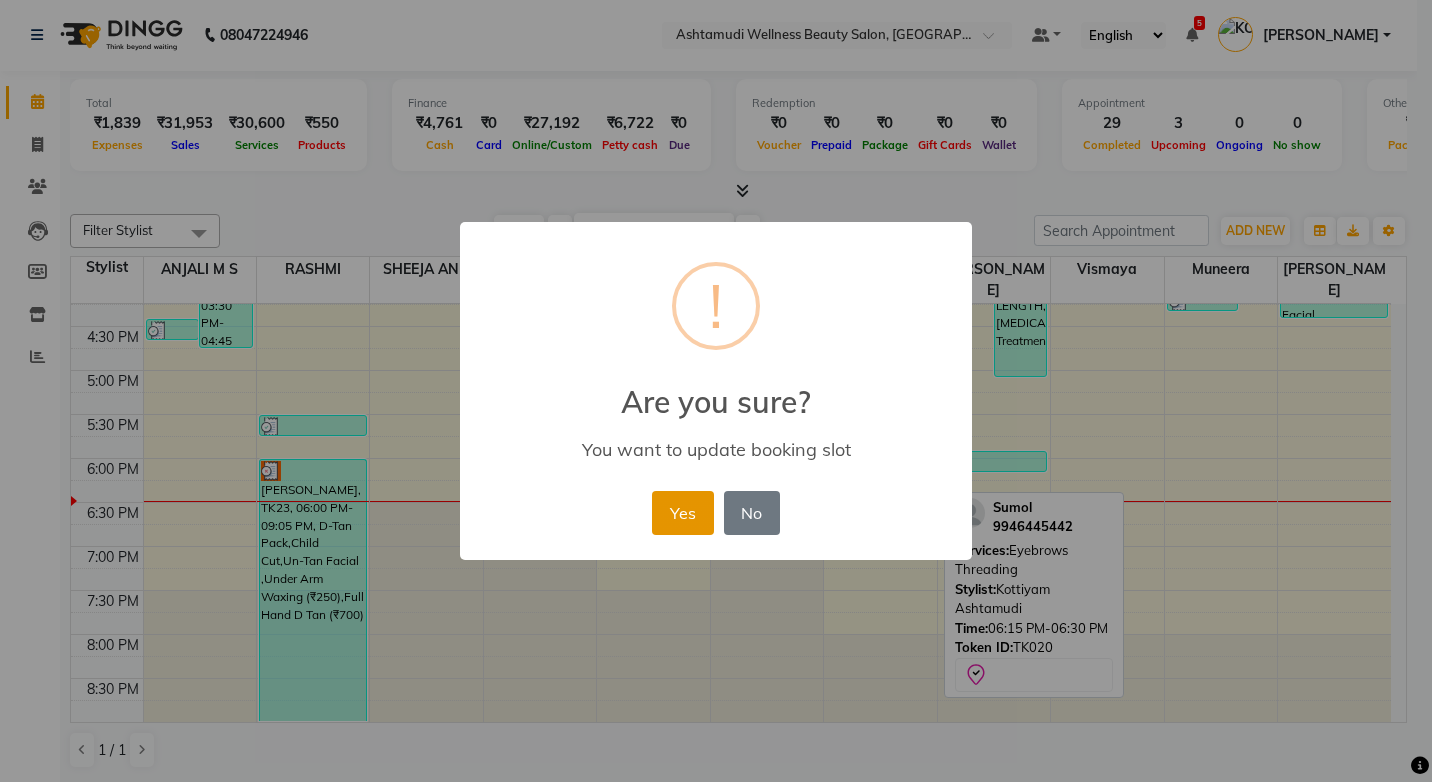 click on "Yes" at bounding box center [682, 513] 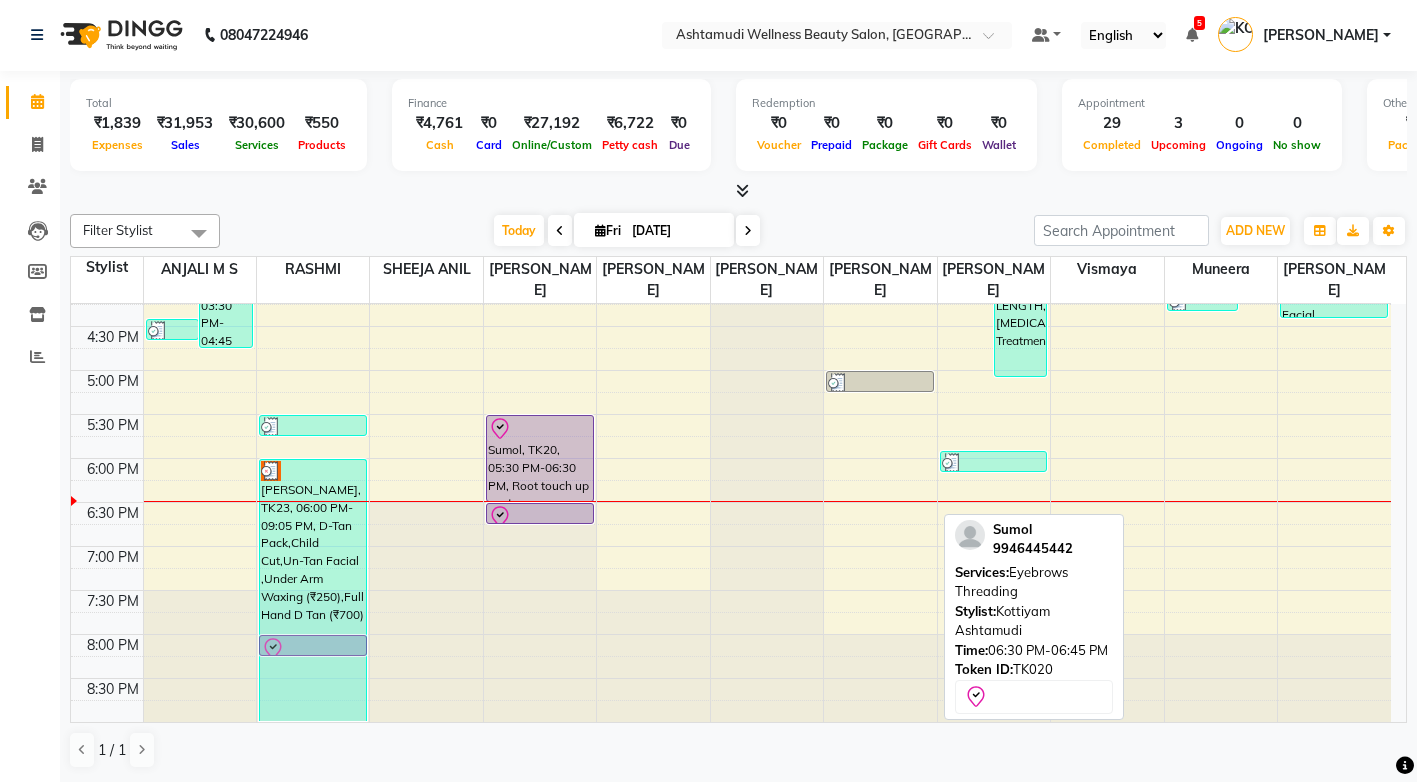 drag, startPoint x: 881, startPoint y: 513, endPoint x: 331, endPoint y: 655, distance: 568.0352 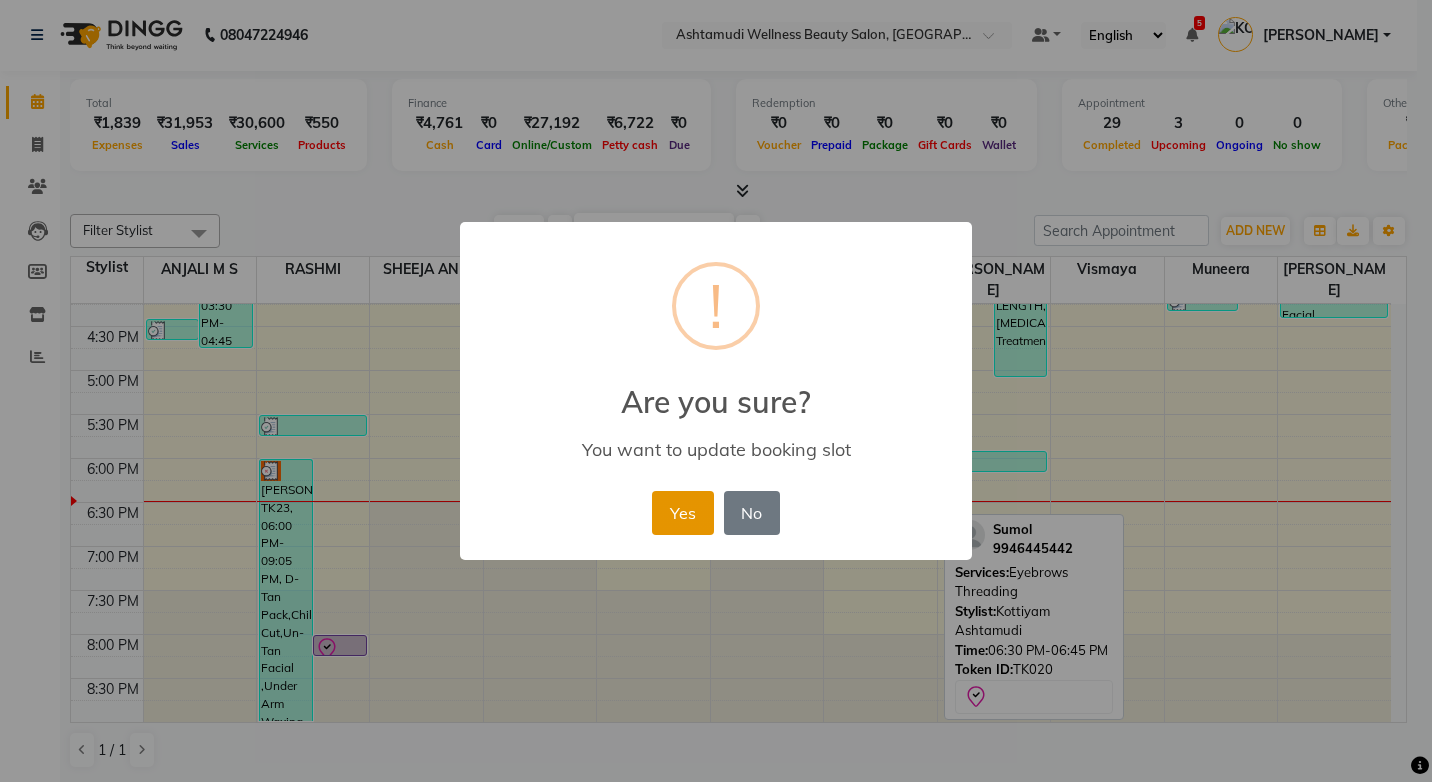 click on "Yes" at bounding box center [682, 513] 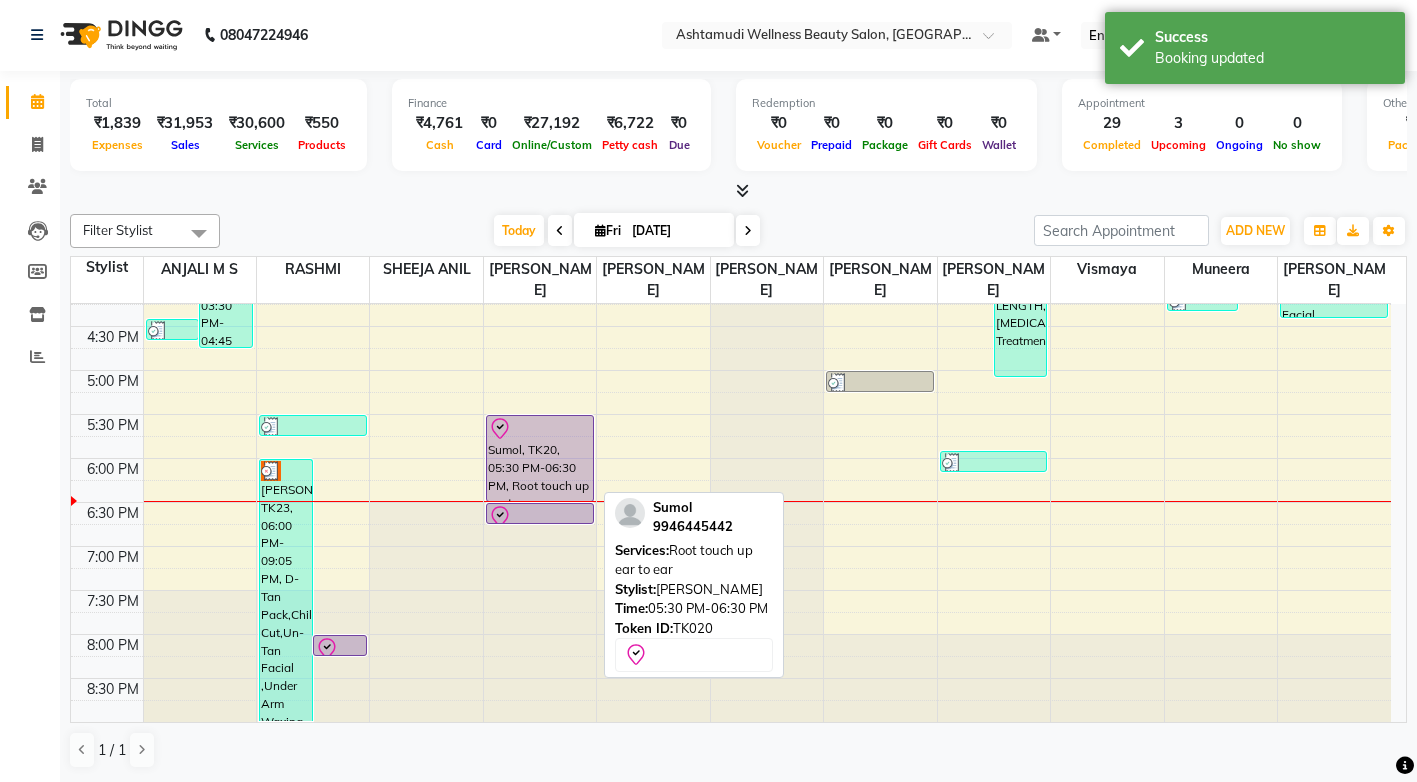 click on "Sumol, TK20, 05:30 PM-06:30 PM, Root touch up ear to ear" at bounding box center (540, 458) 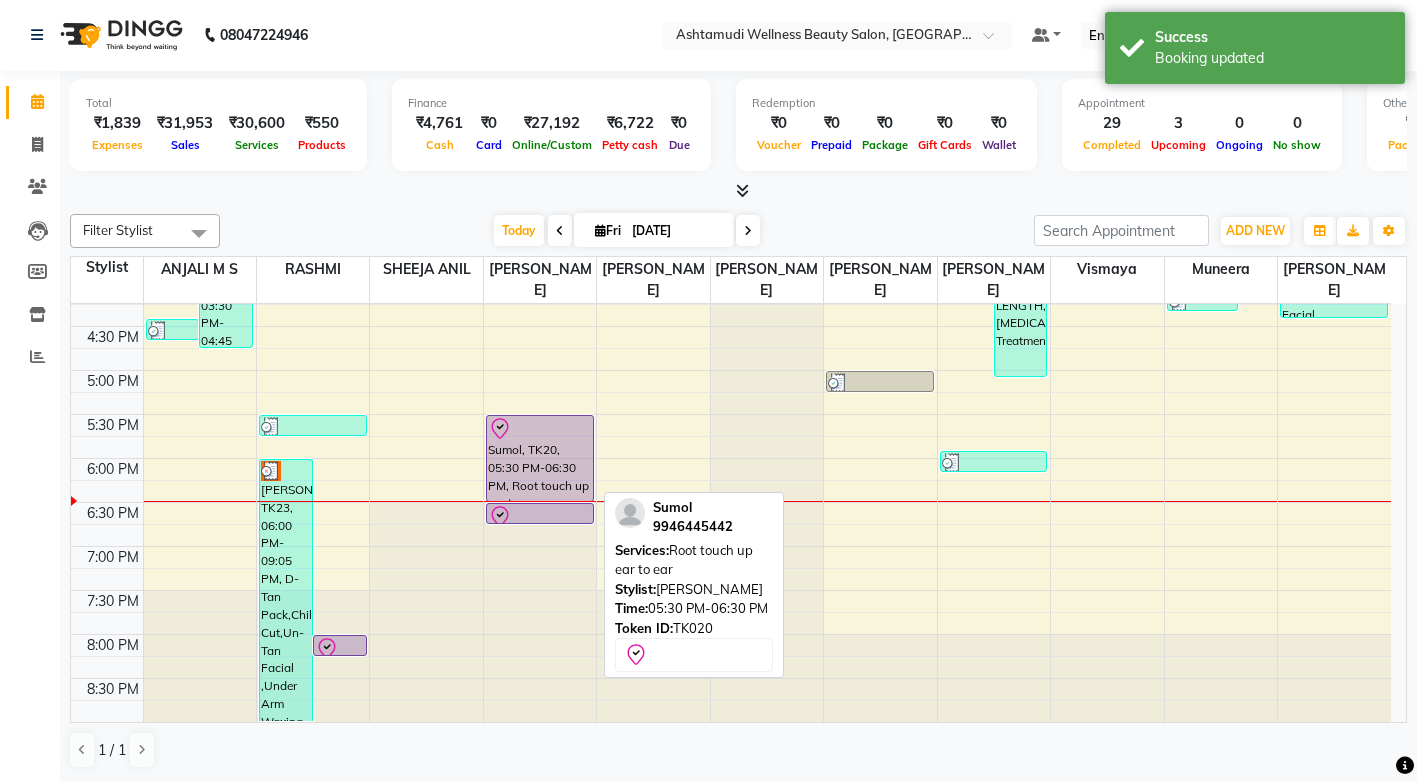 click on "Sumol, TK20, 05:30 PM-06:30 PM, Root touch up ear to ear" at bounding box center (540, 458) 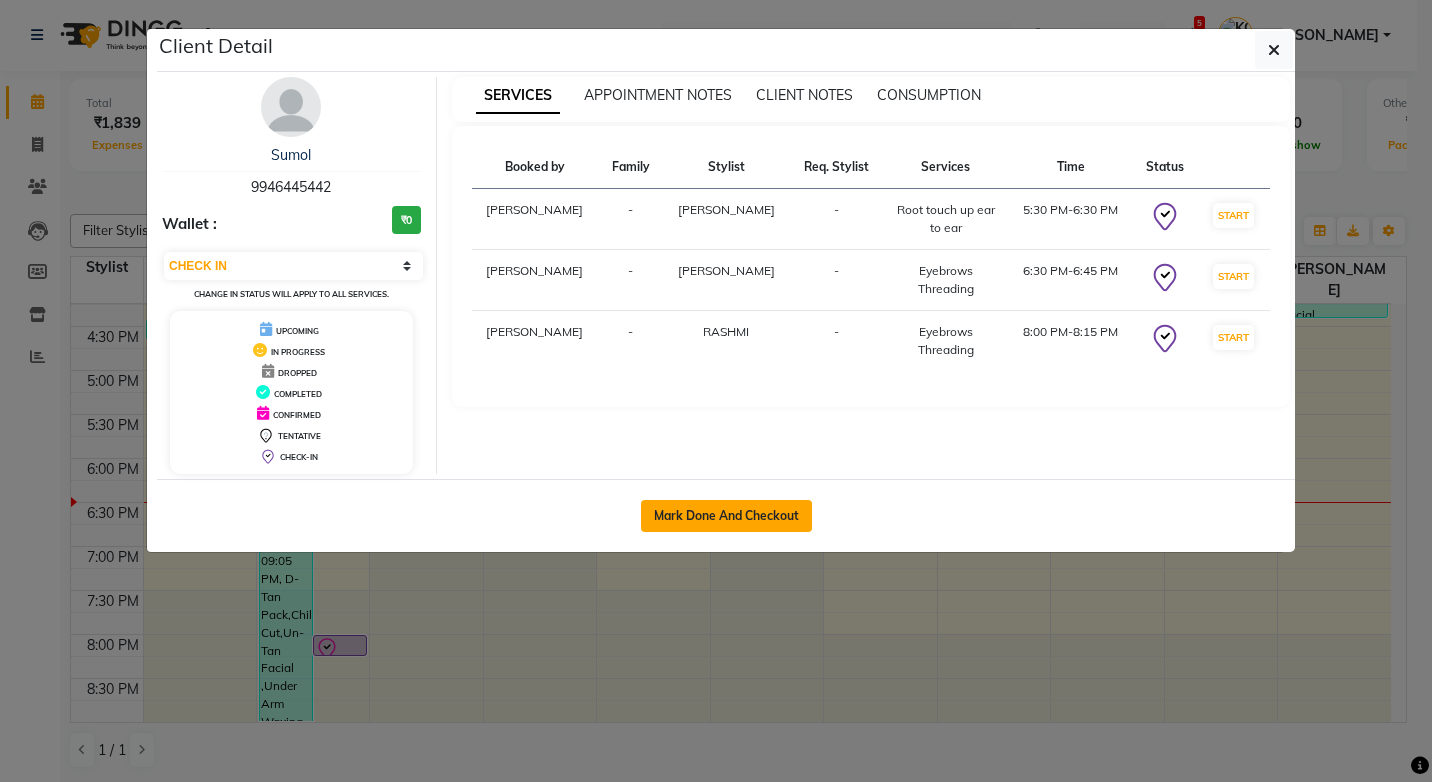 click on "Mark Done And Checkout" 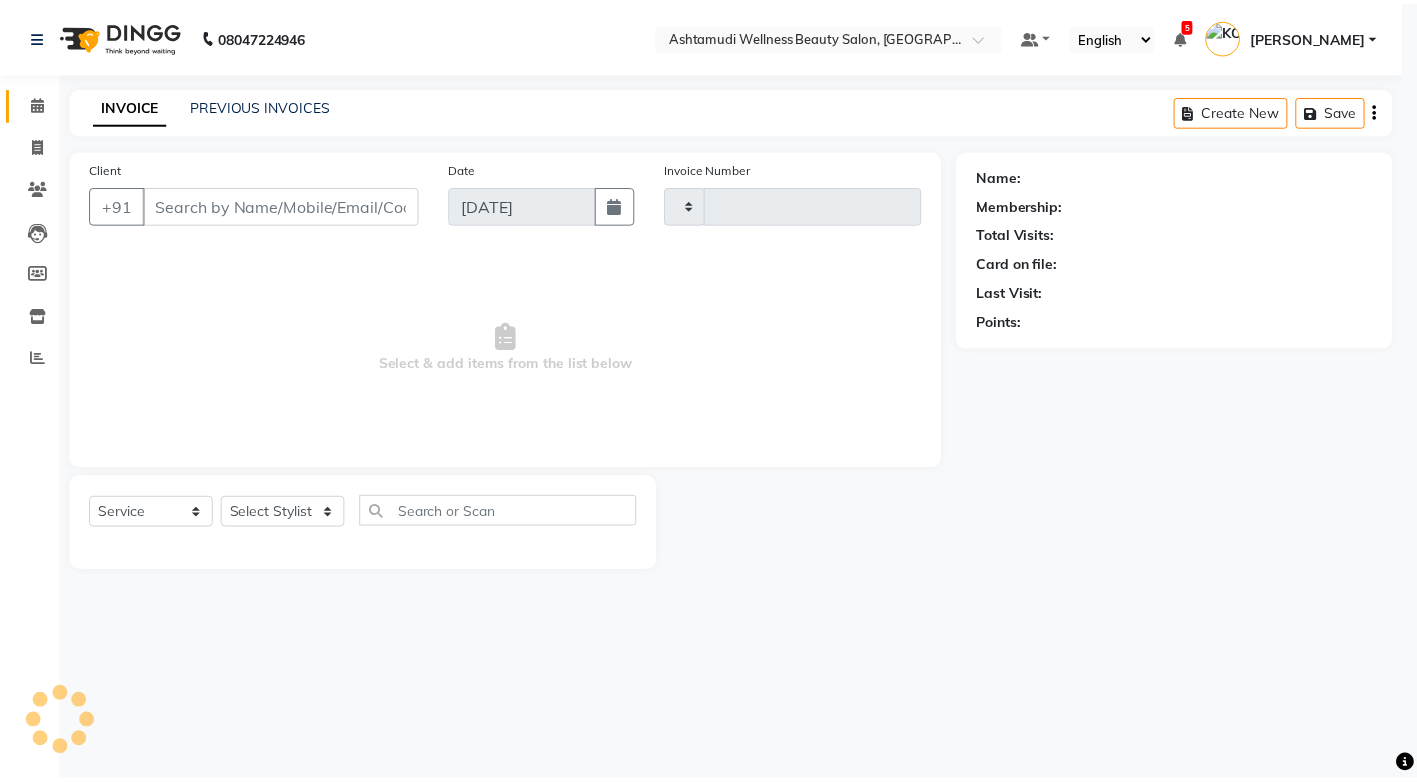 scroll, scrollTop: 0, scrollLeft: 0, axis: both 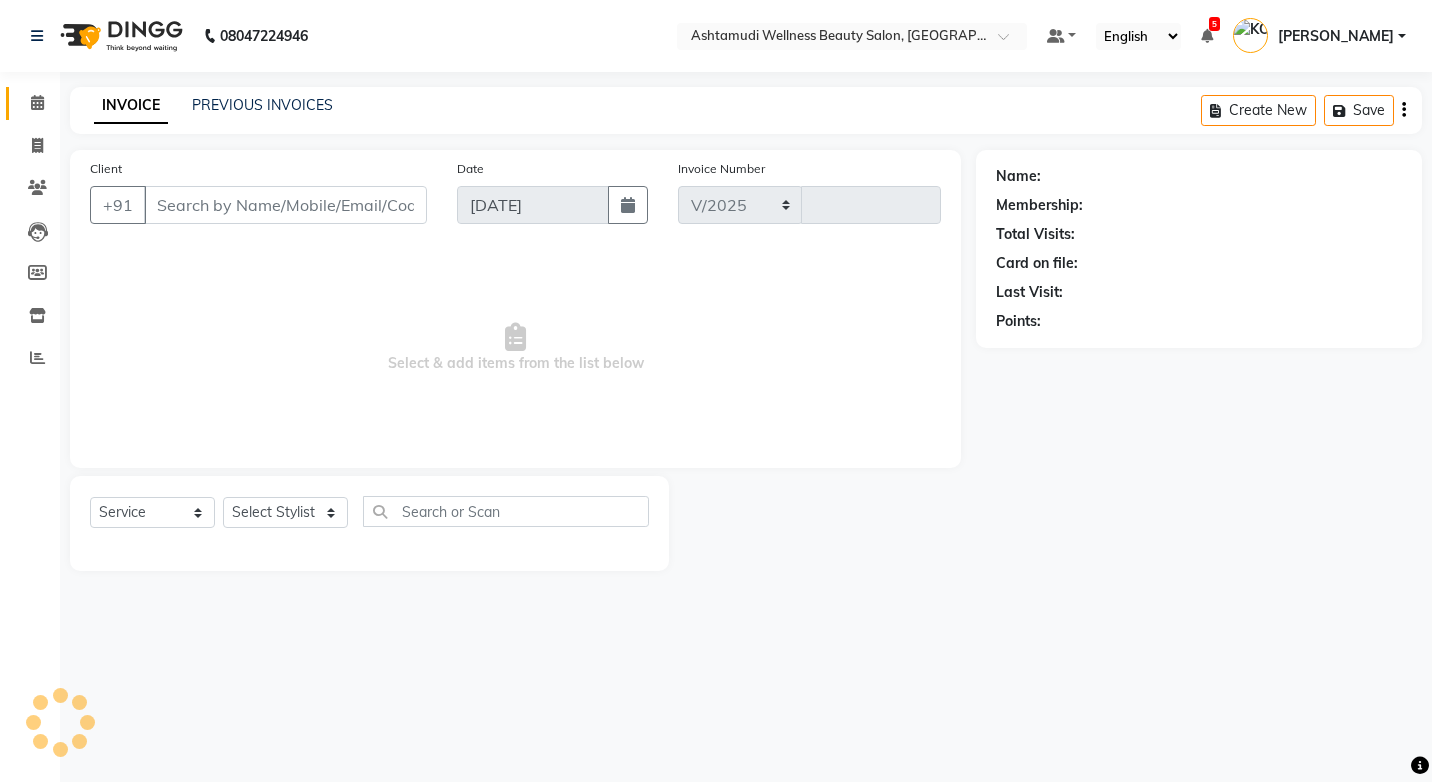 select on "4674" 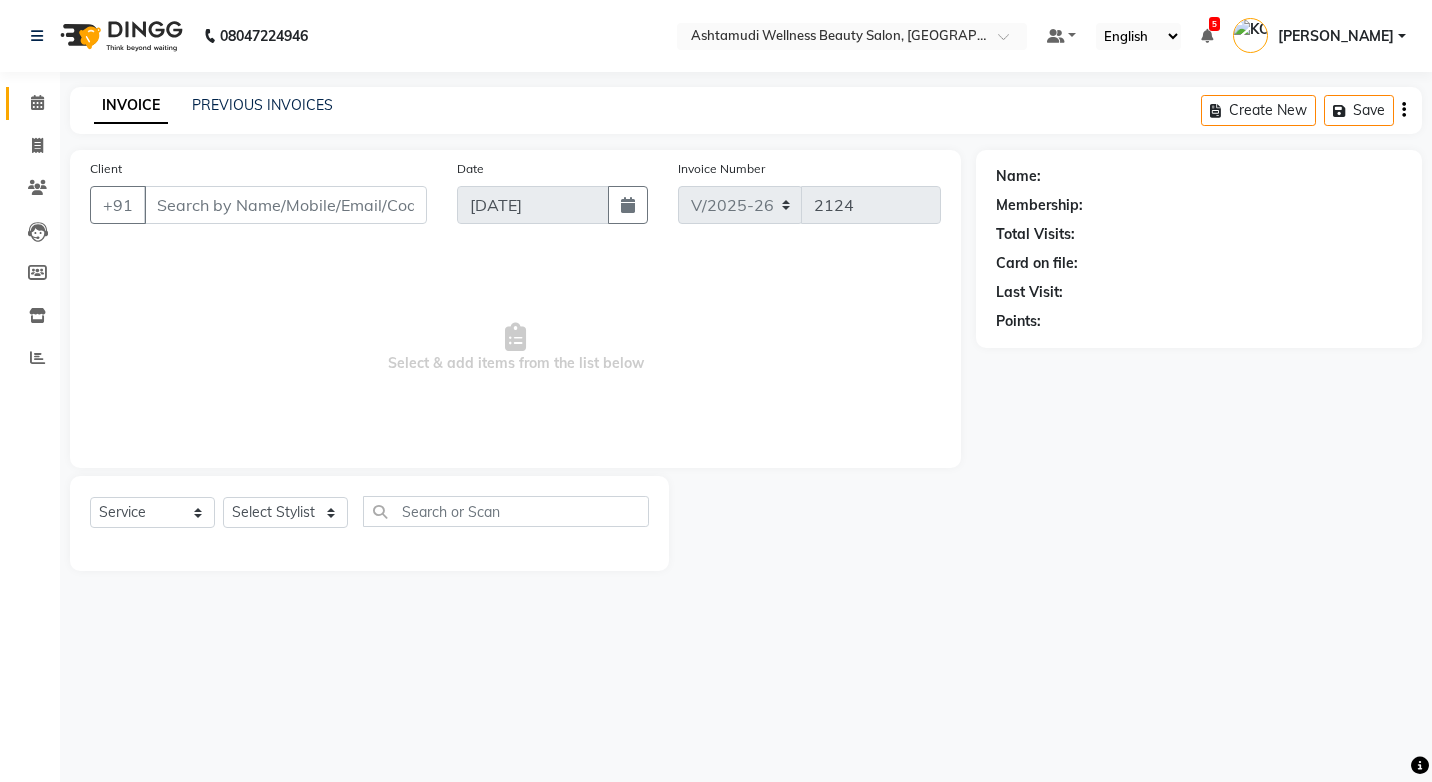 select on "product" 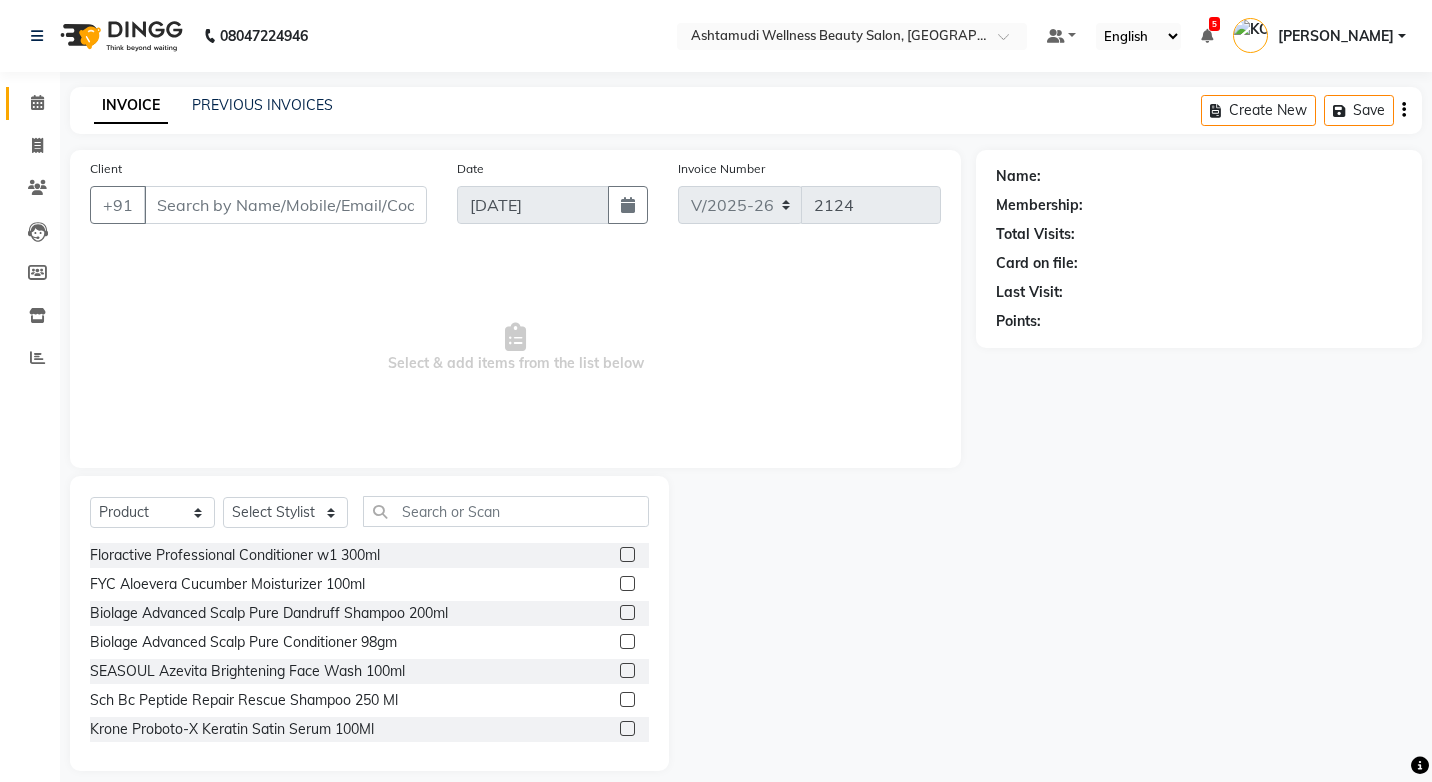 type on "9946445442" 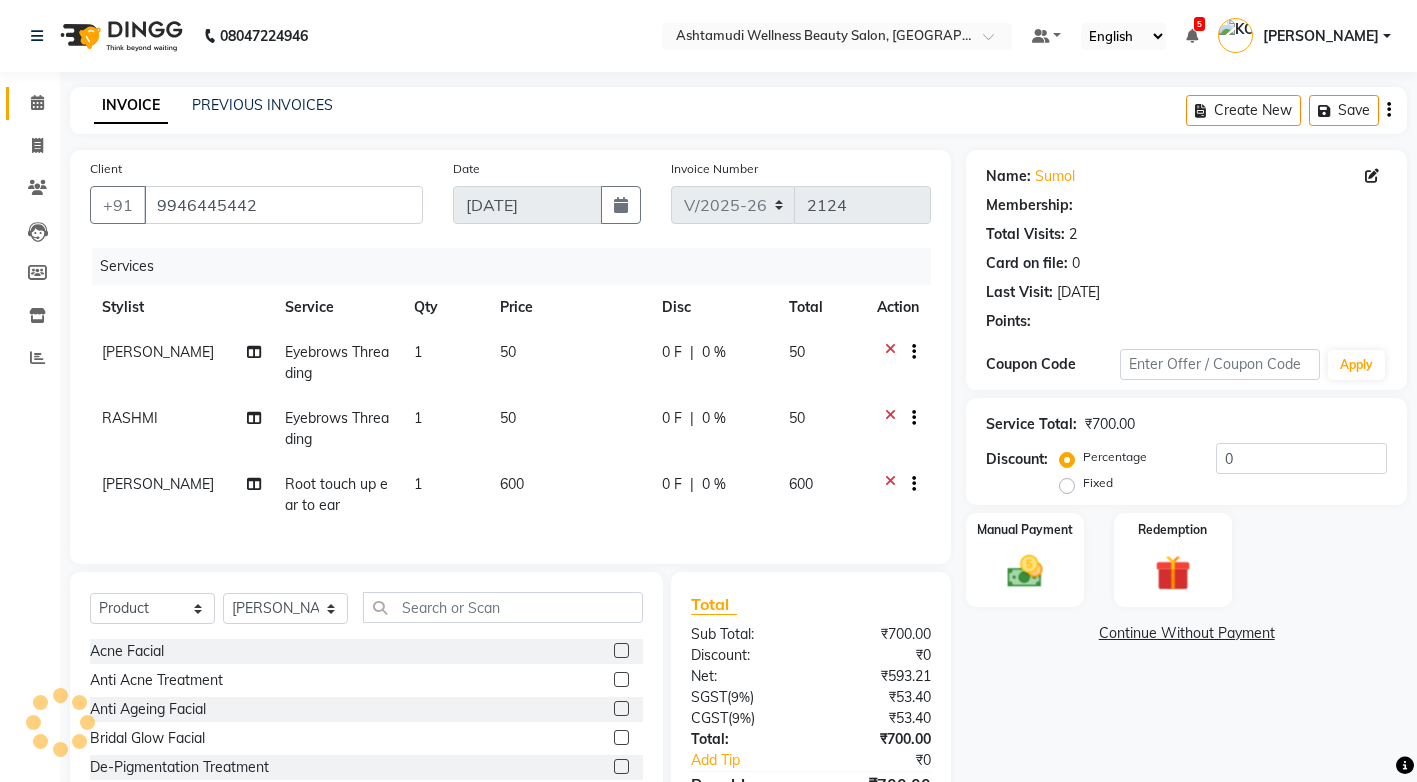 select on "2: Object" 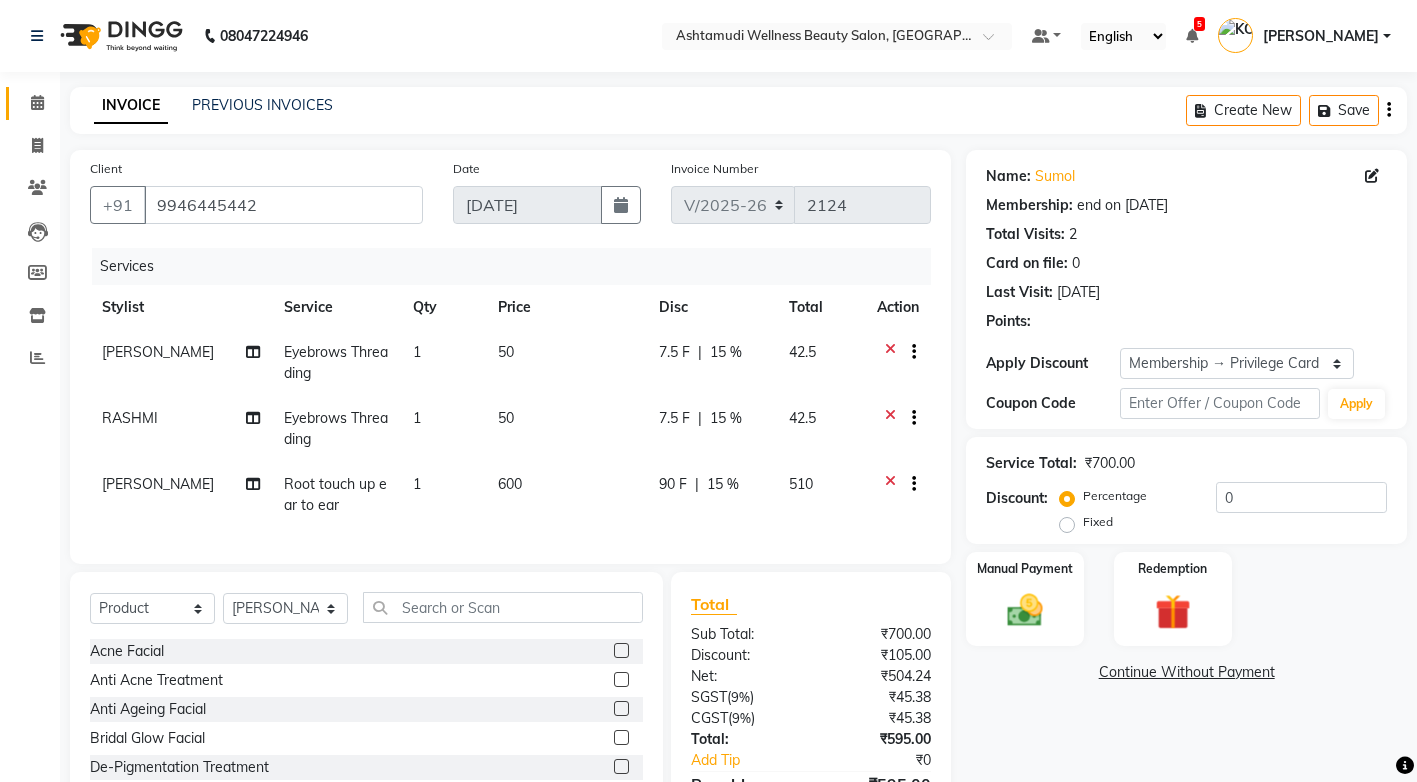 type on "15" 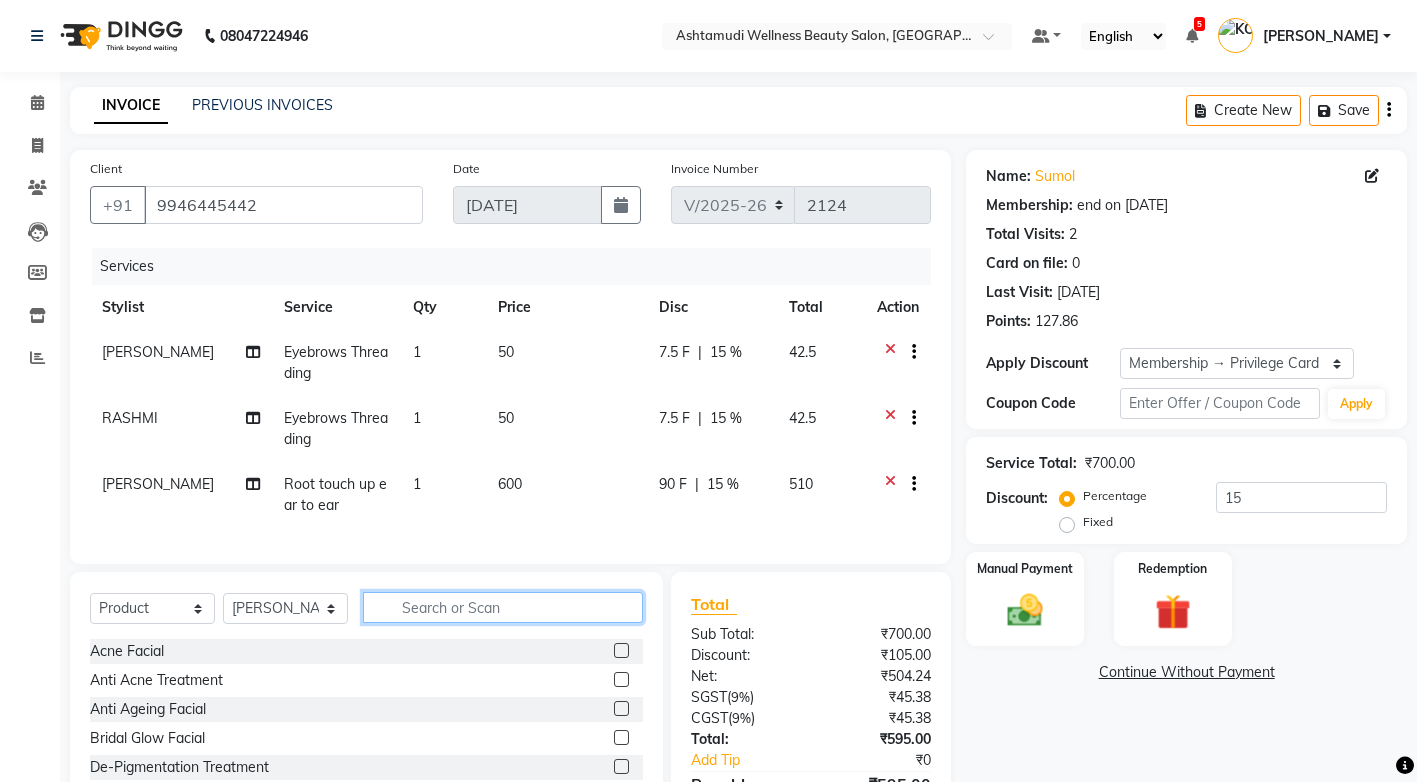 click 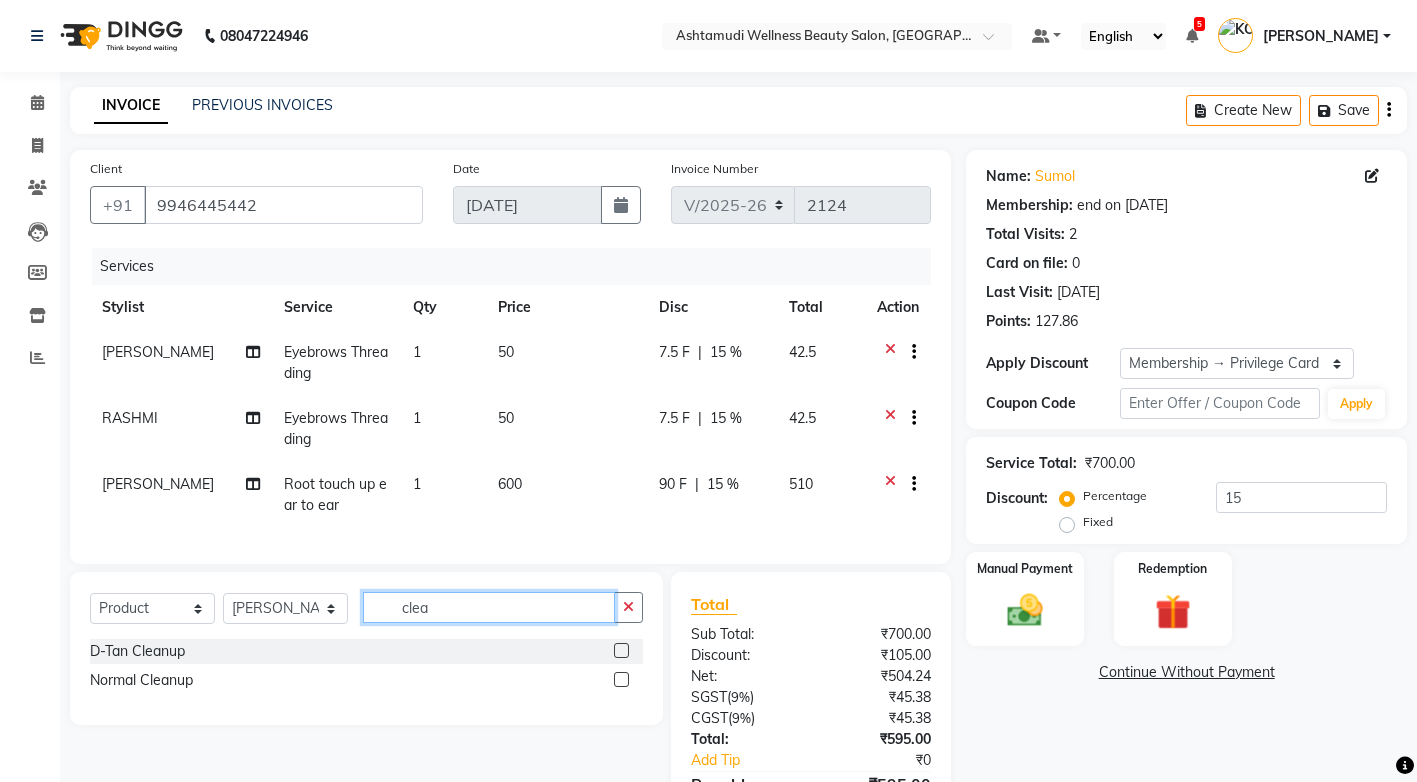 type on "clea" 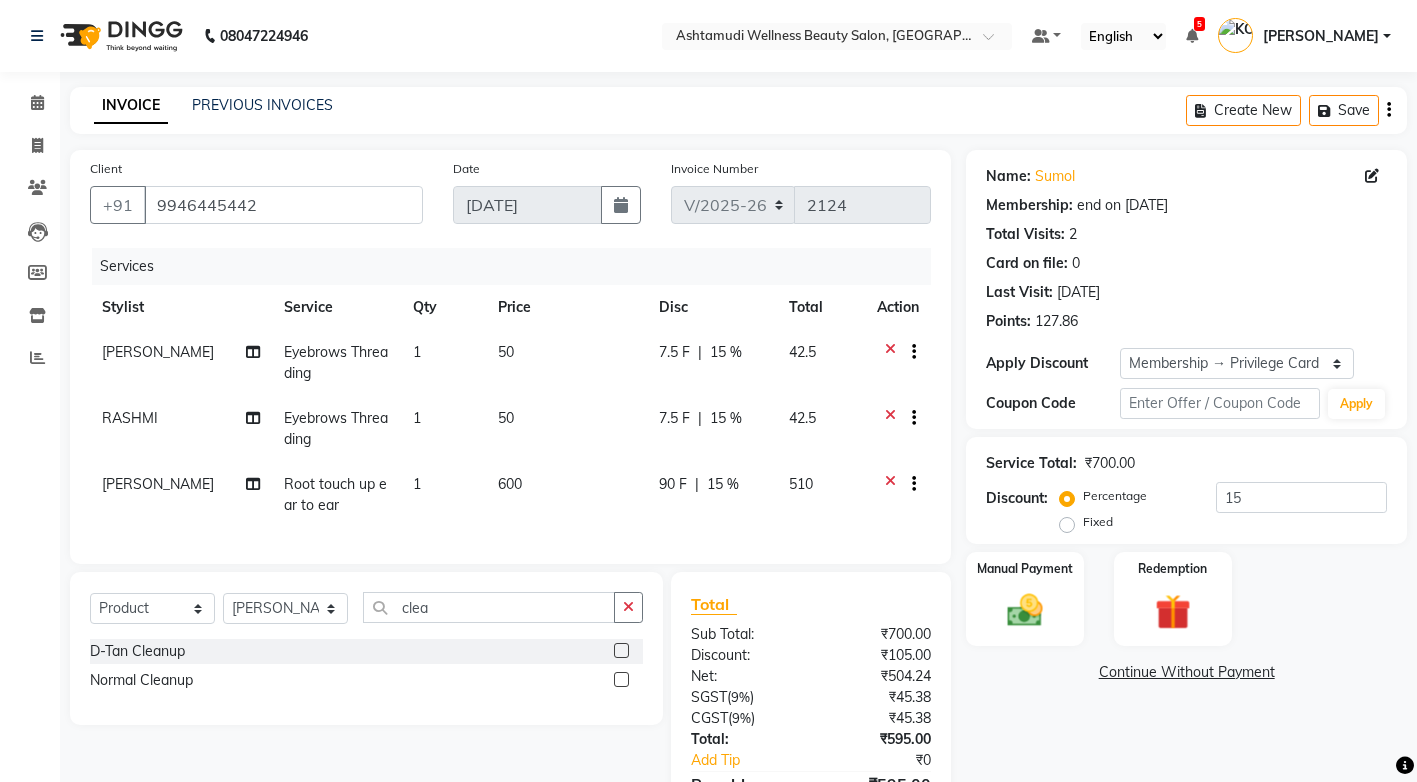 click 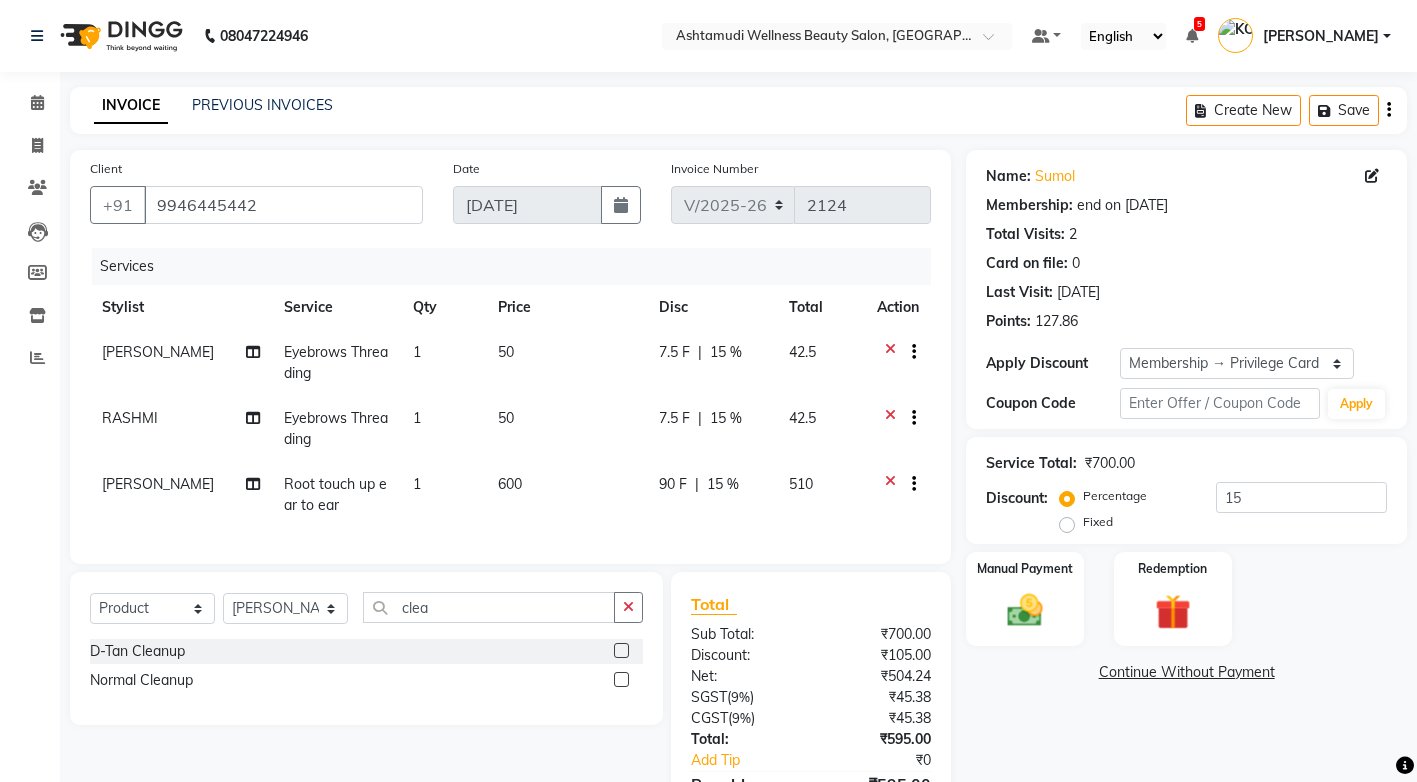click 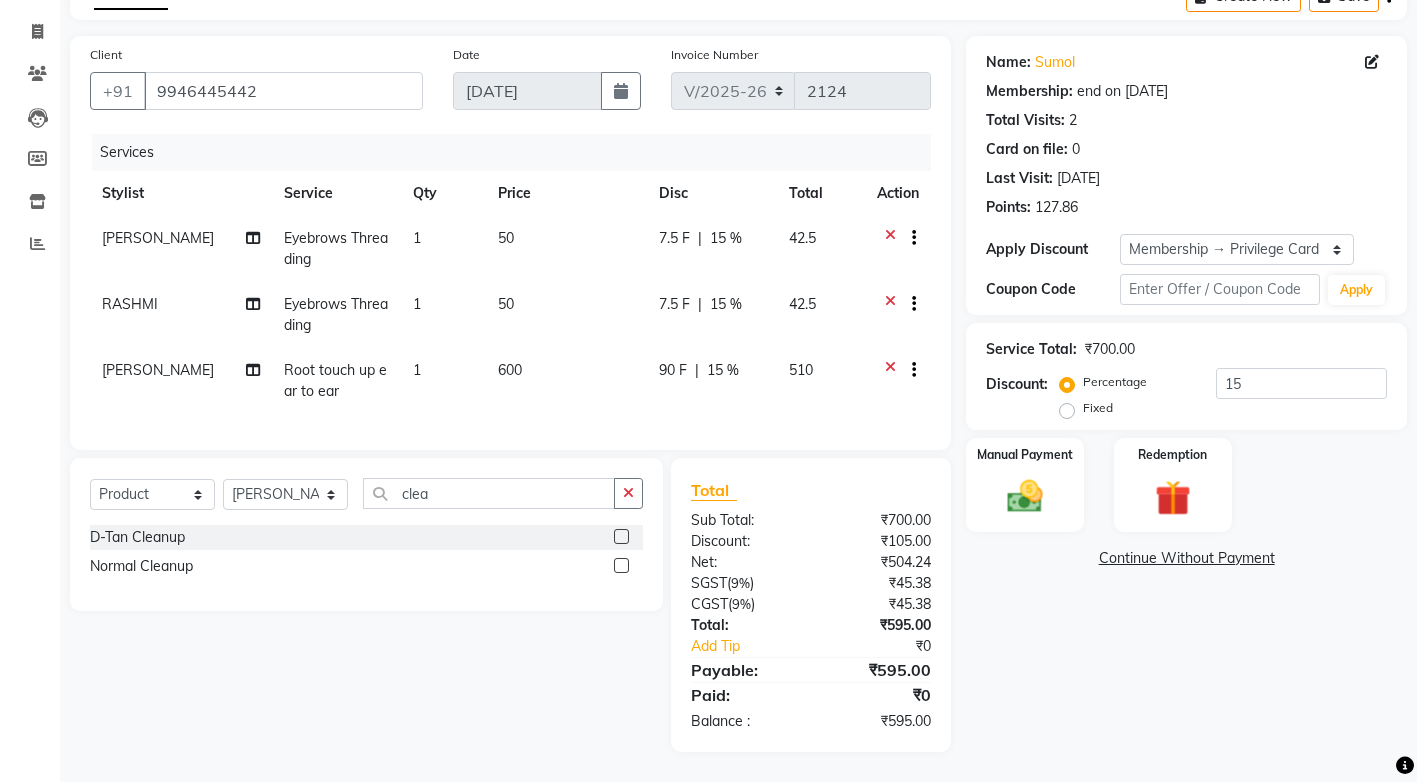 scroll, scrollTop: 0, scrollLeft: 15, axis: horizontal 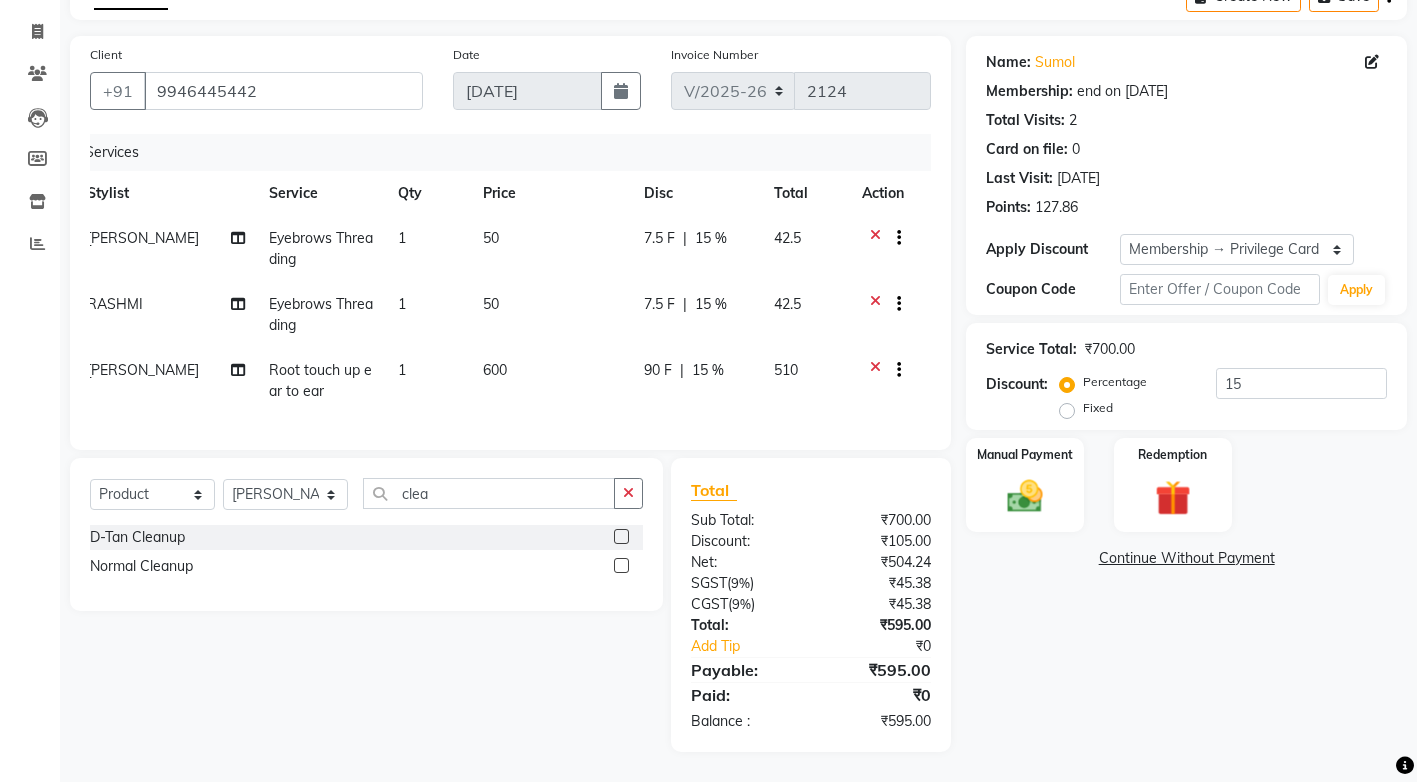 click 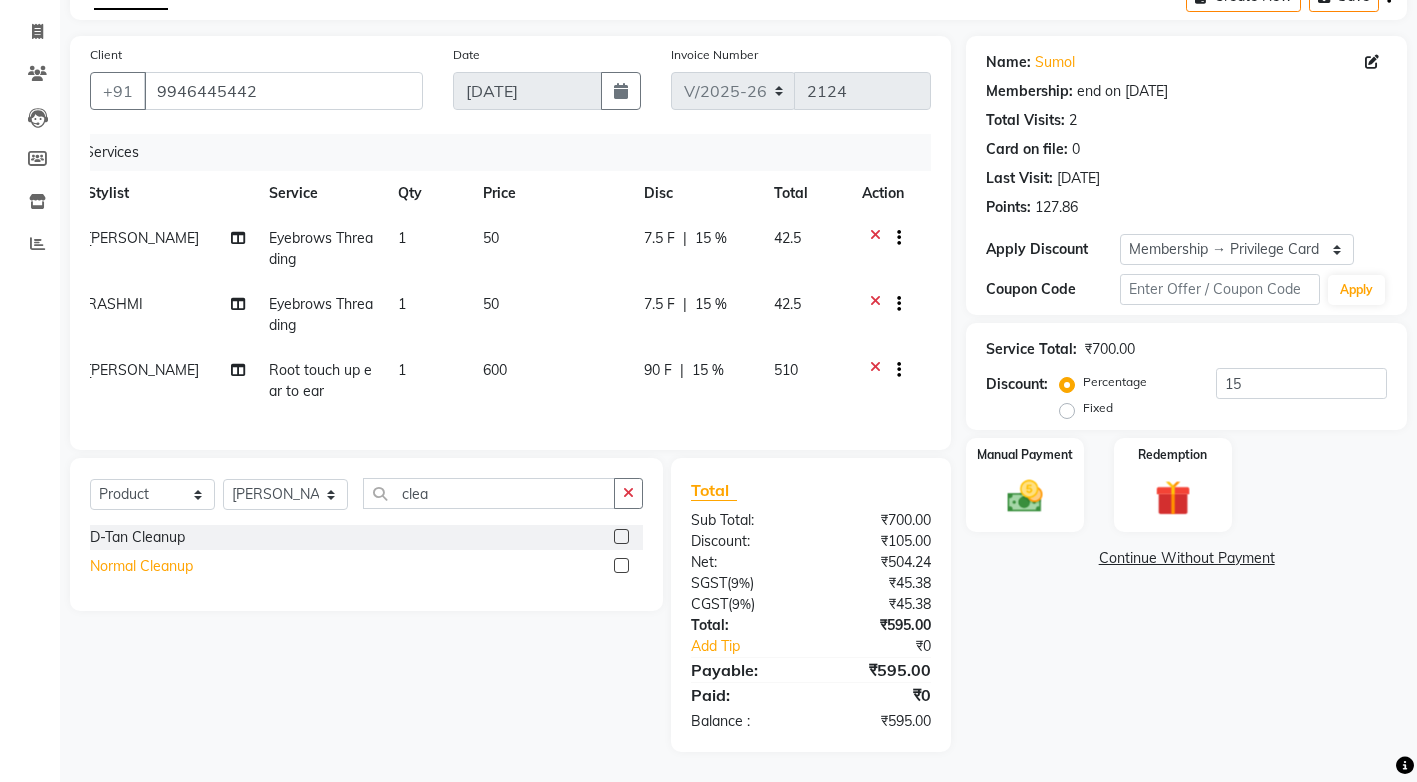 click on "Normal Cleanup" 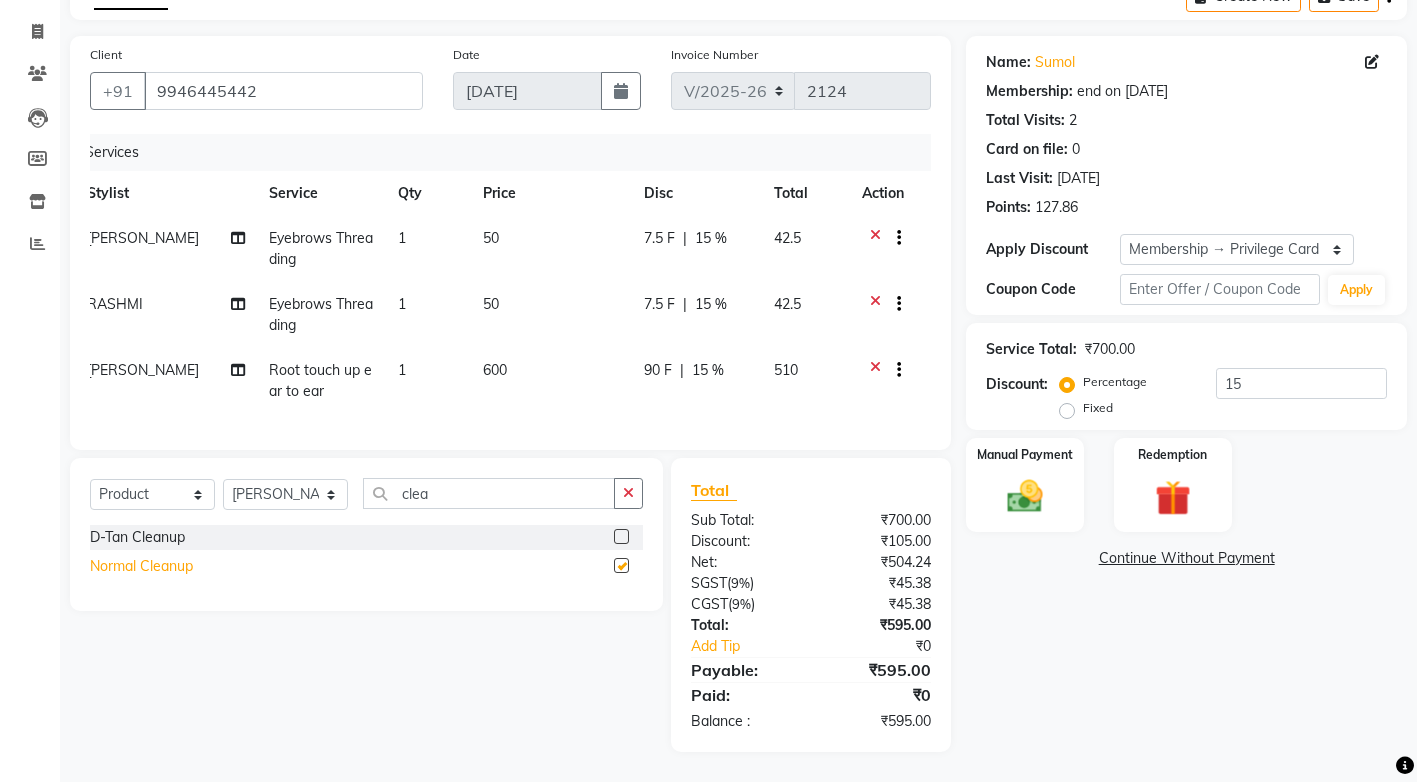checkbox on "false" 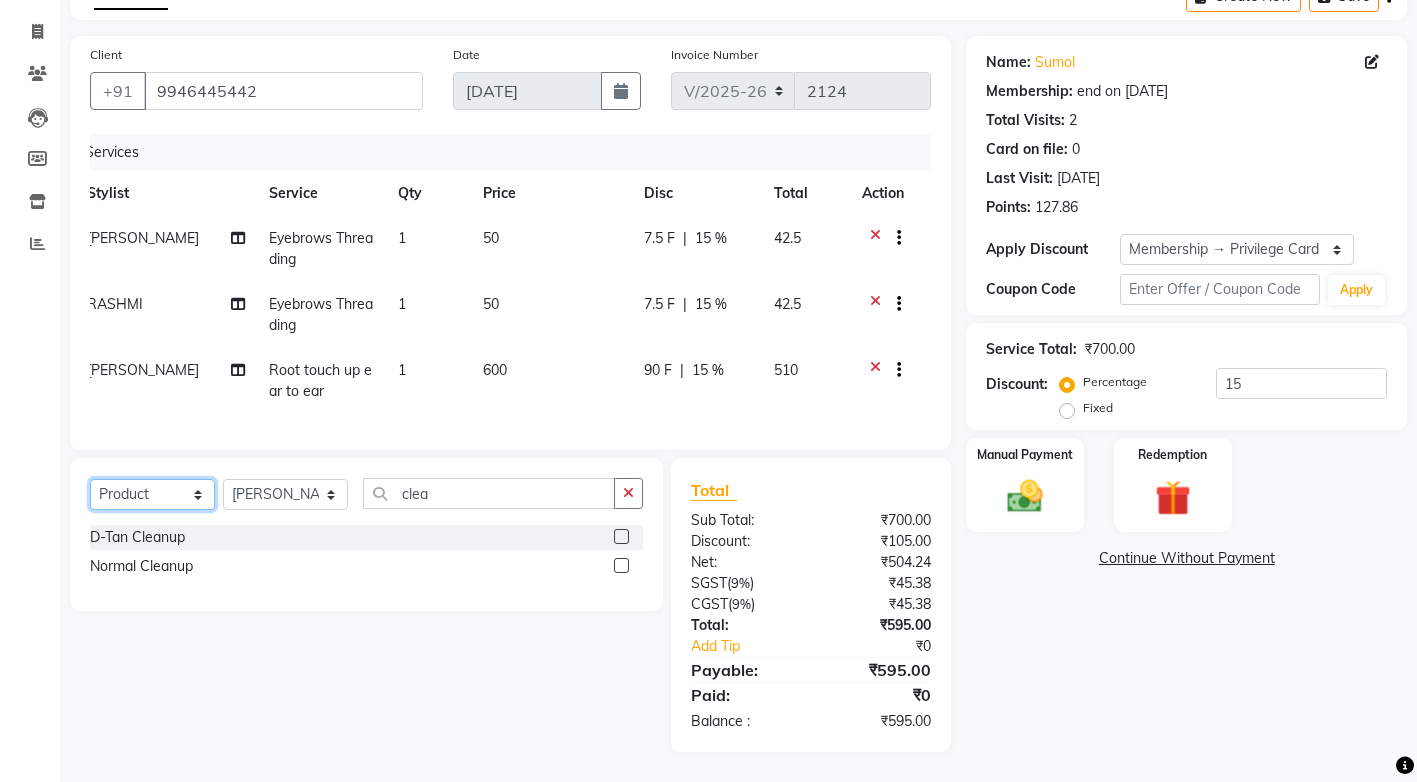 click on "Select  Service  Product  Membership  Package Voucher Prepaid Gift Card" 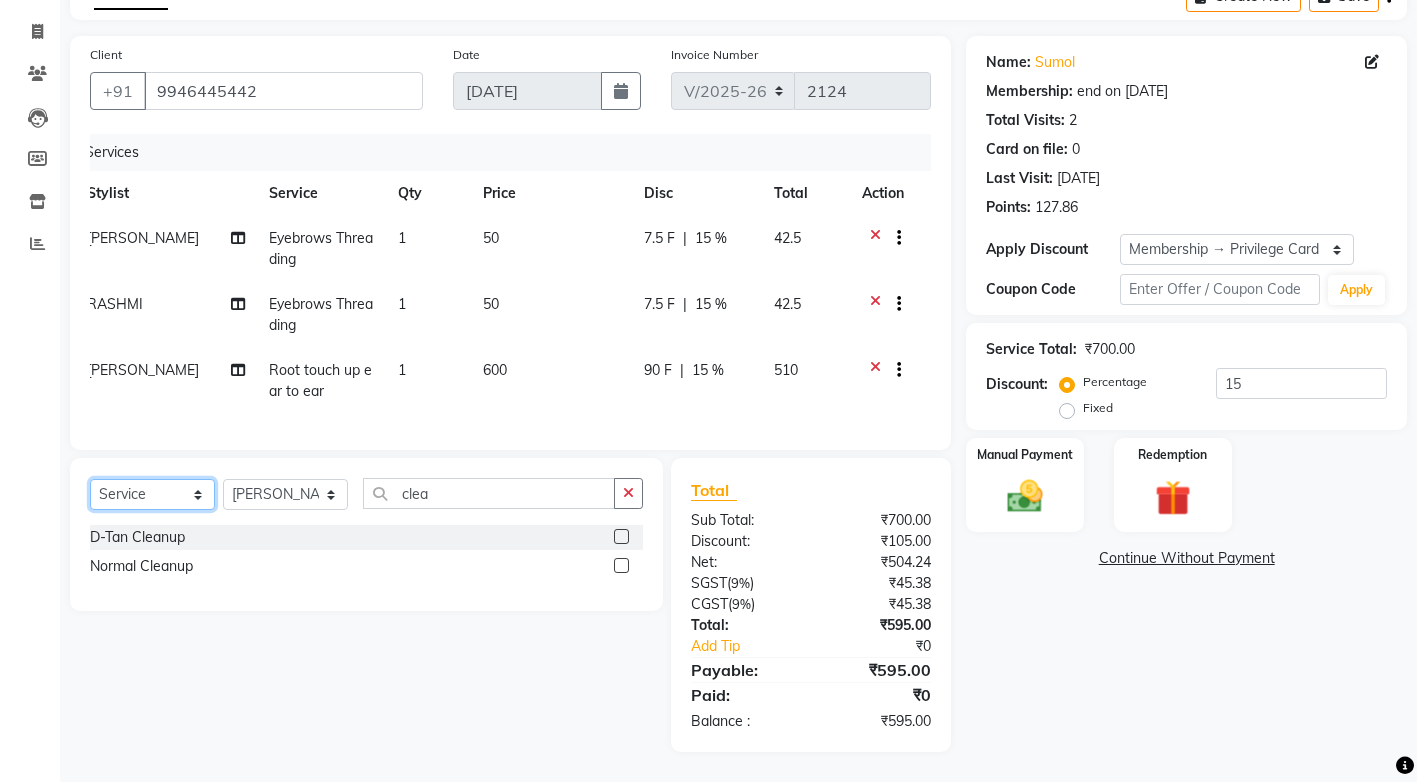 click on "Select  Service  Product  Membership  Package Voucher Prepaid Gift Card" 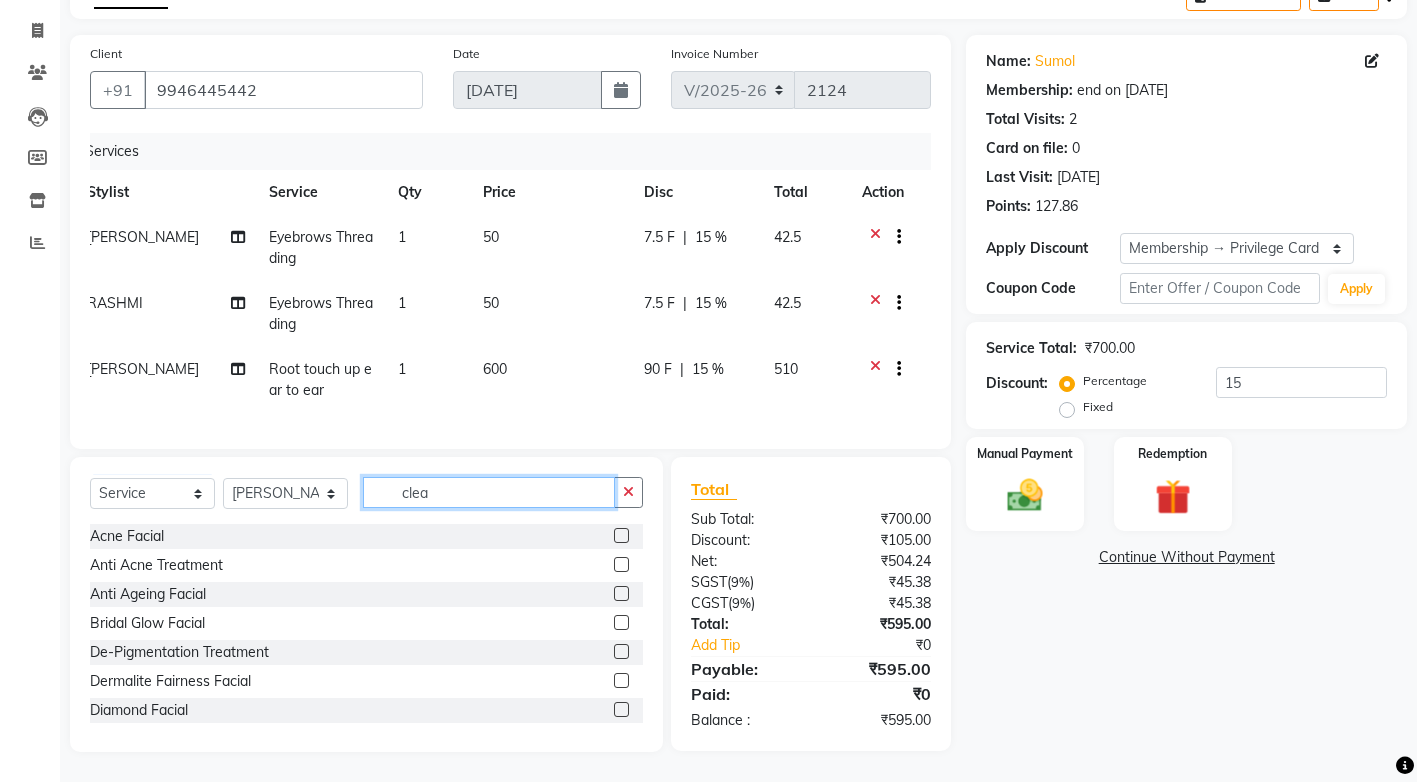 click on "clea" 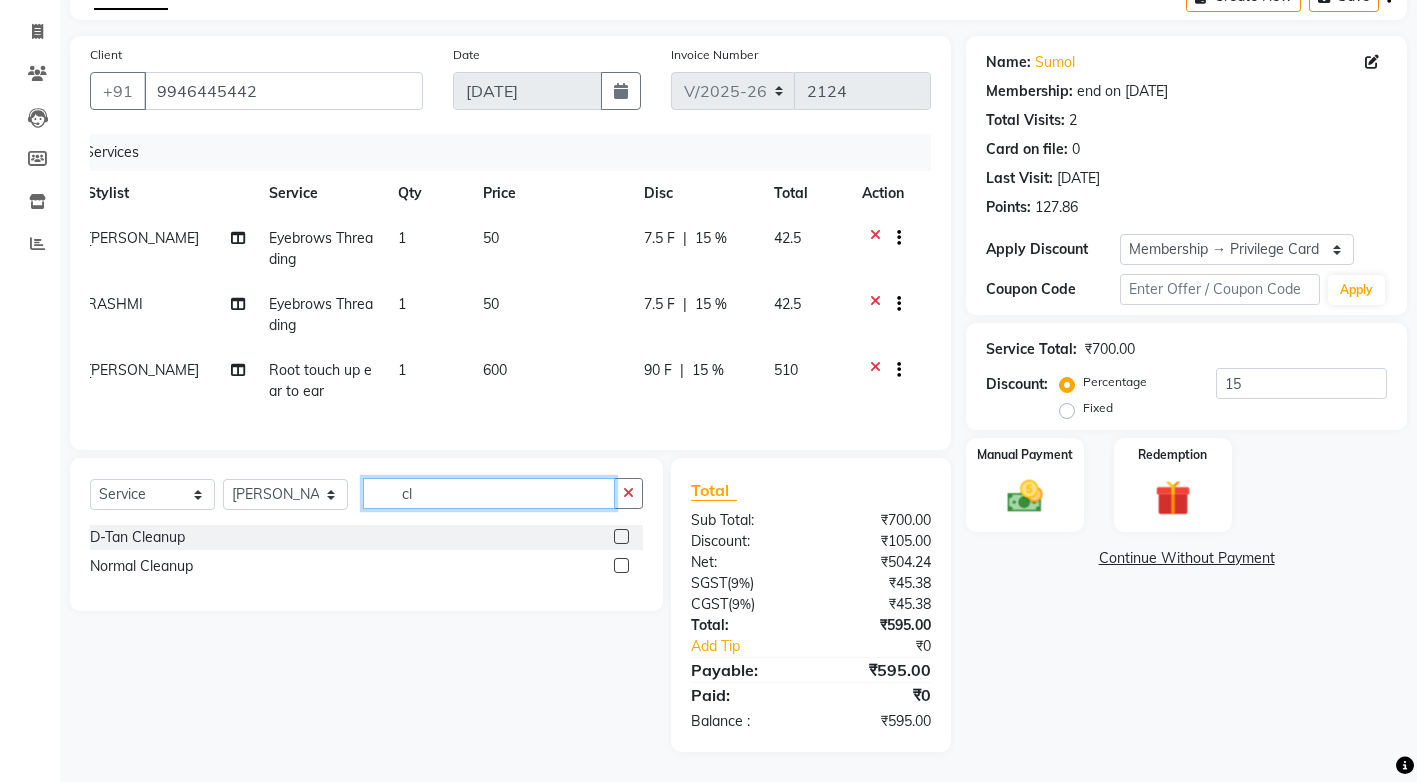 type on "c" 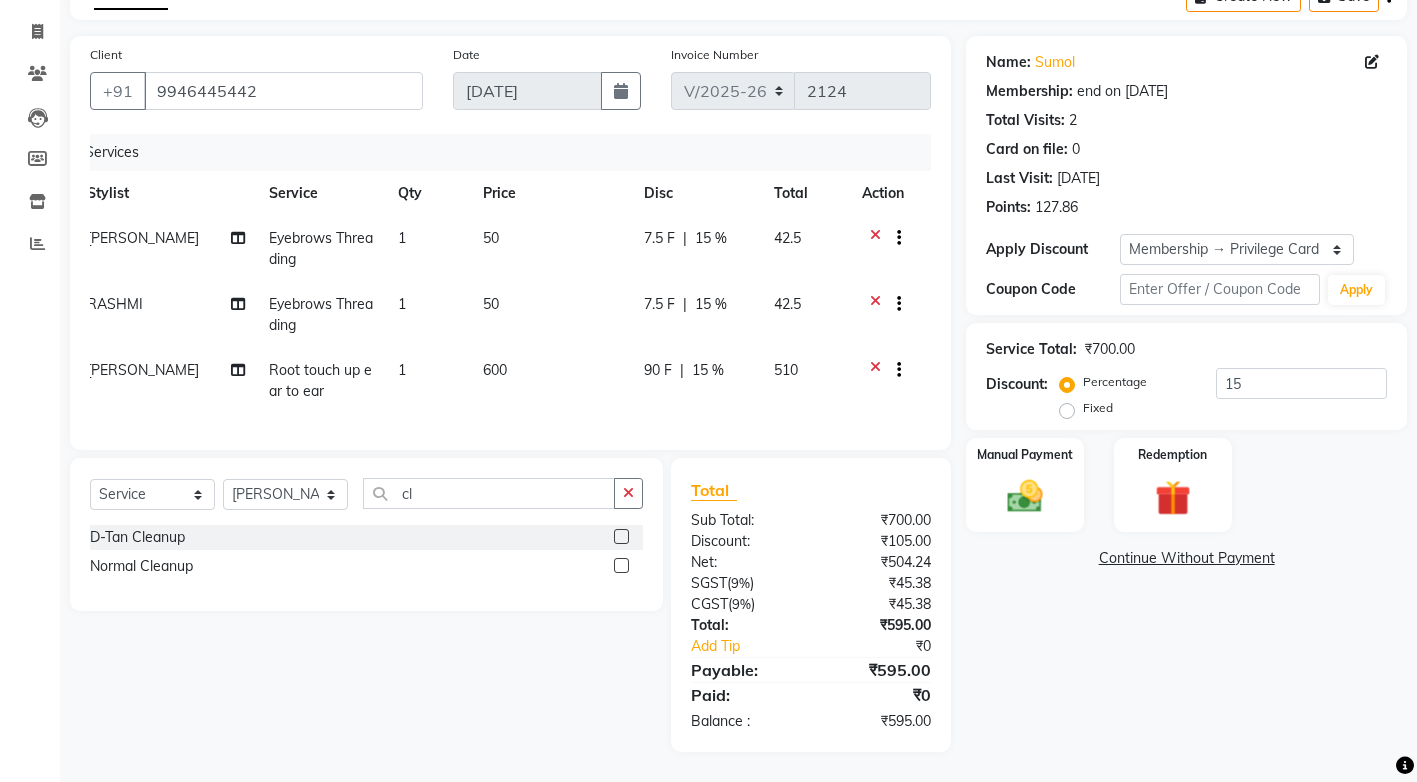 click 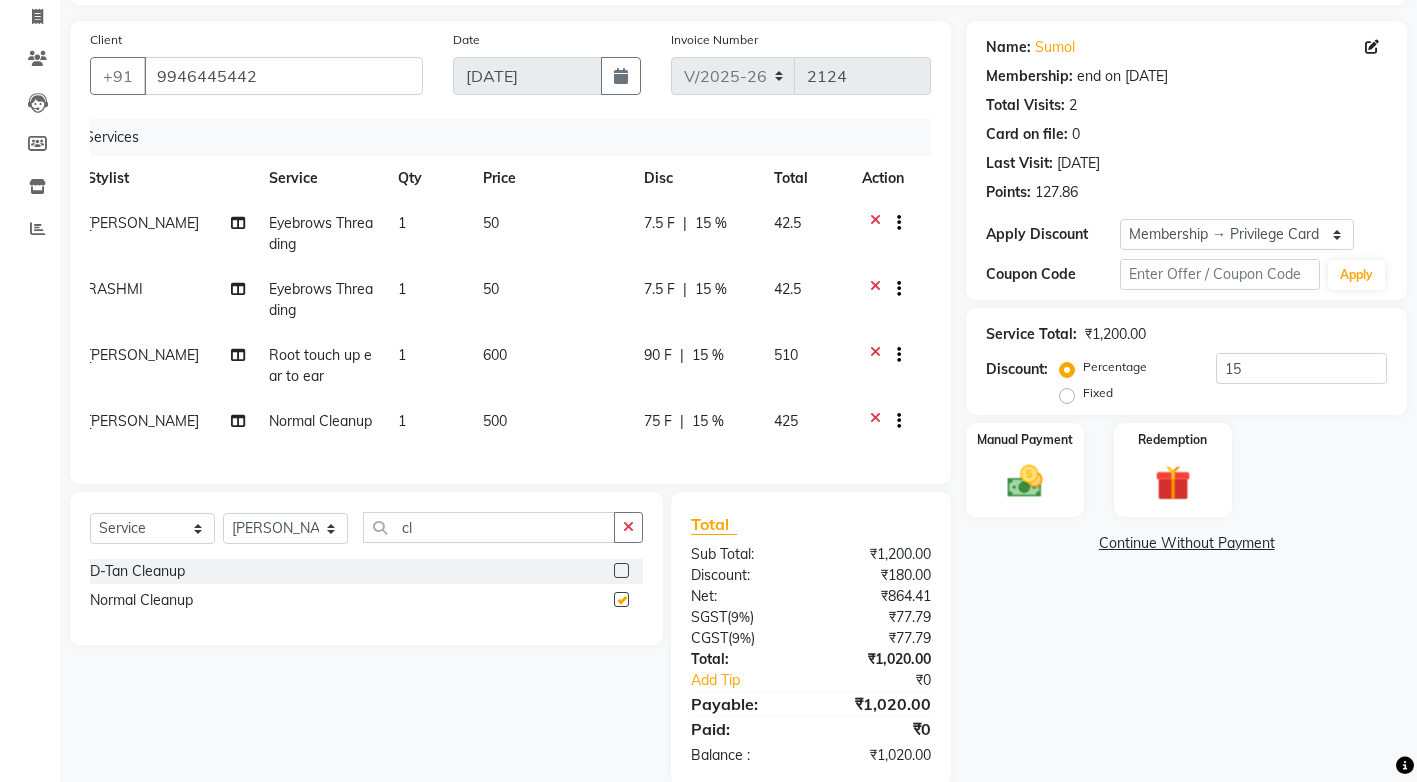 checkbox on "false" 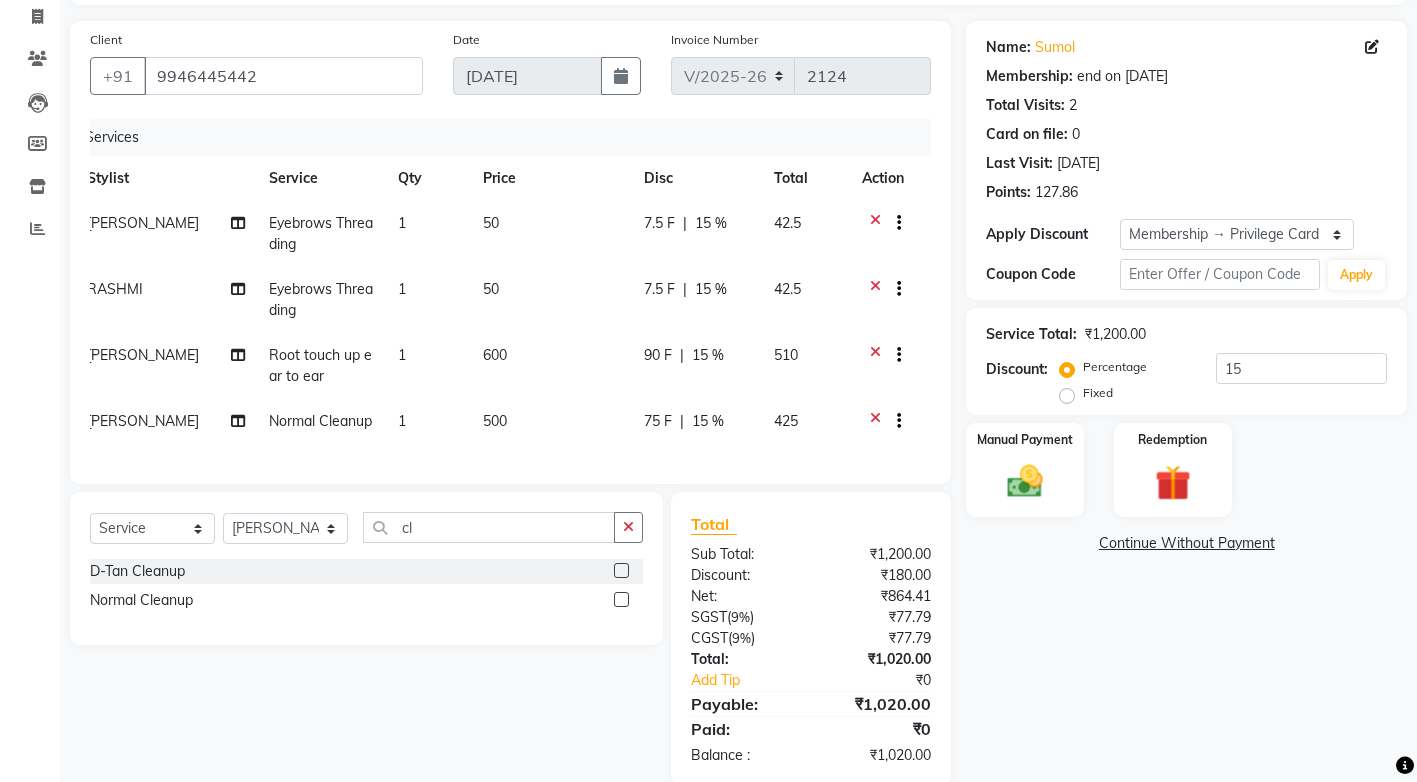 scroll, scrollTop: 178, scrollLeft: 0, axis: vertical 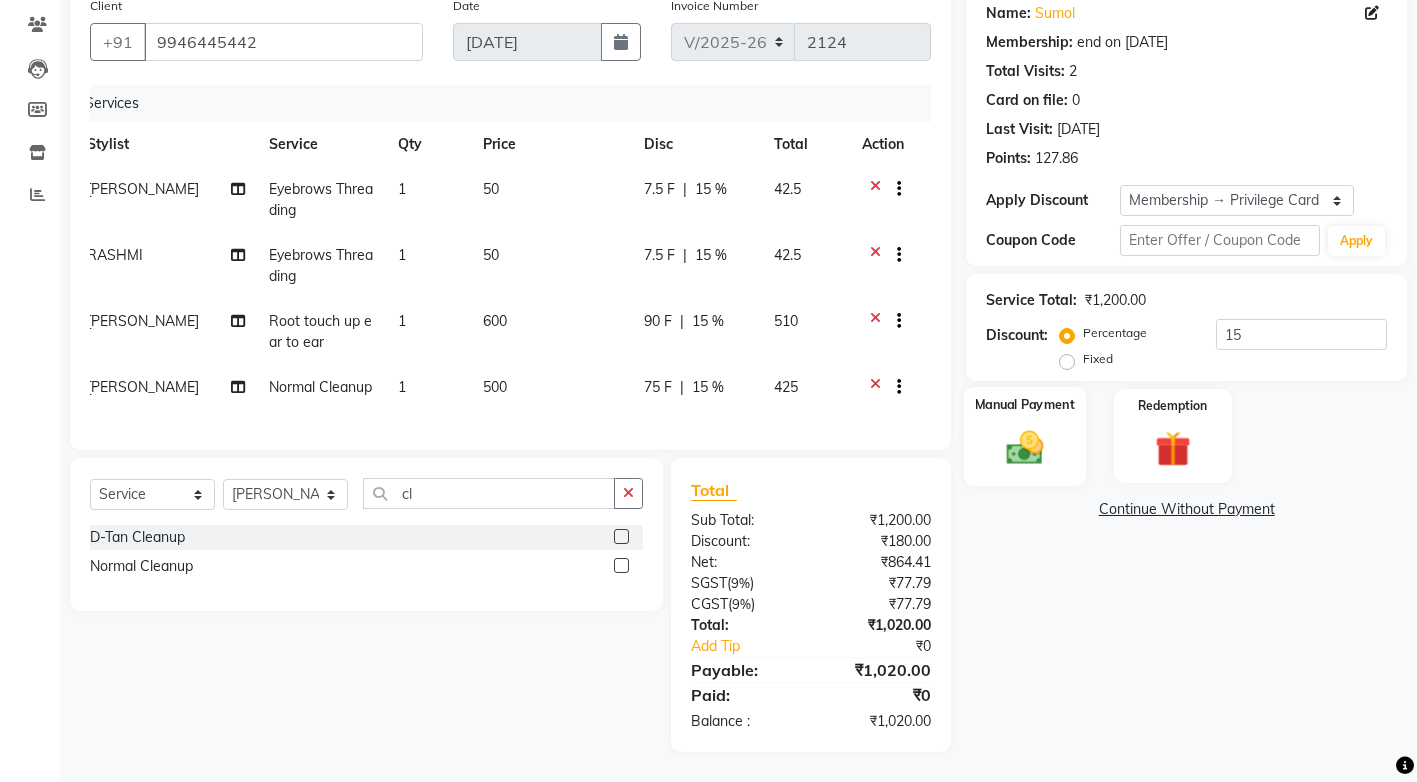 click 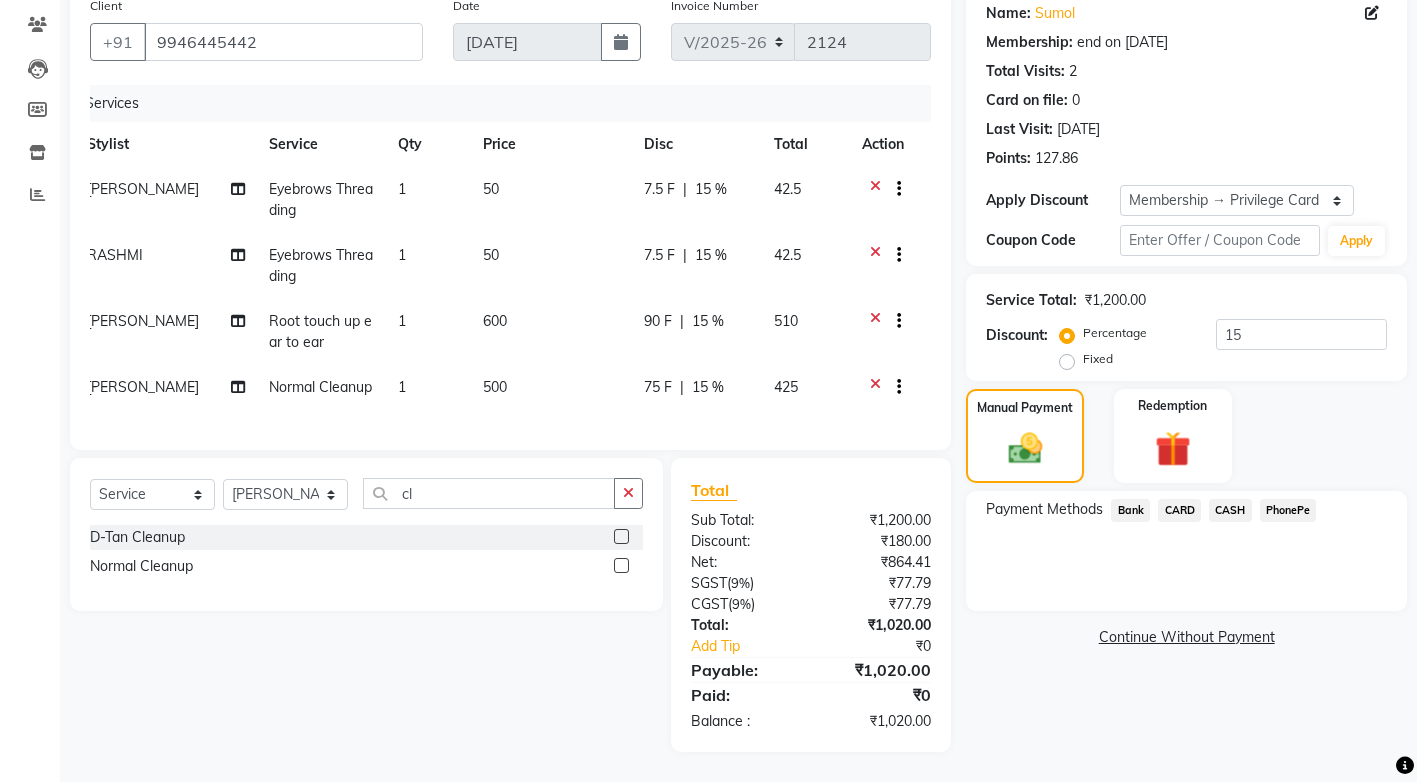click on "PhonePe" 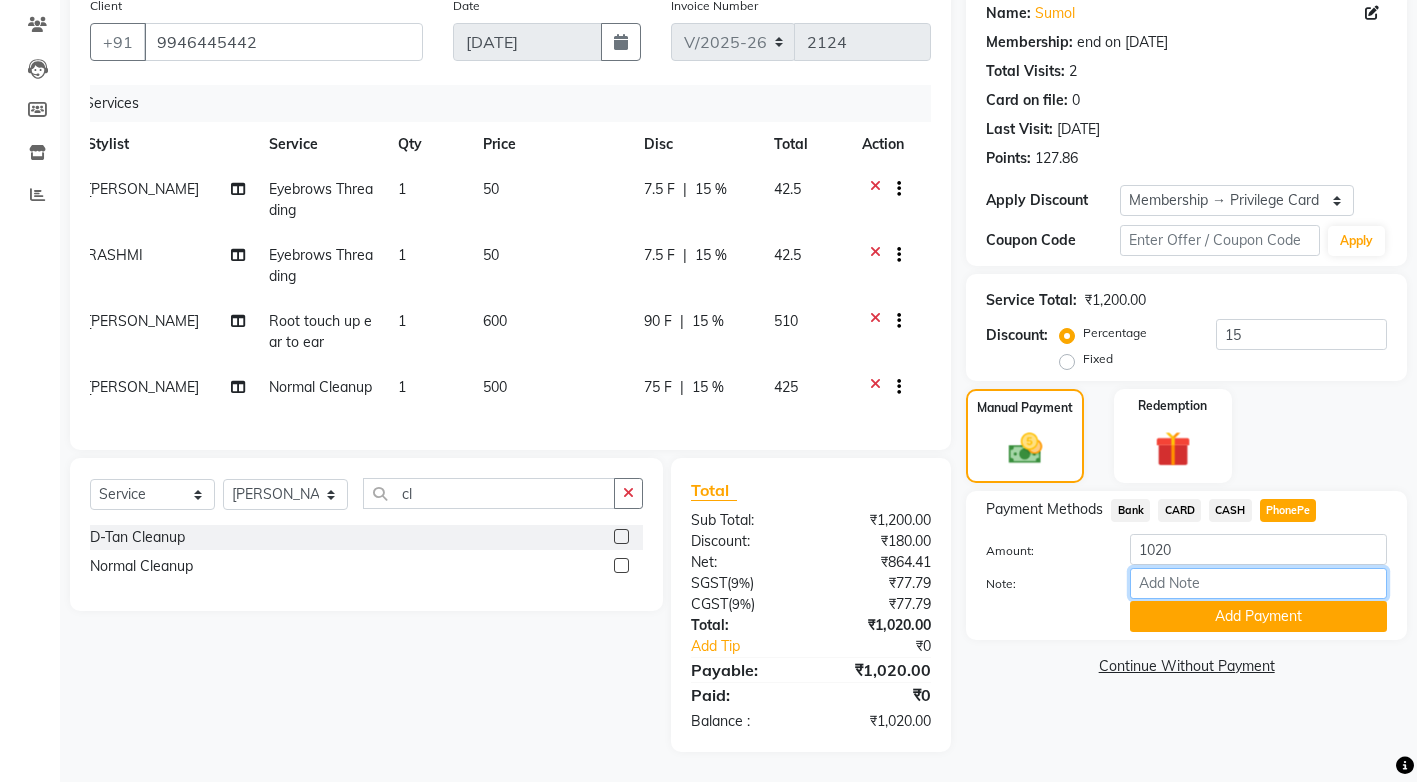 click on "Note:" at bounding box center [1258, 583] 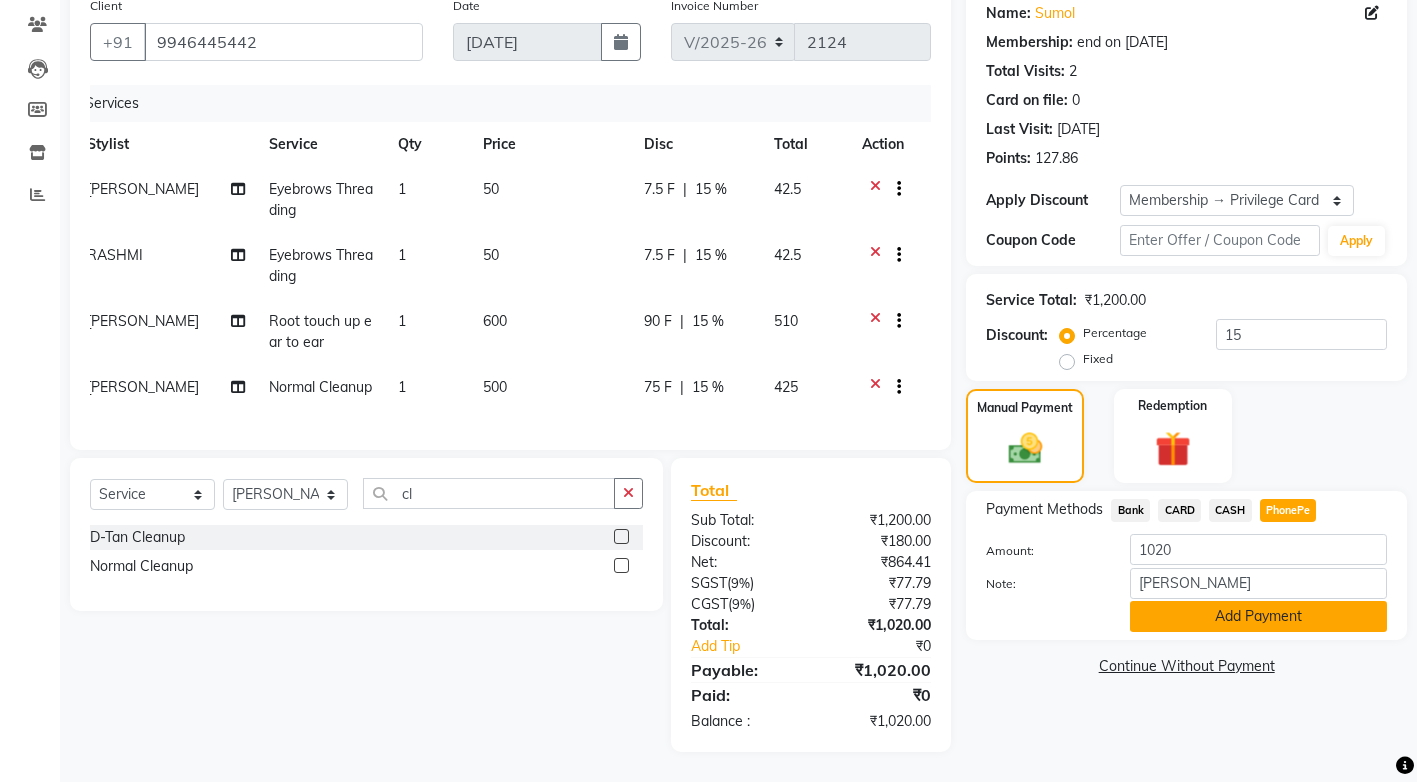 click on "Add Payment" 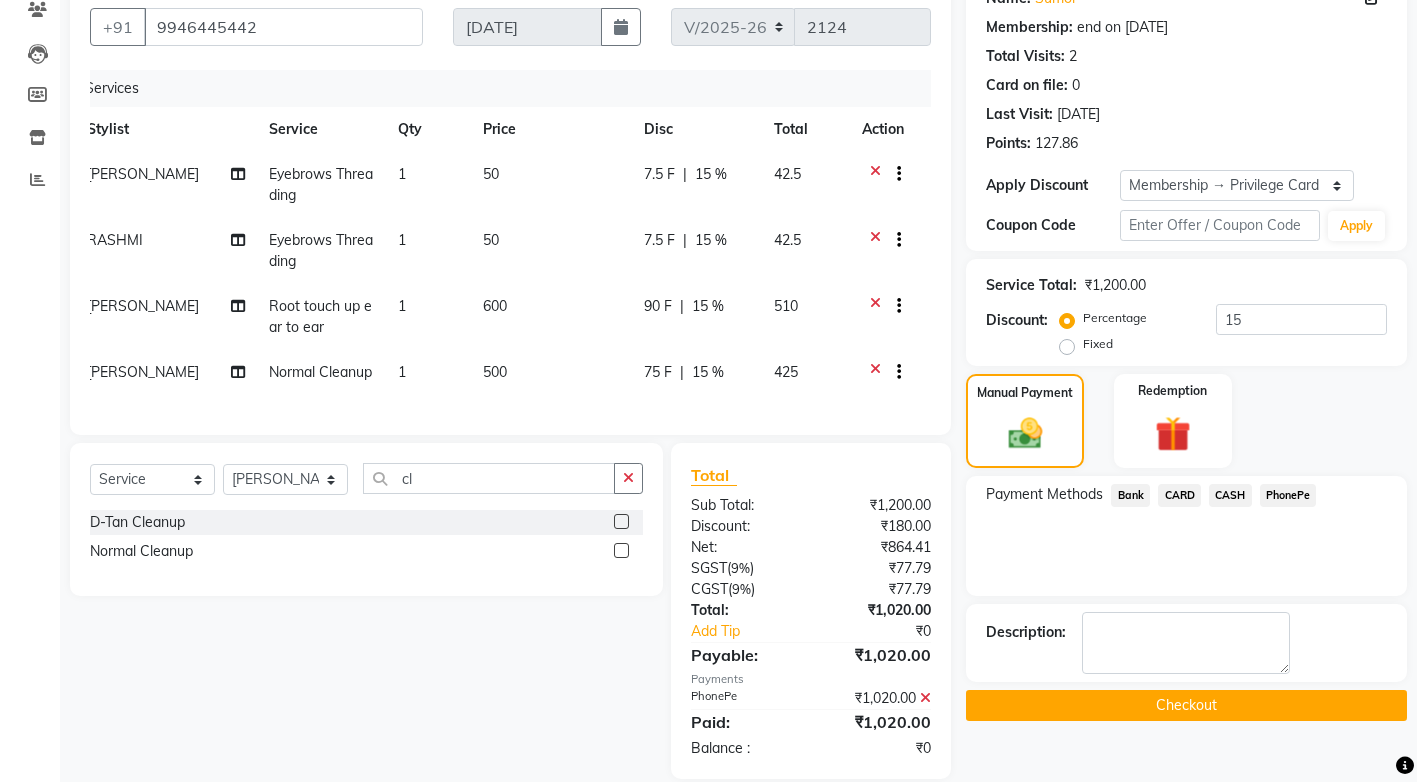 scroll, scrollTop: 290, scrollLeft: 0, axis: vertical 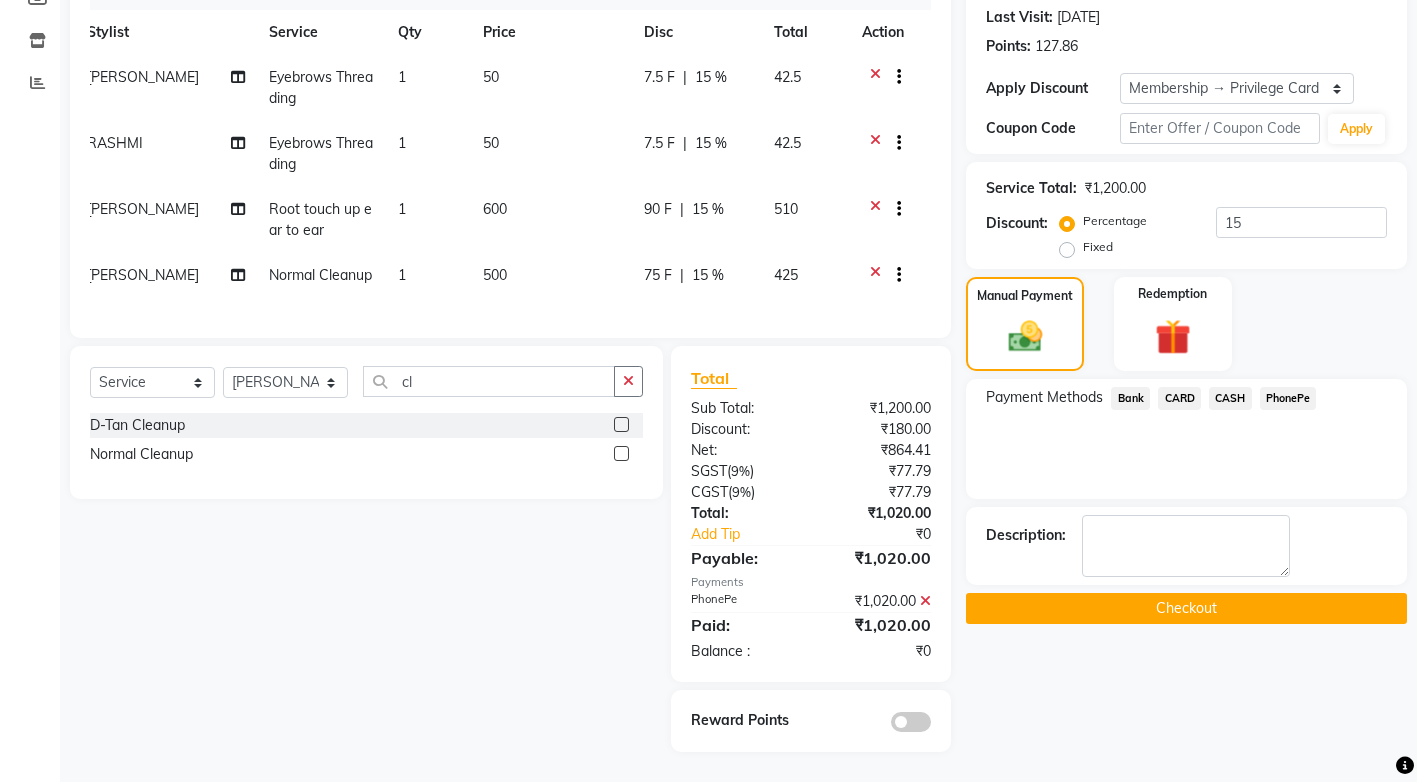 click on "Checkout" 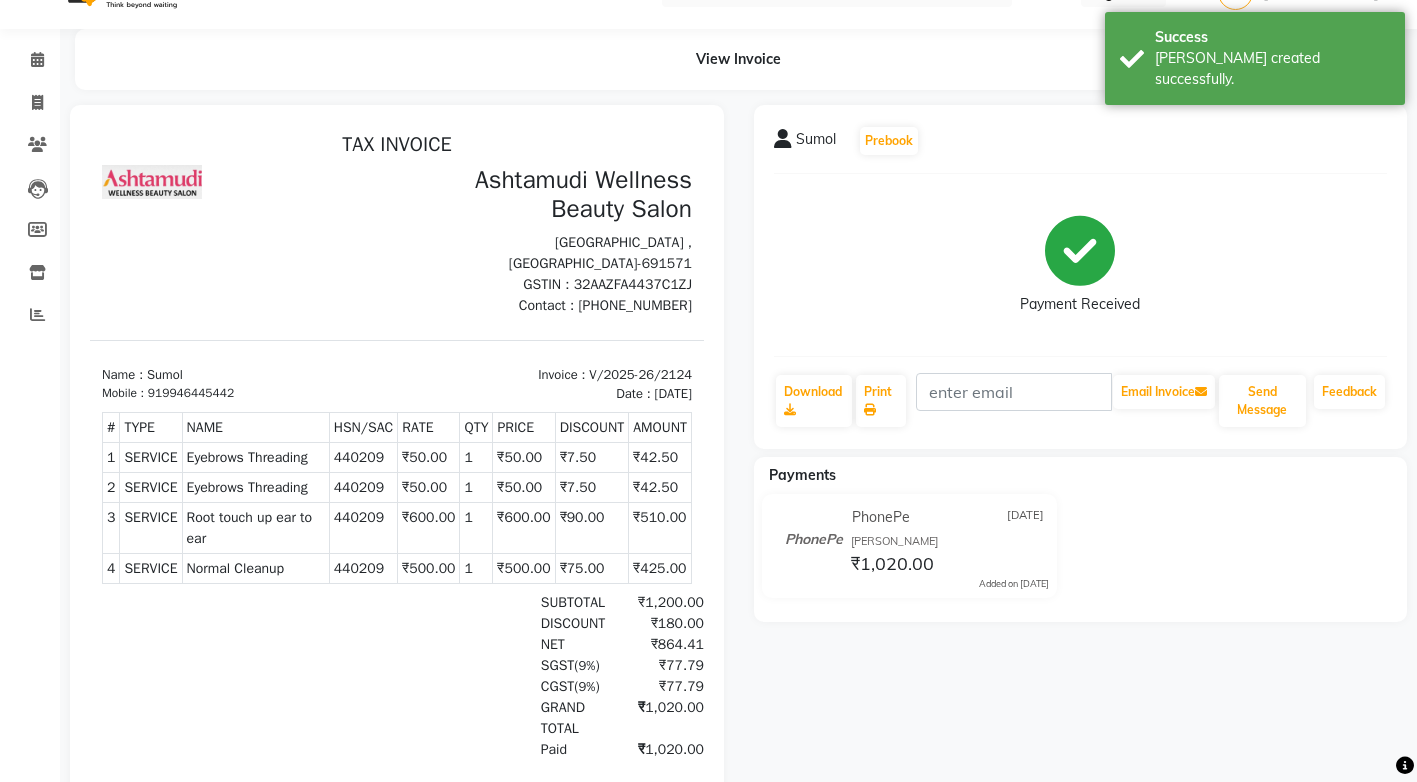 scroll, scrollTop: 0, scrollLeft: 0, axis: both 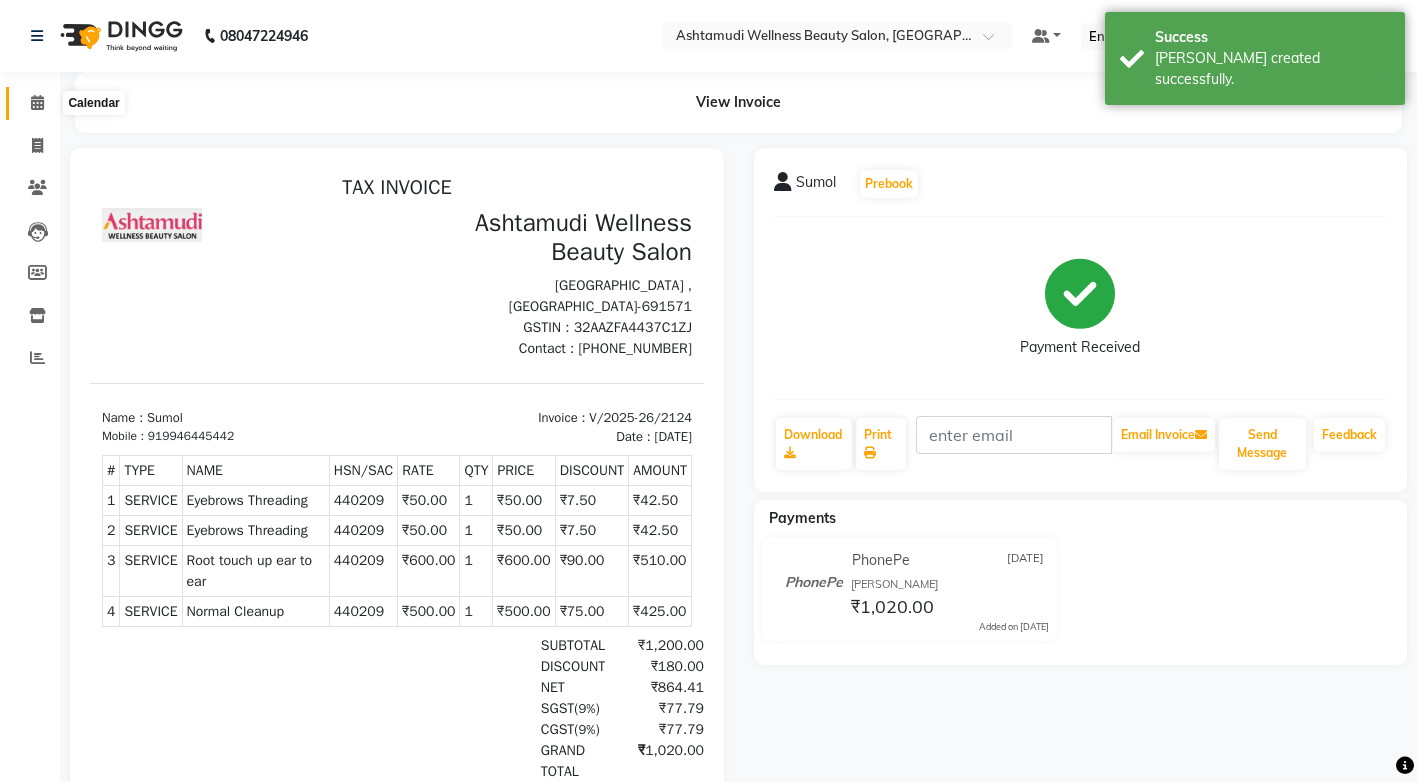 click 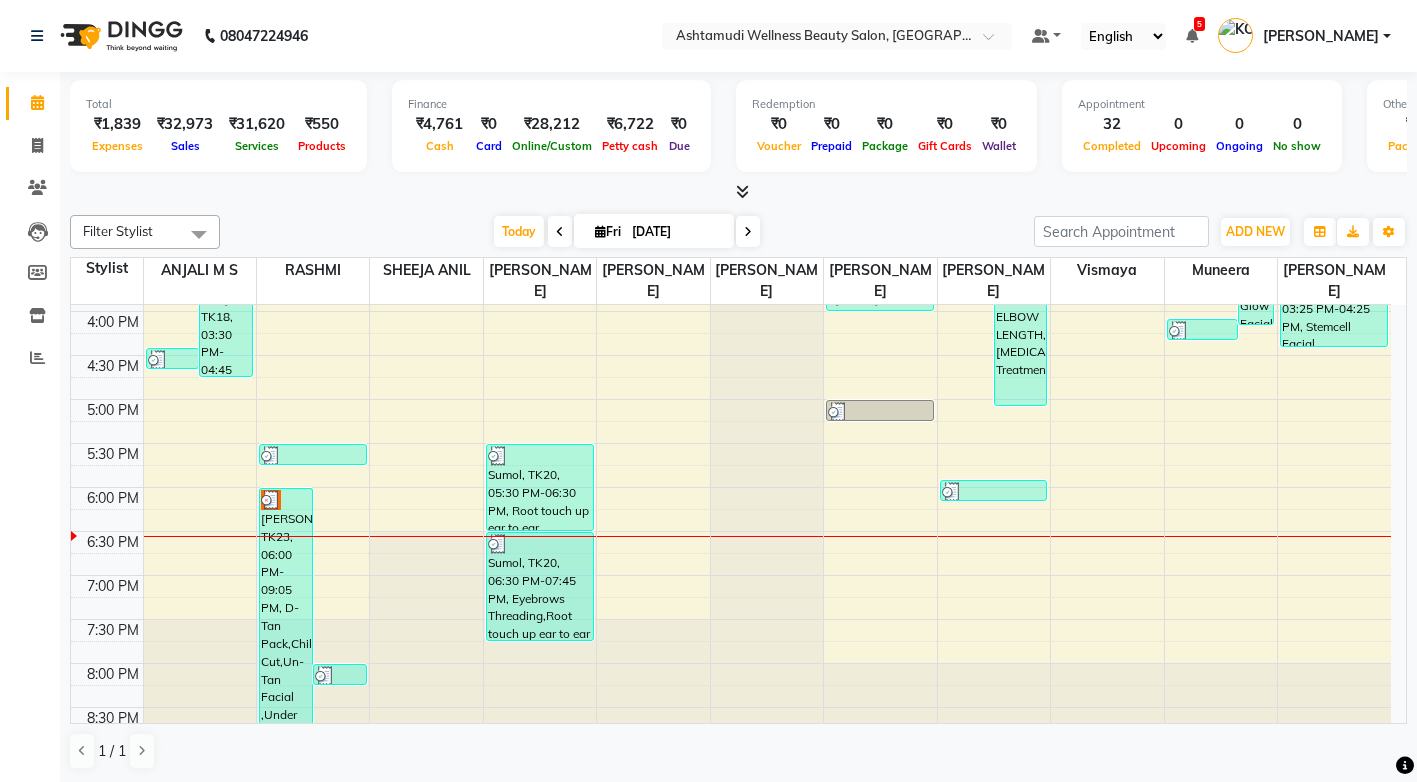 scroll, scrollTop: 725, scrollLeft: 0, axis: vertical 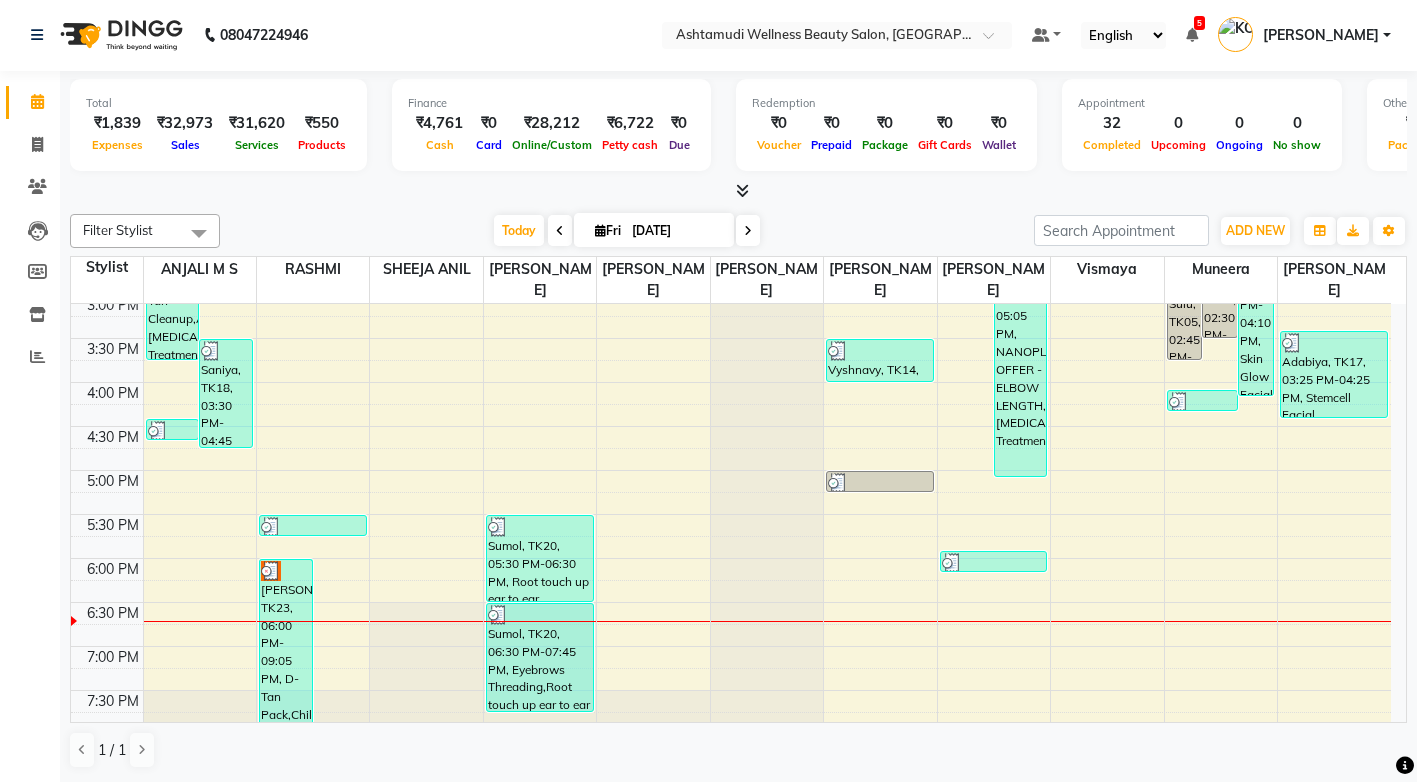 click at bounding box center [1221, 621] 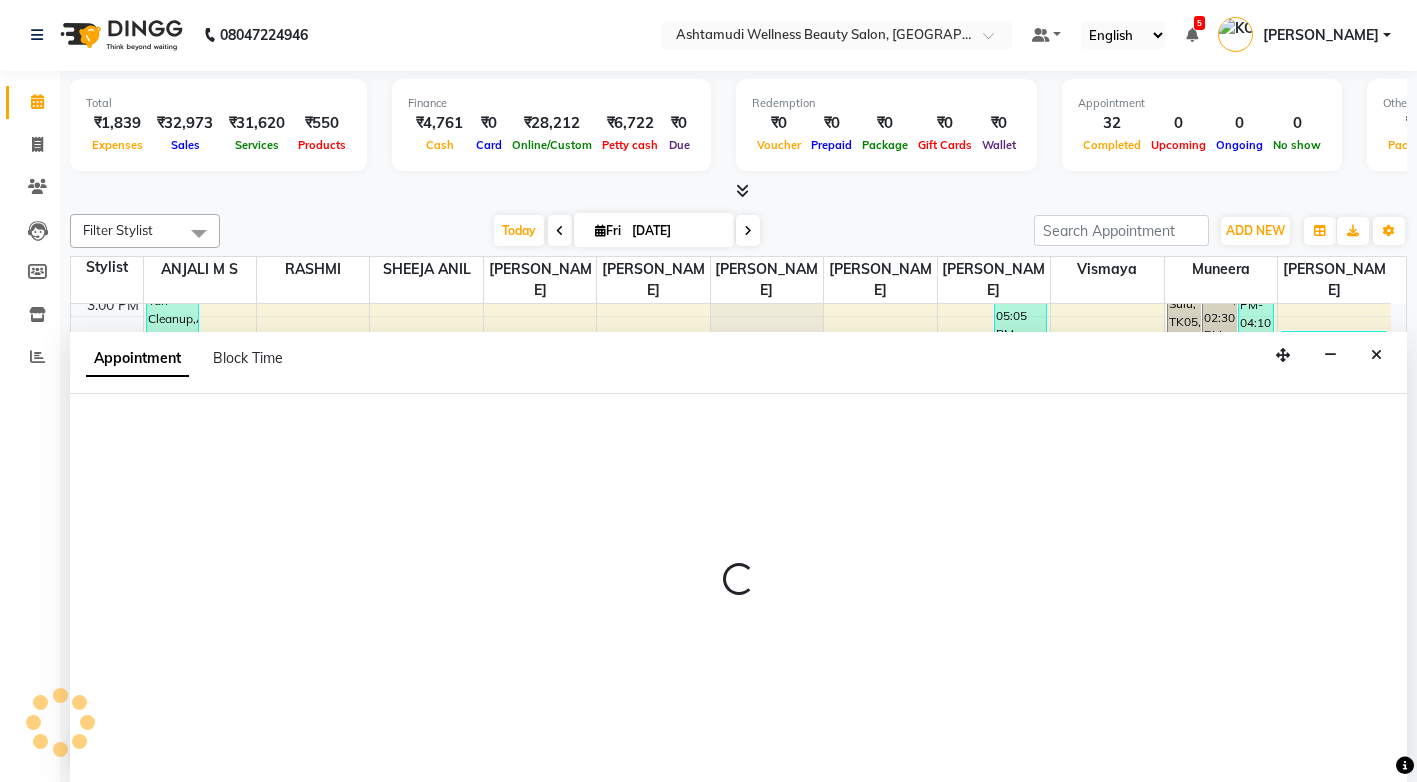 select on "67522" 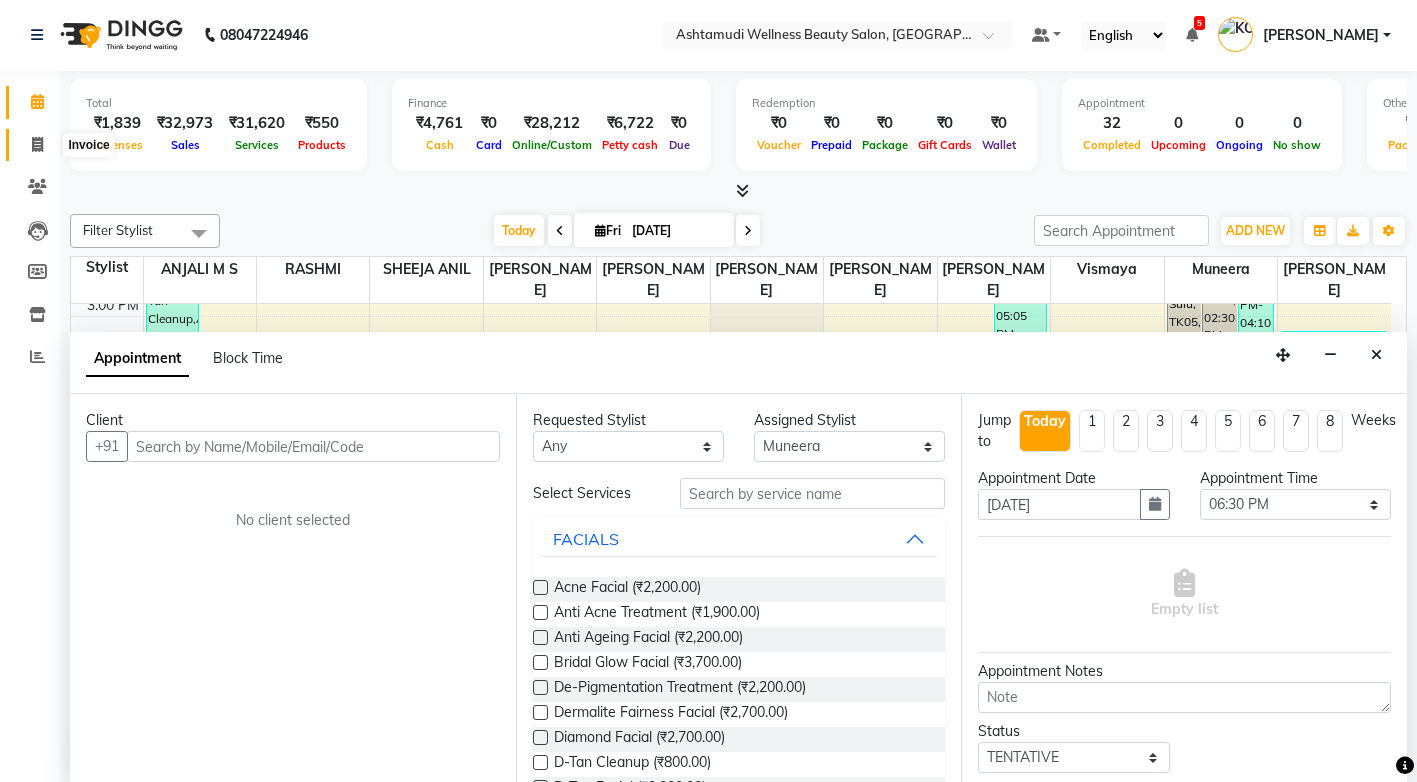click 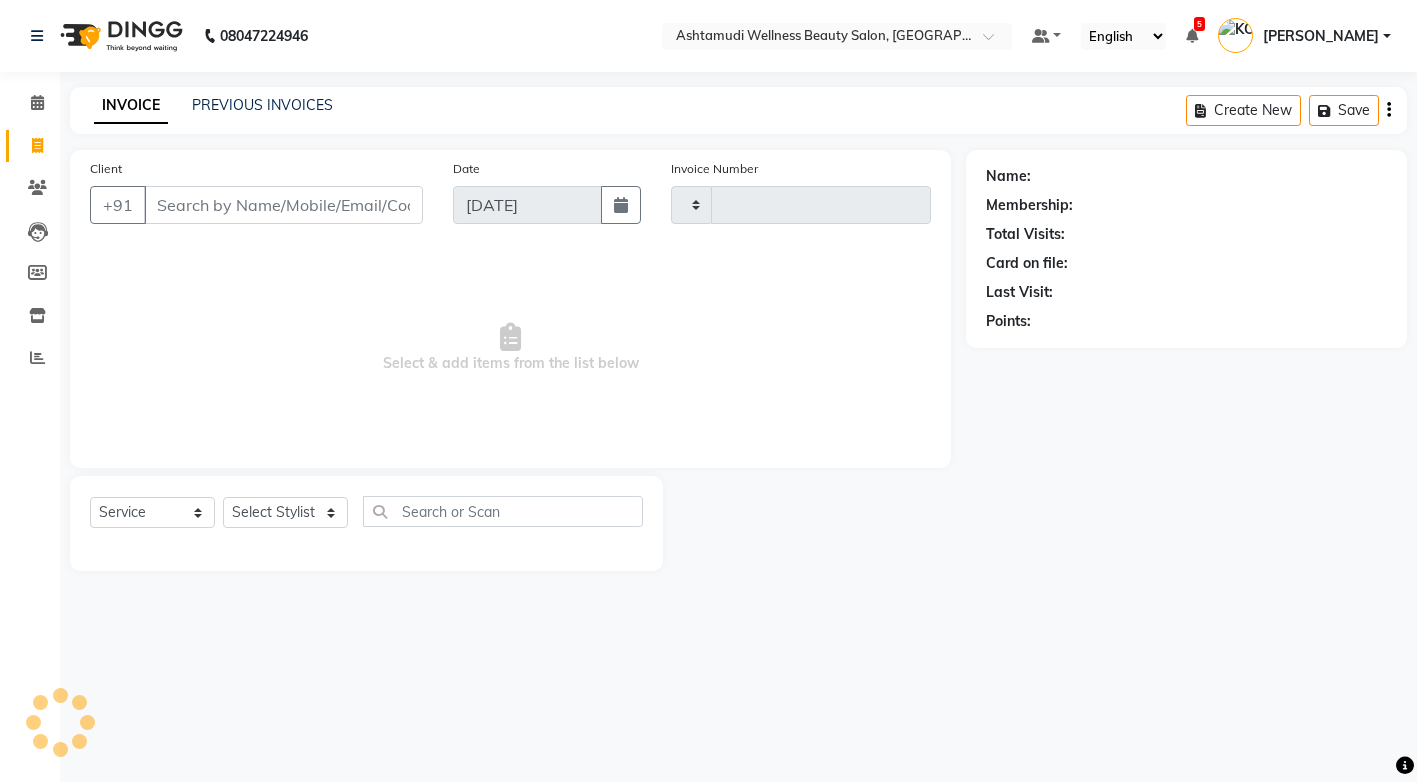scroll, scrollTop: 0, scrollLeft: 0, axis: both 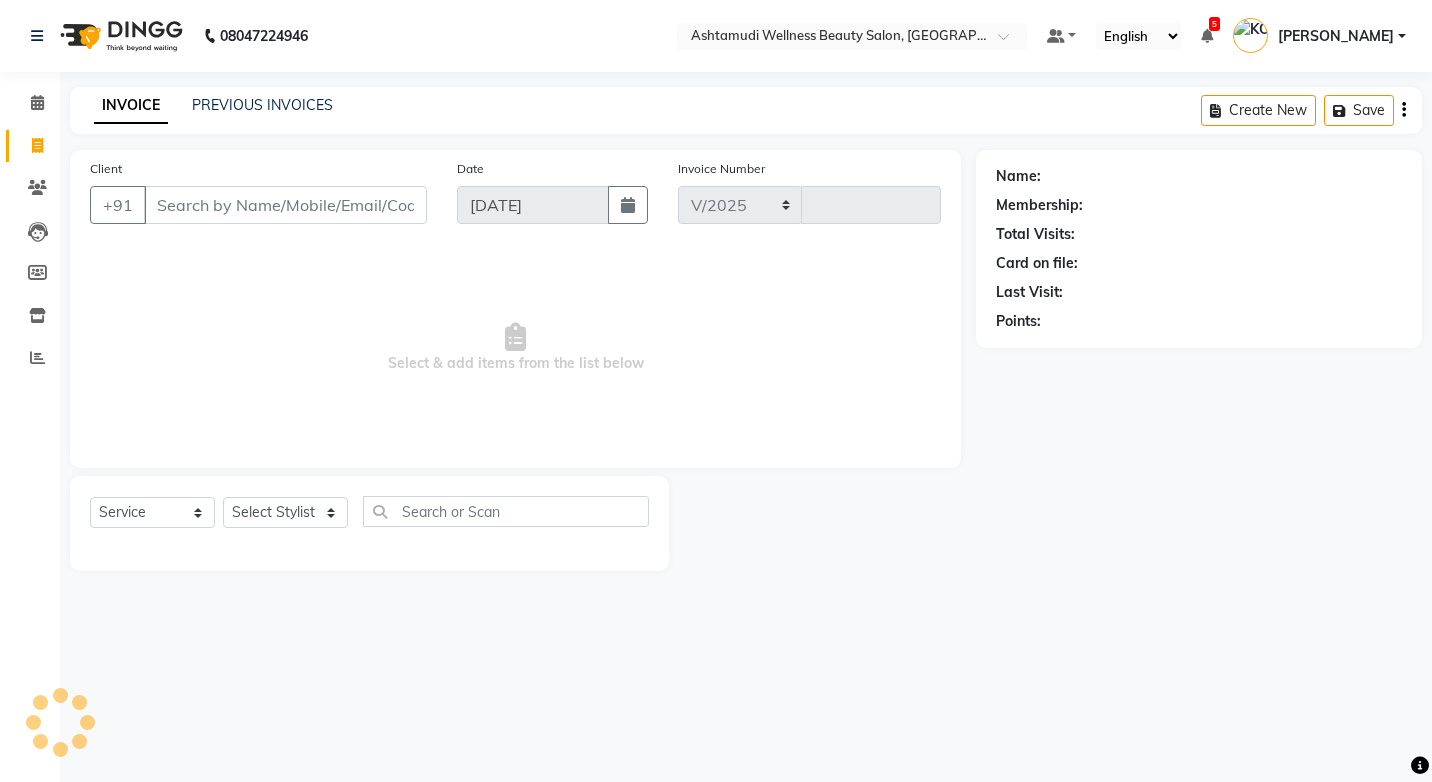 select on "4674" 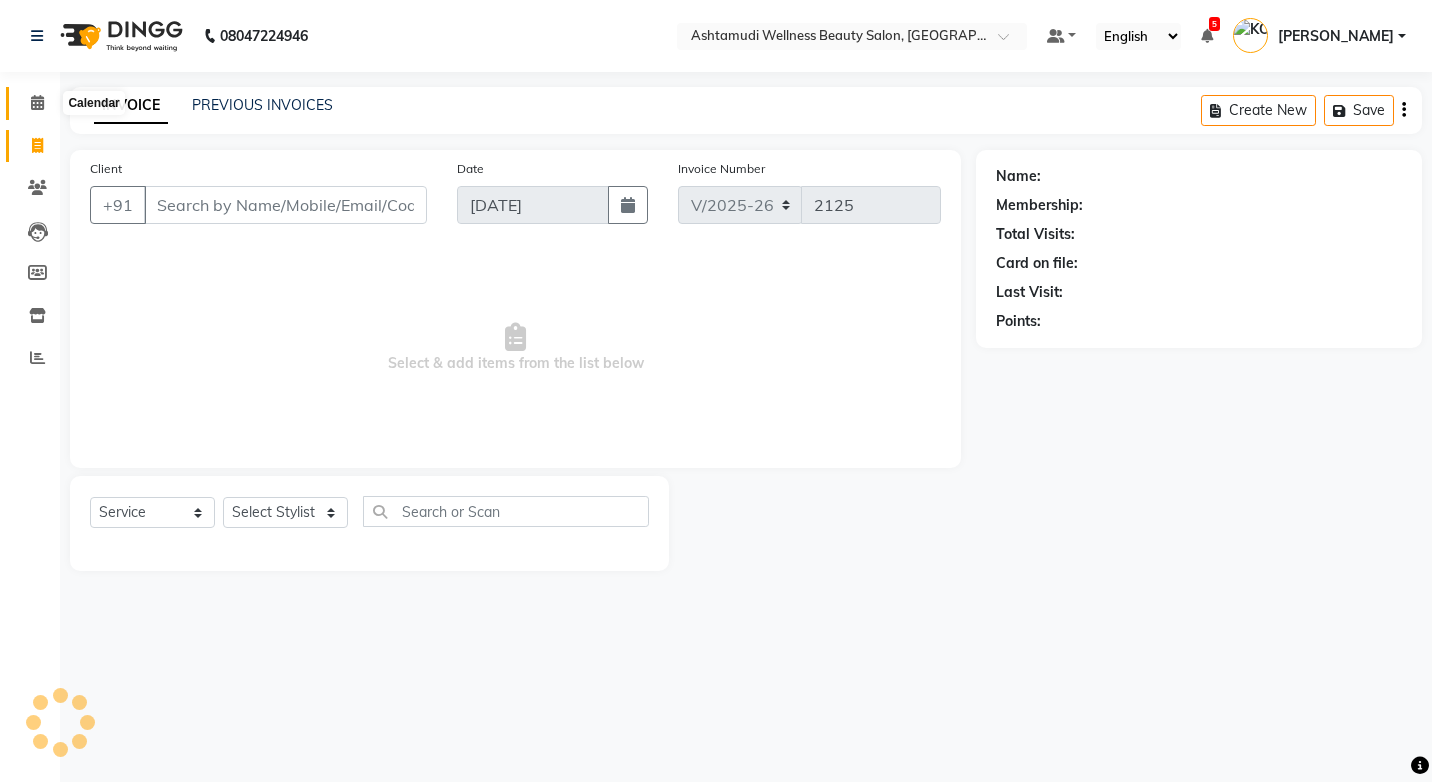 select on "product" 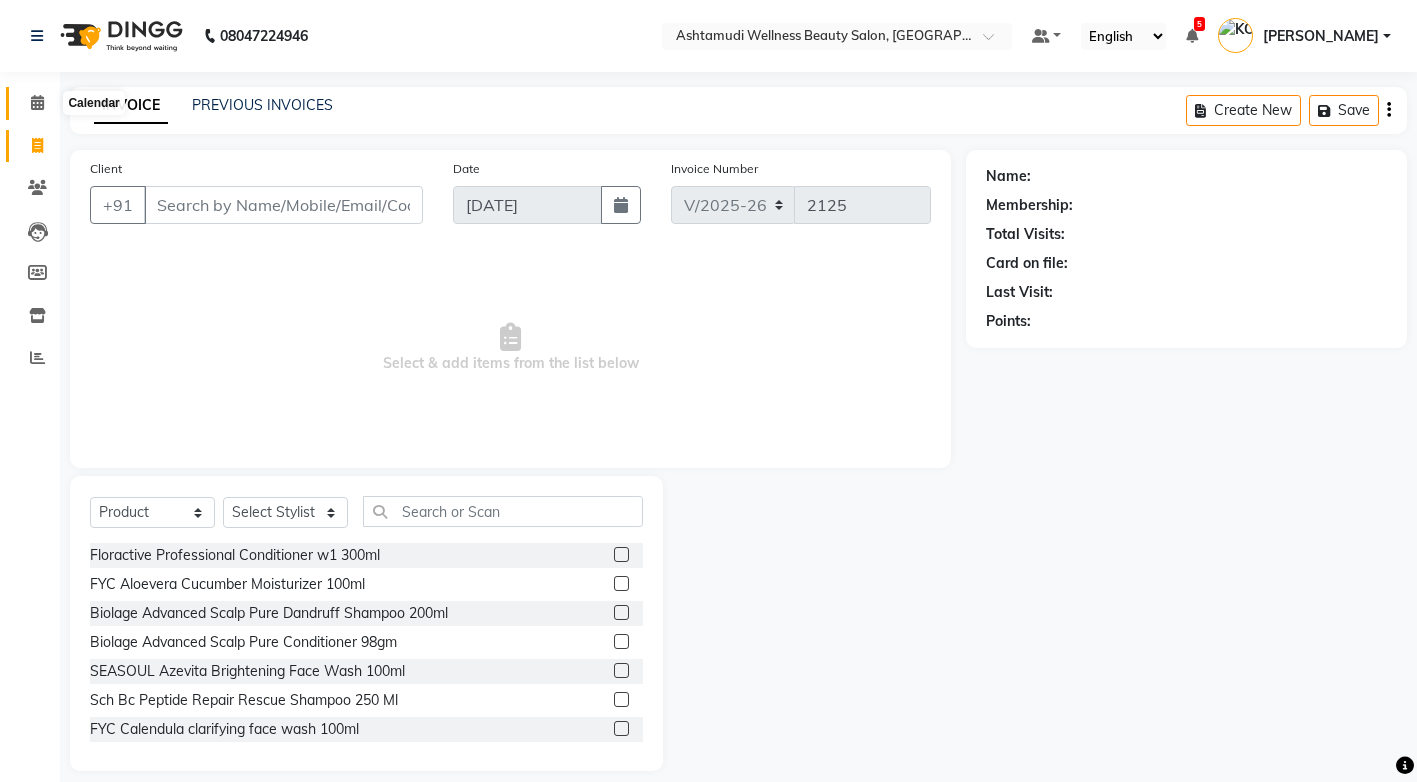 click 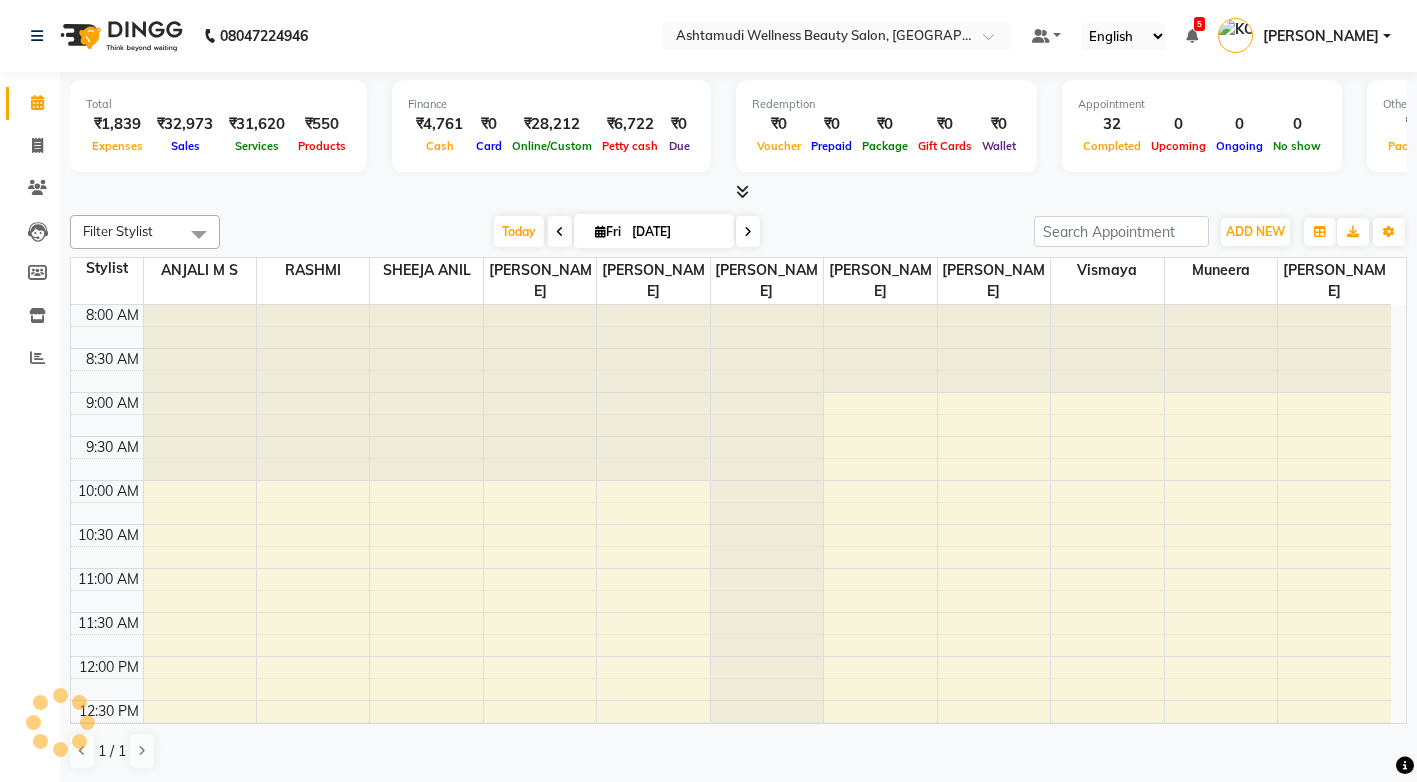scroll, scrollTop: 0, scrollLeft: 0, axis: both 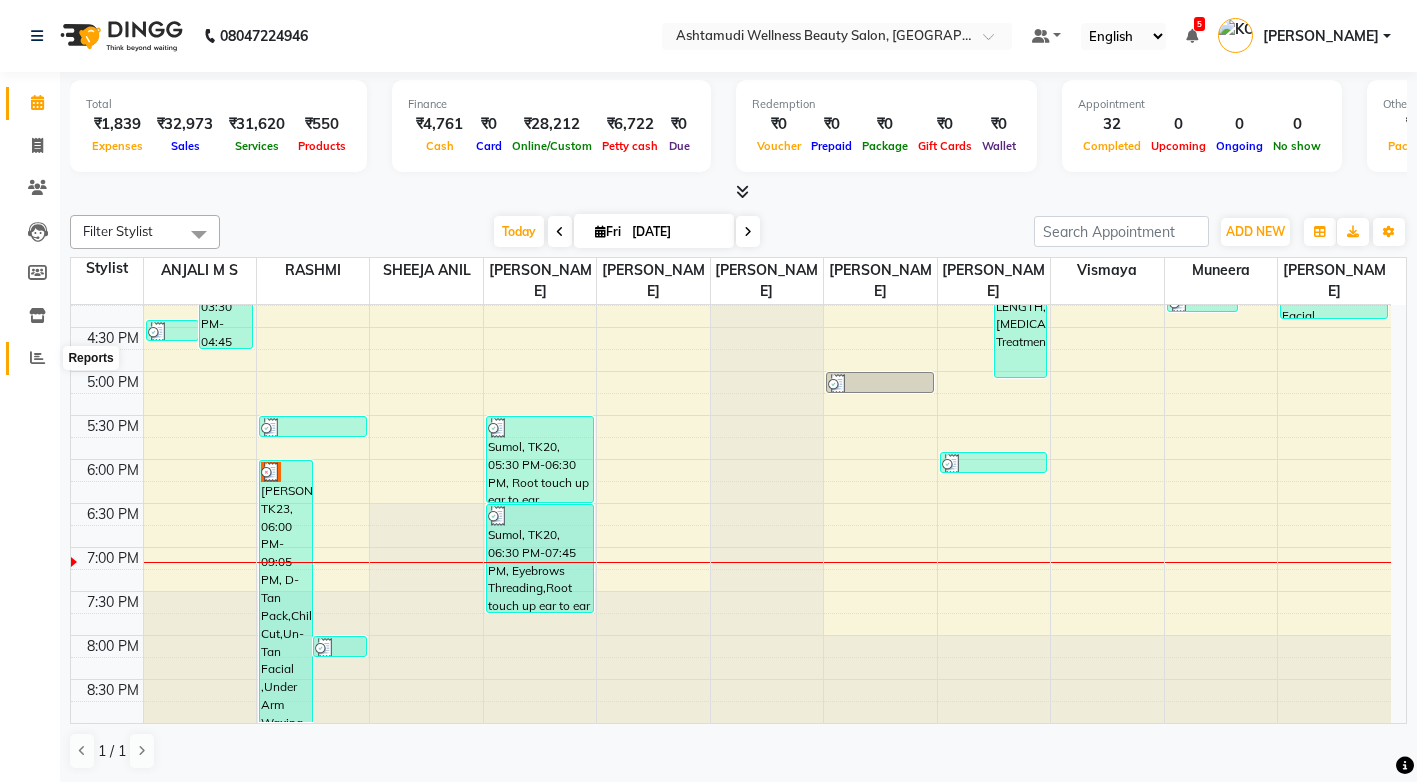 click 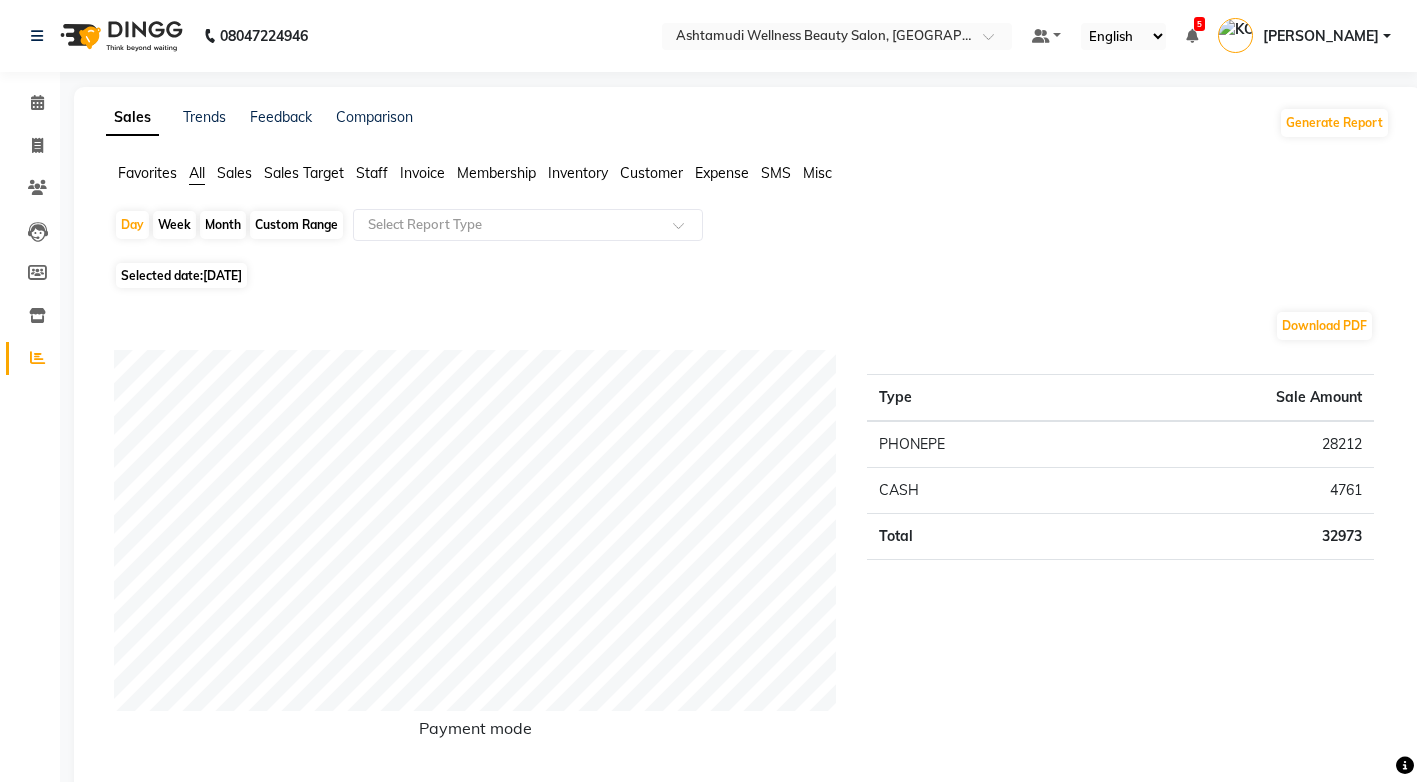 click on "Month" 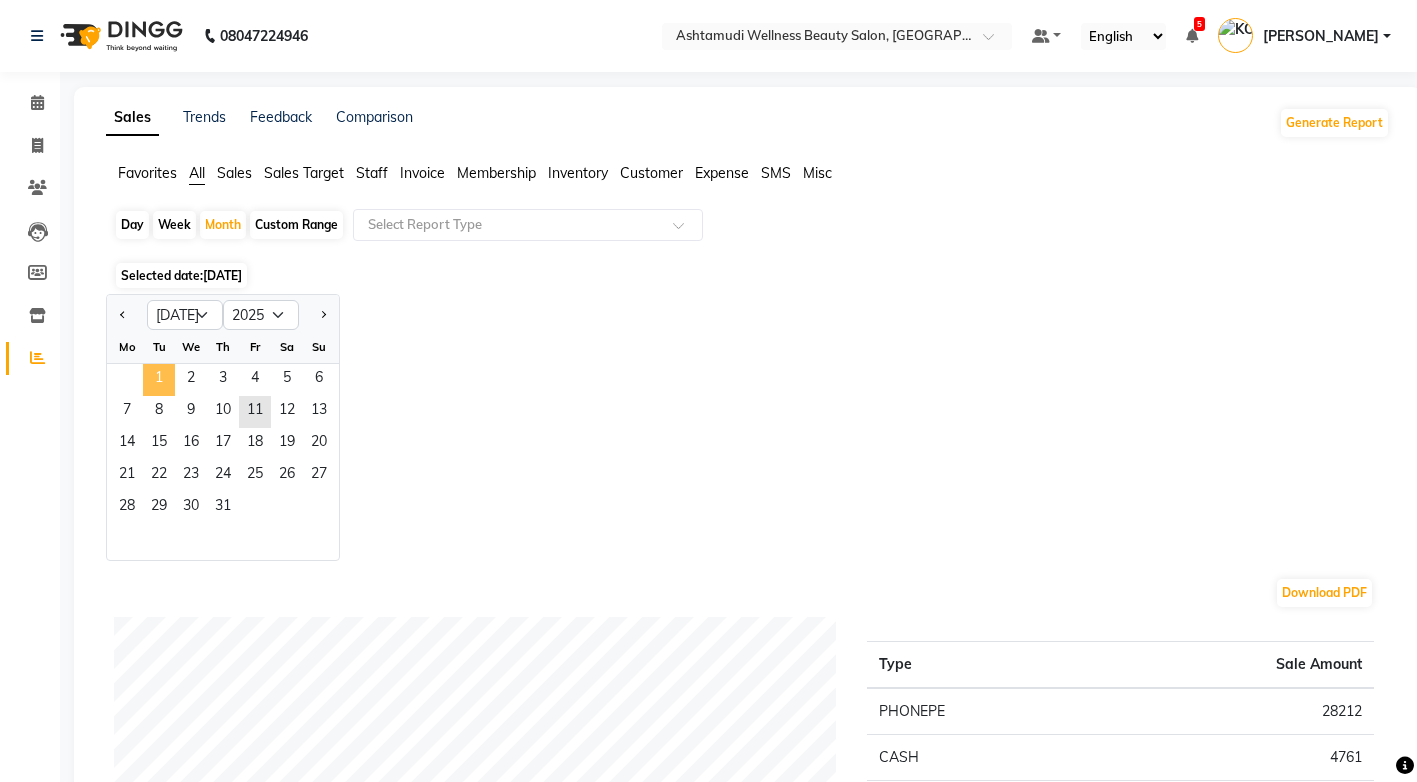 click on "1" 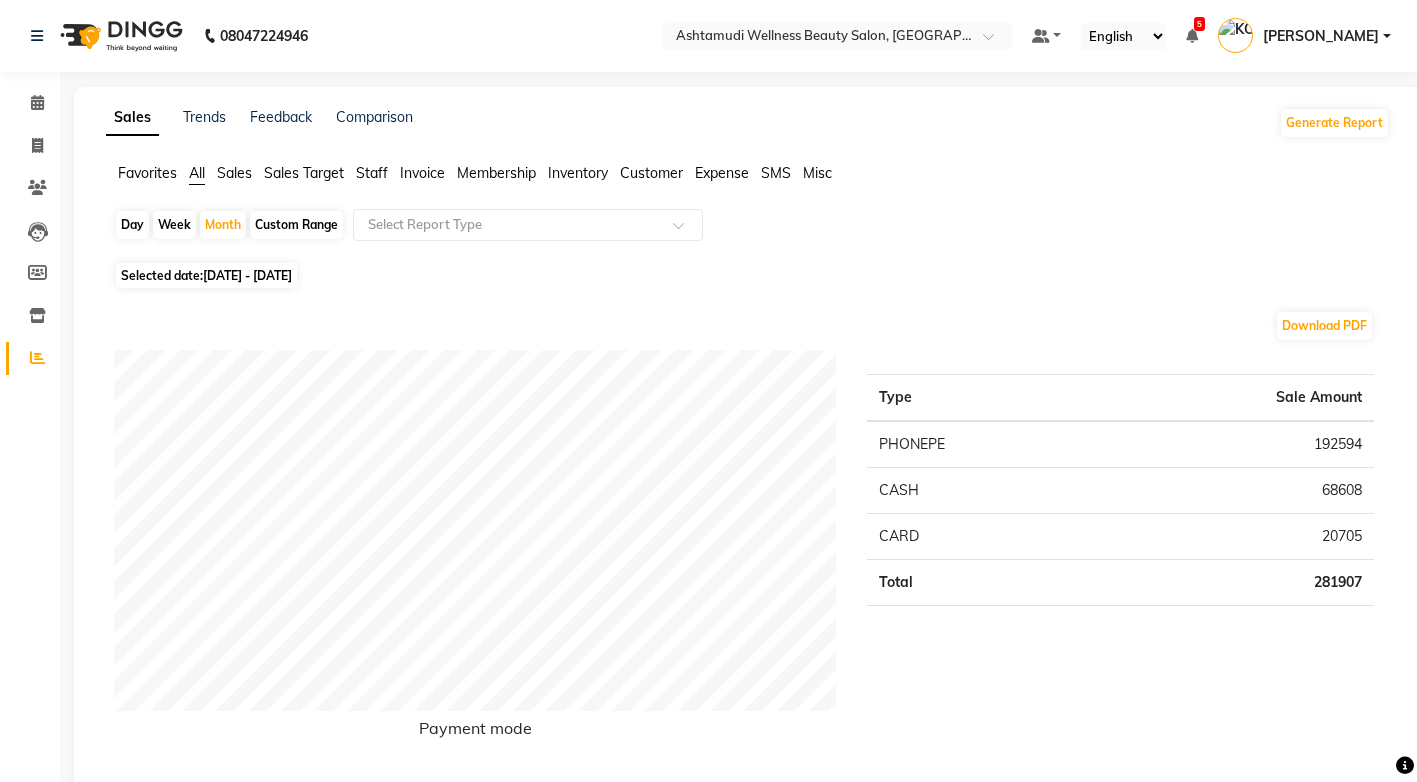 click on "Staff" 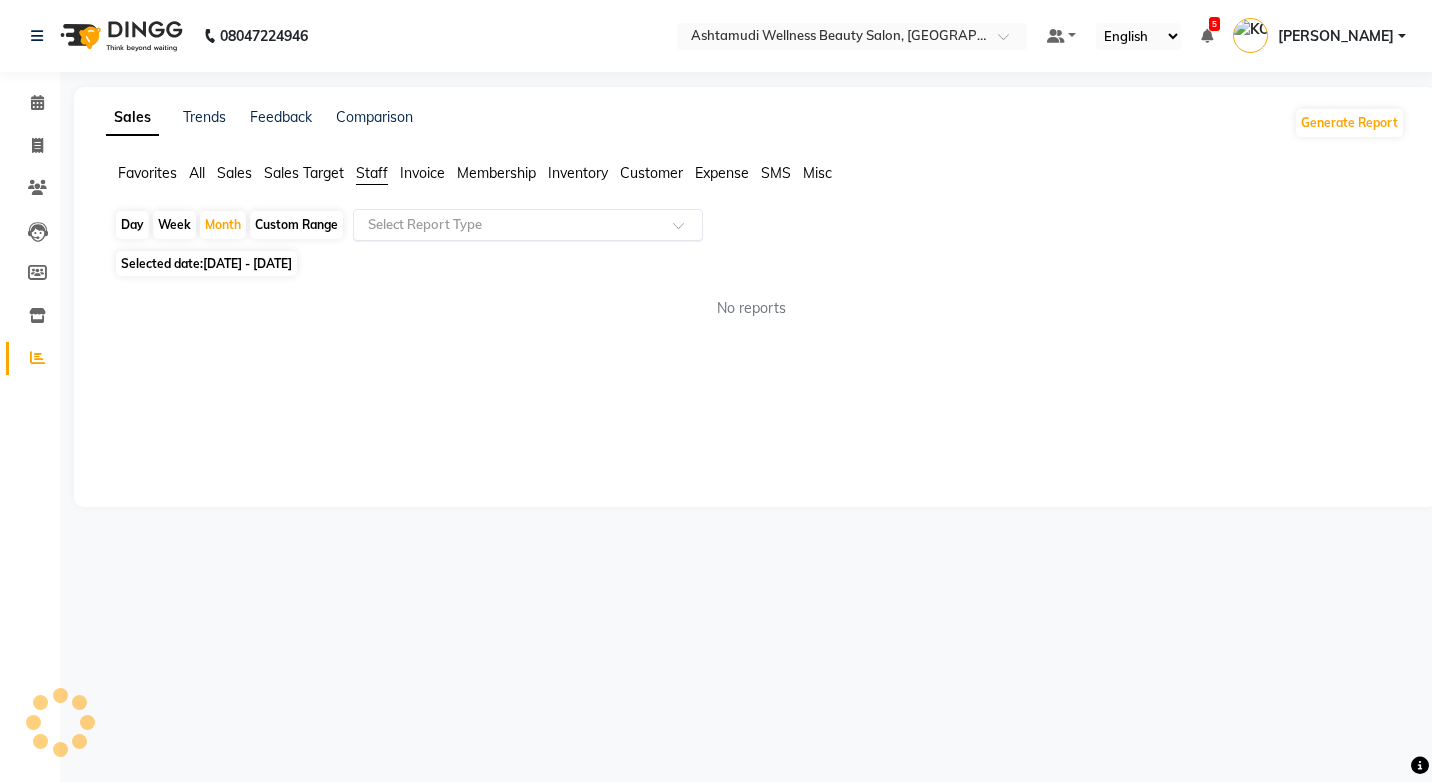 click 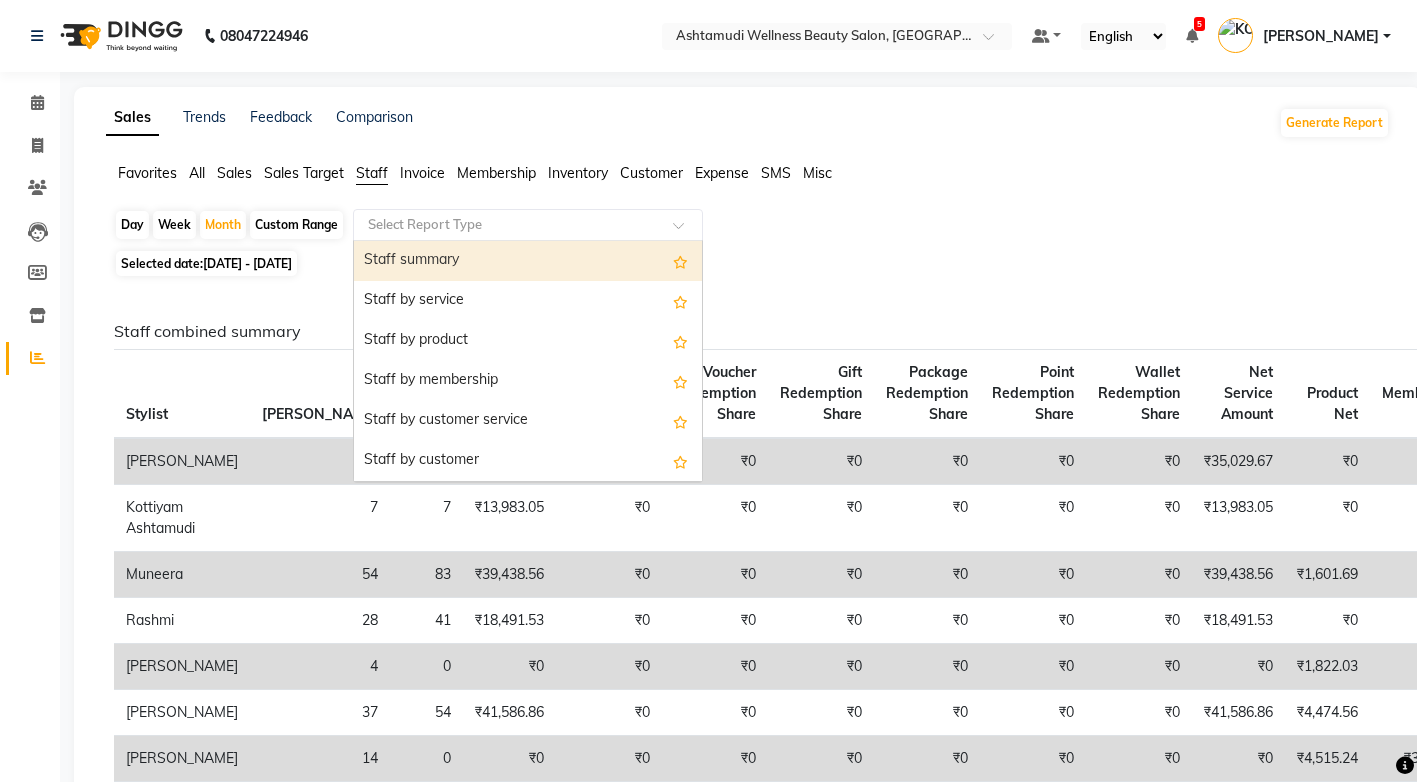 click on "Staff summary" at bounding box center [528, 261] 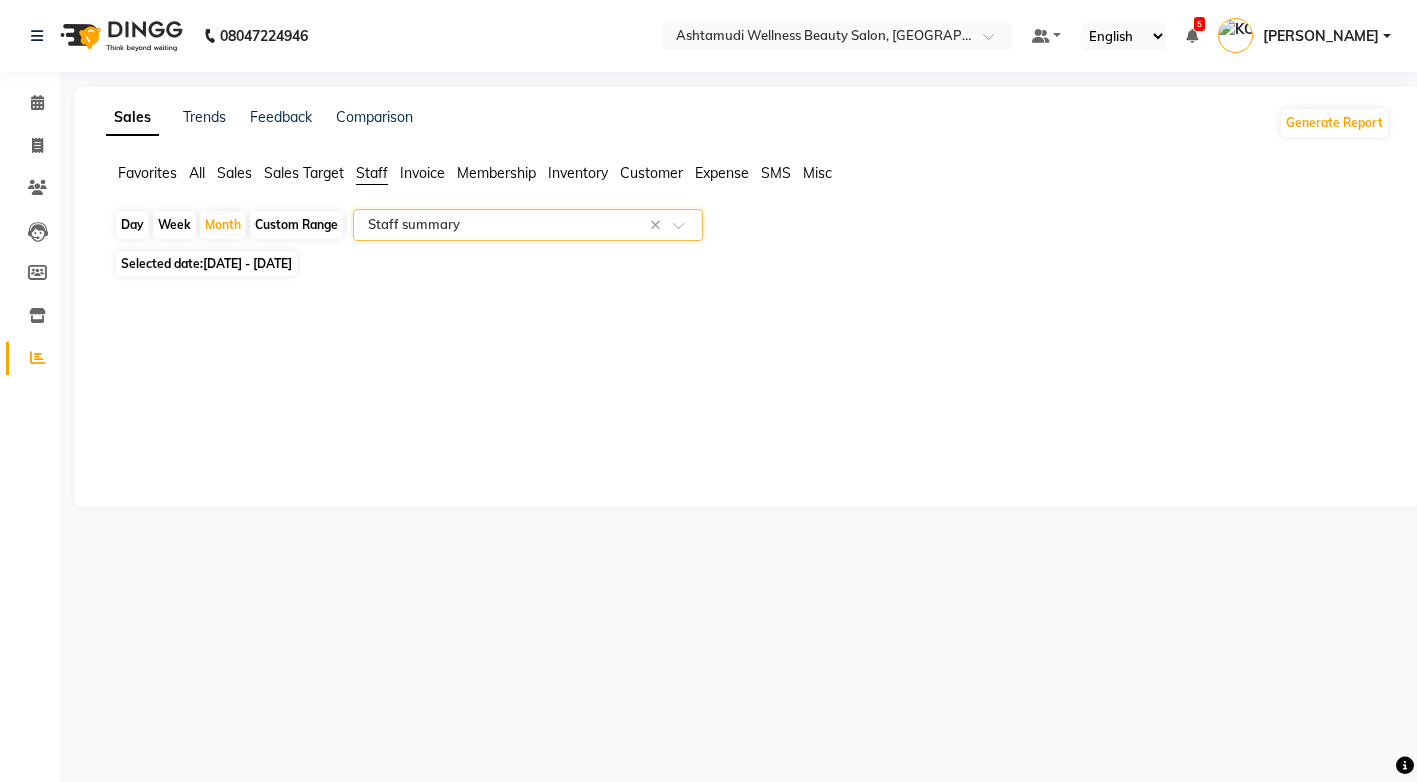 select on "full_report" 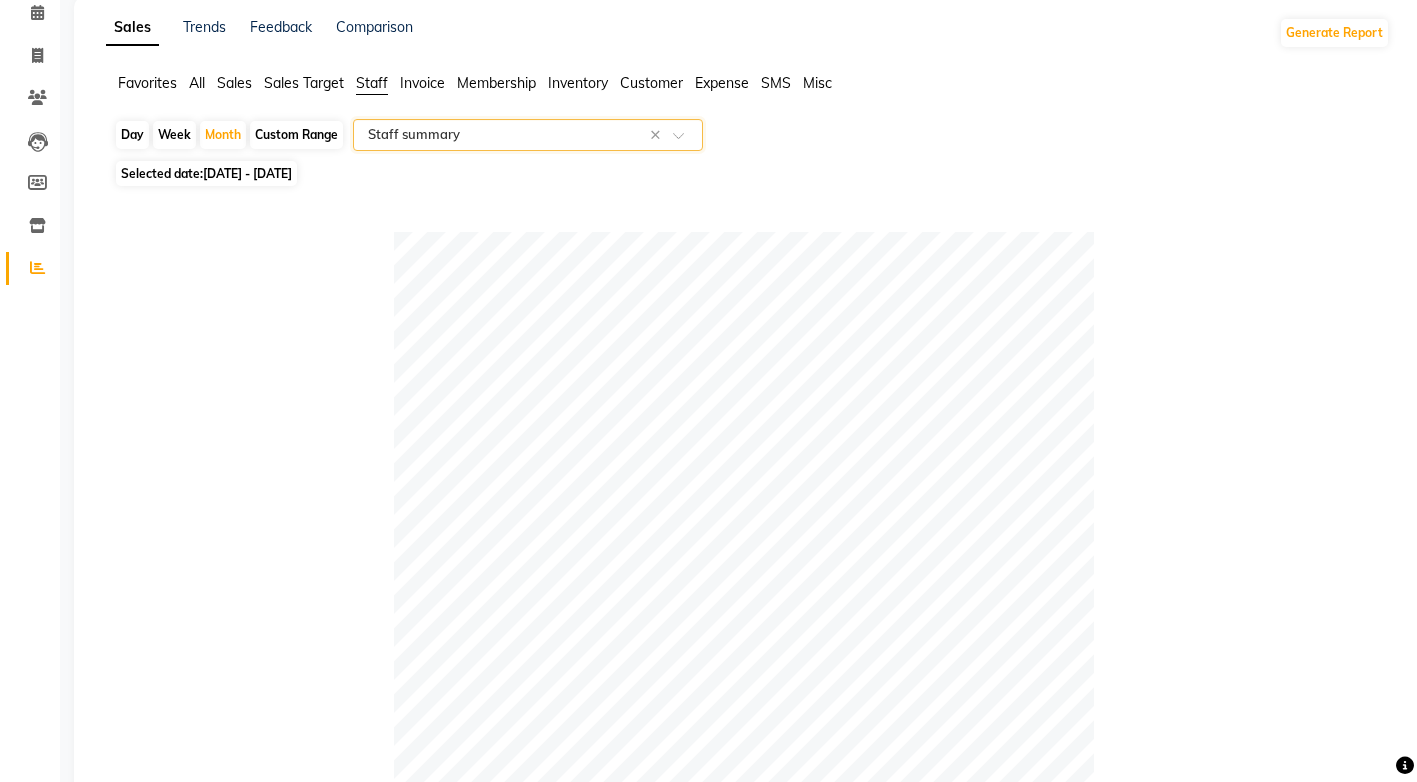 scroll, scrollTop: 0, scrollLeft: 0, axis: both 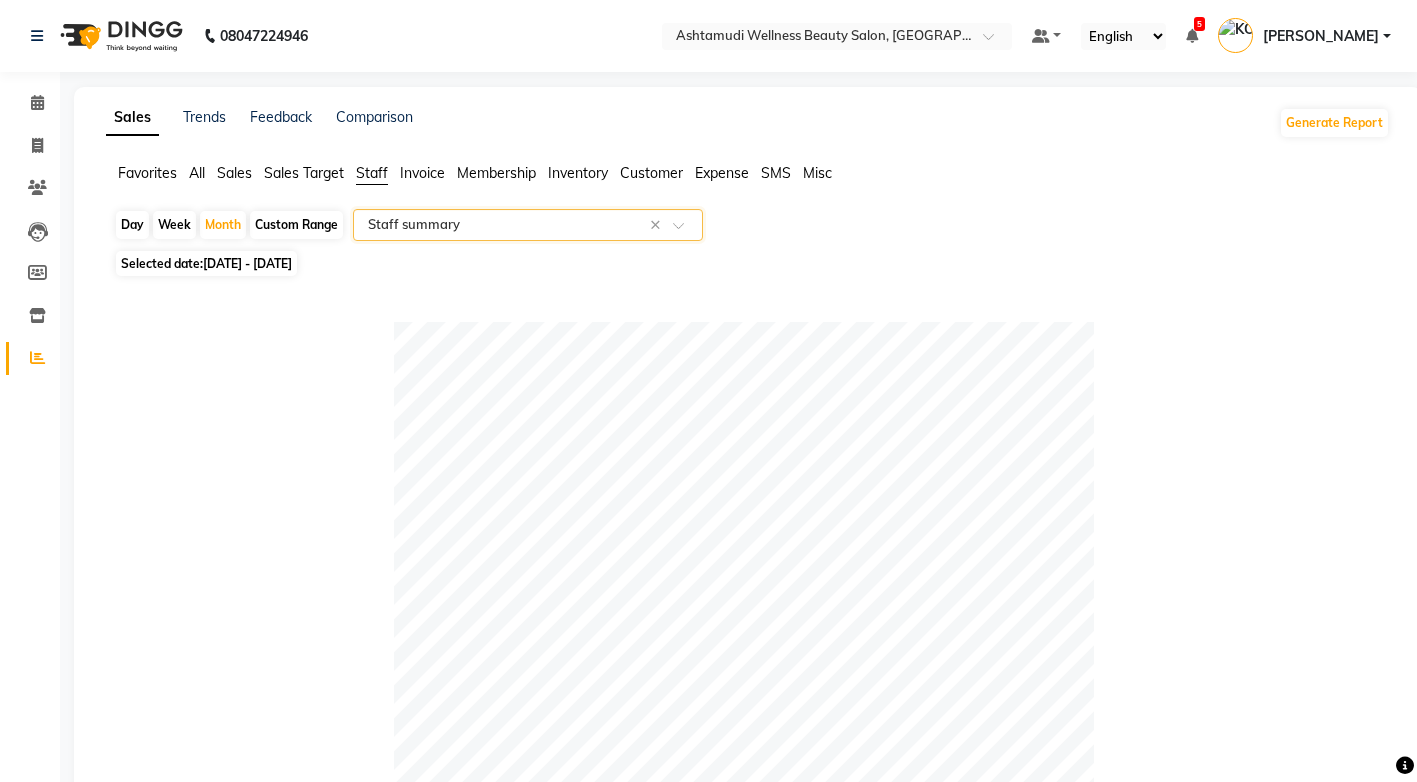 drag, startPoint x: 714, startPoint y: 178, endPoint x: 578, endPoint y: 206, distance: 138.85243 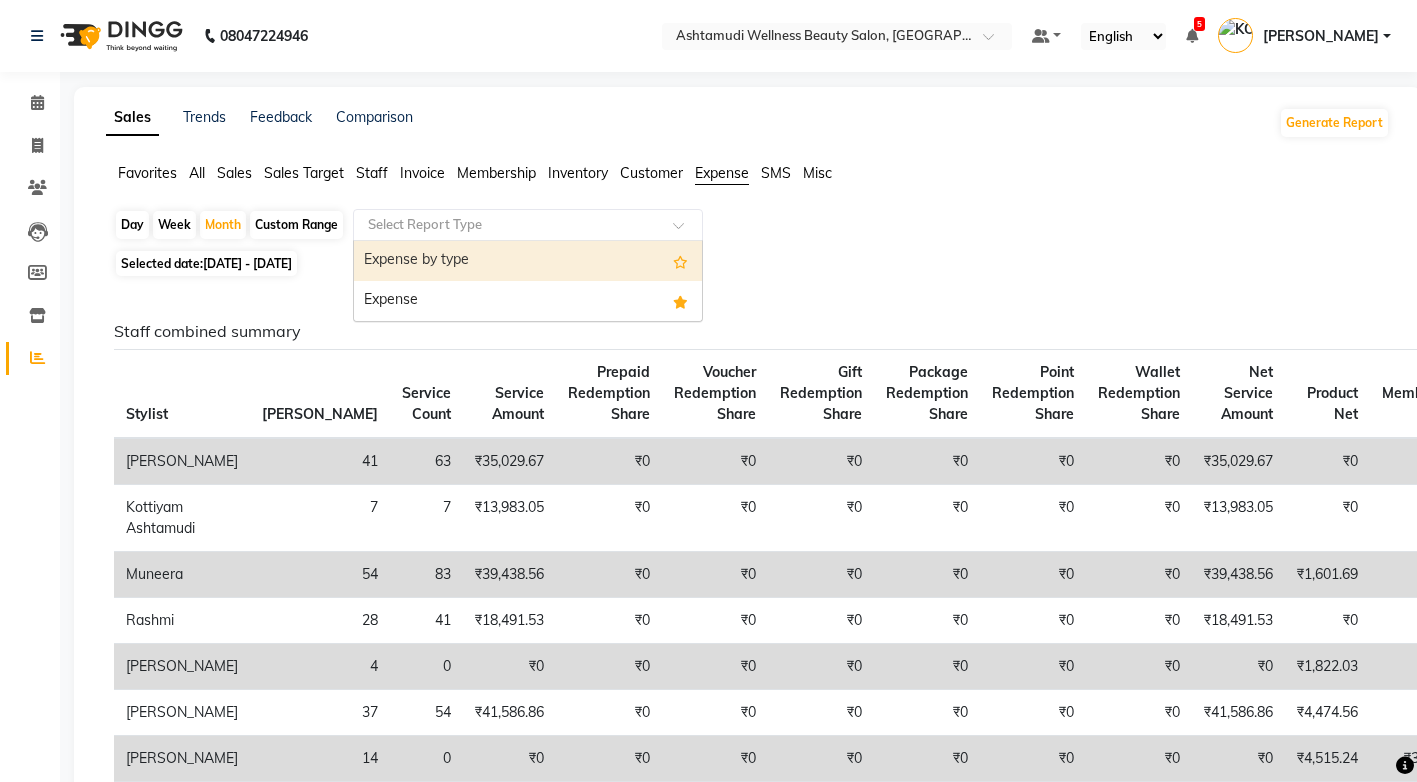 click 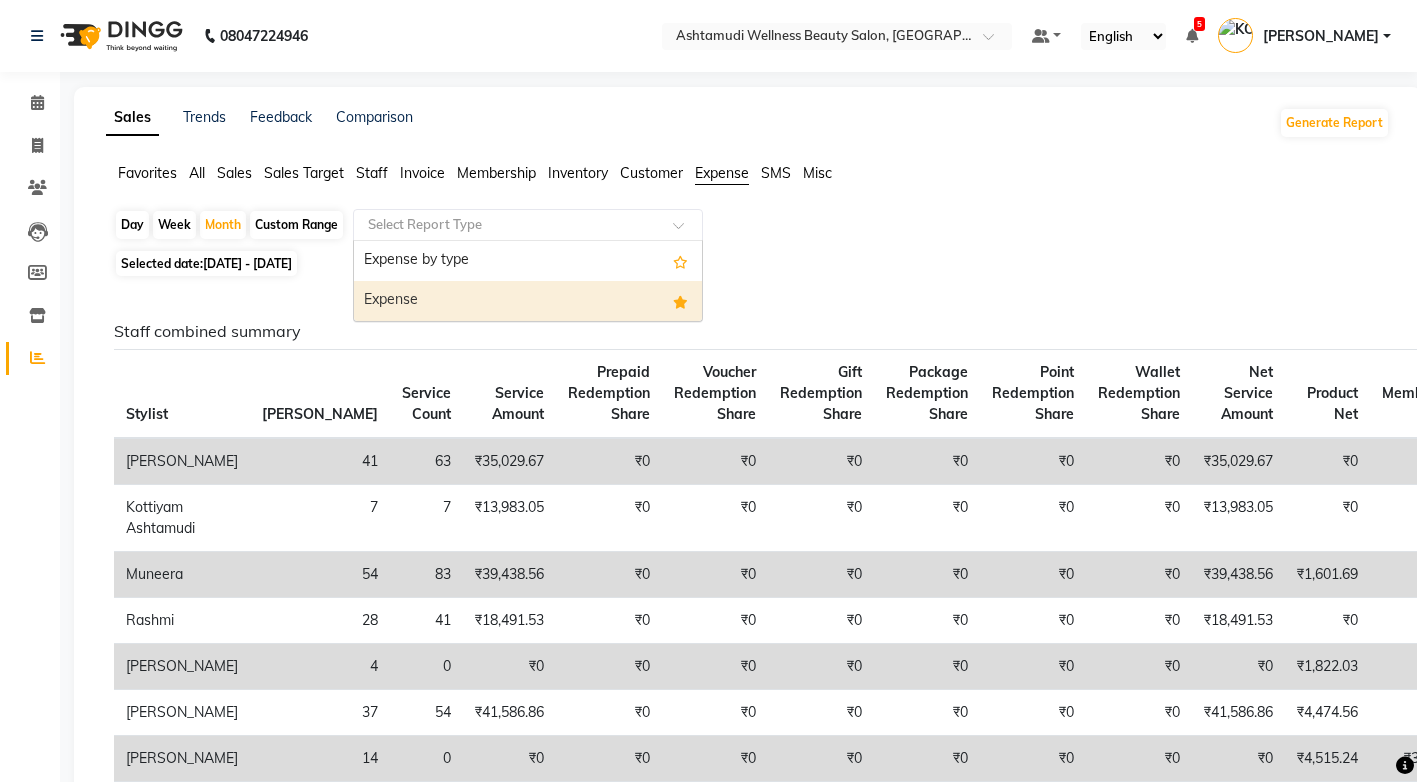 click on "Expense" at bounding box center (528, 301) 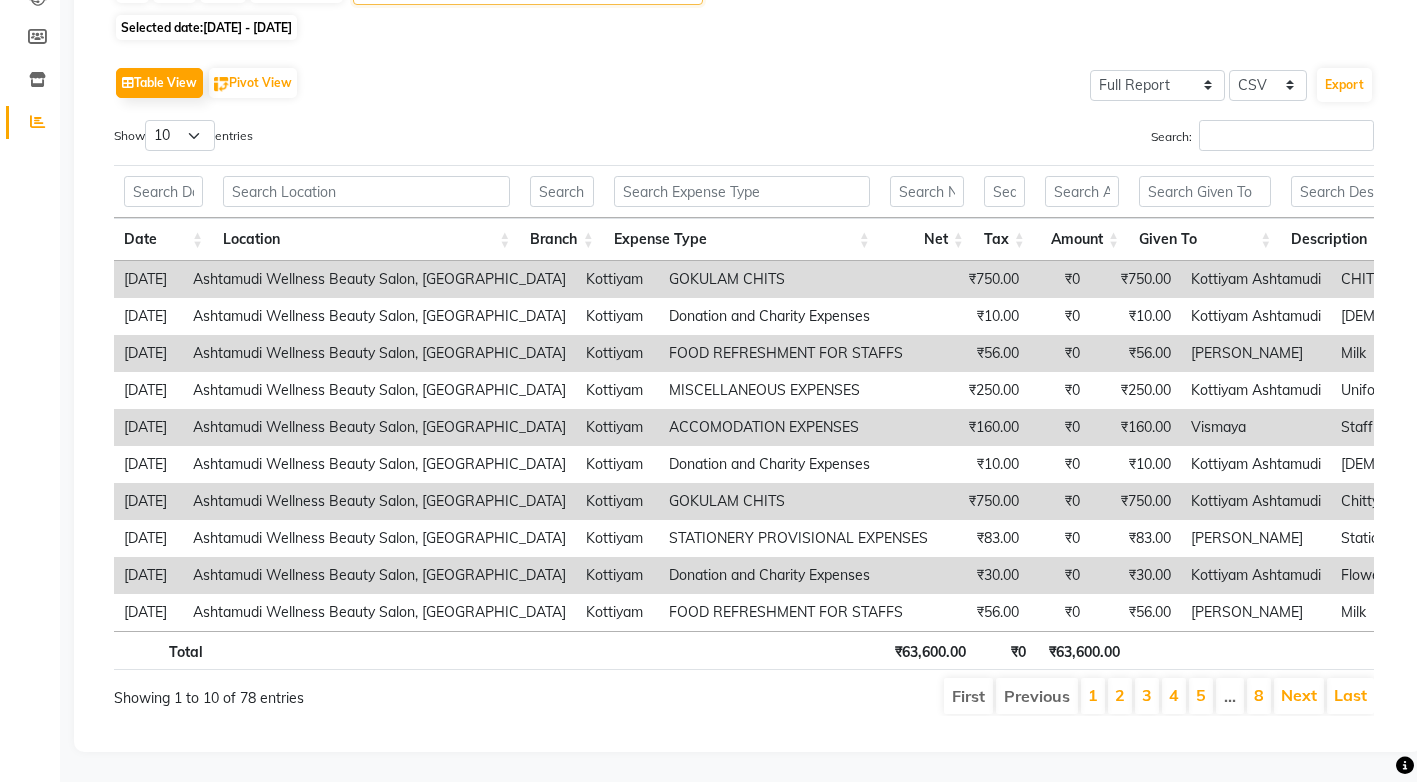 scroll, scrollTop: 0, scrollLeft: 0, axis: both 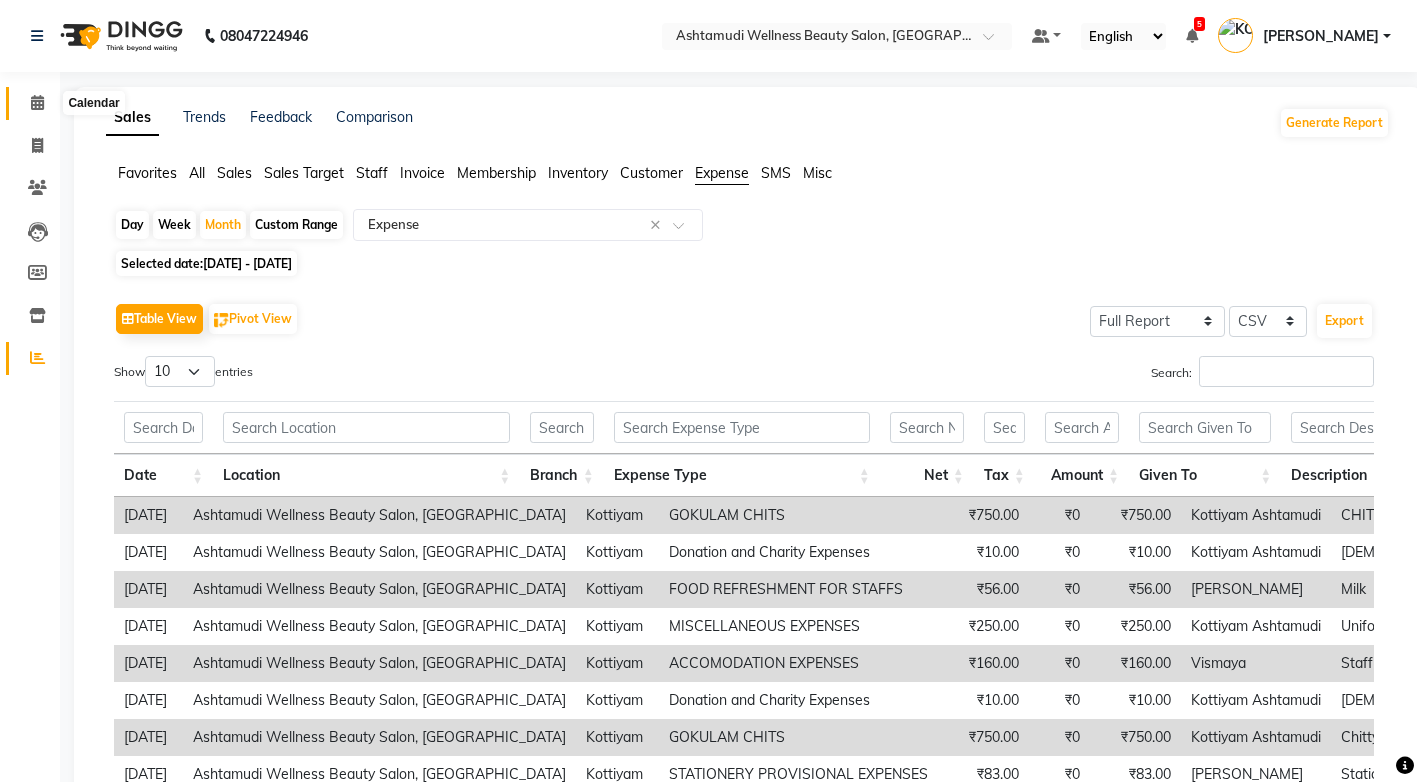 click 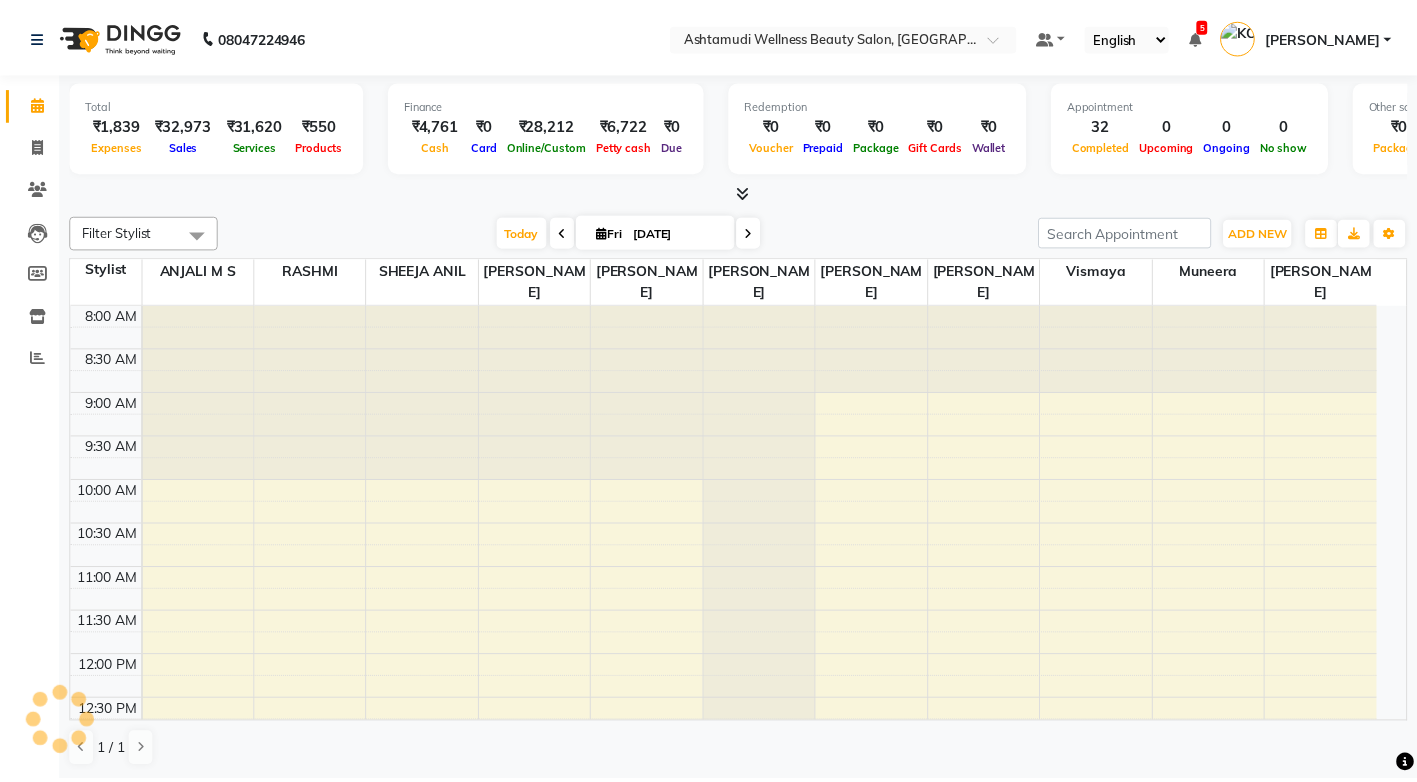 scroll, scrollTop: 0, scrollLeft: 0, axis: both 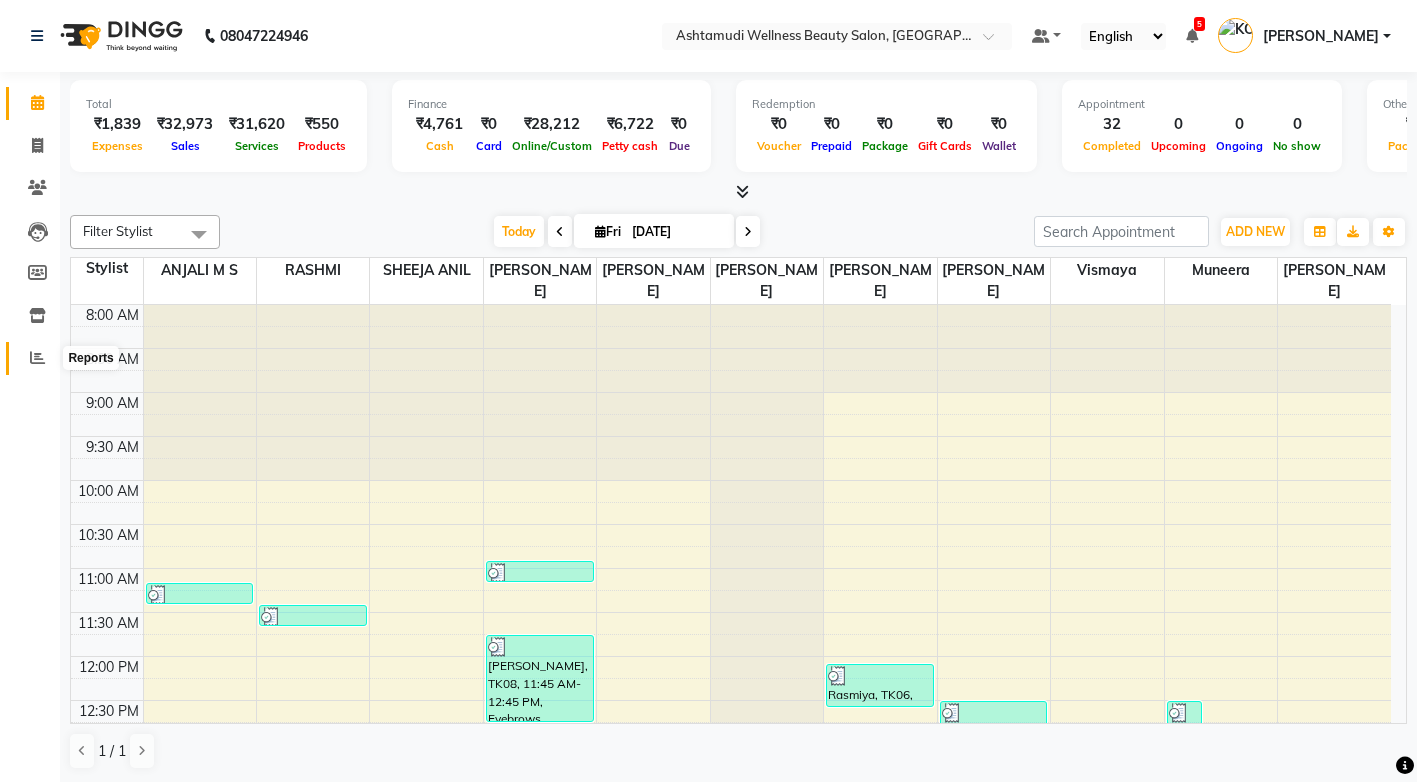 click 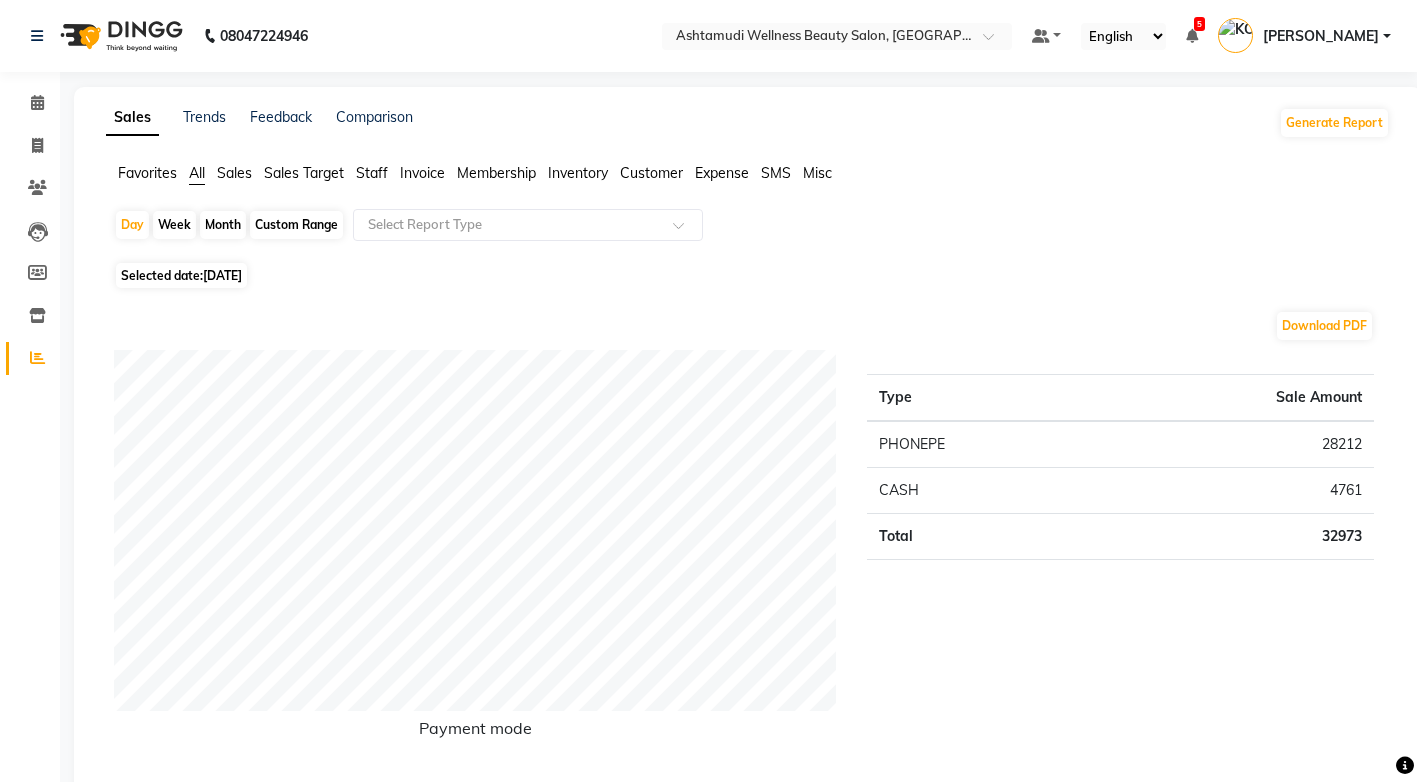click on "Invoice" 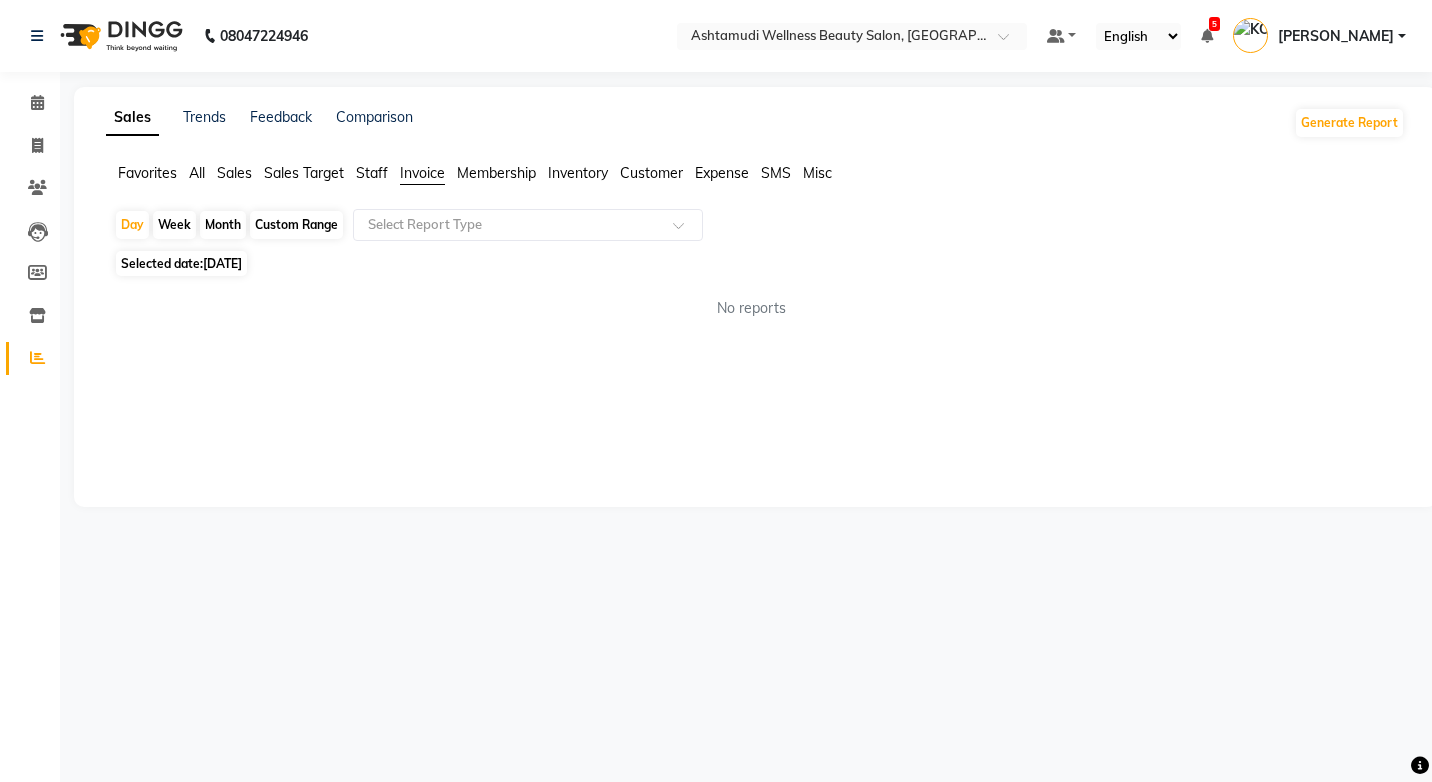 click on "Expense" 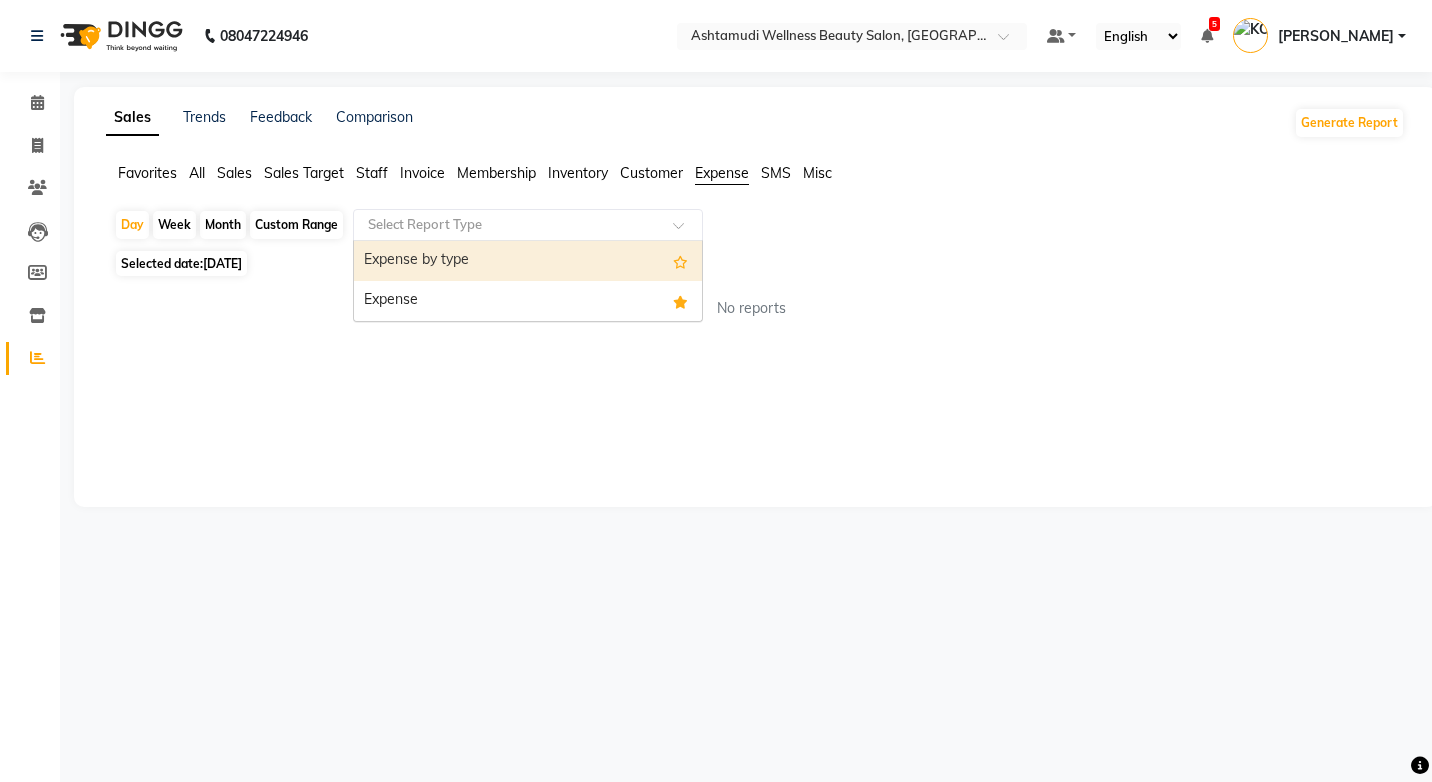 click 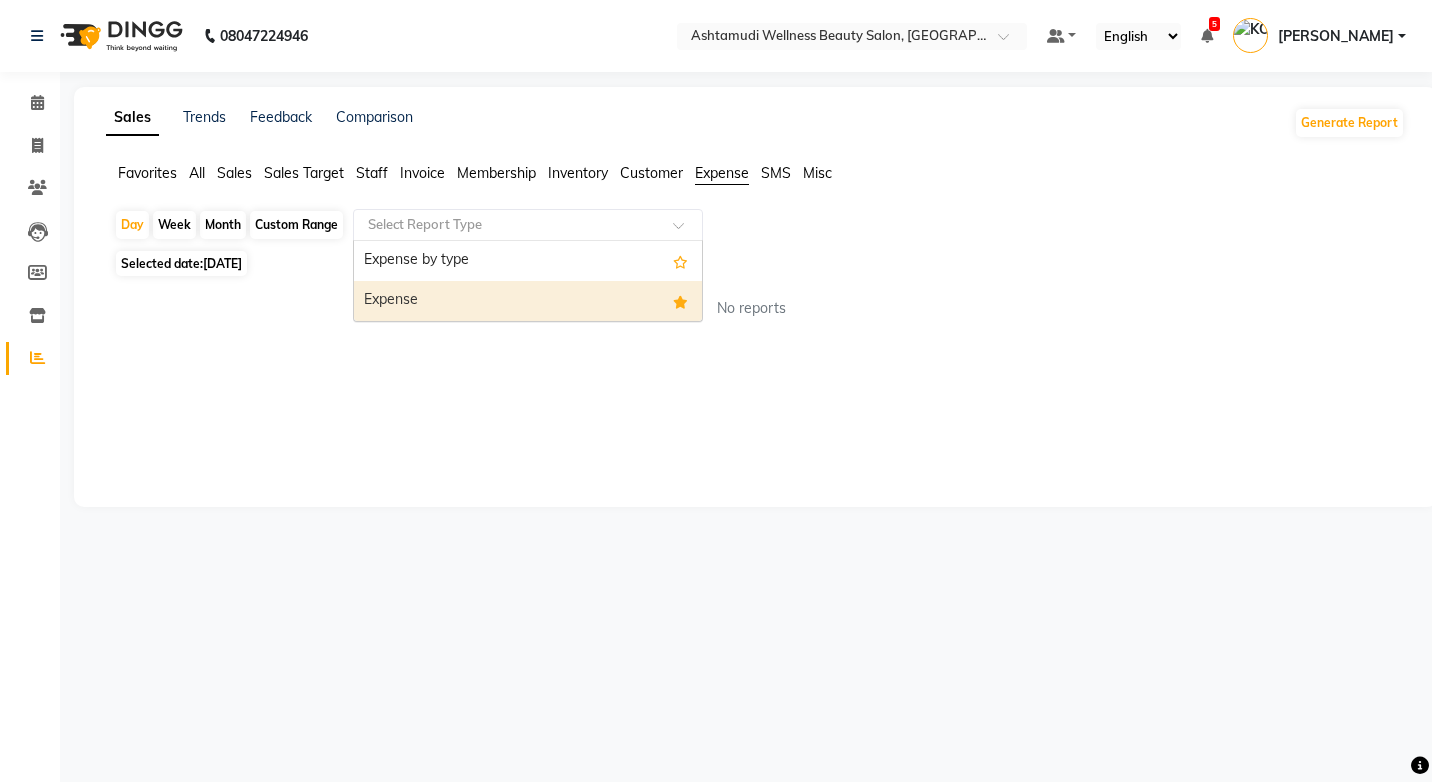 click on "Expense" at bounding box center [528, 301] 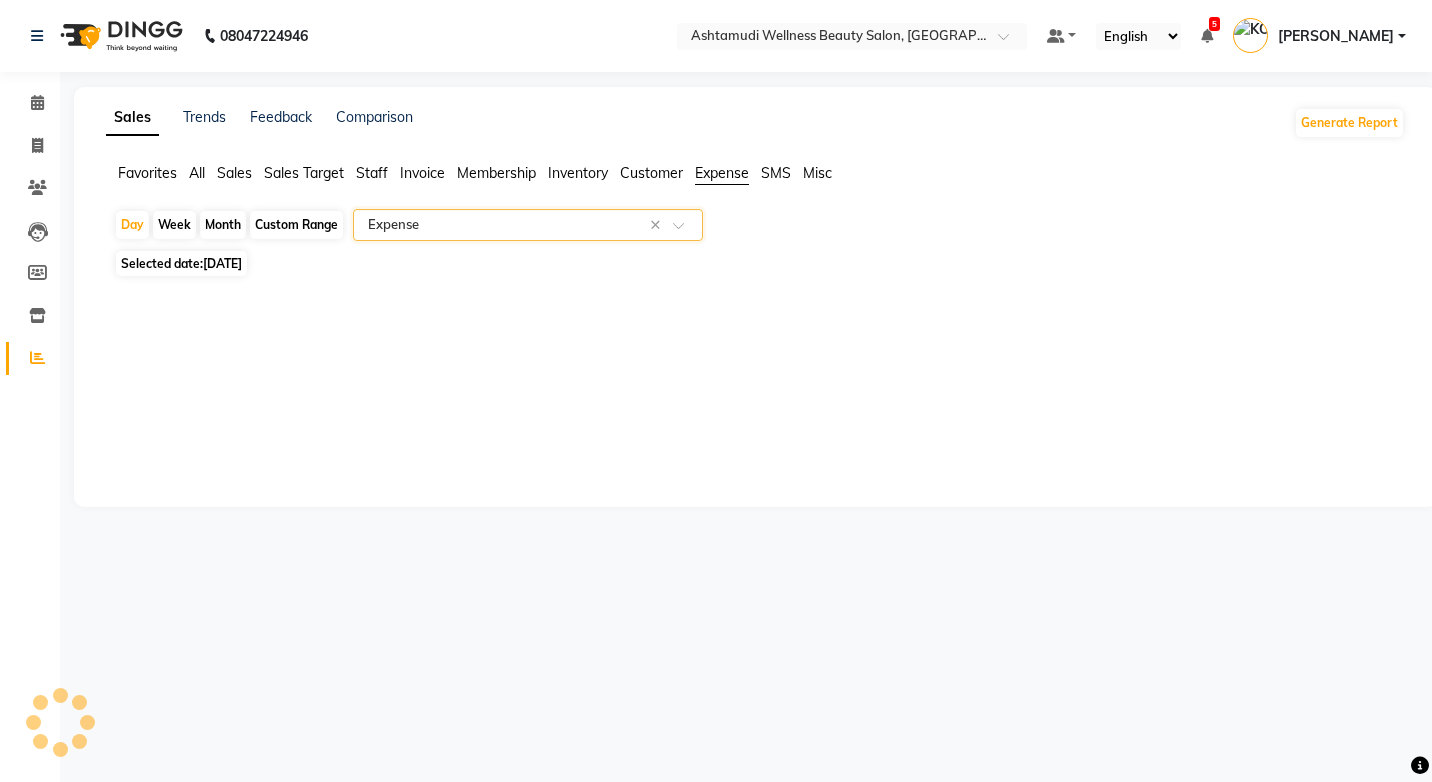 select on "full_report" 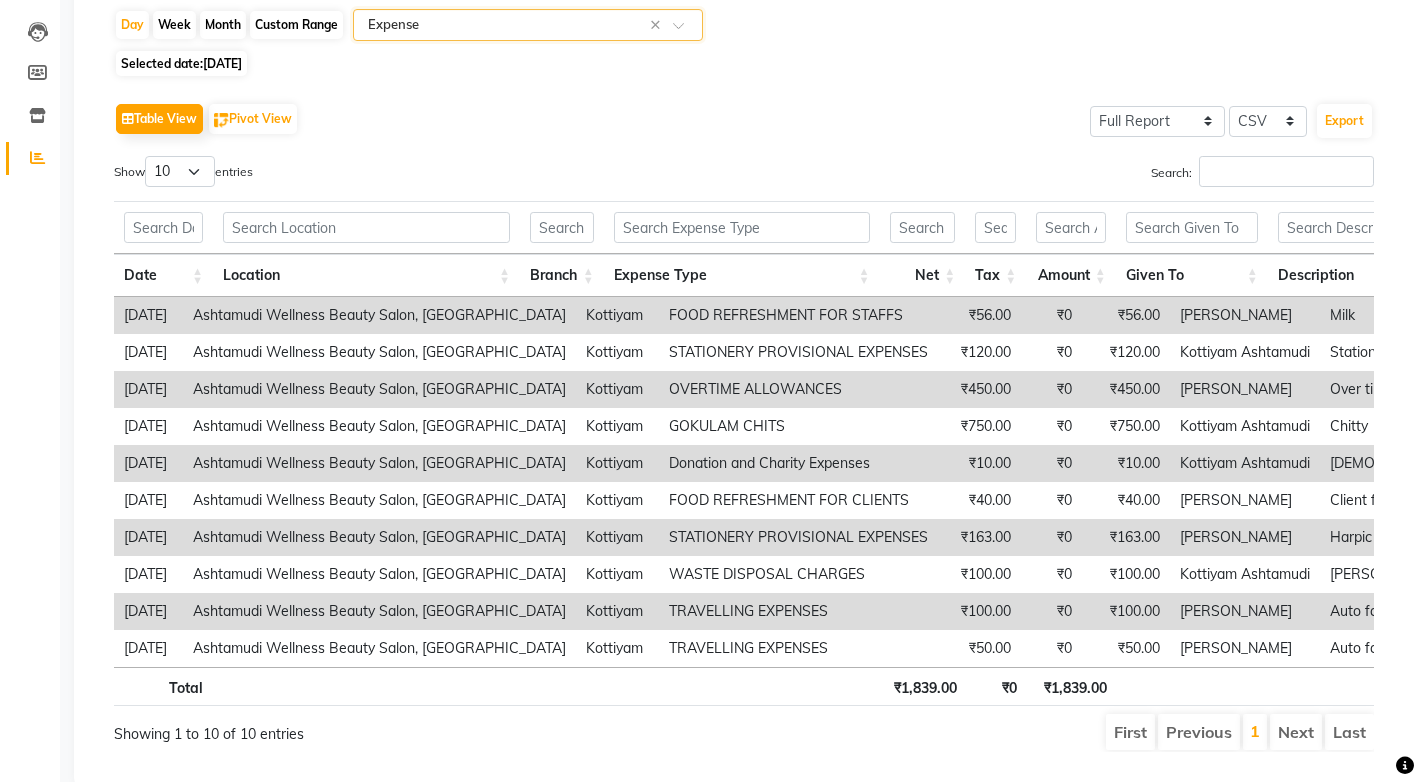 scroll, scrollTop: 0, scrollLeft: 0, axis: both 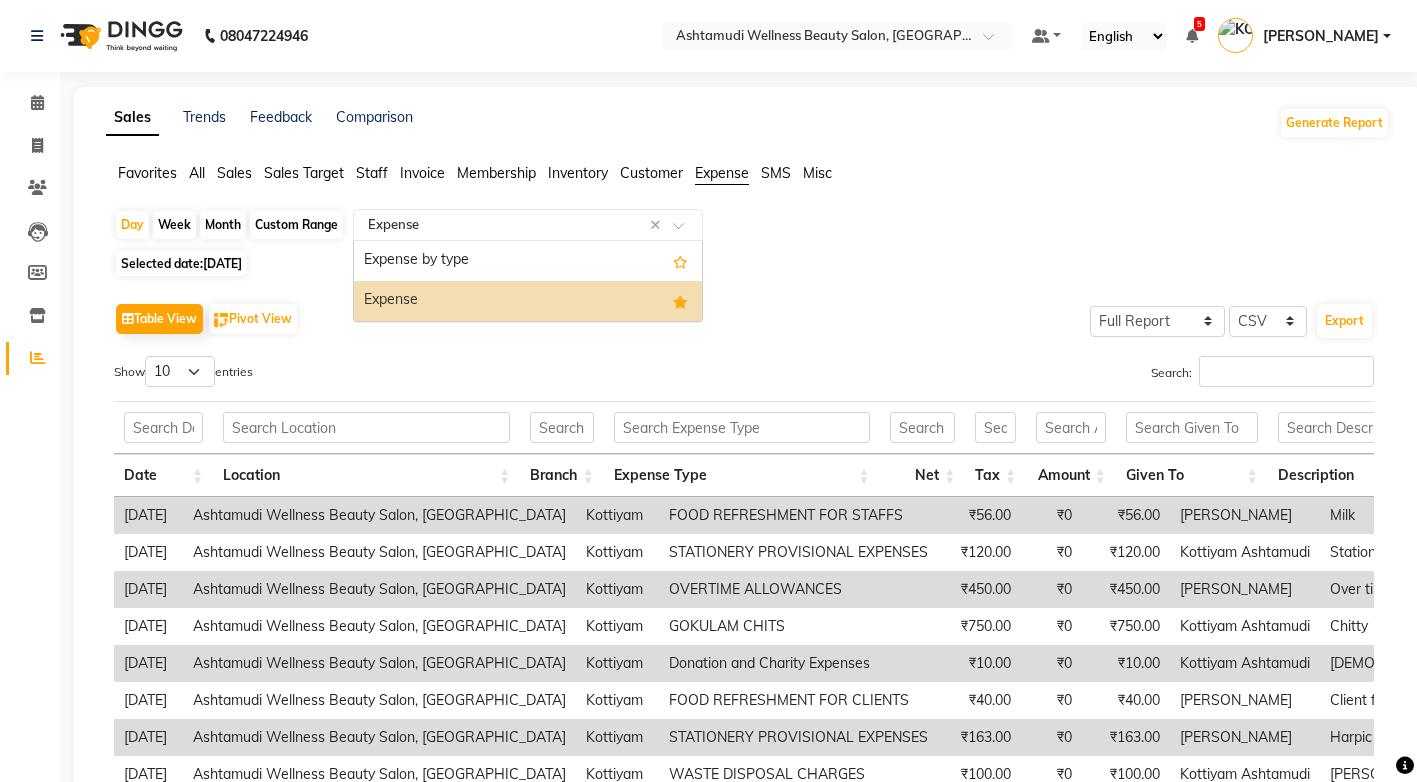 click 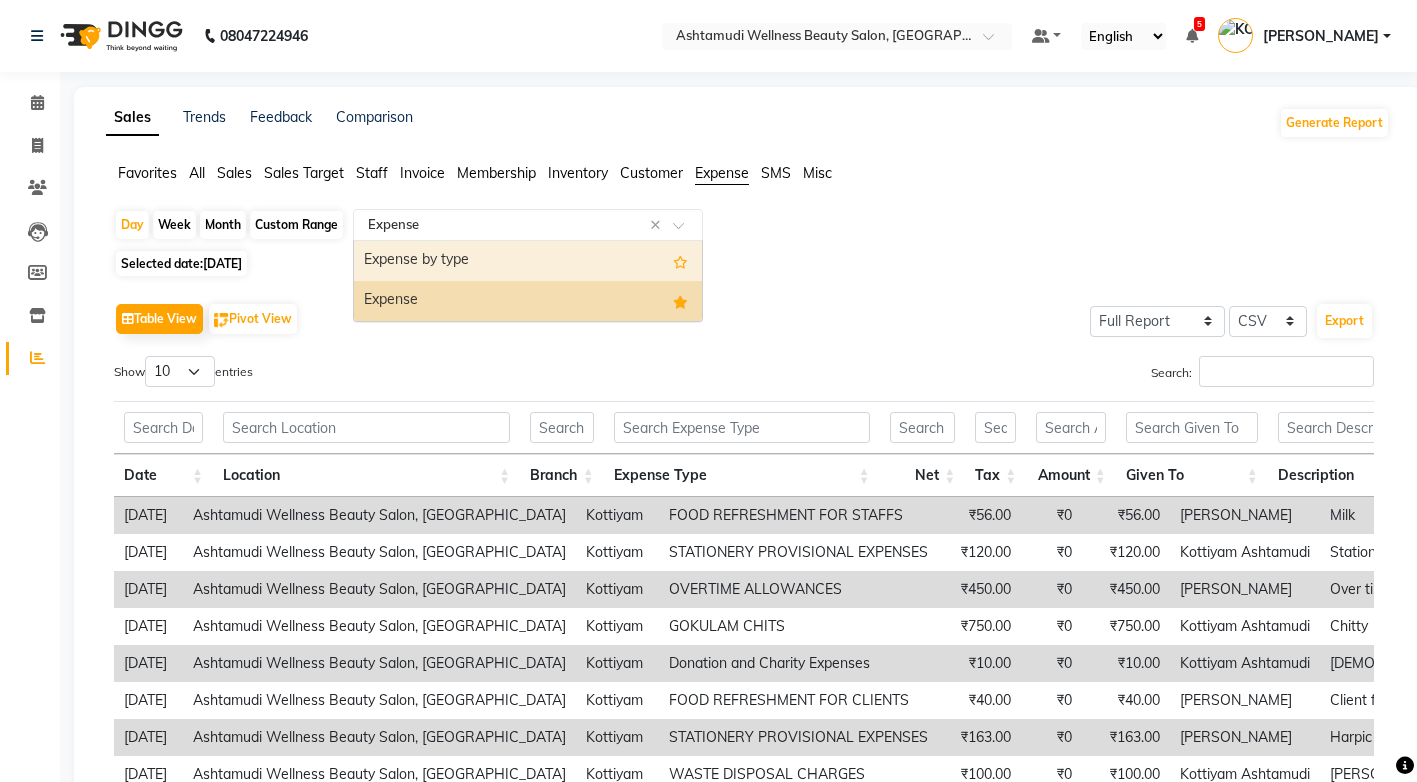 click on "Expense by type" at bounding box center (528, 261) 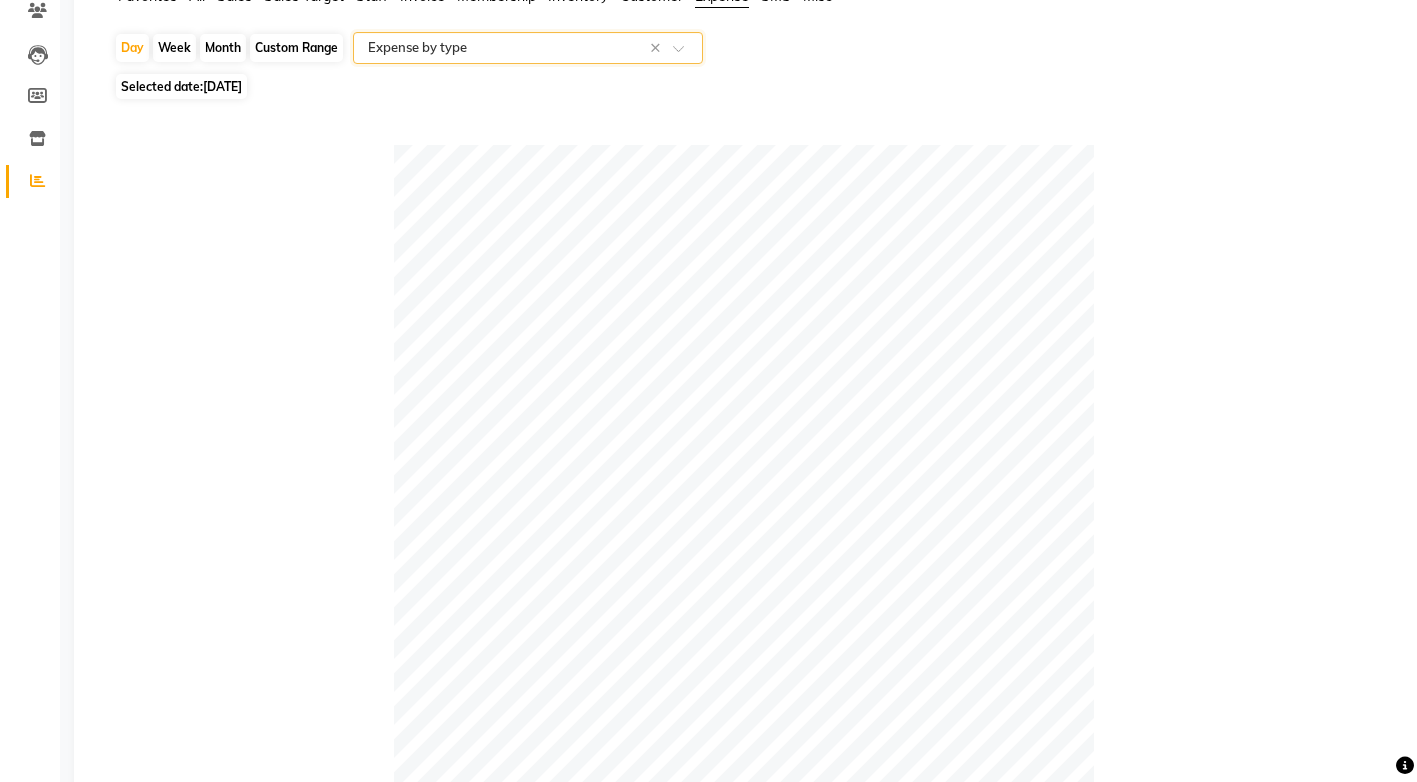 scroll, scrollTop: 0, scrollLeft: 0, axis: both 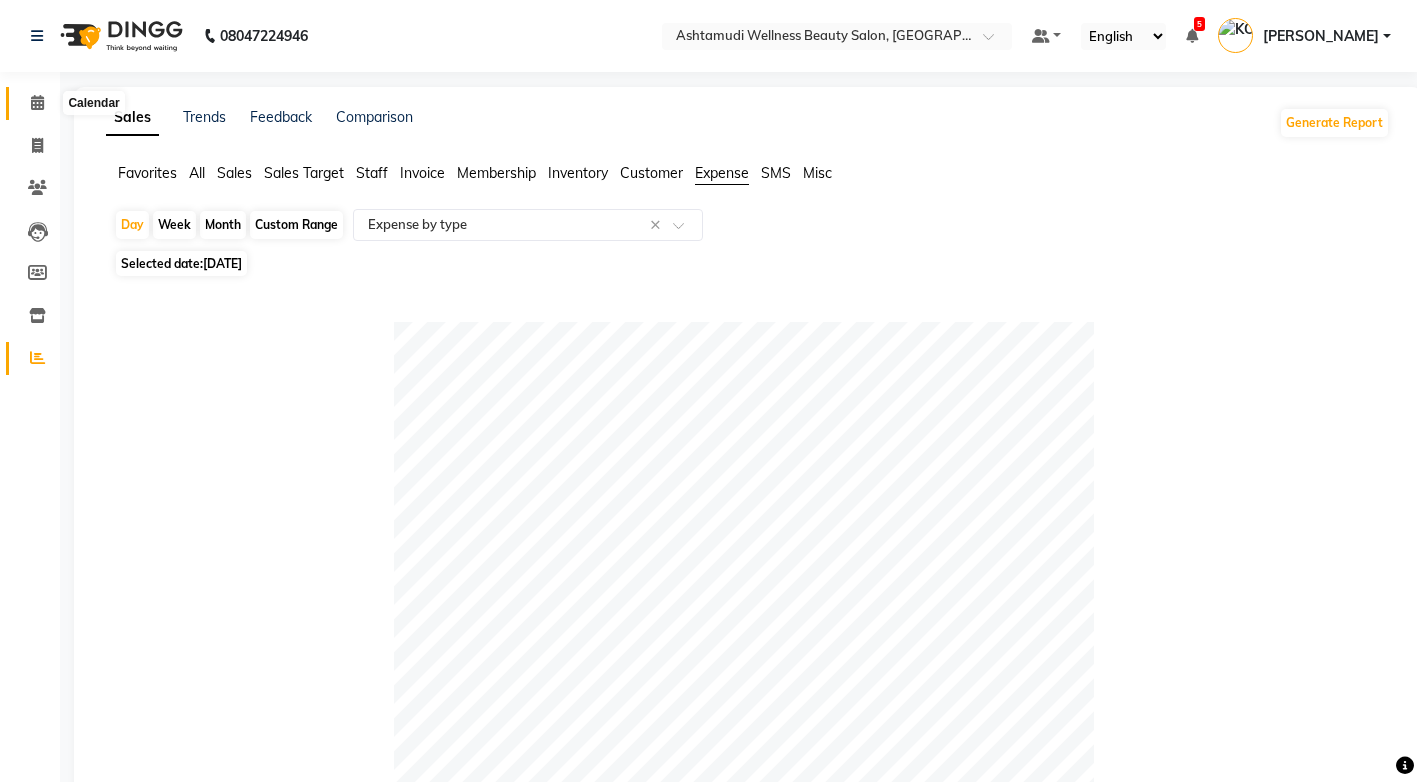 click 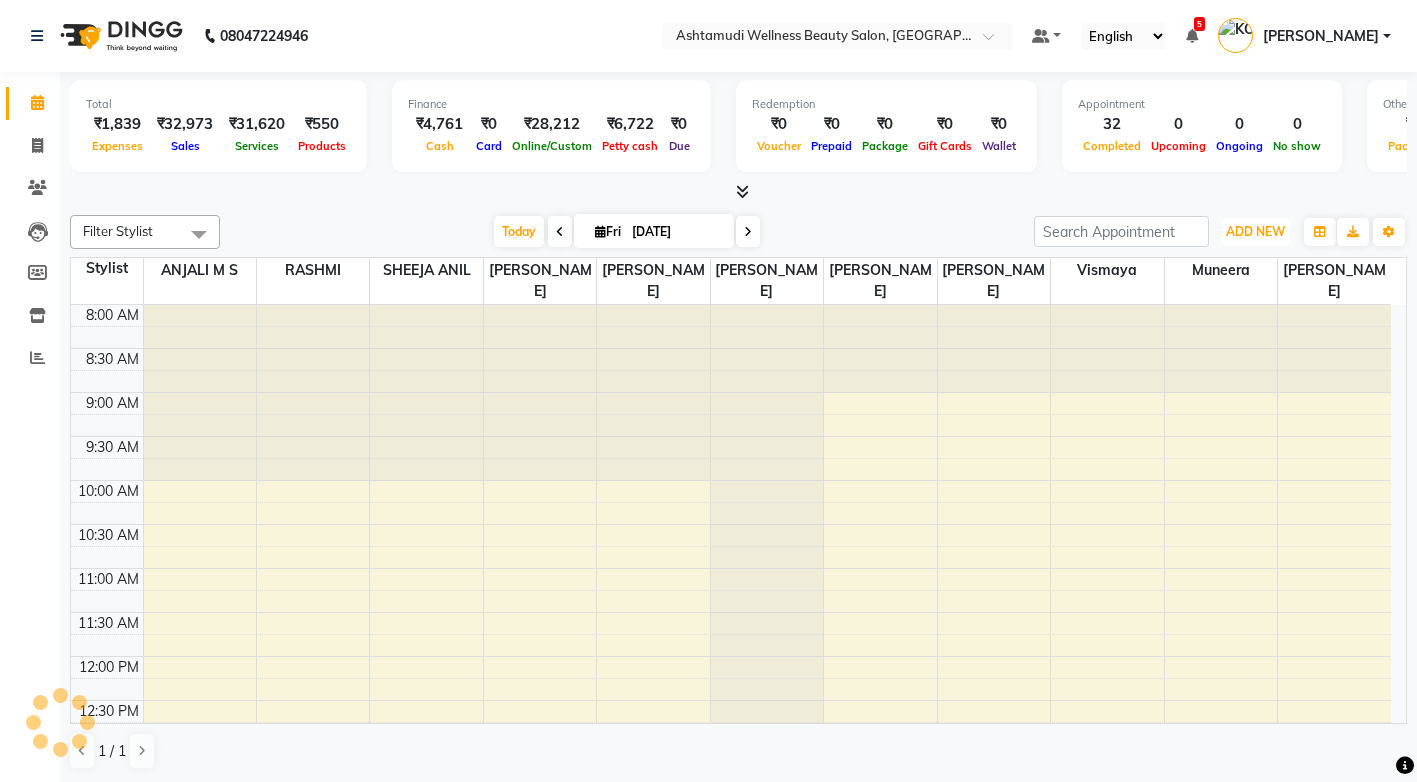 click on "ADD NEW" at bounding box center (1255, 231) 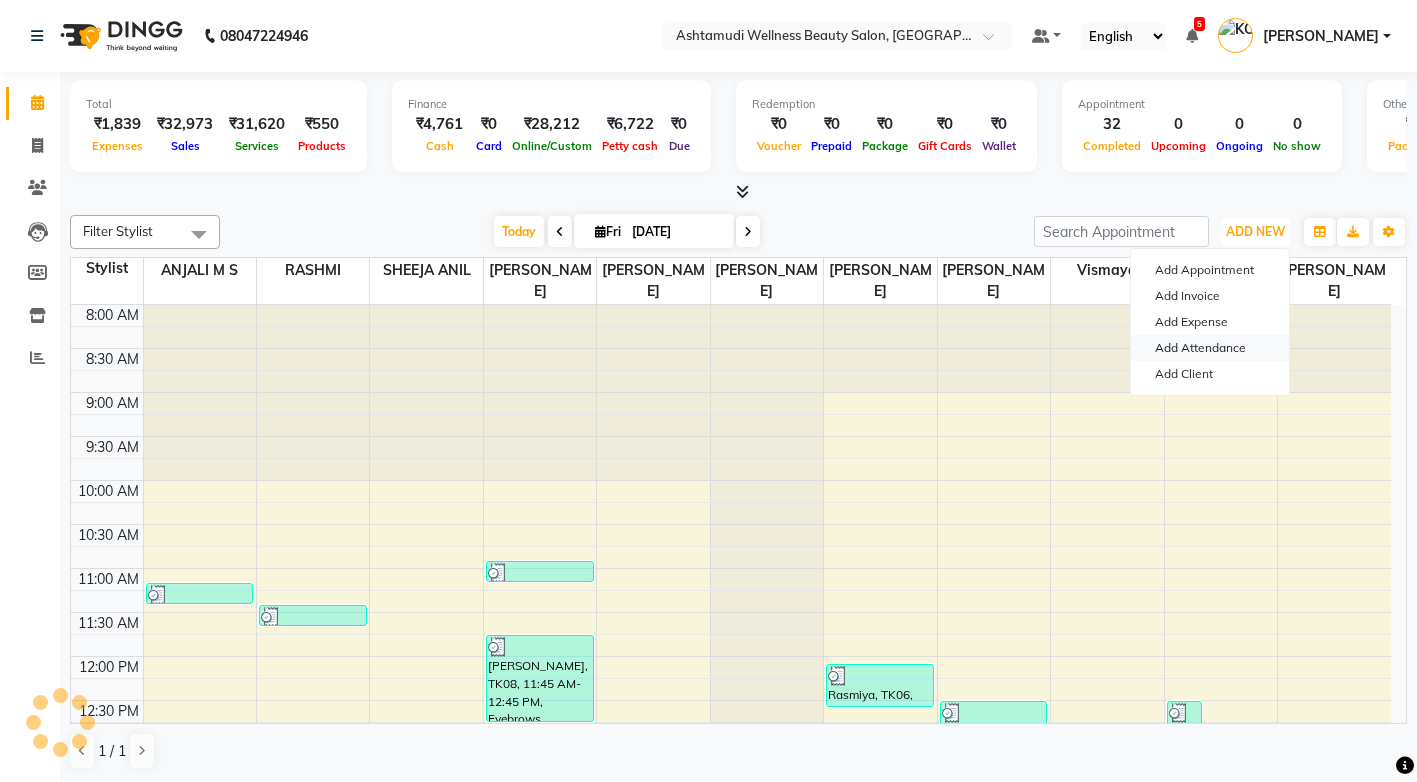 scroll, scrollTop: 0, scrollLeft: 0, axis: both 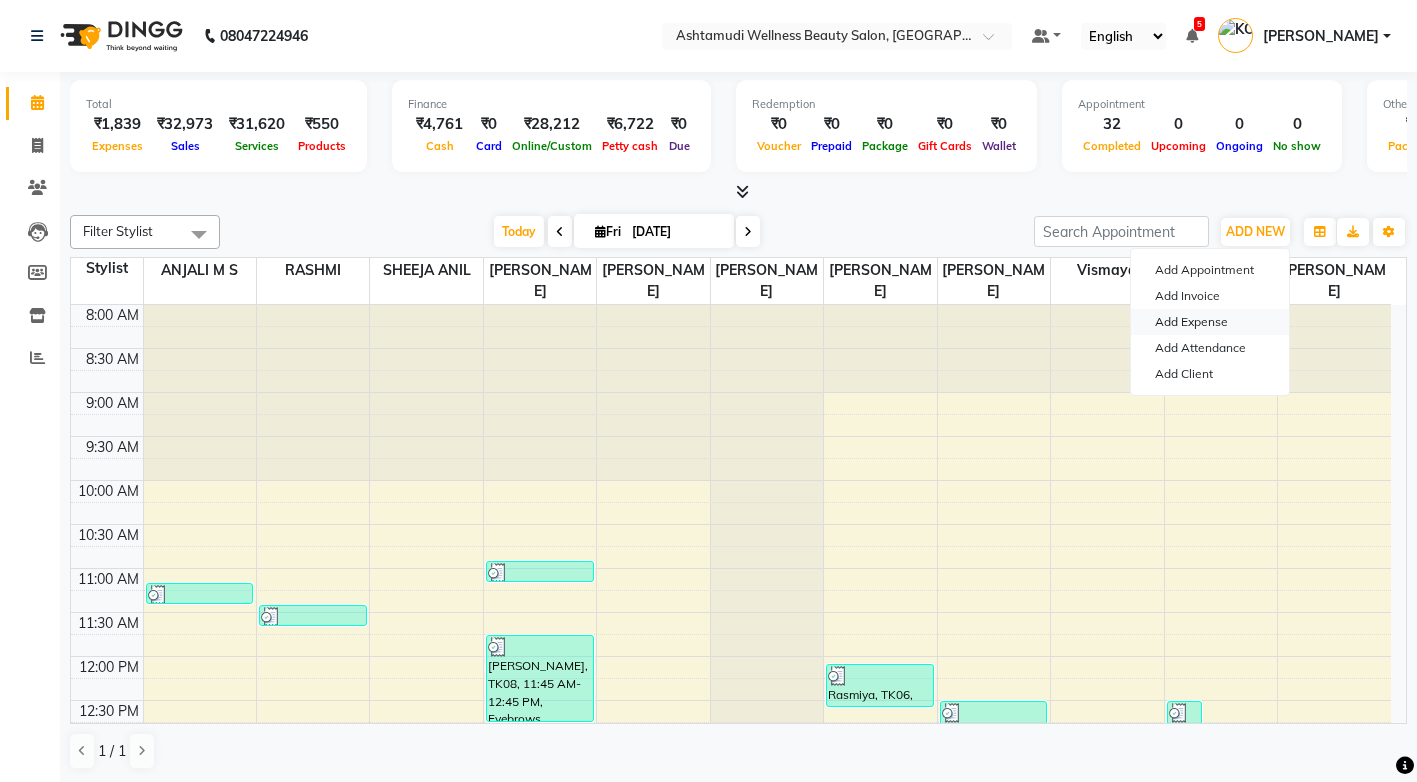 click on "Add Expense" at bounding box center (1210, 322) 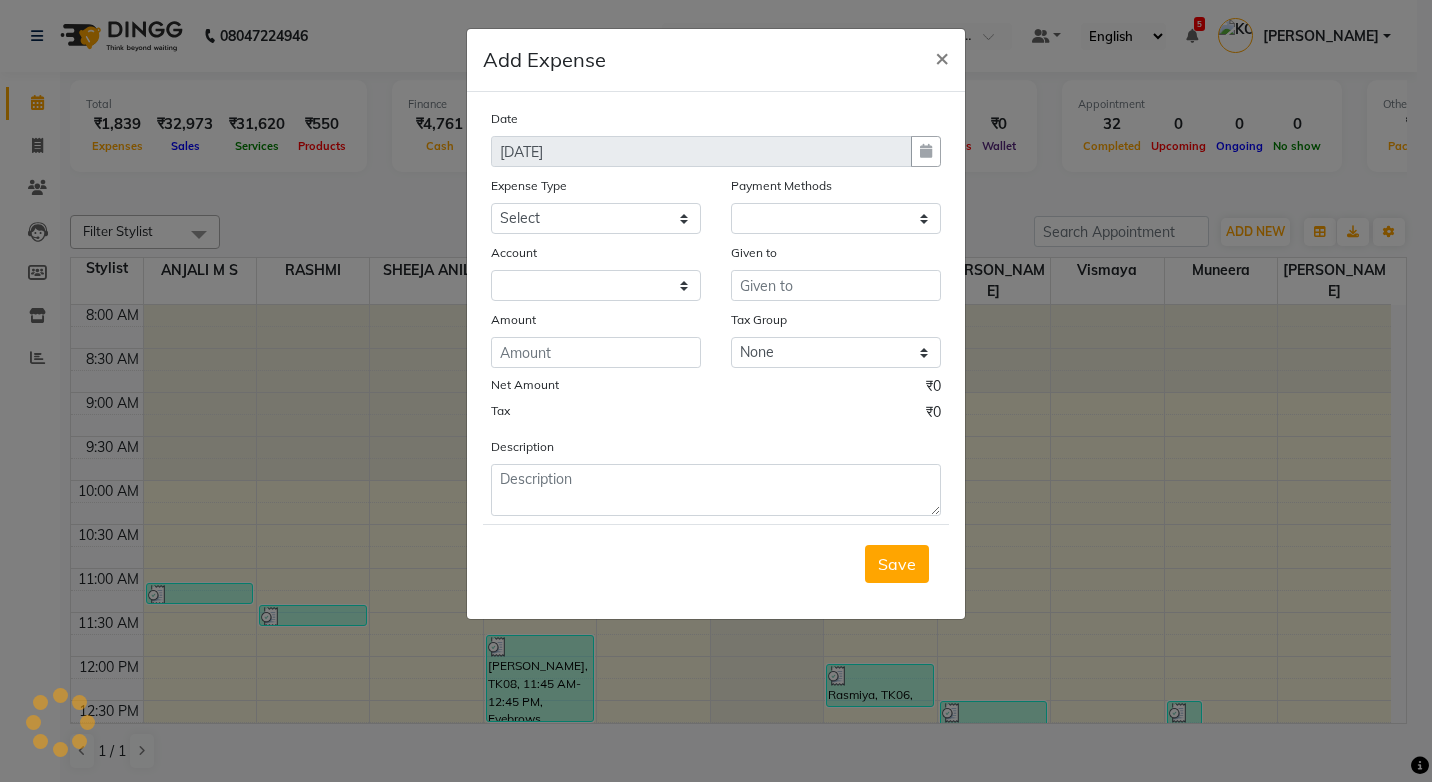 select on "1" 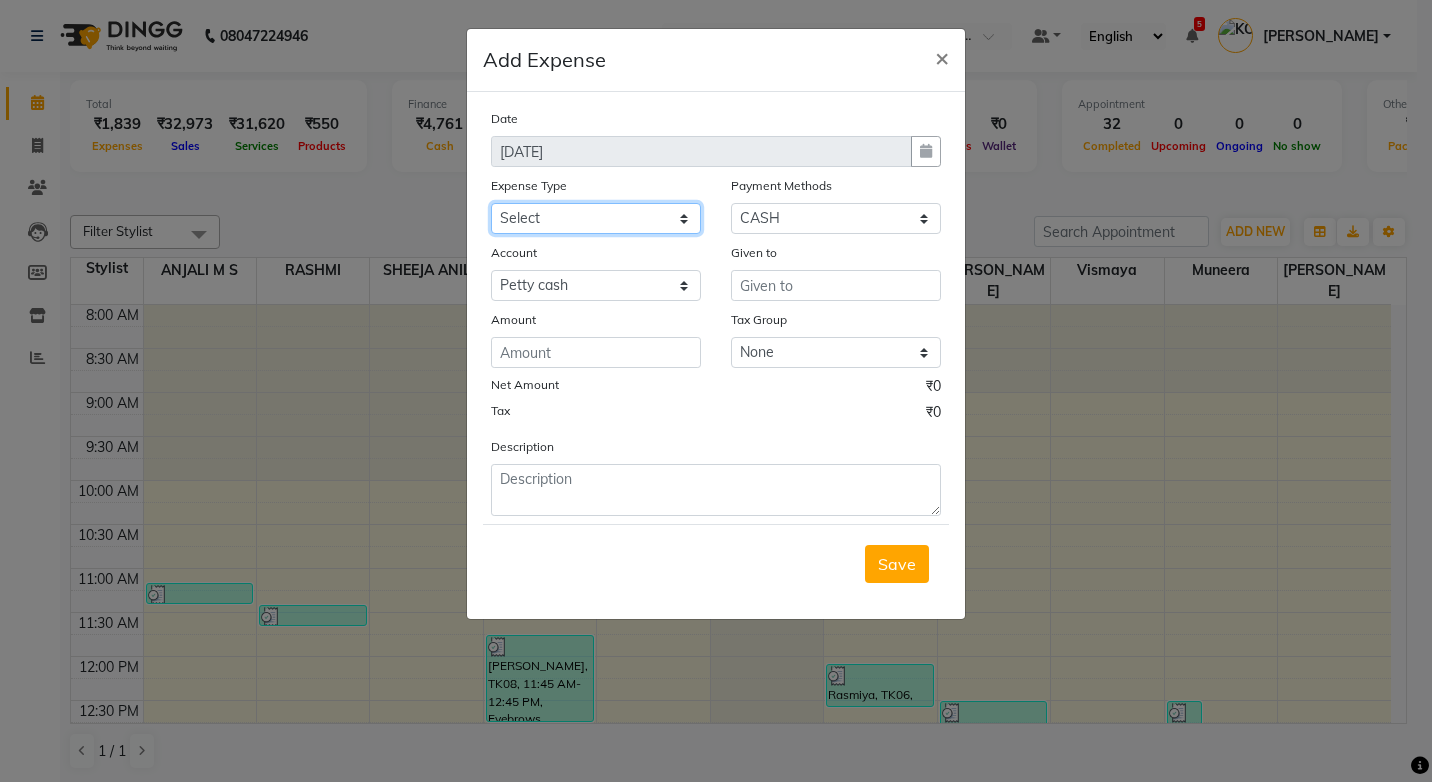 click on "Select ACCOMODATION EXPENSES ADVERTISEMENT SALES PROMOTIONAL EXPENSES Bonus BRIDAL ACCESSORIES REFUND BRIDAL COMMISSION BRIDAL FOOD BRIDAL INCENTIVES BRIDAL ORNAMENTS REFUND BRIDAL TA CASH DEPOSIT RAK BANK COMPUTER ACCESSORIES MOBILE PHONE Donation and Charity Expenses ELECTRICITY CHARGES ELECTRONICS FITTINGS Event Expense FISH FOOD EXPENSES FOOD REFRESHMENT FOR CLIENTS FOOD REFRESHMENT FOR STAFFS Freight And Forwarding Charges FUEL FOR GENERATOR FURNITURE AND EQUIPMENTS Gifts for Clients GIFTS FOR STAFFS GOKULAM CHITS HOSTEL RENT LAUNDRY EXPENSES LICENSE OTHER FEES LOADING UNLOADING CHARGES Medical Expenses MEHNDI PAYMENTS MISCELLANEOUS EXPENSES NEWSPAPER PERIODICALS Ornaments Maintenance Expense OVERTIME ALLOWANCES Payment For Pest Control Perfomance based incentives POSTAGE COURIER CHARGES Printing PRINTING STATIONERY EXPENSES PROFESSIONAL TAX REPAIRS MAINTENANCE ROUND OFF Salary SALARY ADVANCE Sales Incentives Membership Card SALES INCENTIVES PRODUCT SALES INCENTIVES SERVICES SALON ESSENTIALS SALON RENT" 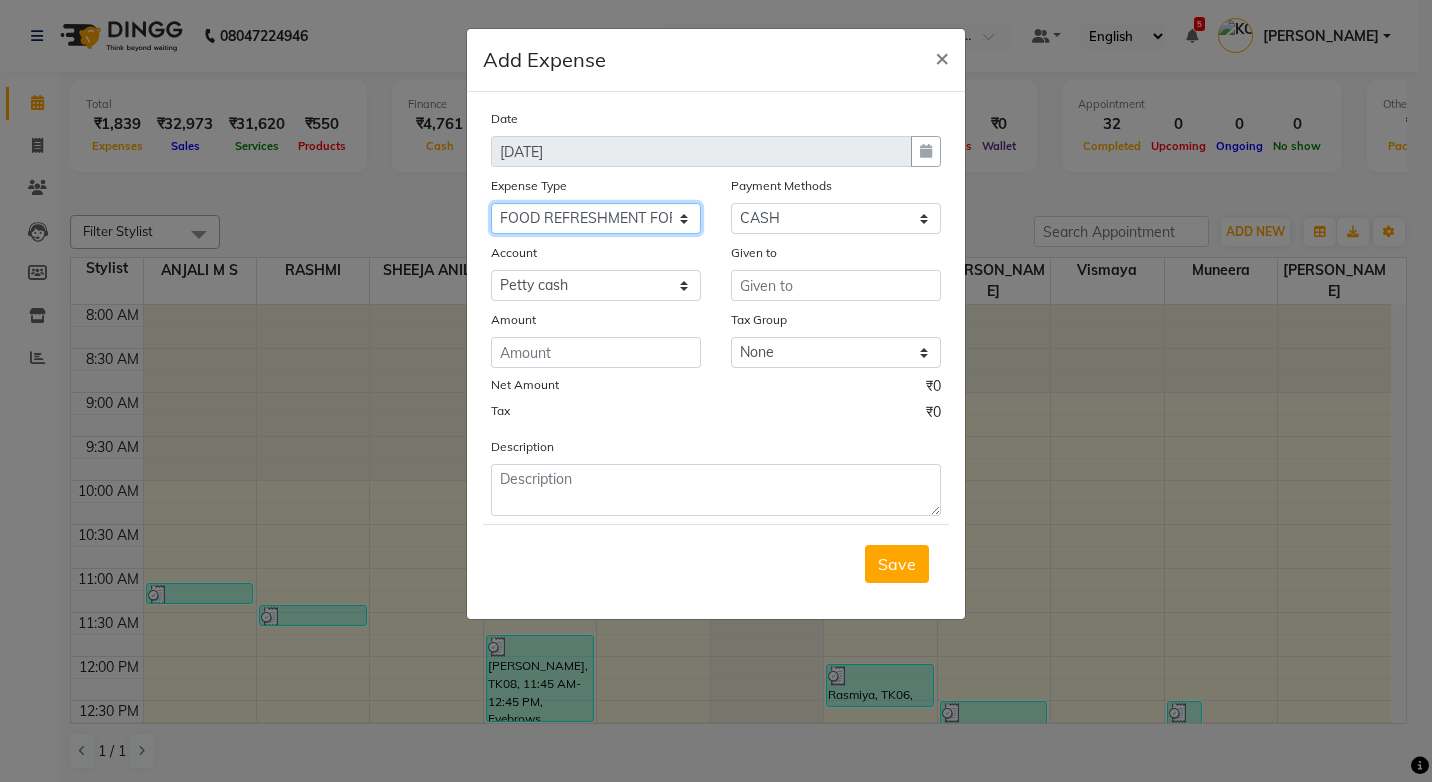 click on "Select ACCOMODATION EXPENSES ADVERTISEMENT SALES PROMOTIONAL EXPENSES Bonus BRIDAL ACCESSORIES REFUND BRIDAL COMMISSION BRIDAL FOOD BRIDAL INCENTIVES BRIDAL ORNAMENTS REFUND BRIDAL TA CASH DEPOSIT RAK BANK COMPUTER ACCESSORIES MOBILE PHONE Donation and Charity Expenses ELECTRICITY CHARGES ELECTRONICS FITTINGS Event Expense FISH FOOD EXPENSES FOOD REFRESHMENT FOR CLIENTS FOOD REFRESHMENT FOR STAFFS Freight And Forwarding Charges FUEL FOR GENERATOR FURNITURE AND EQUIPMENTS Gifts for Clients GIFTS FOR STAFFS GOKULAM CHITS HOSTEL RENT LAUNDRY EXPENSES LICENSE OTHER FEES LOADING UNLOADING CHARGES Medical Expenses MEHNDI PAYMENTS MISCELLANEOUS EXPENSES NEWSPAPER PERIODICALS Ornaments Maintenance Expense OVERTIME ALLOWANCES Payment For Pest Control Perfomance based incentives POSTAGE COURIER CHARGES Printing PRINTING STATIONERY EXPENSES PROFESSIONAL TAX REPAIRS MAINTENANCE ROUND OFF Salary SALARY ADVANCE Sales Incentives Membership Card SALES INCENTIVES PRODUCT SALES INCENTIVES SERVICES SALON ESSENTIALS SALON RENT" 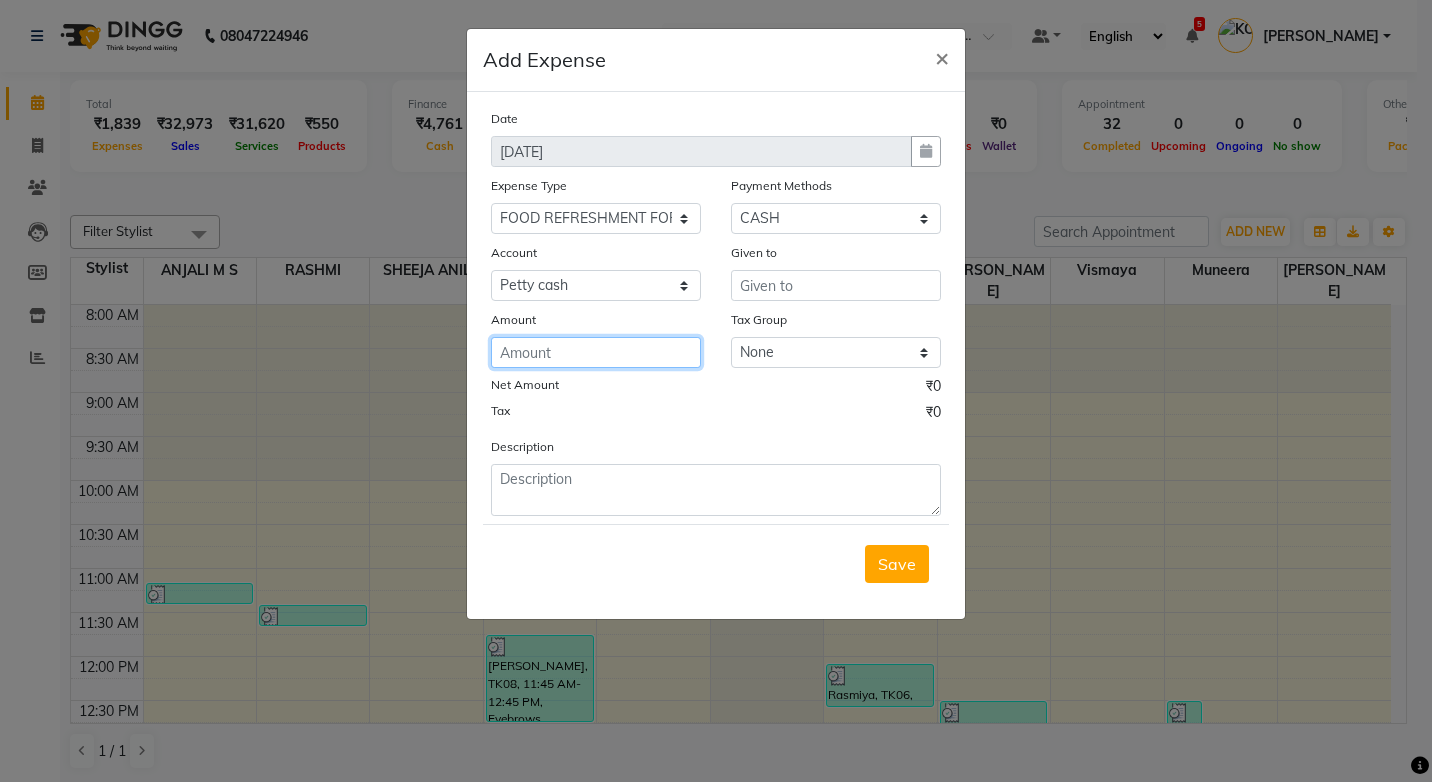 click 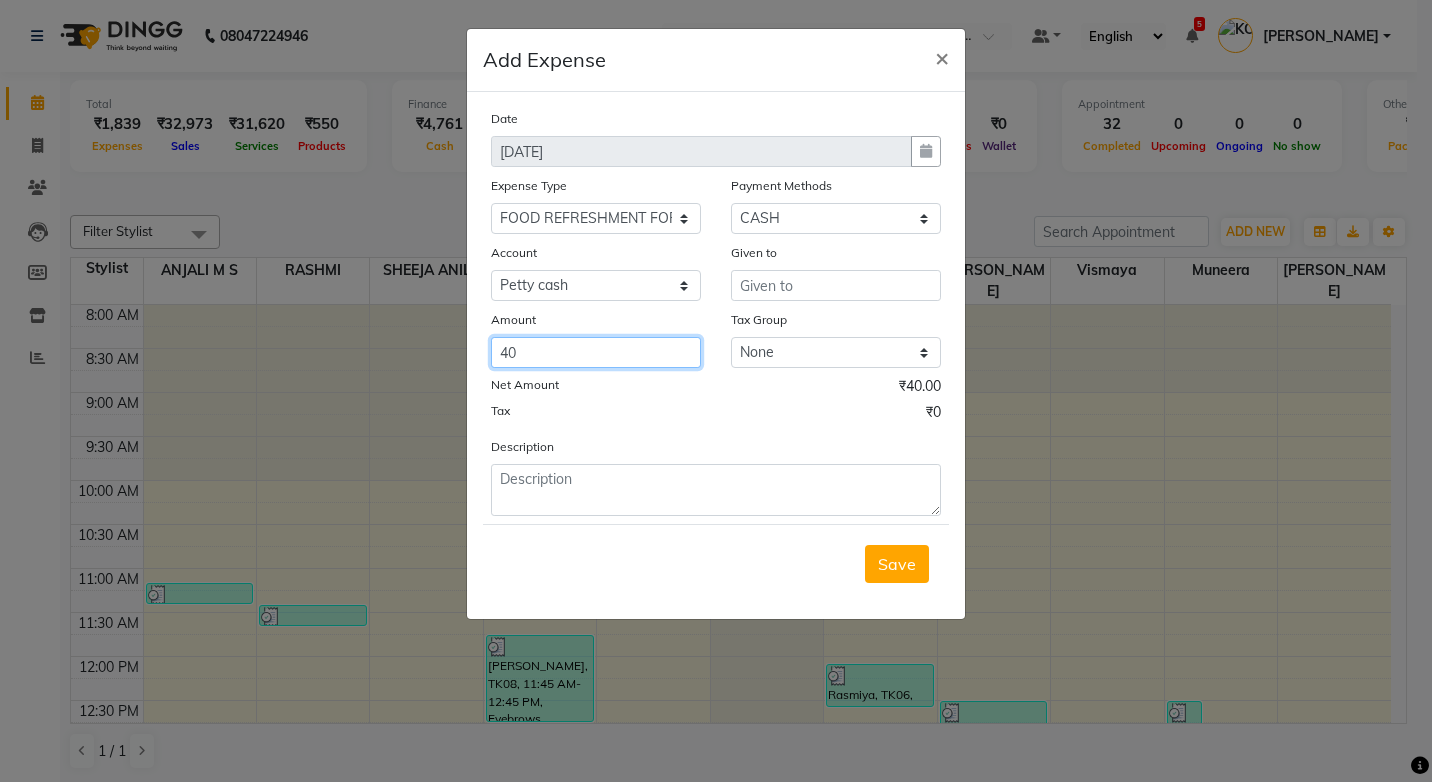 type on "40" 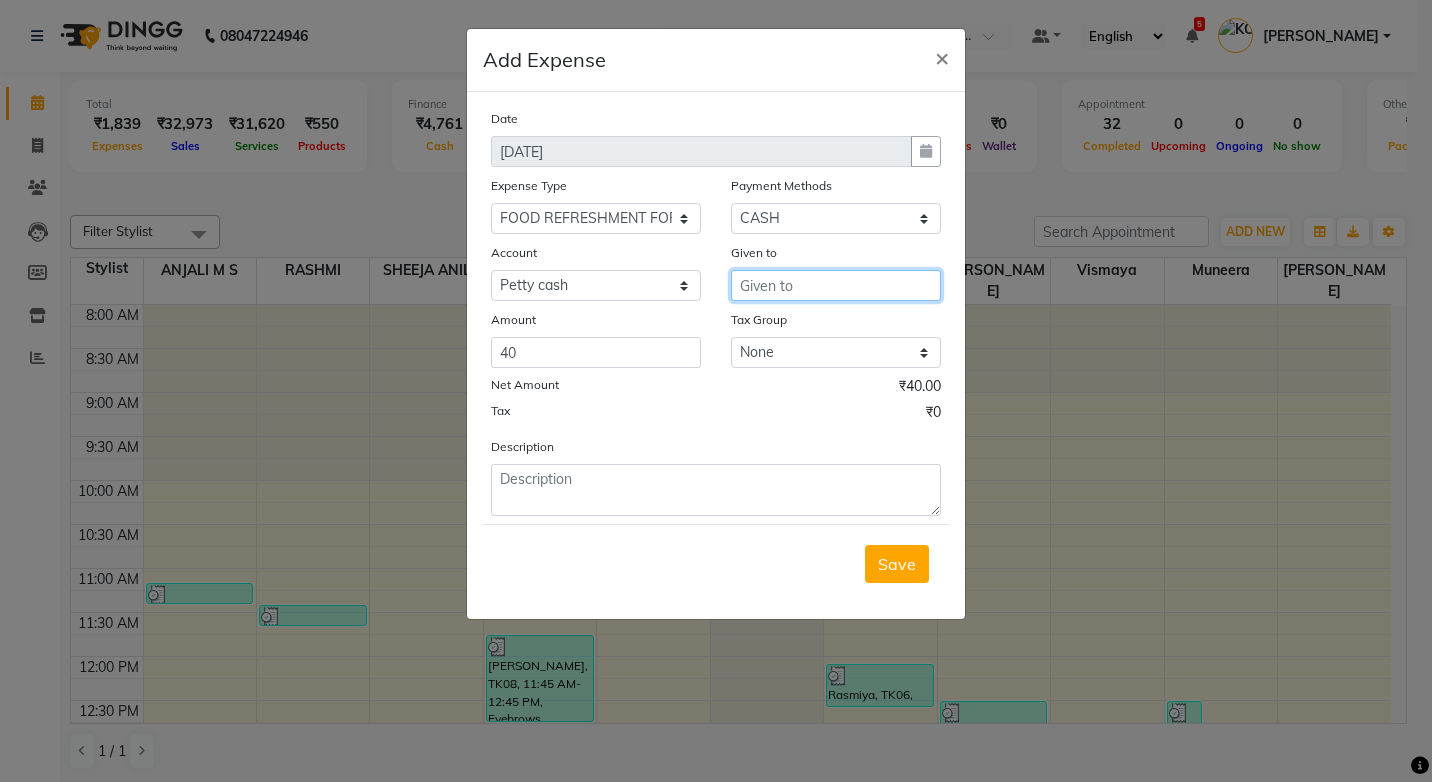 click at bounding box center [836, 285] 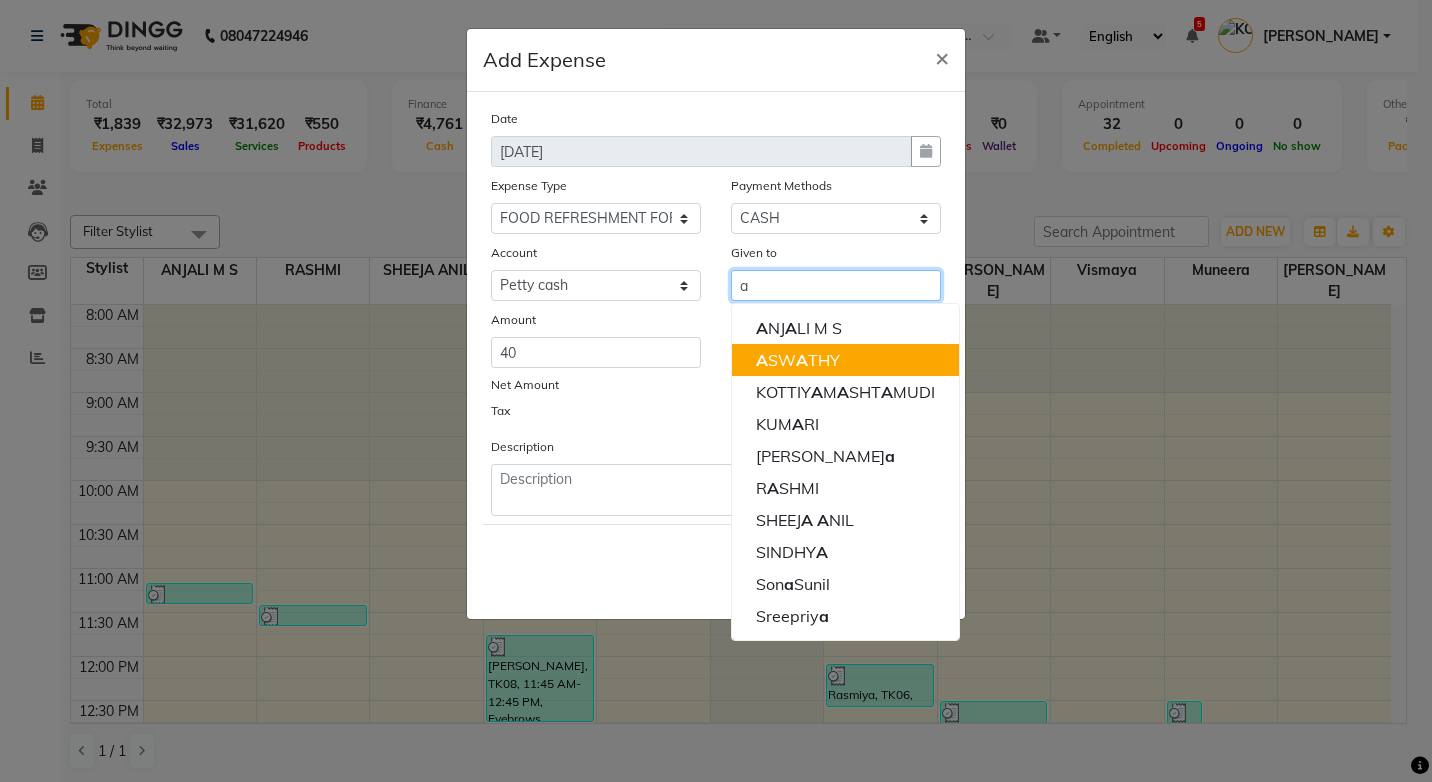 click on "A SW A THY" at bounding box center [798, 360] 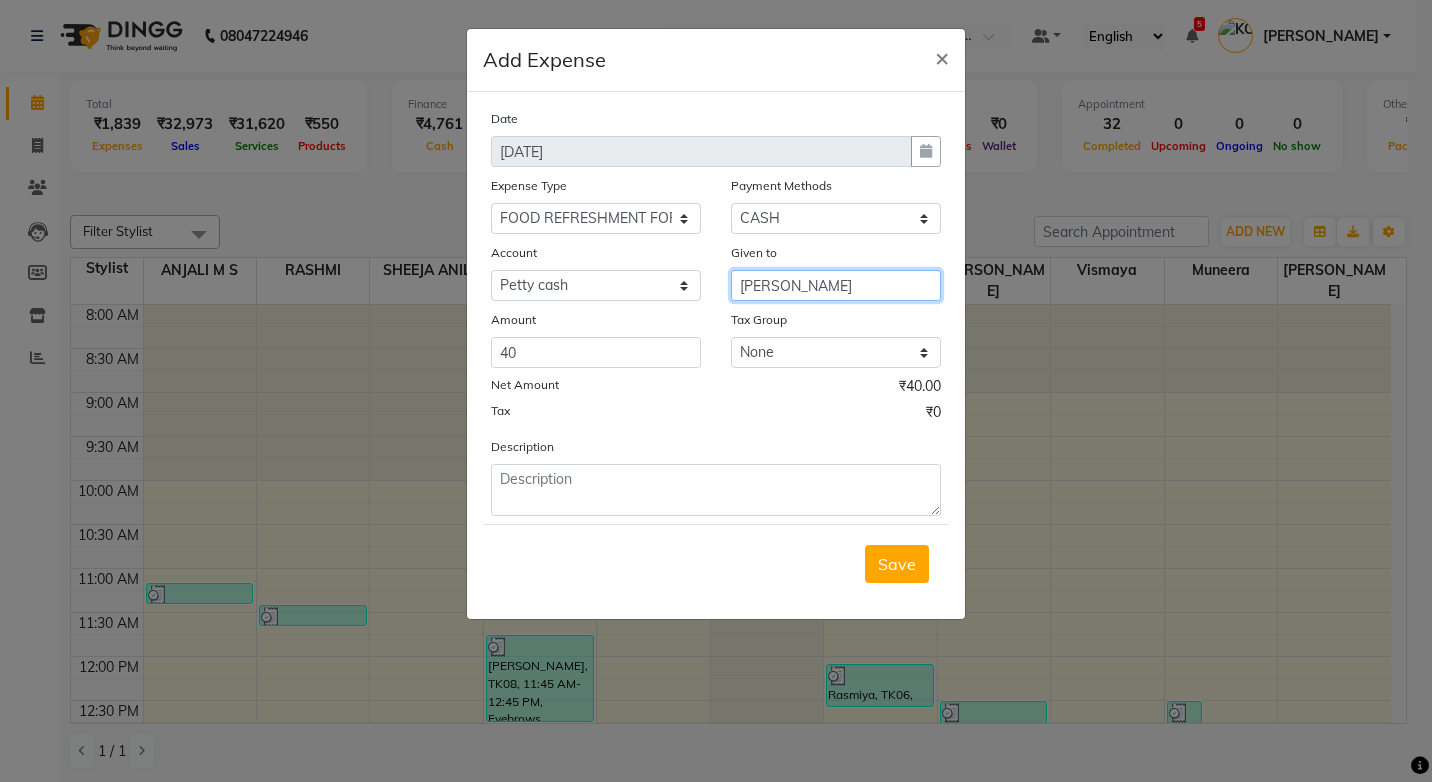 type on "[PERSON_NAME]" 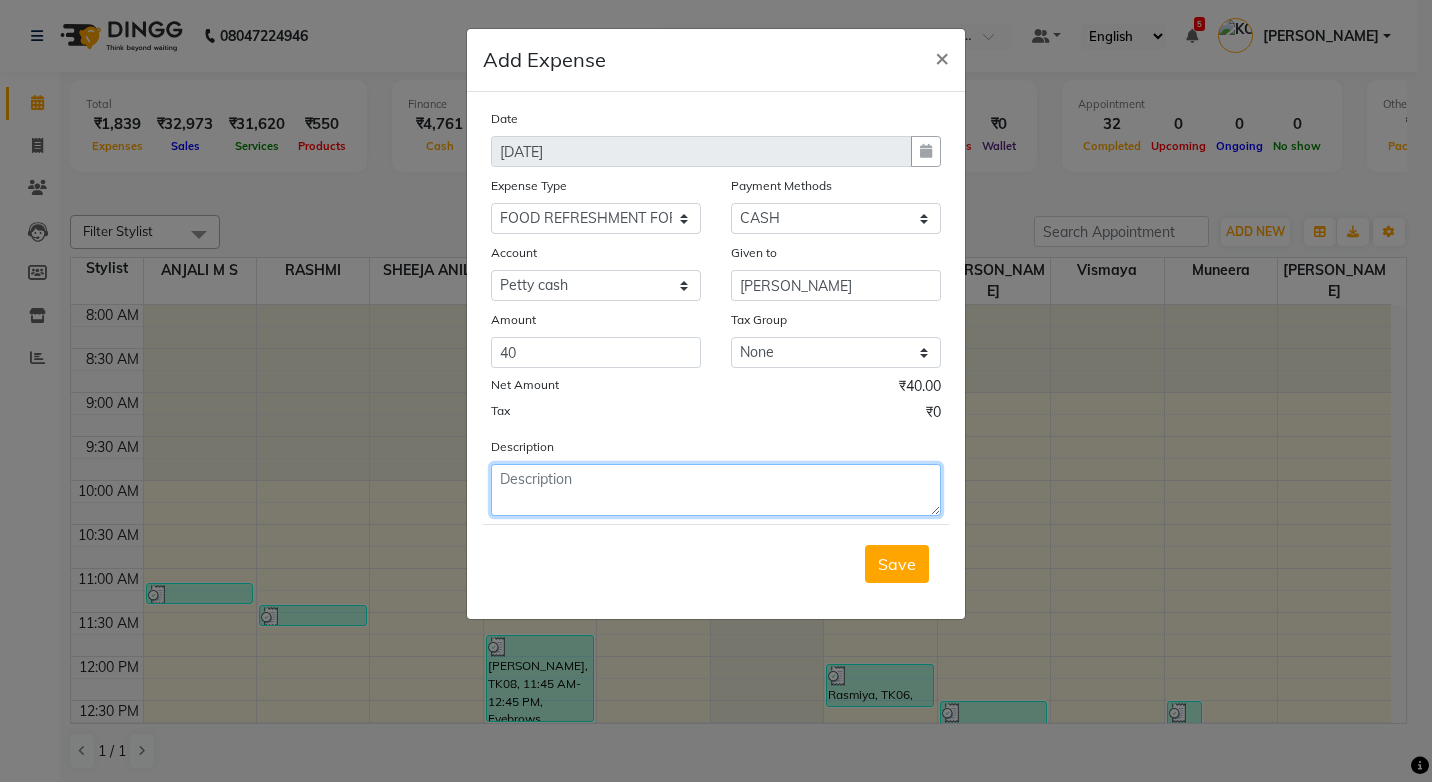 click 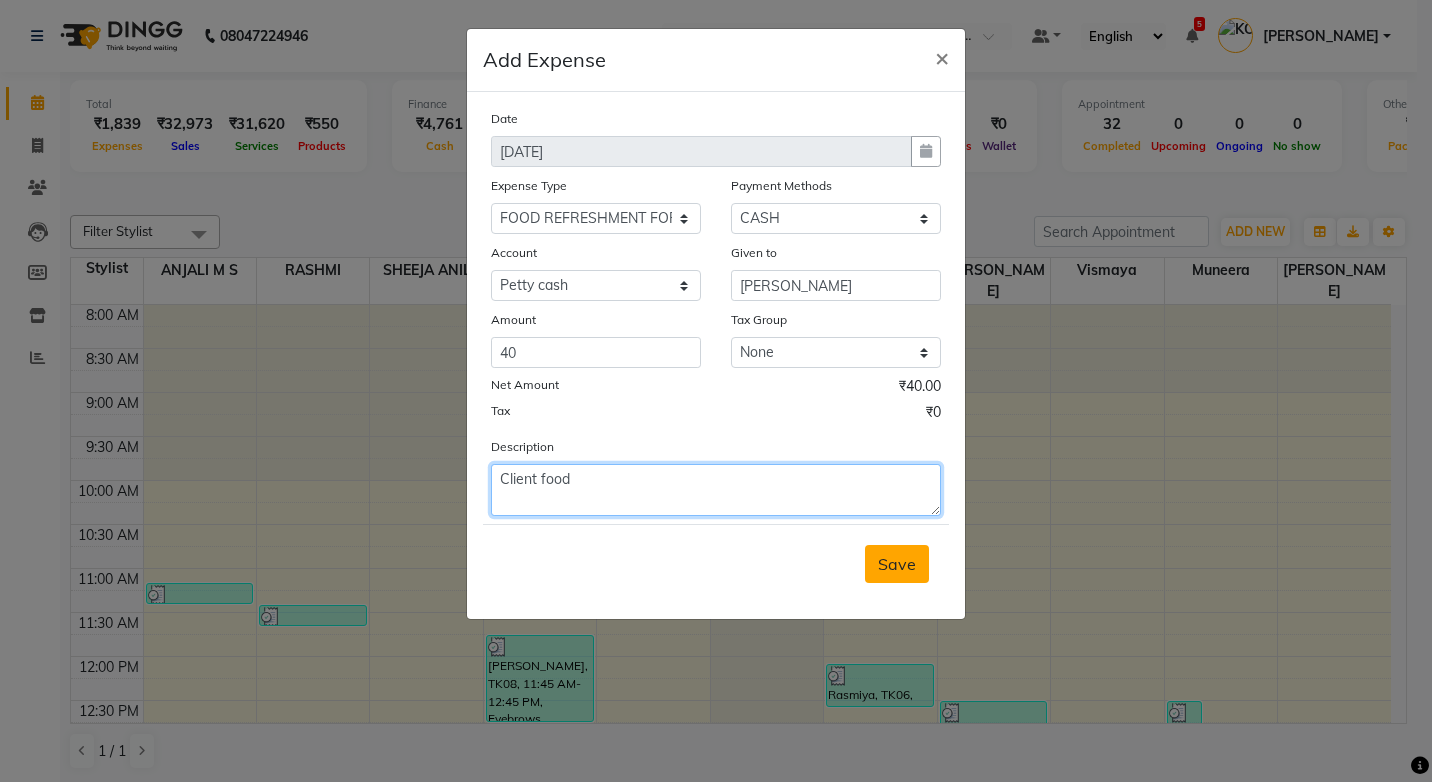 type on "Client food" 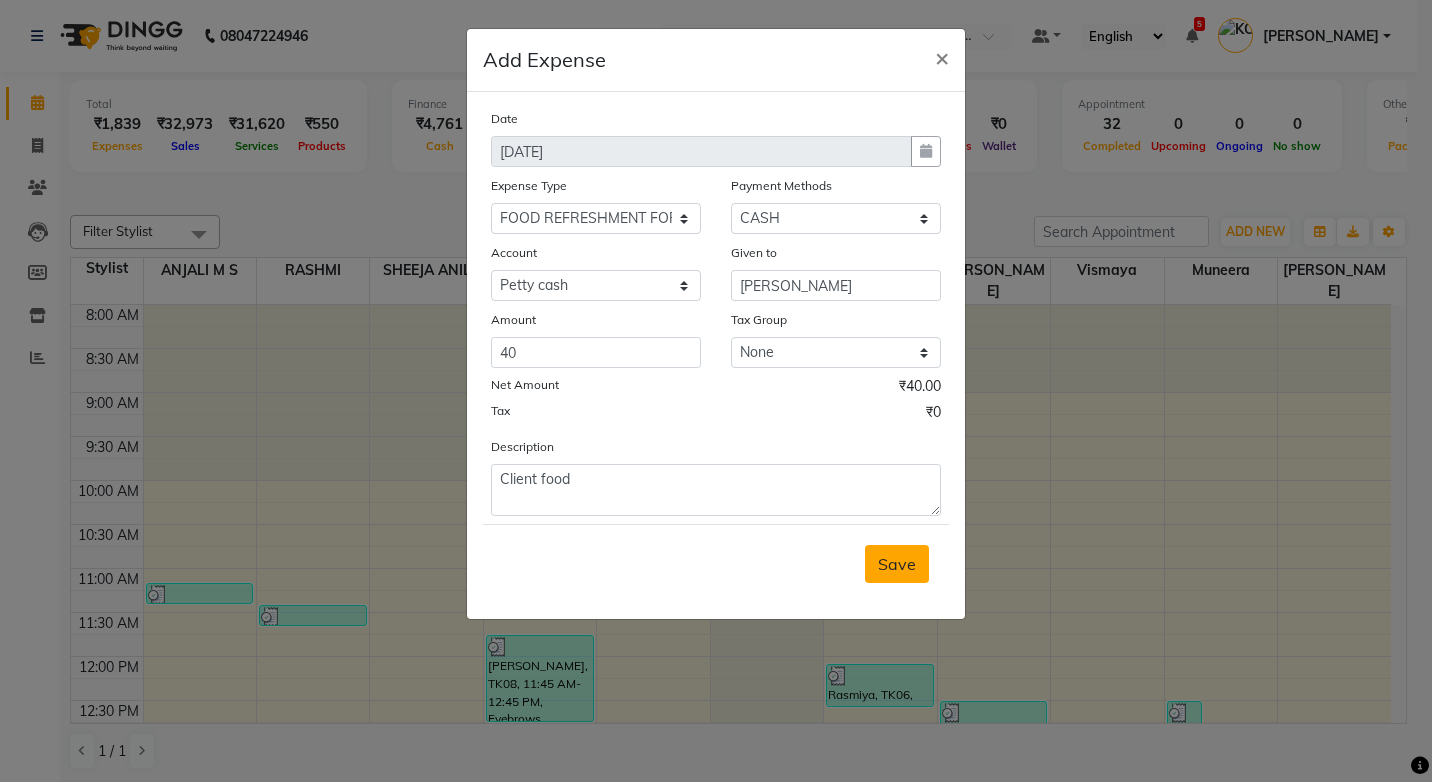 click on "Save" at bounding box center [897, 564] 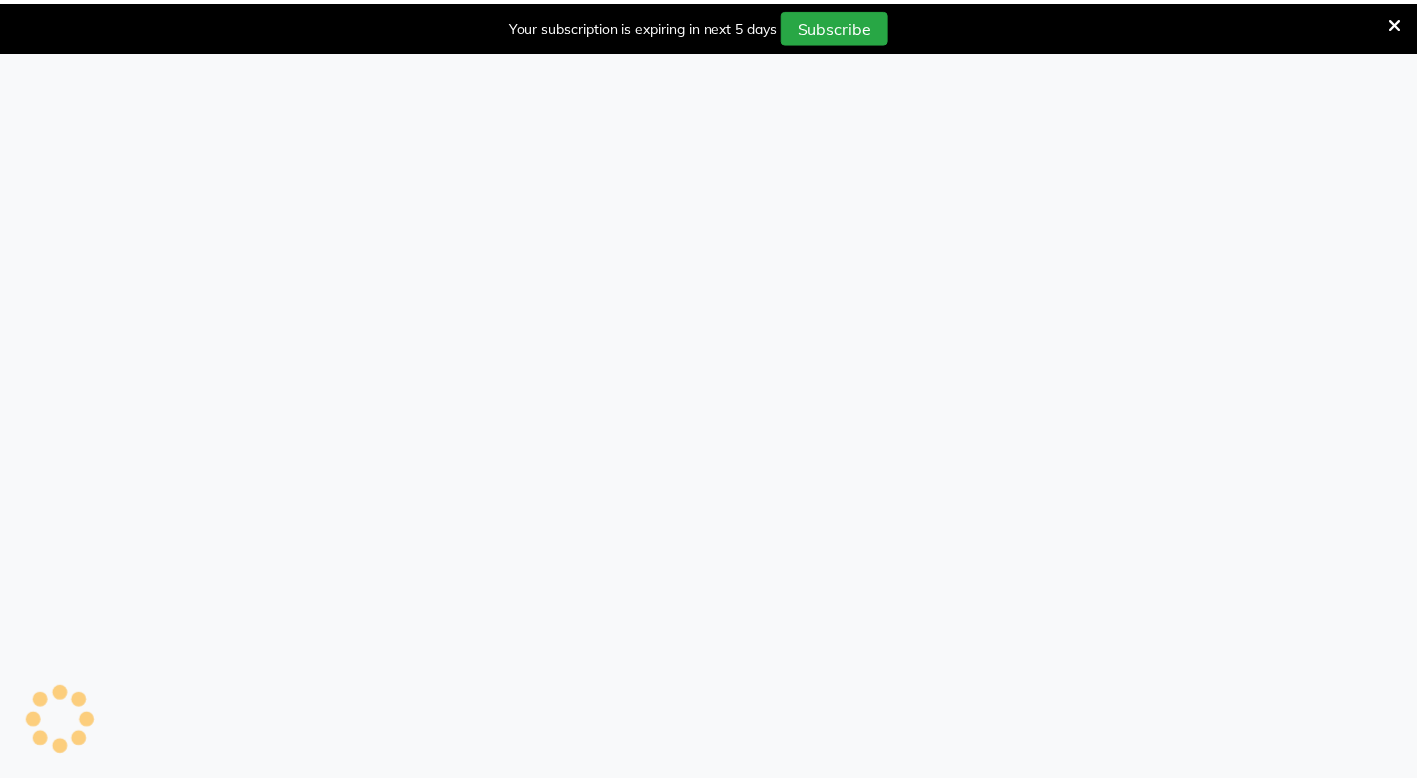 scroll, scrollTop: 0, scrollLeft: 0, axis: both 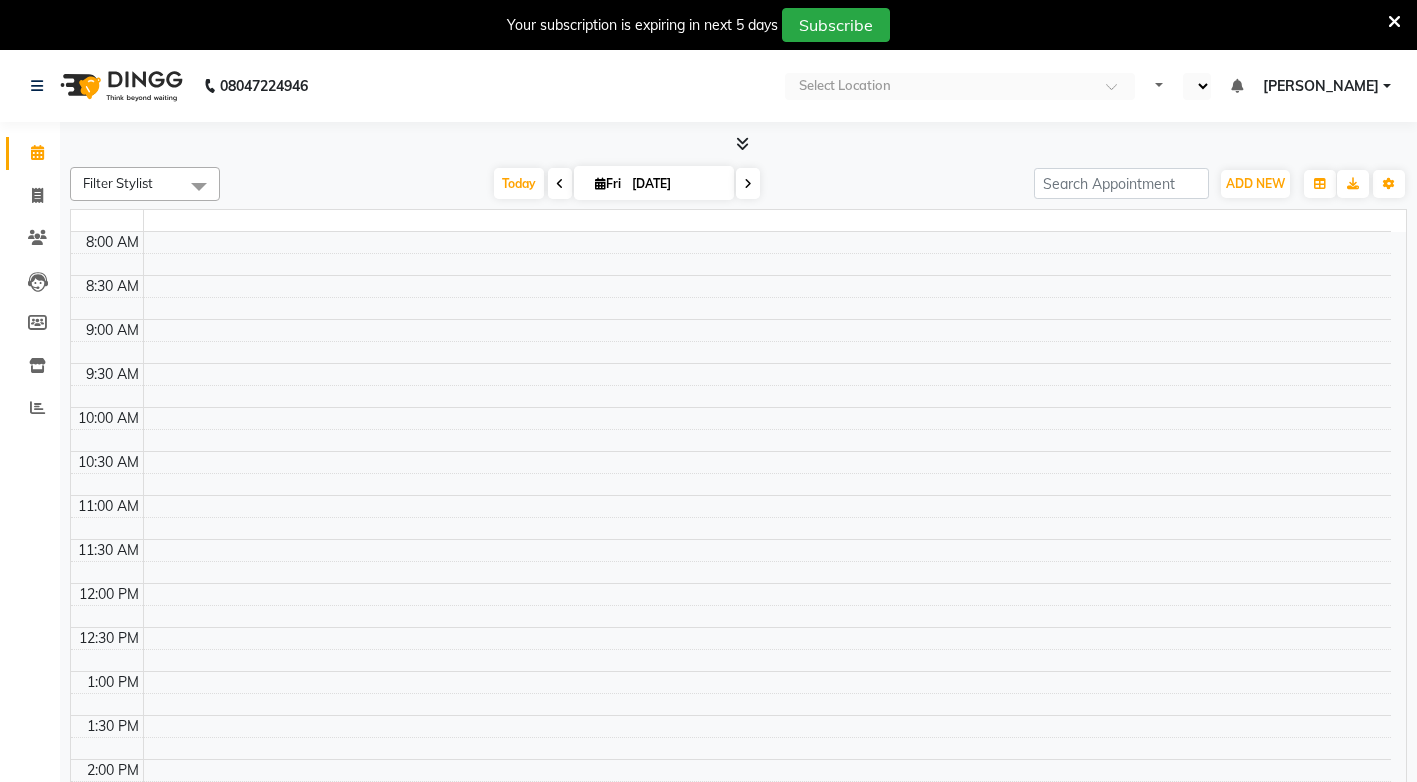 select on "en" 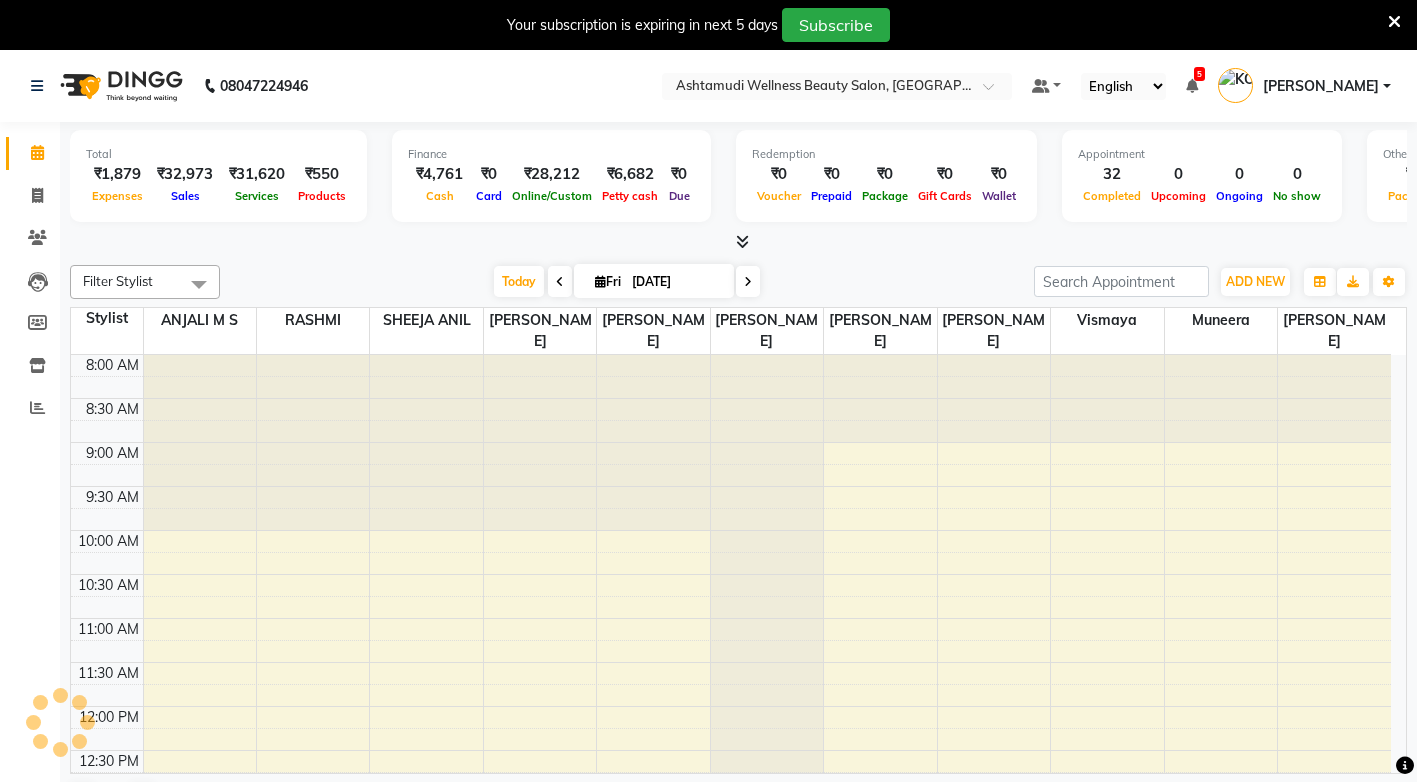 click at bounding box center (1394, 22) 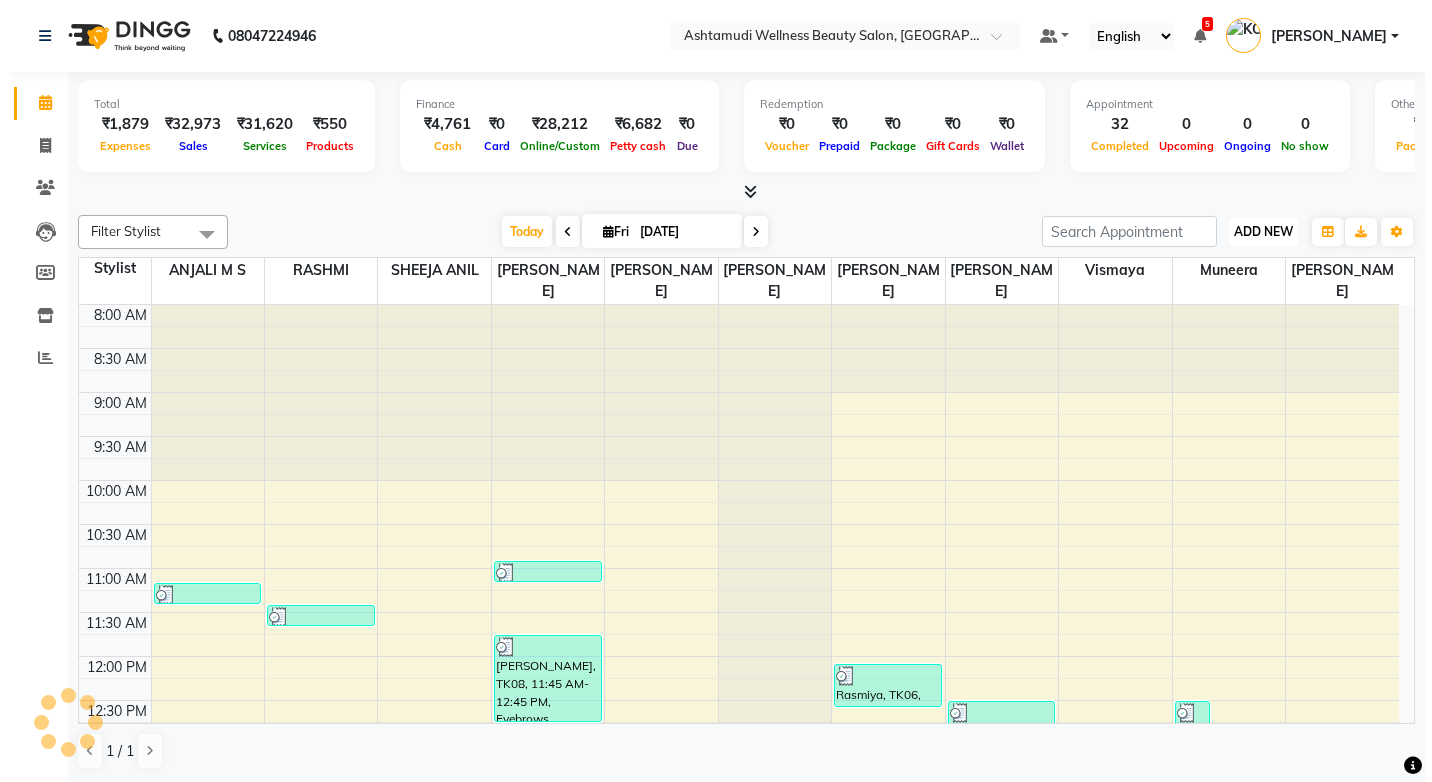 scroll, scrollTop: 0, scrollLeft: 0, axis: both 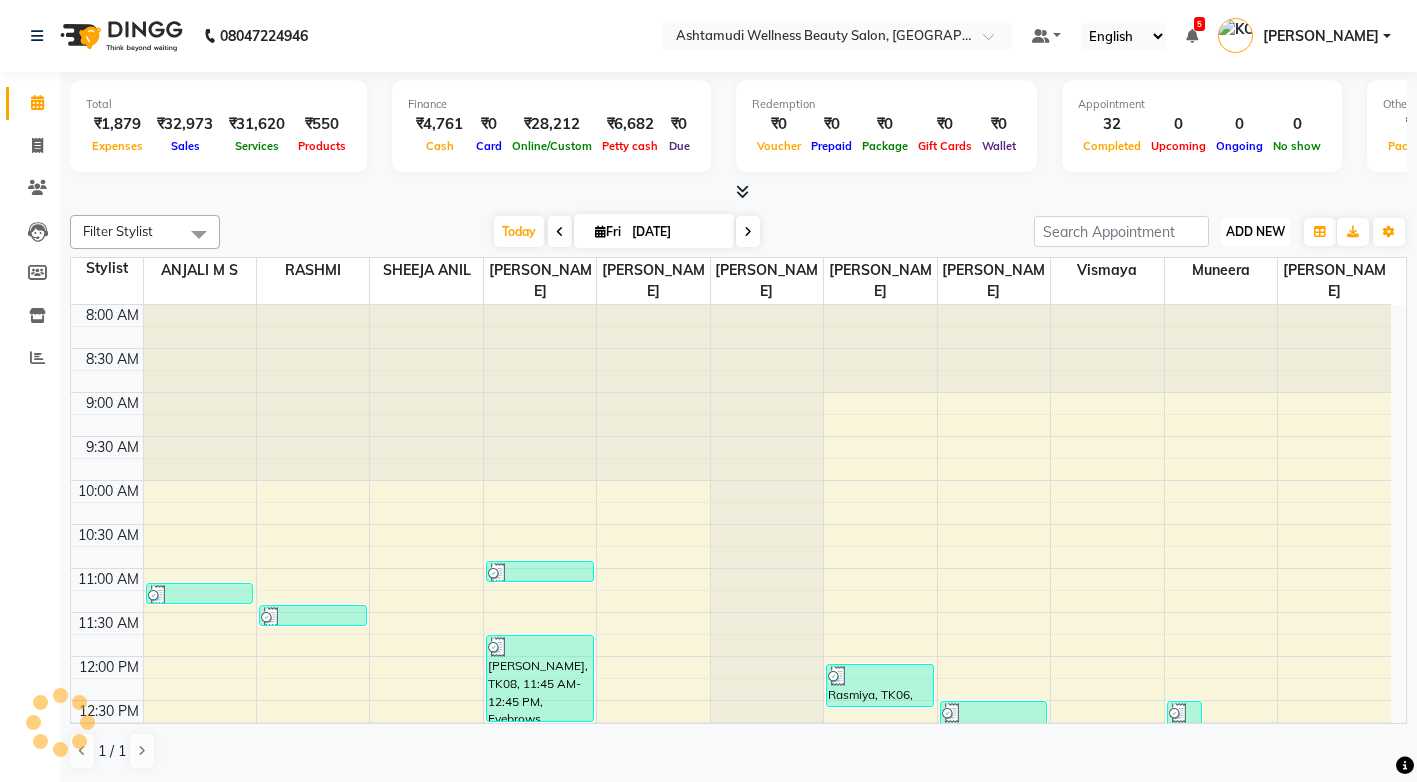click on "ADD NEW" at bounding box center [1255, 231] 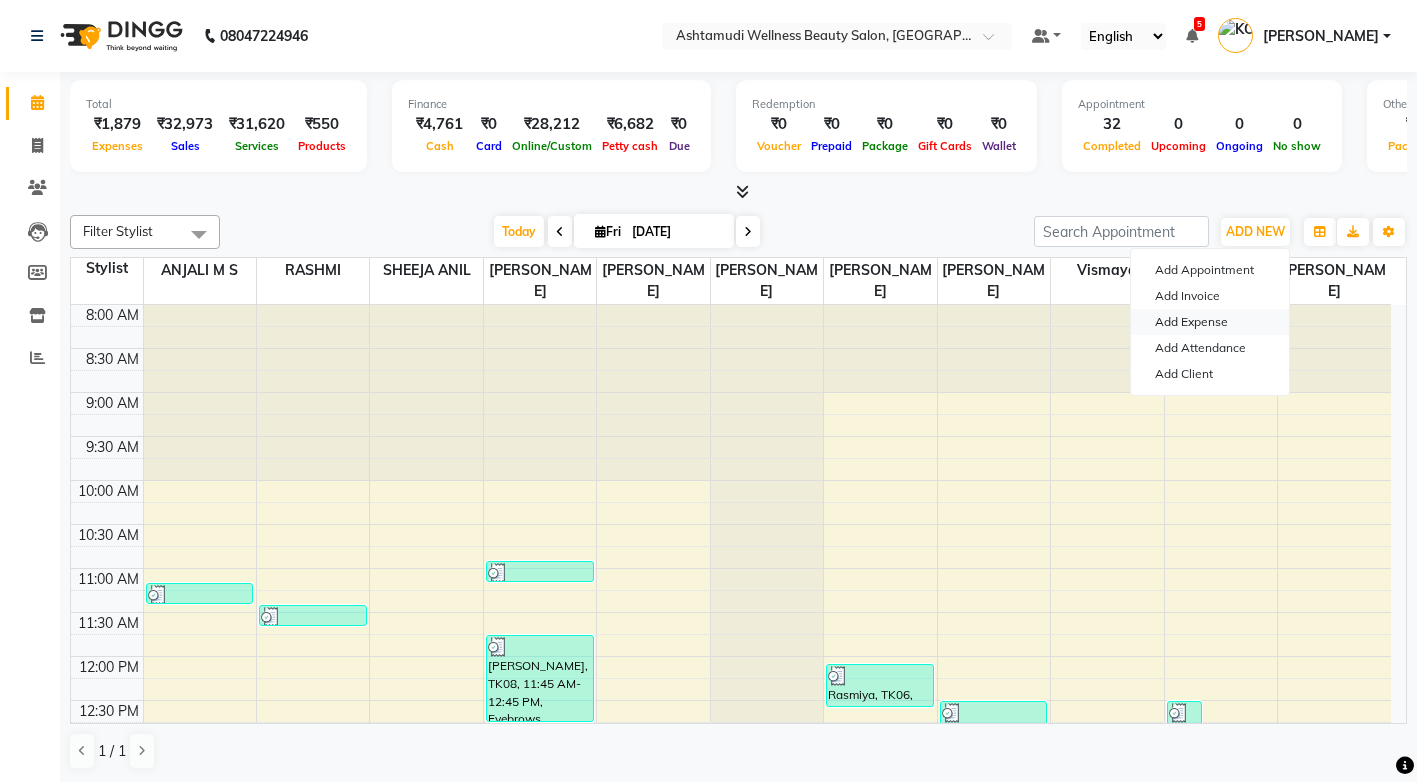 click on "Add Expense" at bounding box center [1210, 322] 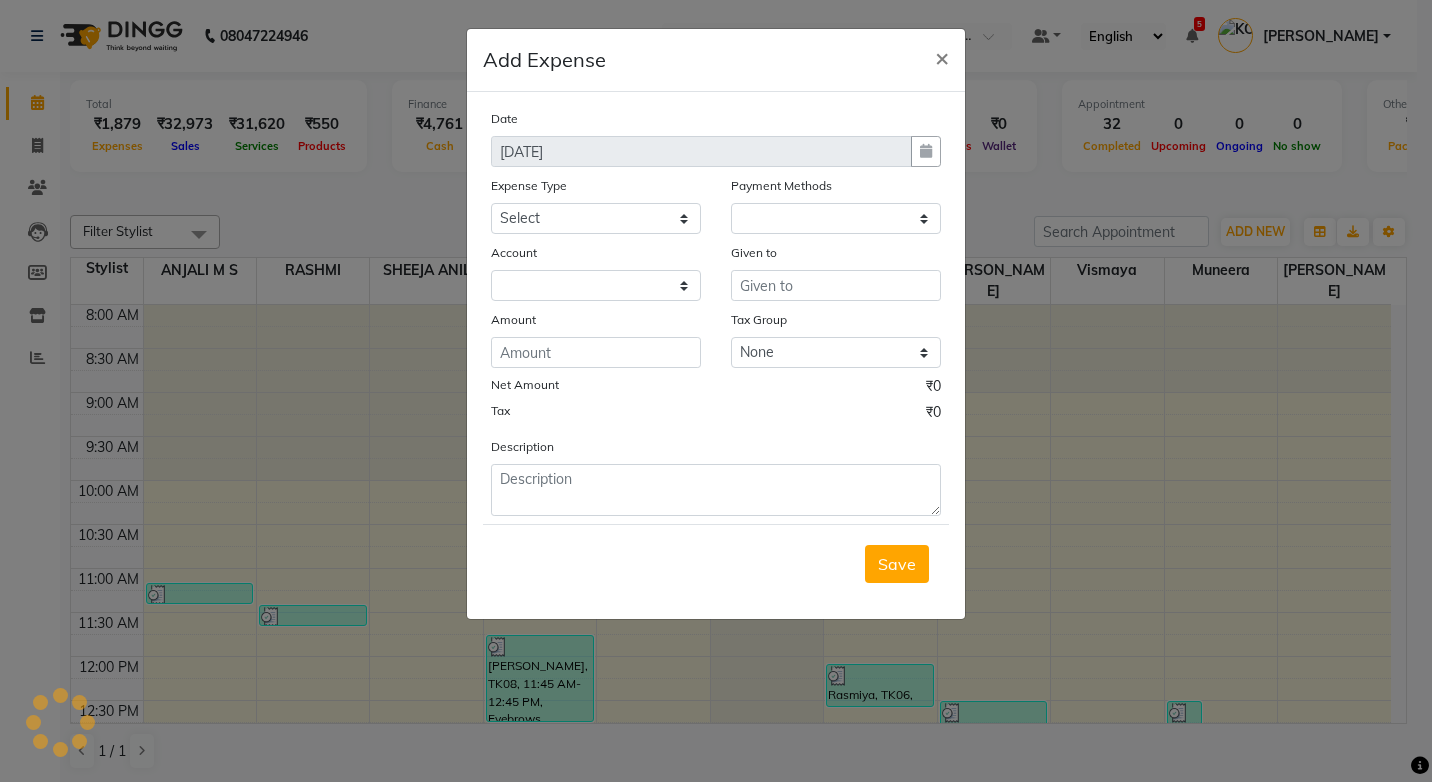 select on "3509" 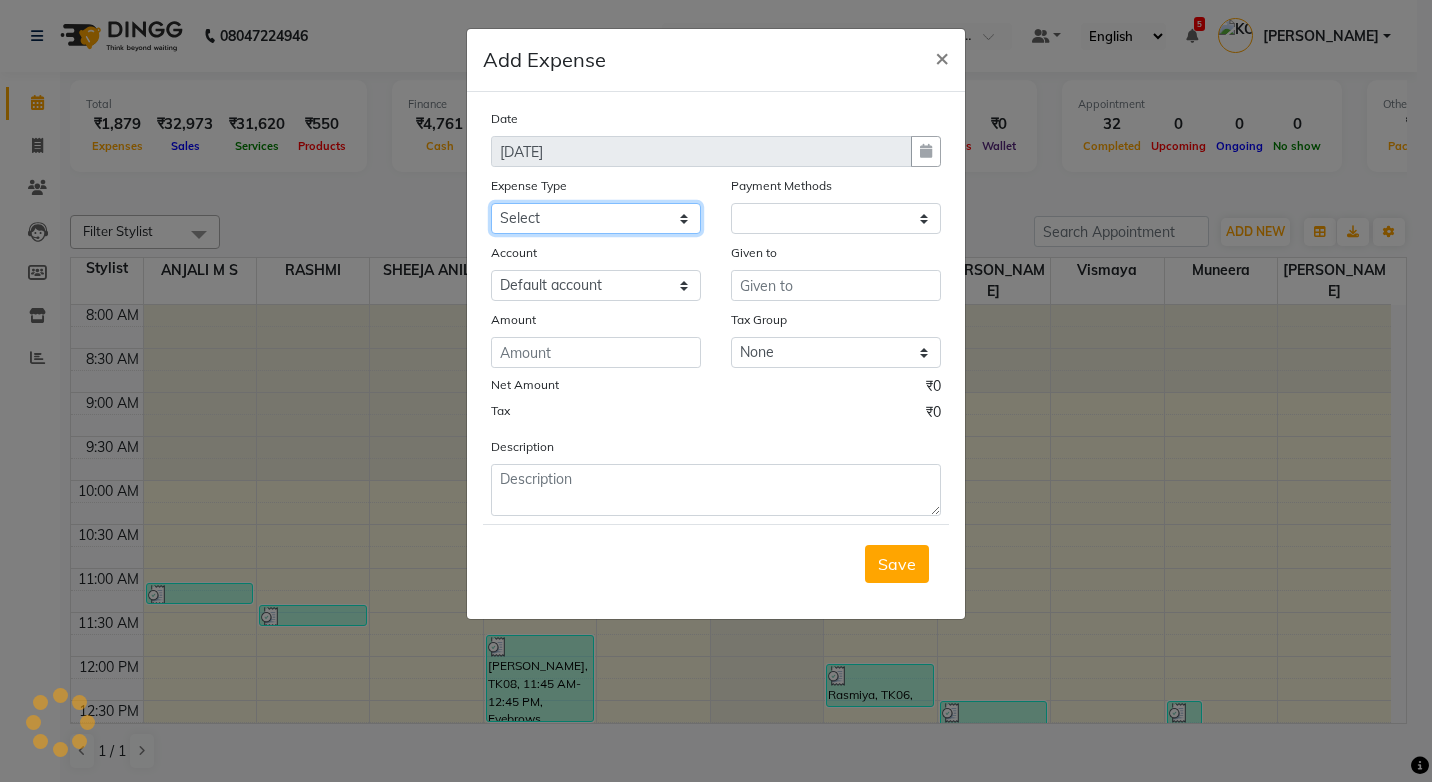 click on "Select ACCOMODATION EXPENSES ADVERTISEMENT SALES PROMOTIONAL EXPENSES Bonus BRIDAL ACCESSORIES REFUND BRIDAL COMMISSION BRIDAL FOOD BRIDAL INCENTIVES BRIDAL ORNAMENTS REFUND BRIDAL TA CASH DEPOSIT RAK BANK COMPUTER ACCESSORIES MOBILE PHONE Donation and Charity Expenses ELECTRICITY CHARGES ELECTRONICS FITTINGS Event Expense FISH FOOD EXPENSES FOOD REFRESHMENT FOR CLIENTS FOOD REFRESHMENT FOR STAFFS Freight And Forwarding Charges FUEL FOR GENERATOR FURNITURE AND EQUIPMENTS Gifts for Clients GIFTS FOR STAFFS GOKULAM CHITS HOSTEL RENT LAUNDRY EXPENSES LICENSE OTHER FEES LOADING UNLOADING CHARGES Medical Expenses MEHNDI PAYMENTS MISCELLANEOUS EXPENSES NEWSPAPER PERIODICALS Ornaments Maintenance Expense OVERTIME ALLOWANCES Payment For Pest Control Perfomance based incentives POSTAGE COURIER CHARGES Printing PRINTING STATIONERY EXPENSES PROFESSIONAL TAX REPAIRS MAINTENANCE ROUND OFF Salary SALARY ADVANCE Sales Incentives Membership Card SALES INCENTIVES PRODUCT SALES INCENTIVES SERVICES SALON ESSENTIALS SALON RENT" 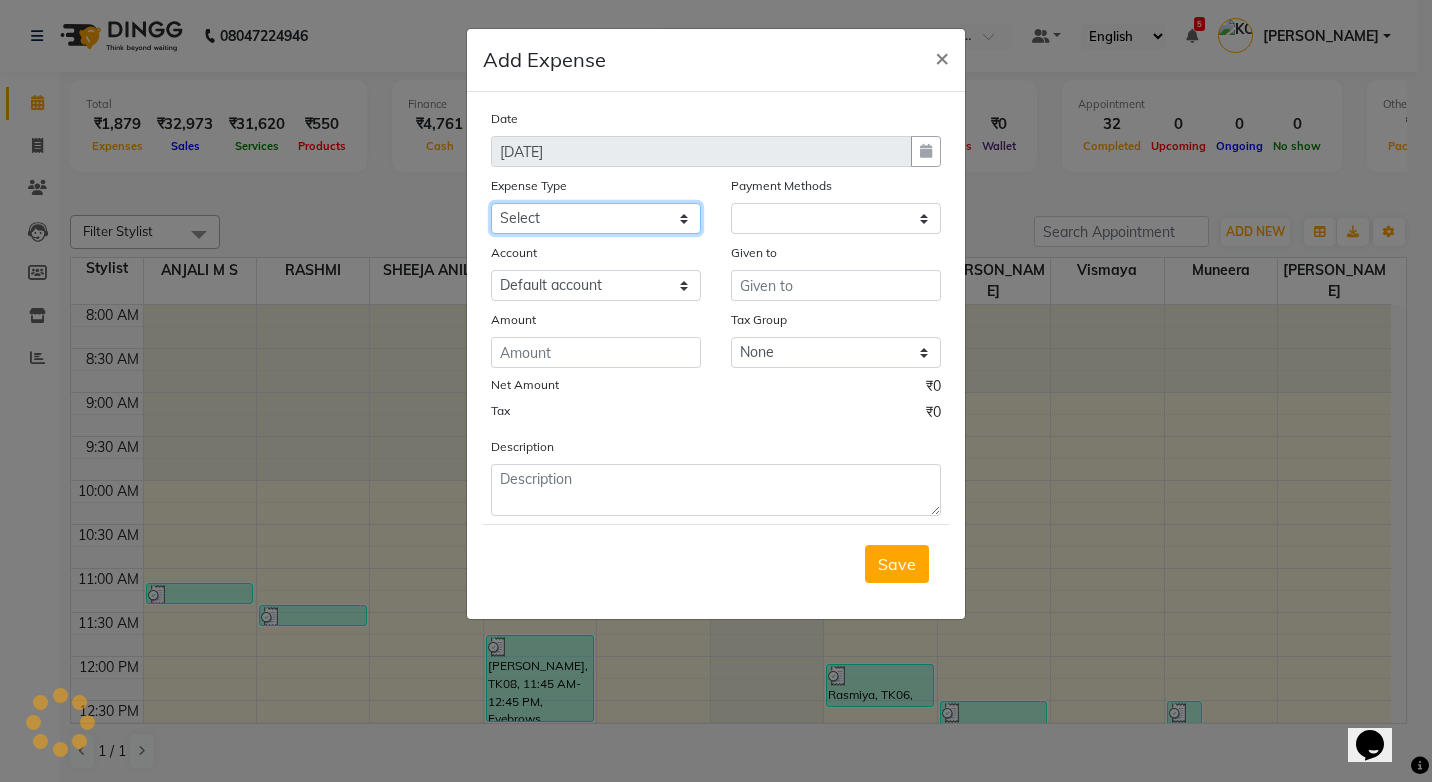 scroll, scrollTop: 0, scrollLeft: 0, axis: both 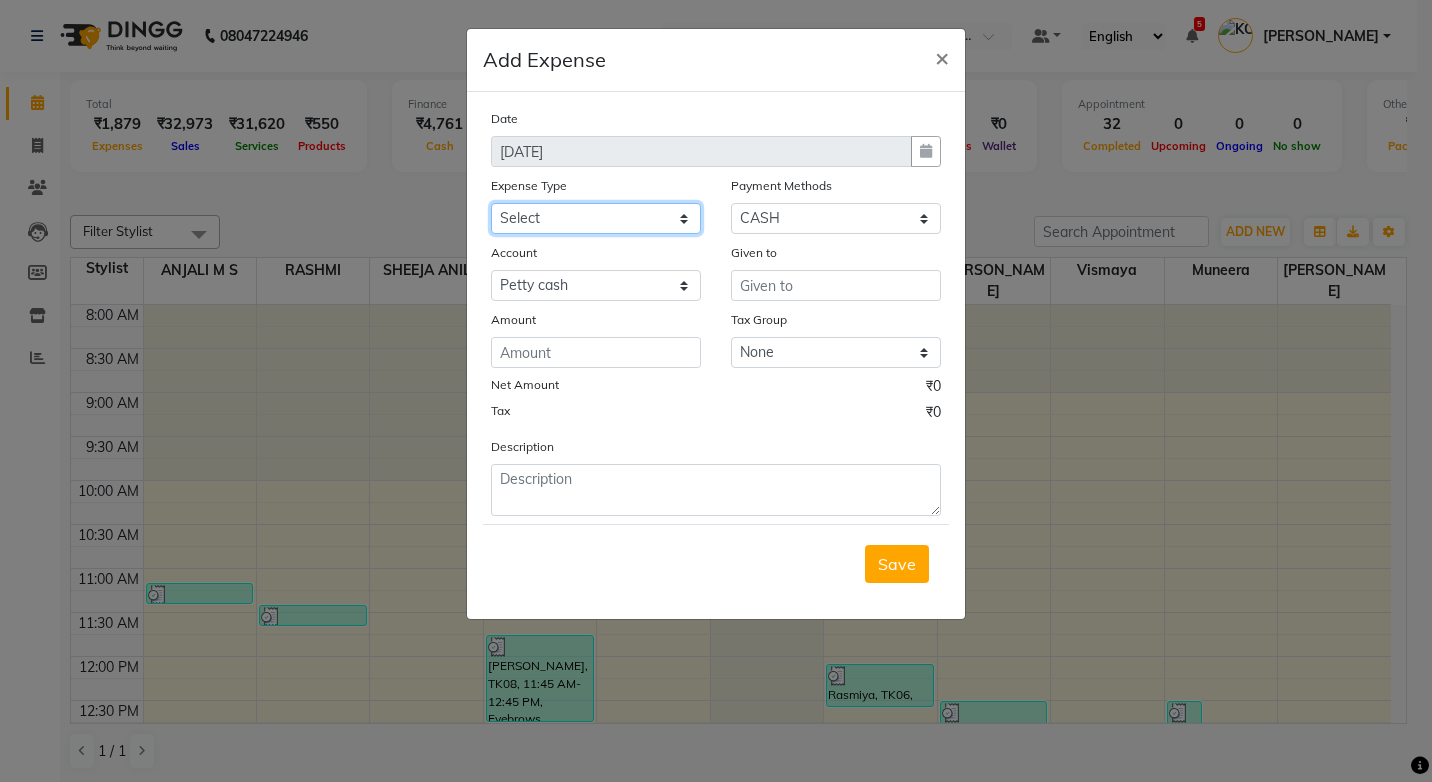 select on "6082" 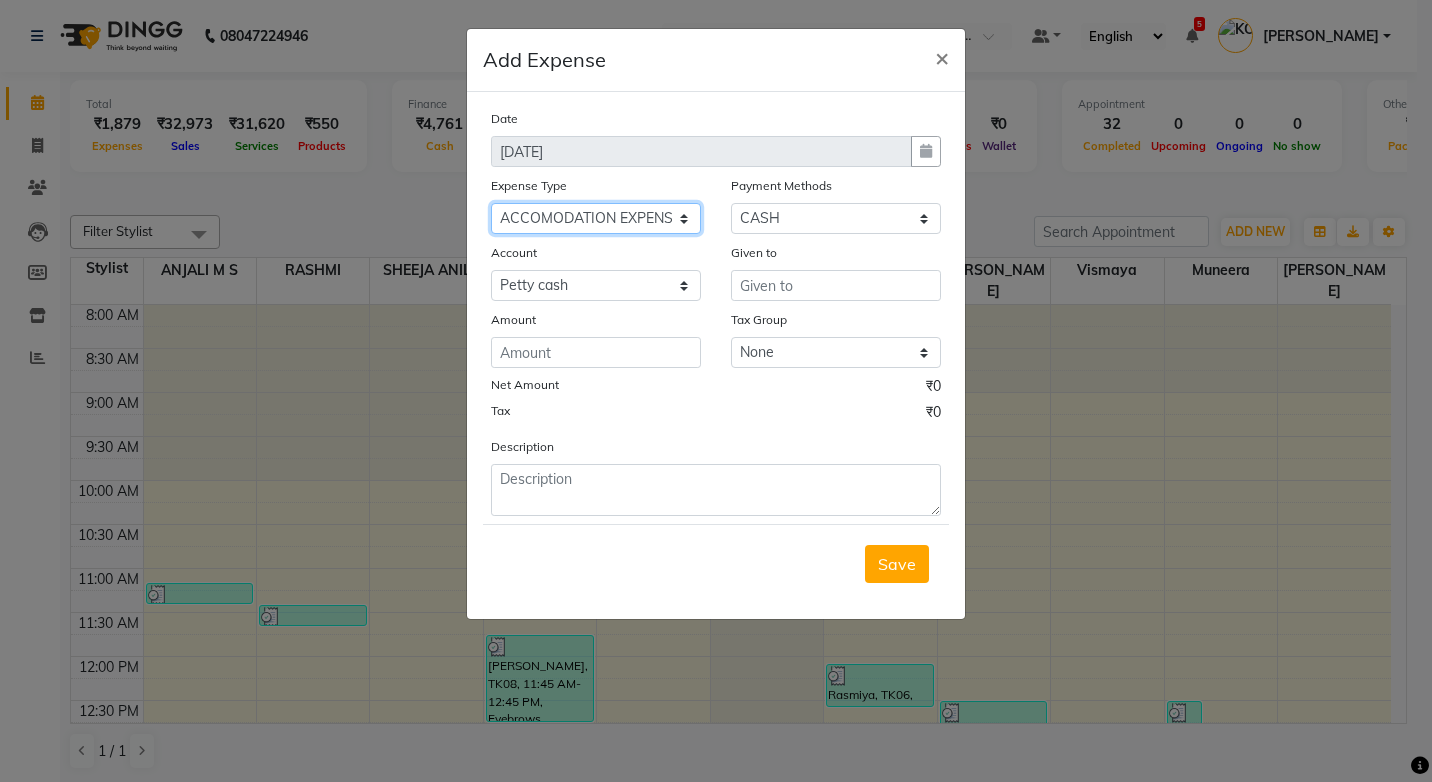 click on "Select ACCOMODATION EXPENSES ADVERTISEMENT SALES PROMOTIONAL EXPENSES Bonus BRIDAL ACCESSORIES REFUND BRIDAL COMMISSION BRIDAL FOOD BRIDAL INCENTIVES BRIDAL ORNAMENTS REFUND BRIDAL TA CASH DEPOSIT RAK BANK COMPUTER ACCESSORIES MOBILE PHONE Donation and Charity Expenses ELECTRICITY CHARGES ELECTRONICS FITTINGS Event Expense FISH FOOD EXPENSES FOOD REFRESHMENT FOR CLIENTS FOOD REFRESHMENT FOR STAFFS Freight And Forwarding Charges FUEL FOR GENERATOR FURNITURE AND EQUIPMENTS Gifts for Clients GIFTS FOR STAFFS GOKULAM CHITS HOSTEL RENT LAUNDRY EXPENSES LICENSE OTHER FEES LOADING UNLOADING CHARGES Medical Expenses MEHNDI PAYMENTS MISCELLANEOUS EXPENSES NEWSPAPER PERIODICALS Ornaments Maintenance Expense OVERTIME ALLOWANCES Payment For Pest Control Perfomance based incentives POSTAGE COURIER CHARGES Printing PRINTING STATIONERY EXPENSES PROFESSIONAL TAX REPAIRS MAINTENANCE ROUND OFF Salary SALARY ADVANCE Sales Incentives Membership Card SALES INCENTIVES PRODUCT SALES INCENTIVES SERVICES SALON ESSENTIALS SALON RENT" 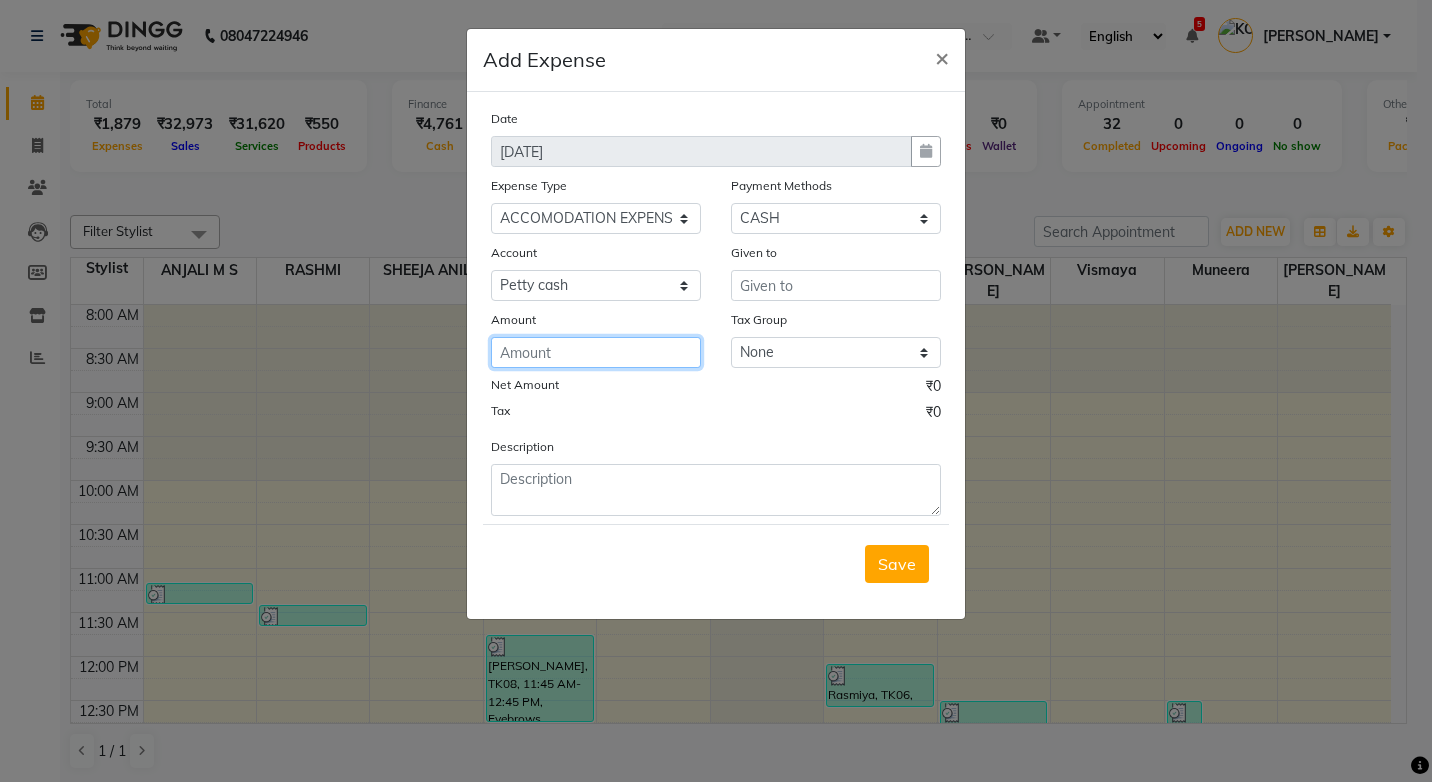 click 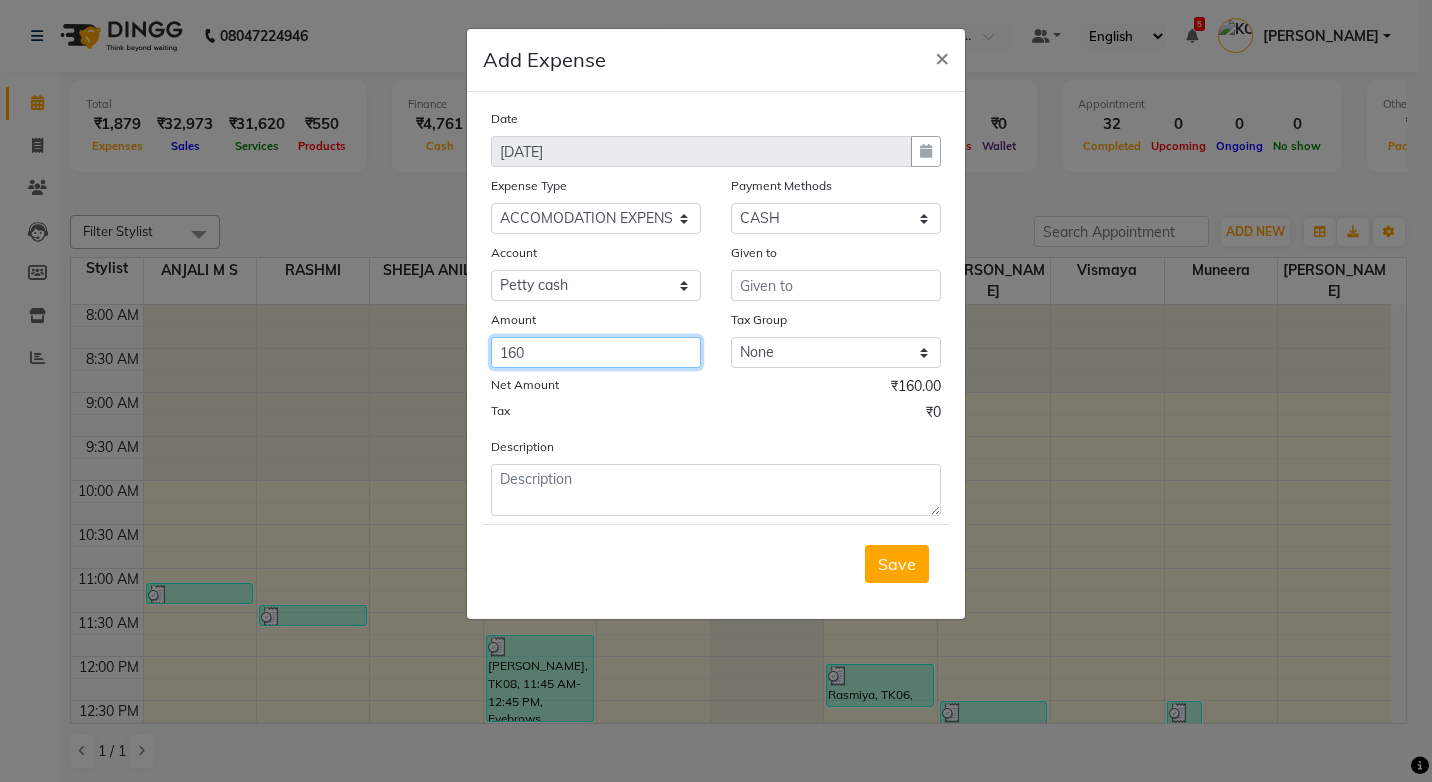 type on "160" 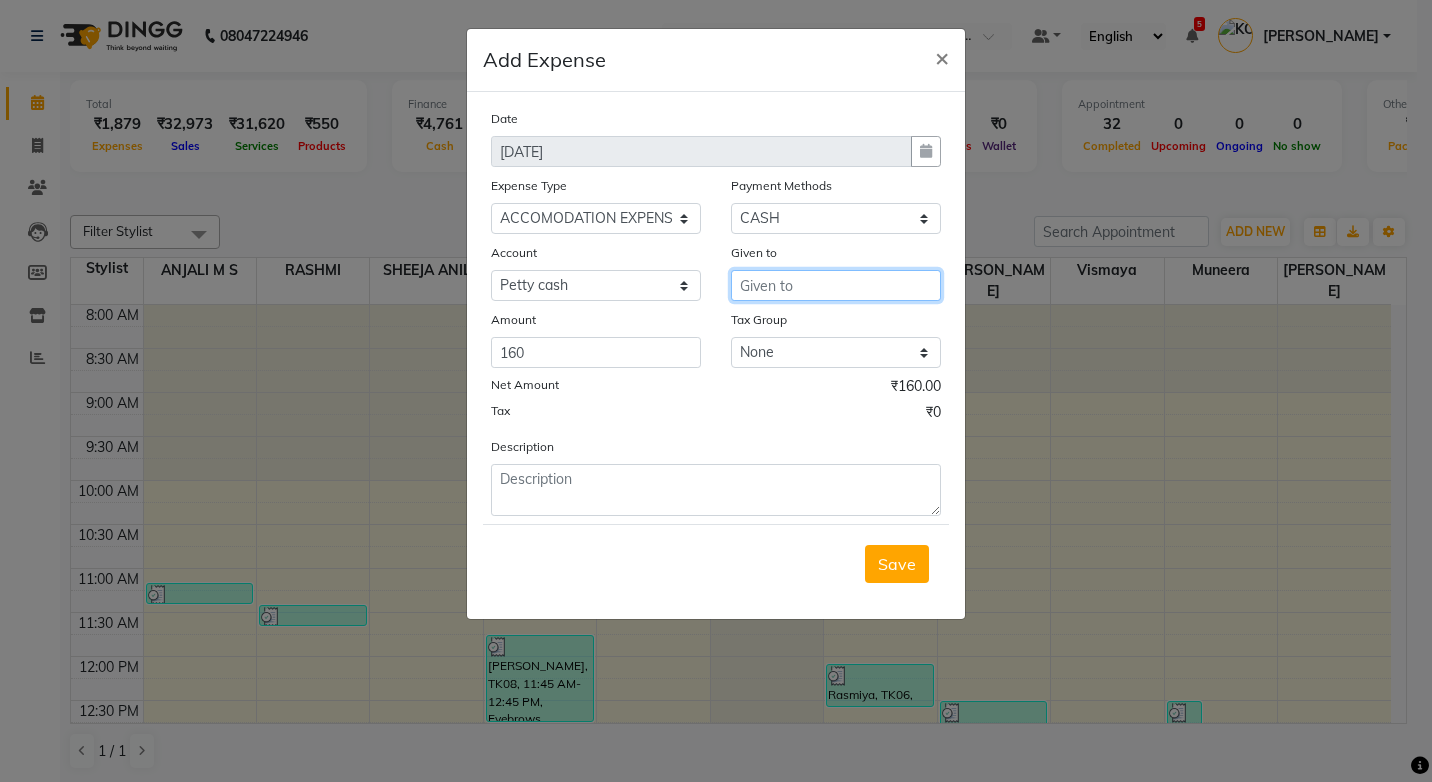click at bounding box center [836, 285] 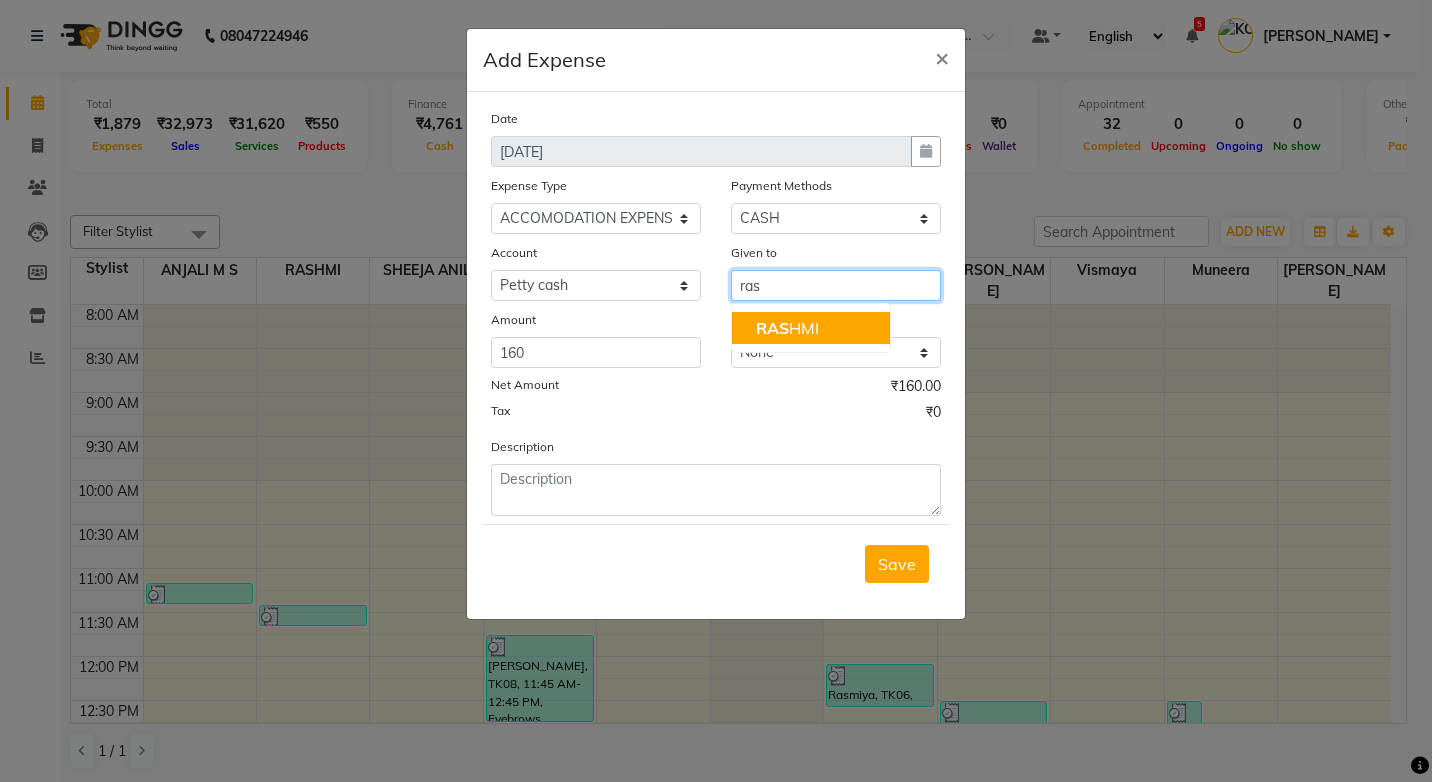 click on "RAS" 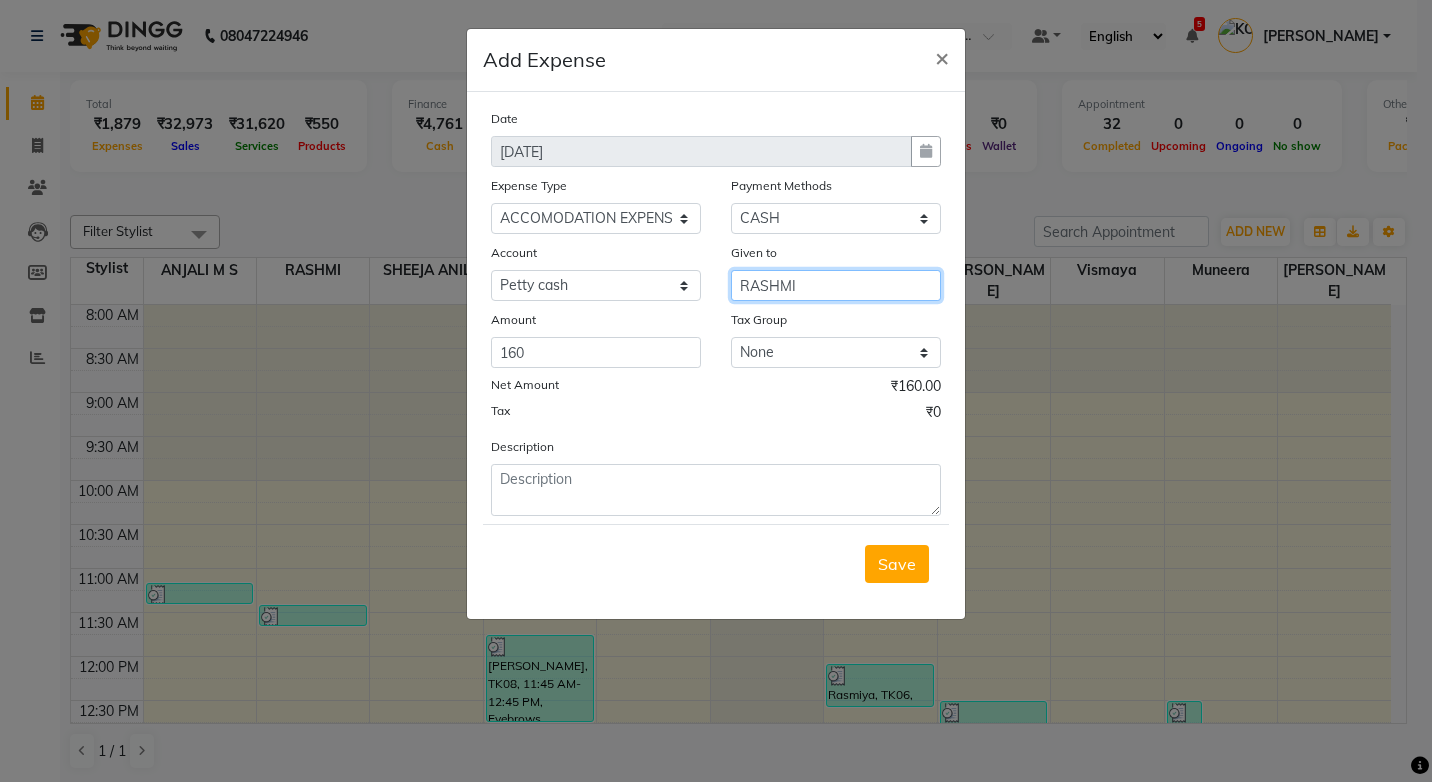 type on "RASHMI" 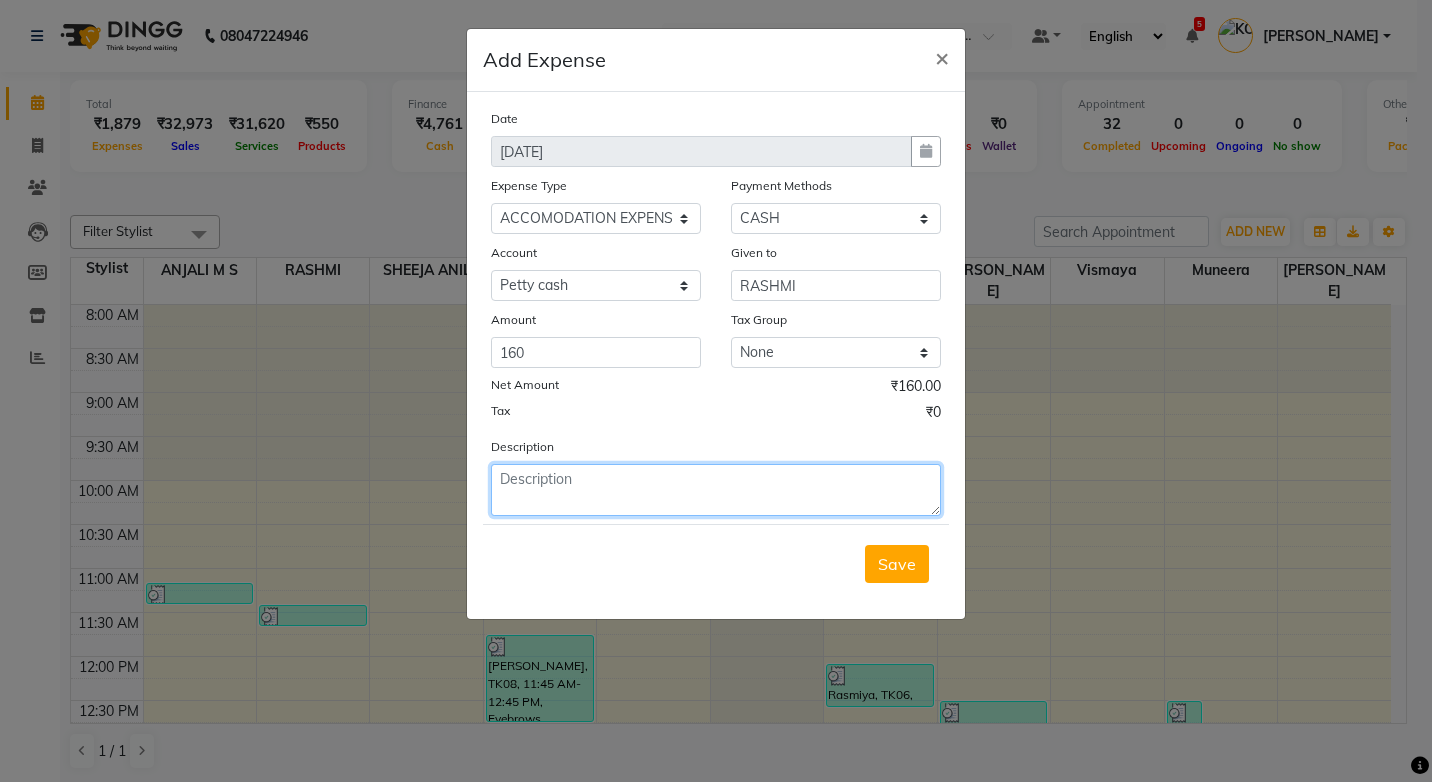 click 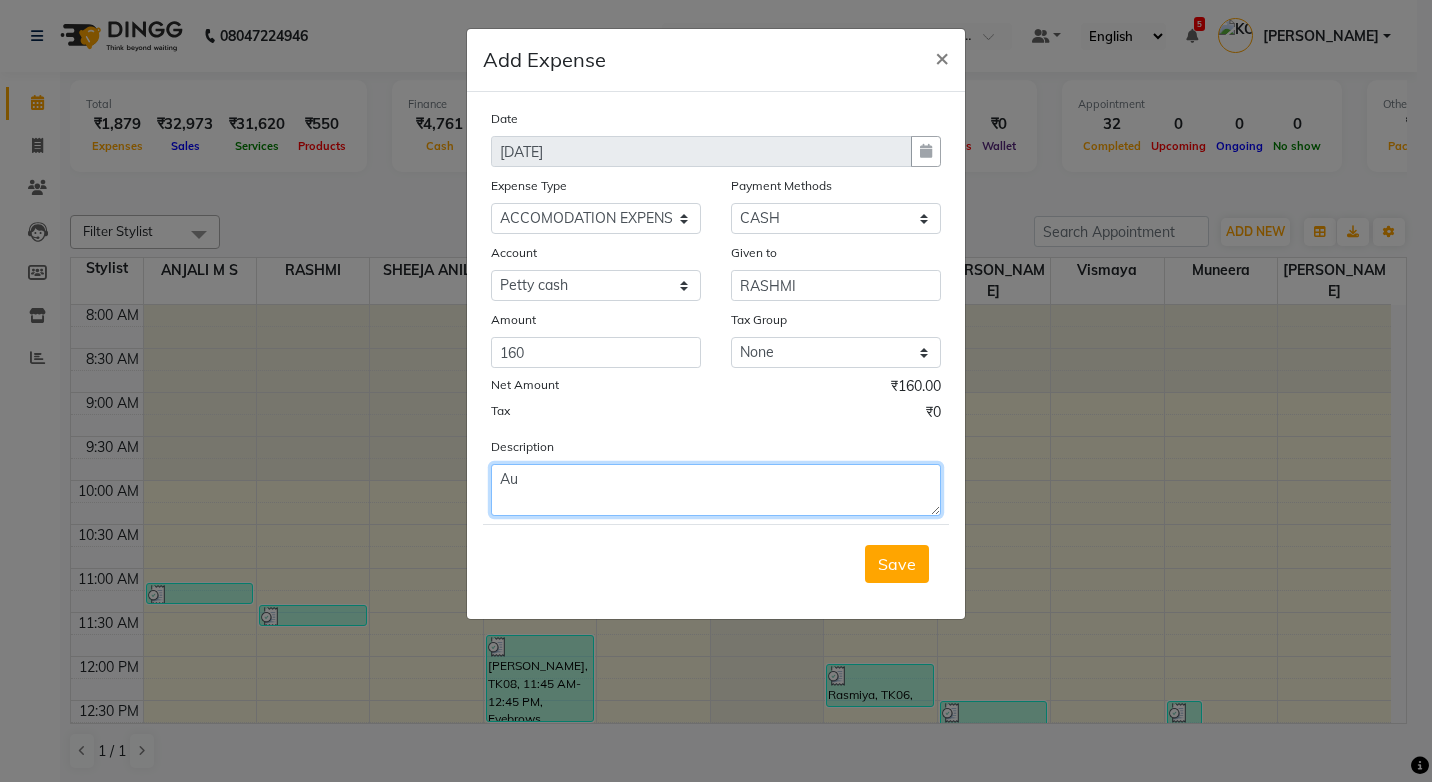 type on "A" 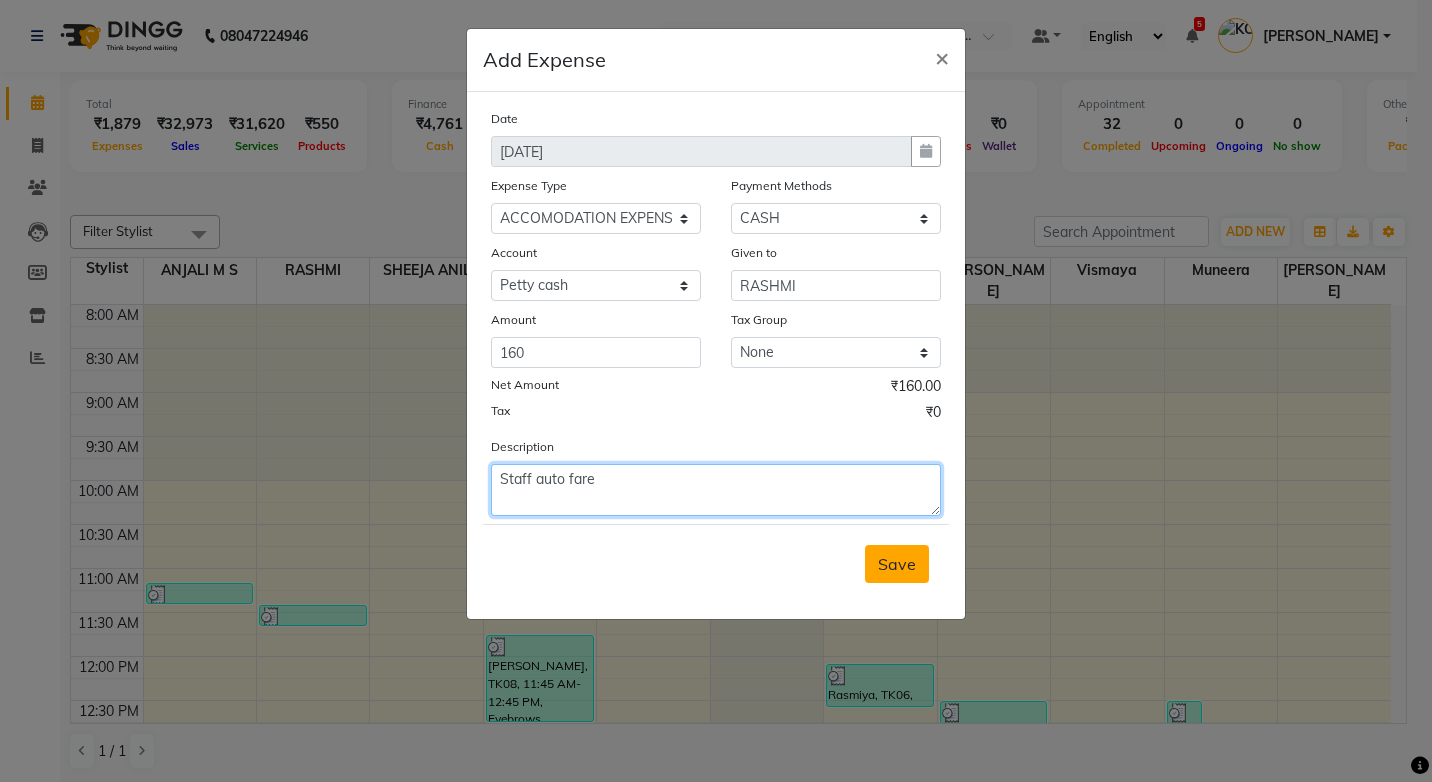 type on "Staff auto fare" 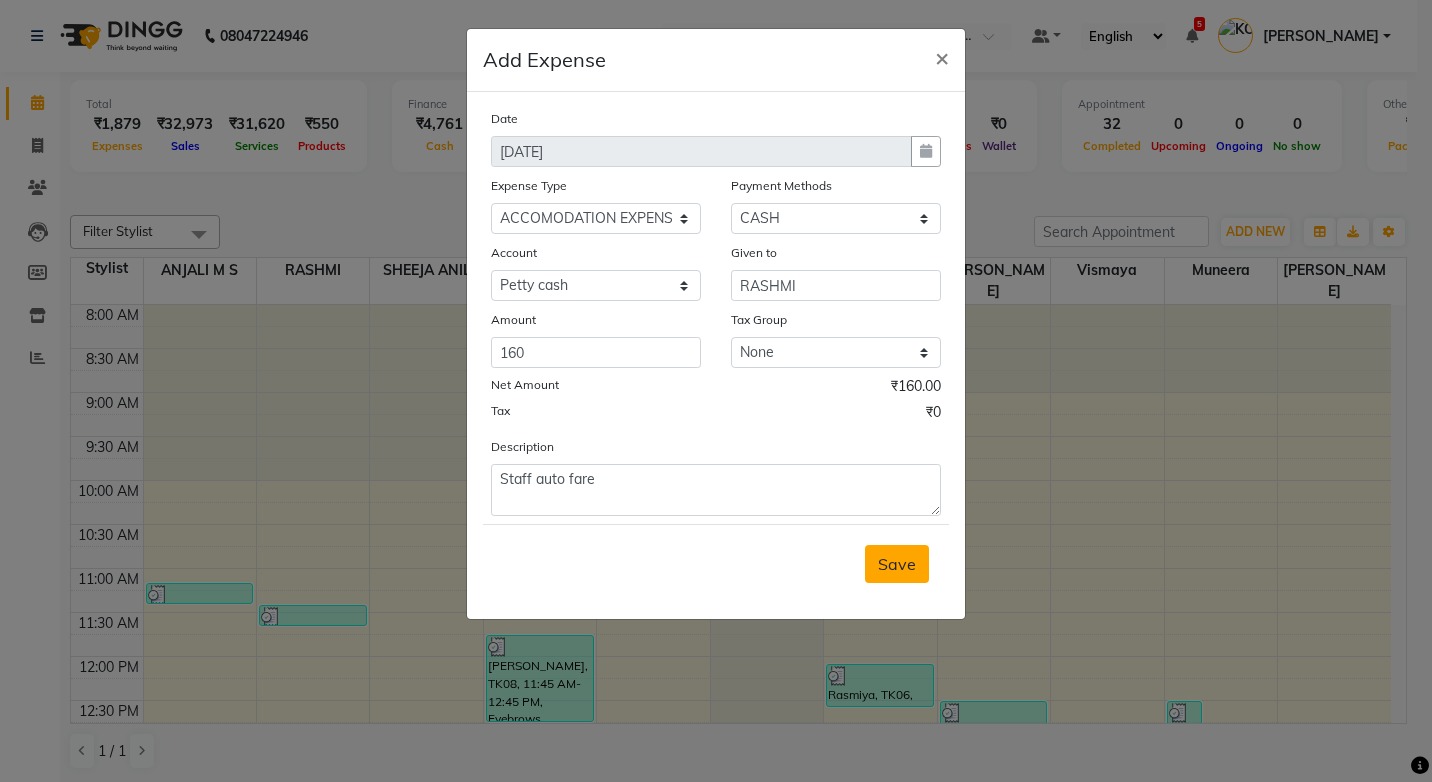 click on "Save" at bounding box center [897, 564] 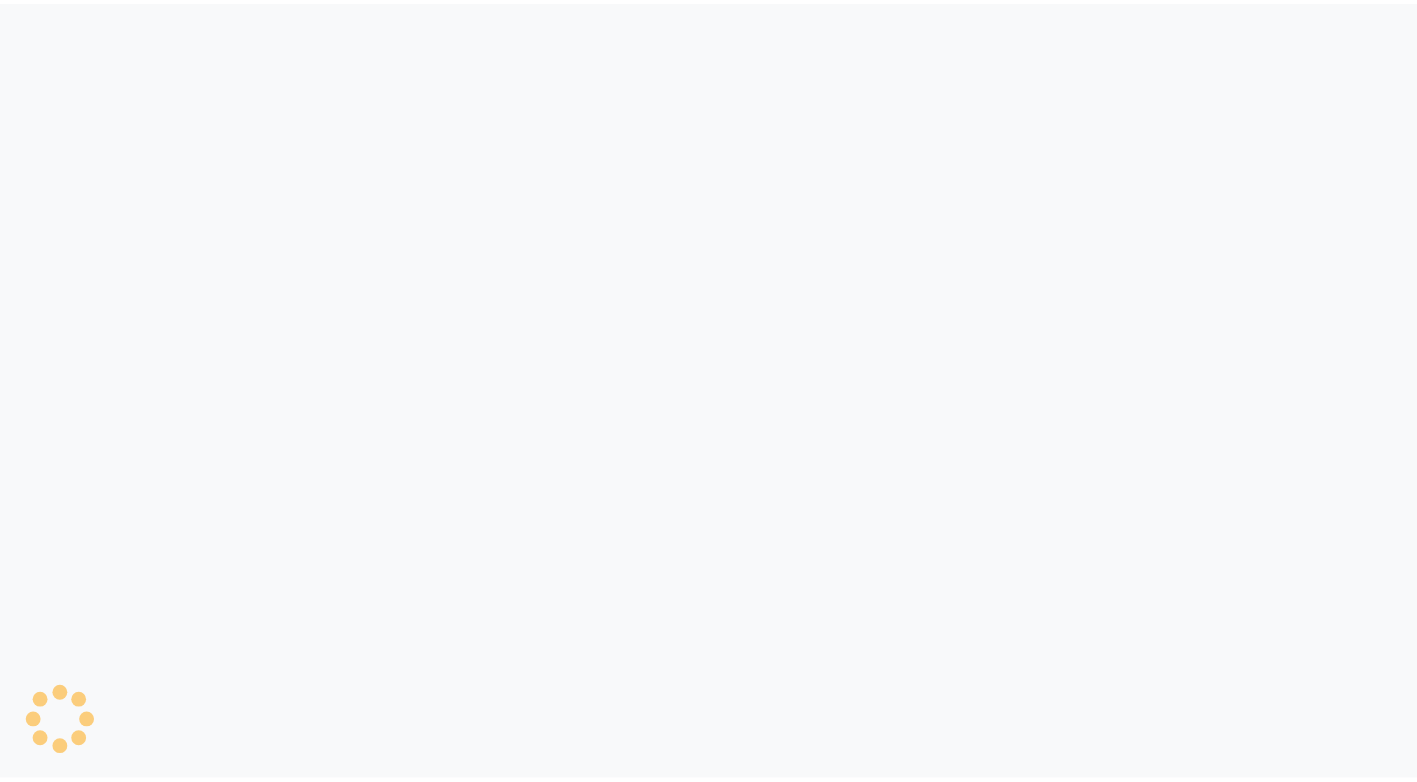 scroll, scrollTop: 0, scrollLeft: 0, axis: both 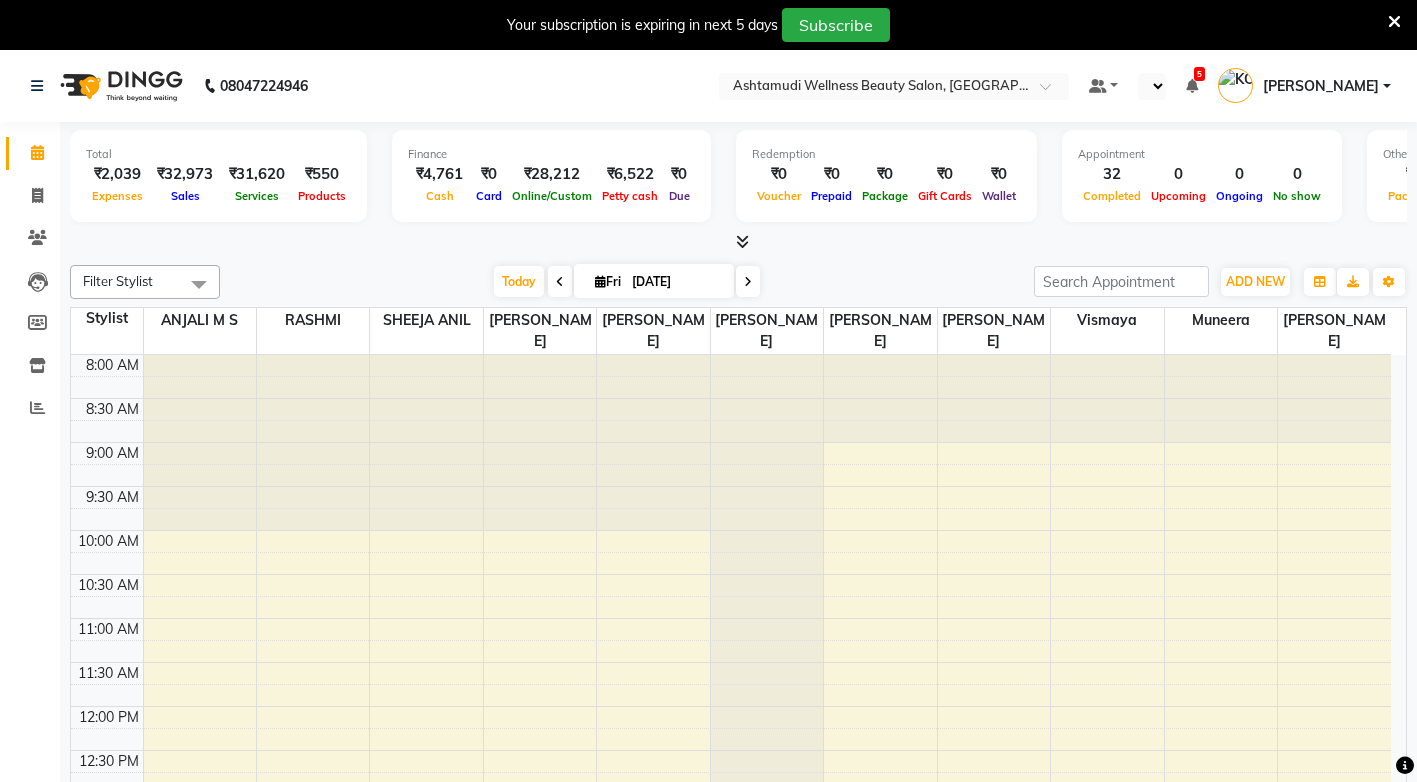 drag, startPoint x: 1393, startPoint y: 18, endPoint x: 1324, endPoint y: 43, distance: 73.38937 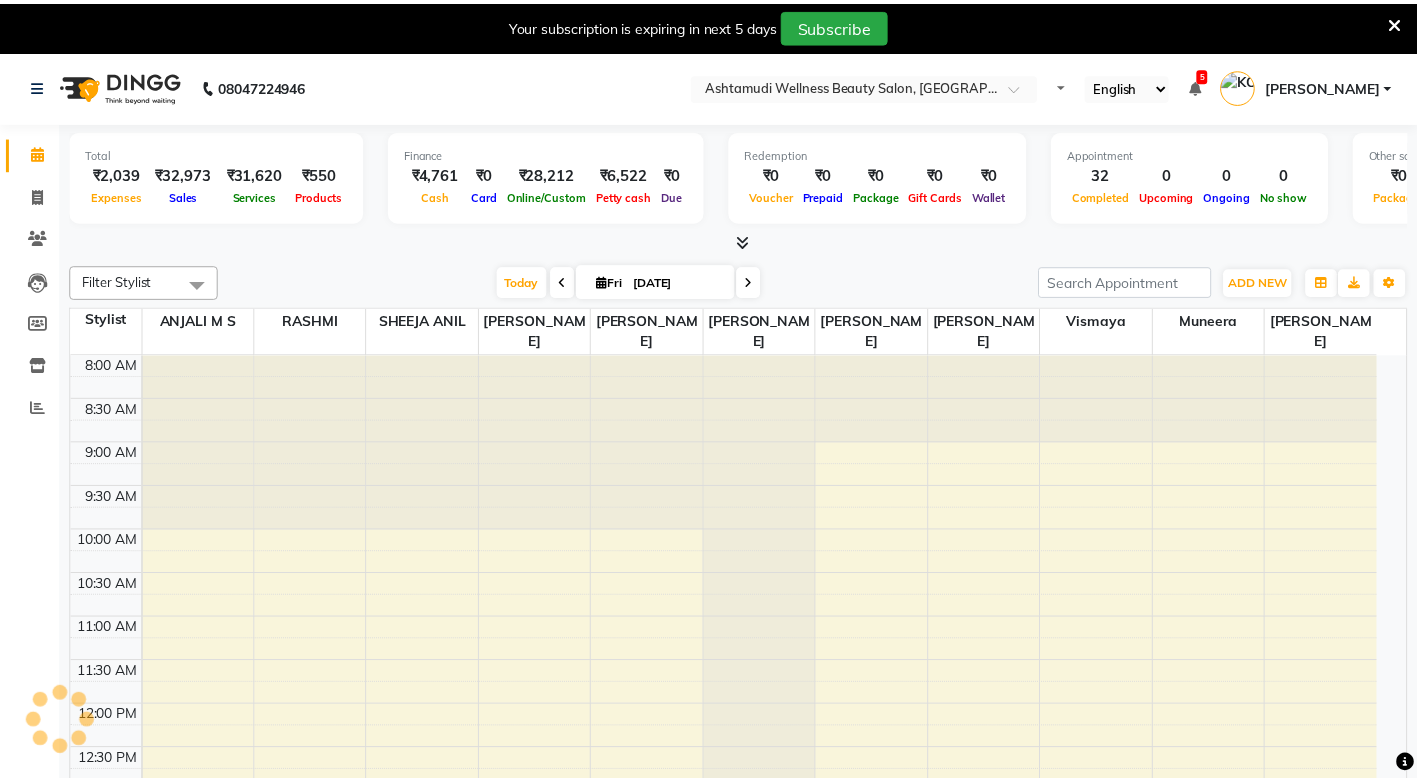 scroll, scrollTop: 0, scrollLeft: 0, axis: both 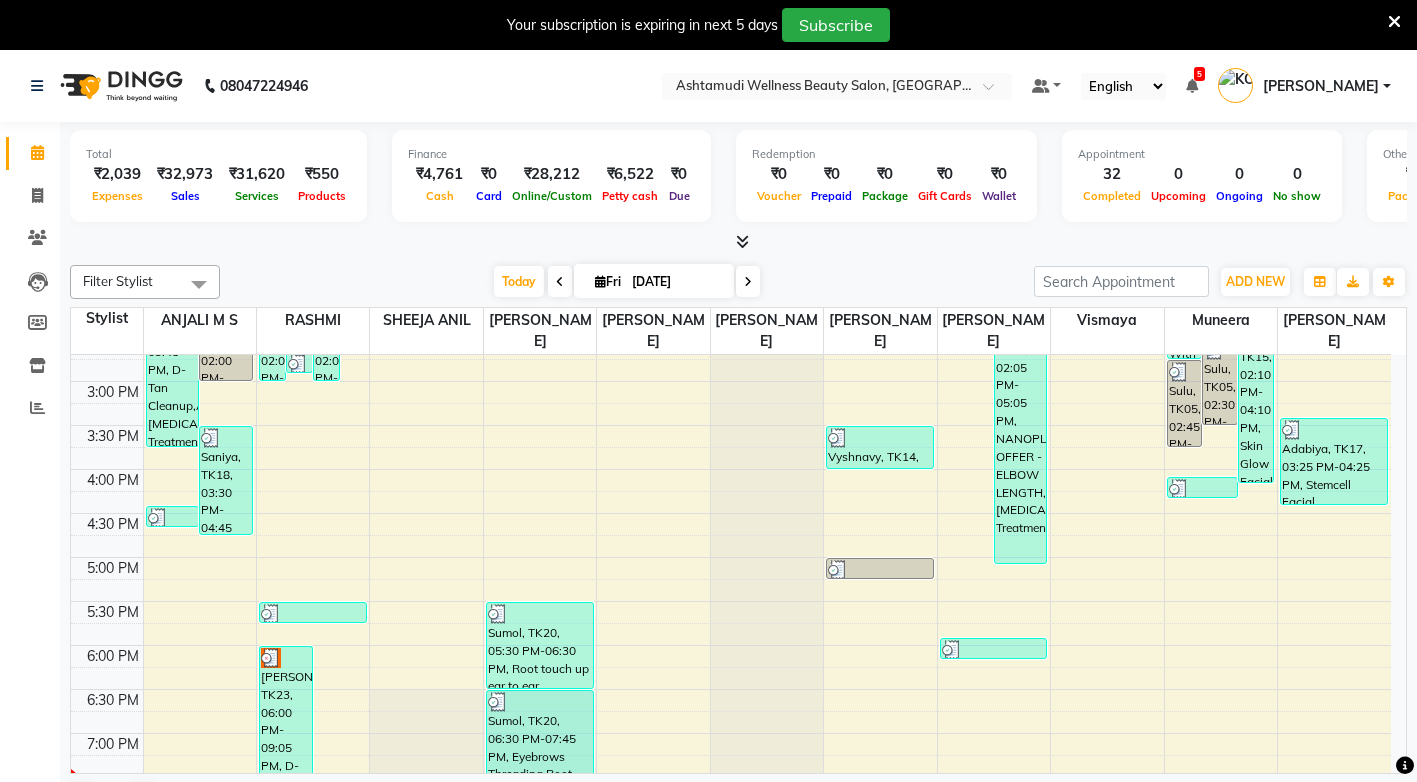 click at bounding box center [1394, 22] 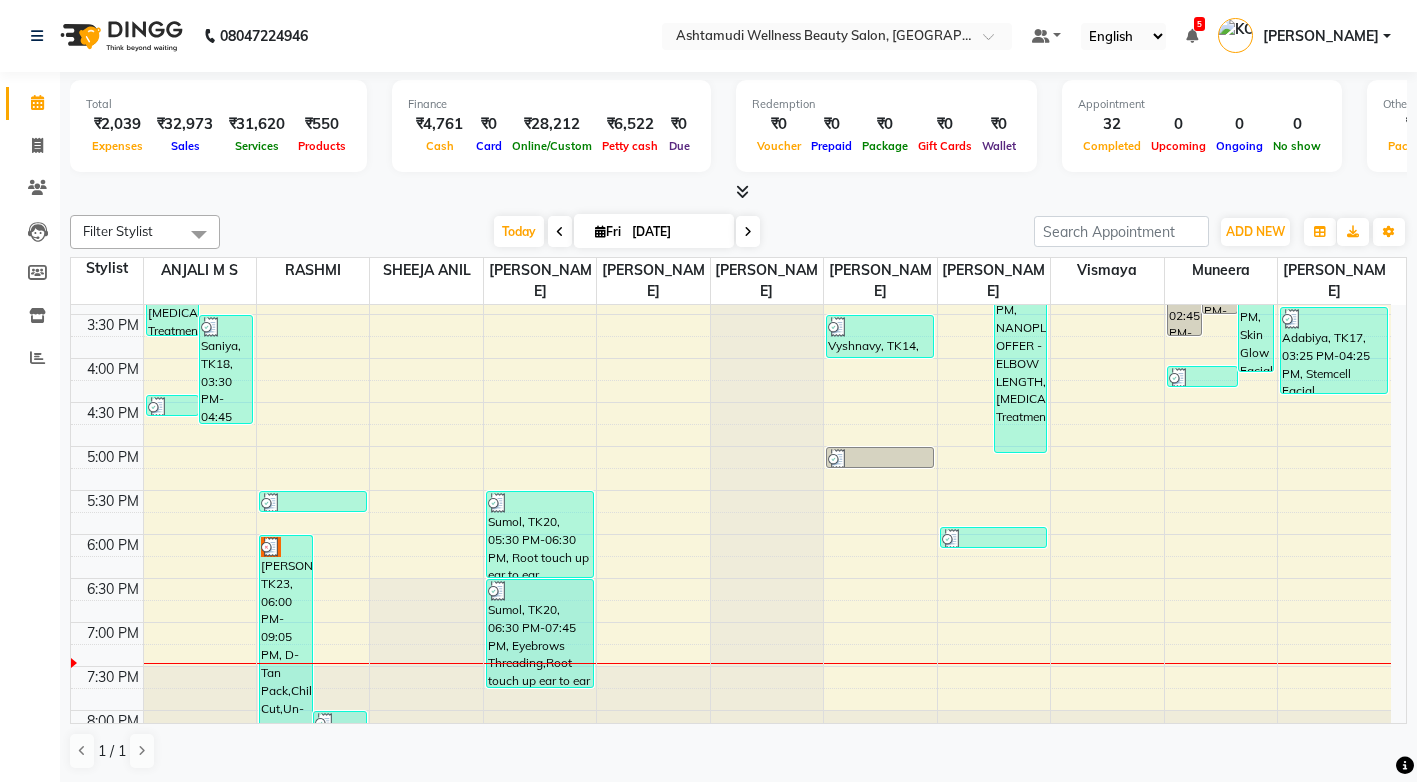 scroll, scrollTop: 725, scrollLeft: 0, axis: vertical 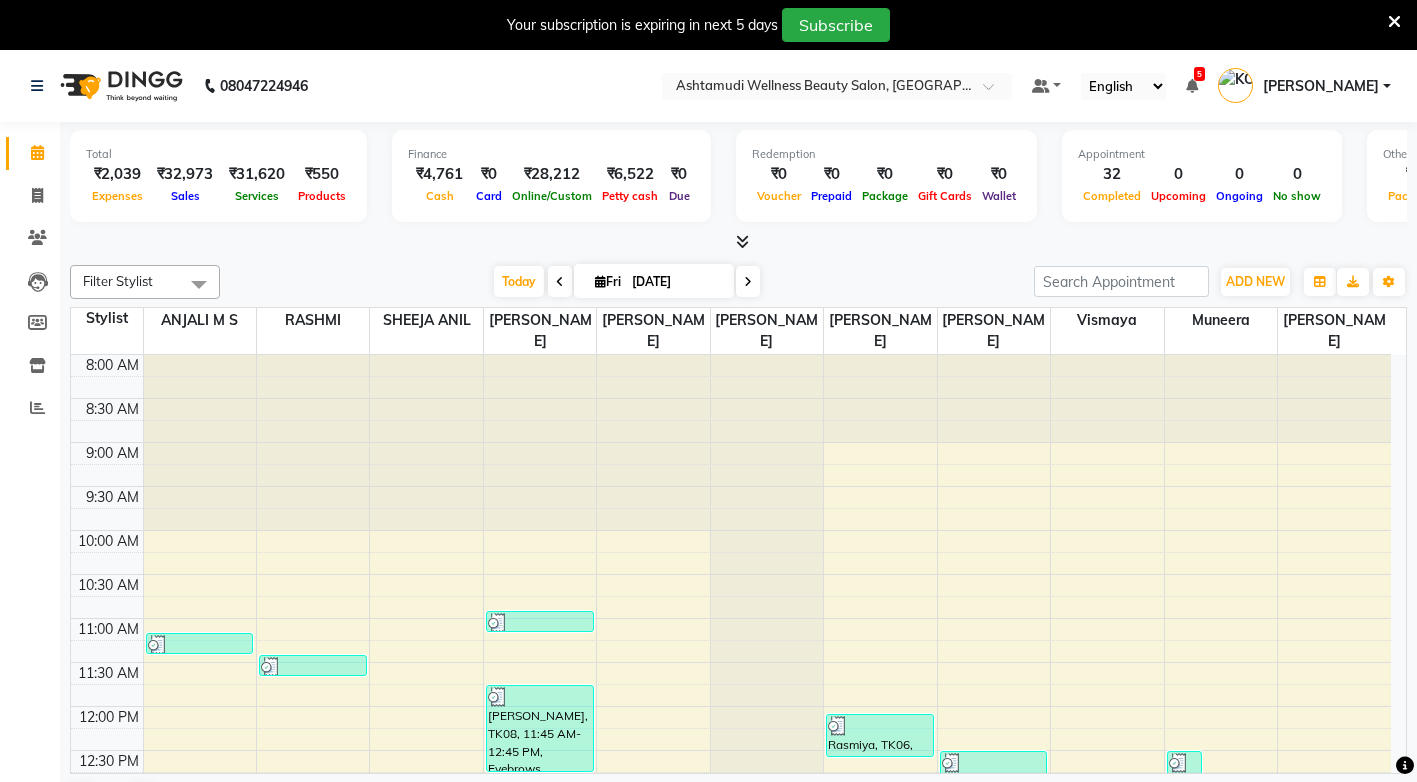 click at bounding box center [1394, 22] 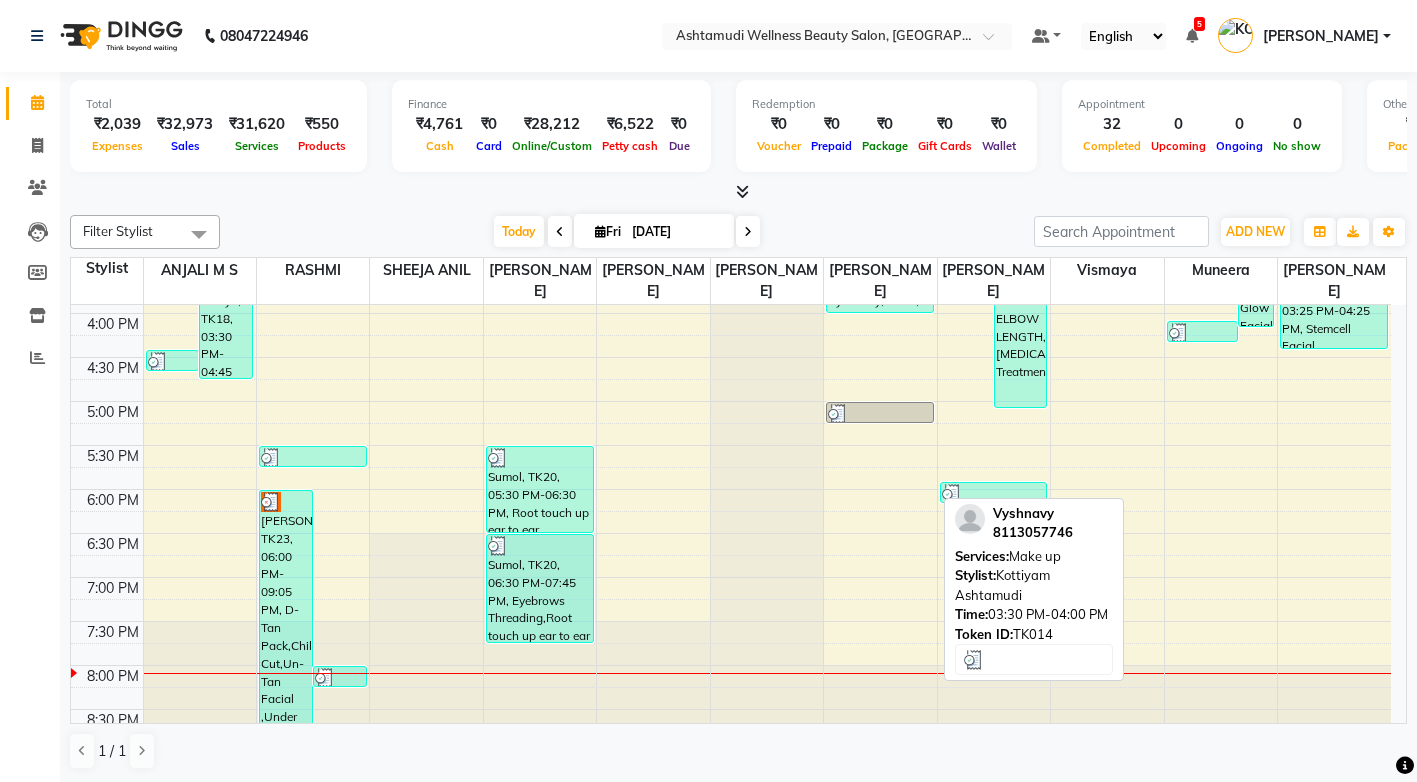 scroll, scrollTop: 725, scrollLeft: 0, axis: vertical 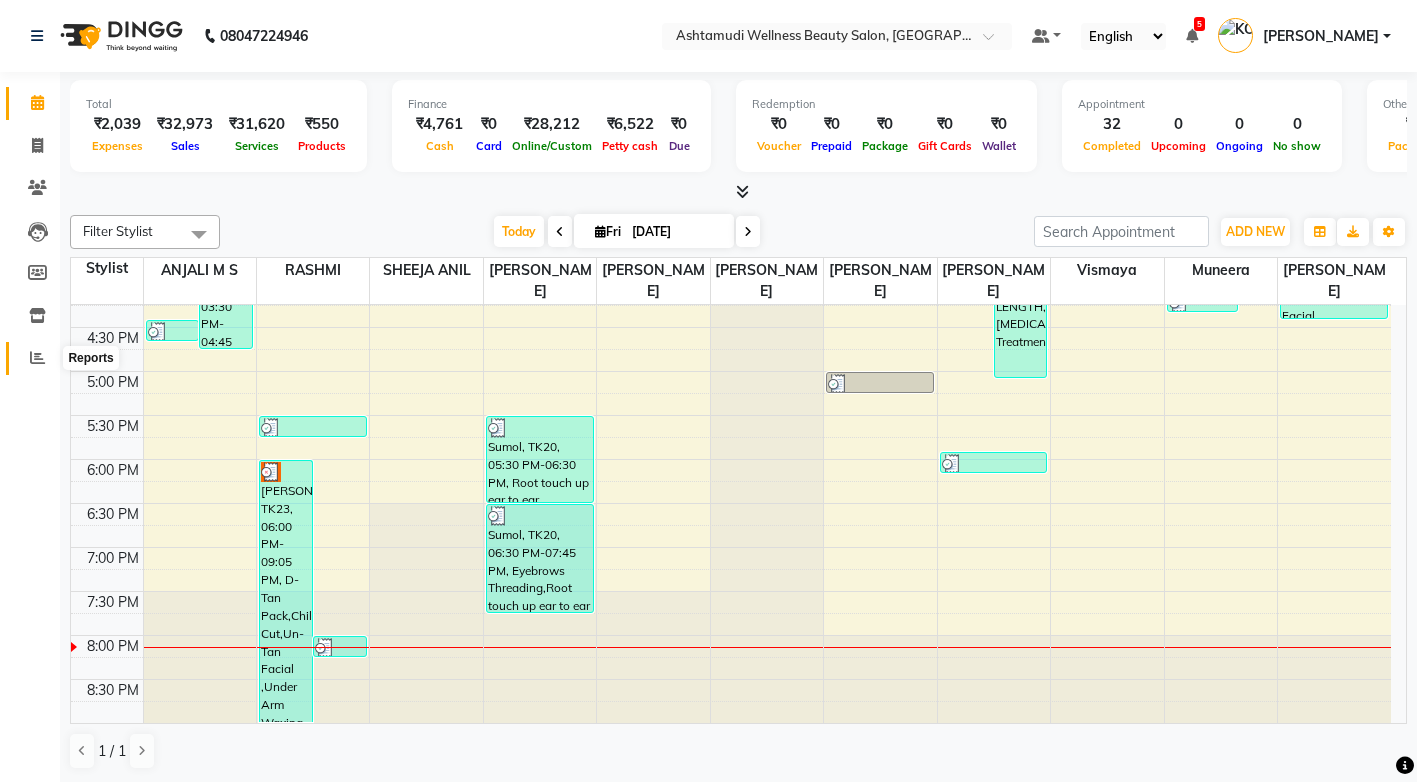 click 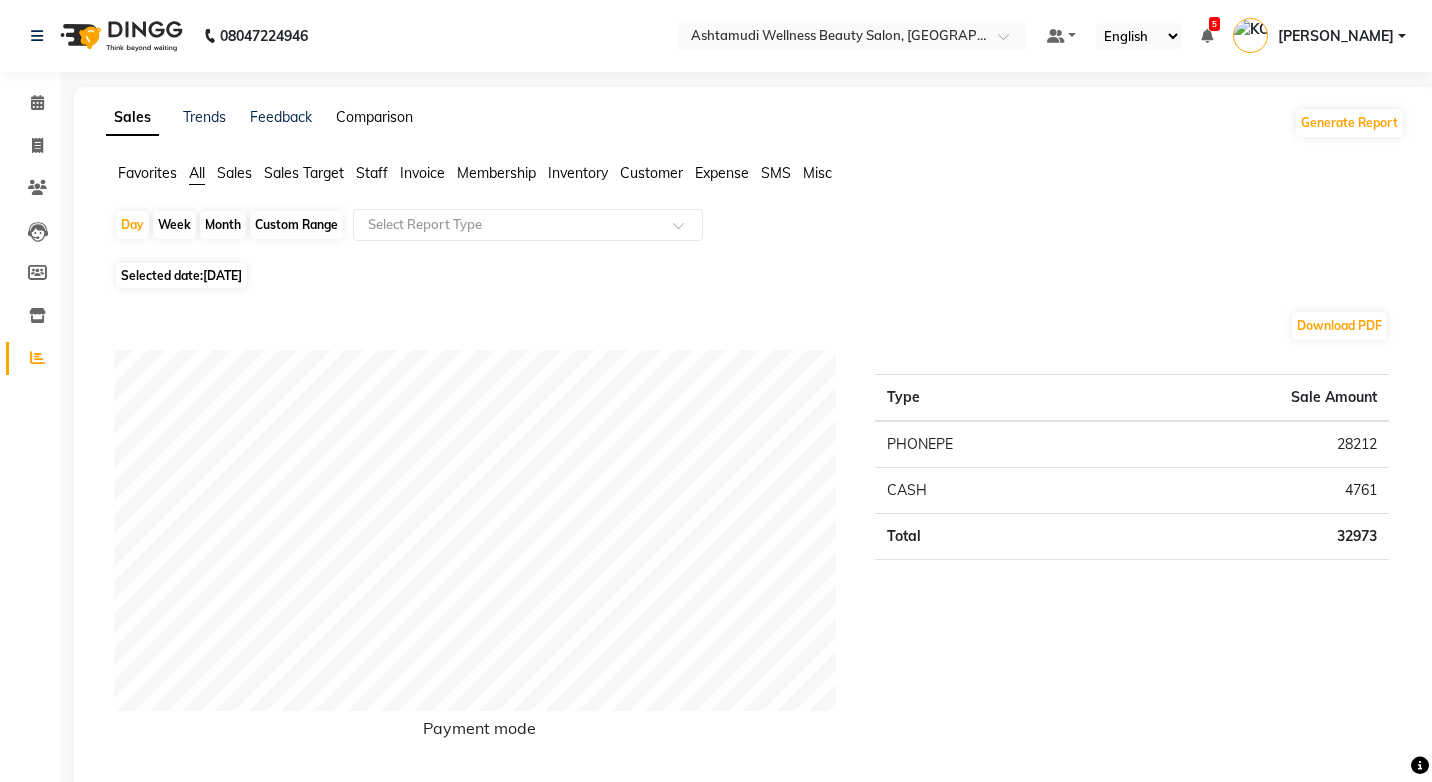 click on "Comparison" 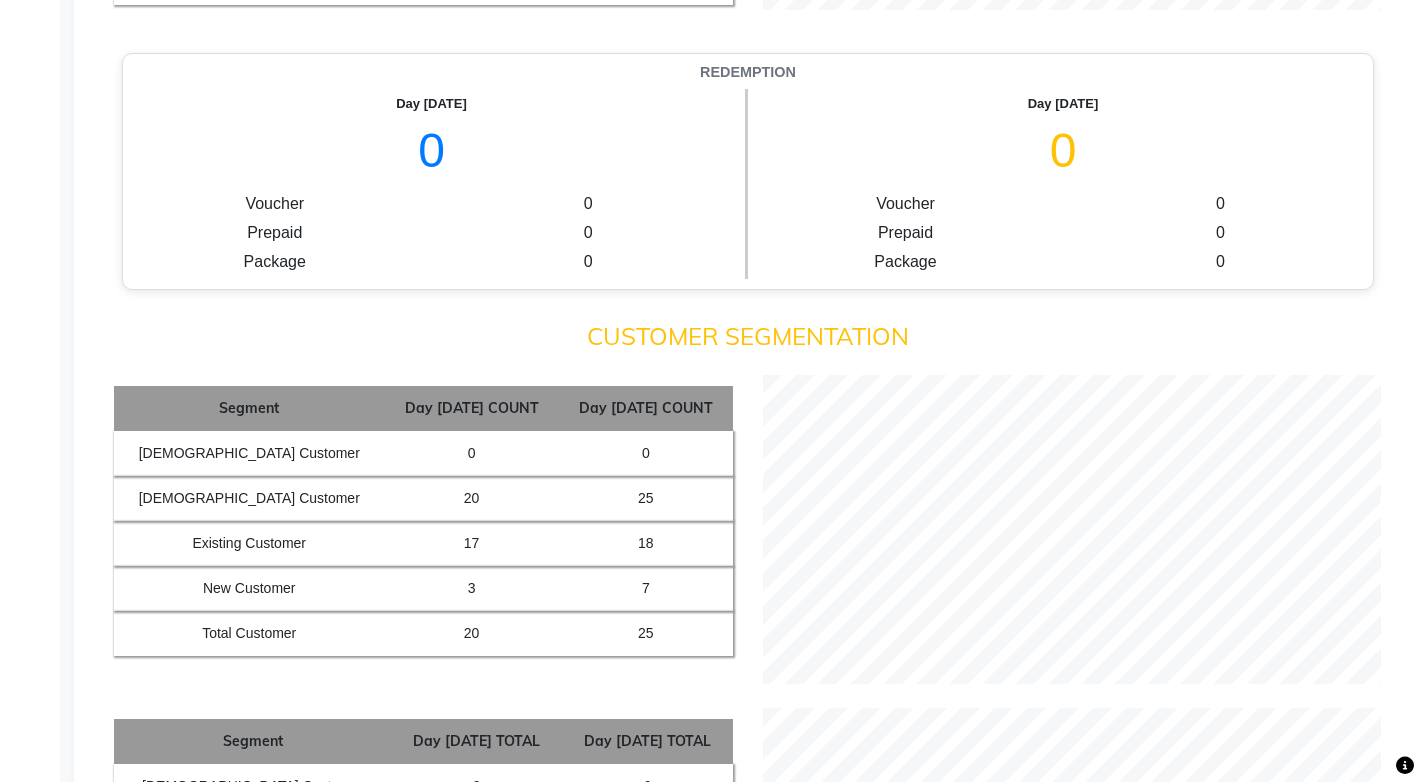 scroll, scrollTop: 1700, scrollLeft: 0, axis: vertical 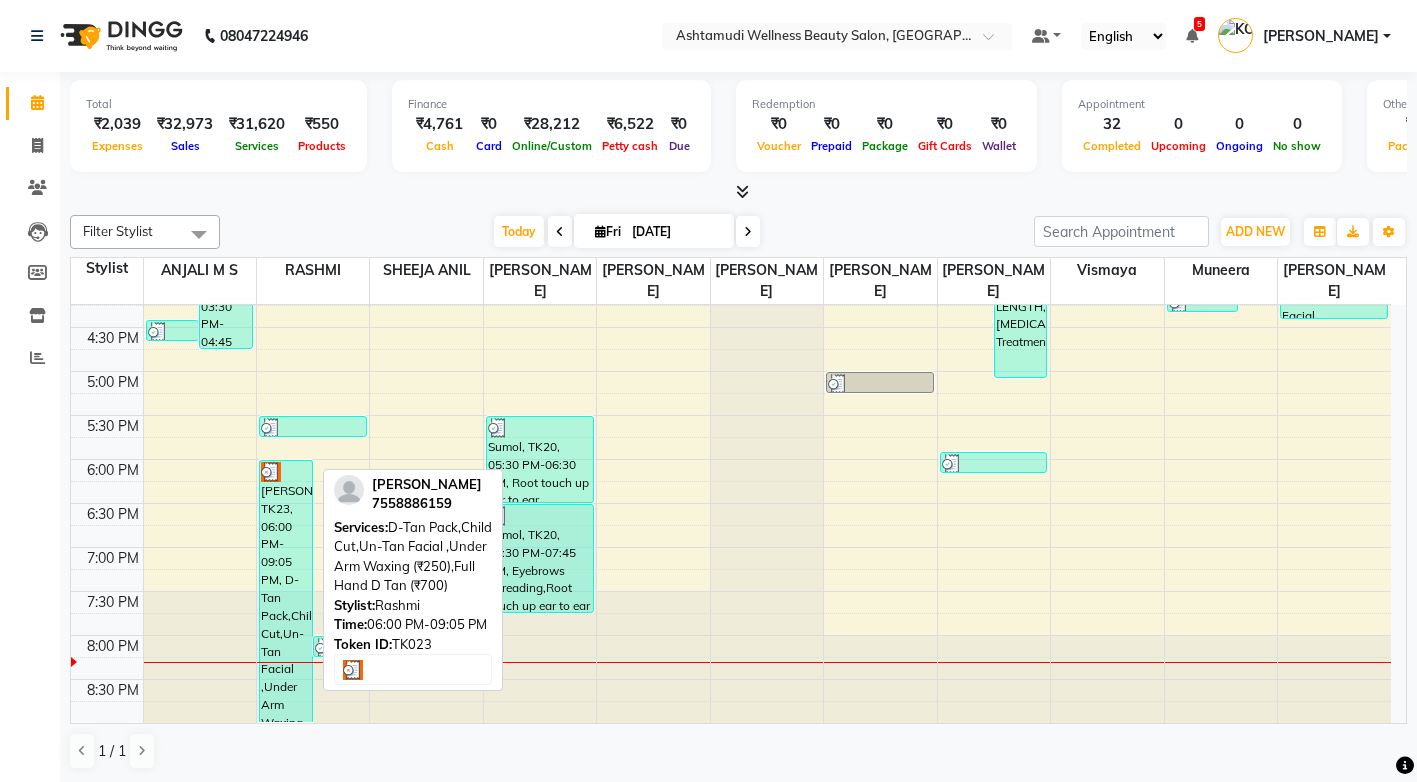 click on "[PERSON_NAME], TK23, 06:00 PM-09:05 PM, D-Tan Pack,Child Cut,Un-Tan Facial ,Under Arm Waxing (₹250),Full Hand D Tan (₹700)" at bounding box center (286, 591) 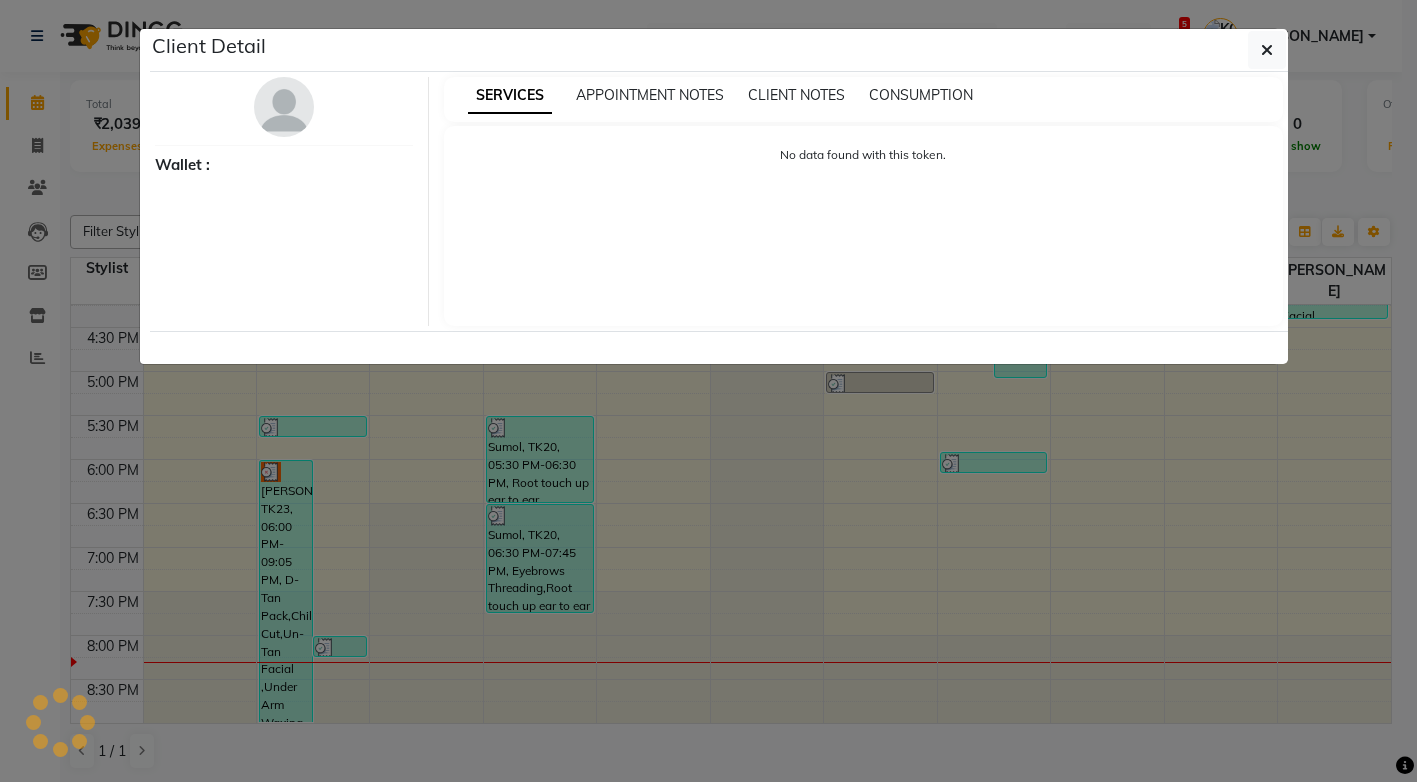 select on "3" 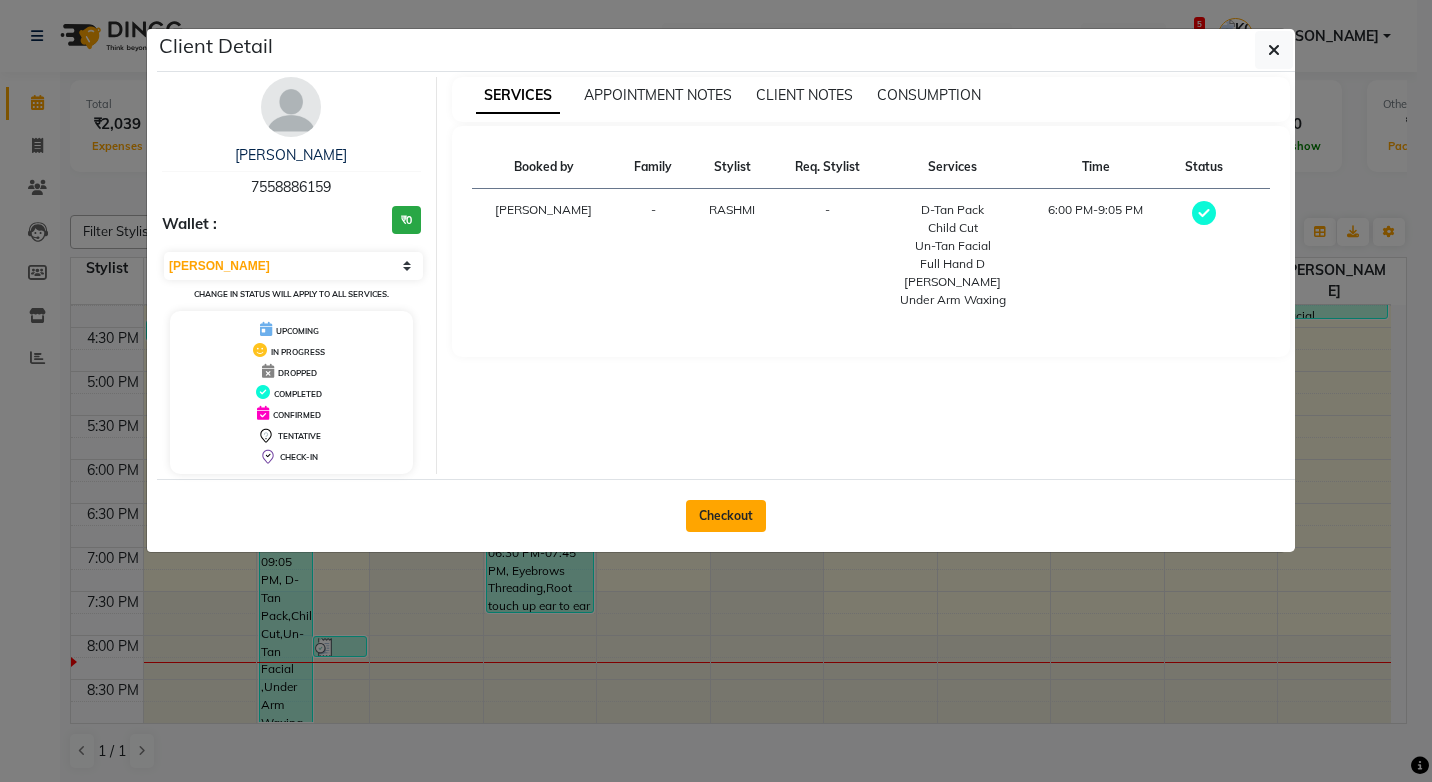 click on "Checkout" 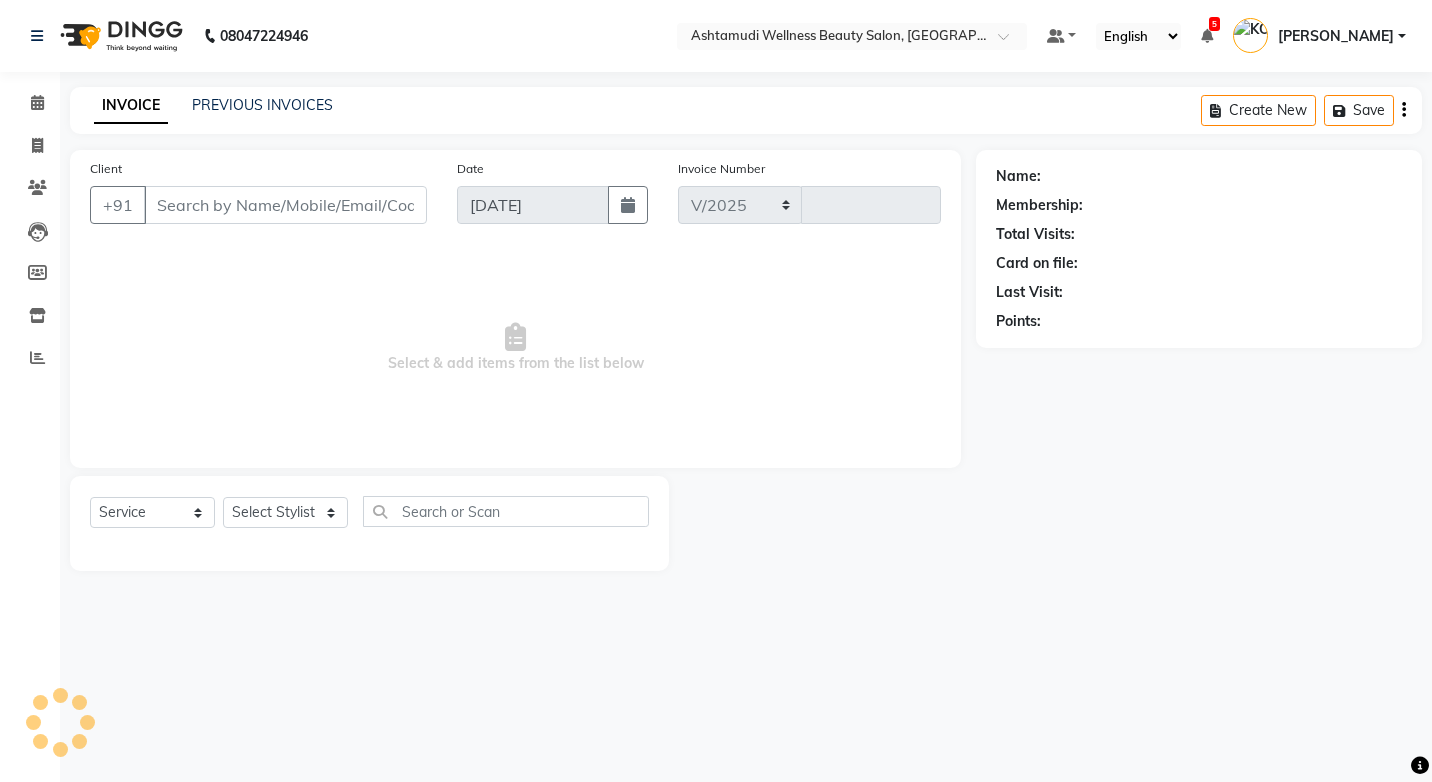 select on "4674" 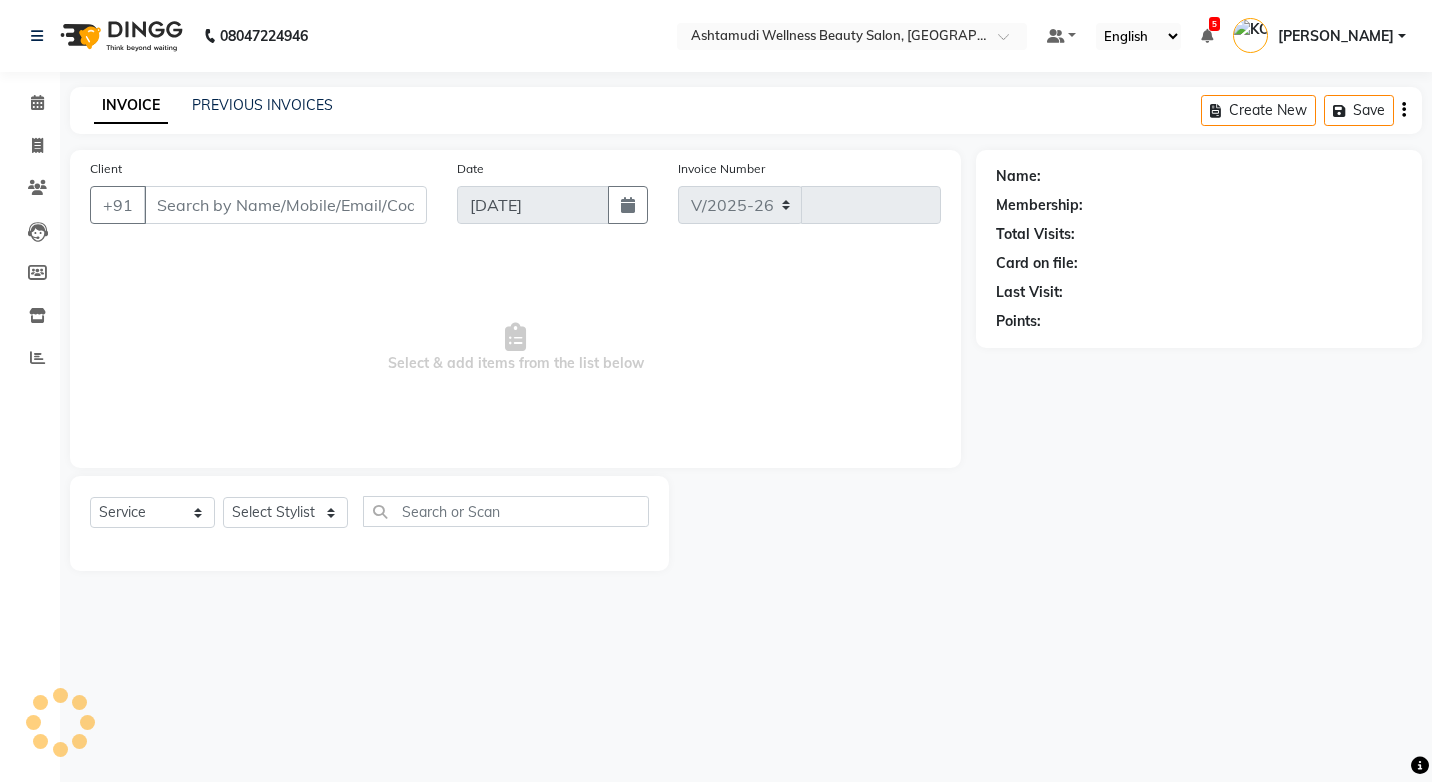 type on "2125" 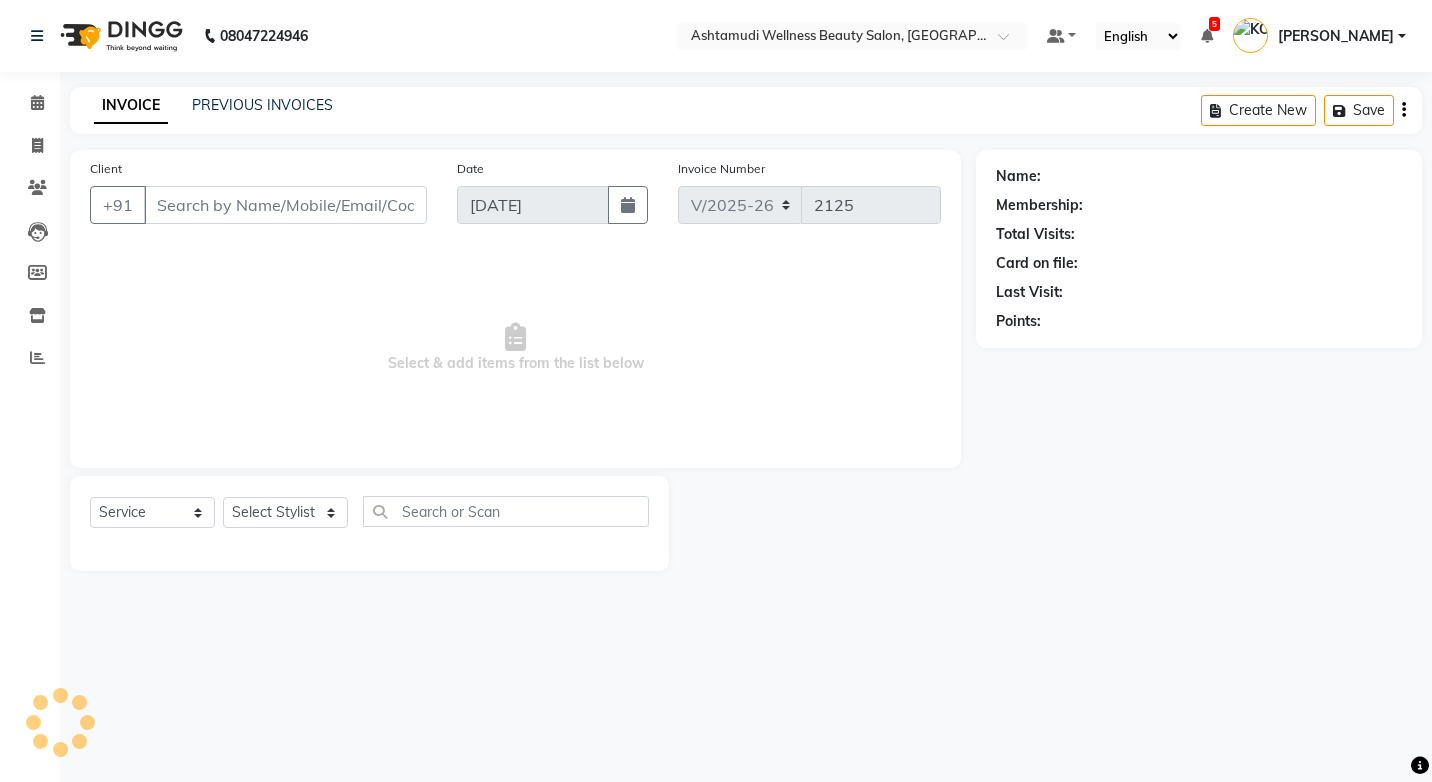 select on "product" 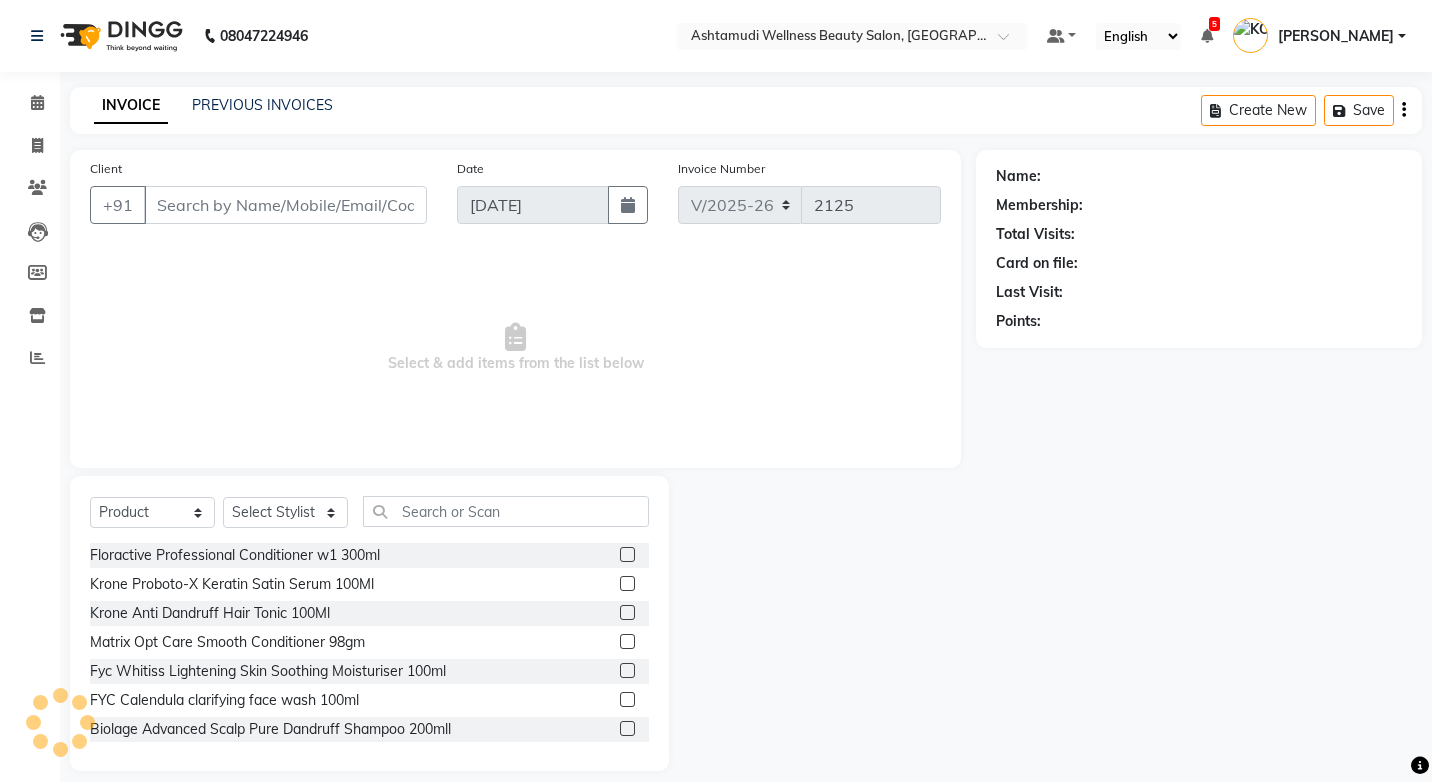 type on "7558886159" 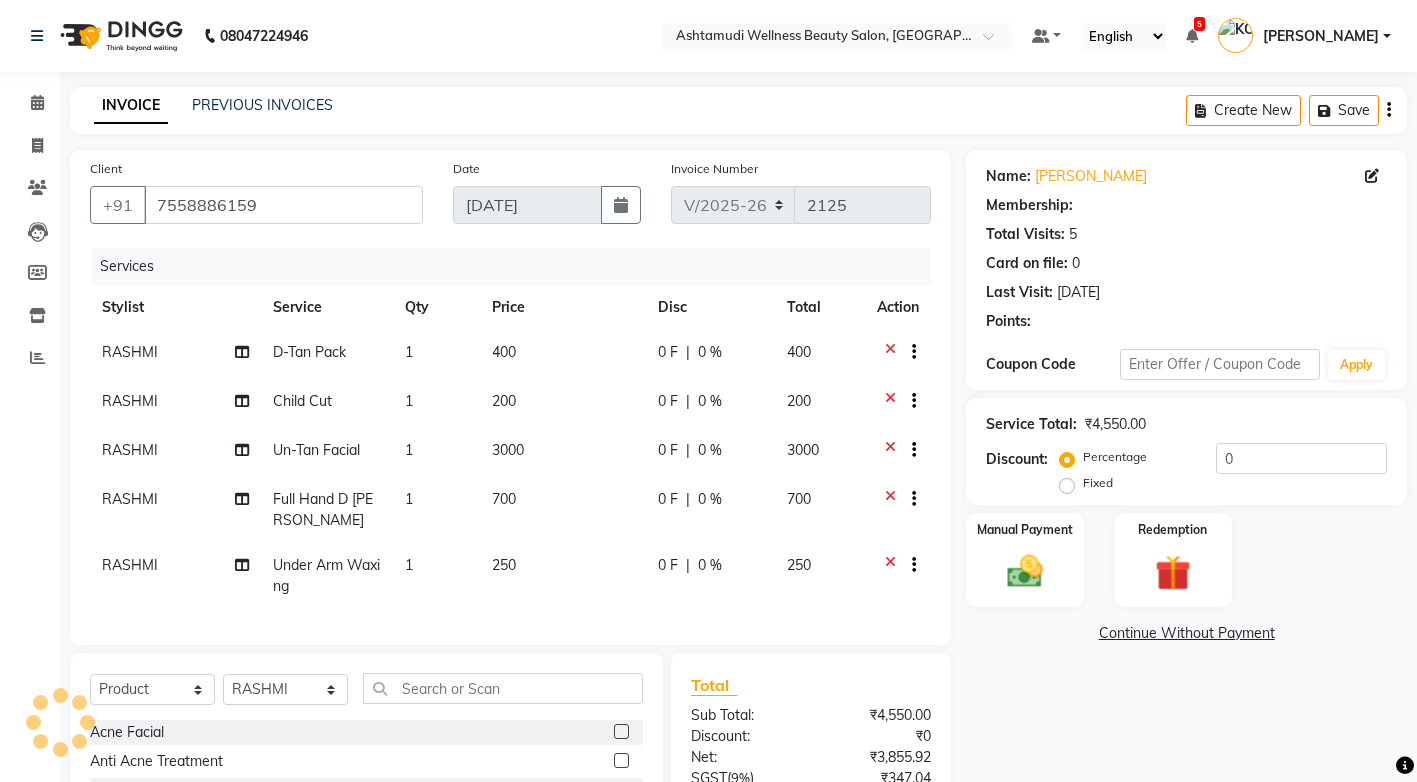 select on "2: Object" 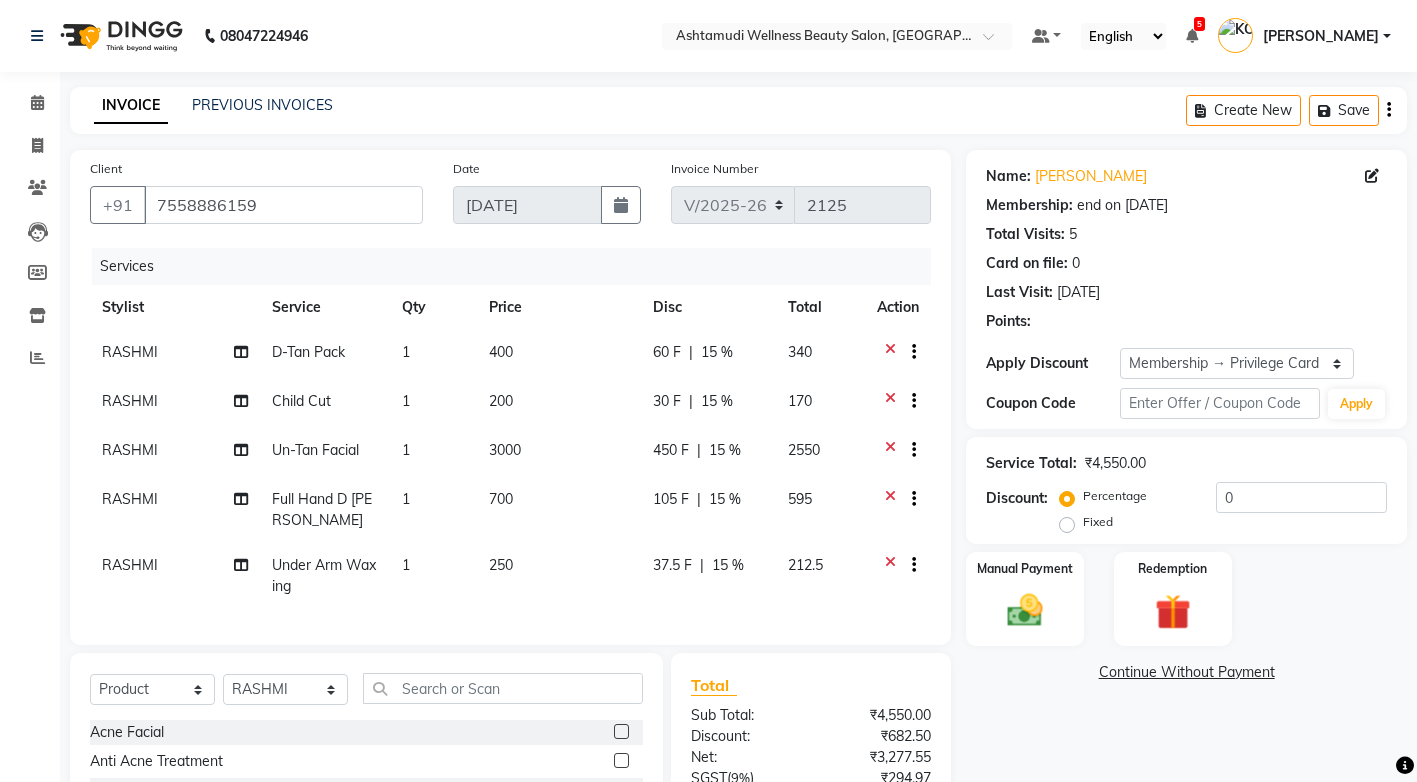 type on "15" 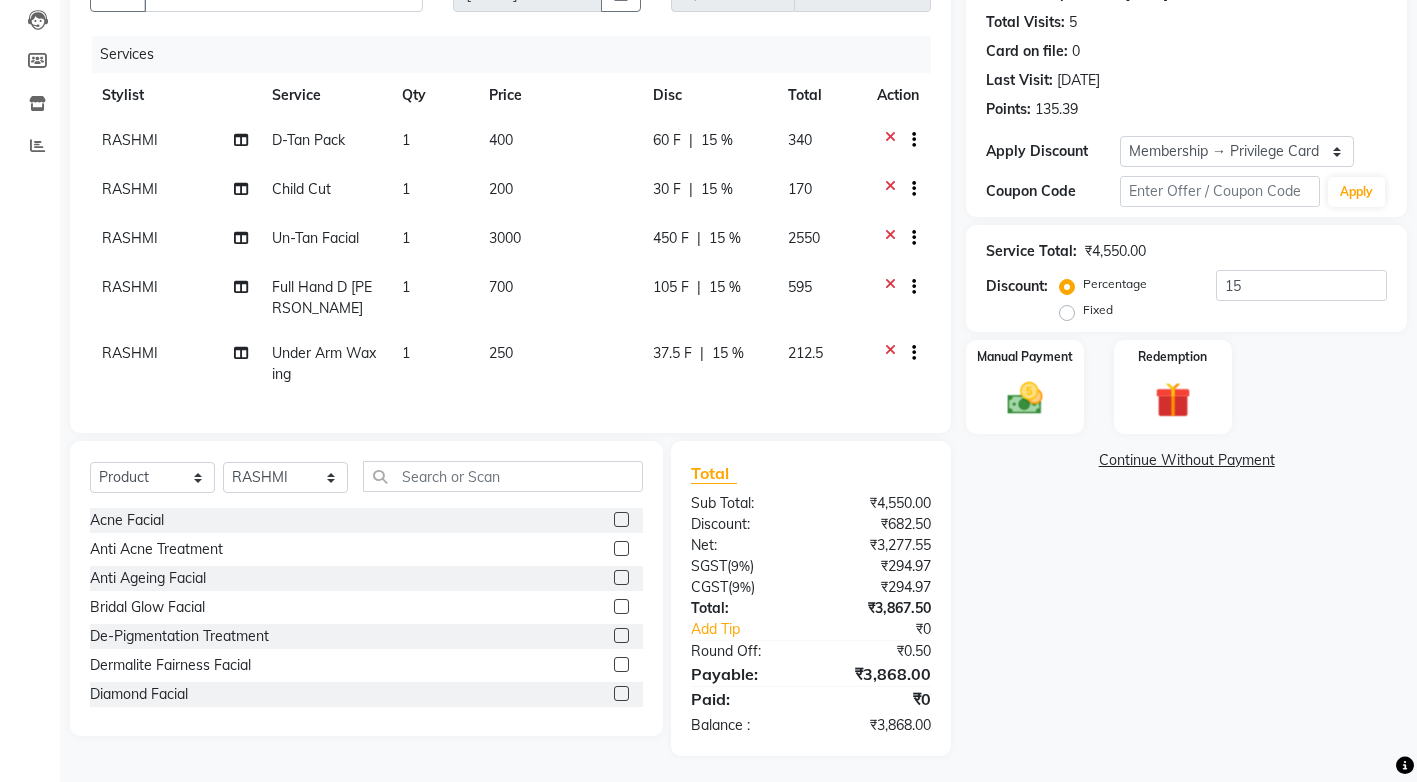 scroll, scrollTop: 214, scrollLeft: 0, axis: vertical 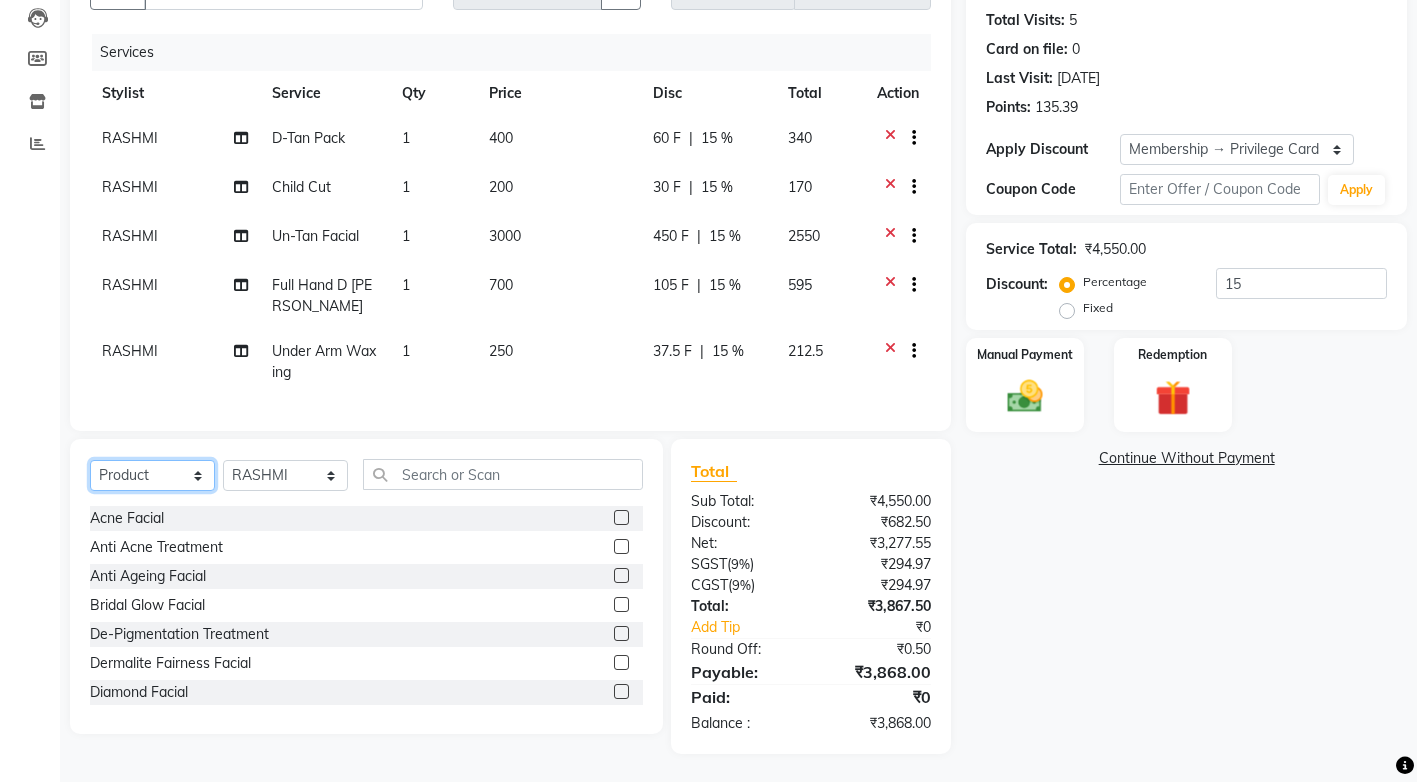 click on "Select  Service  Product  Membership  Package Voucher Prepaid Gift Card" 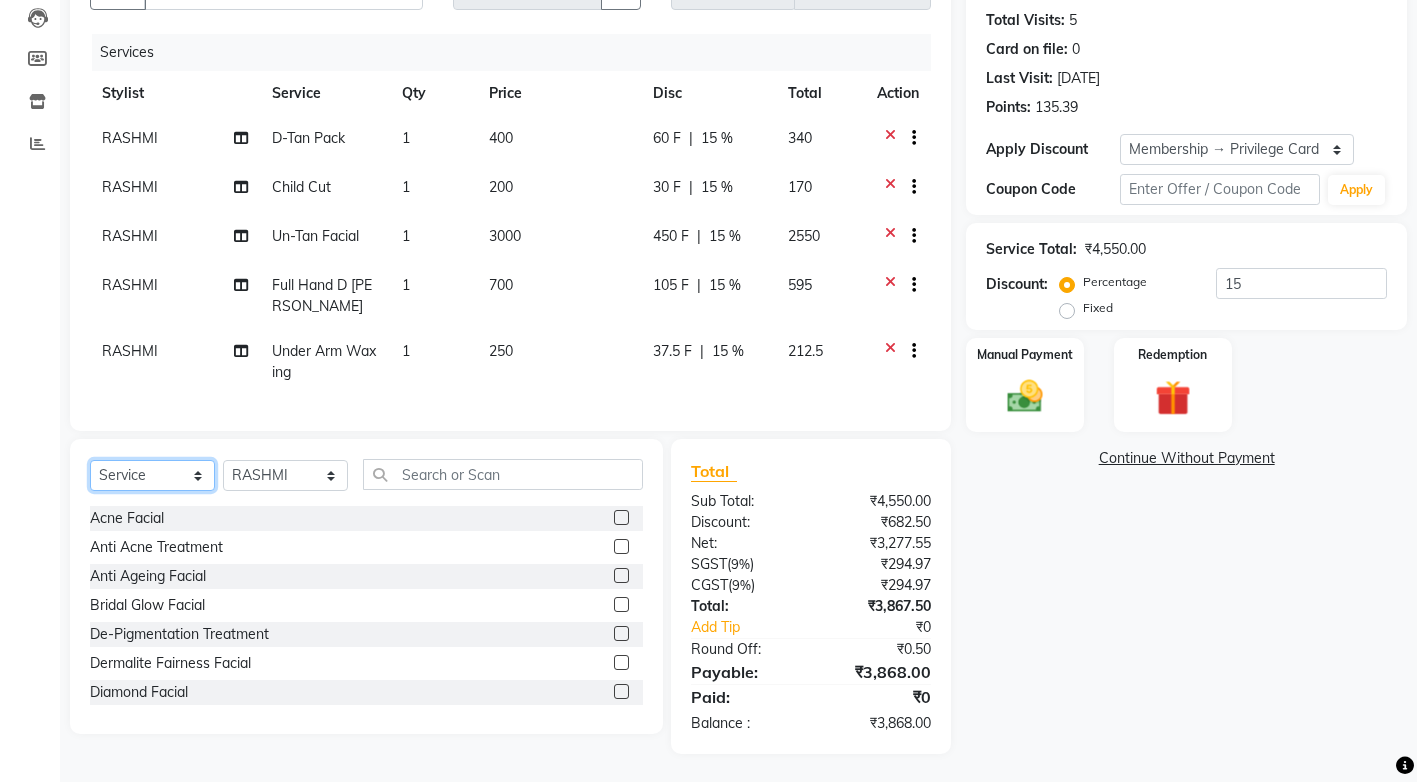 click on "Select  Service  Product  Membership  Package Voucher Prepaid Gift Card" 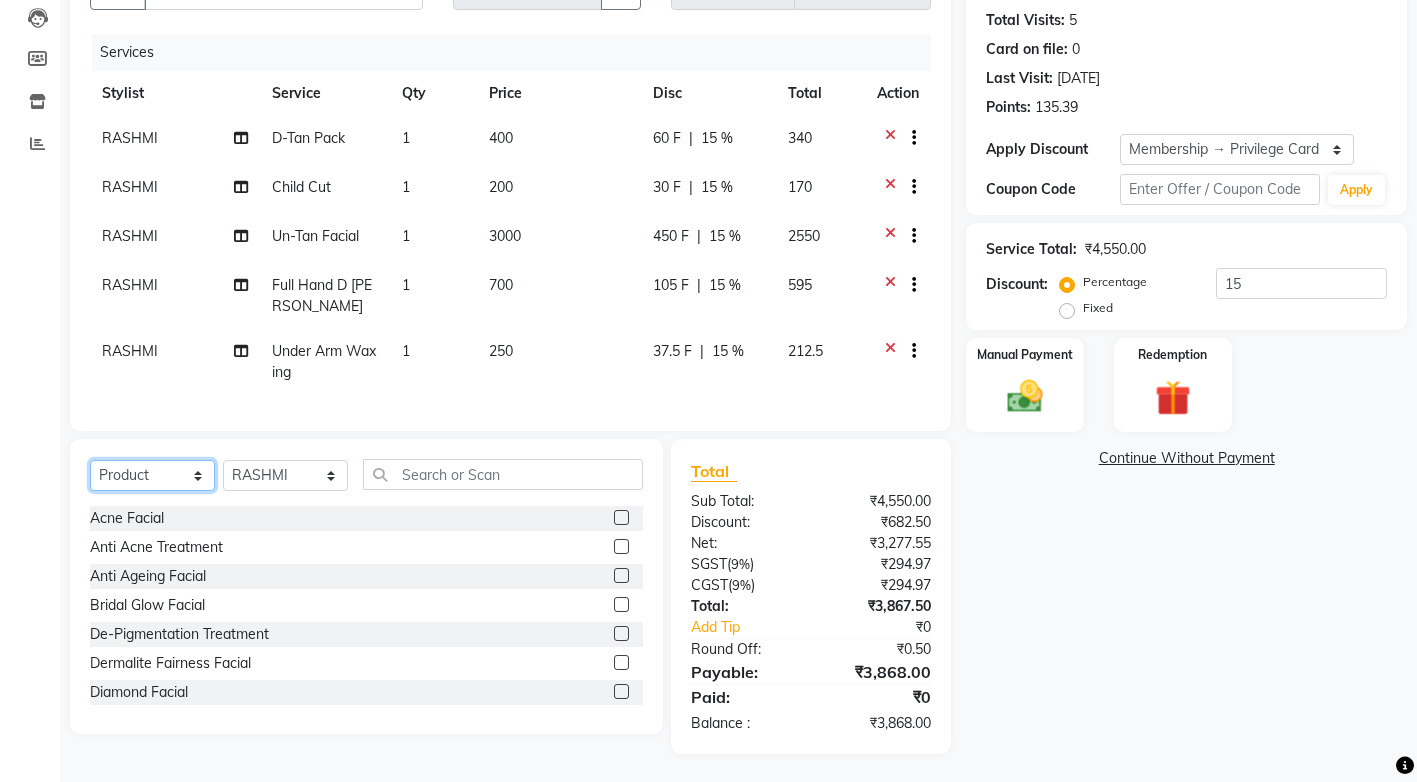click on "Select  Service  Product  Membership  Package Voucher Prepaid Gift Card" 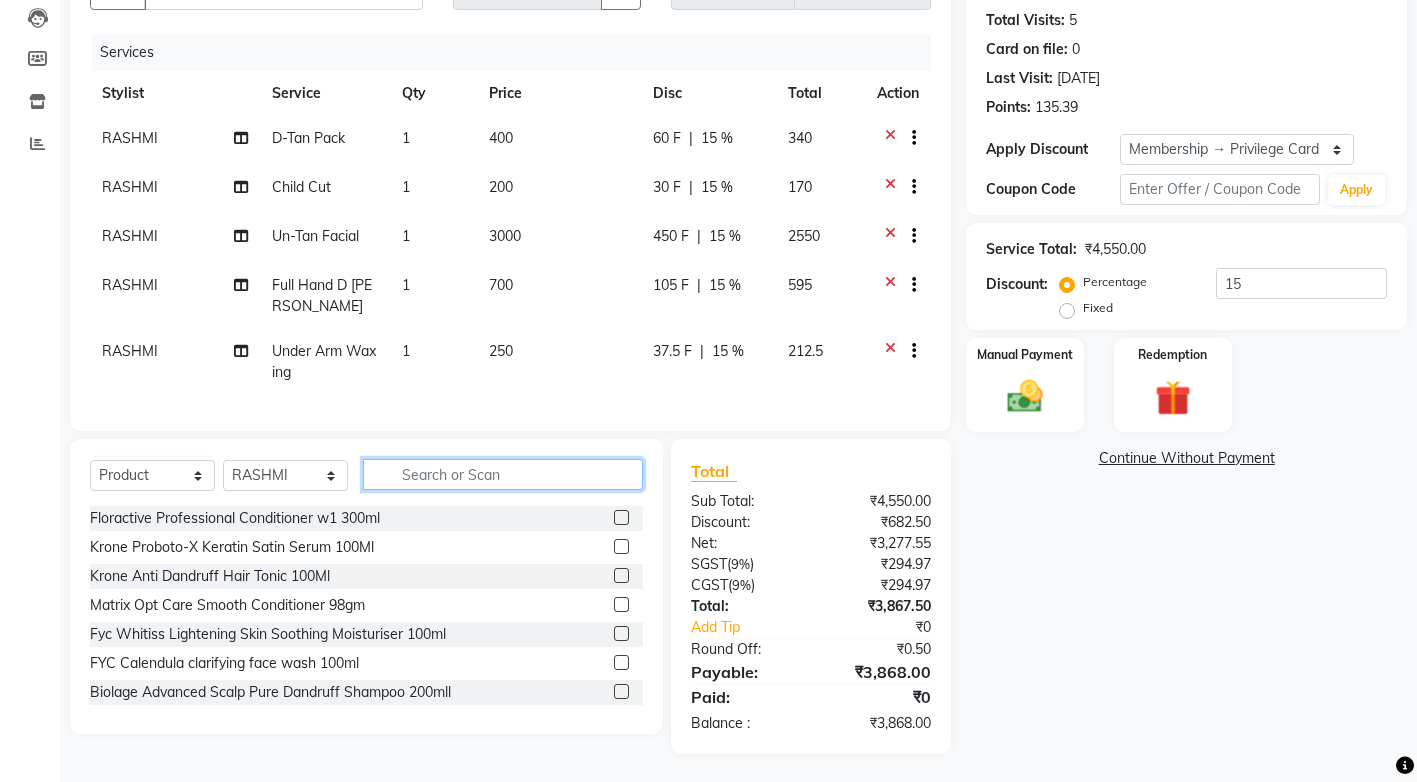 click 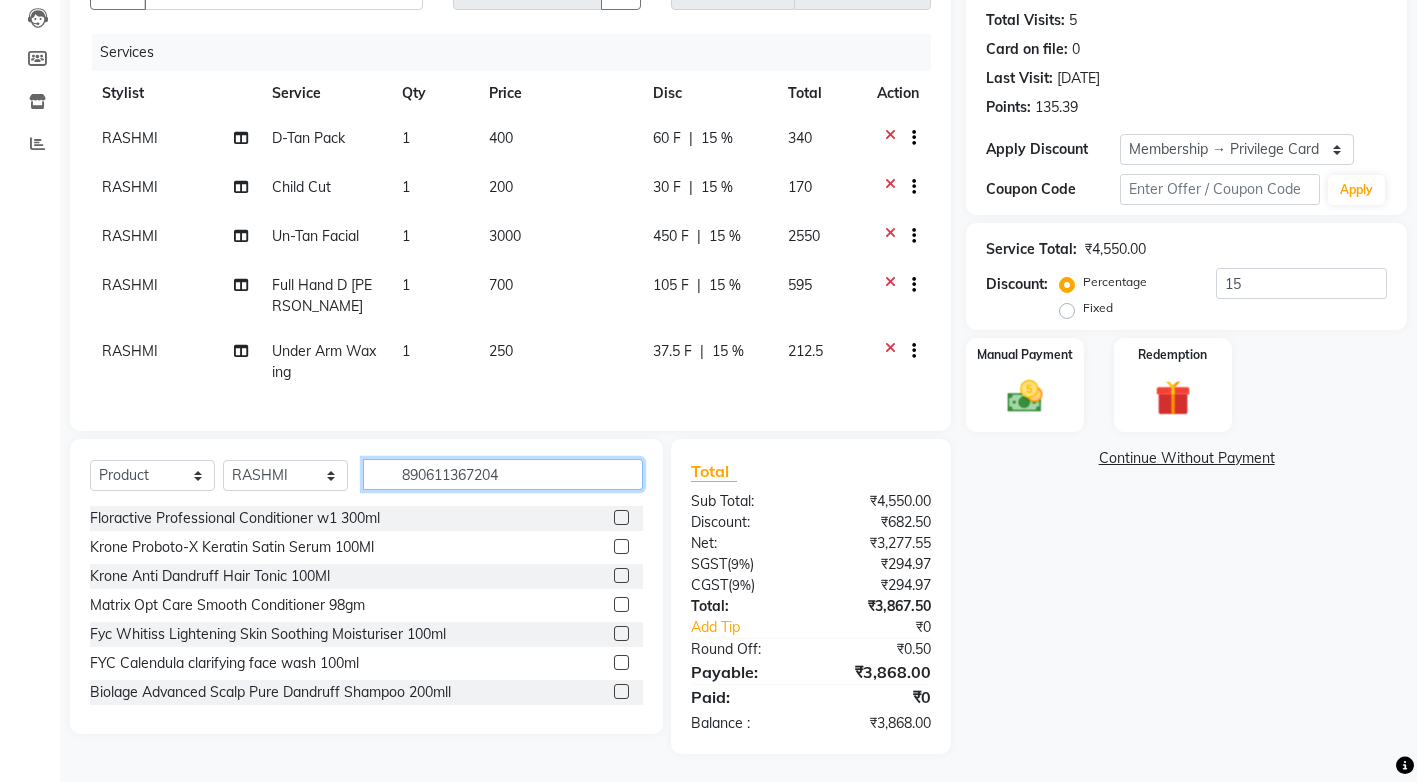 type on "8906113672047" 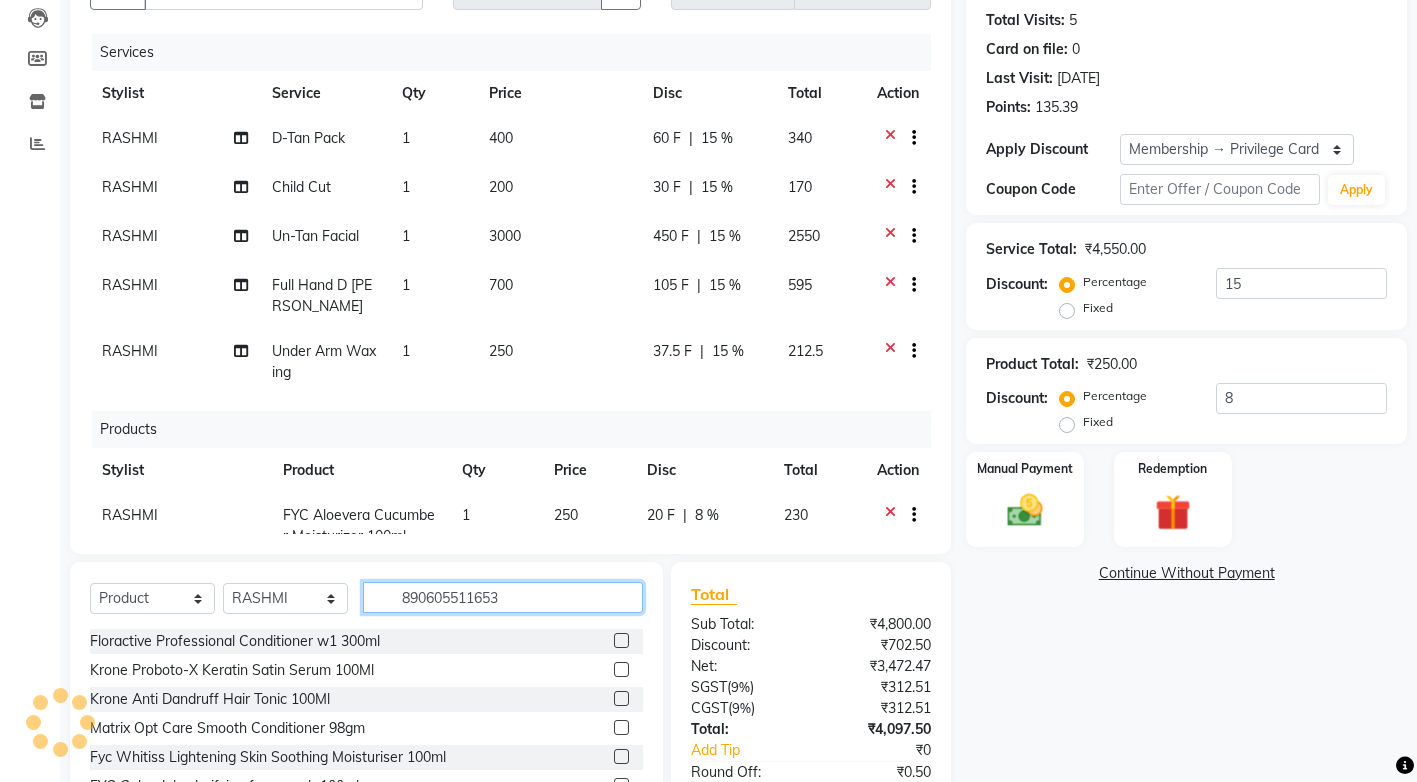 type on "8906055116531" 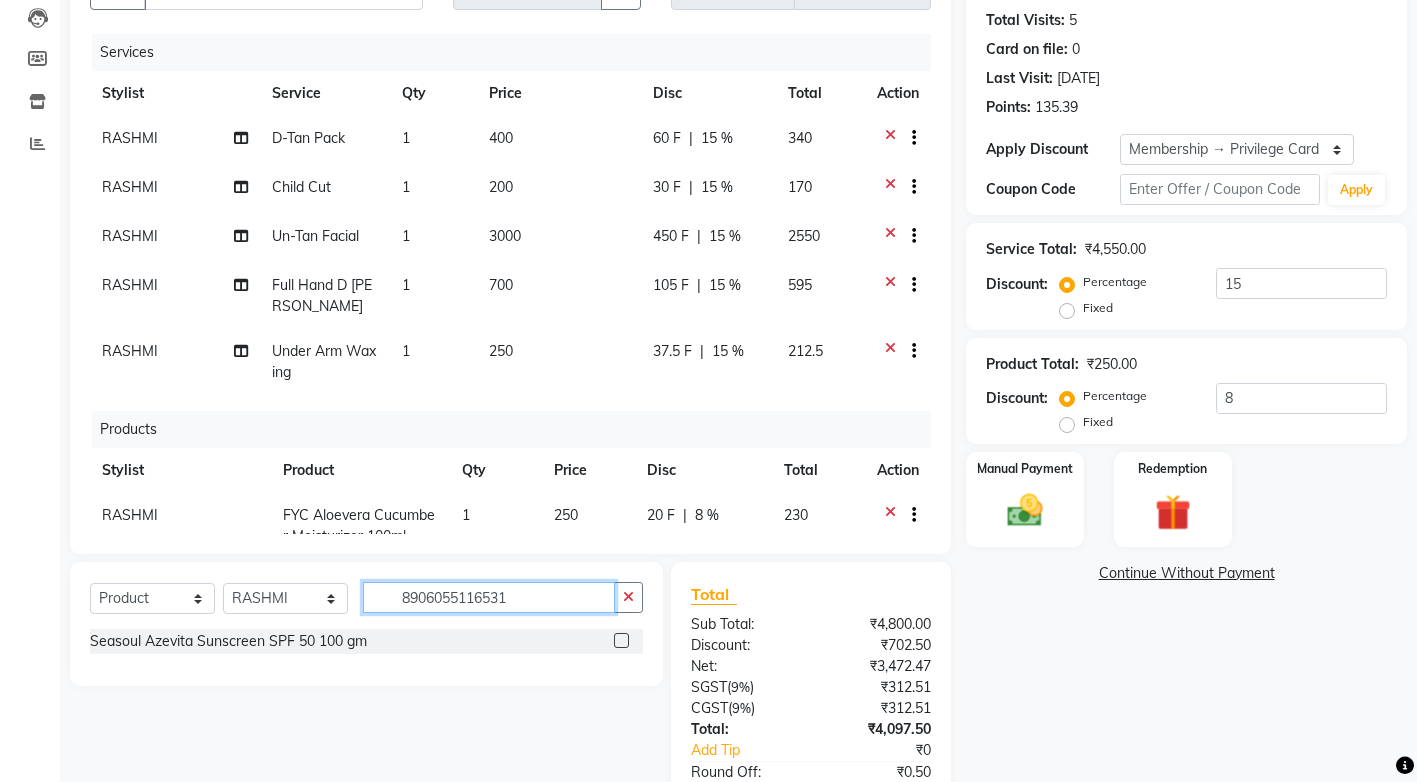 type 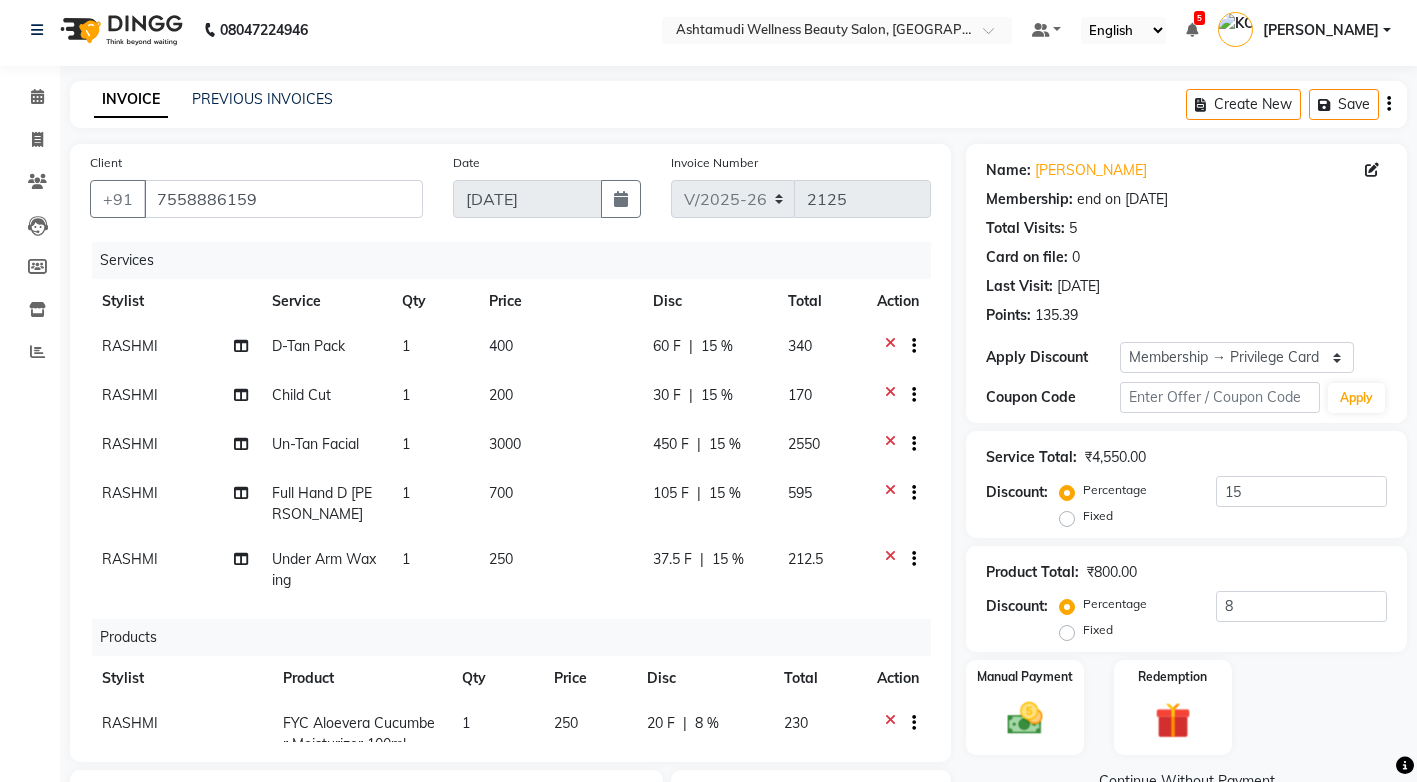 scroll, scrollTop: 0, scrollLeft: 0, axis: both 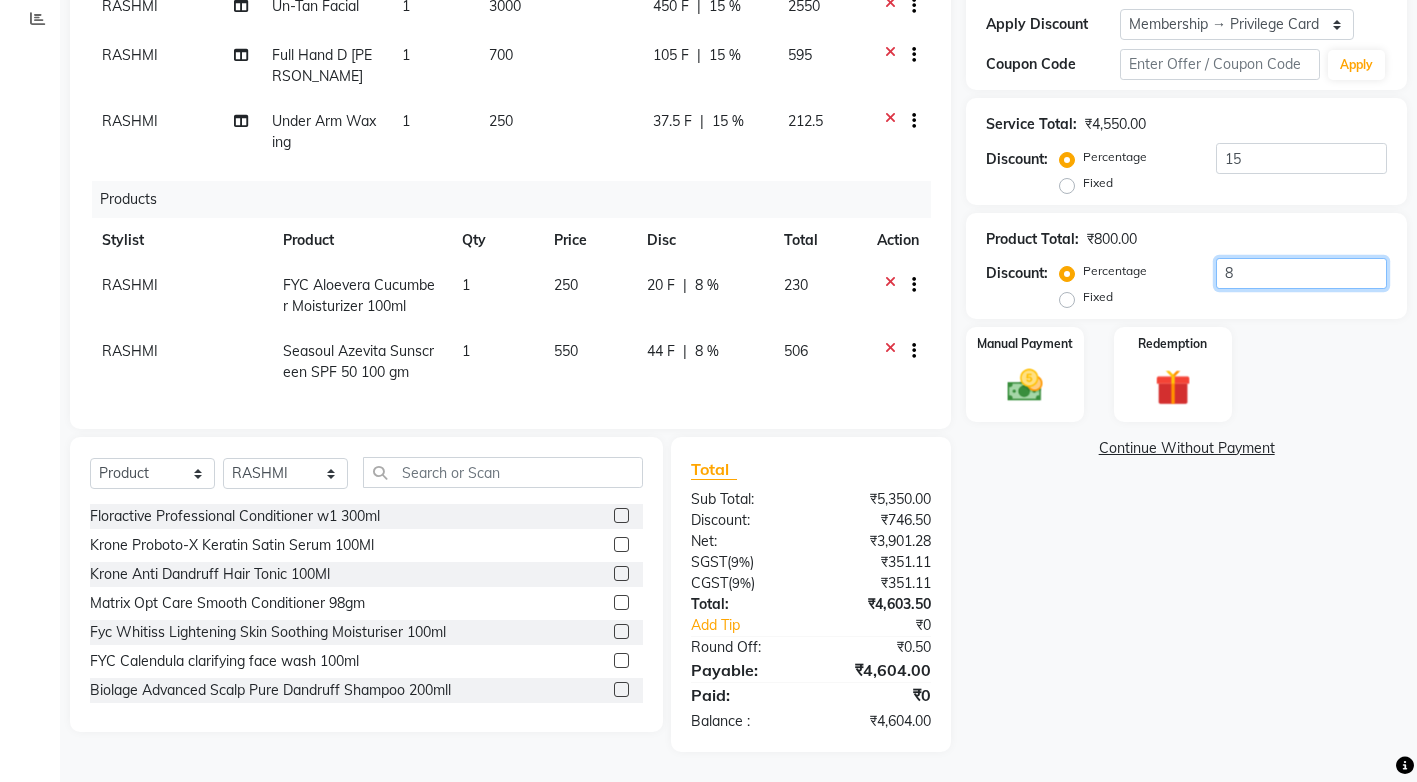 click on "8" 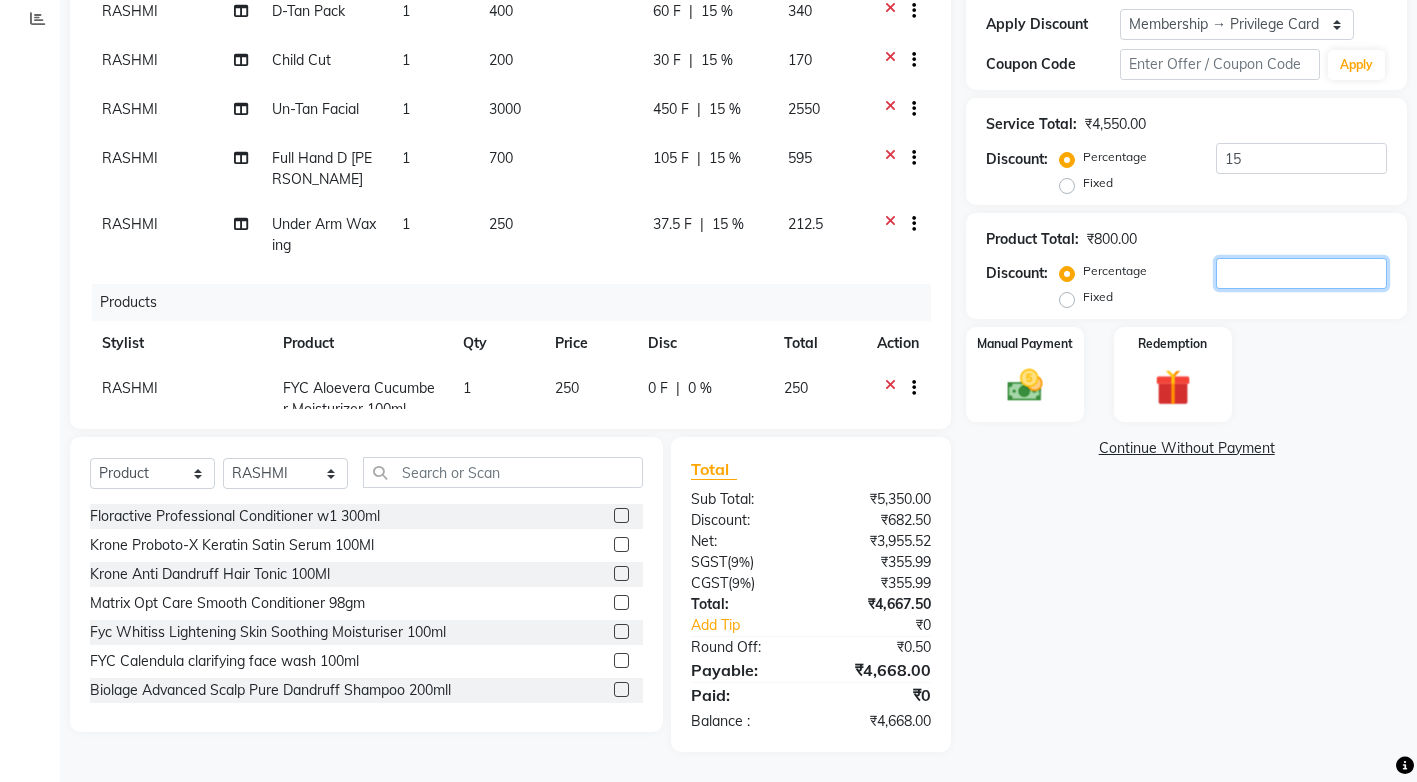 scroll, scrollTop: 0, scrollLeft: 0, axis: both 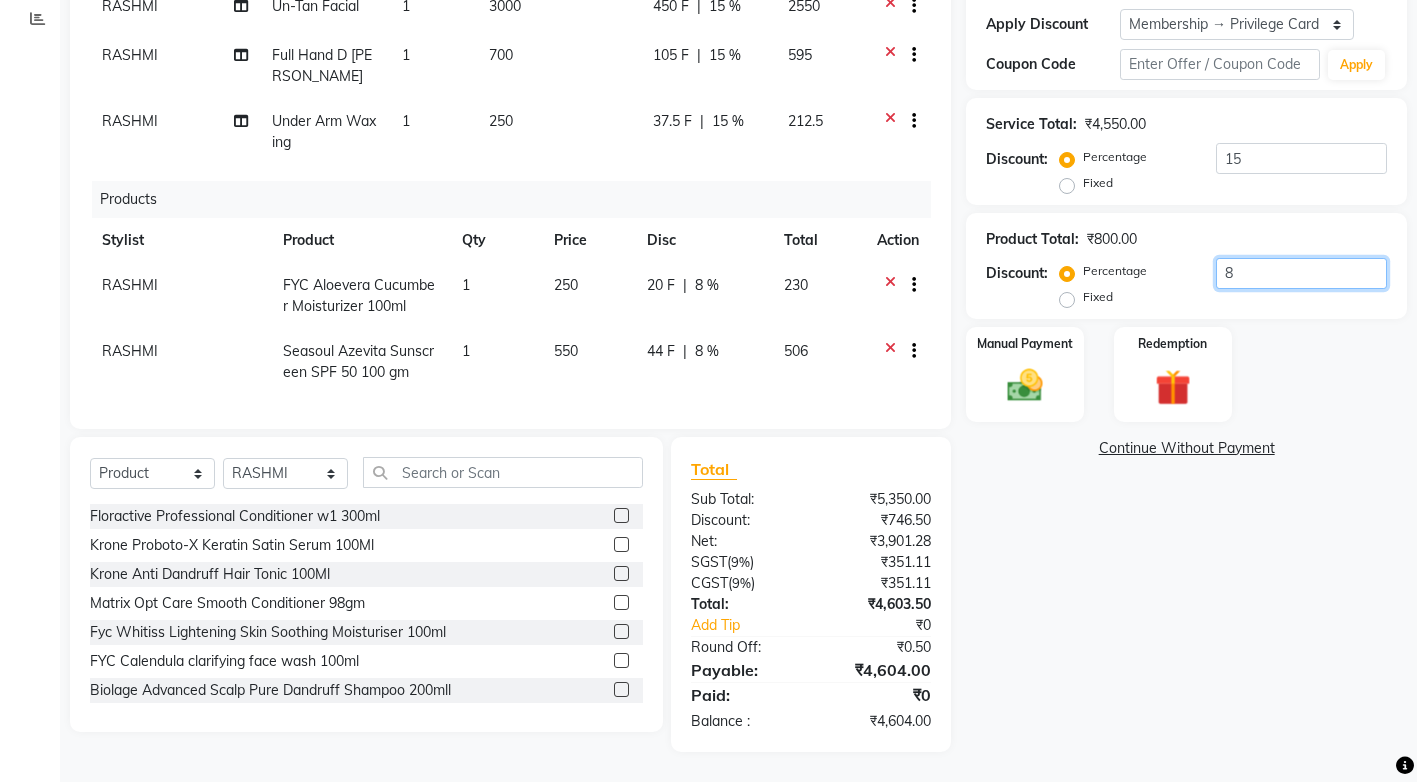type on "8" 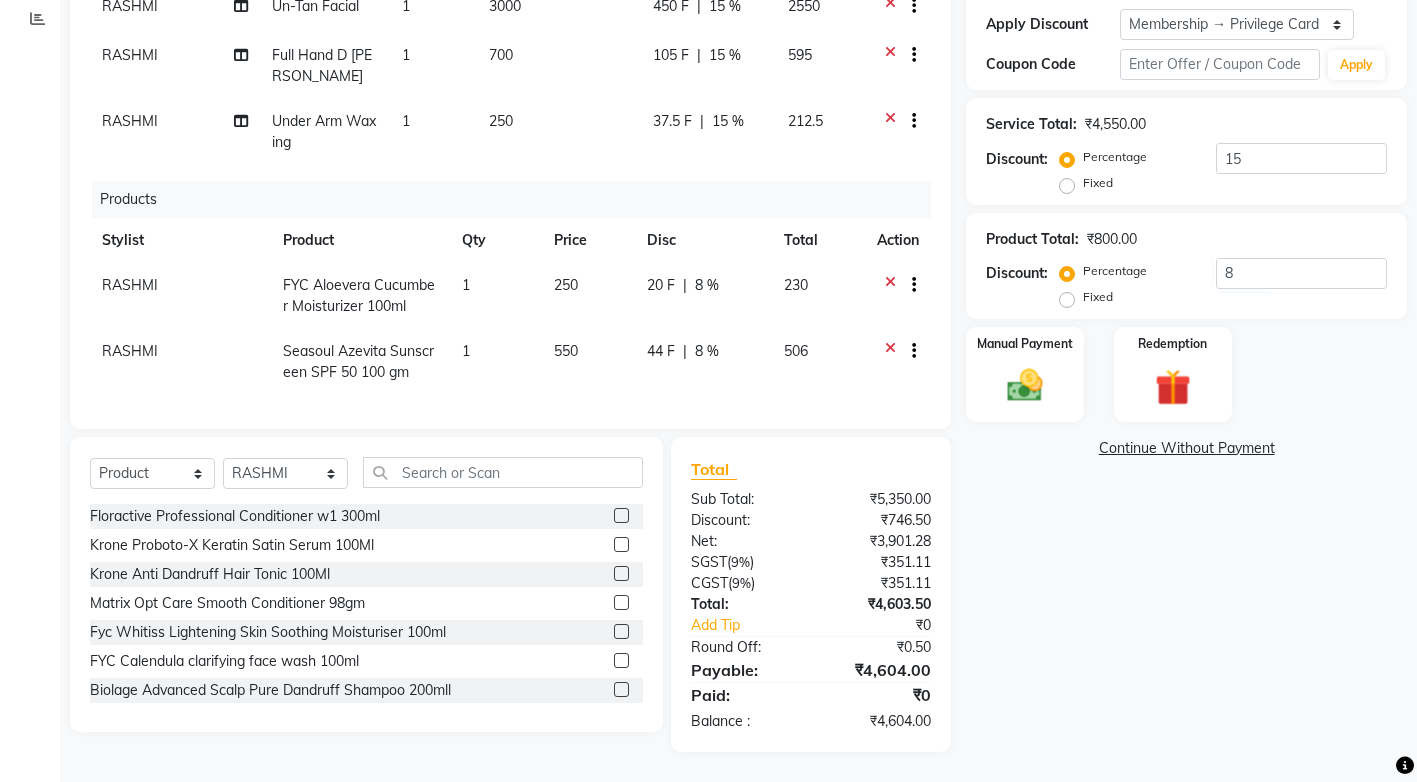click on "Name: [PERSON_NAME]  Membership: end on [DATE] Total Visits:  5 Card on file:  0 Last Visit:   [DATE] Points:   135.39  Apply Discount Select Membership → Privilege Card  Loyalty → Loyality level 1  Coupon Code Apply Service Total:  ₹4,550.00  Discount:  Percentage   Fixed  15 Product Total:  ₹800.00  Discount:  Percentage   Fixed  8 Manual Payment Redemption  Continue Without Payment" 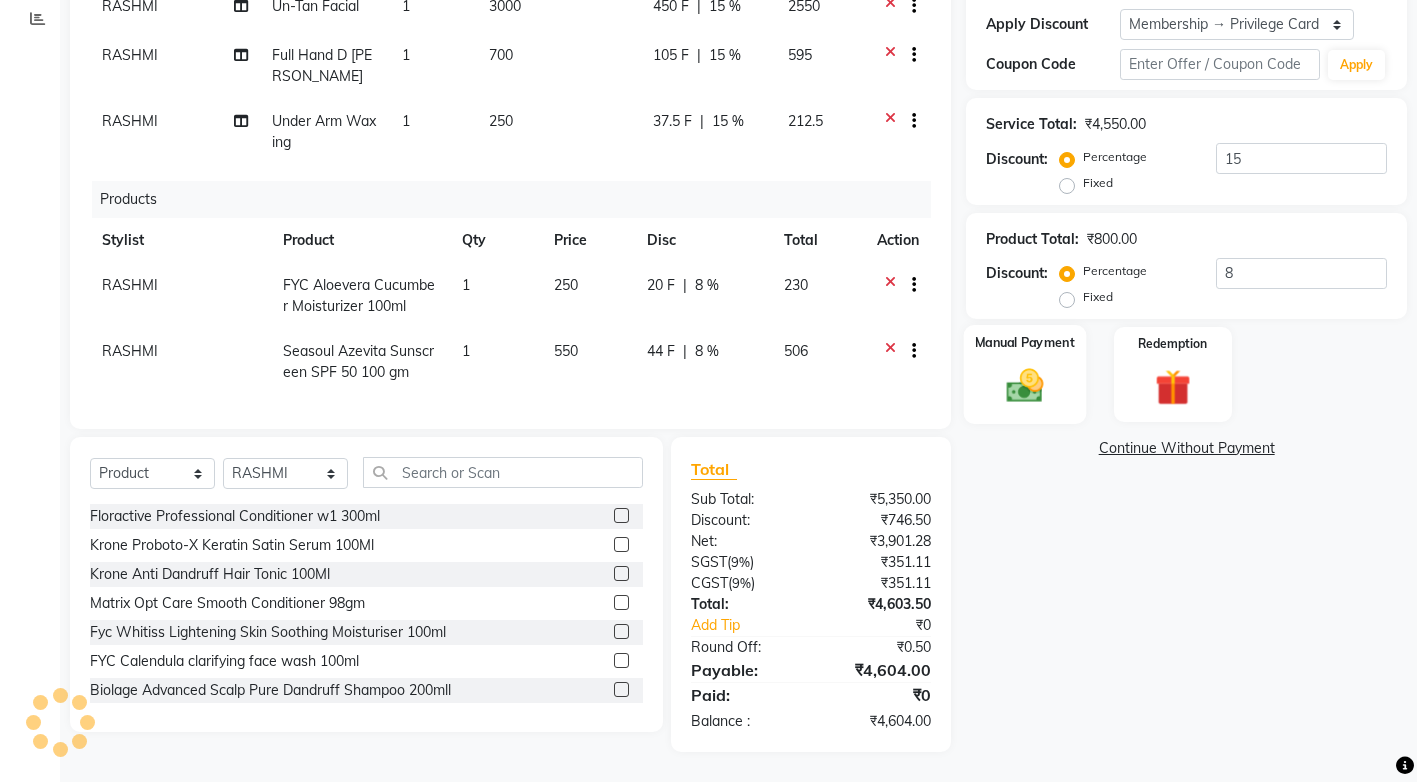 click 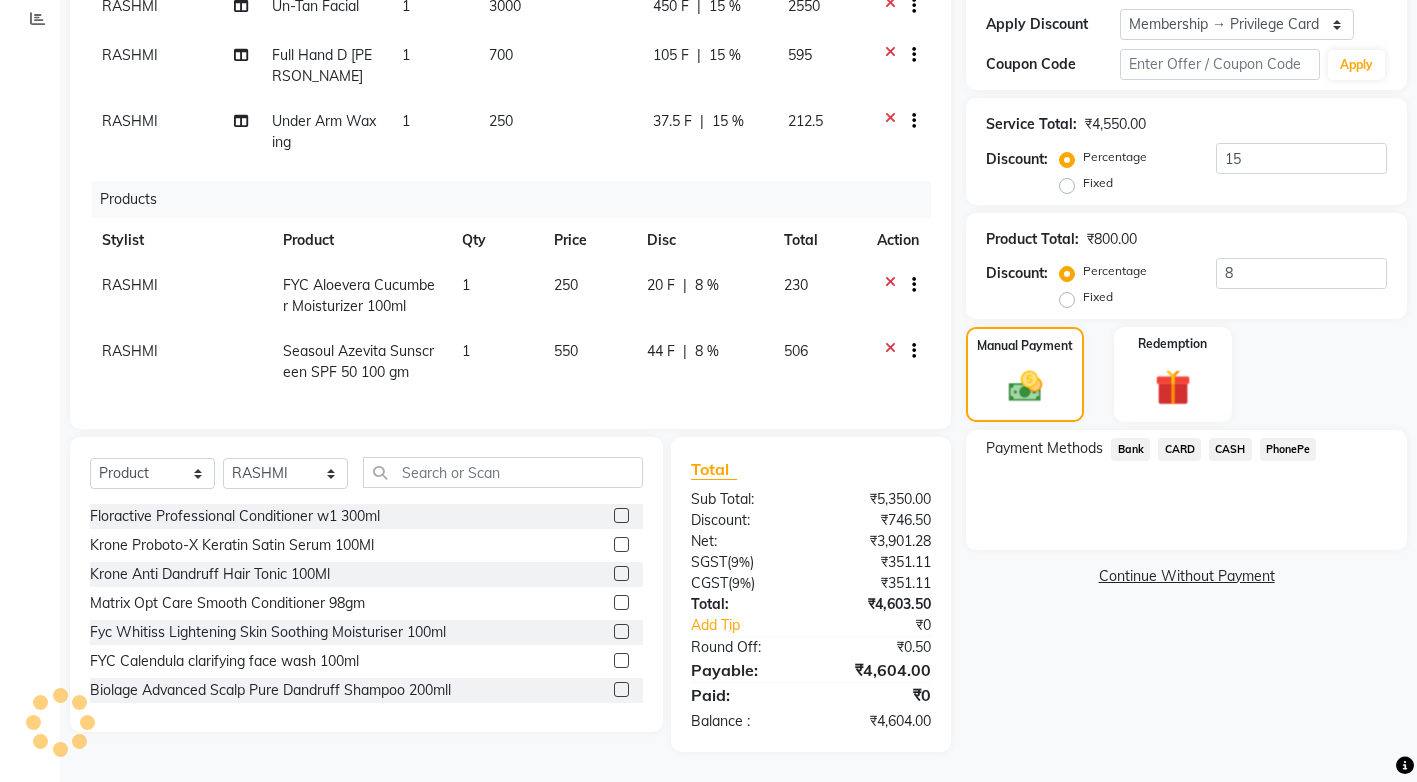 click on "CASH" 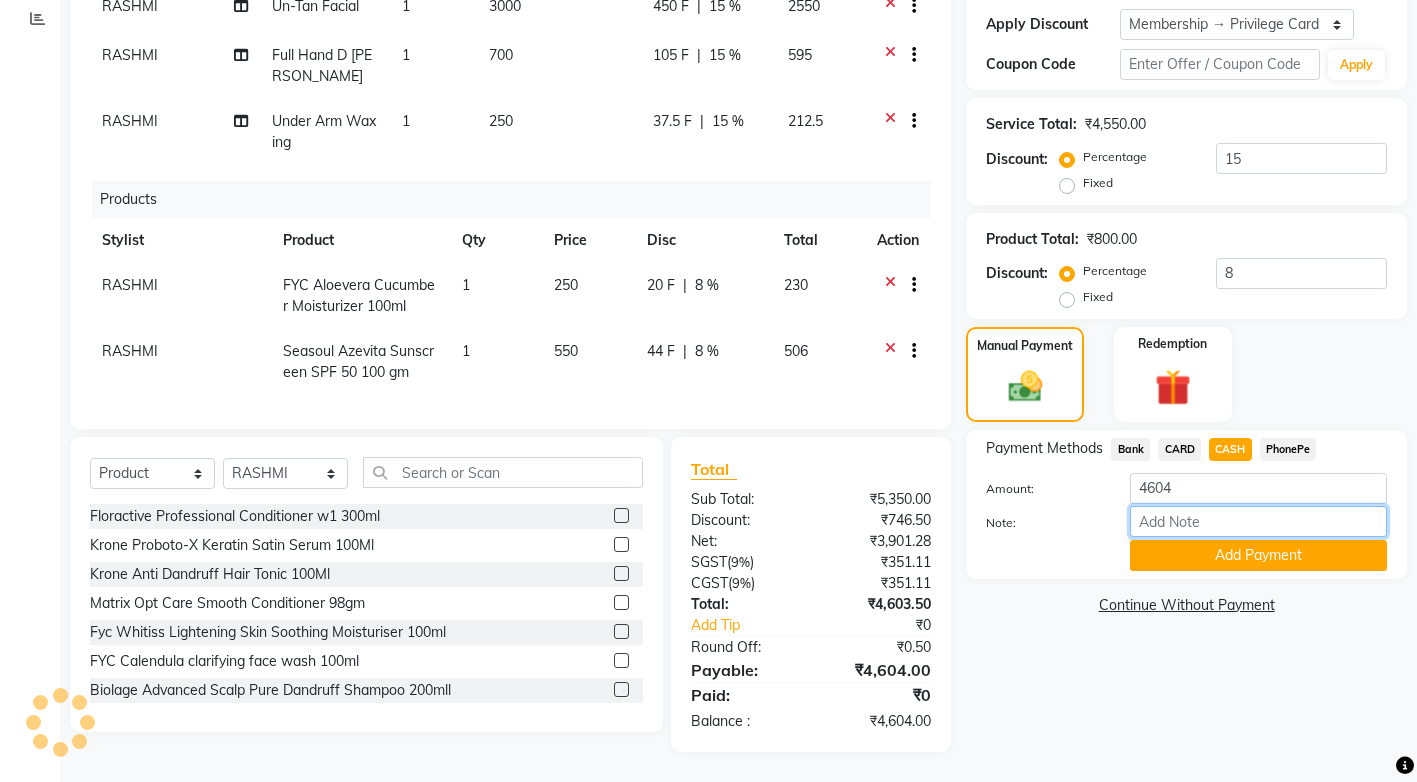 click on "Note:" at bounding box center [1258, 521] 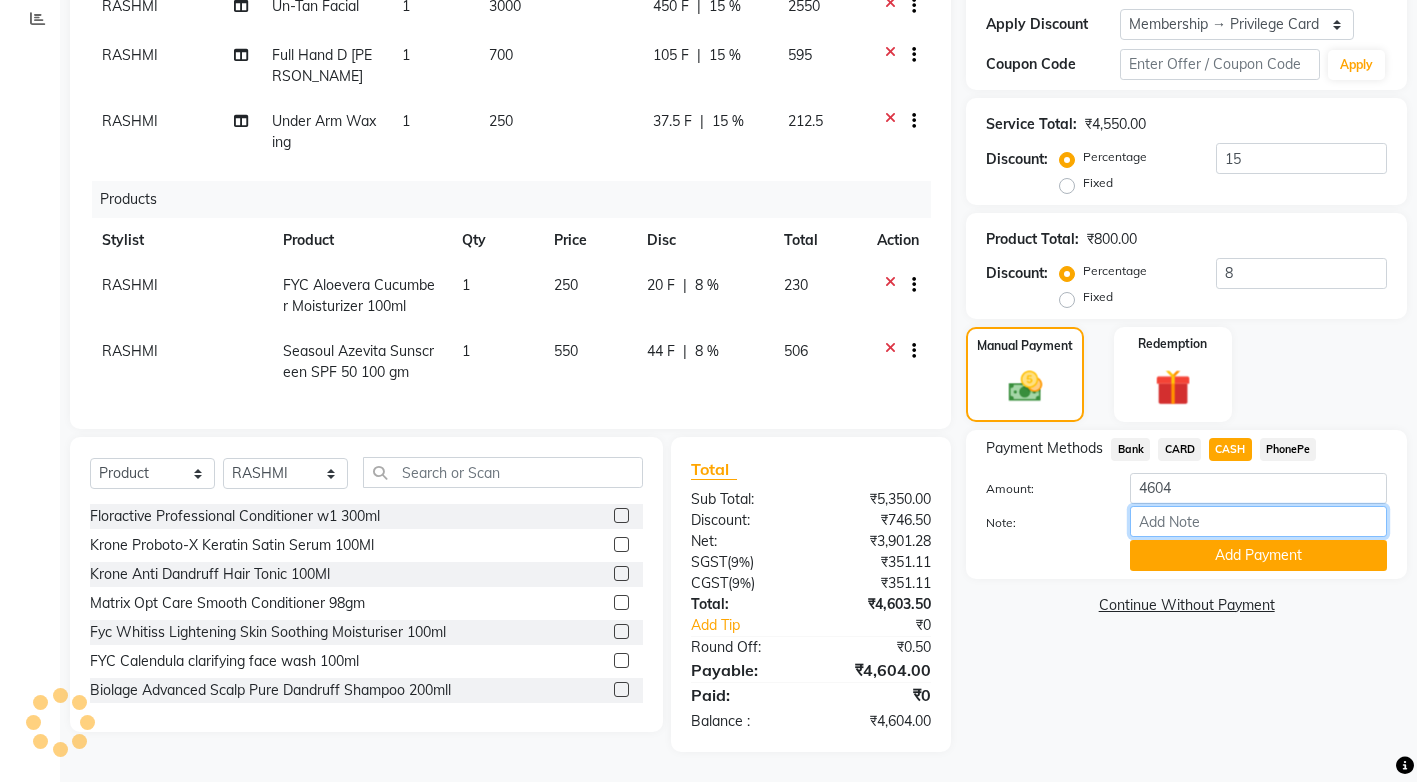 type on "[PERSON_NAME]" 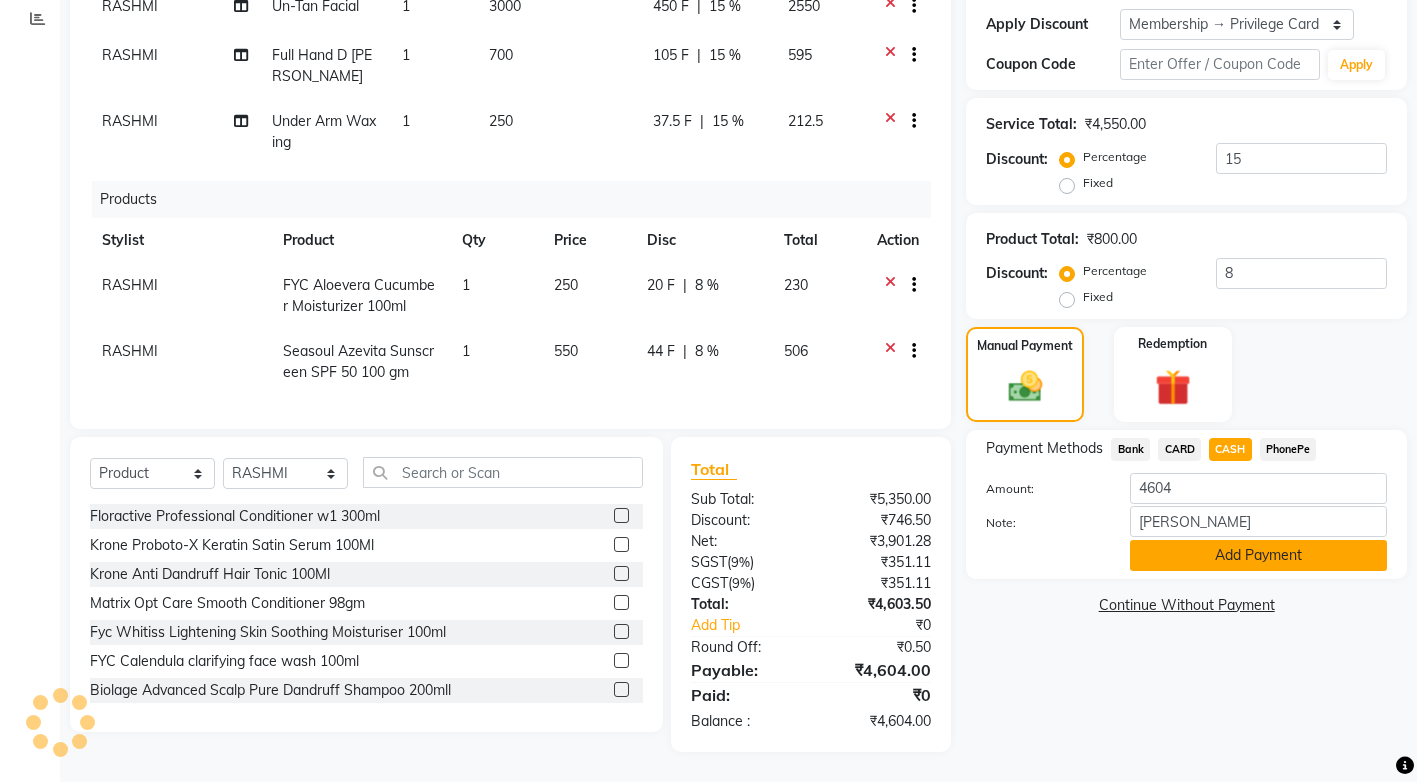 click on "Add Payment" 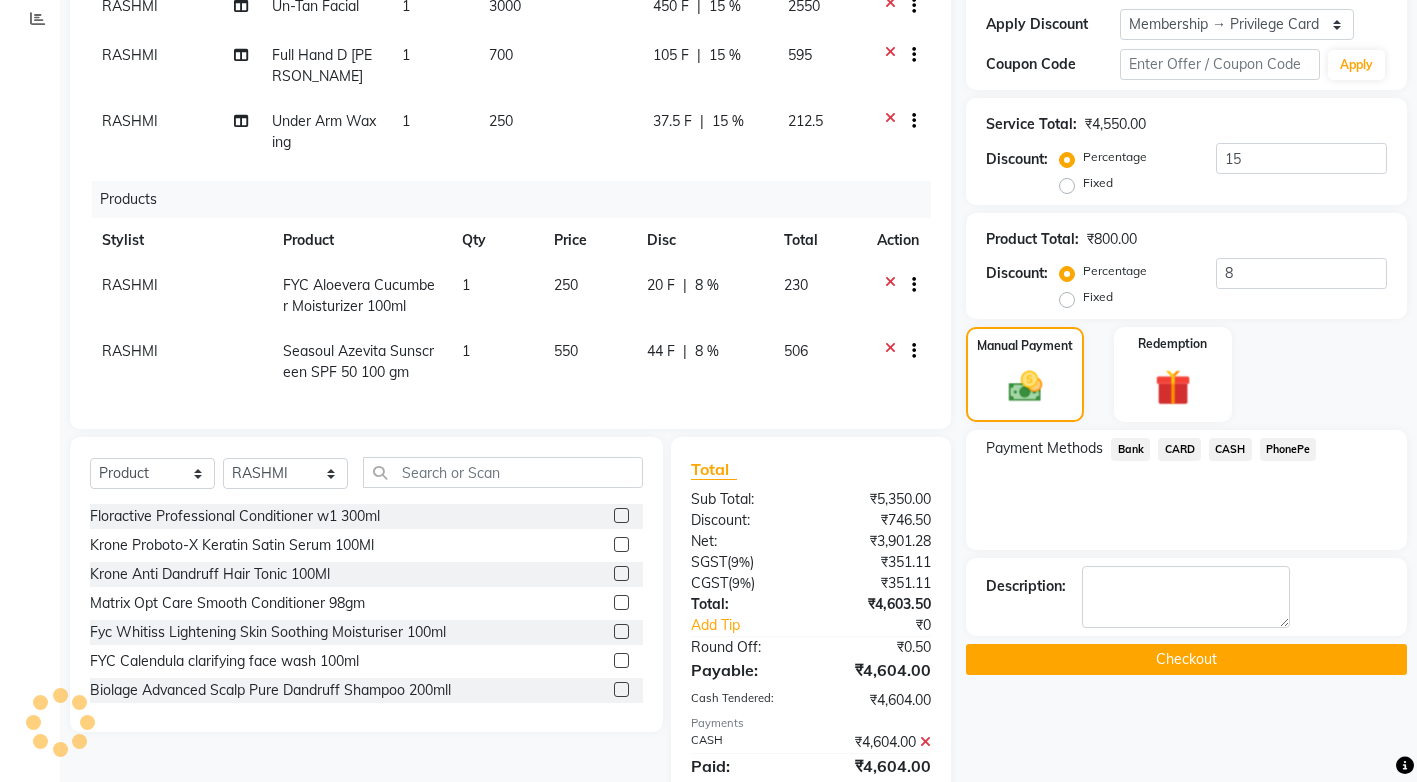 scroll, scrollTop: 480, scrollLeft: 0, axis: vertical 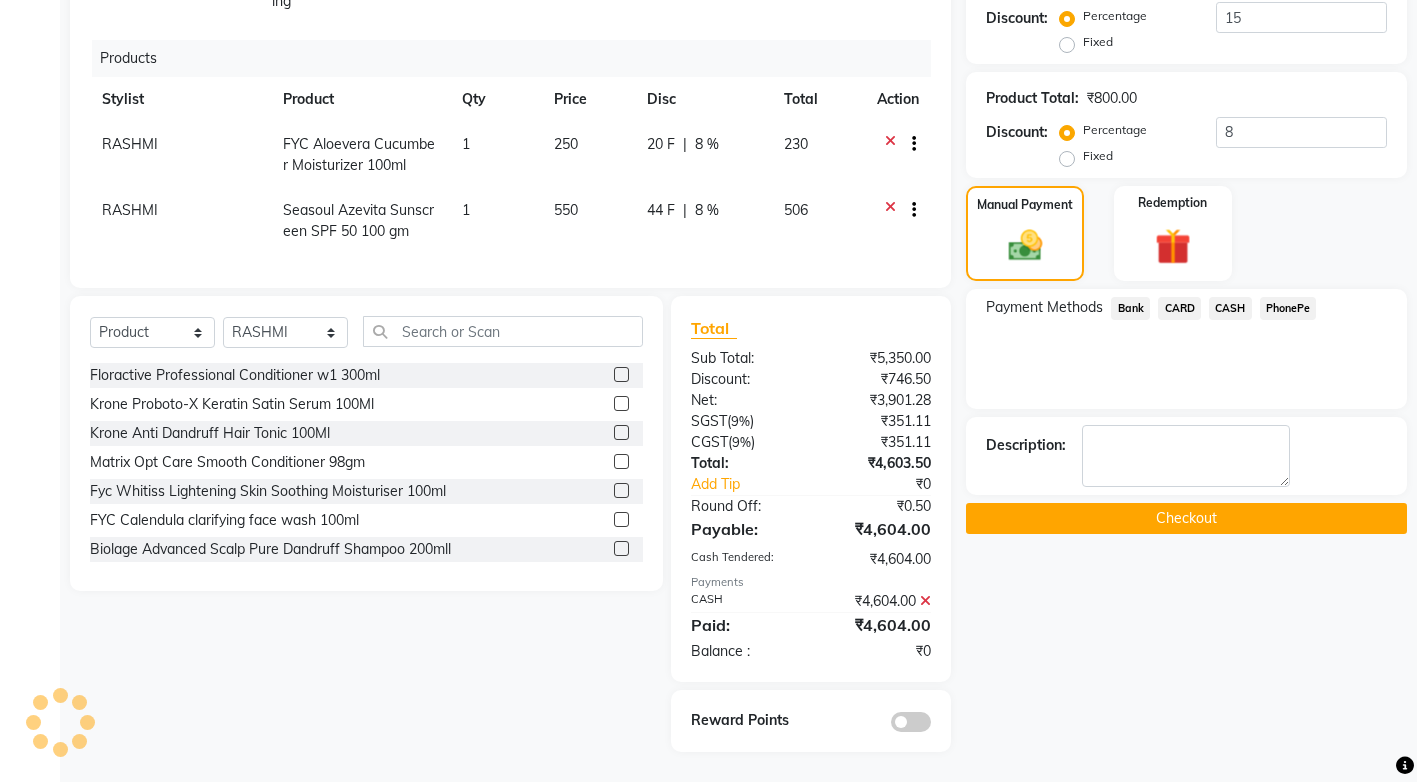 click on "Checkout" 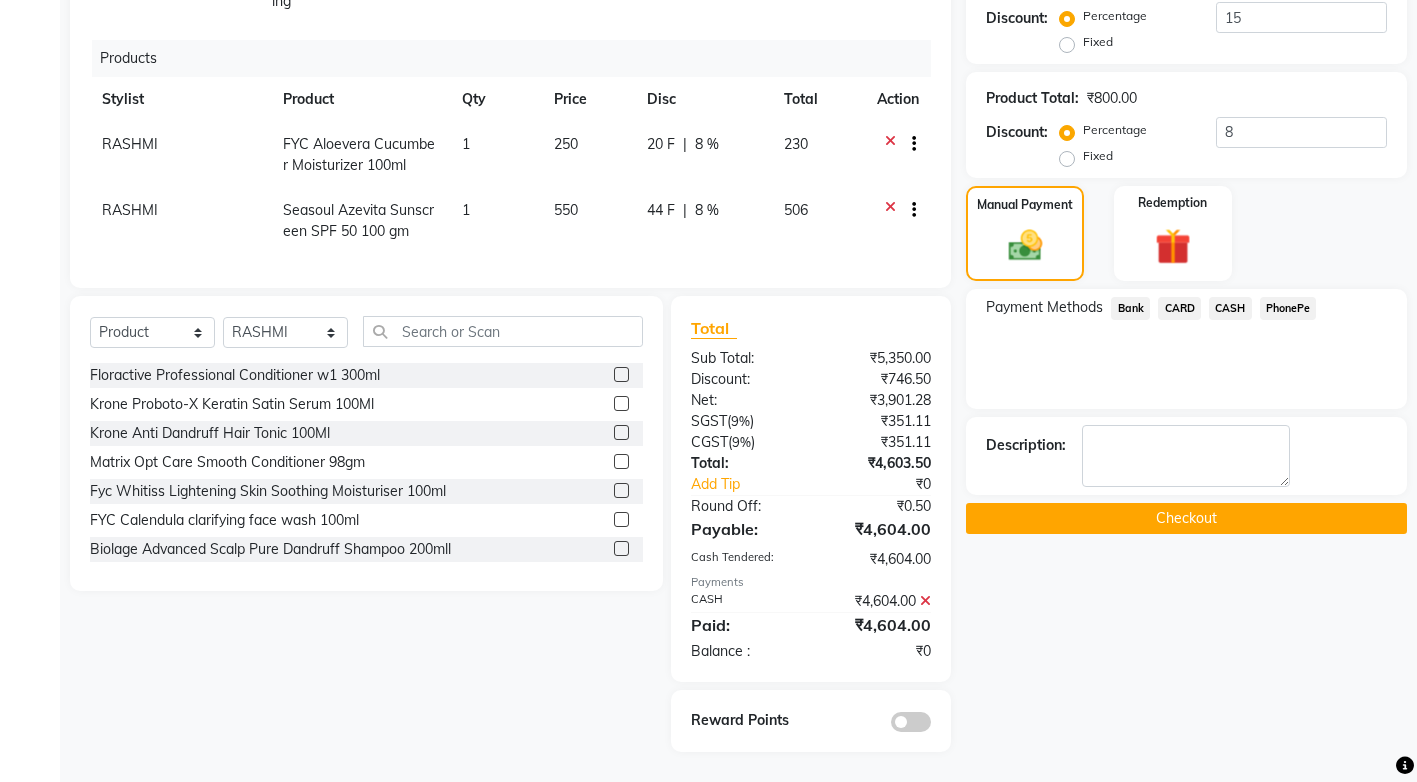 click on "Checkout" 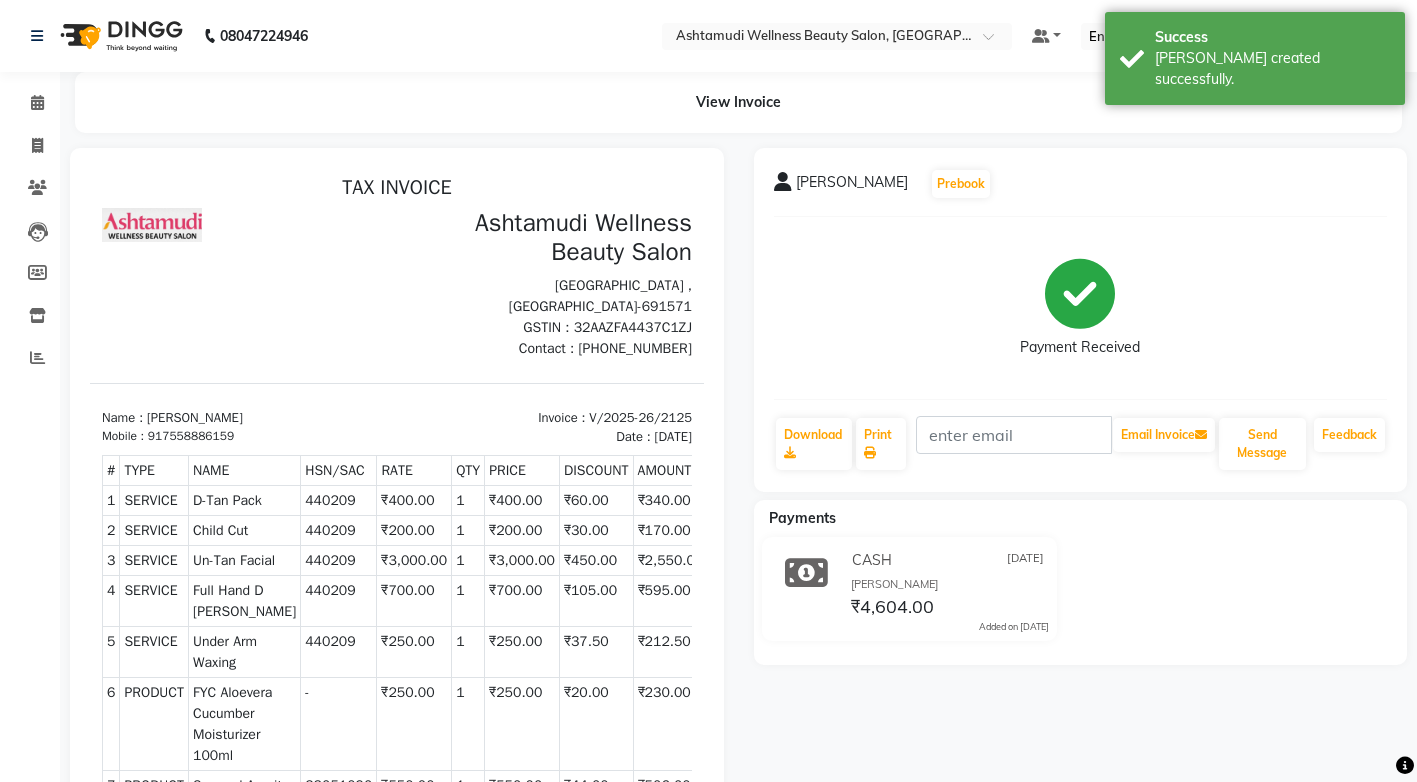 scroll, scrollTop: 0, scrollLeft: 0, axis: both 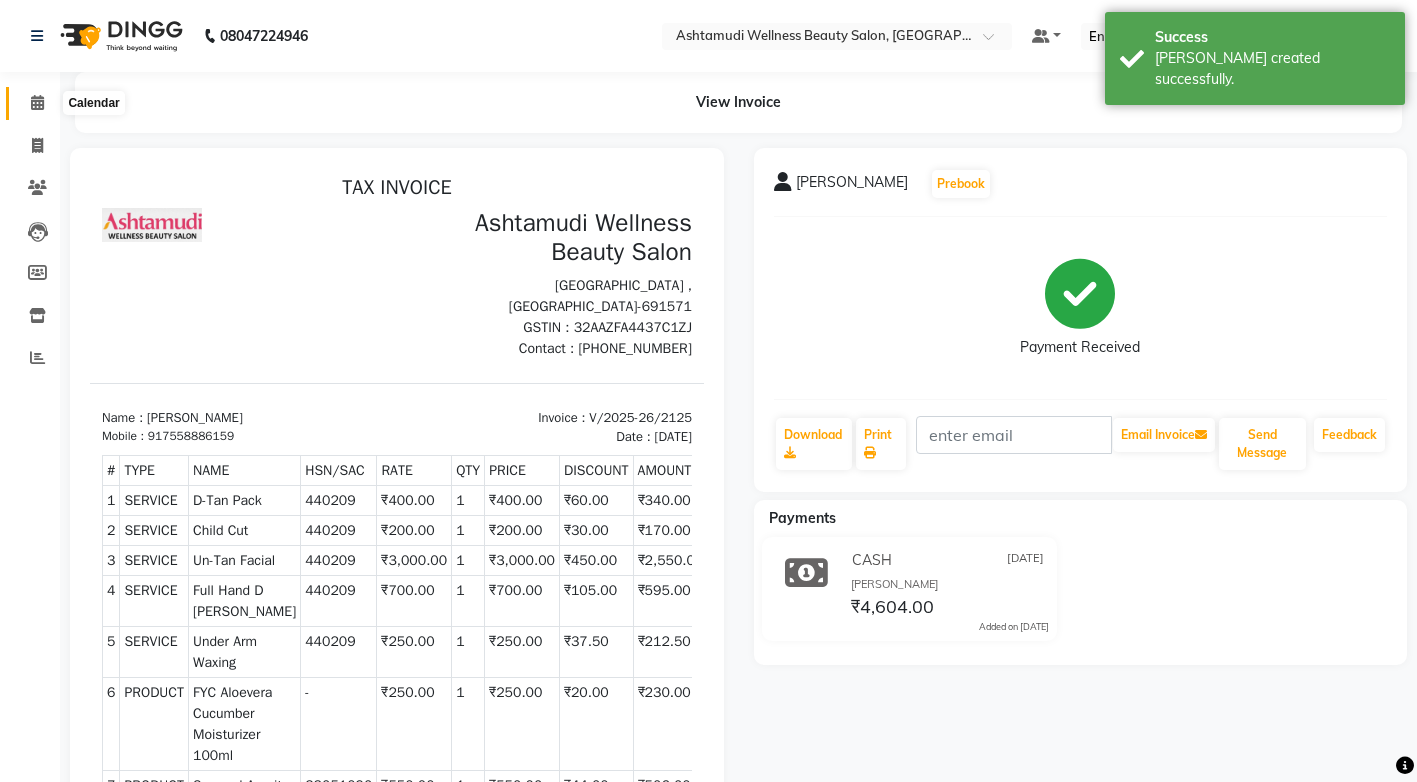 click 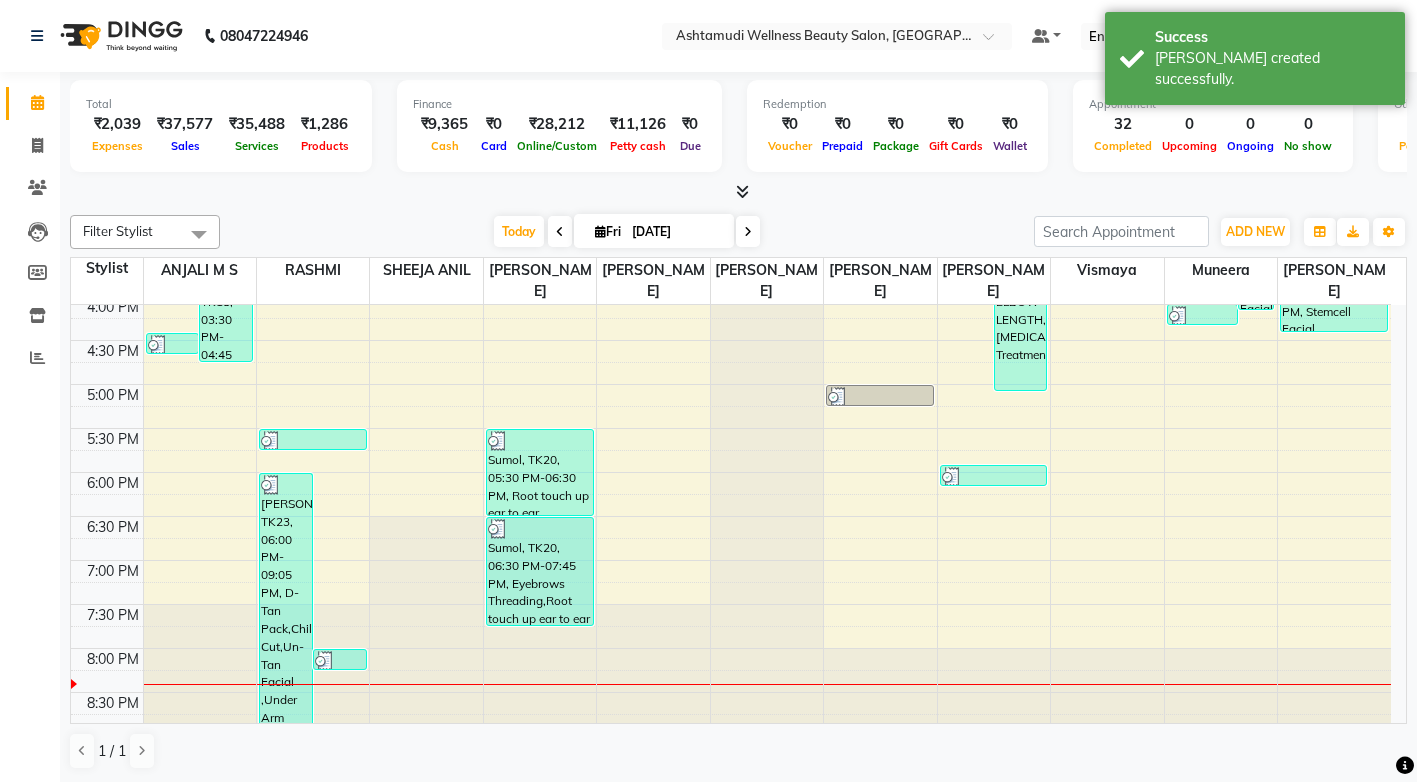 scroll, scrollTop: 725, scrollLeft: 0, axis: vertical 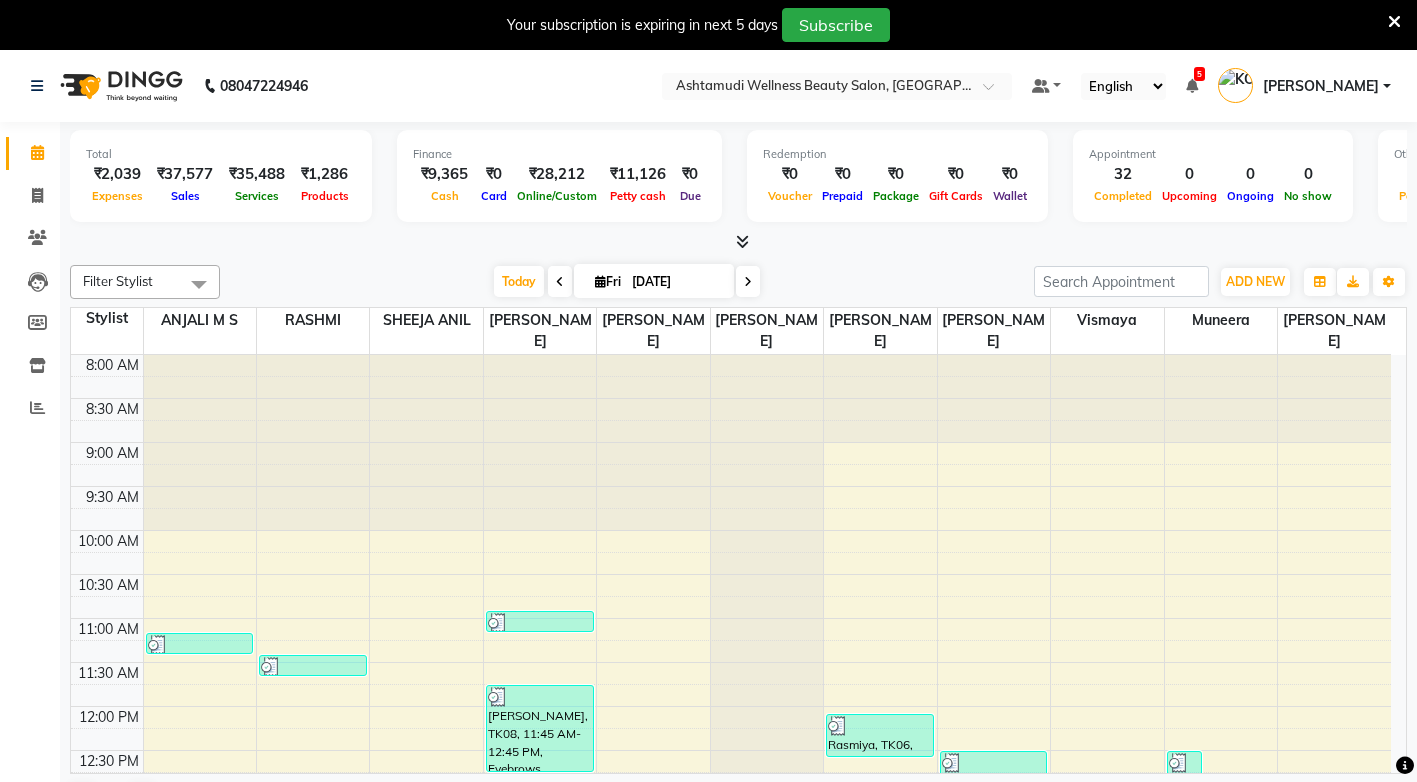 click at bounding box center [1394, 22] 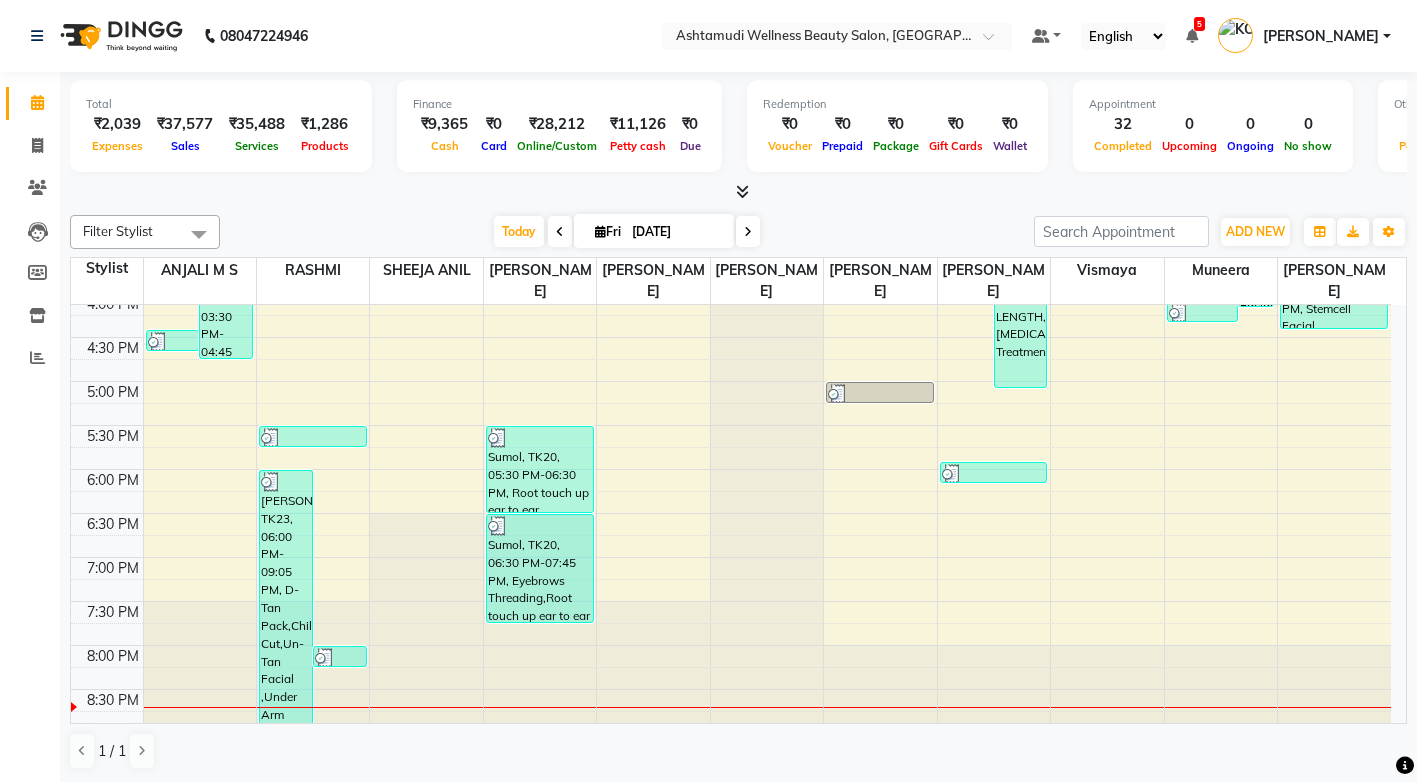 scroll, scrollTop: 725, scrollLeft: 0, axis: vertical 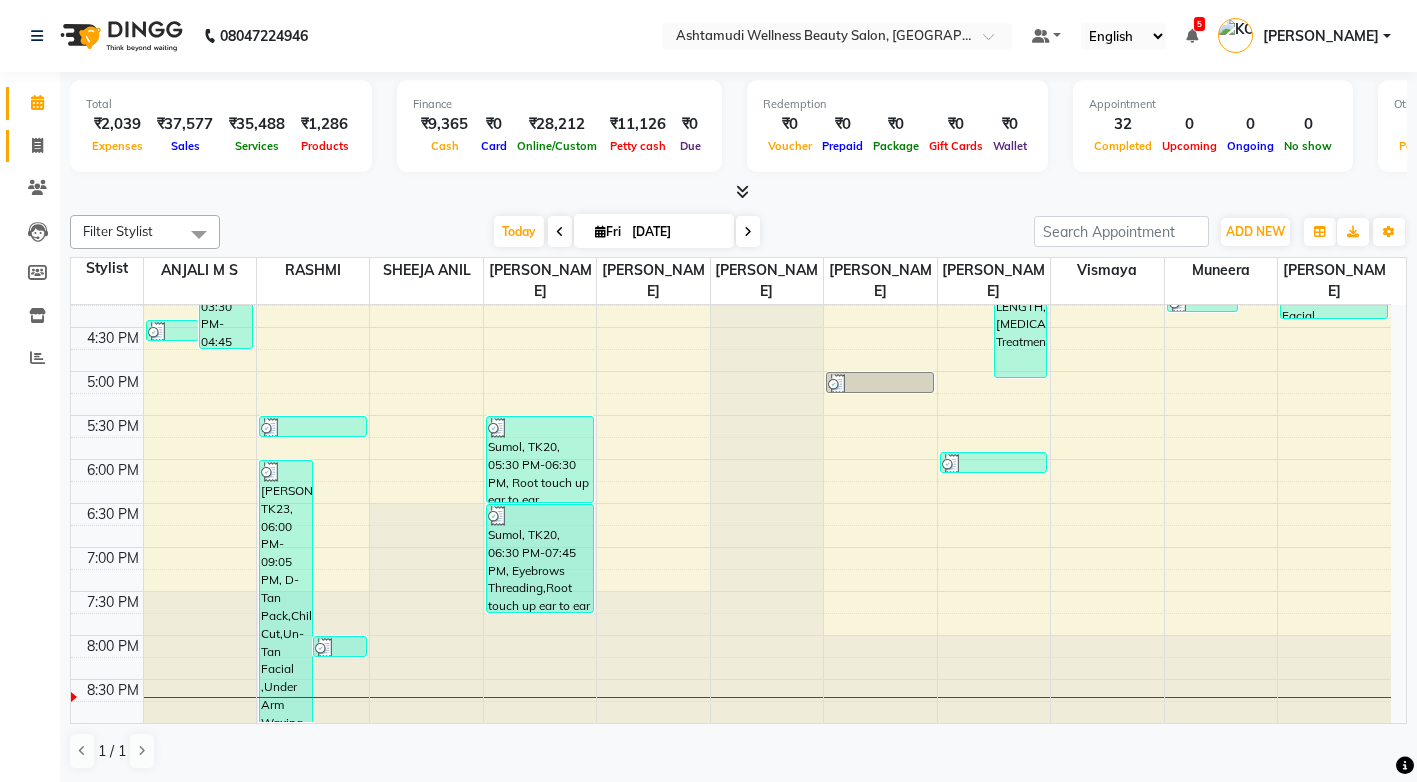 click on "Invoice" 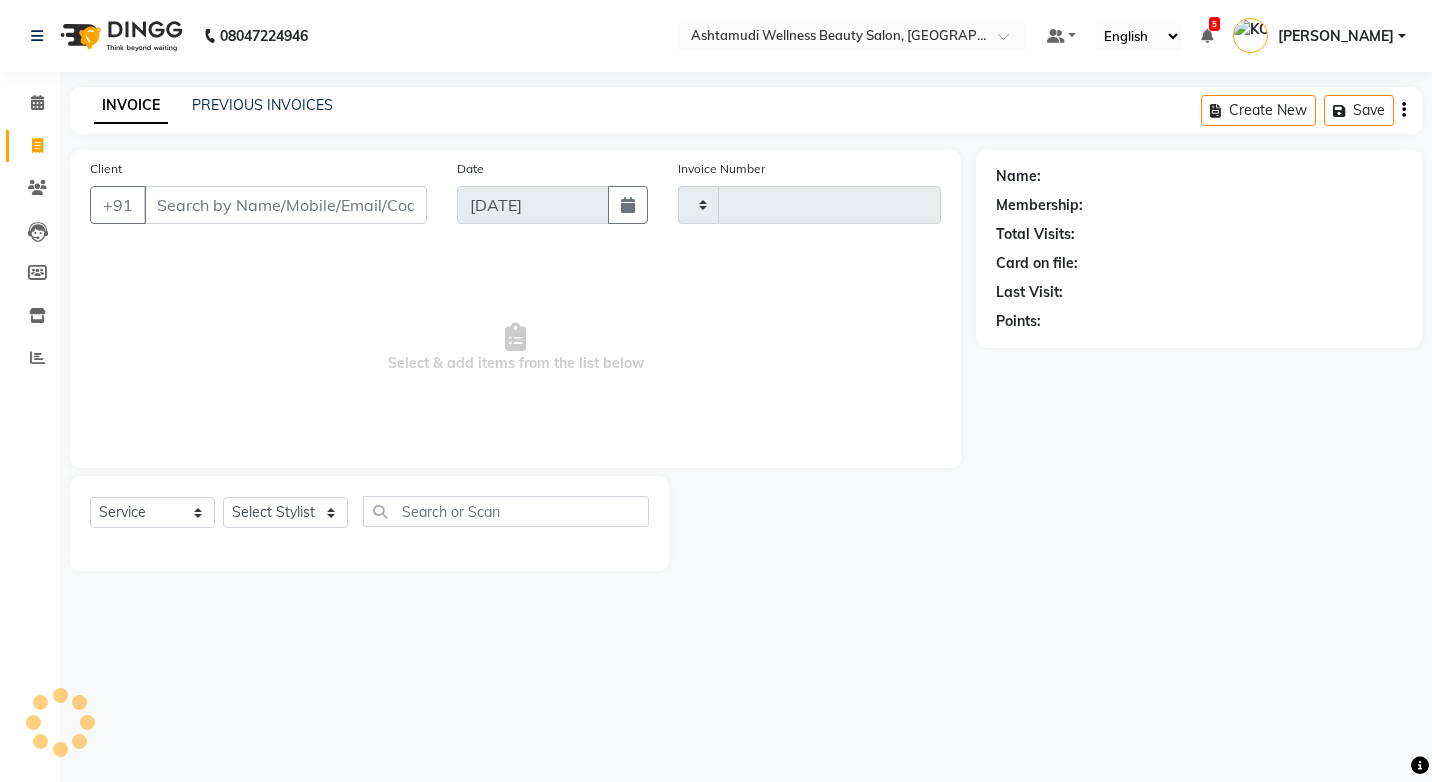 type on "2126" 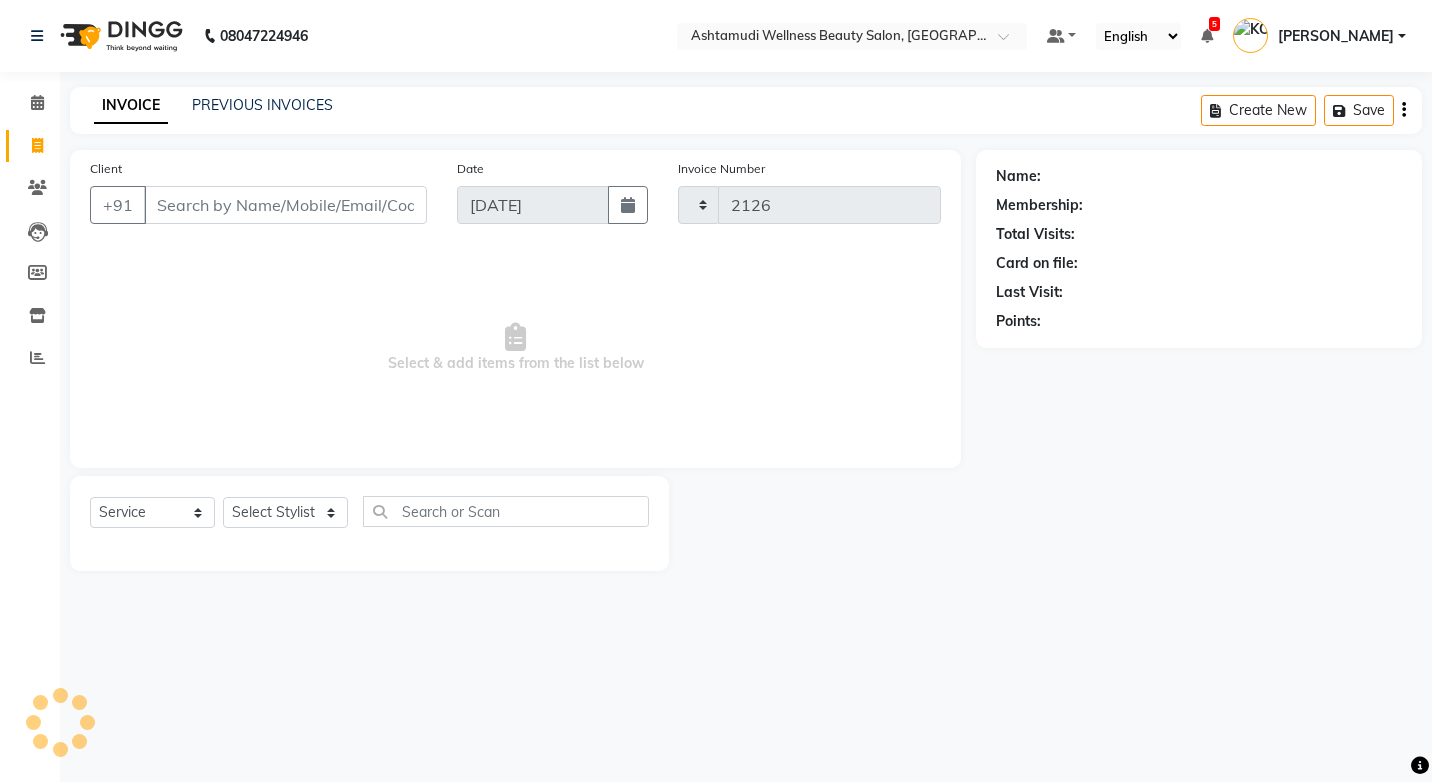 select on "4674" 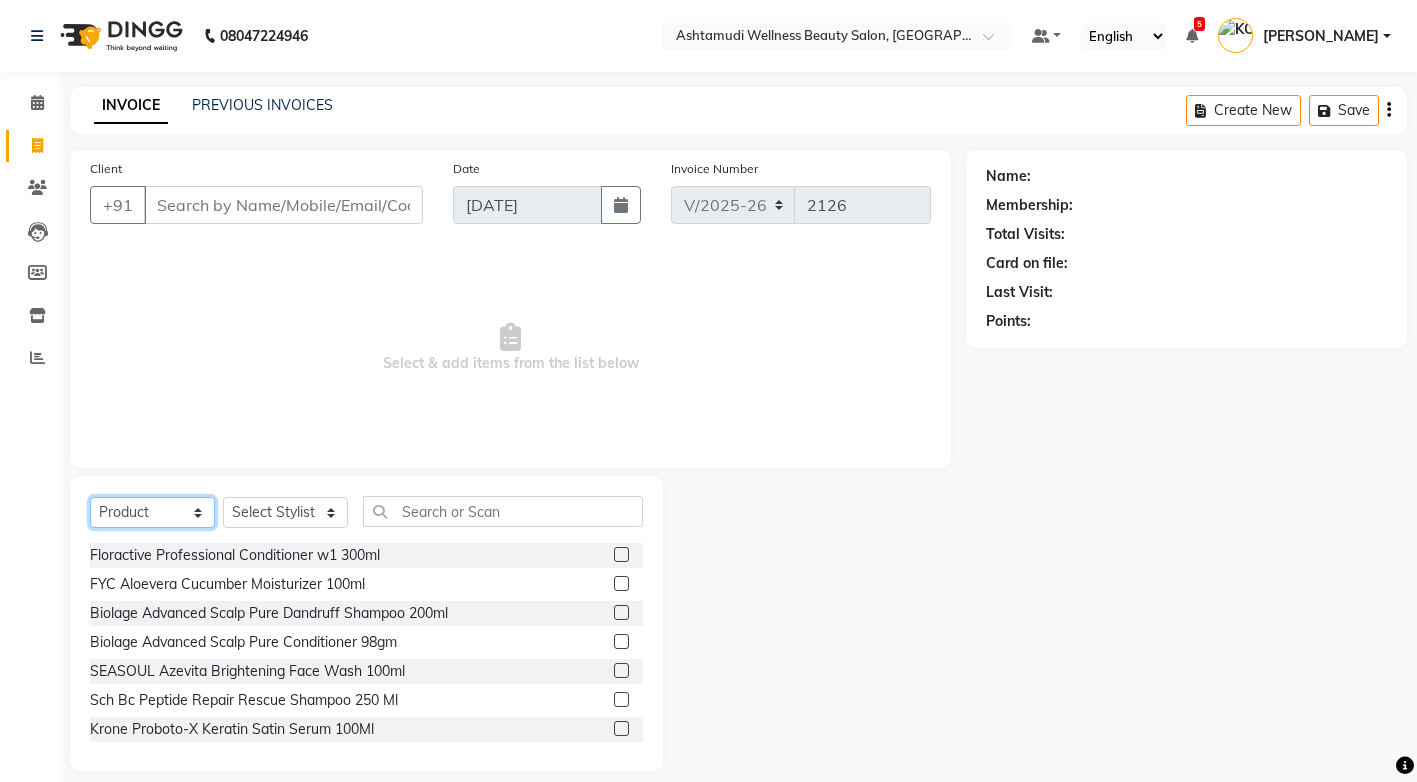 click on "Select  Service  Product  Membership  Package Voucher Prepaid Gift Card" 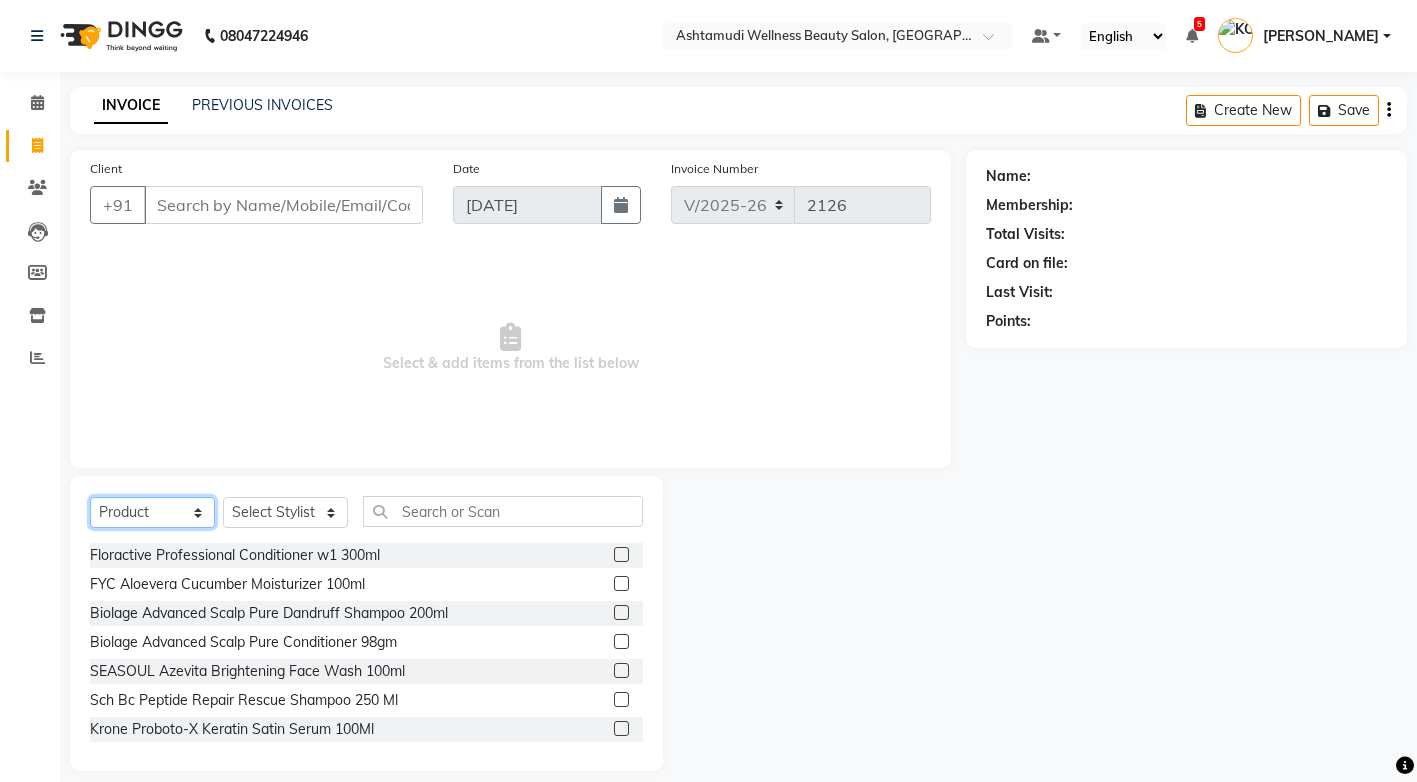 select on "service" 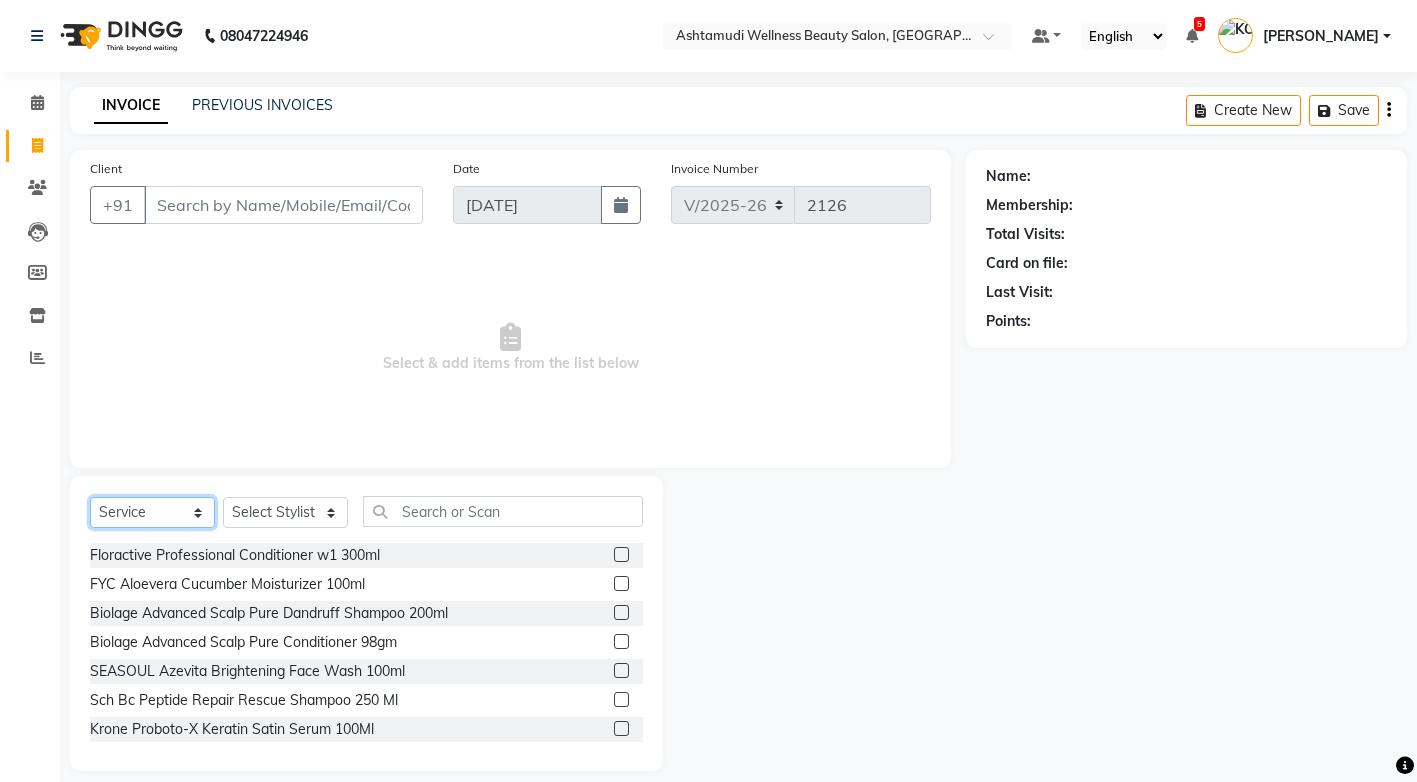 click on "Select  Service  Product  Membership  Package Voucher Prepaid Gift Card" 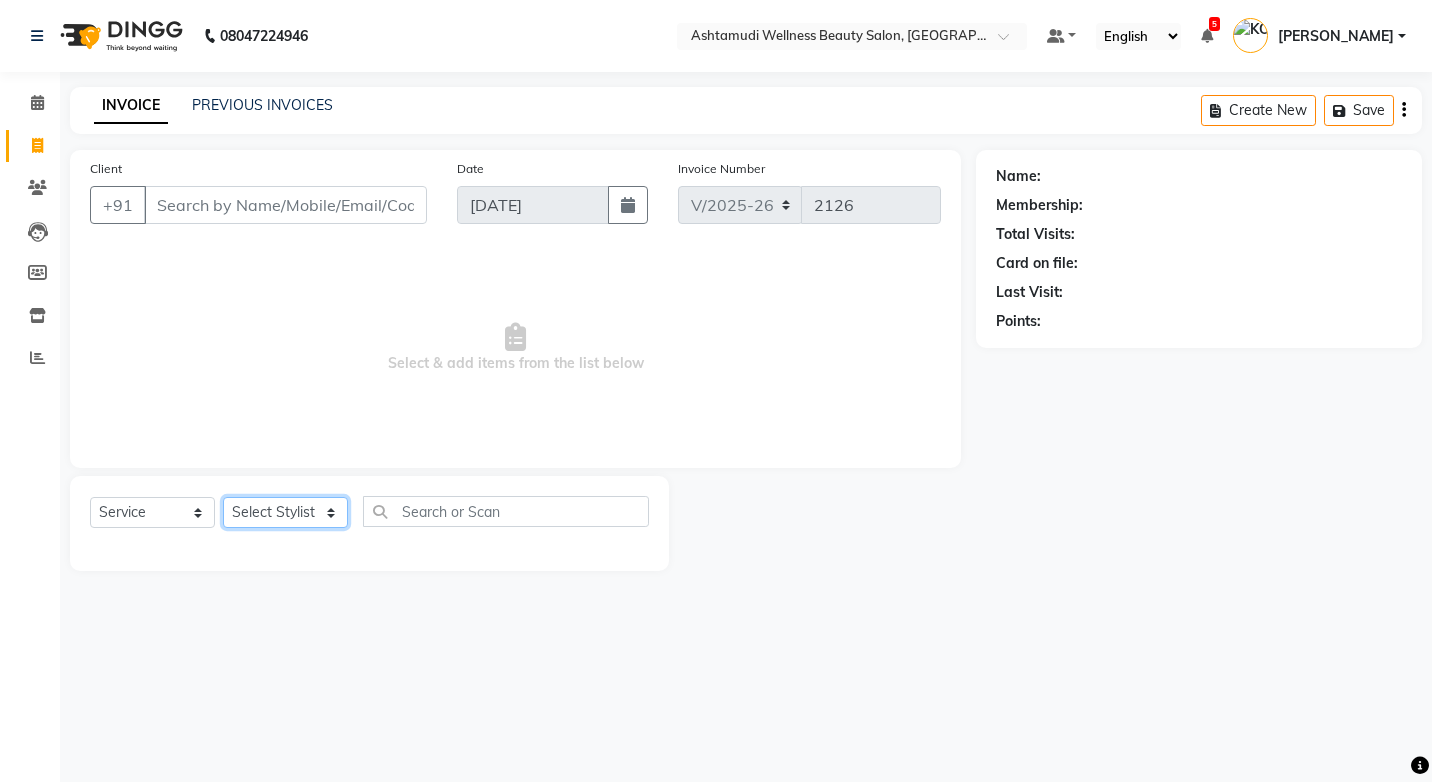click on "Select Stylist ANJALI M S [PERSON_NAME] KOTTIYAM ASHTAMUDI [PERSON_NAME] [PERSON_NAME] [PERSON_NAME] [PERSON_NAME]  Sona [PERSON_NAME] [PERSON_NAME] [PERSON_NAME]" 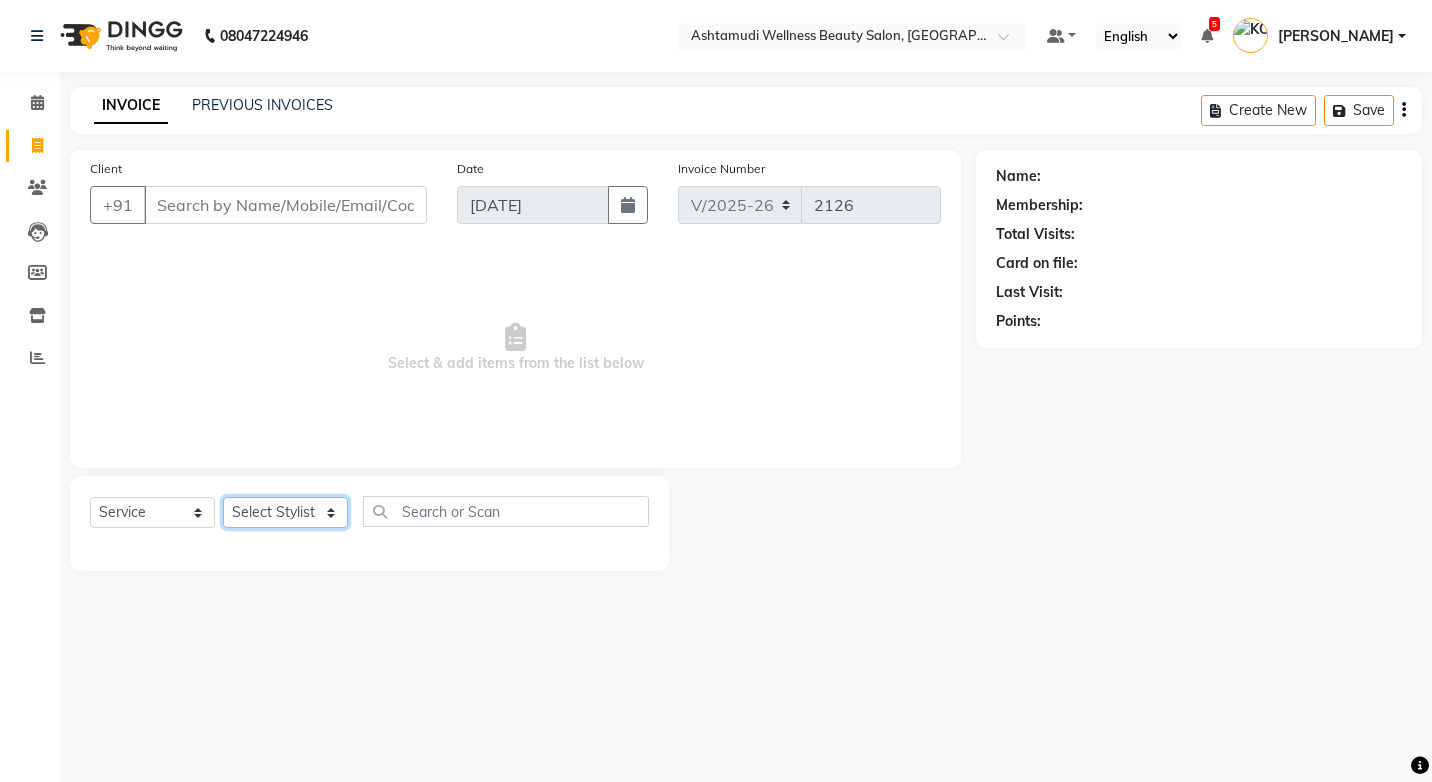 select on "67522" 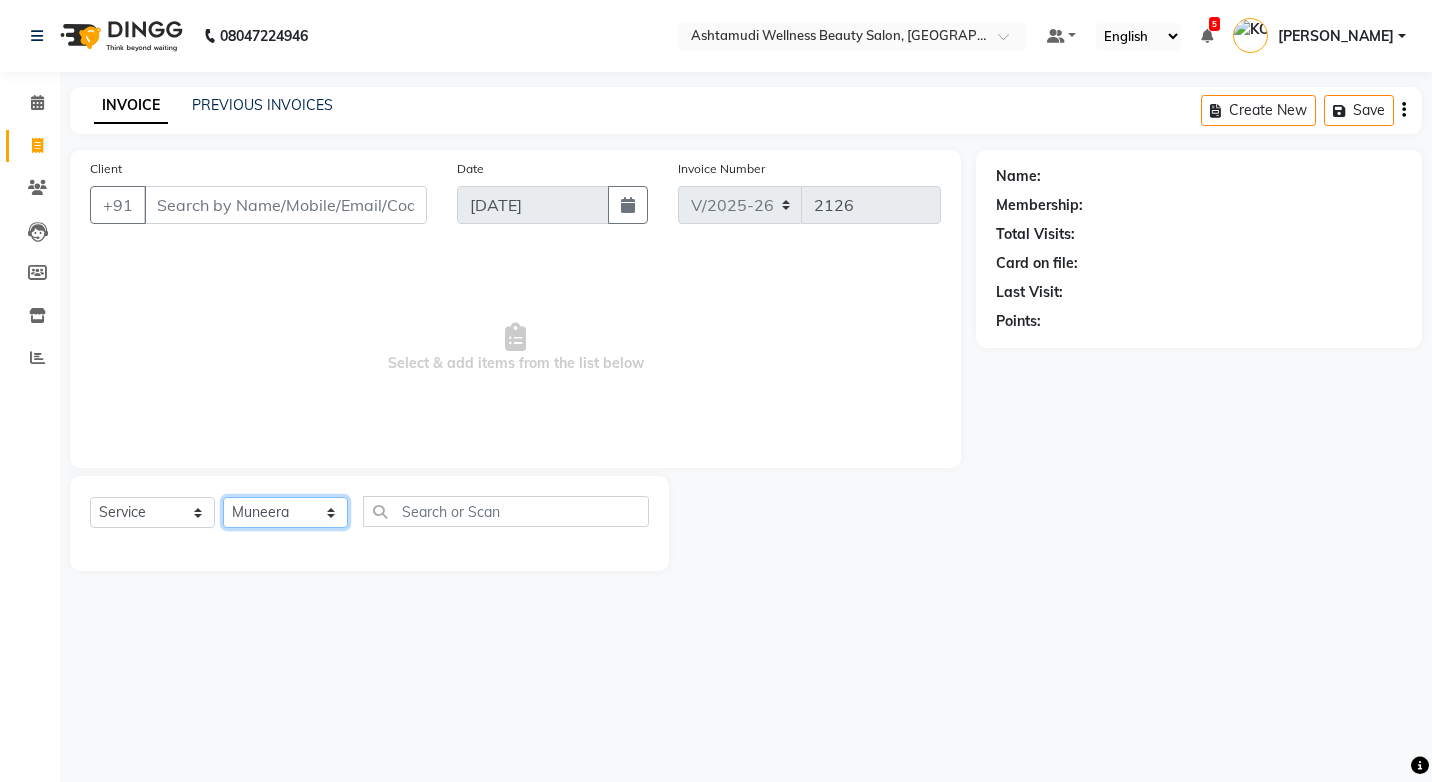 click on "Select Stylist ANJALI M S [PERSON_NAME] KOTTIYAM ASHTAMUDI [PERSON_NAME] [PERSON_NAME] [PERSON_NAME] [PERSON_NAME]  Sona [PERSON_NAME] [PERSON_NAME] [PERSON_NAME]" 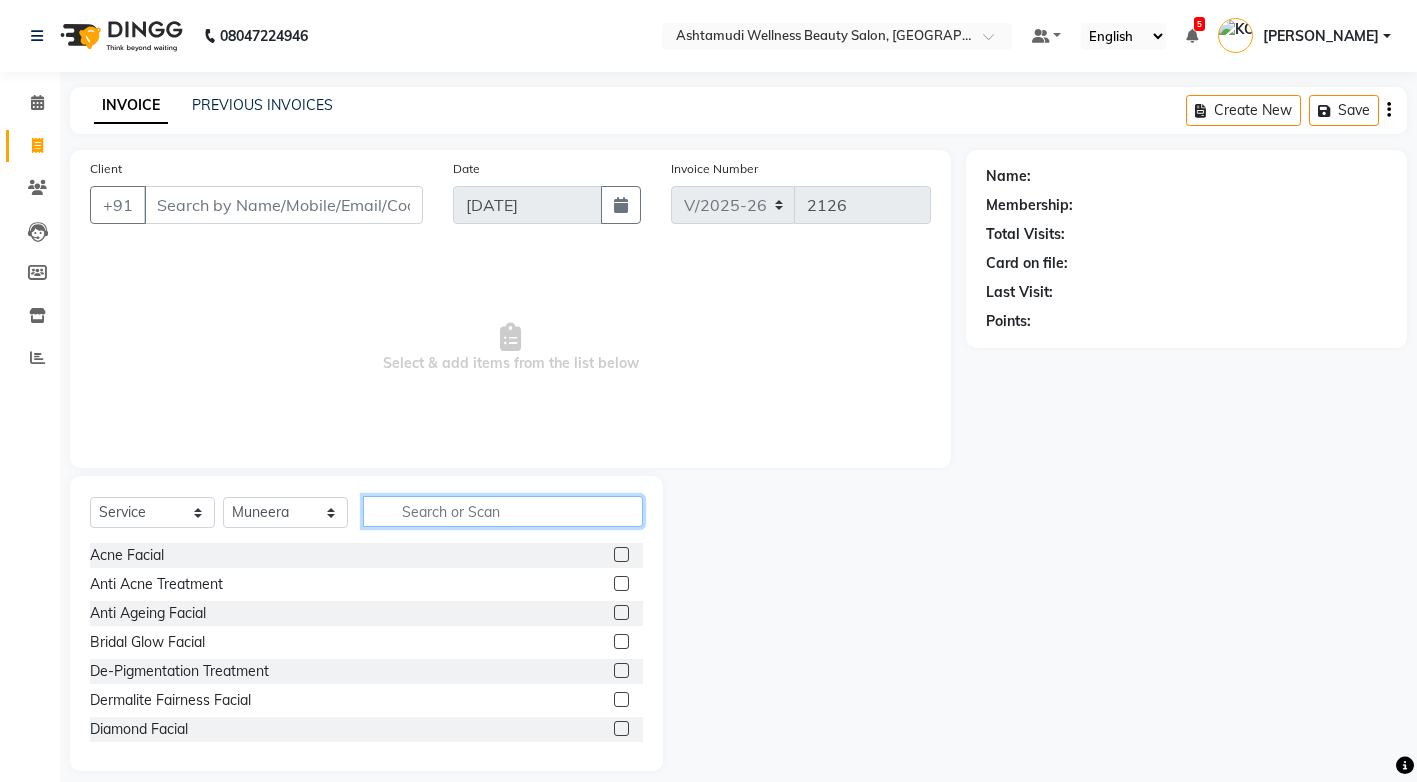 click 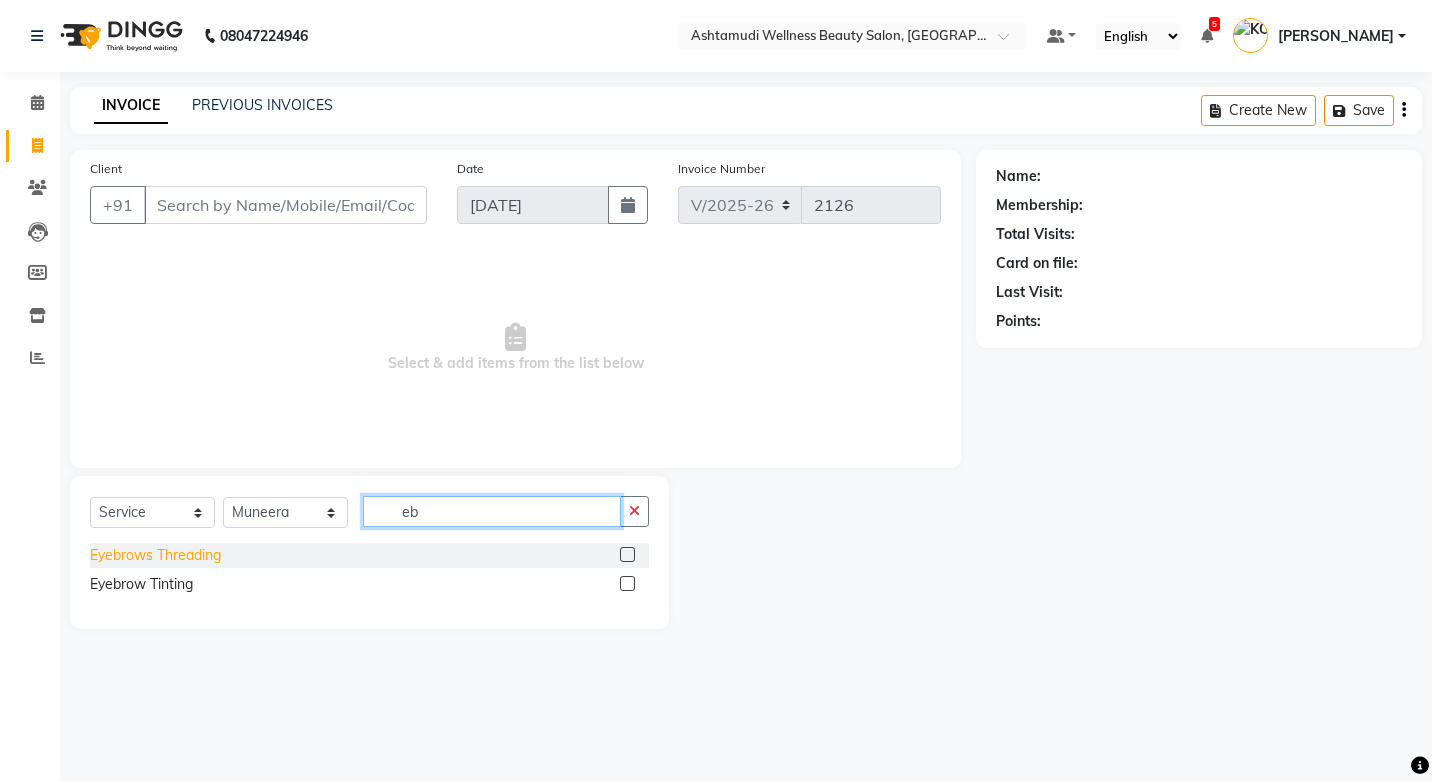 type on "eb" 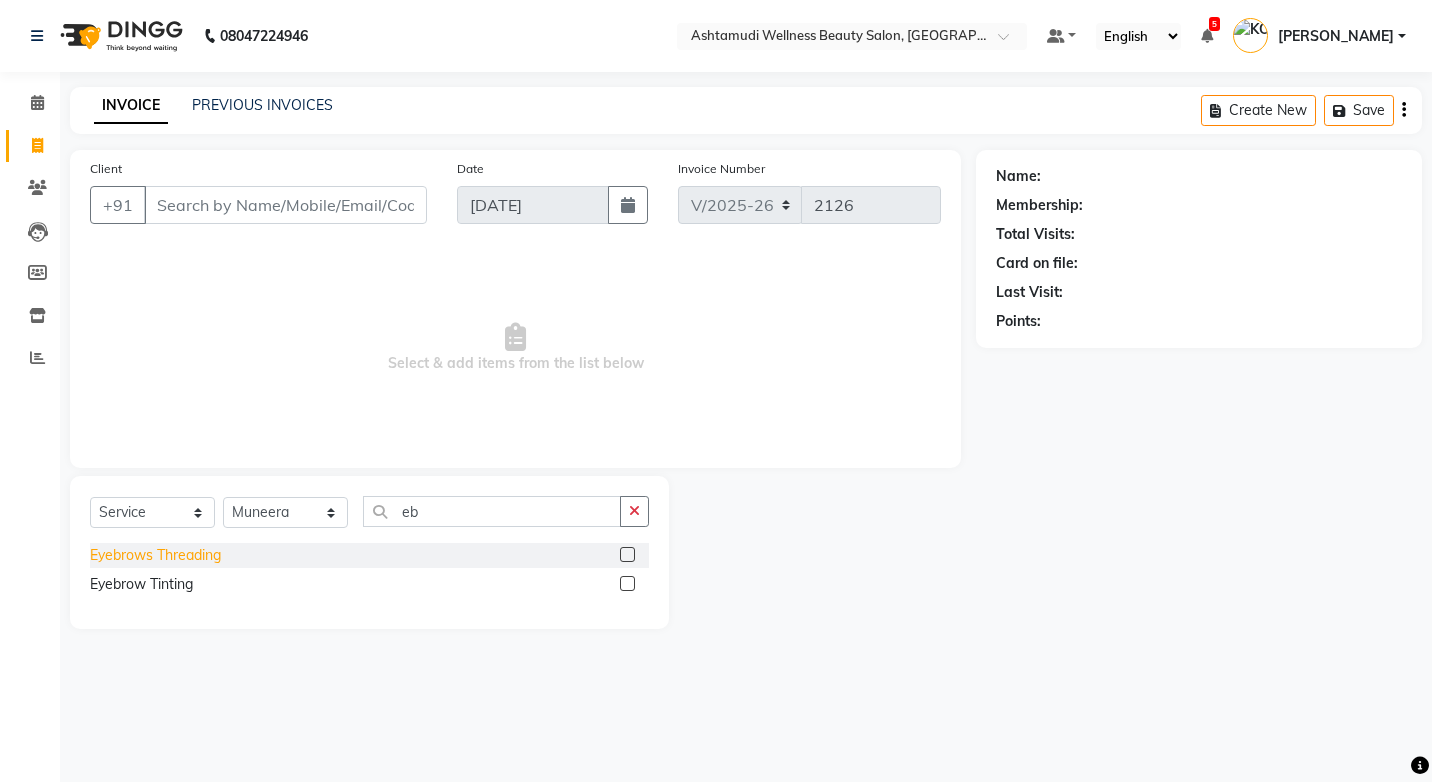 click on "Eyebrows Threading" 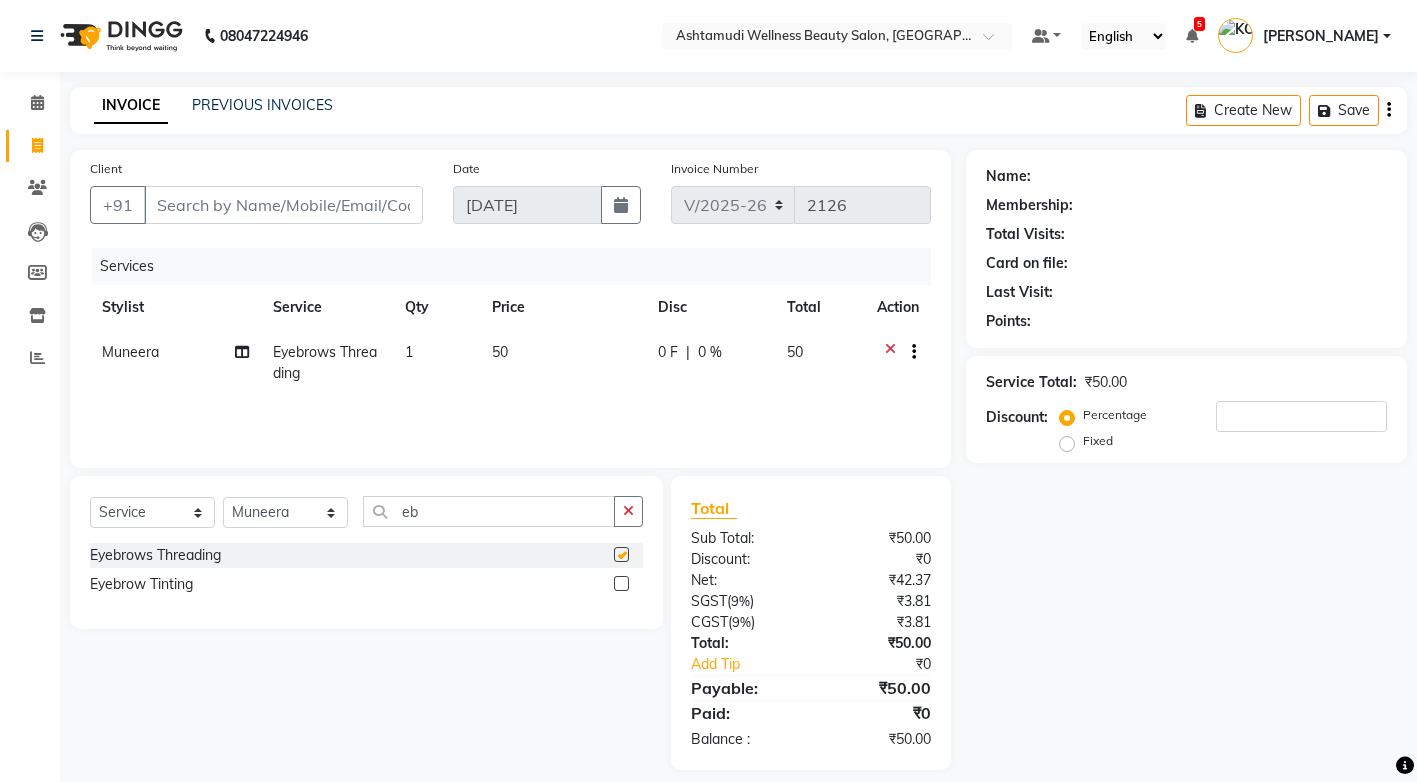 checkbox on "false" 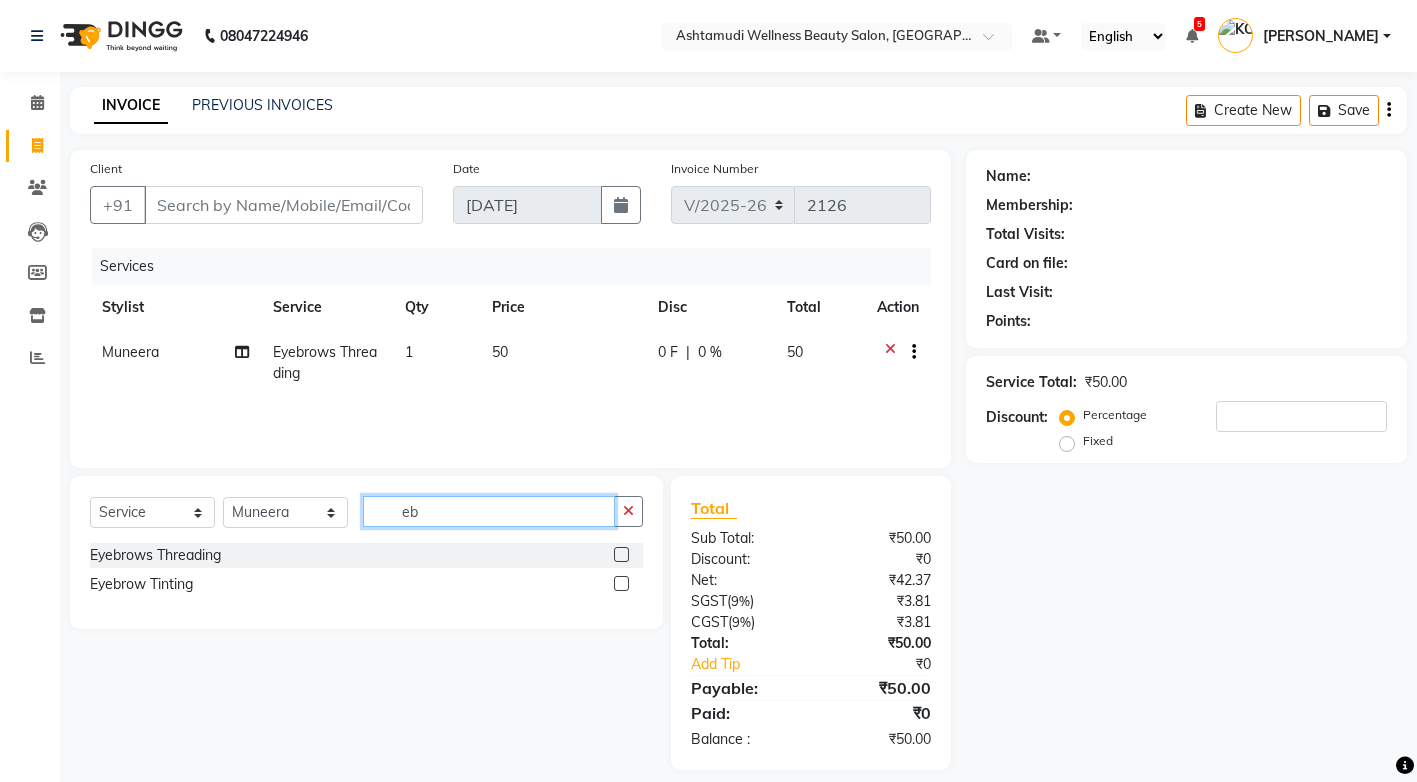 click on "eb" 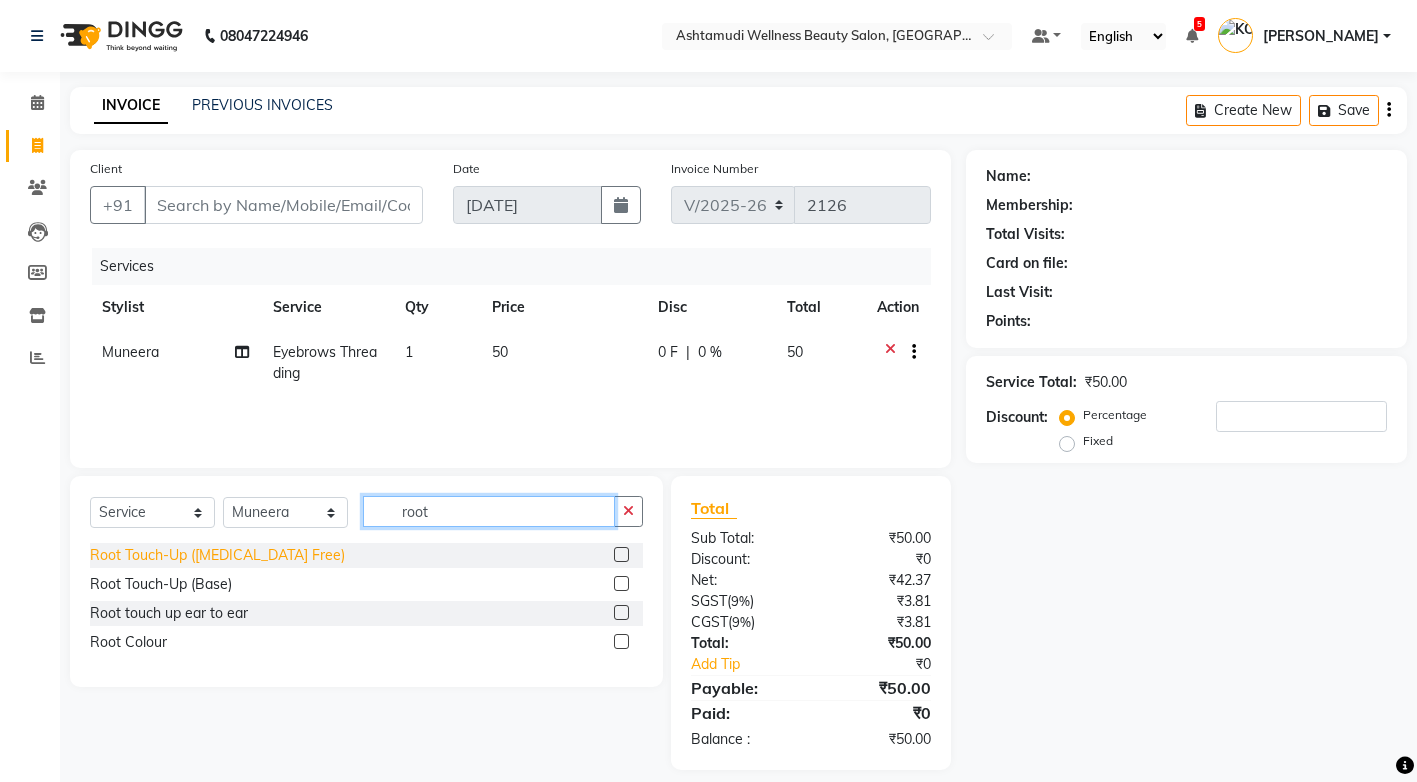 type on "root" 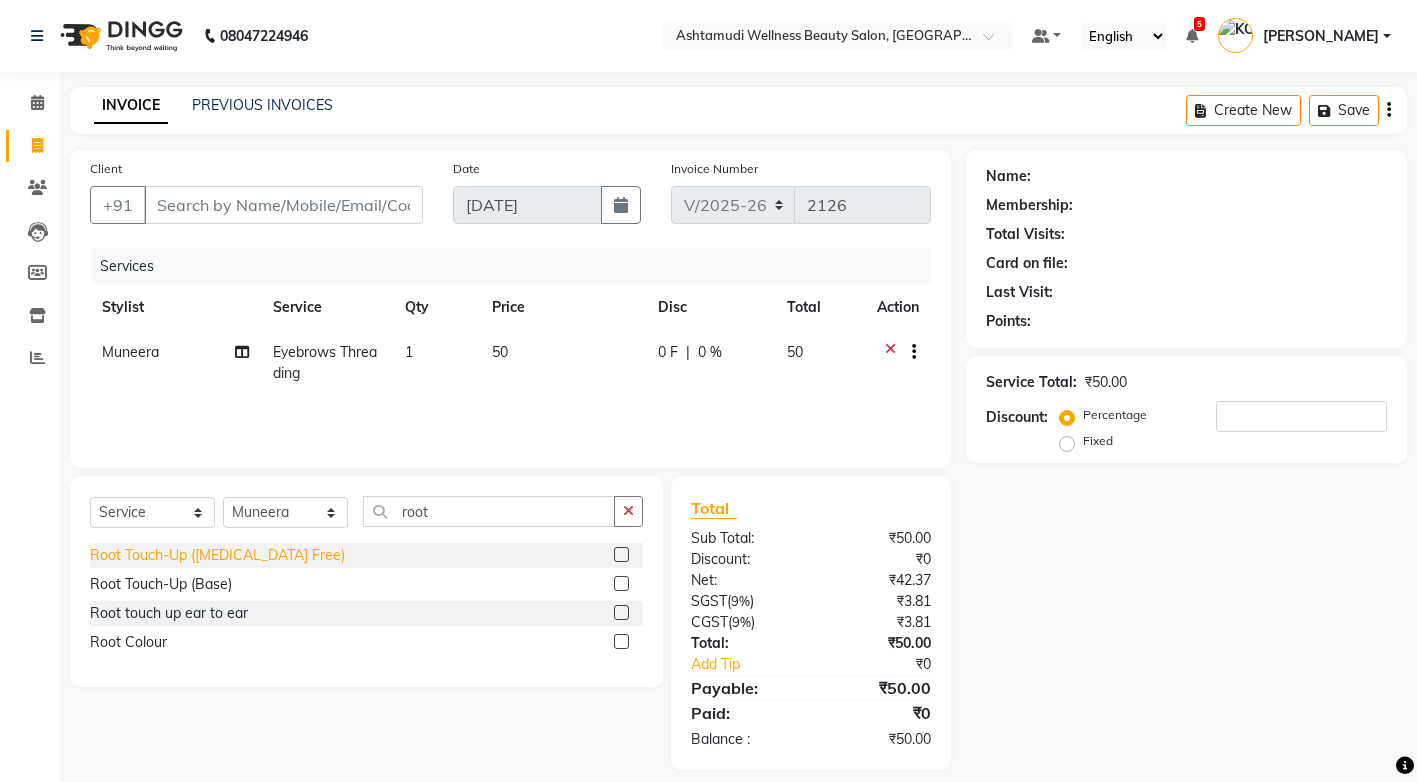 click on "Root Touch-Up ([MEDICAL_DATA] Free)" 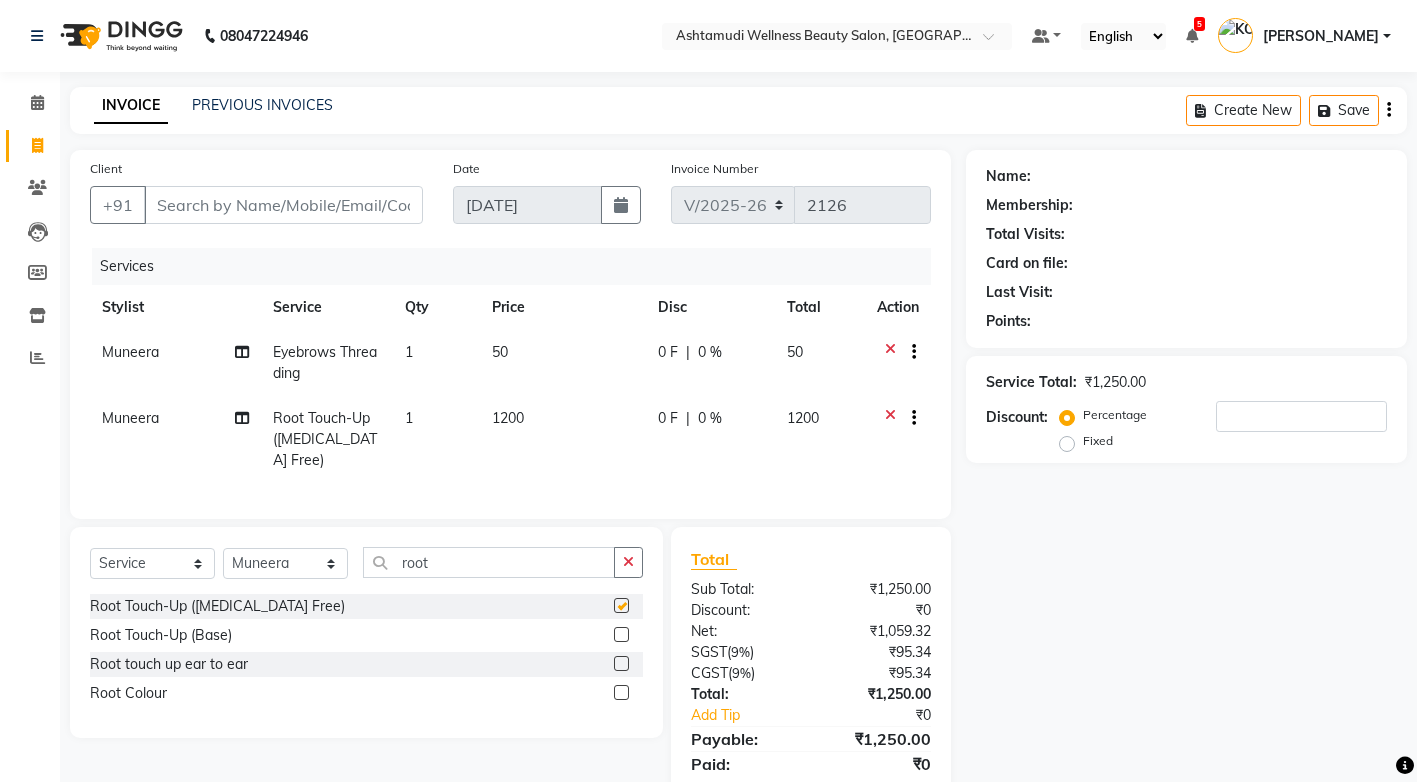 checkbox on "false" 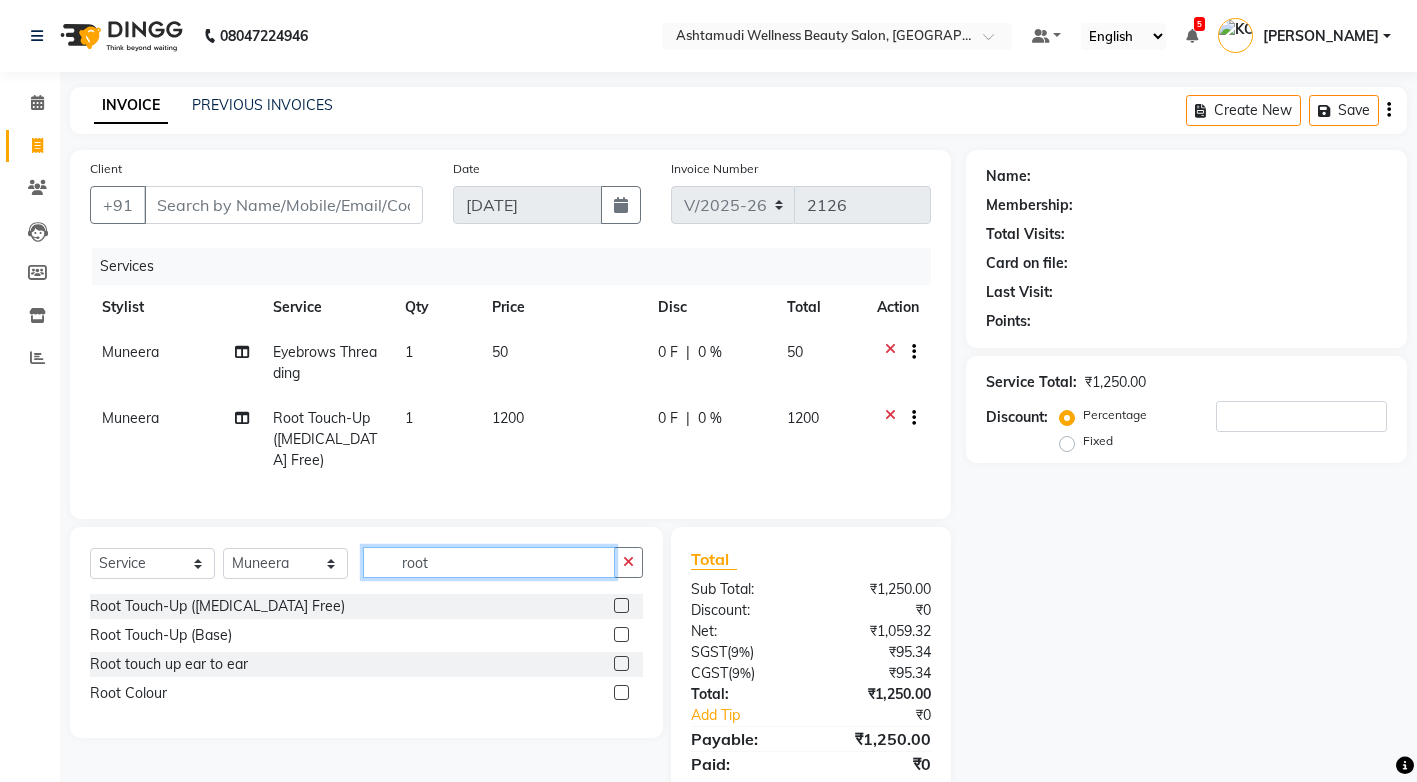 click on "root" 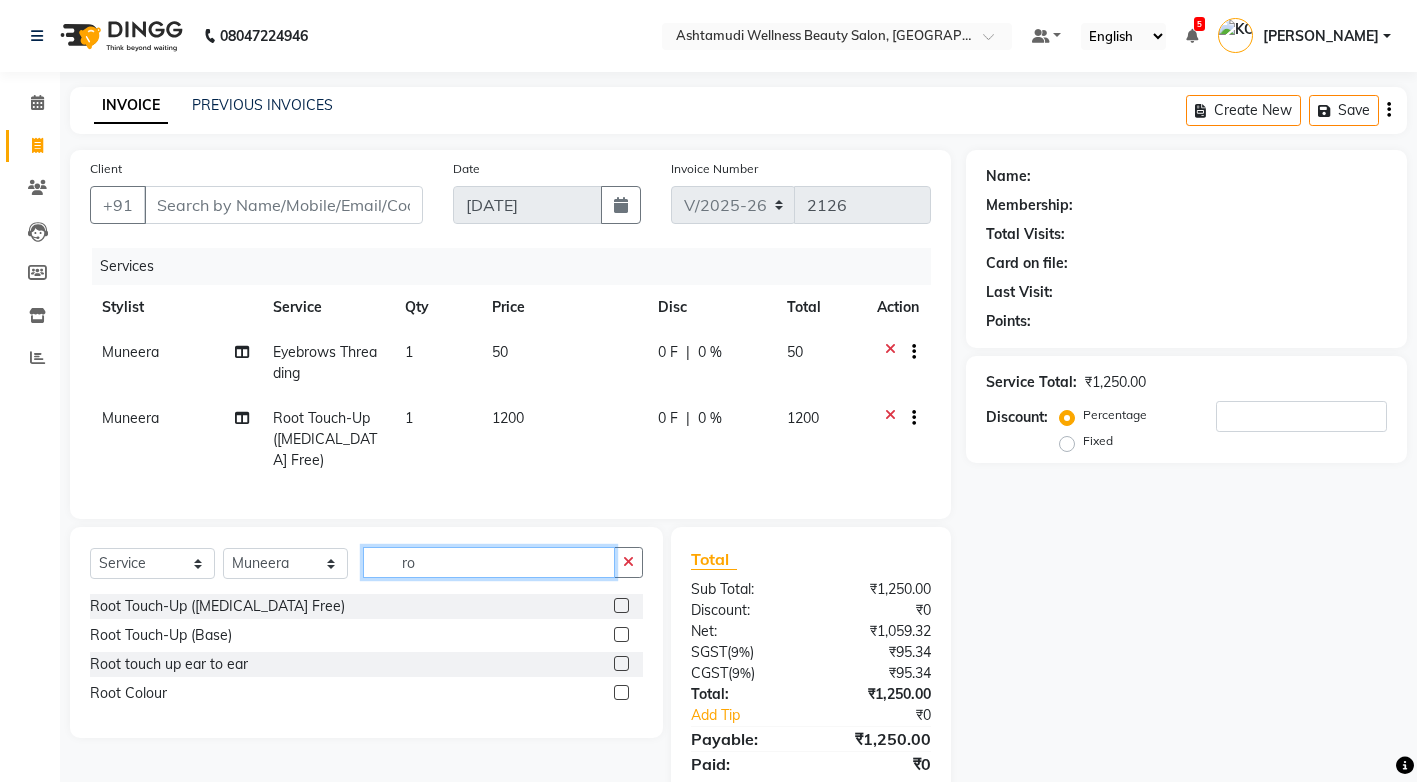 type on "r" 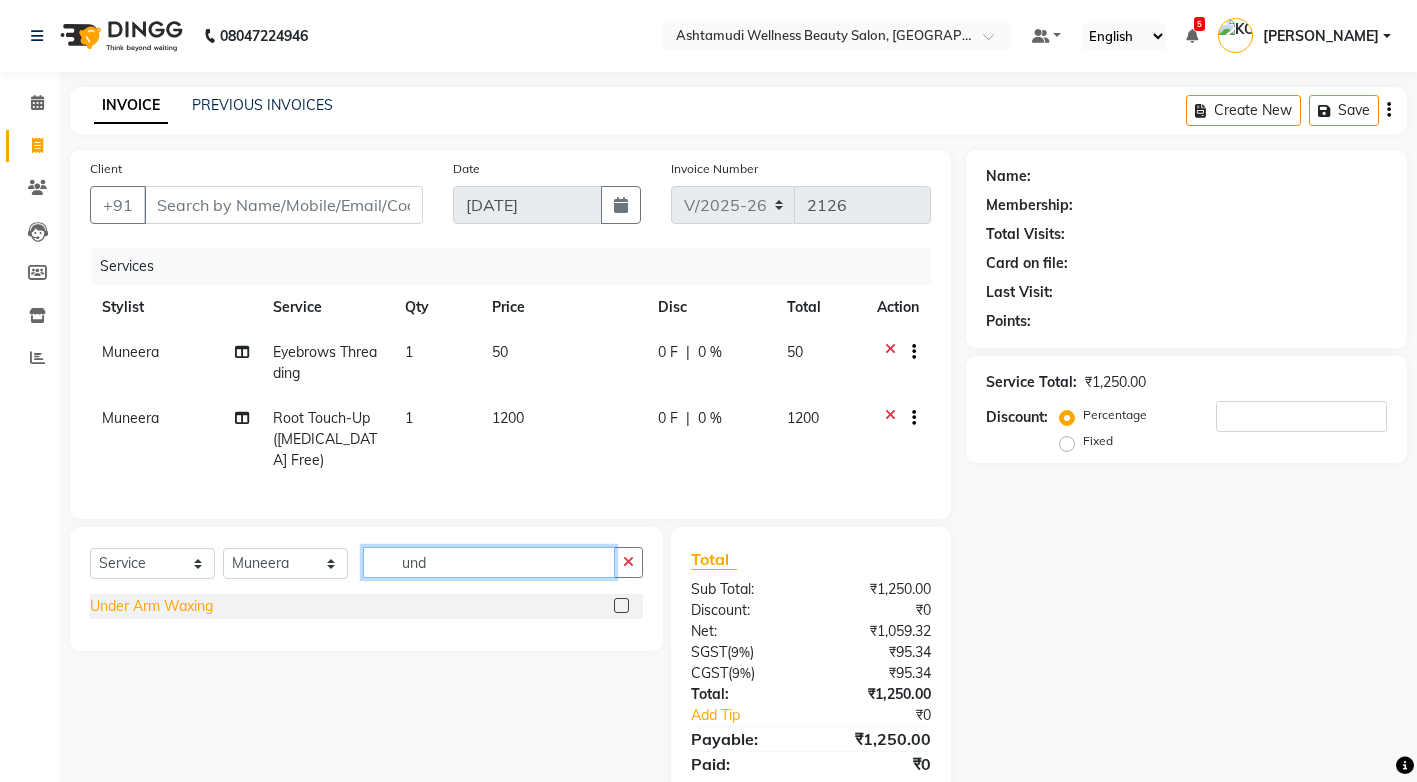 type on "und" 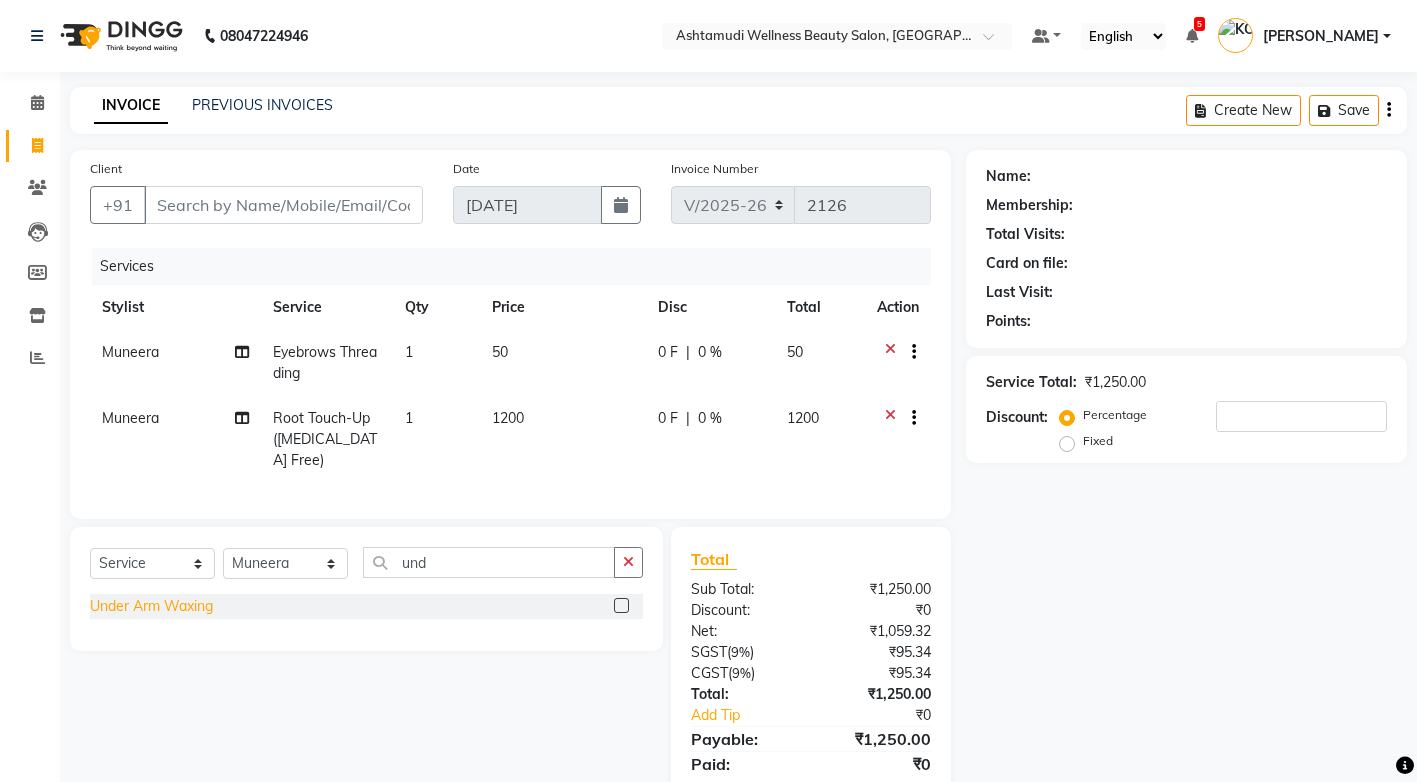 click on "Under Arm Waxing" 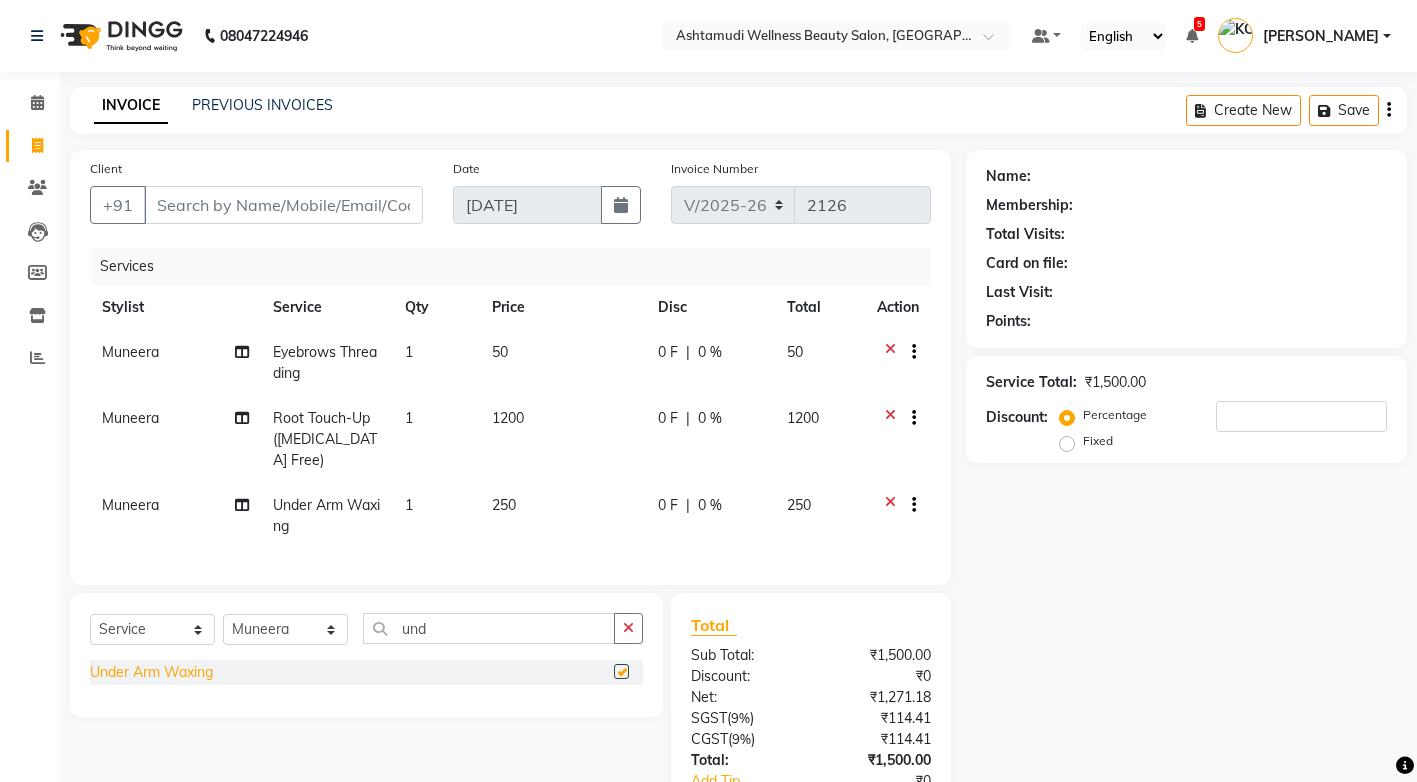 checkbox on "false" 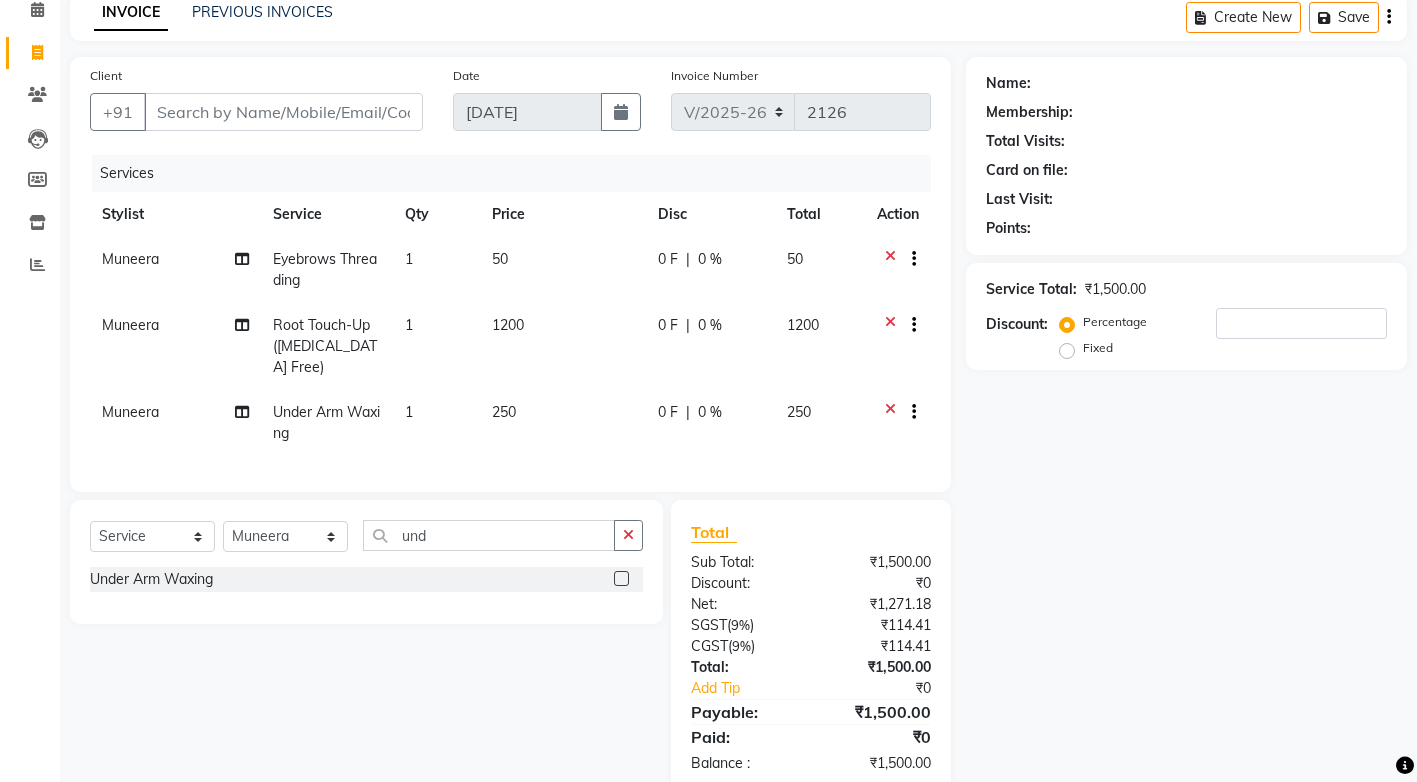 scroll, scrollTop: 100, scrollLeft: 0, axis: vertical 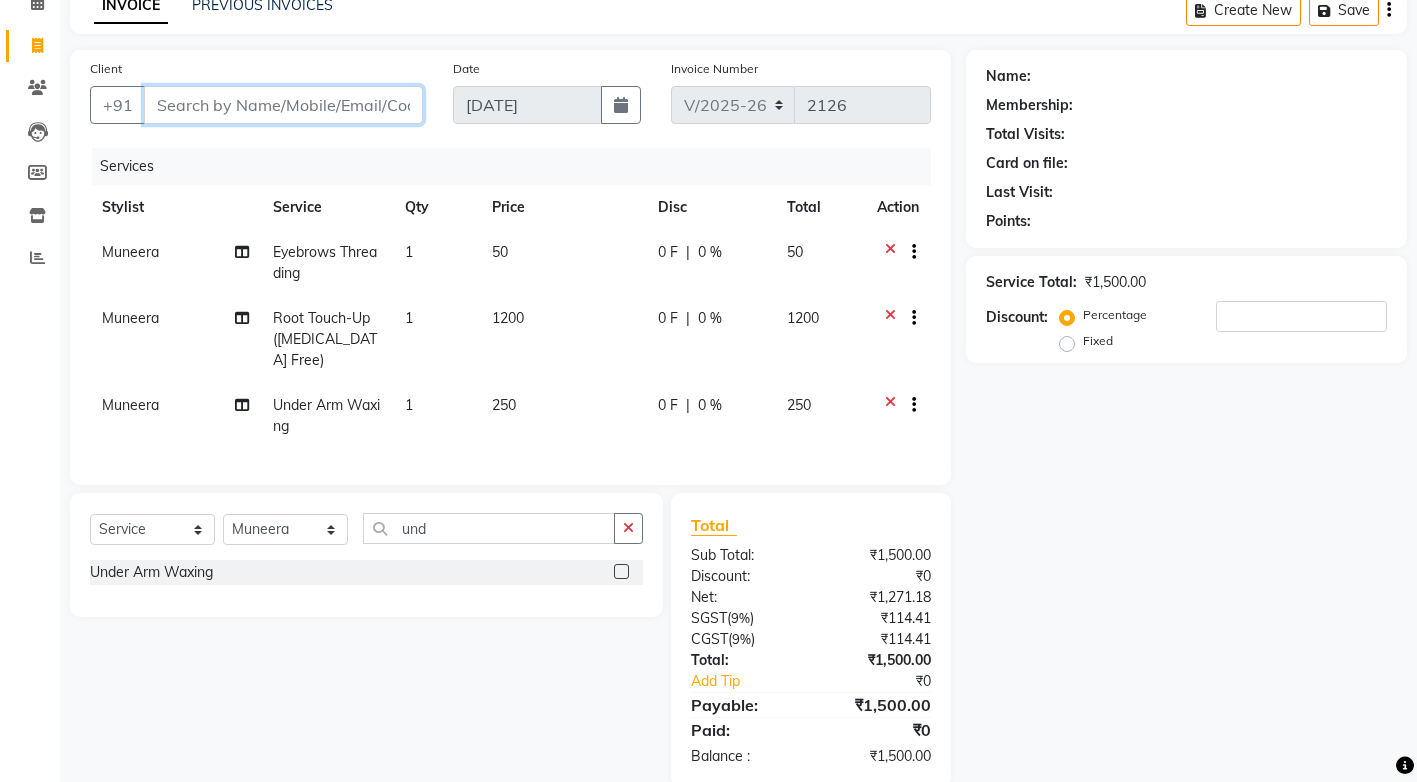 click on "Client" at bounding box center [283, 105] 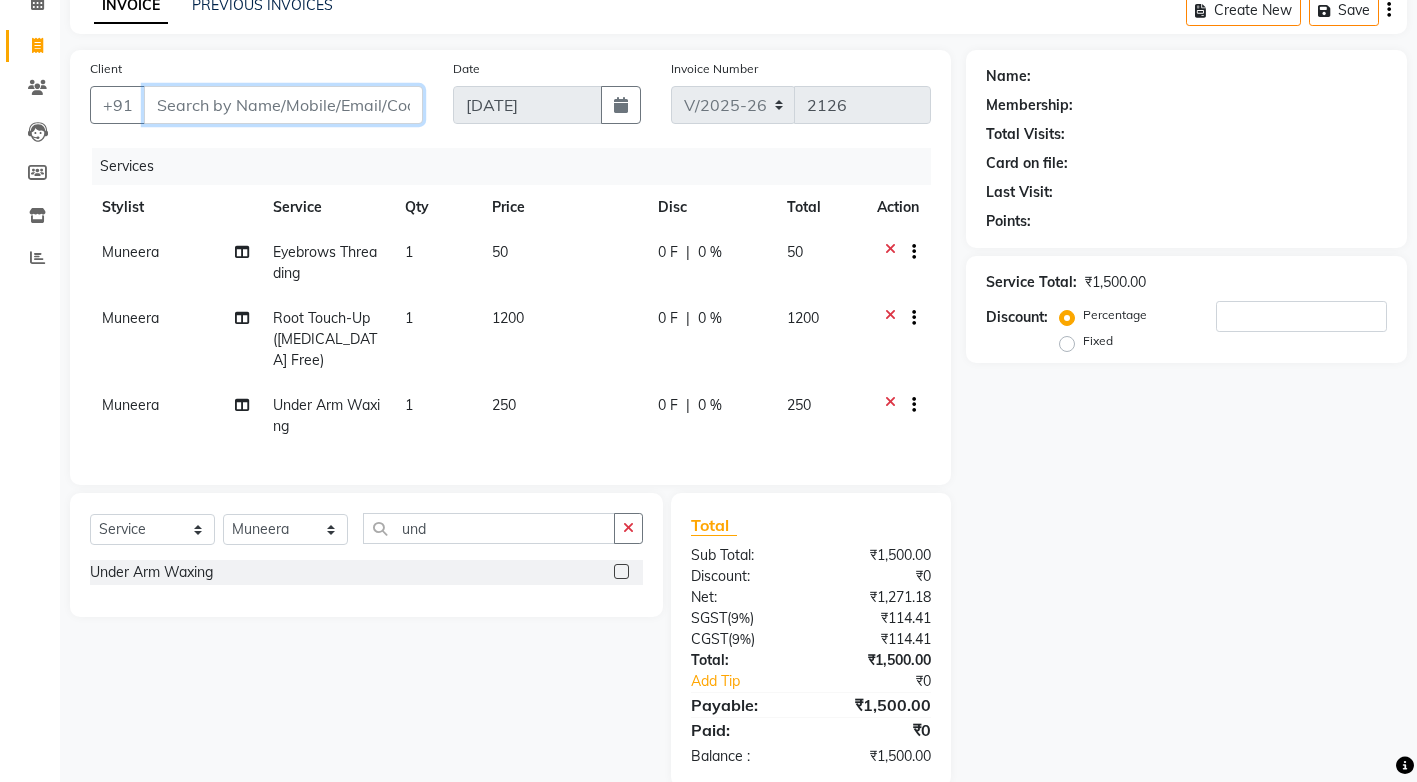 click on "Client" at bounding box center (283, 105) 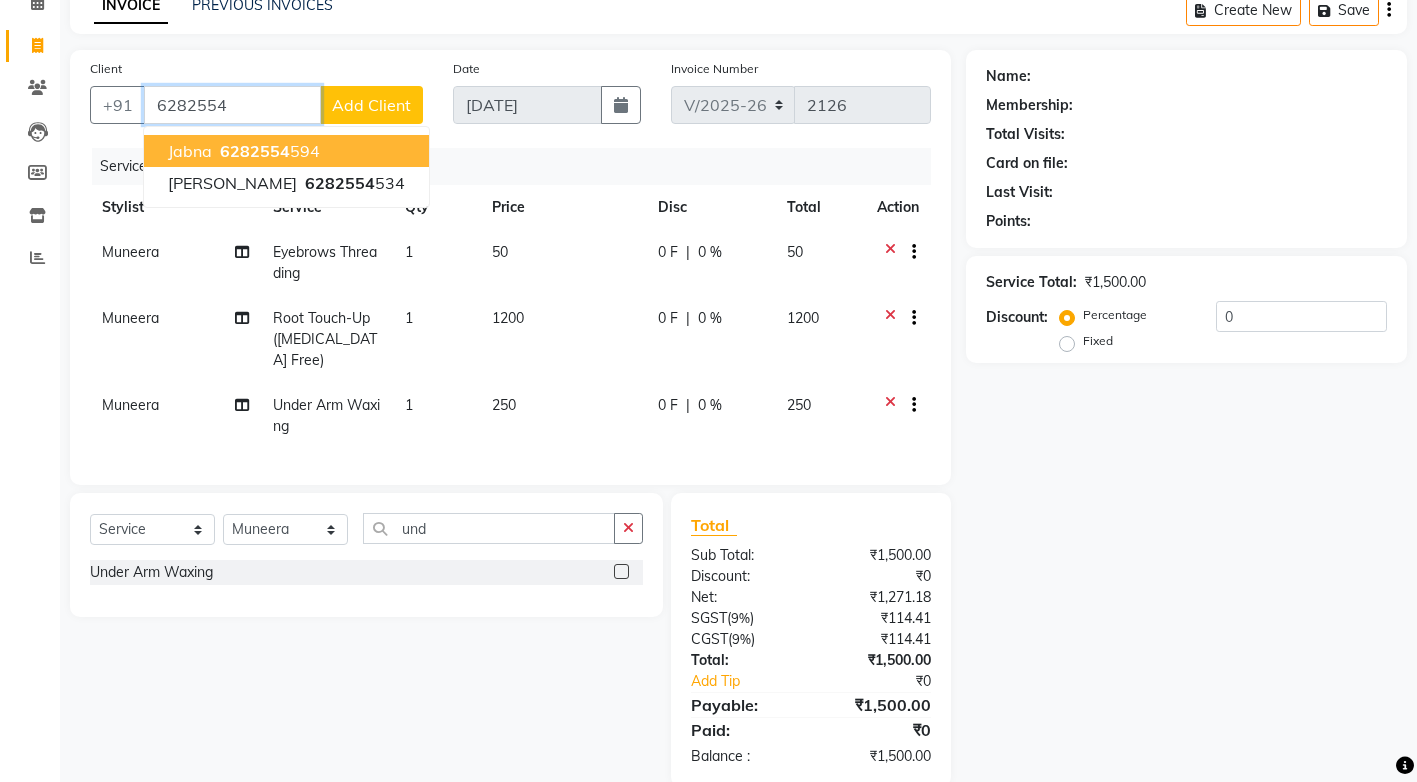 click on "6282554" at bounding box center (232, 105) 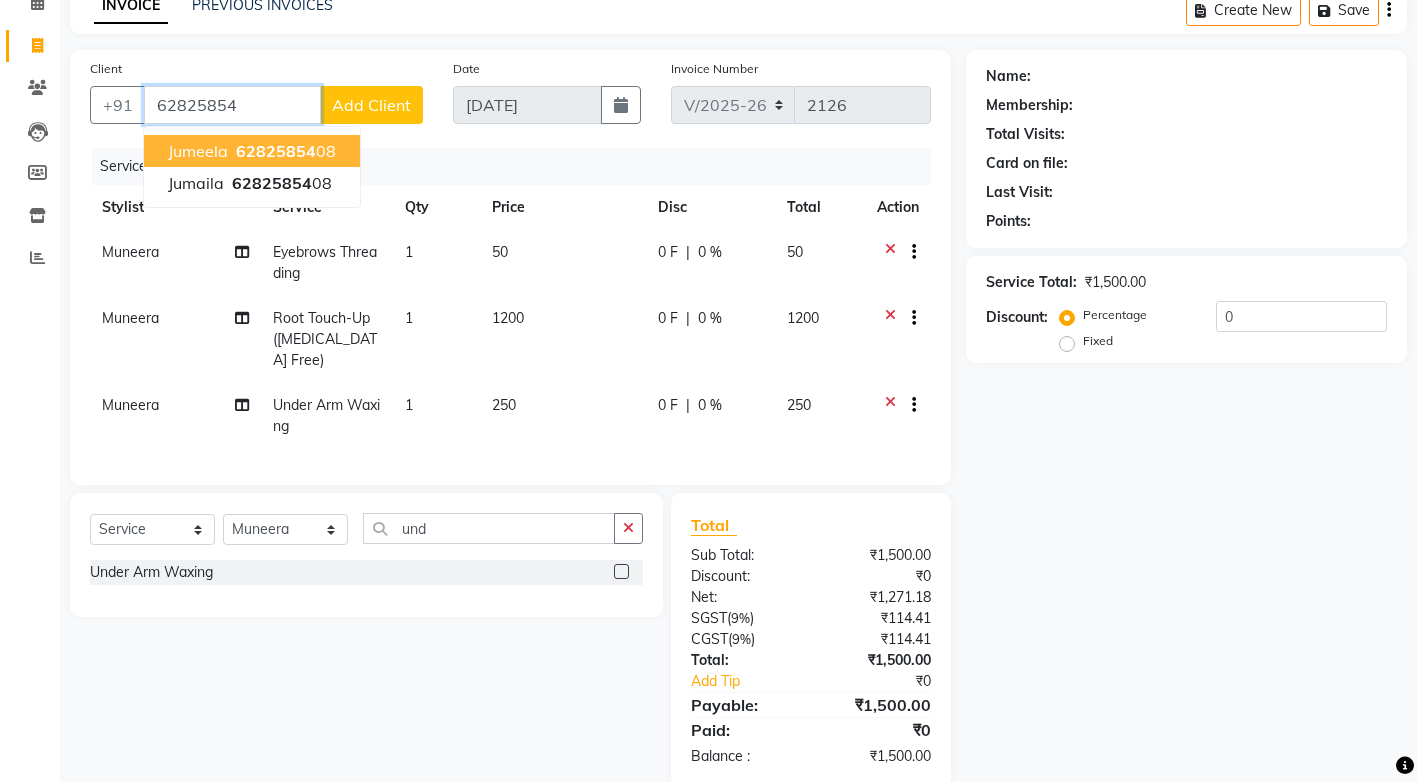 click on "62825854" at bounding box center [276, 151] 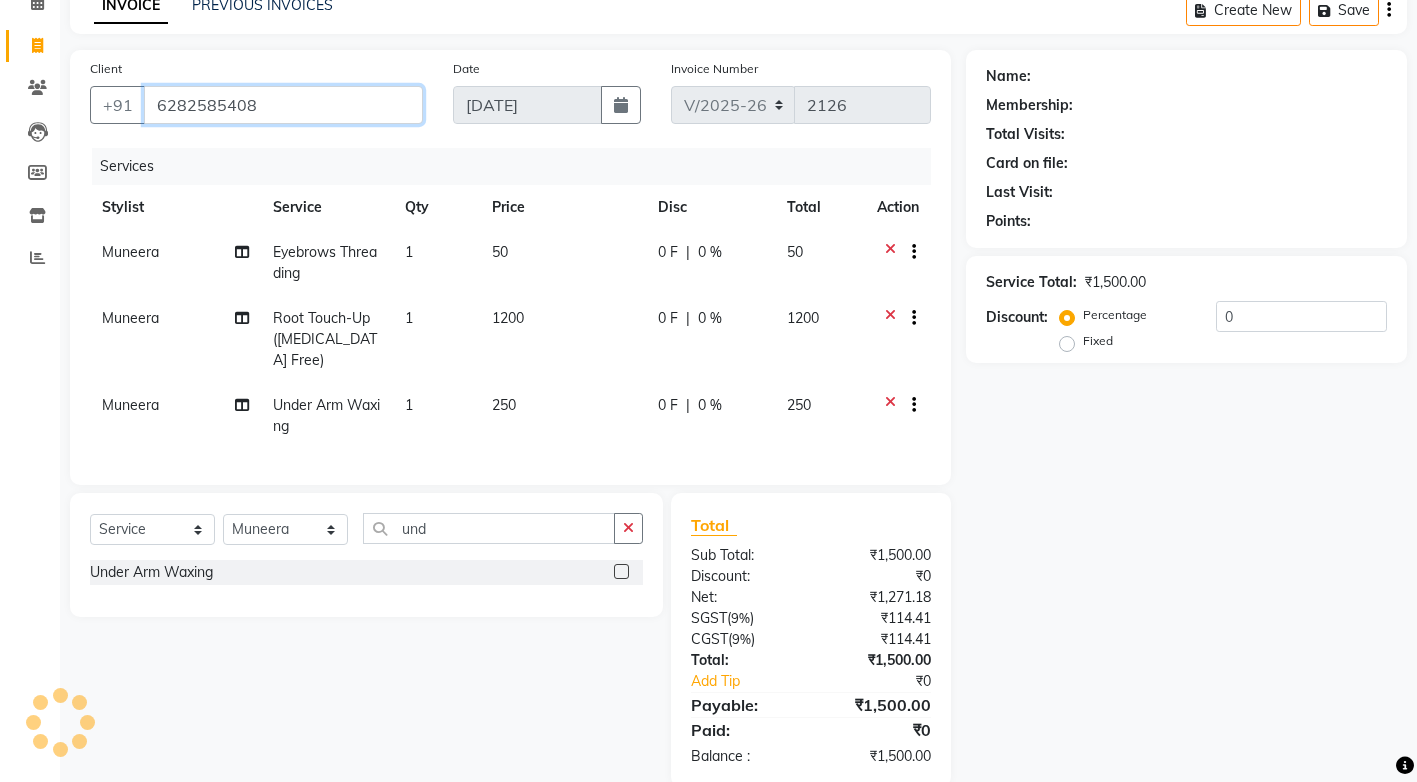 type on "6282585408" 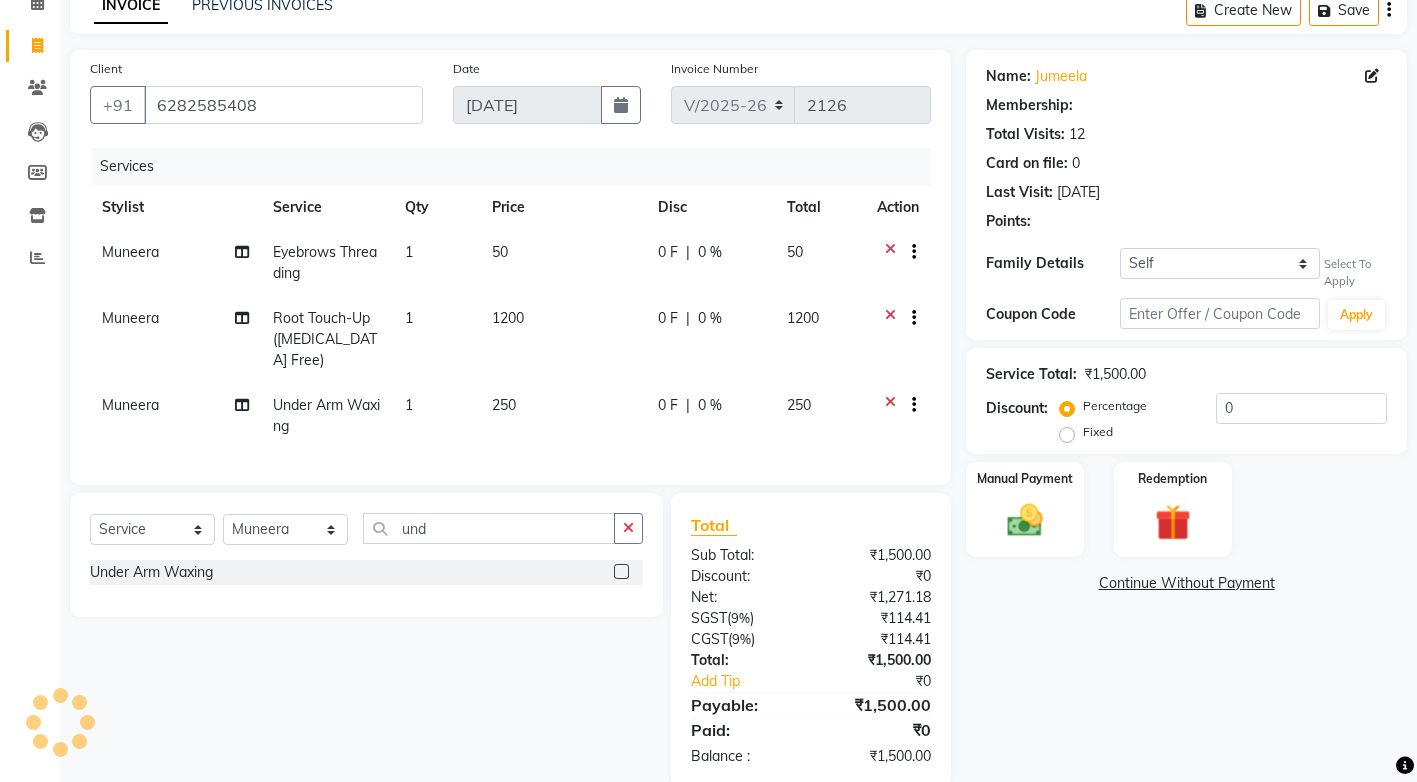 select on "1: Object" 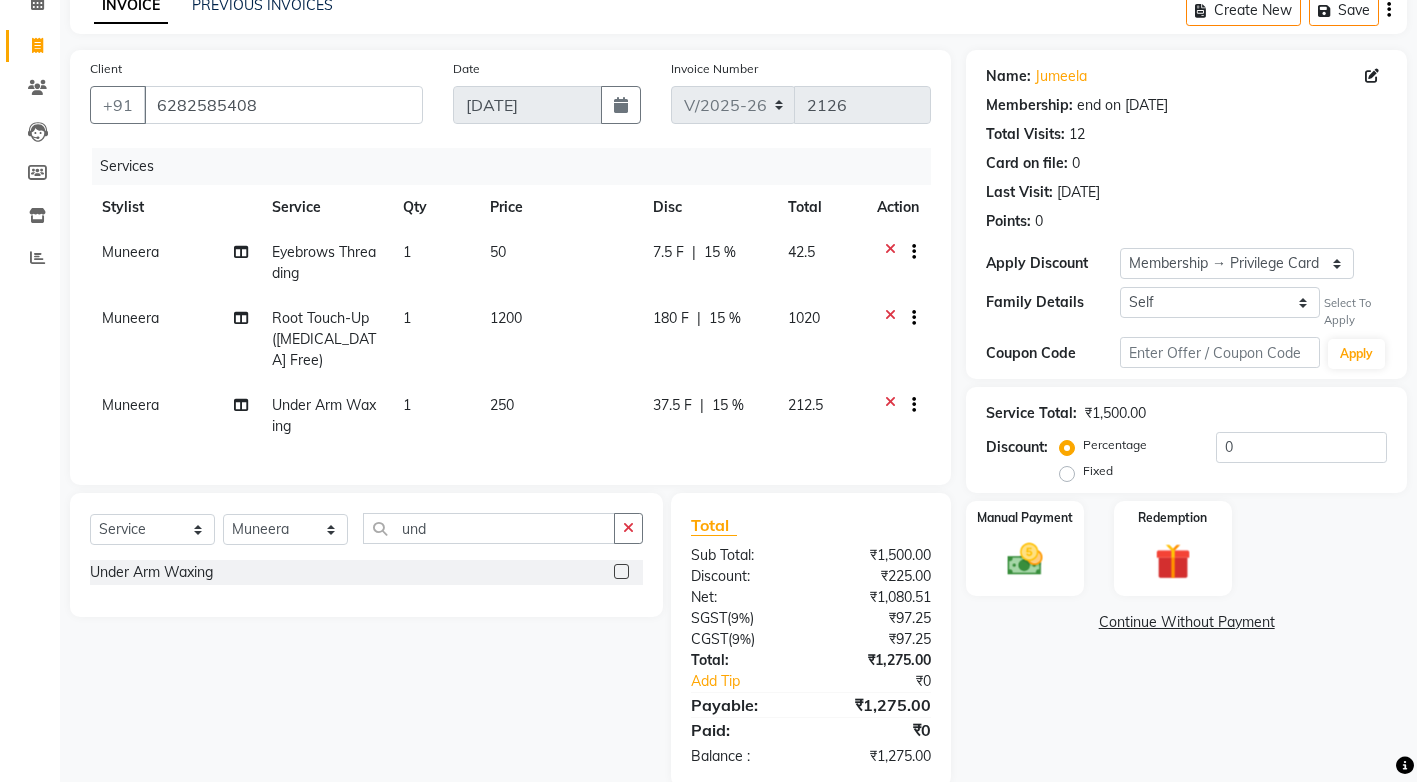 type on "15" 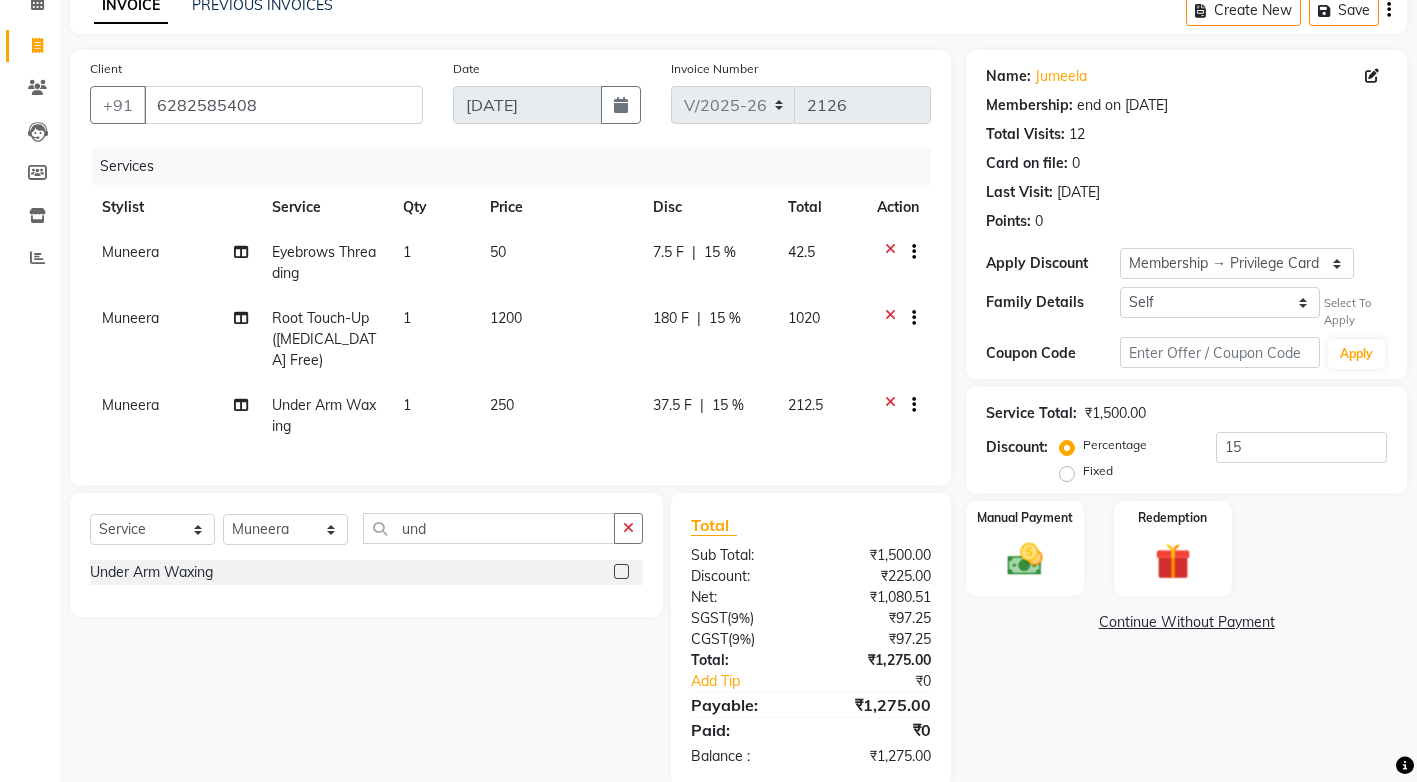 scroll, scrollTop: 129, scrollLeft: 0, axis: vertical 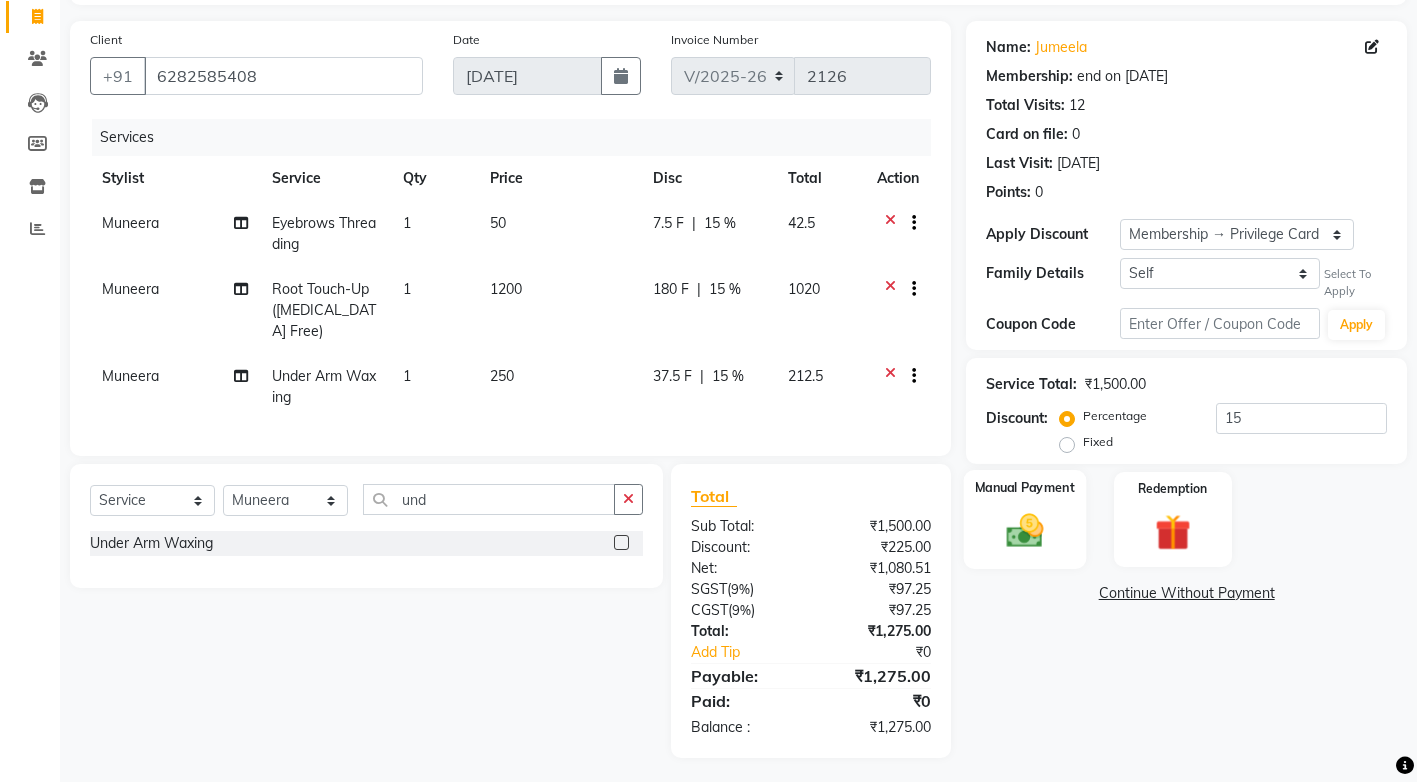 click 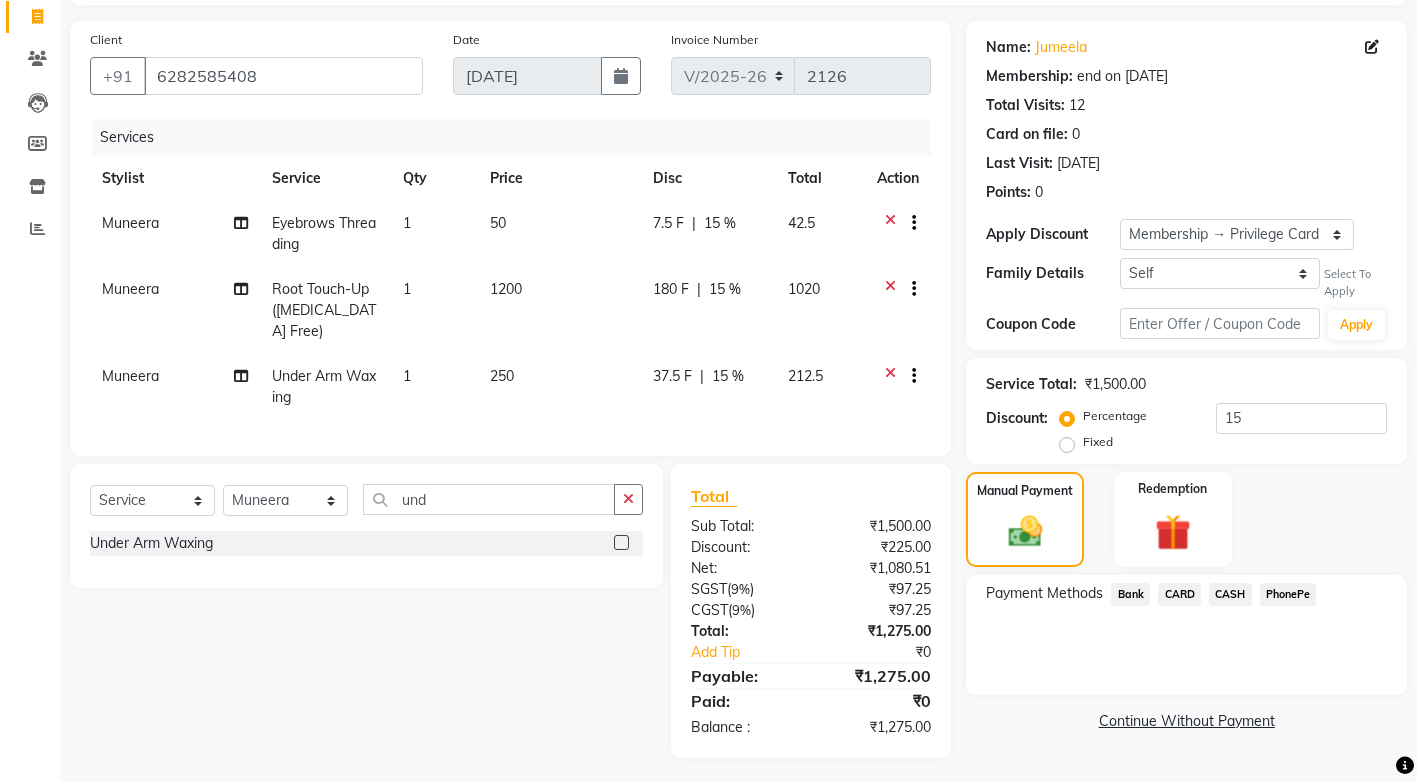 click on "PhonePe" 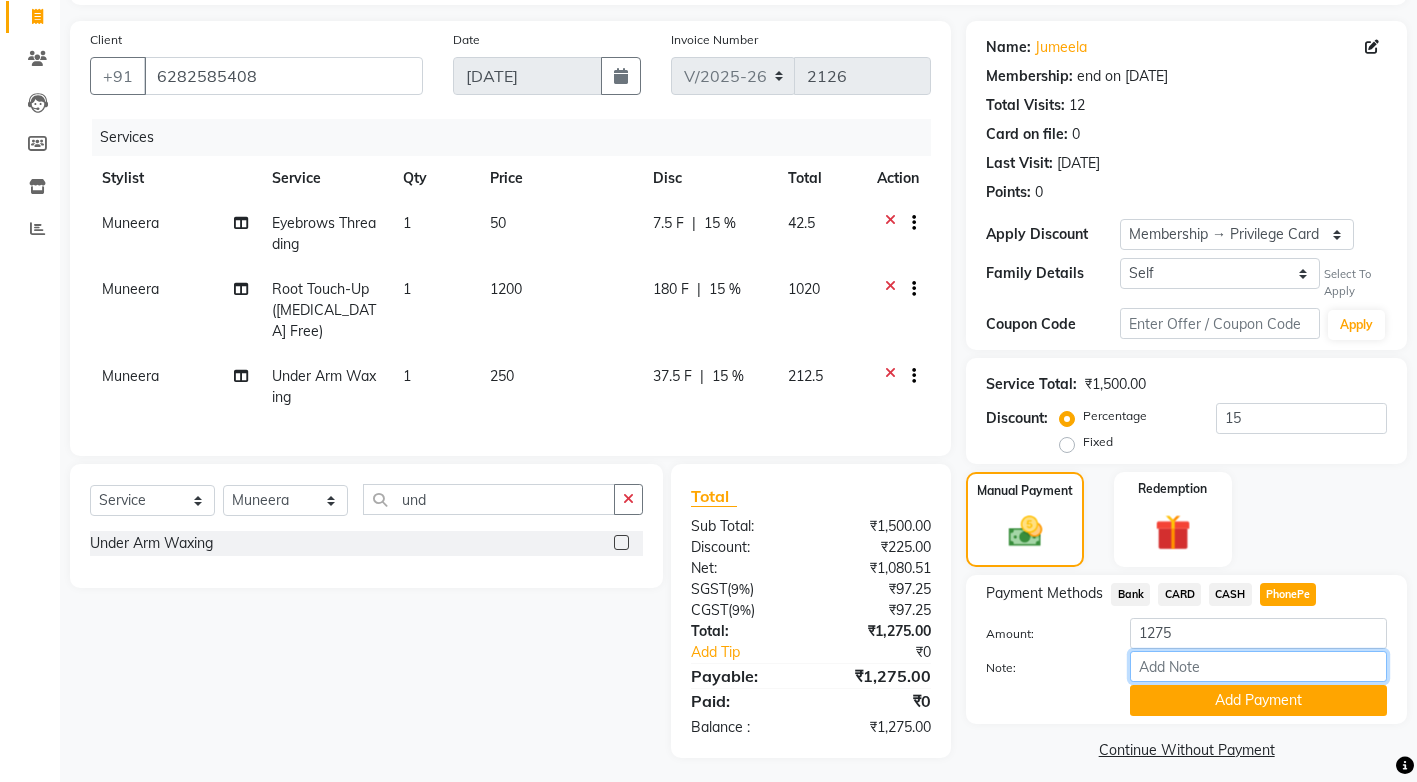 drag, startPoint x: 1196, startPoint y: 672, endPoint x: 1217, endPoint y: 667, distance: 21.587032 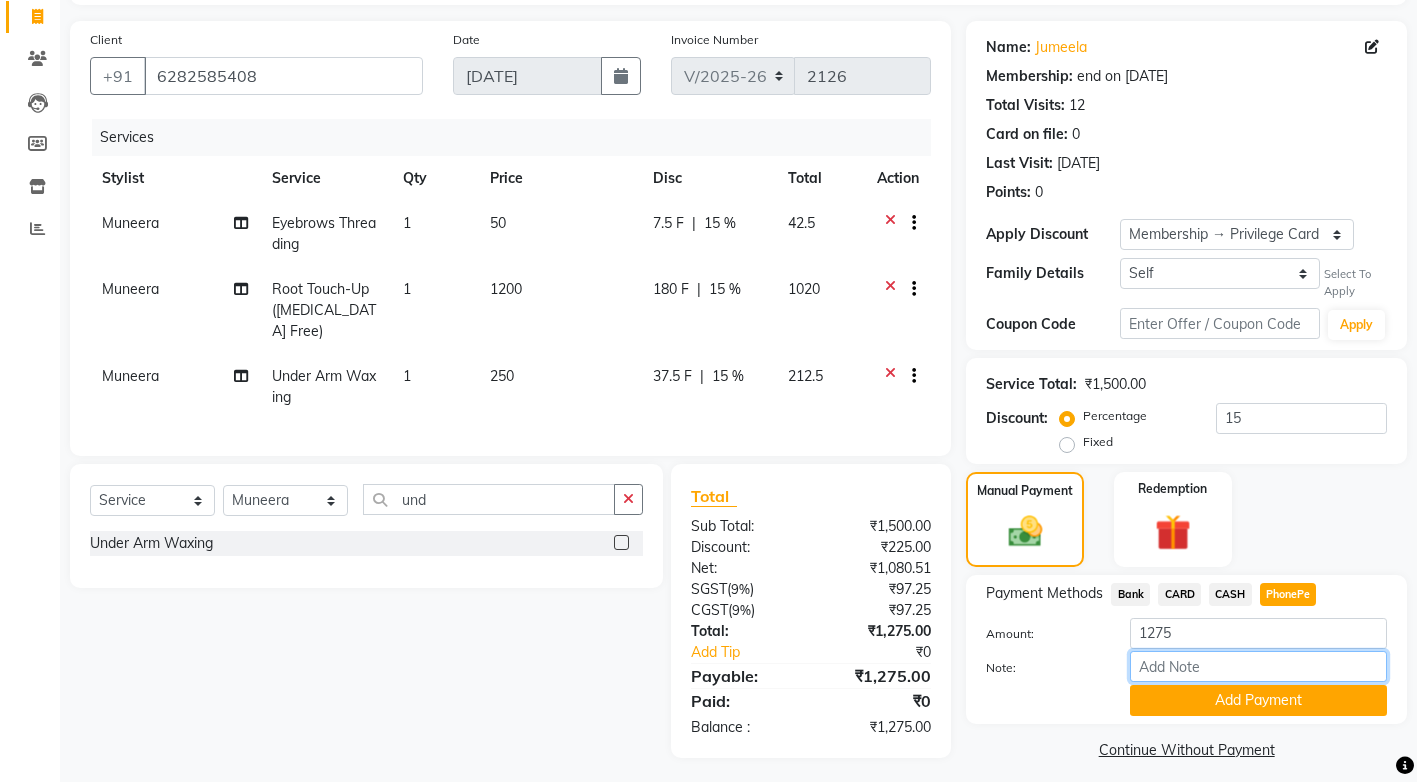 type on "vismaya vaisakh" 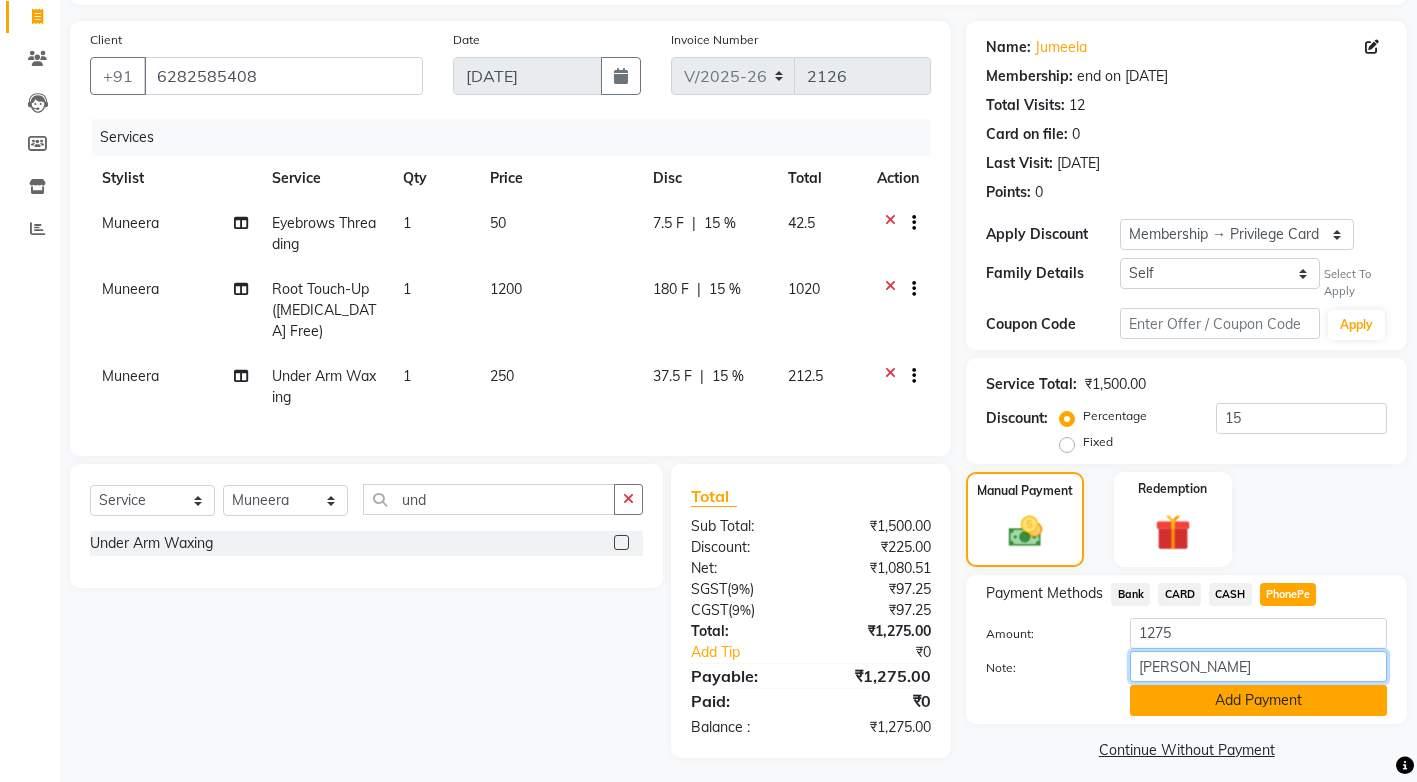 scroll, scrollTop: 142, scrollLeft: 0, axis: vertical 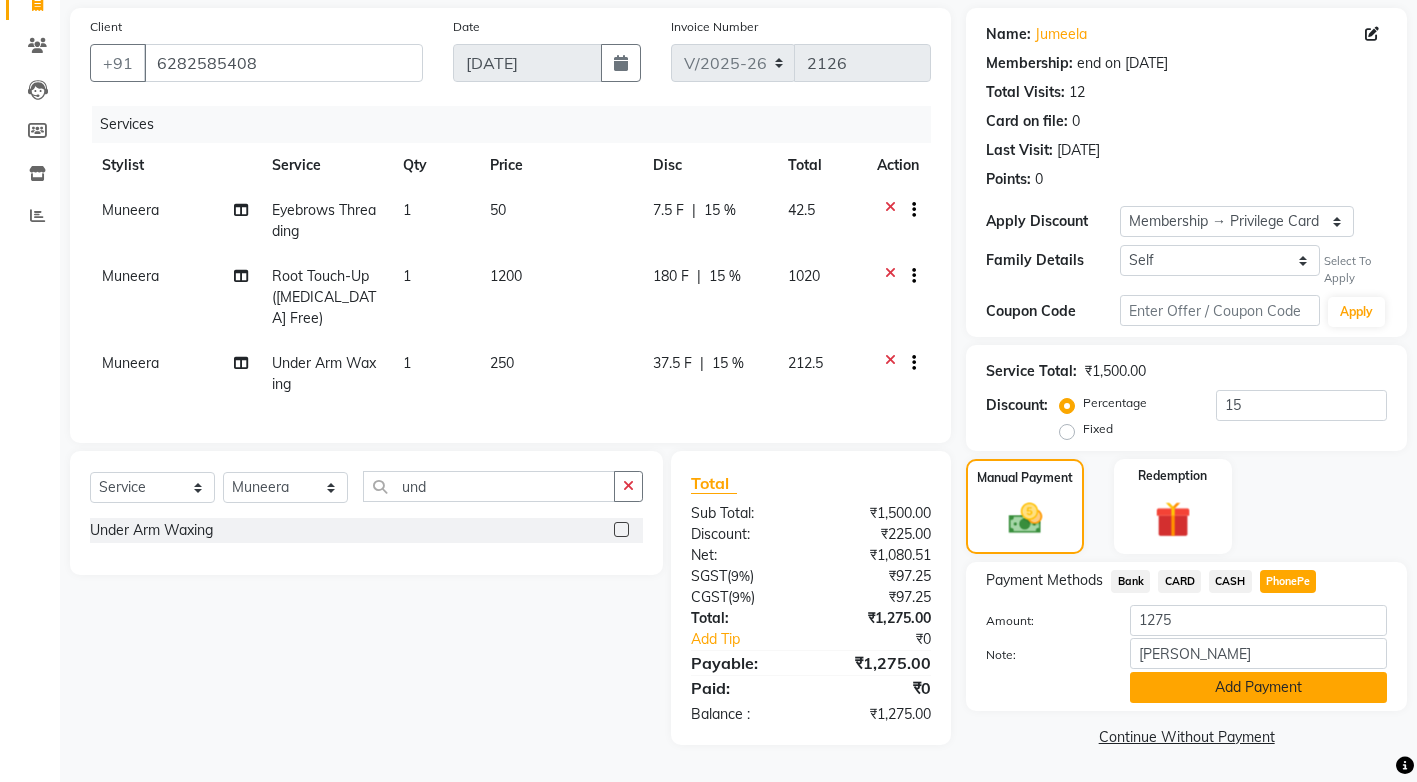 click on "Add Payment" 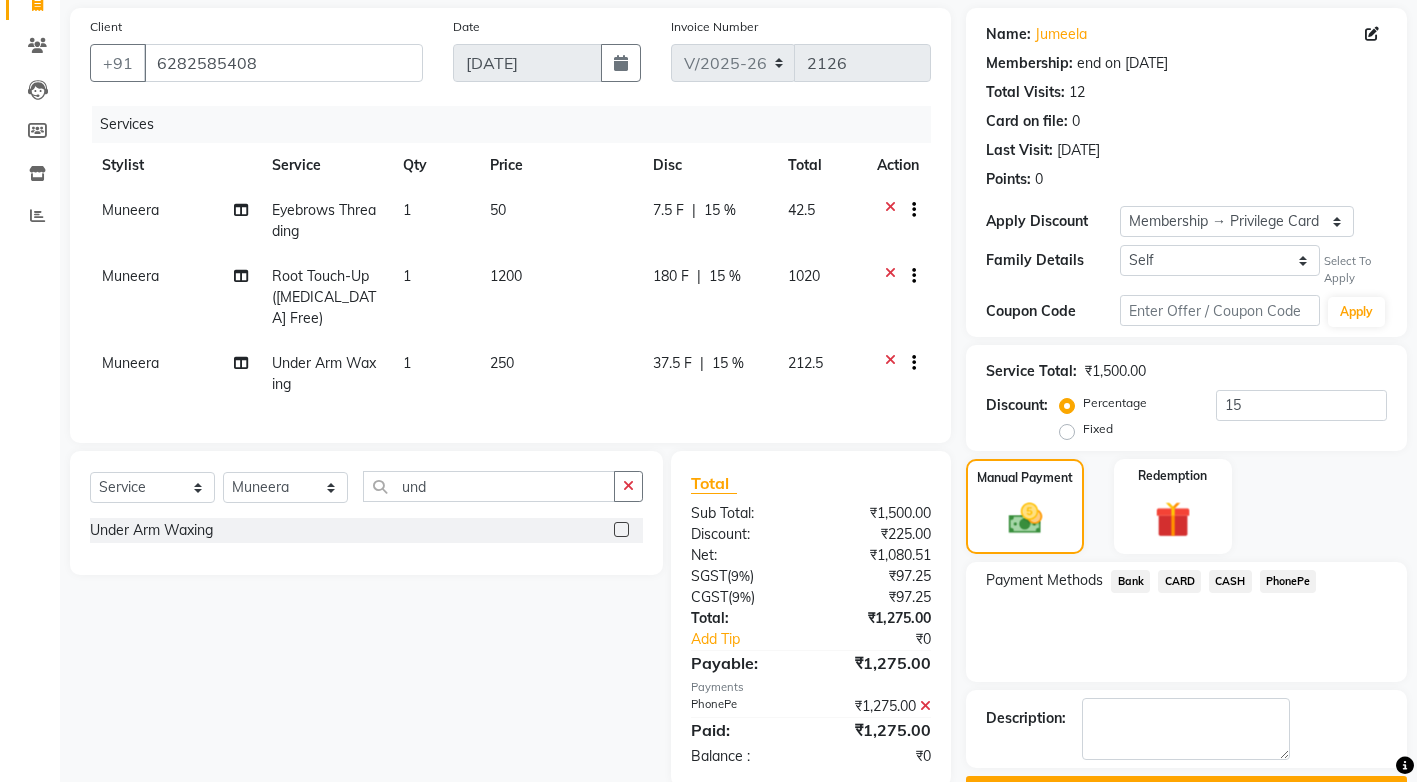scroll, scrollTop: 197, scrollLeft: 0, axis: vertical 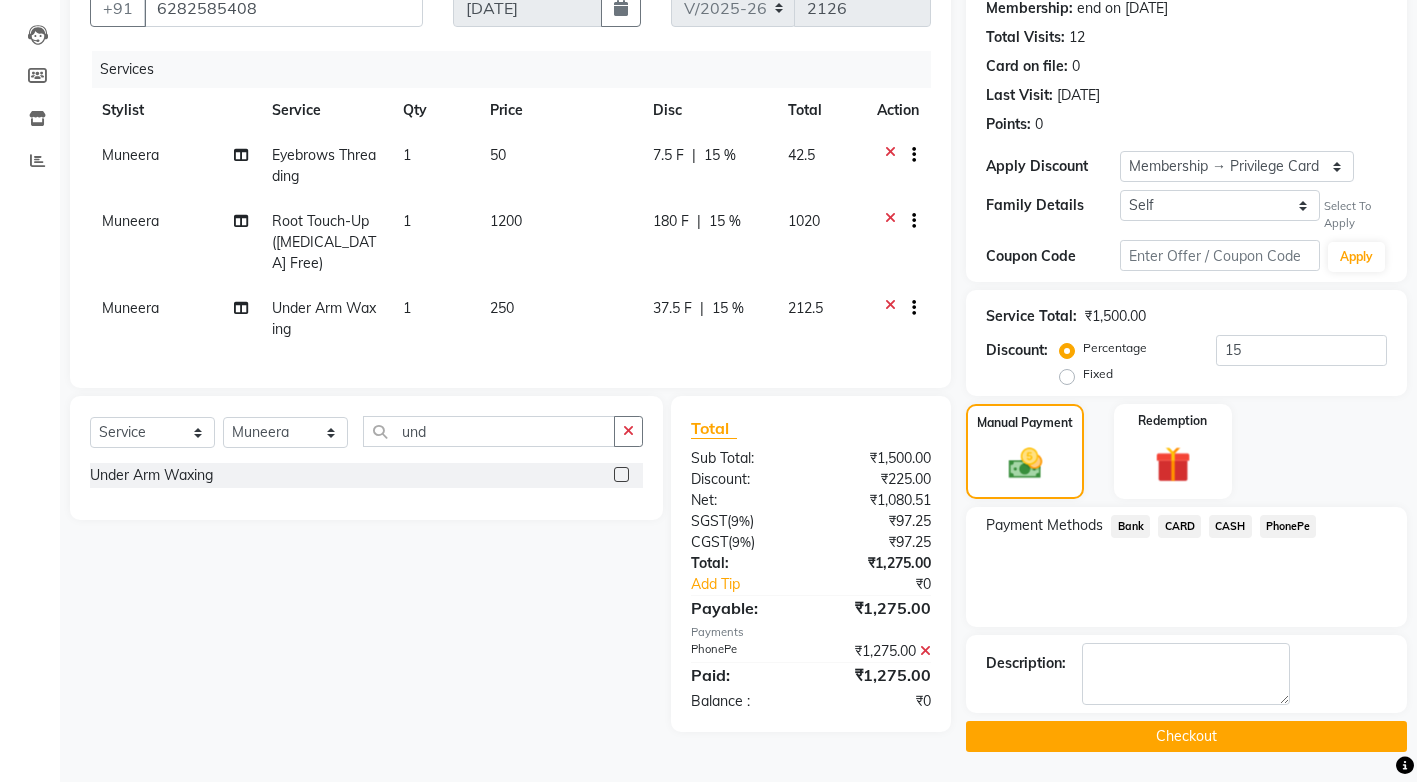 drag, startPoint x: 1243, startPoint y: 725, endPoint x: 1251, endPoint y: 702, distance: 24.351591 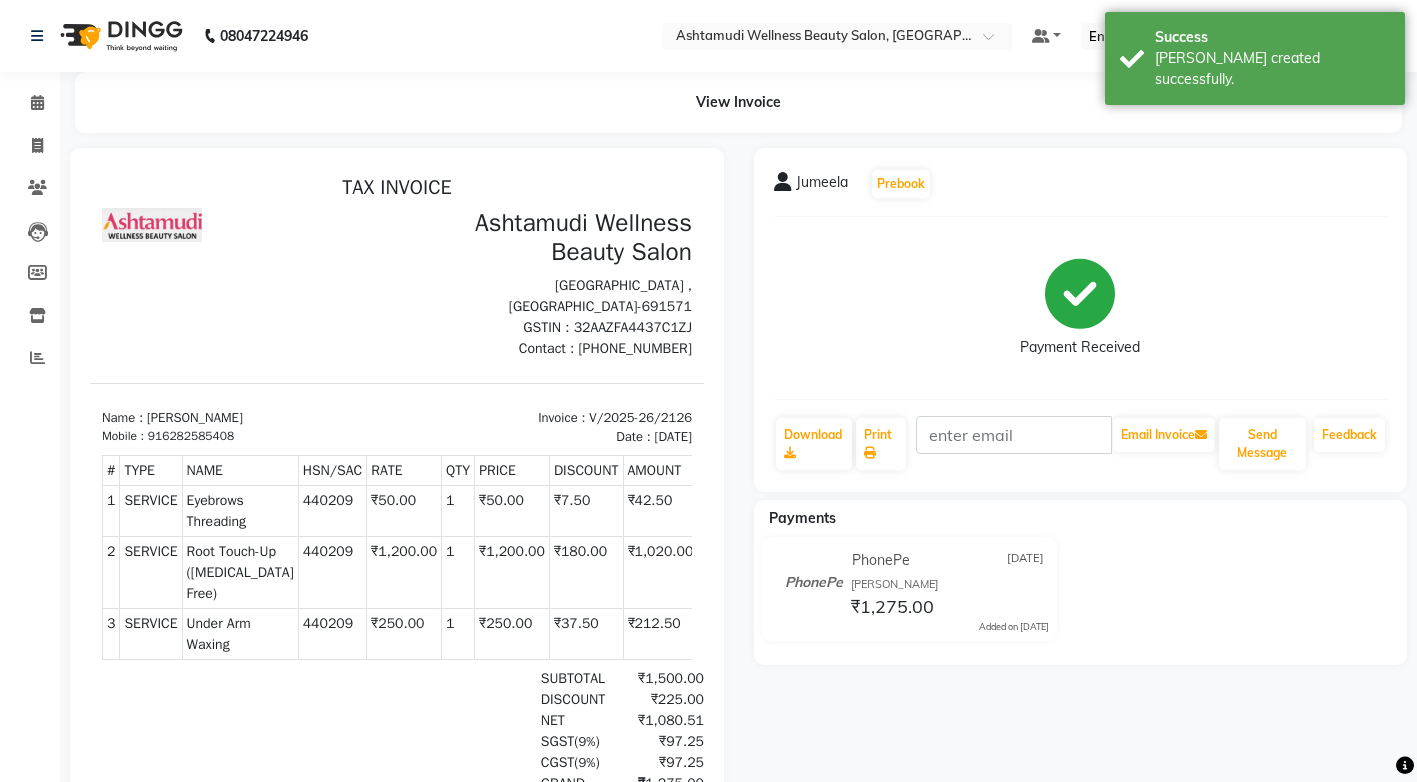 scroll, scrollTop: 0, scrollLeft: 0, axis: both 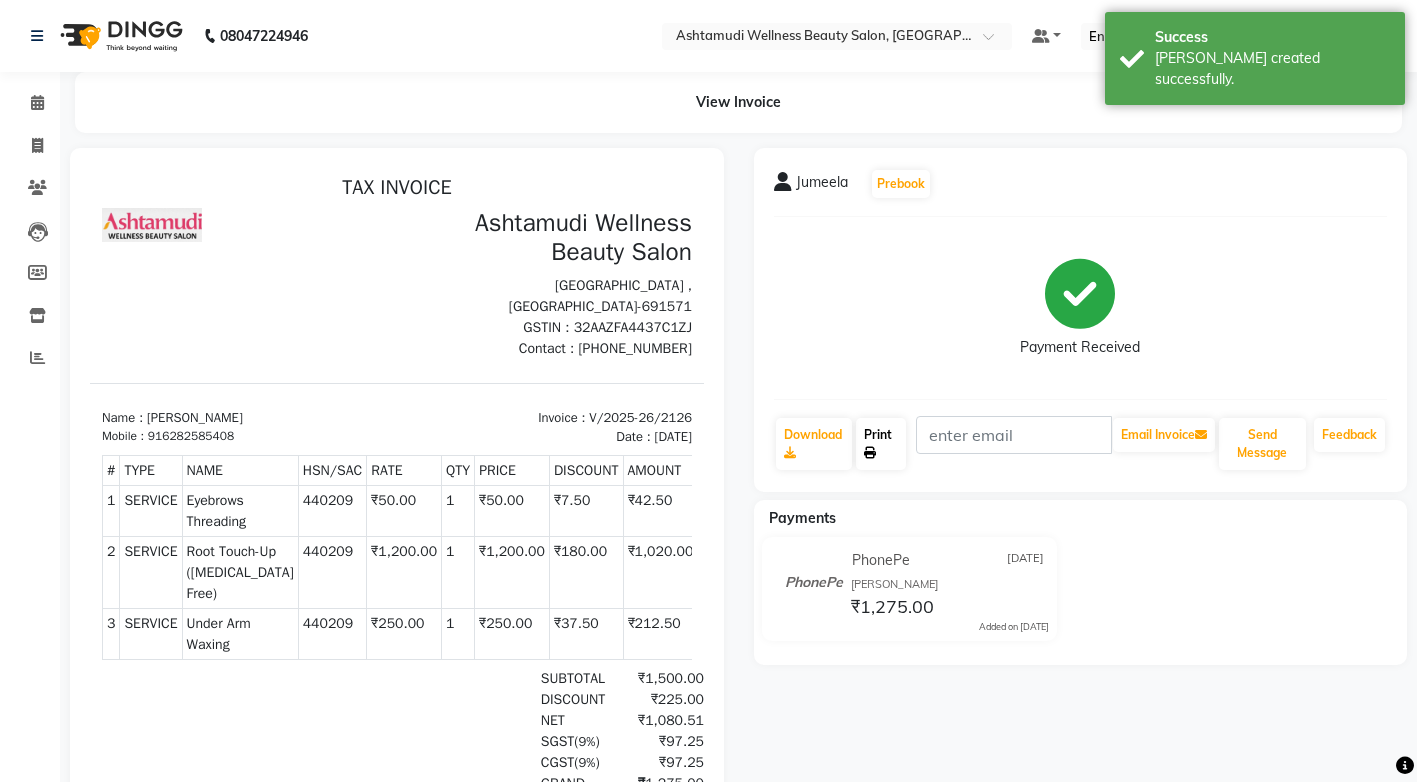 click on "Print" 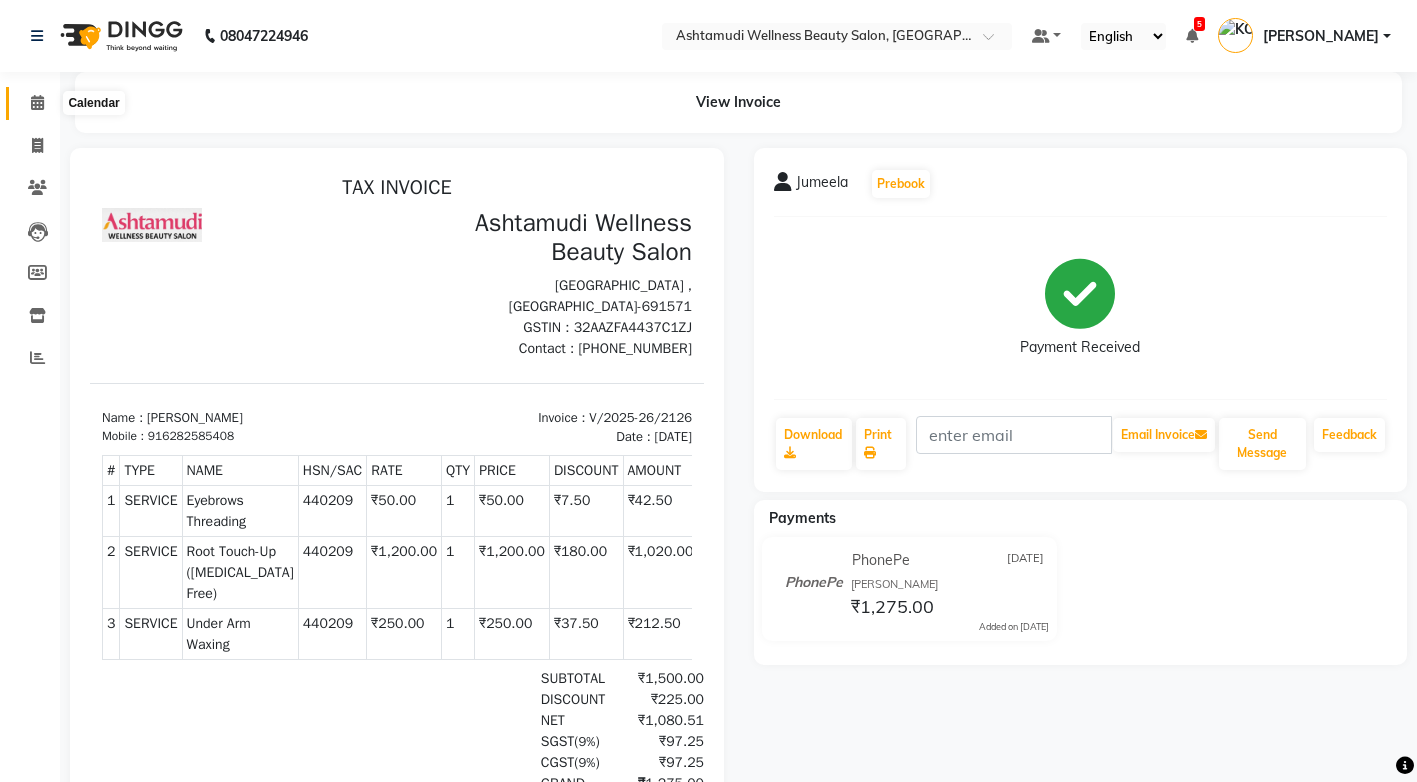 click 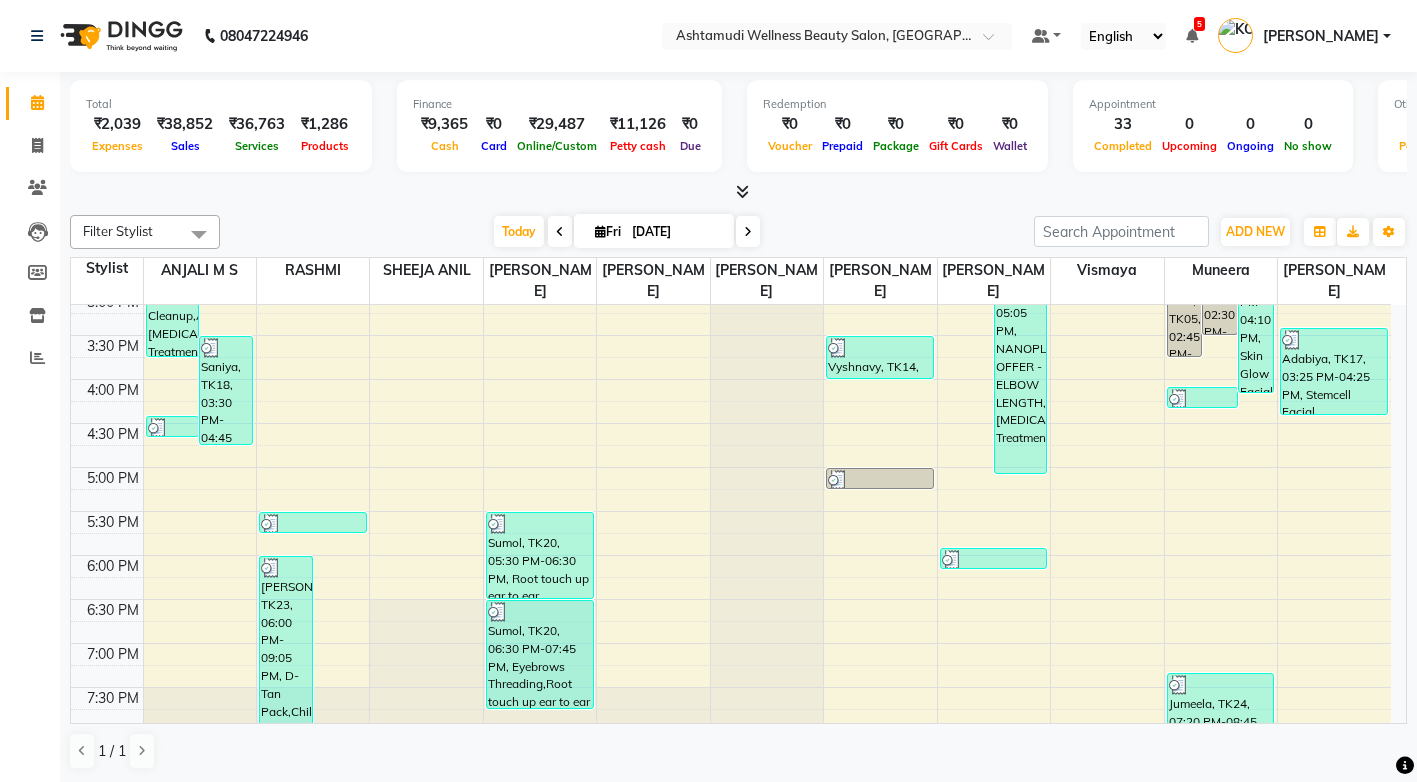scroll, scrollTop: 725, scrollLeft: 0, axis: vertical 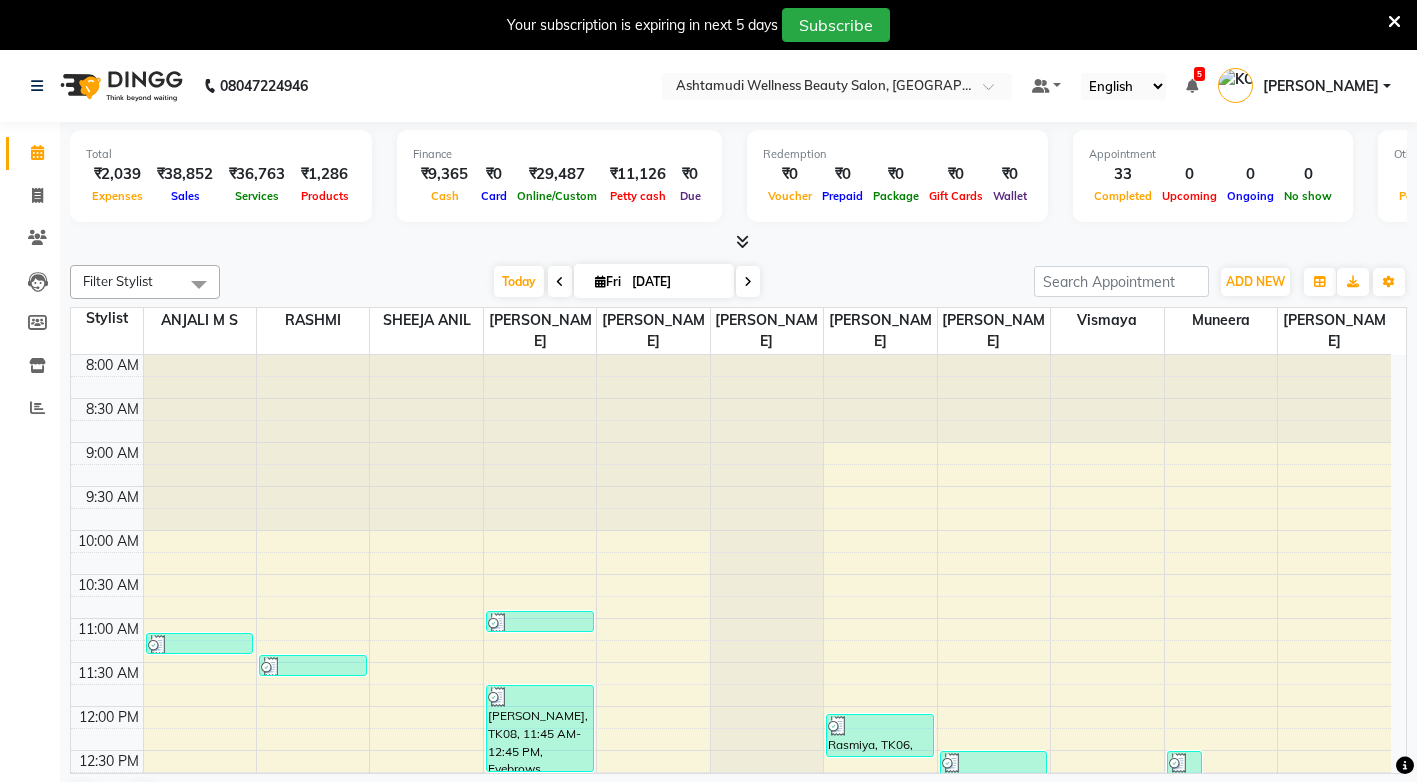 click at bounding box center (1394, 22) 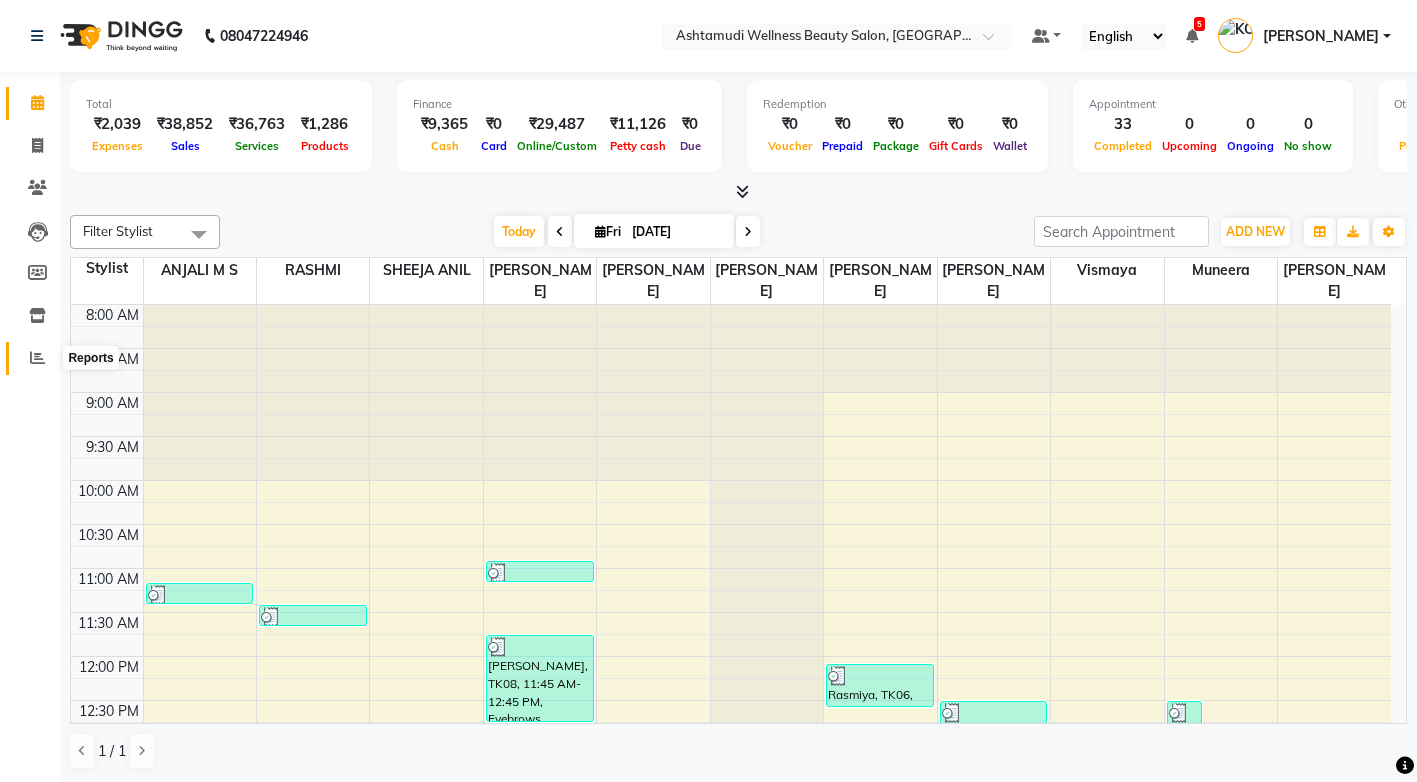 click 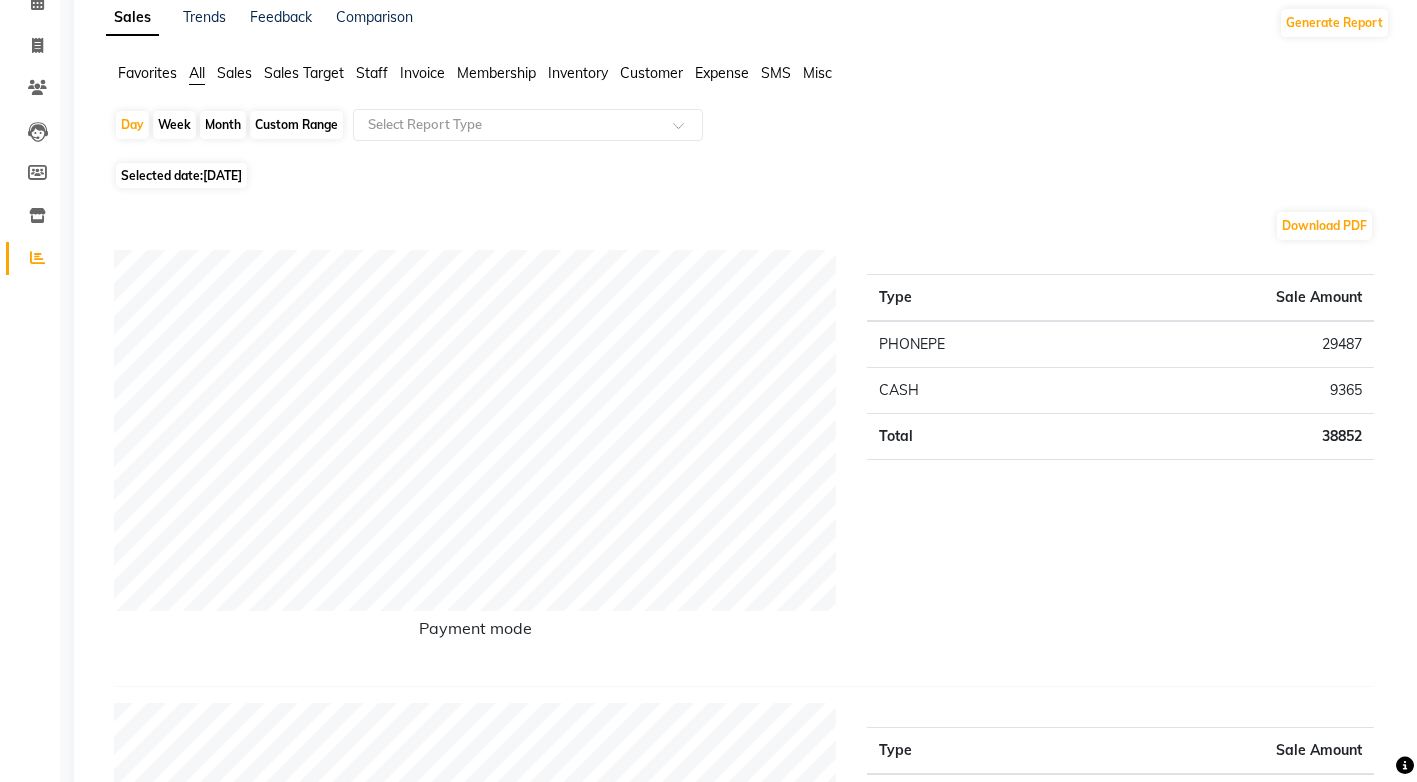 scroll, scrollTop: 0, scrollLeft: 0, axis: both 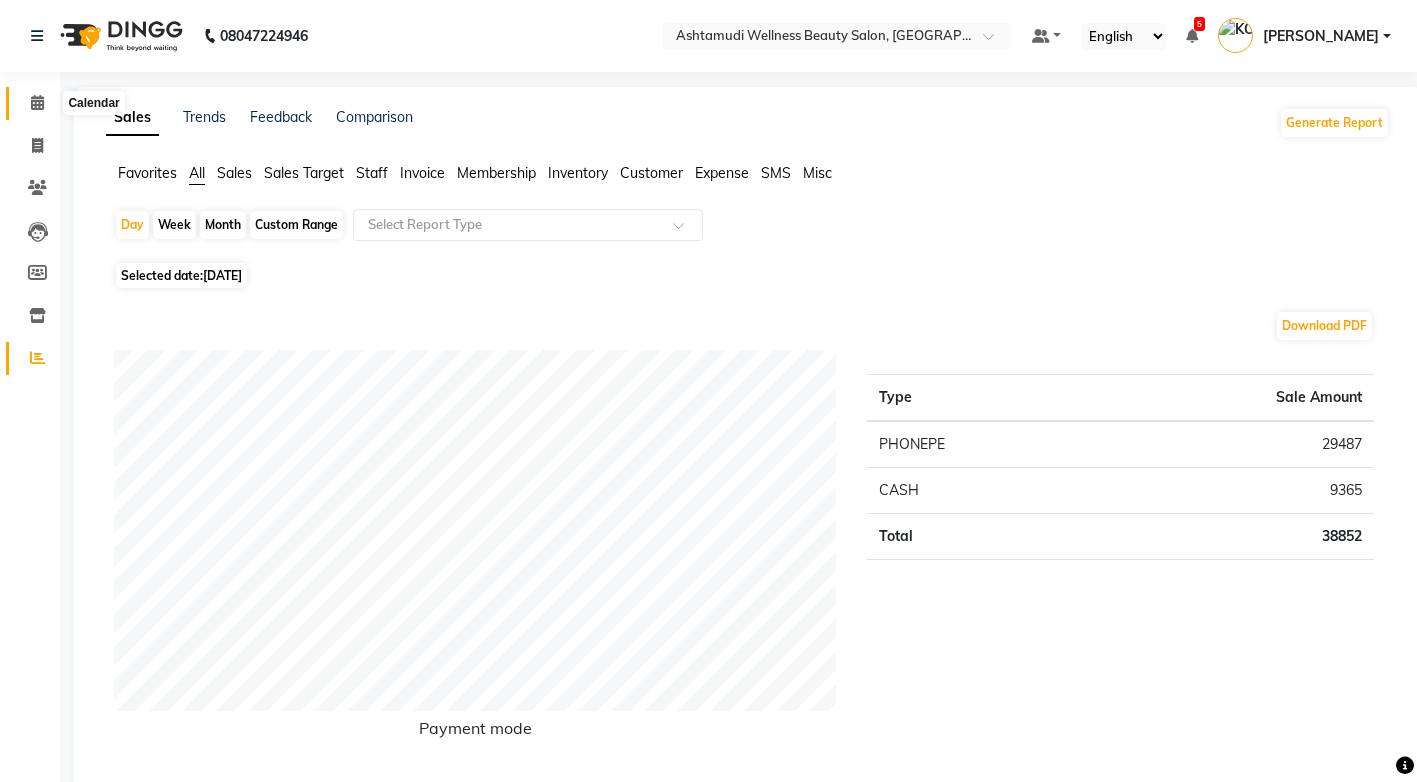 click 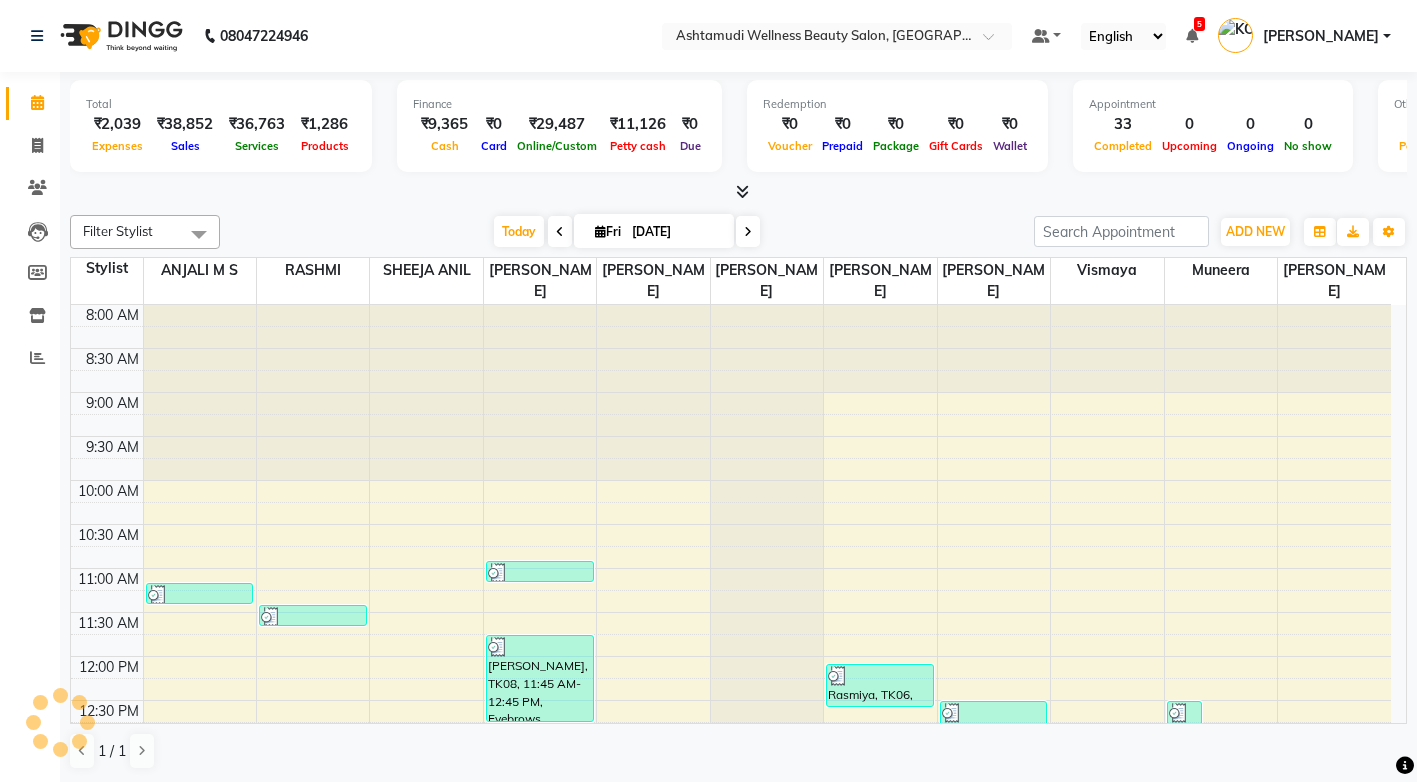 click at bounding box center (742, 191) 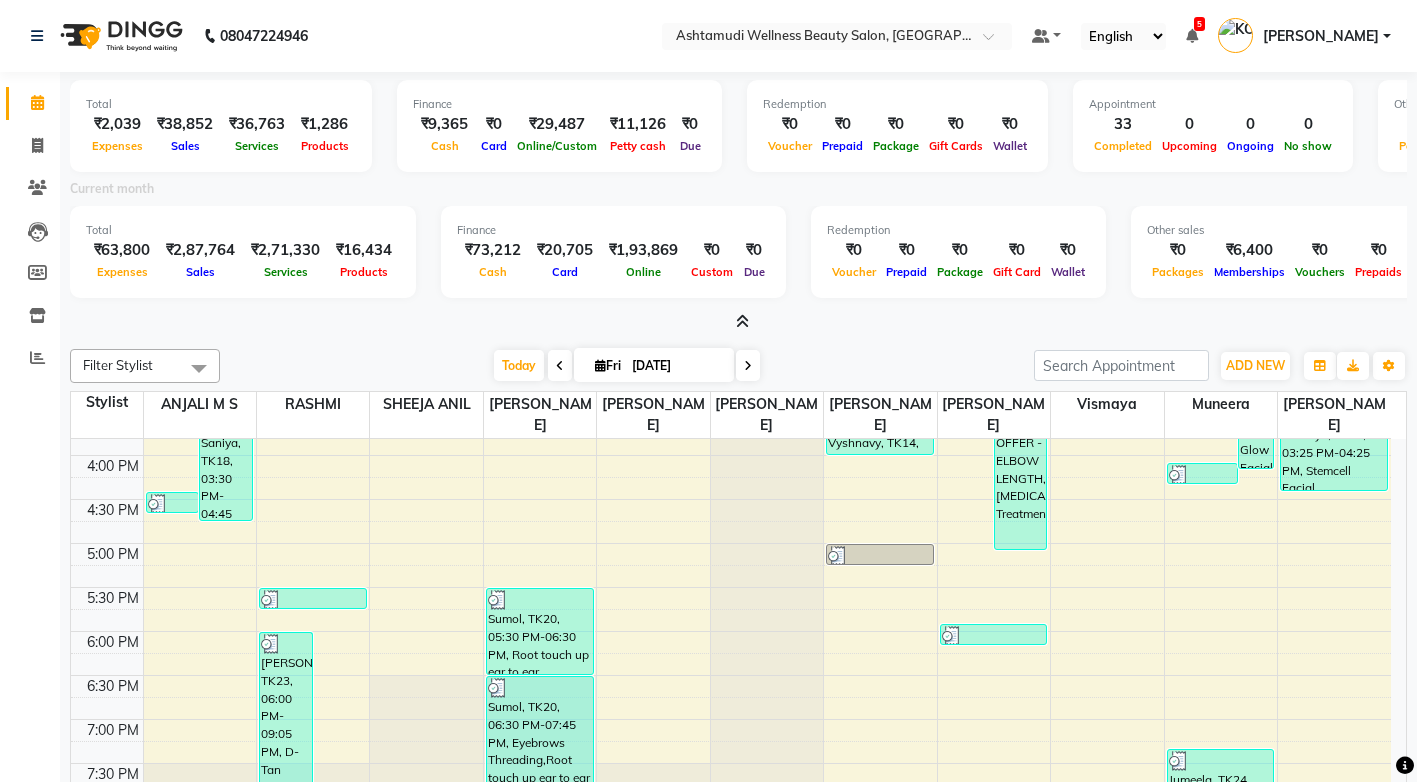 click at bounding box center (742, 321) 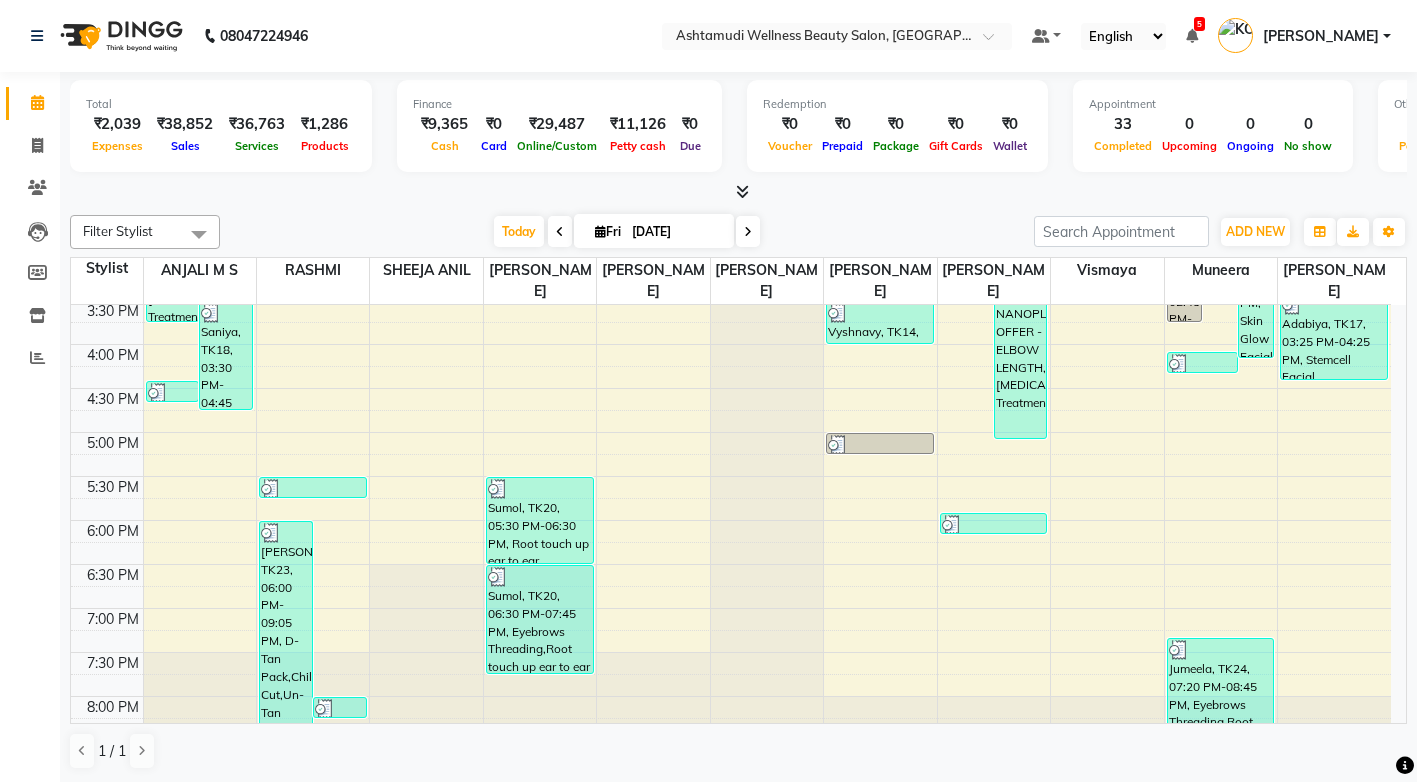 scroll, scrollTop: 725, scrollLeft: 0, axis: vertical 